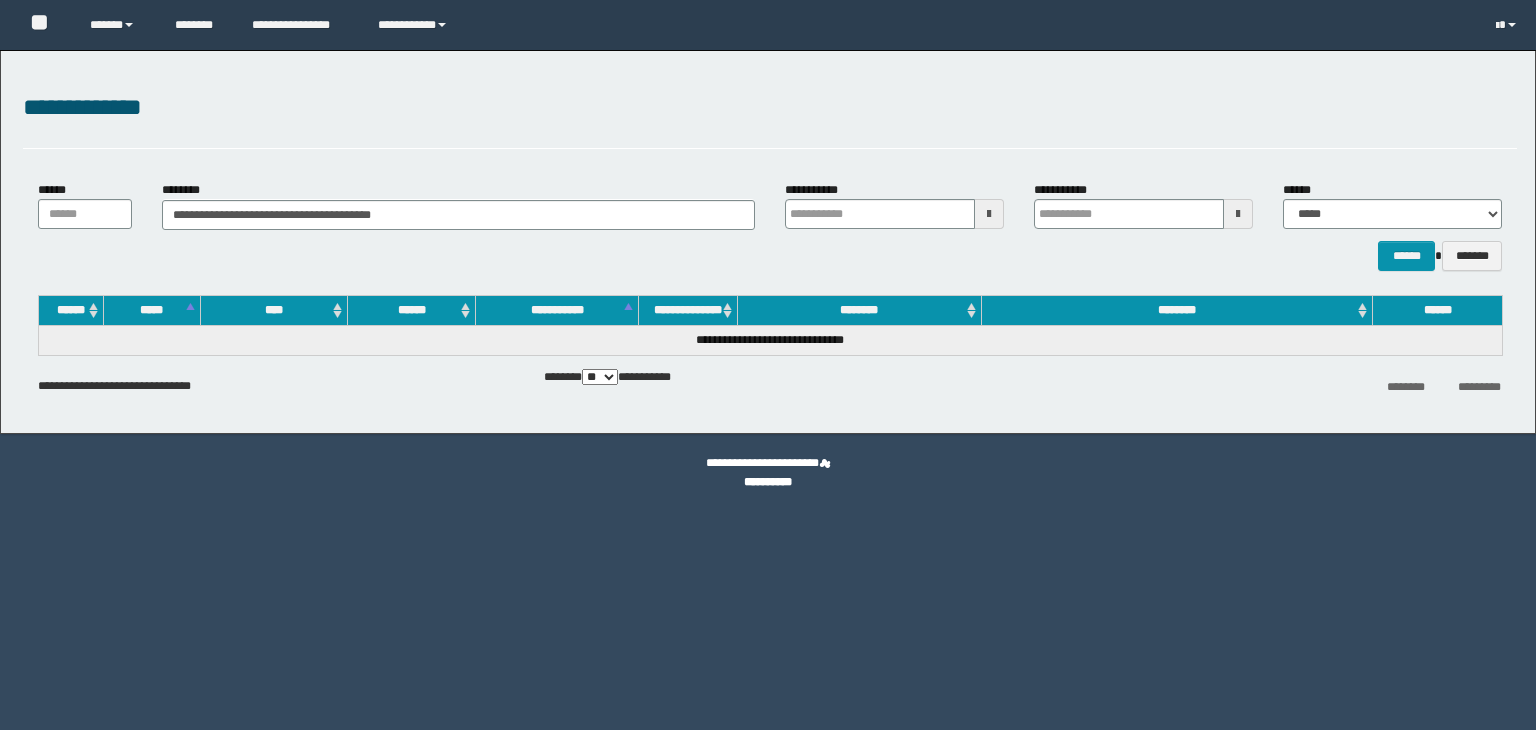 scroll, scrollTop: 0, scrollLeft: 0, axis: both 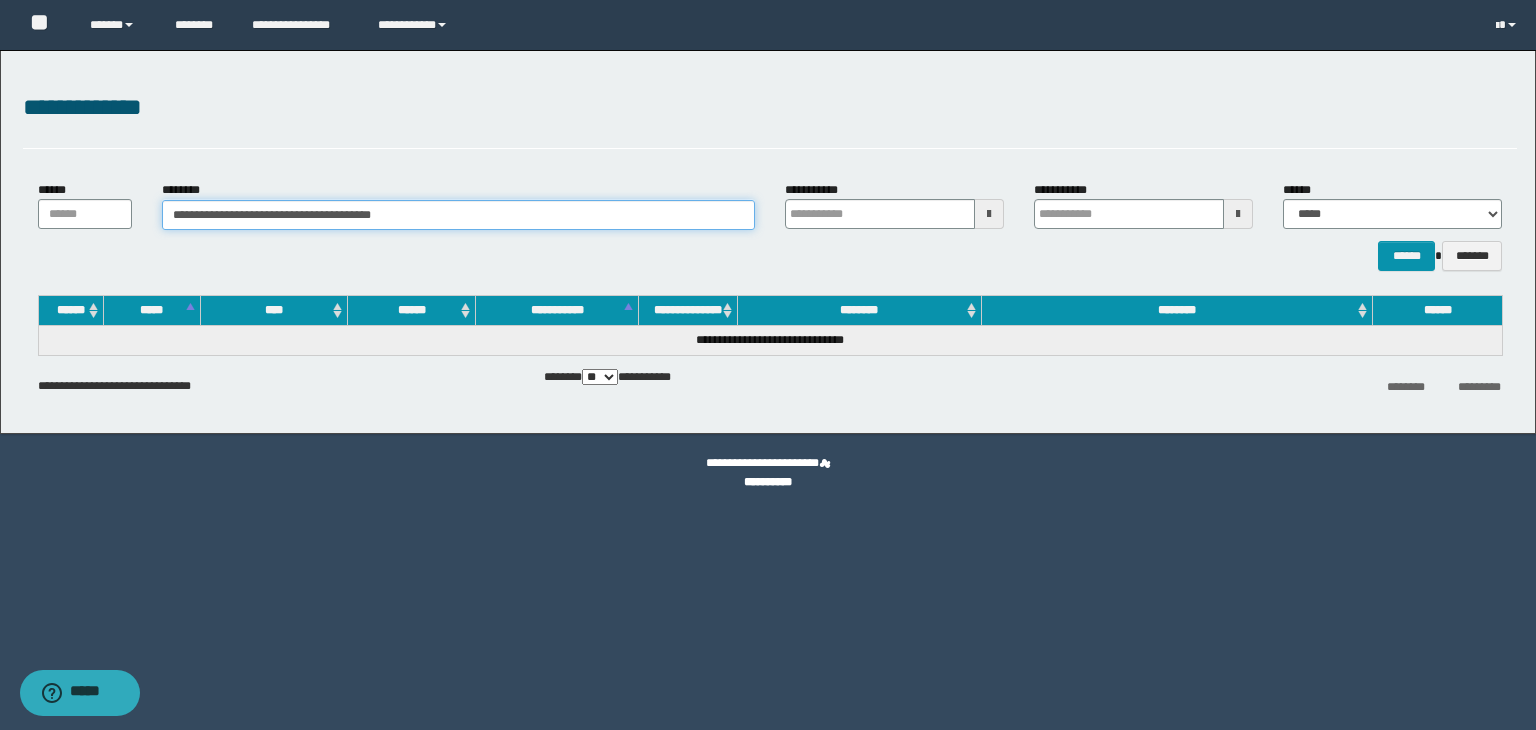click on "**********" at bounding box center (458, 215) 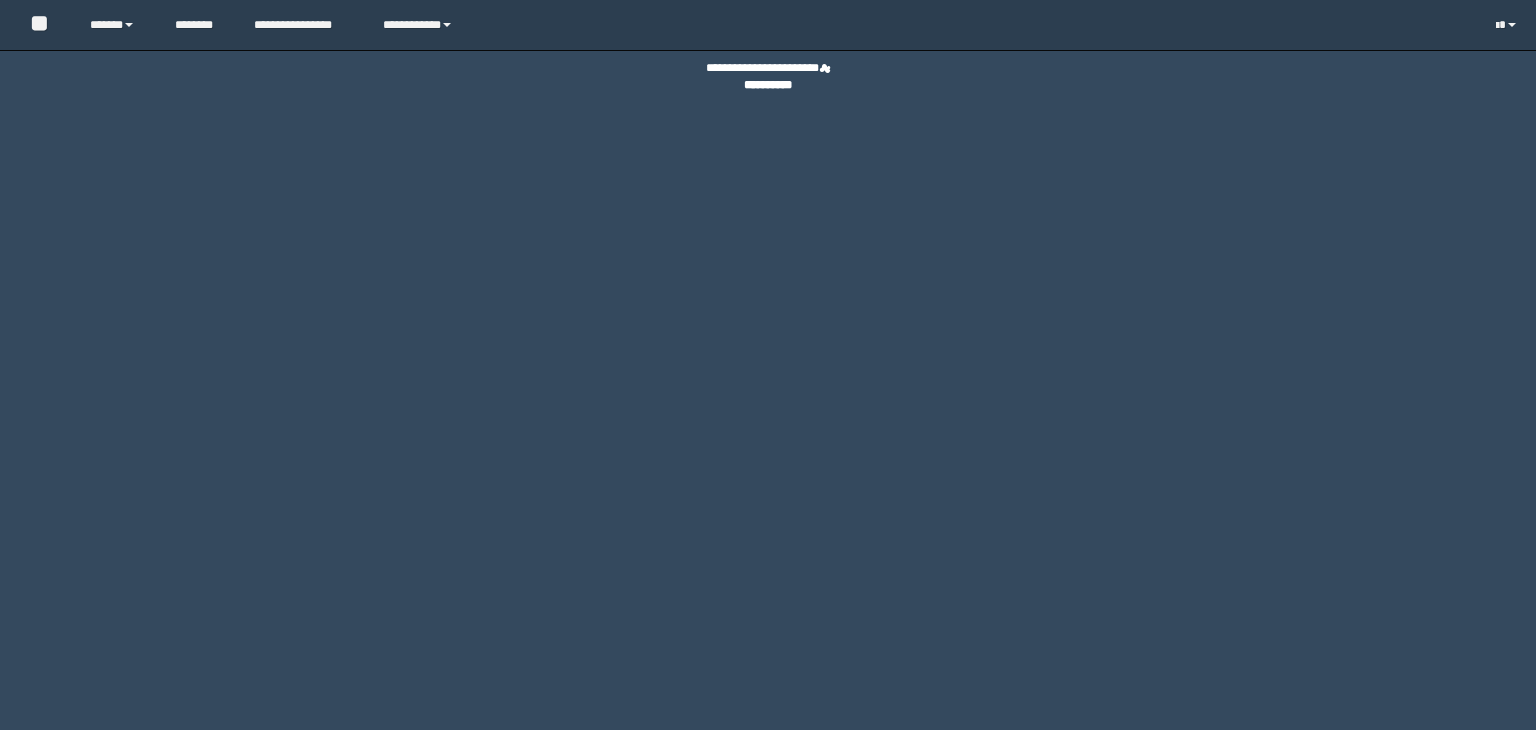 scroll, scrollTop: 0, scrollLeft: 0, axis: both 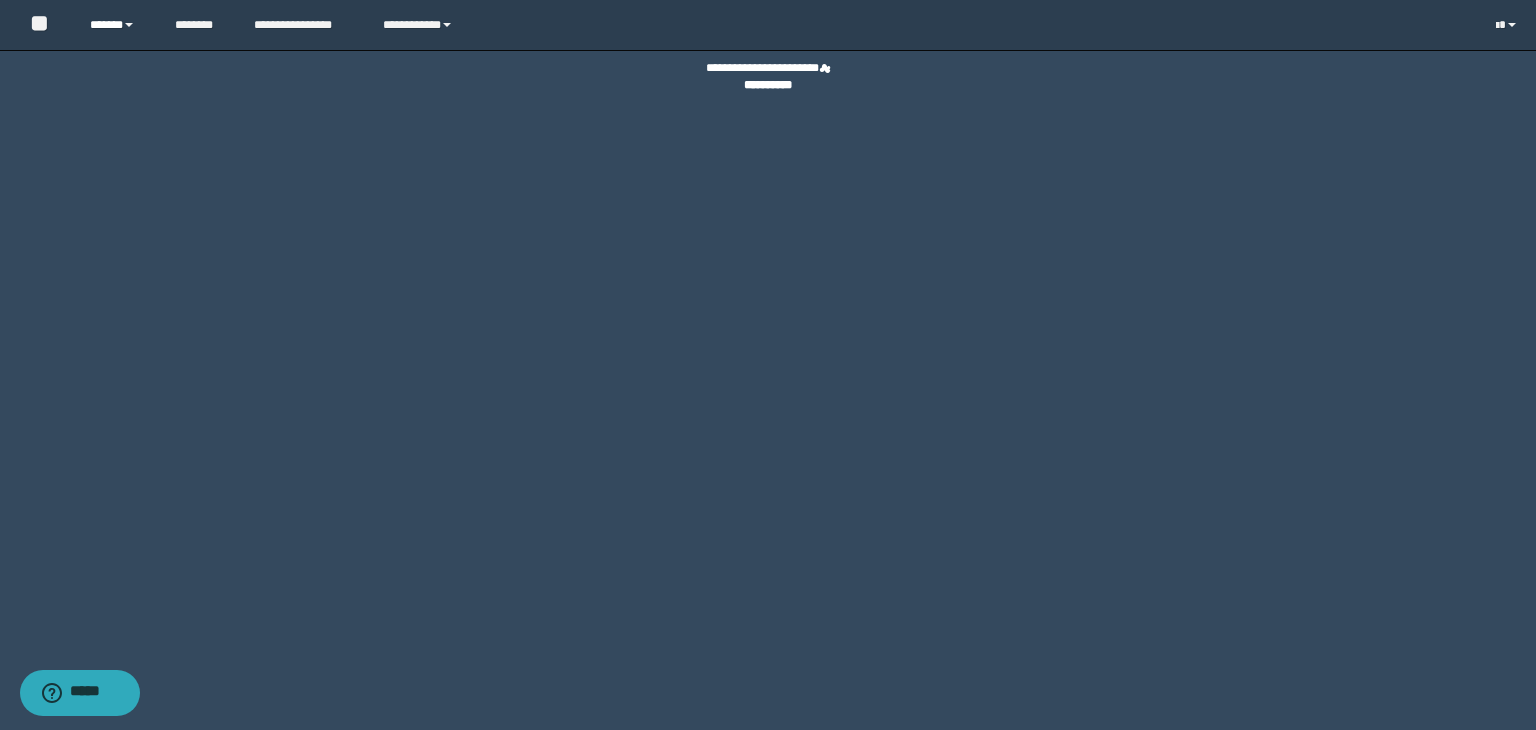 click at bounding box center [129, 25] 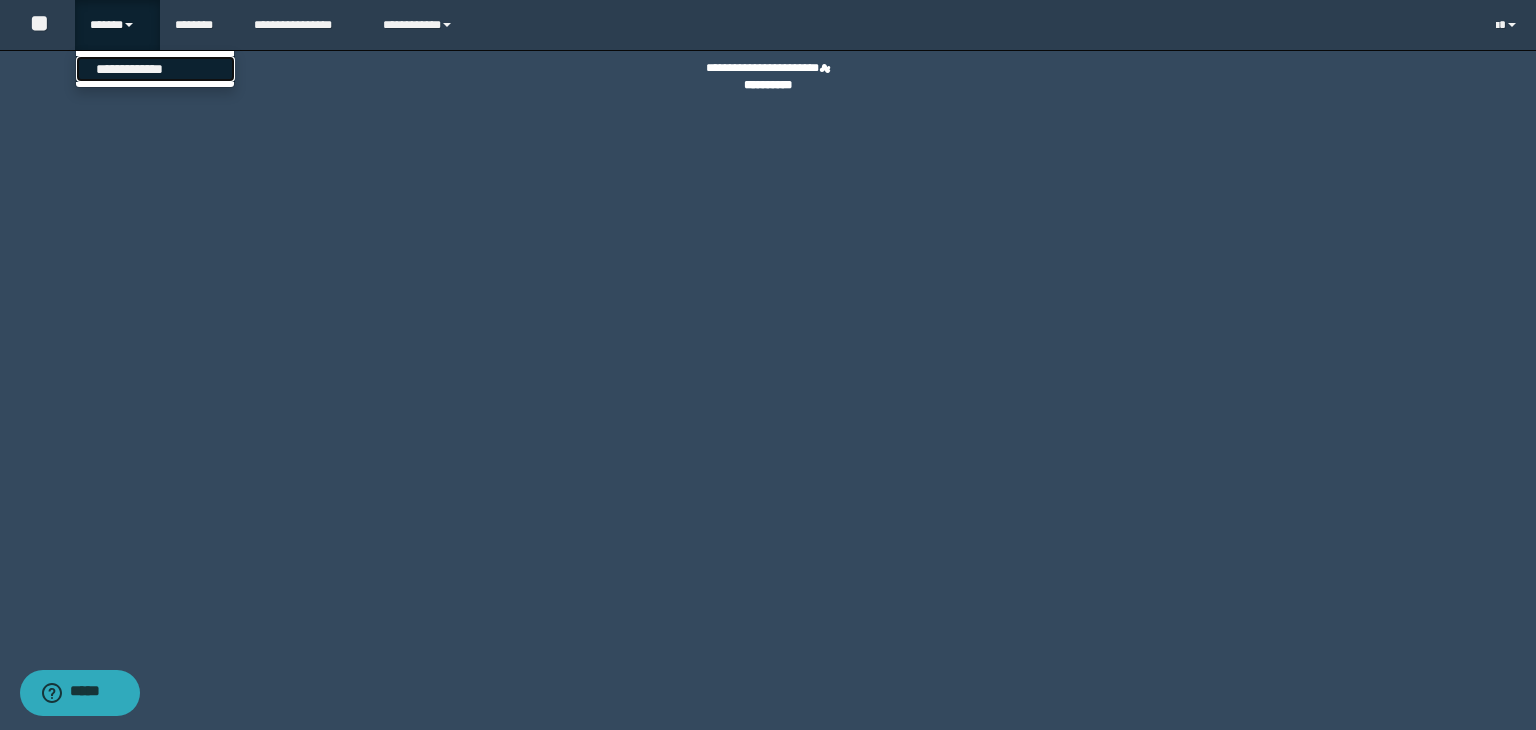 click on "**********" at bounding box center [155, 69] 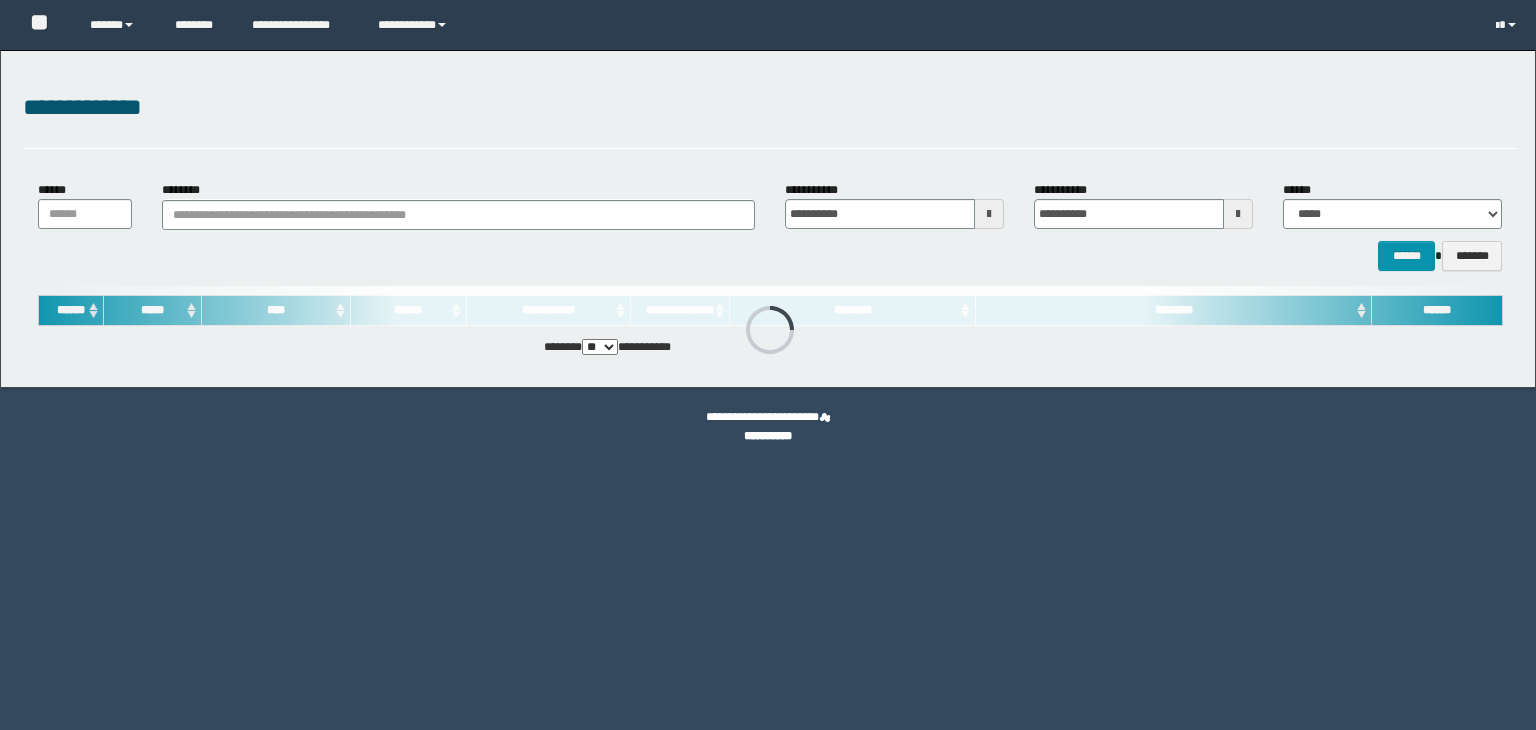 scroll, scrollTop: 0, scrollLeft: 0, axis: both 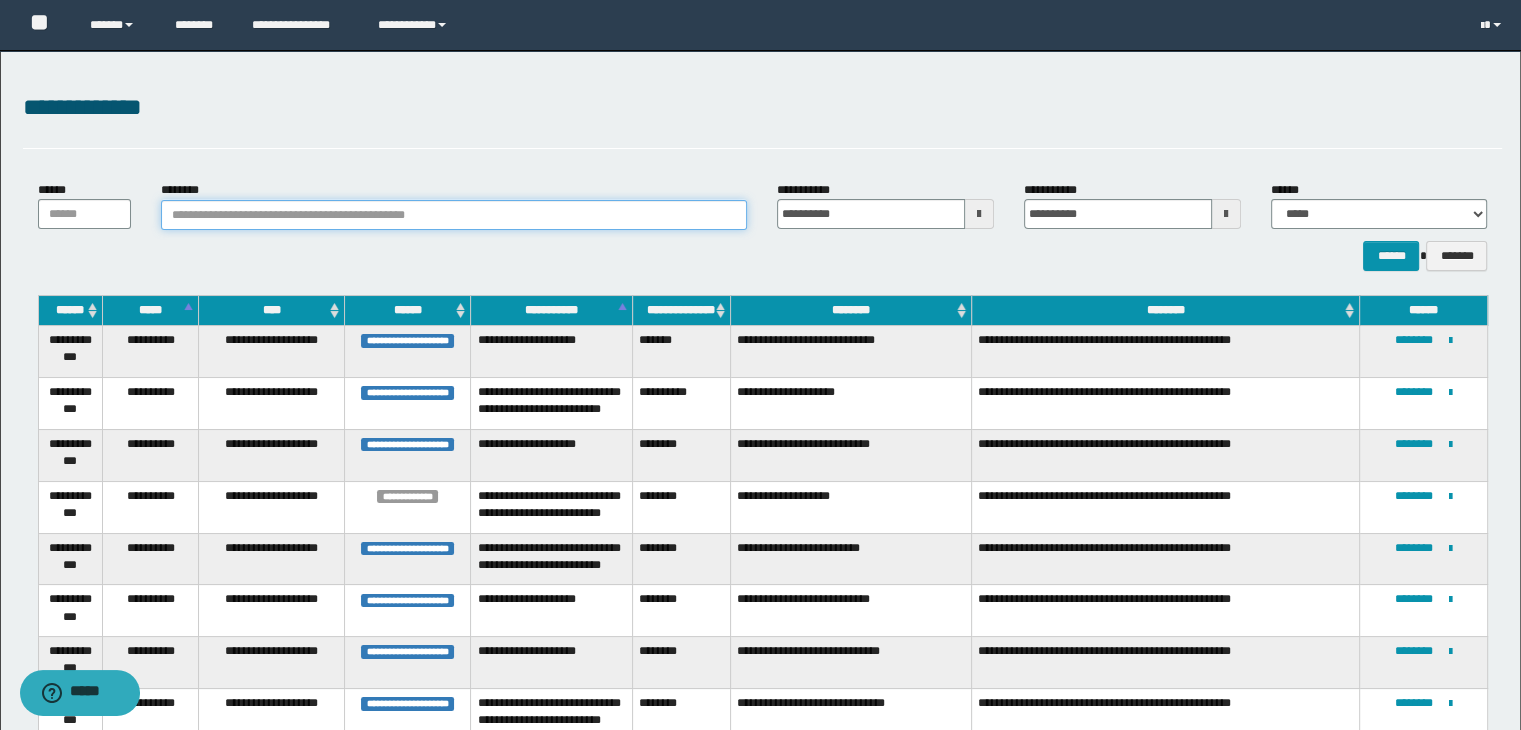 click on "********" at bounding box center [454, 215] 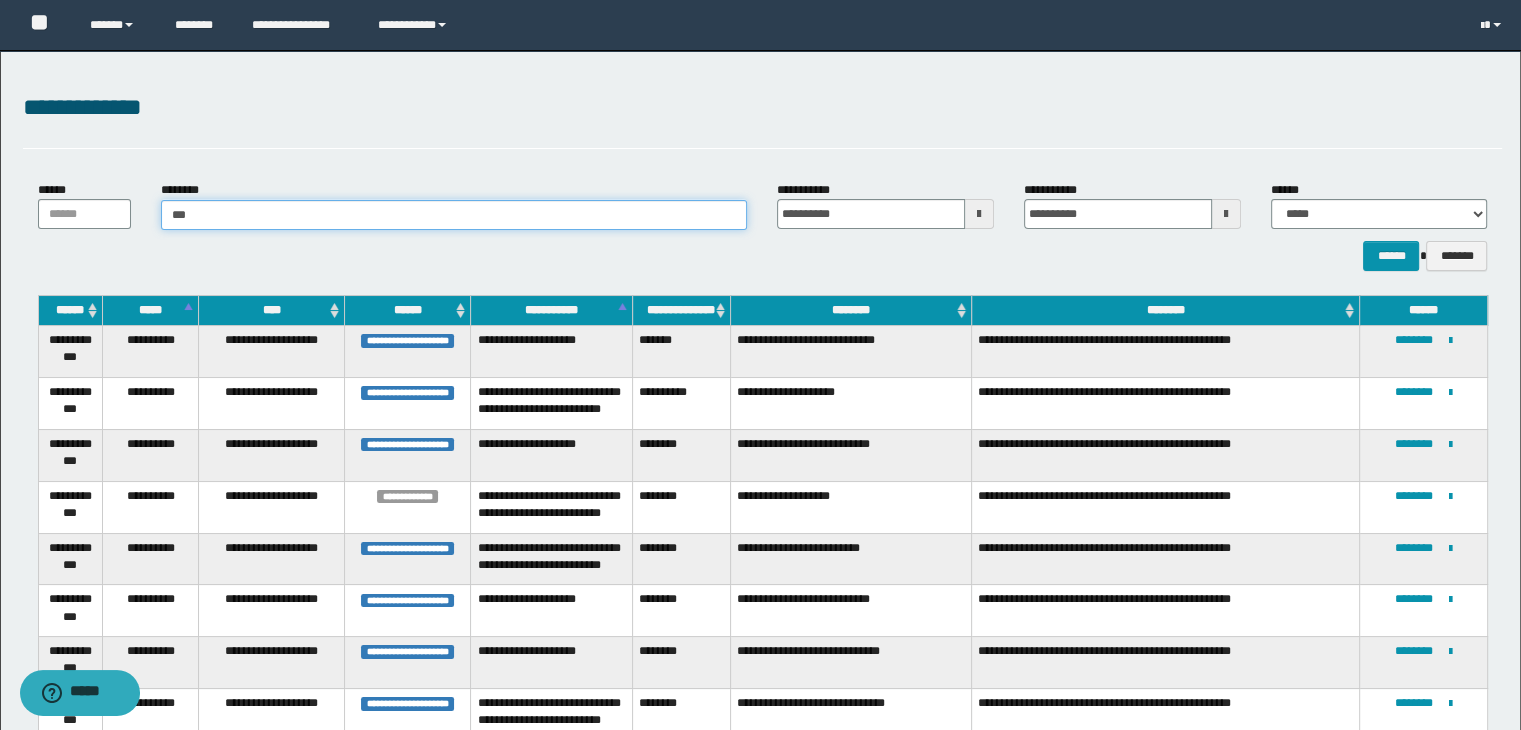 type on "****" 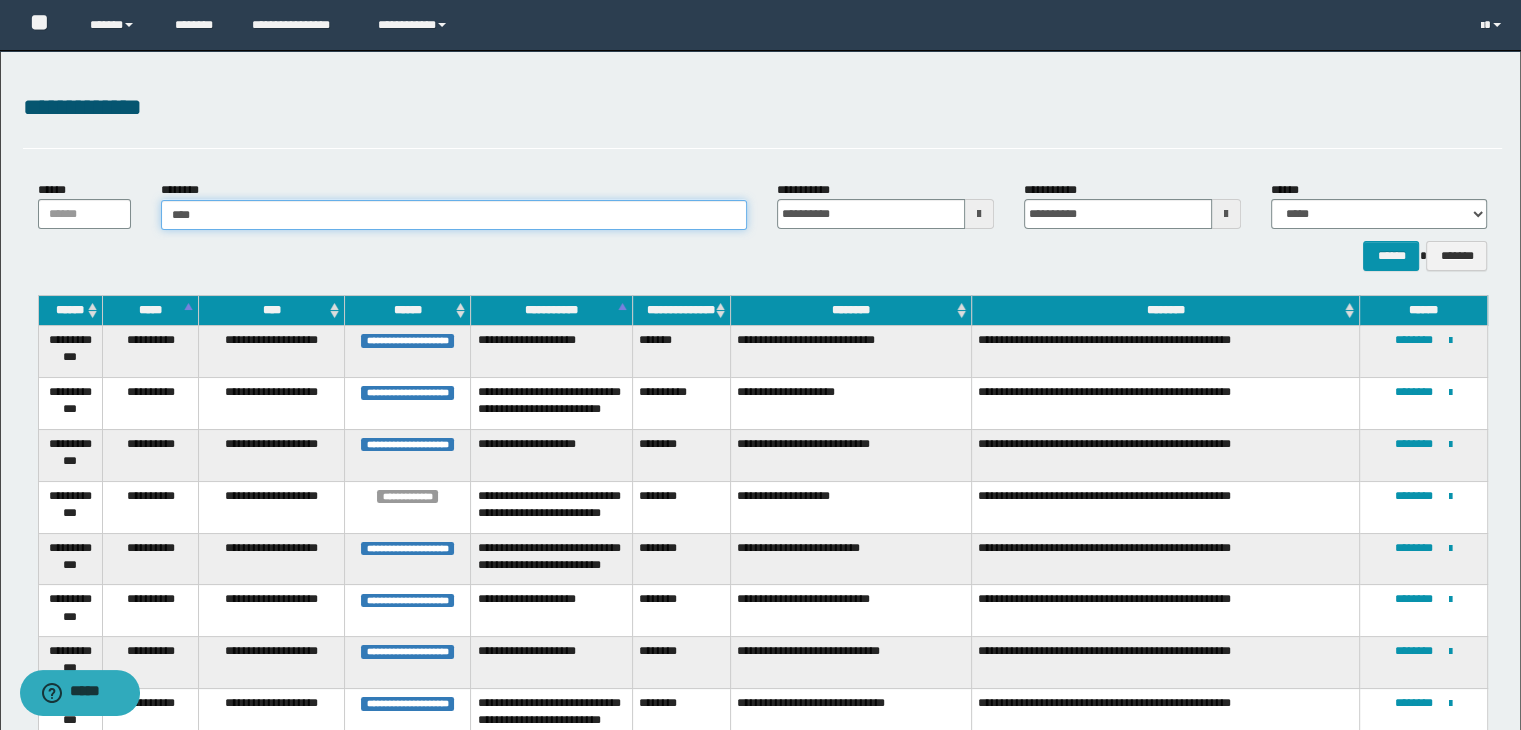 type on "****" 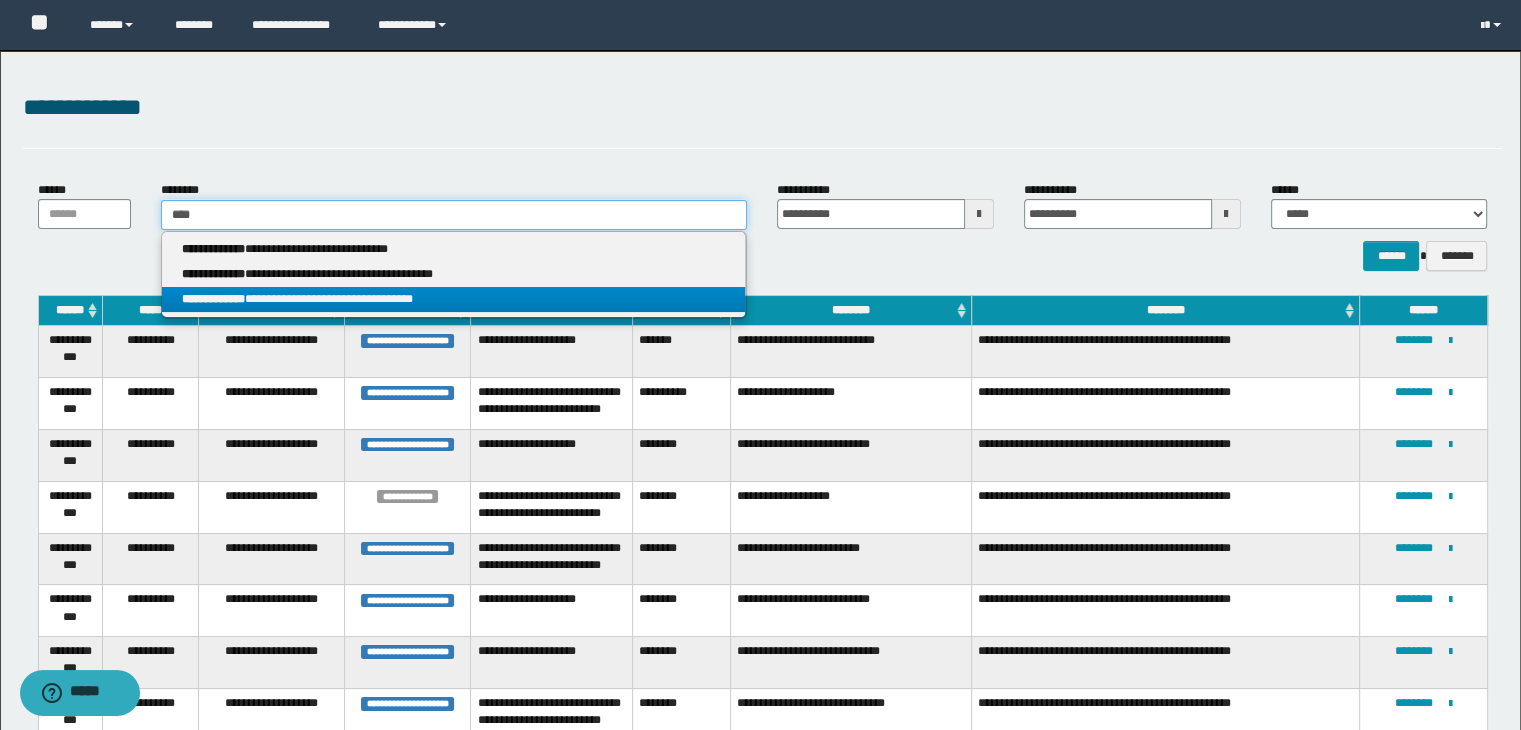 type on "****" 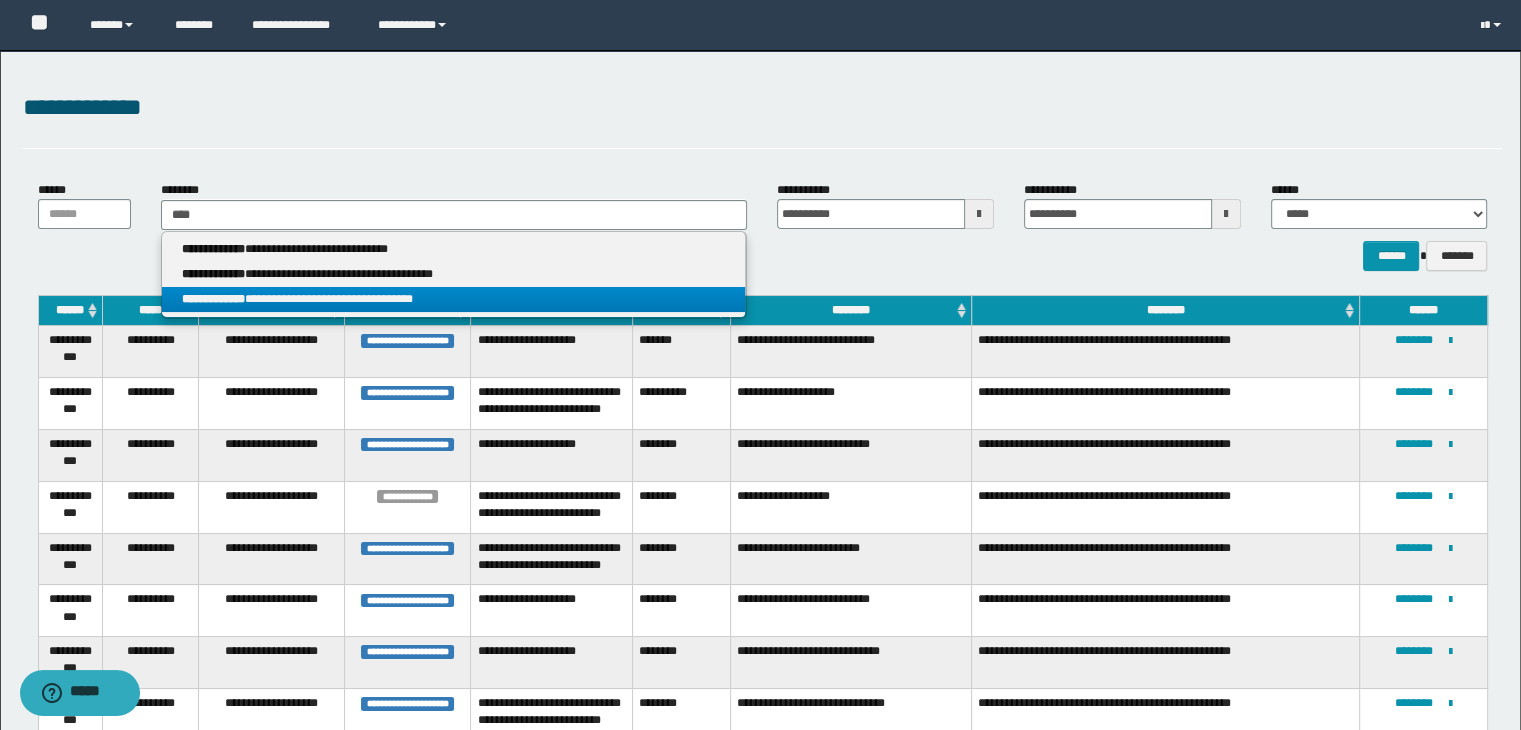 click on "**********" at bounding box center [454, 299] 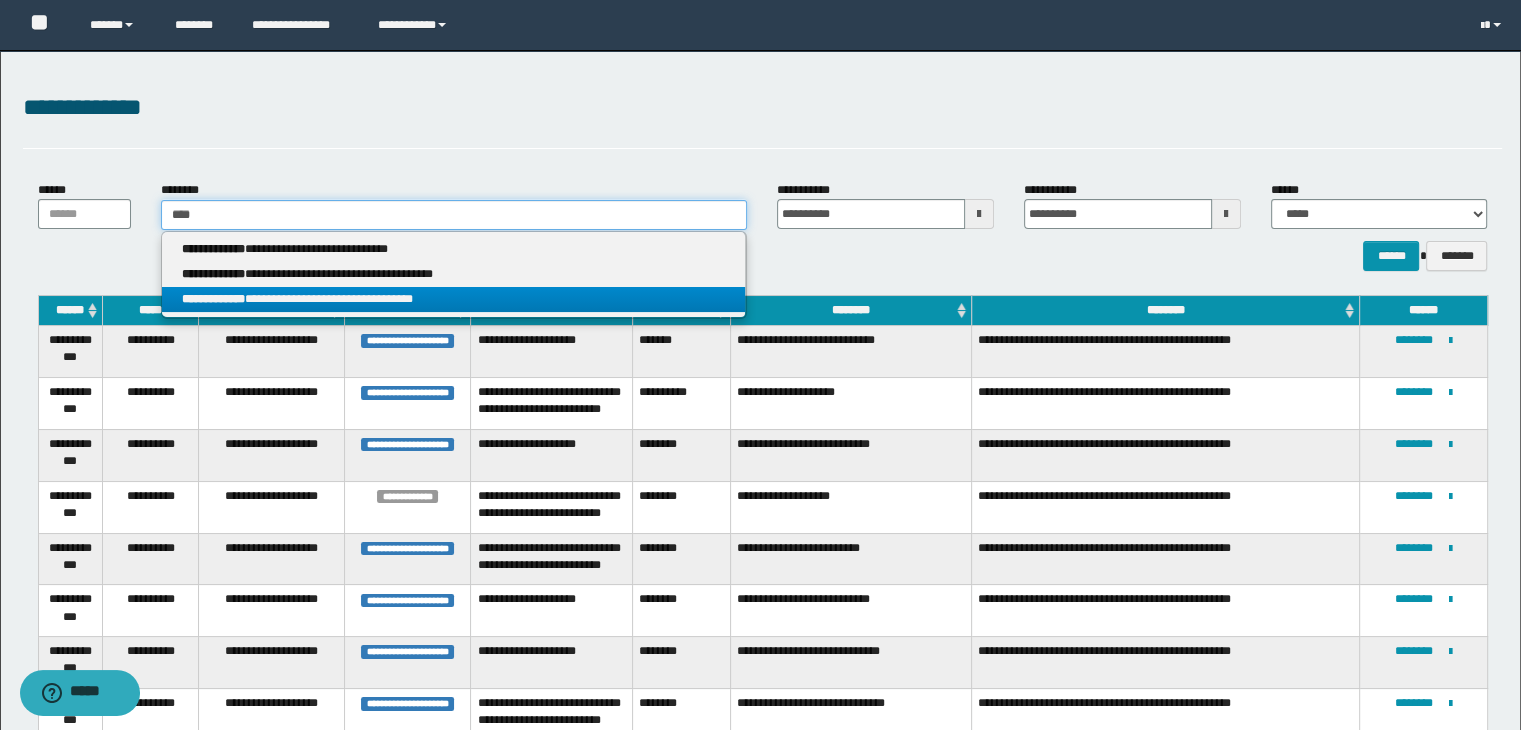 type 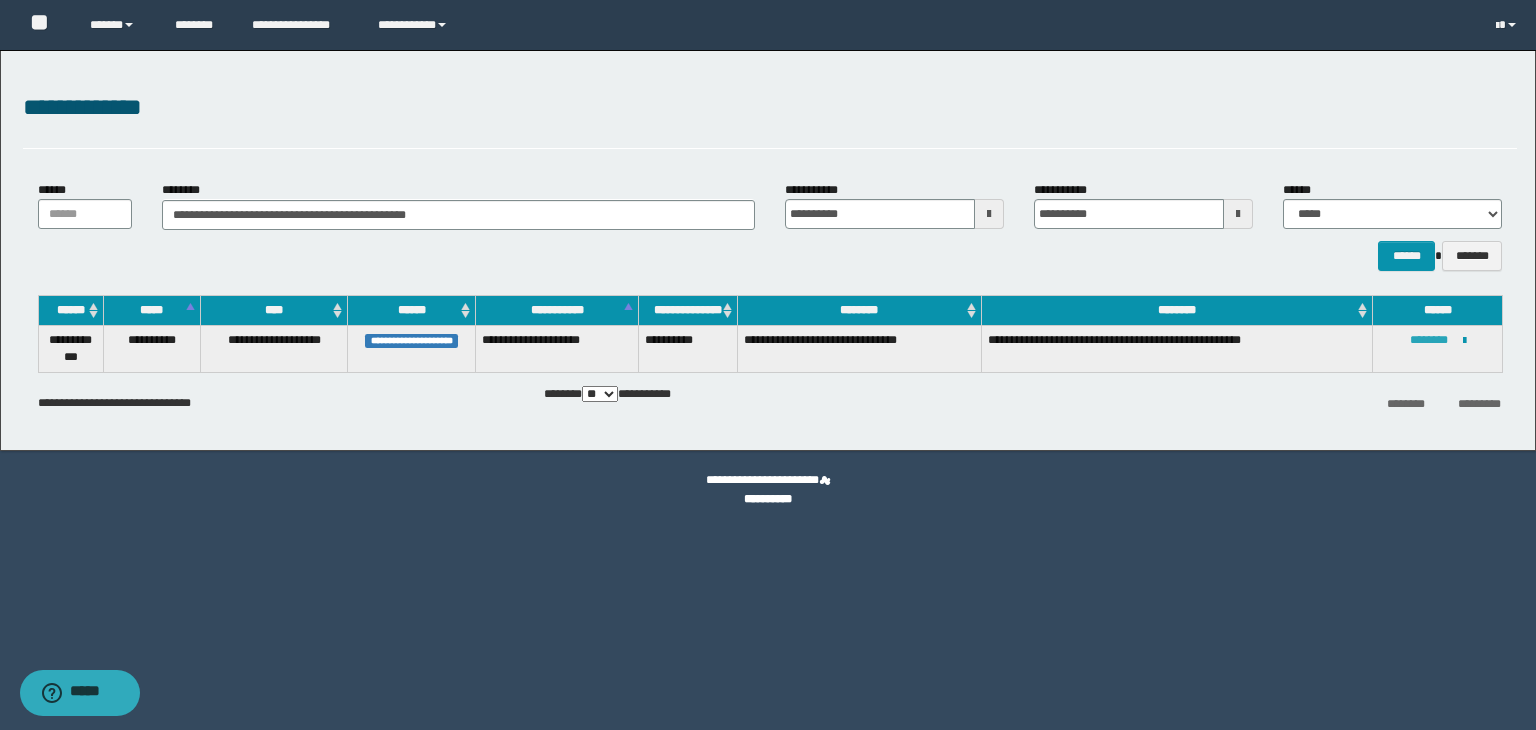 click on "********" at bounding box center [1429, 340] 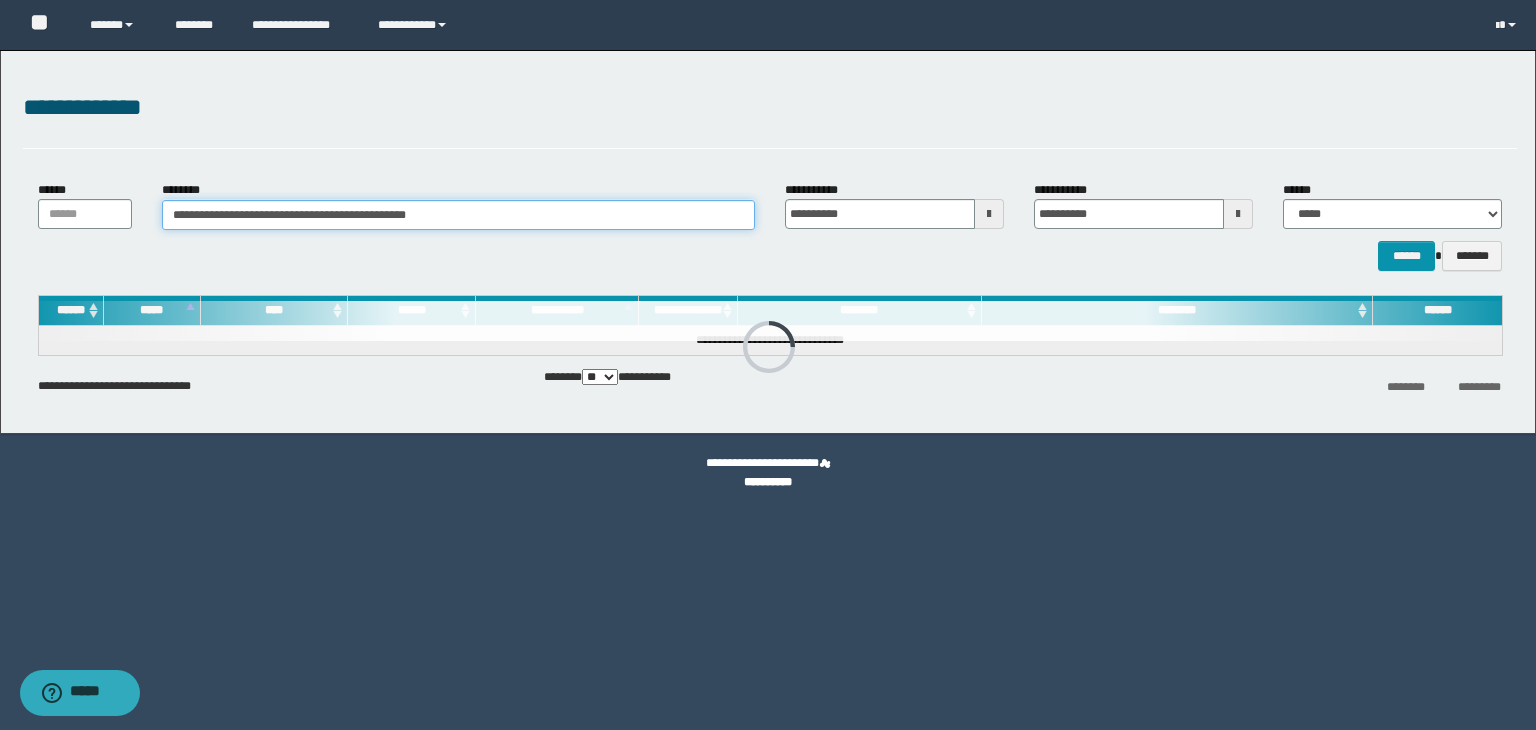 drag, startPoint x: 502, startPoint y: 224, endPoint x: 33, endPoint y: 208, distance: 469.27283 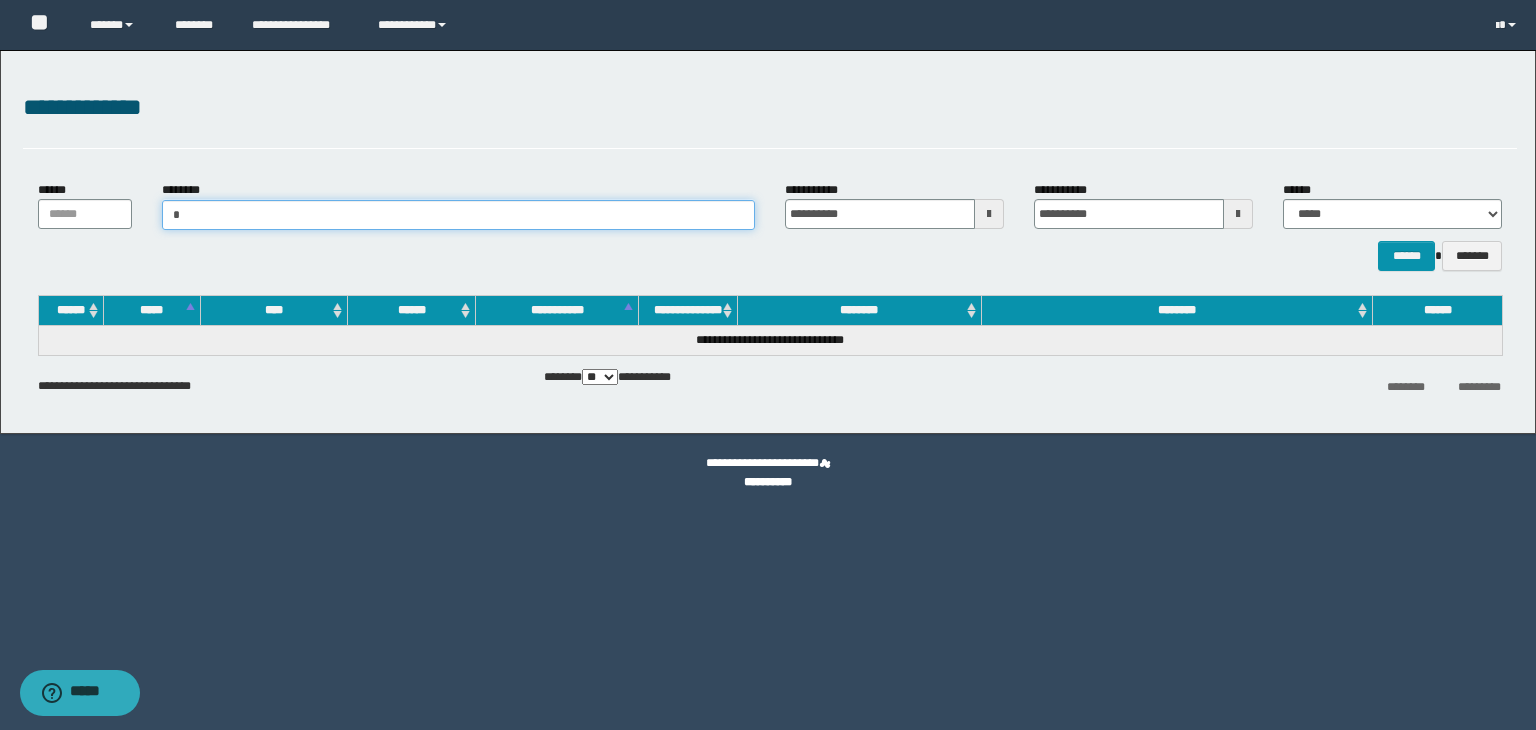 type on "**" 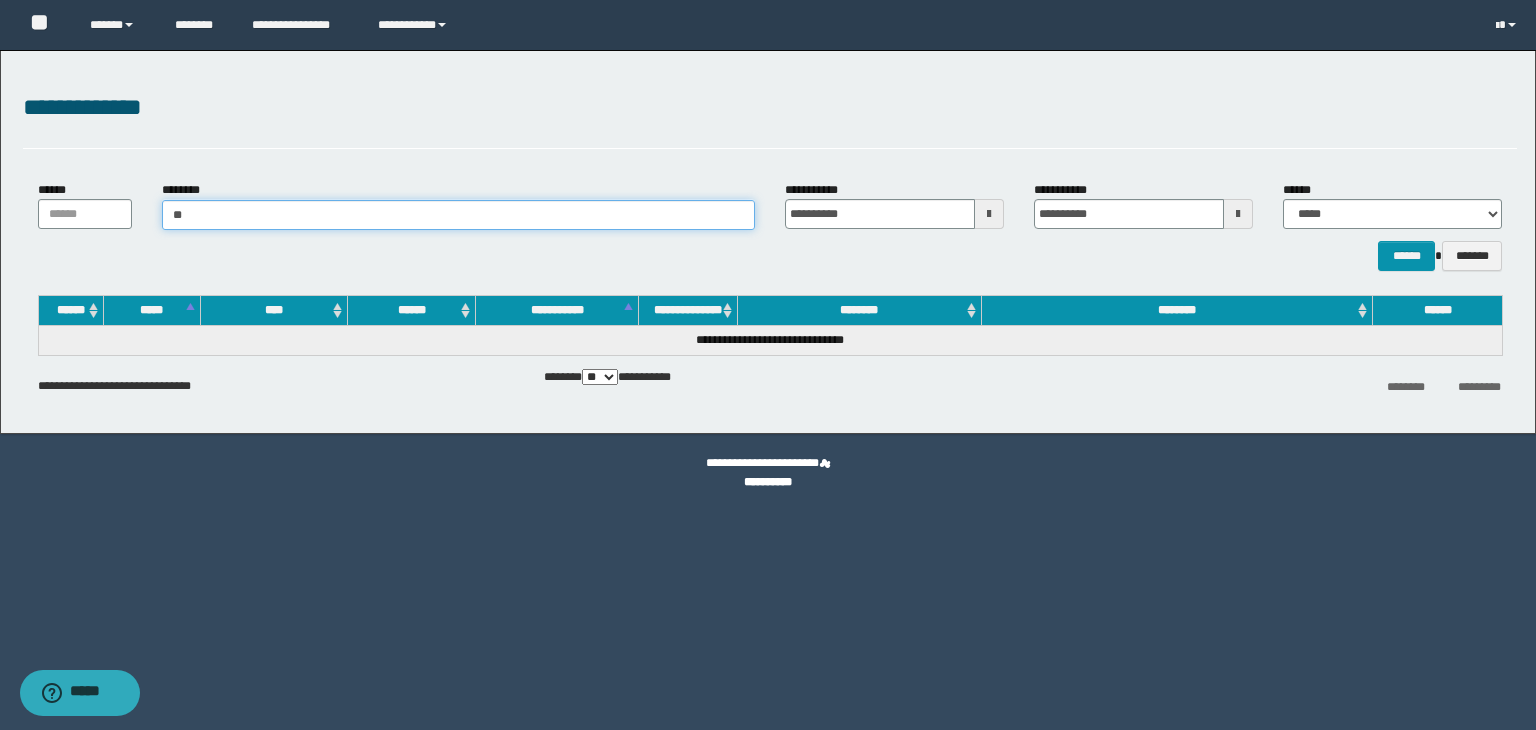 type on "**" 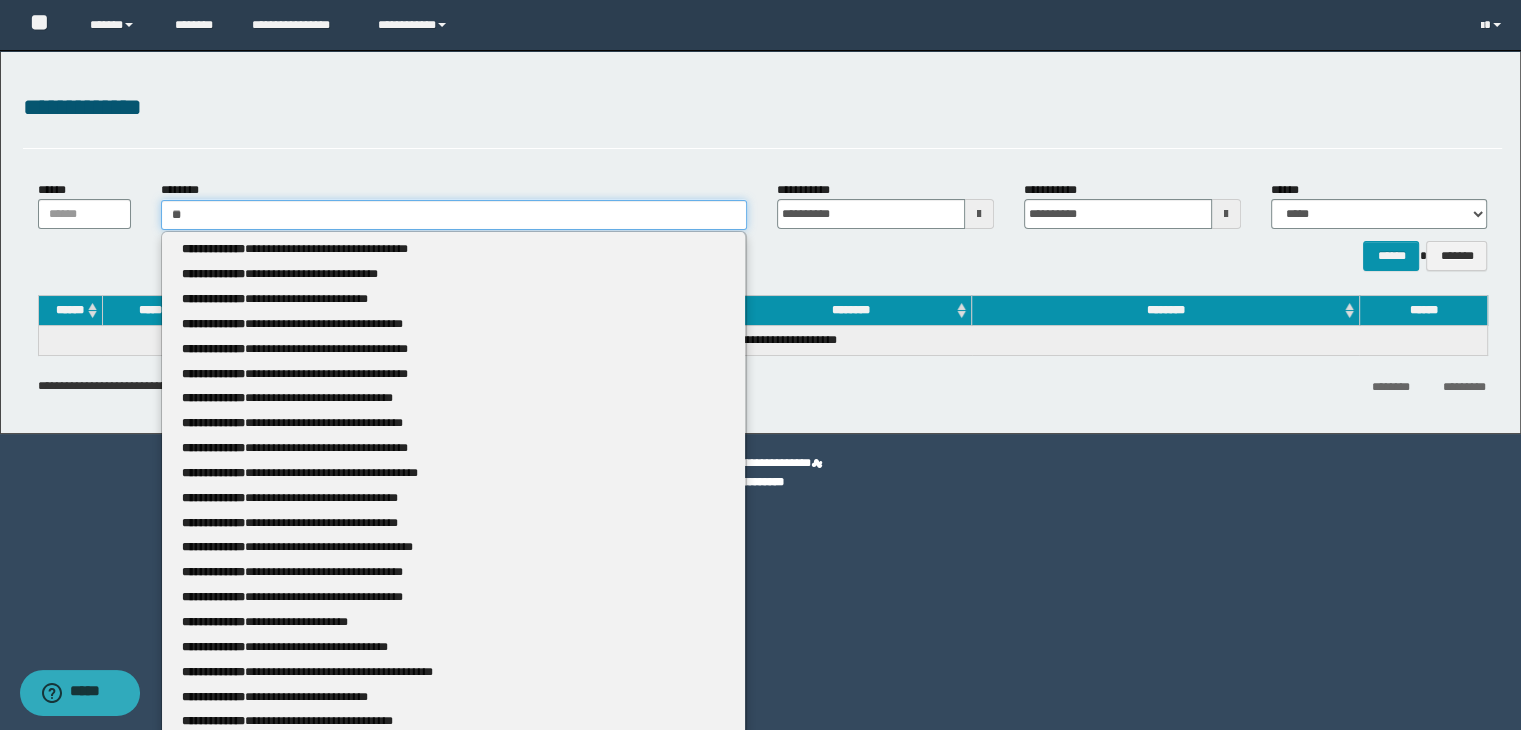 type 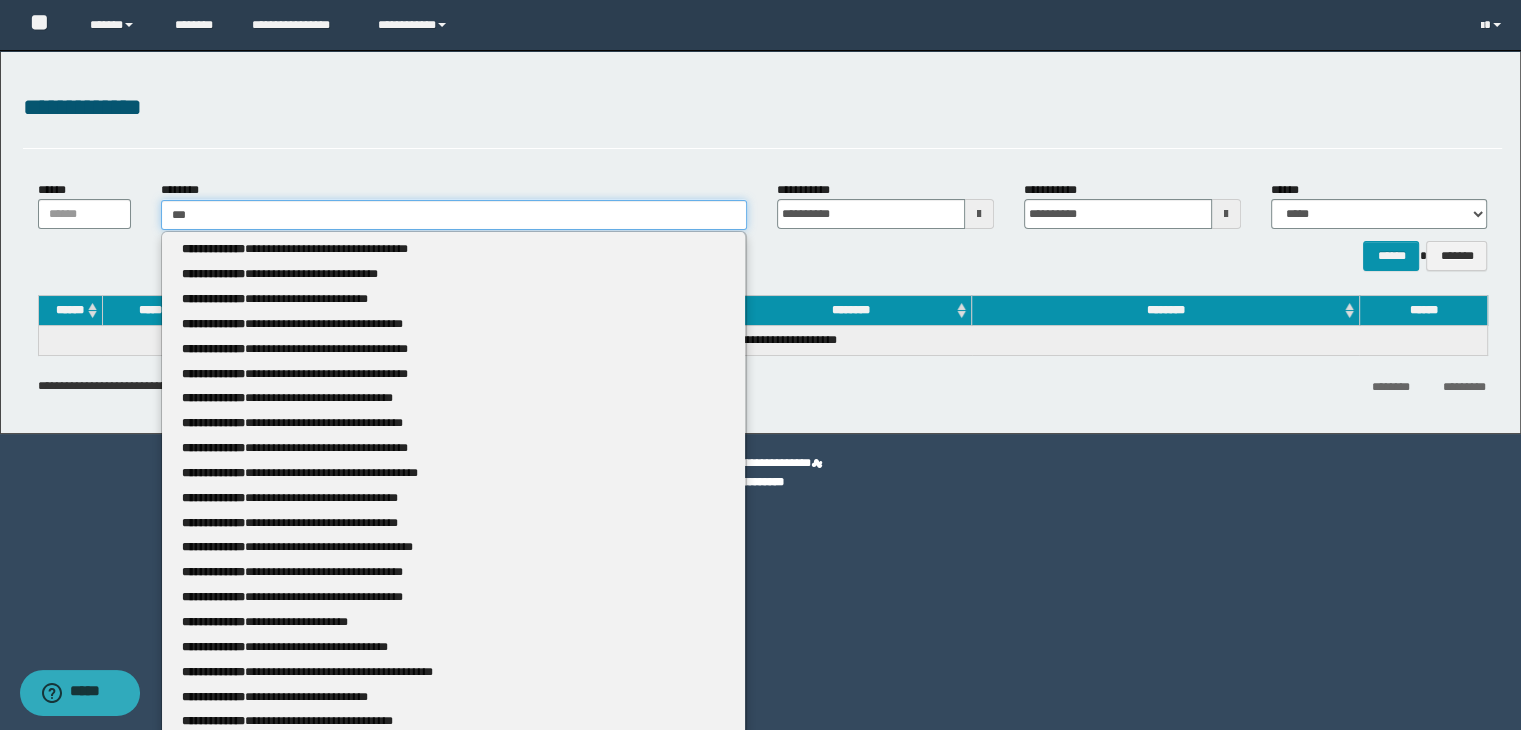 type on "***" 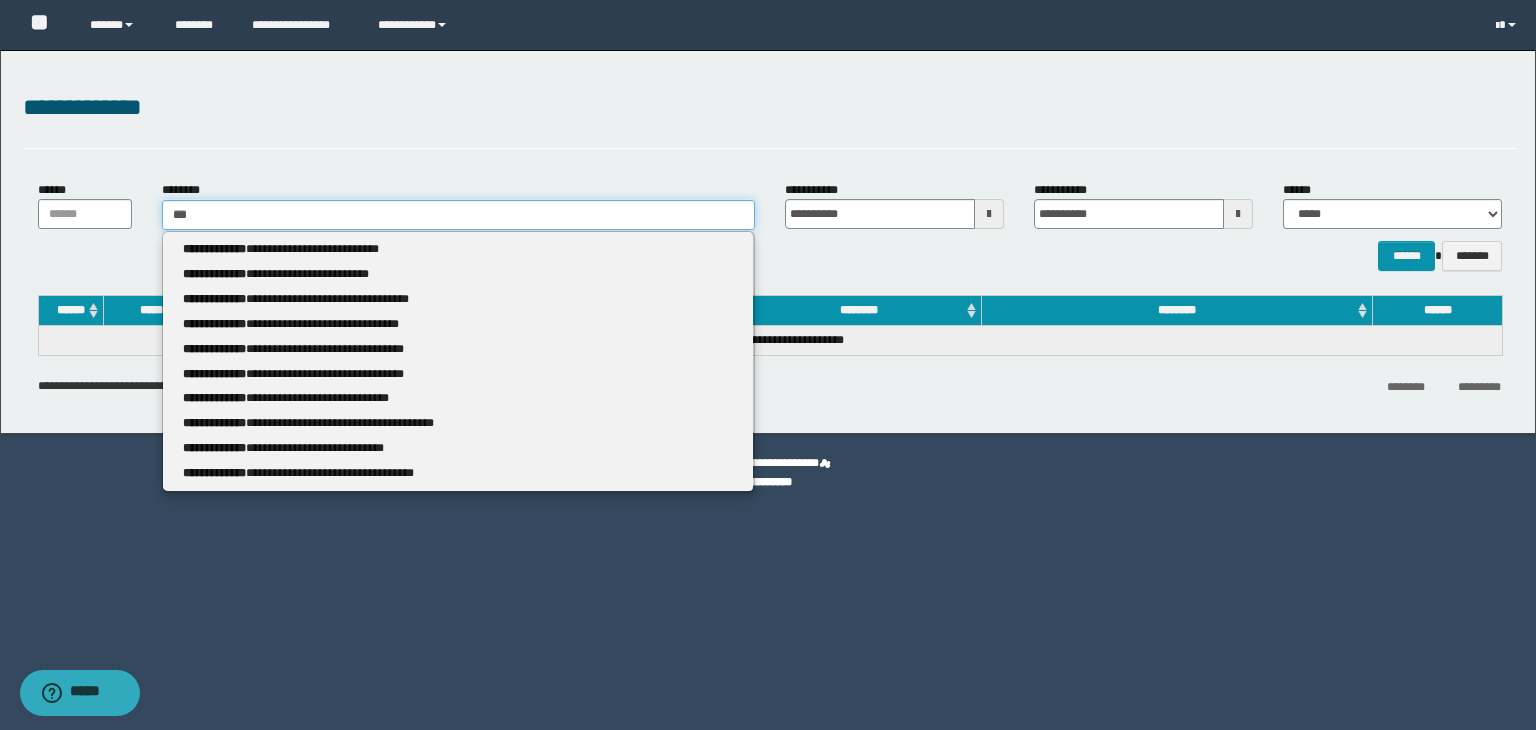 type 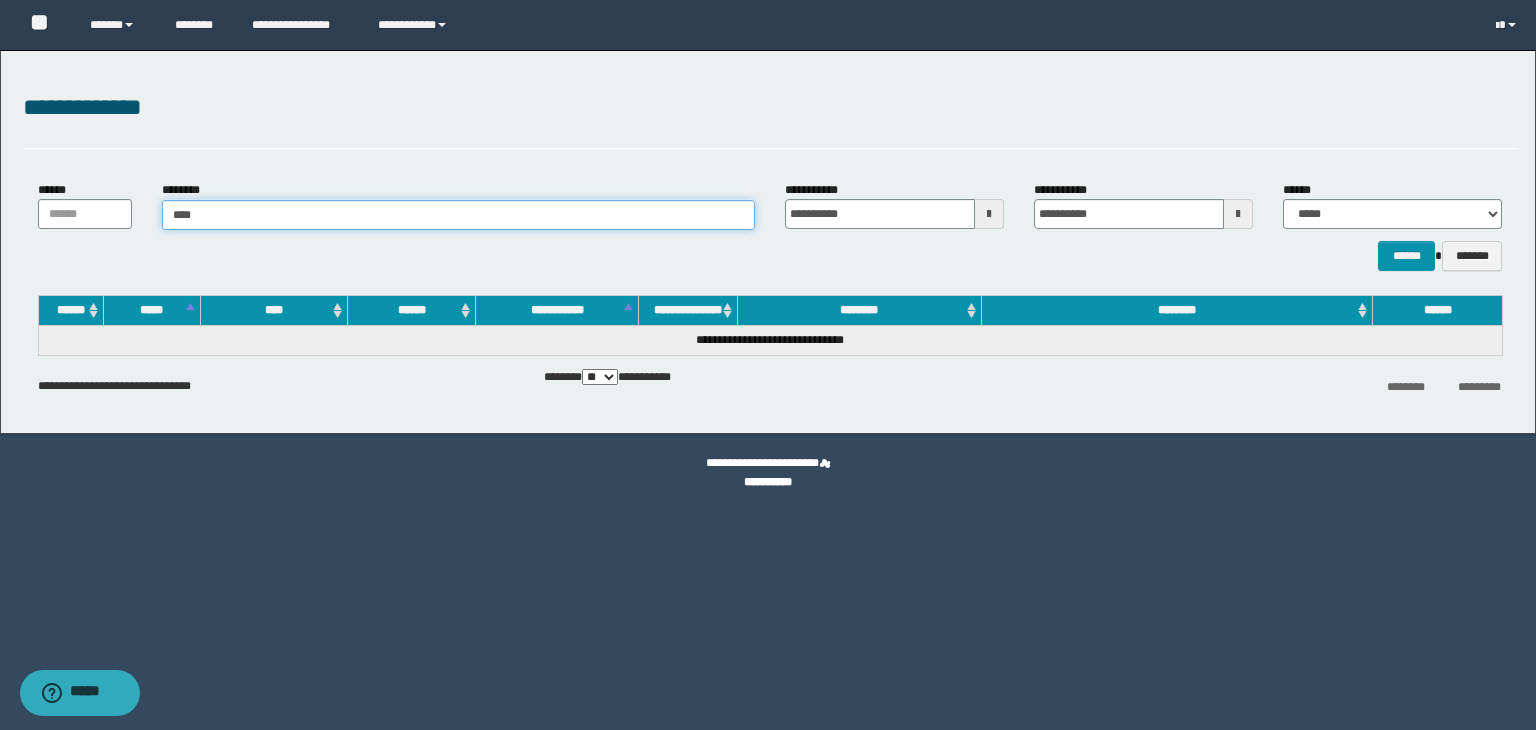 type on "****" 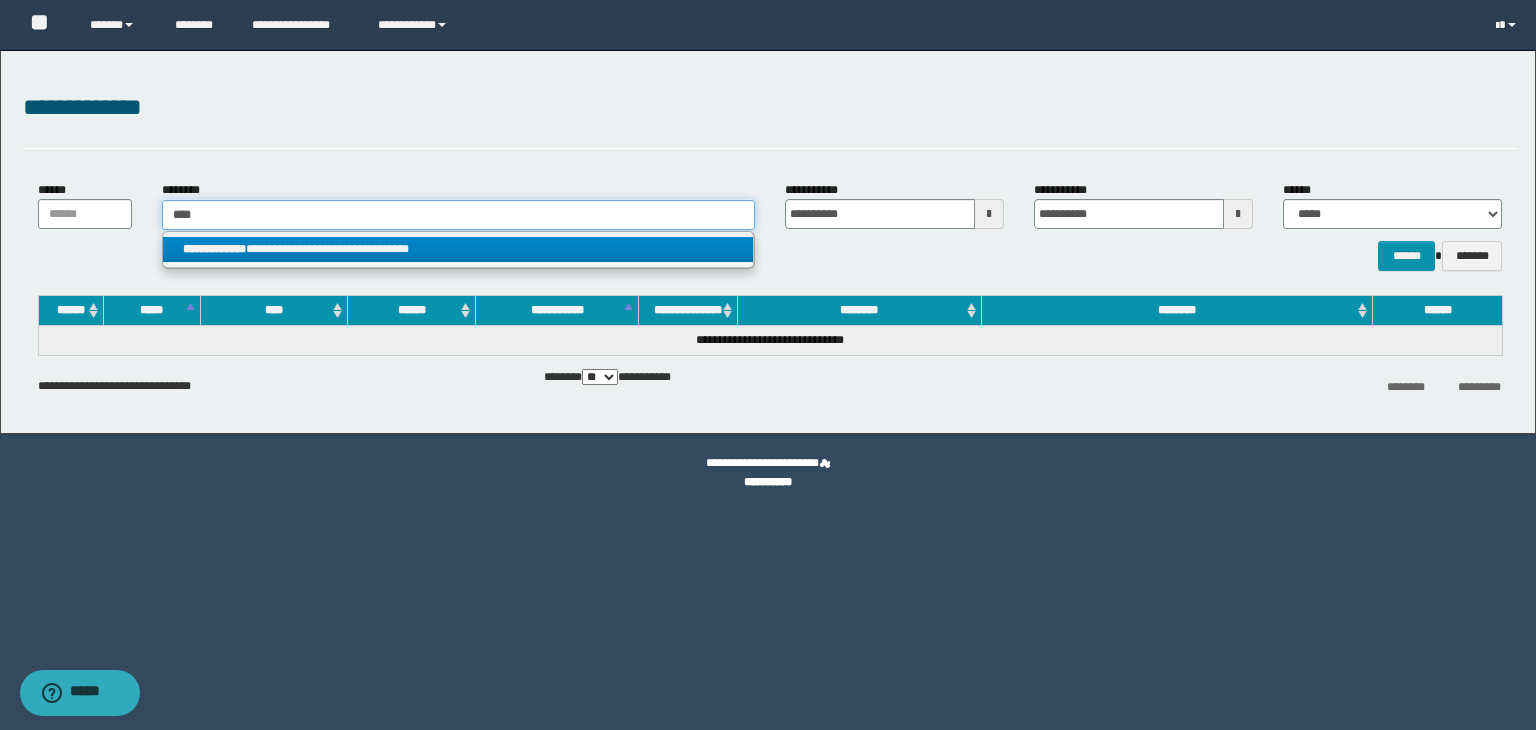 type on "****" 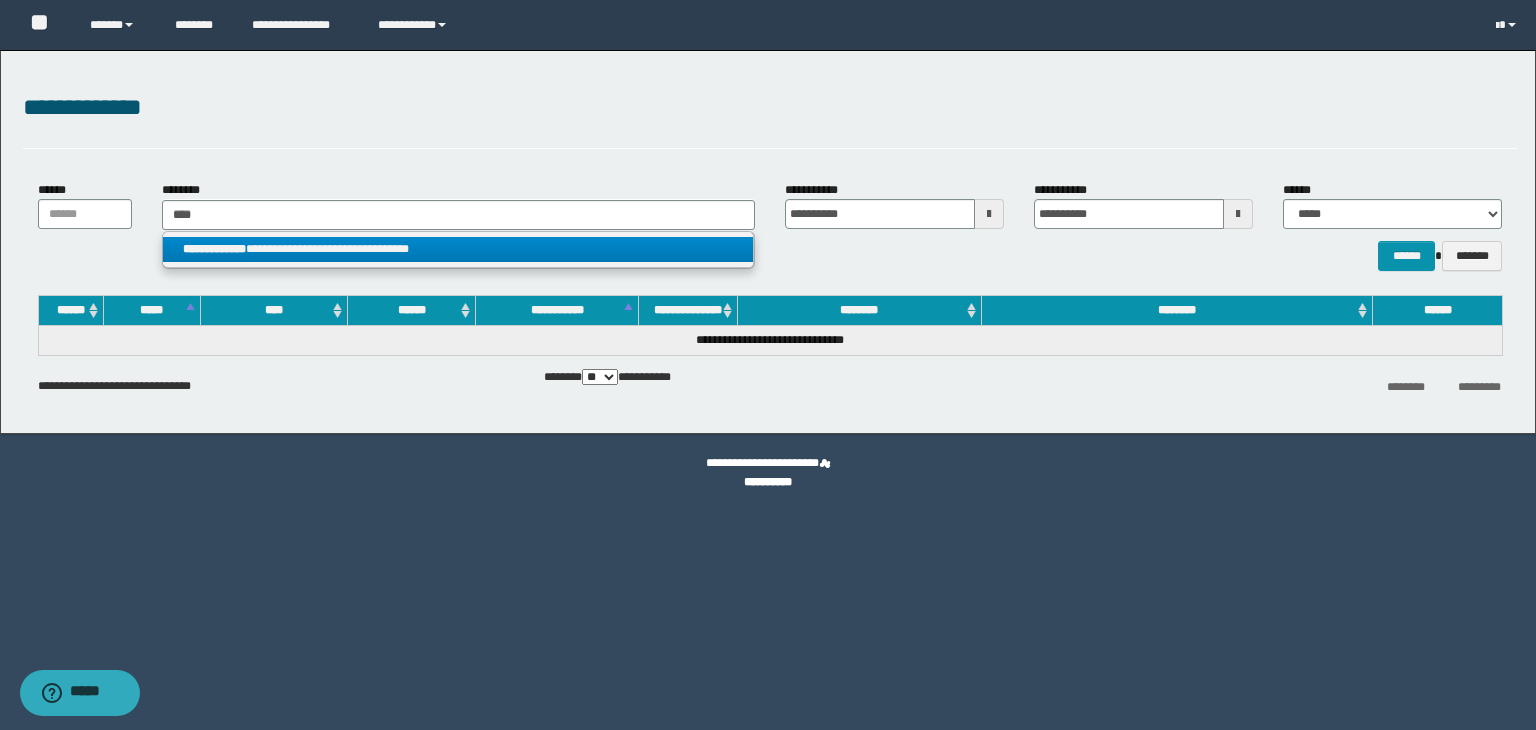 click on "**********" at bounding box center (458, 249) 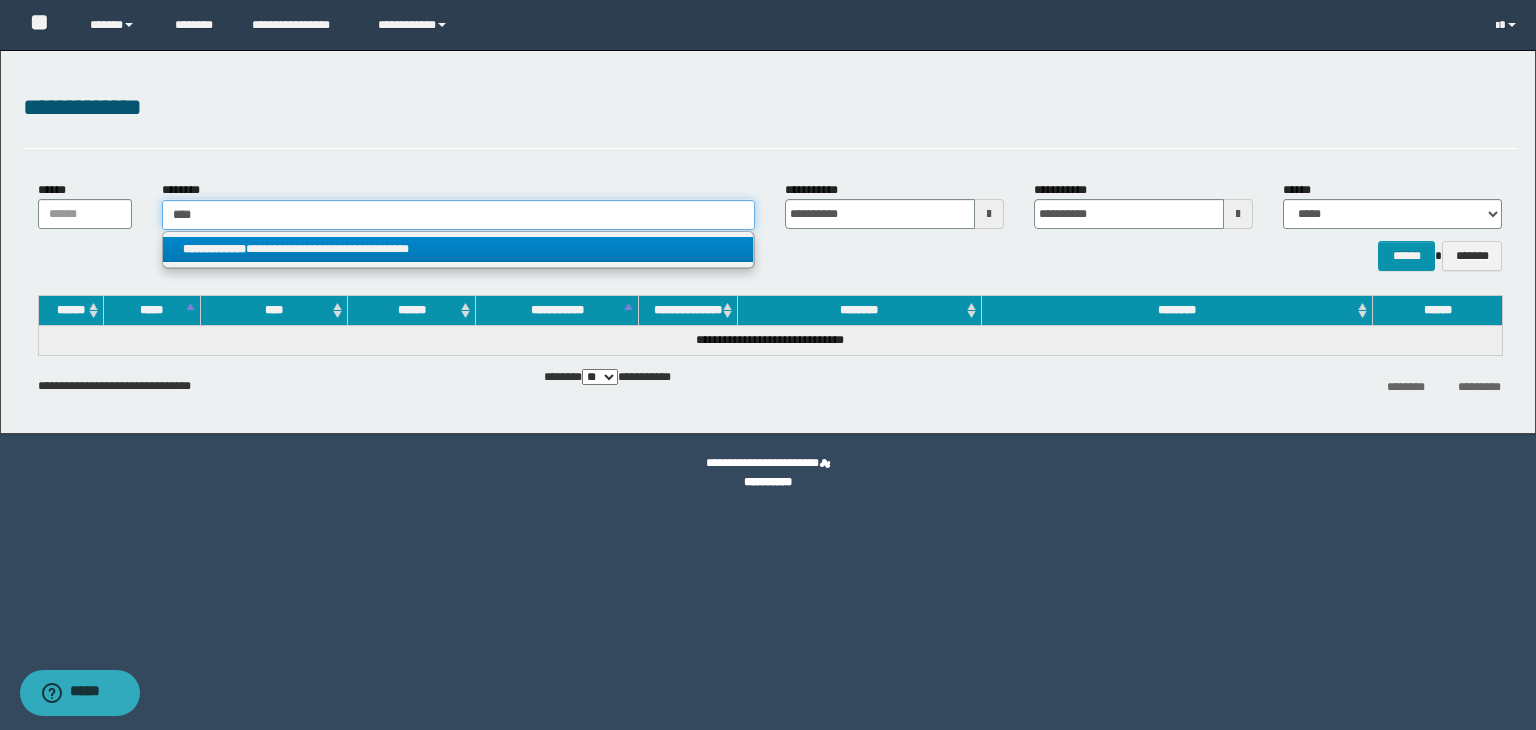 type 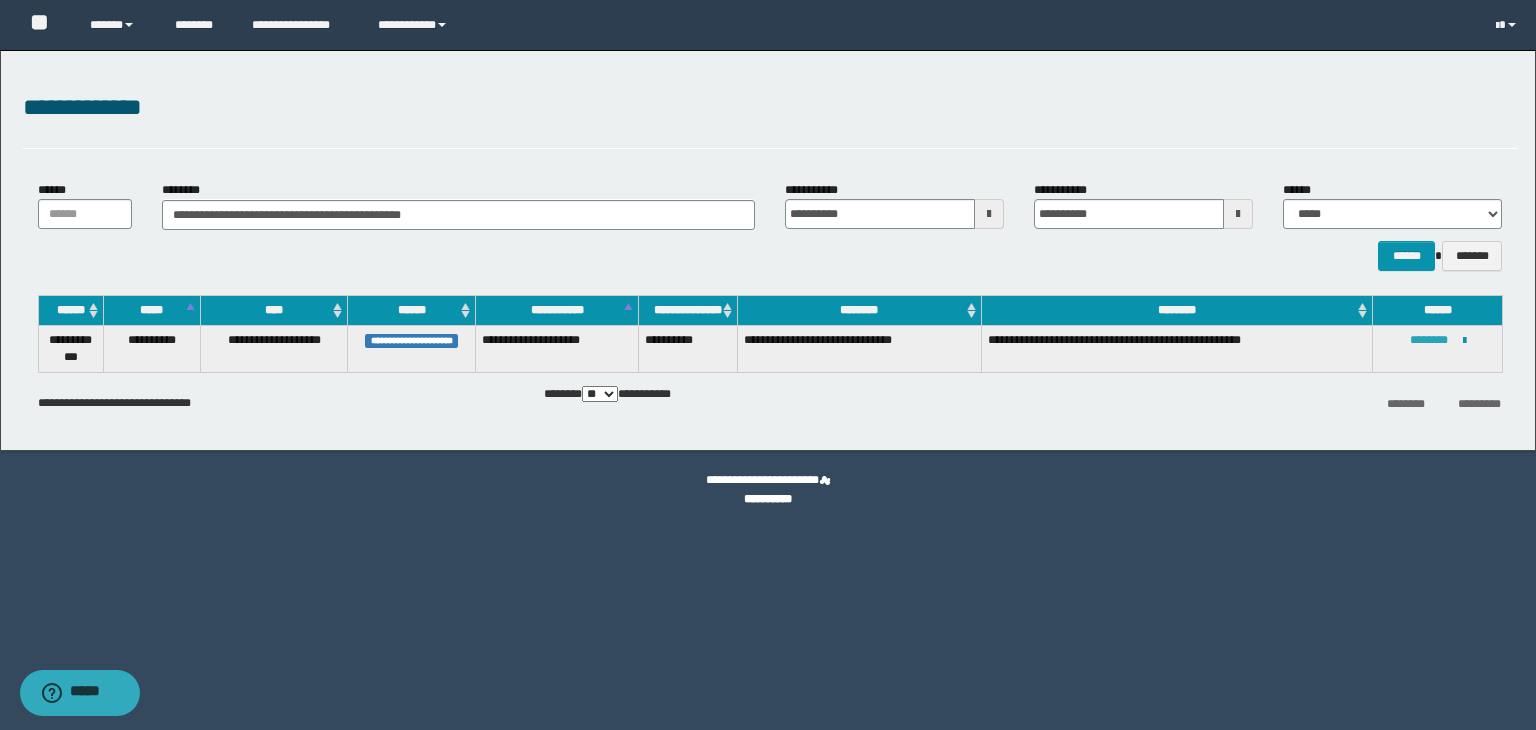 click on "********" at bounding box center (1429, 340) 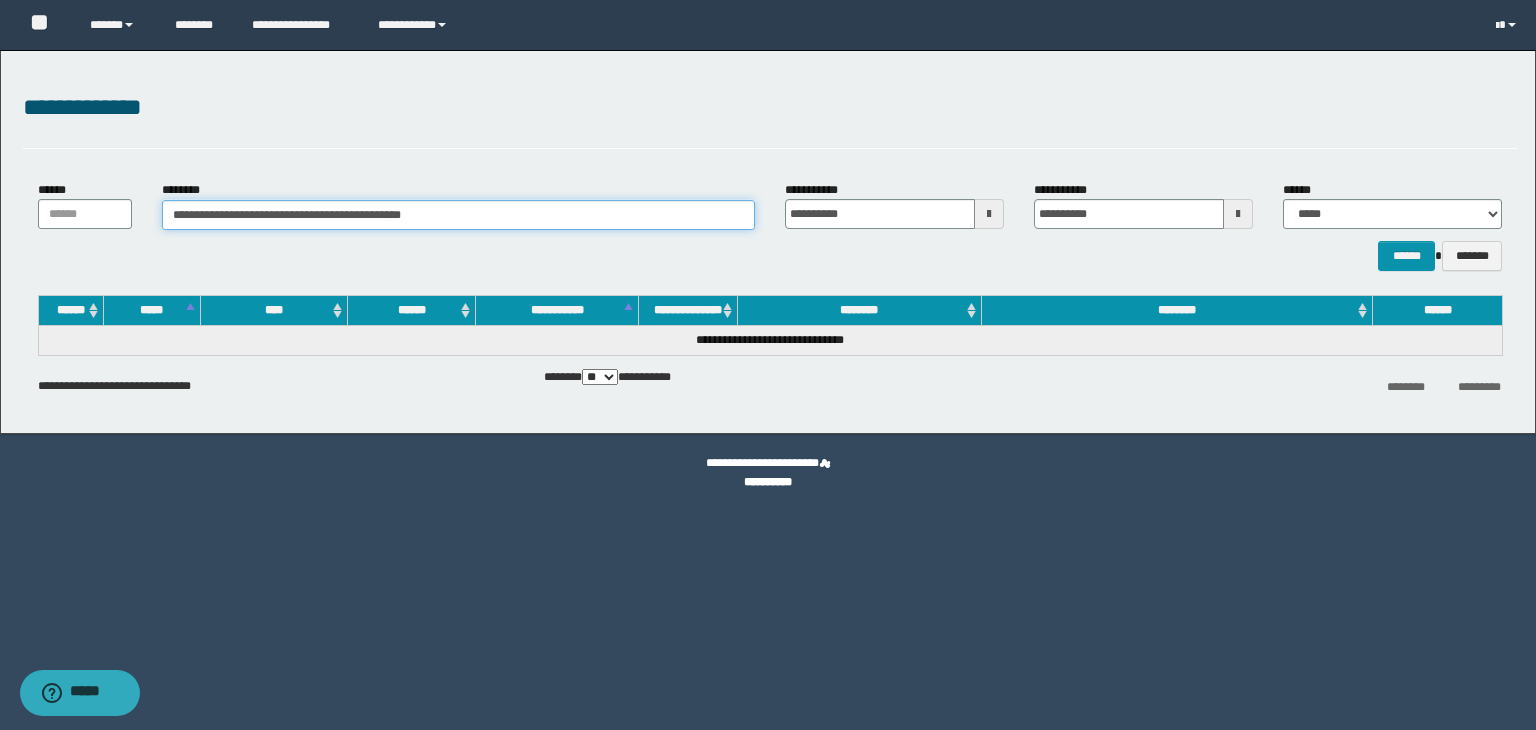 drag, startPoint x: 578, startPoint y: 221, endPoint x: 0, endPoint y: 258, distance: 579.18304 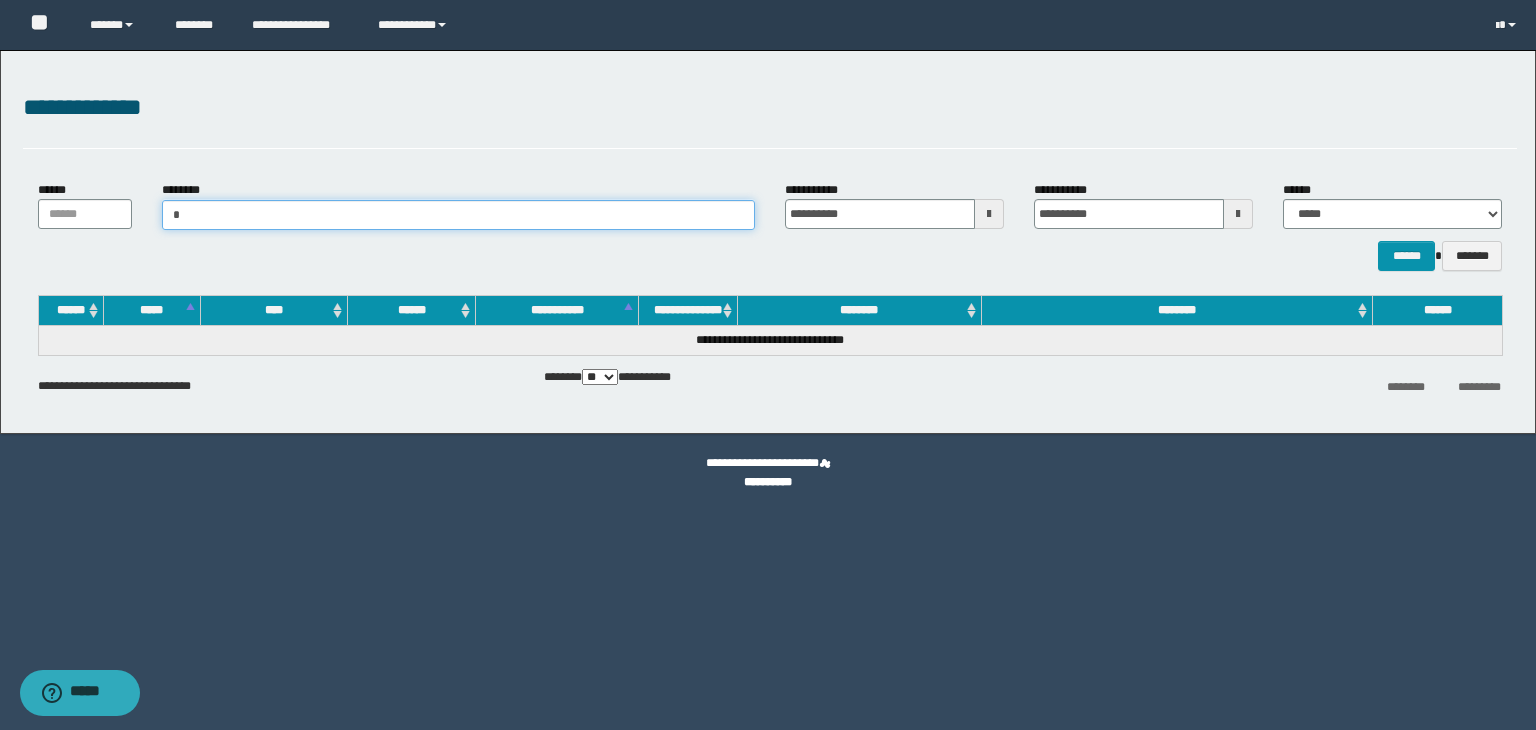 type on "**" 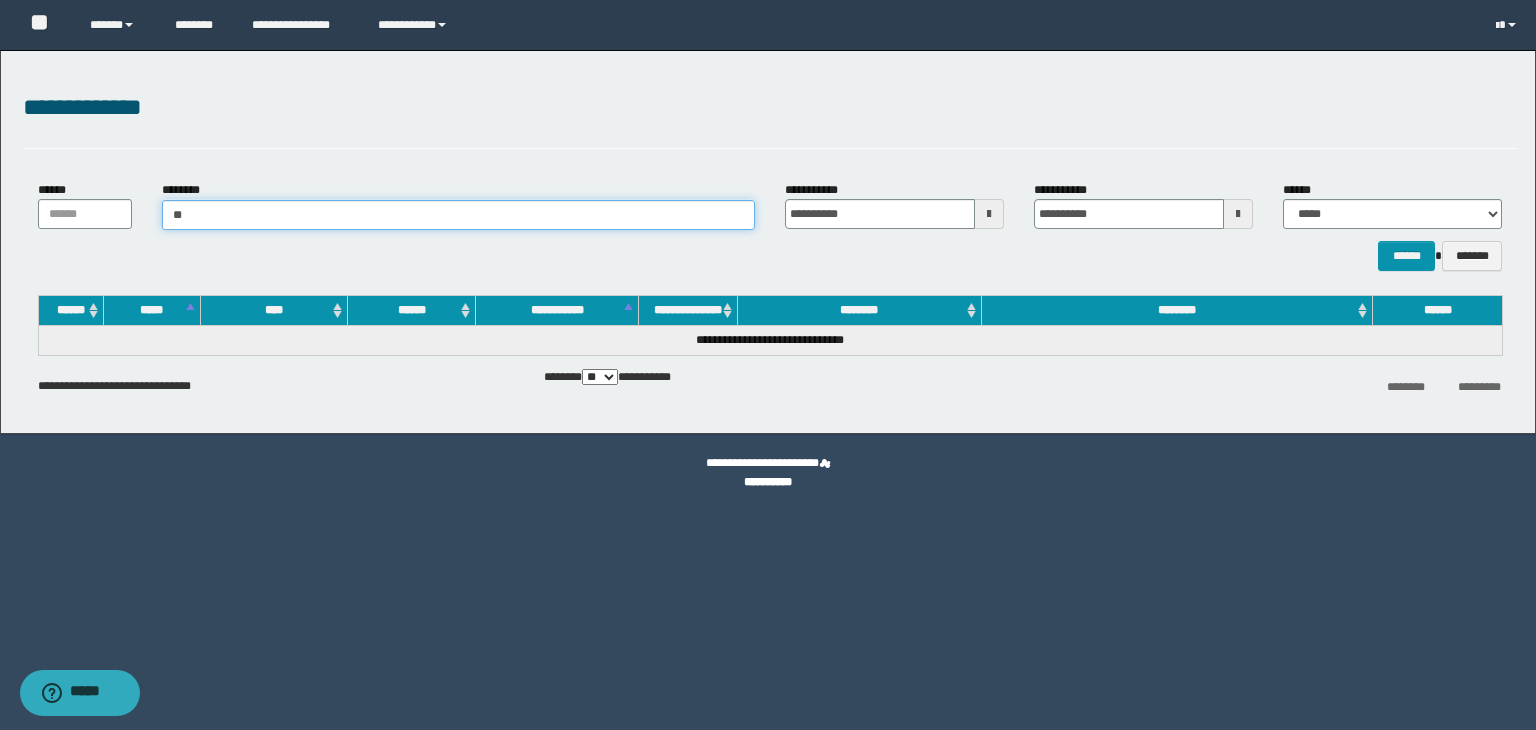 type on "**" 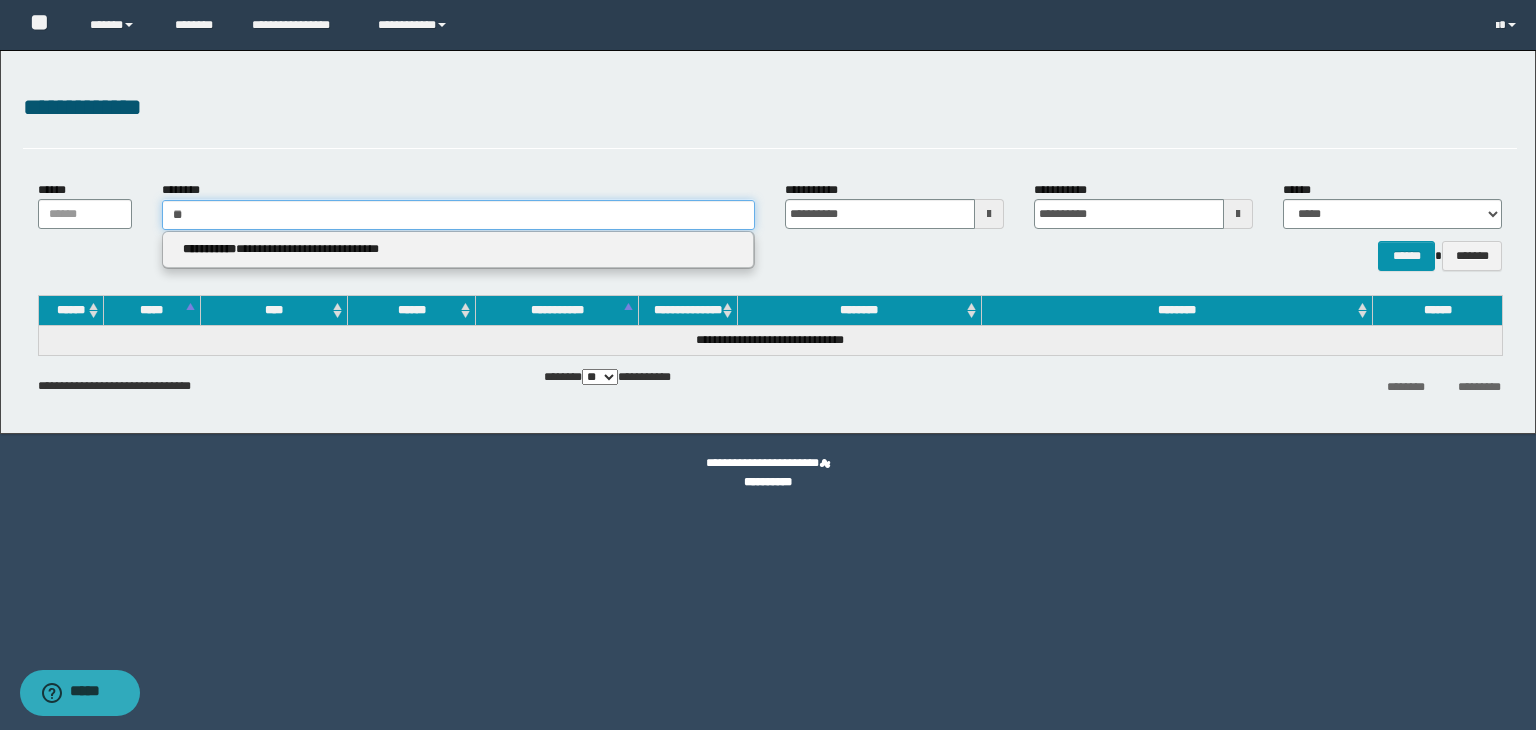 type 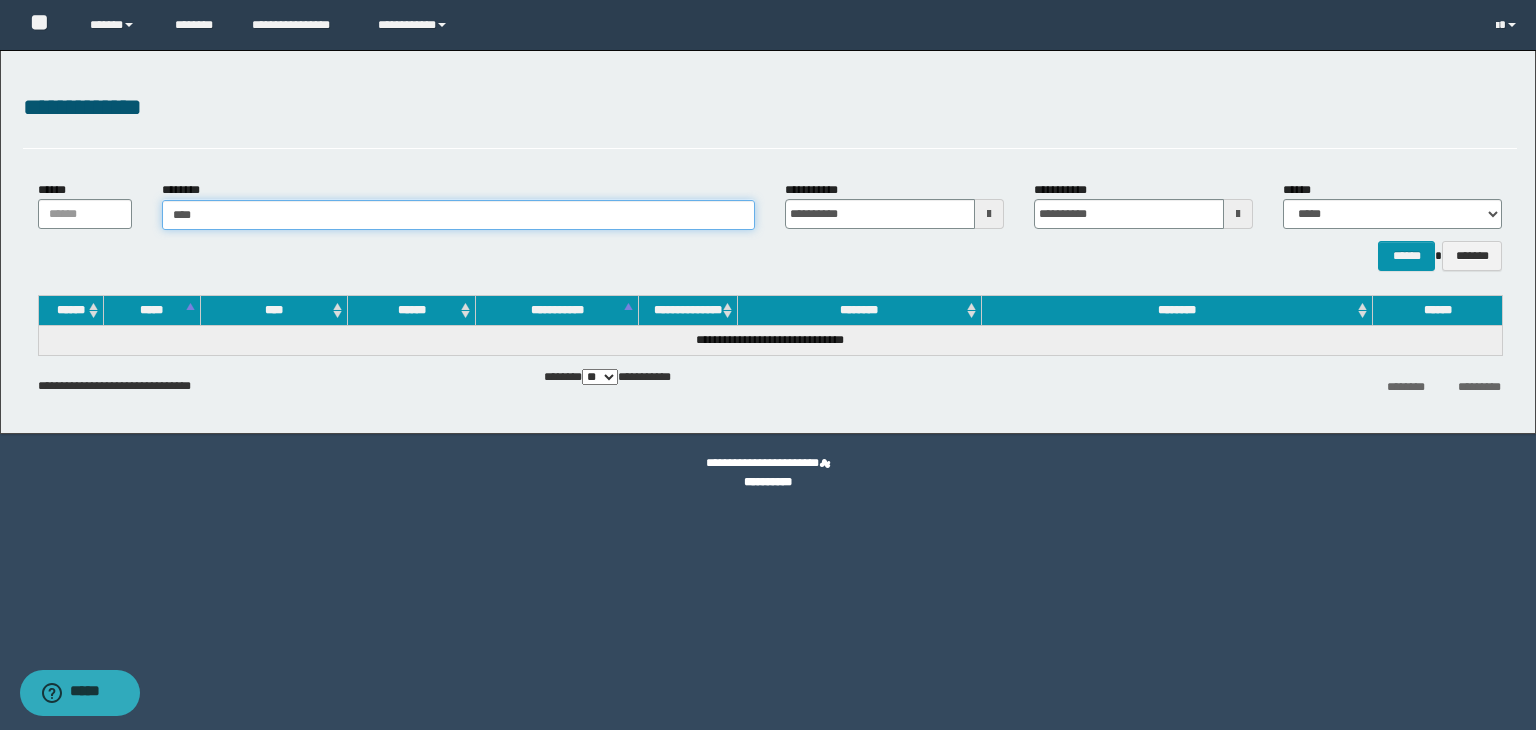 type on "*****" 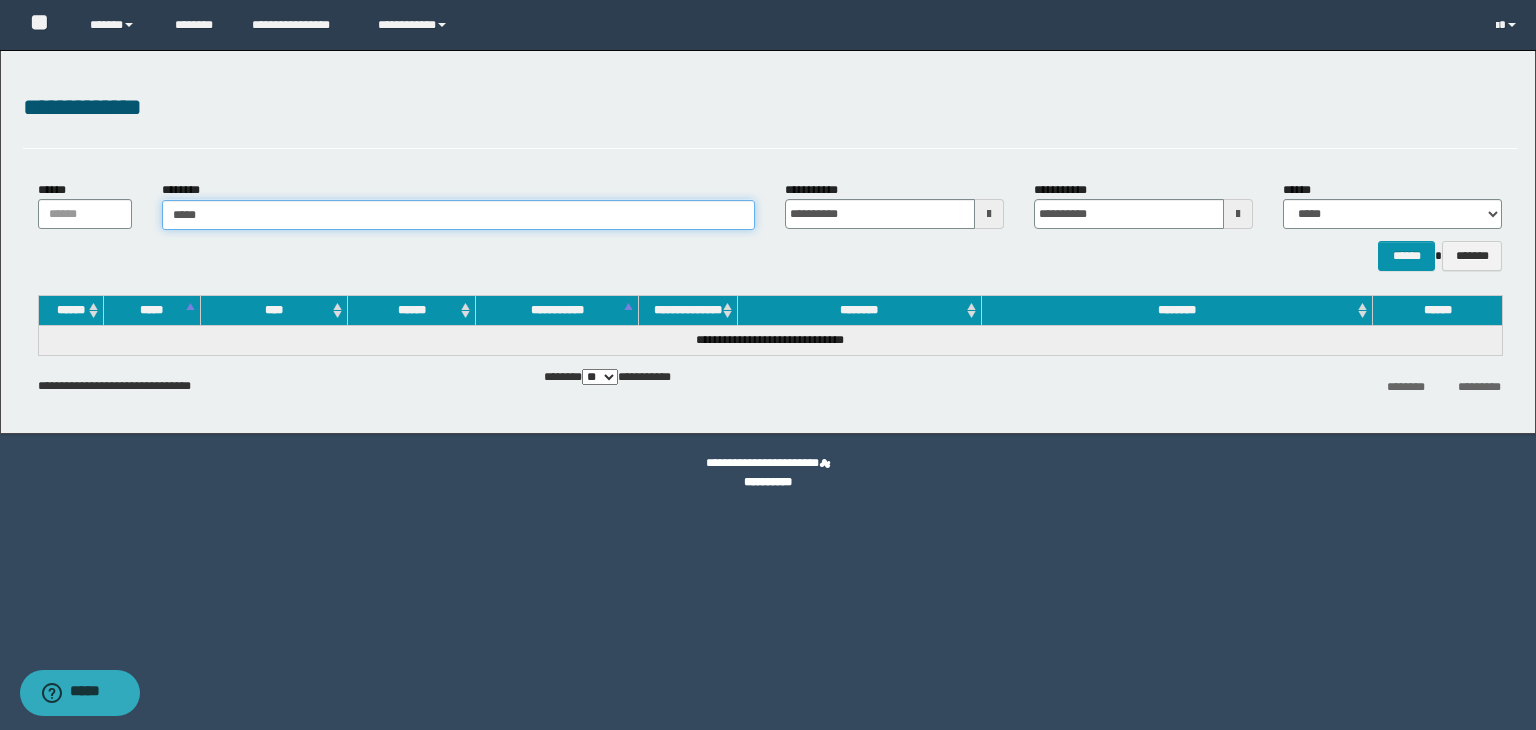 type on "*****" 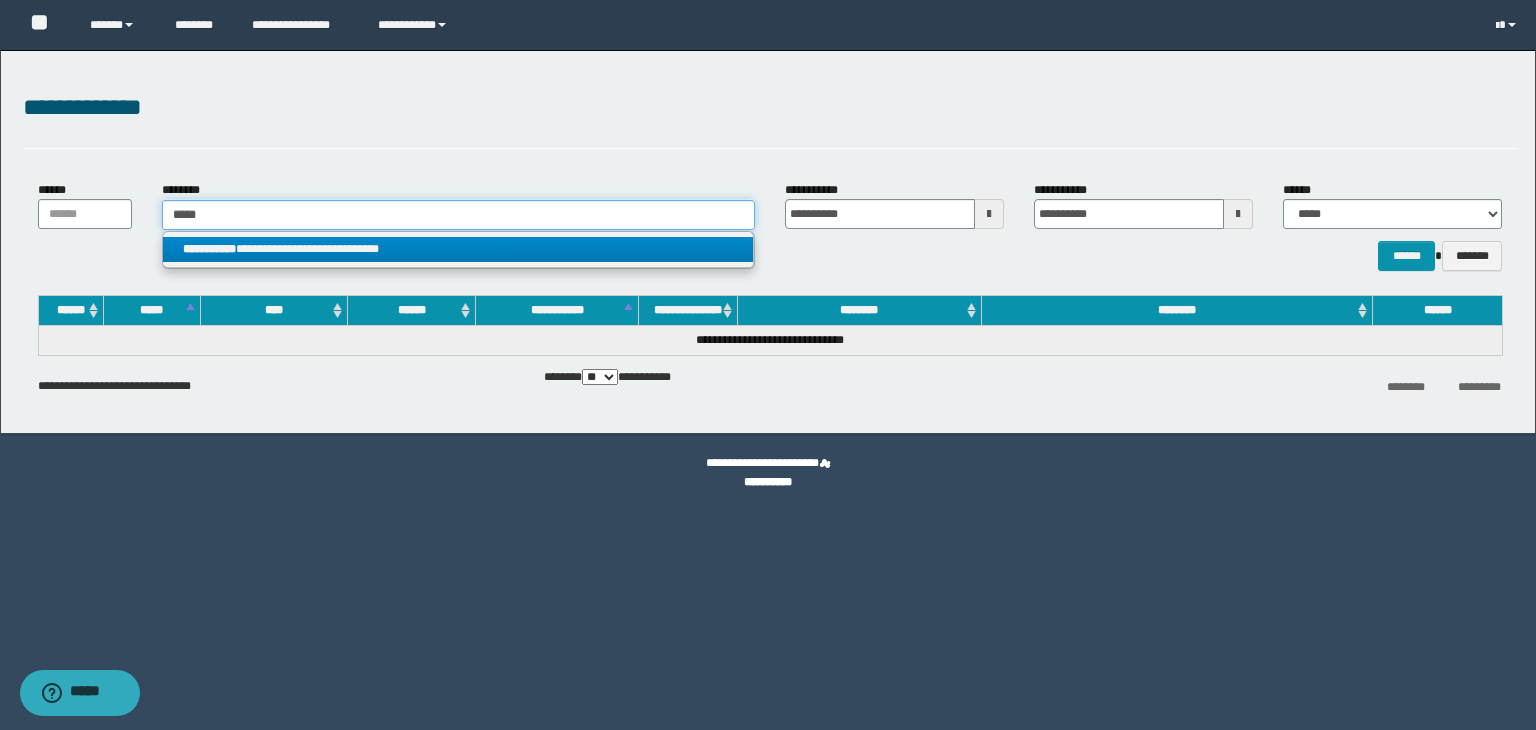 type on "*****" 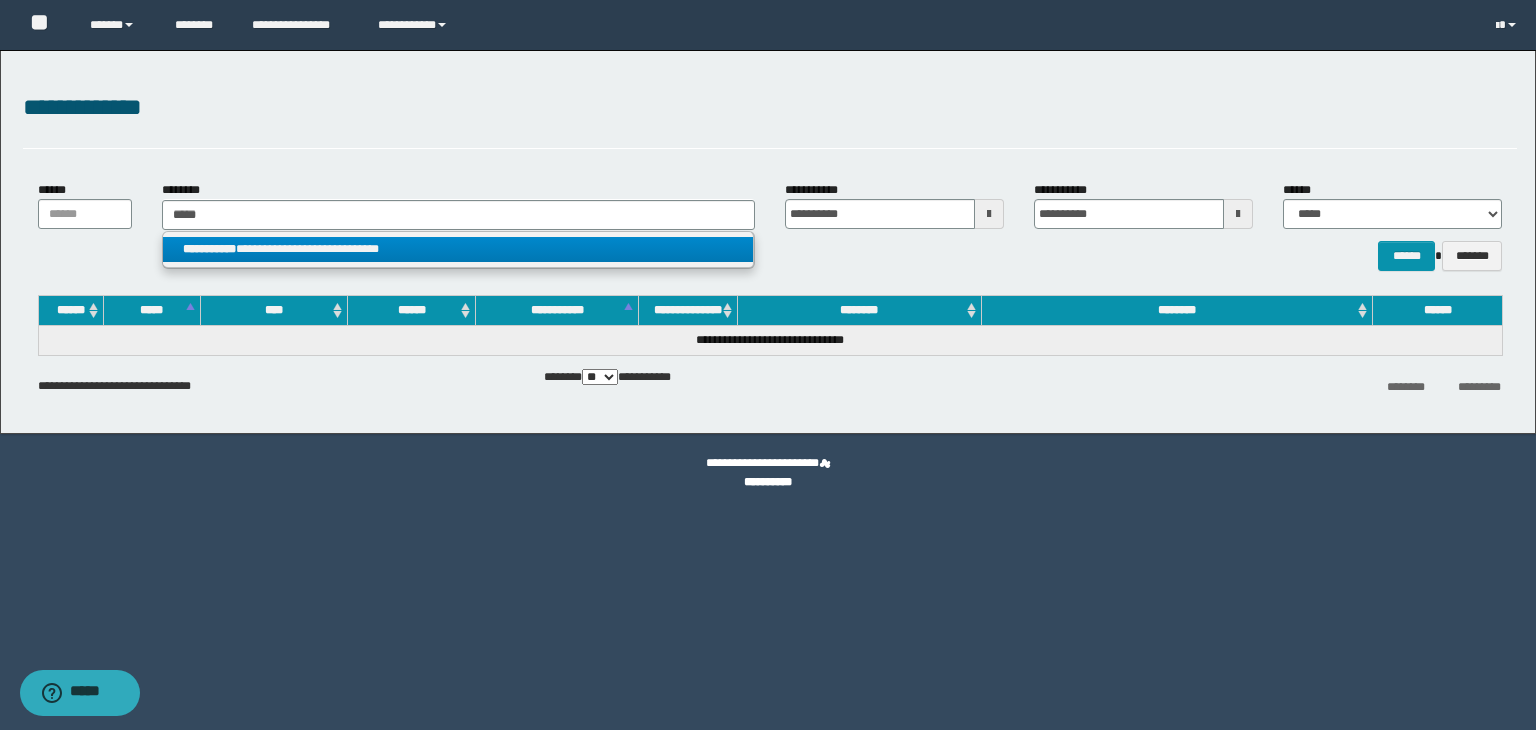 click on "**********" at bounding box center [458, 249] 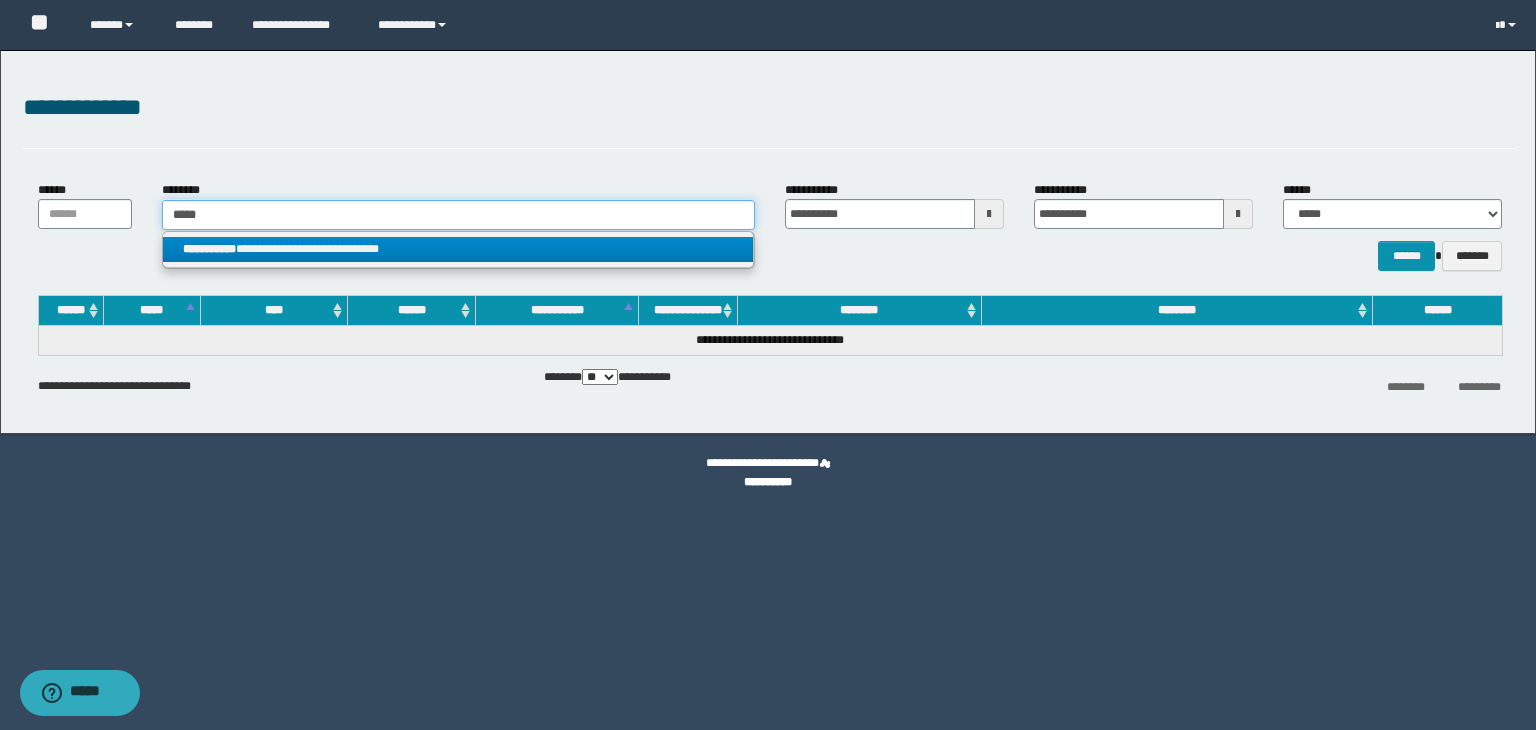 type 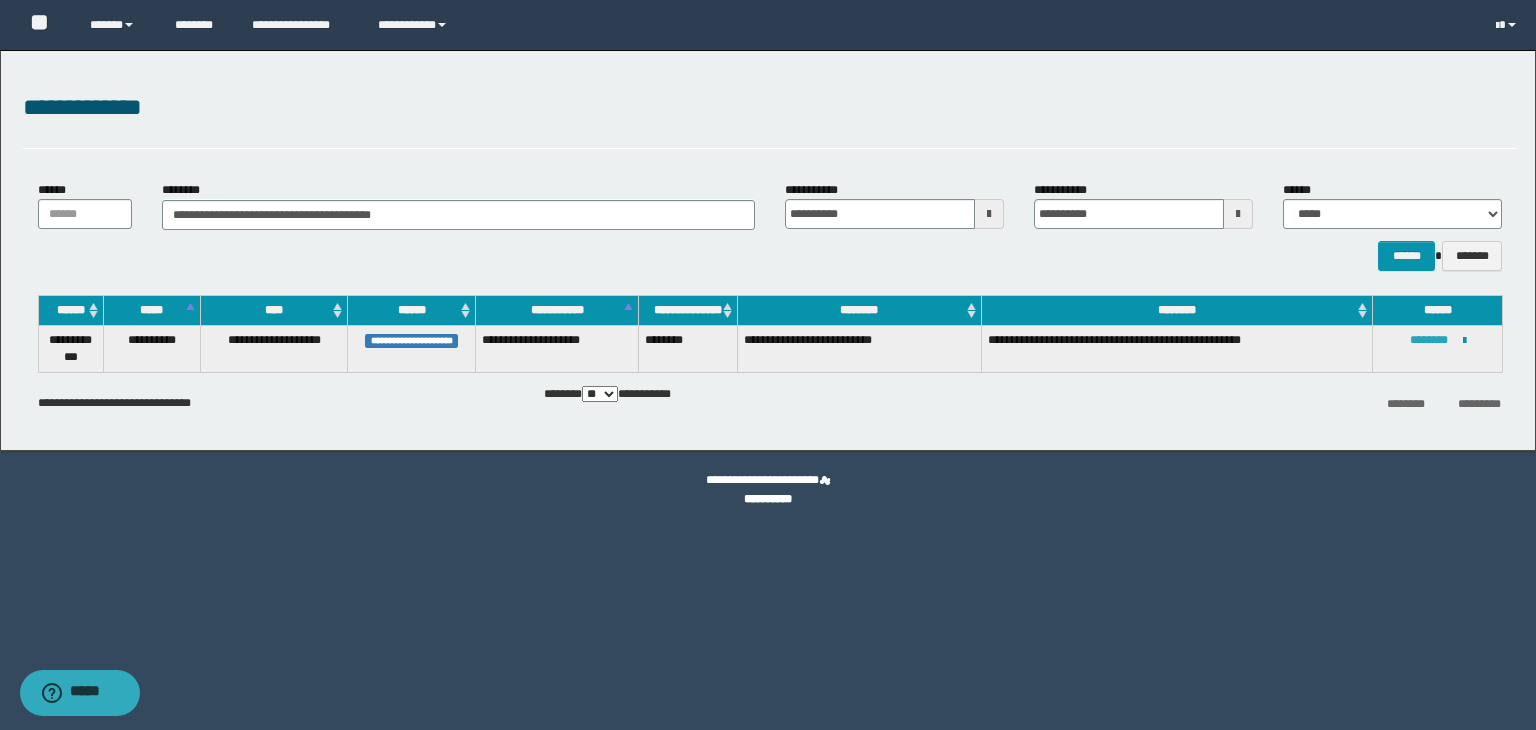 click on "********" at bounding box center (1429, 340) 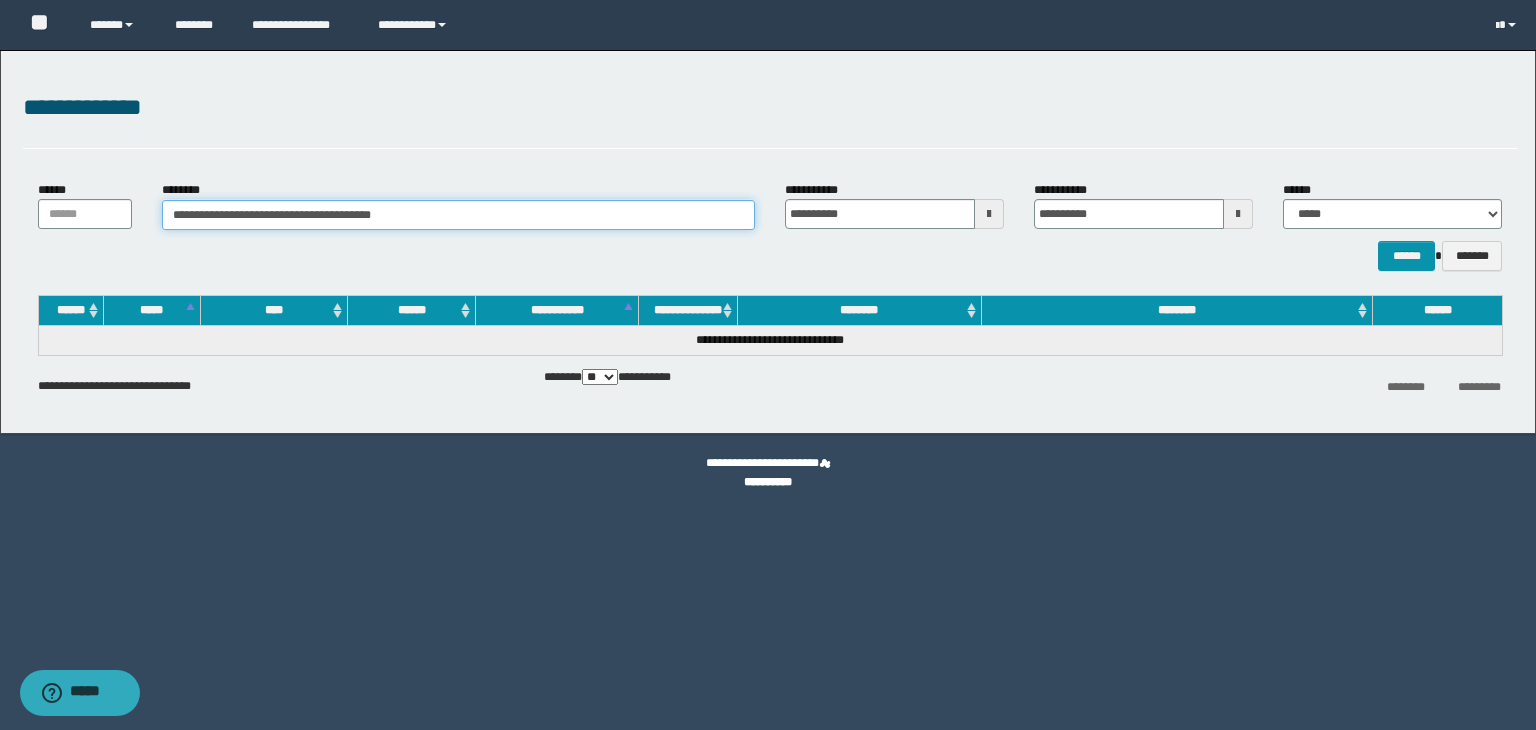 drag, startPoint x: 542, startPoint y: 211, endPoint x: 242, endPoint y: 246, distance: 302.03476 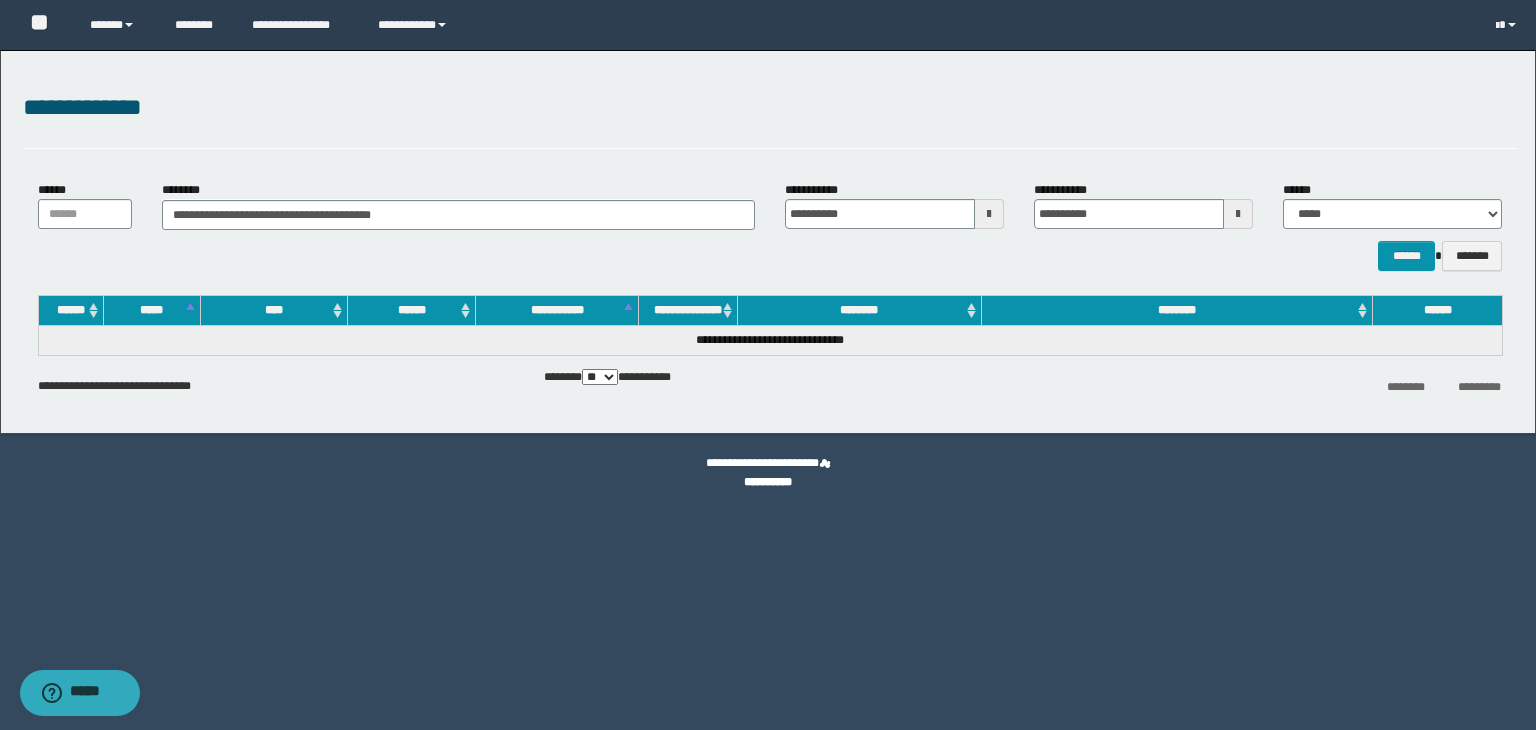 drag, startPoint x: 720, startPoint y: 333, endPoint x: 636, endPoint y: 273, distance: 103.227905 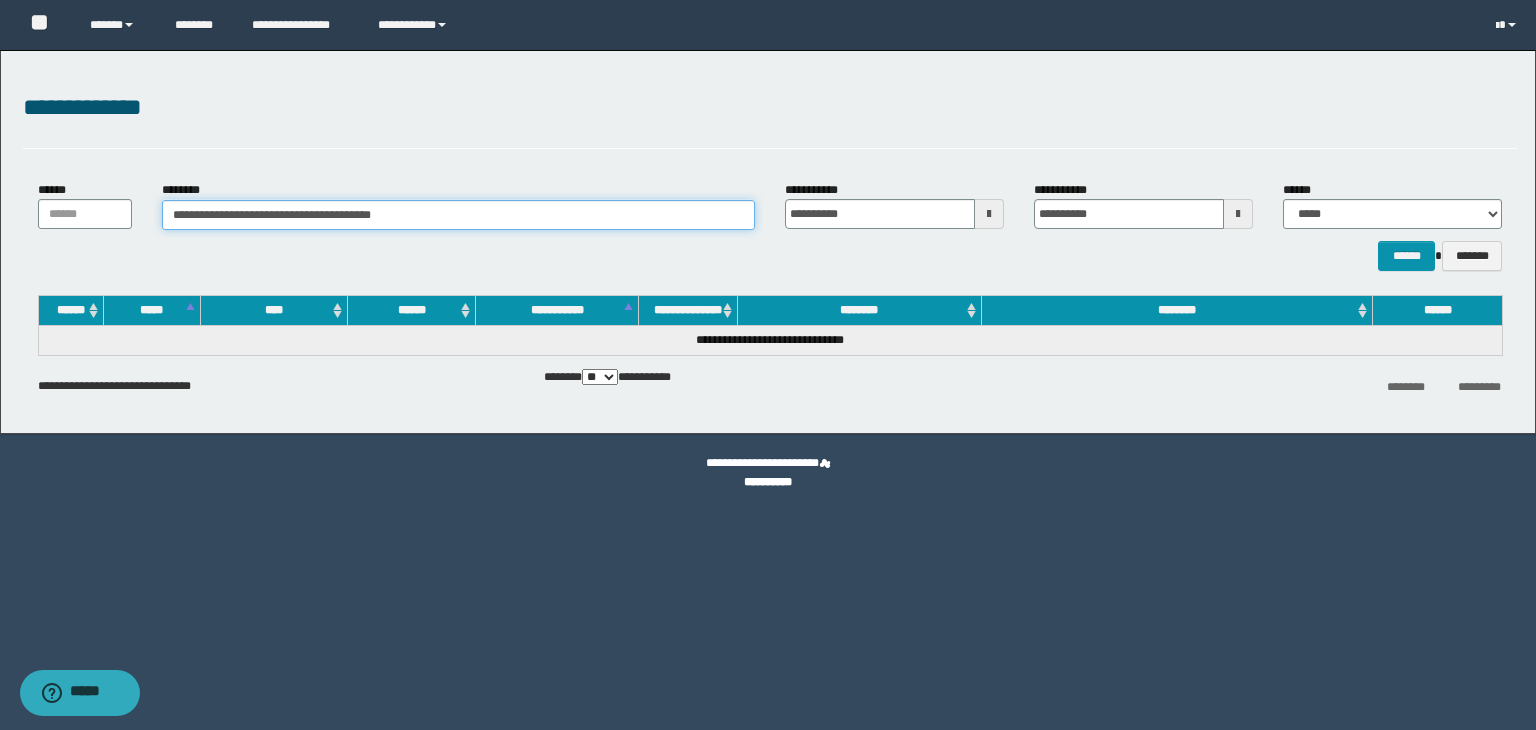 drag, startPoint x: 547, startPoint y: 215, endPoint x: 8, endPoint y: 214, distance: 539.0009 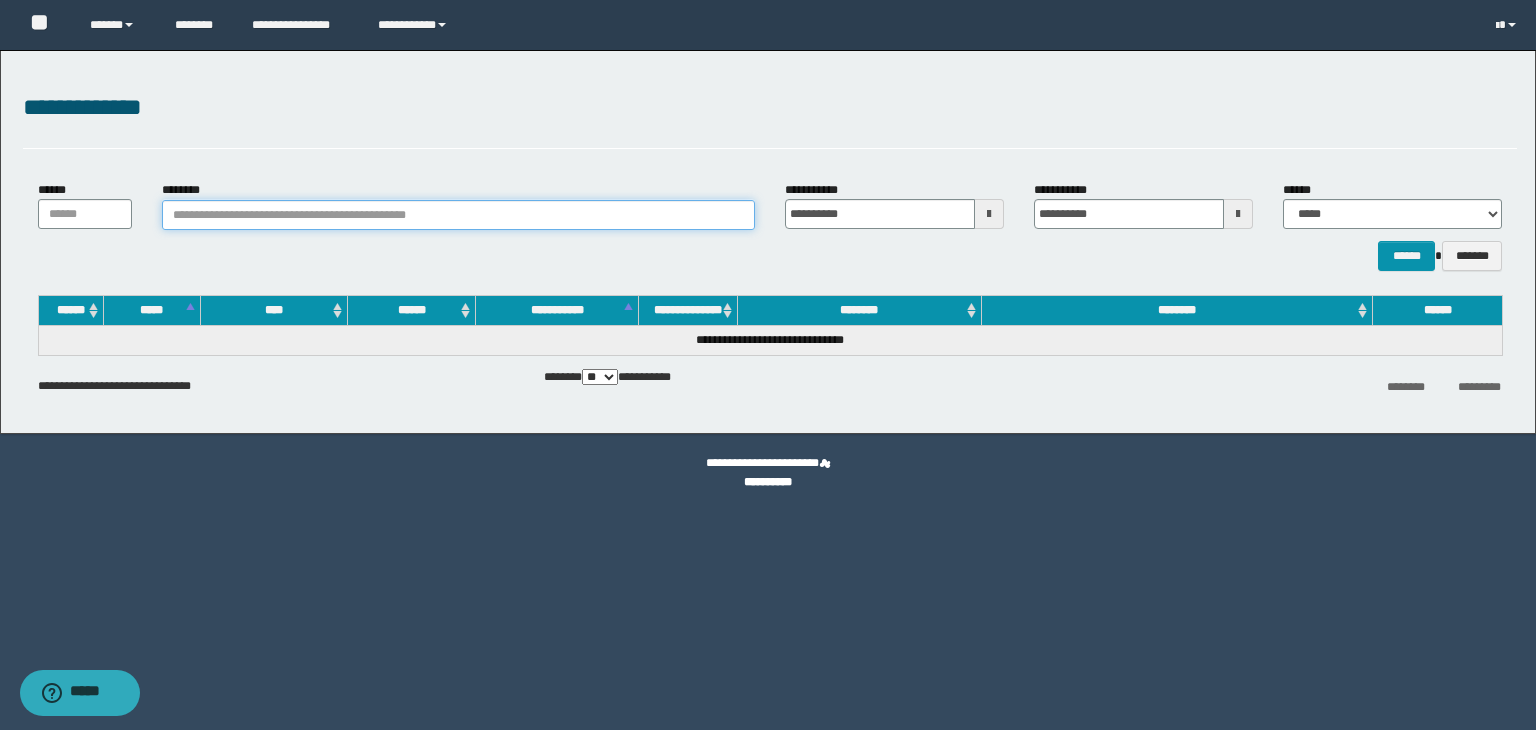 click on "********" at bounding box center [458, 215] 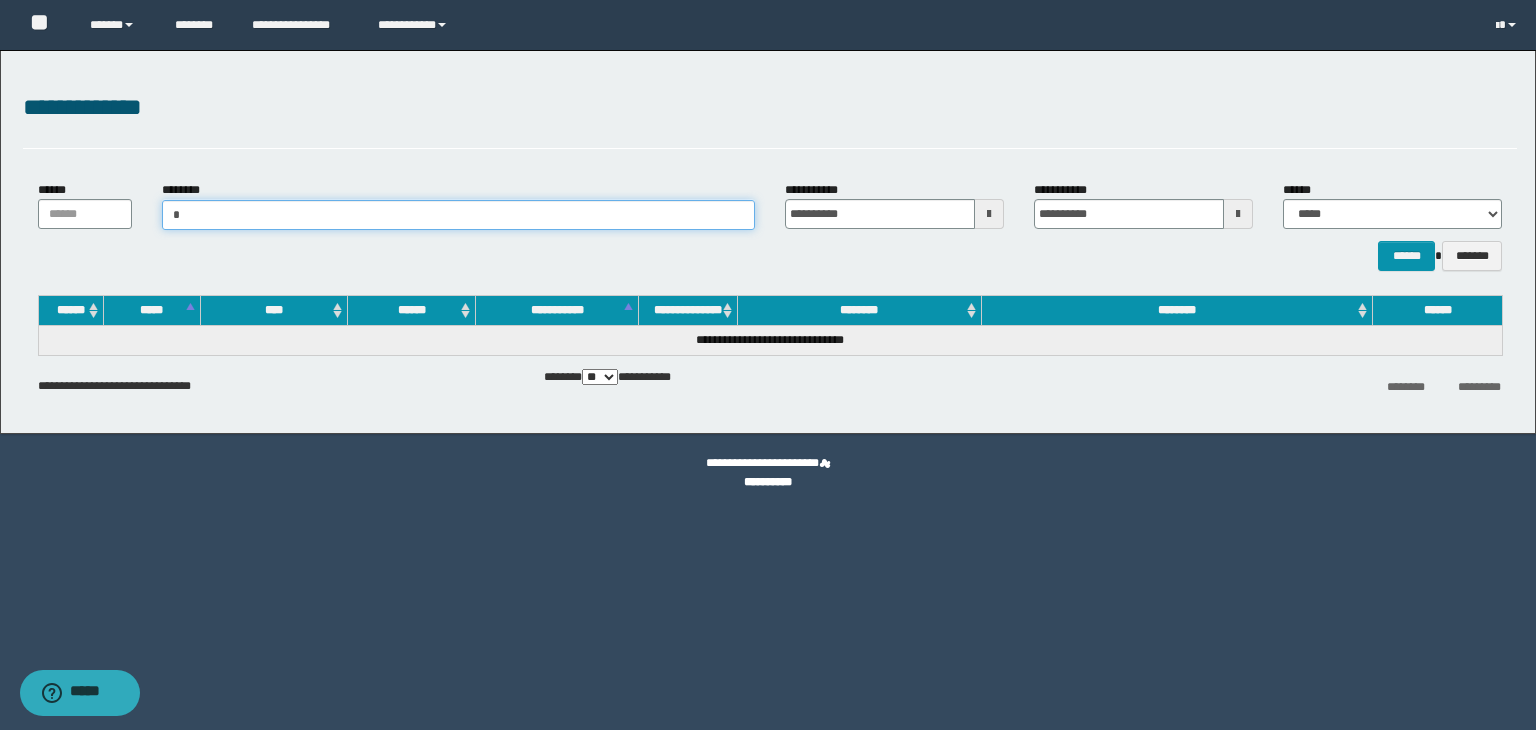 type on "**" 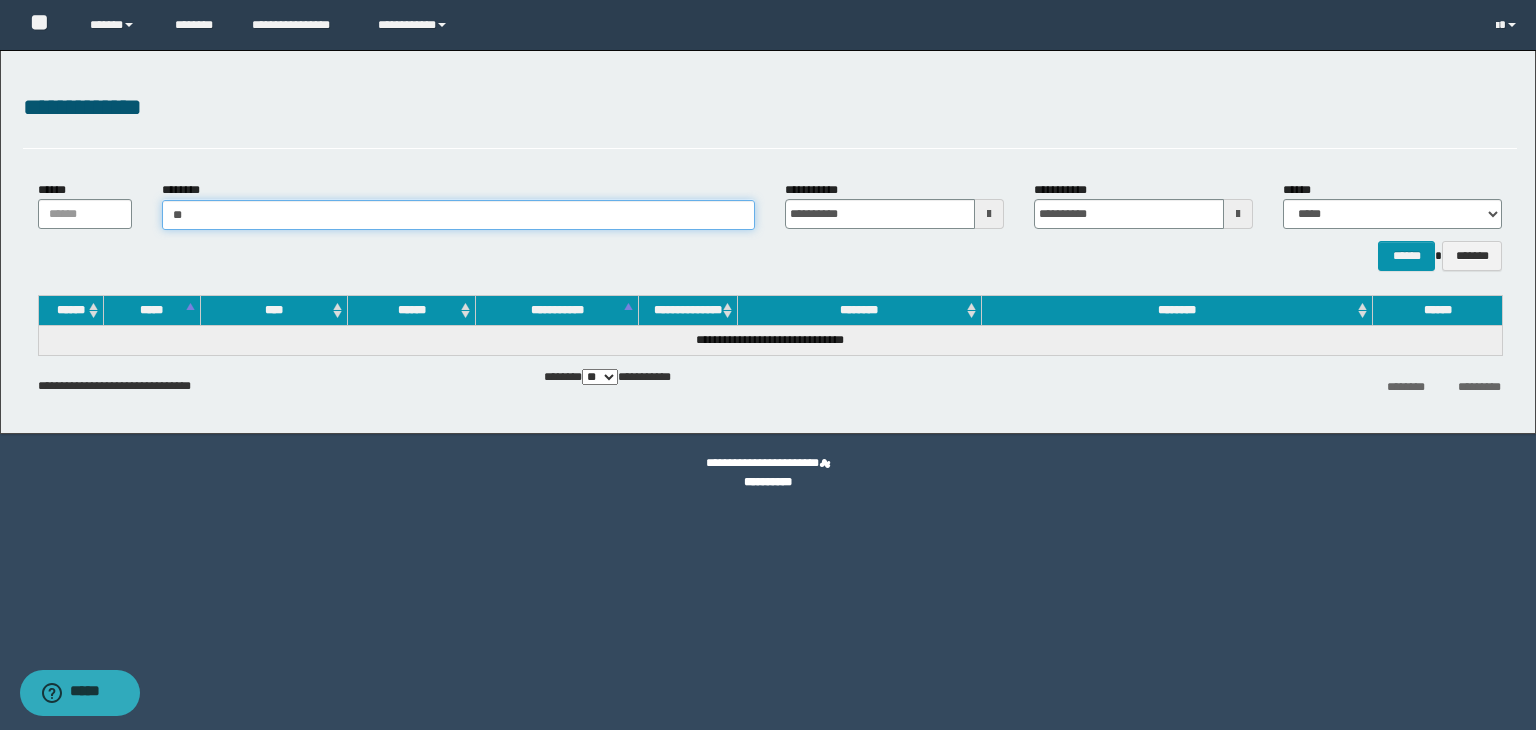 type on "**" 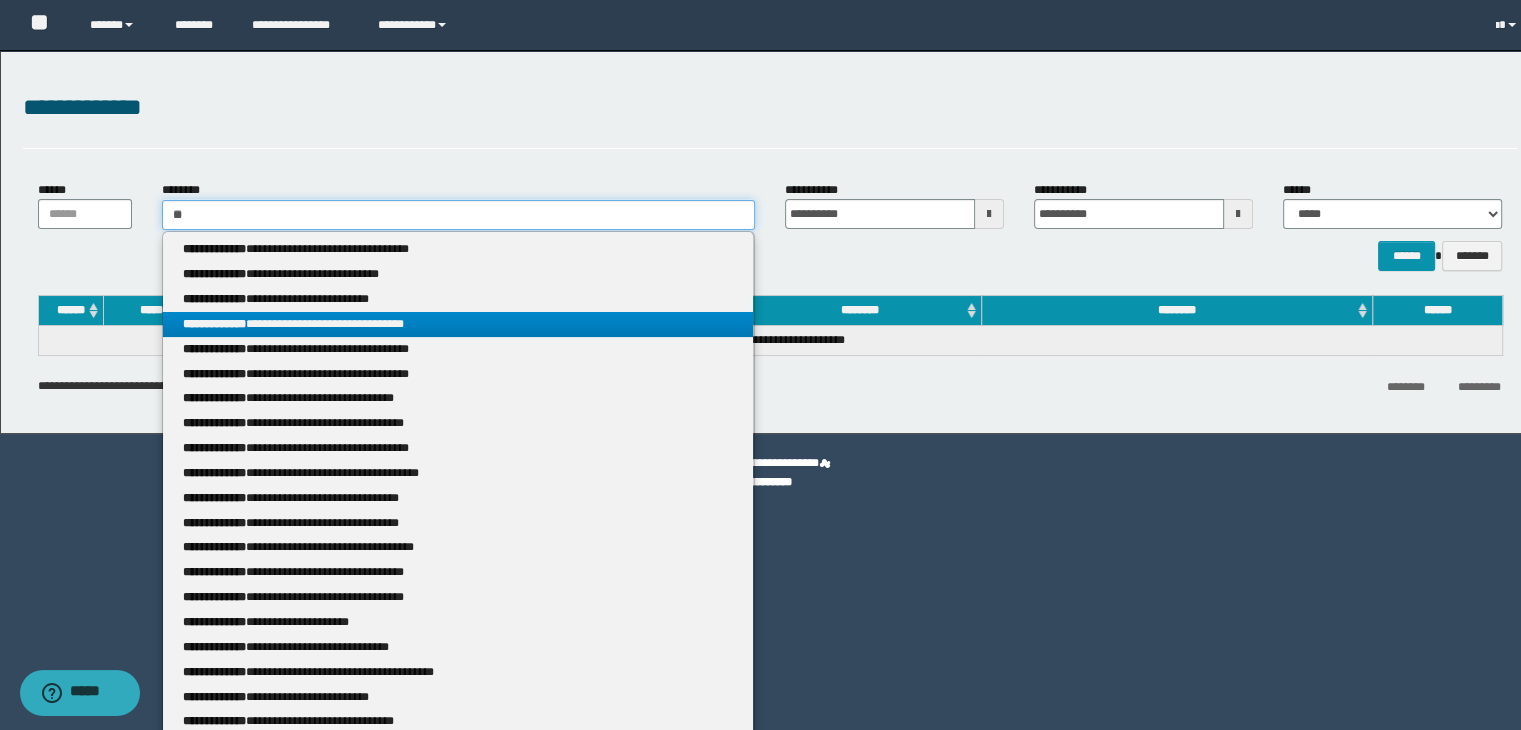 type 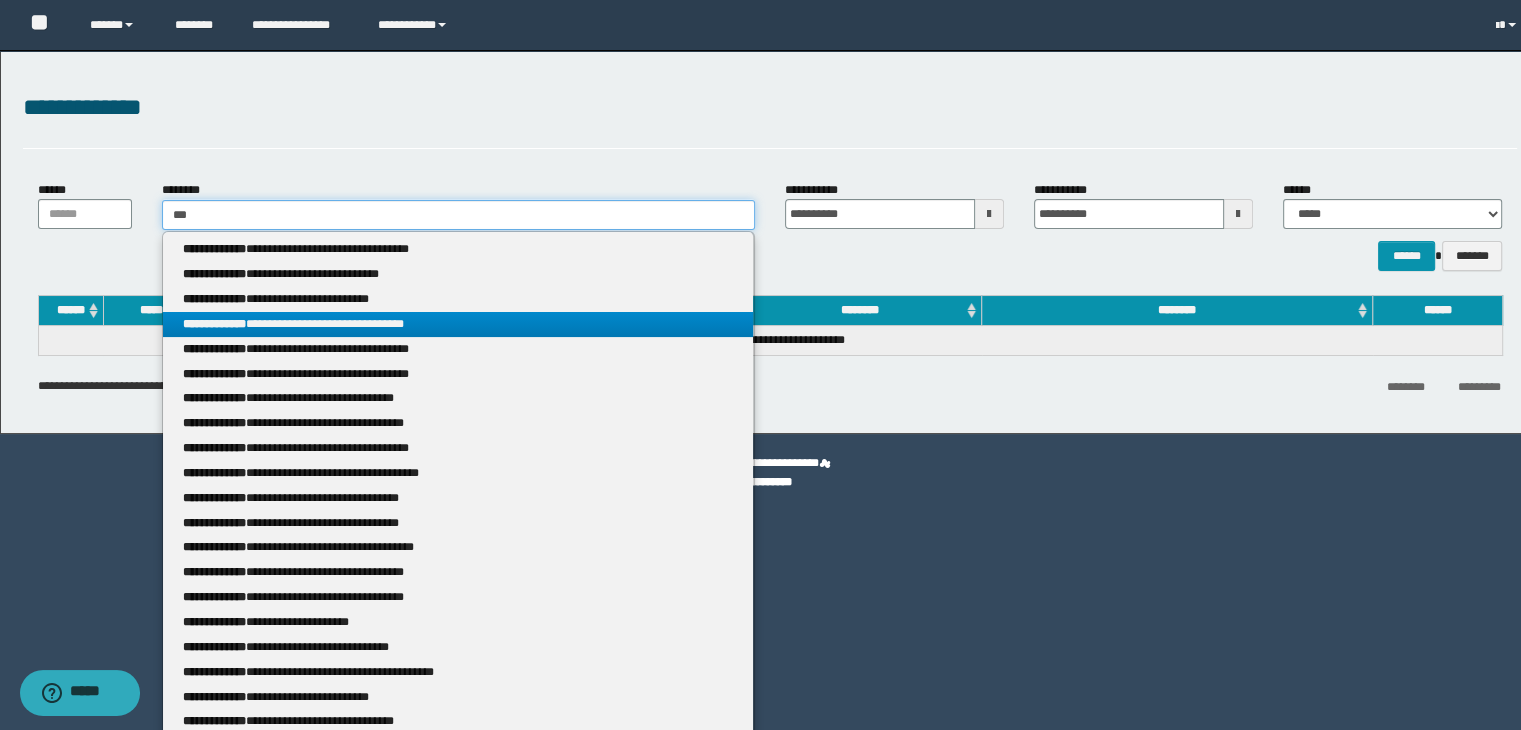 type on "***" 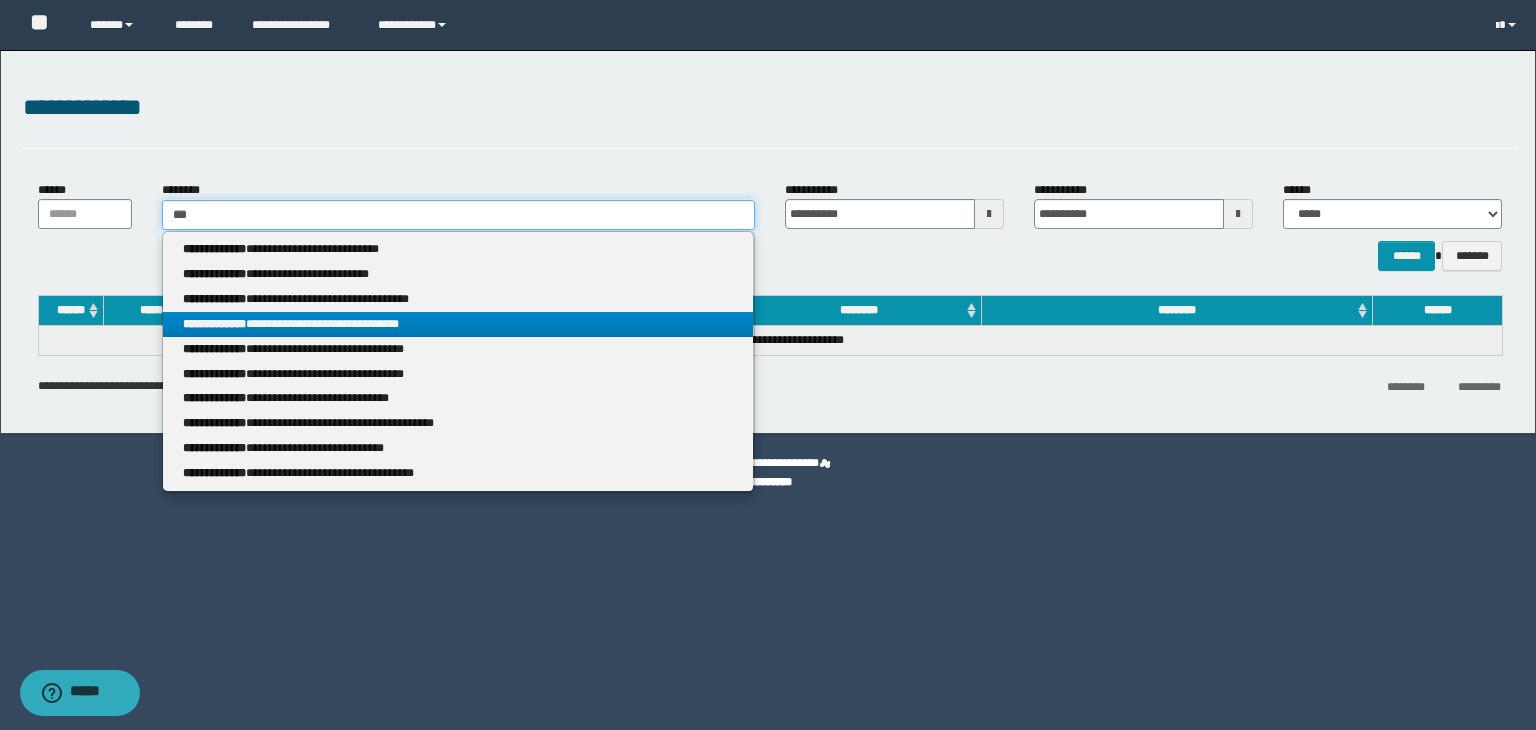 type 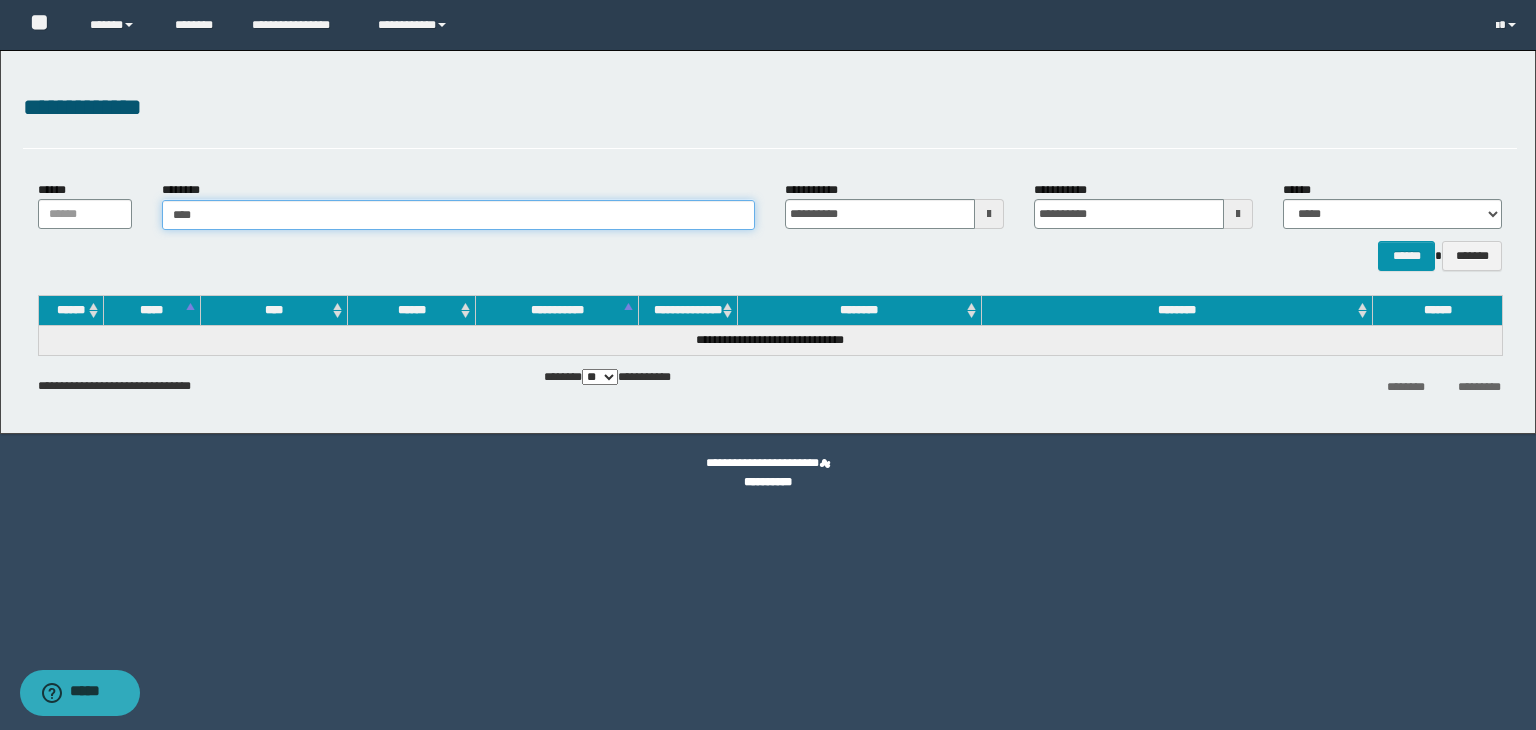 type on "****" 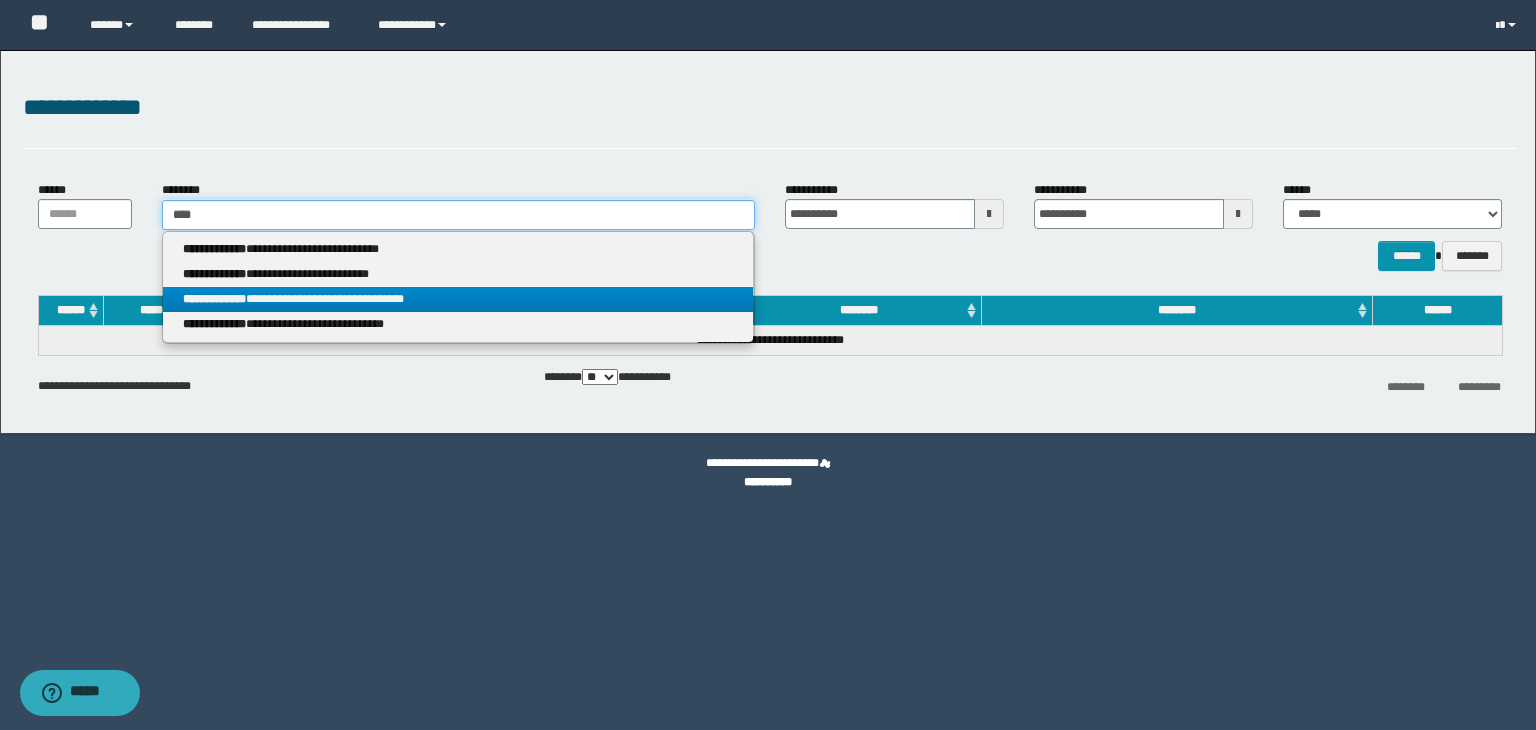 type on "****" 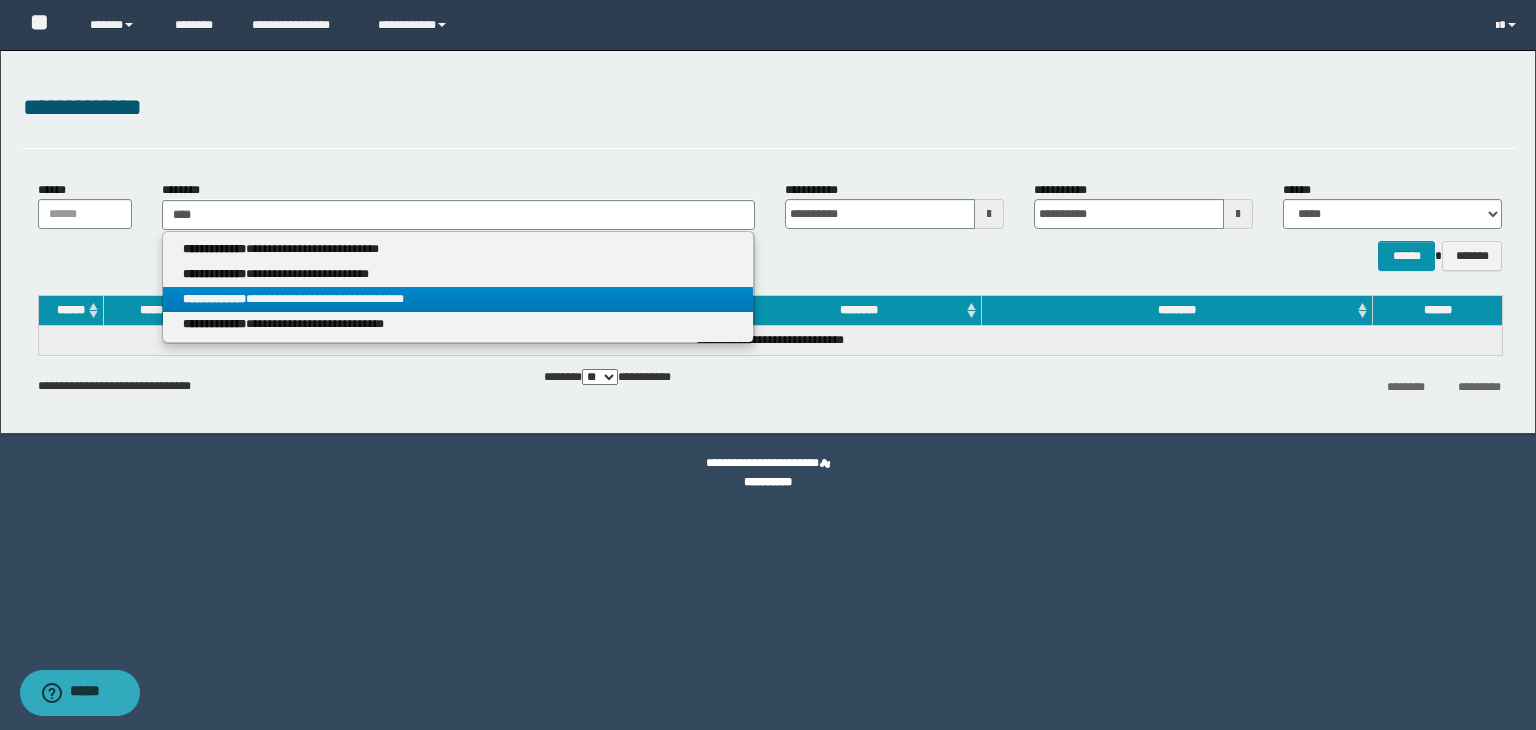 click on "**********" at bounding box center (458, 299) 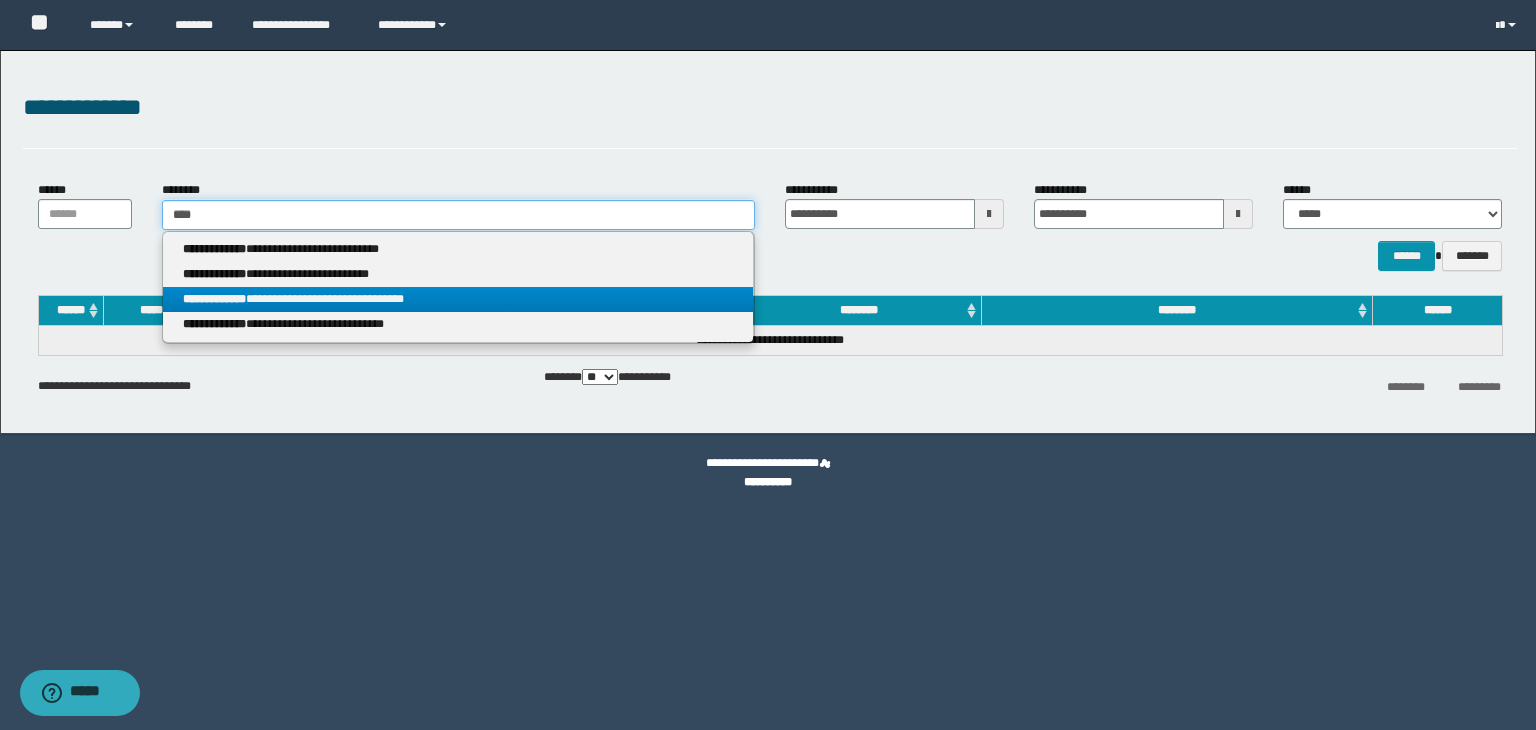 type 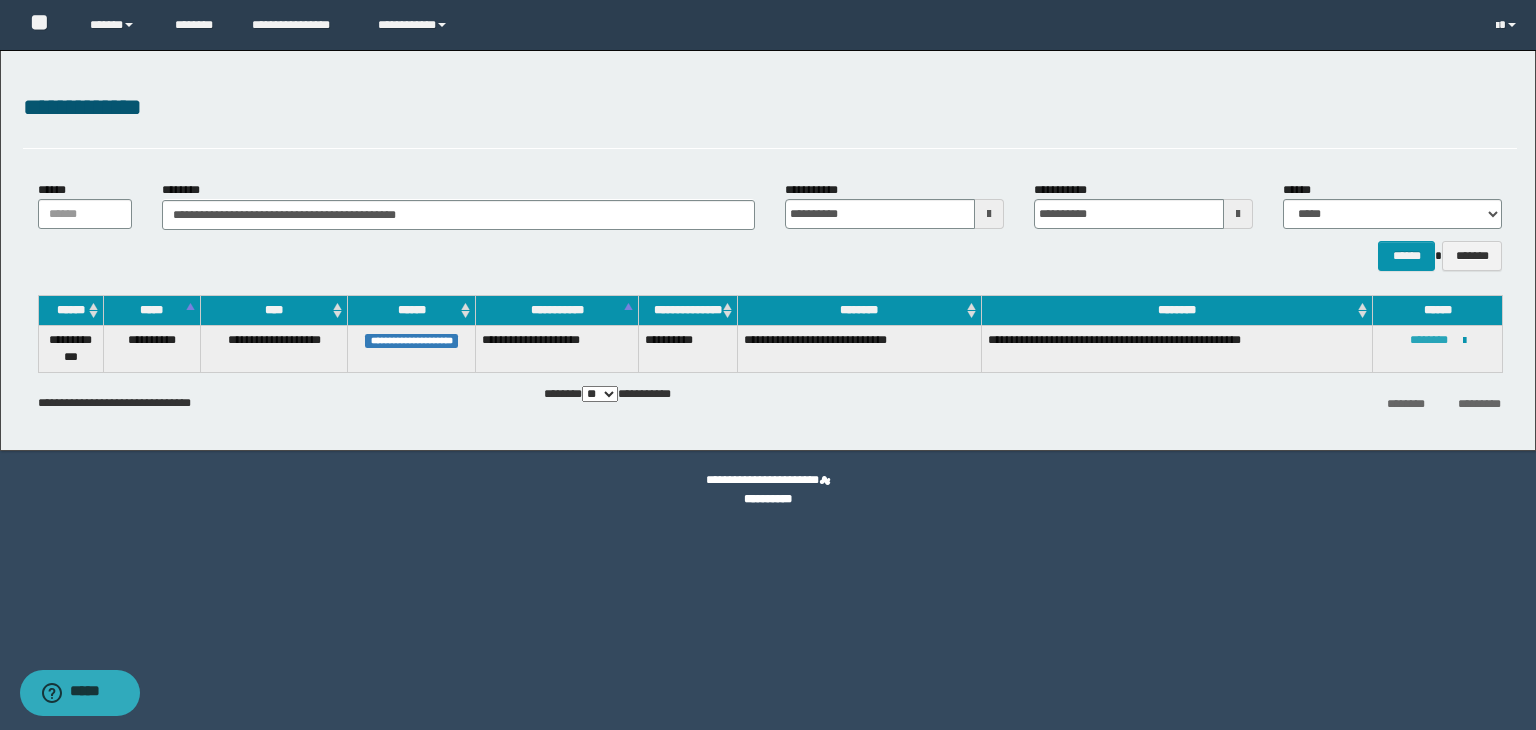 click on "********" at bounding box center [1429, 340] 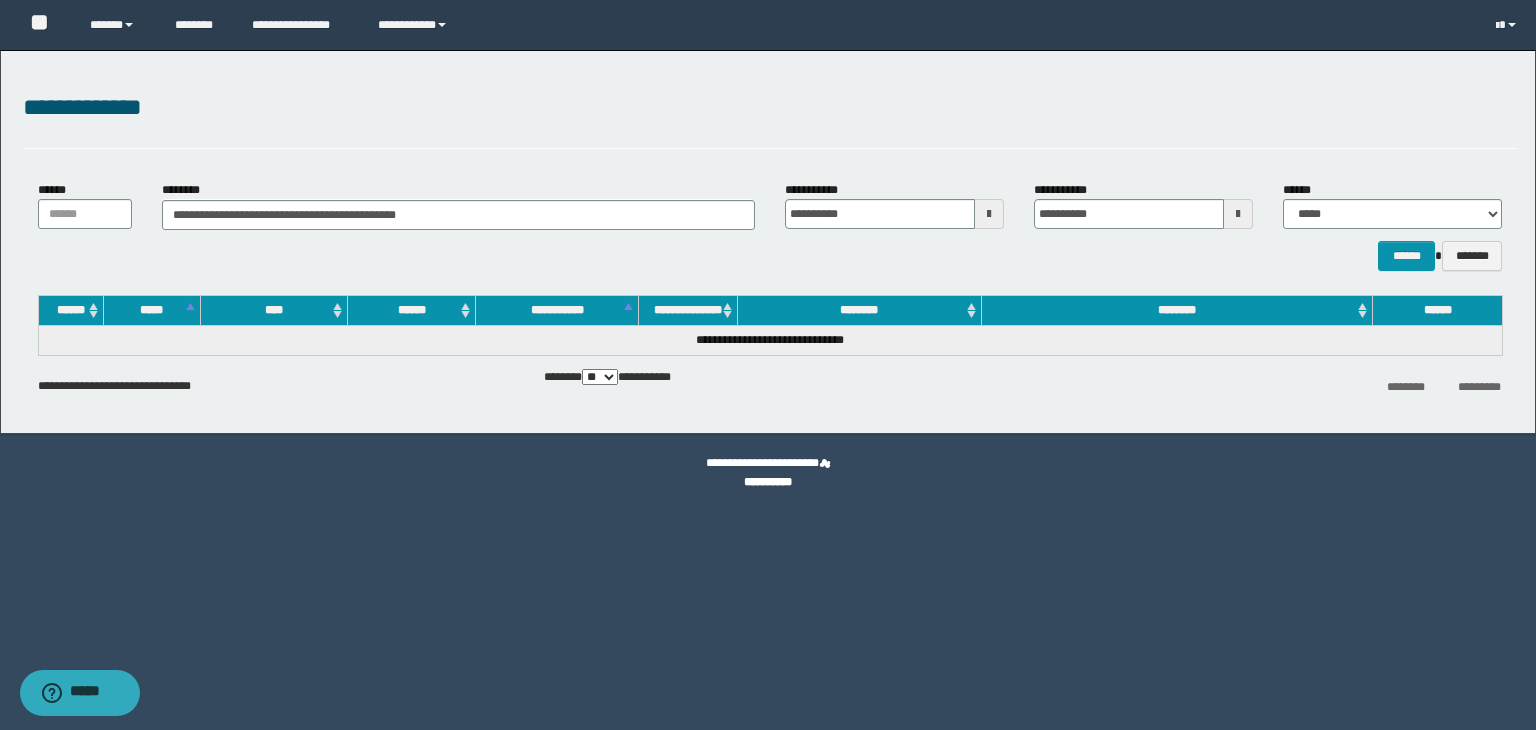 drag, startPoint x: 661, startPoint y: 190, endPoint x: 670, endPoint y: 199, distance: 12.727922 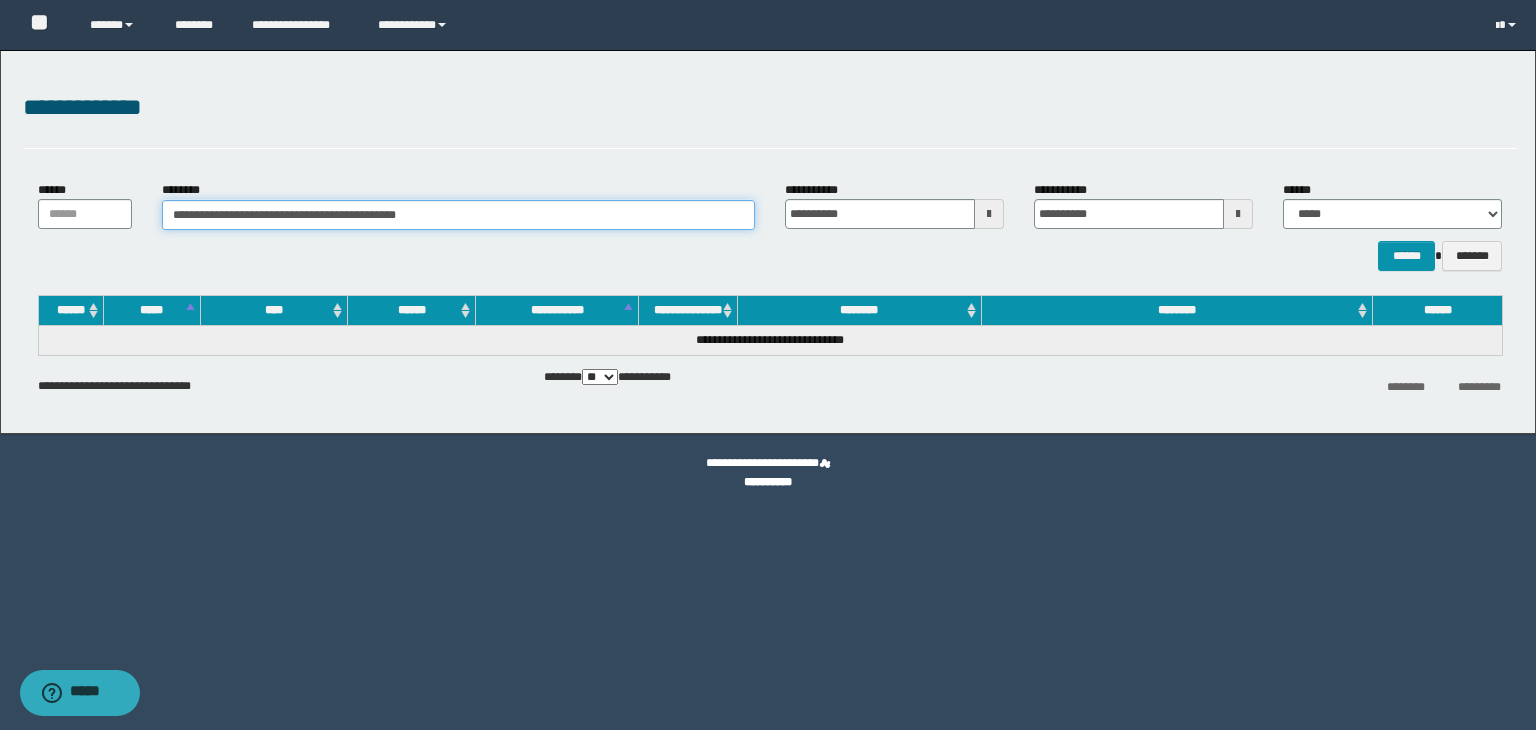 drag, startPoint x: 674, startPoint y: 211, endPoint x: 206, endPoint y: 229, distance: 468.34604 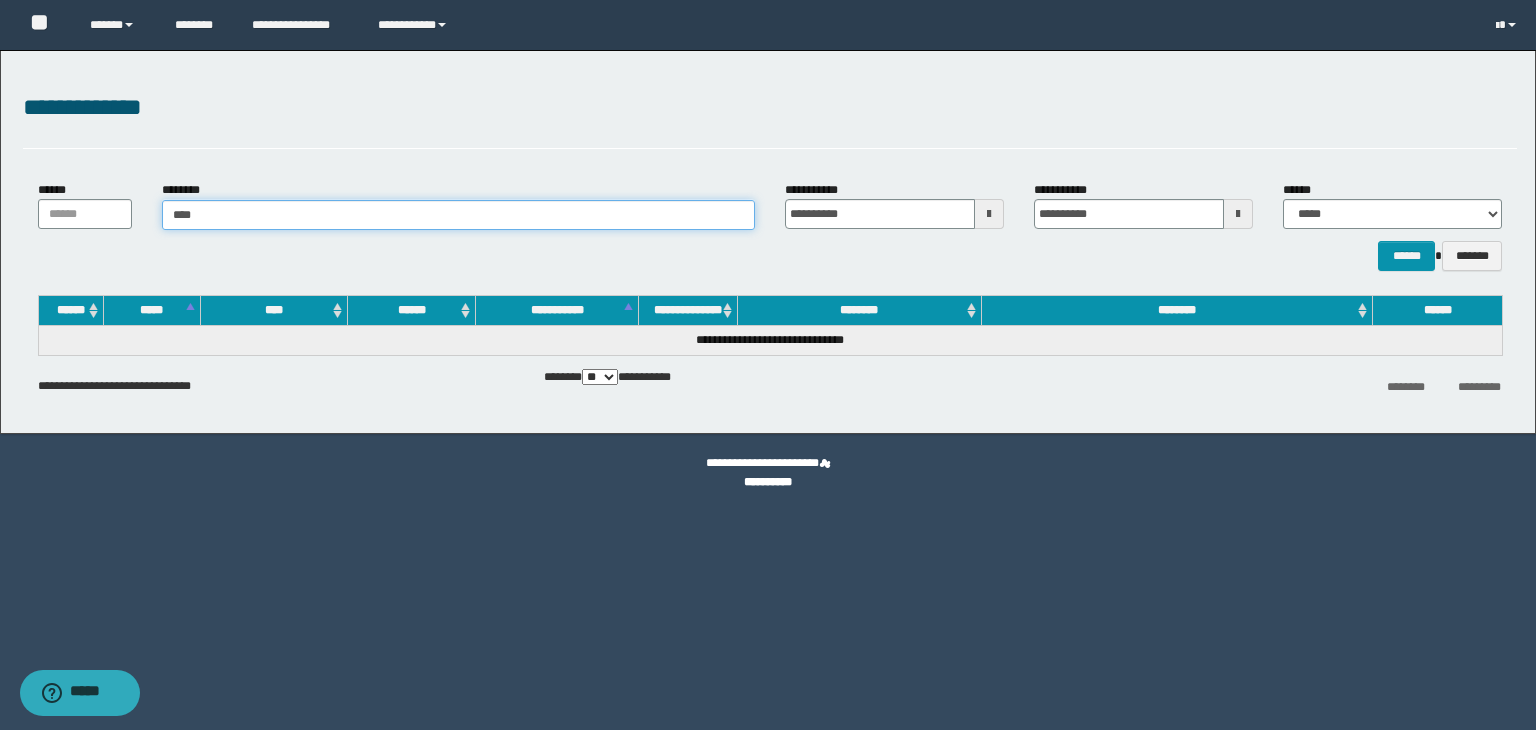 type on "*****" 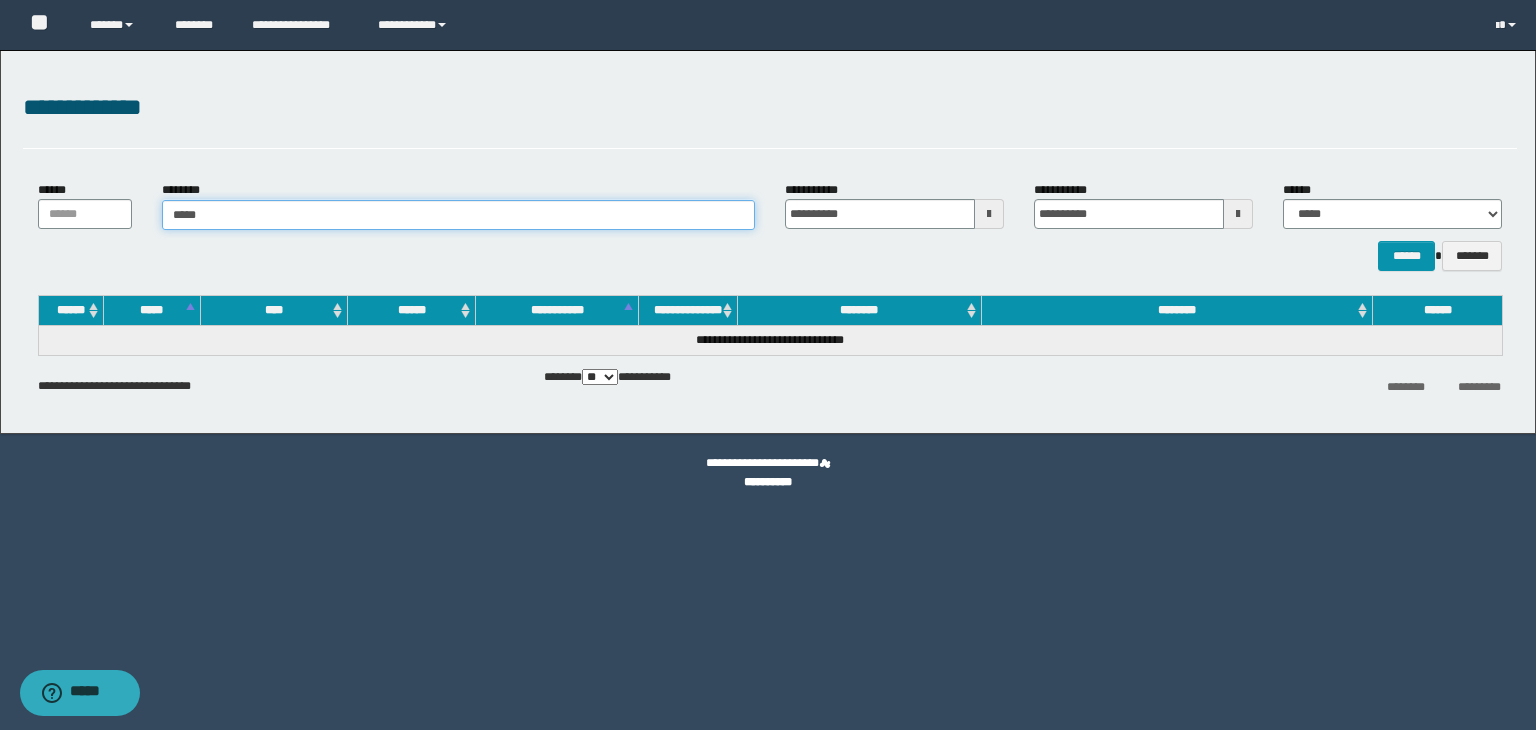 type on "*****" 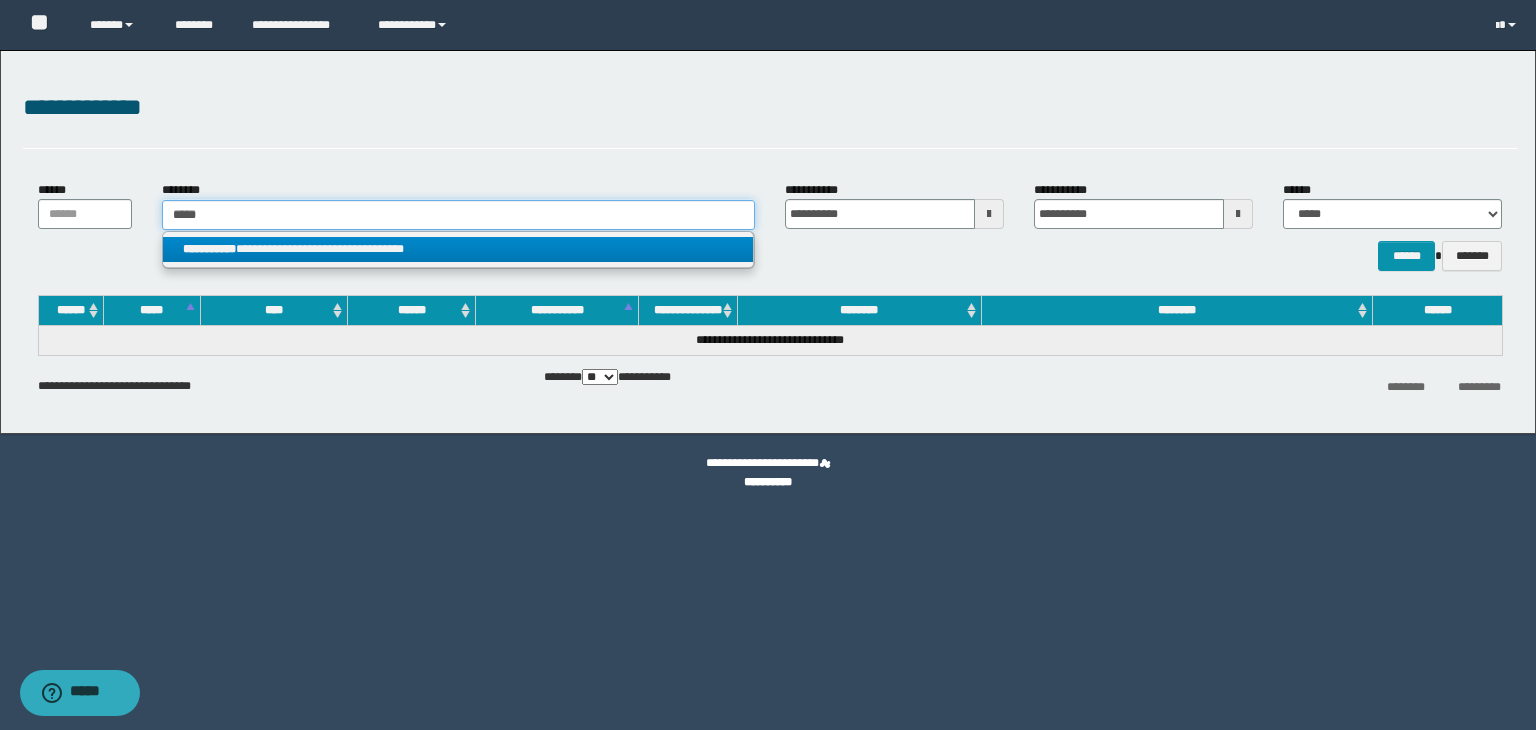 type on "*****" 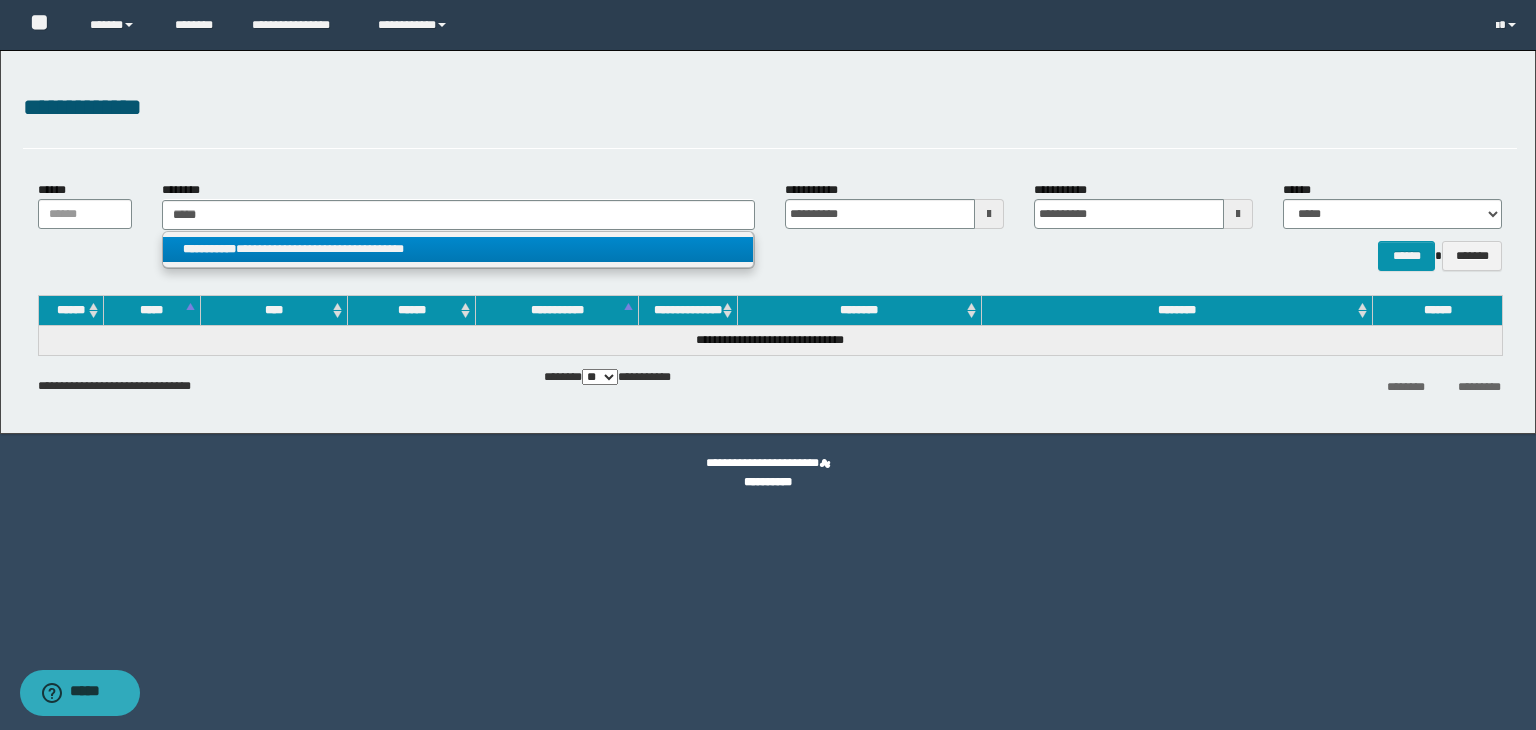 click on "**********" at bounding box center [458, 249] 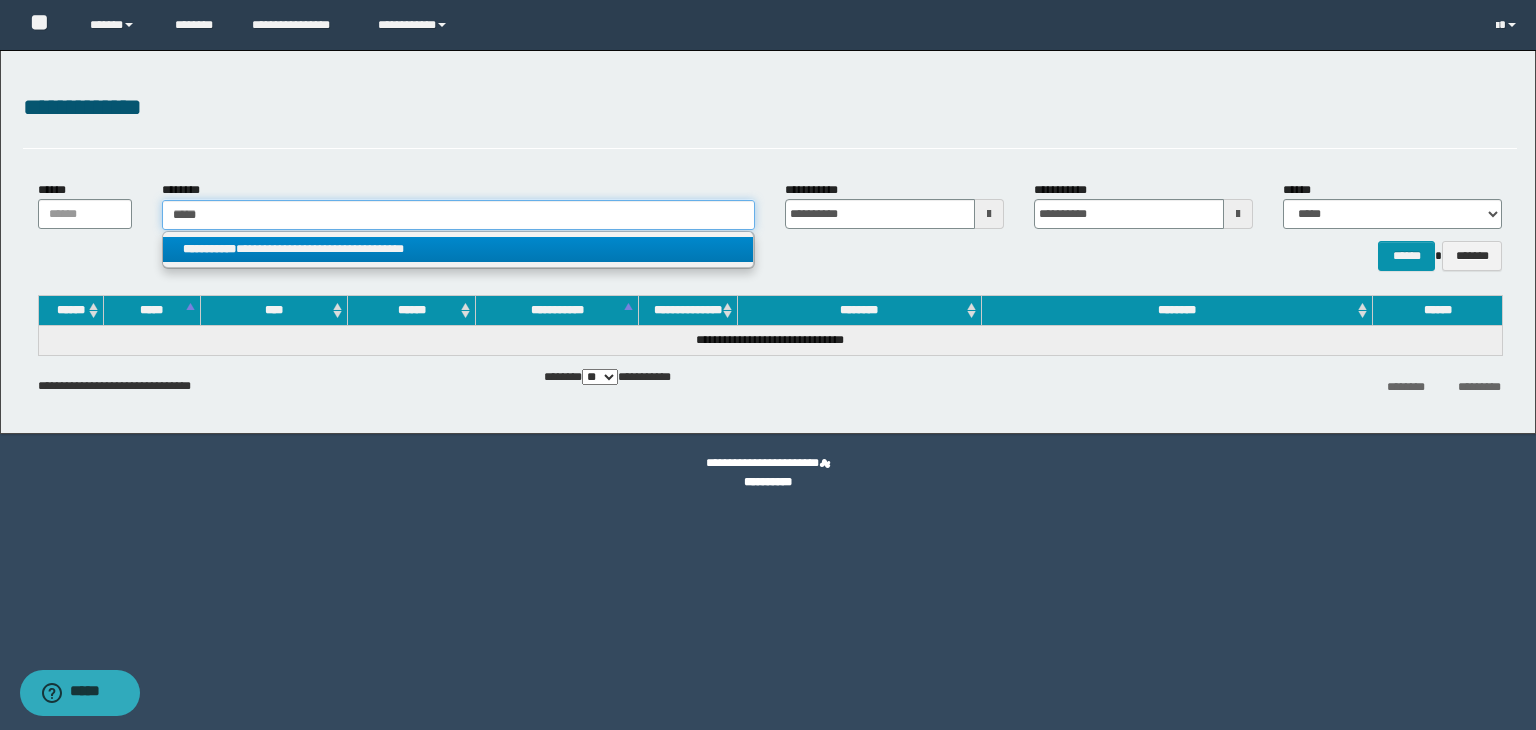 type 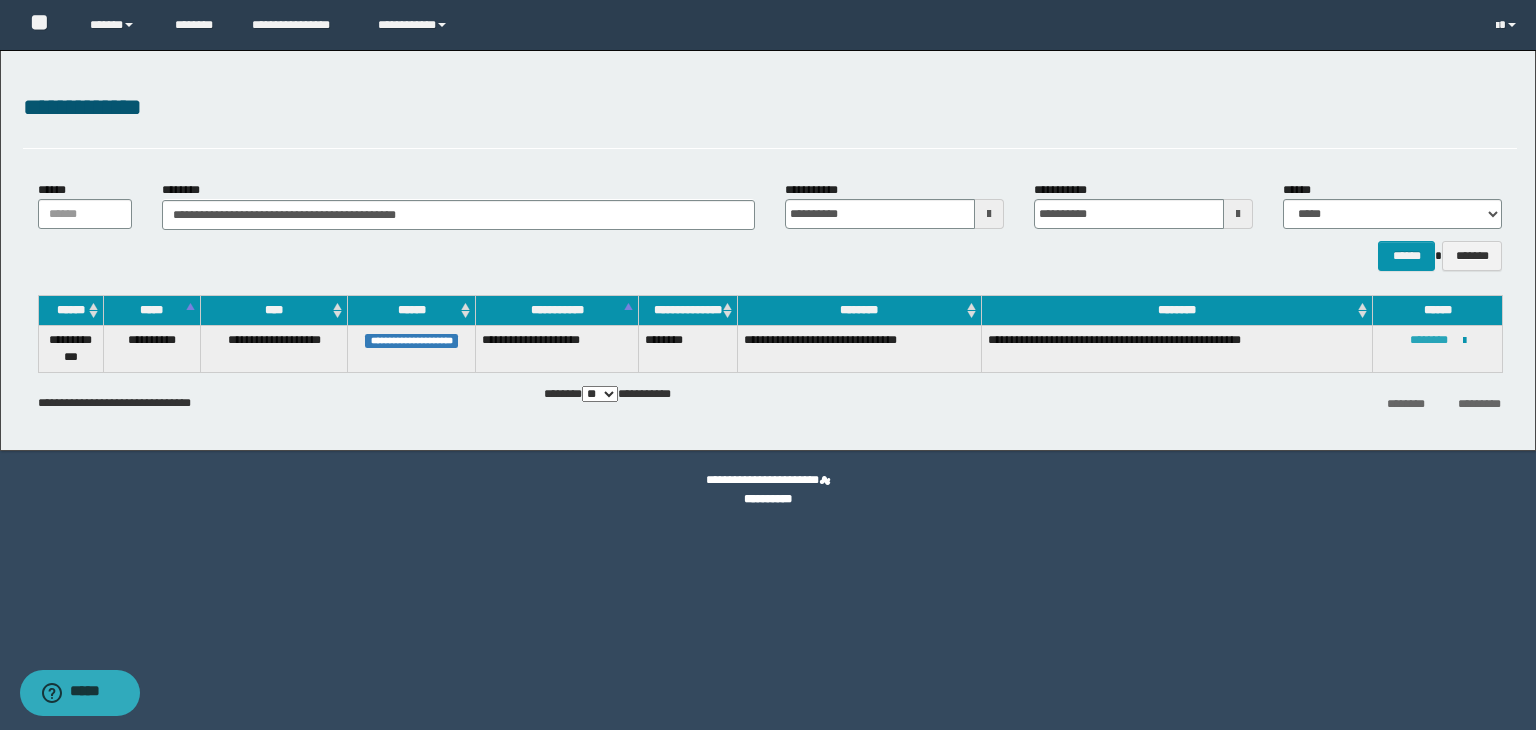 click on "********" at bounding box center [1429, 340] 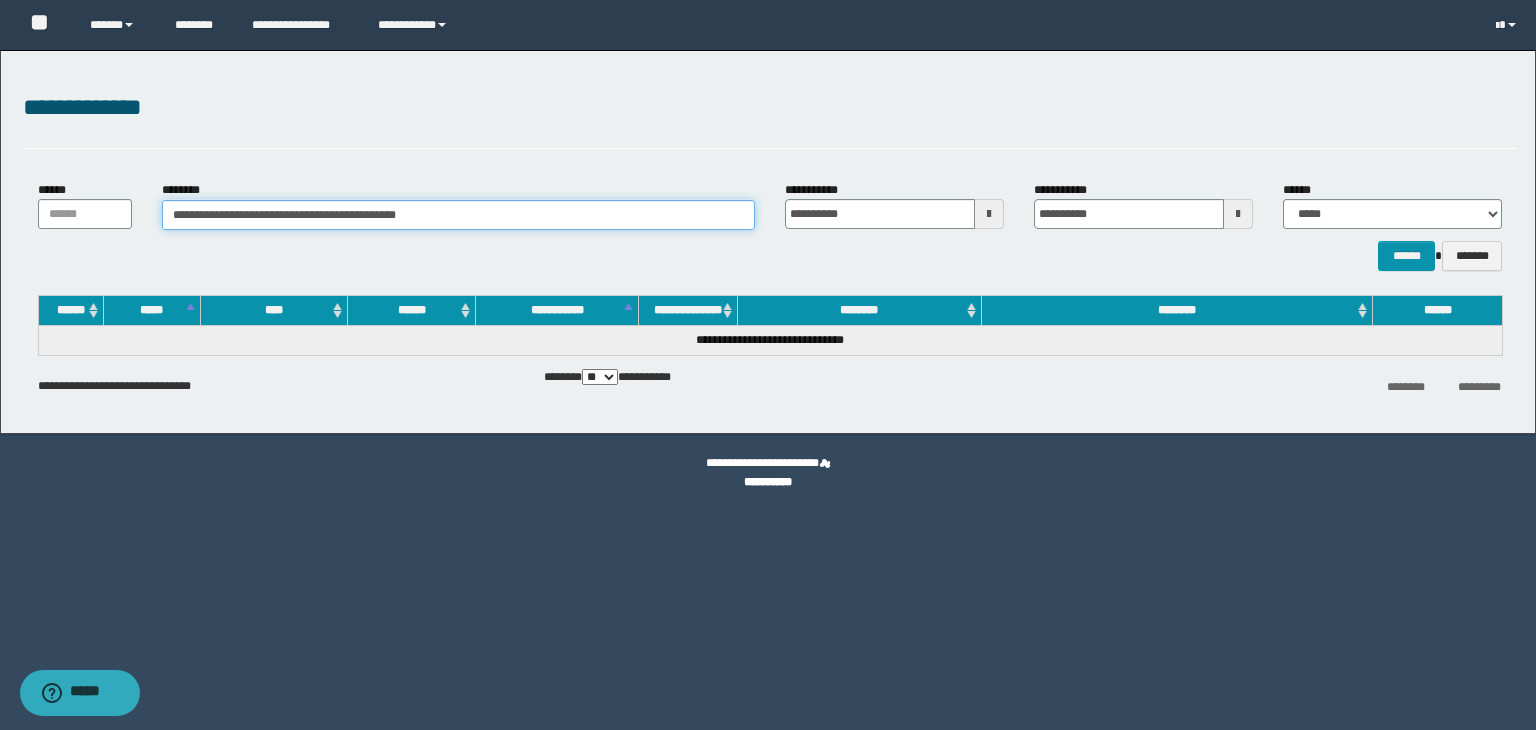 drag, startPoint x: 644, startPoint y: 212, endPoint x: 700, endPoint y: 245, distance: 65 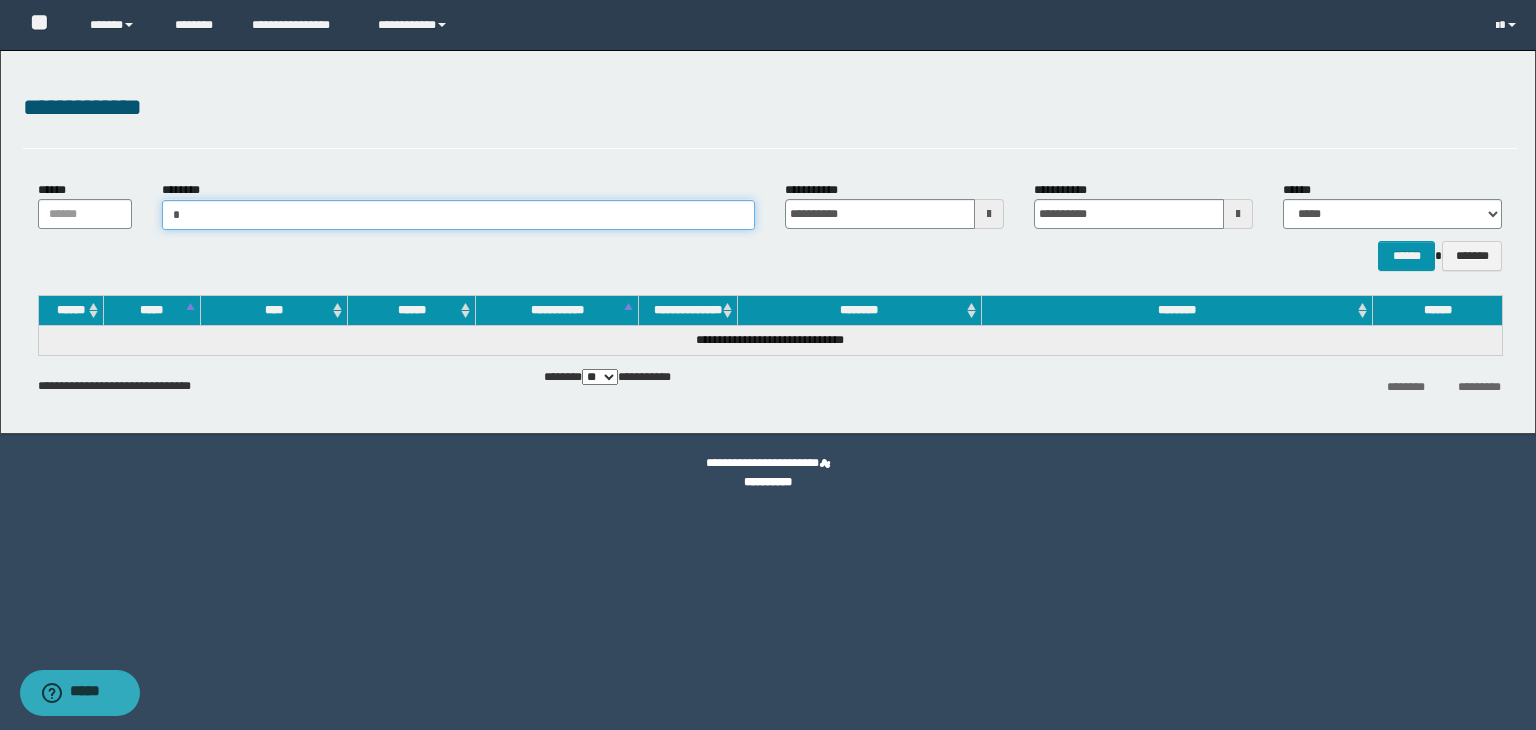 type on "**" 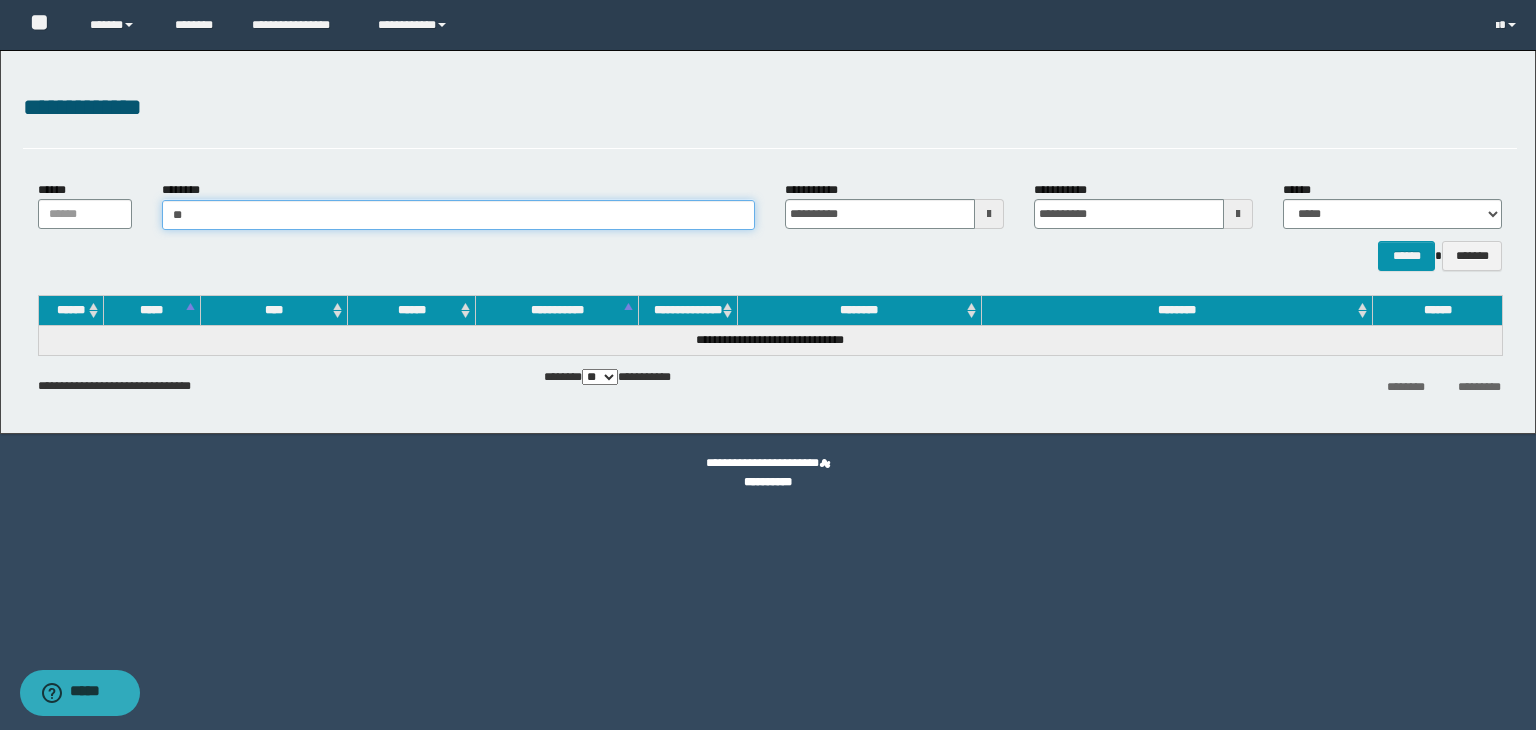 type on "**" 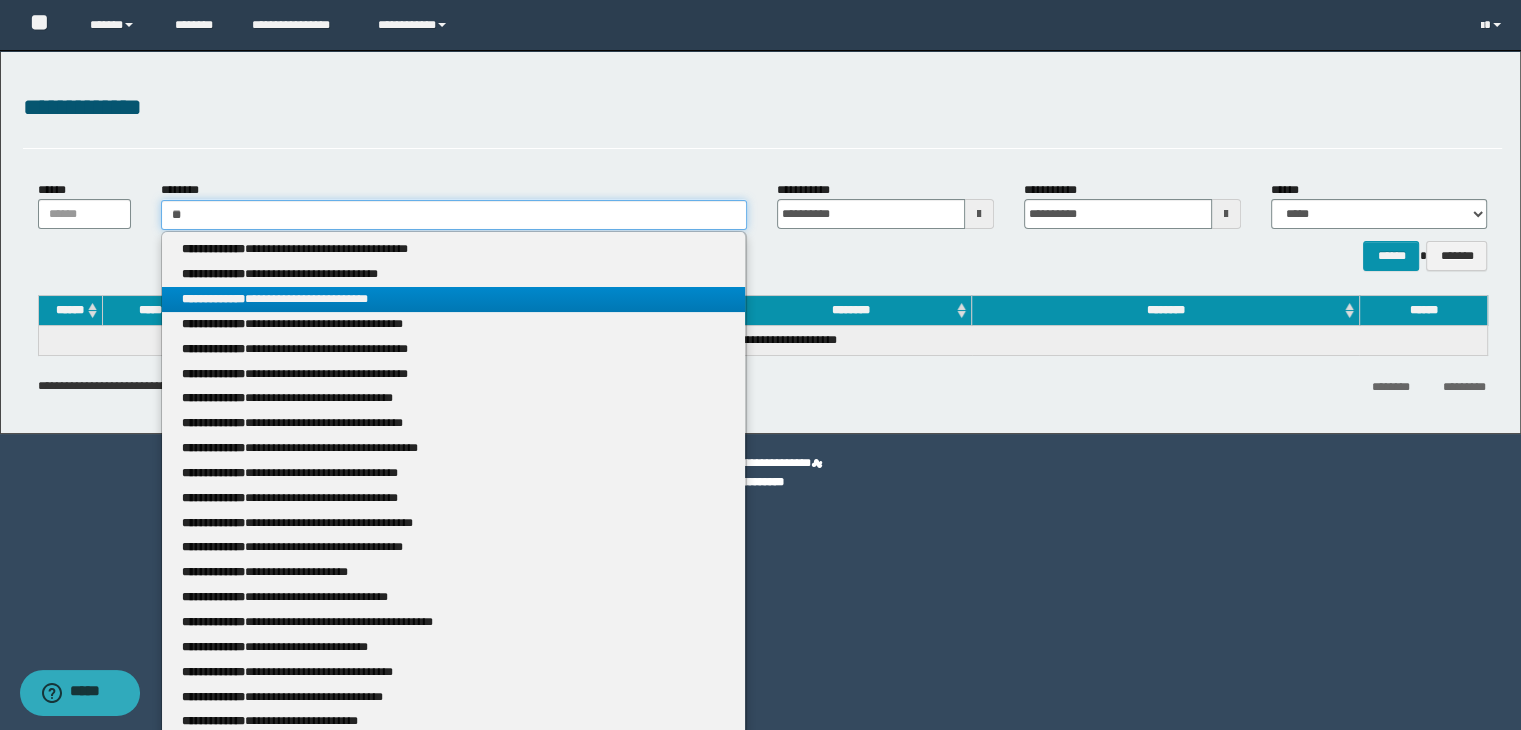 type 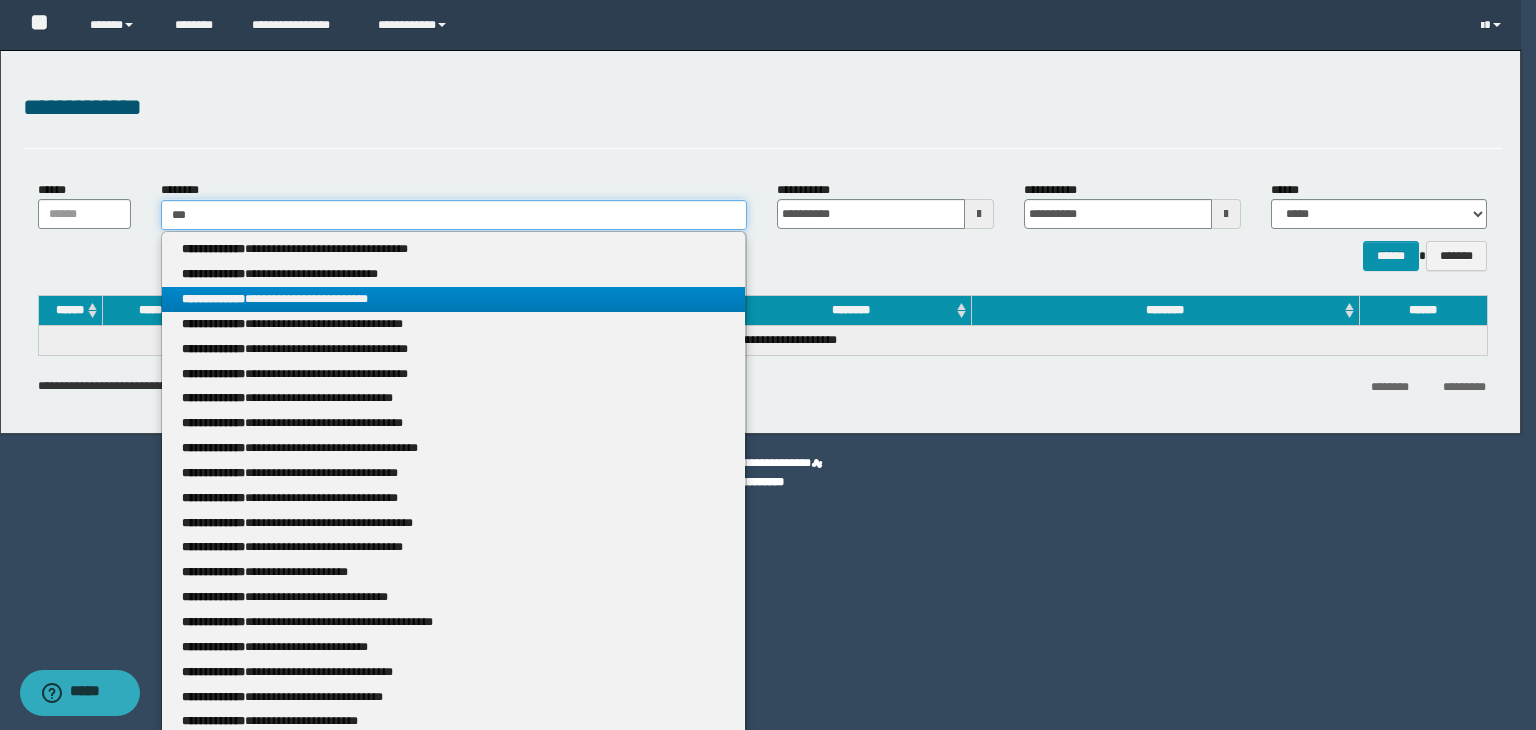 type on "****" 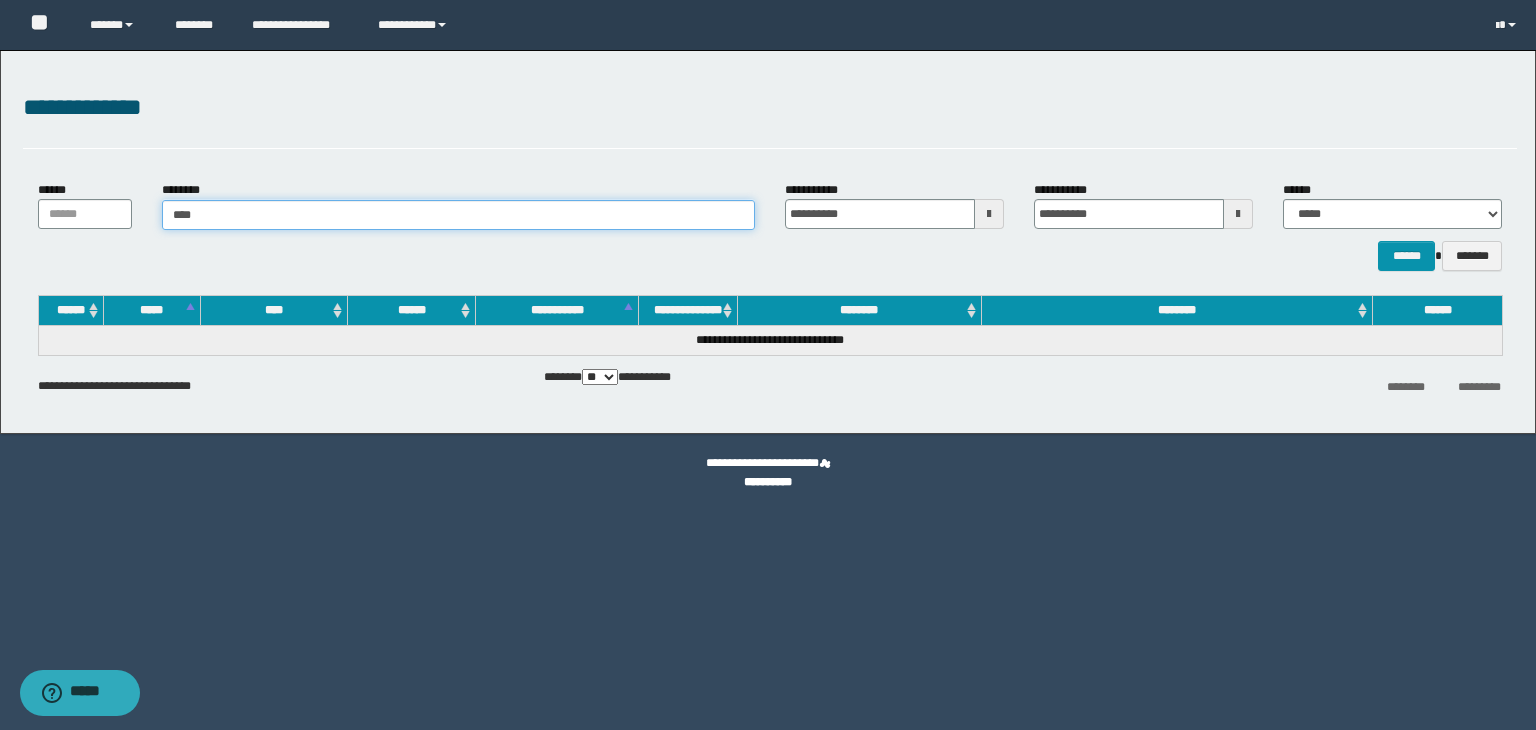 type on "****" 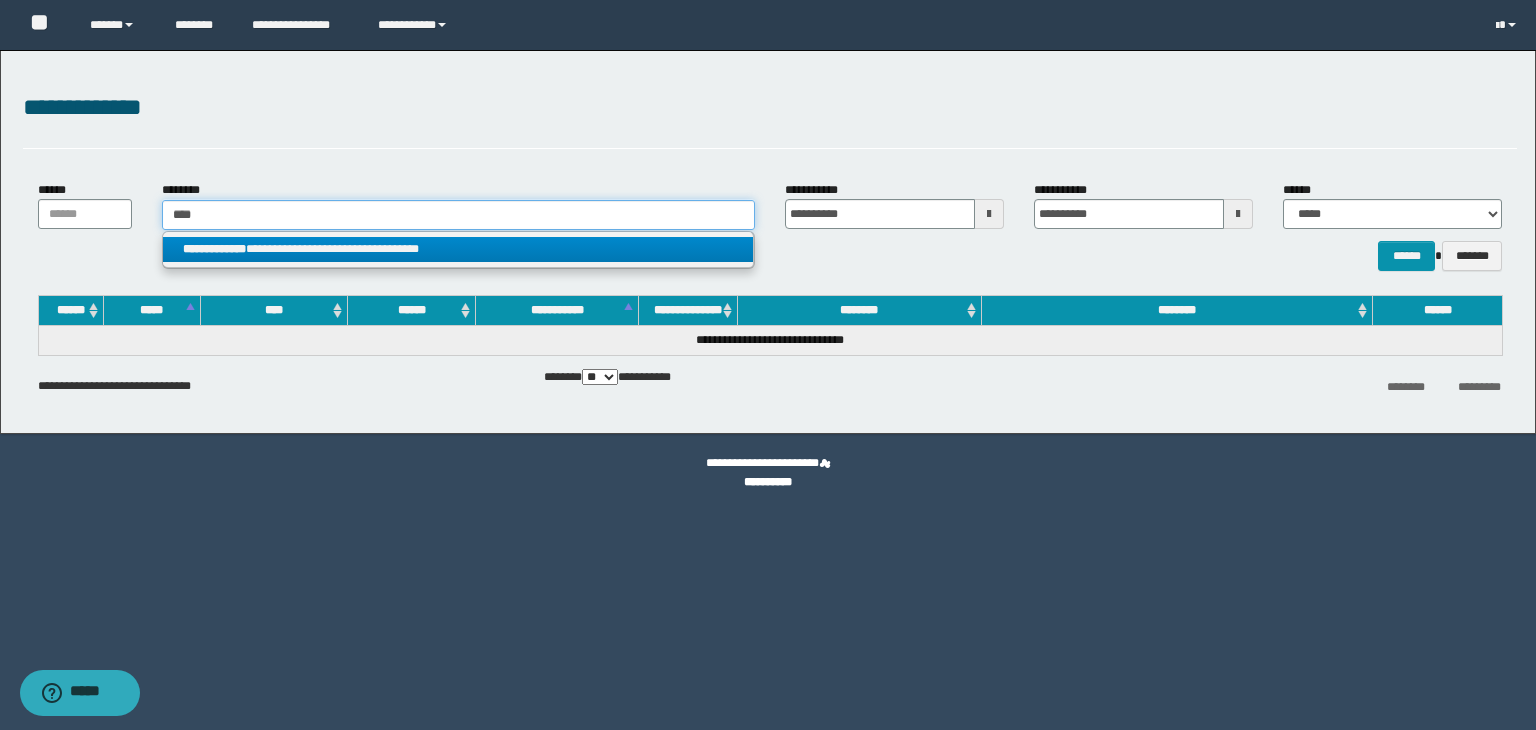 type on "****" 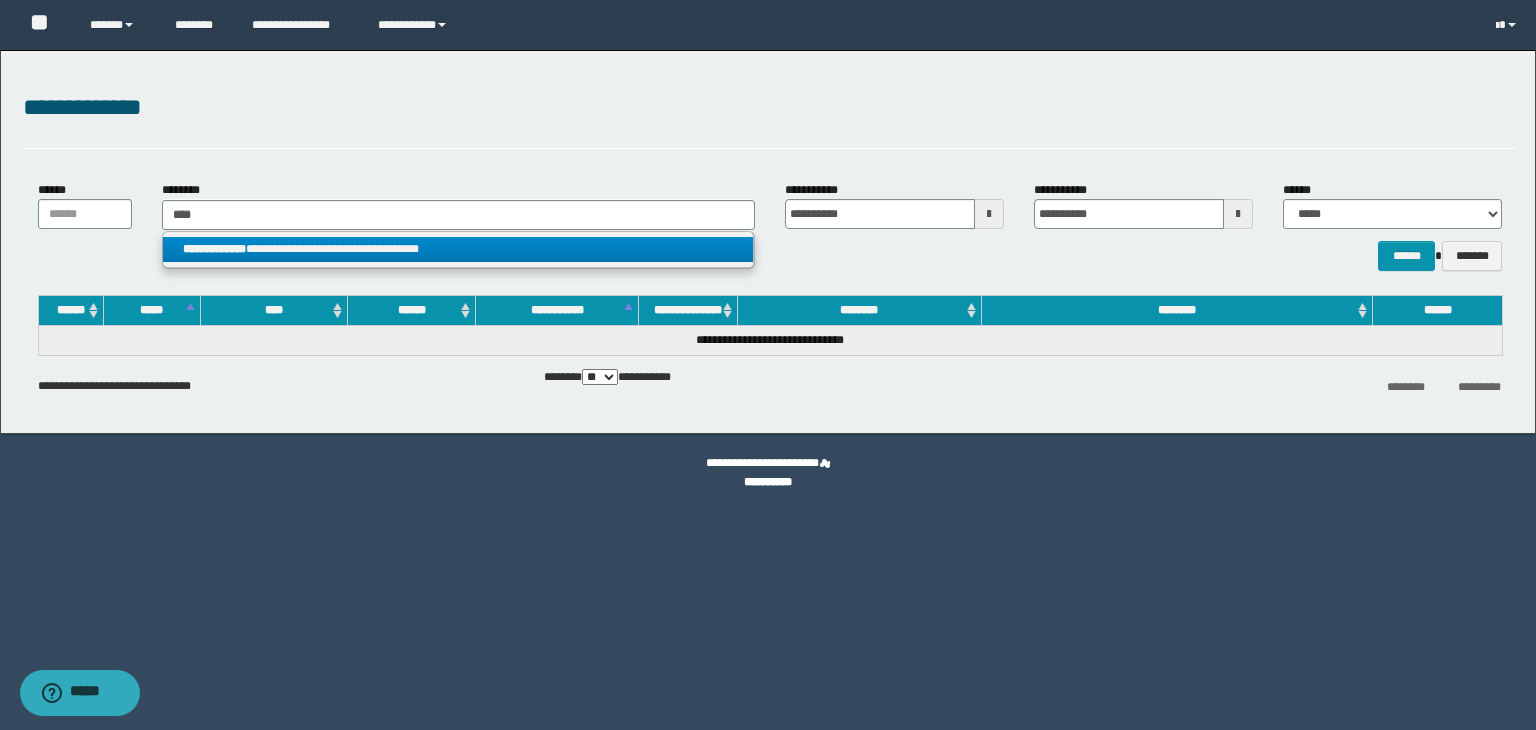 click on "**********" at bounding box center (458, 249) 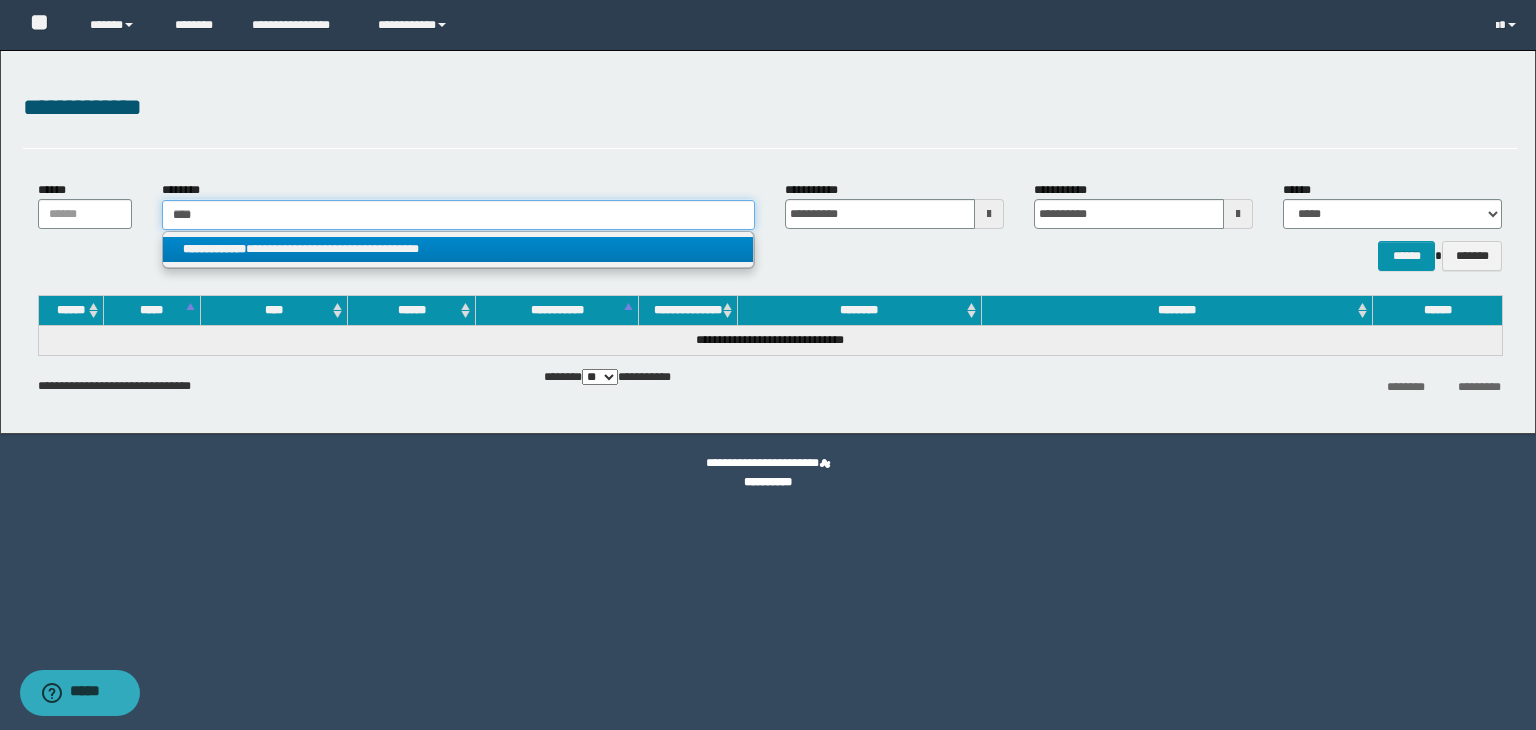 type 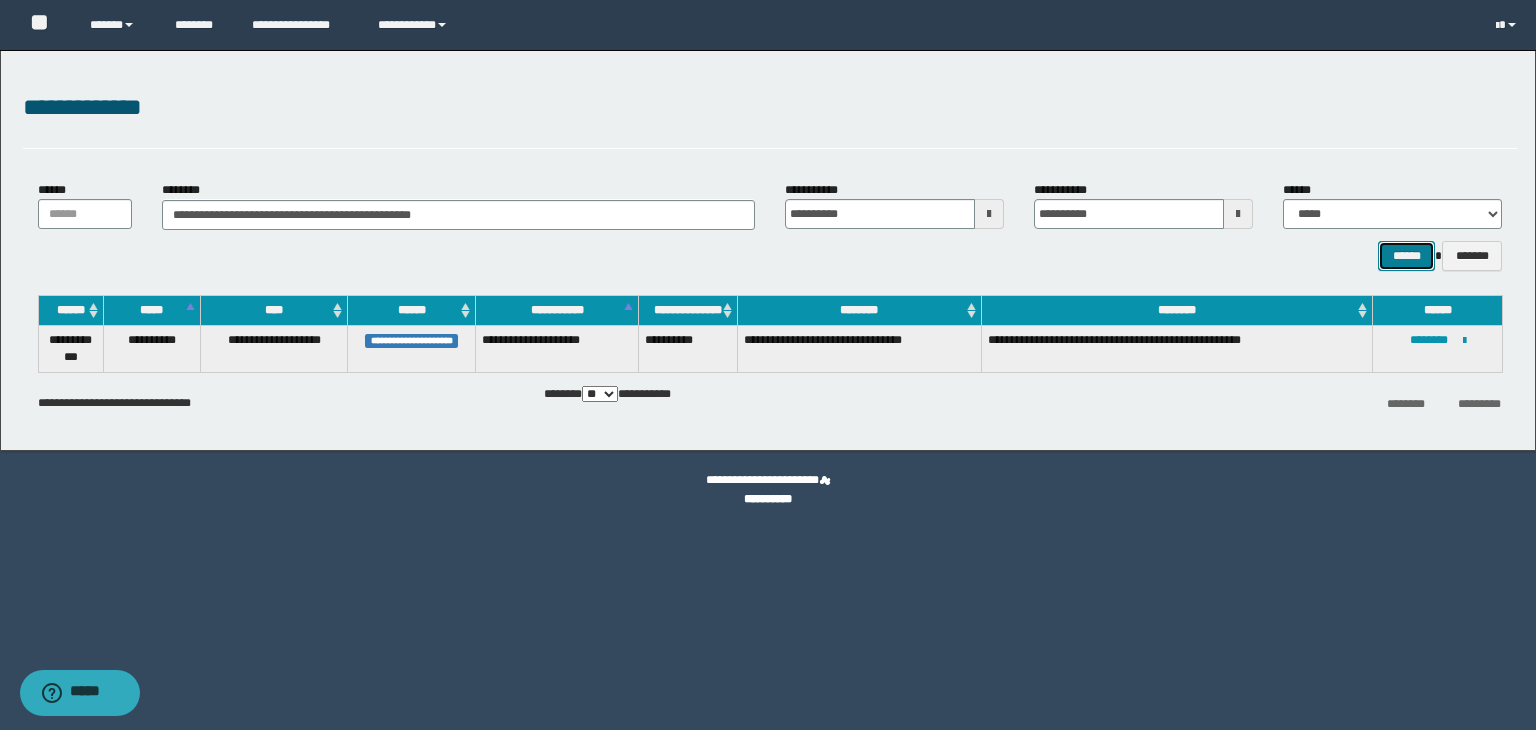 click on "******" at bounding box center (1406, 256) 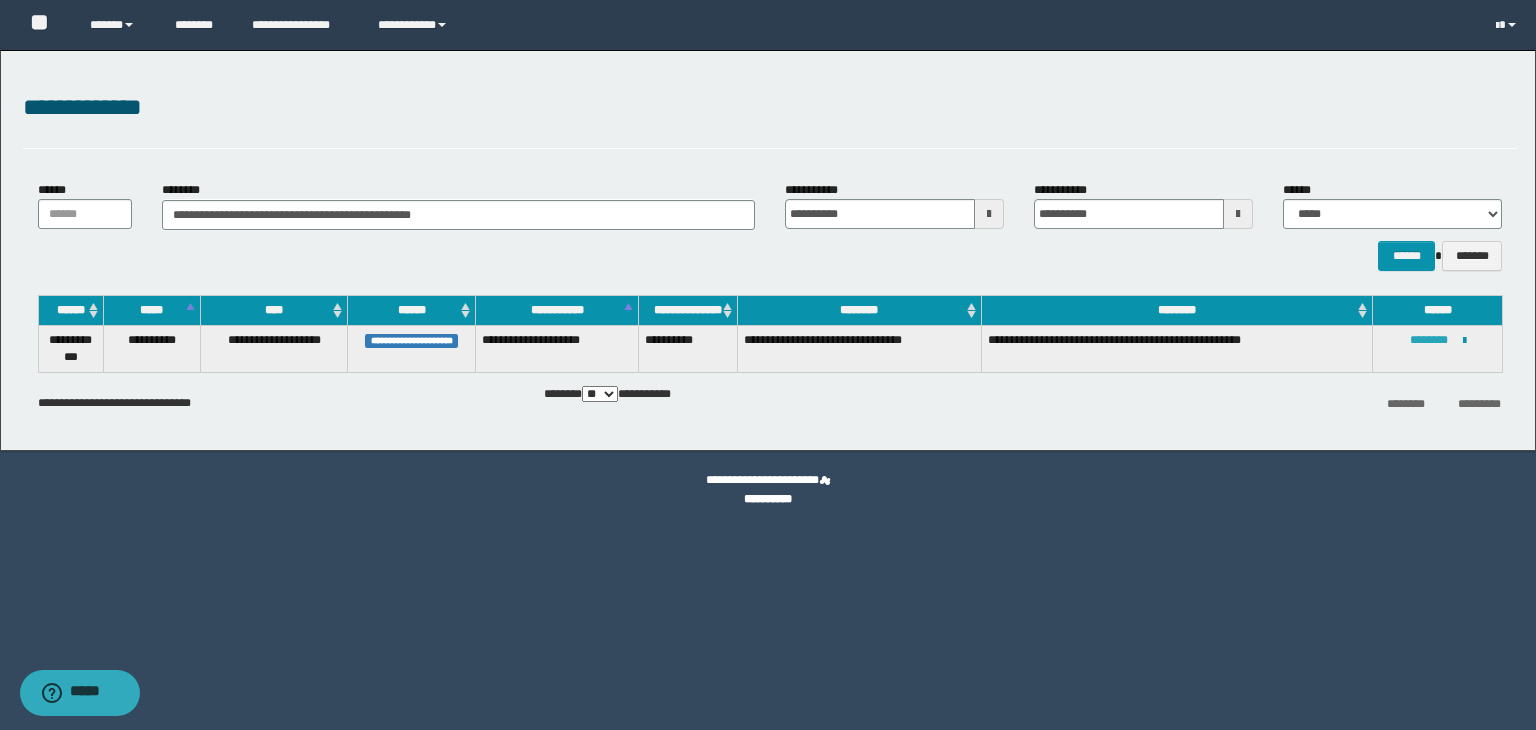 click on "********" at bounding box center [1429, 340] 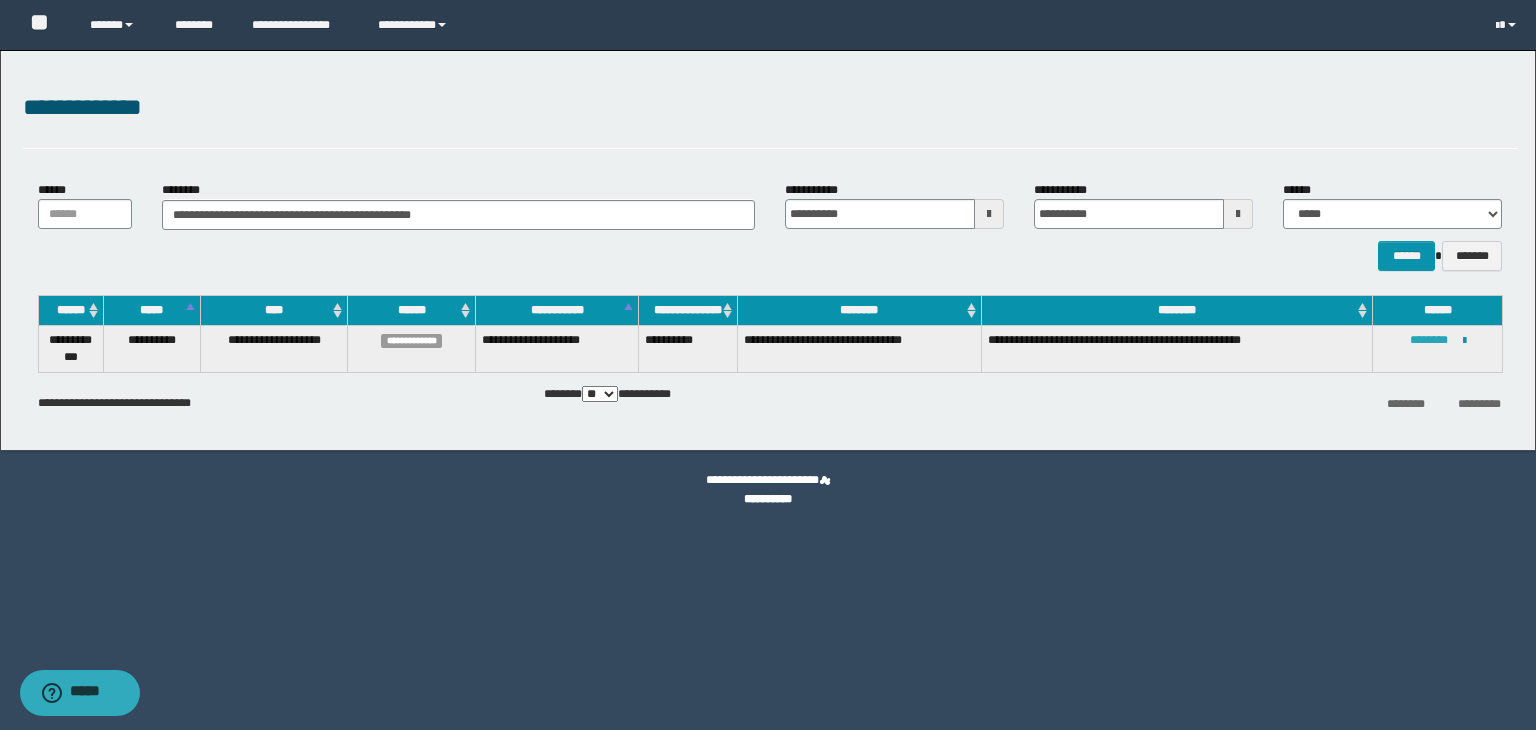 click on "********" at bounding box center (1429, 340) 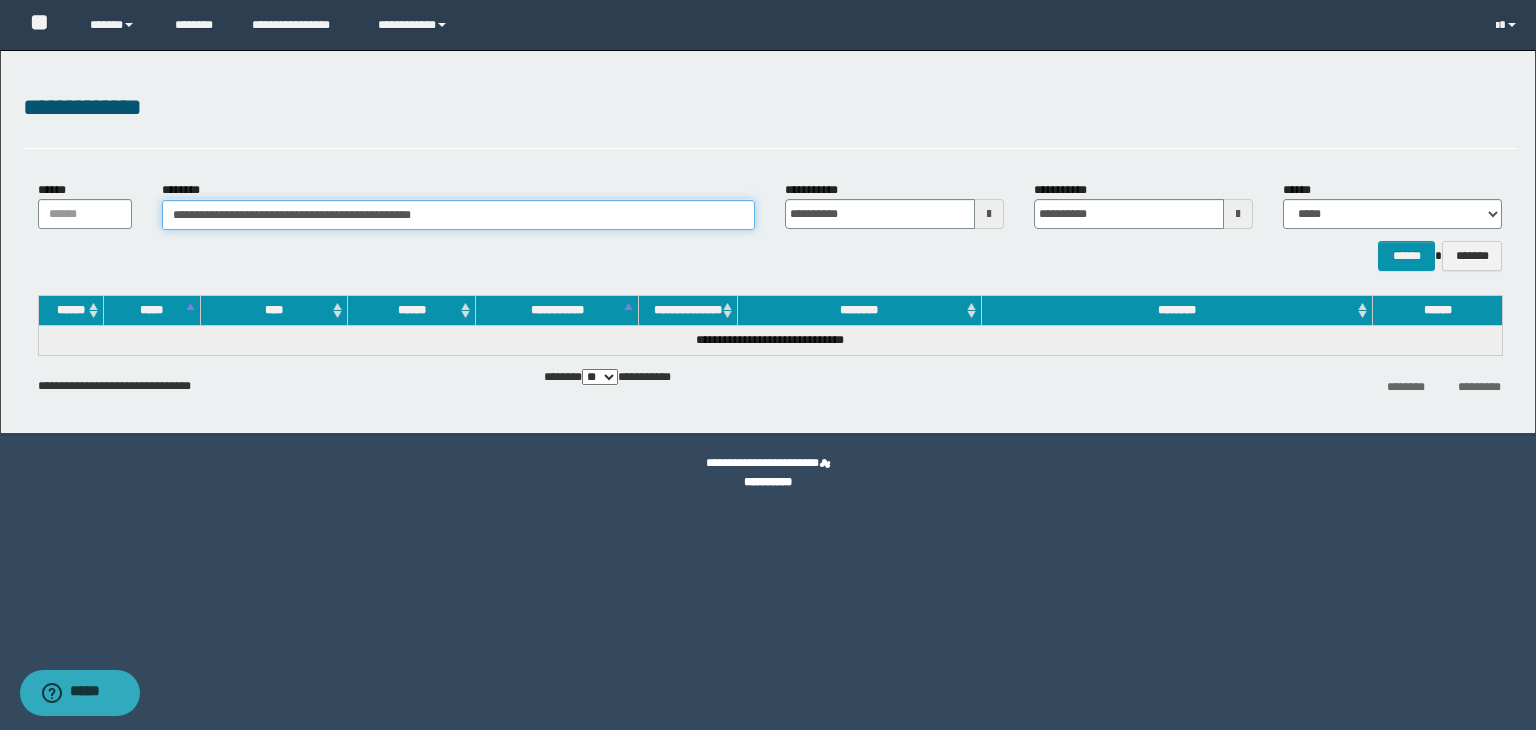 drag, startPoint x: 510, startPoint y: 201, endPoint x: 126, endPoint y: 195, distance: 384.04688 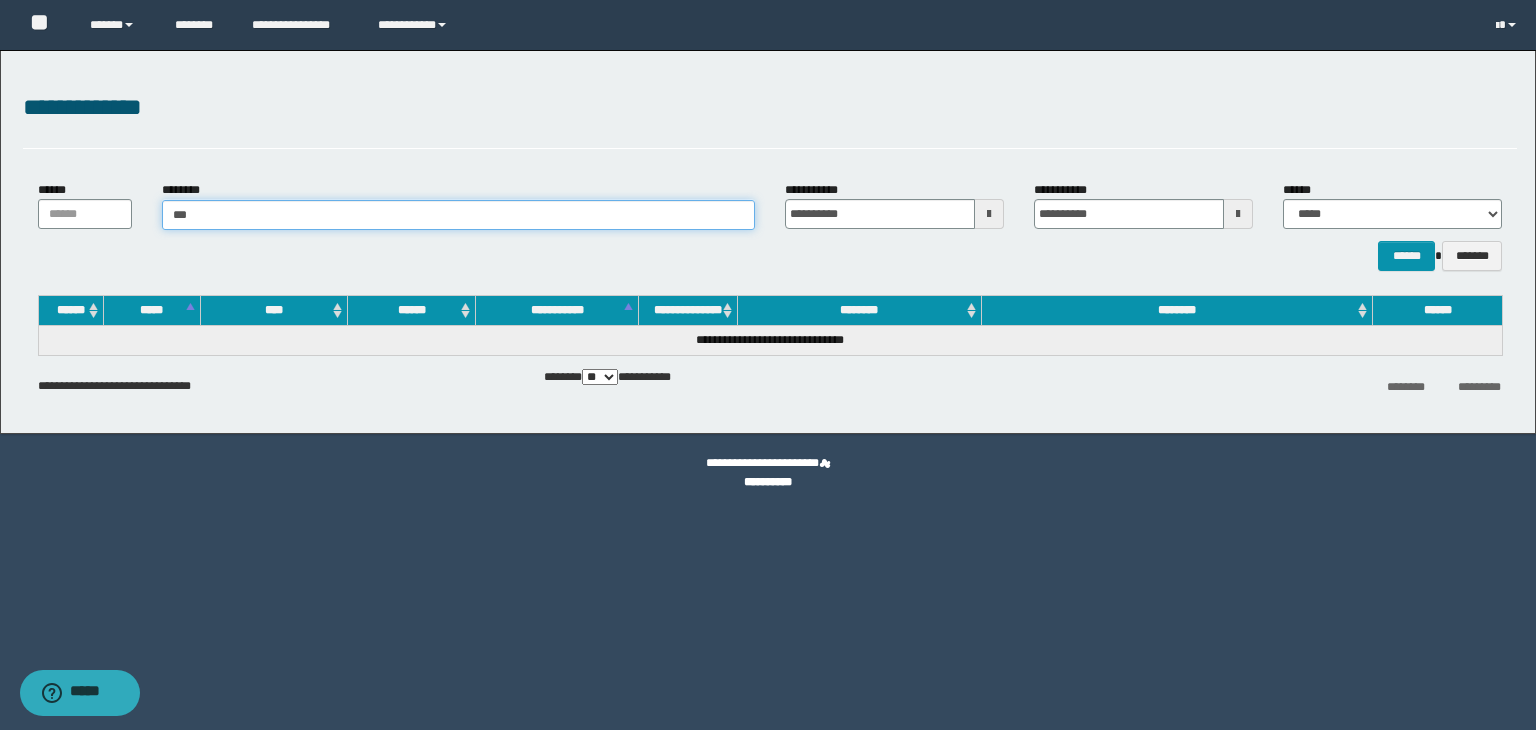 type on "****" 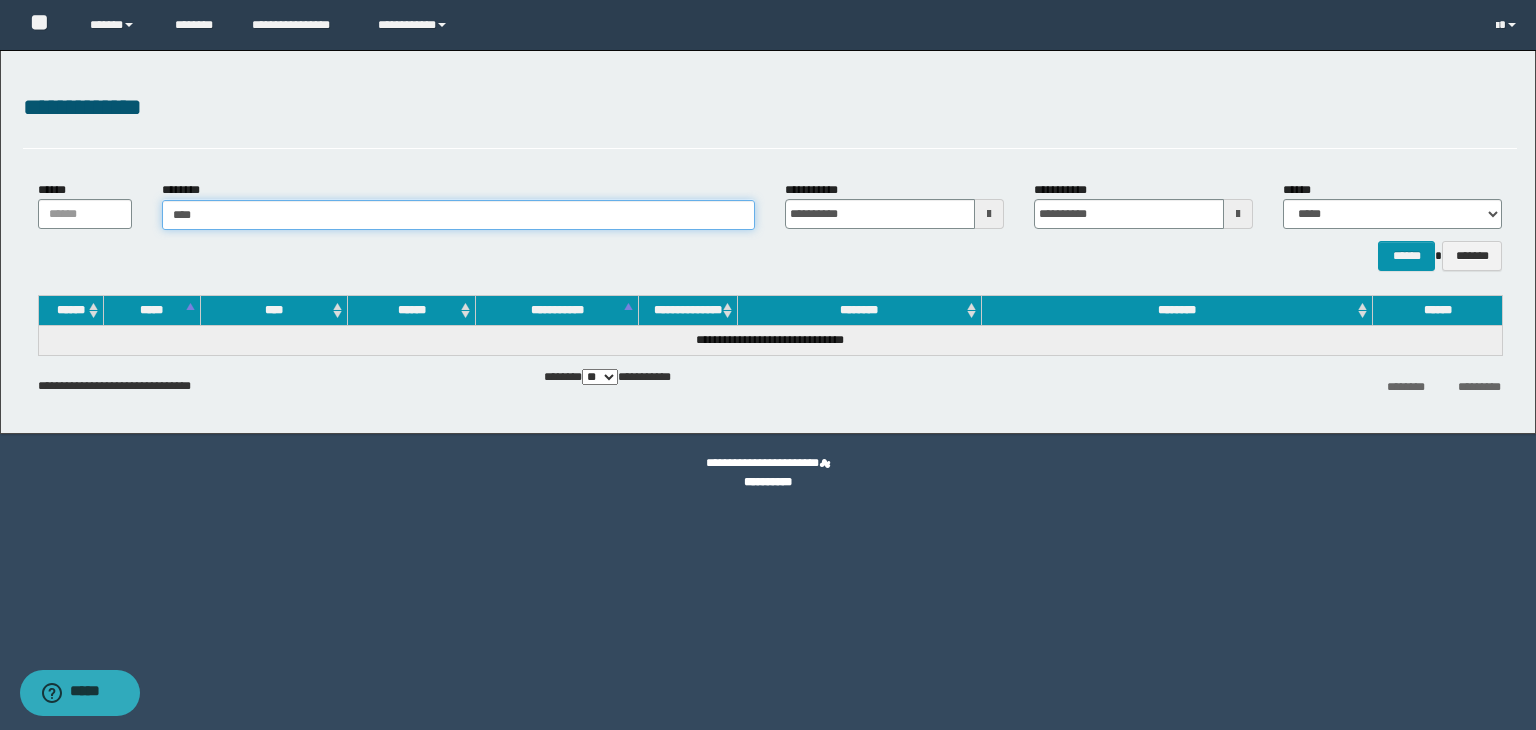 type on "****" 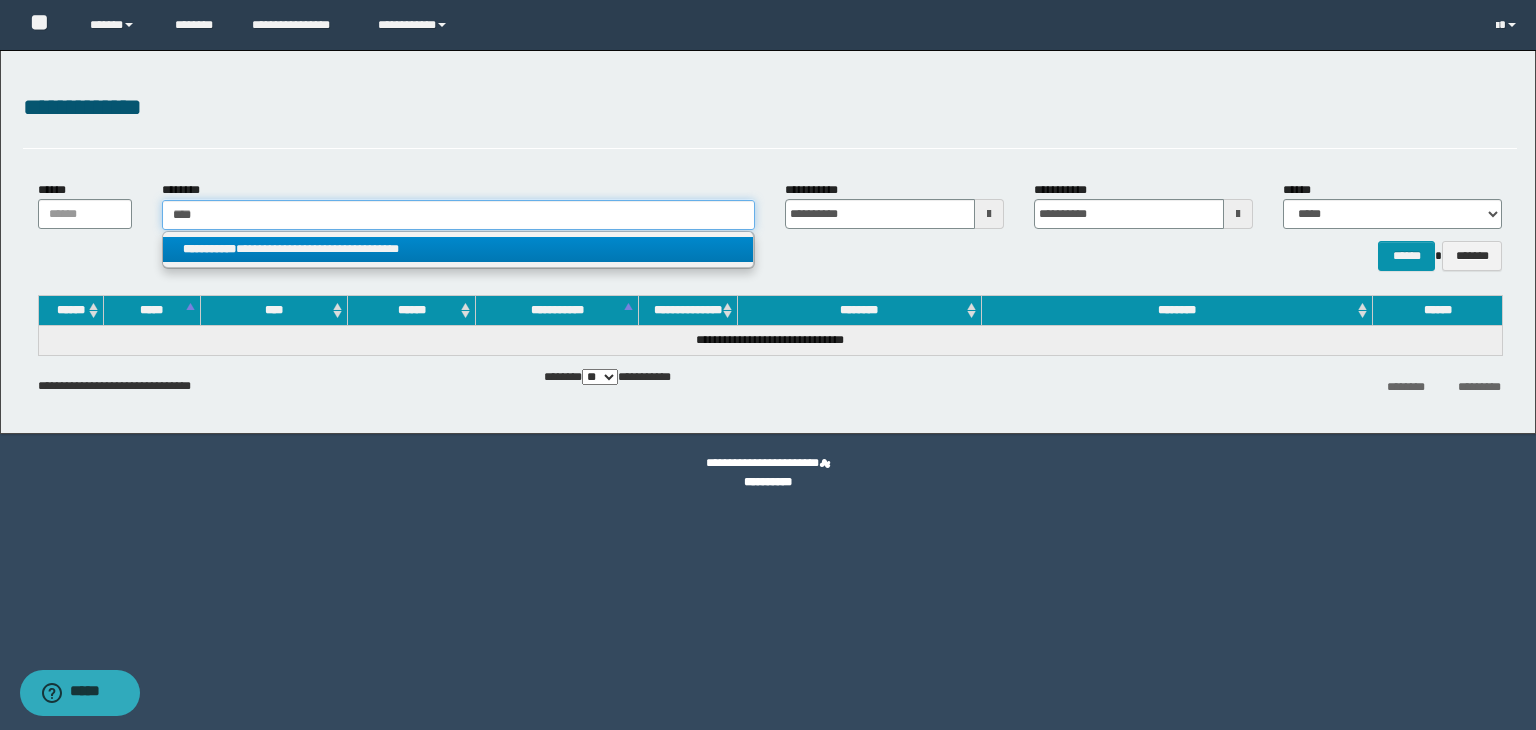 type on "****" 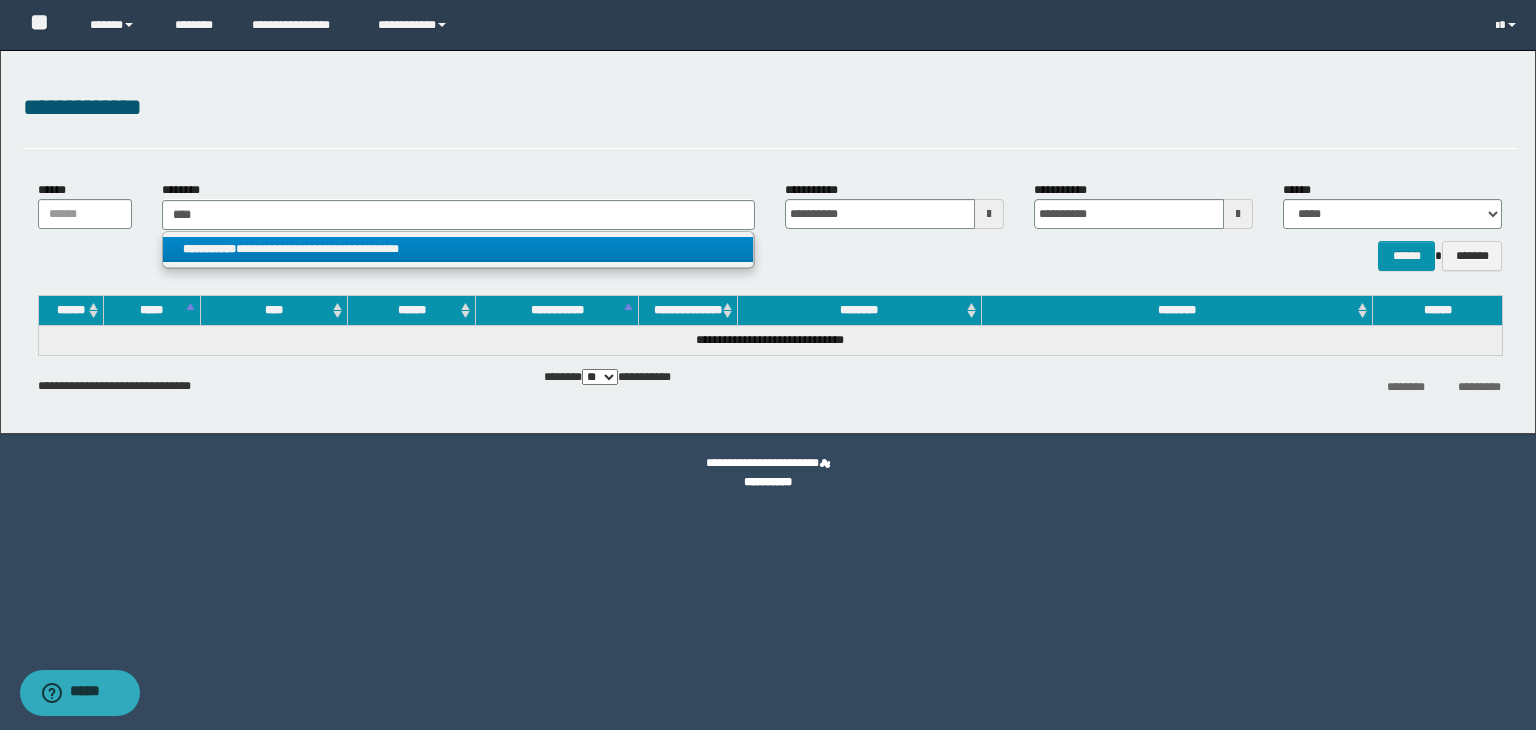 click on "**********" at bounding box center [209, 249] 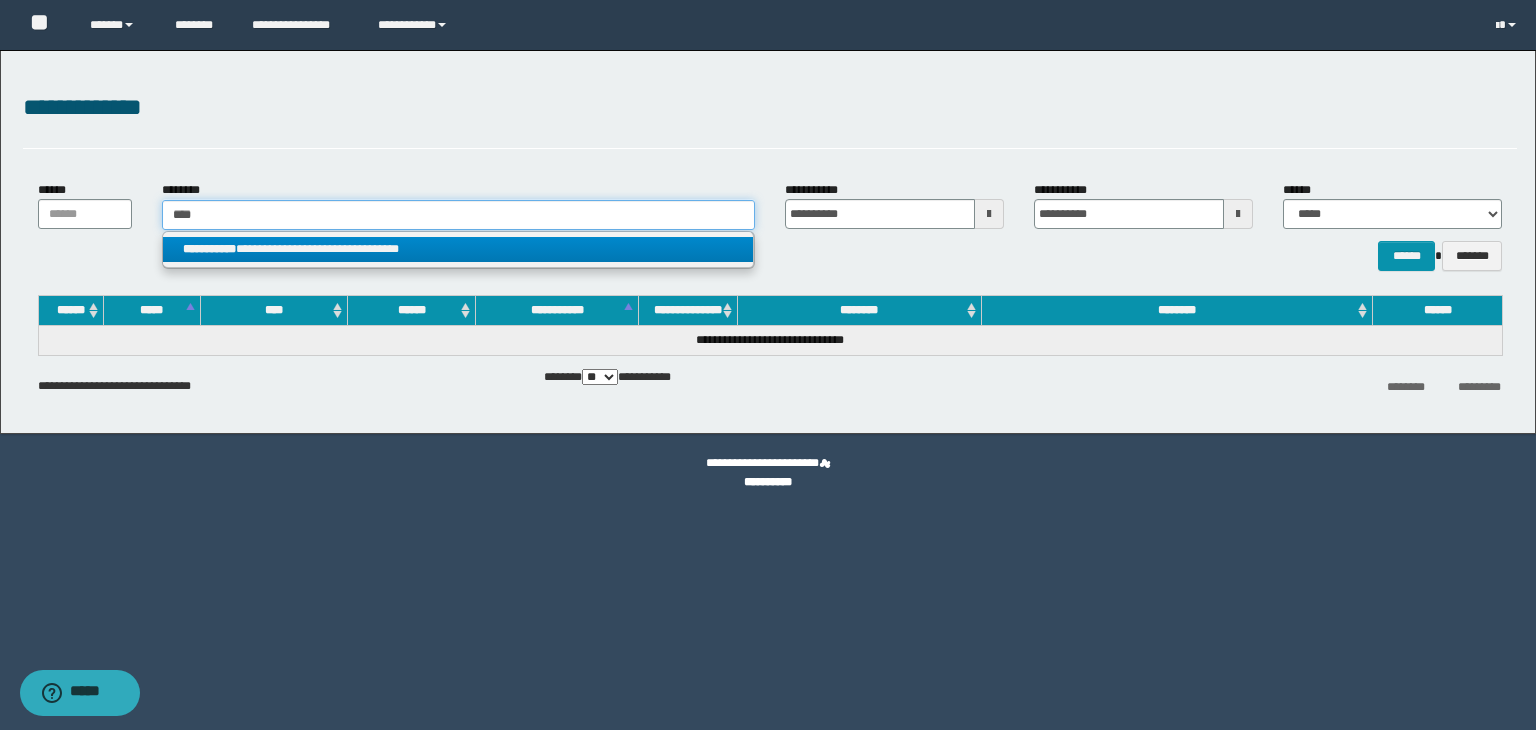 type 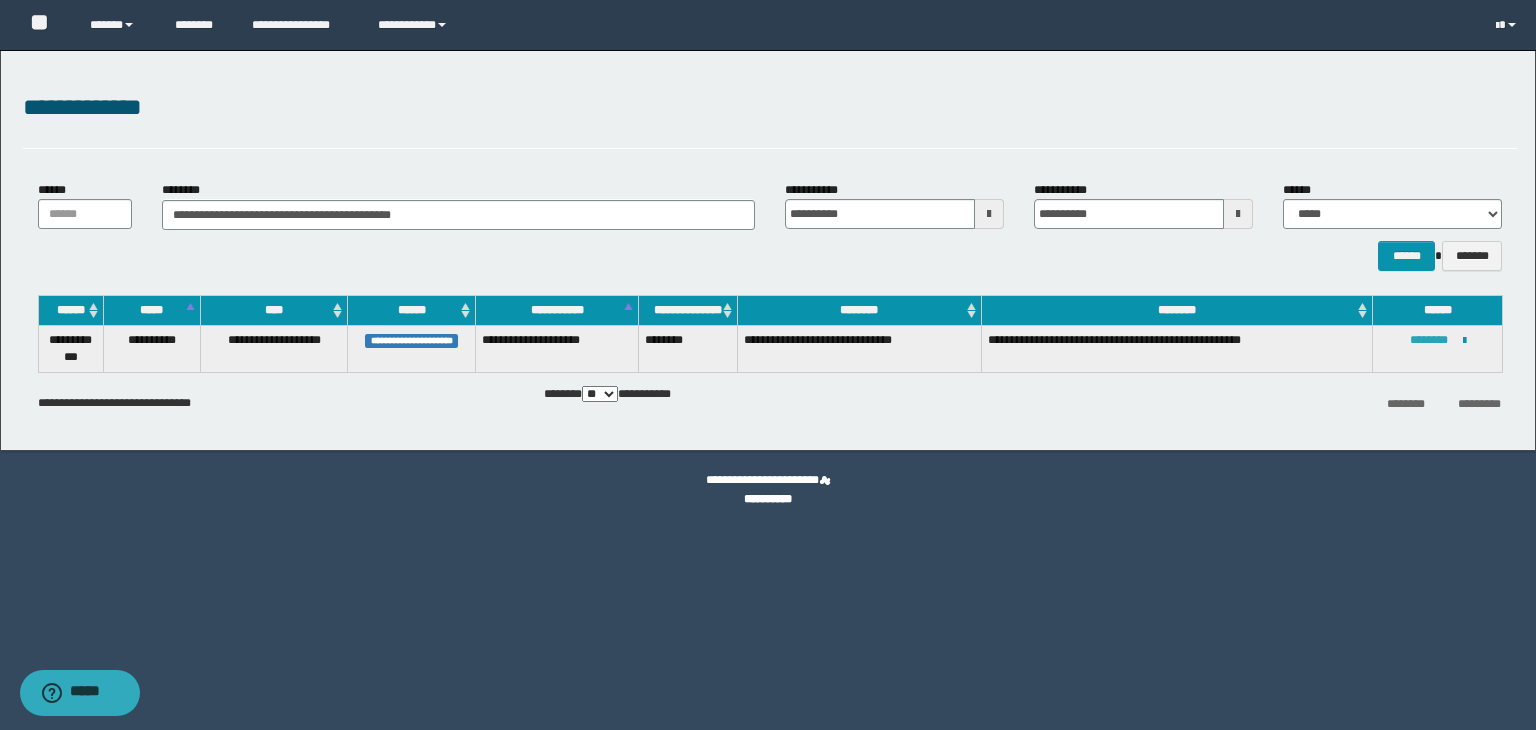 click on "********" at bounding box center [1429, 340] 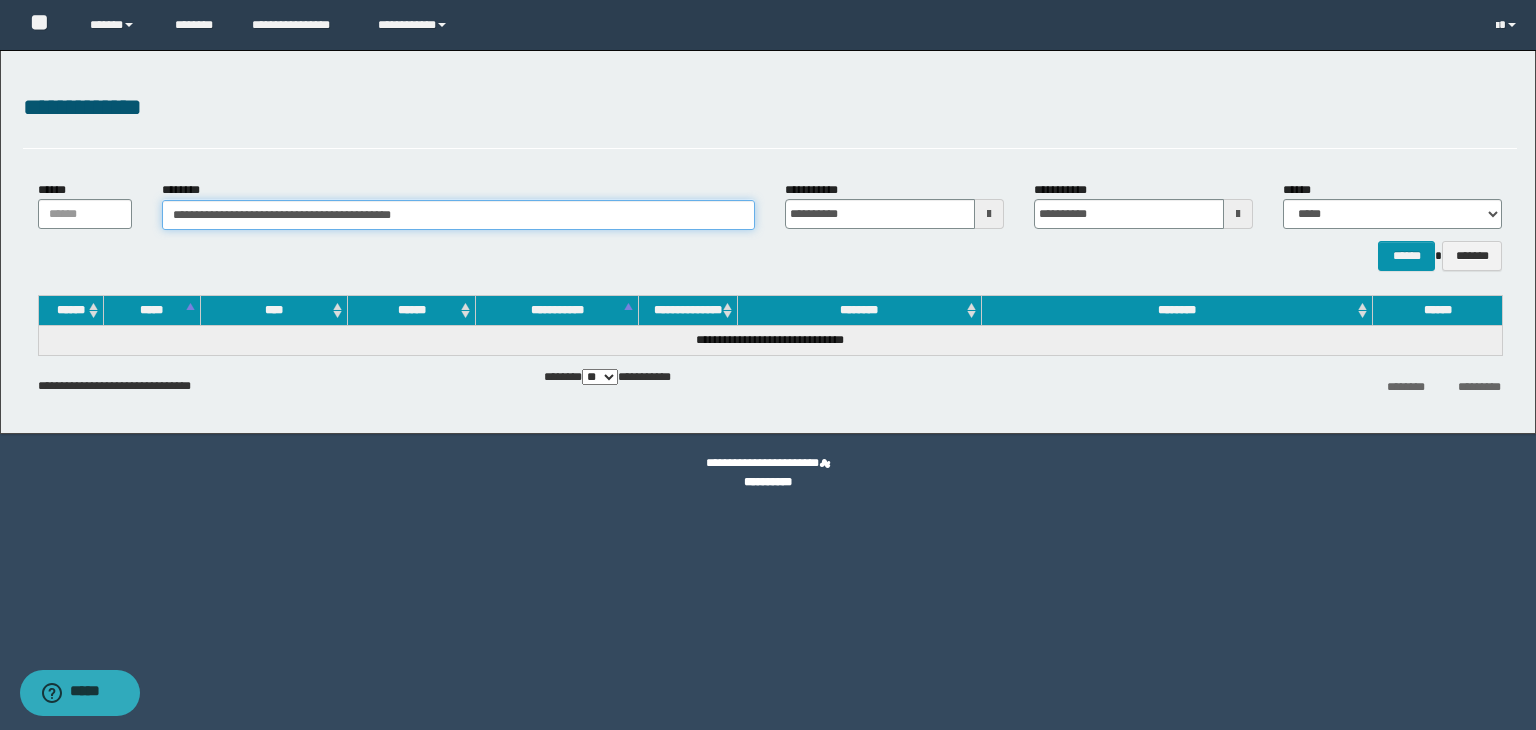 drag, startPoint x: 530, startPoint y: 219, endPoint x: 925, endPoint y: 440, distance: 452.62125 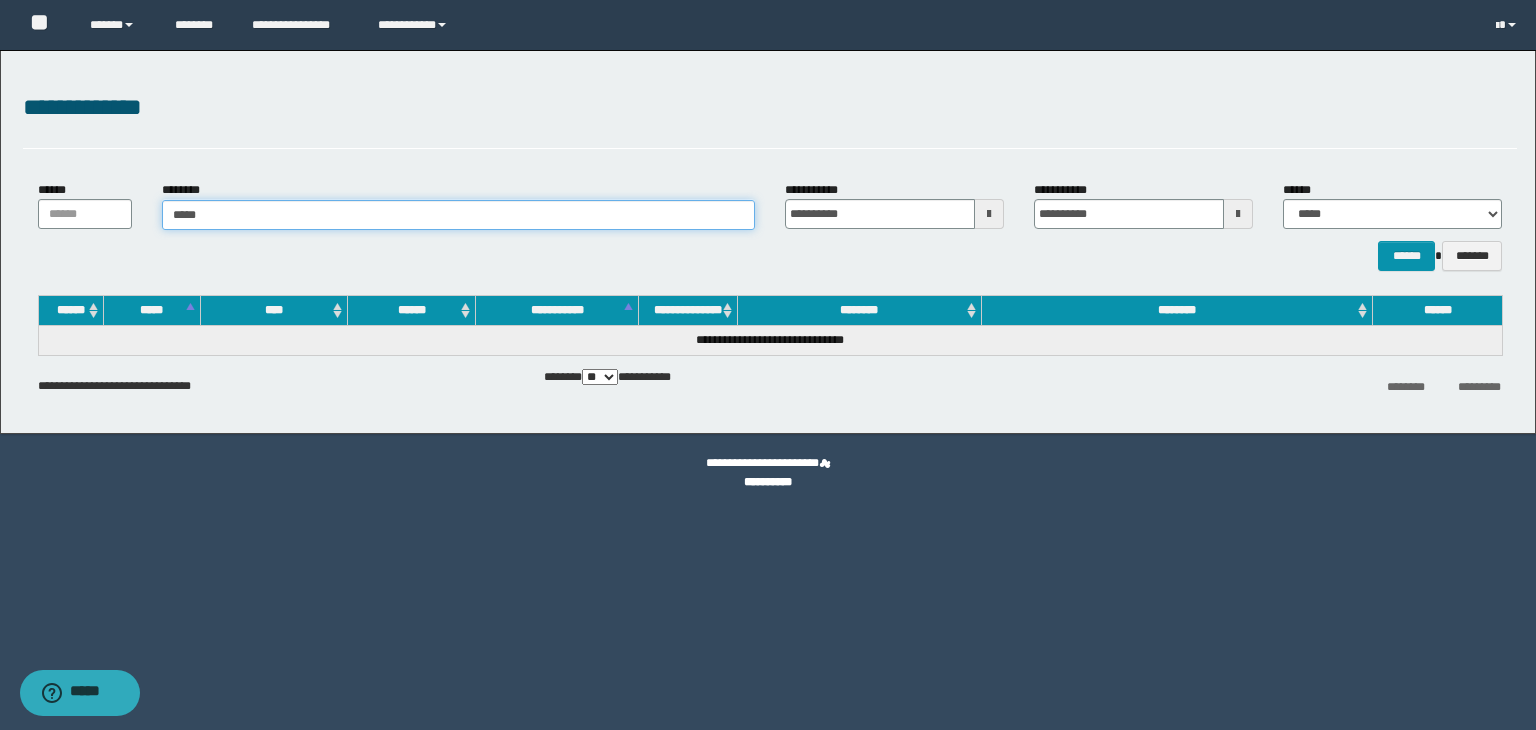 type on "******" 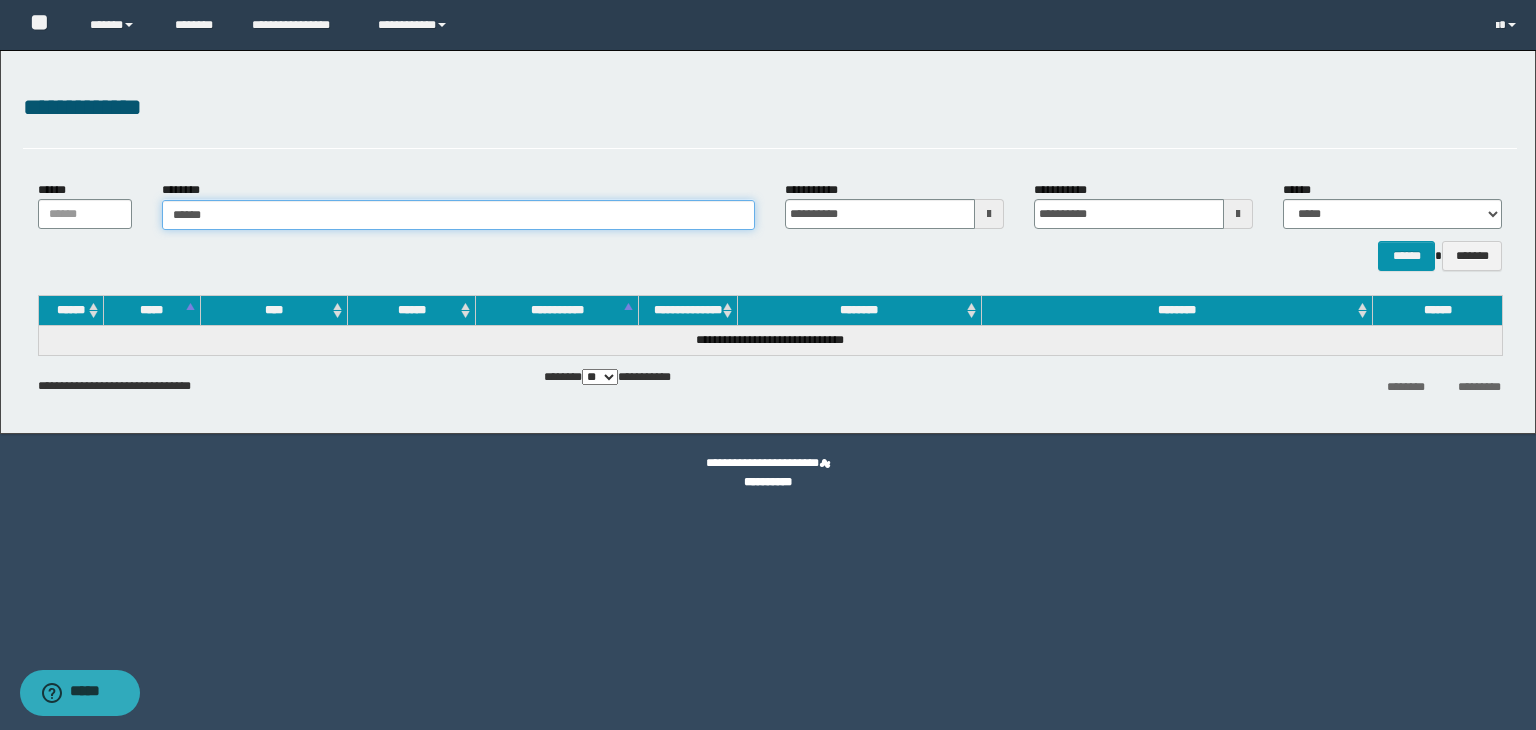 type on "******" 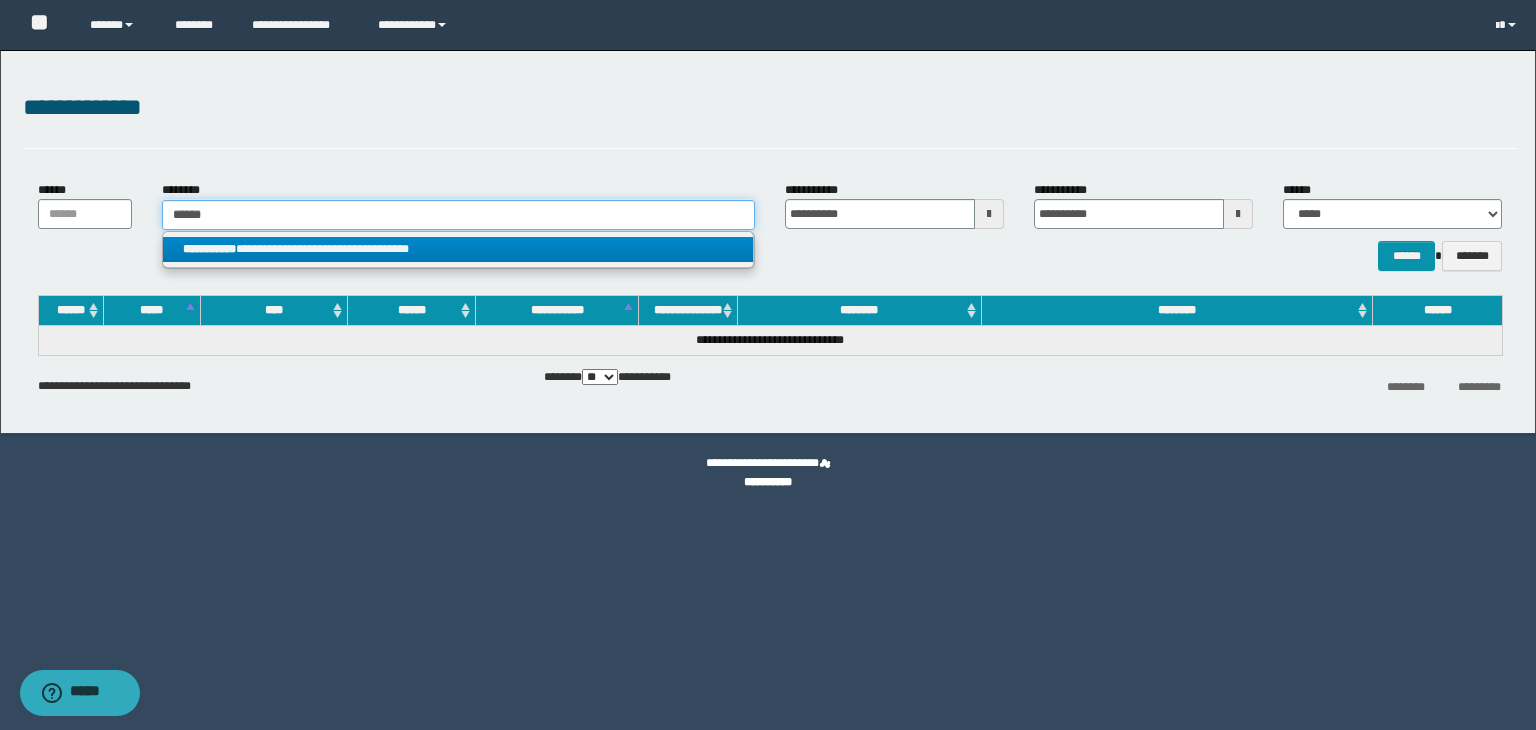 type on "******" 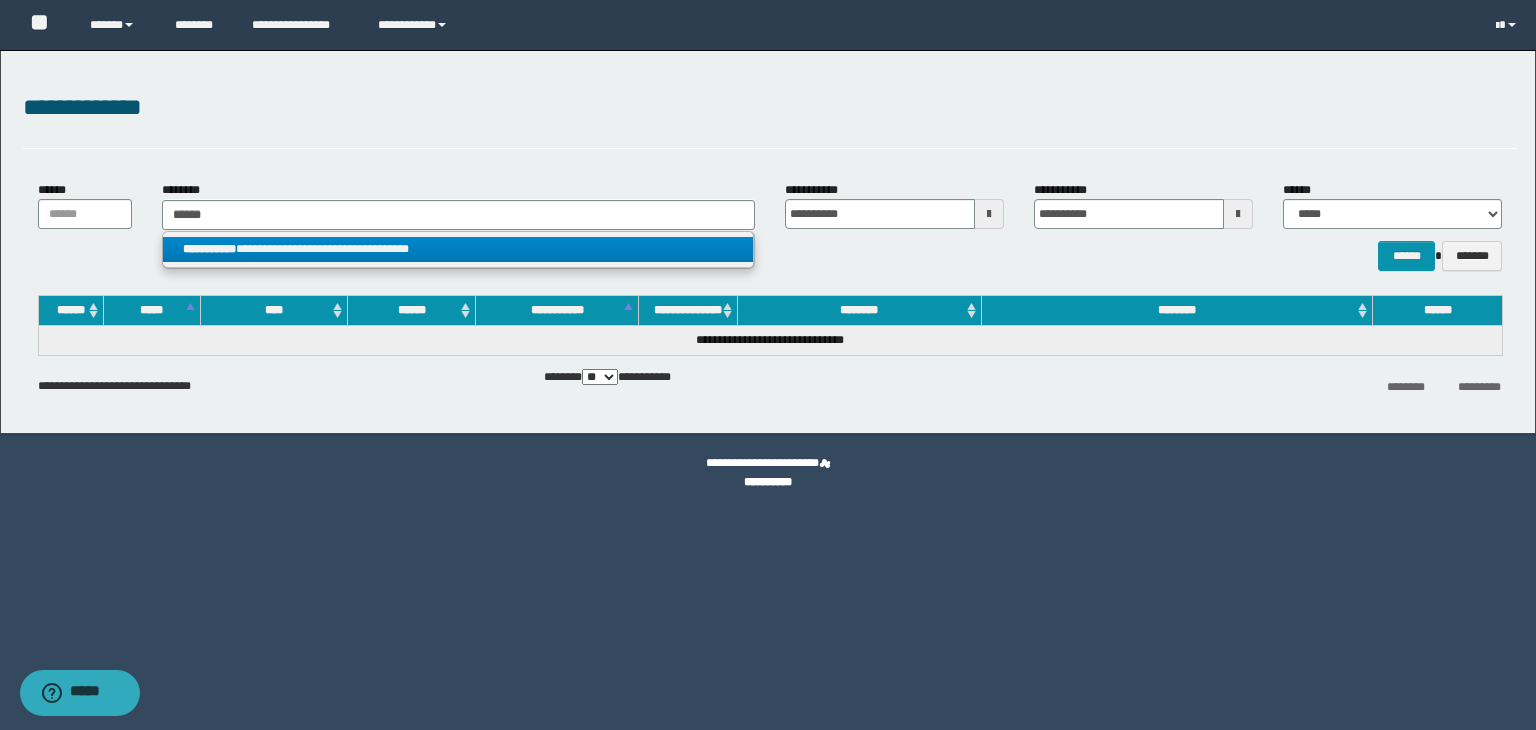 click on "**********" at bounding box center [458, 249] 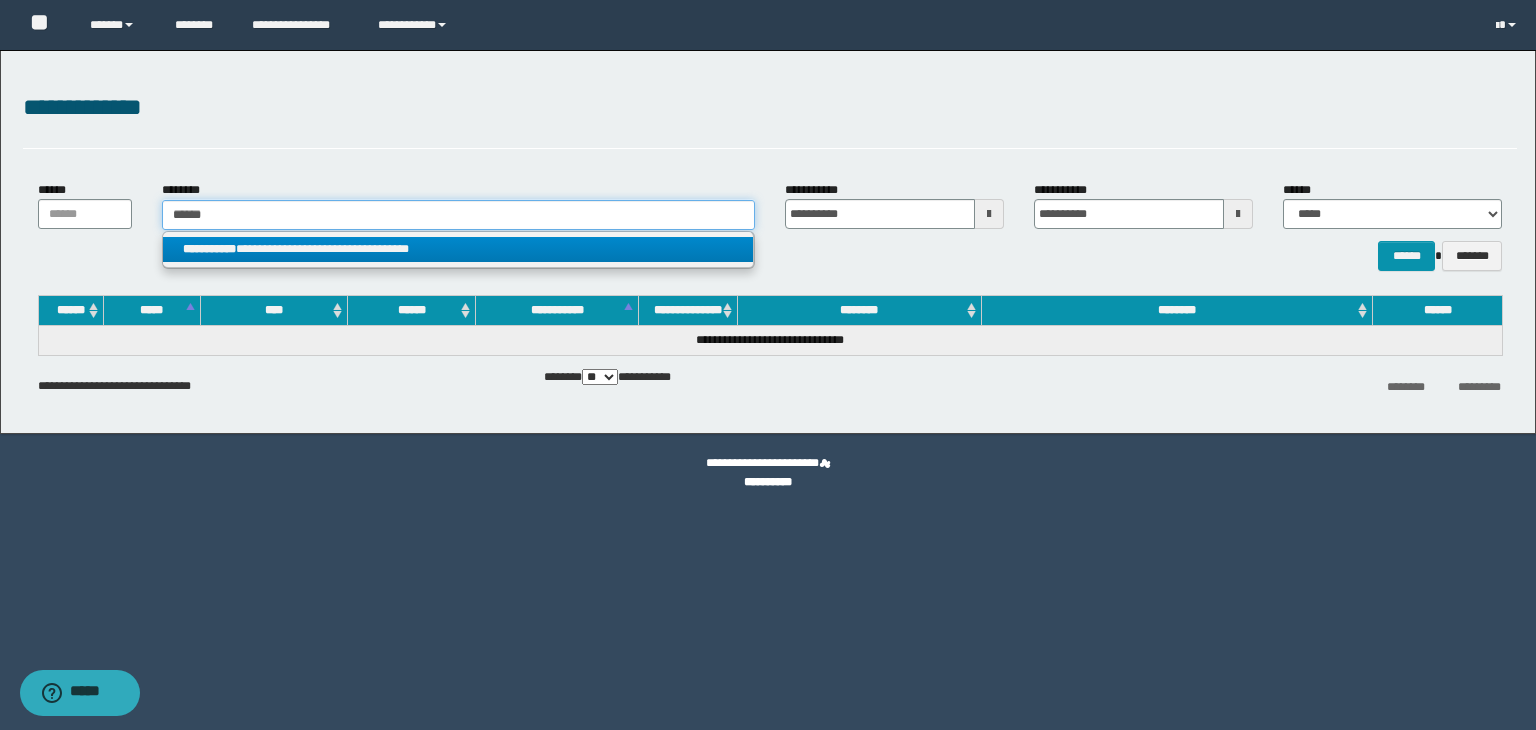 type 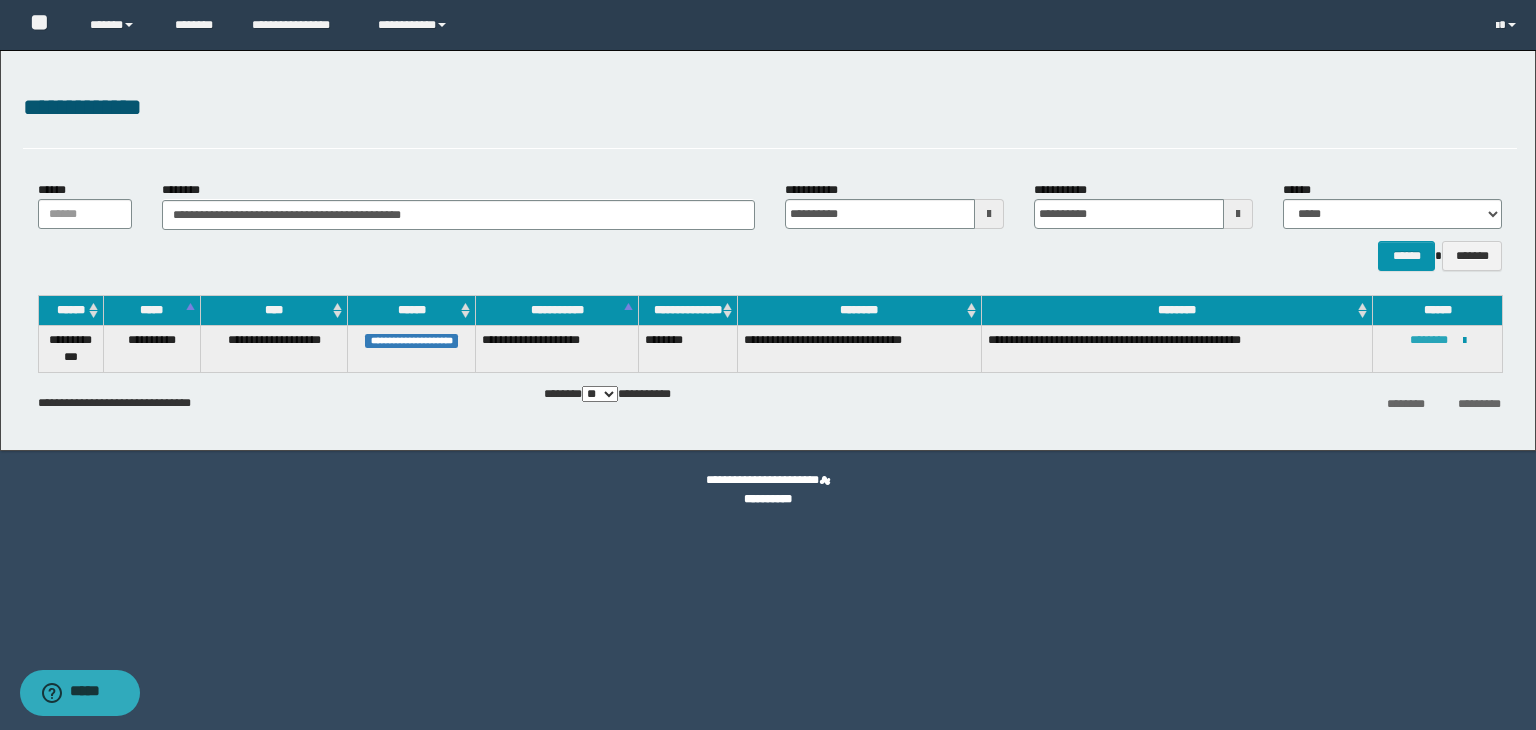 click on "********" at bounding box center [1429, 340] 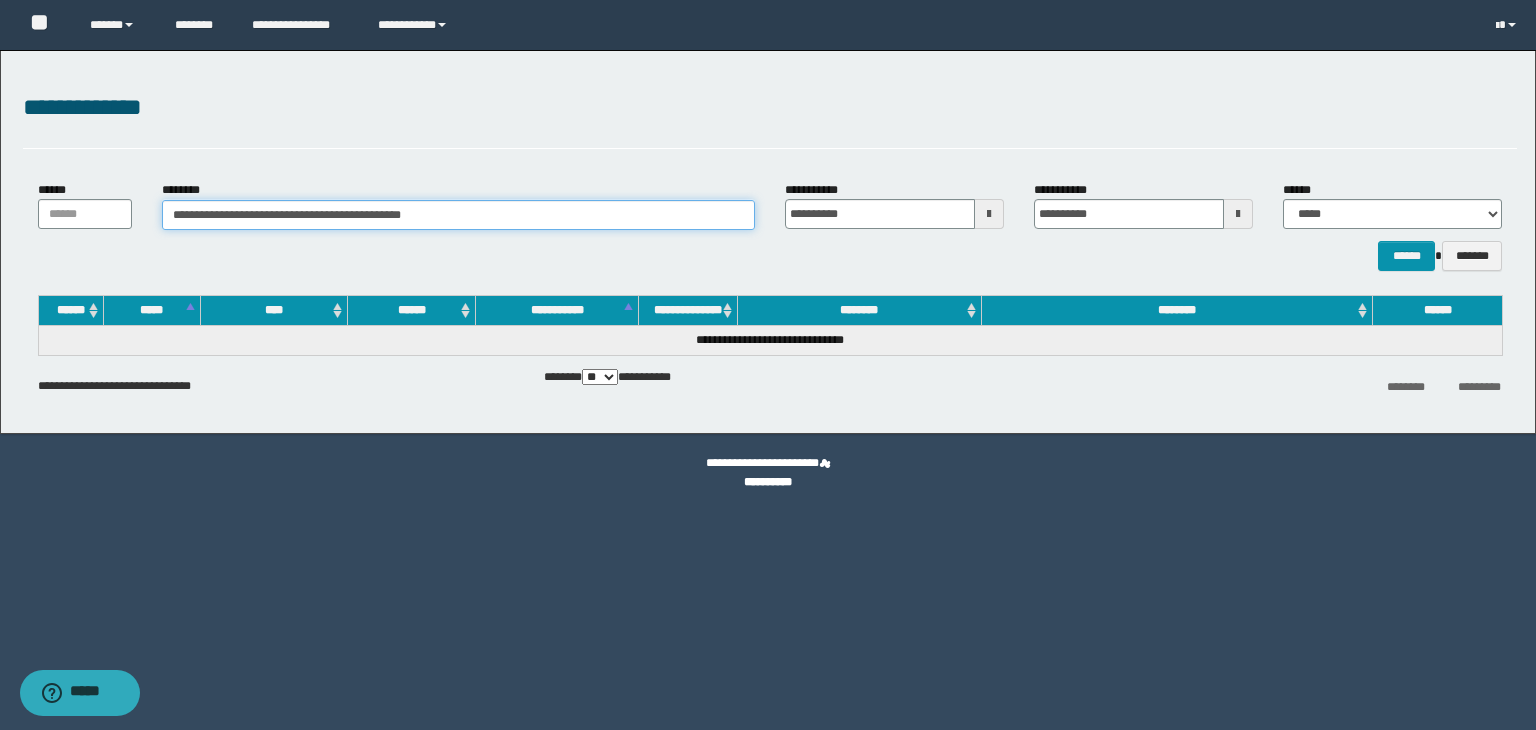 drag, startPoint x: 672, startPoint y: 217, endPoint x: 122, endPoint y: 285, distance: 554.1877 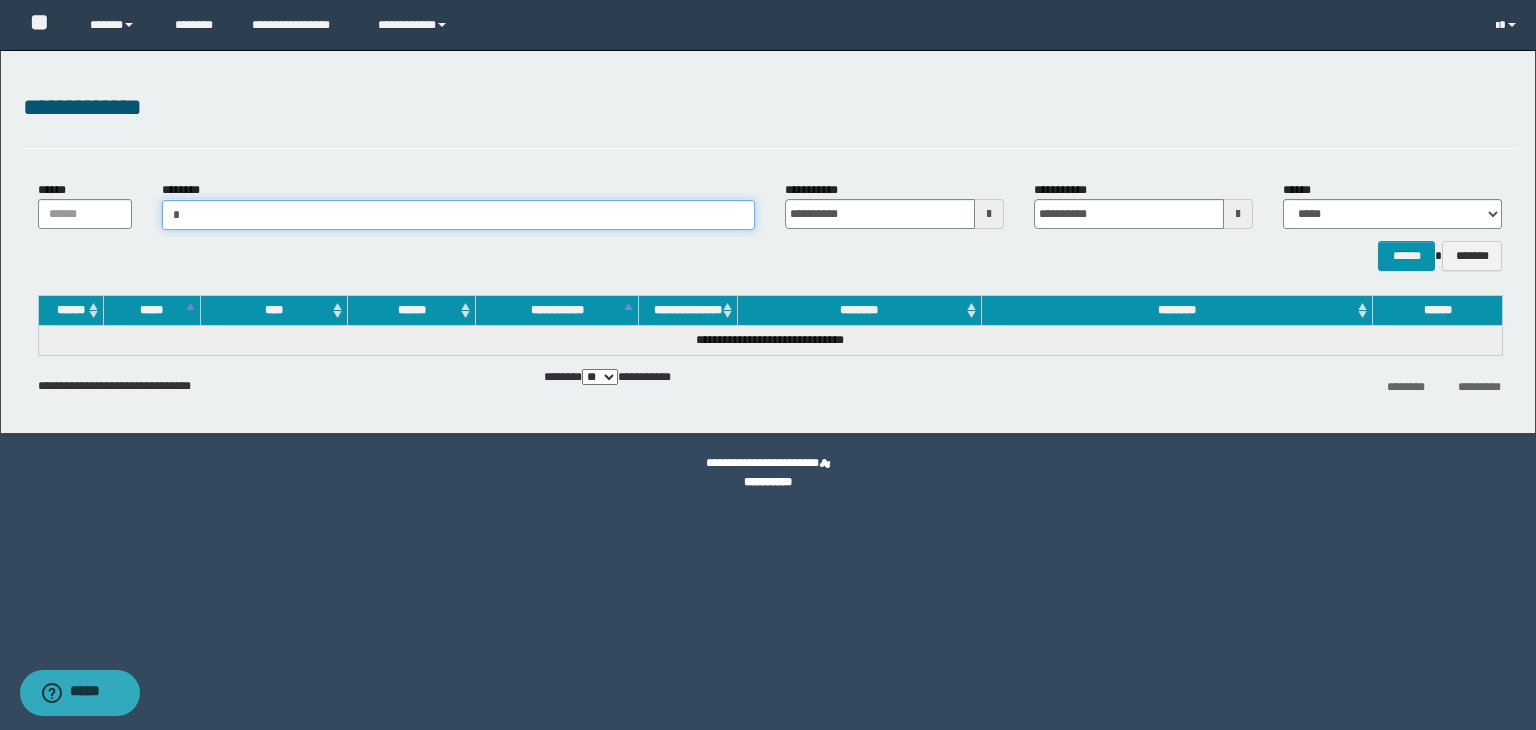 type on "**" 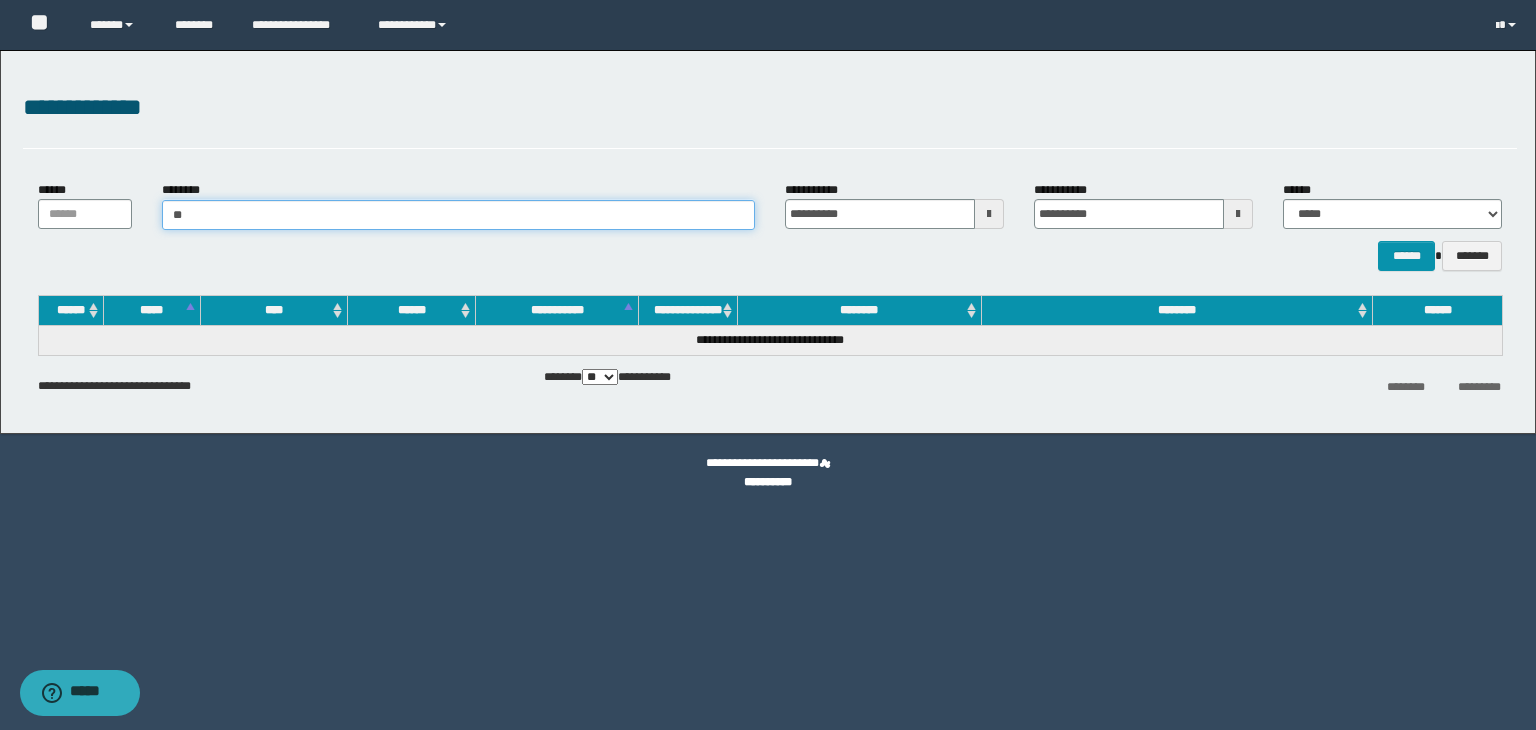 type on "**" 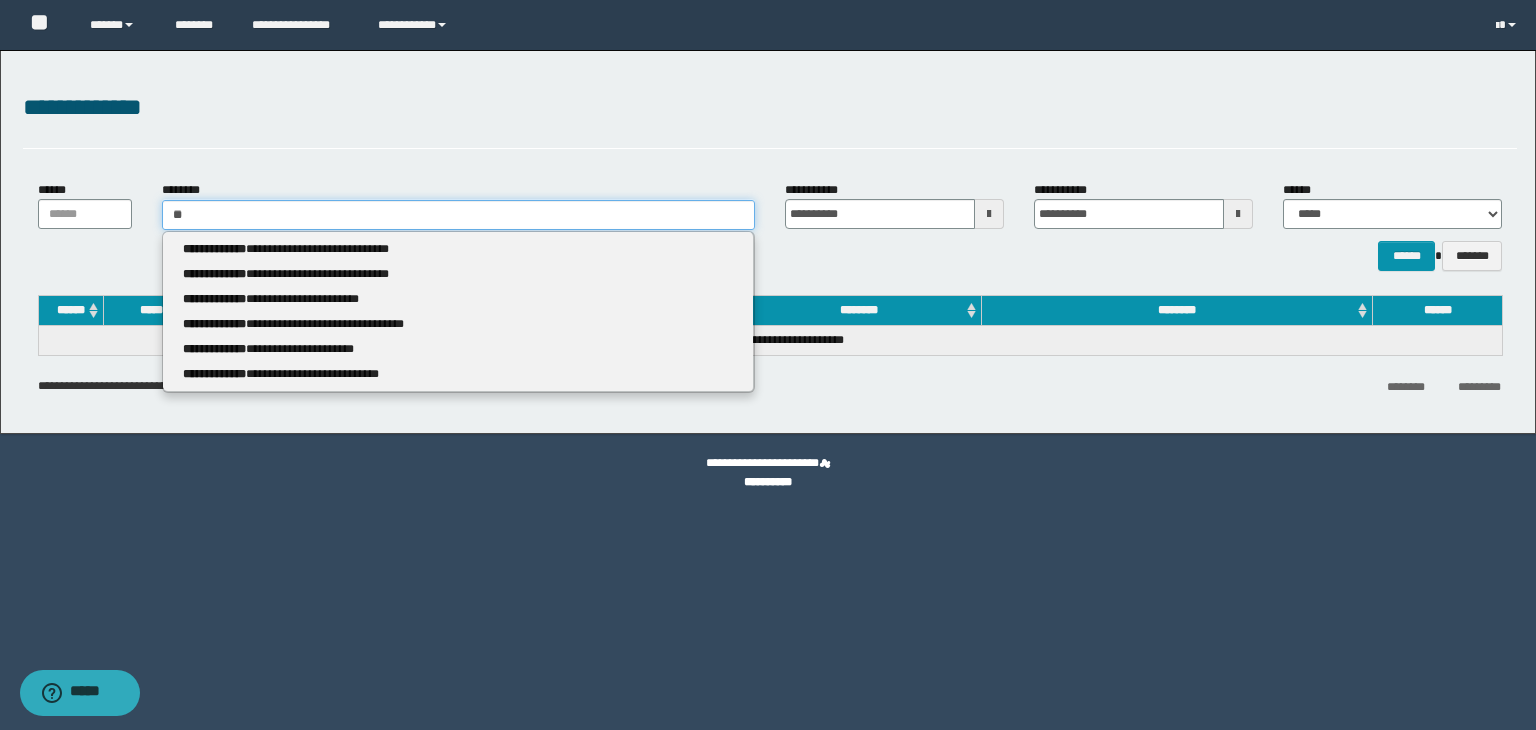 type 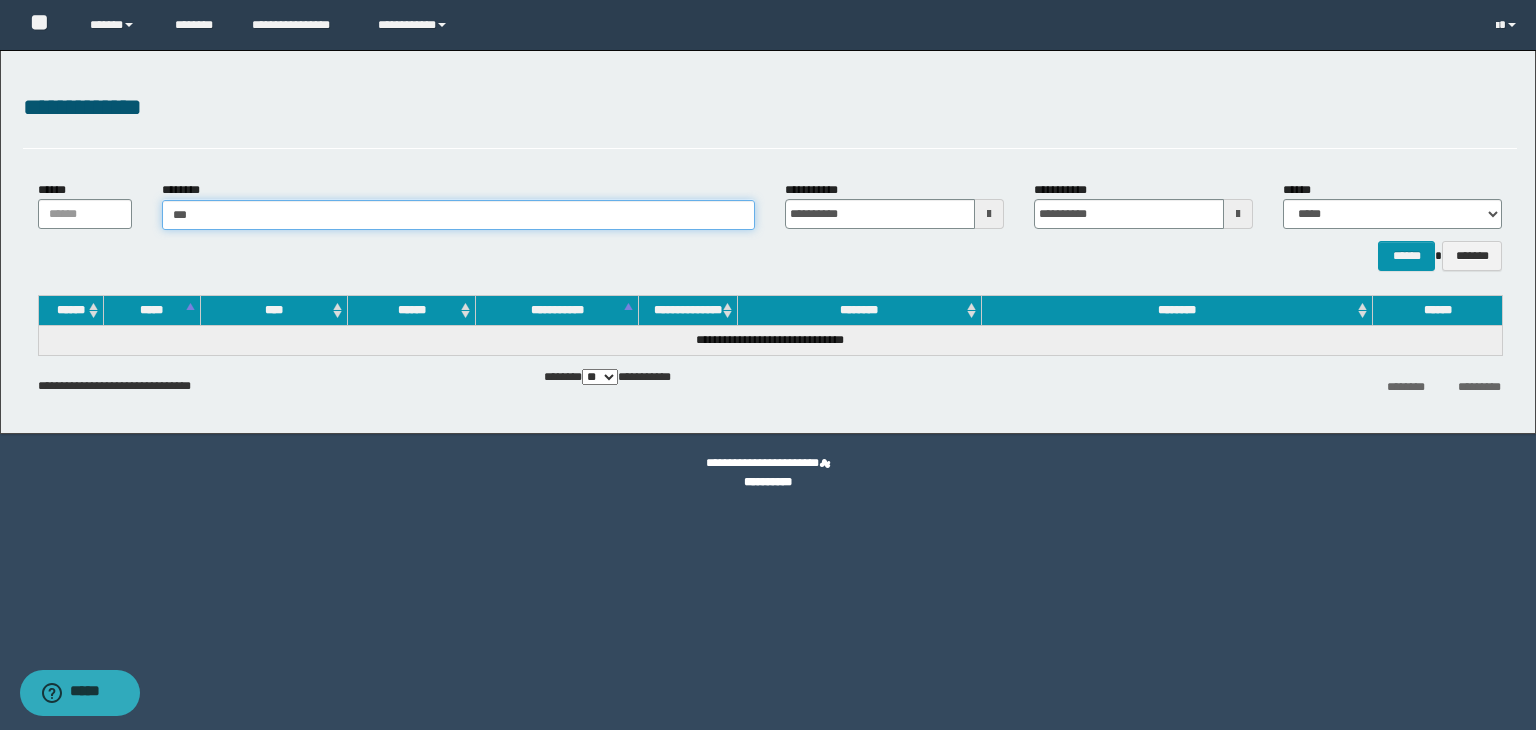 type on "****" 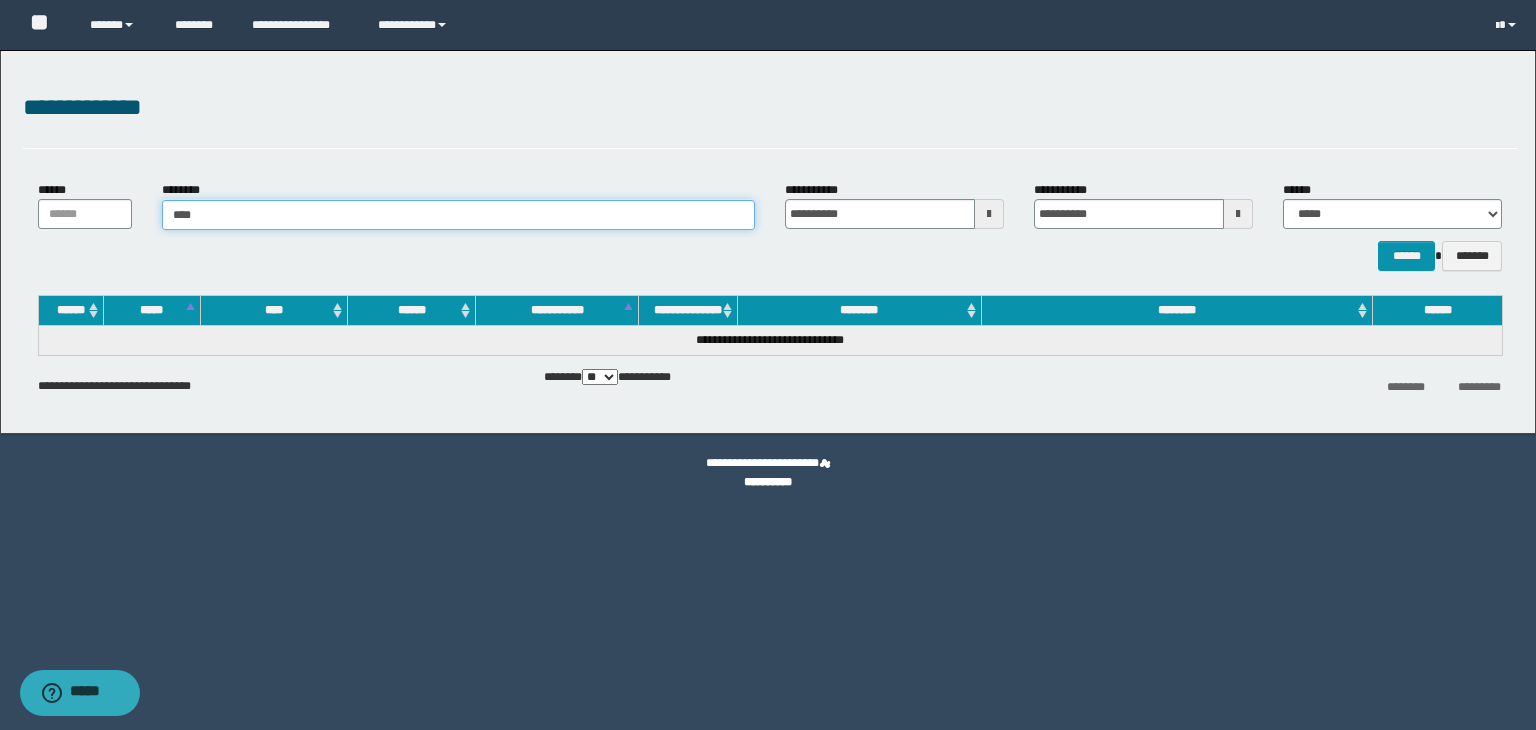 type on "****" 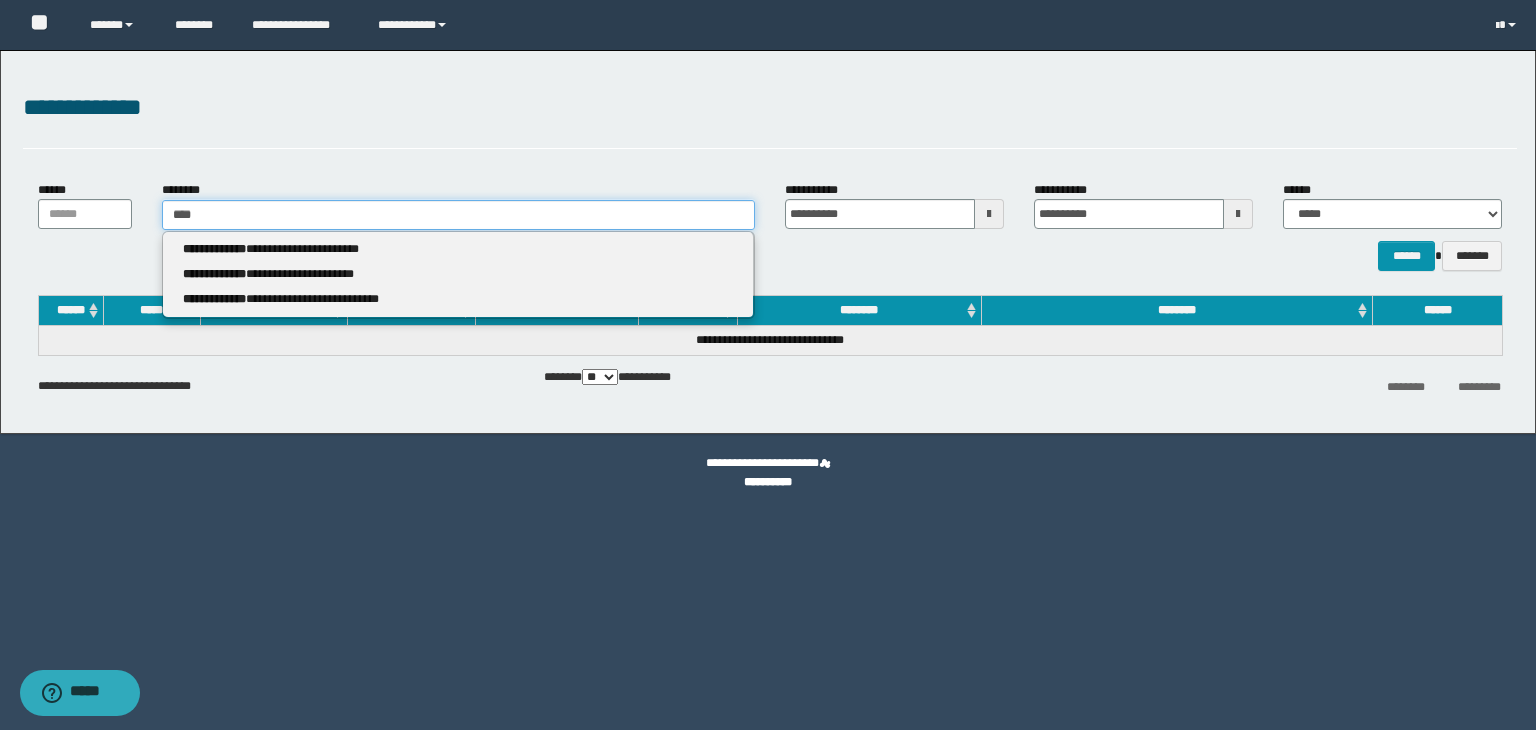 type 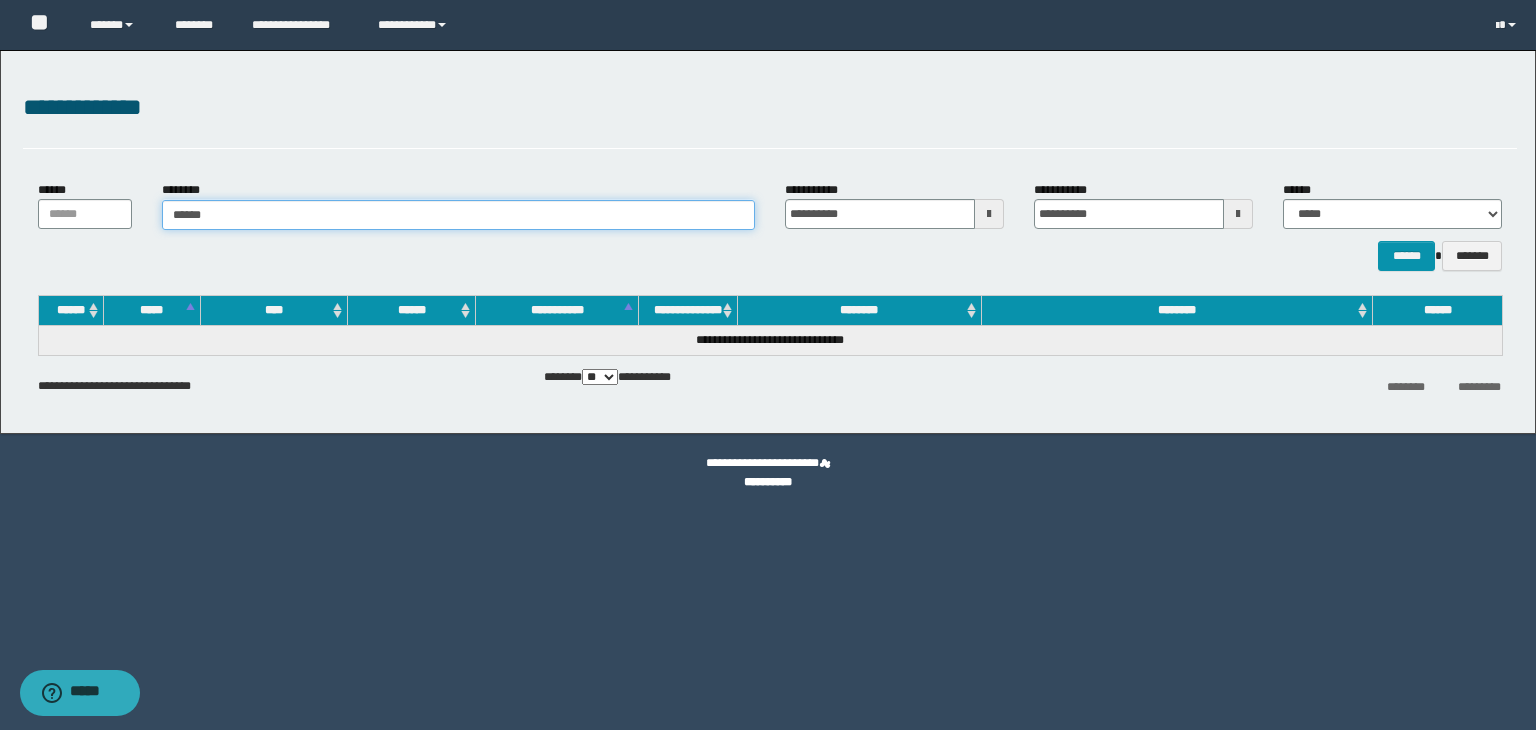 type on "*******" 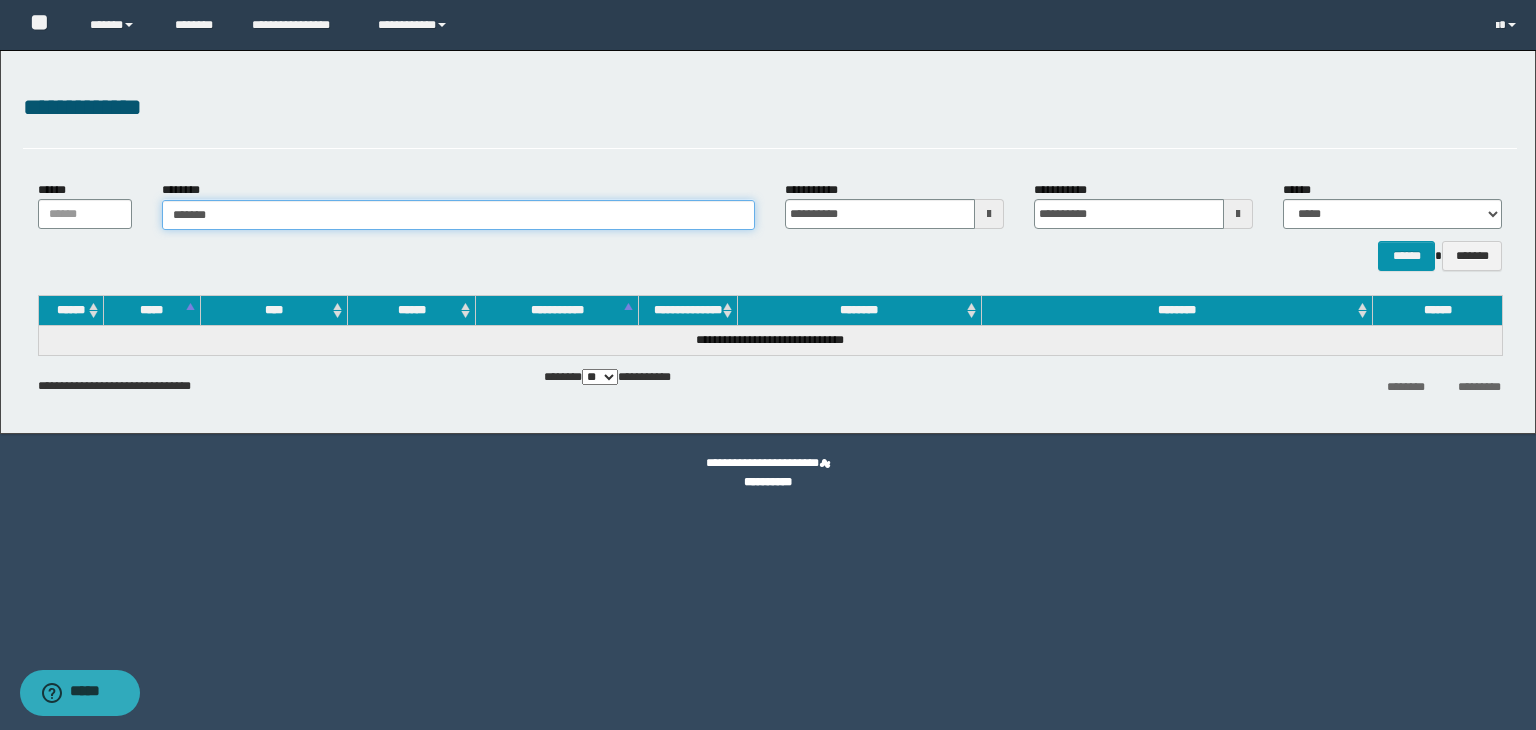 type on "*******" 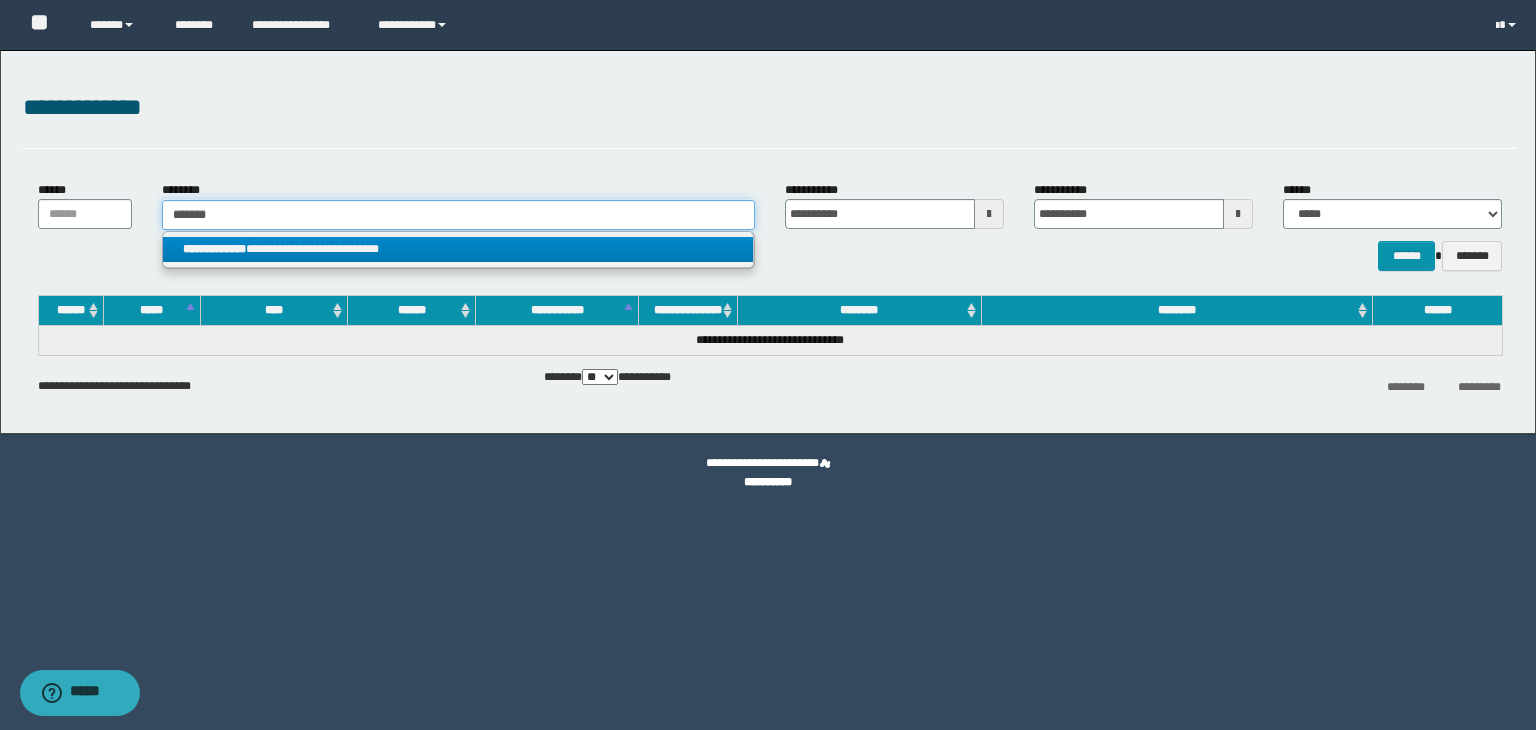type on "*******" 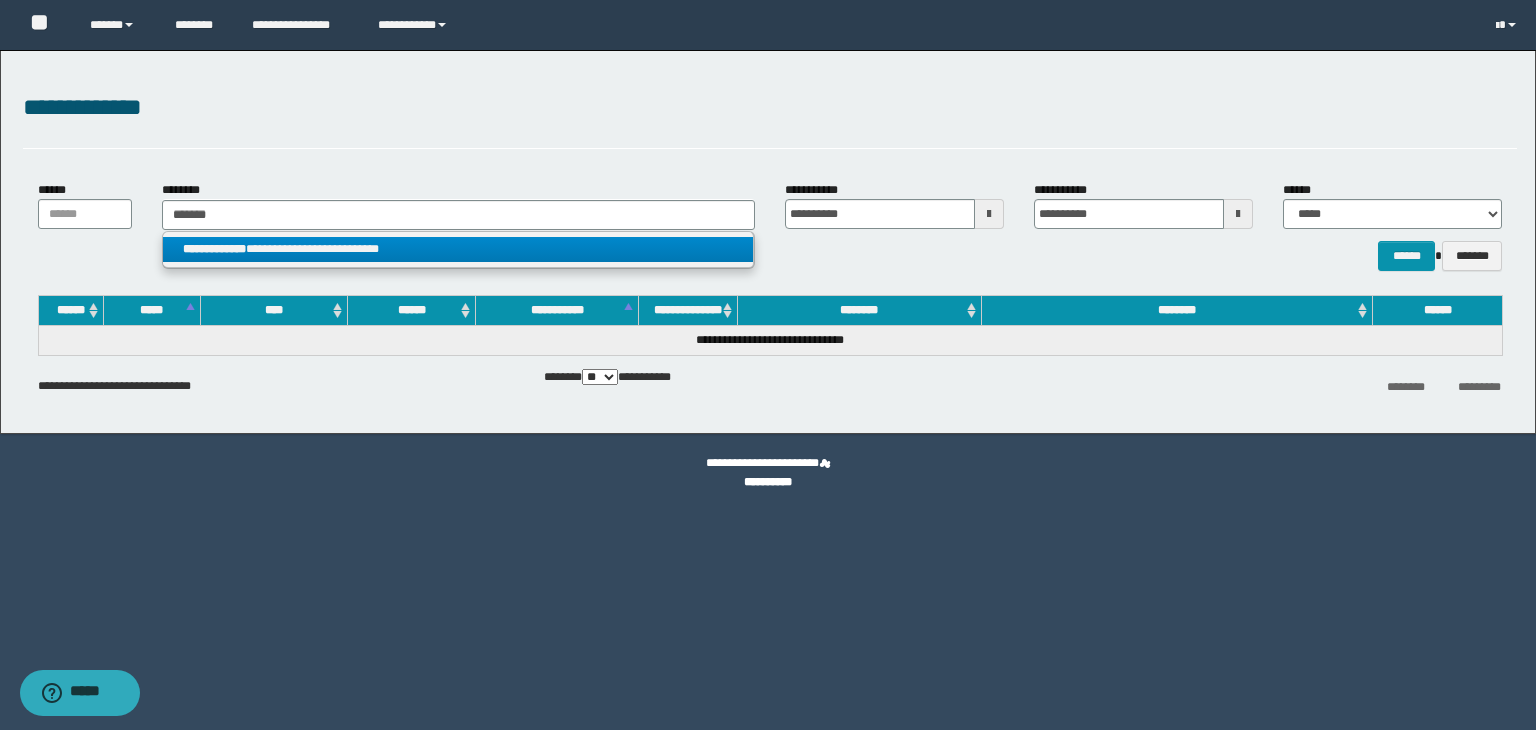 click on "**********" at bounding box center (458, 249) 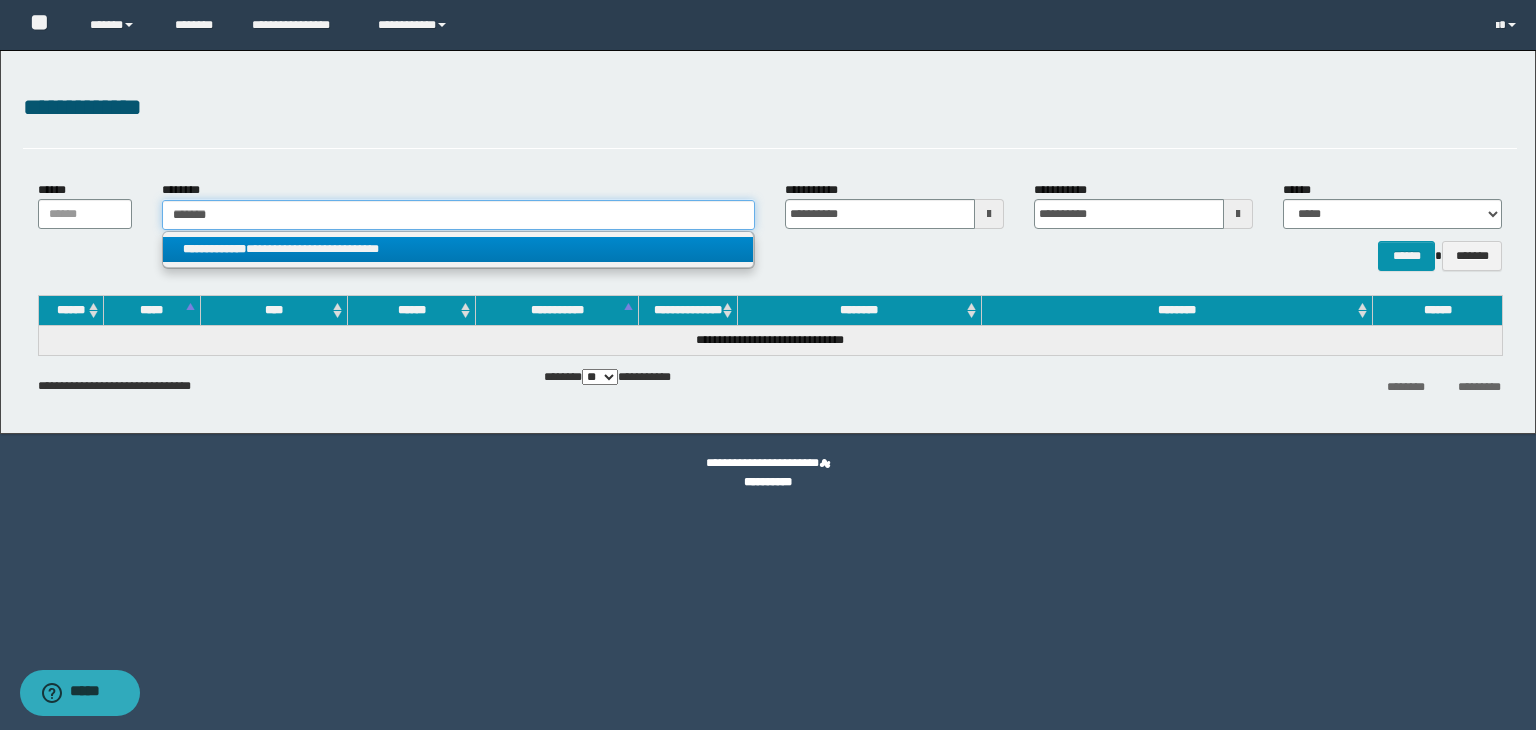 type 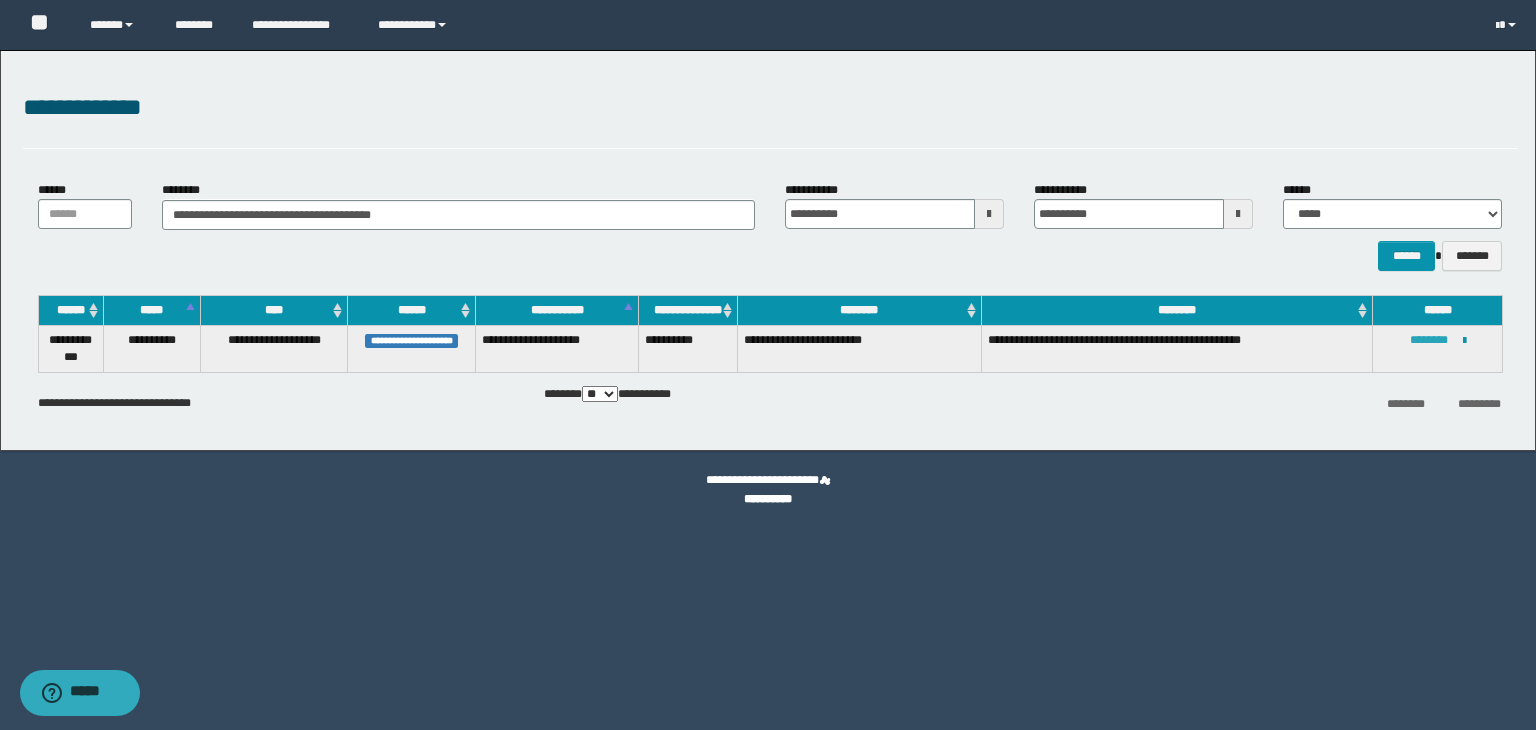 click on "********" at bounding box center (1429, 340) 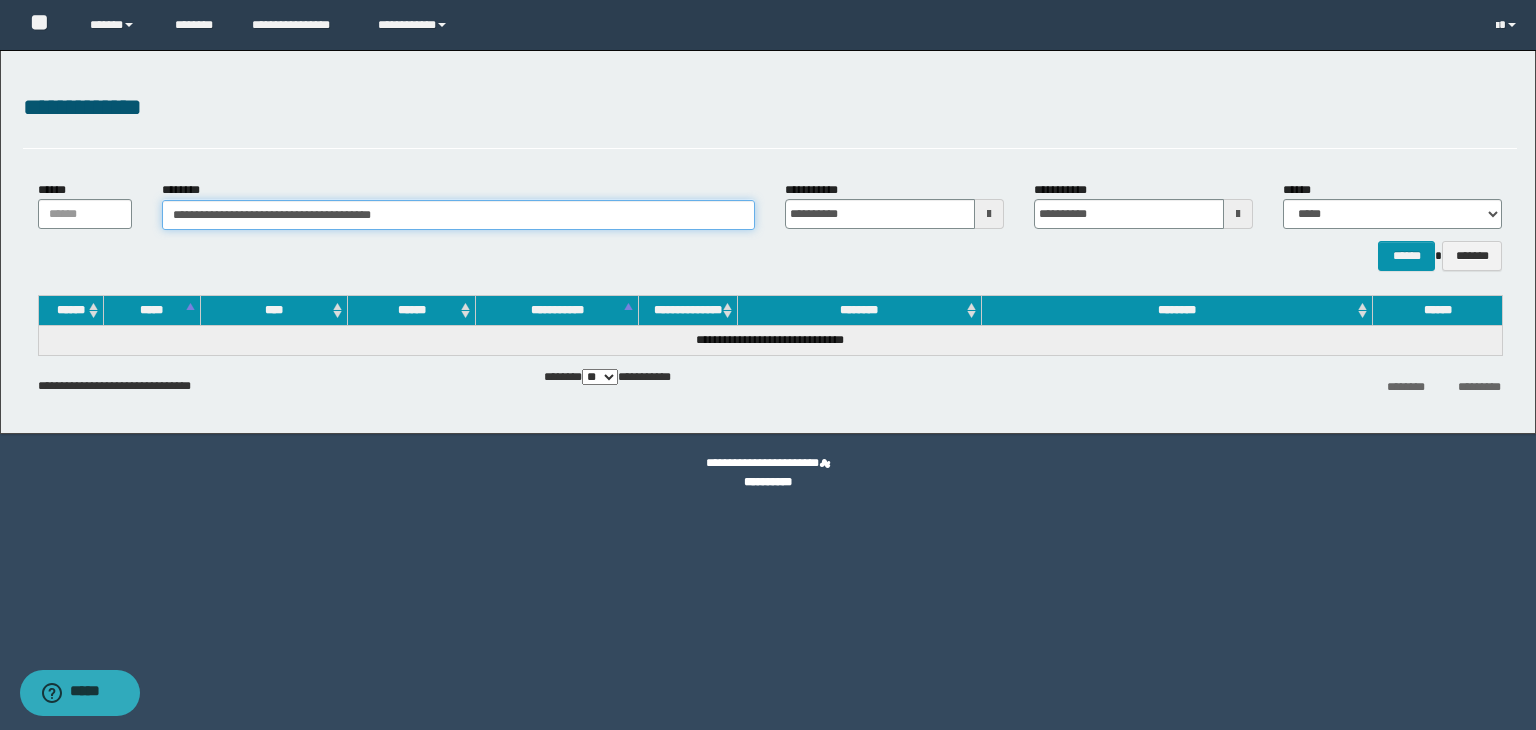 drag, startPoint x: 532, startPoint y: 221, endPoint x: 0, endPoint y: 194, distance: 532.6847 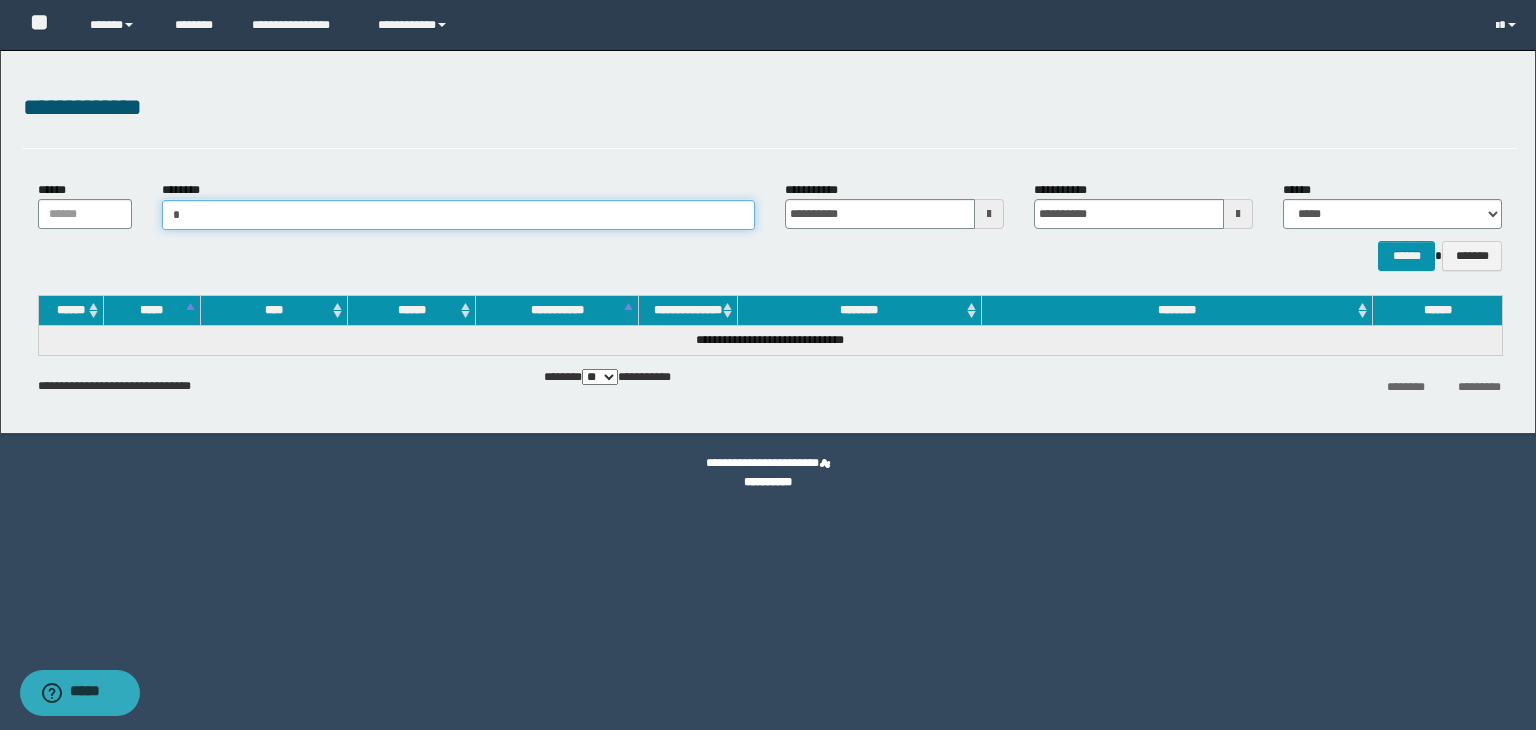 type on "**" 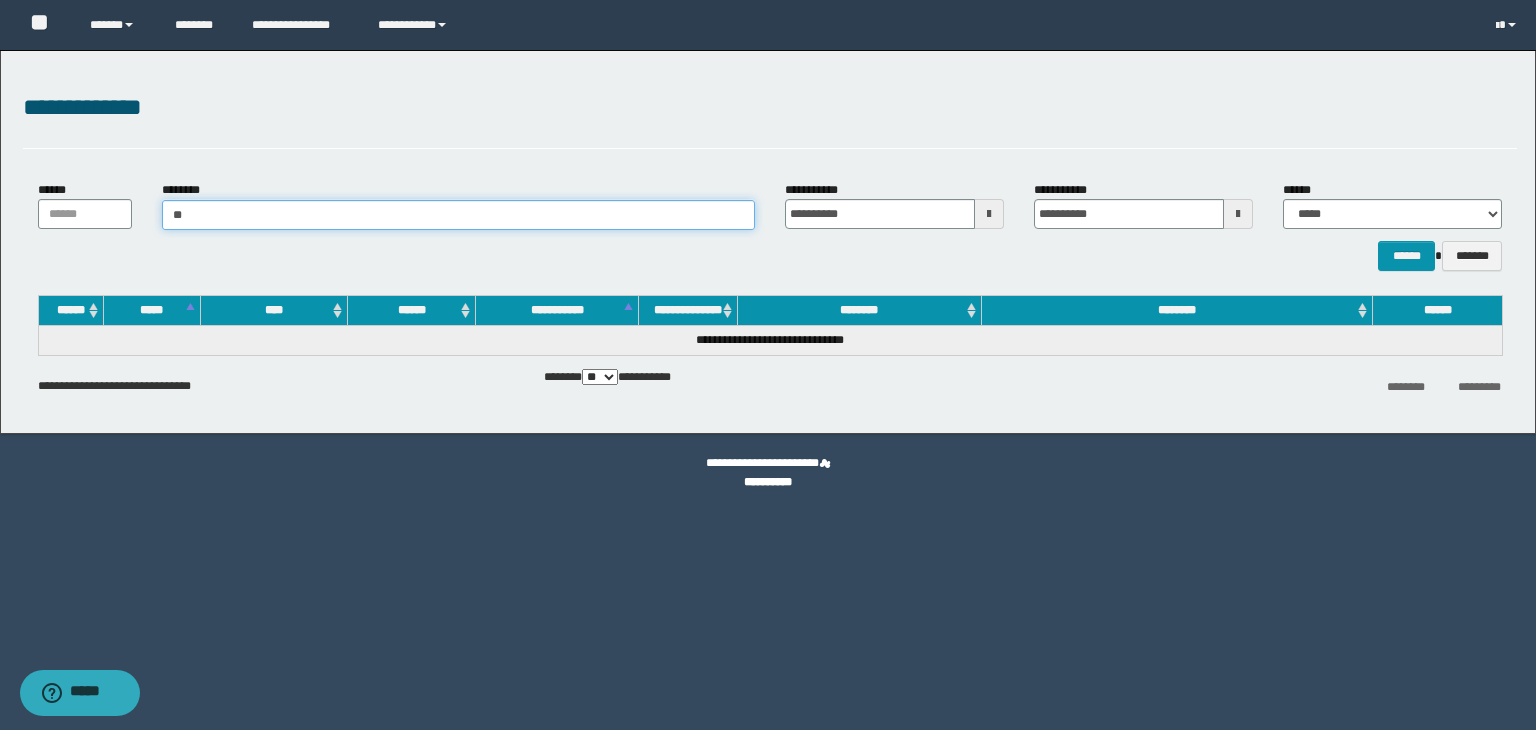 type on "**" 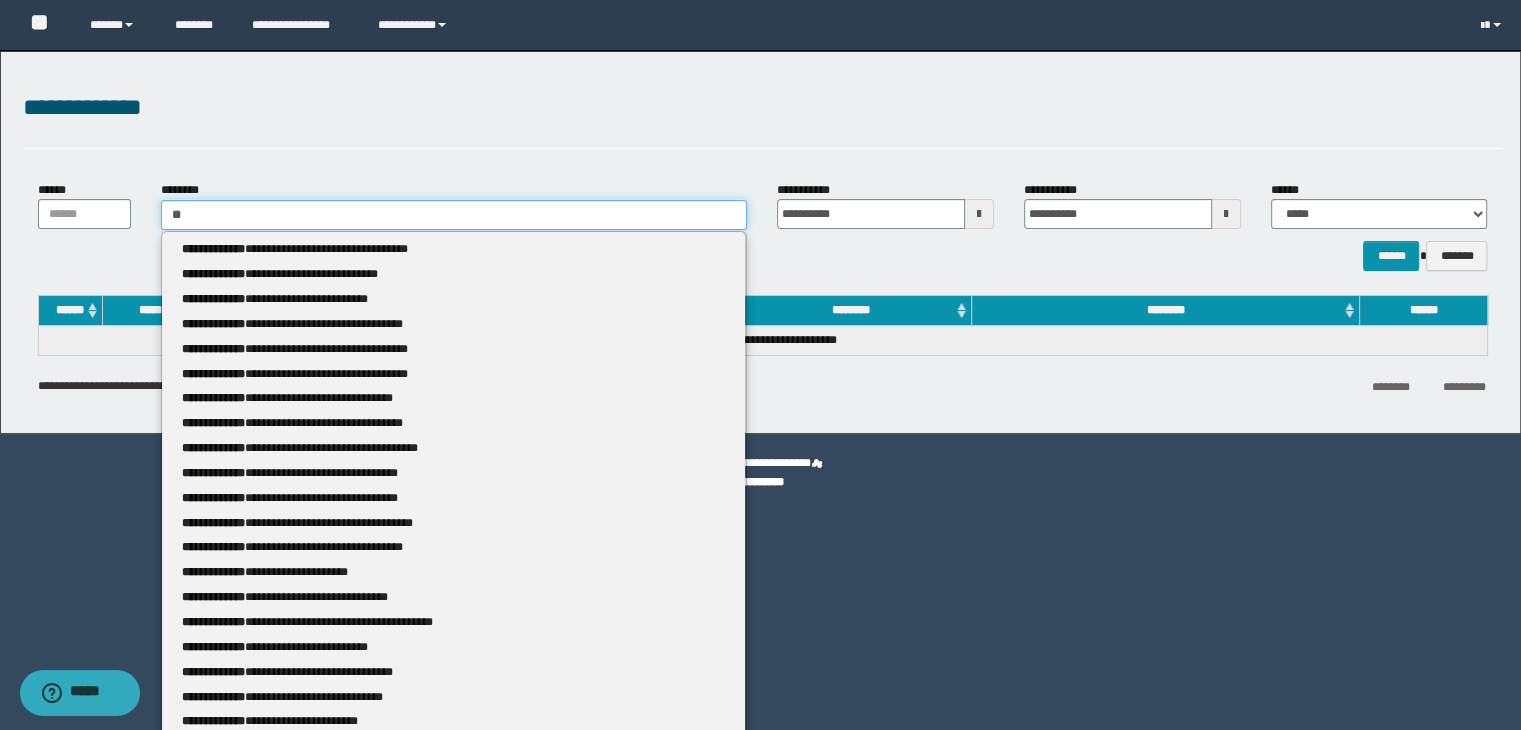 type 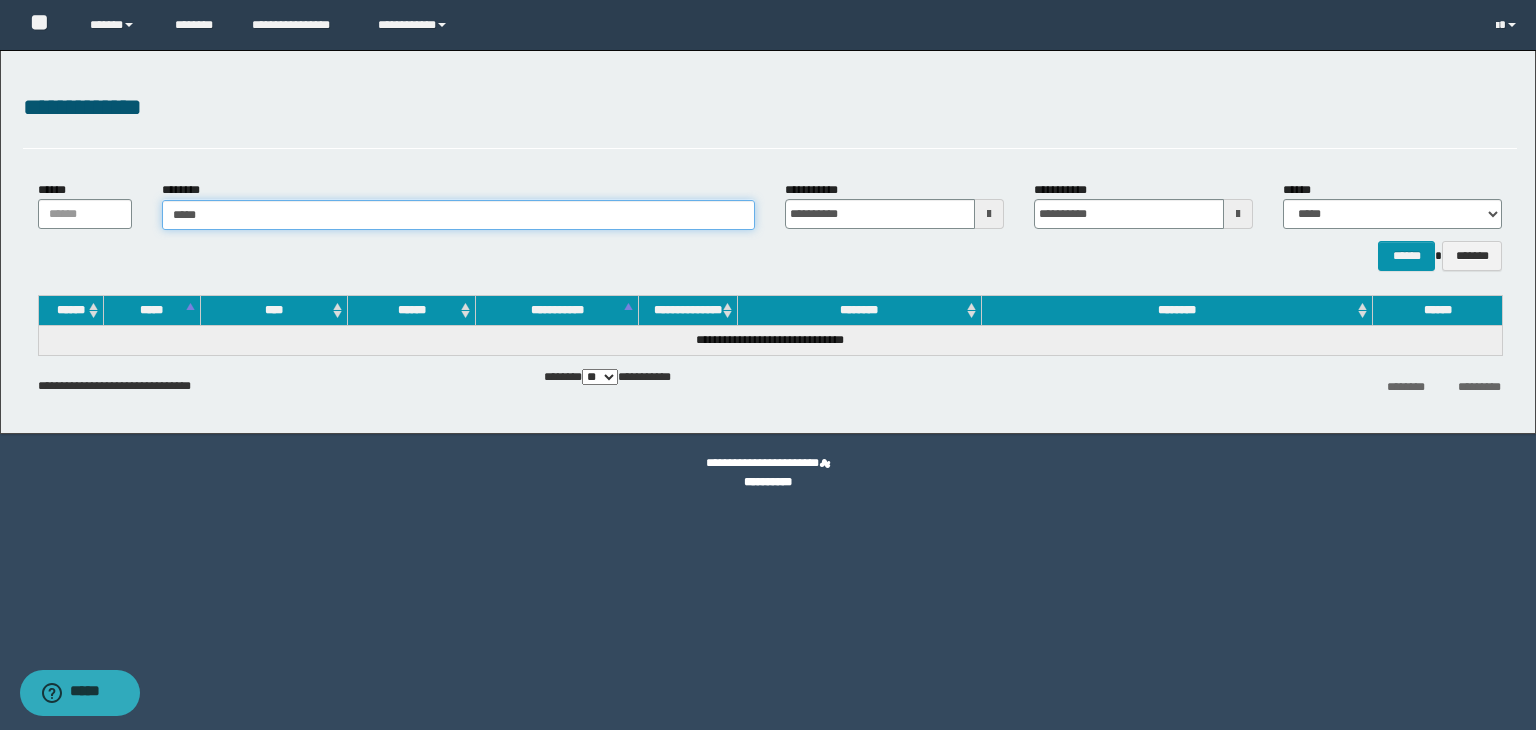 drag, startPoint x: 365, startPoint y: 224, endPoint x: 970, endPoint y: 336, distance: 615.2796 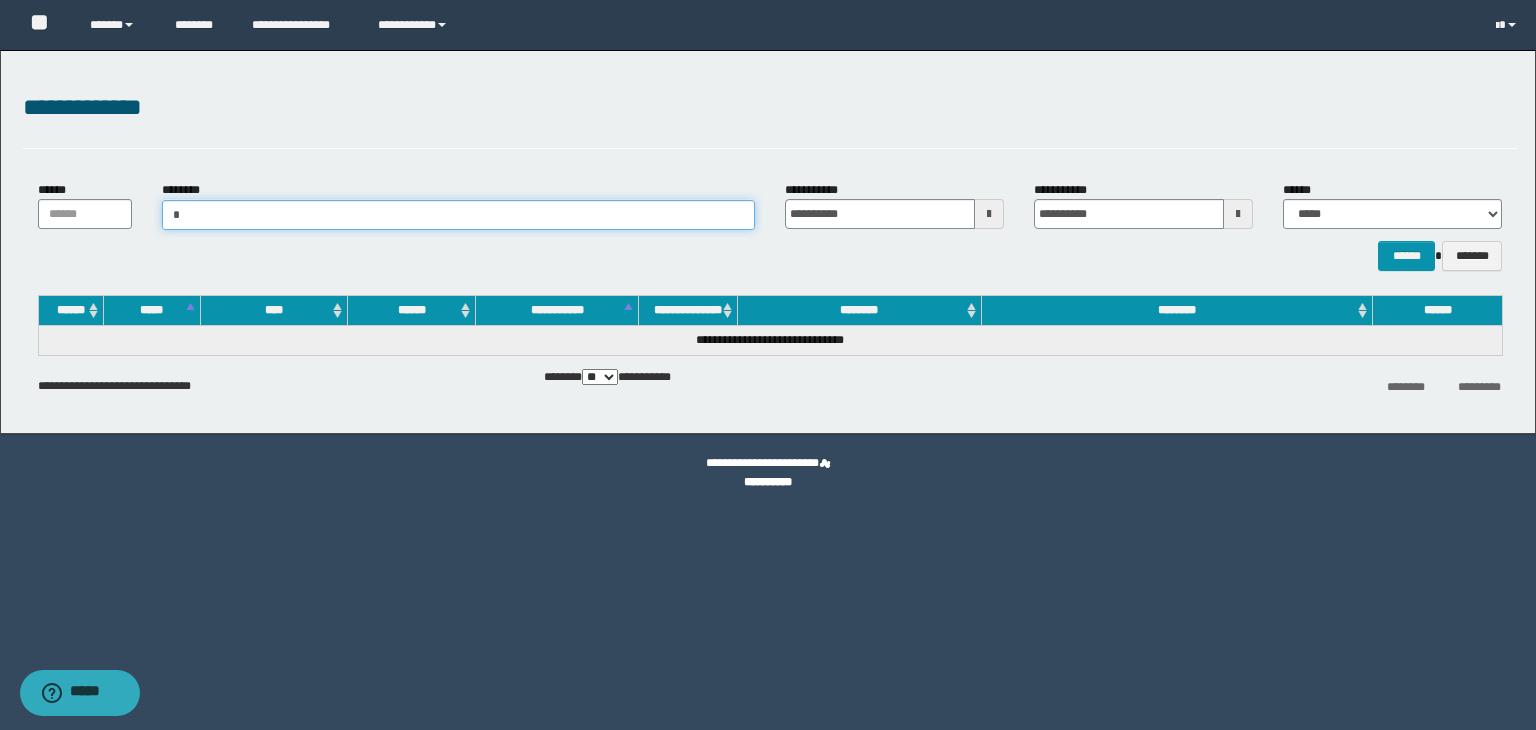 type on "**" 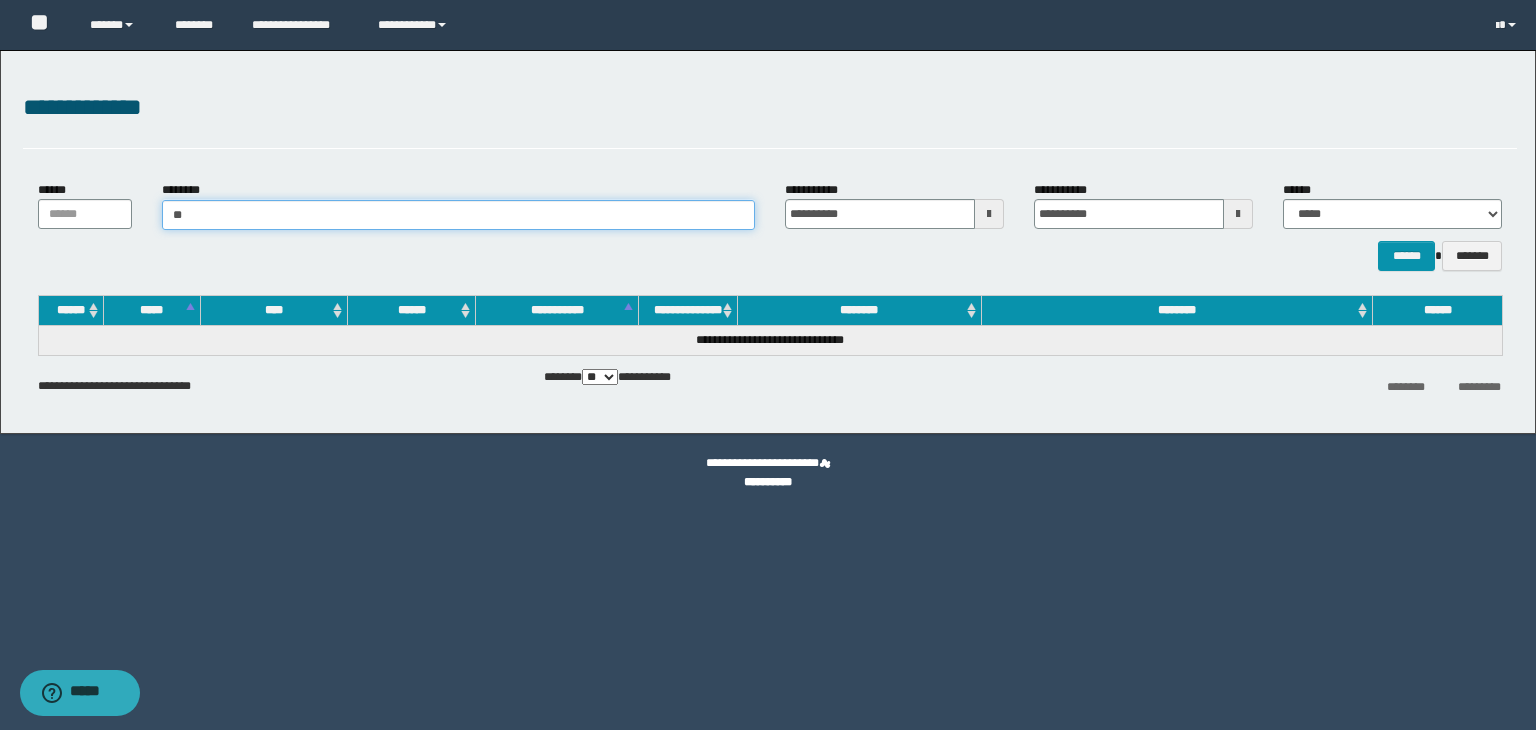 type on "**" 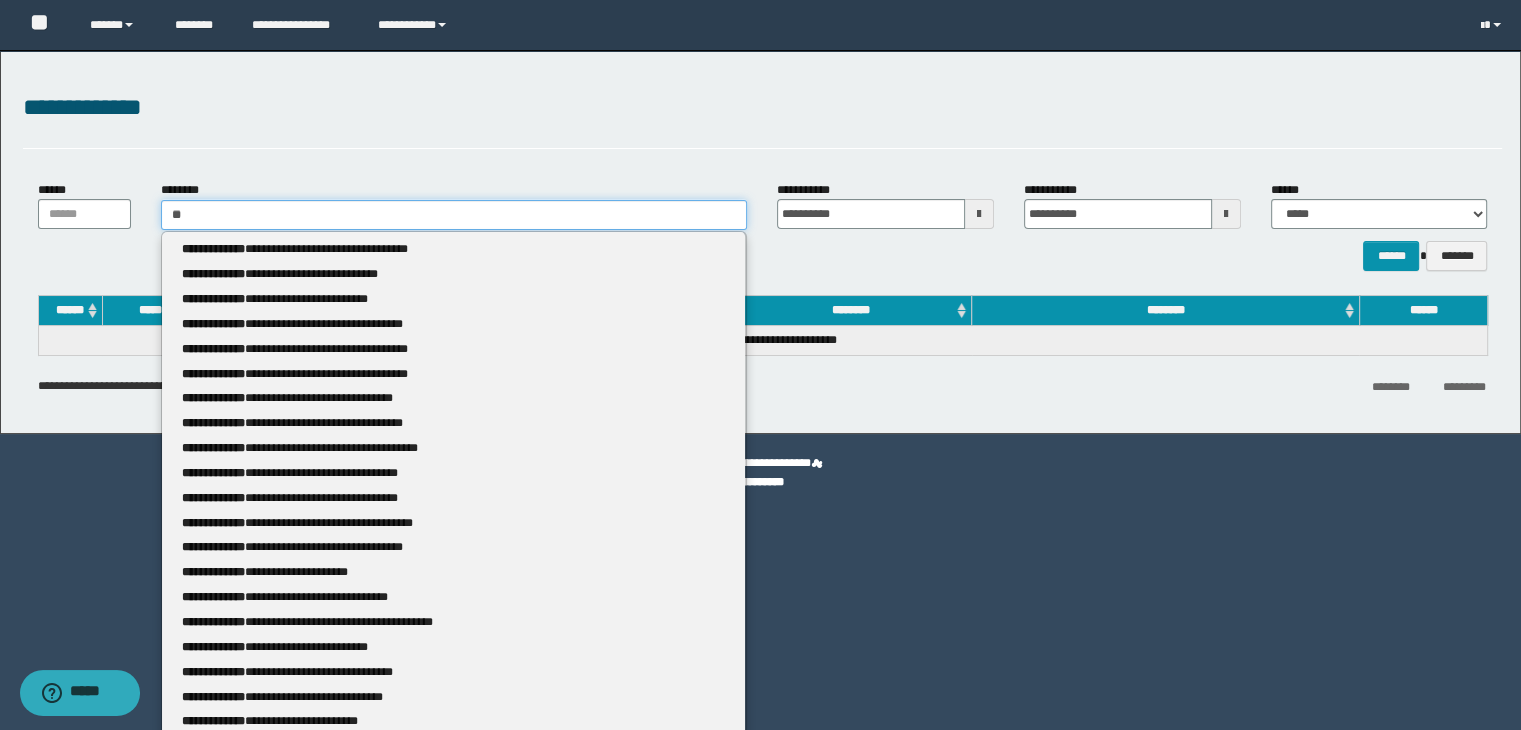 type 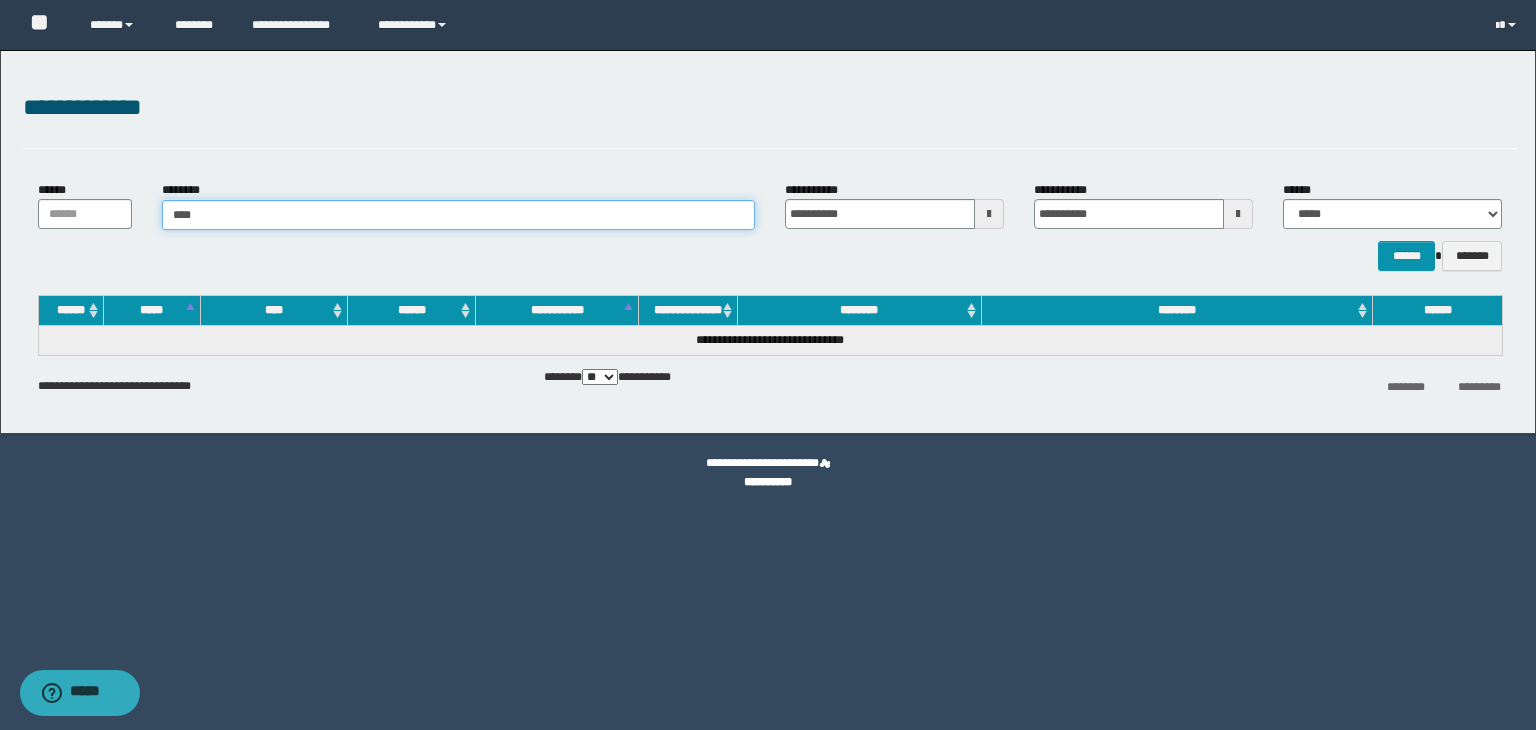 type on "*****" 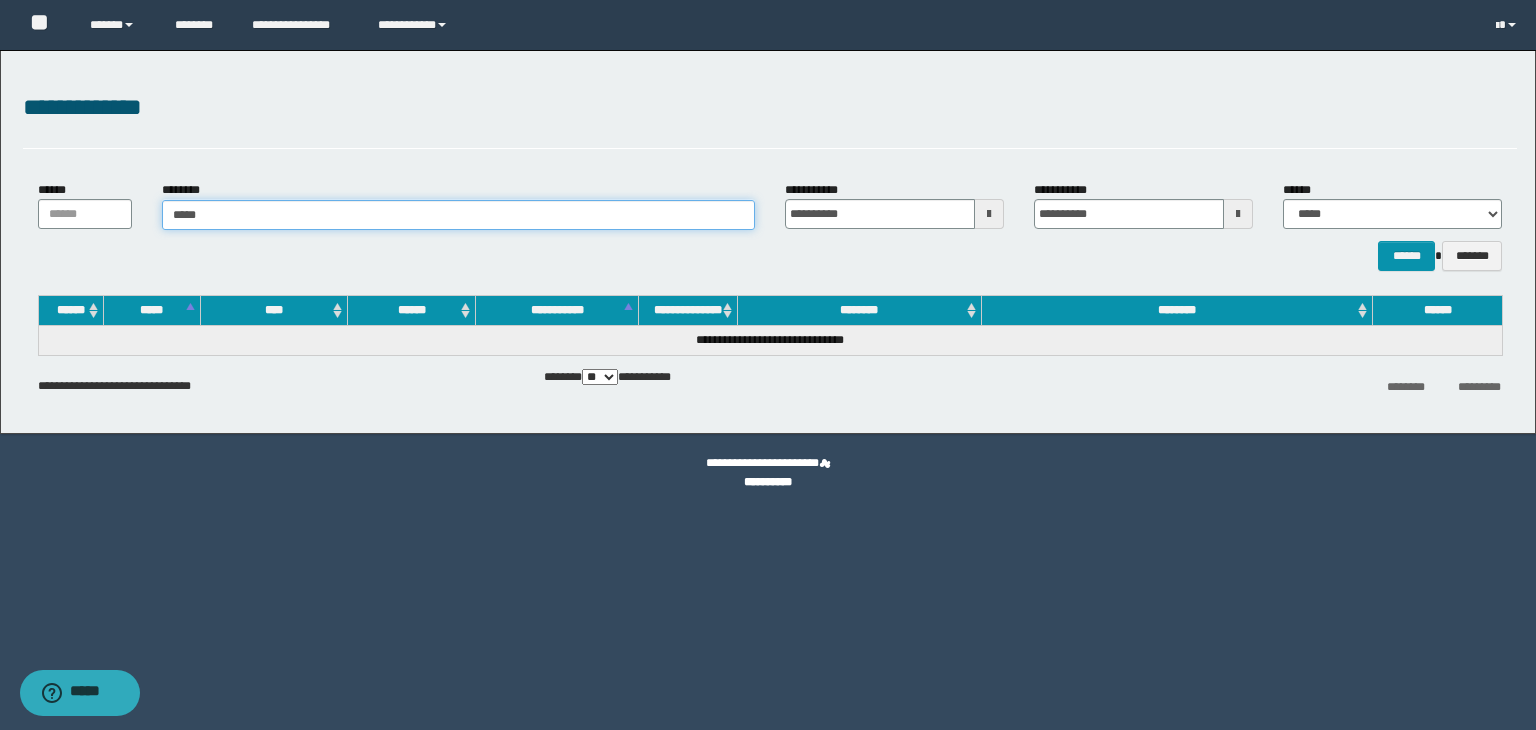 type on "*****" 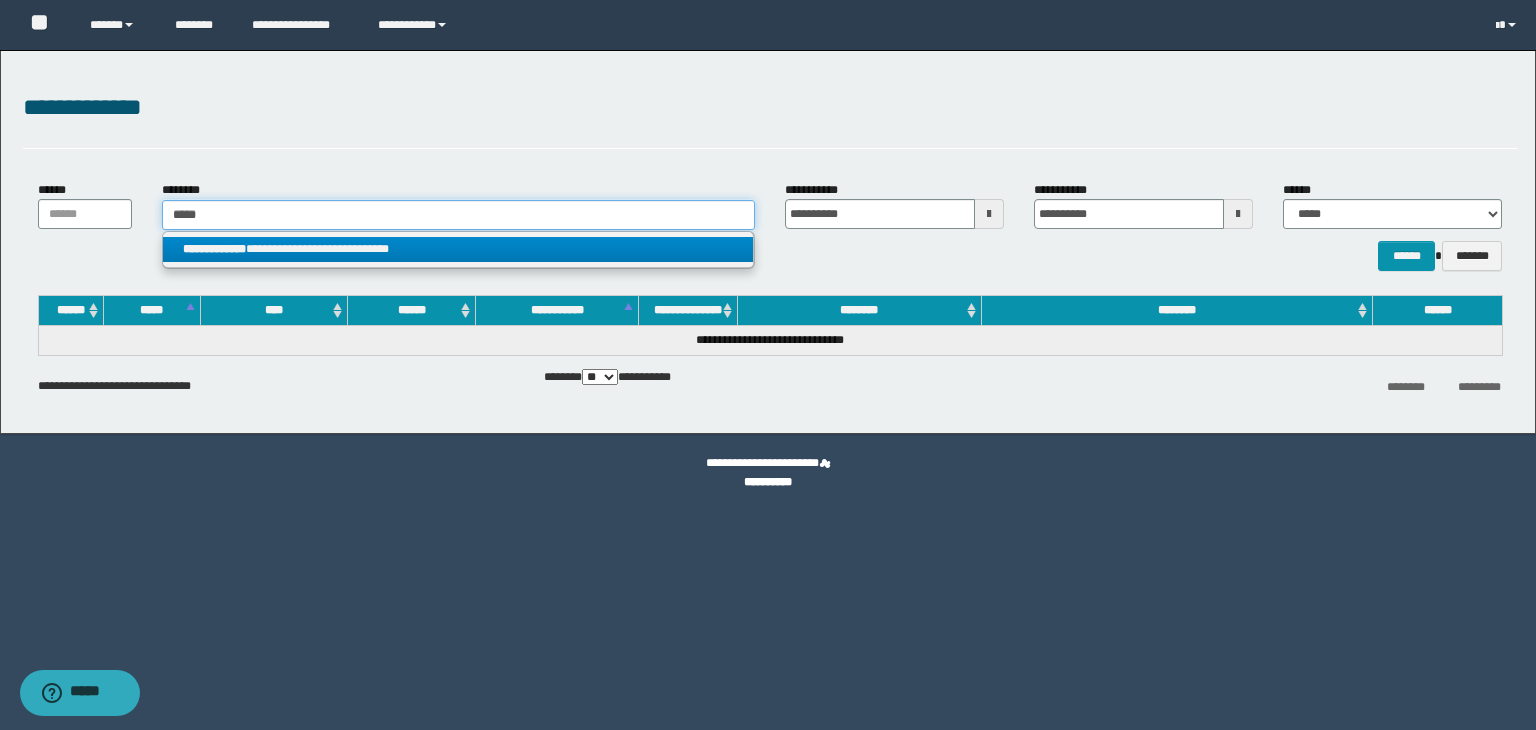 type on "*****" 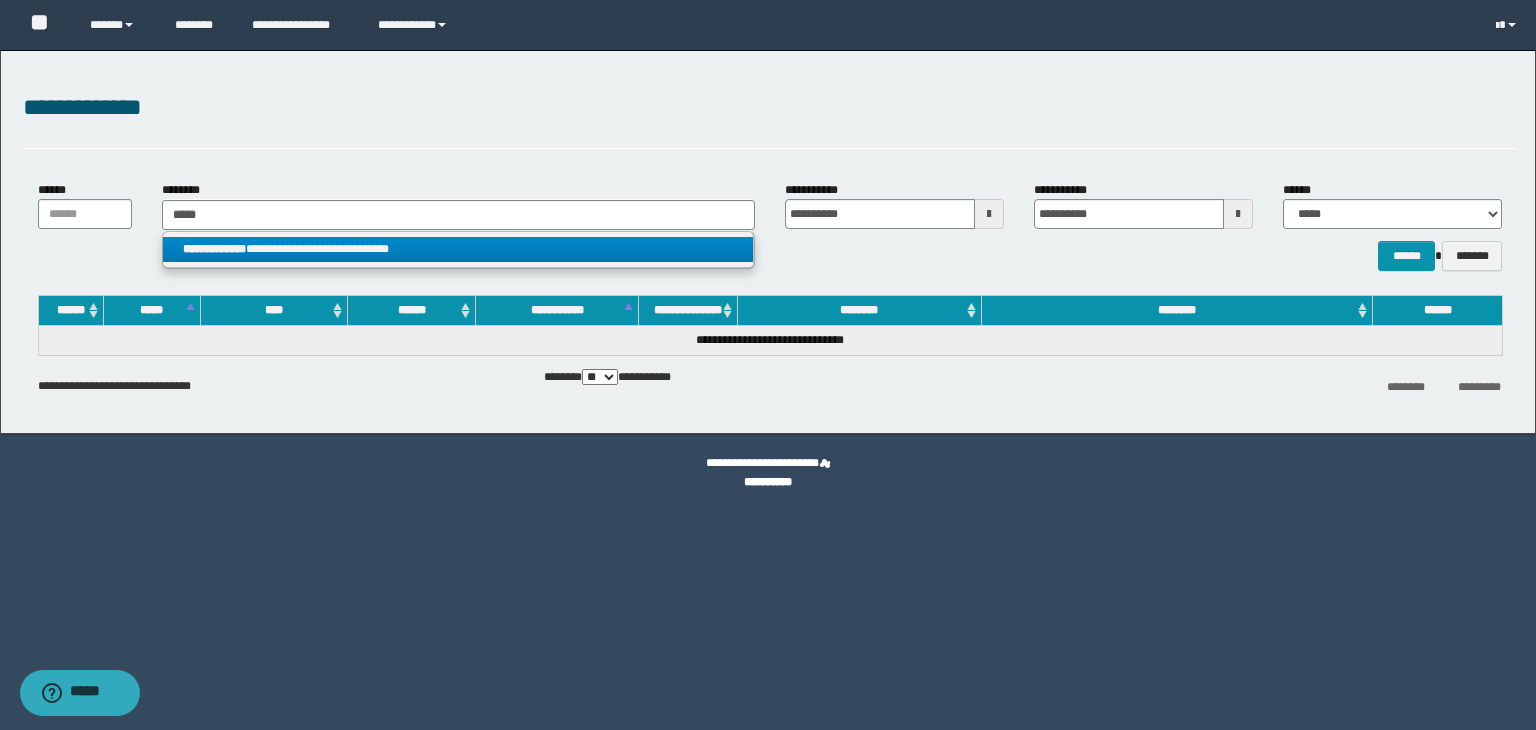 click on "**********" at bounding box center (458, 249) 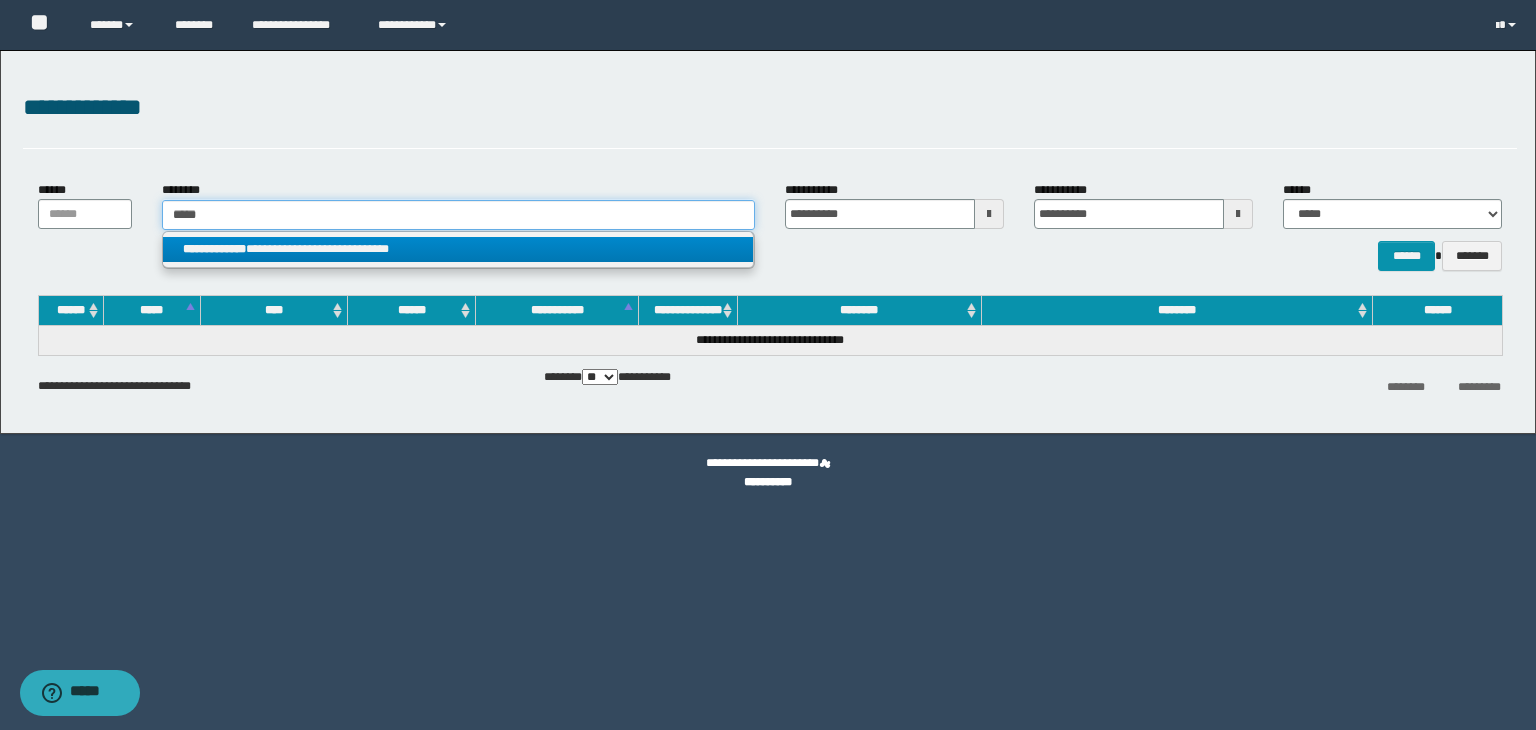 type 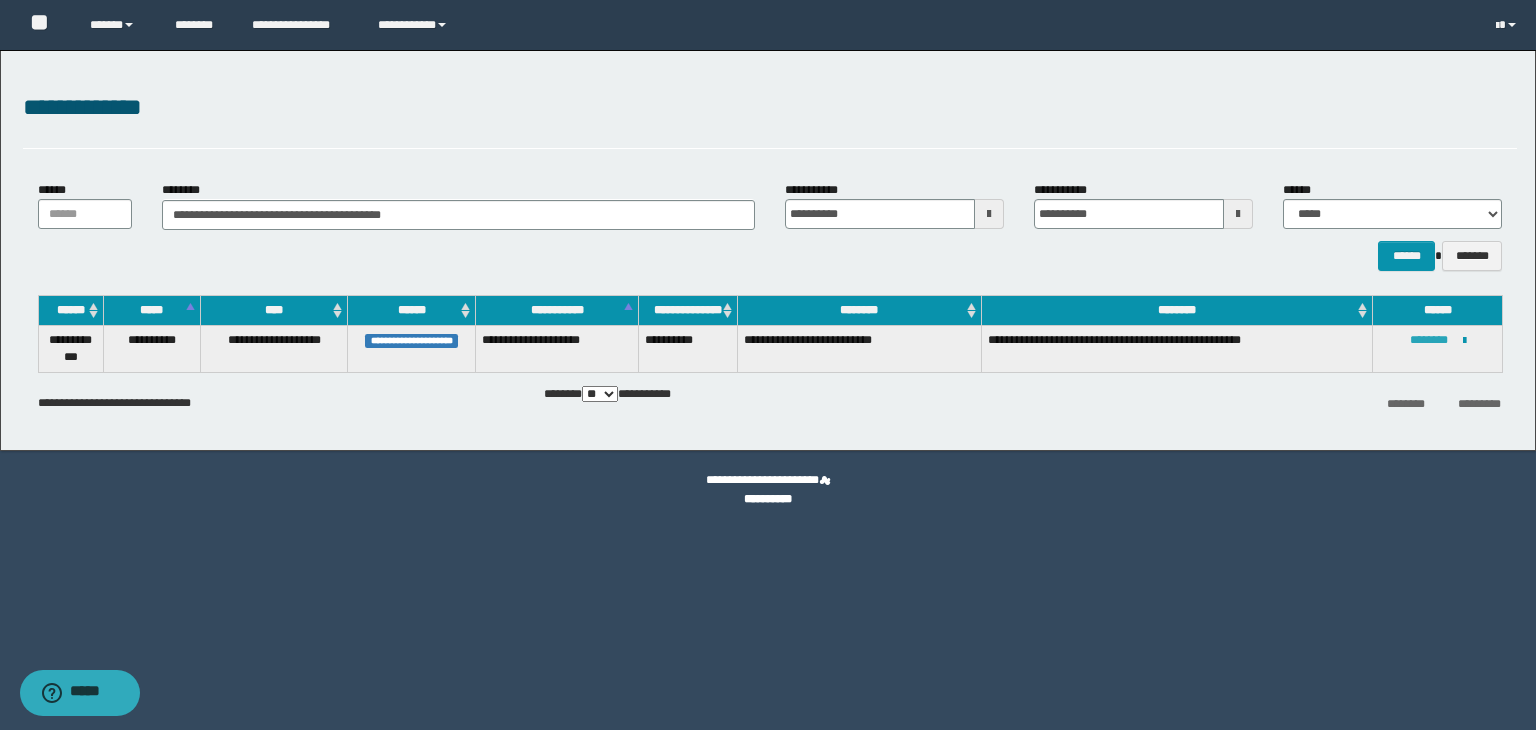 click on "********" at bounding box center (1429, 340) 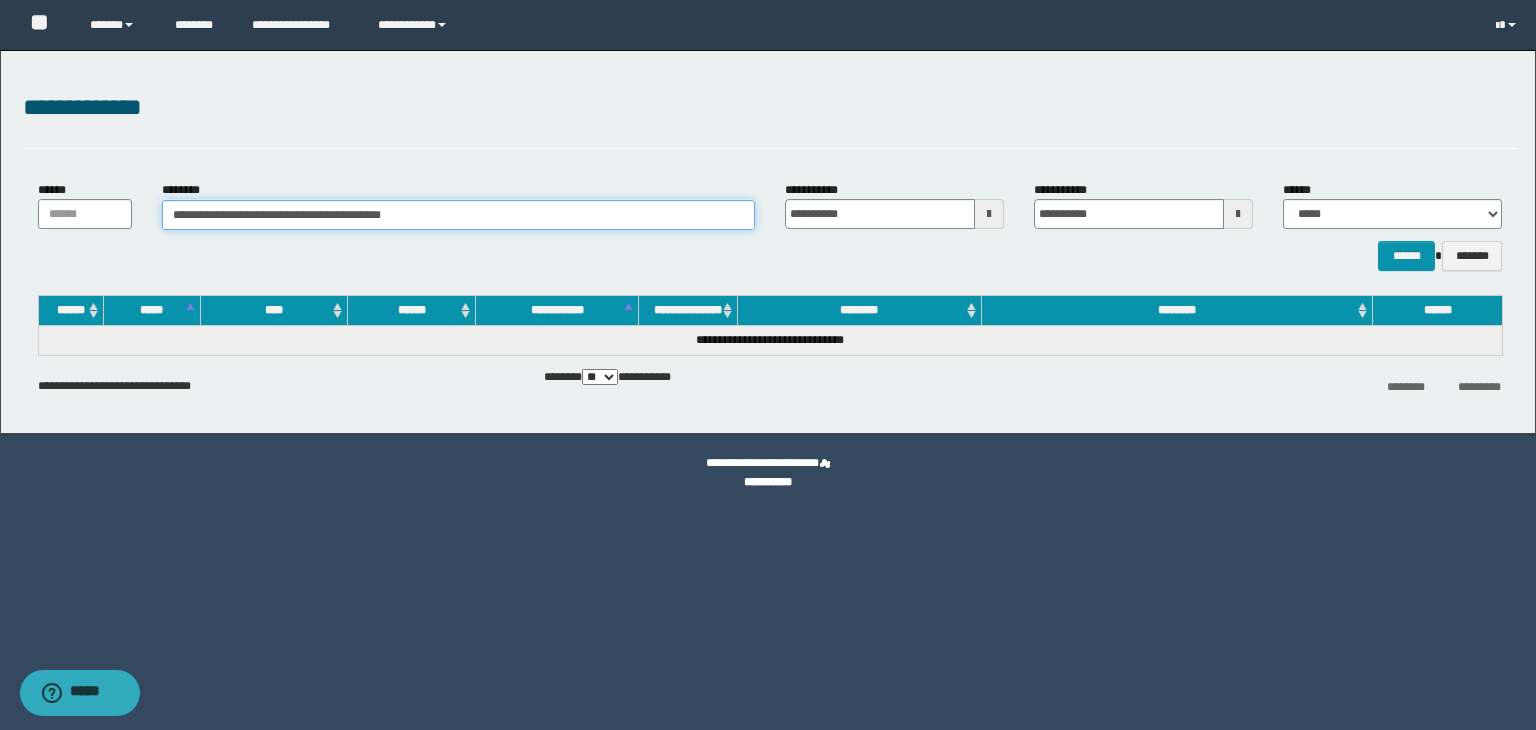 click on "**********" at bounding box center [458, 215] 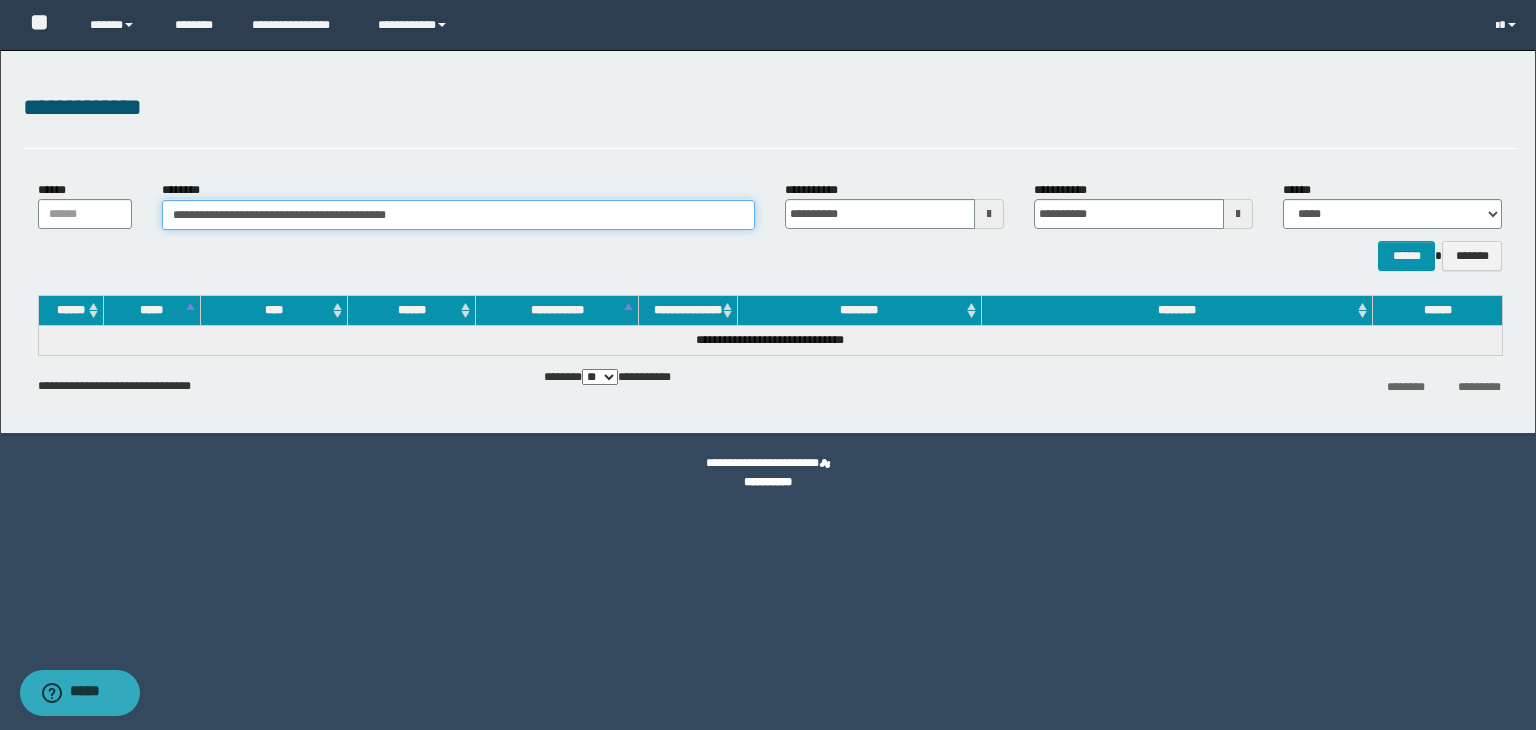 drag, startPoint x: 592, startPoint y: 217, endPoint x: 28, endPoint y: 171, distance: 565.8728 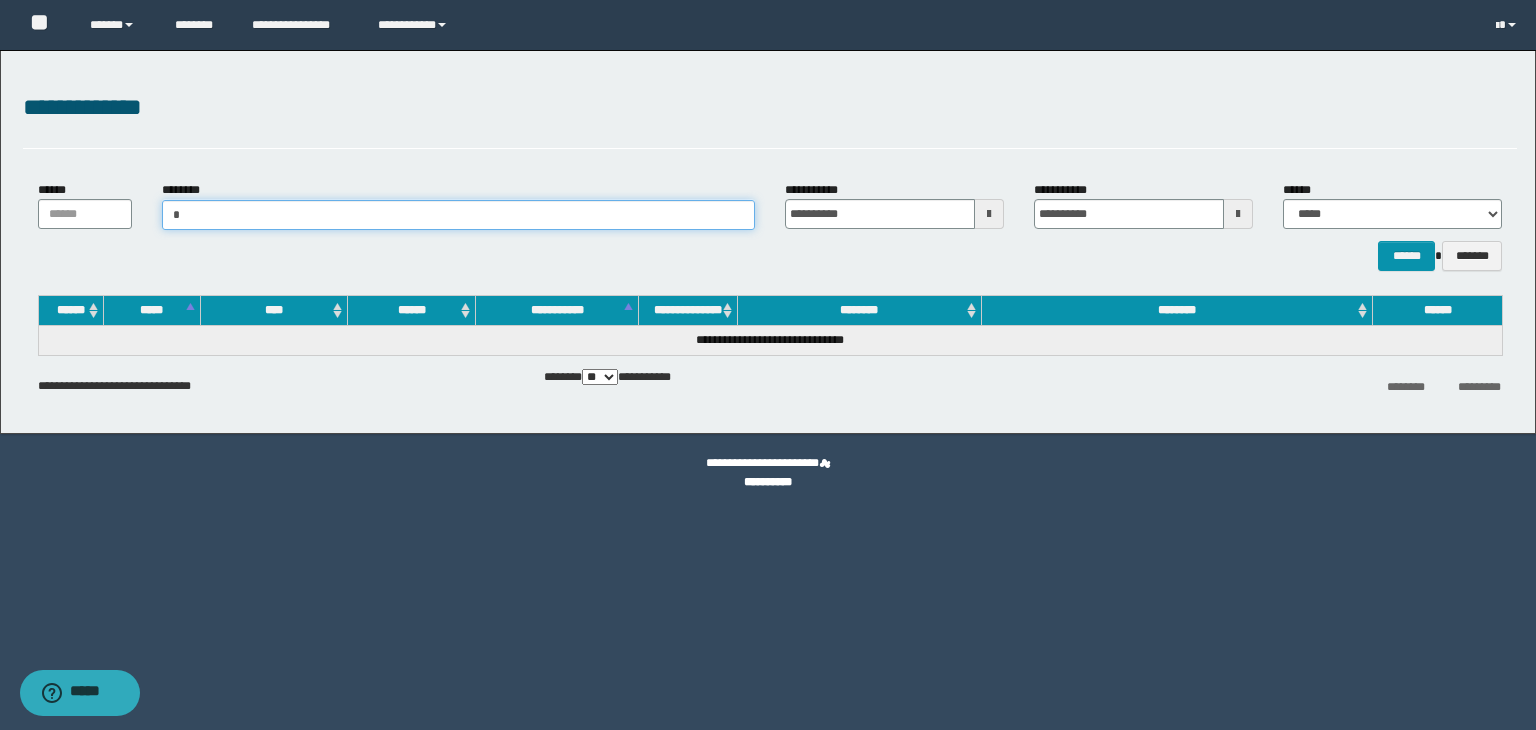 type on "**" 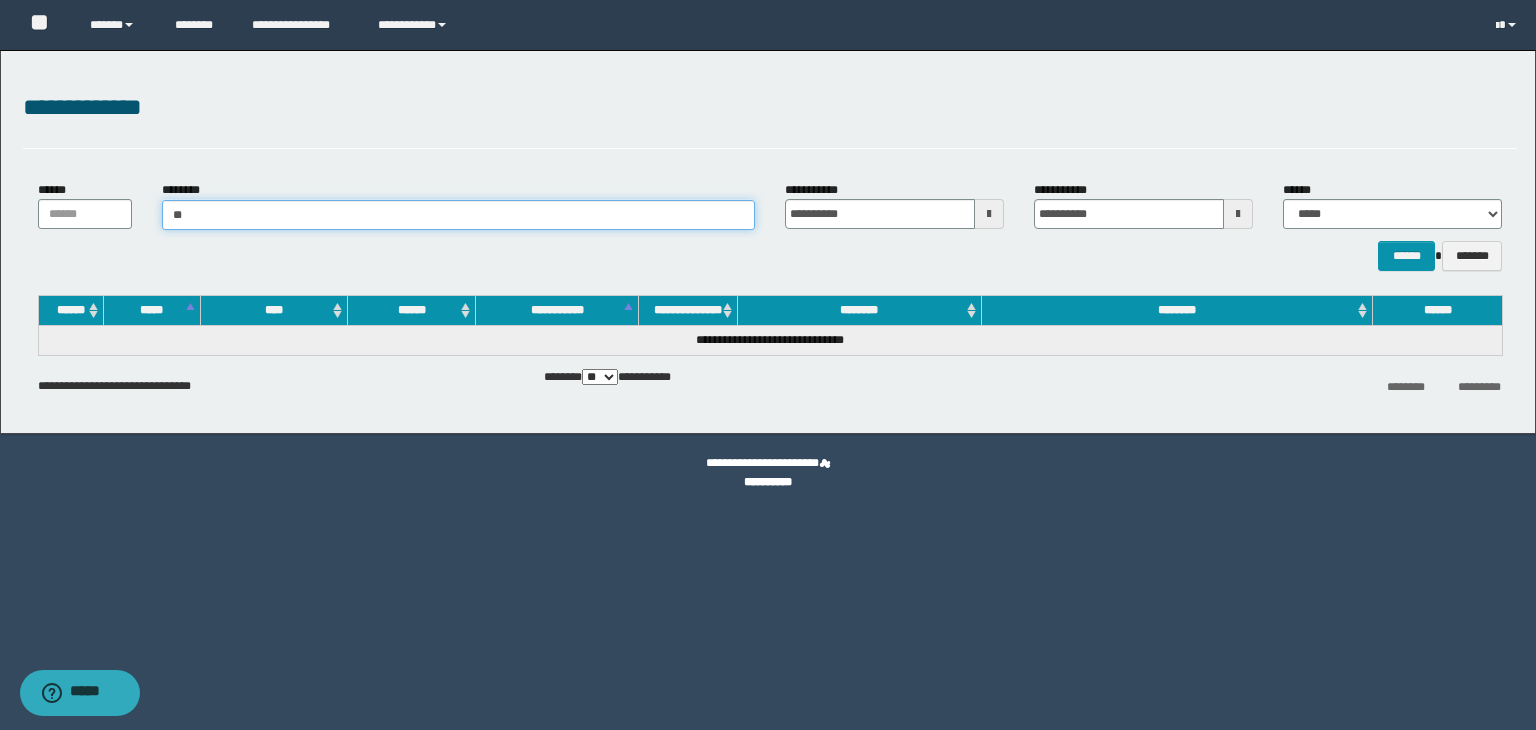 type on "**" 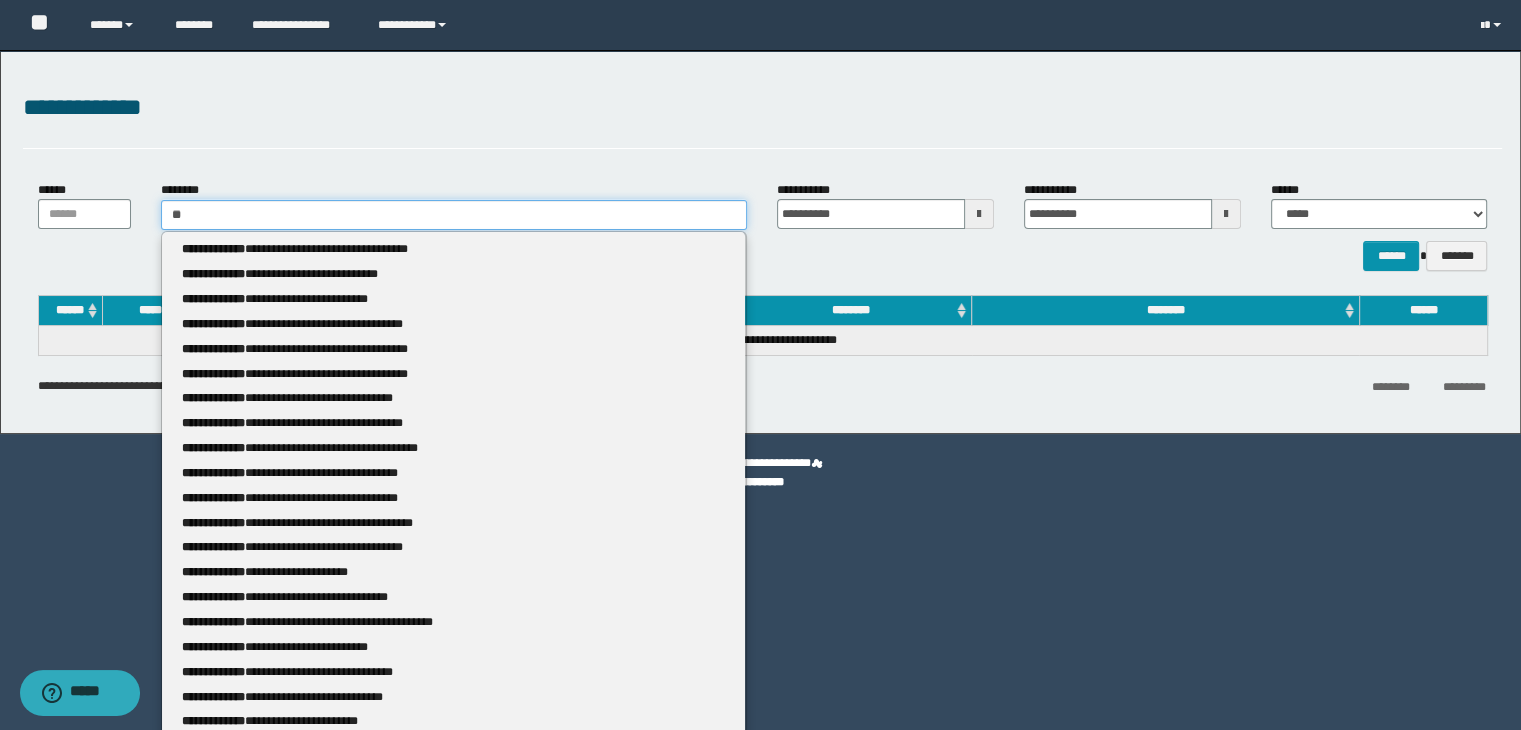 type 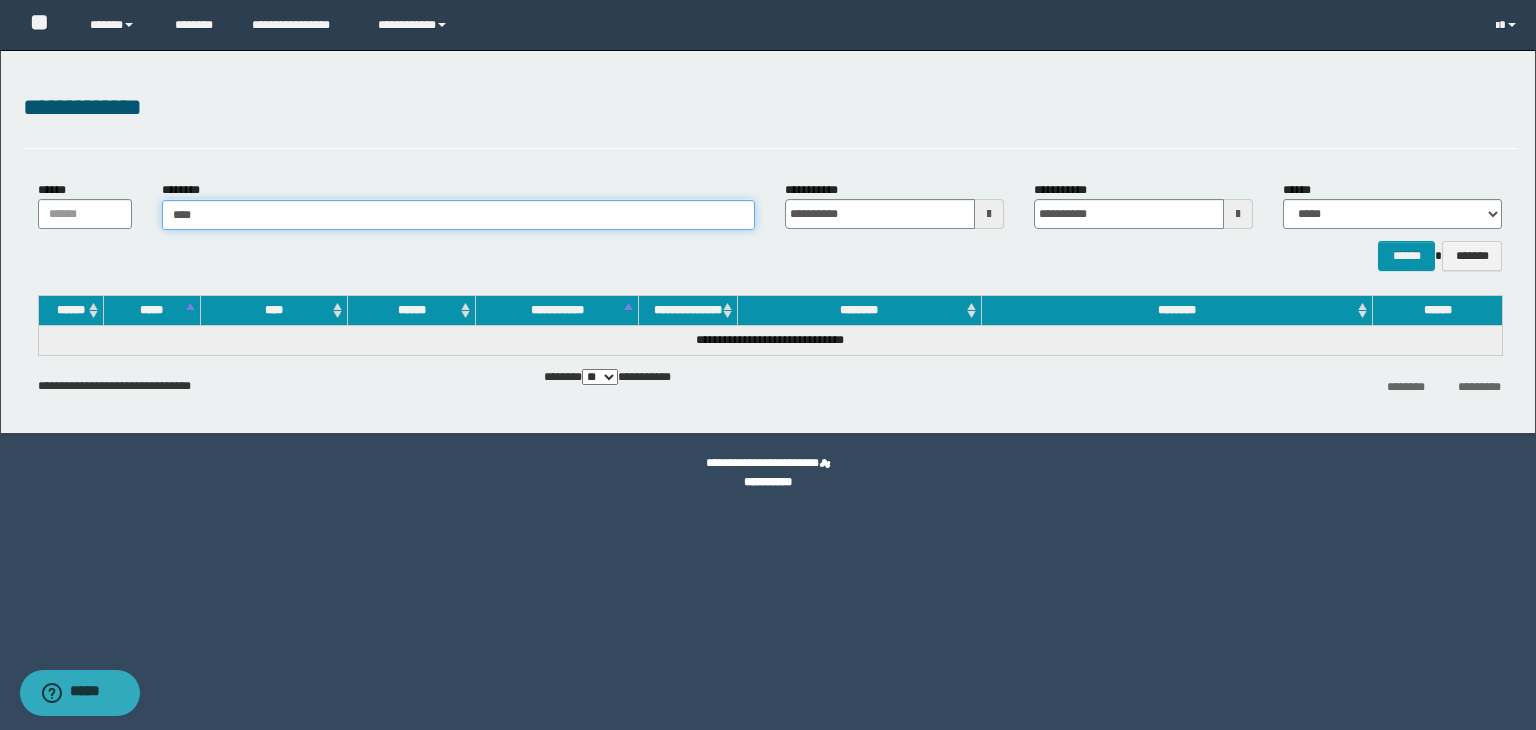 type on "*****" 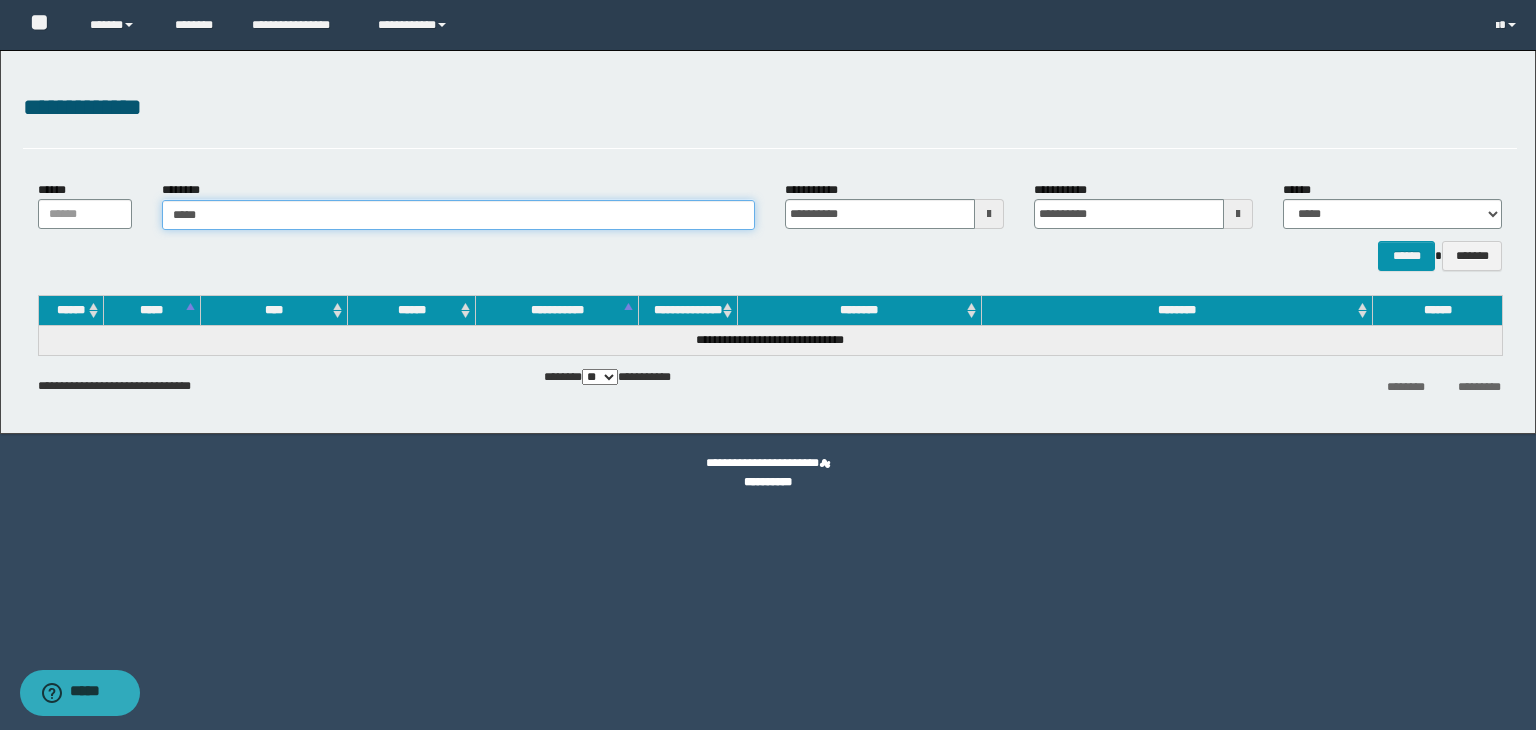 type on "*****" 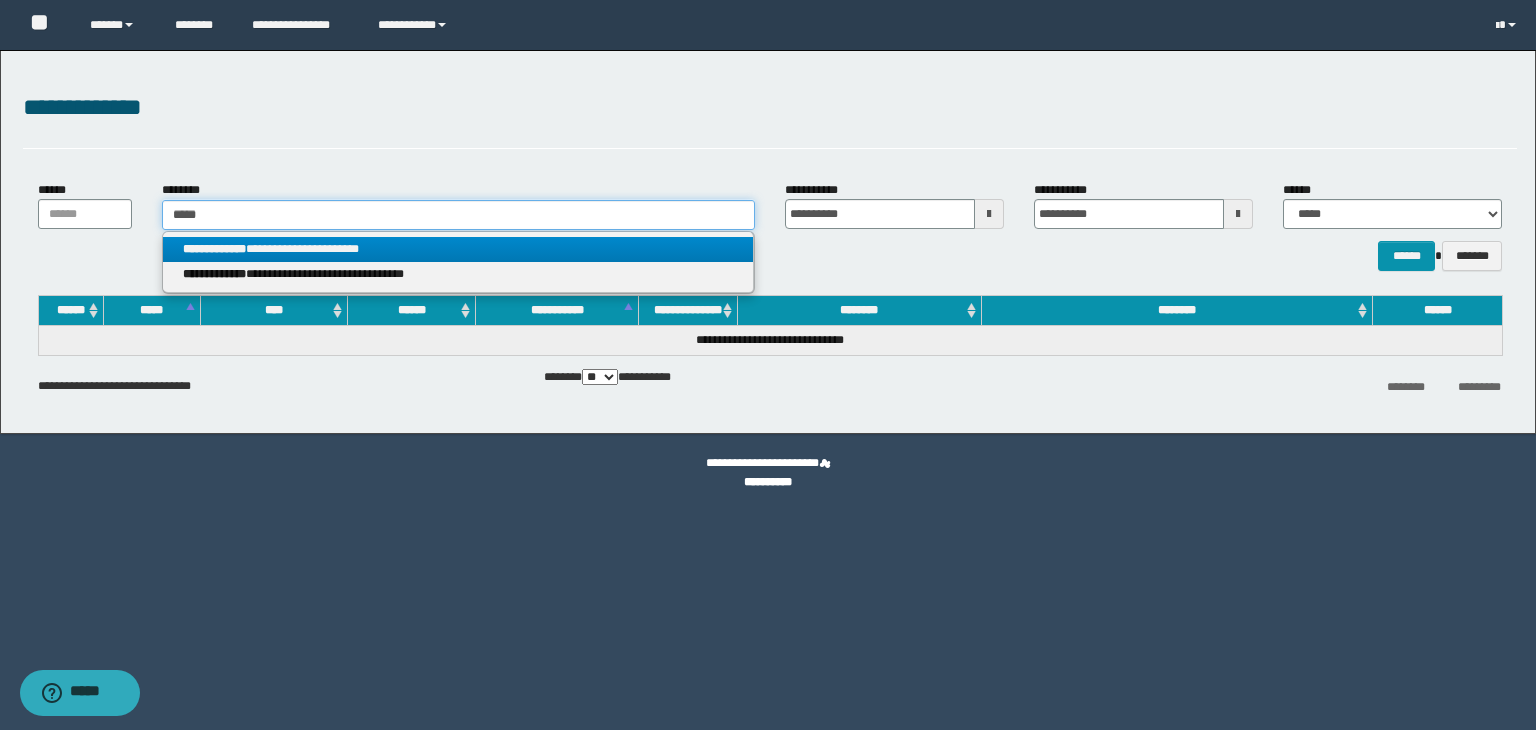 type on "*****" 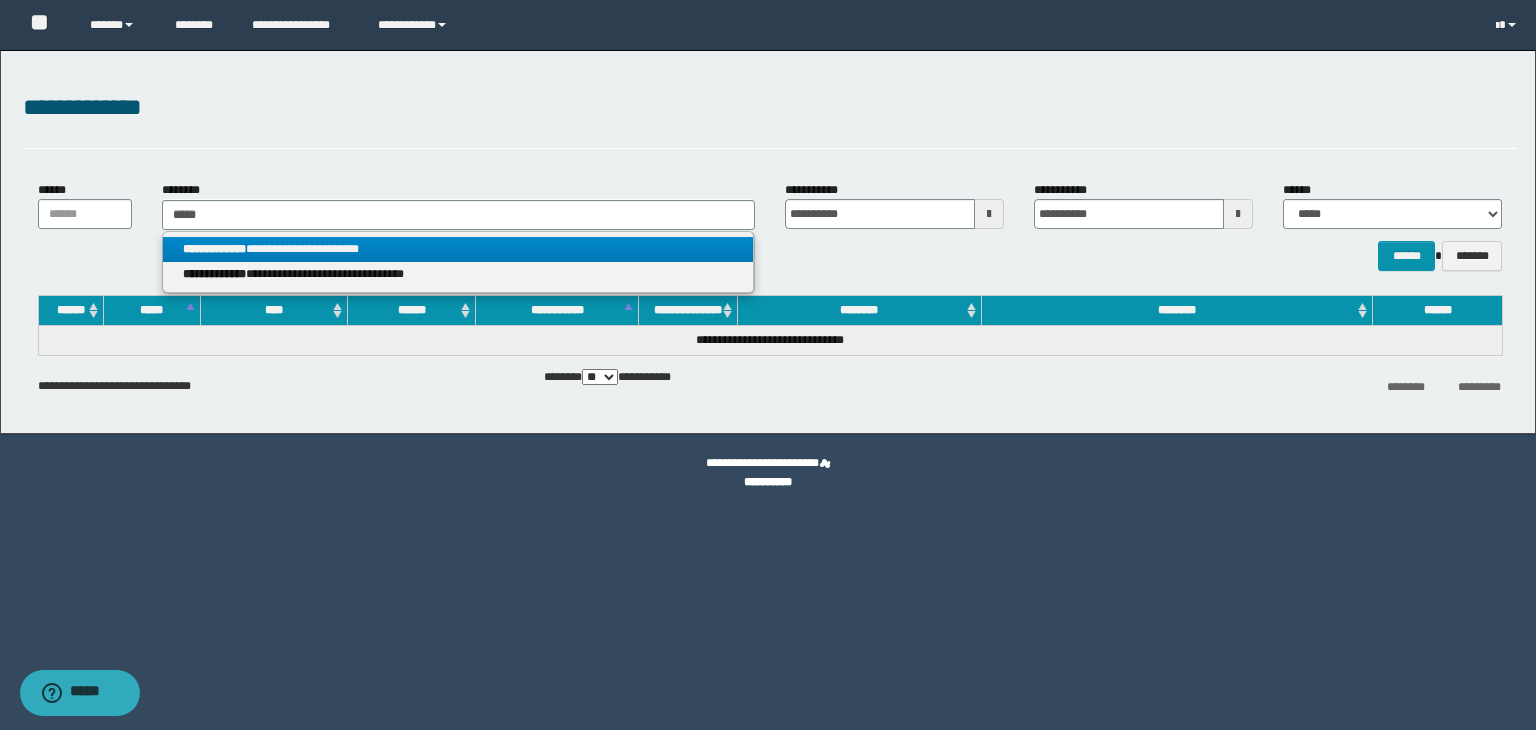 click on "**********" at bounding box center (458, 249) 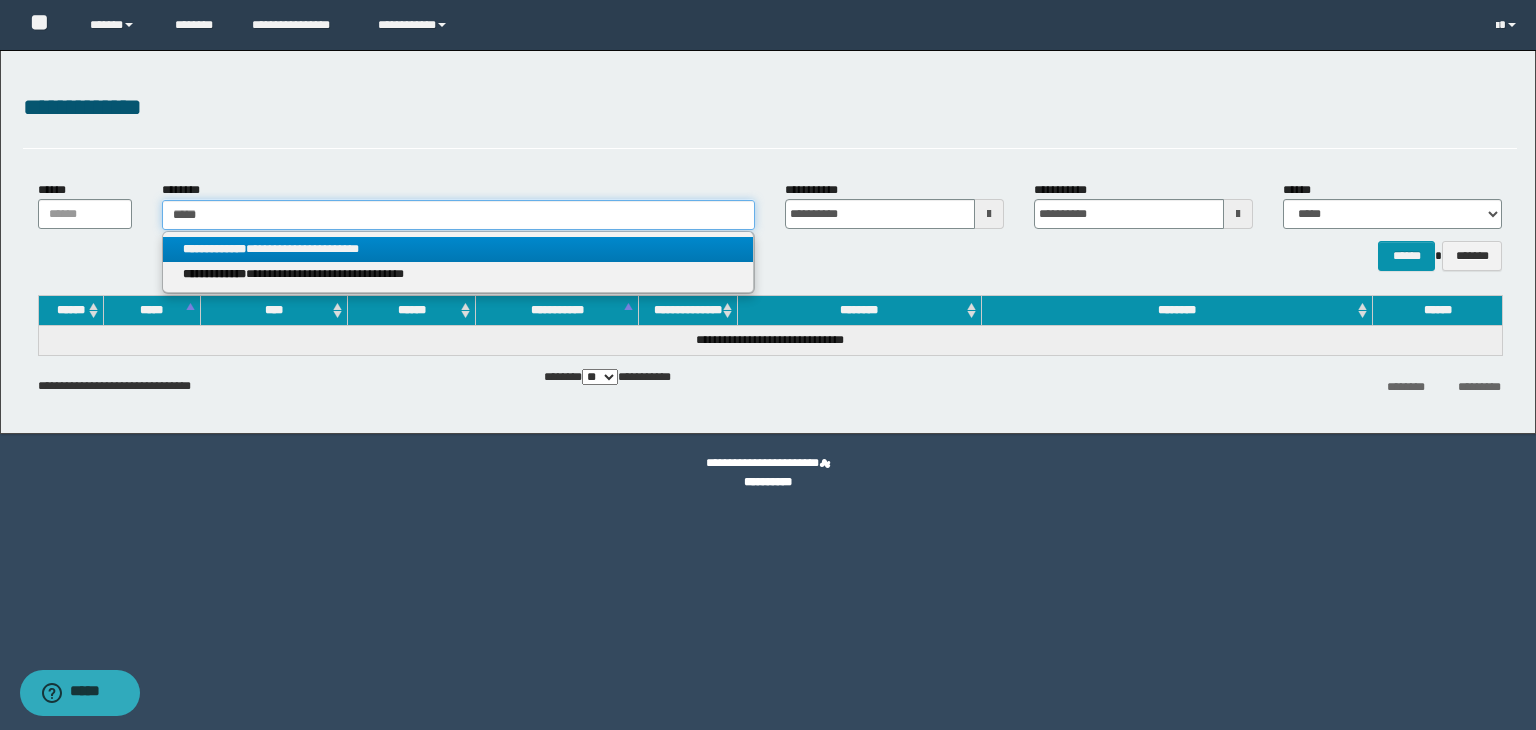 type 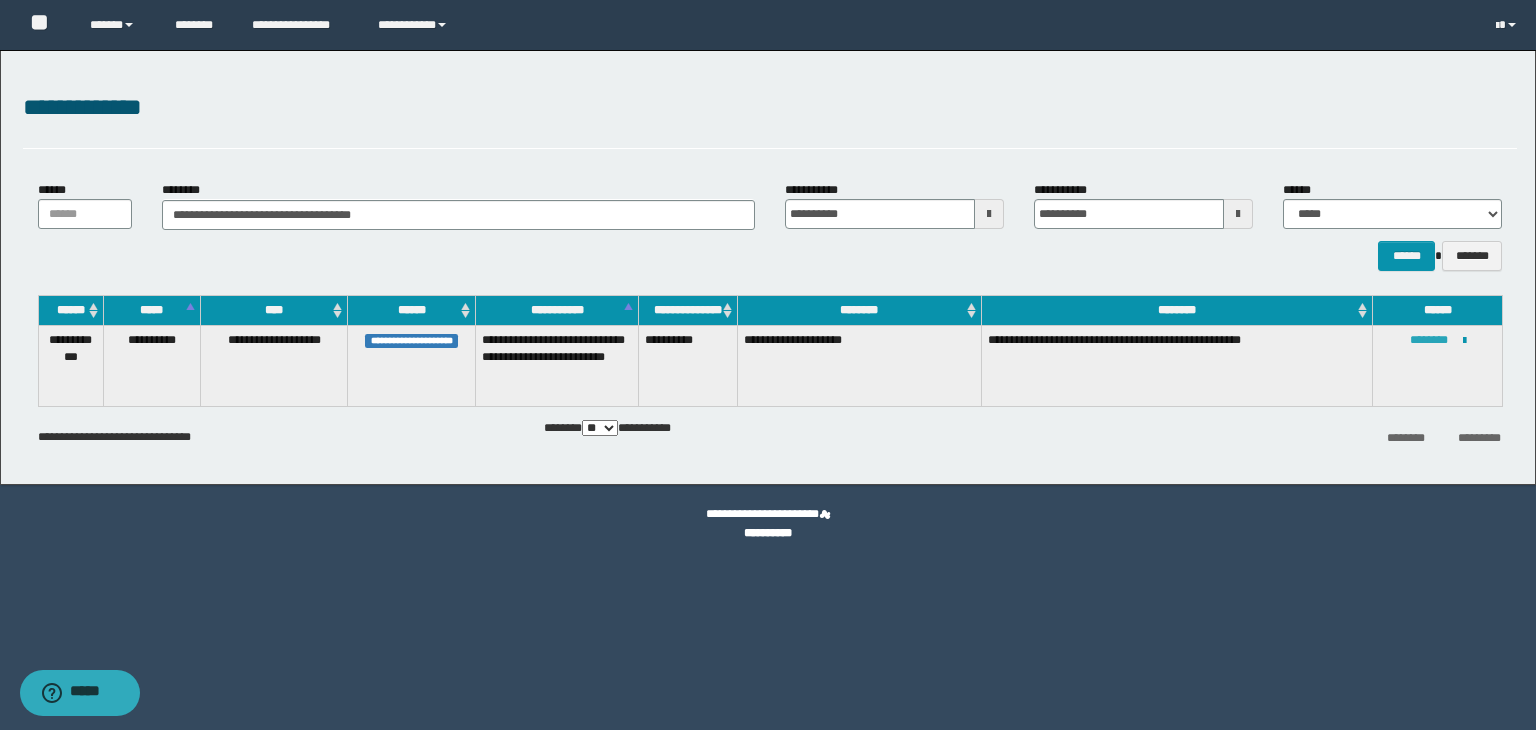 click on "********" at bounding box center (1429, 340) 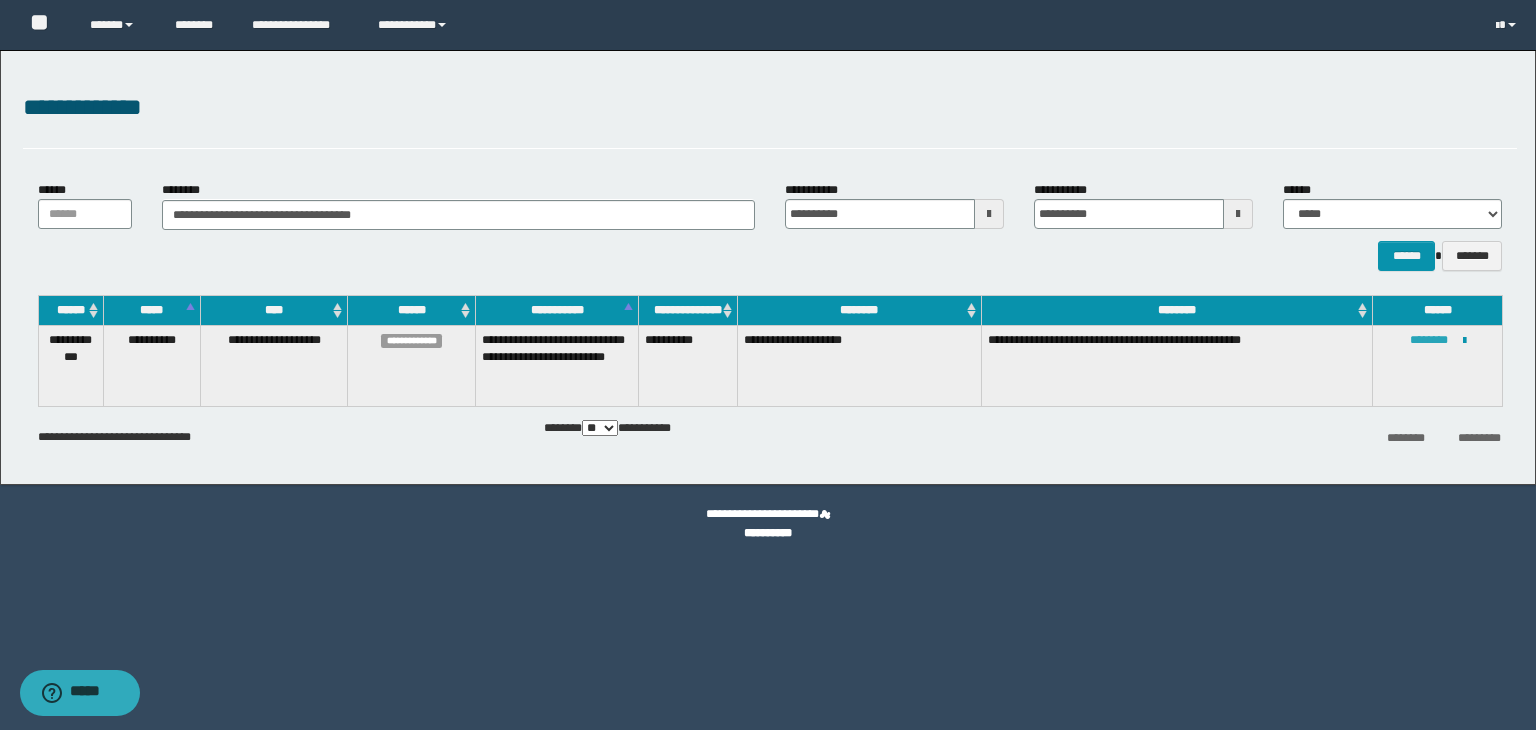 click on "********" at bounding box center (1429, 340) 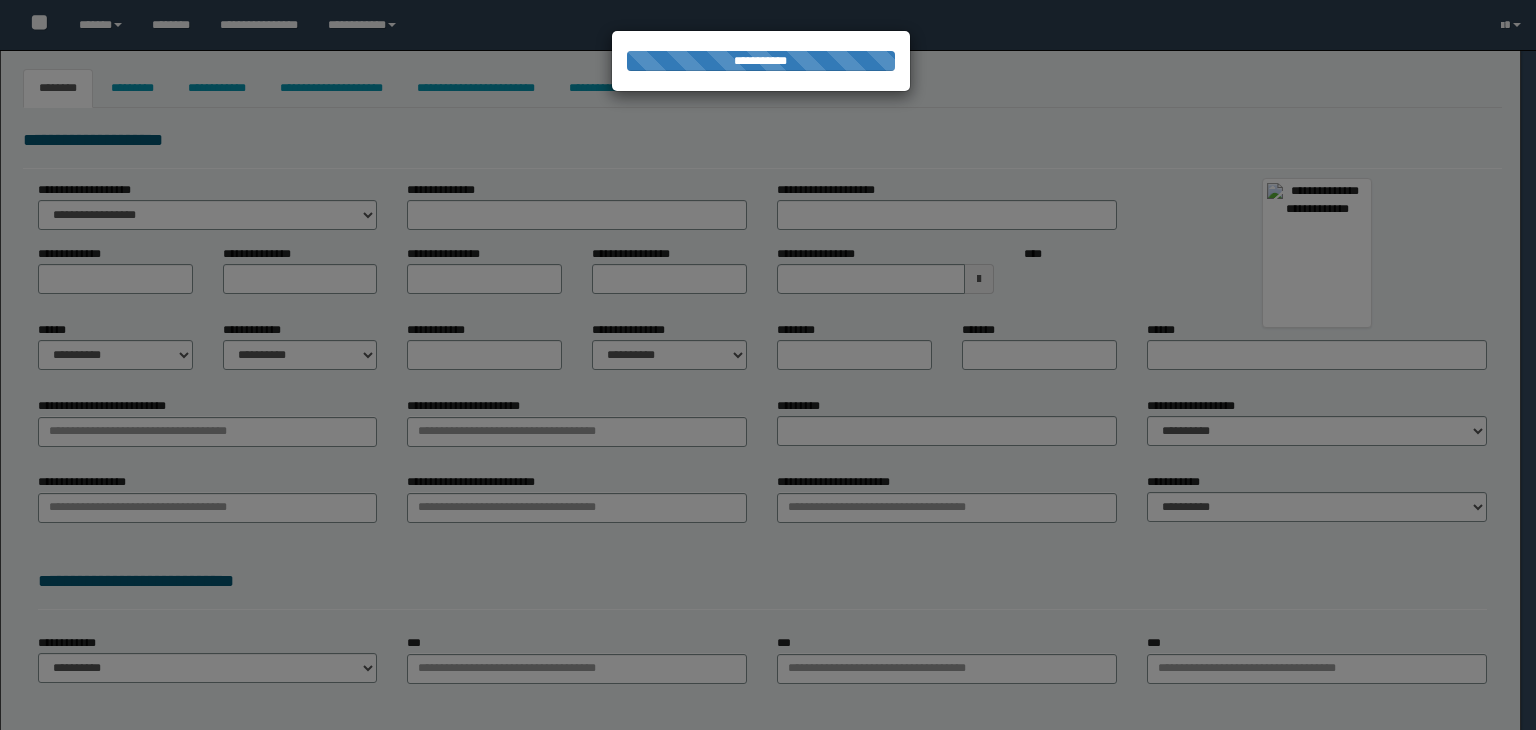 type on "**********" 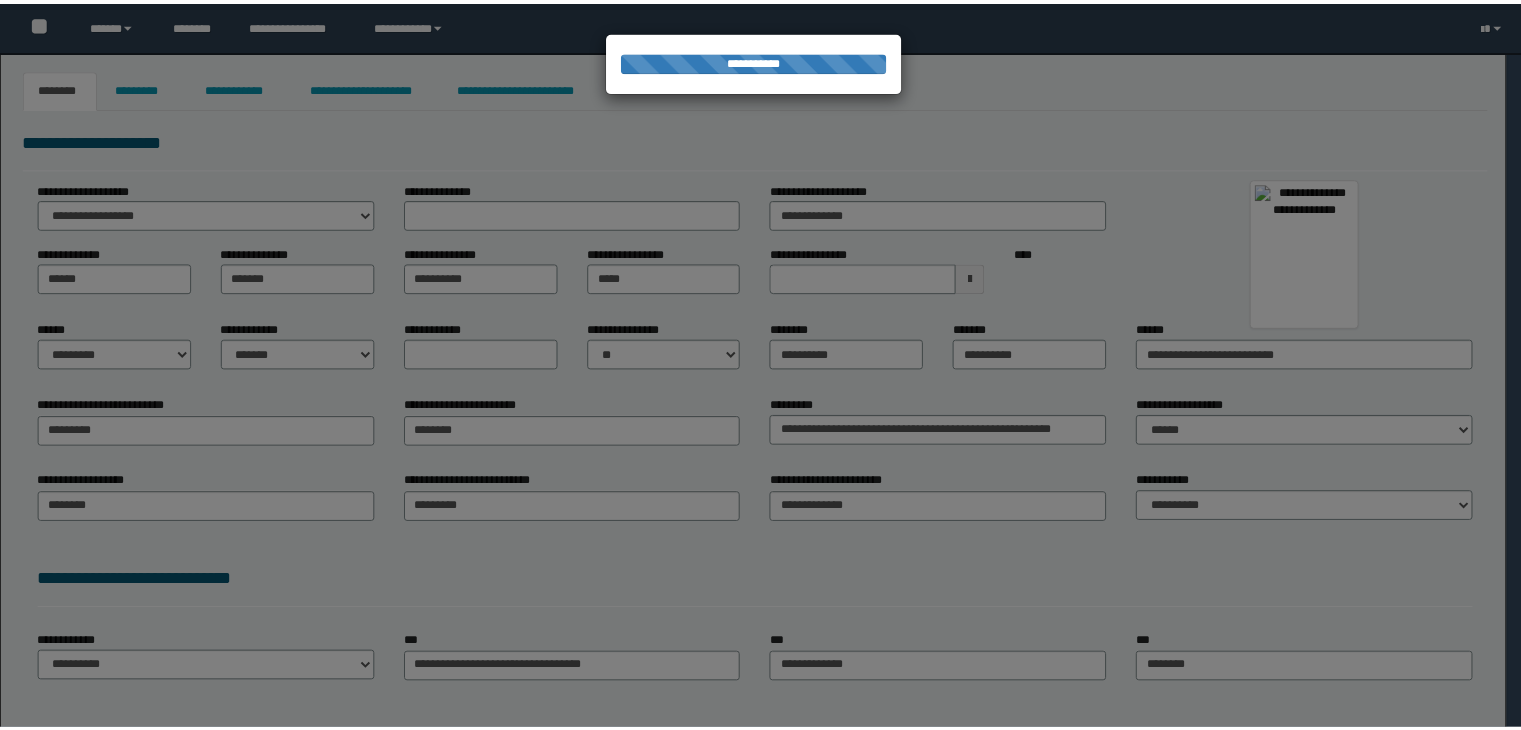 scroll, scrollTop: 0, scrollLeft: 0, axis: both 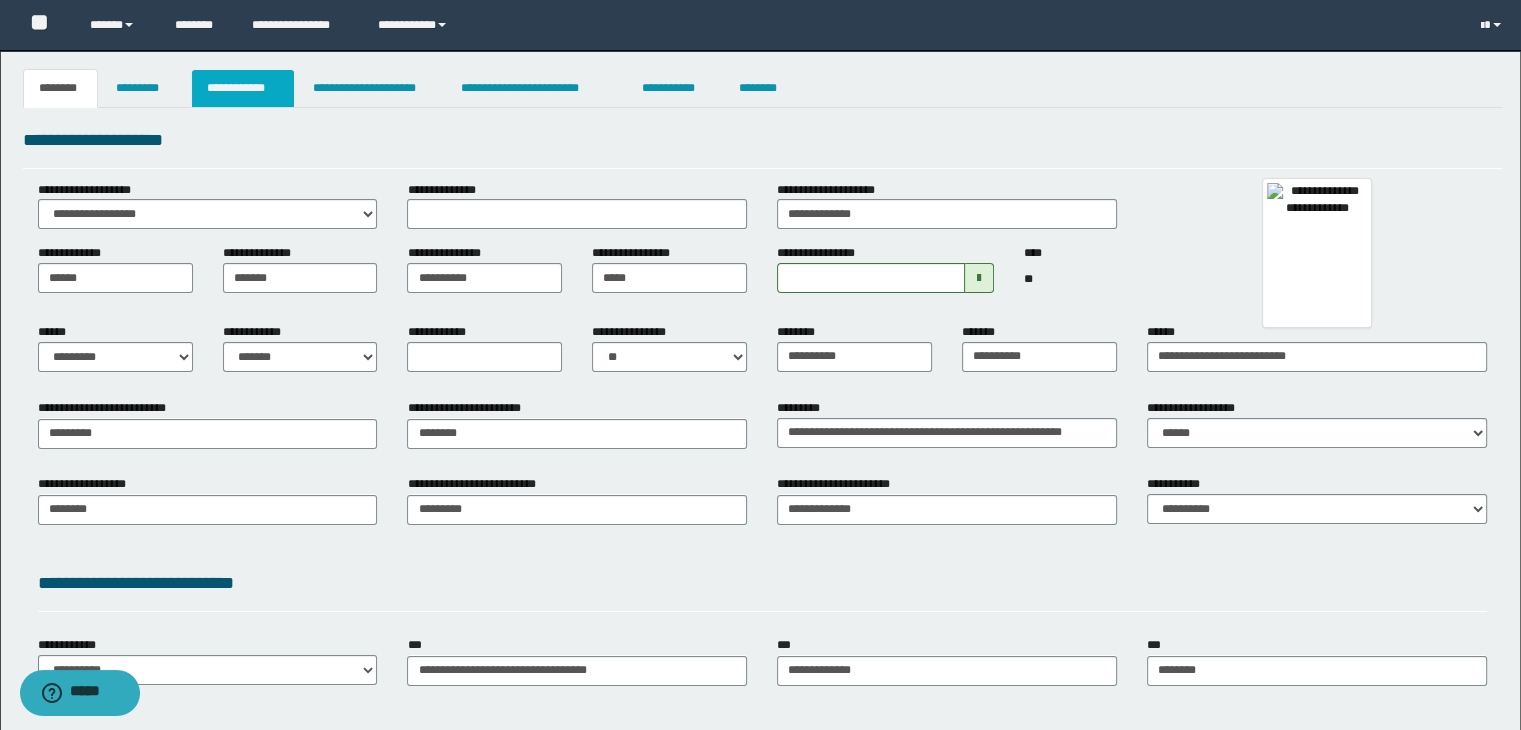 click on "**********" at bounding box center (243, 88) 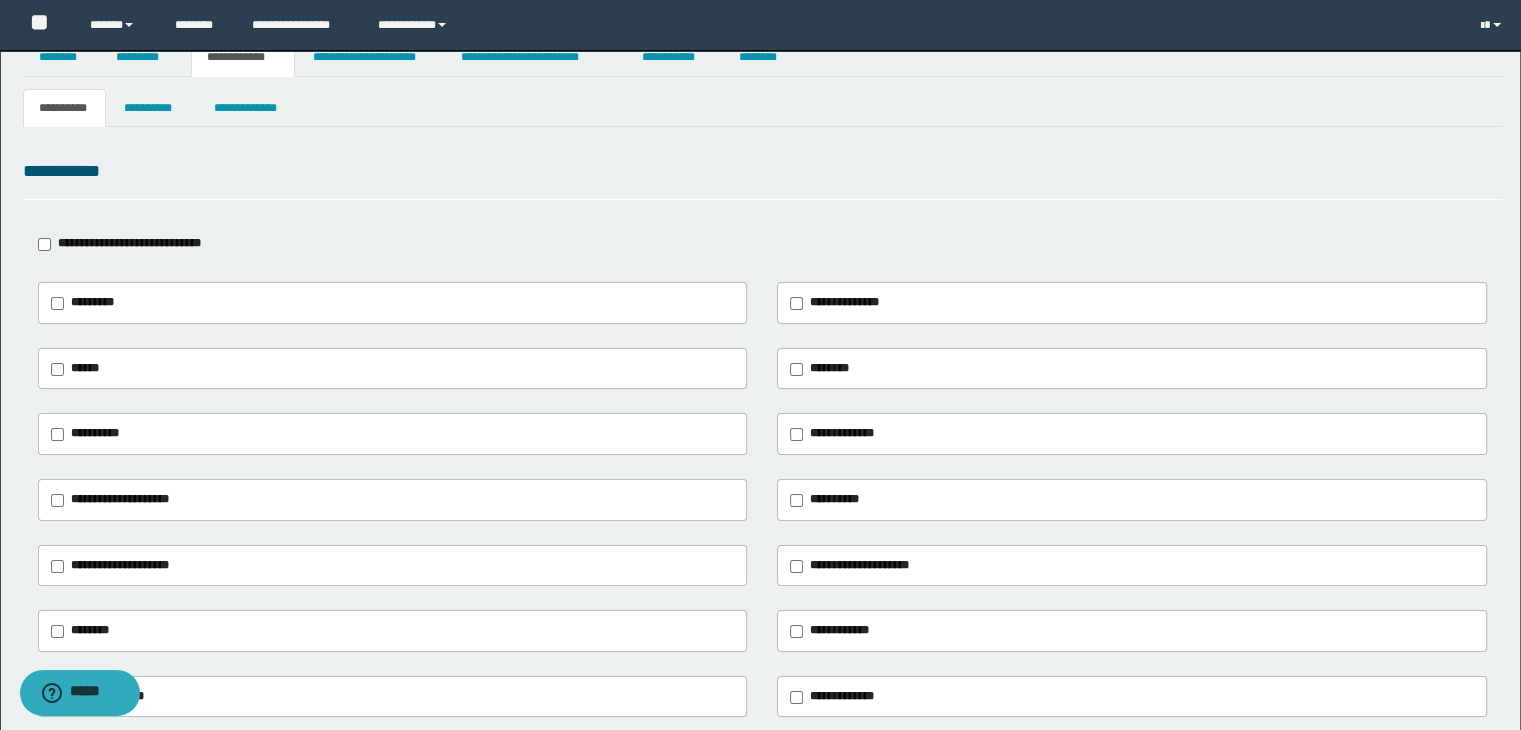 scroll, scrollTop: 0, scrollLeft: 0, axis: both 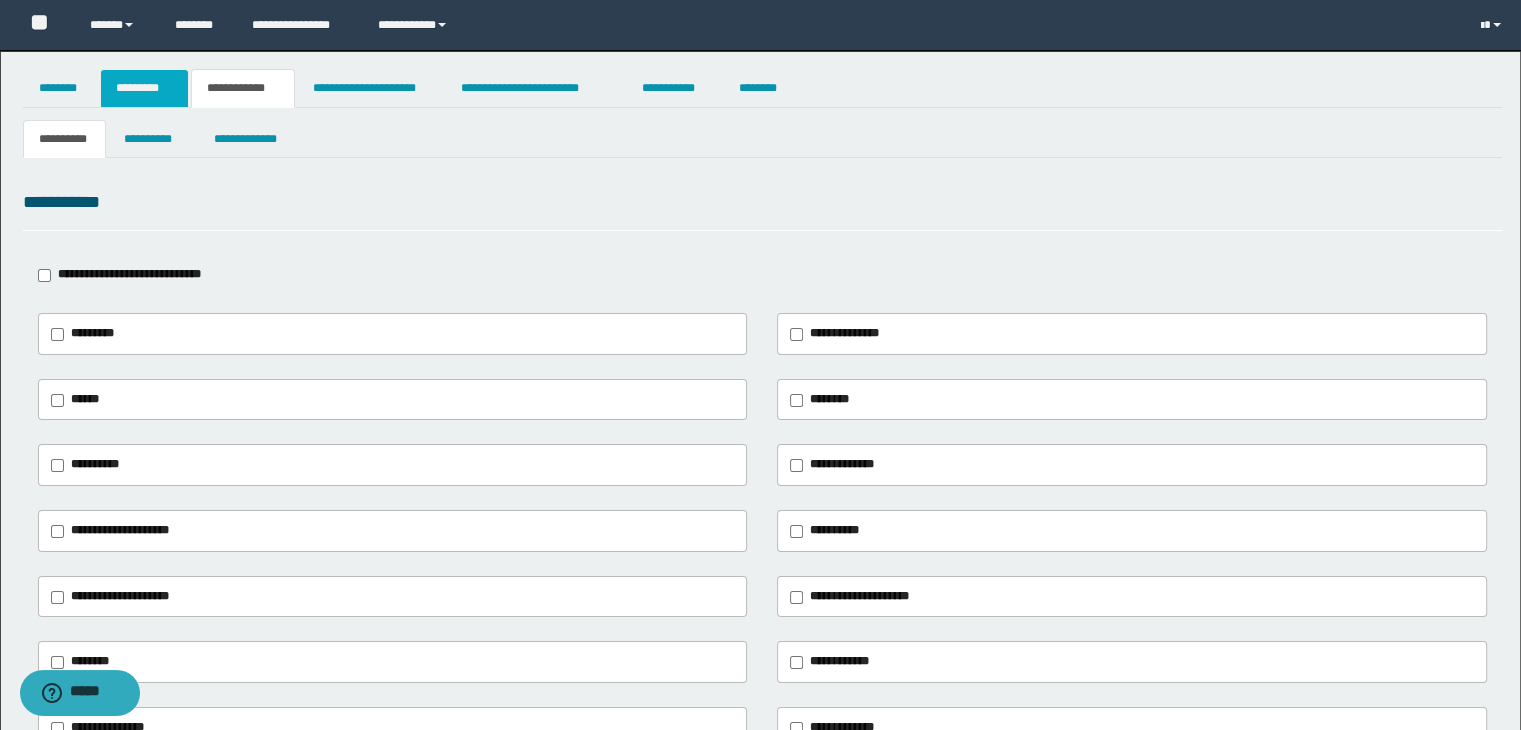 click on "*********" at bounding box center (144, 88) 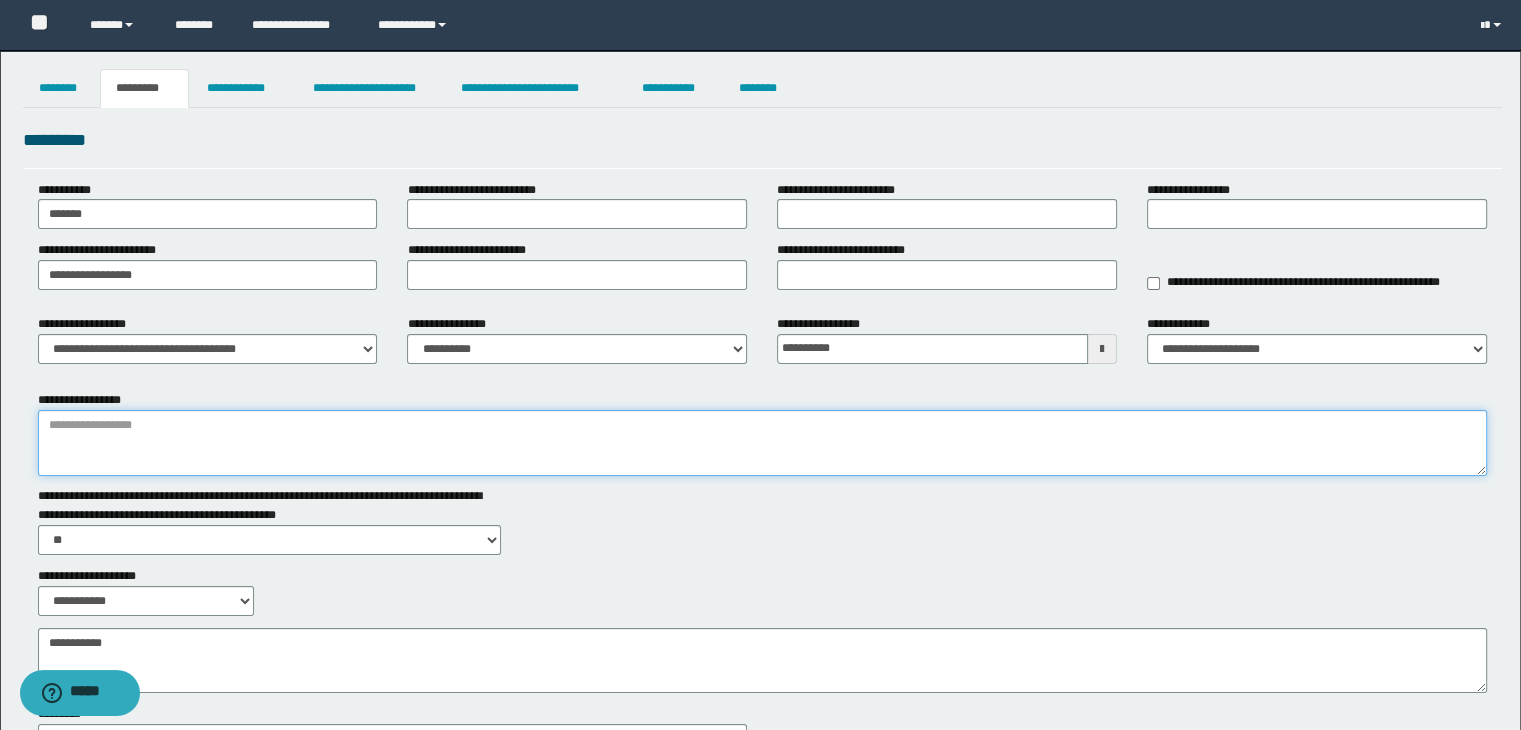 click on "**********" at bounding box center (763, 443) 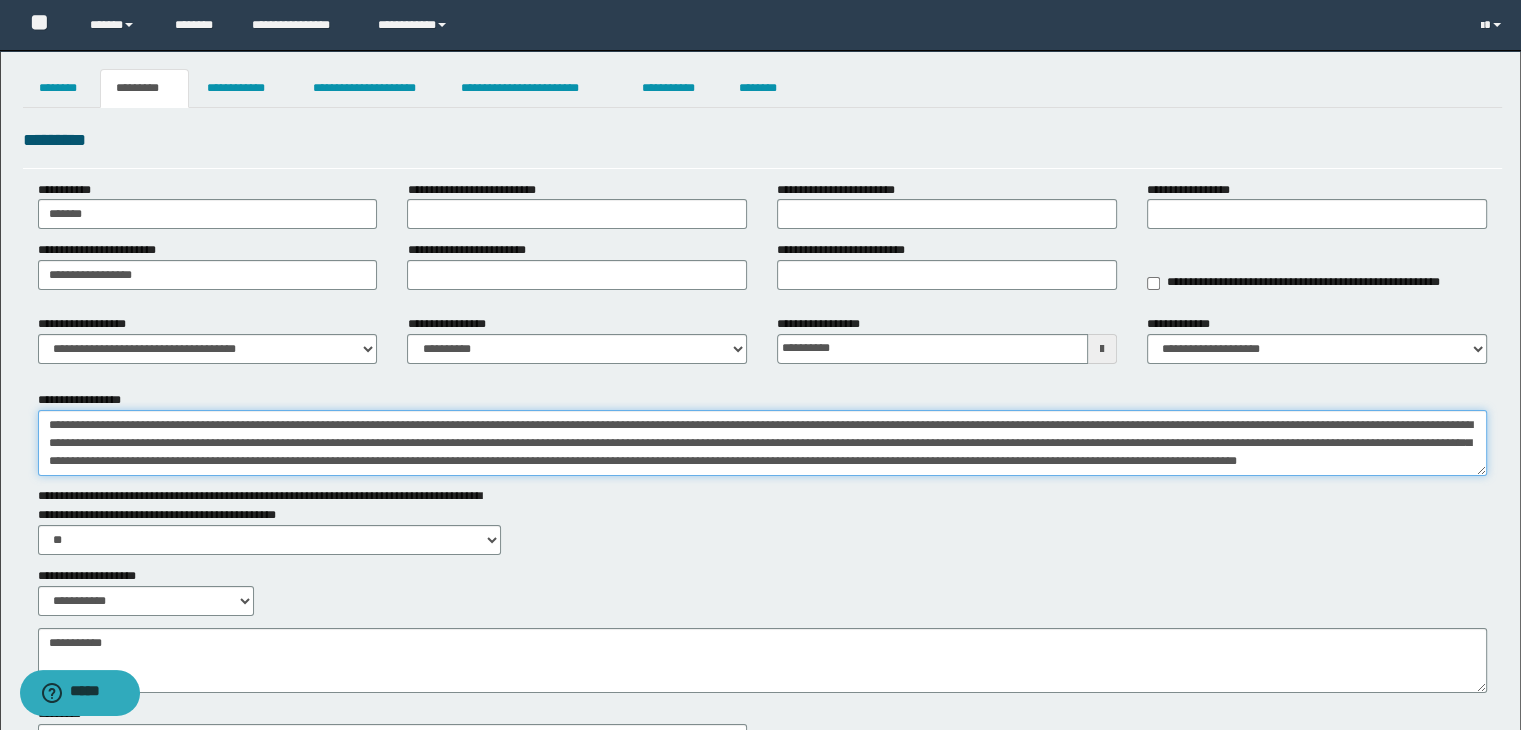 scroll, scrollTop: 12, scrollLeft: 0, axis: vertical 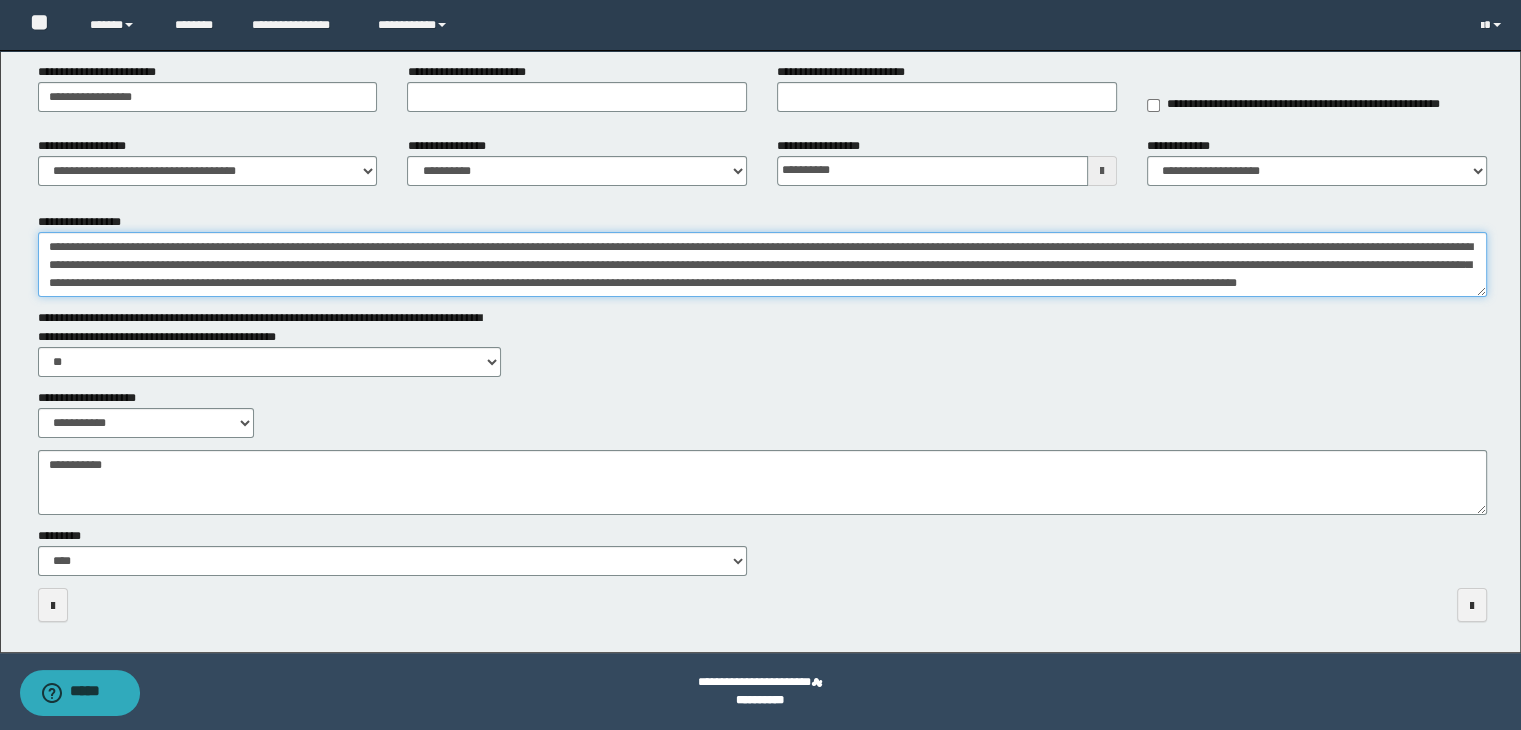 type on "**********" 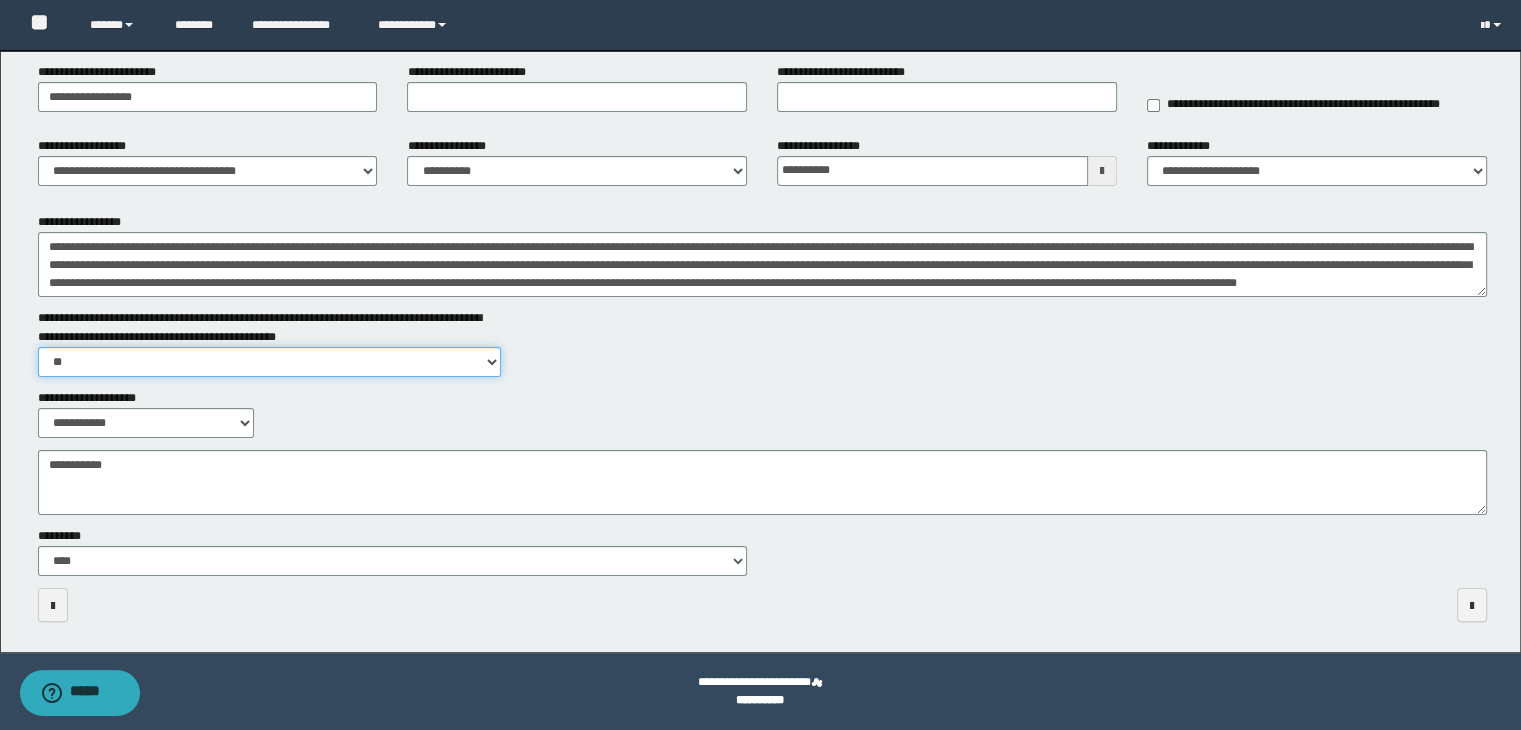 click on "**
**" at bounding box center (269, 362) 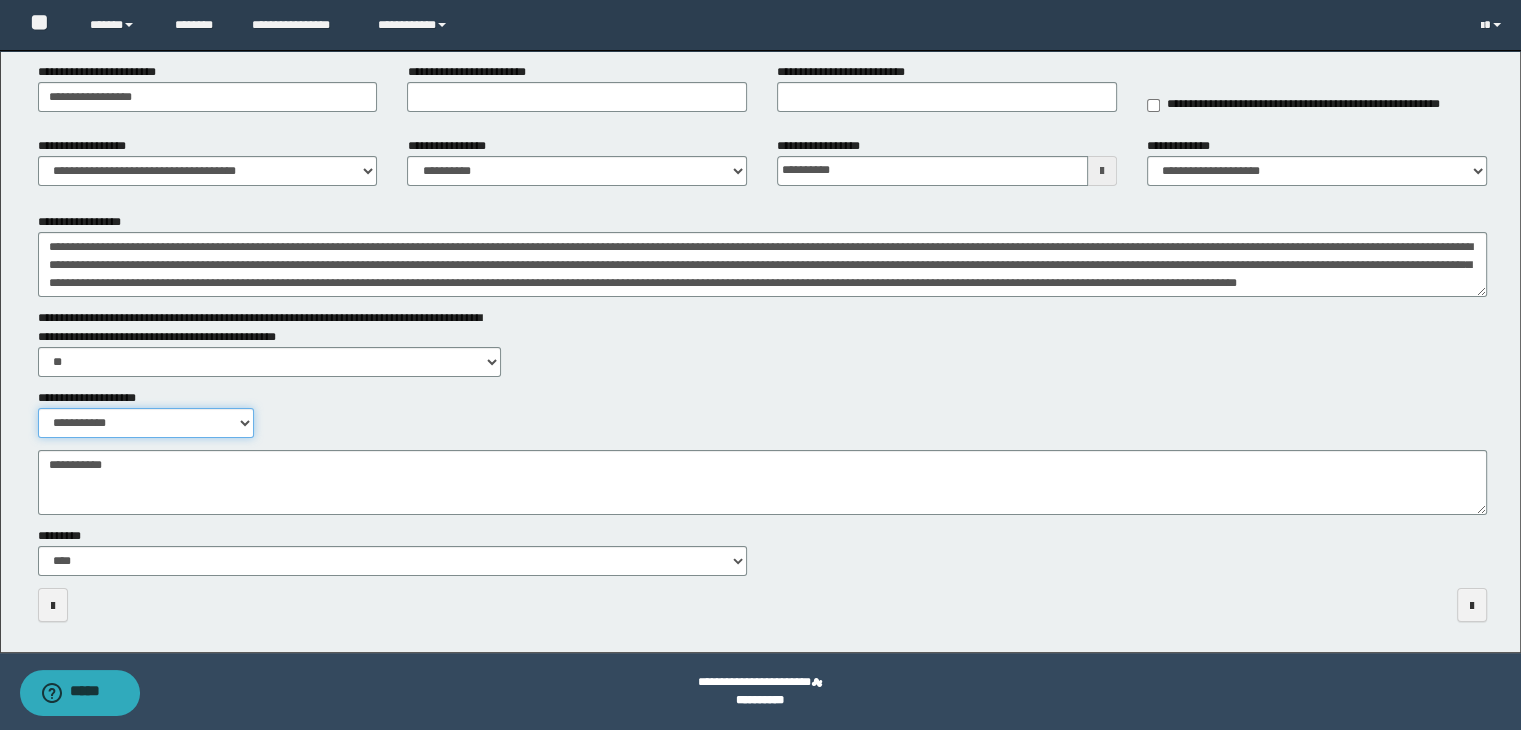 click on "**********" at bounding box center [146, 423] 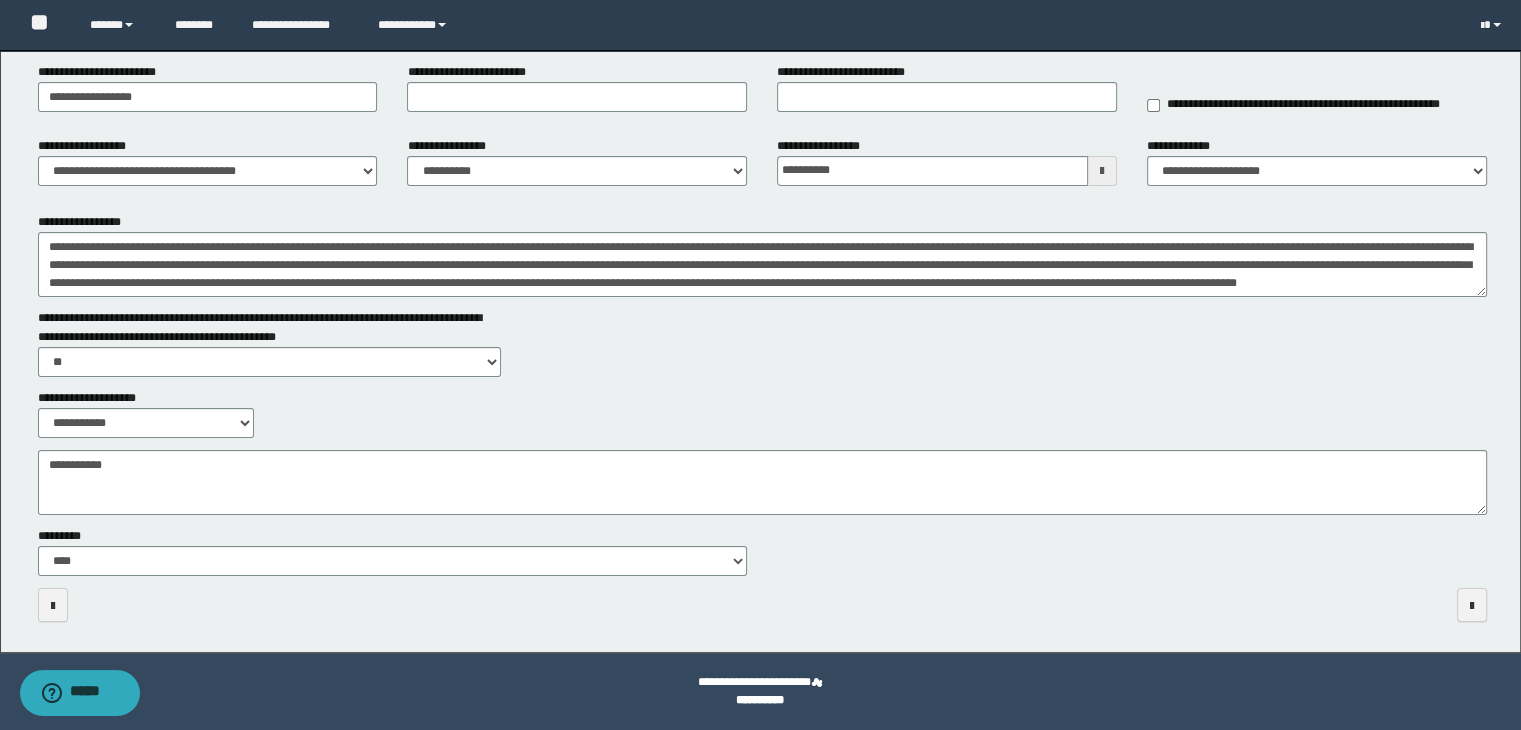 click on "**********" at bounding box center (763, 413) 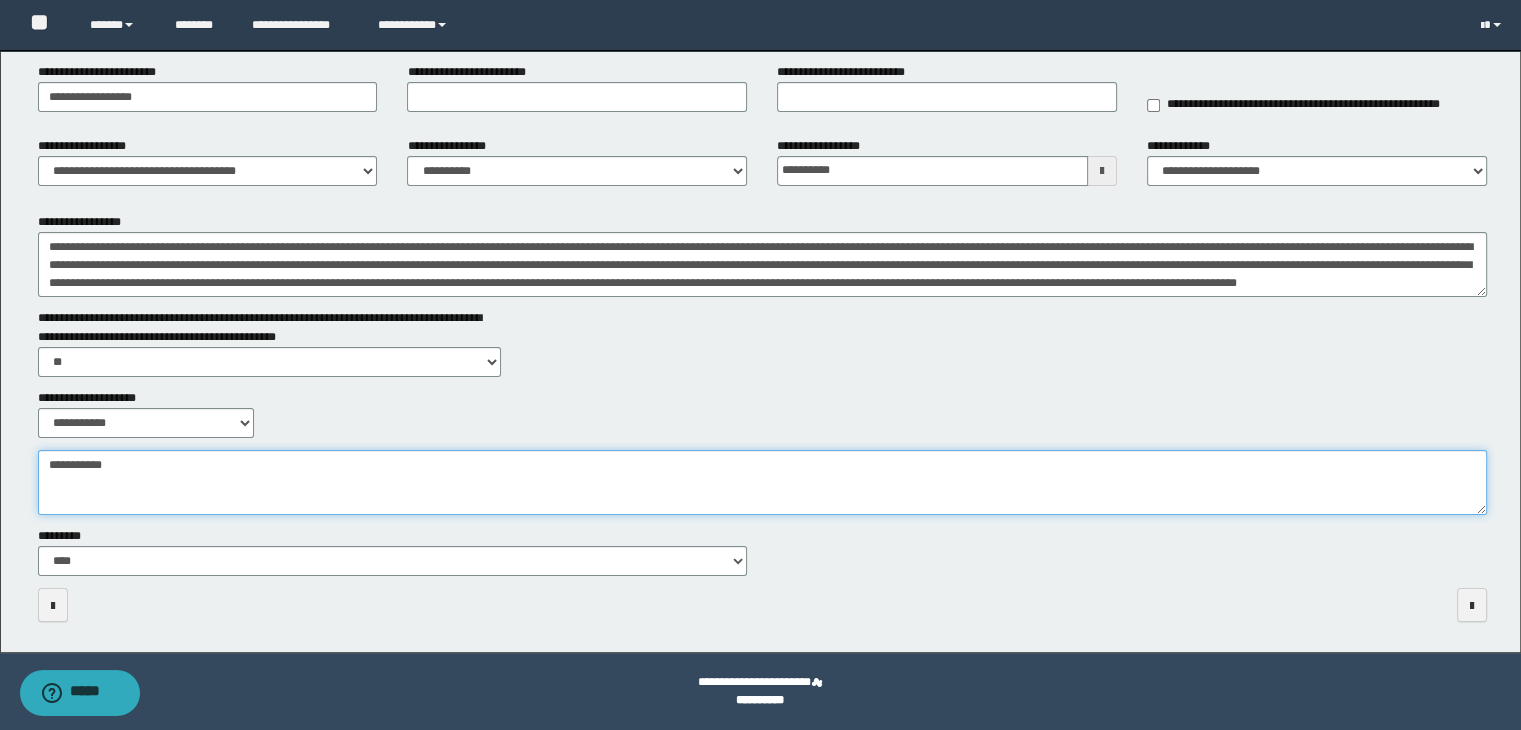 click on "**********" at bounding box center (763, 483) 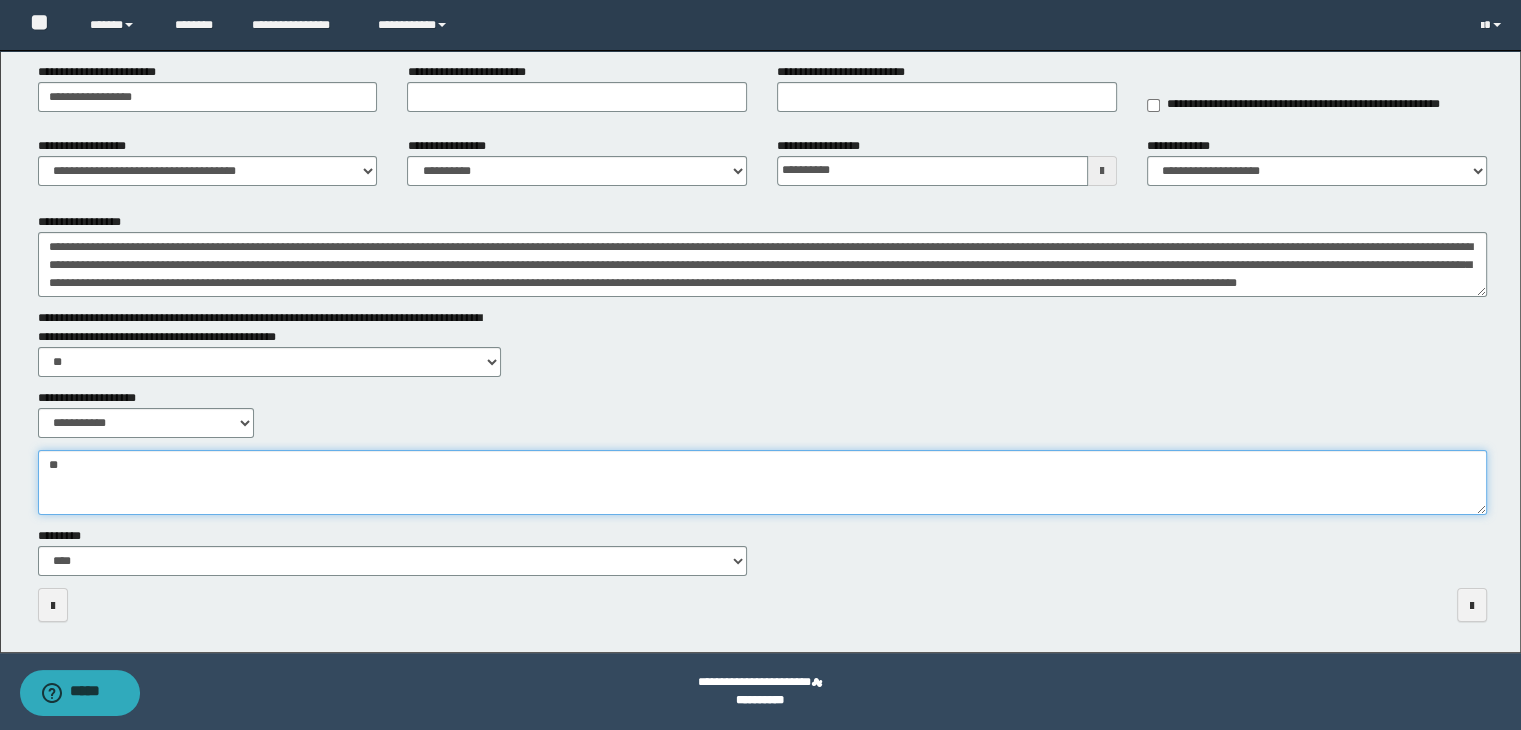 type on "*" 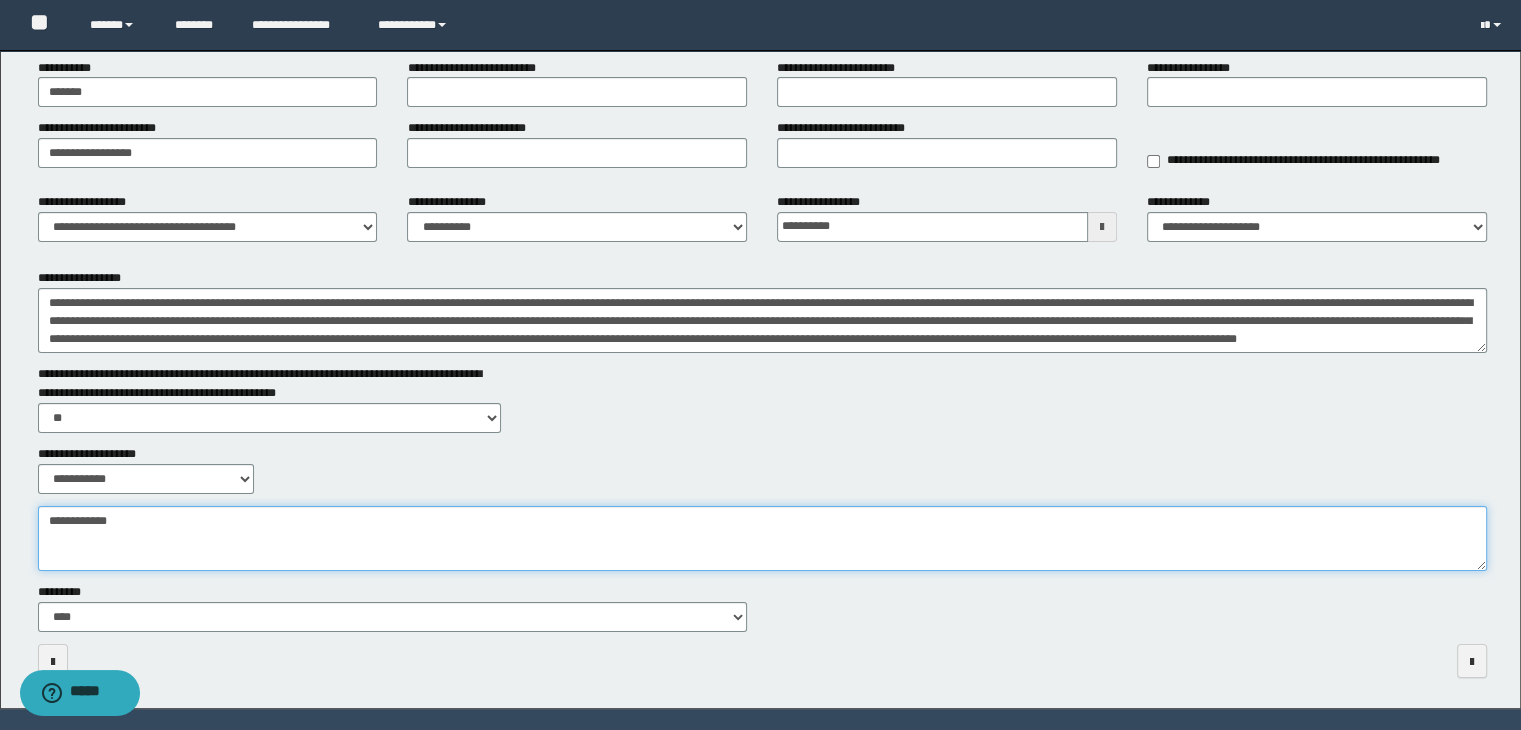 scroll, scrollTop: 178, scrollLeft: 0, axis: vertical 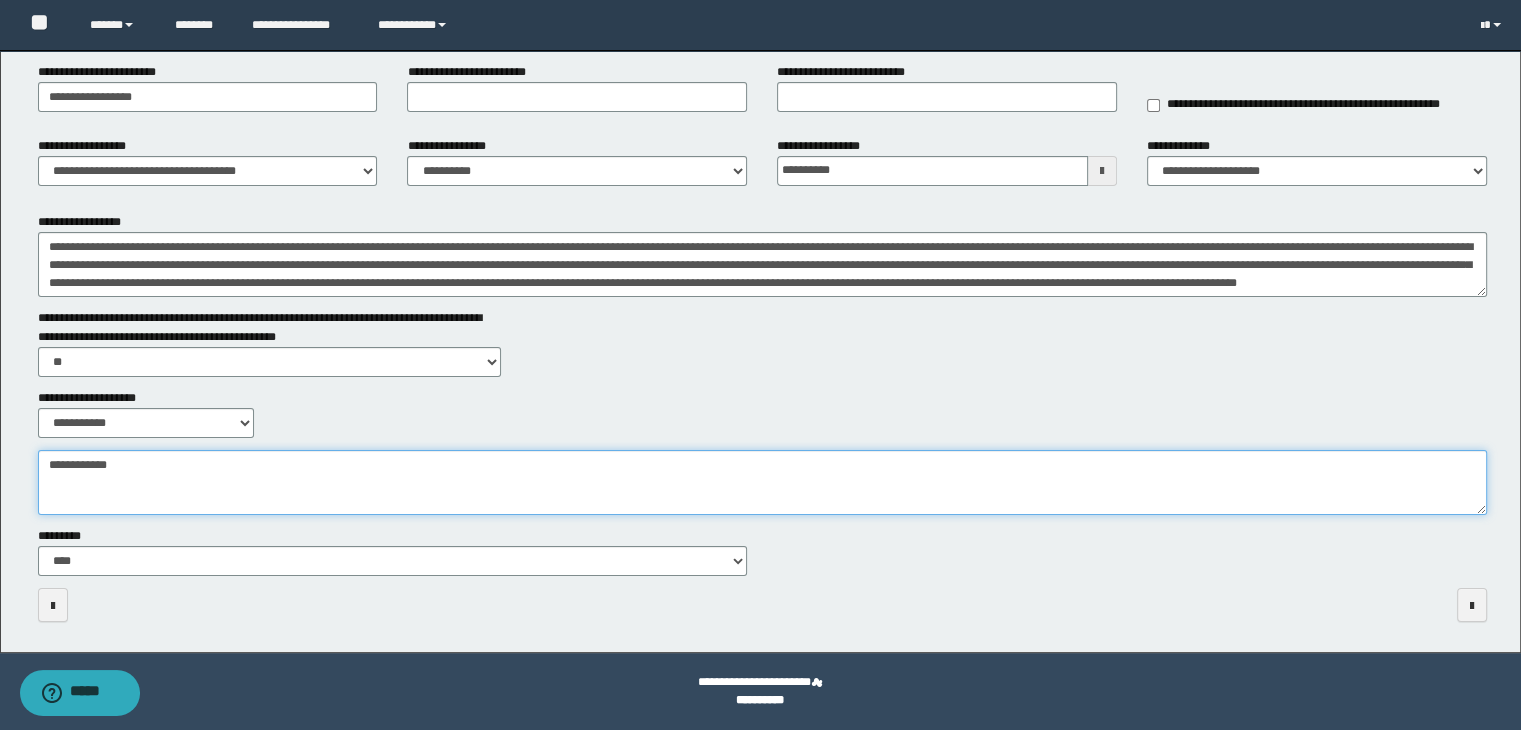 type on "**********" 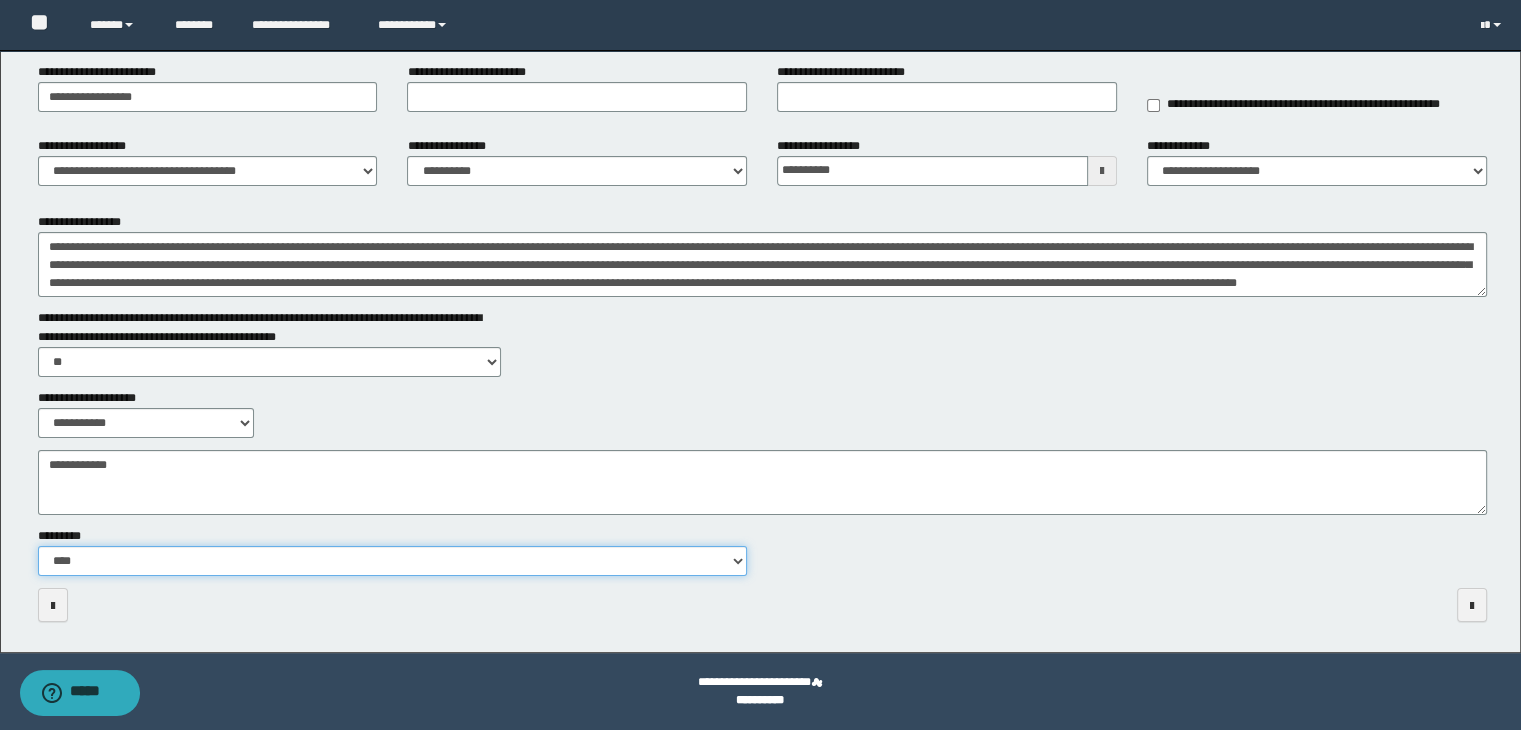 click on "**********" at bounding box center (393, 561) 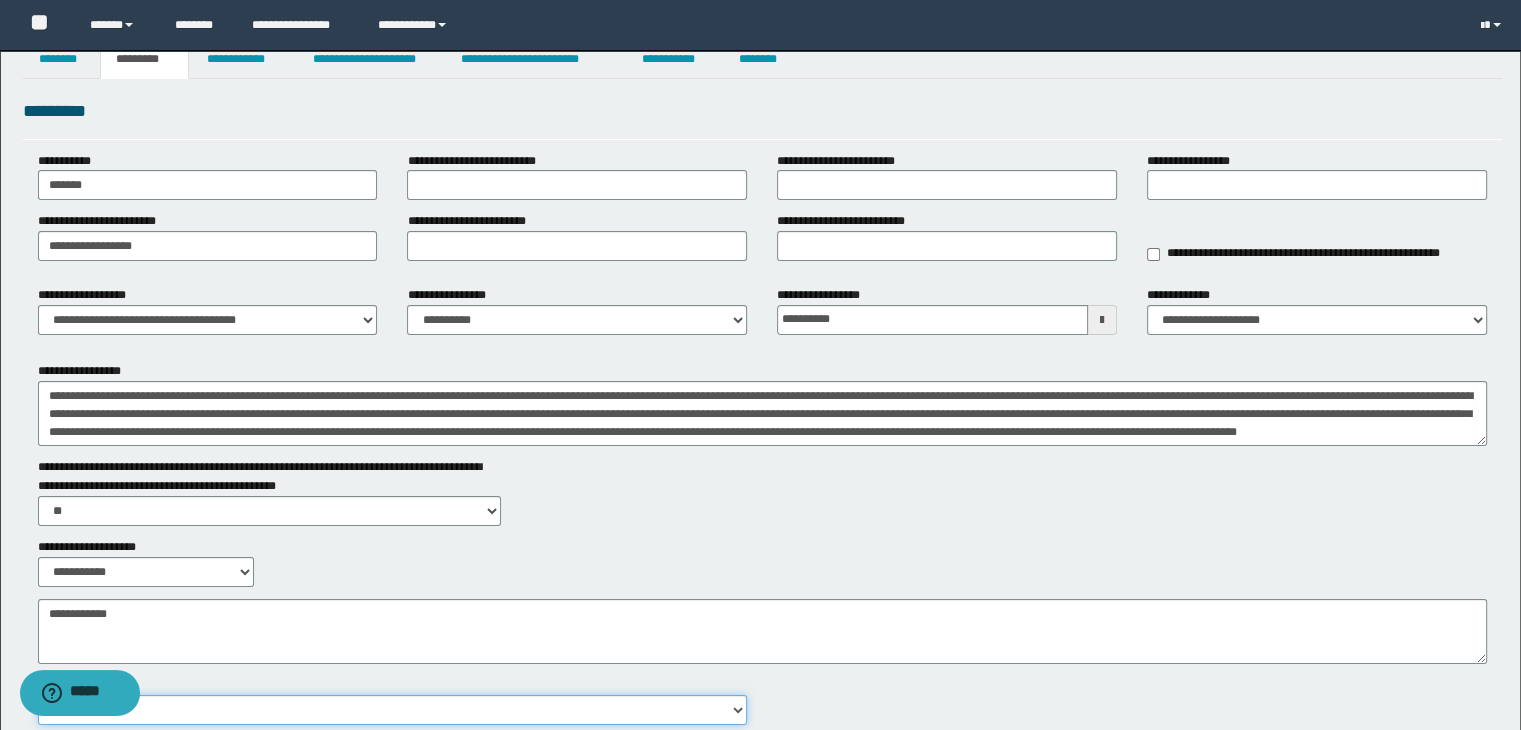 scroll, scrollTop: 0, scrollLeft: 0, axis: both 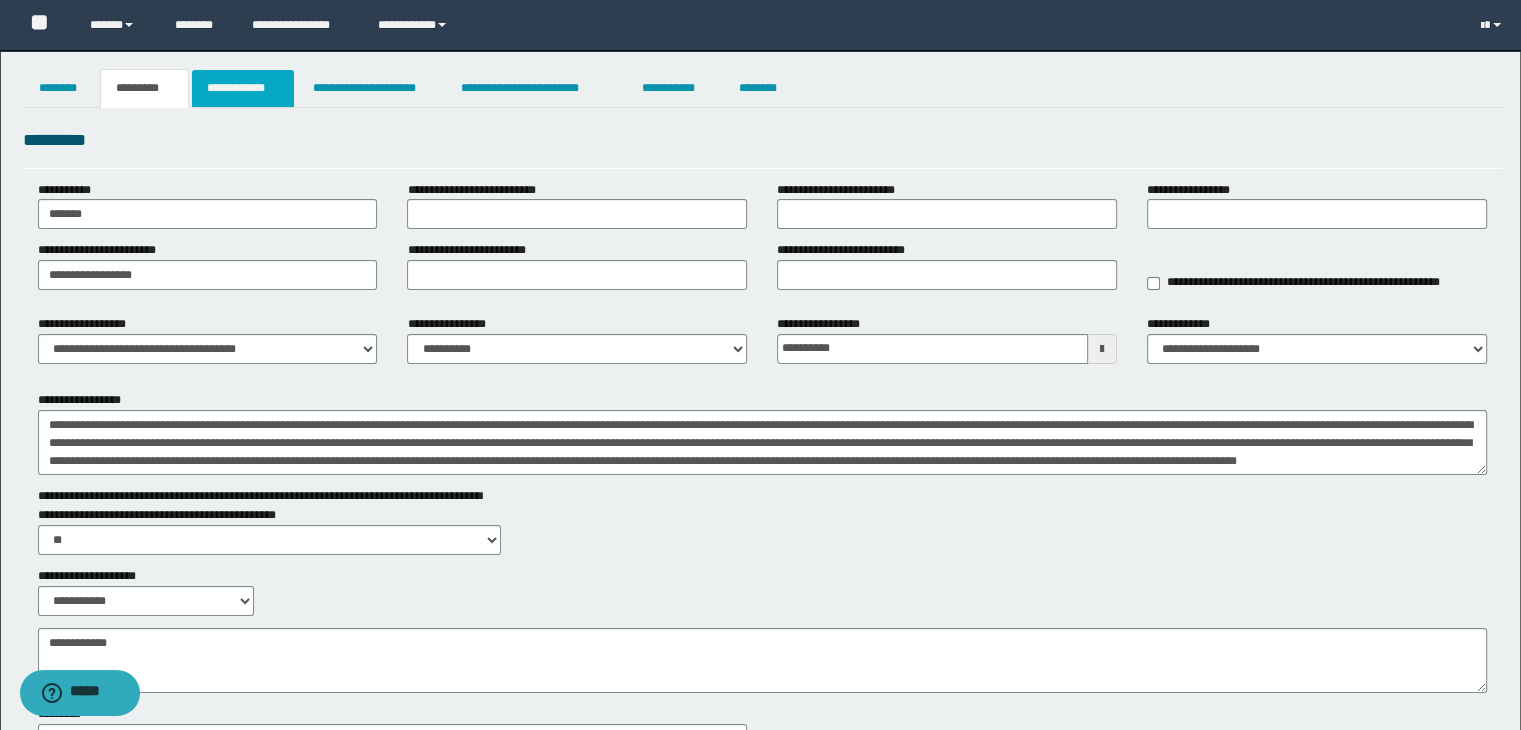 click on "**********" at bounding box center [243, 88] 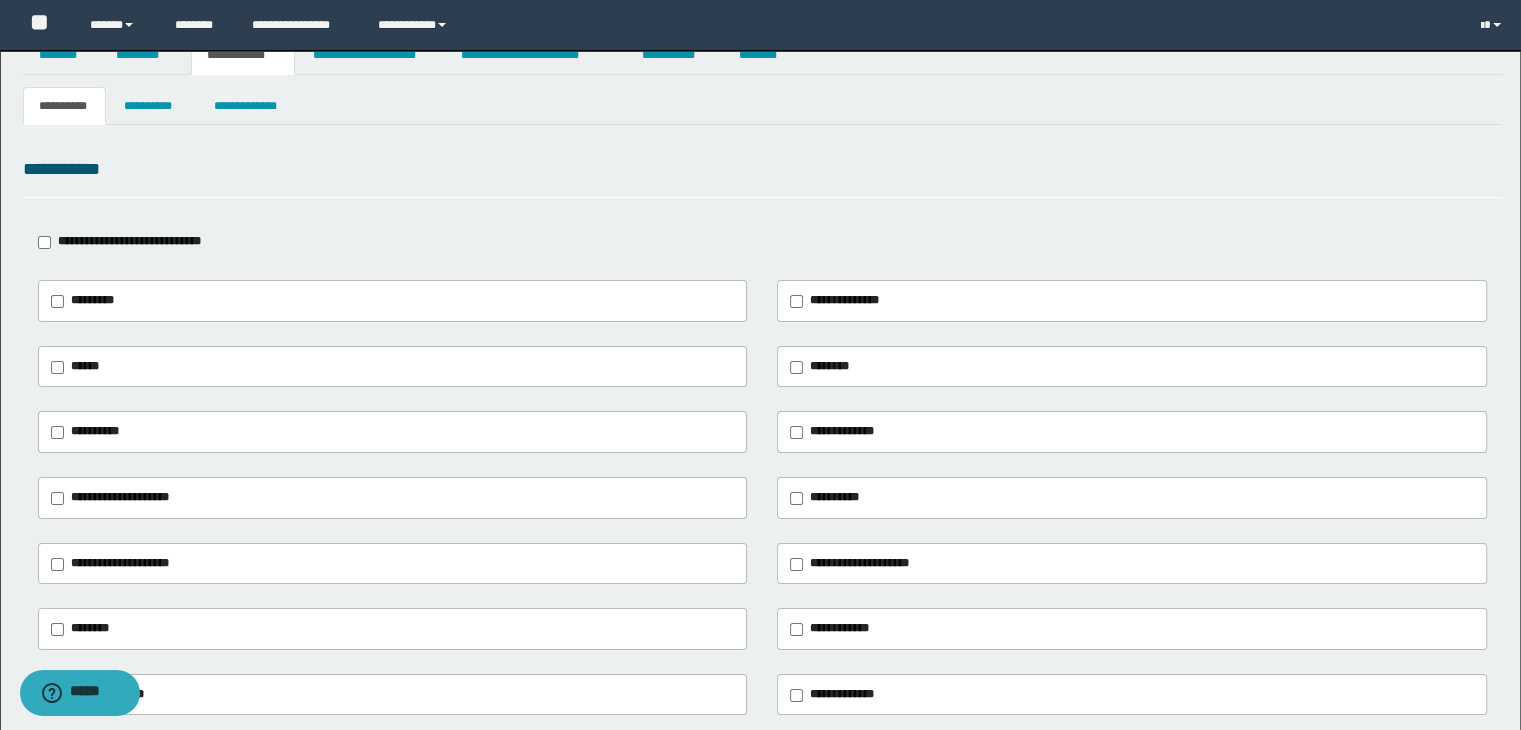 scroll, scrollTop: 0, scrollLeft: 0, axis: both 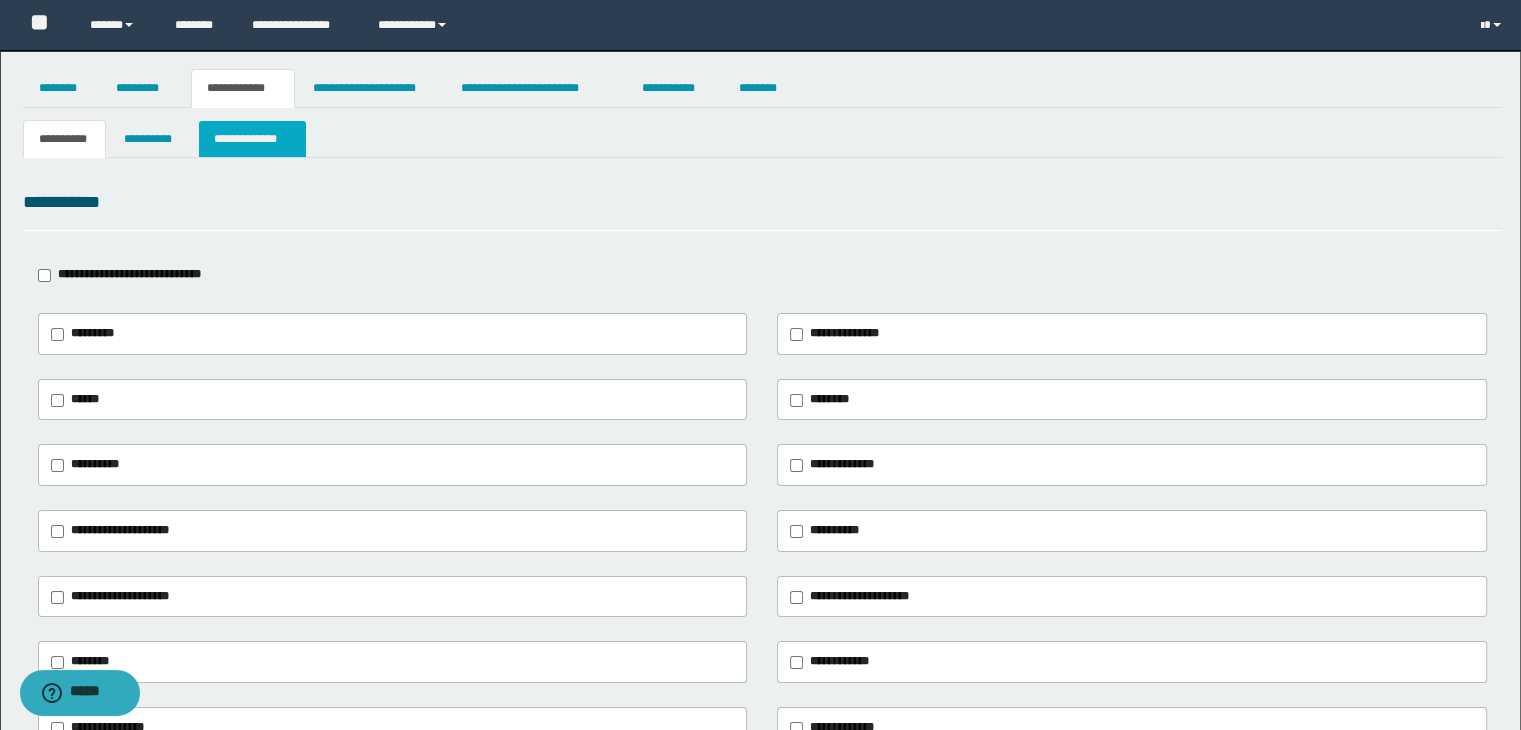 click on "**********" at bounding box center (252, 139) 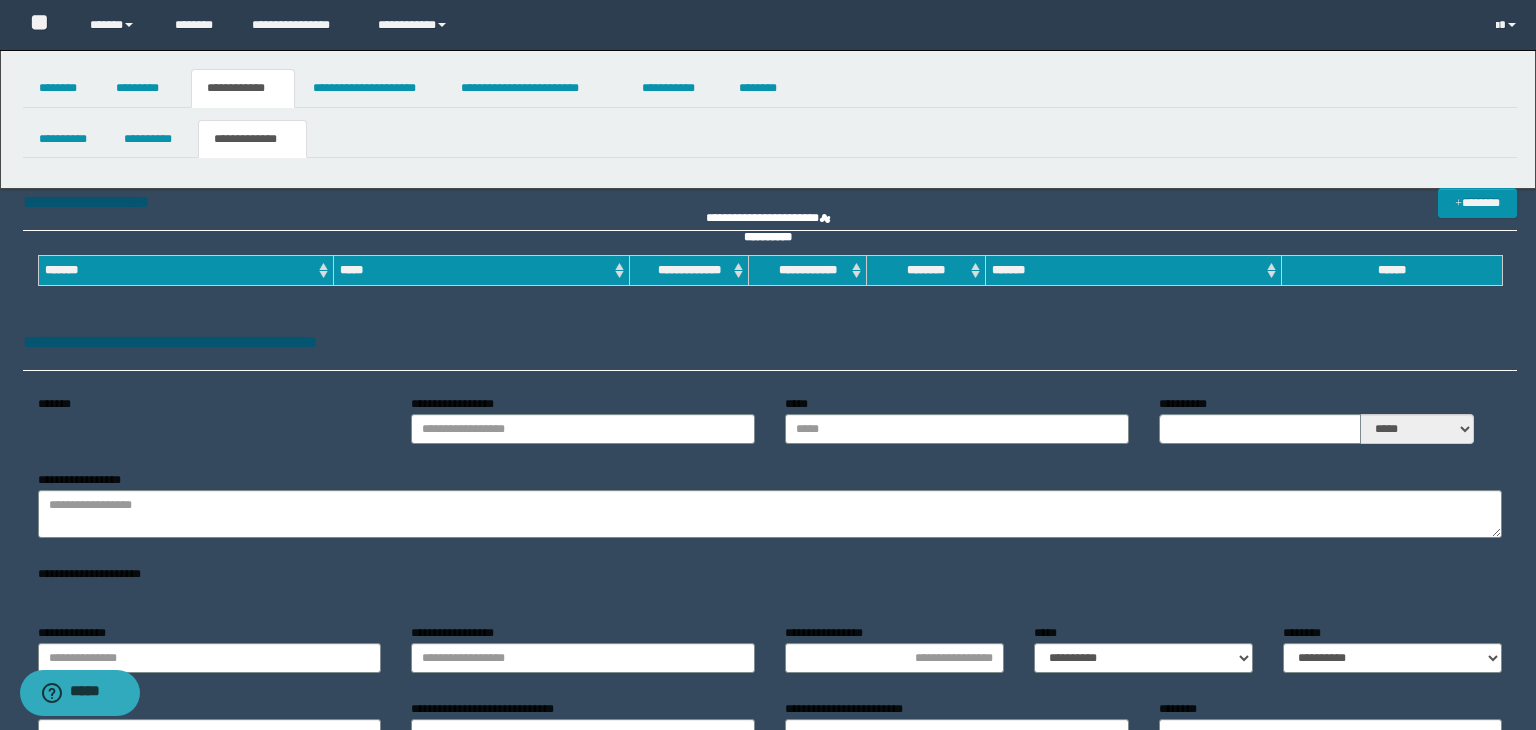 type on "**********" 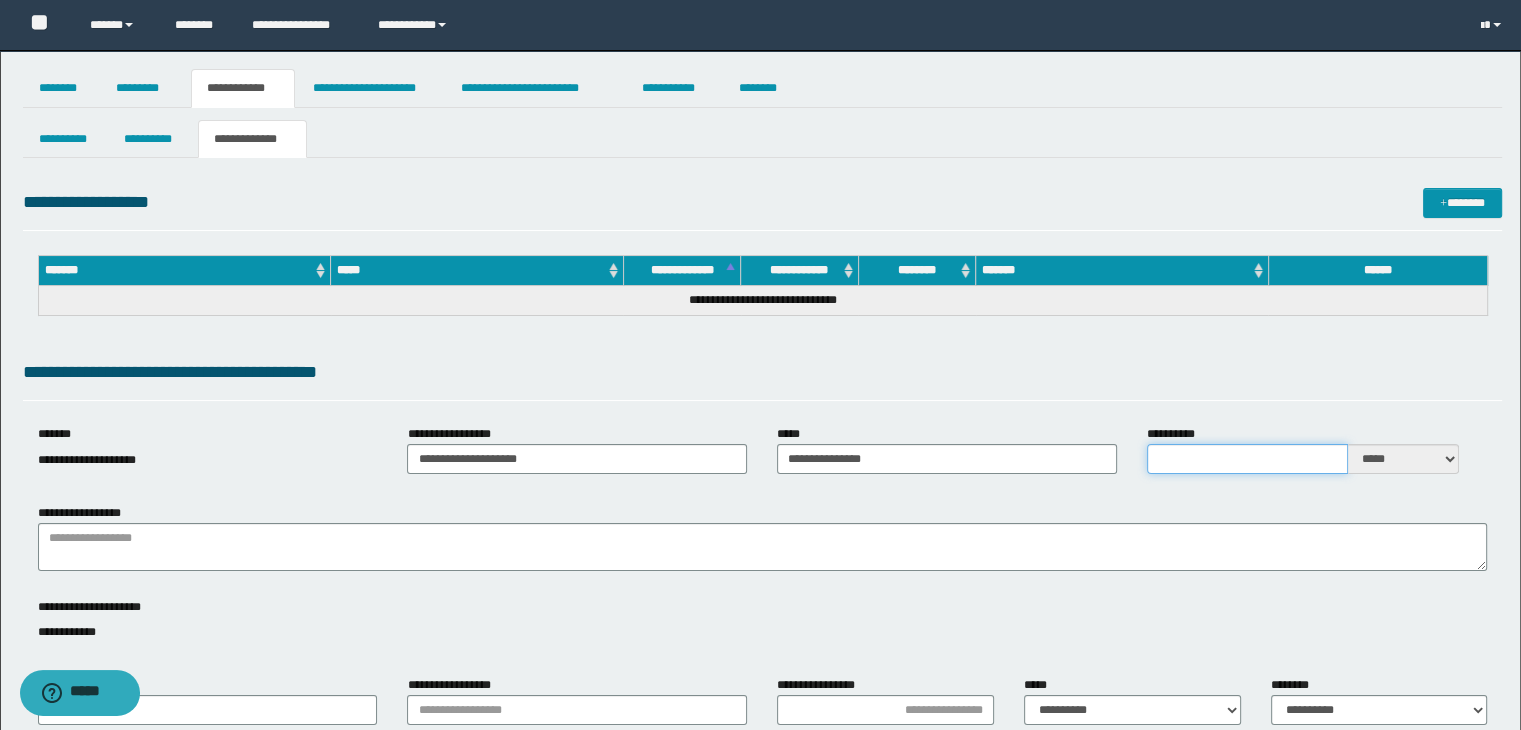 click on "**********" at bounding box center [1247, 459] 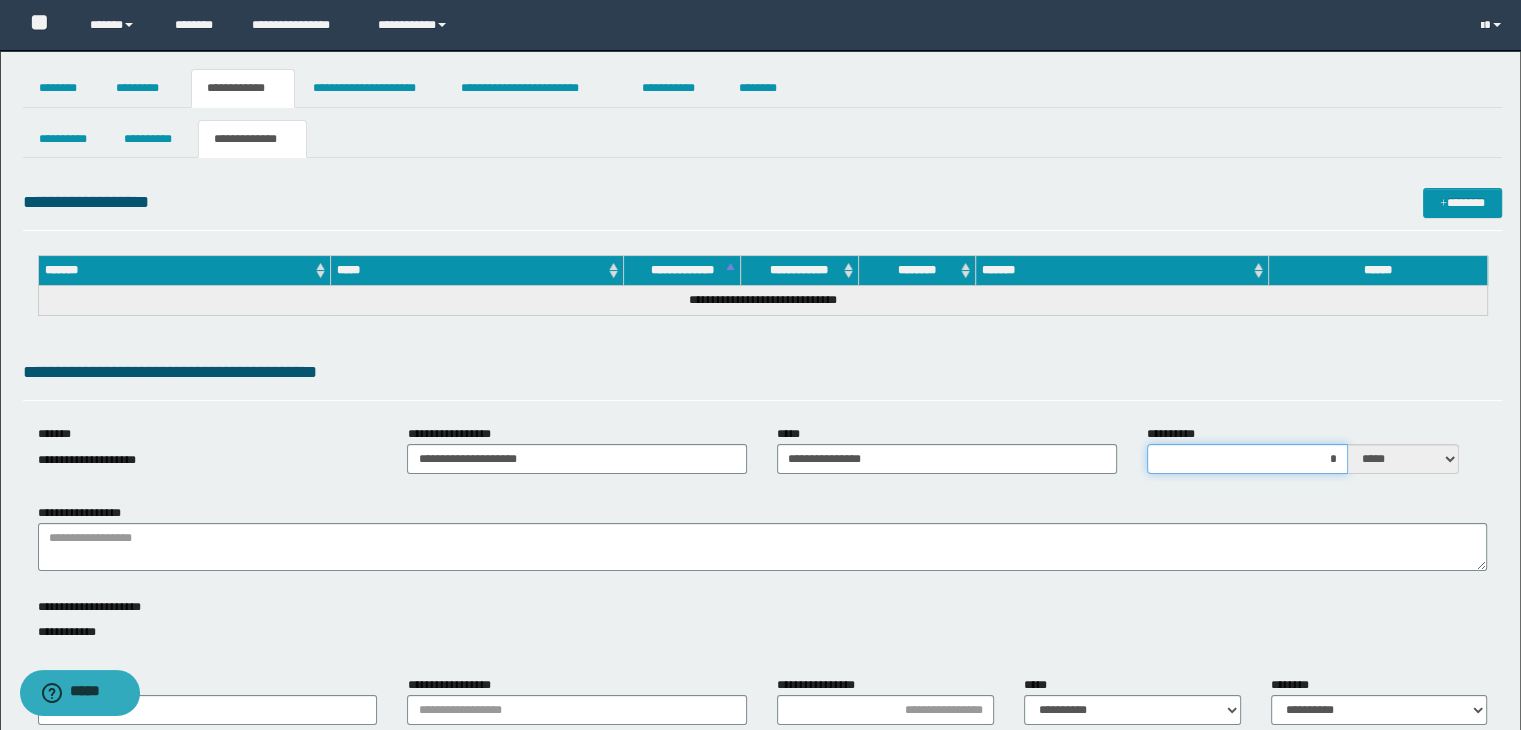 type on "**" 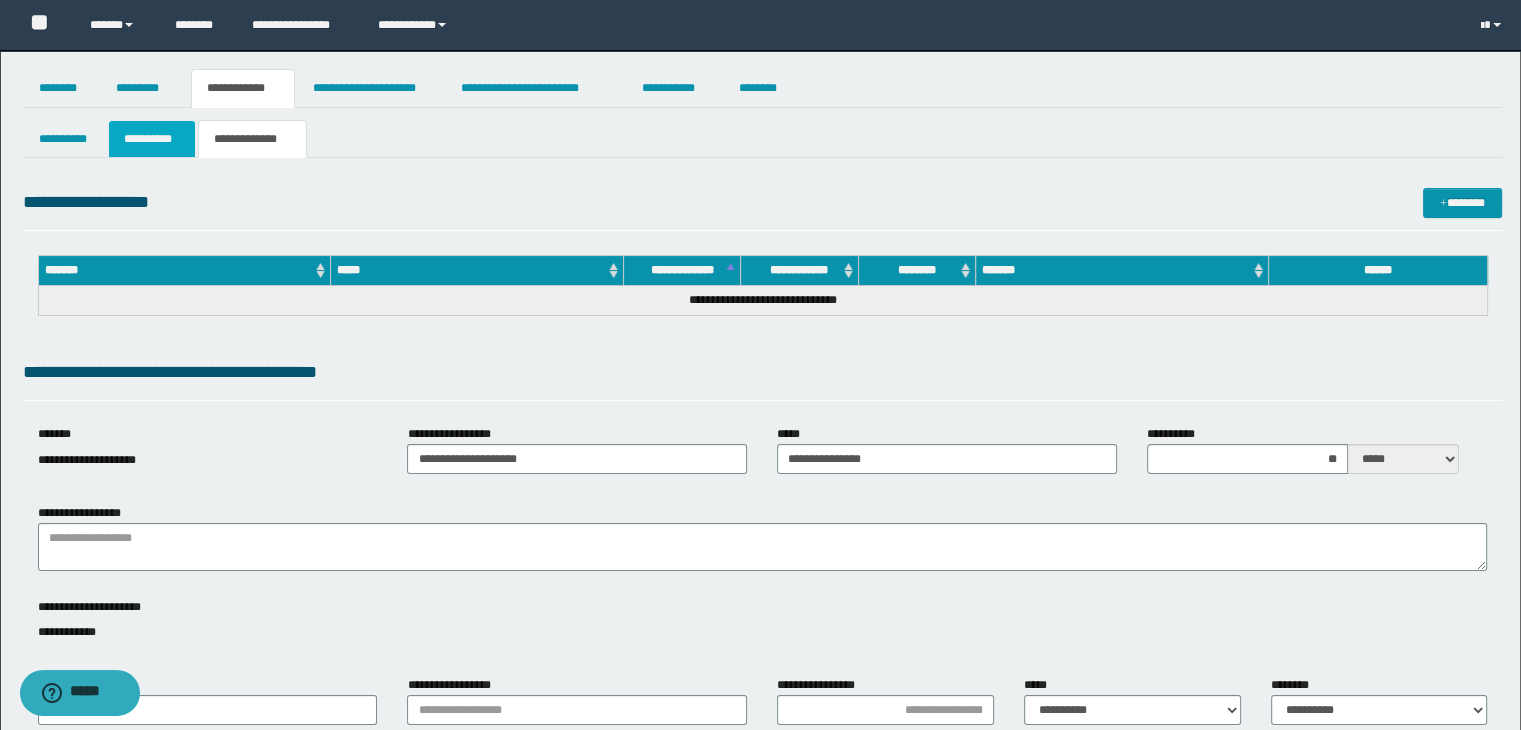 click on "**********" at bounding box center [152, 139] 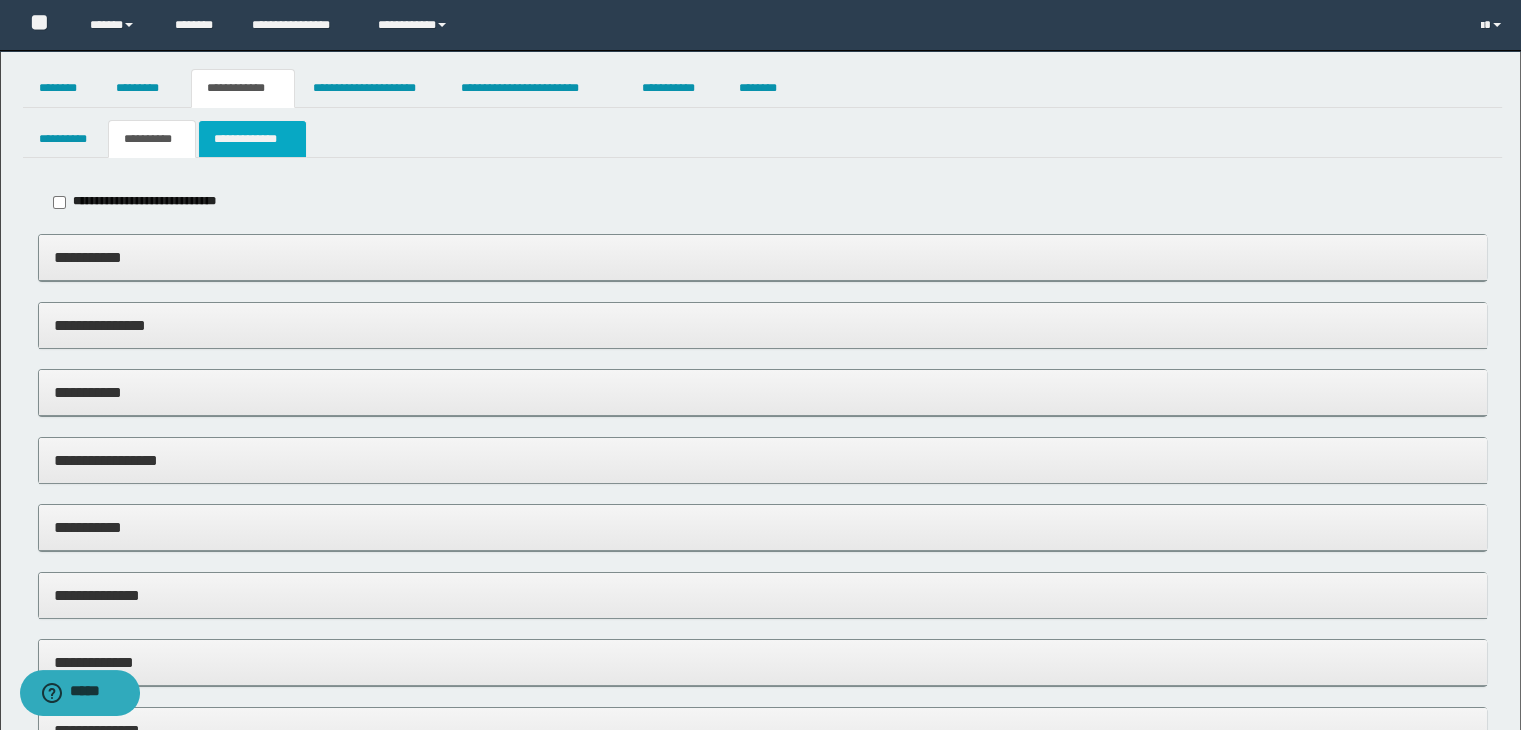 click on "**********" at bounding box center (252, 139) 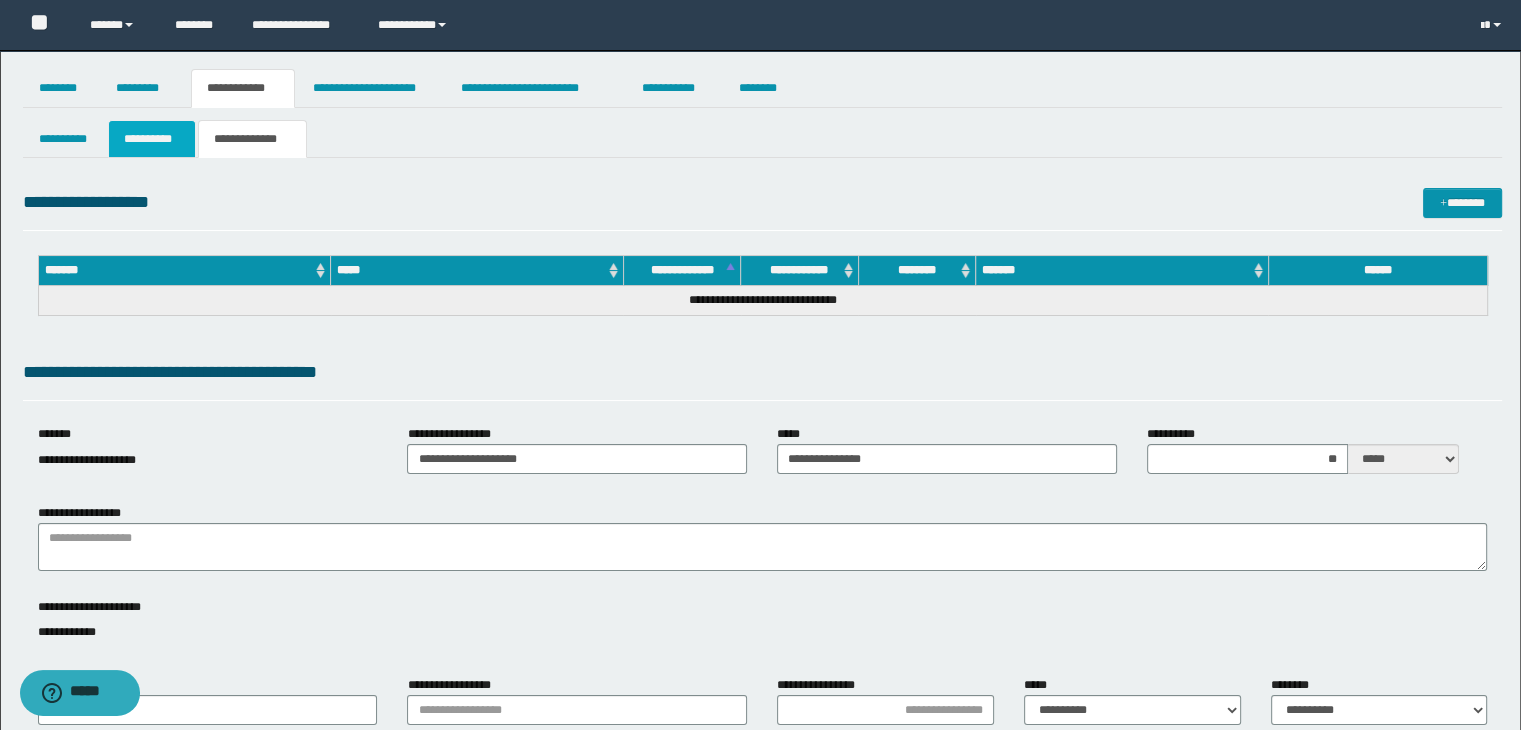 click on "**********" at bounding box center [152, 139] 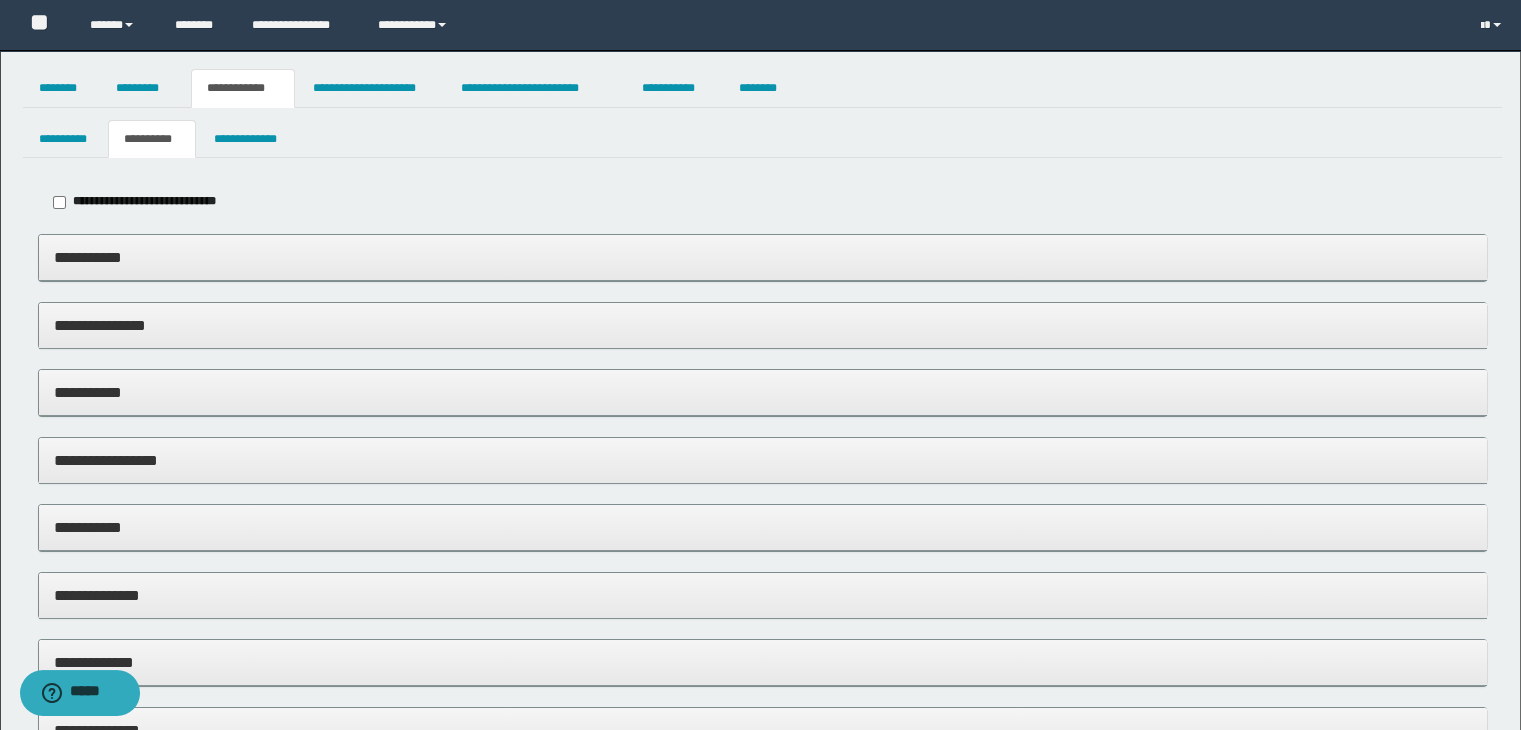 click on "**********" at bounding box center [763, 257] 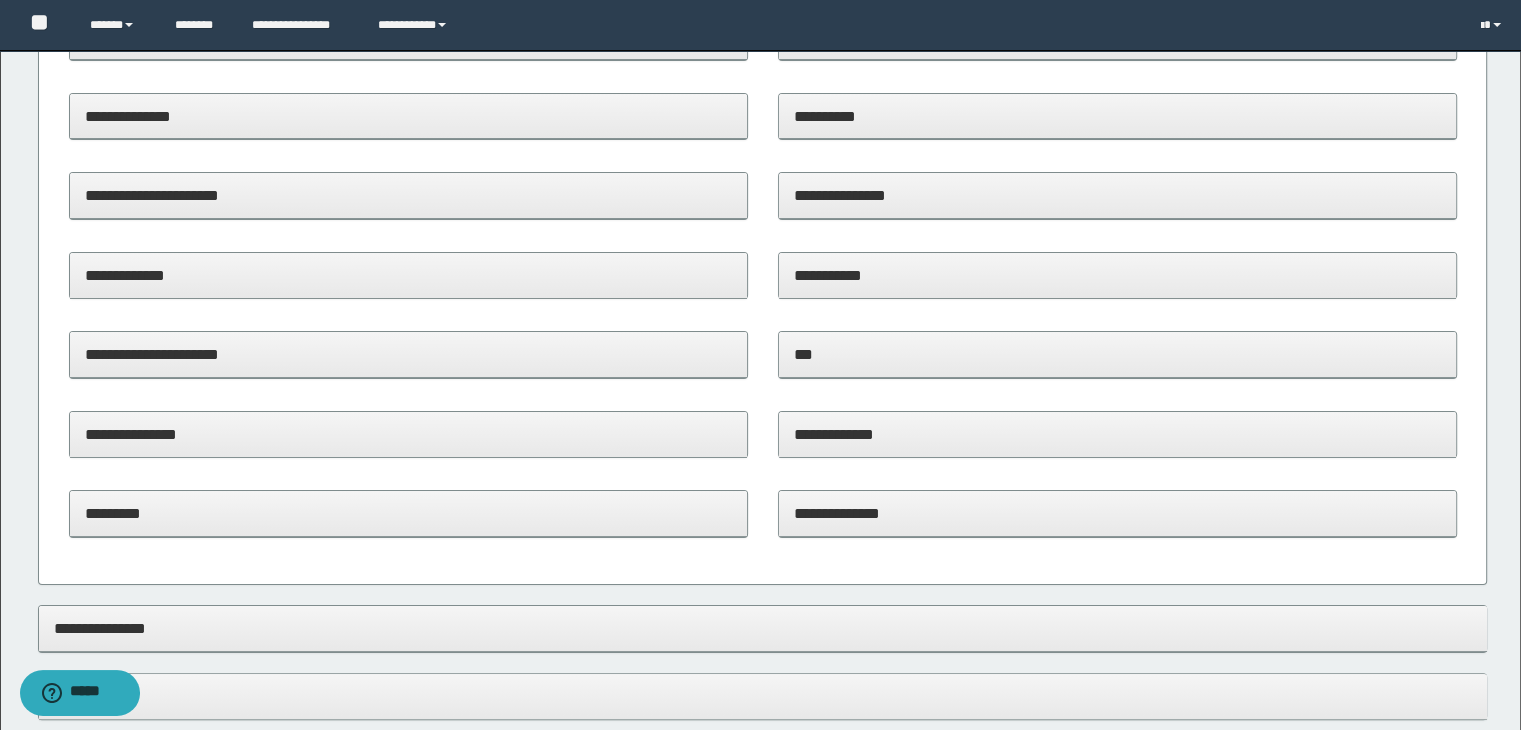scroll, scrollTop: 600, scrollLeft: 0, axis: vertical 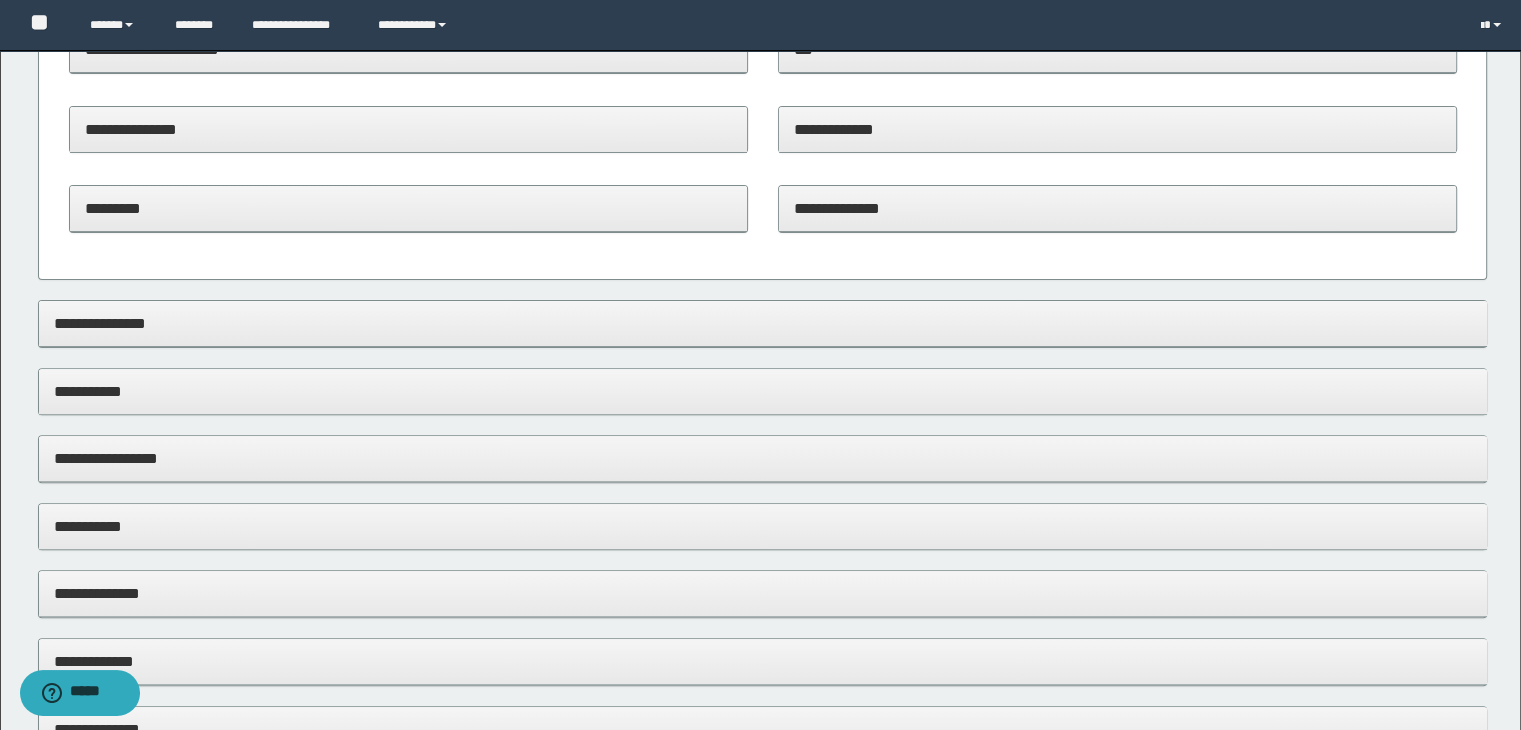 click on "**********" at bounding box center [1117, 208] 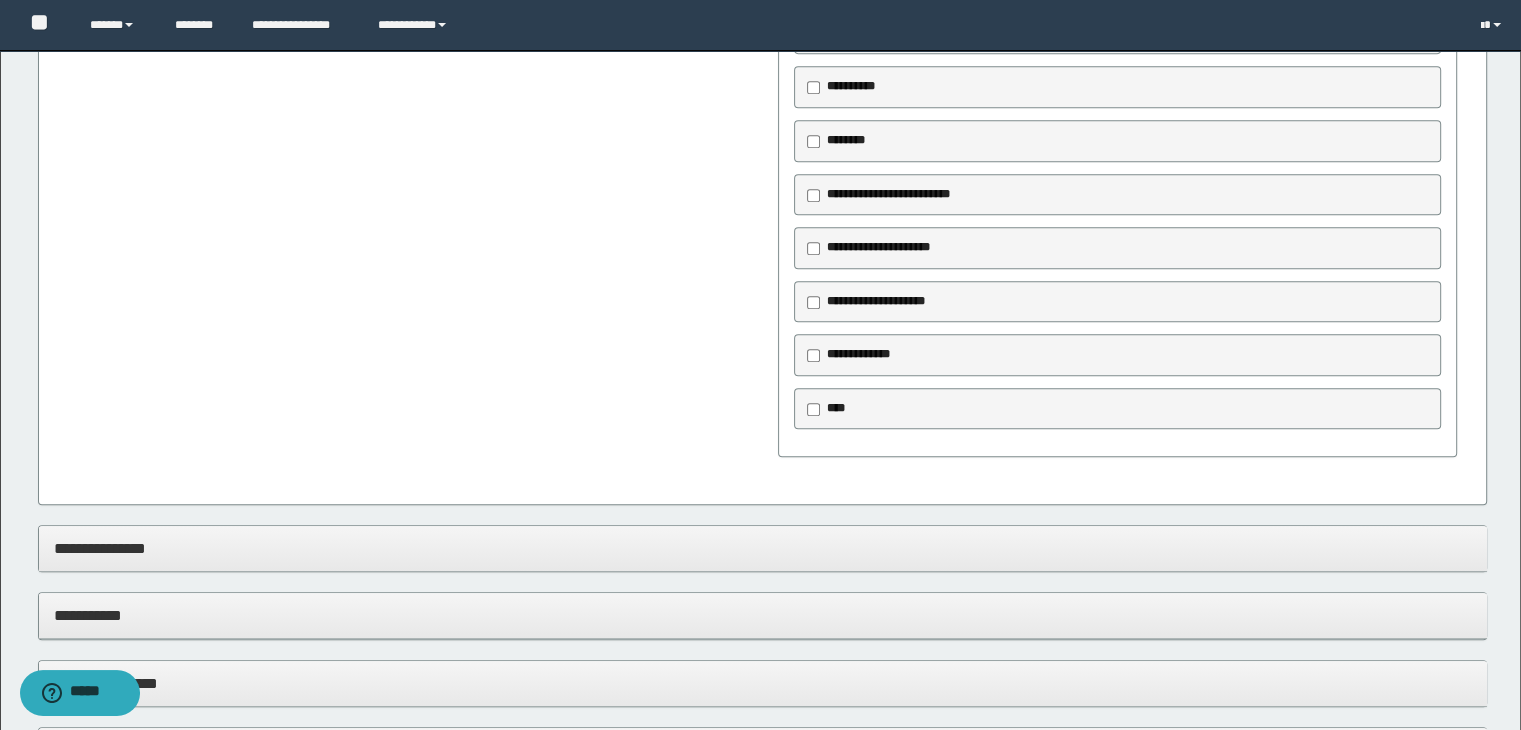 scroll, scrollTop: 600, scrollLeft: 0, axis: vertical 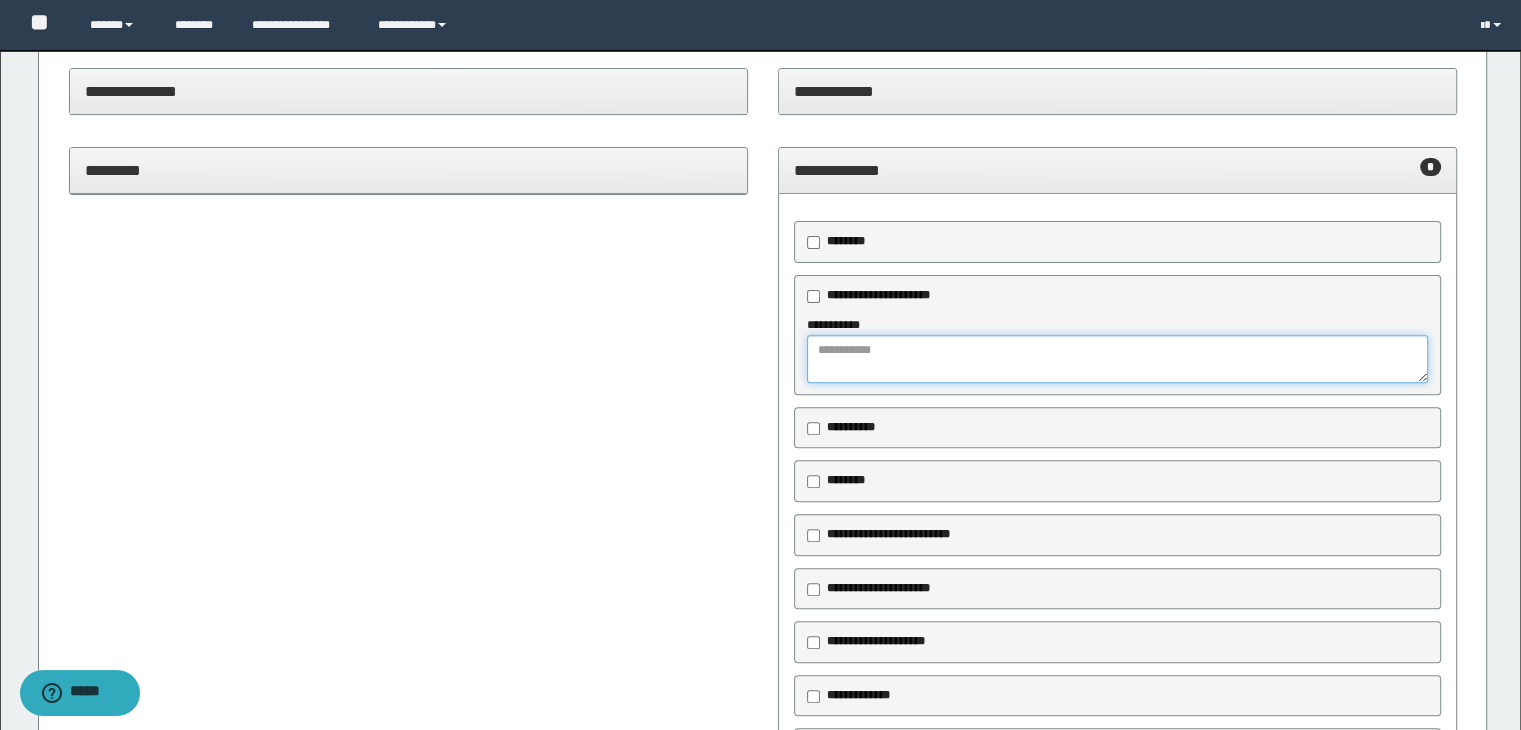 click at bounding box center [1118, 359] 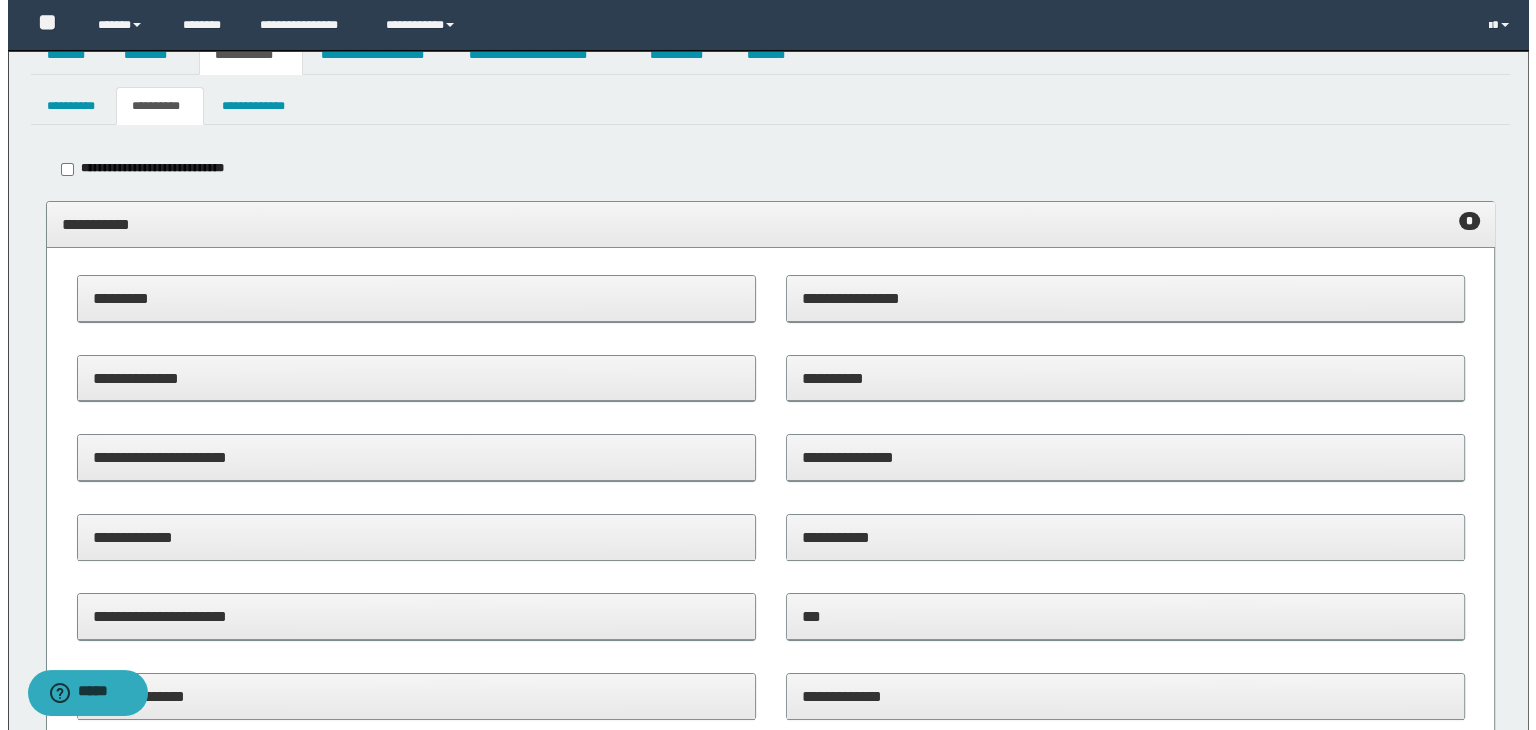 scroll, scrollTop: 0, scrollLeft: 0, axis: both 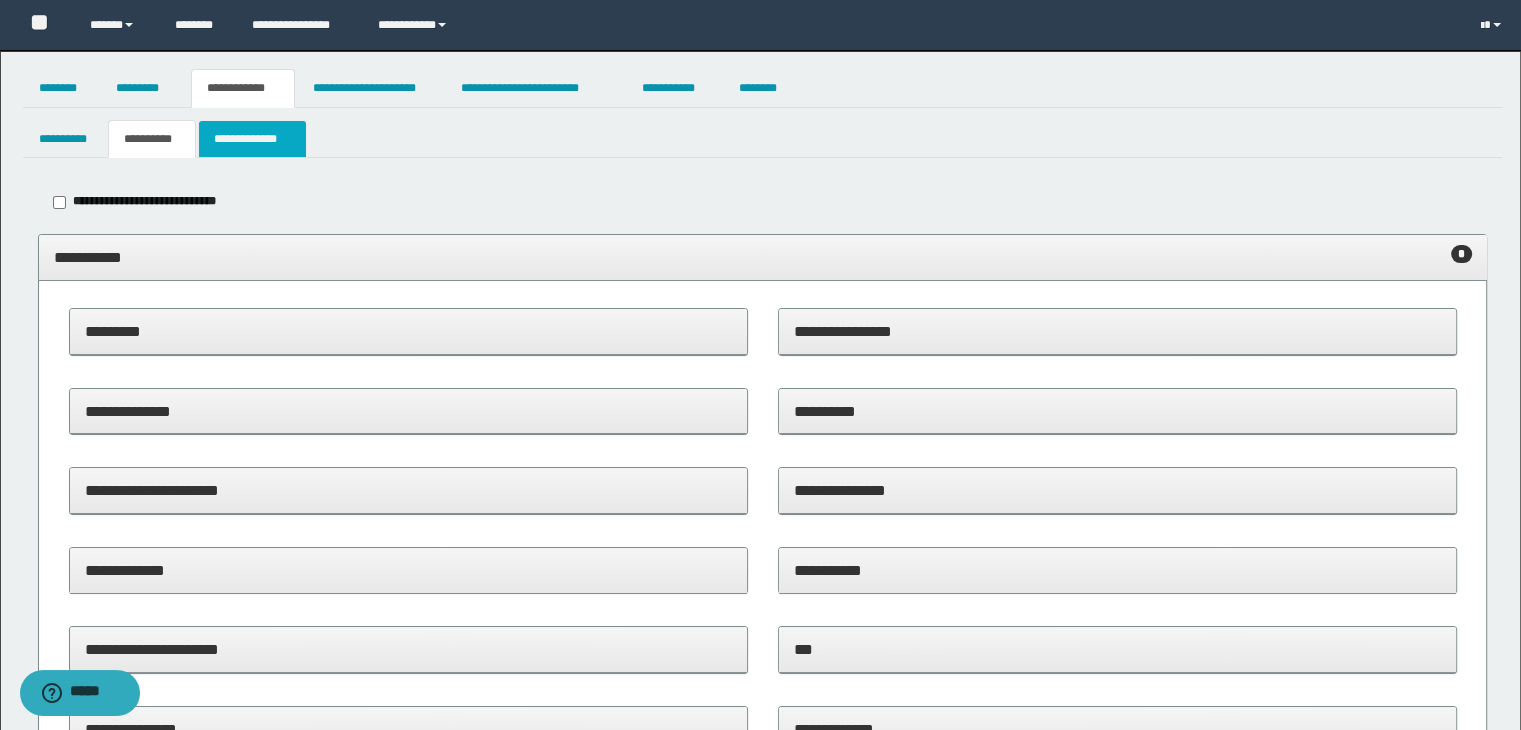 type on "**********" 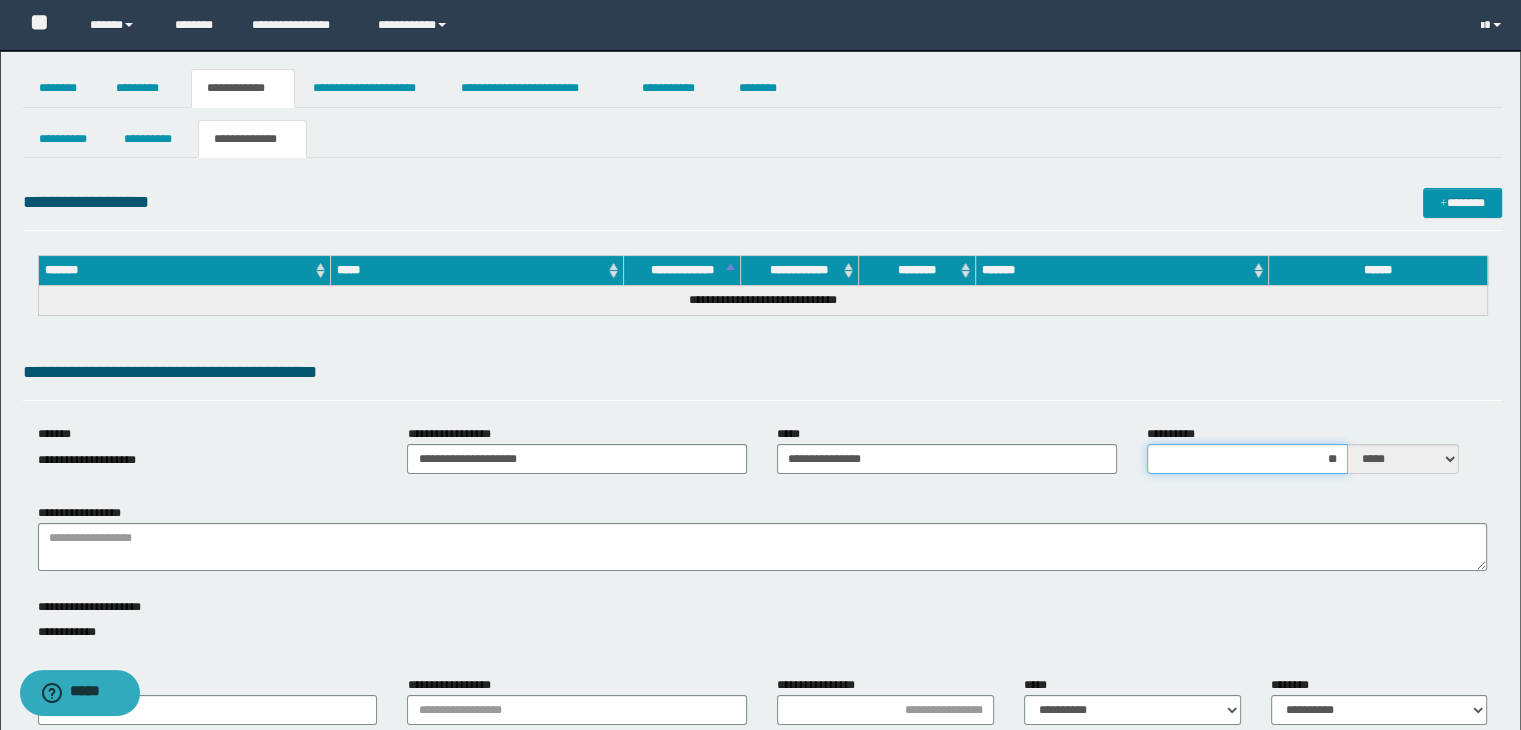 click on "**" at bounding box center [1247, 459] 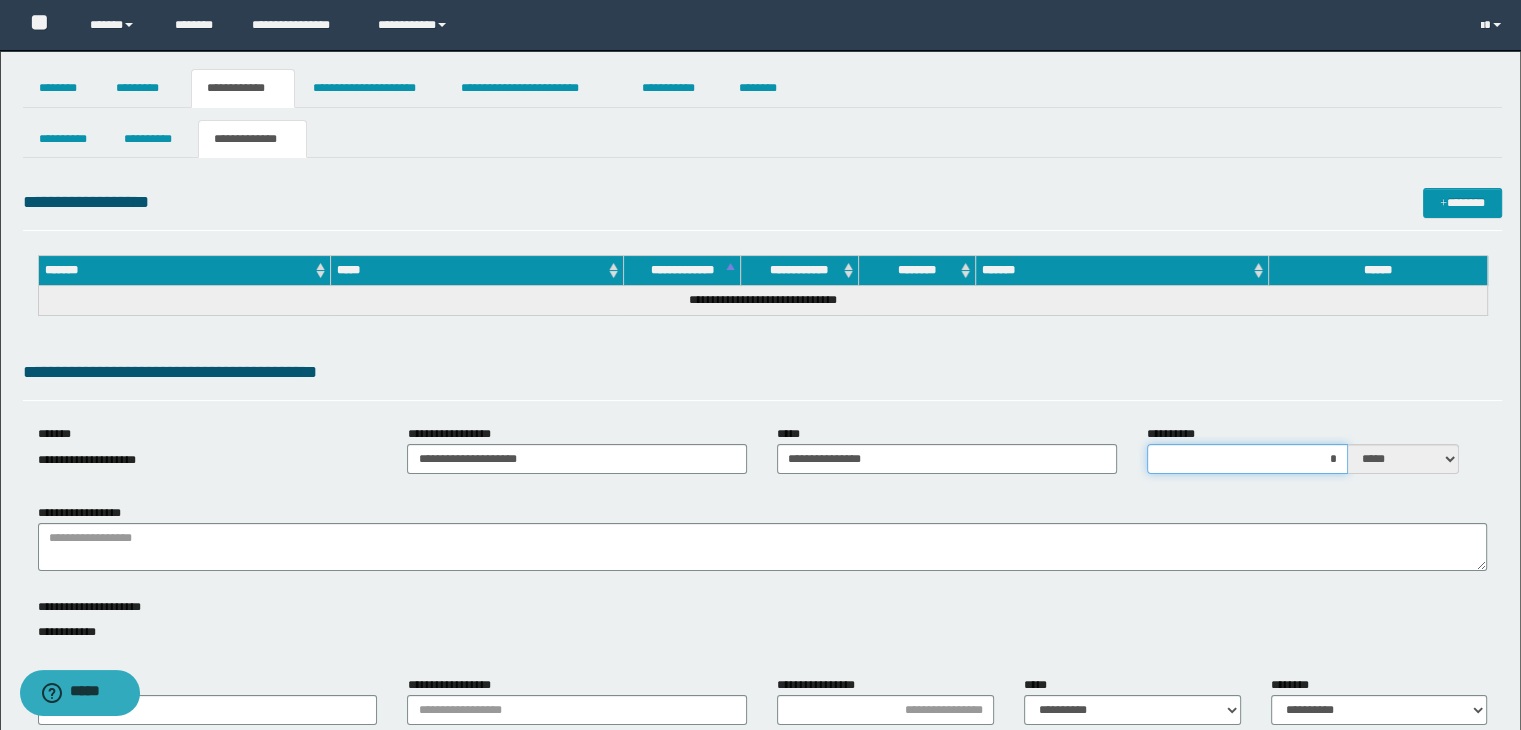 type on "**" 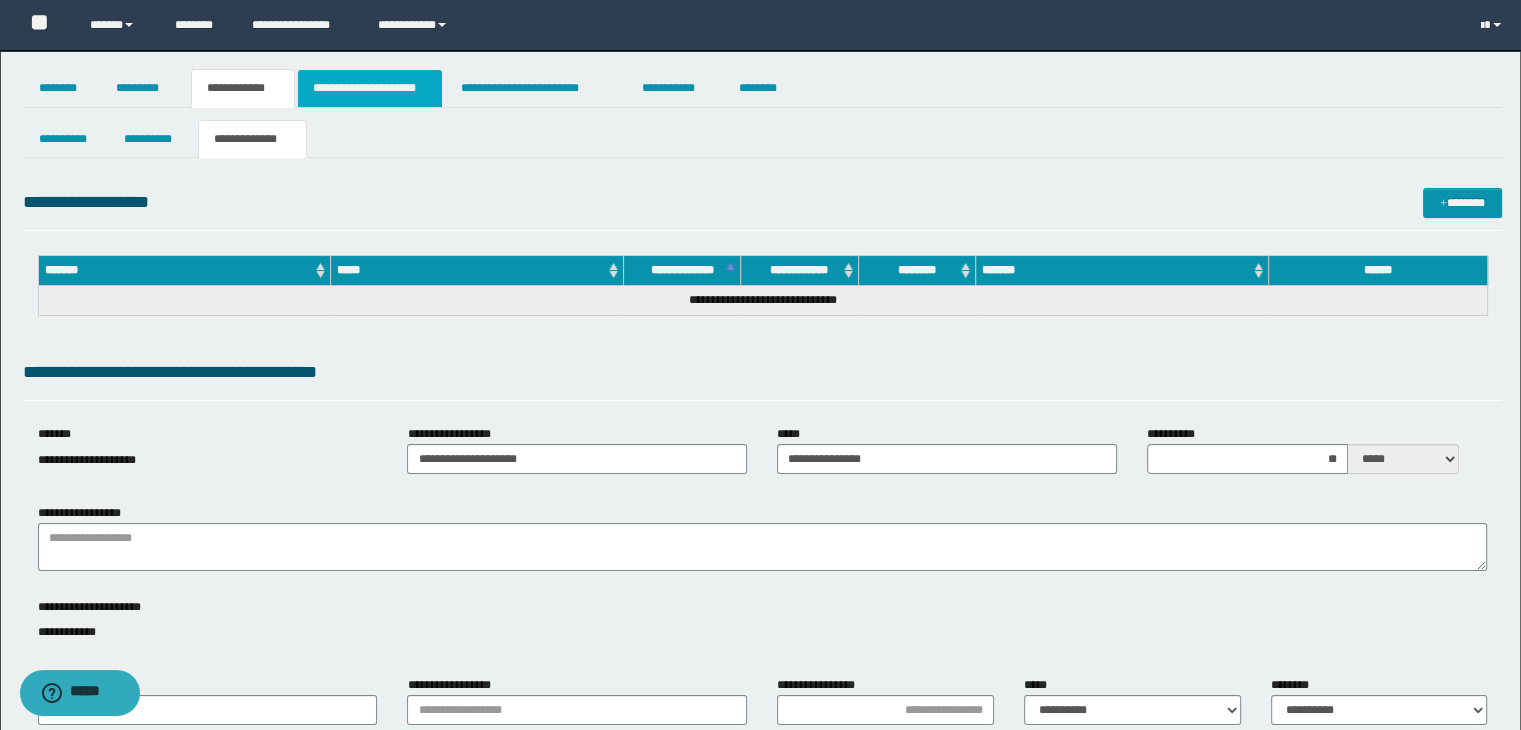 click on "**********" at bounding box center (370, 88) 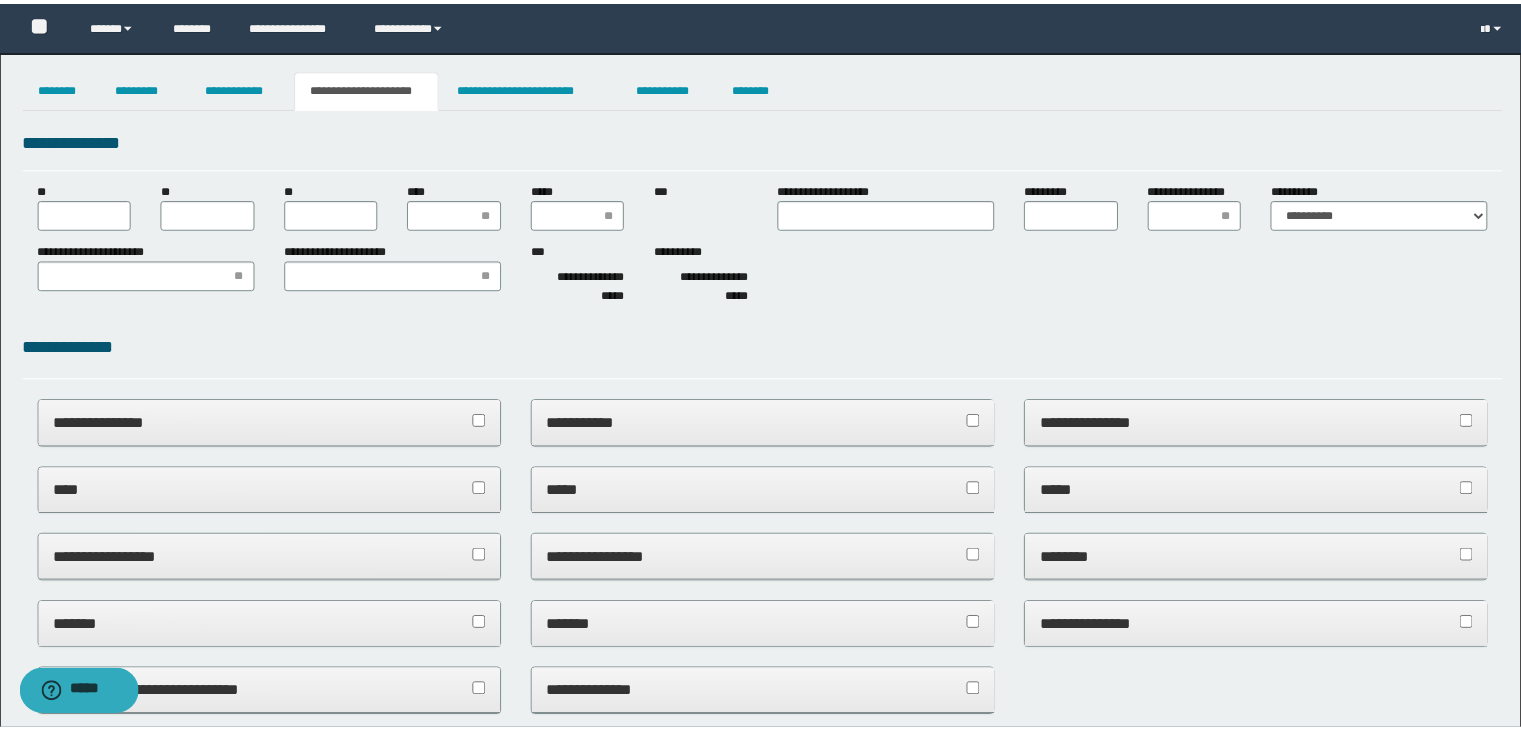 scroll, scrollTop: 0, scrollLeft: 0, axis: both 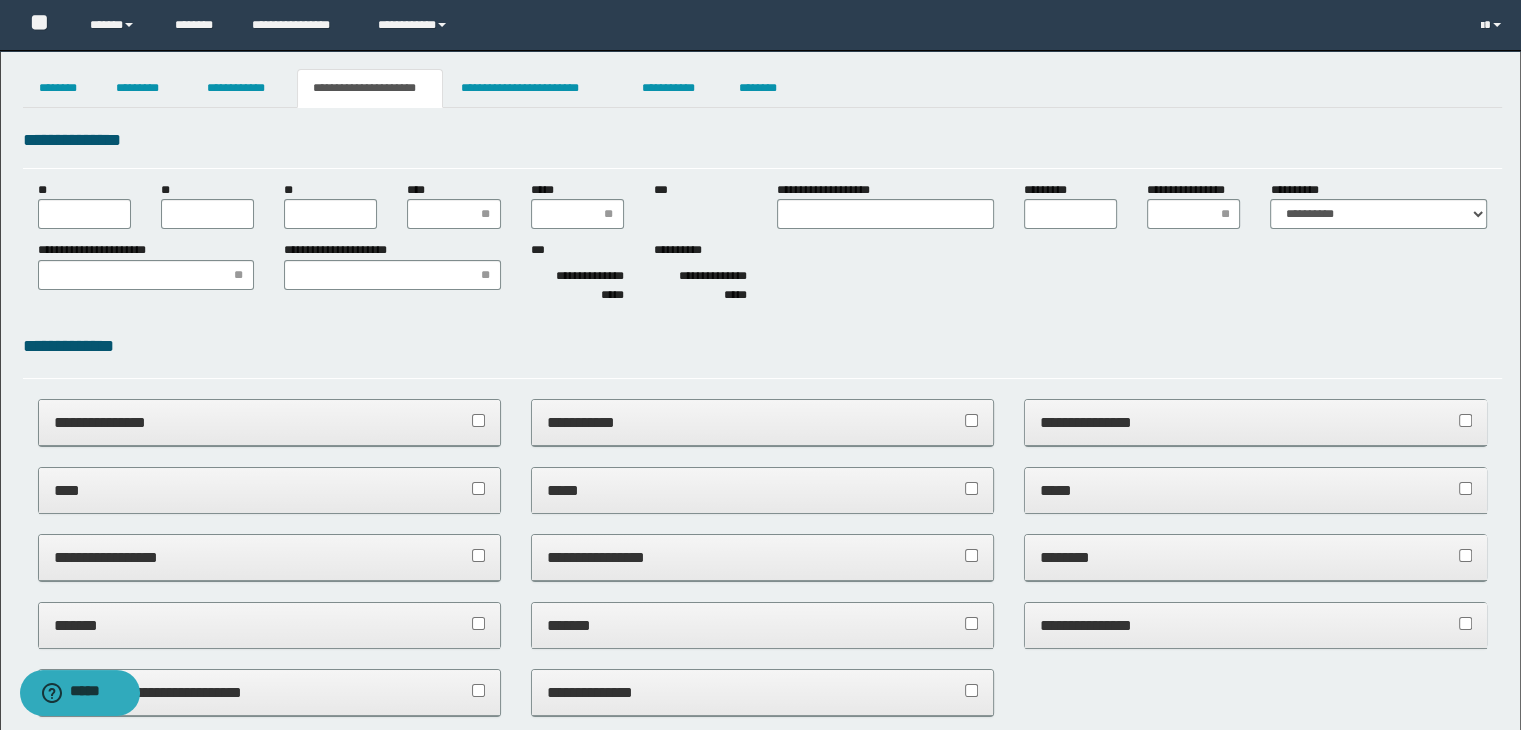 type 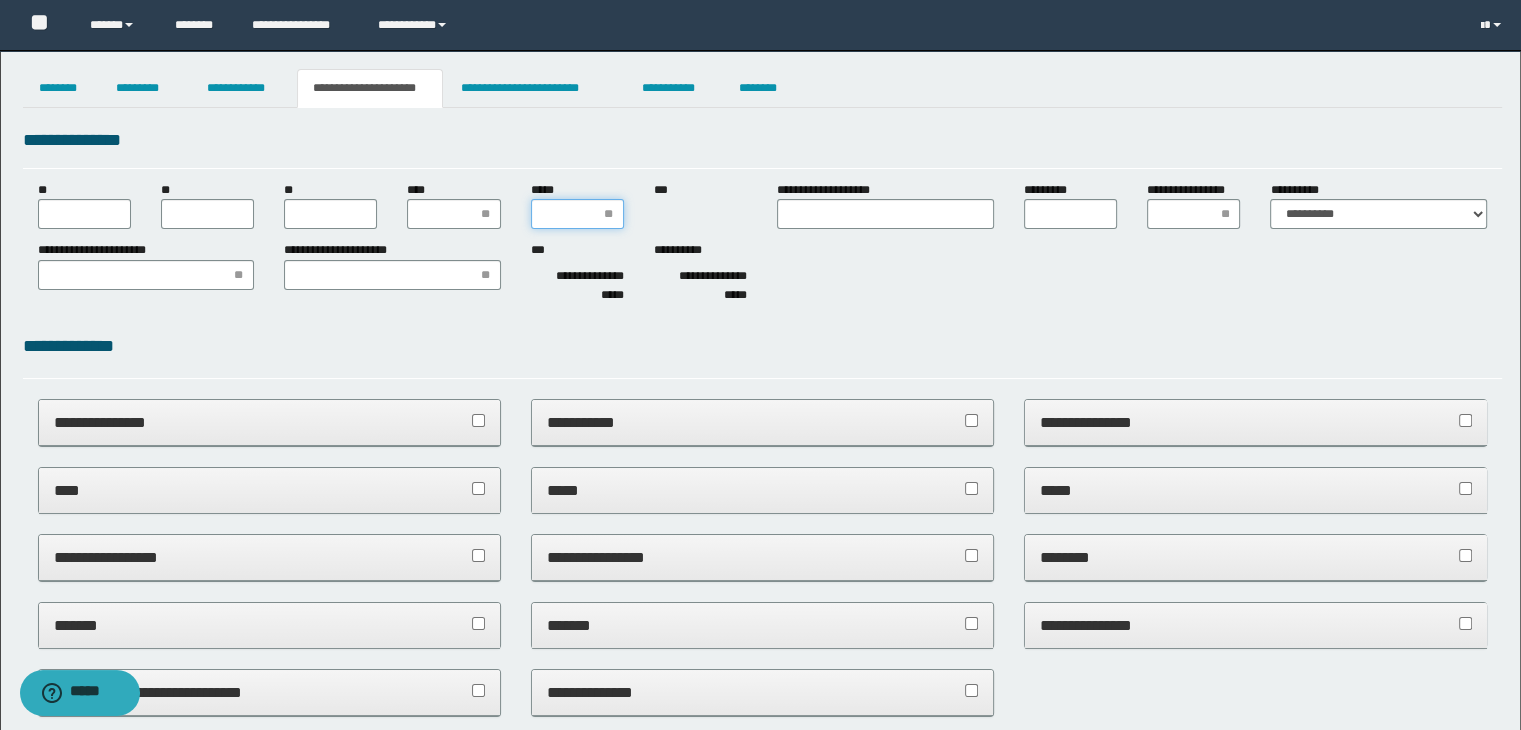 click on "*****" at bounding box center [577, 214] 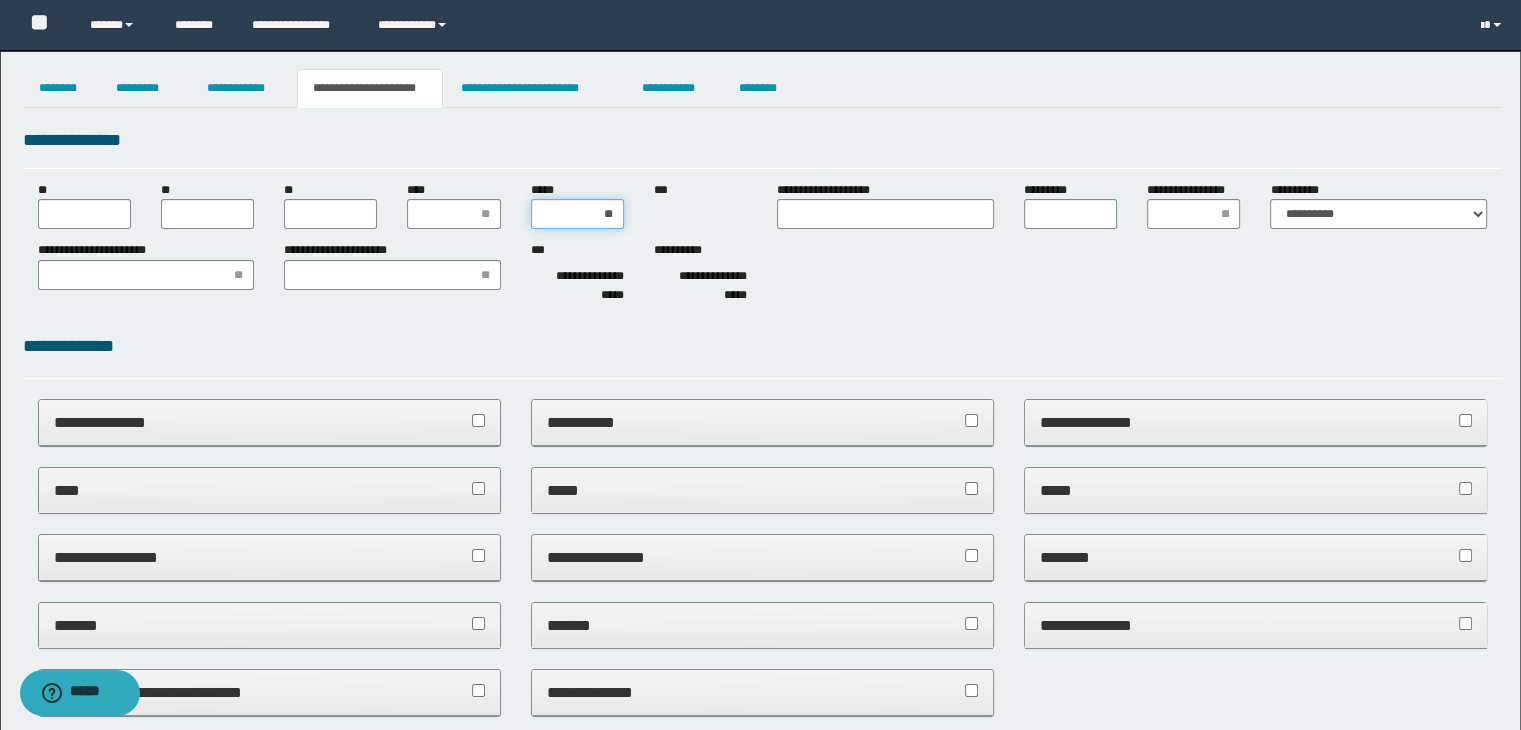type on "***" 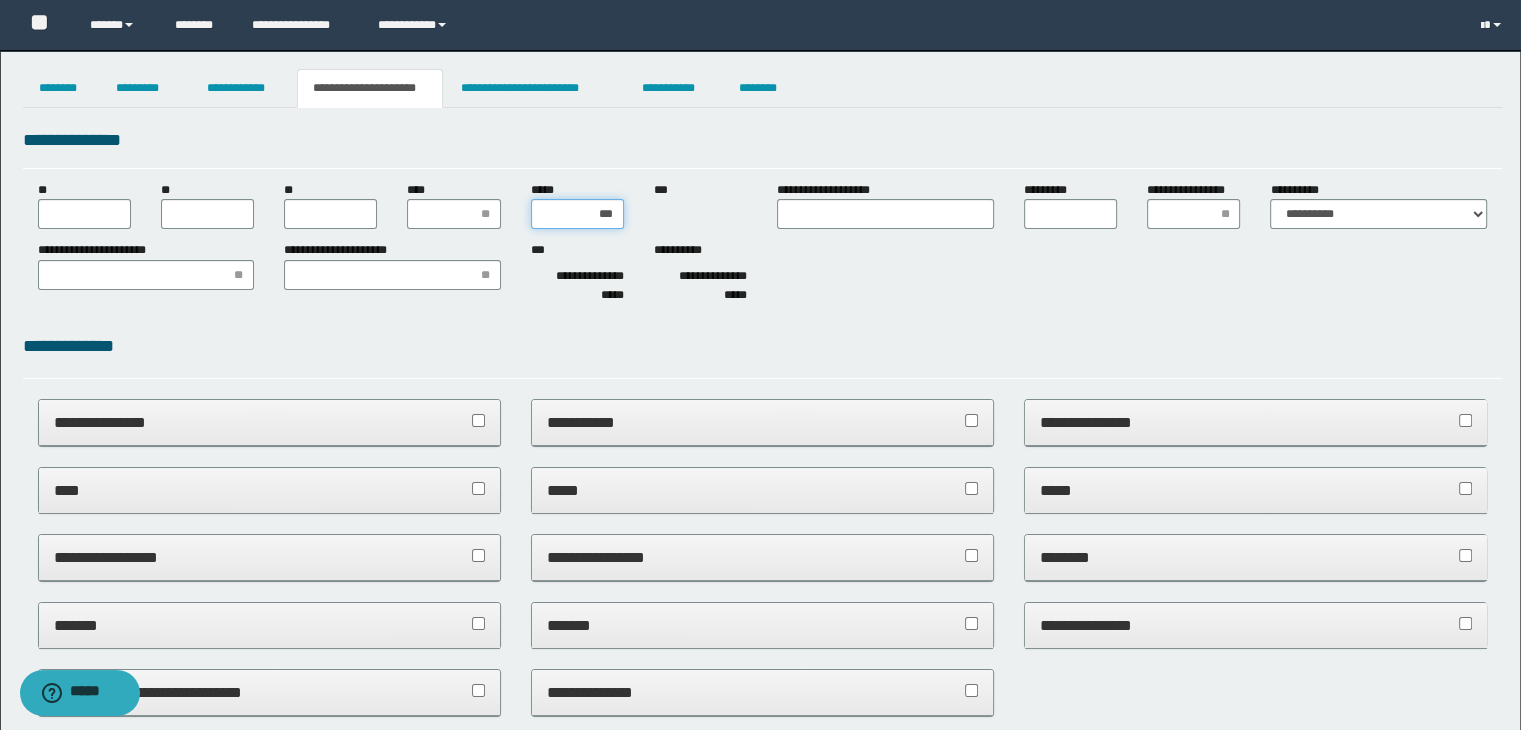 type 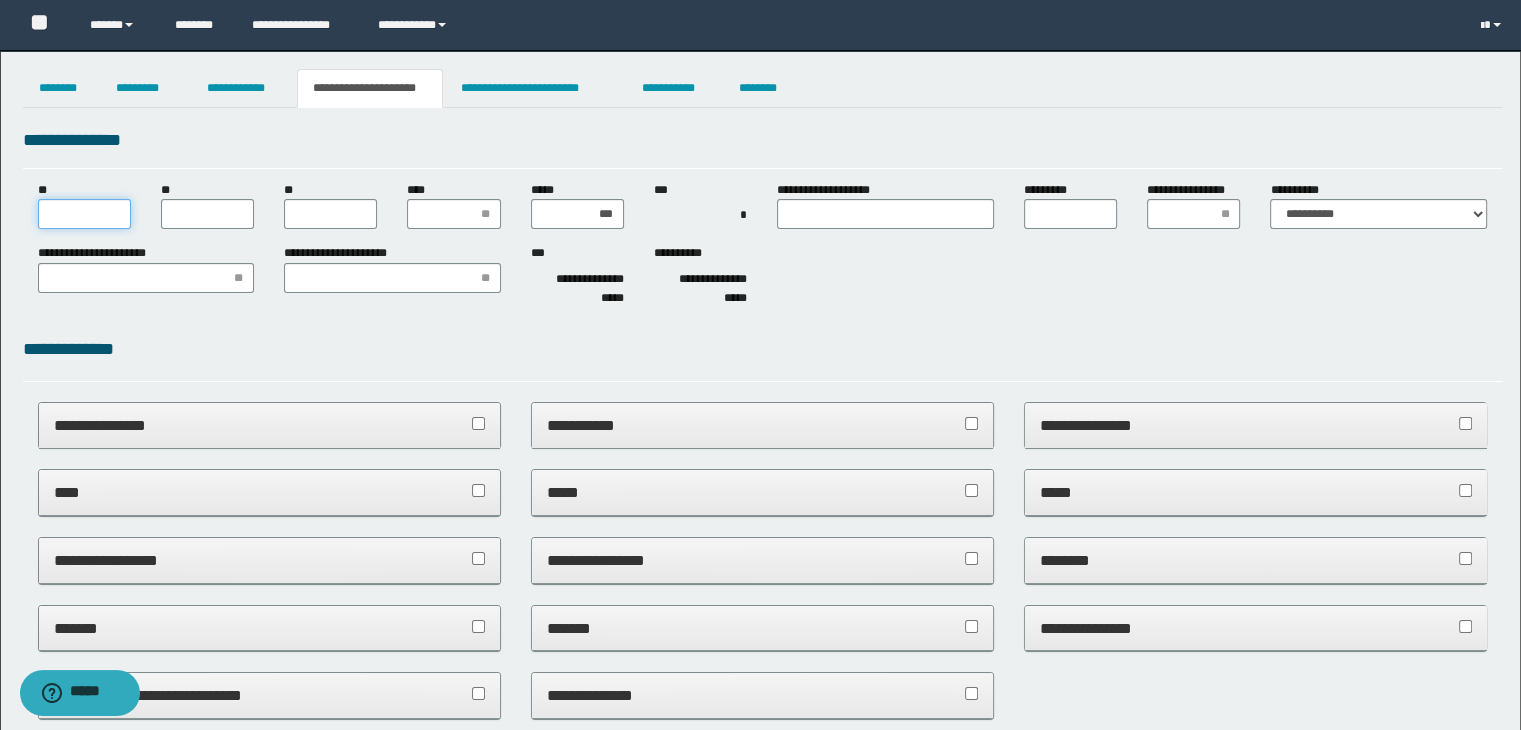 click on "**" at bounding box center [84, 214] 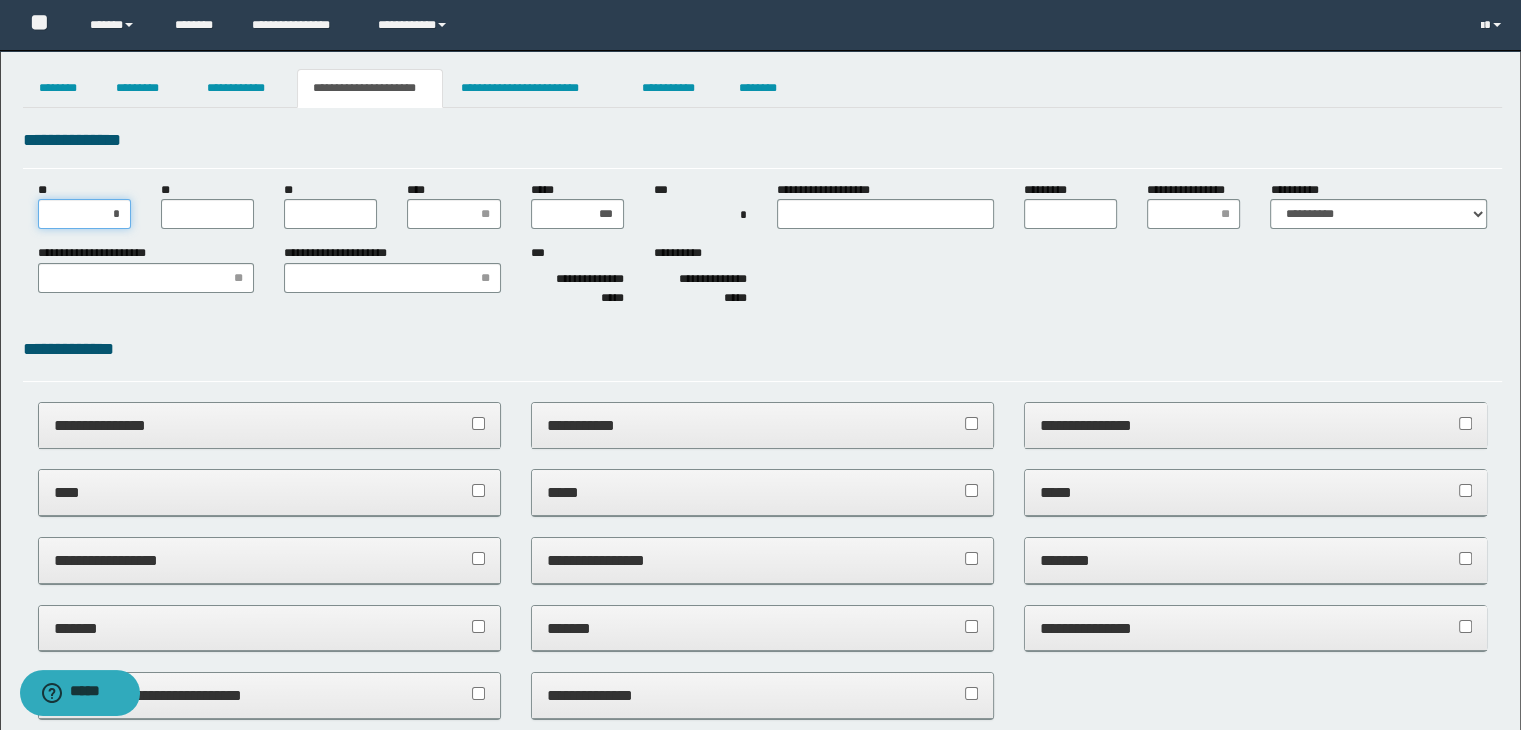 type on "**" 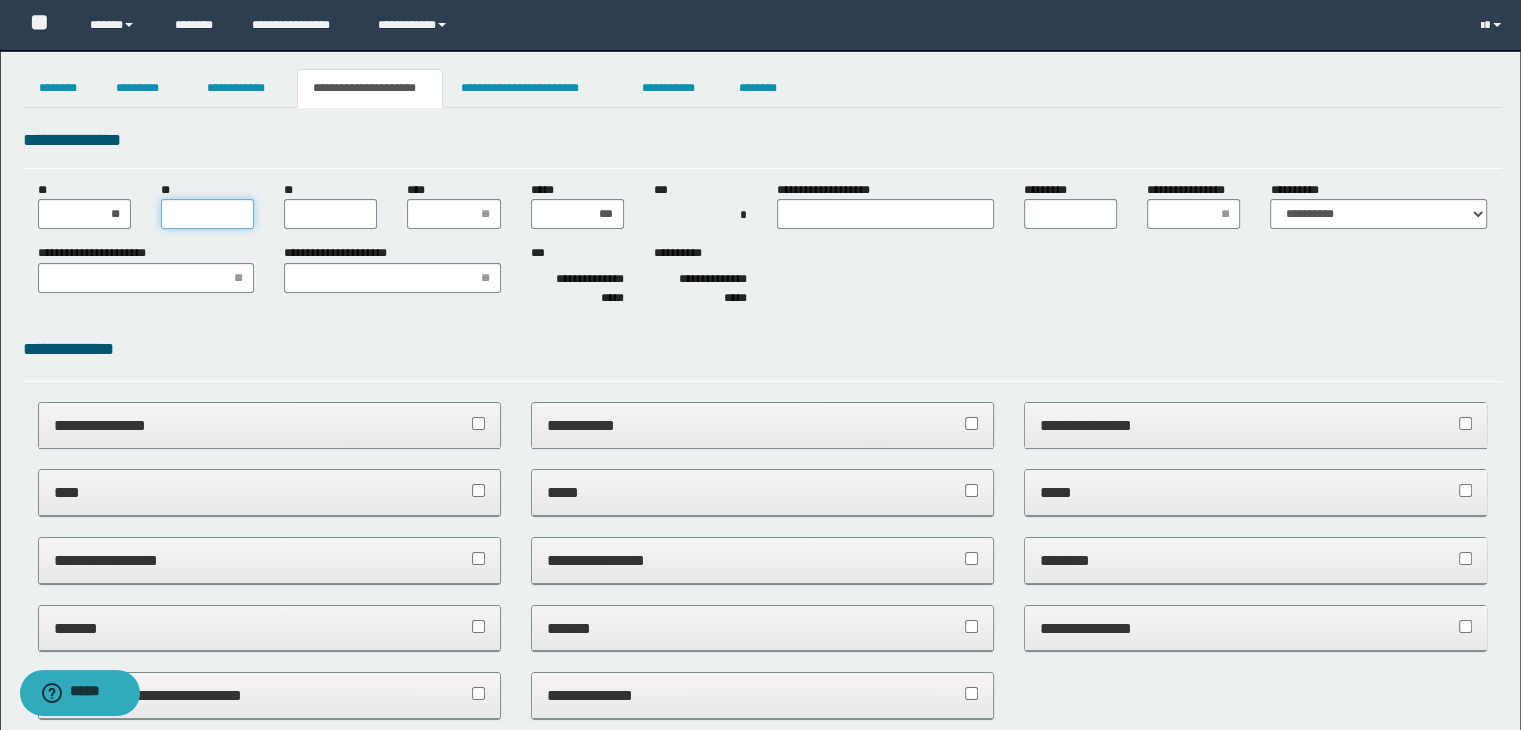 click on "**" at bounding box center (207, 214) 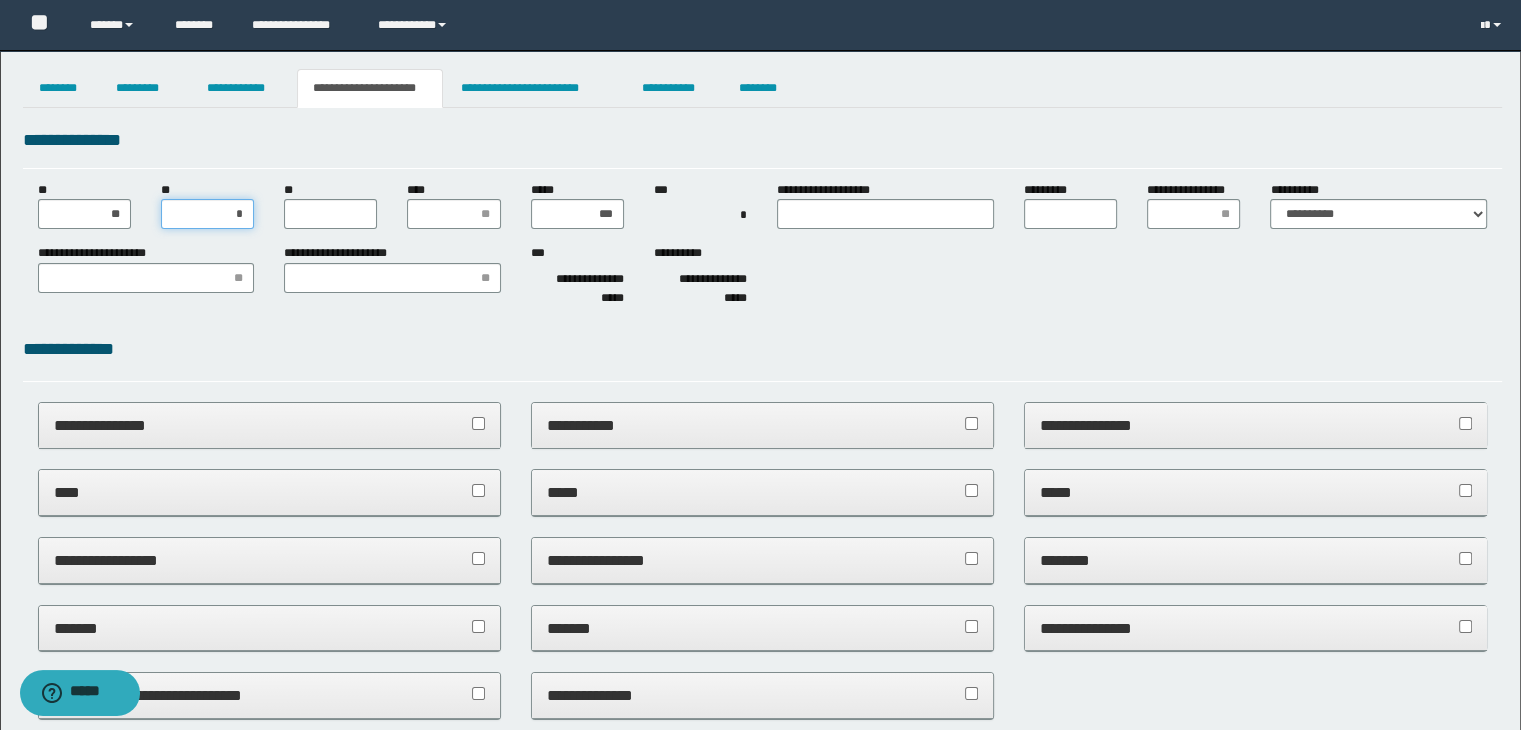 type on "**" 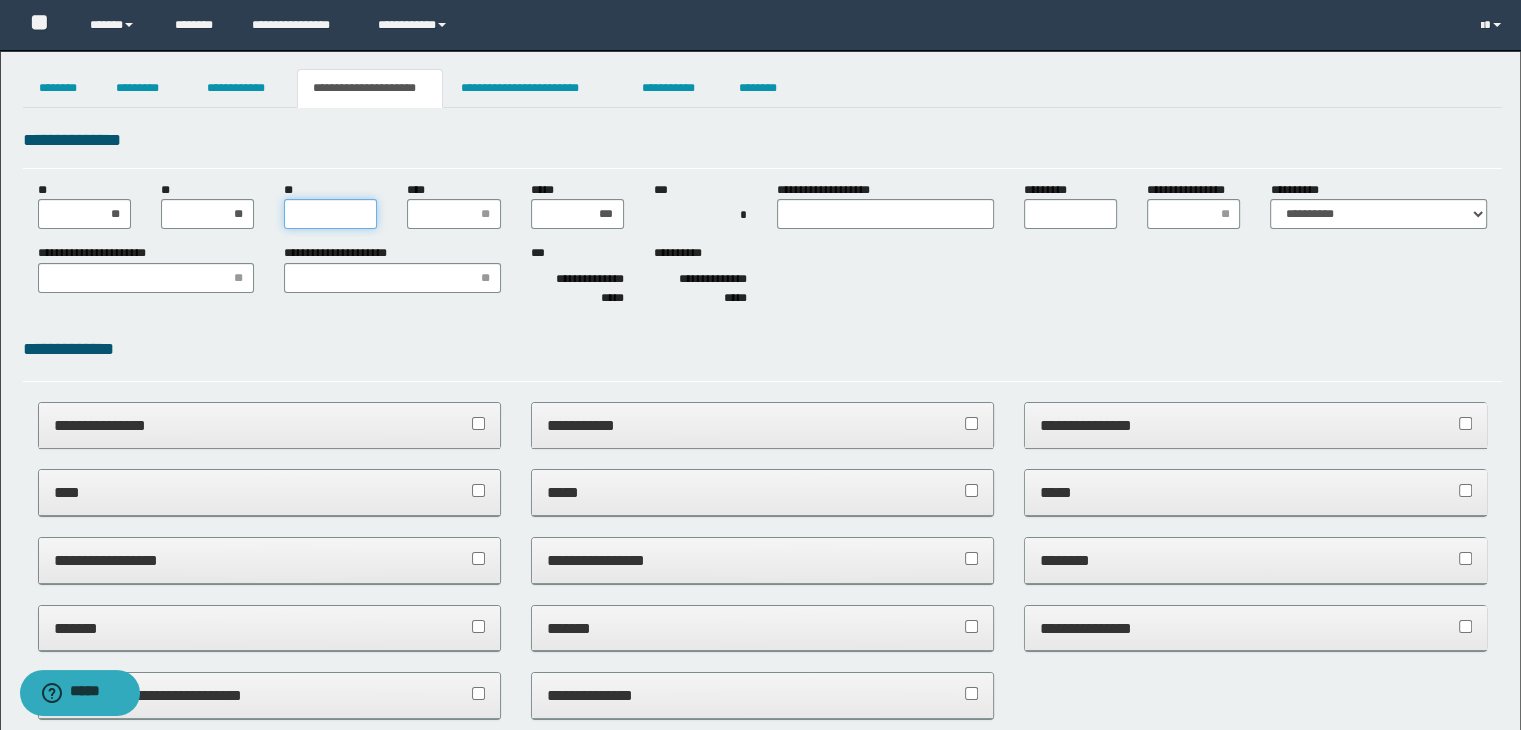 click on "**" at bounding box center [330, 214] 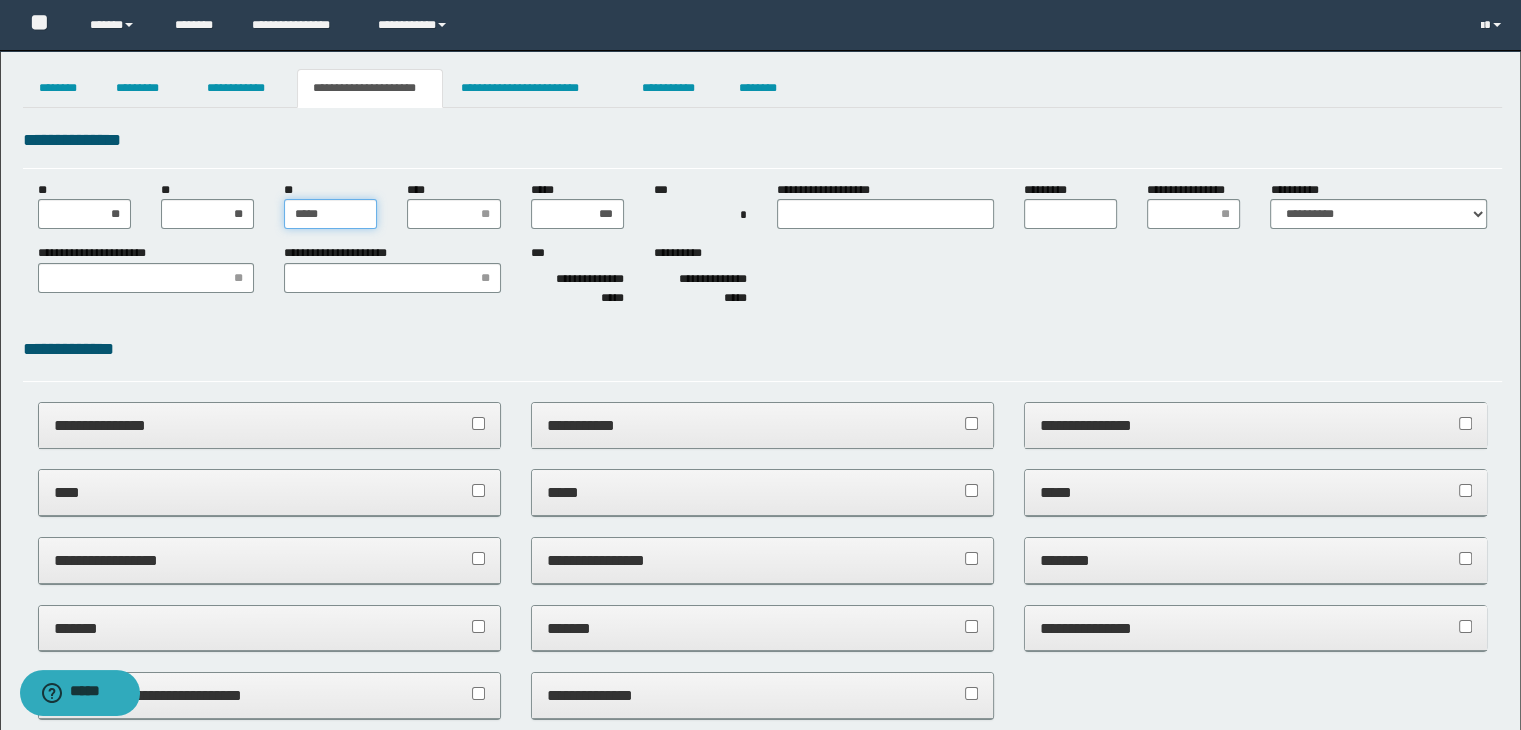 type on "******" 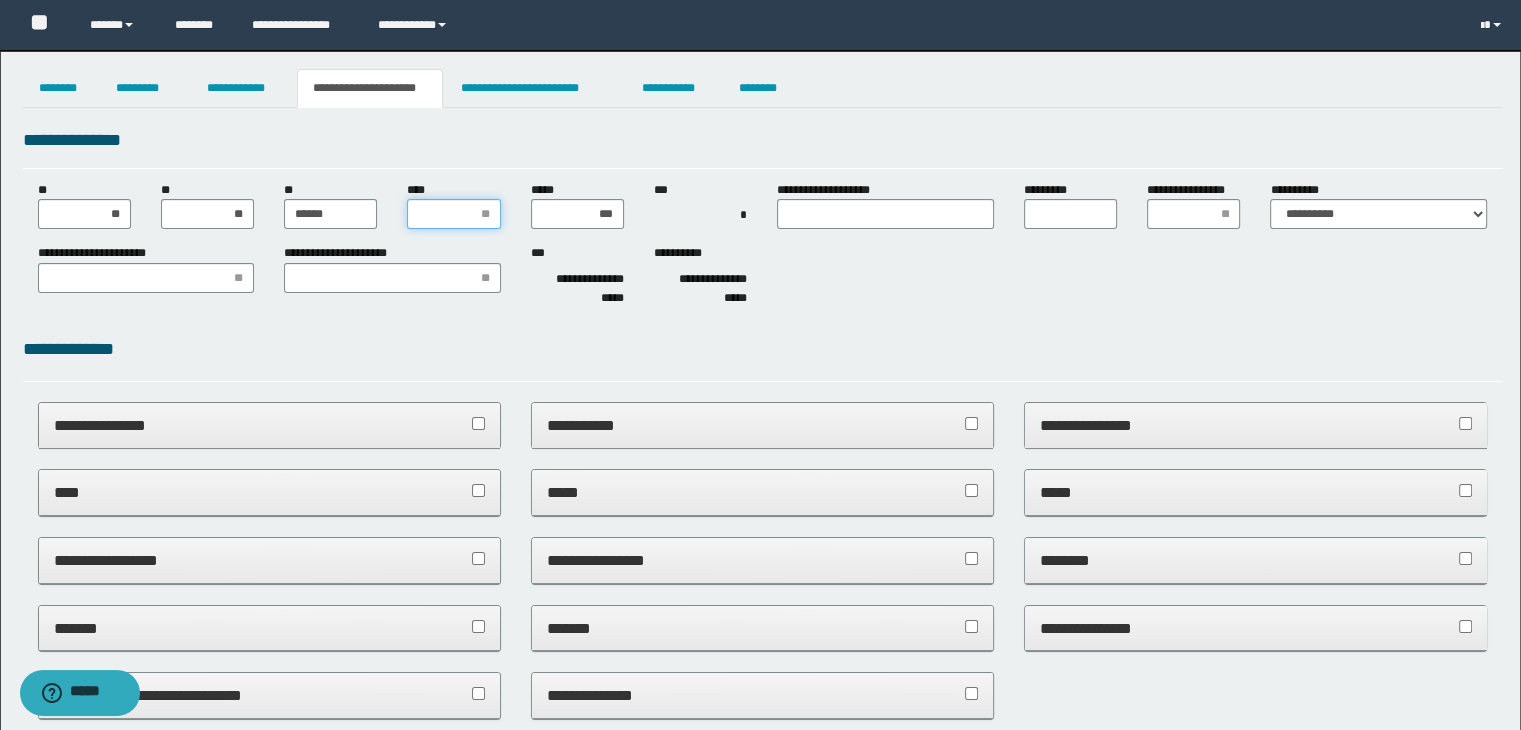 click on "****" at bounding box center [453, 214] 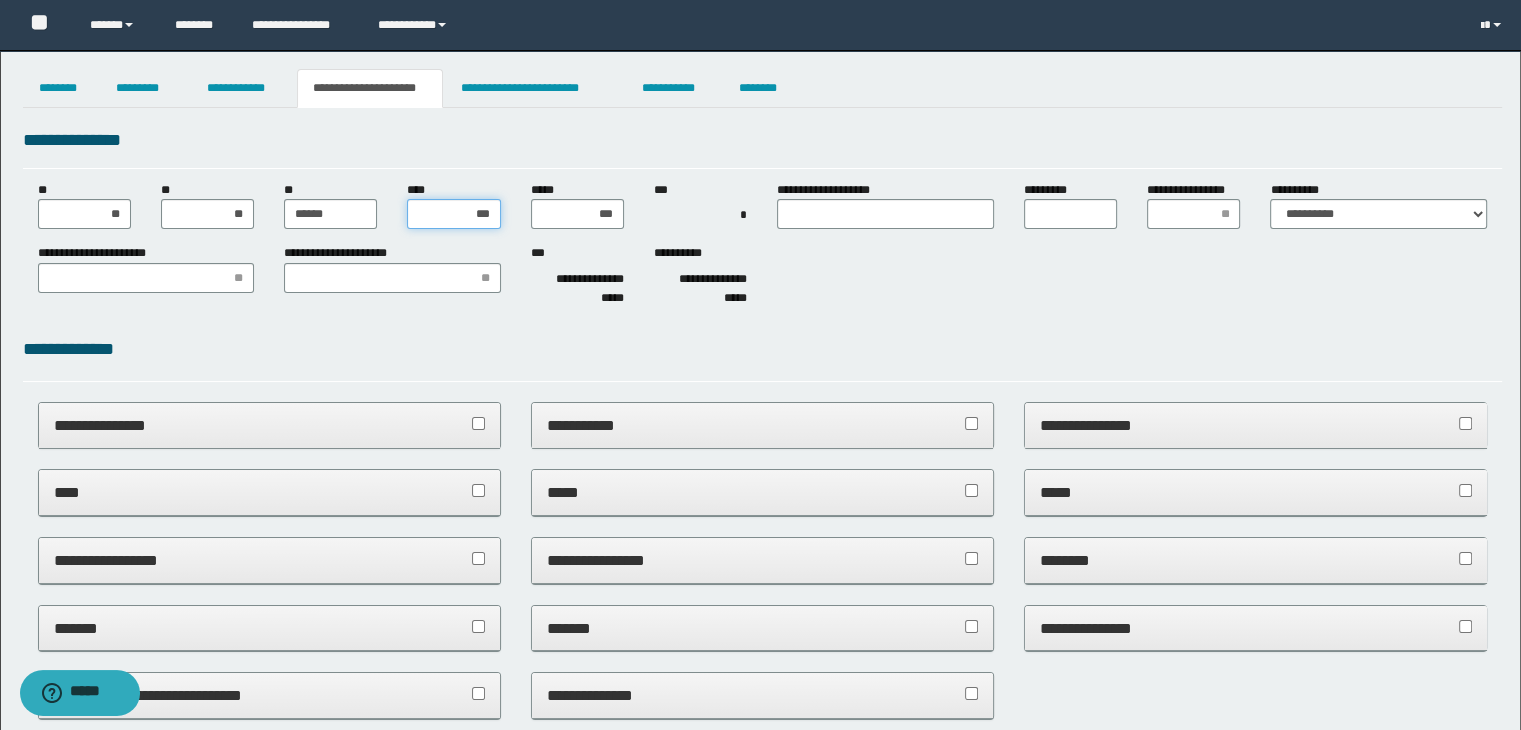 type on "****" 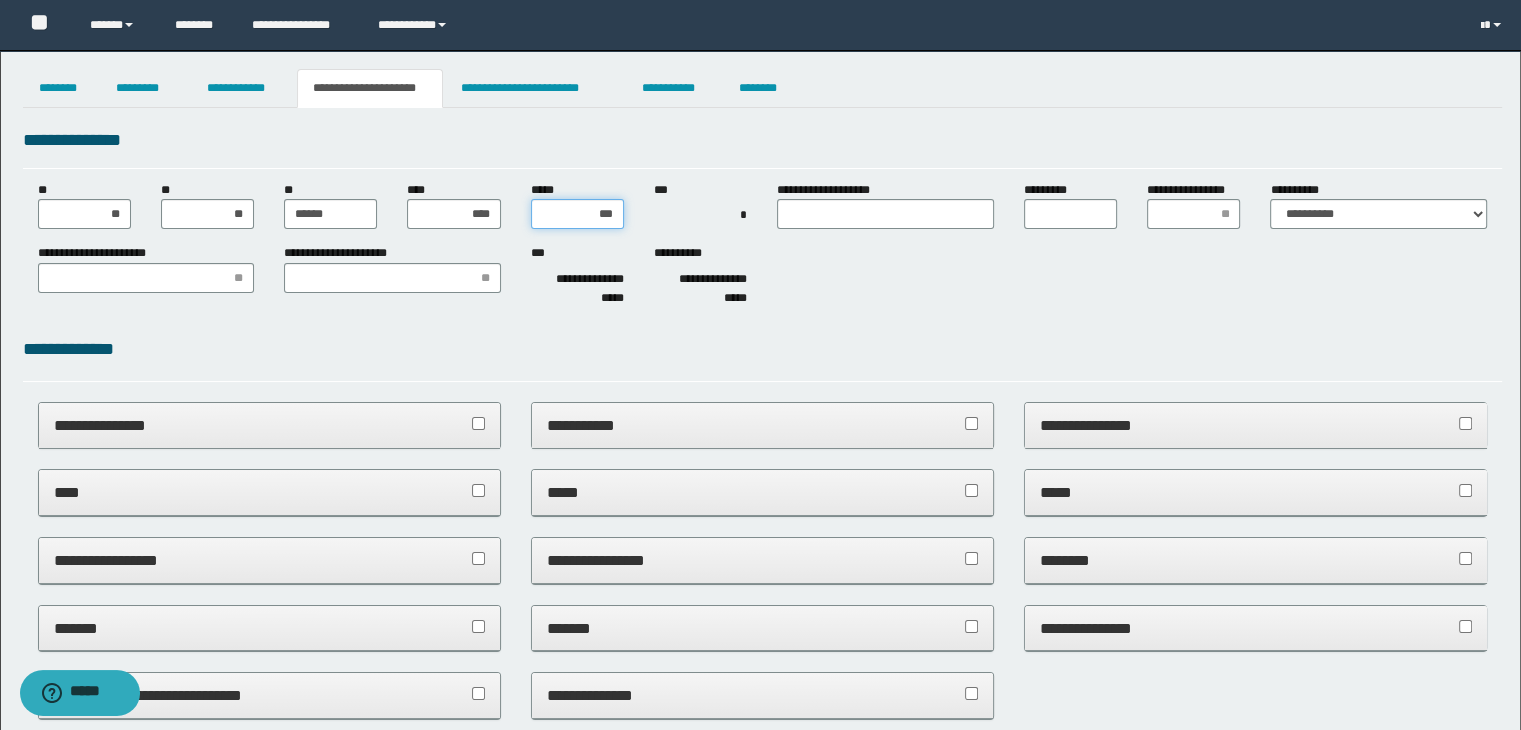drag, startPoint x: 568, startPoint y: 218, endPoint x: 799, endPoint y: 217, distance: 231.00217 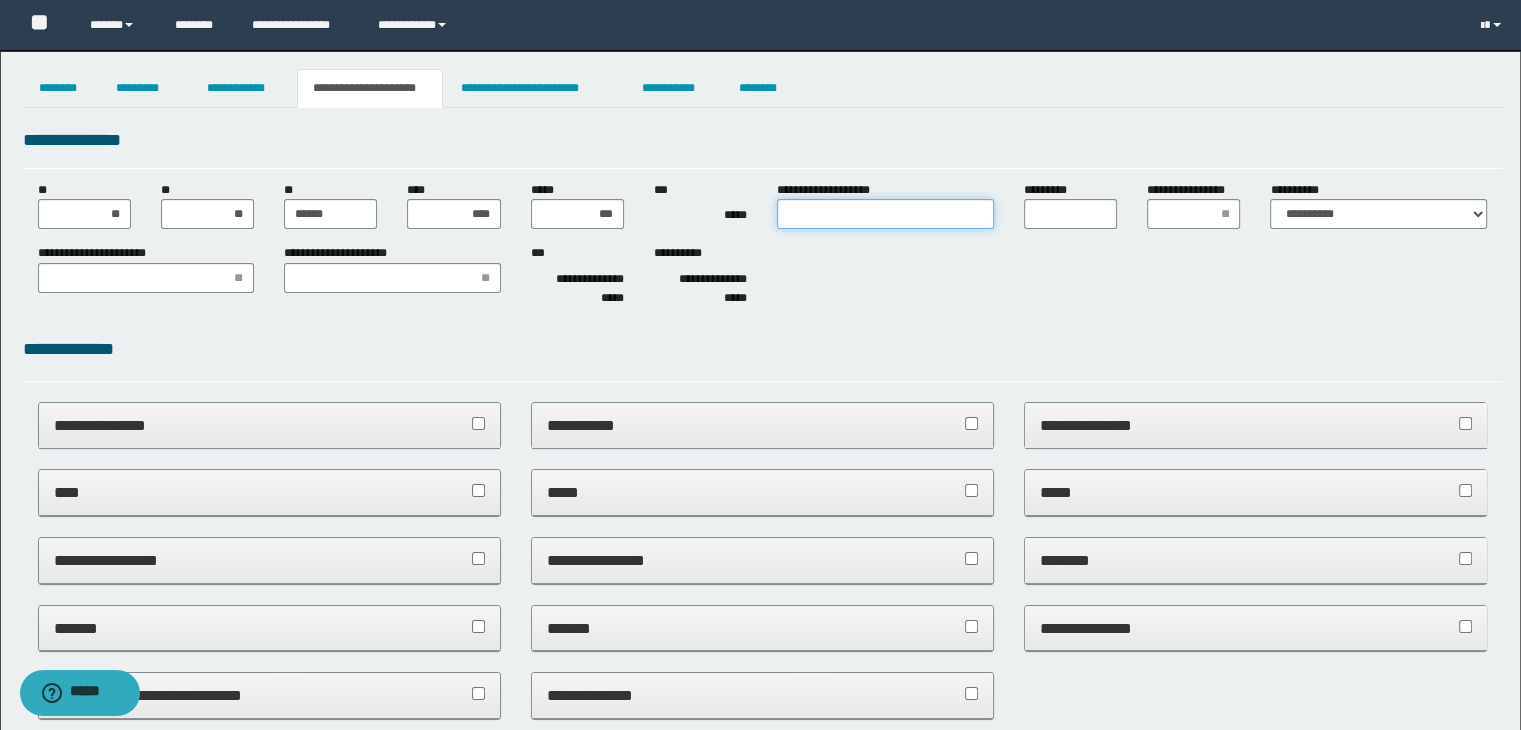 click on "**********" at bounding box center (885, 214) 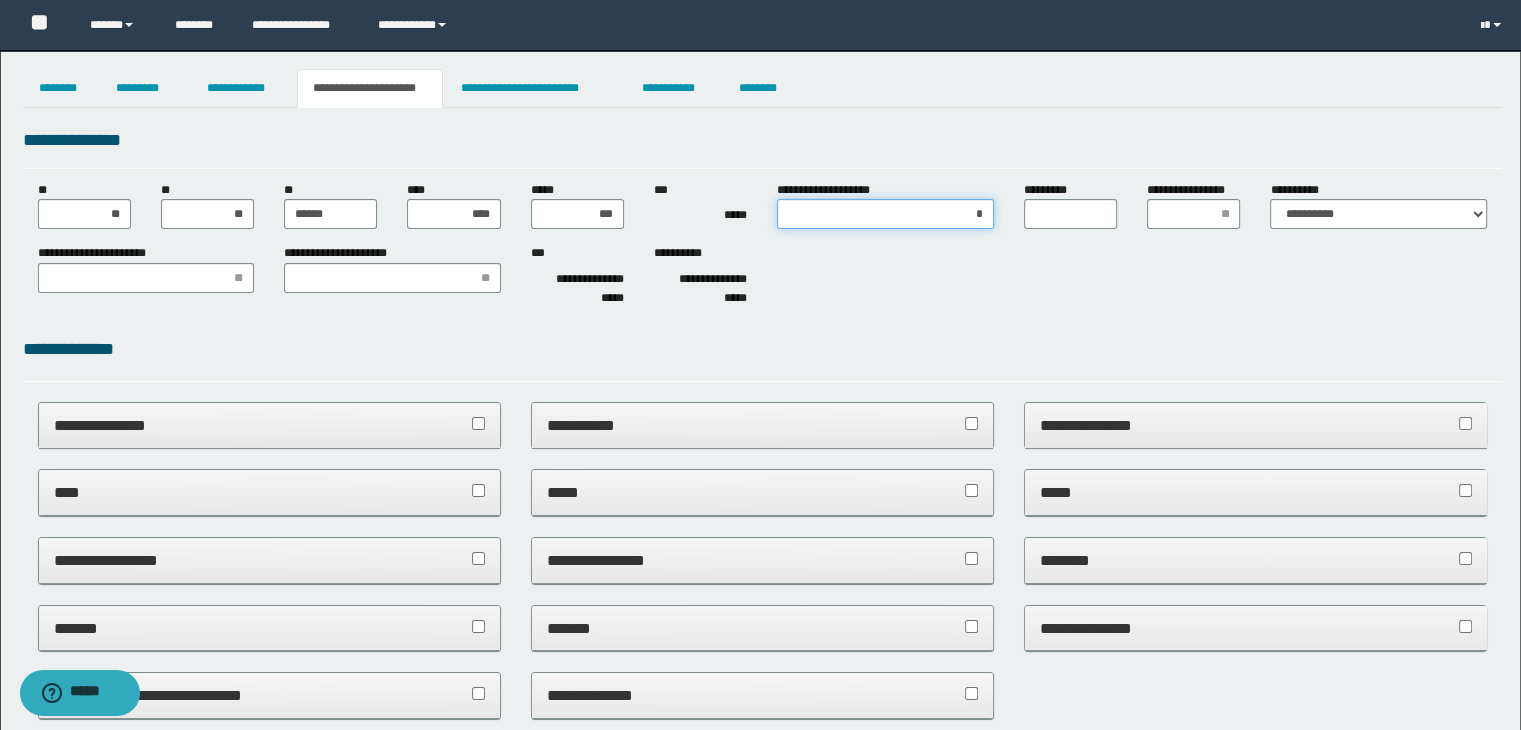 type on "**" 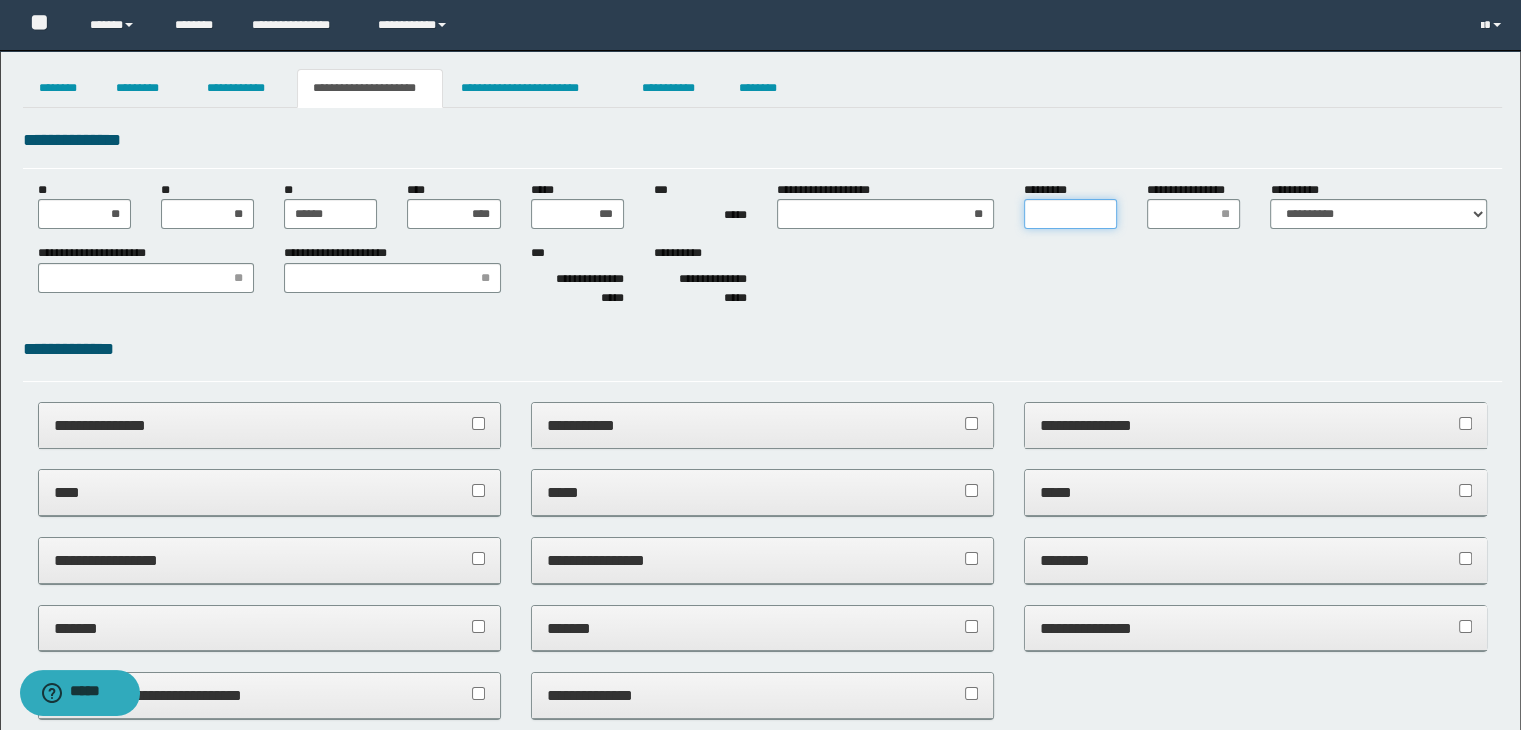 click on "*********" at bounding box center (1070, 214) 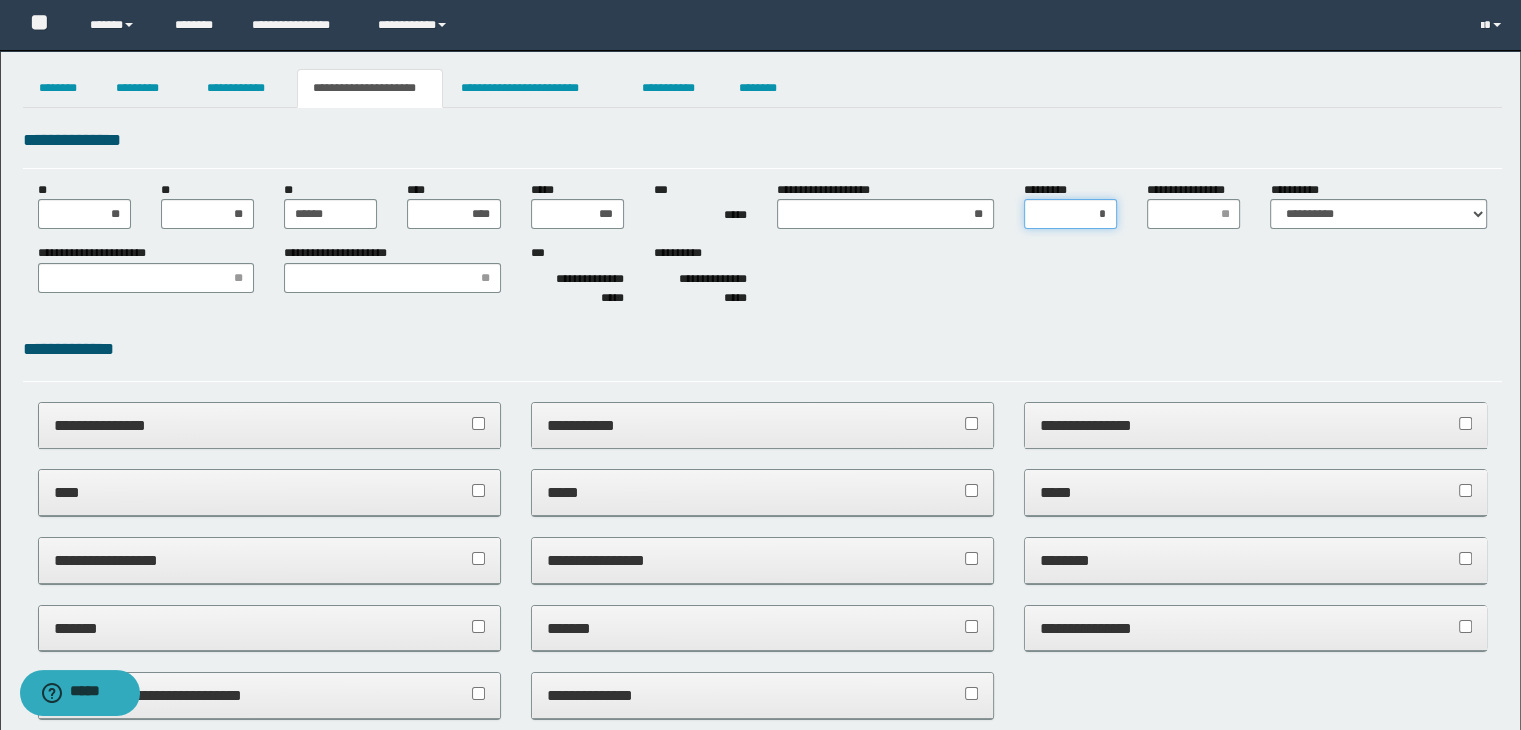 type on "**" 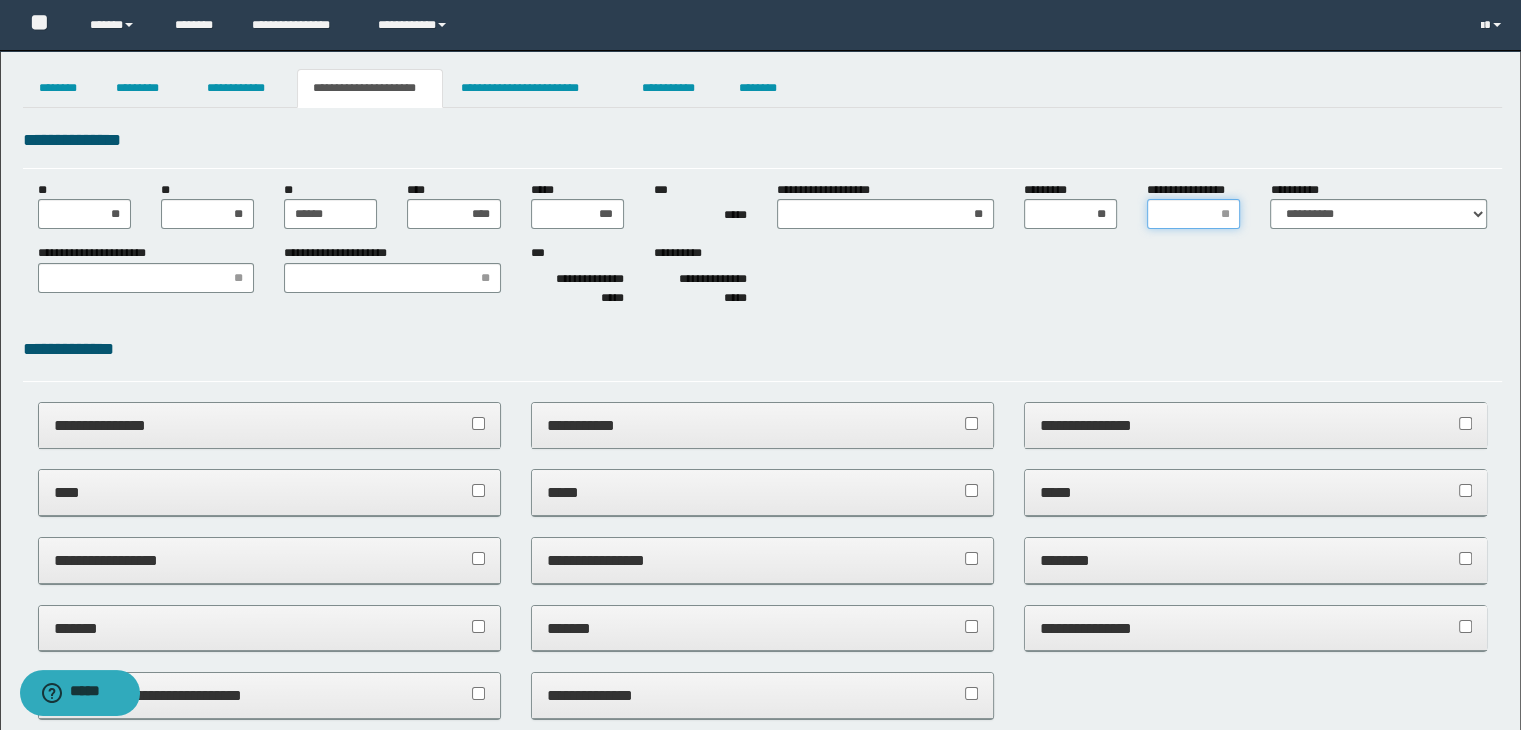 click on "**********" at bounding box center (1193, 214) 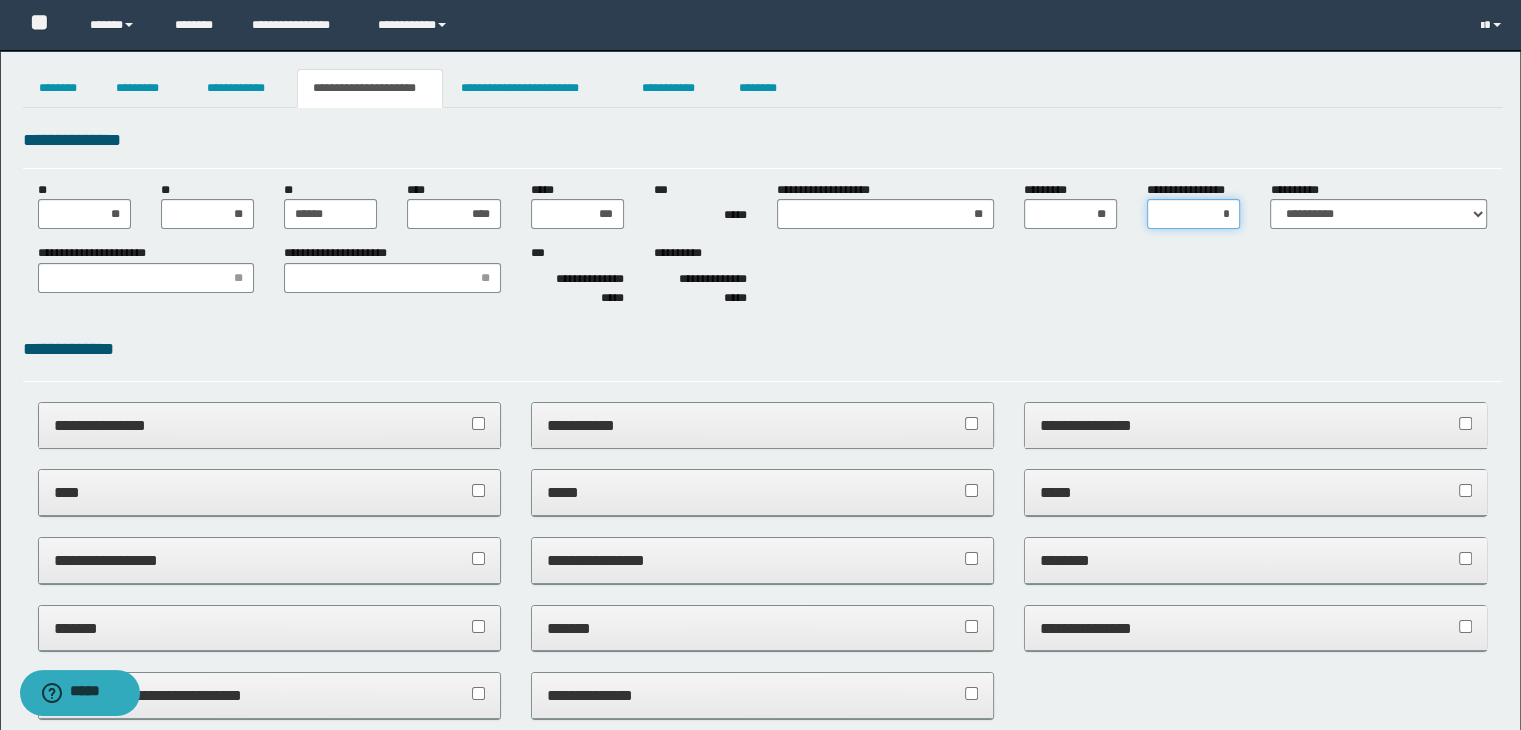 type on "**" 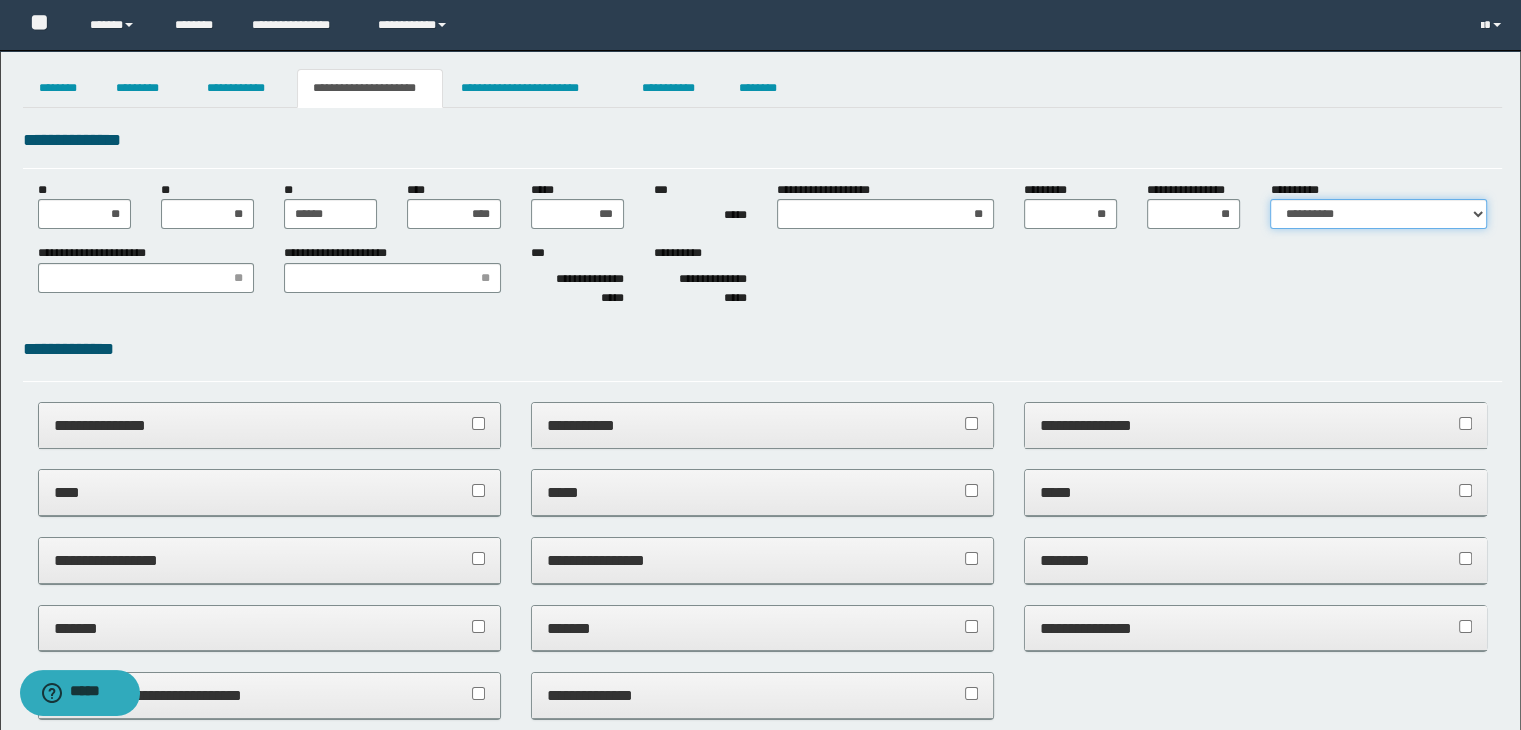 click on "**********" at bounding box center (1378, 214) 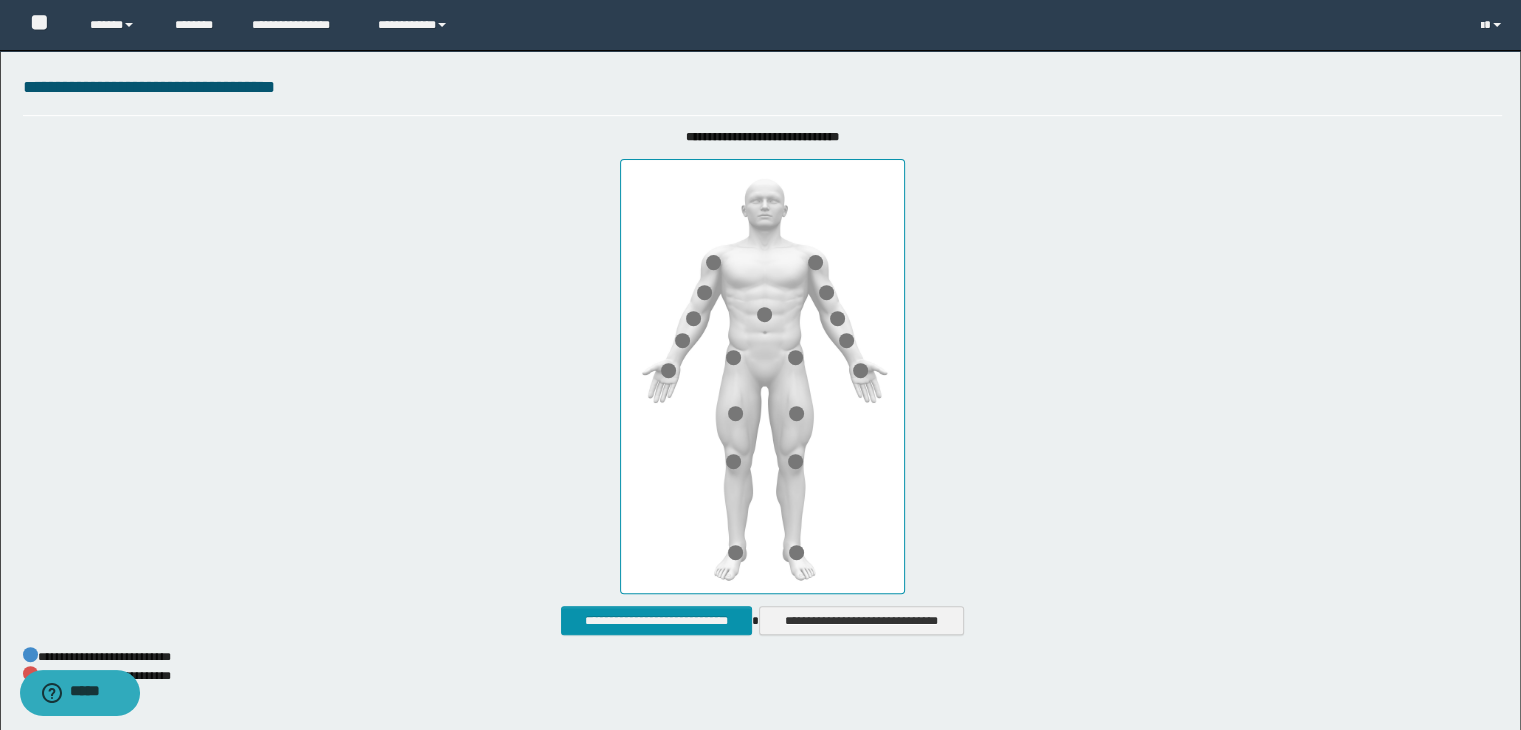 scroll, scrollTop: 1025, scrollLeft: 0, axis: vertical 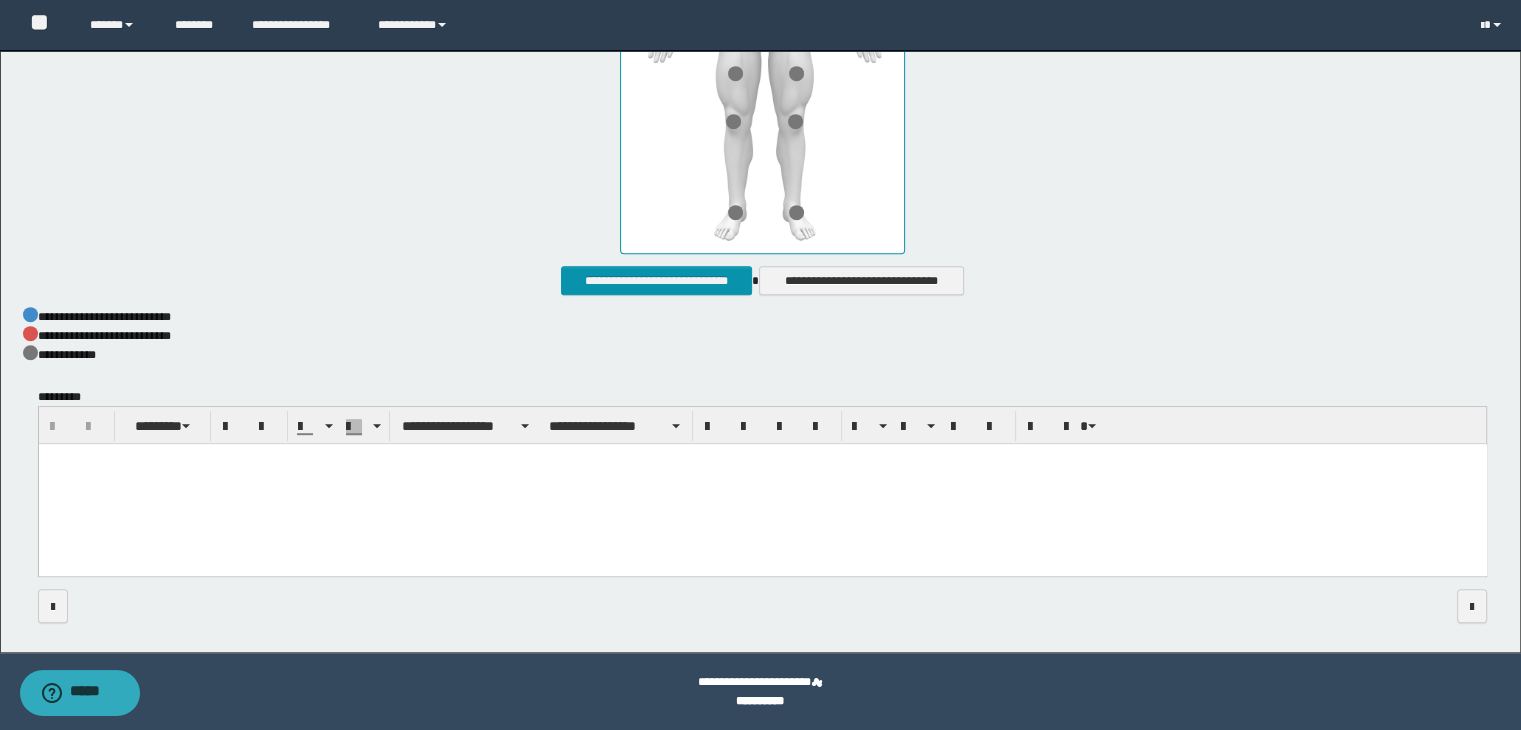 click at bounding box center [762, 485] 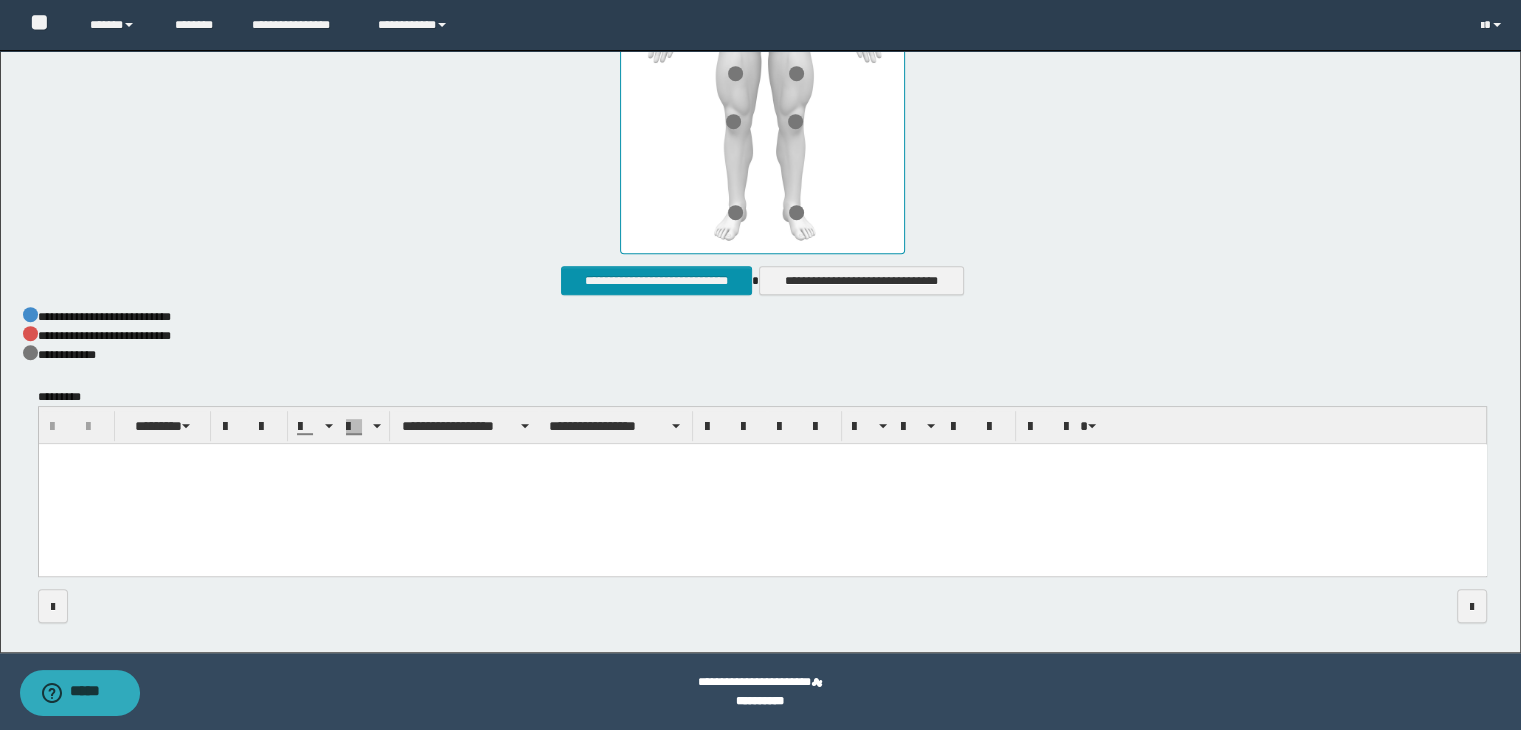 type 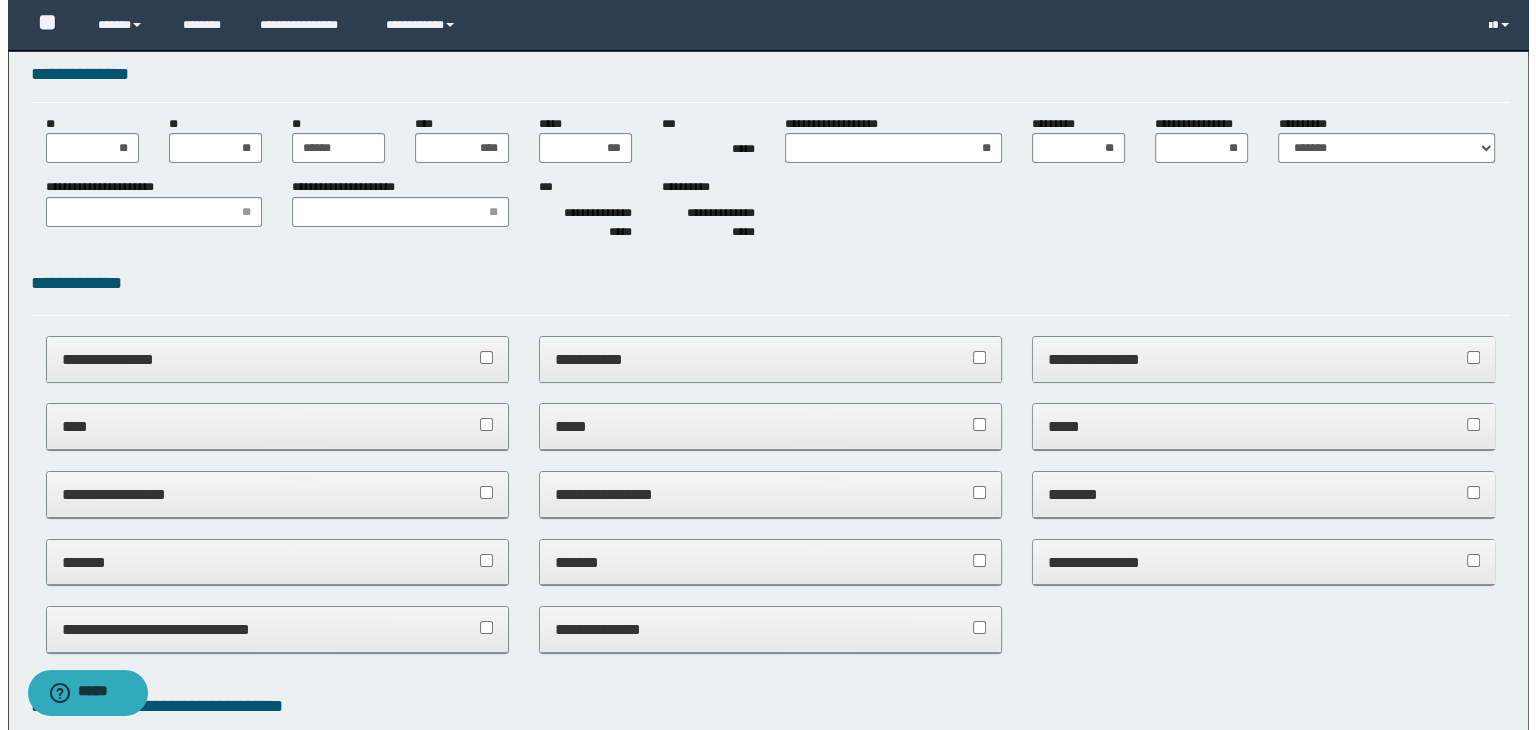 scroll, scrollTop: 0, scrollLeft: 0, axis: both 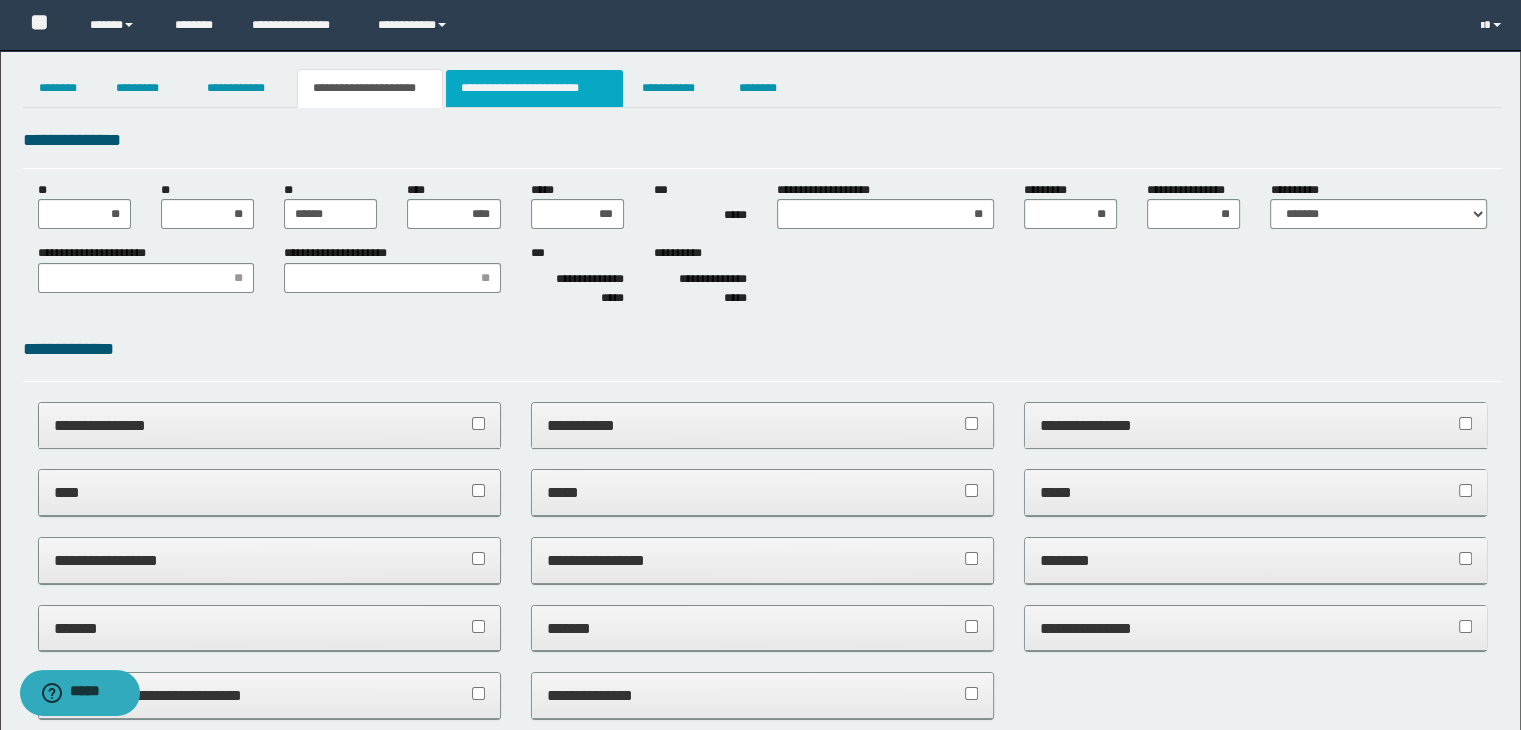 click on "**********" at bounding box center [534, 88] 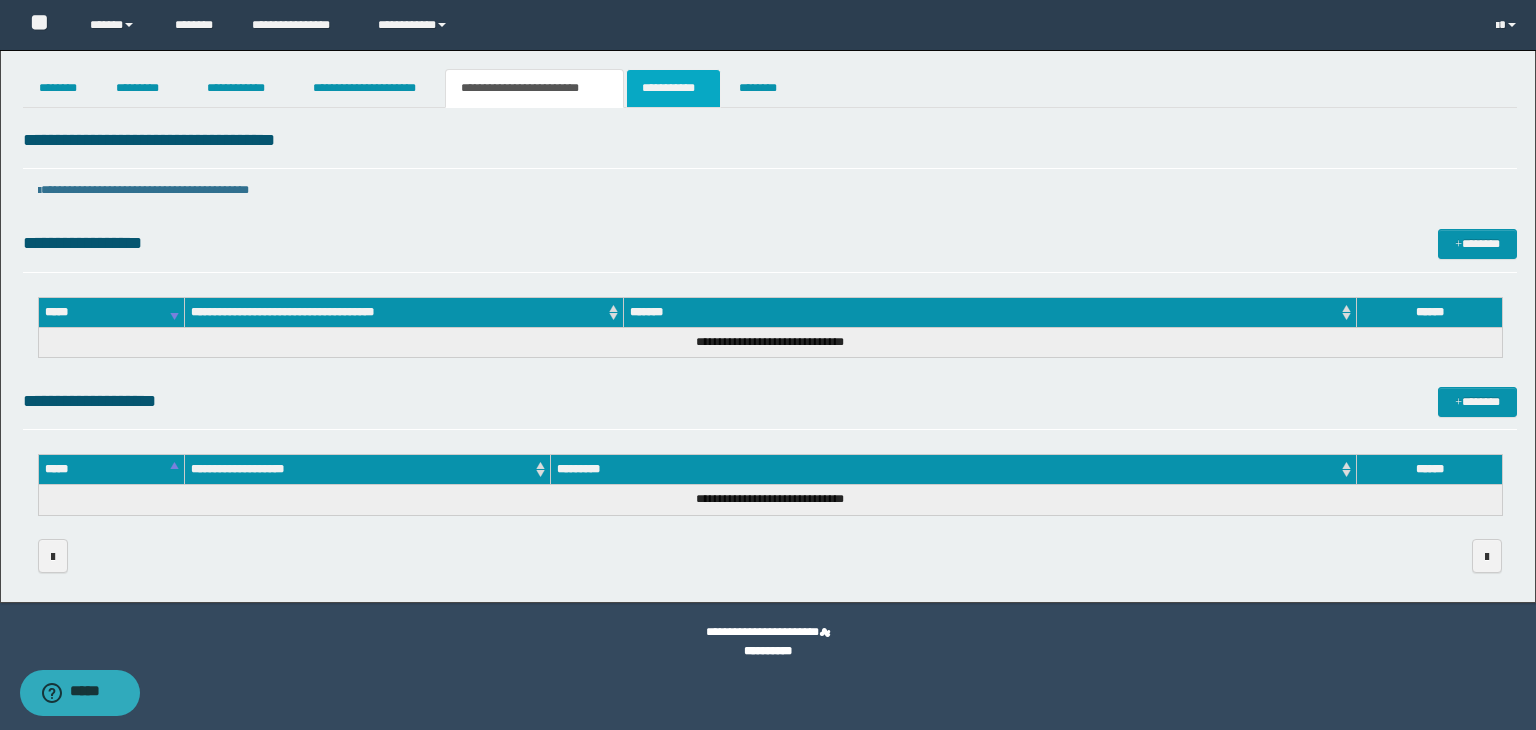 click on "**********" at bounding box center (673, 88) 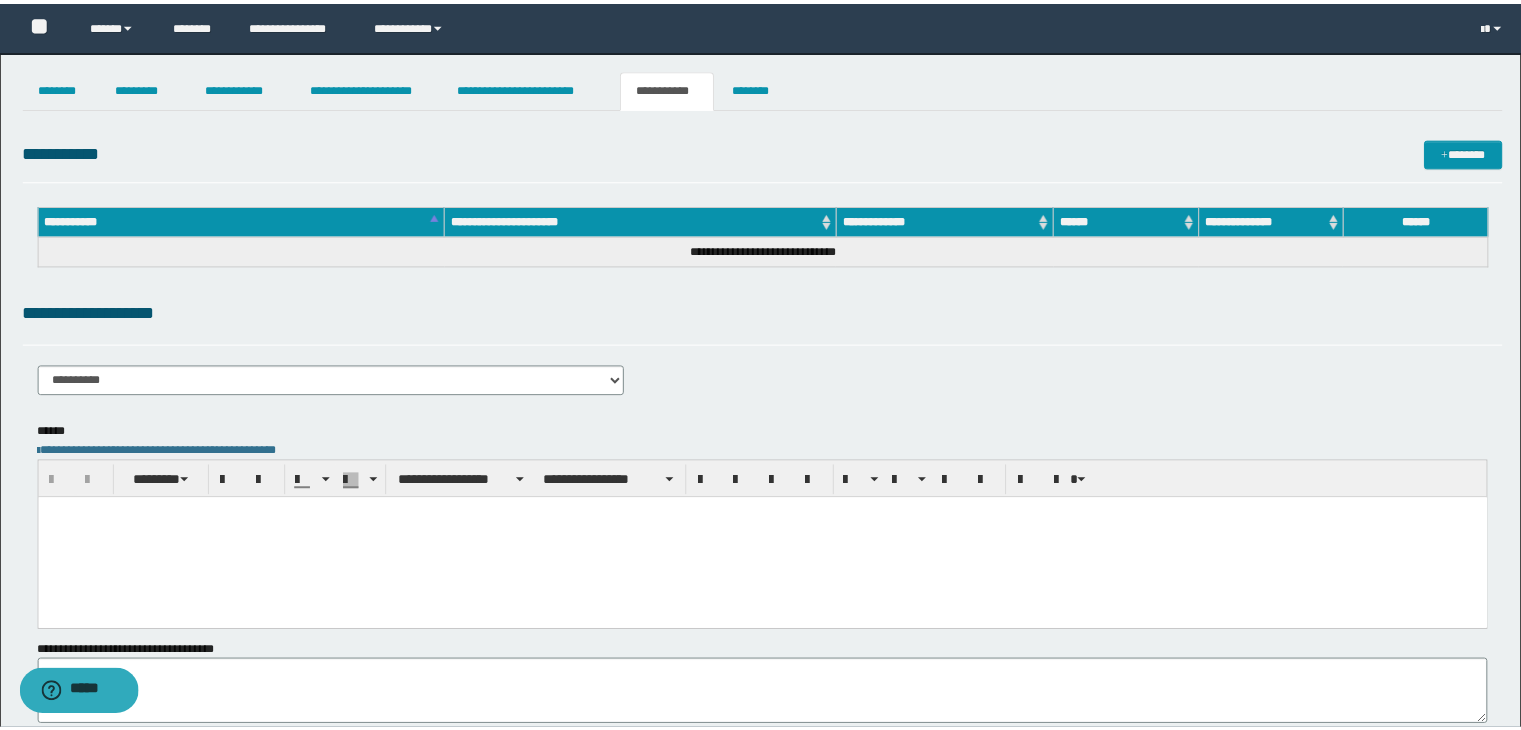scroll, scrollTop: 0, scrollLeft: 0, axis: both 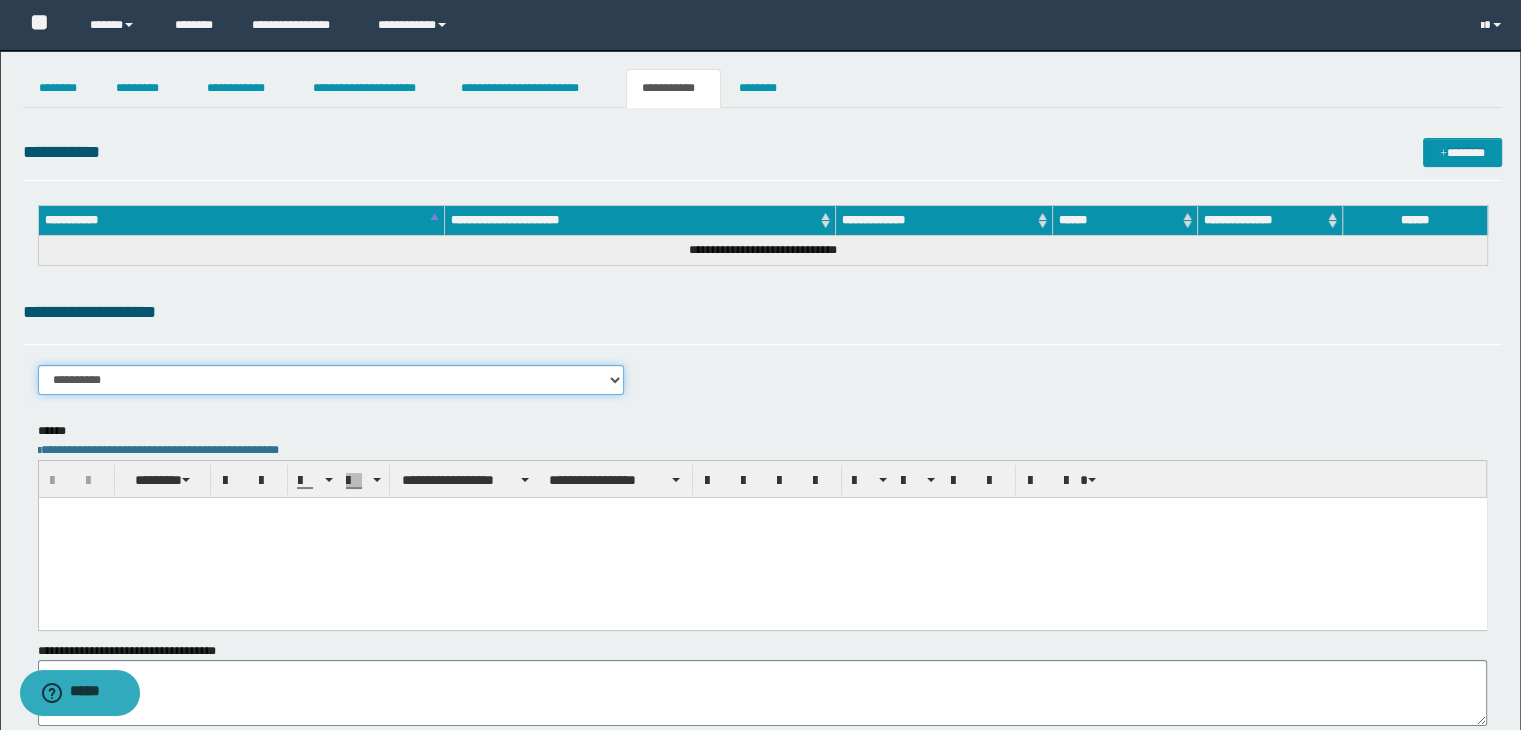 click on "**********" at bounding box center (331, 380) 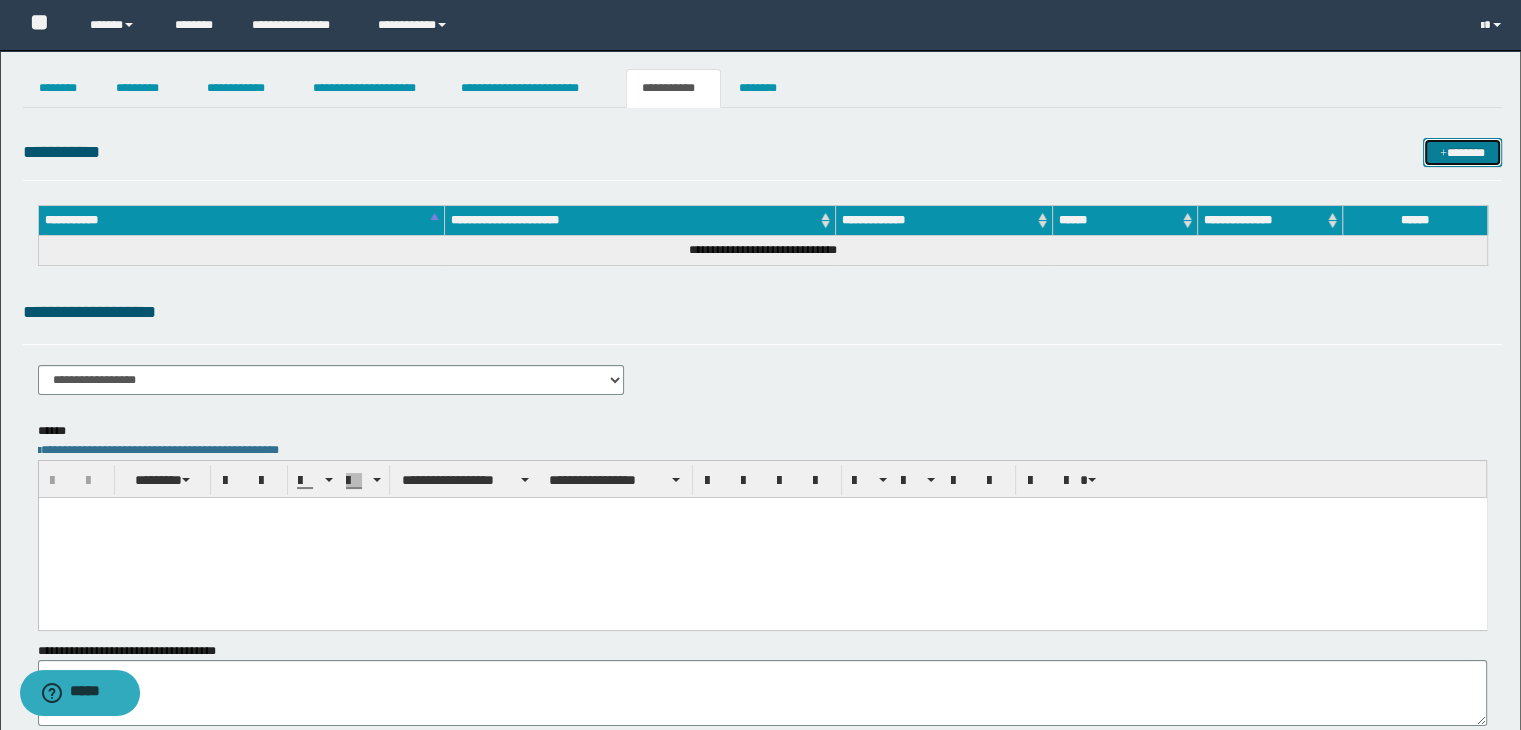 click on "*******" at bounding box center (1462, 153) 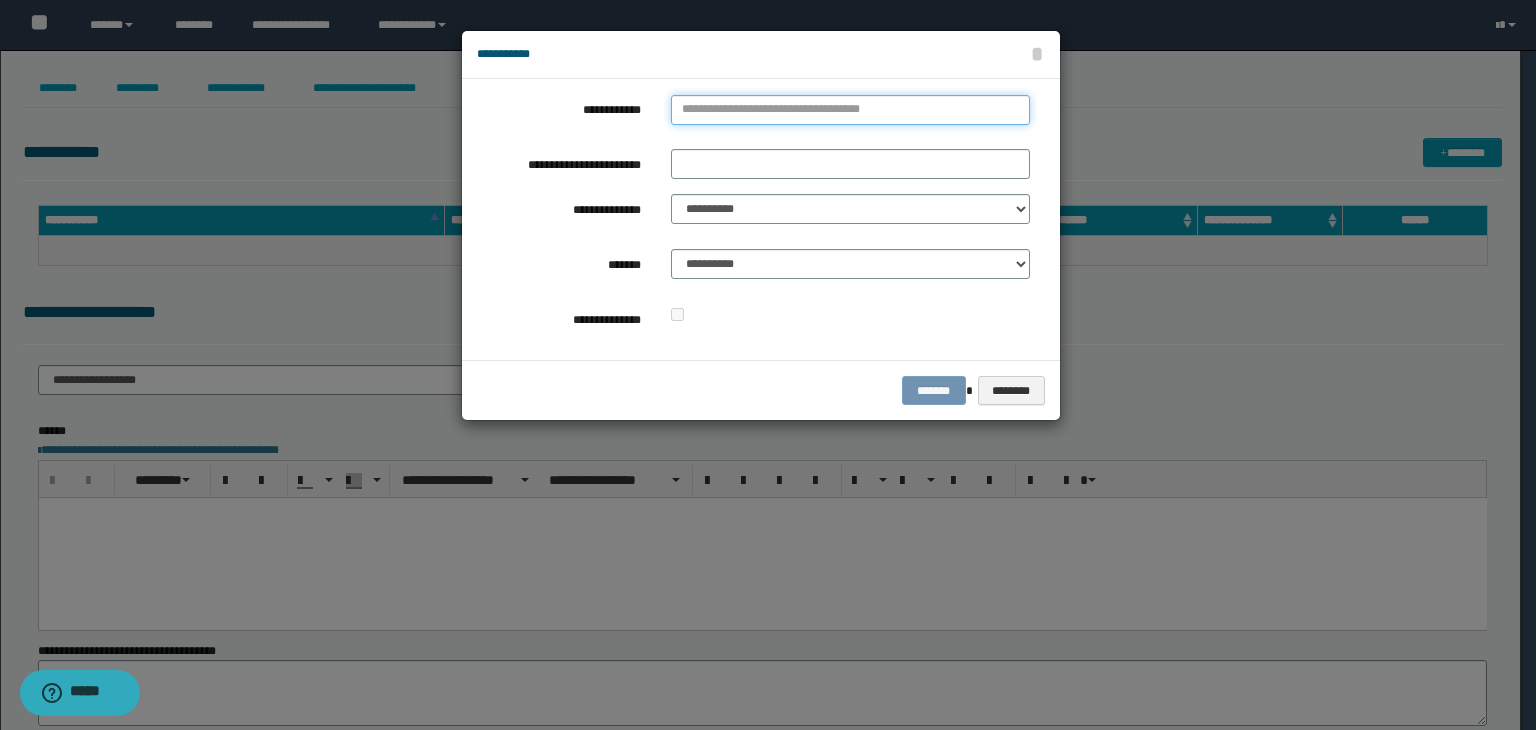 drag, startPoint x: 696, startPoint y: 117, endPoint x: 685, endPoint y: 114, distance: 11.401754 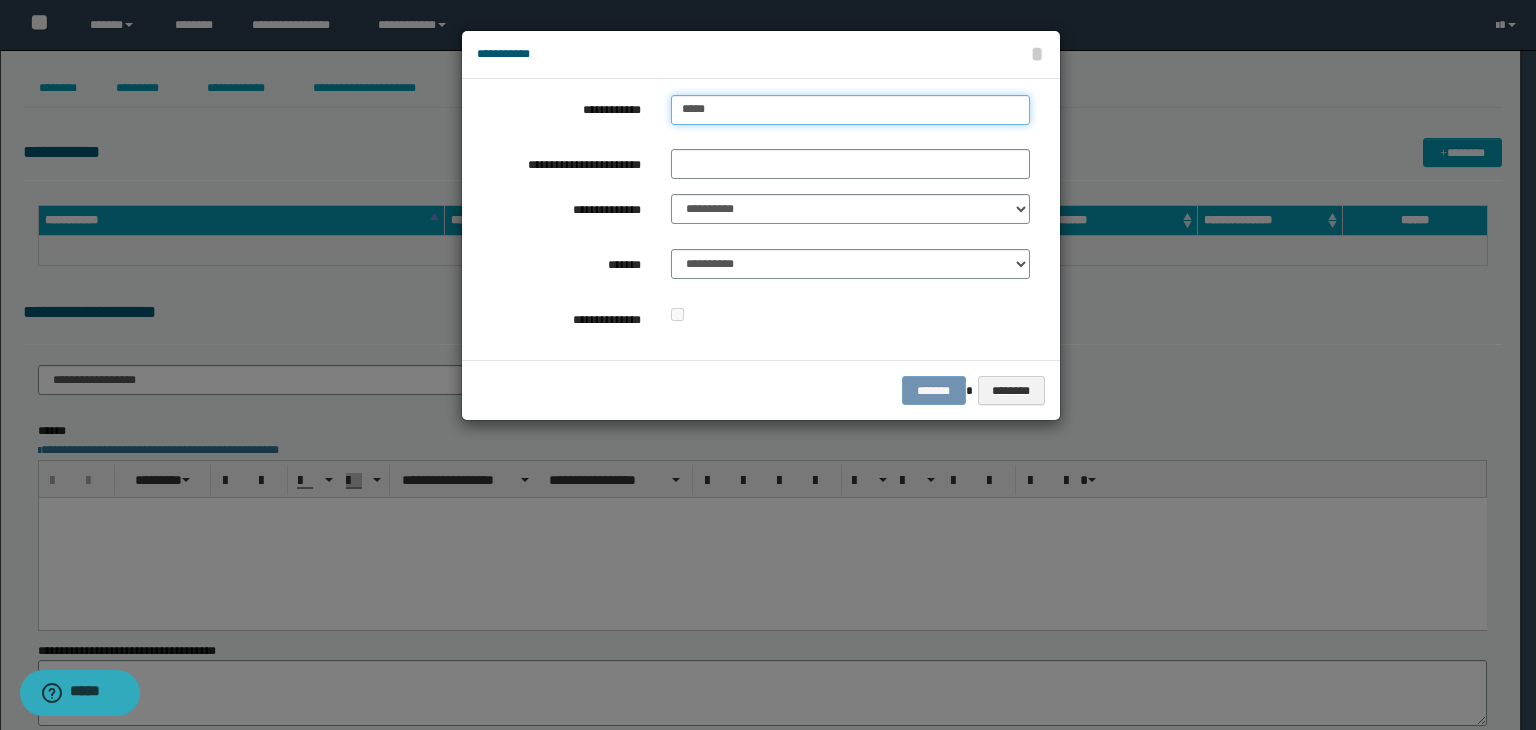 type on "******" 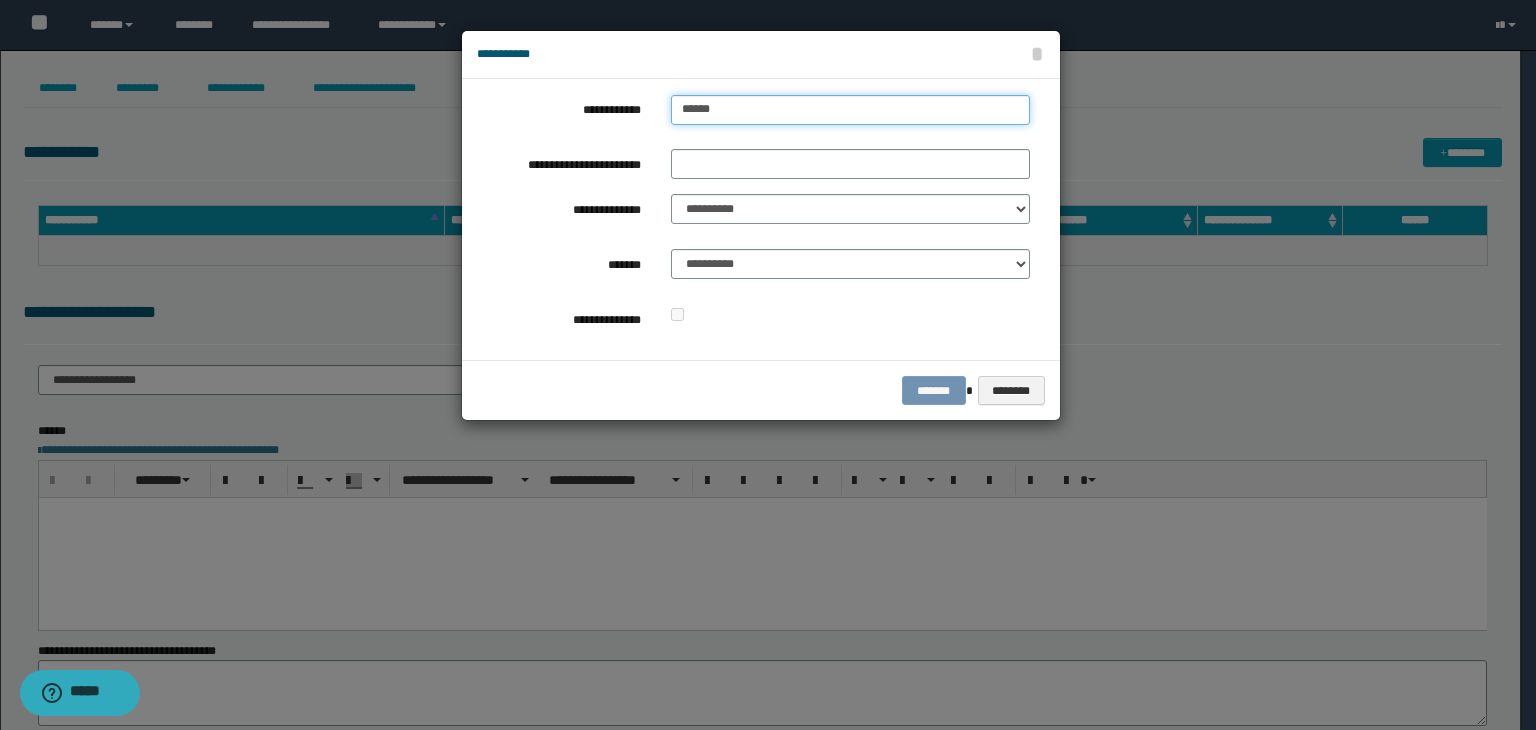type on "******" 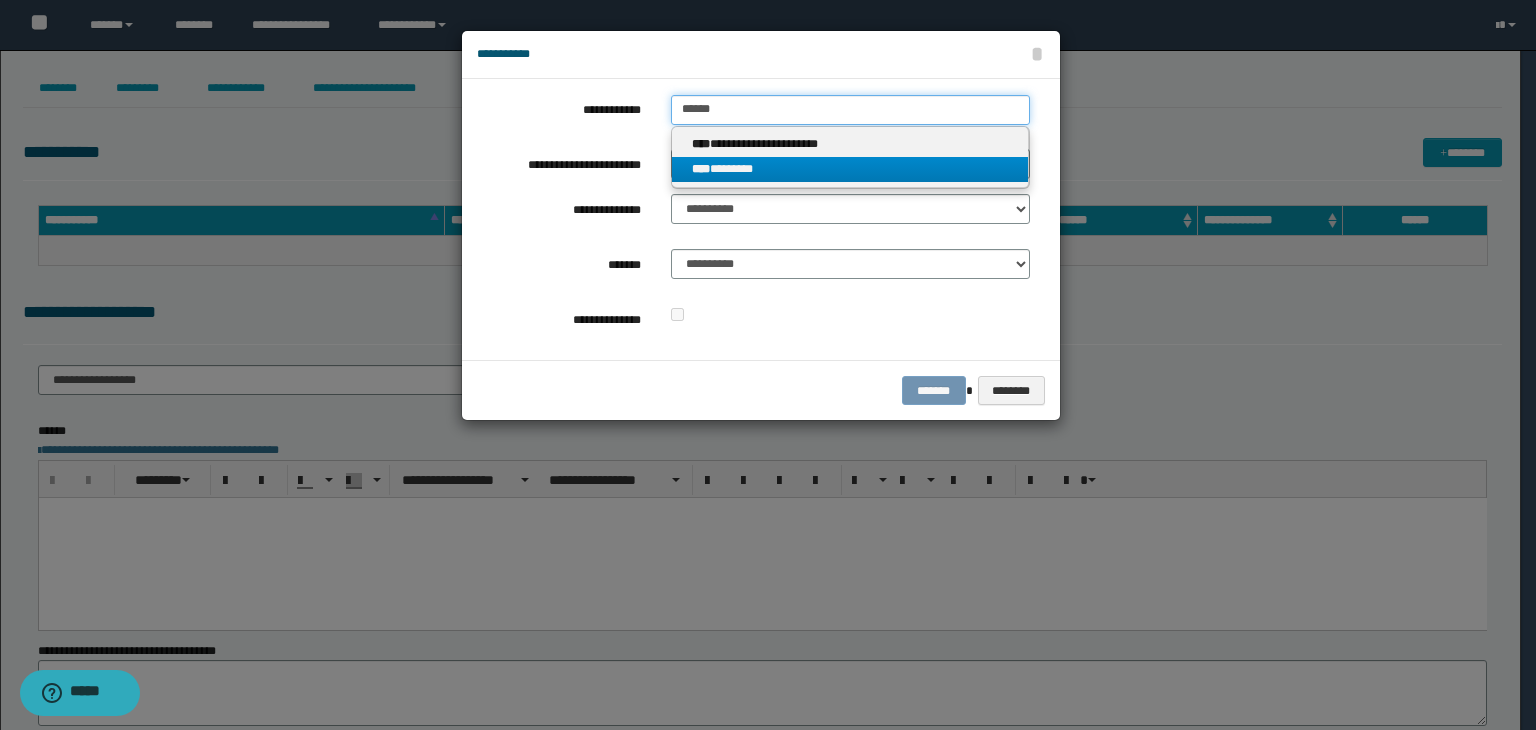 type on "******" 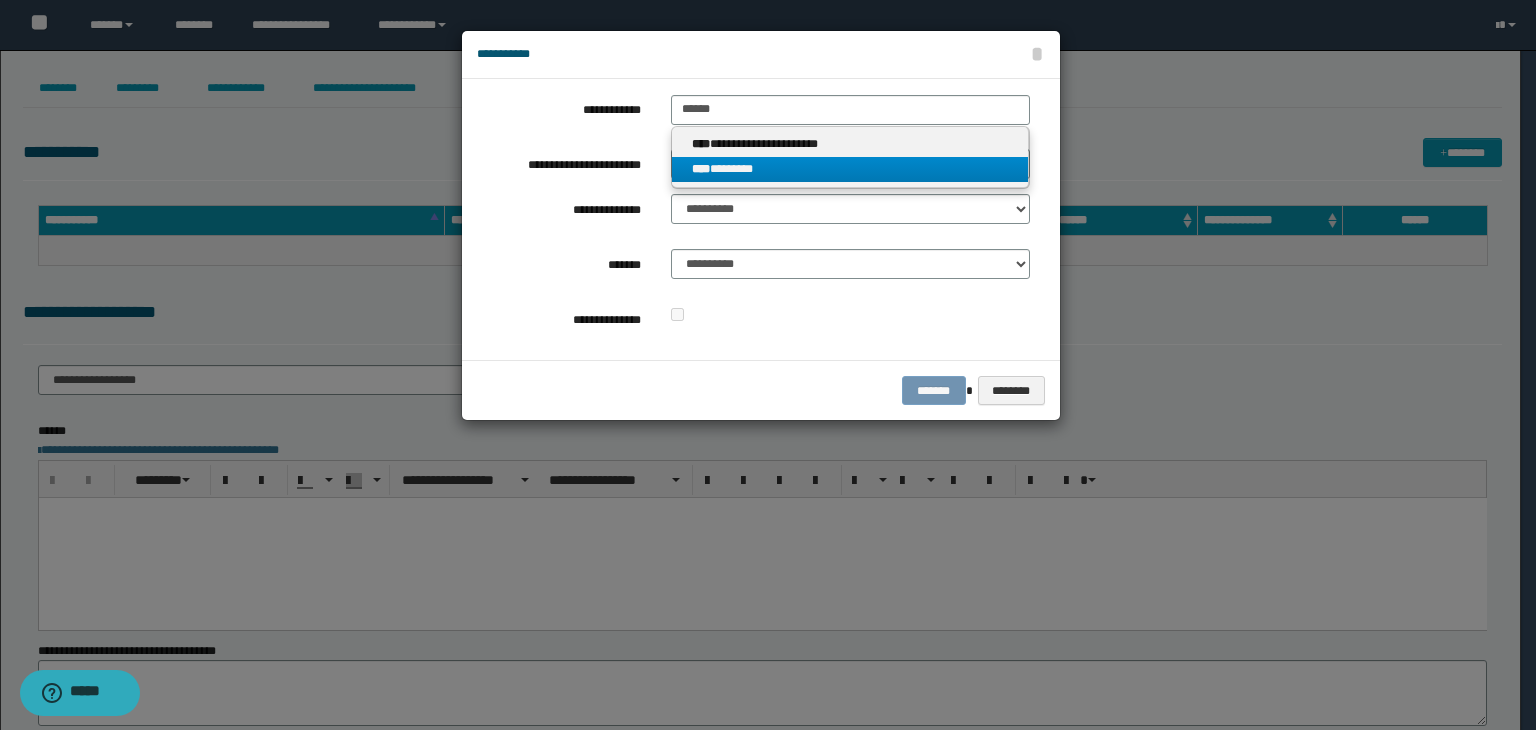 click on "**** ********" at bounding box center [850, 169] 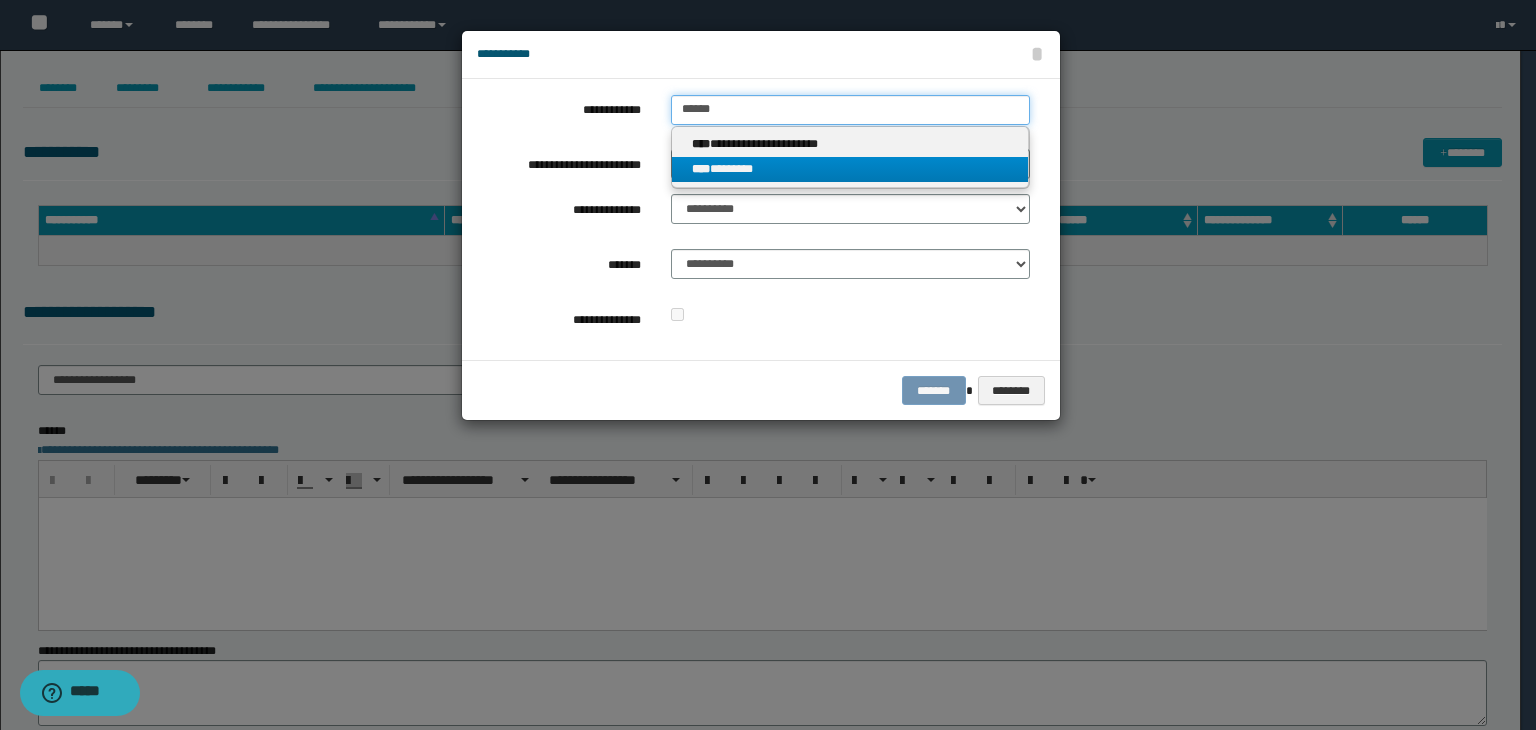 type 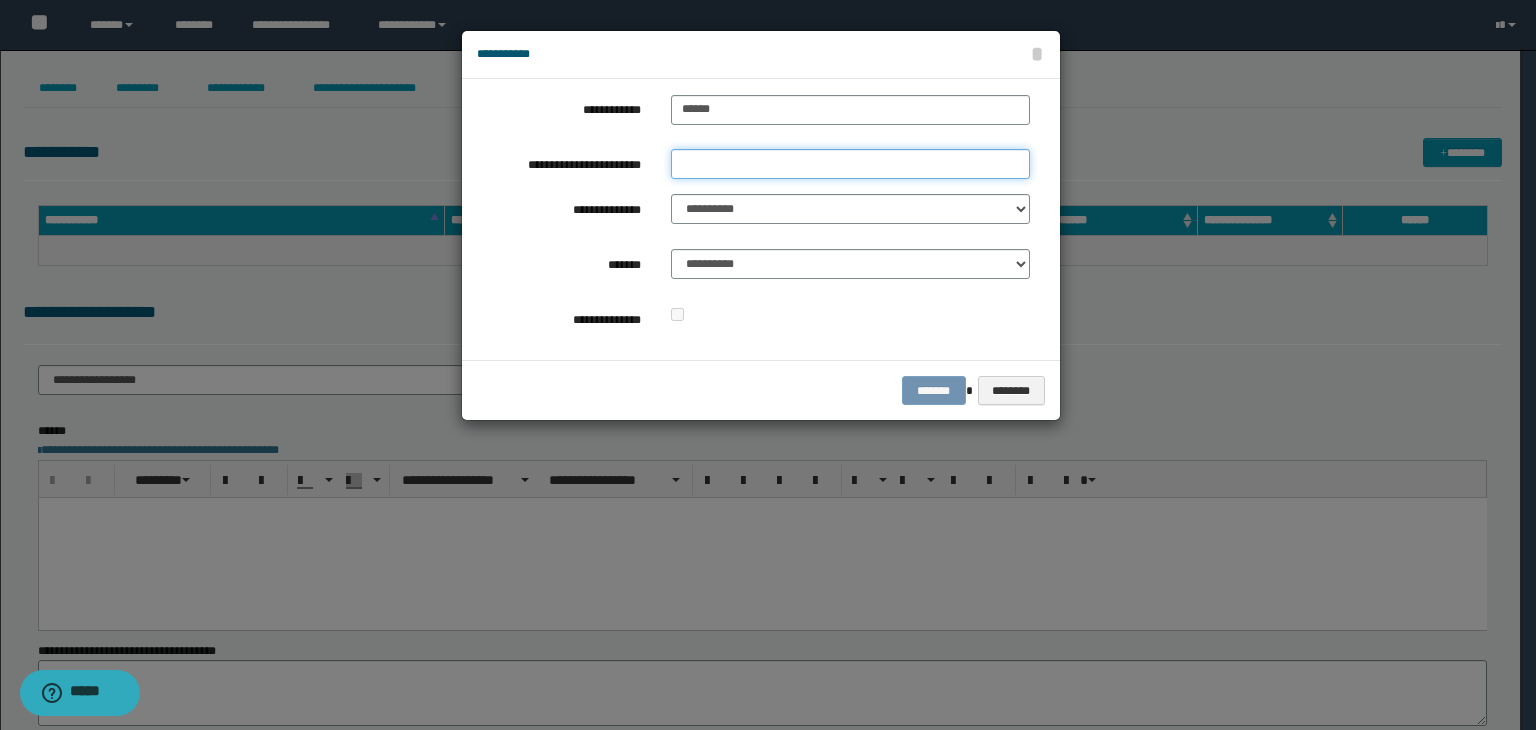 click on "**********" at bounding box center (850, 164) 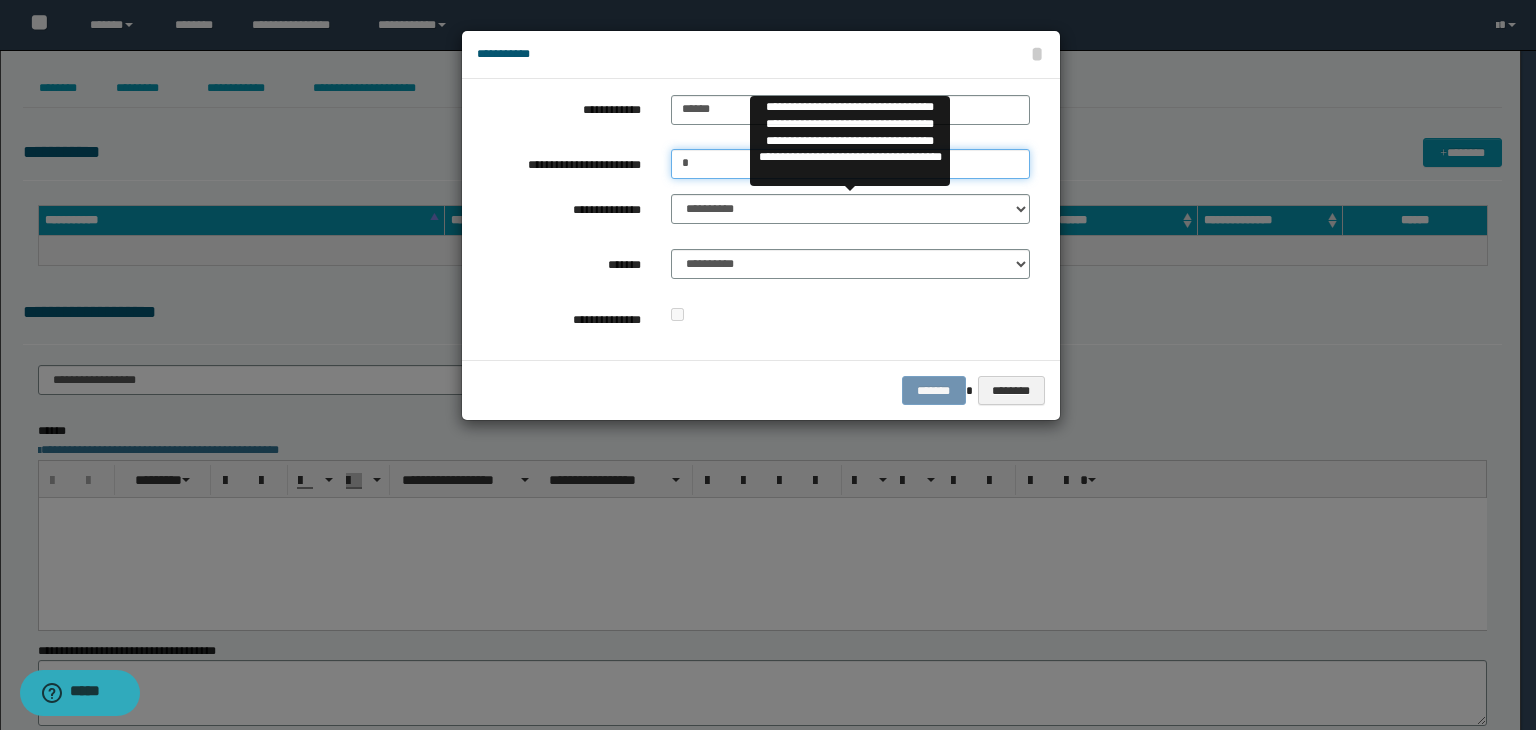 type on "*" 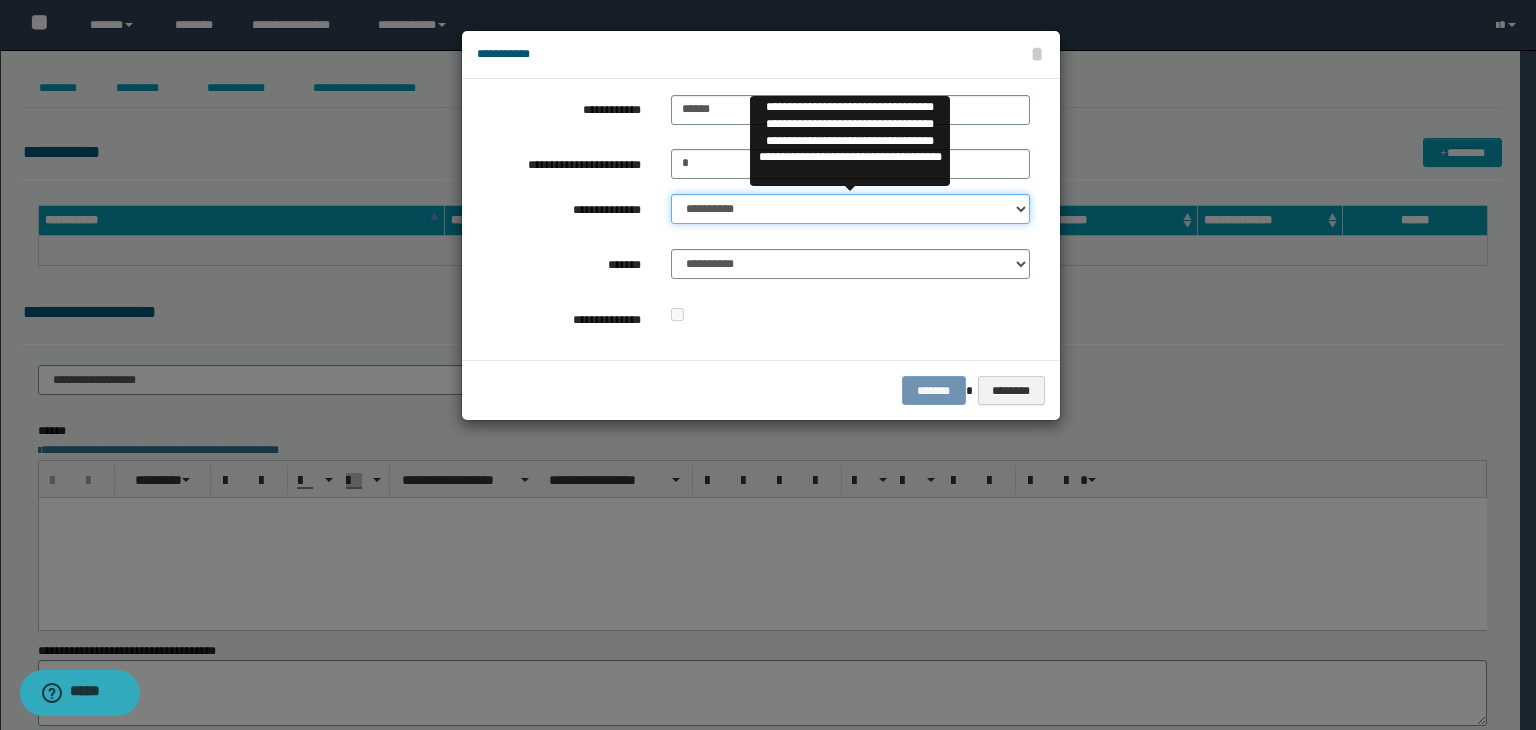 click on "**********" at bounding box center [850, 209] 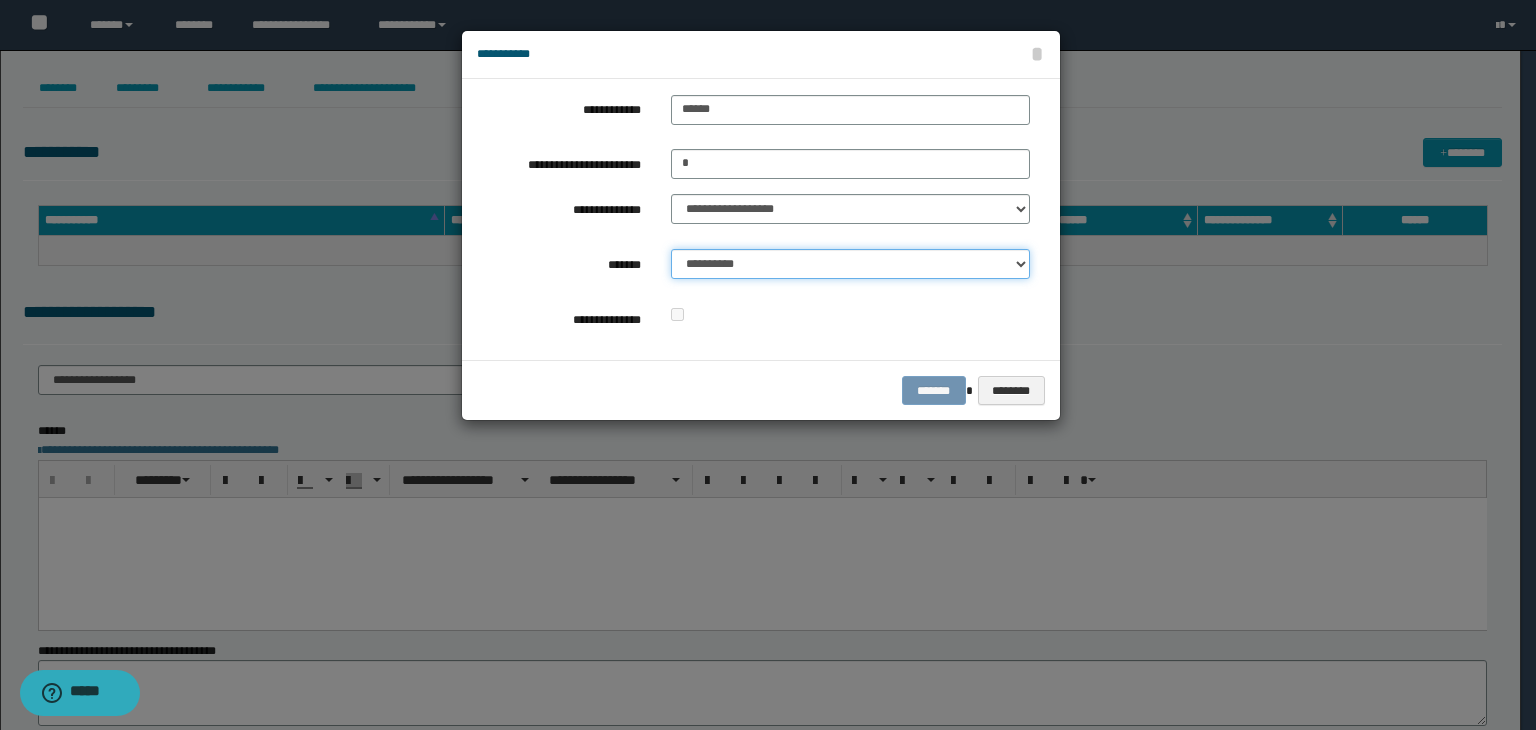 click on "**********" at bounding box center [850, 264] 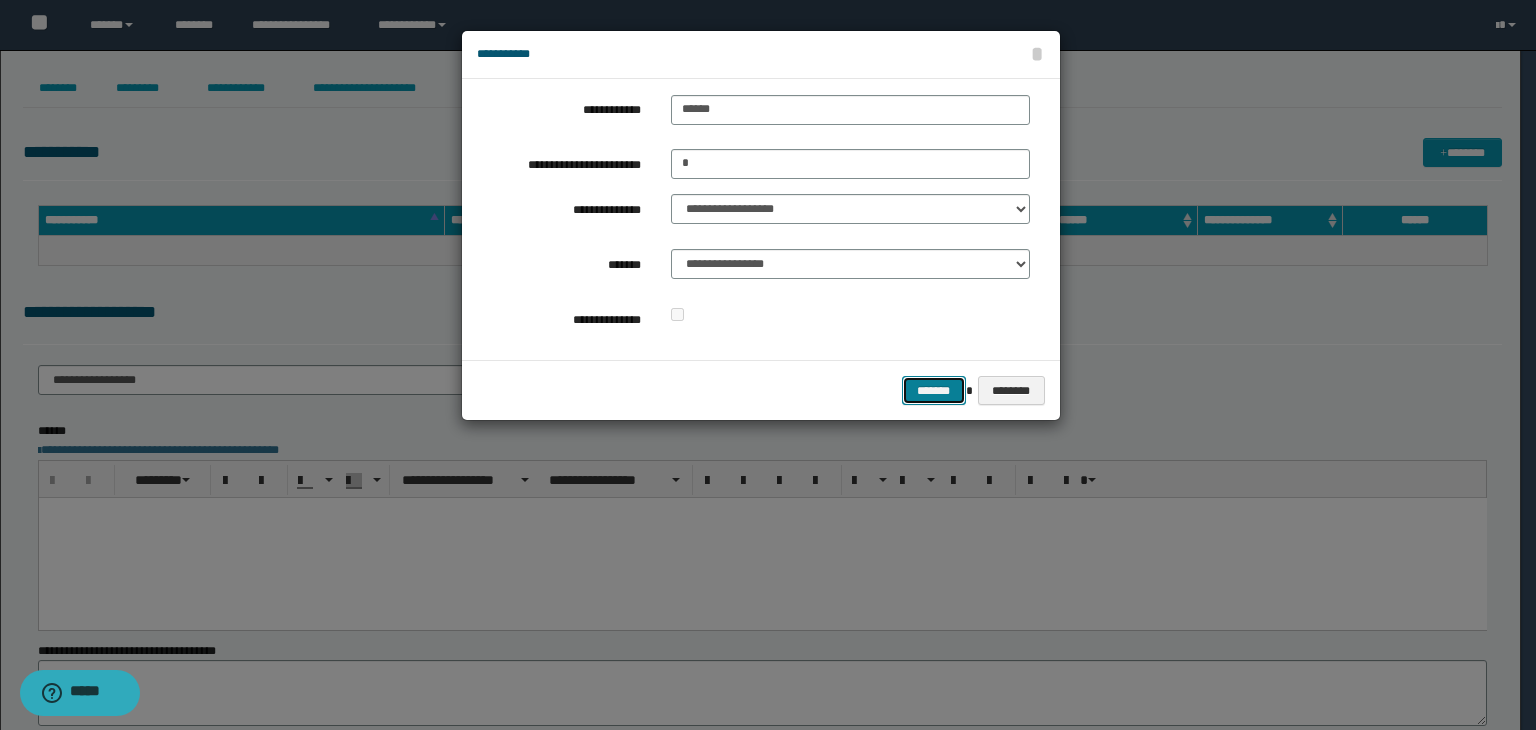 click on "*******" at bounding box center [934, 391] 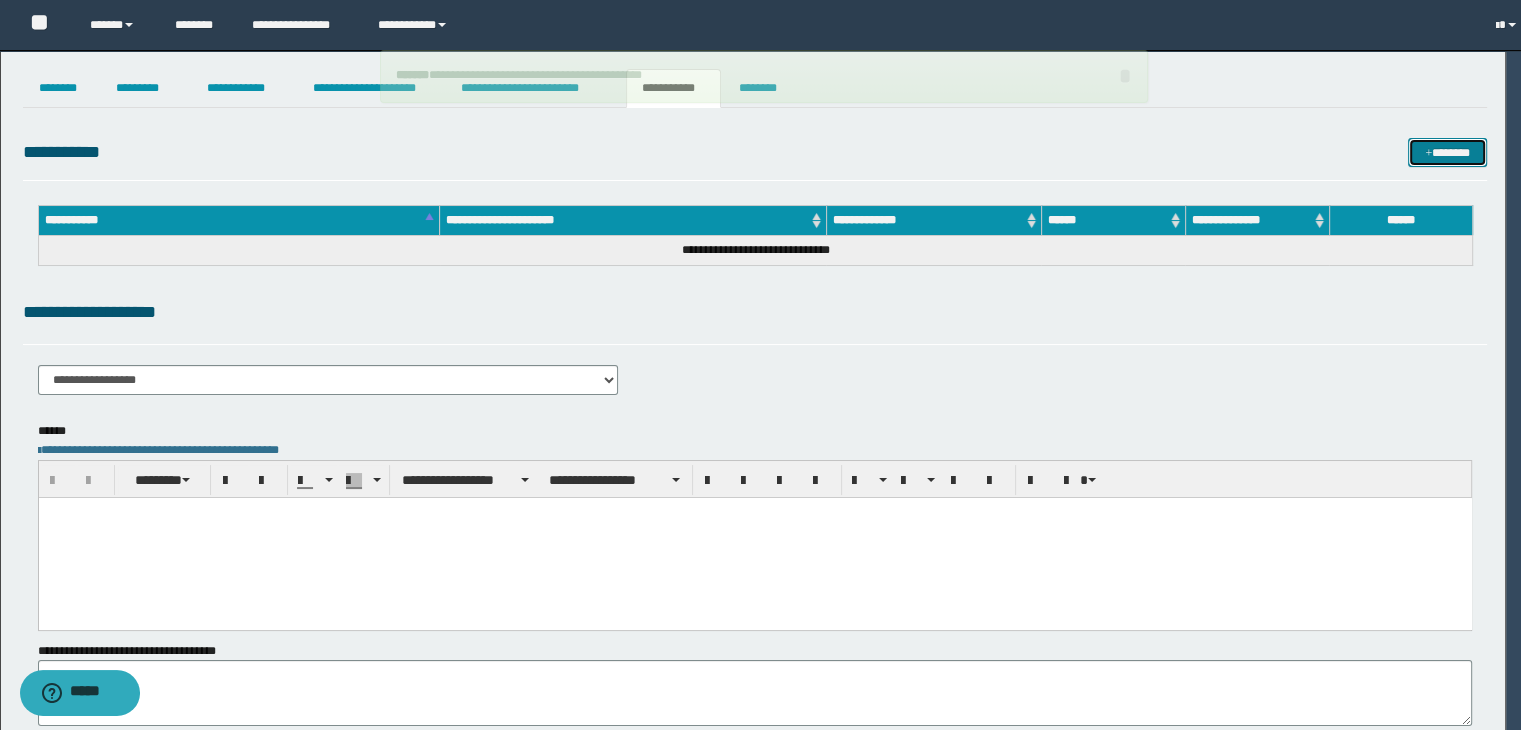 type 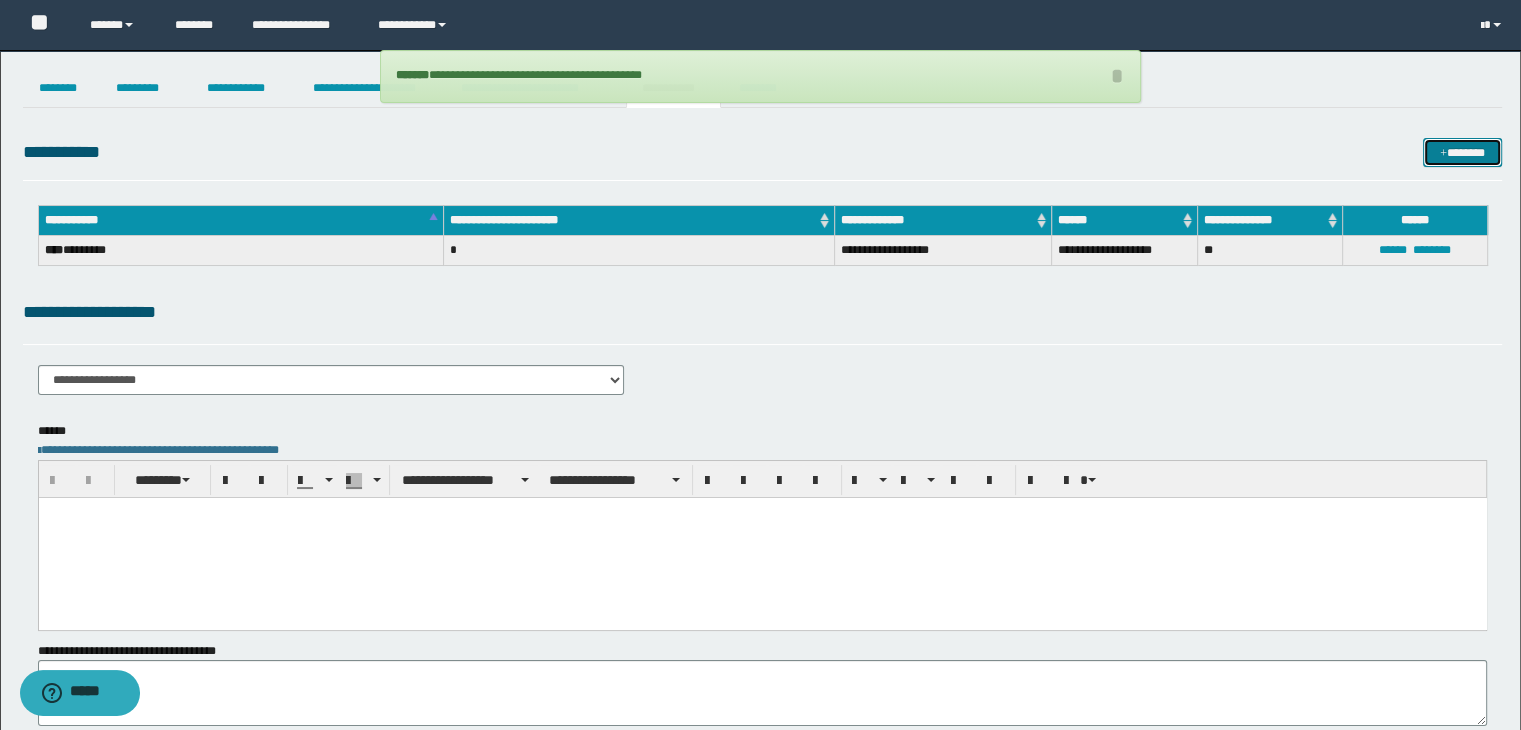 click on "*******" at bounding box center [1462, 153] 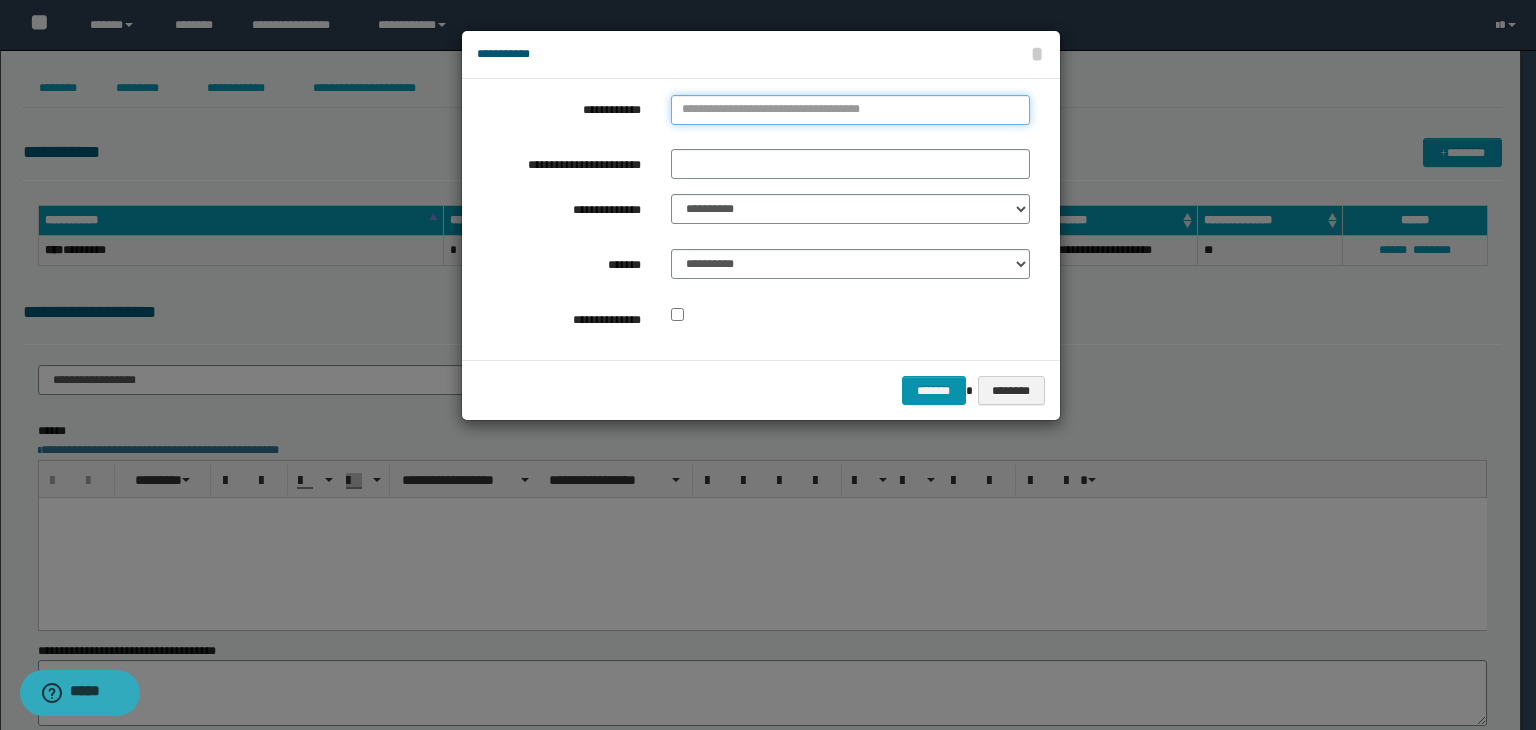 type on "**********" 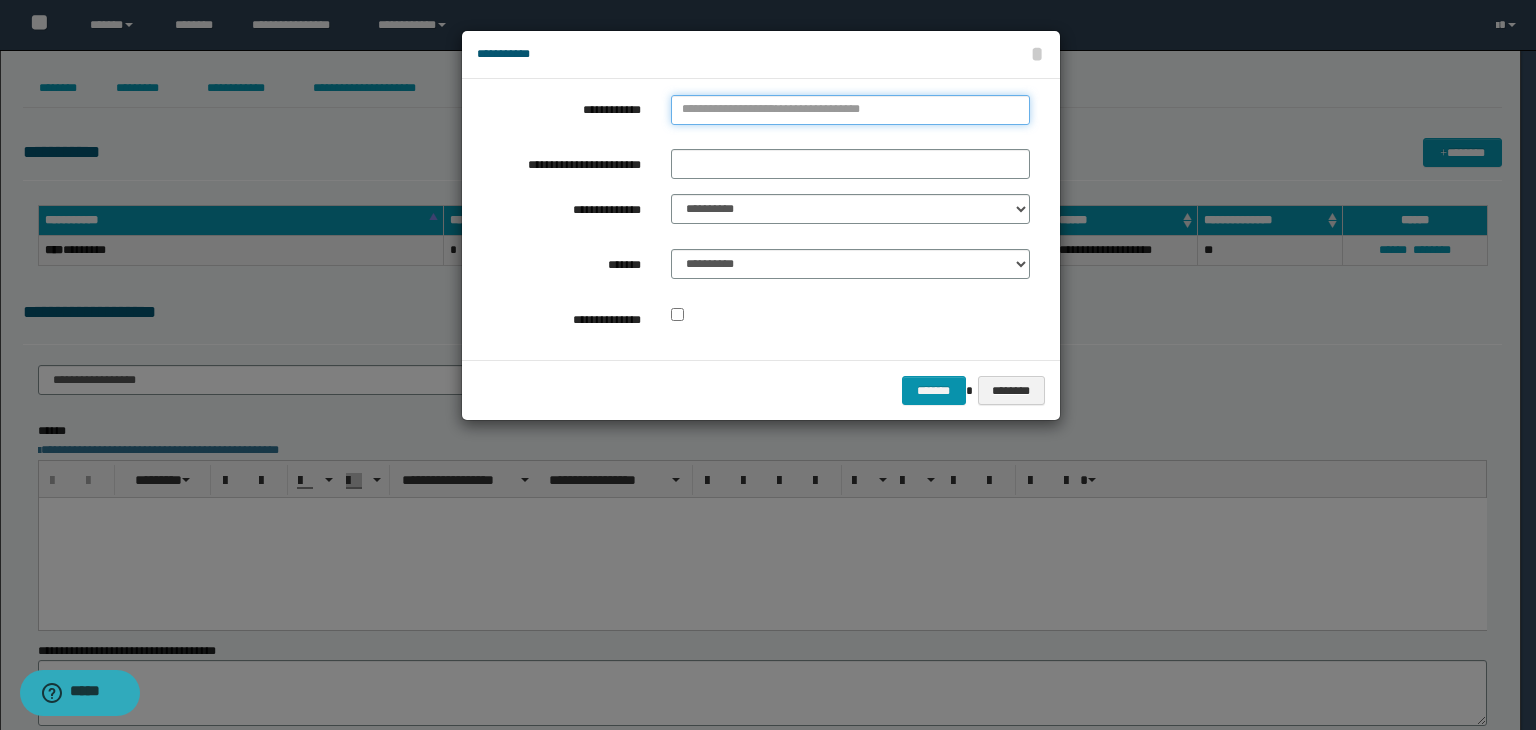 click on "**********" at bounding box center [850, 110] 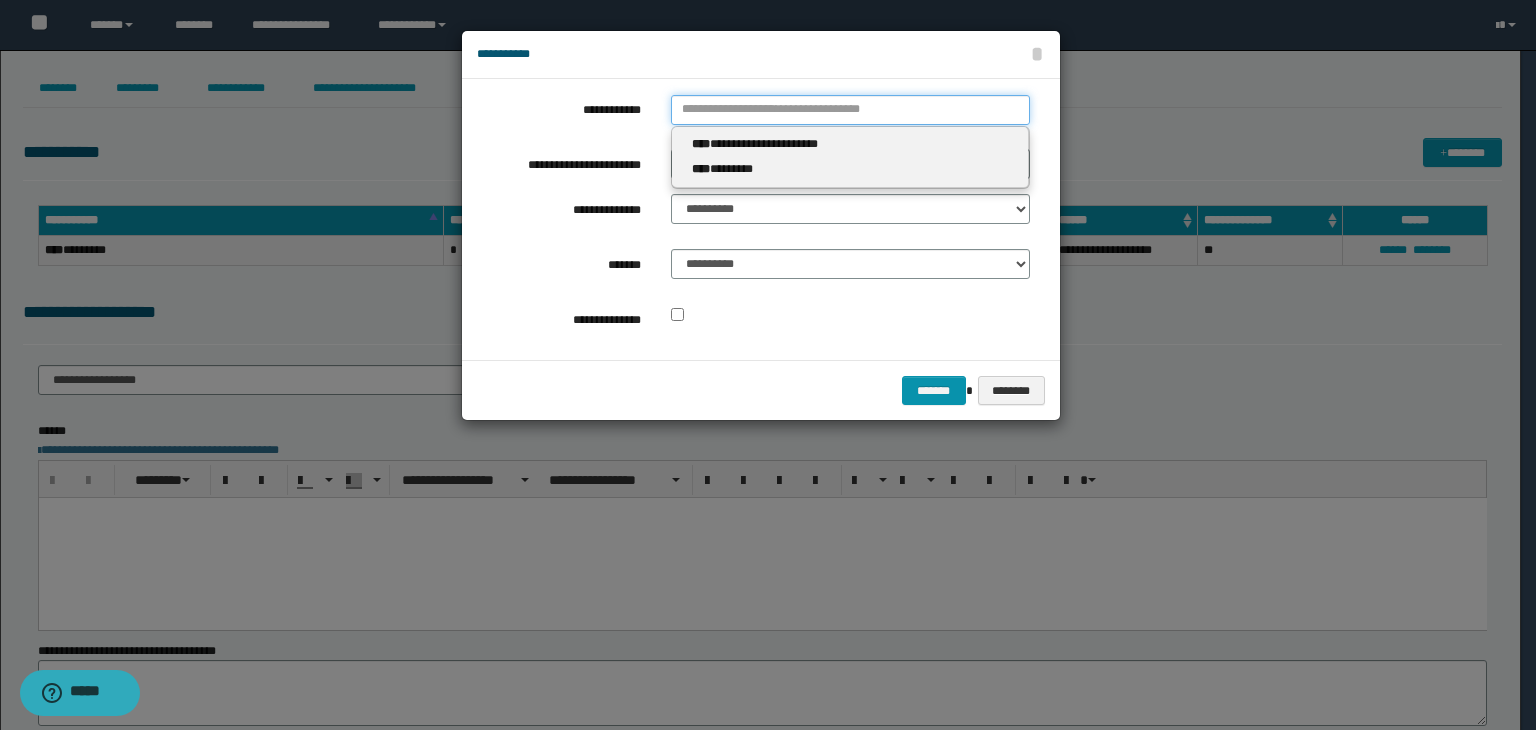 type 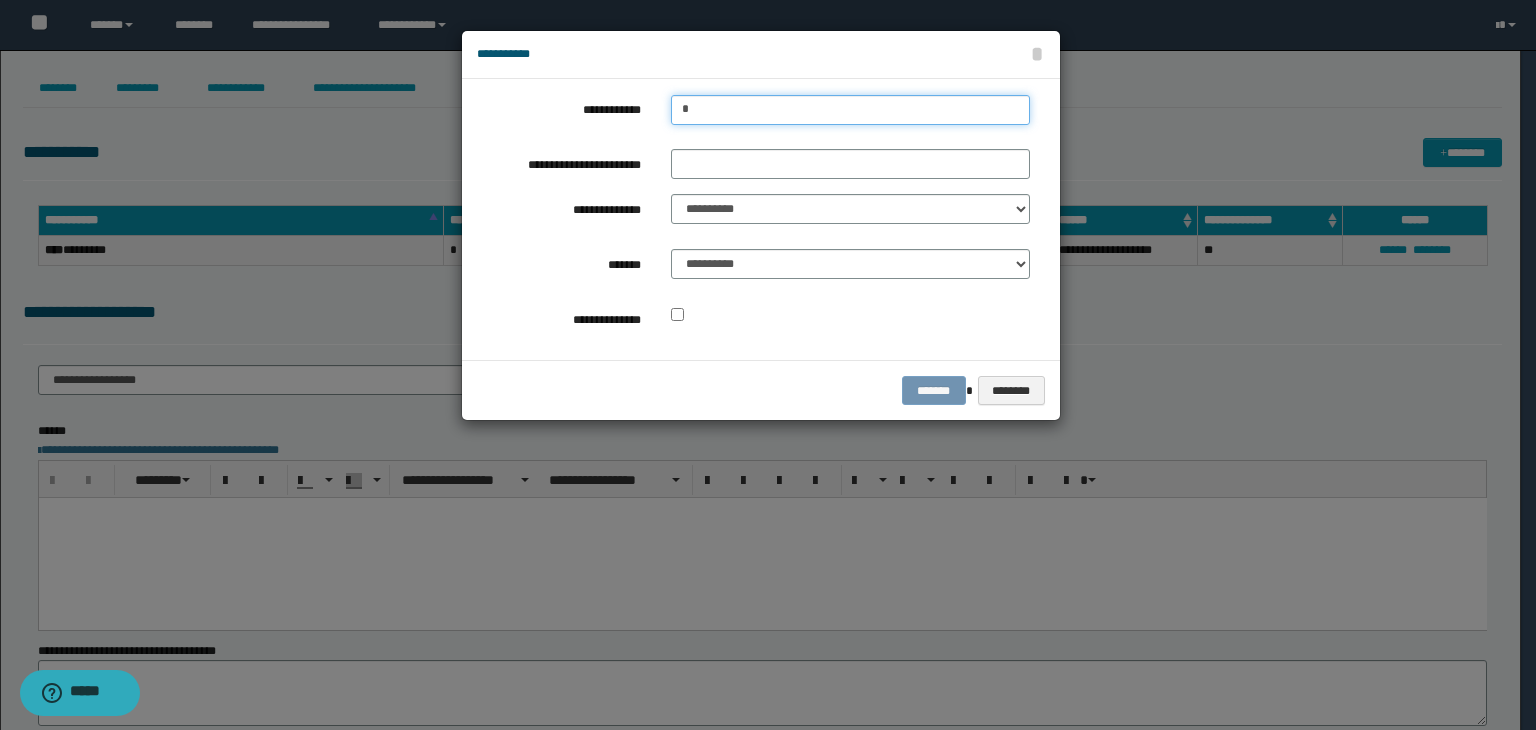 type on "**" 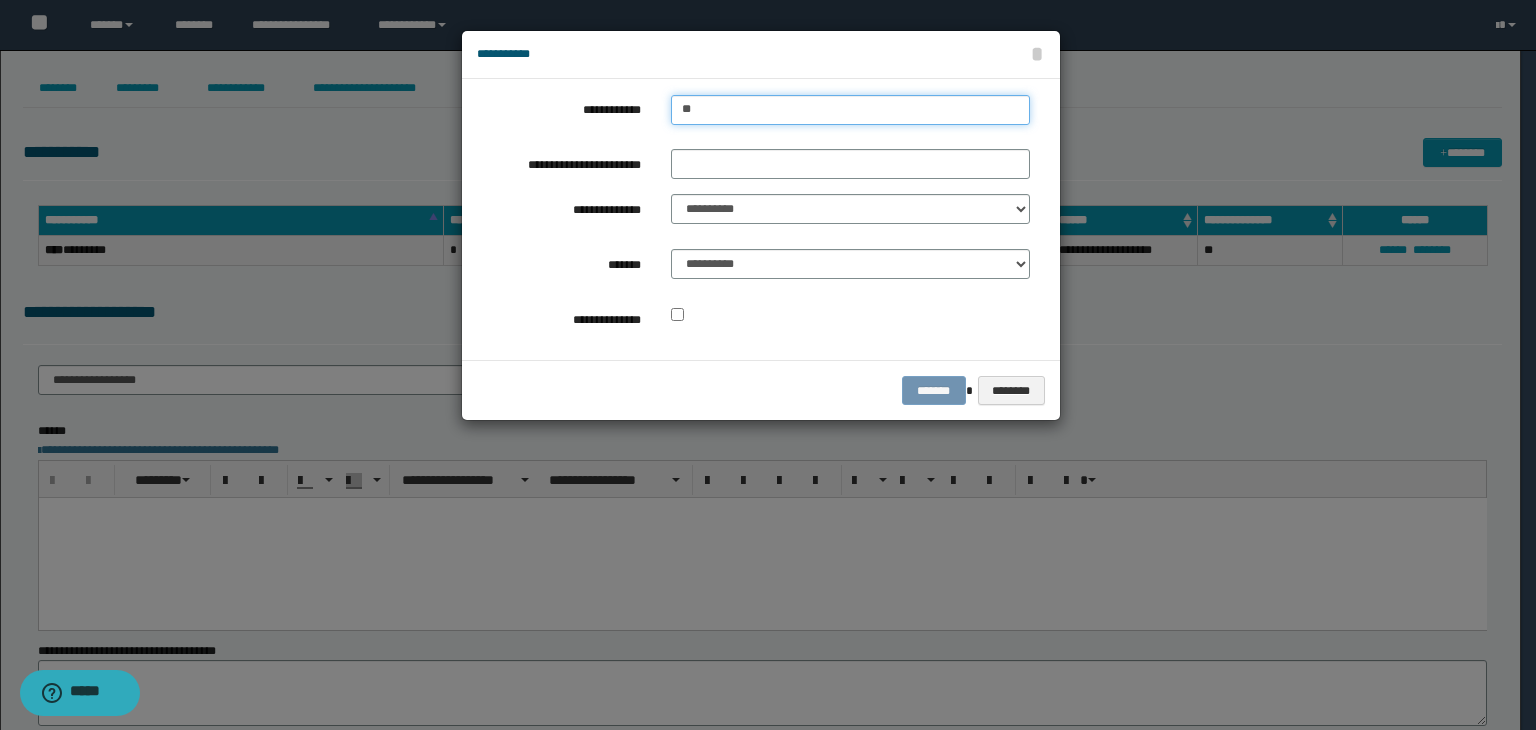 type 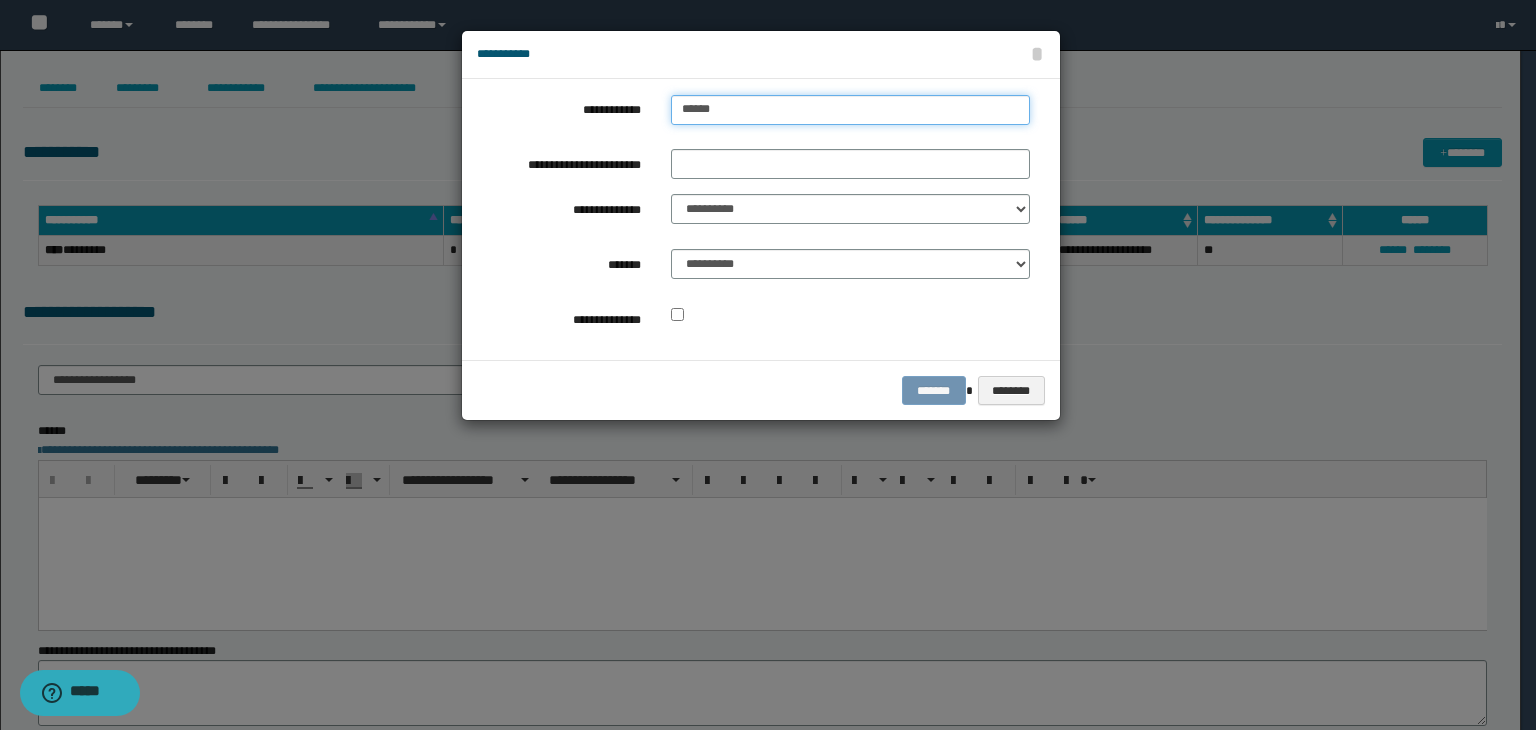 type on "*******" 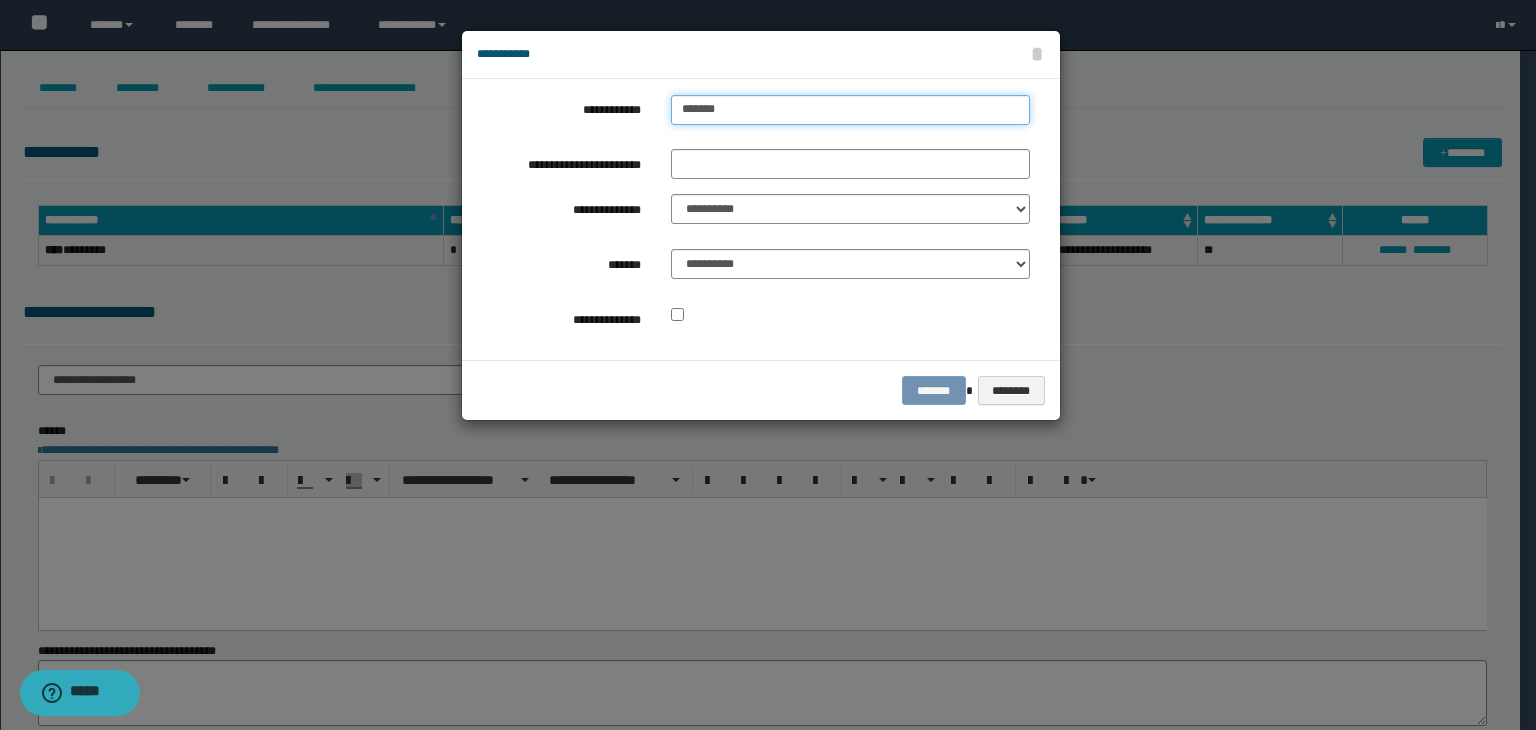 type on "**********" 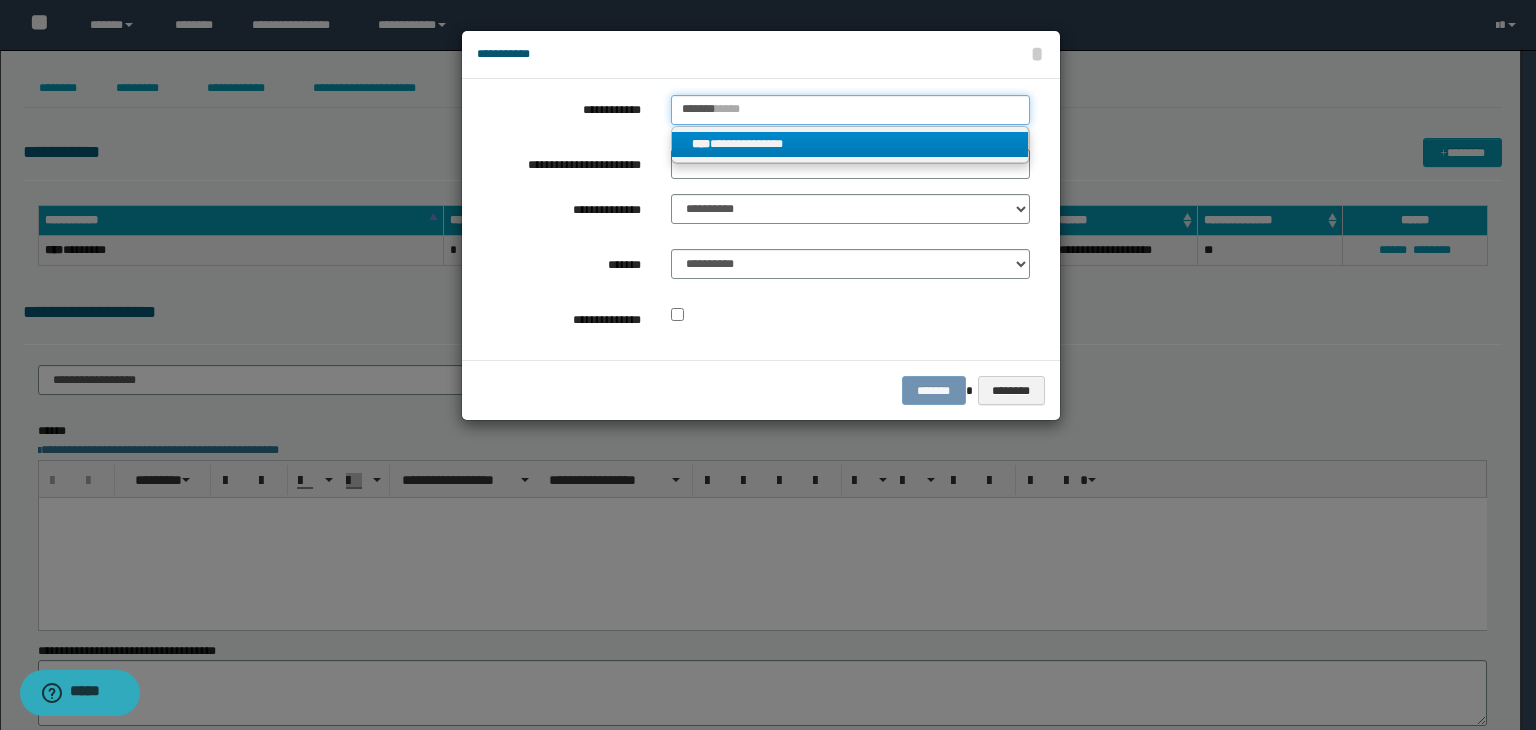 type on "*******" 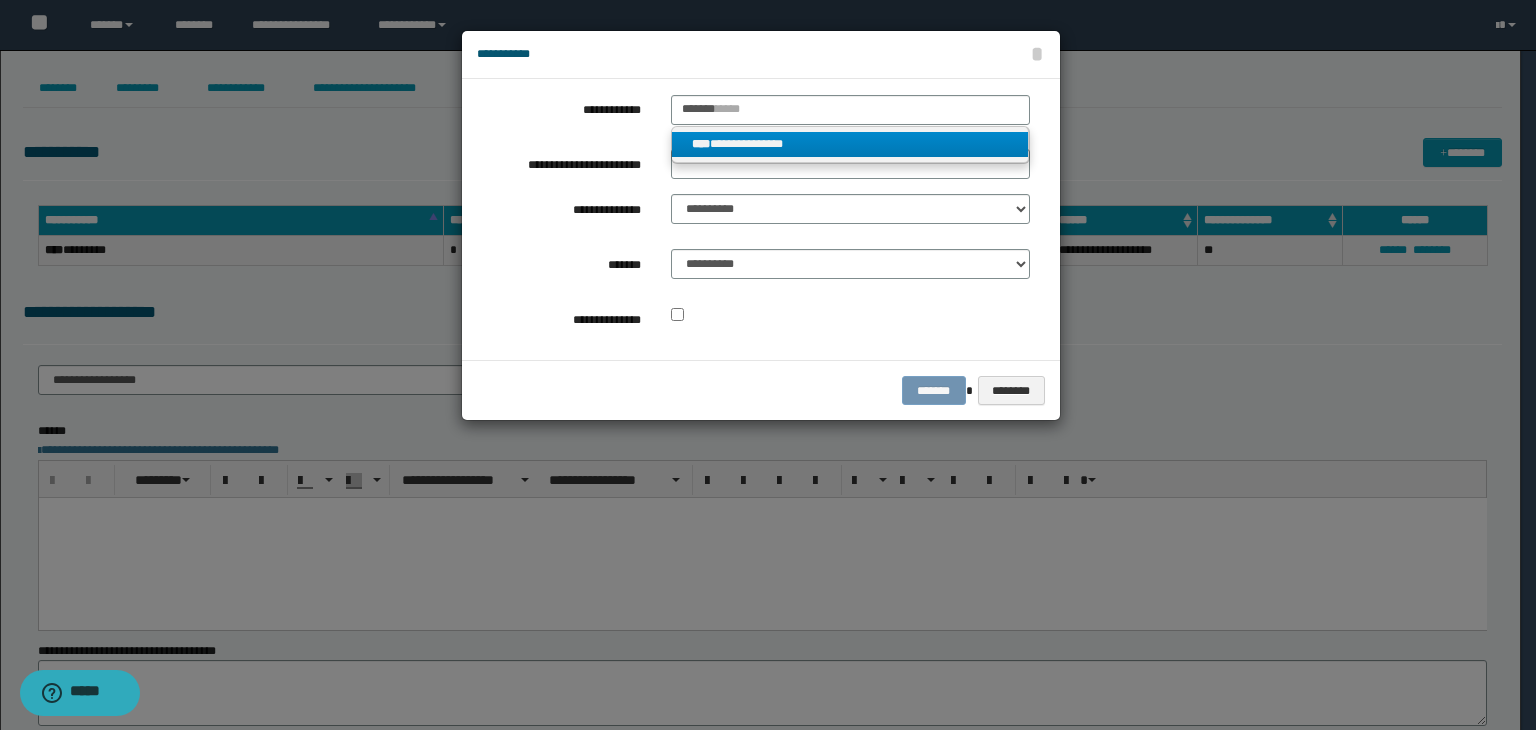 click on "**********" at bounding box center (850, 144) 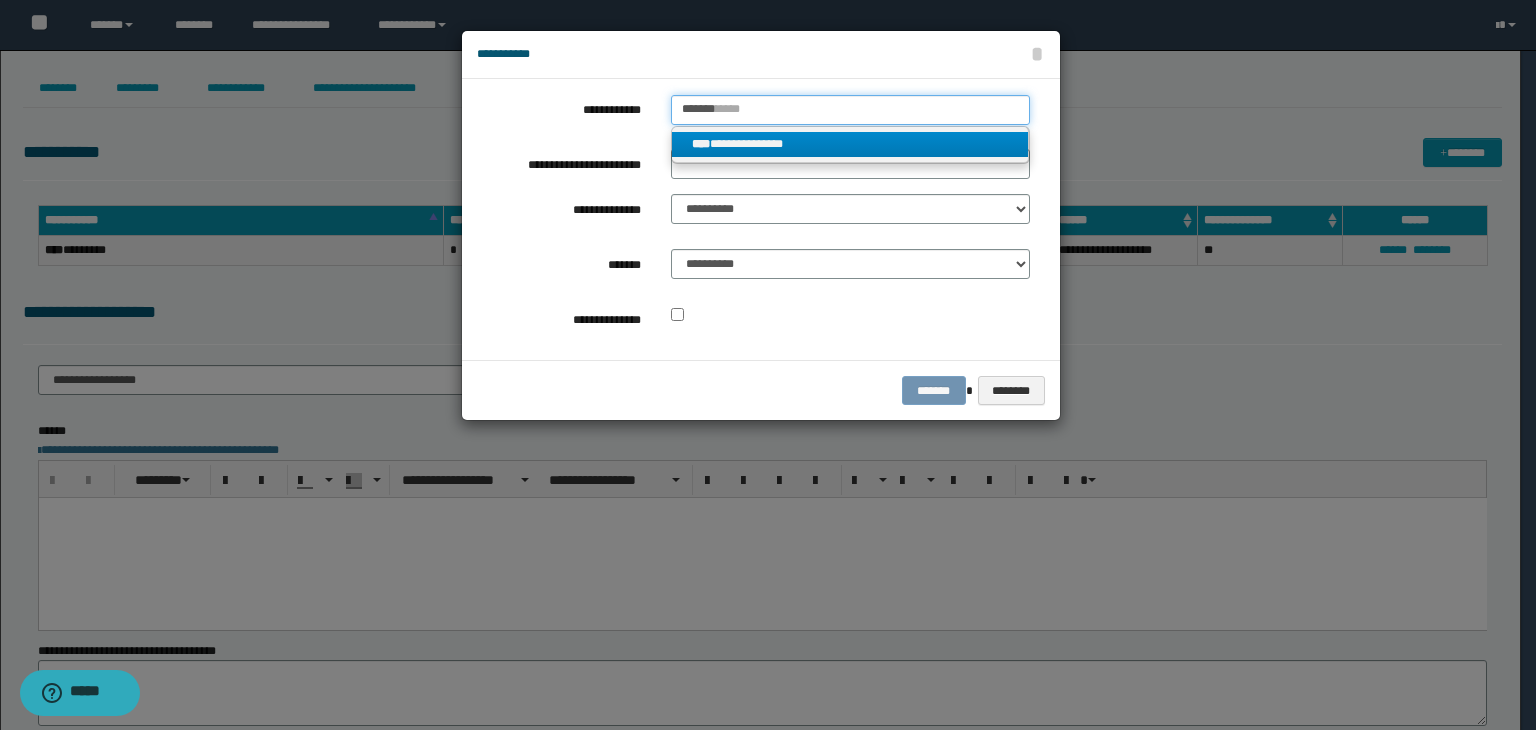 type 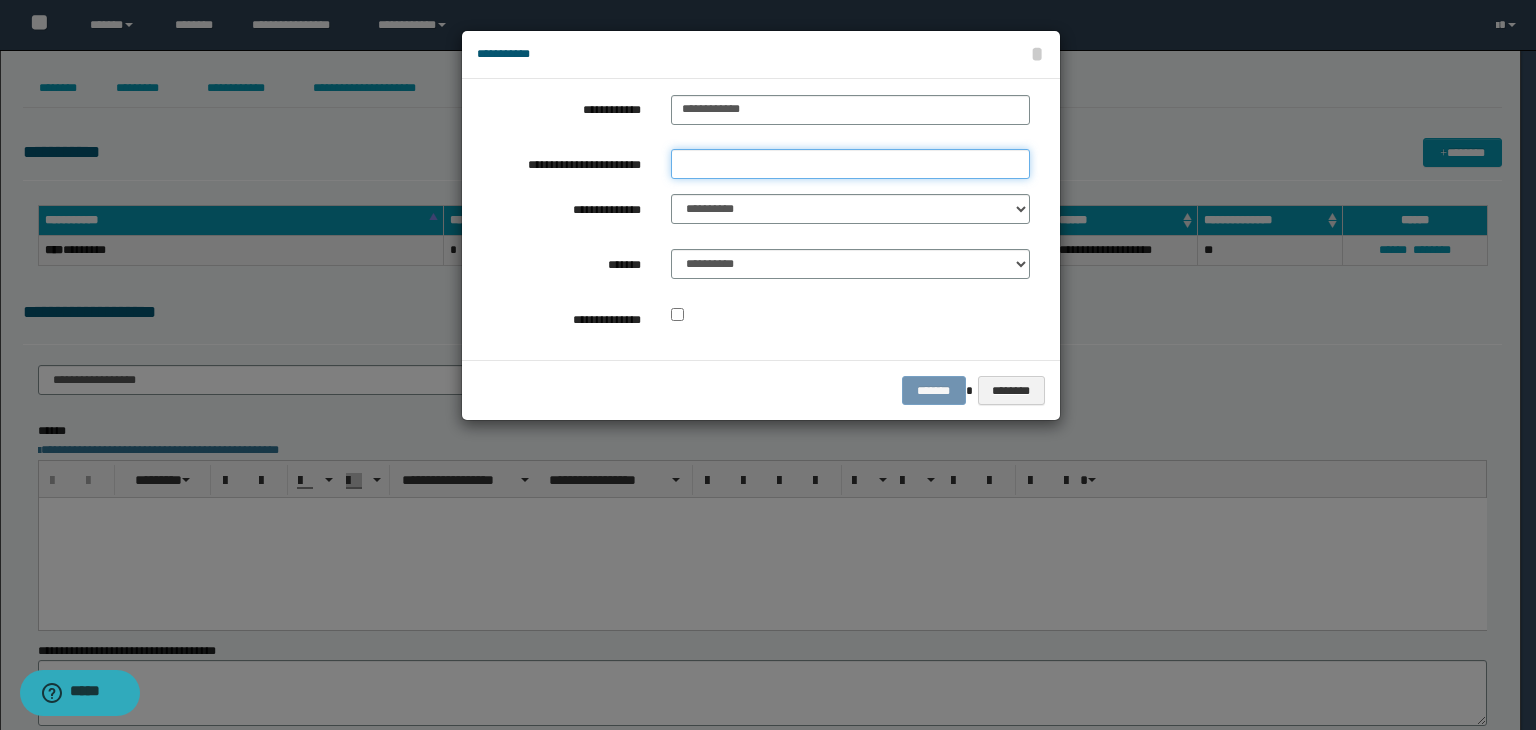 click on "**********" at bounding box center (850, 164) 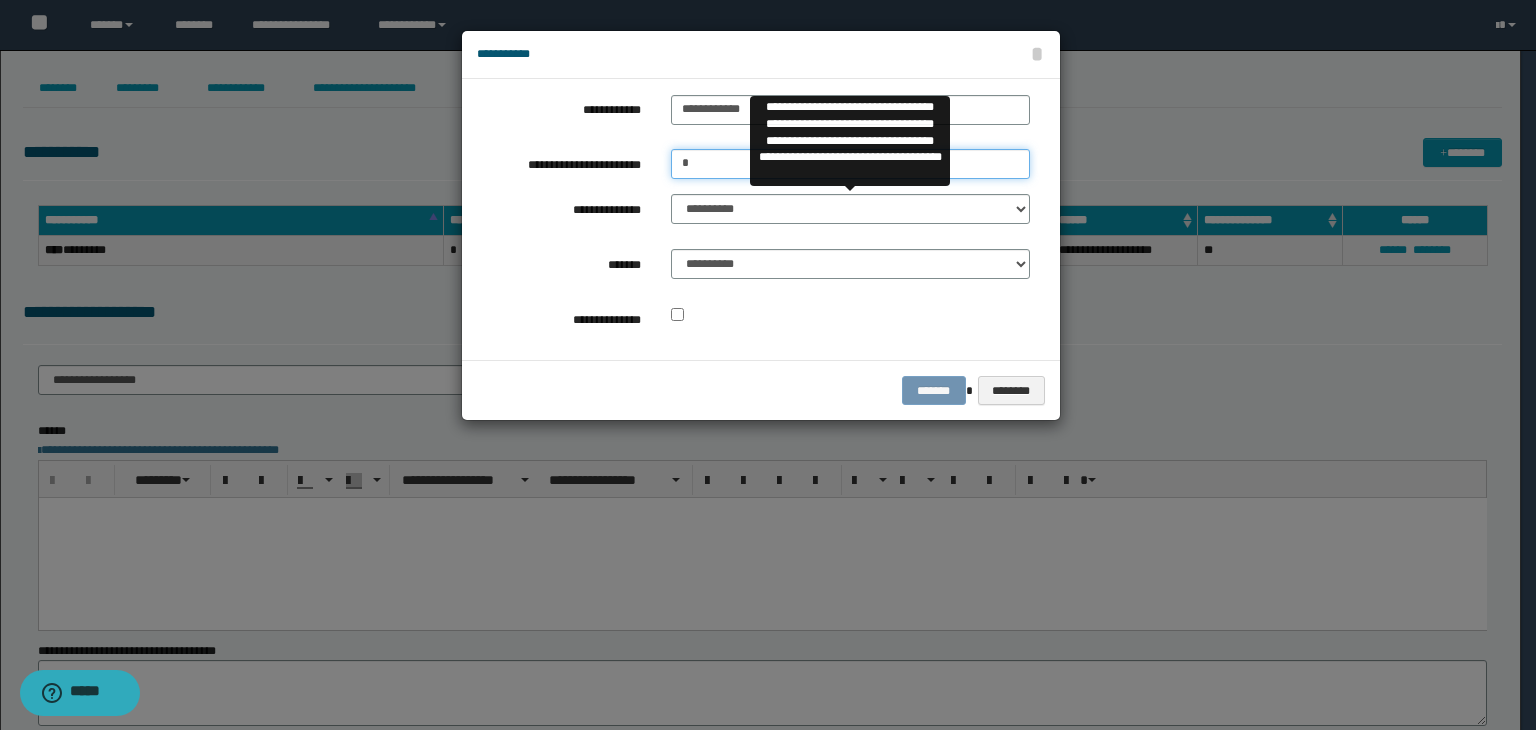 type on "*" 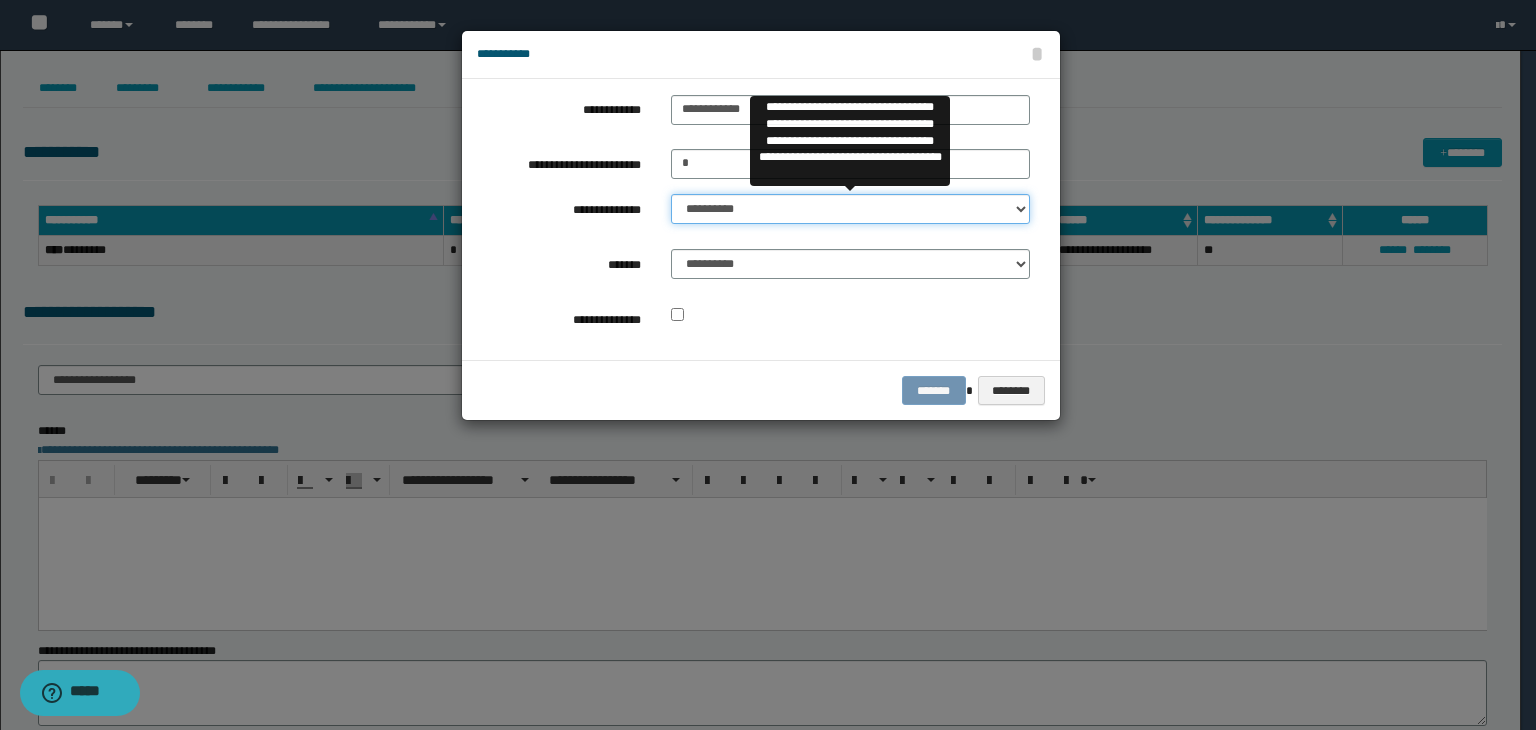click on "**********" at bounding box center [850, 209] 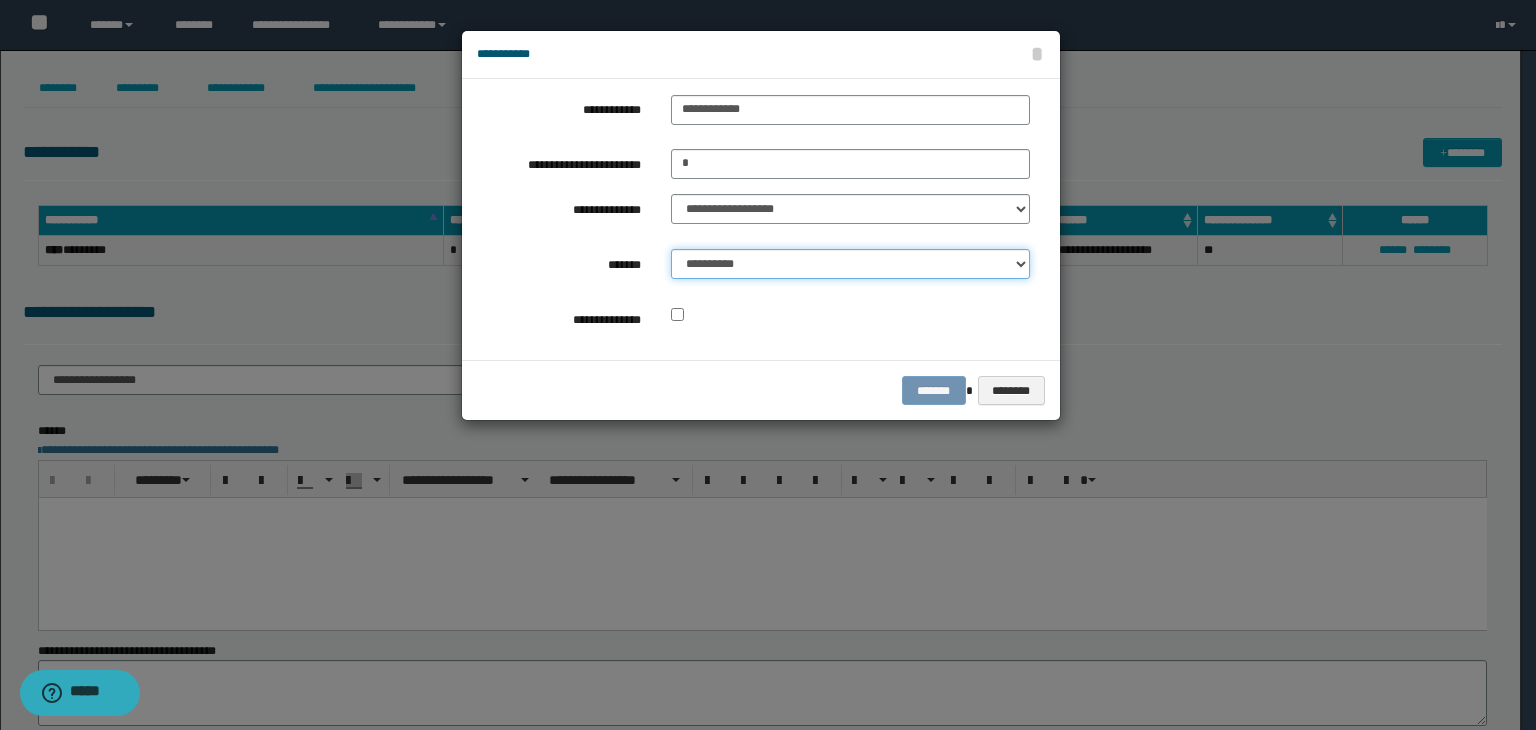 click on "**********" at bounding box center (850, 264) 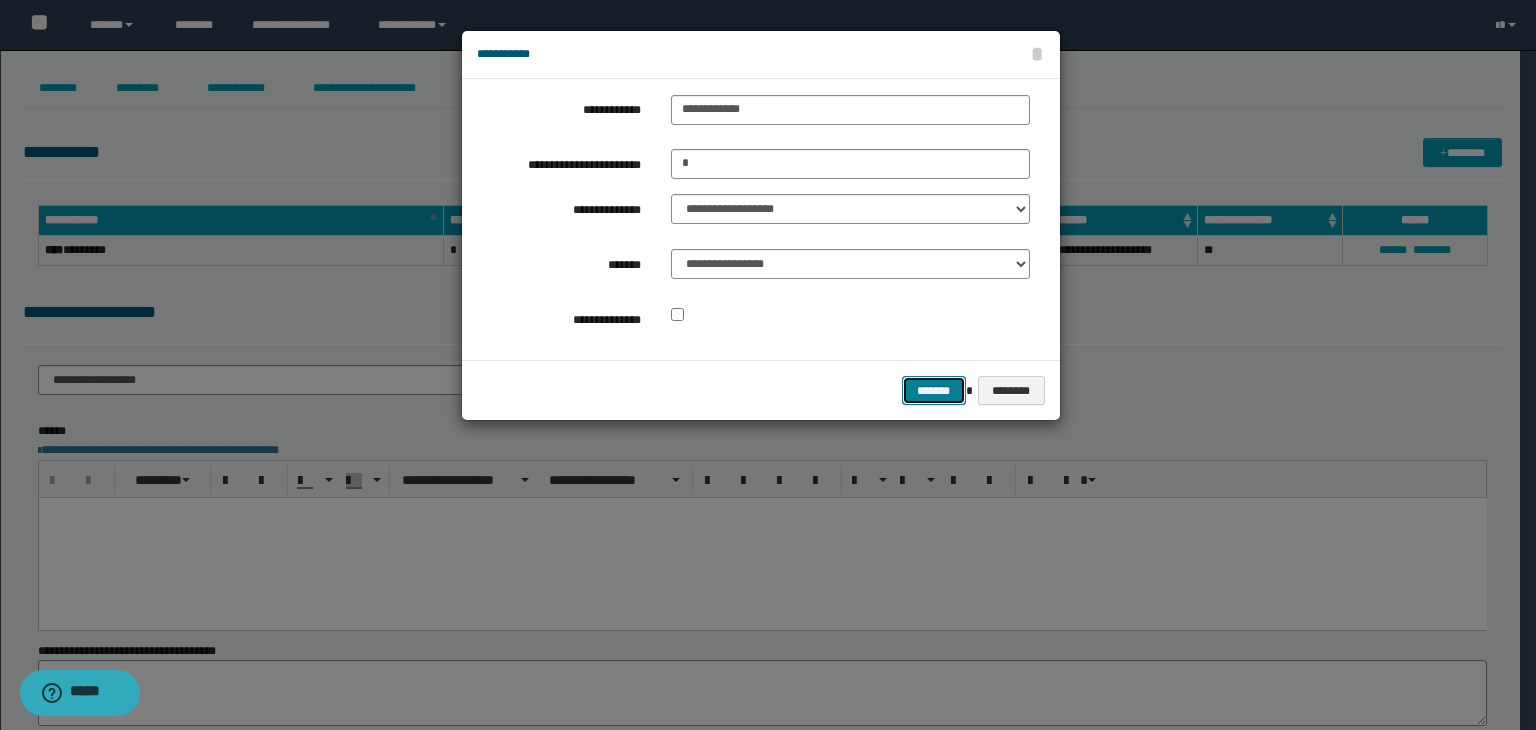 click on "*******" at bounding box center (934, 391) 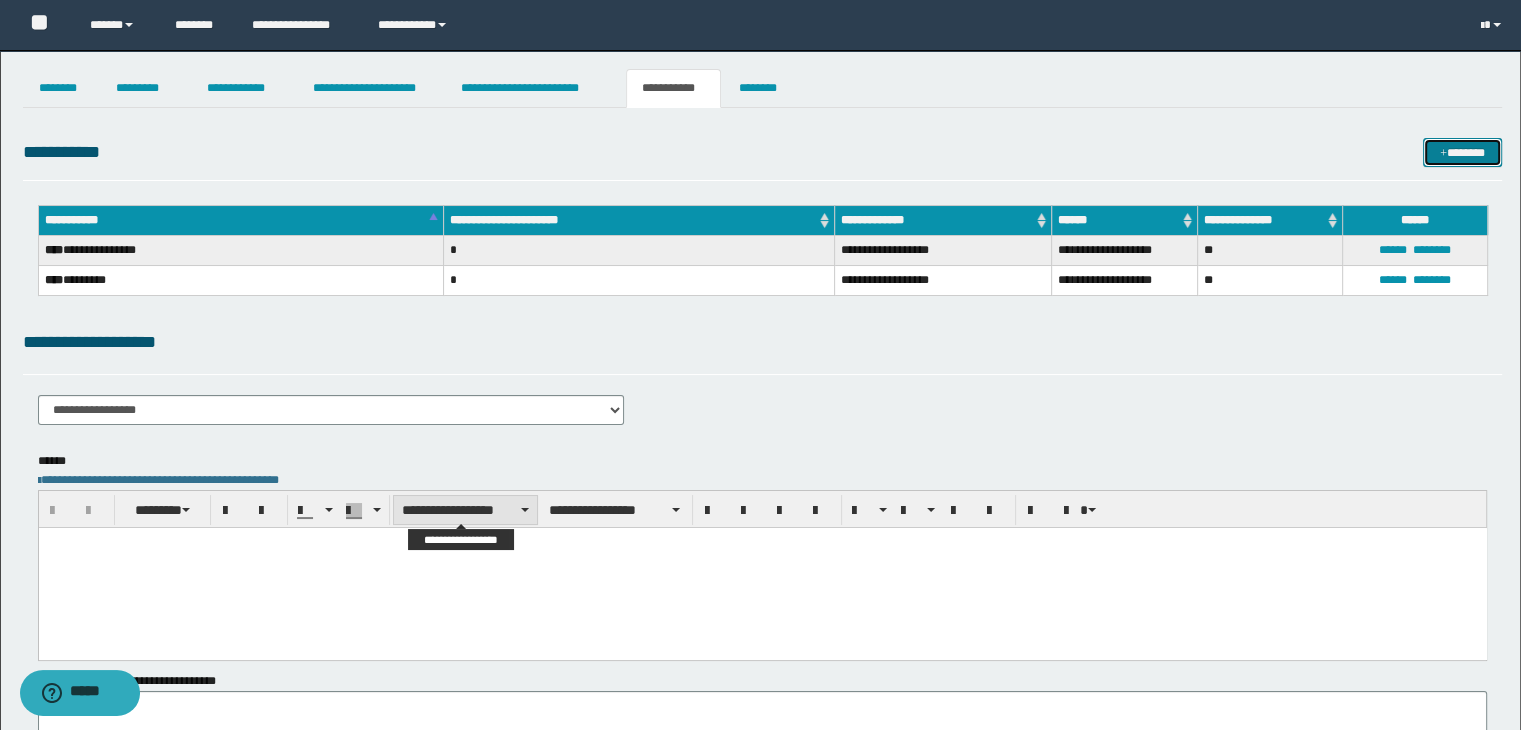 scroll, scrollTop: 180, scrollLeft: 0, axis: vertical 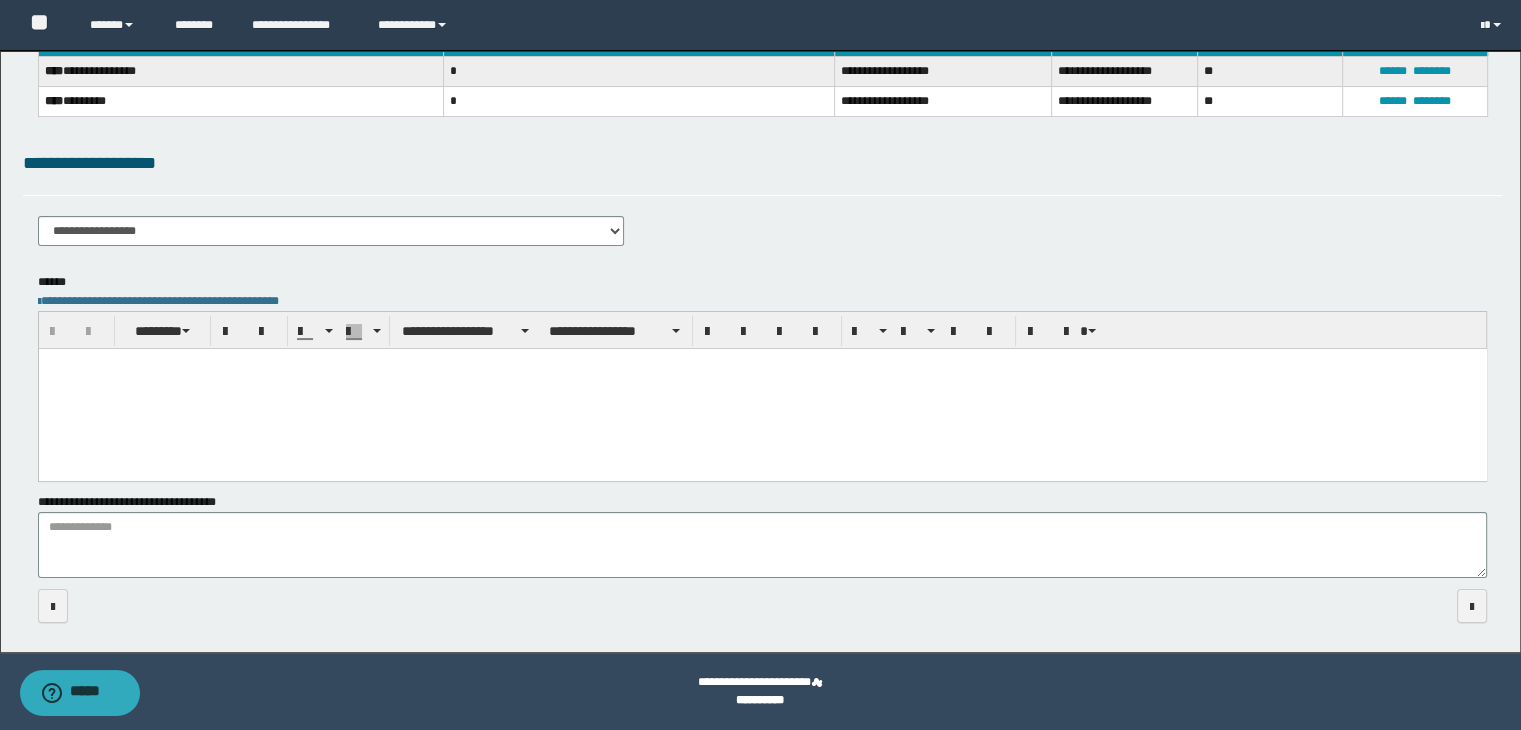 click at bounding box center (762, 388) 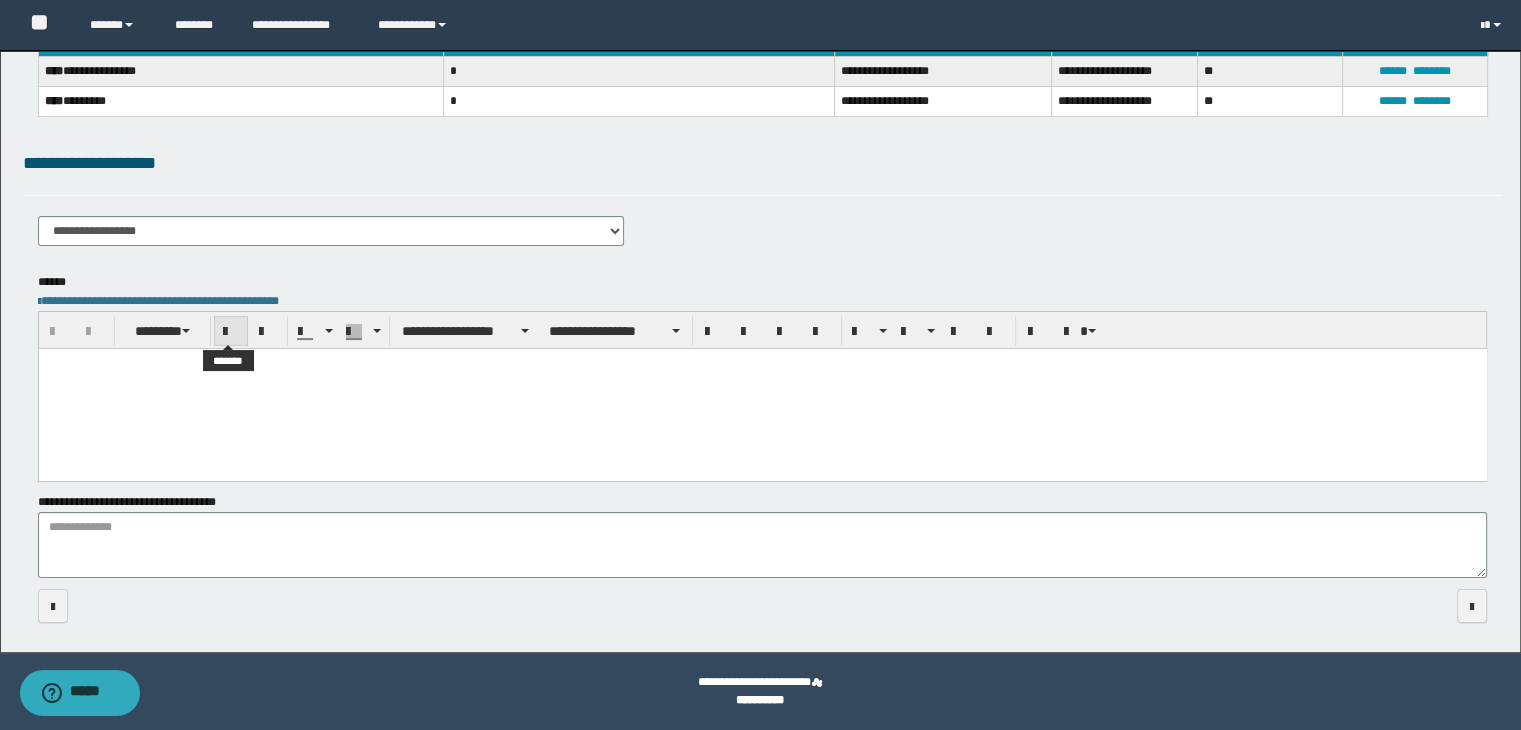 paste 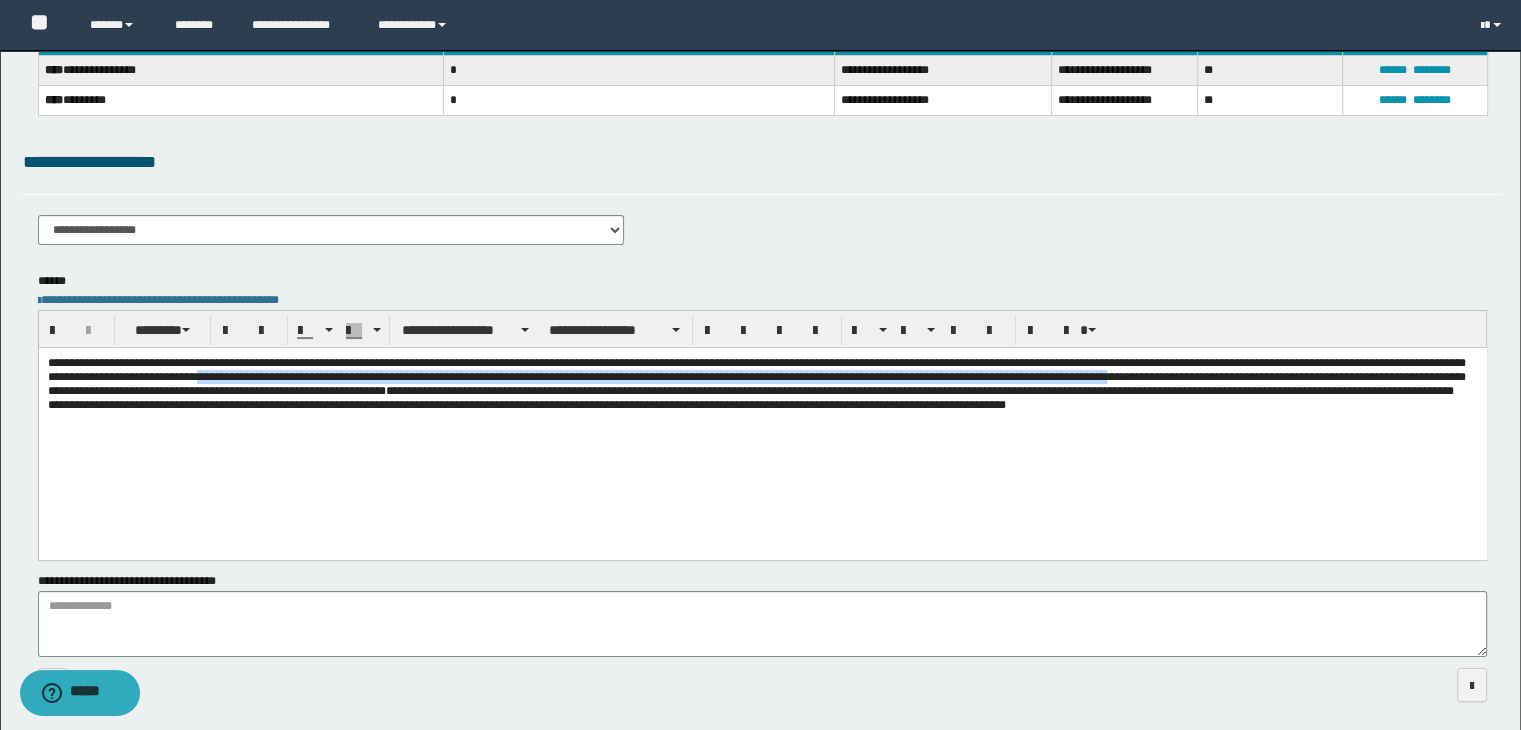 drag, startPoint x: 795, startPoint y: 378, endPoint x: 721, endPoint y: 392, distance: 75.31268 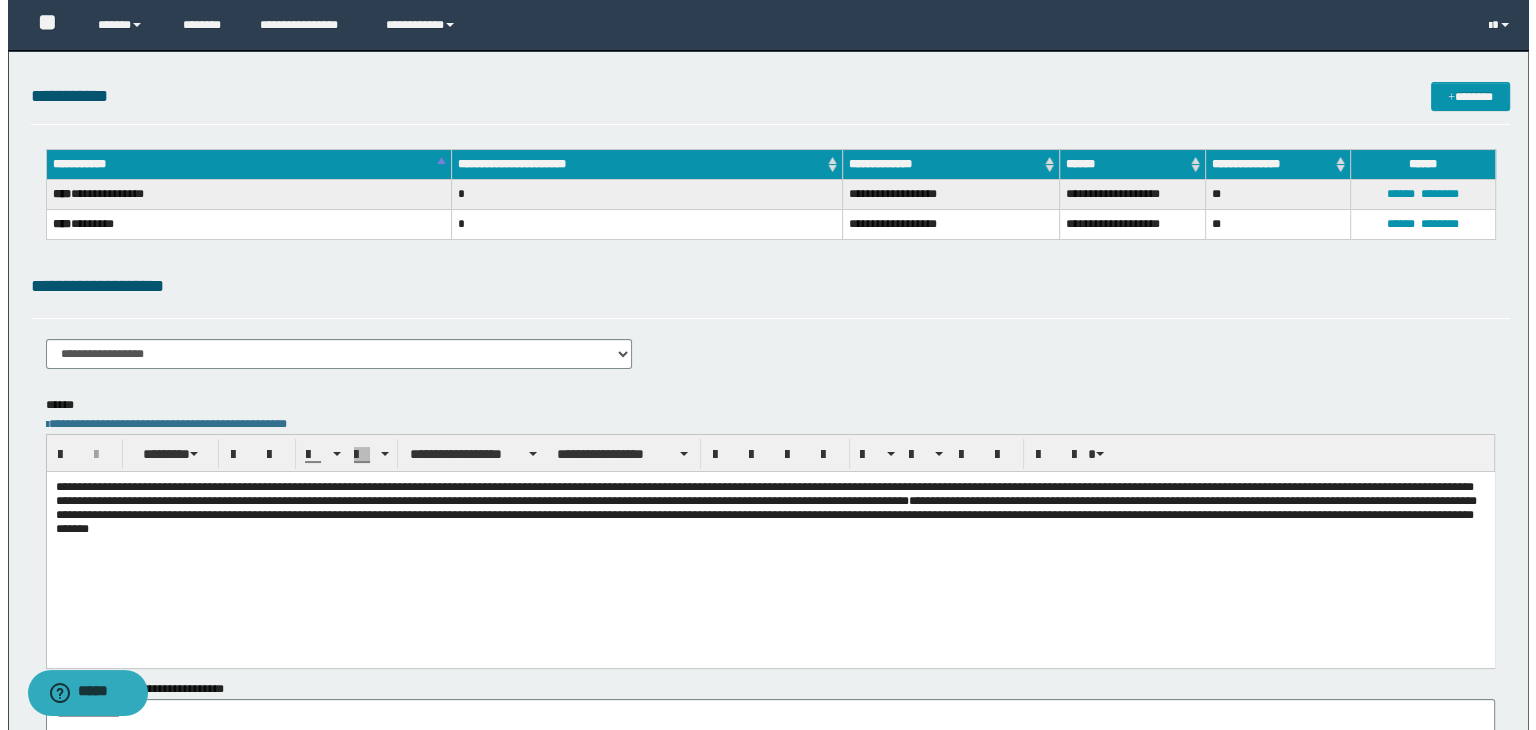 scroll, scrollTop: 0, scrollLeft: 0, axis: both 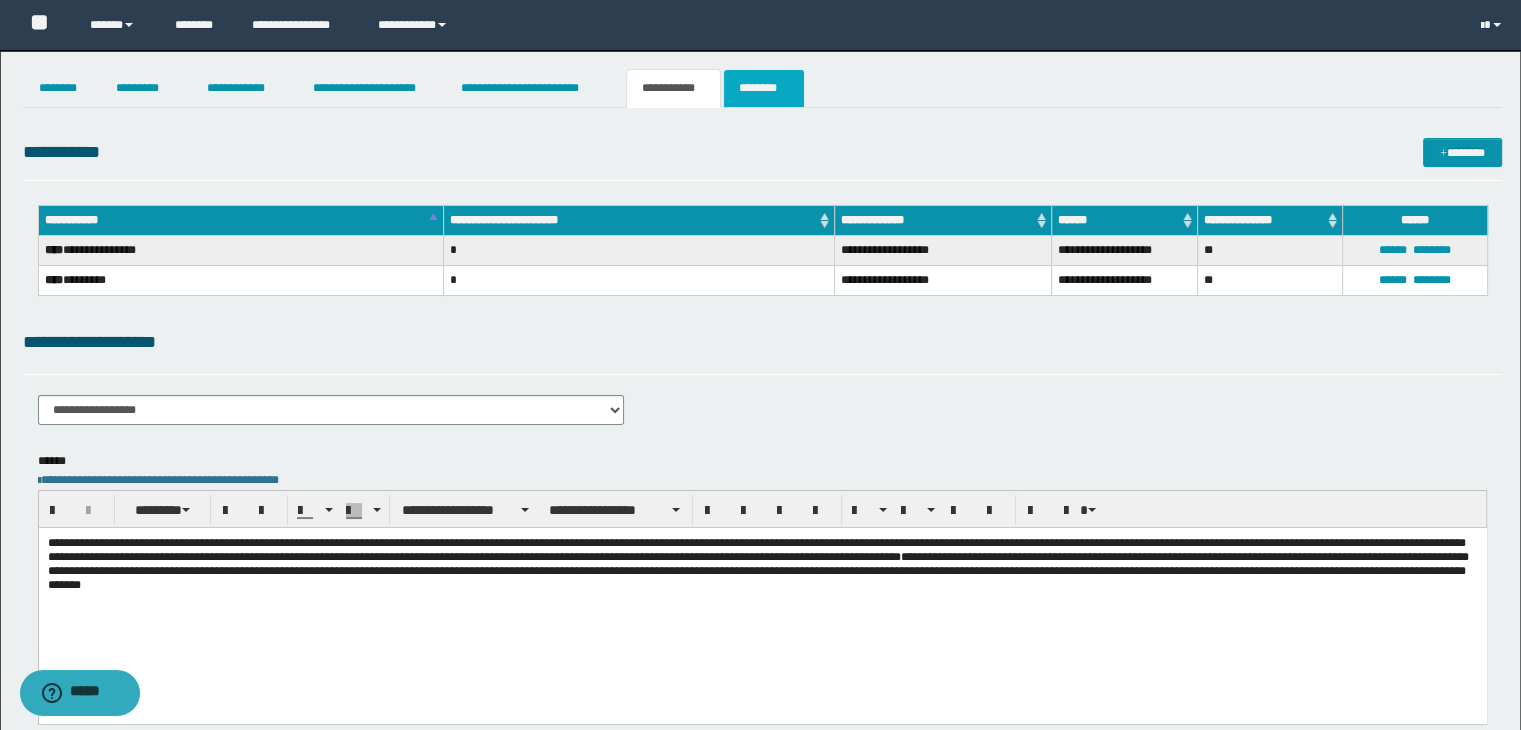 click on "********" at bounding box center [764, 88] 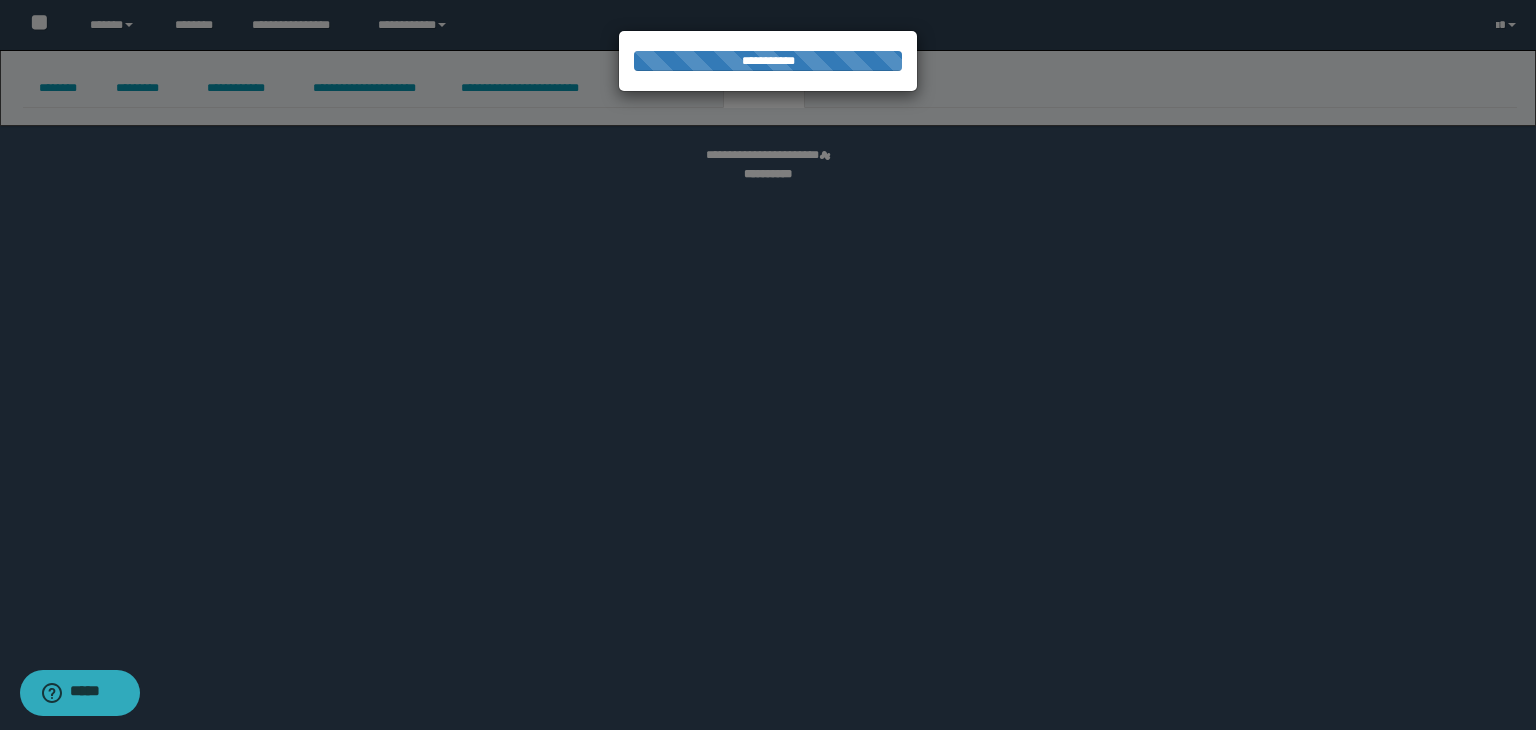 select 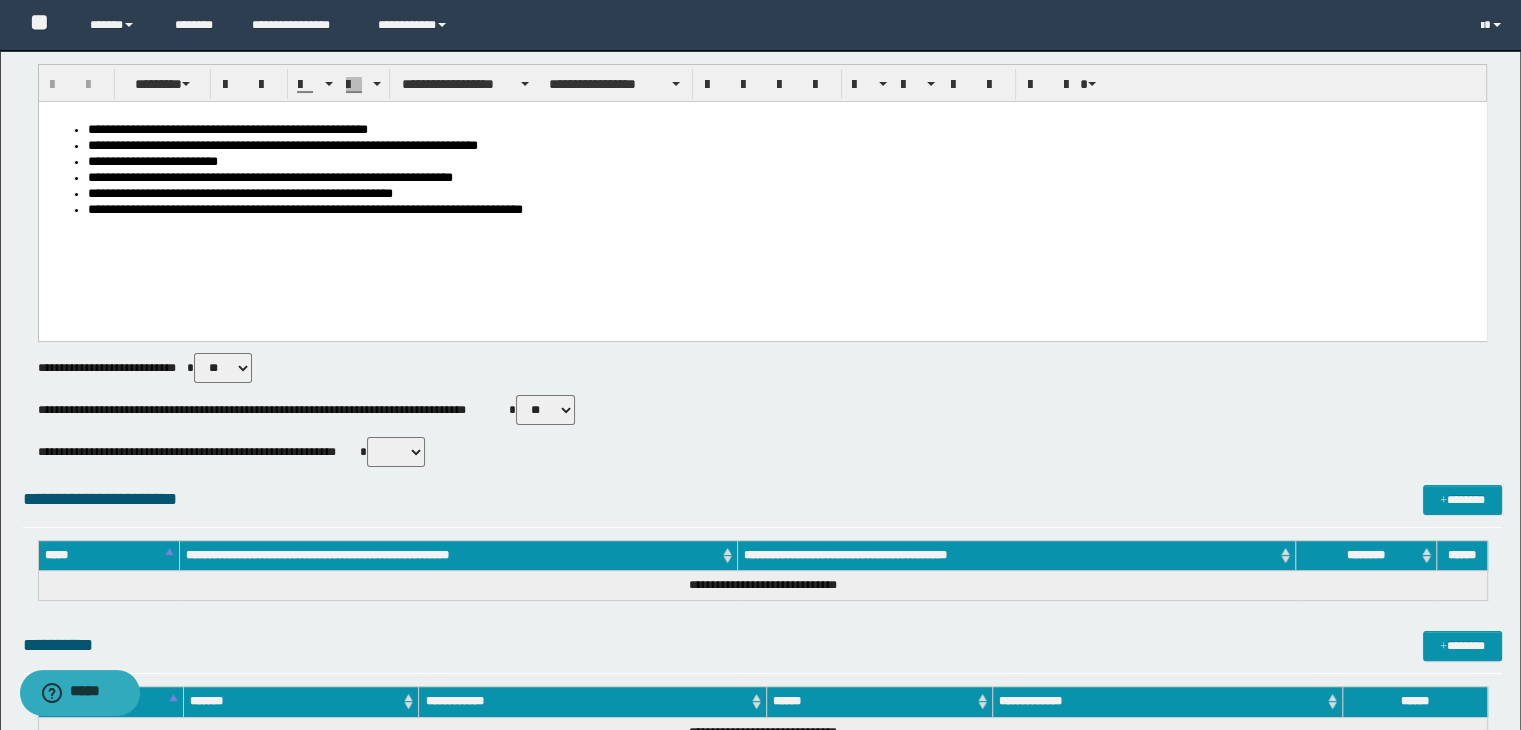 scroll, scrollTop: 300, scrollLeft: 0, axis: vertical 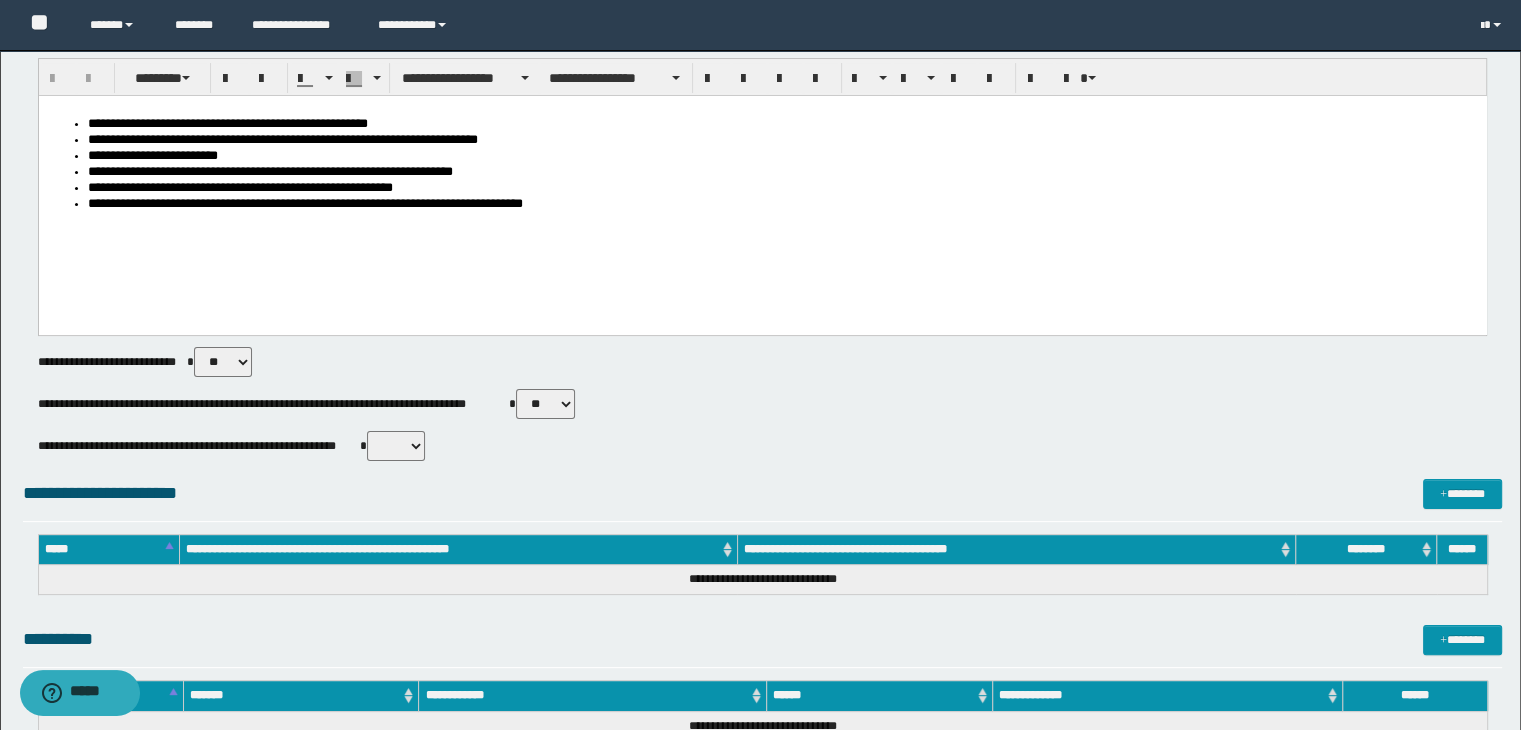 click on "**
**" at bounding box center [545, 404] 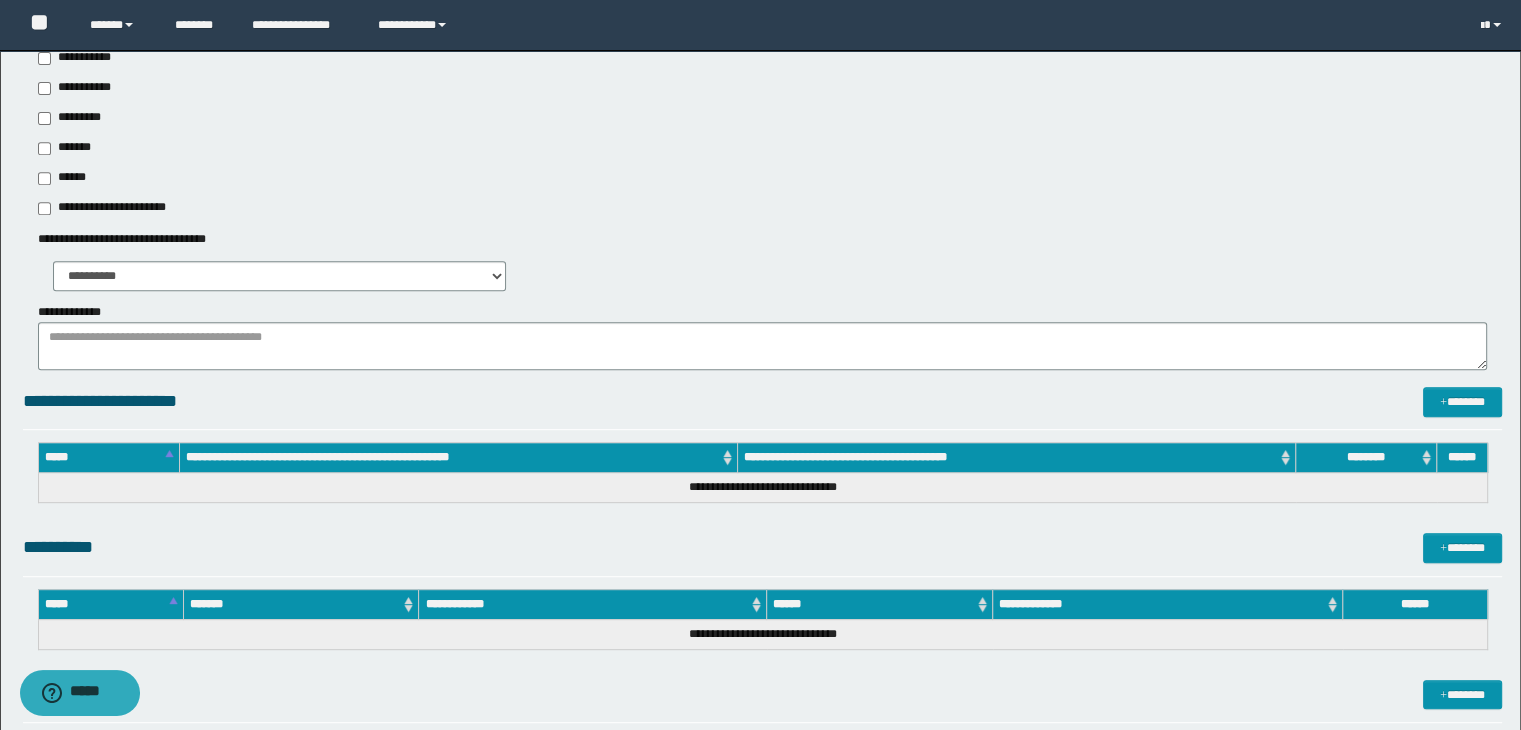 scroll, scrollTop: 900, scrollLeft: 0, axis: vertical 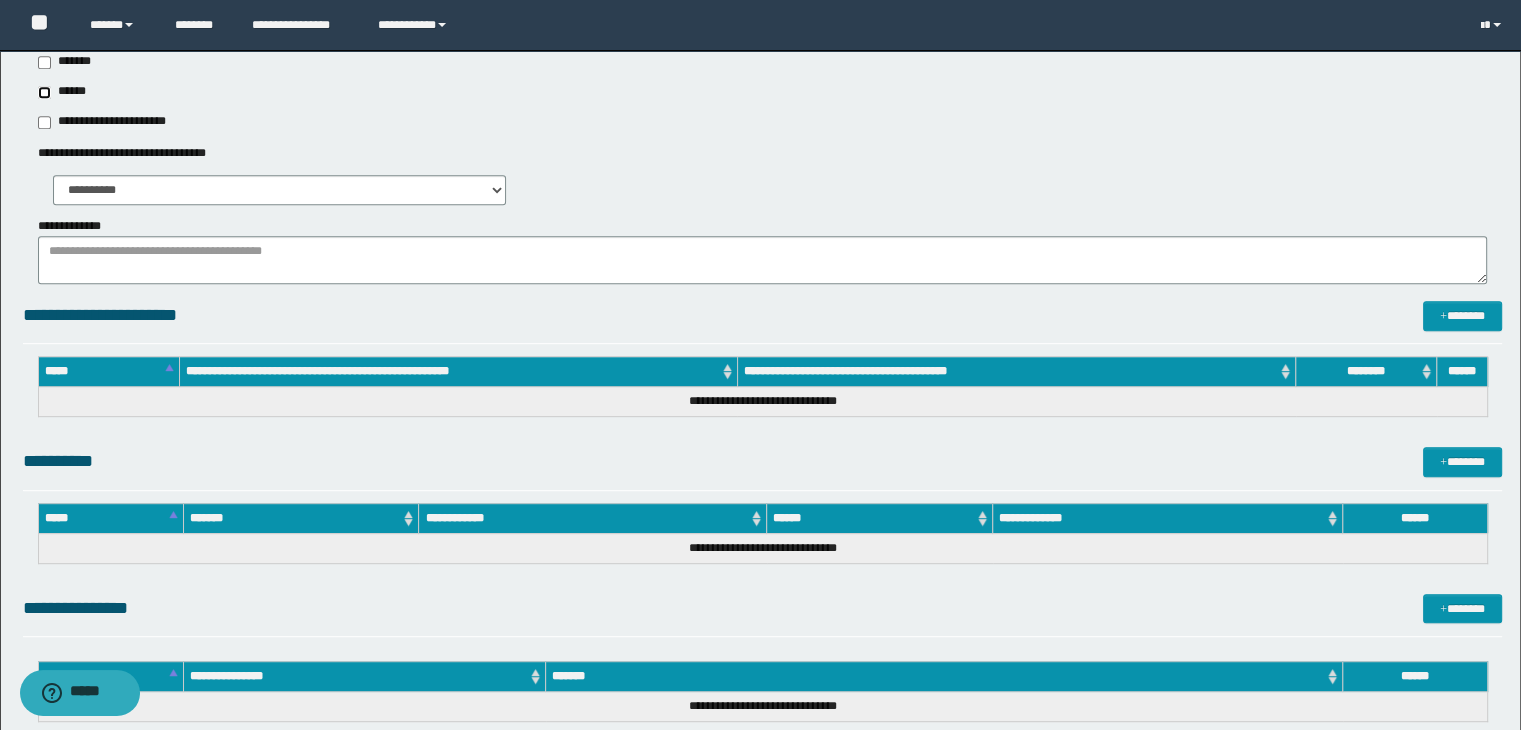 type on "******" 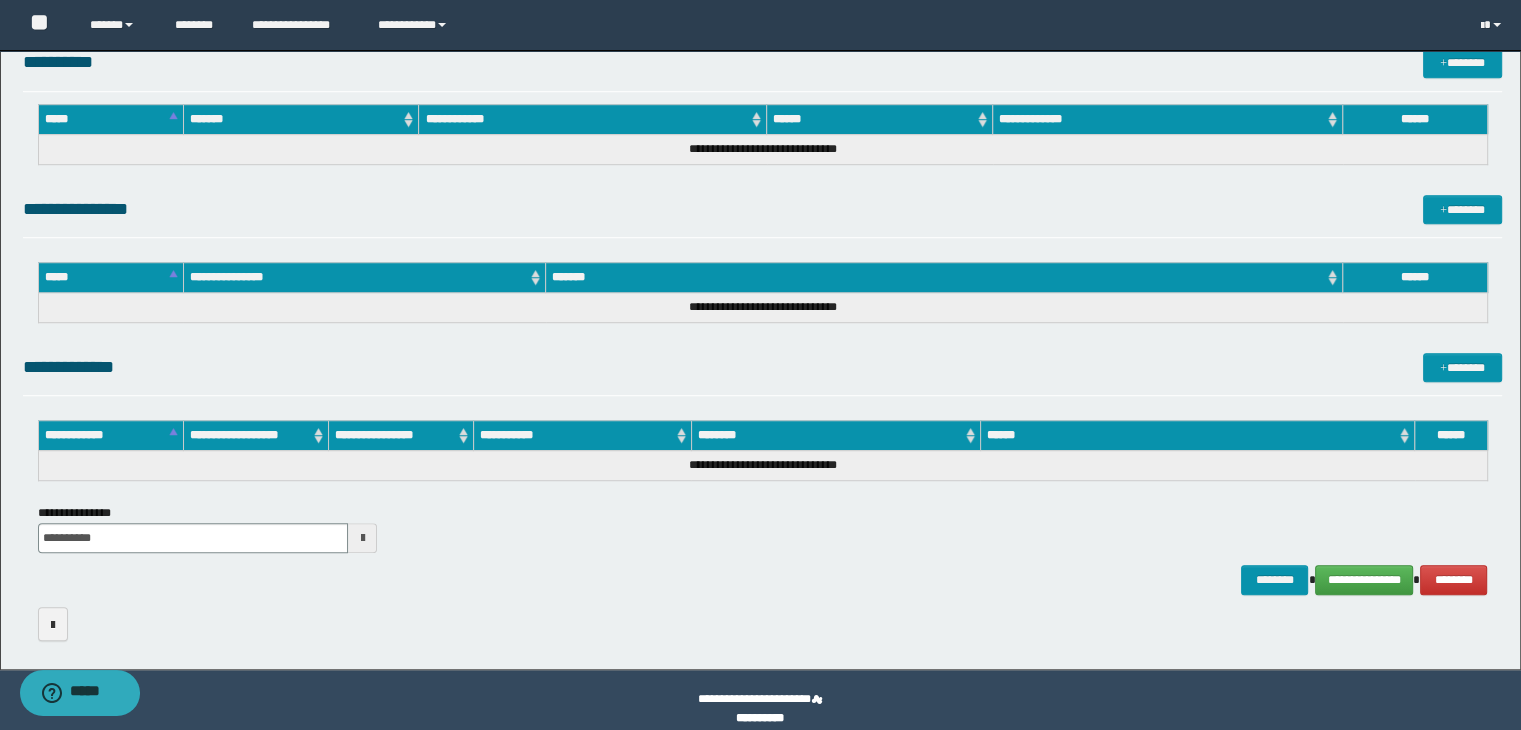 scroll, scrollTop: 1316, scrollLeft: 0, axis: vertical 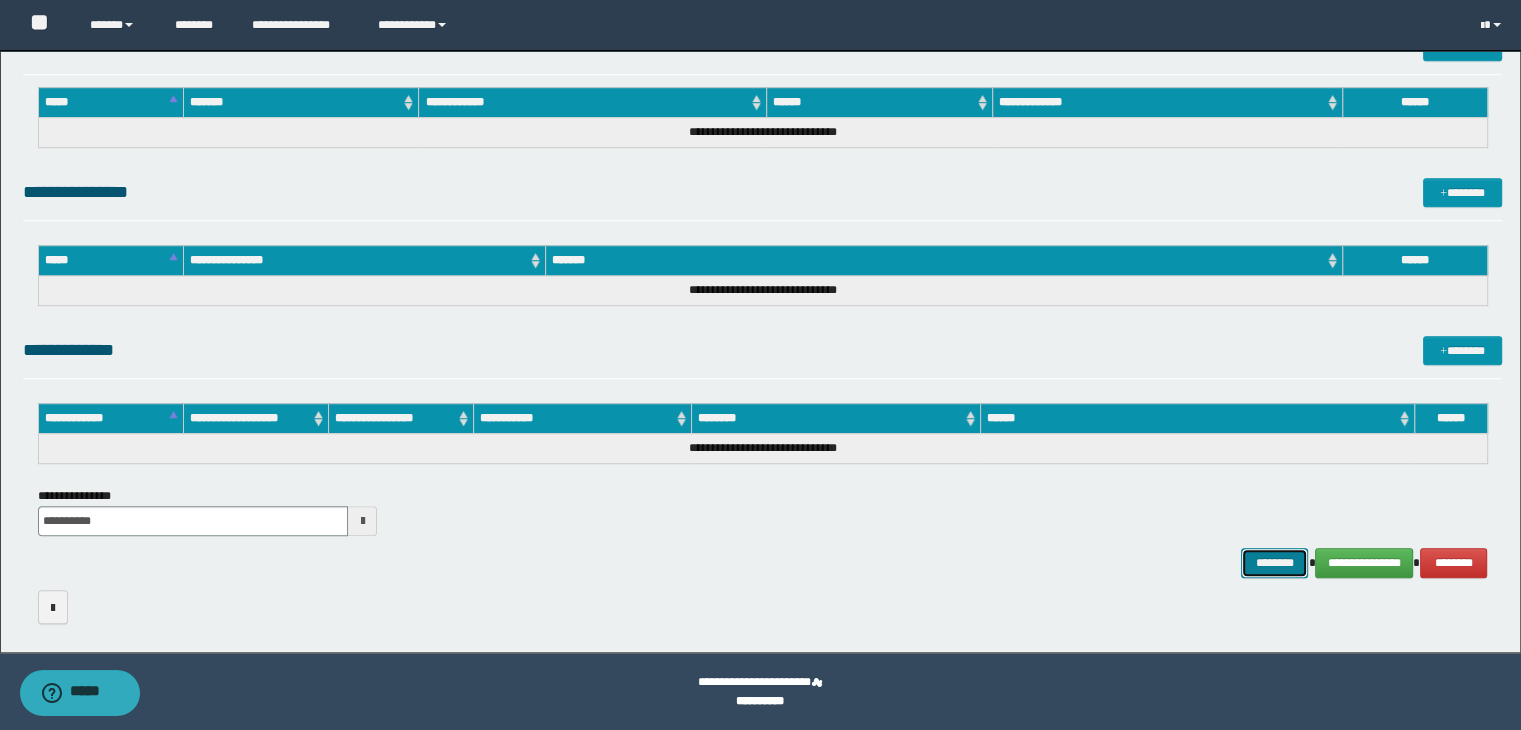 click on "********" at bounding box center (1274, 563) 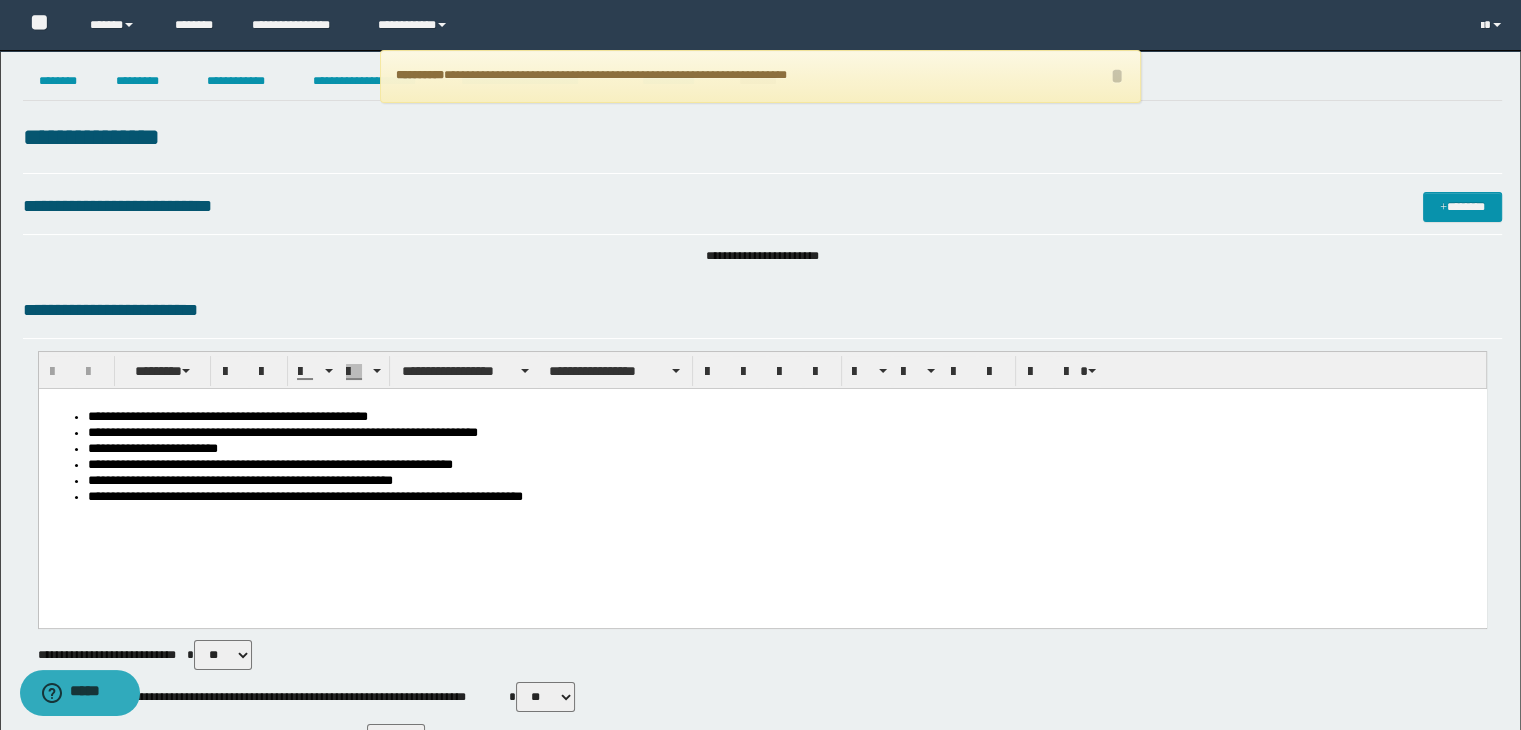 scroll, scrollTop: 0, scrollLeft: 0, axis: both 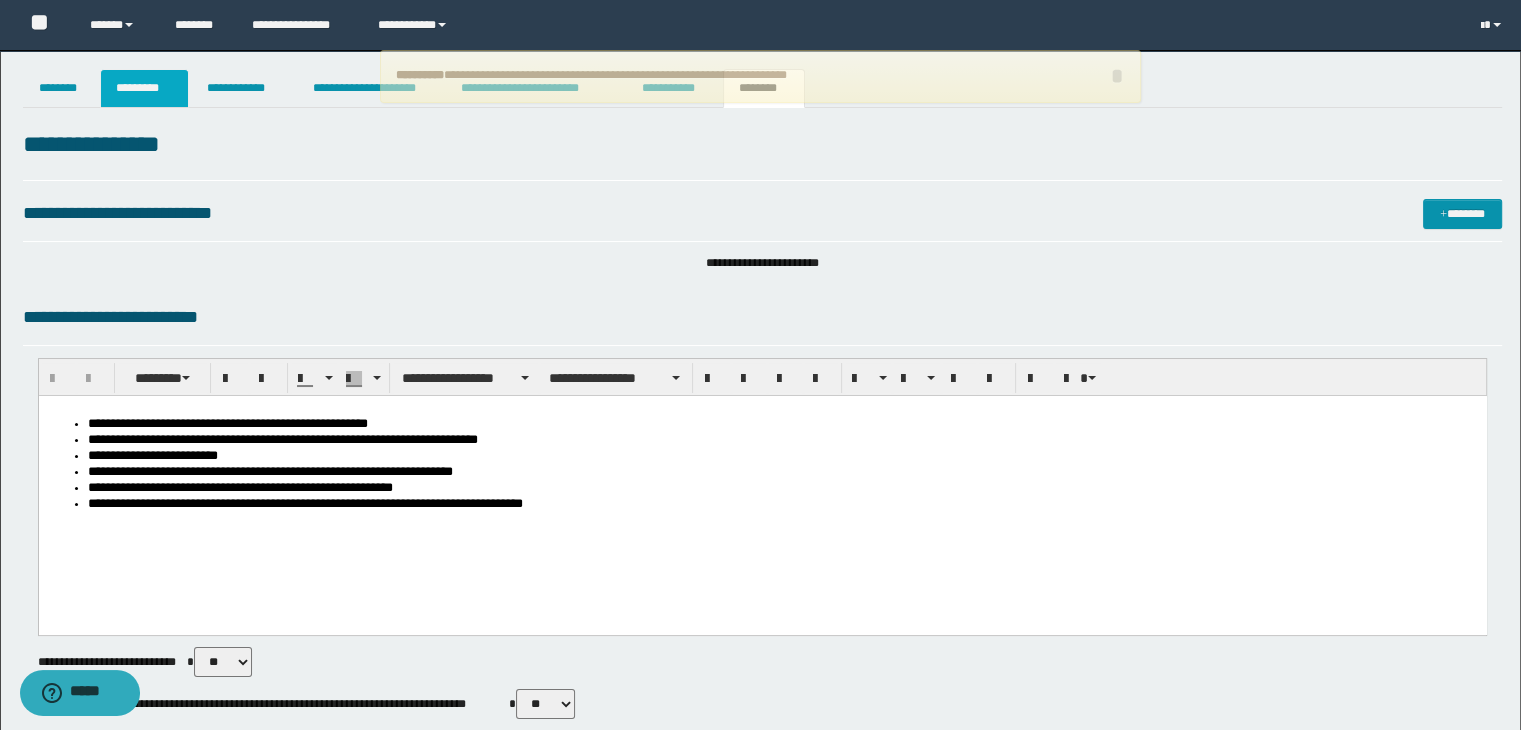 click on "*********" at bounding box center (144, 88) 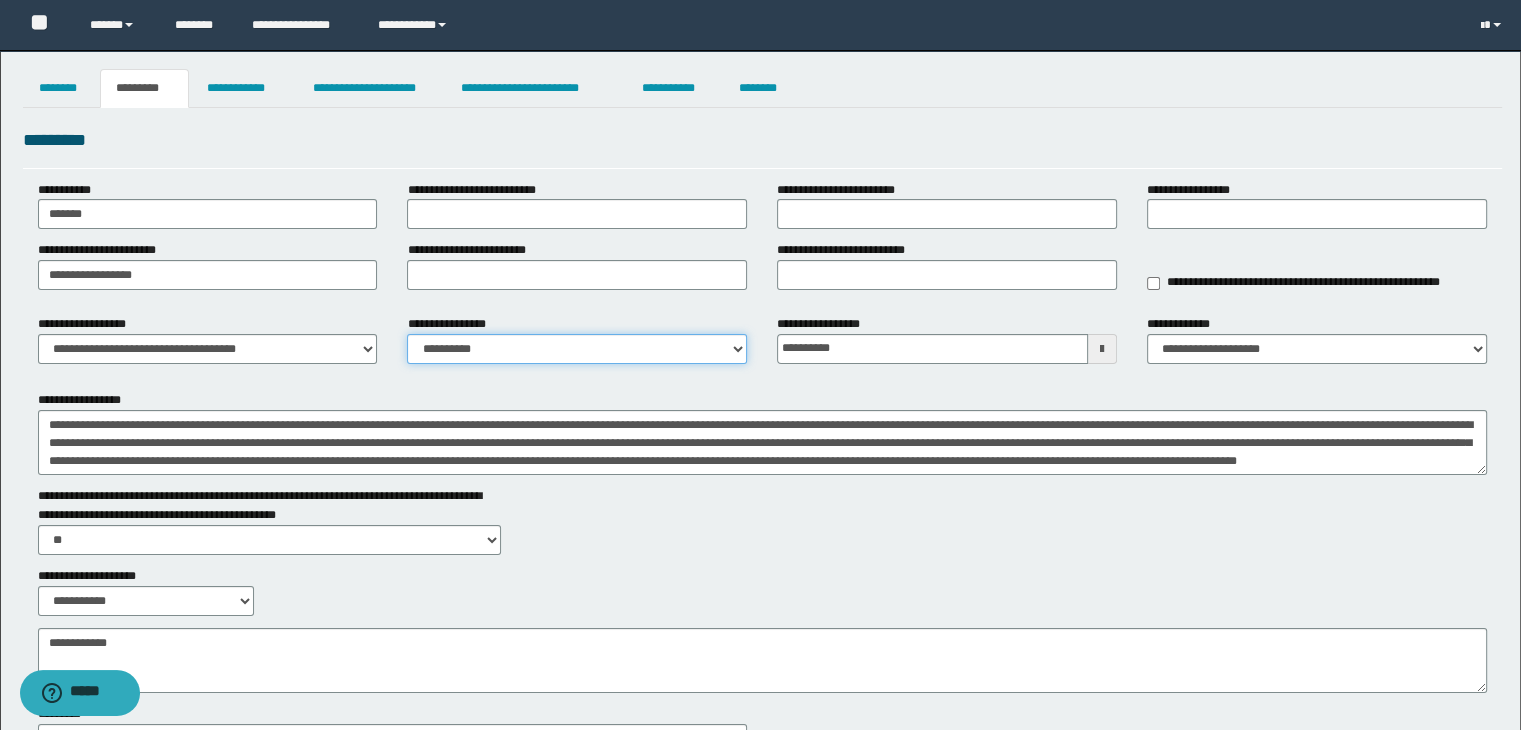 click on "**********" at bounding box center (577, 349) 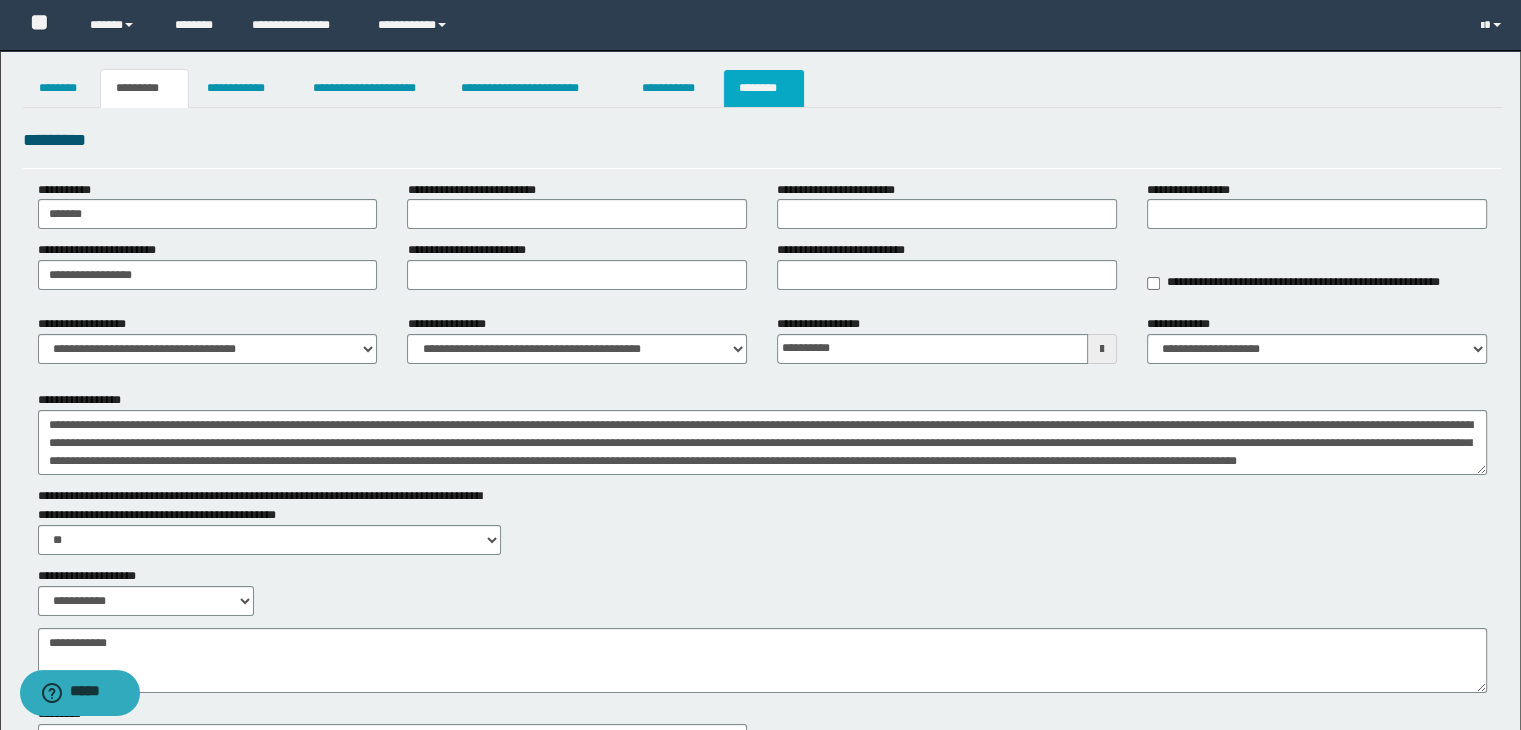 click on "********" at bounding box center (764, 88) 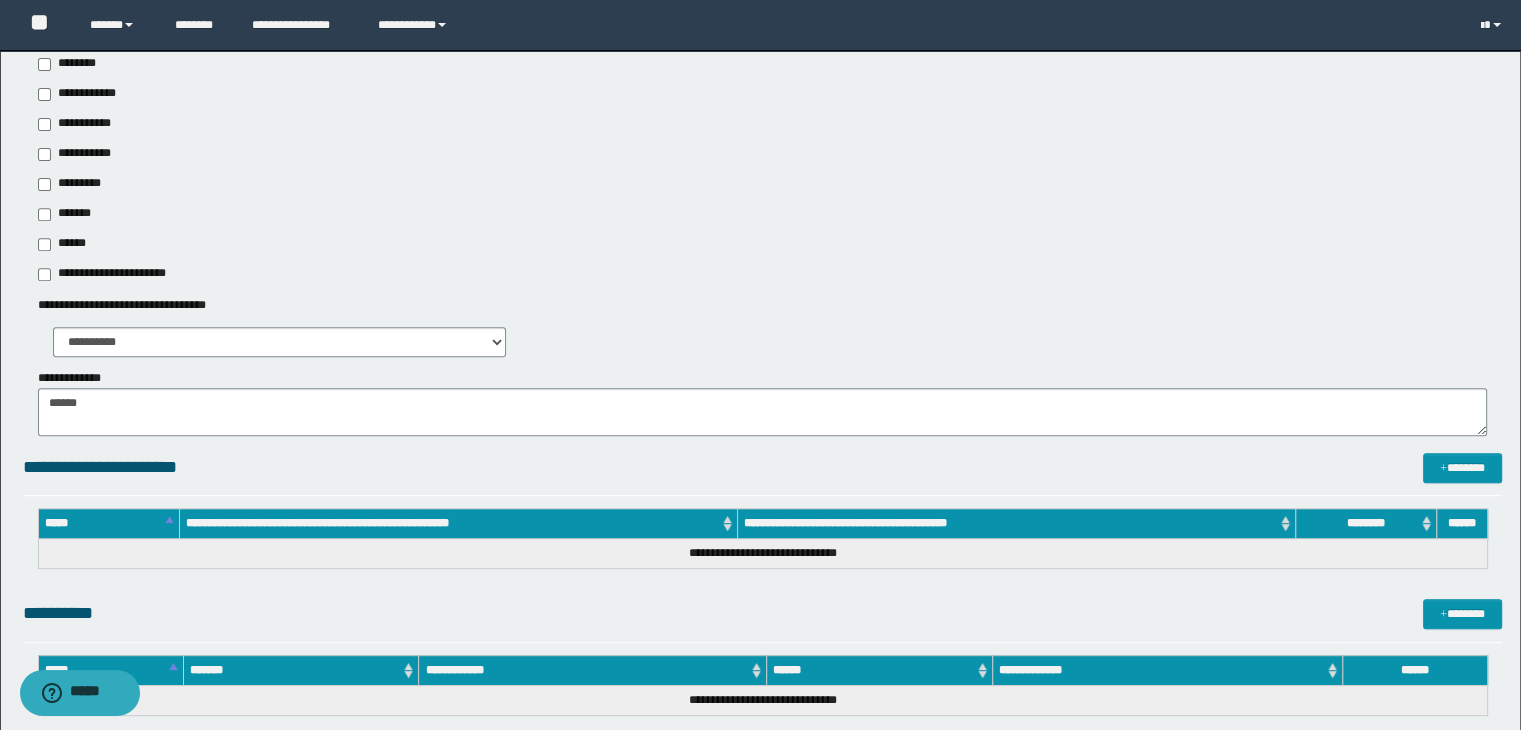 scroll, scrollTop: 1316, scrollLeft: 0, axis: vertical 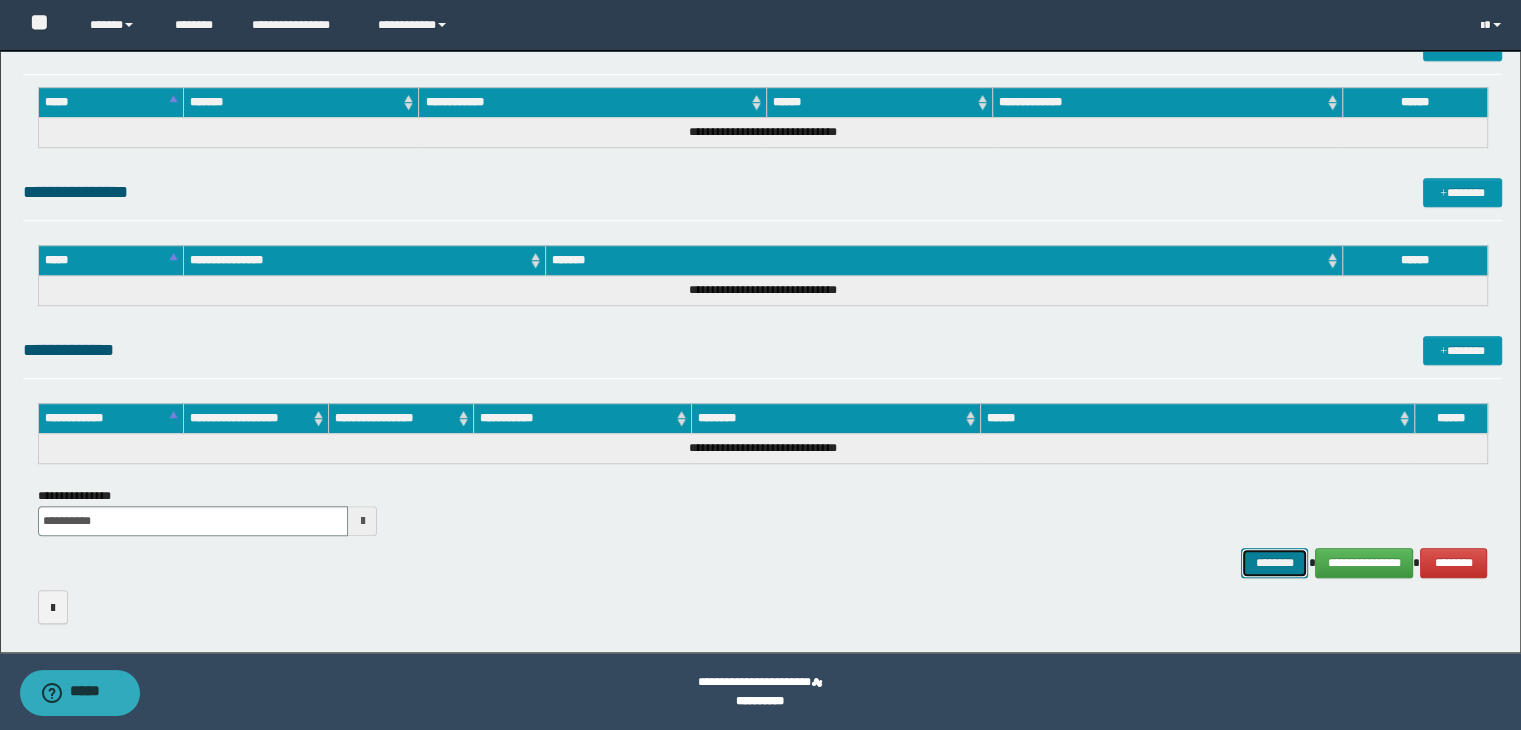click on "********" at bounding box center [1274, 563] 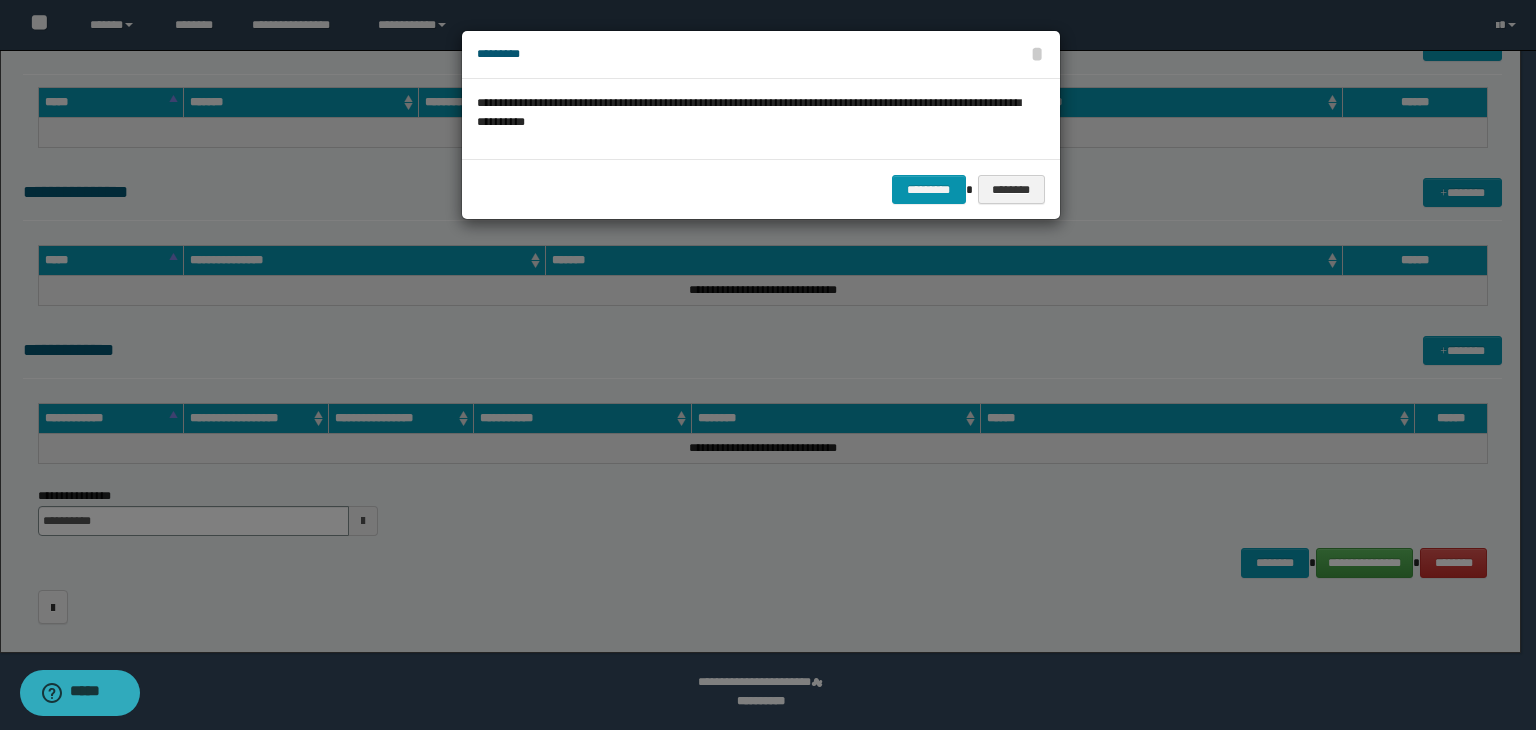 click on "*********
********" at bounding box center (761, 189) 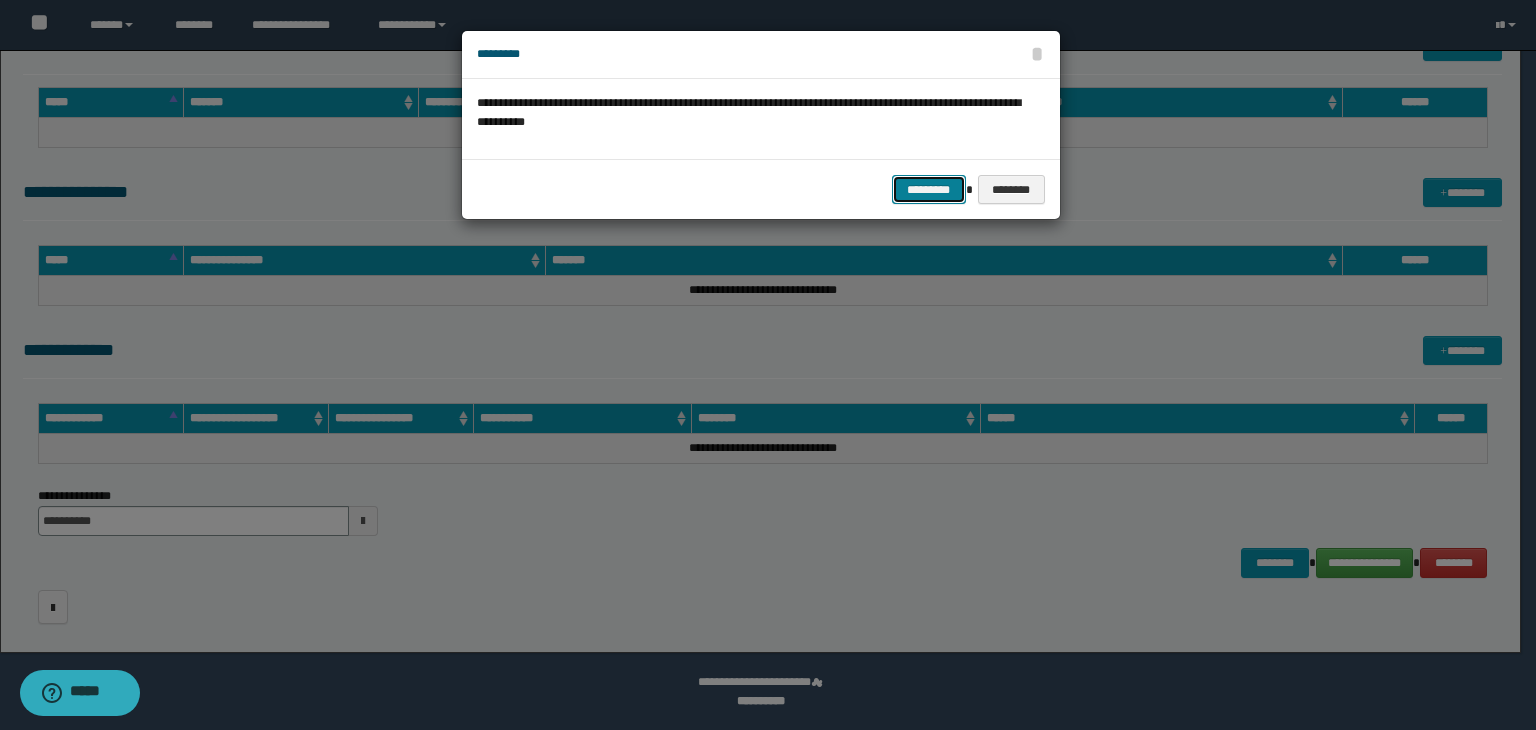 click on "*********" at bounding box center [929, 190] 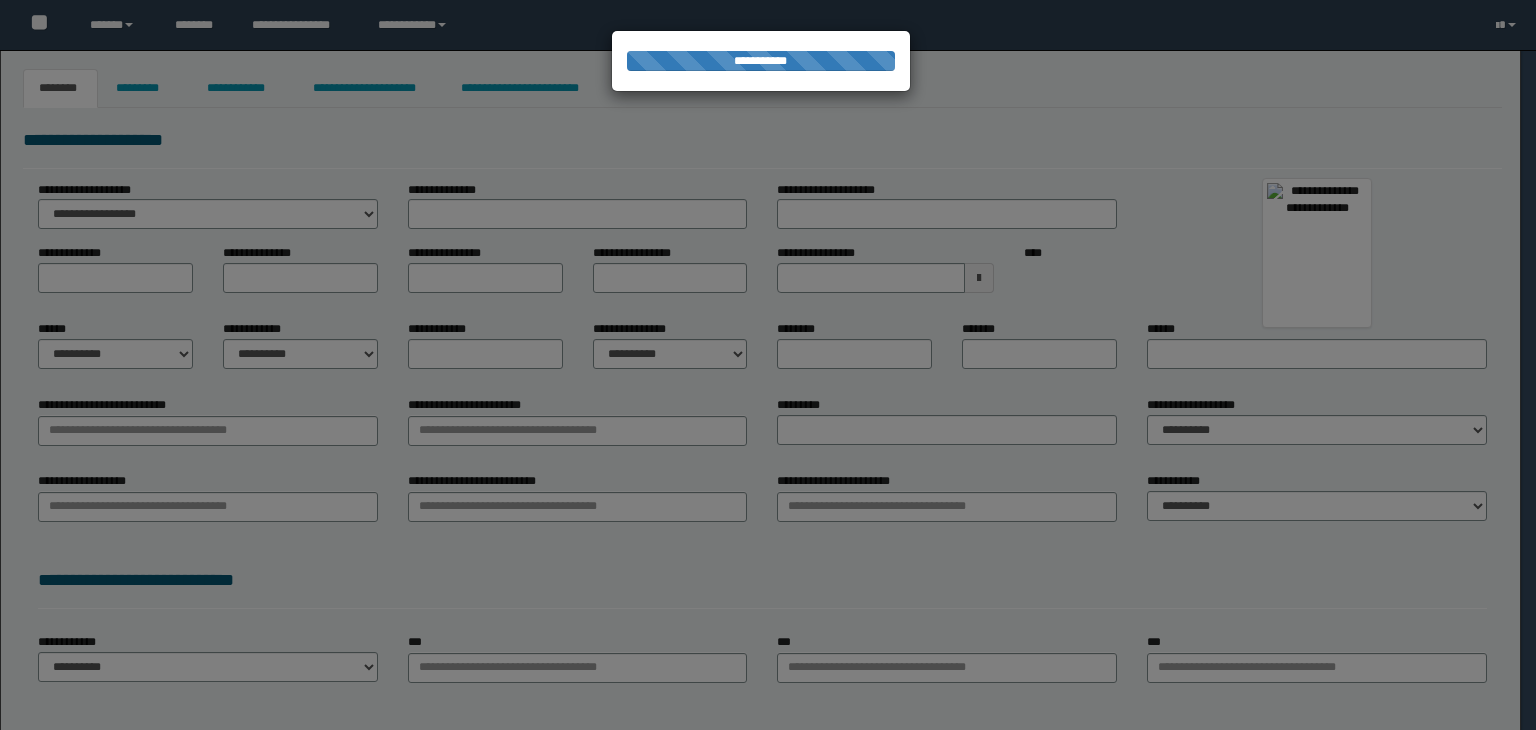 scroll, scrollTop: 0, scrollLeft: 0, axis: both 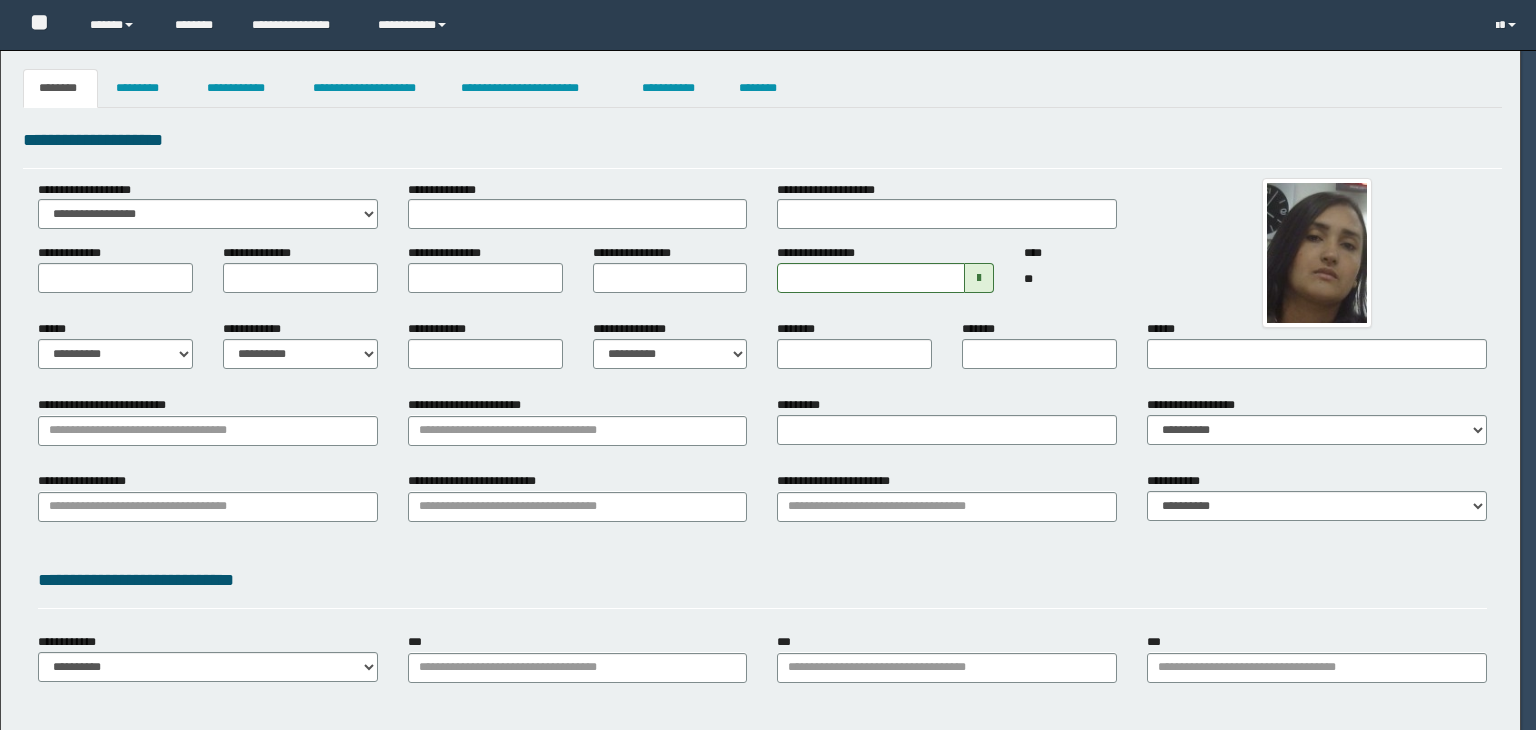 type on "*********" 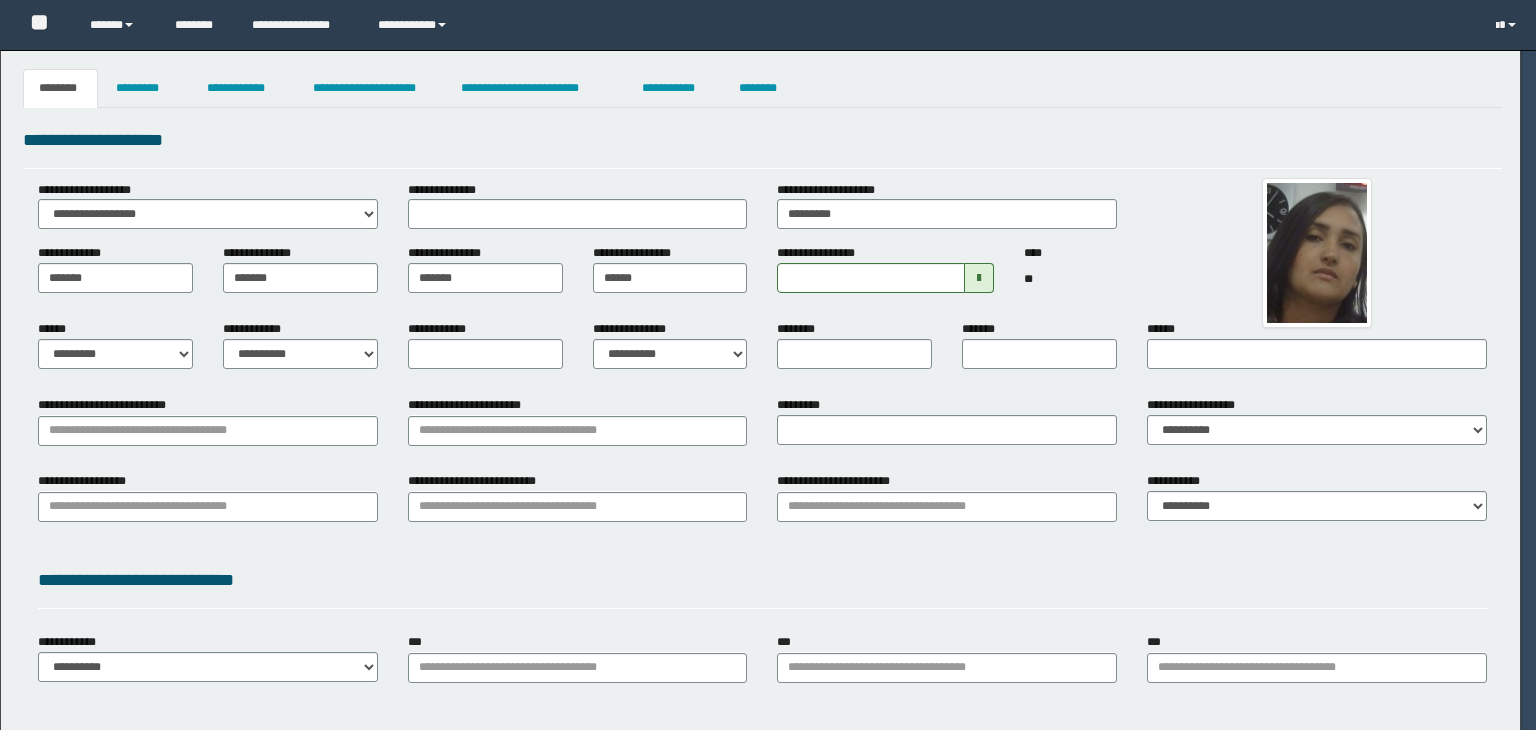 select on "*" 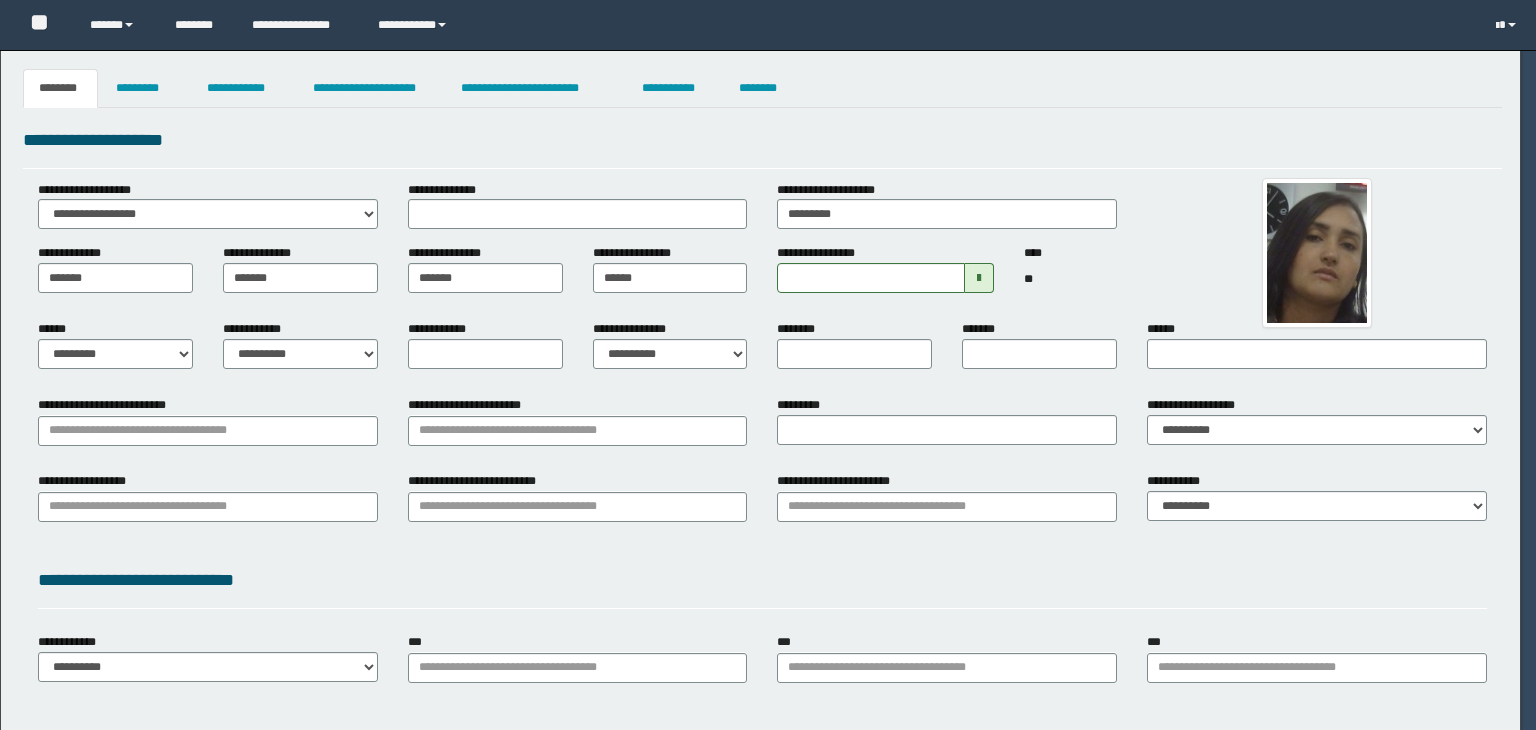 select on "*" 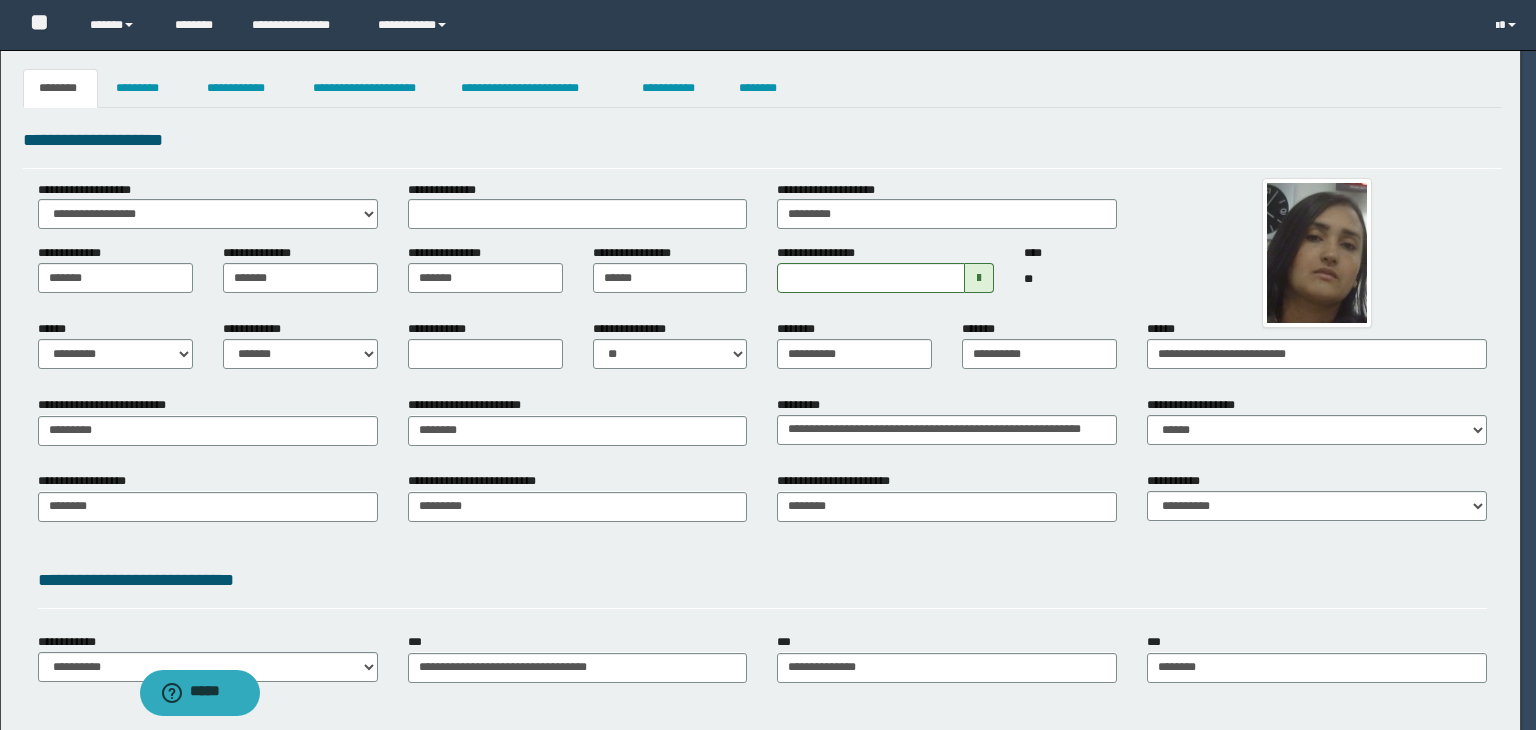 scroll, scrollTop: 0, scrollLeft: 0, axis: both 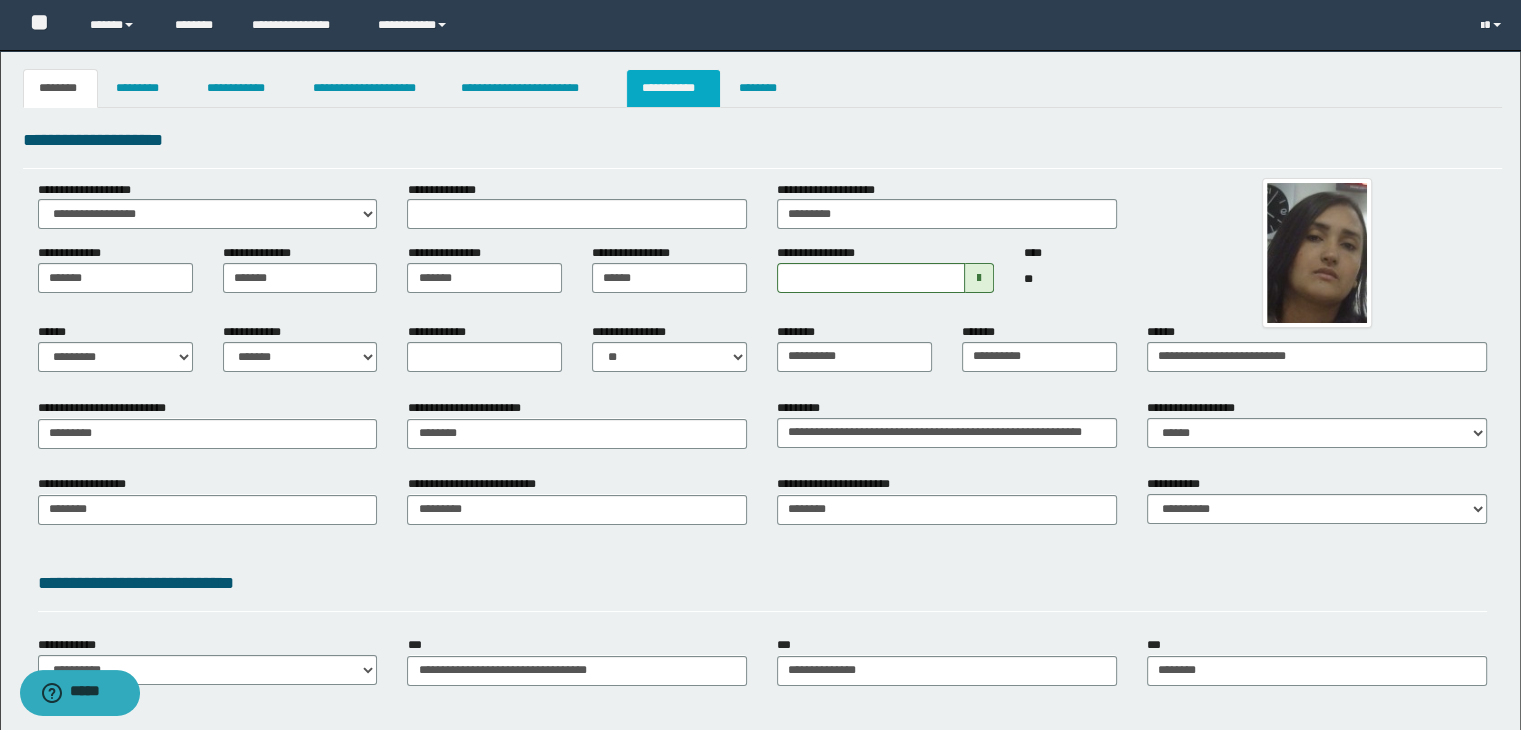 click on "**********" at bounding box center [673, 88] 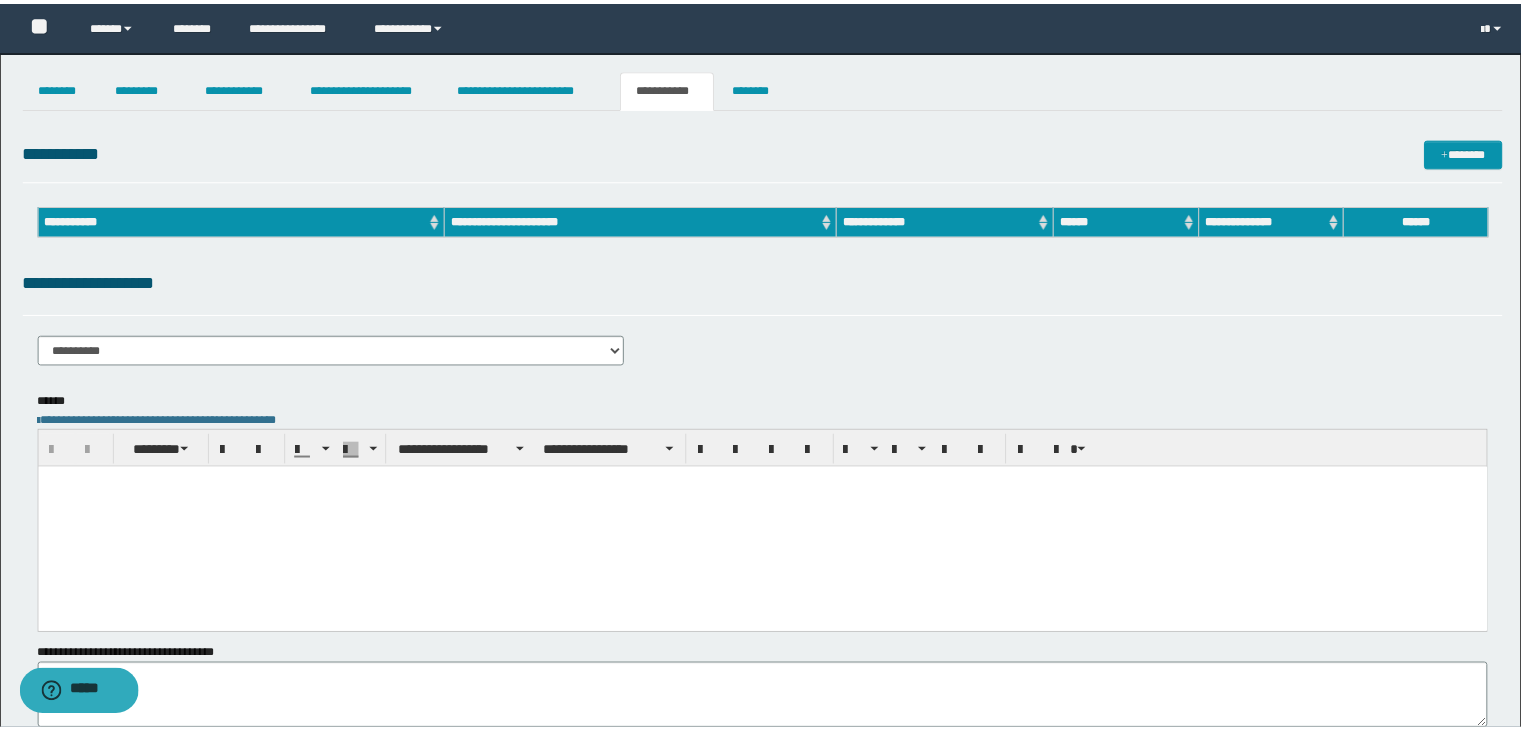 scroll, scrollTop: 0, scrollLeft: 0, axis: both 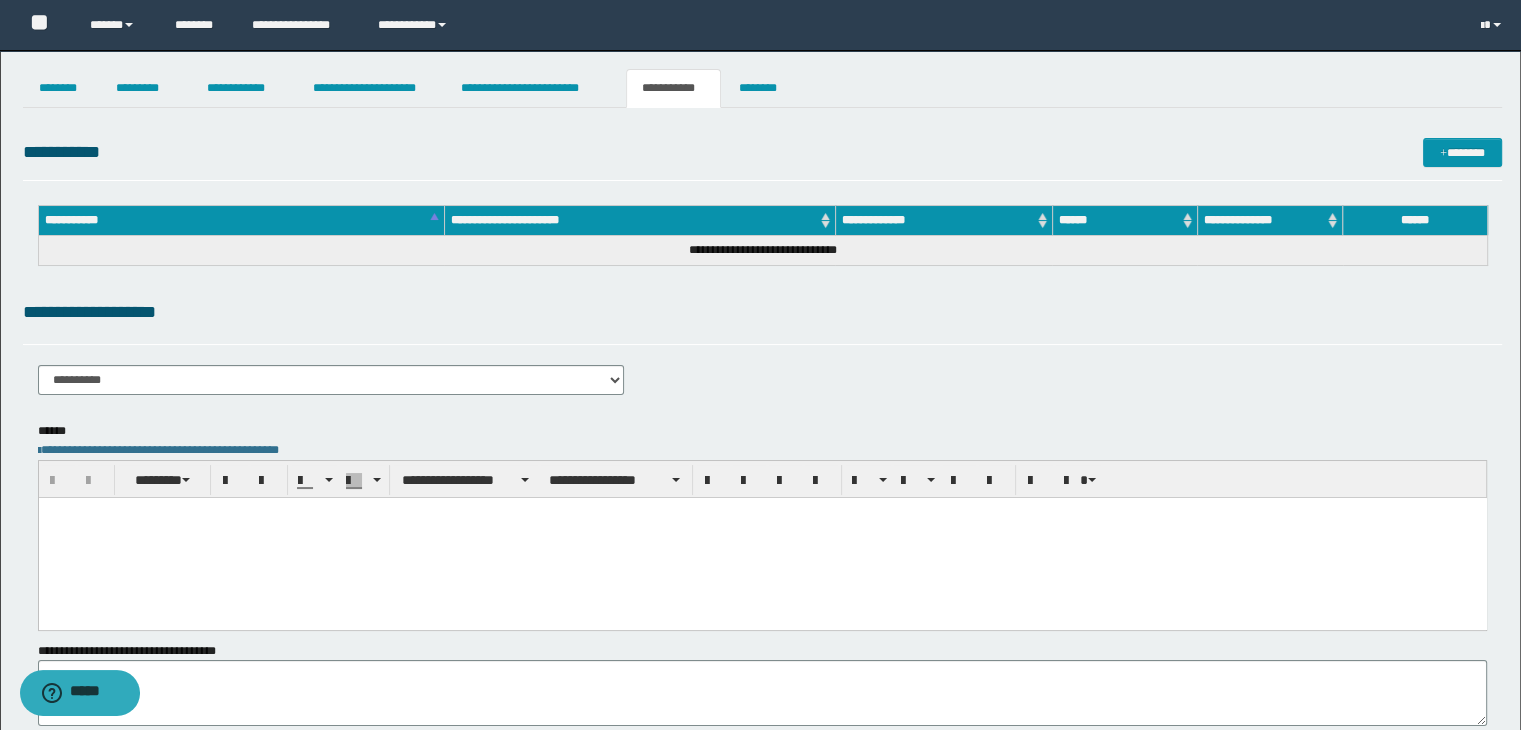 click at bounding box center (762, 537) 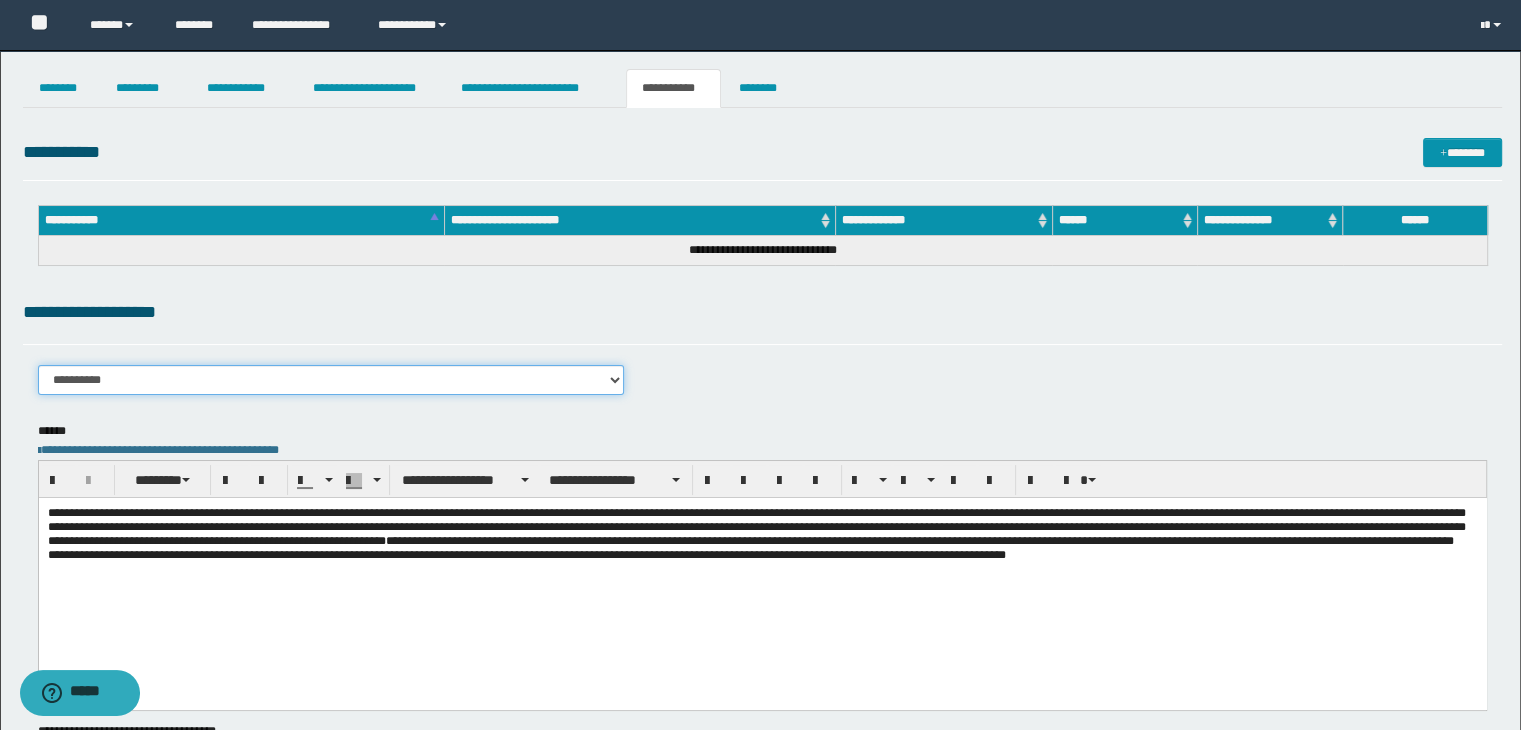 click on "**********" at bounding box center [331, 380] 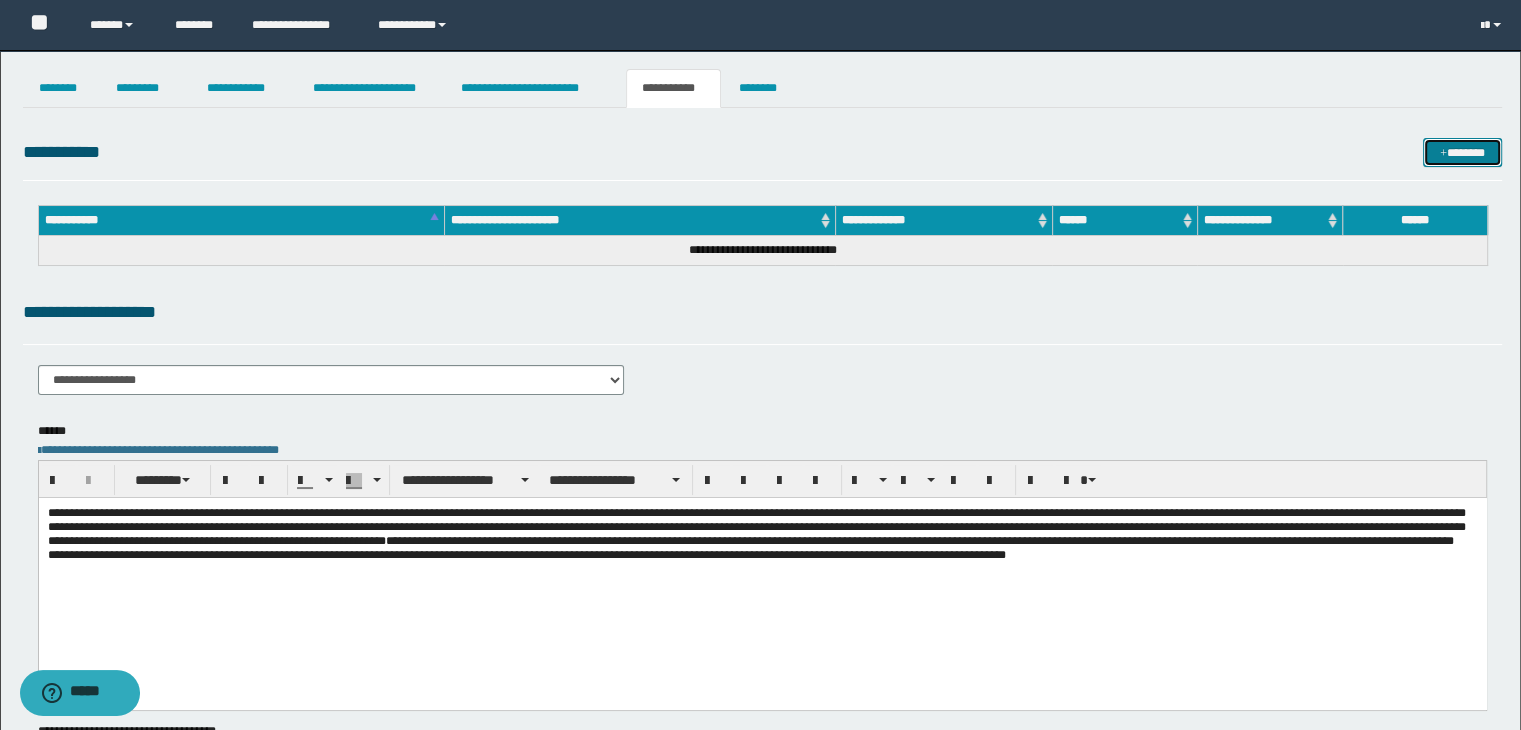 click at bounding box center (1443, 154) 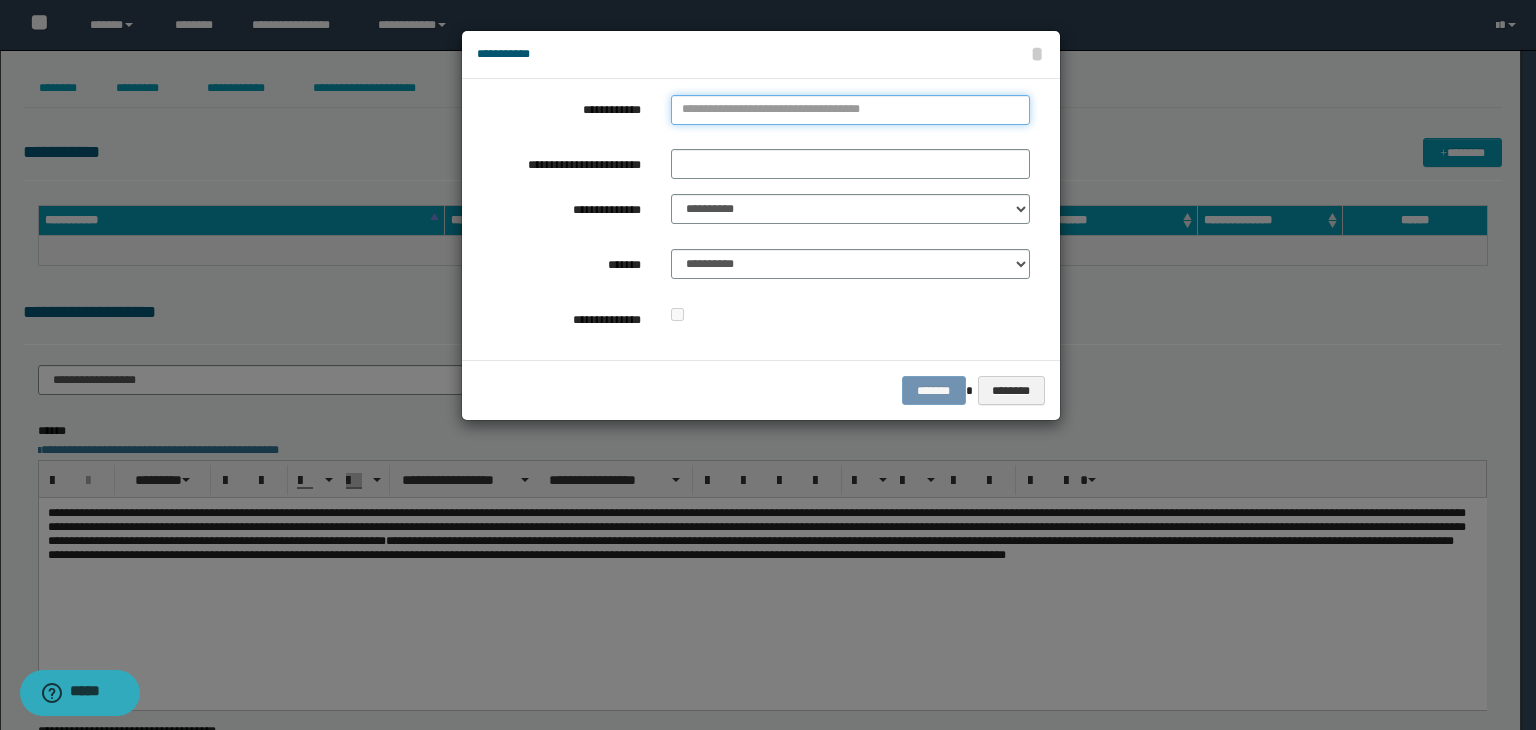 click on "**********" at bounding box center [850, 110] 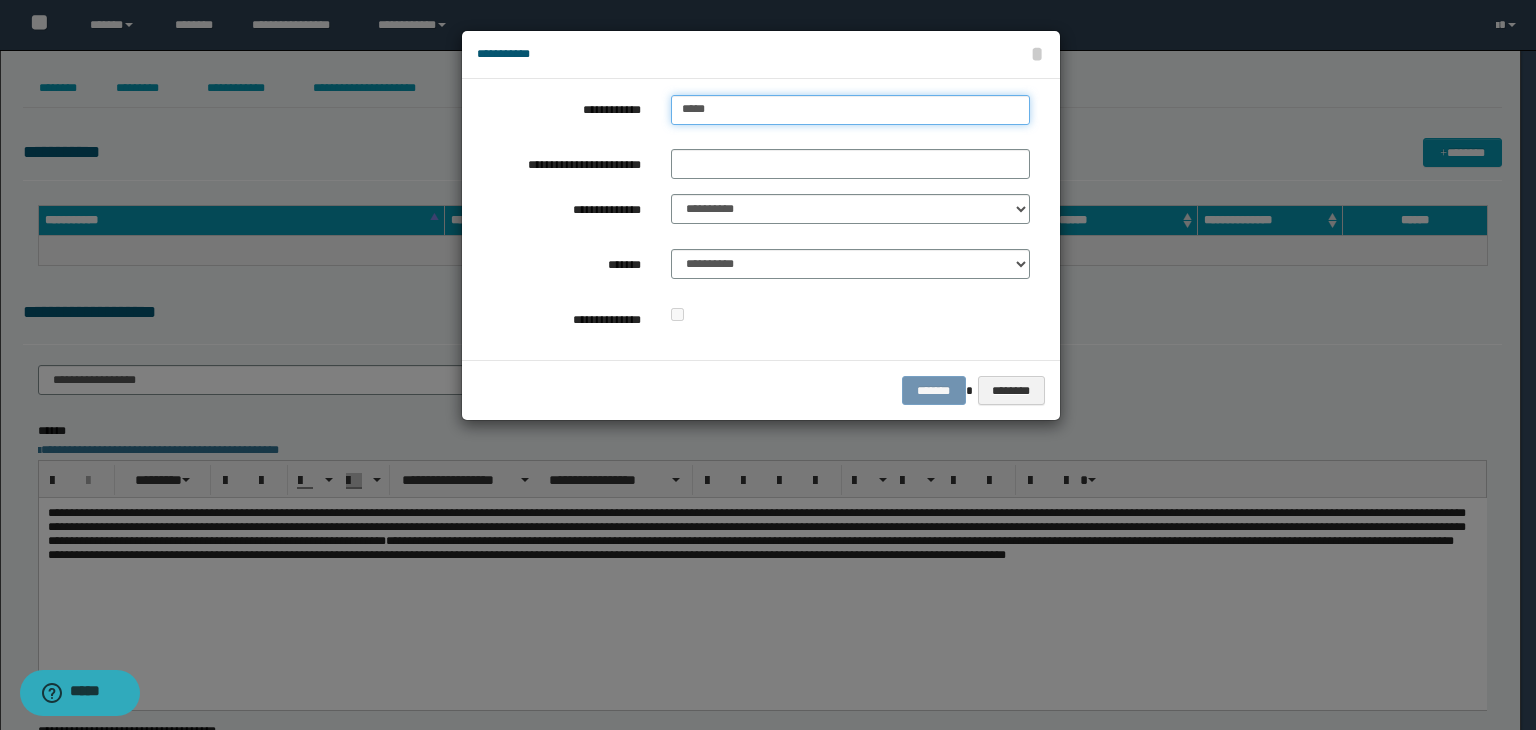 type on "******" 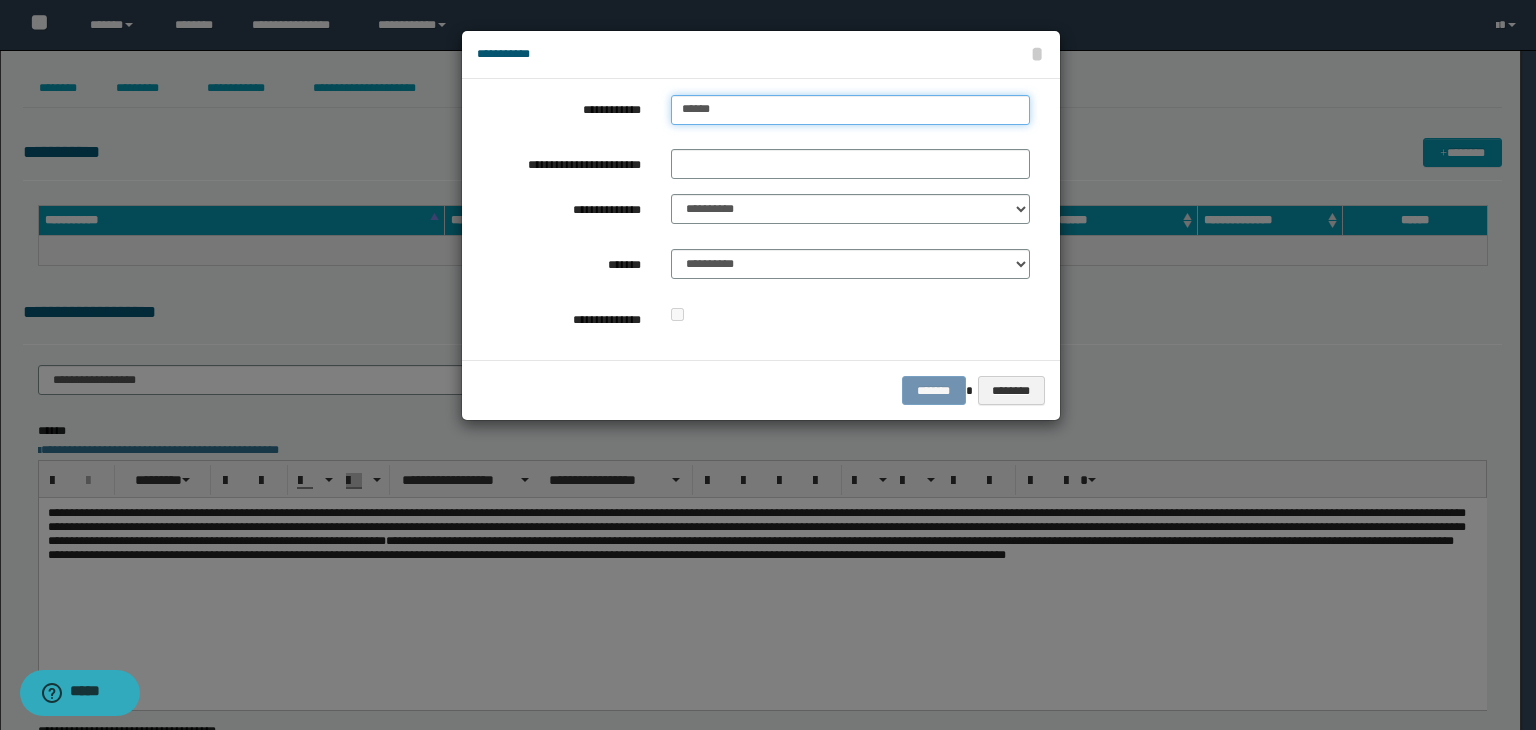 type on "******" 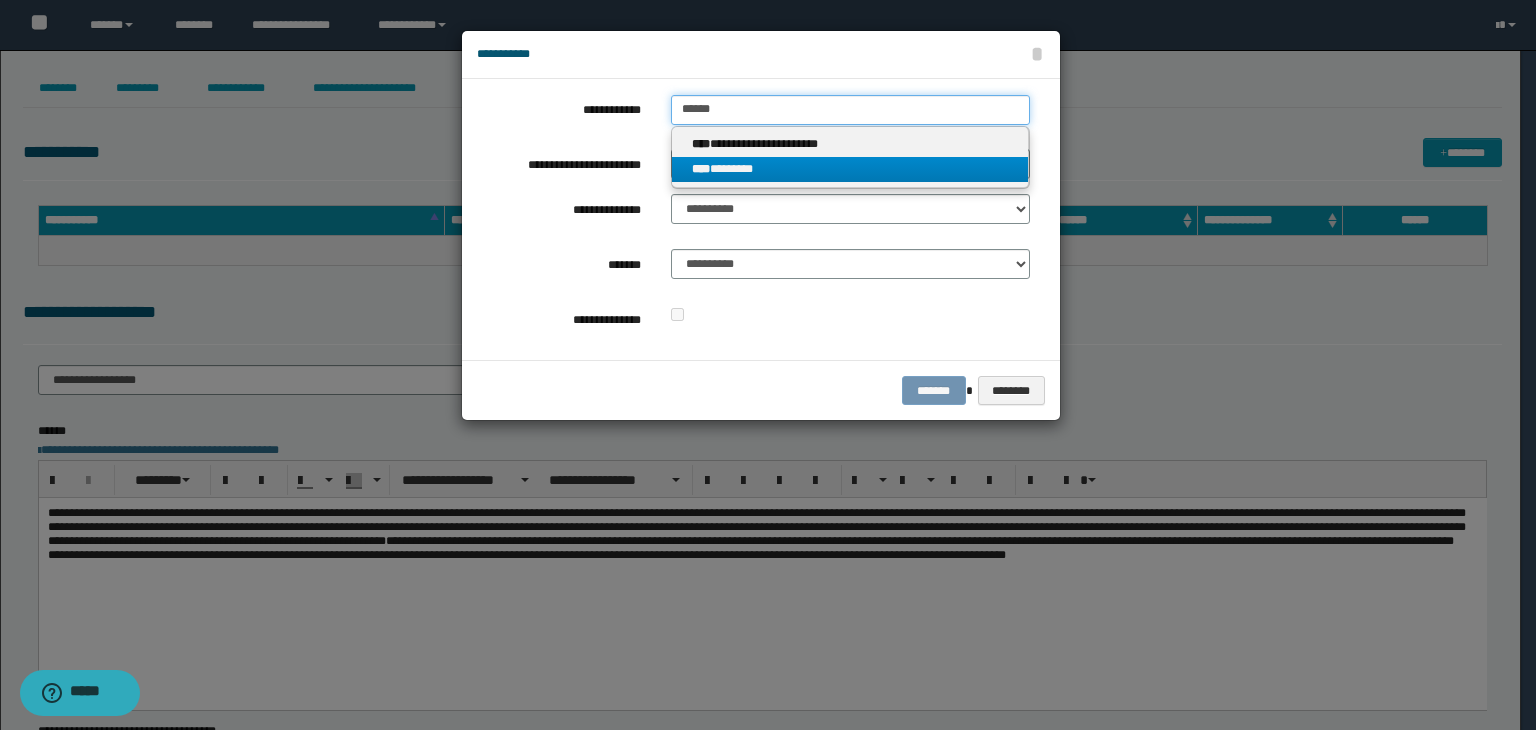 type on "******" 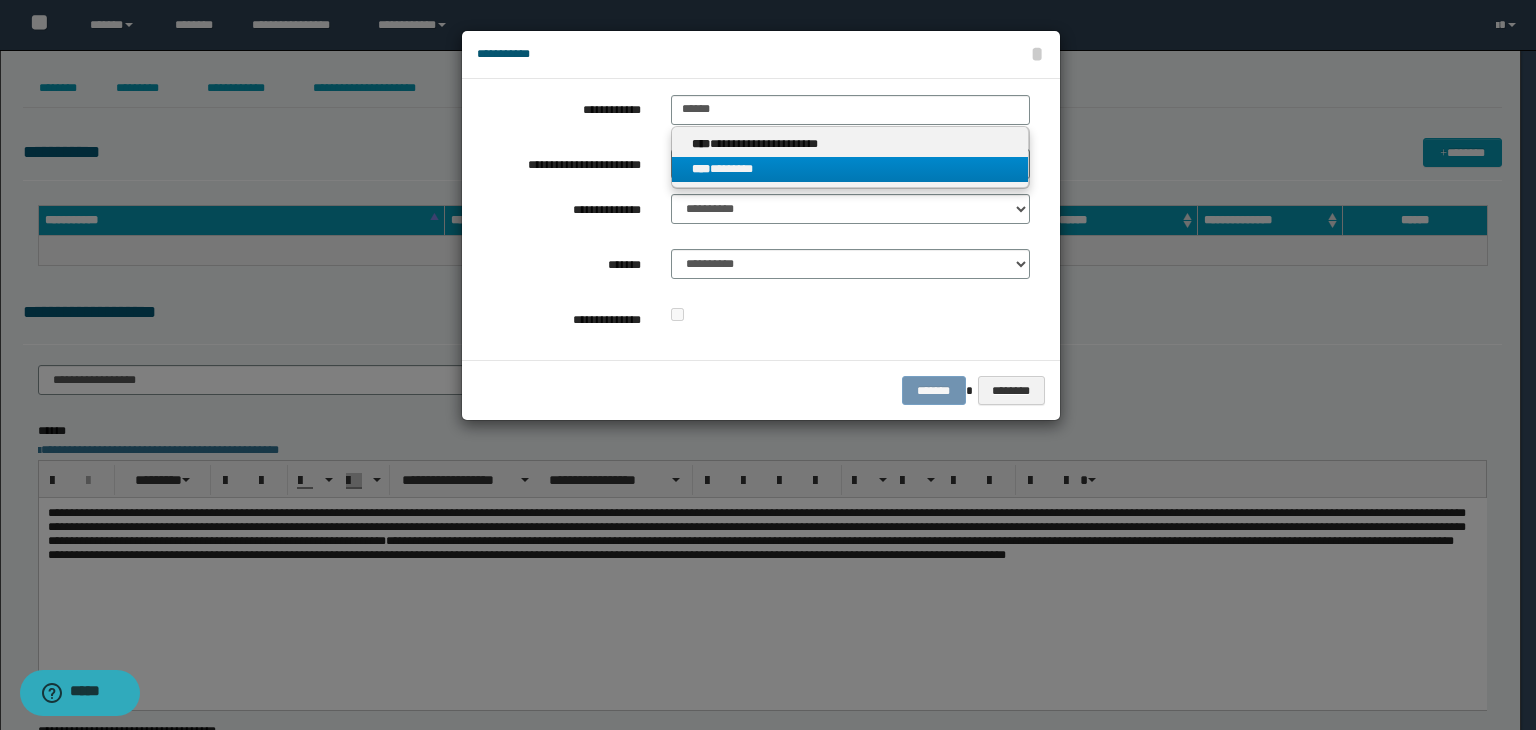 click on "**** ********" at bounding box center [850, 169] 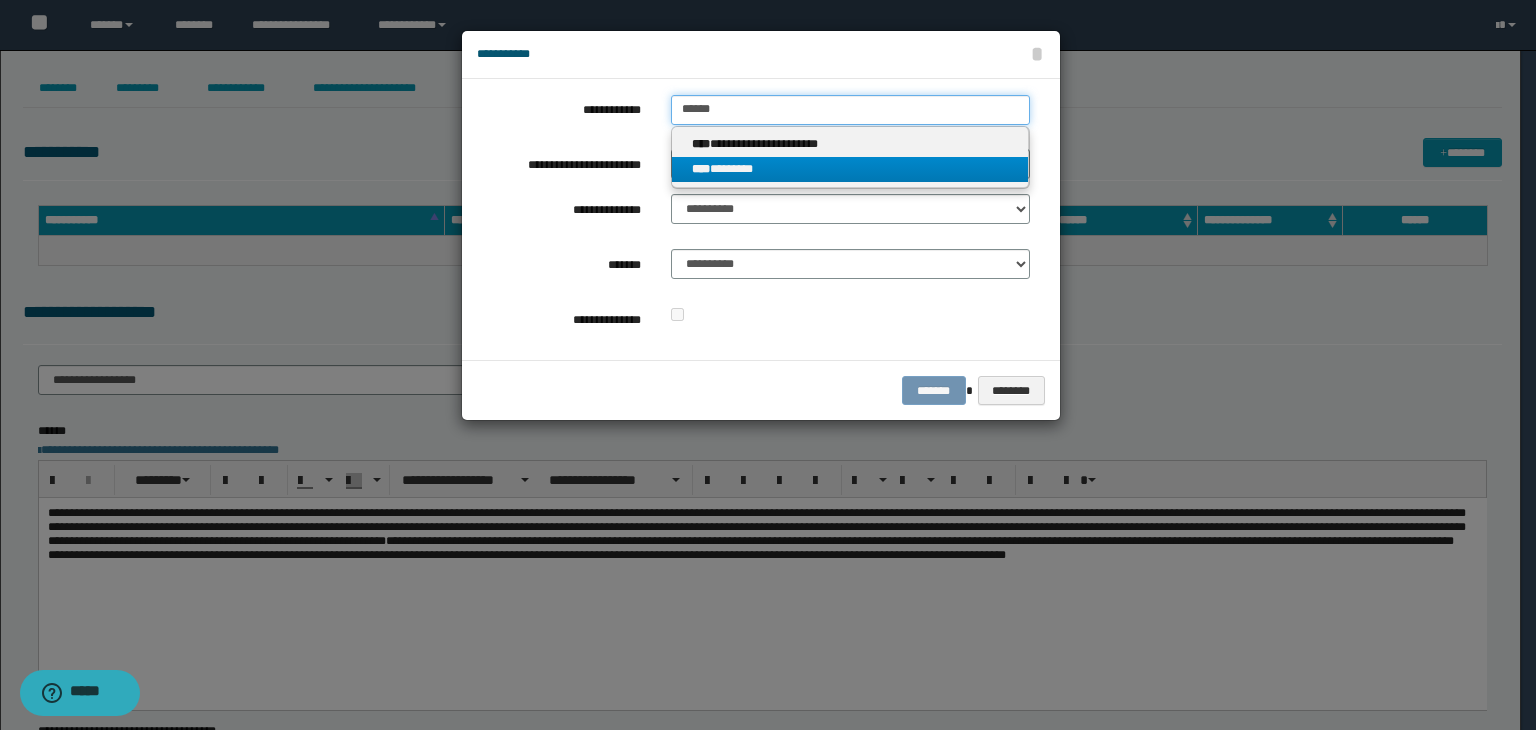 type 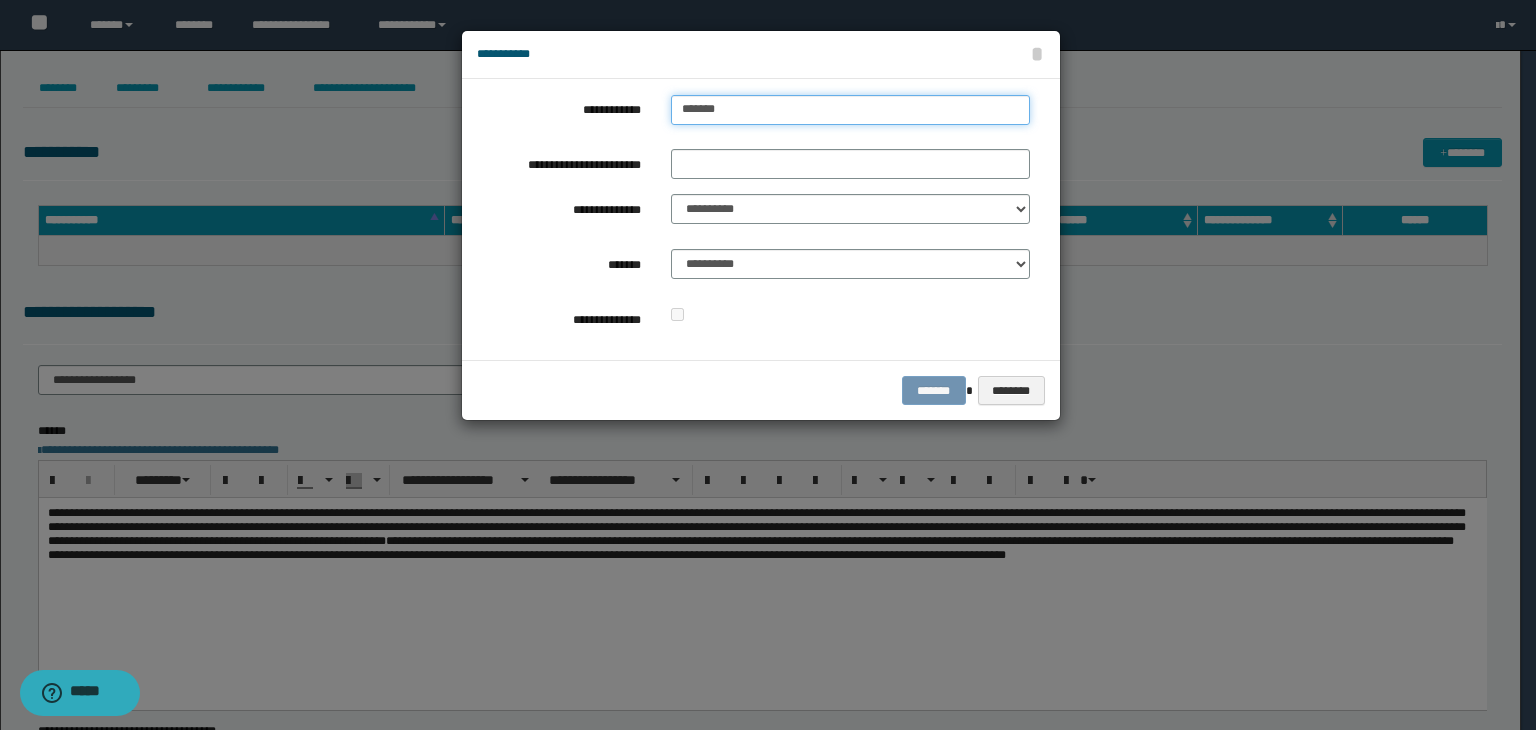 type on "*******" 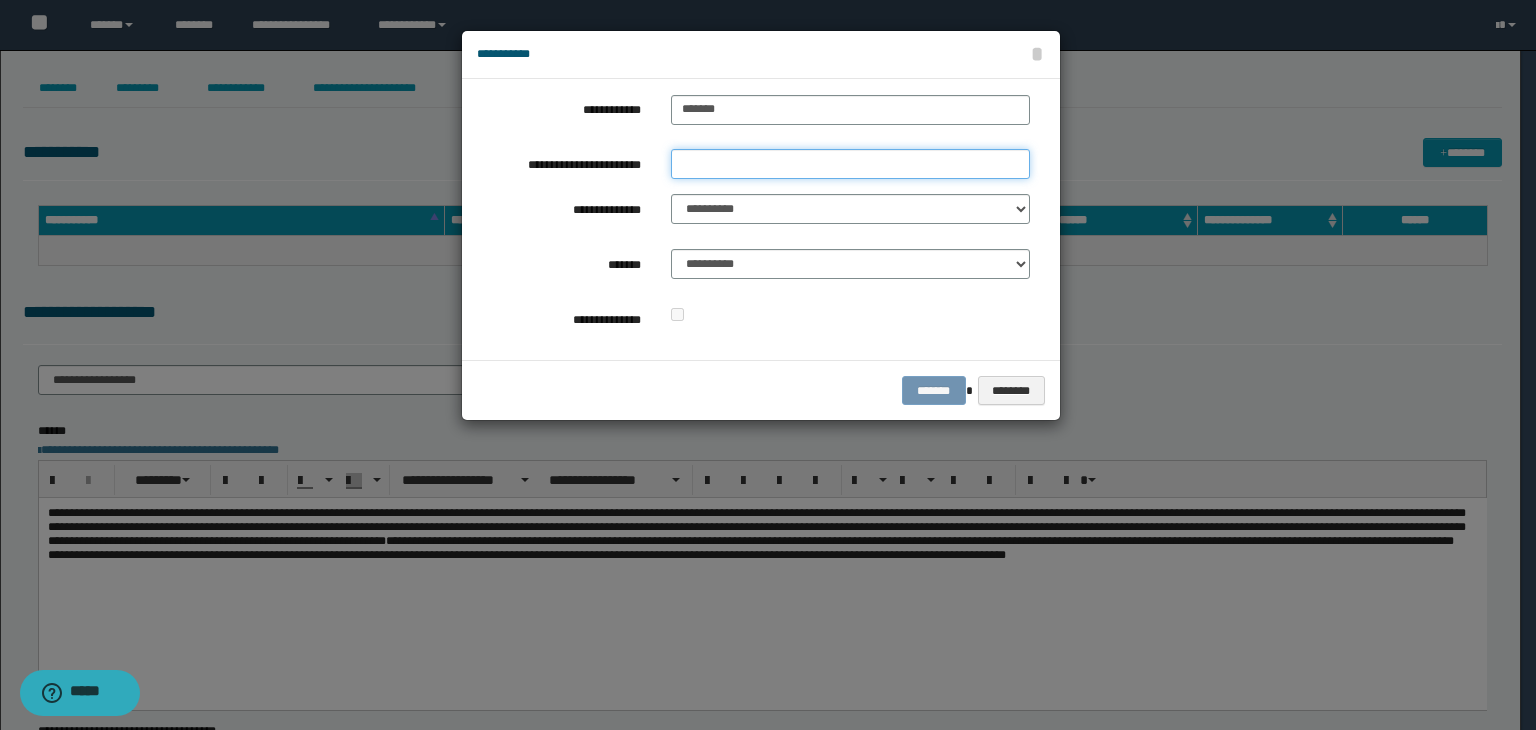 click on "**********" at bounding box center (850, 164) 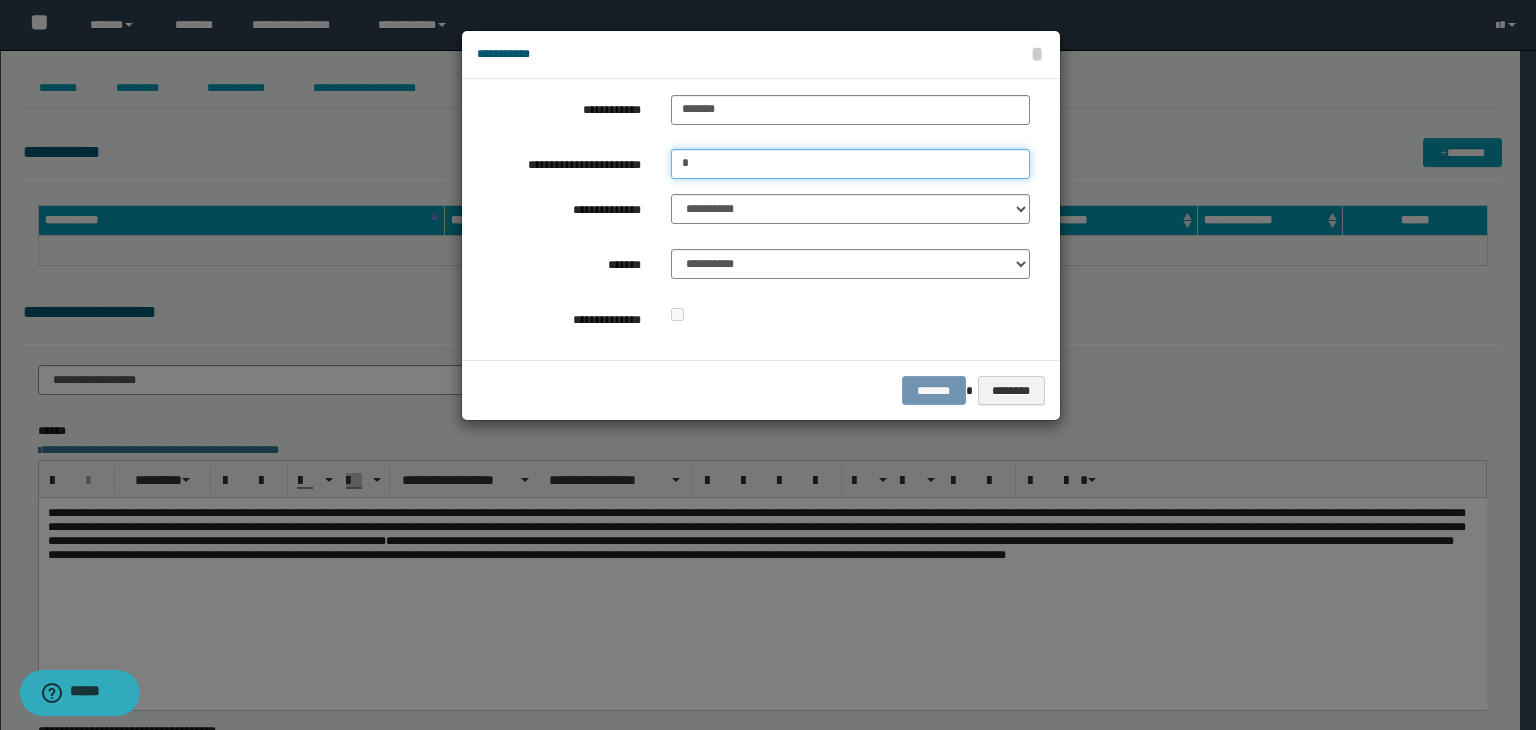 type on "*" 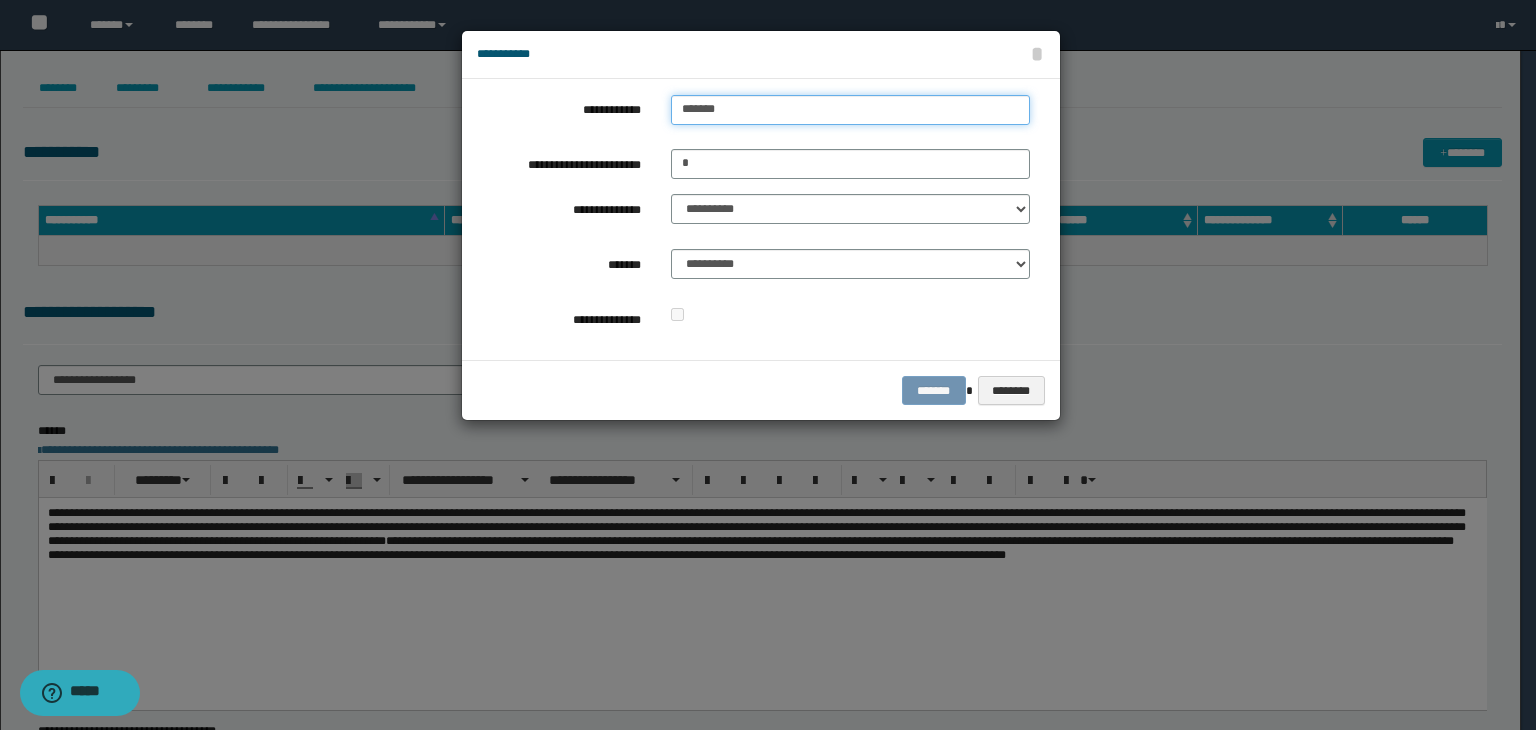 click on "*******" at bounding box center (850, 110) 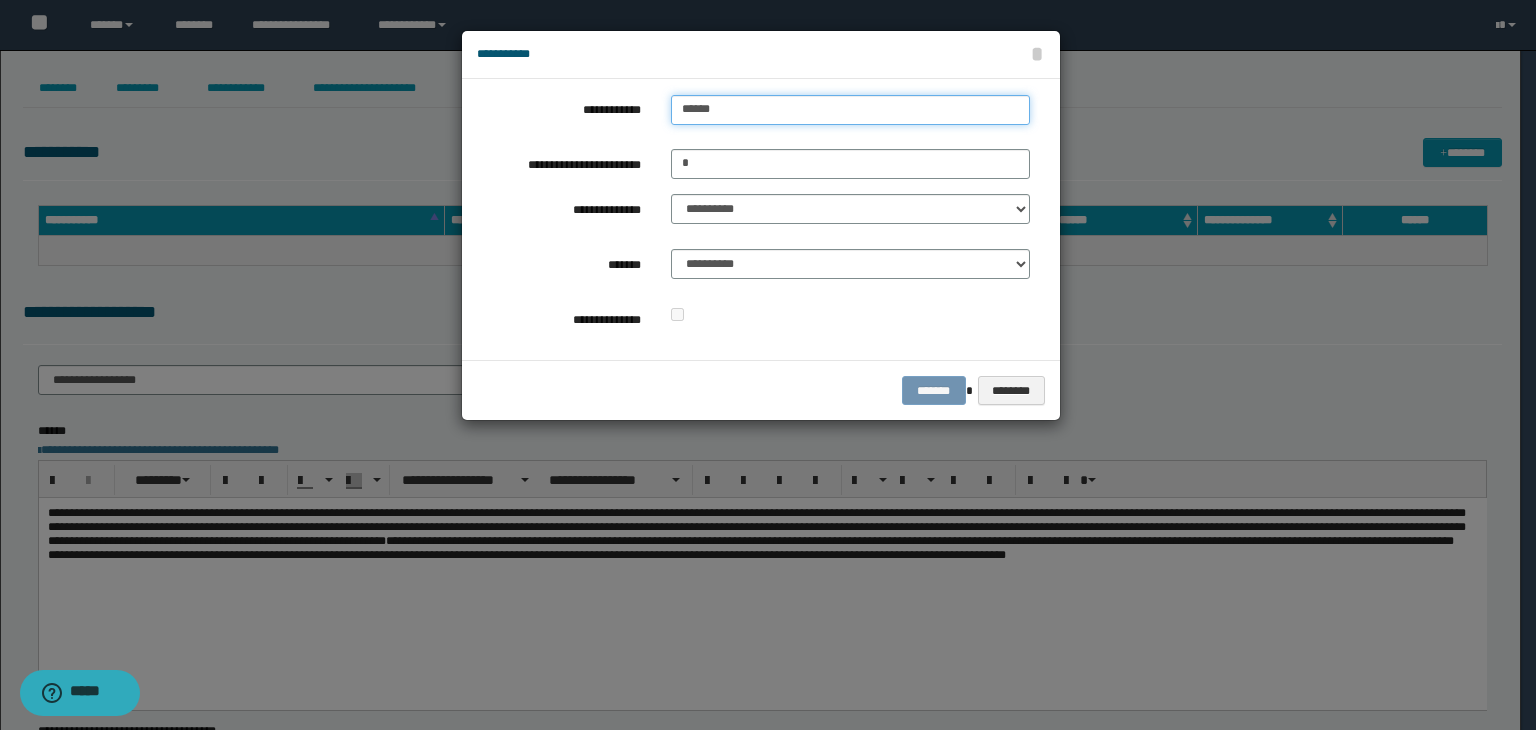 type on "**********" 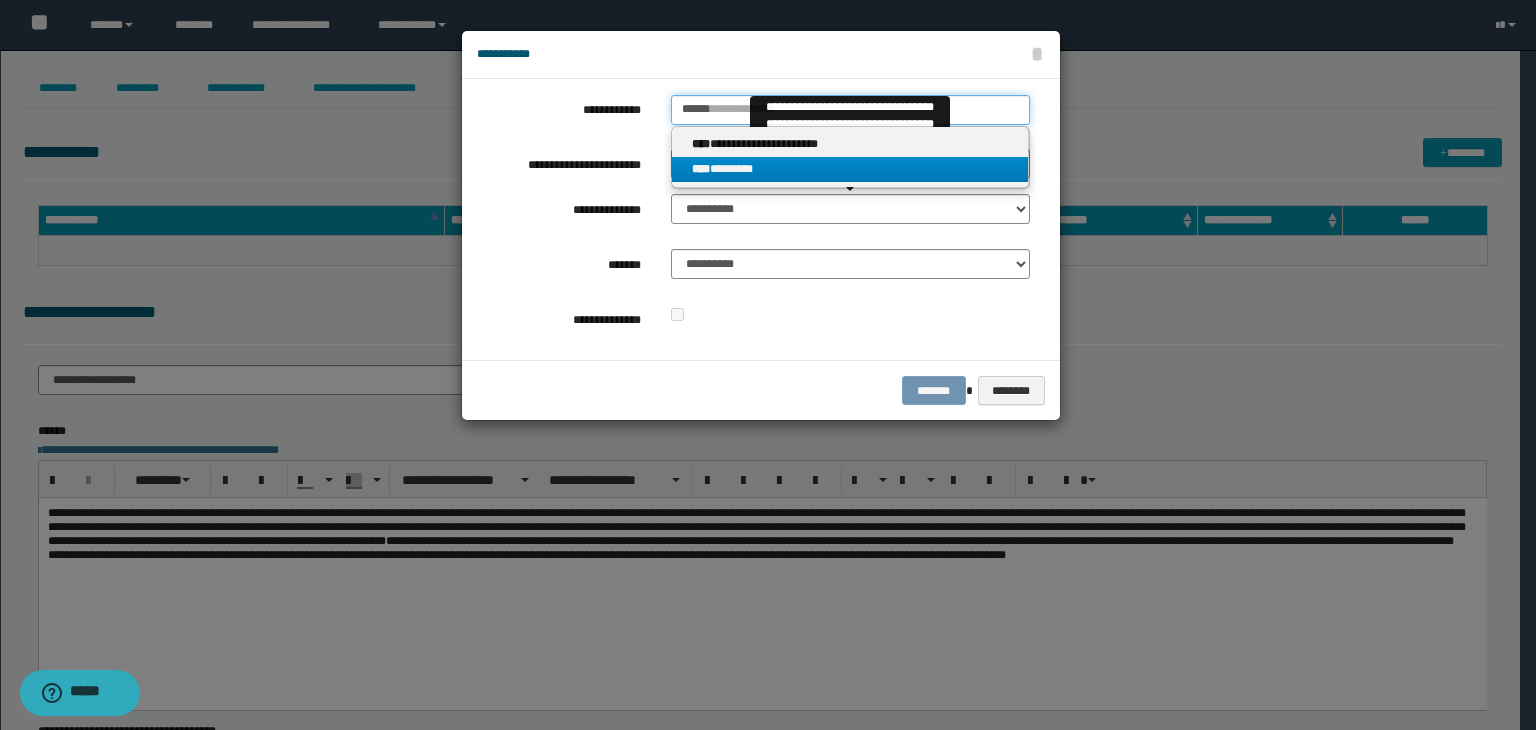 type on "******" 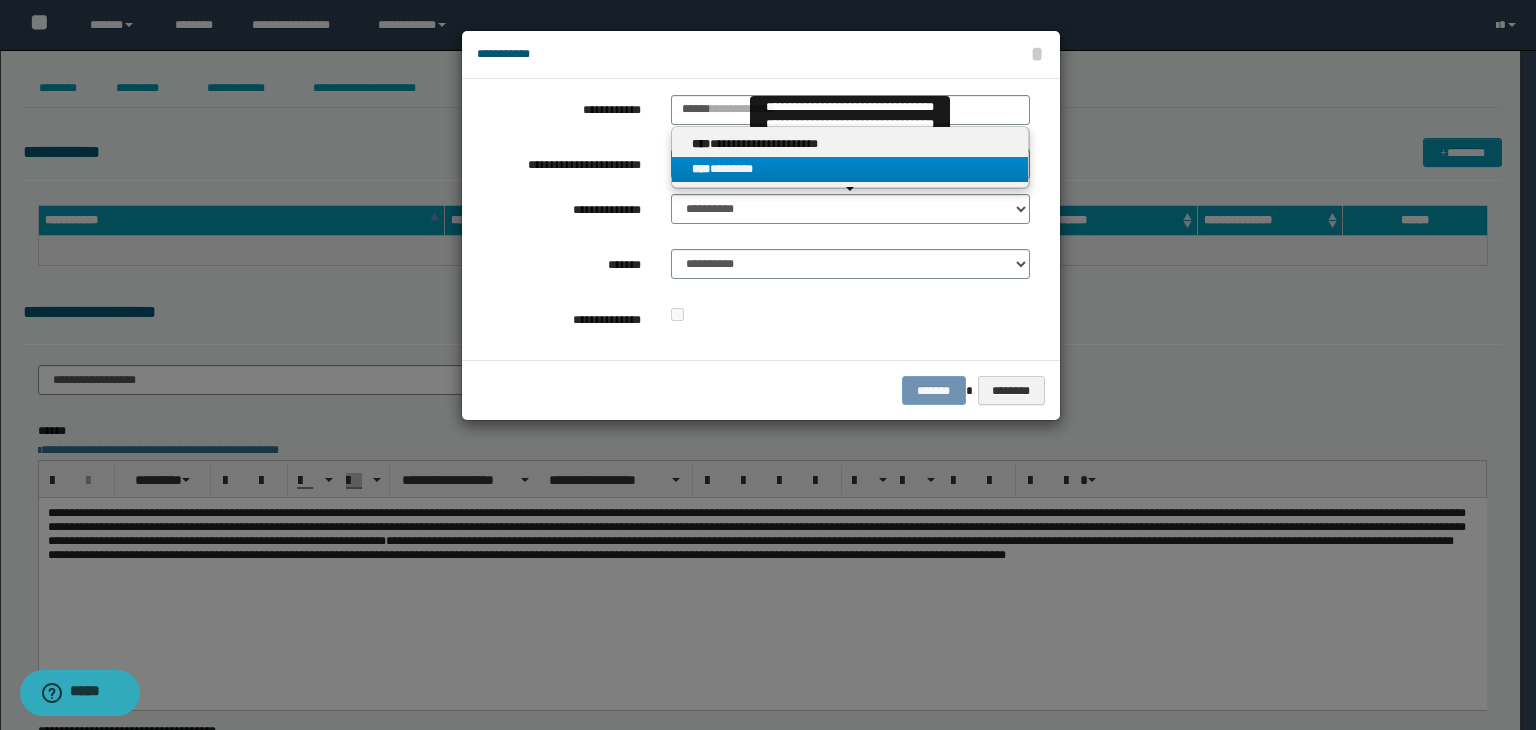 type 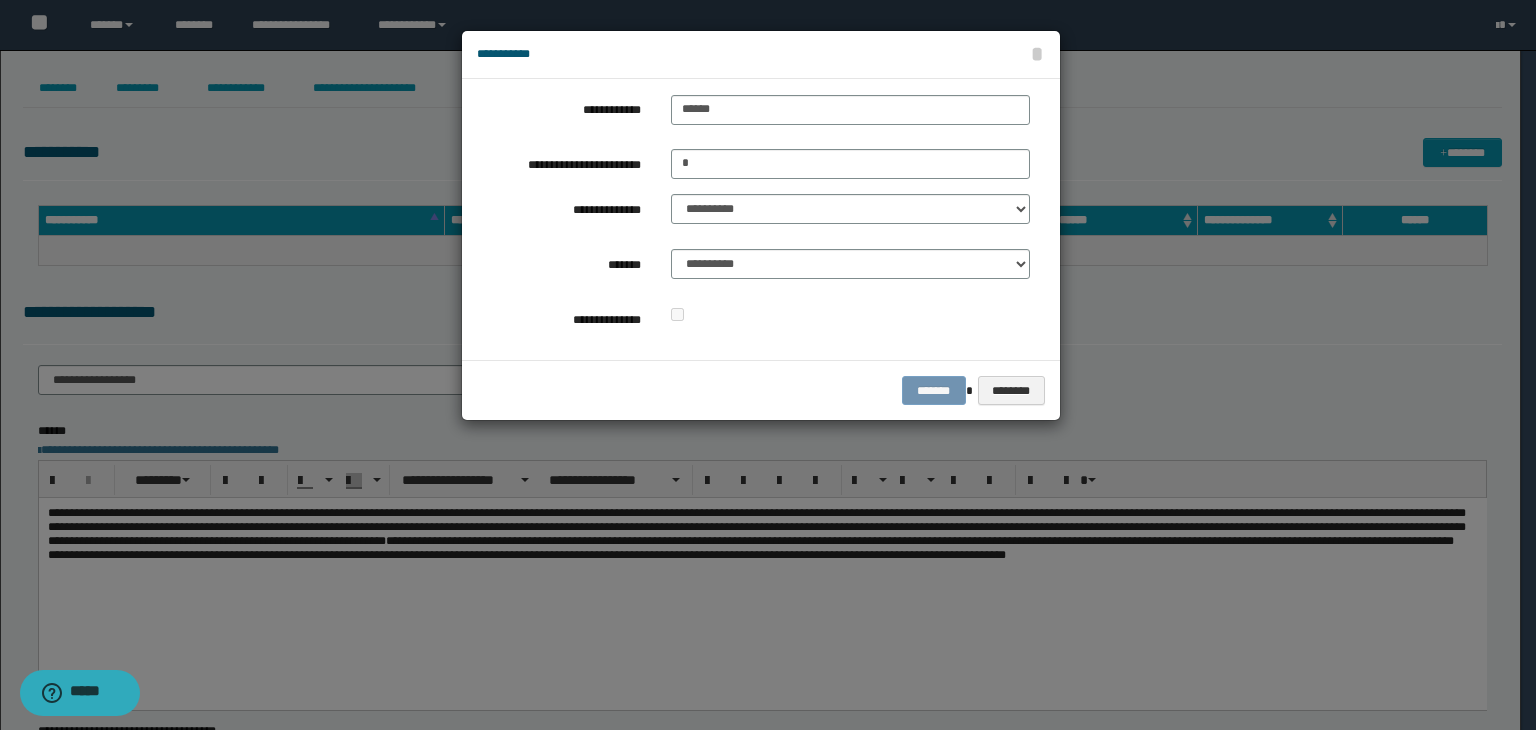 click on "**********" at bounding box center [753, 214] 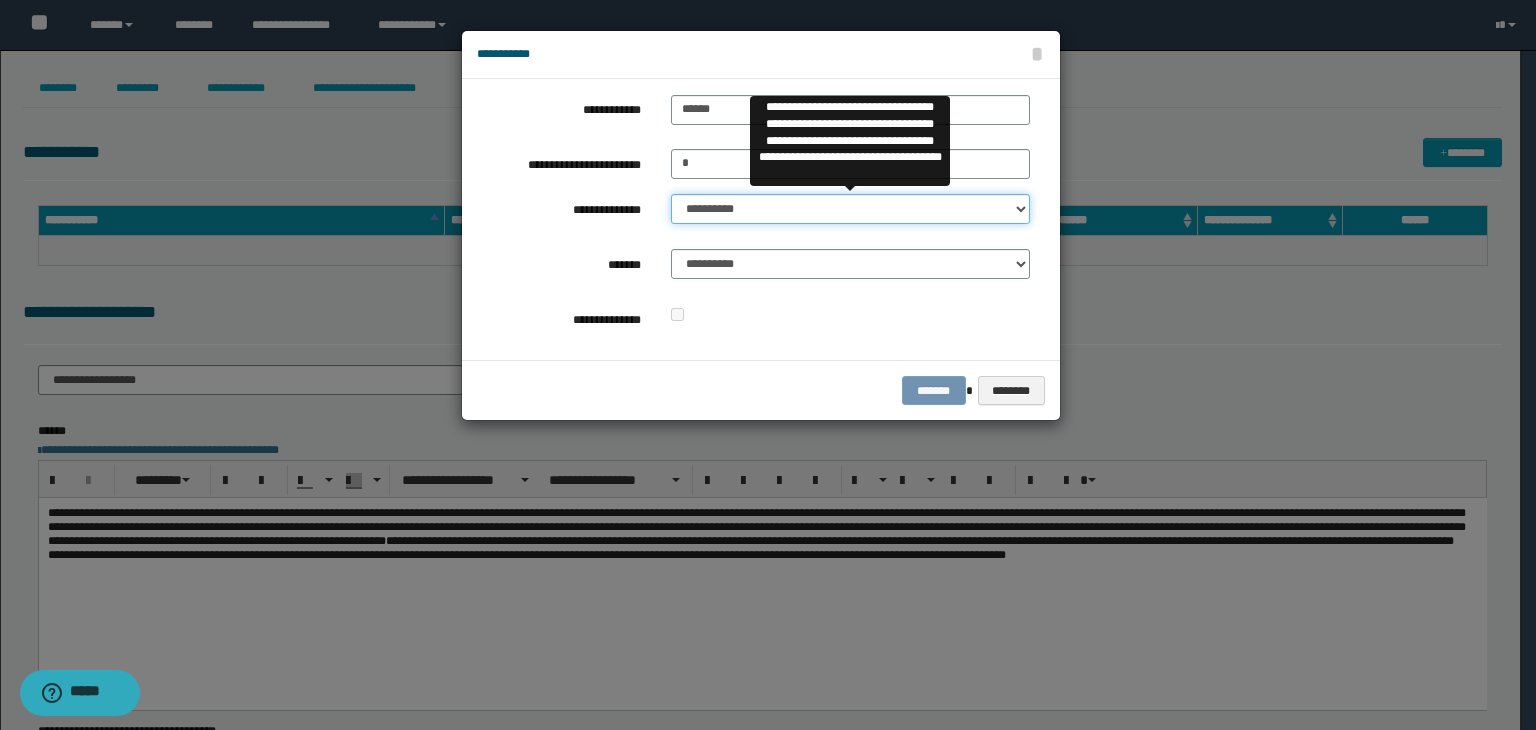 click on "**********" at bounding box center [850, 209] 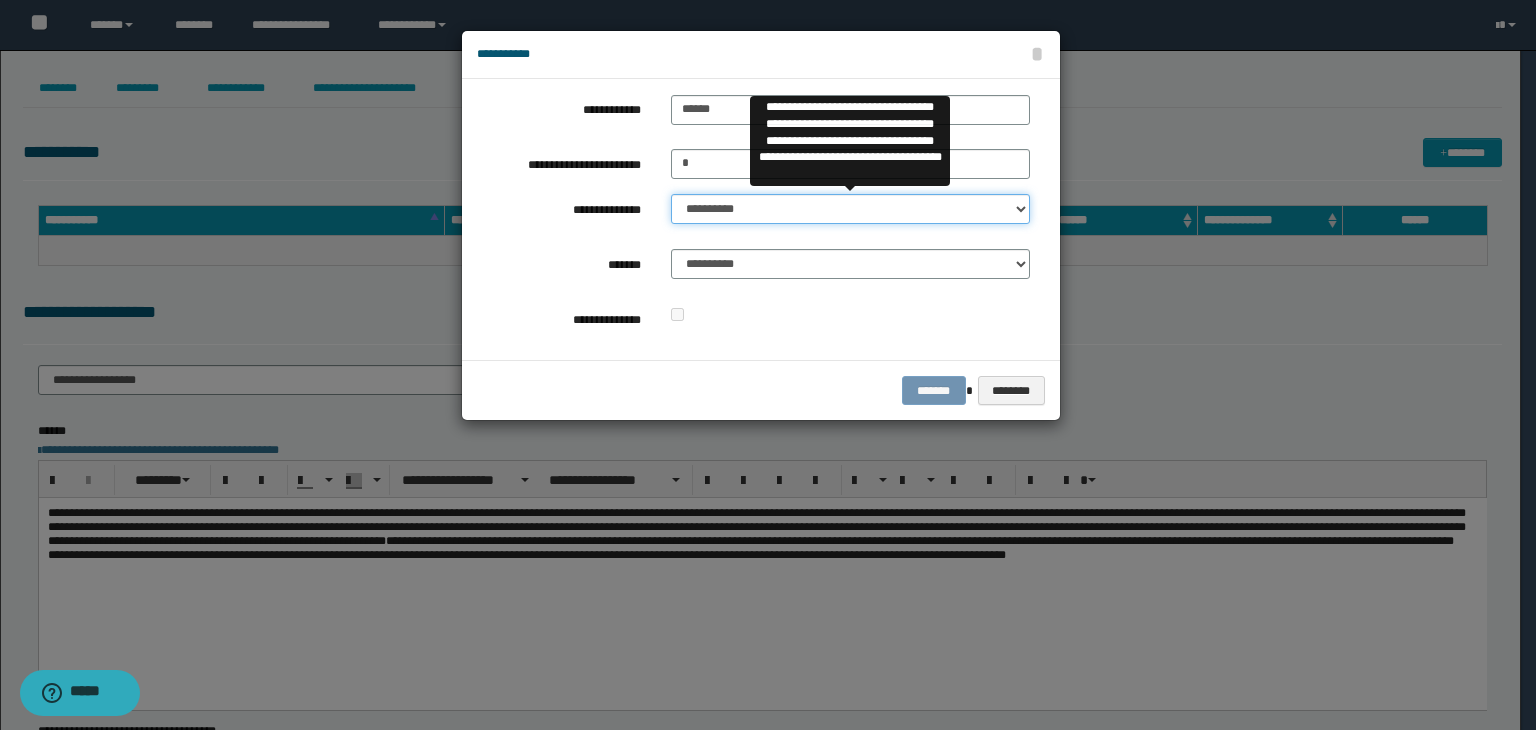 select on "**" 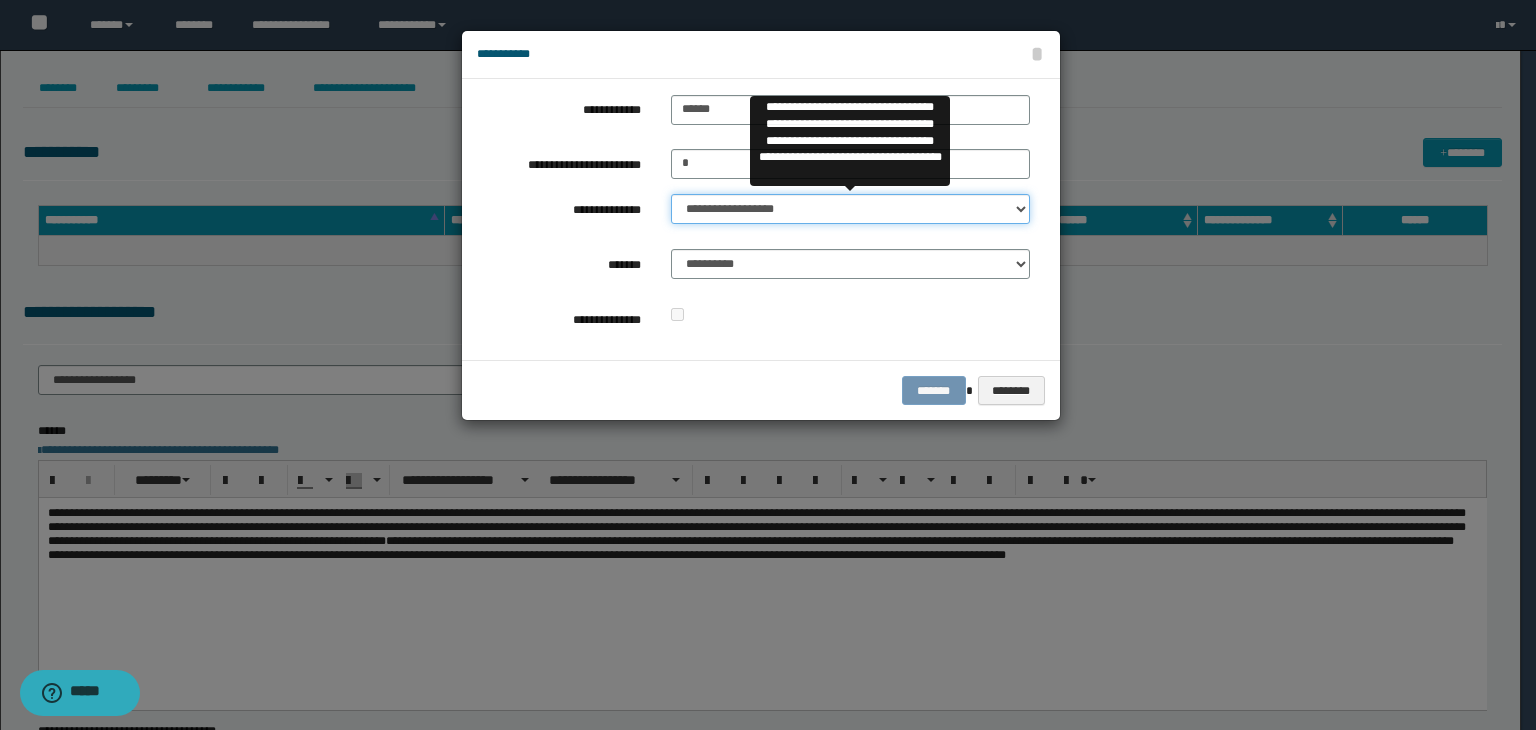 click on "**********" at bounding box center (850, 209) 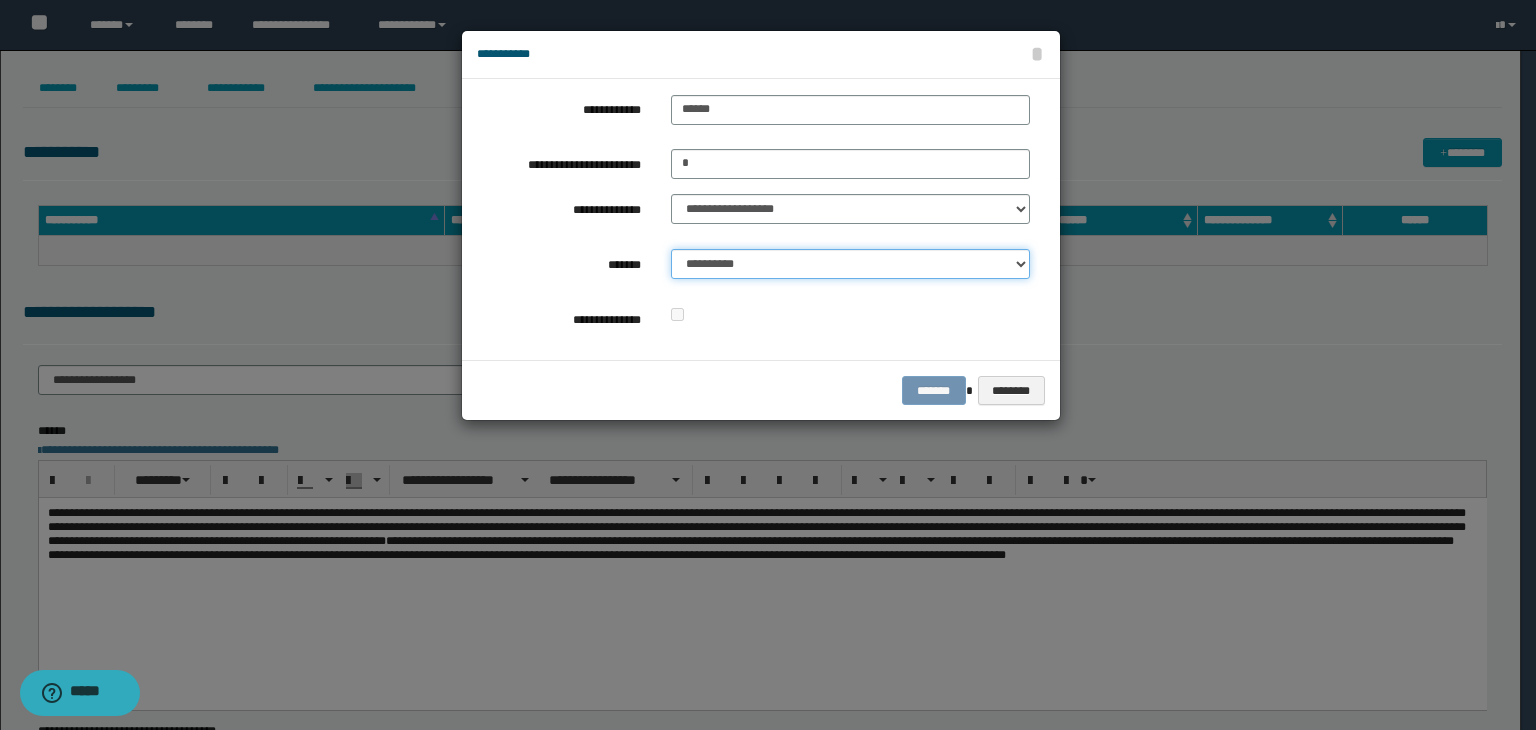 click on "**********" at bounding box center (850, 264) 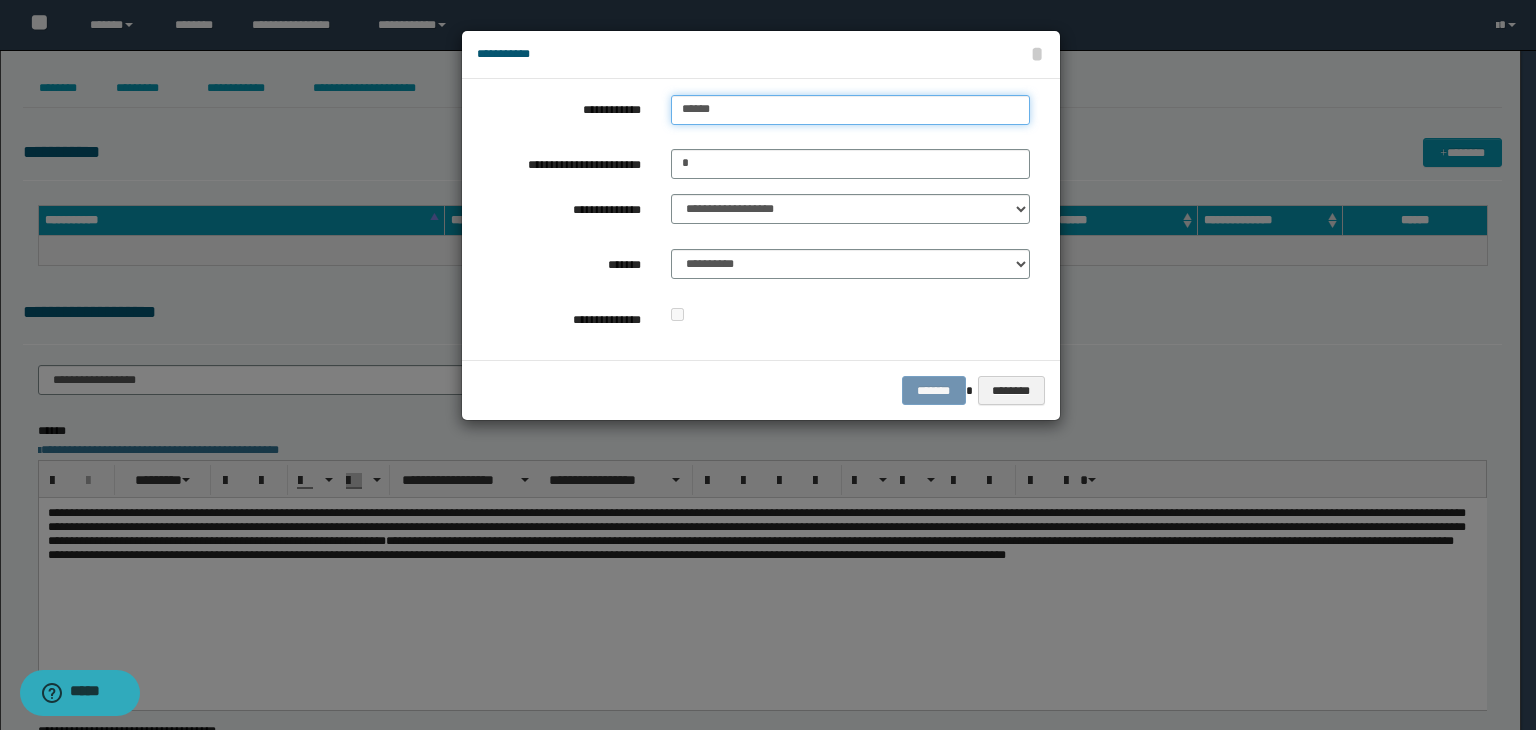 type on "**********" 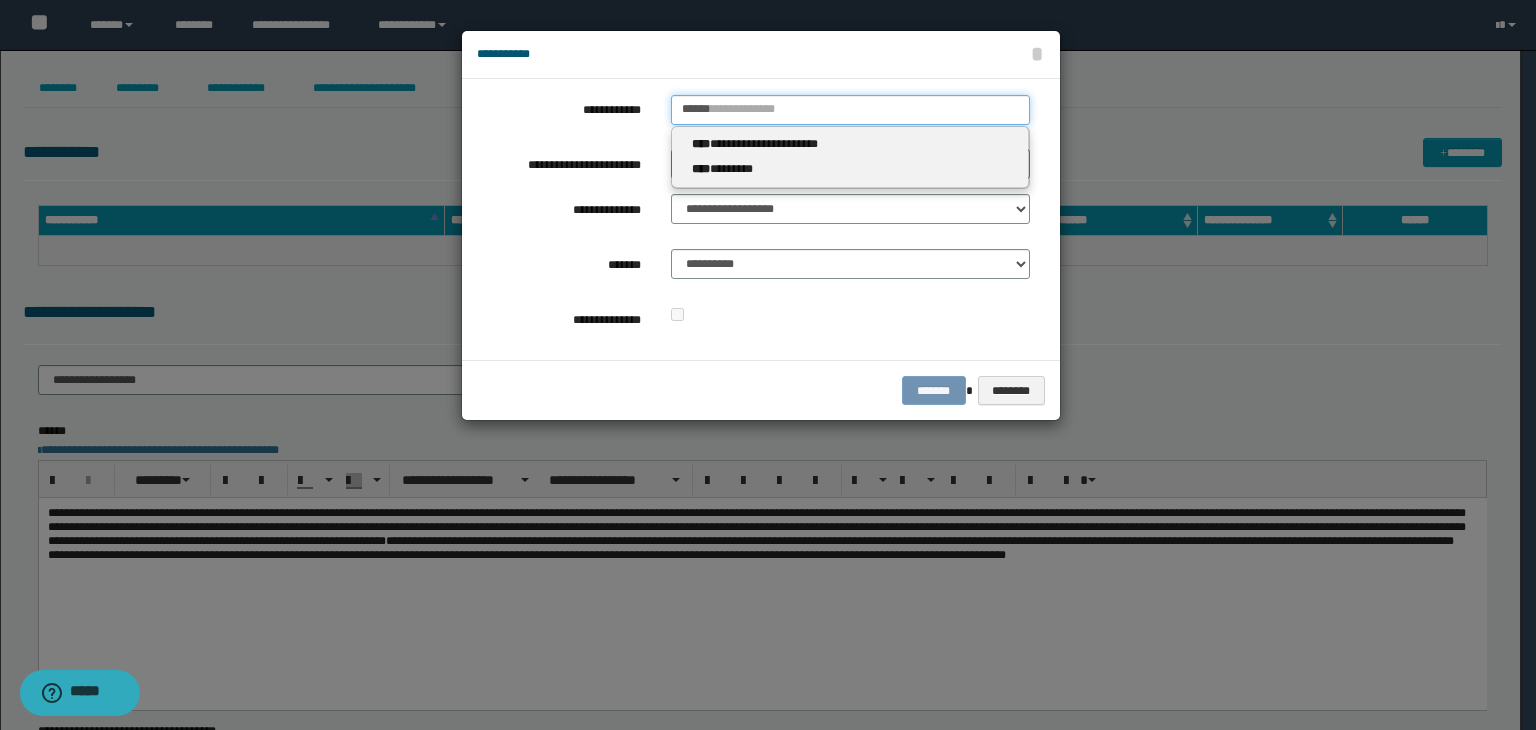 drag, startPoint x: 765, startPoint y: 121, endPoint x: 584, endPoint y: 121, distance: 181 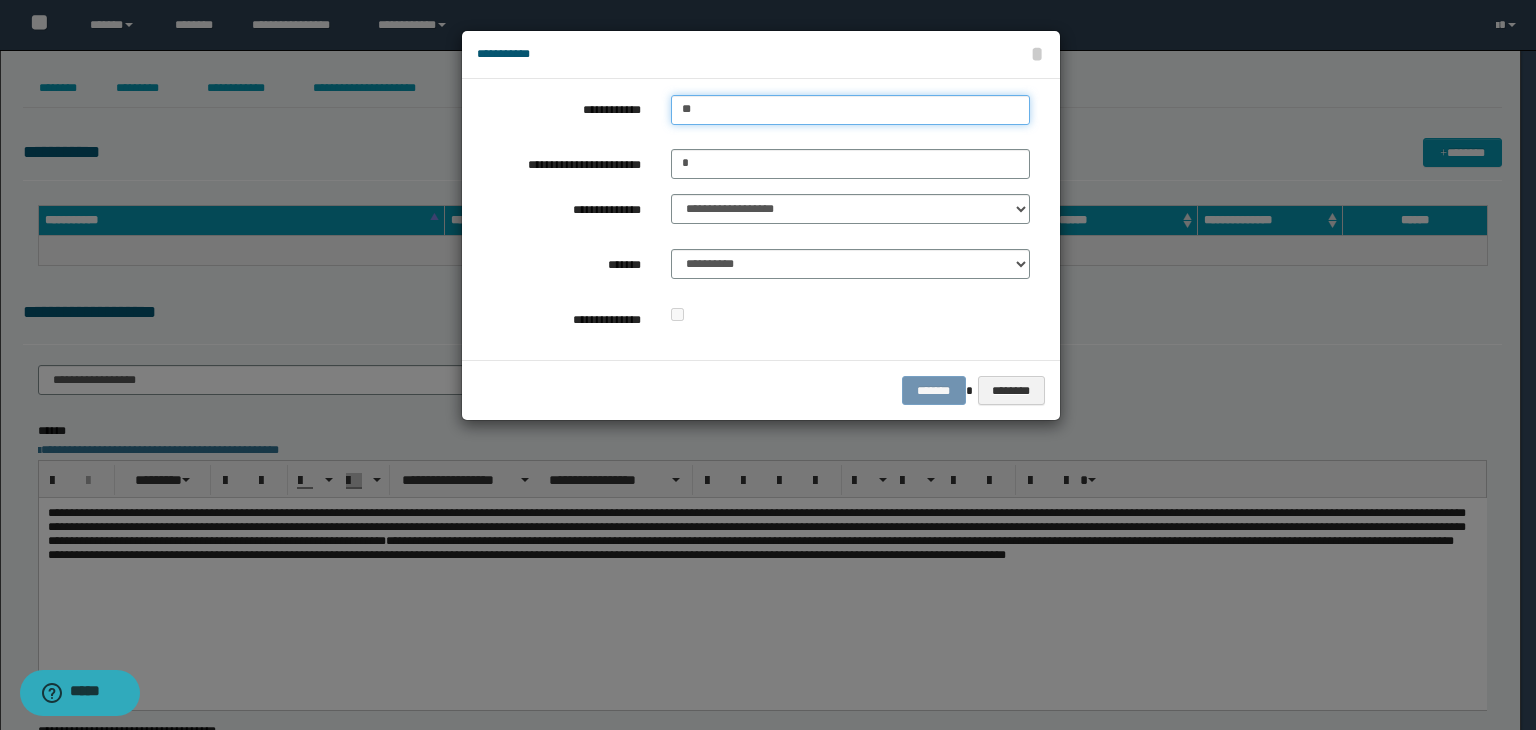 type on "***" 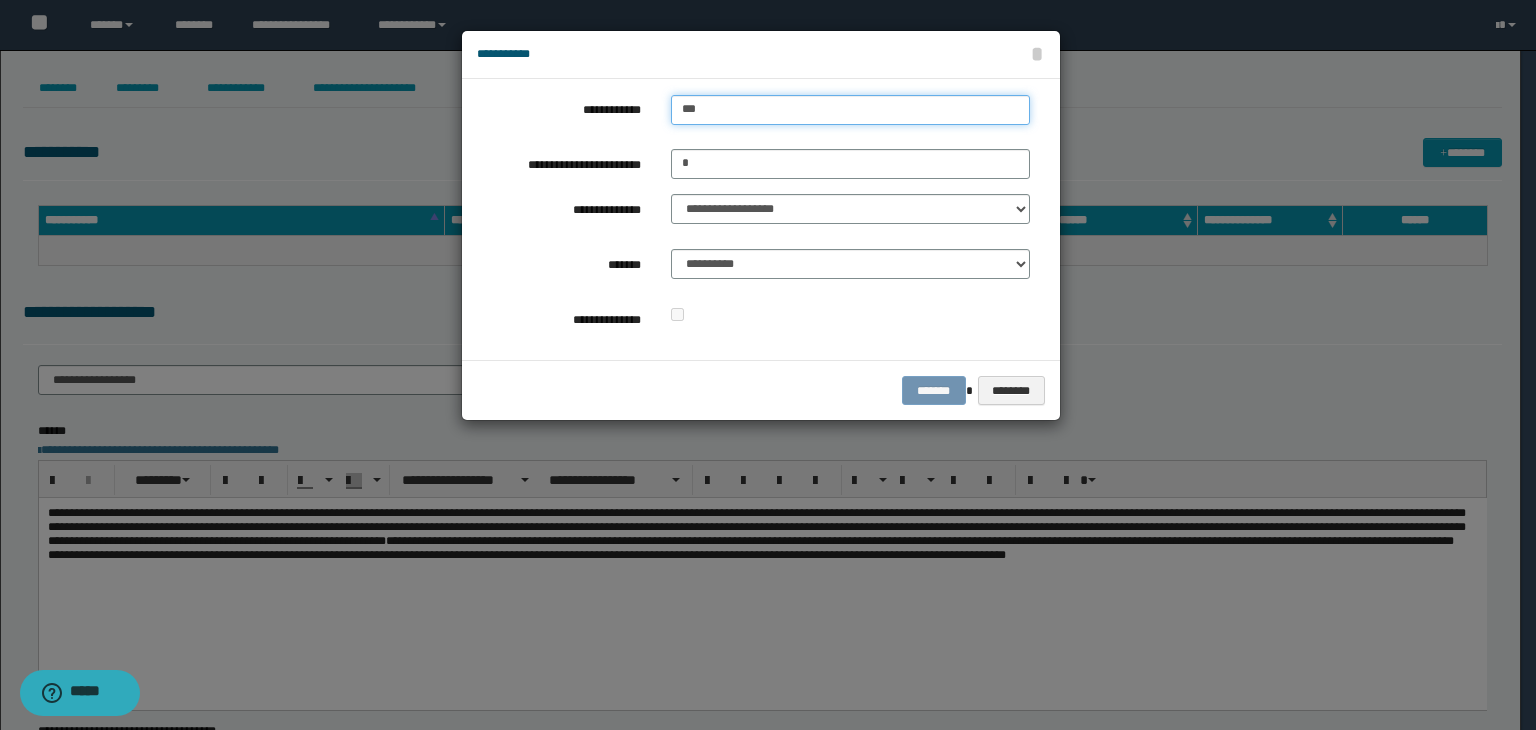 type on "***" 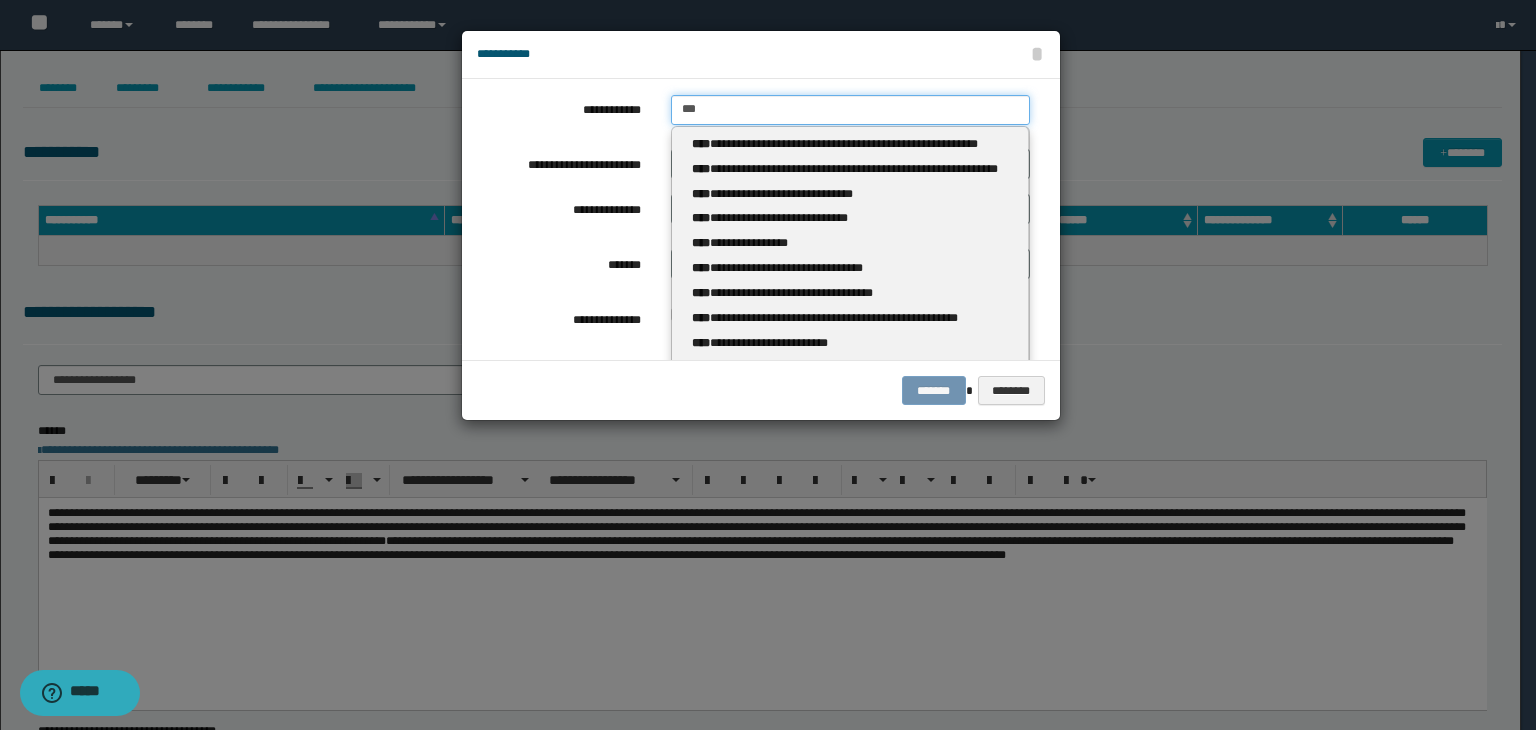 type 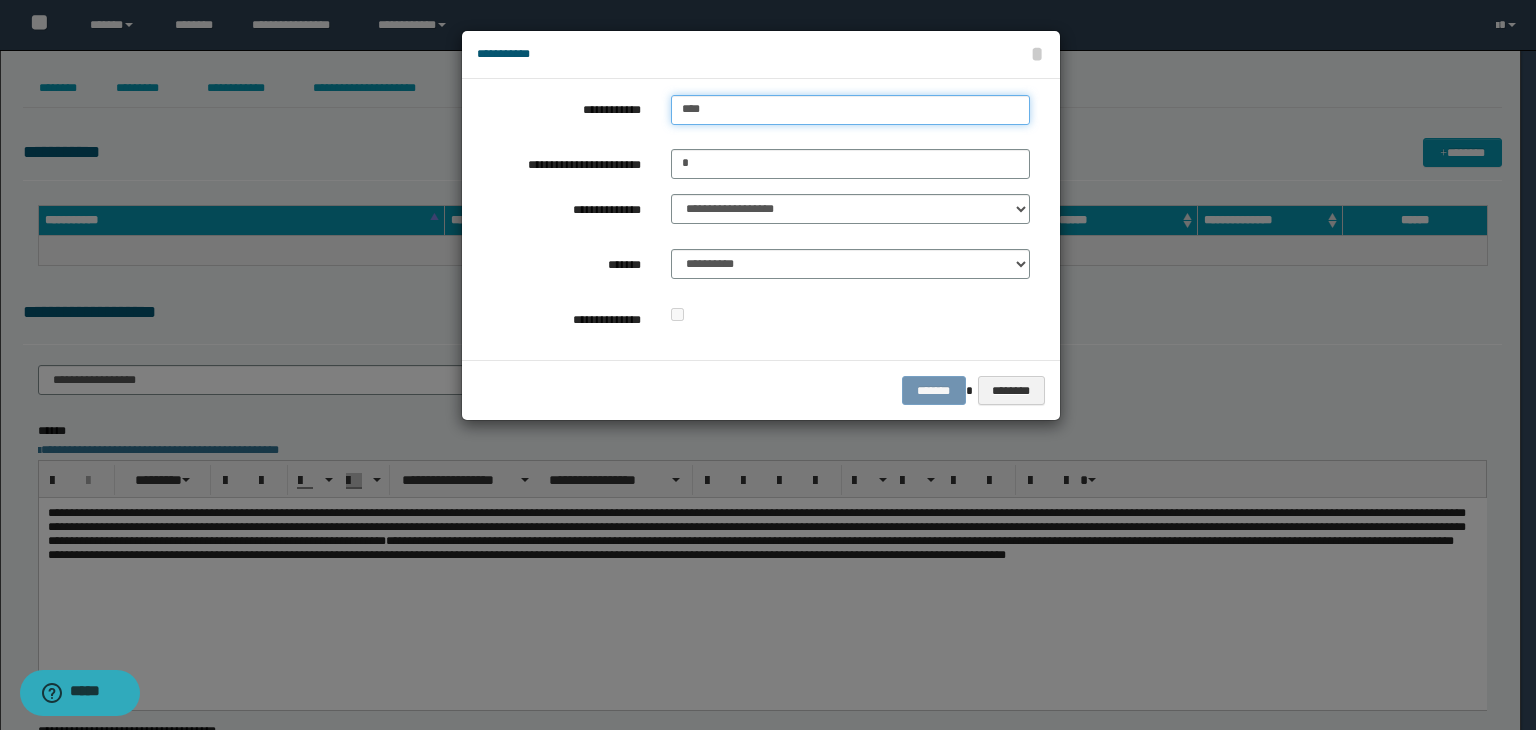 type on "*****" 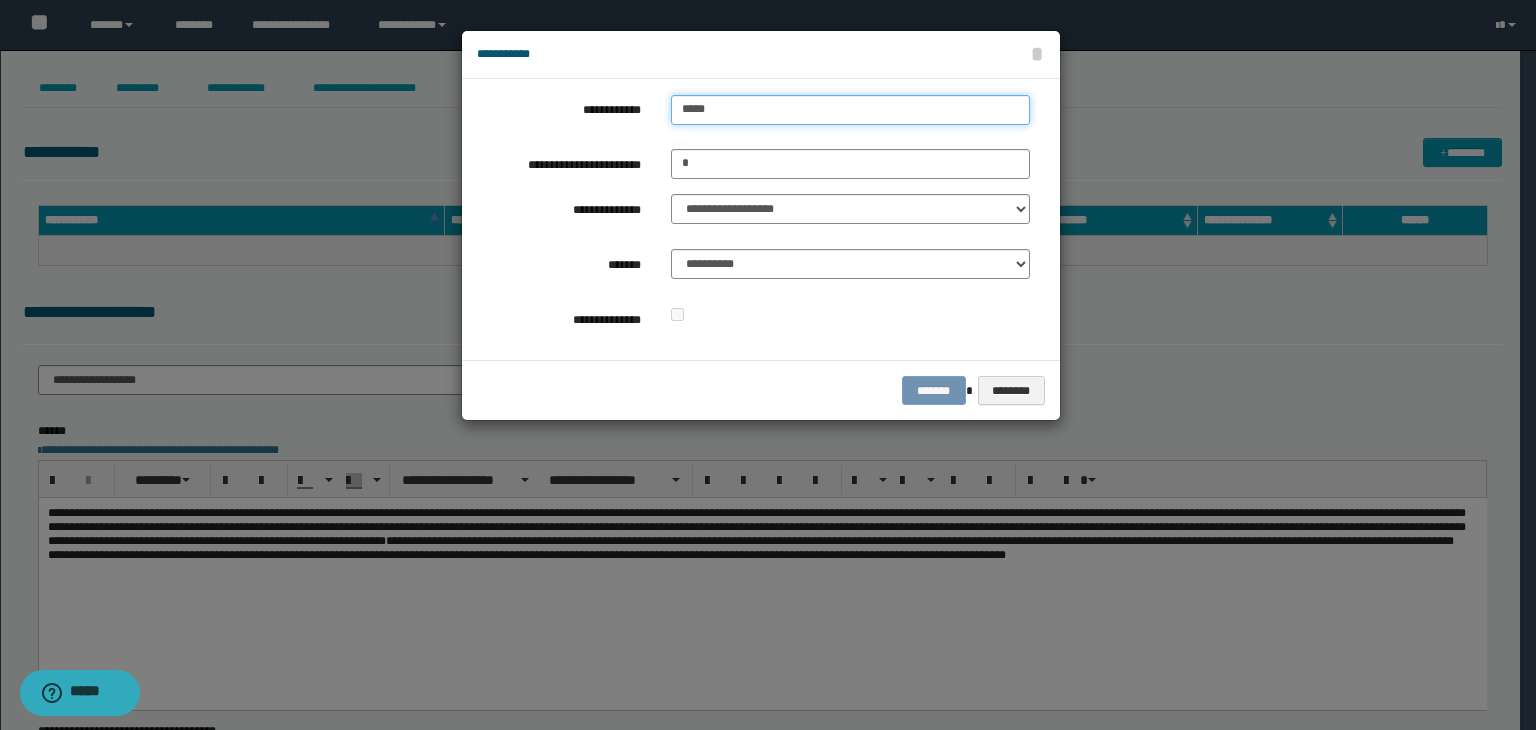 type on "**********" 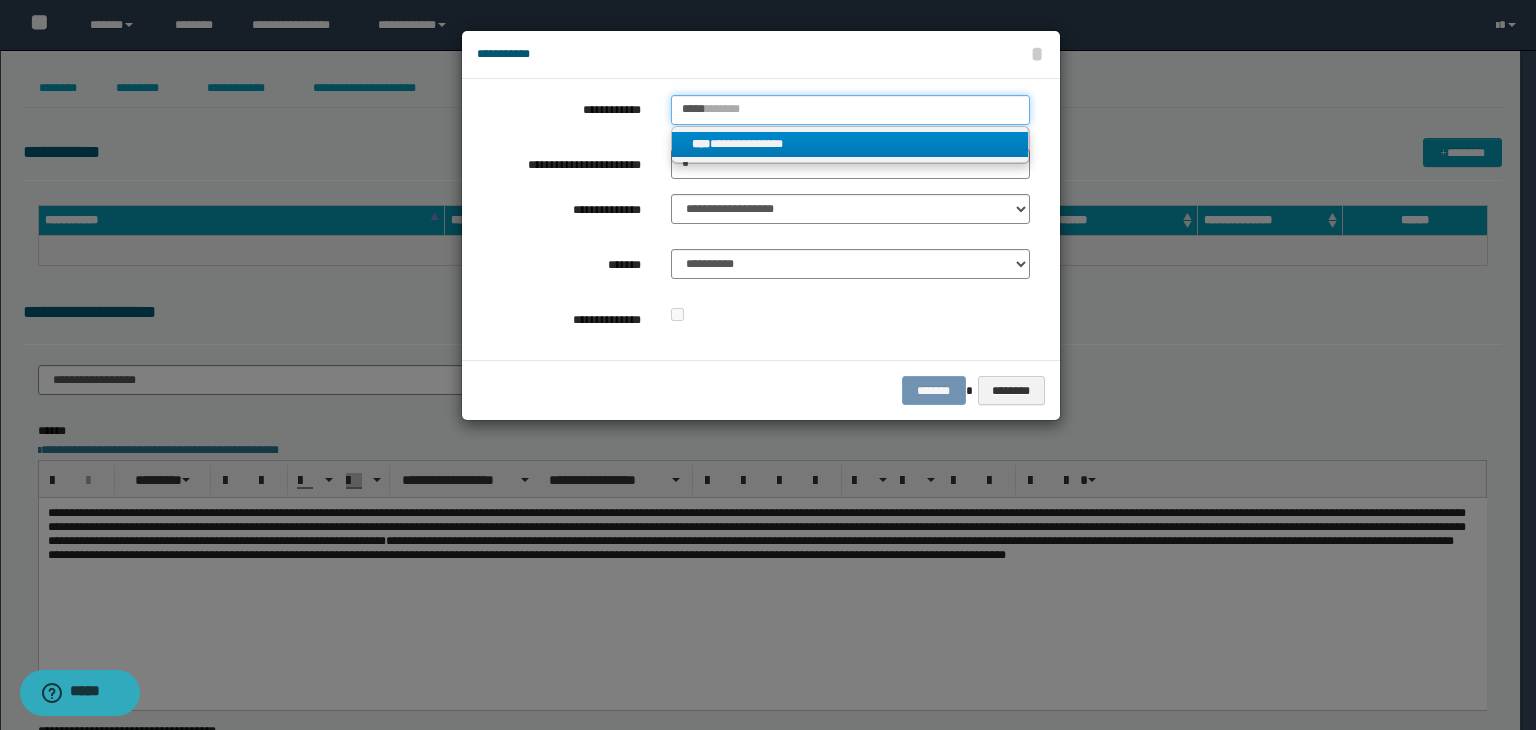 type on "*****" 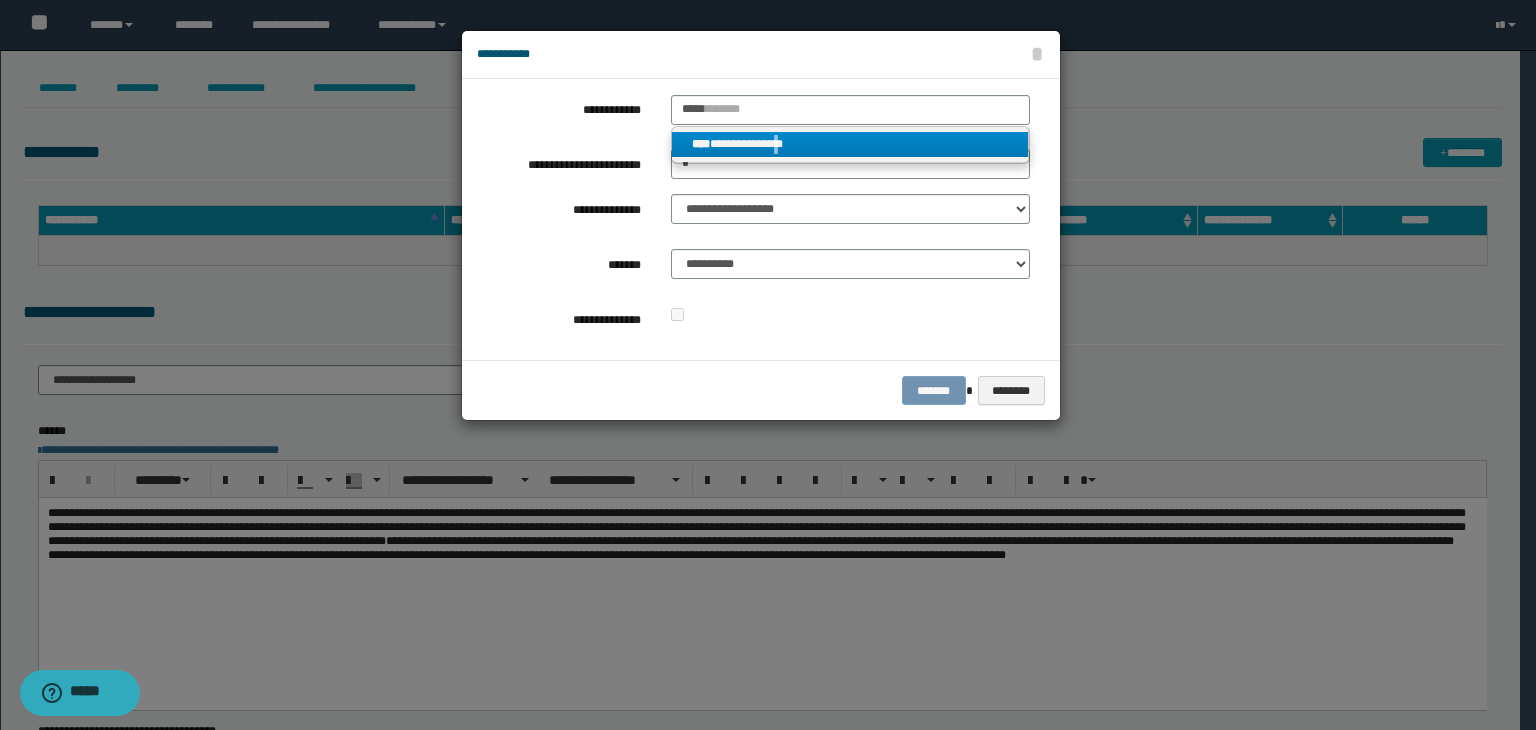 click on "**********" at bounding box center [850, 144] 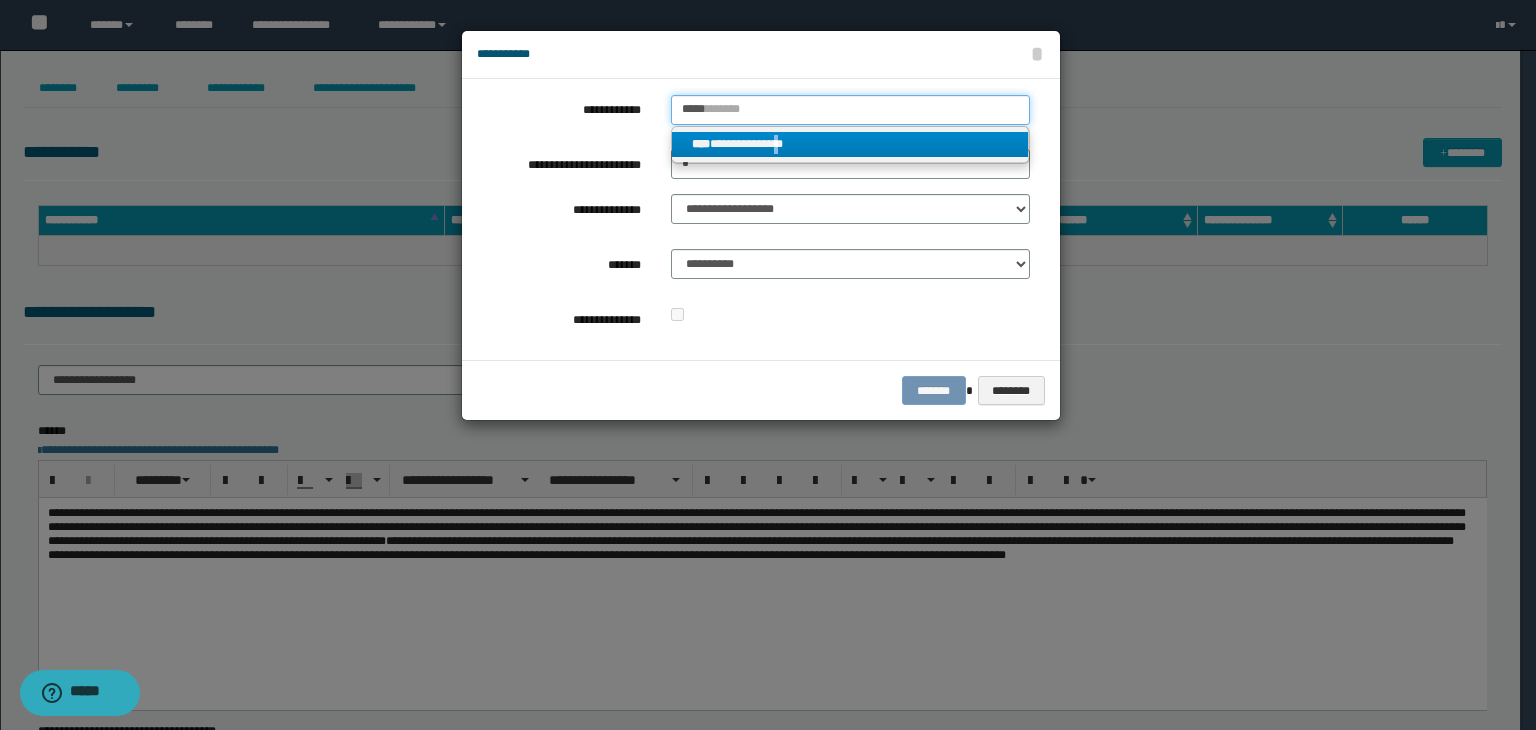 type 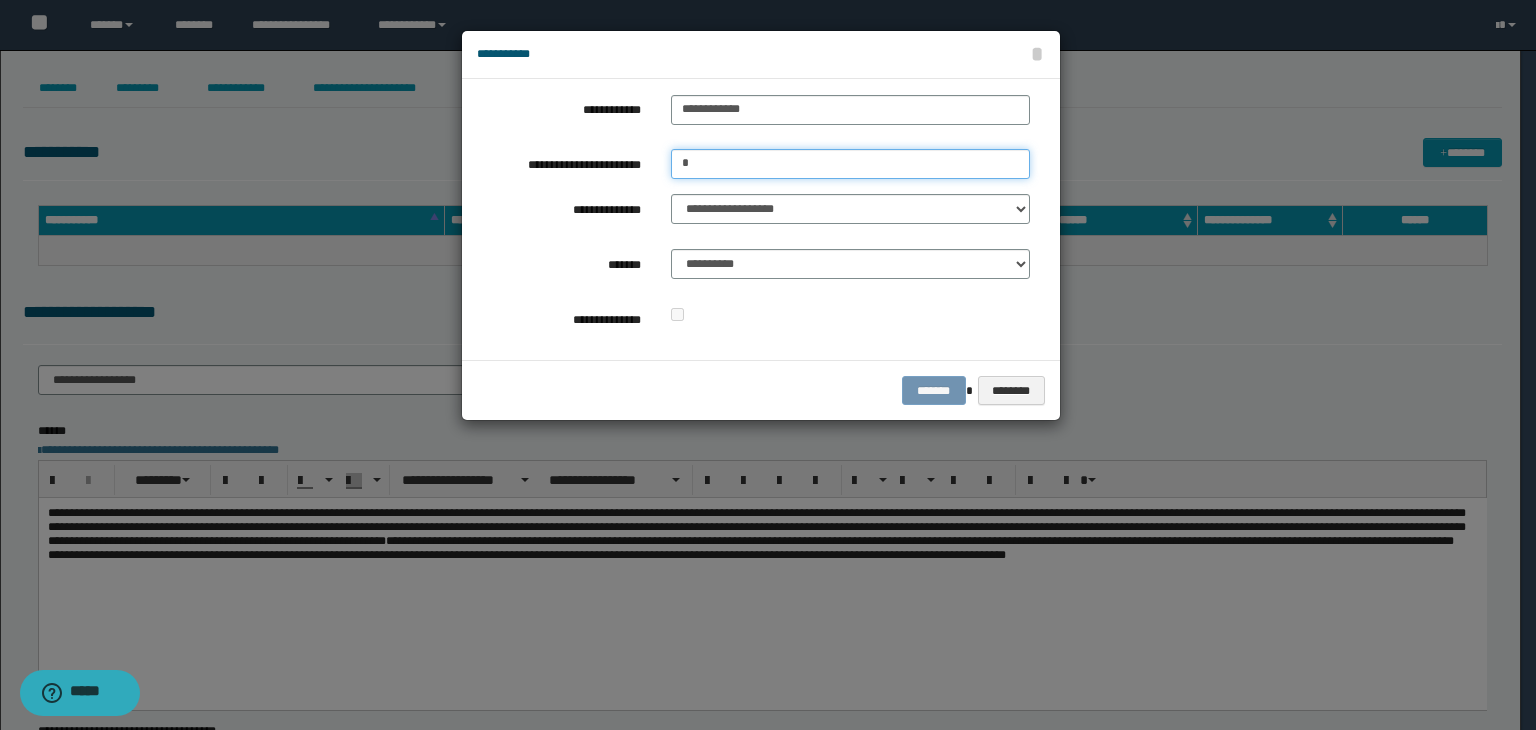 click on "*" at bounding box center (850, 164) 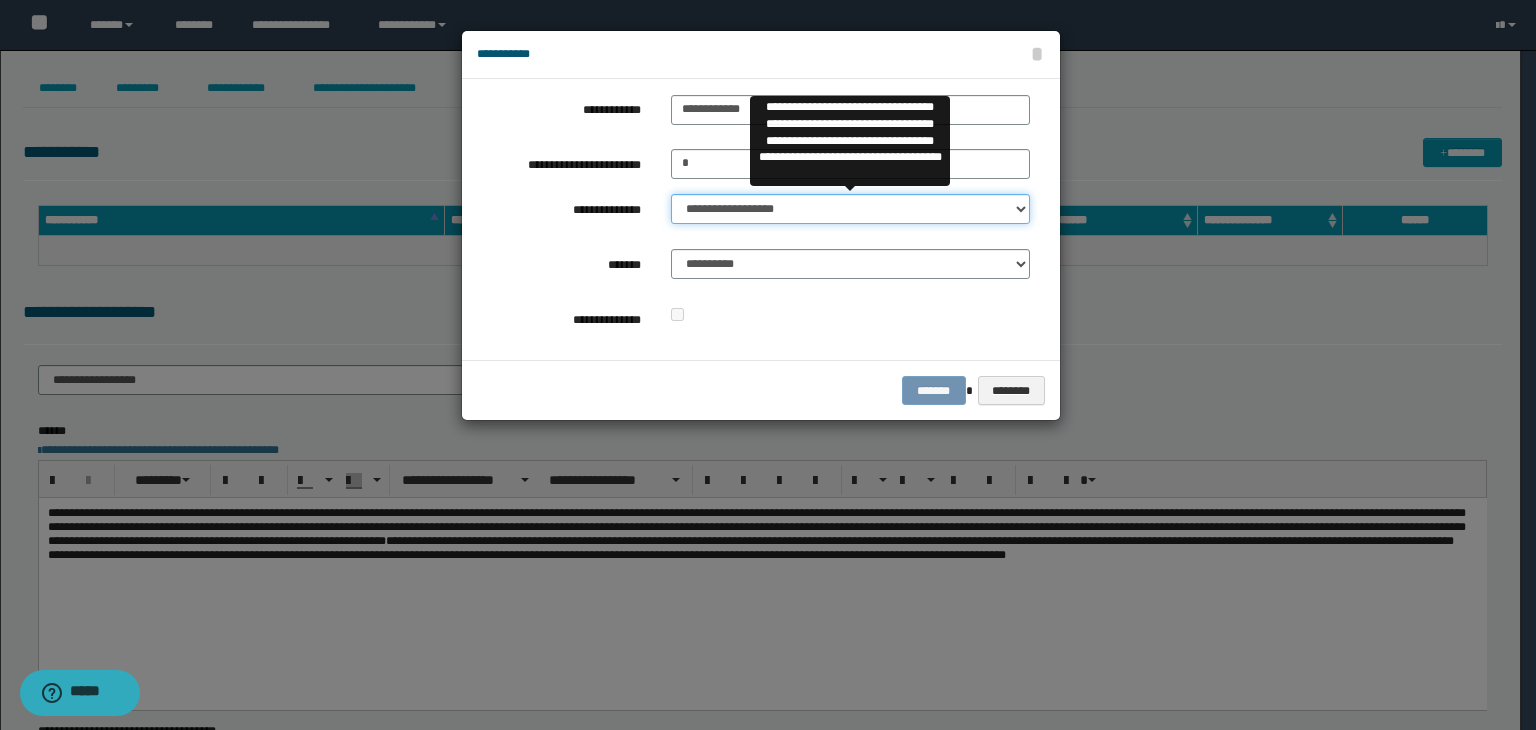 click on "**********" at bounding box center (850, 209) 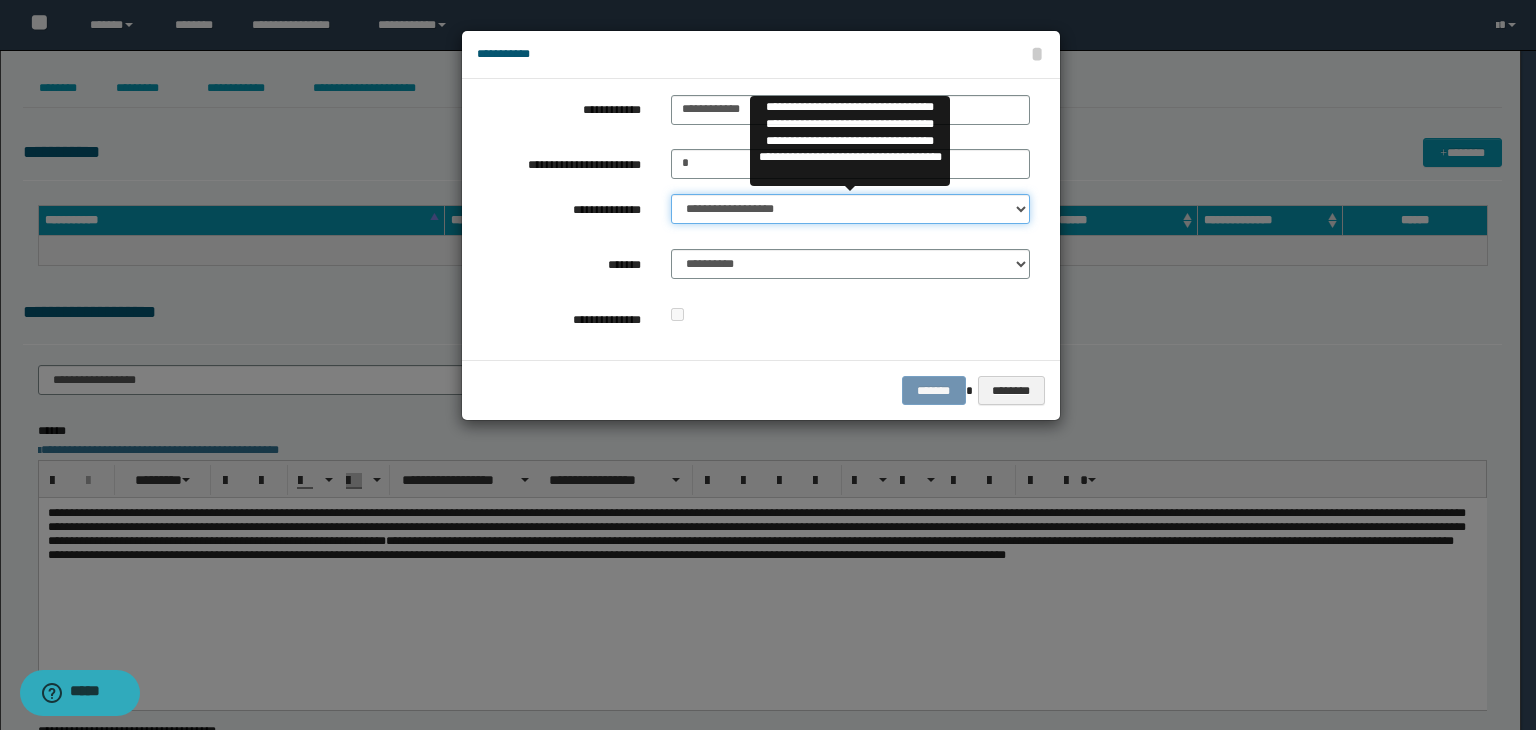 click on "**********" at bounding box center (850, 209) 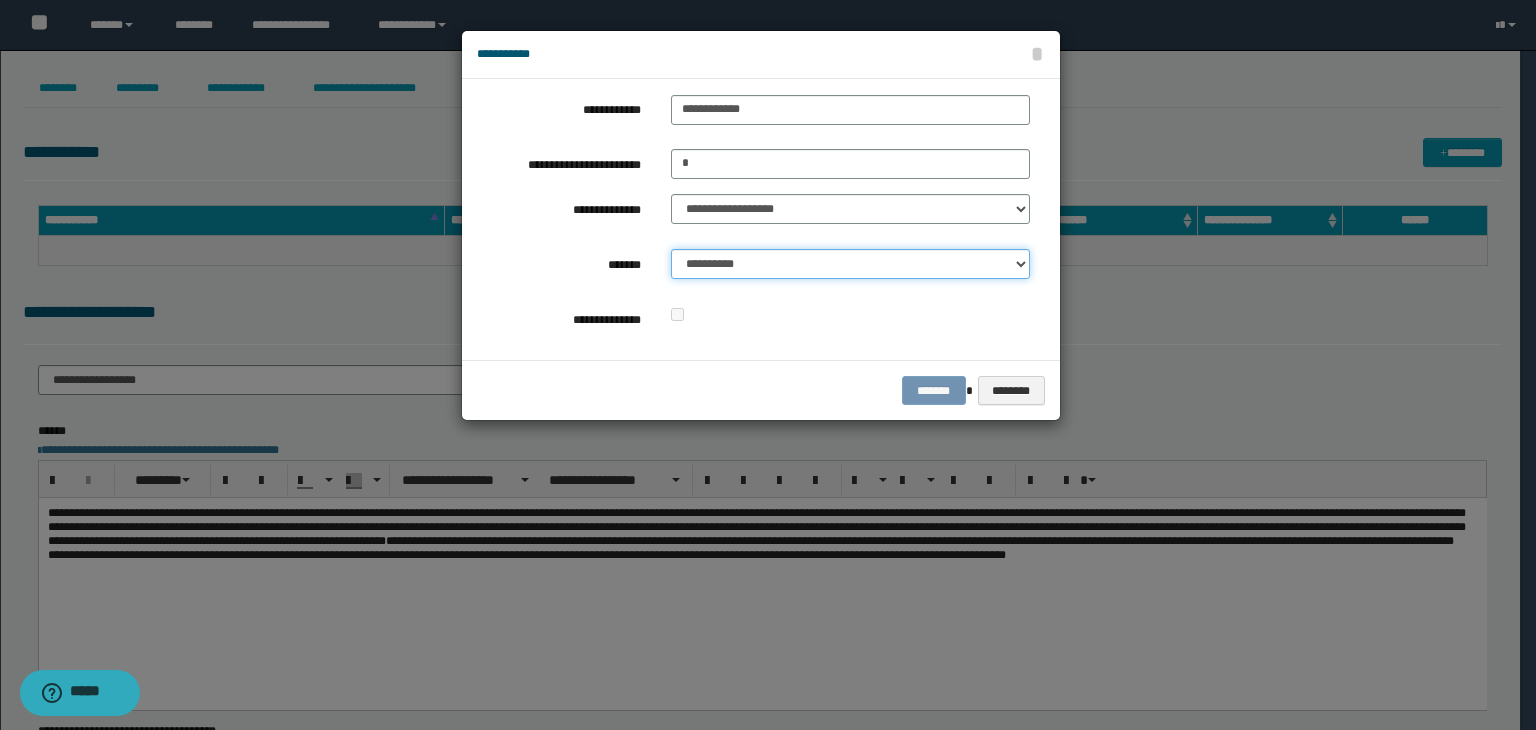 click on "**********" at bounding box center (850, 264) 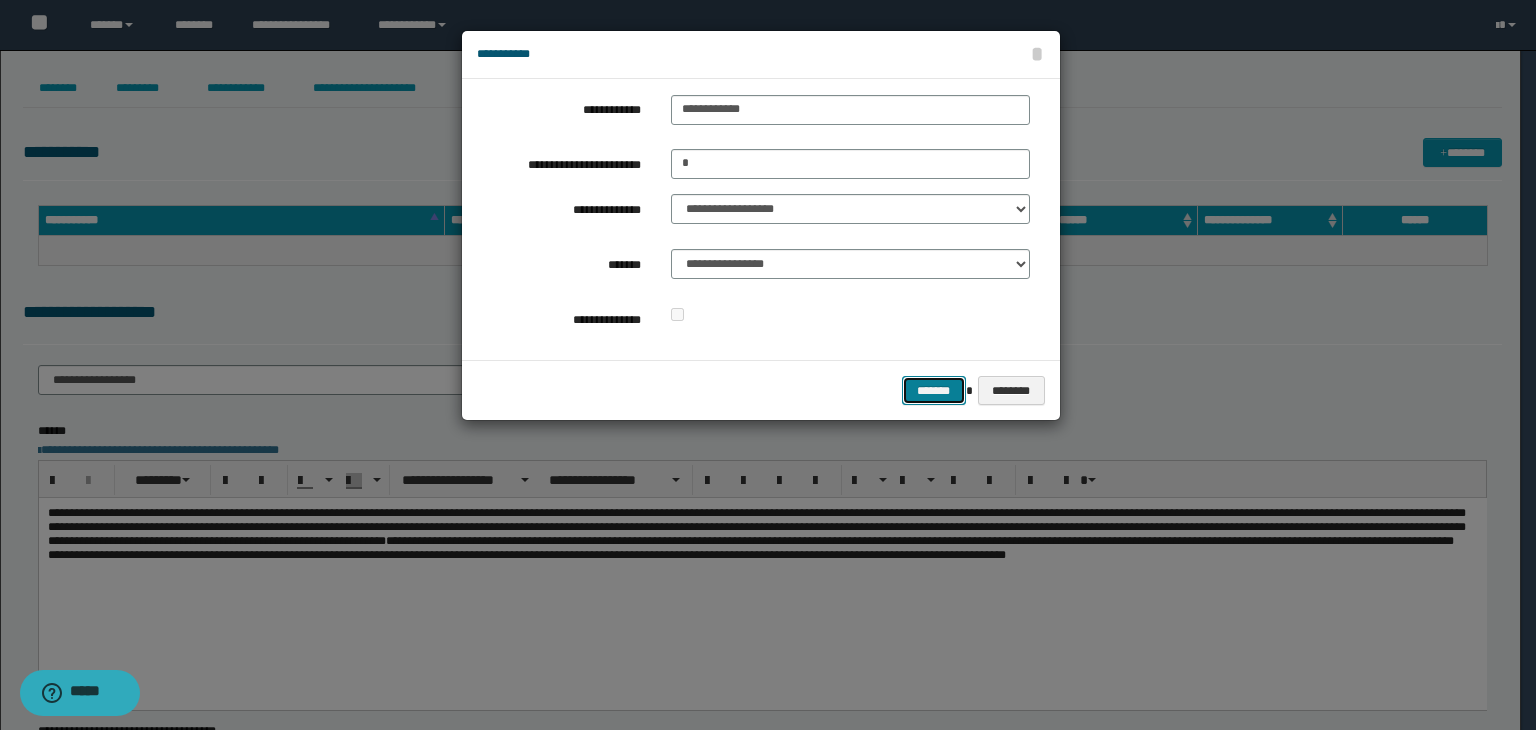 click on "*******" at bounding box center (934, 391) 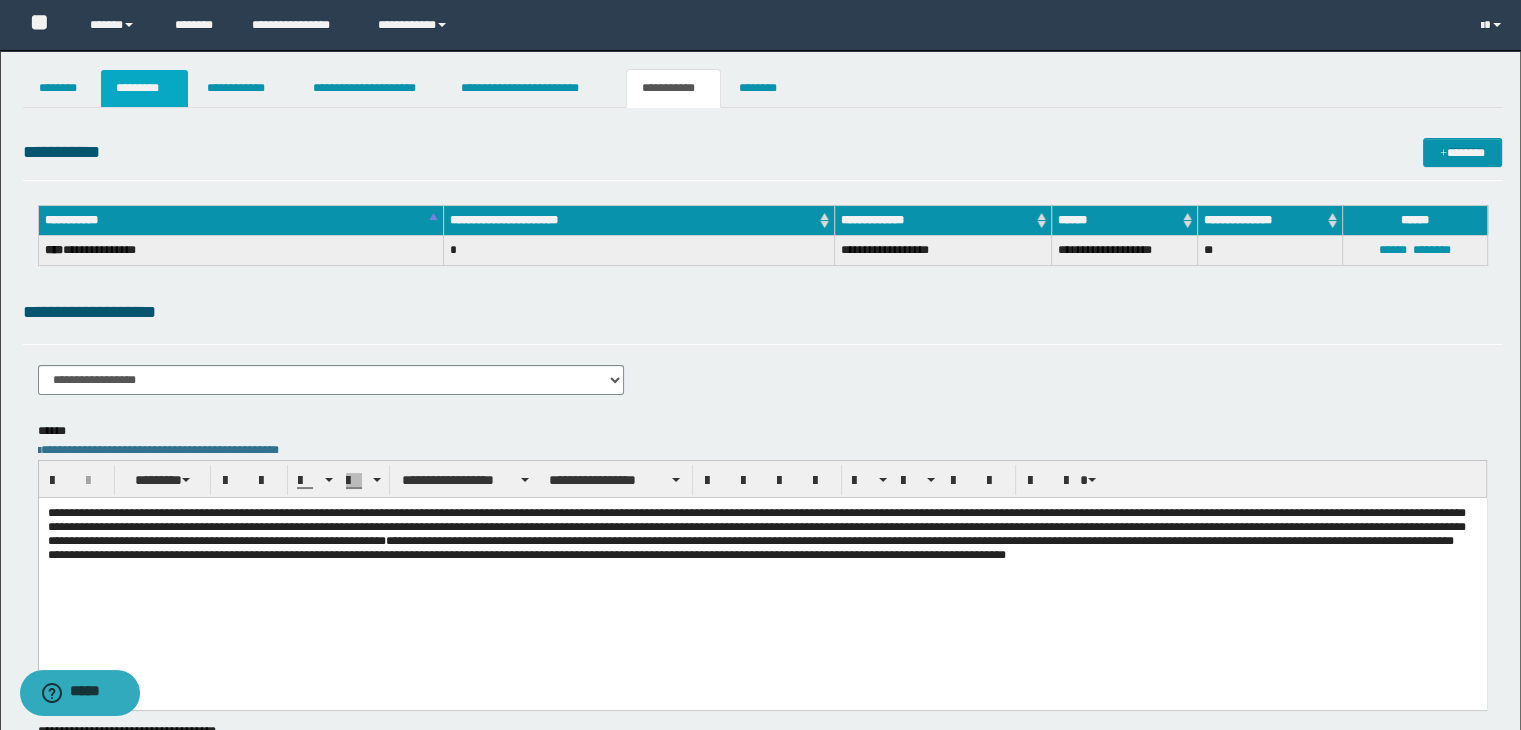 click on "*********" at bounding box center [144, 88] 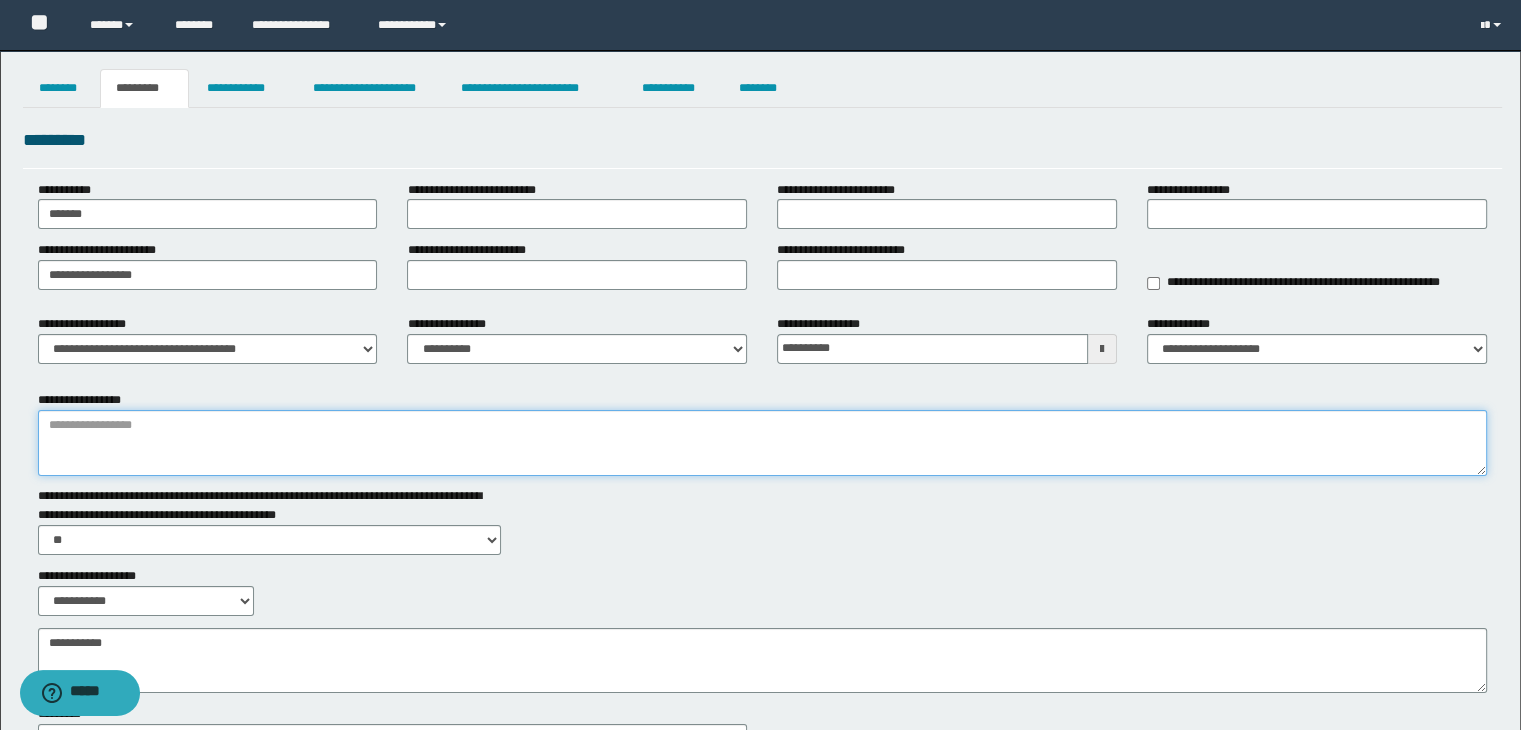 click on "**********" at bounding box center [763, 443] 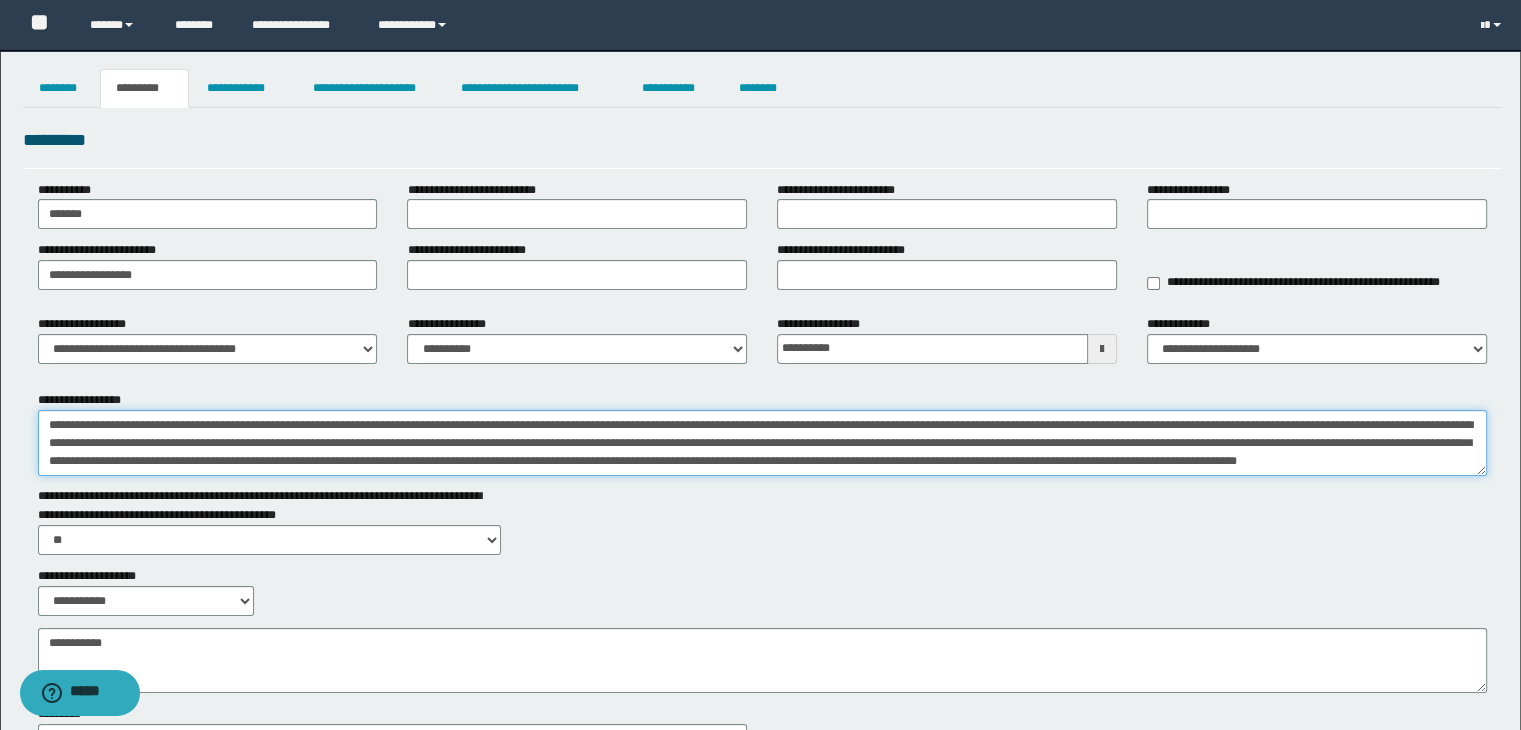 scroll, scrollTop: 12, scrollLeft: 0, axis: vertical 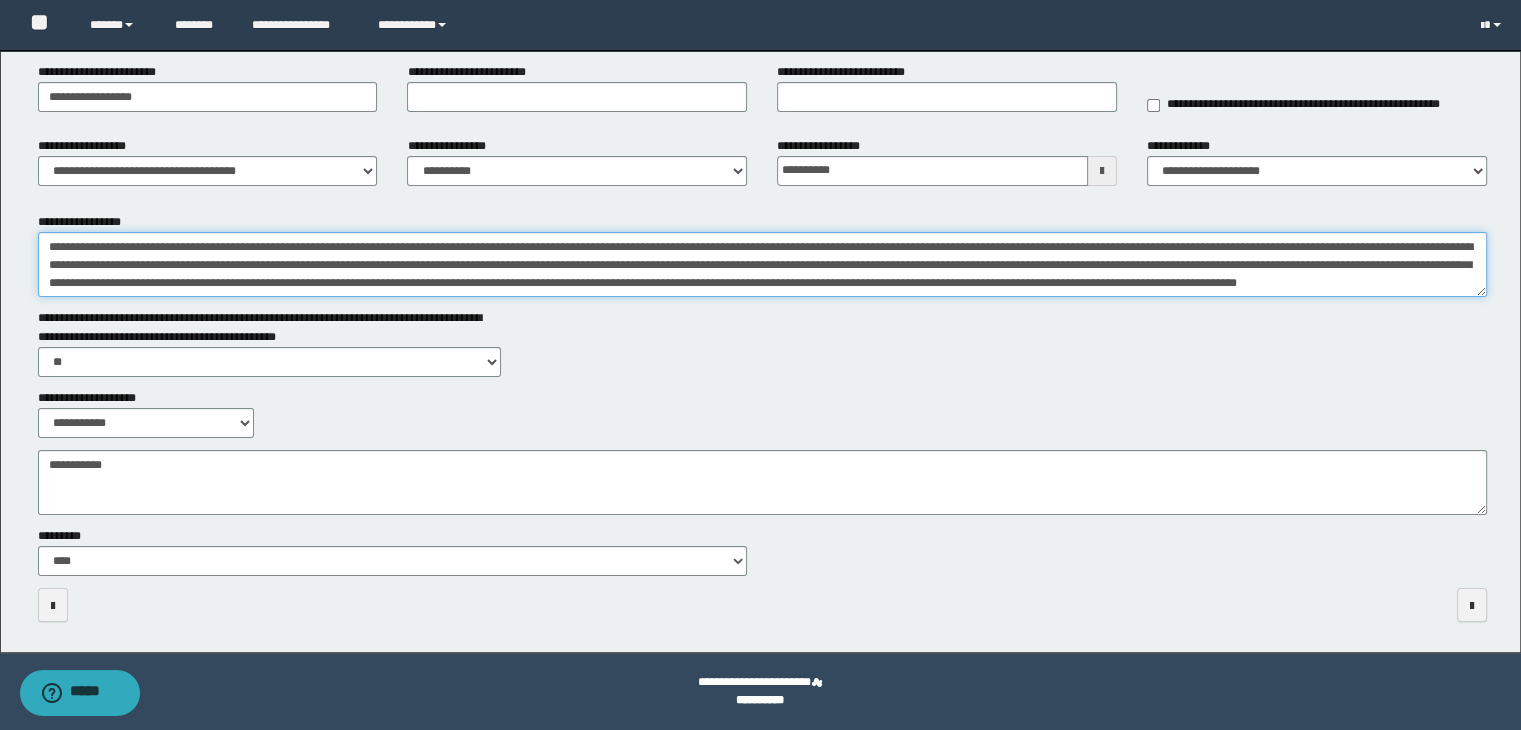 type on "**********" 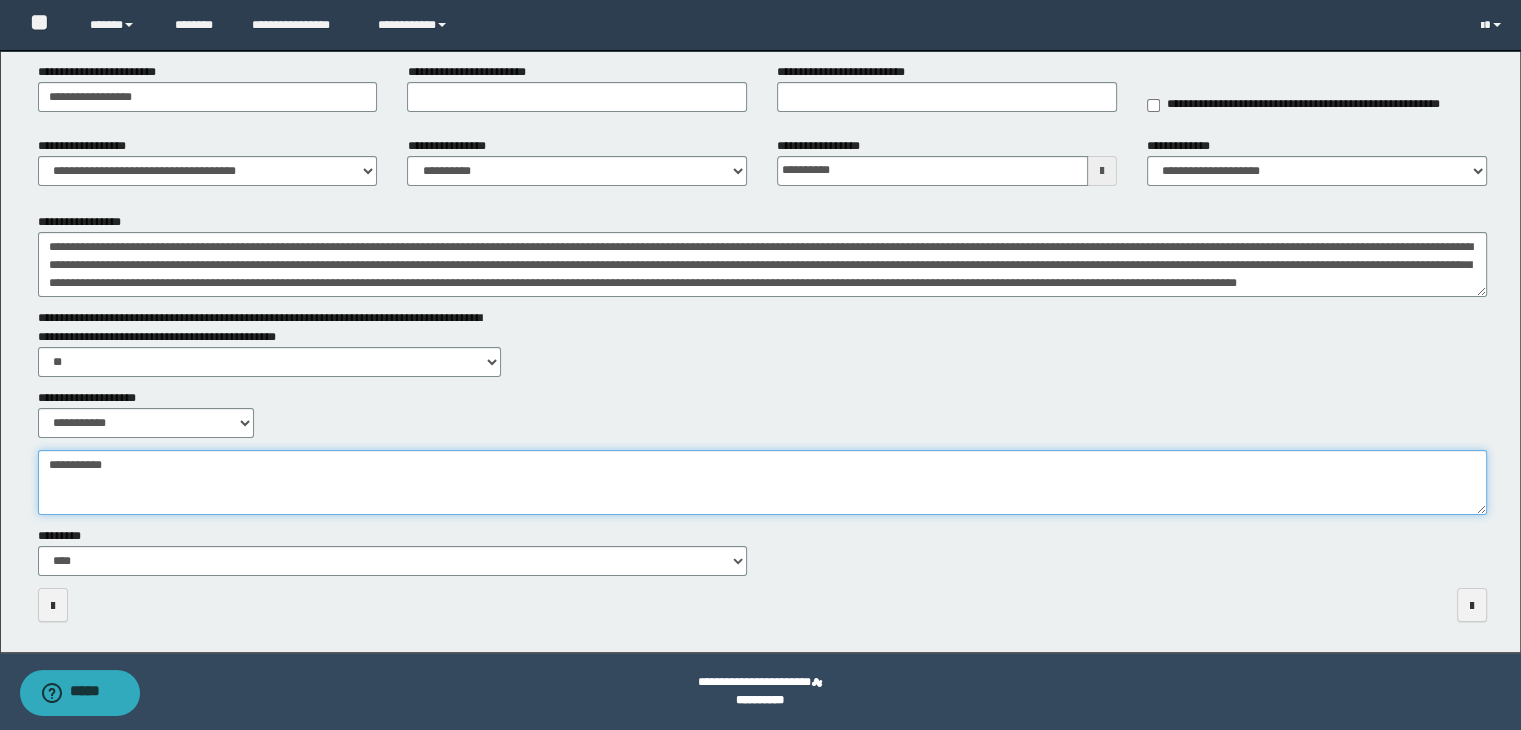 click on "**********" at bounding box center [763, 483] 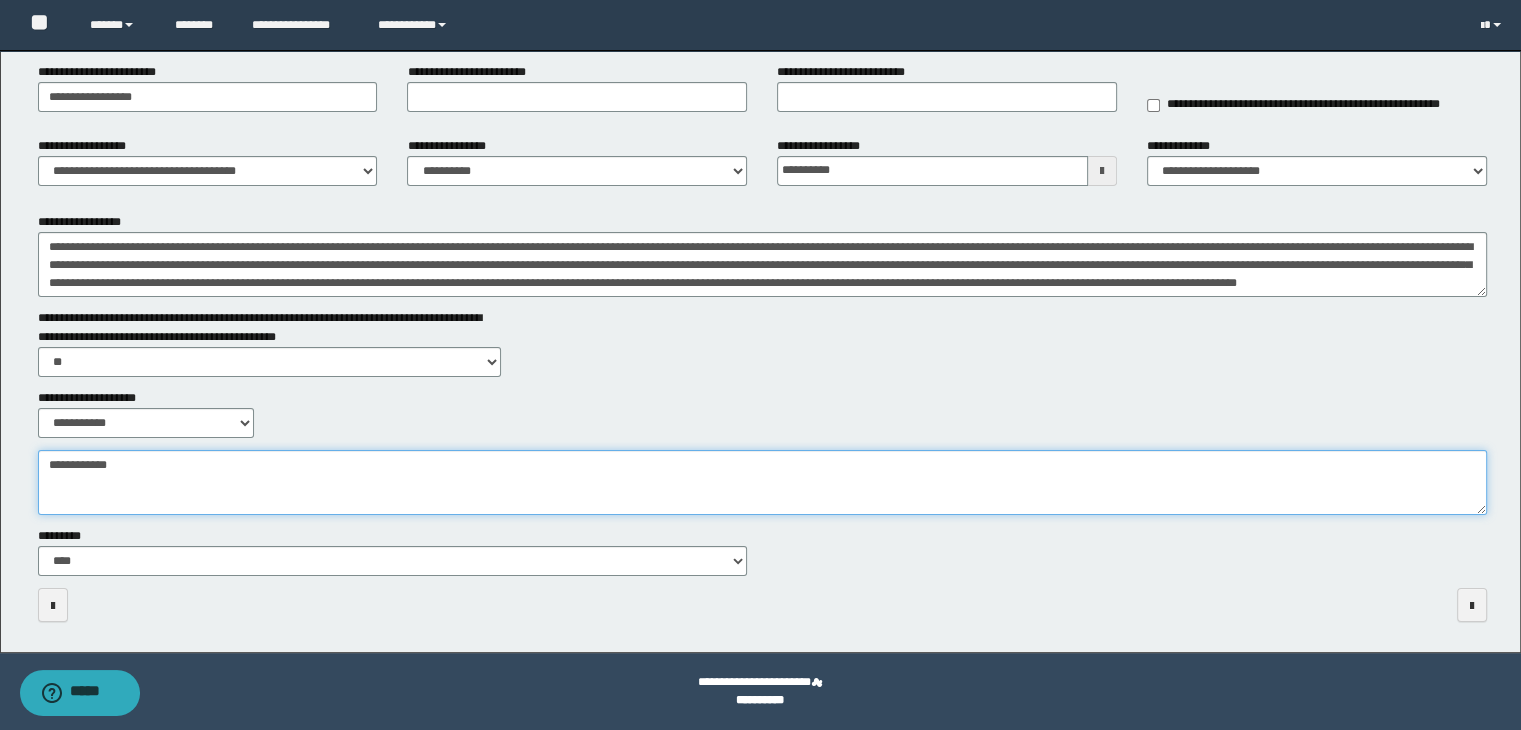 type on "**********" 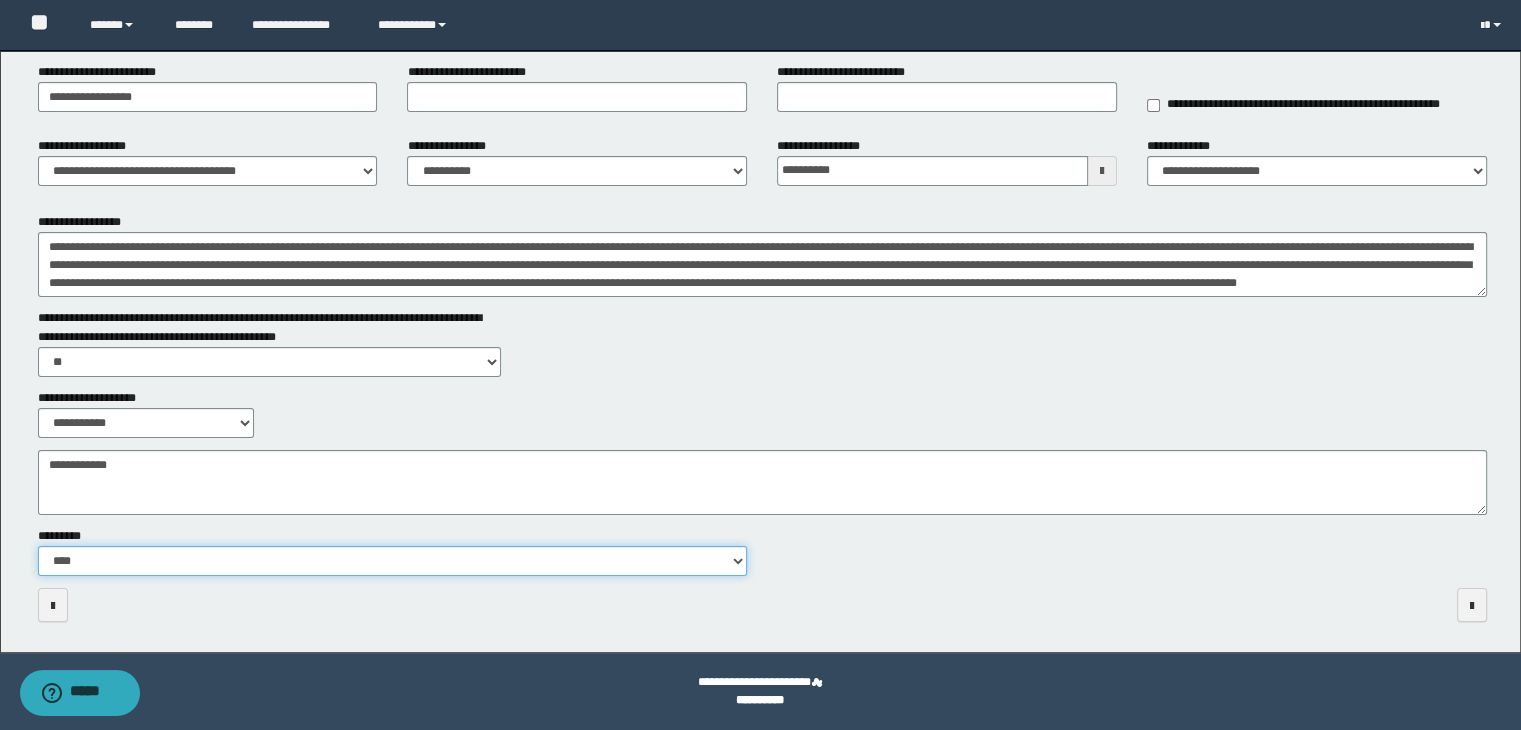 click on "**********" at bounding box center (393, 561) 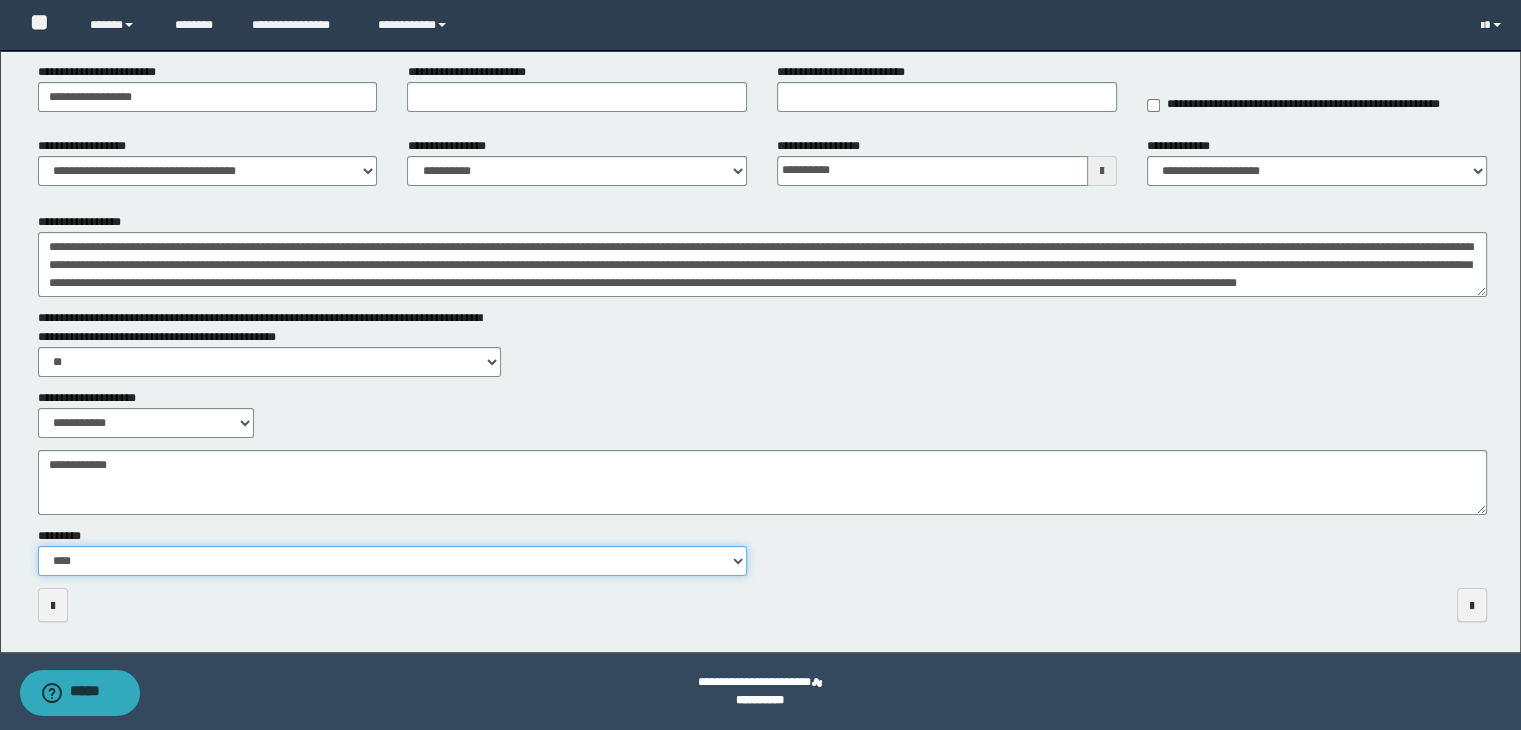 scroll, scrollTop: 0, scrollLeft: 0, axis: both 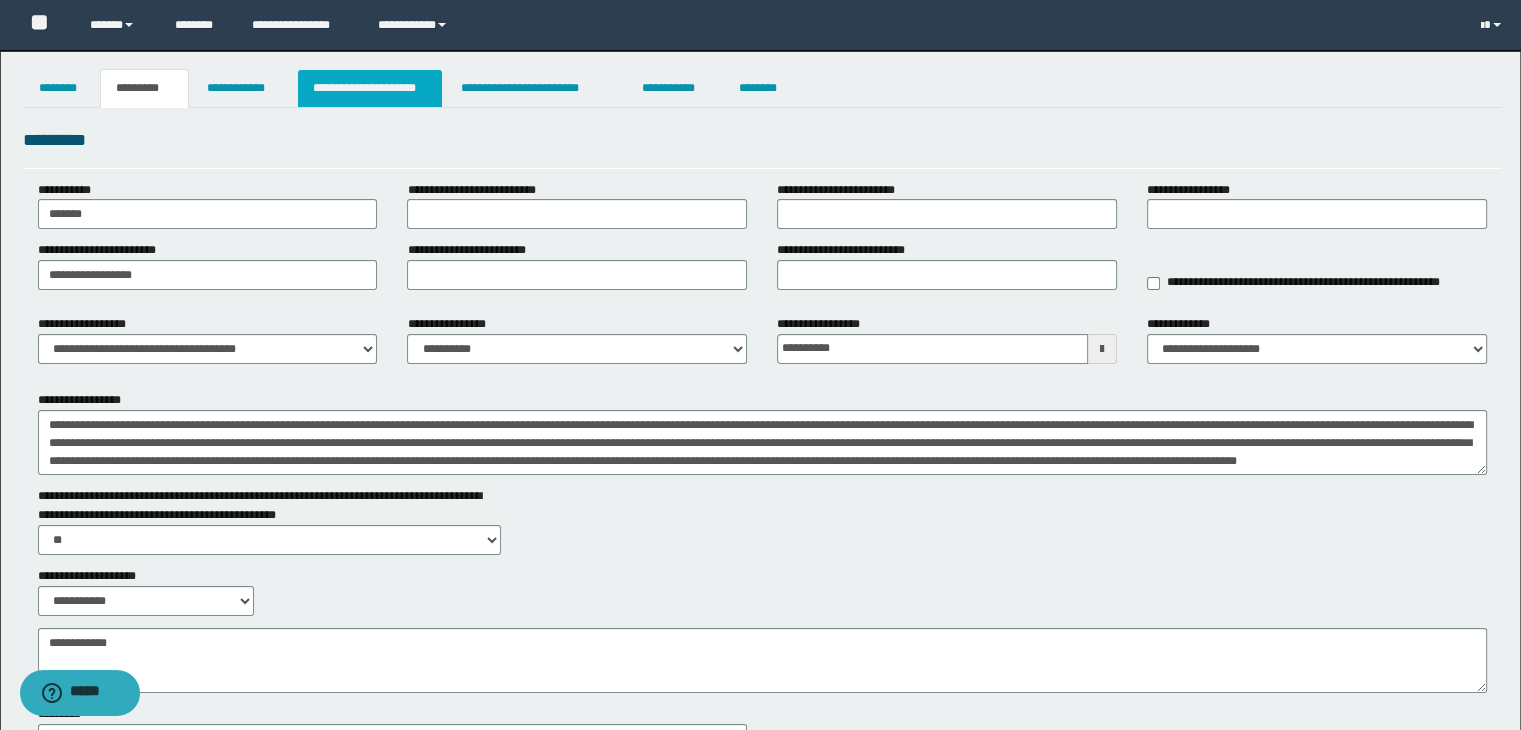 click on "**********" at bounding box center [370, 88] 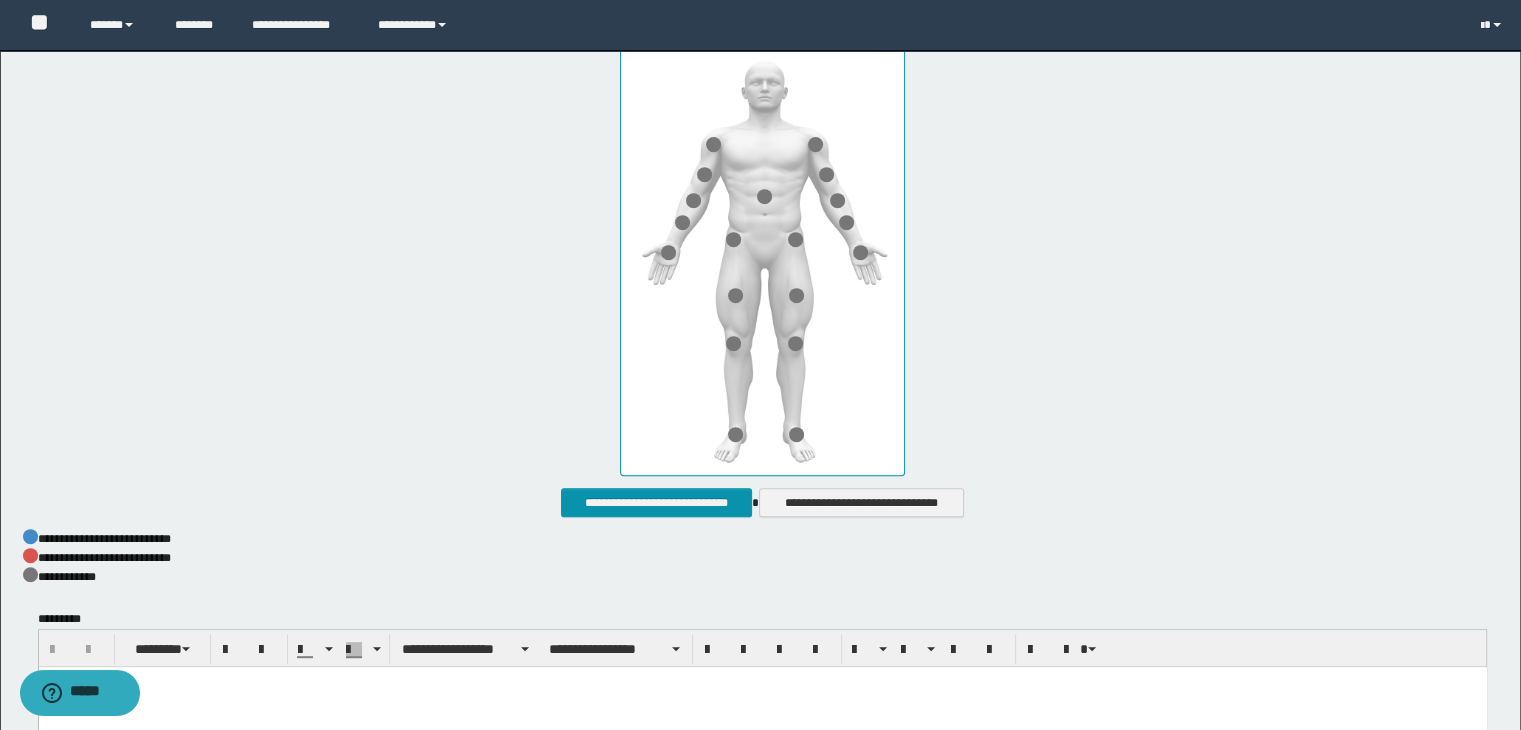 scroll, scrollTop: 1023, scrollLeft: 0, axis: vertical 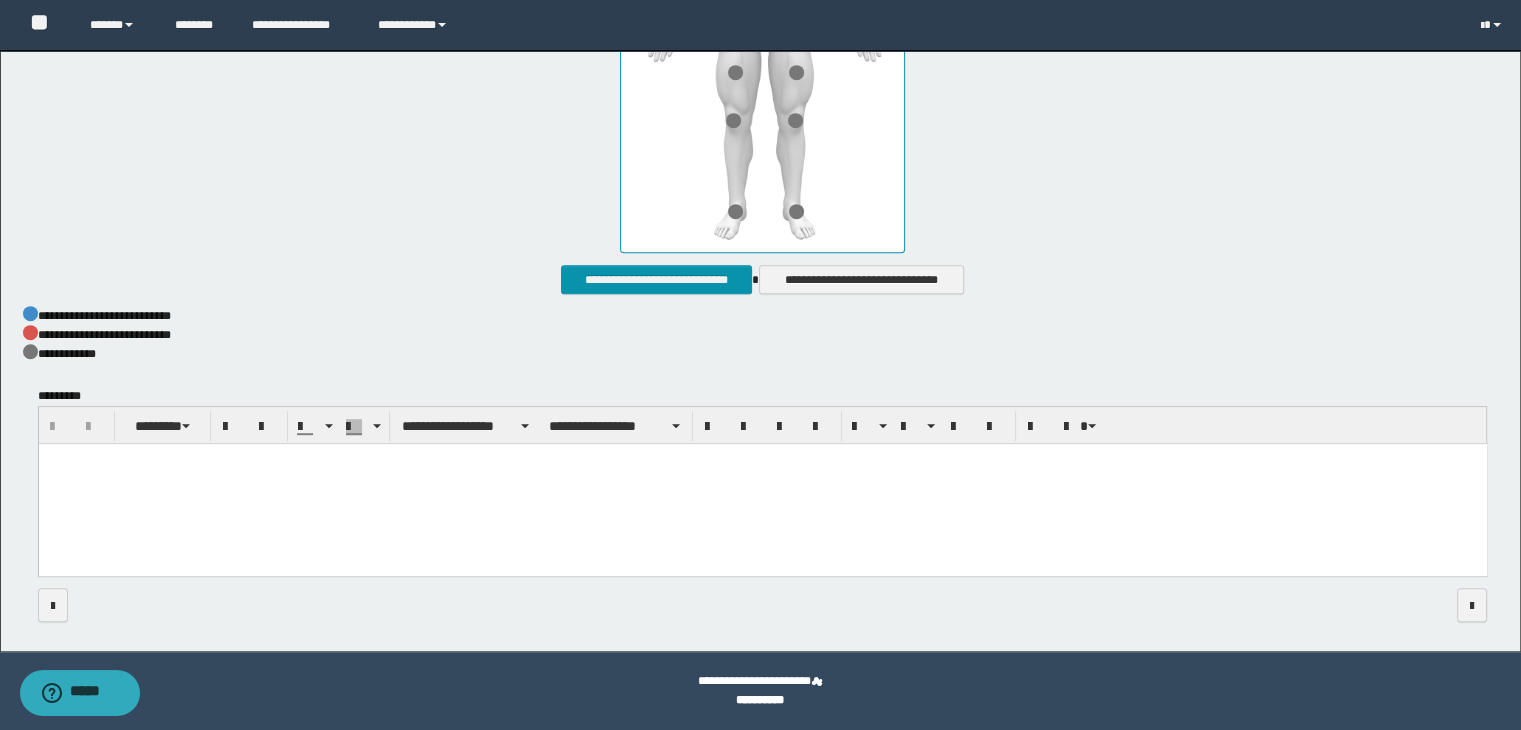 drag, startPoint x: 468, startPoint y: 511, endPoint x: 461, endPoint y: 493, distance: 19.313208 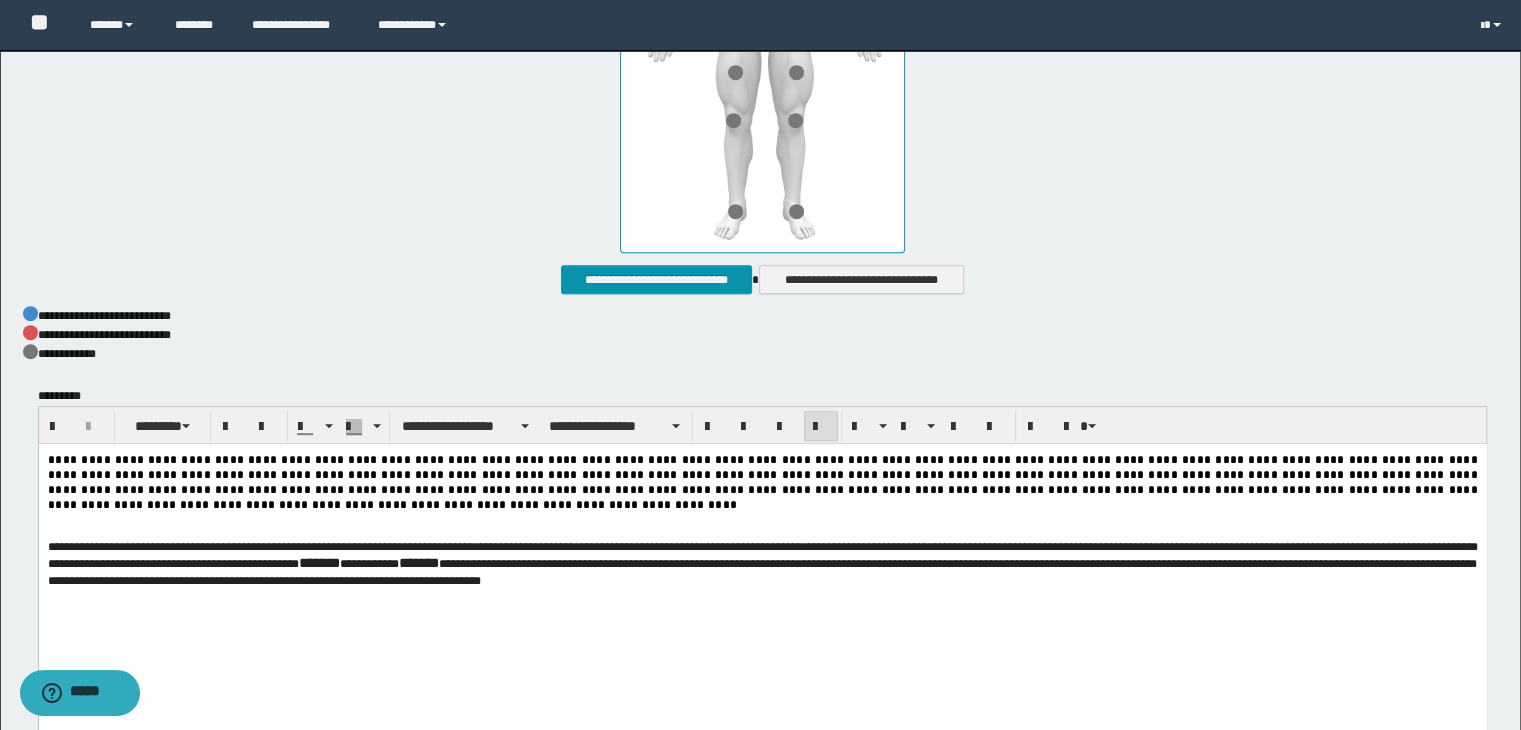 click on "**********" at bounding box center (762, 481) 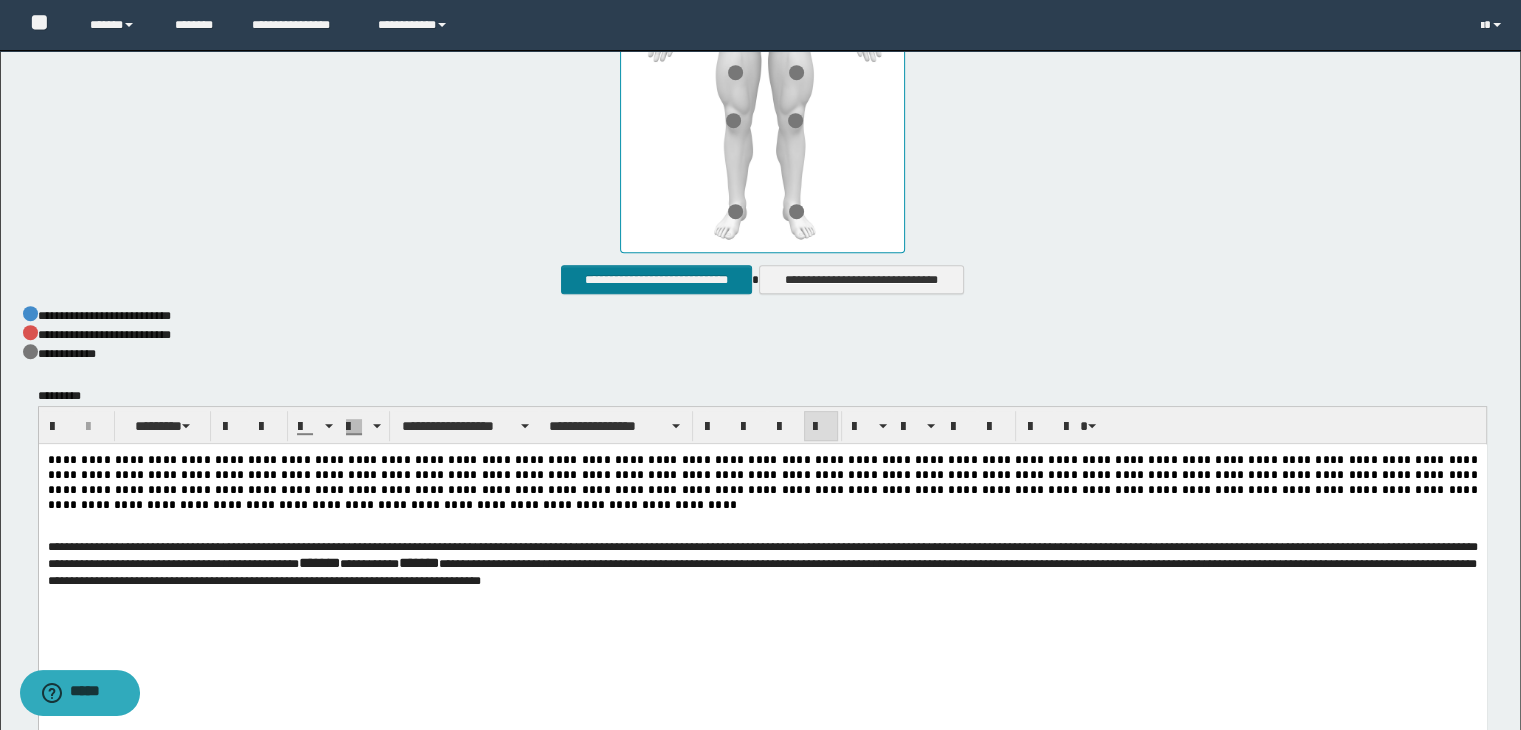 click on "**********" at bounding box center [656, 280] 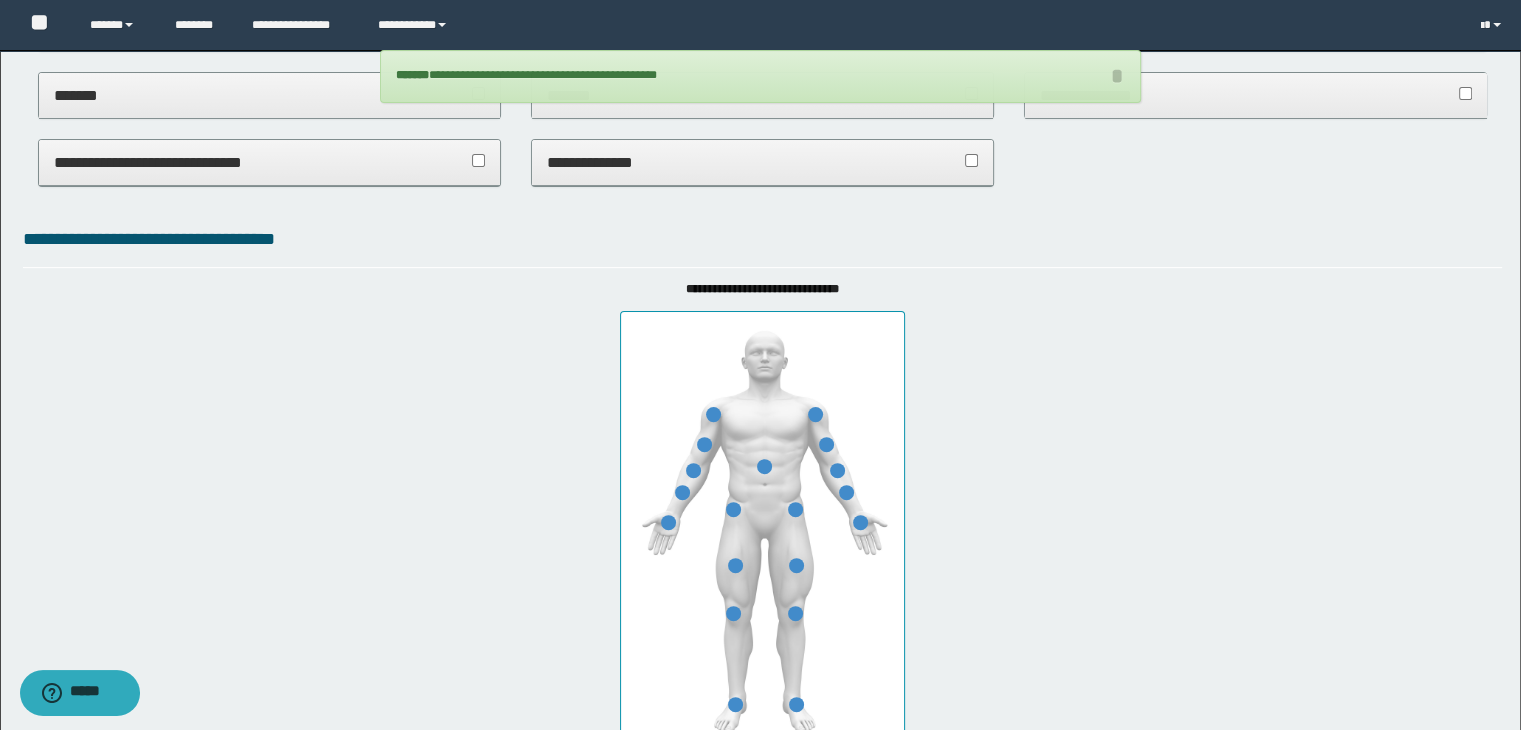 scroll, scrollTop: 0, scrollLeft: 0, axis: both 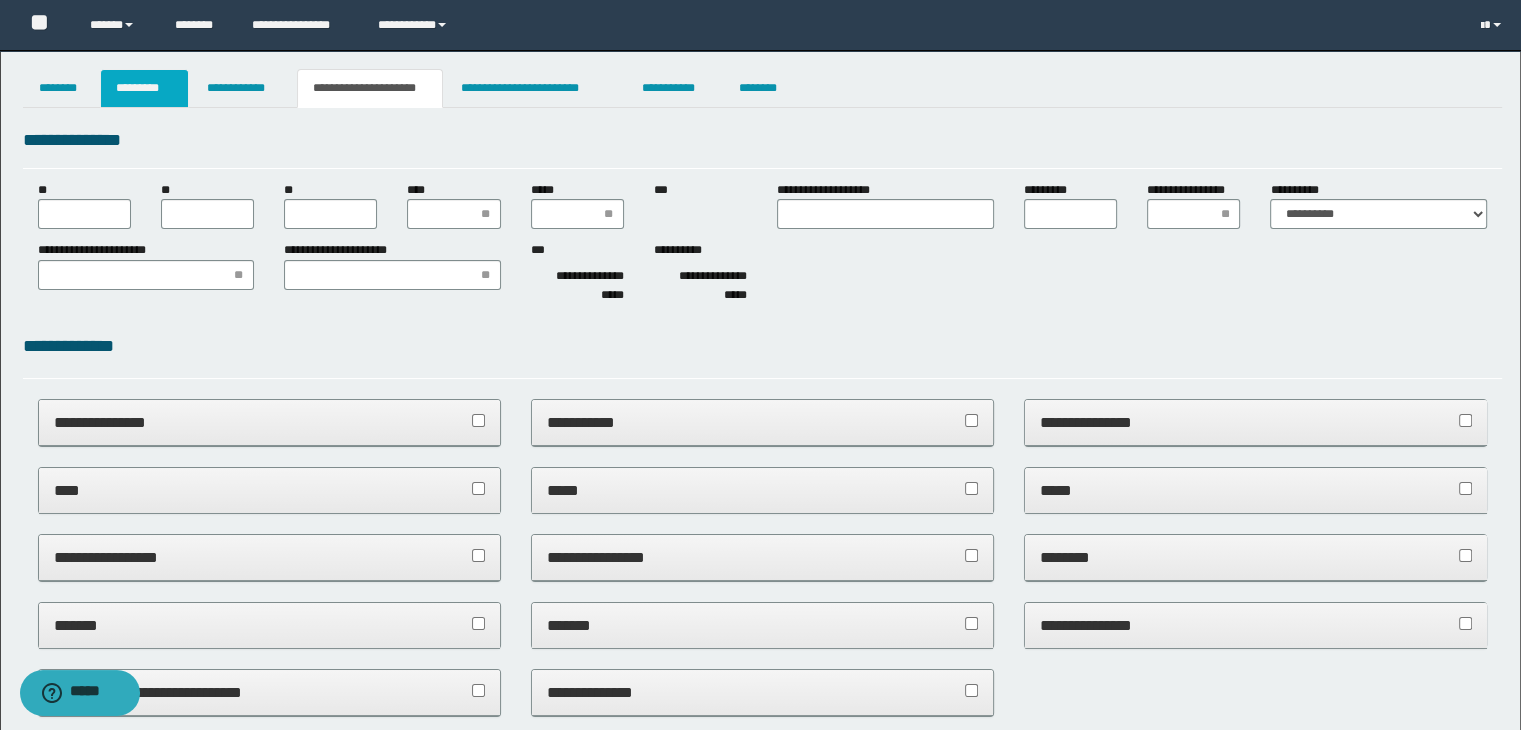 click on "*********" at bounding box center (144, 88) 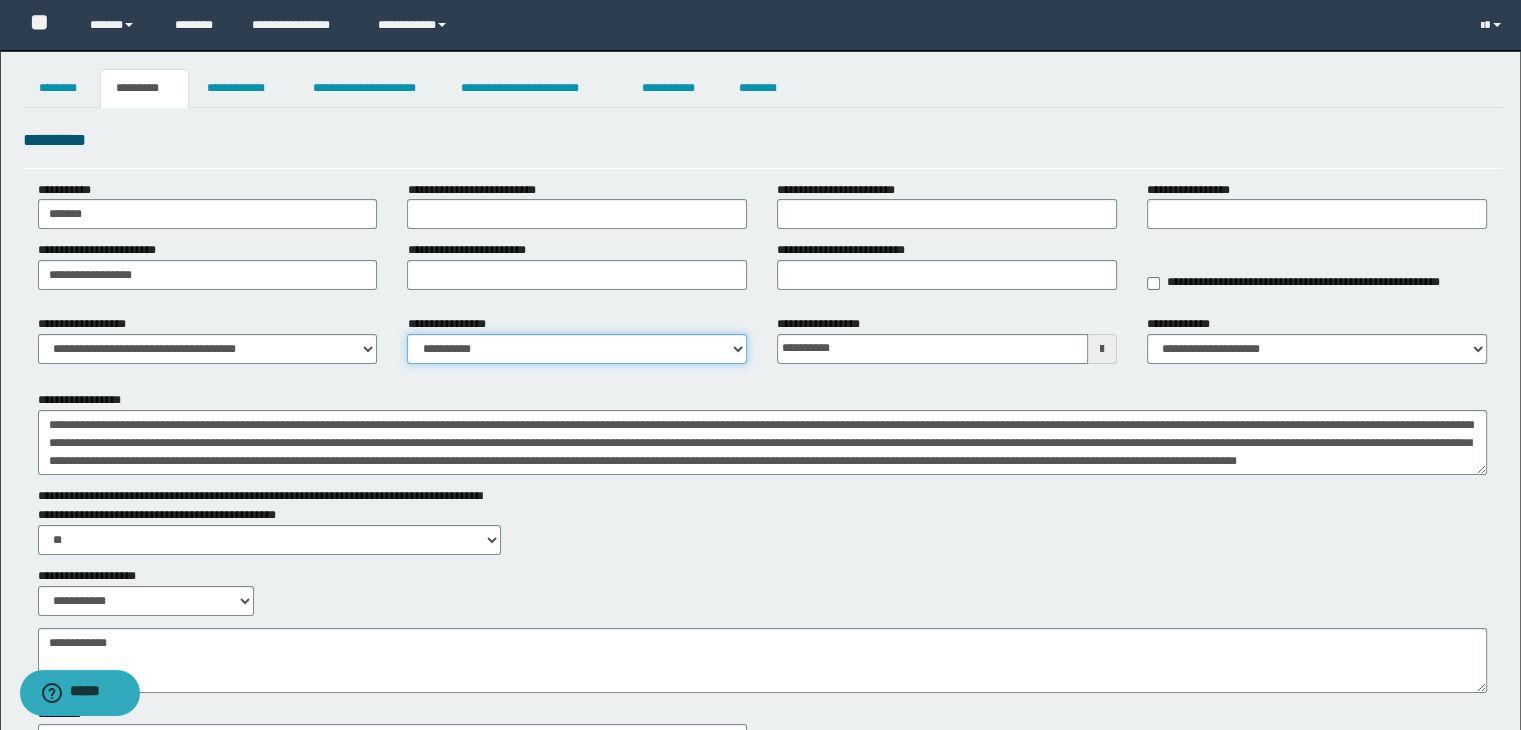 click on "**********" at bounding box center [577, 349] 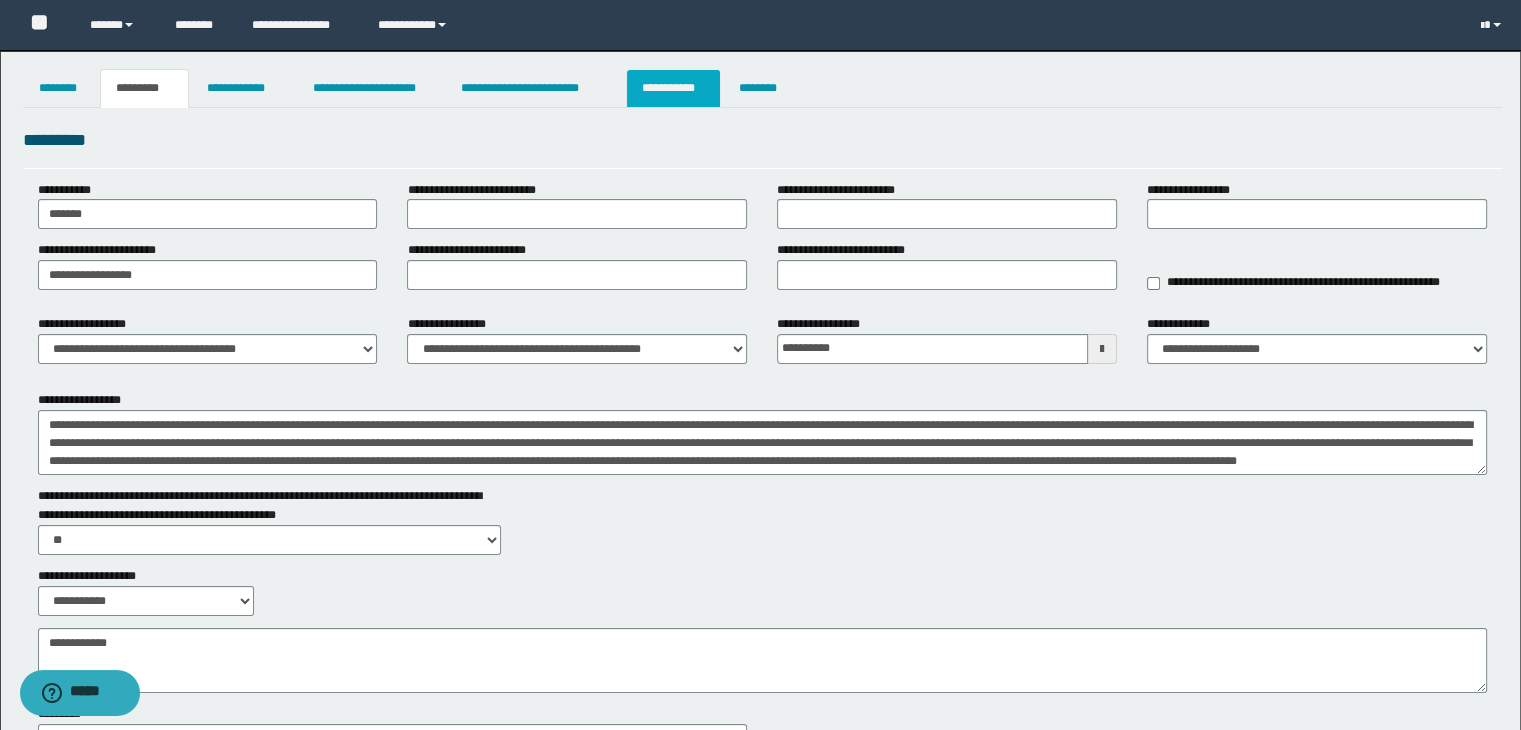 click on "**********" at bounding box center [673, 88] 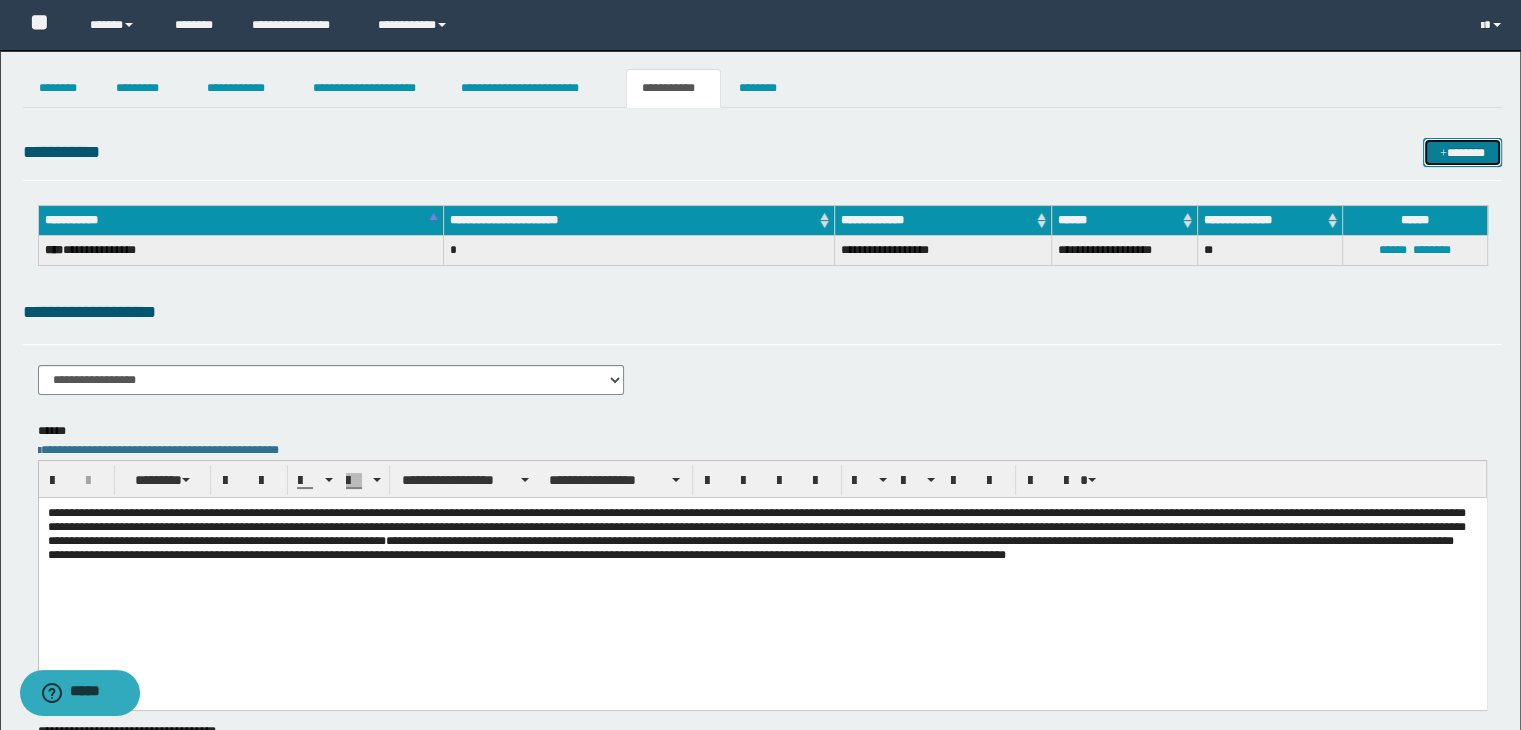 click on "*******" at bounding box center (1462, 153) 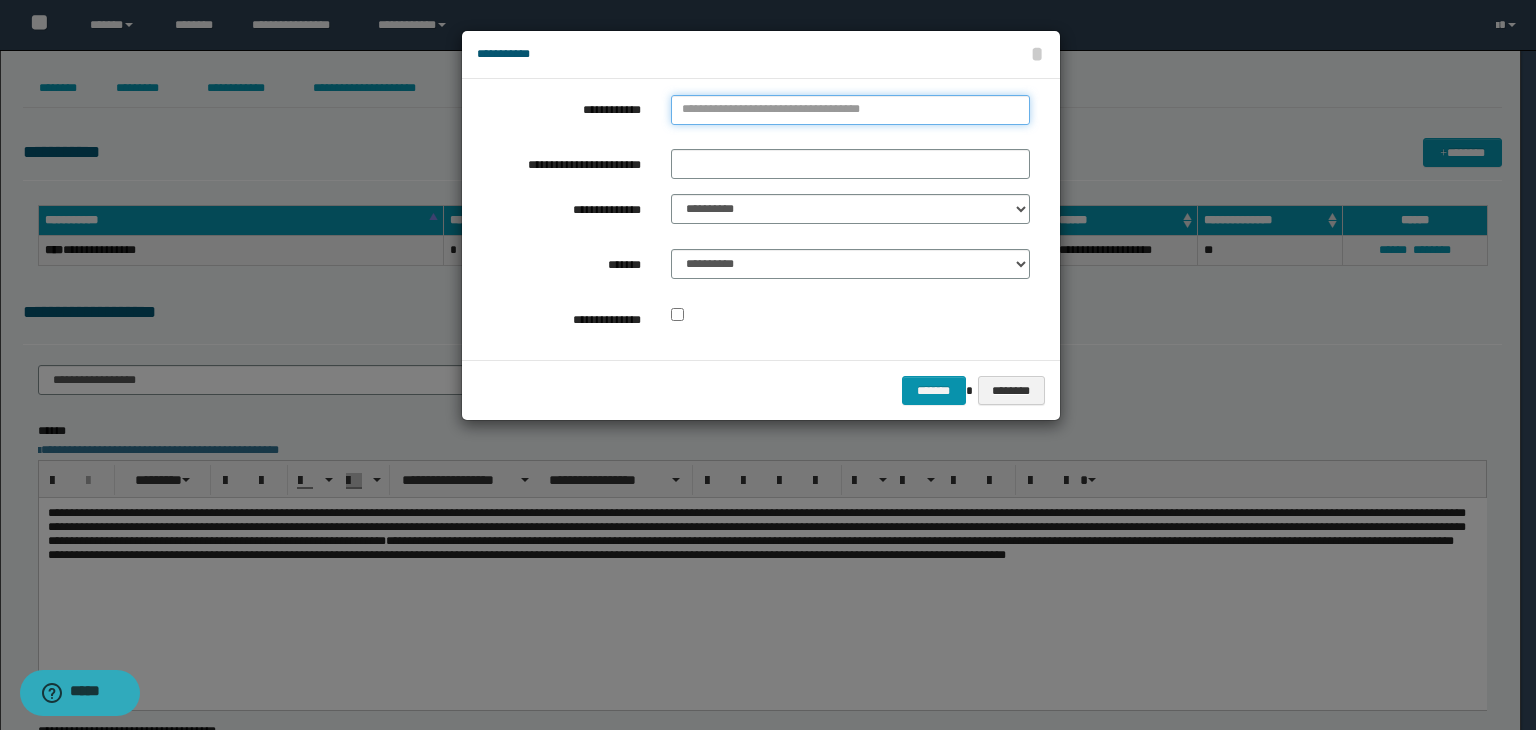 type on "**********" 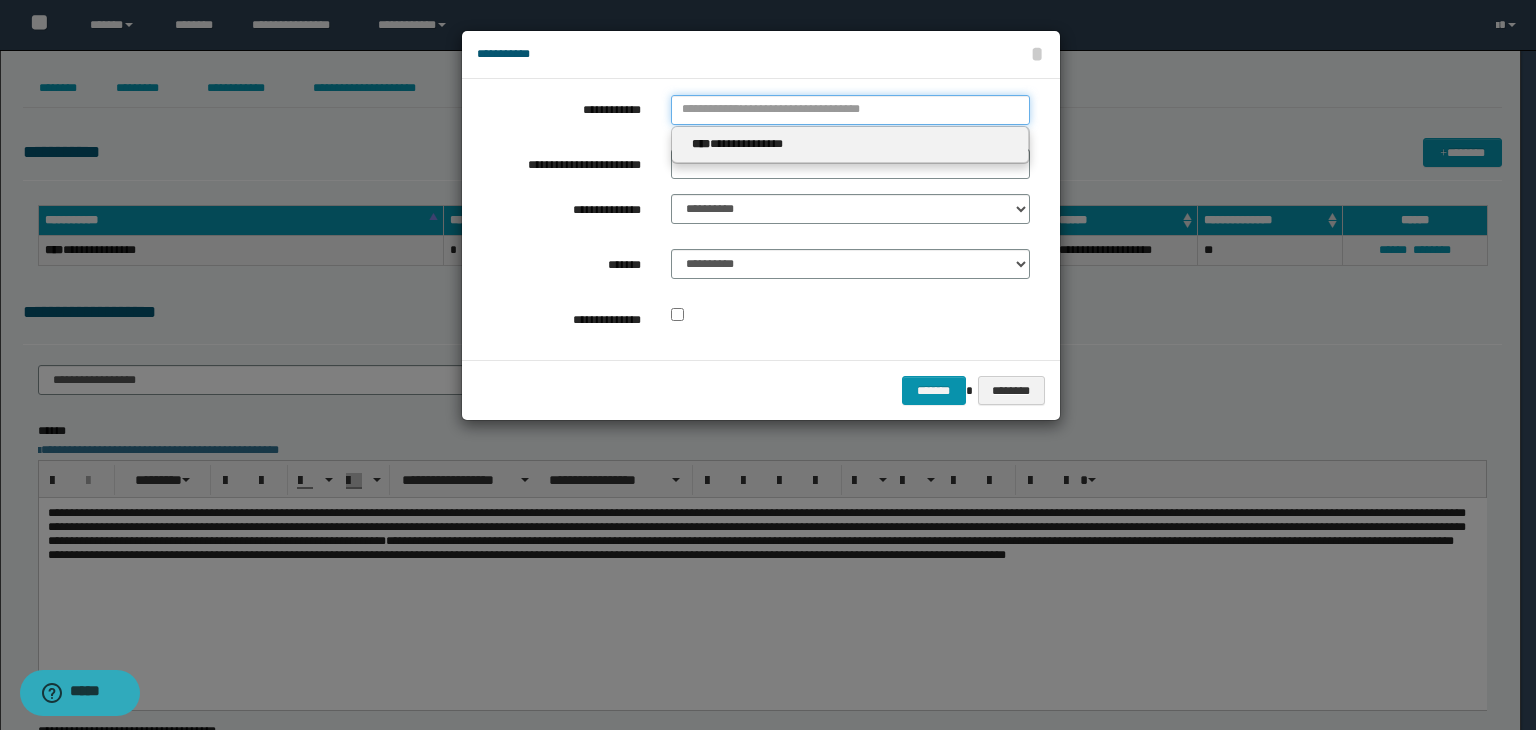 click on "**********" at bounding box center (850, 110) 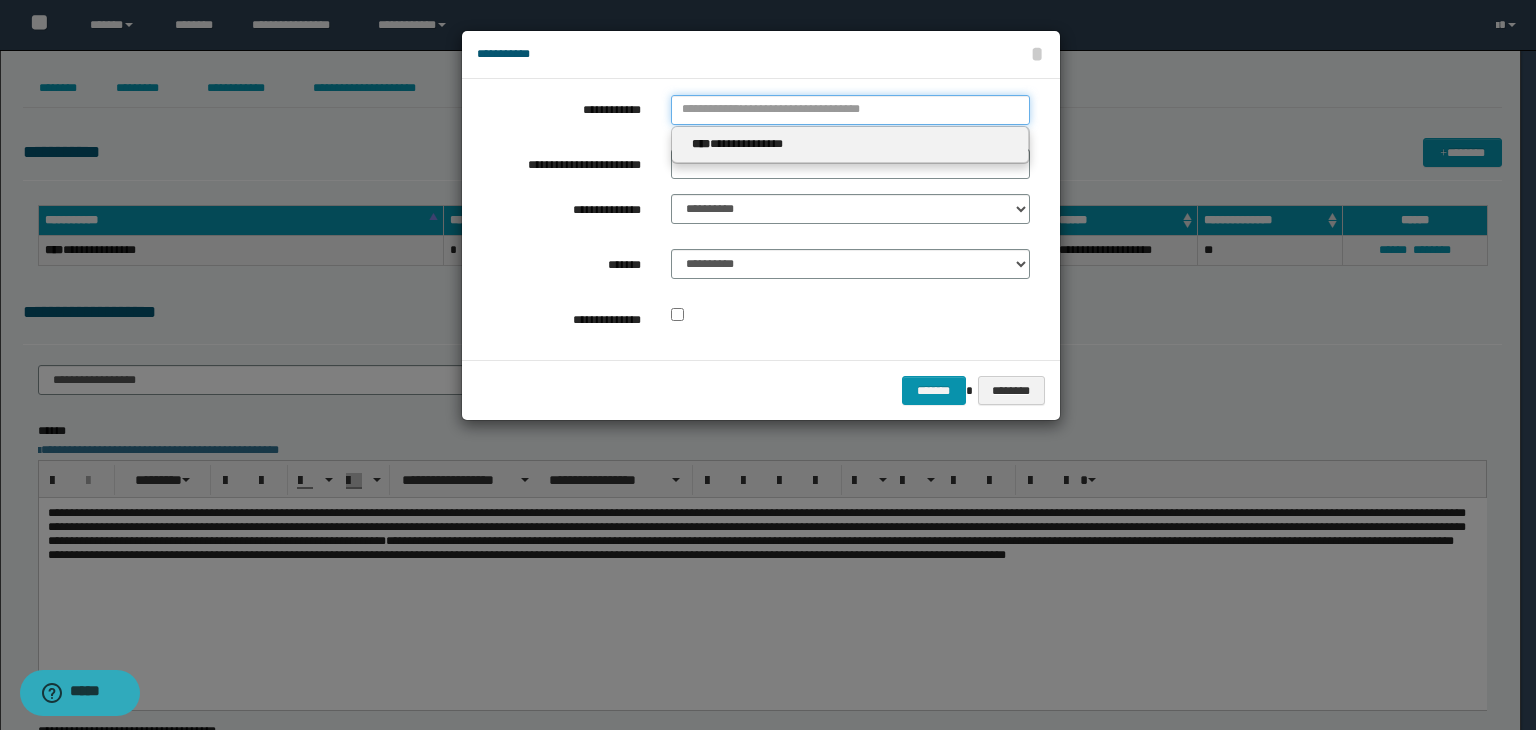 type 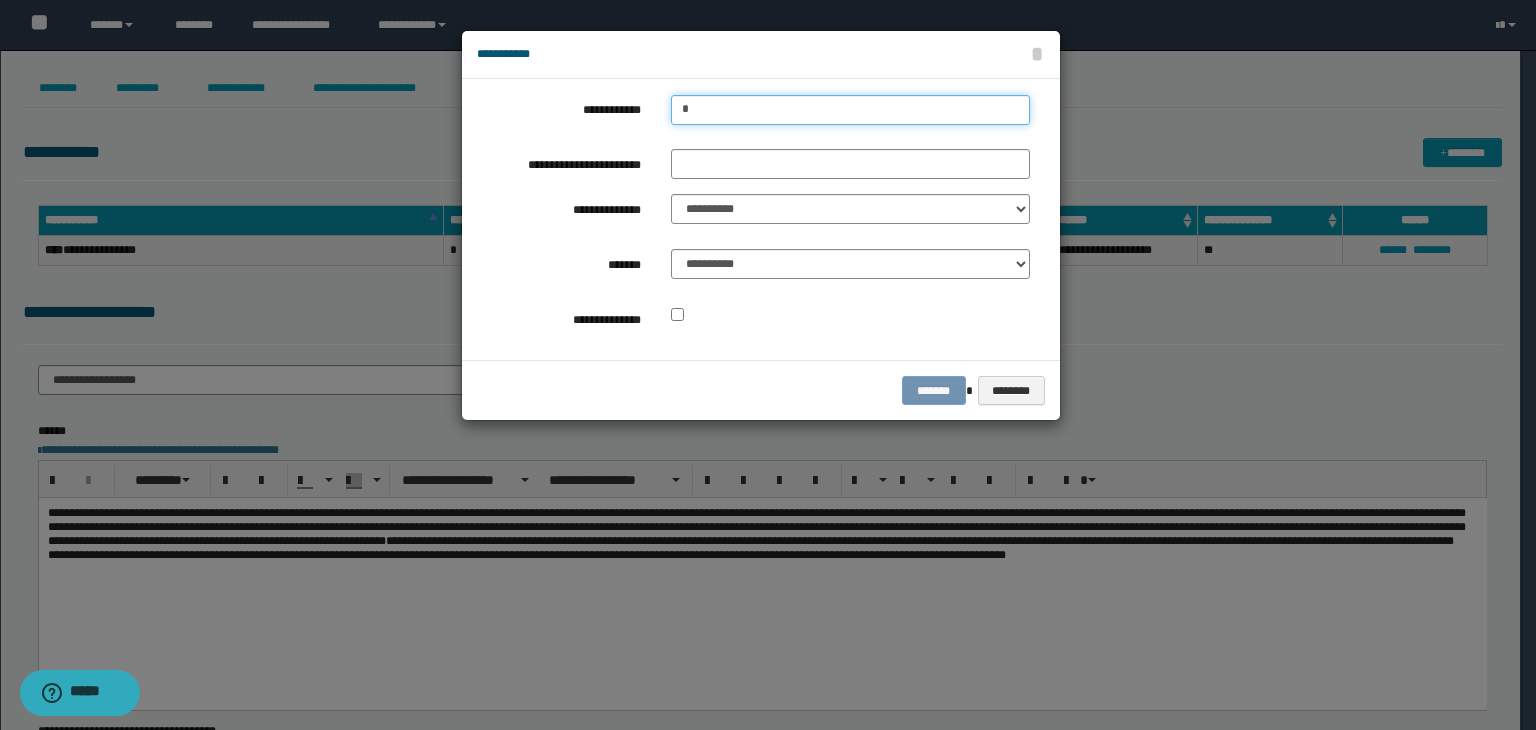 type on "**" 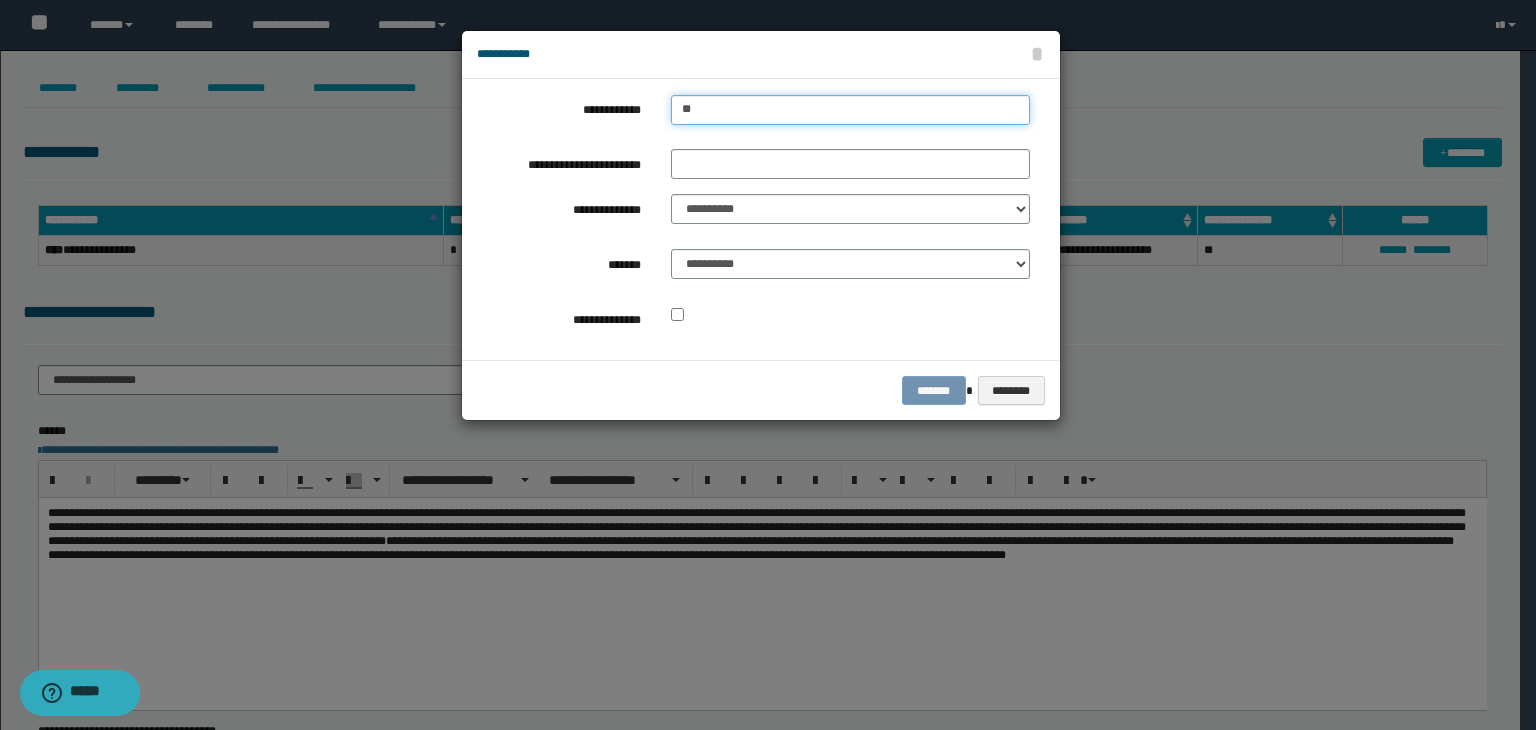 type on "**" 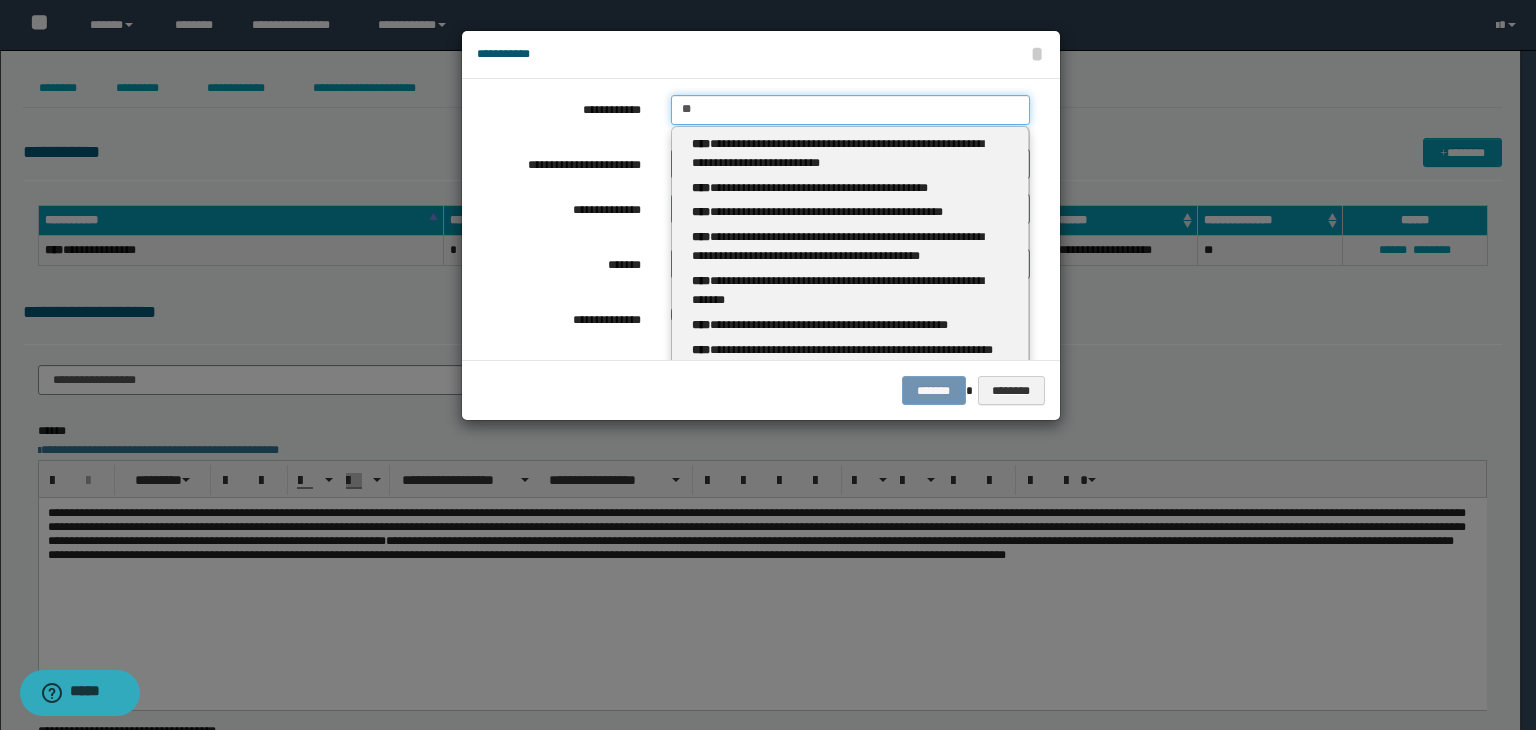 type 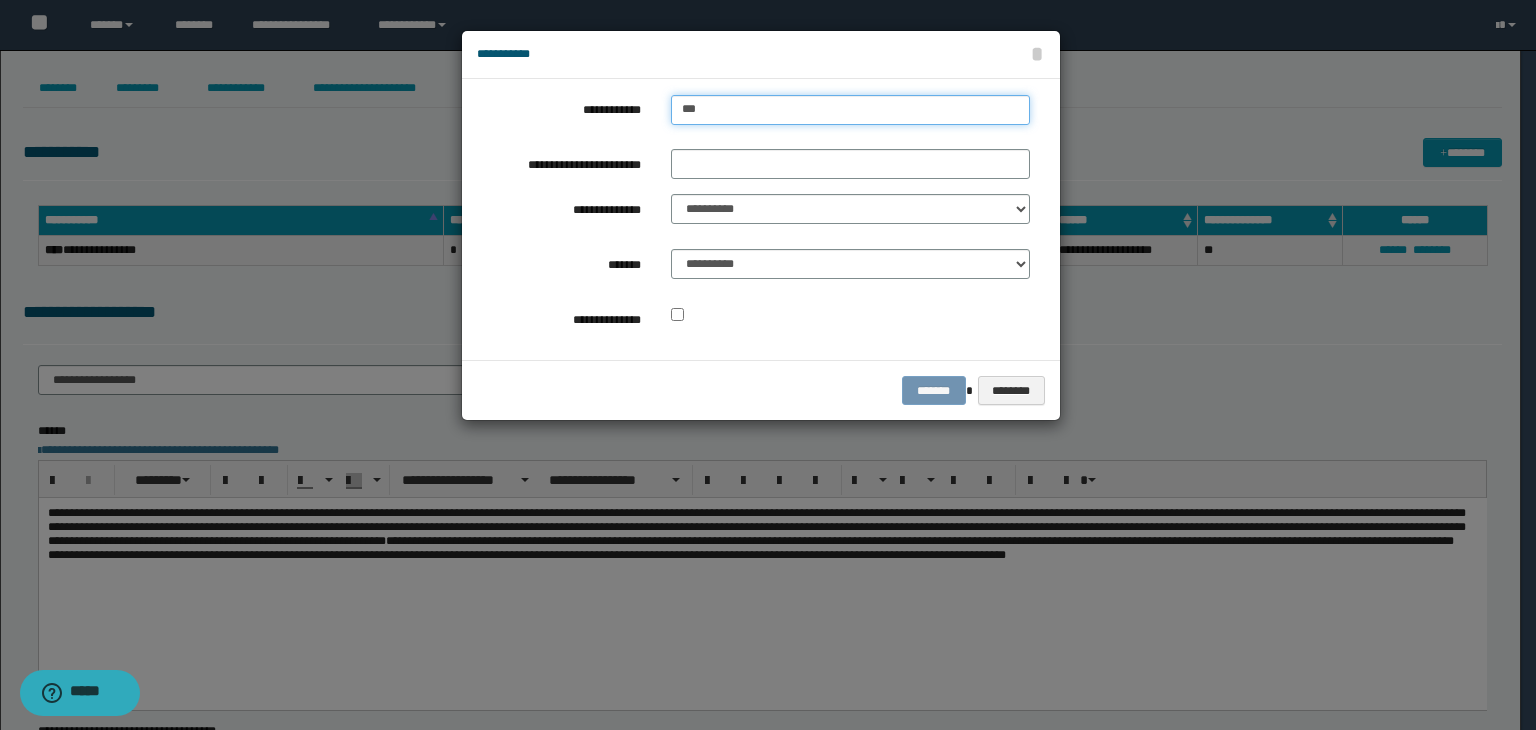 type on "****" 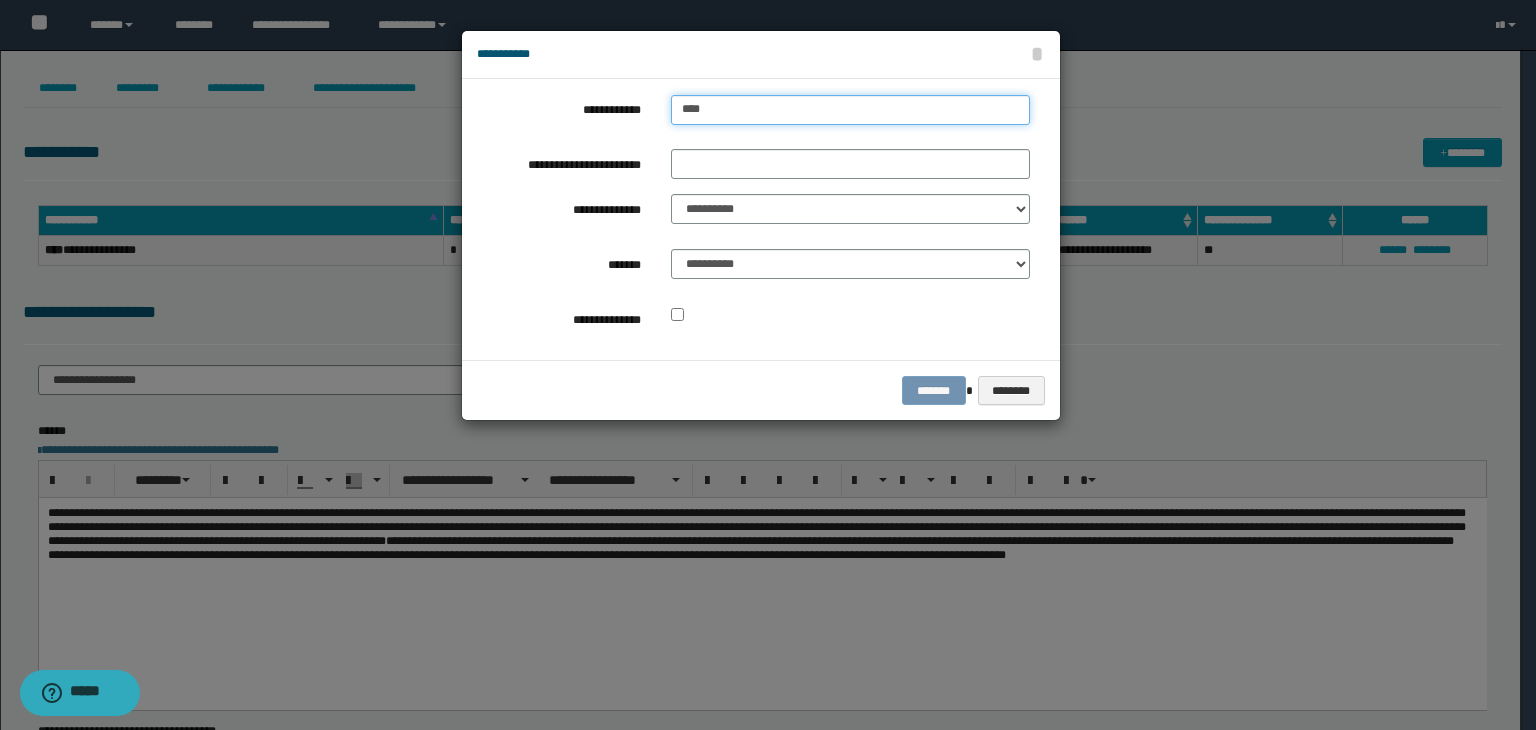 type on "****" 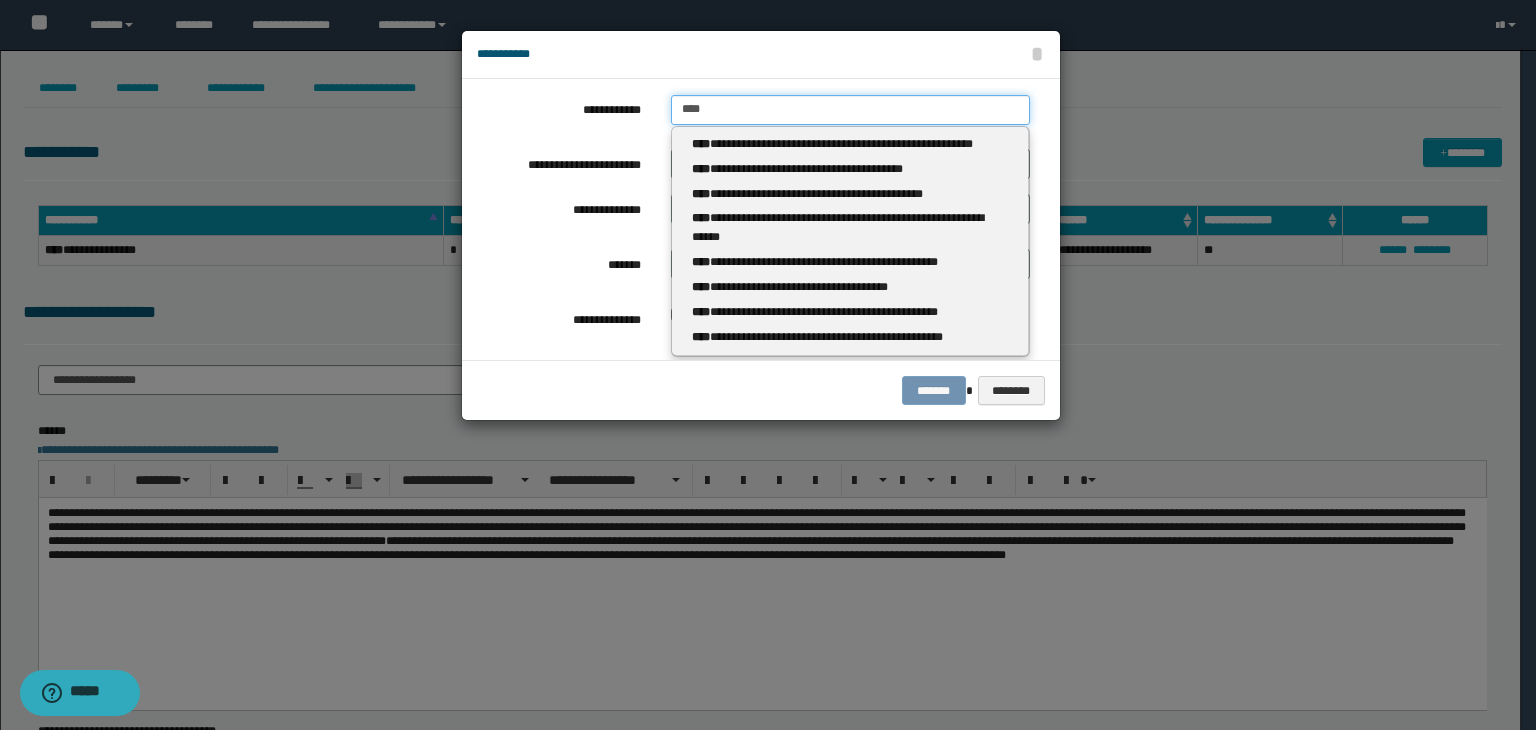 type 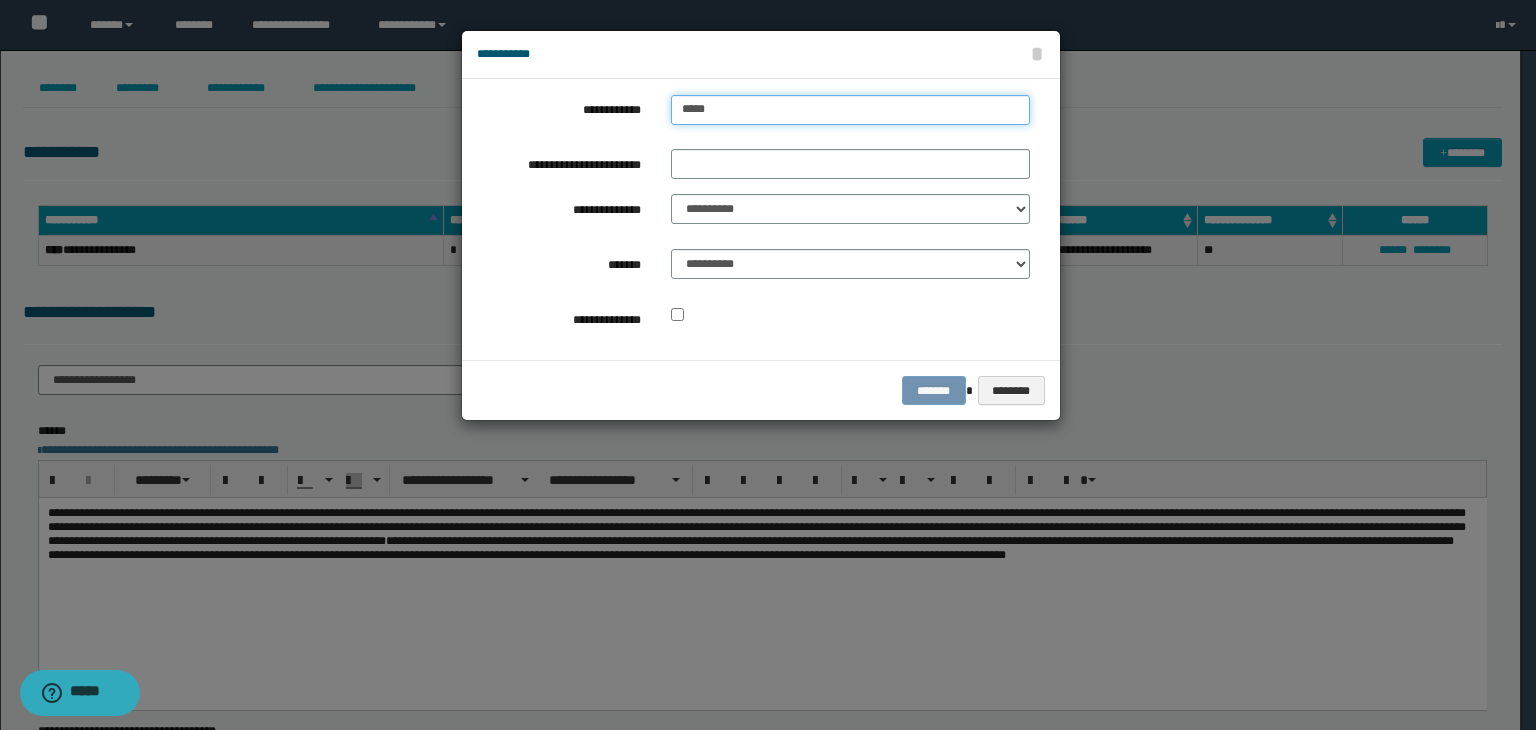type on "*****" 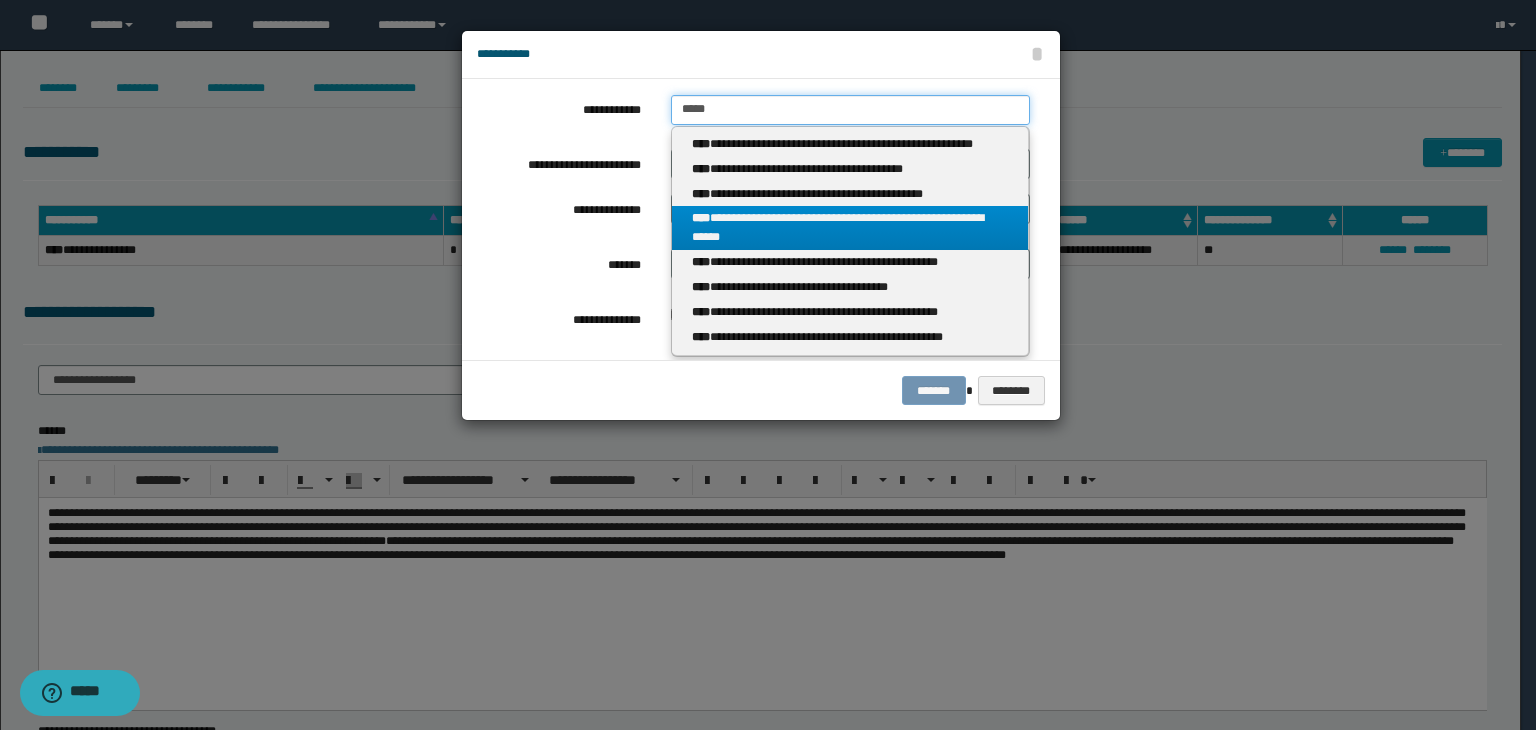 type 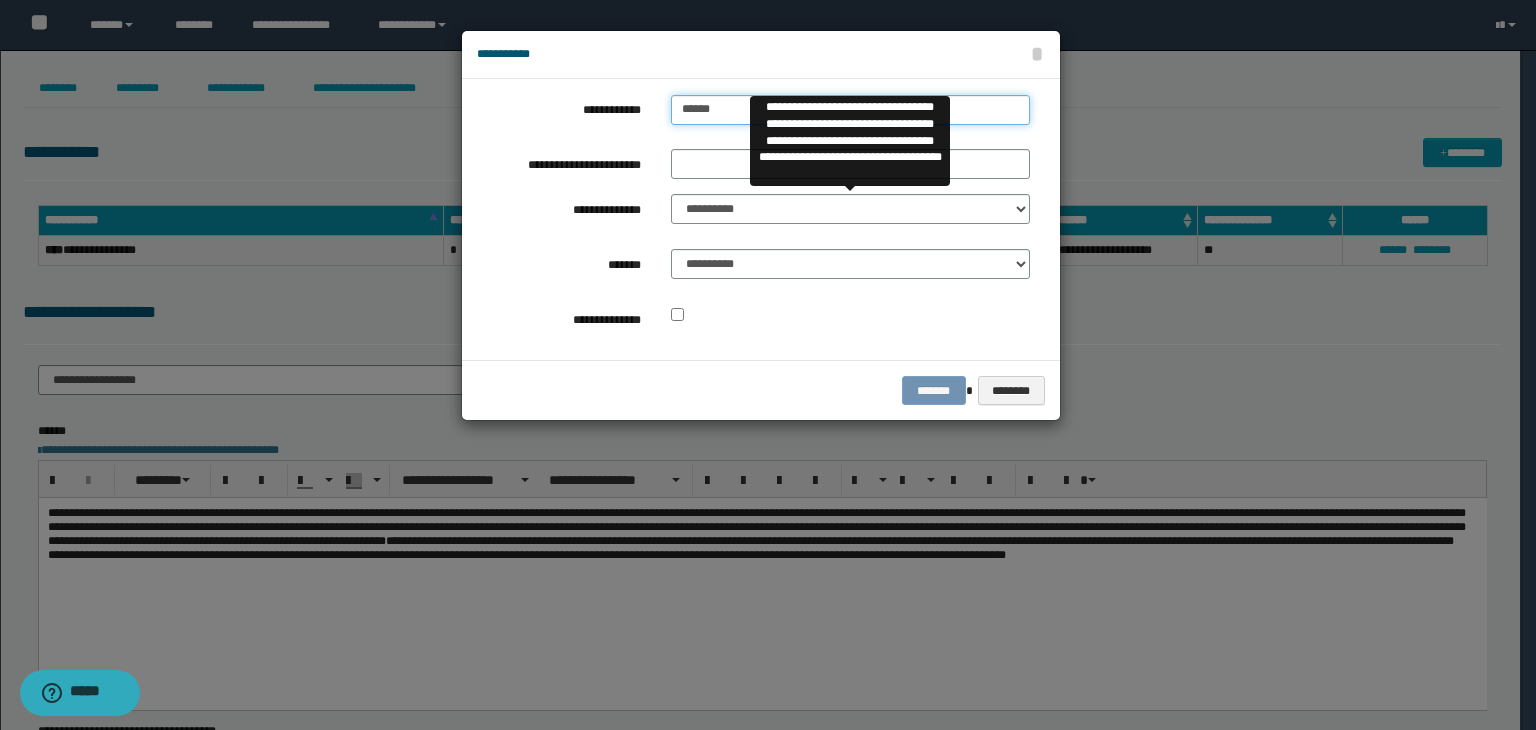 type on "*******" 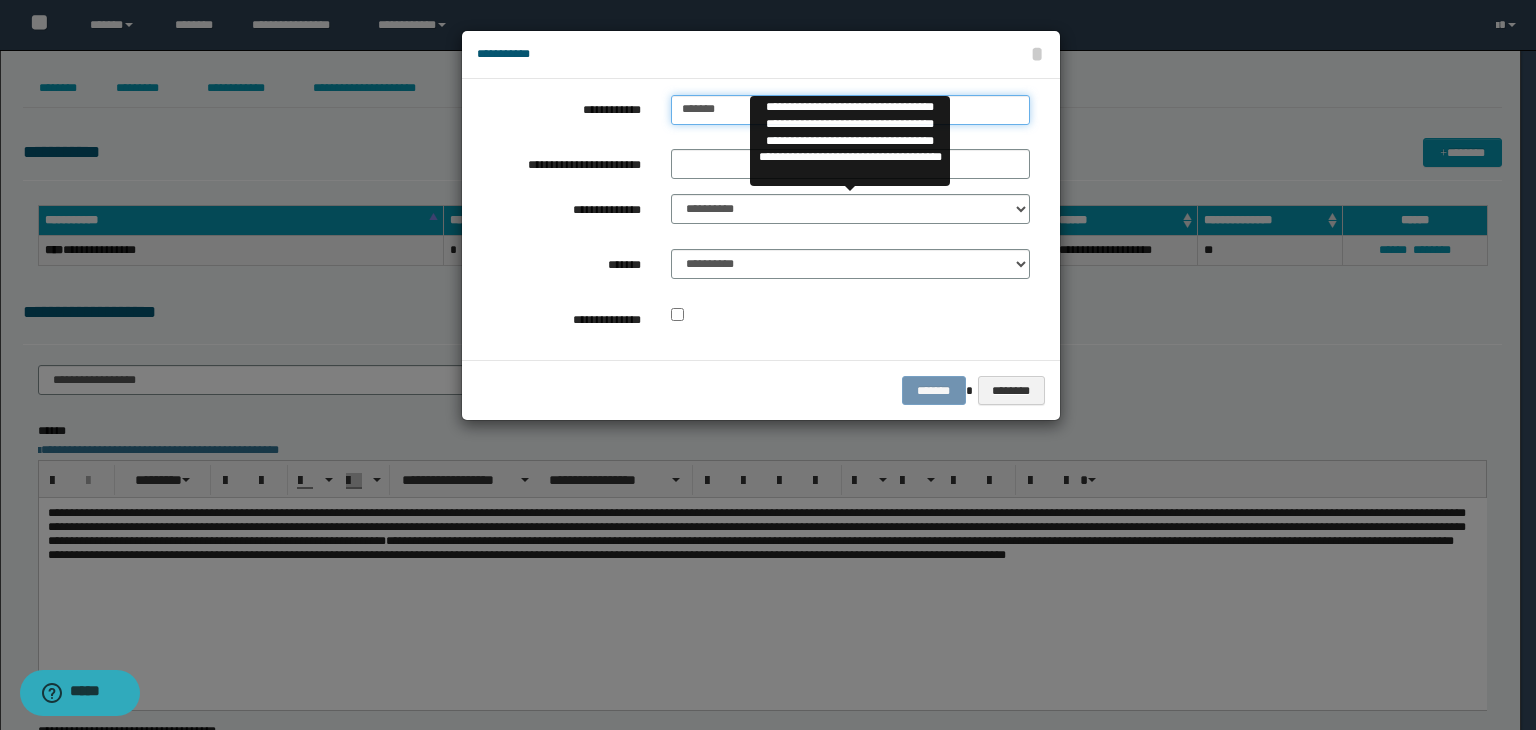 type on "*******" 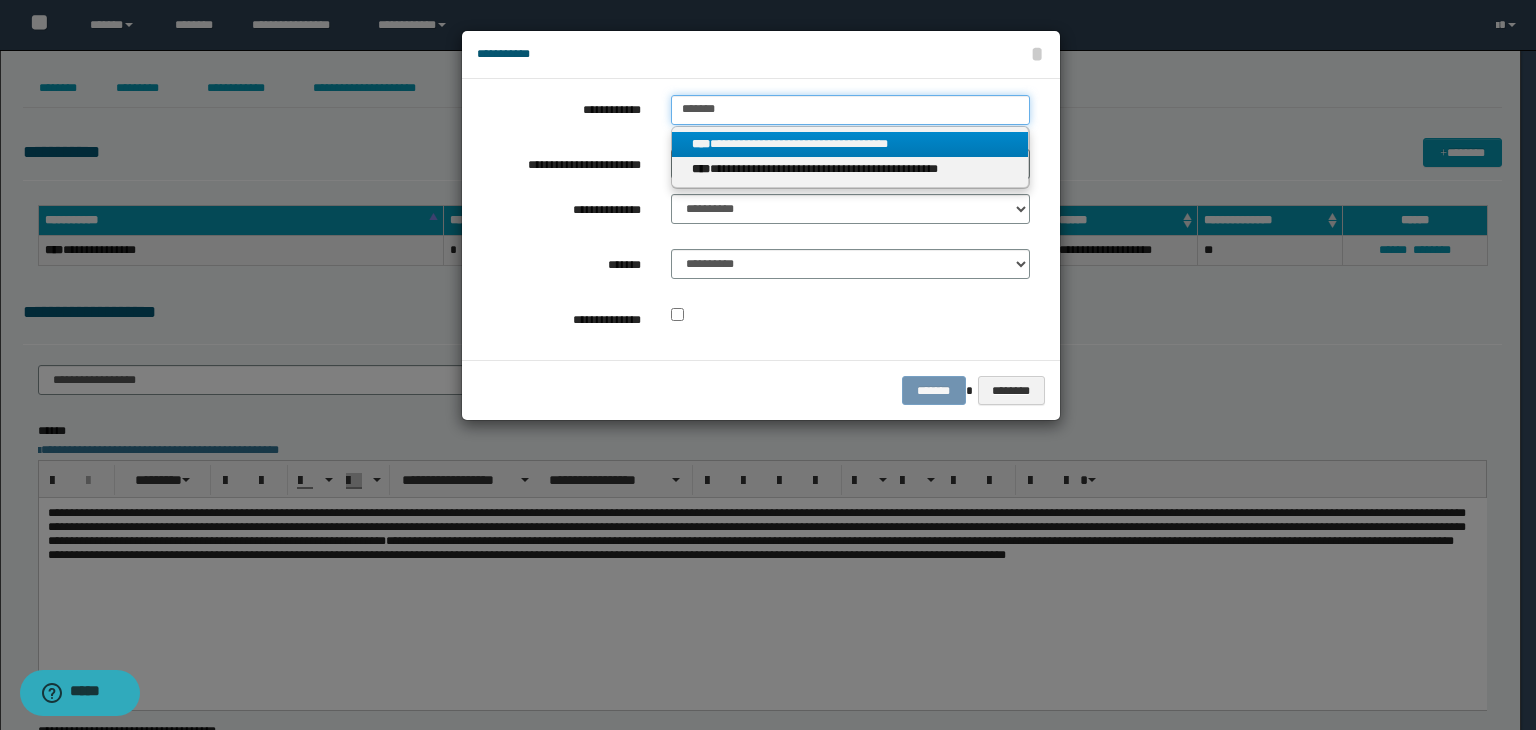 type on "*******" 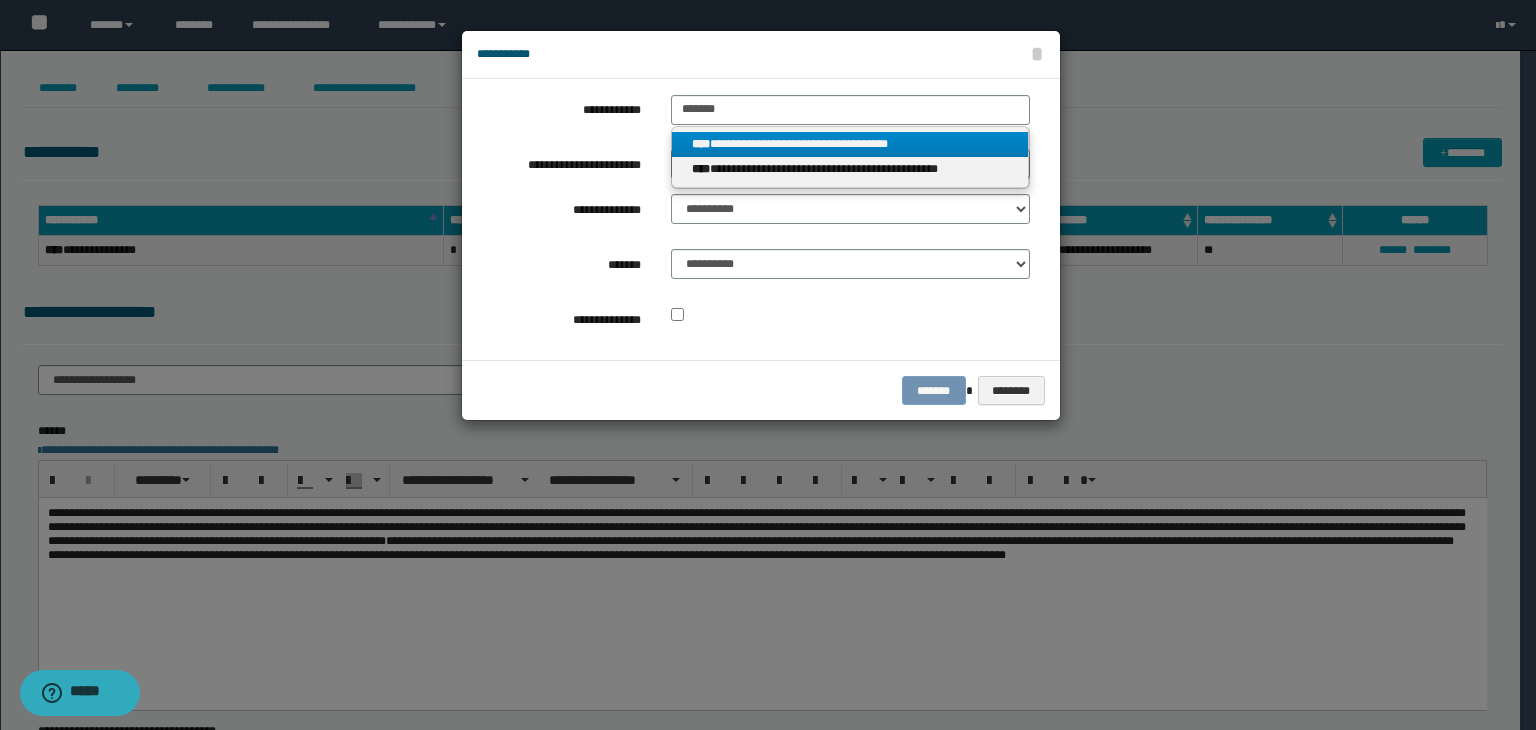 click on "**********" at bounding box center (850, 144) 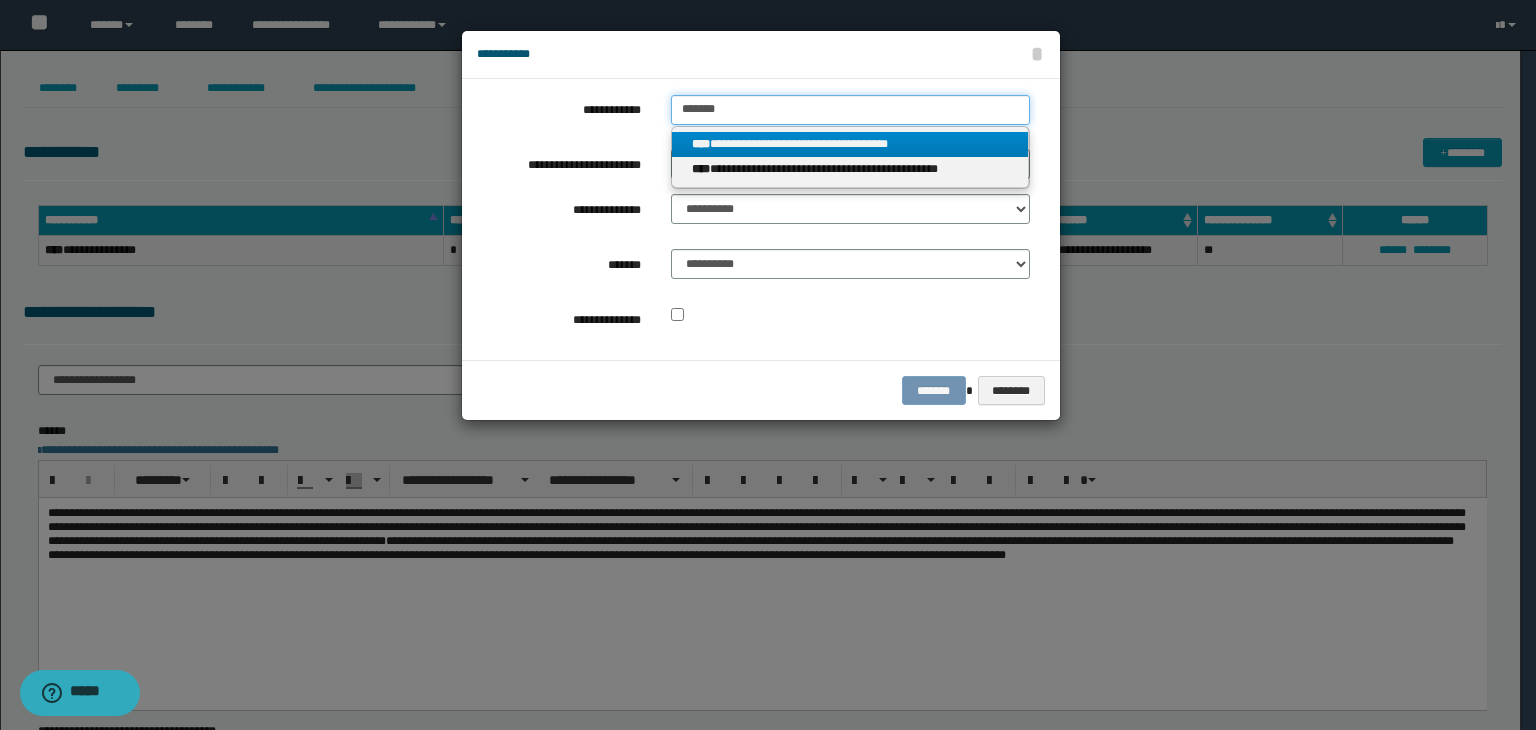 type 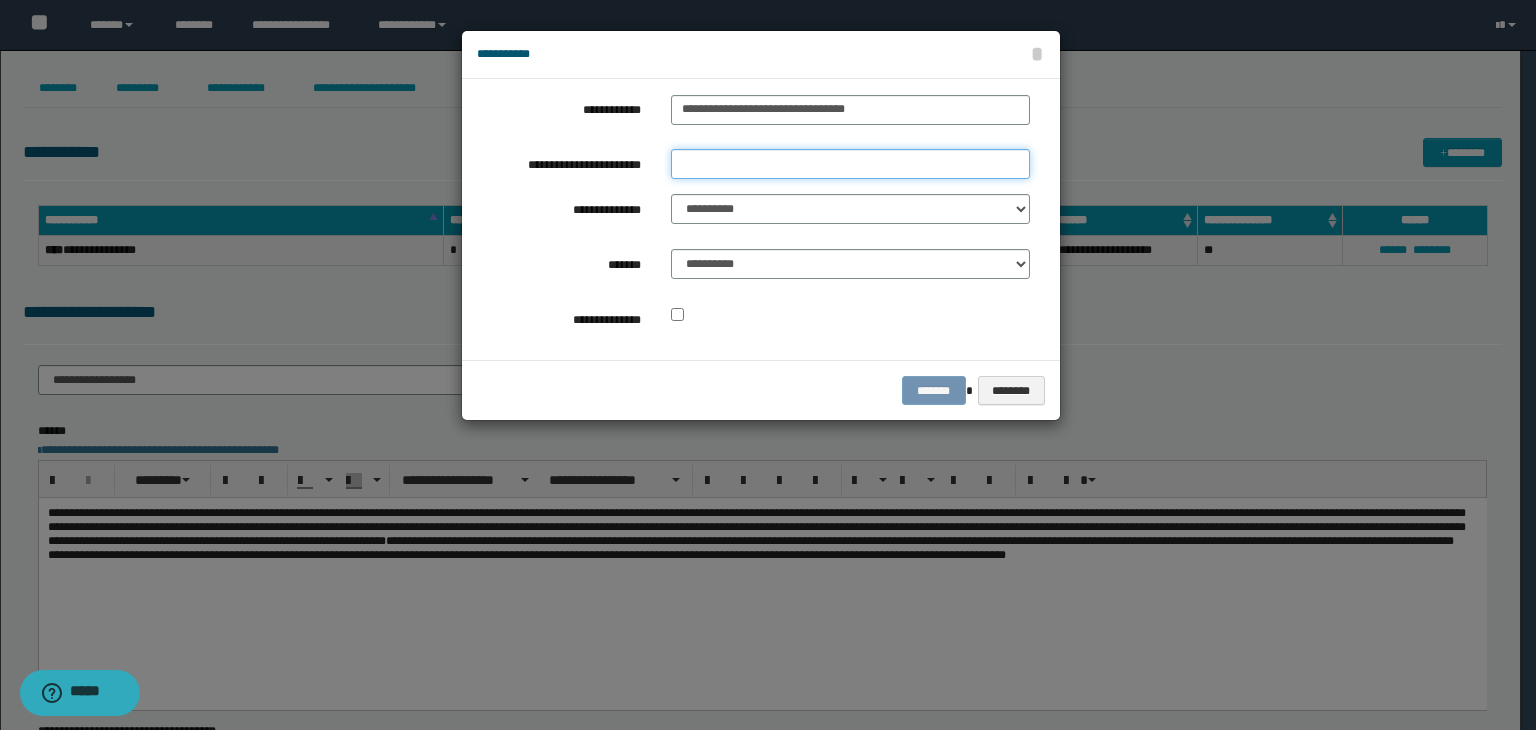 click on "**********" at bounding box center [850, 164] 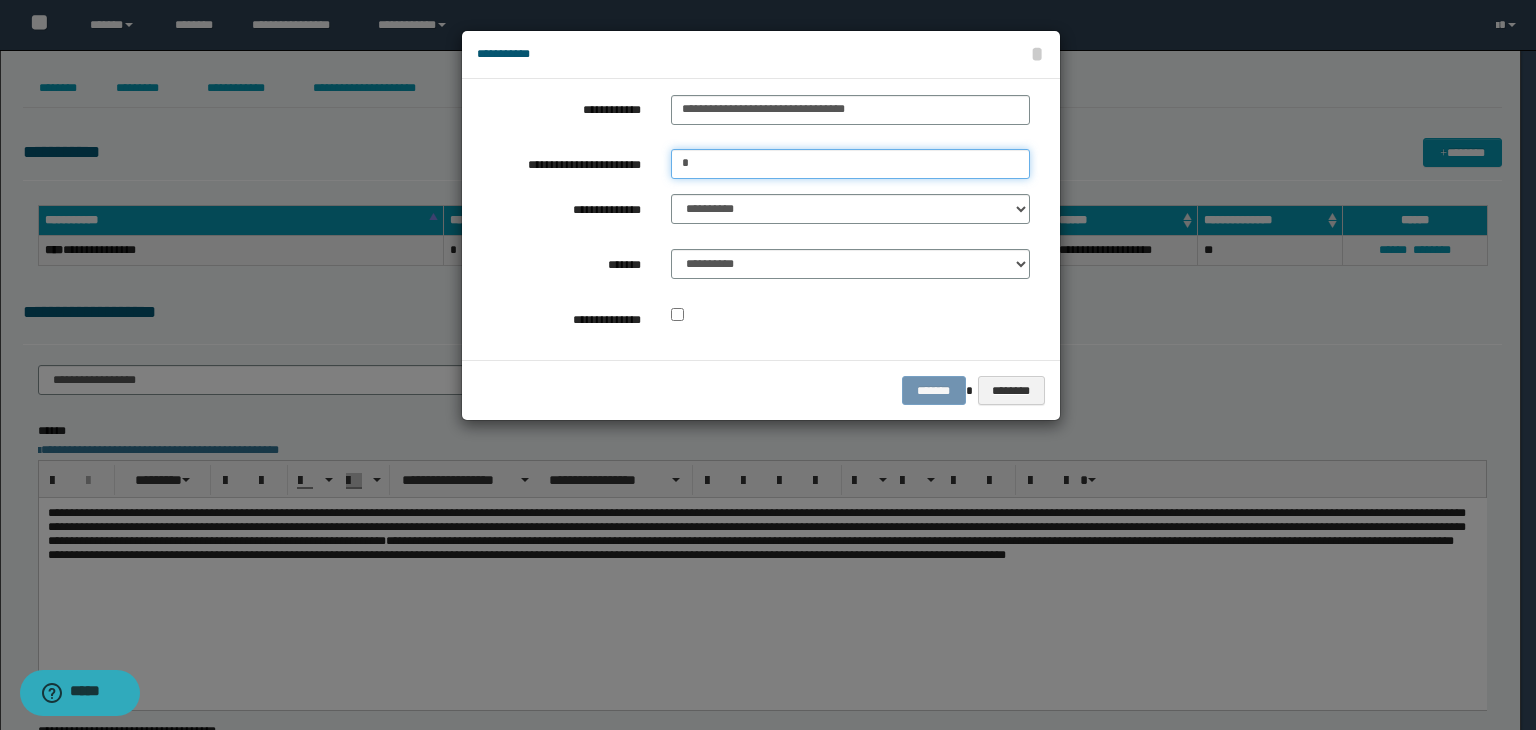 type on "*" 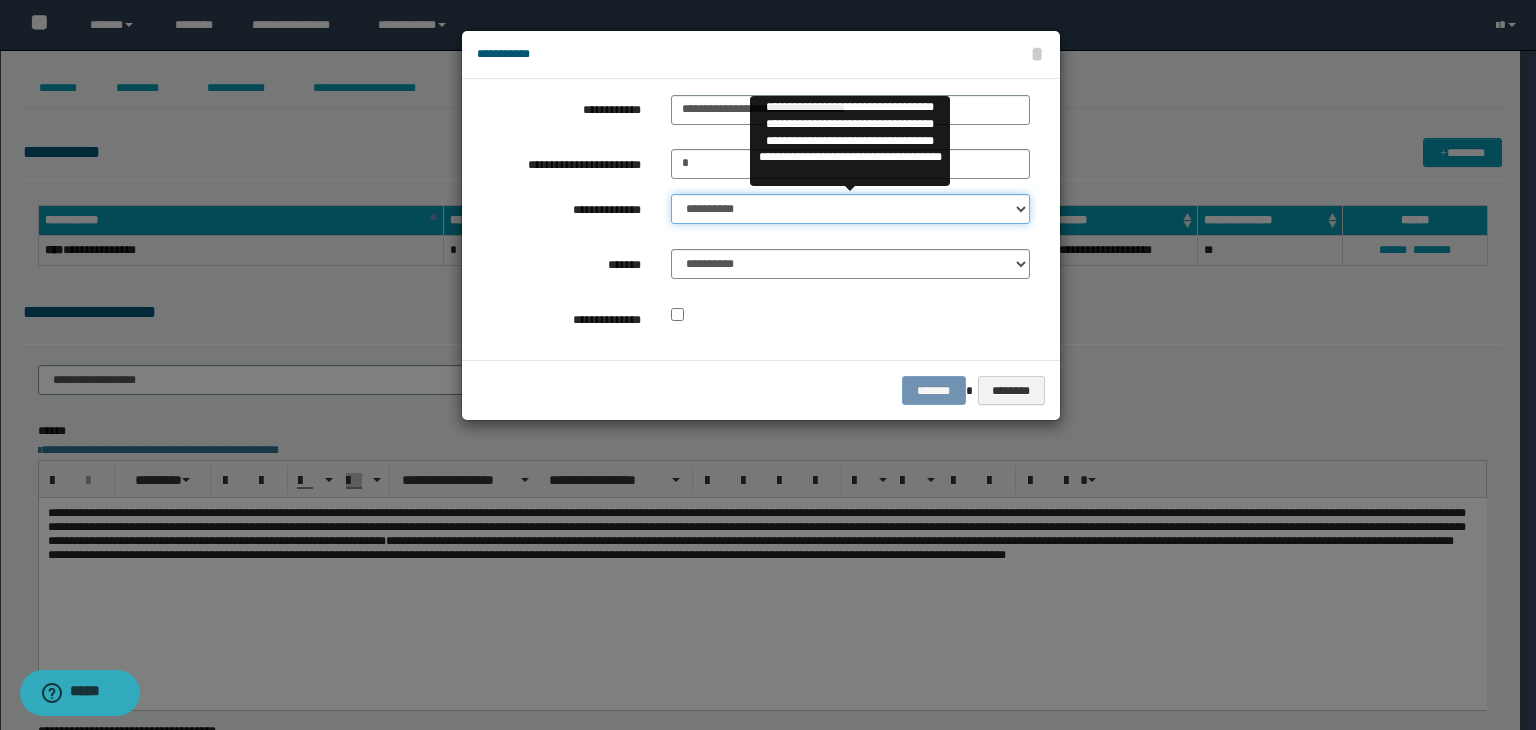 click on "**********" at bounding box center [850, 209] 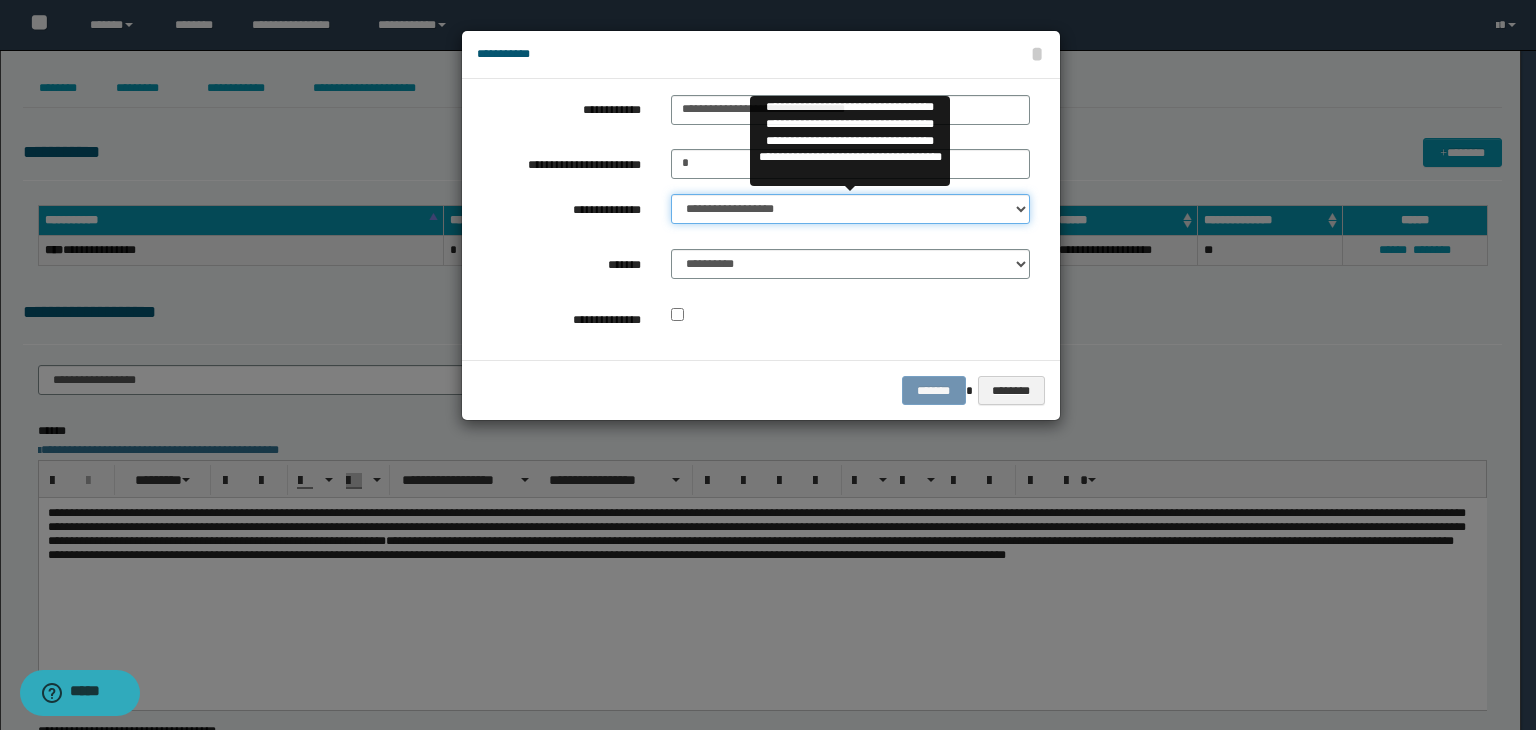 click on "**********" at bounding box center (850, 209) 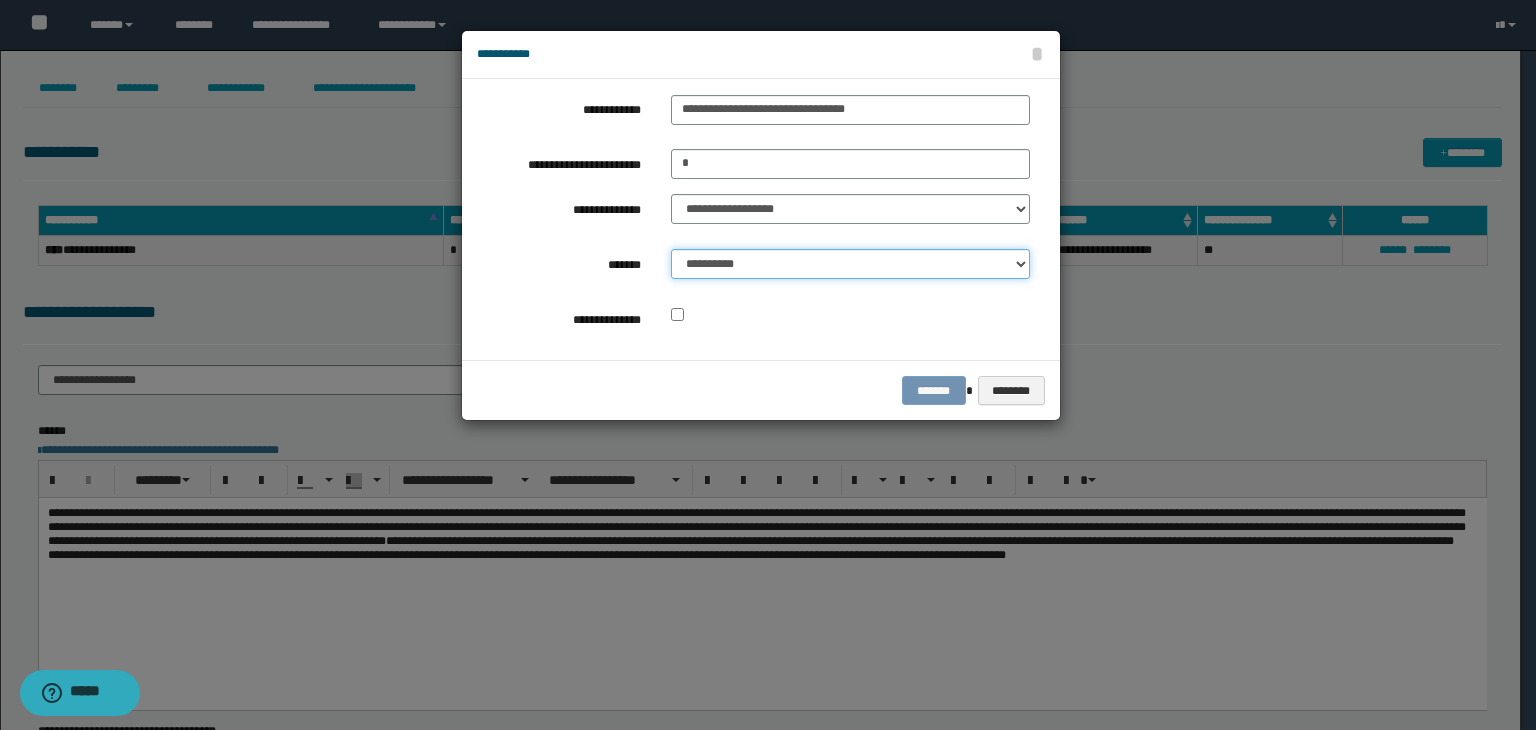 click on "**********" at bounding box center (850, 264) 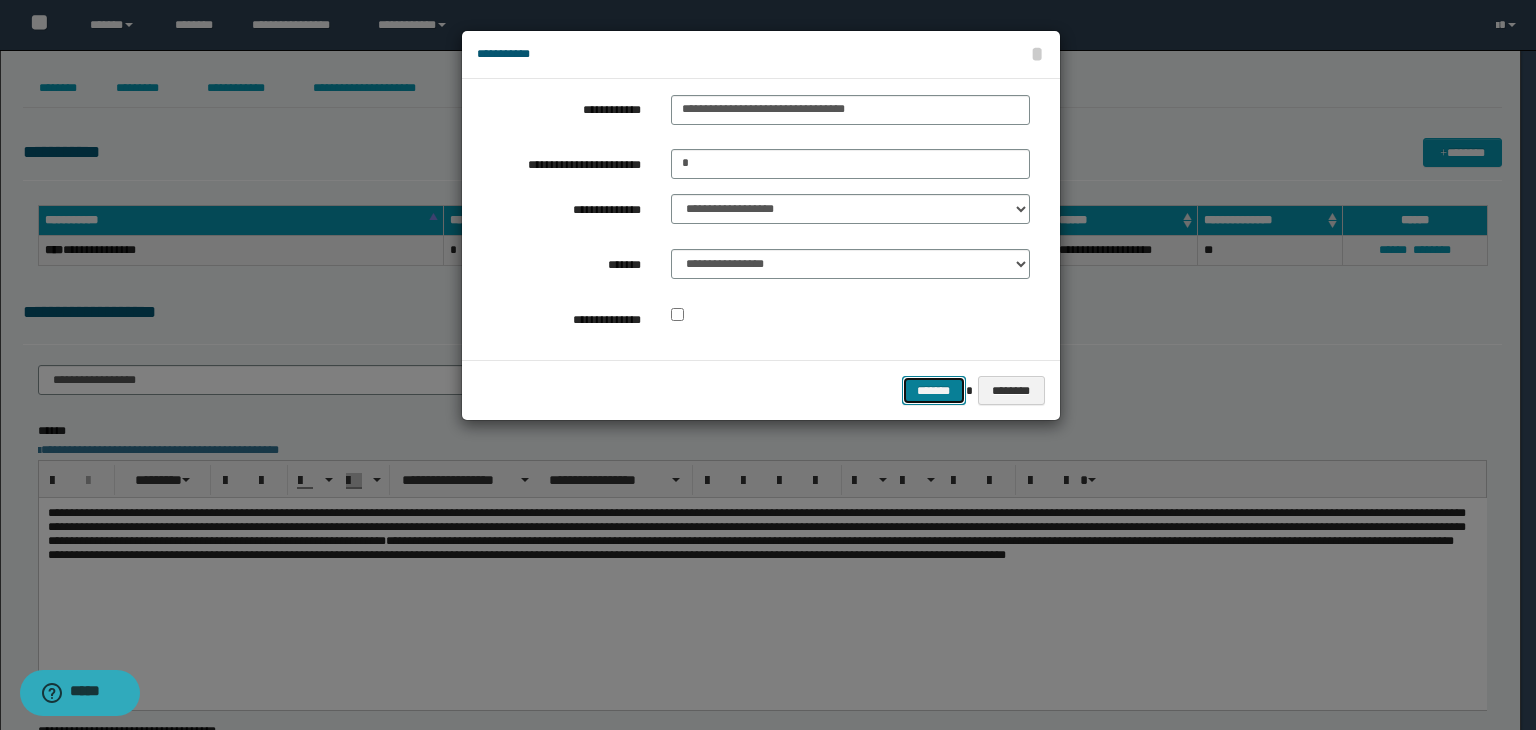 click on "*******" at bounding box center [934, 391] 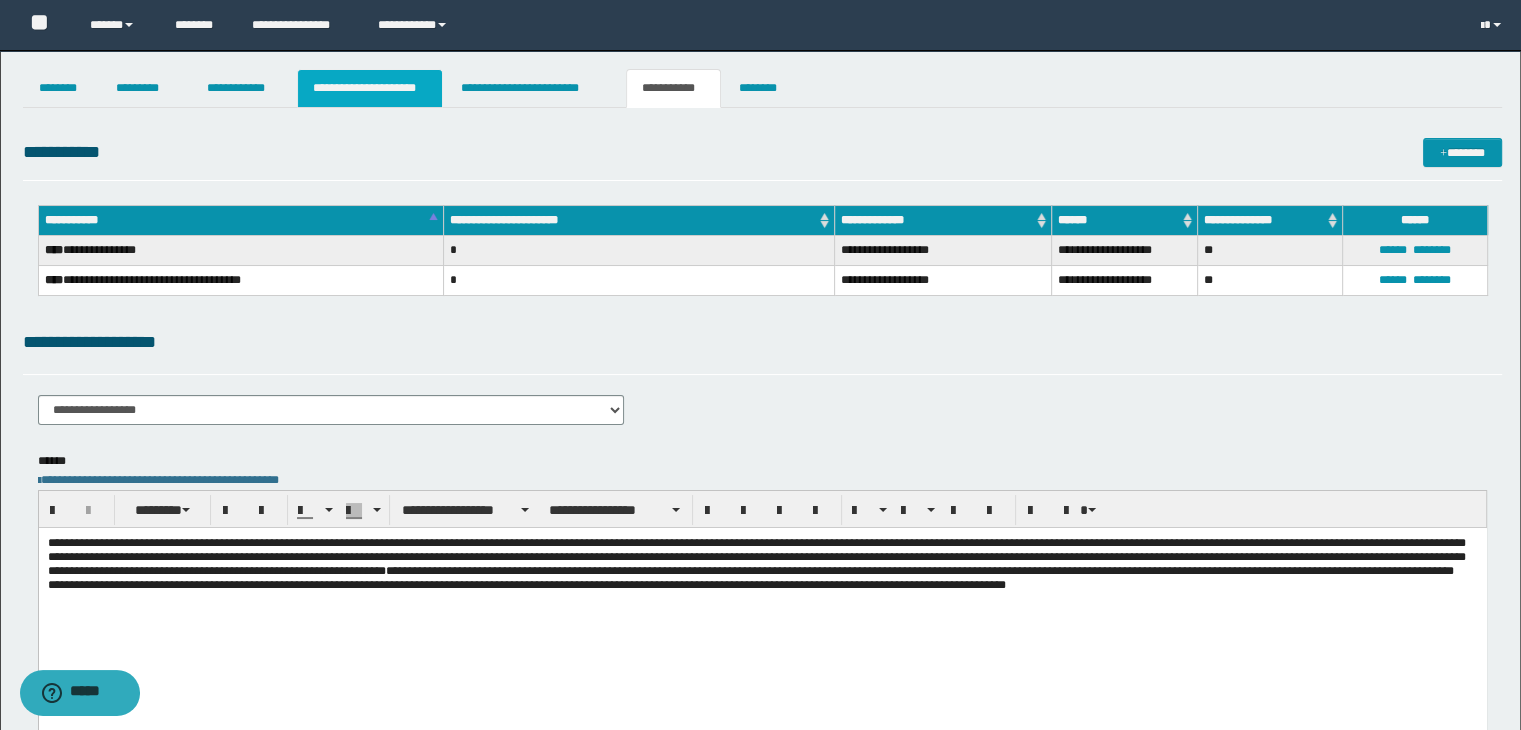 click on "**********" at bounding box center (370, 88) 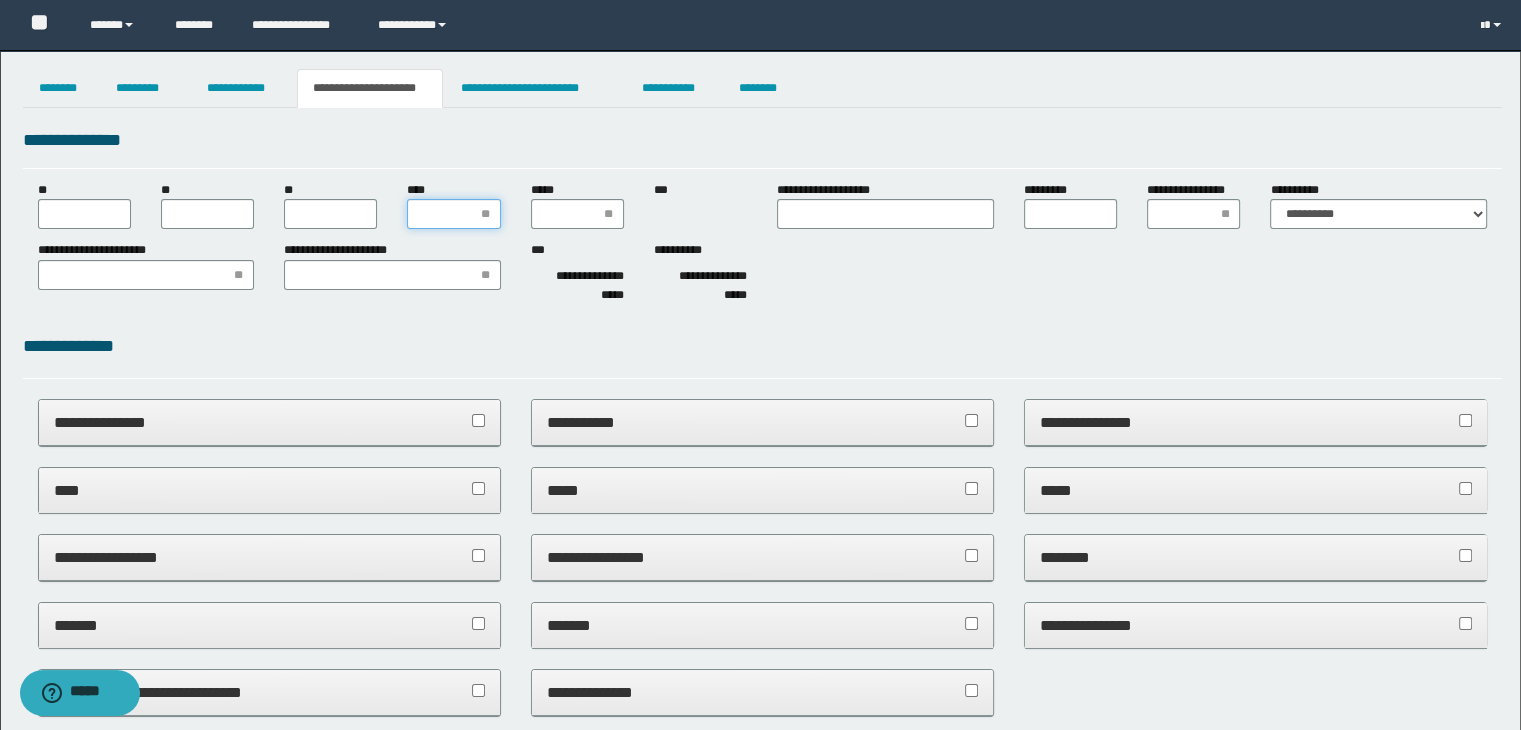 click on "****" at bounding box center [453, 214] 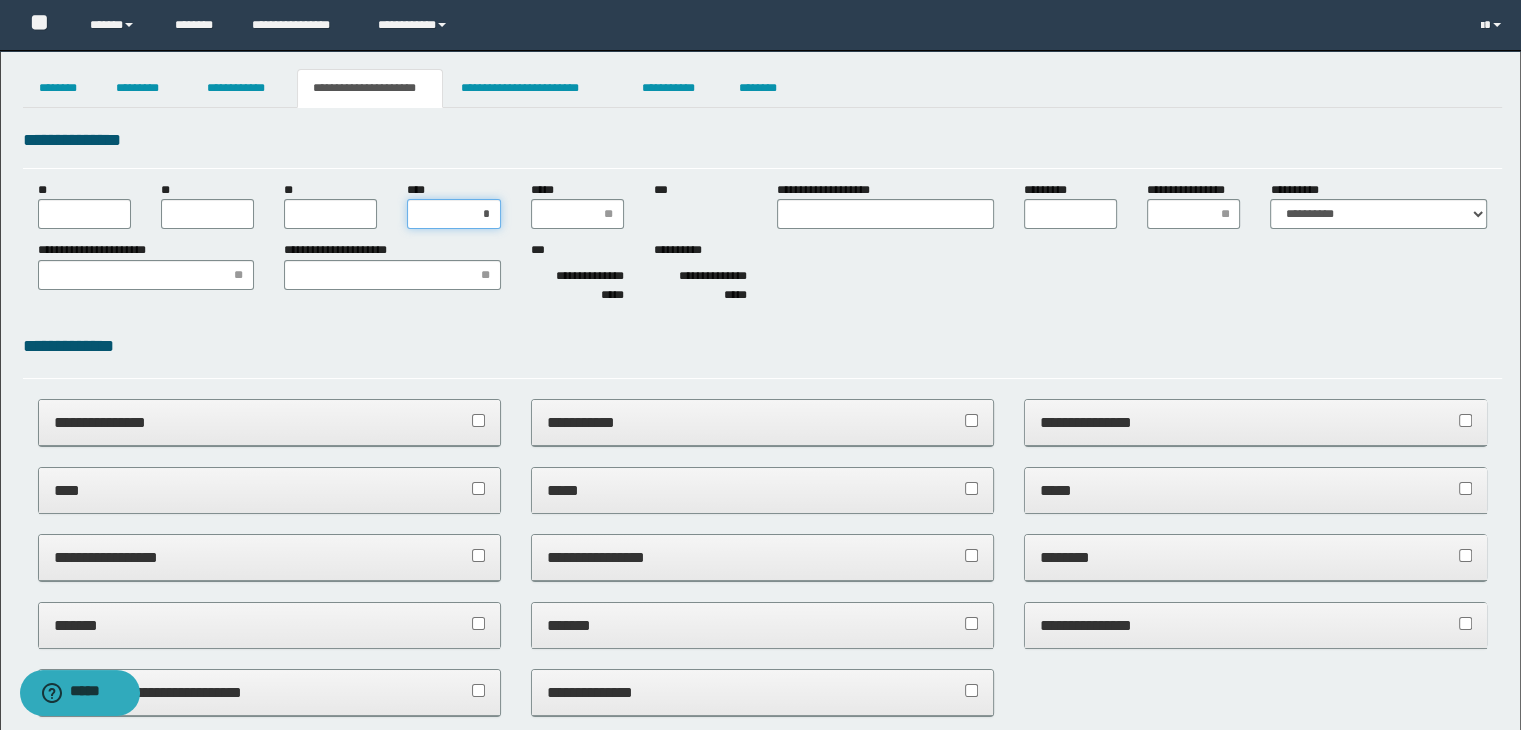 type on "**" 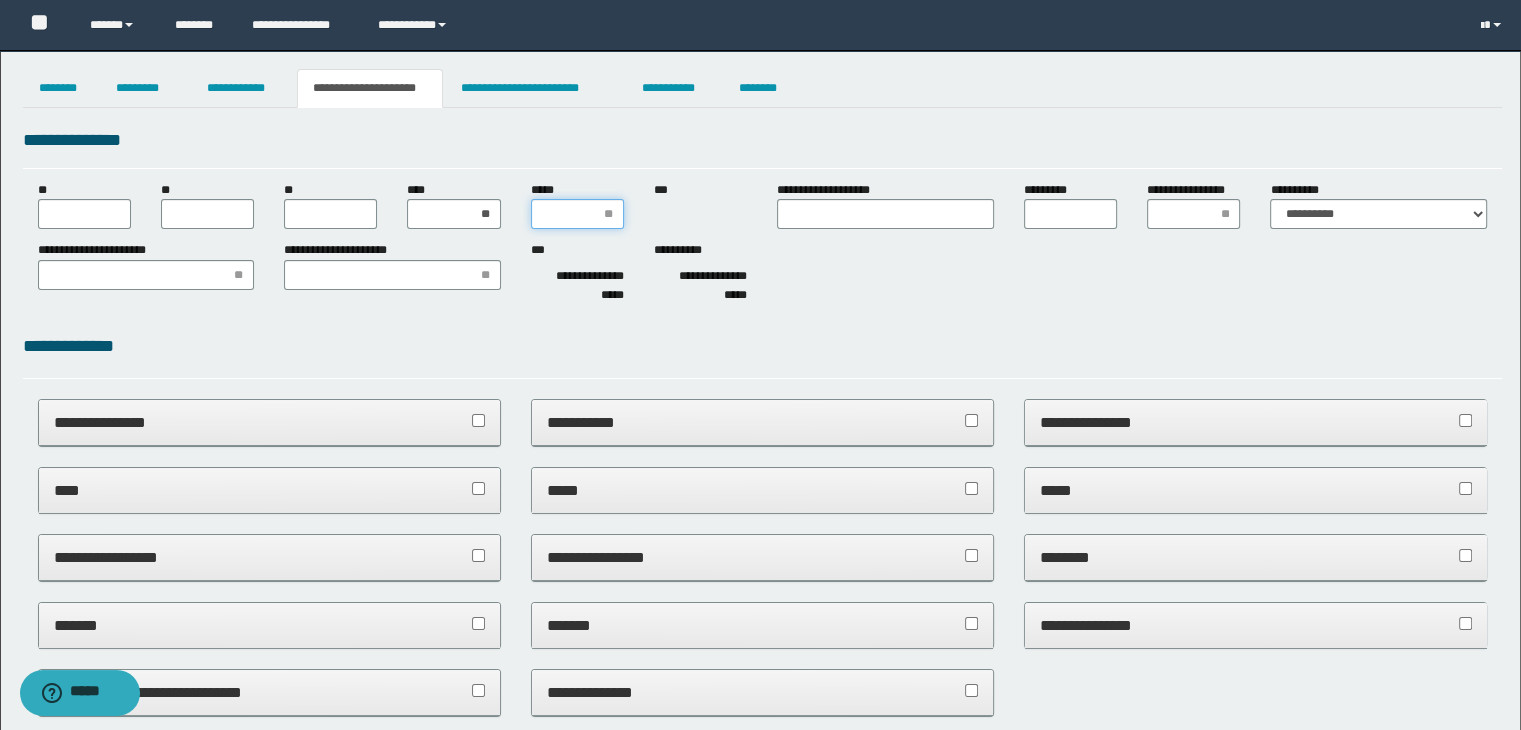 click on "*****" at bounding box center [577, 214] 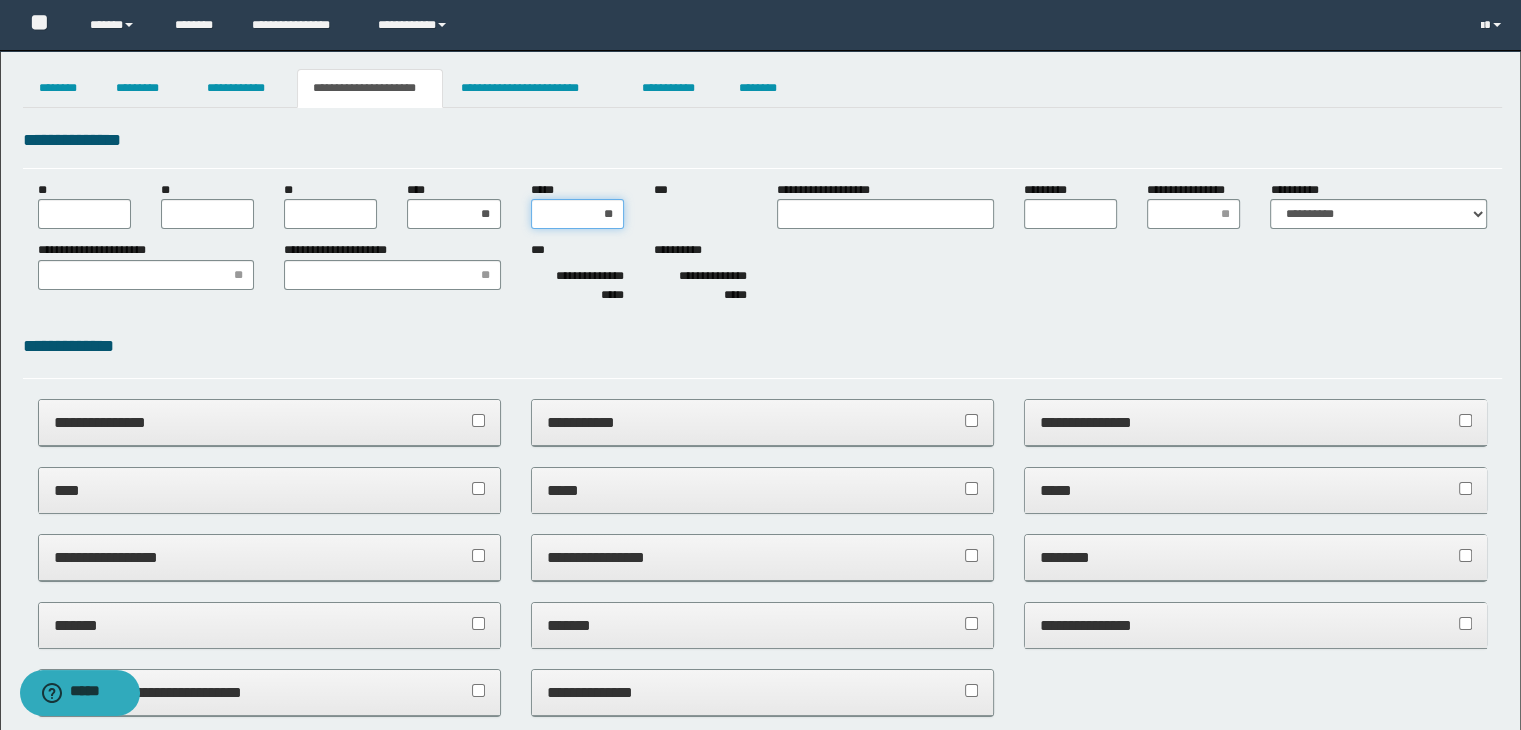 type on "***" 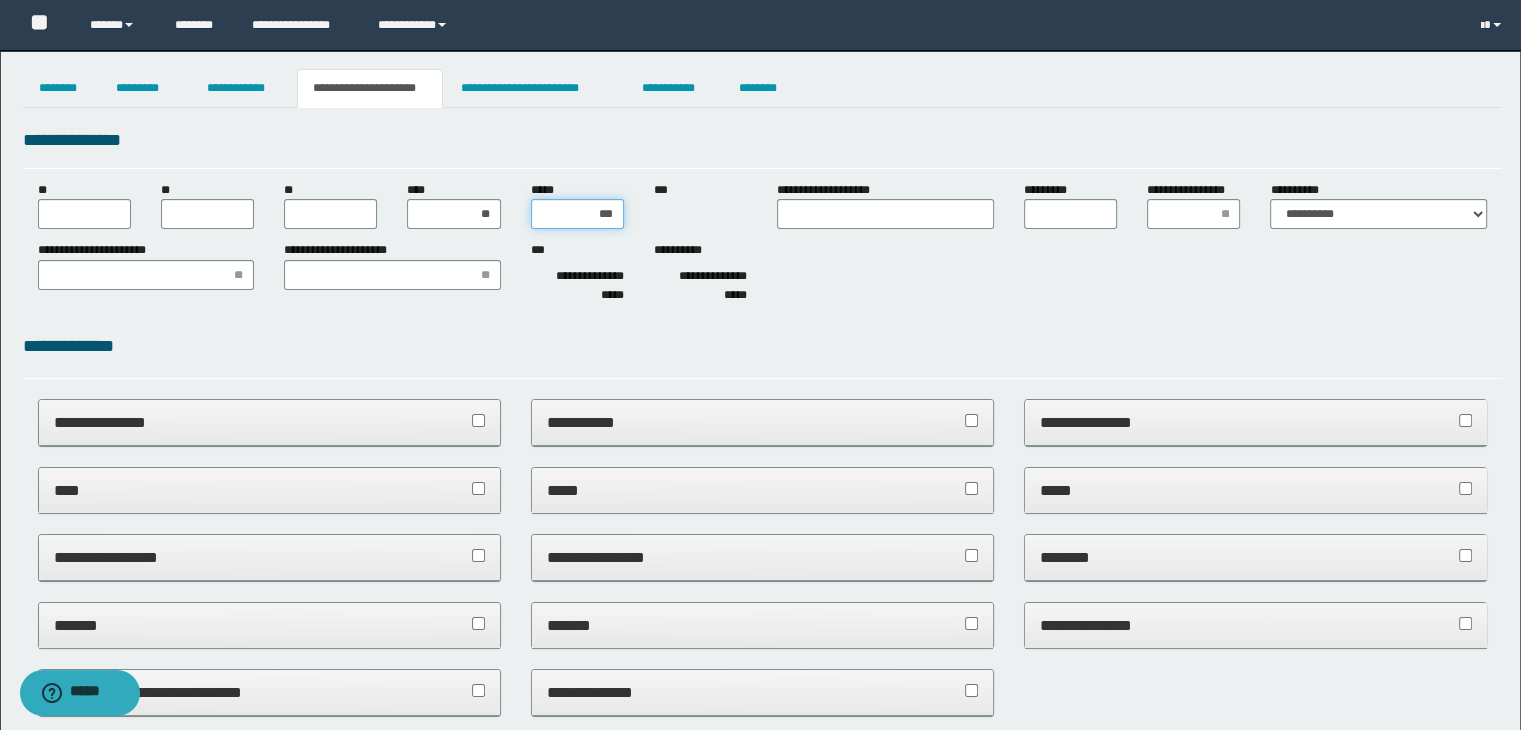 type 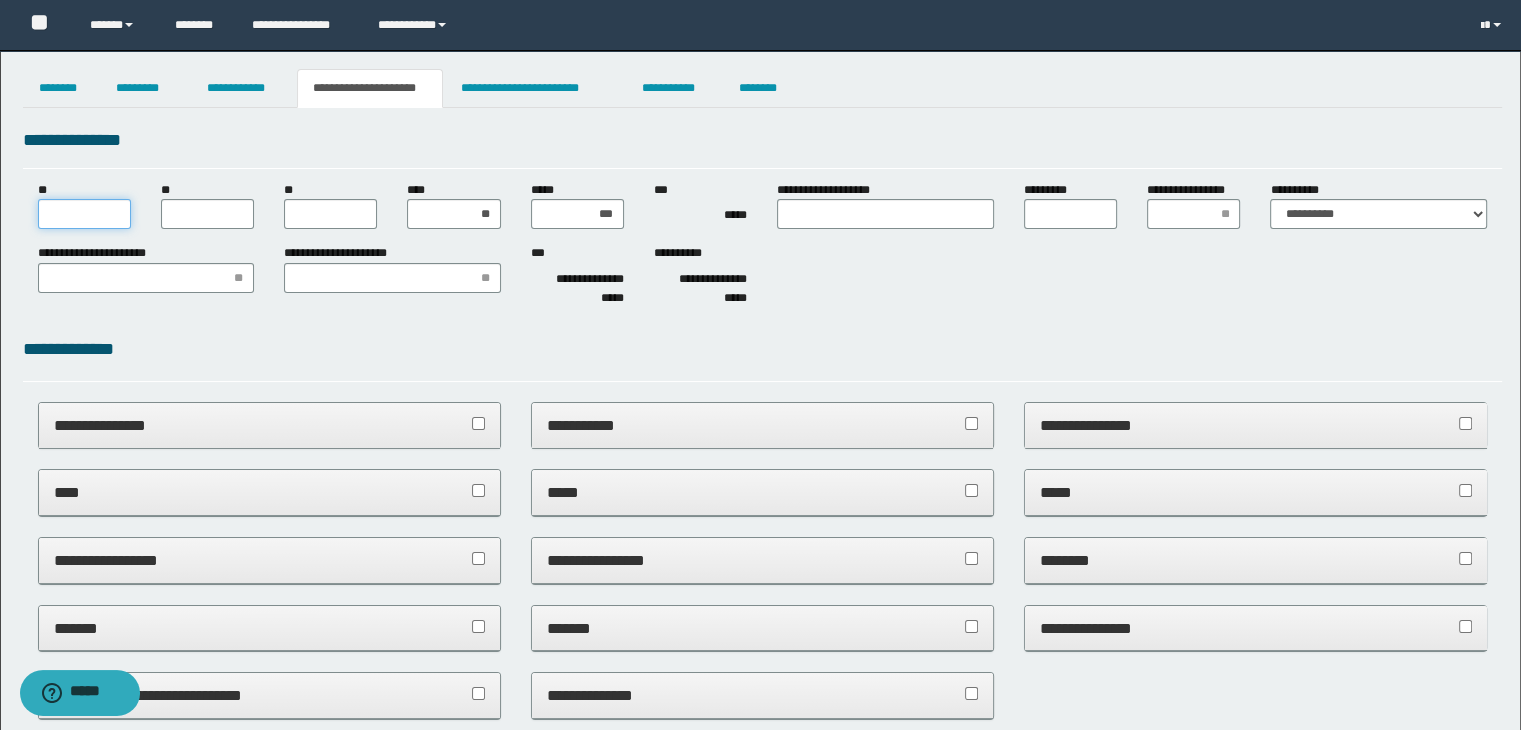 click on "**" at bounding box center [84, 214] 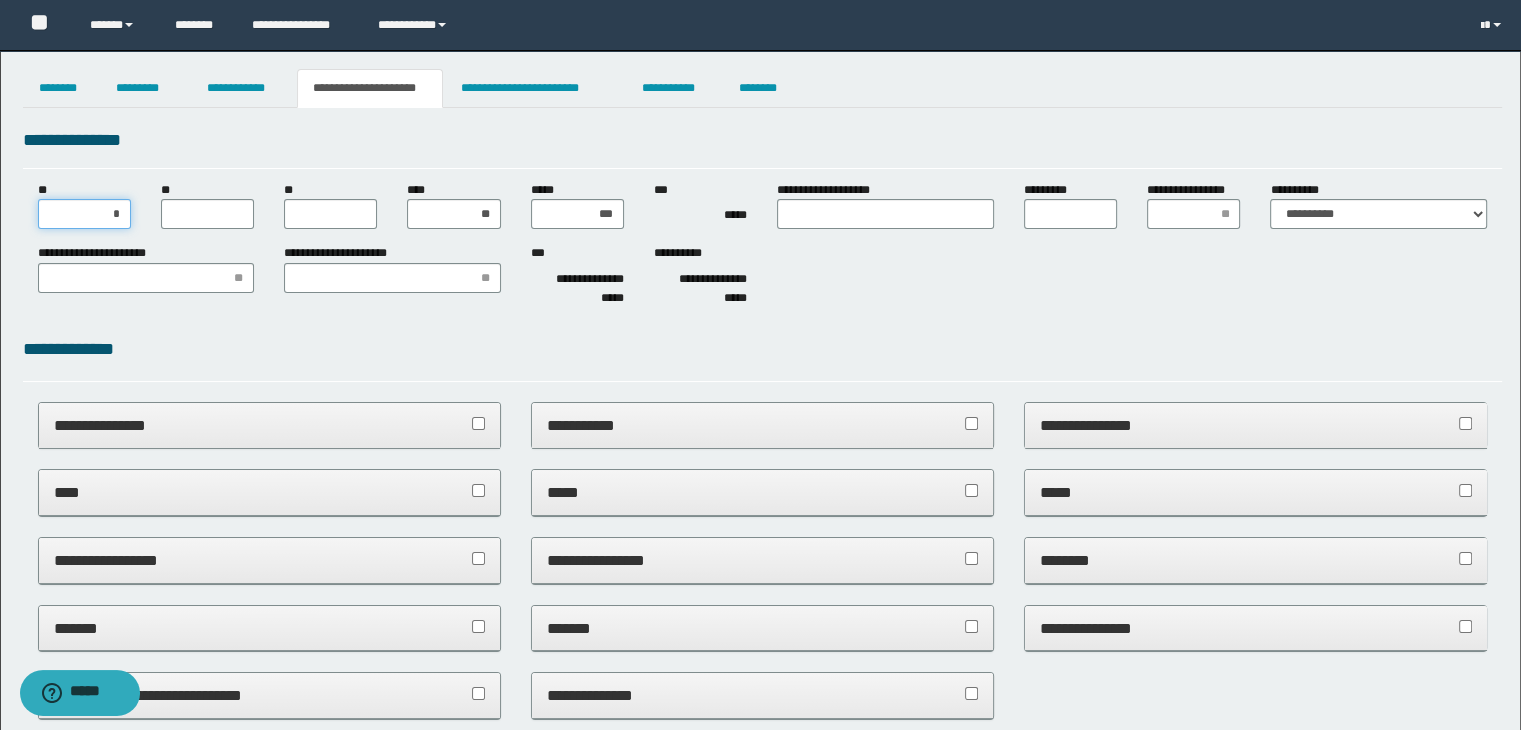 type on "**" 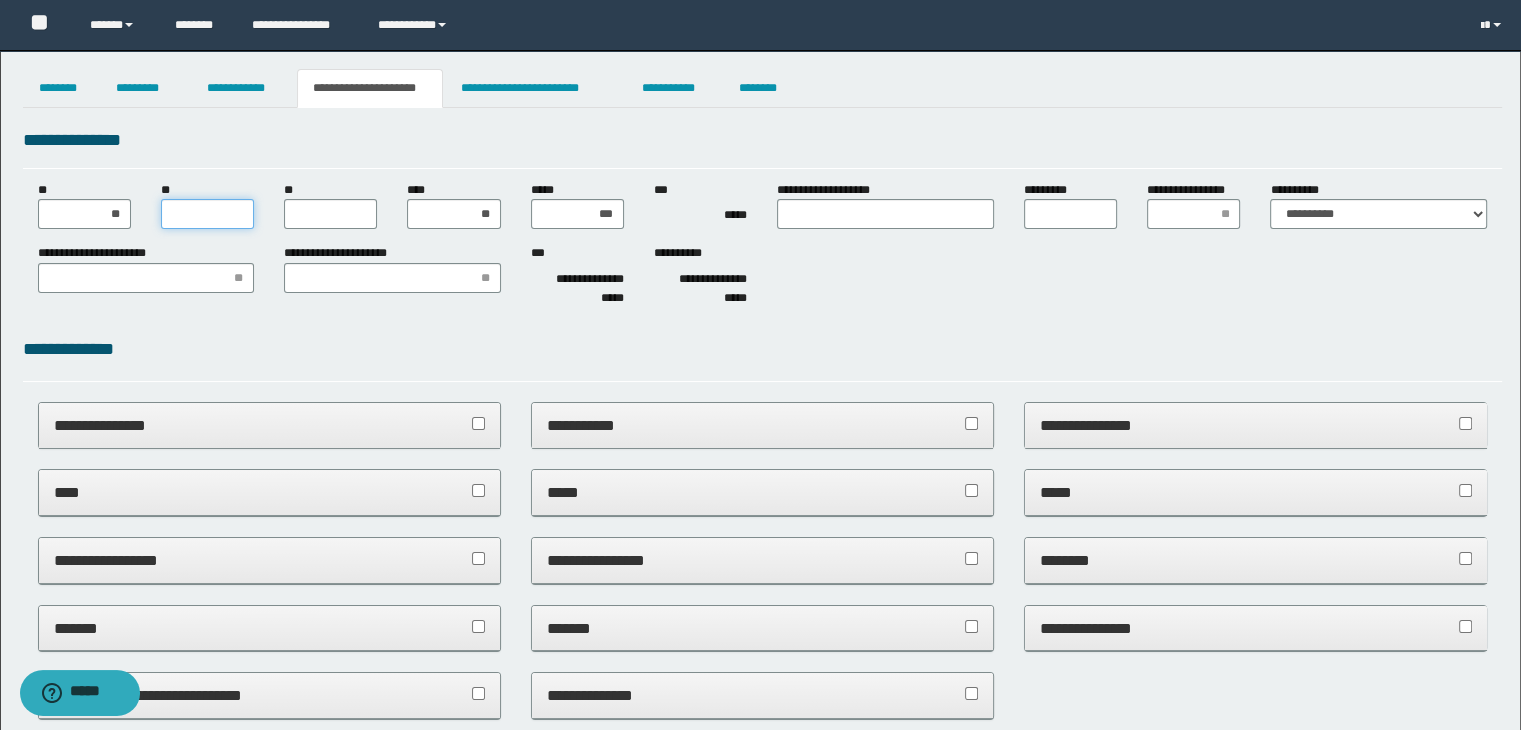 click on "**" at bounding box center [207, 214] 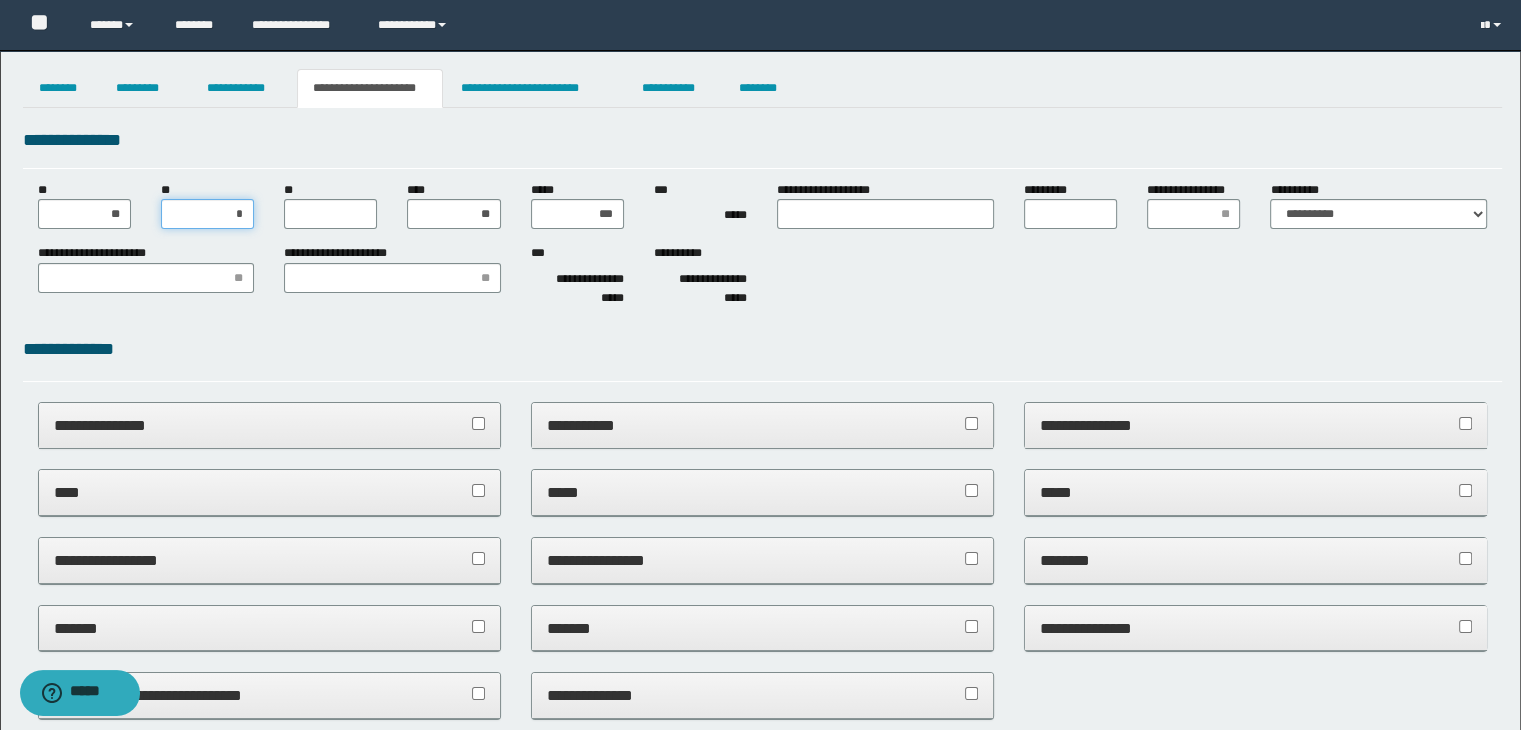 type on "**" 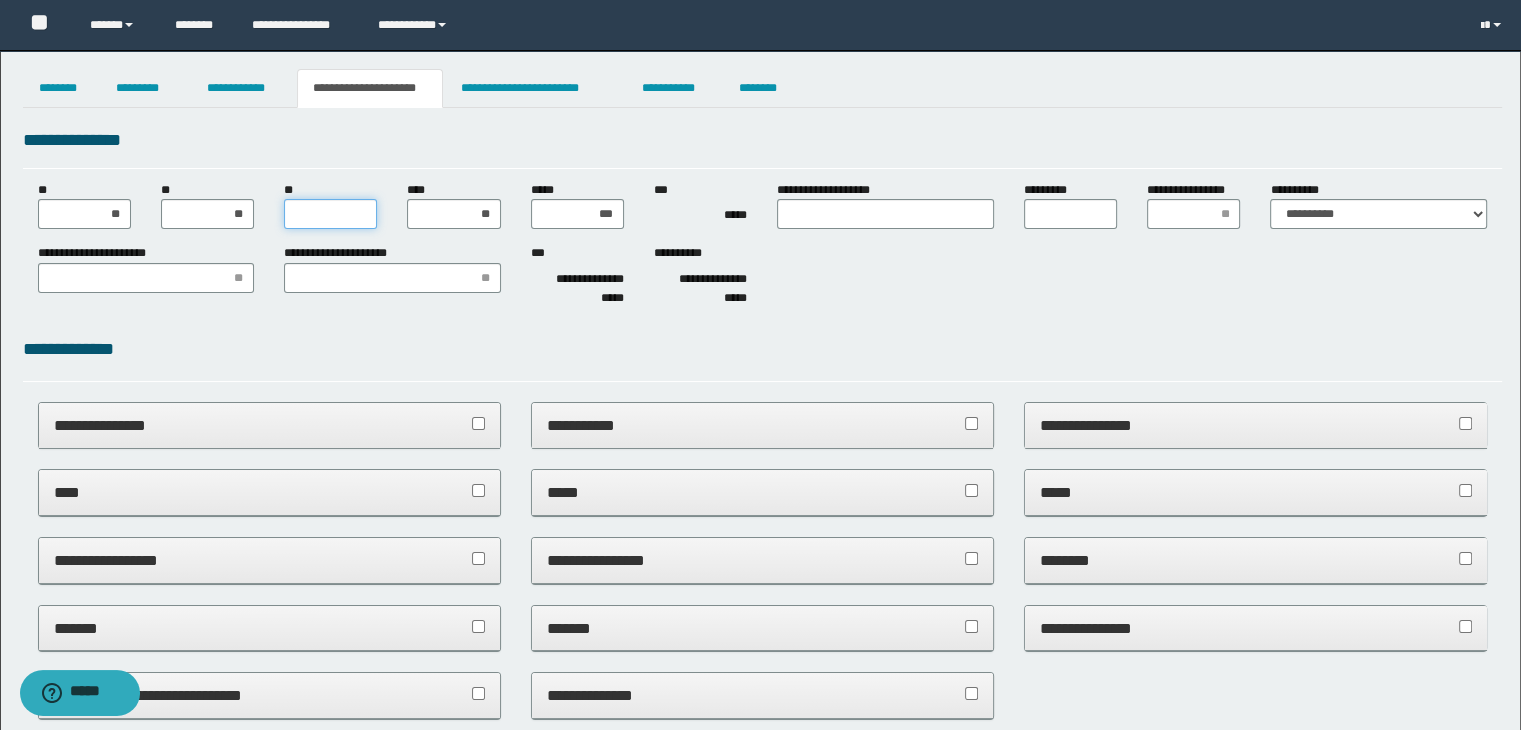 click on "**" at bounding box center (330, 214) 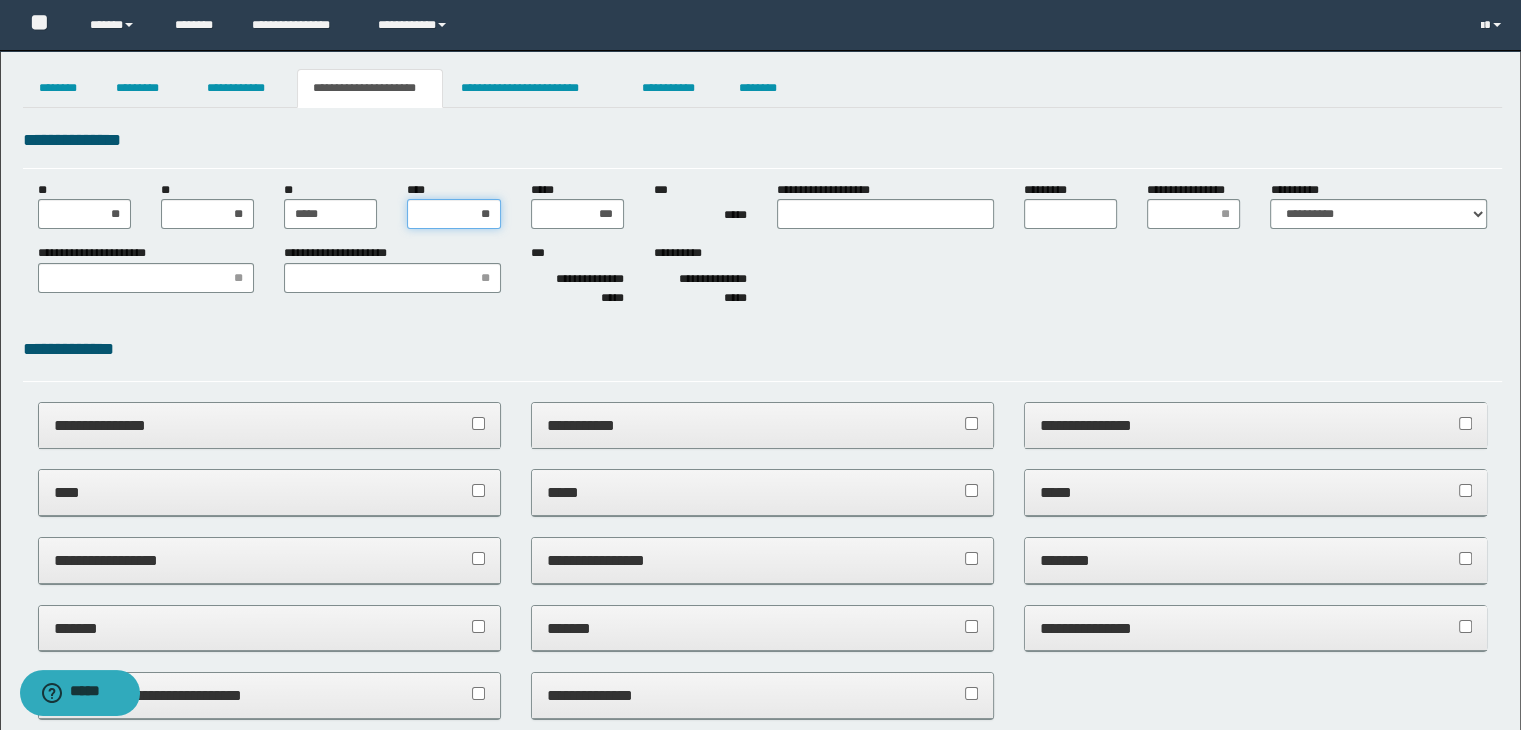 click on "**" at bounding box center (453, 214) 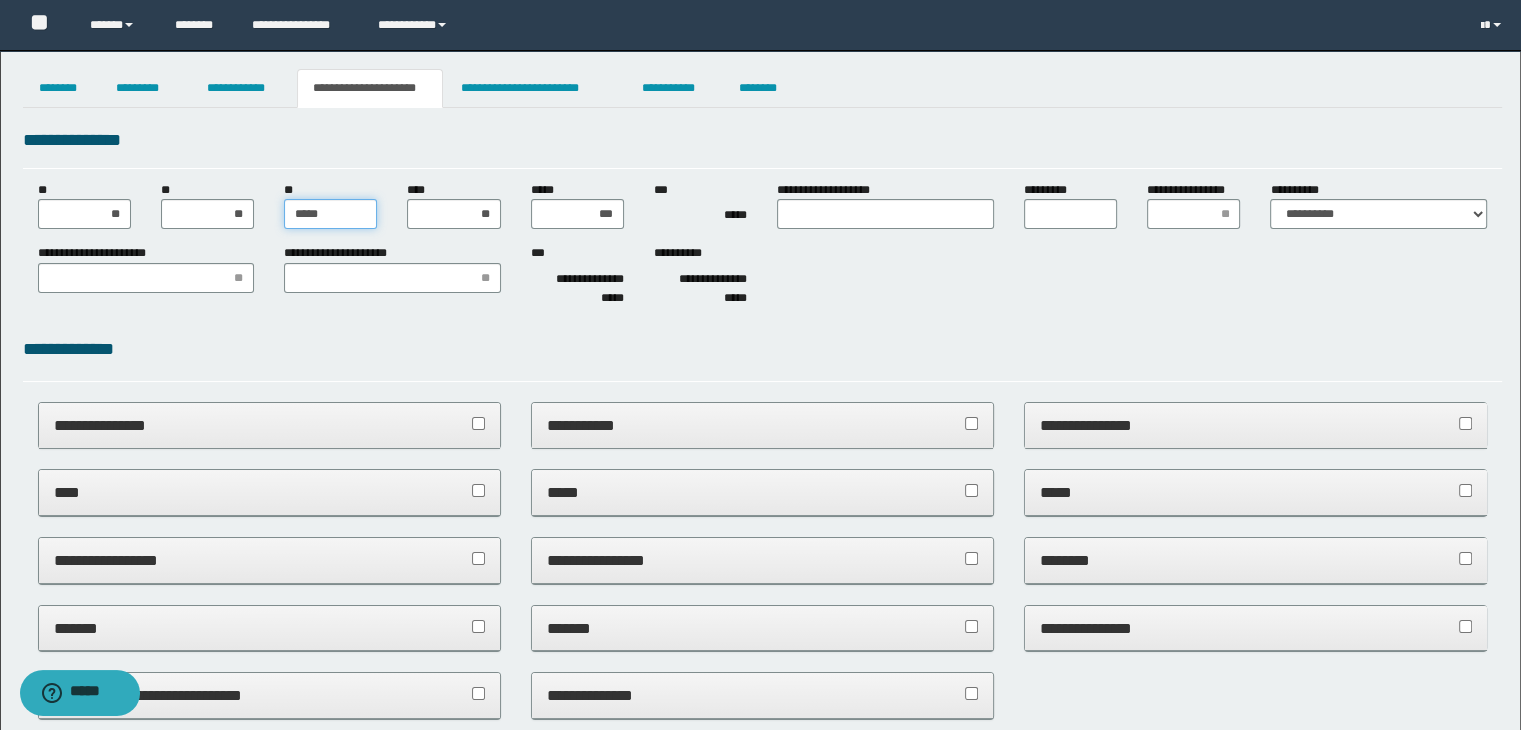 drag, startPoint x: 328, startPoint y: 213, endPoint x: 259, endPoint y: 218, distance: 69.18092 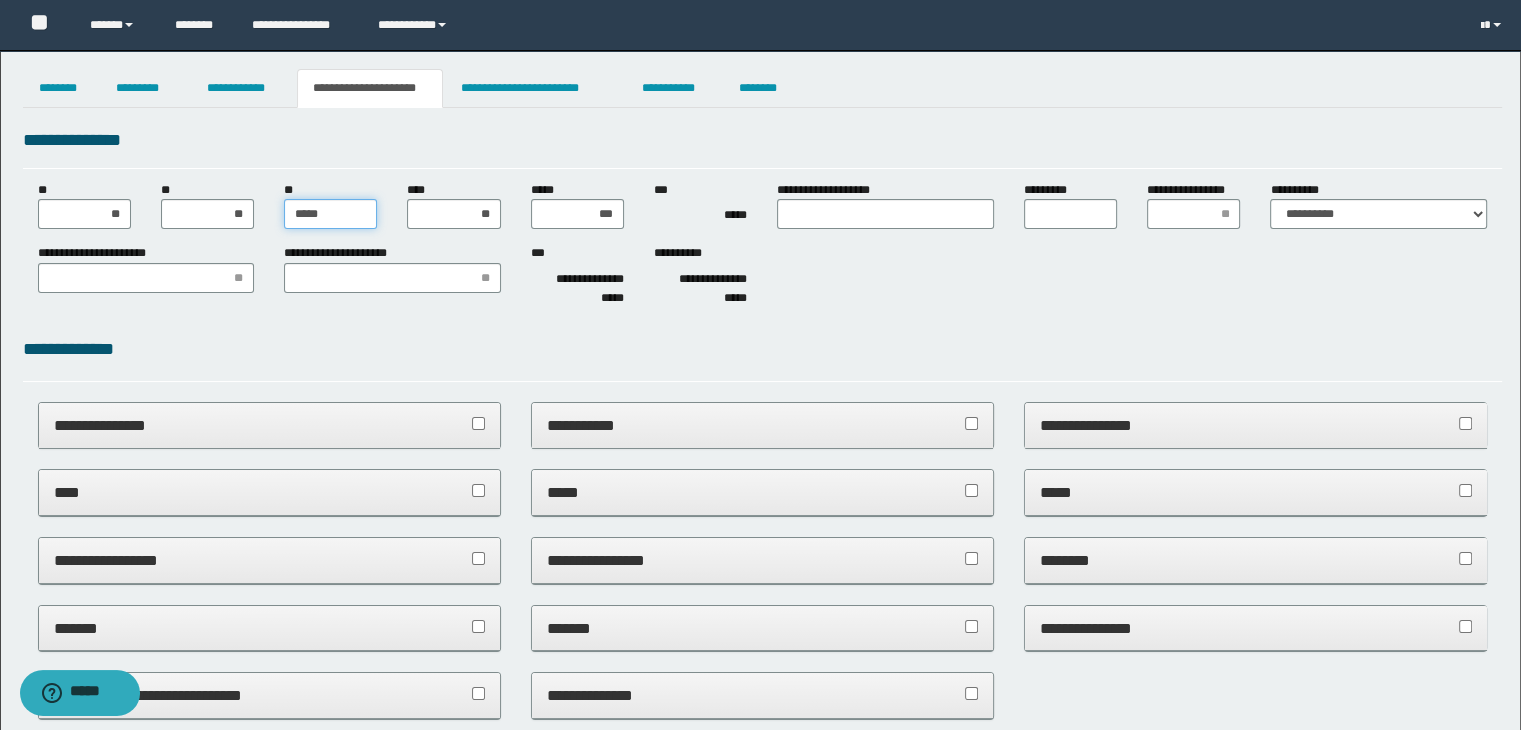 type on "******" 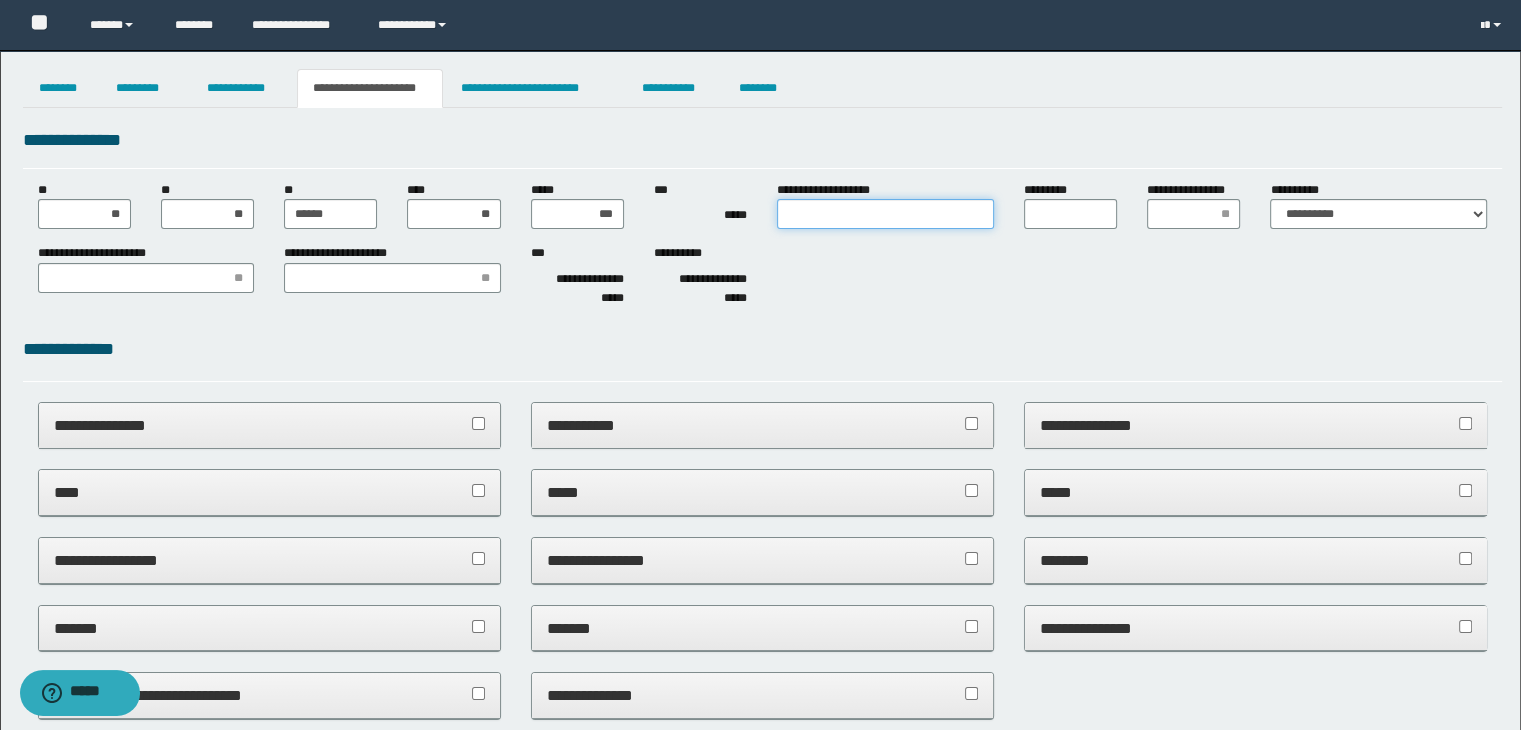 click on "**********" at bounding box center (885, 214) 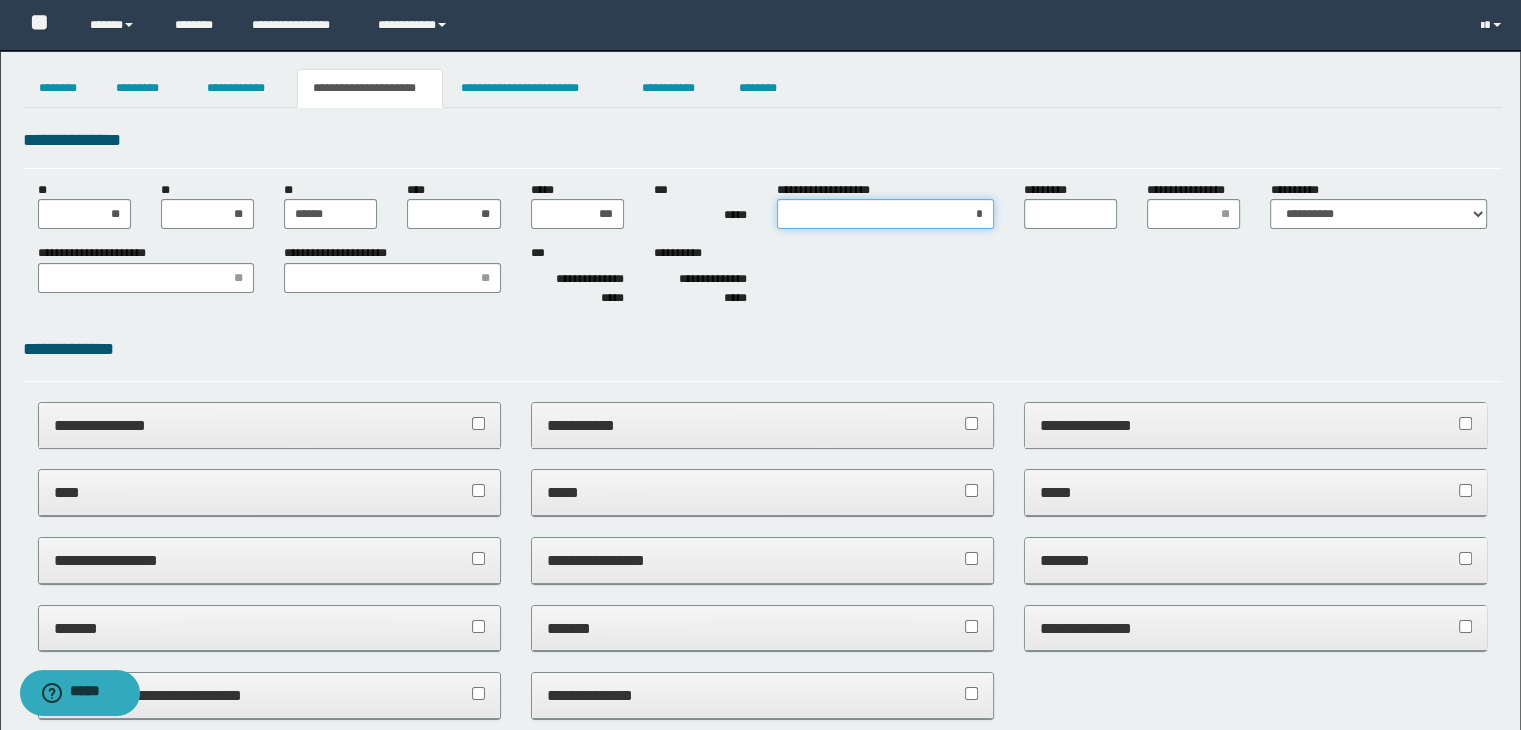 type on "**" 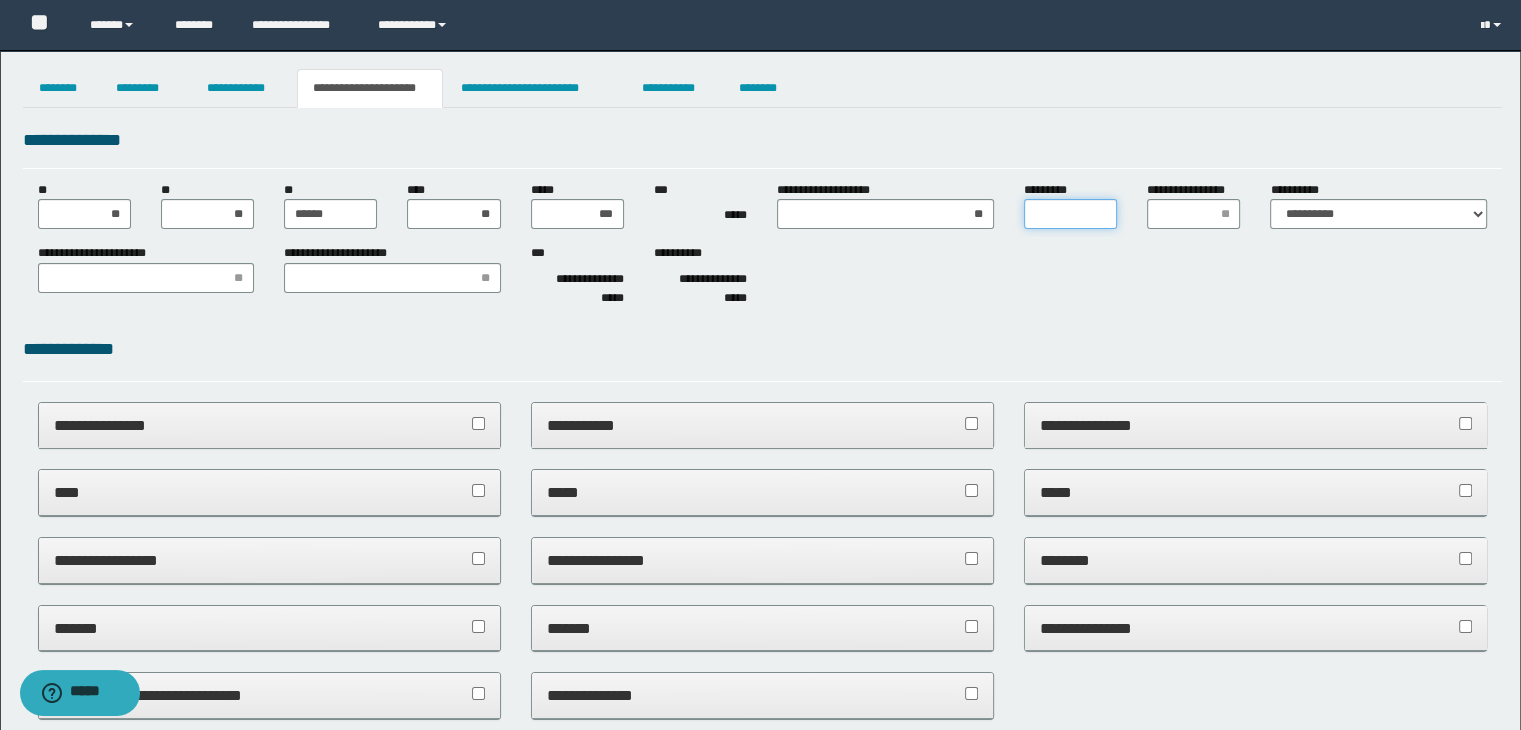 click on "*********" at bounding box center [1070, 214] 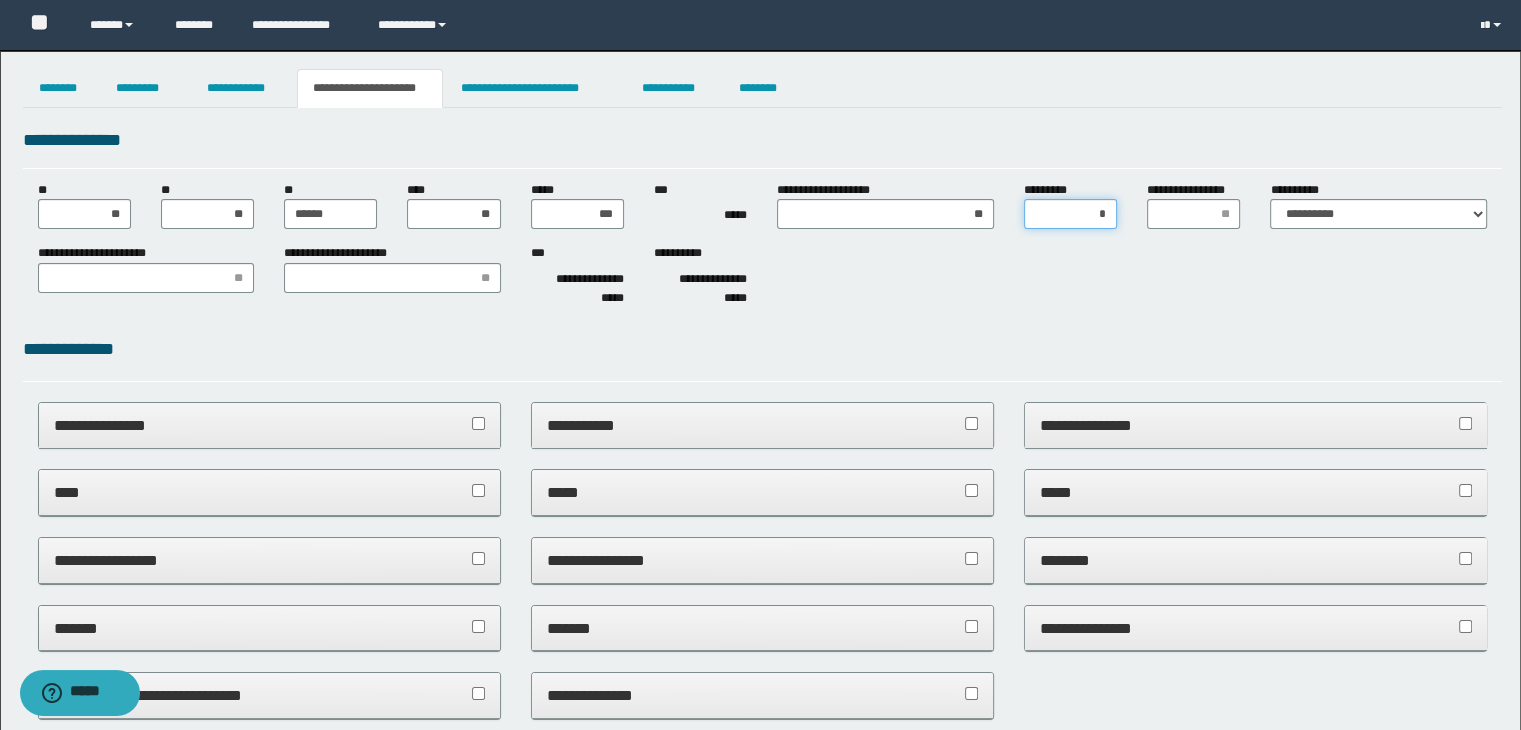 type on "**" 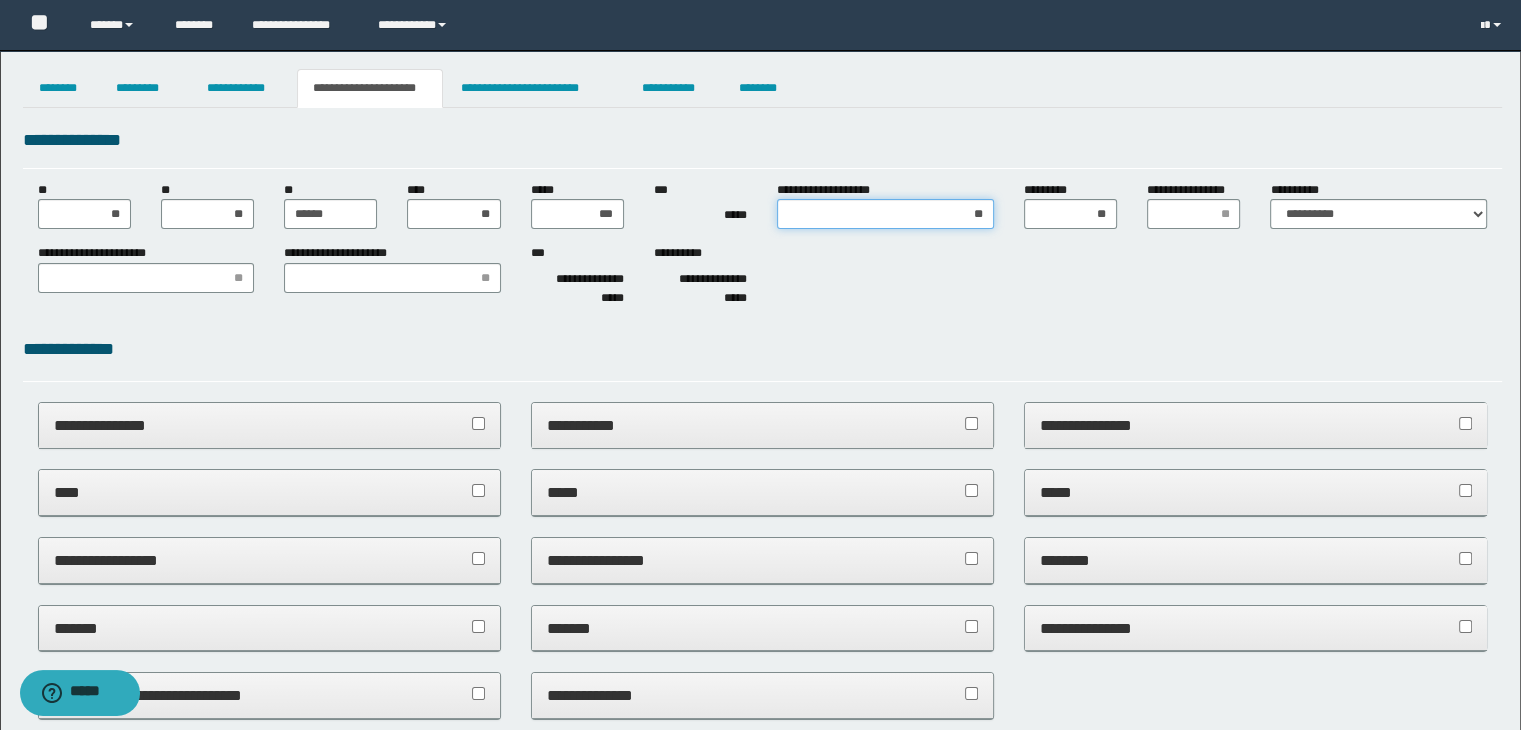 click on "**" at bounding box center [885, 214] 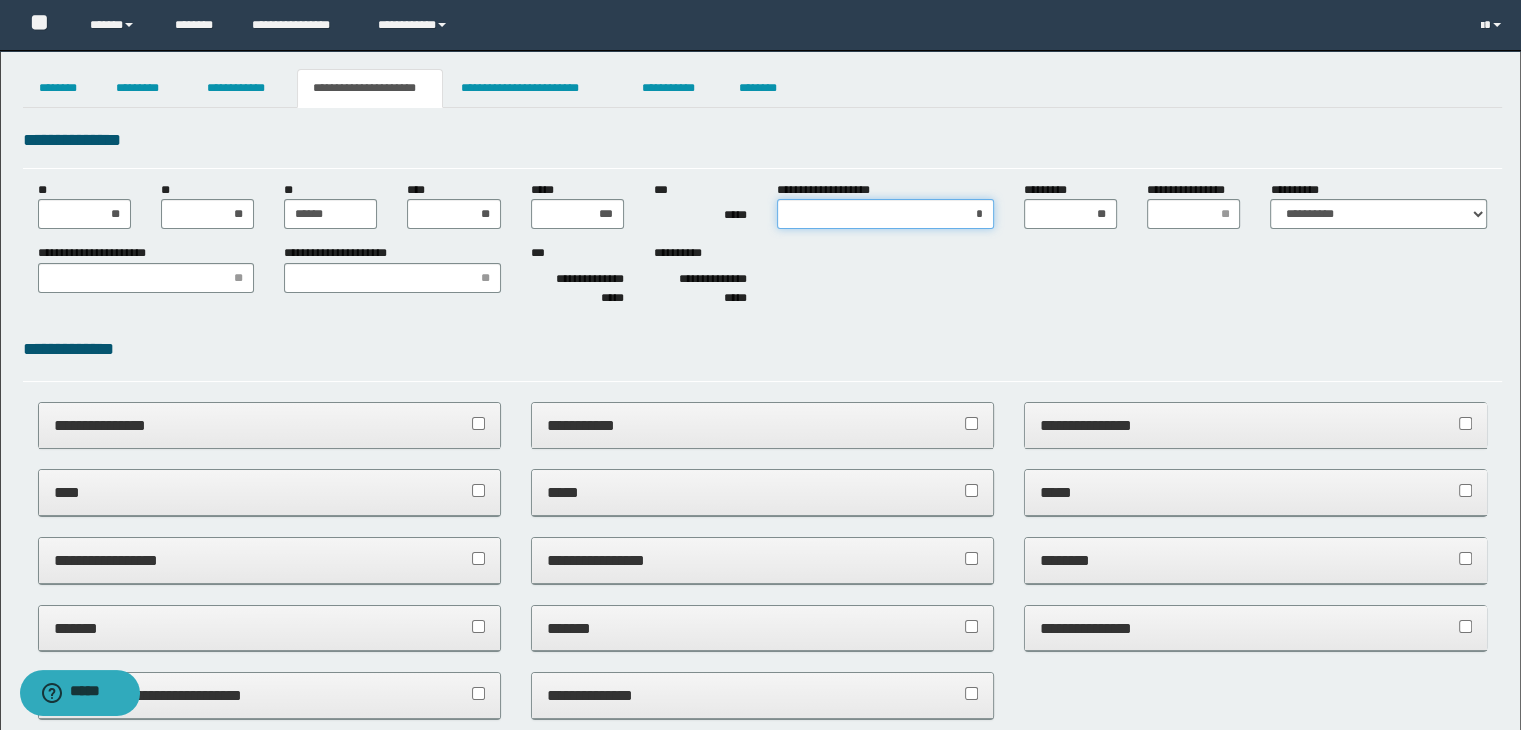 type on "**" 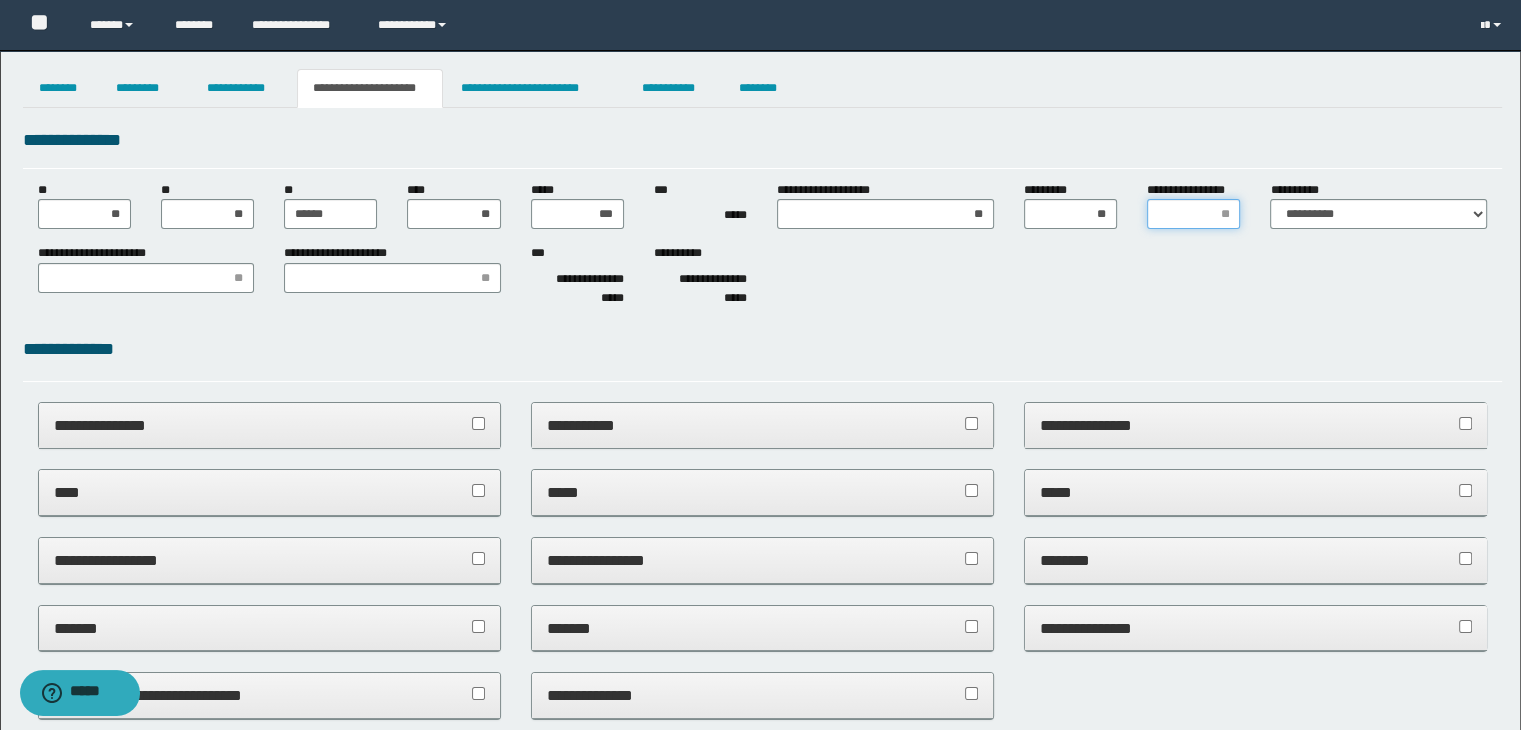 click on "**********" at bounding box center [1193, 214] 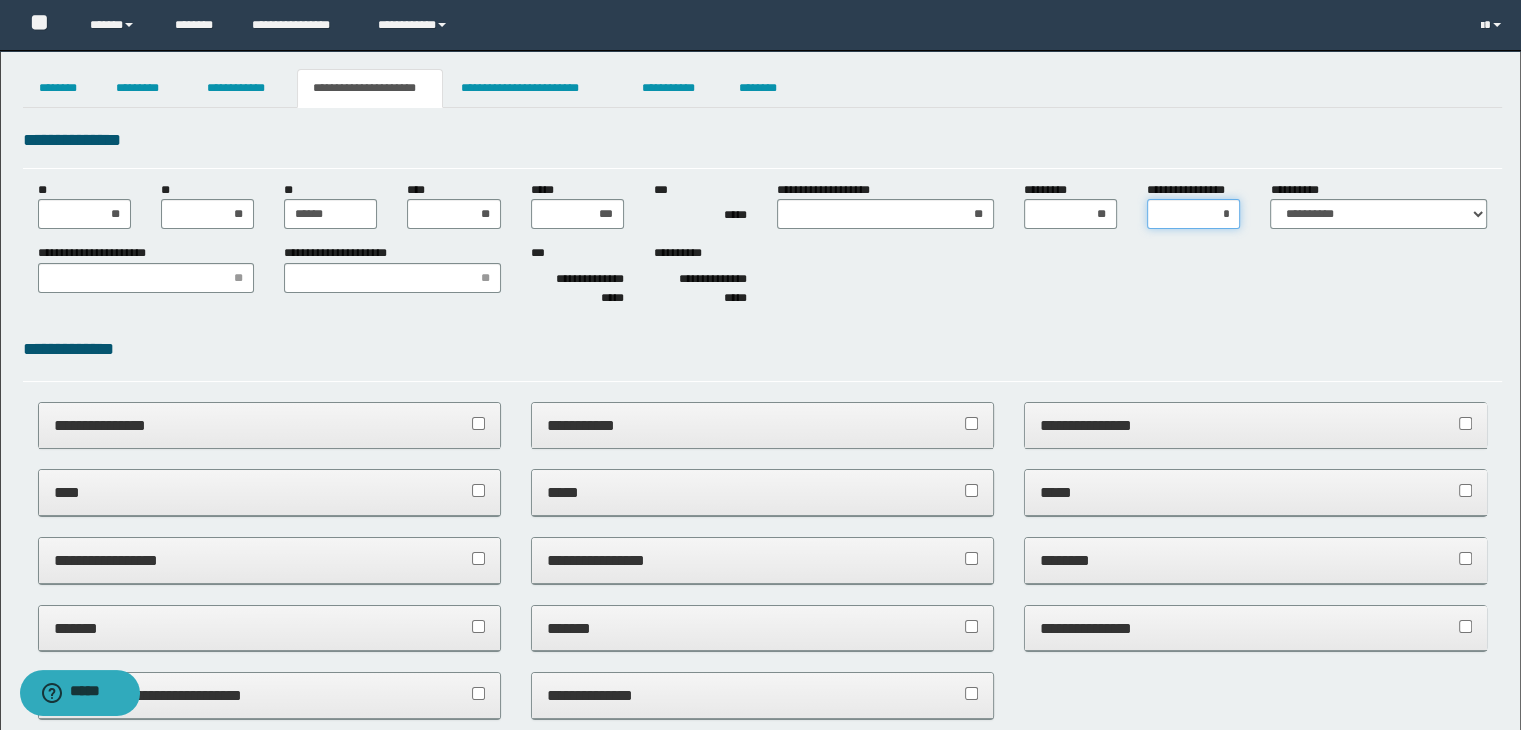 type on "**" 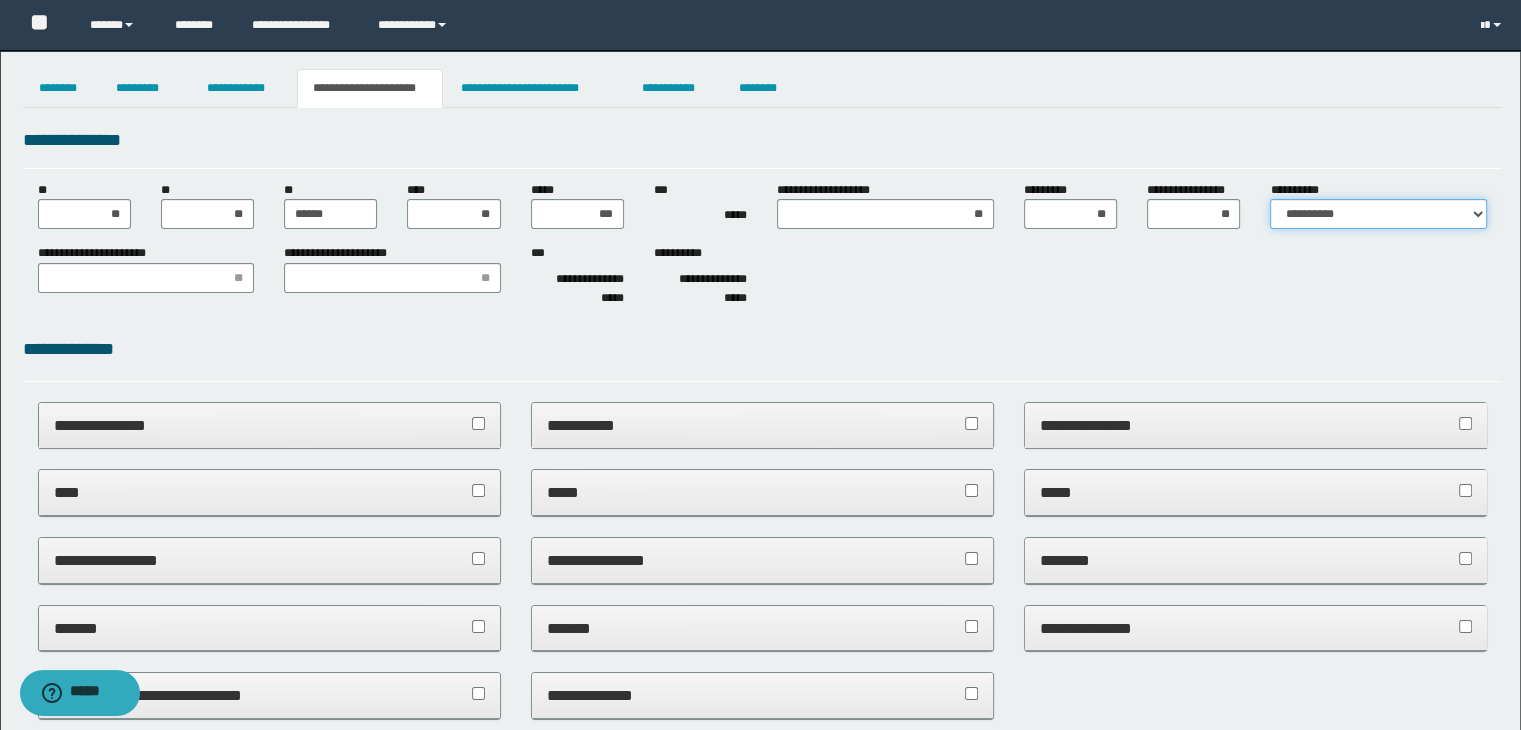 click on "**********" at bounding box center [1378, 214] 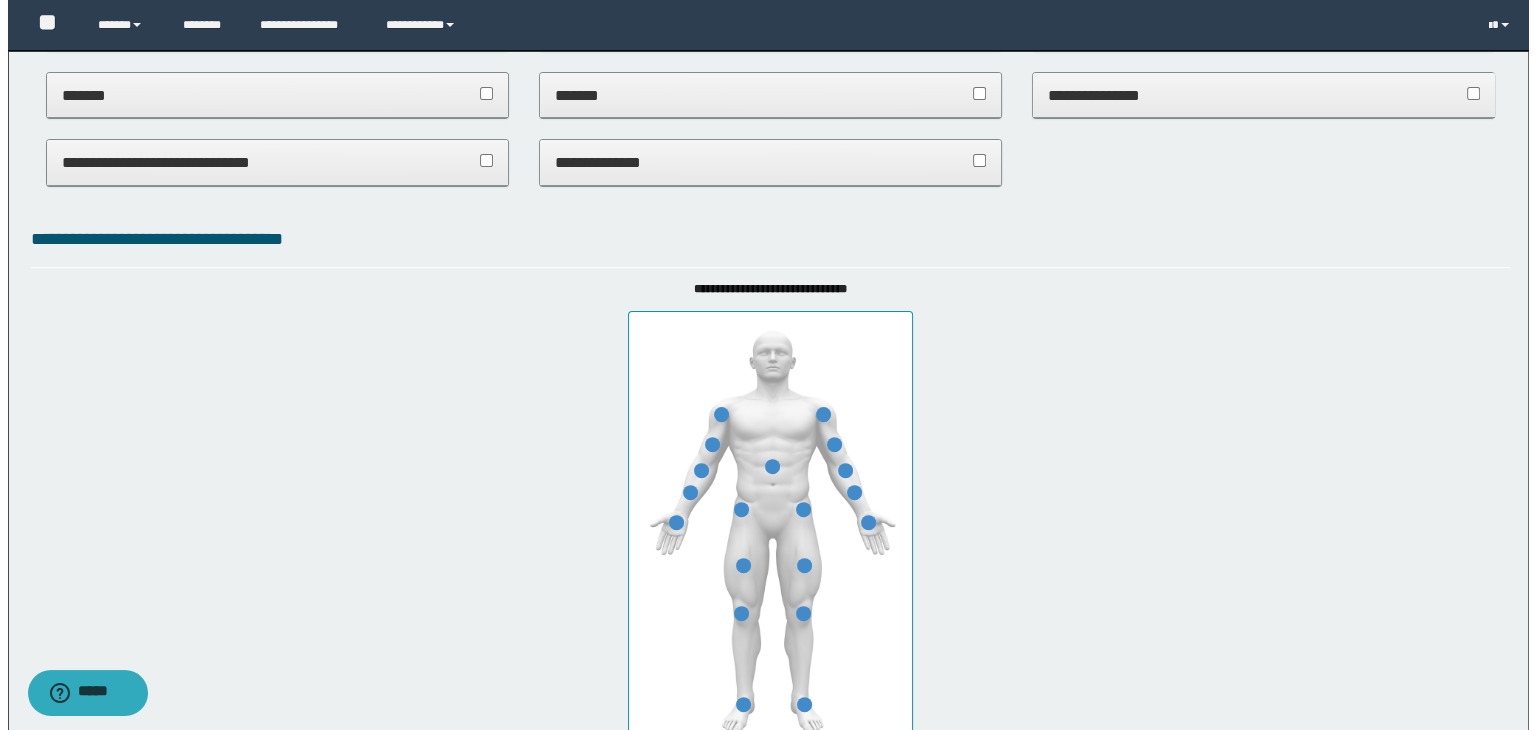 scroll, scrollTop: 0, scrollLeft: 0, axis: both 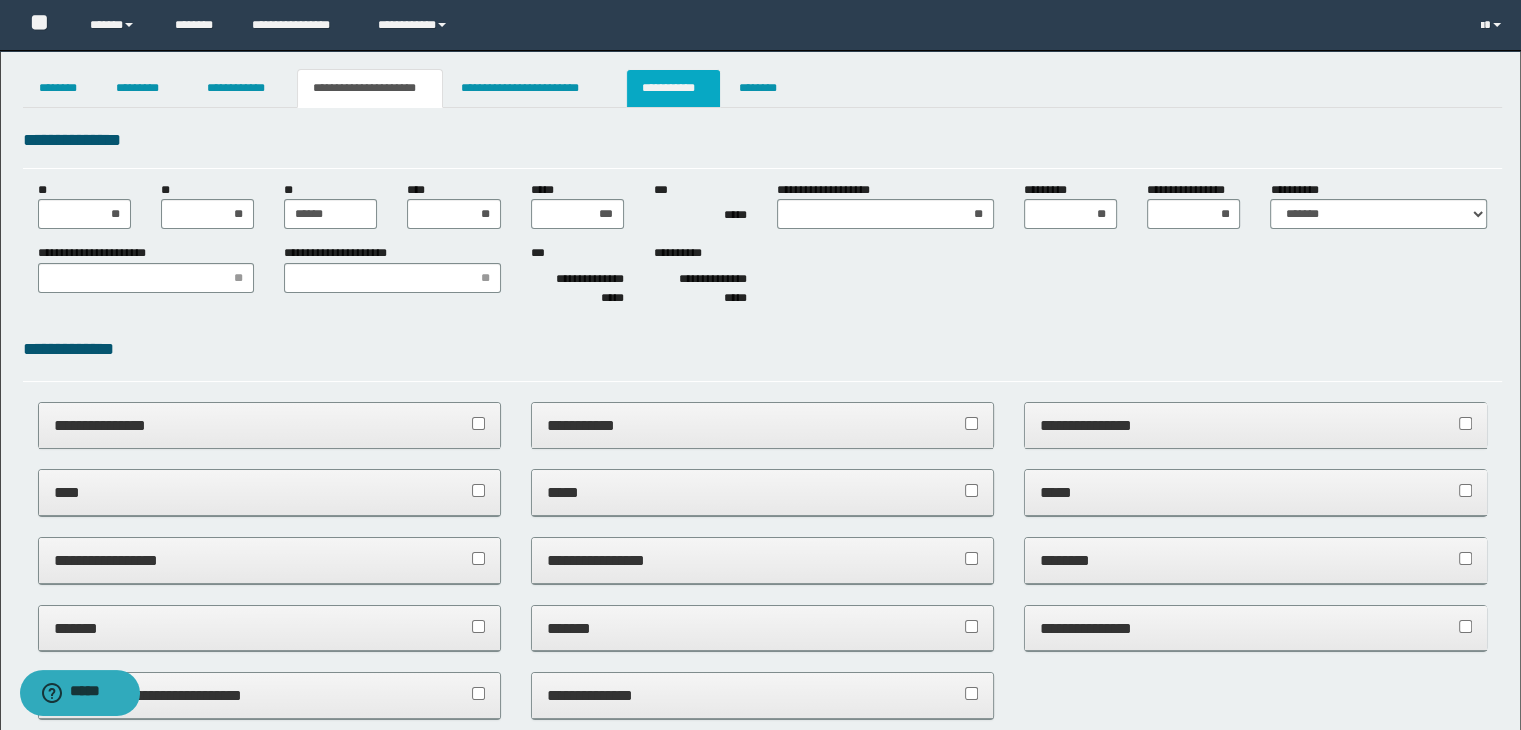 click on "**********" at bounding box center (673, 88) 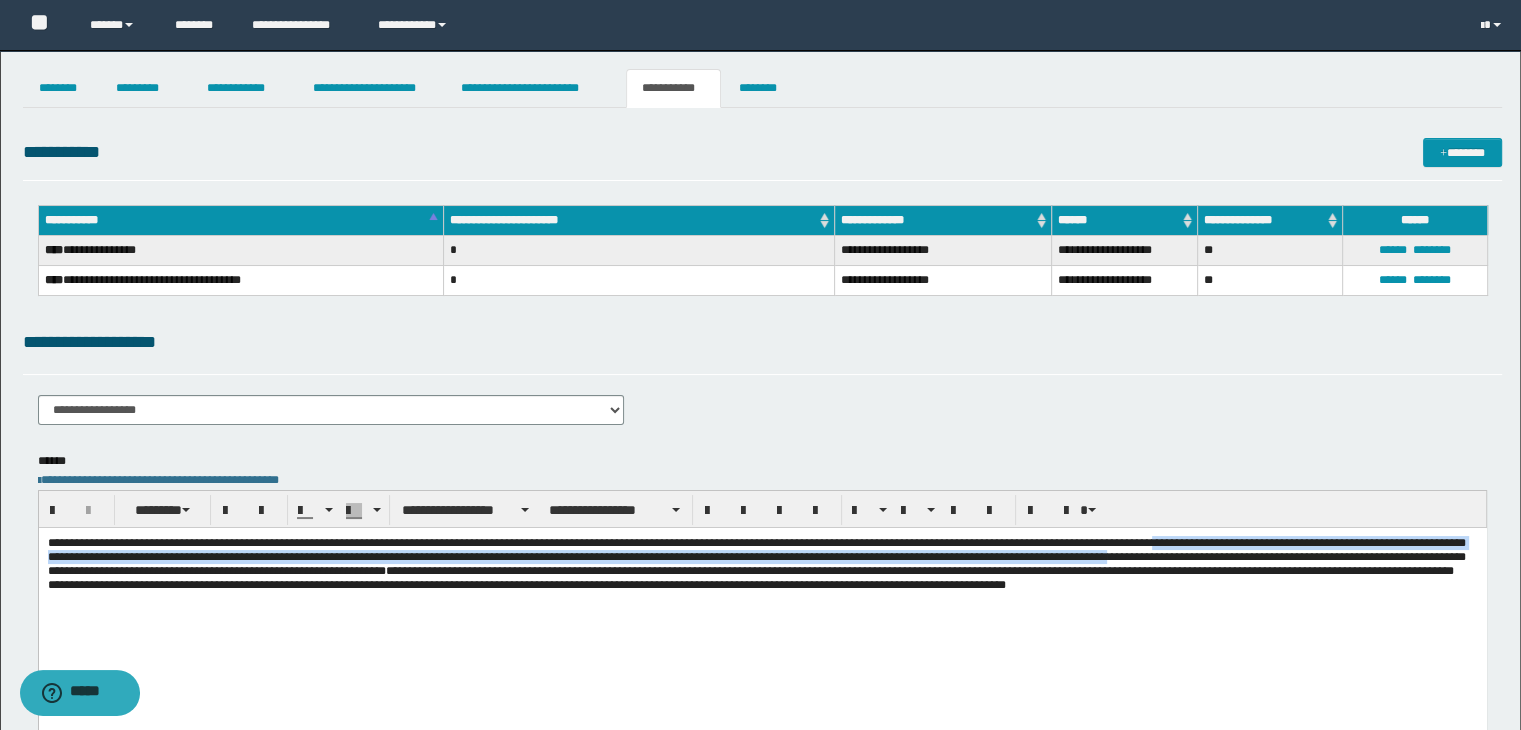 drag, startPoint x: 134, startPoint y: 562, endPoint x: 723, endPoint y: 578, distance: 589.2173 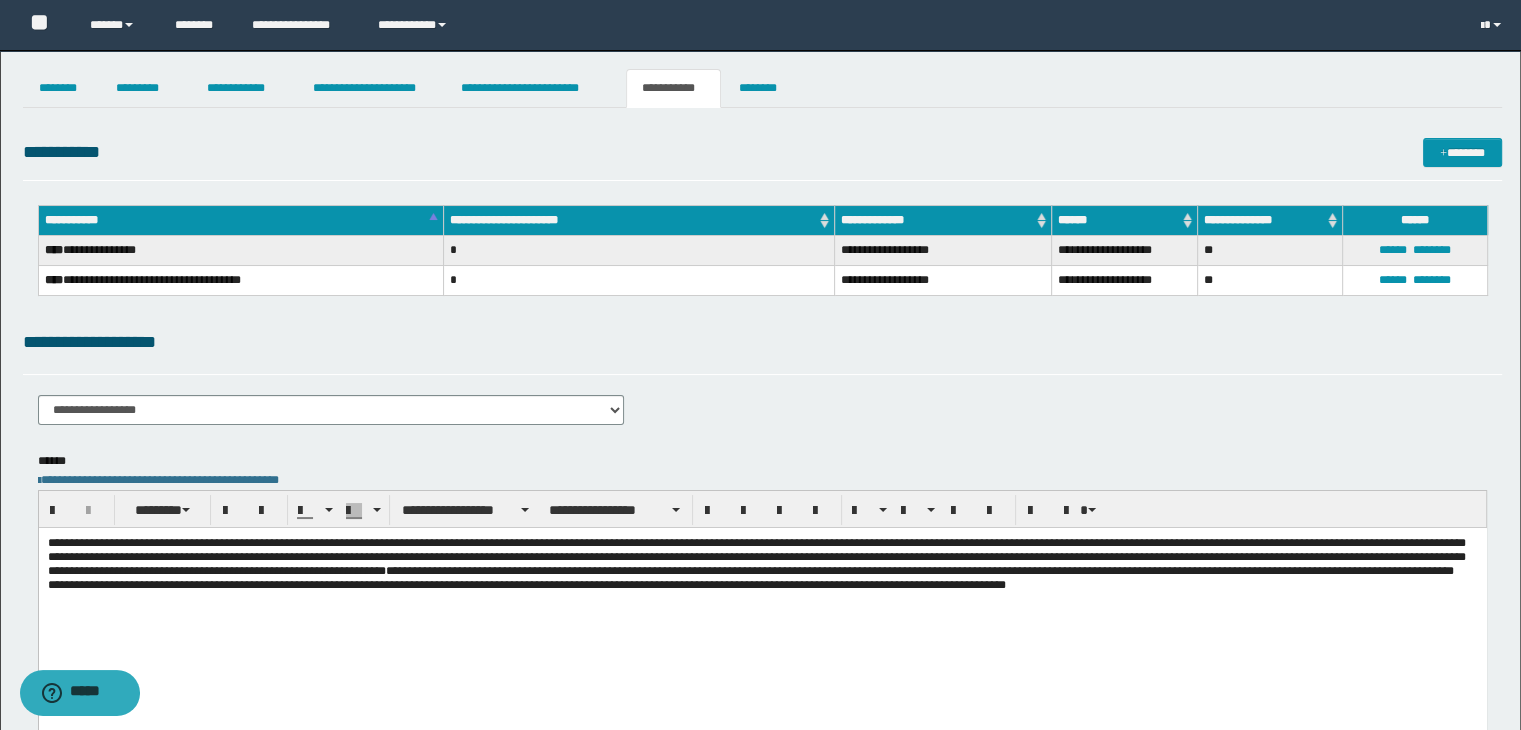 click on "**********" at bounding box center (756, 556) 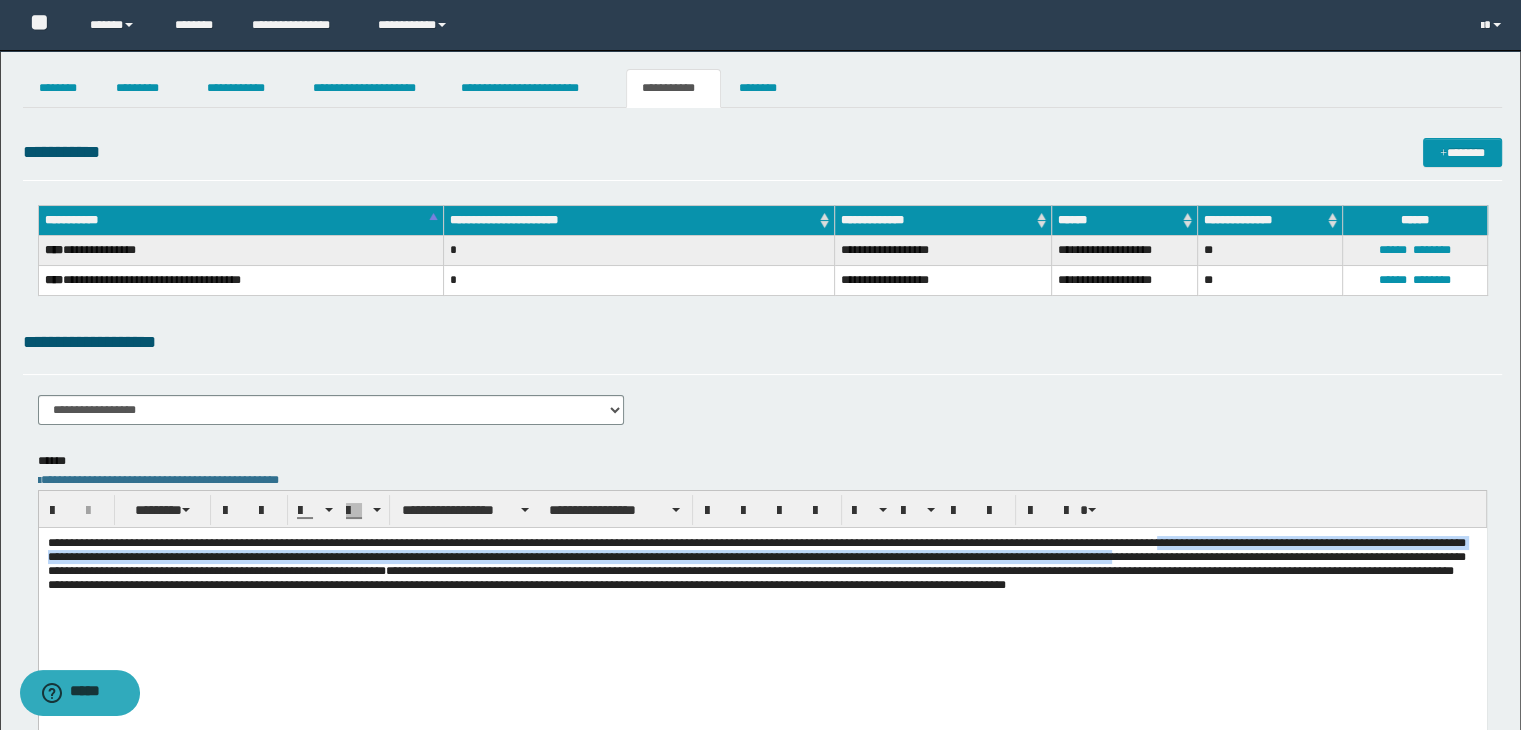 drag, startPoint x: 136, startPoint y: 555, endPoint x: 726, endPoint y: 578, distance: 590.4481 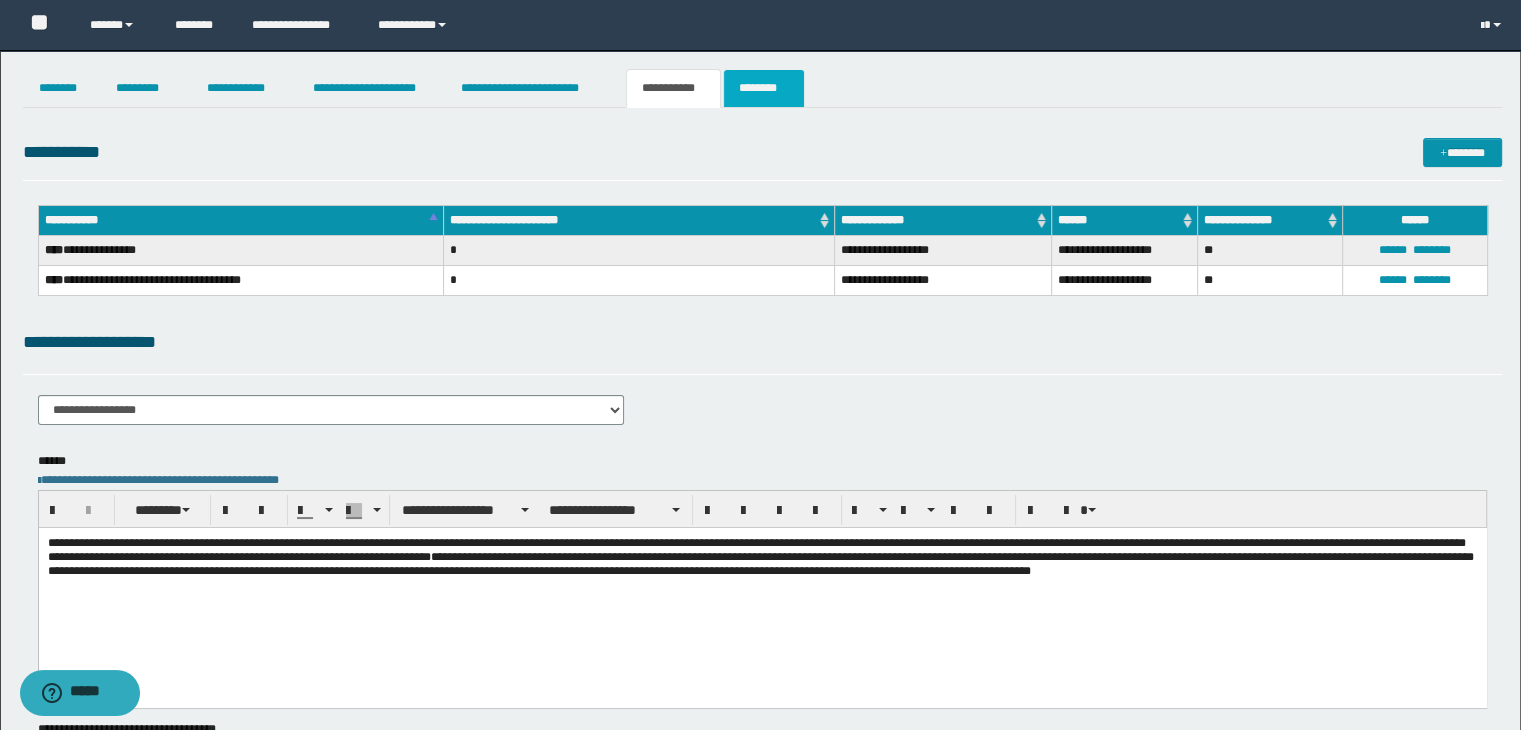 click on "********" at bounding box center (764, 88) 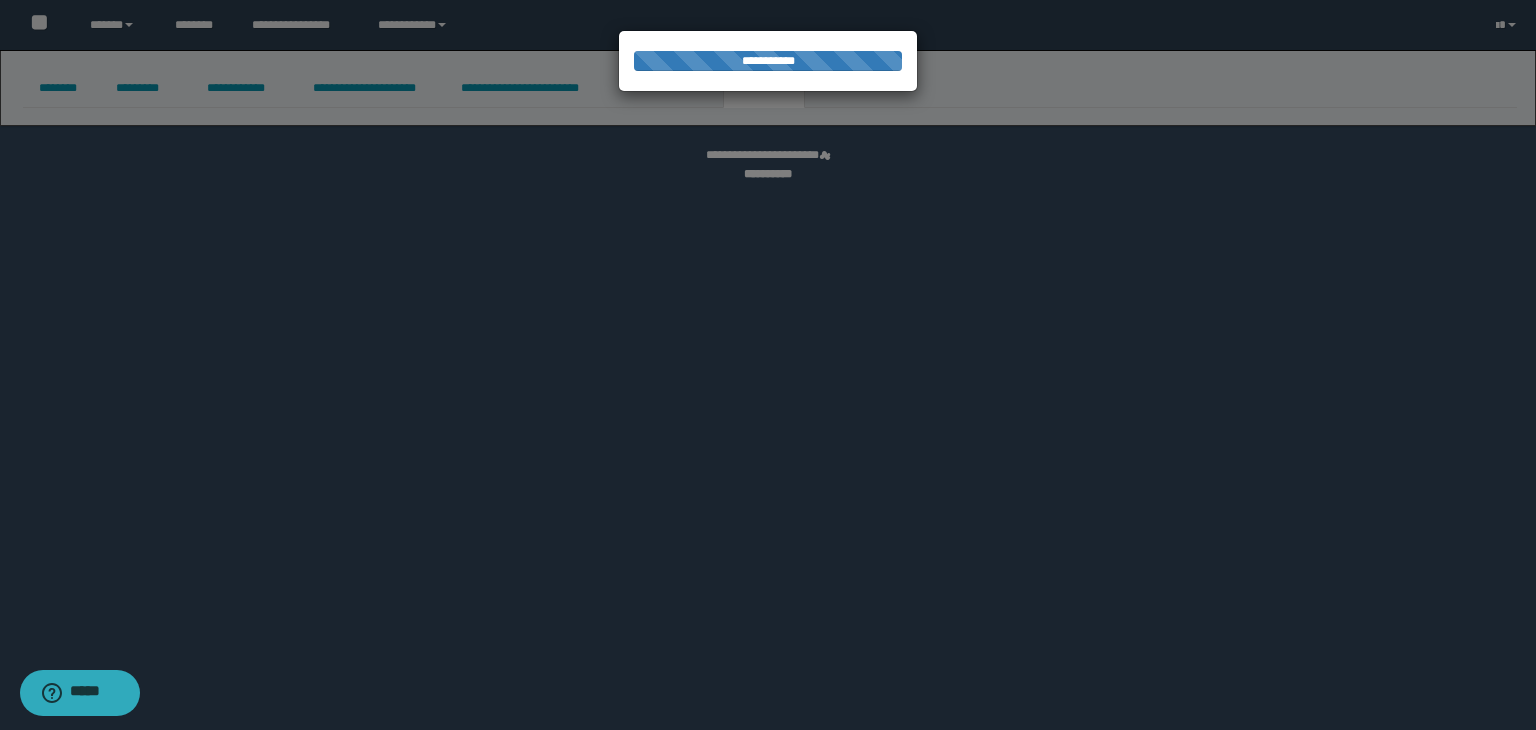 select 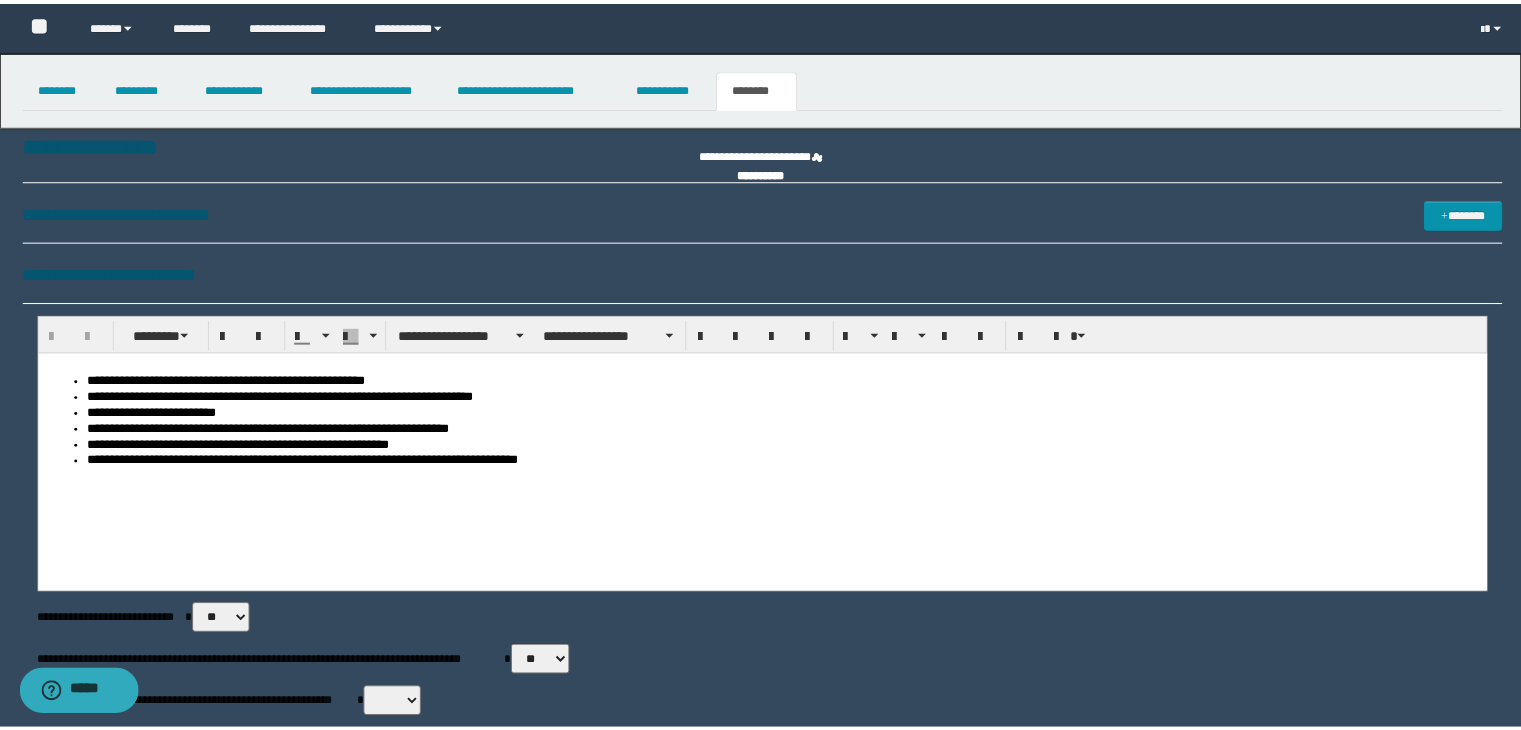 scroll, scrollTop: 0, scrollLeft: 0, axis: both 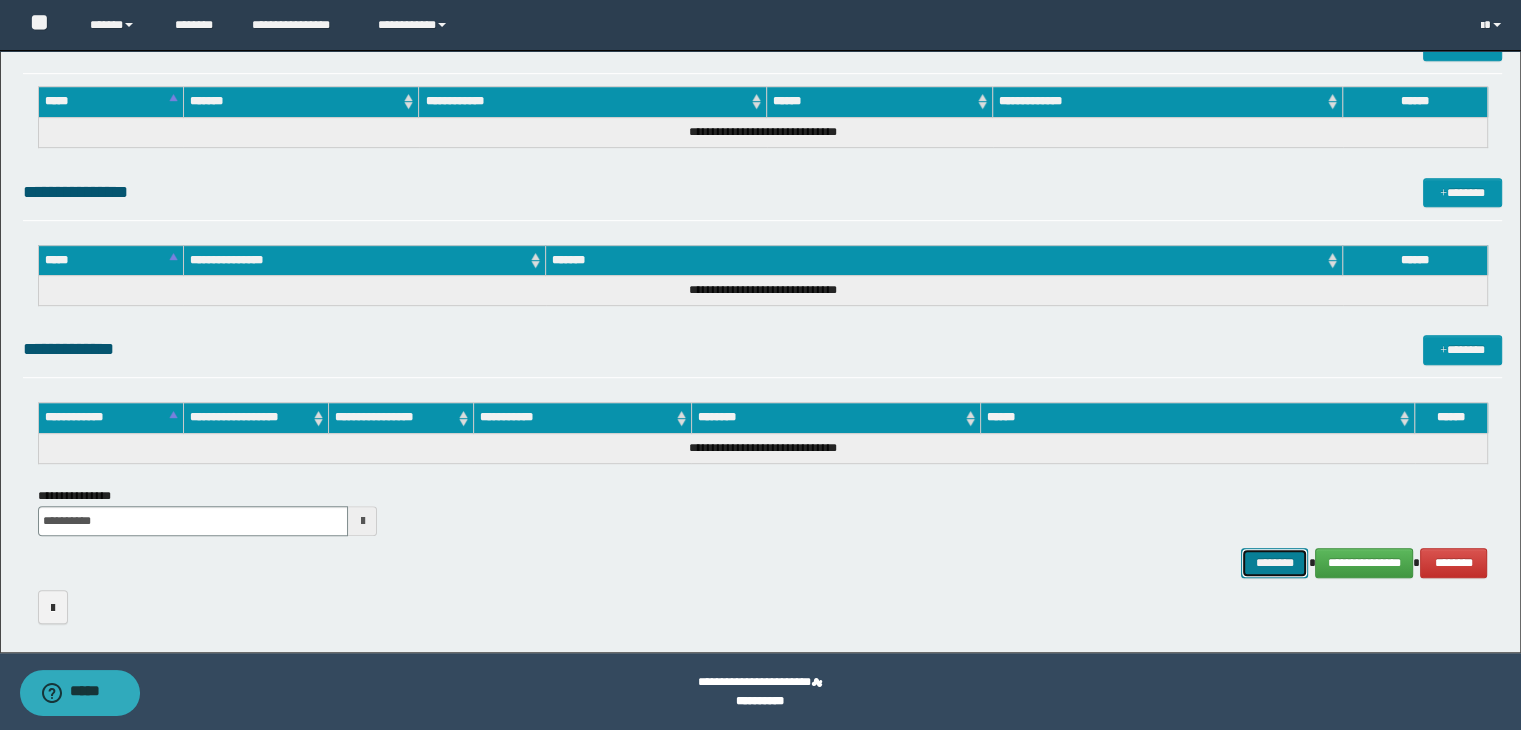 click on "********" at bounding box center (1274, 563) 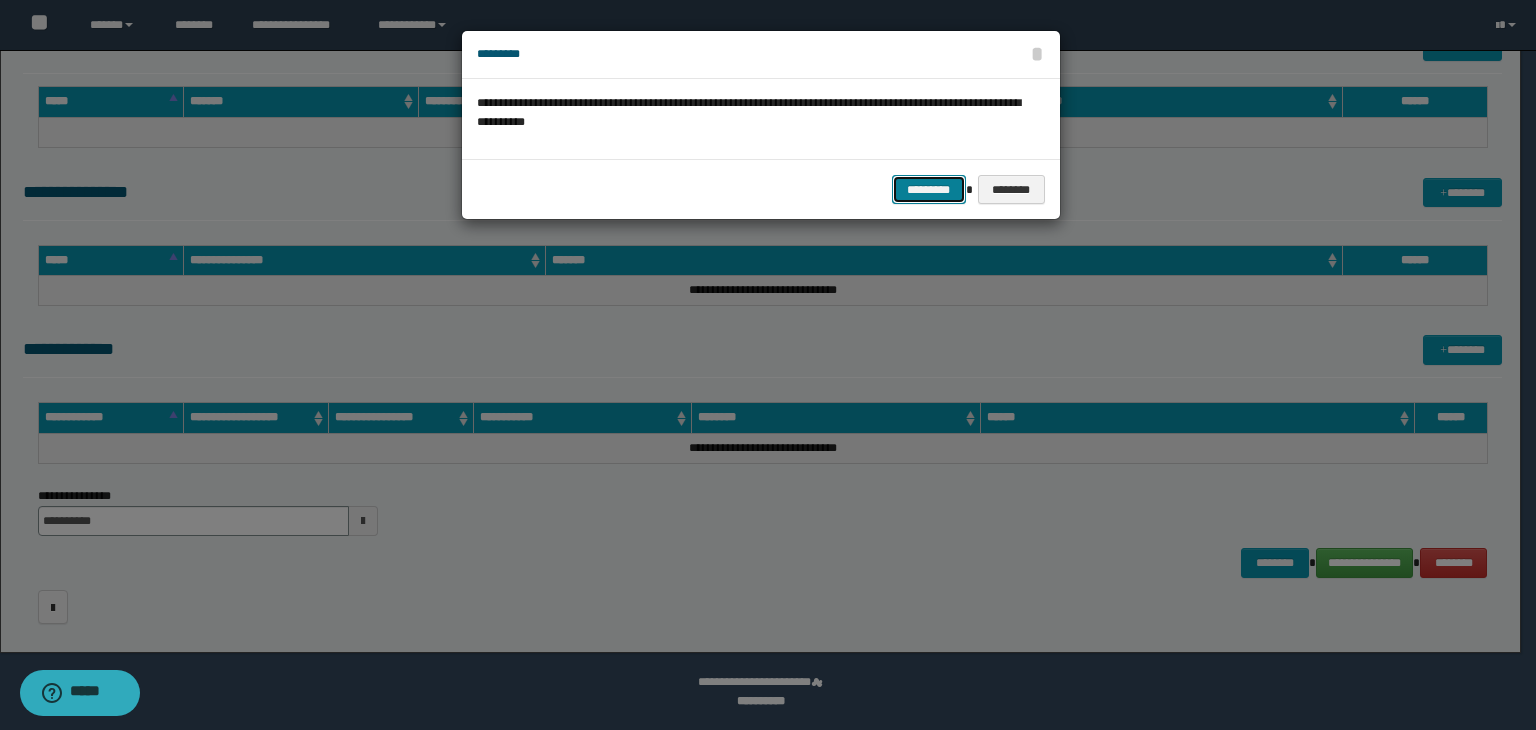 click on "*********" at bounding box center (929, 190) 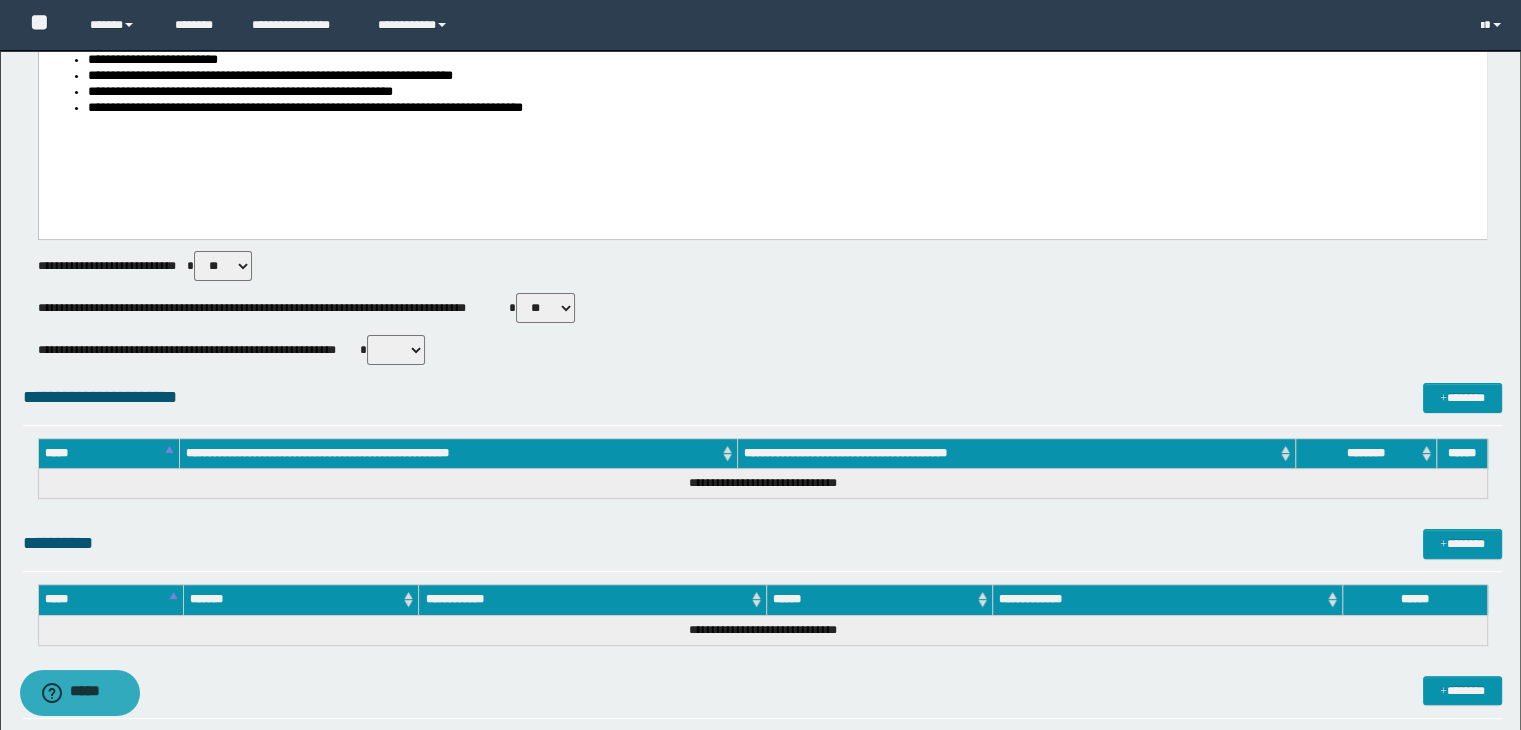 scroll, scrollTop: 0, scrollLeft: 0, axis: both 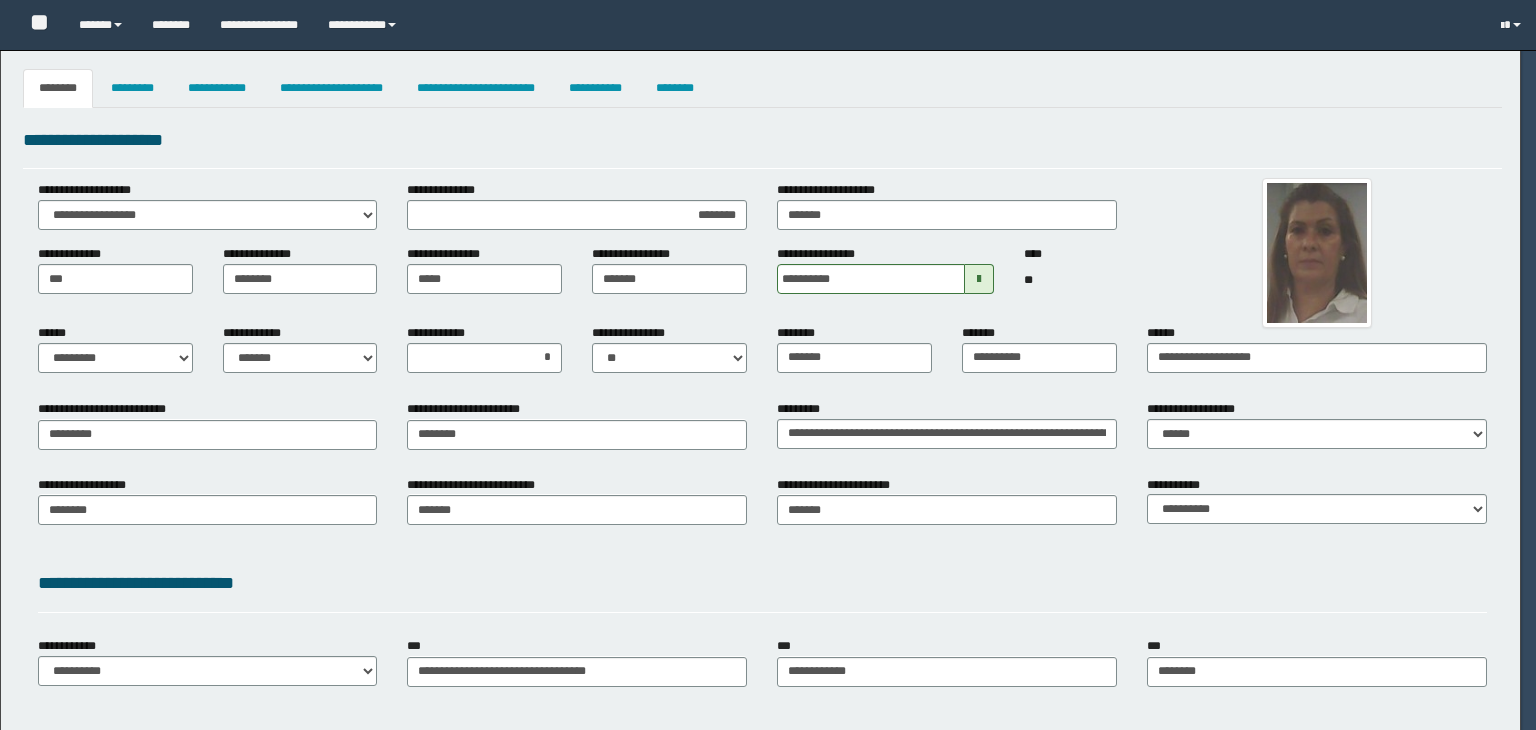 select on "*" 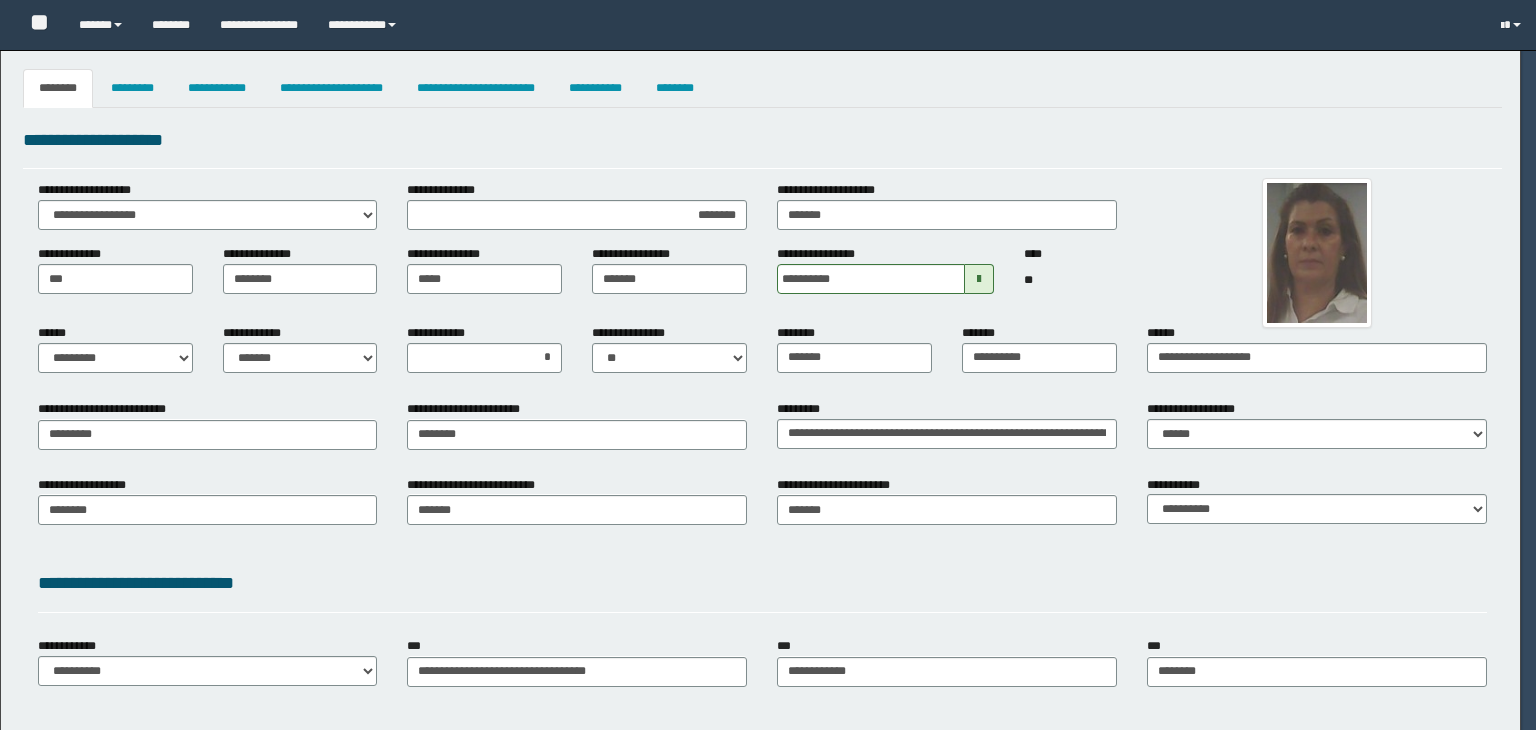 select on "*" 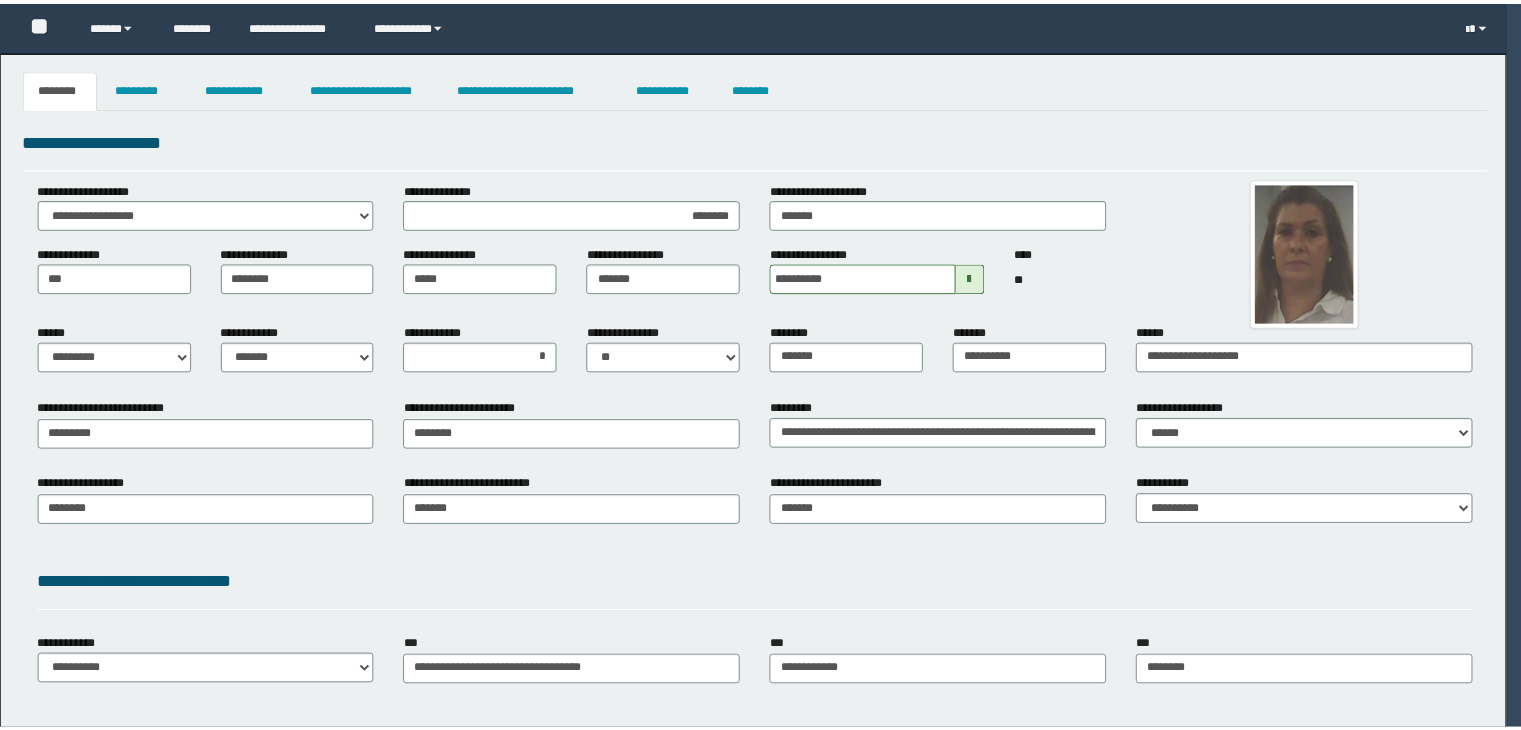 scroll, scrollTop: 0, scrollLeft: 0, axis: both 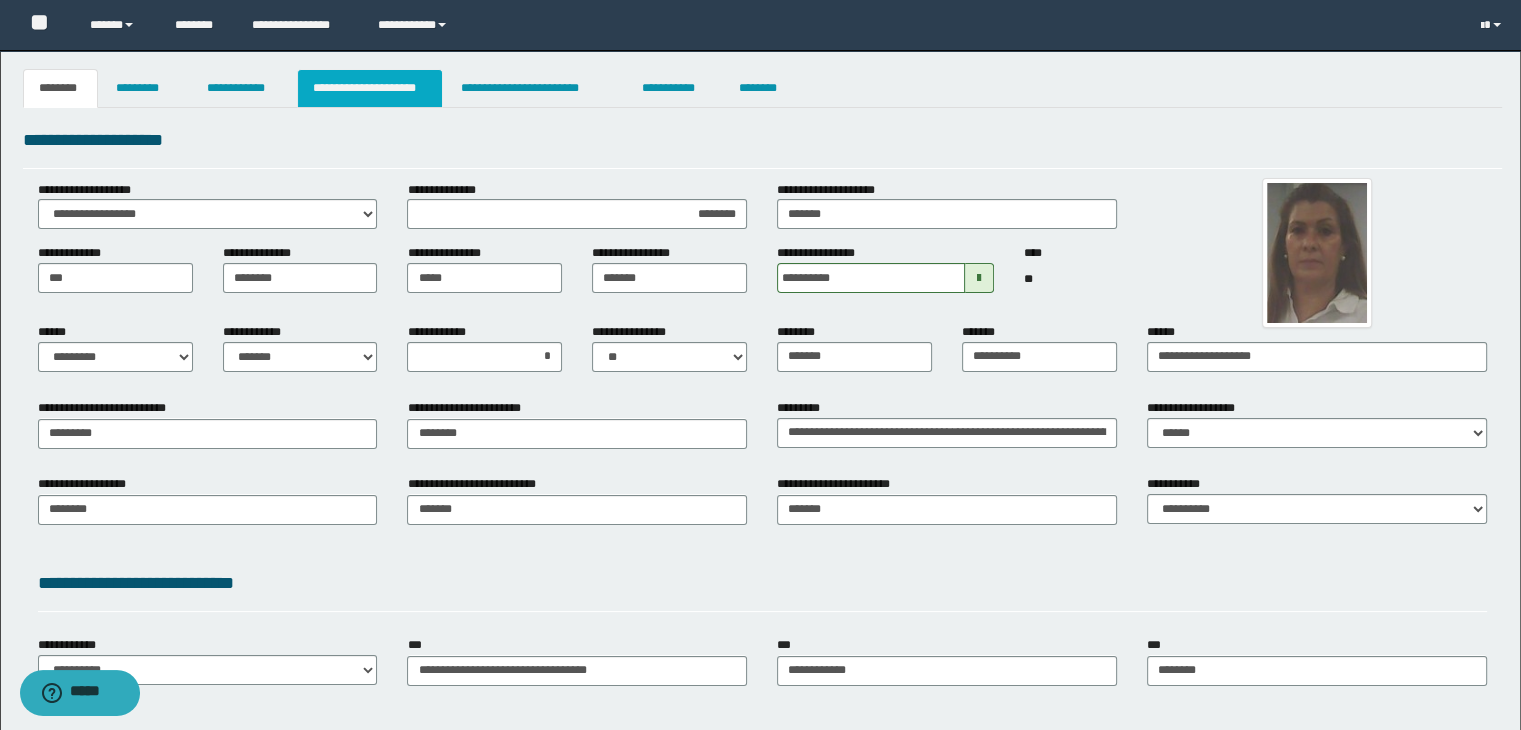 click on "**********" at bounding box center [370, 88] 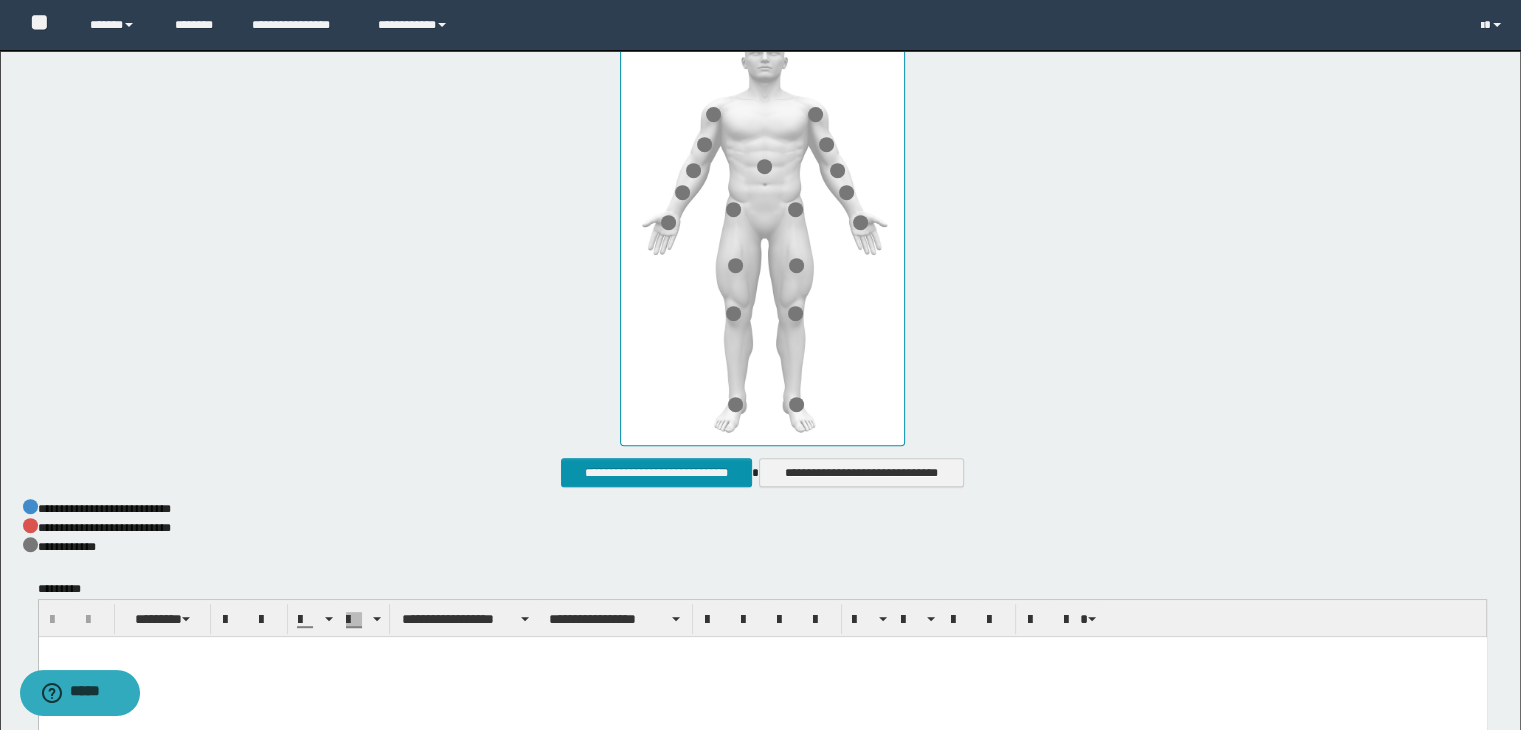 scroll, scrollTop: 1023, scrollLeft: 0, axis: vertical 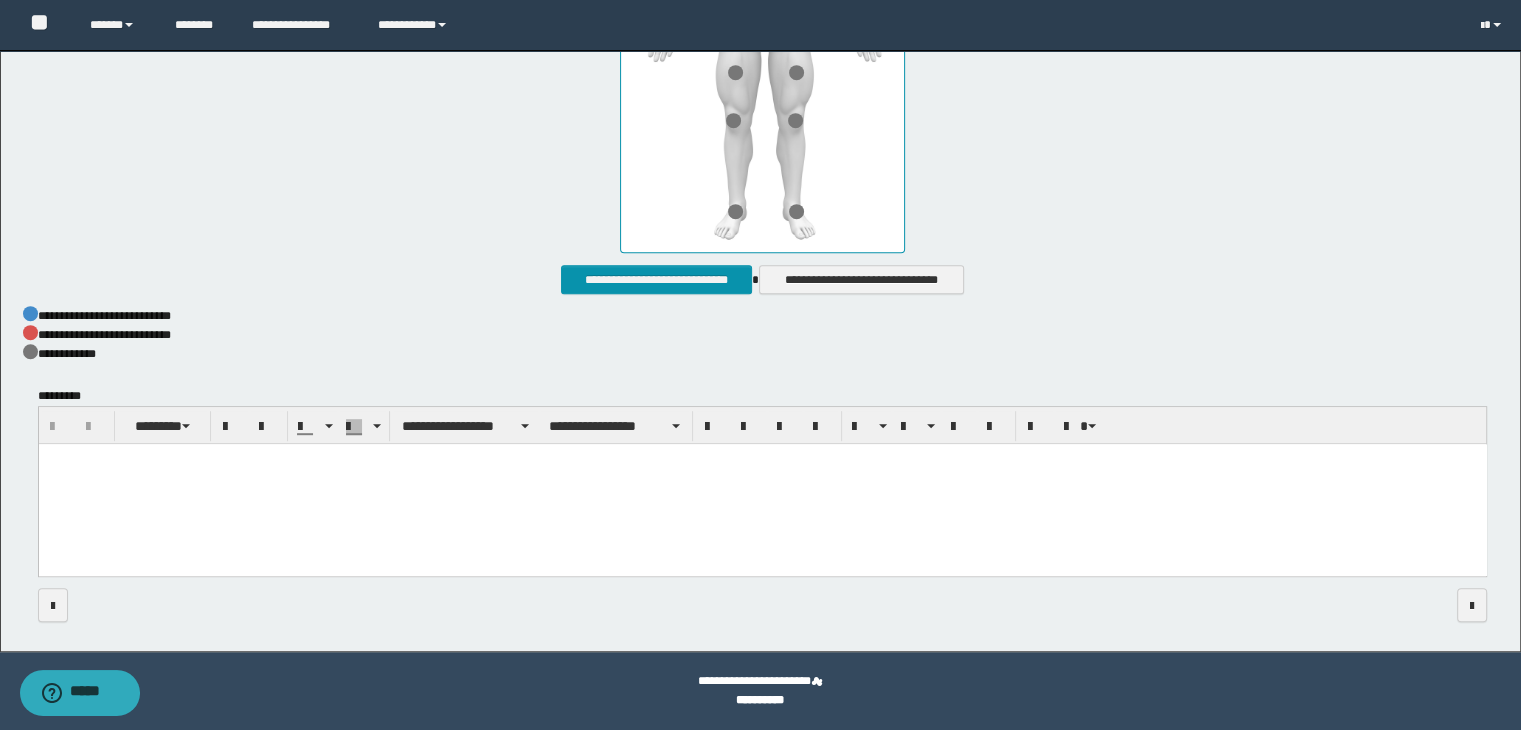 click at bounding box center [762, 484] 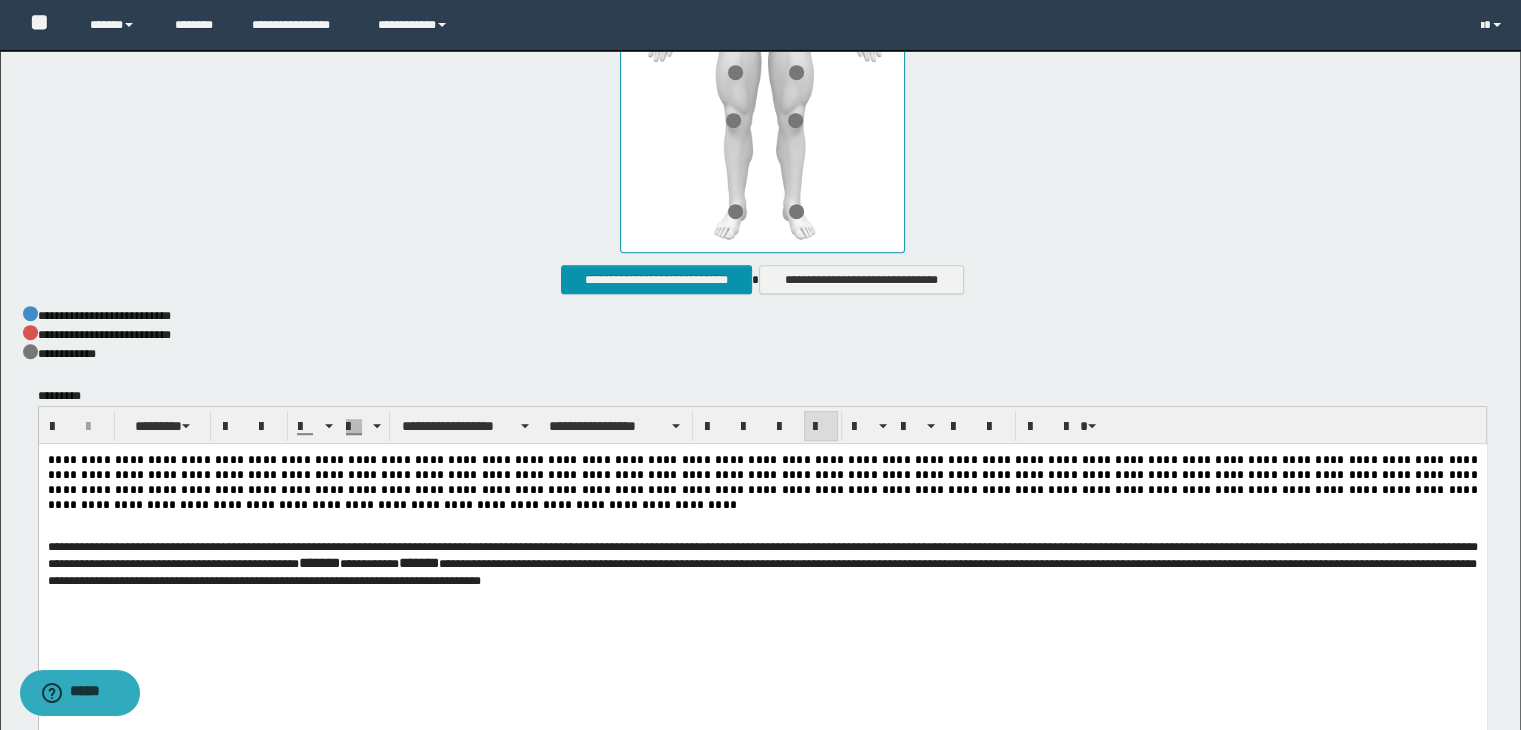 click on "**********" at bounding box center (763, 425) 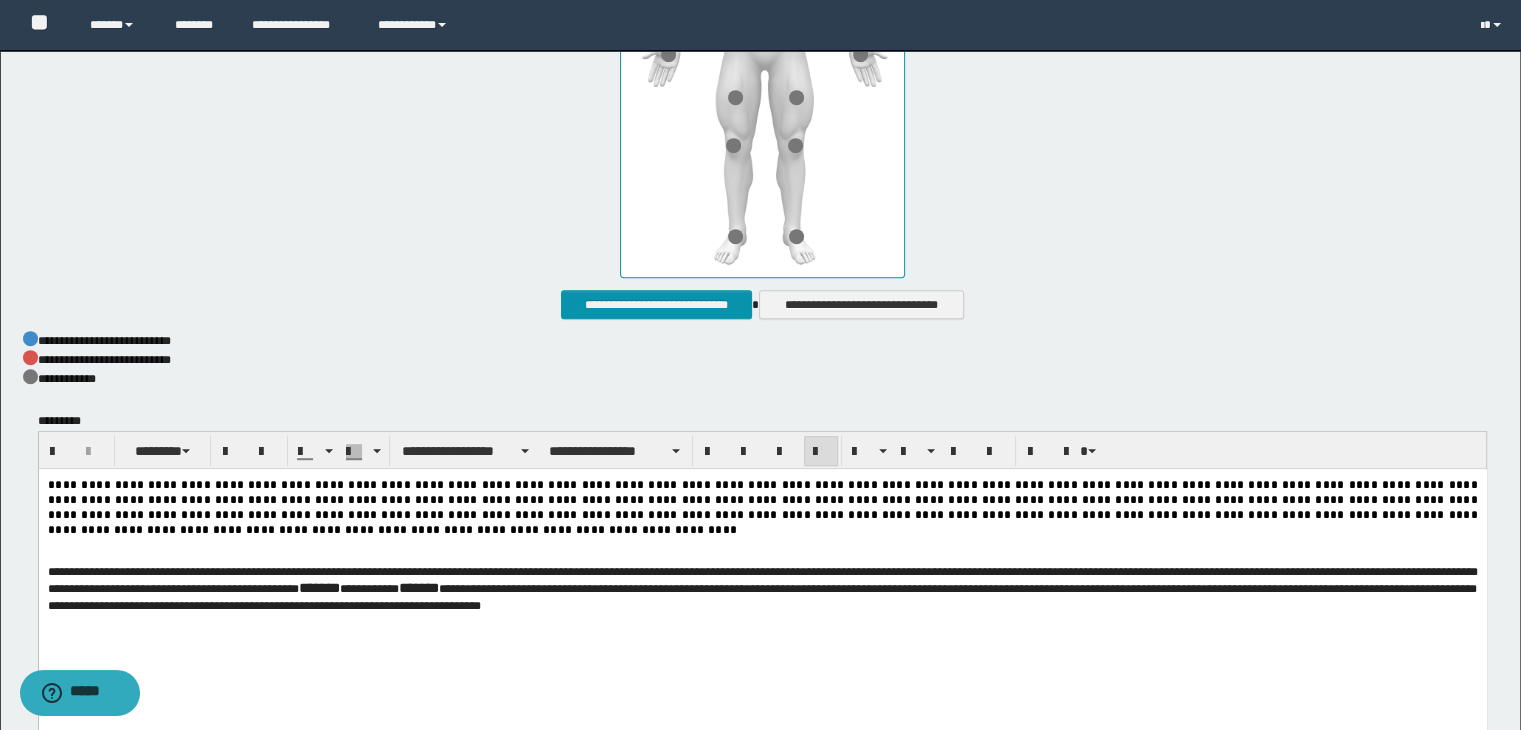 scroll, scrollTop: 1023, scrollLeft: 0, axis: vertical 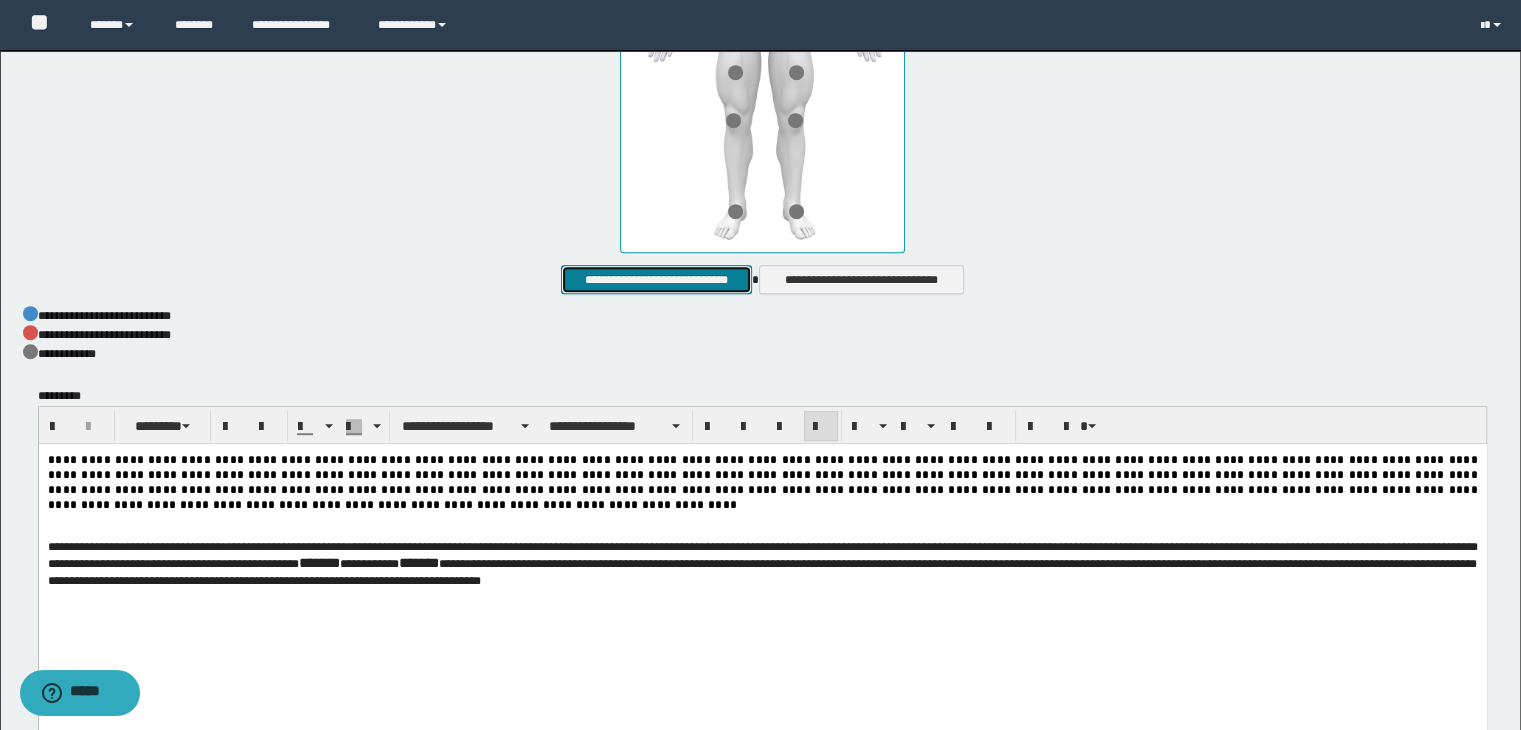 click on "**********" at bounding box center [656, 280] 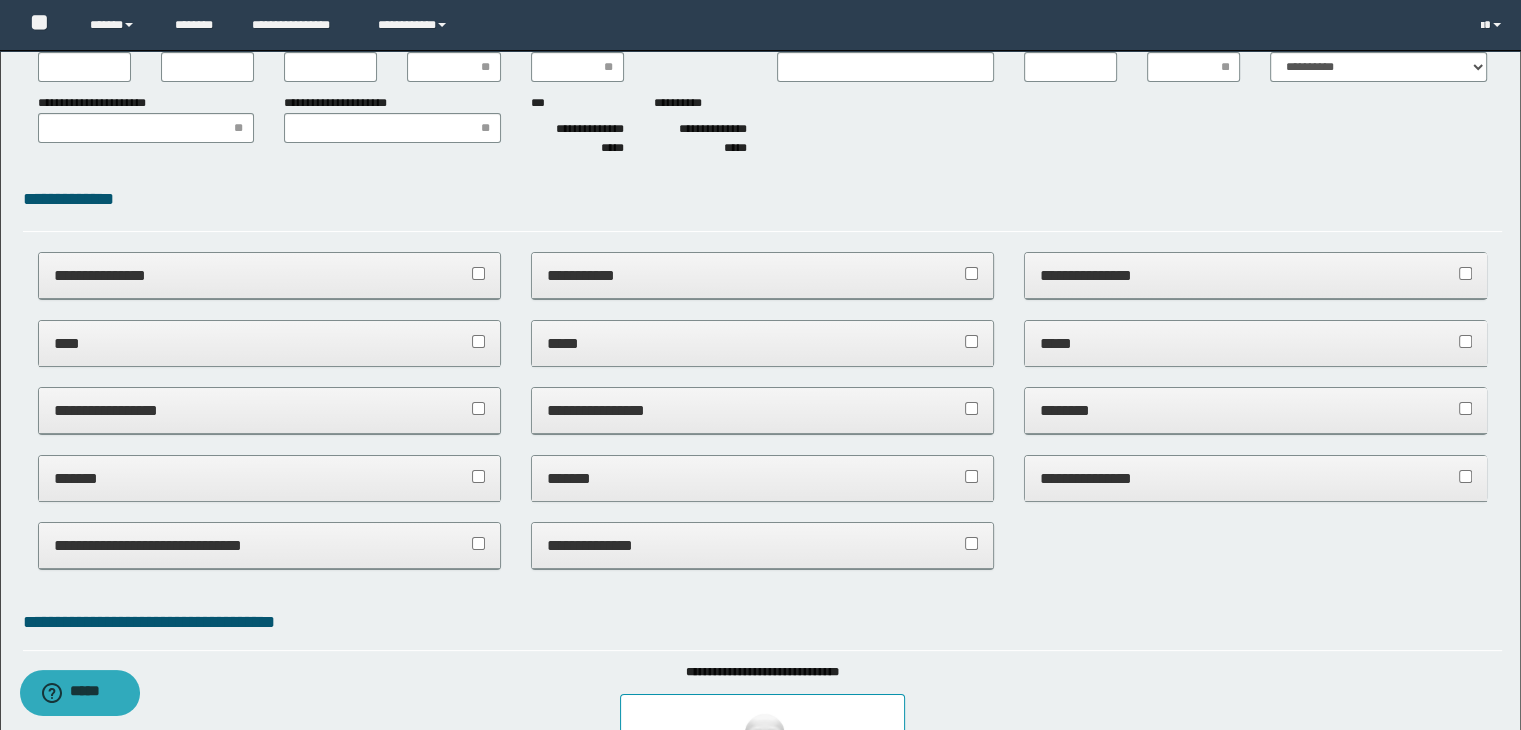 scroll, scrollTop: 123, scrollLeft: 0, axis: vertical 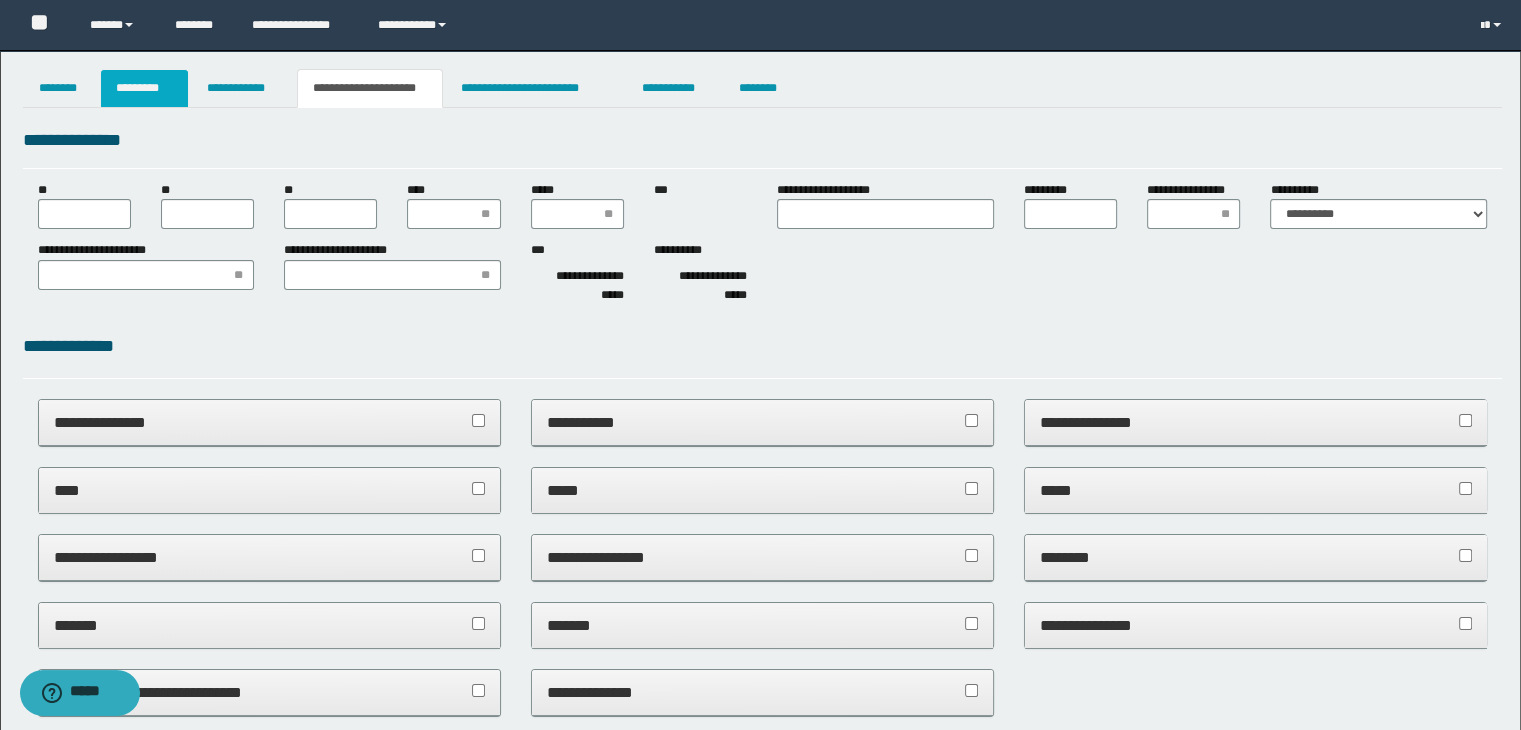 click on "*********" at bounding box center (144, 88) 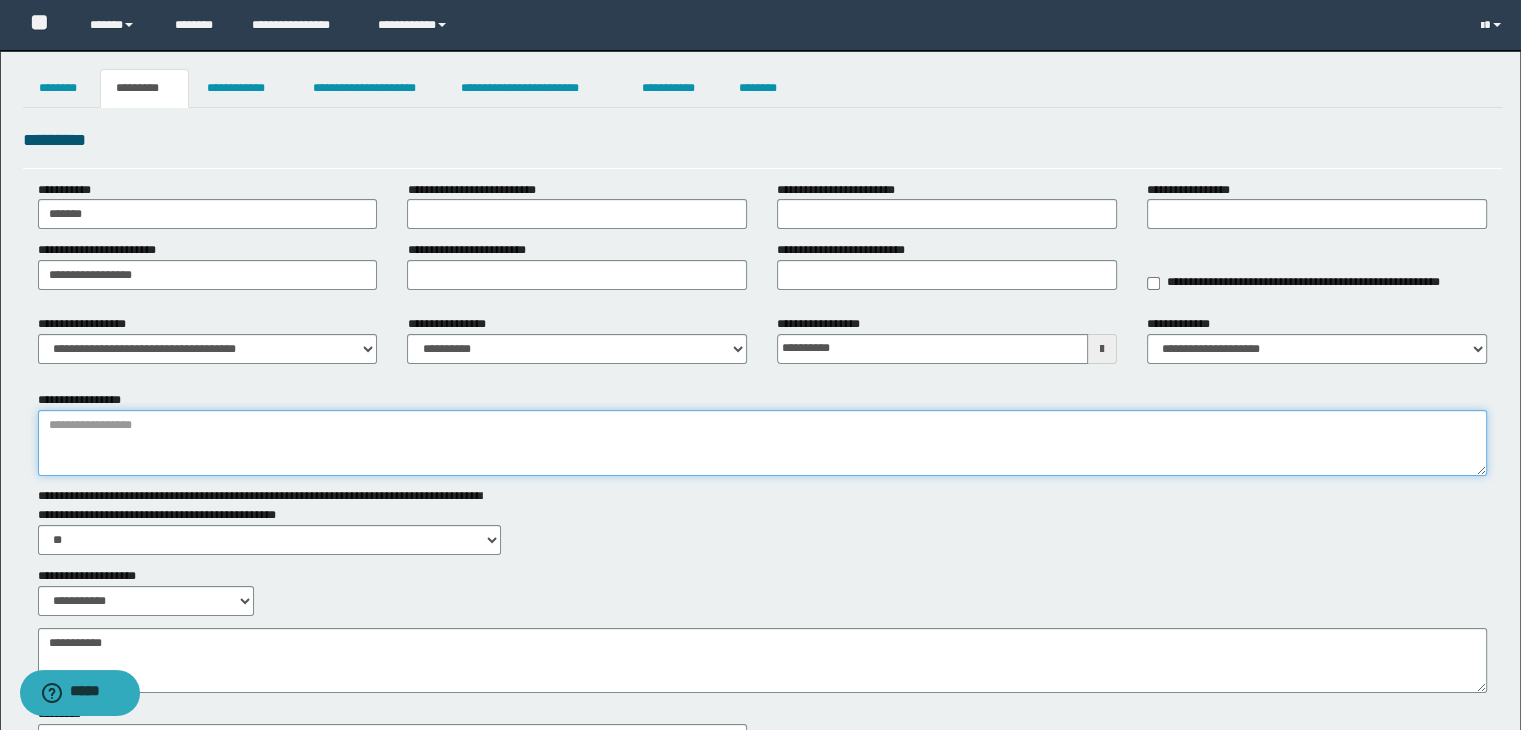 click on "**********" at bounding box center (763, 443) 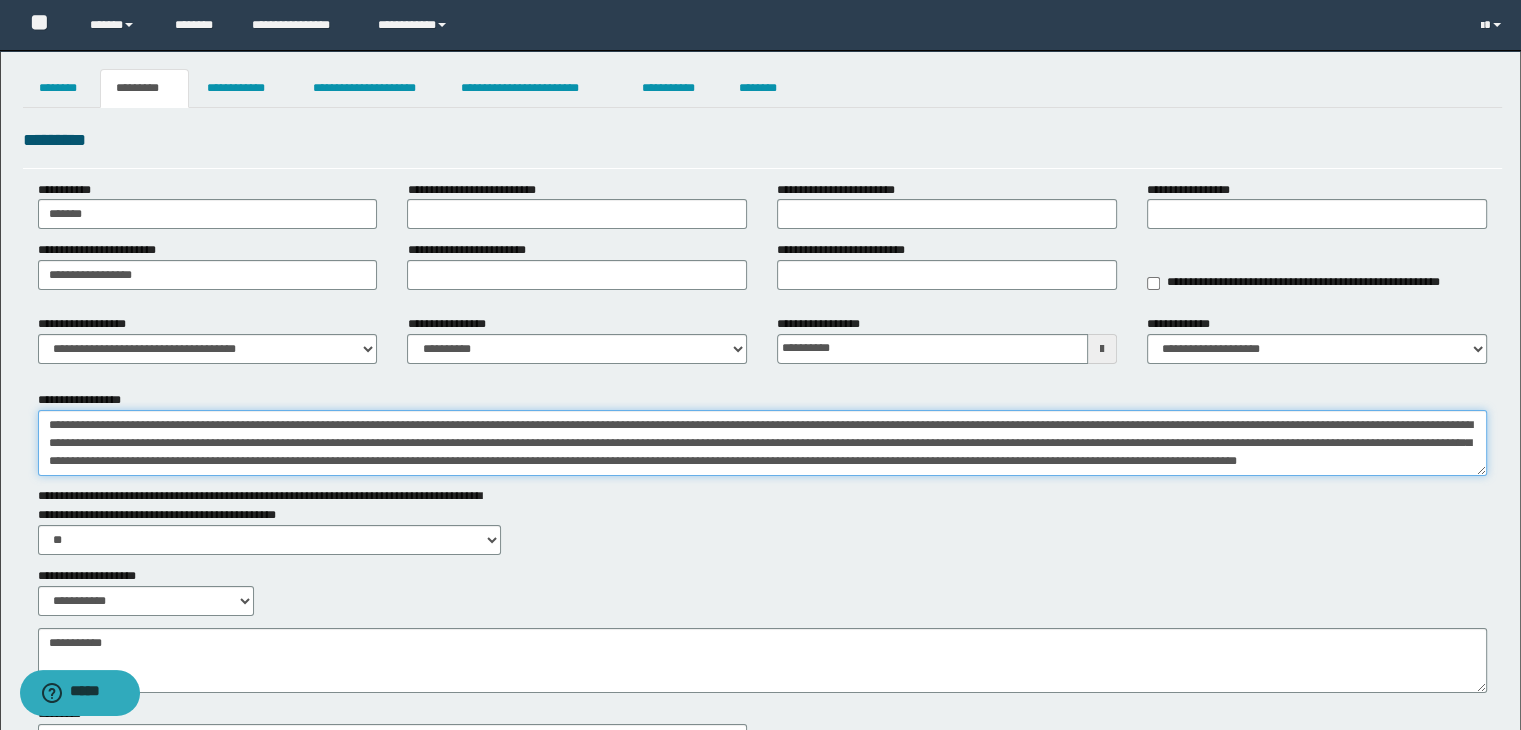 scroll, scrollTop: 12, scrollLeft: 0, axis: vertical 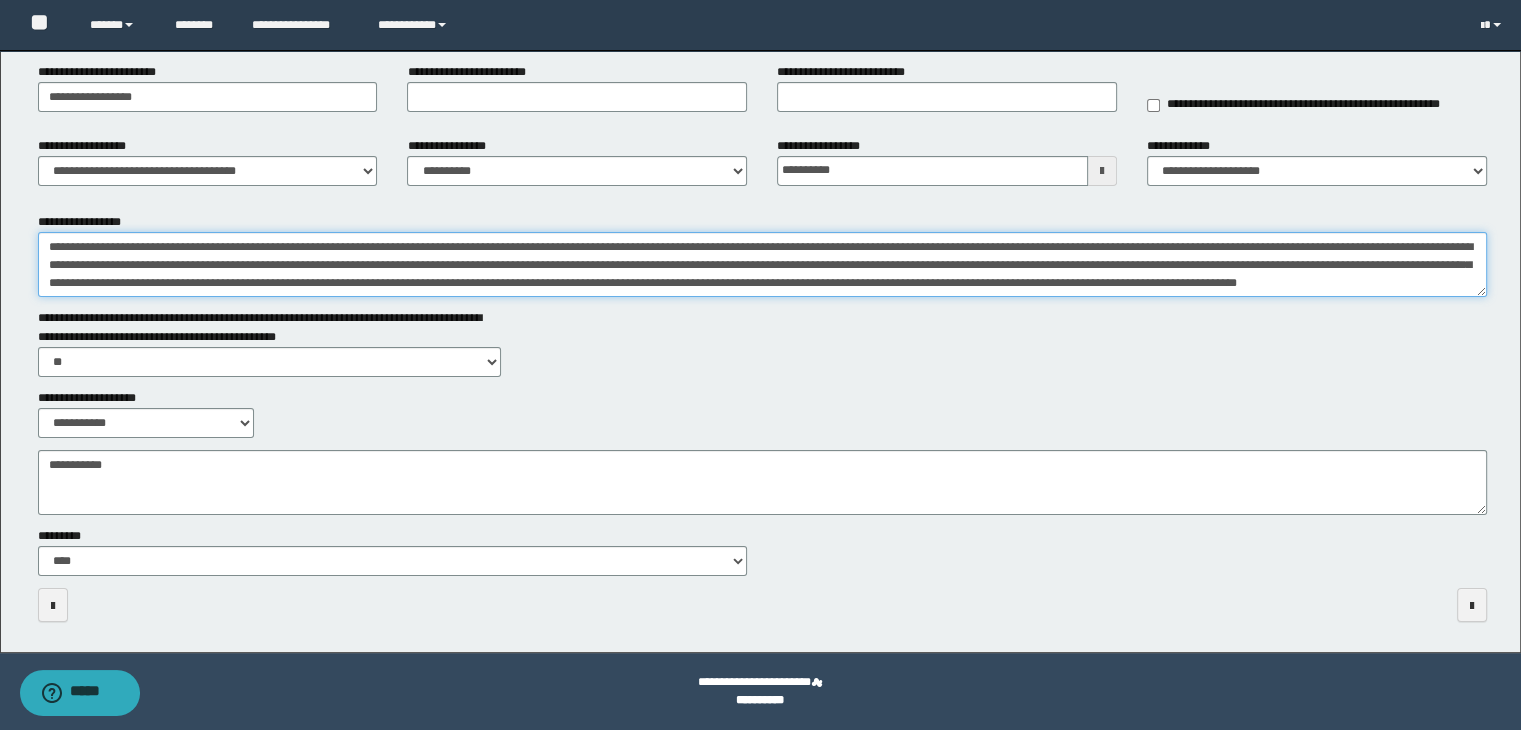 type on "**********" 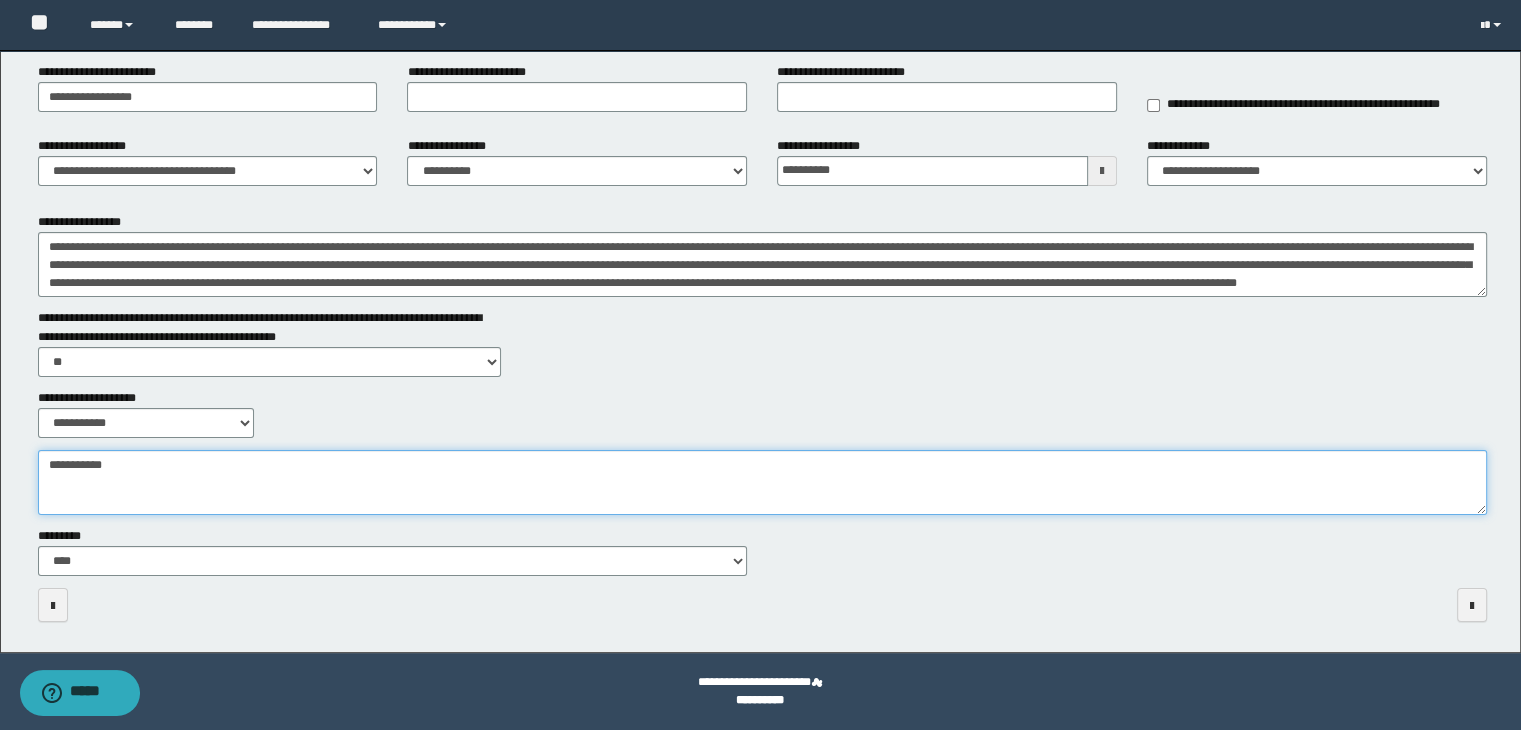 click on "**********" at bounding box center (763, 483) 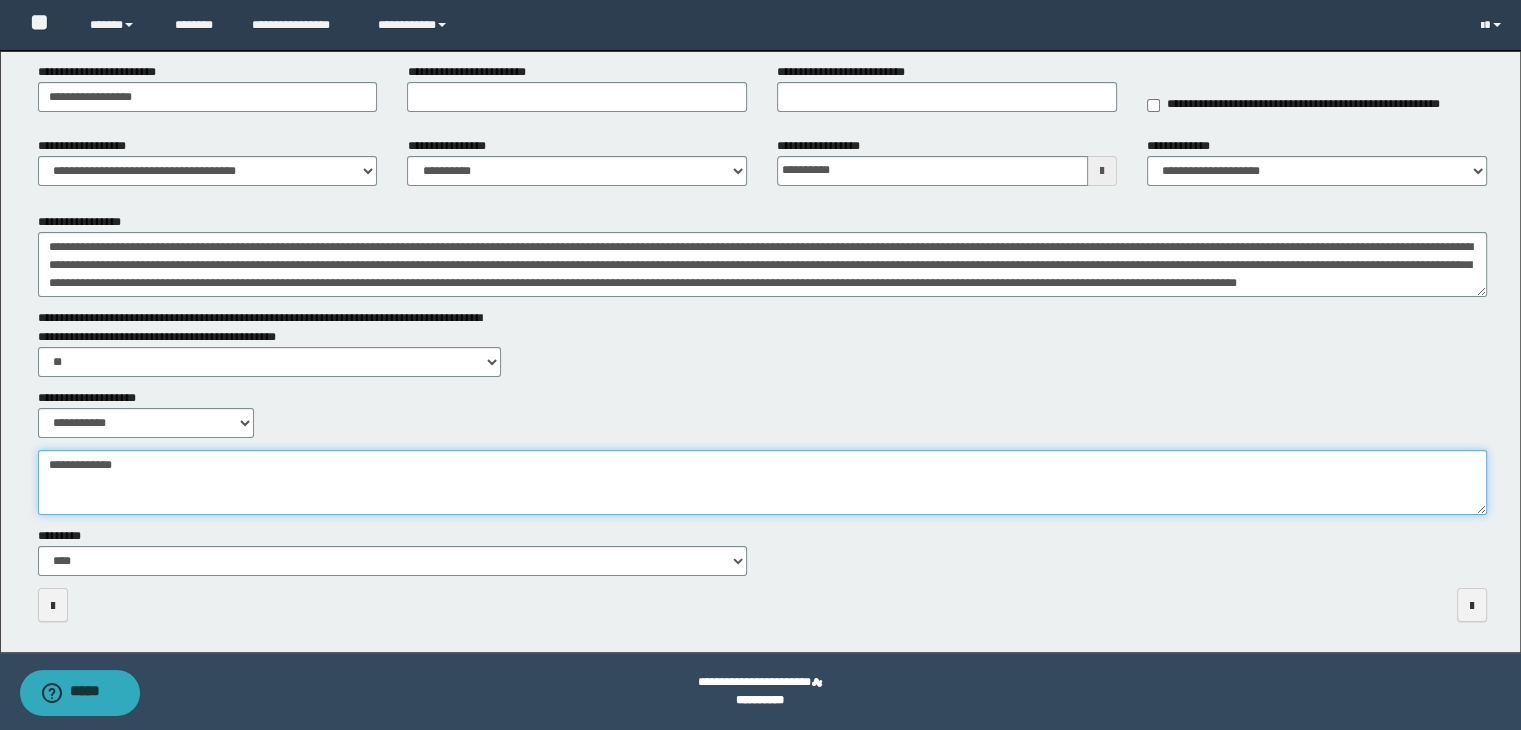 type on "**********" 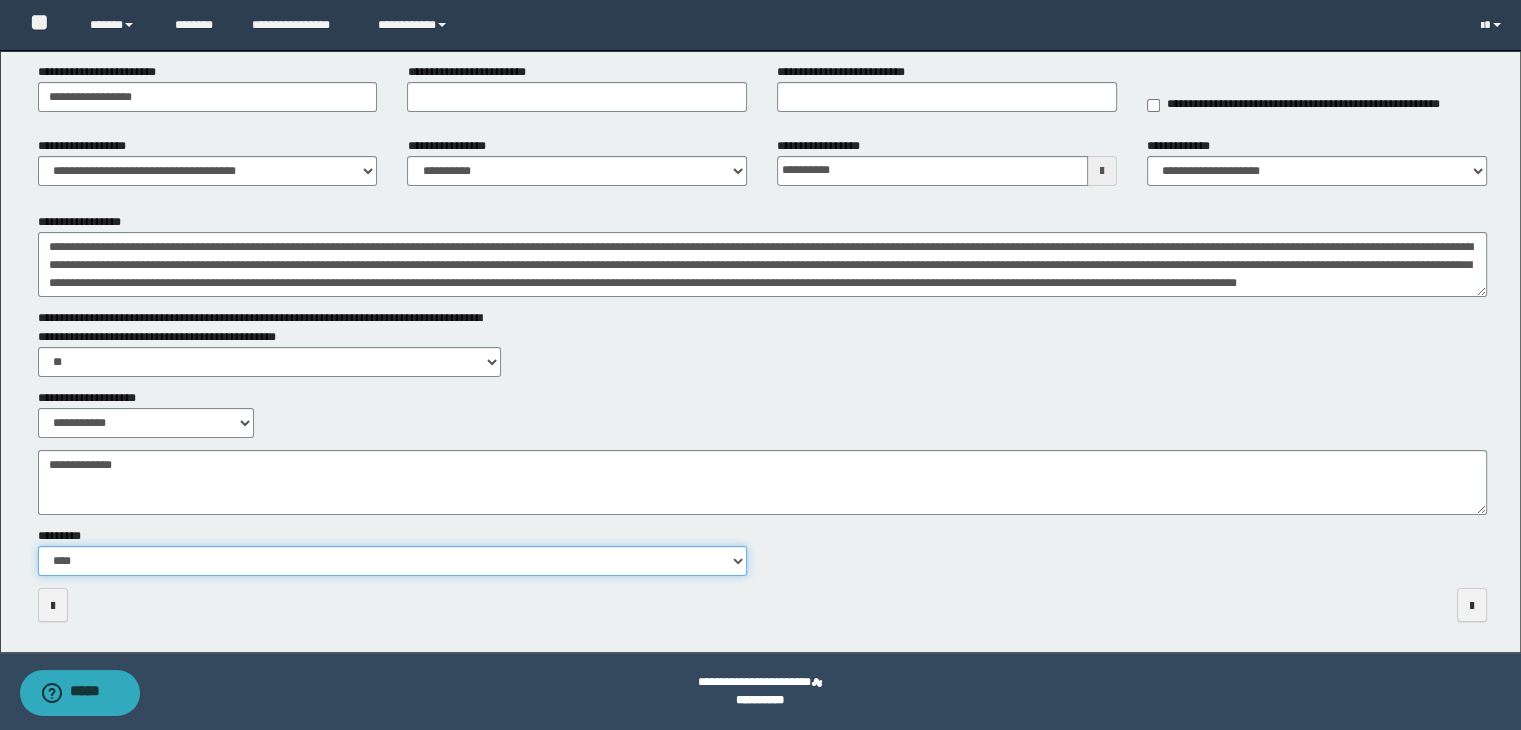 click on "**********" at bounding box center [393, 561] 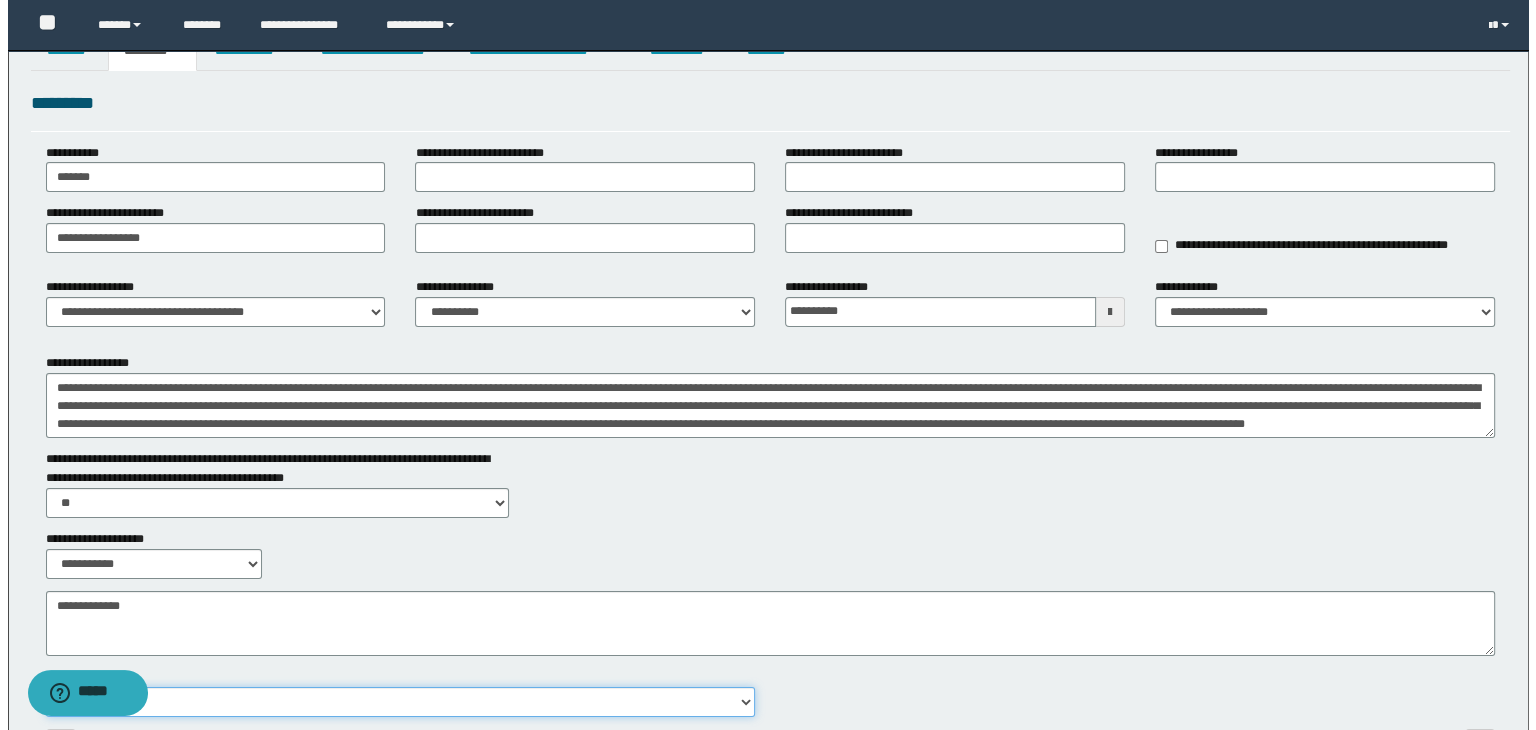 scroll, scrollTop: 0, scrollLeft: 0, axis: both 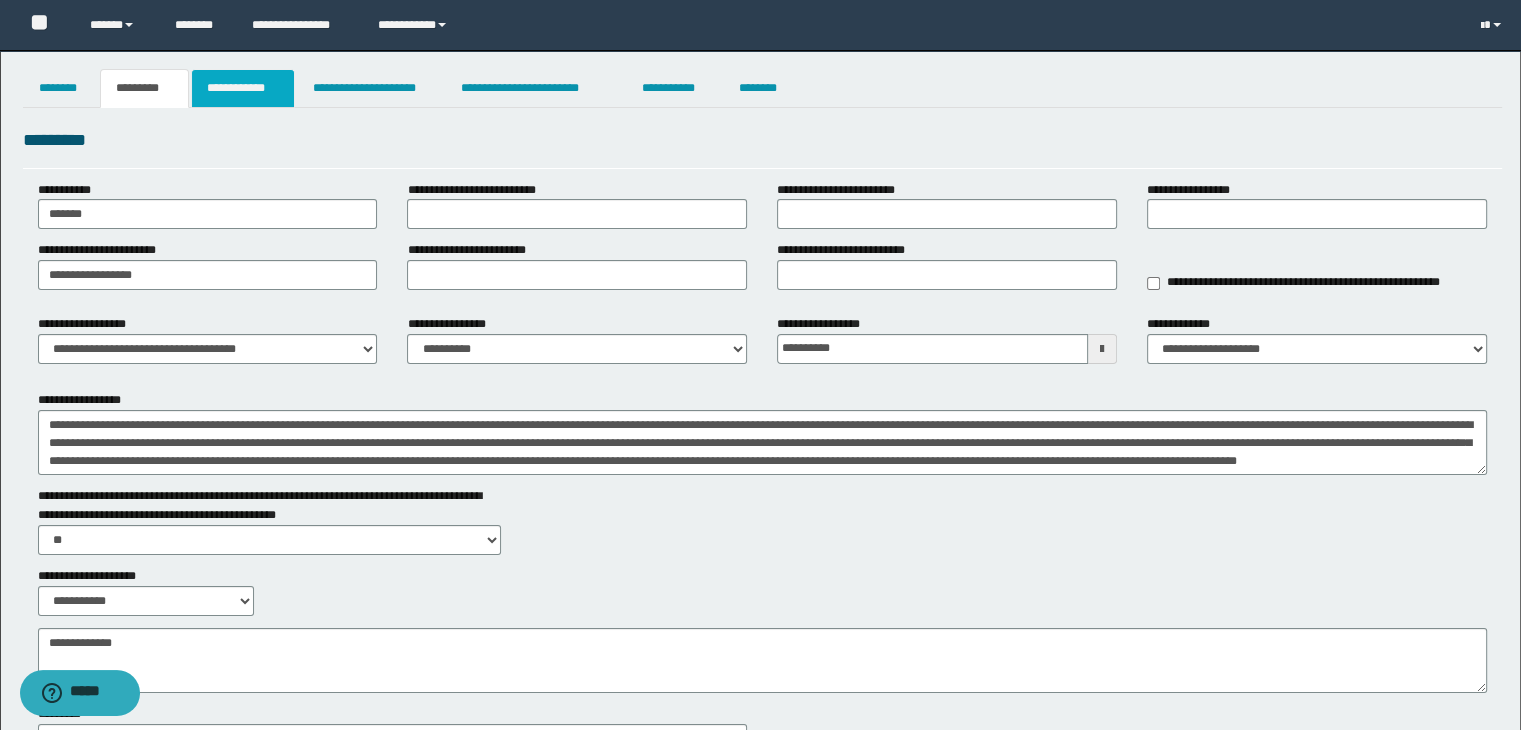 click on "**********" at bounding box center [243, 88] 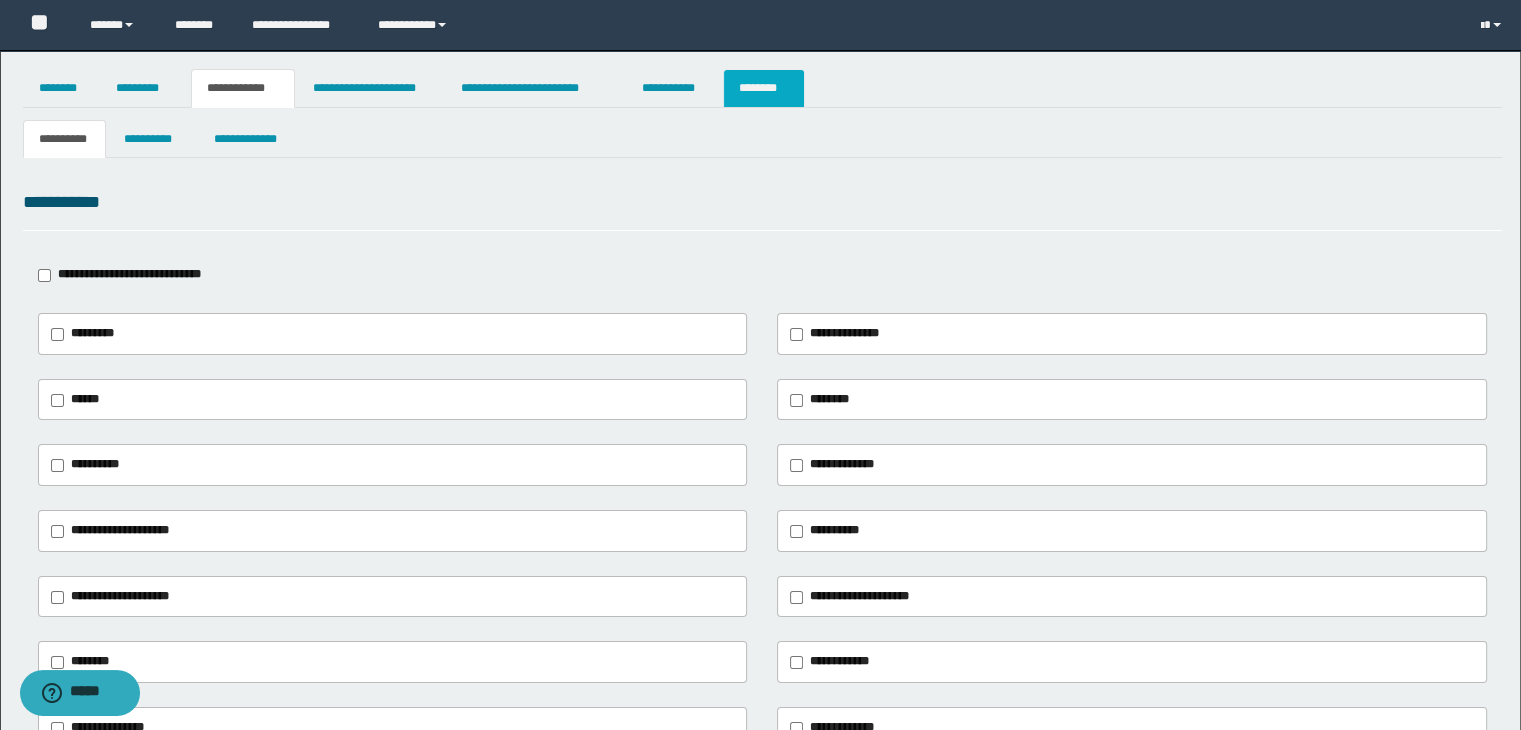 click on "********" at bounding box center (764, 88) 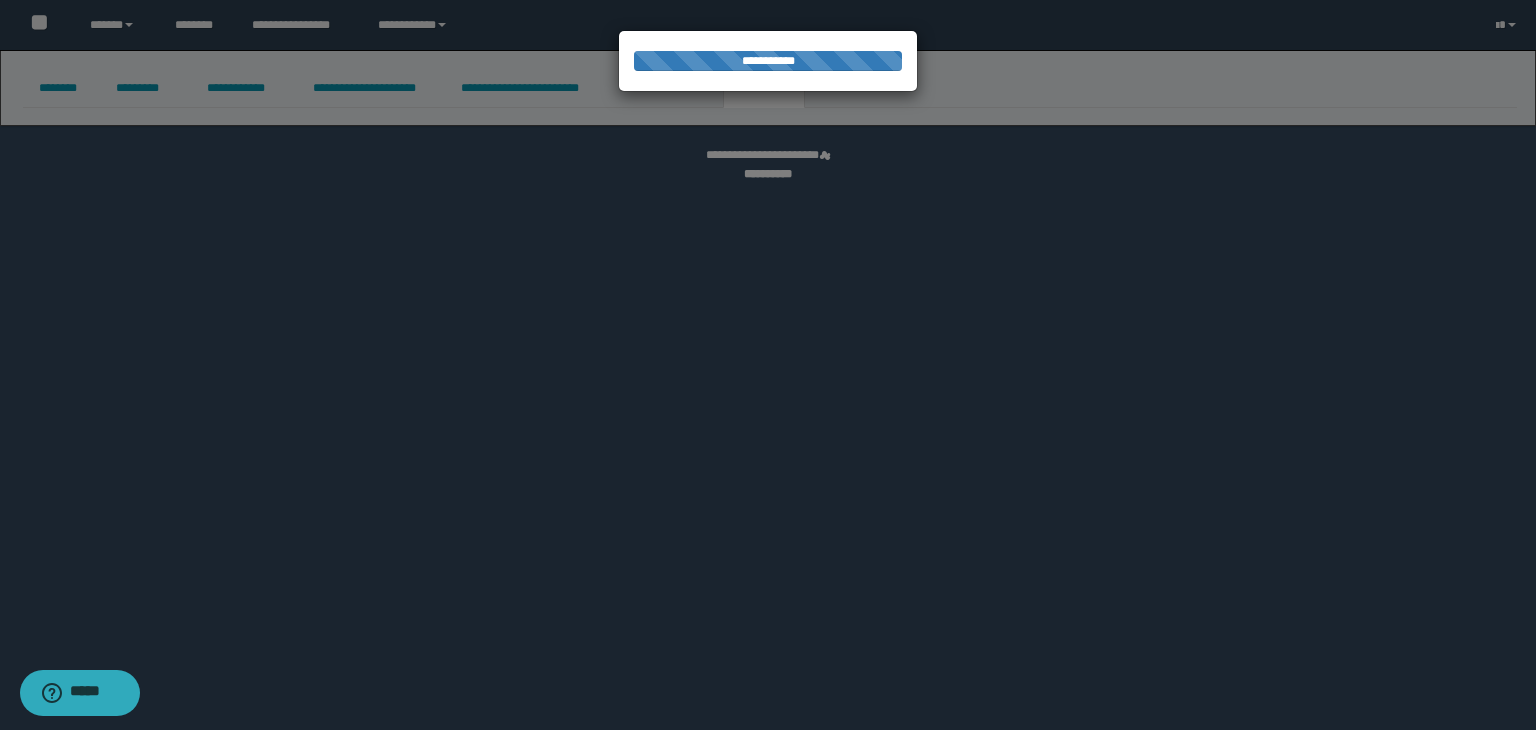 click at bounding box center (768, 365) 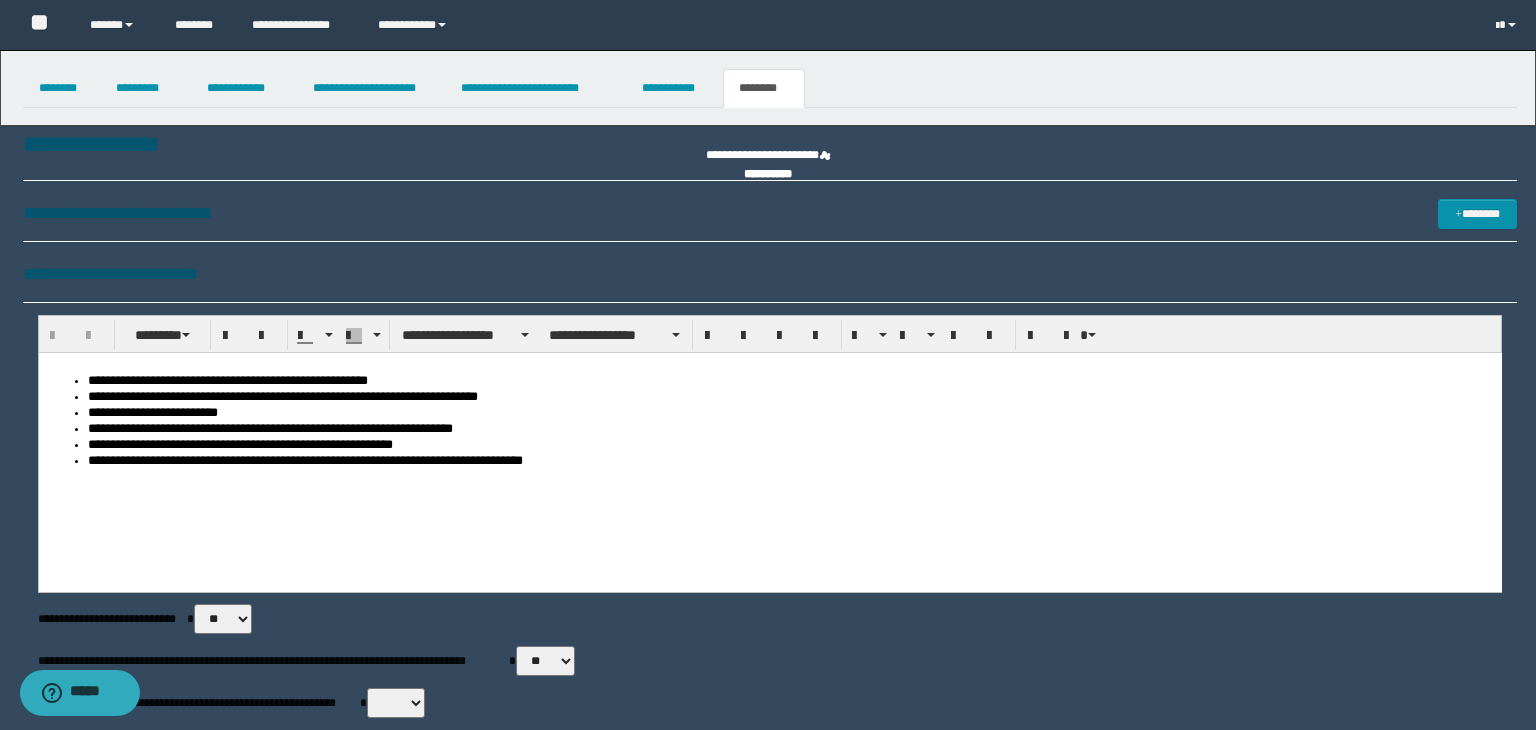 scroll, scrollTop: 0, scrollLeft: 0, axis: both 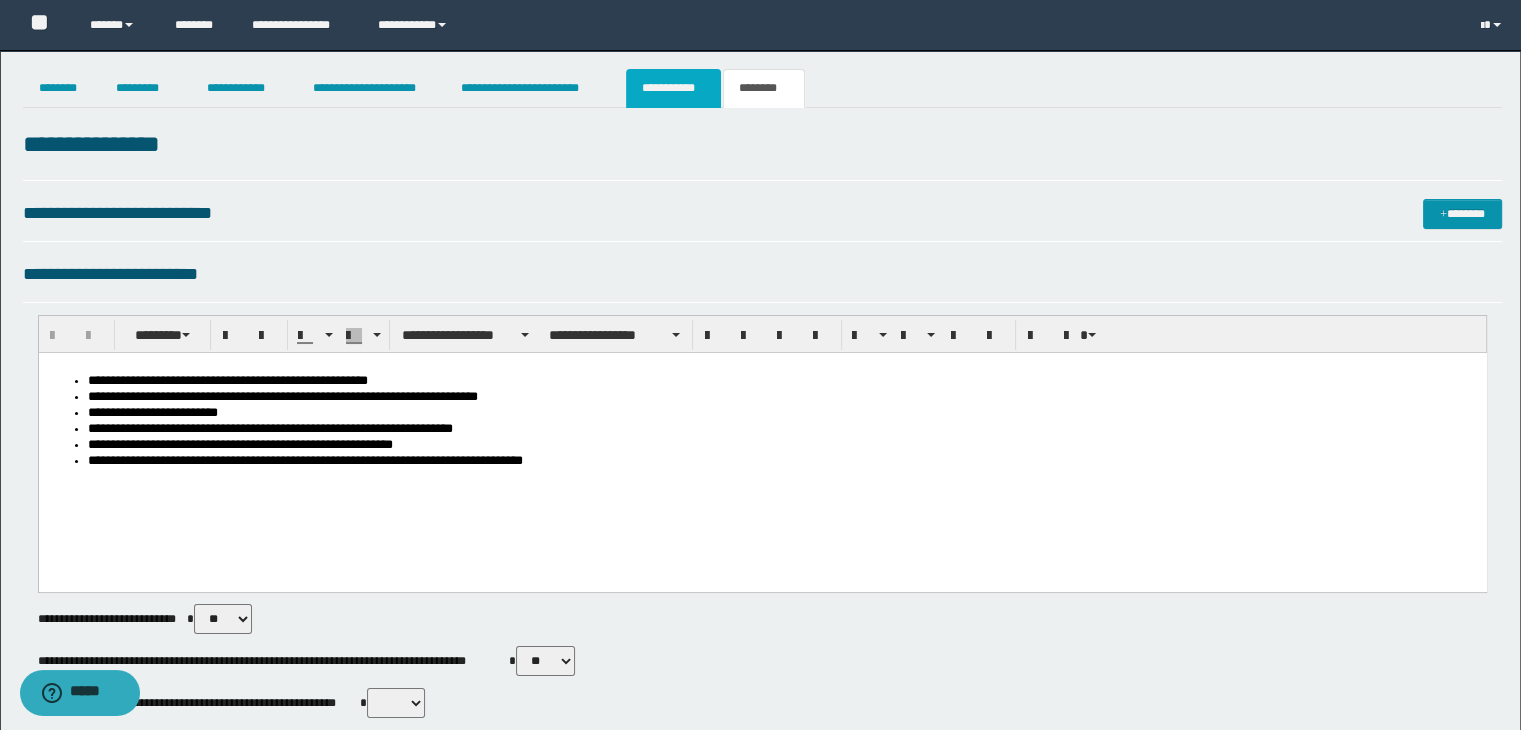 click on "**********" at bounding box center [673, 88] 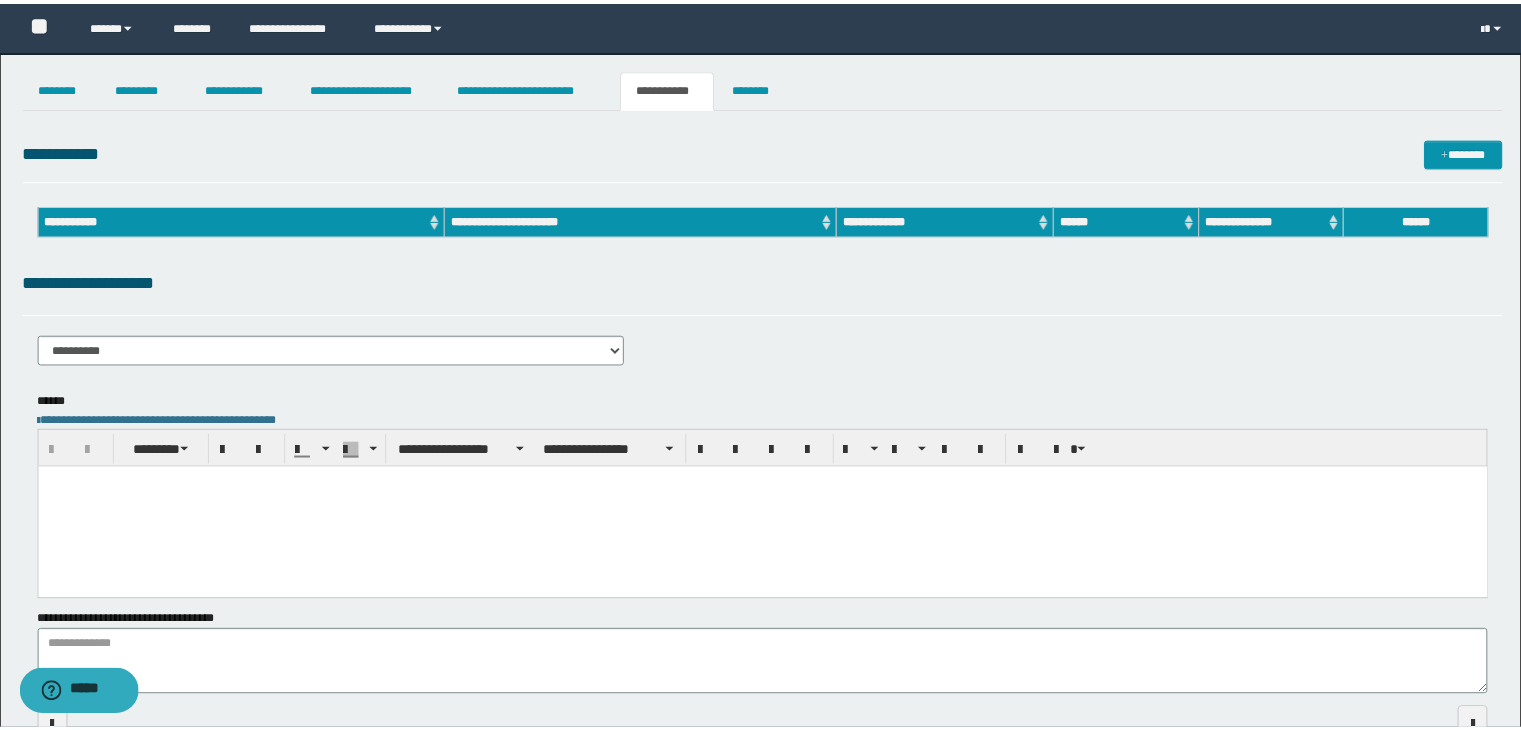 scroll, scrollTop: 0, scrollLeft: 0, axis: both 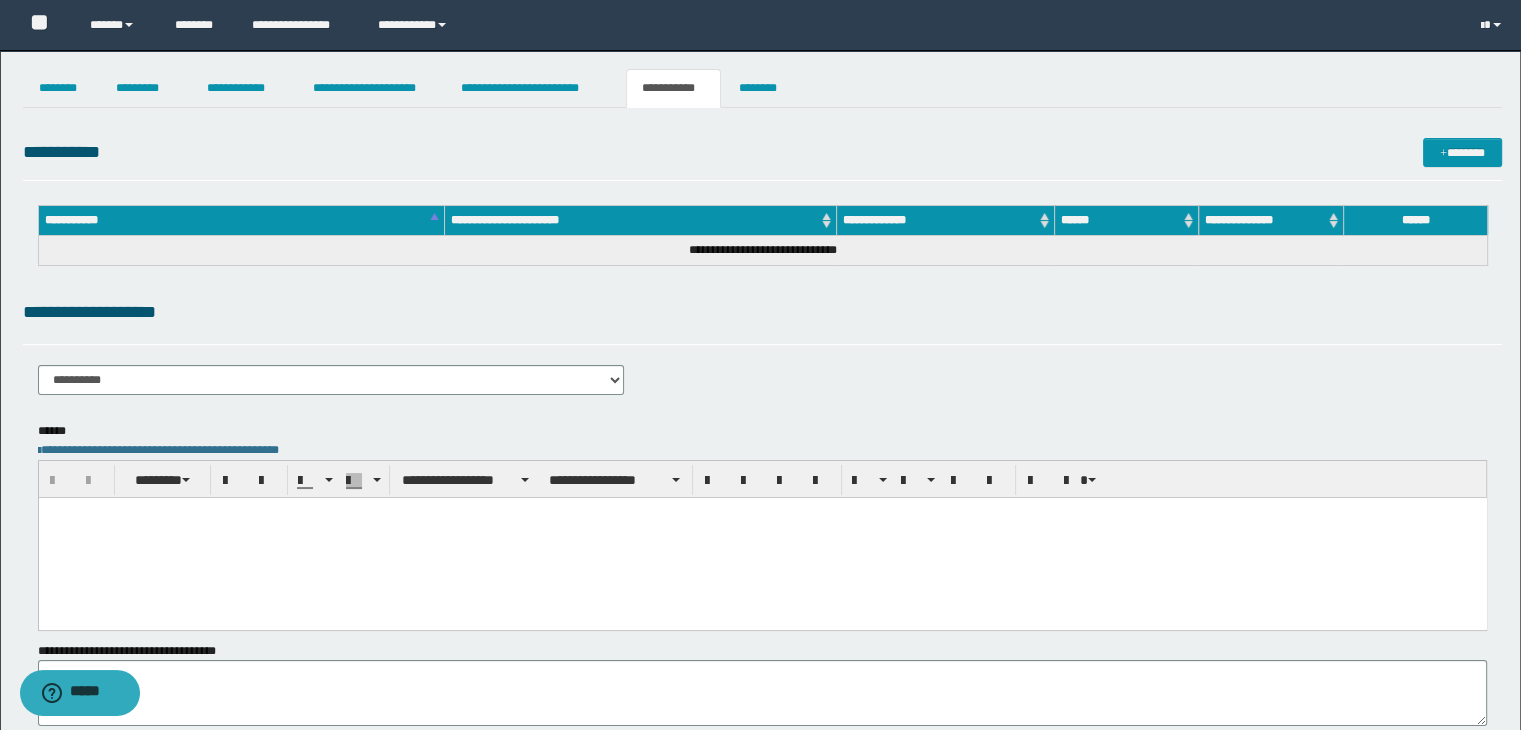 click at bounding box center [762, 512] 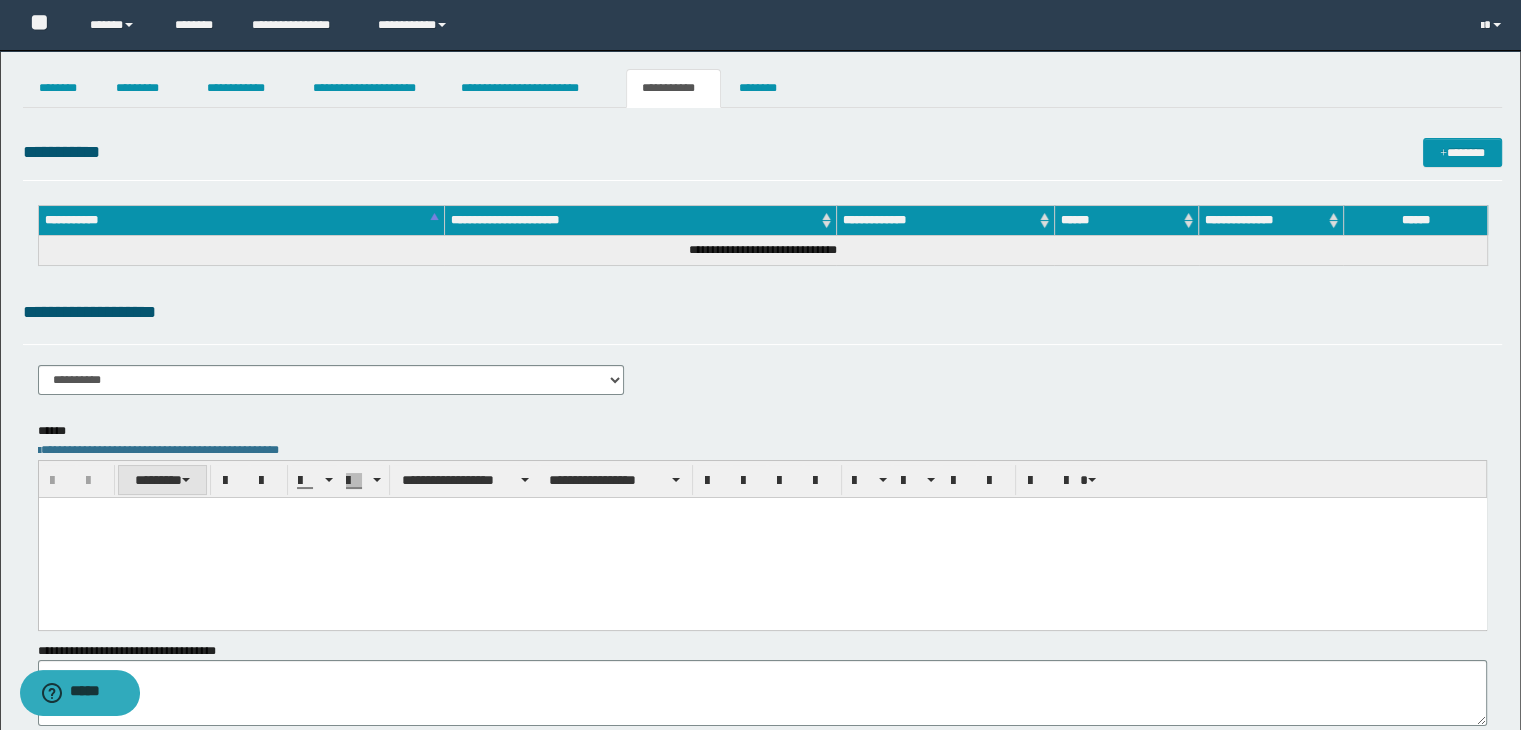 paste 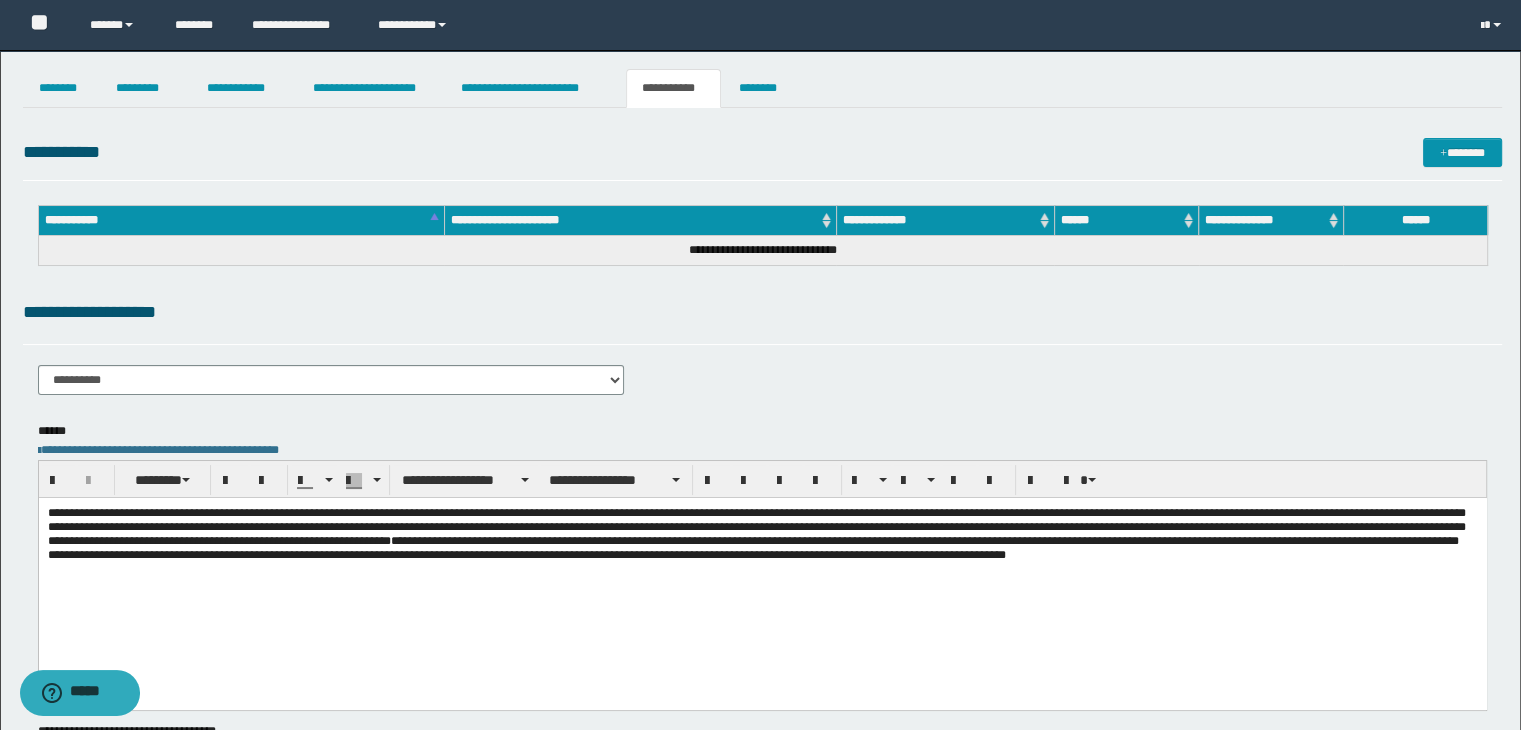 click on "**********" at bounding box center (331, 380) 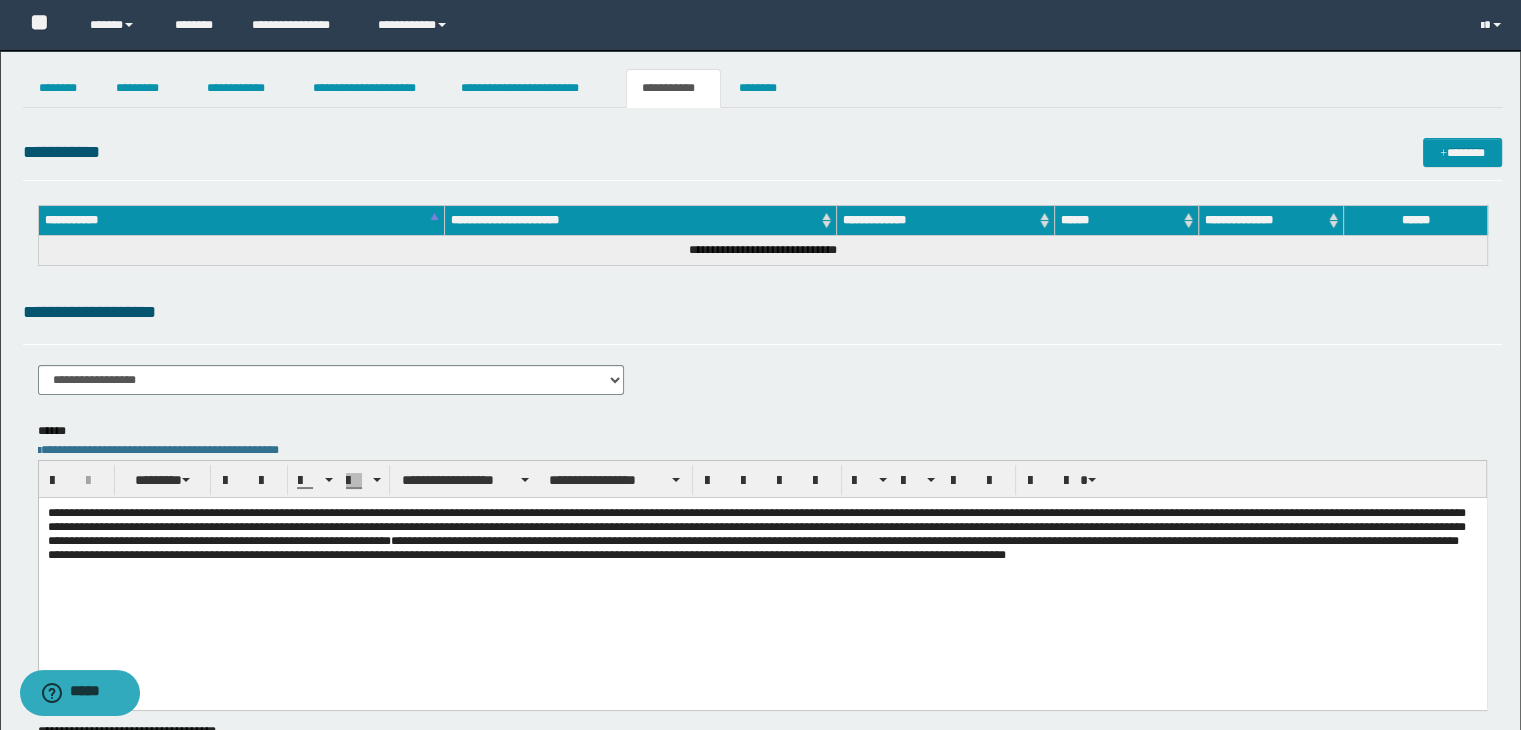 click on "**********" at bounding box center [331, 380] 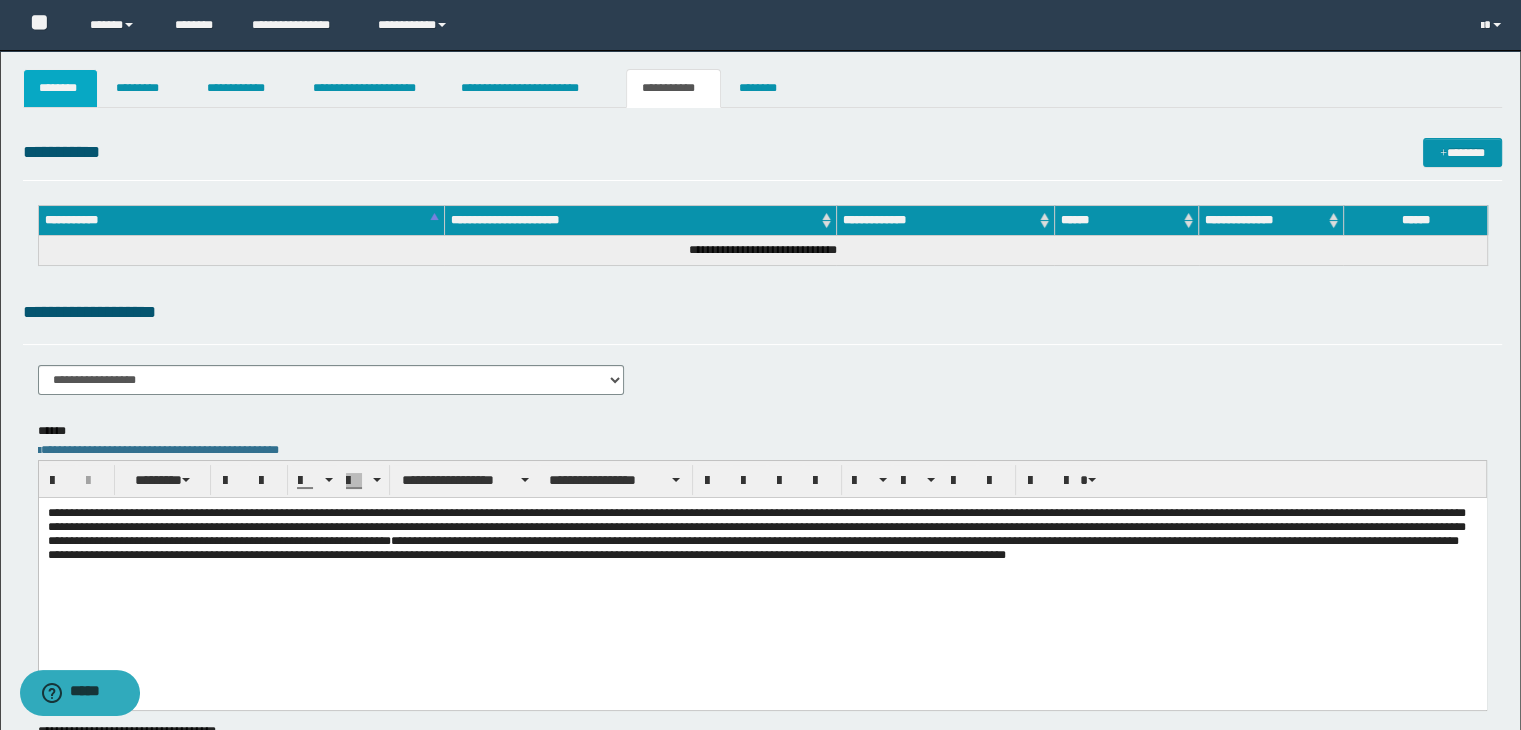 click on "********" at bounding box center (61, 88) 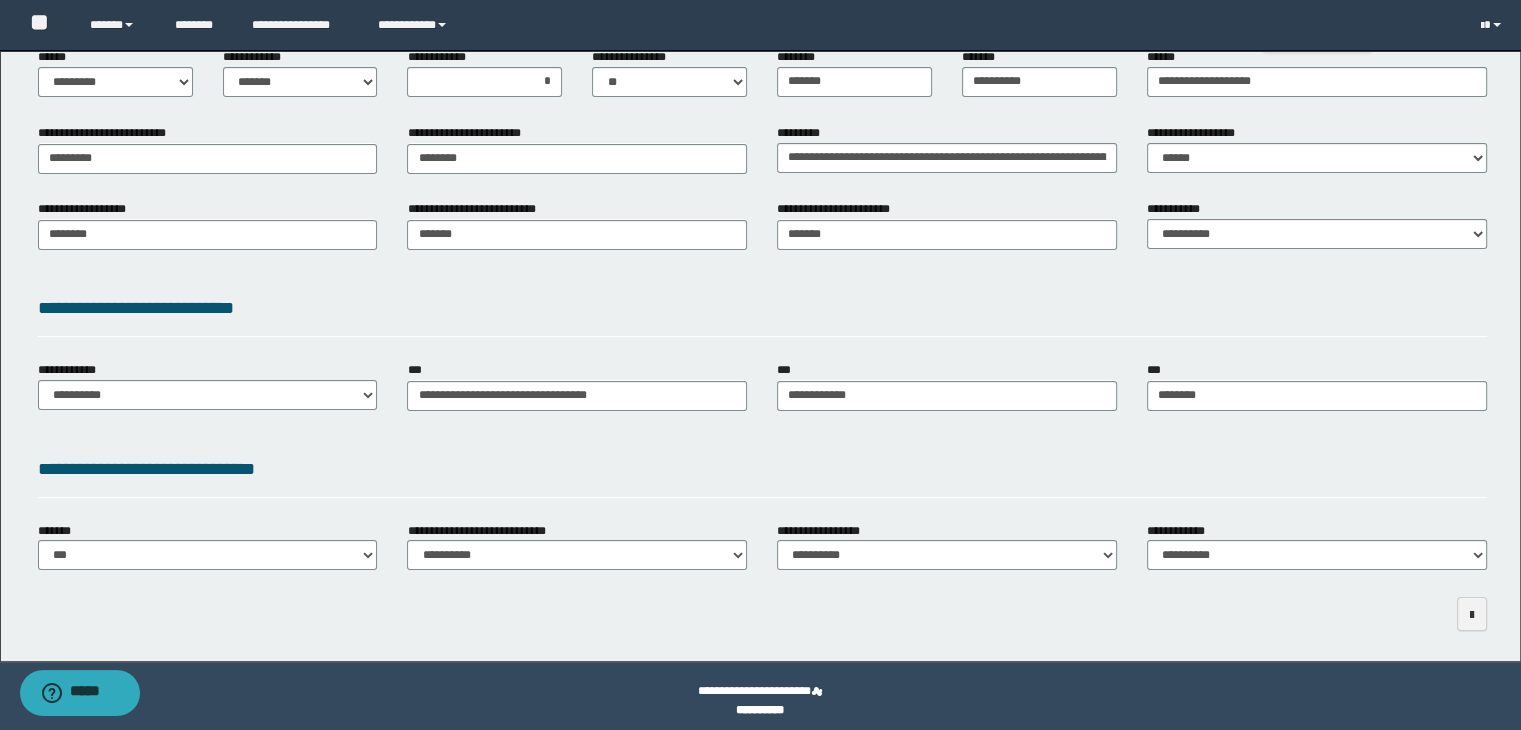 scroll, scrollTop: 284, scrollLeft: 0, axis: vertical 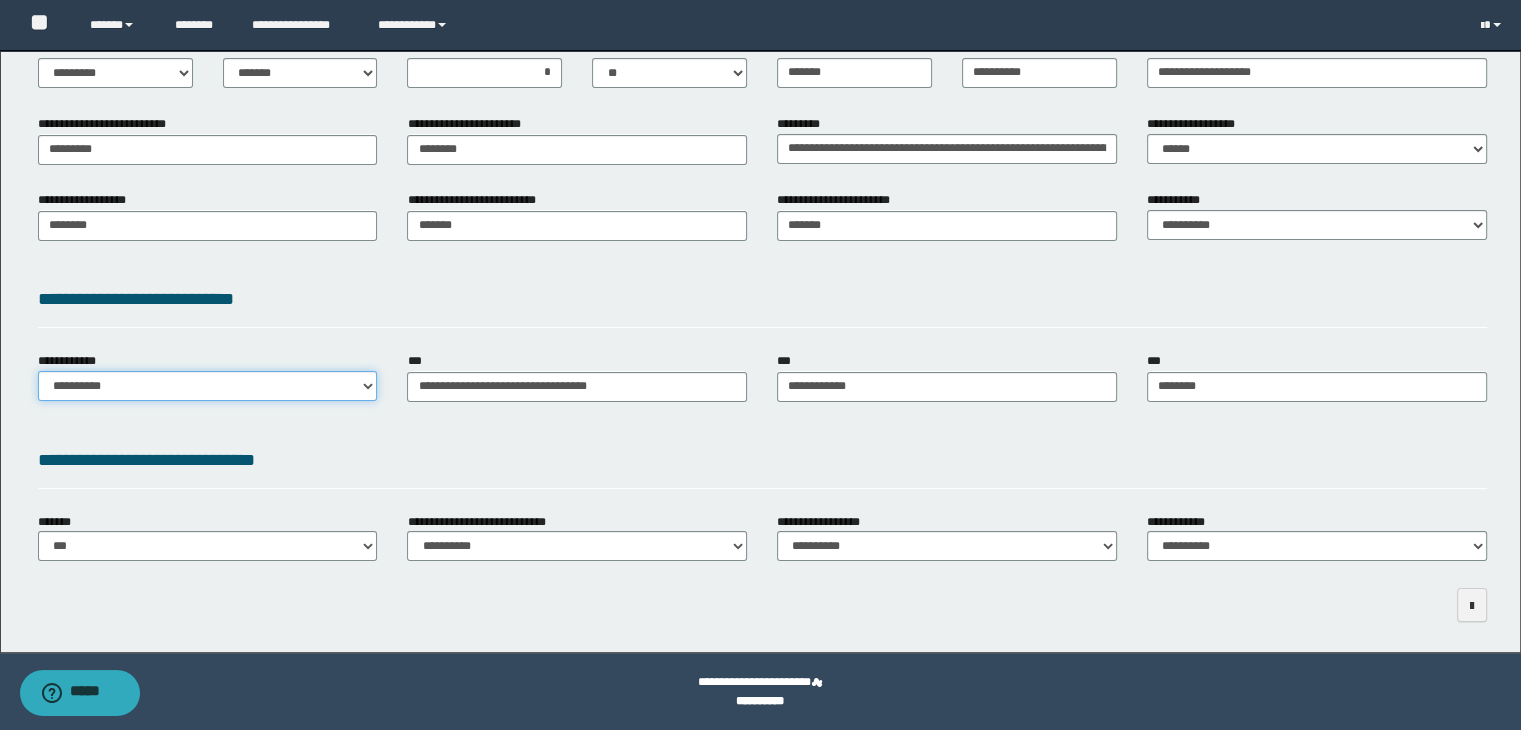 click on "**********" at bounding box center [208, 386] 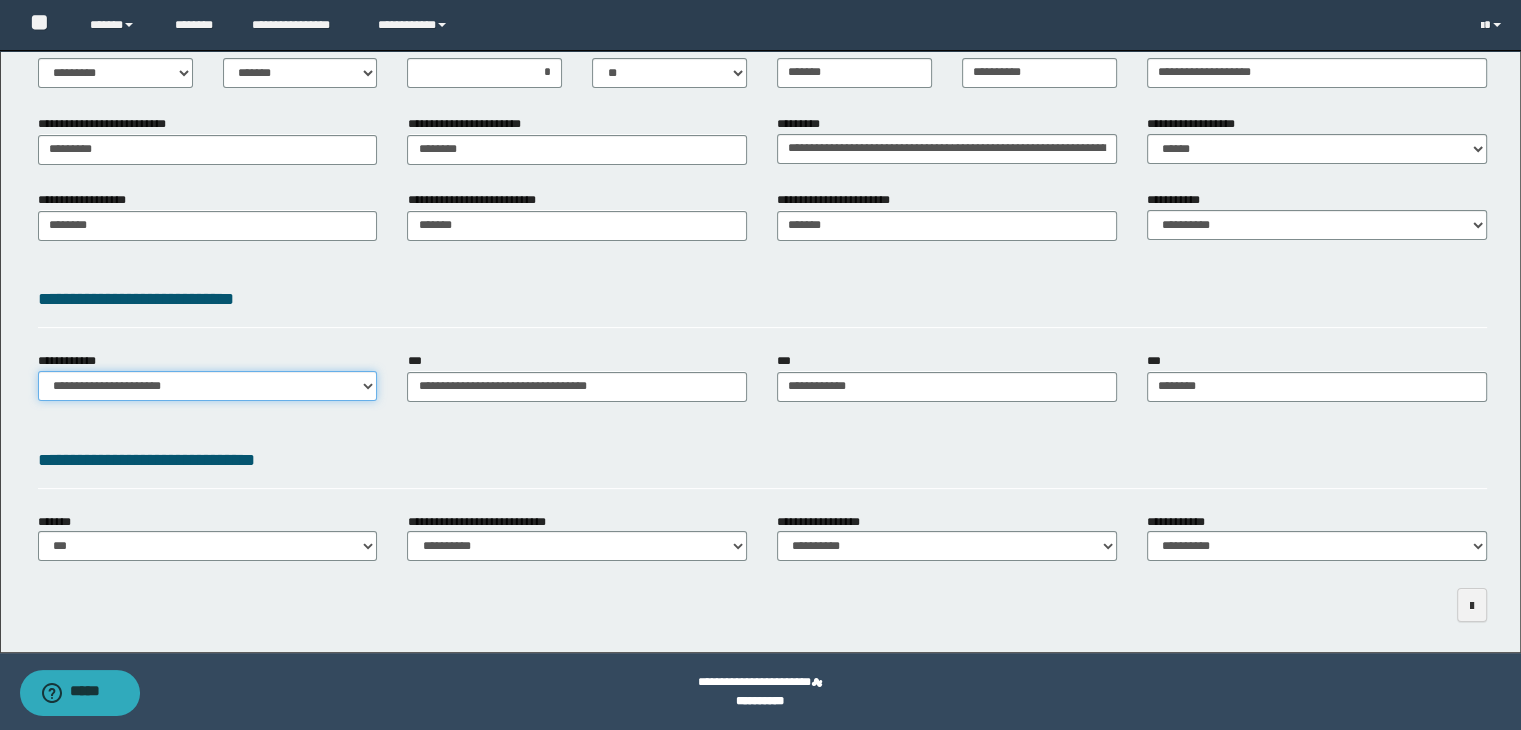 click on "**********" at bounding box center (208, 386) 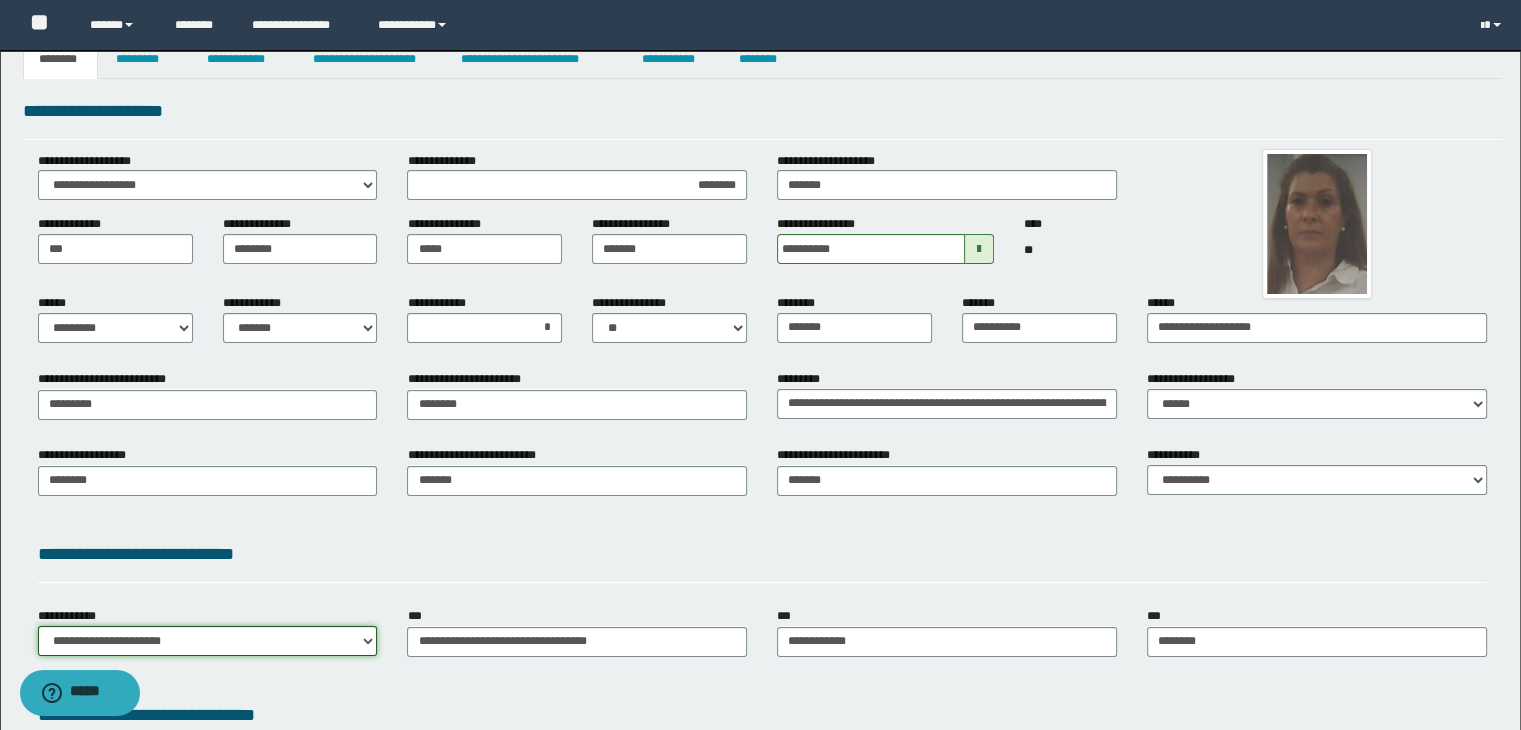 scroll, scrollTop: 0, scrollLeft: 0, axis: both 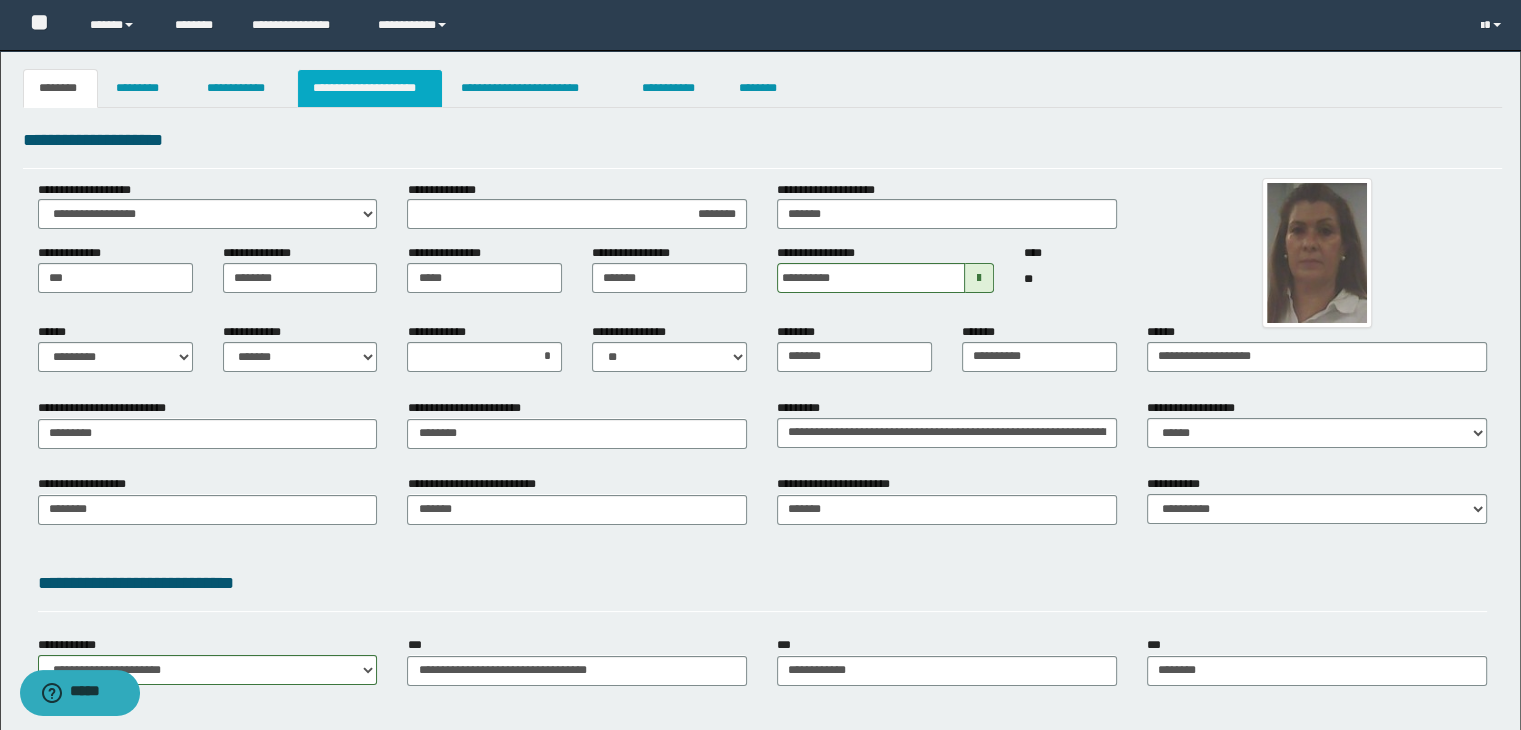 click on "**********" at bounding box center [370, 88] 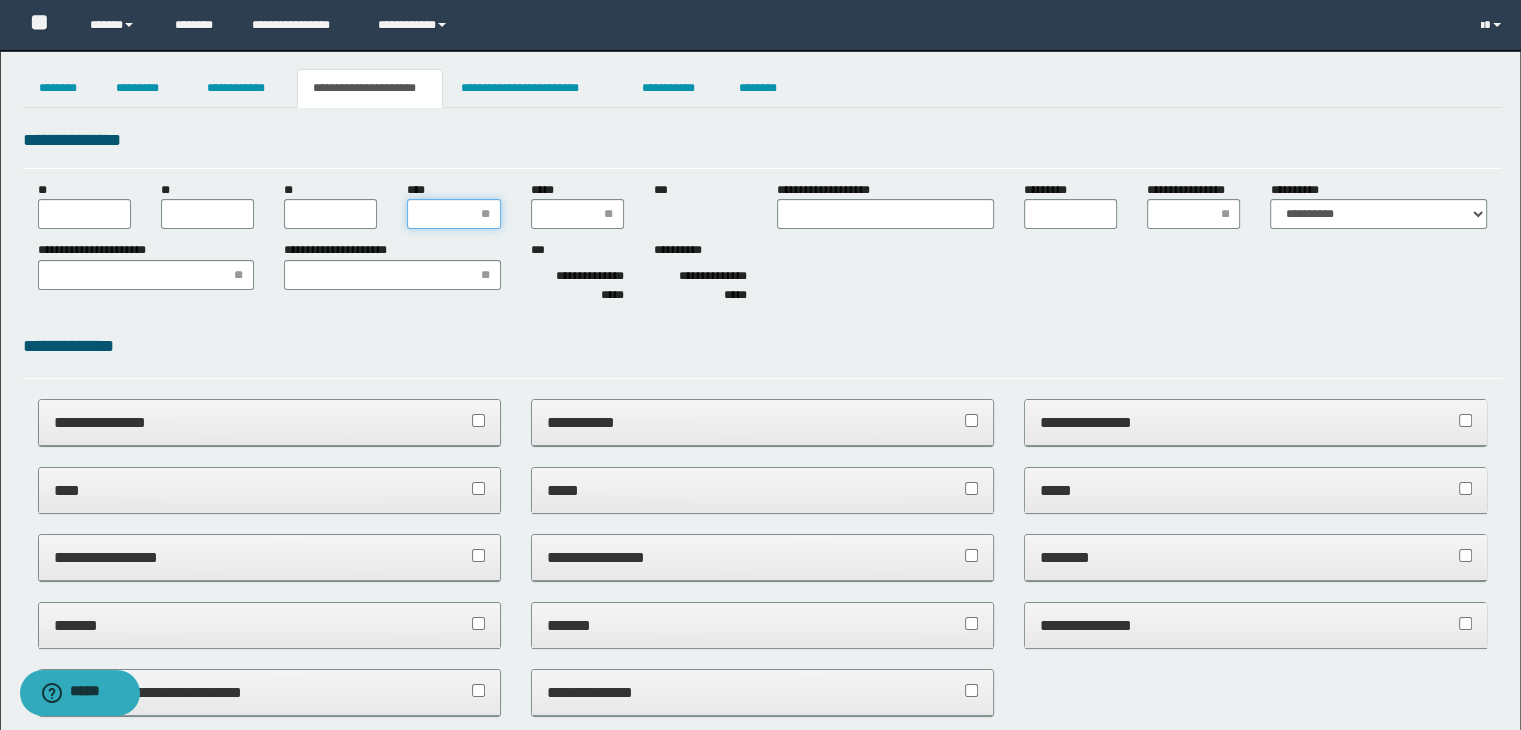 click on "****" at bounding box center (453, 214) 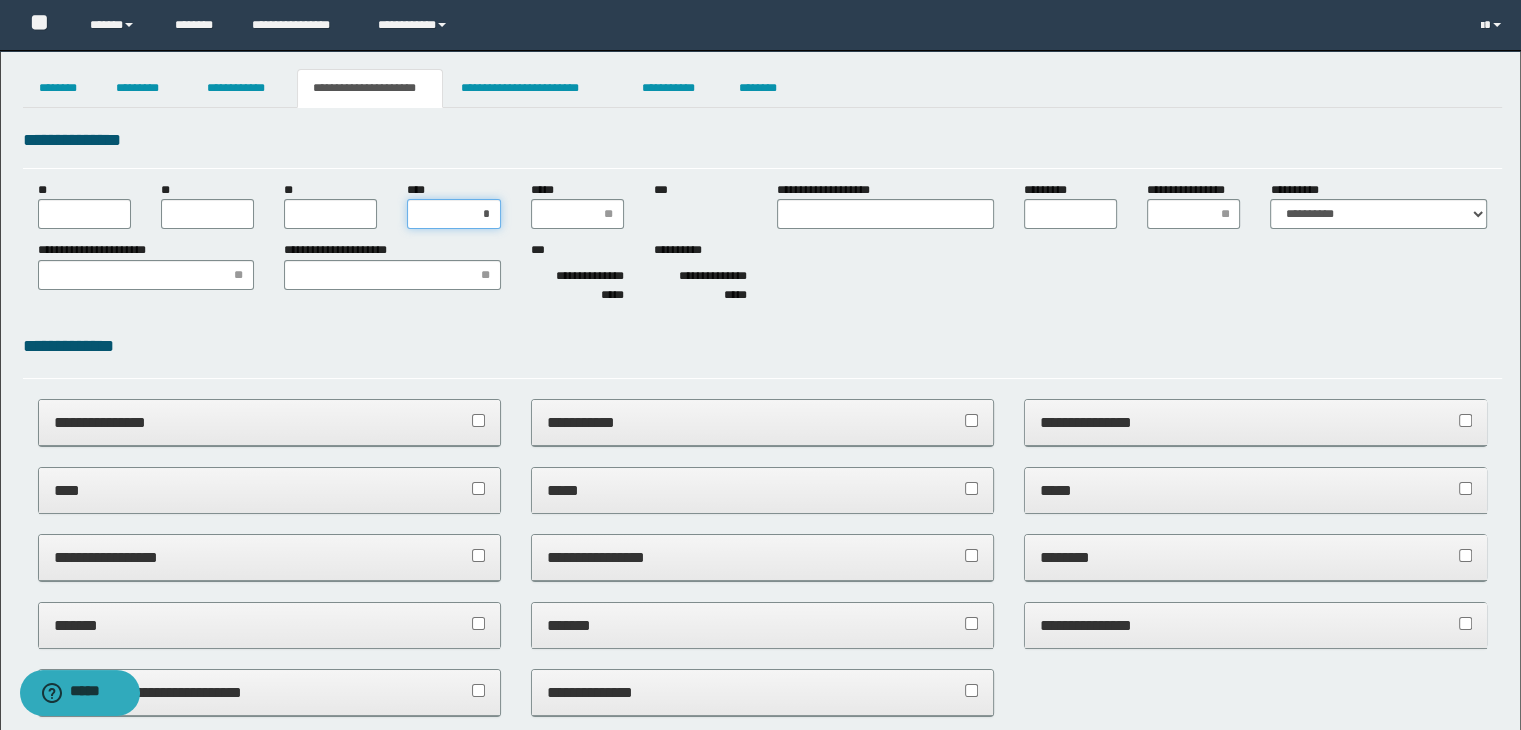 type on "**" 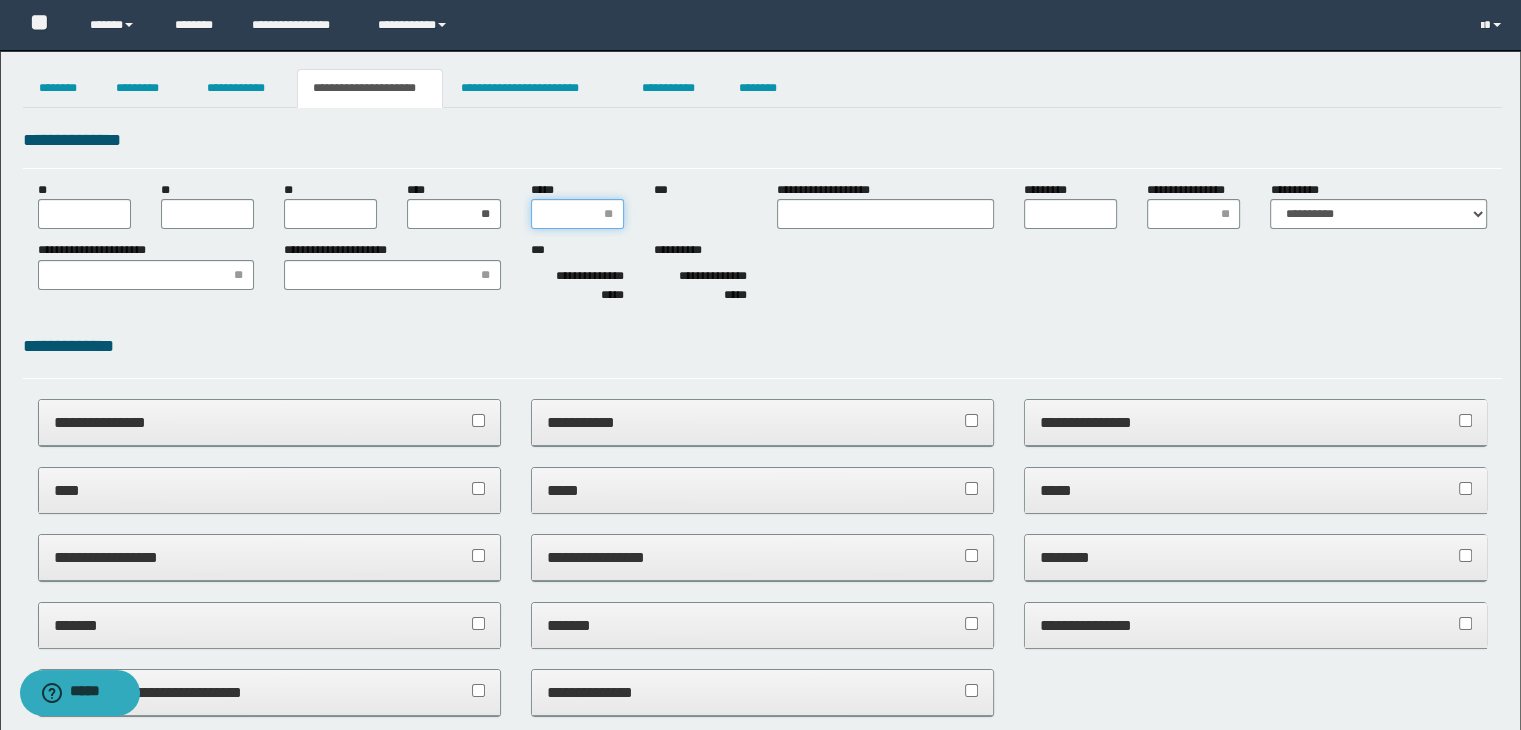 click on "*****" at bounding box center [577, 214] 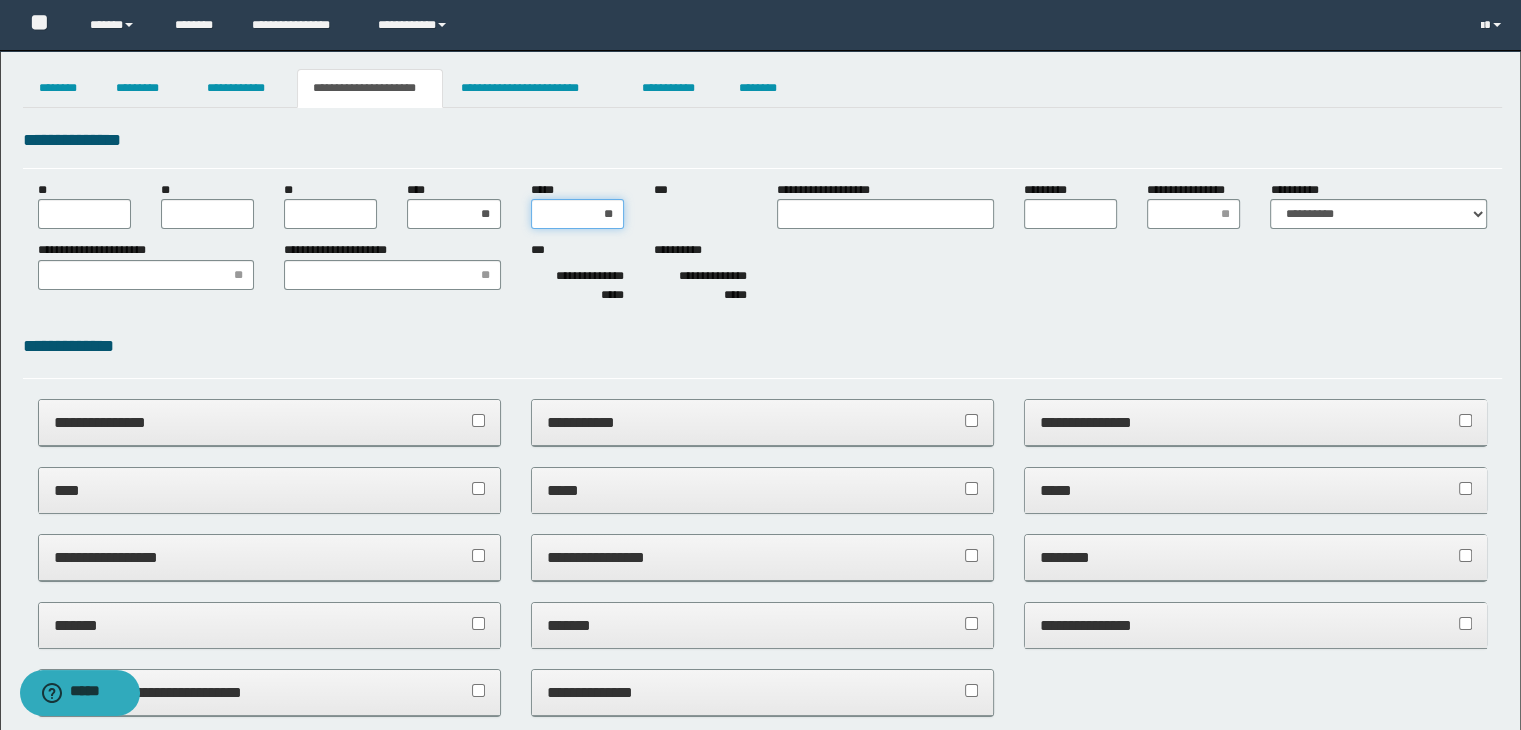 type on "***" 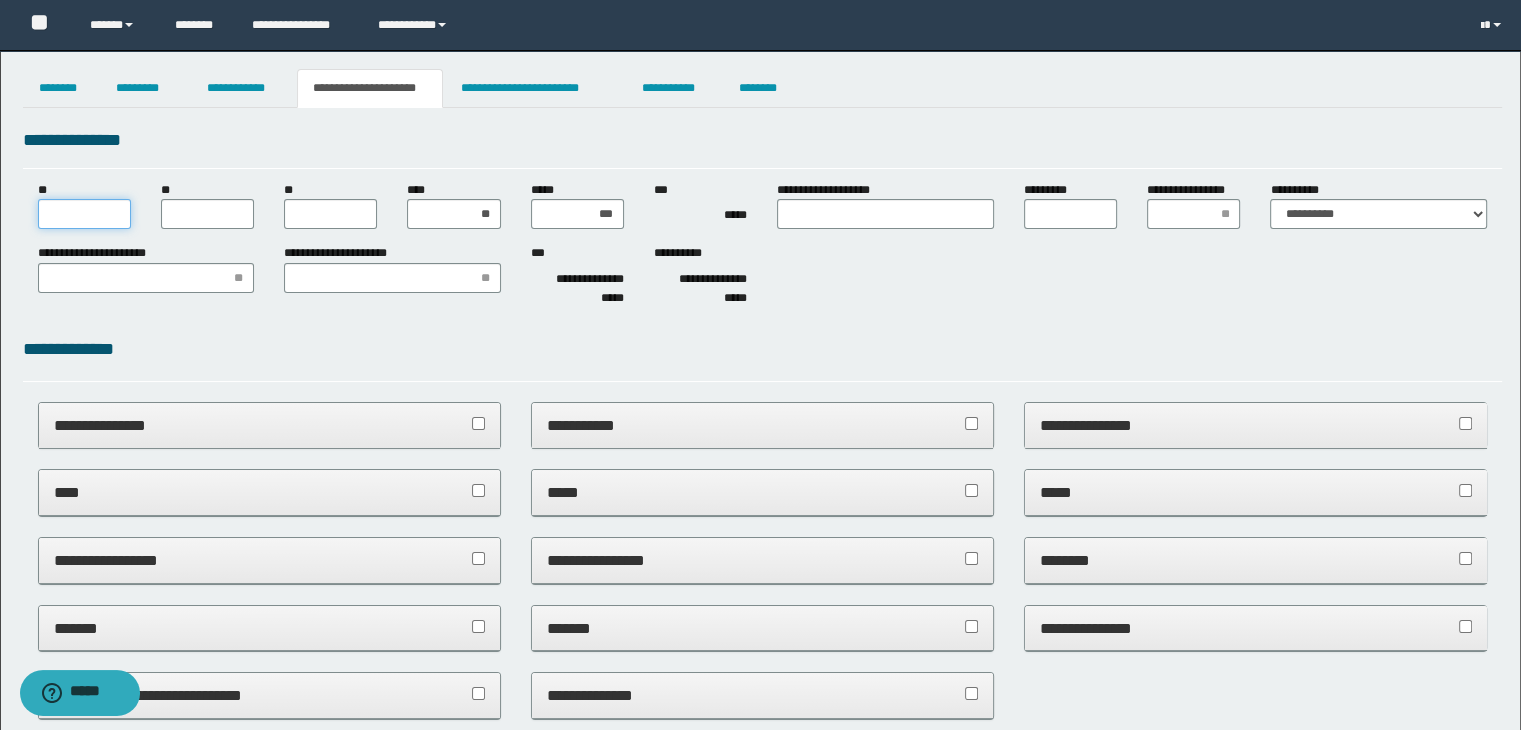 click on "**" at bounding box center (84, 214) 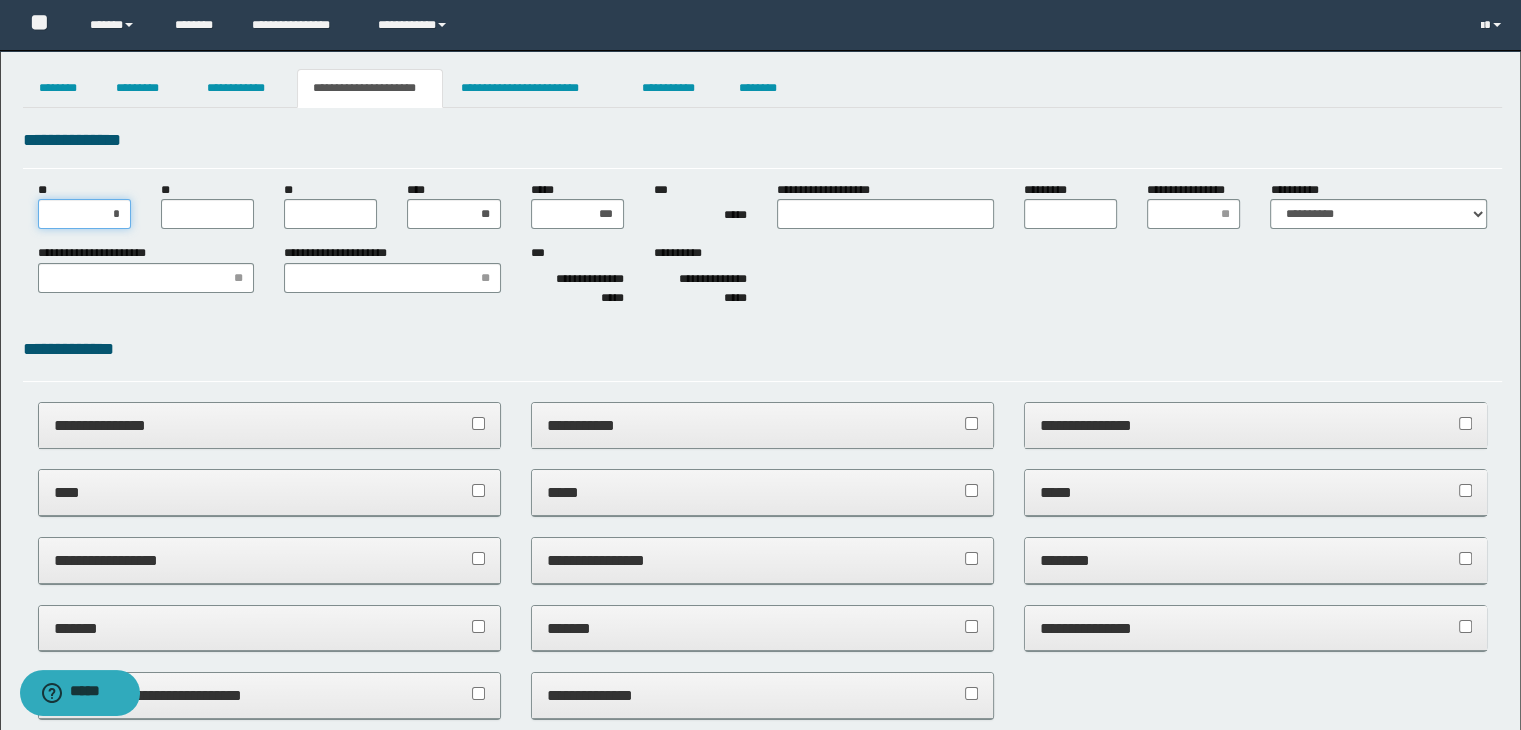 type on "**" 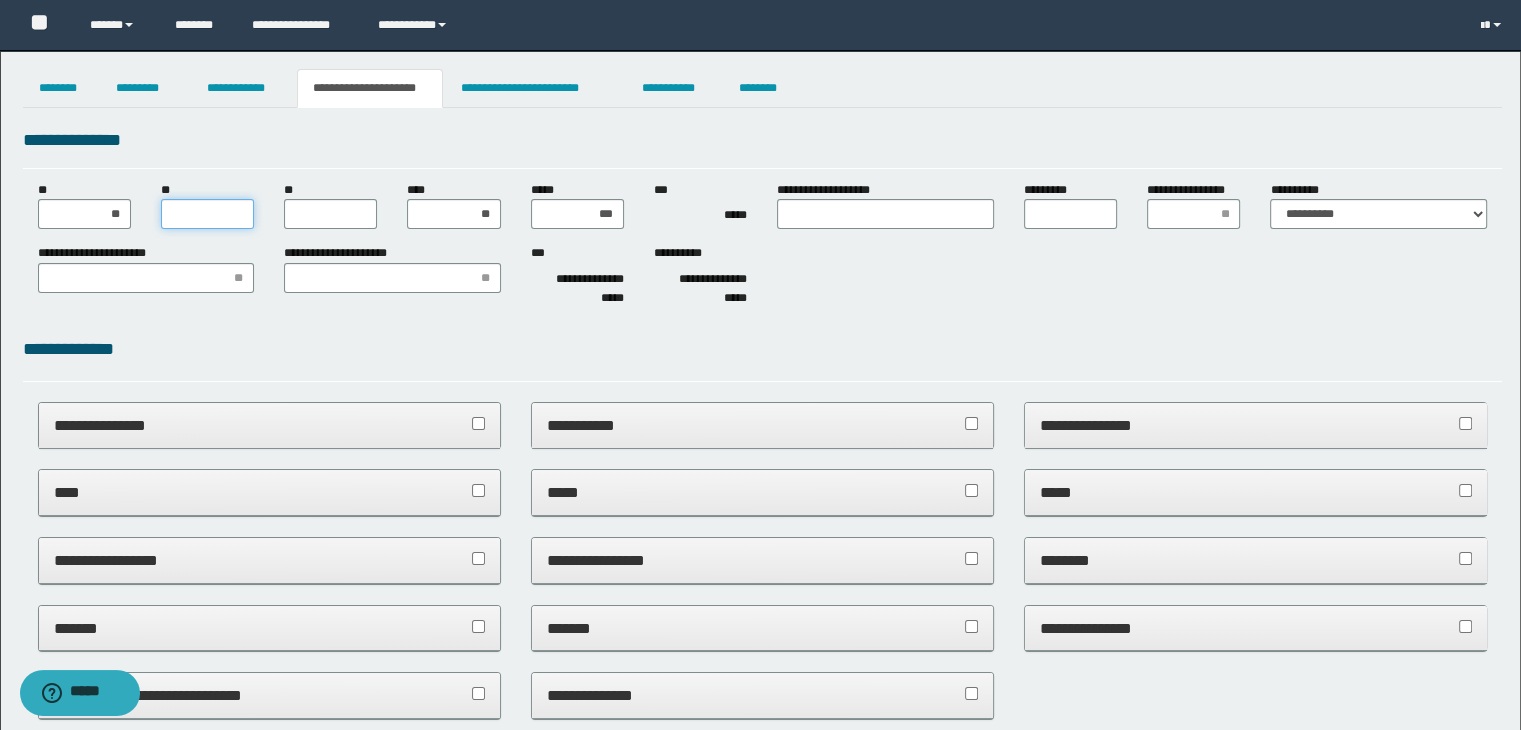 click on "**" at bounding box center [207, 214] 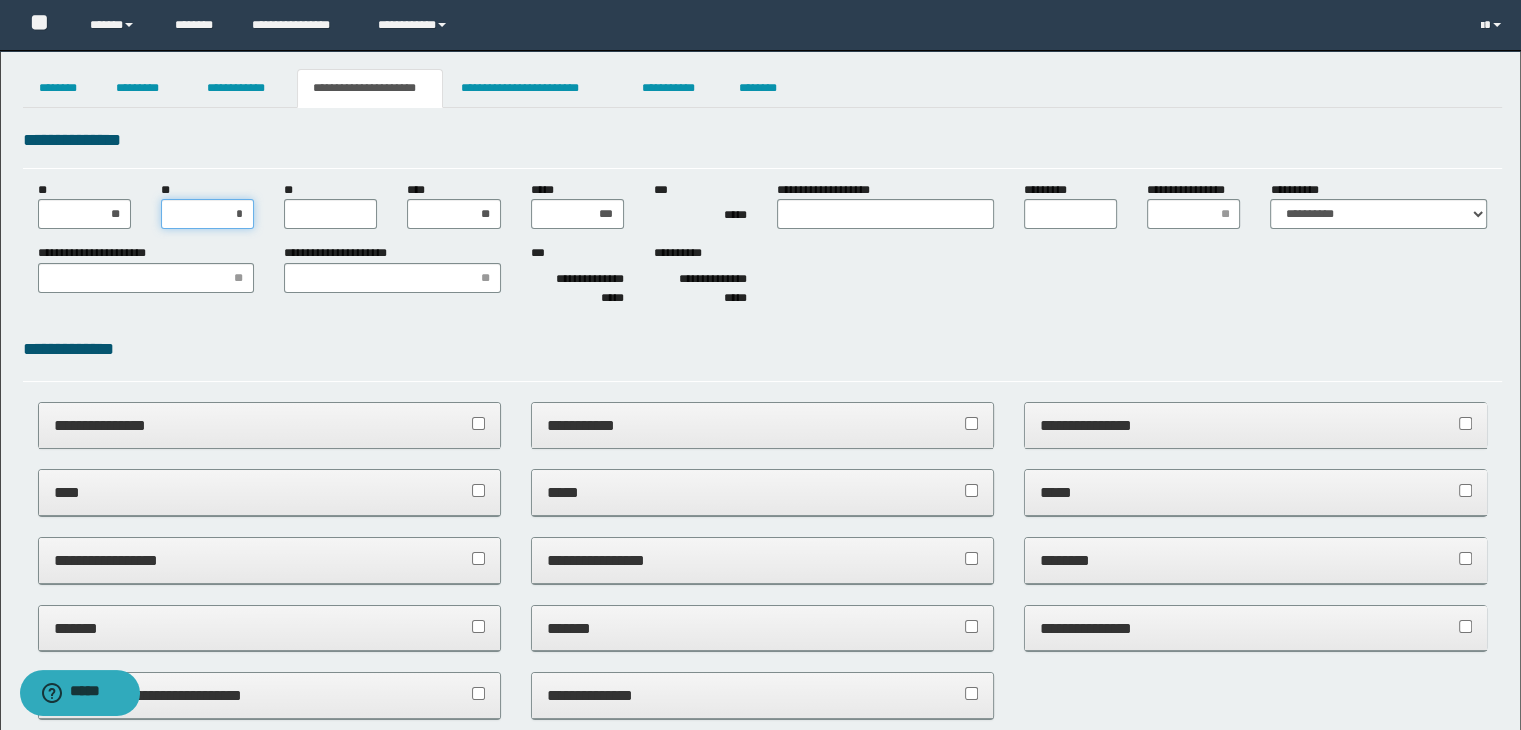 type on "**" 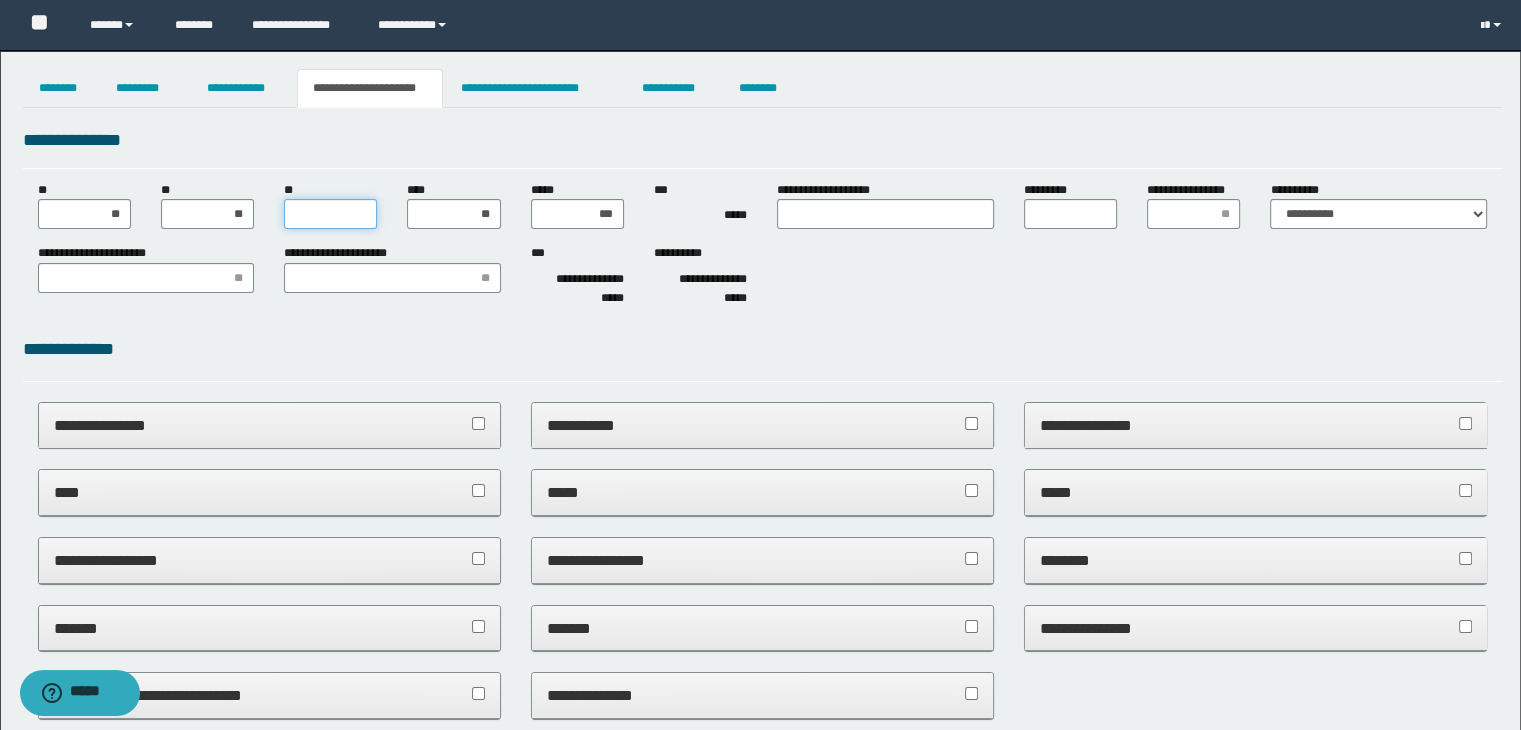 click on "**" at bounding box center (330, 214) 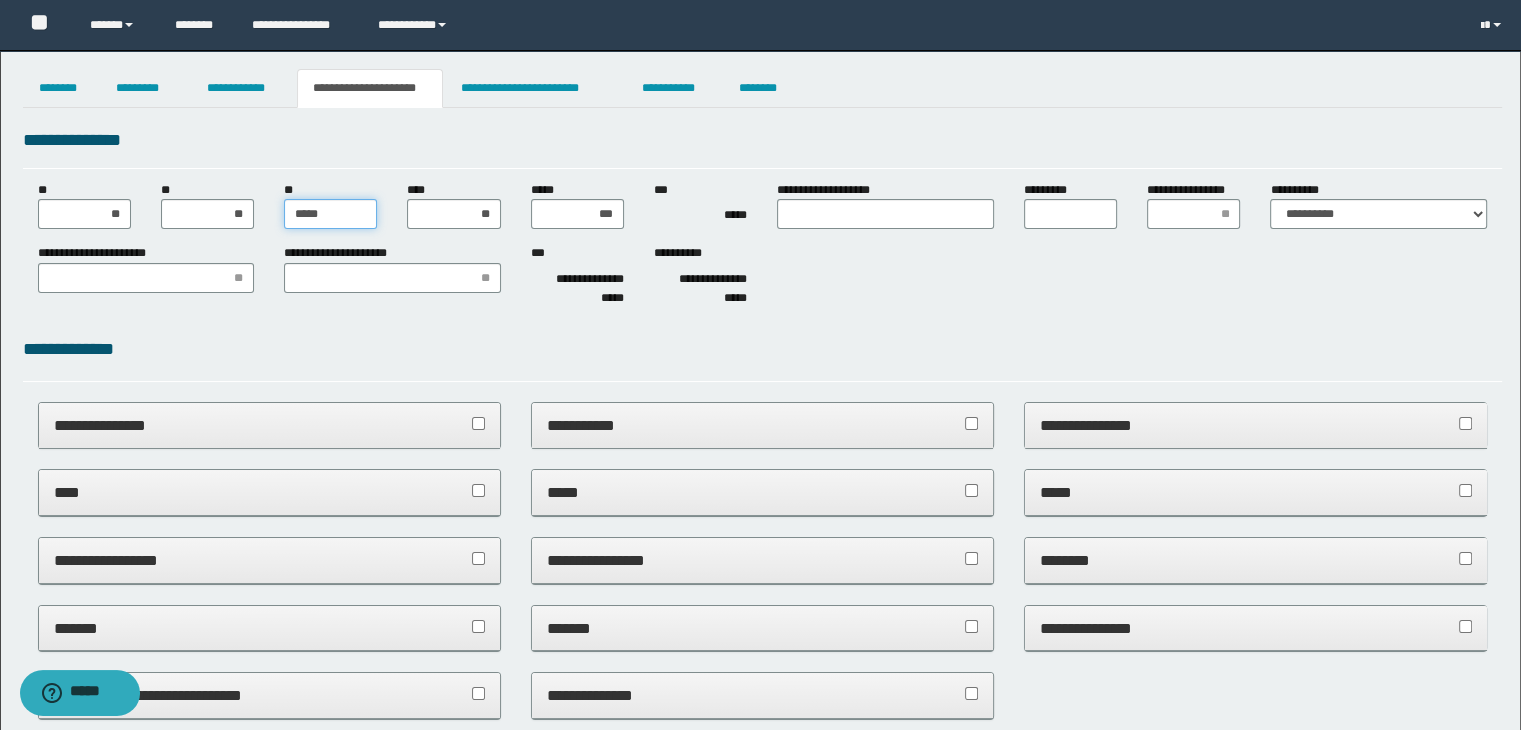 type on "******" 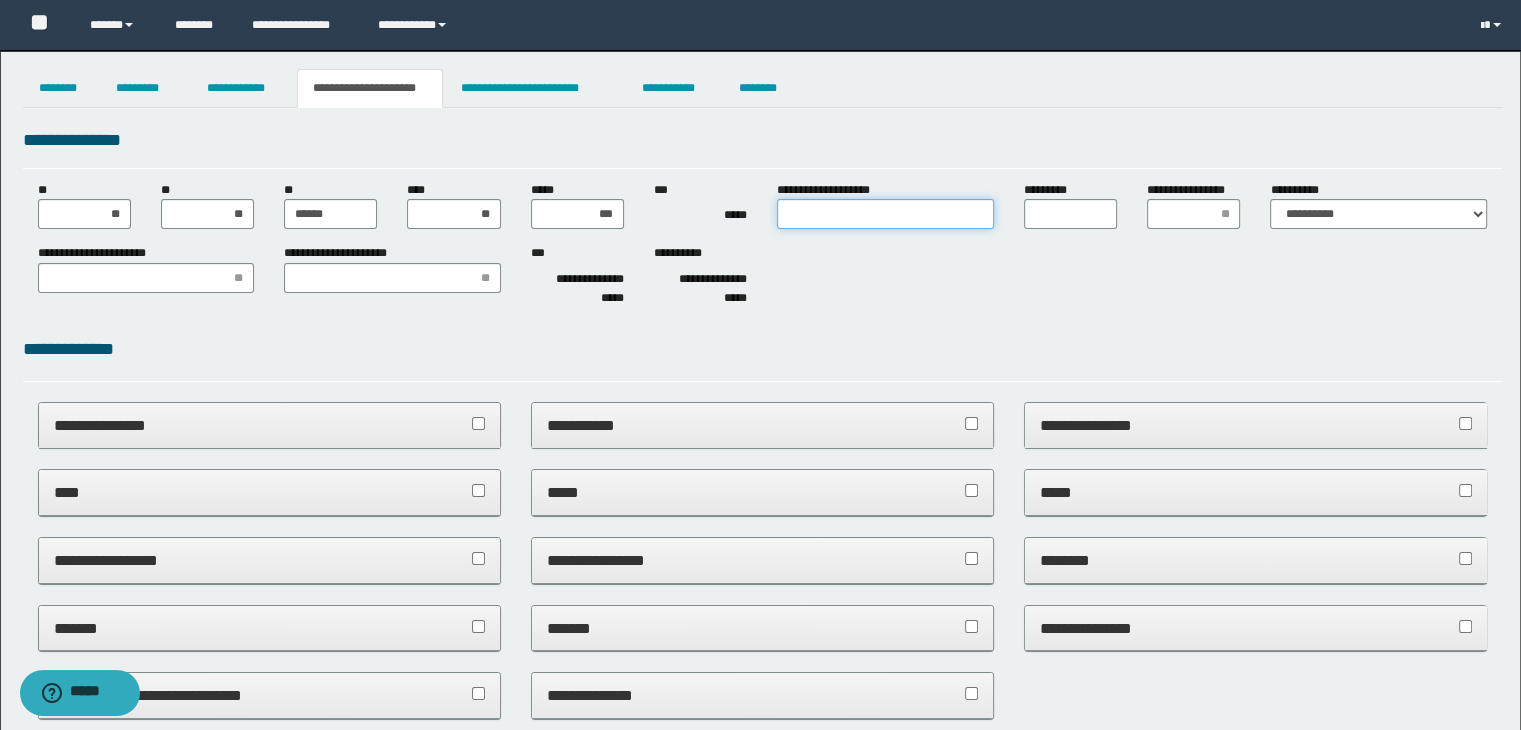 click on "**********" at bounding box center [885, 214] 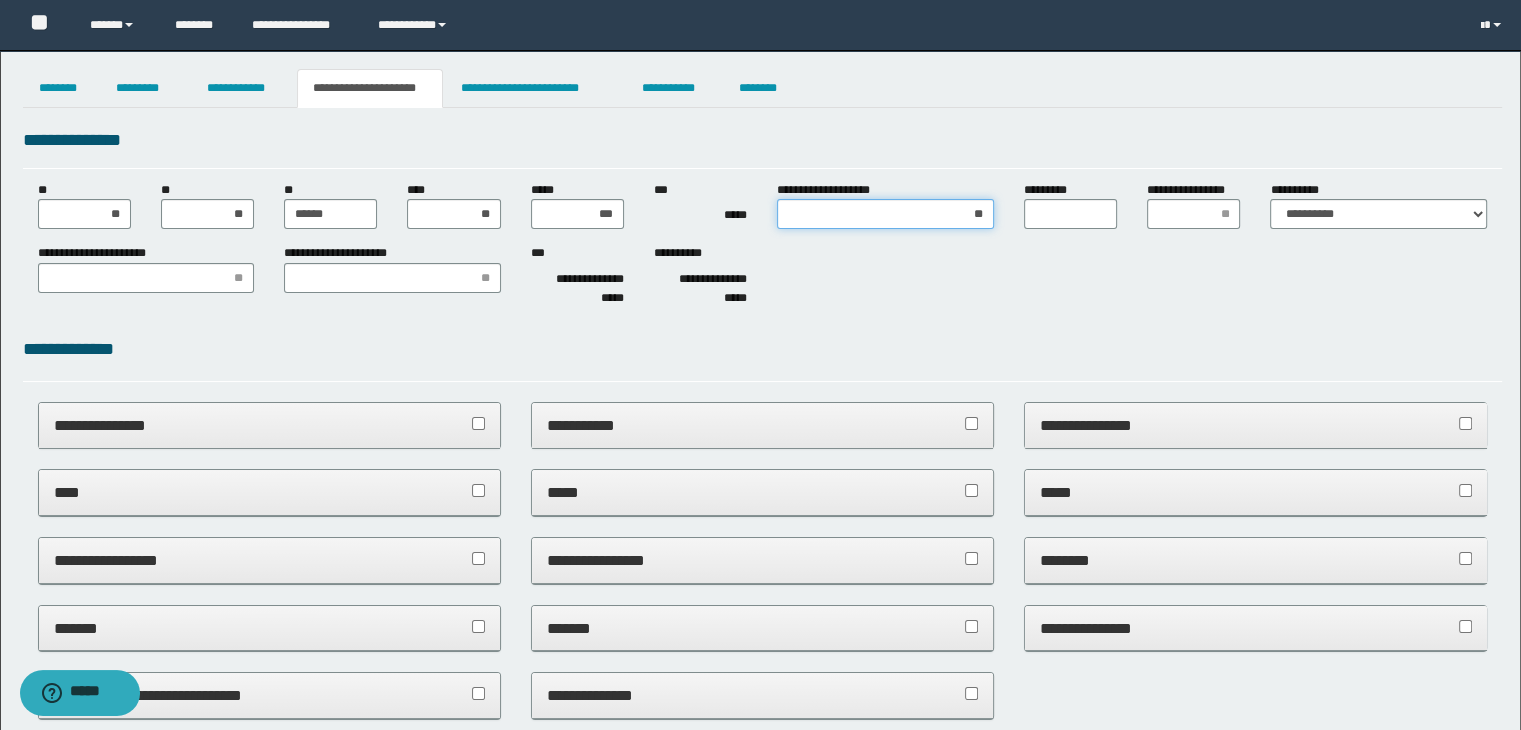 type on "*" 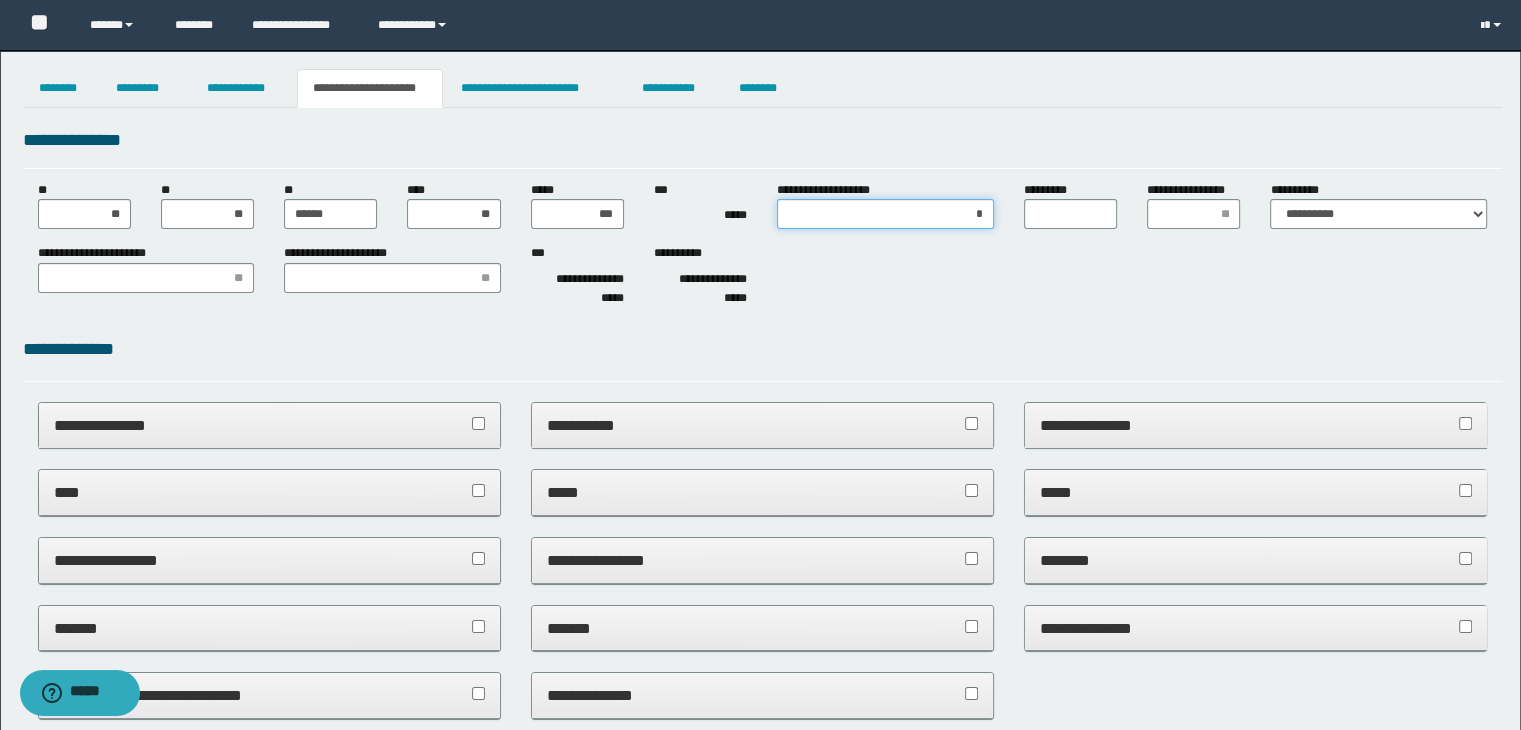 type on "**" 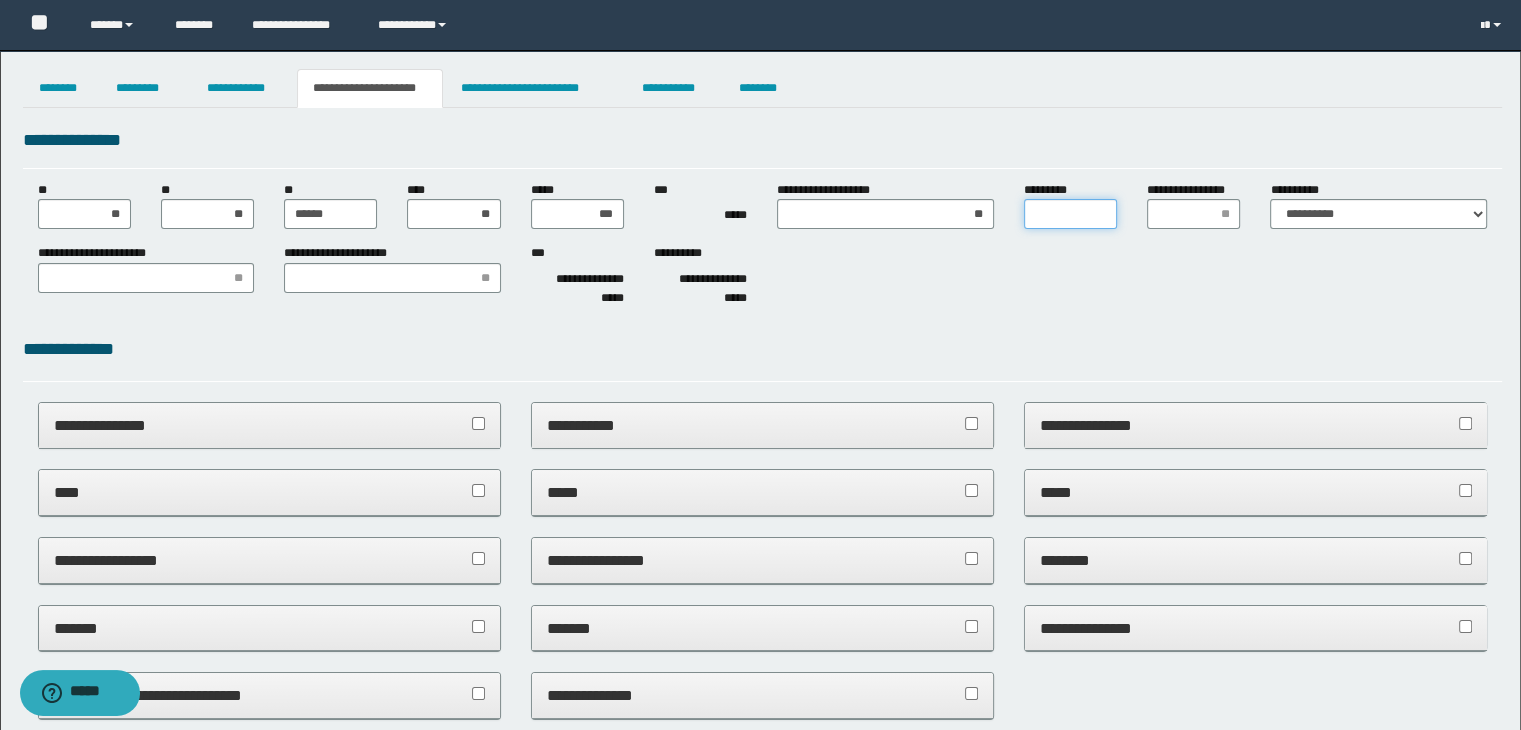 click on "*********" at bounding box center (1070, 214) 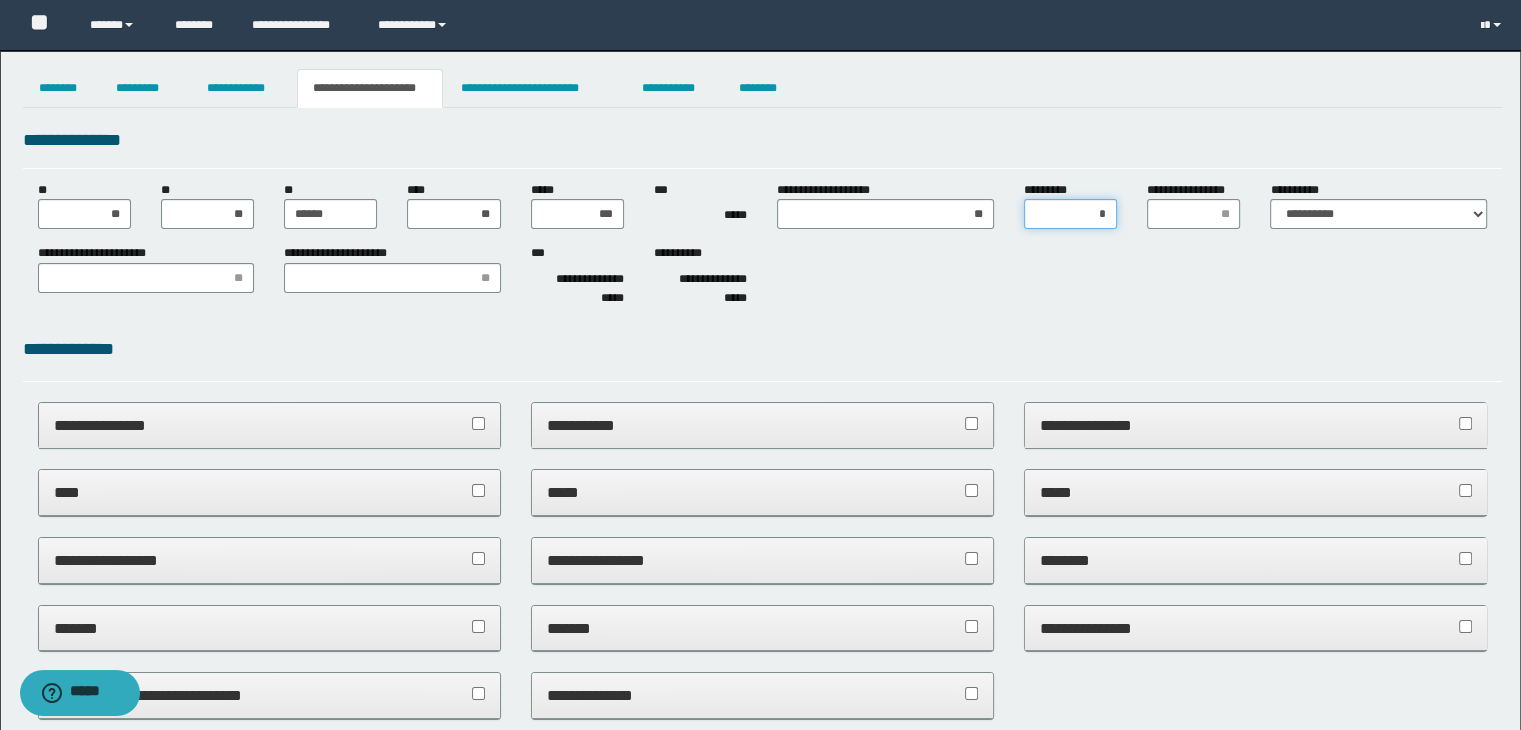type on "**" 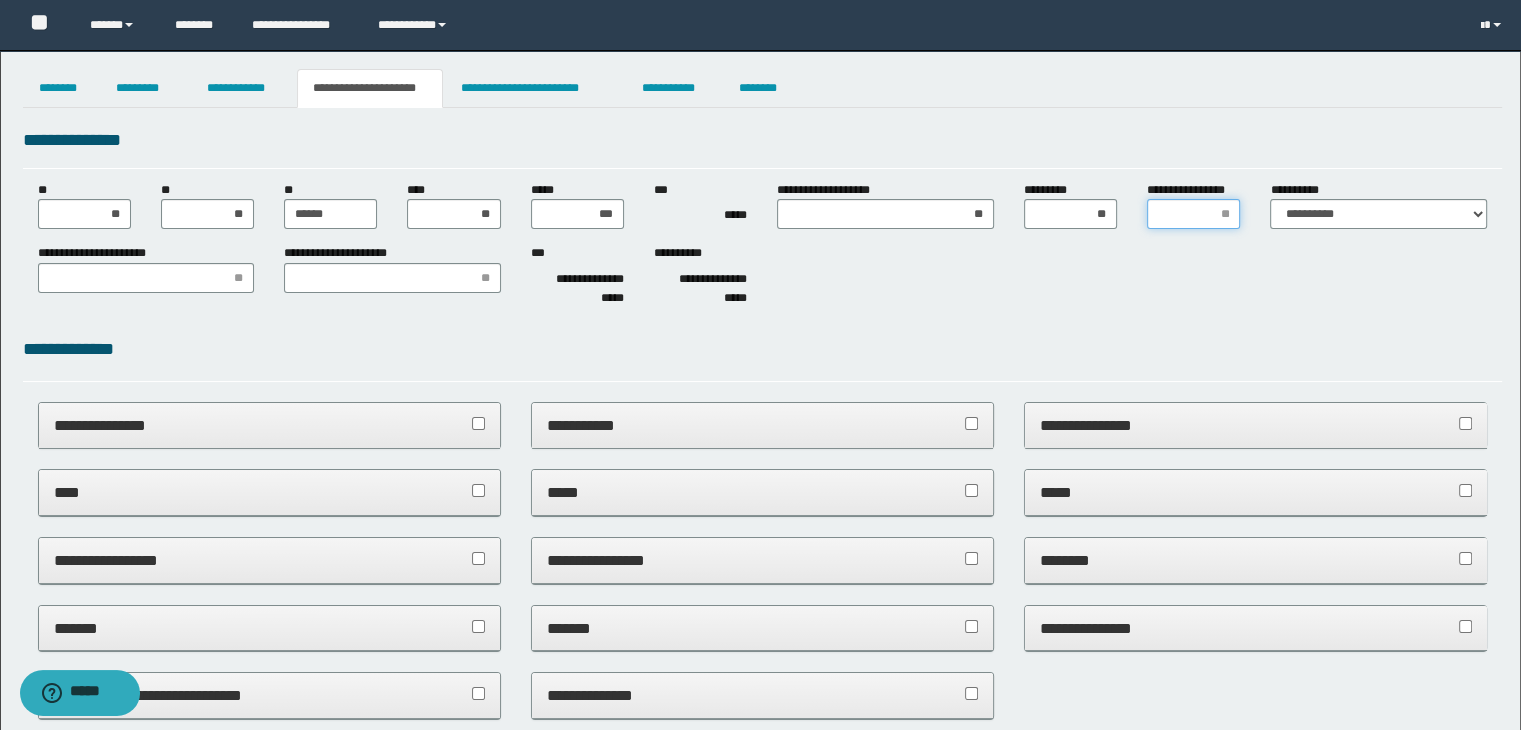 click on "**********" at bounding box center (1193, 214) 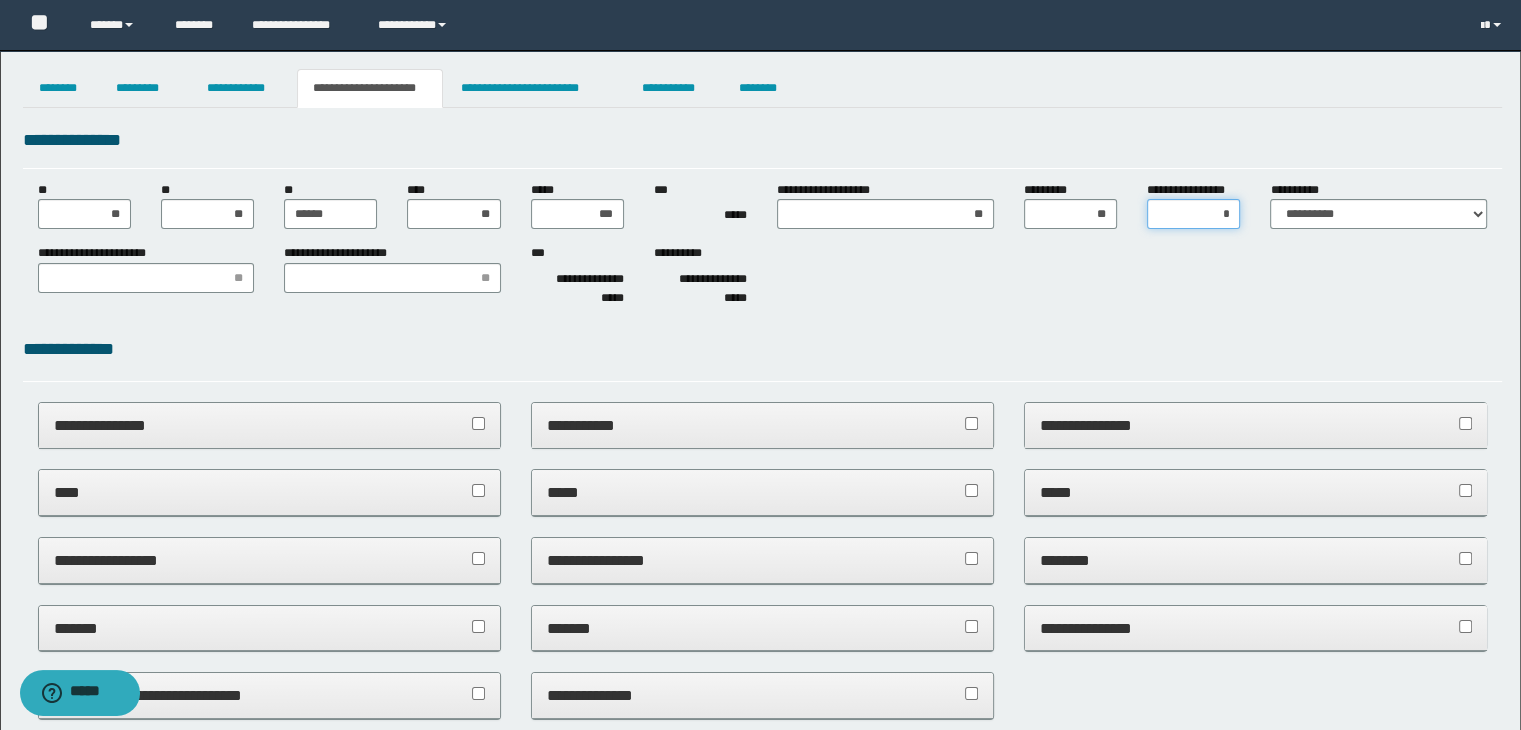 type on "**" 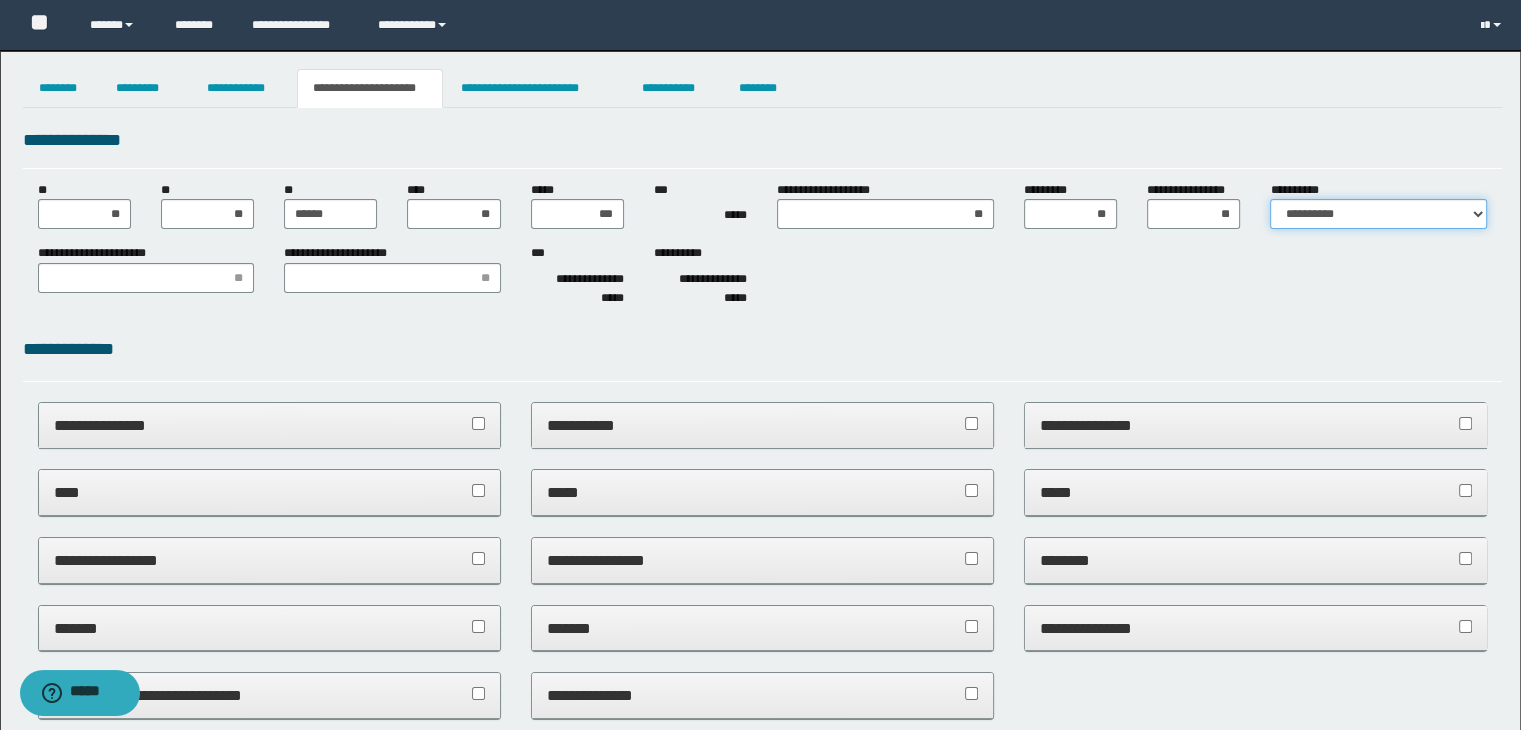 click on "**********" at bounding box center [1378, 214] 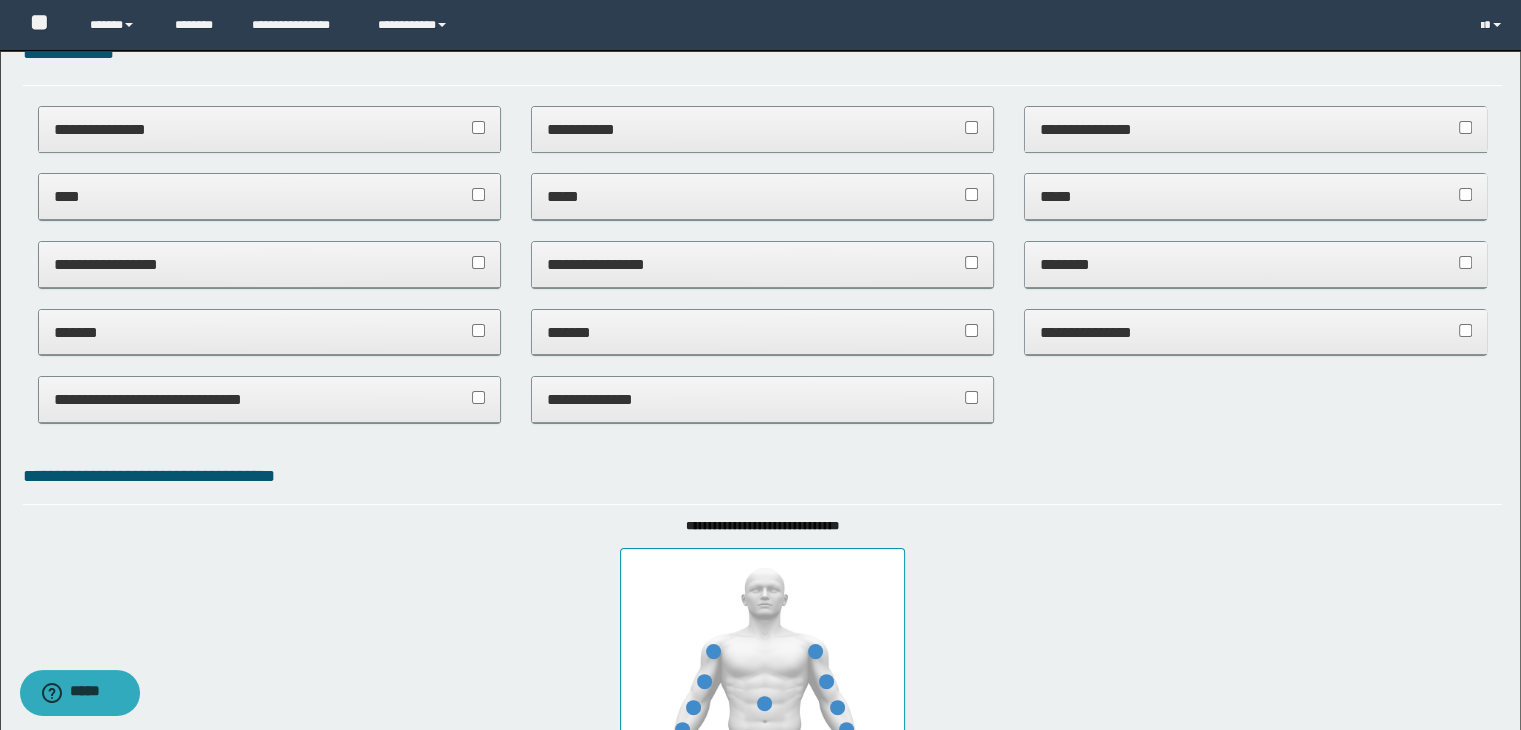 scroll, scrollTop: 0, scrollLeft: 0, axis: both 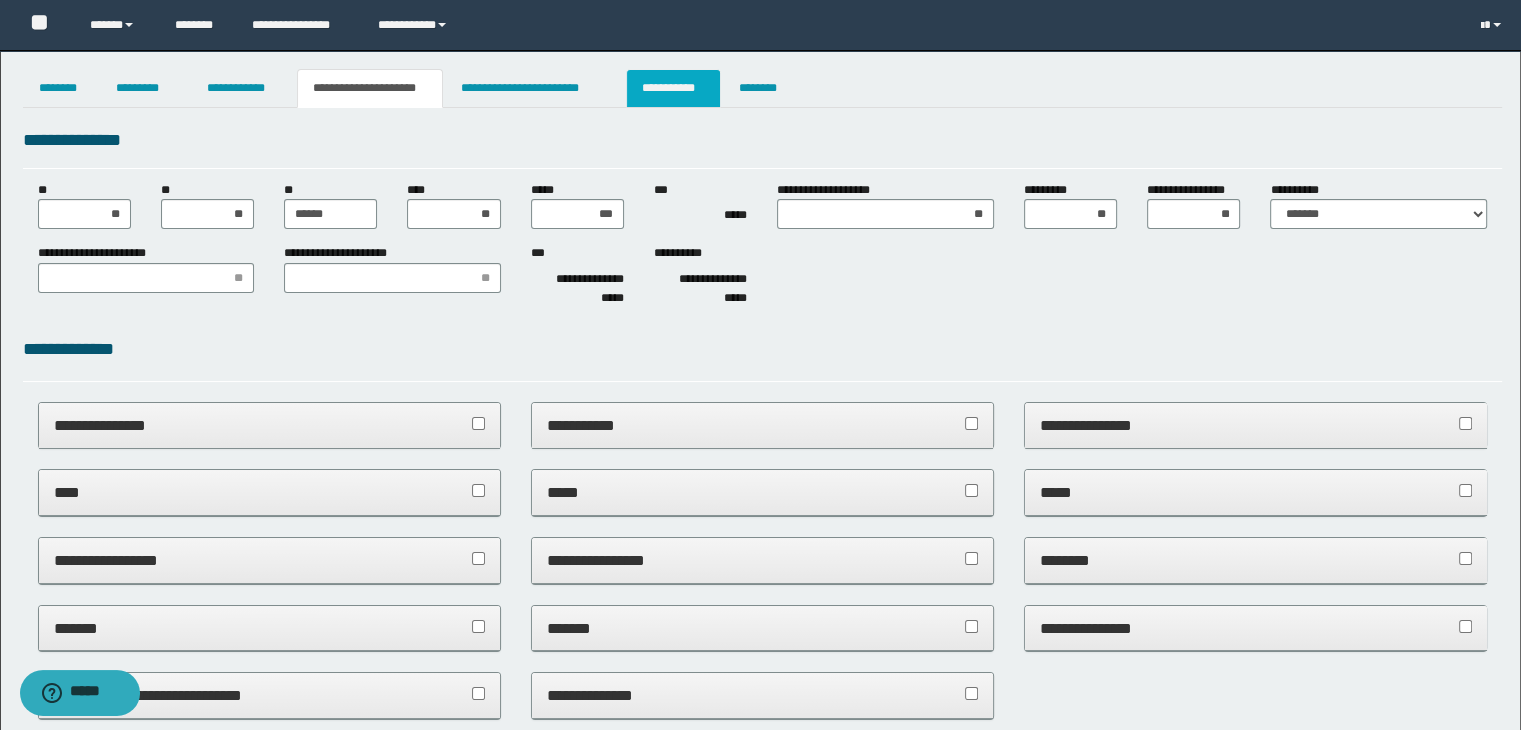 click on "**********" at bounding box center (673, 88) 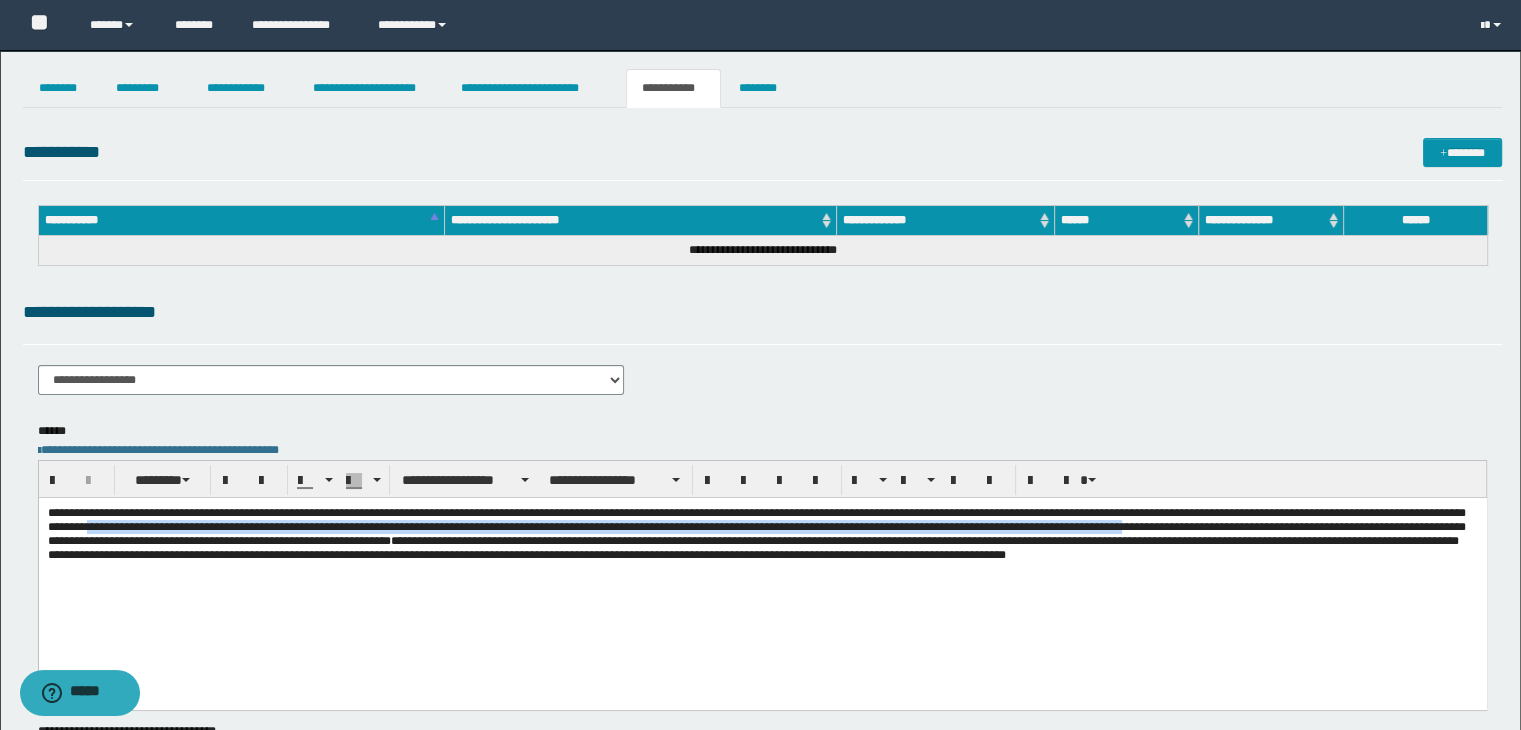 drag, startPoint x: 633, startPoint y: 526, endPoint x: 732, endPoint y: 551, distance: 102.10779 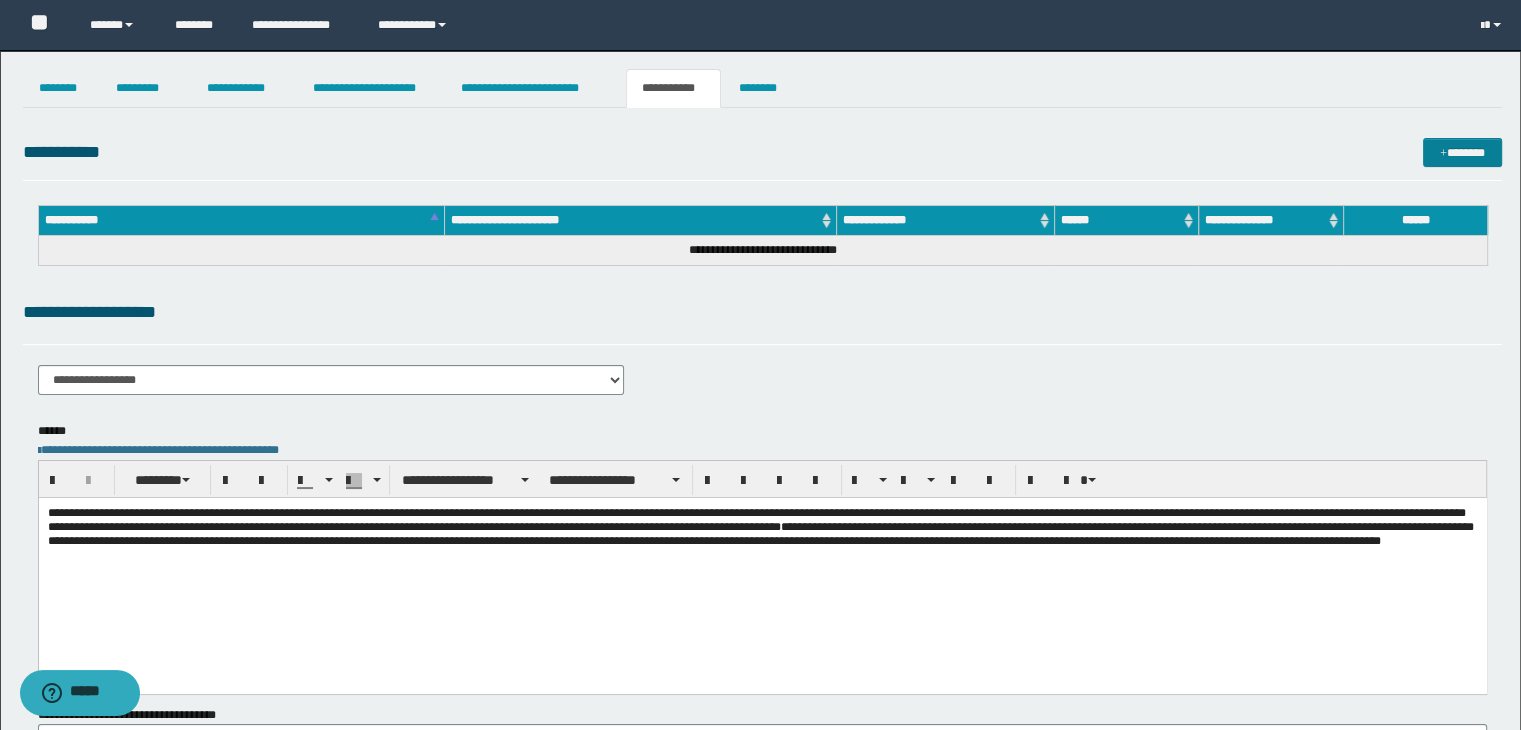 click at bounding box center [1443, 154] 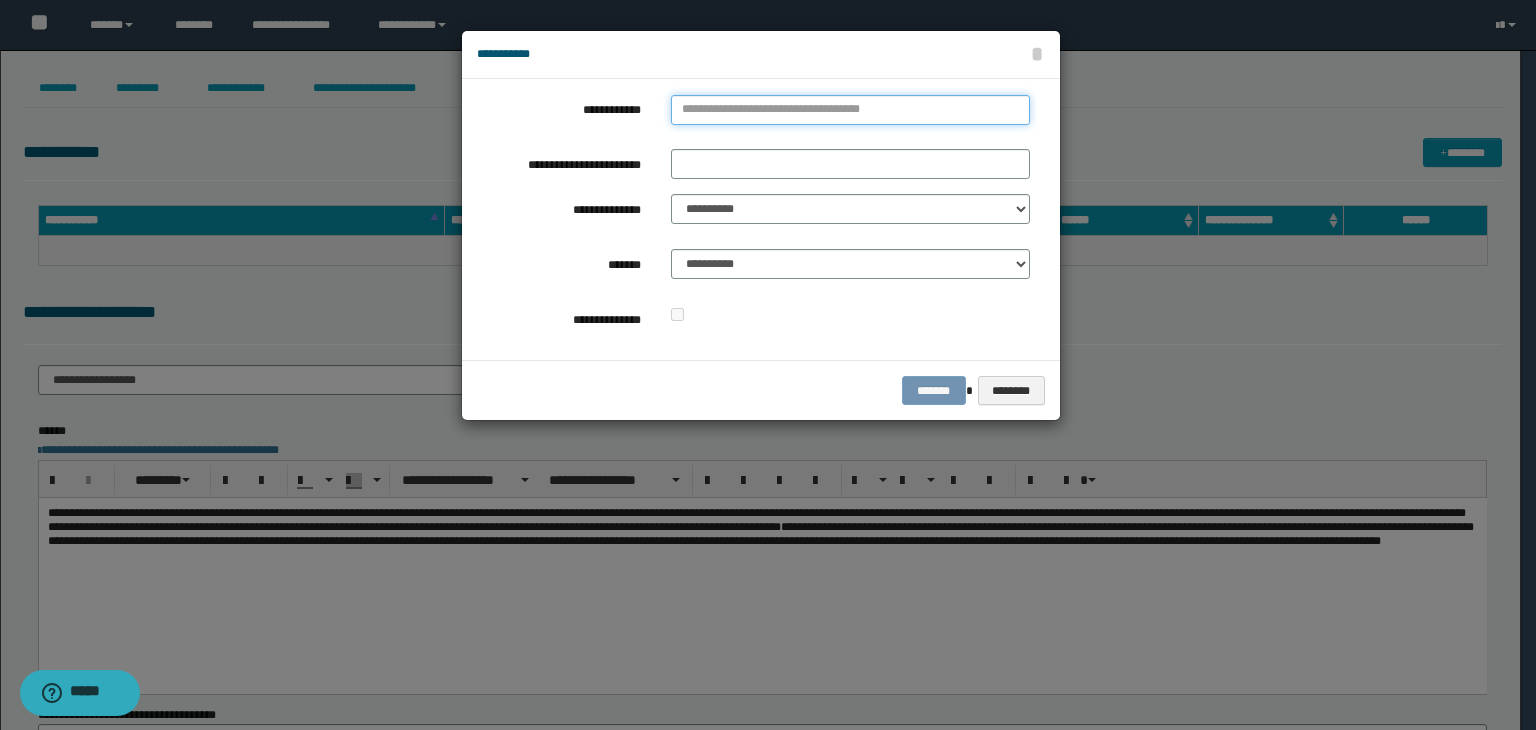 click on "**********" at bounding box center (850, 110) 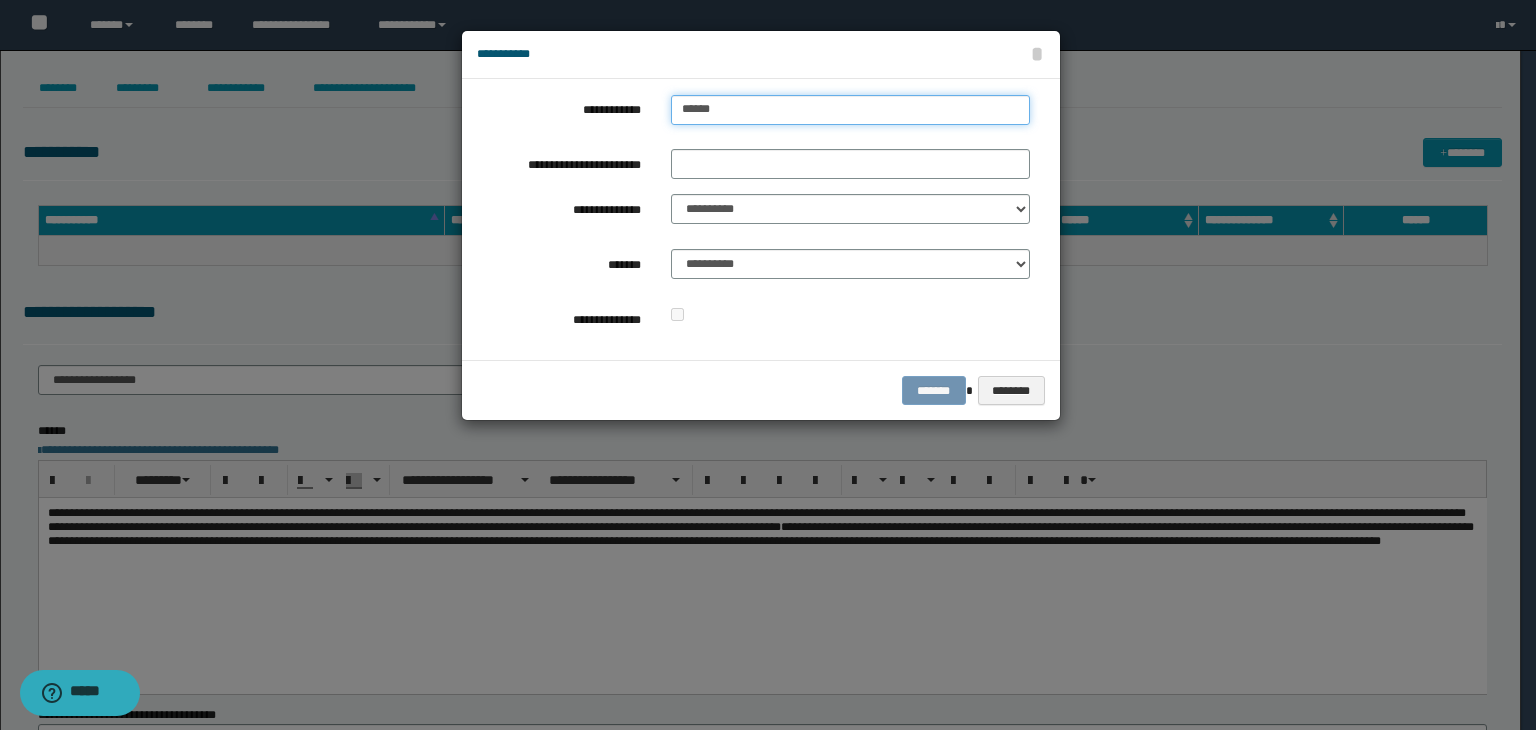 type on "*******" 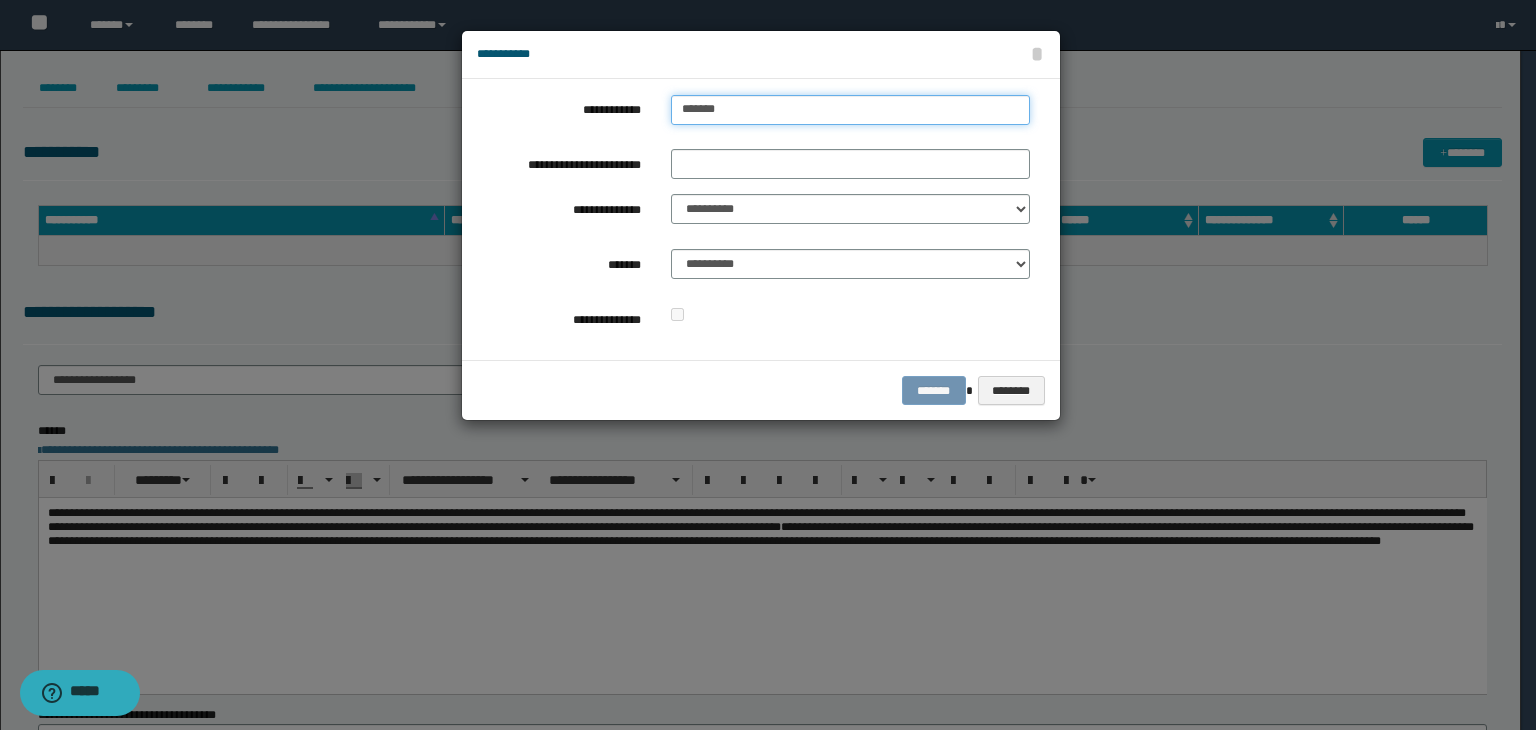 type on "*********" 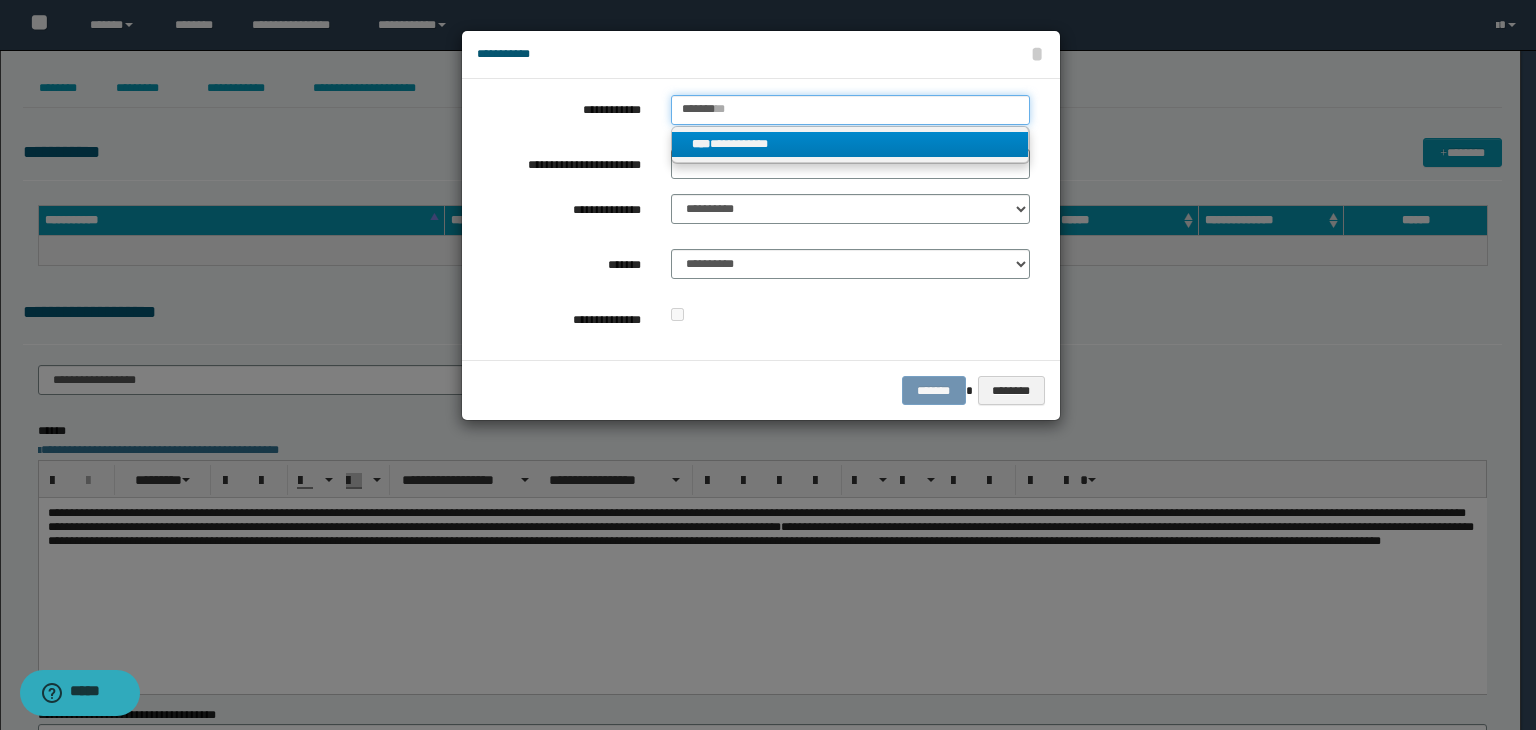 type on "*******" 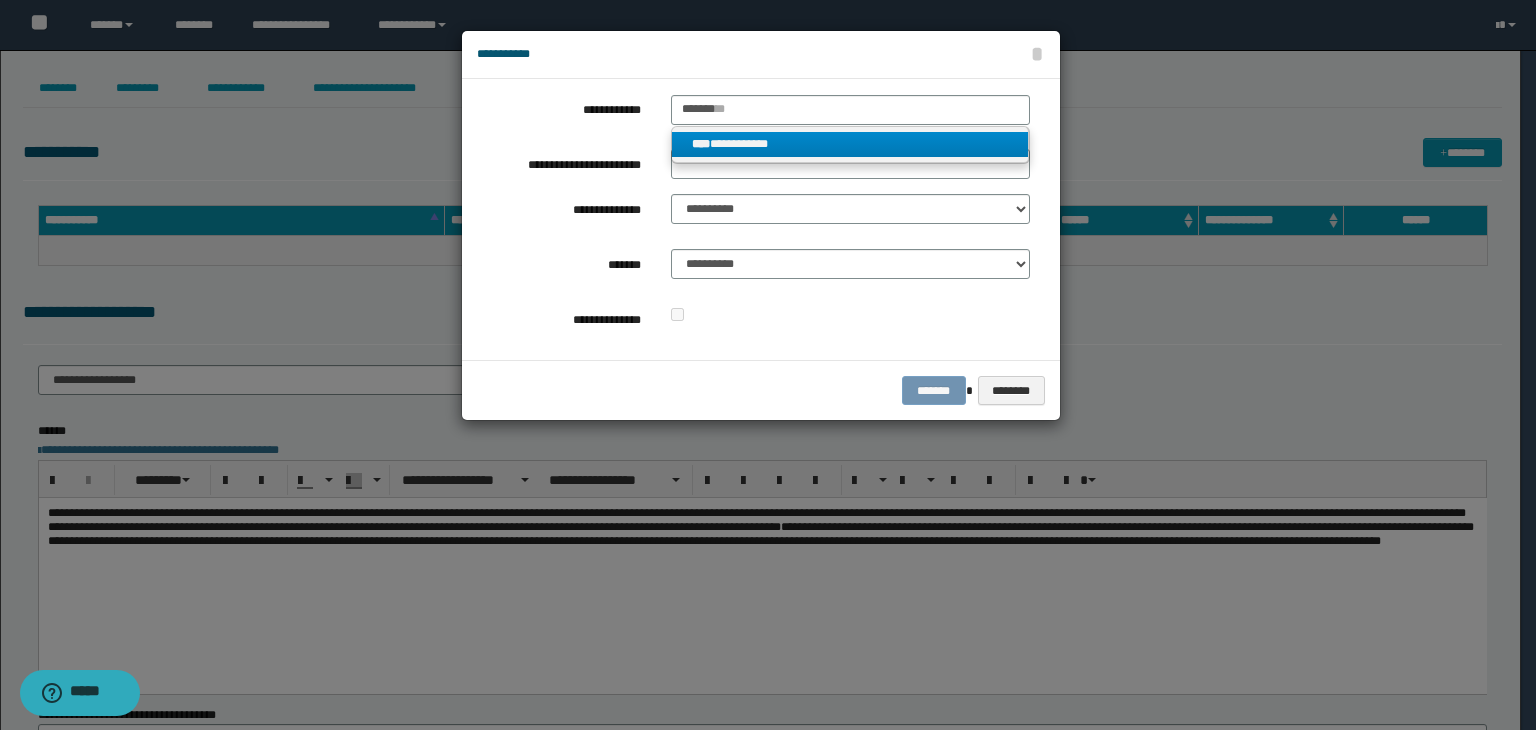 click on "**********" at bounding box center [850, 144] 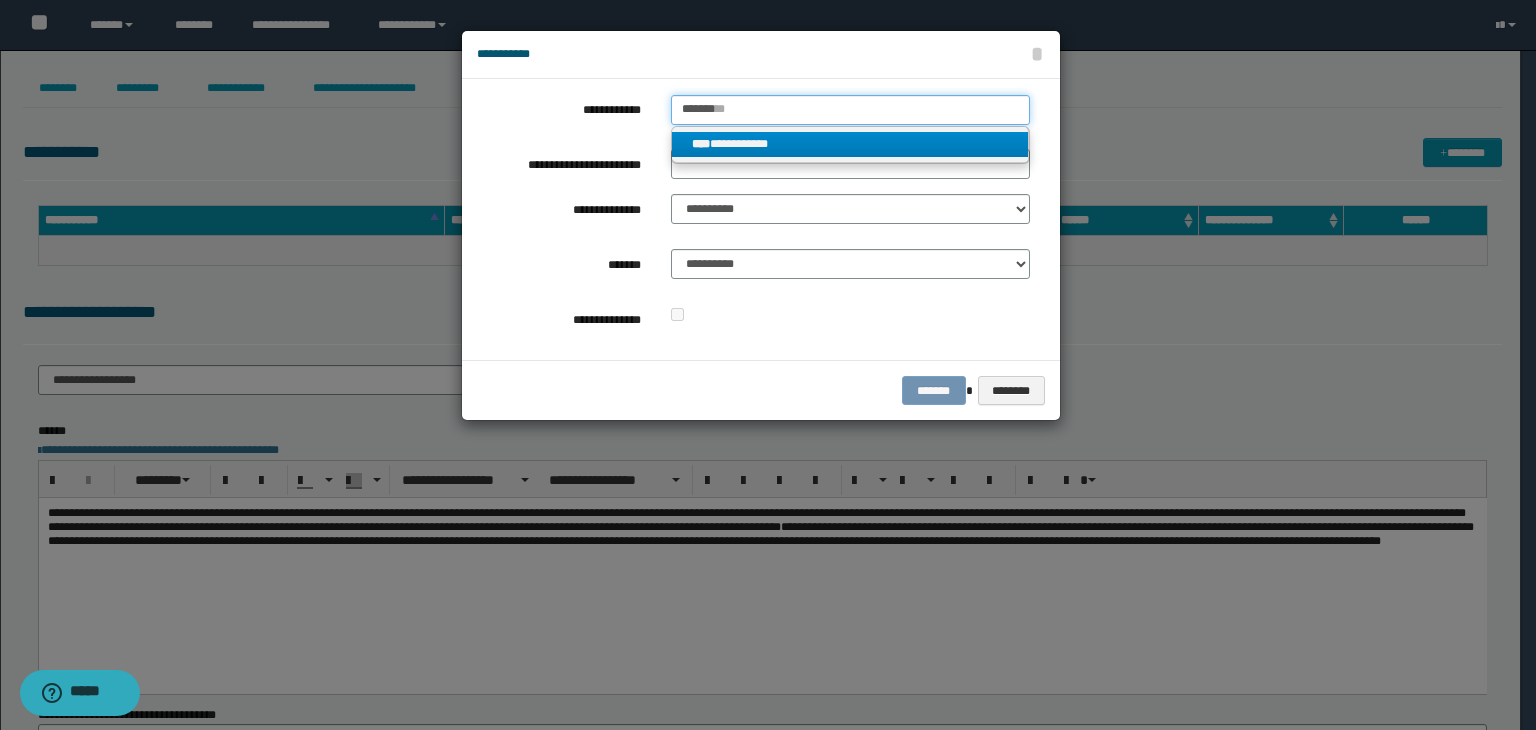 type 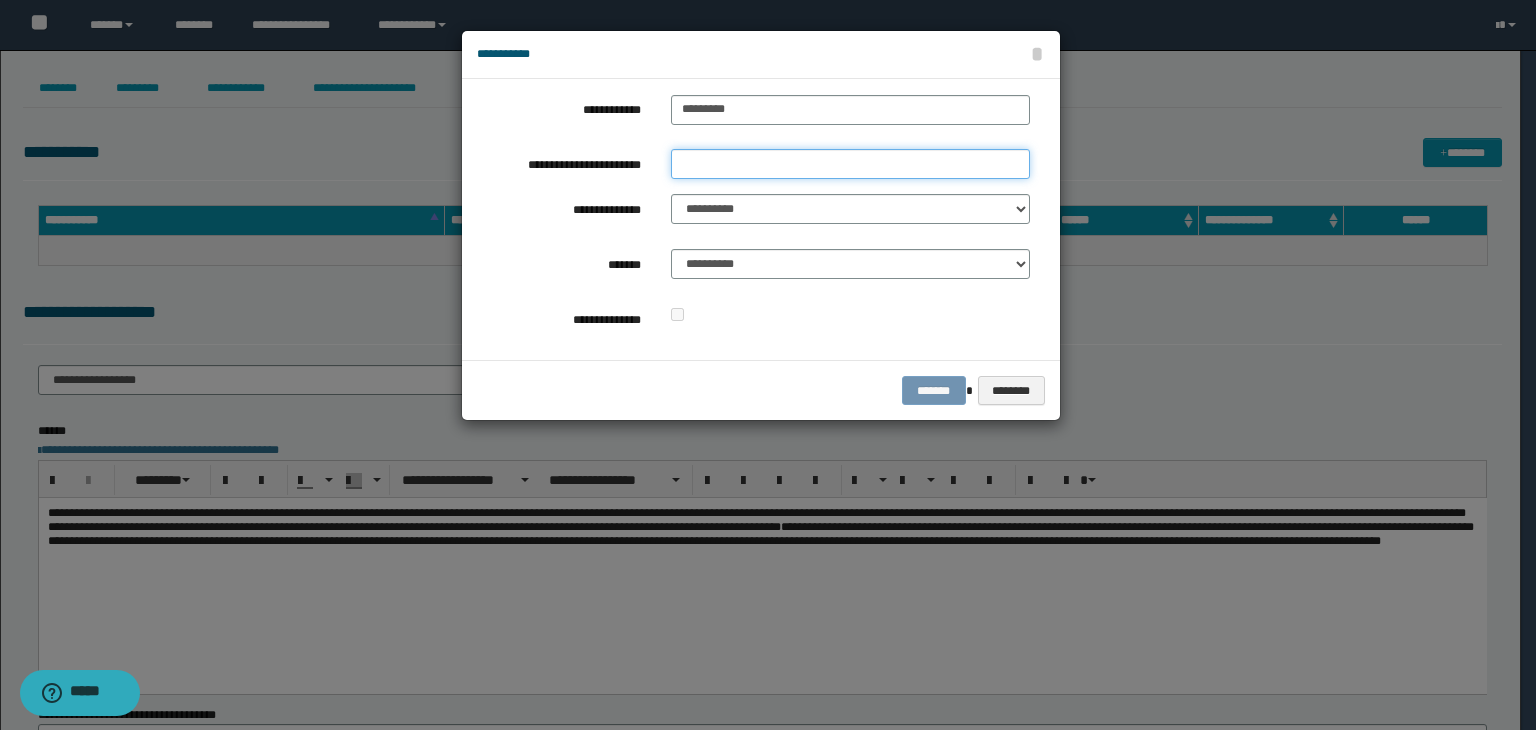 click on "**********" at bounding box center [850, 164] 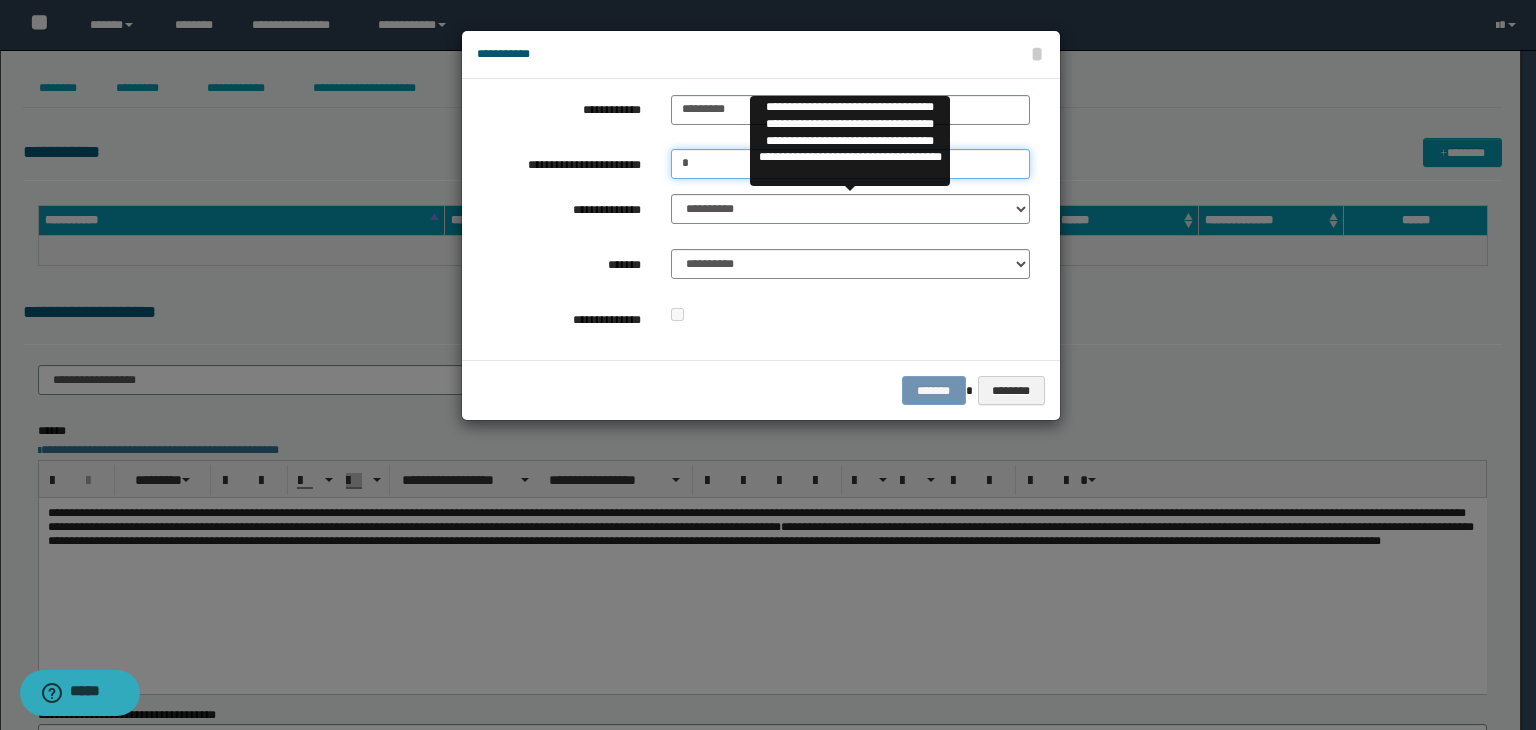type on "*" 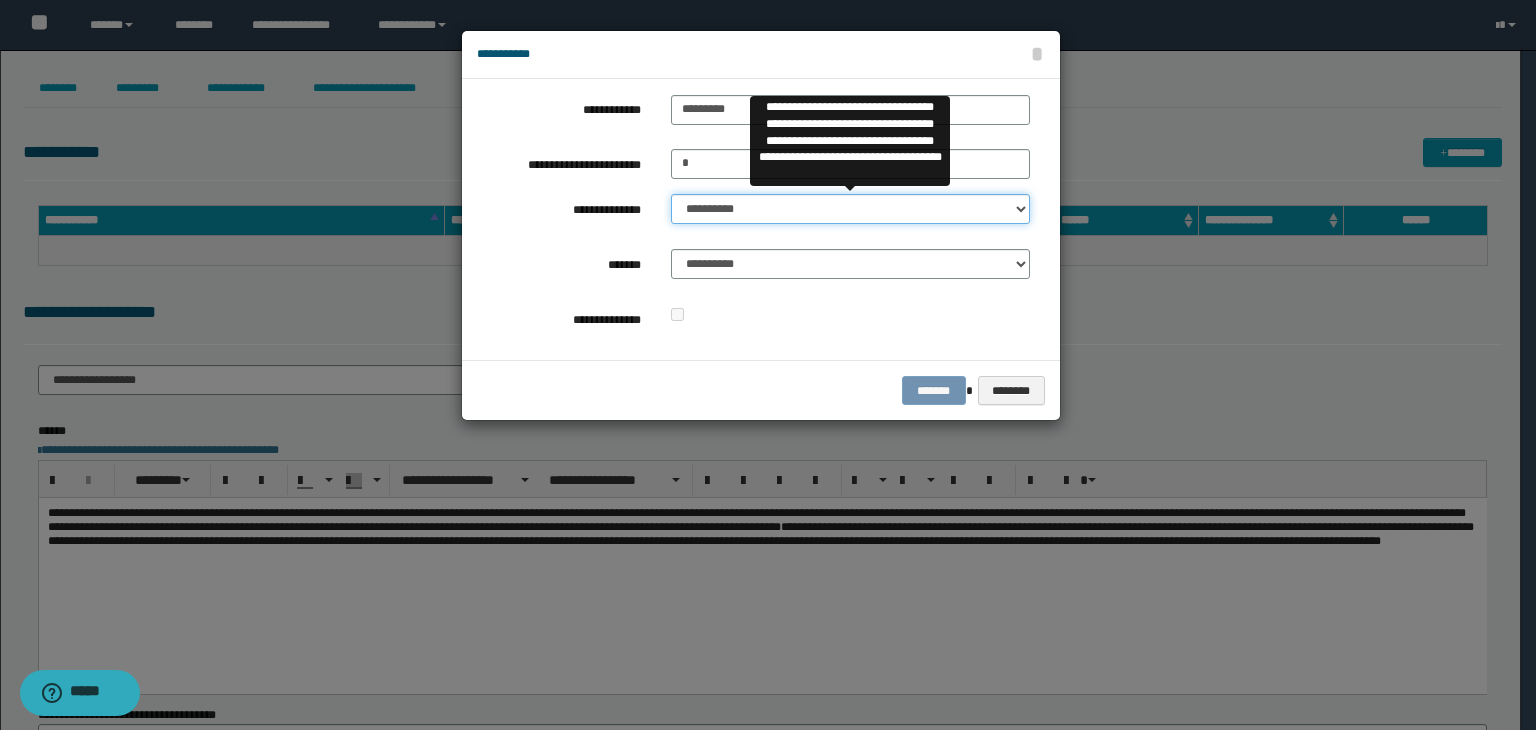 click on "**********" at bounding box center (850, 209) 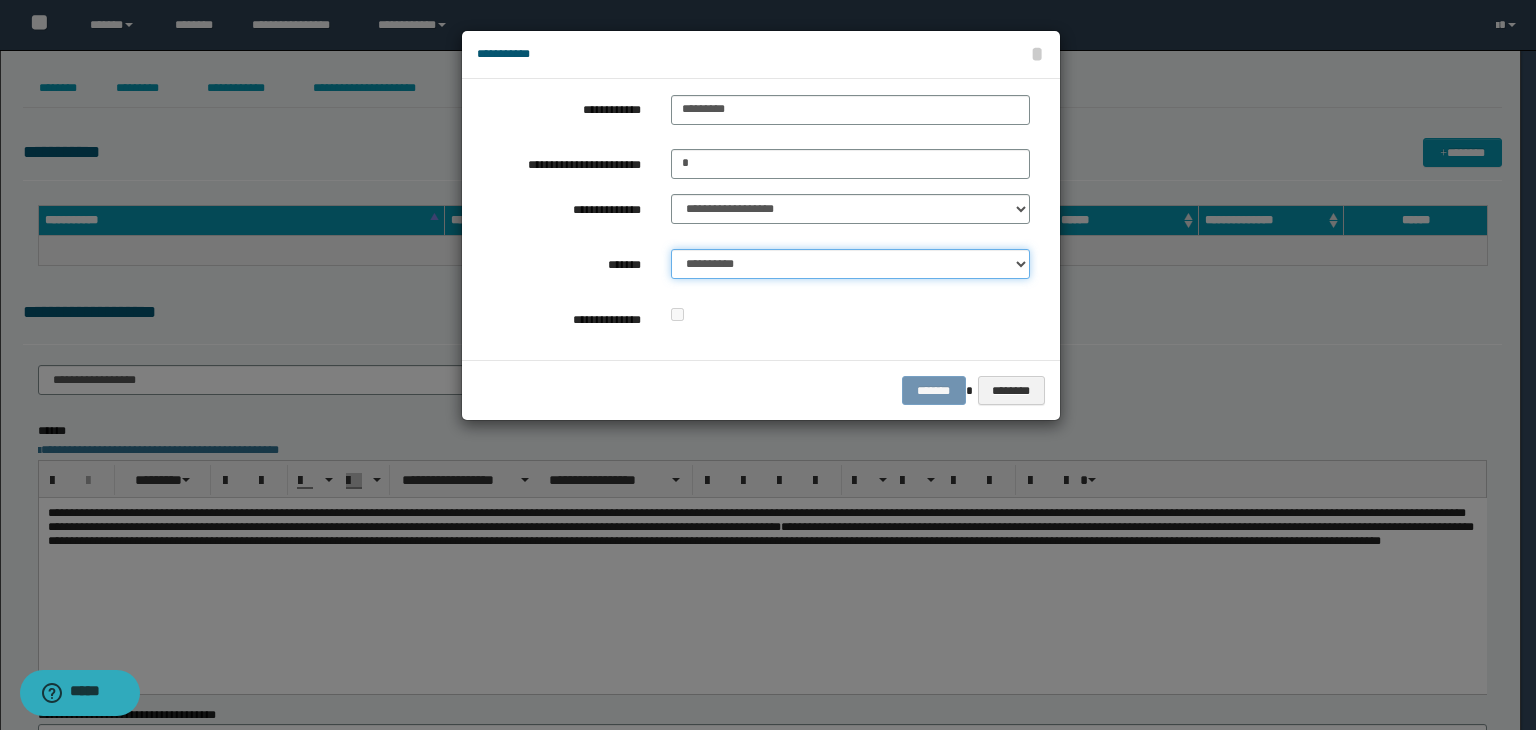 click on "**********" at bounding box center [850, 264] 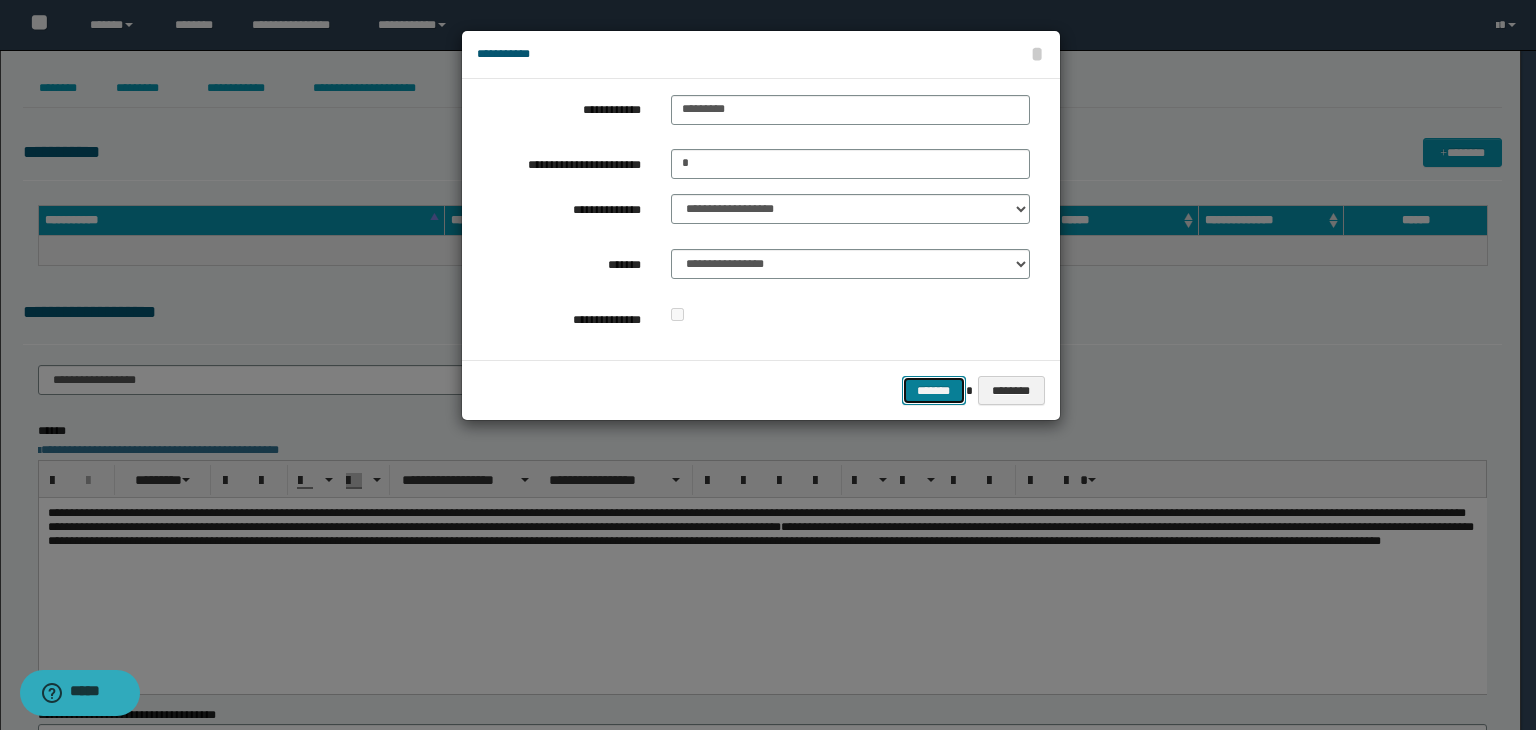 click on "*******" at bounding box center (934, 391) 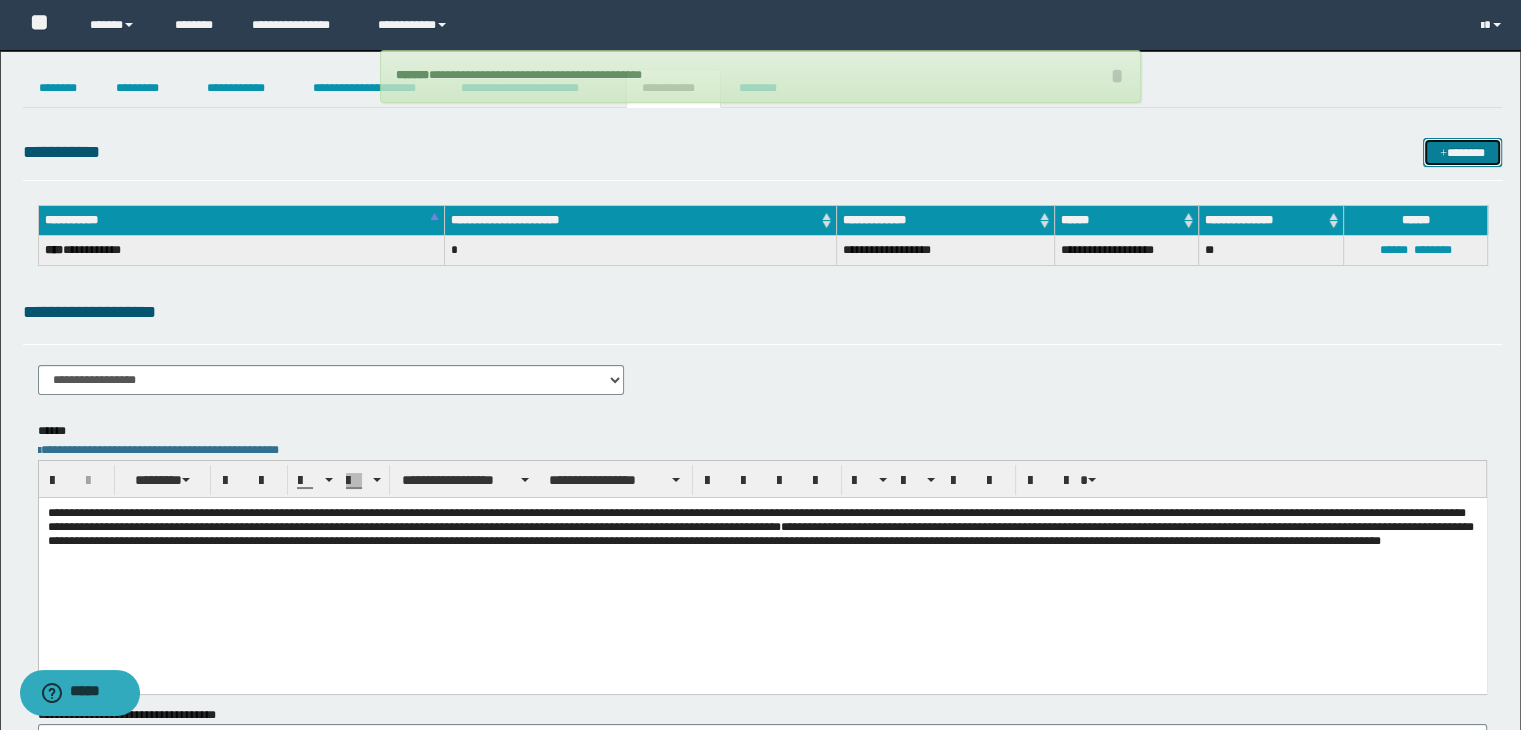 type 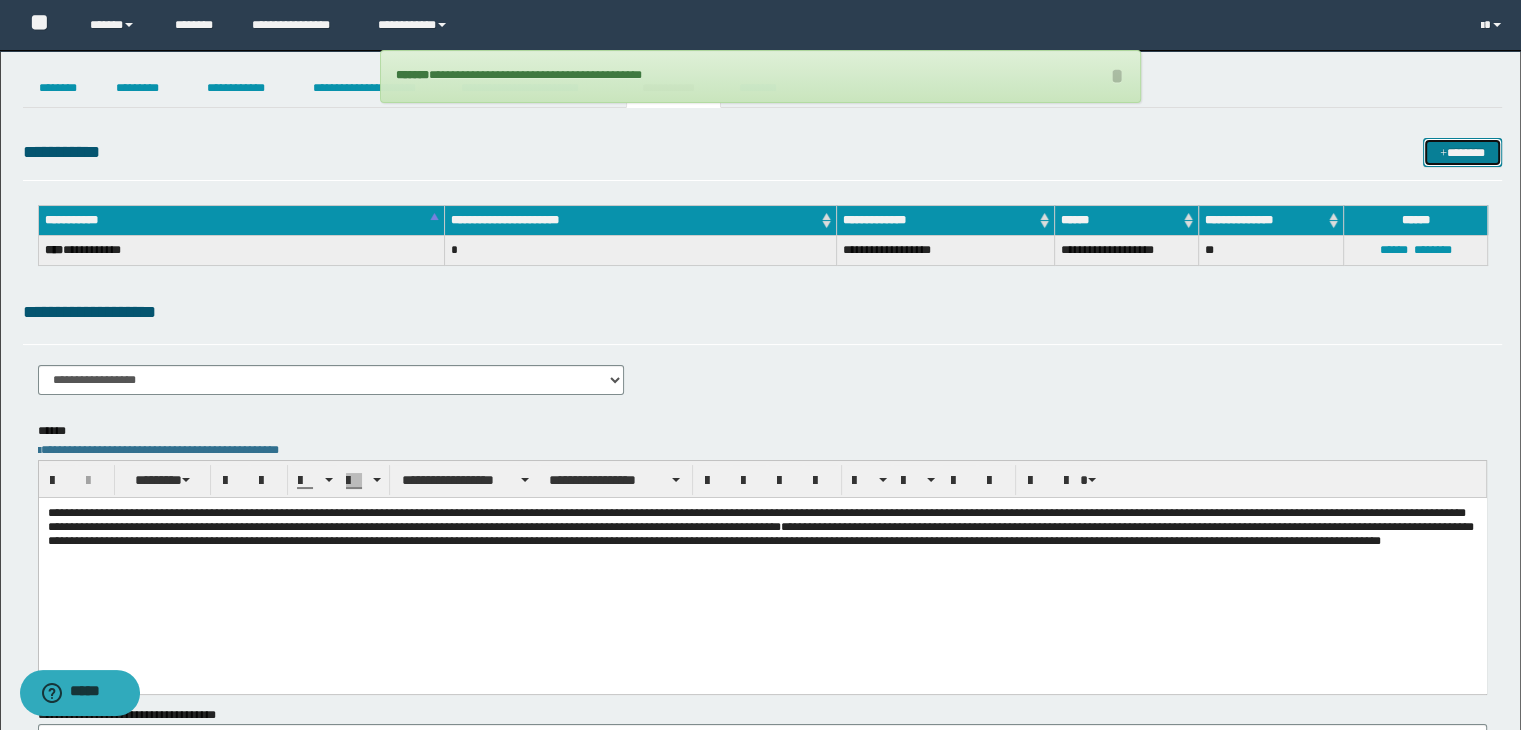 click at bounding box center (1443, 154) 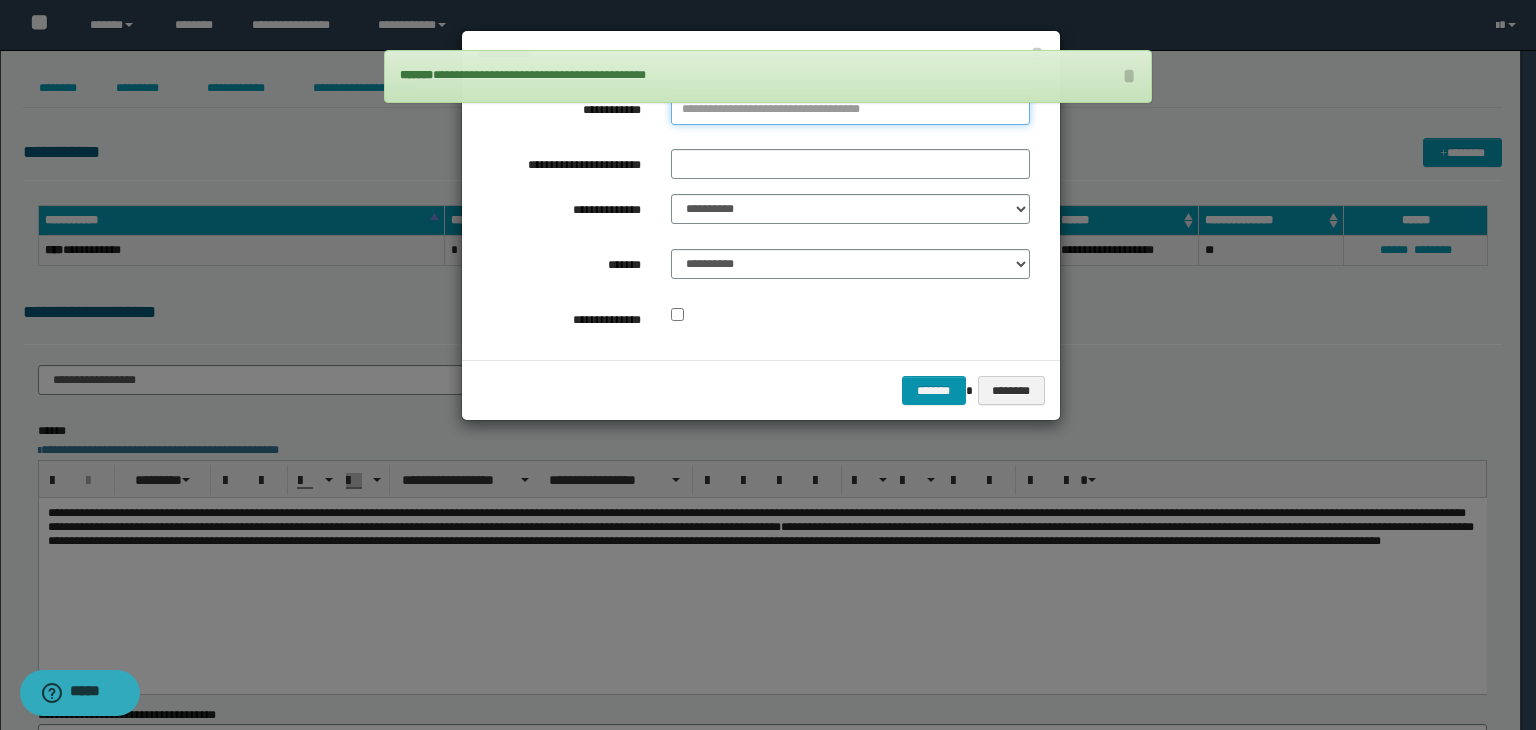 type on "*********" 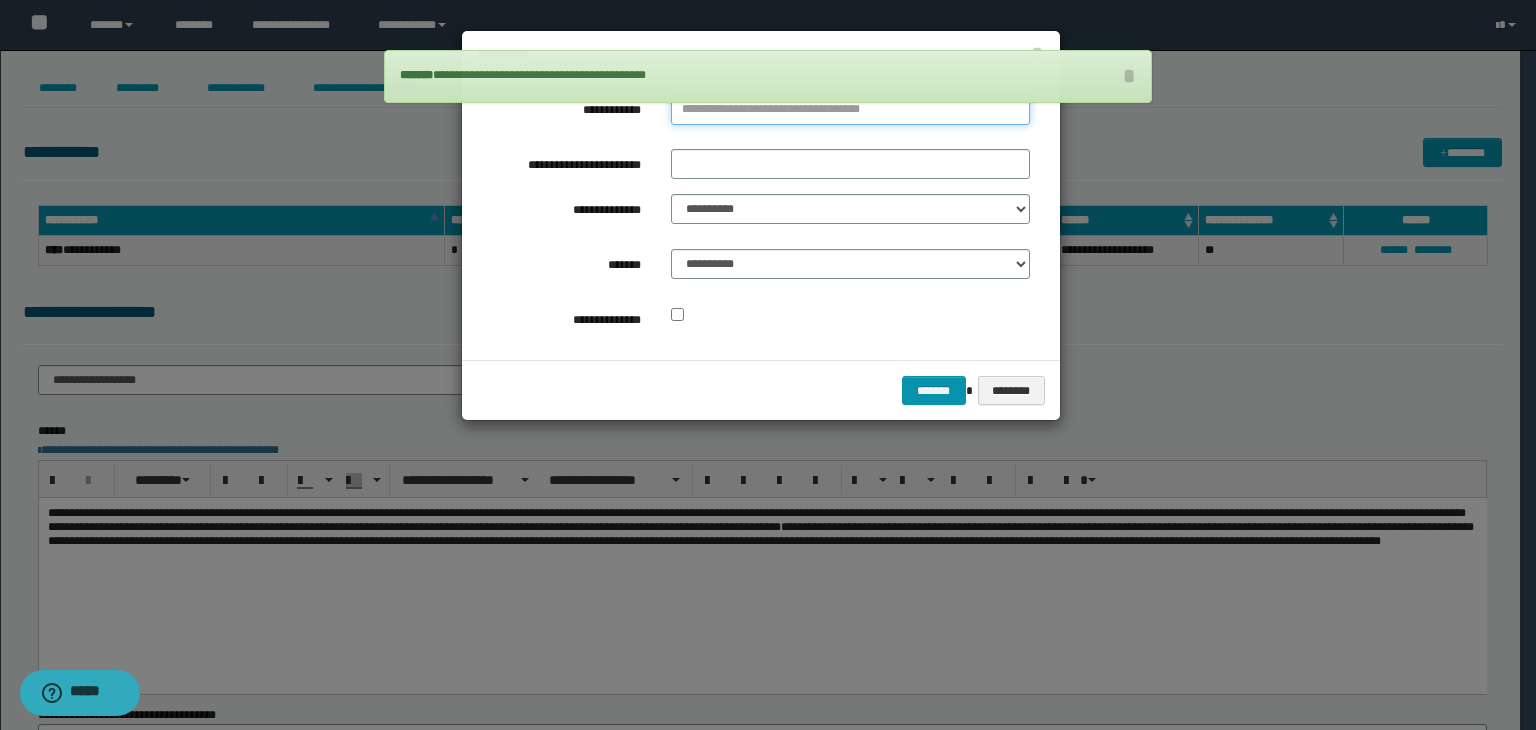 click on "**********" at bounding box center (850, 110) 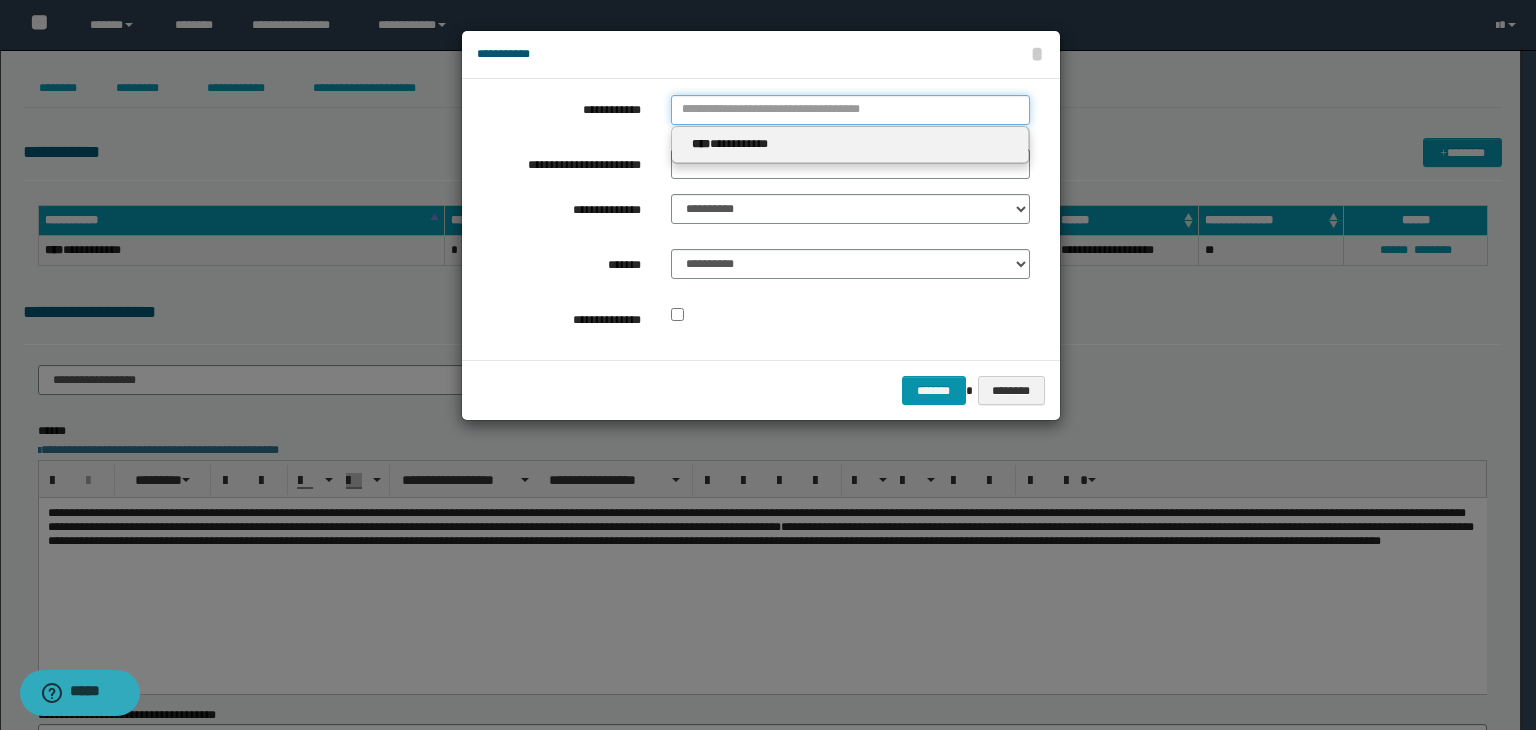 type 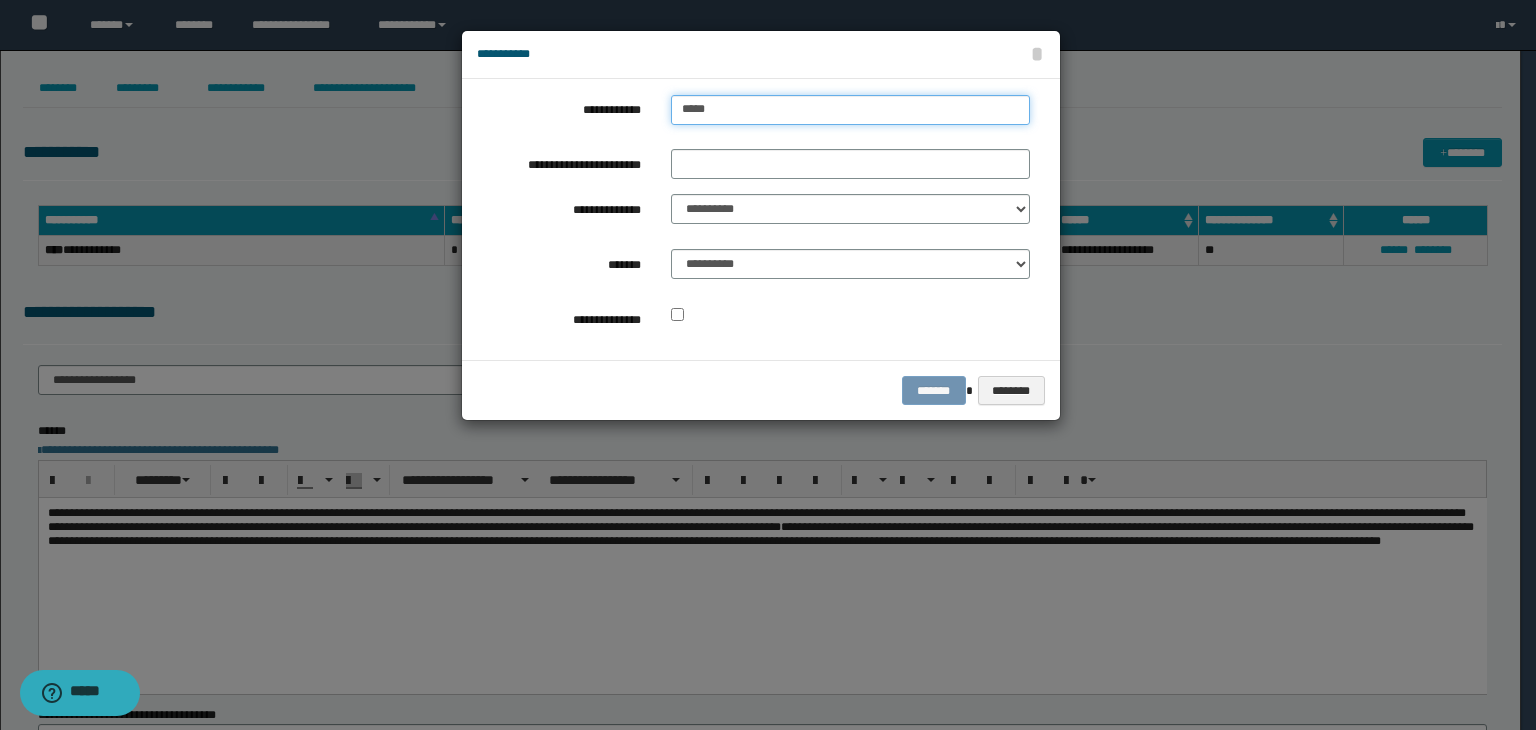 type on "******" 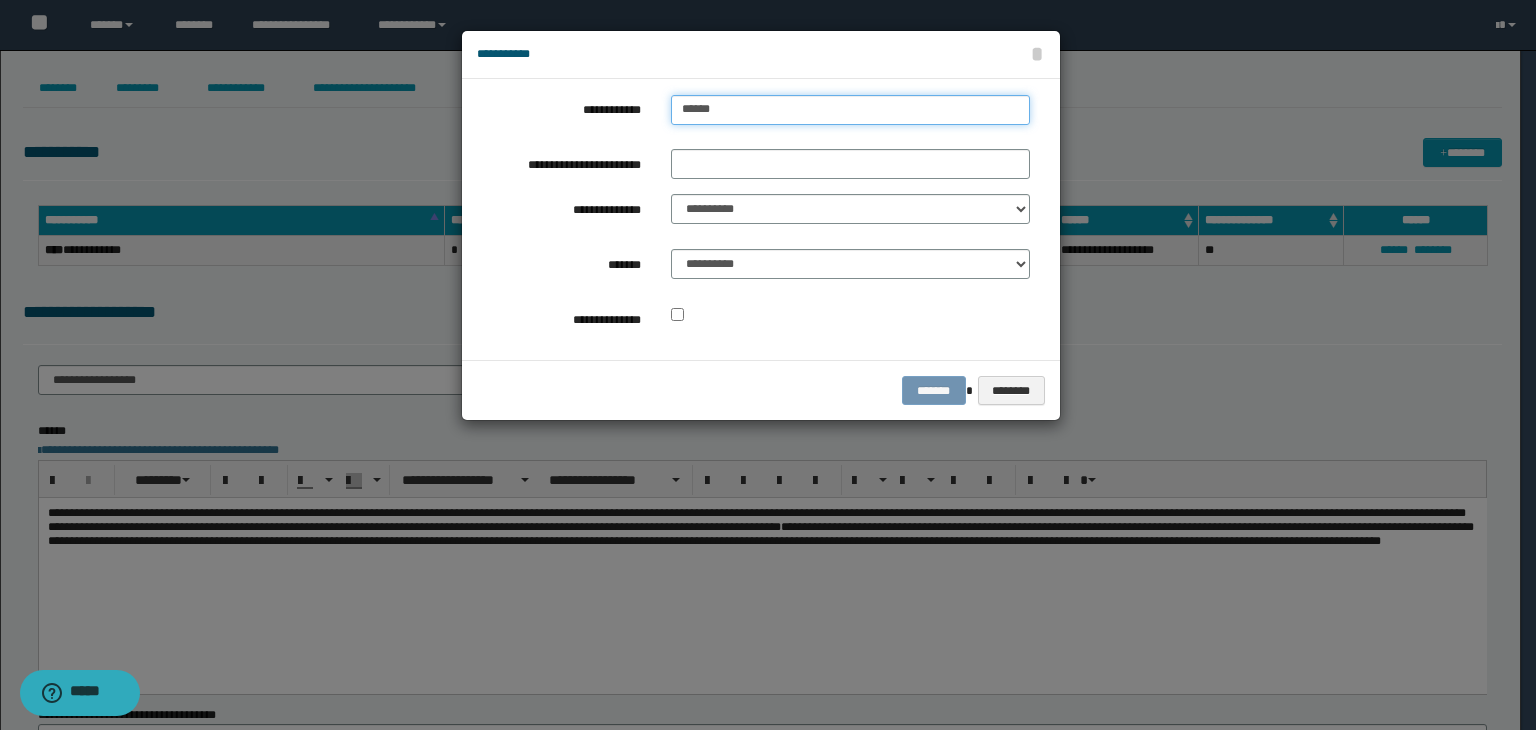 type on "******" 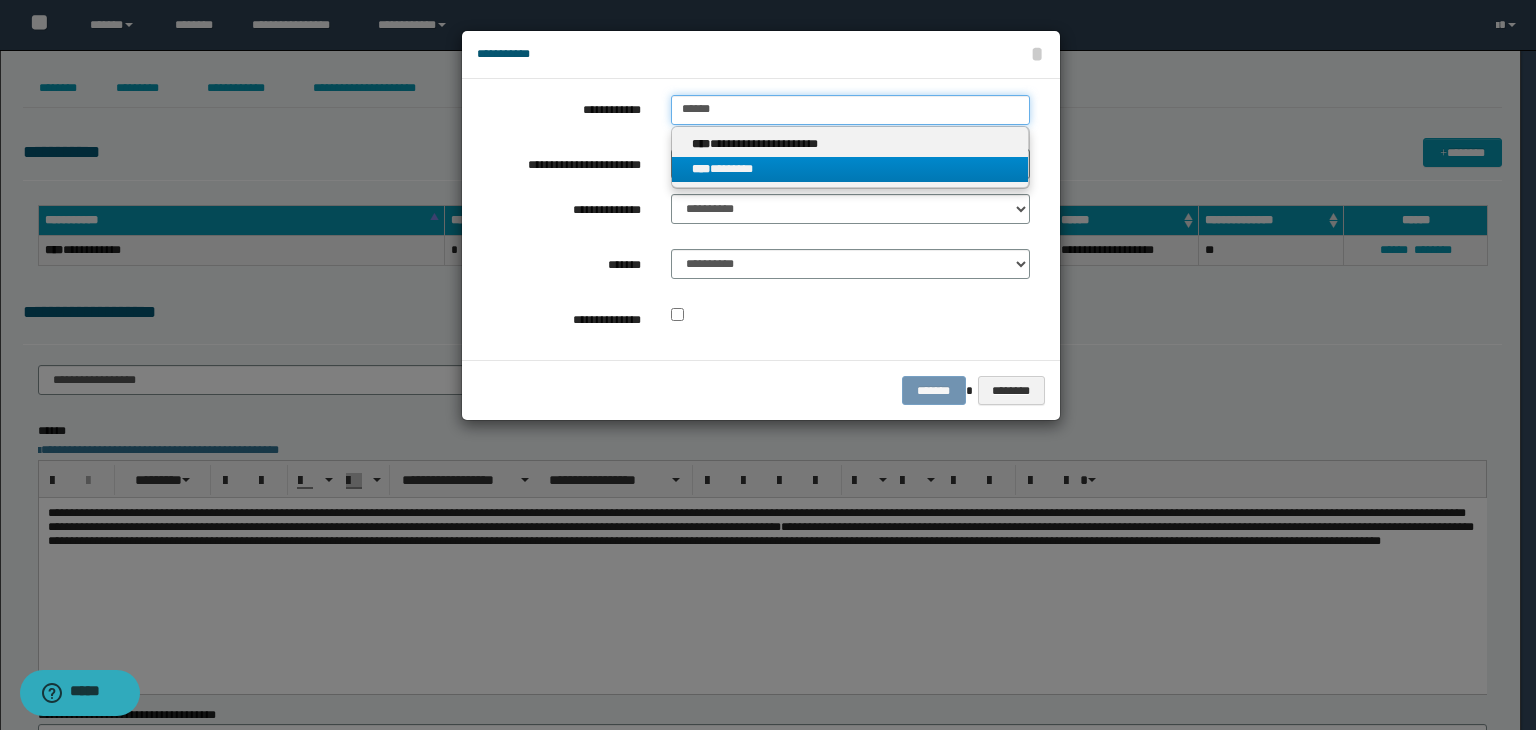 type on "******" 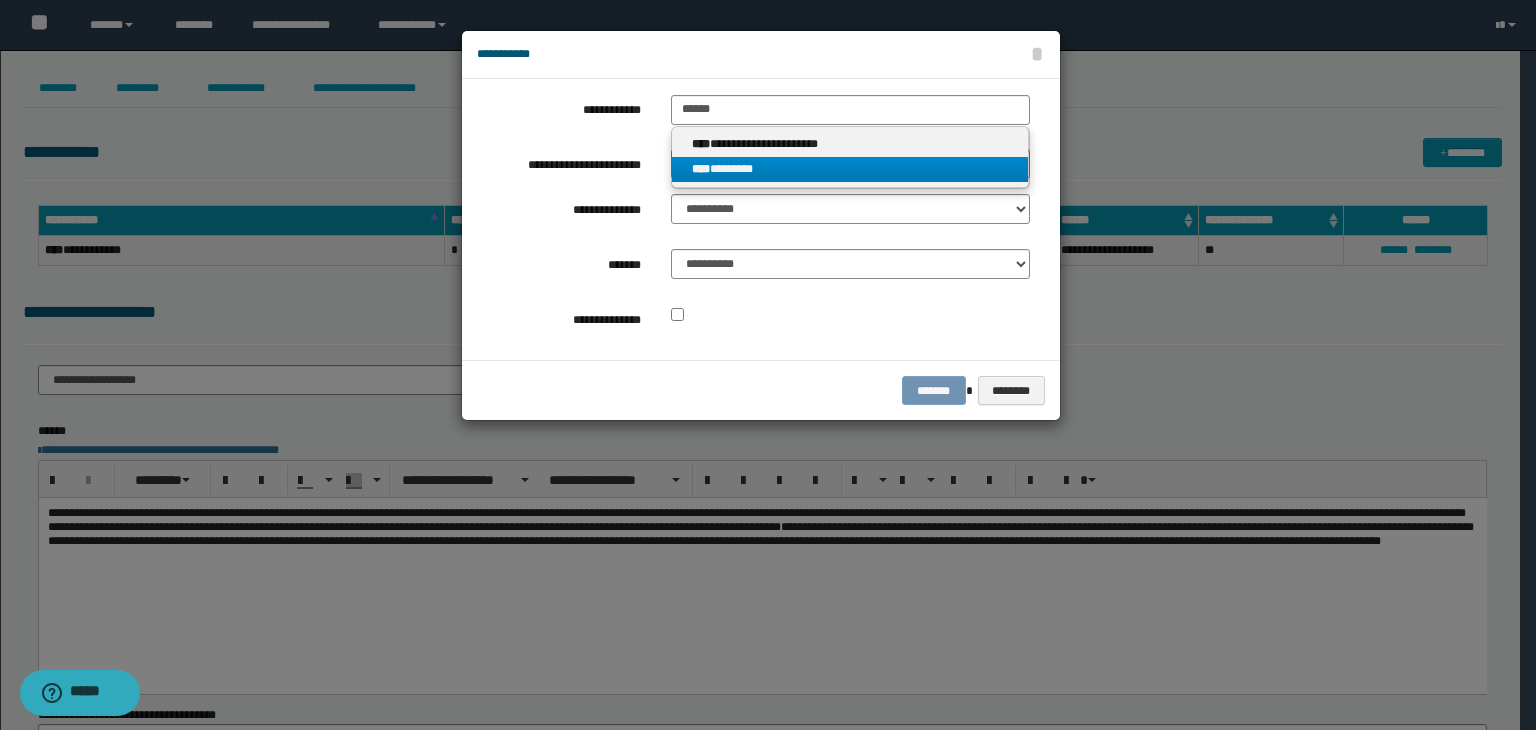 click on "****" at bounding box center [701, 169] 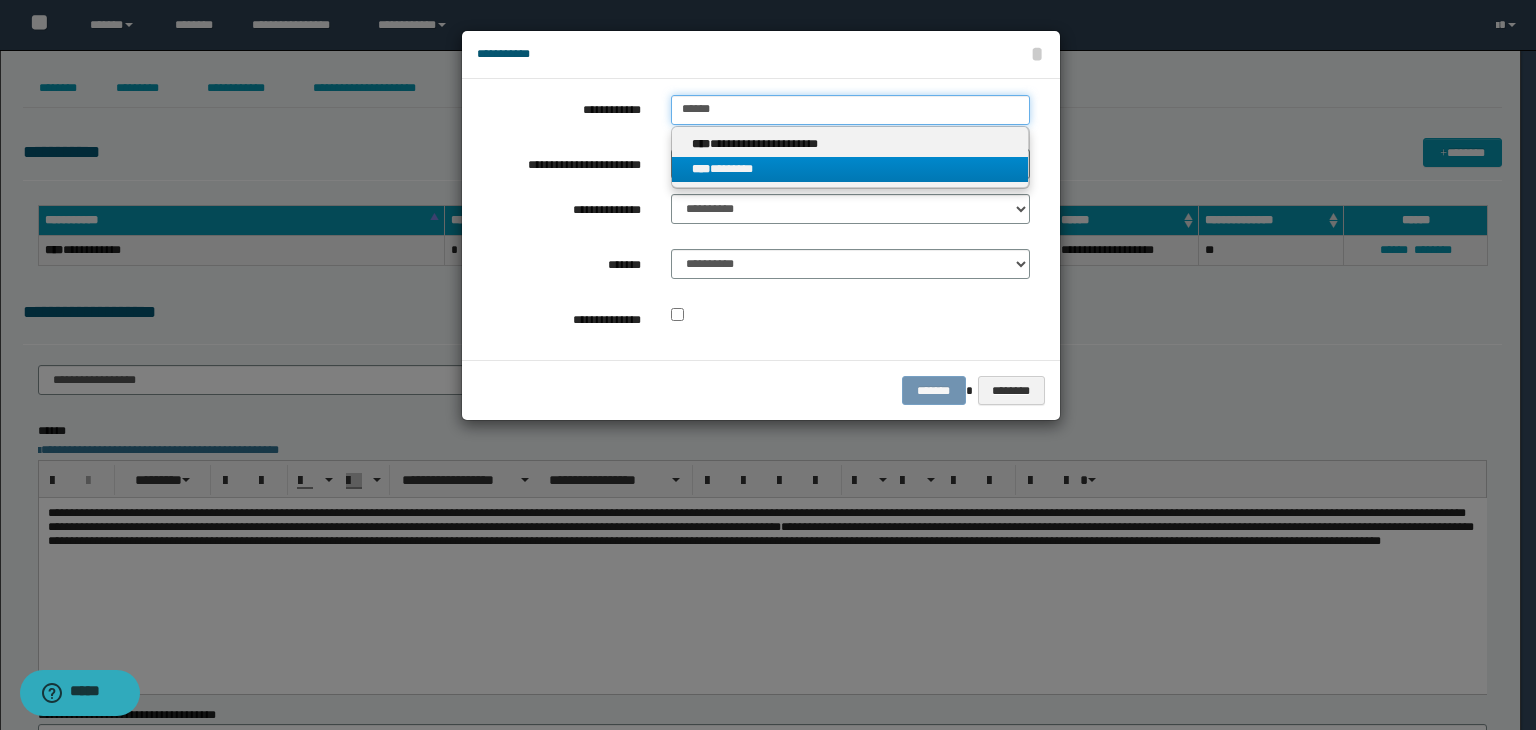 type 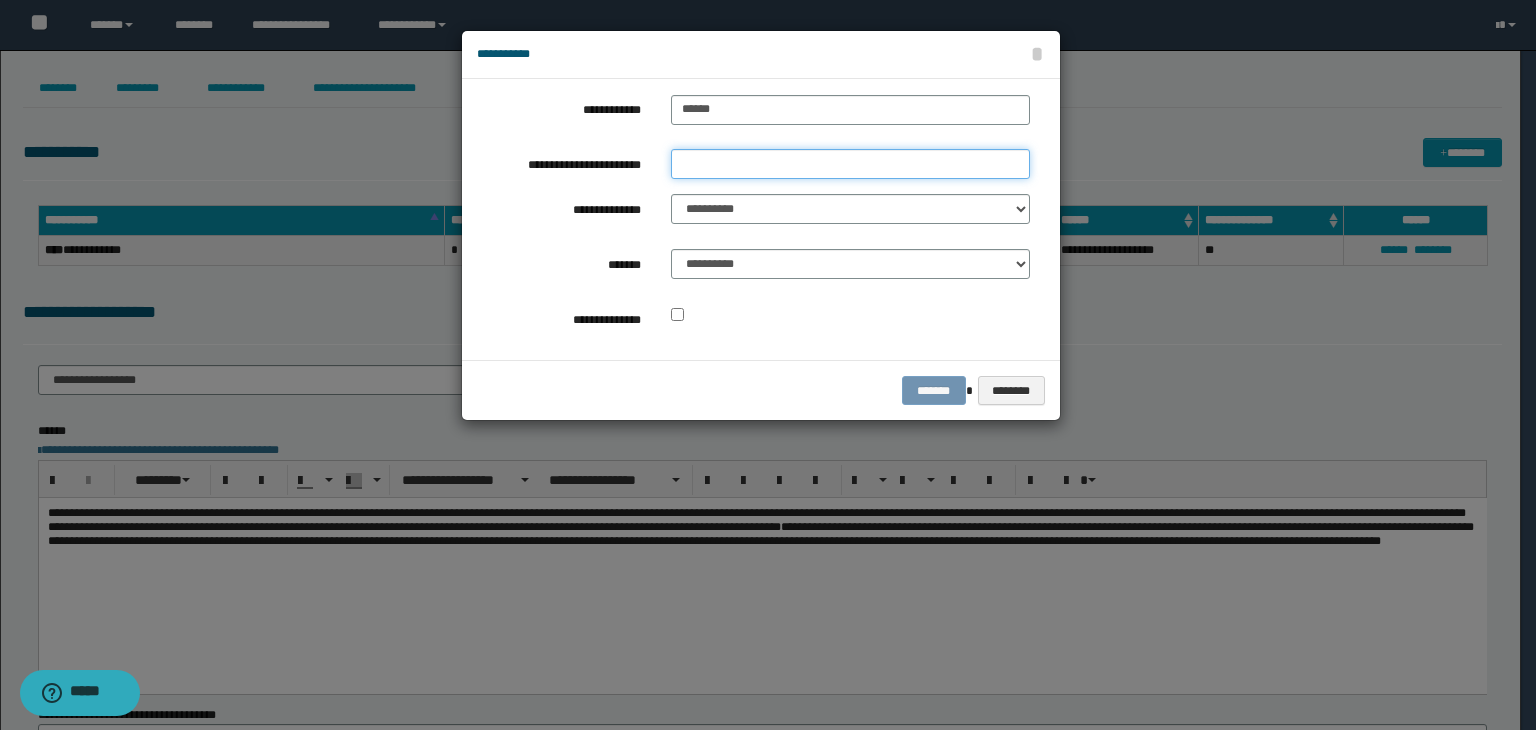 click on "**********" at bounding box center [850, 164] 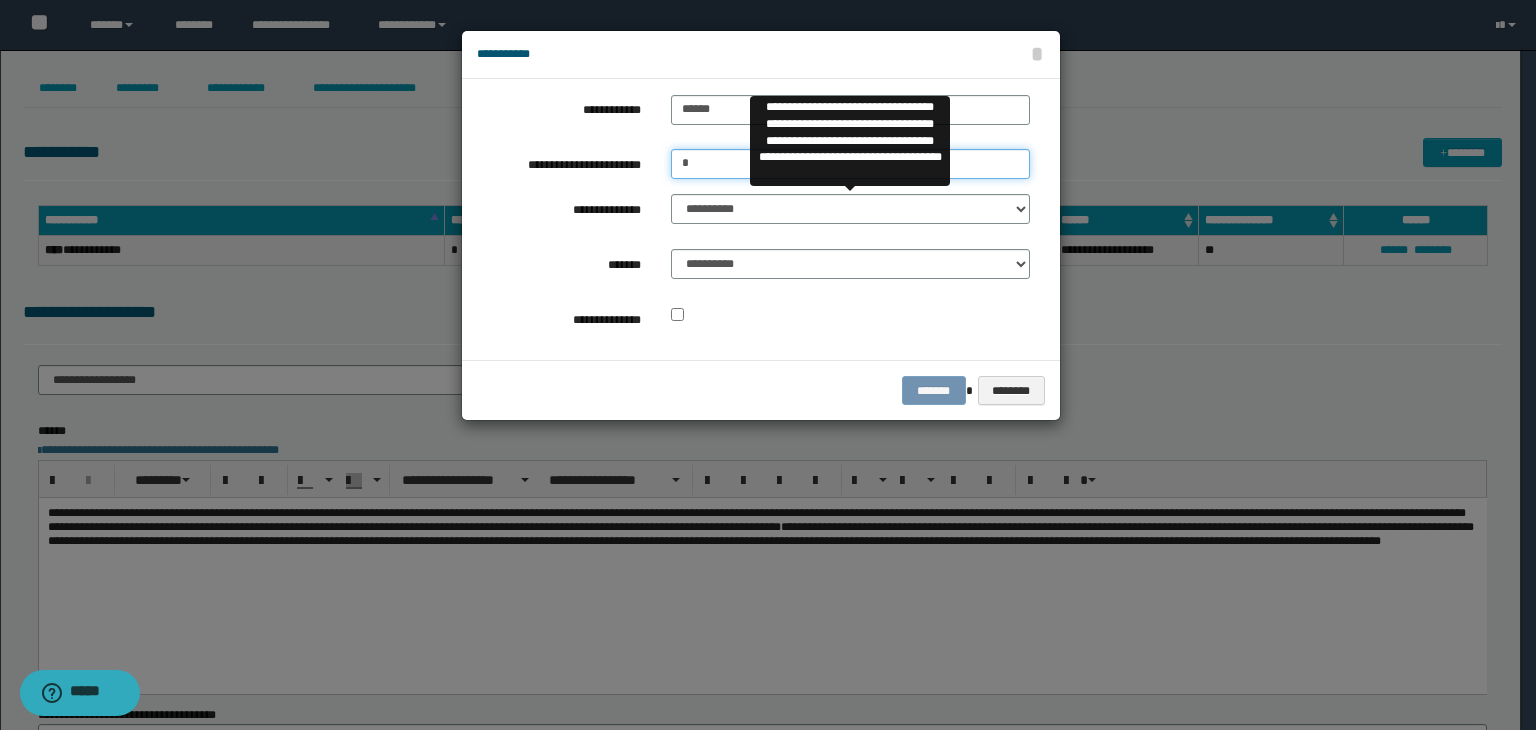 type on "*" 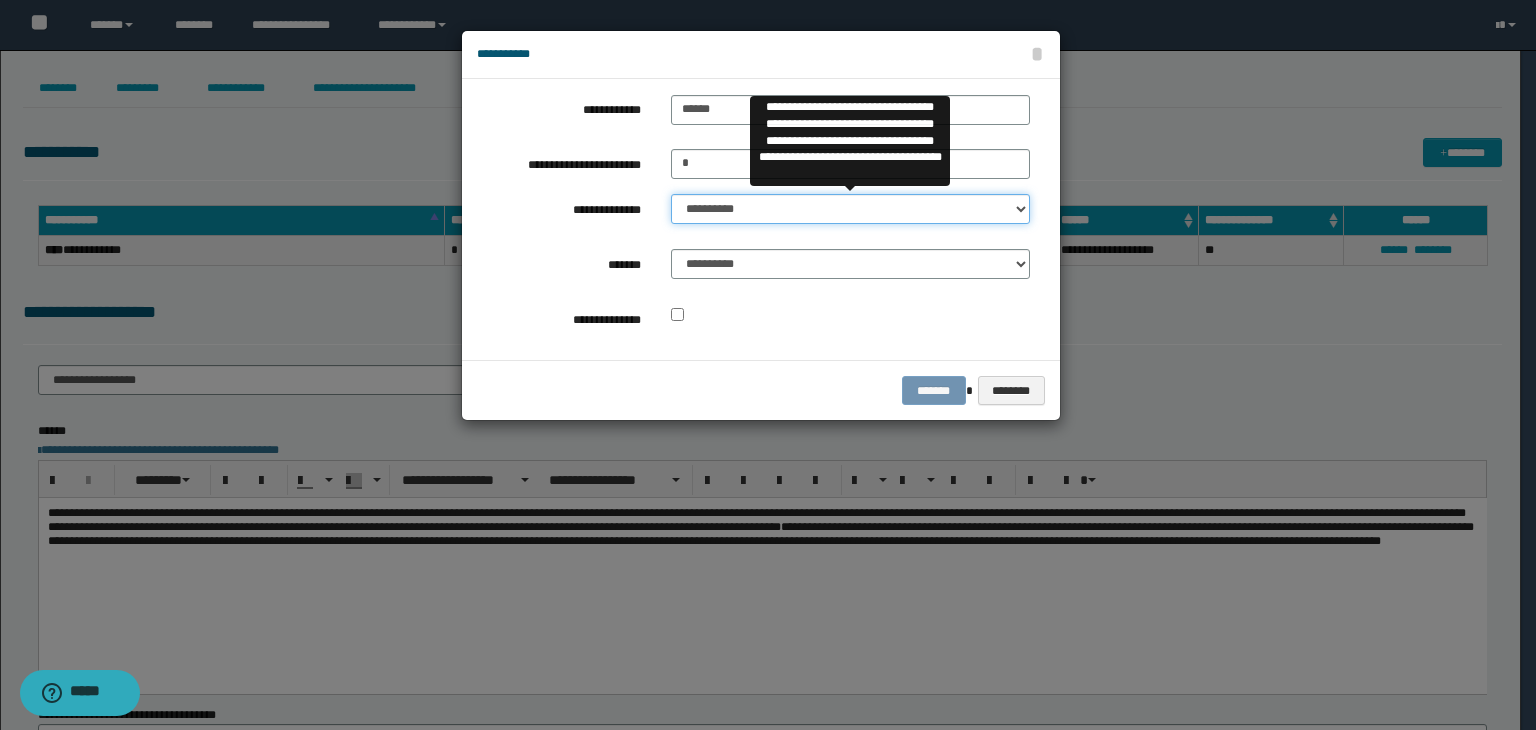 click on "**********" at bounding box center (850, 209) 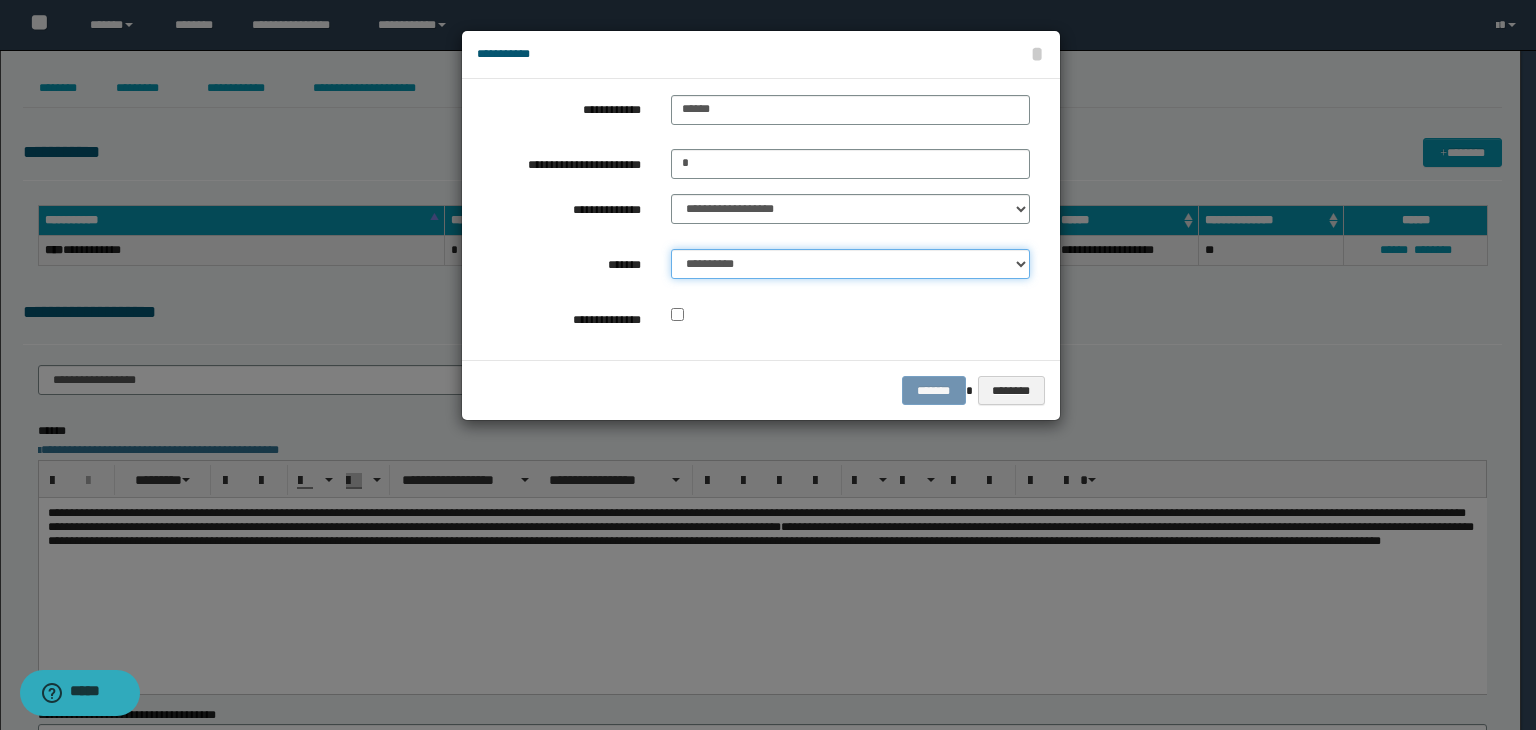 click on "**********" at bounding box center [850, 264] 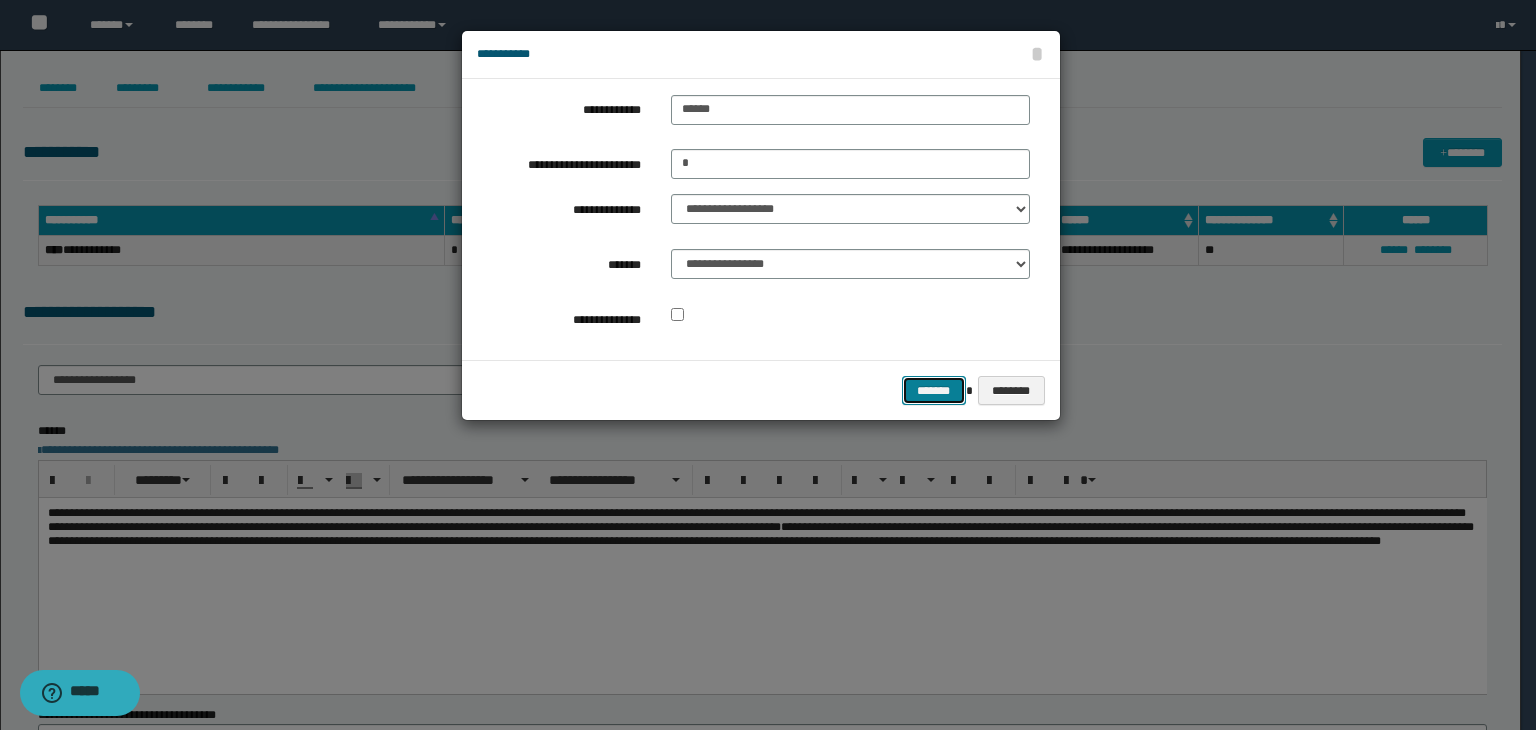 click on "*******" at bounding box center (934, 391) 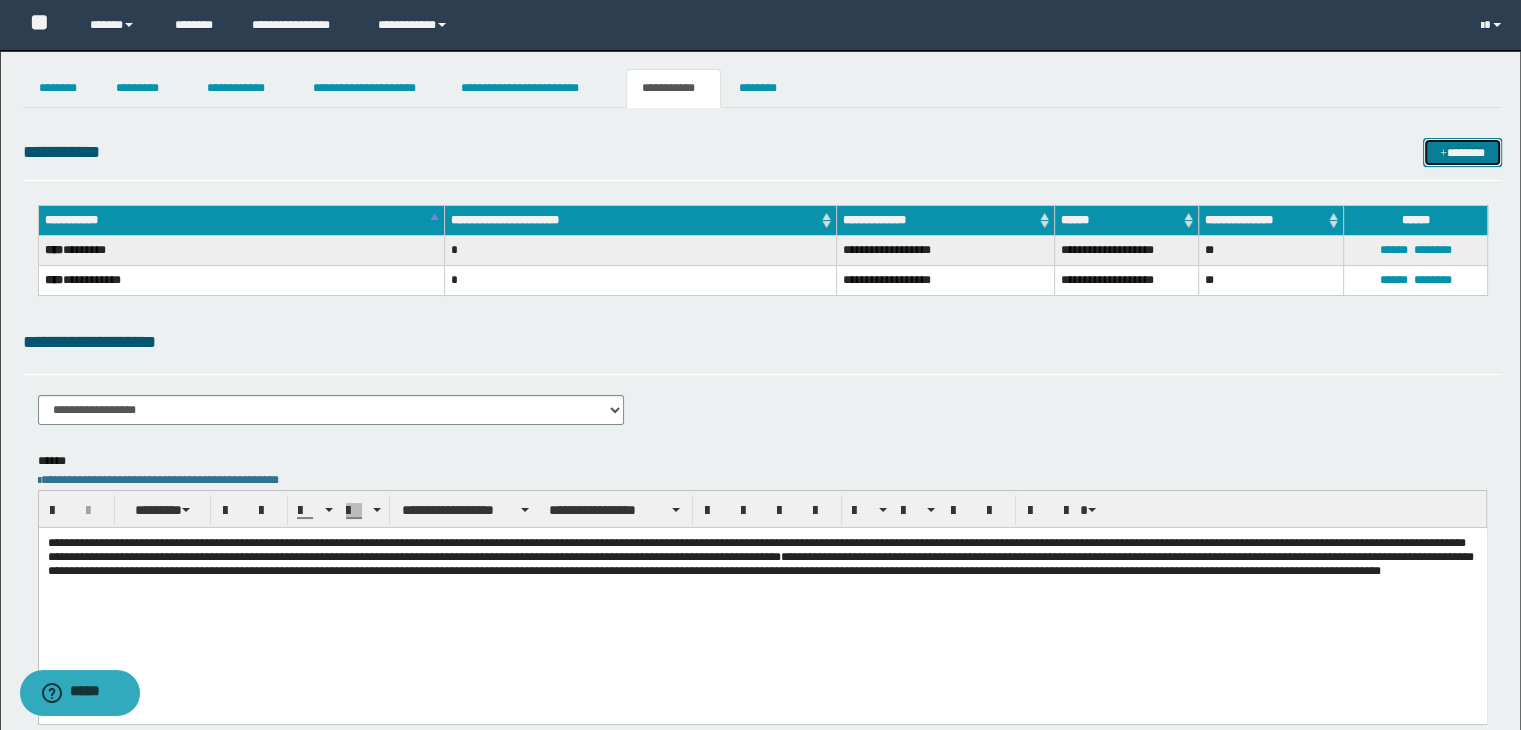 click on "*******" at bounding box center (1462, 153) 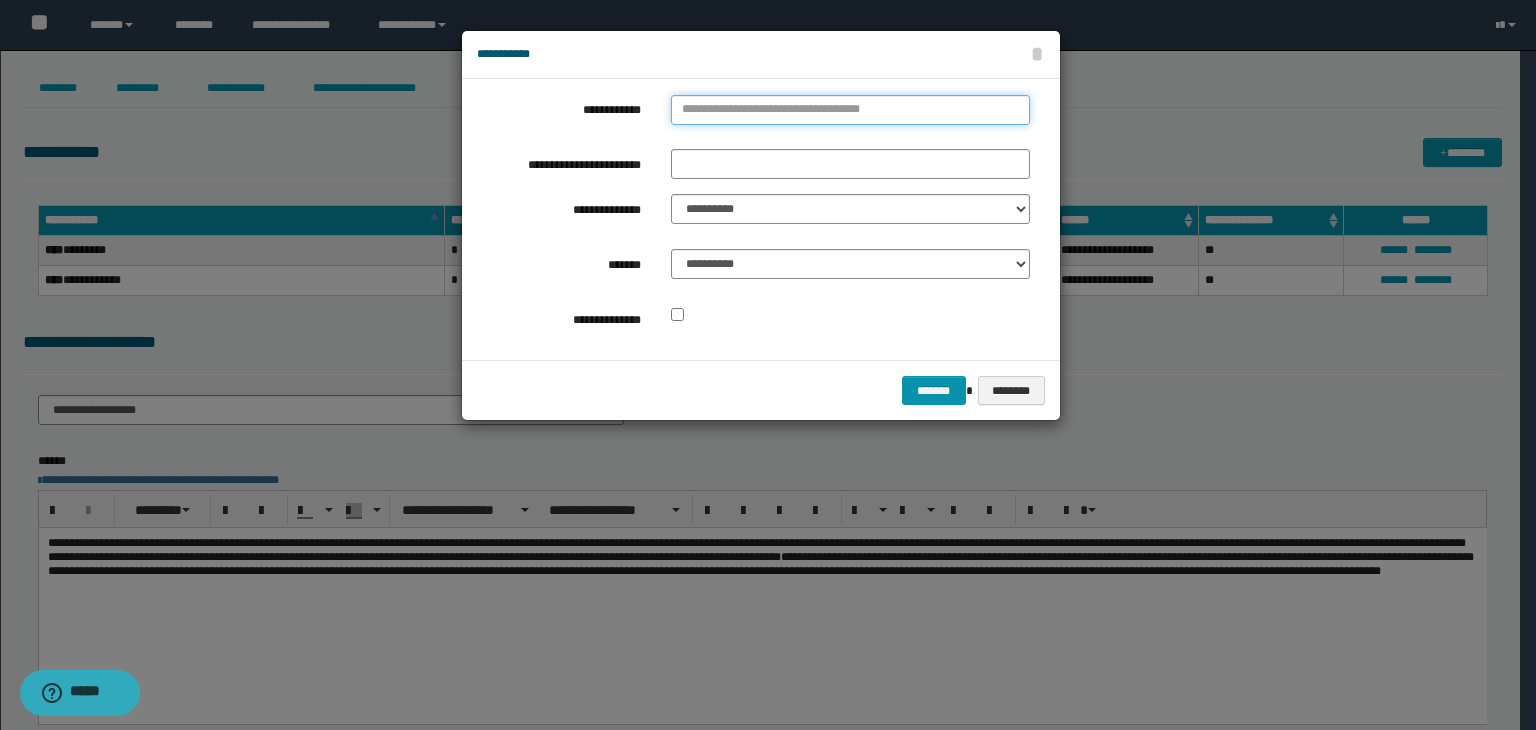 type on "**********" 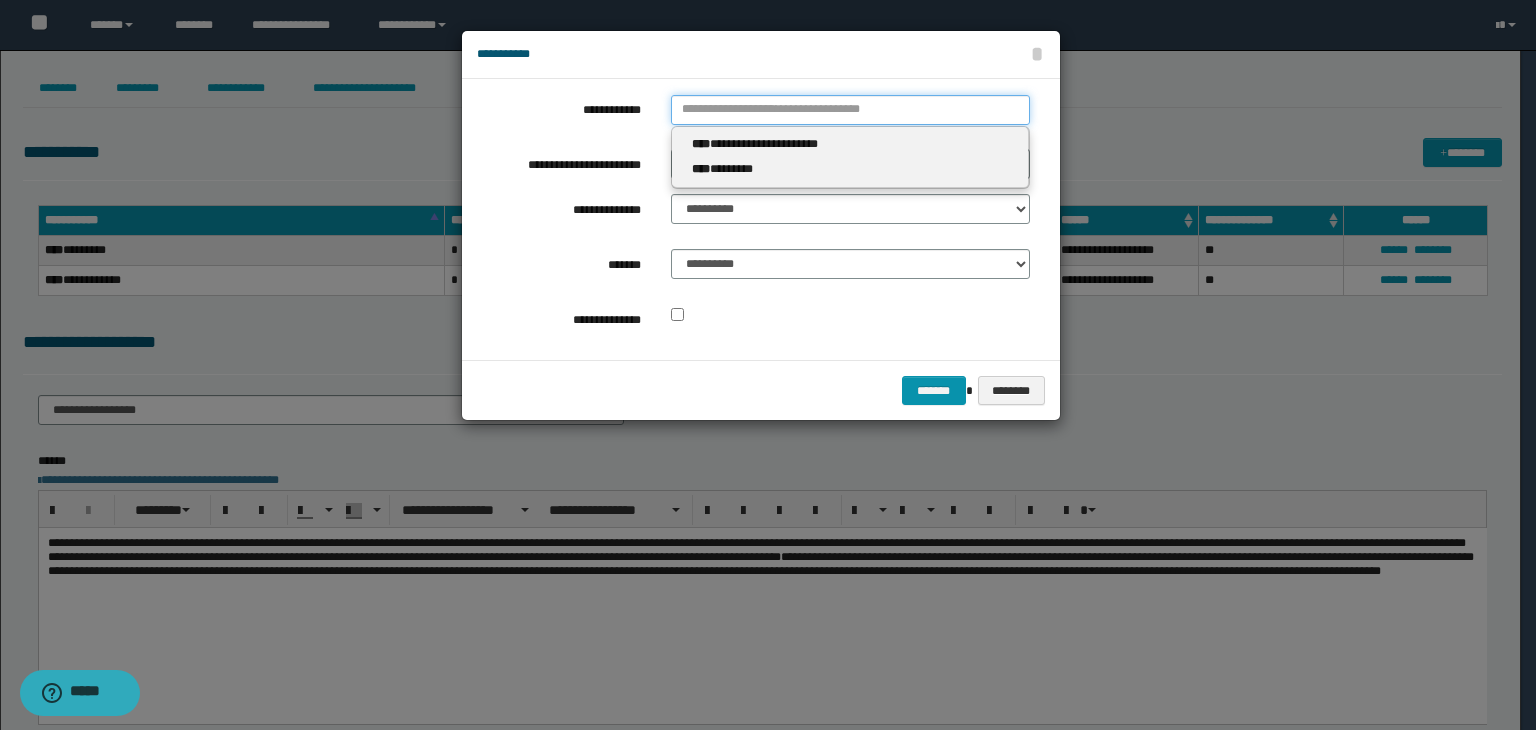 click on "**********" at bounding box center [850, 110] 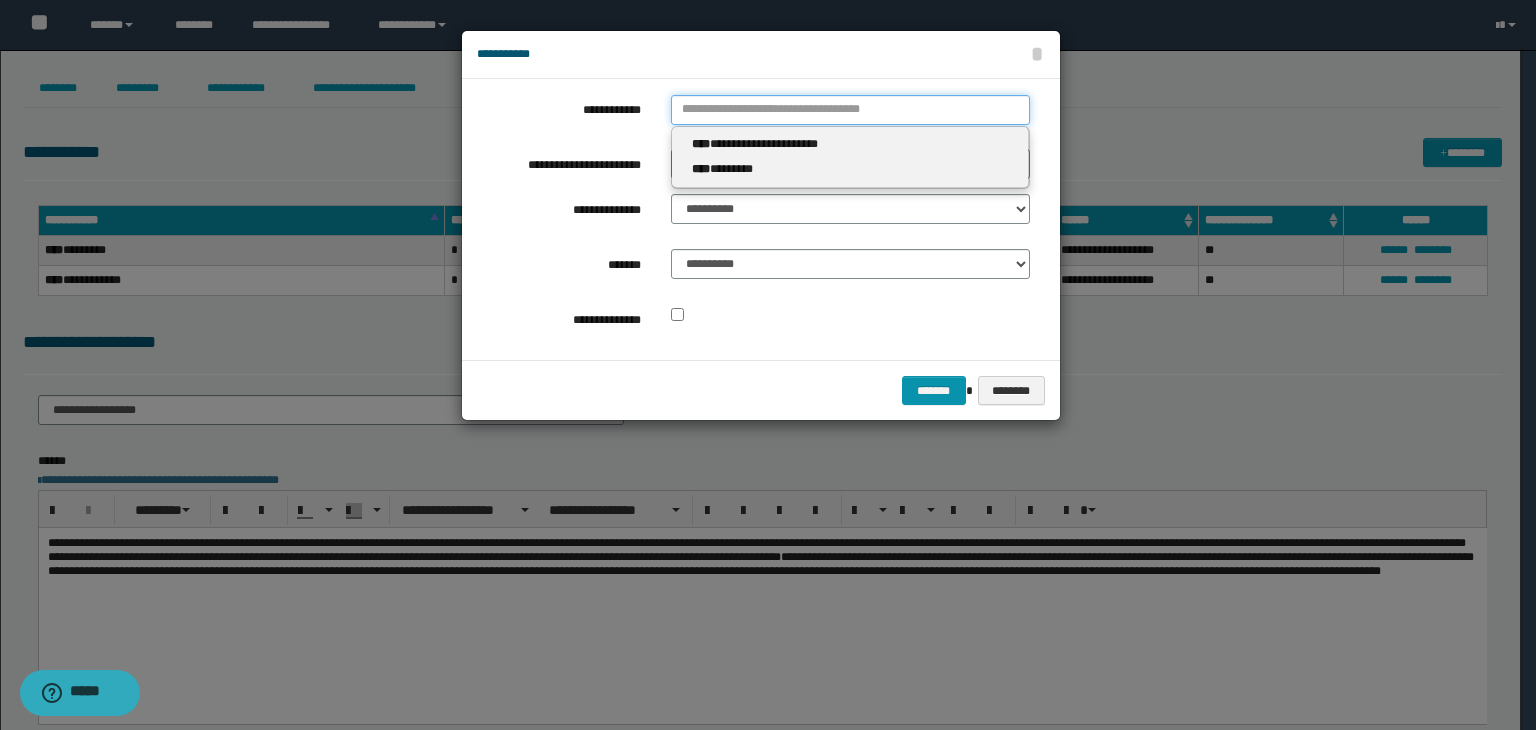 type 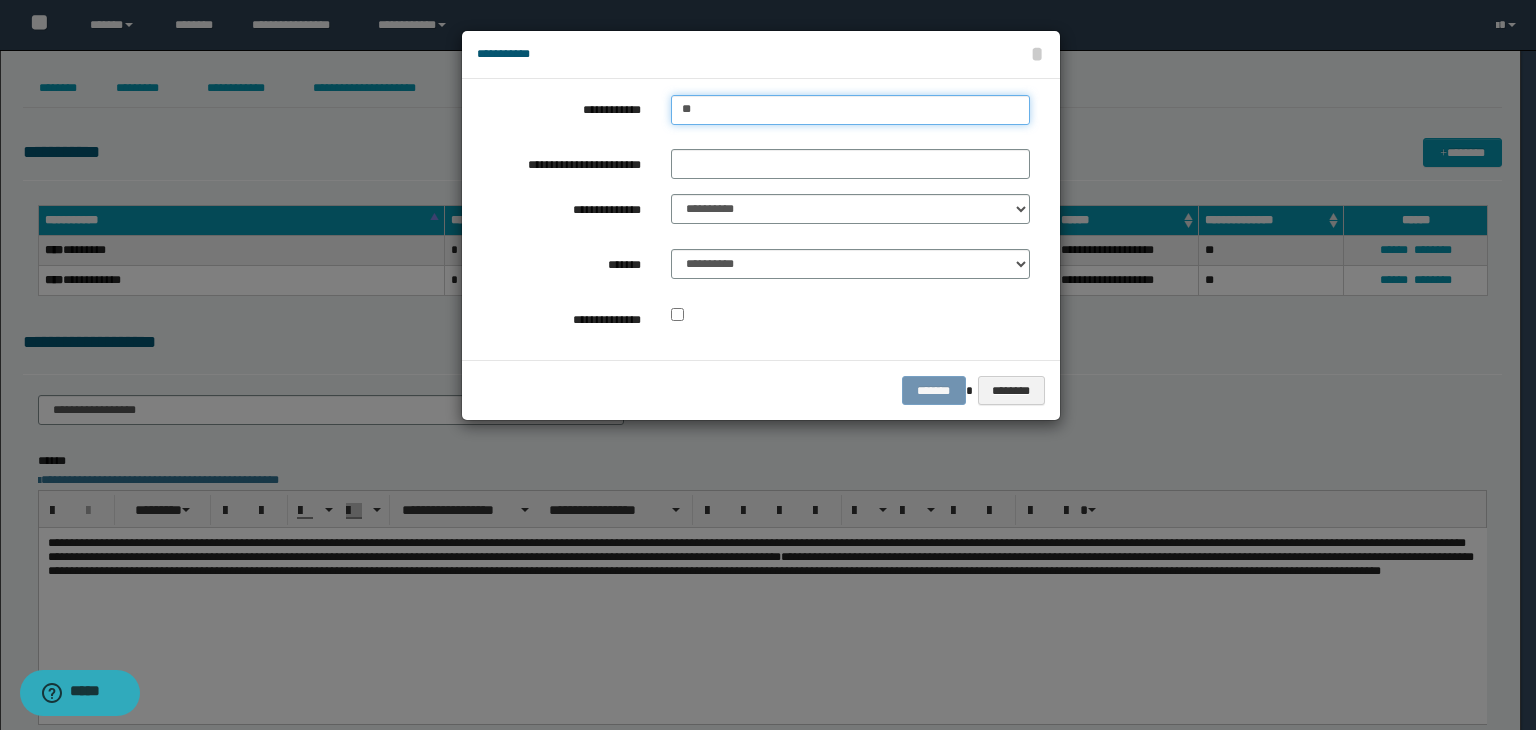 type on "***" 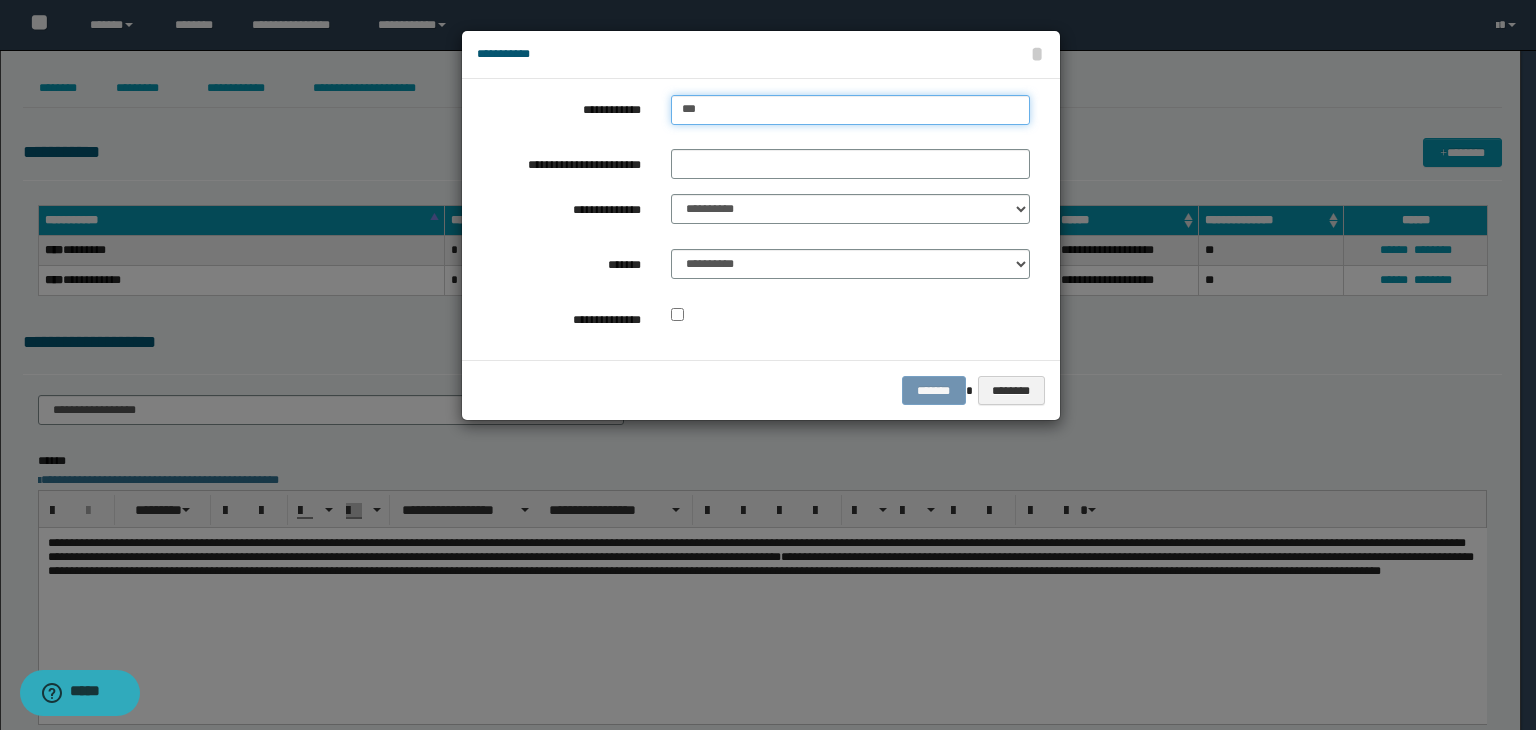 type on "***" 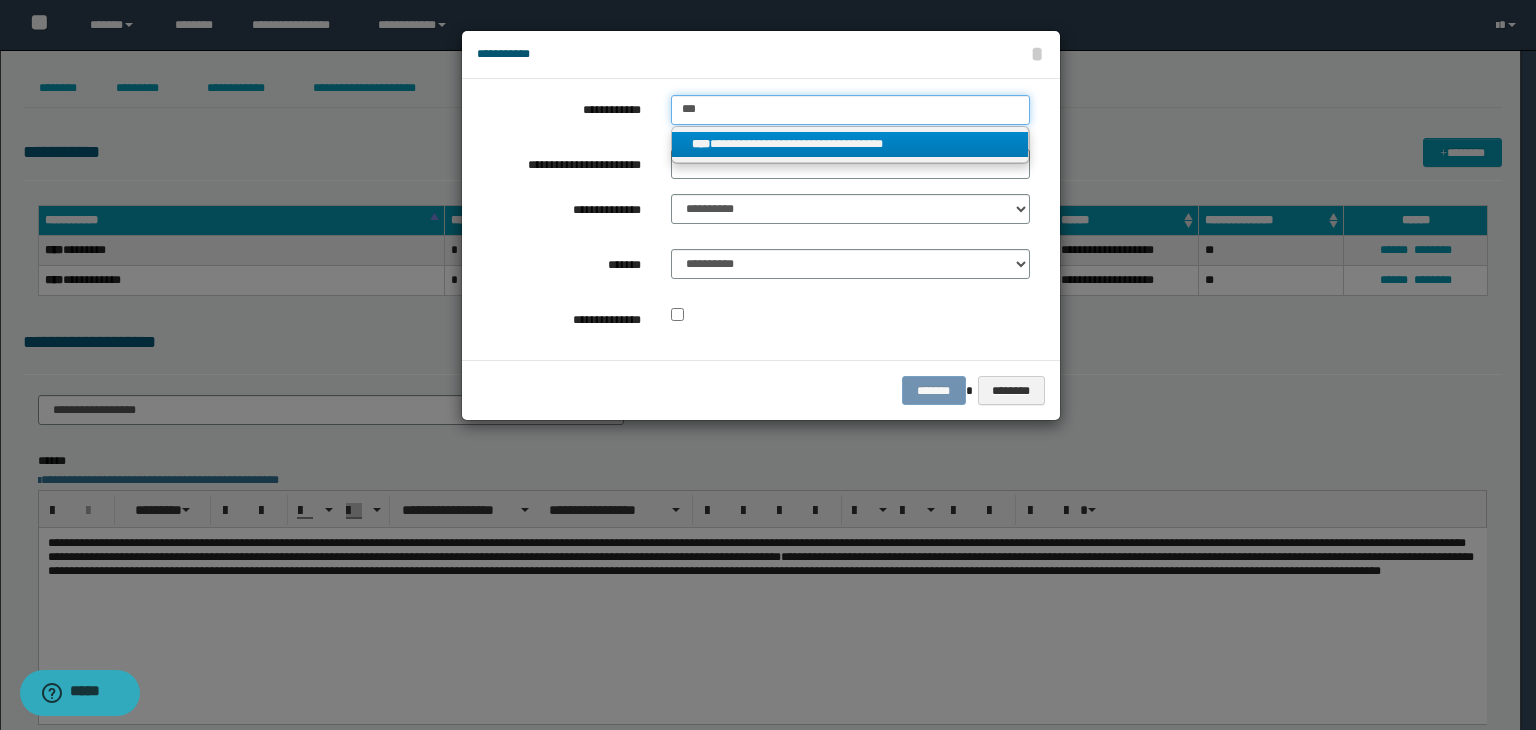type on "***" 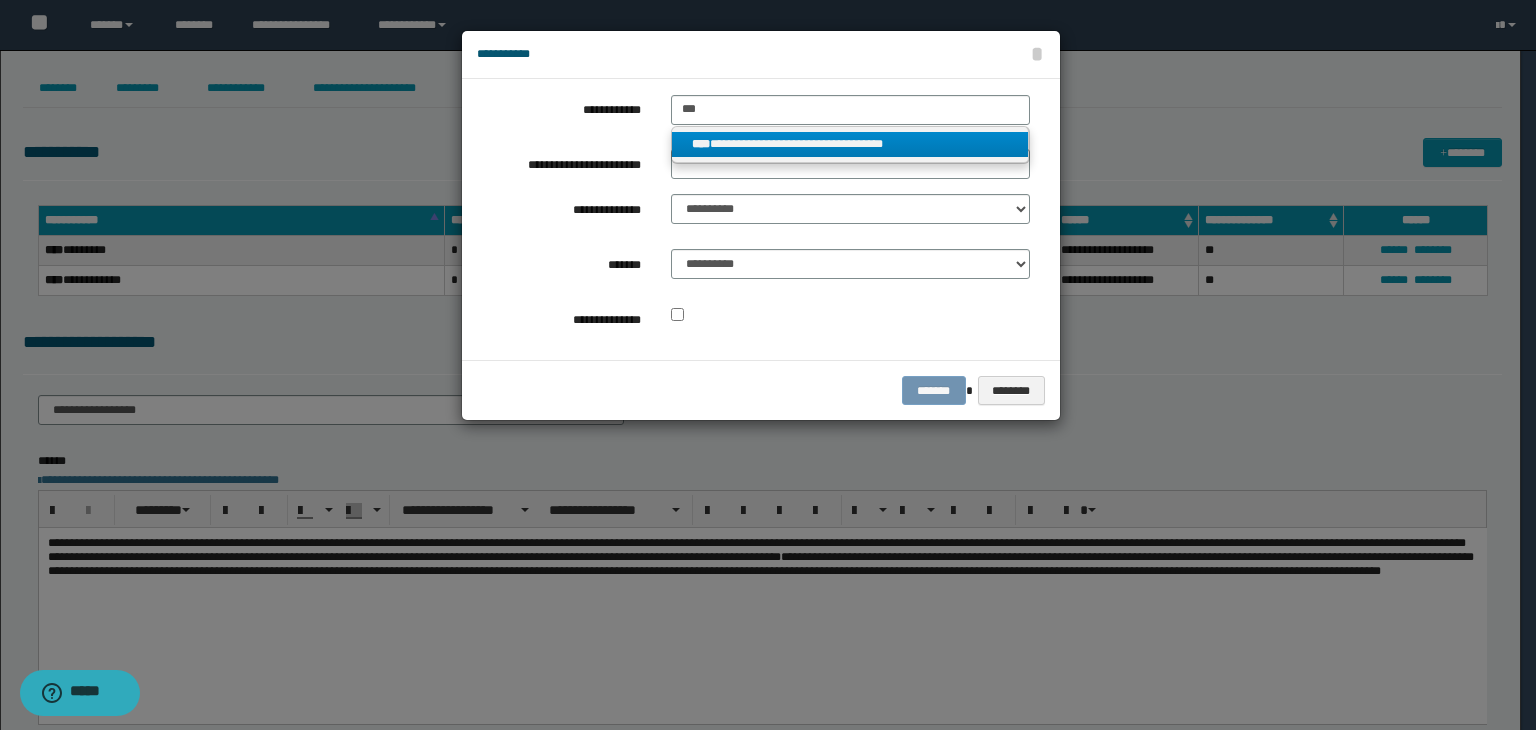 drag, startPoint x: 810, startPoint y: 145, endPoint x: 786, endPoint y: 165, distance: 31.241 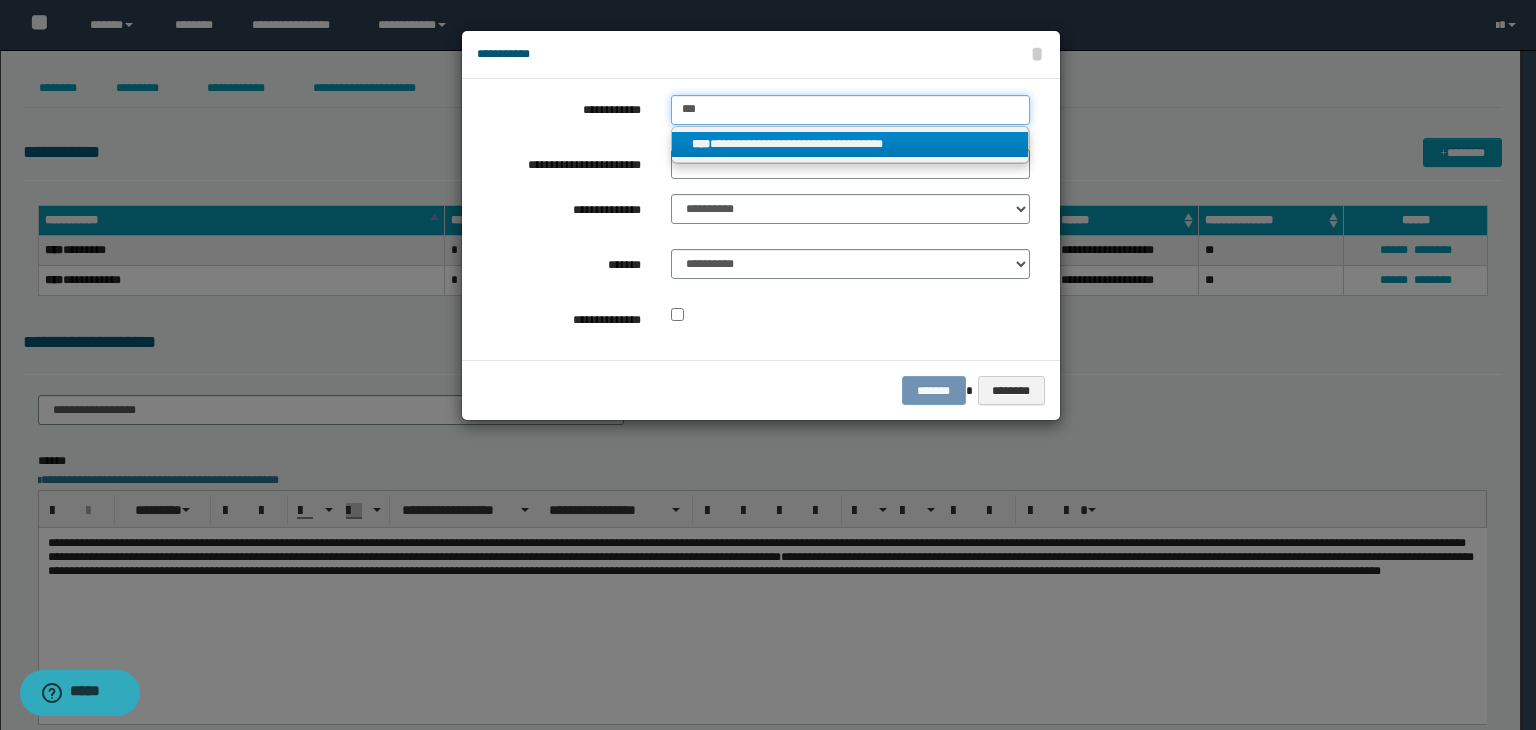 type 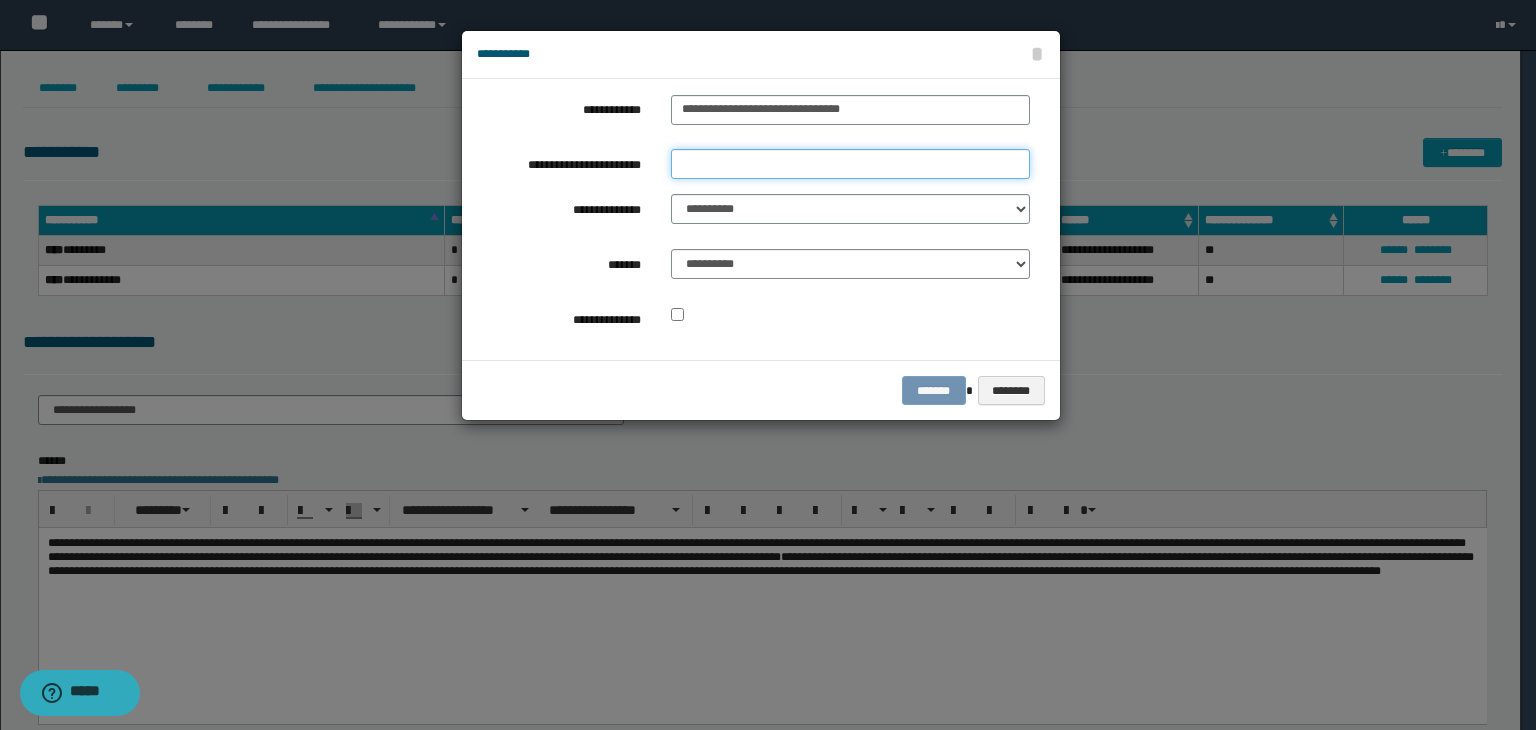 click on "**********" at bounding box center (850, 164) 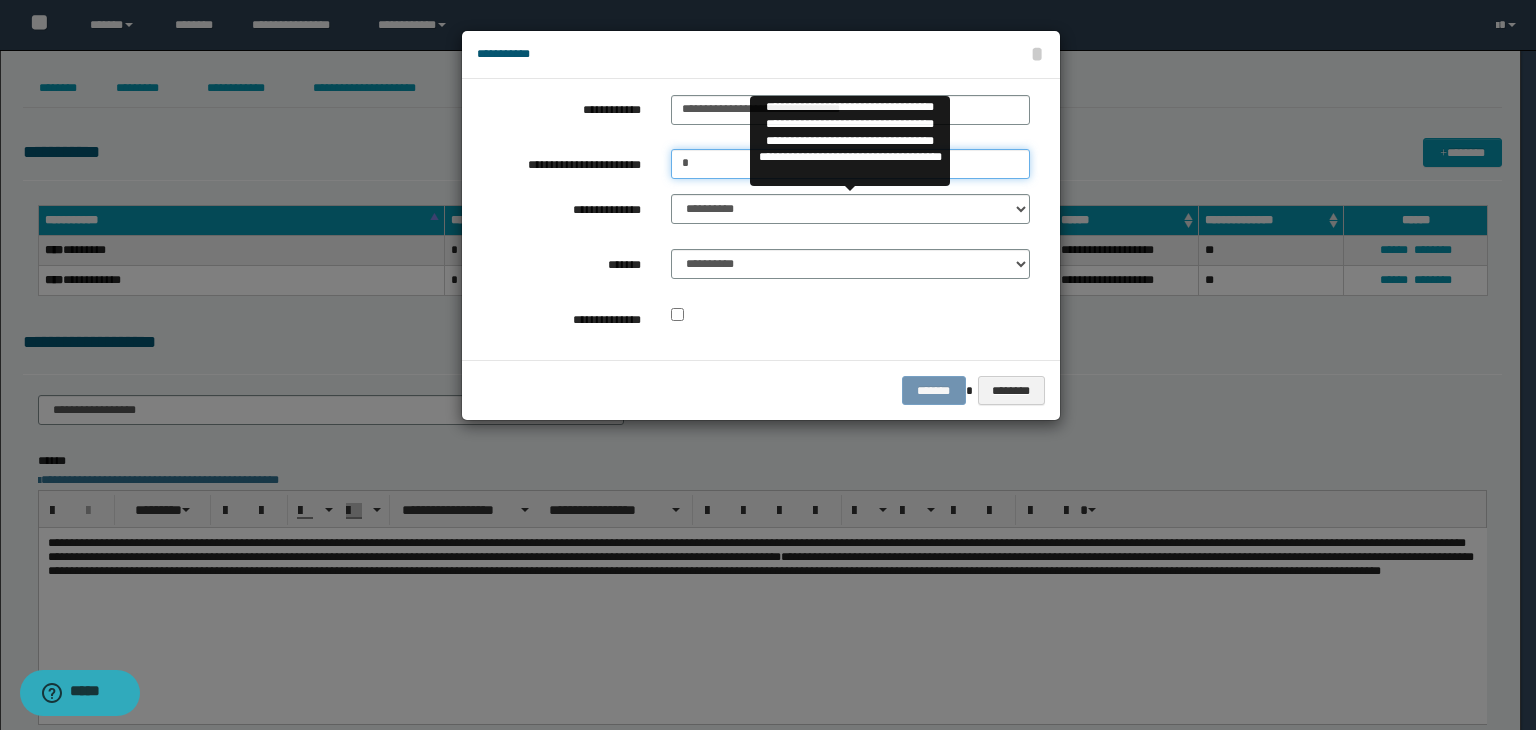 type on "*" 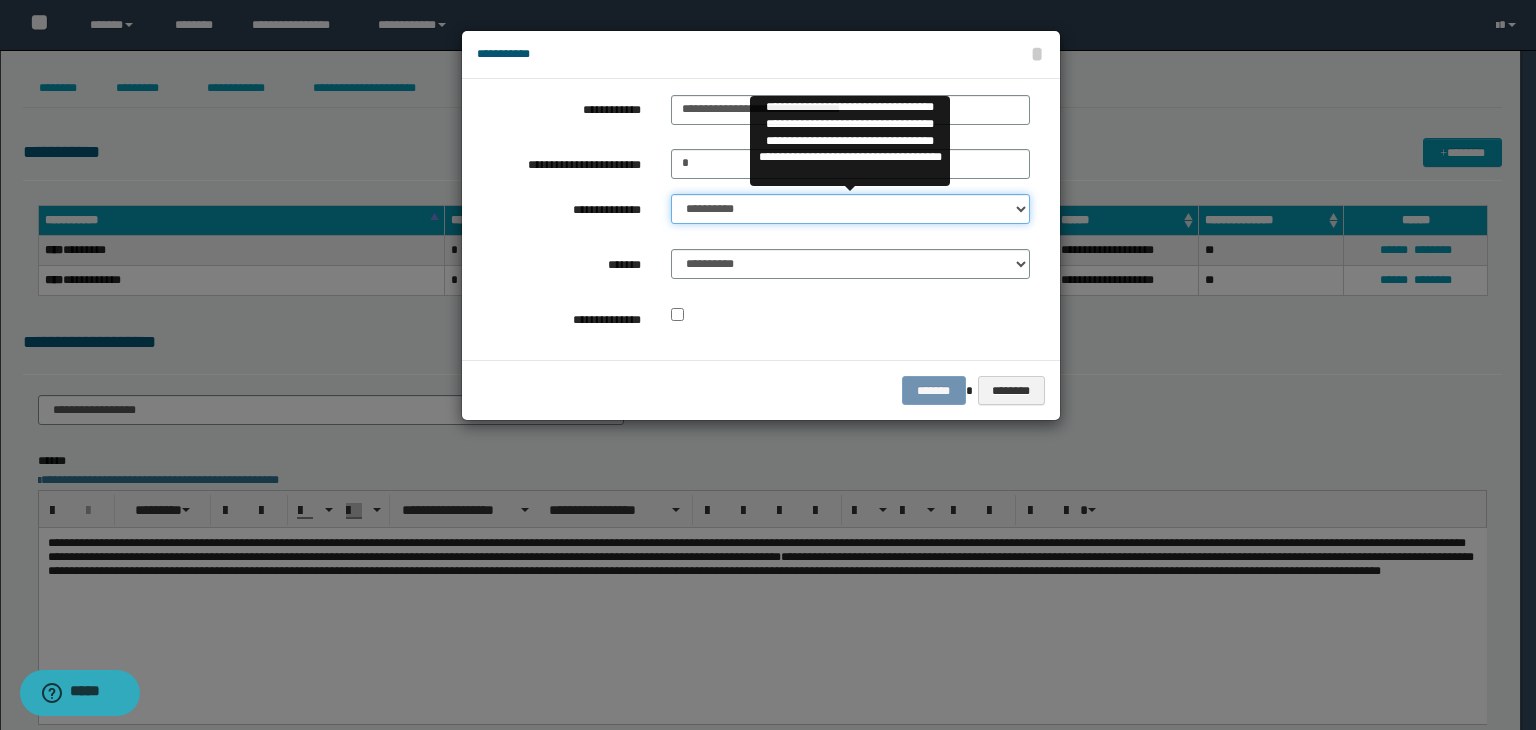 click on "**********" at bounding box center [850, 209] 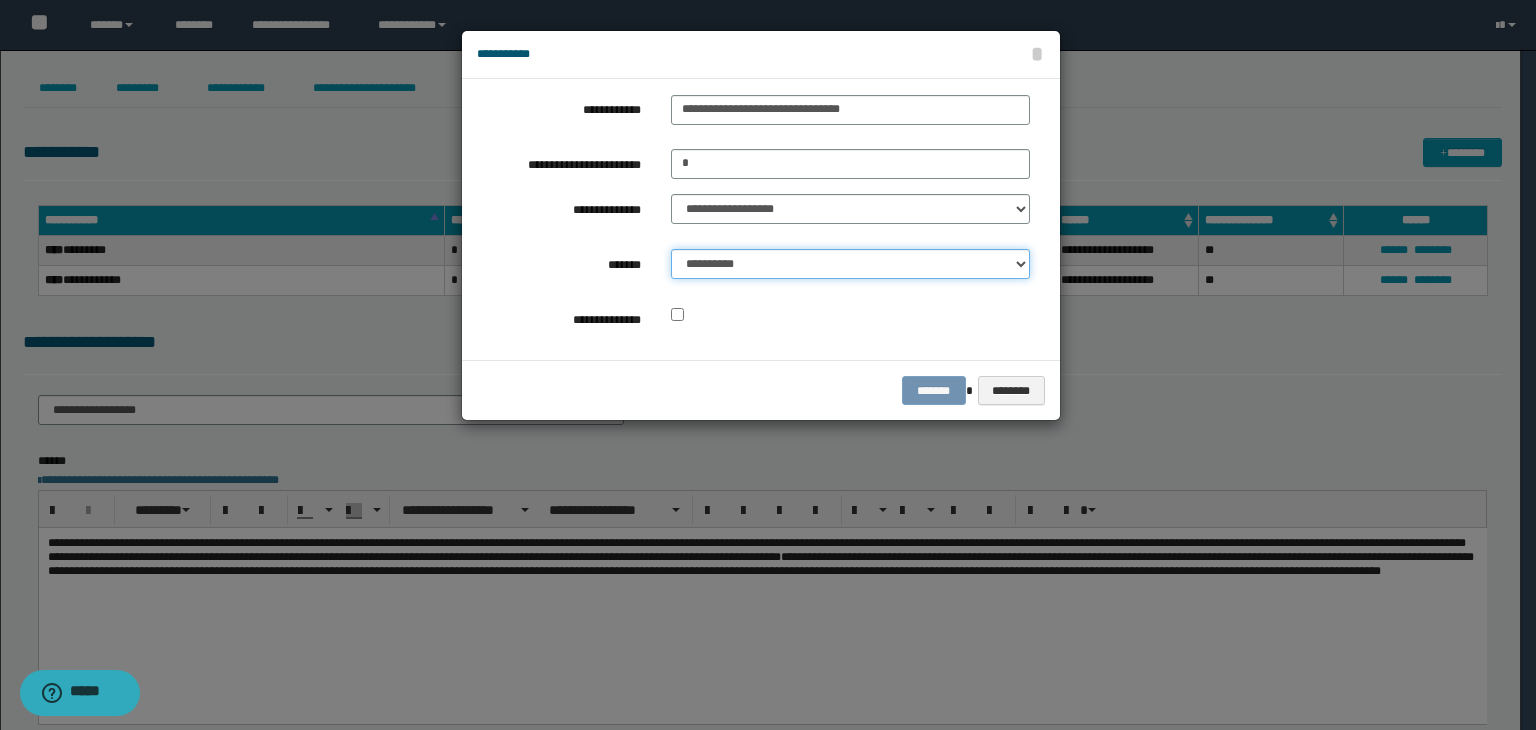 click on "**********" at bounding box center (850, 264) 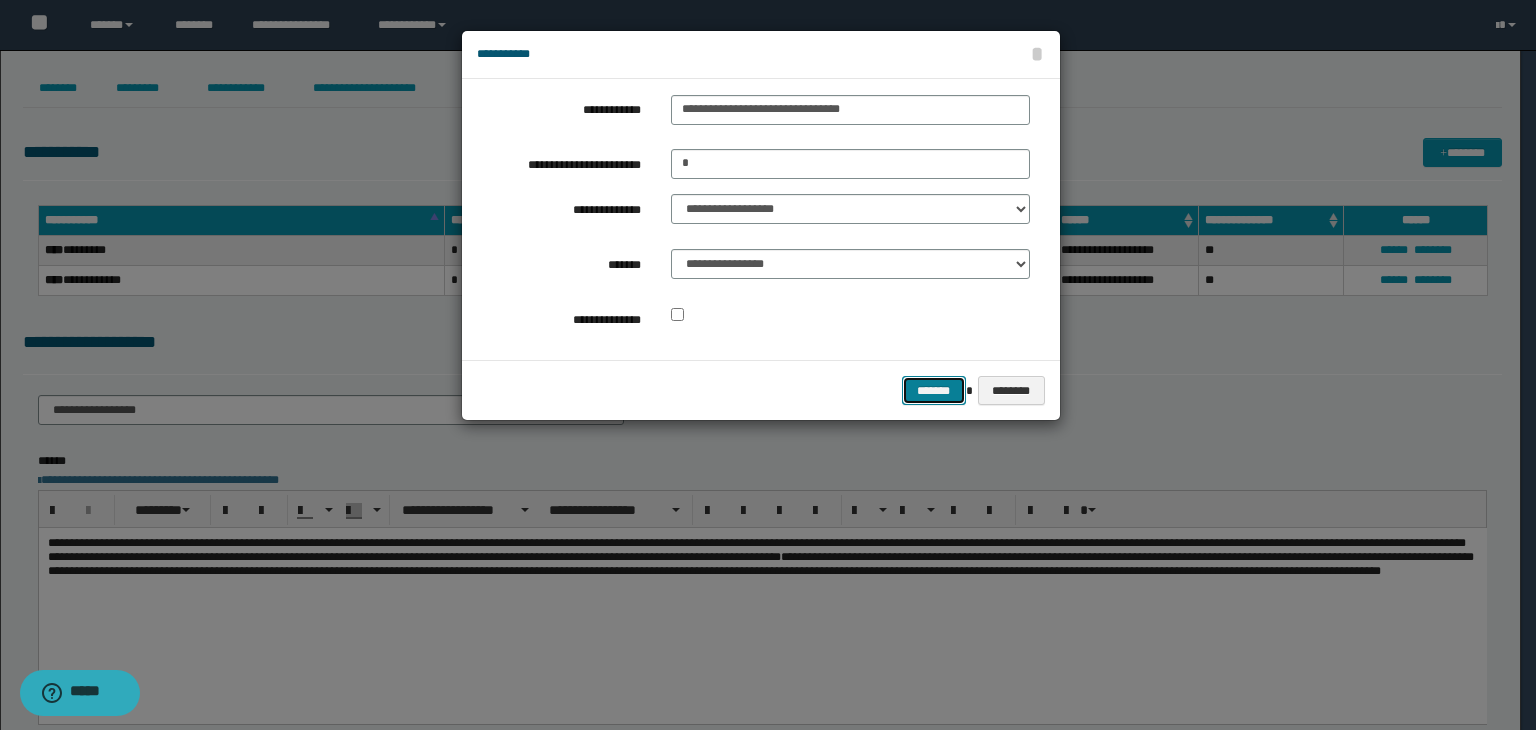 click on "*******" at bounding box center [934, 391] 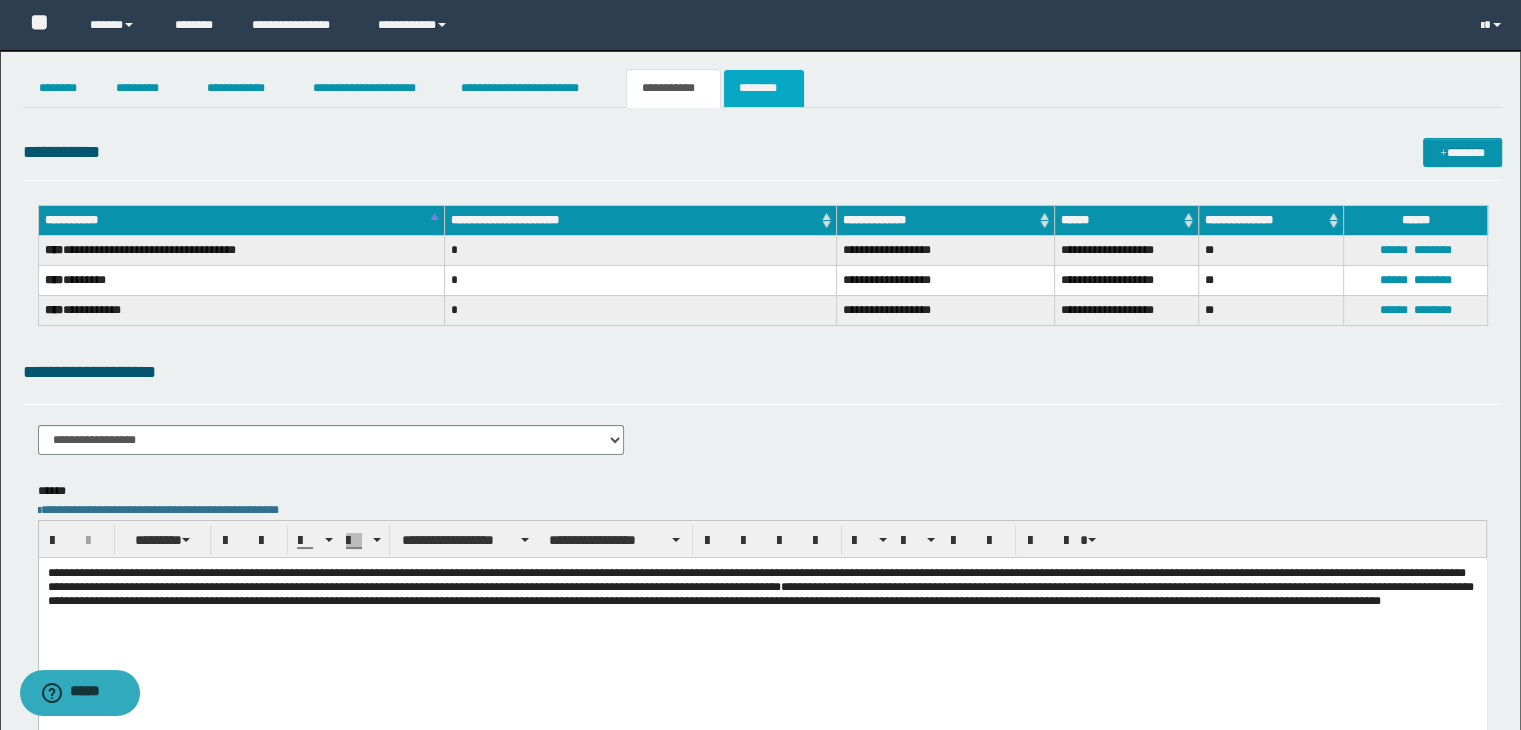 click on "********" at bounding box center (764, 88) 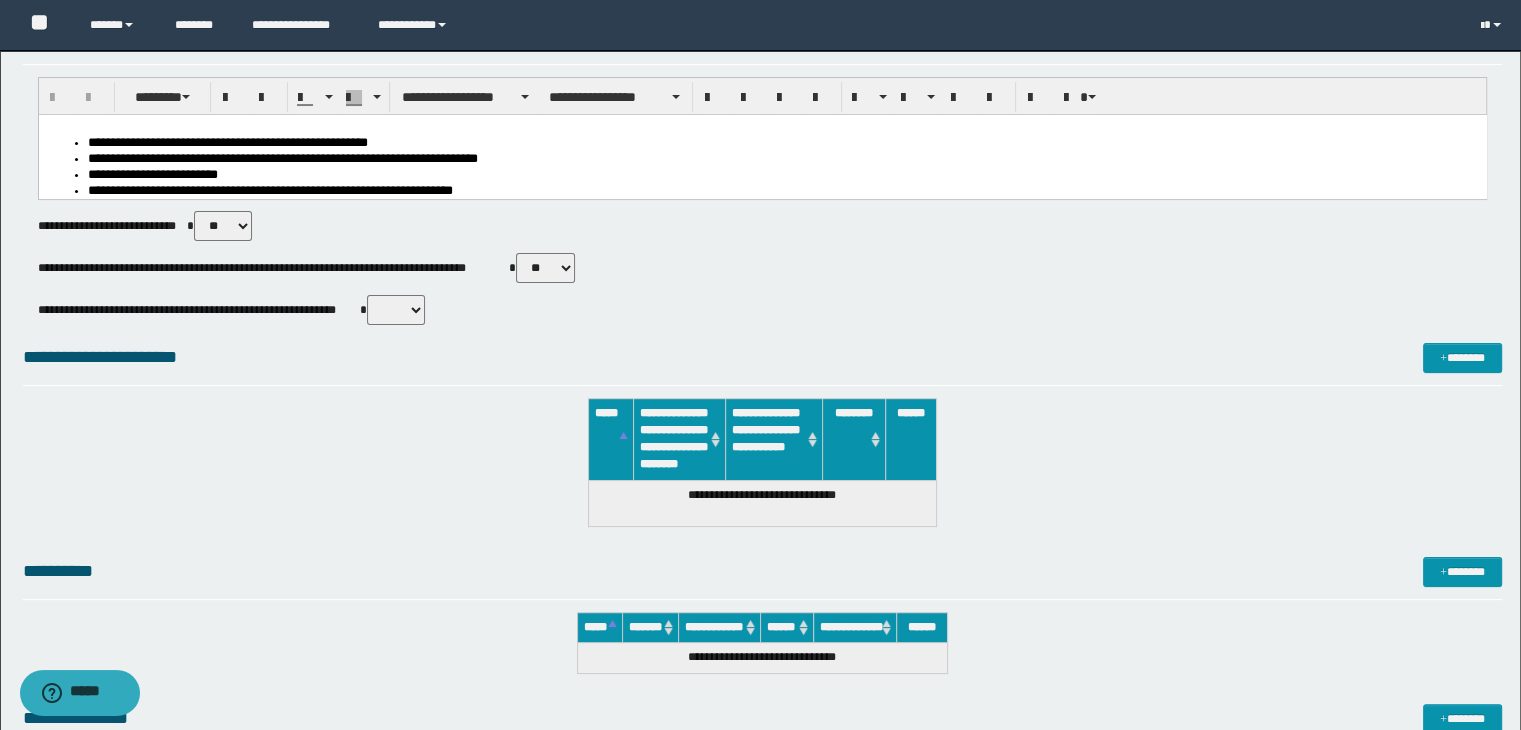 scroll, scrollTop: 300, scrollLeft: 0, axis: vertical 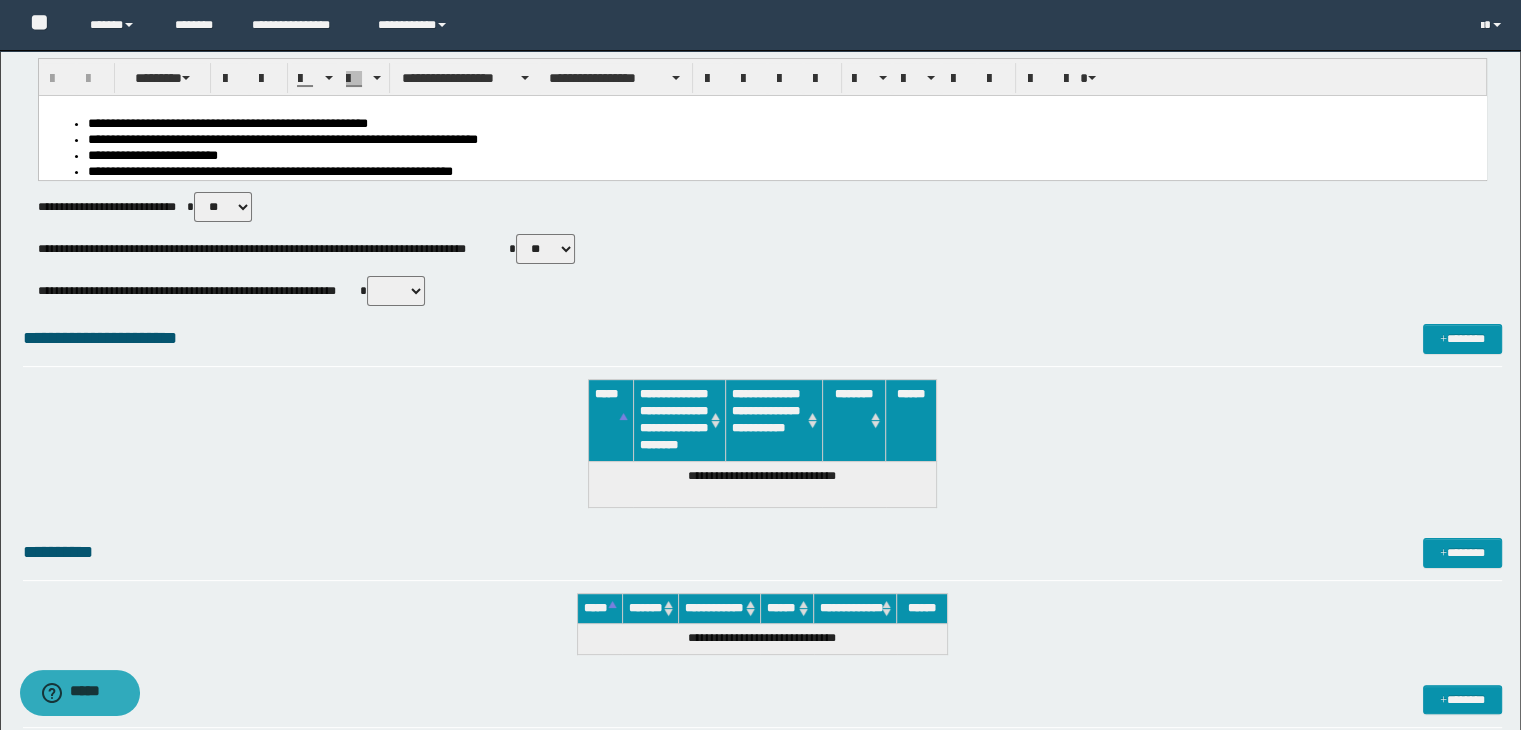 click on "**
**" at bounding box center [396, 291] 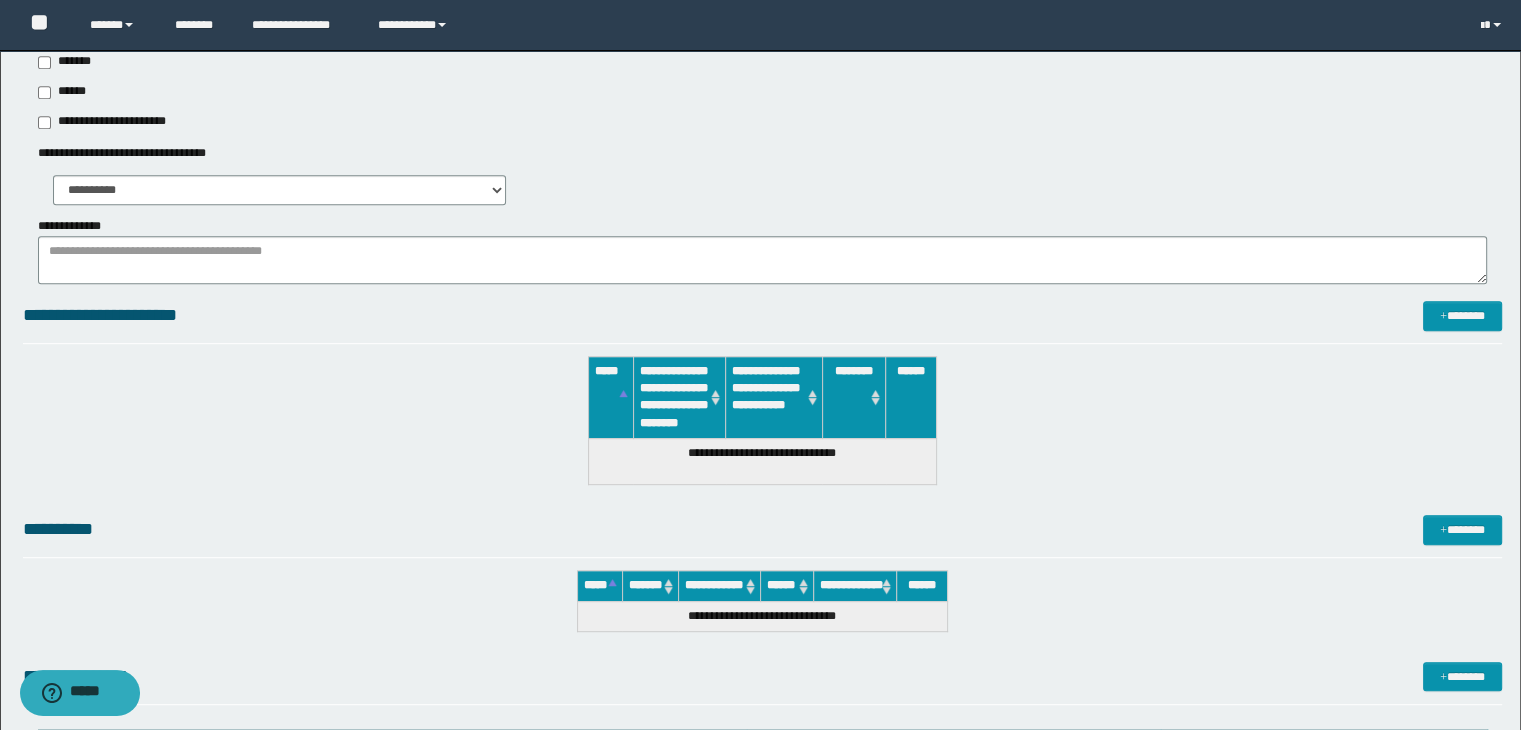 scroll, scrollTop: 600, scrollLeft: 0, axis: vertical 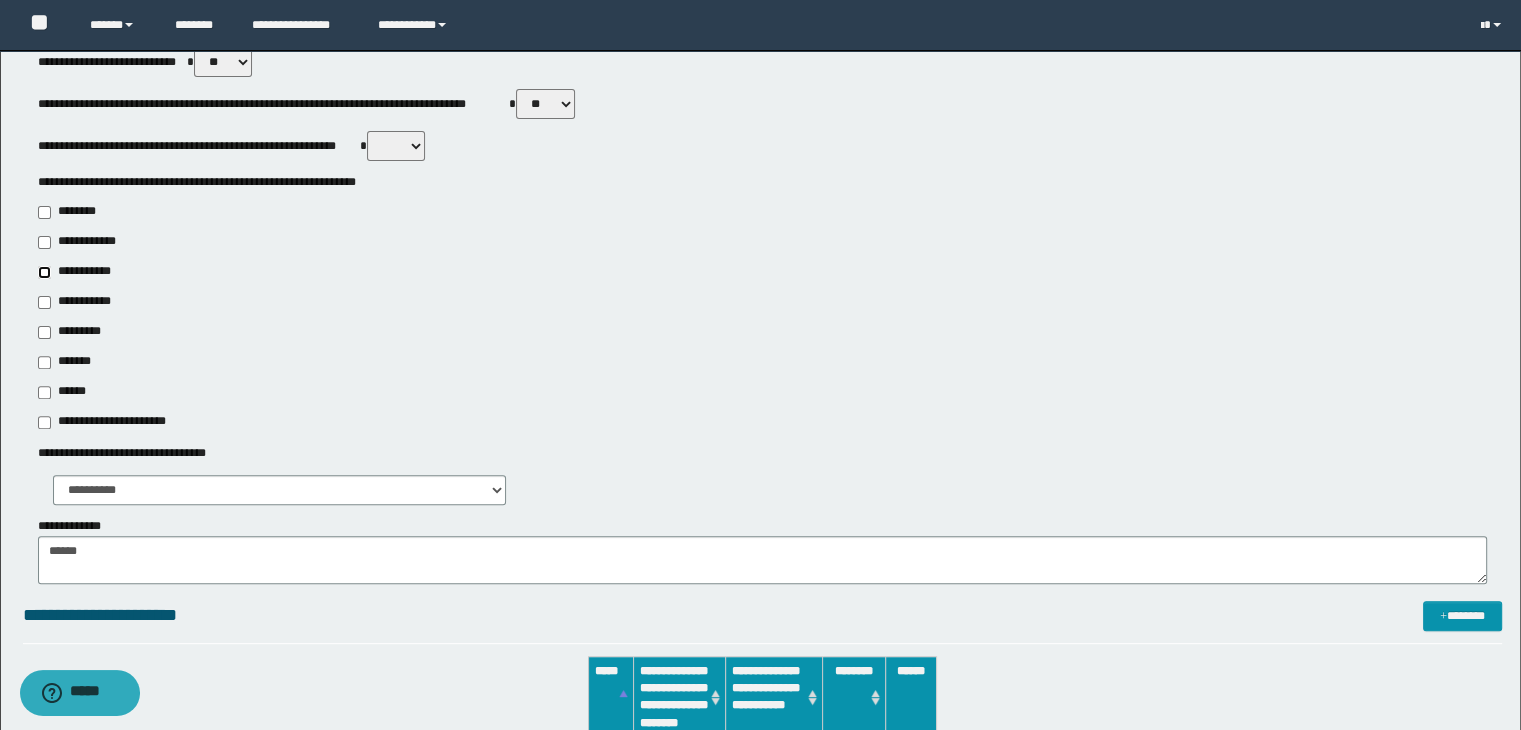 type on "**********" 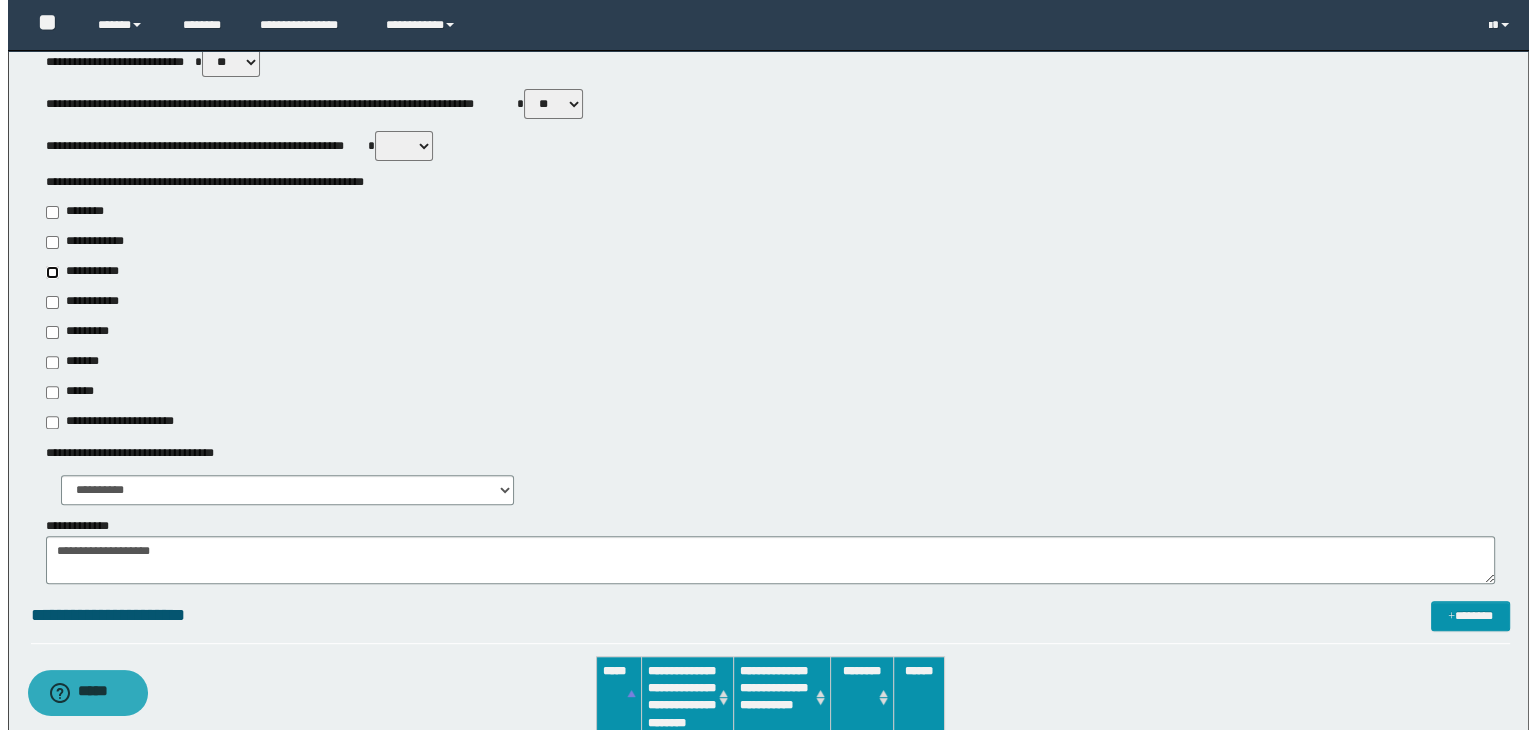 scroll, scrollTop: 0, scrollLeft: 0, axis: both 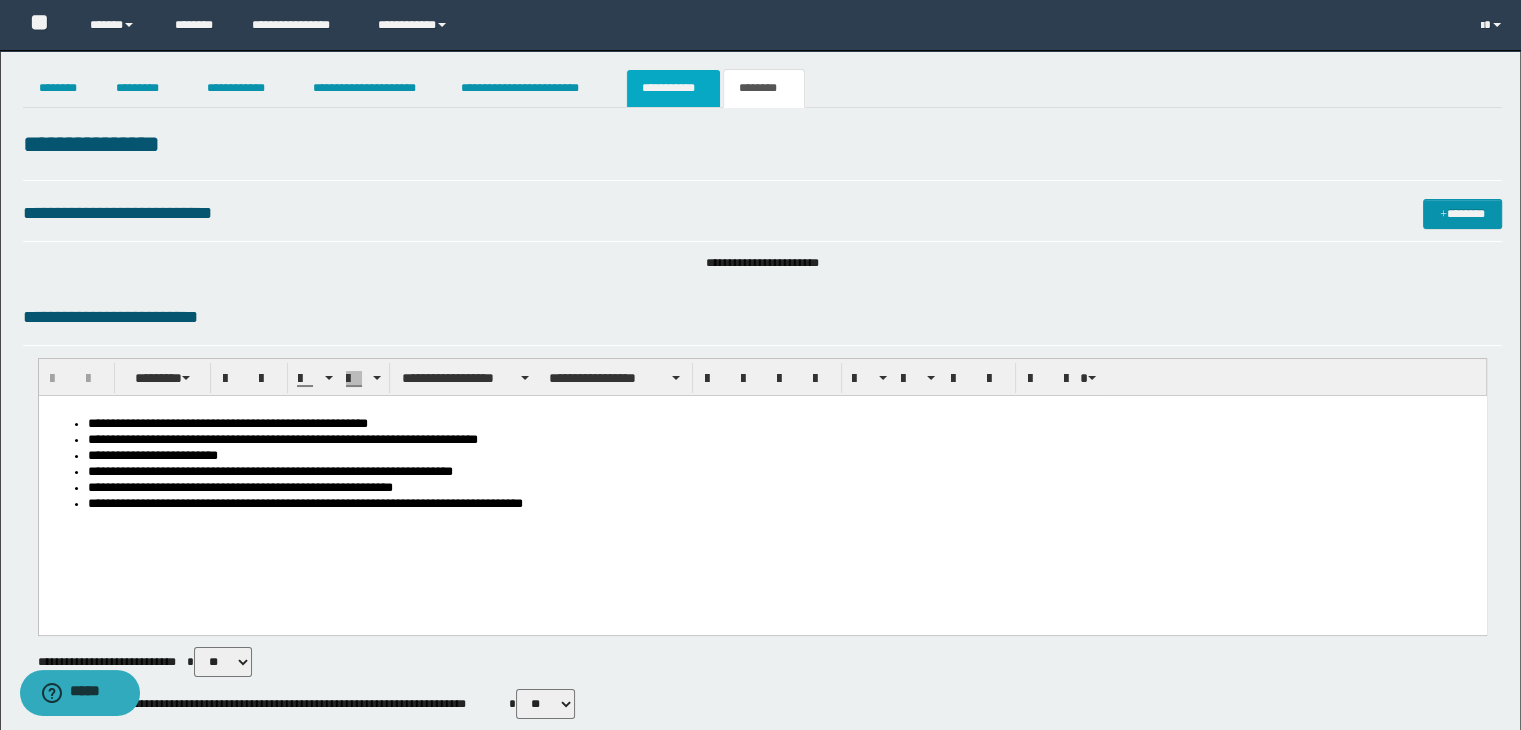 click on "**********" at bounding box center (673, 88) 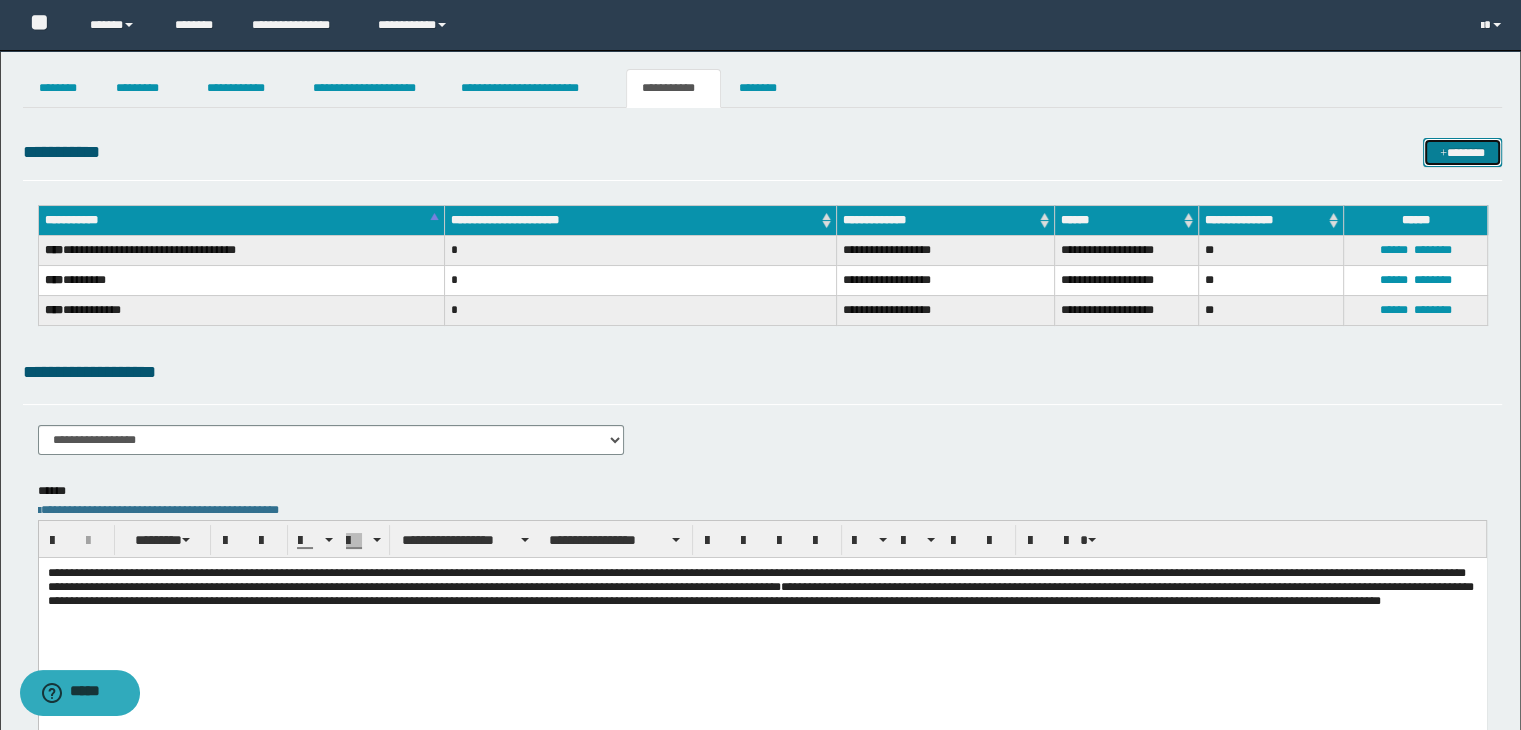 click at bounding box center [1443, 154] 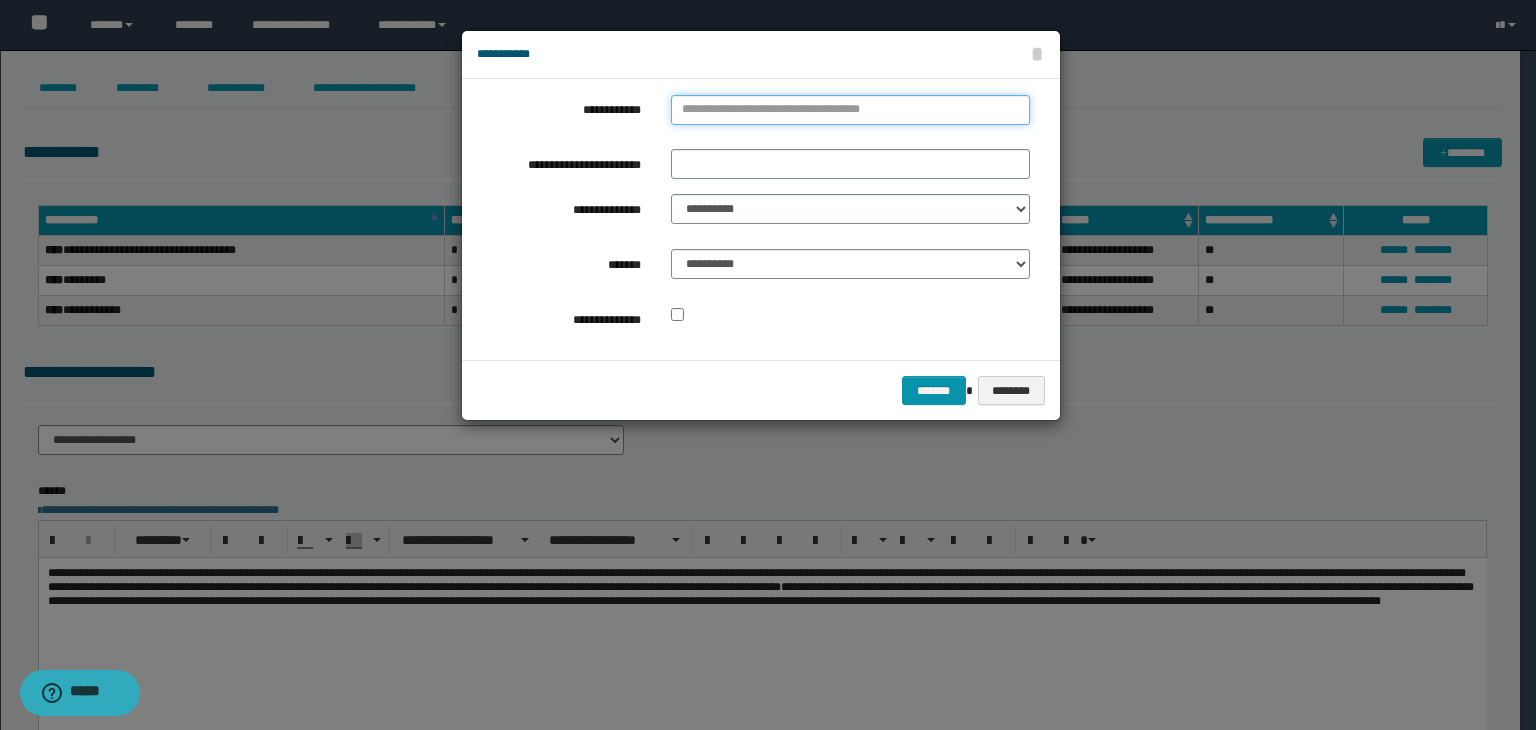 type on "**********" 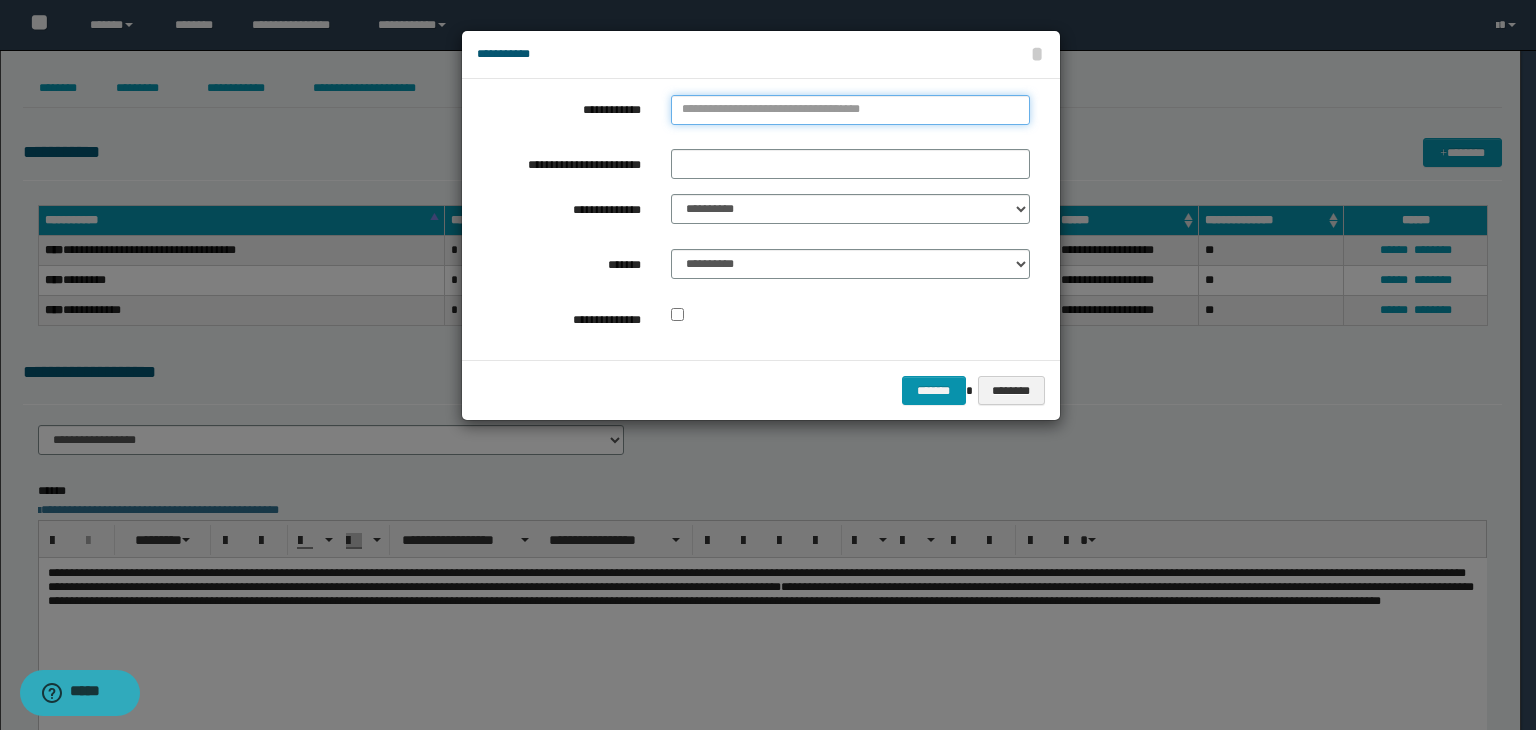 click on "**********" at bounding box center [850, 110] 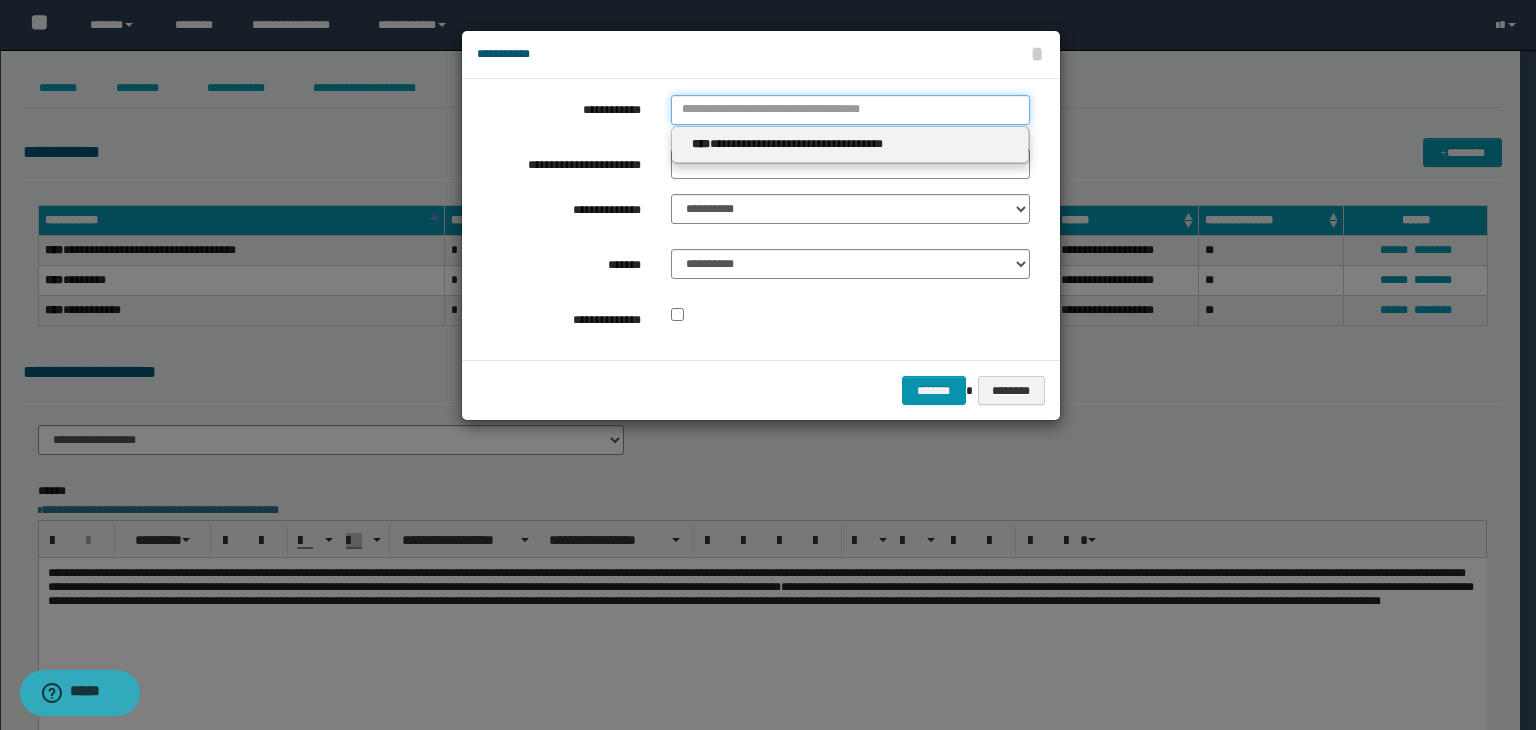 type 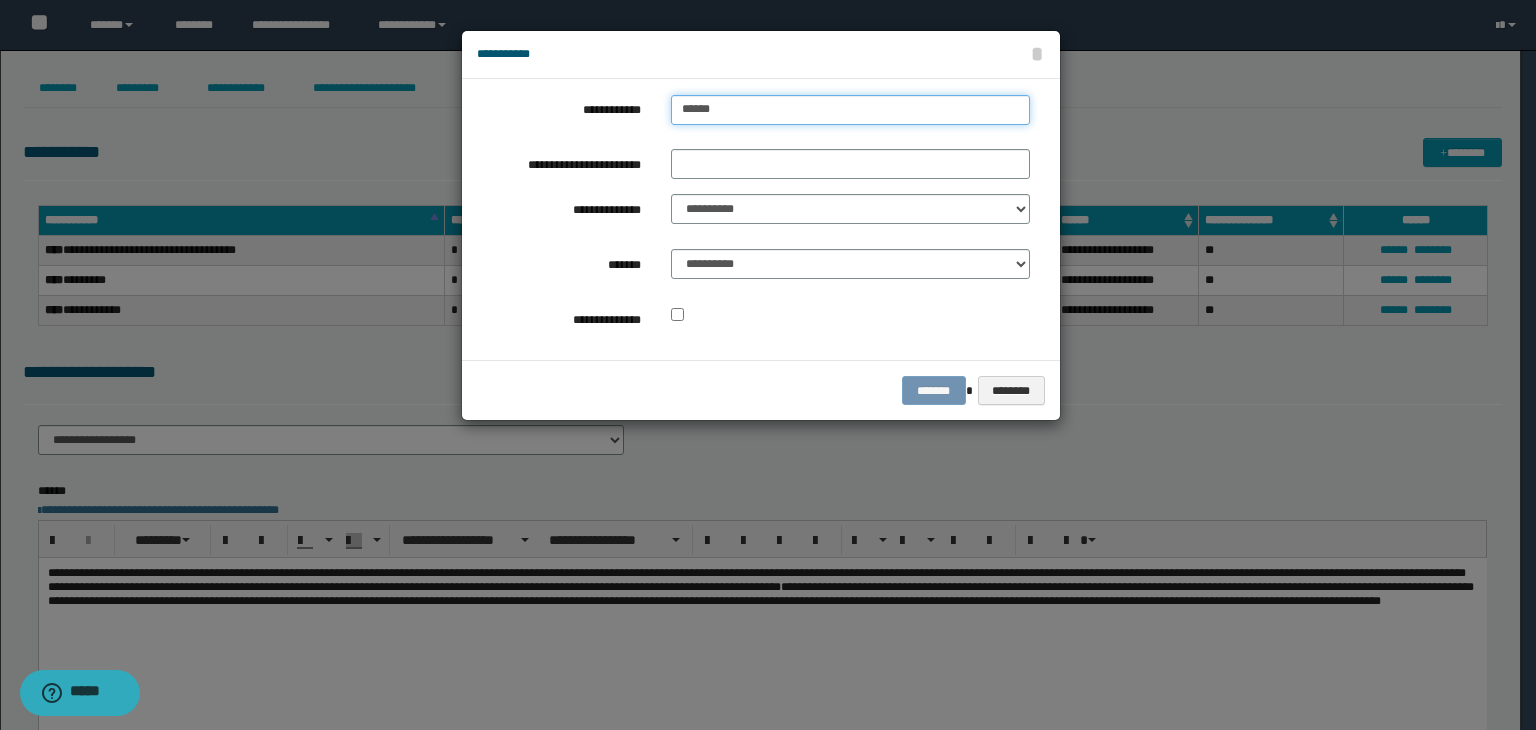type on "*******" 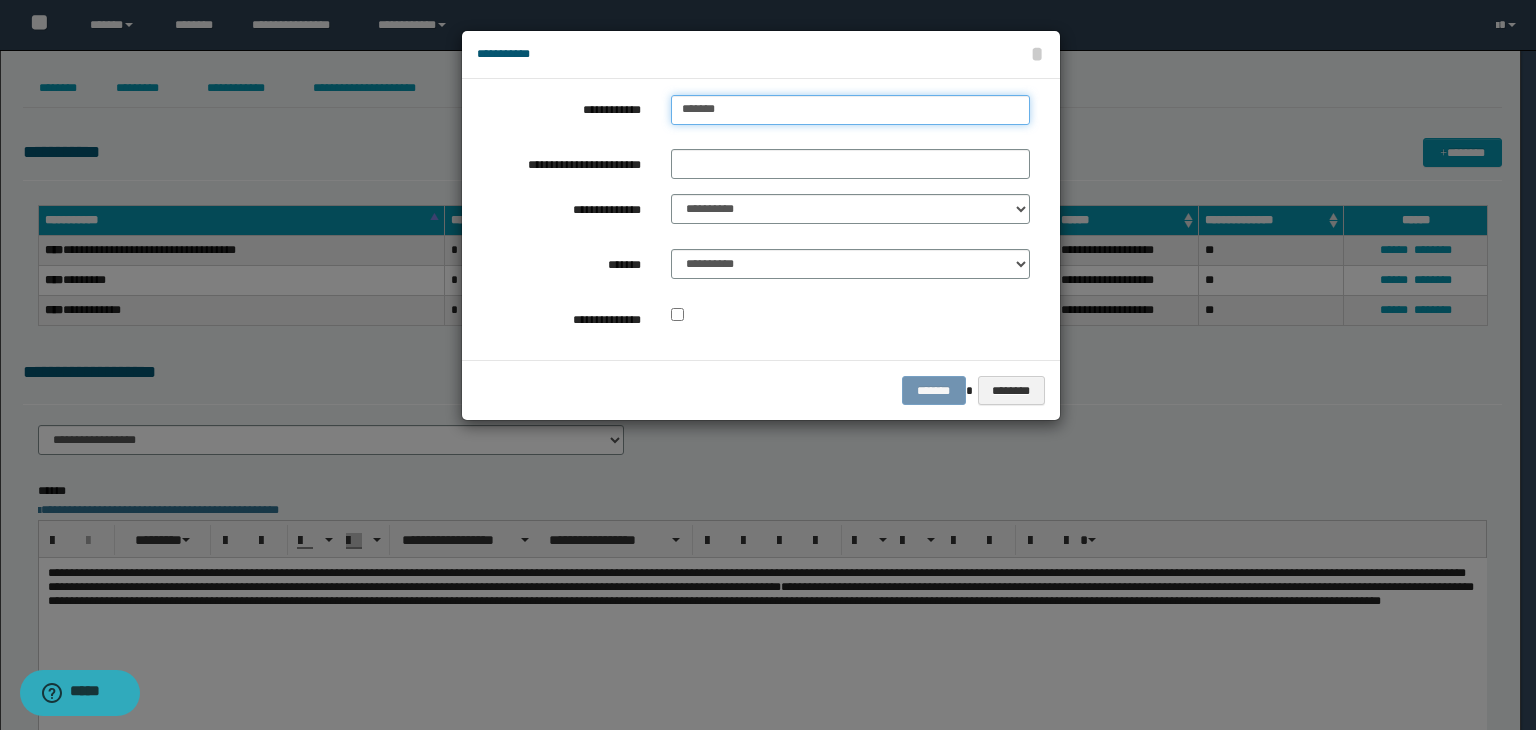type on "*******" 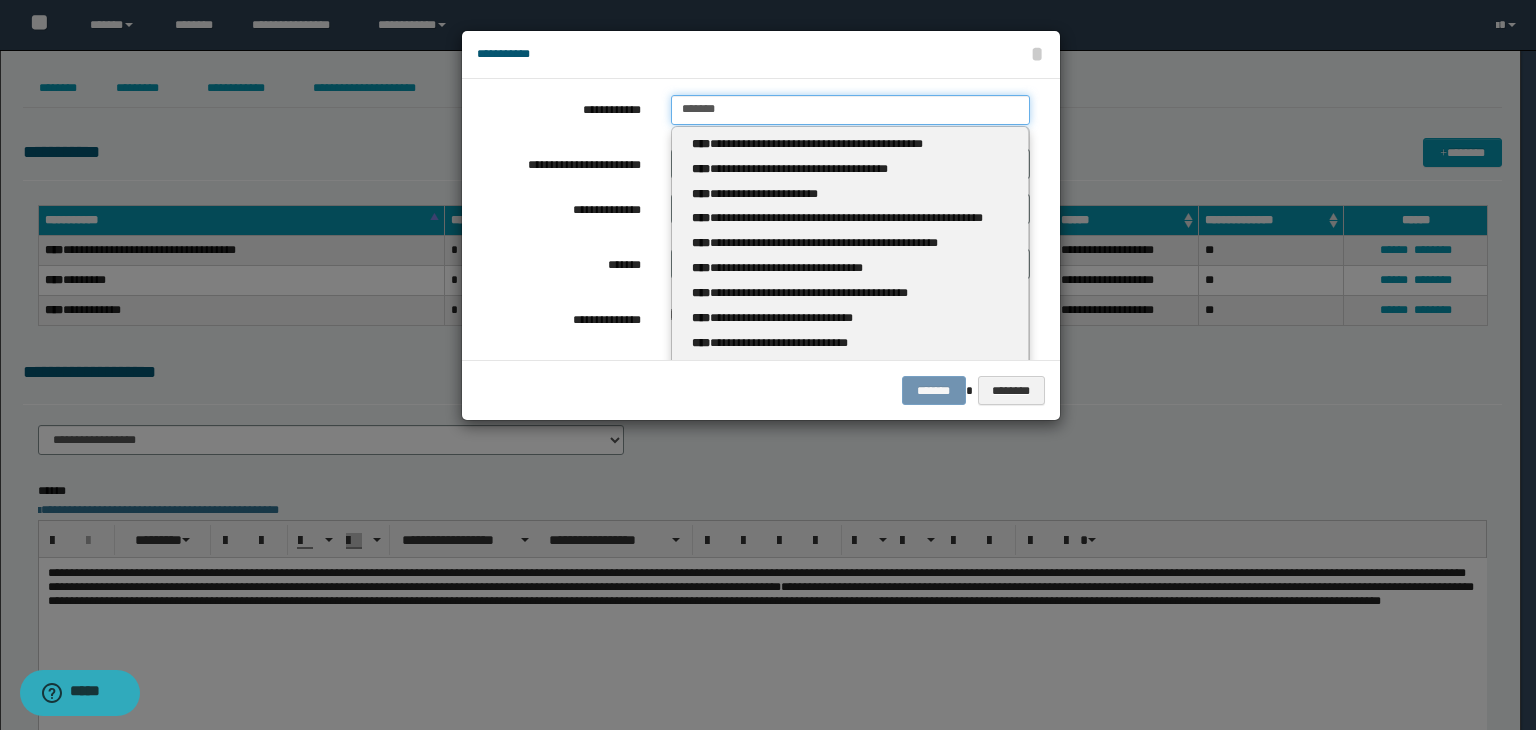 type 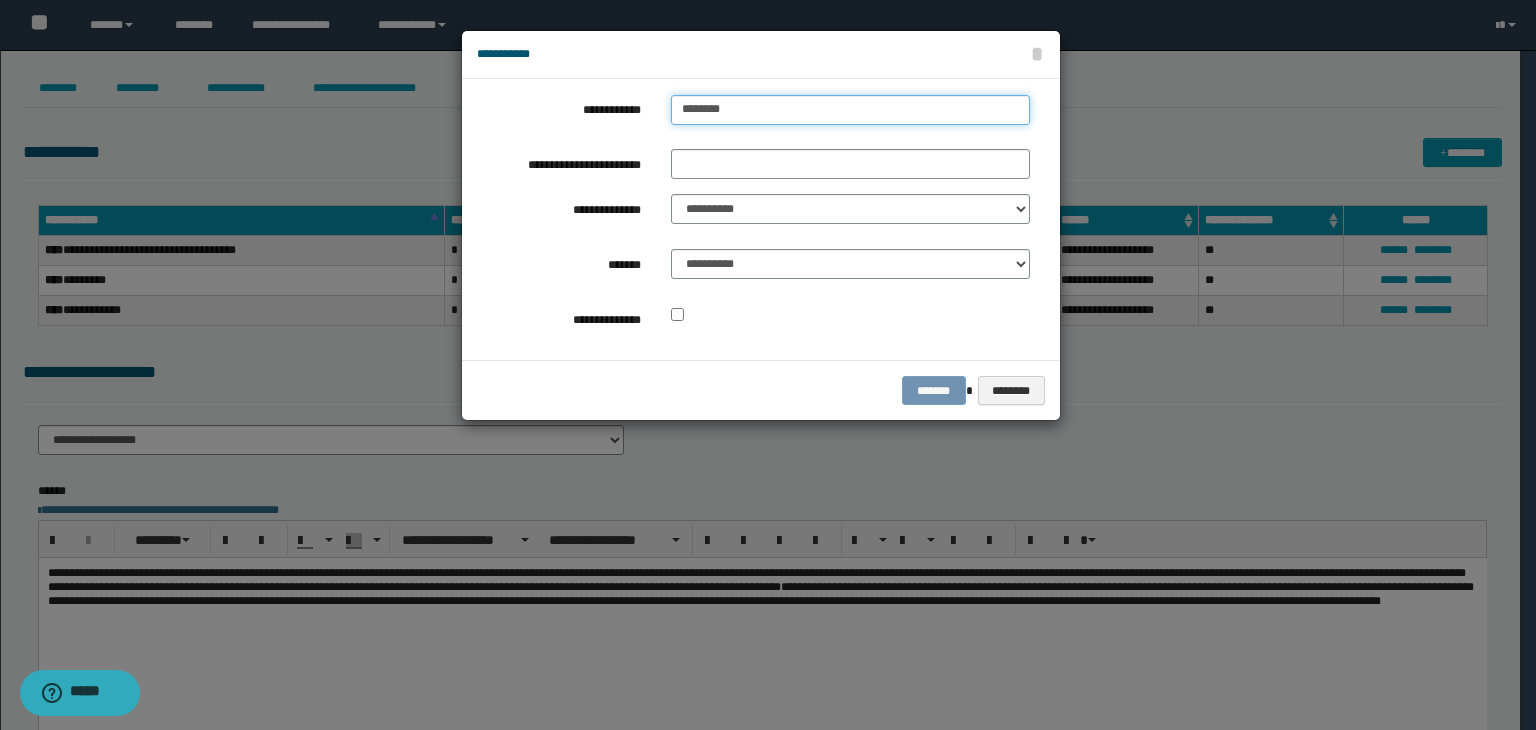 type on "********" 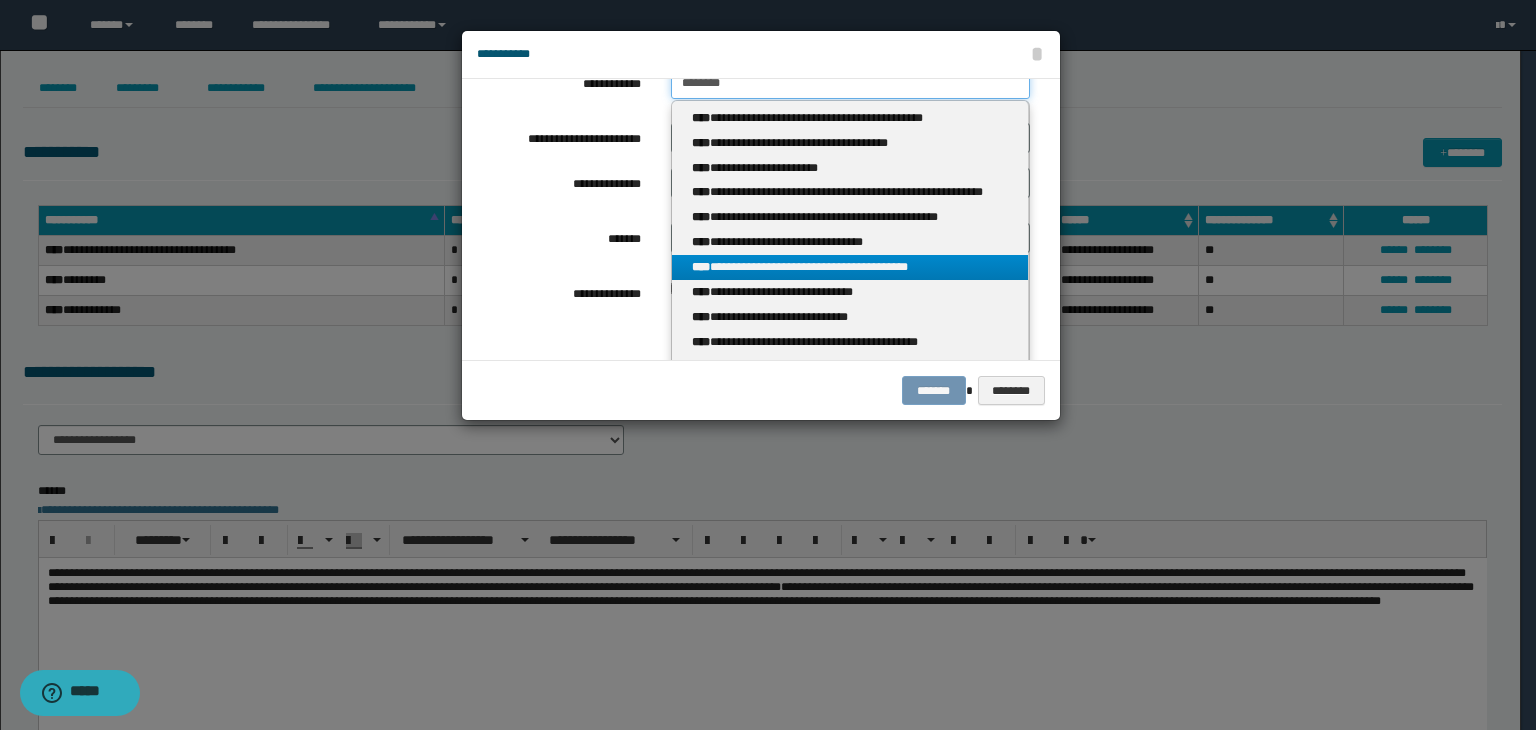 scroll, scrollTop: 52, scrollLeft: 0, axis: vertical 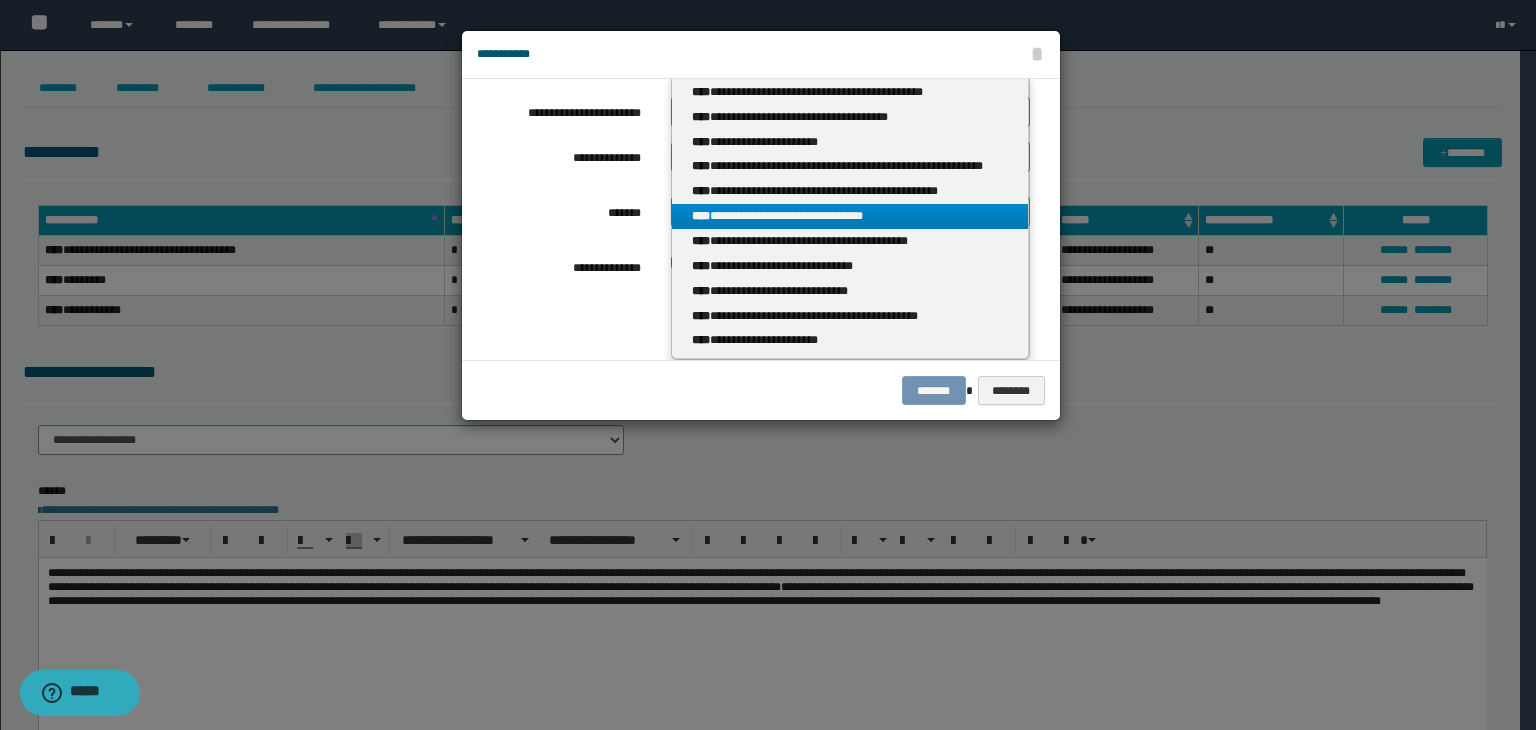 type on "********" 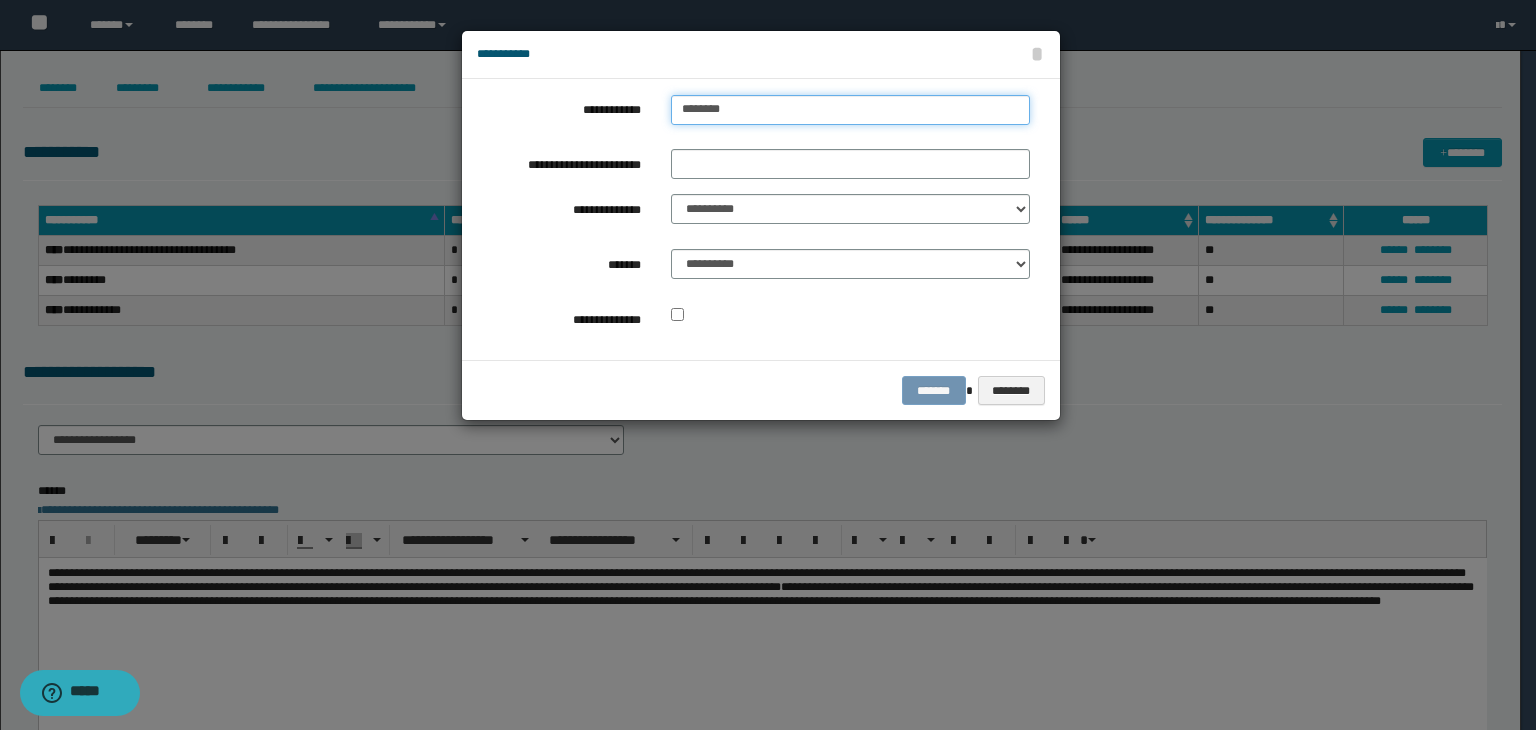 type on "********" 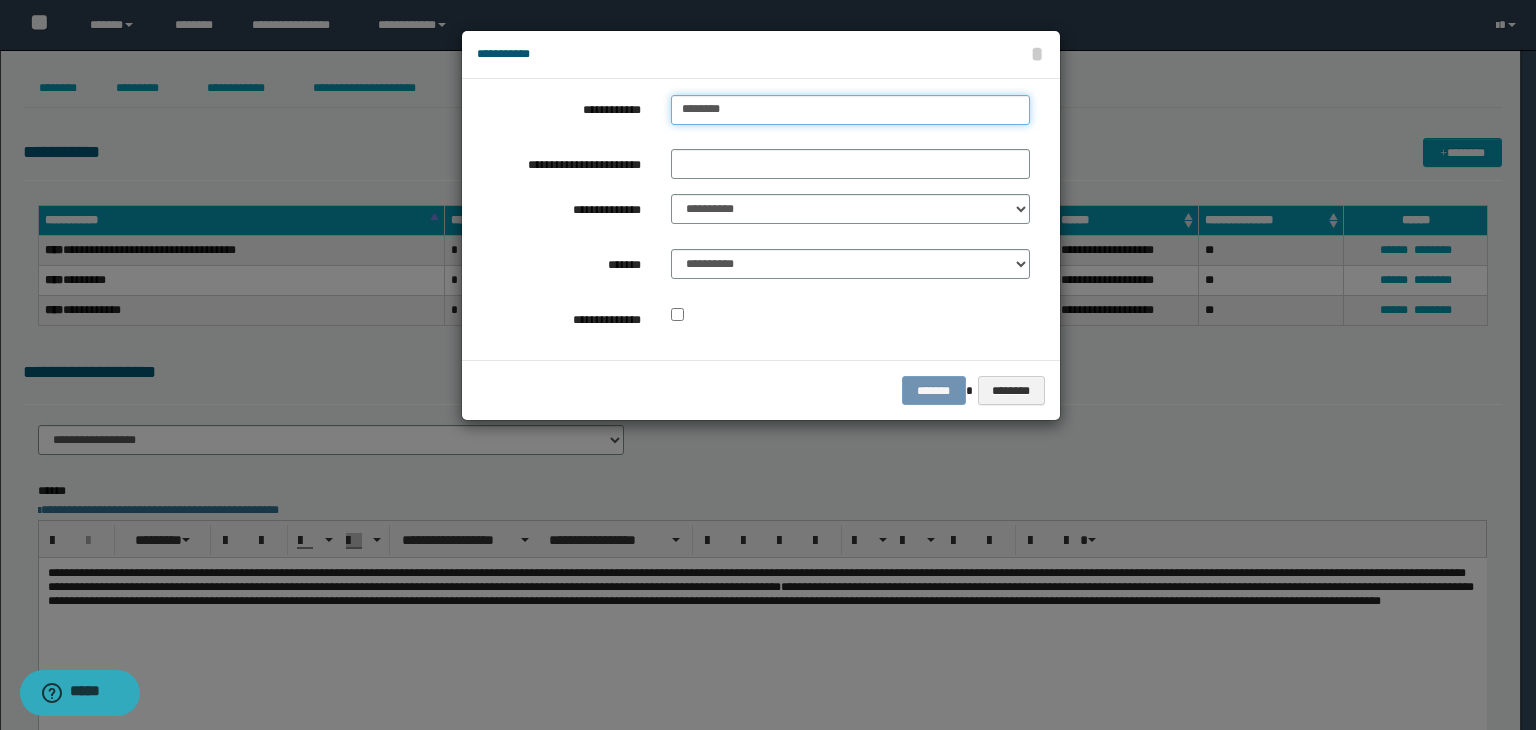 scroll, scrollTop: 0, scrollLeft: 0, axis: both 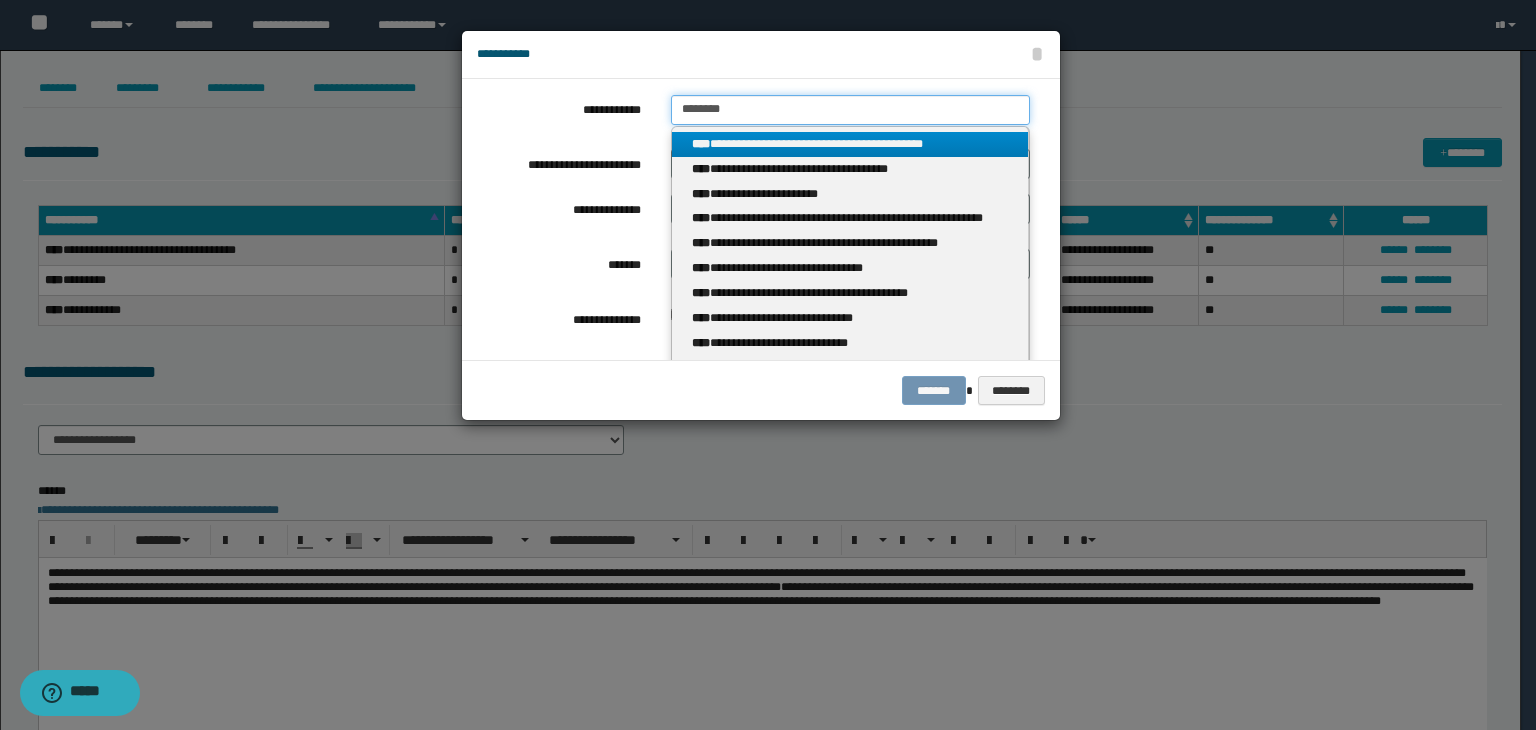 drag, startPoint x: 781, startPoint y: 108, endPoint x: 622, endPoint y: 126, distance: 160.01562 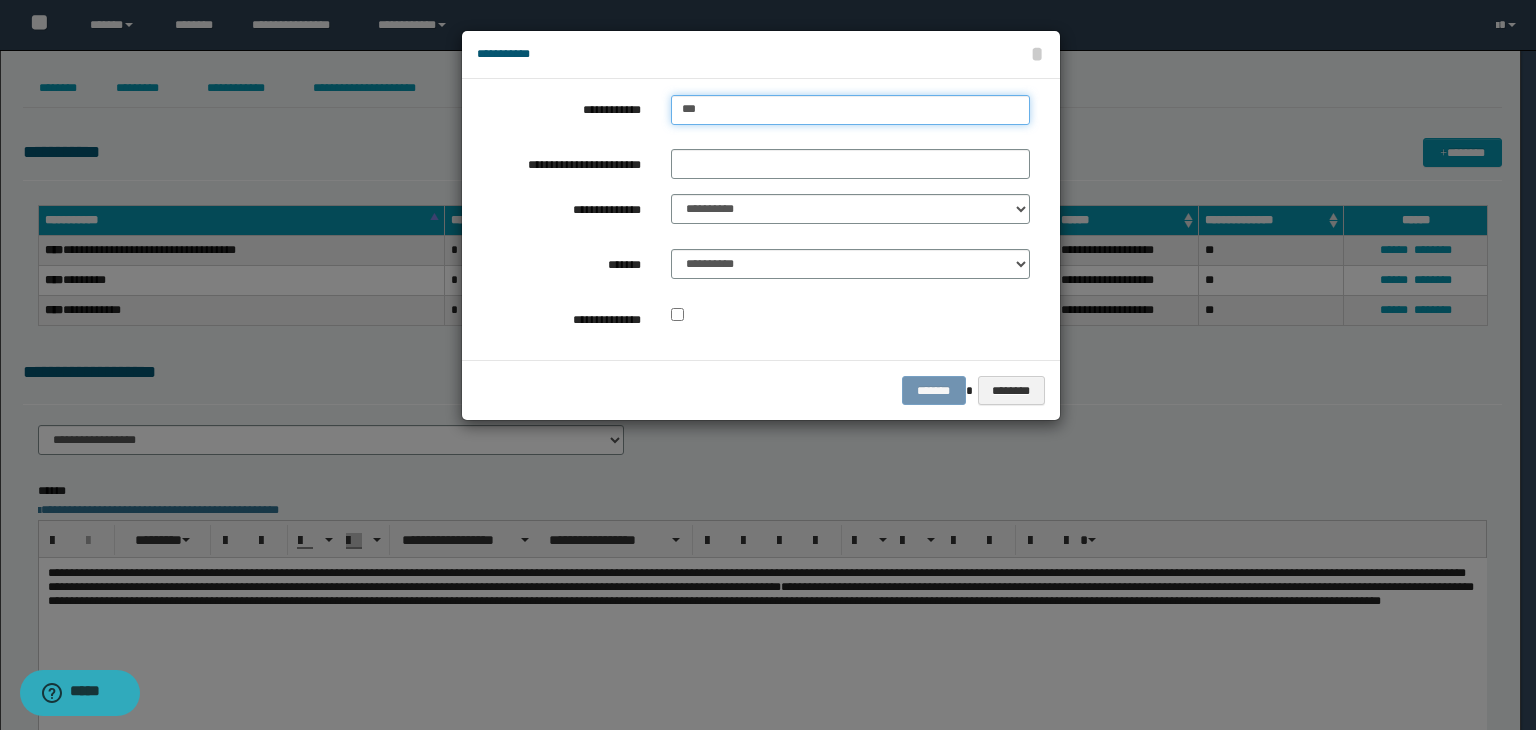 type on "****" 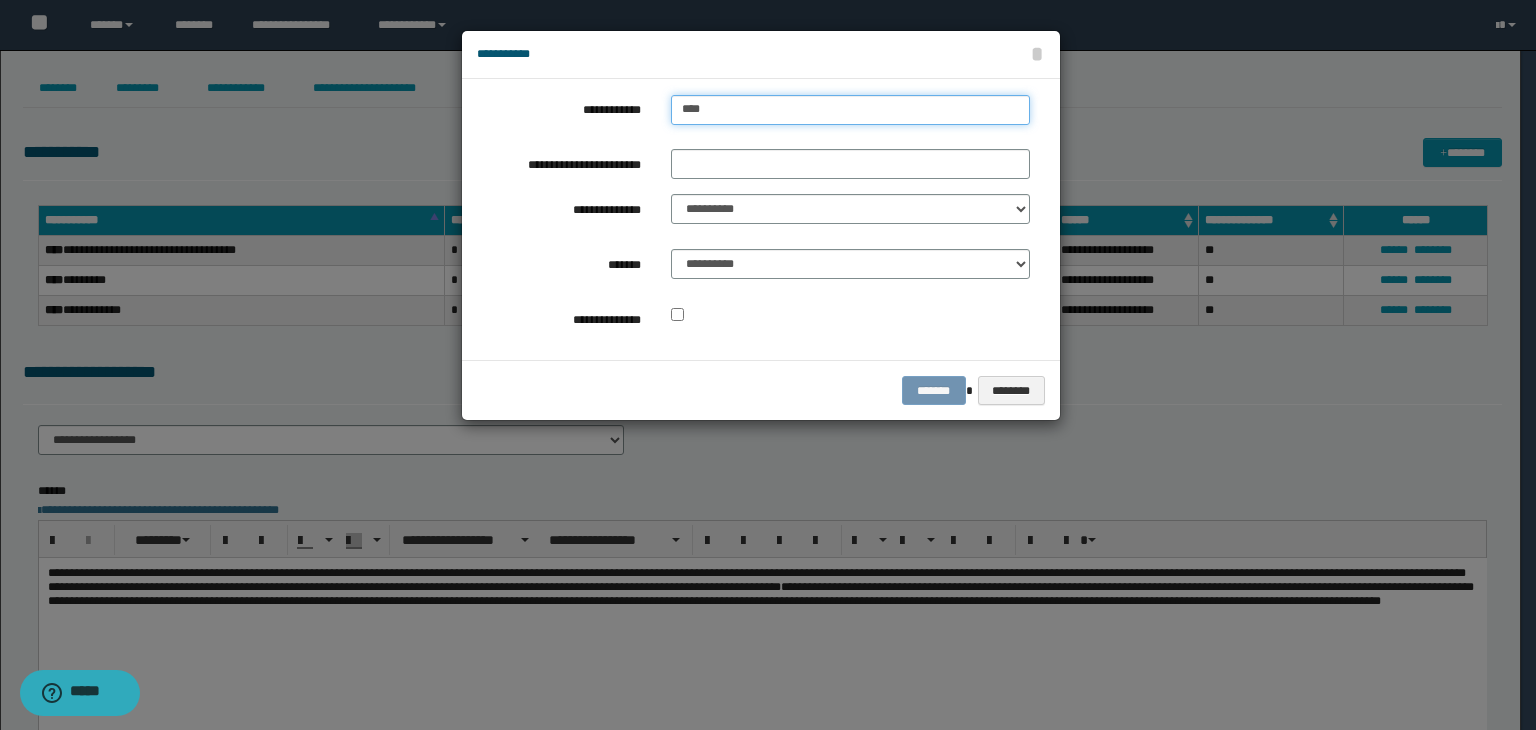 type on "****" 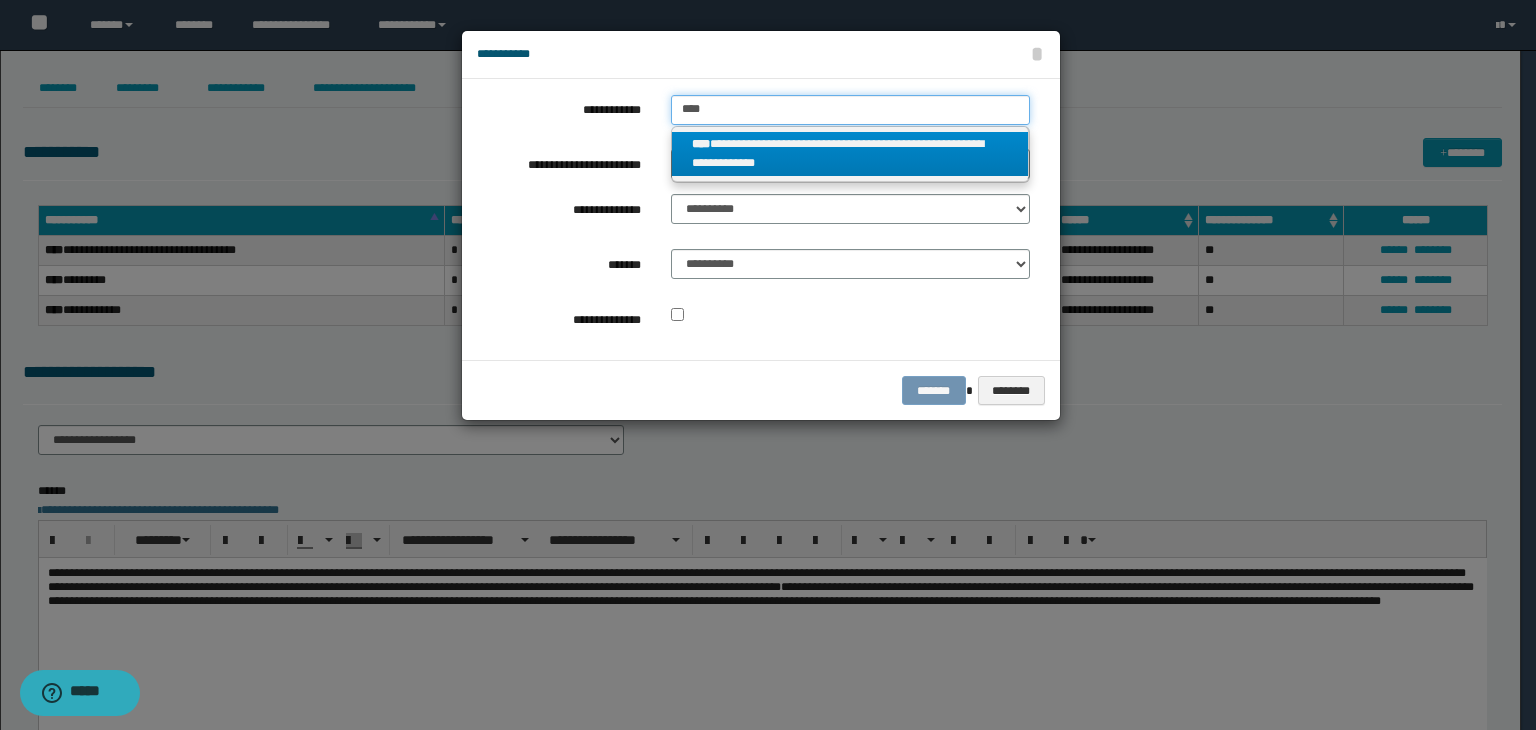 type on "****" 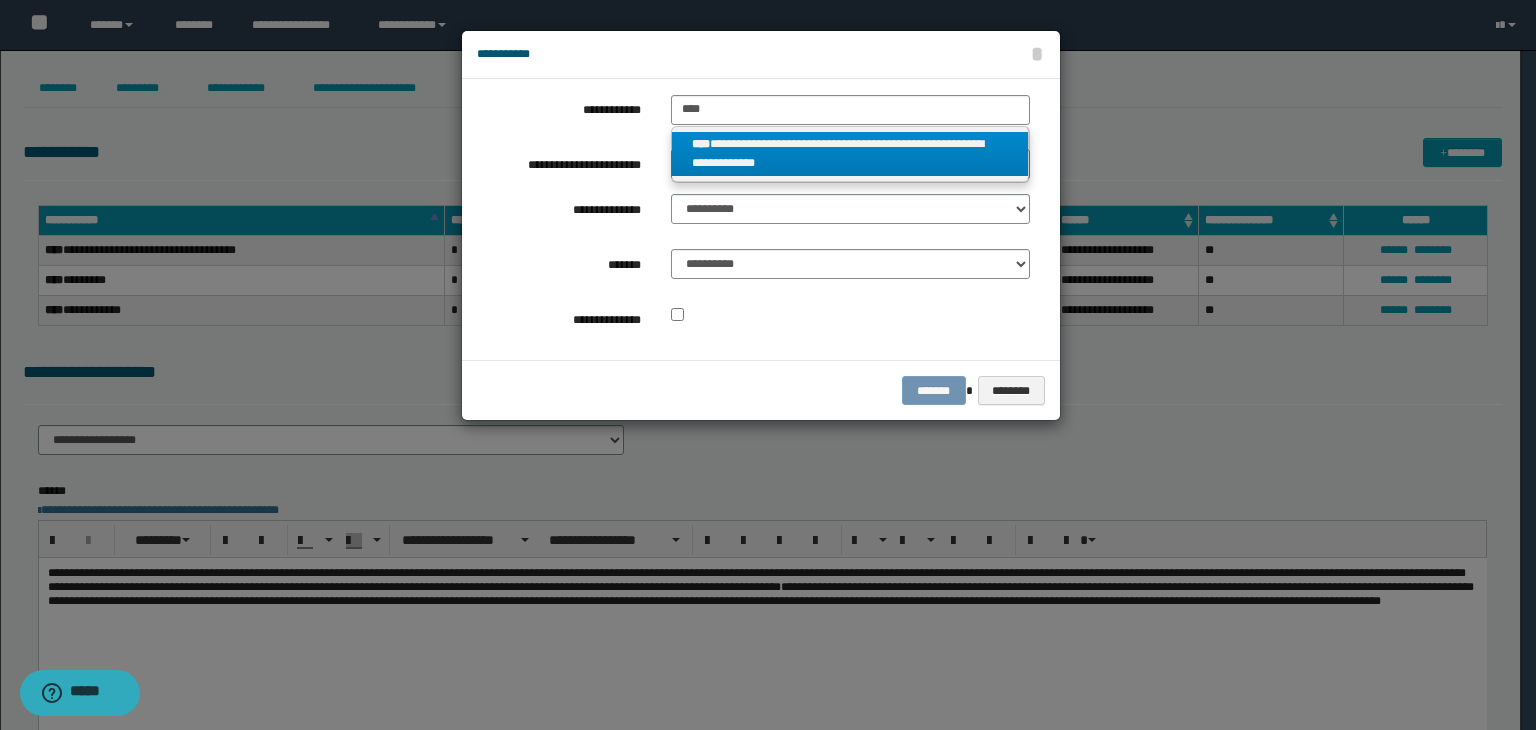 click on "**********" at bounding box center [850, 154] 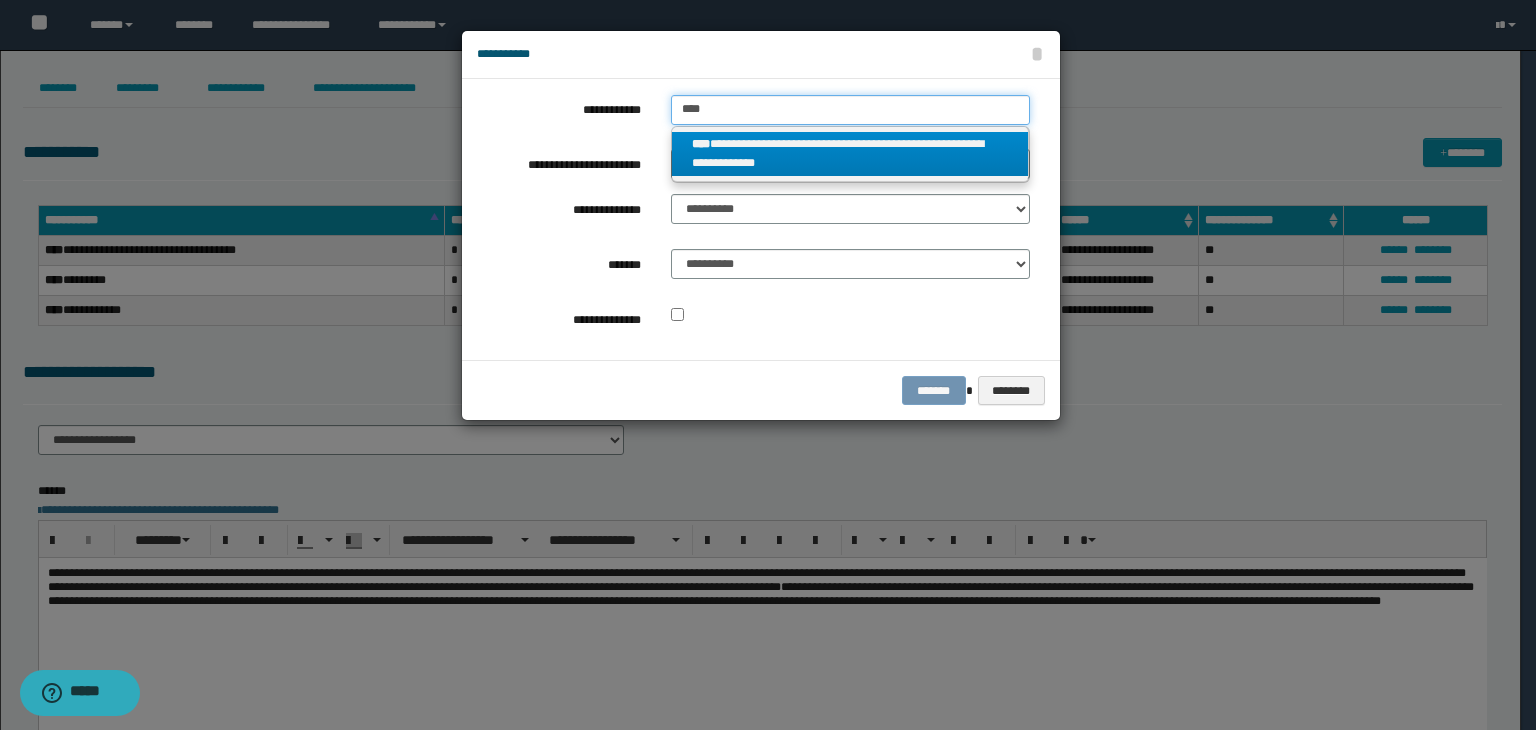 type 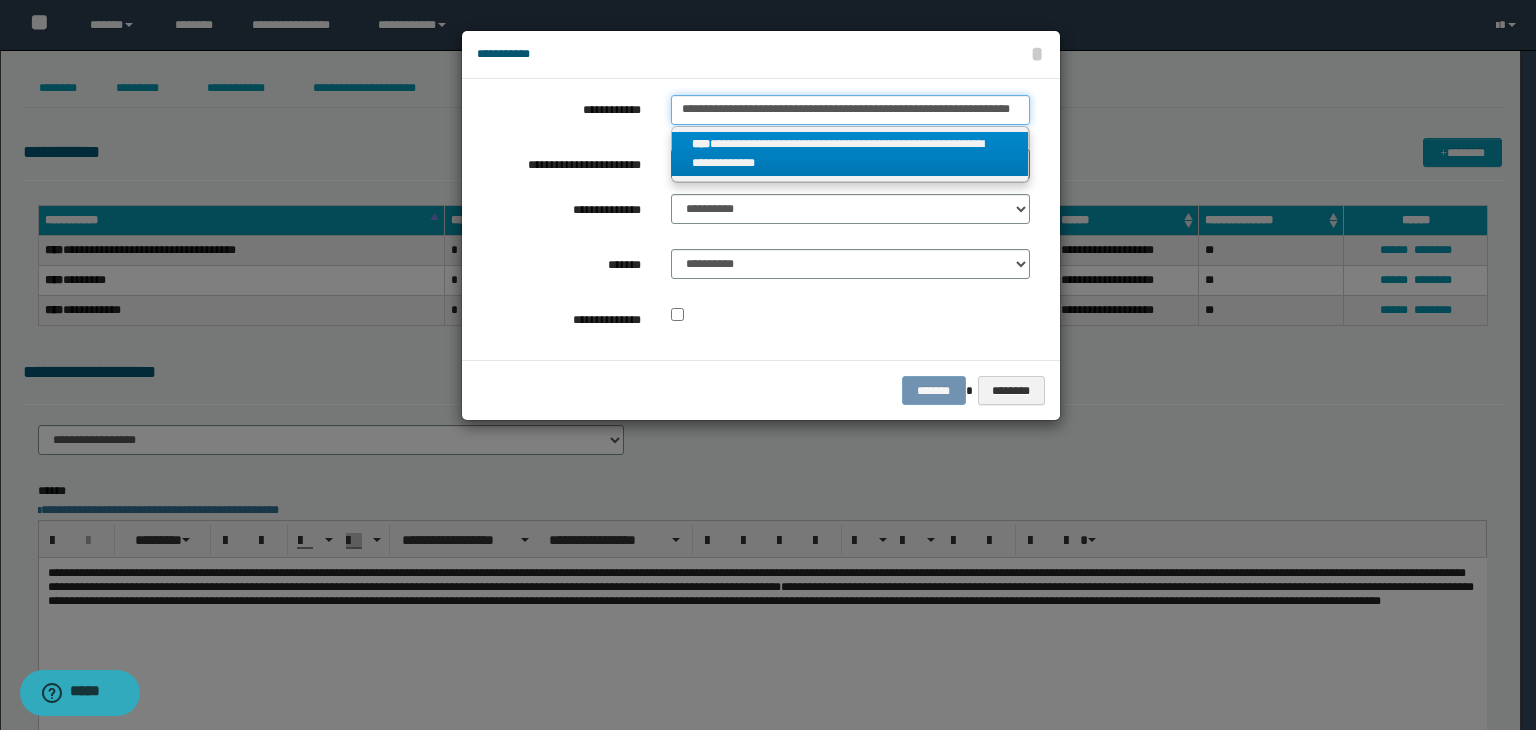 scroll, scrollTop: 0, scrollLeft: 15, axis: horizontal 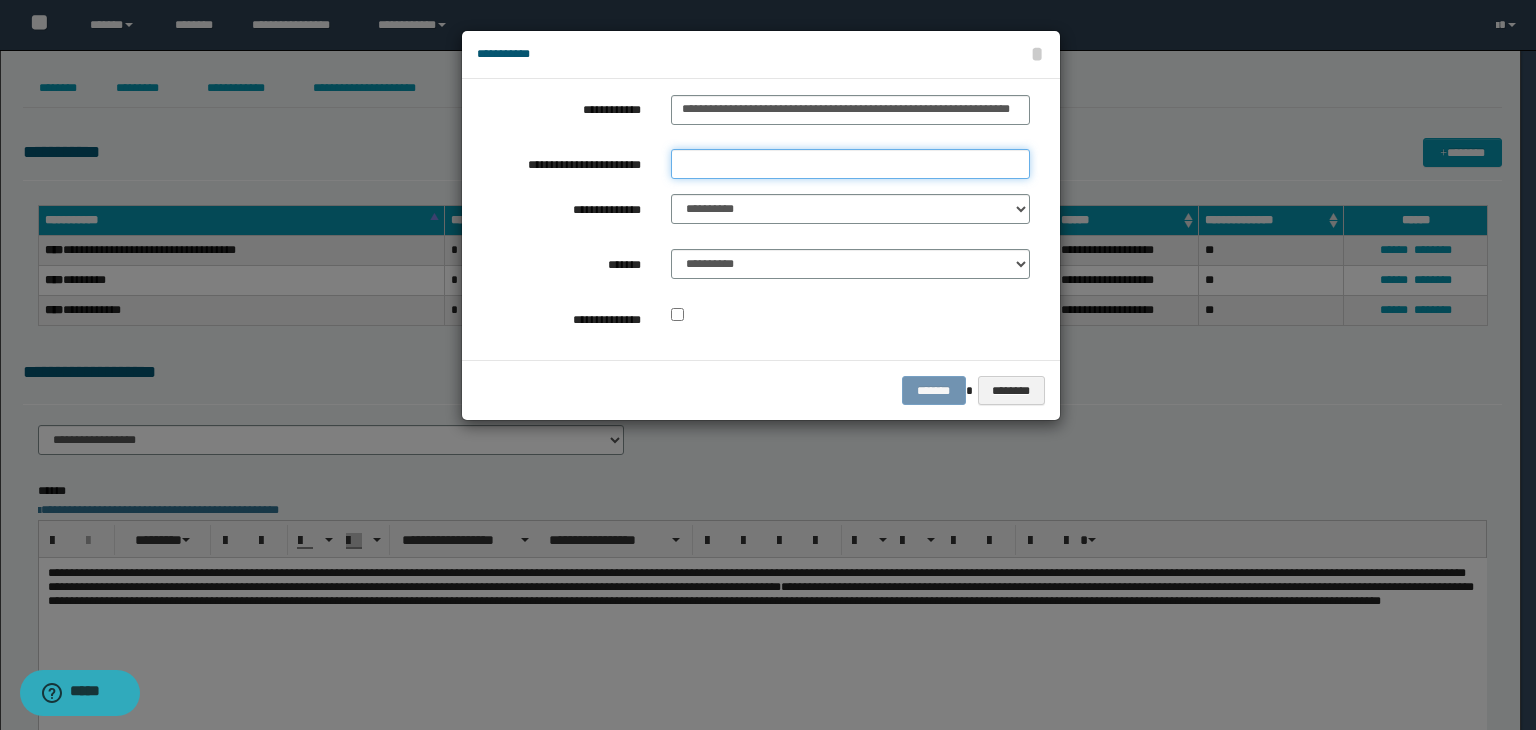 click on "**********" at bounding box center [850, 164] 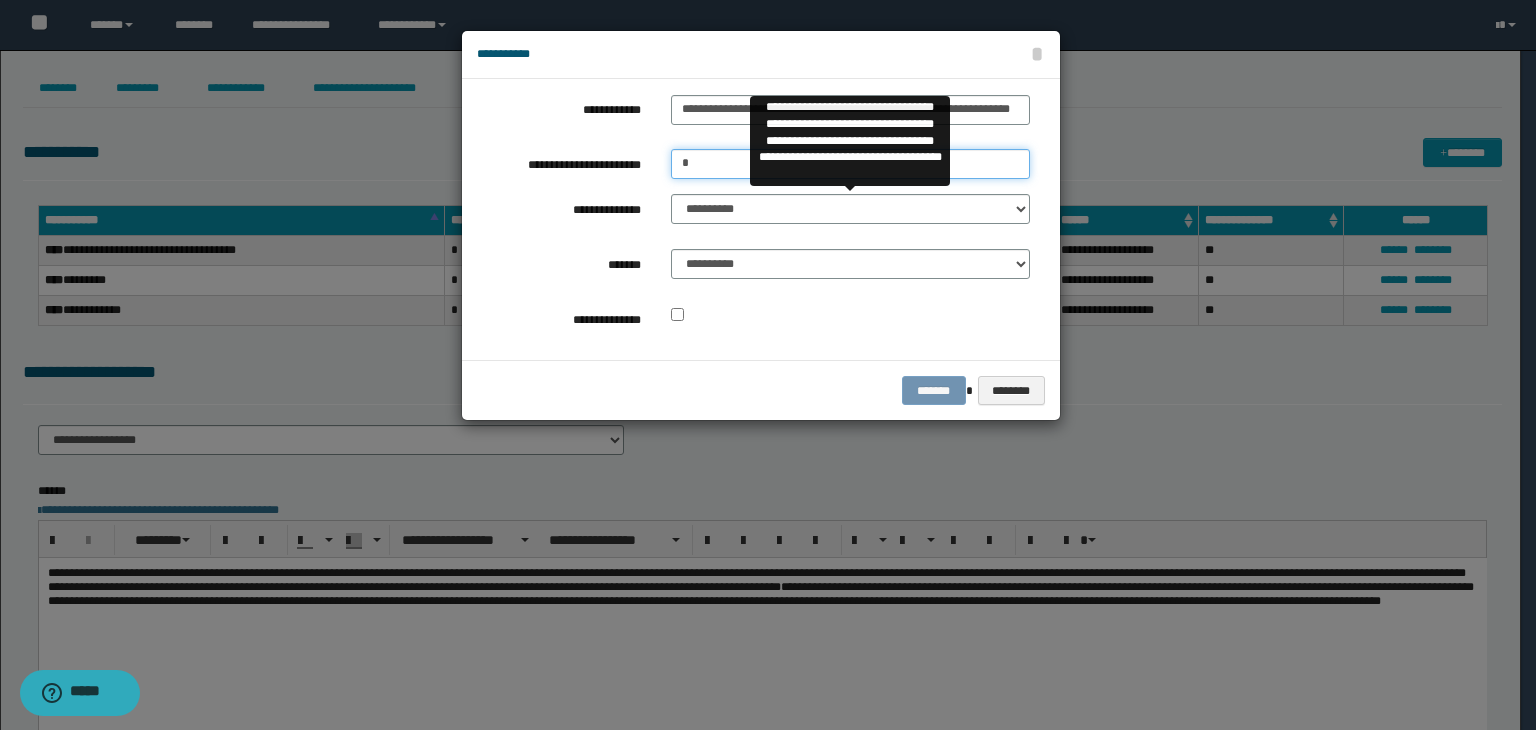 type on "*" 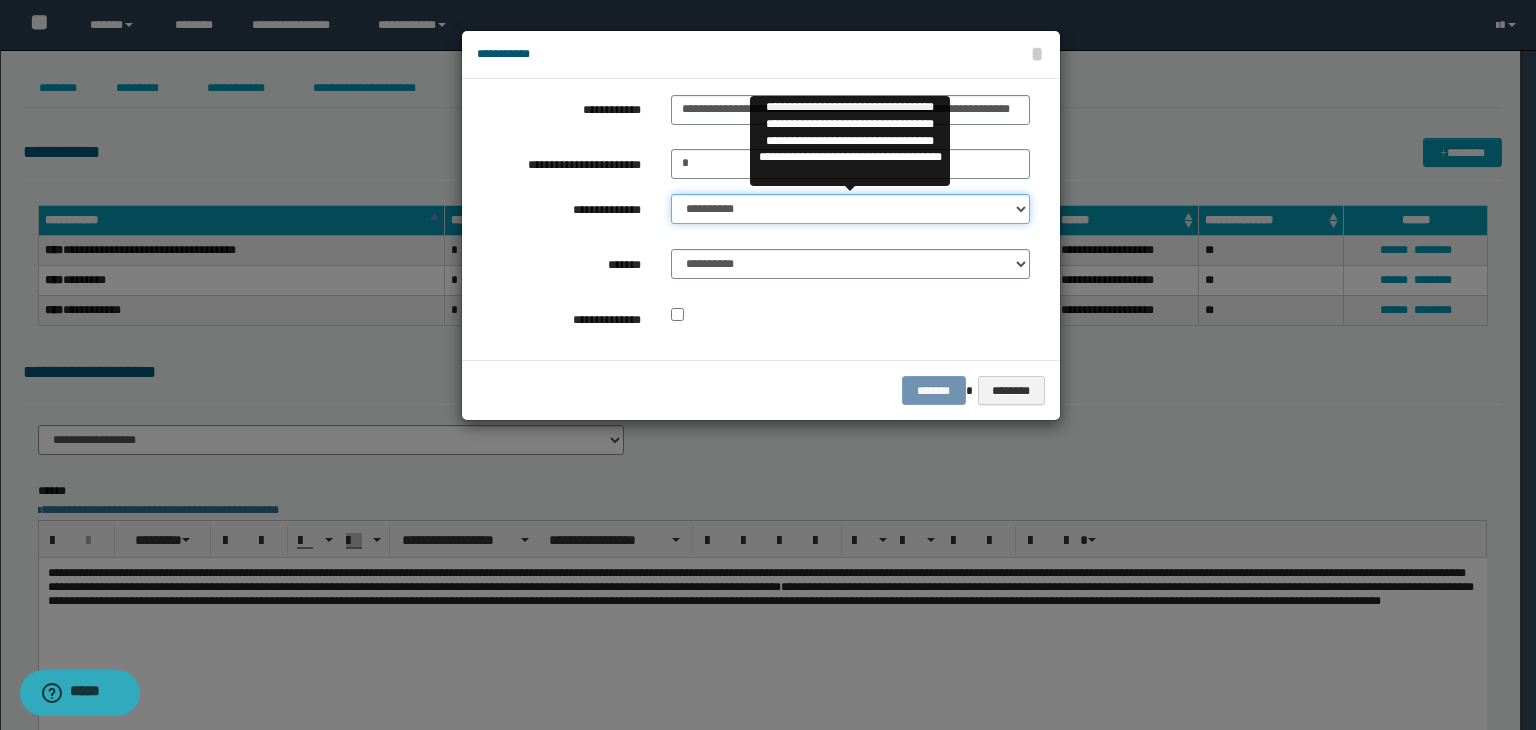 click on "**********" at bounding box center (850, 209) 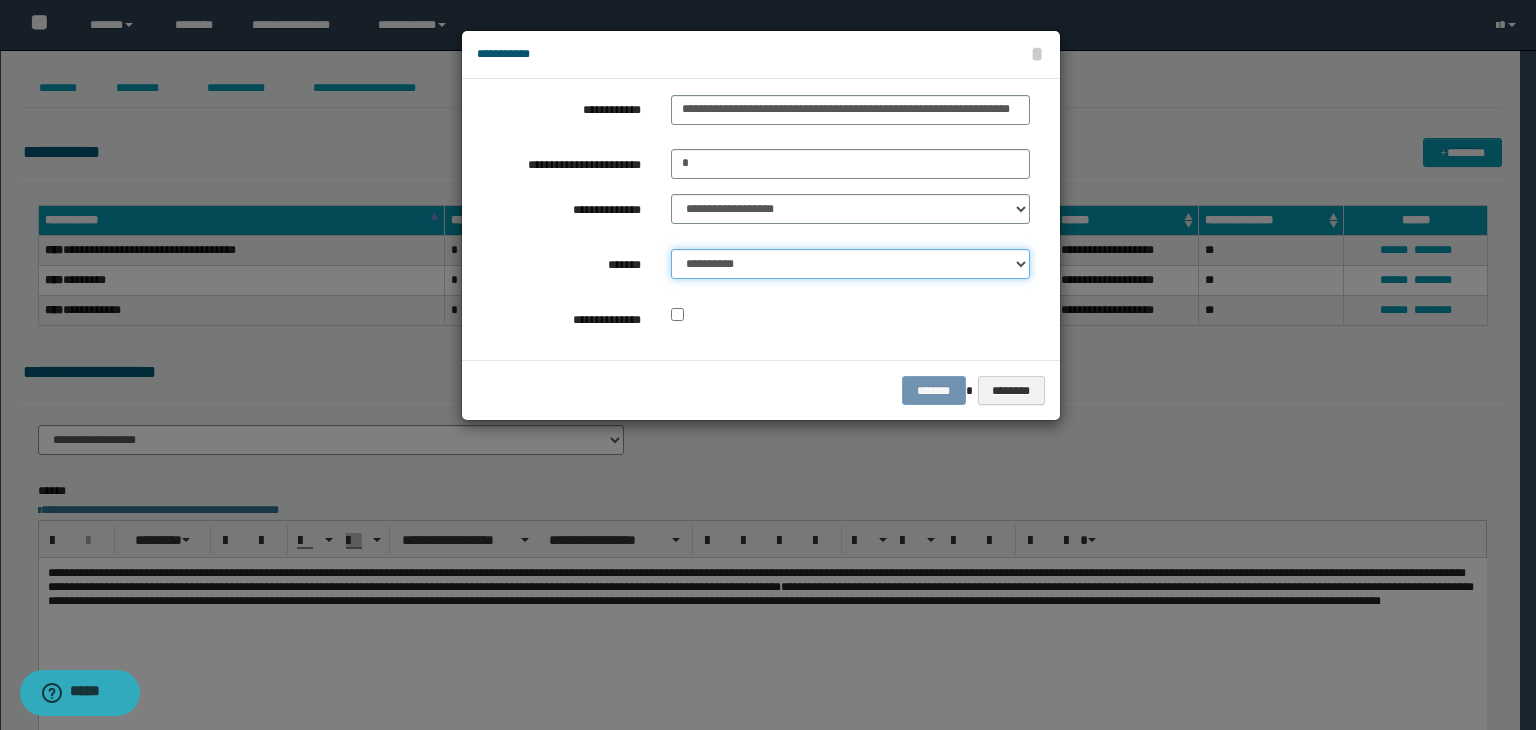 click on "**********" at bounding box center [850, 264] 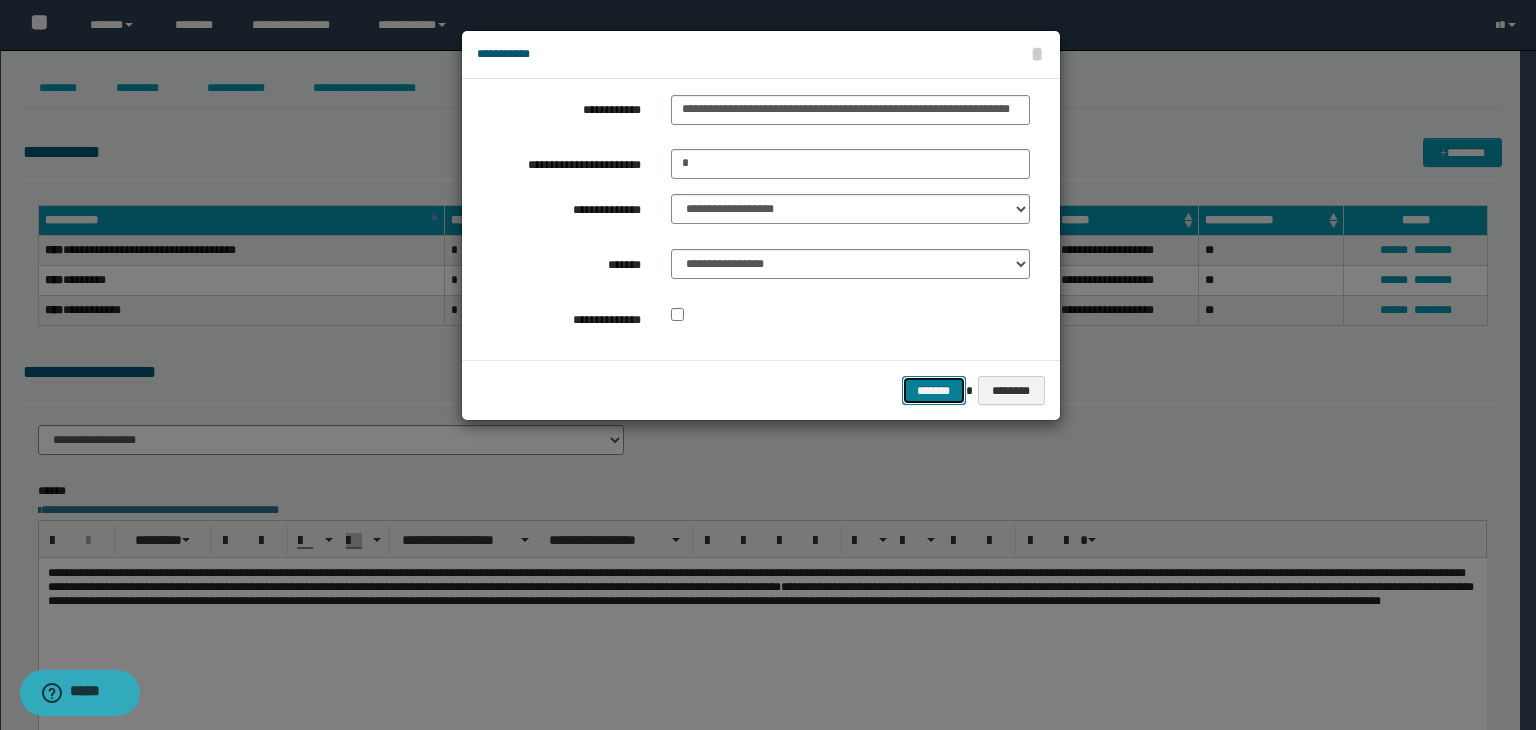 click on "*******" at bounding box center [934, 391] 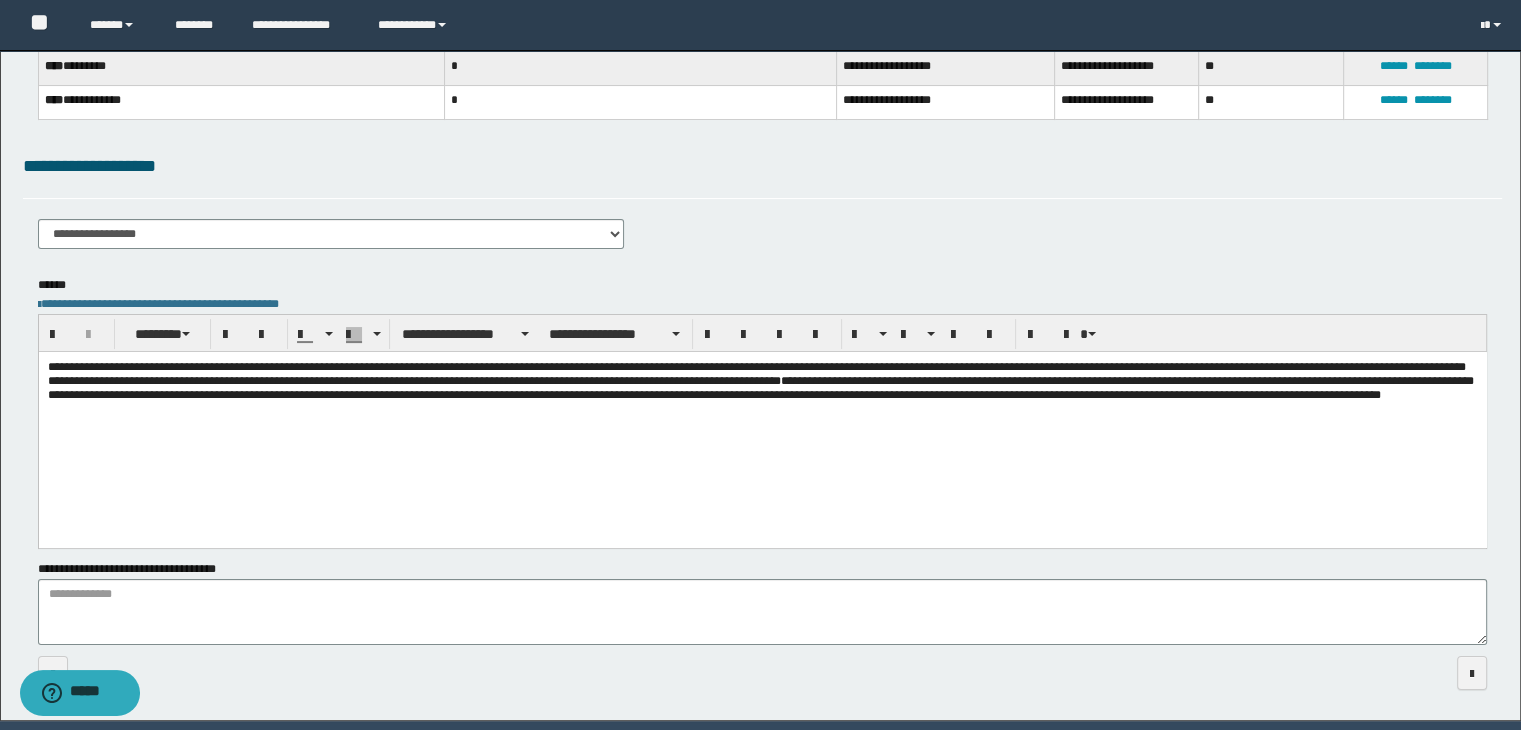 scroll, scrollTop: 320, scrollLeft: 0, axis: vertical 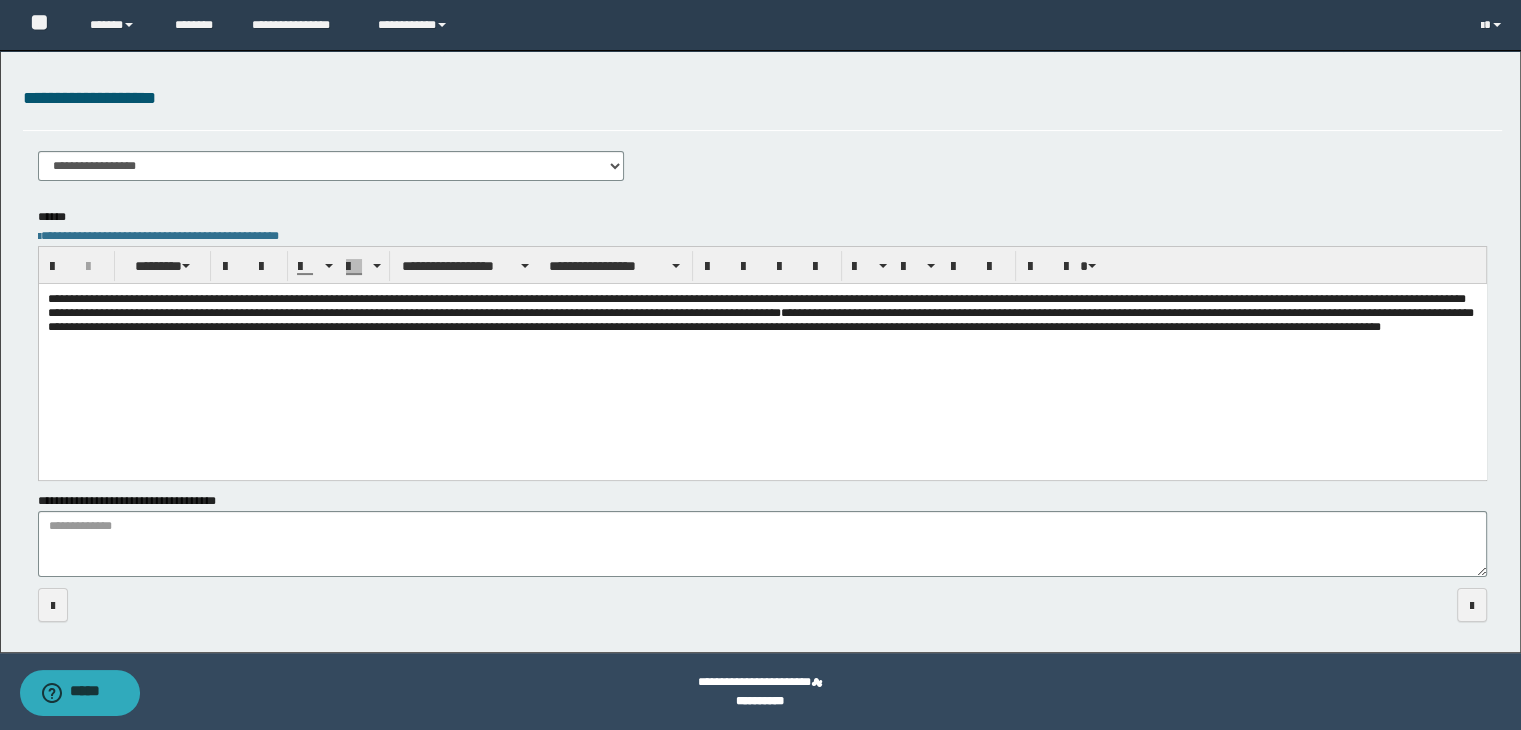 click on "**********" at bounding box center [760, 320] 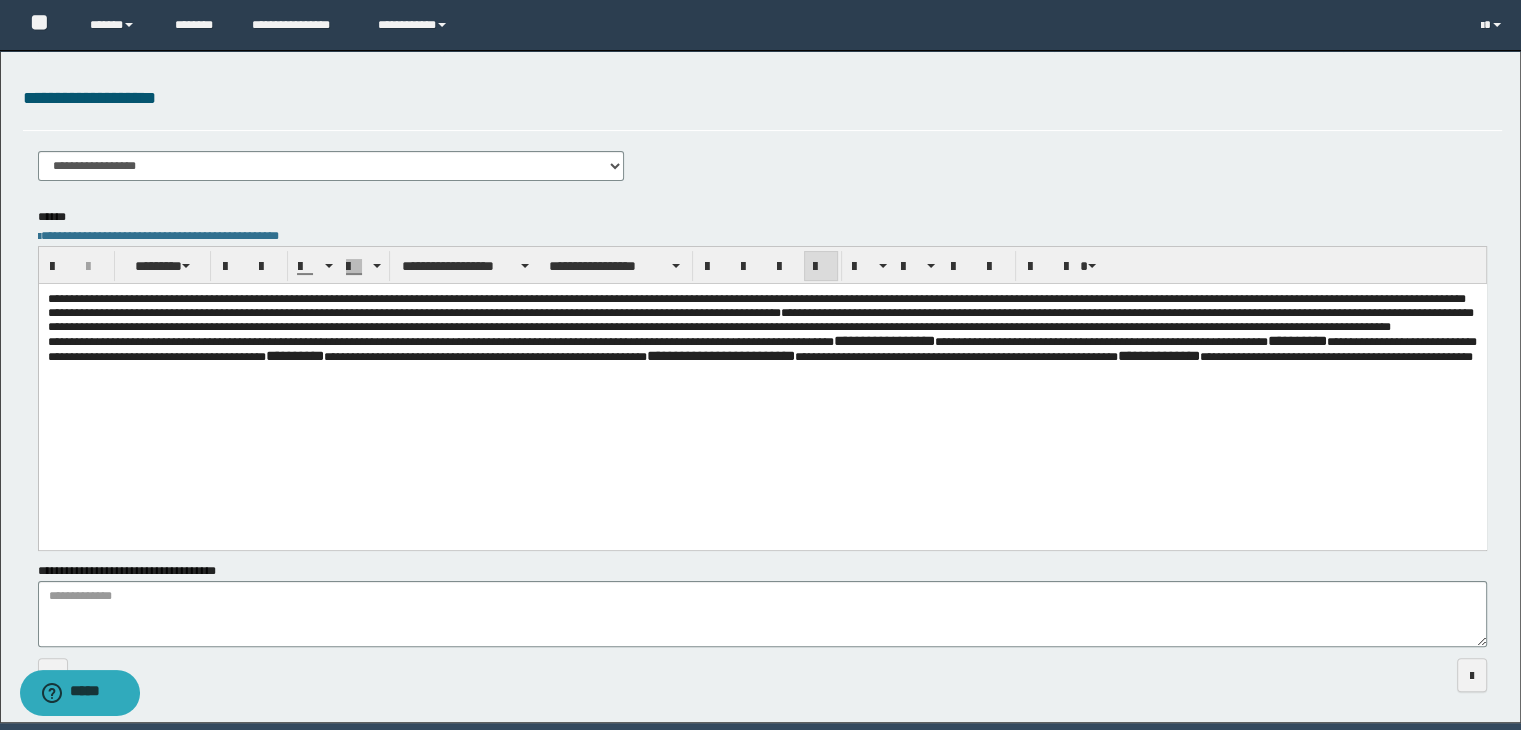 click on "**********" at bounding box center [440, 342] 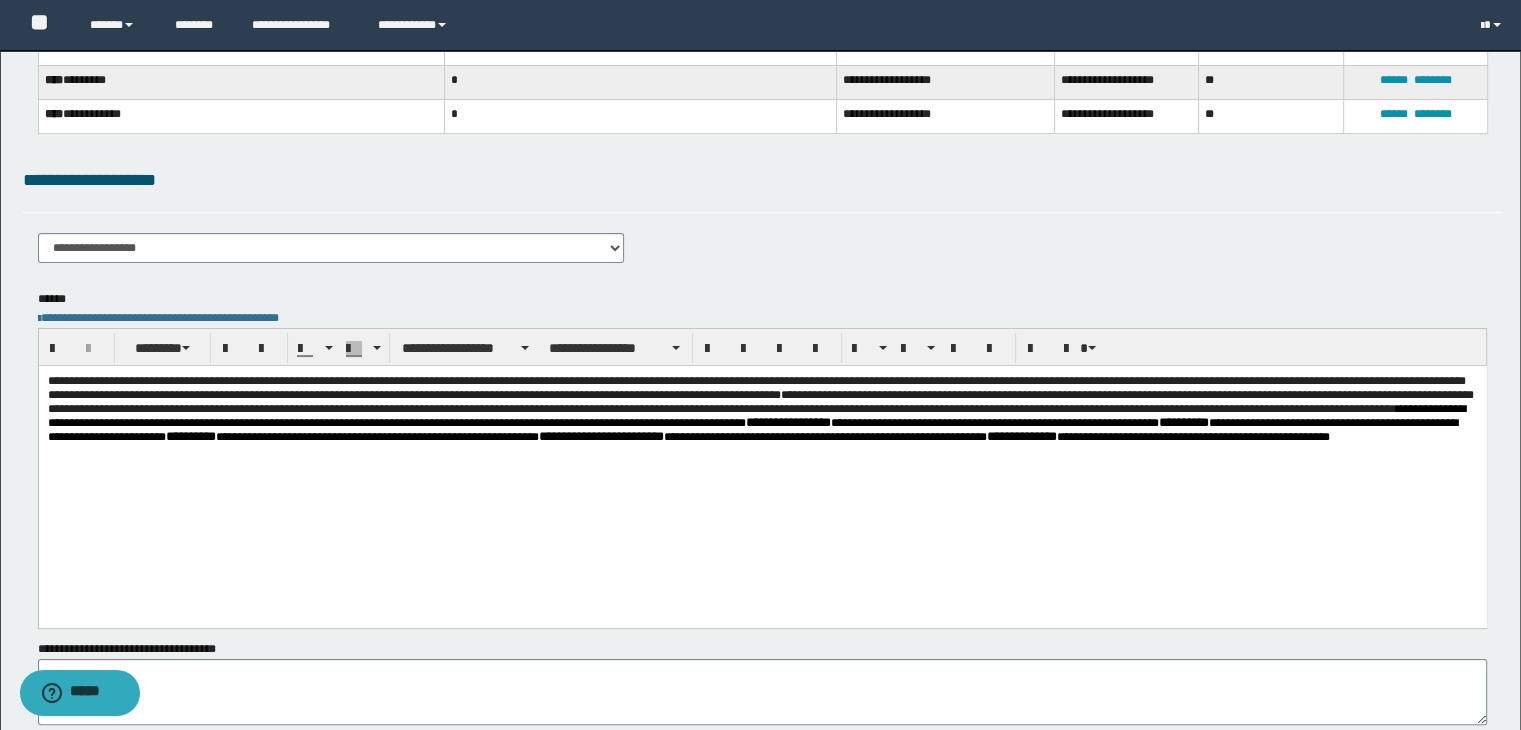scroll, scrollTop: 0, scrollLeft: 0, axis: both 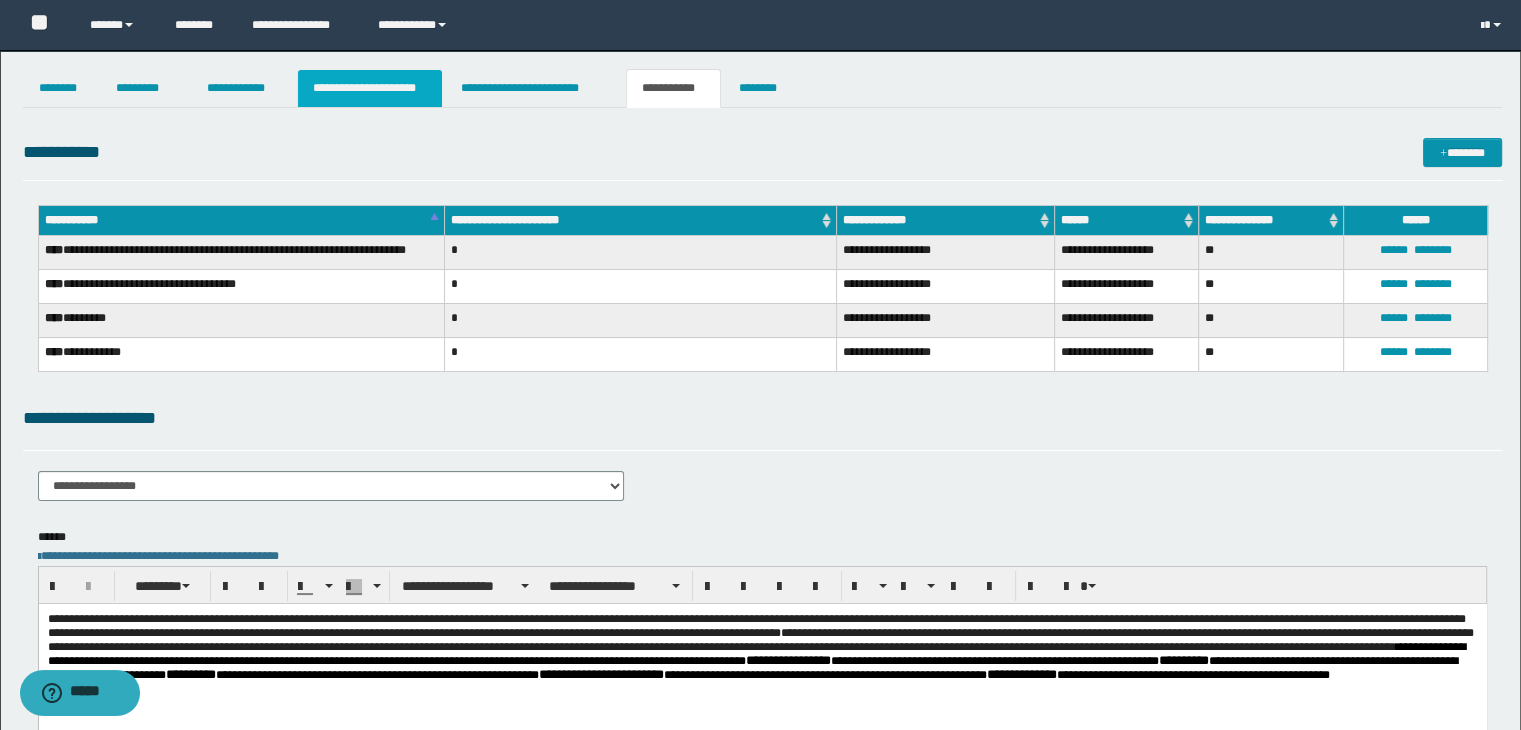click on "**********" at bounding box center (370, 88) 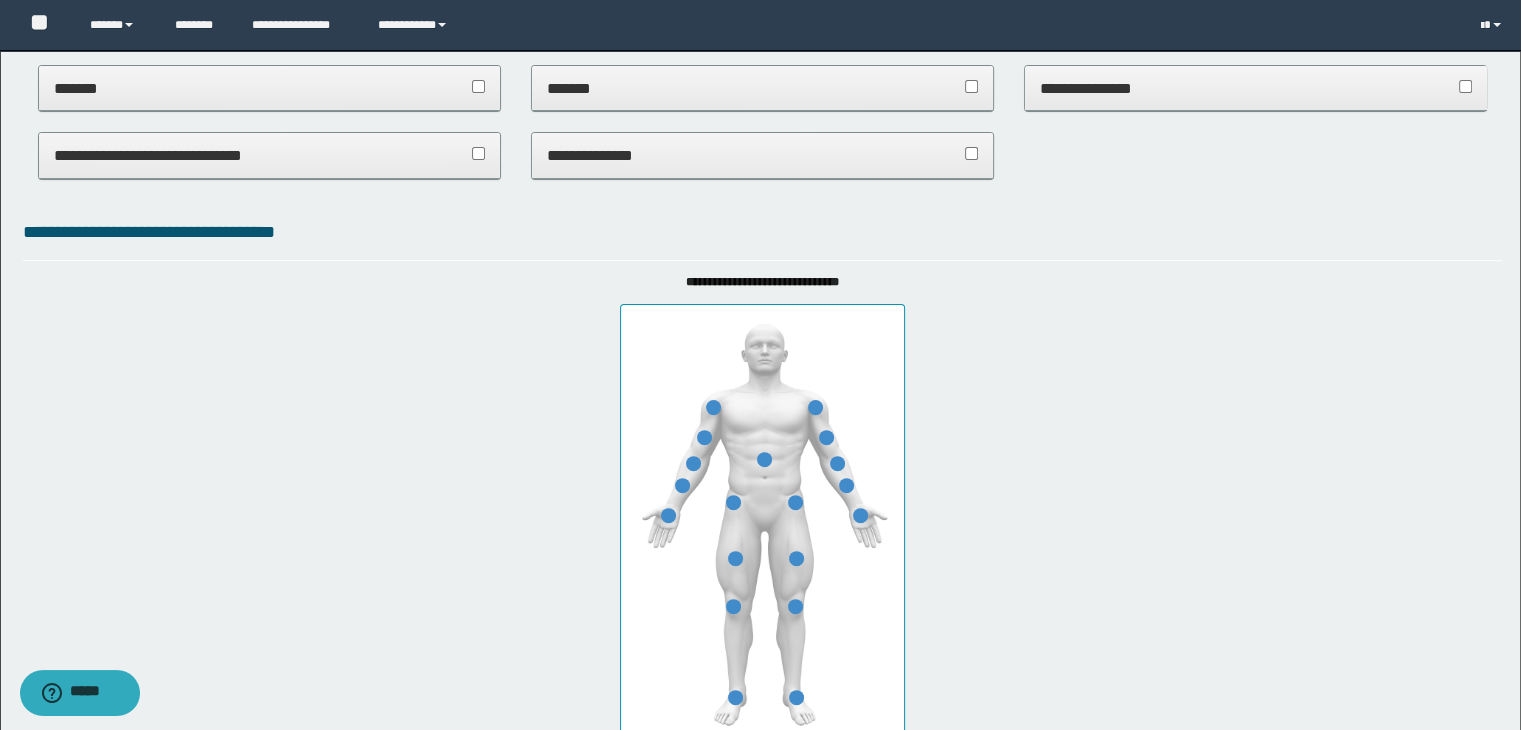 scroll, scrollTop: 1180, scrollLeft: 0, axis: vertical 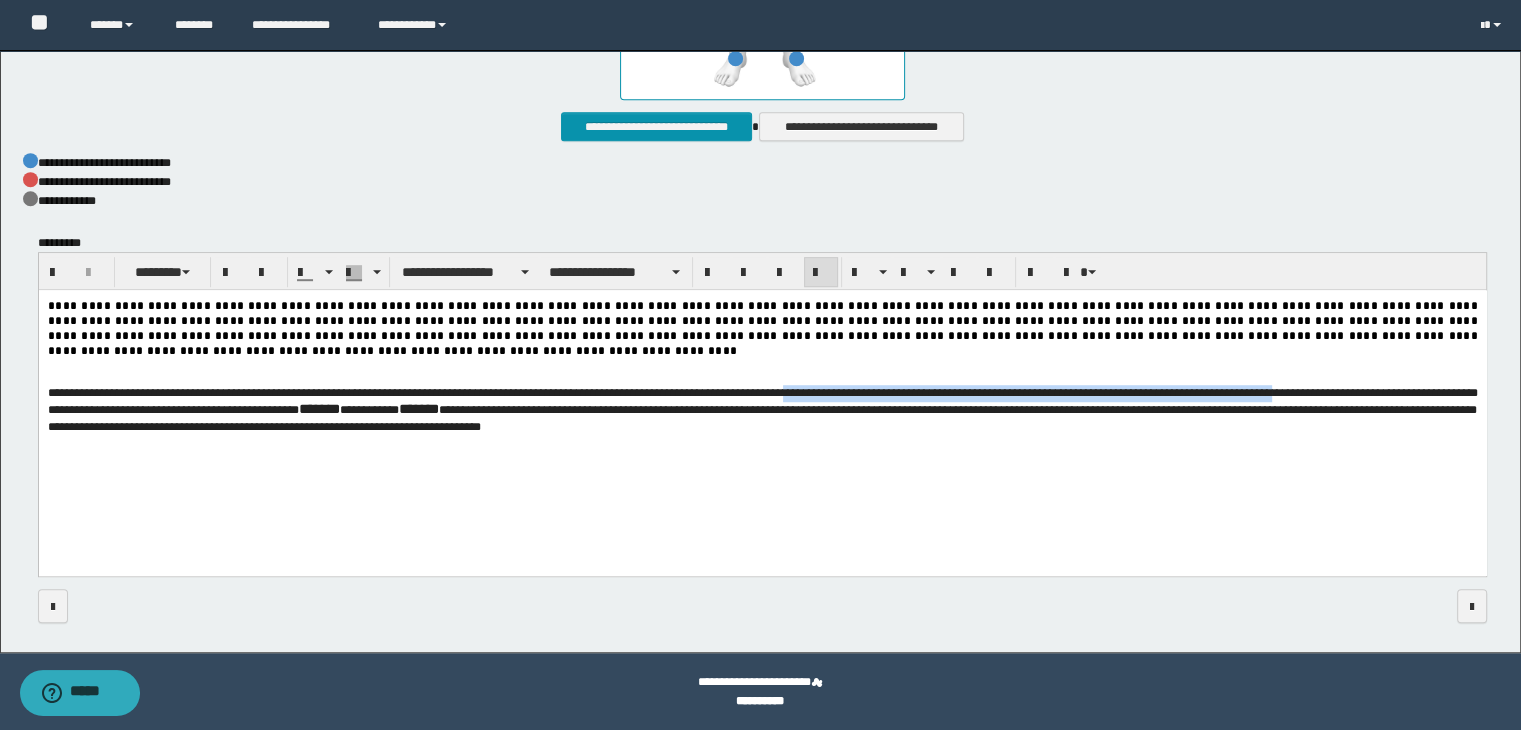 drag, startPoint x: 1124, startPoint y: 403, endPoint x: 370, endPoint y: 420, distance: 754.19165 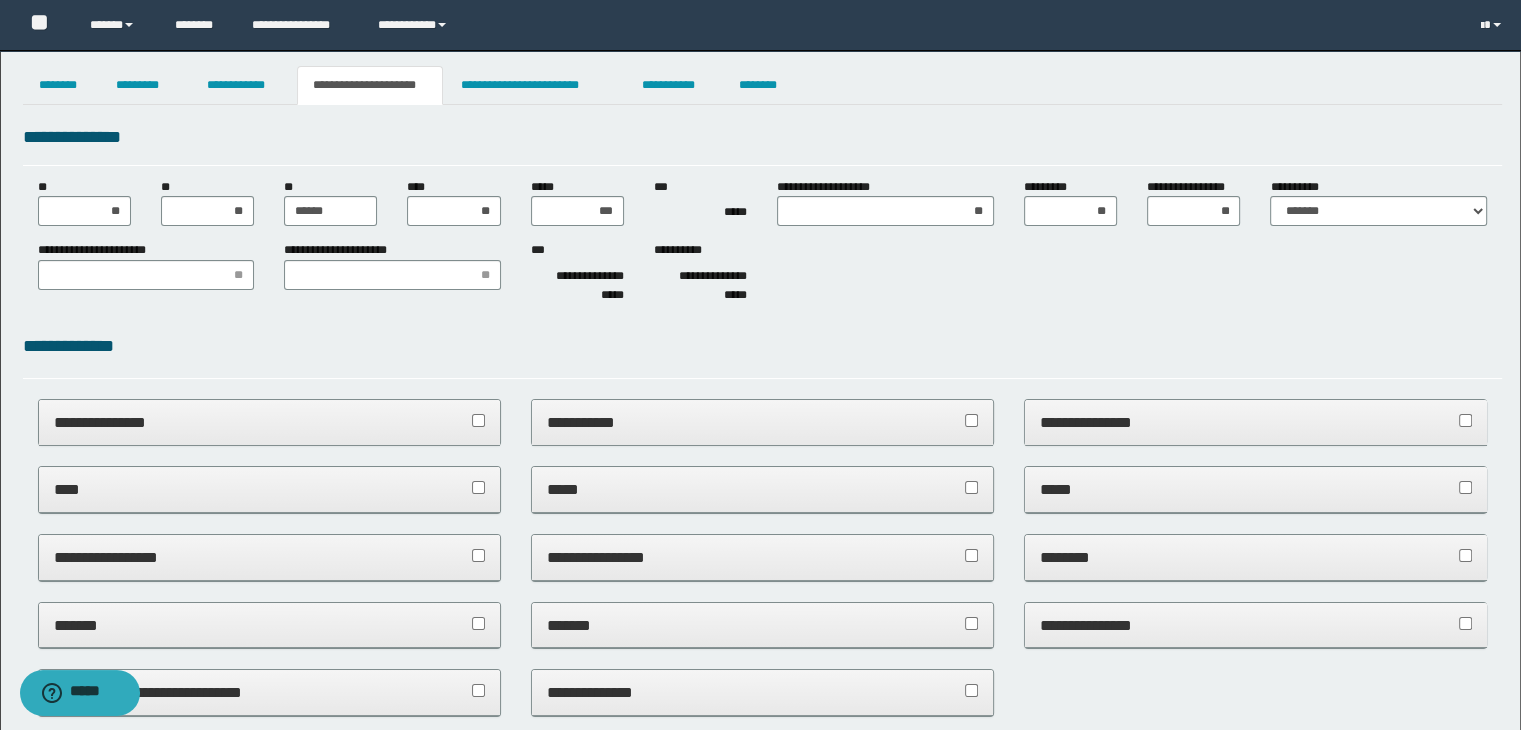 scroll, scrollTop: 0, scrollLeft: 0, axis: both 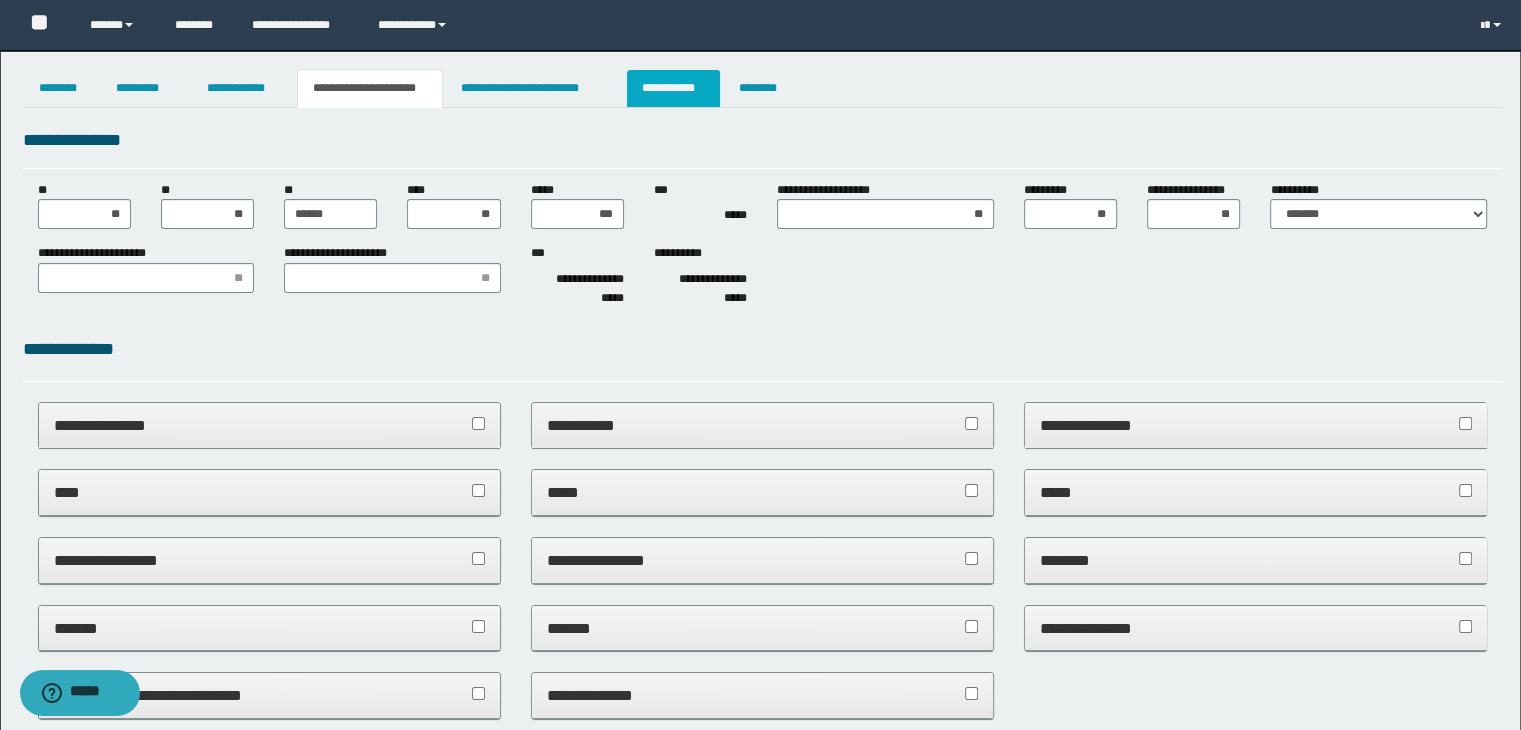 click on "**********" at bounding box center (673, 88) 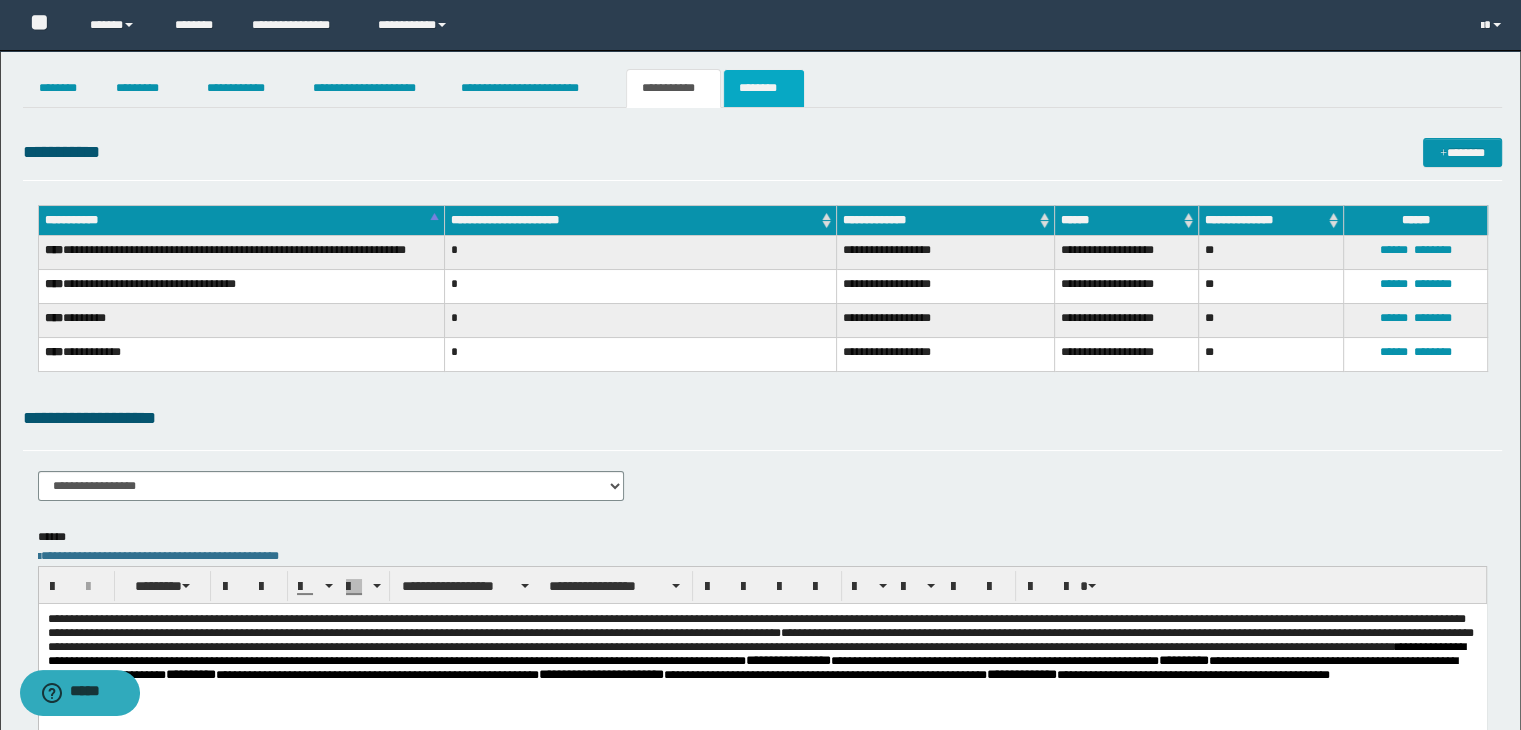 click on "********" at bounding box center [764, 88] 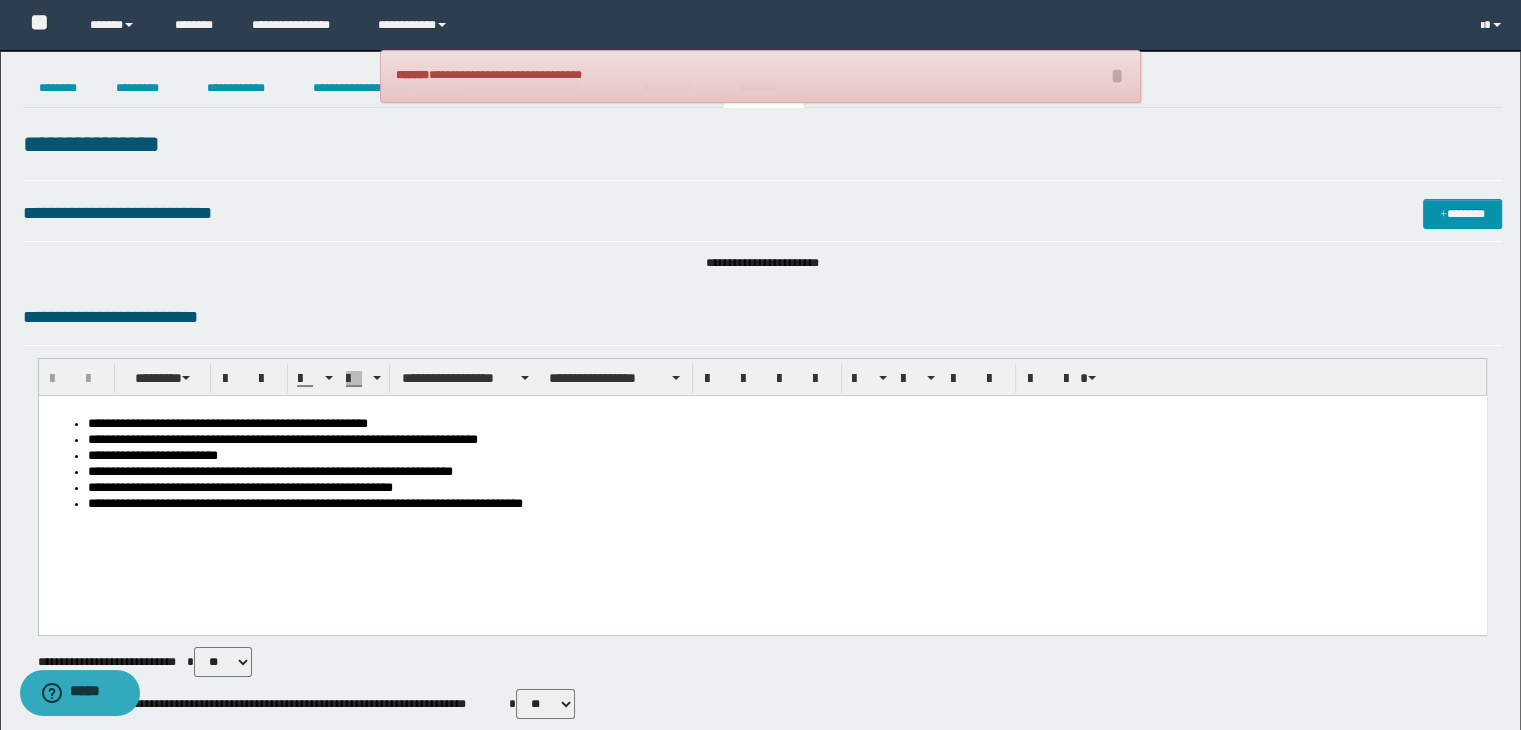 click on "**********" at bounding box center (760, 76) 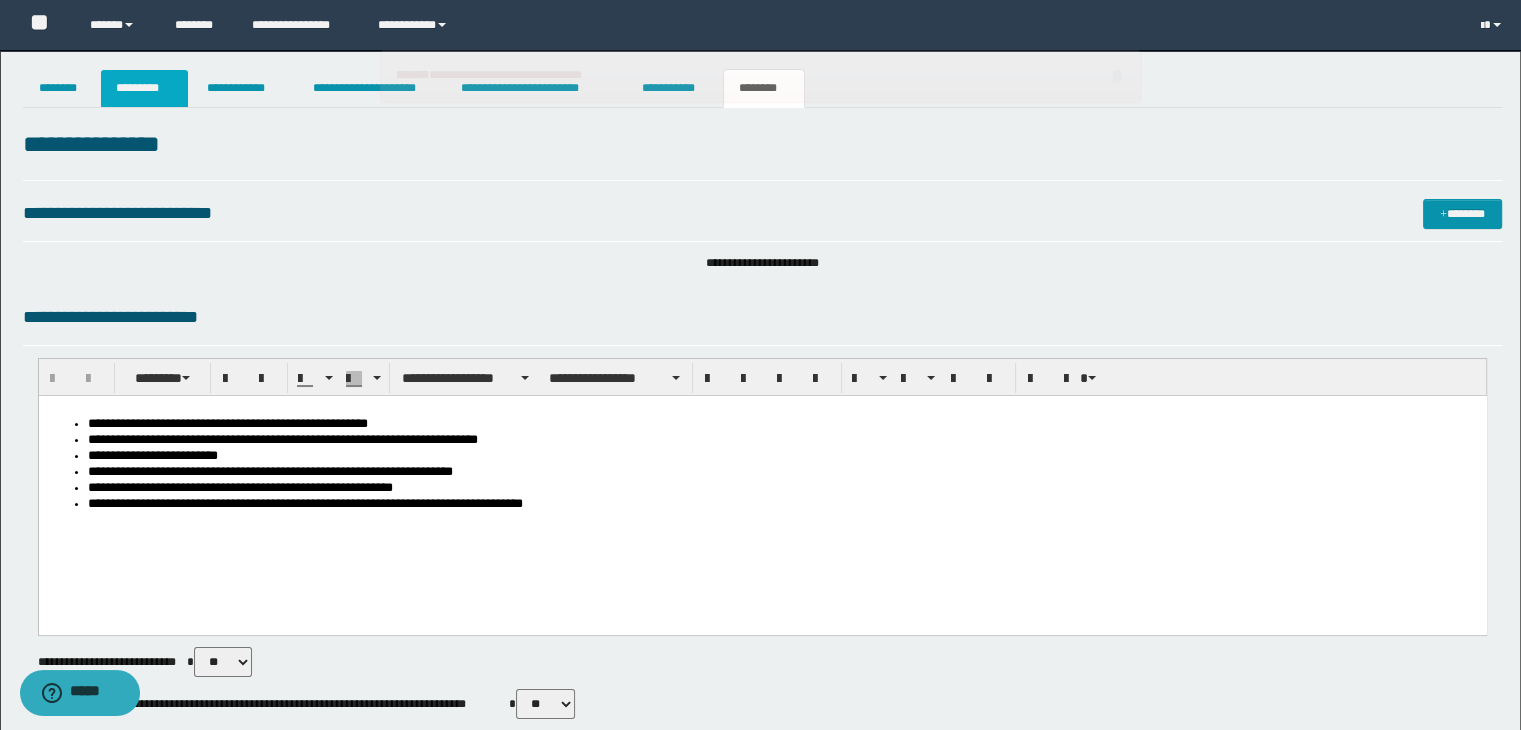 click on "*********" at bounding box center (144, 88) 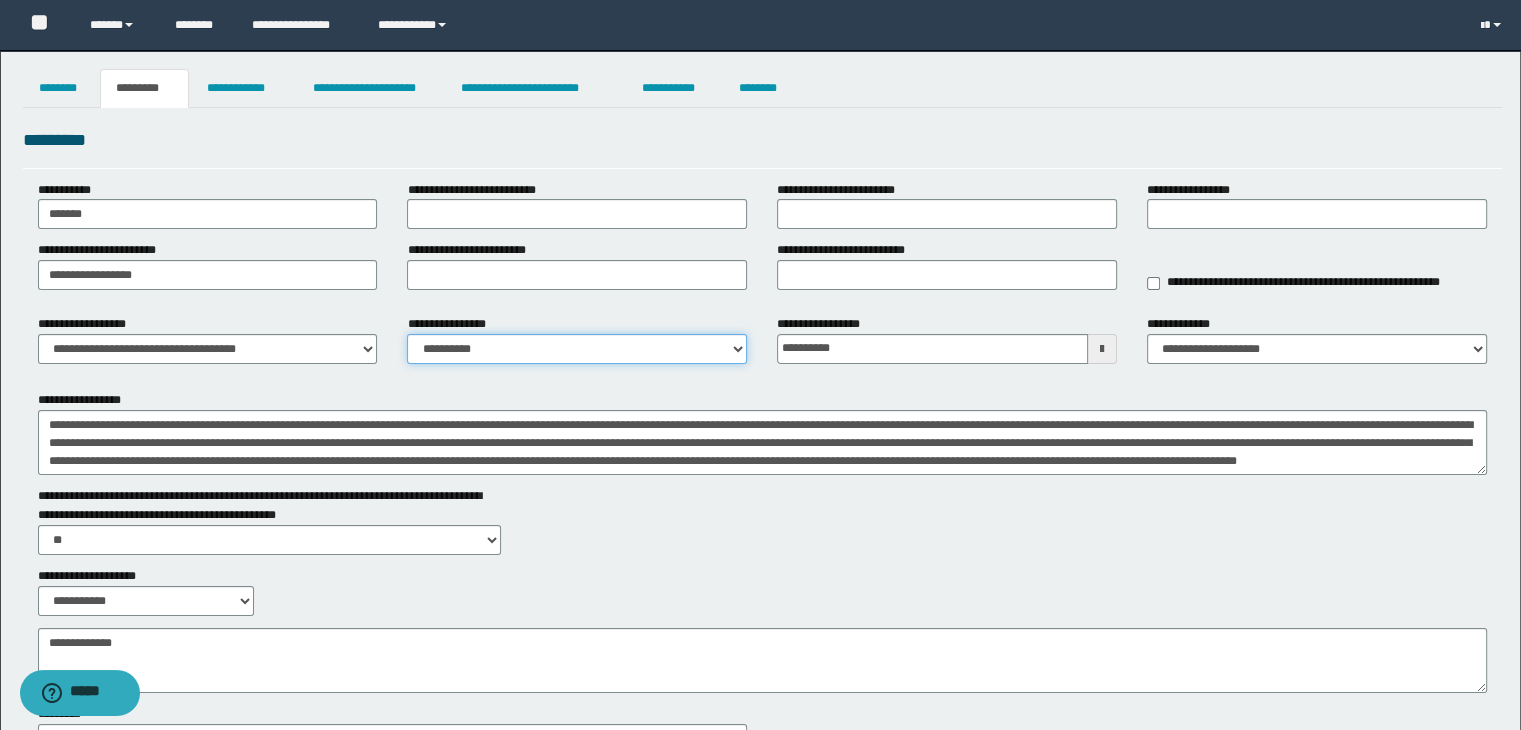 click on "**********" at bounding box center [577, 349] 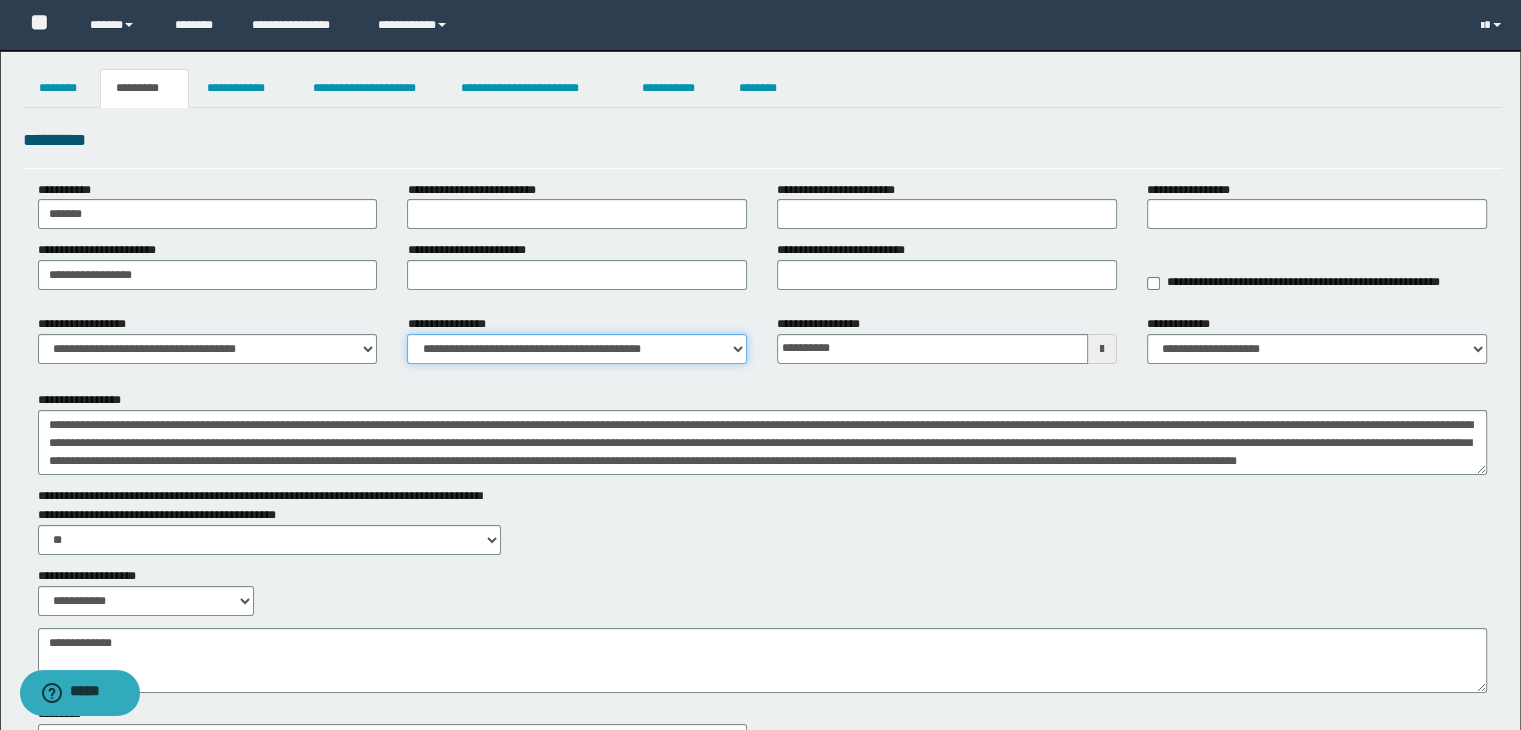 click on "**********" at bounding box center [577, 349] 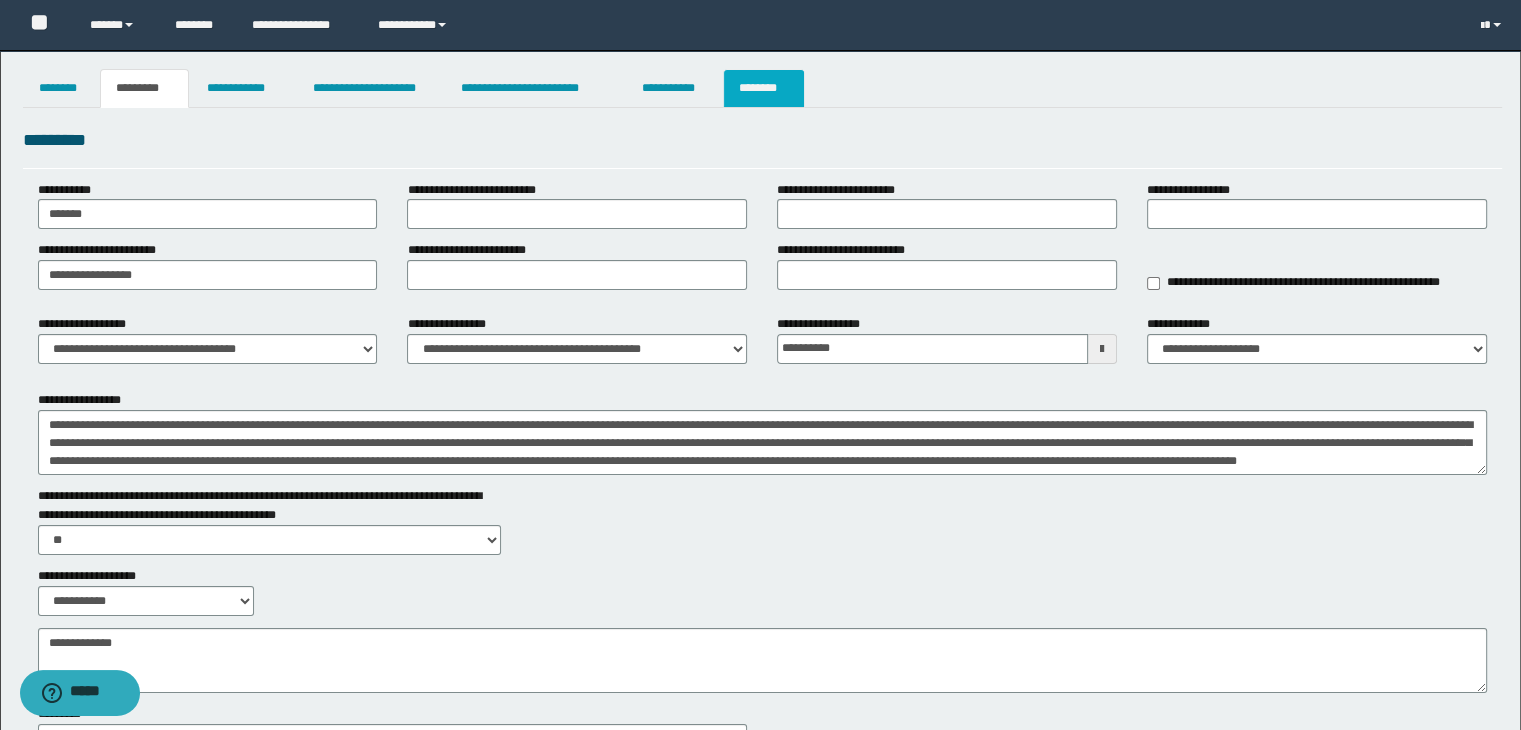 click on "********" at bounding box center (764, 88) 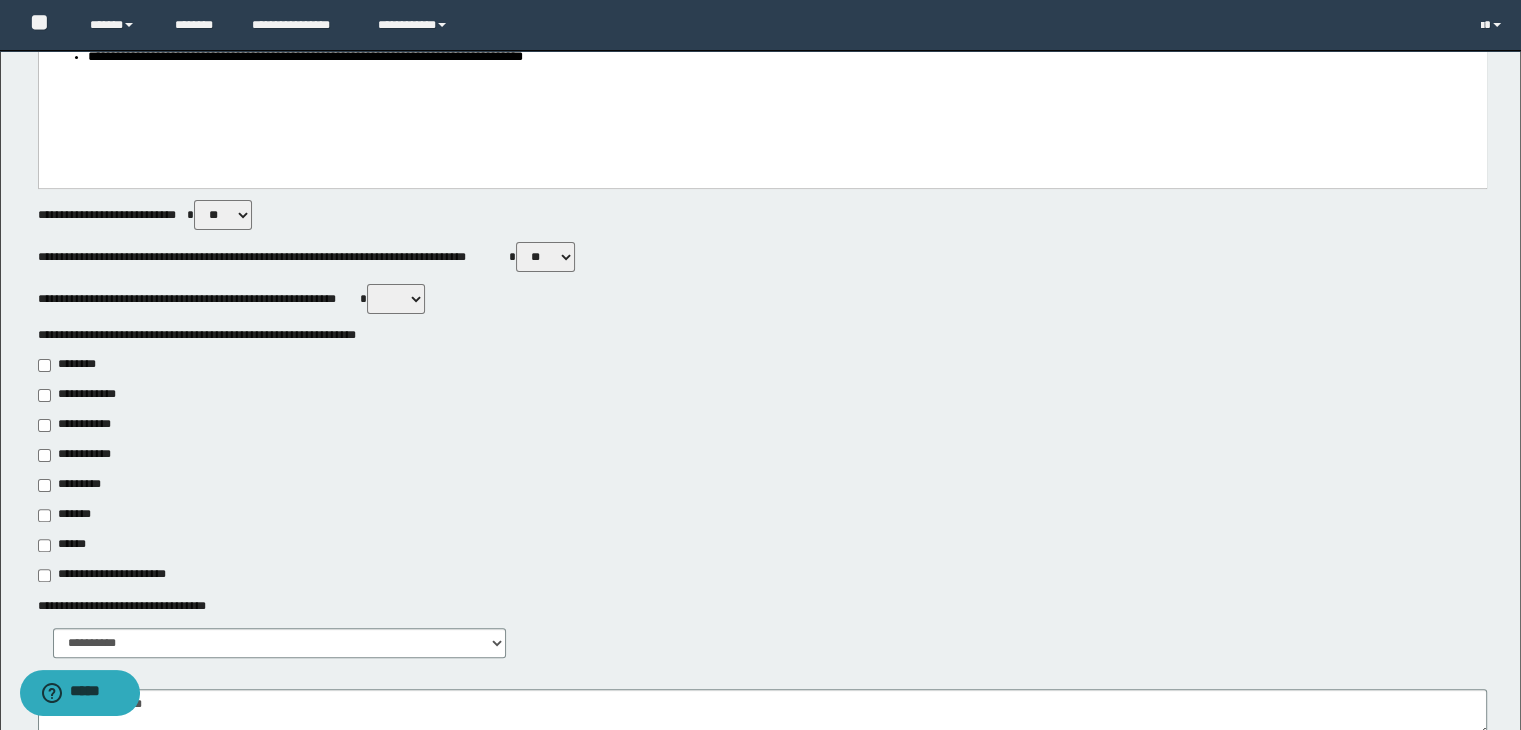 scroll, scrollTop: 600, scrollLeft: 0, axis: vertical 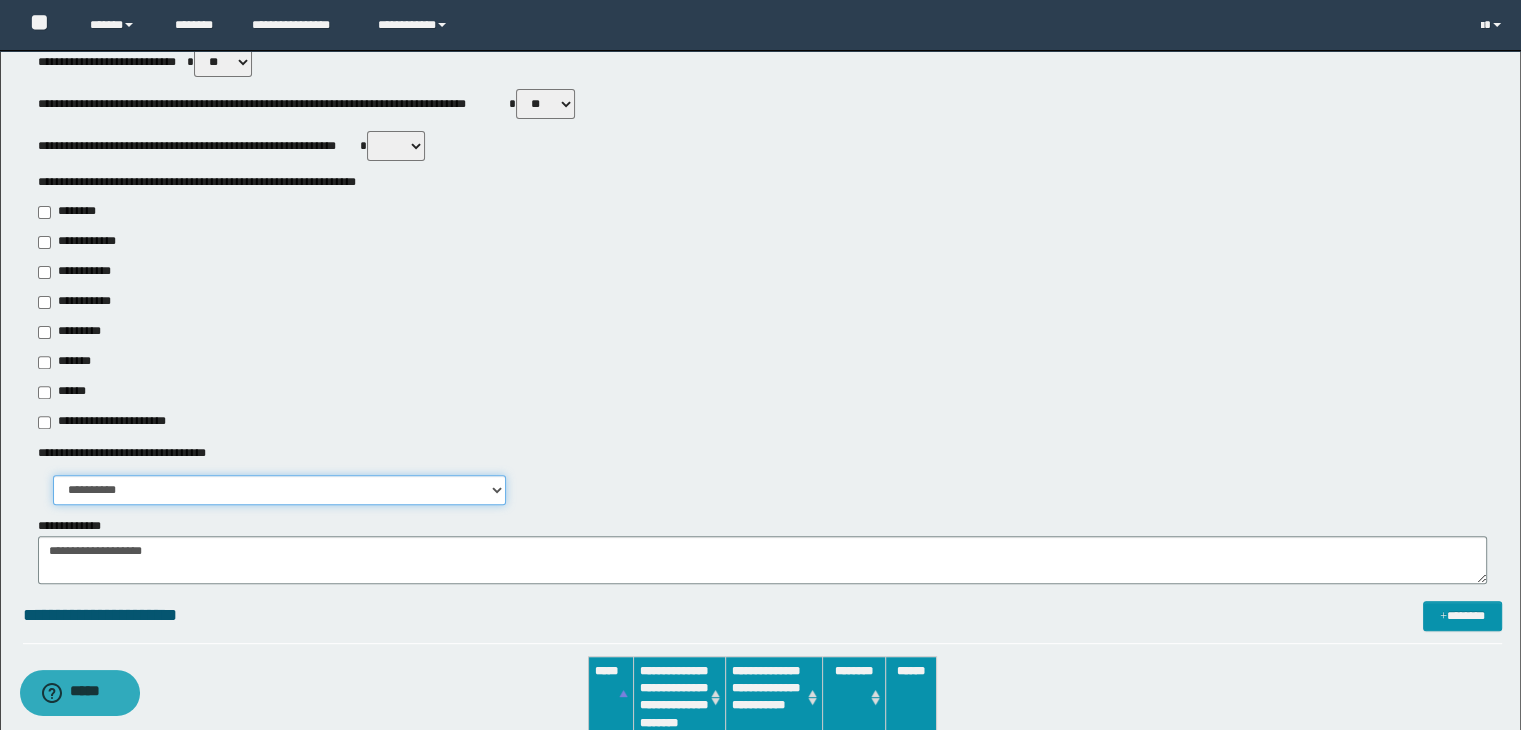 click on "**********" at bounding box center [279, 490] 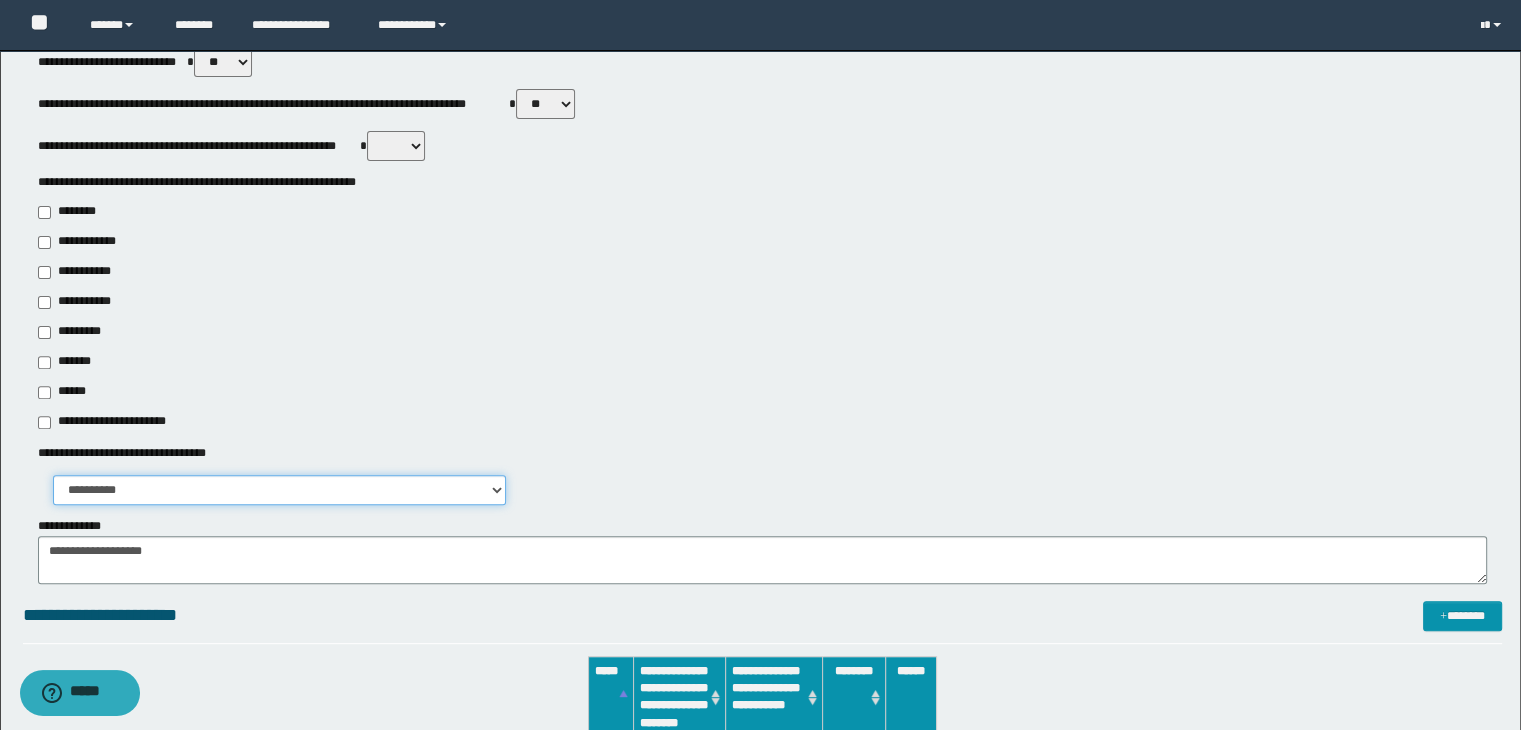 select on "*" 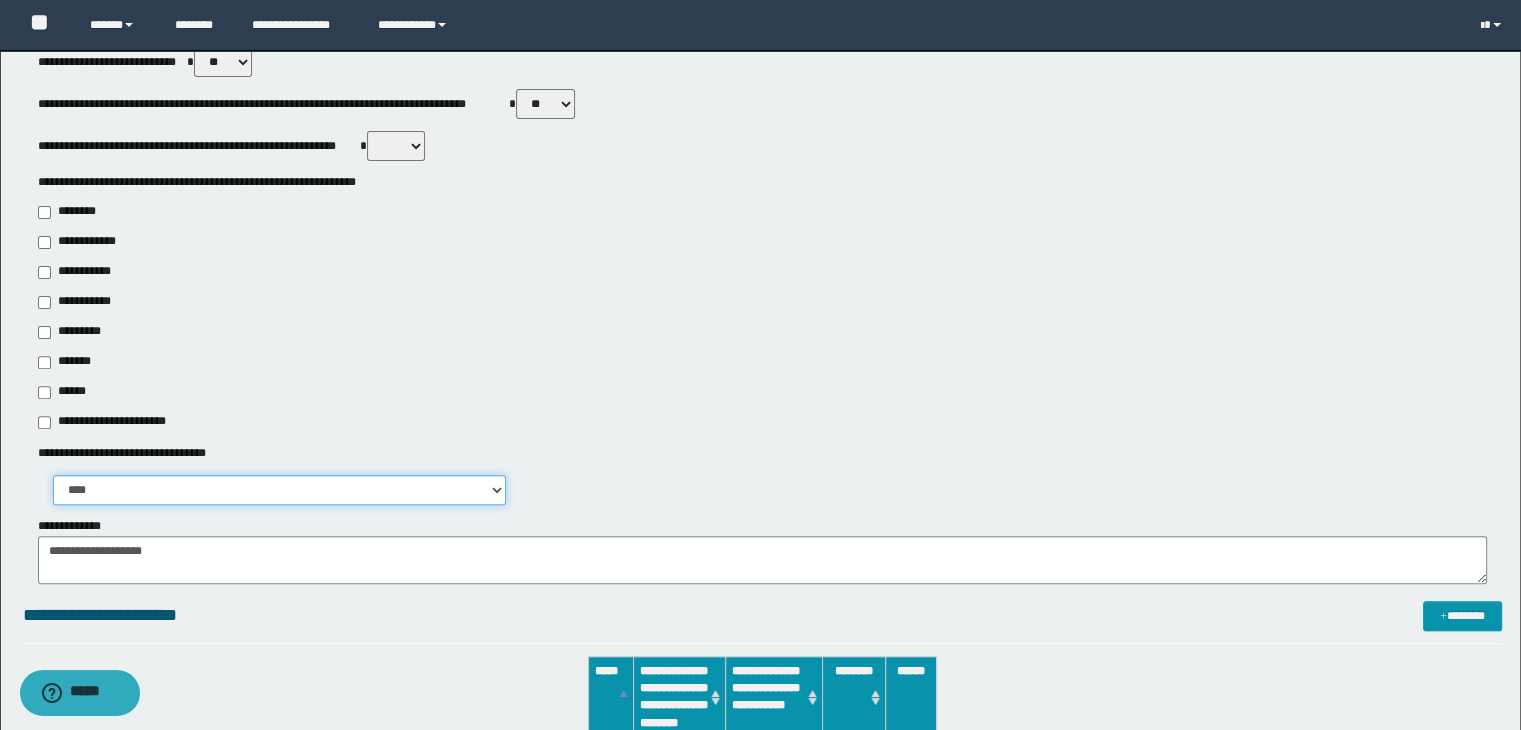 click on "**********" at bounding box center [279, 490] 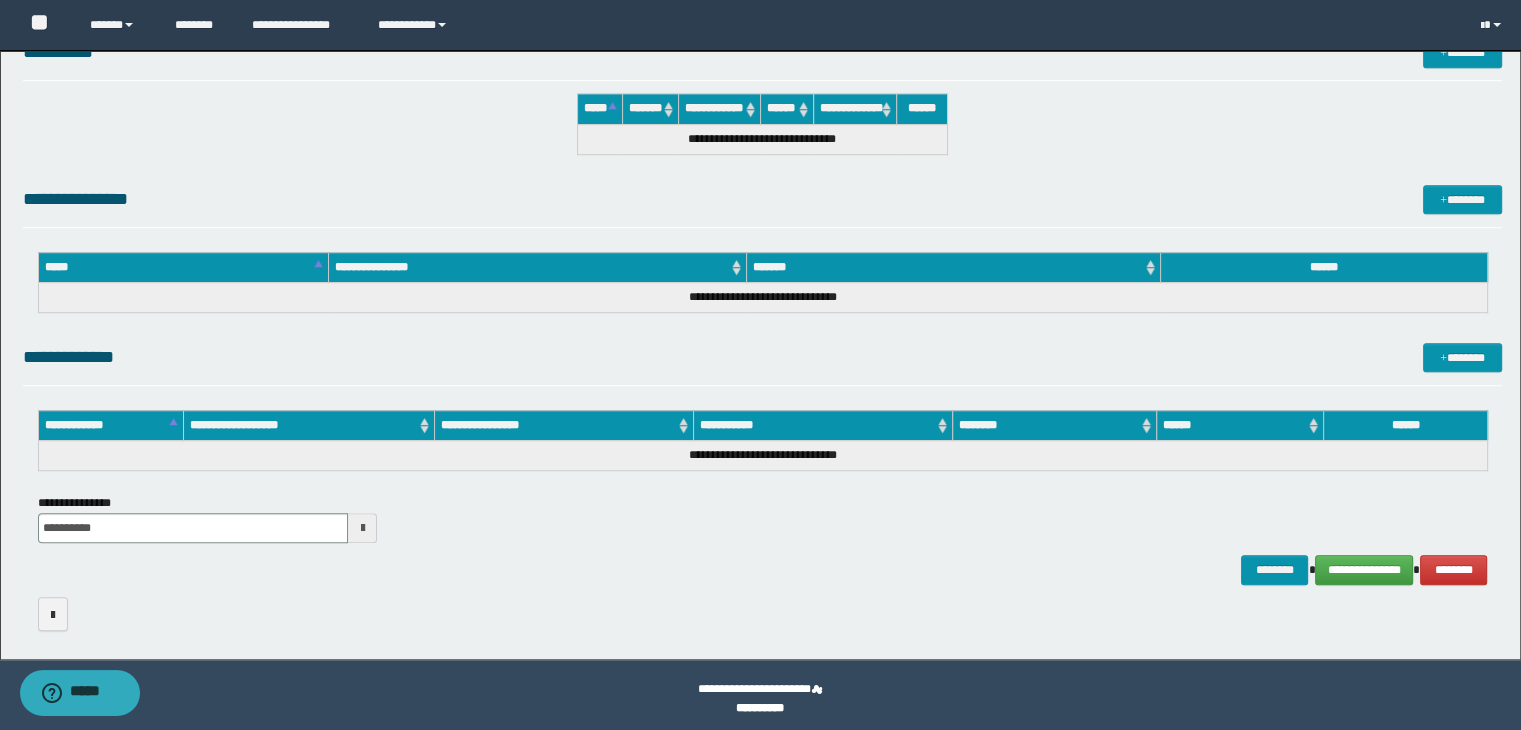 scroll, scrollTop: 1385, scrollLeft: 0, axis: vertical 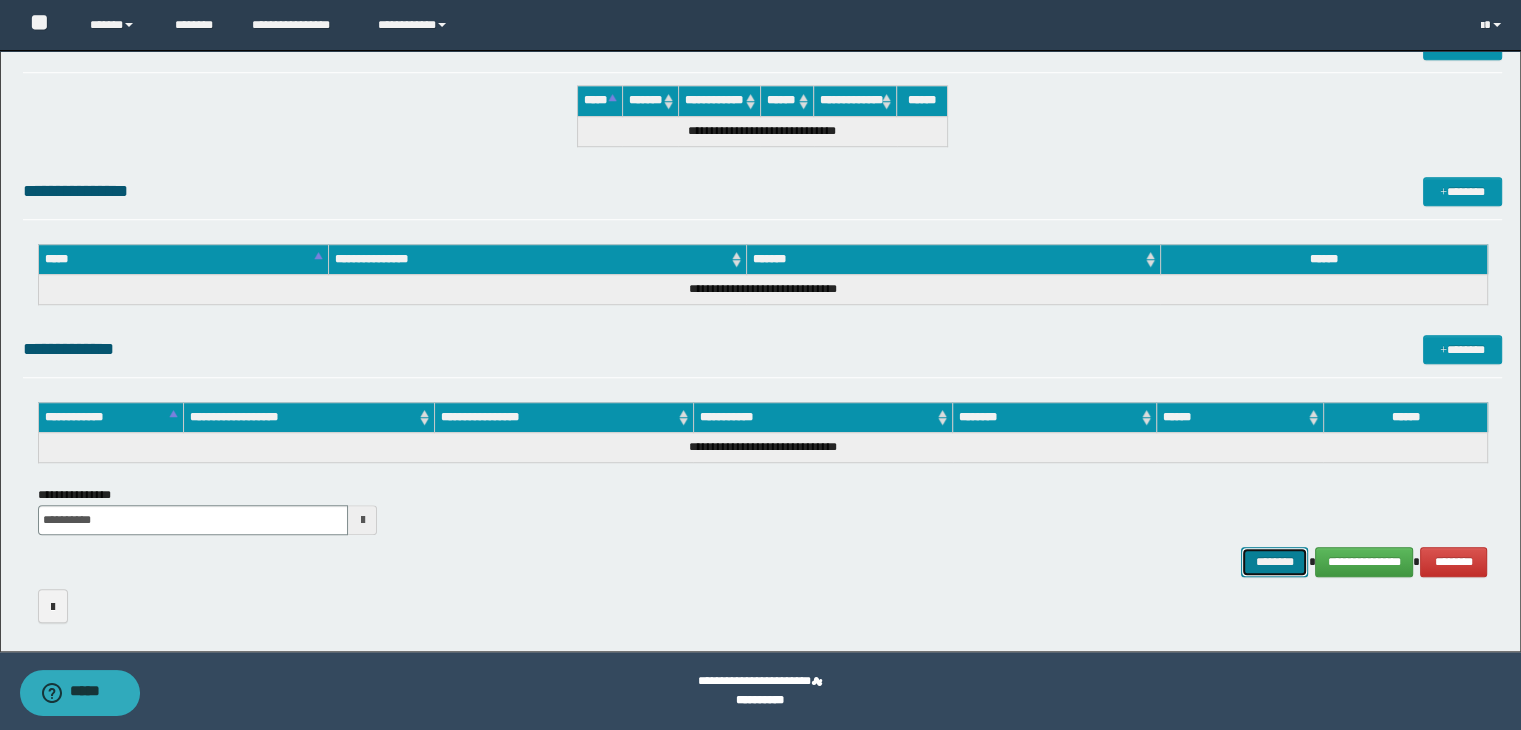 click on "********" at bounding box center [1274, 562] 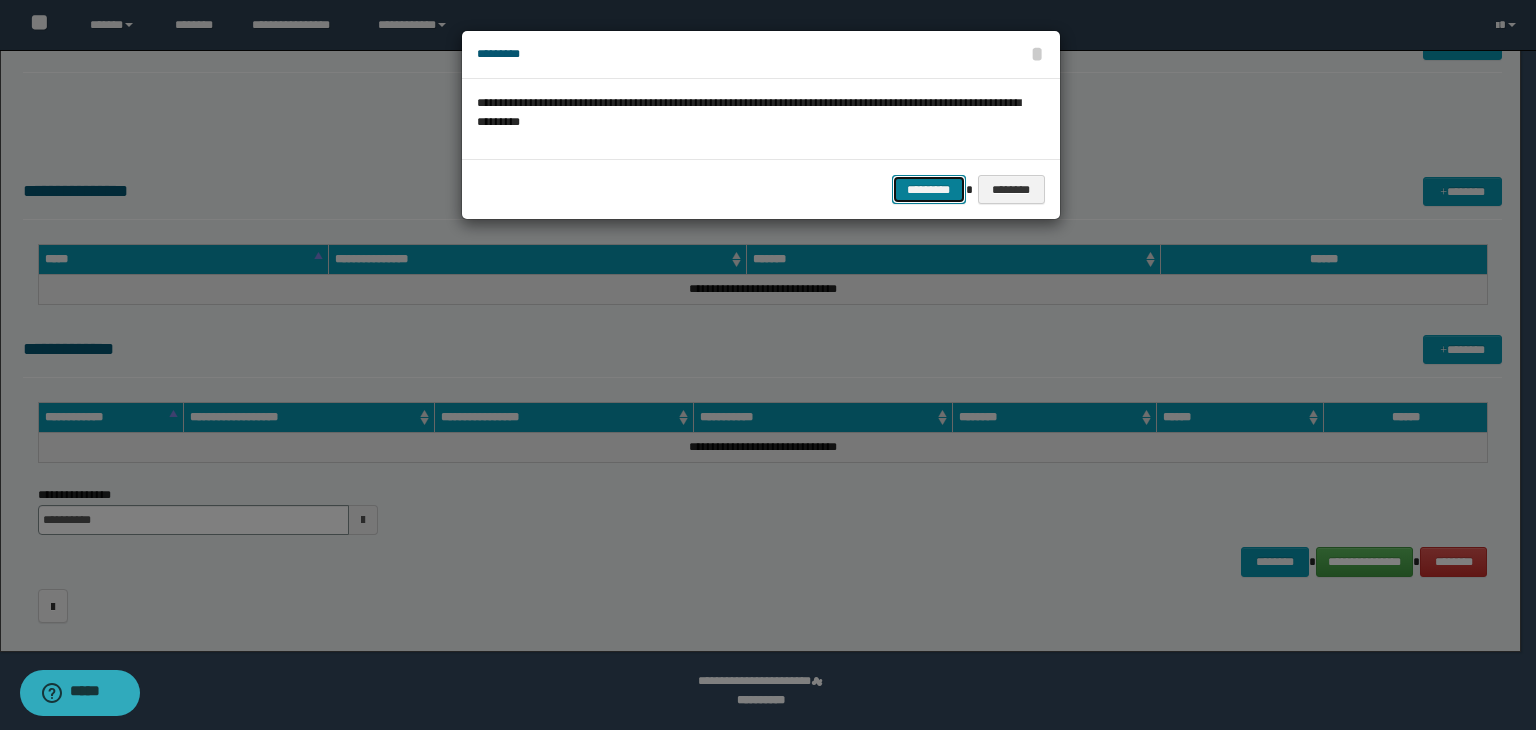 click on "*********" at bounding box center (929, 190) 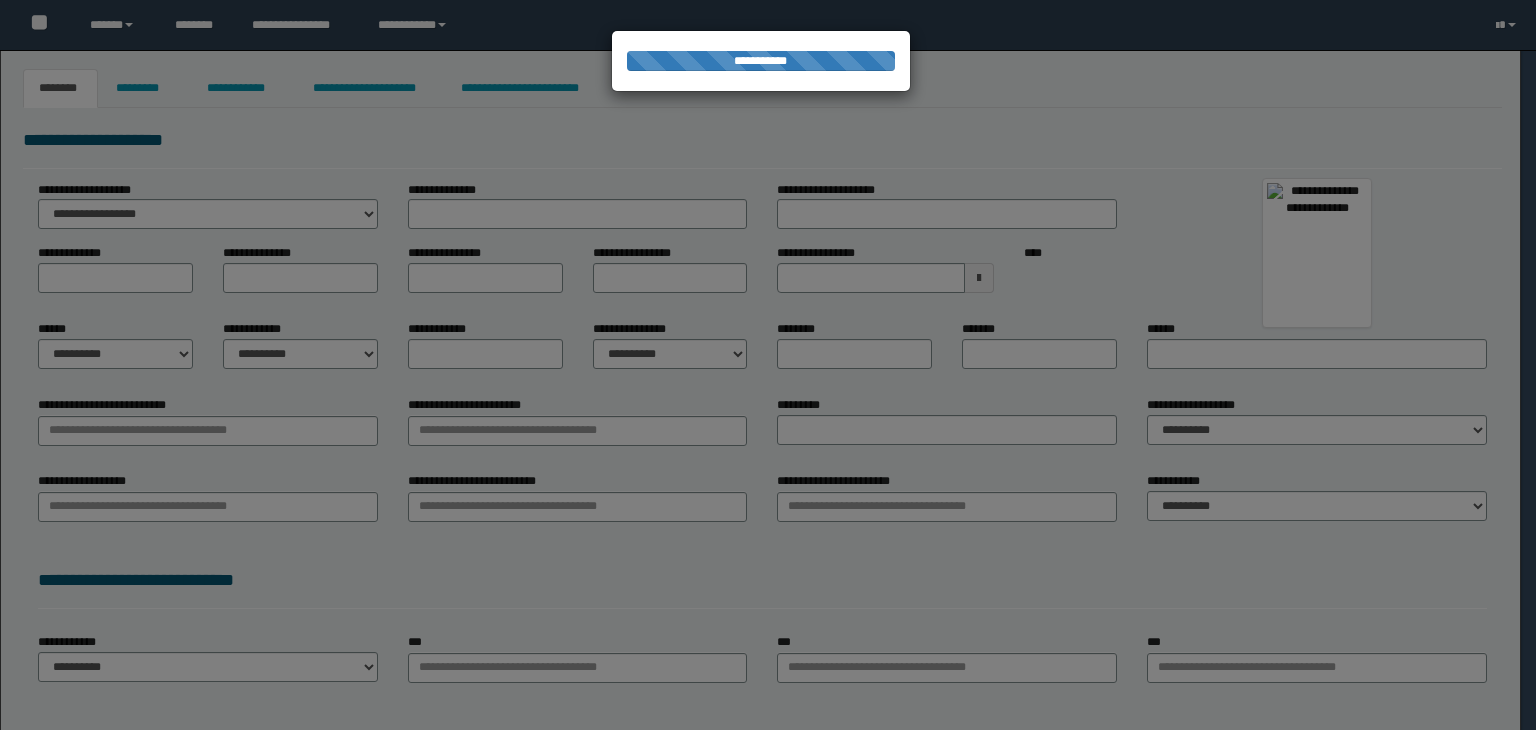 scroll, scrollTop: 0, scrollLeft: 0, axis: both 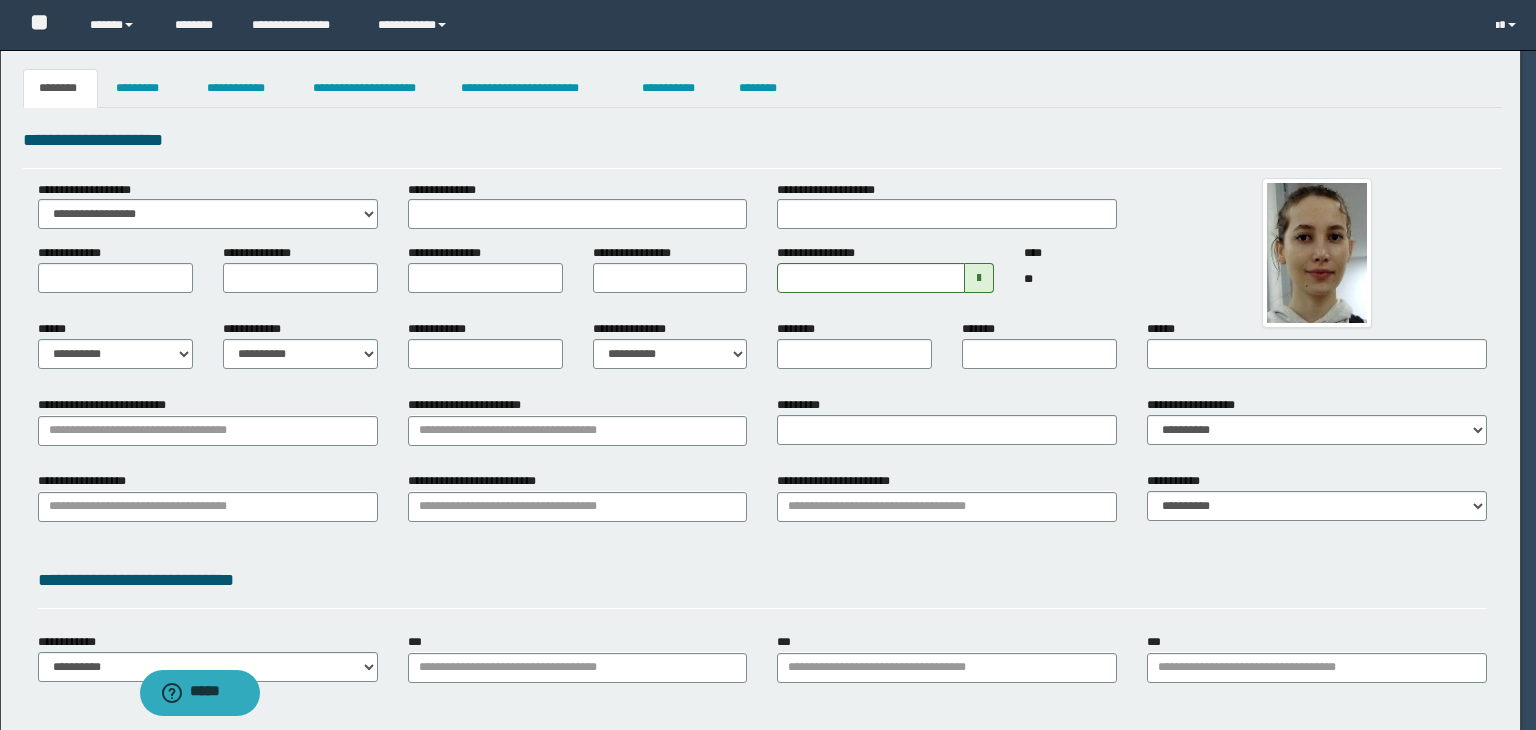 type on "********" 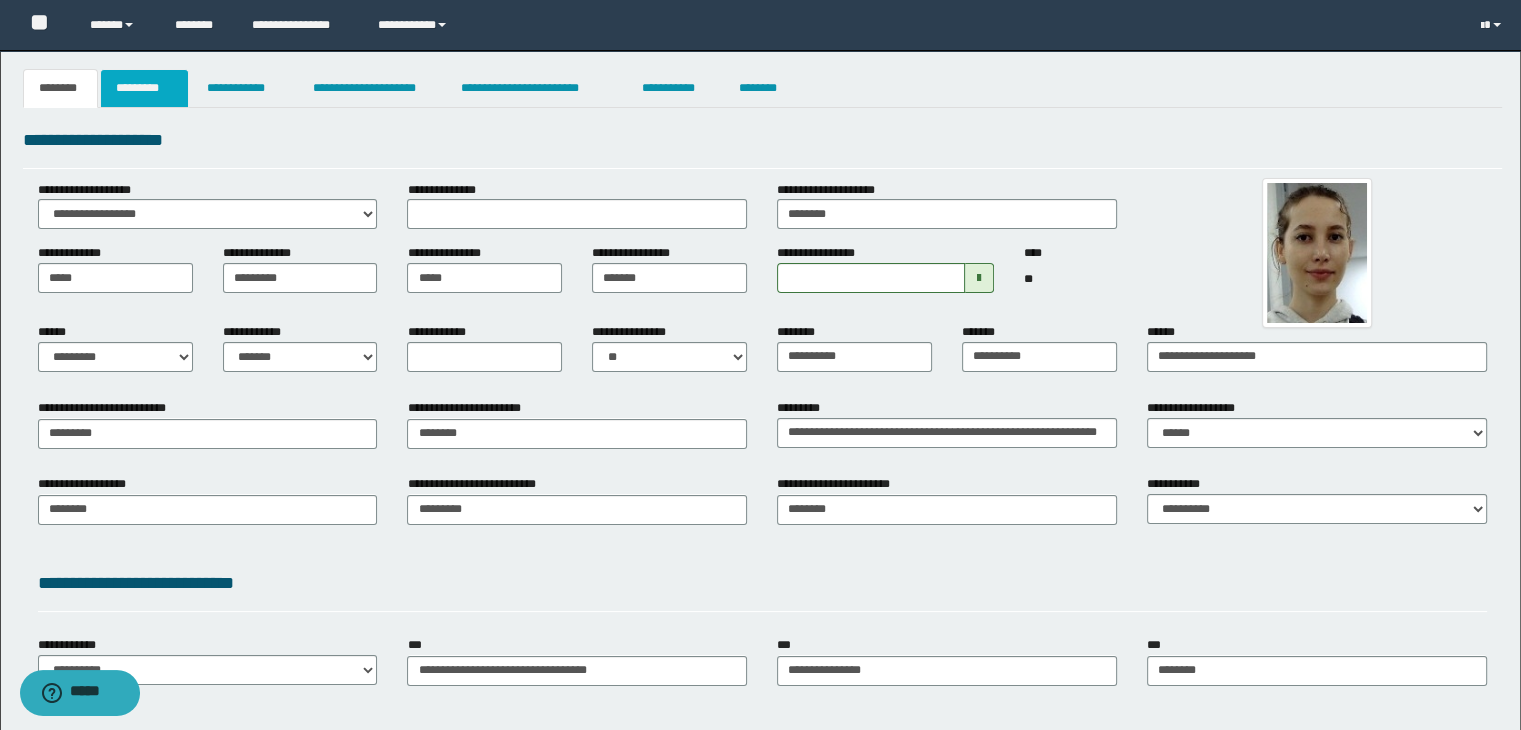 click on "*********" at bounding box center (144, 88) 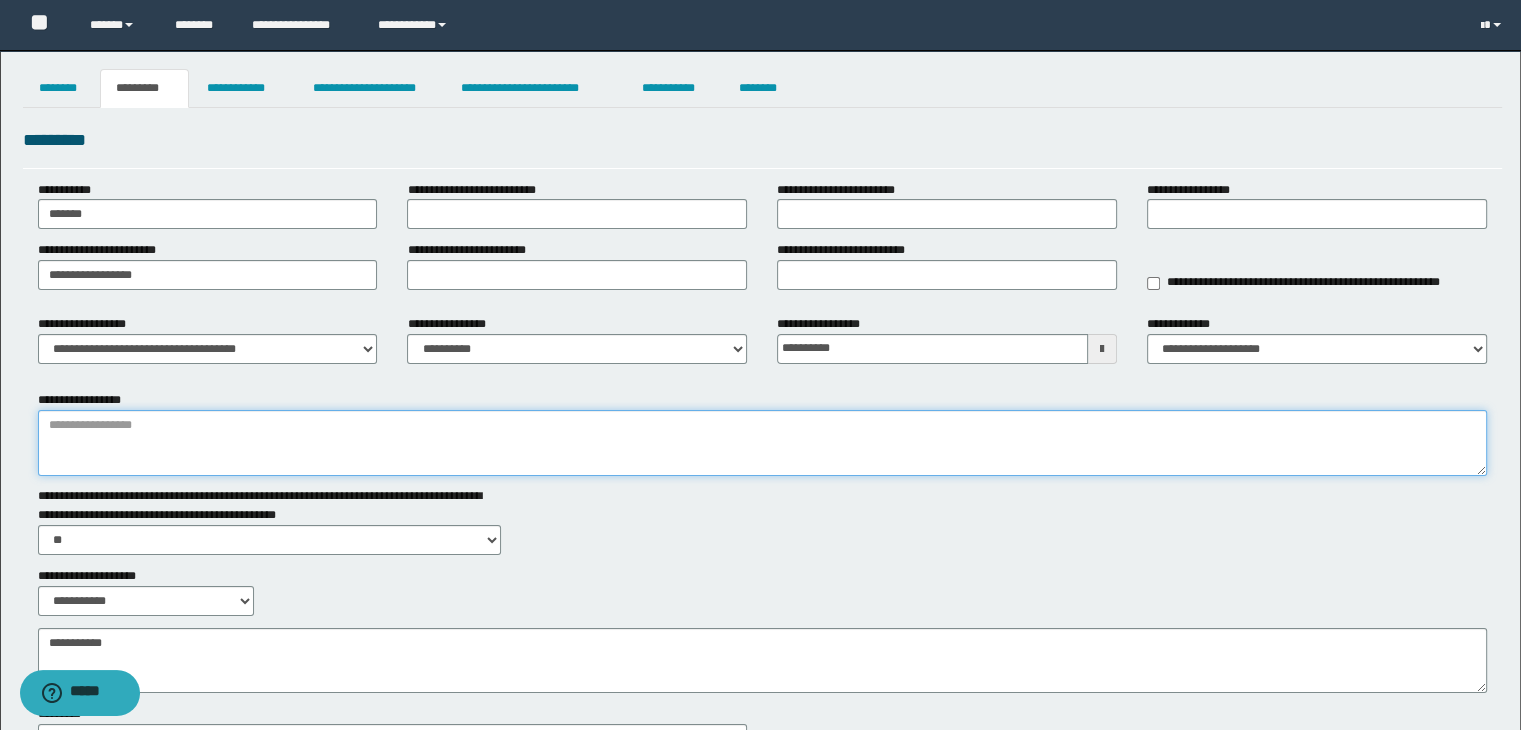 click on "**********" at bounding box center (763, 443) 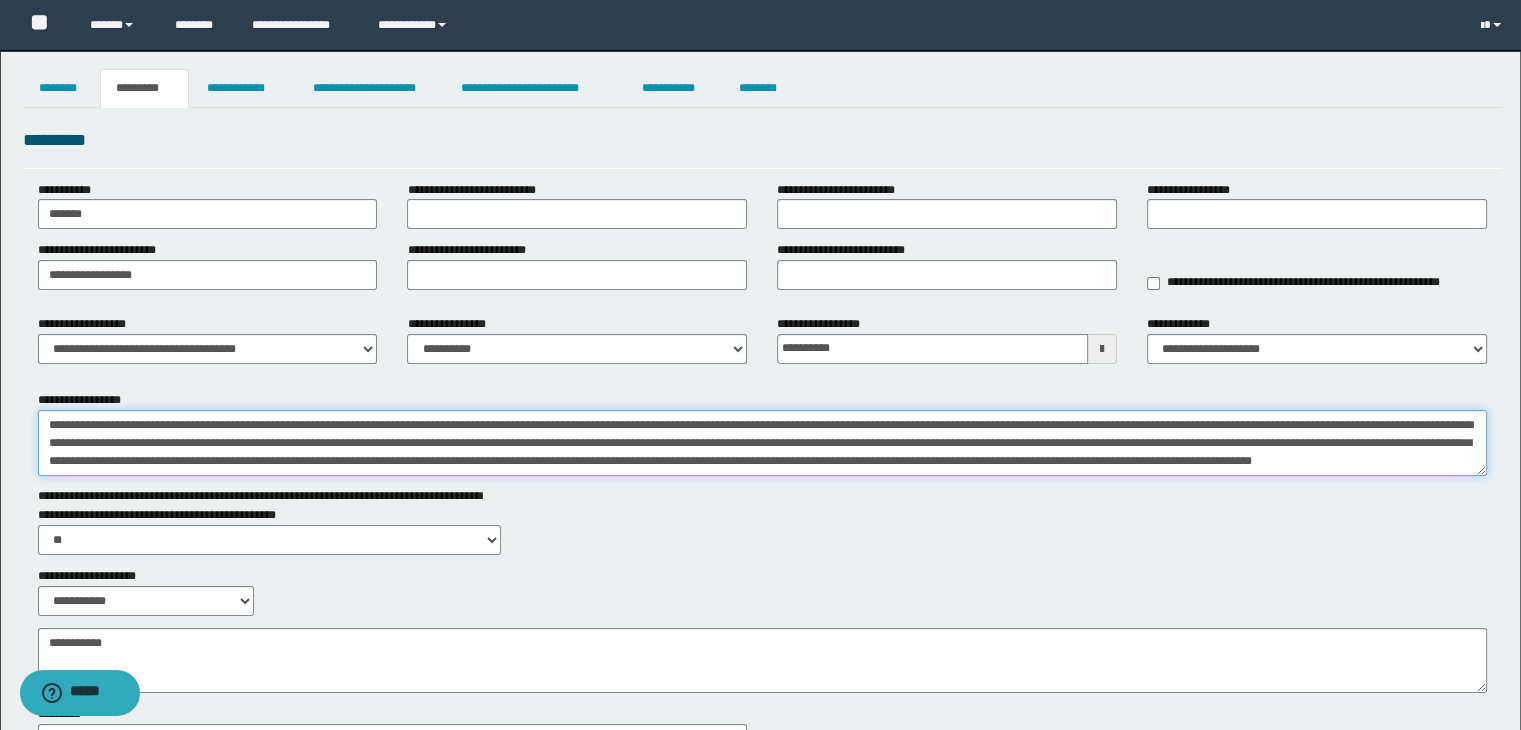 scroll, scrollTop: 48, scrollLeft: 0, axis: vertical 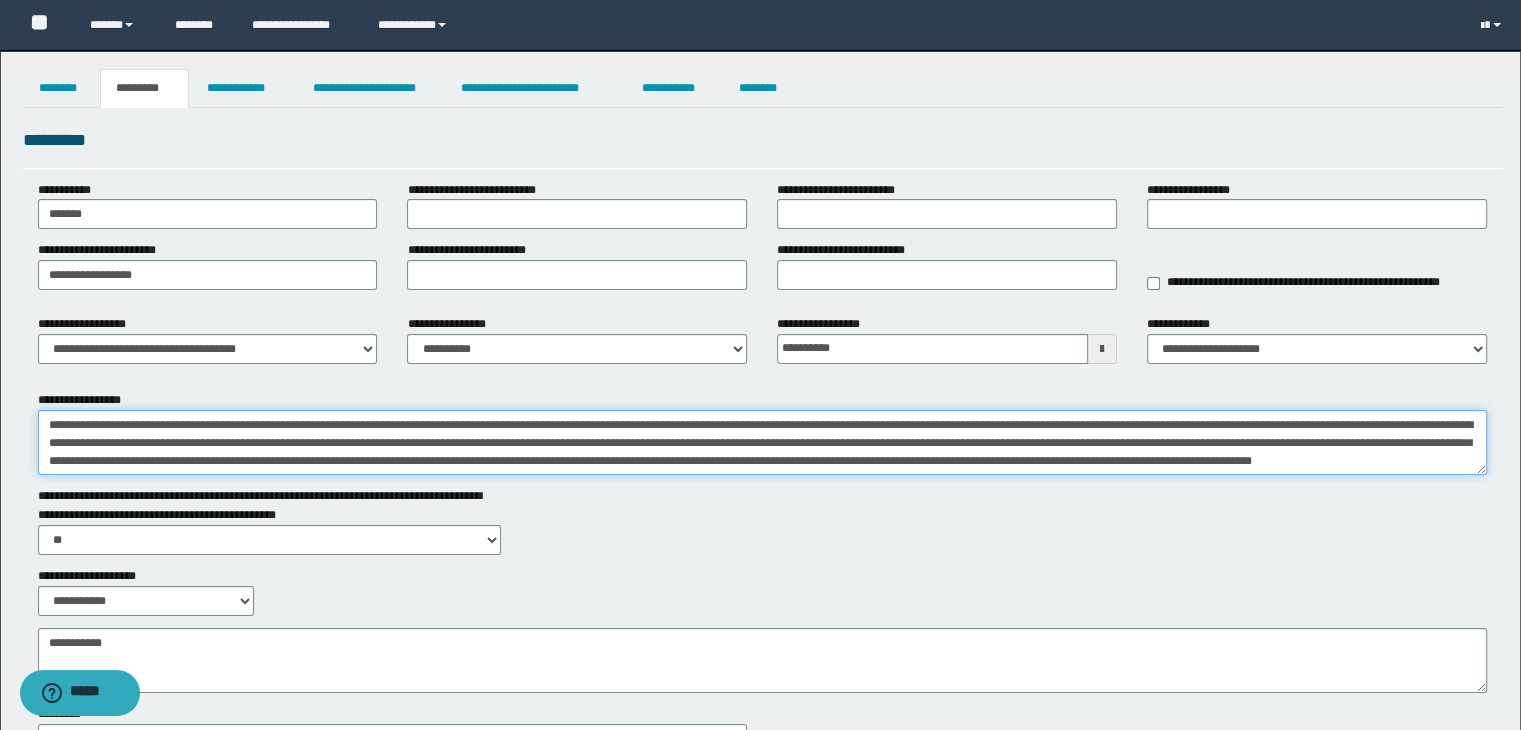 type on "**********" 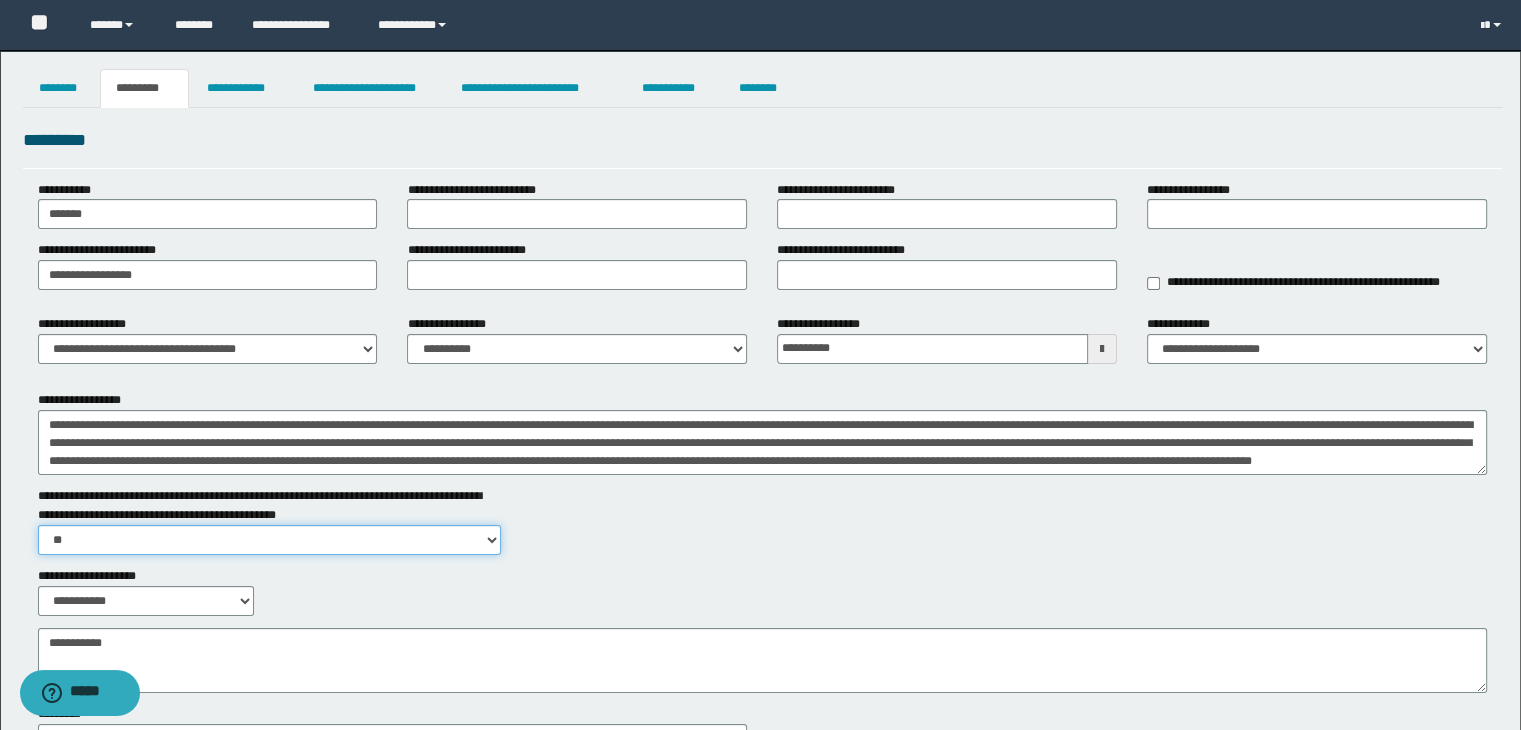 click on "**
**" at bounding box center [269, 540] 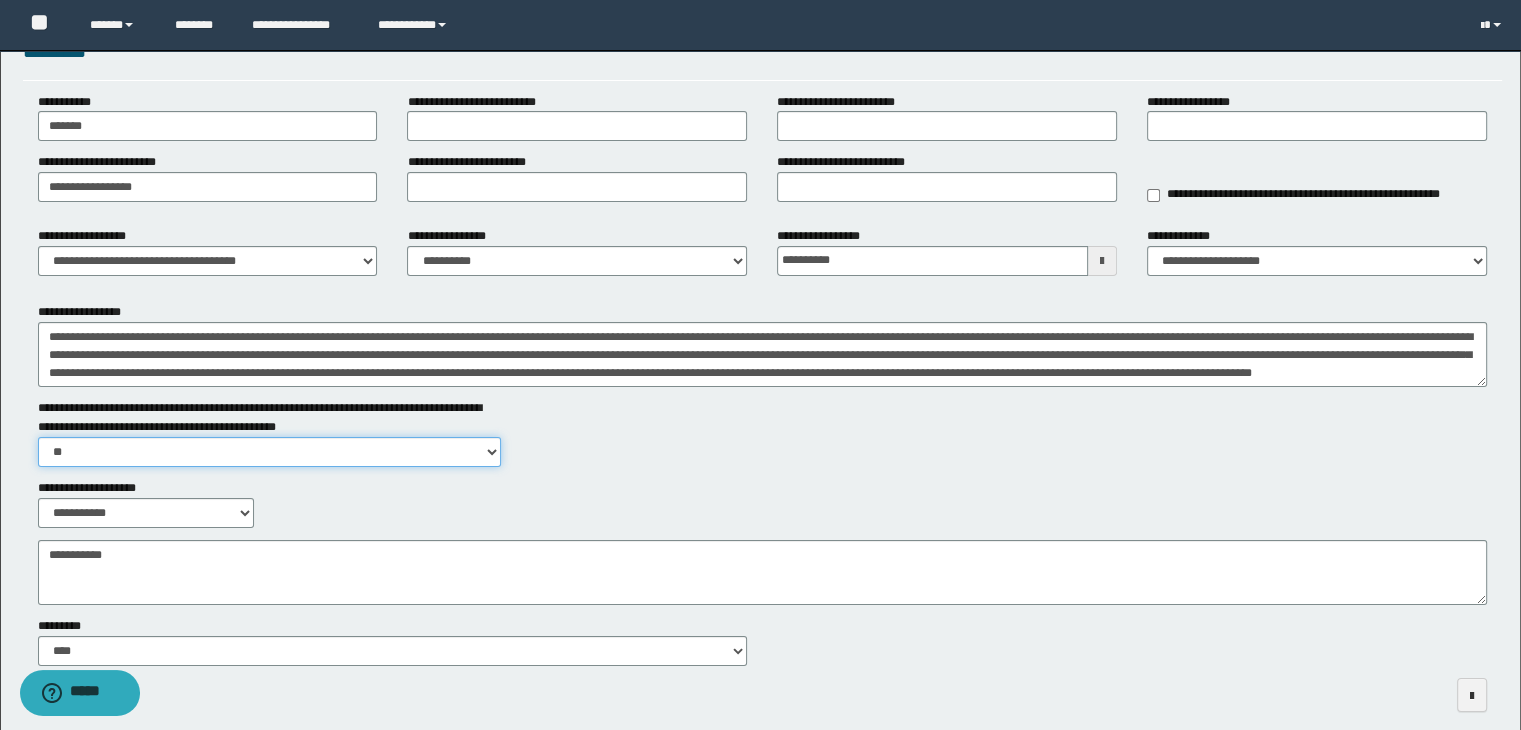 scroll, scrollTop: 178, scrollLeft: 0, axis: vertical 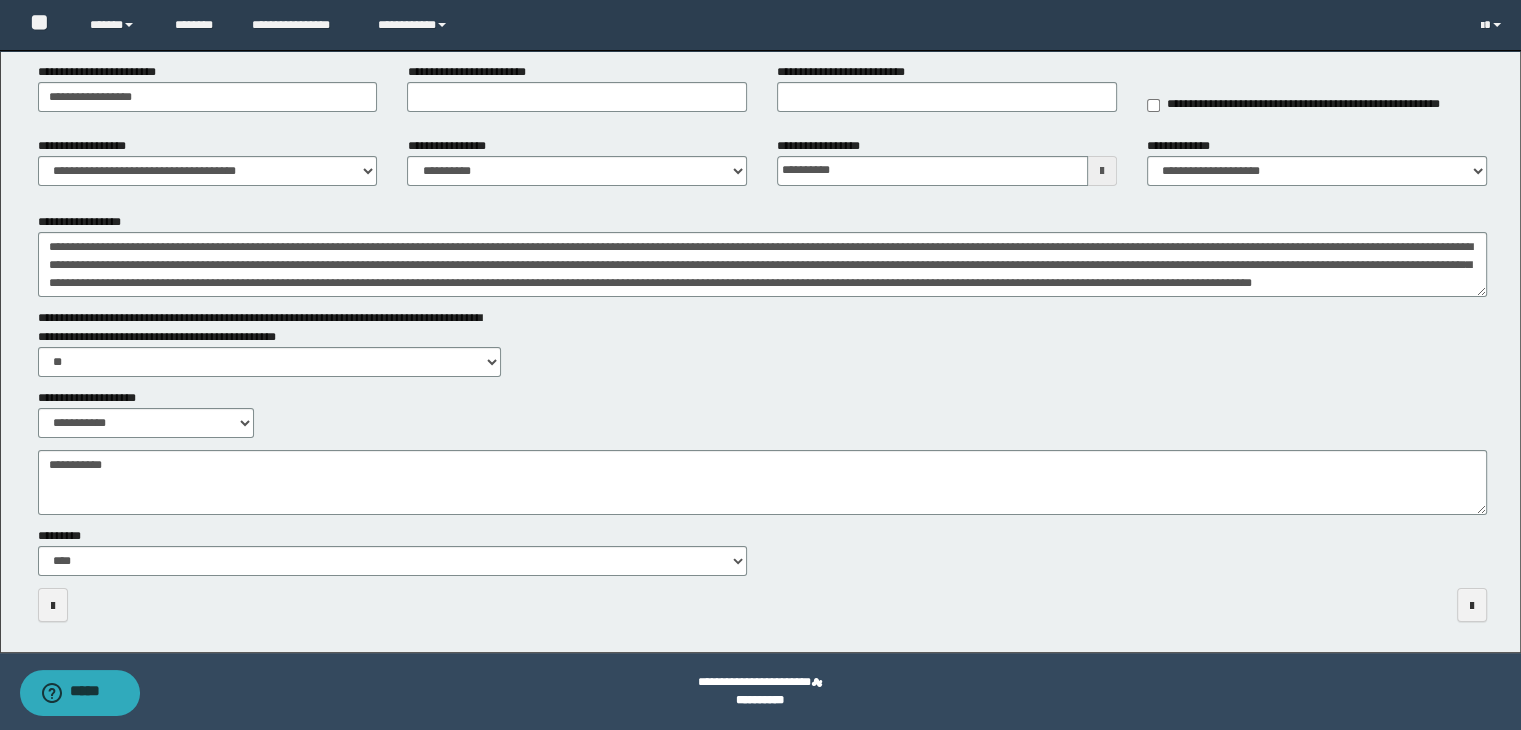 drag, startPoint x: 297, startPoint y: 517, endPoint x: 276, endPoint y: 497, distance: 29 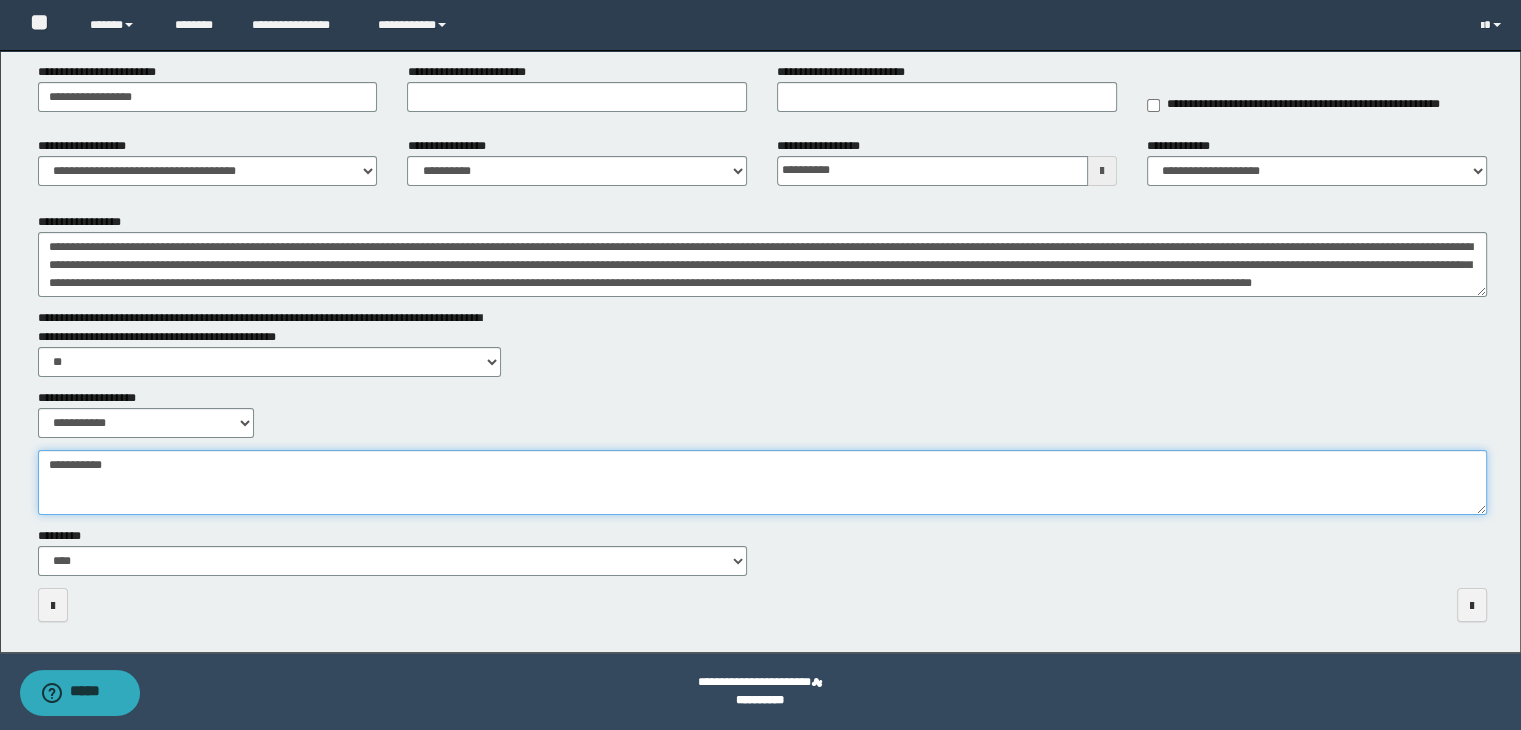 click on "**********" at bounding box center [763, 483] 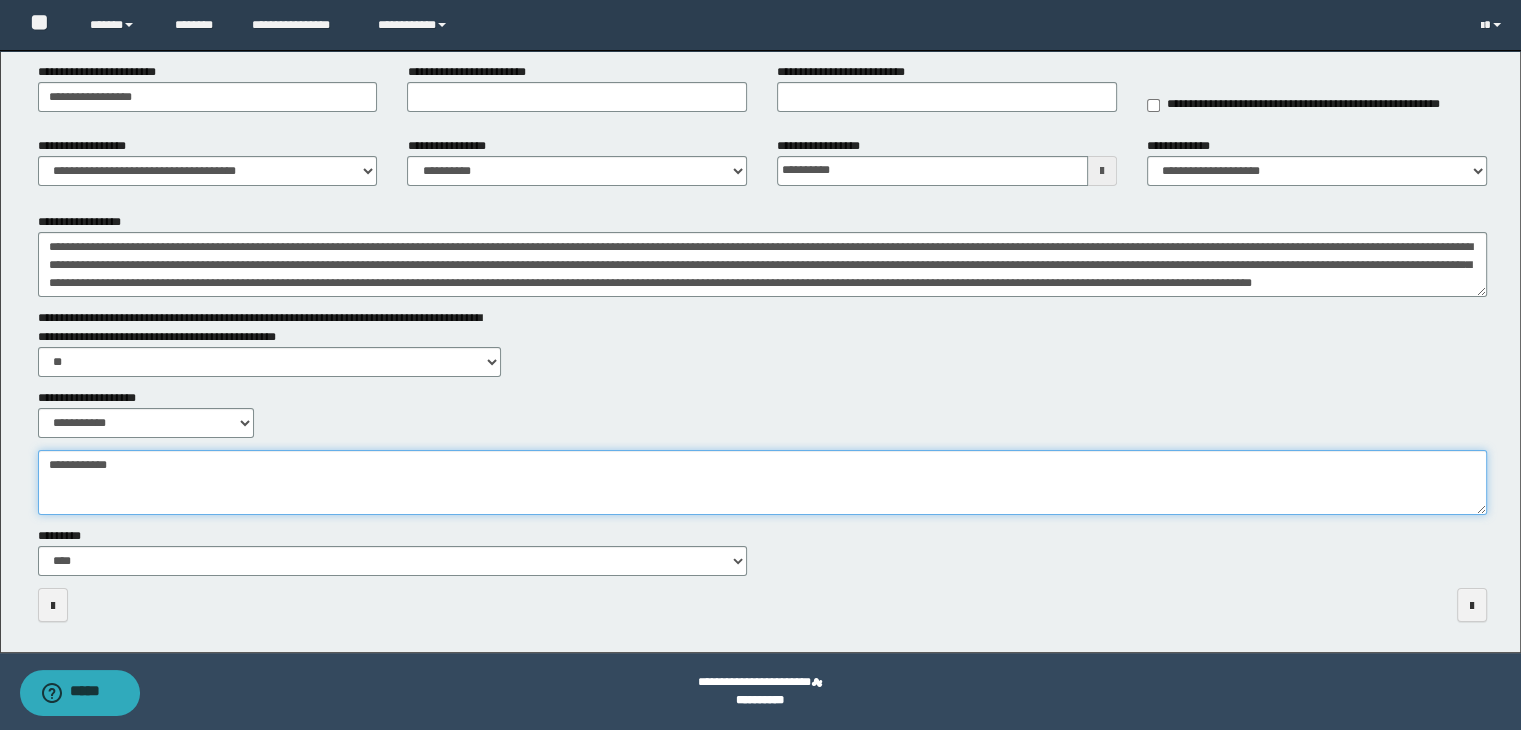type on "**********" 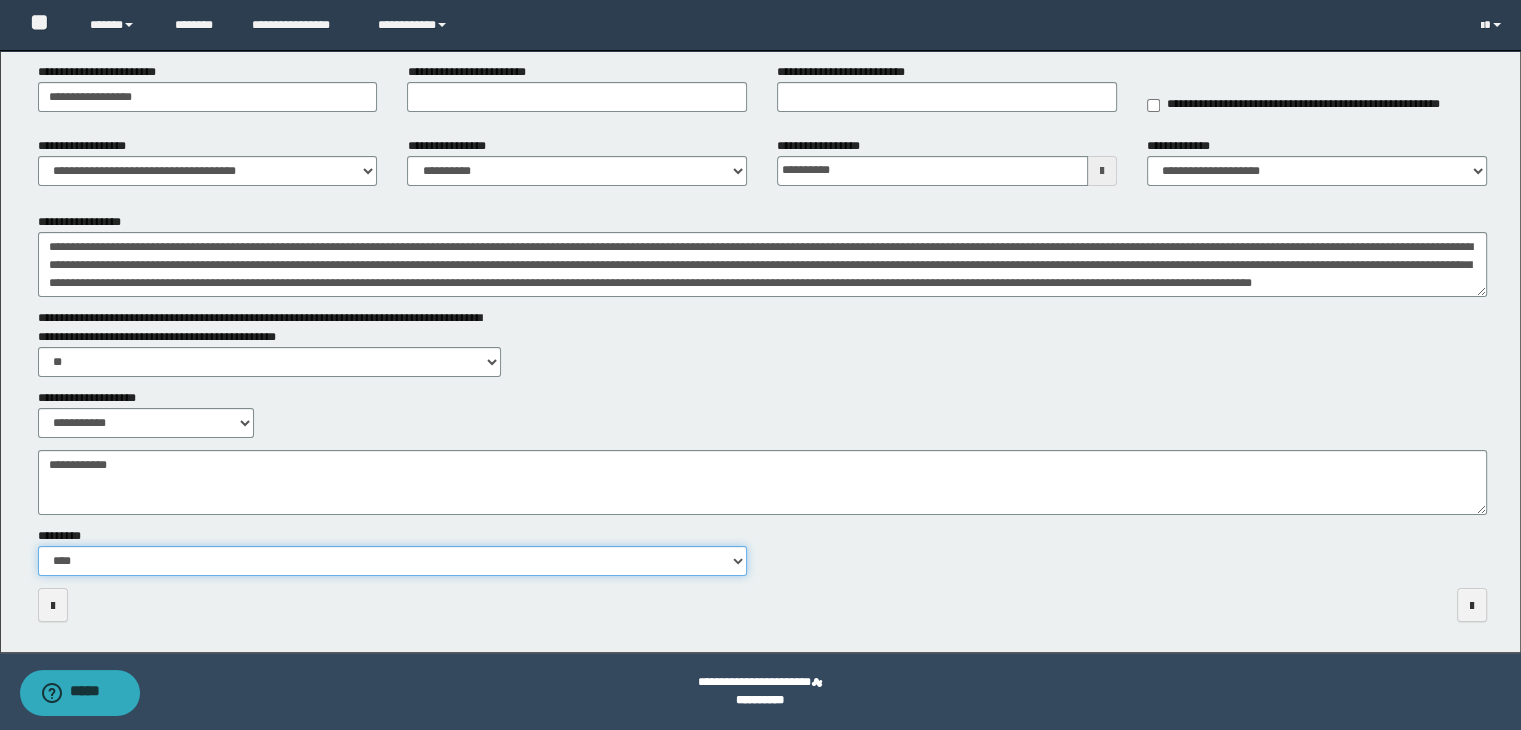 click on "**********" at bounding box center (393, 561) 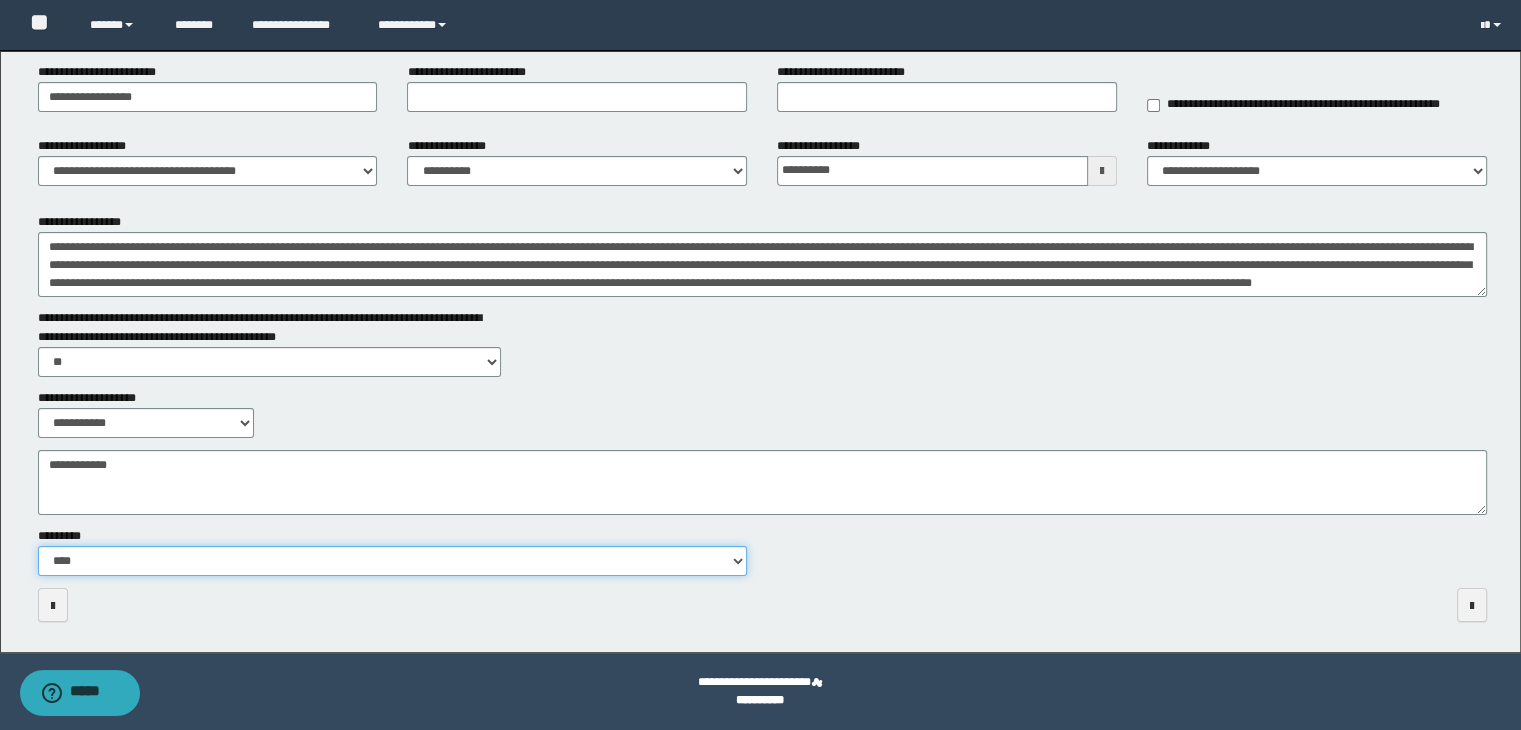select on "**" 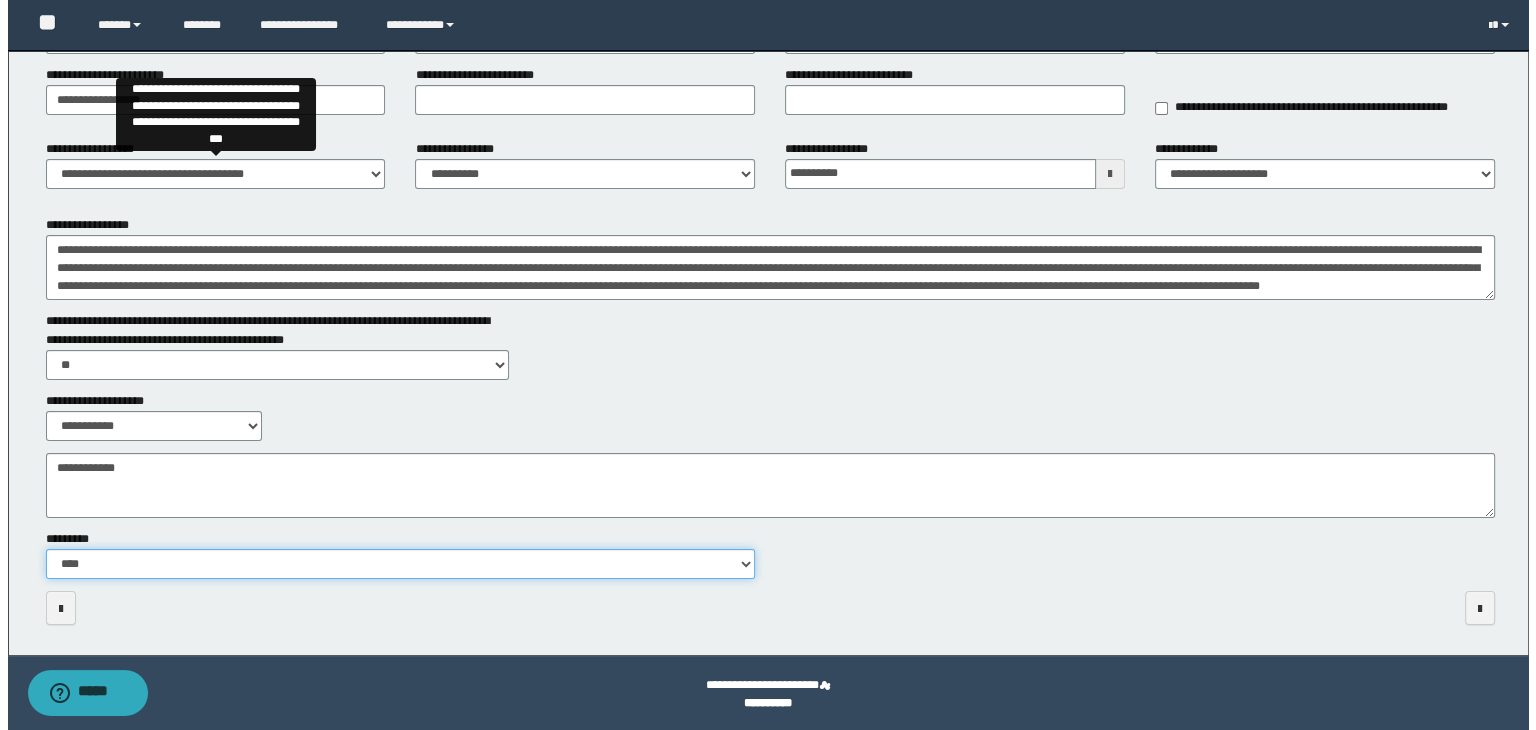 scroll, scrollTop: 0, scrollLeft: 0, axis: both 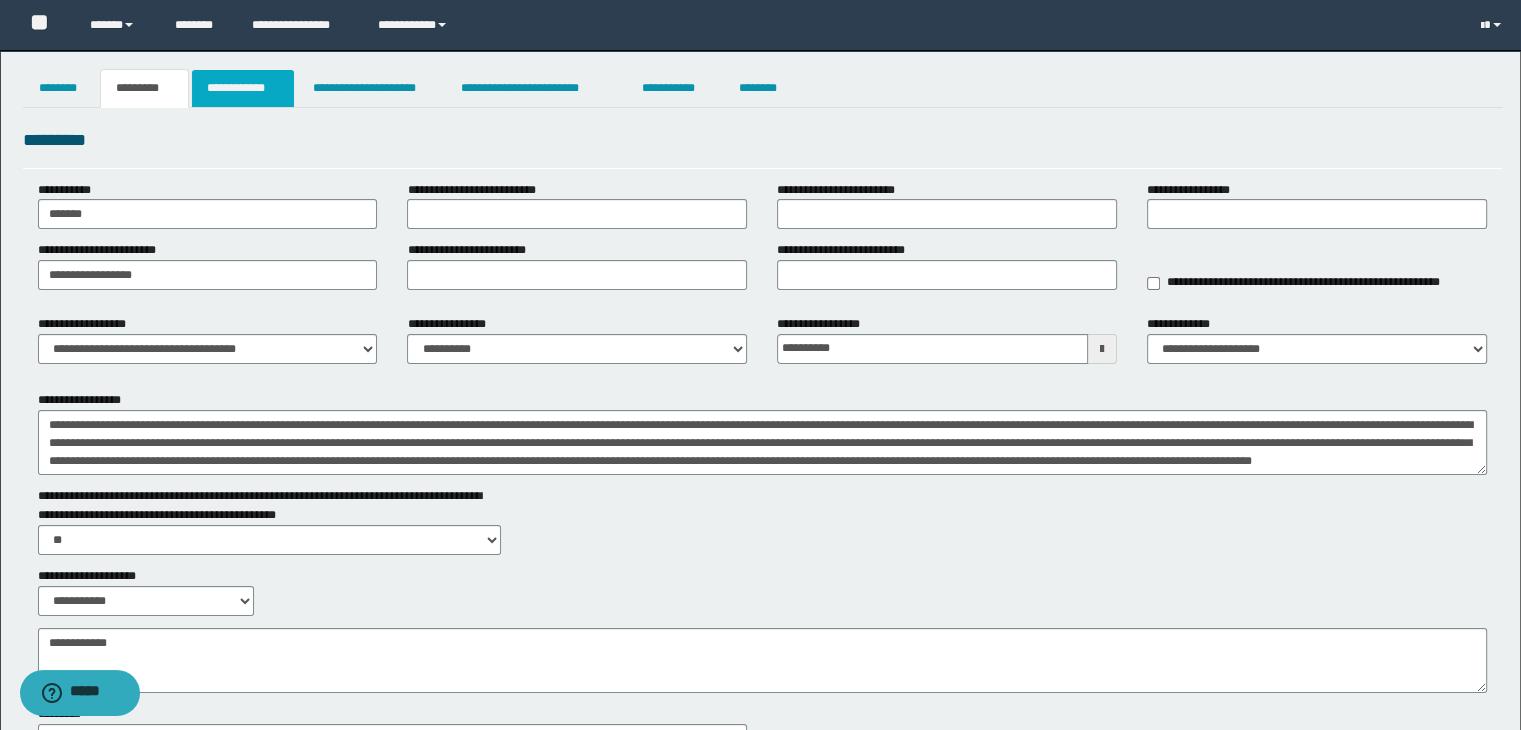 click on "**********" at bounding box center [243, 88] 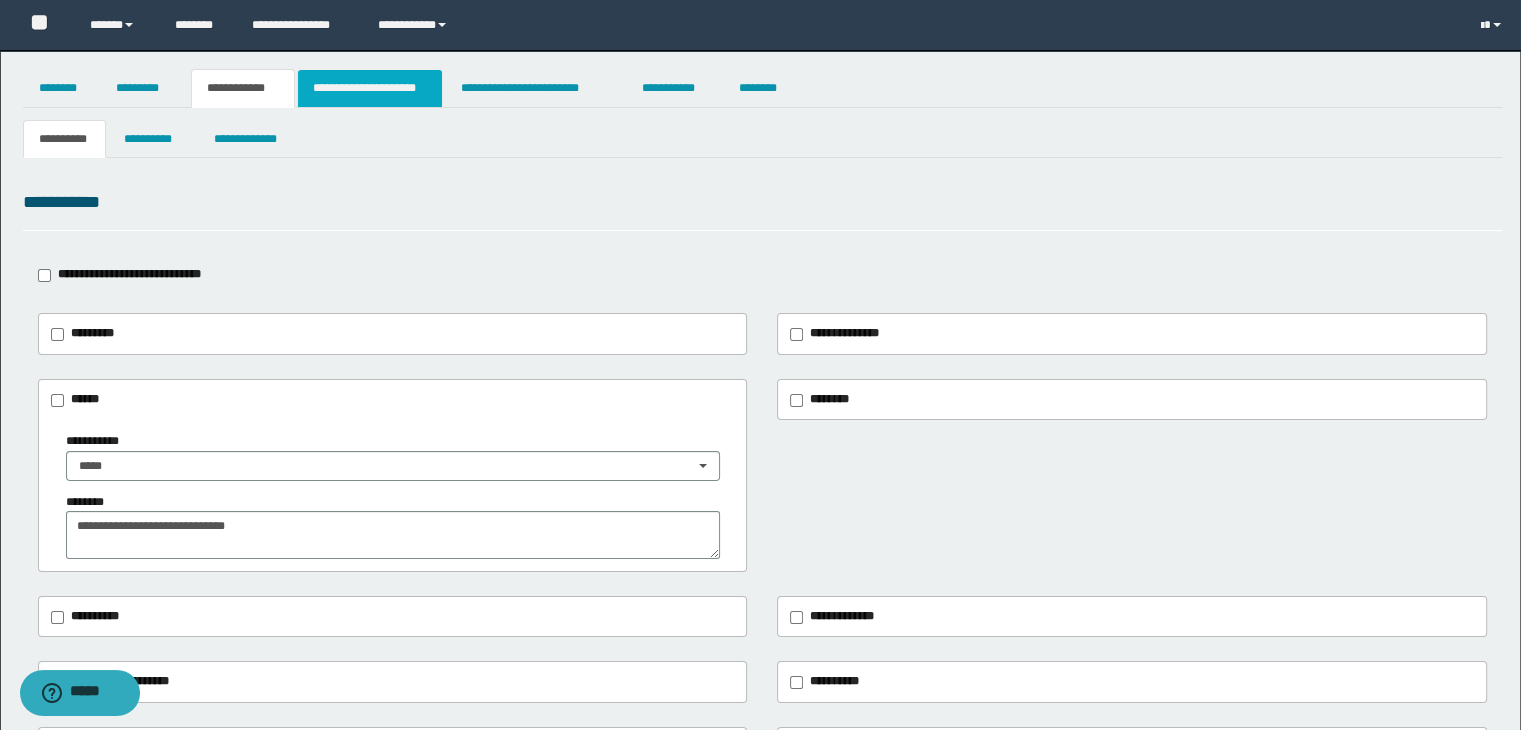 click on "**********" at bounding box center (370, 88) 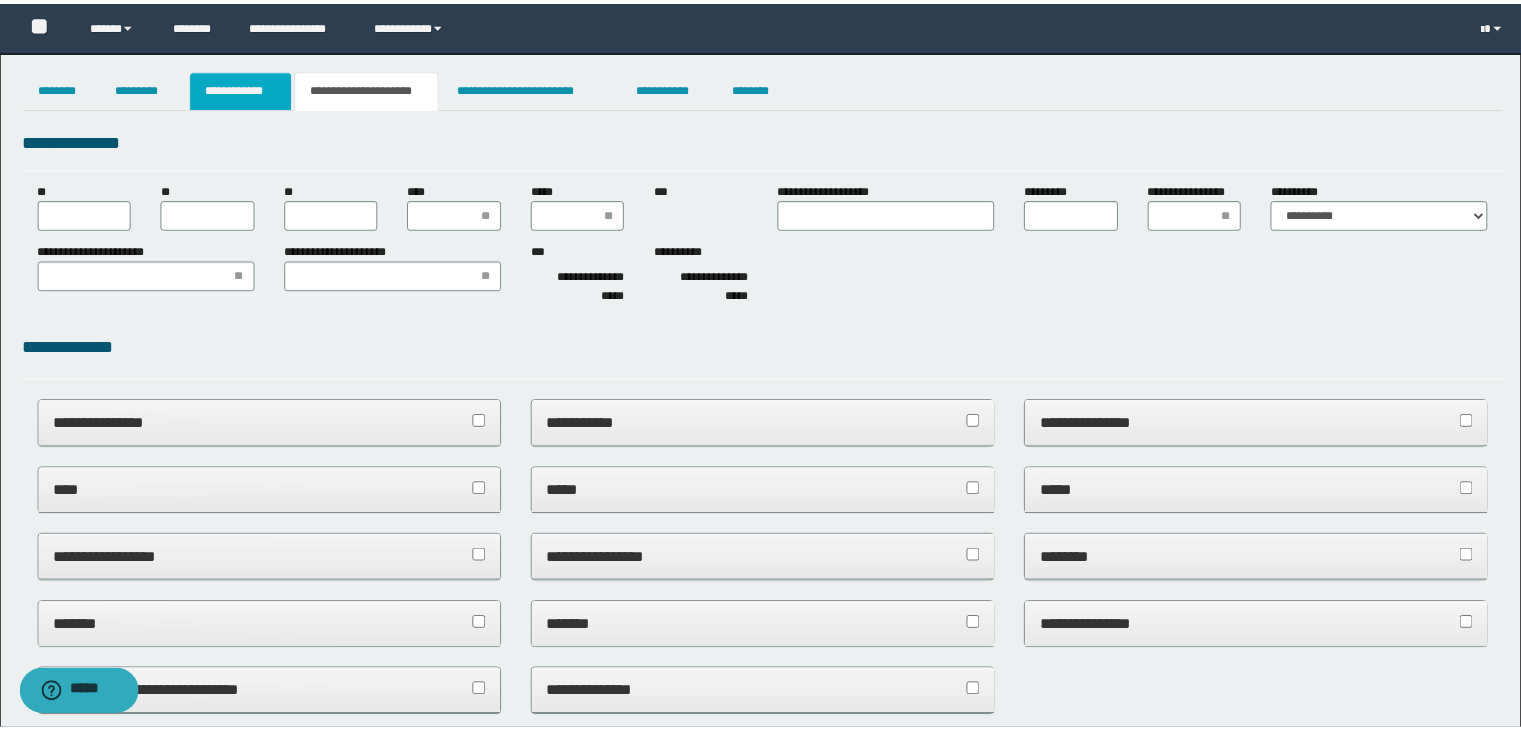 scroll, scrollTop: 0, scrollLeft: 0, axis: both 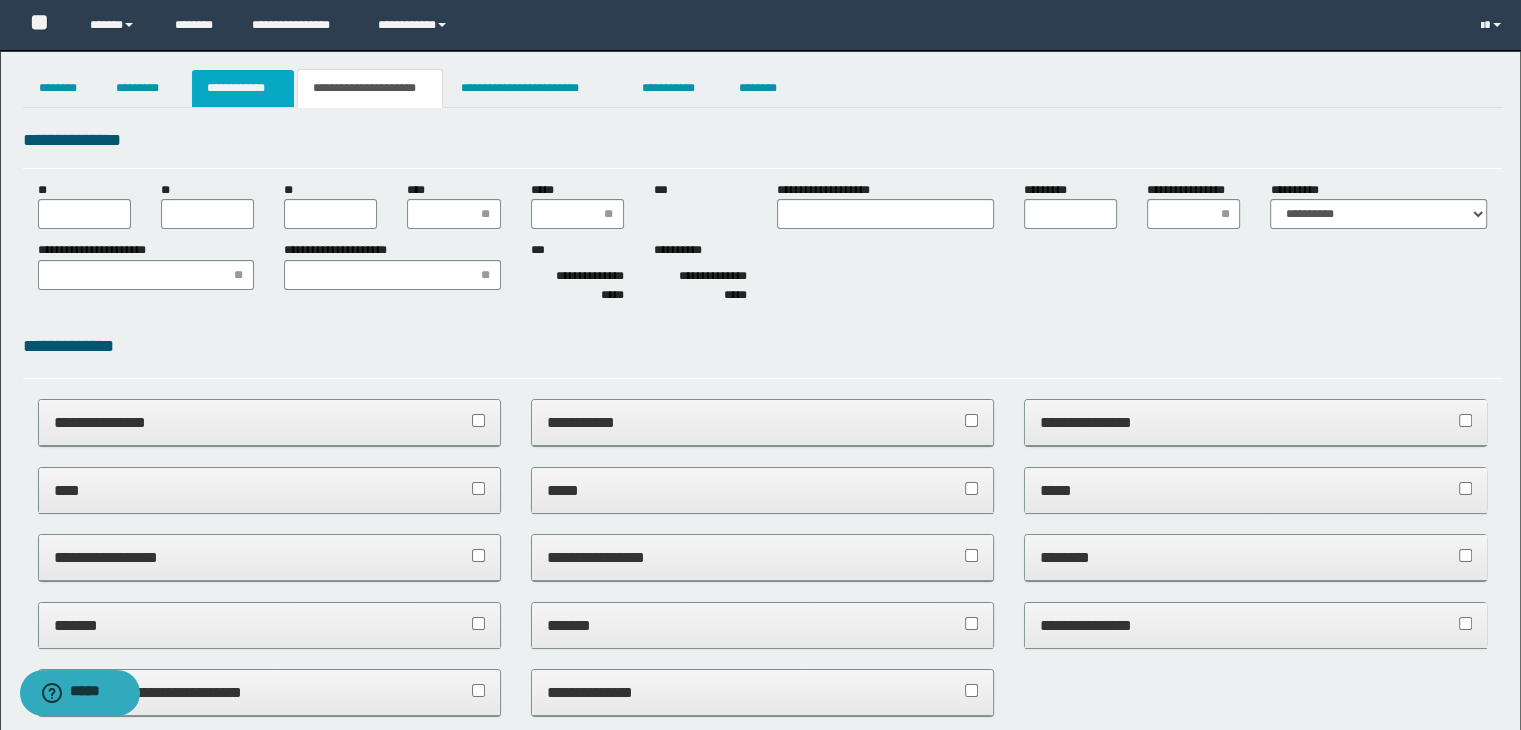 click on "**********" at bounding box center (243, 88) 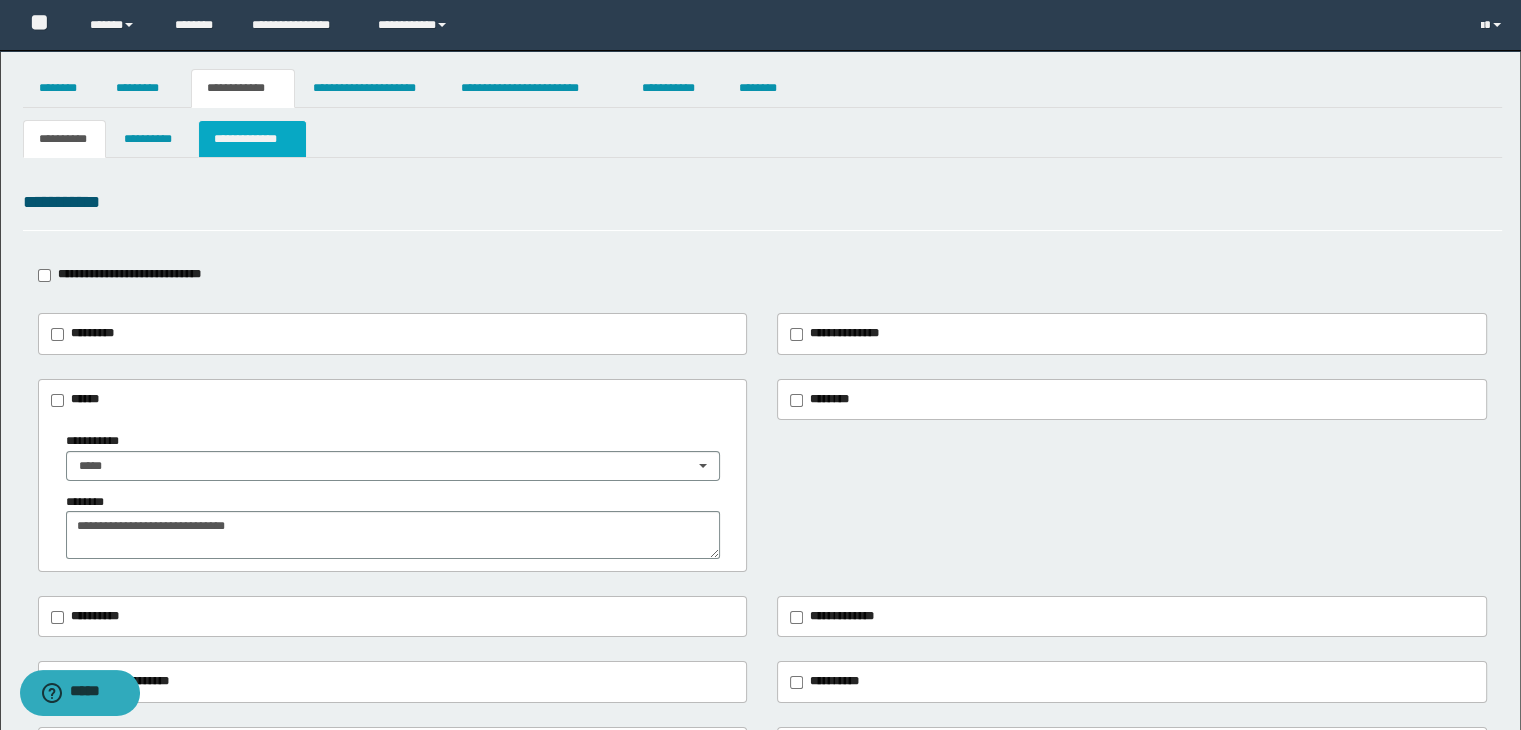 click on "**********" at bounding box center [252, 139] 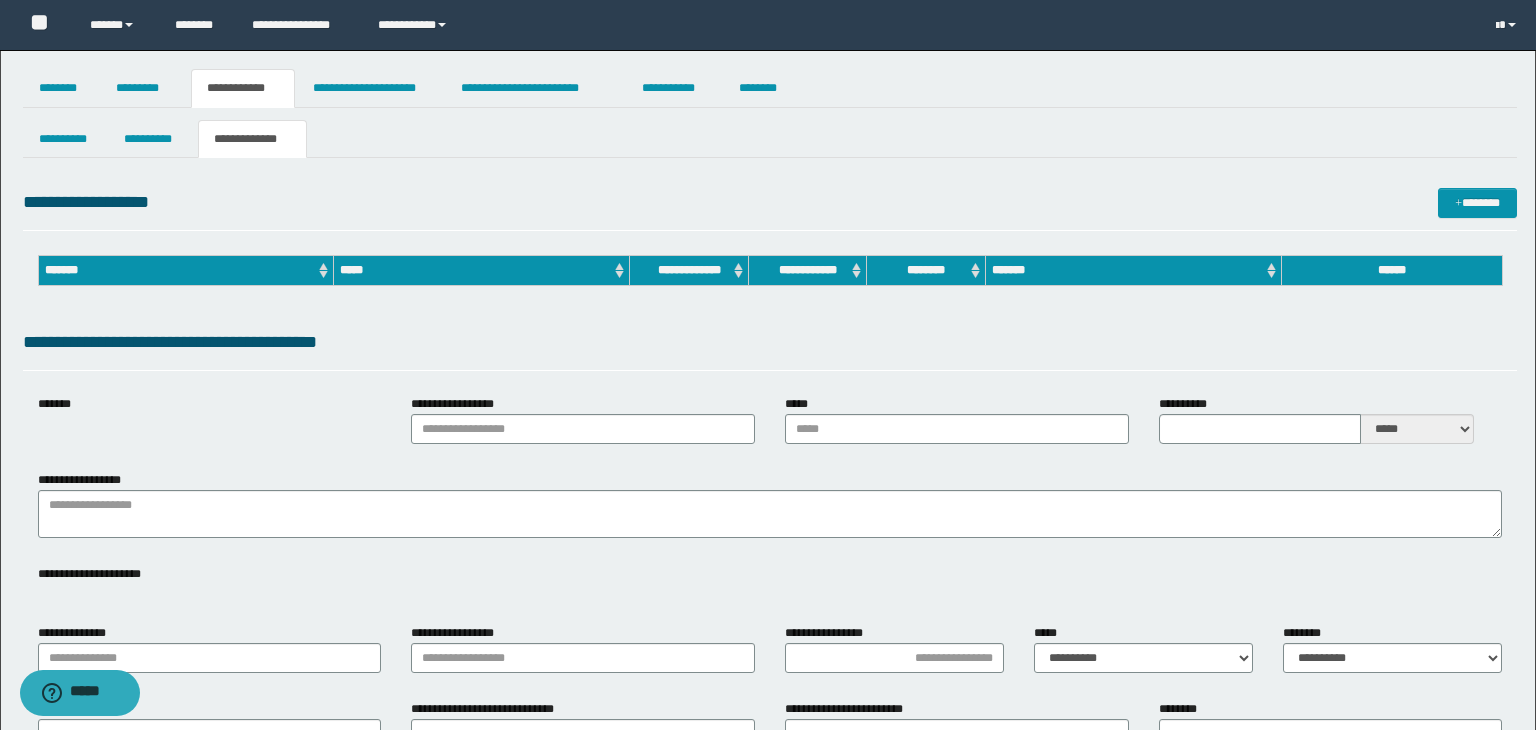 type on "**********" 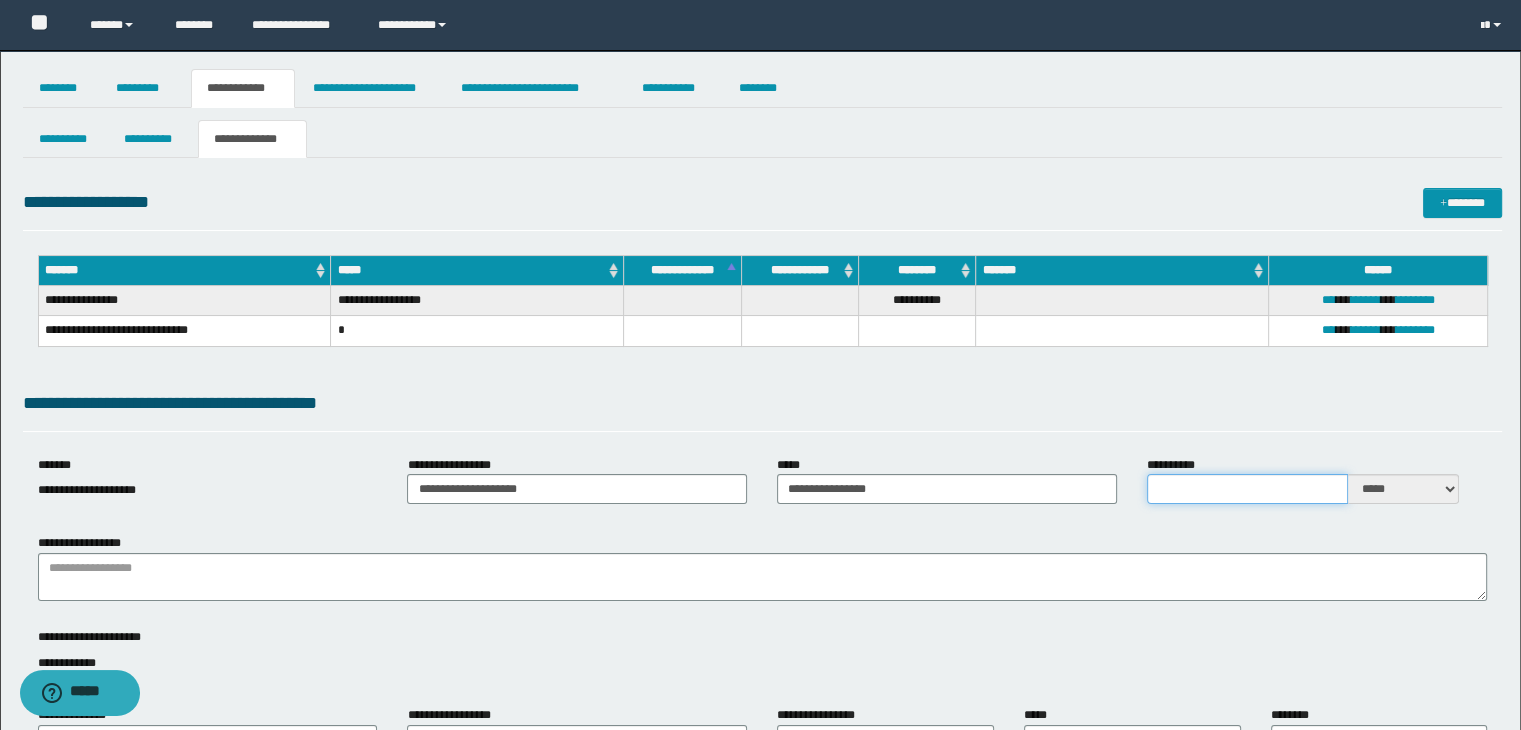 click on "**********" at bounding box center [1247, 489] 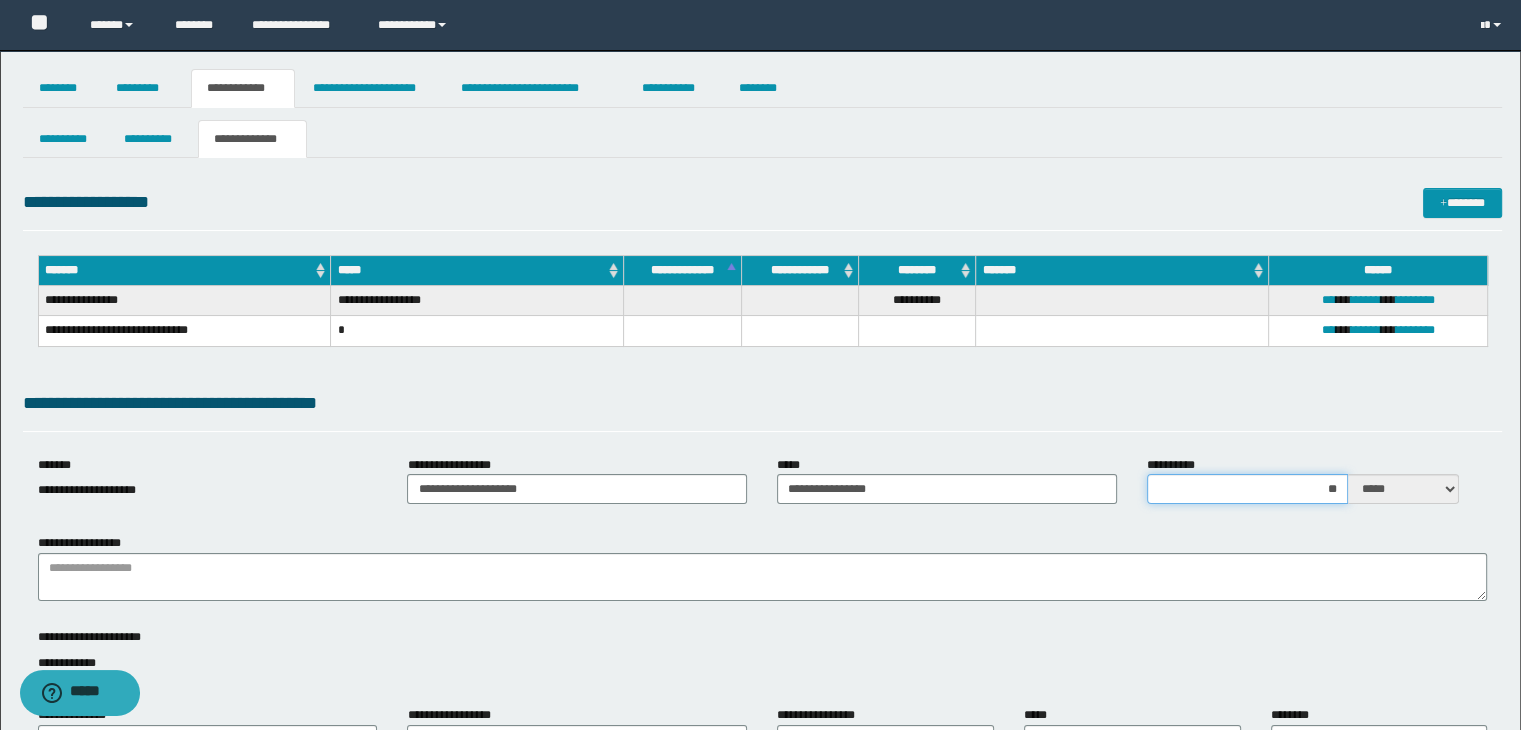 type on "***" 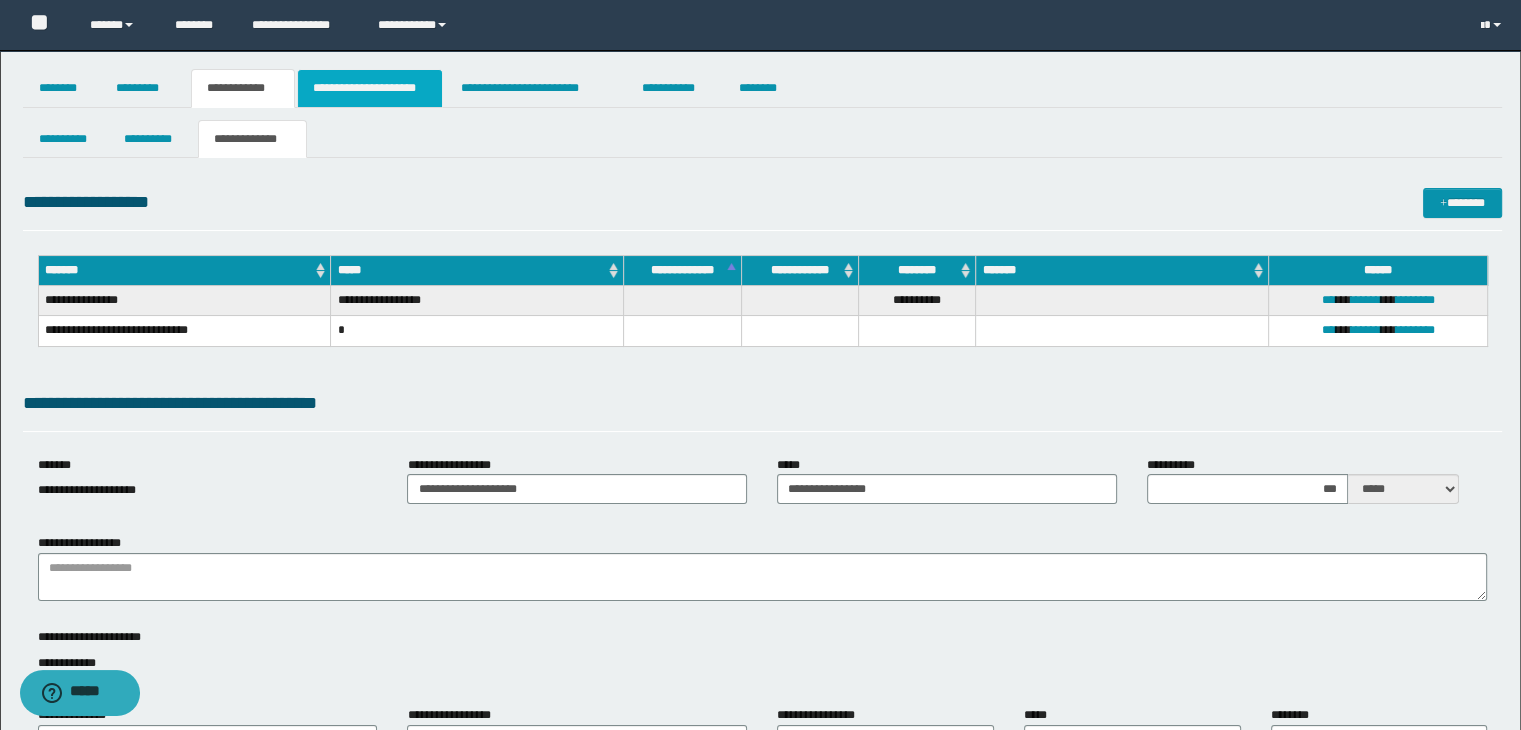 click on "**********" at bounding box center [370, 88] 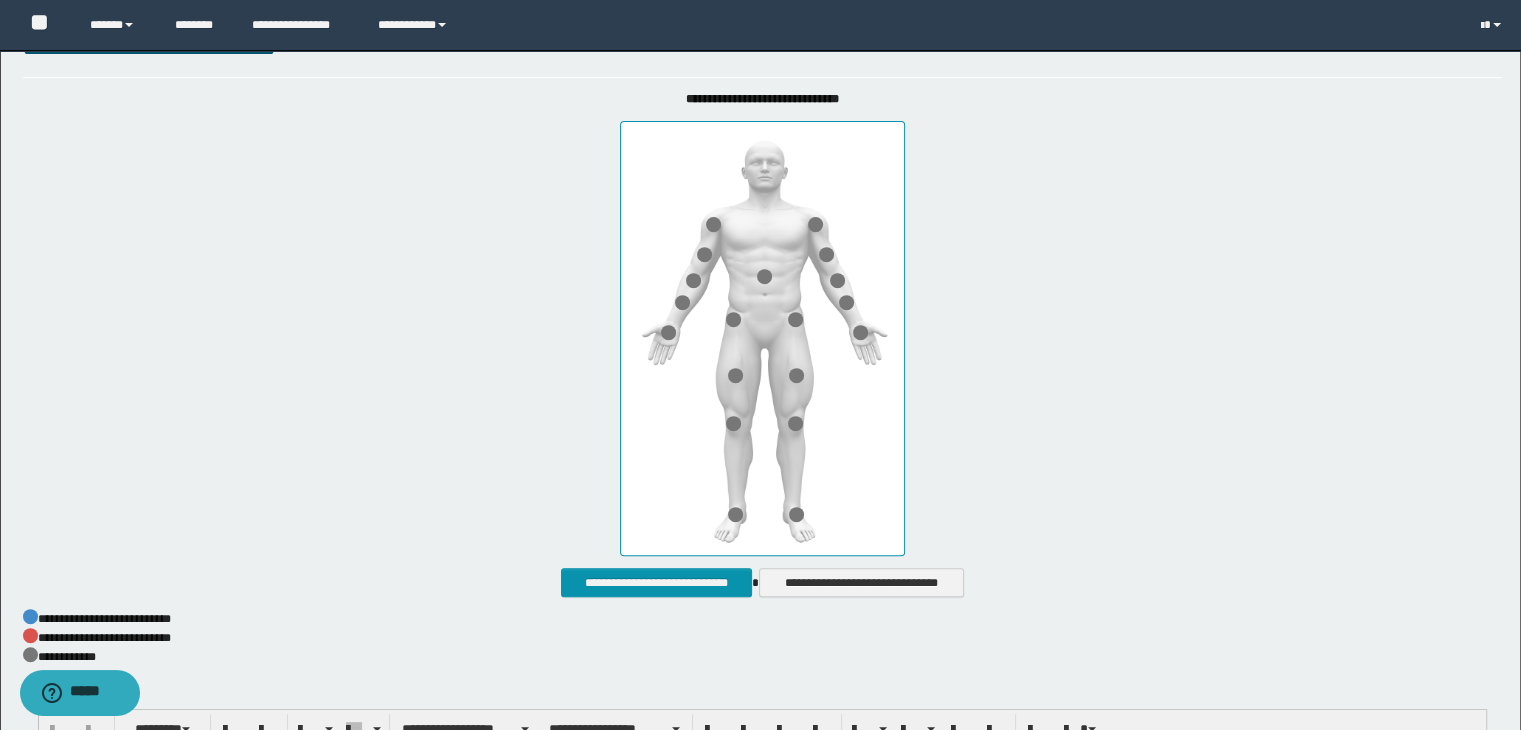 scroll, scrollTop: 900, scrollLeft: 0, axis: vertical 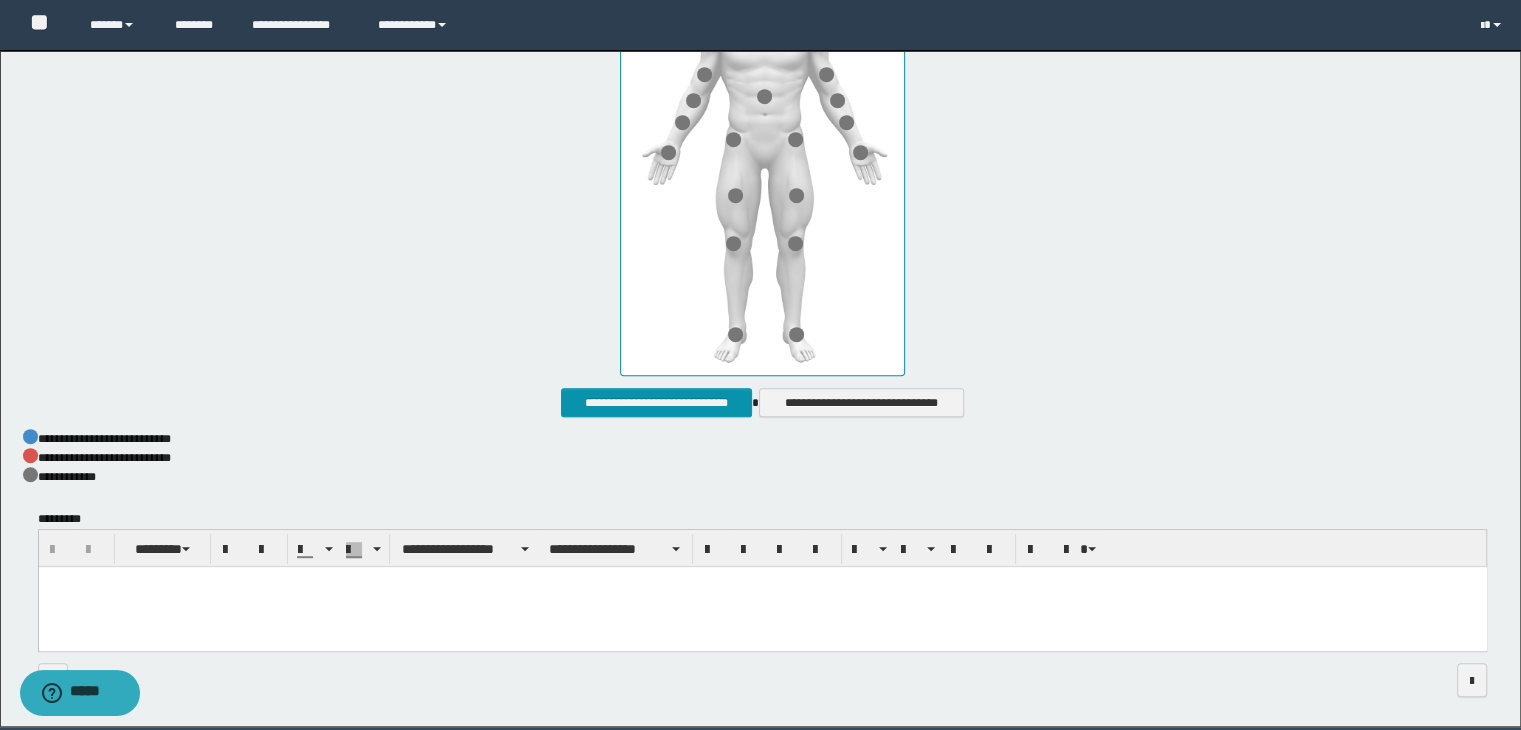 click at bounding box center (762, 607) 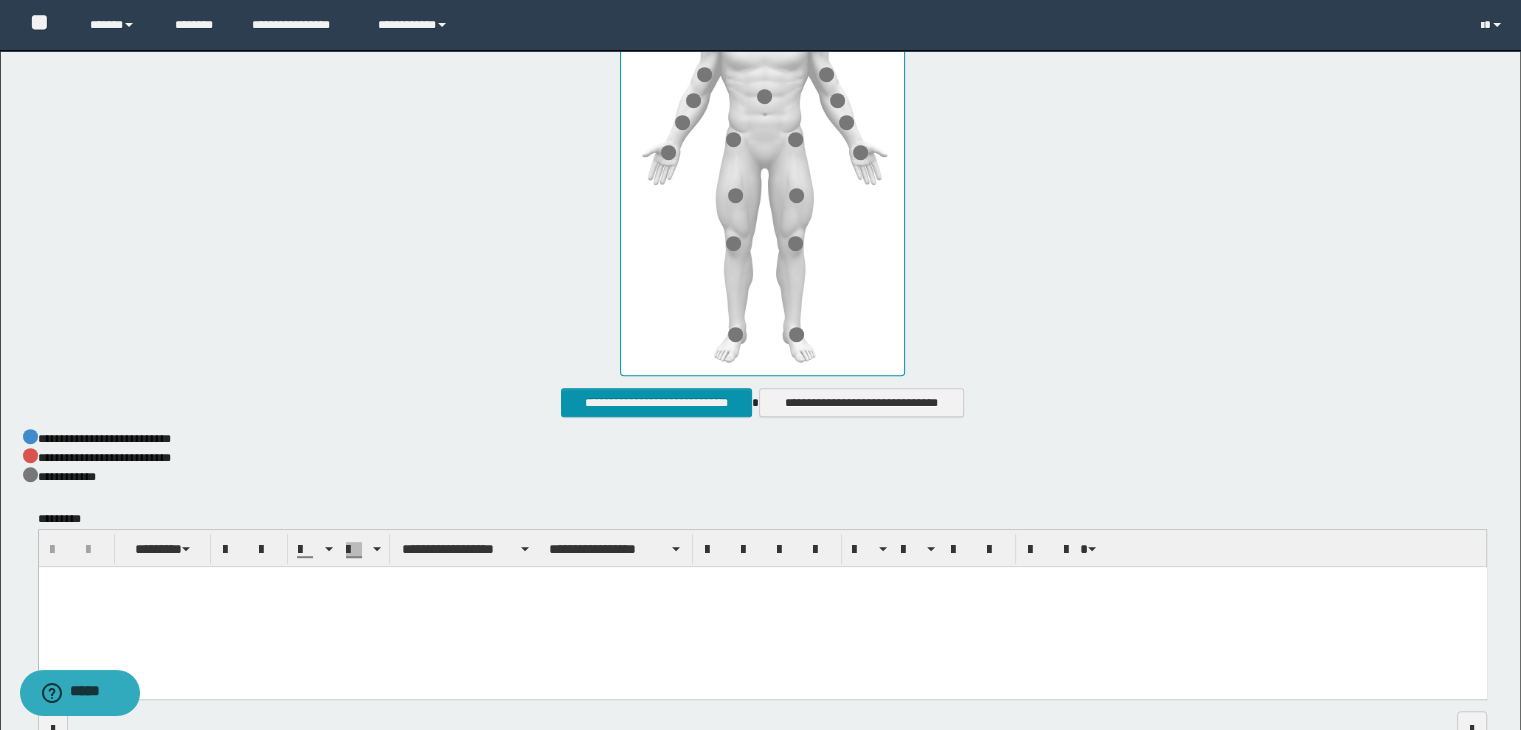 type 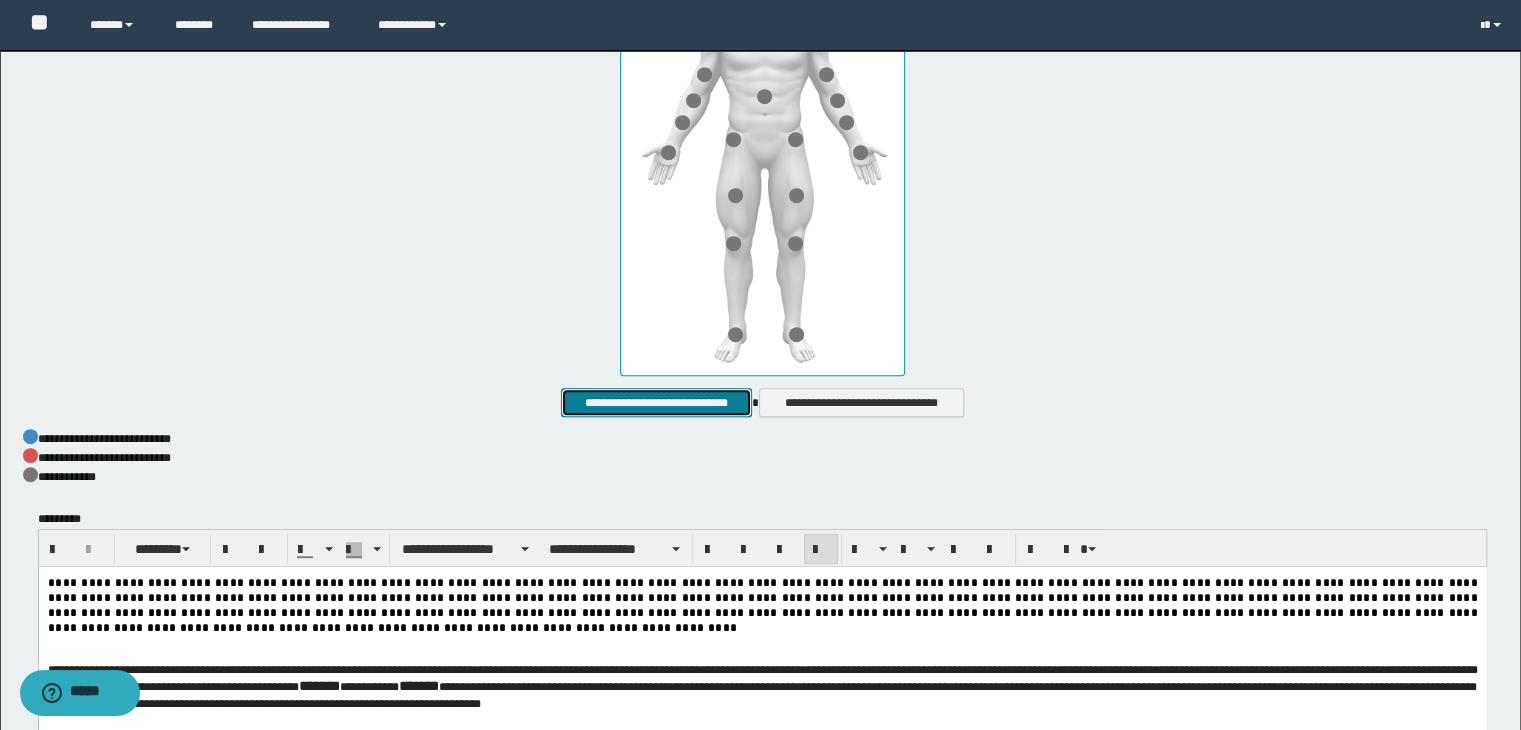 click on "**********" at bounding box center (656, 403) 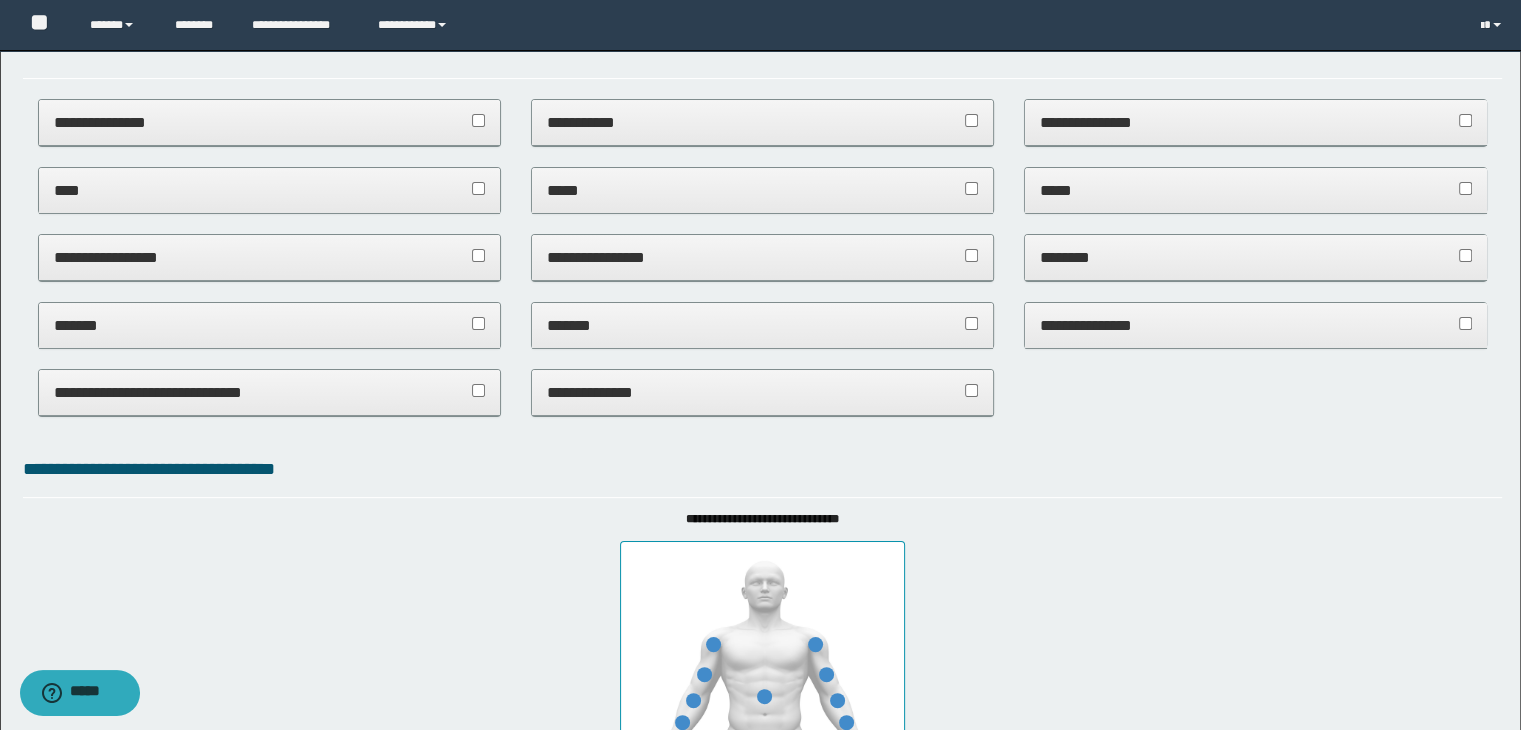 scroll, scrollTop: 0, scrollLeft: 0, axis: both 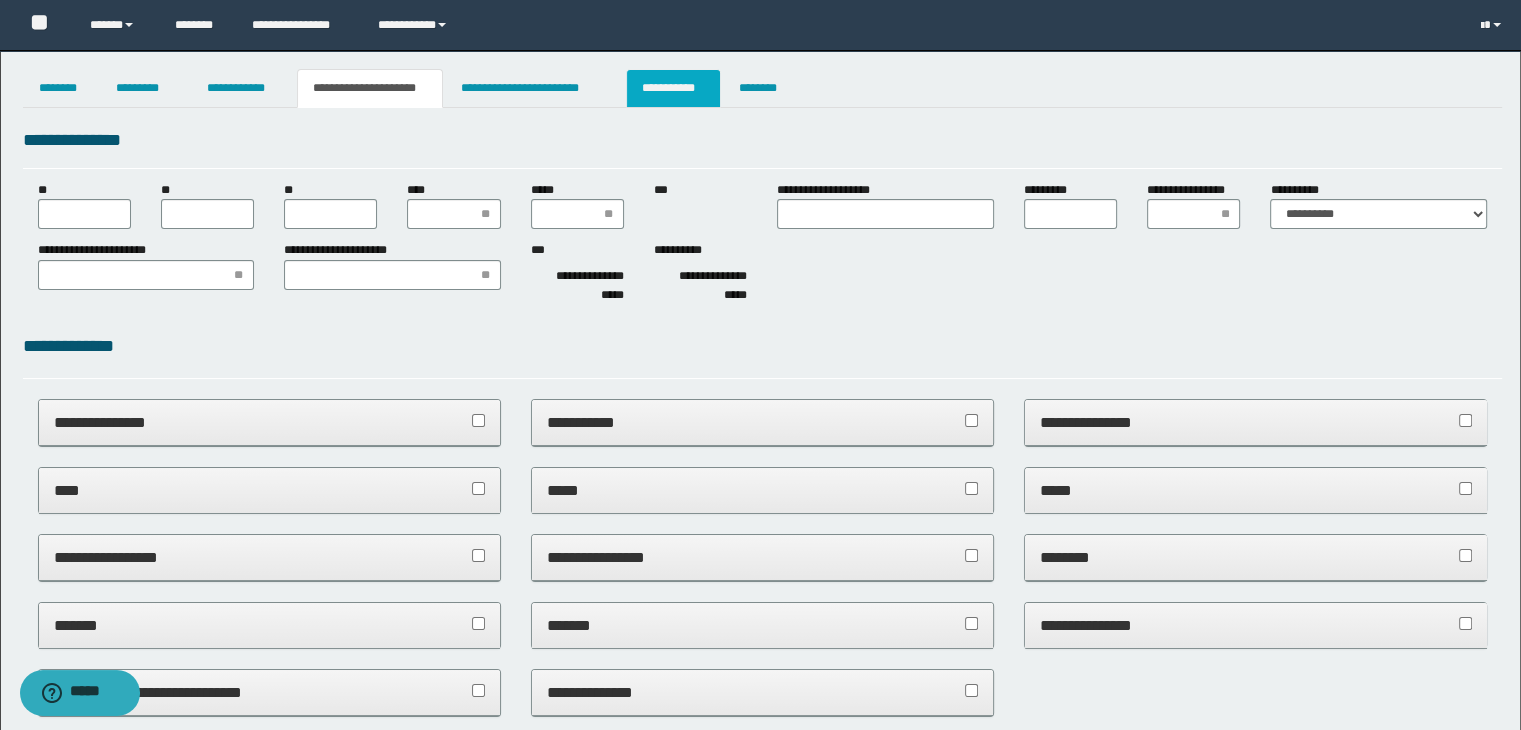 click on "**********" at bounding box center (673, 88) 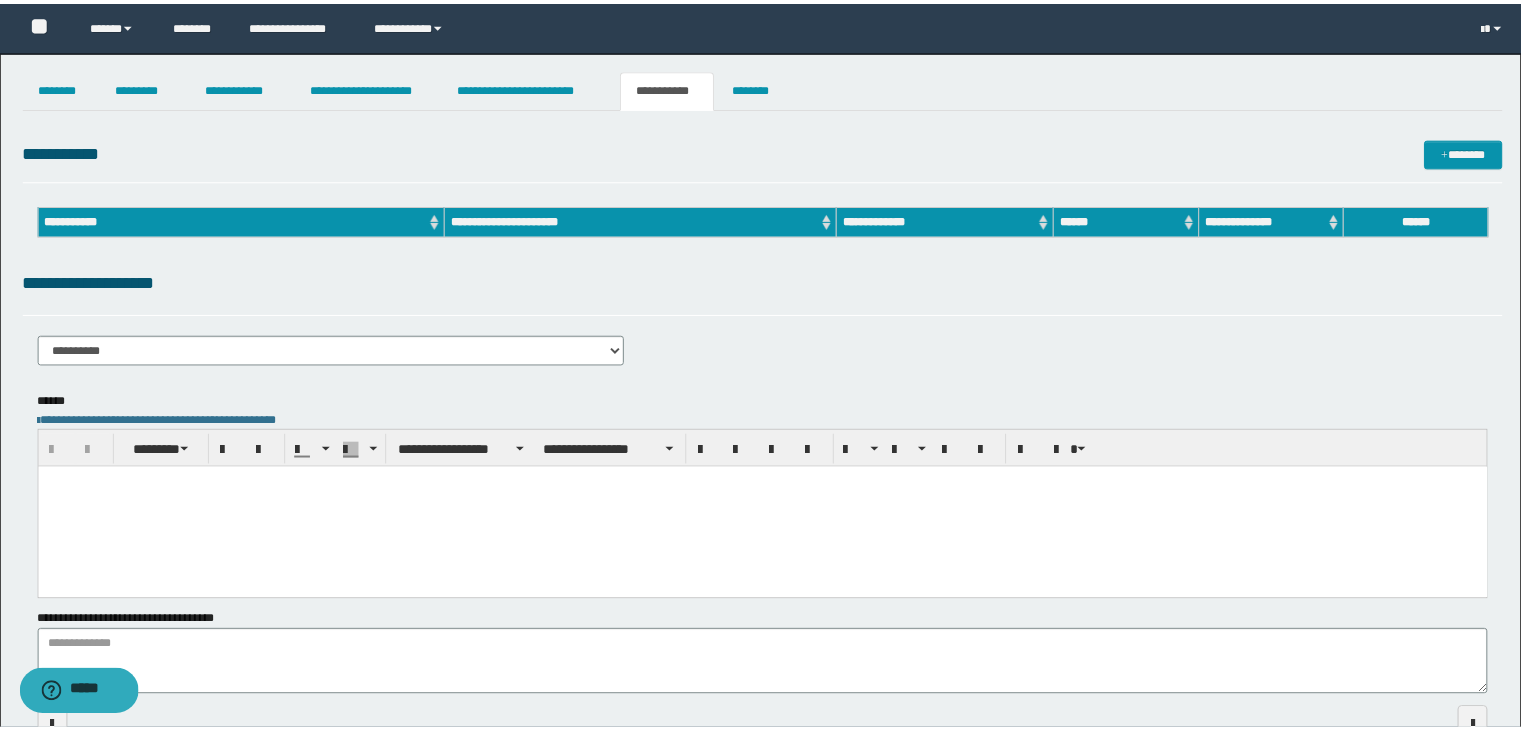 scroll, scrollTop: 0, scrollLeft: 0, axis: both 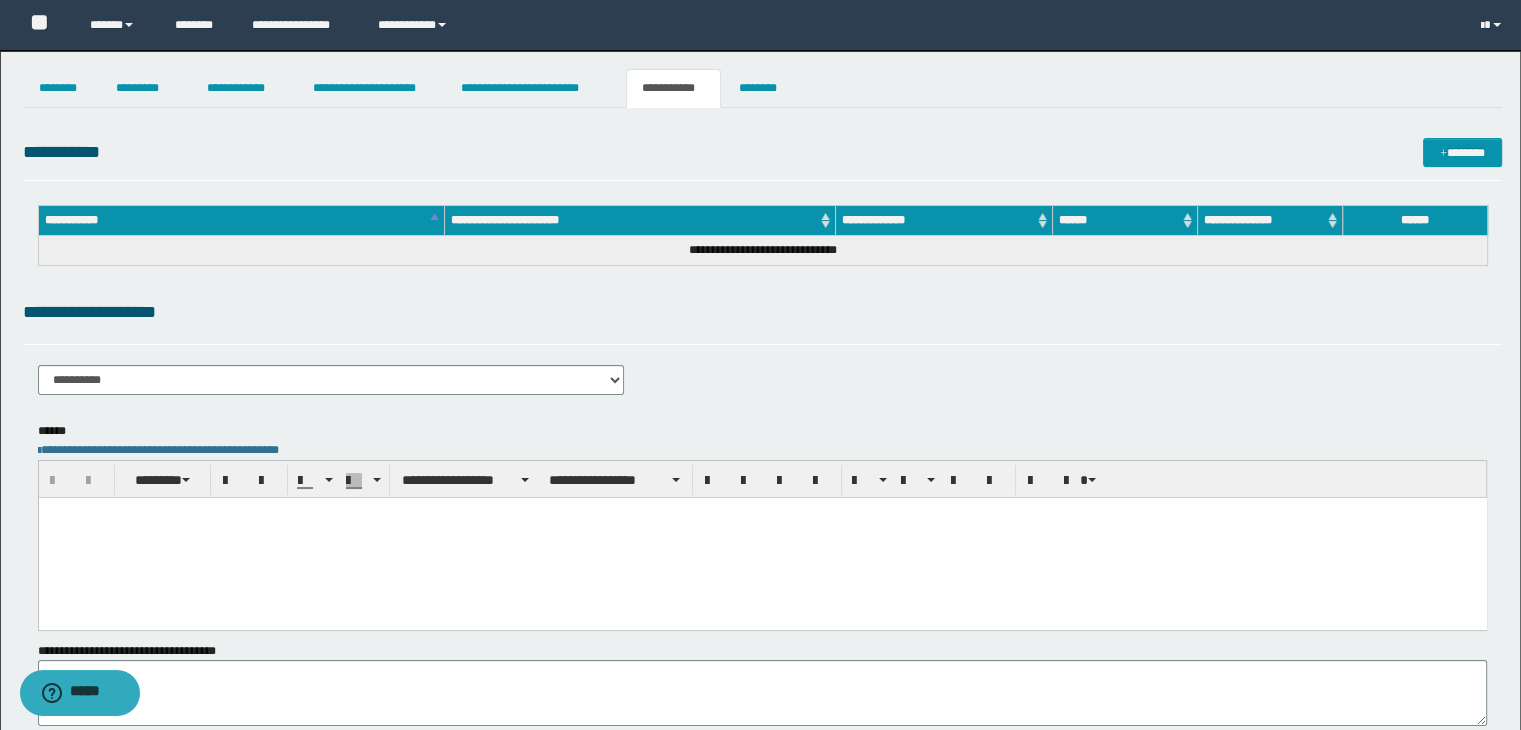 click at bounding box center [762, 537] 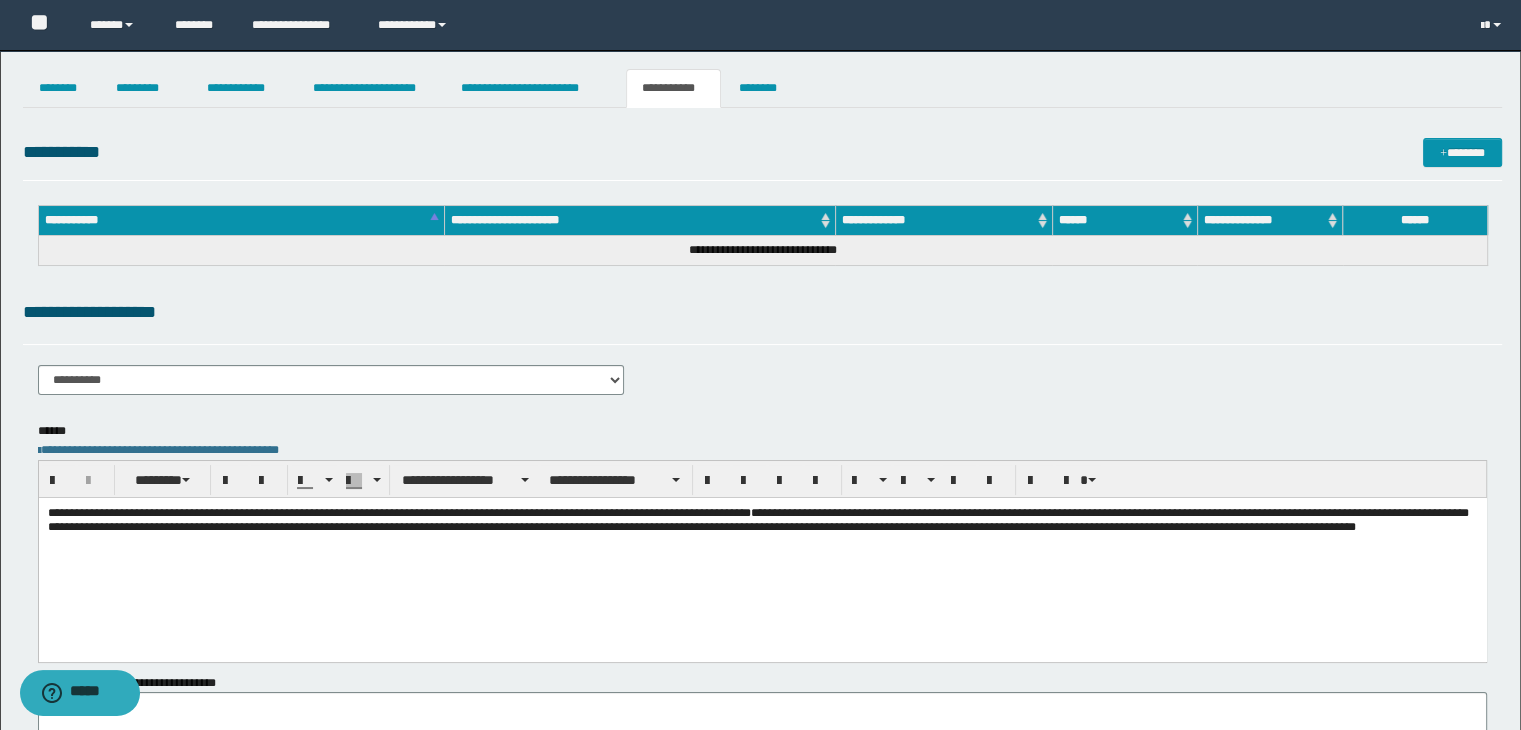 click on "**********" at bounding box center [763, 354] 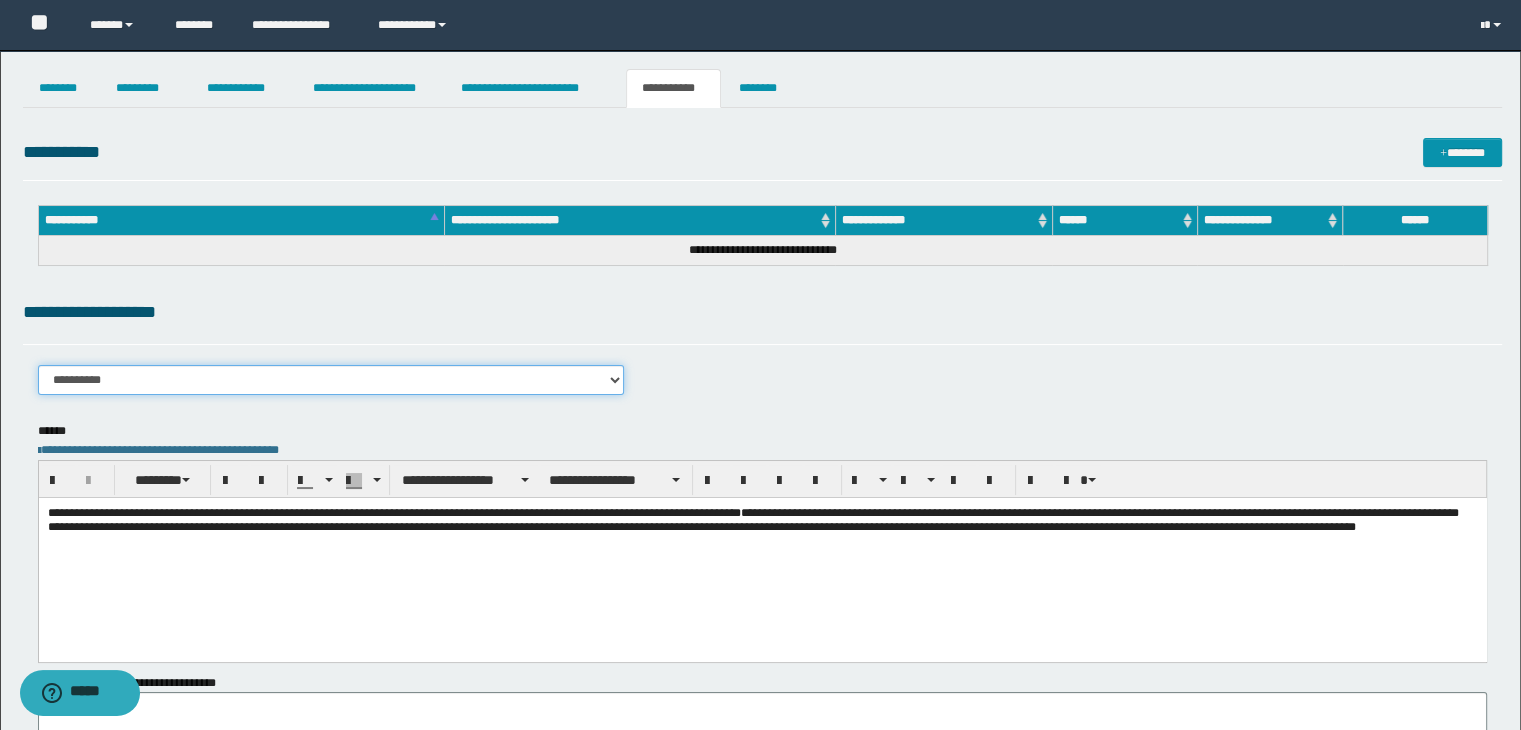 click on "**********" at bounding box center (331, 380) 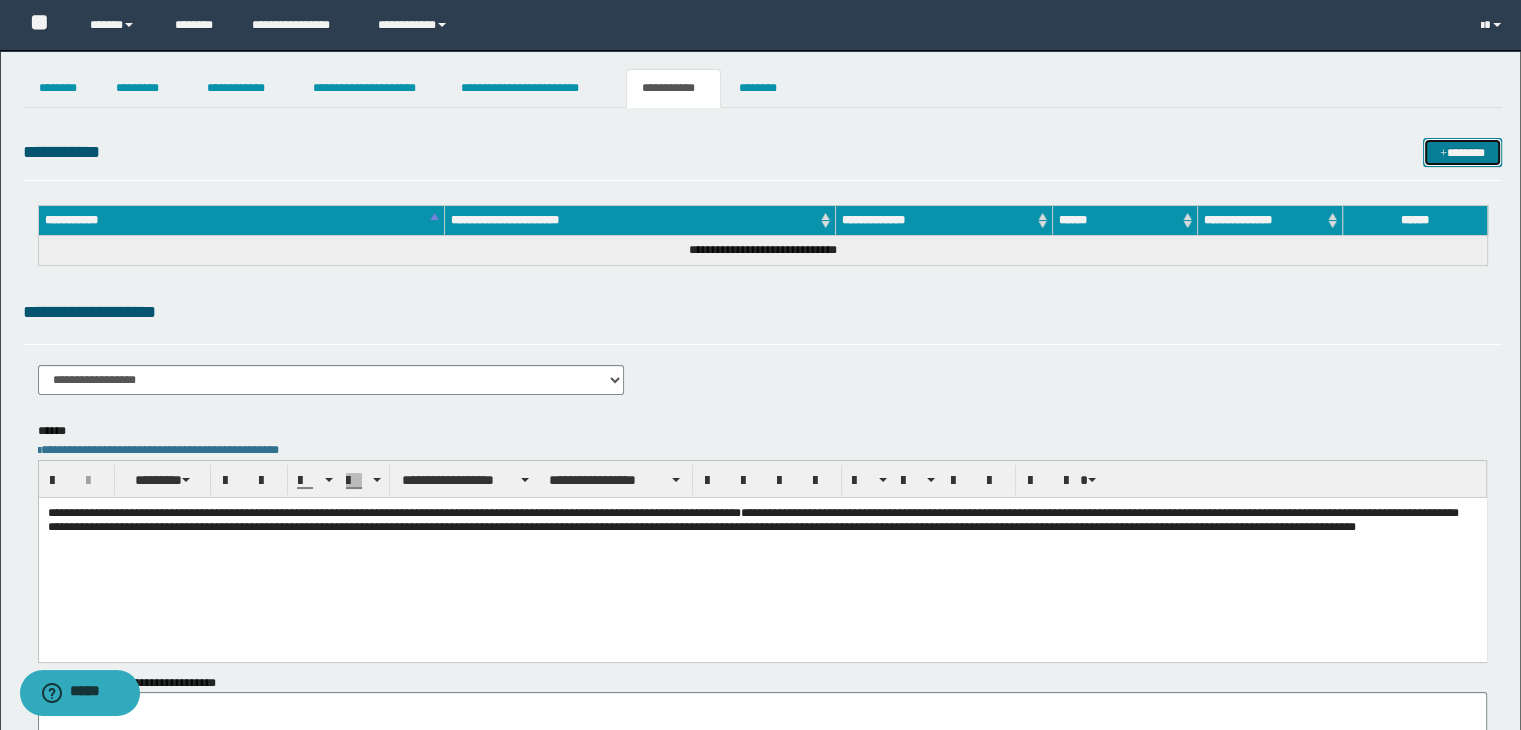 click at bounding box center [1443, 154] 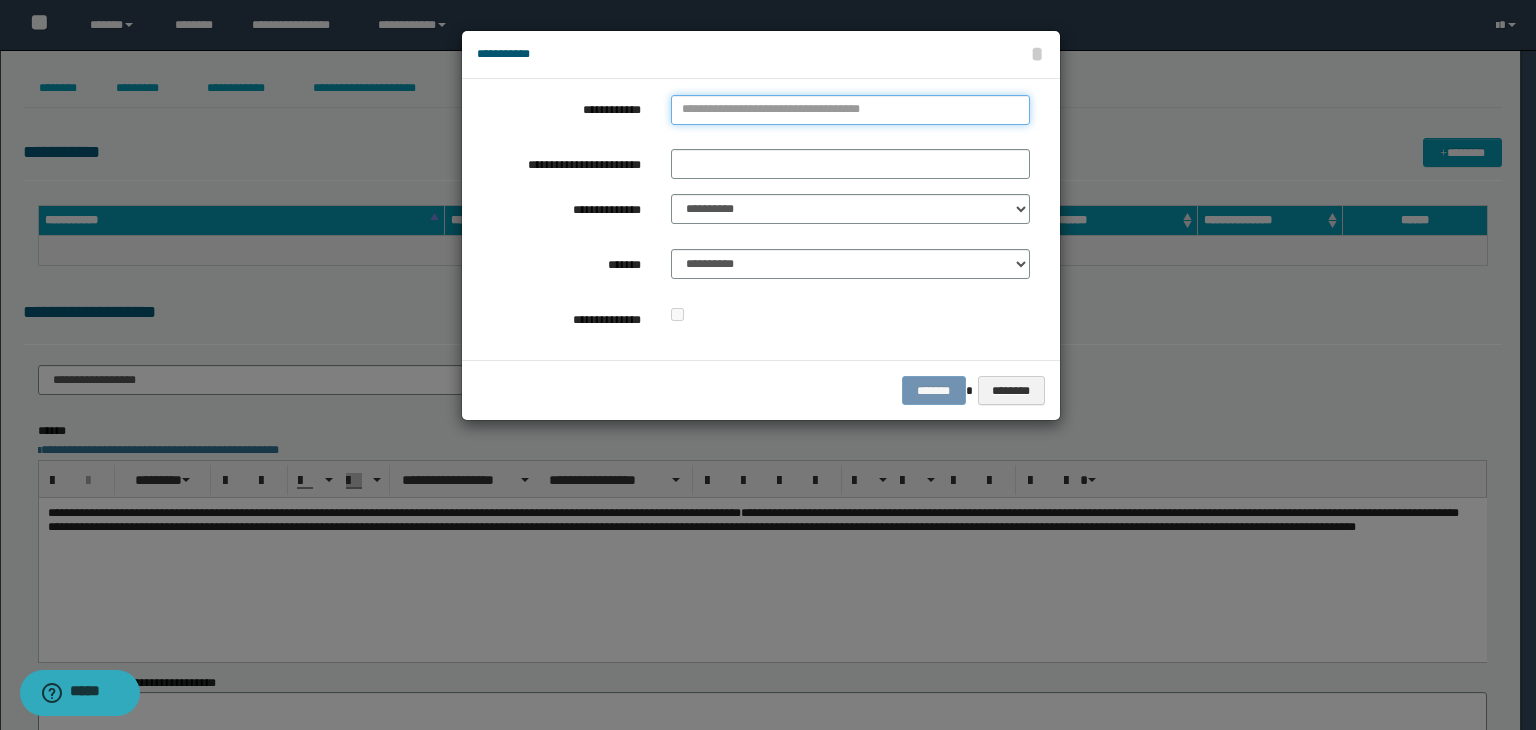 click on "**********" at bounding box center (850, 110) 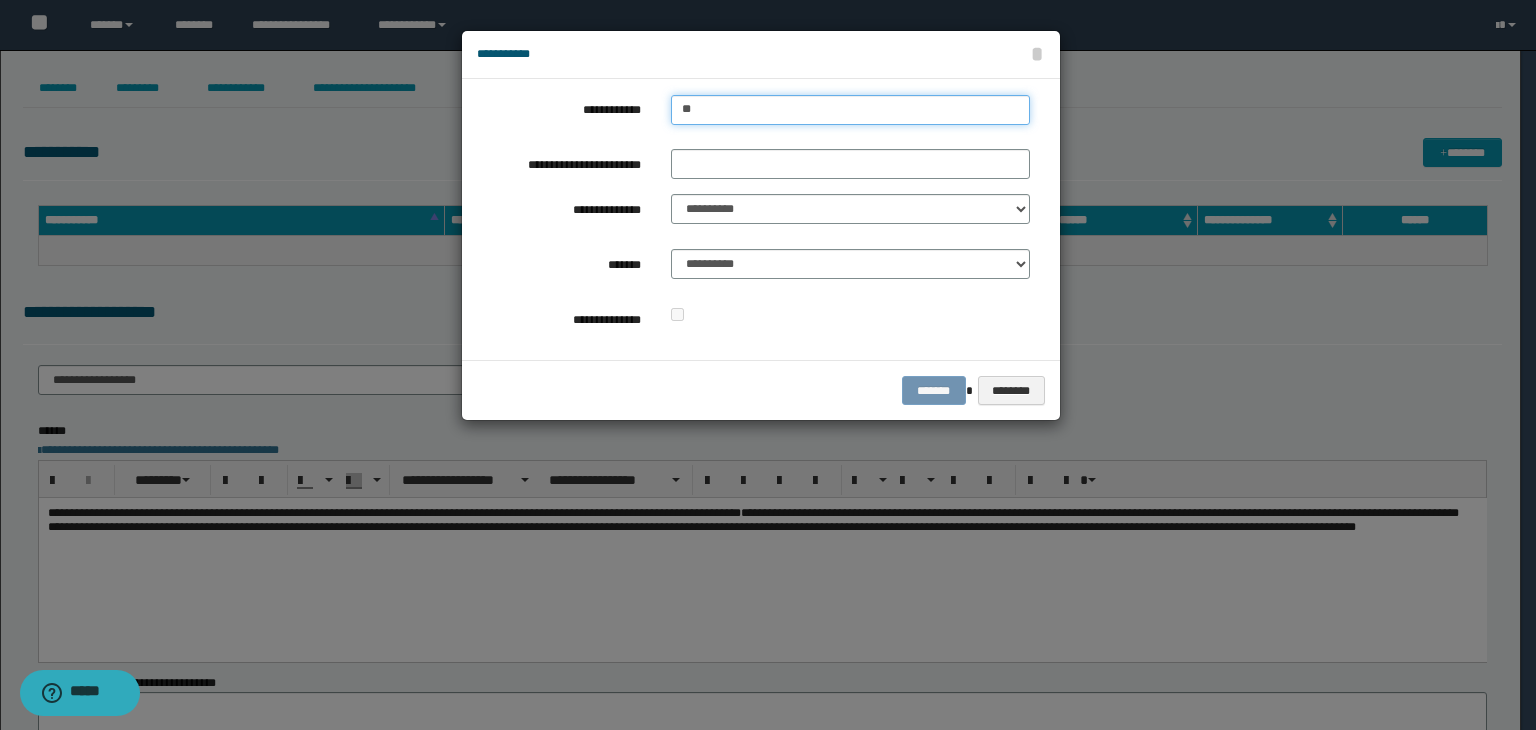type on "***" 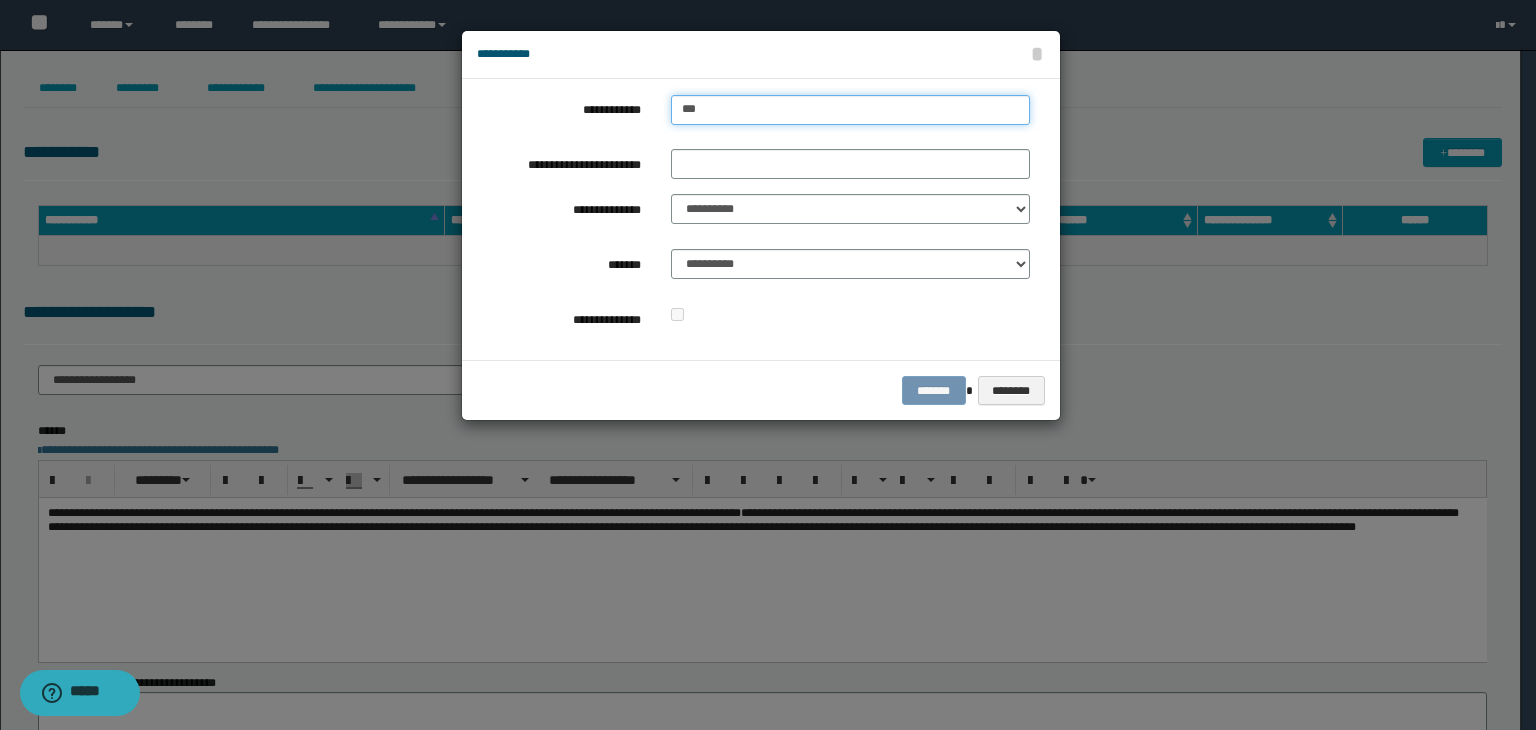 type on "***" 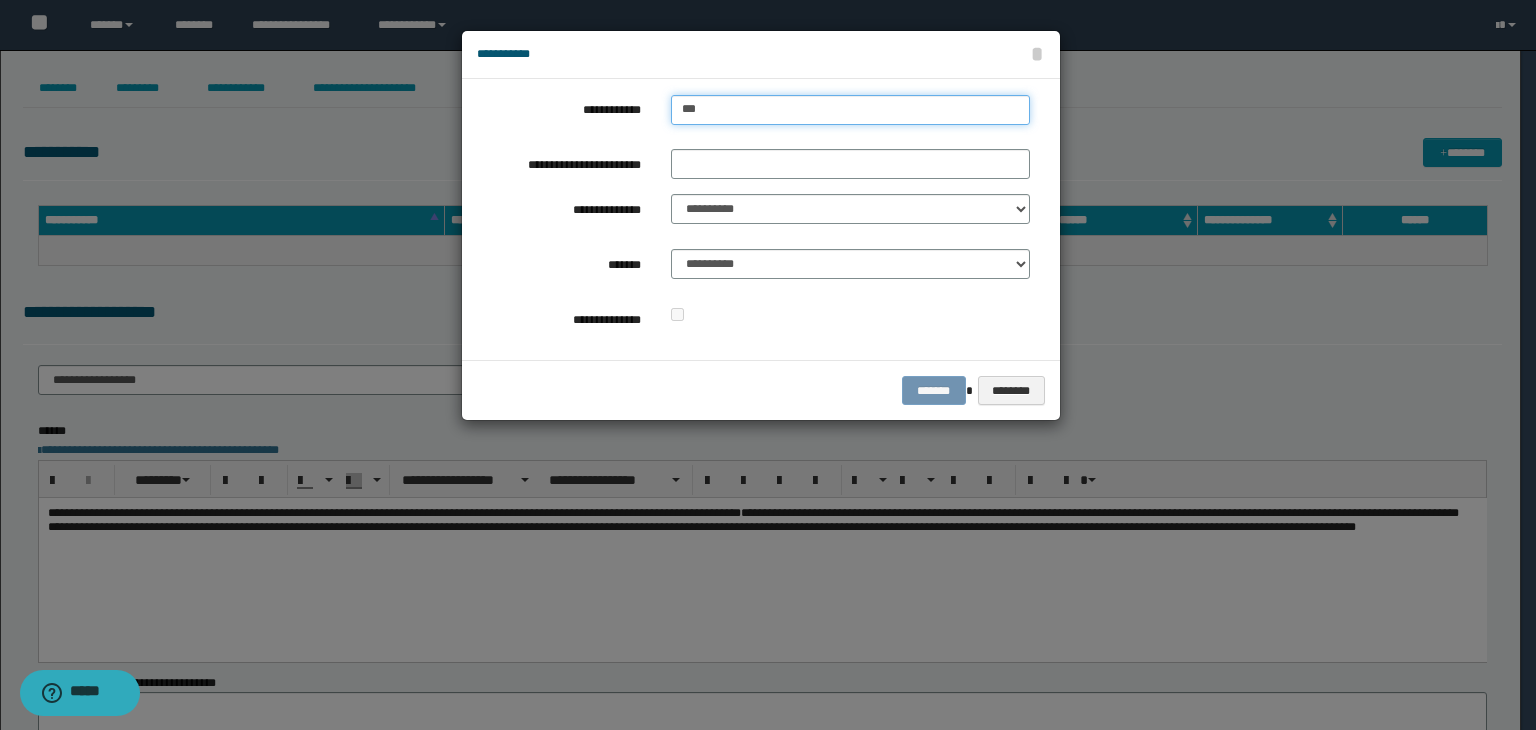 type 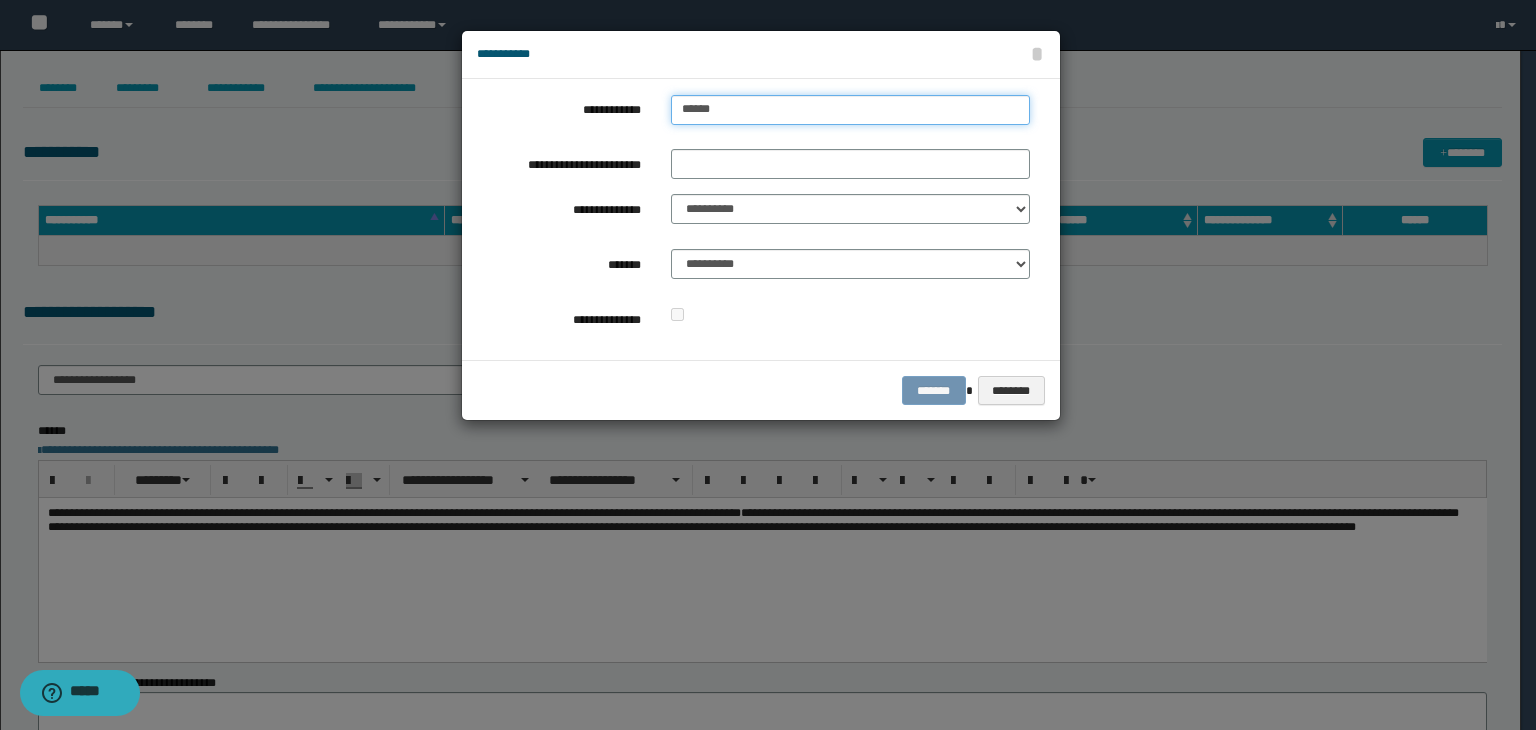 type on "*******" 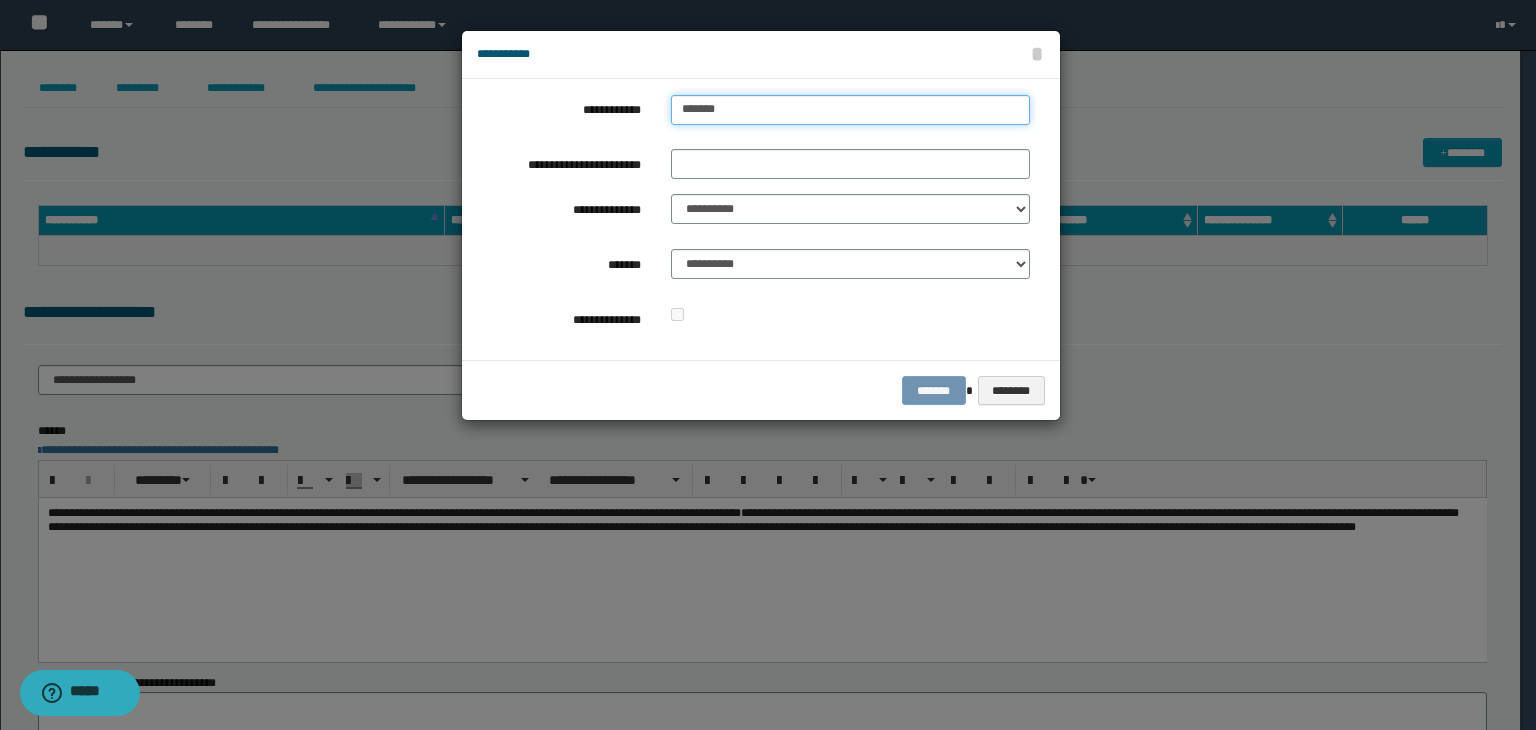 type on "**********" 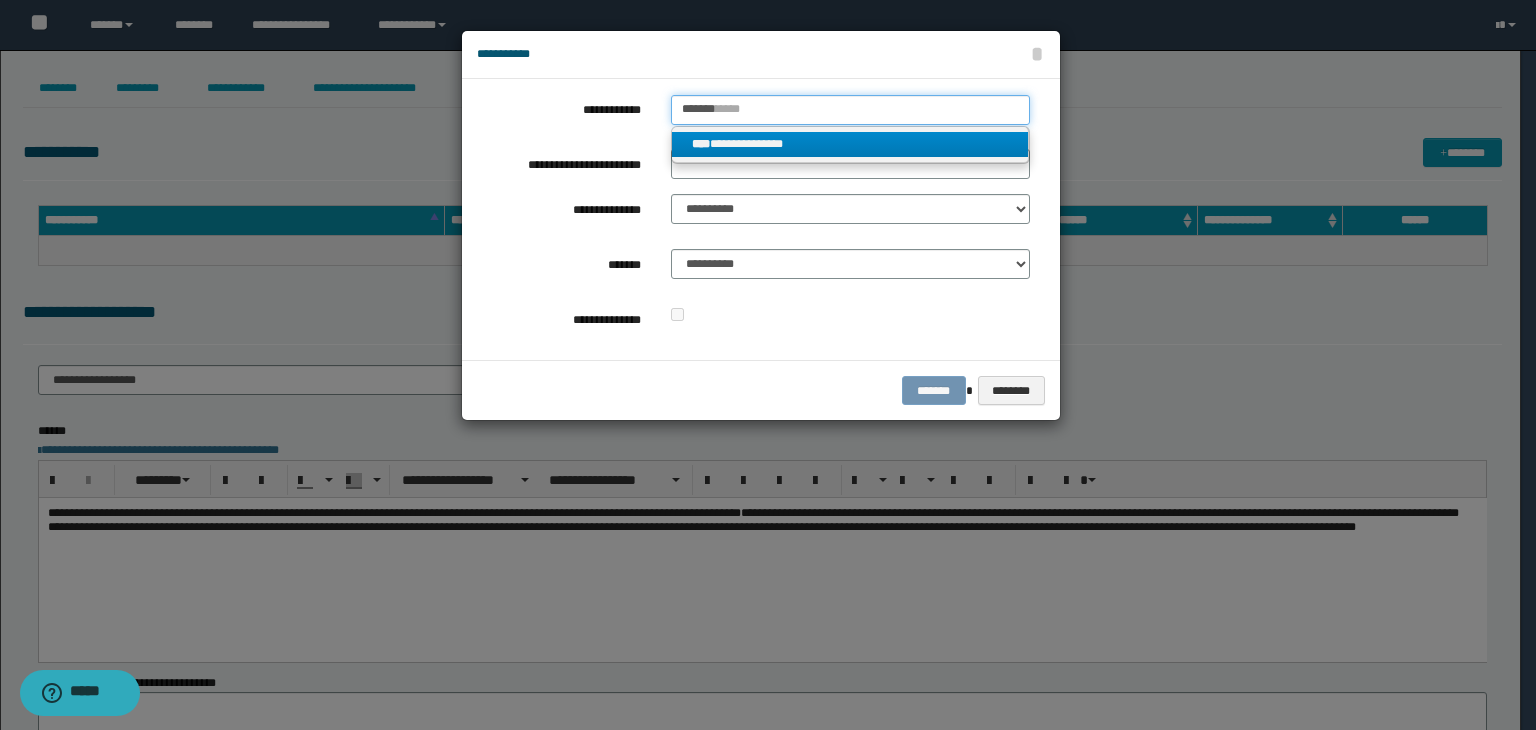 type on "*******" 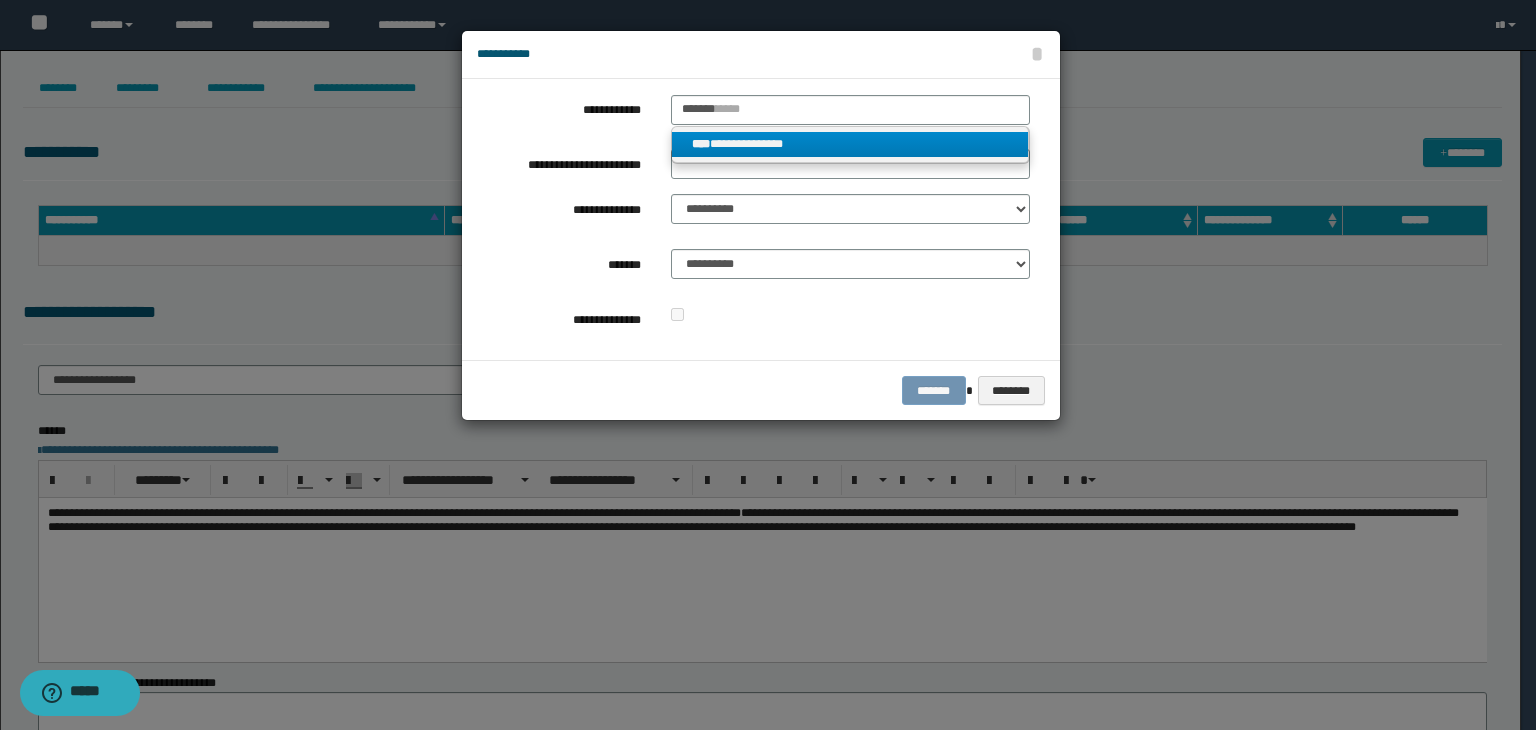 click on "**********" at bounding box center [850, 144] 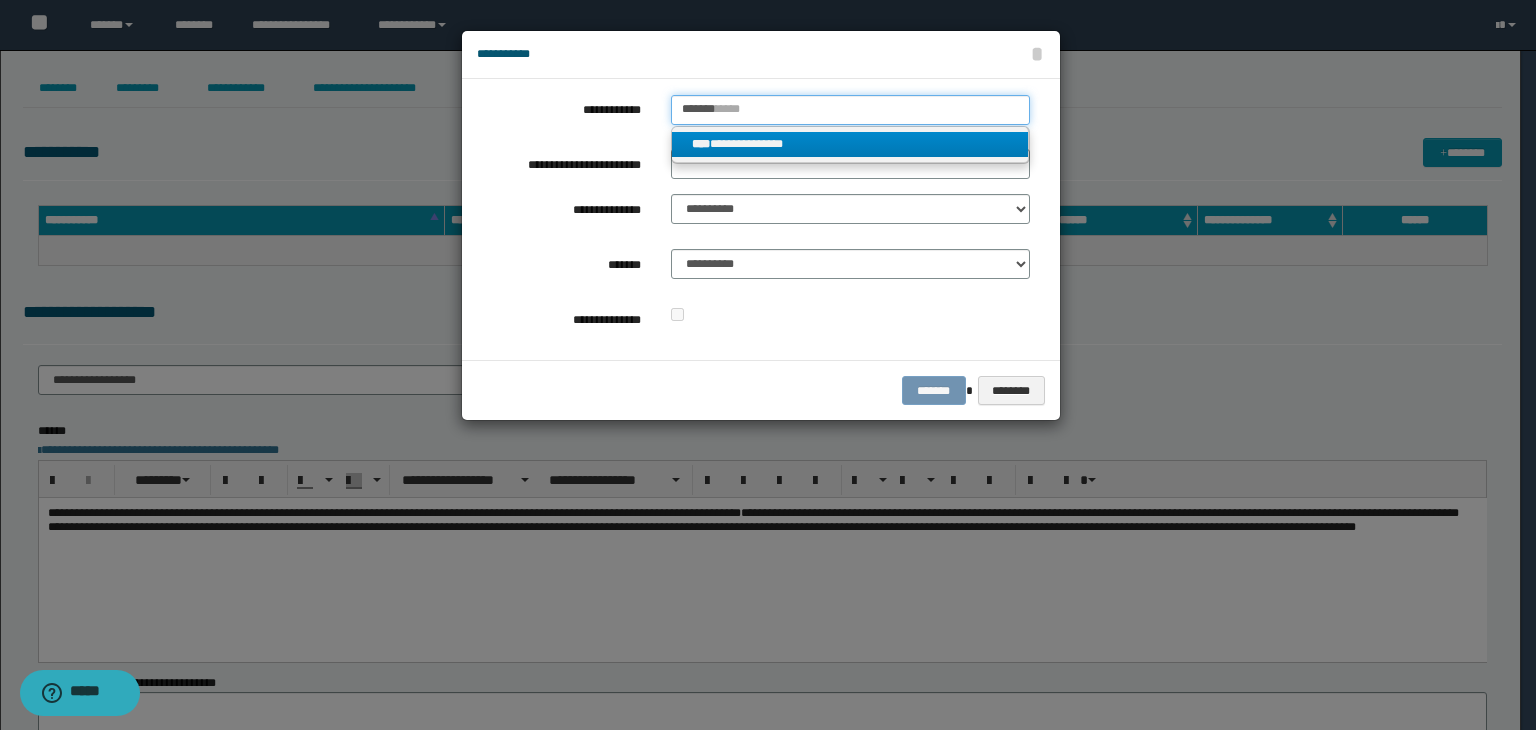 type 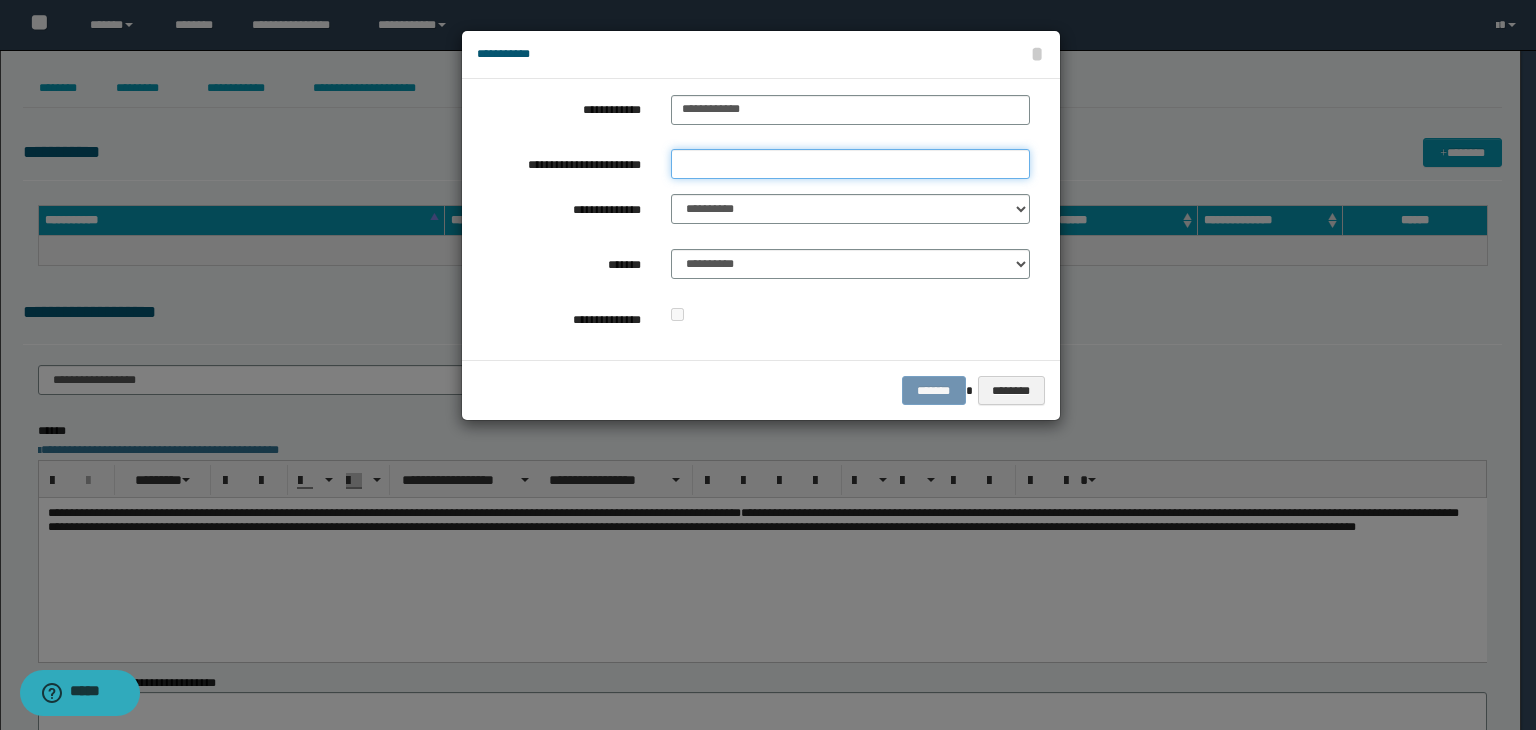 click on "**********" at bounding box center [850, 164] 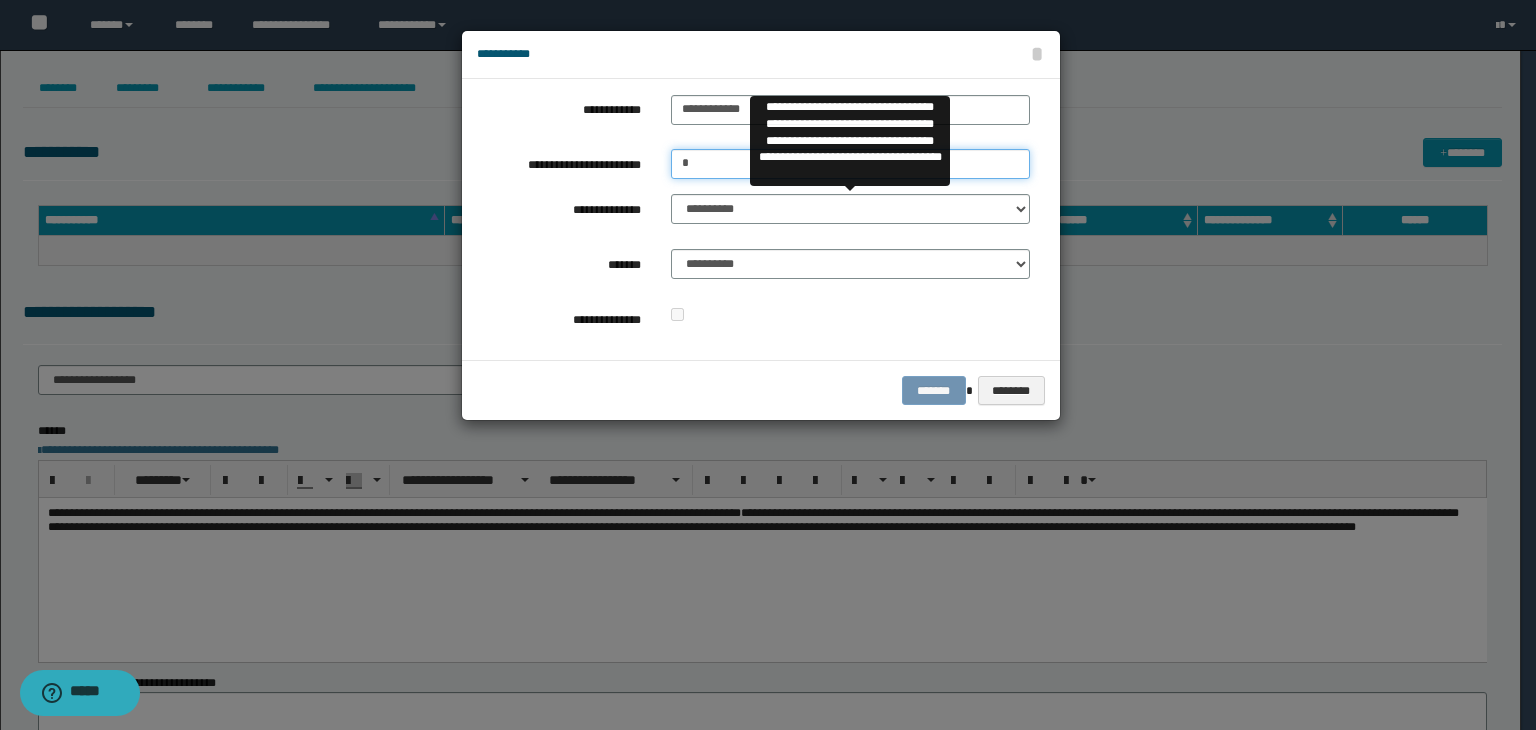 type on "*" 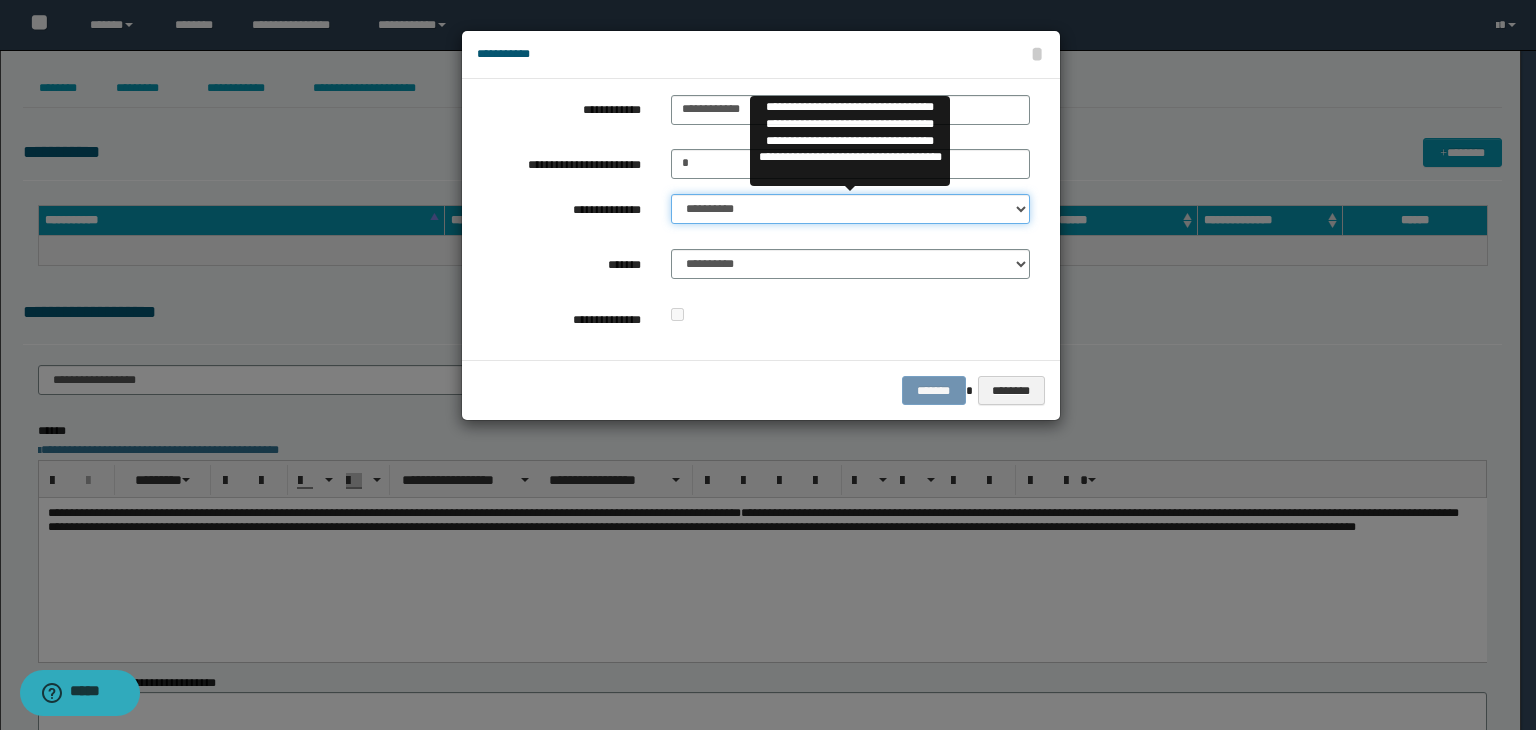 click on "**********" at bounding box center [850, 209] 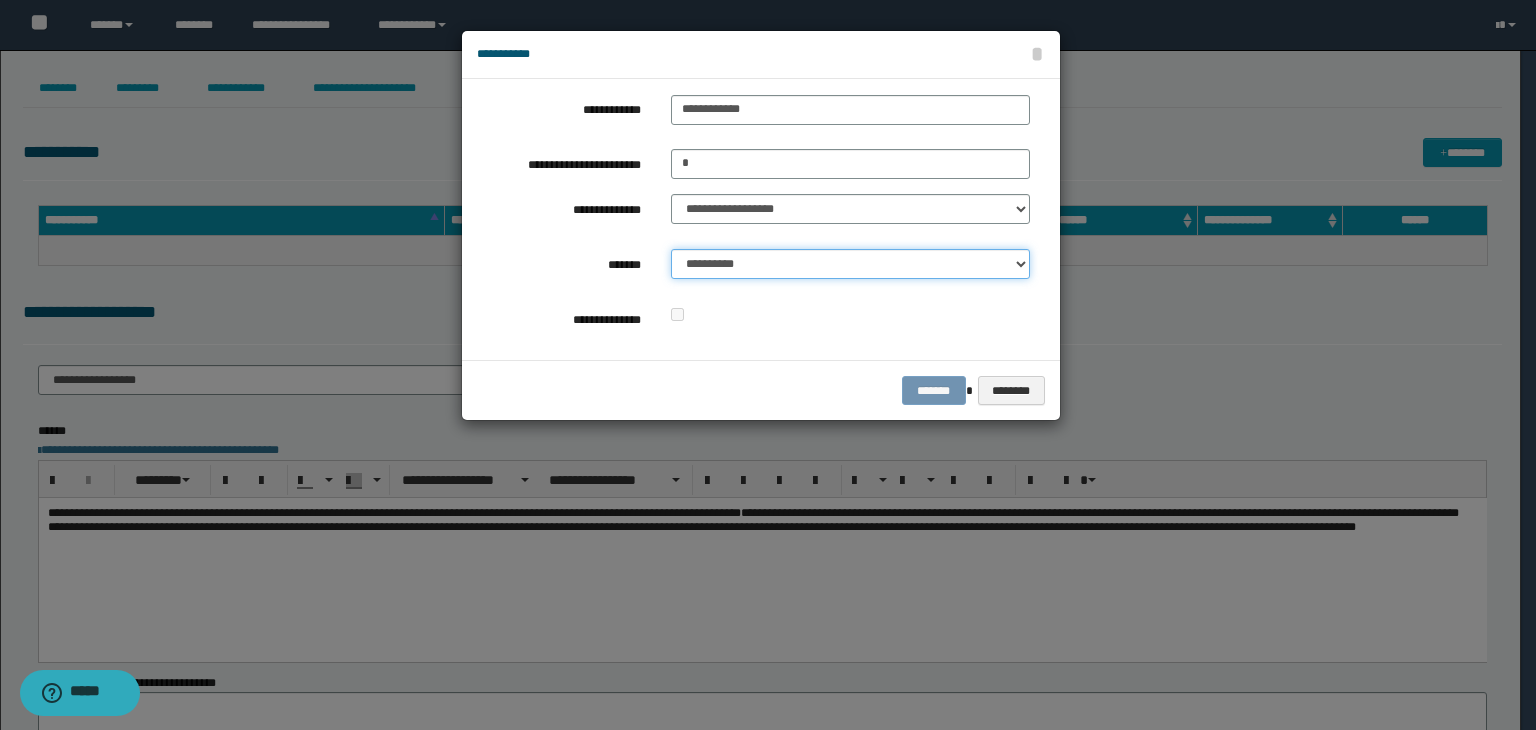 click on "**********" at bounding box center (850, 264) 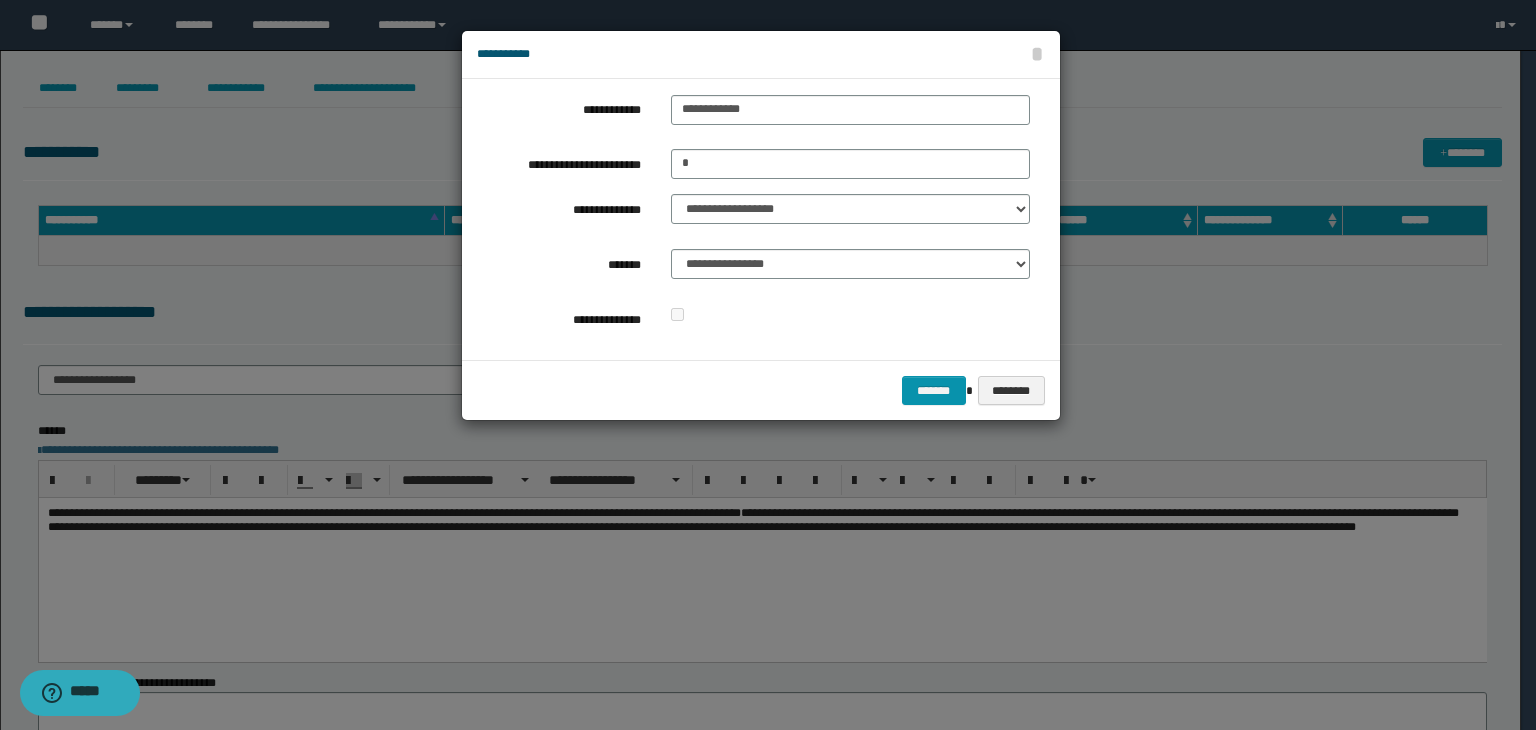 click on "*******
********" at bounding box center (761, 390) 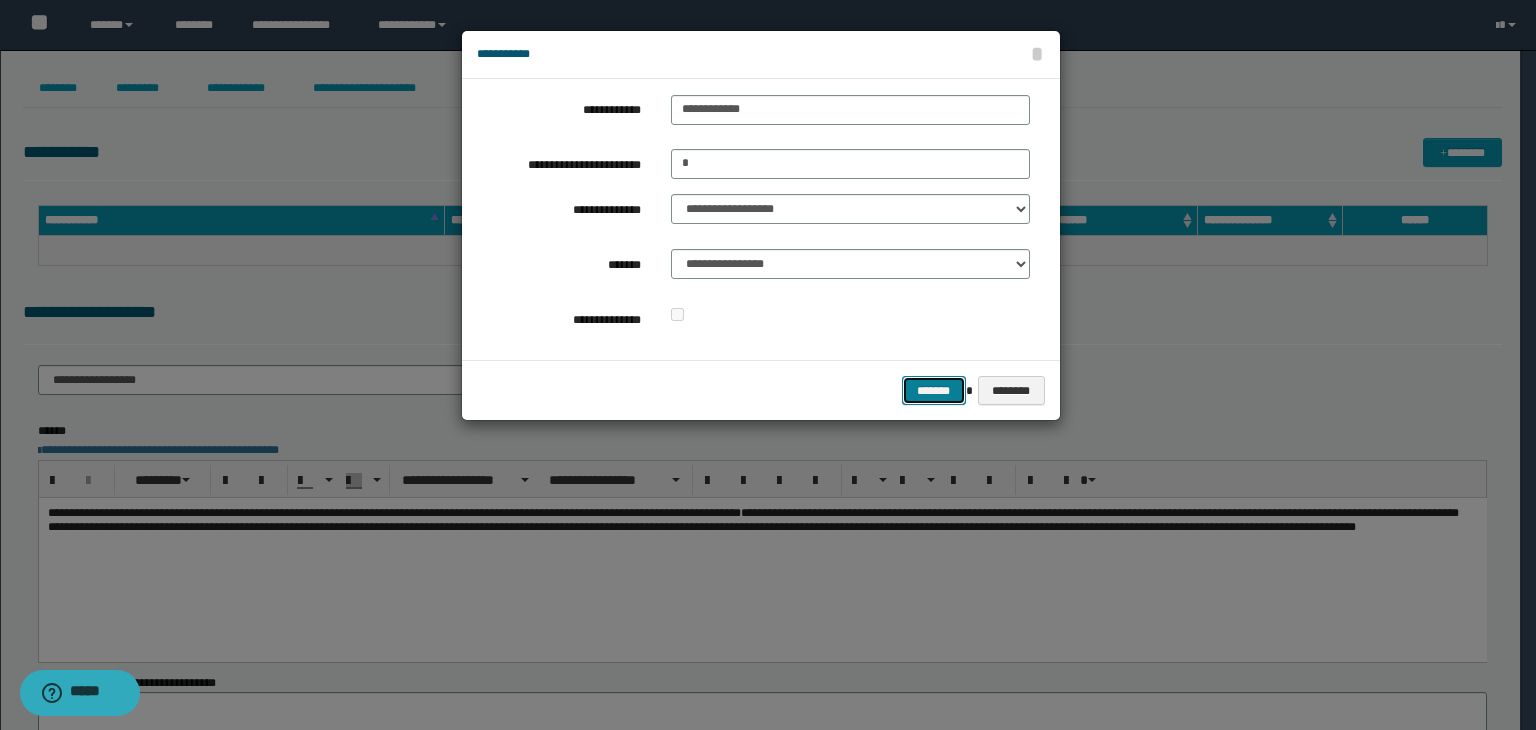 click on "*******" at bounding box center [934, 391] 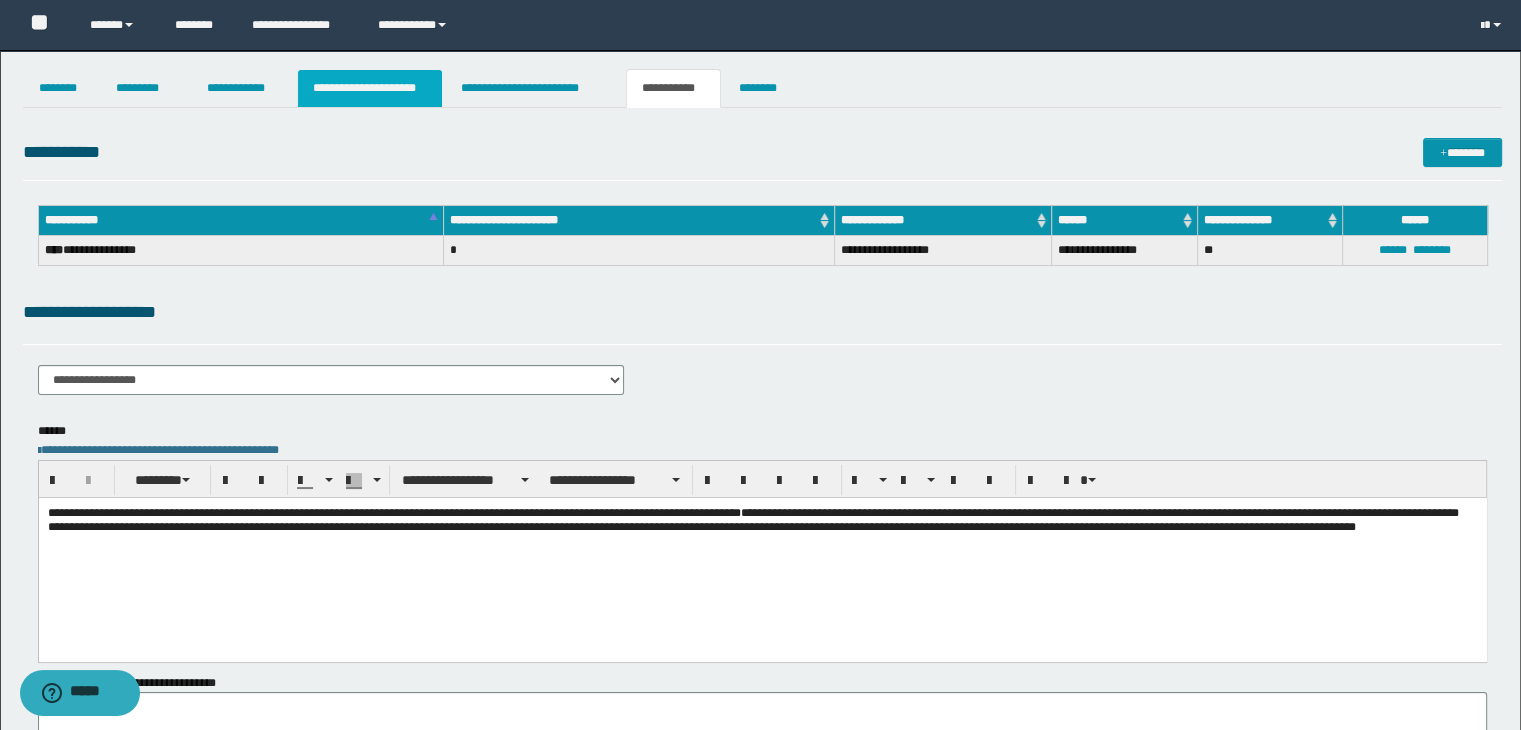 click on "**********" at bounding box center (370, 88) 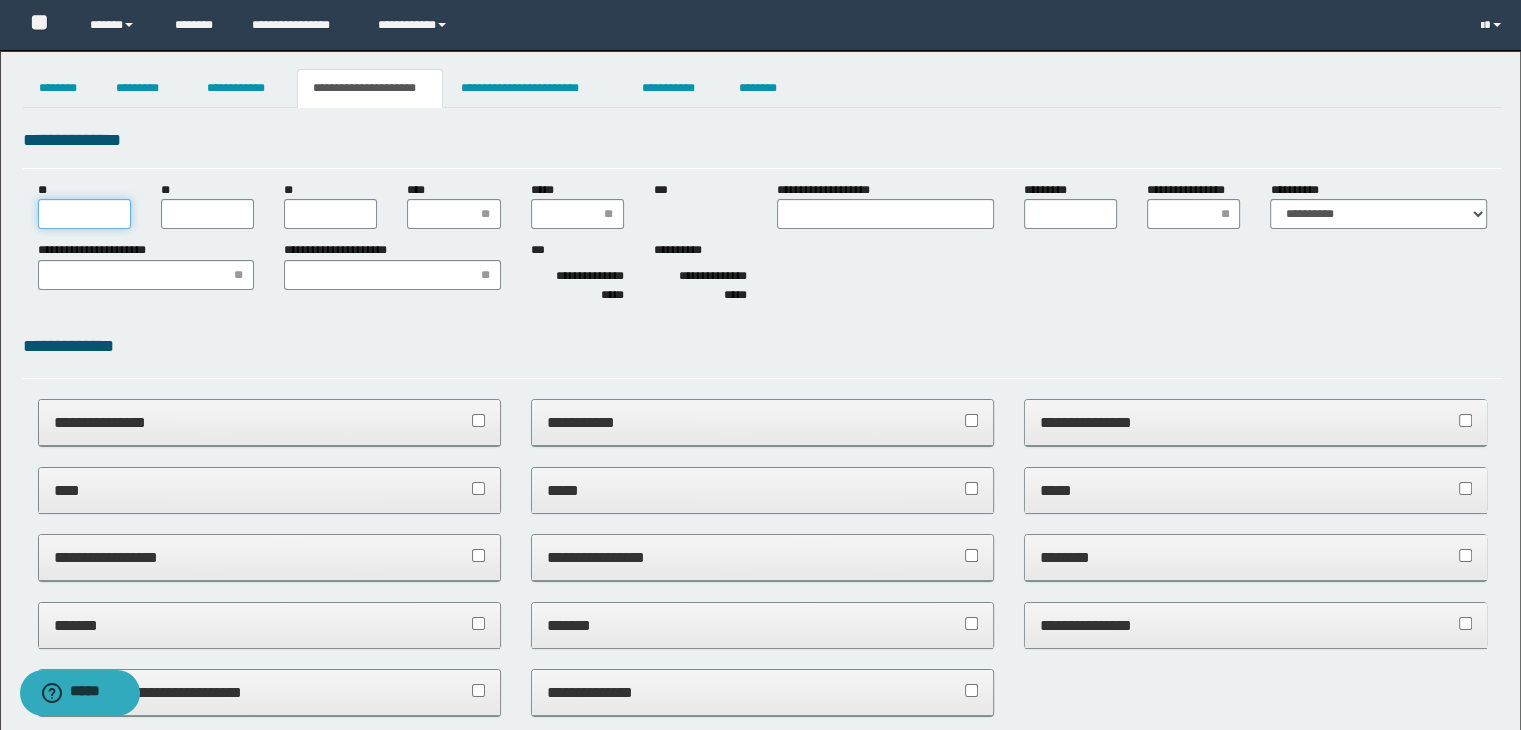 click on "**" at bounding box center (84, 214) 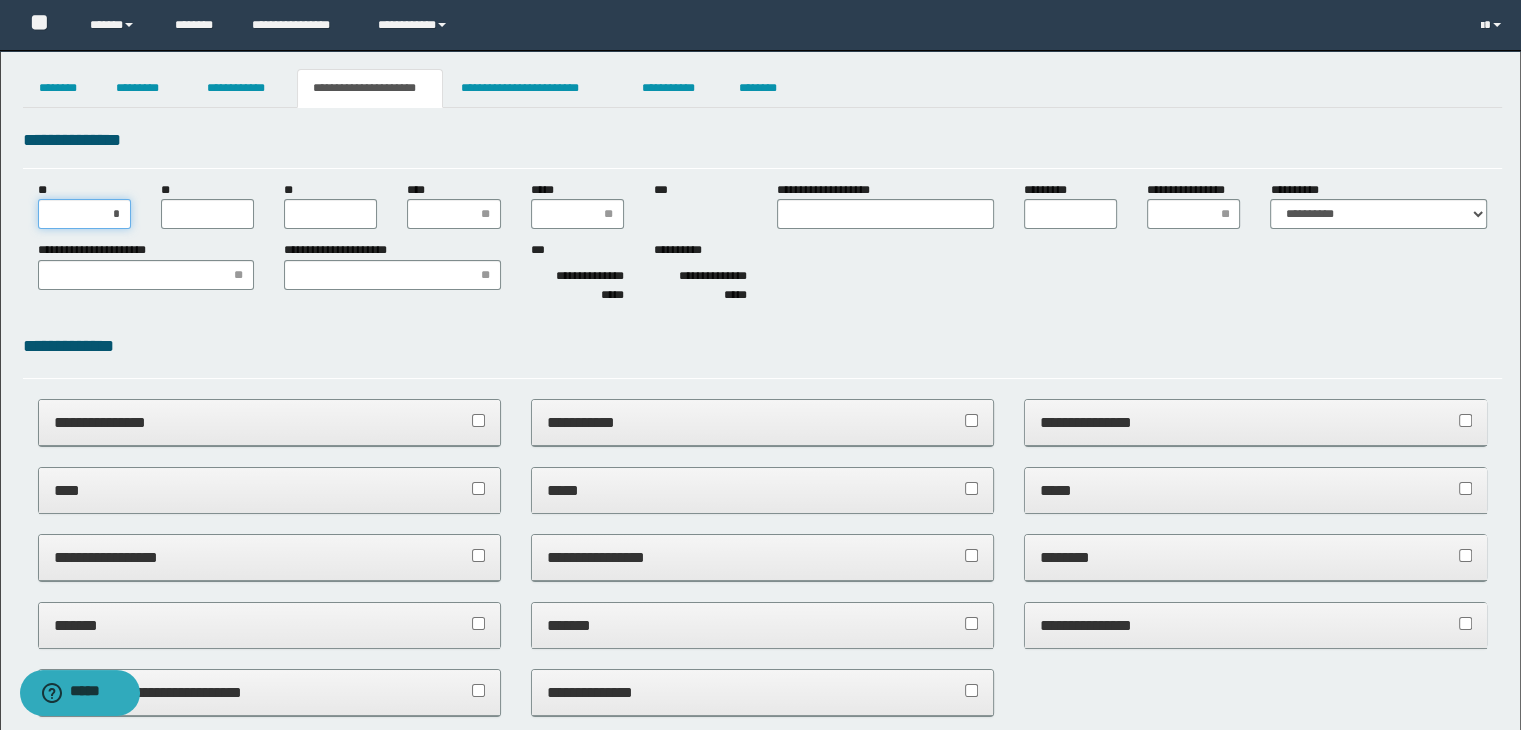 type on "**" 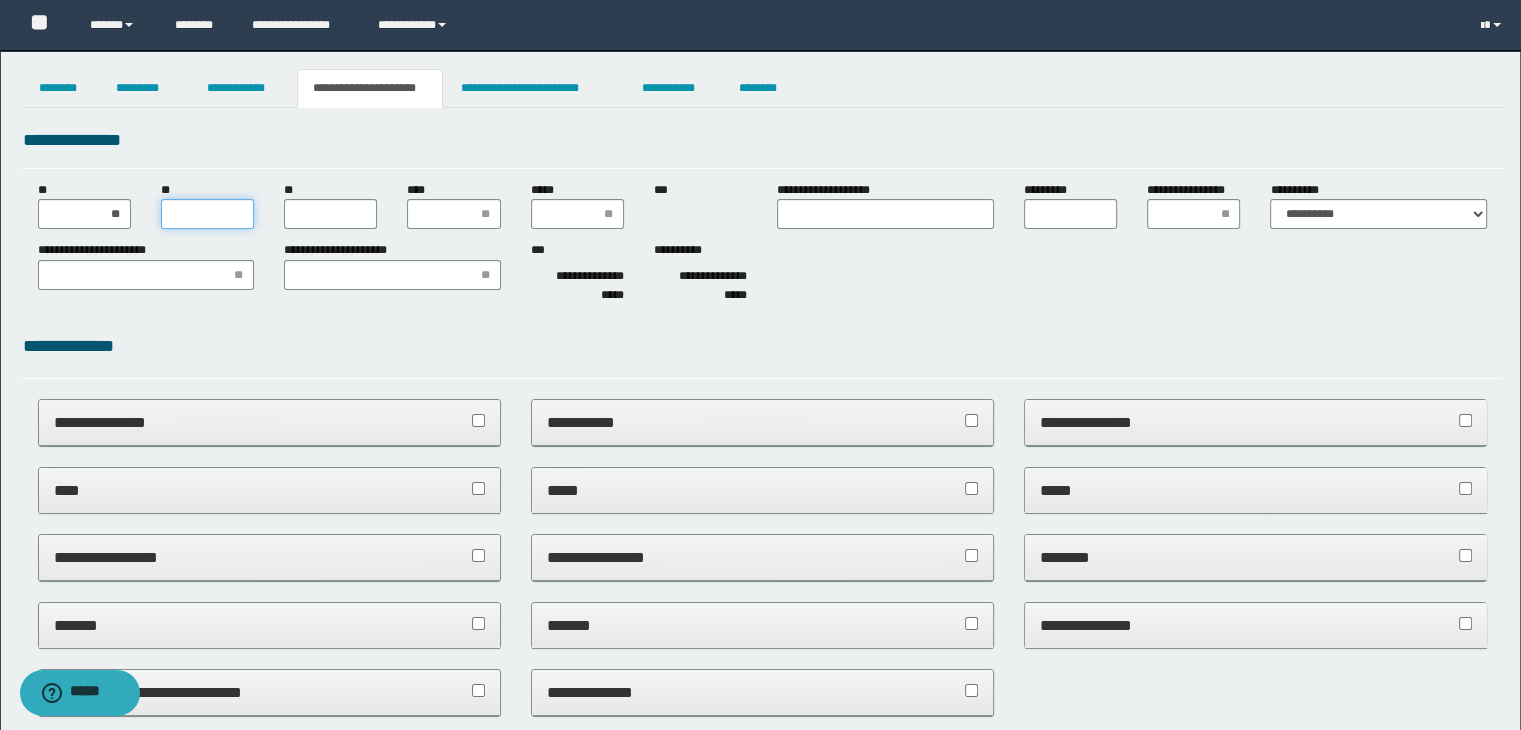 click on "**" at bounding box center [207, 214] 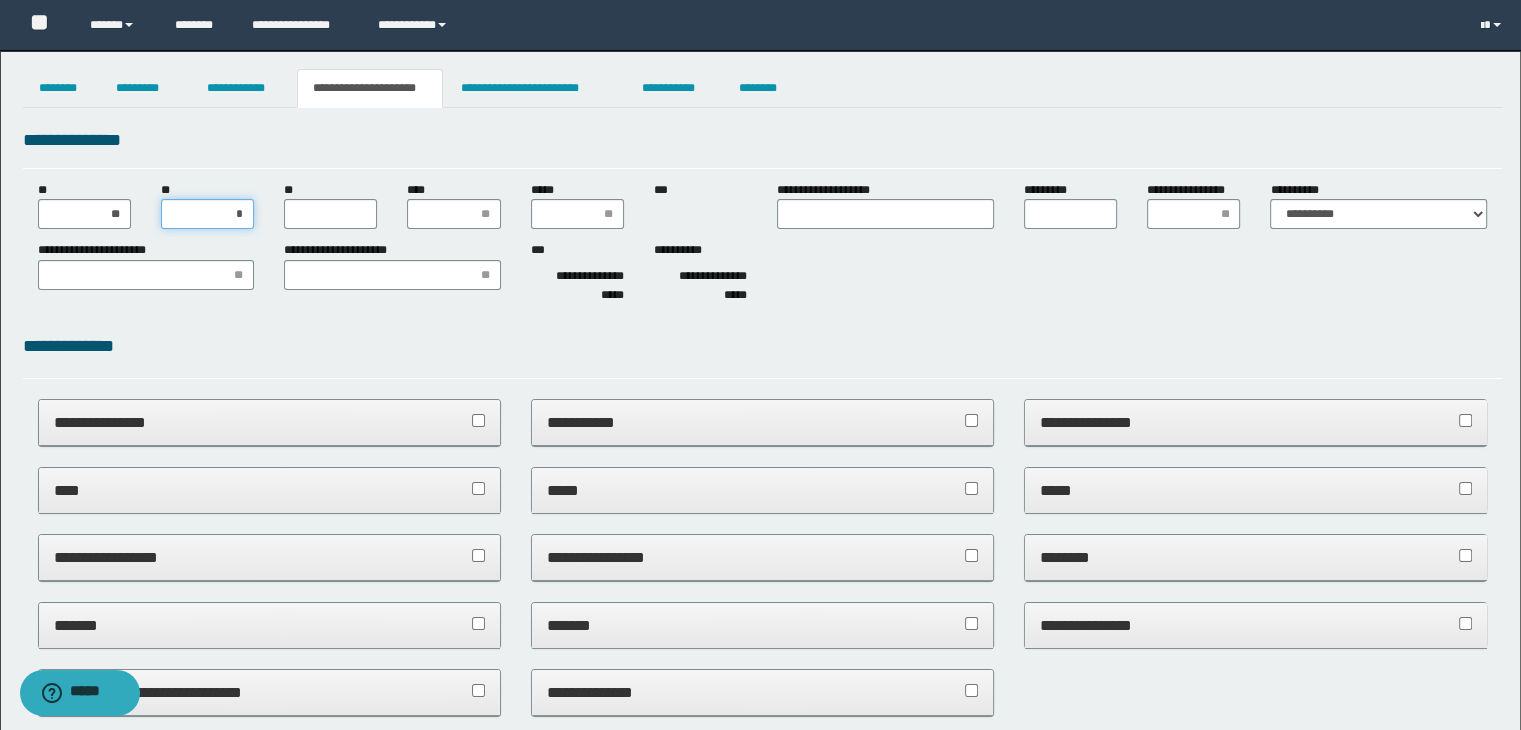type on "**" 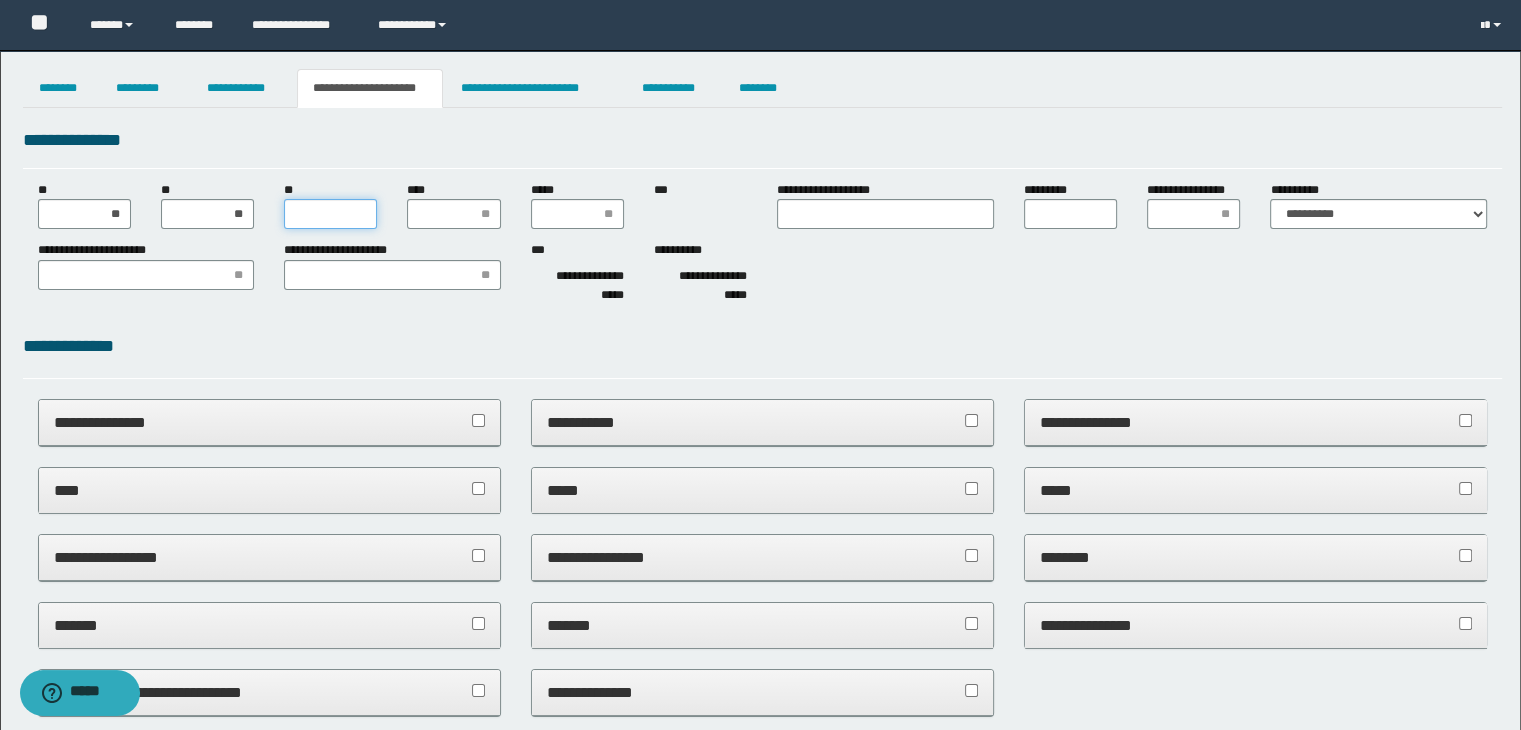 drag, startPoint x: 360, startPoint y: 213, endPoint x: 348, endPoint y: 213, distance: 12 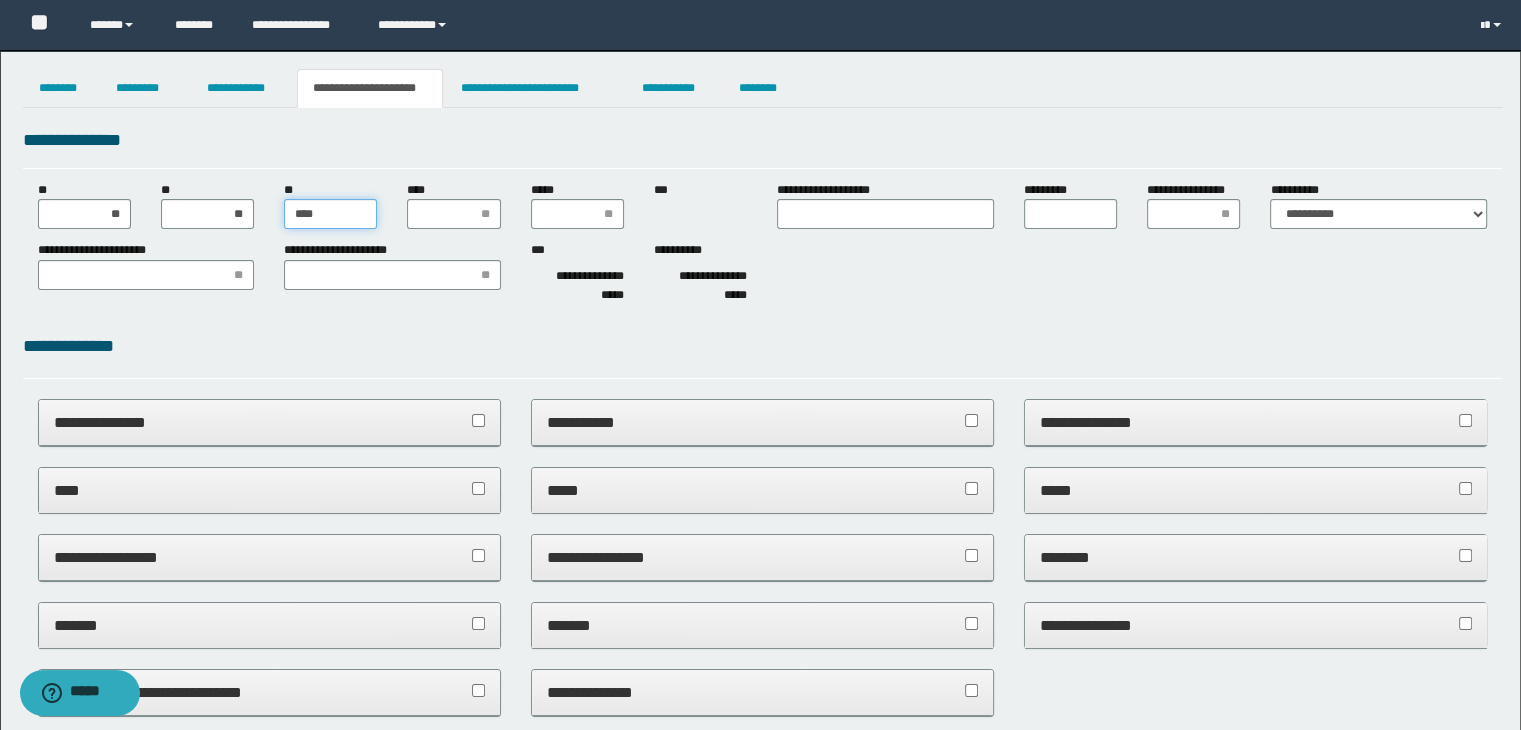 type on "***" 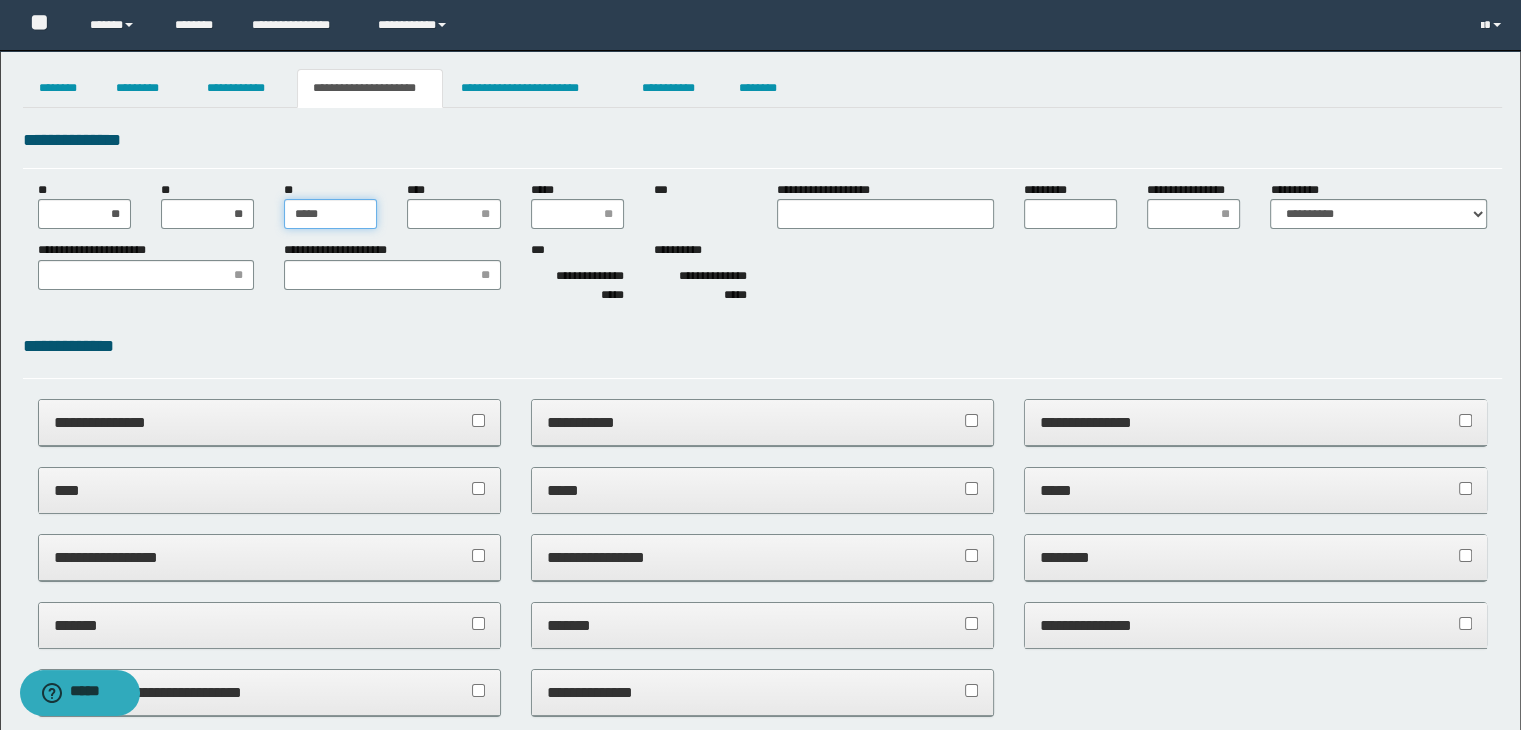 type on "******" 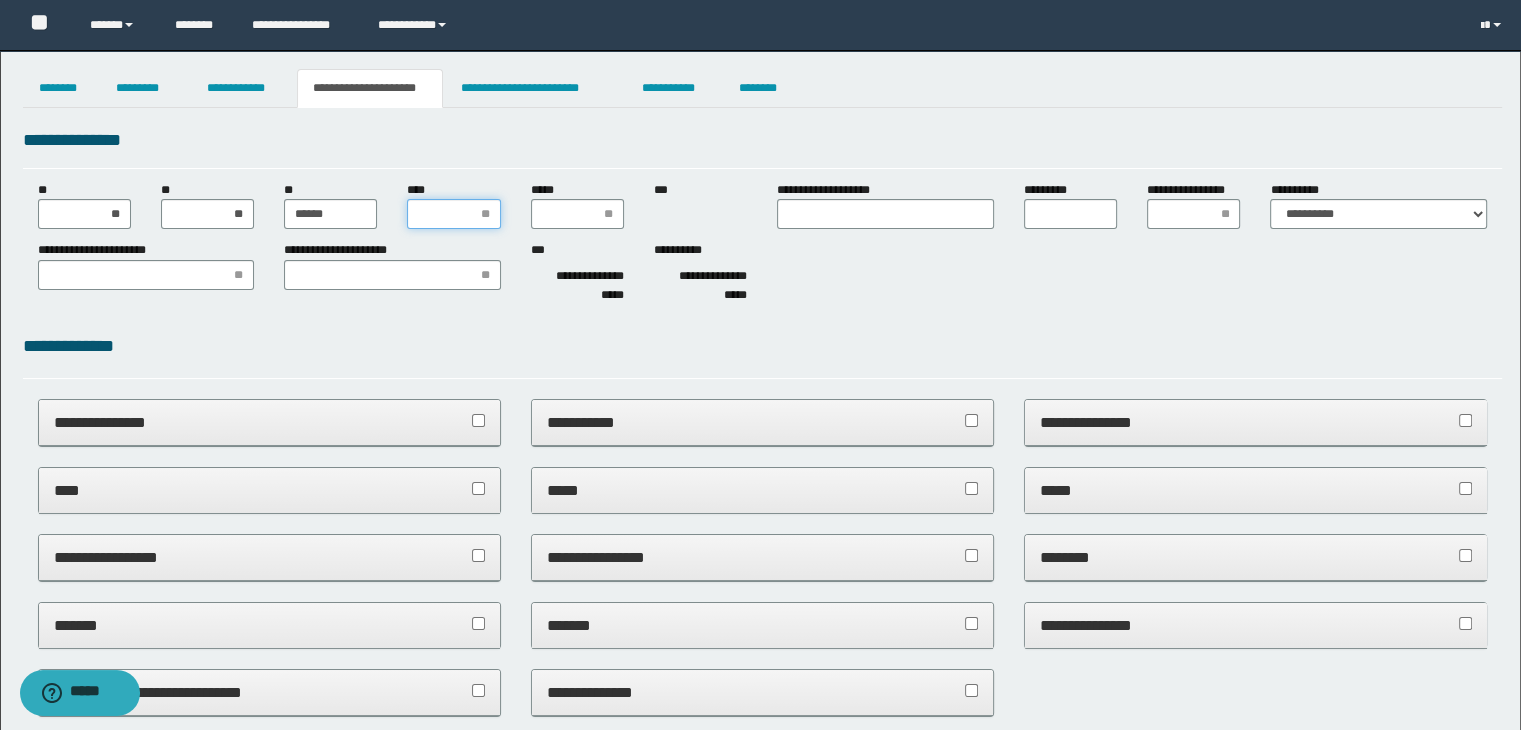 click on "****" at bounding box center [453, 214] 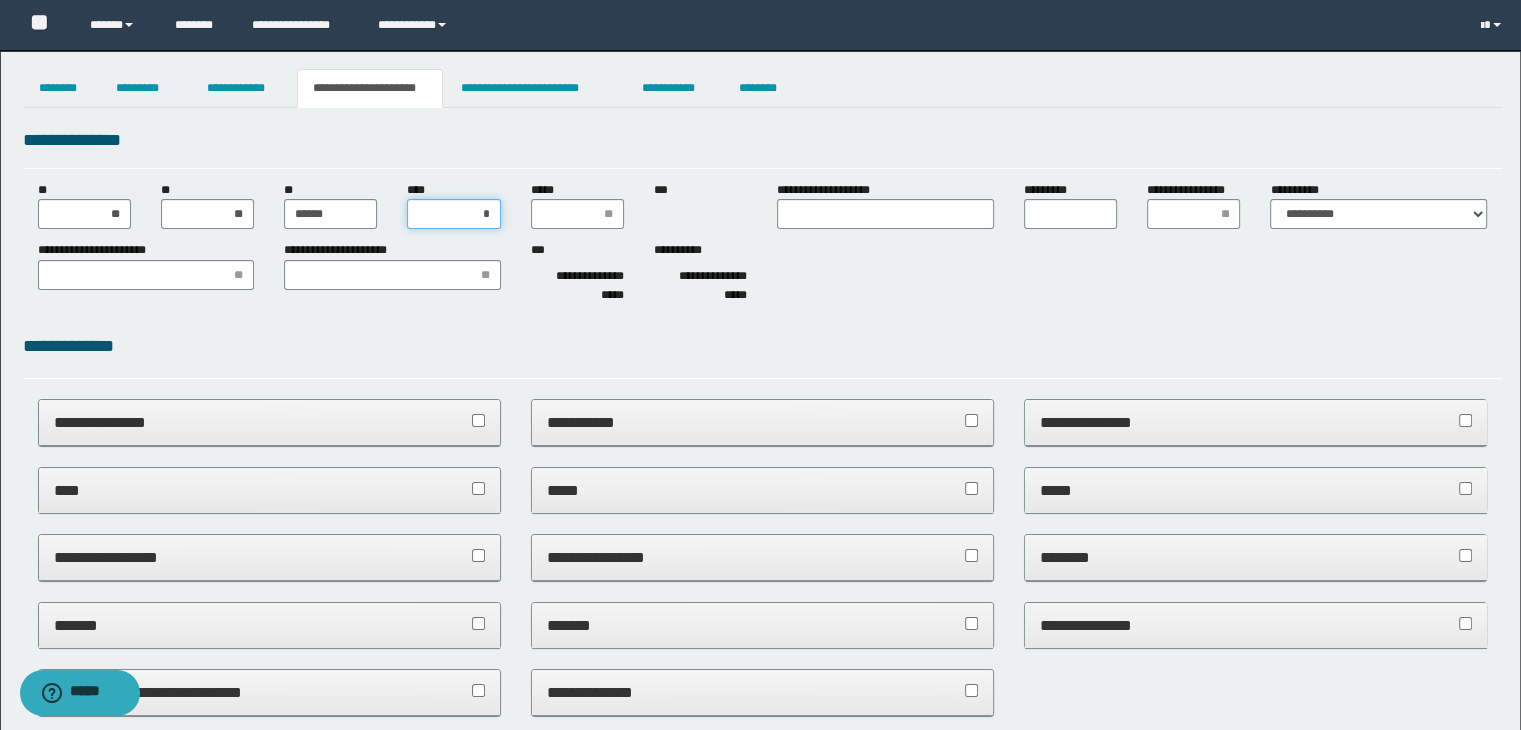 type on "**" 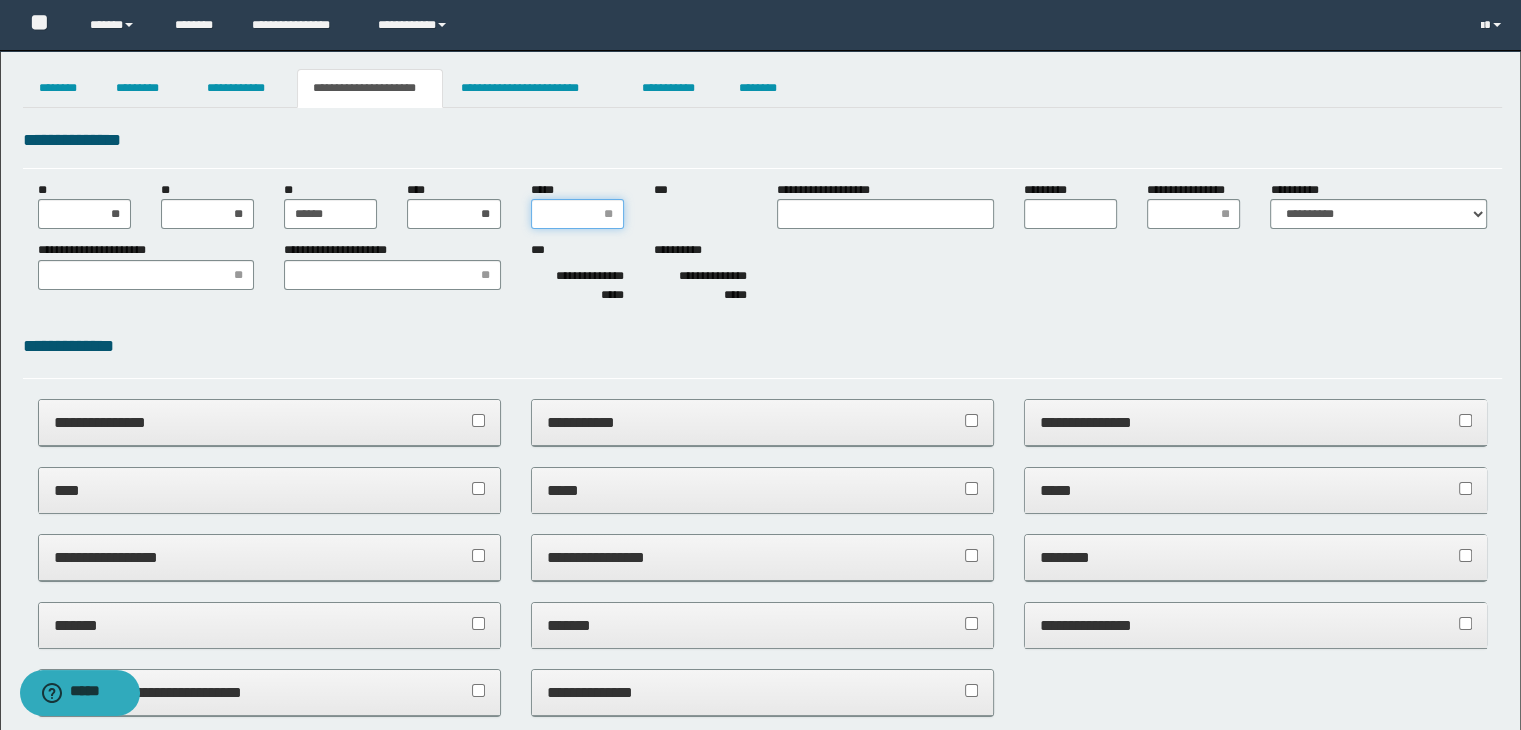 click on "*****" at bounding box center (577, 214) 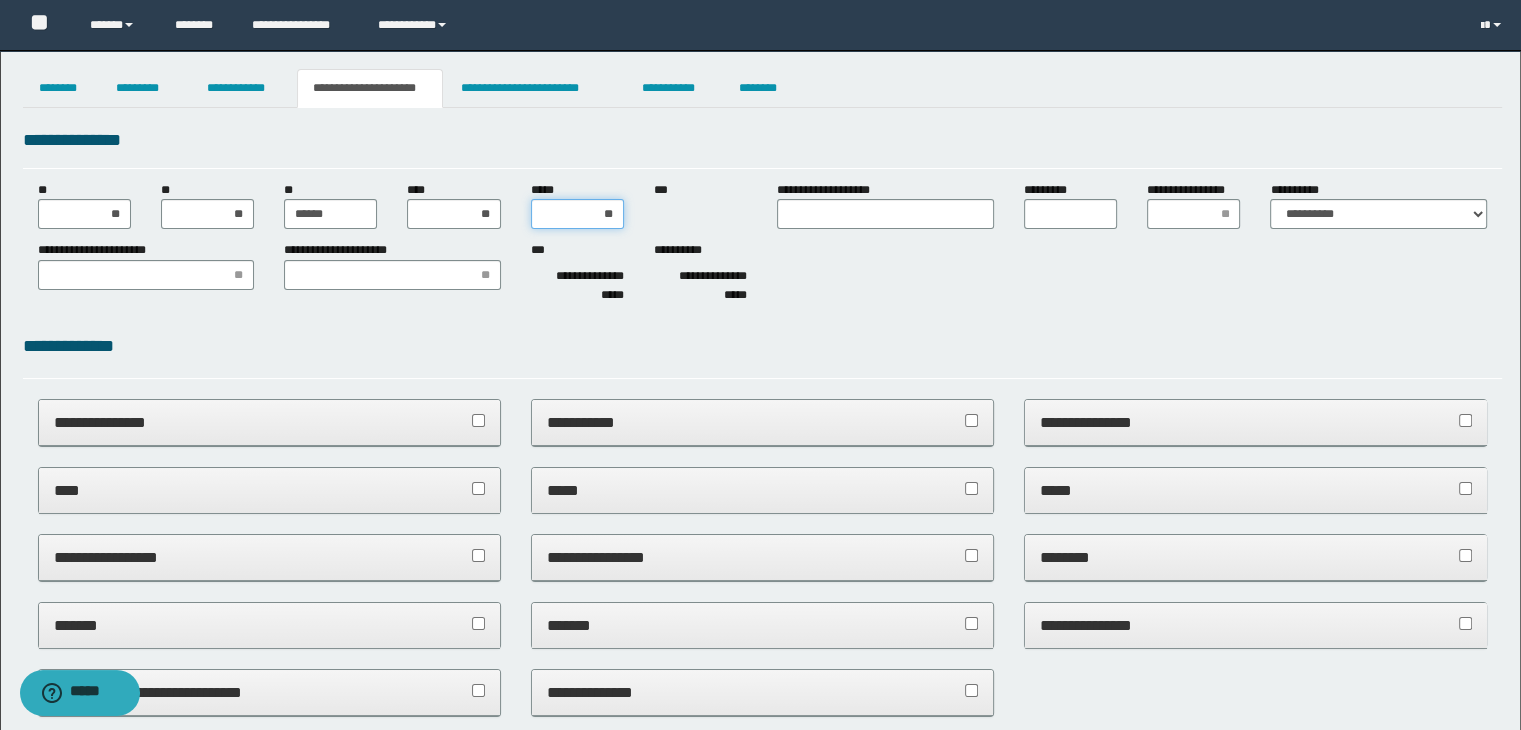 type on "***" 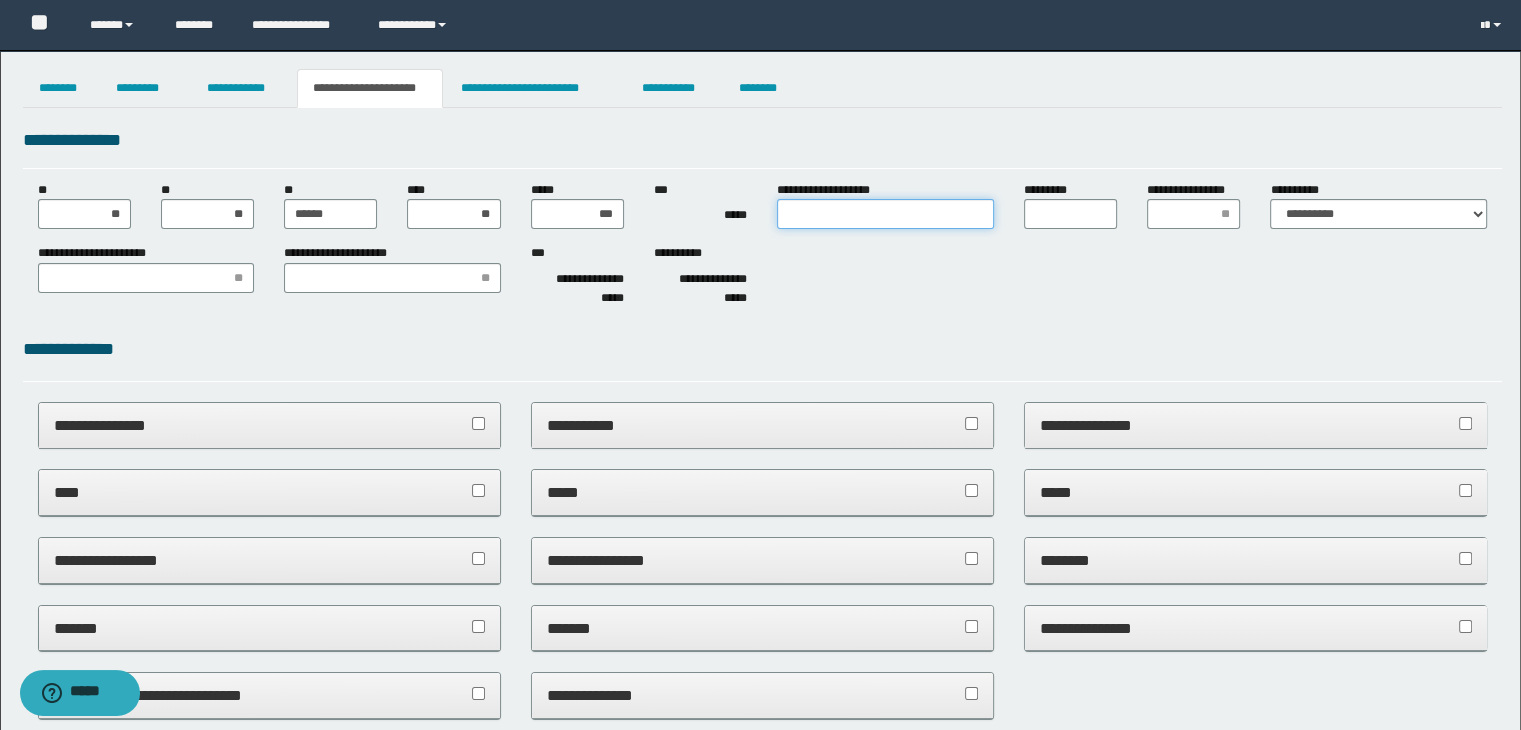 click on "**********" at bounding box center [885, 214] 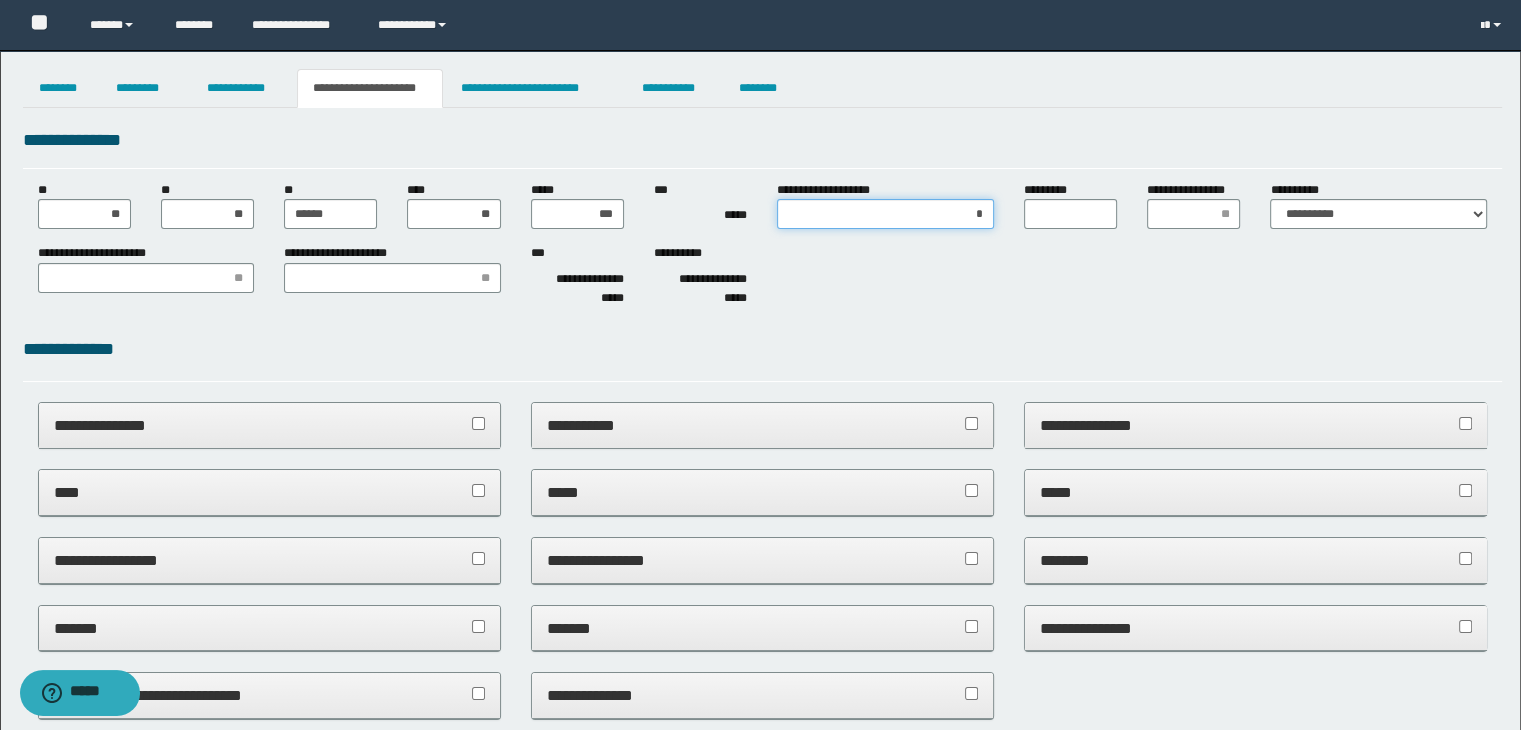 type on "**" 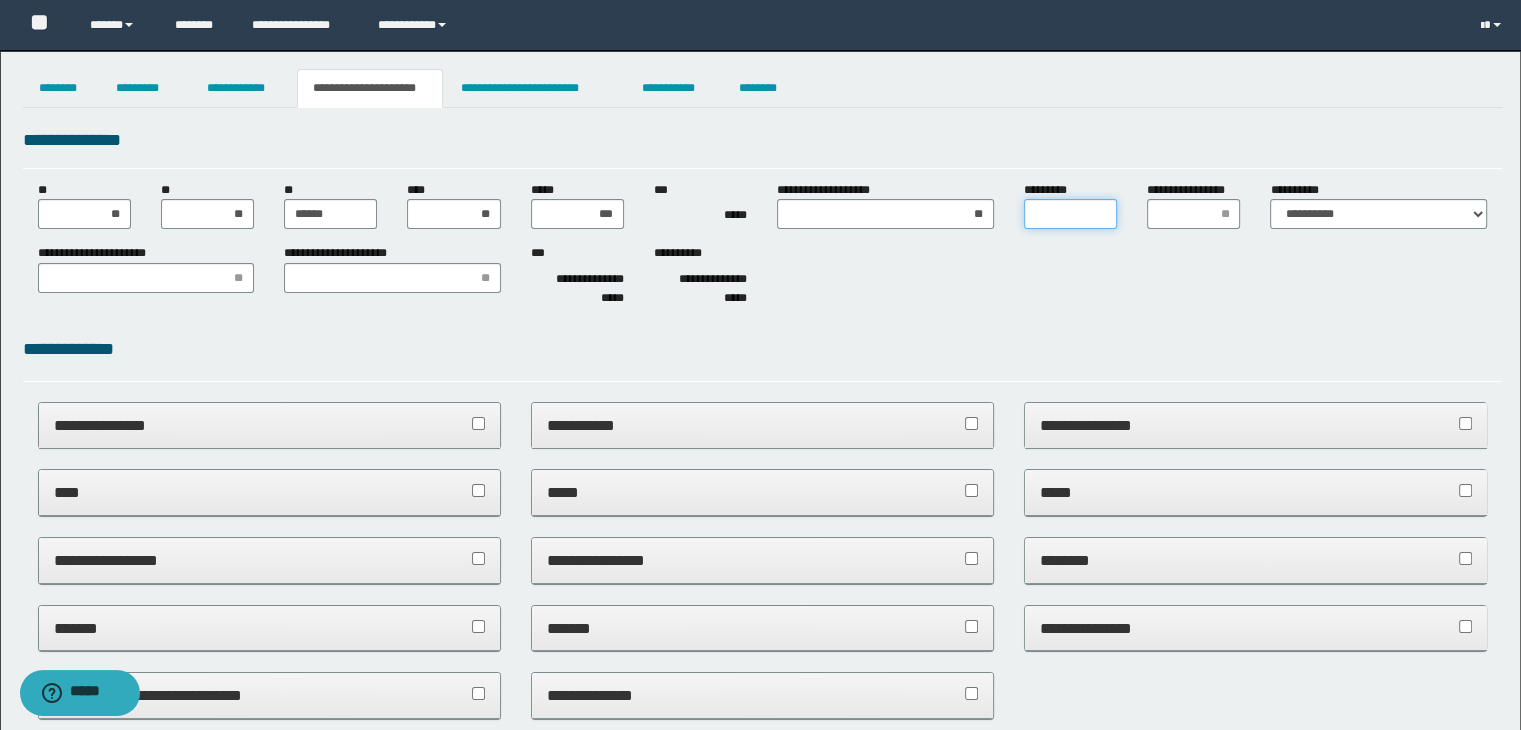 click on "*********" at bounding box center (1070, 214) 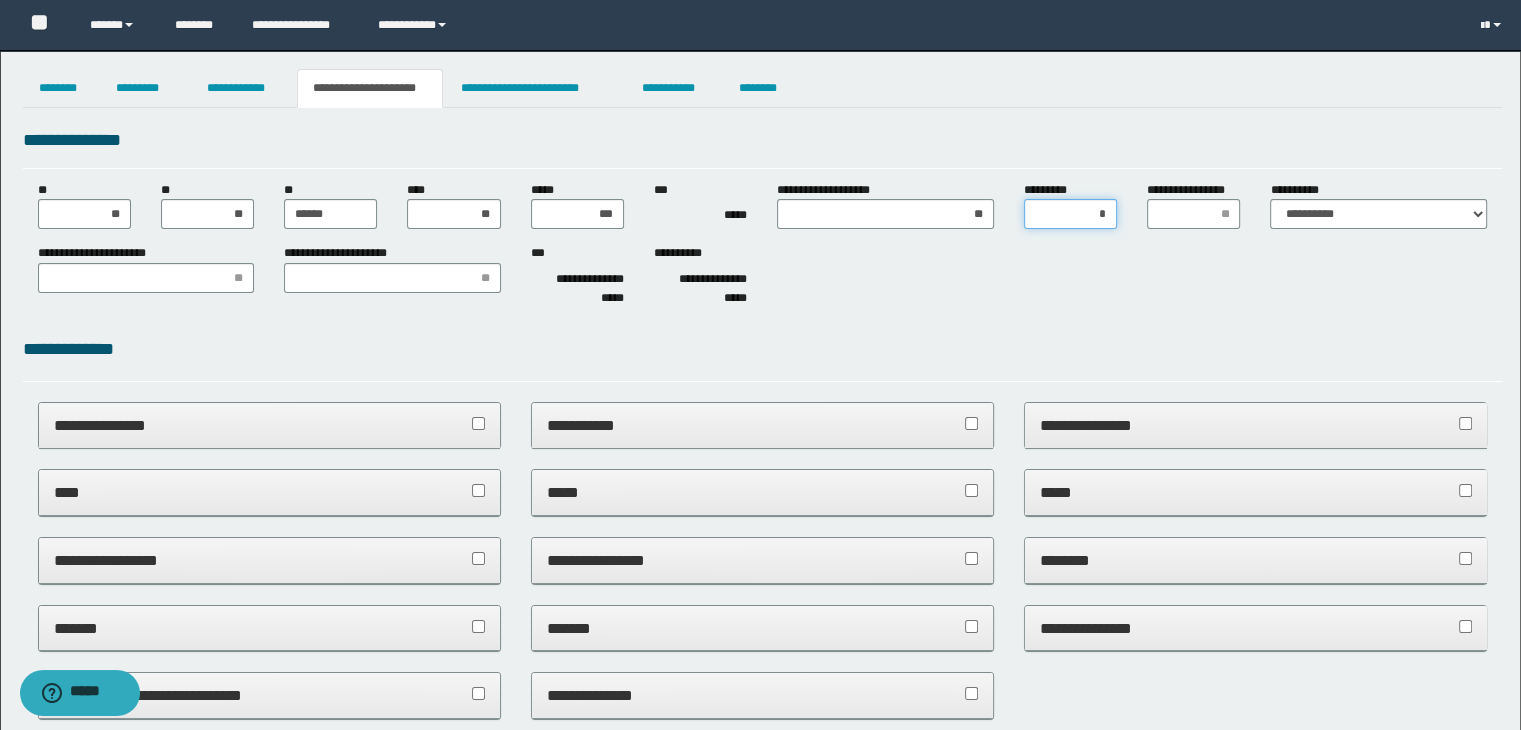 type on "**" 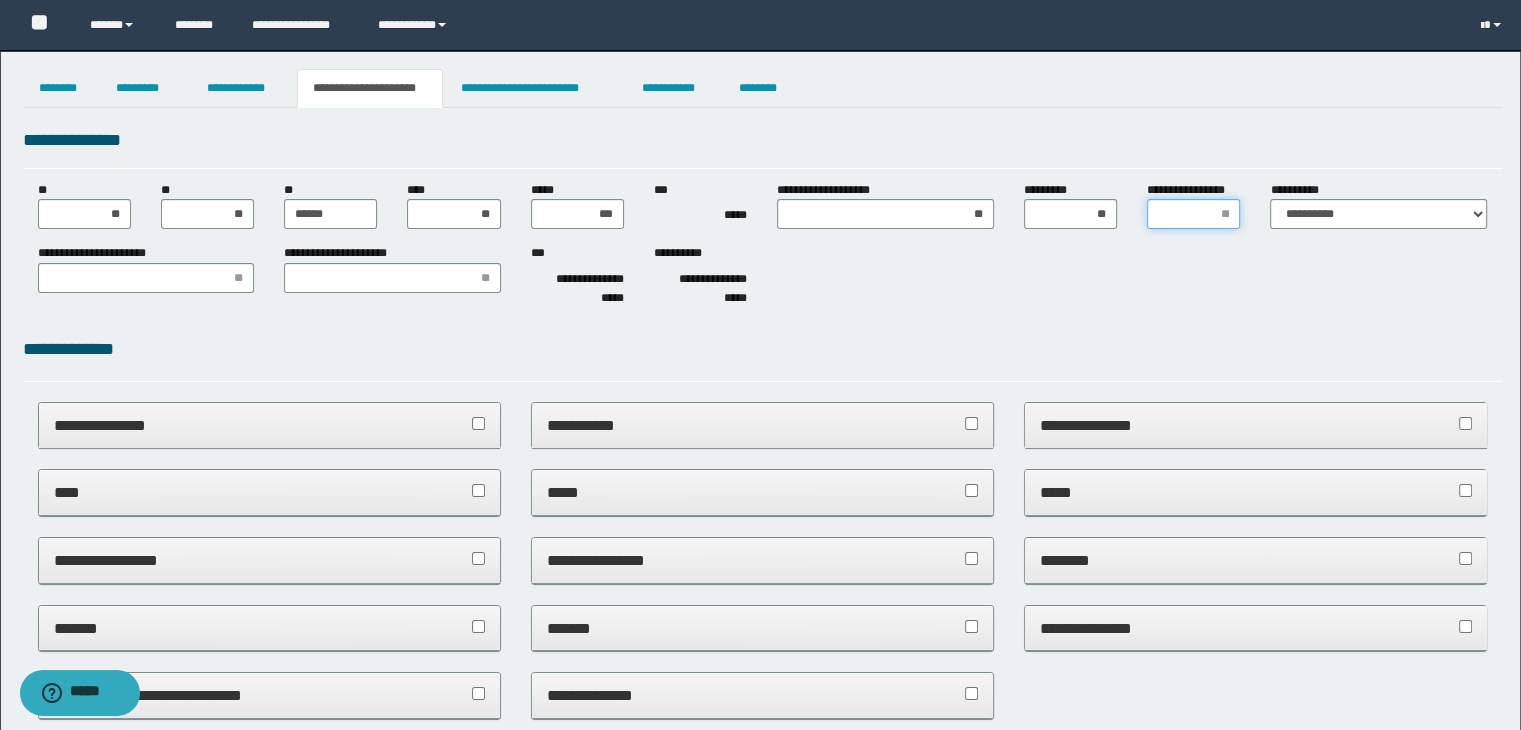 click on "**********" at bounding box center [1193, 214] 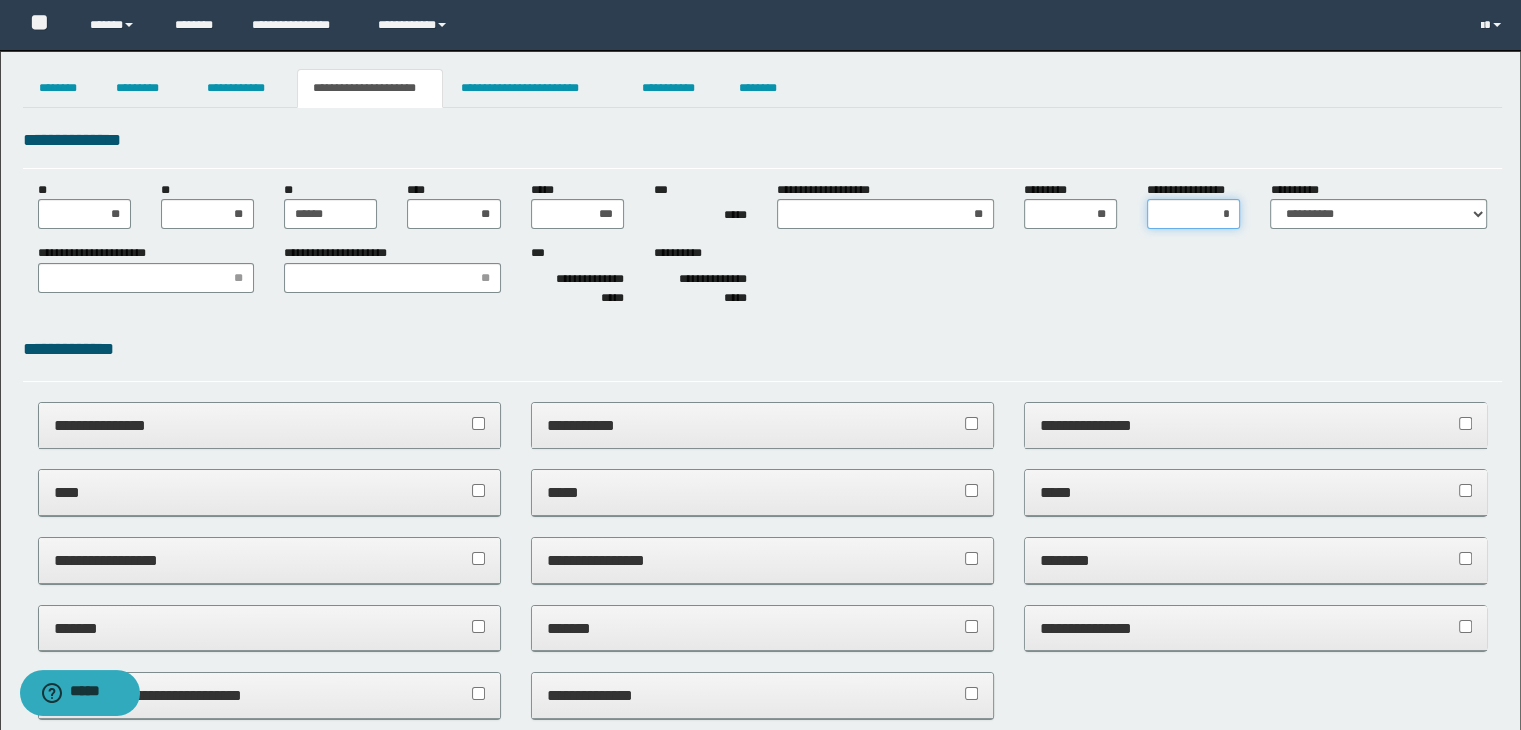 type on "**" 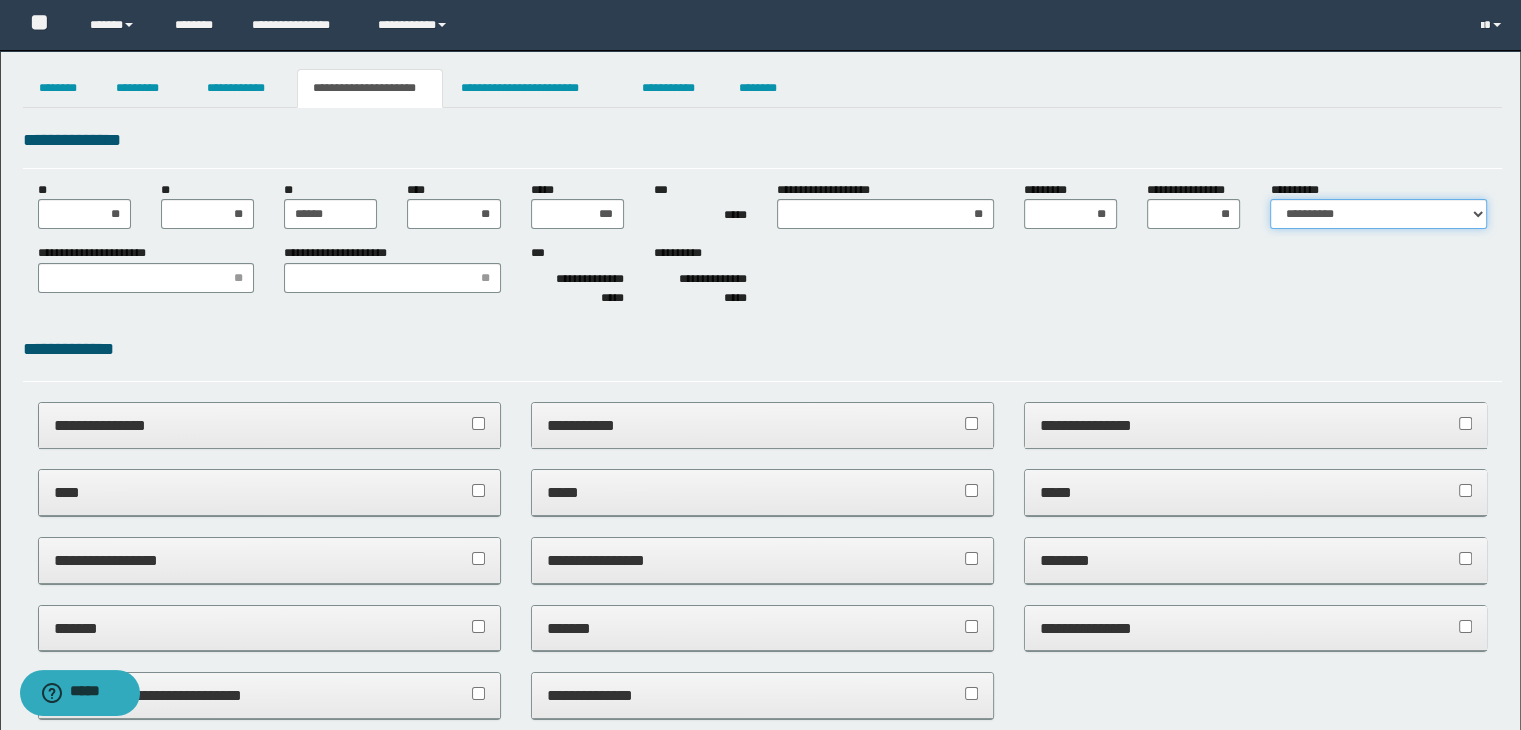 click on "**********" at bounding box center [1378, 214] 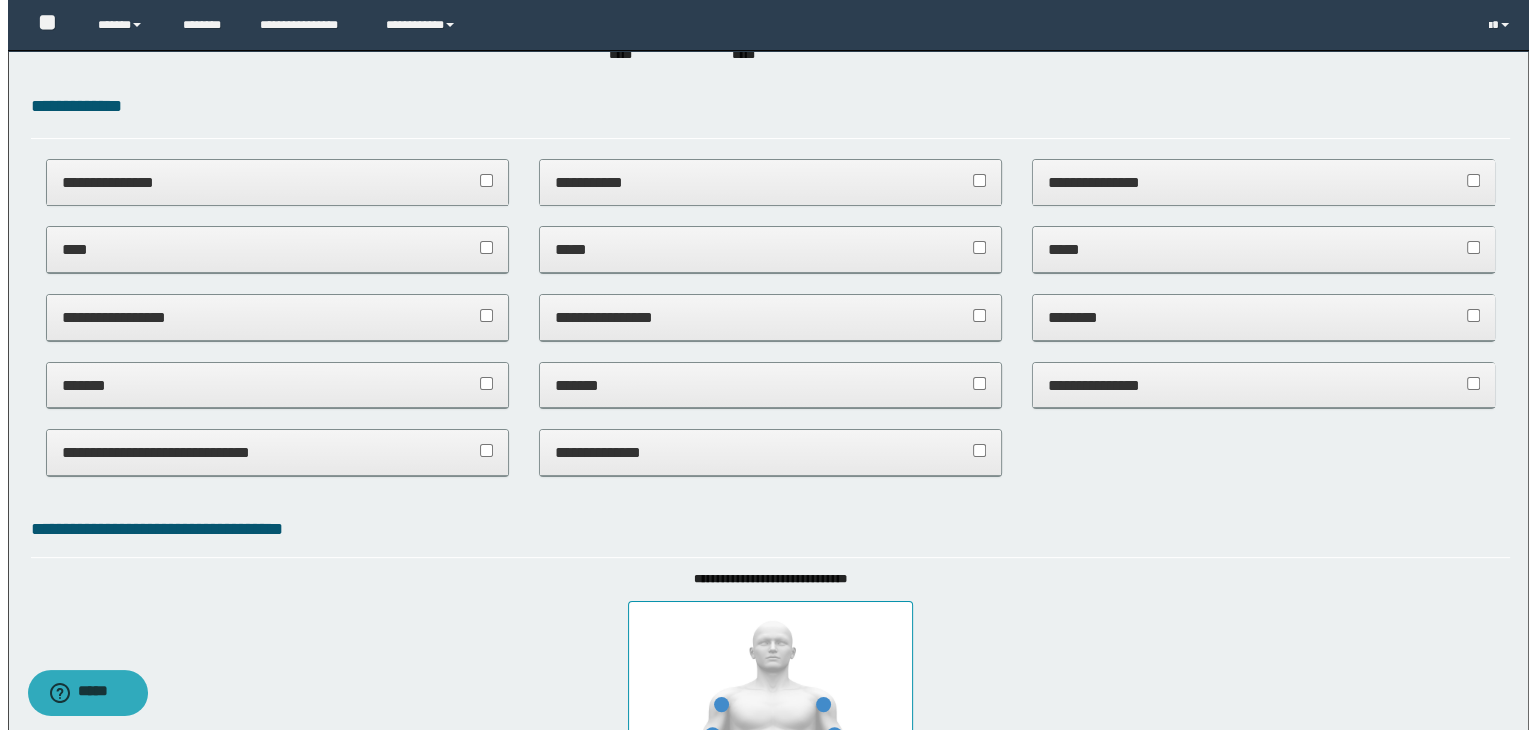 scroll, scrollTop: 0, scrollLeft: 0, axis: both 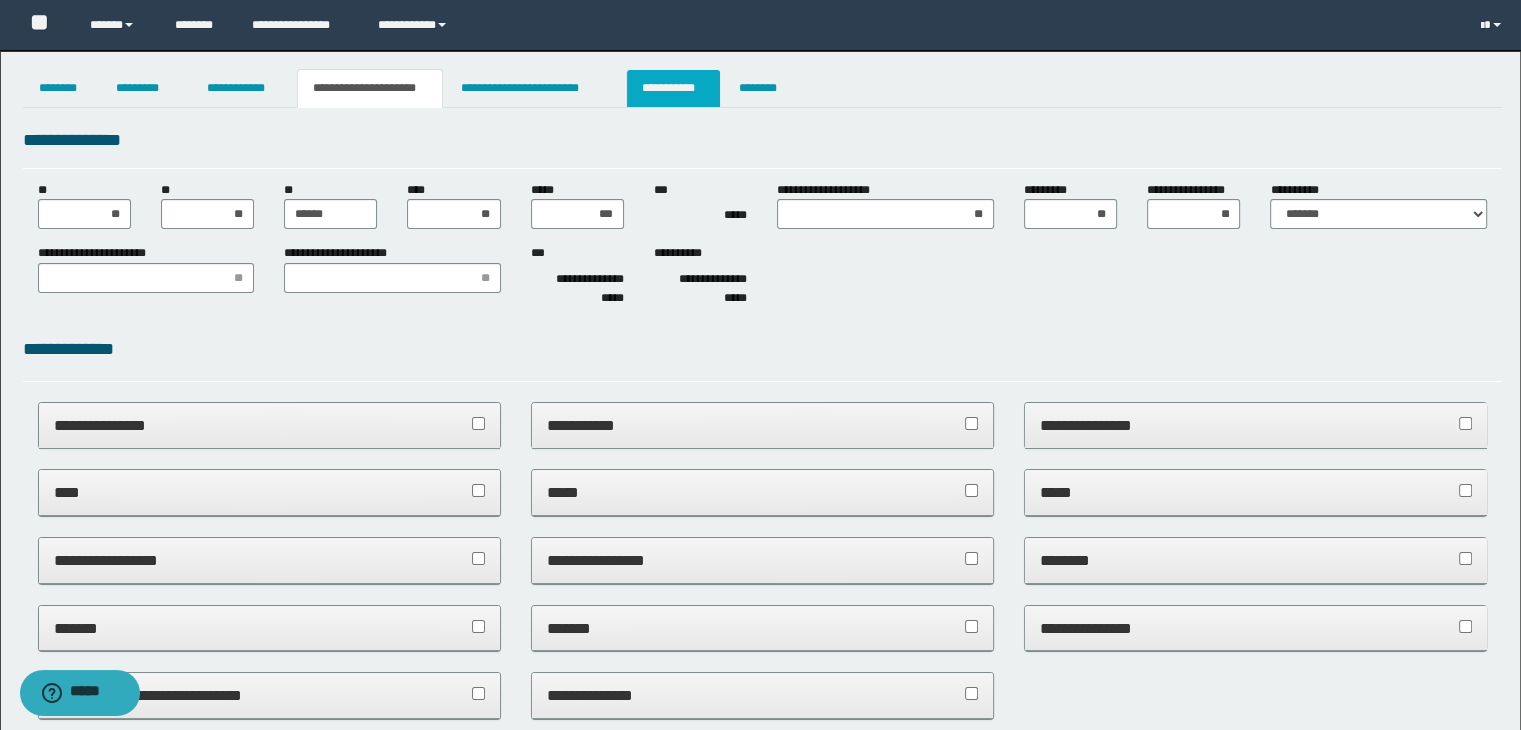 click on "**********" at bounding box center (673, 88) 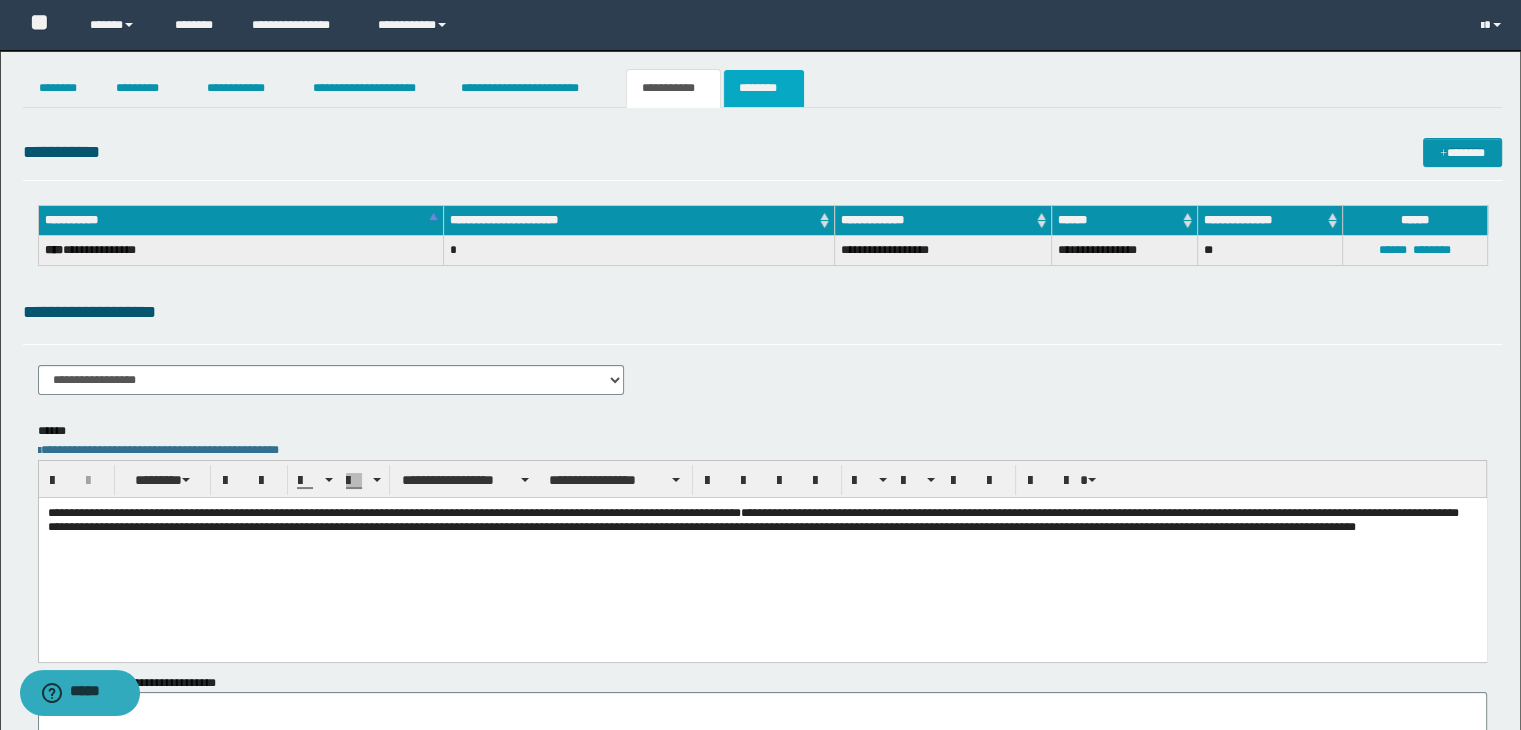 click on "********" at bounding box center [764, 88] 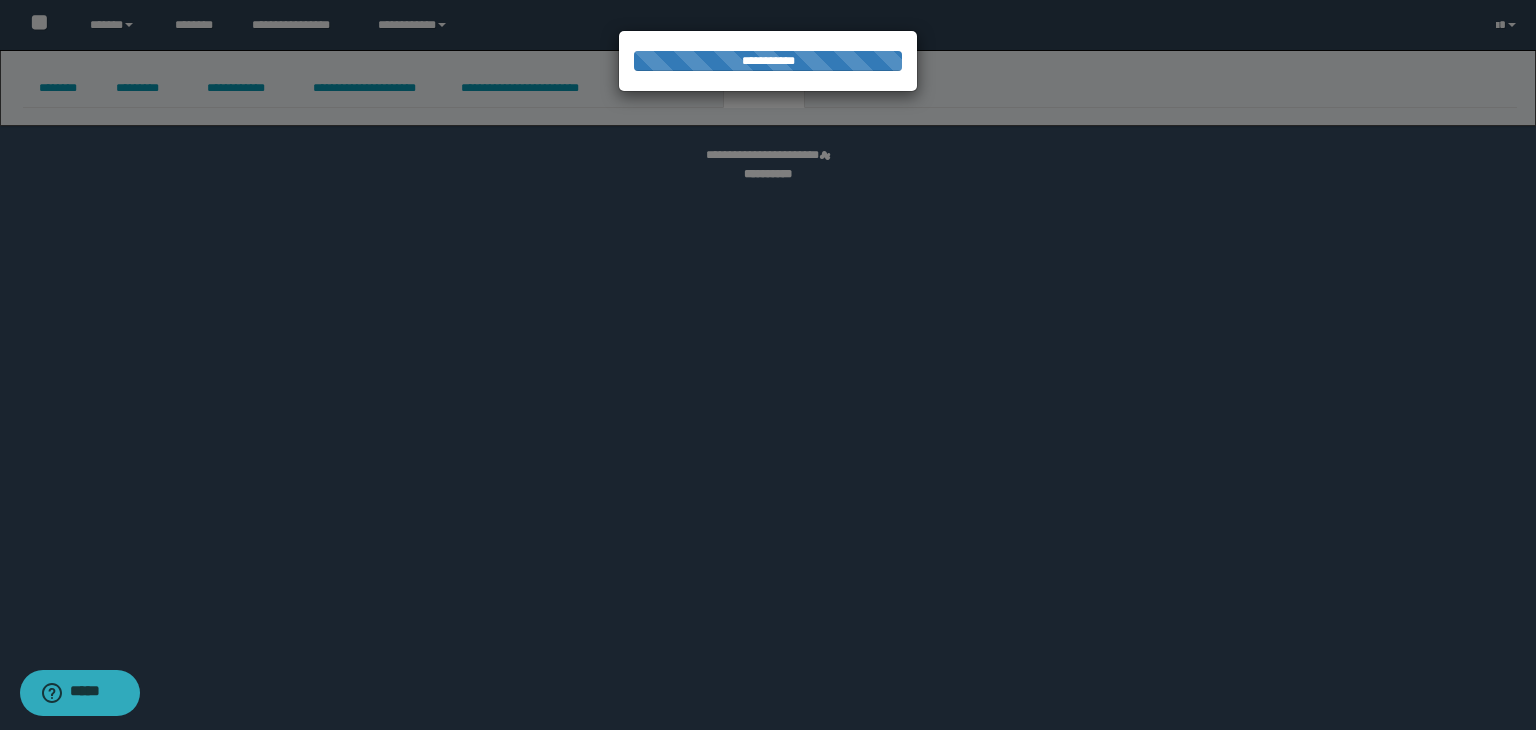 select 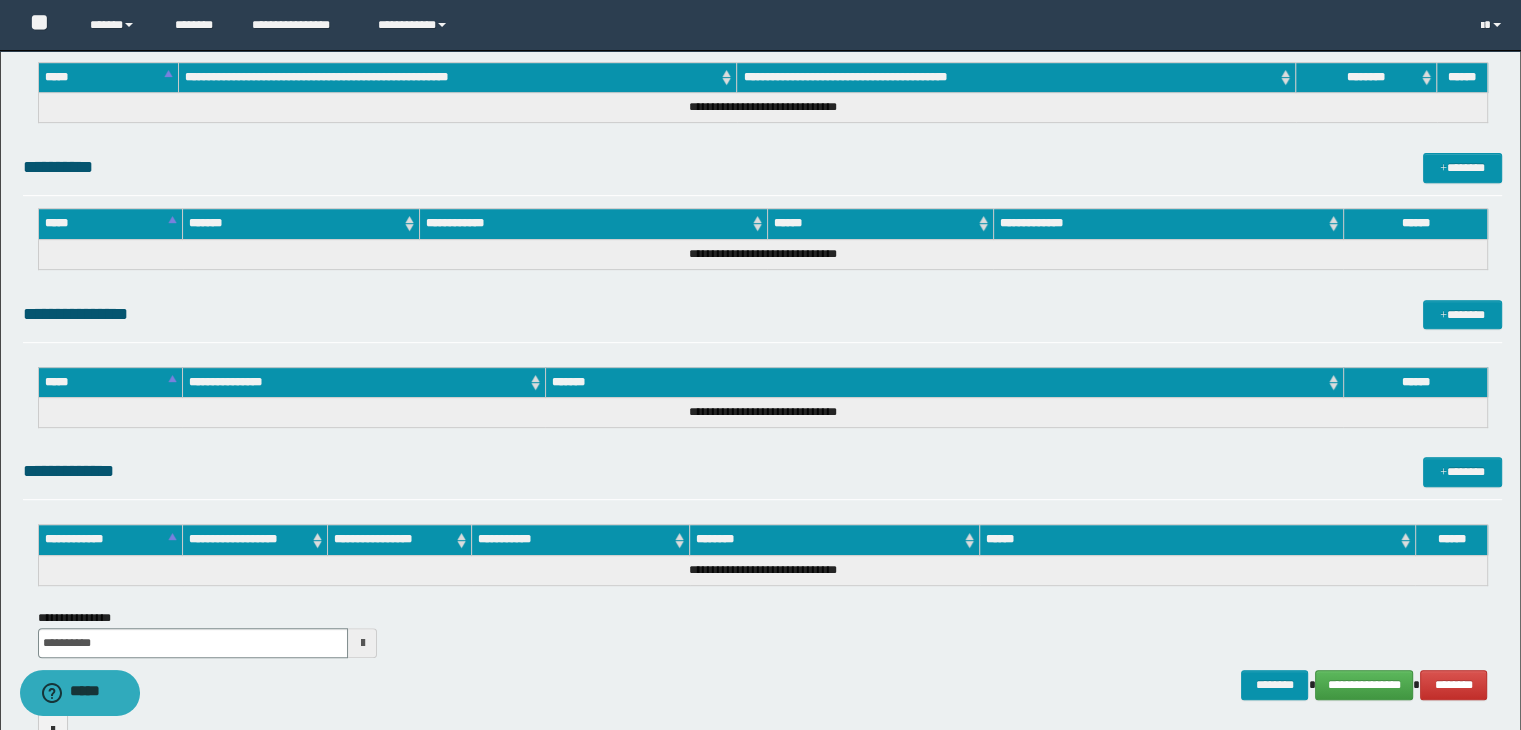 scroll, scrollTop: 895, scrollLeft: 0, axis: vertical 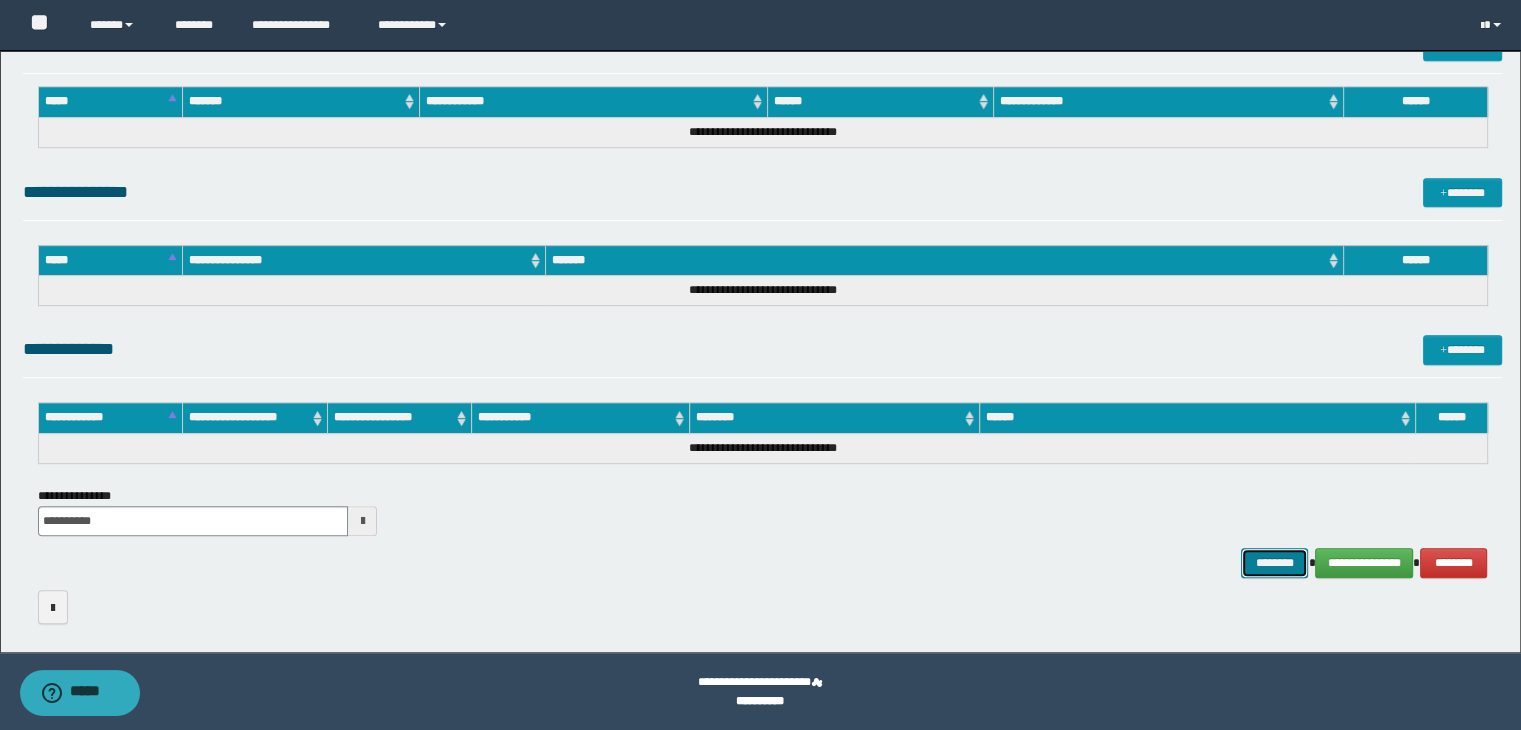 click on "********" at bounding box center [1274, 563] 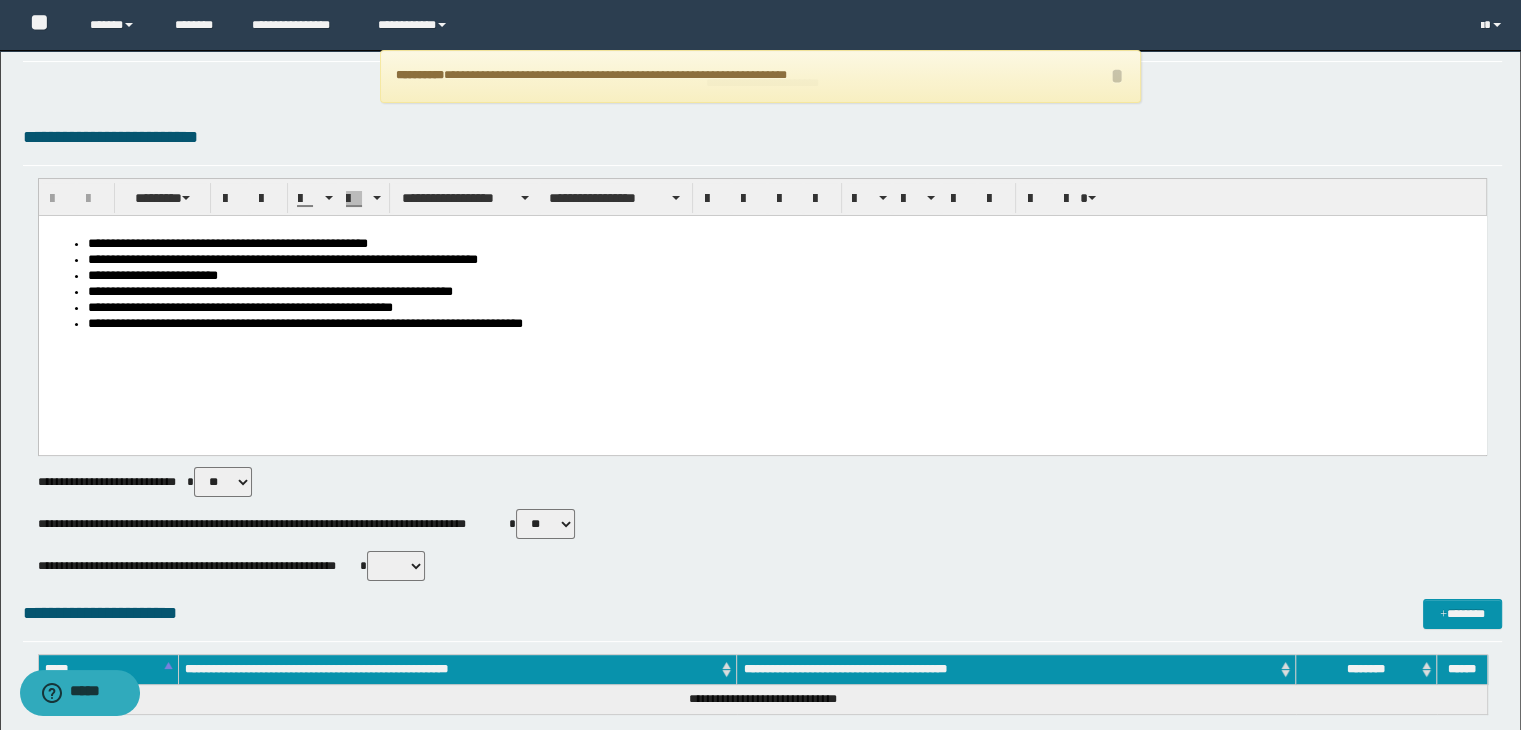 scroll, scrollTop: 0, scrollLeft: 0, axis: both 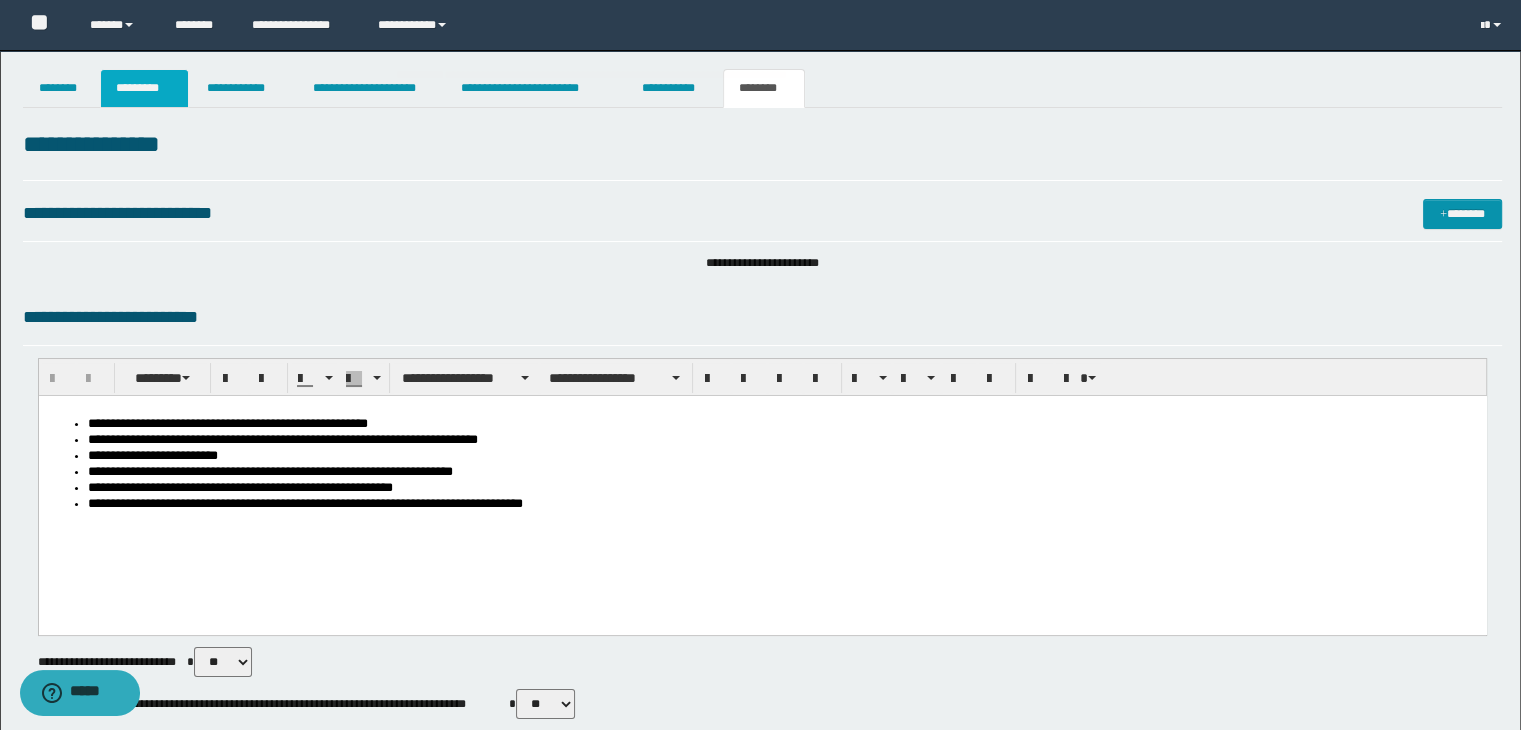 click on "*********" at bounding box center (144, 88) 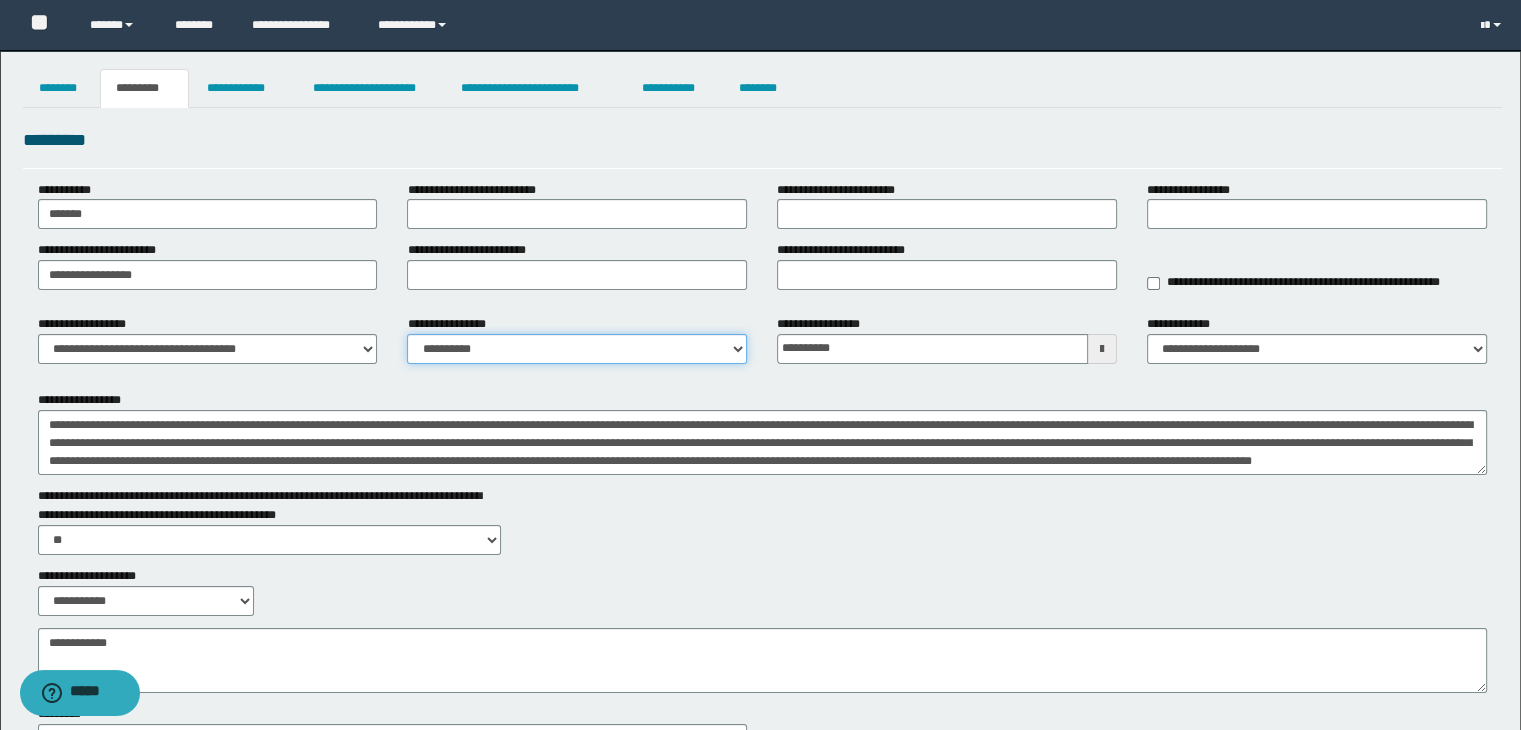 click on "**********" at bounding box center [577, 349] 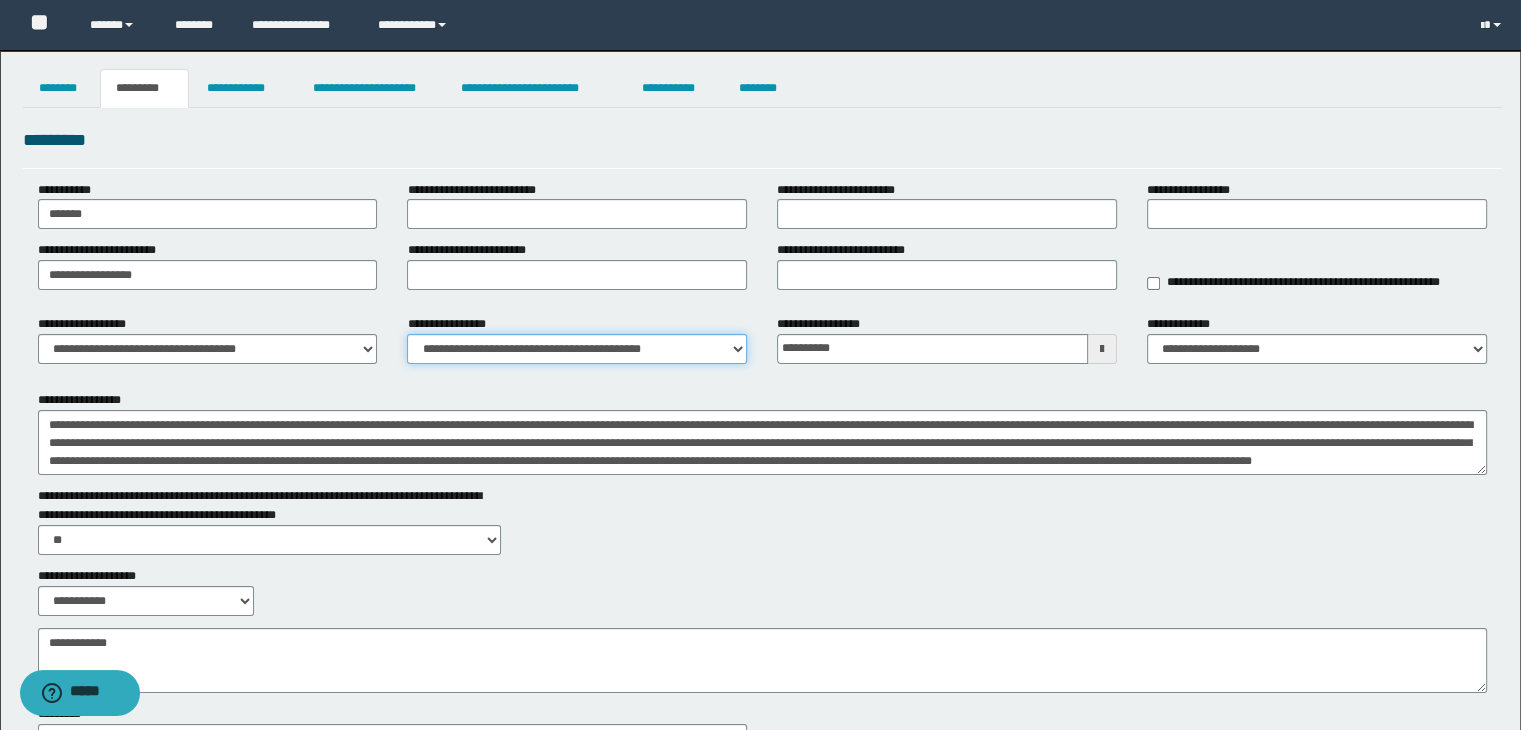 scroll, scrollTop: 0, scrollLeft: 0, axis: both 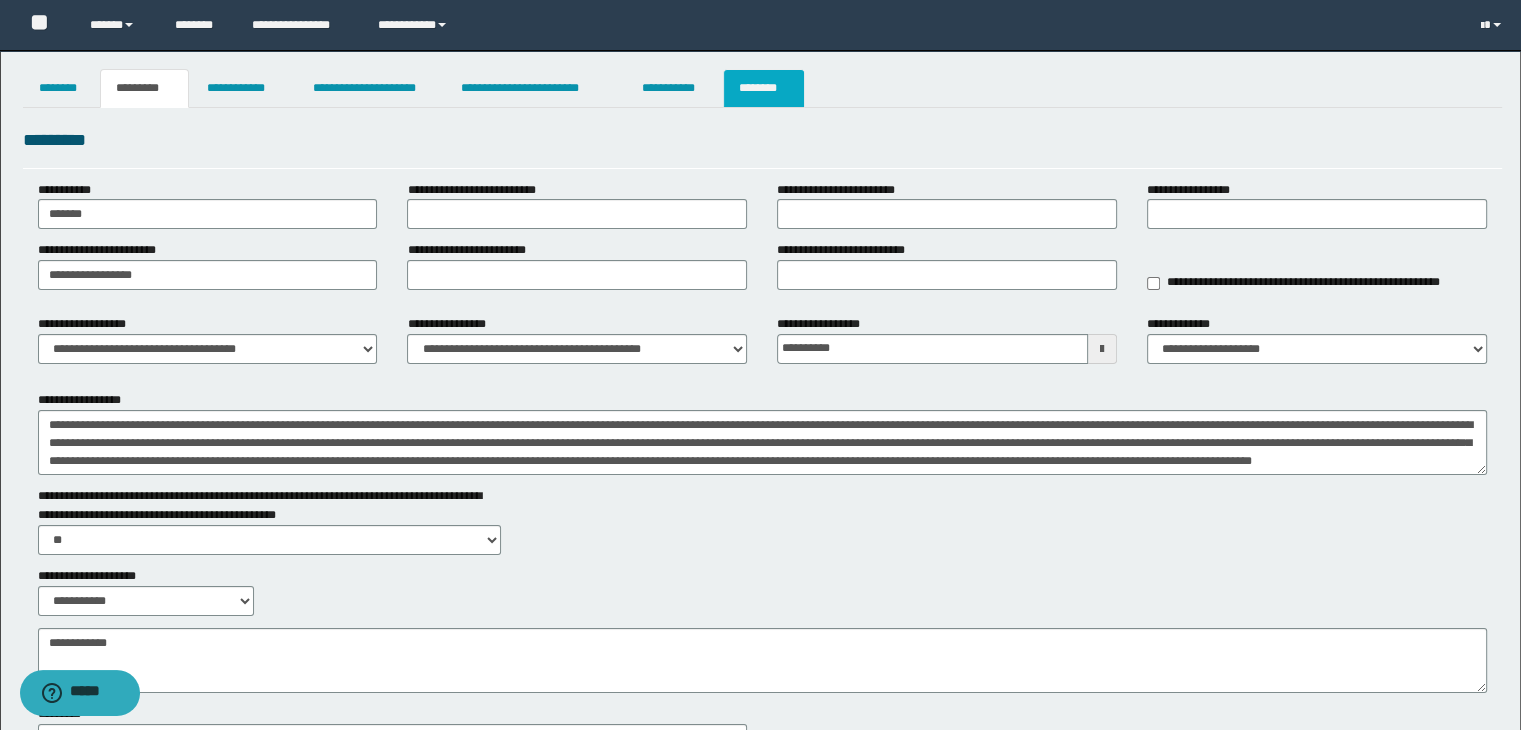 click on "********" at bounding box center [764, 88] 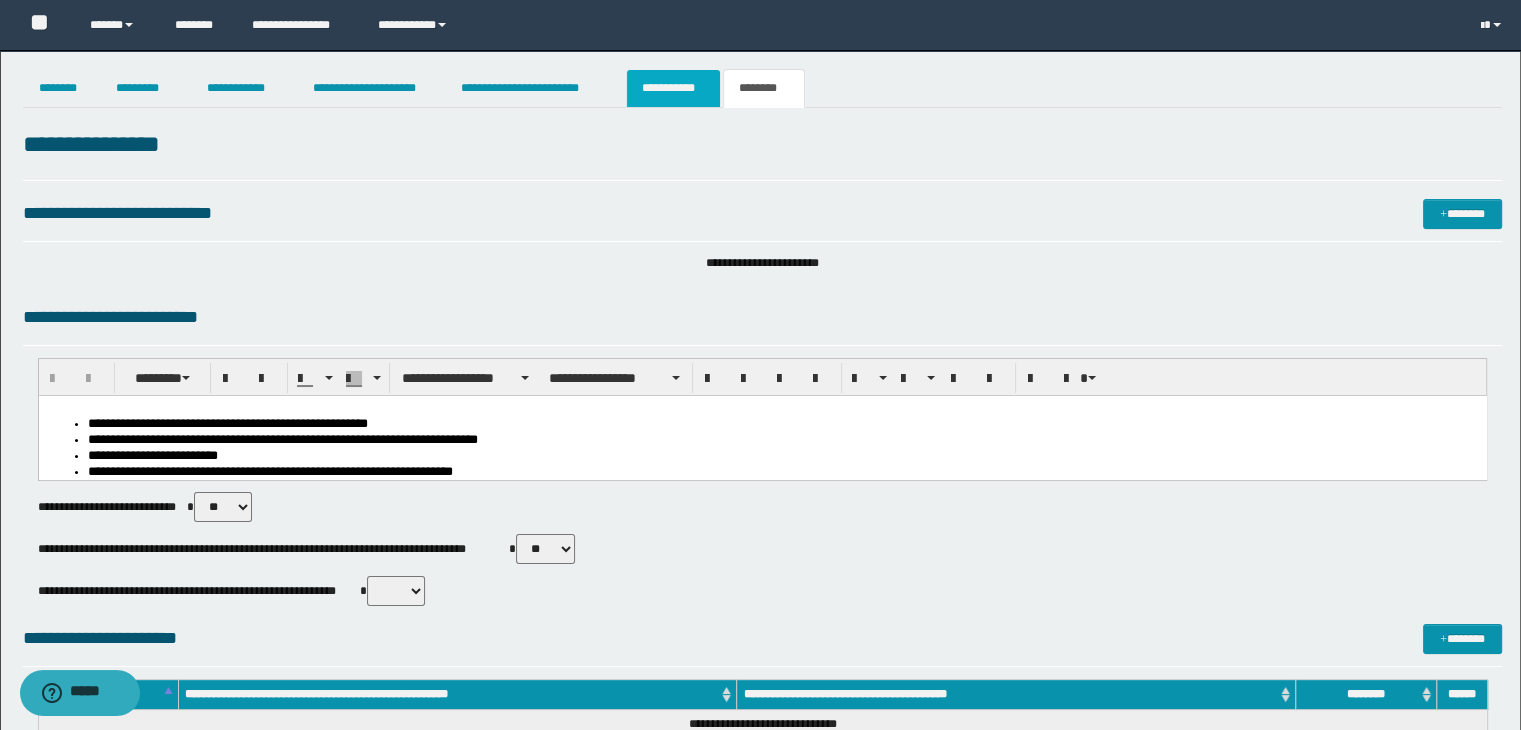 click on "**********" at bounding box center (673, 88) 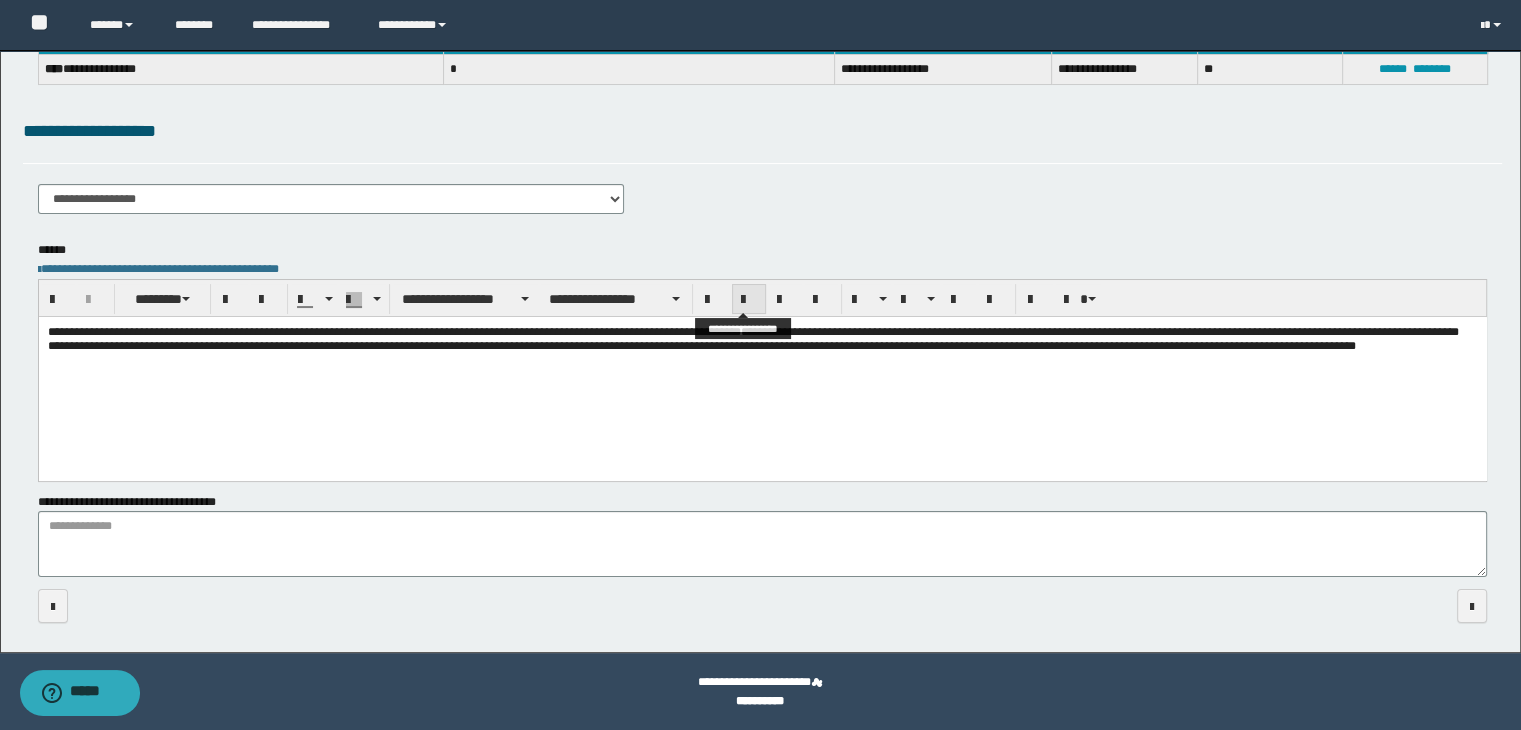 scroll, scrollTop: 0, scrollLeft: 0, axis: both 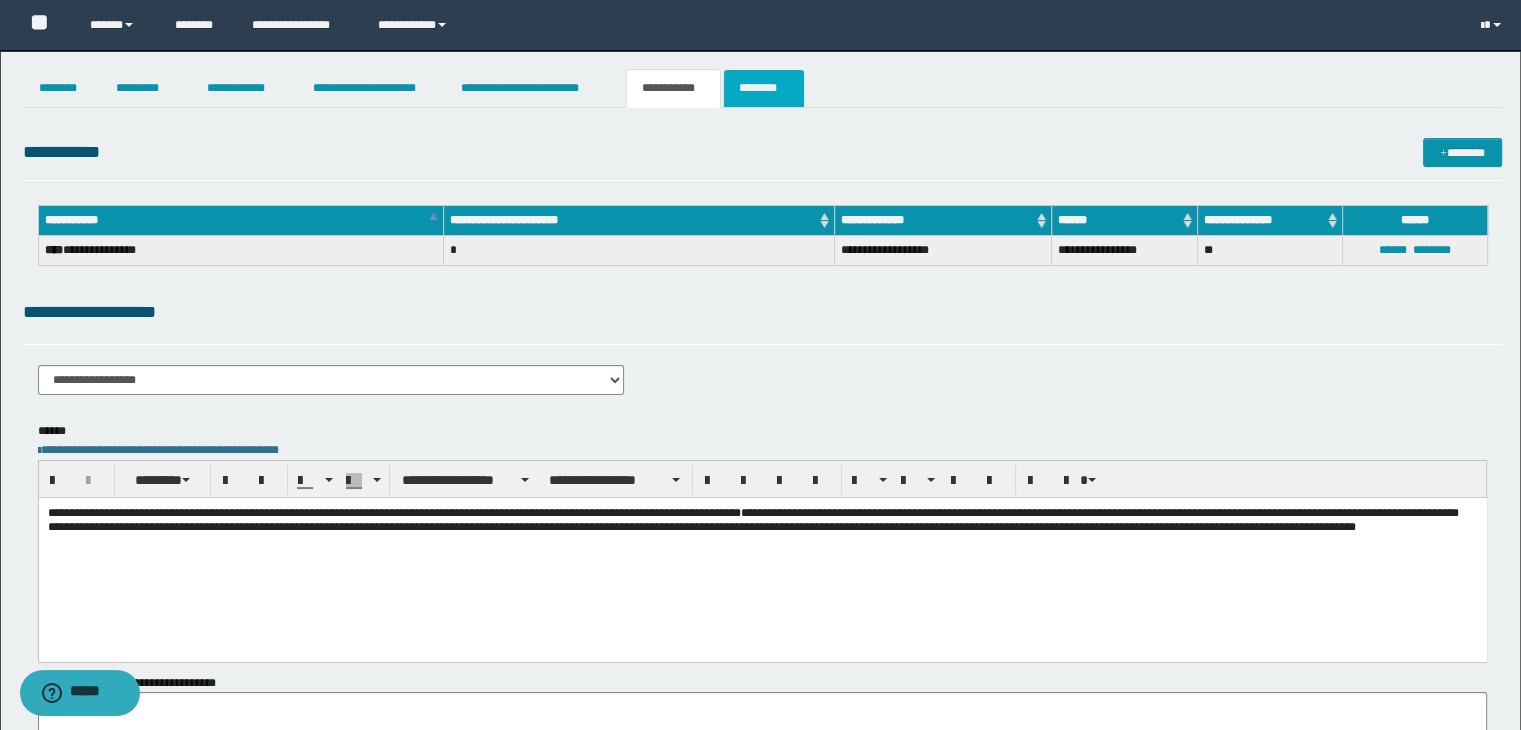 click on "********" at bounding box center (764, 88) 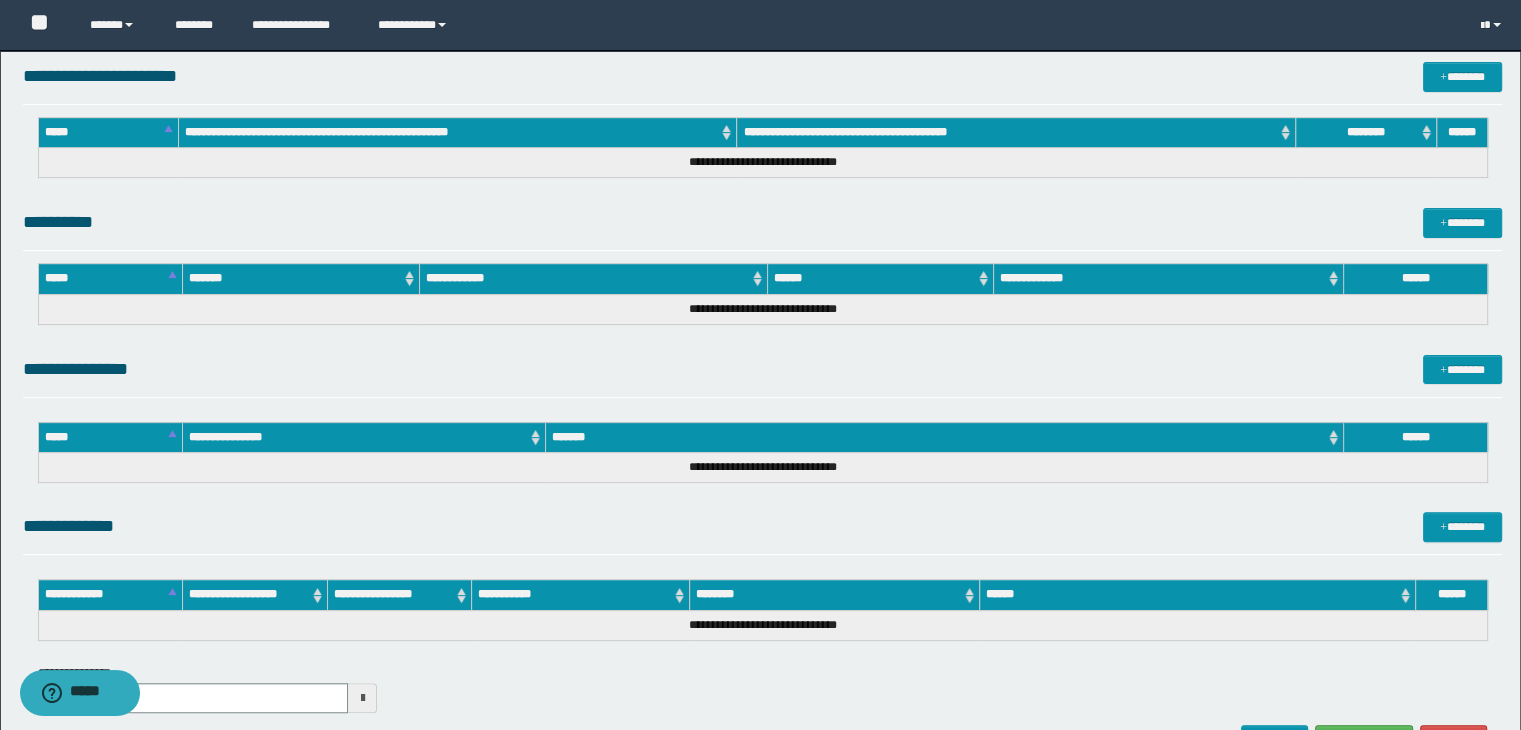 scroll, scrollTop: 740, scrollLeft: 0, axis: vertical 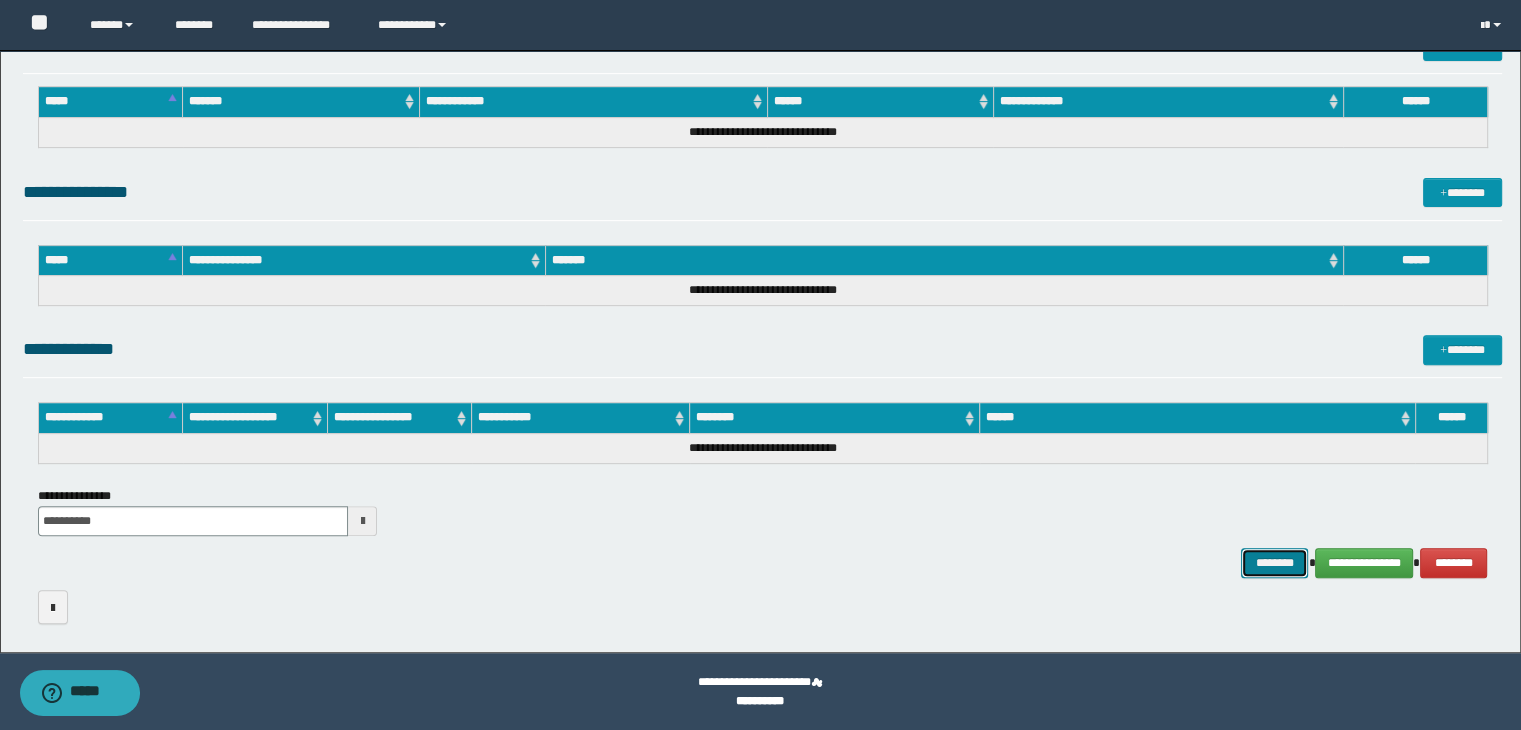 click on "********" at bounding box center (1274, 563) 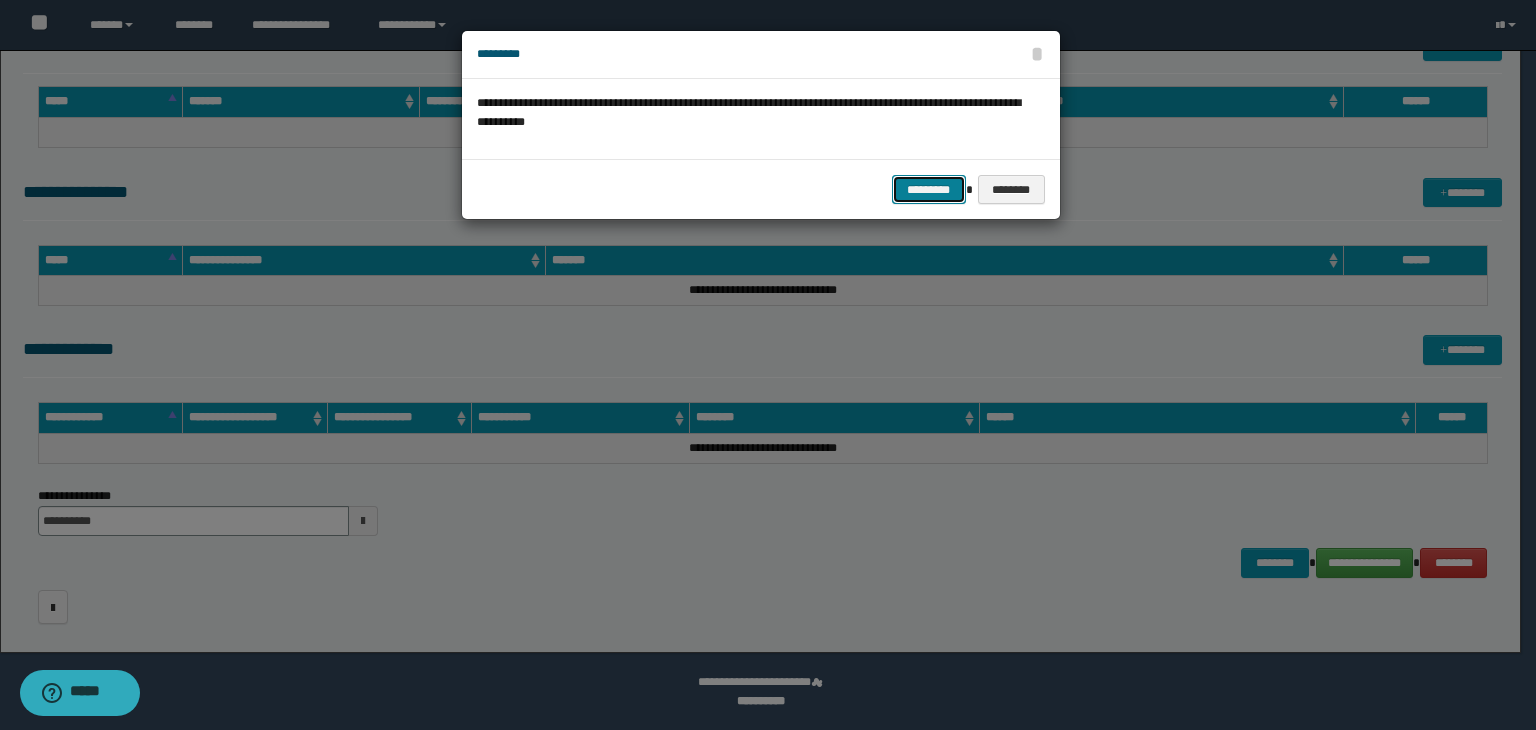 click on "*********" at bounding box center [929, 190] 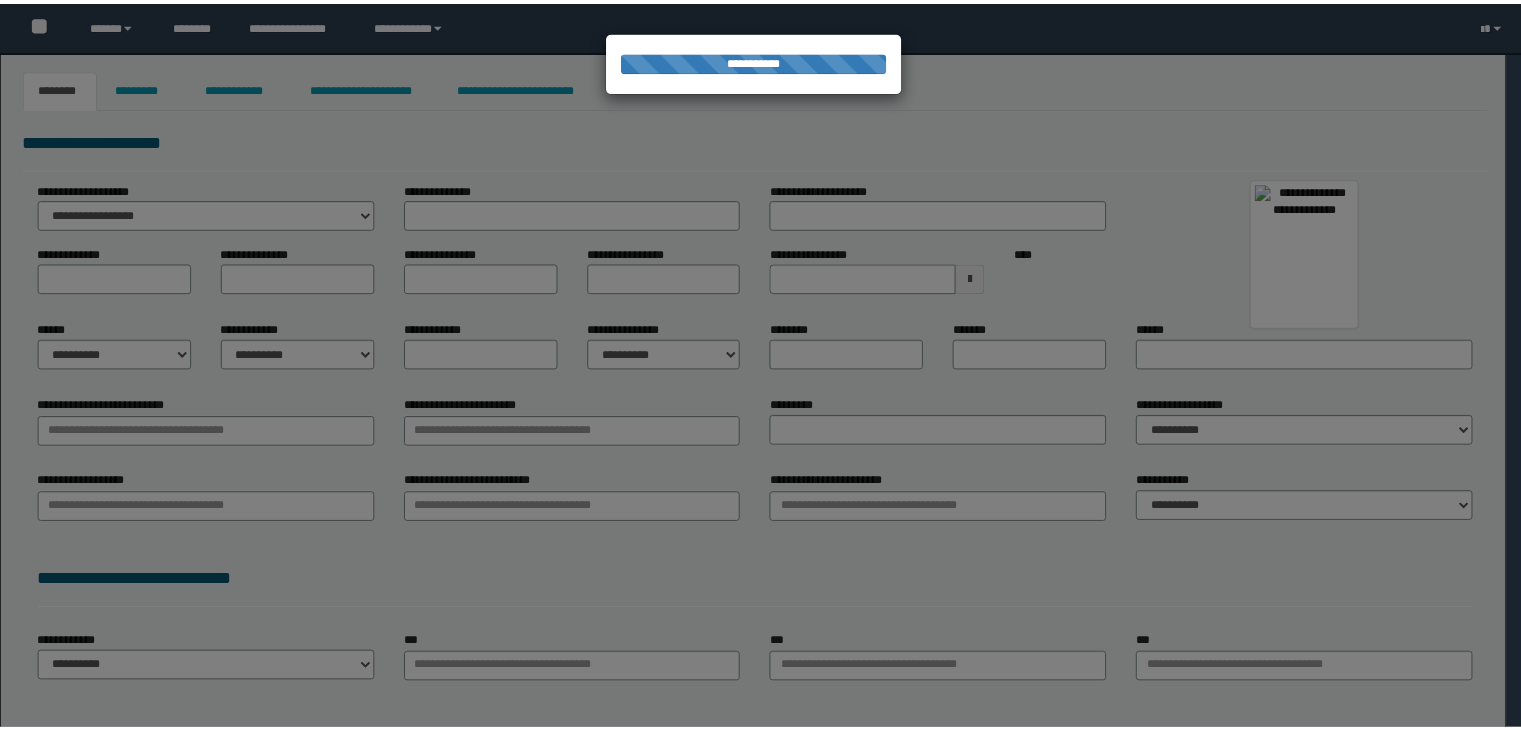 scroll, scrollTop: 0, scrollLeft: 0, axis: both 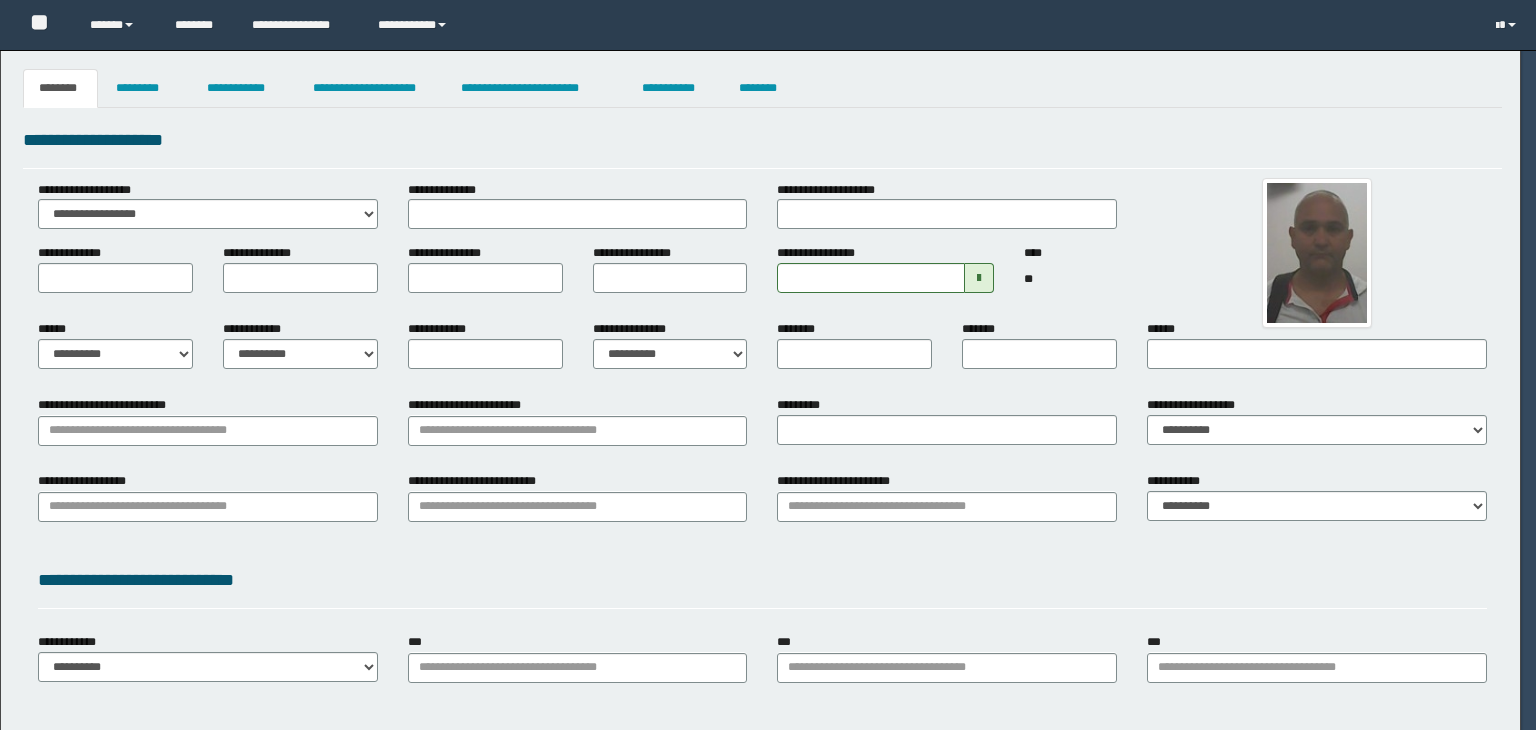 type on "********" 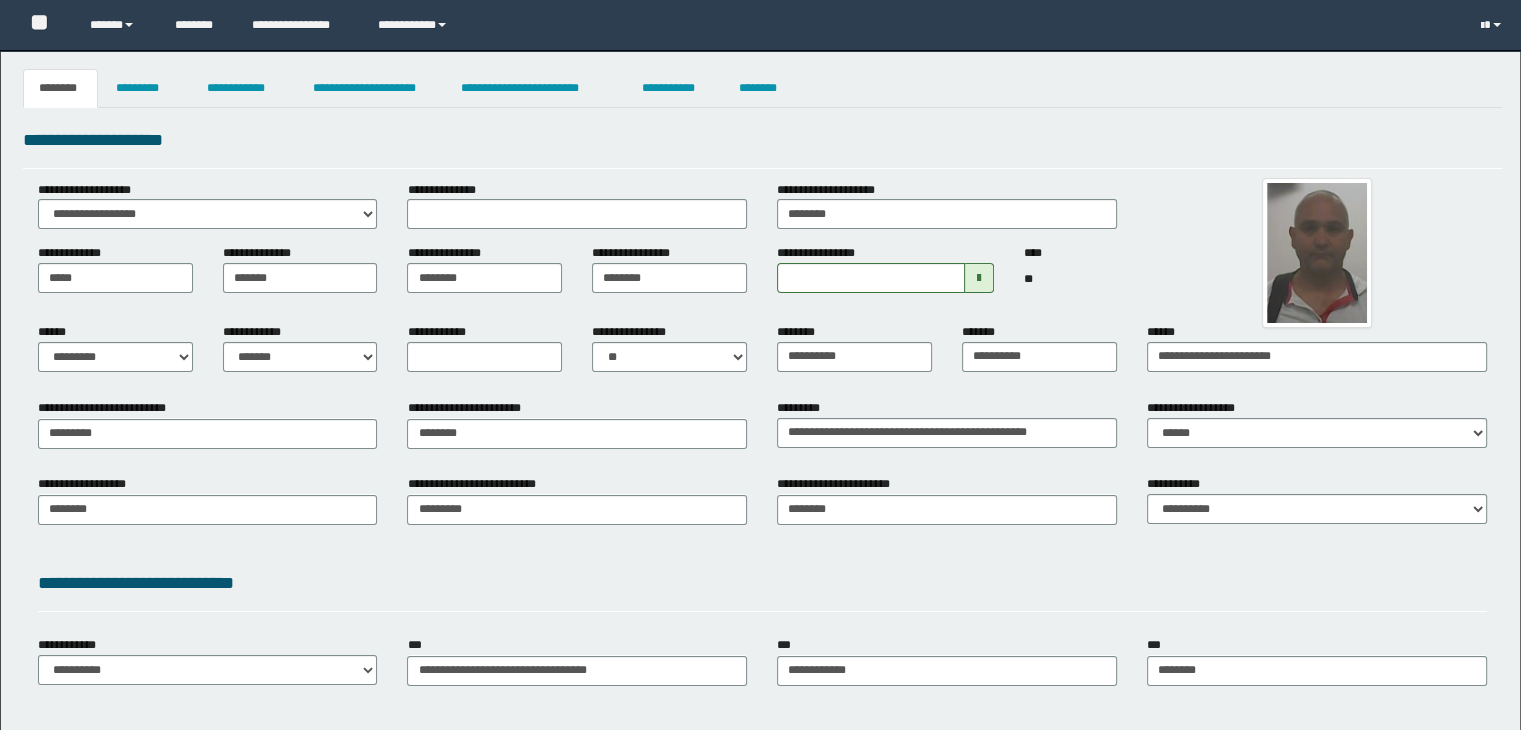 scroll, scrollTop: 0, scrollLeft: 0, axis: both 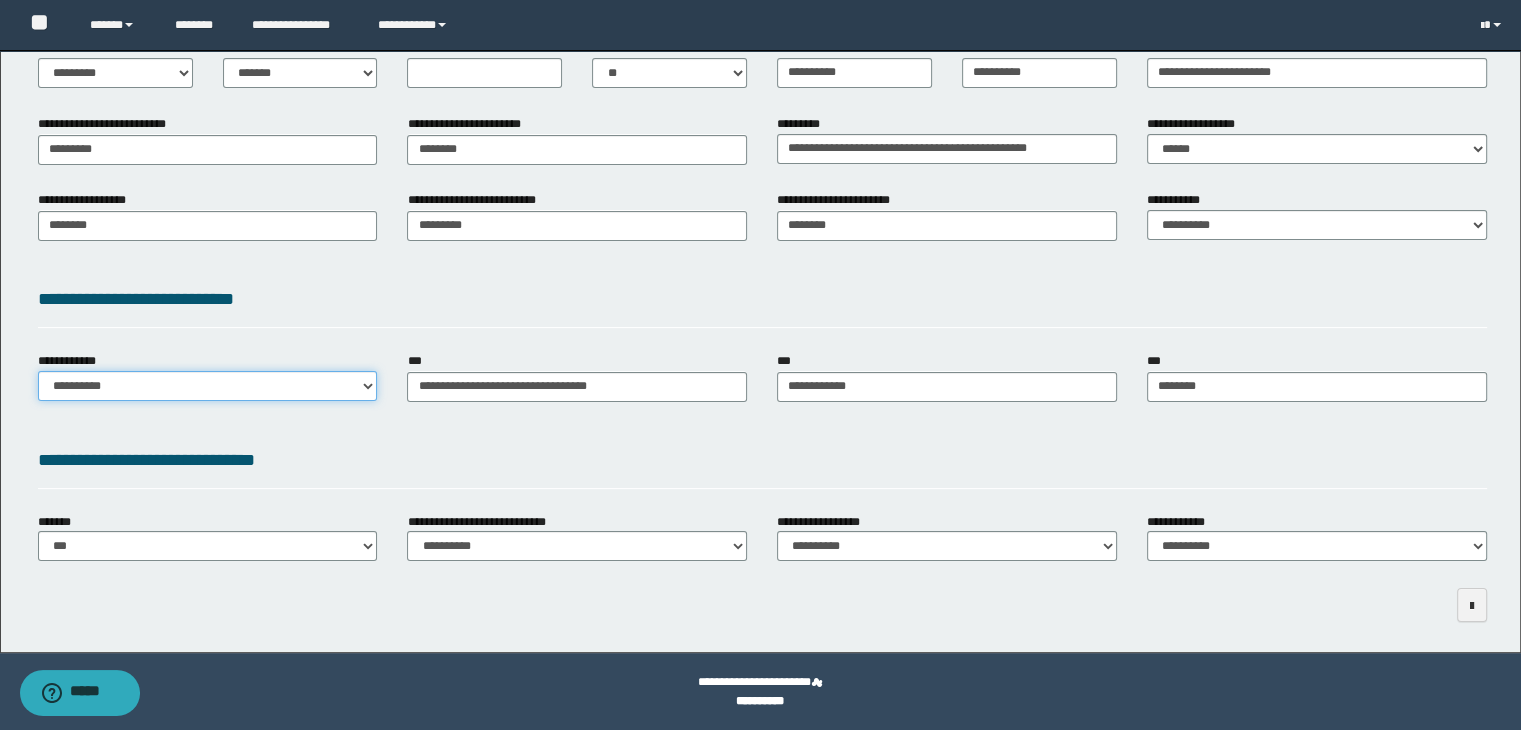 click on "**********" at bounding box center (208, 386) 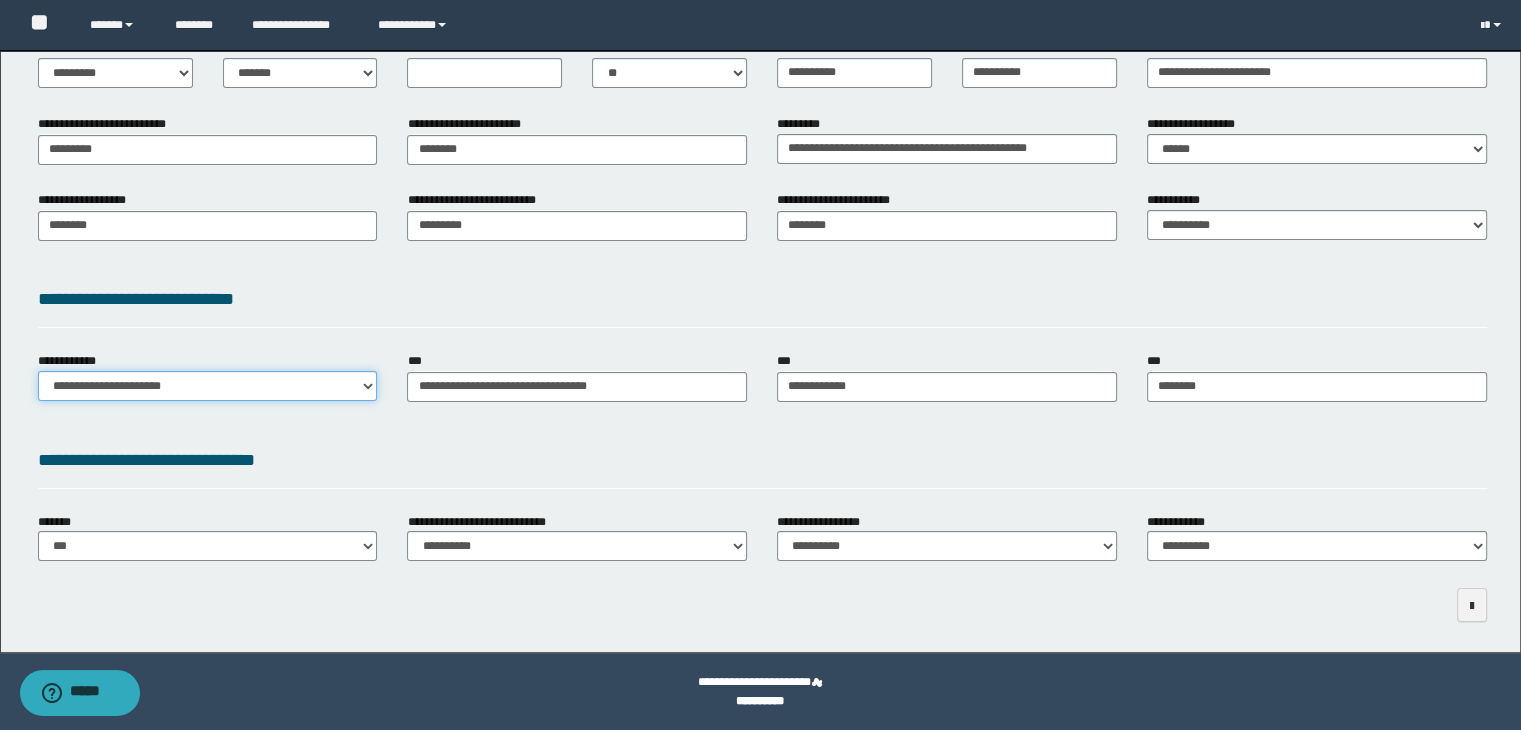 click on "**********" at bounding box center [208, 386] 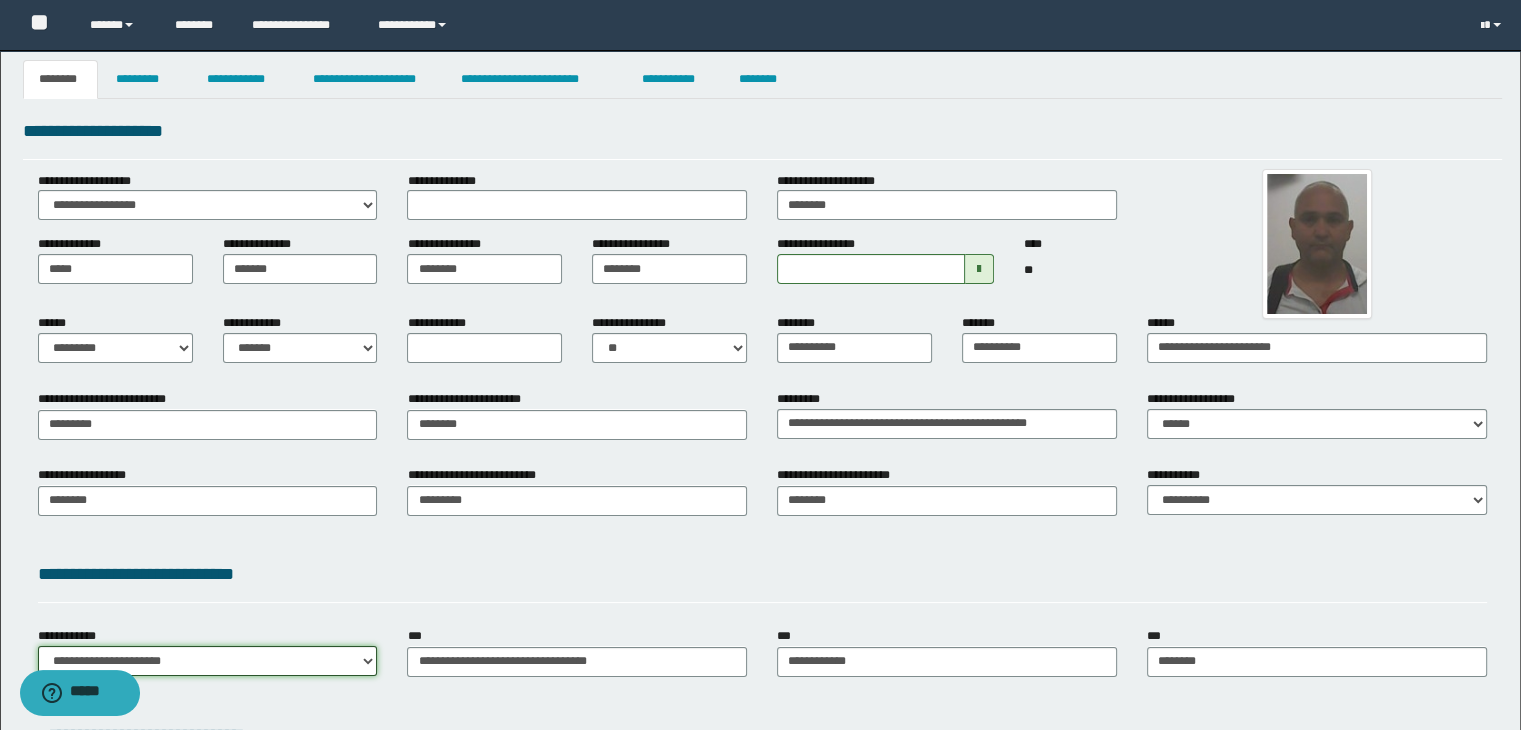 scroll, scrollTop: 0, scrollLeft: 0, axis: both 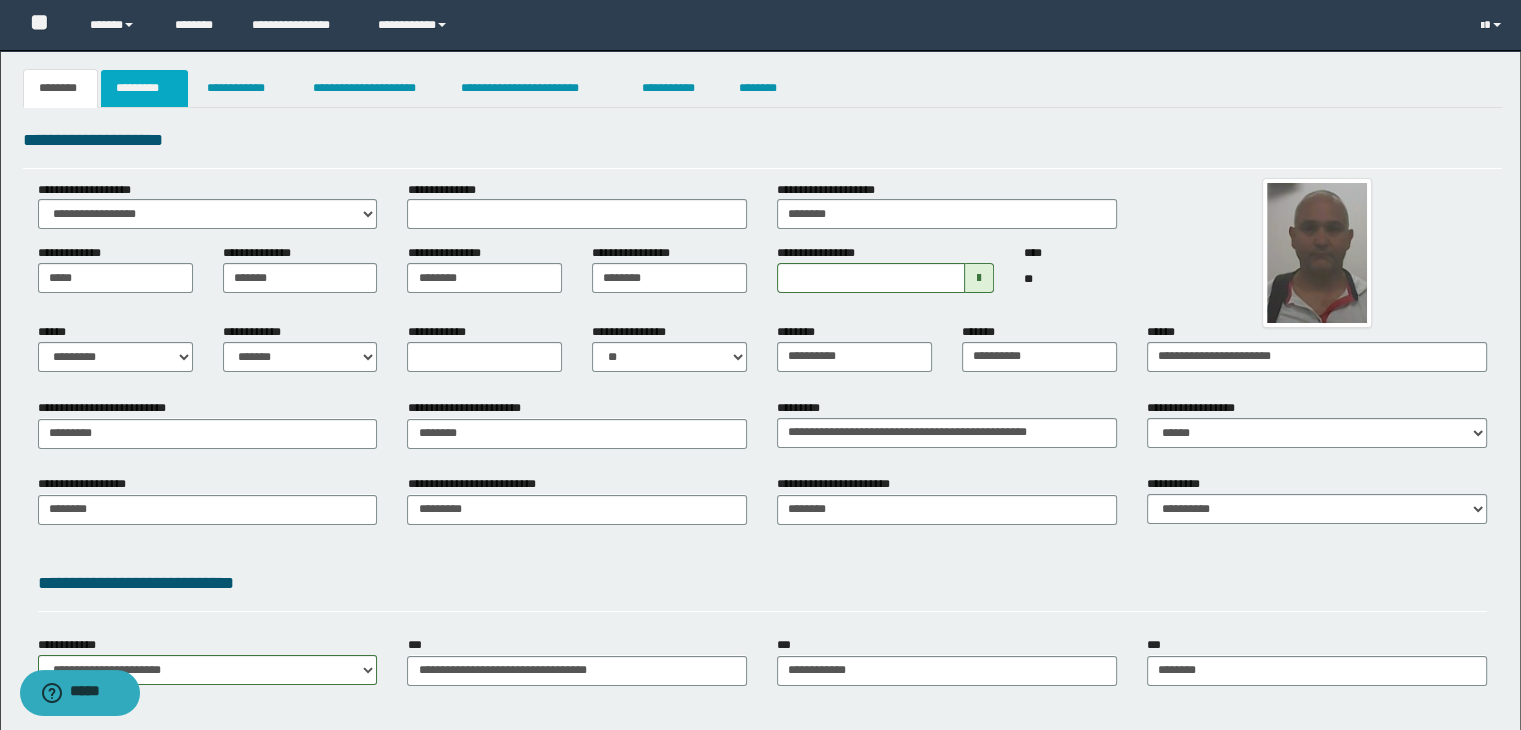 click on "*********" at bounding box center [144, 88] 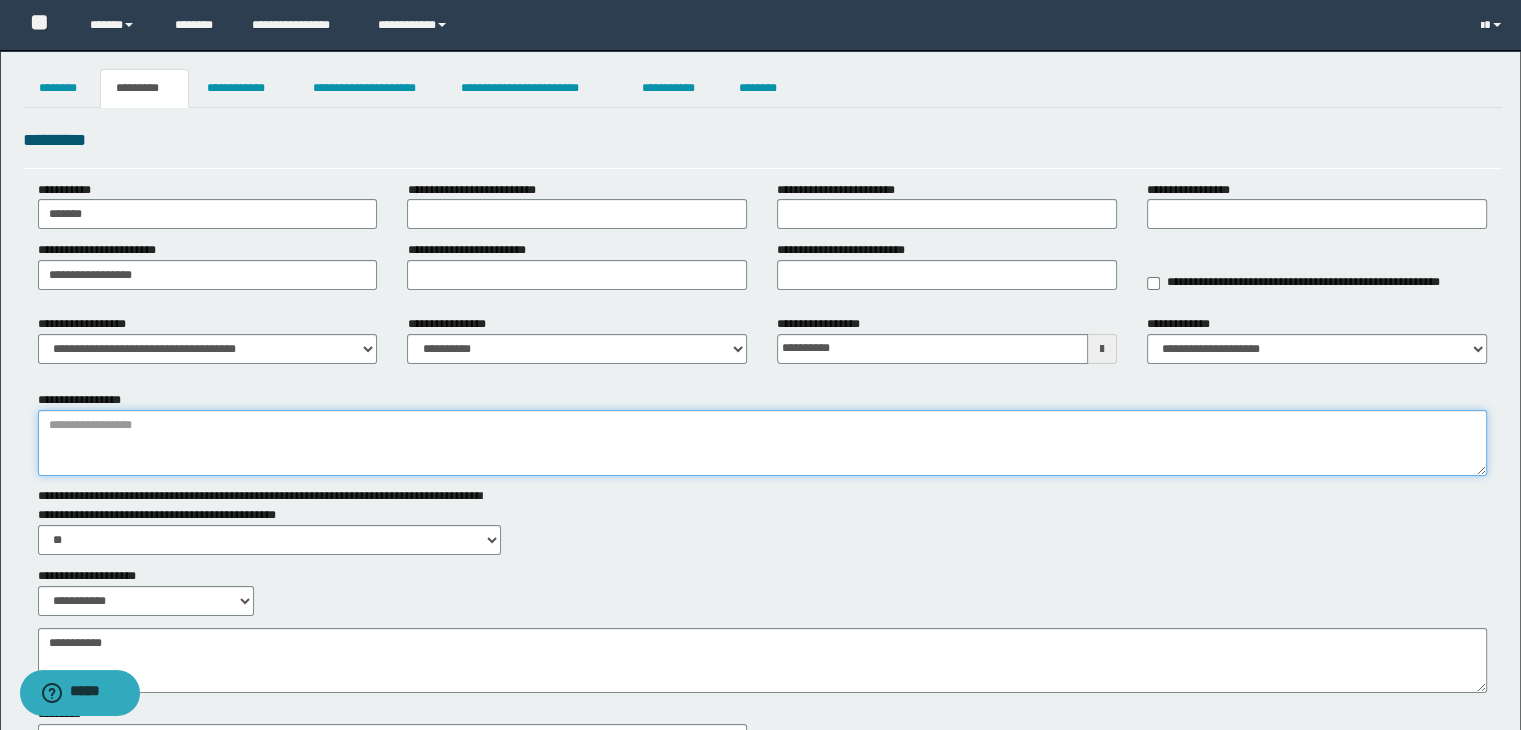 click on "**********" at bounding box center [763, 443] 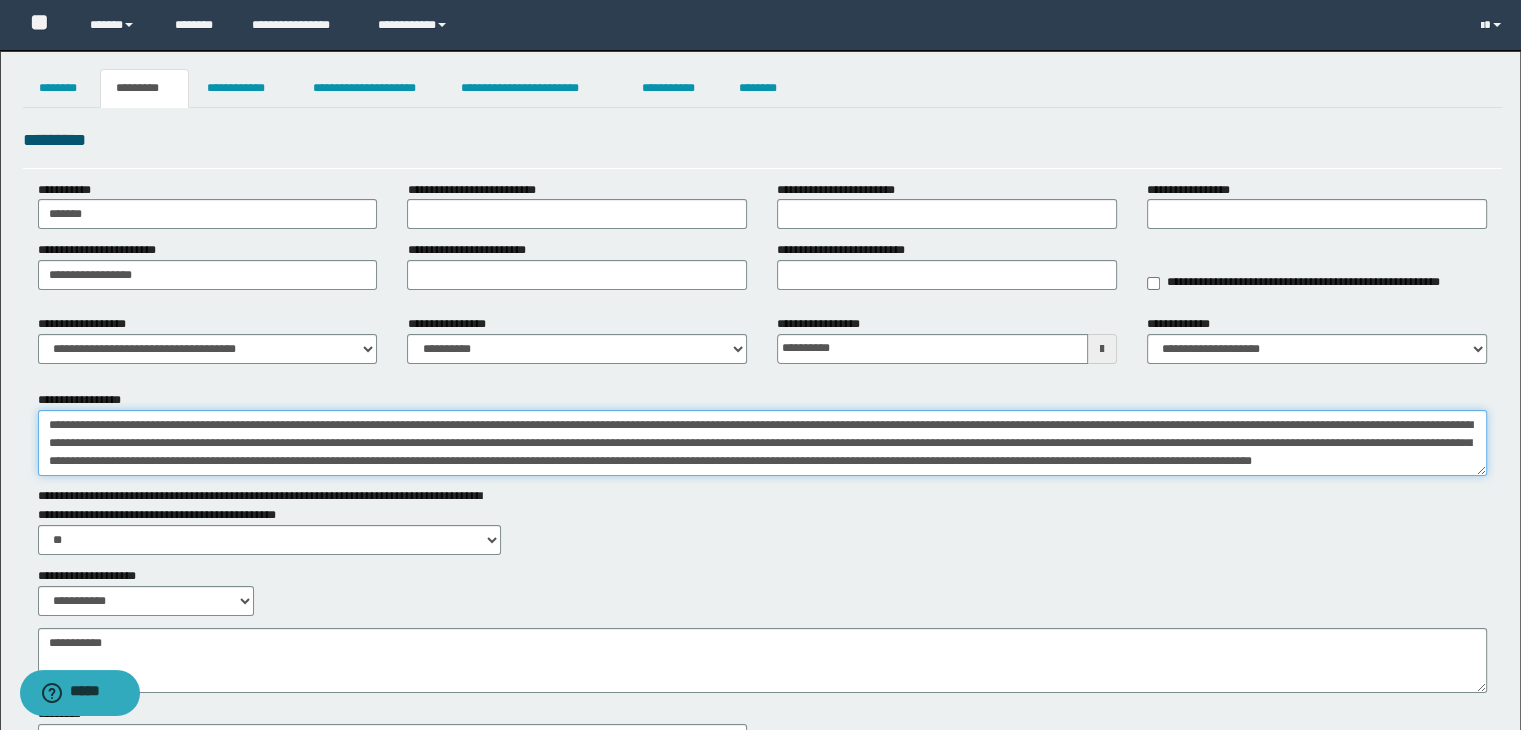 scroll, scrollTop: 48, scrollLeft: 0, axis: vertical 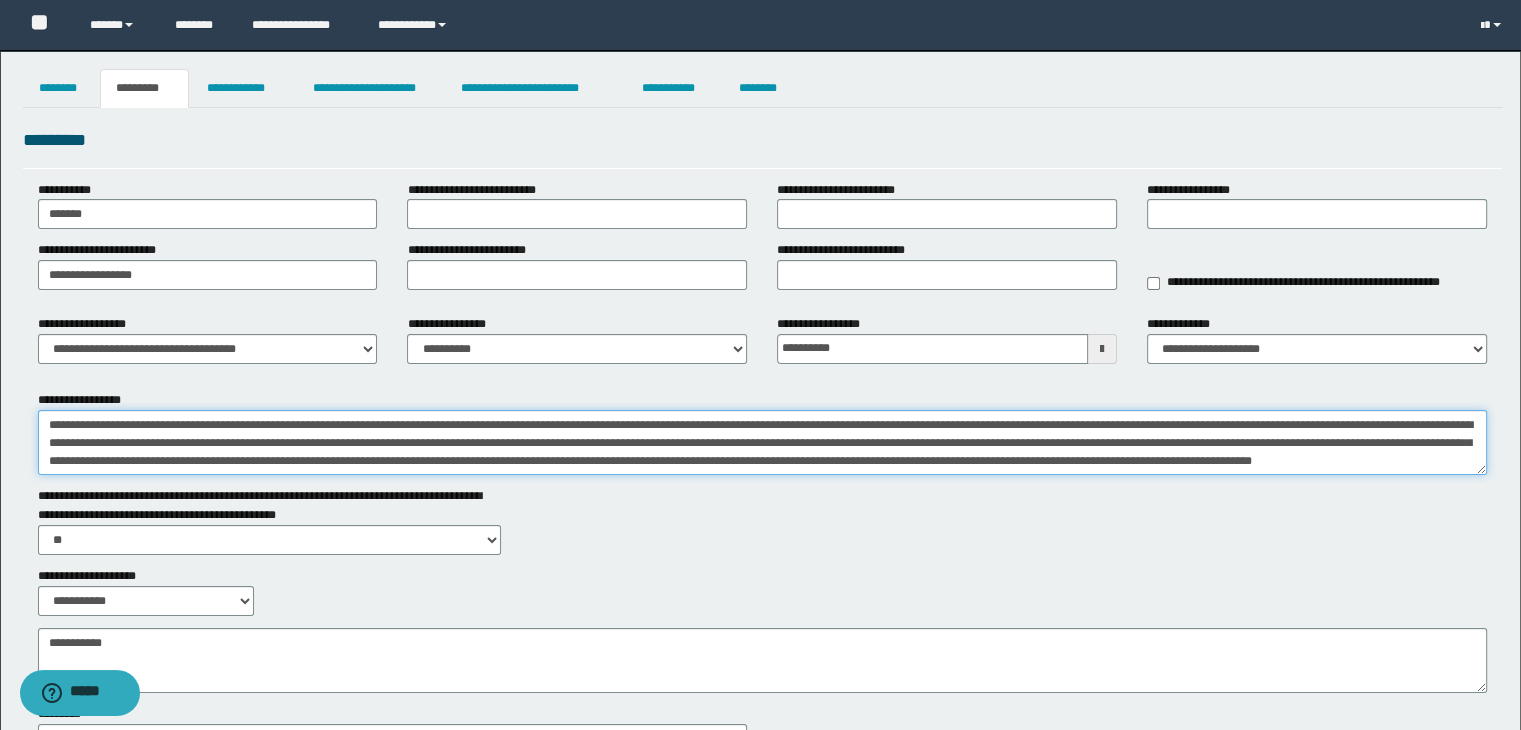 type on "**********" 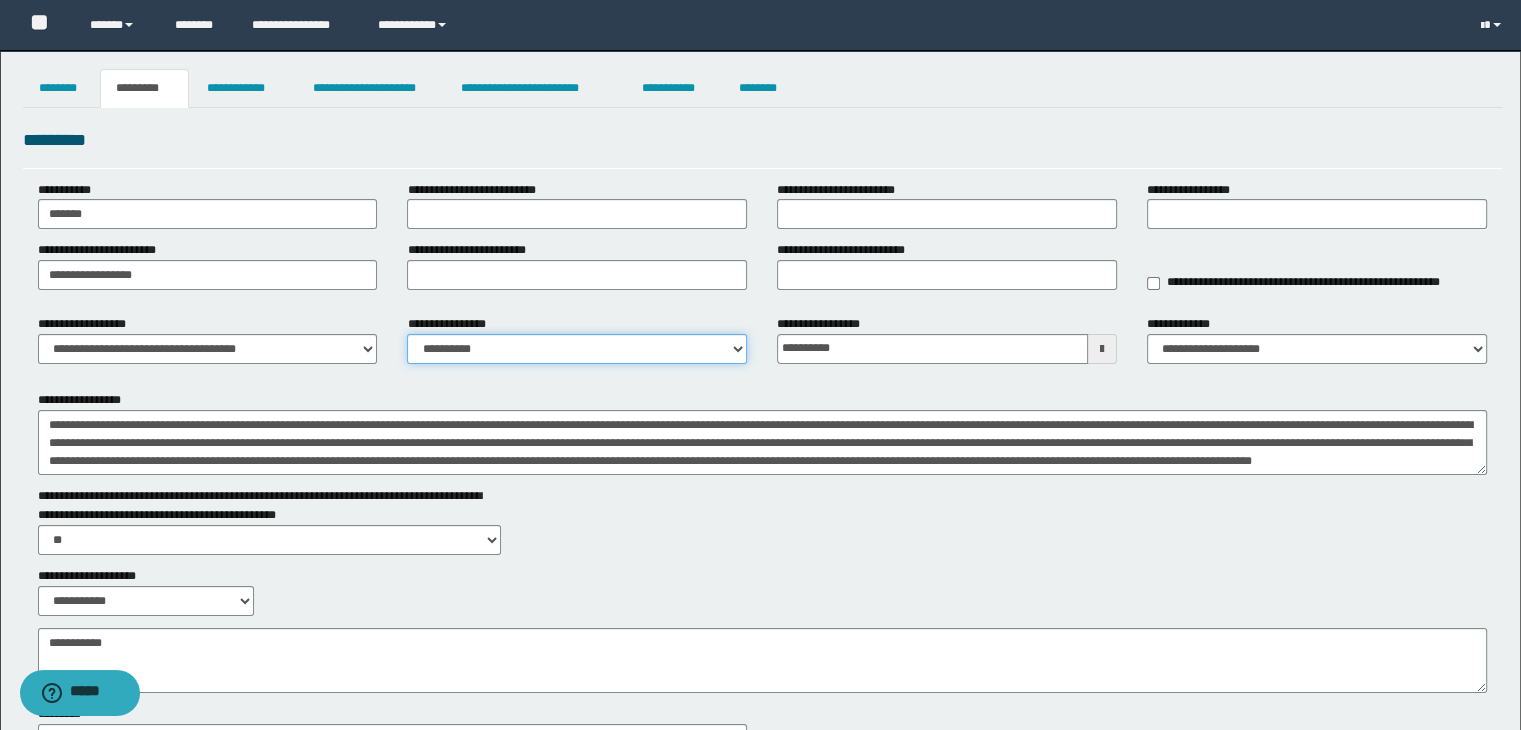 click on "**********" at bounding box center [577, 349] 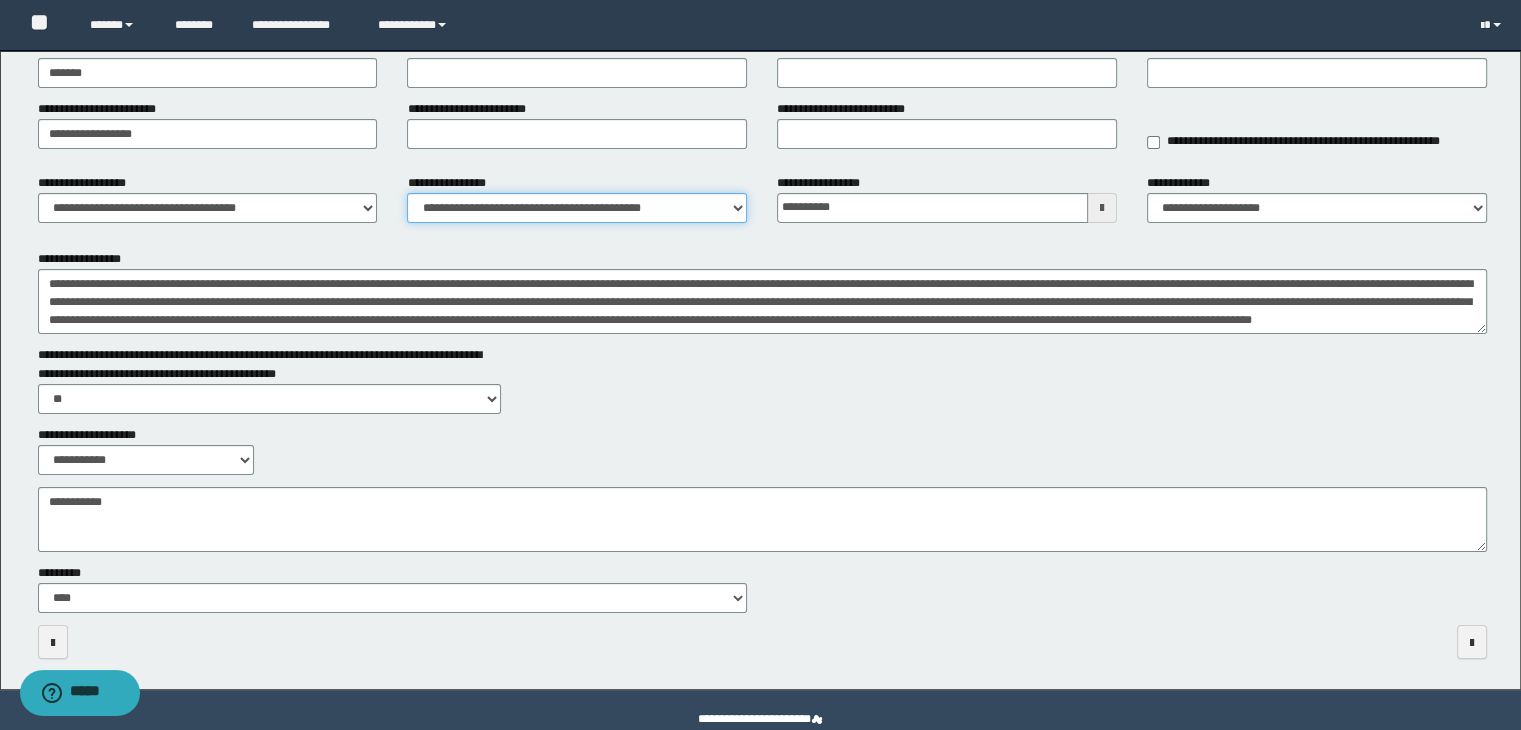 scroll, scrollTop: 178, scrollLeft: 0, axis: vertical 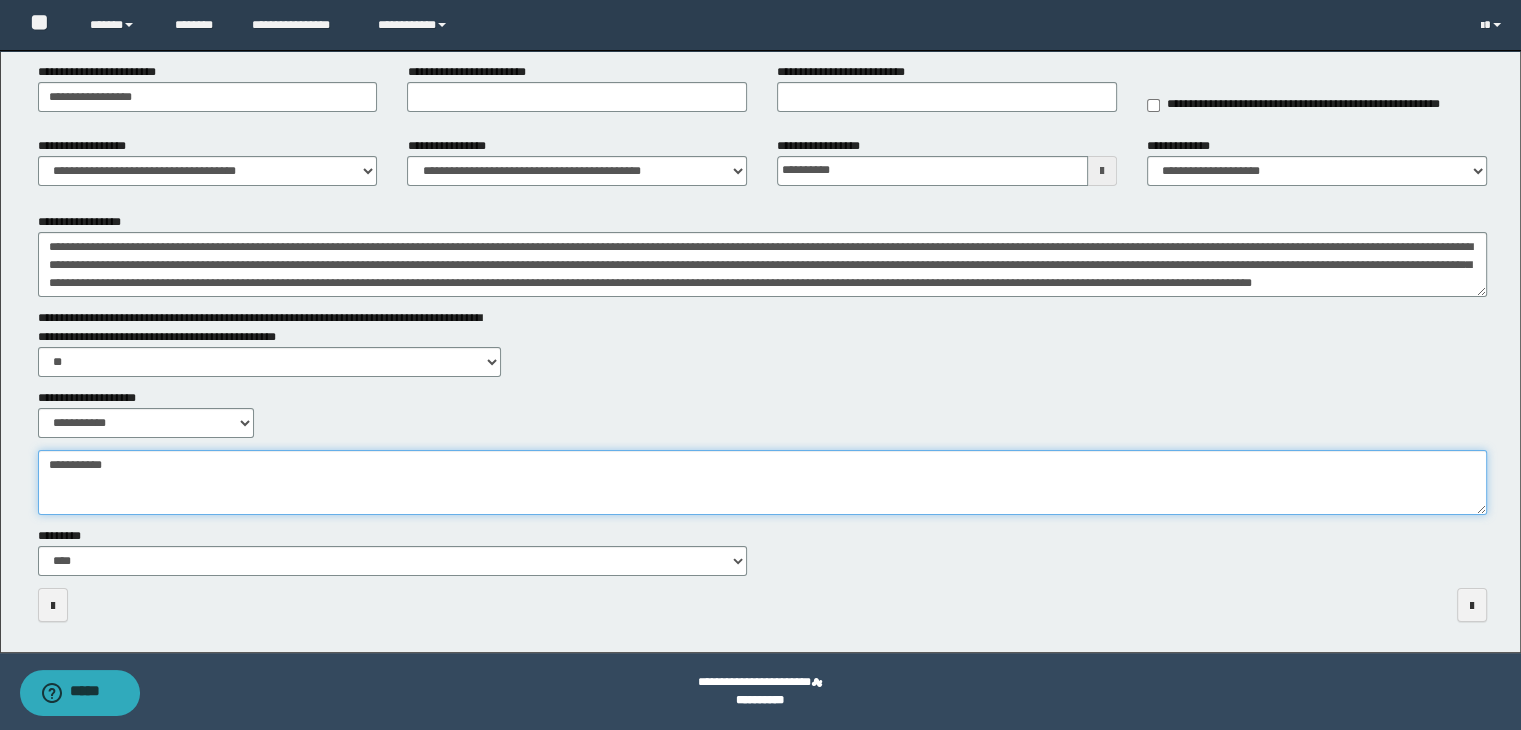 click on "**********" at bounding box center (763, 483) 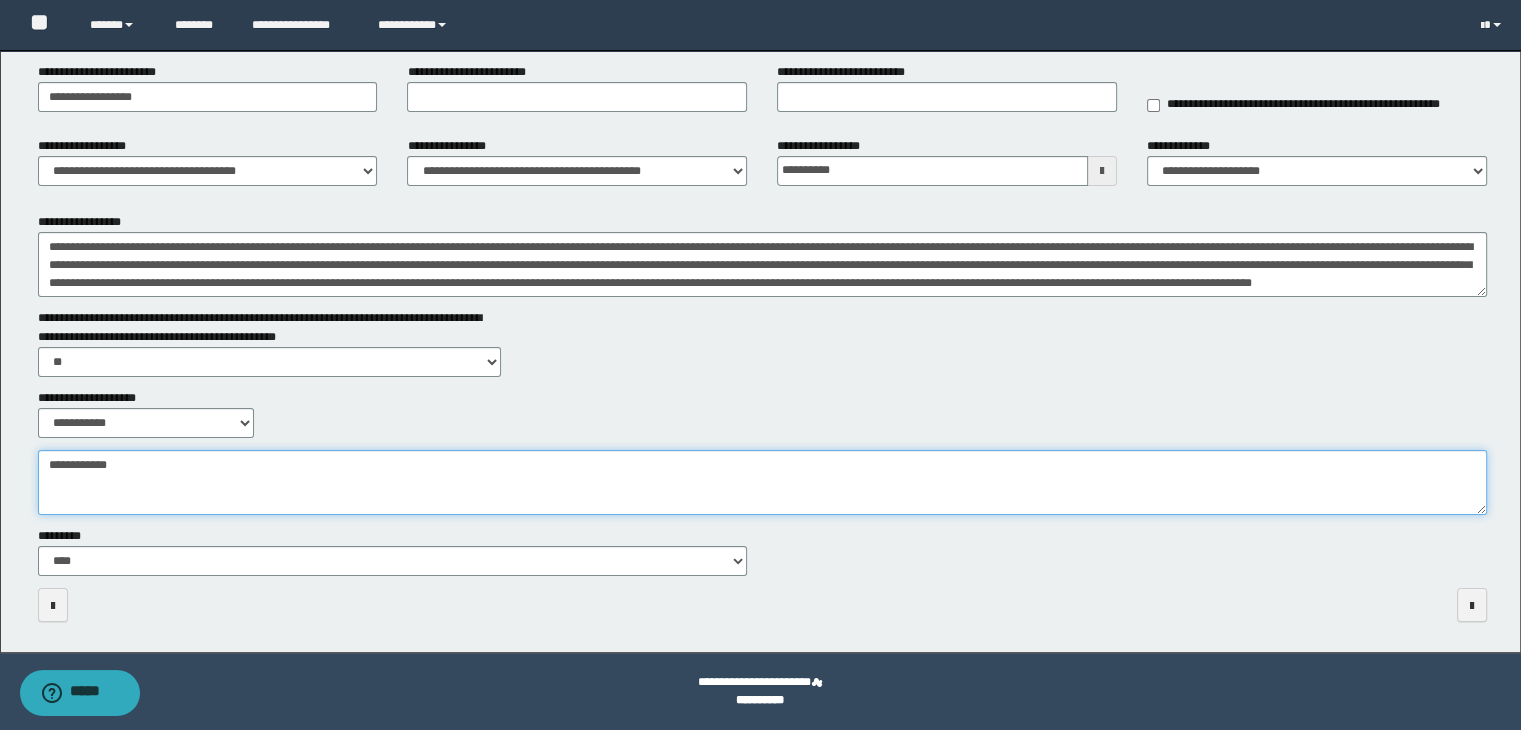 type on "**********" 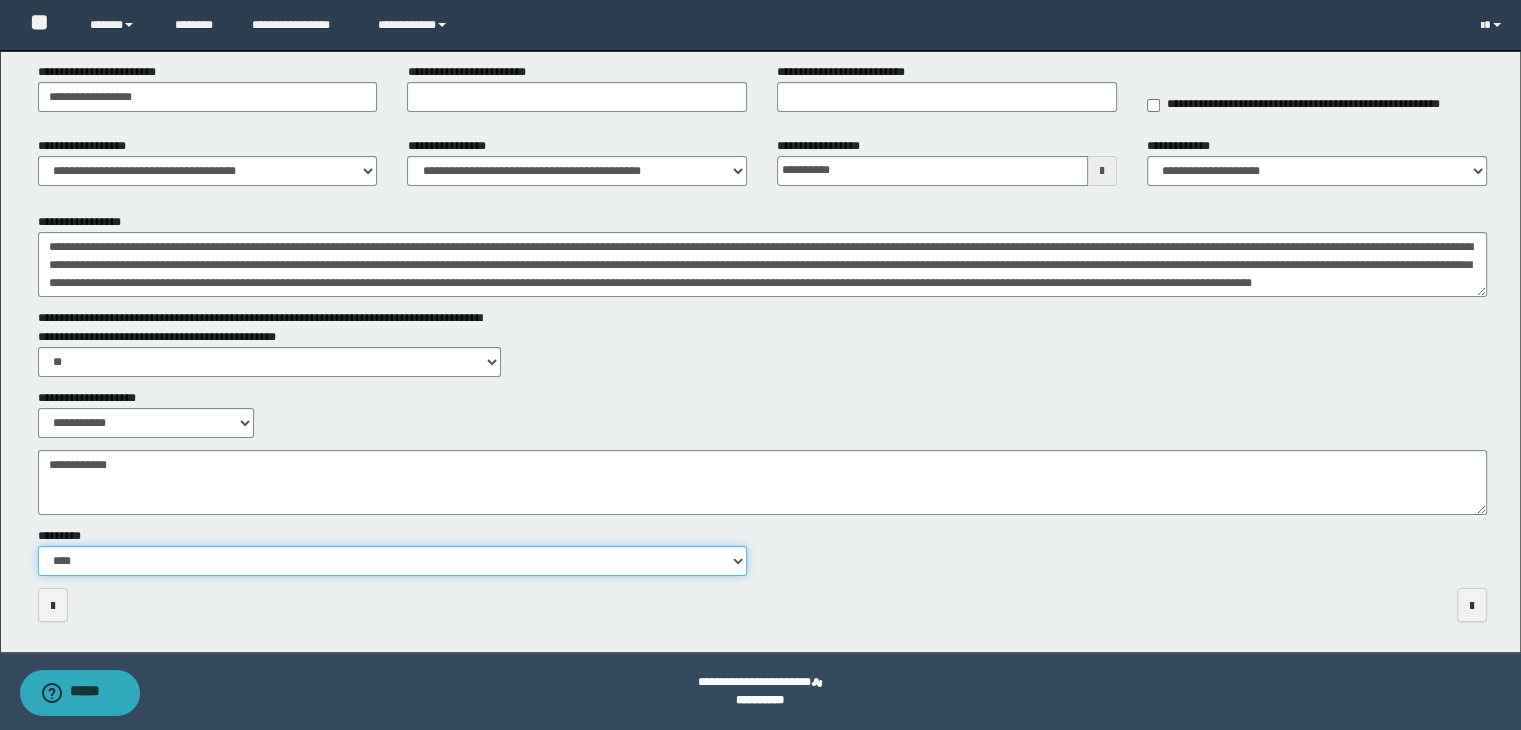 click on "**********" at bounding box center [393, 561] 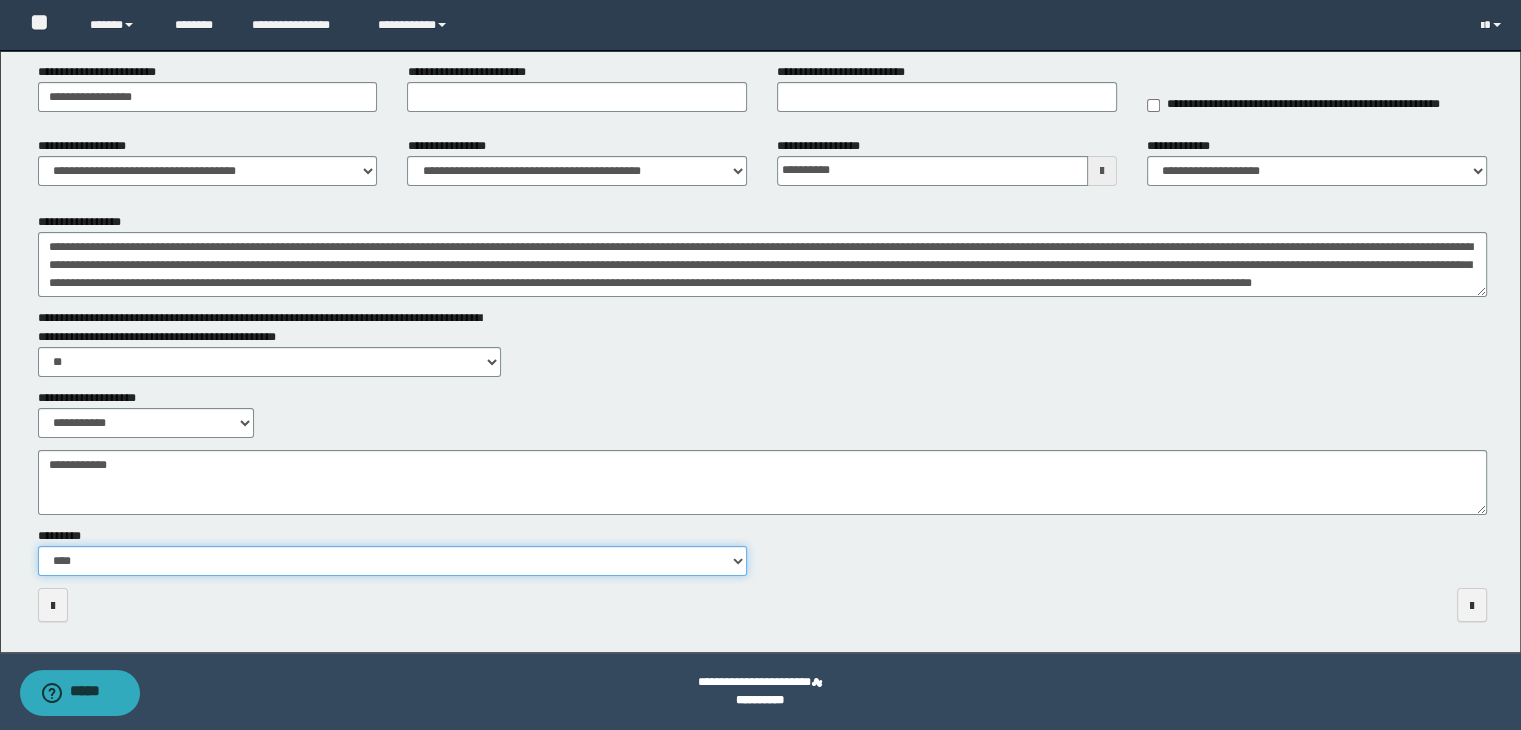select on "**" 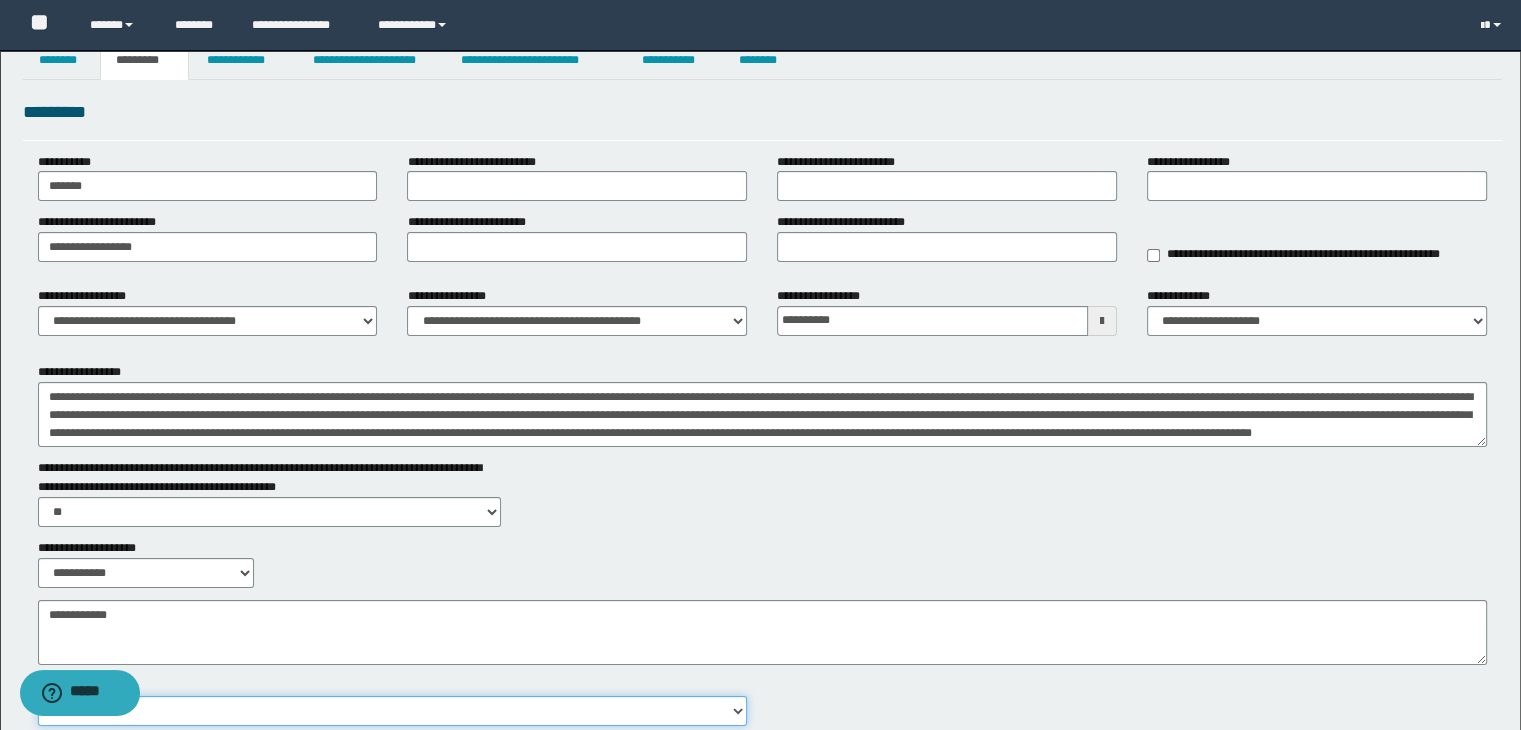 scroll, scrollTop: 0, scrollLeft: 0, axis: both 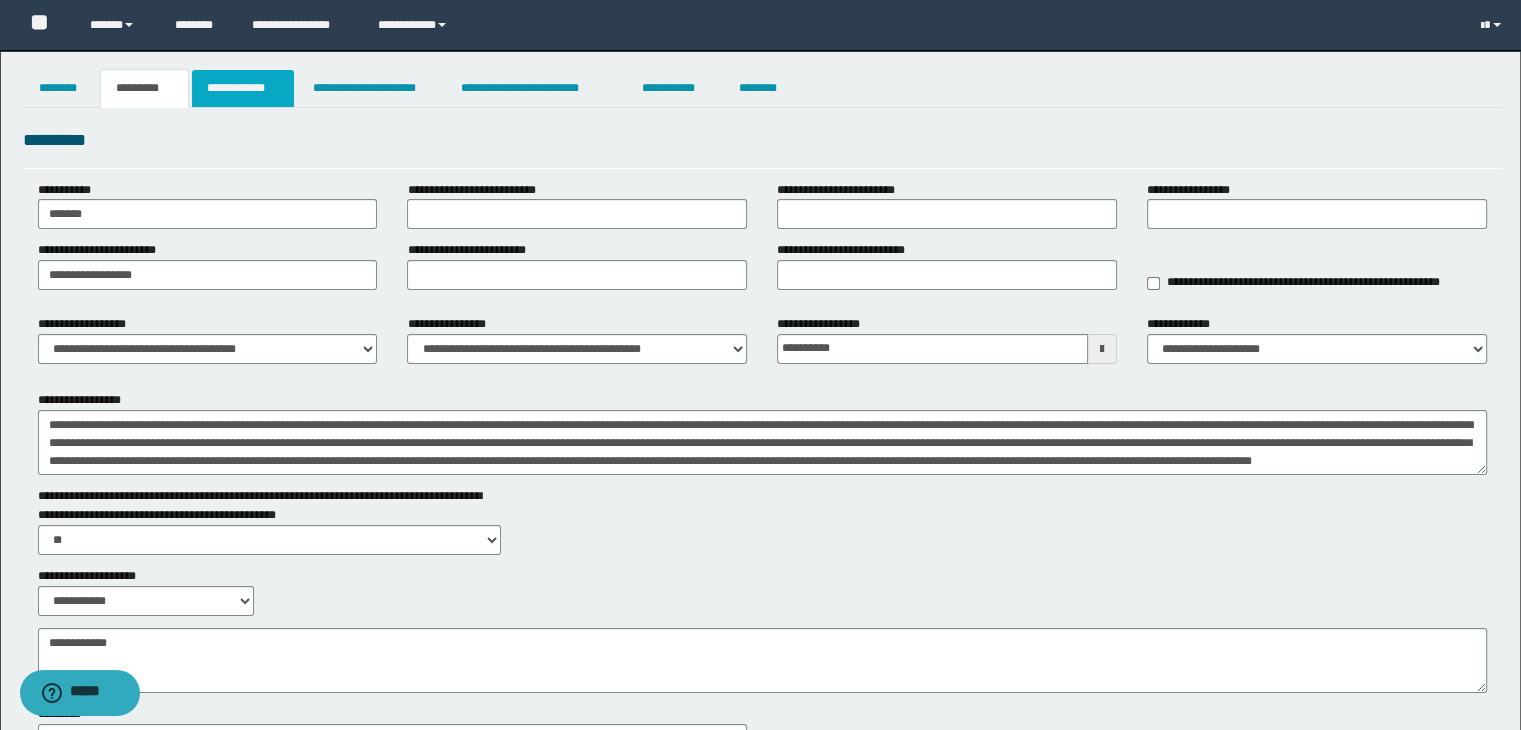click on "**********" at bounding box center (243, 88) 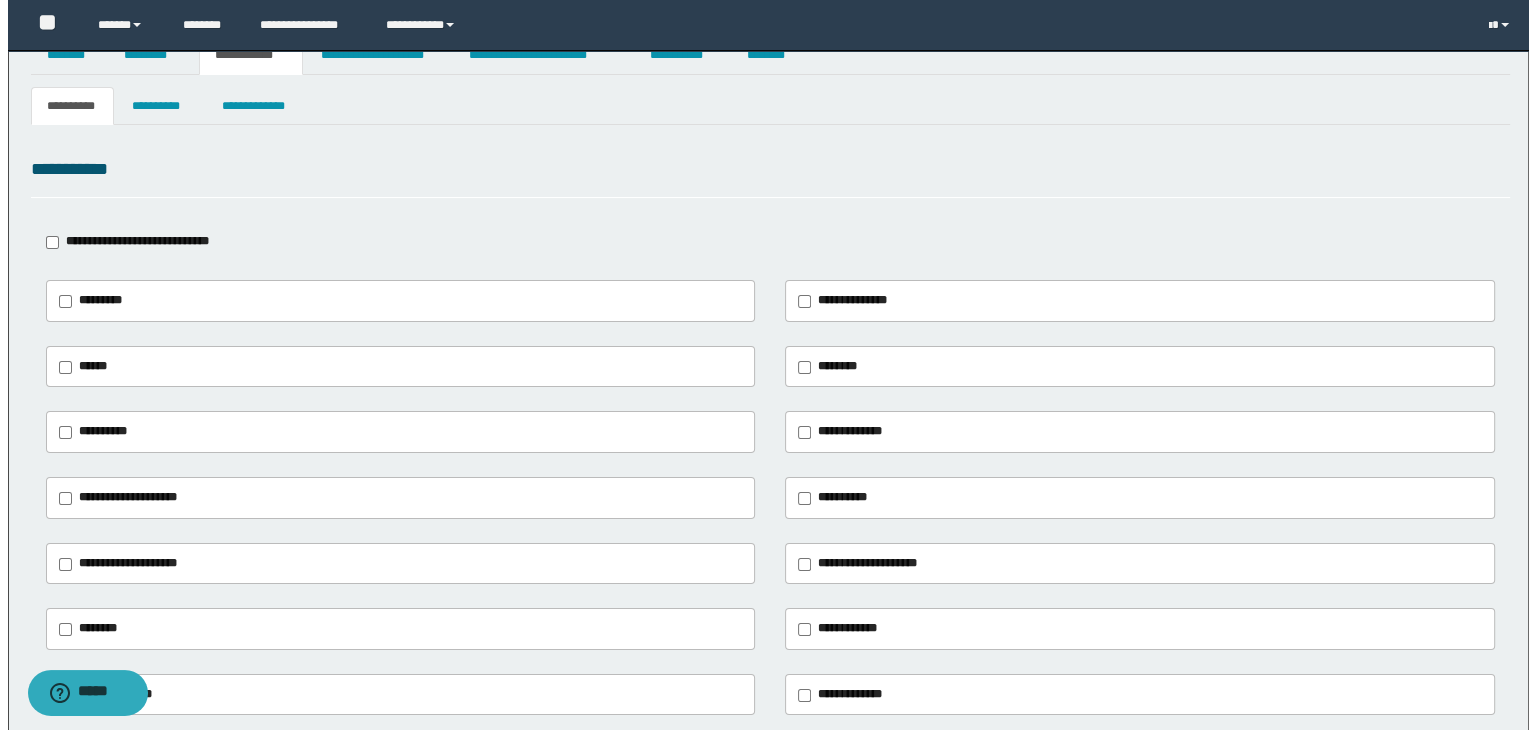 scroll, scrollTop: 0, scrollLeft: 0, axis: both 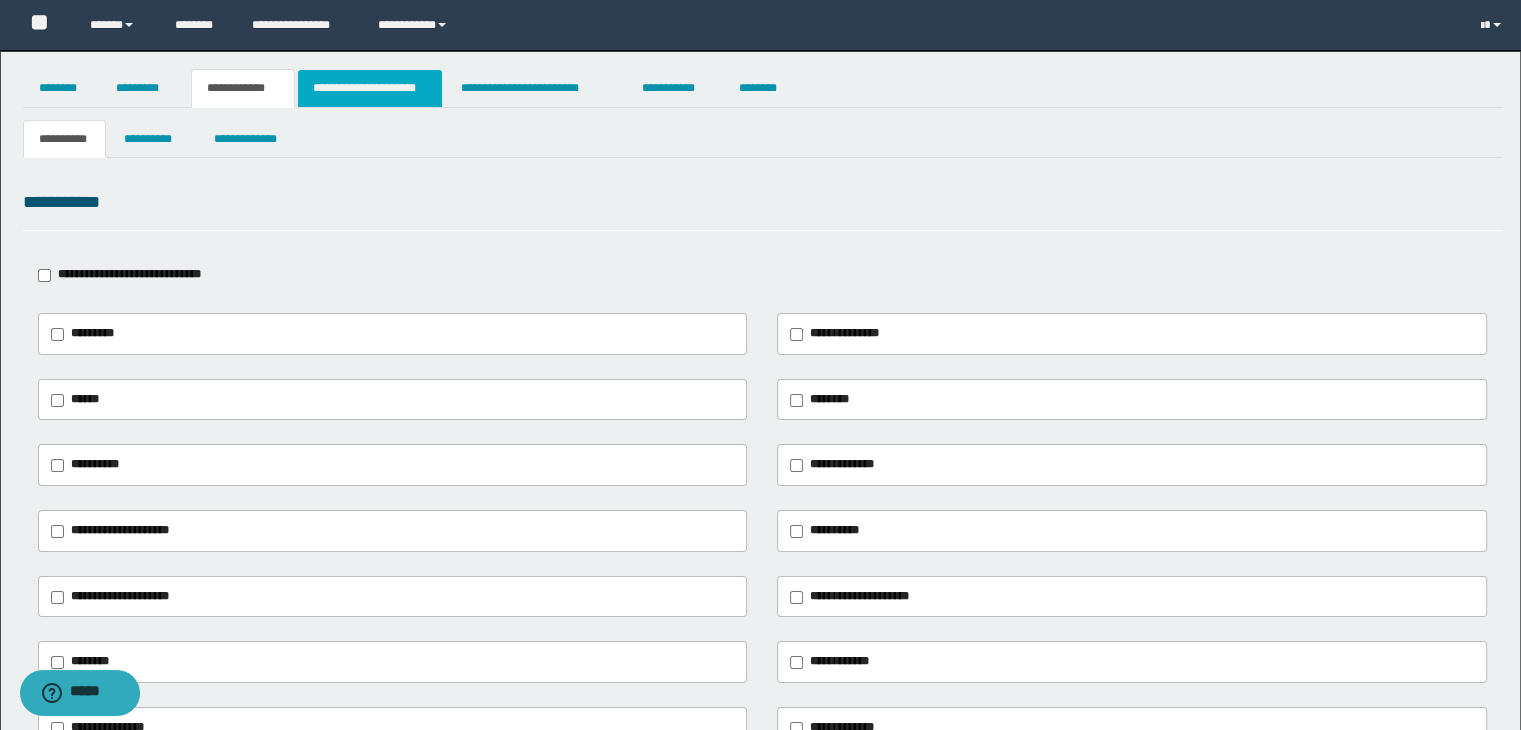 click on "**********" at bounding box center [370, 88] 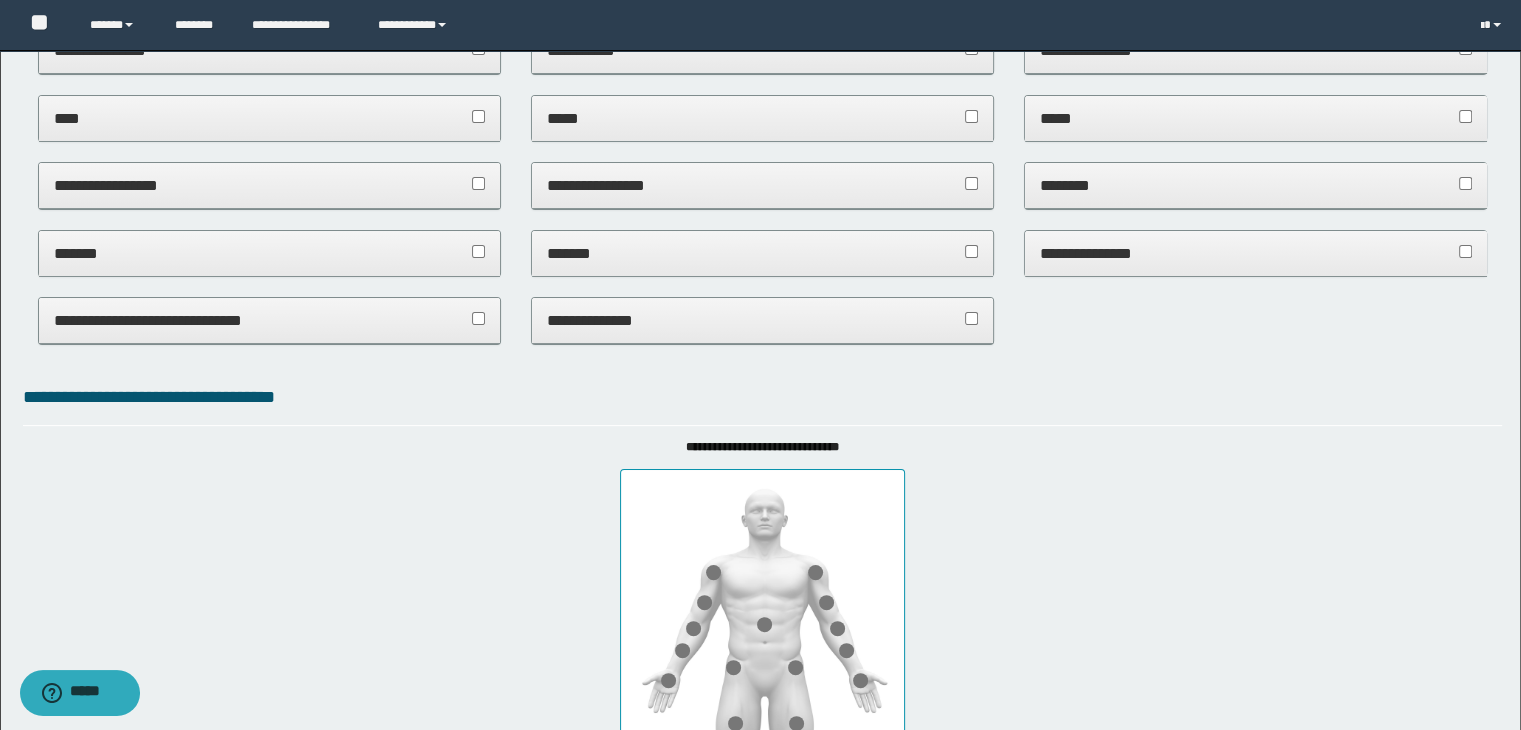 scroll, scrollTop: 900, scrollLeft: 0, axis: vertical 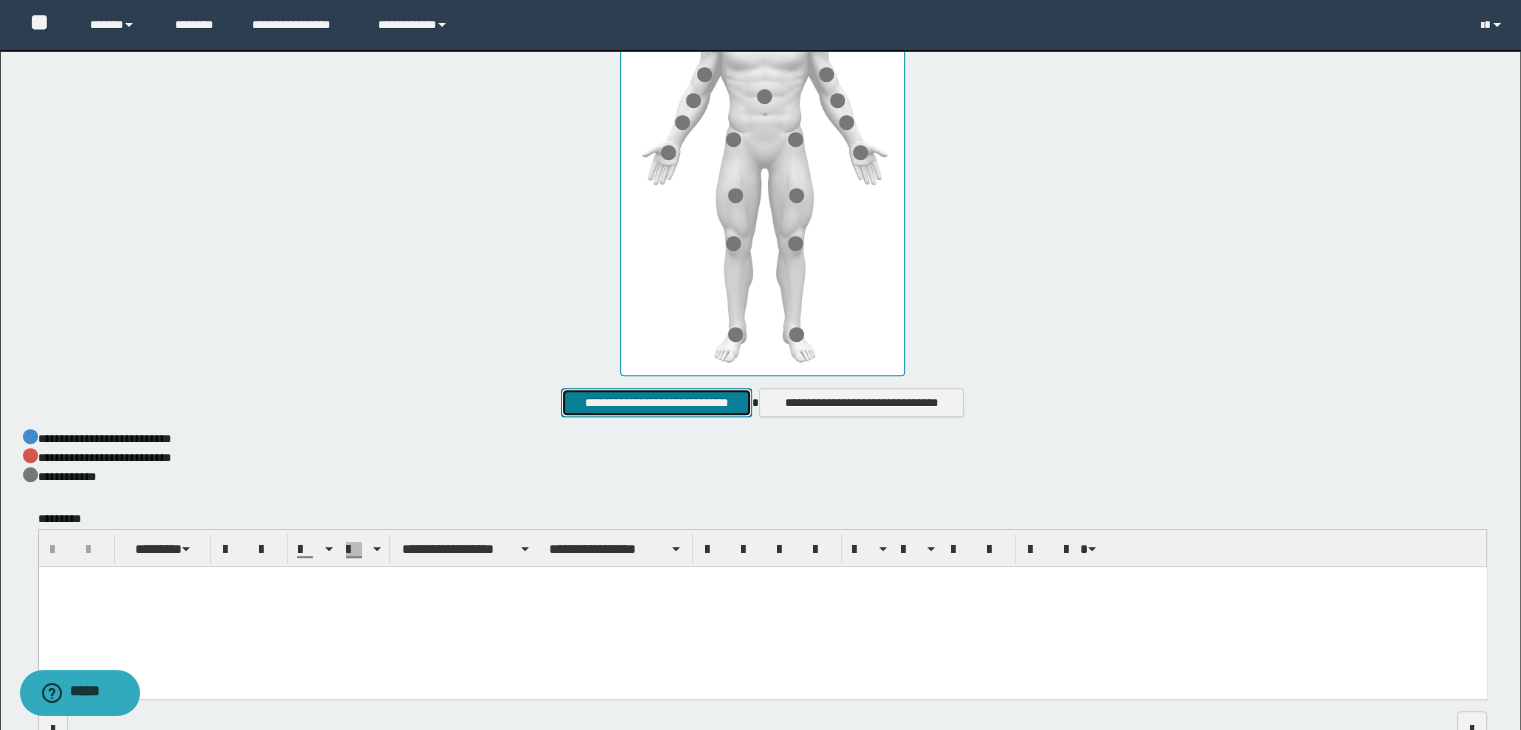 click on "**********" at bounding box center [656, 403] 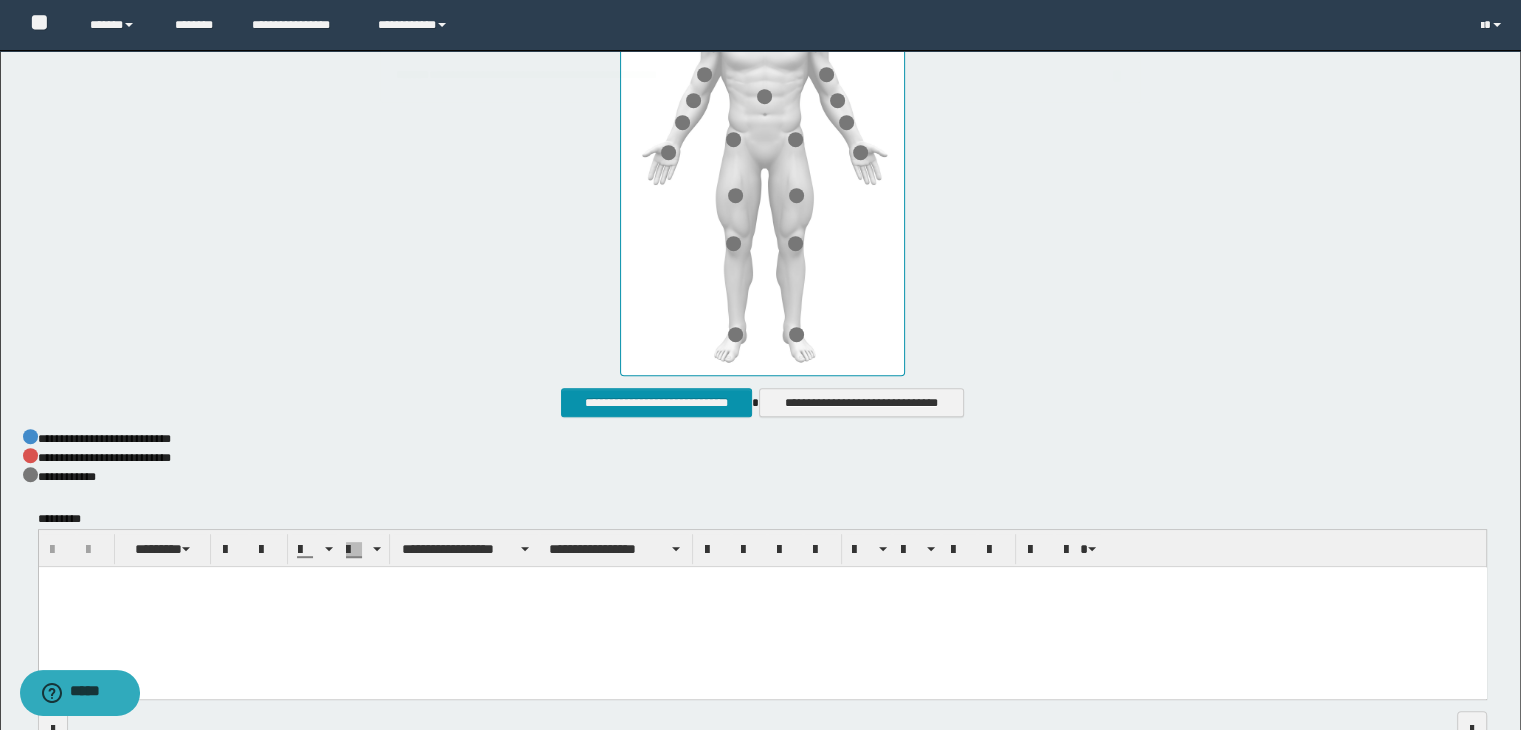 click at bounding box center (762, 607) 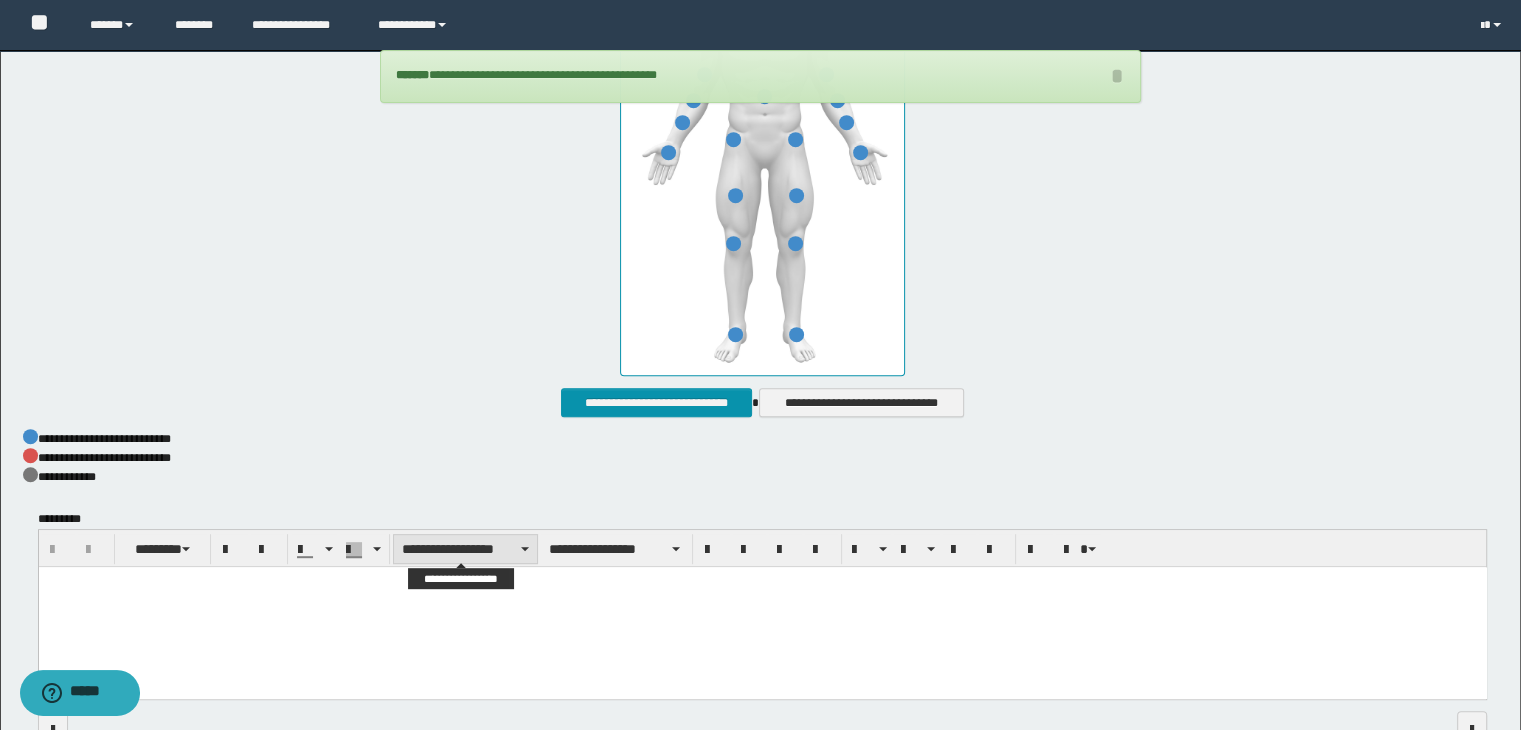 paste 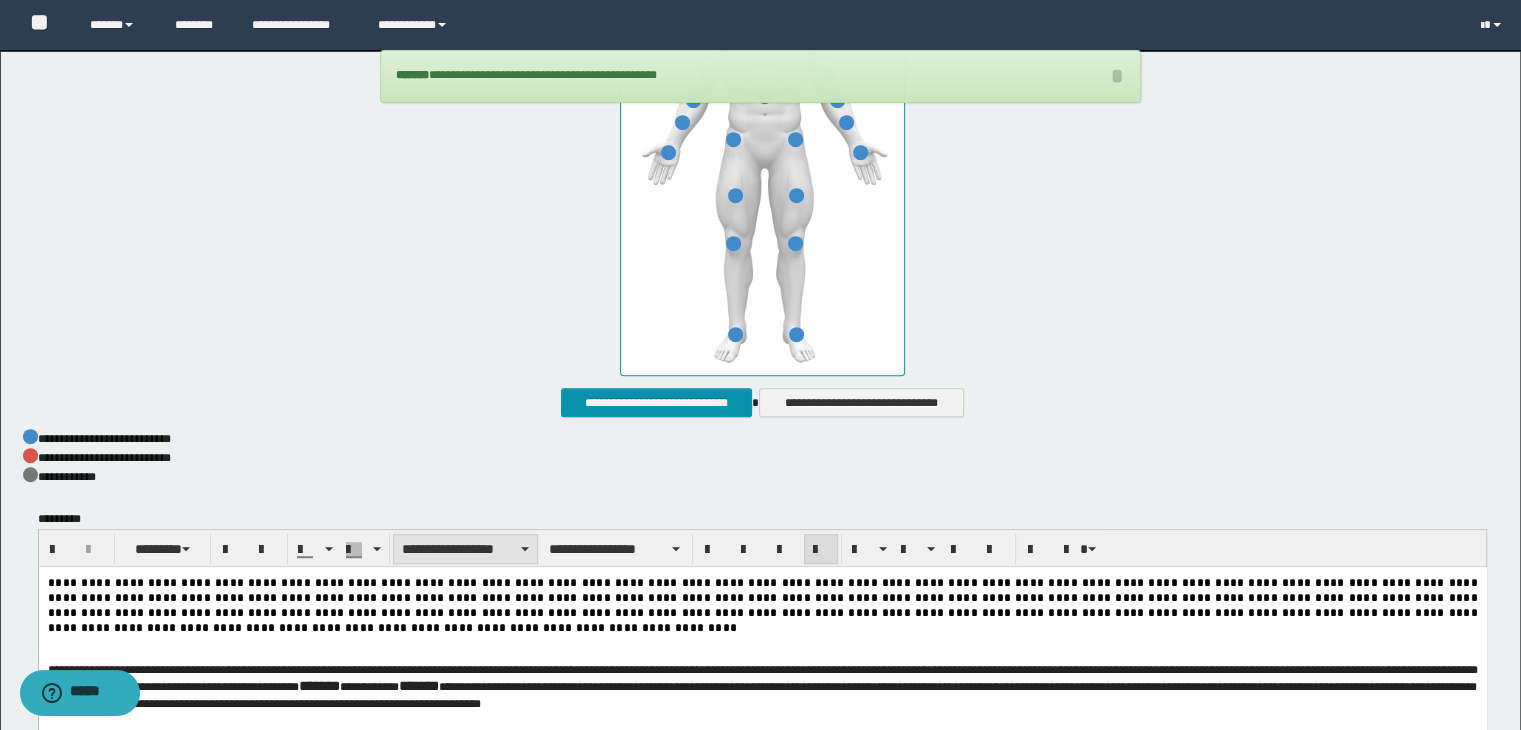 click on "**********" at bounding box center (465, 549) 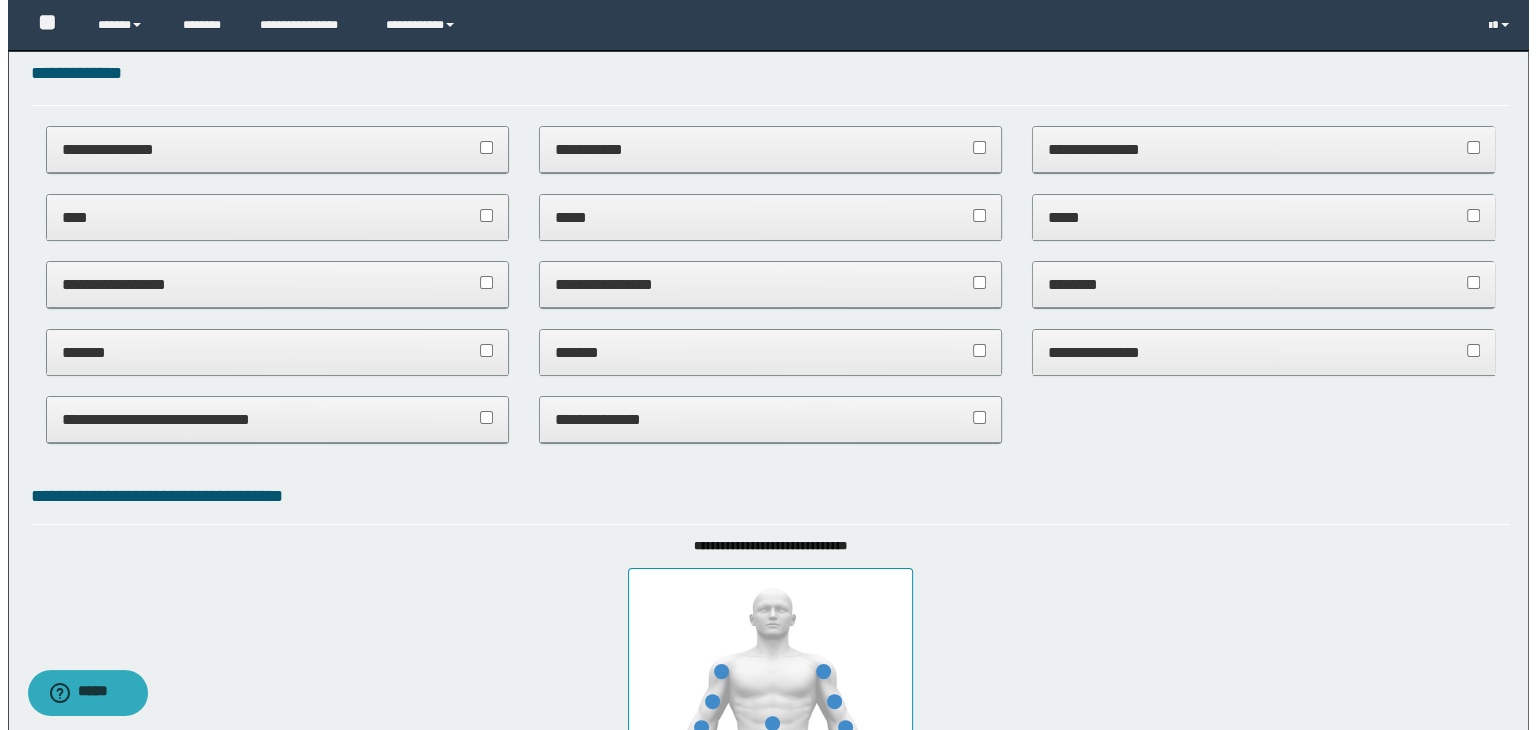 scroll, scrollTop: 0, scrollLeft: 0, axis: both 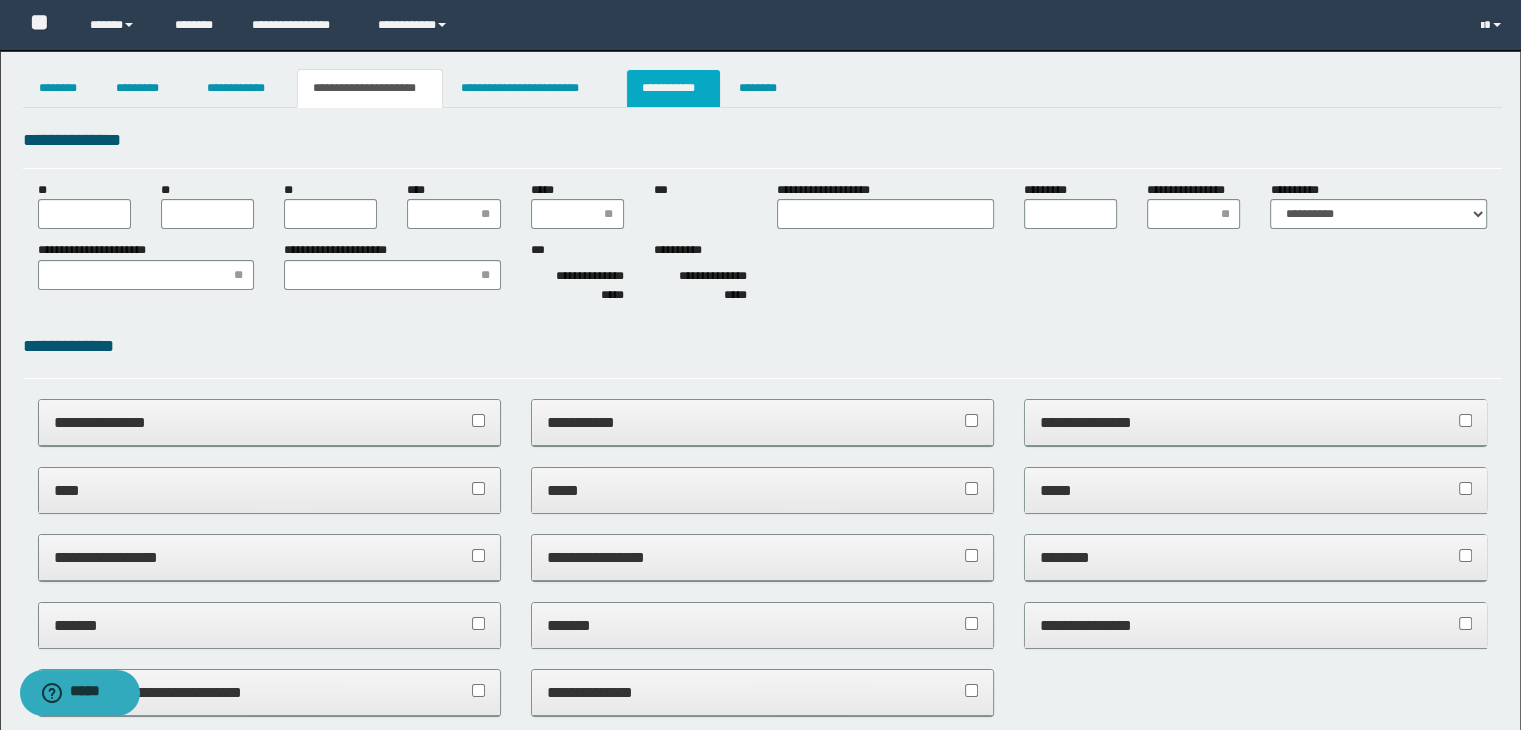 click on "**********" at bounding box center [673, 88] 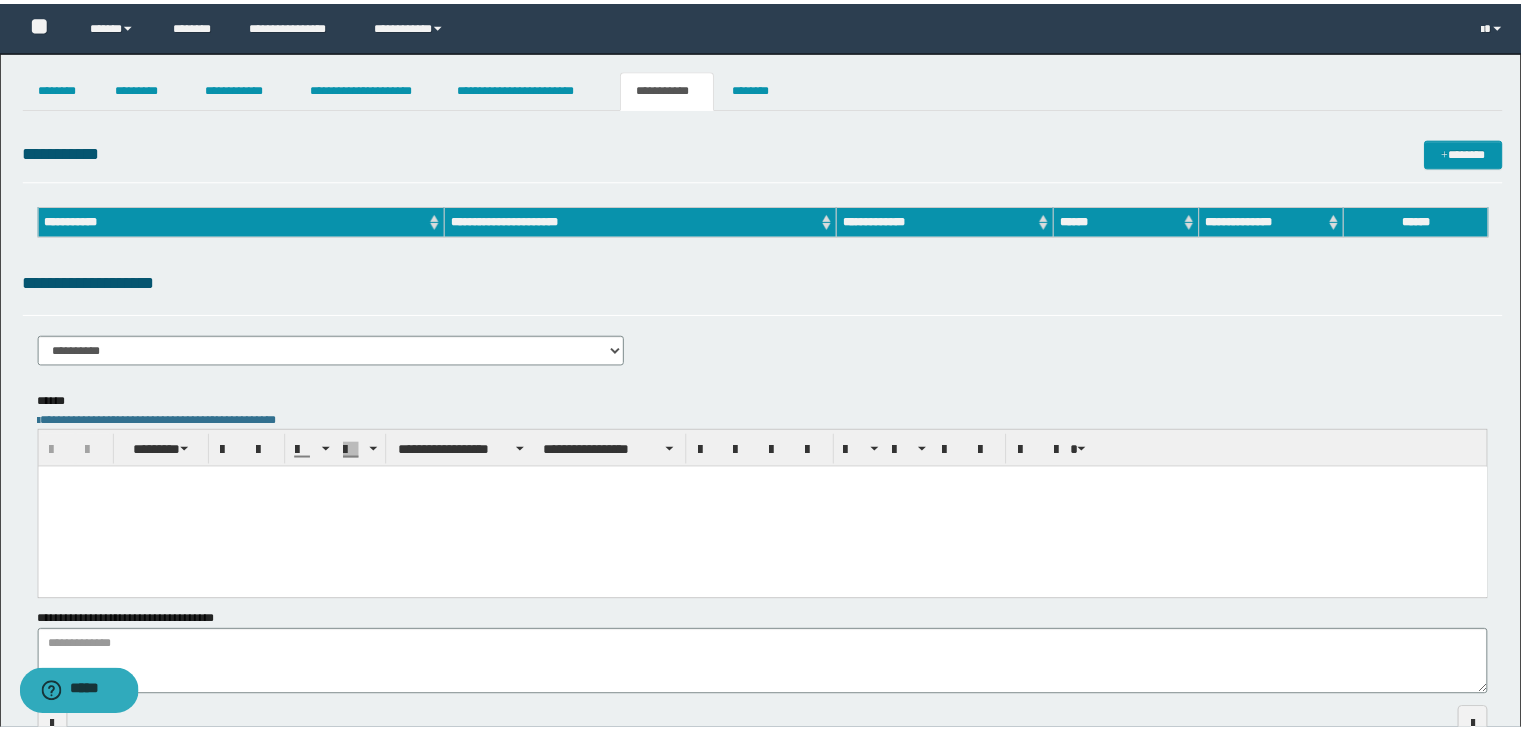scroll, scrollTop: 0, scrollLeft: 0, axis: both 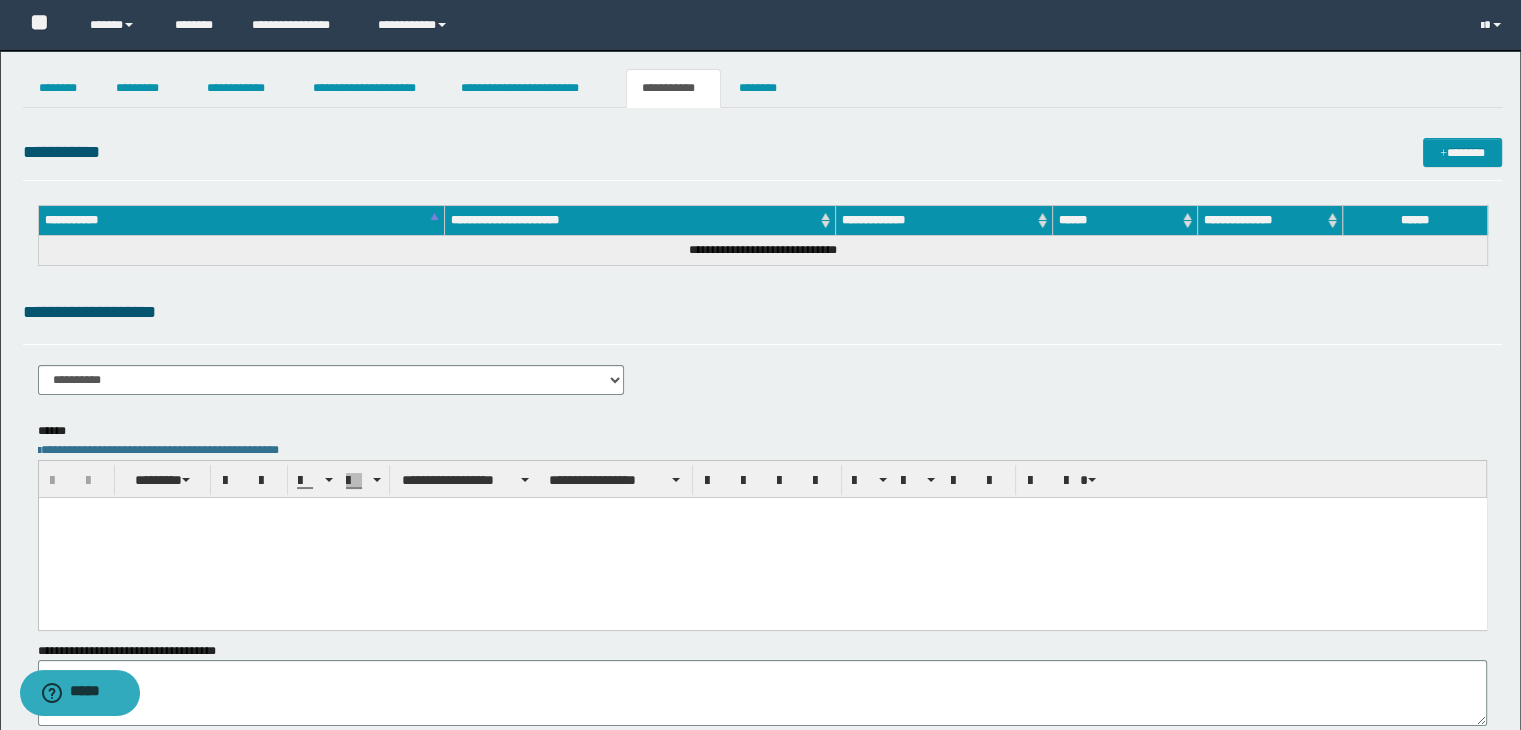 click at bounding box center [762, 537] 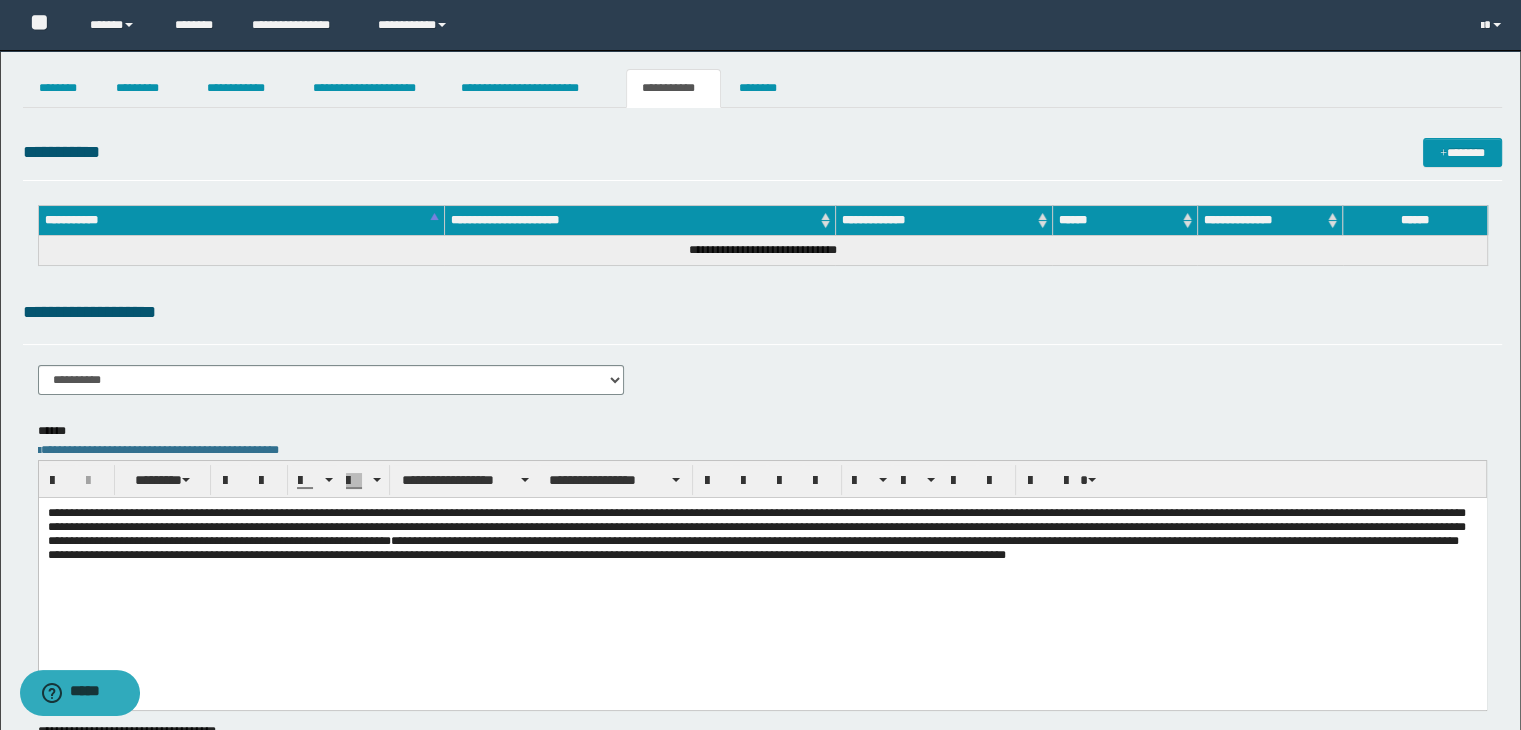 click on "**********" at bounding box center [331, 380] 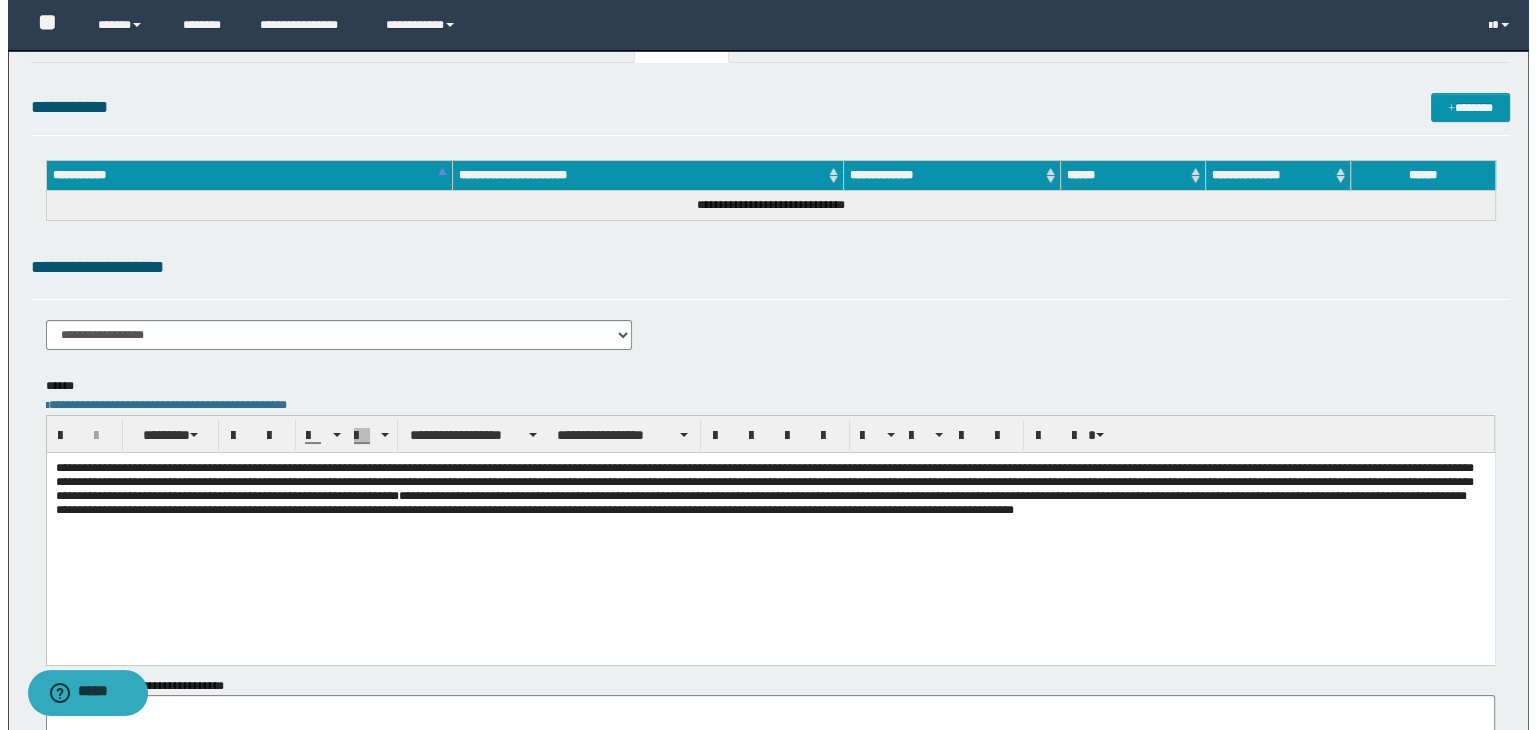 scroll, scrollTop: 0, scrollLeft: 0, axis: both 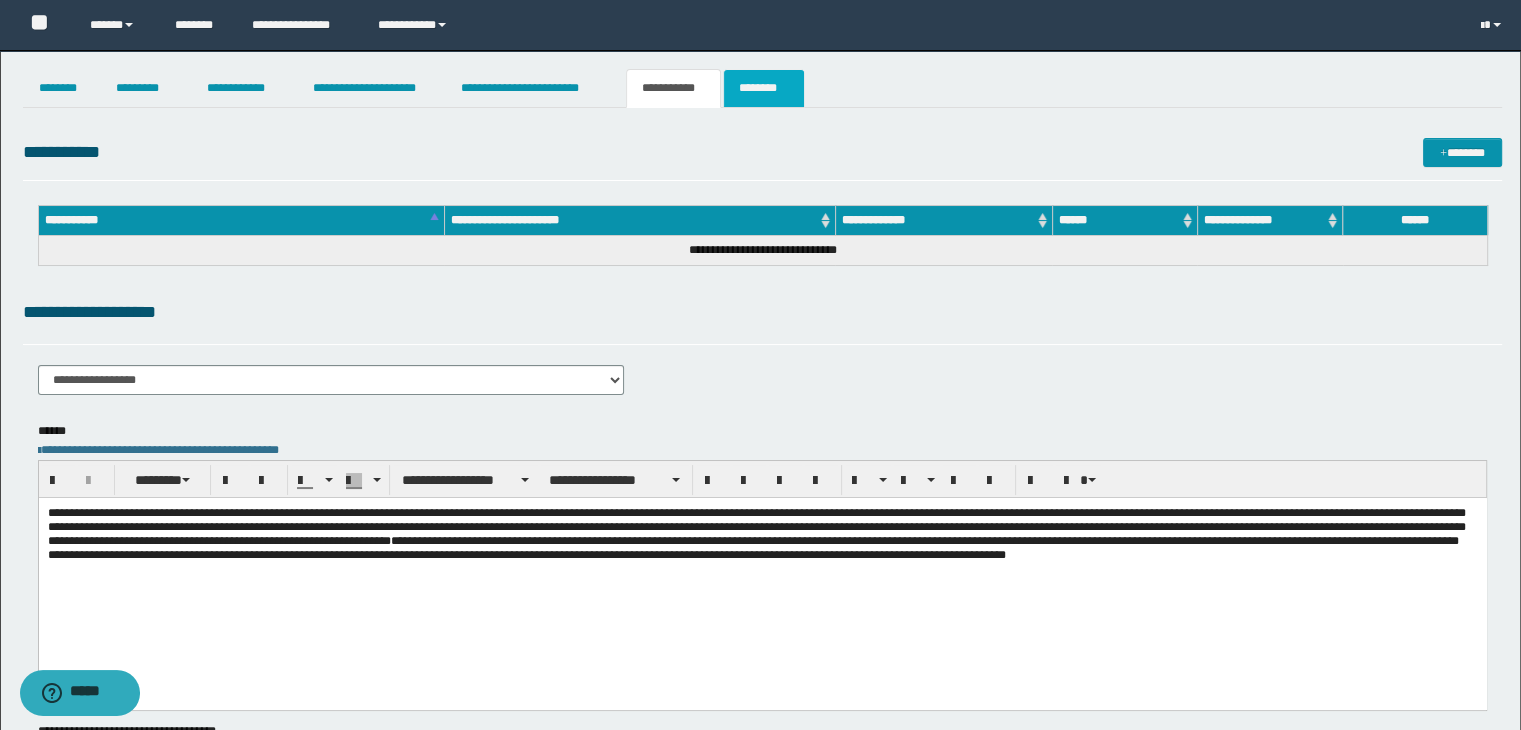 click on "********" at bounding box center (764, 88) 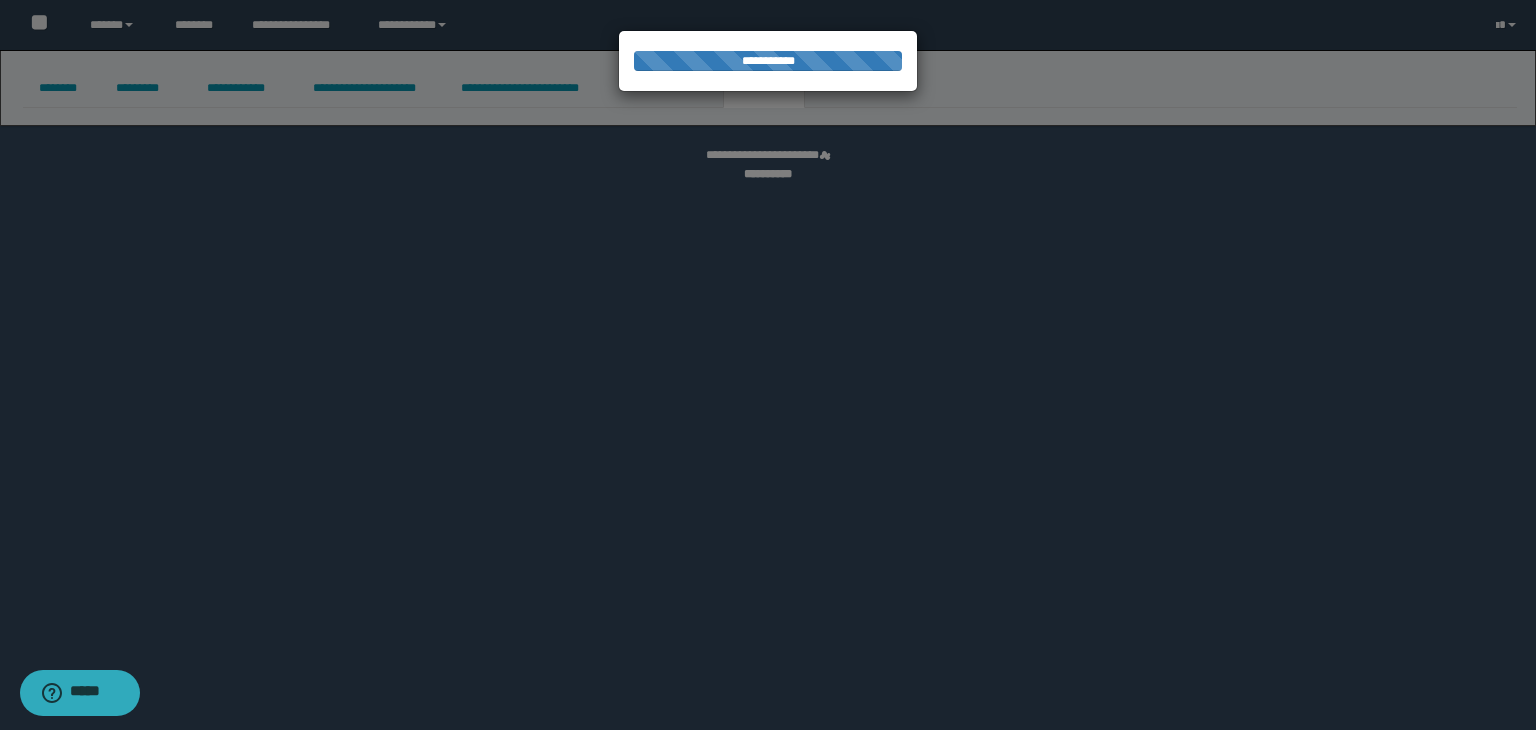 select 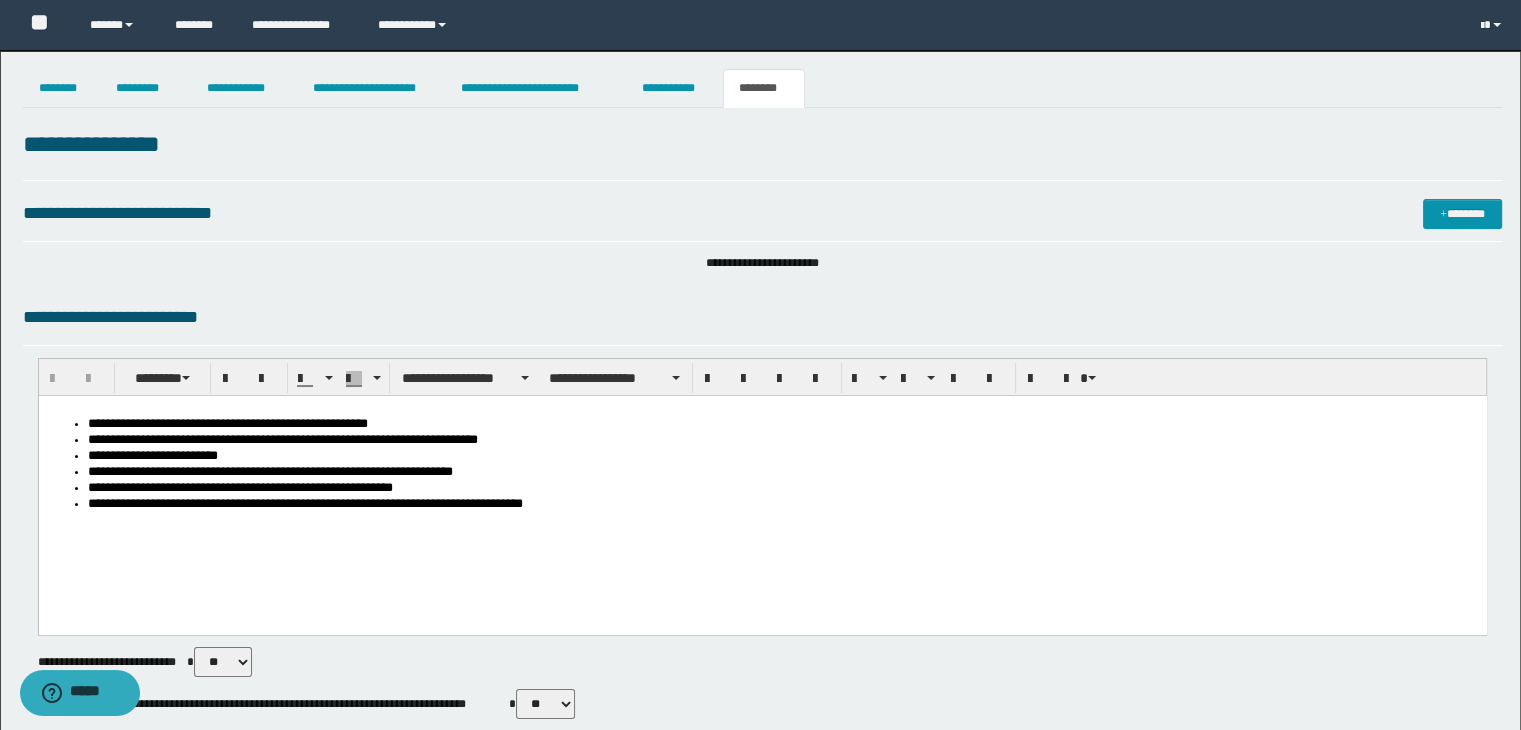 scroll, scrollTop: 300, scrollLeft: 0, axis: vertical 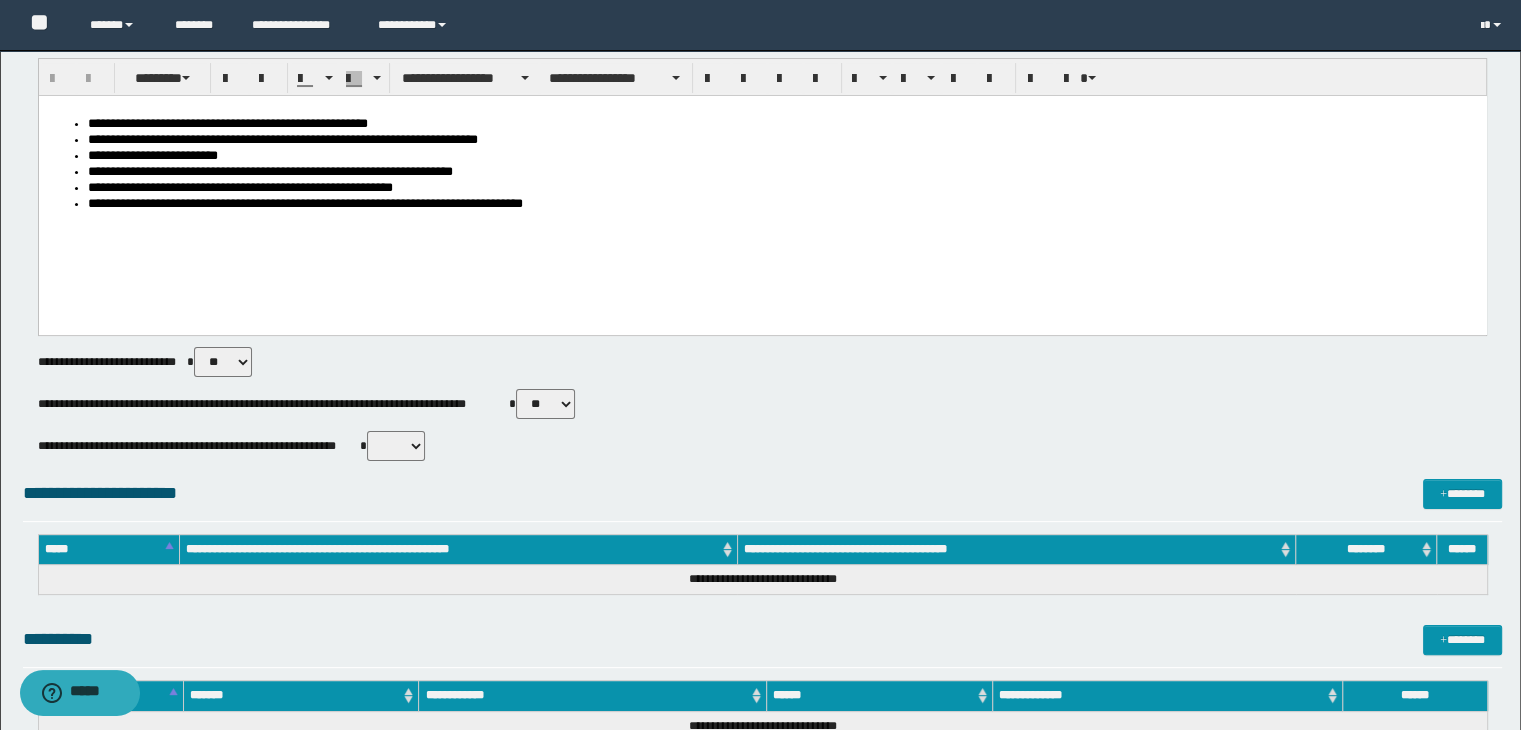 click on "**
**" at bounding box center (545, 404) 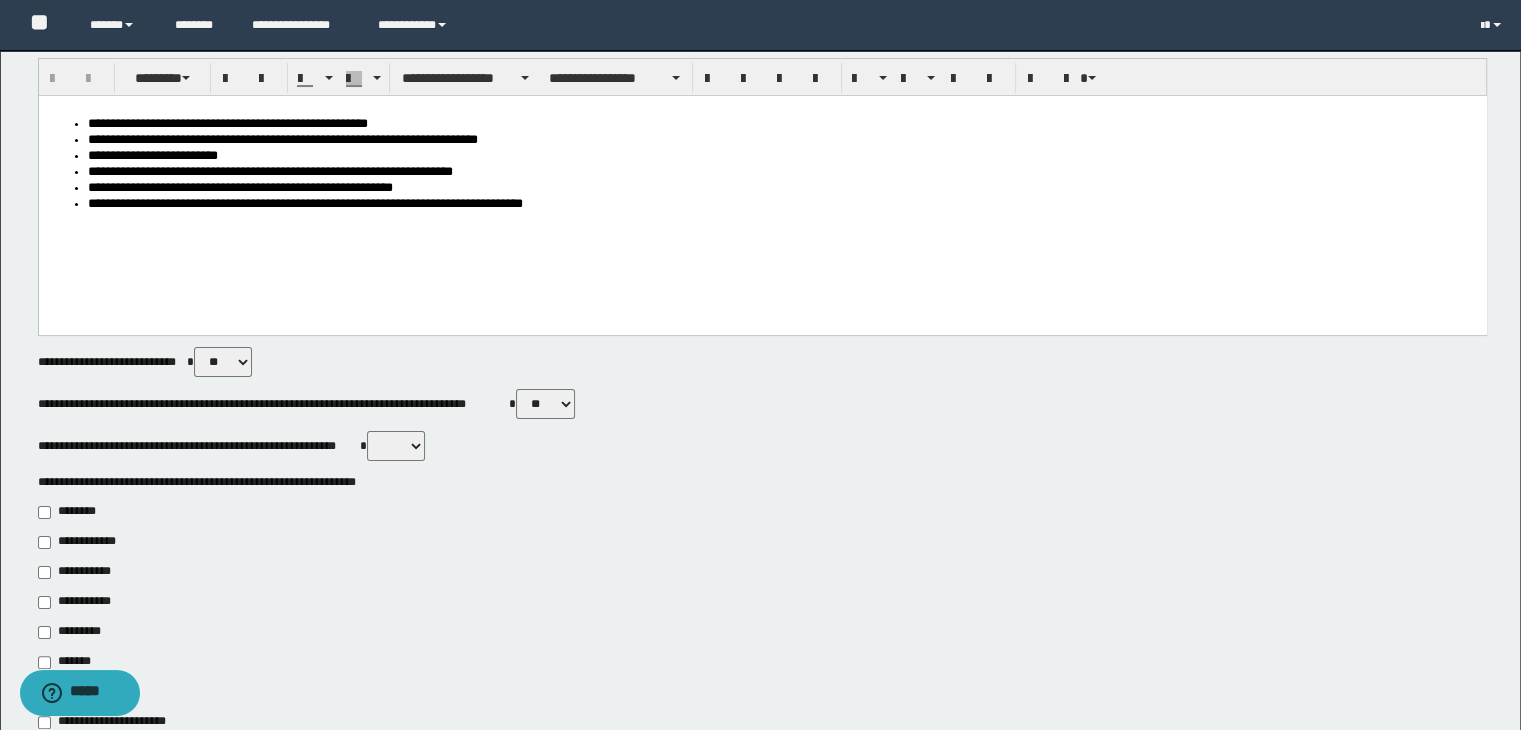 scroll, scrollTop: 600, scrollLeft: 0, axis: vertical 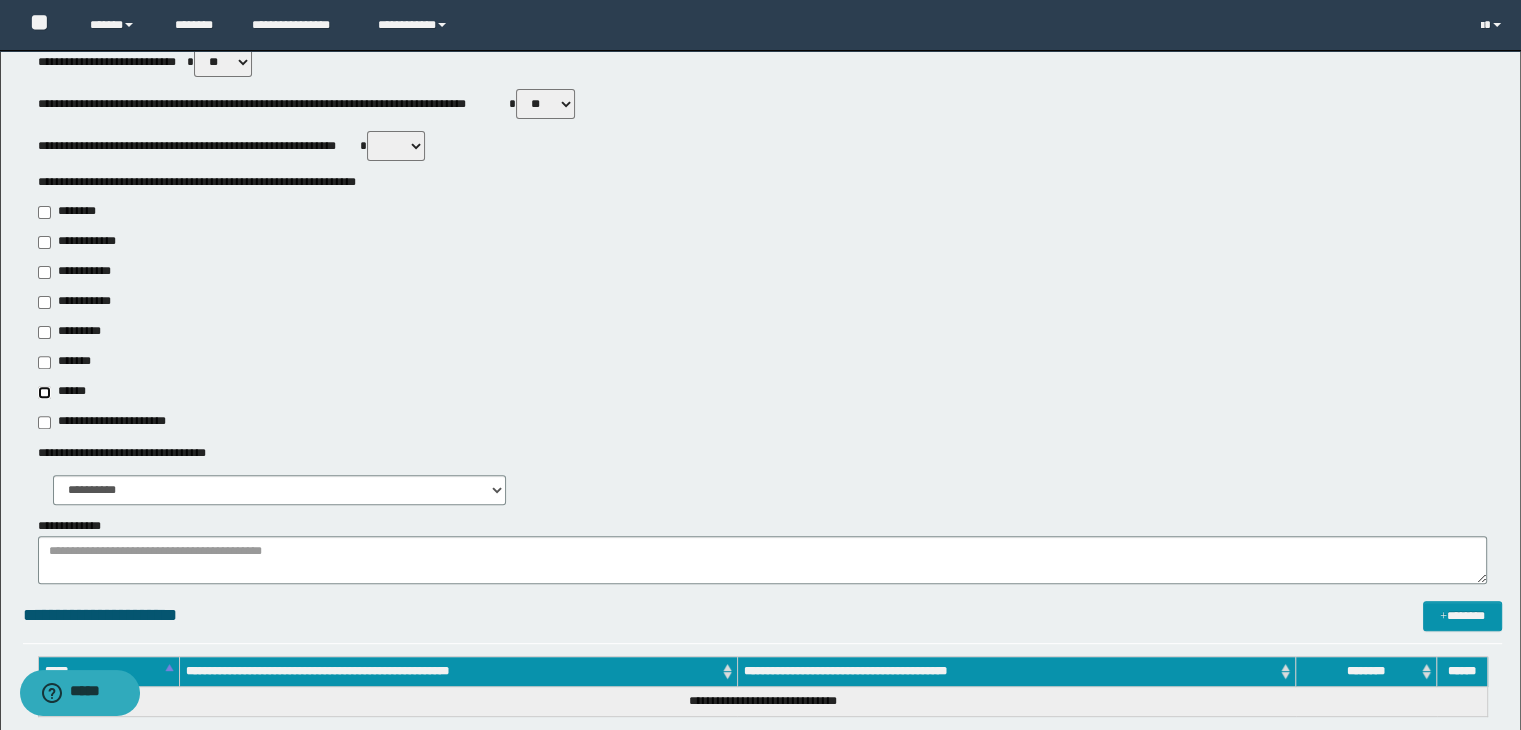 type on "******" 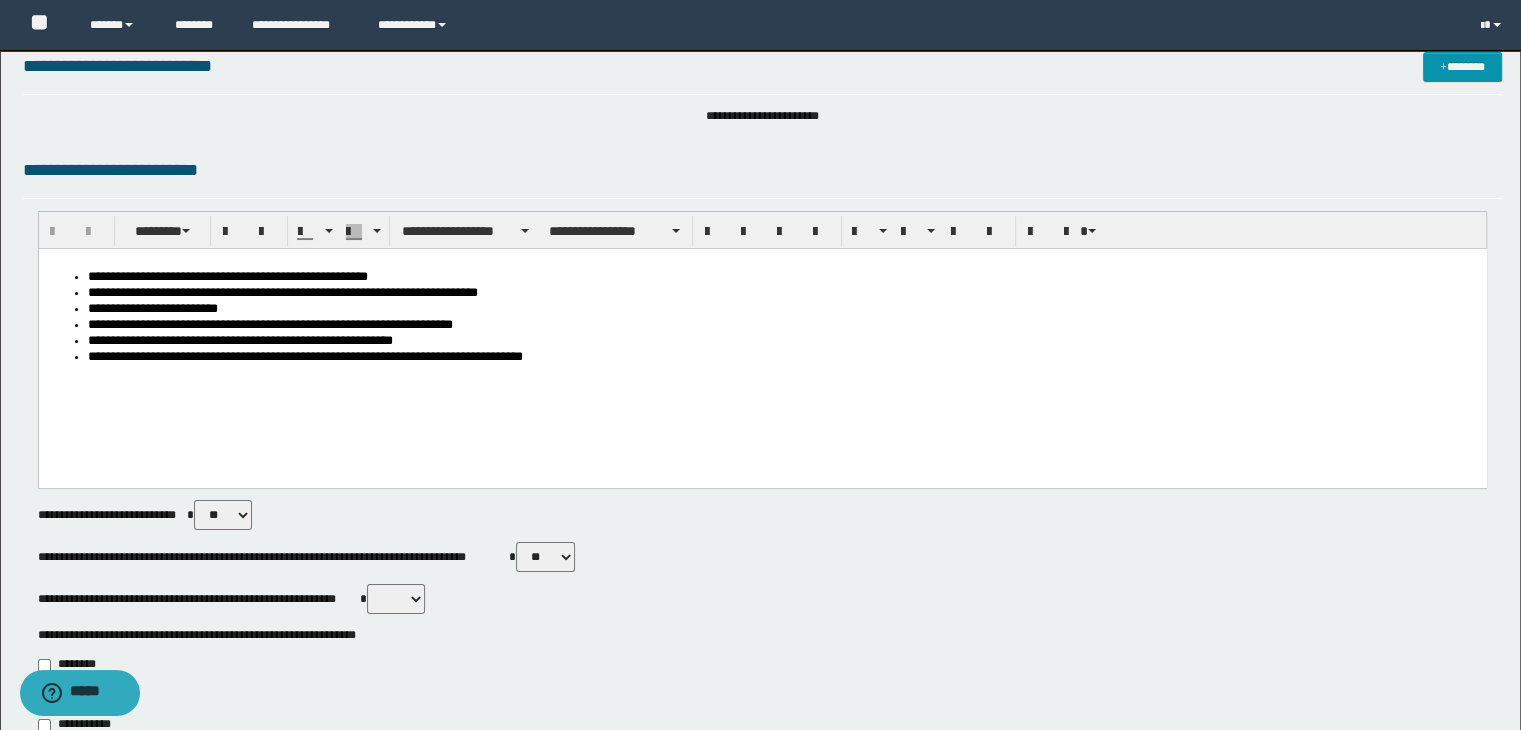 scroll, scrollTop: 0, scrollLeft: 0, axis: both 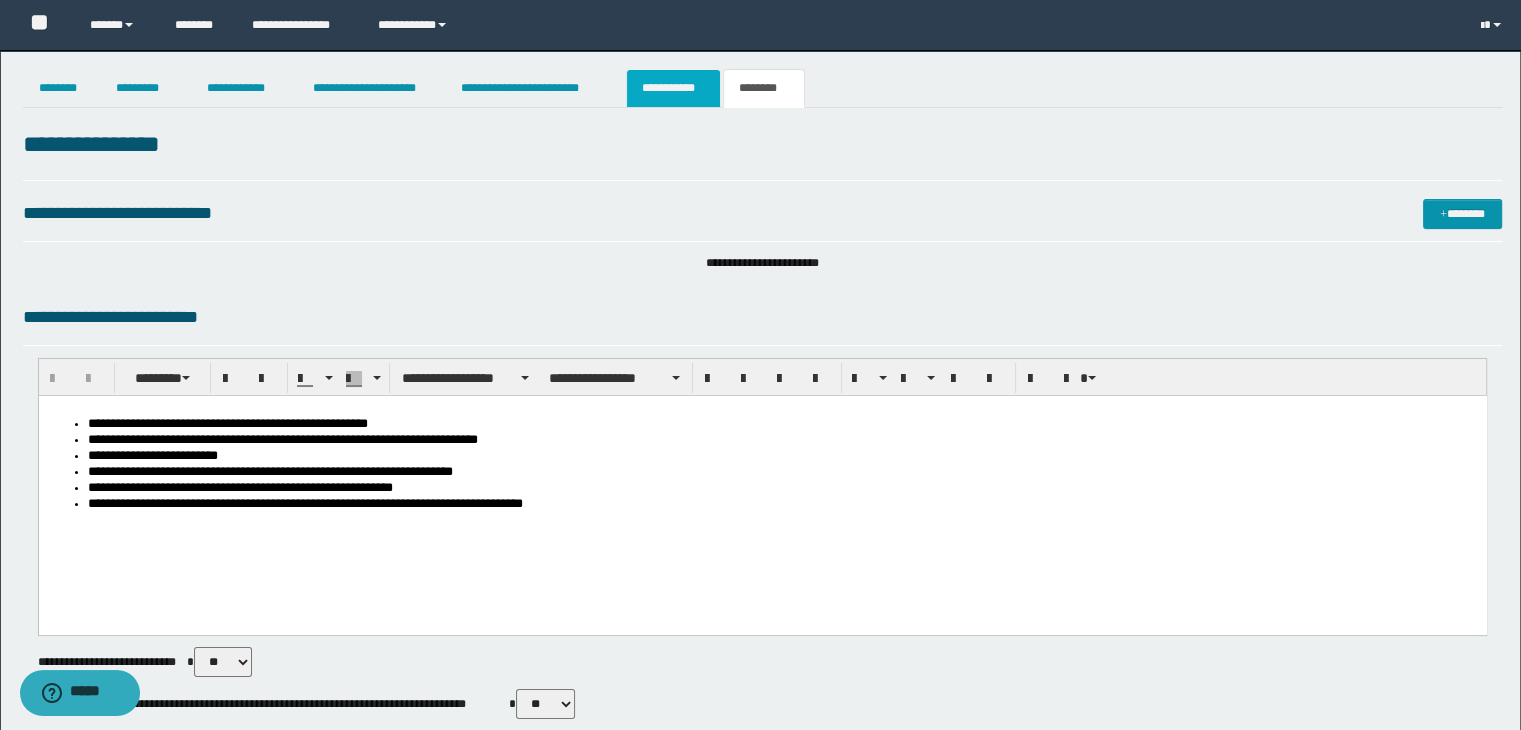 click on "**********" at bounding box center [673, 88] 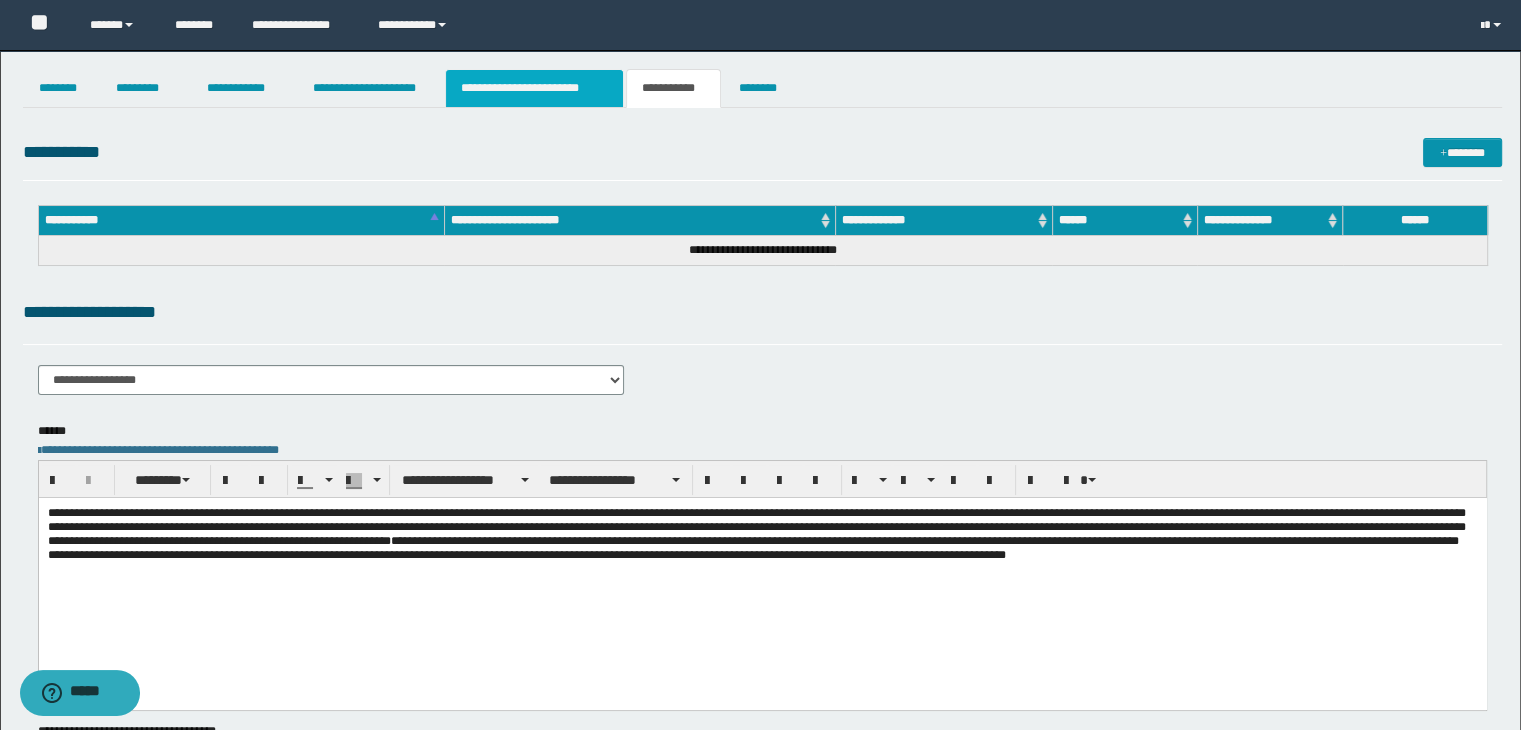 click on "**********" at bounding box center (534, 88) 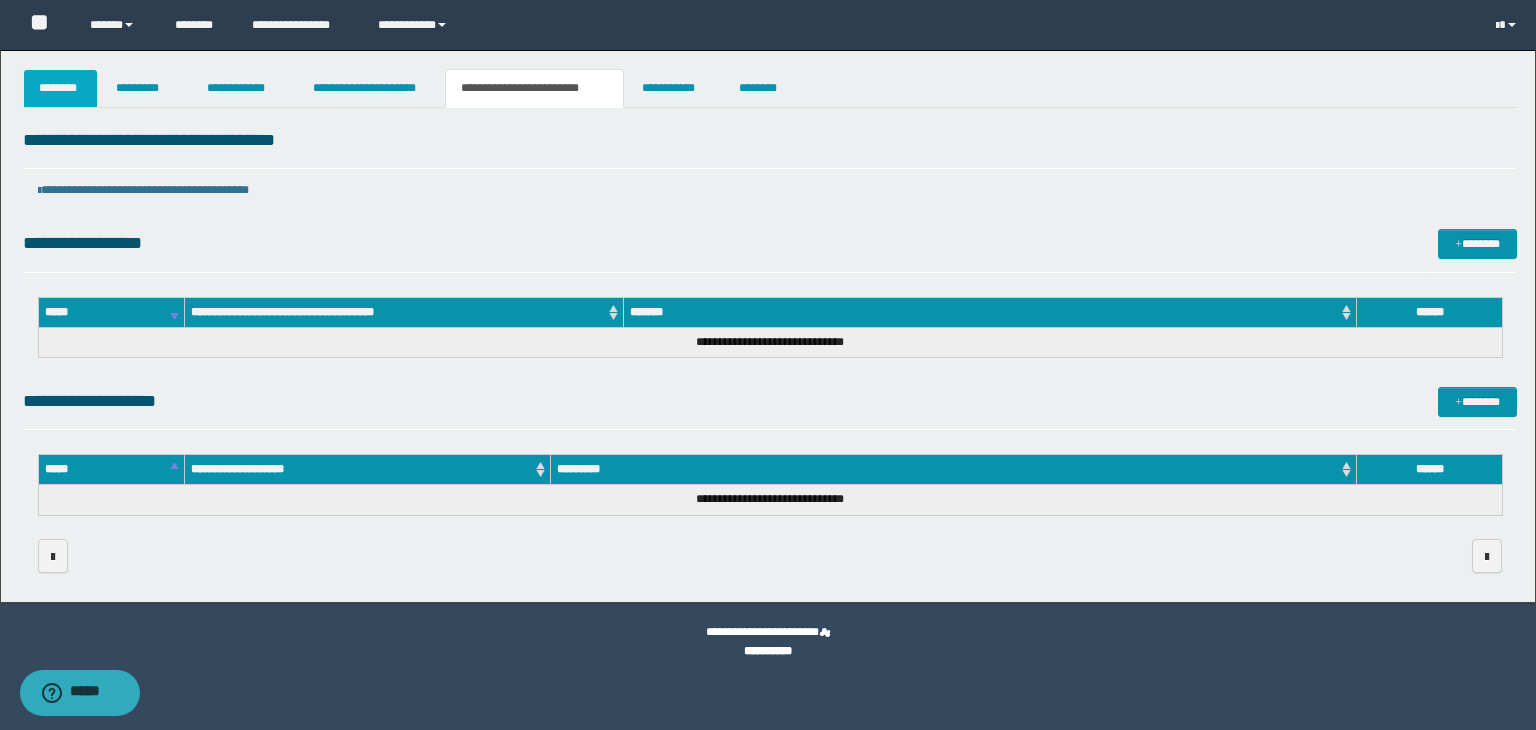 click on "********" at bounding box center [61, 88] 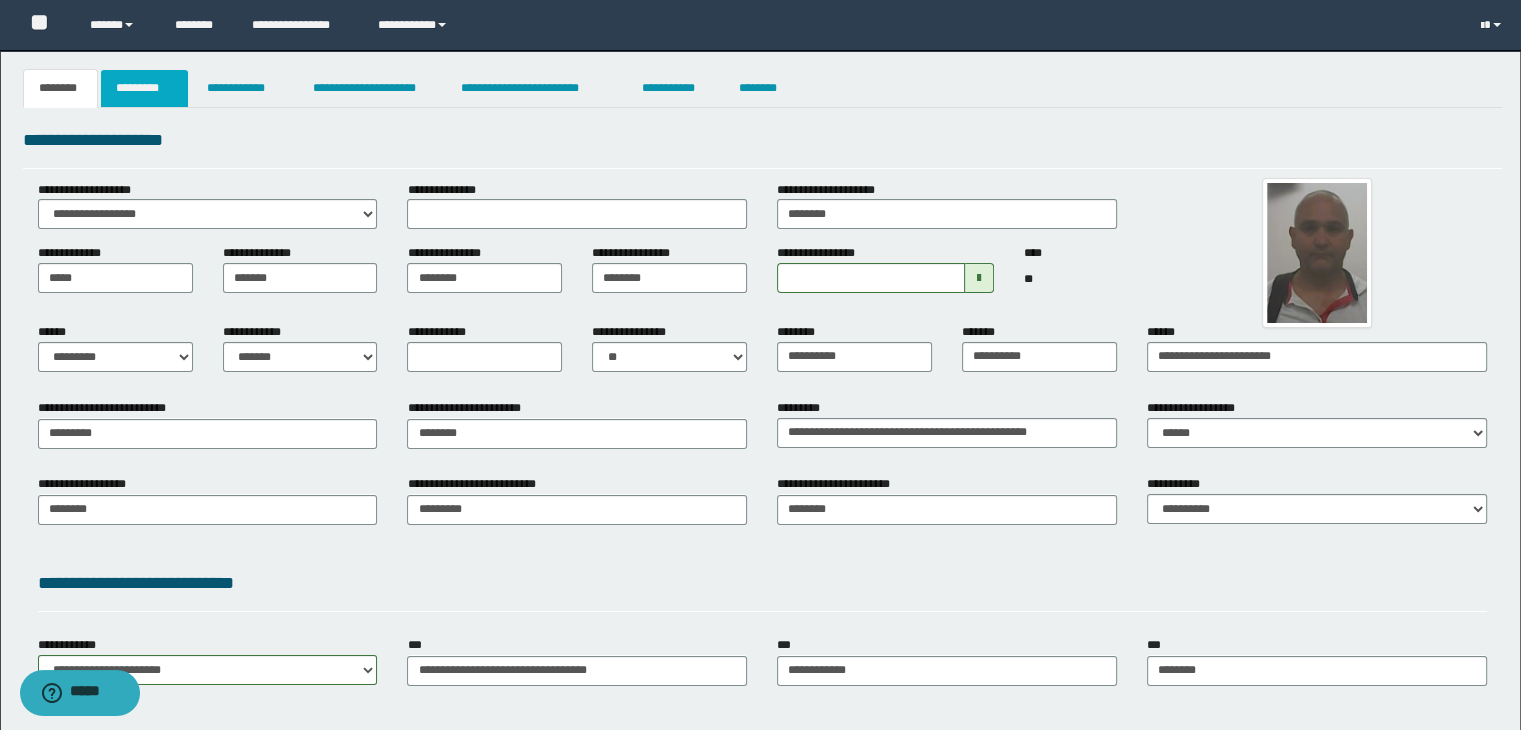 click on "*********" at bounding box center (144, 88) 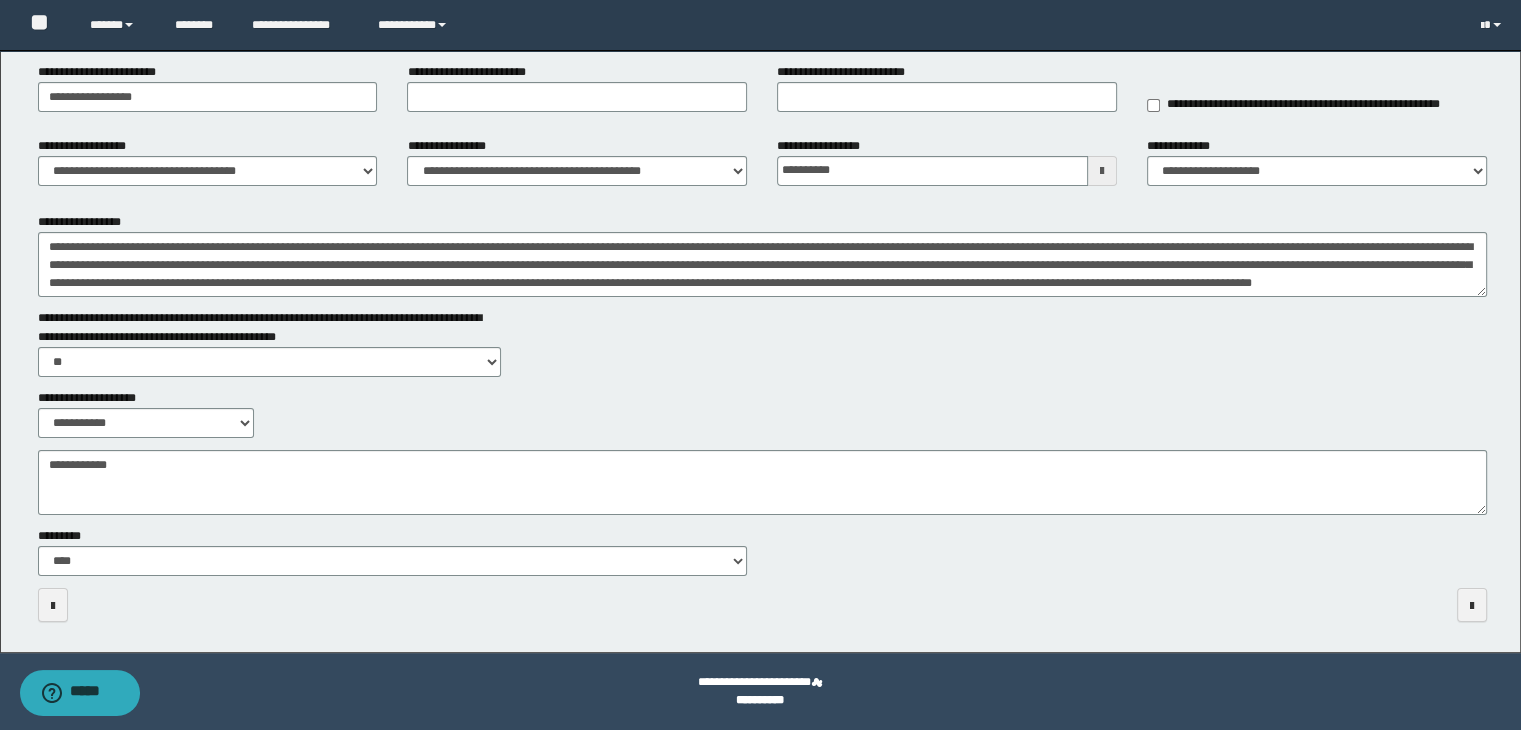 scroll, scrollTop: 0, scrollLeft: 0, axis: both 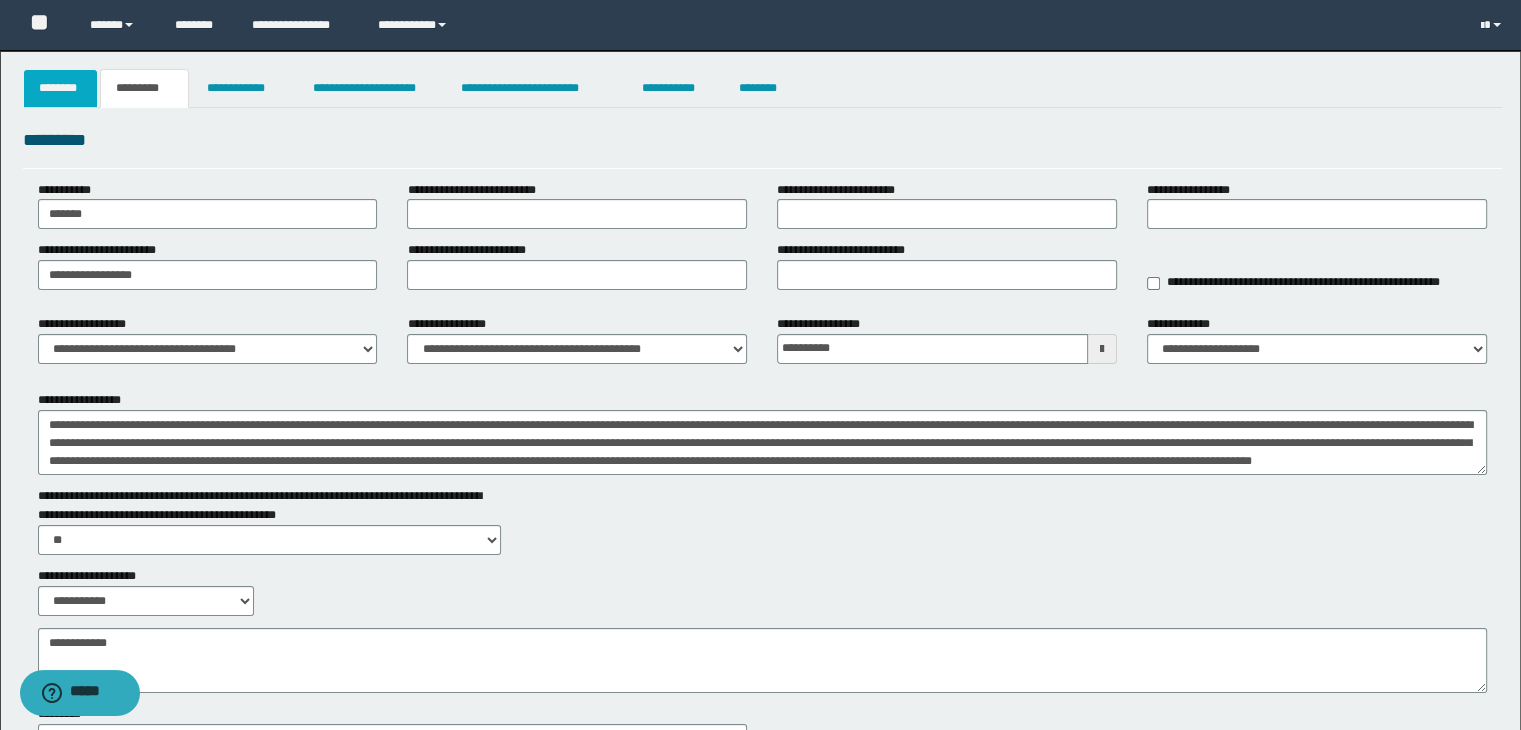 click on "********" at bounding box center (61, 88) 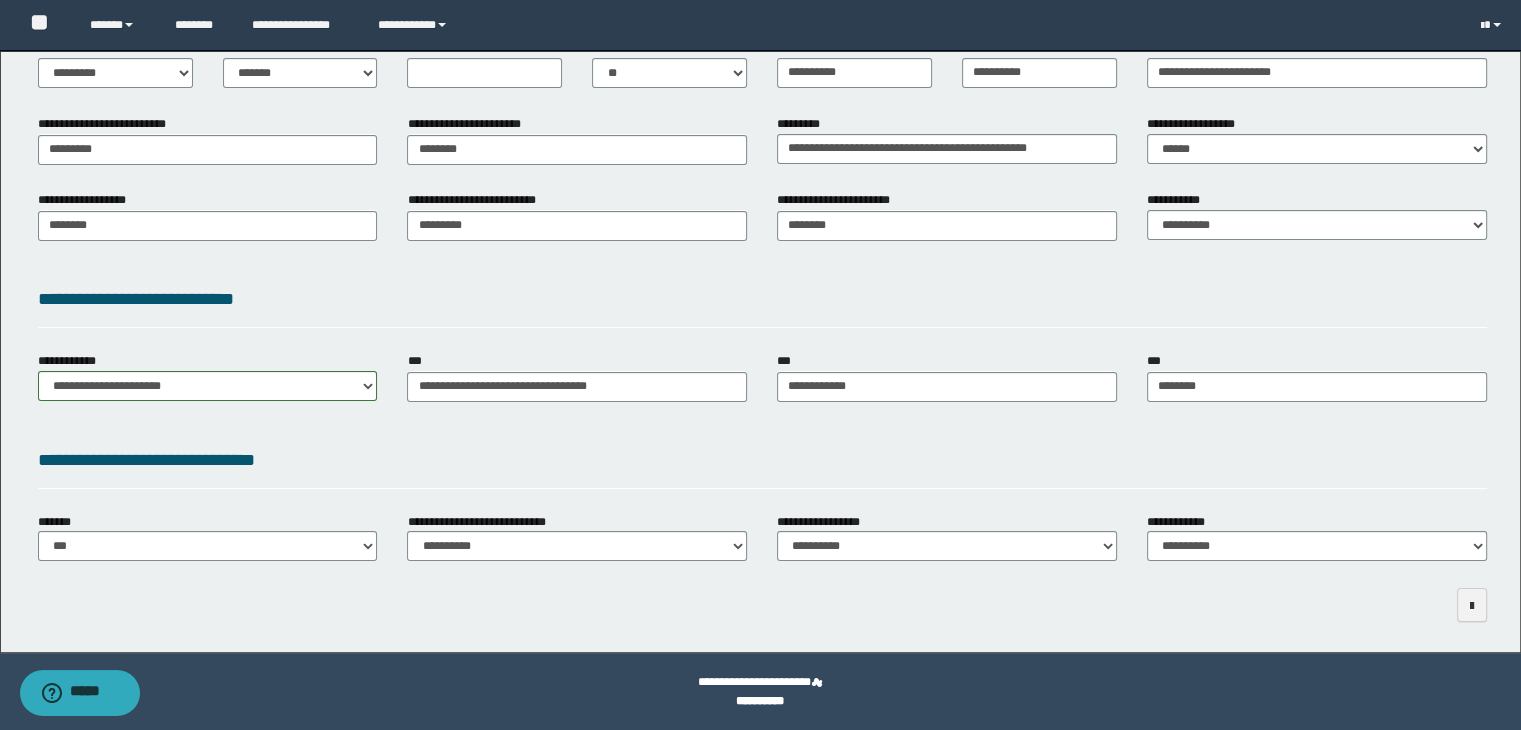 scroll, scrollTop: 0, scrollLeft: 0, axis: both 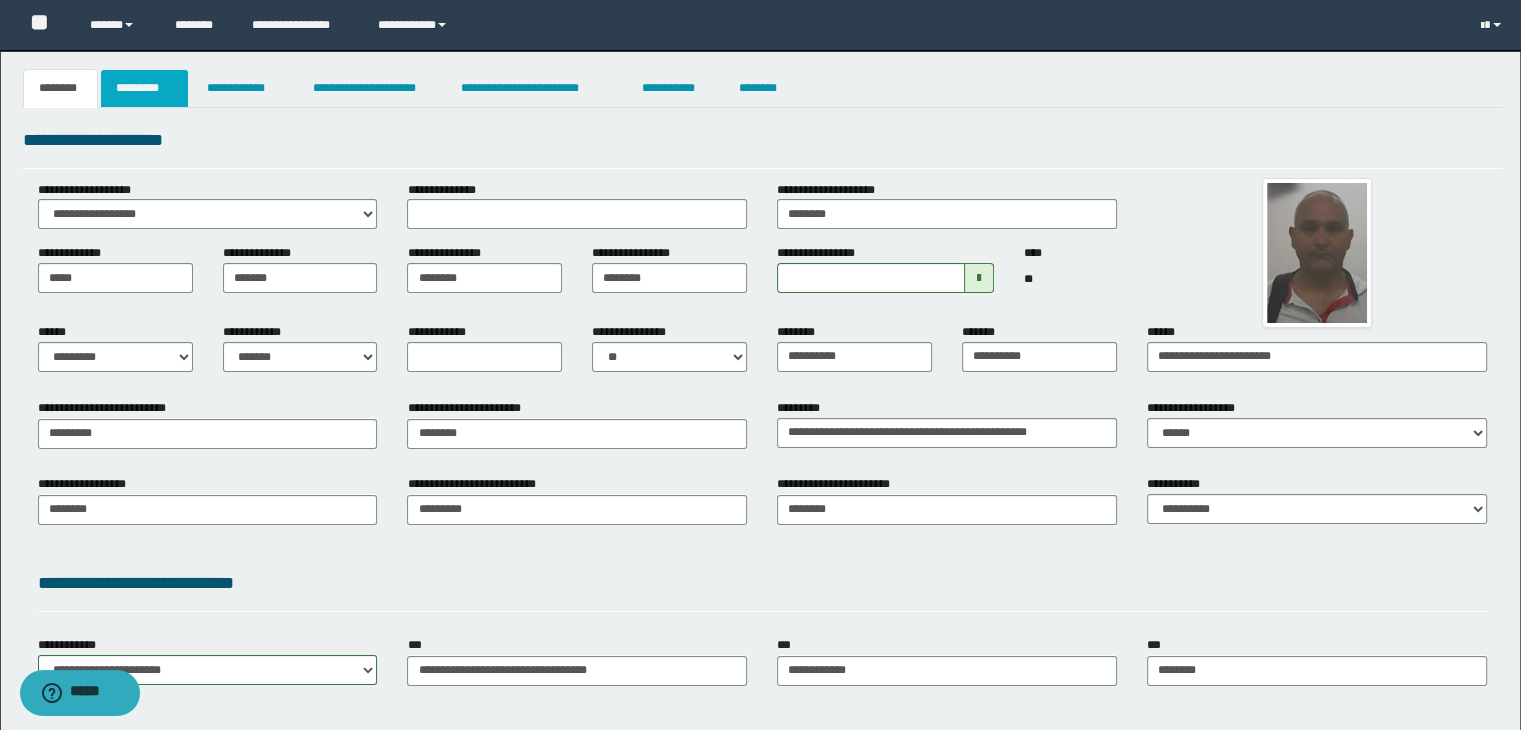click on "*********" at bounding box center (144, 88) 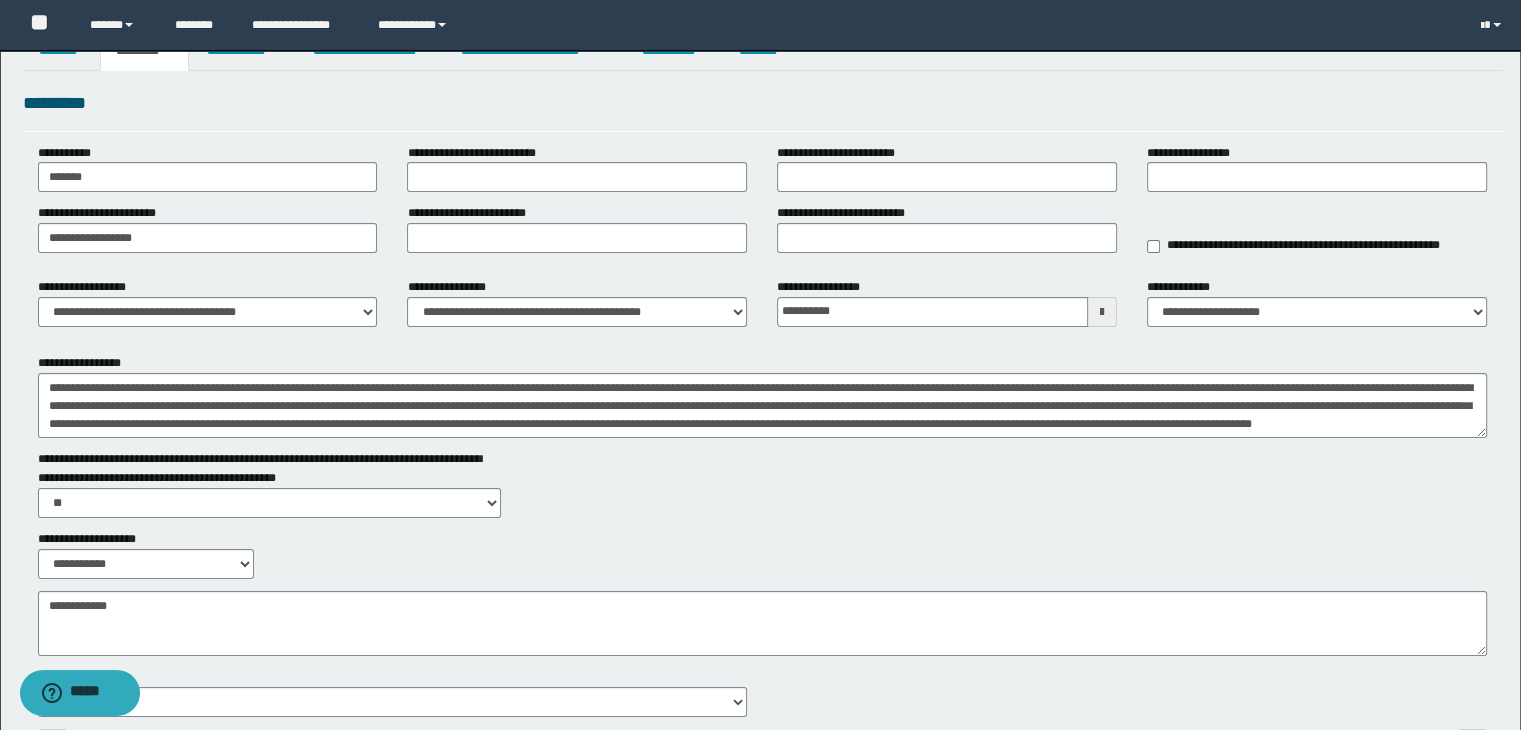 scroll, scrollTop: 0, scrollLeft: 0, axis: both 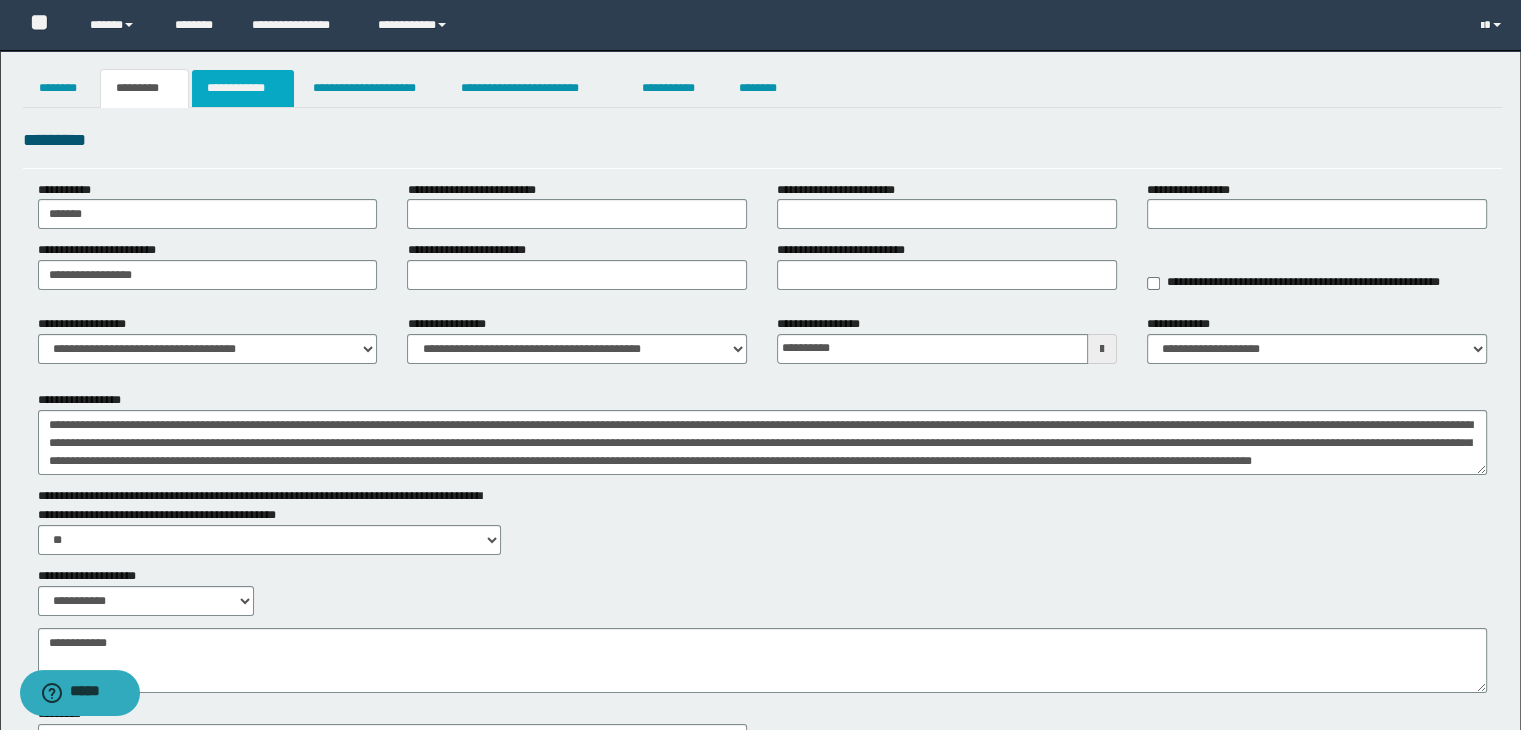 click on "**********" at bounding box center (243, 88) 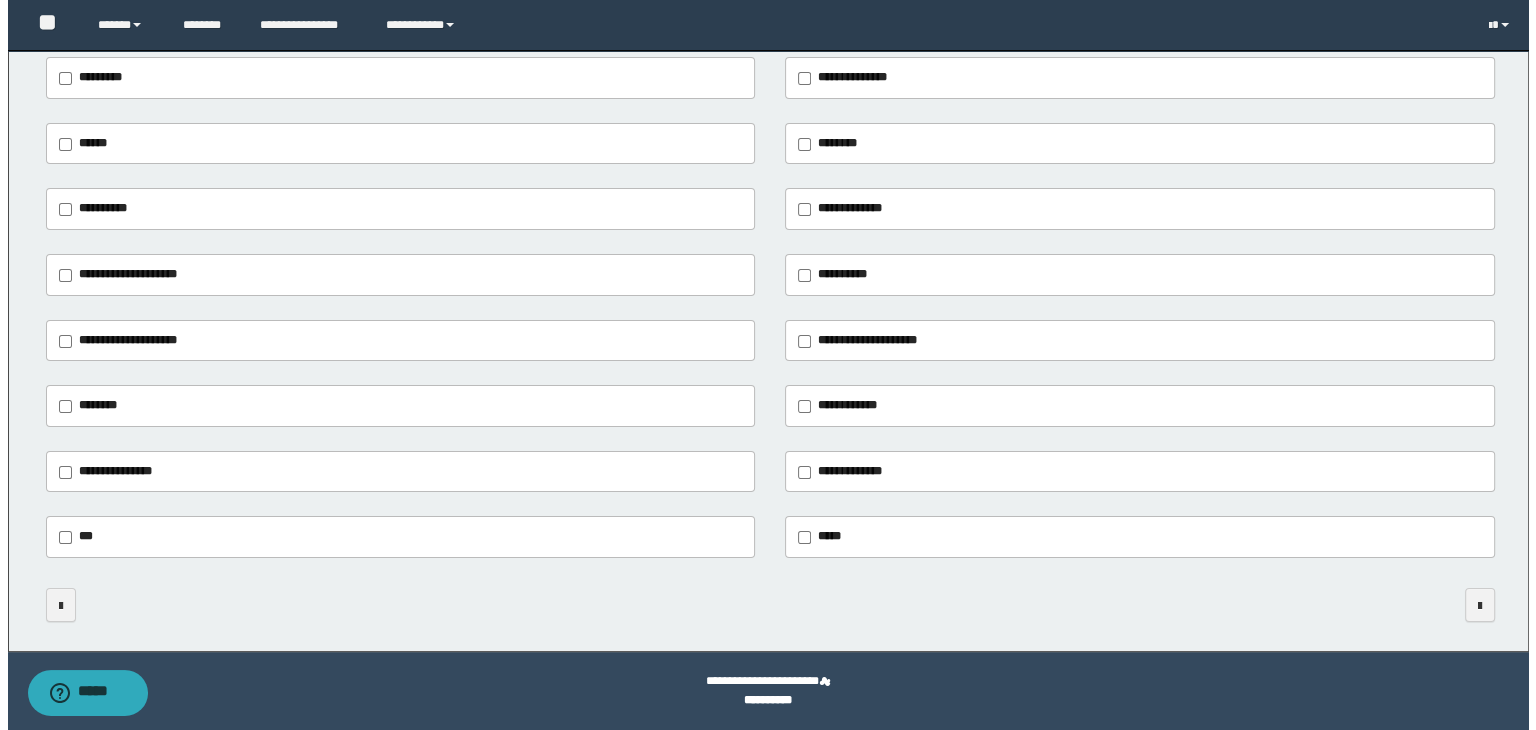 scroll, scrollTop: 0, scrollLeft: 0, axis: both 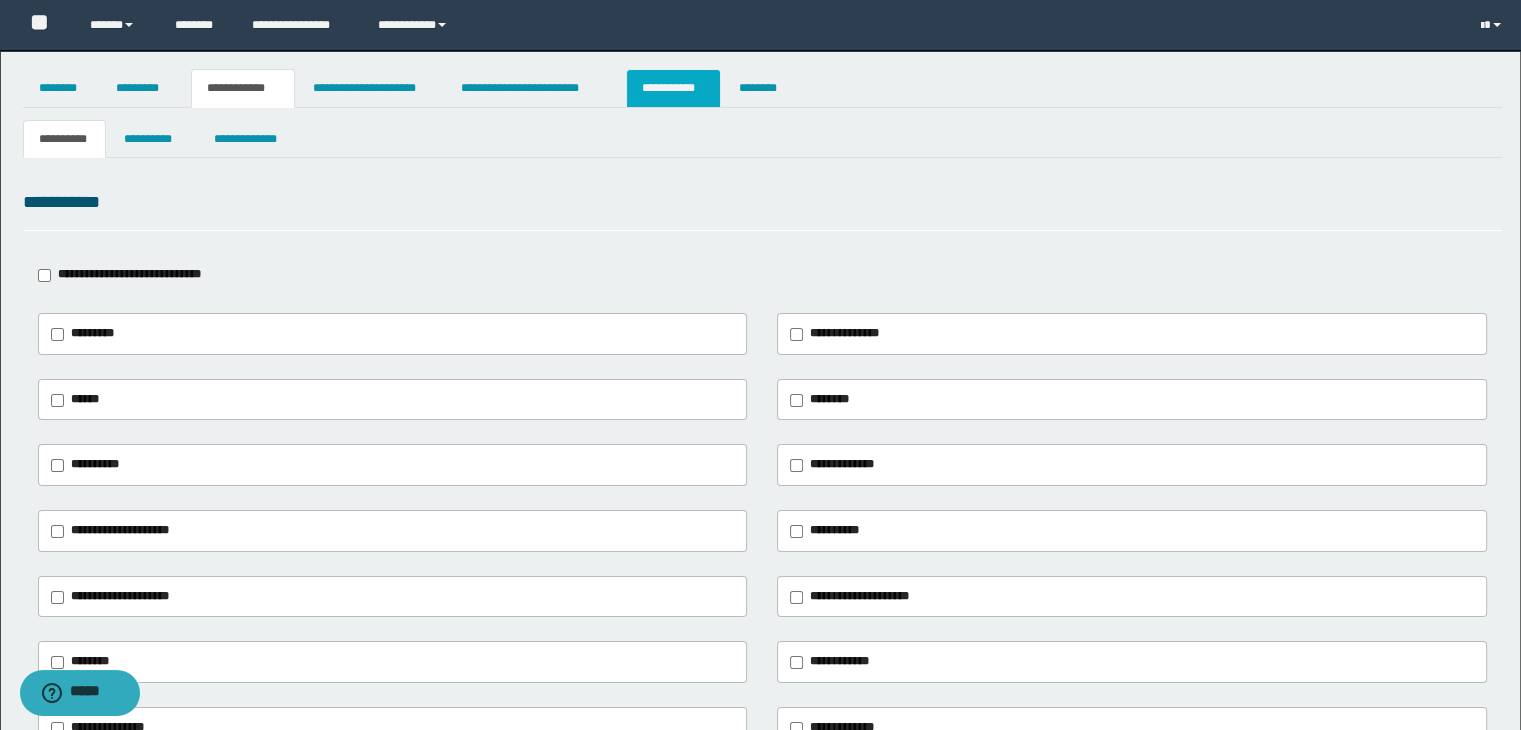 click on "**********" at bounding box center (673, 88) 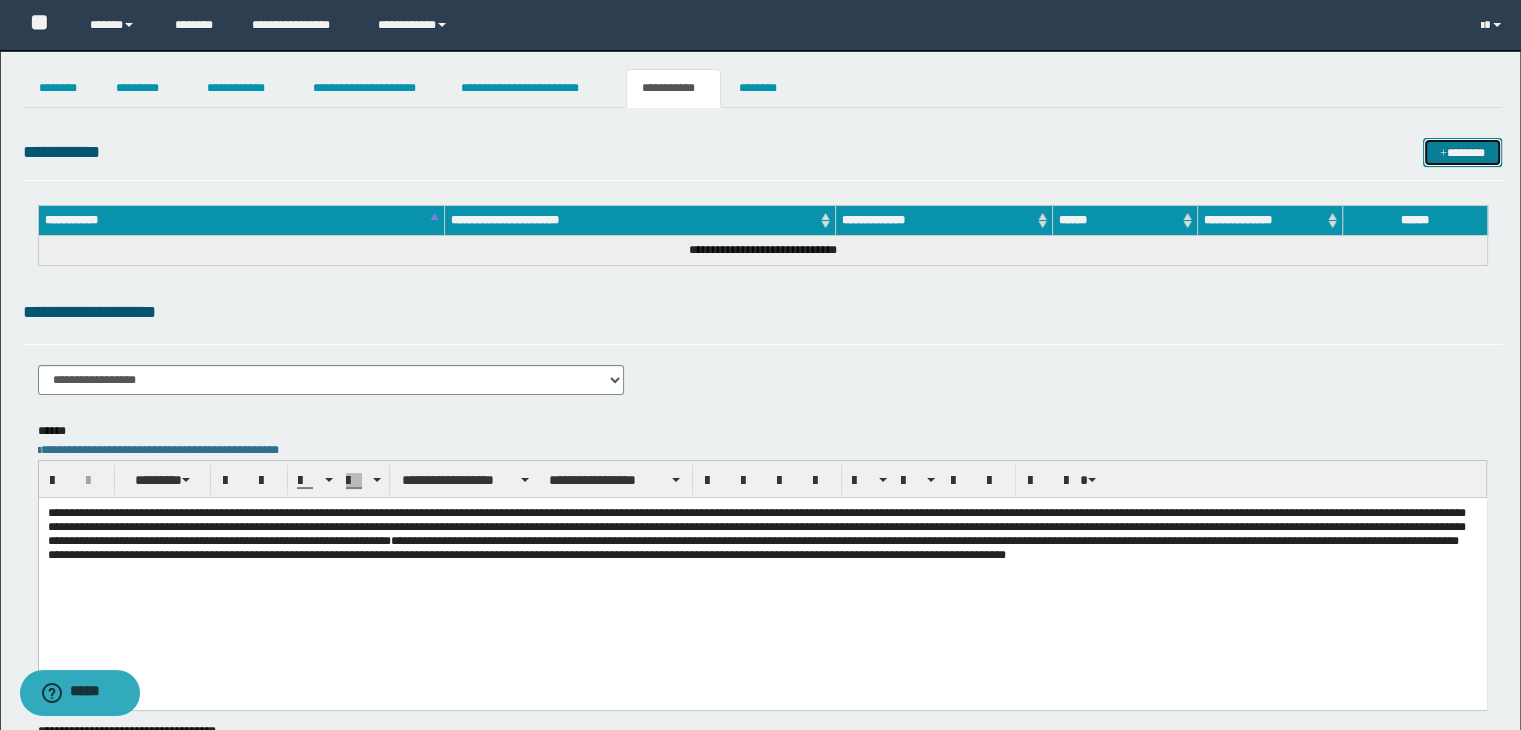 click on "*******" at bounding box center (1462, 153) 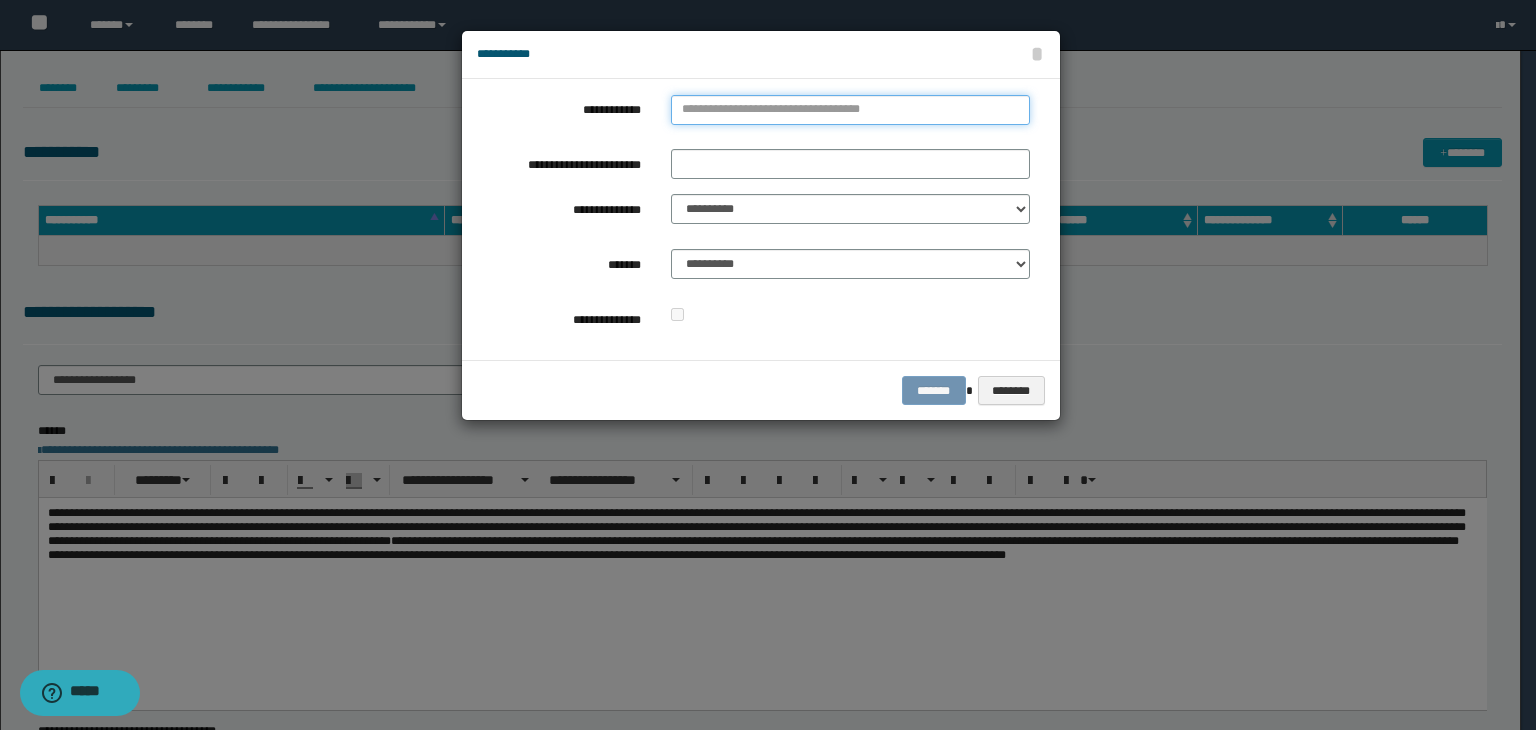 click on "**********" at bounding box center (850, 110) 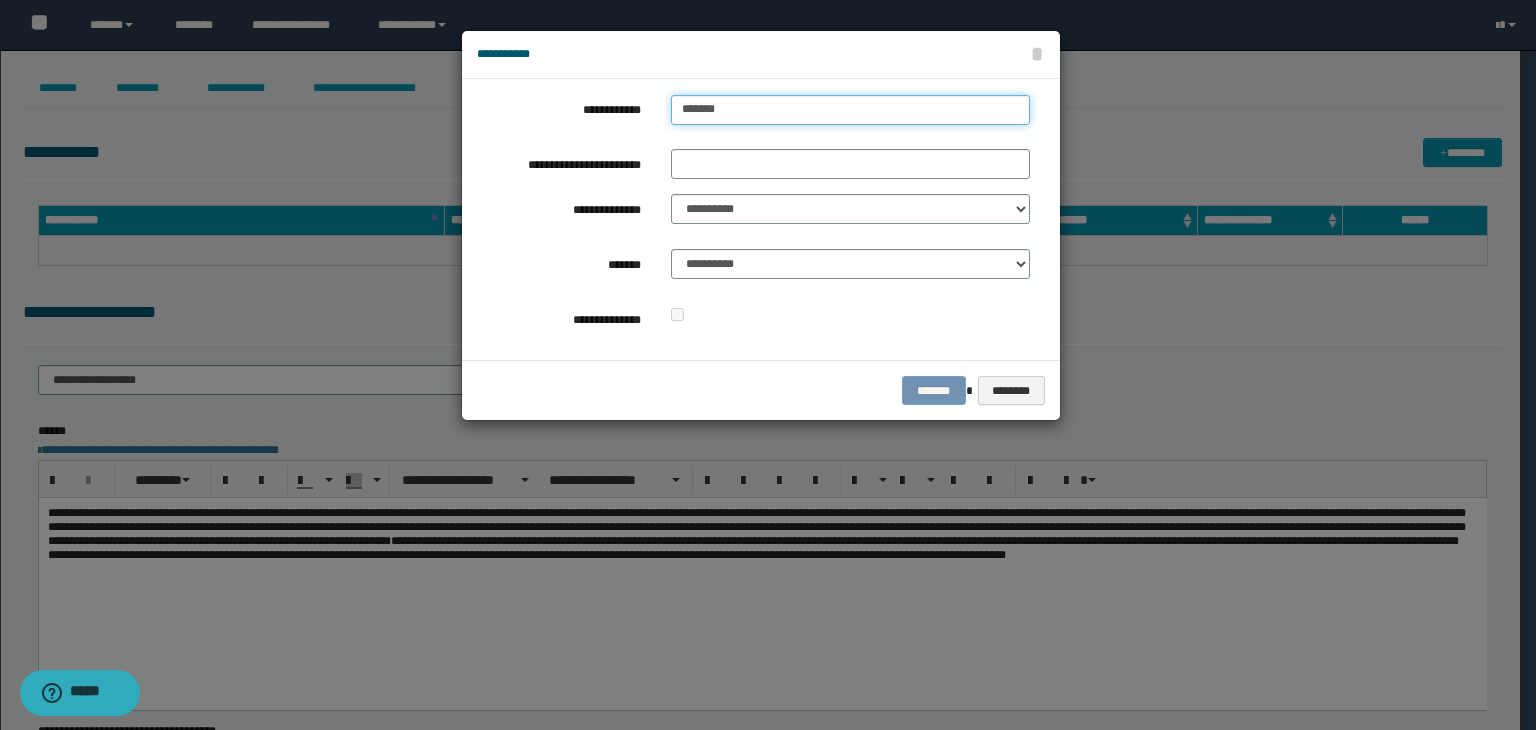 type on "********" 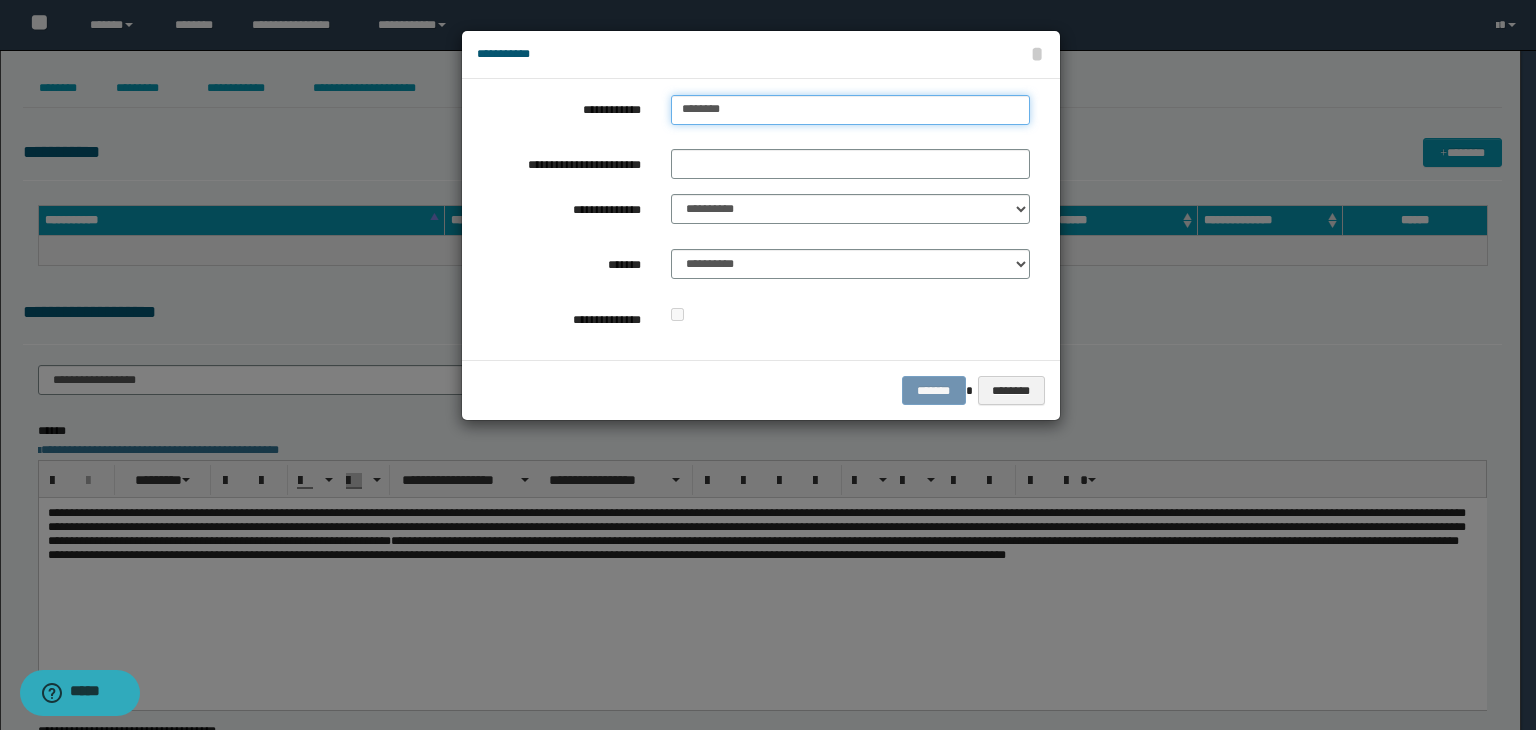 type on "*********" 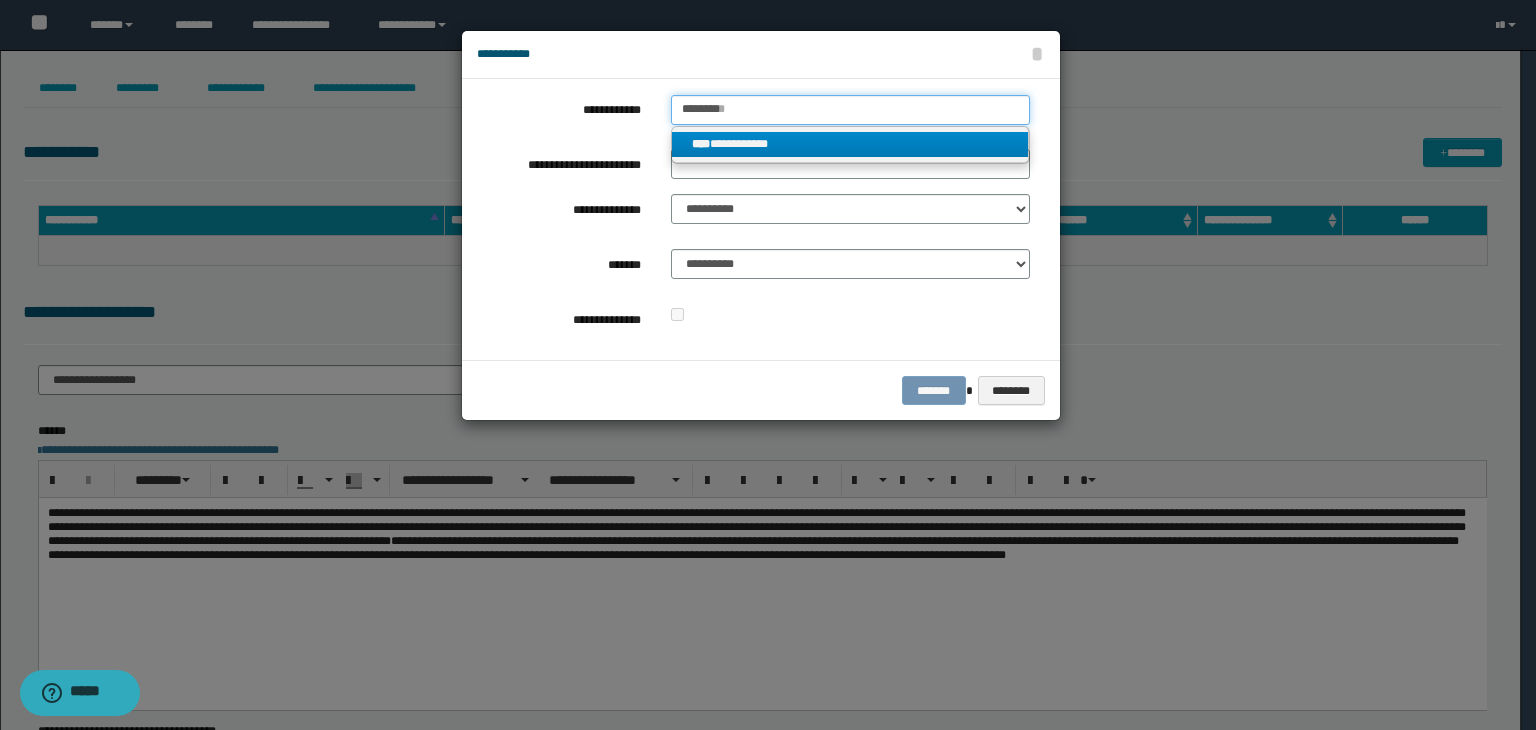 type on "********" 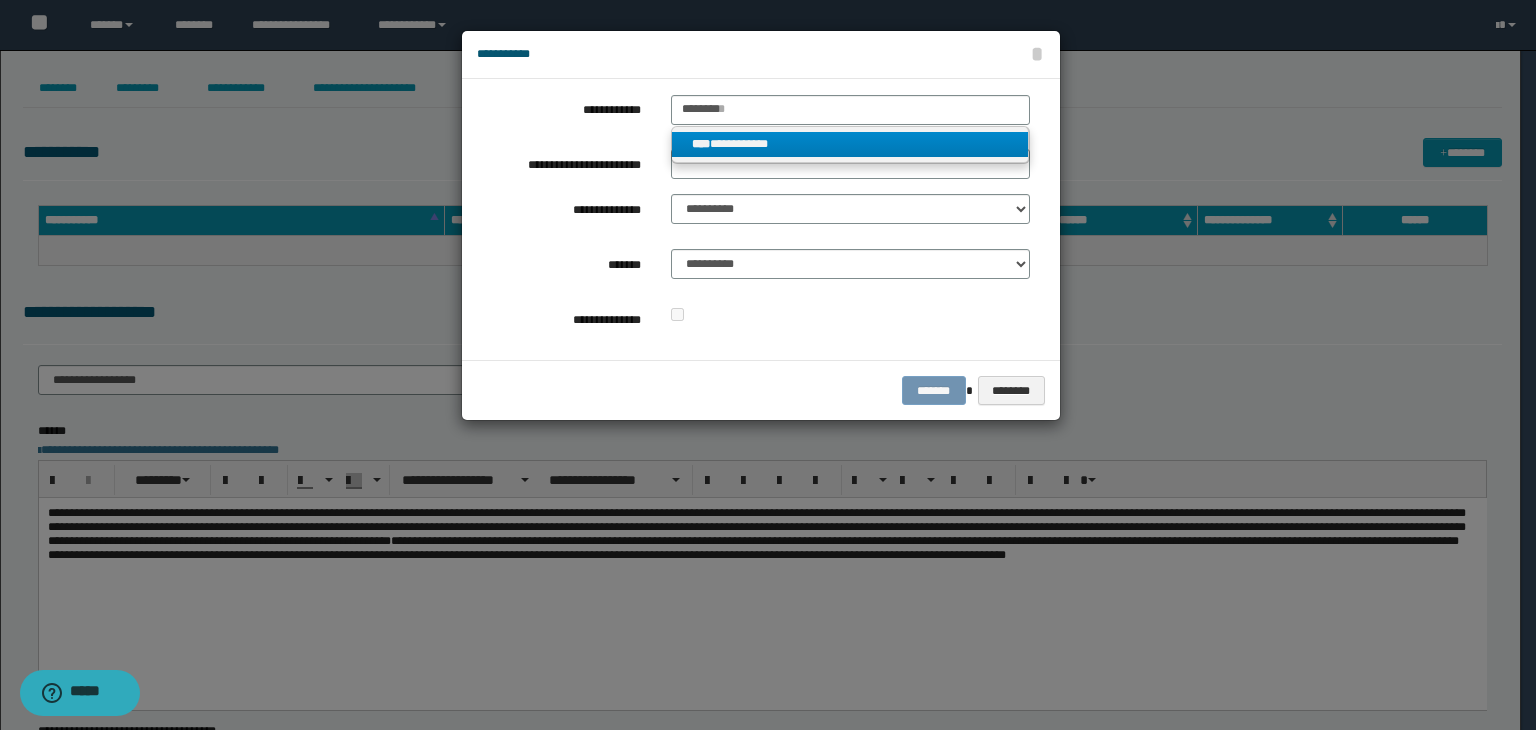 click on "**********" at bounding box center (850, 145) 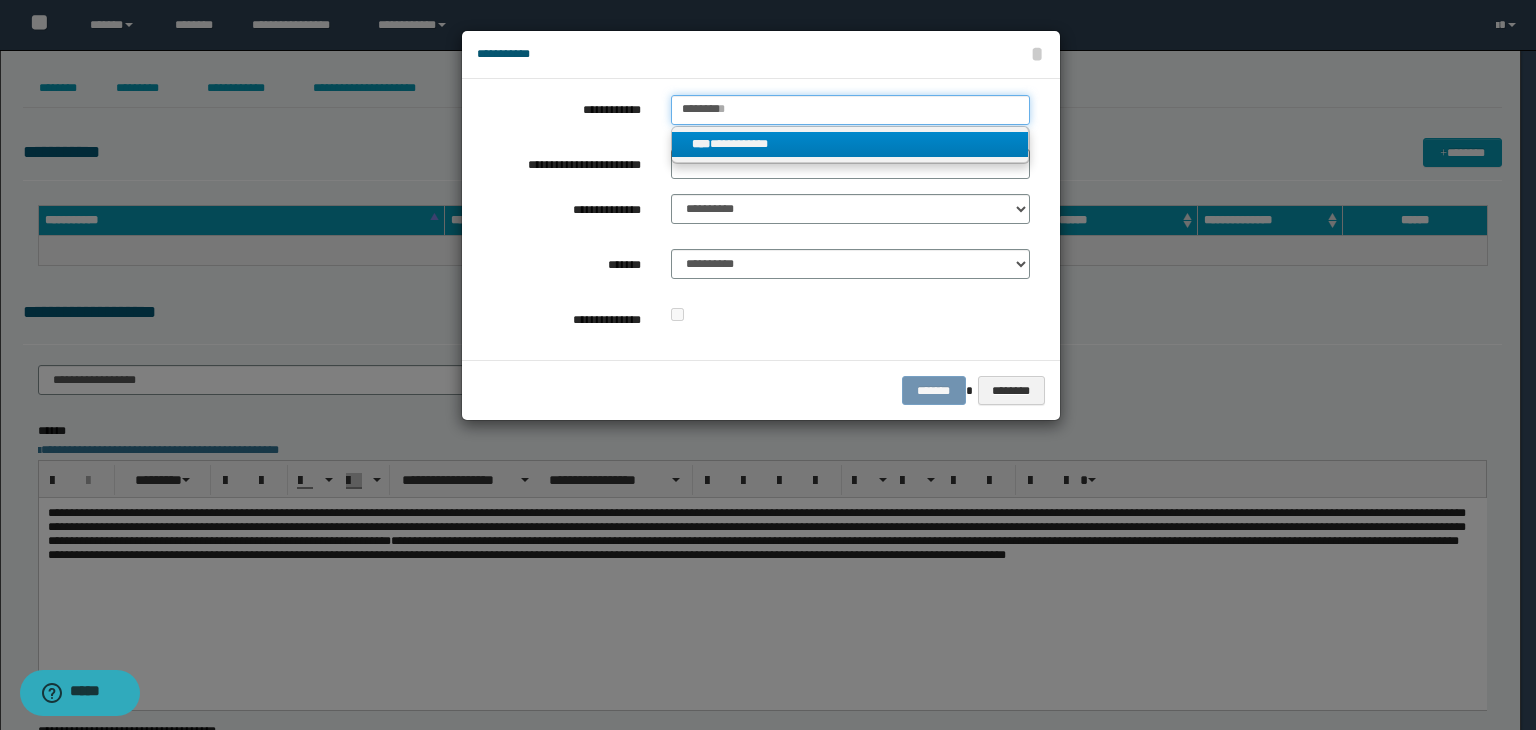 type 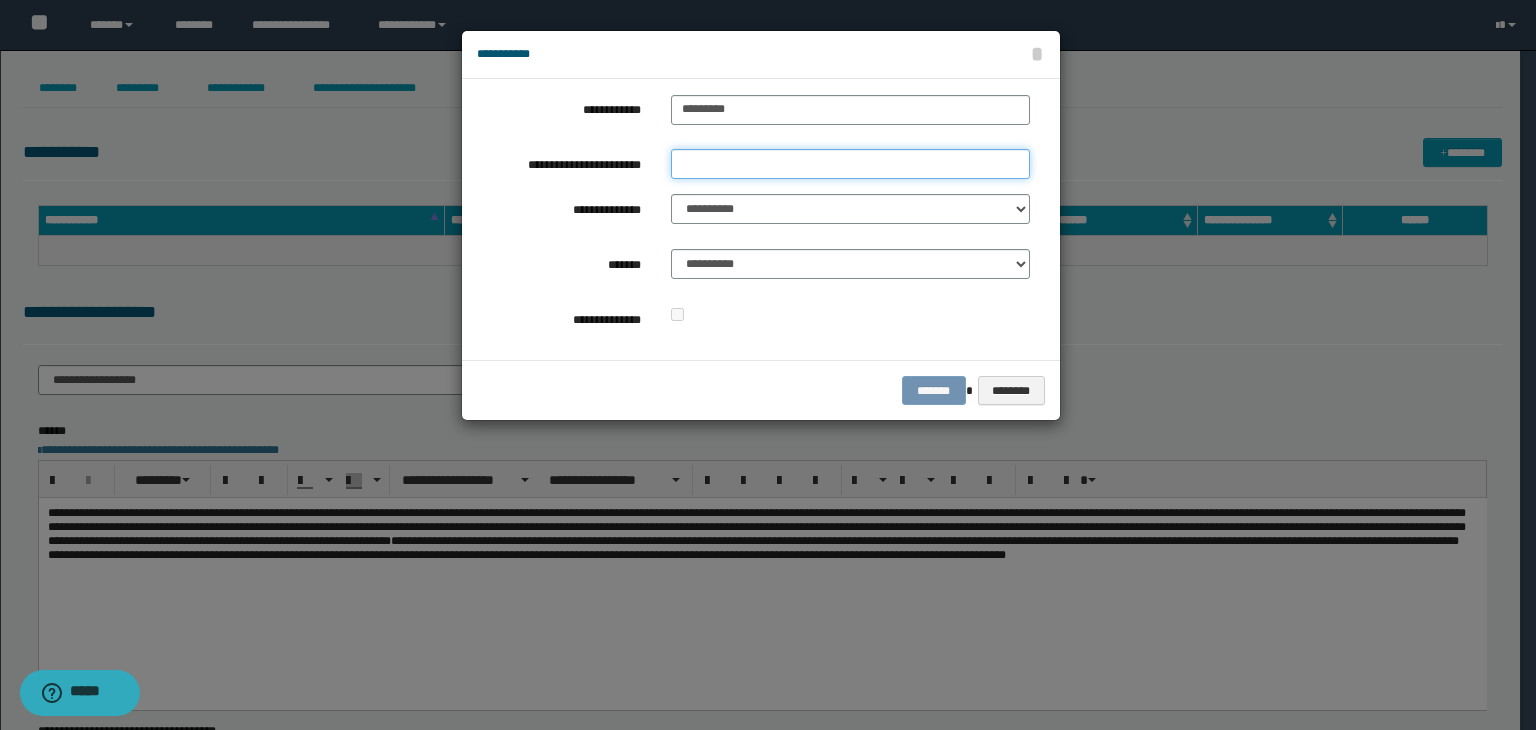 click on "**********" at bounding box center (850, 164) 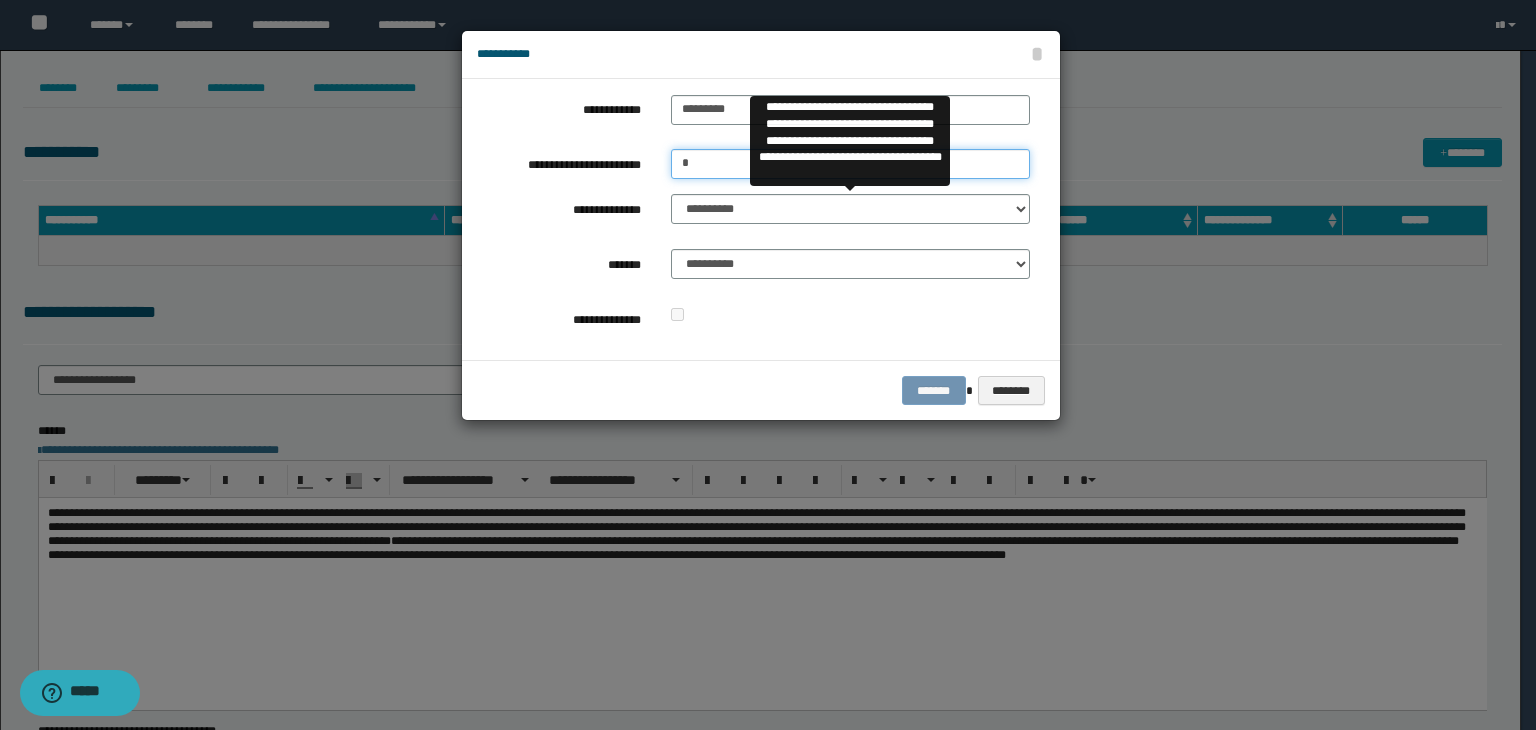 type on "*" 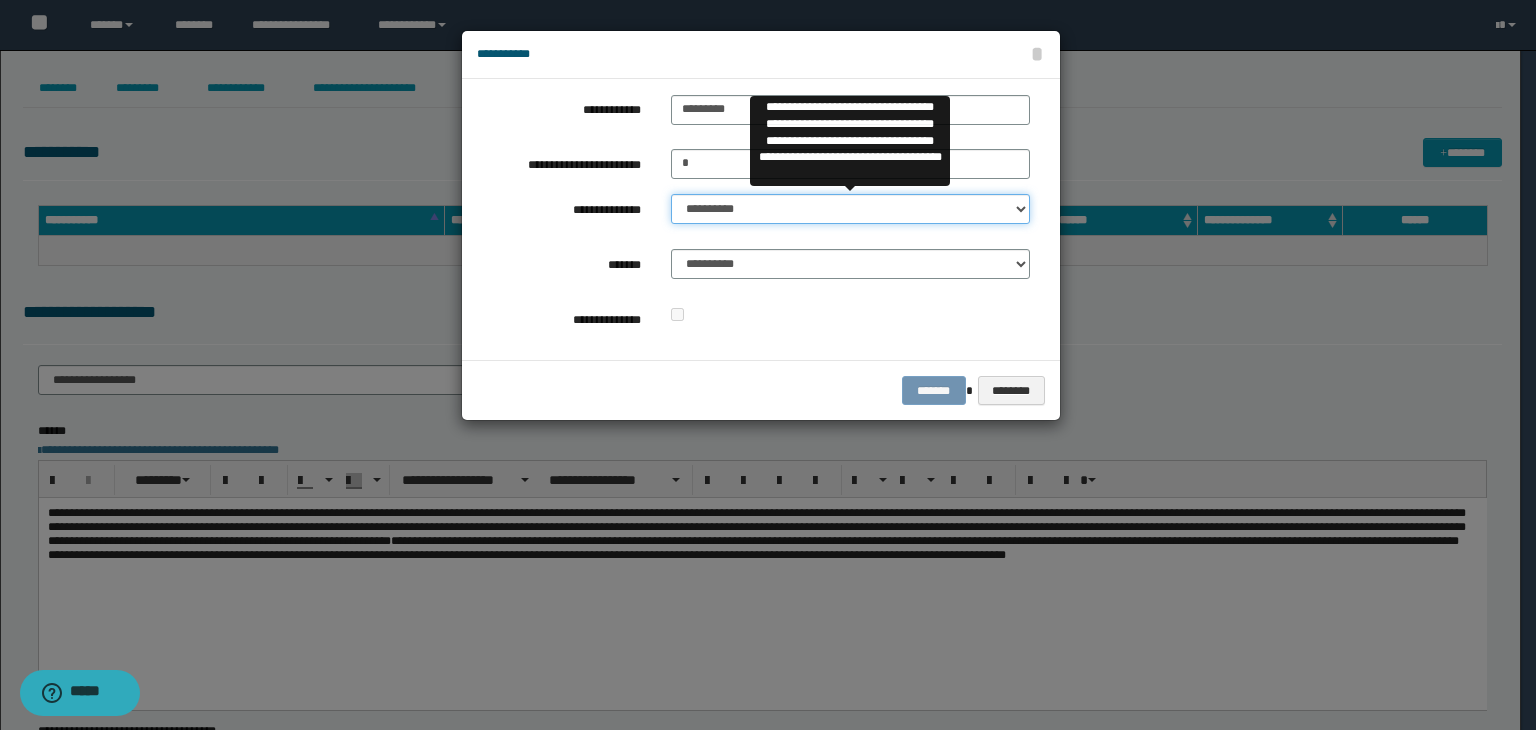 click on "**********" at bounding box center (850, 209) 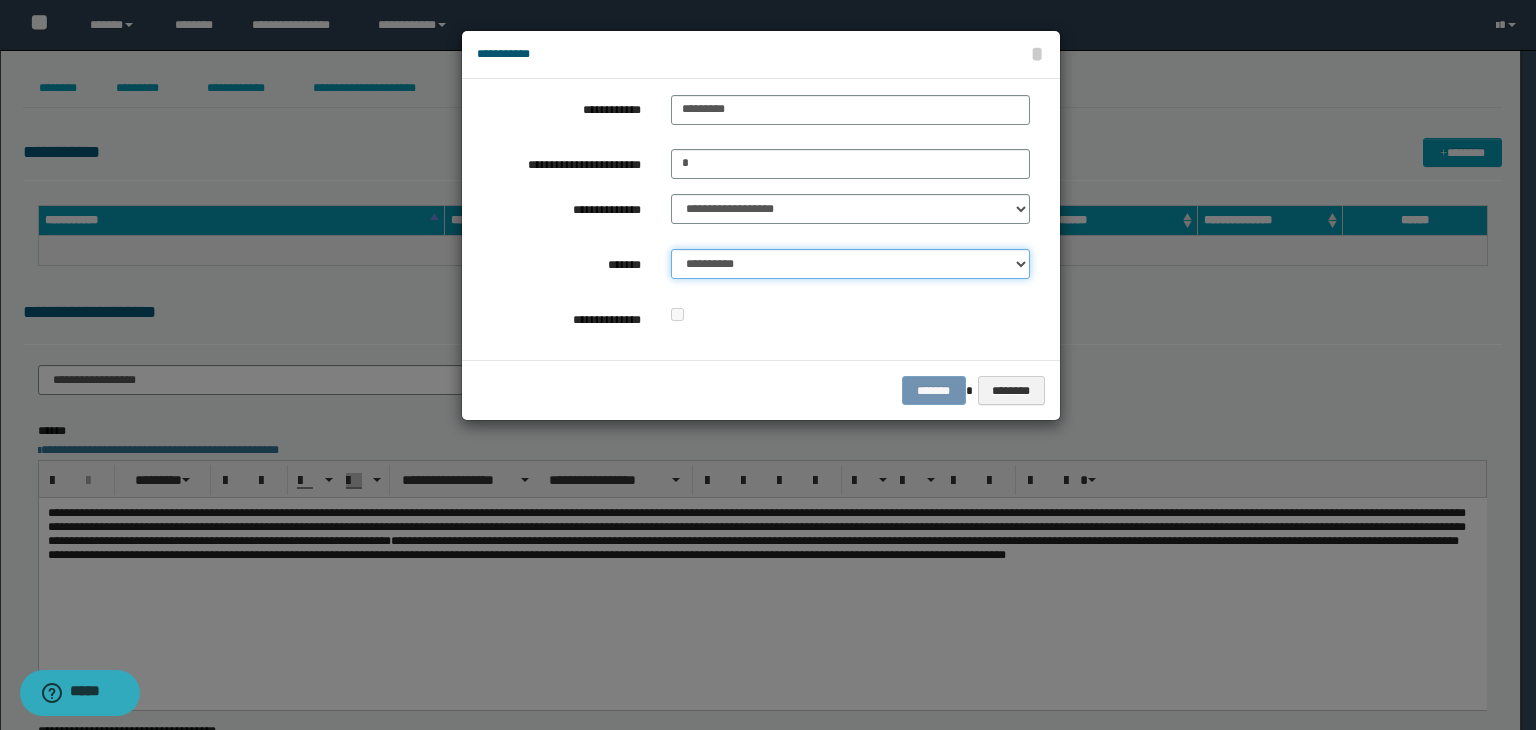 click on "**********" at bounding box center [850, 264] 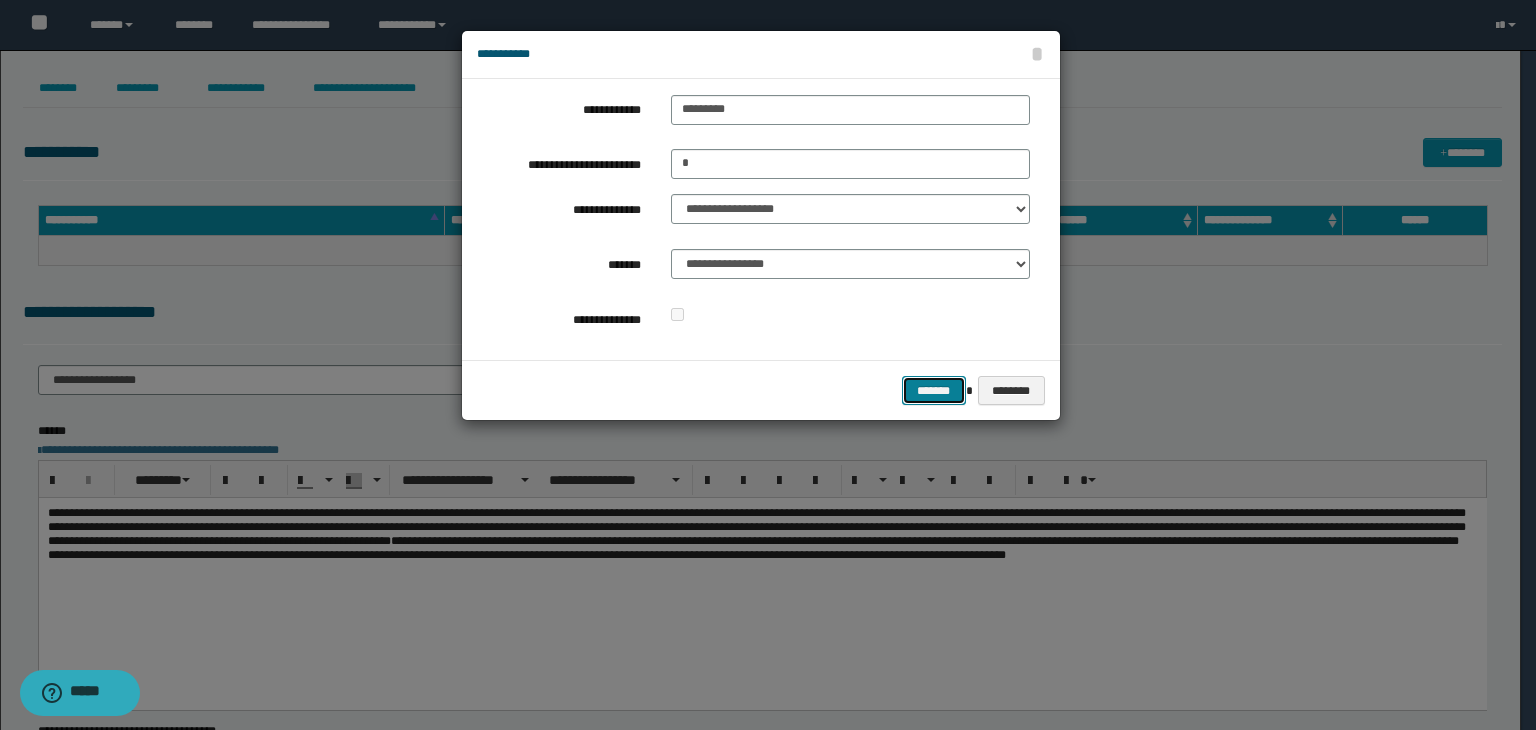 click on "*******" at bounding box center [934, 391] 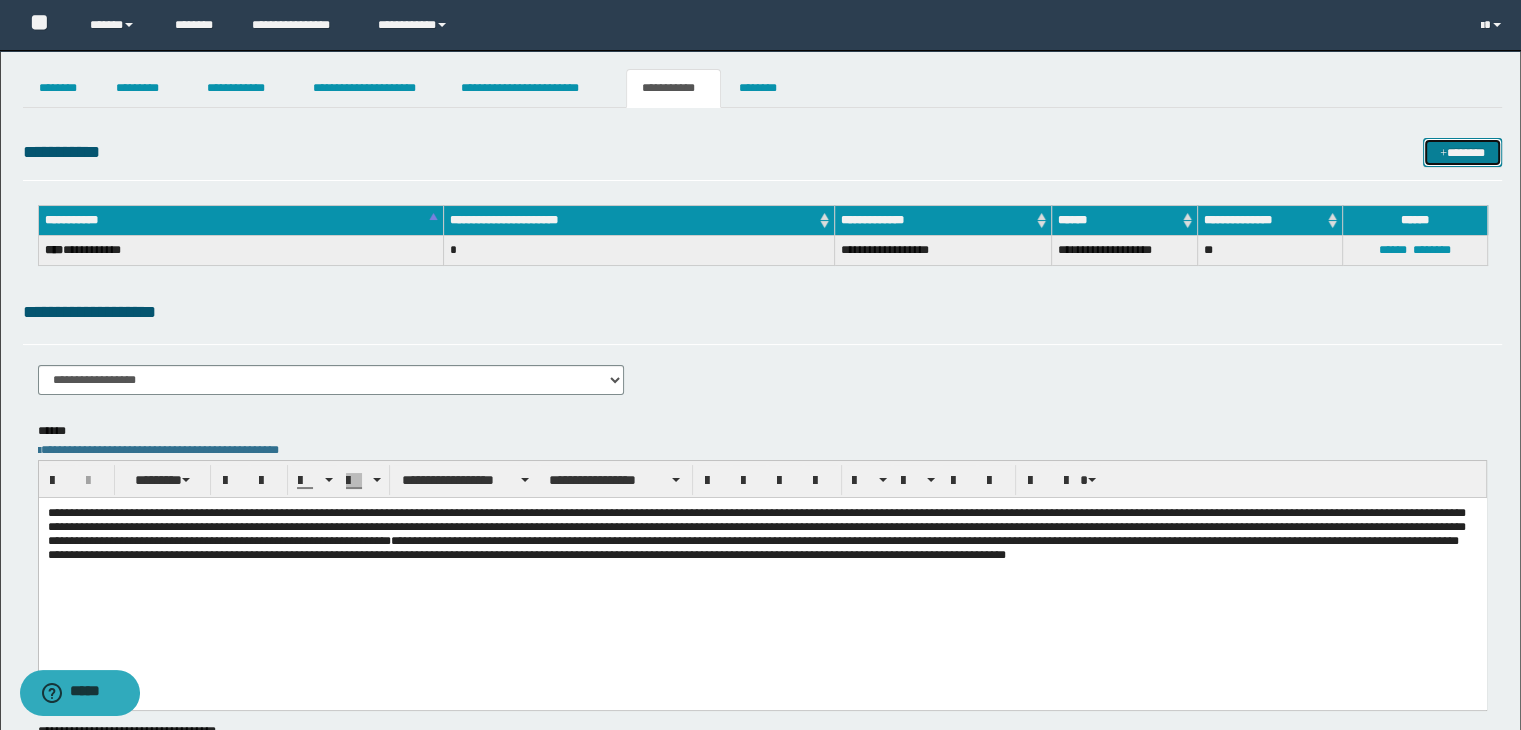 click at bounding box center [1443, 154] 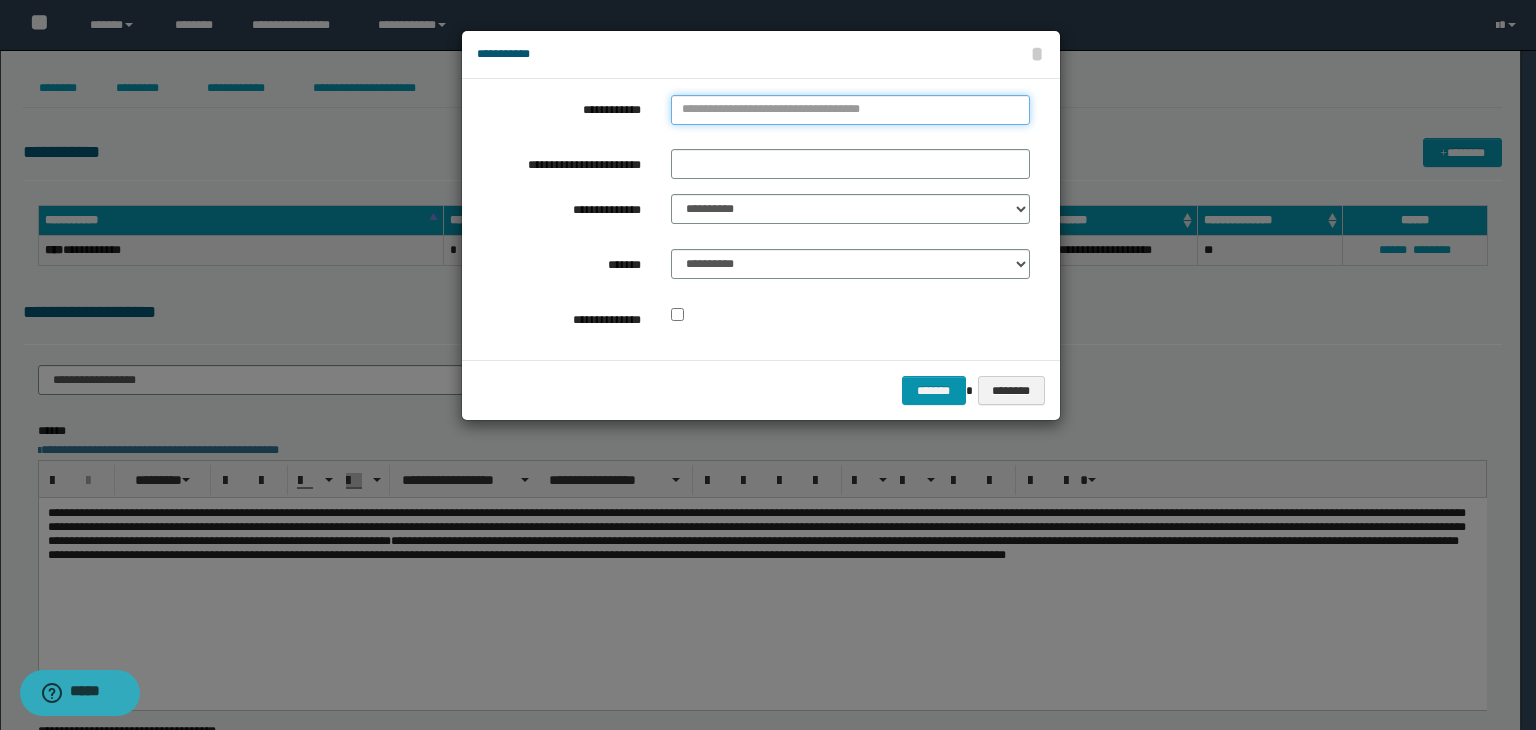 type on "*********" 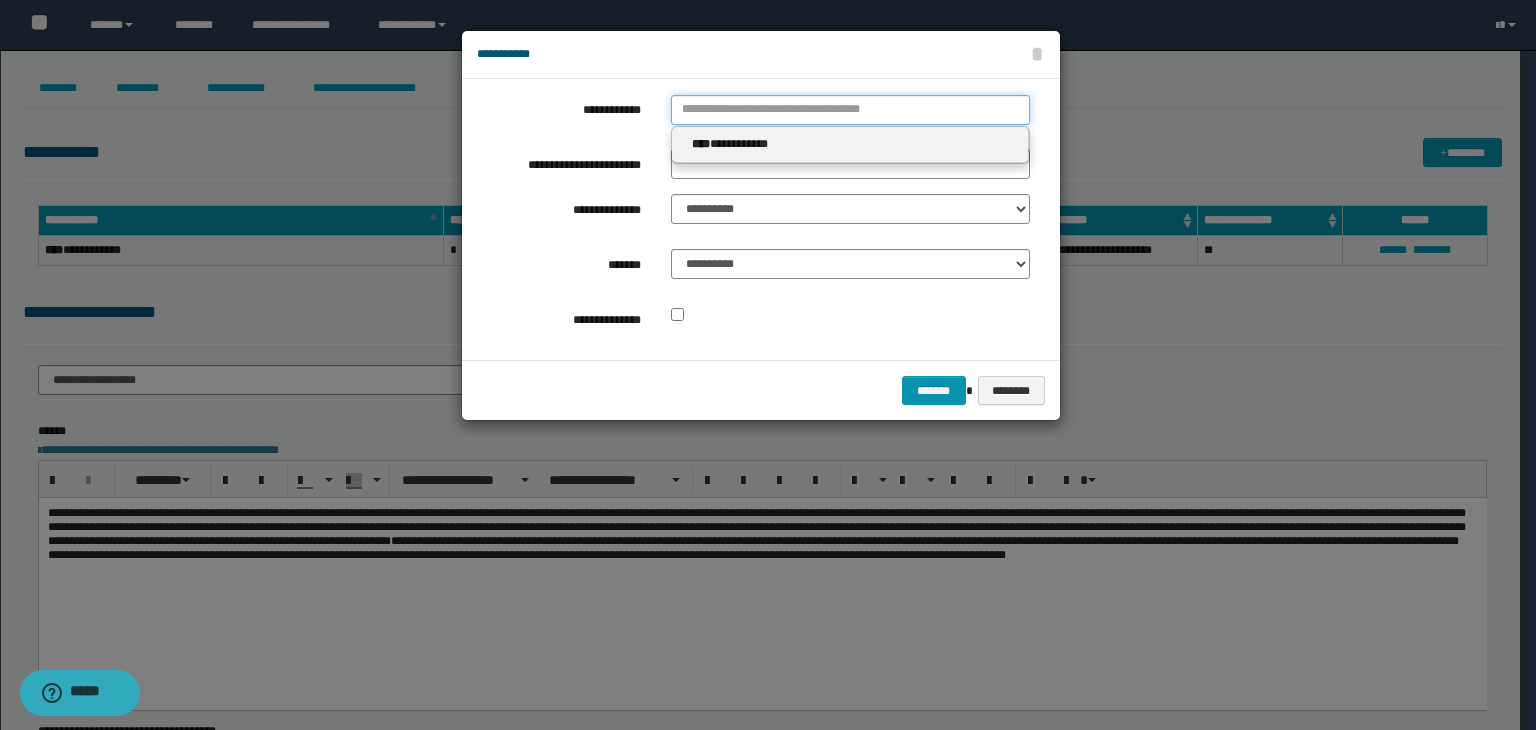 click on "**********" at bounding box center [850, 110] 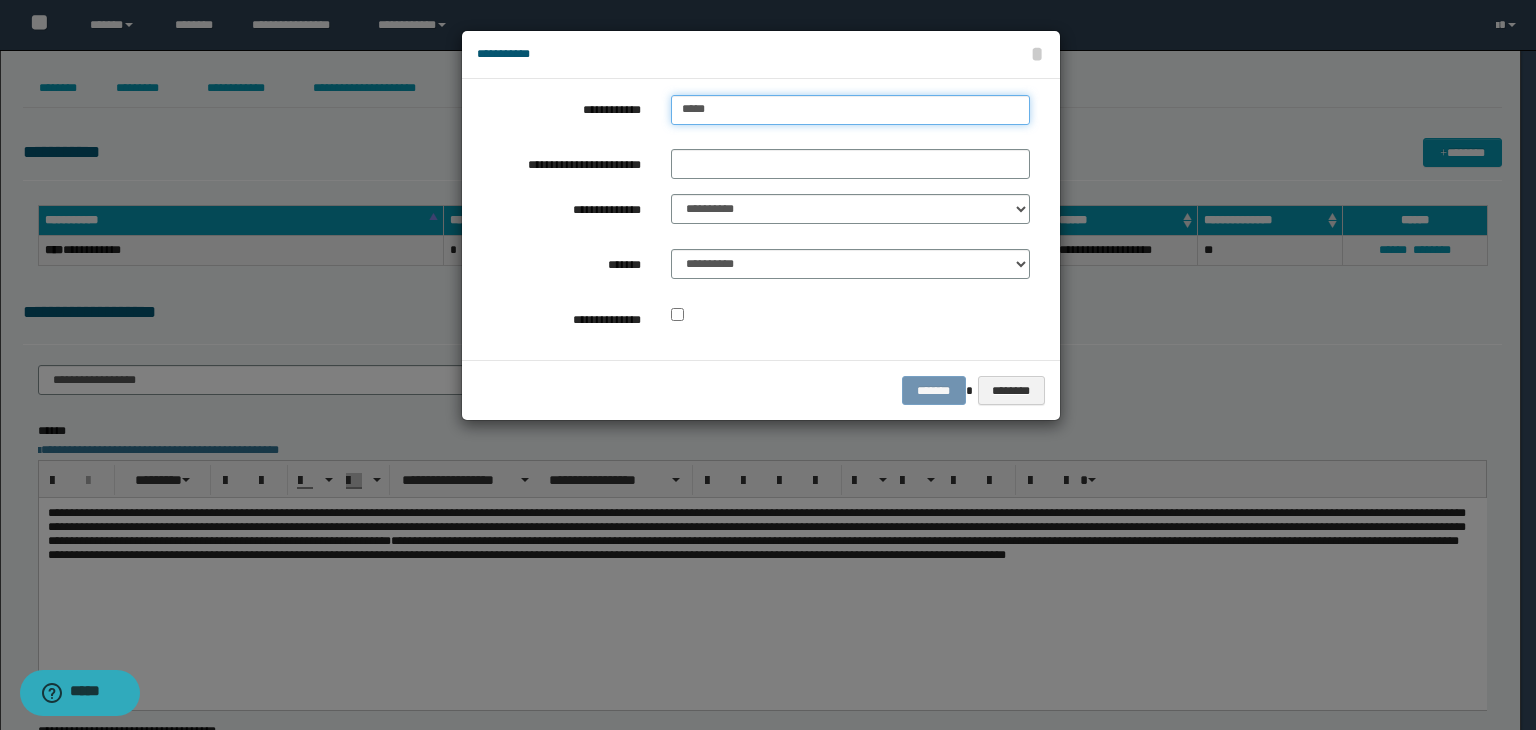 type on "******" 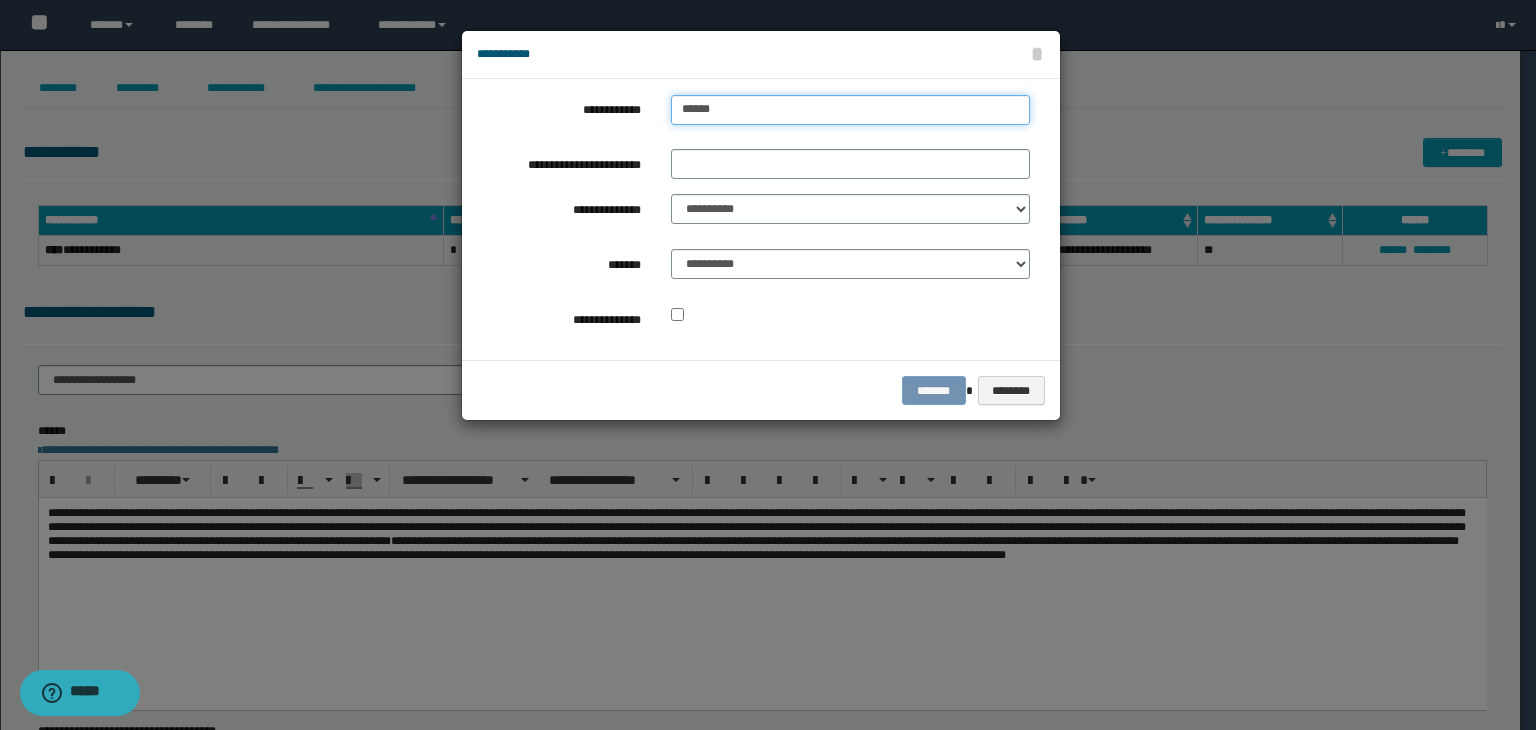type on "******" 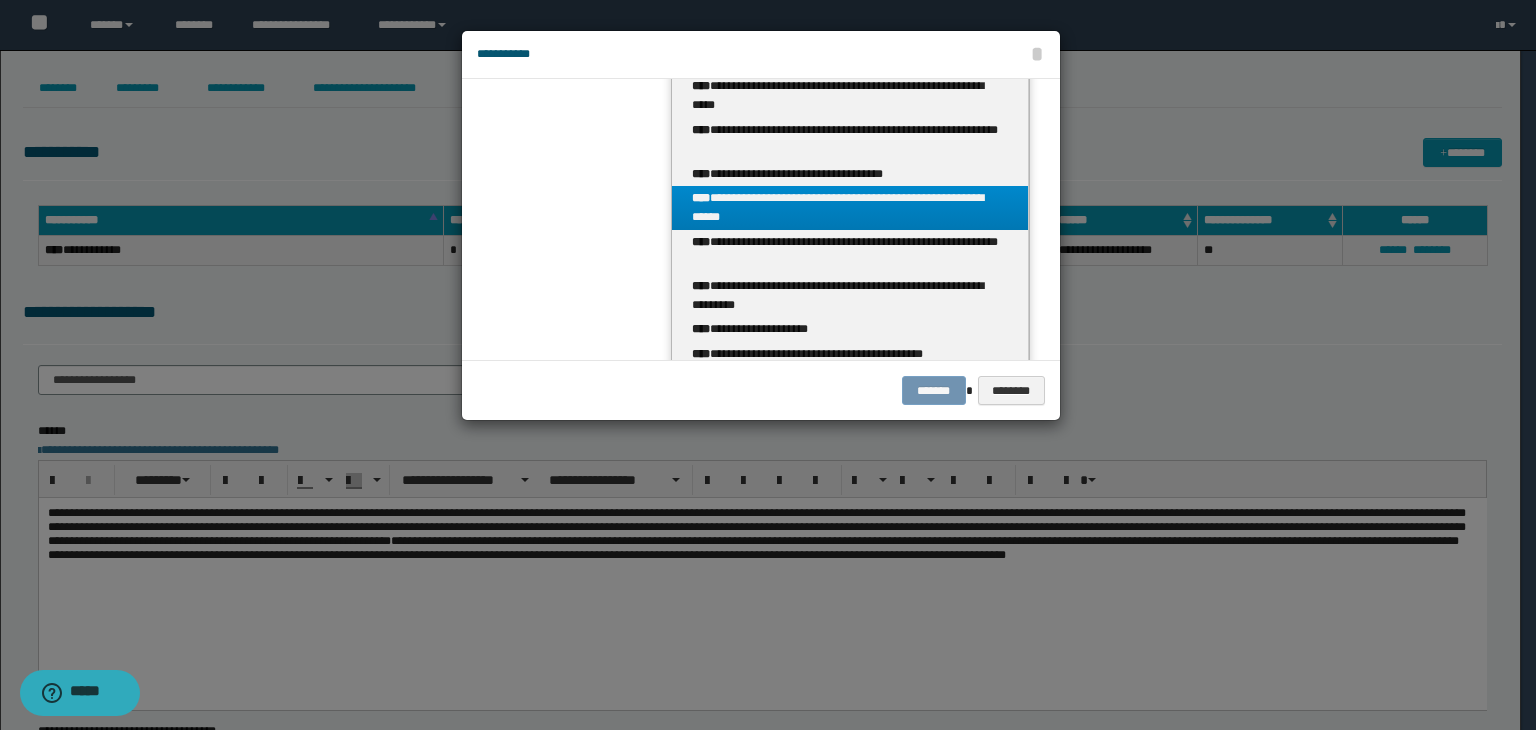 scroll, scrollTop: 682, scrollLeft: 0, axis: vertical 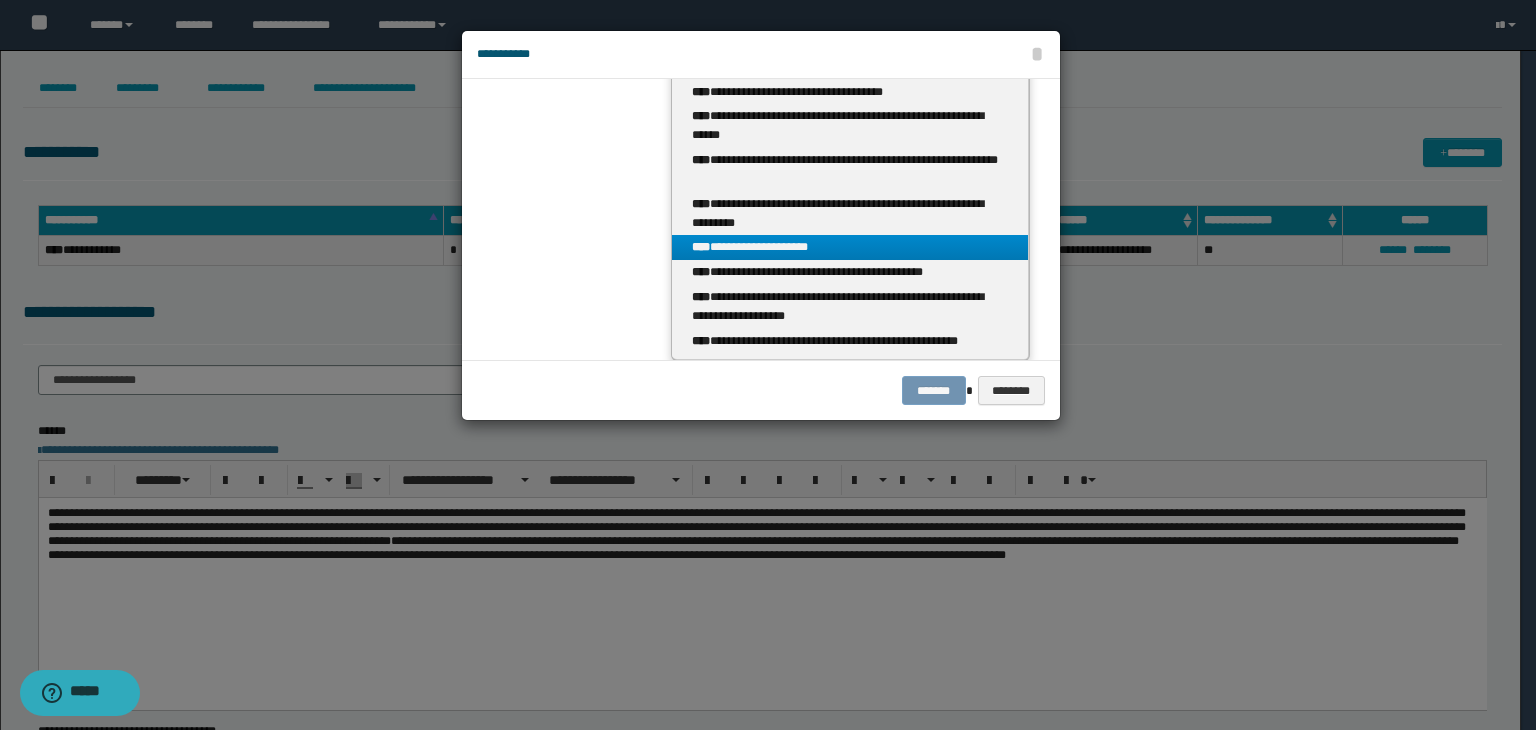 type on "******" 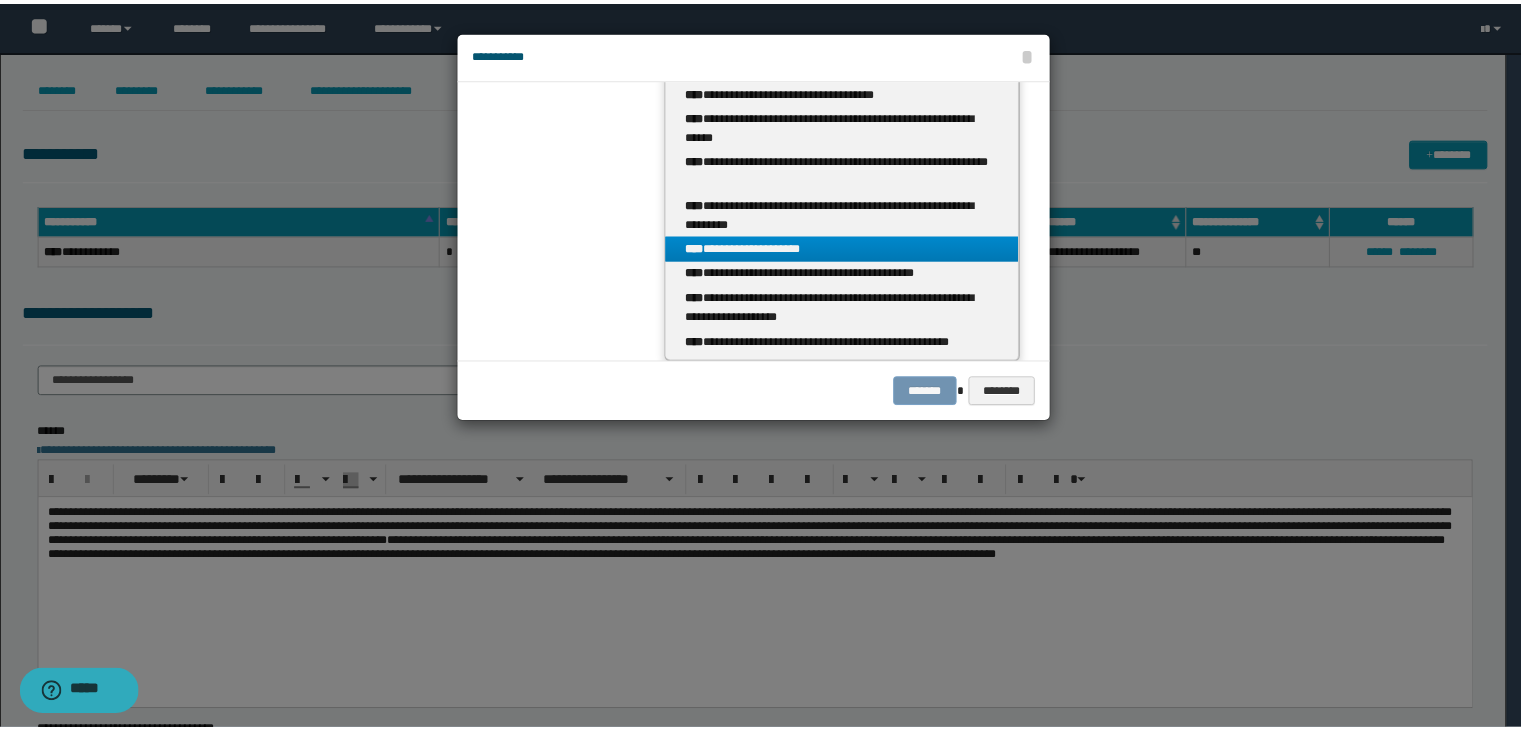 scroll, scrollTop: 0, scrollLeft: 0, axis: both 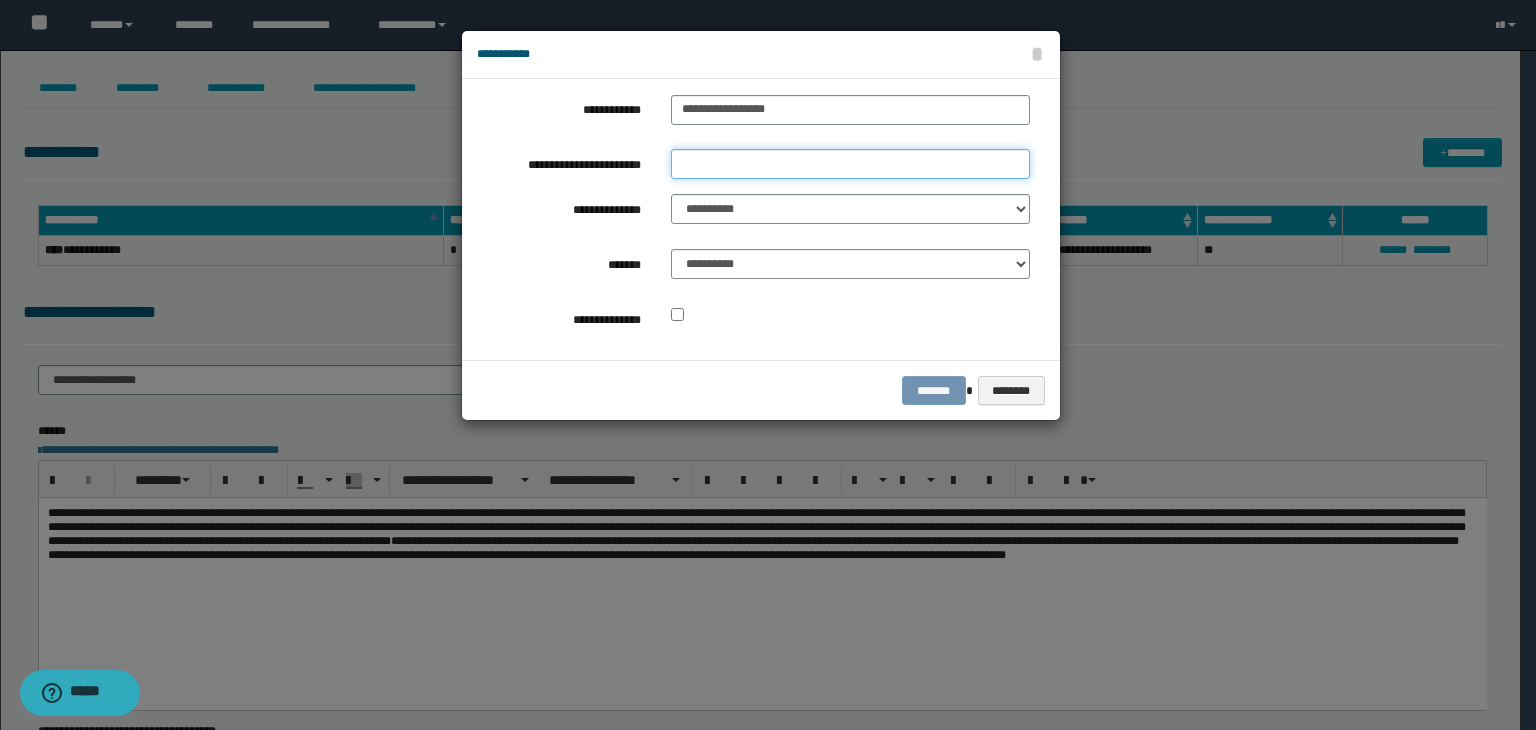 click on "**********" at bounding box center [850, 164] 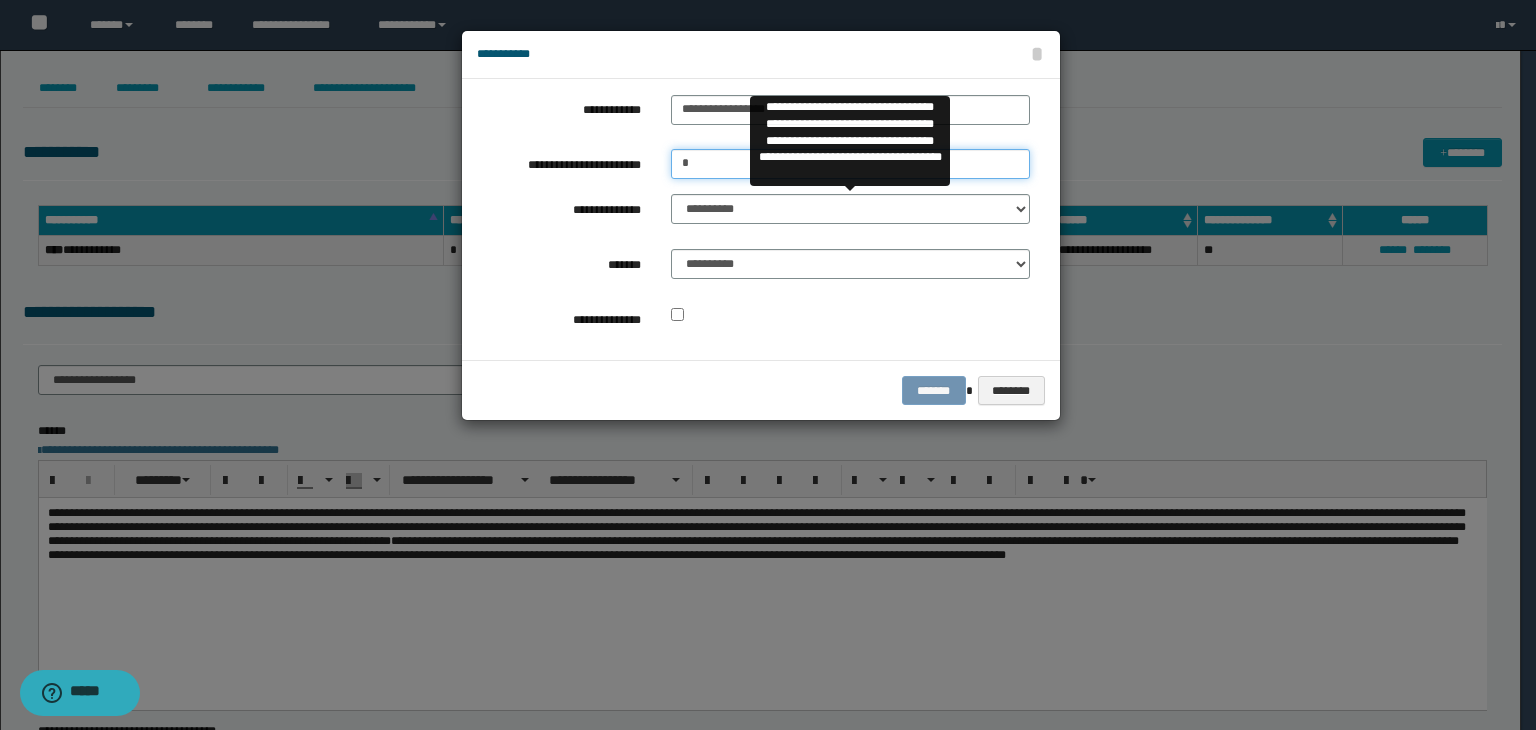 type on "*" 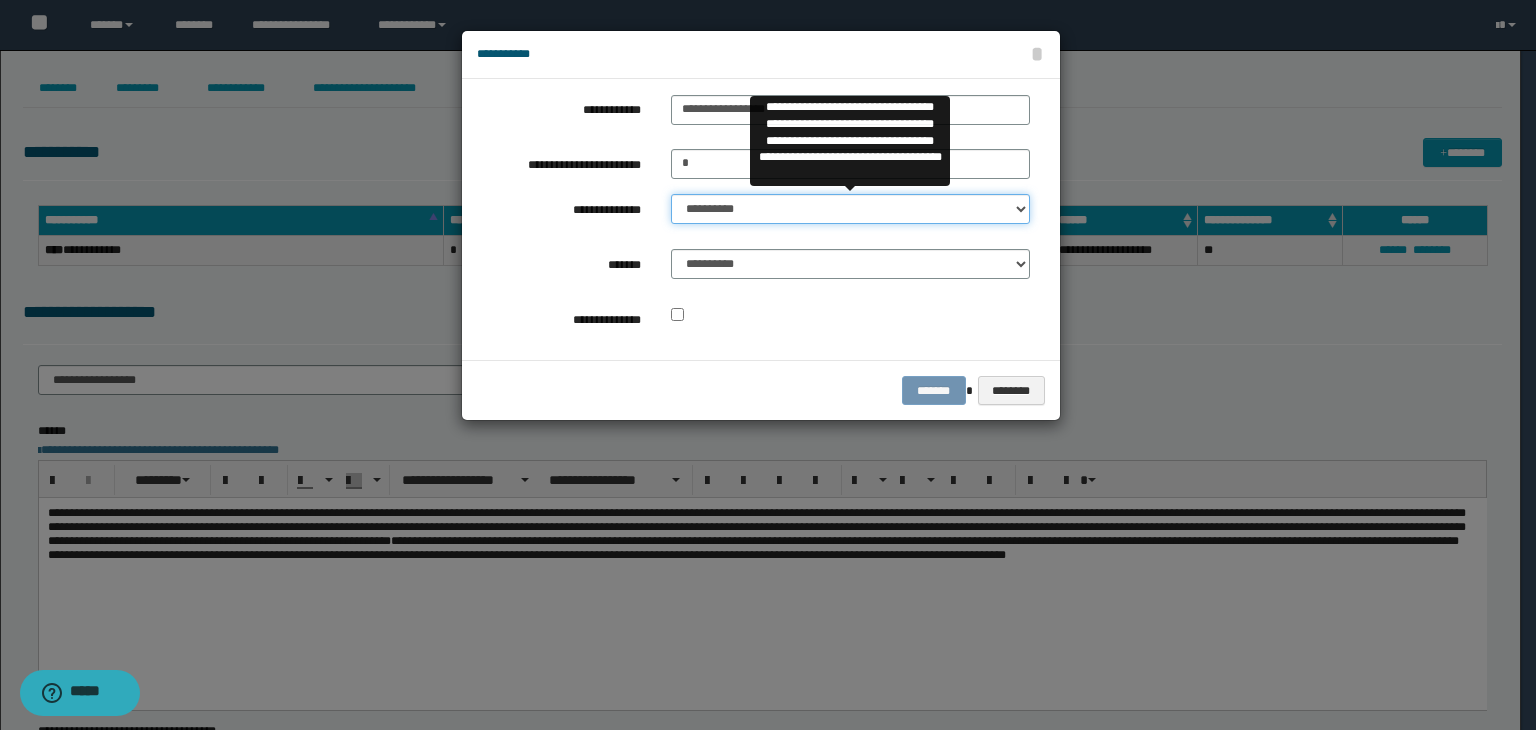 click on "**********" at bounding box center [850, 209] 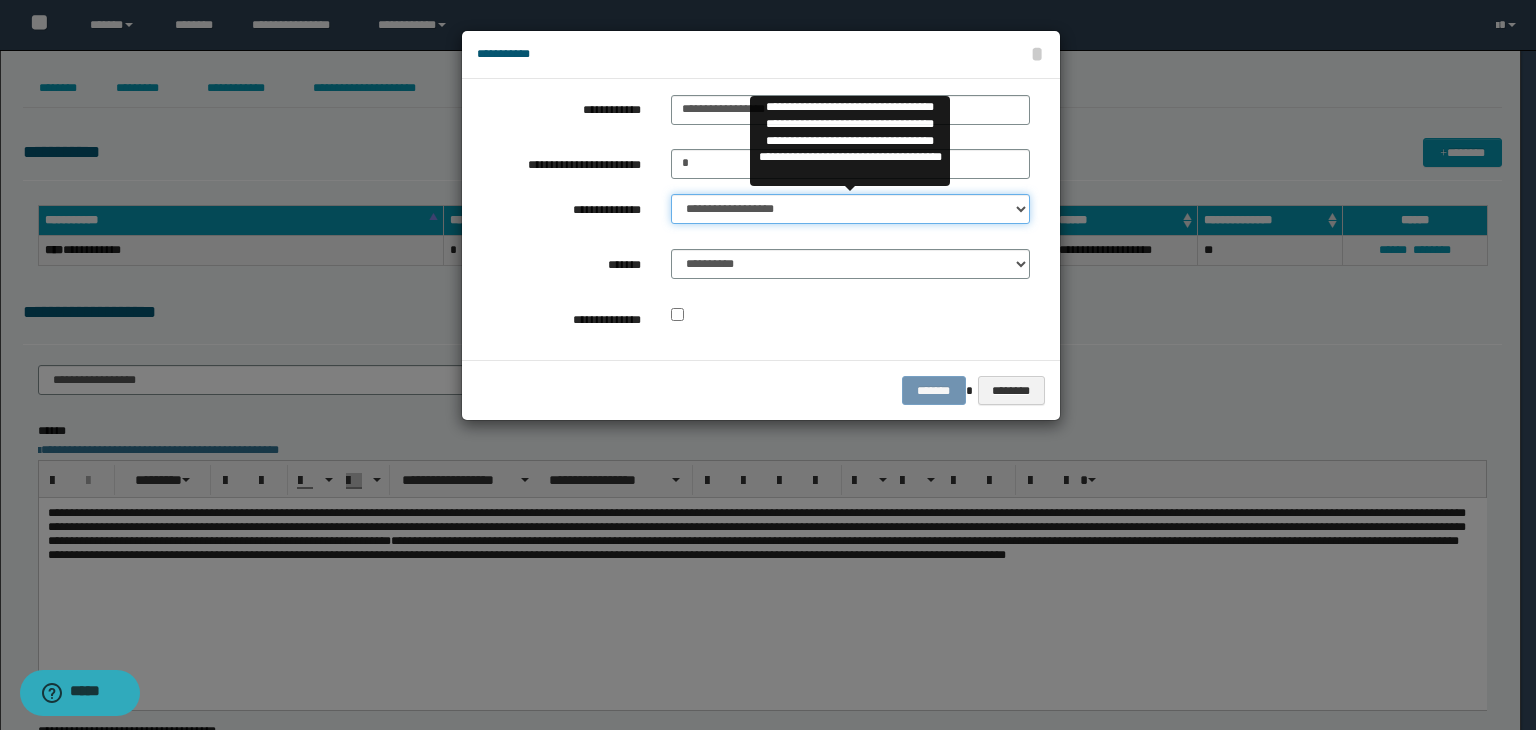 click on "**********" at bounding box center [850, 209] 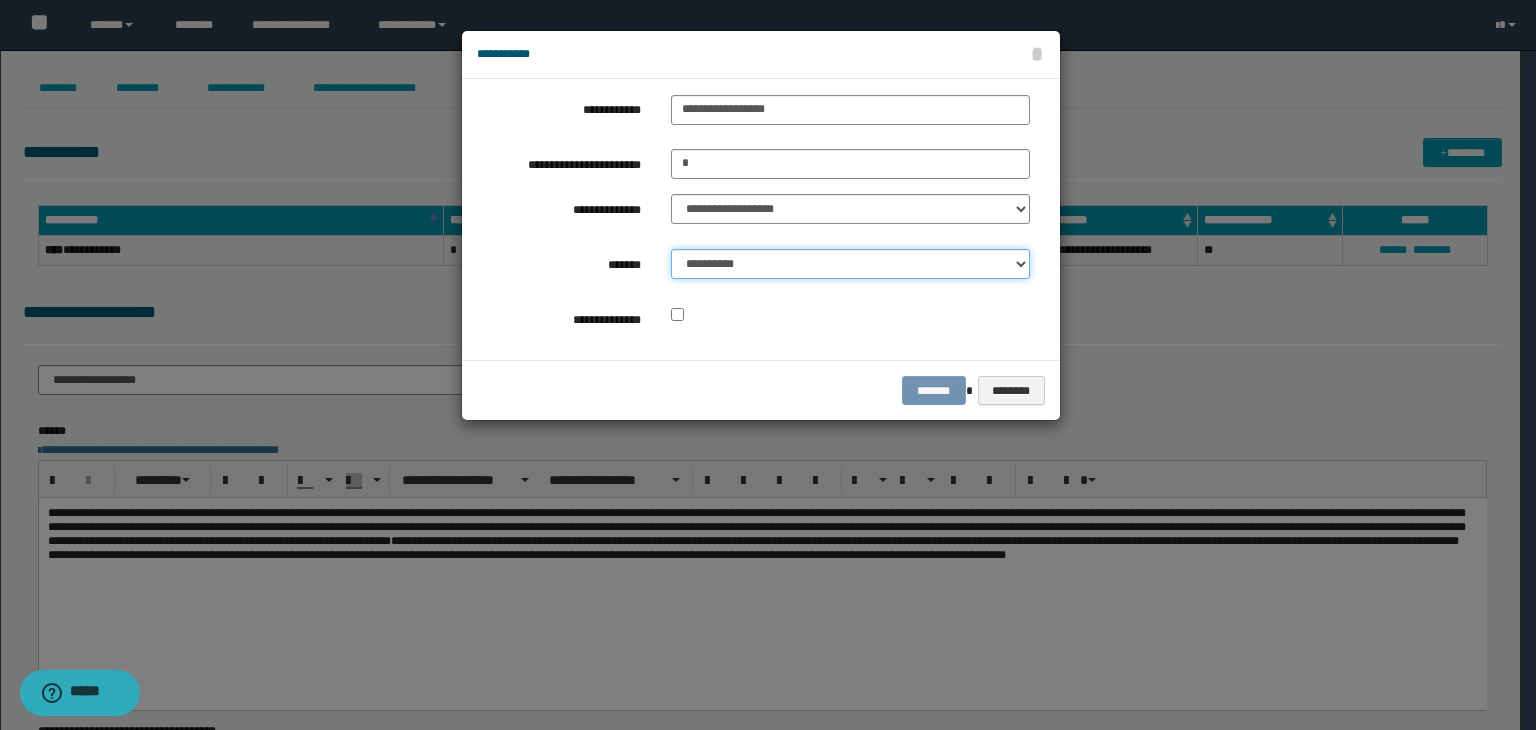 click on "**********" at bounding box center (850, 264) 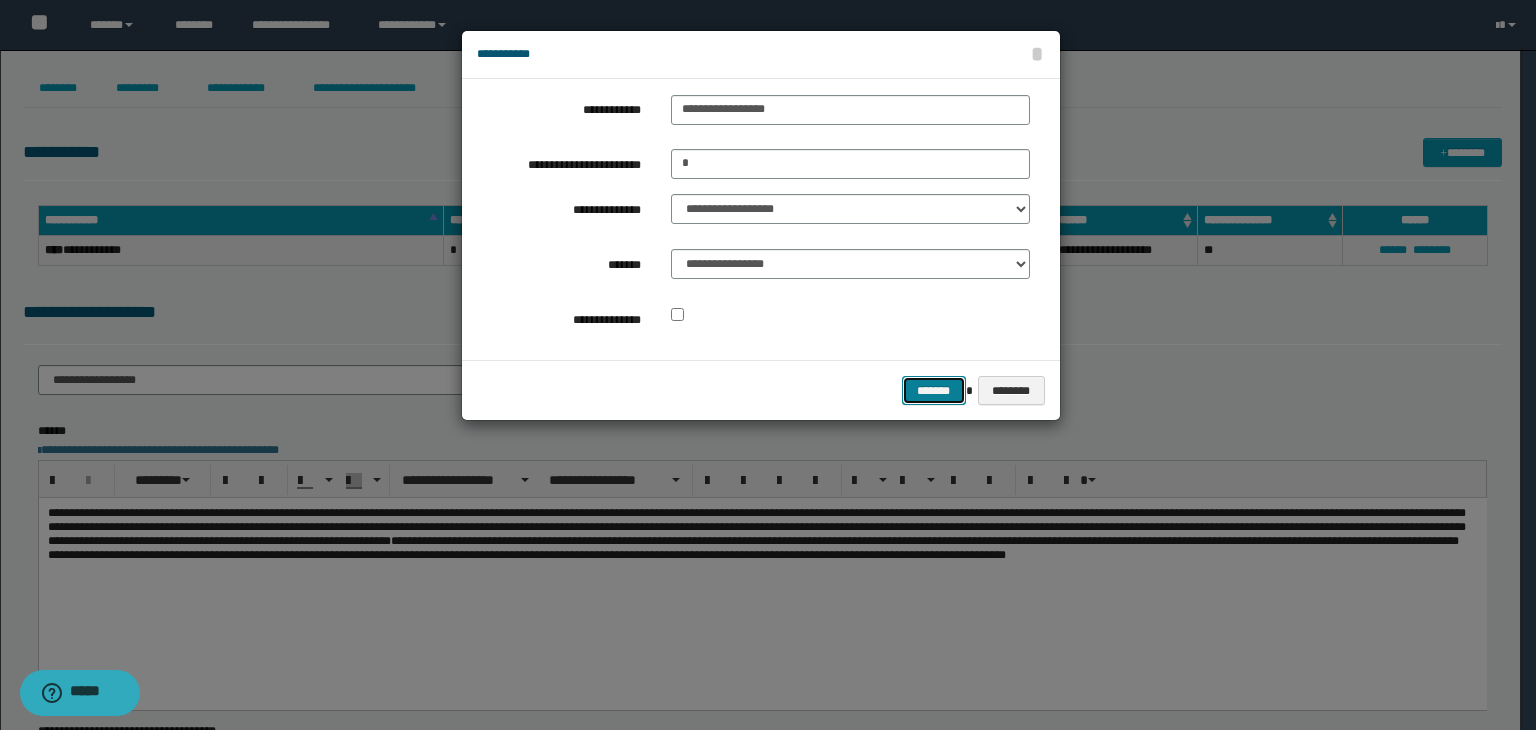 click on "*******" at bounding box center [934, 391] 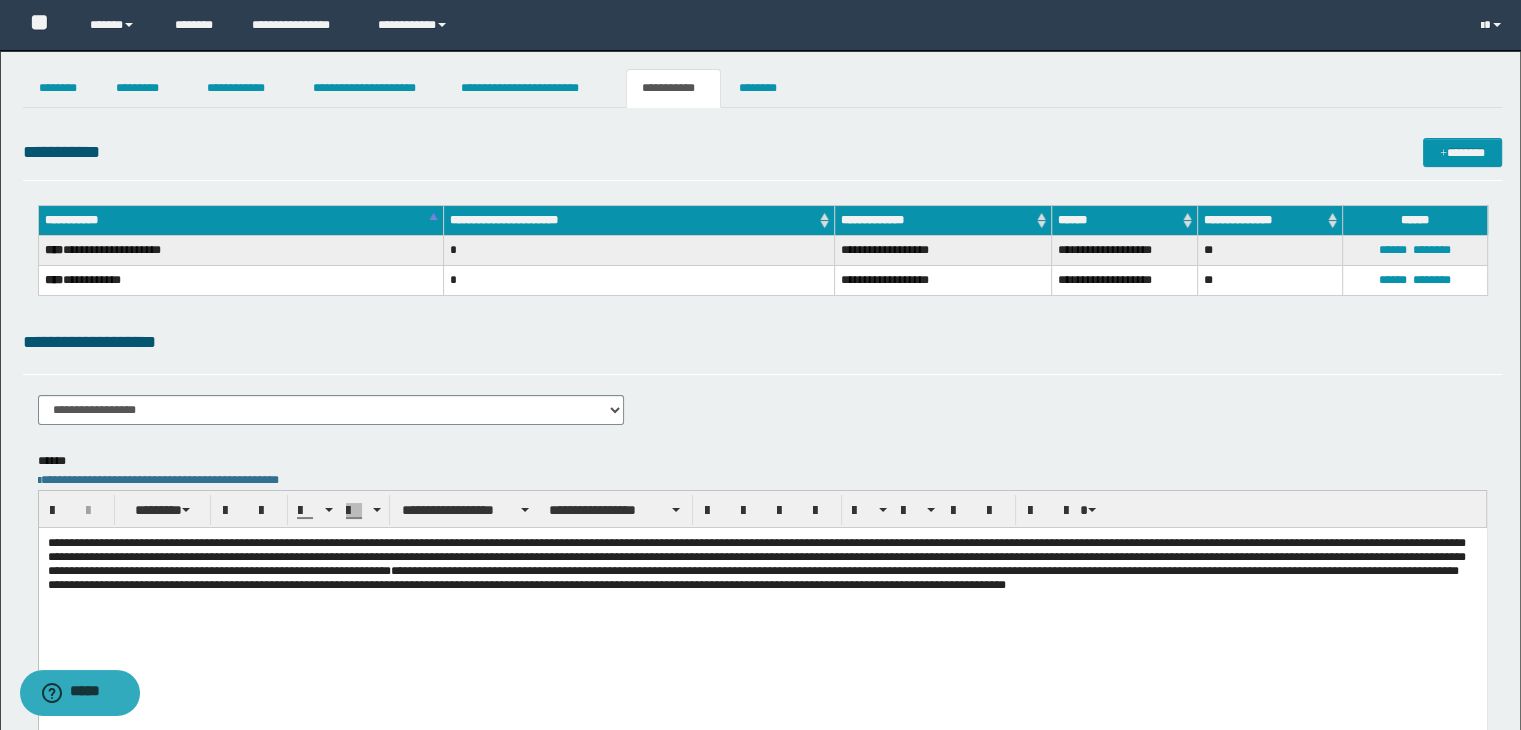 click on "**********" at bounding box center (763, 156) 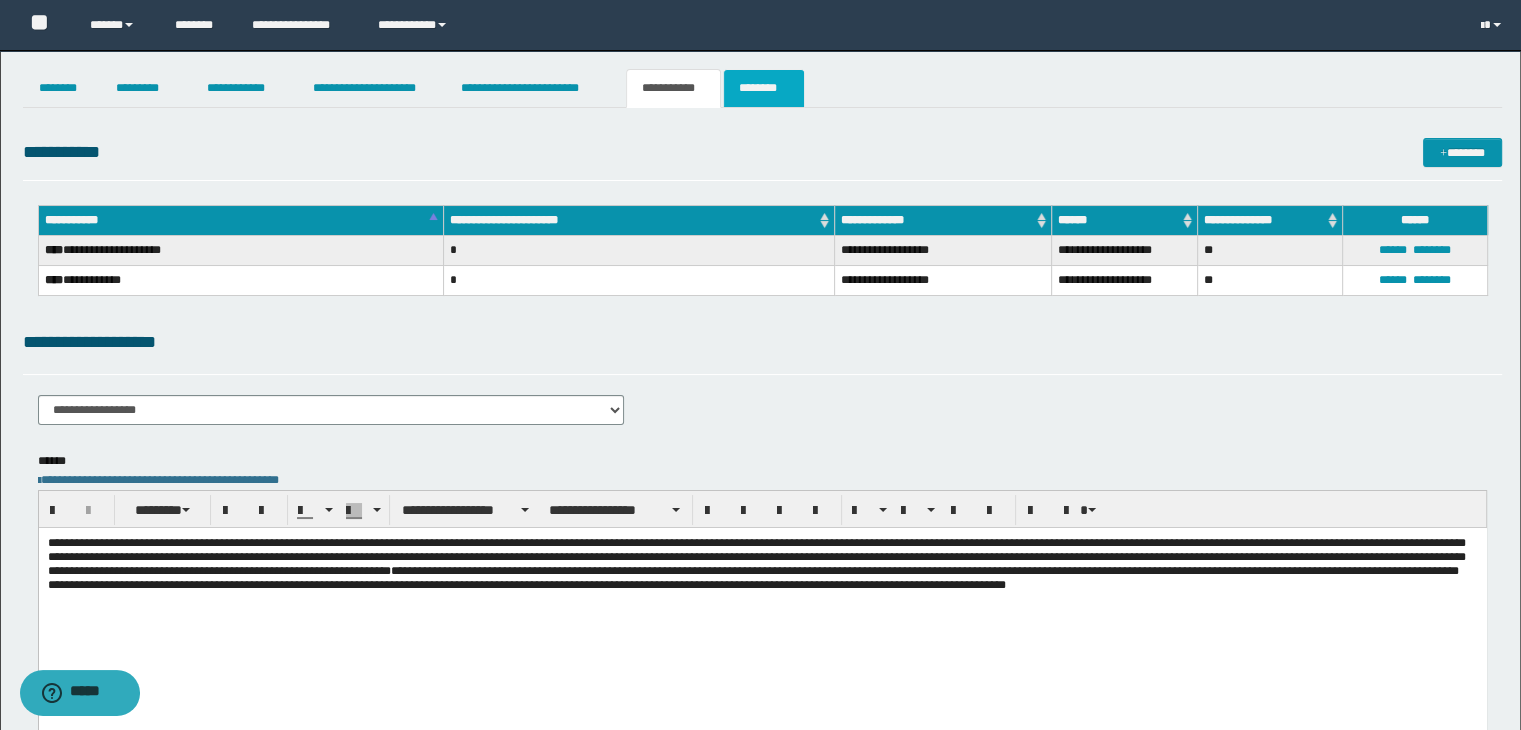 click on "********" at bounding box center (764, 88) 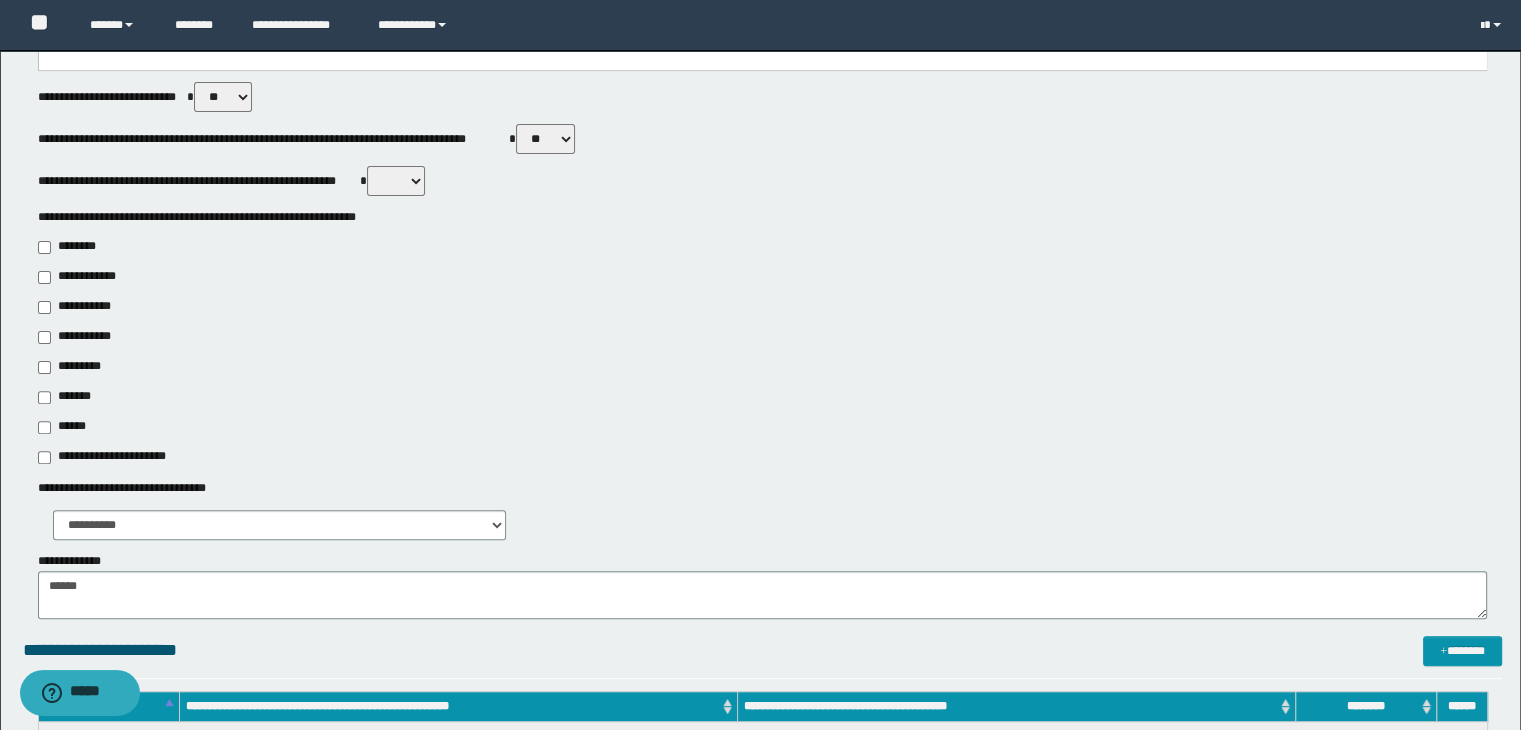scroll, scrollTop: 600, scrollLeft: 0, axis: vertical 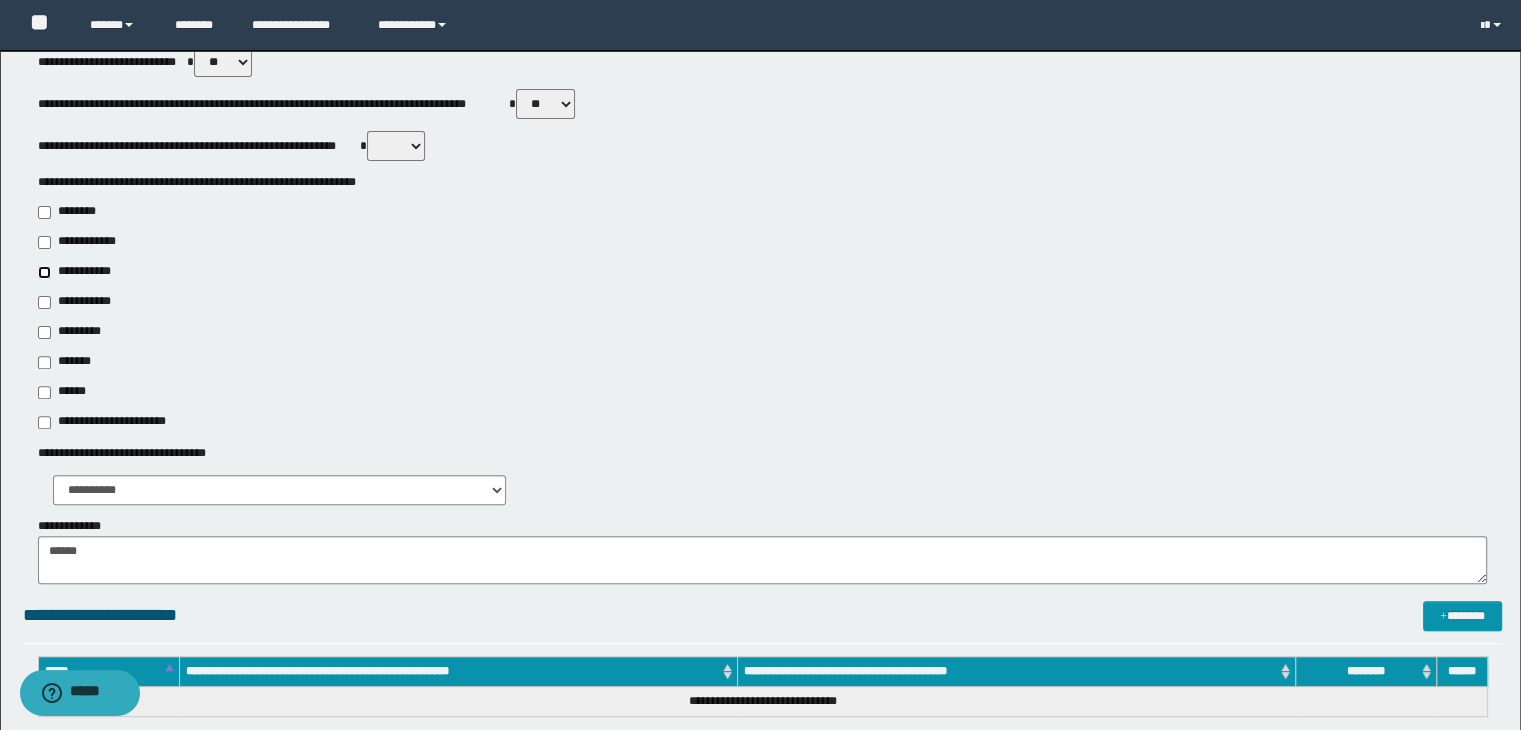 type on "**********" 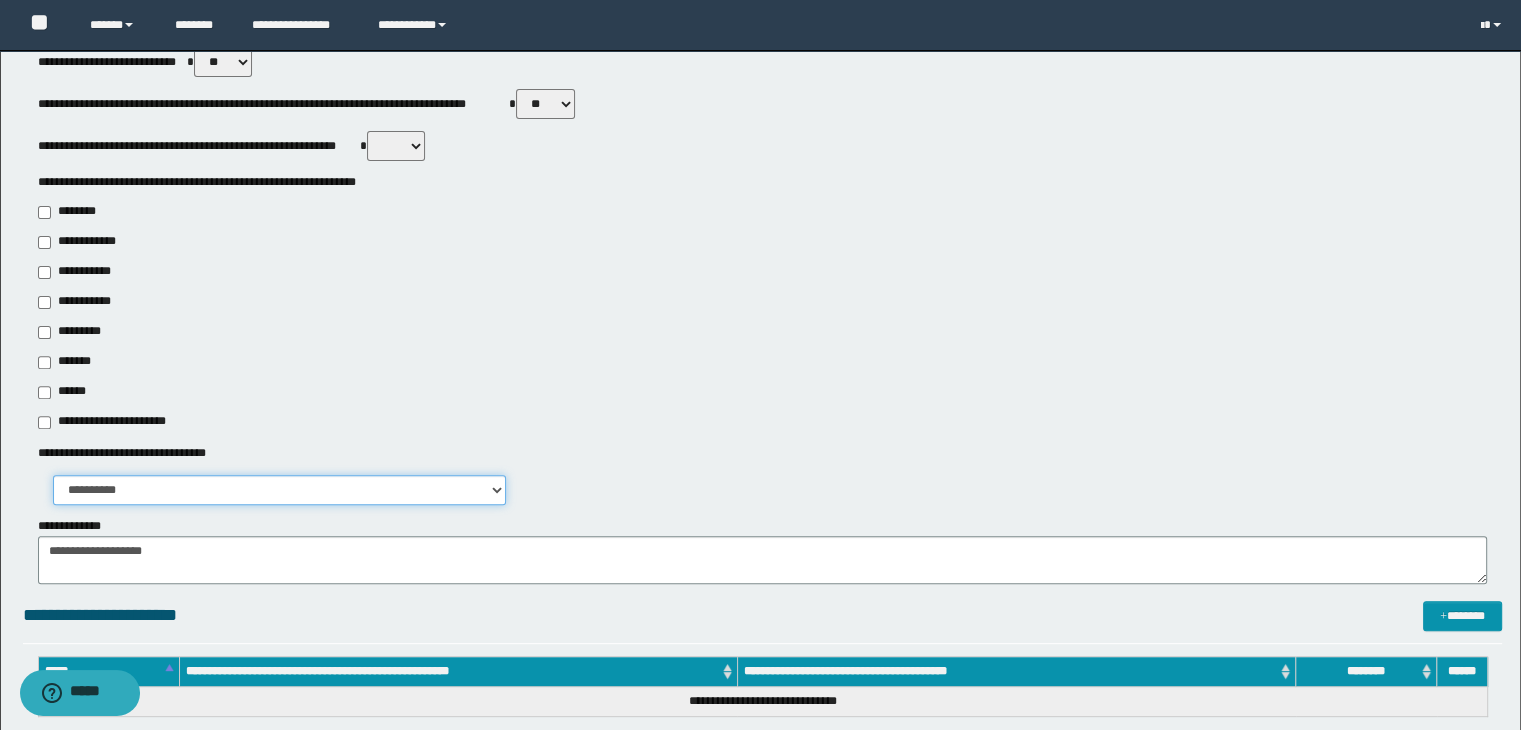 click on "**********" at bounding box center [279, 490] 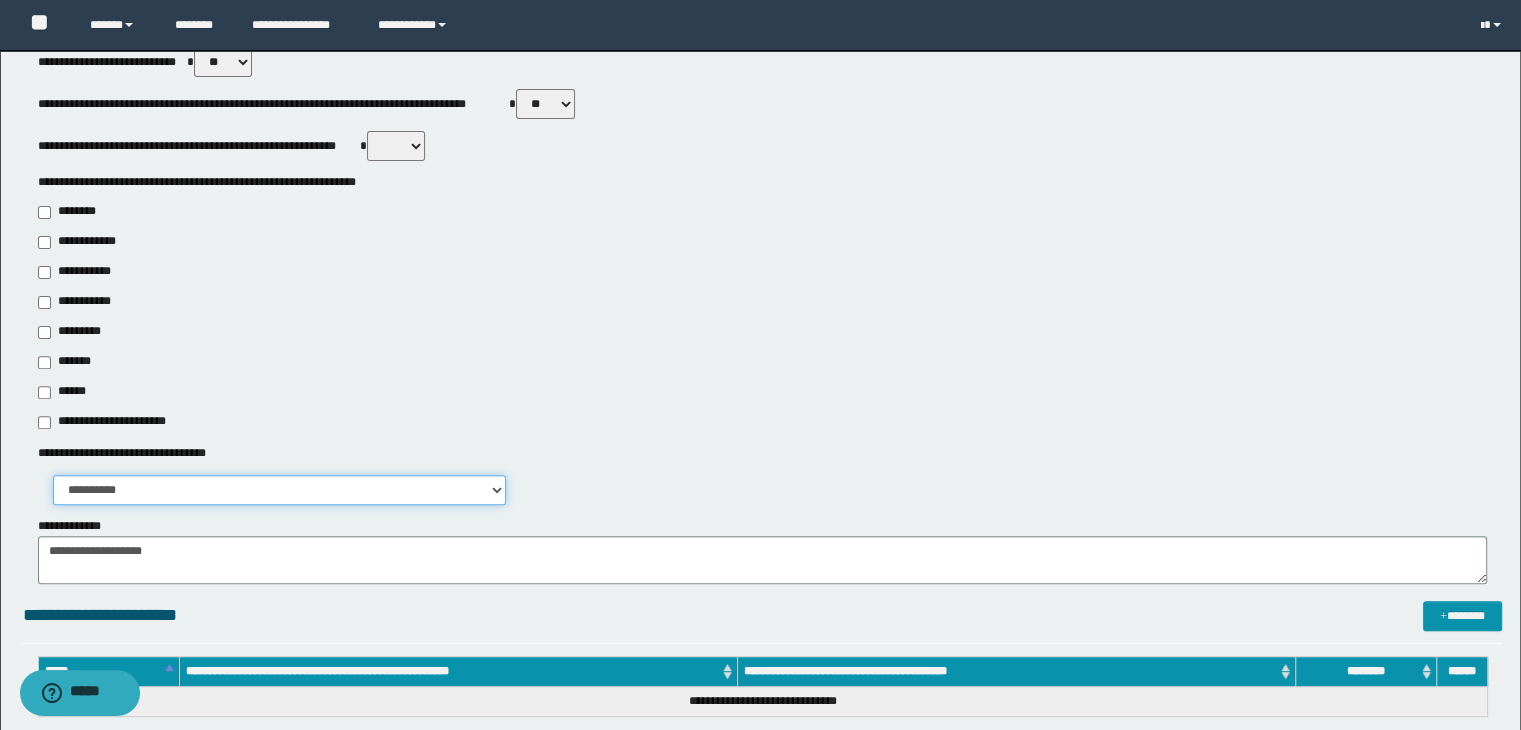 select on "*" 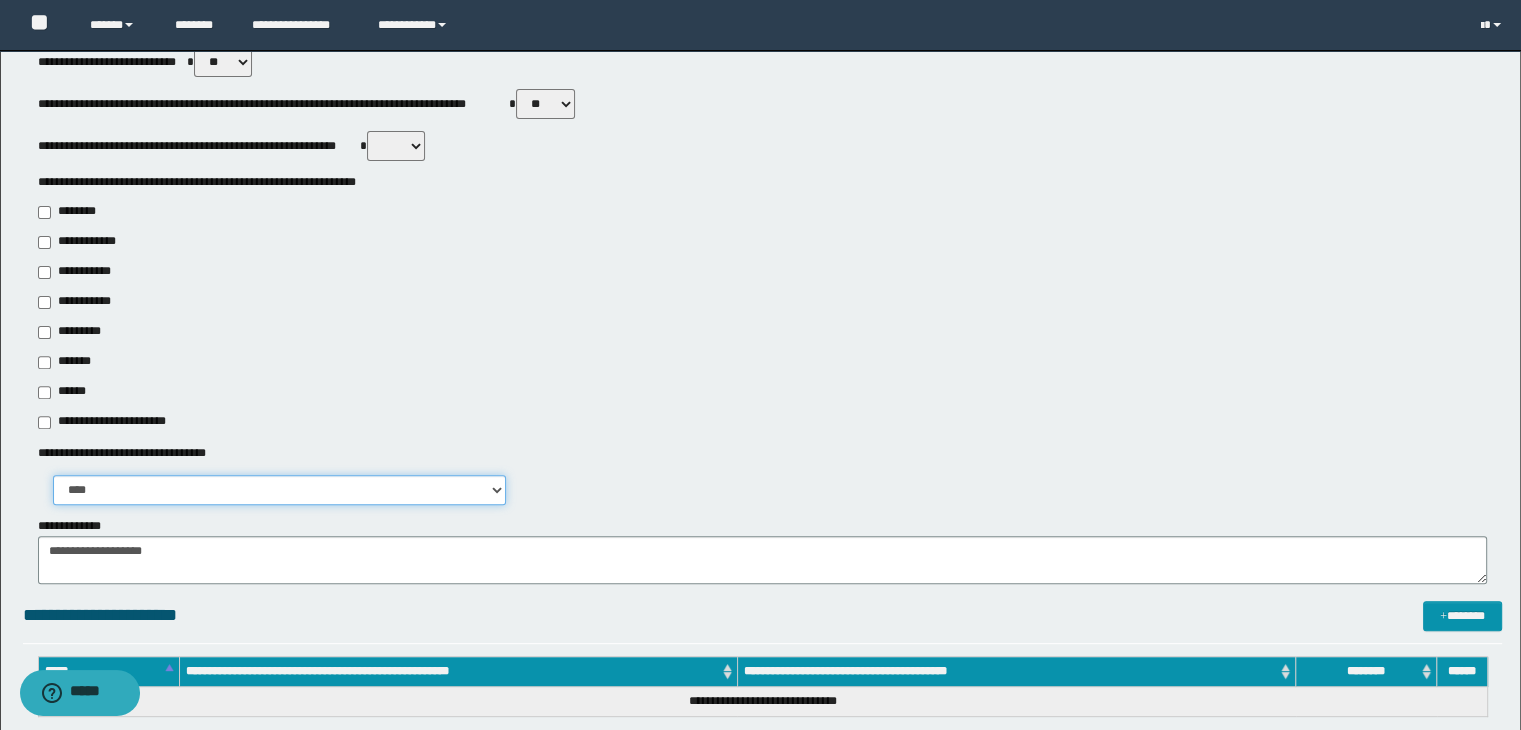click on "**********" at bounding box center [279, 490] 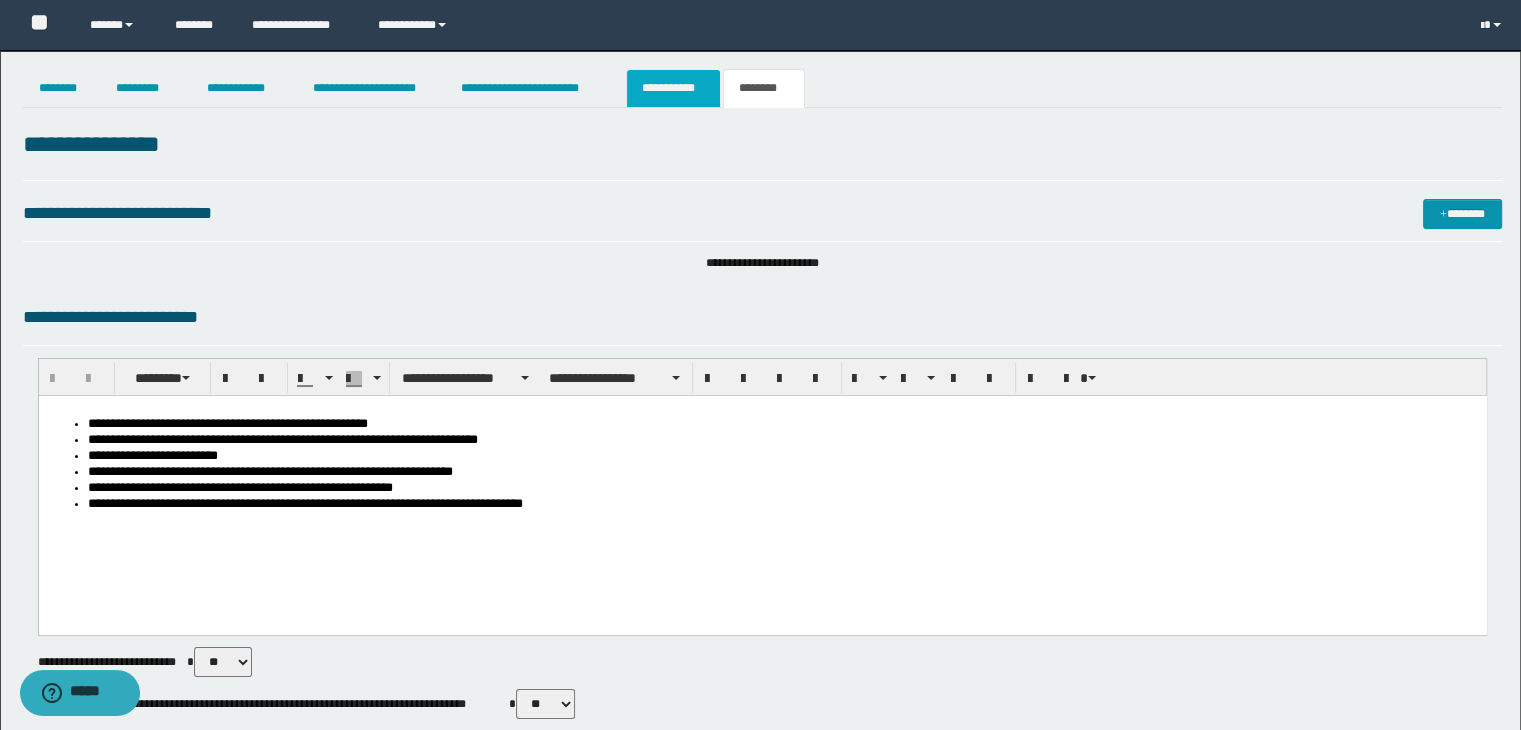 click on "**********" at bounding box center (673, 88) 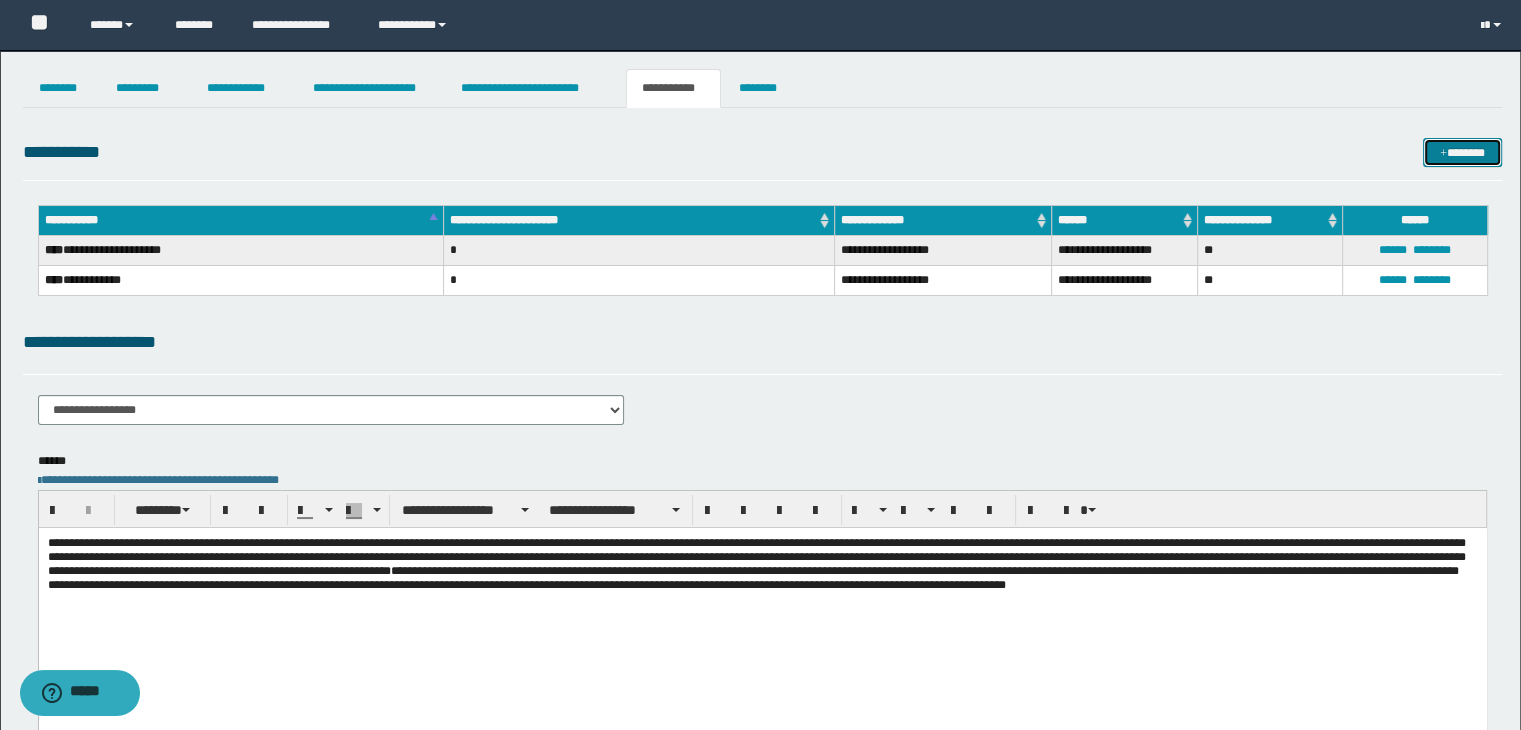 click at bounding box center (1443, 154) 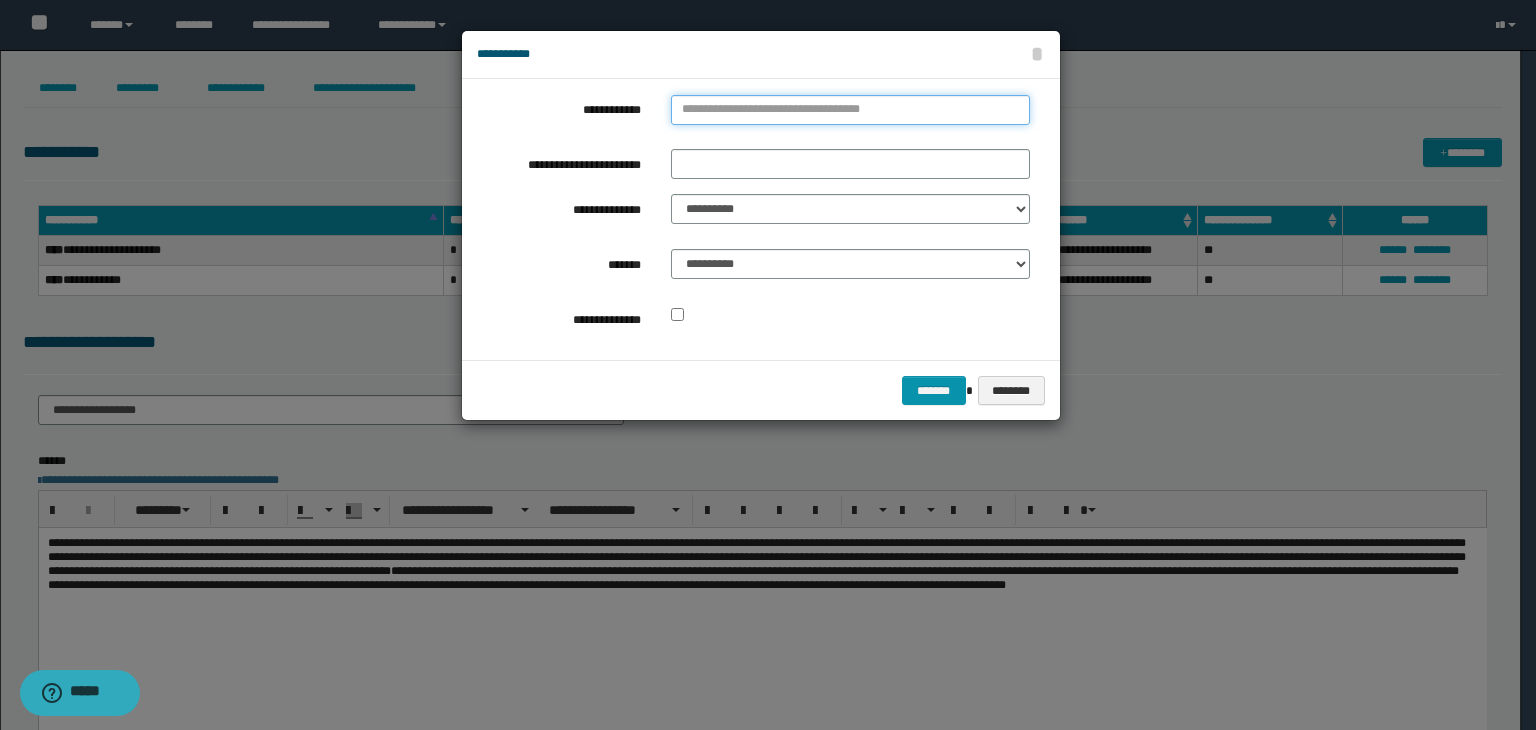 type on "**********" 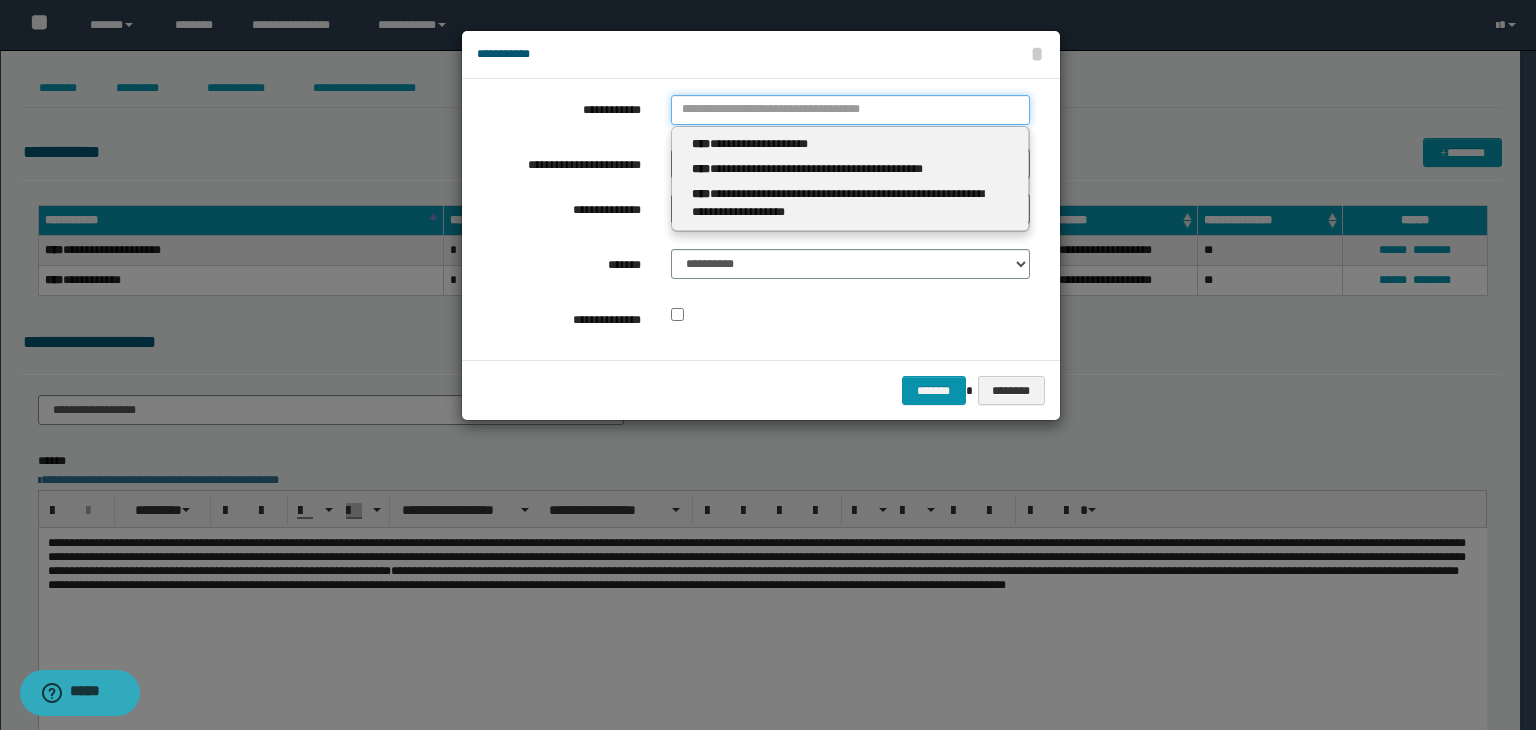 click on "**********" at bounding box center [850, 110] 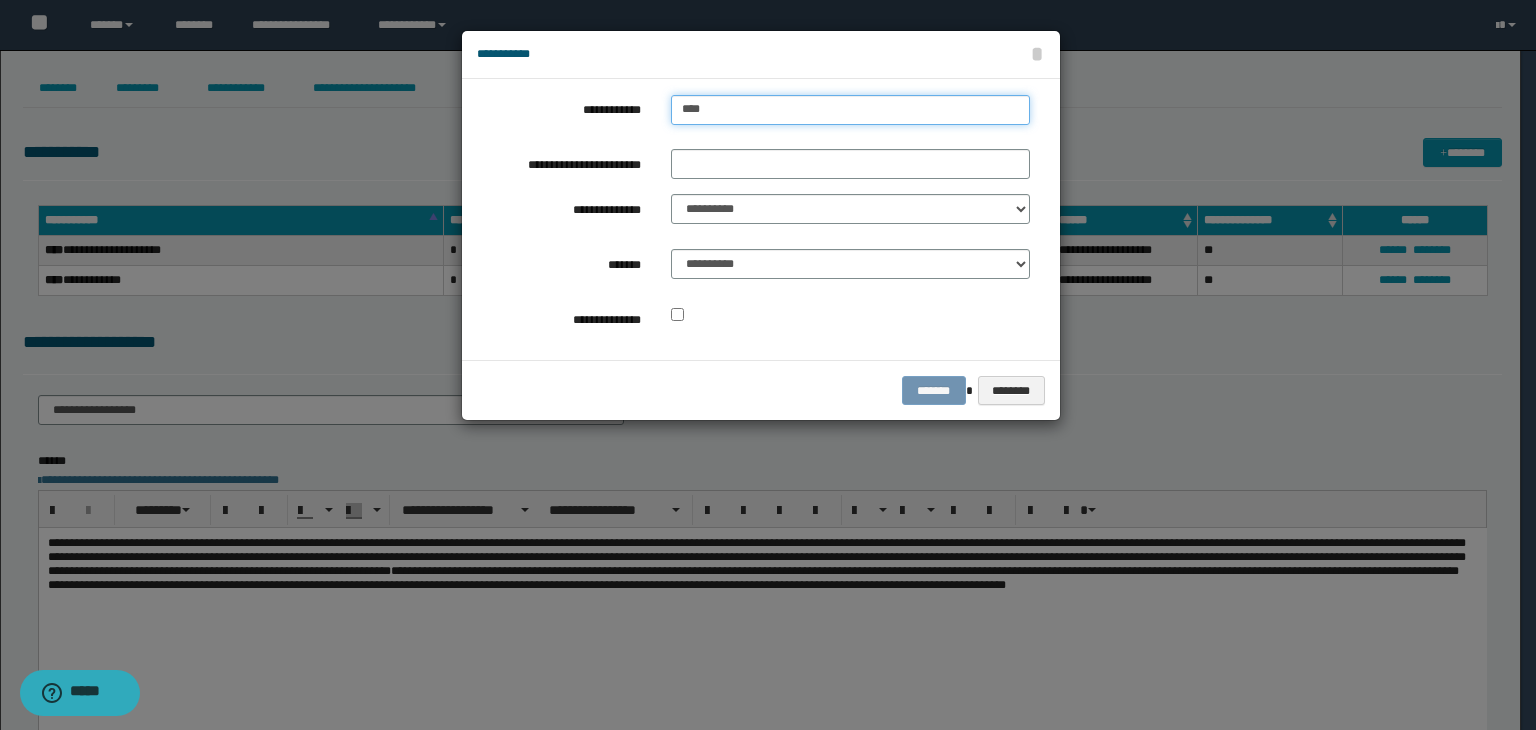 type on "*****" 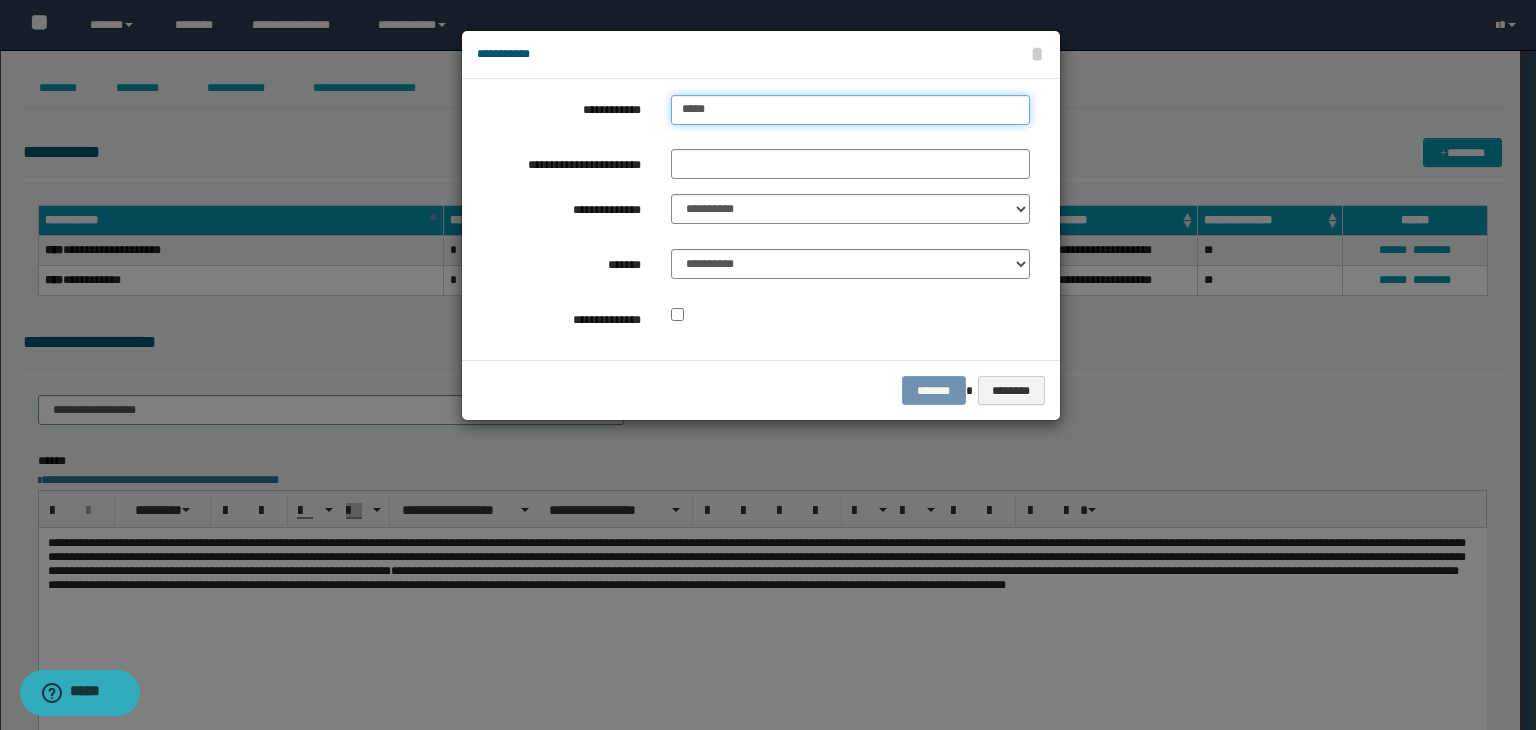 type on "*****" 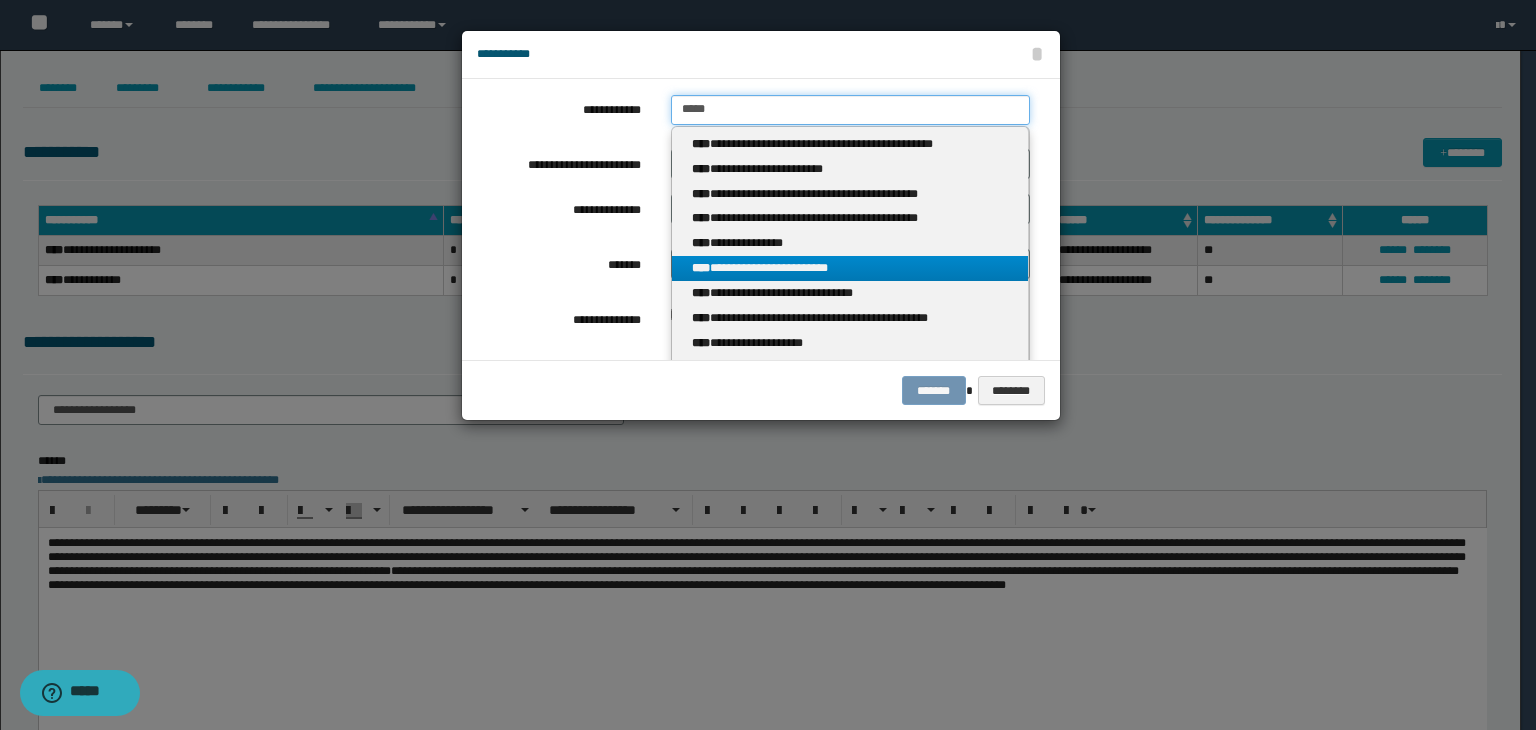 type on "*****" 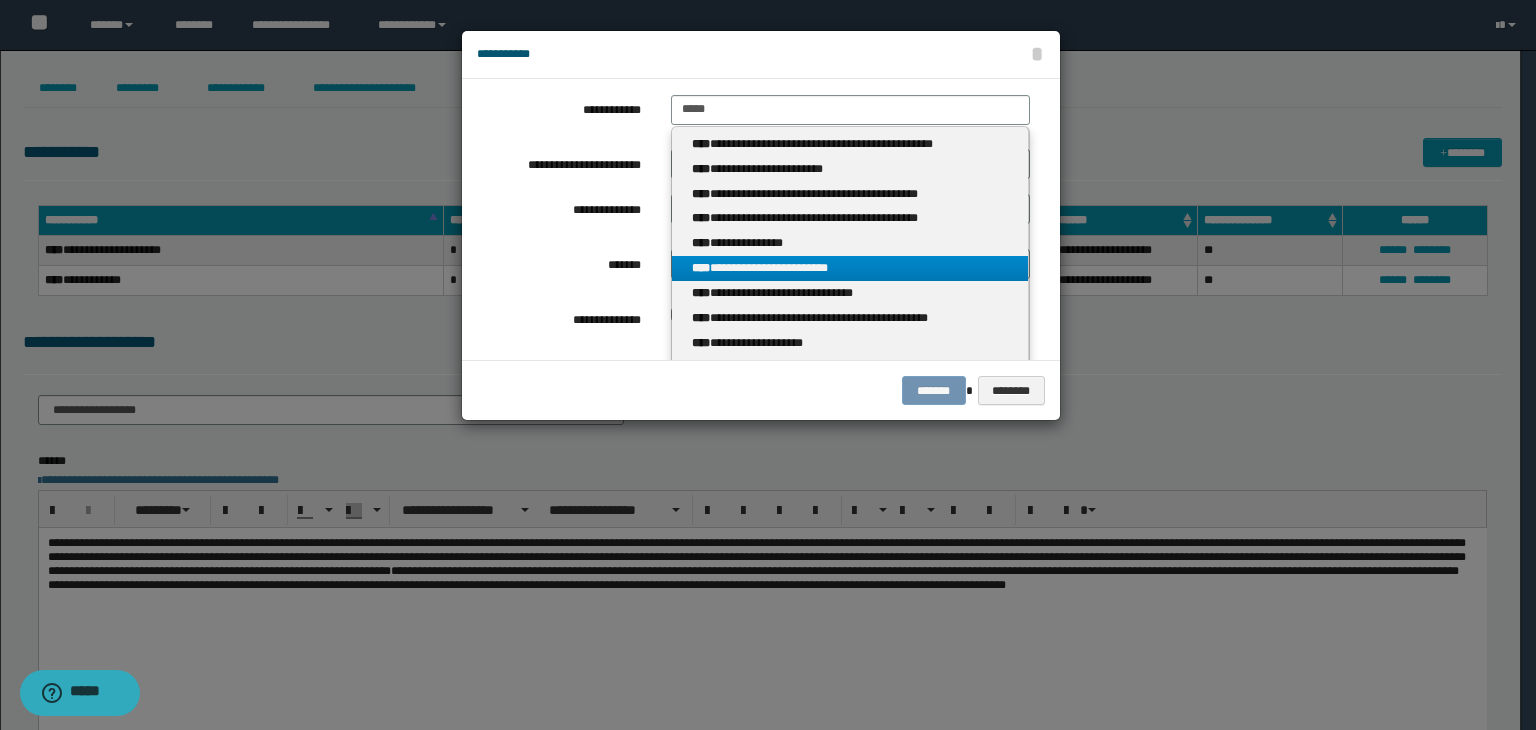 click on "**********" at bounding box center (850, 268) 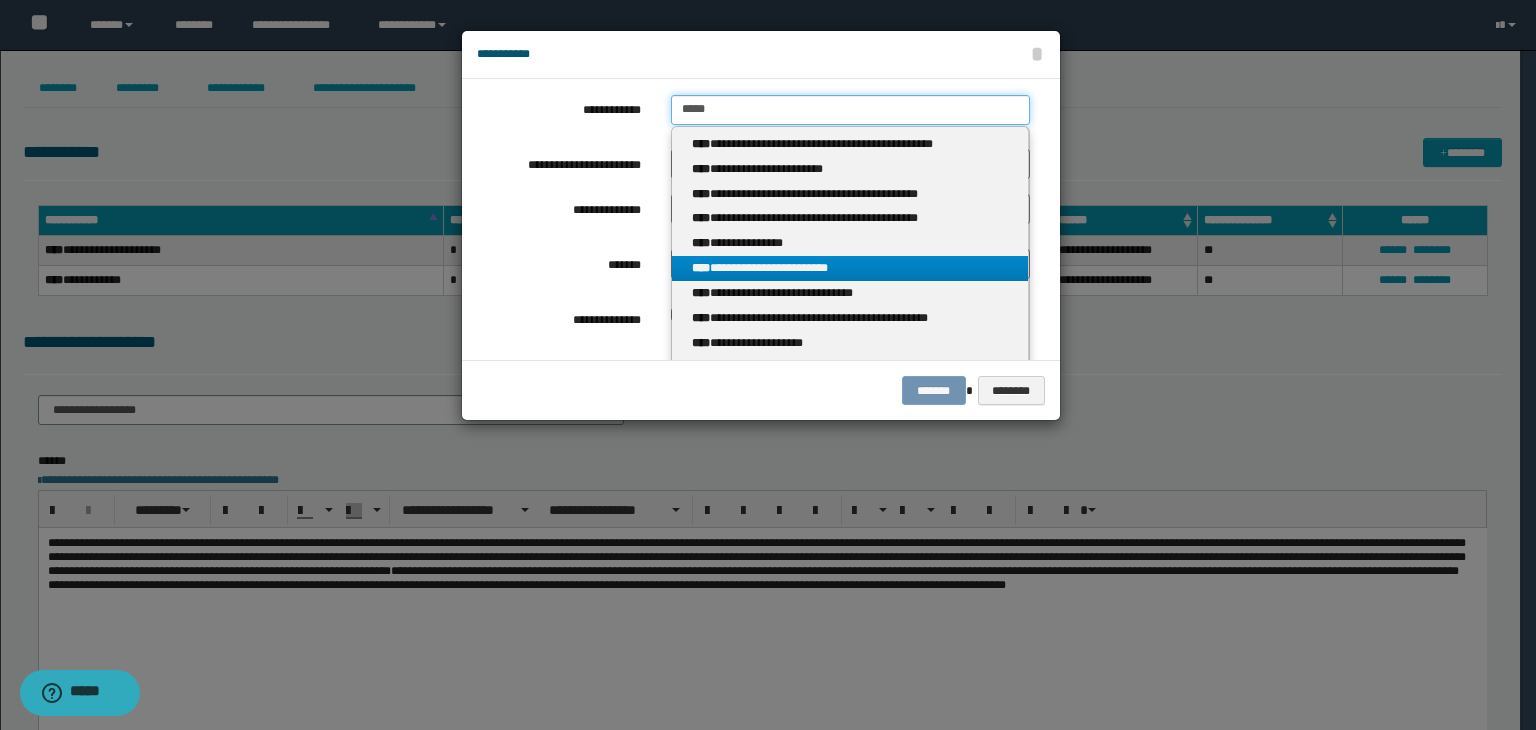 type 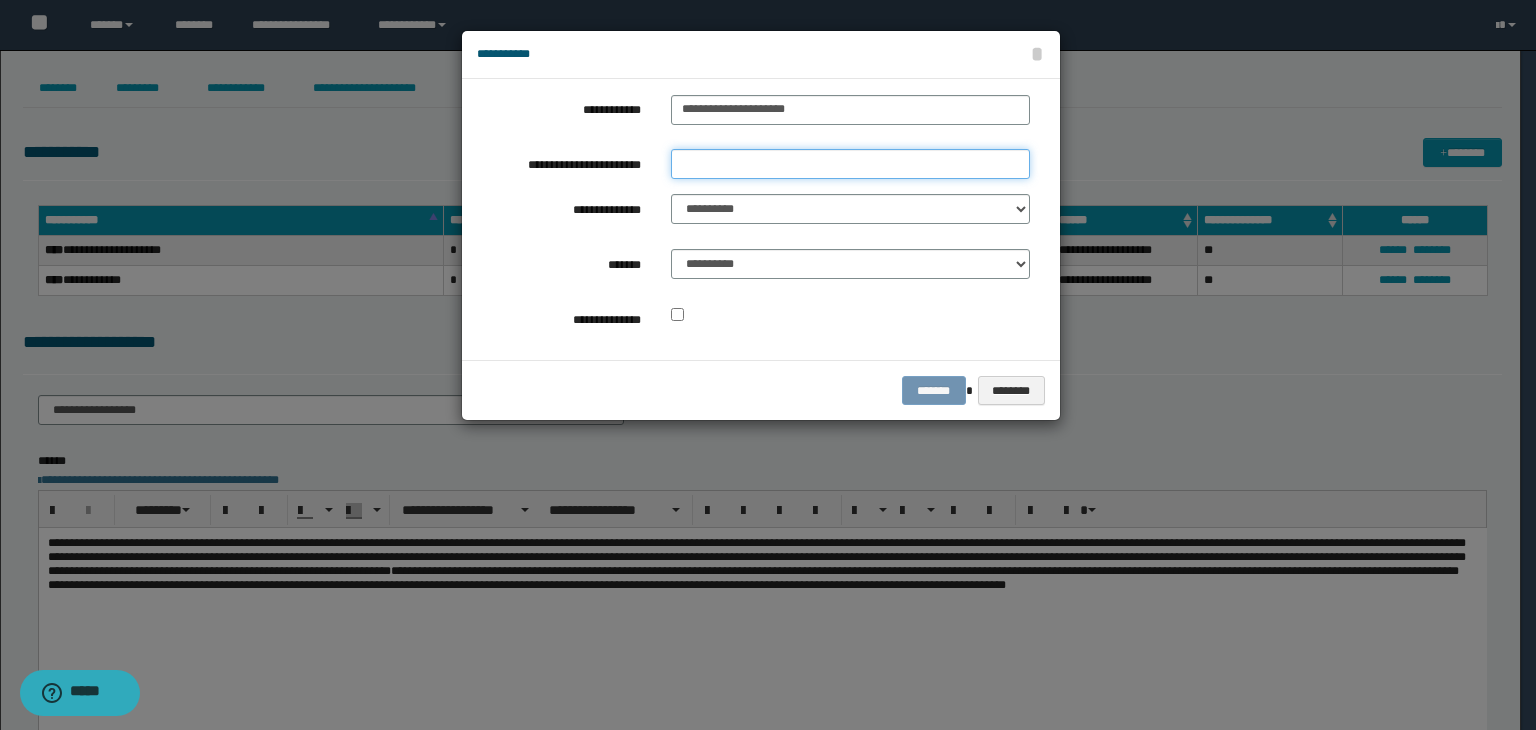 click on "**********" at bounding box center [850, 164] 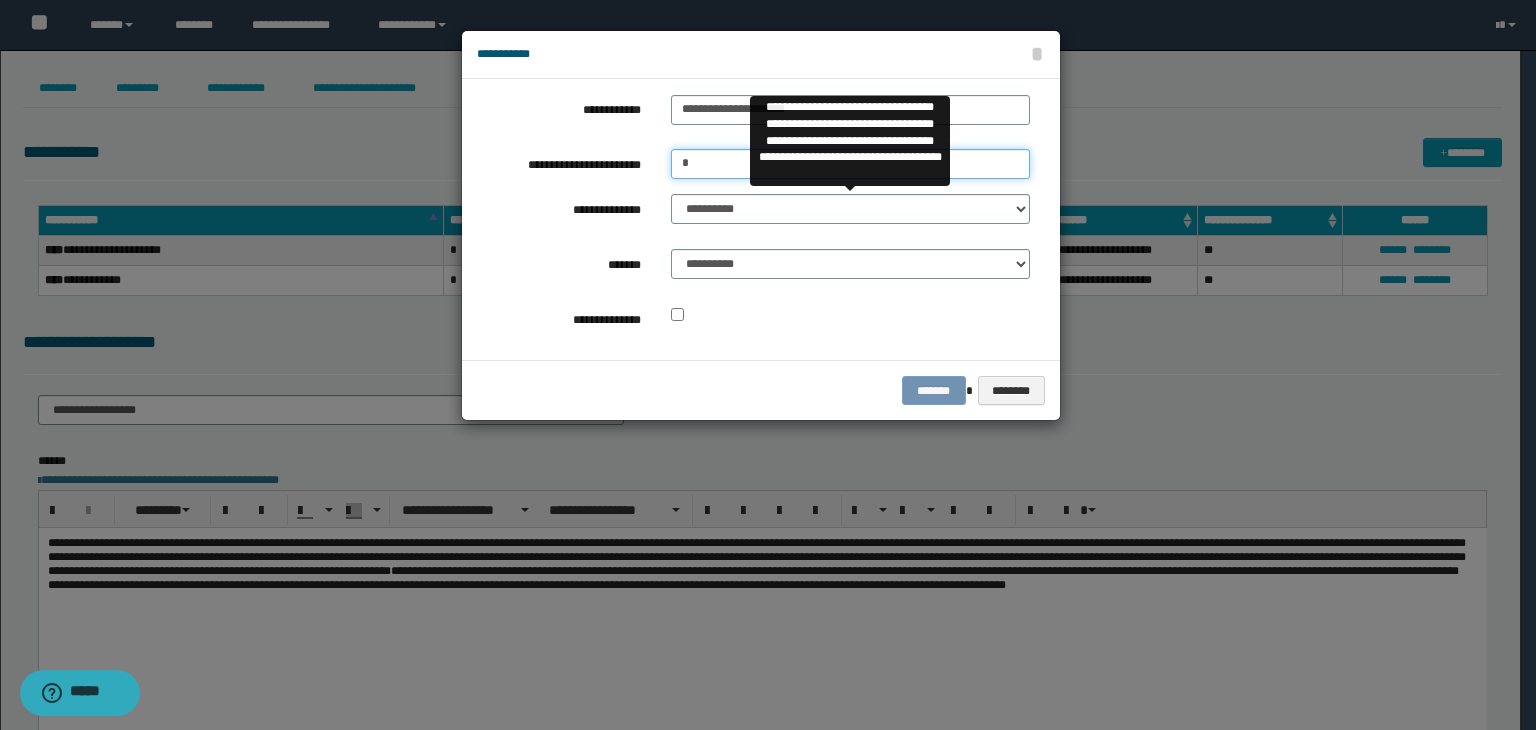 type on "*" 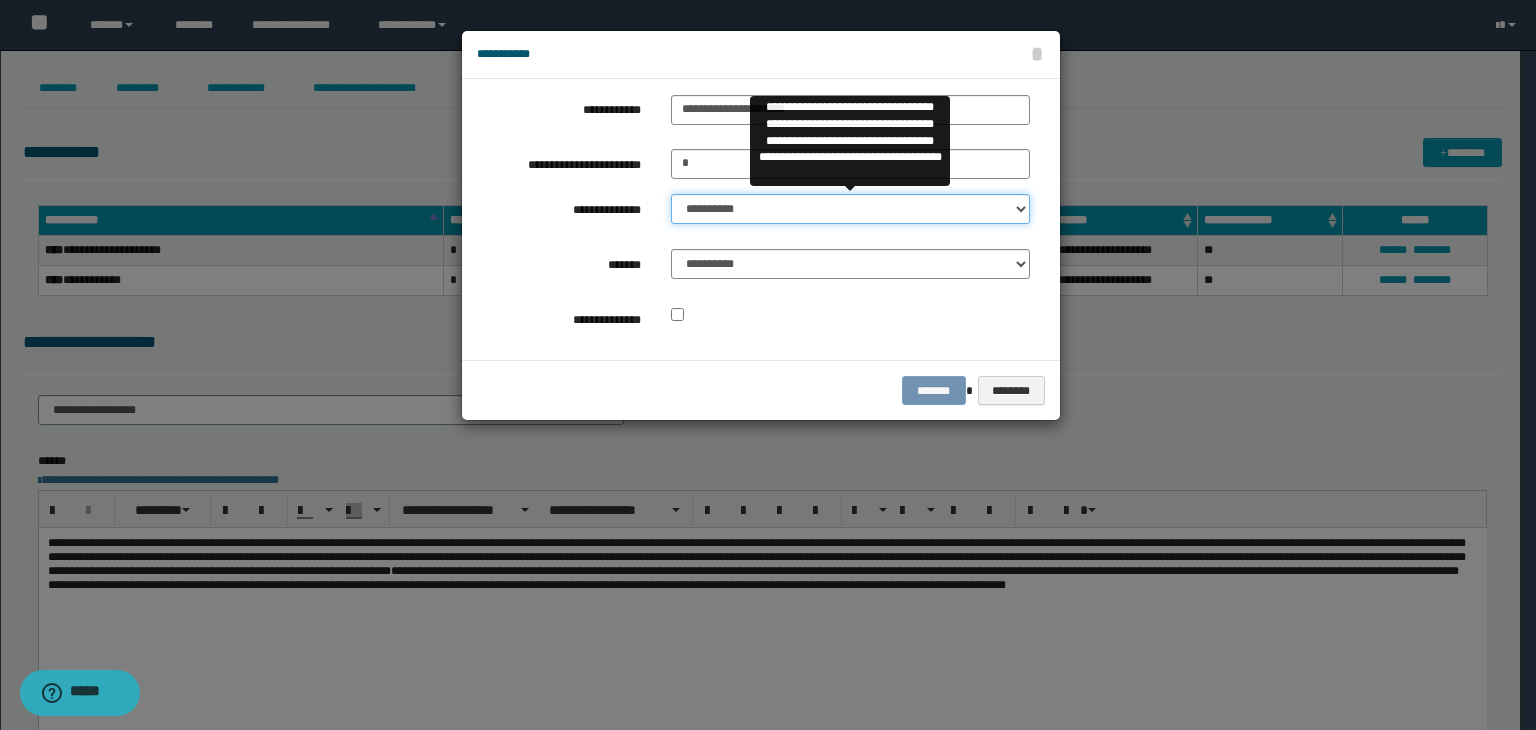 click on "**********" at bounding box center [850, 209] 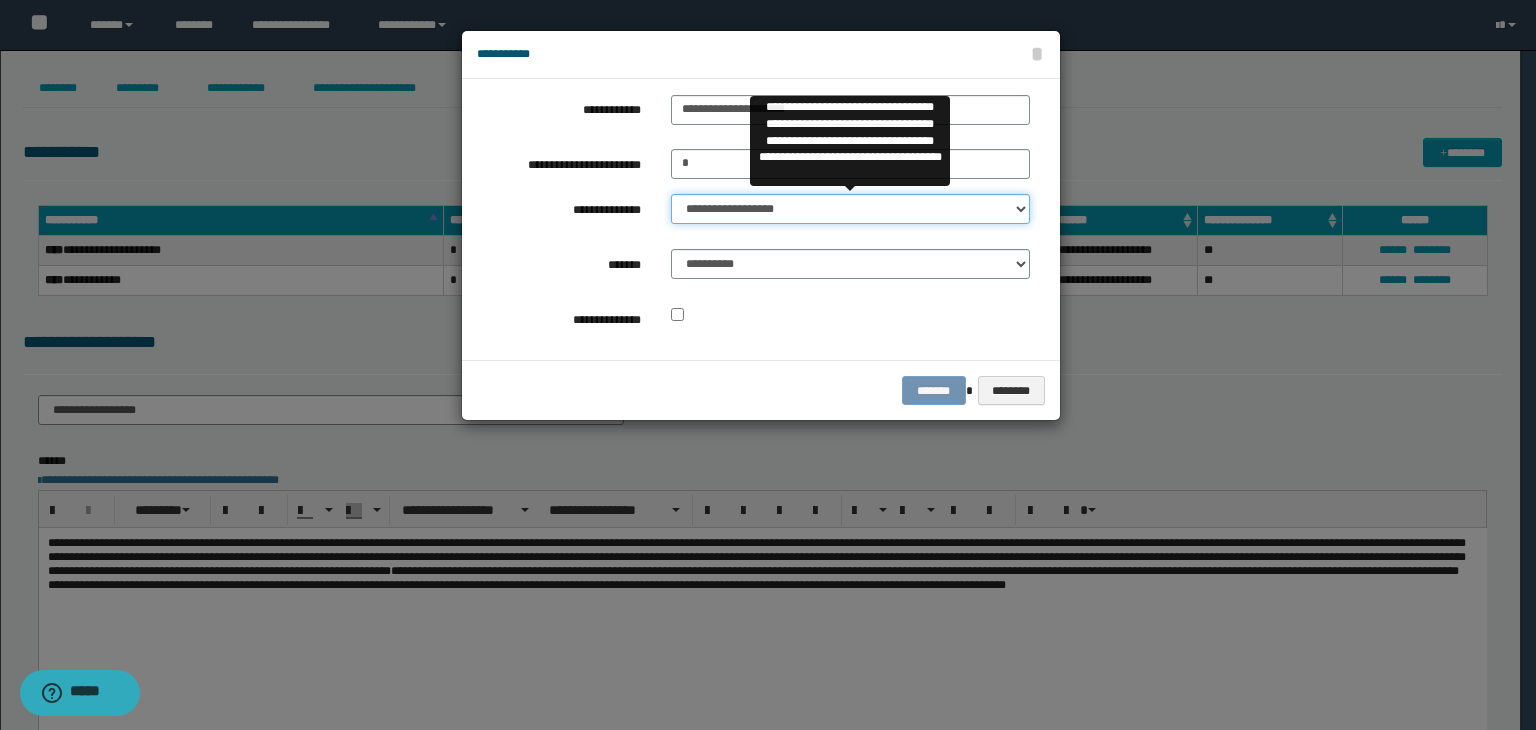 click on "**********" at bounding box center [850, 209] 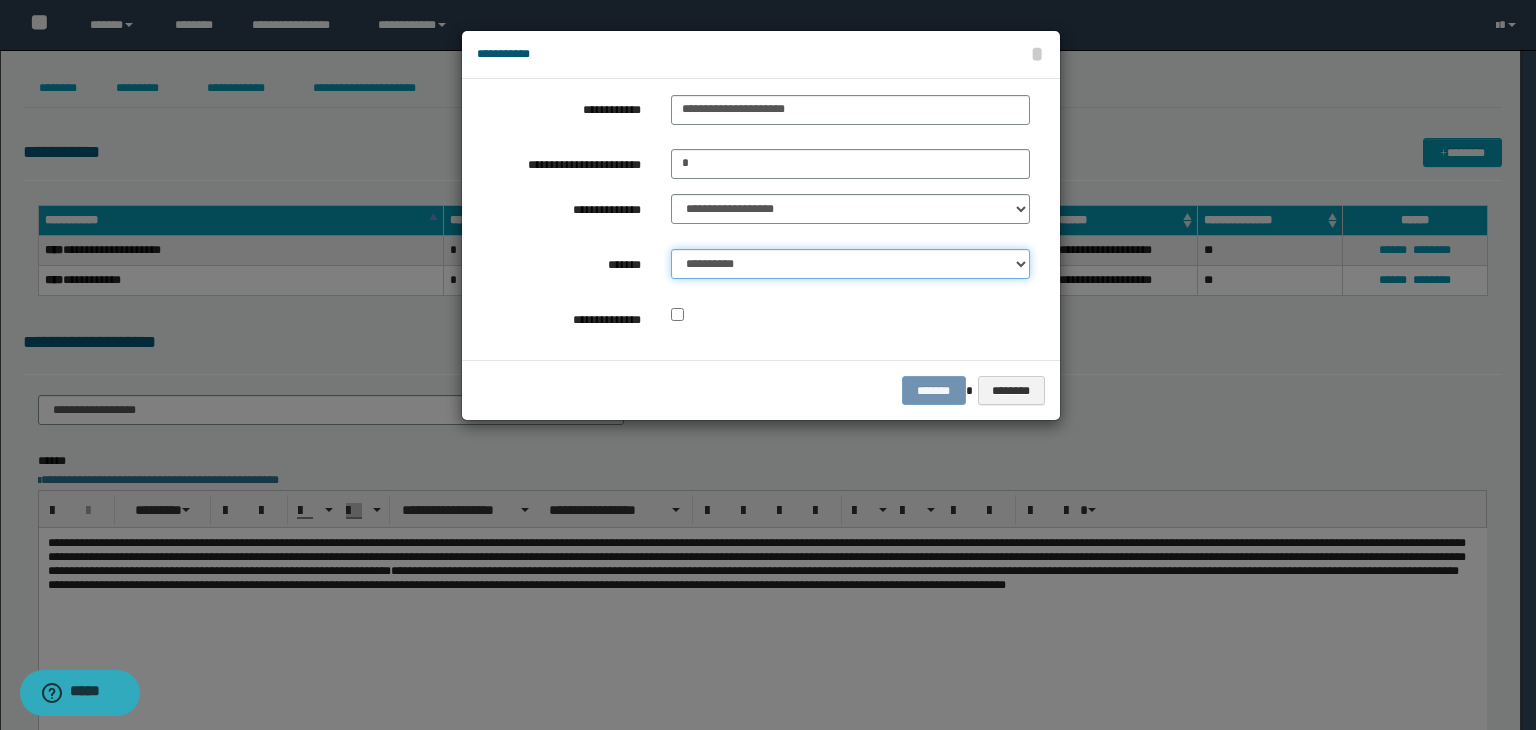 click on "**********" at bounding box center [850, 264] 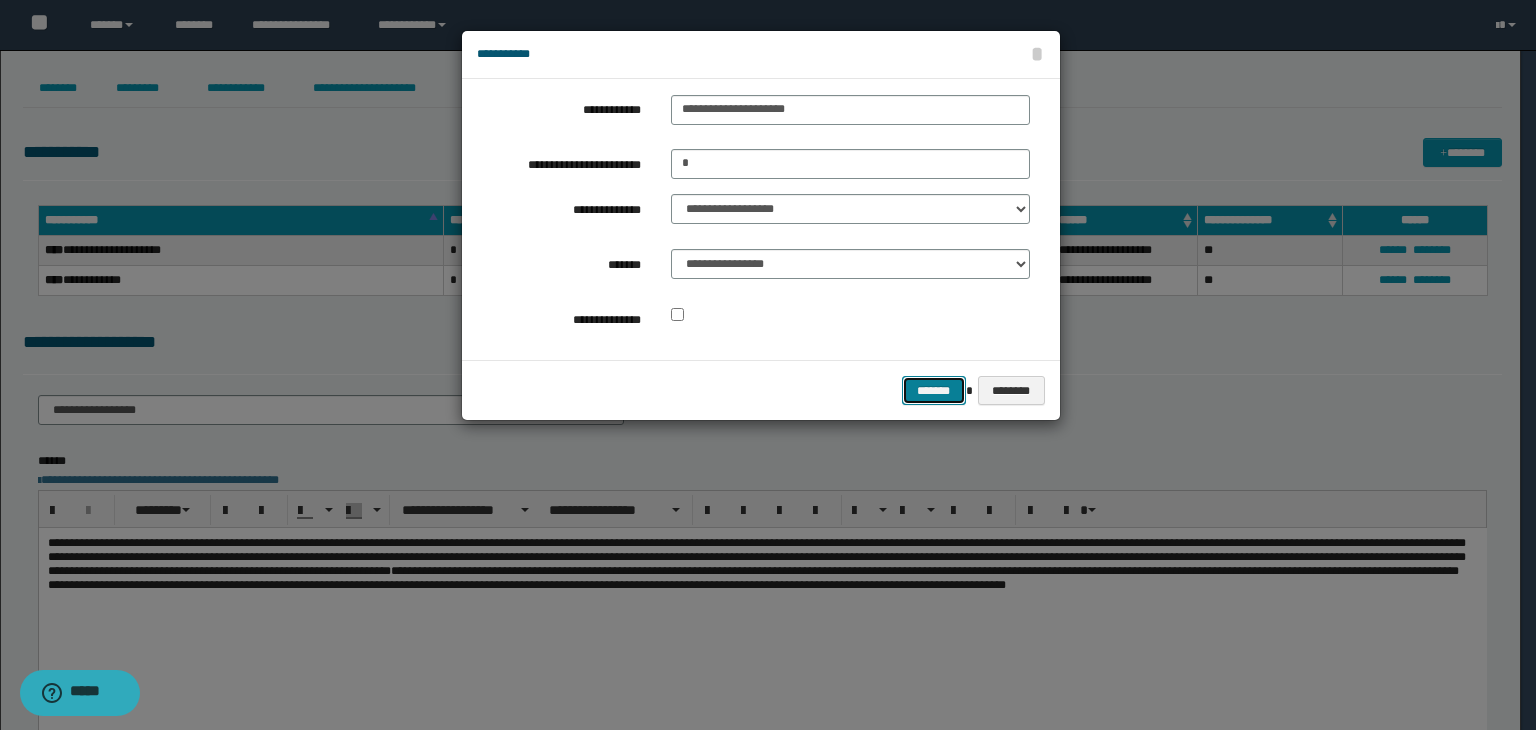 click on "*******" at bounding box center [934, 391] 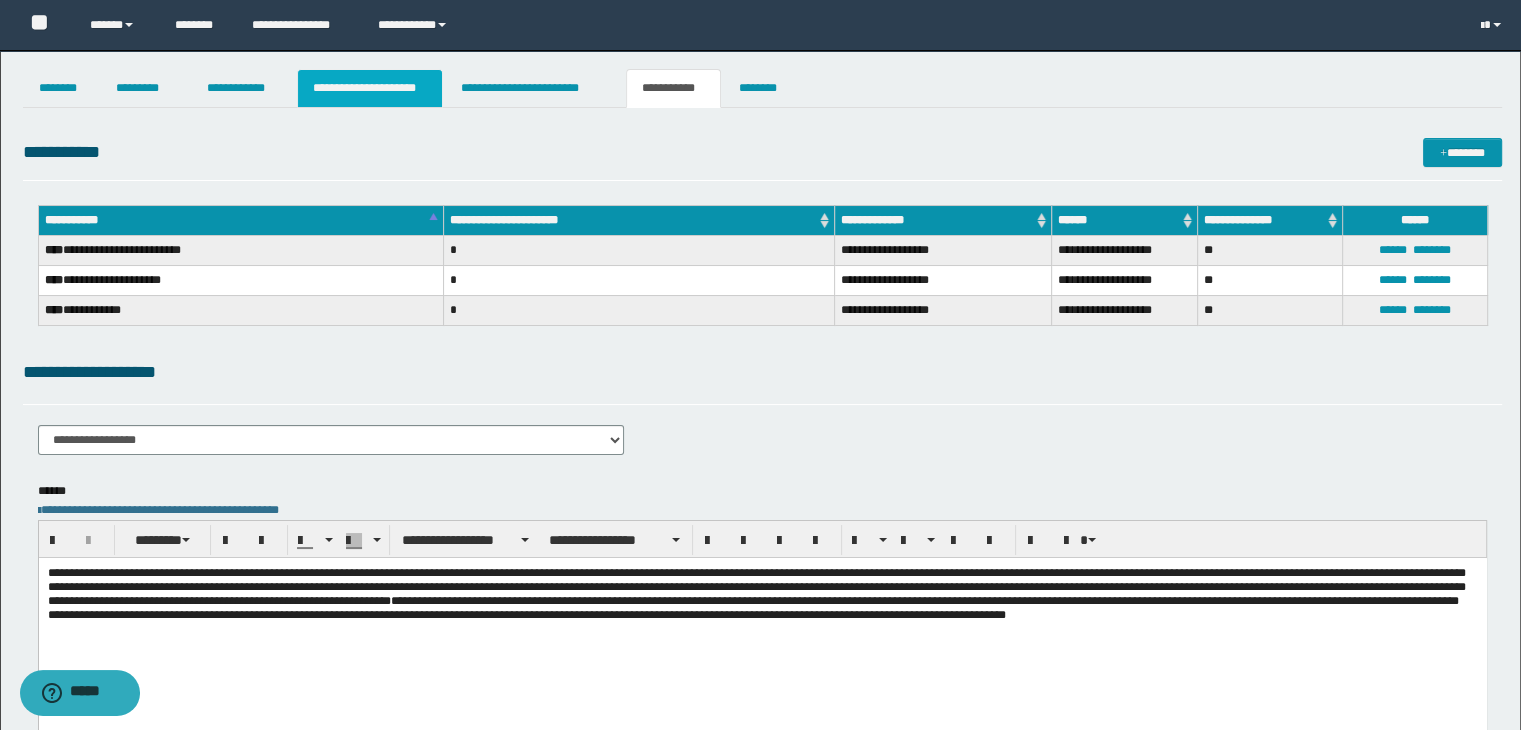 click on "**********" at bounding box center (370, 88) 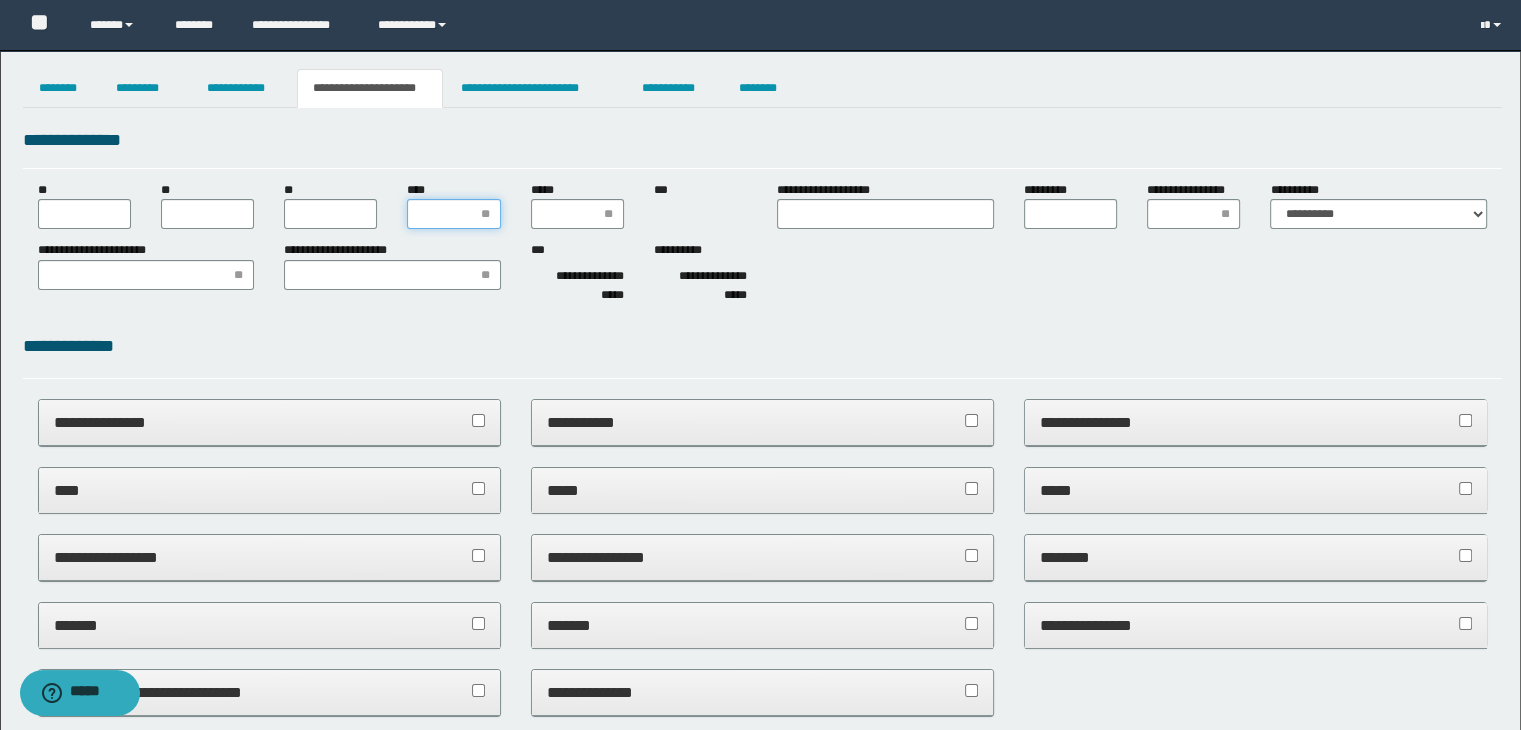 click on "****" at bounding box center [453, 214] 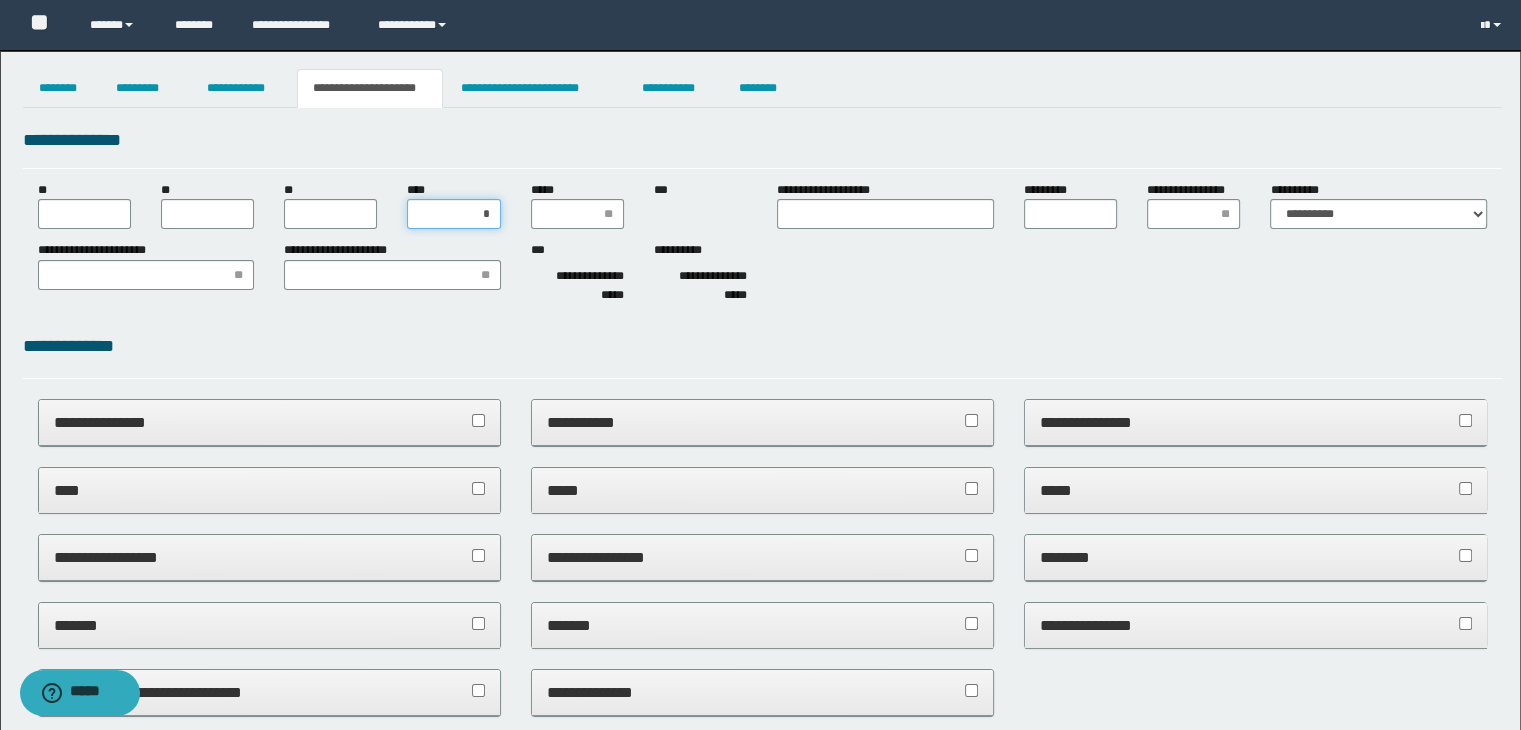 type on "**" 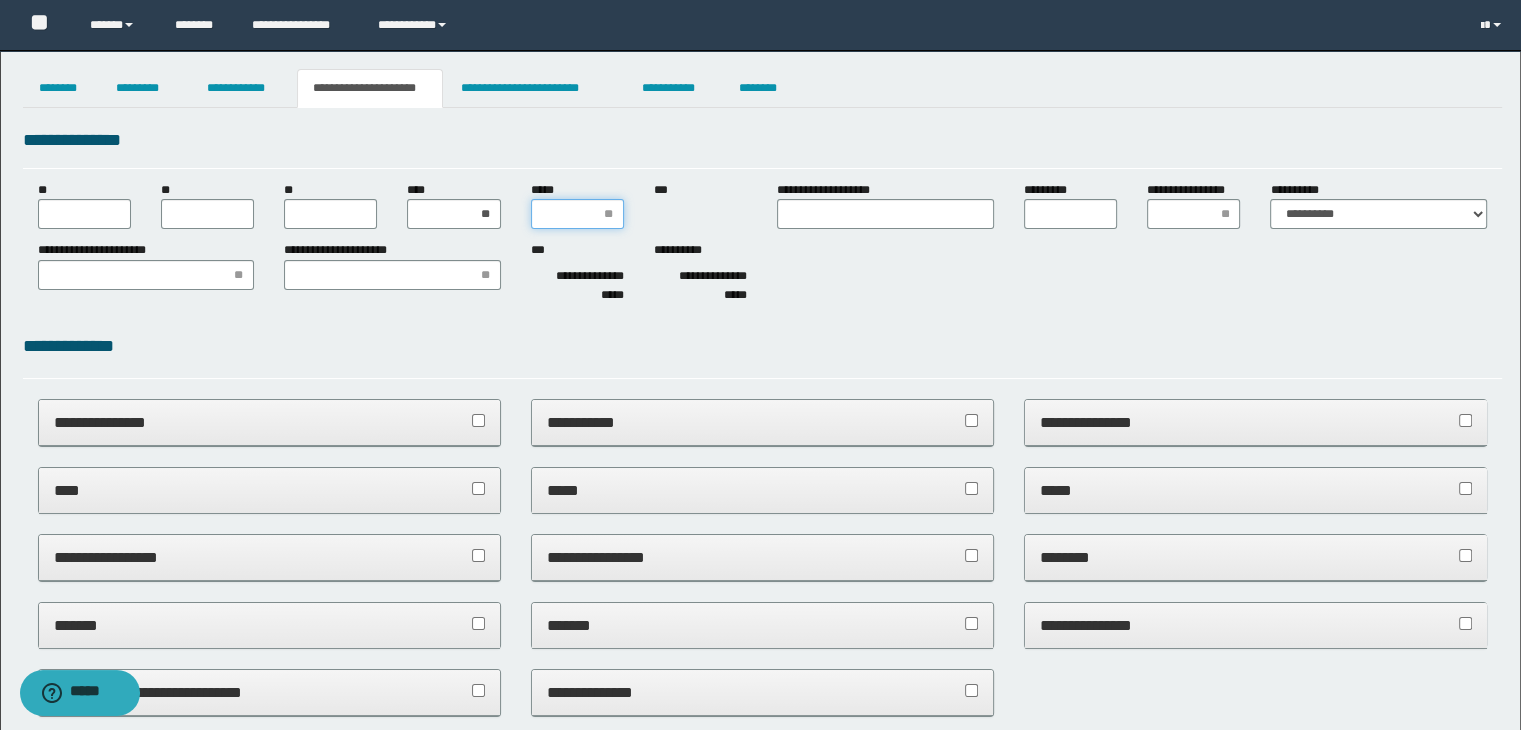 click on "*****" at bounding box center (577, 214) 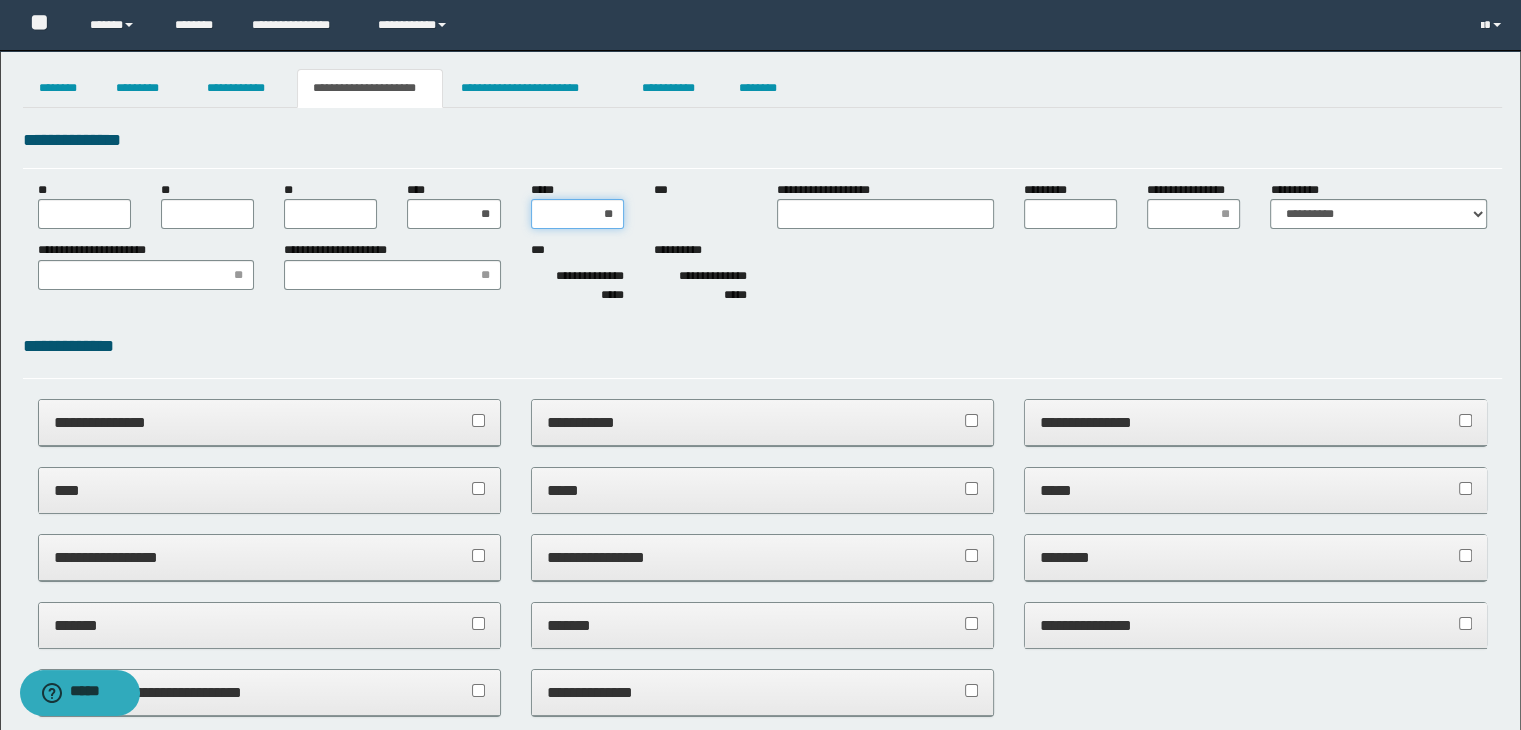 type on "***" 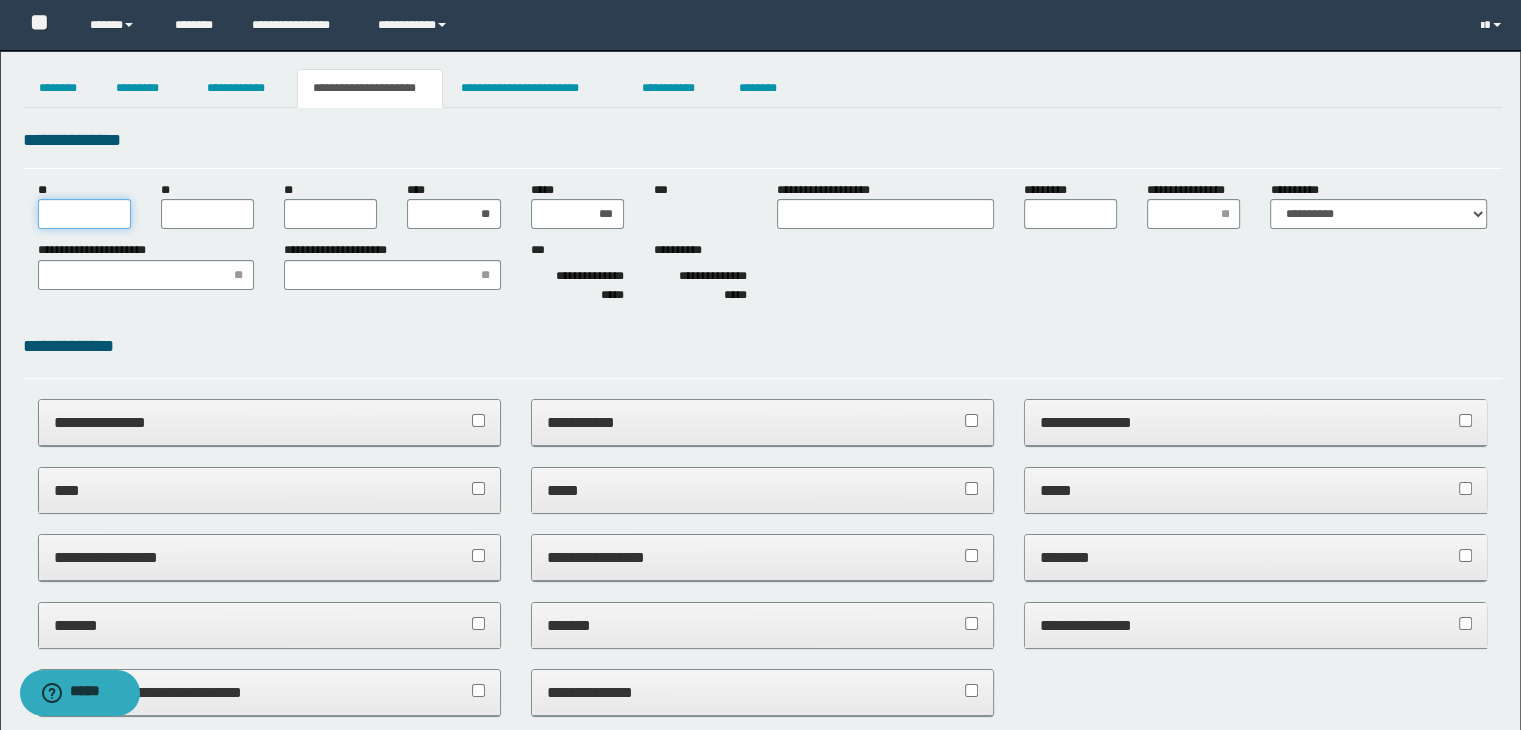 click on "**" at bounding box center [84, 214] 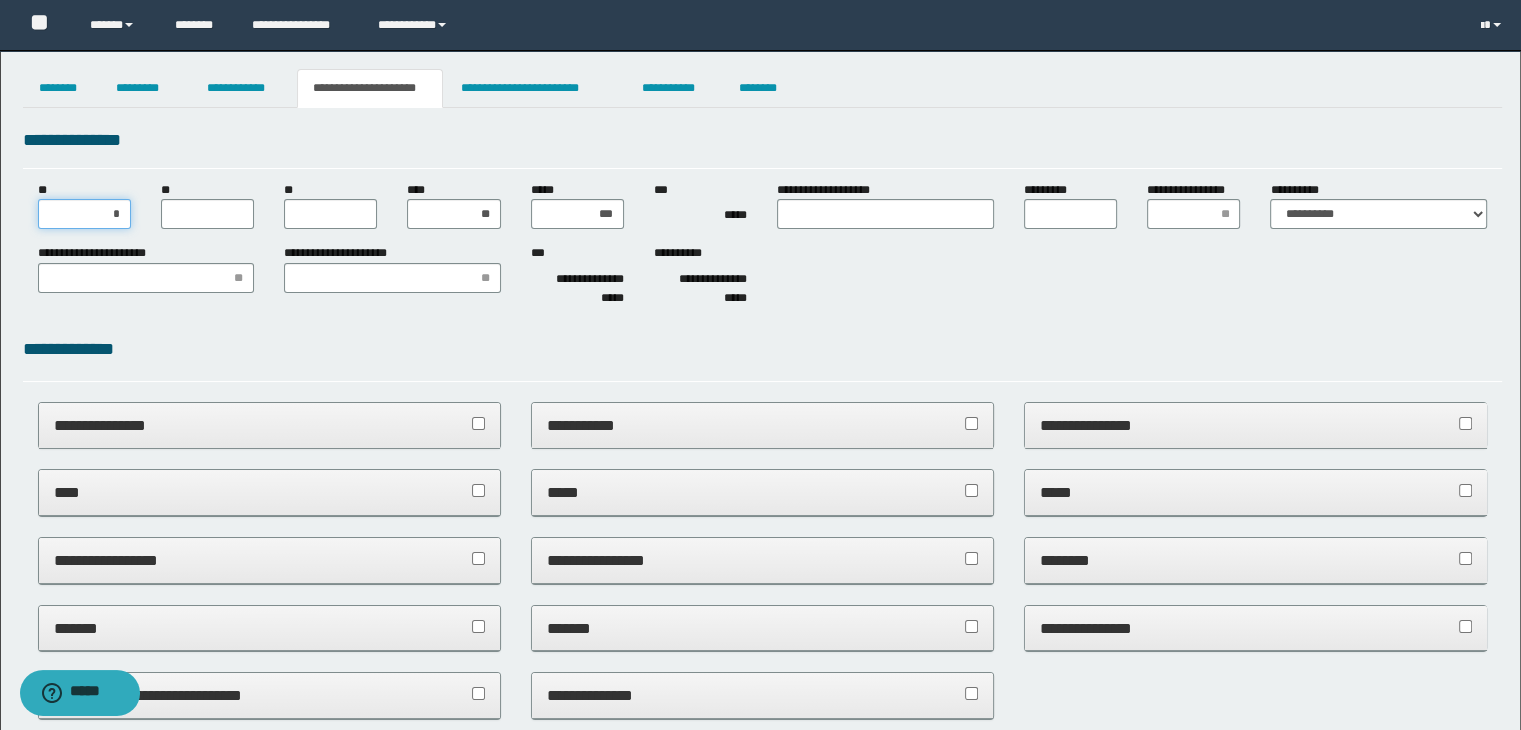 type on "**" 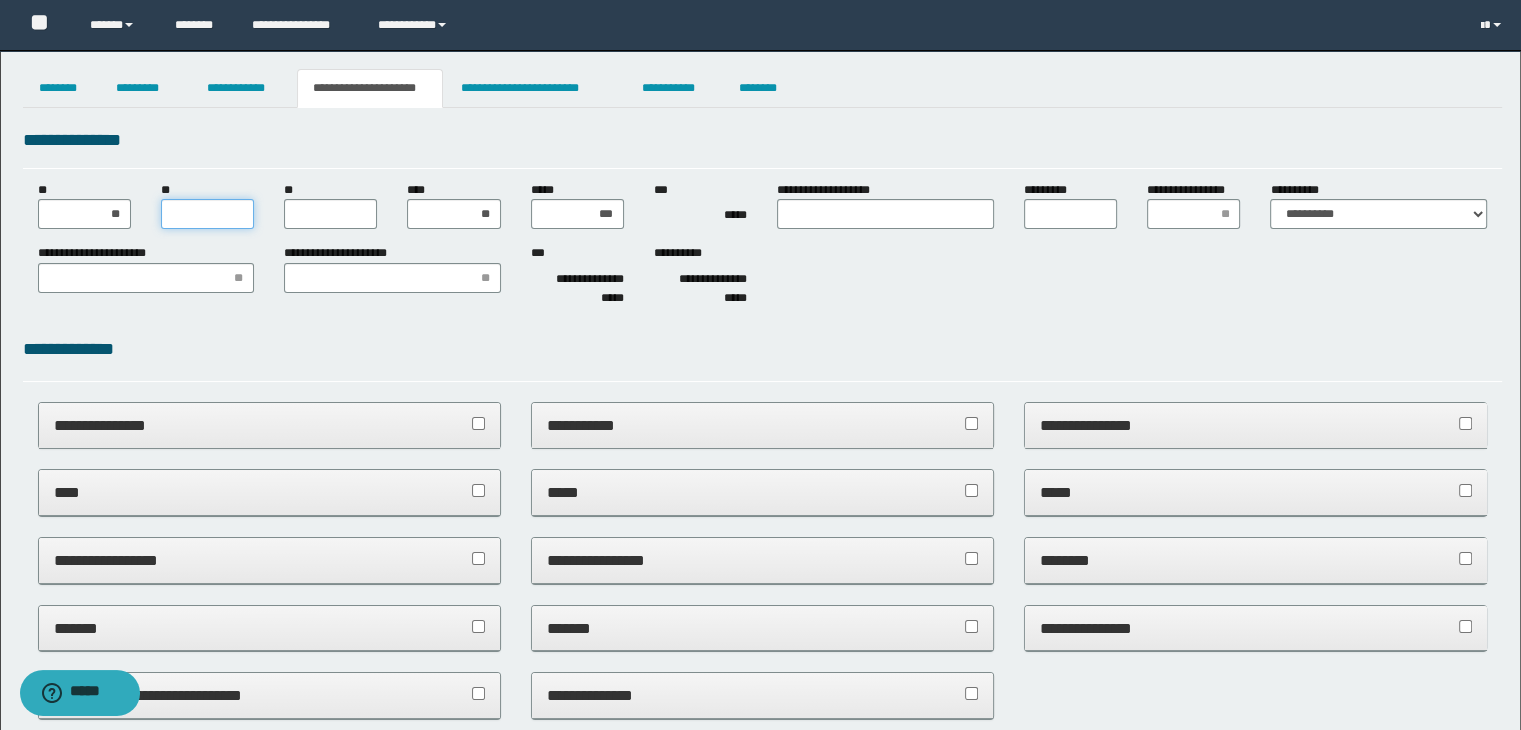 click on "**" at bounding box center [207, 214] 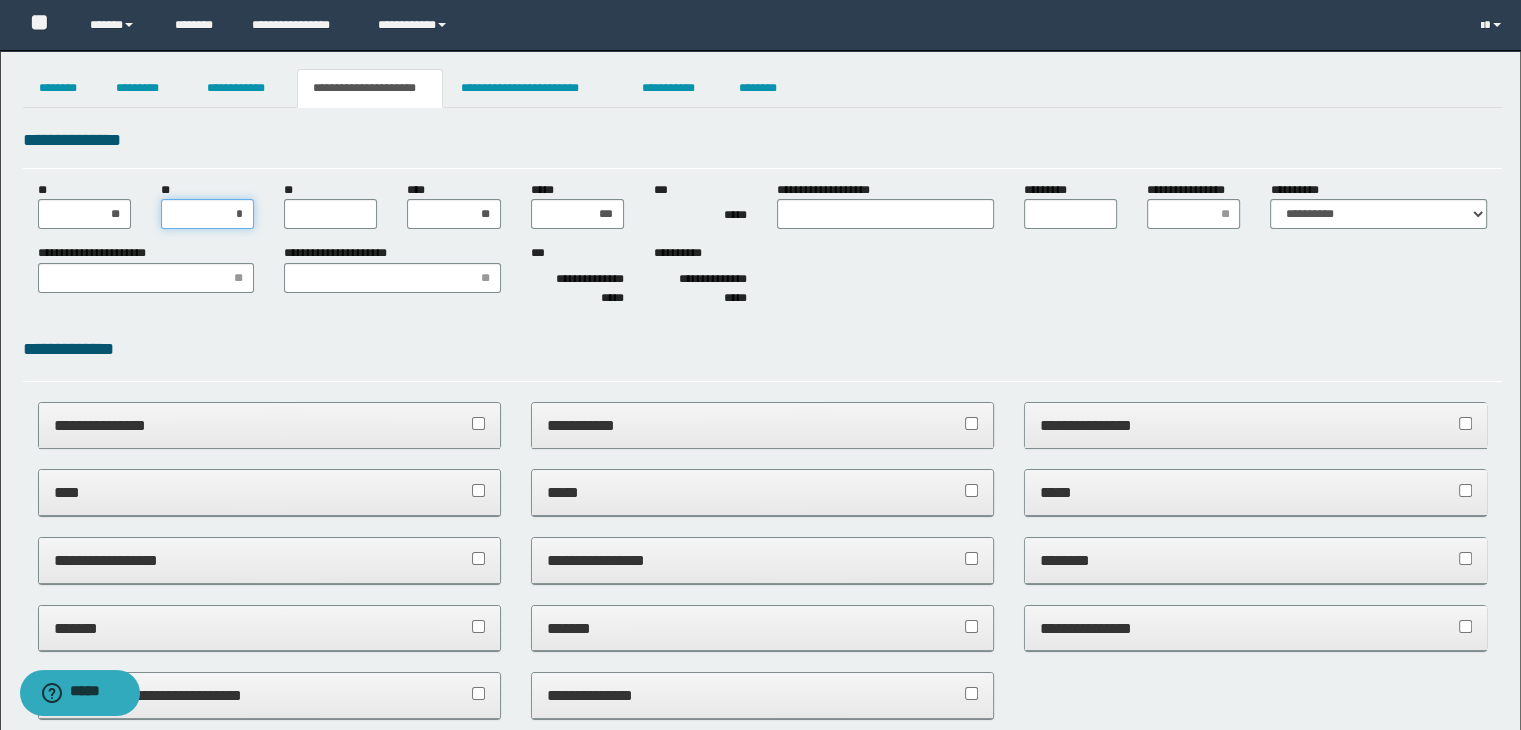 type on "**" 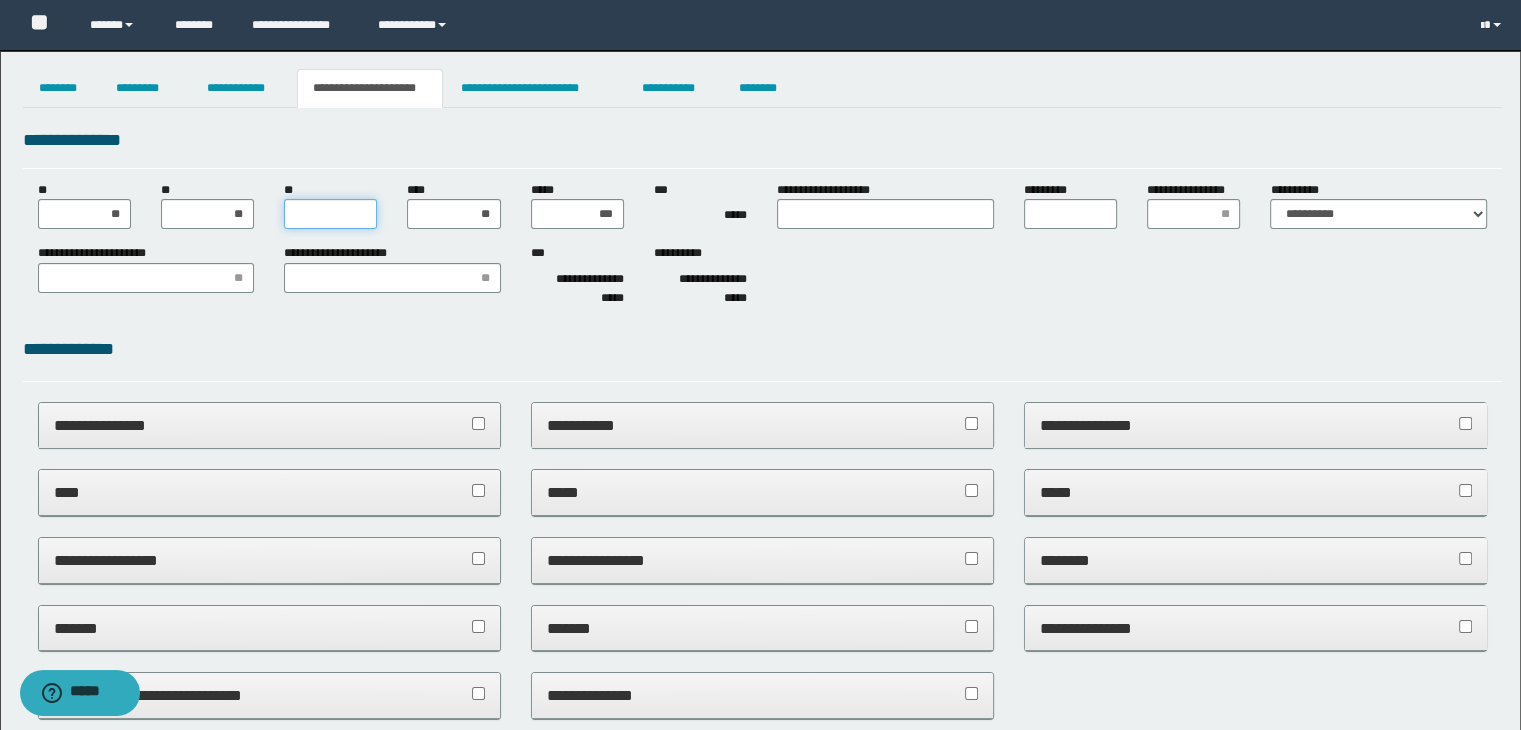 click on "**" at bounding box center [330, 214] 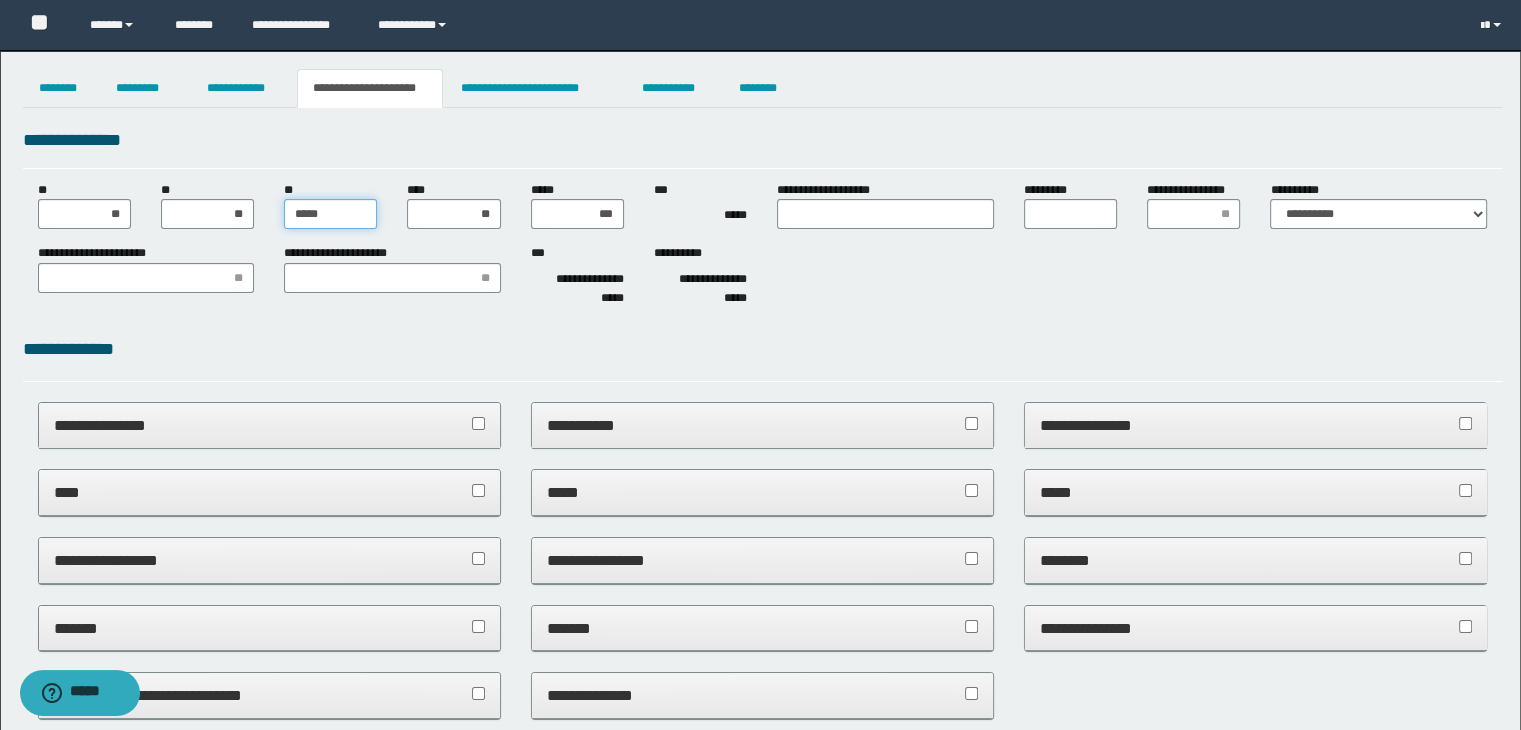type on "******" 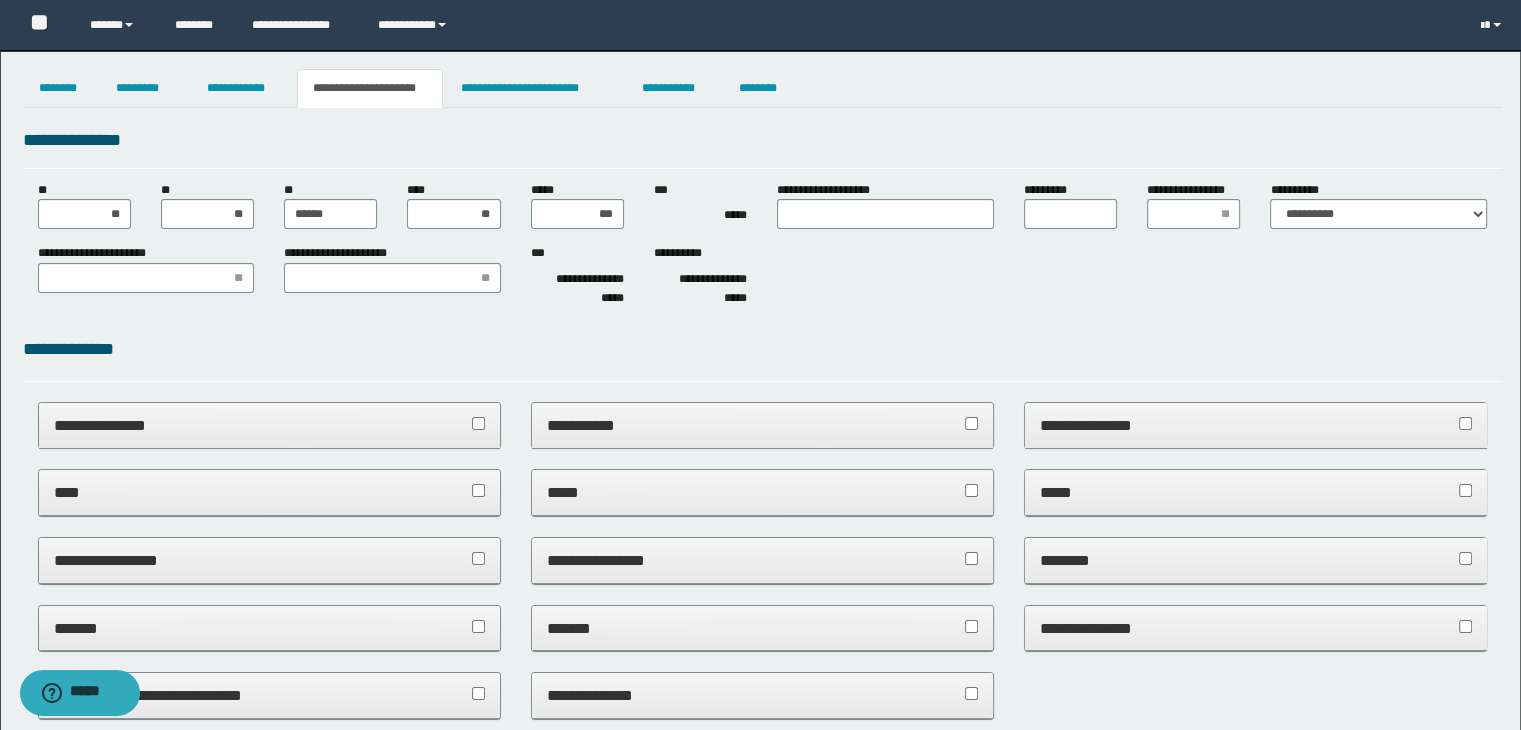 click on "**********" at bounding box center (885, 205) 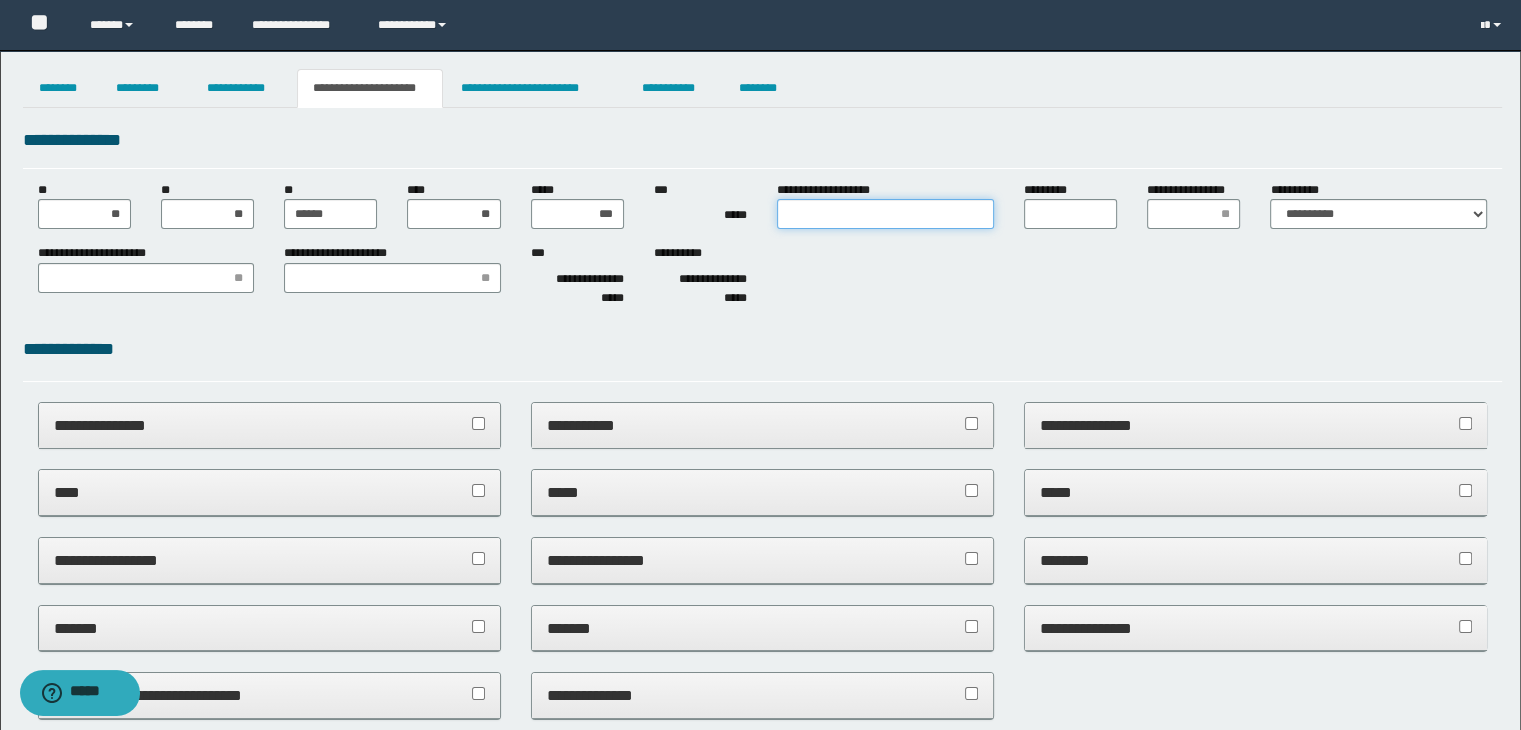 click on "**********" at bounding box center [885, 214] 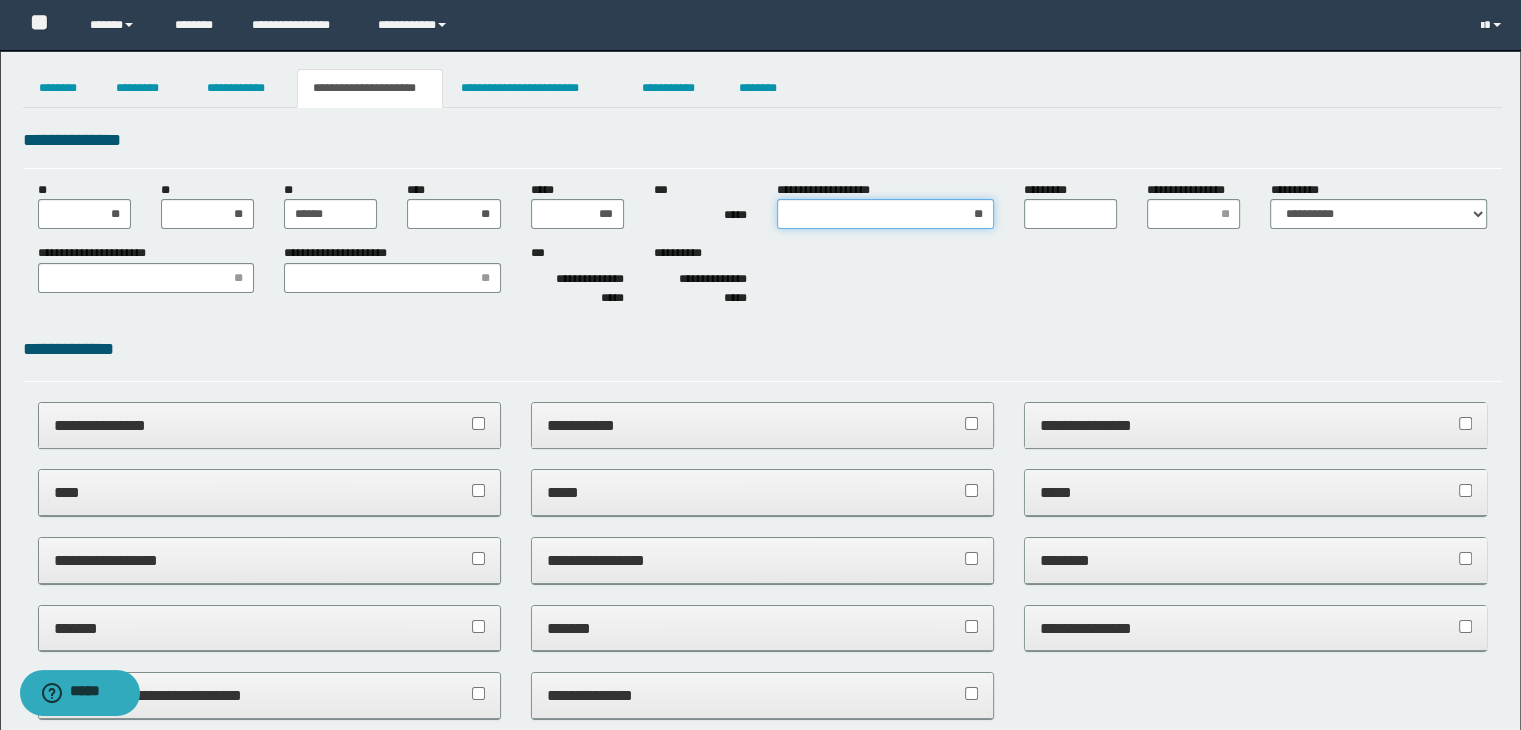drag, startPoint x: 988, startPoint y: 211, endPoint x: 869, endPoint y: 201, distance: 119.419426 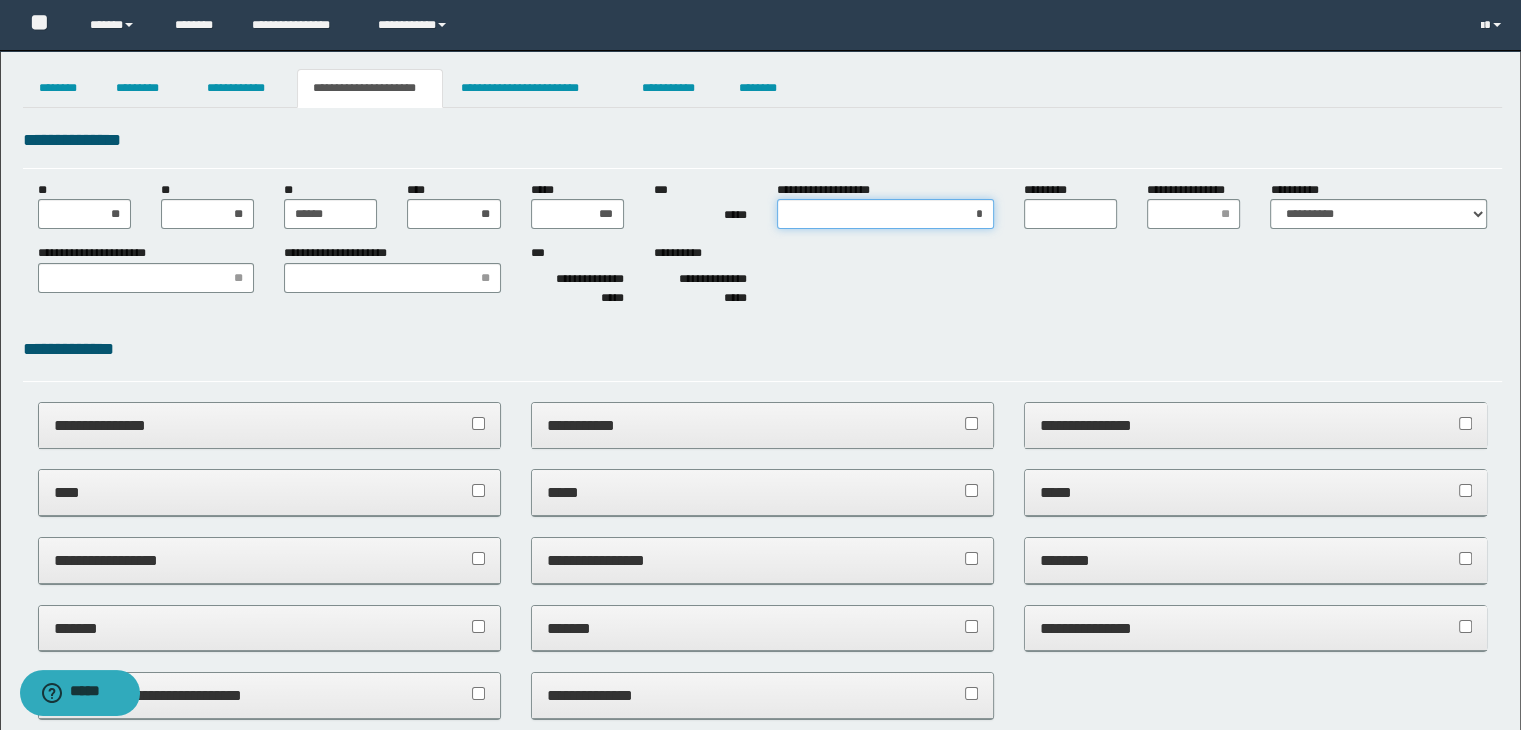 type on "**" 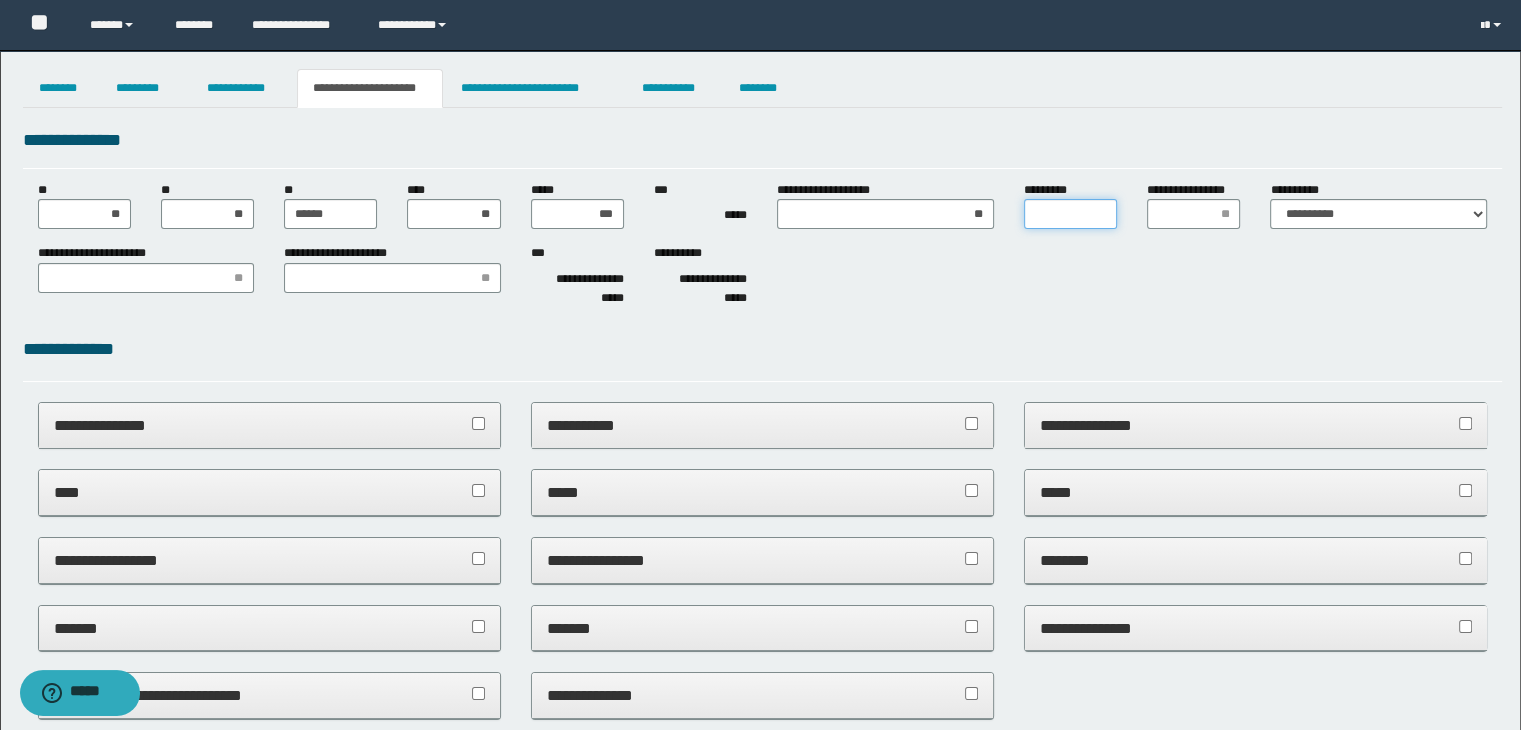 click on "*********" at bounding box center [1070, 214] 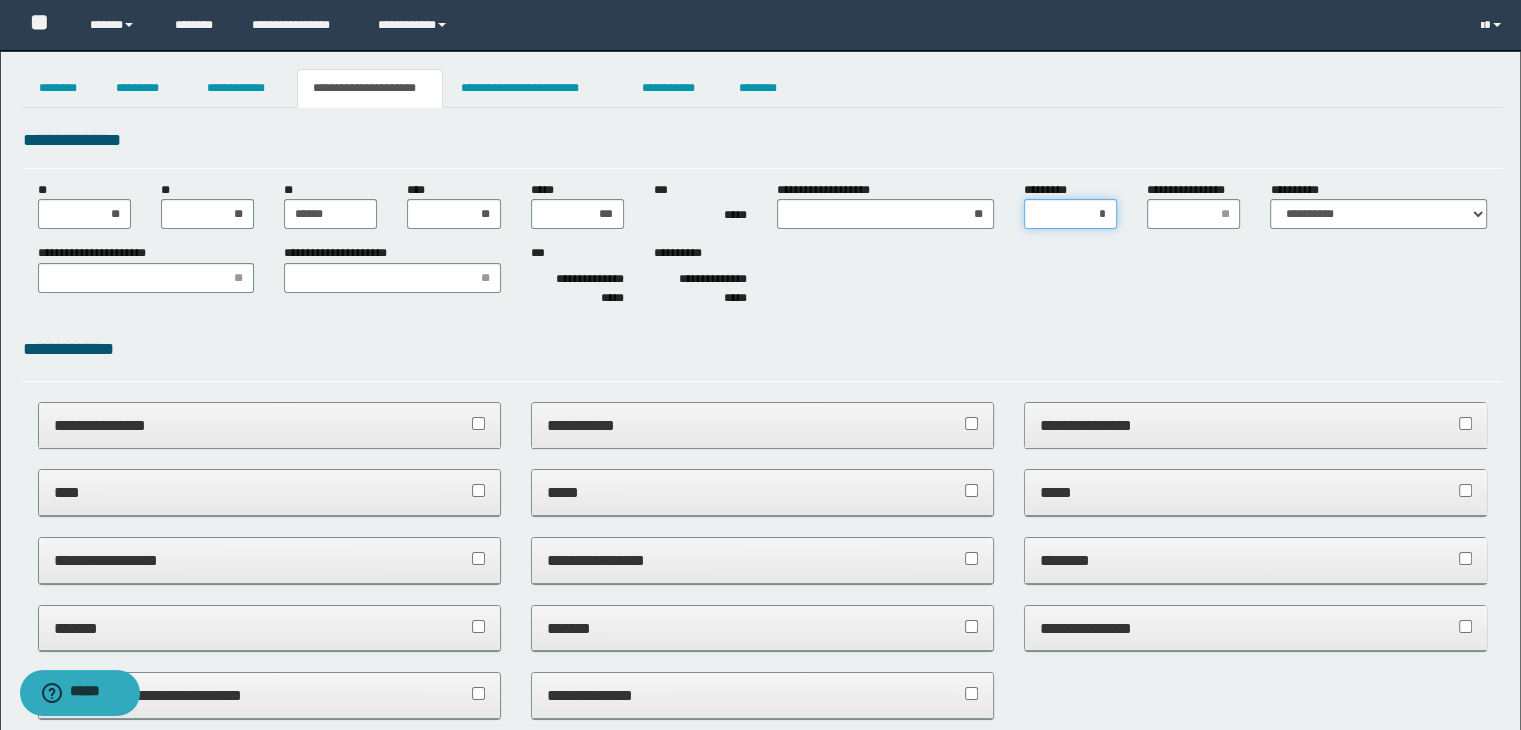 type on "**" 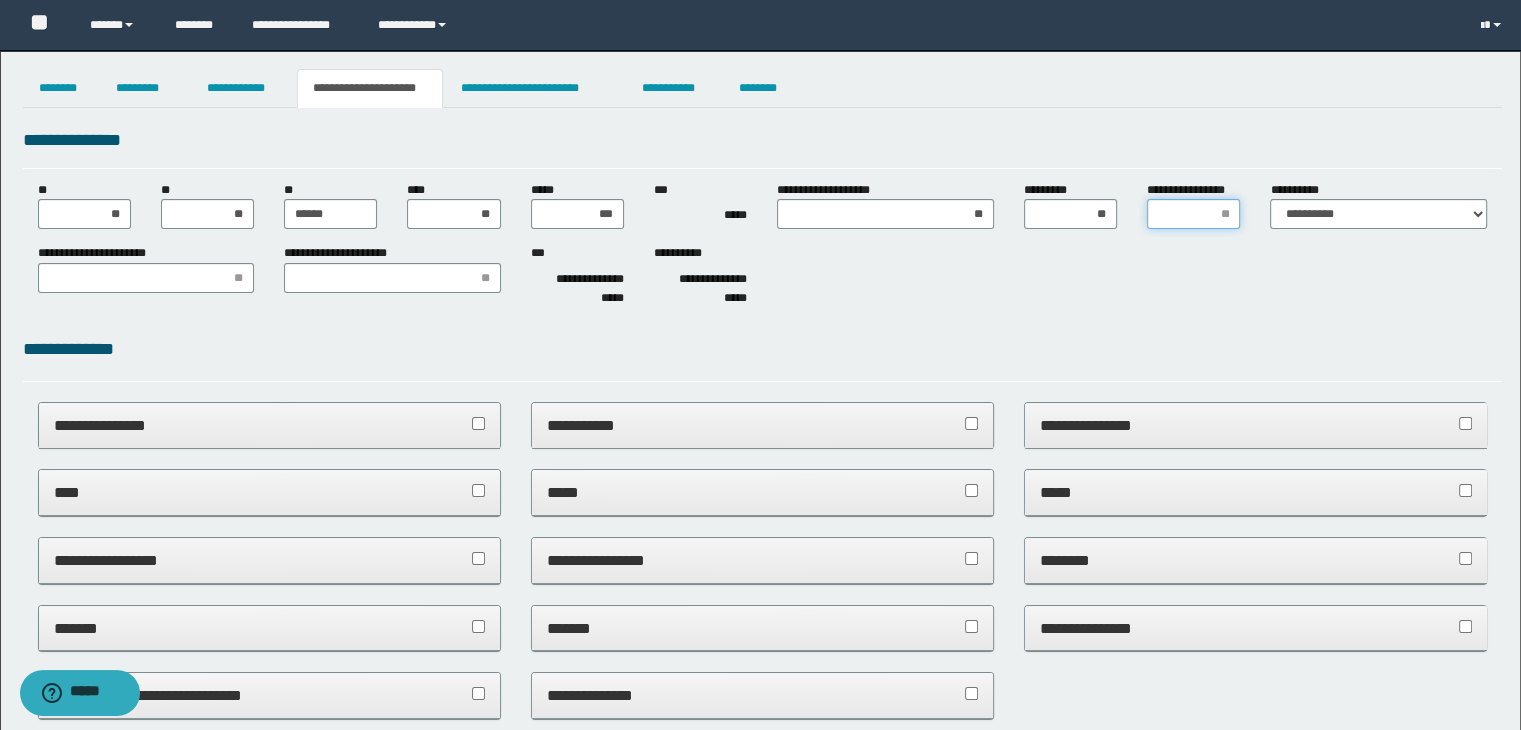 click on "**********" at bounding box center (1193, 214) 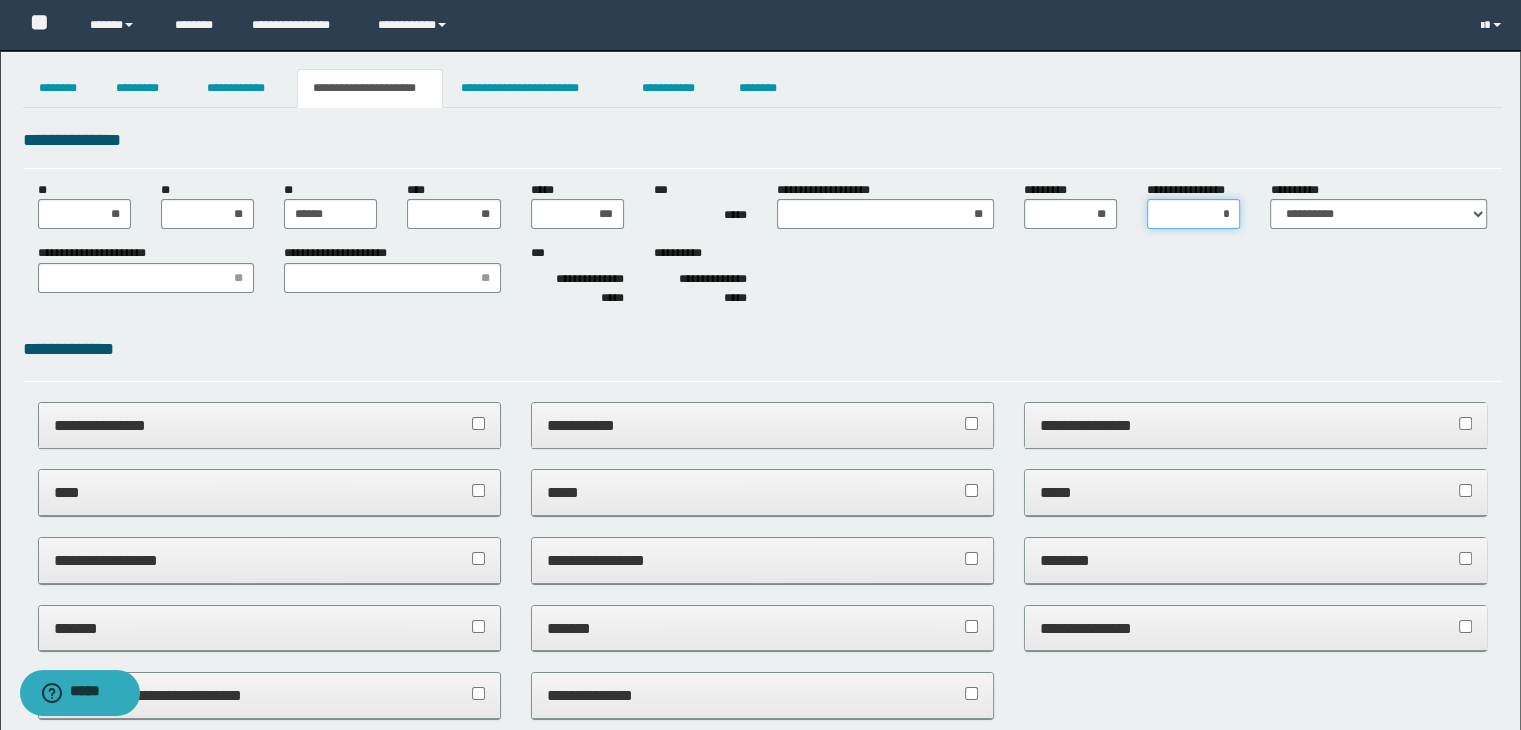 type on "**" 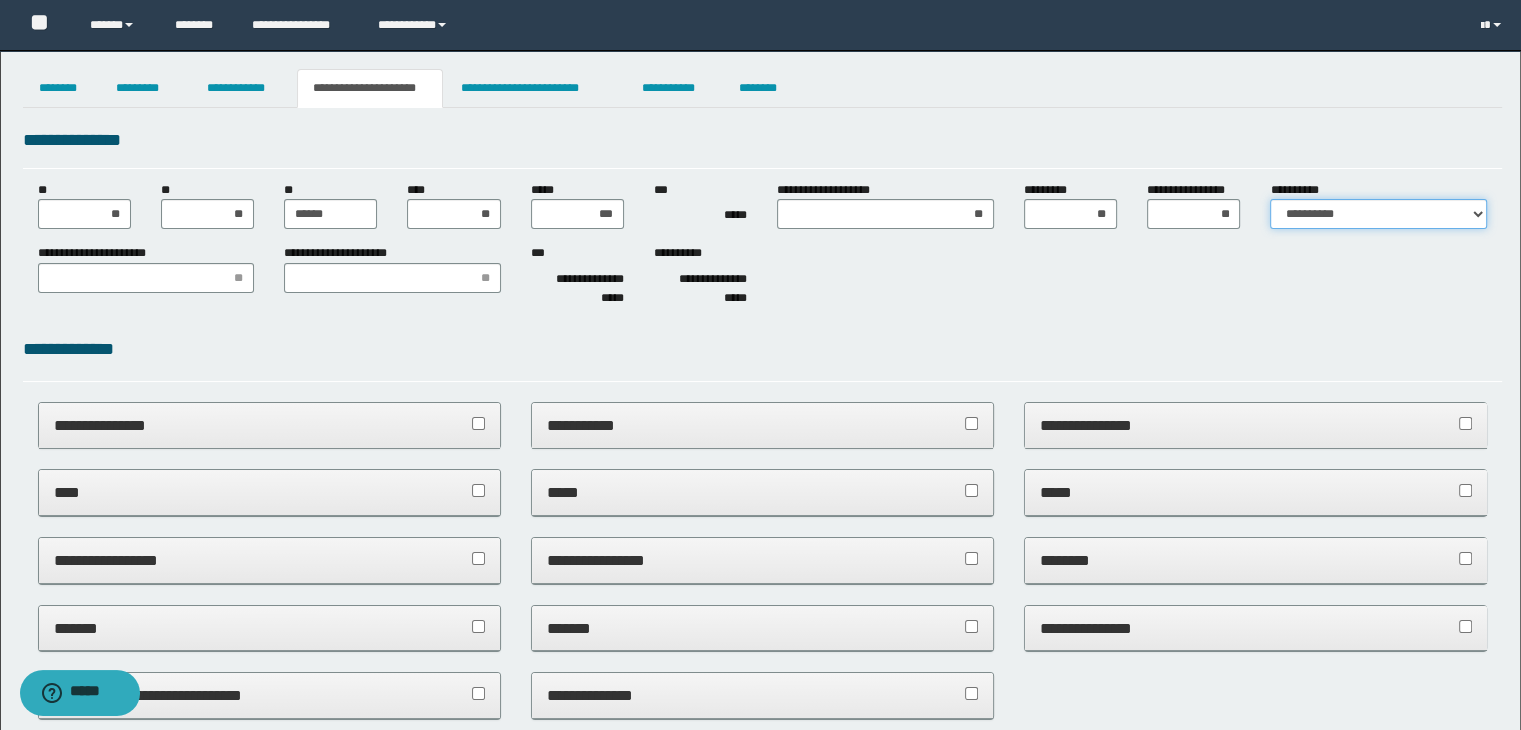 click on "**********" at bounding box center [1378, 214] 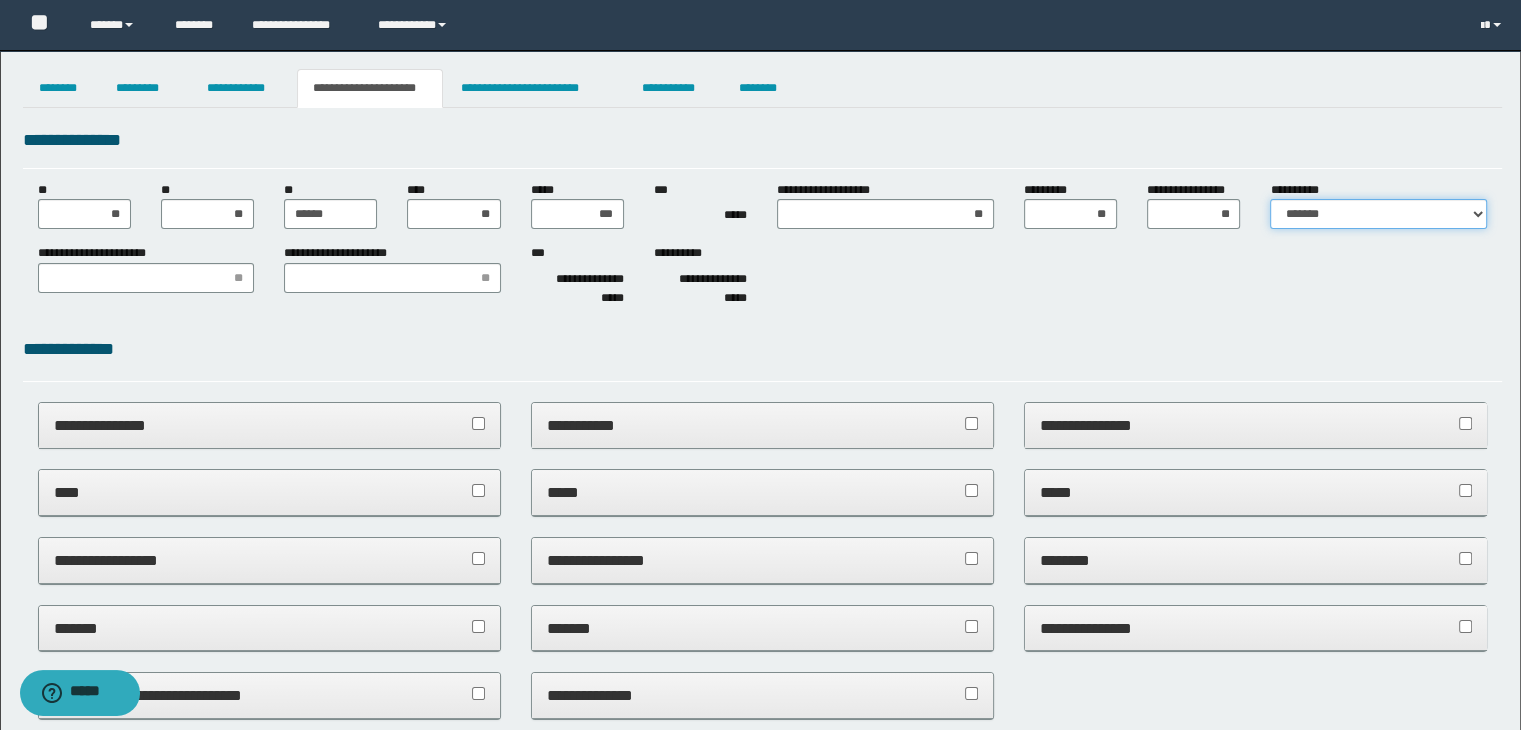 click on "**********" at bounding box center (1378, 214) 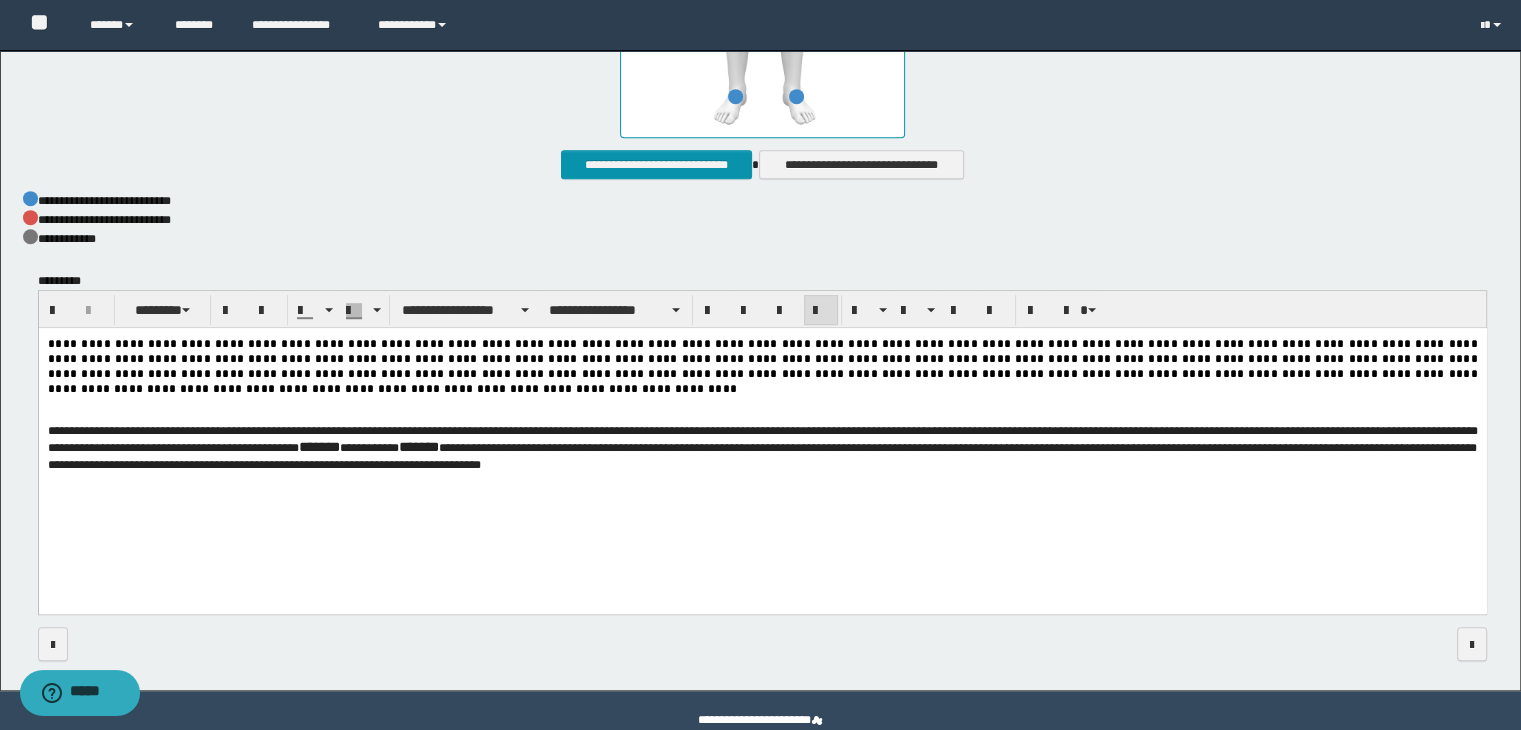 scroll, scrollTop: 1180, scrollLeft: 0, axis: vertical 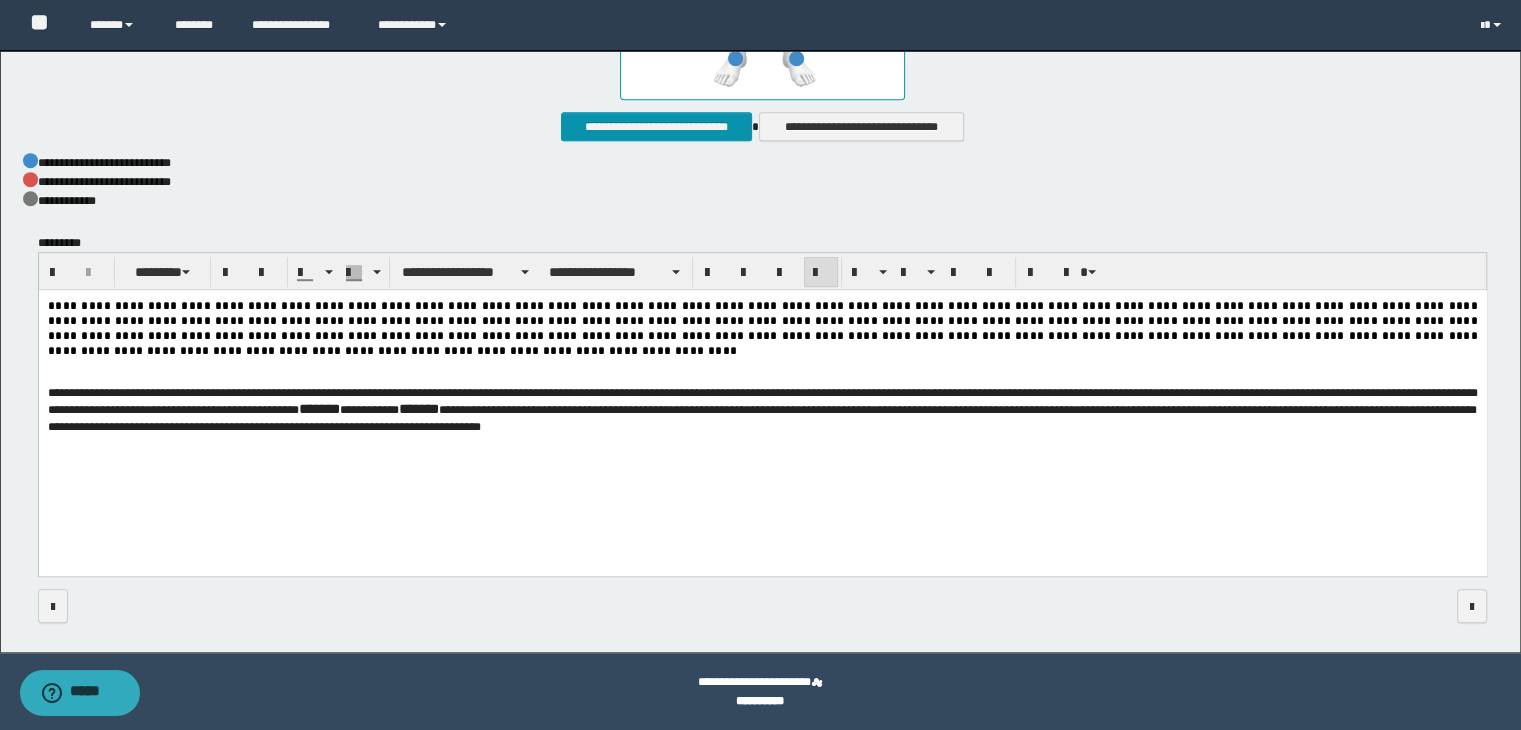 click on "**********" at bounding box center [762, 401] 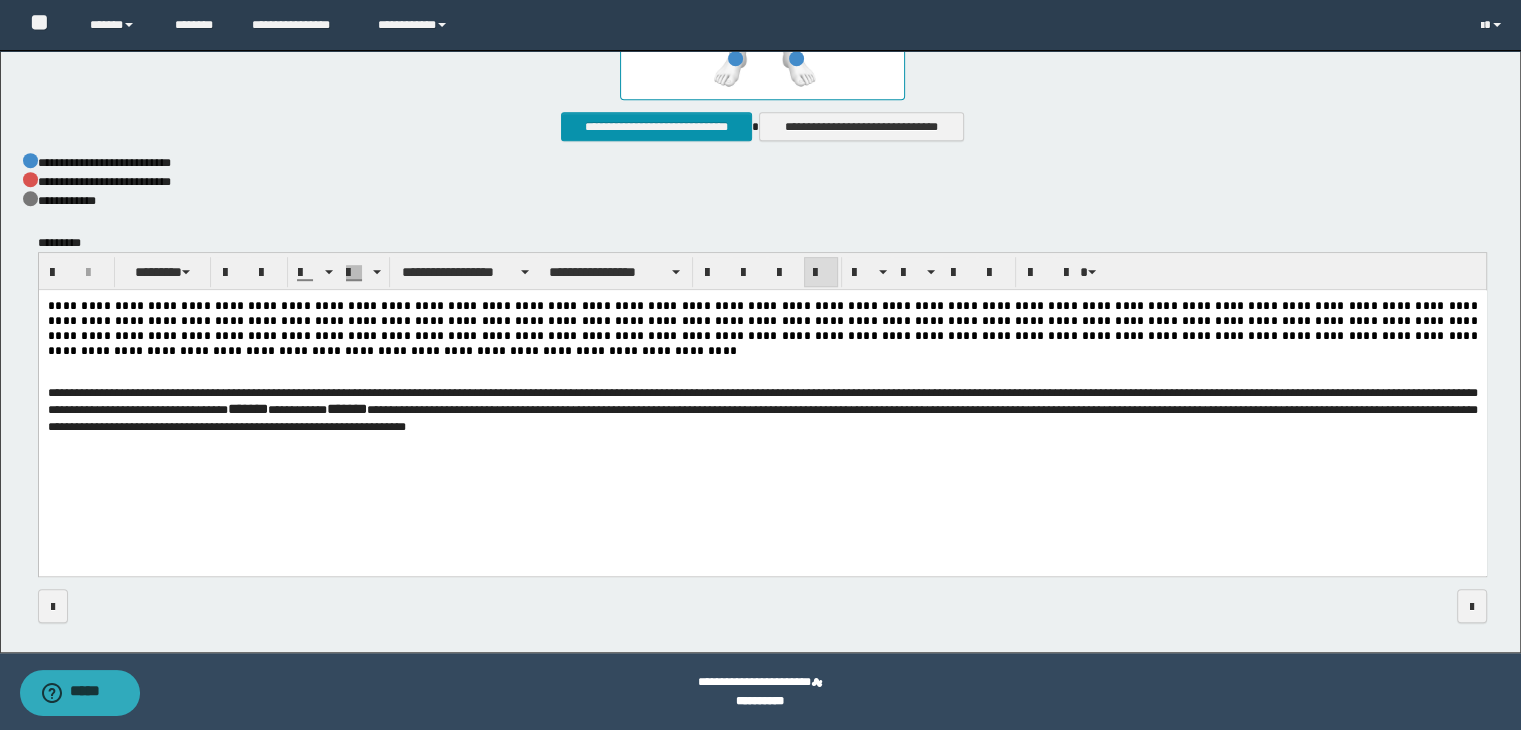 drag, startPoint x: 659, startPoint y: 397, endPoint x: 655, endPoint y: 408, distance: 11.7046995 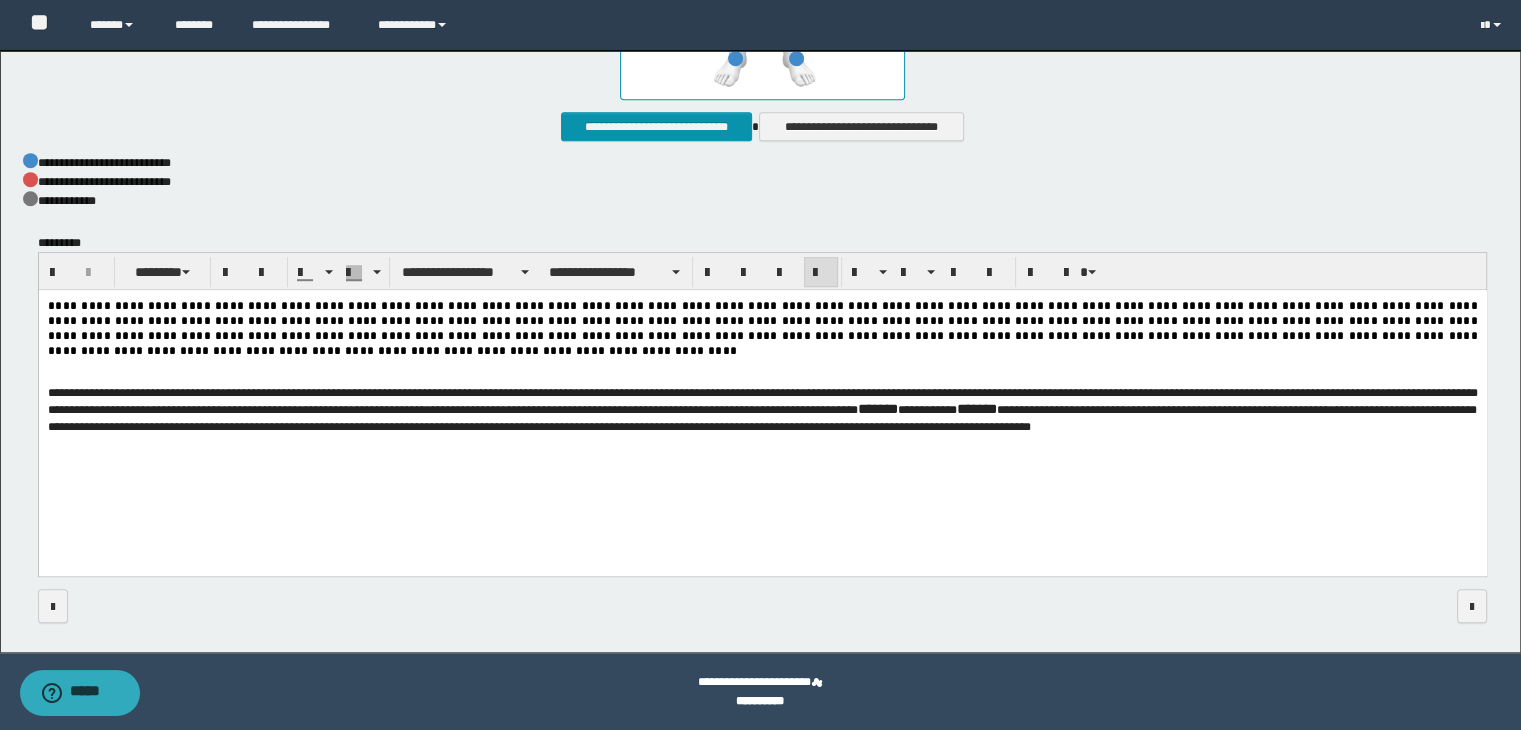 click on "**********" at bounding box center [762, 401] 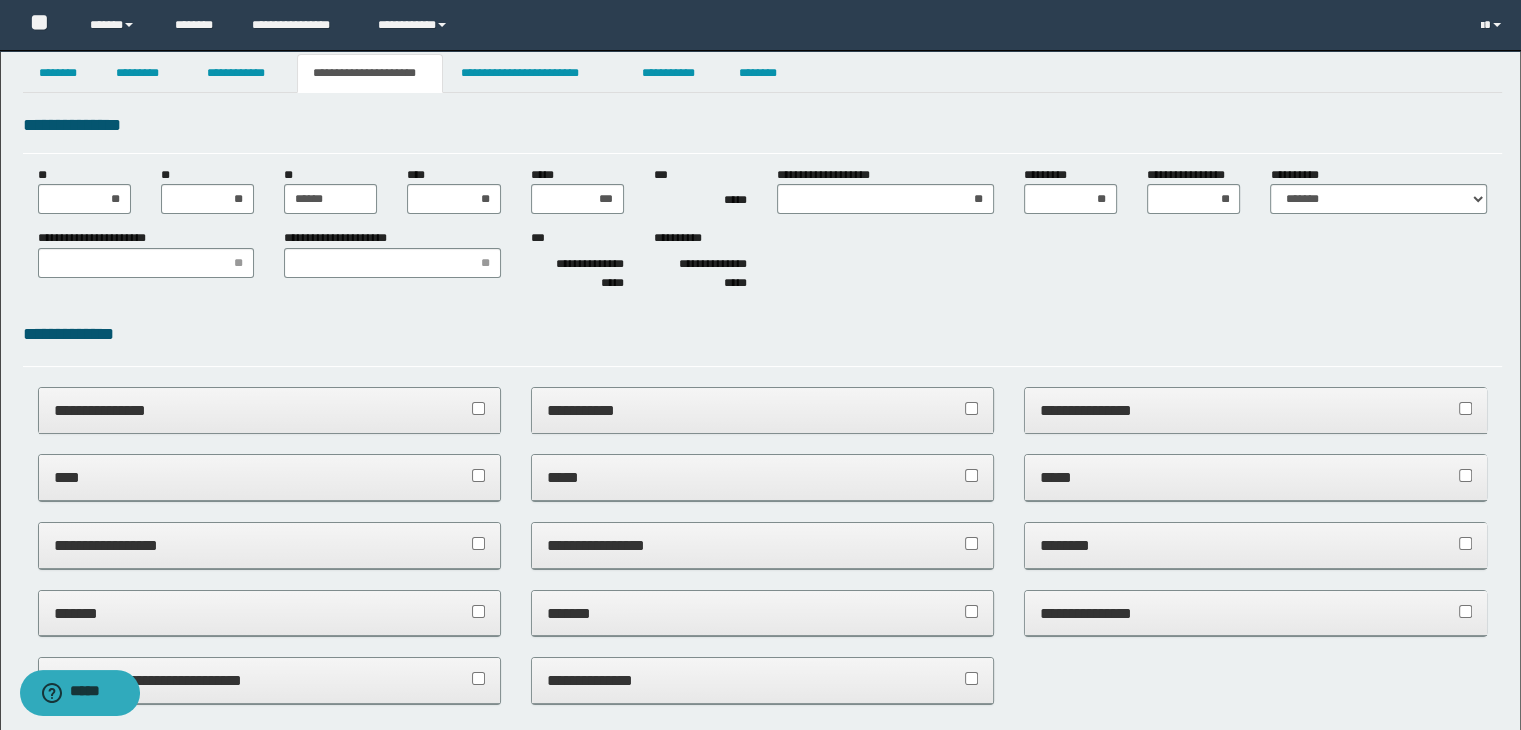 scroll, scrollTop: 0, scrollLeft: 0, axis: both 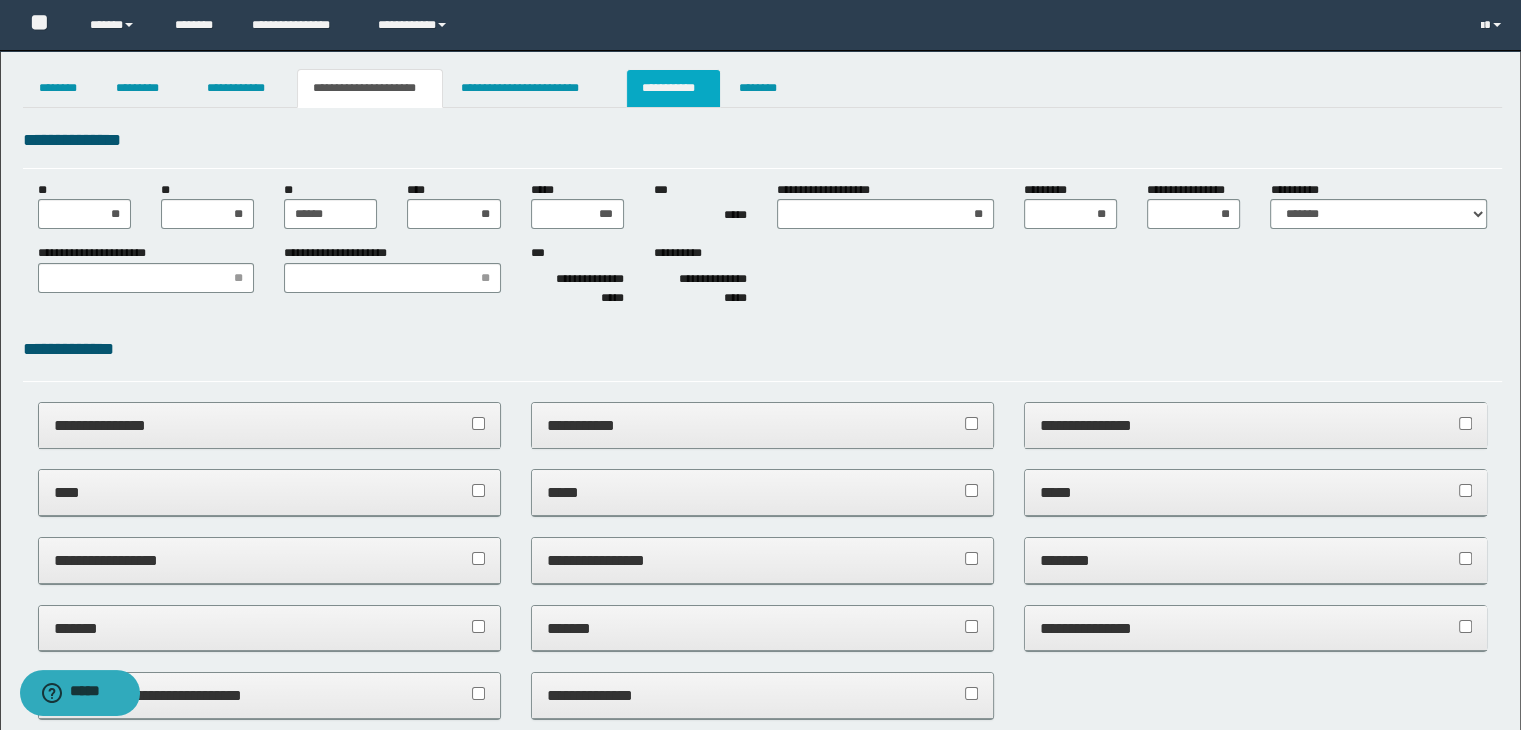click on "**********" at bounding box center (673, 88) 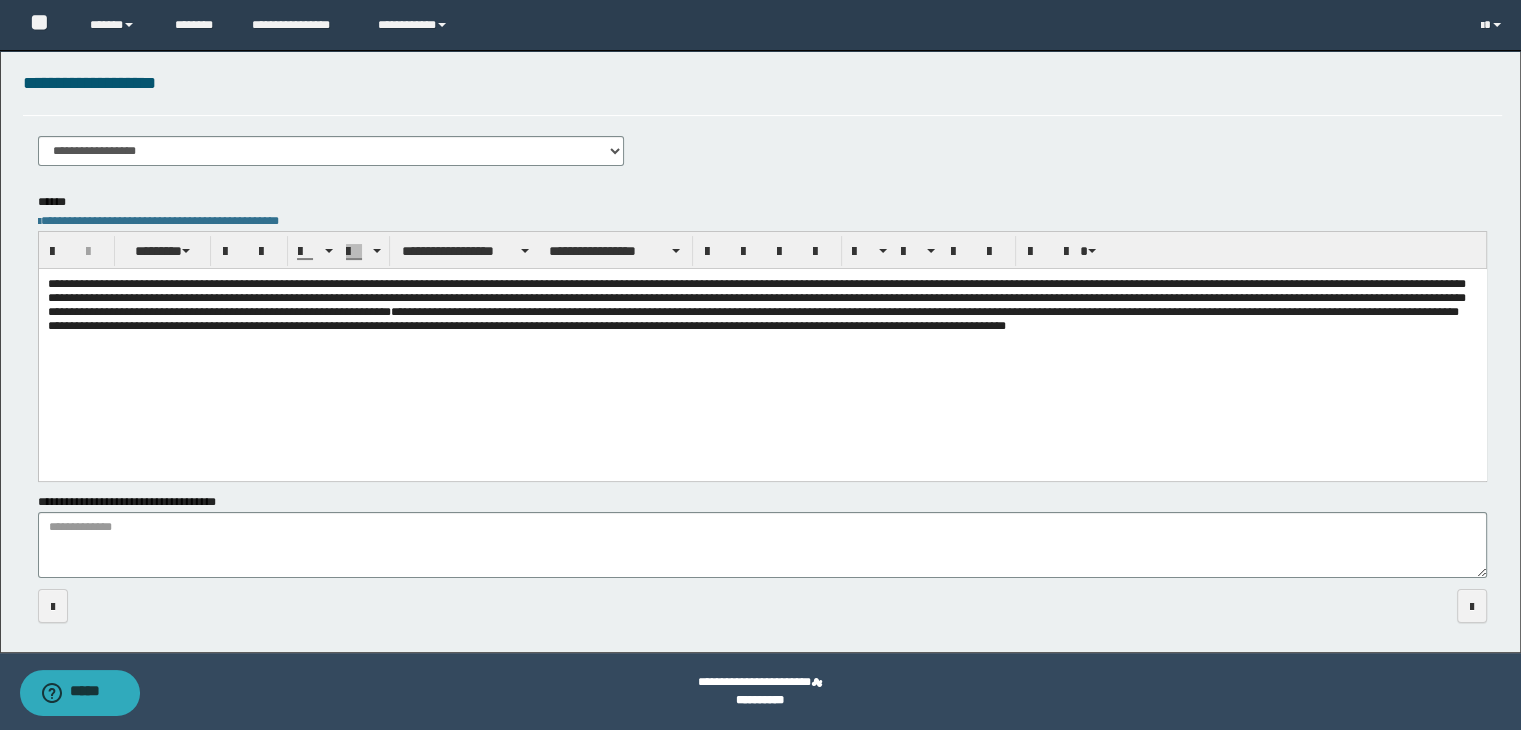 scroll, scrollTop: 0, scrollLeft: 0, axis: both 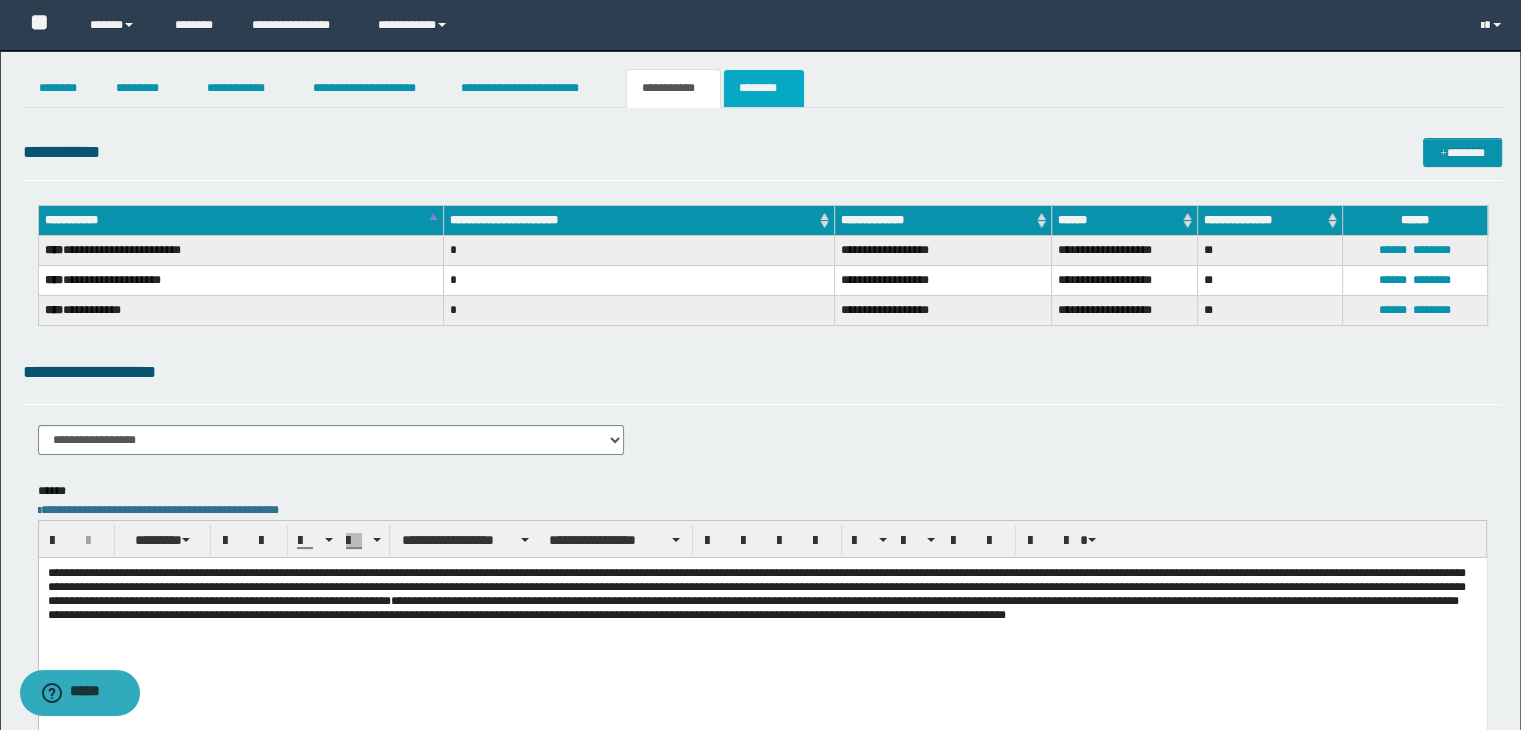click on "********" at bounding box center [764, 88] 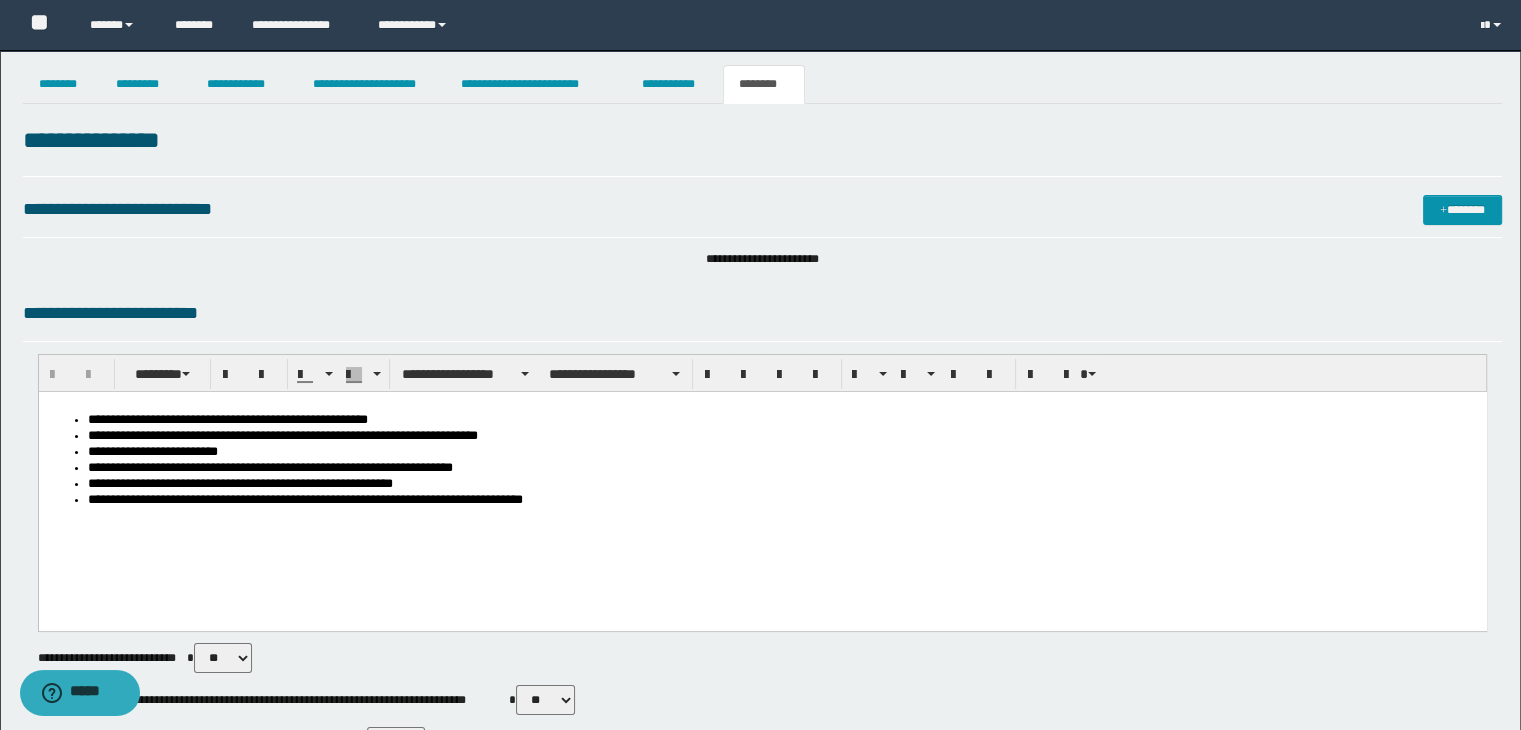scroll, scrollTop: 0, scrollLeft: 0, axis: both 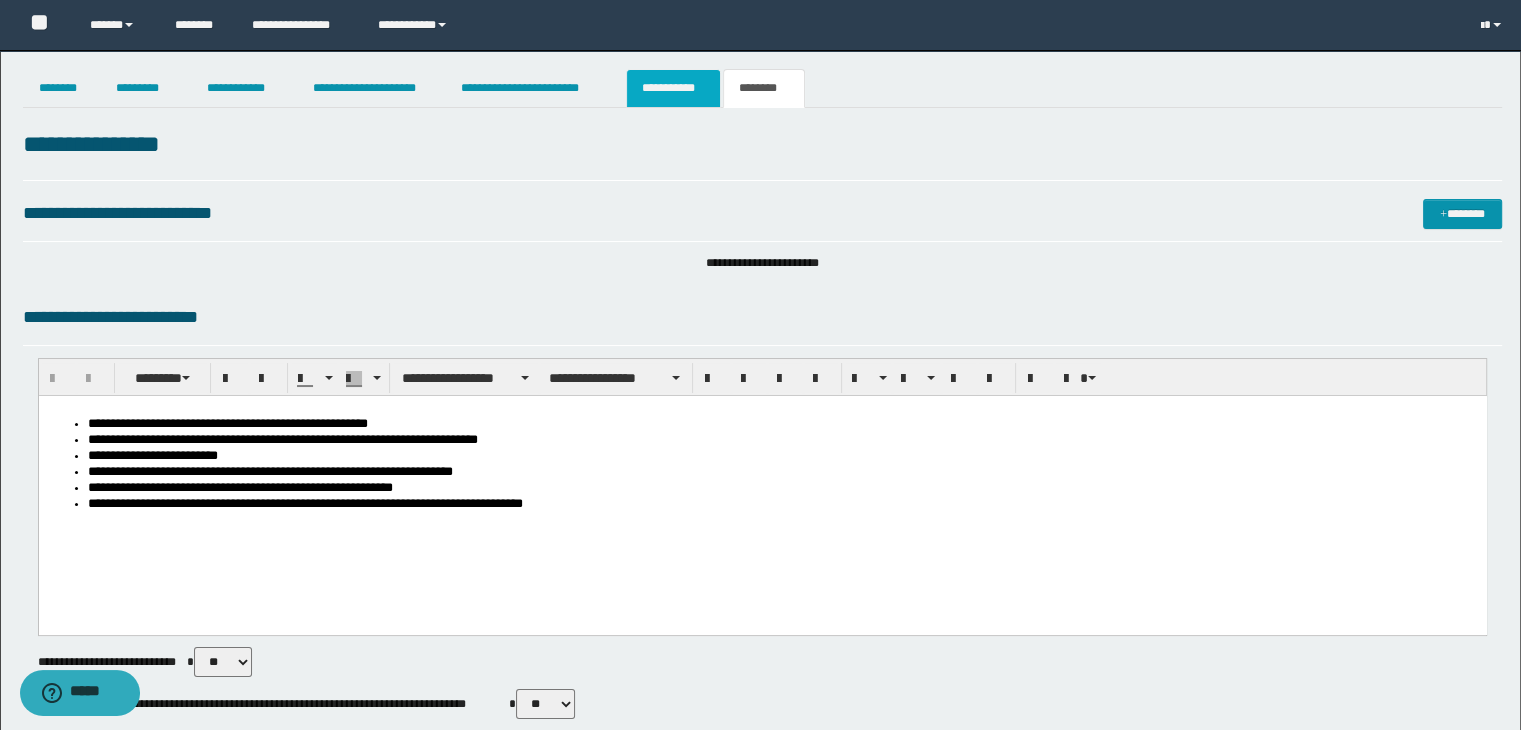 click on "**********" at bounding box center [673, 88] 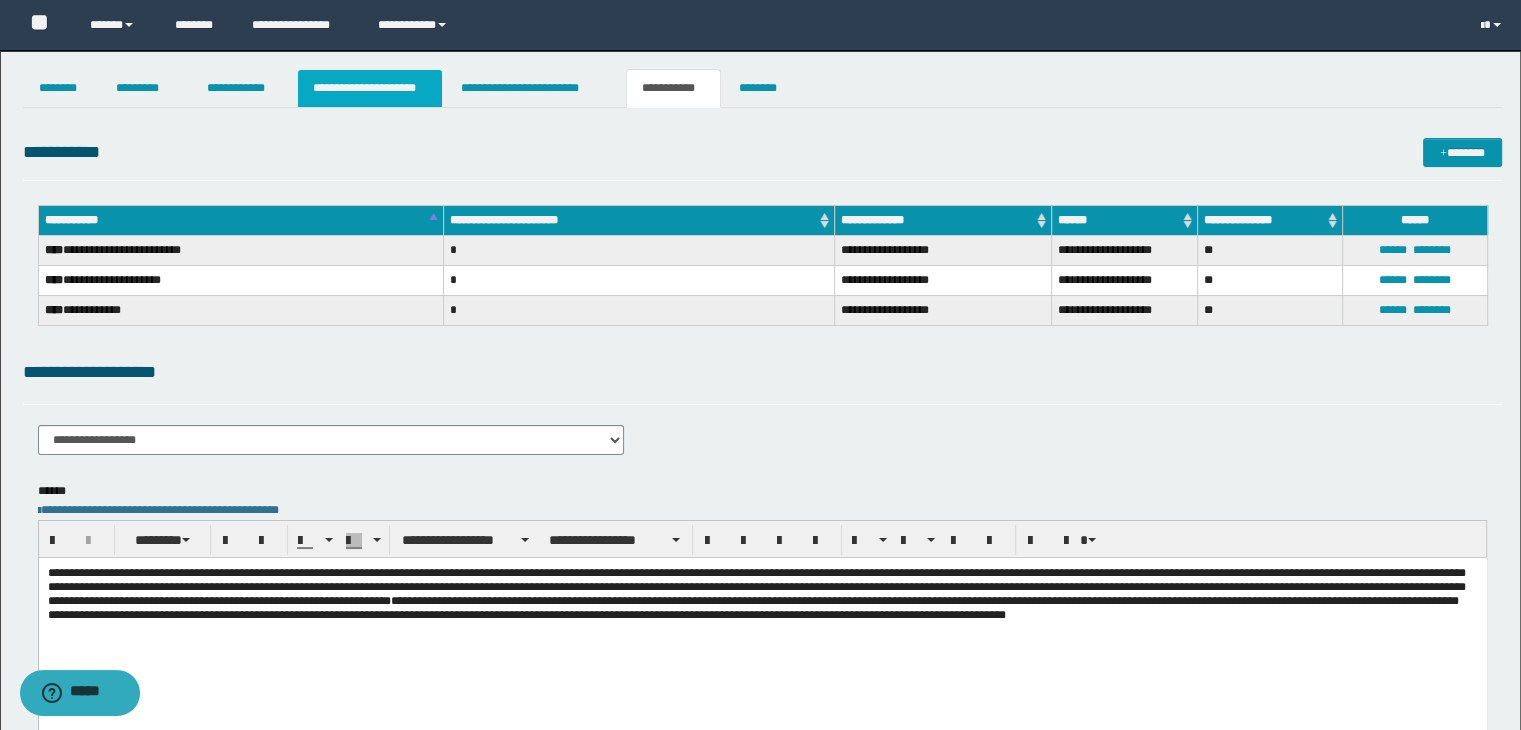 click on "**********" at bounding box center (370, 88) 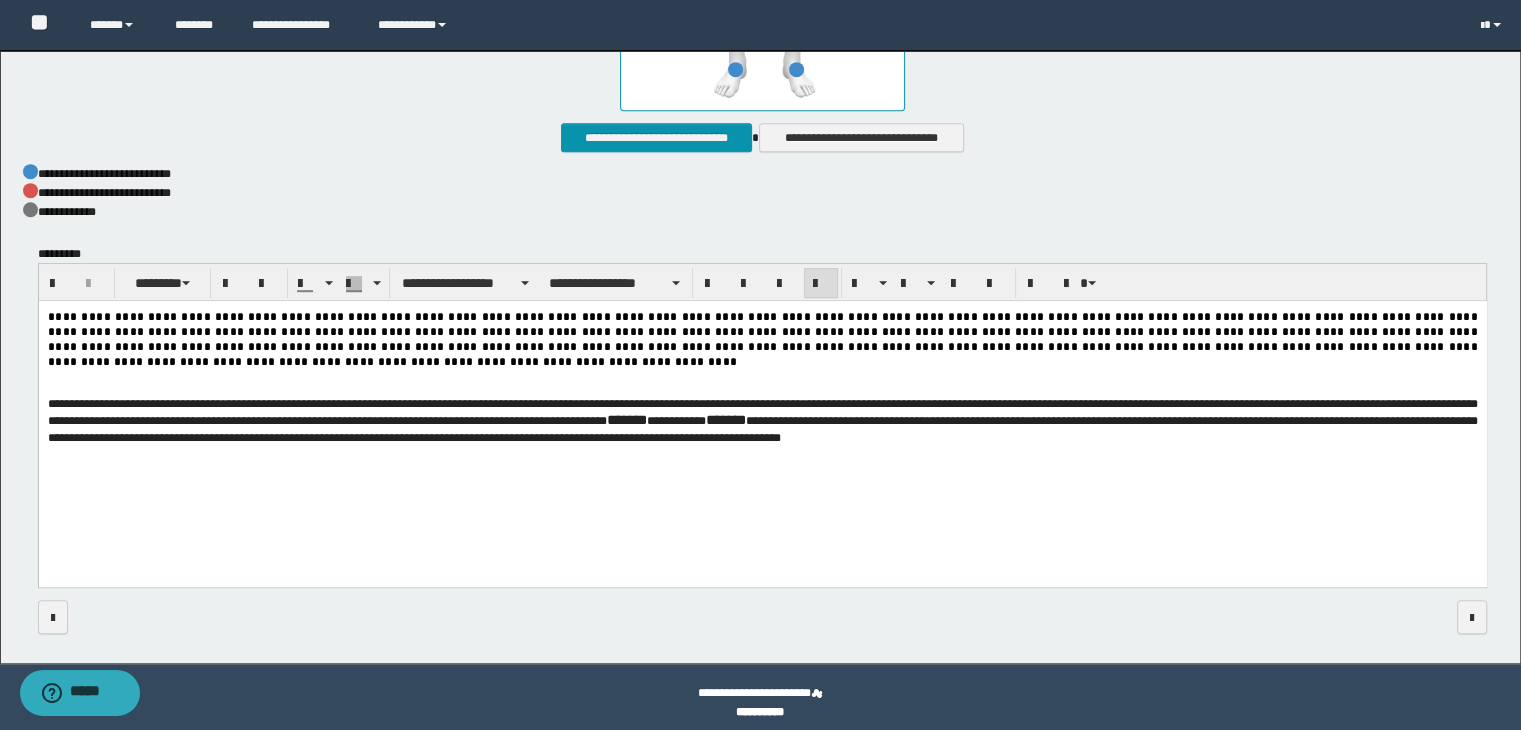 scroll, scrollTop: 1180, scrollLeft: 0, axis: vertical 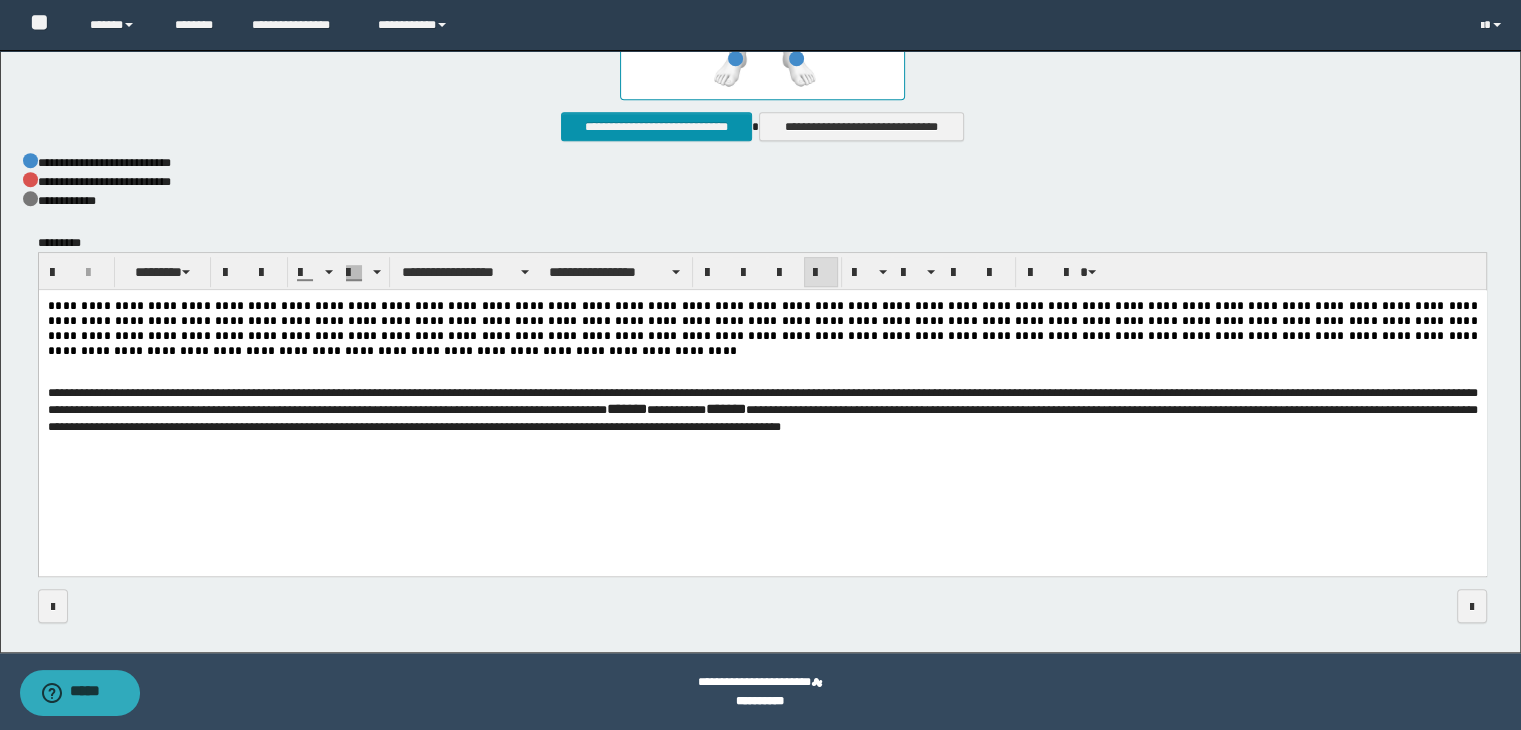 click on "**********" at bounding box center [762, 328] 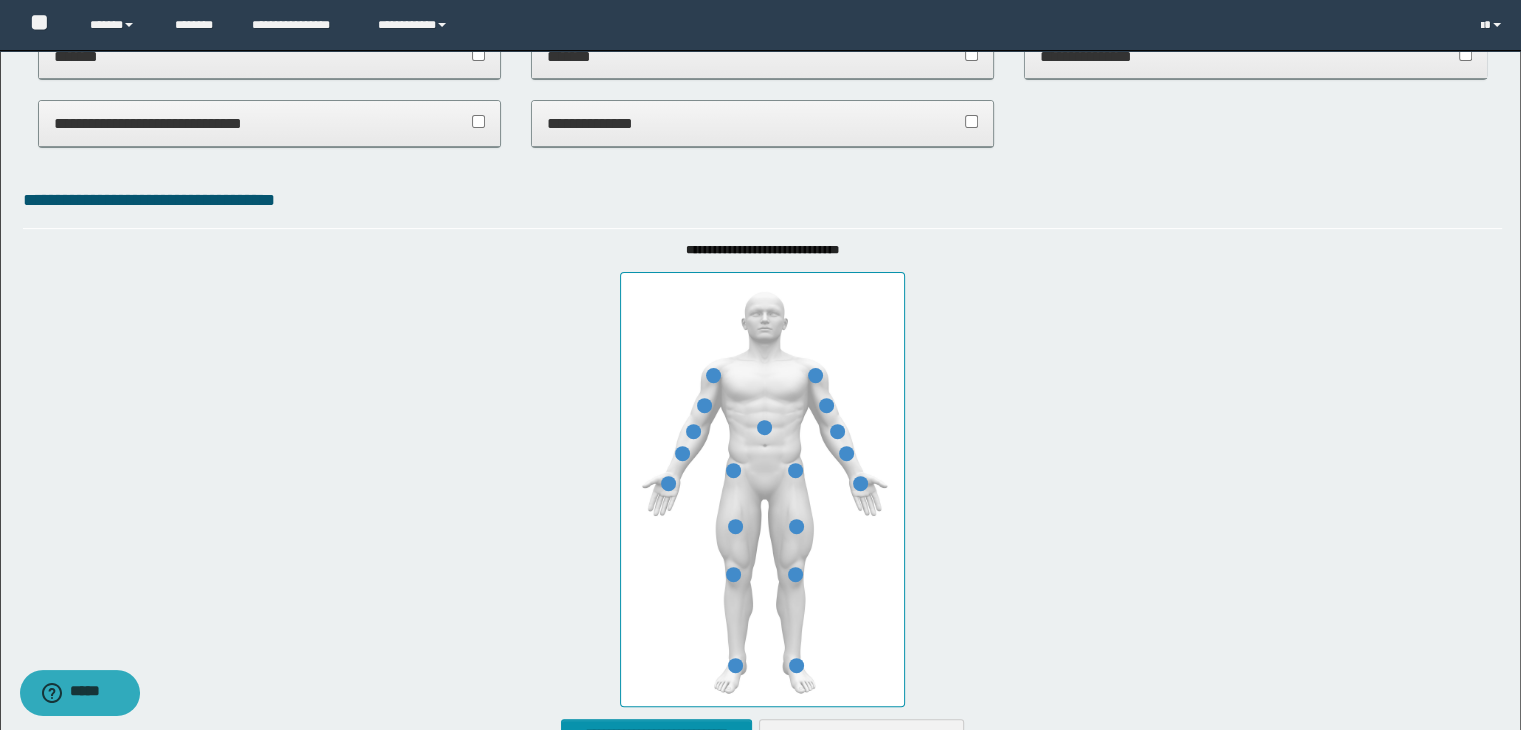scroll, scrollTop: 0, scrollLeft: 0, axis: both 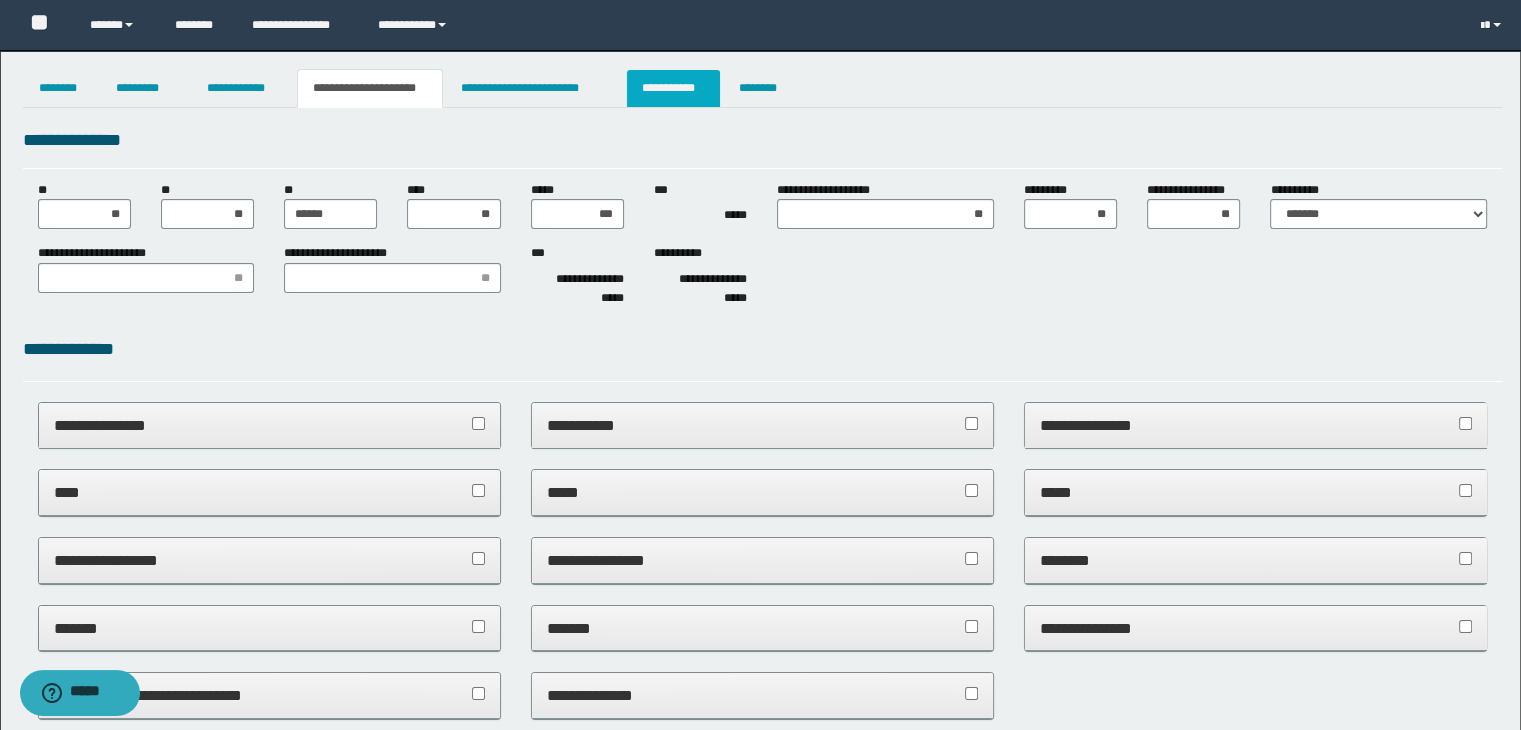 click on "**********" at bounding box center [673, 88] 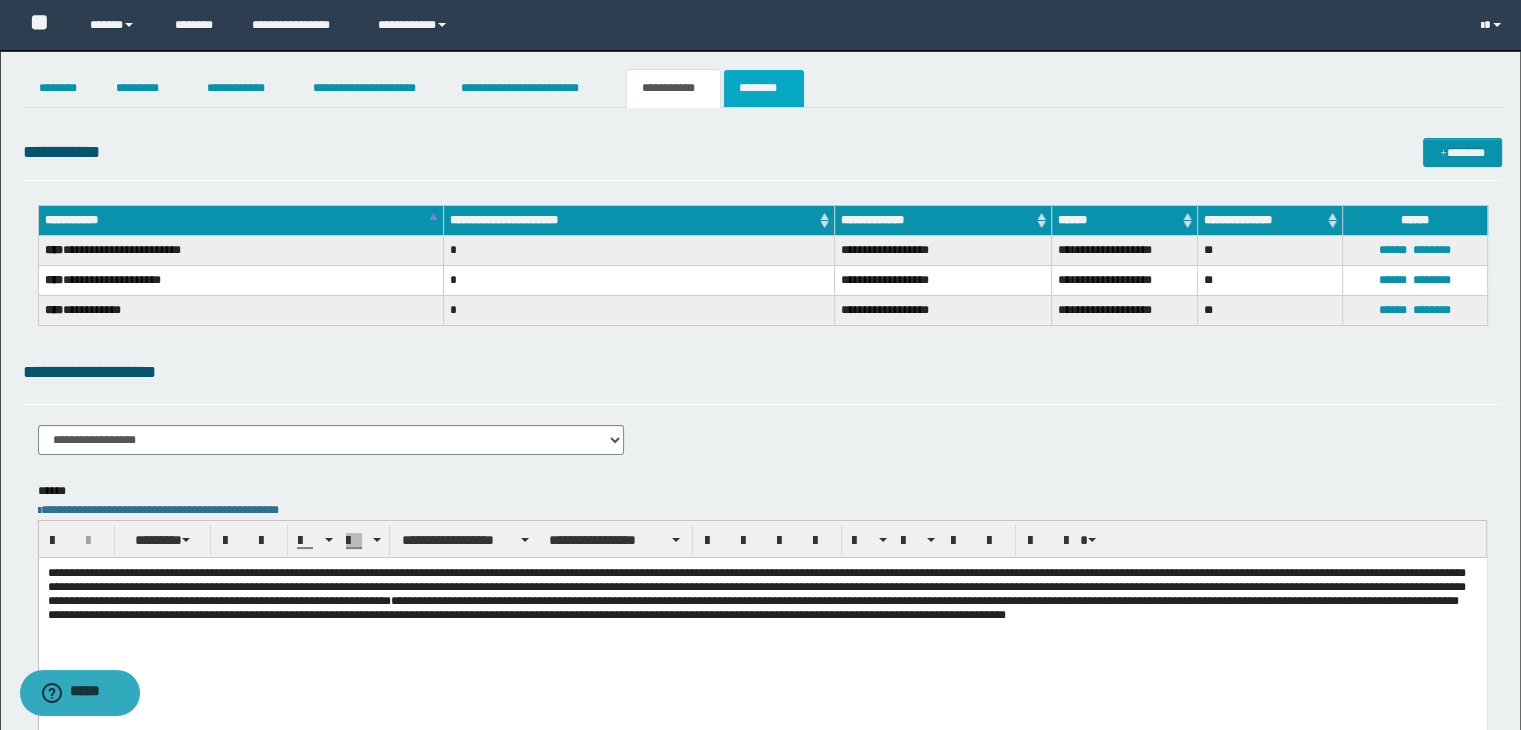 click on "********" at bounding box center [764, 88] 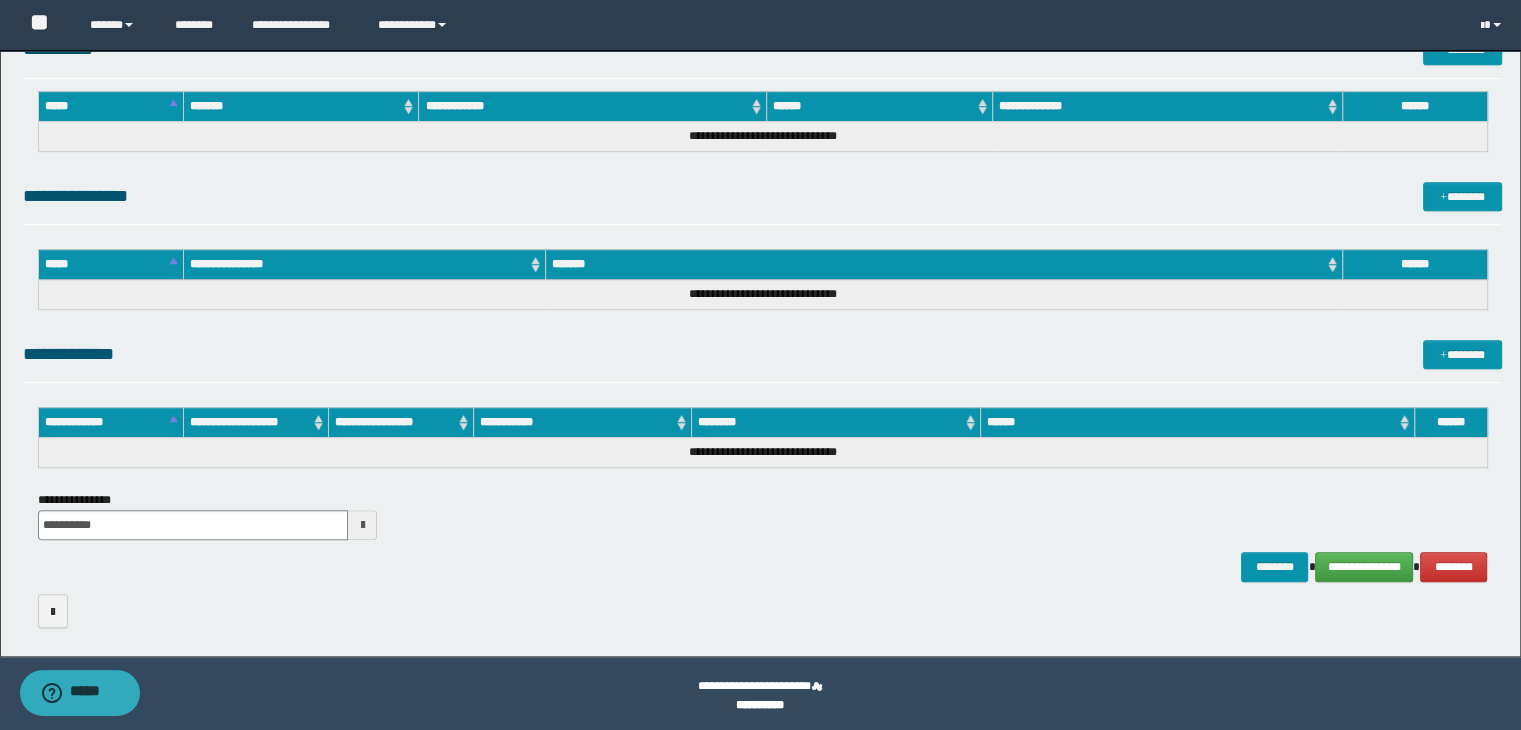 scroll, scrollTop: 1316, scrollLeft: 0, axis: vertical 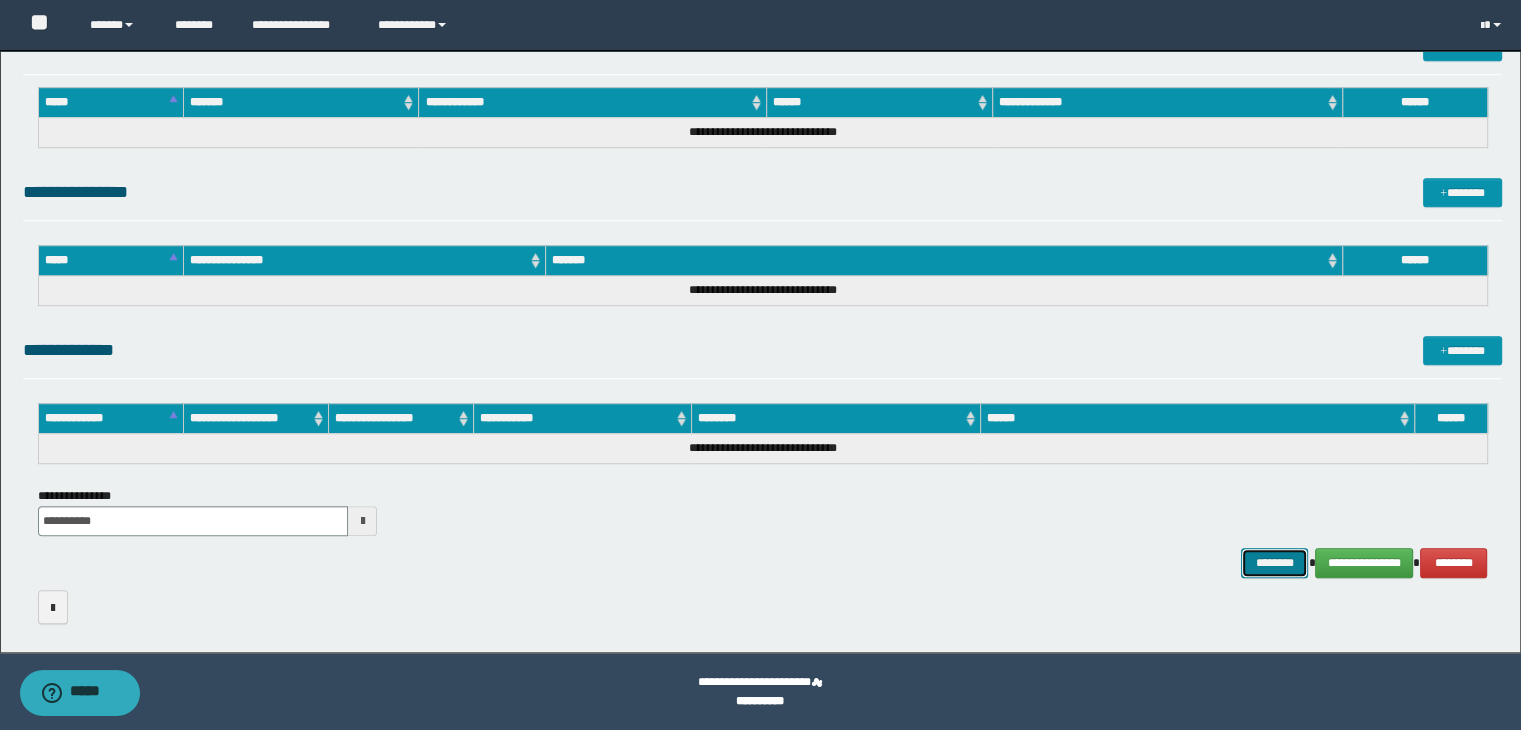 click on "********" at bounding box center (1274, 563) 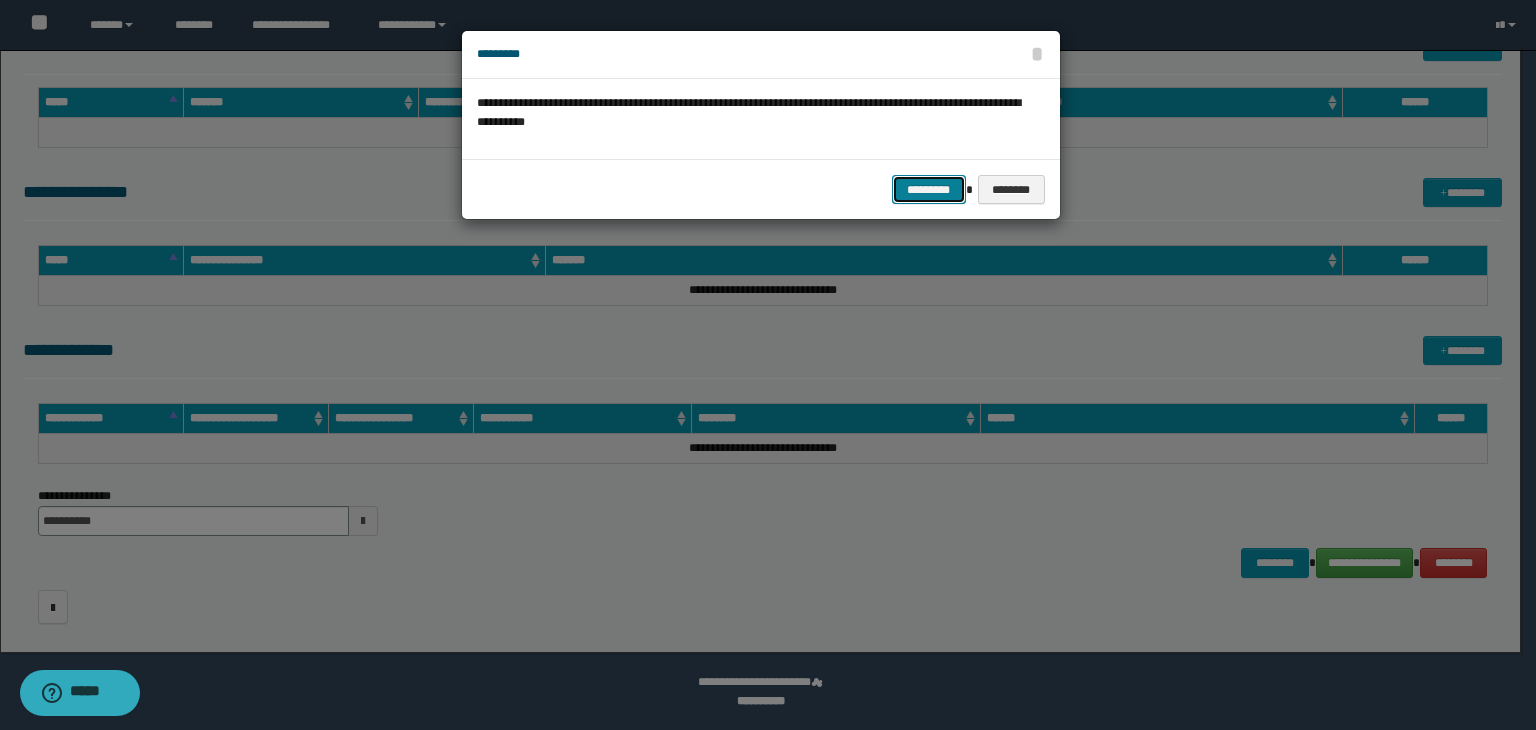 click on "*********" at bounding box center [929, 190] 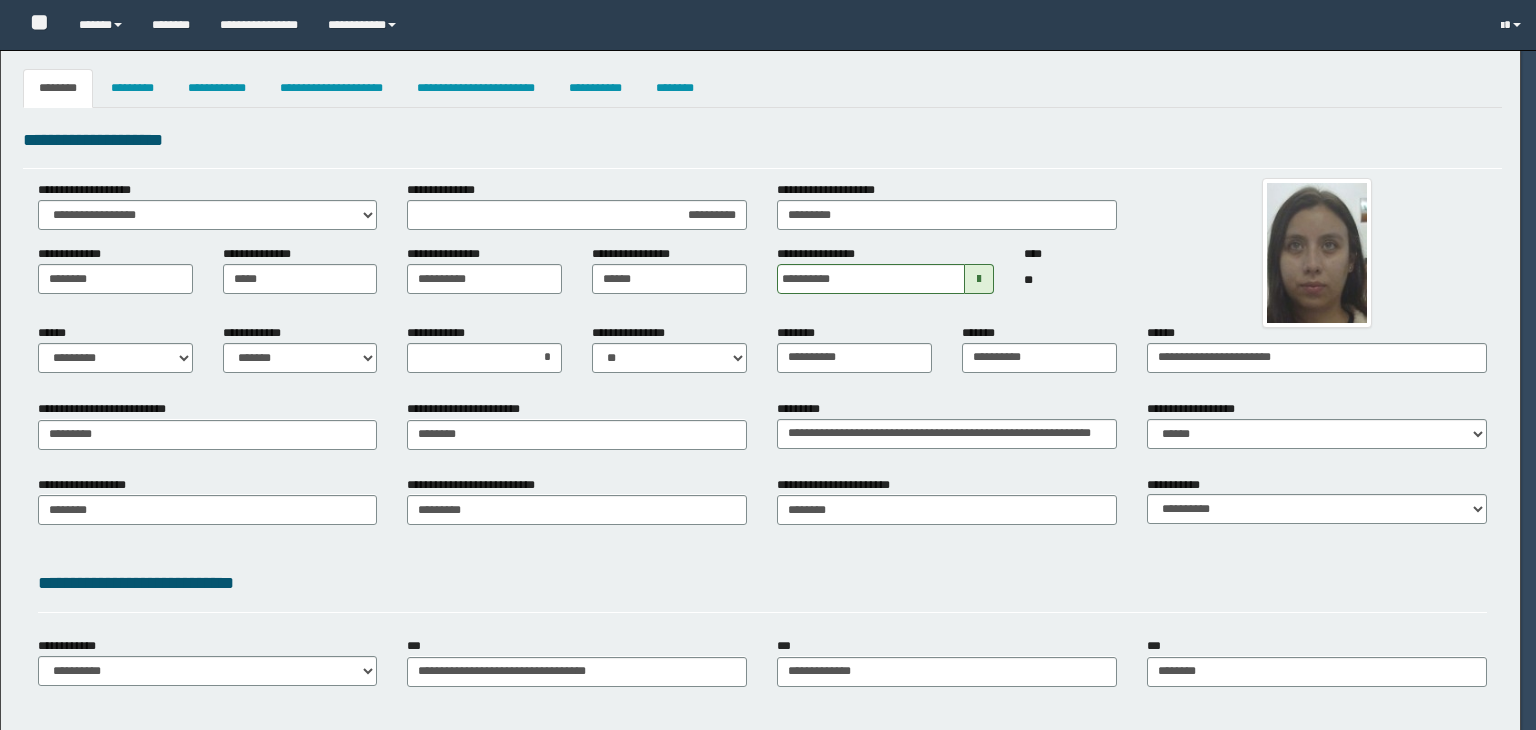 select on "*" 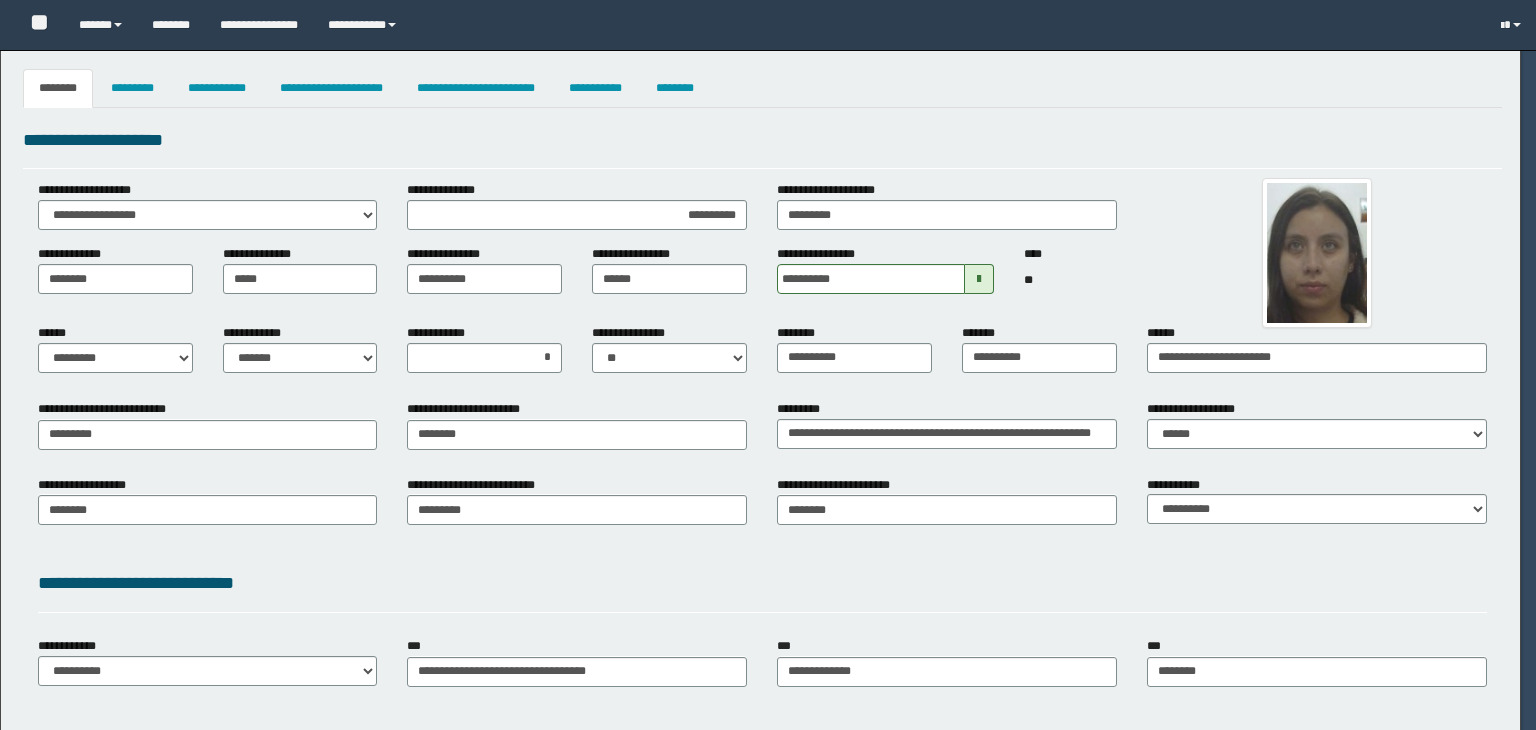 select on "*" 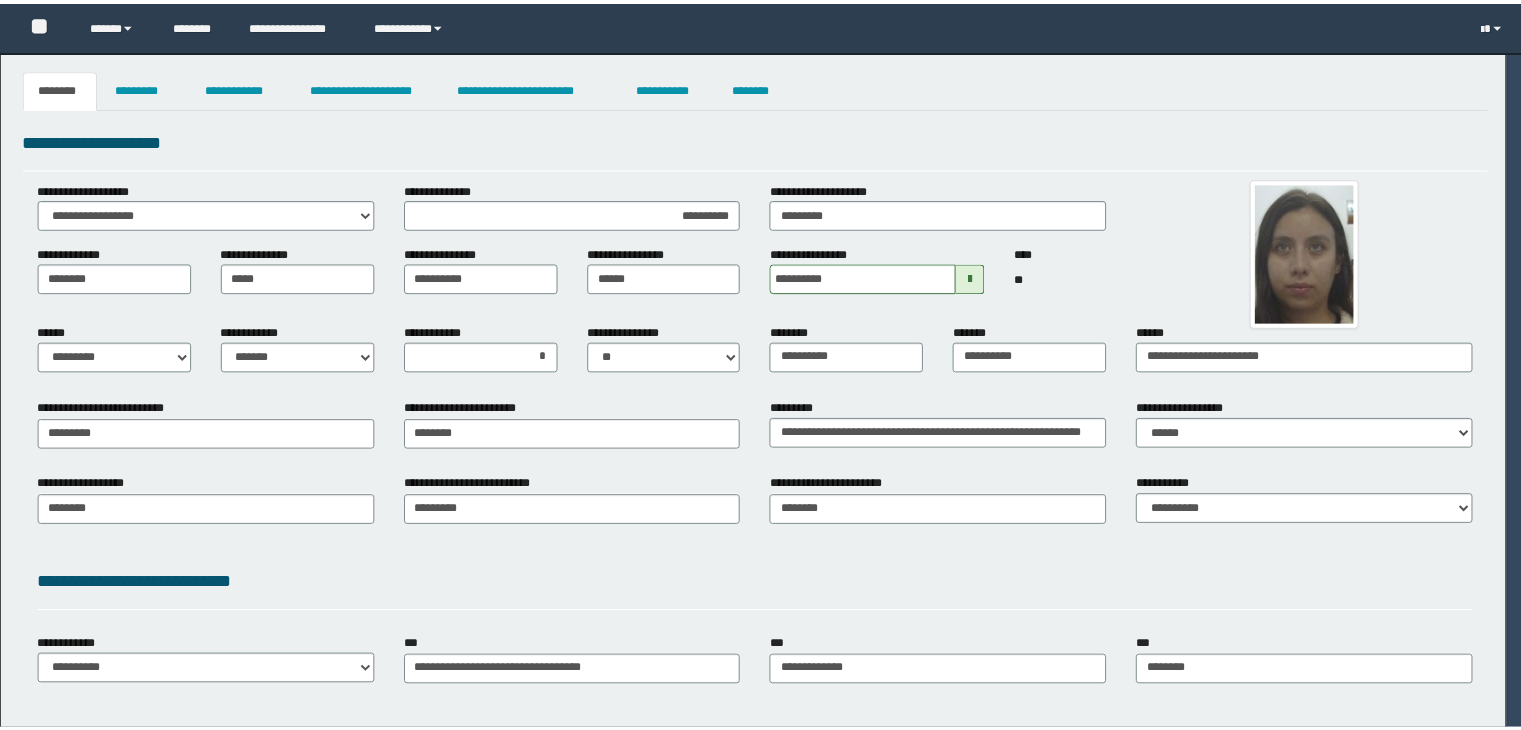 scroll, scrollTop: 0, scrollLeft: 0, axis: both 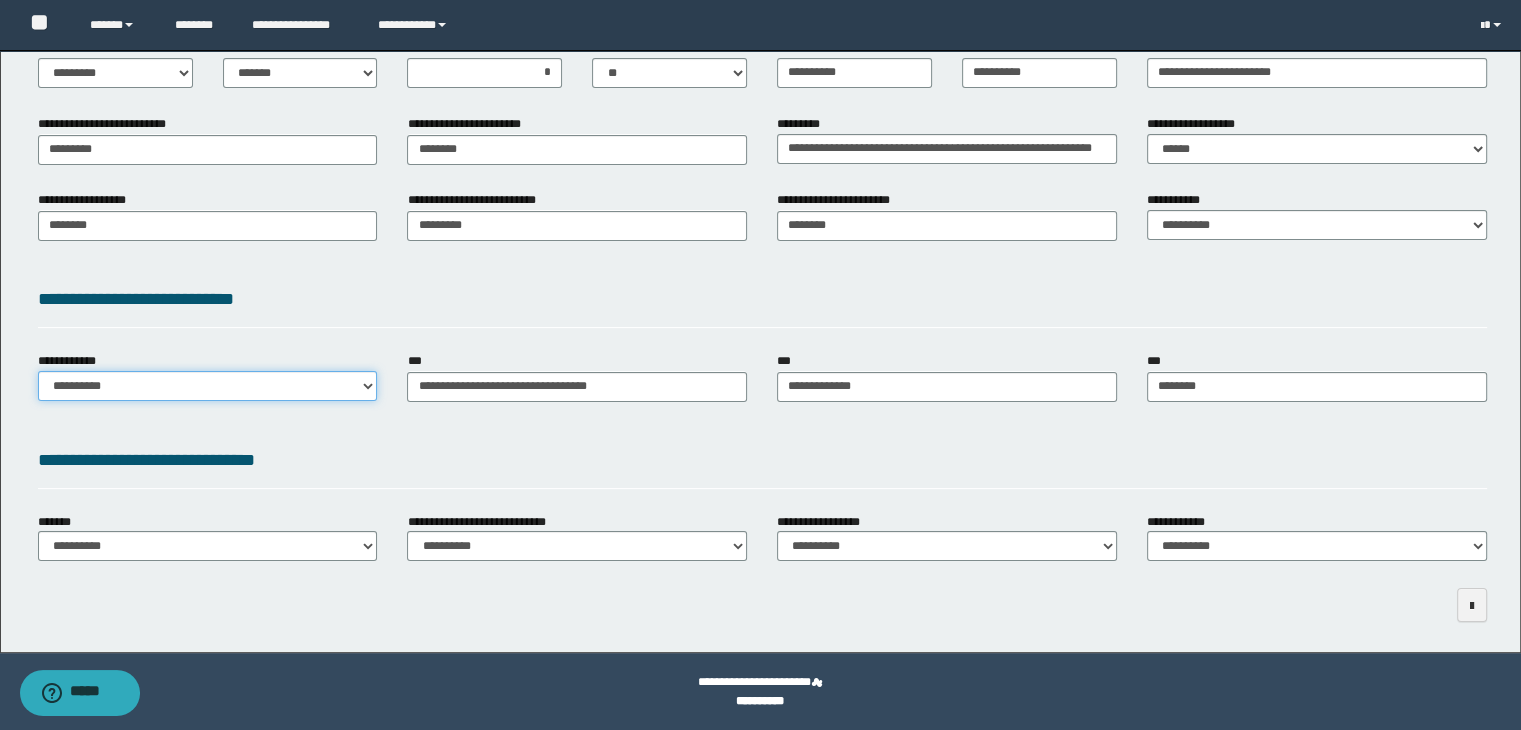 click on "**********" at bounding box center [208, 386] 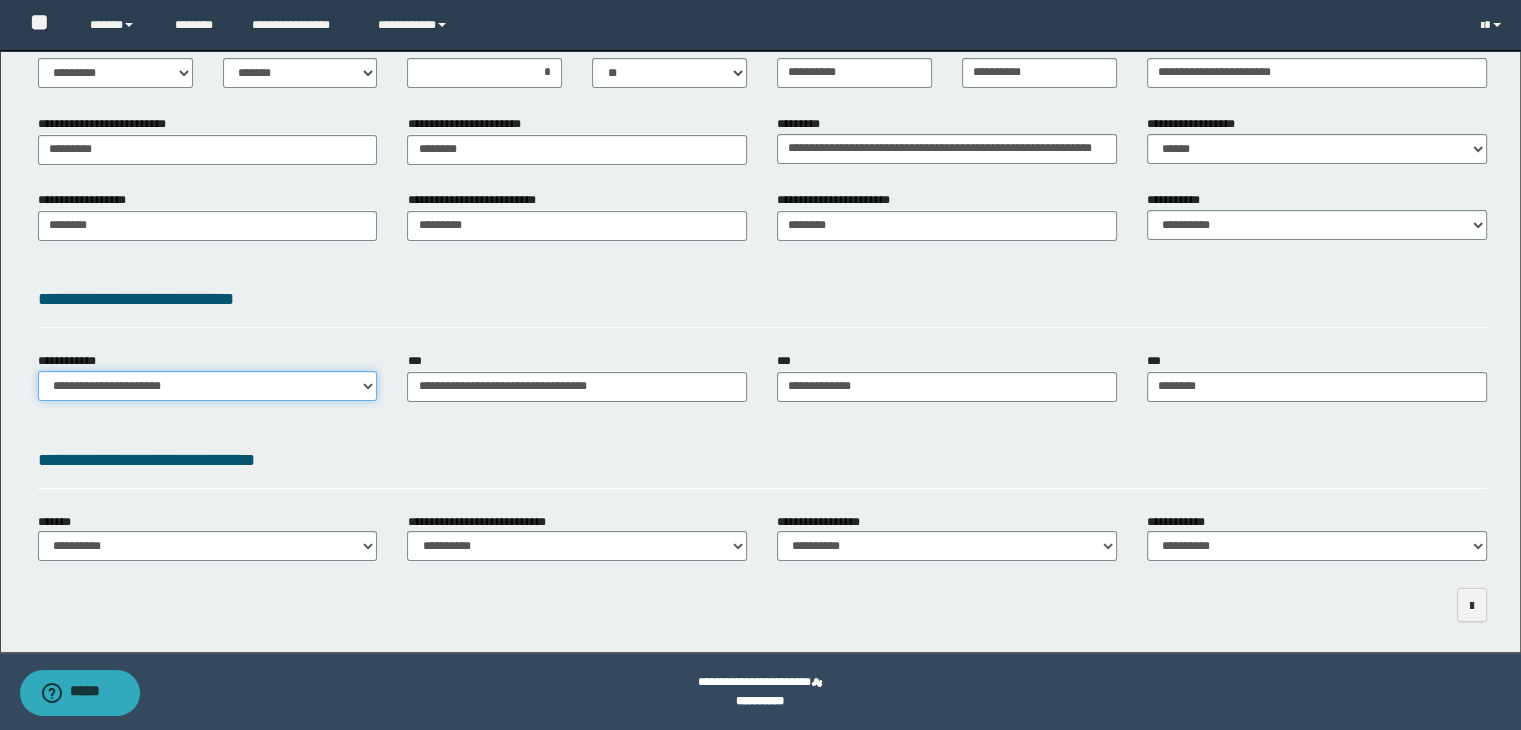 click on "**********" at bounding box center (208, 386) 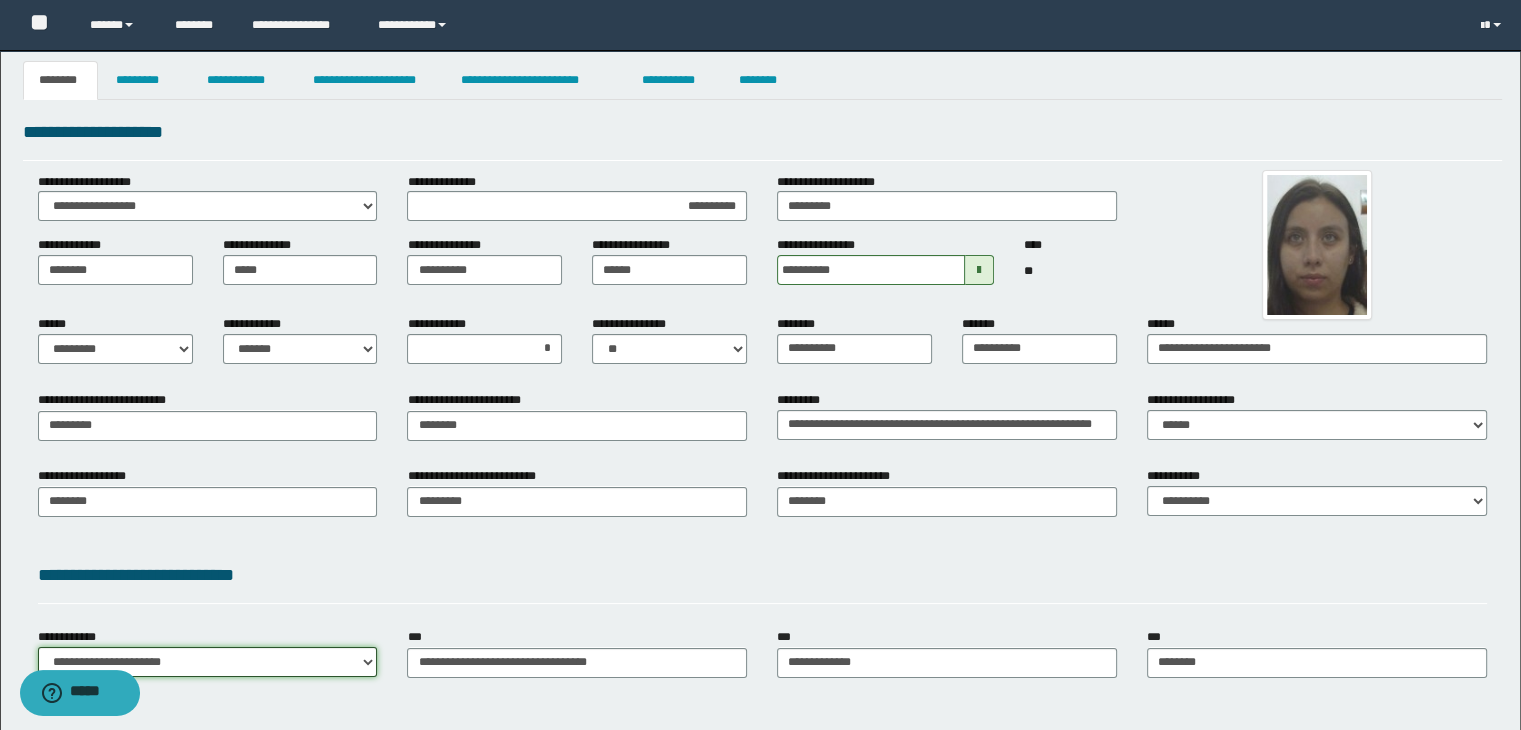 scroll, scrollTop: 0, scrollLeft: 0, axis: both 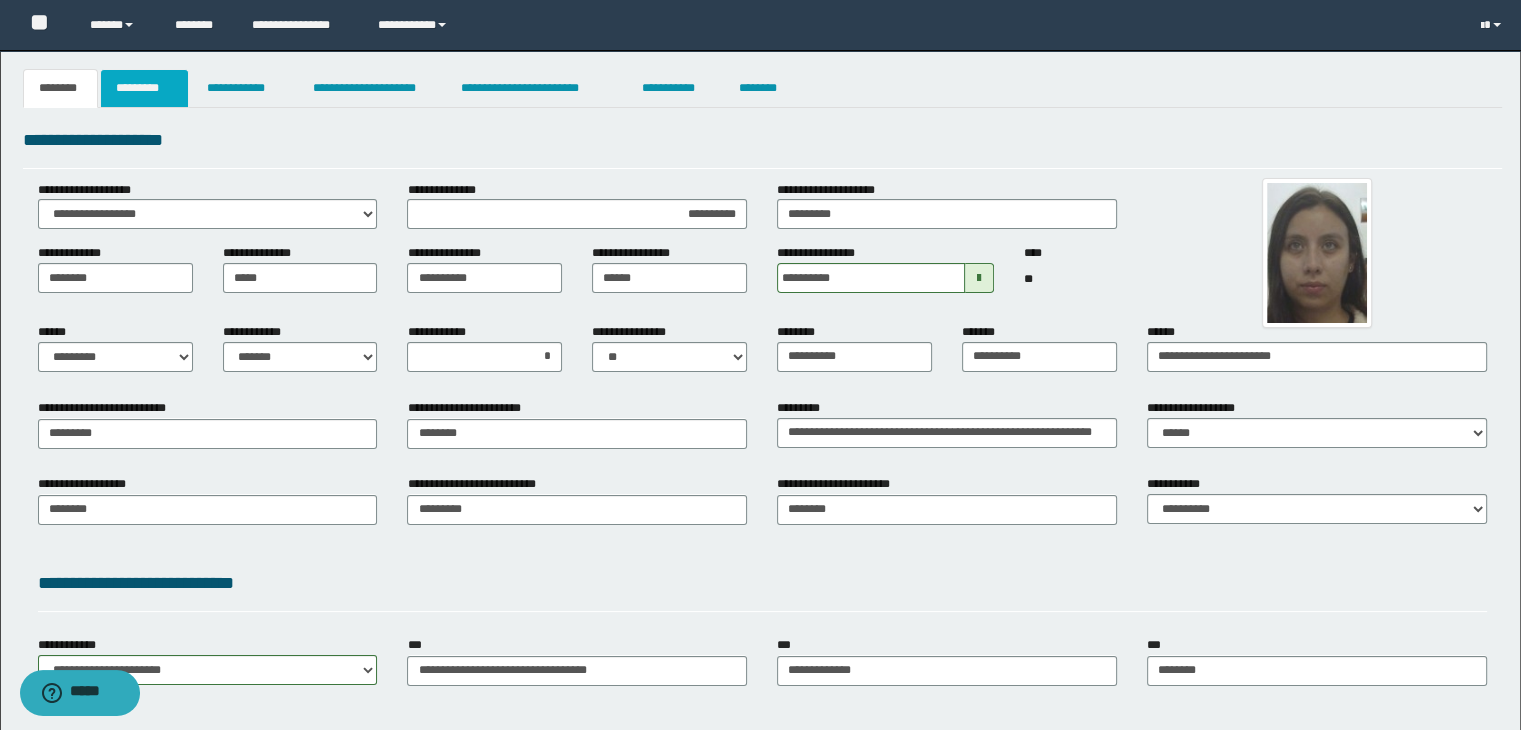 click on "*********" at bounding box center [144, 88] 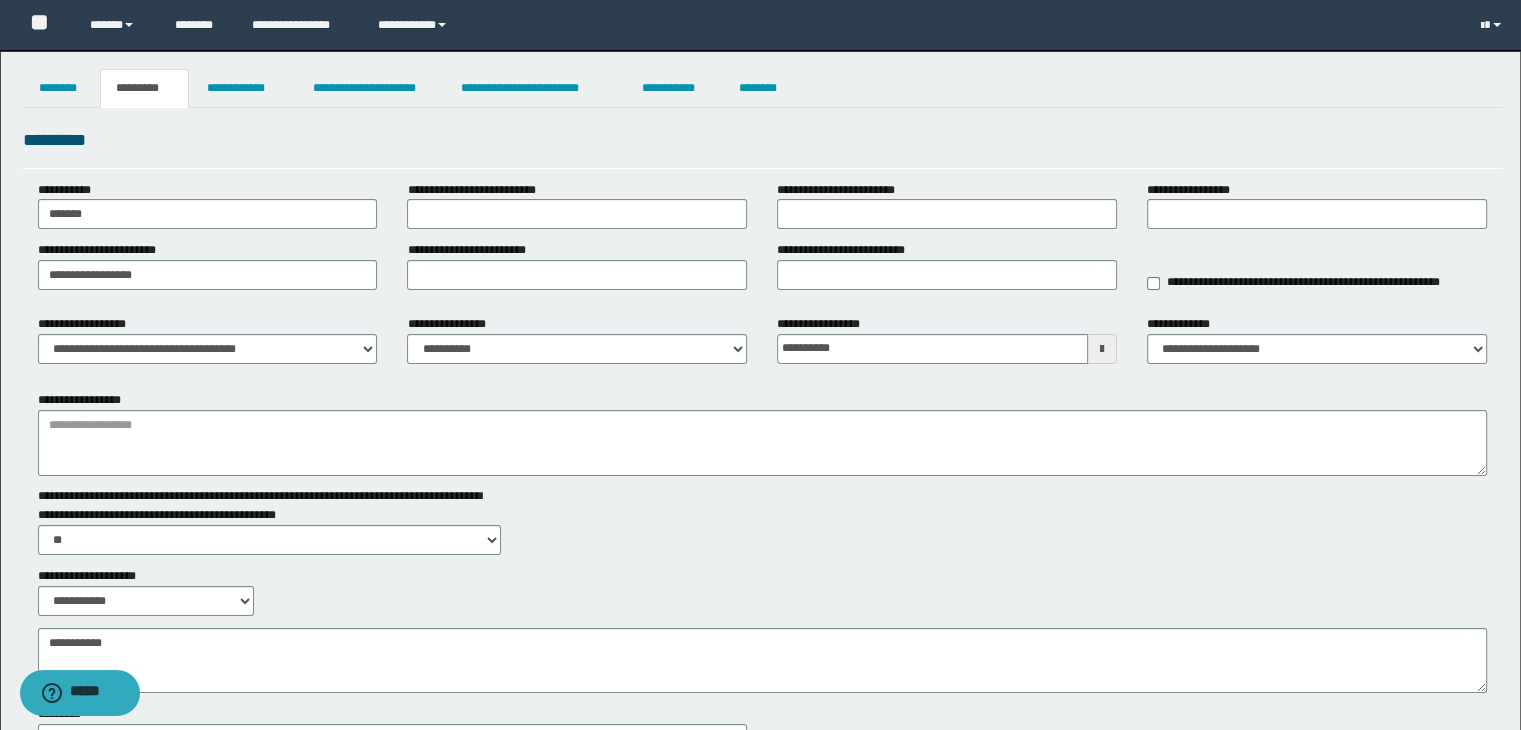 click on "**********" at bounding box center [269, 506] 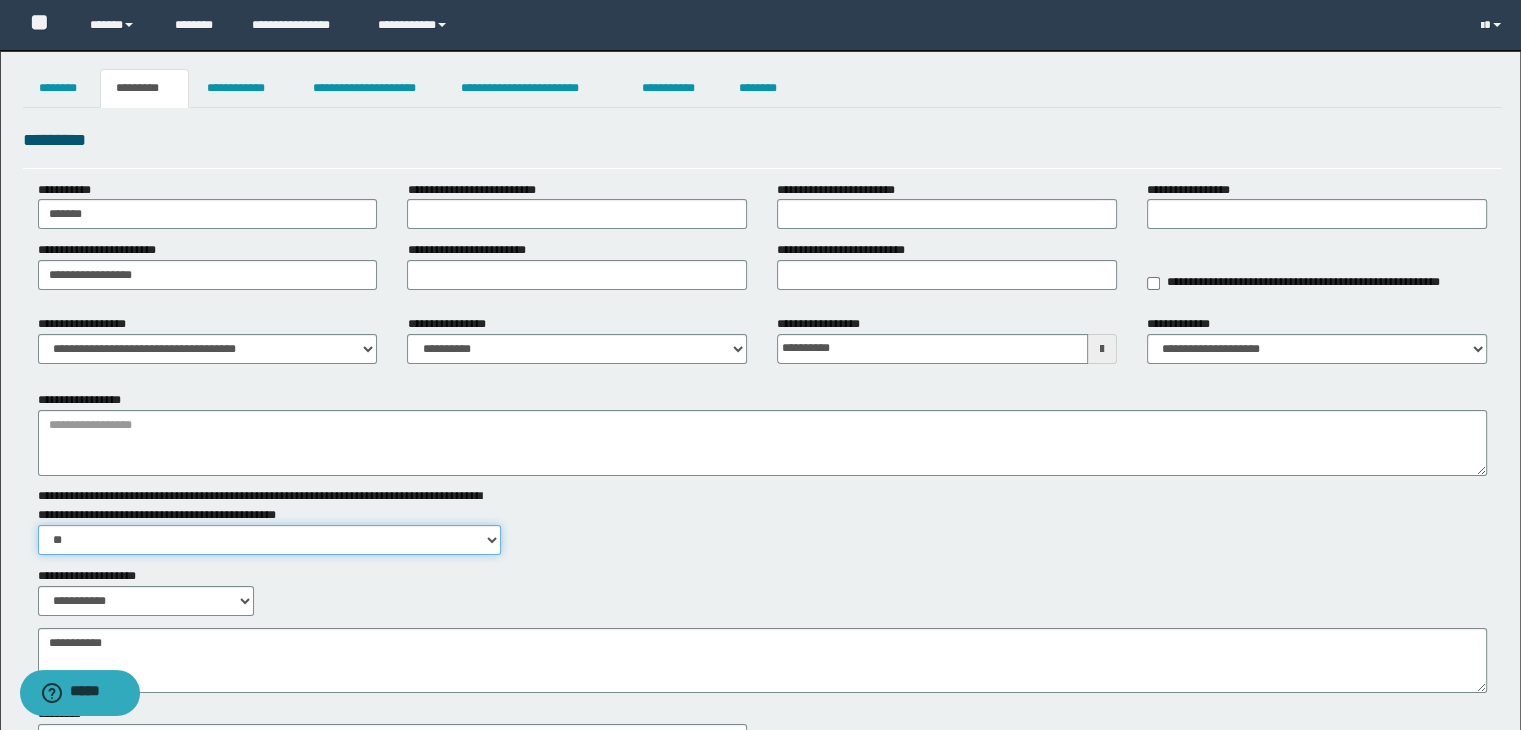 click on "**
**" at bounding box center (269, 540) 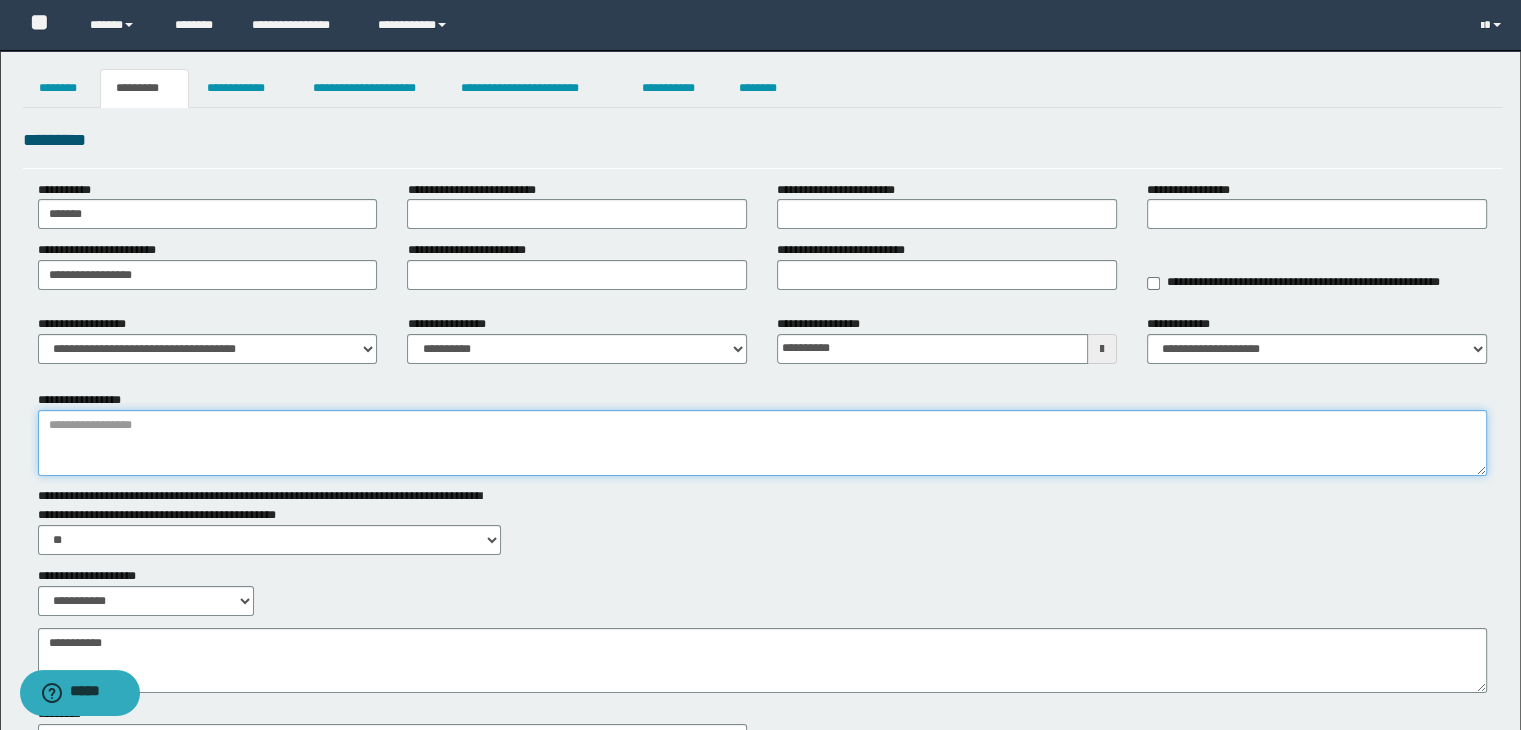 drag, startPoint x: 310, startPoint y: 453, endPoint x: 245, endPoint y: 433, distance: 68.007355 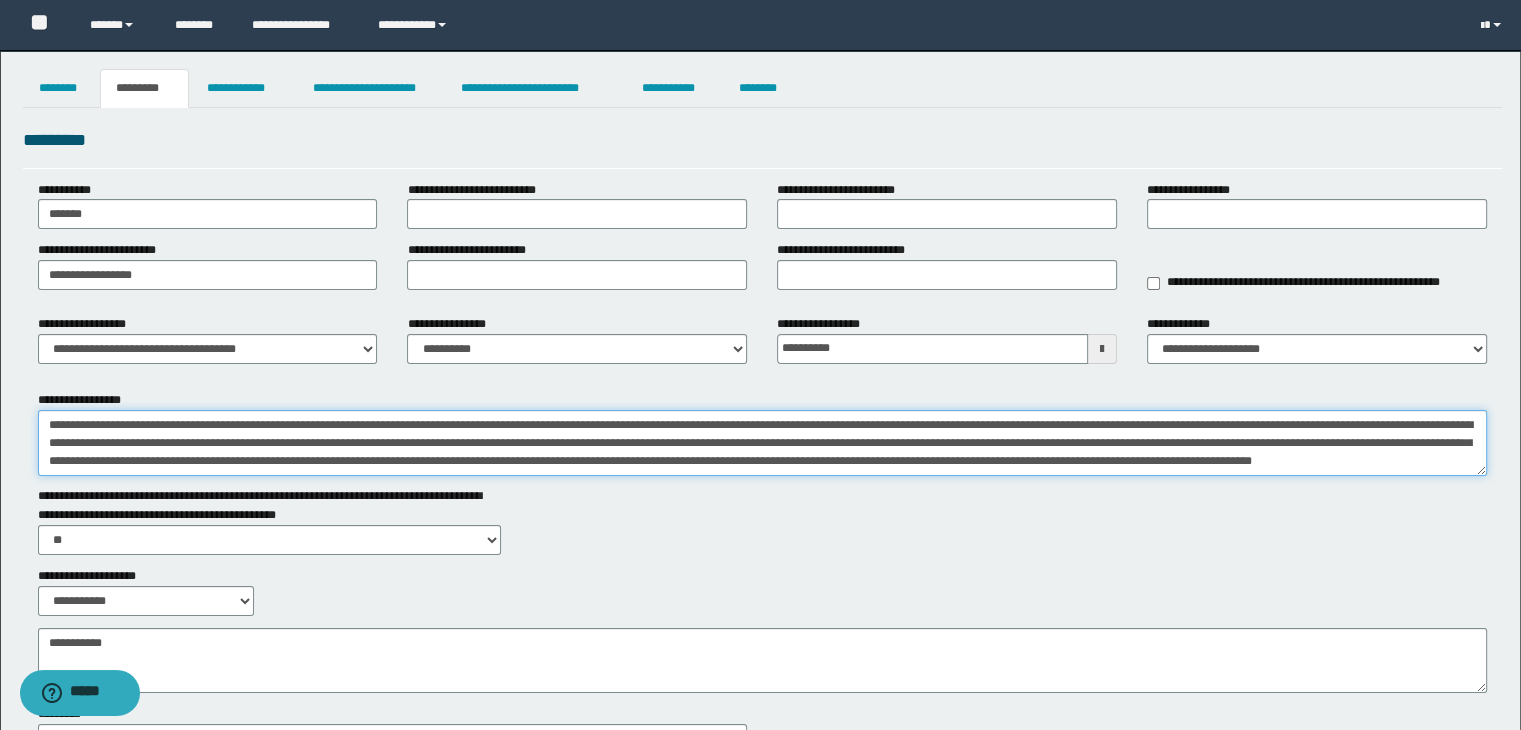 scroll, scrollTop: 48, scrollLeft: 0, axis: vertical 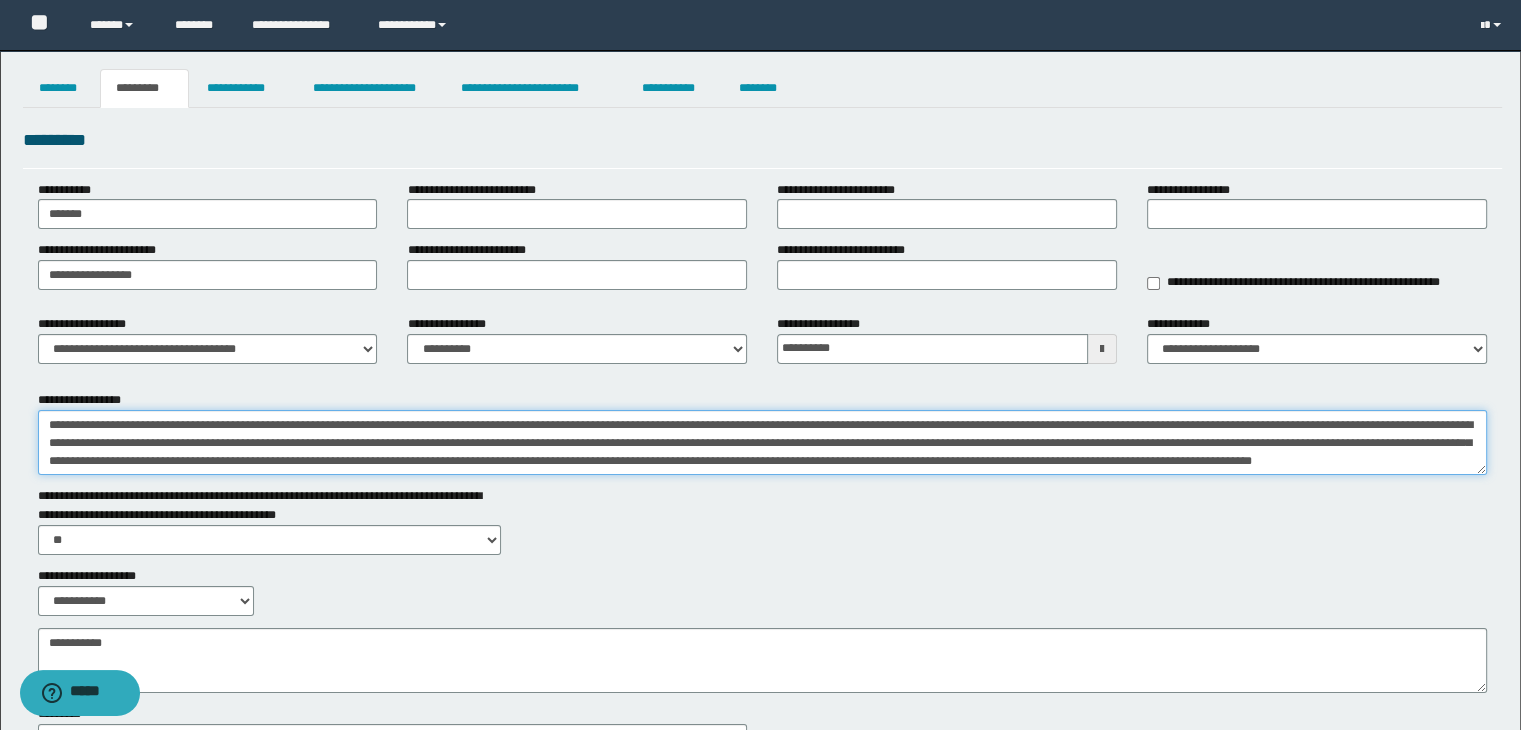 type on "**********" 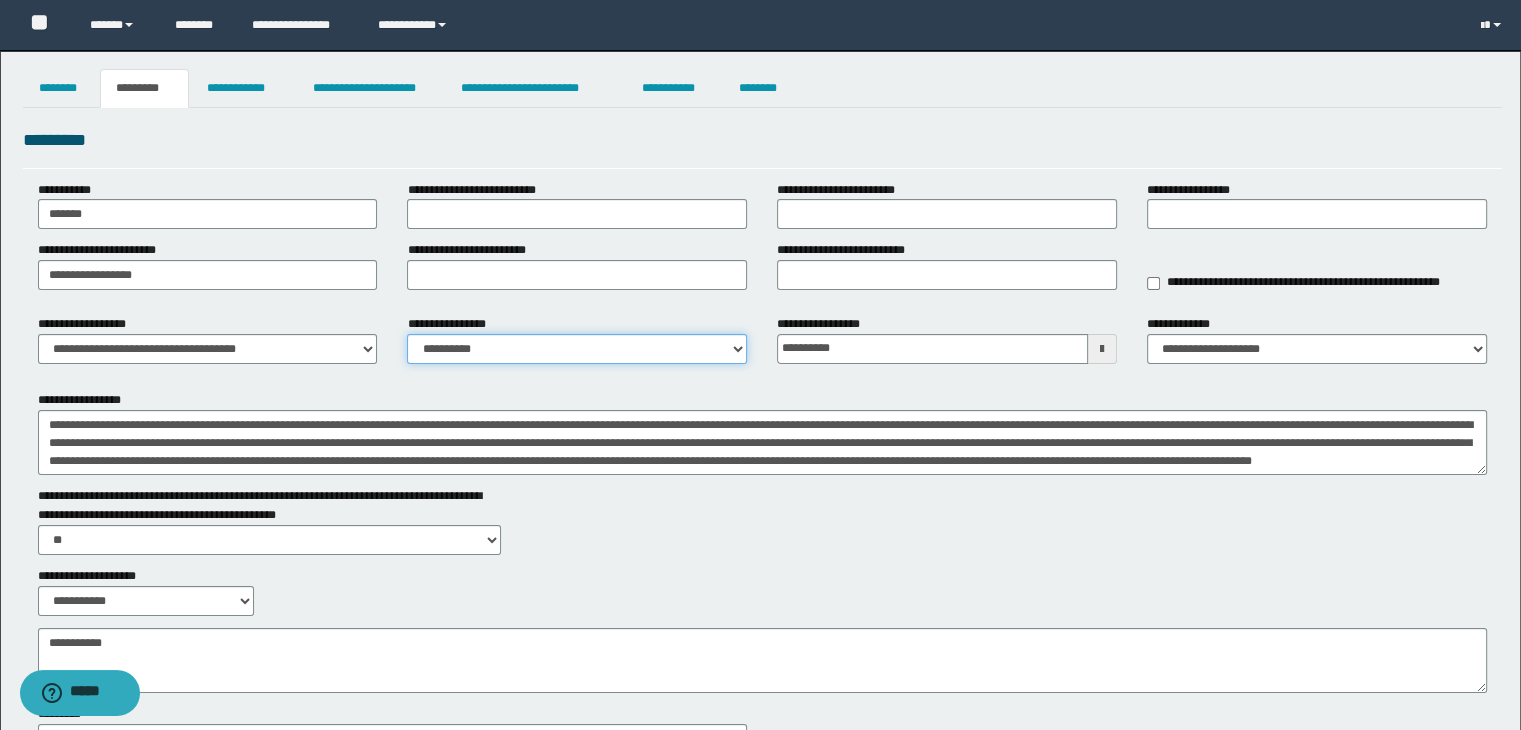 click on "**********" at bounding box center [577, 349] 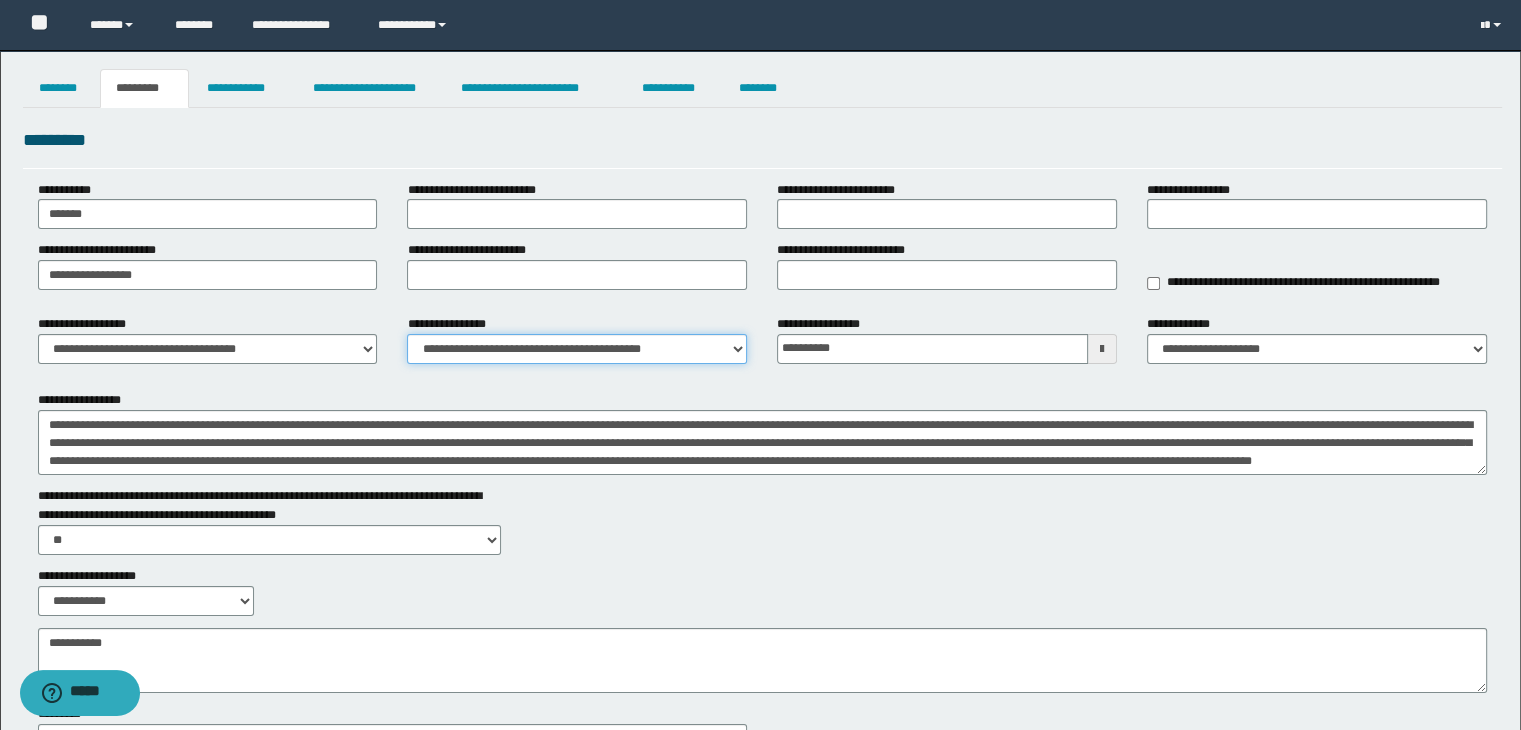 scroll, scrollTop: 53, scrollLeft: 0, axis: vertical 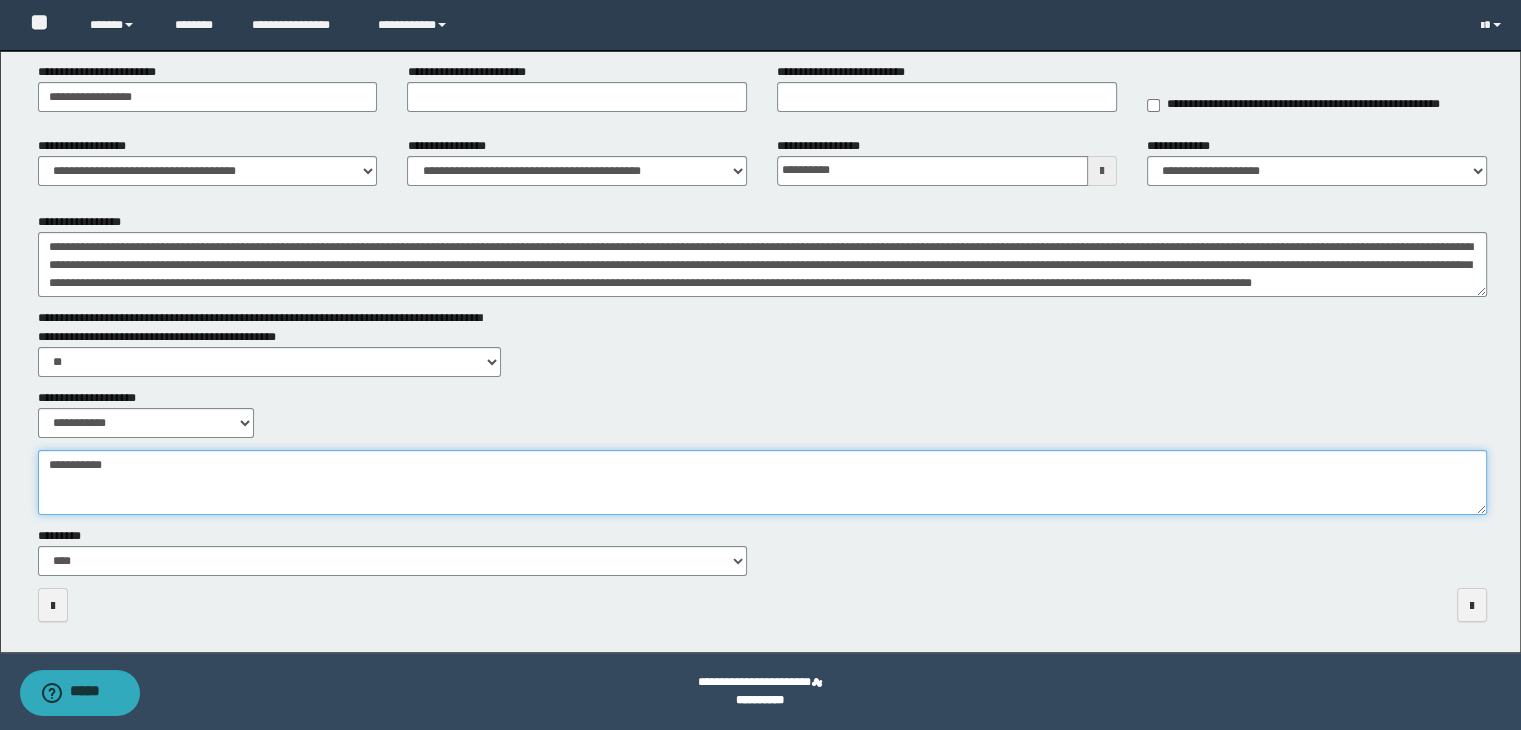 click on "**********" at bounding box center [763, 483] 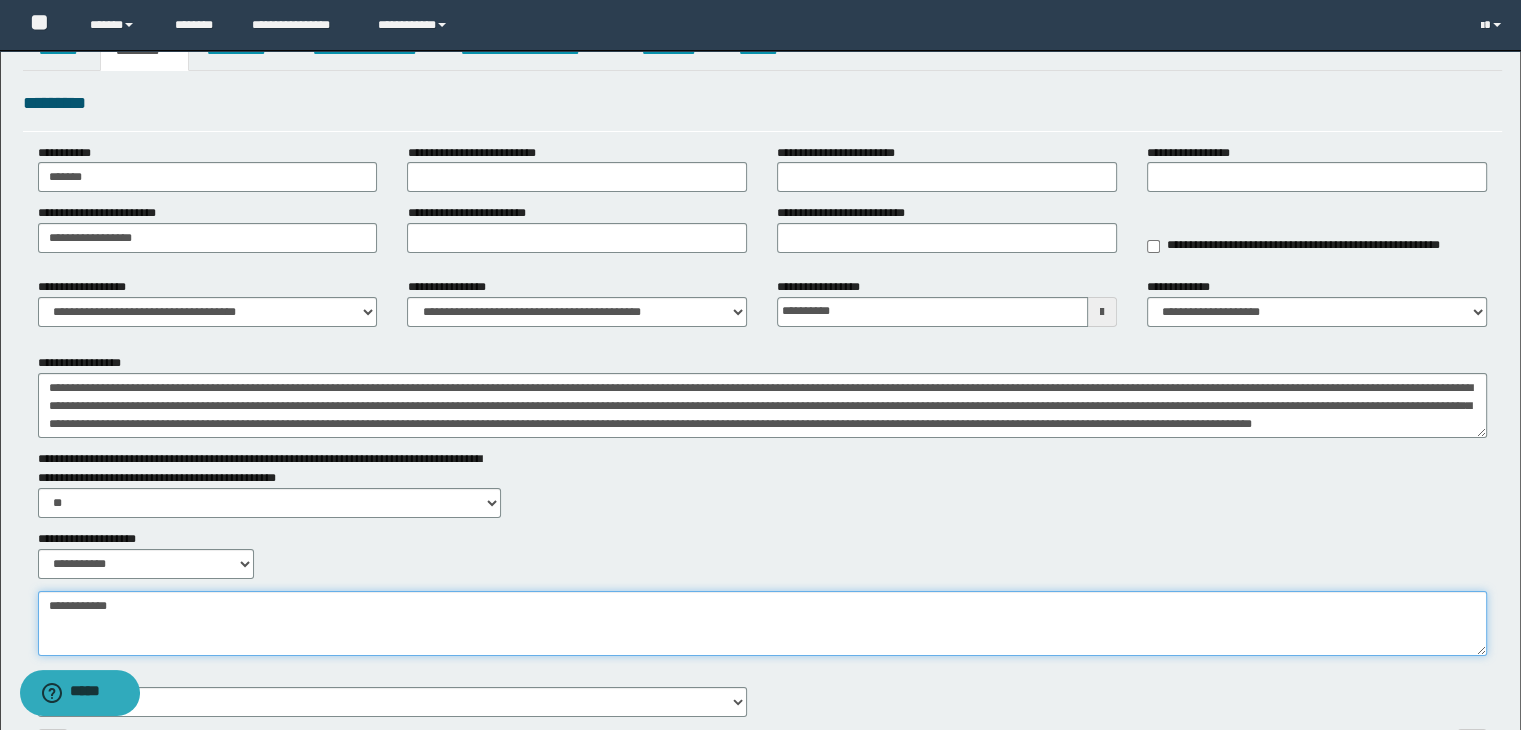 scroll, scrollTop: 0, scrollLeft: 0, axis: both 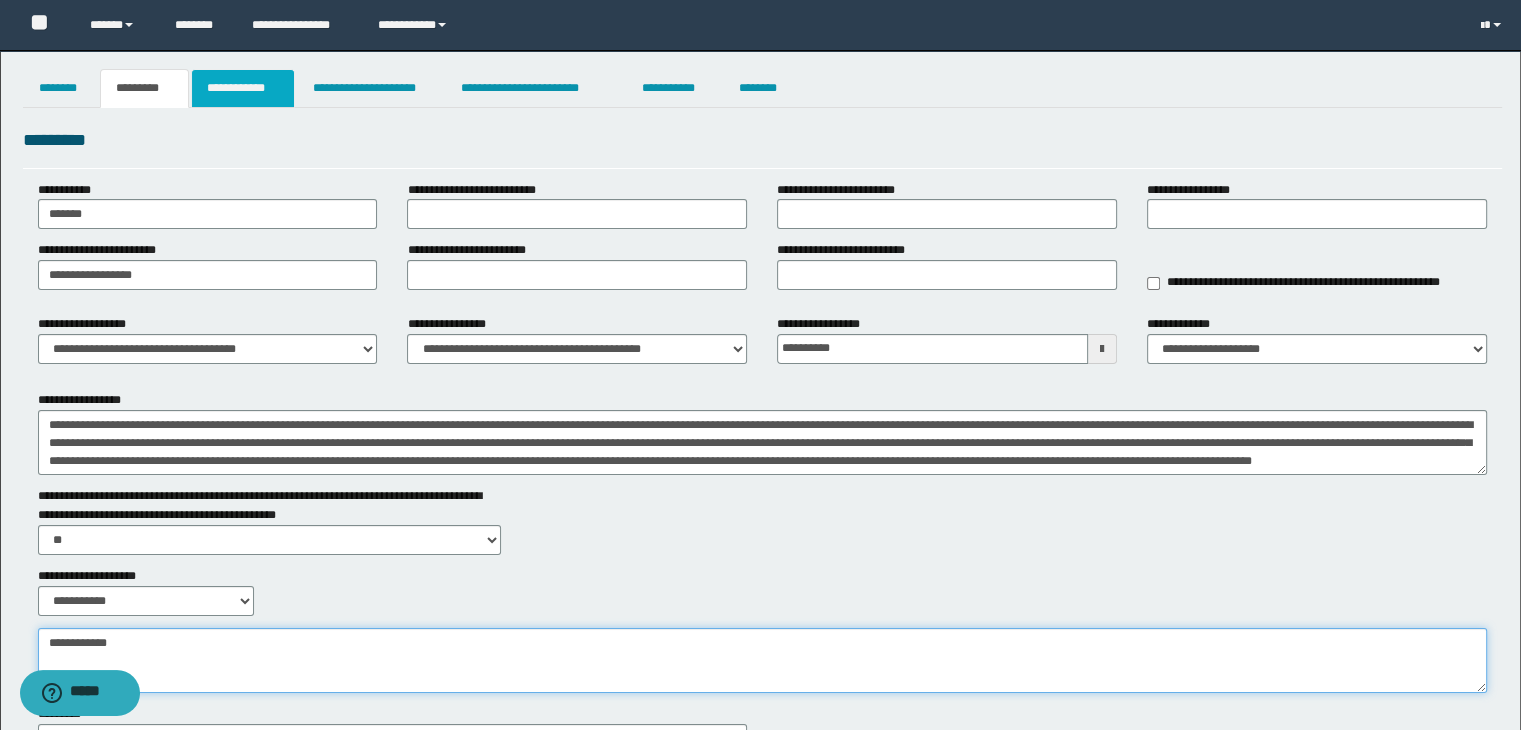 type on "**********" 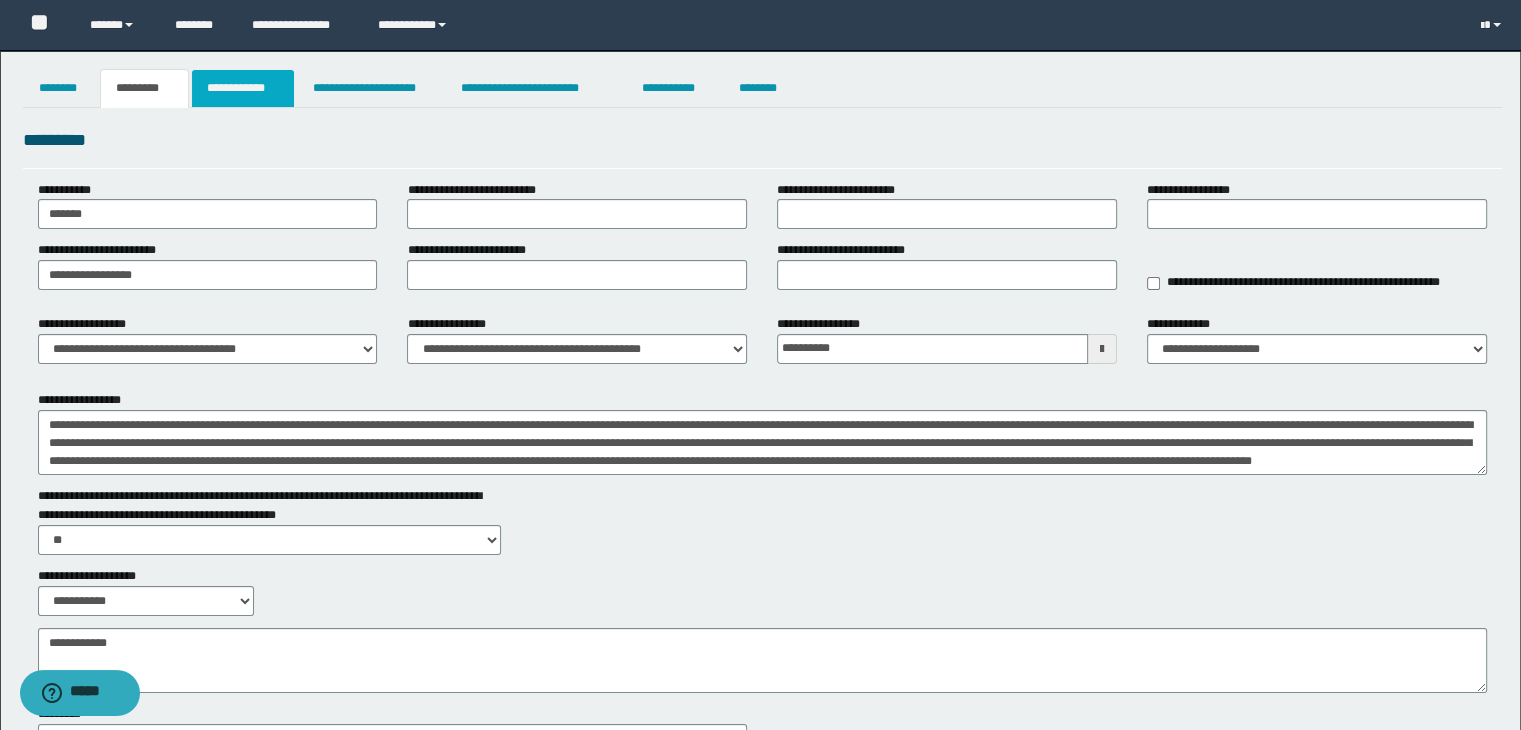 click on "**********" at bounding box center [243, 88] 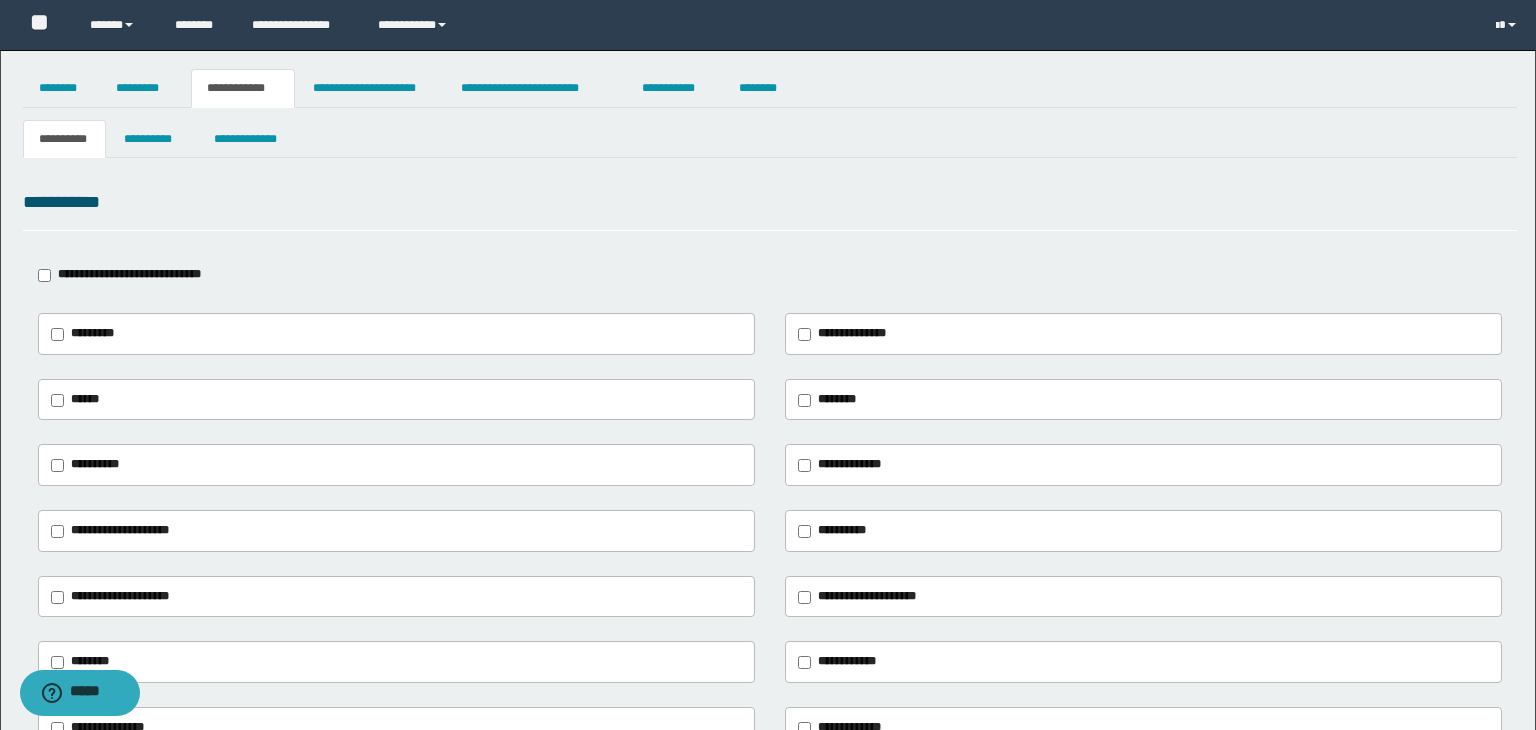 type on "**********" 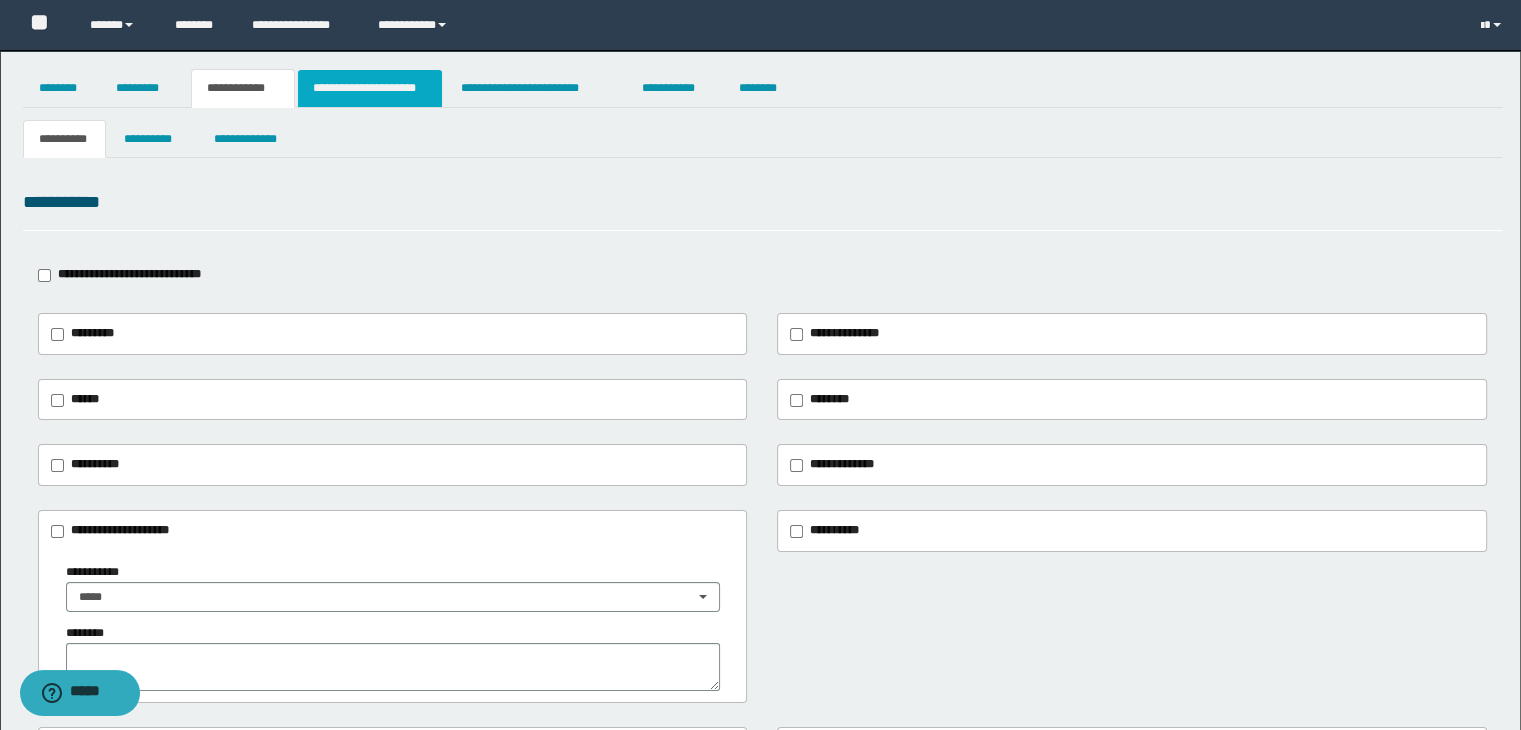 click on "**********" at bounding box center [370, 88] 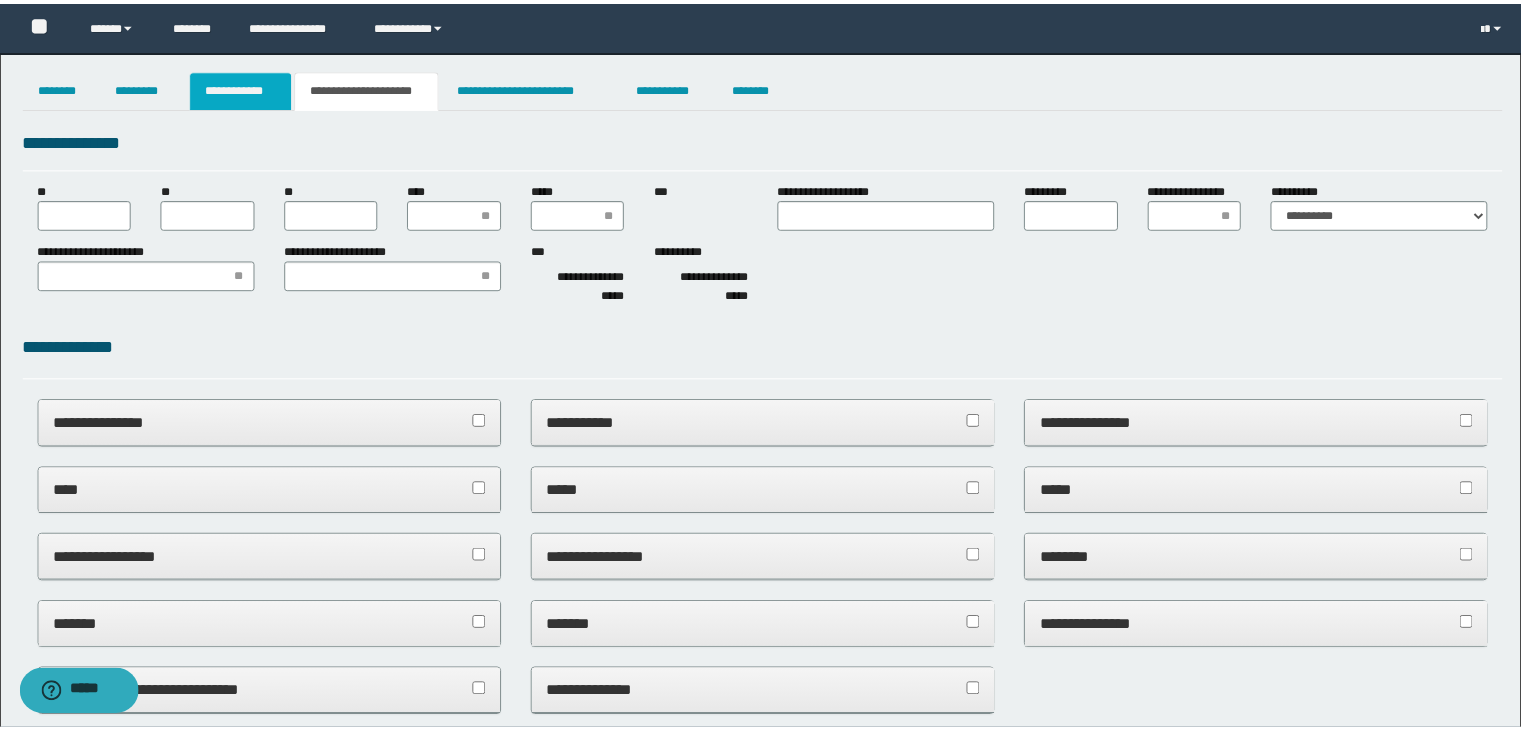 scroll, scrollTop: 0, scrollLeft: 0, axis: both 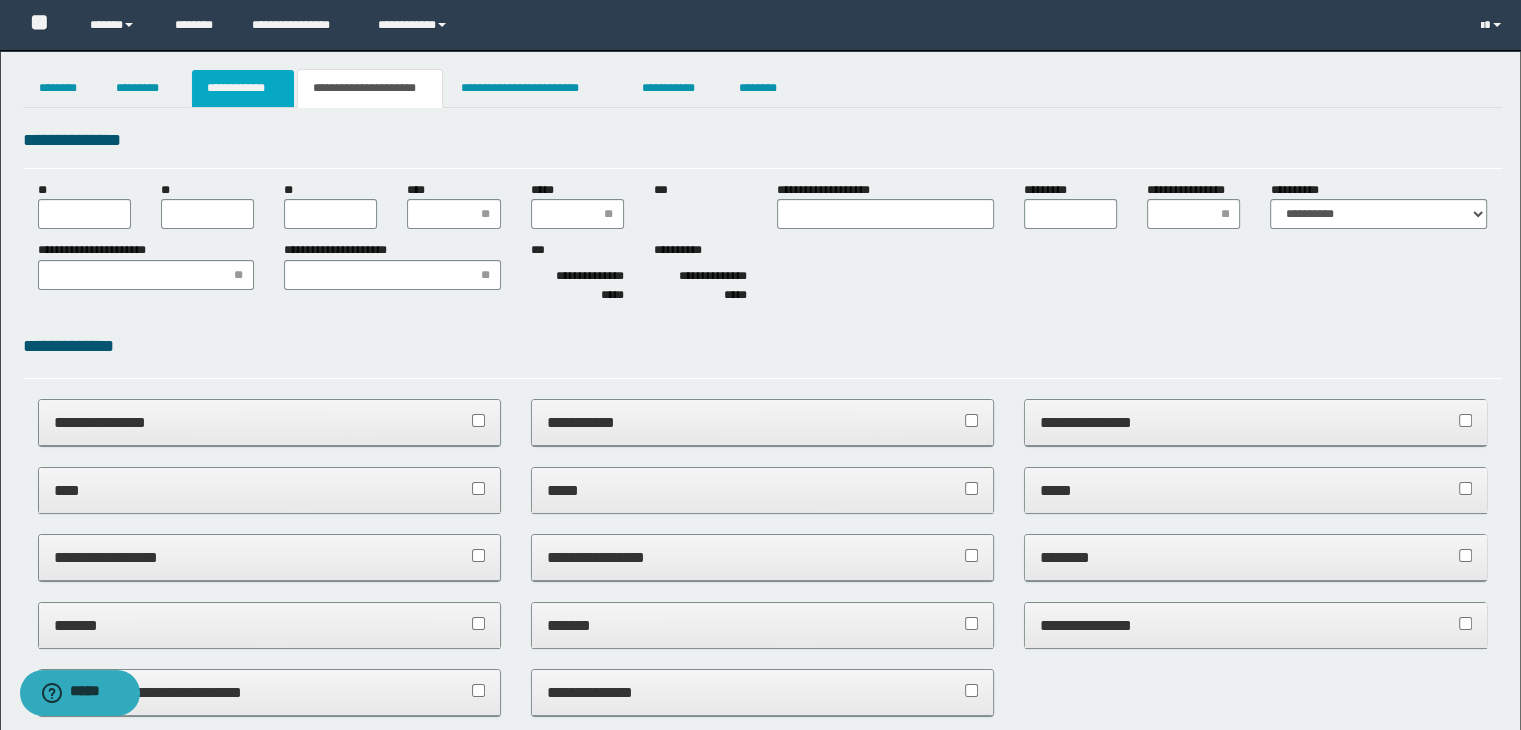 click on "**********" at bounding box center (243, 88) 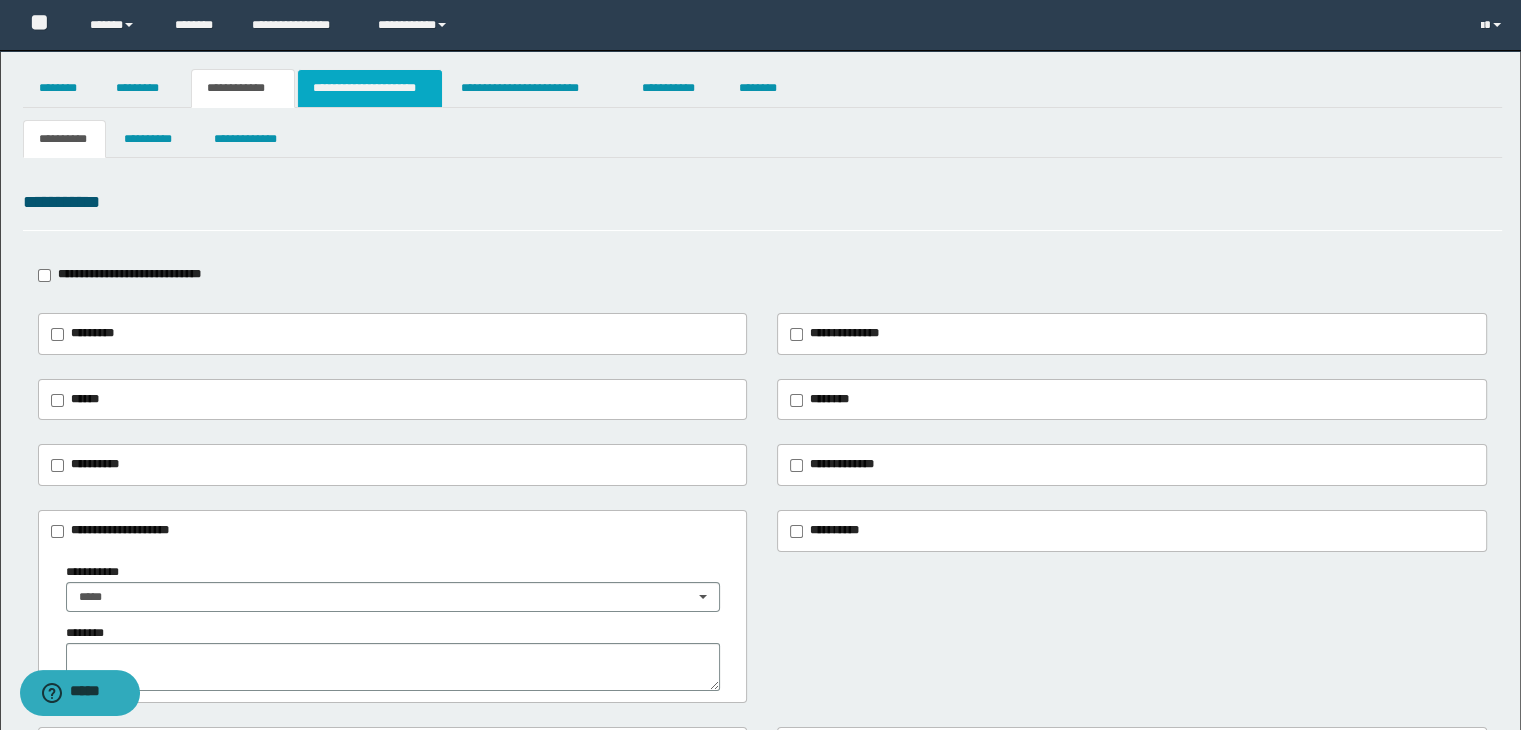 click on "**********" at bounding box center (370, 88) 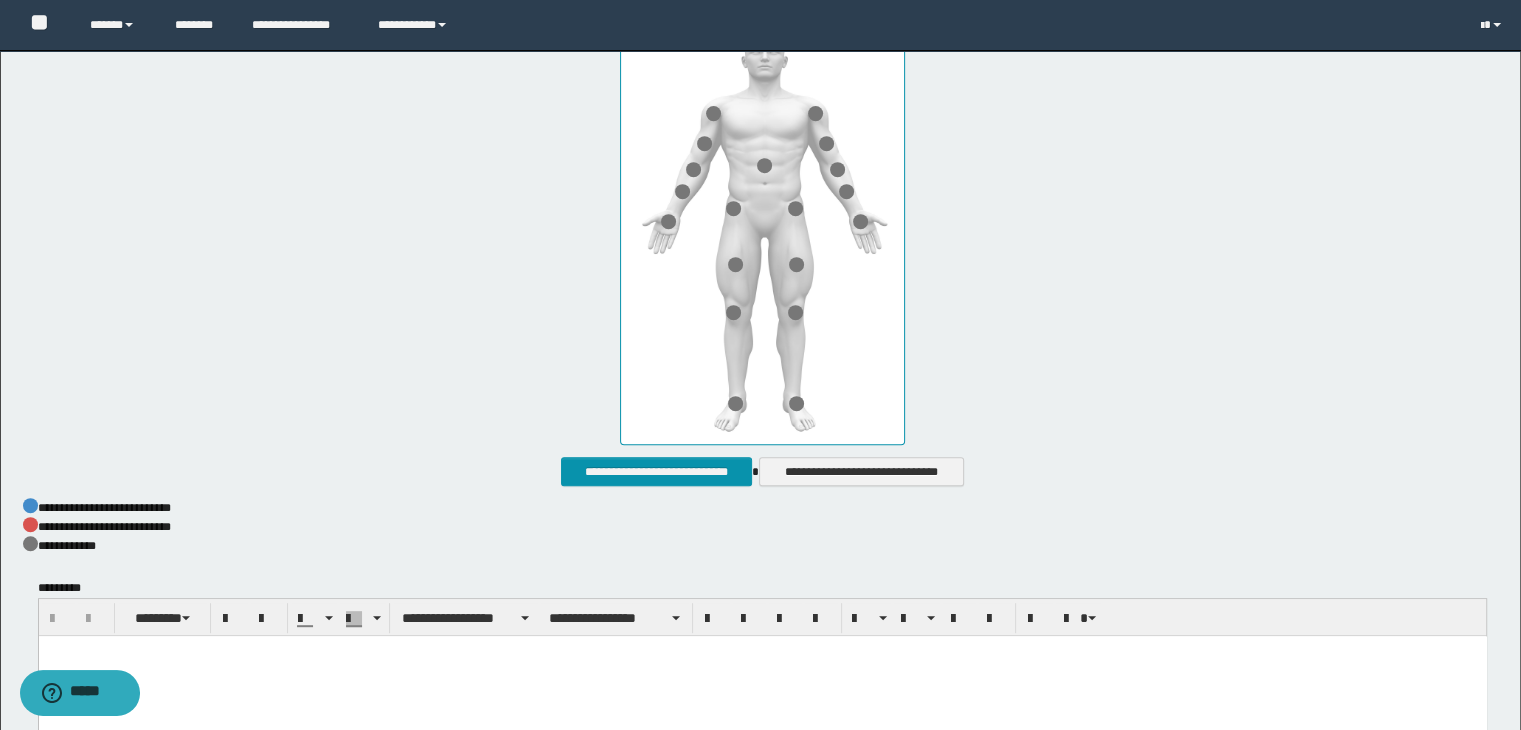 scroll, scrollTop: 1023, scrollLeft: 0, axis: vertical 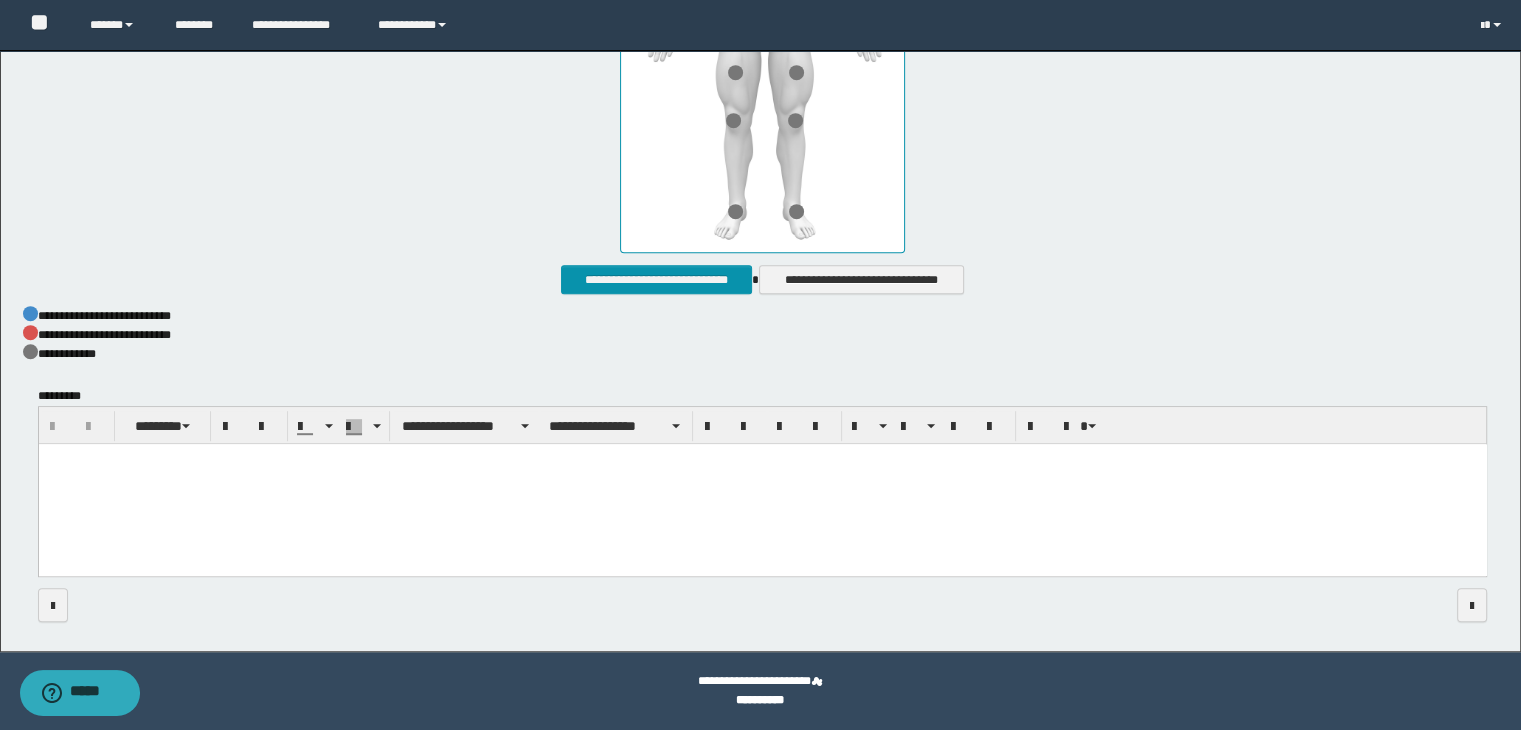 click at bounding box center [762, 484] 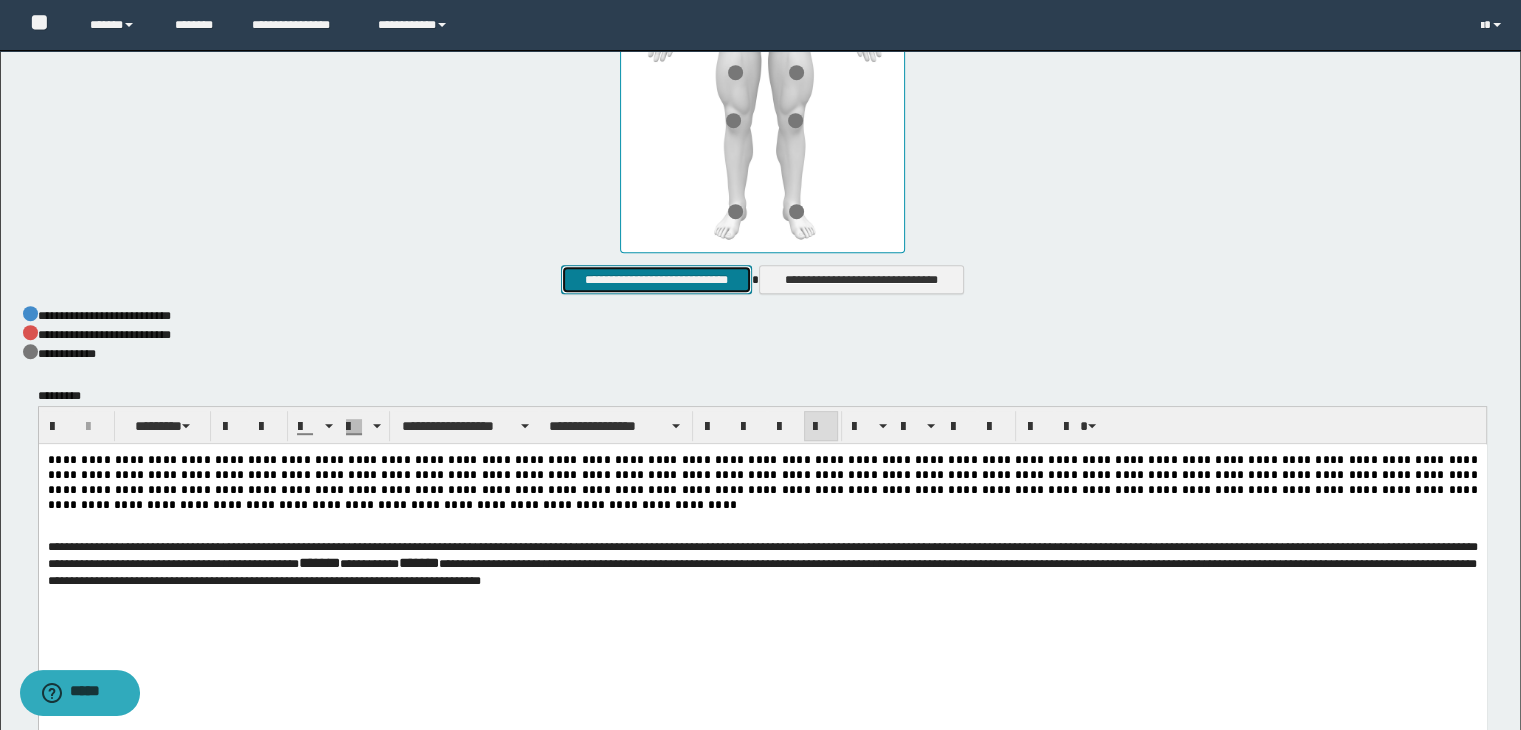 click on "**********" at bounding box center [656, 280] 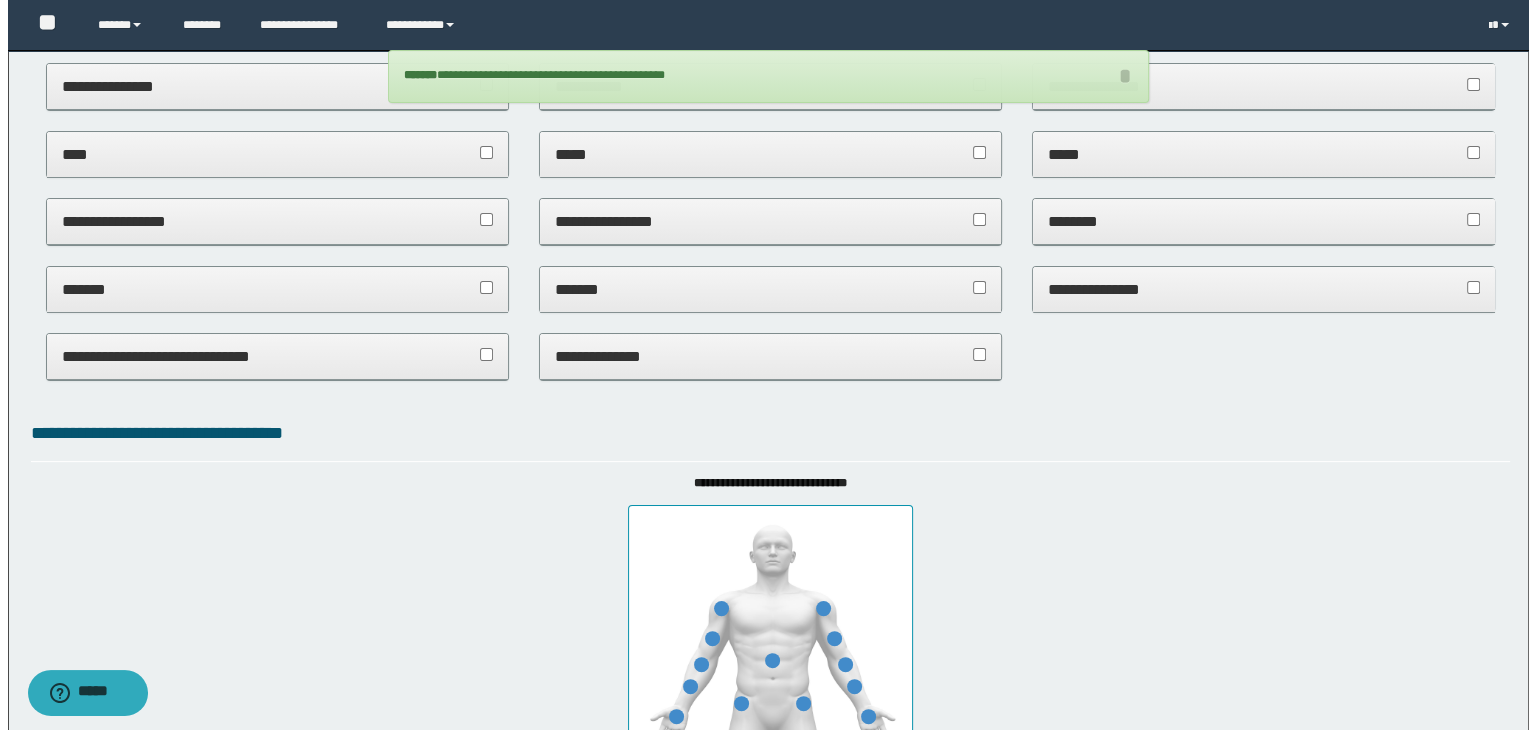 scroll, scrollTop: 0, scrollLeft: 0, axis: both 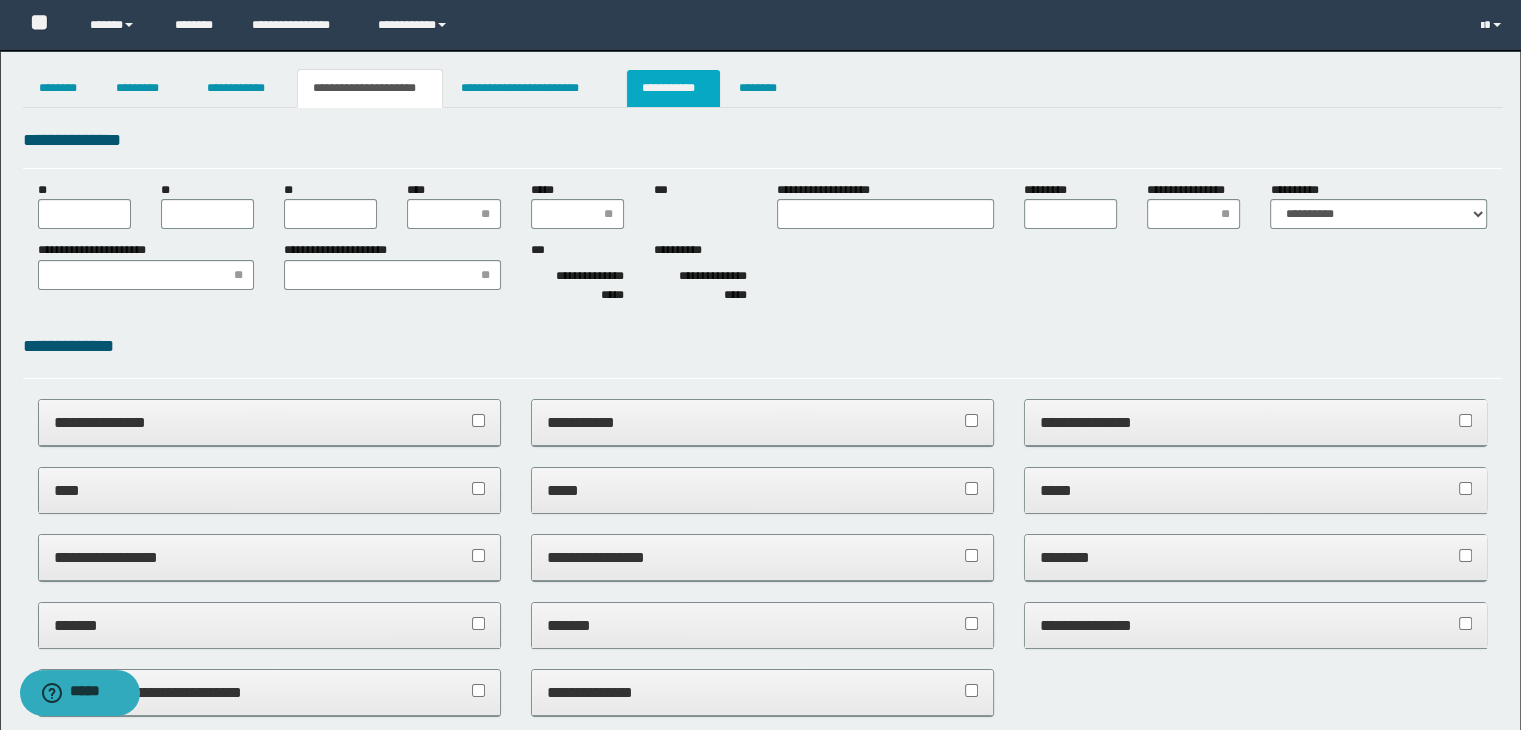 click on "**********" at bounding box center (673, 88) 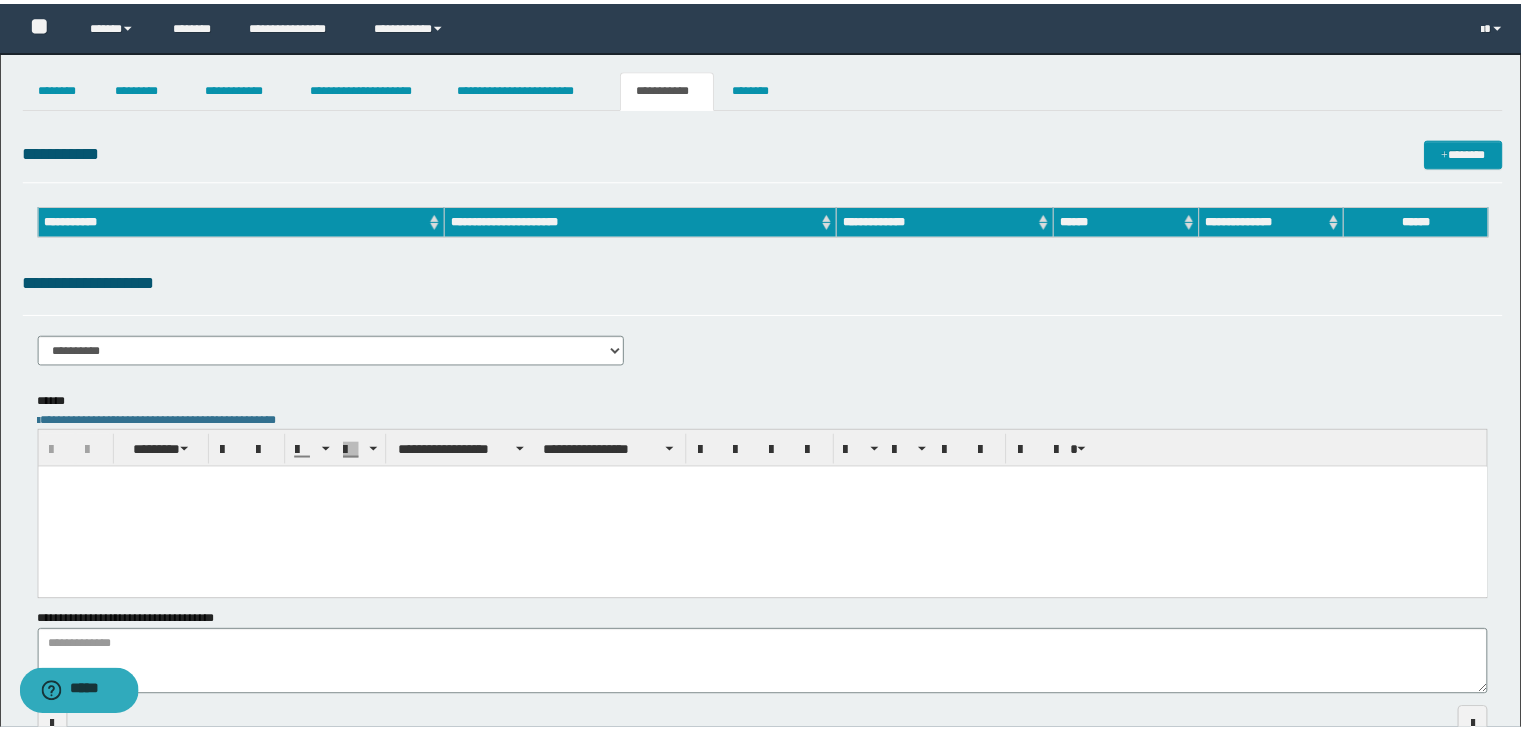 scroll, scrollTop: 0, scrollLeft: 0, axis: both 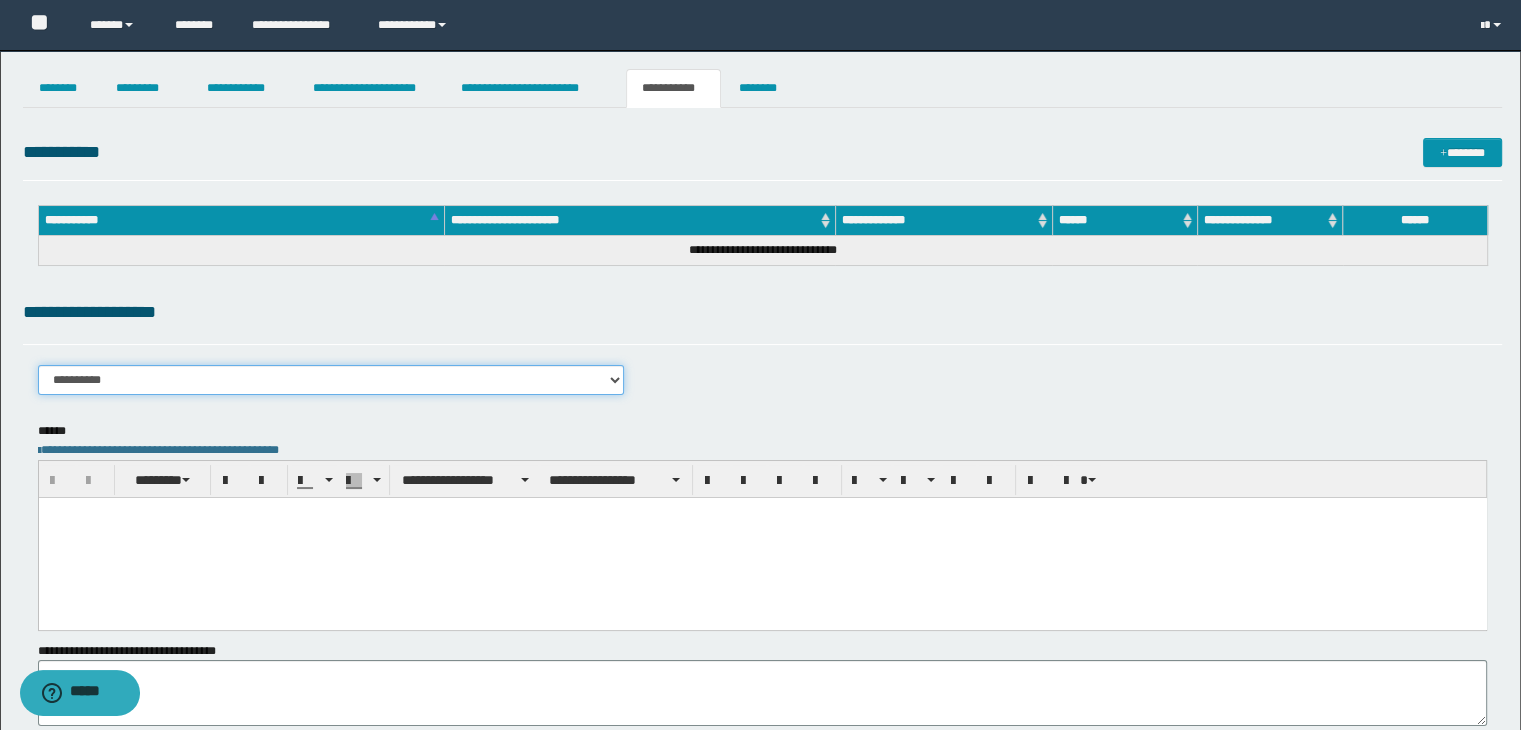 click on "**********" at bounding box center (331, 380) 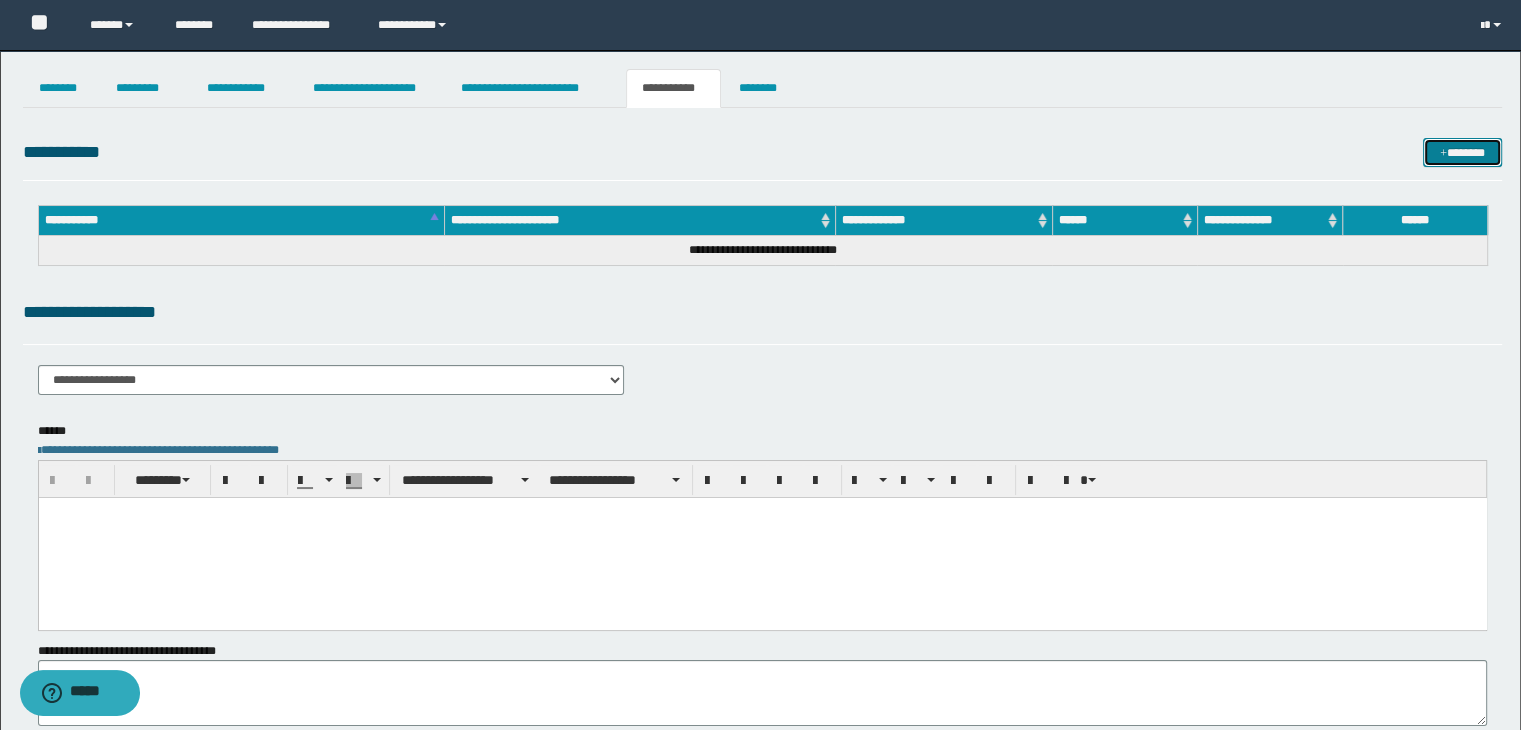 click at bounding box center (1443, 154) 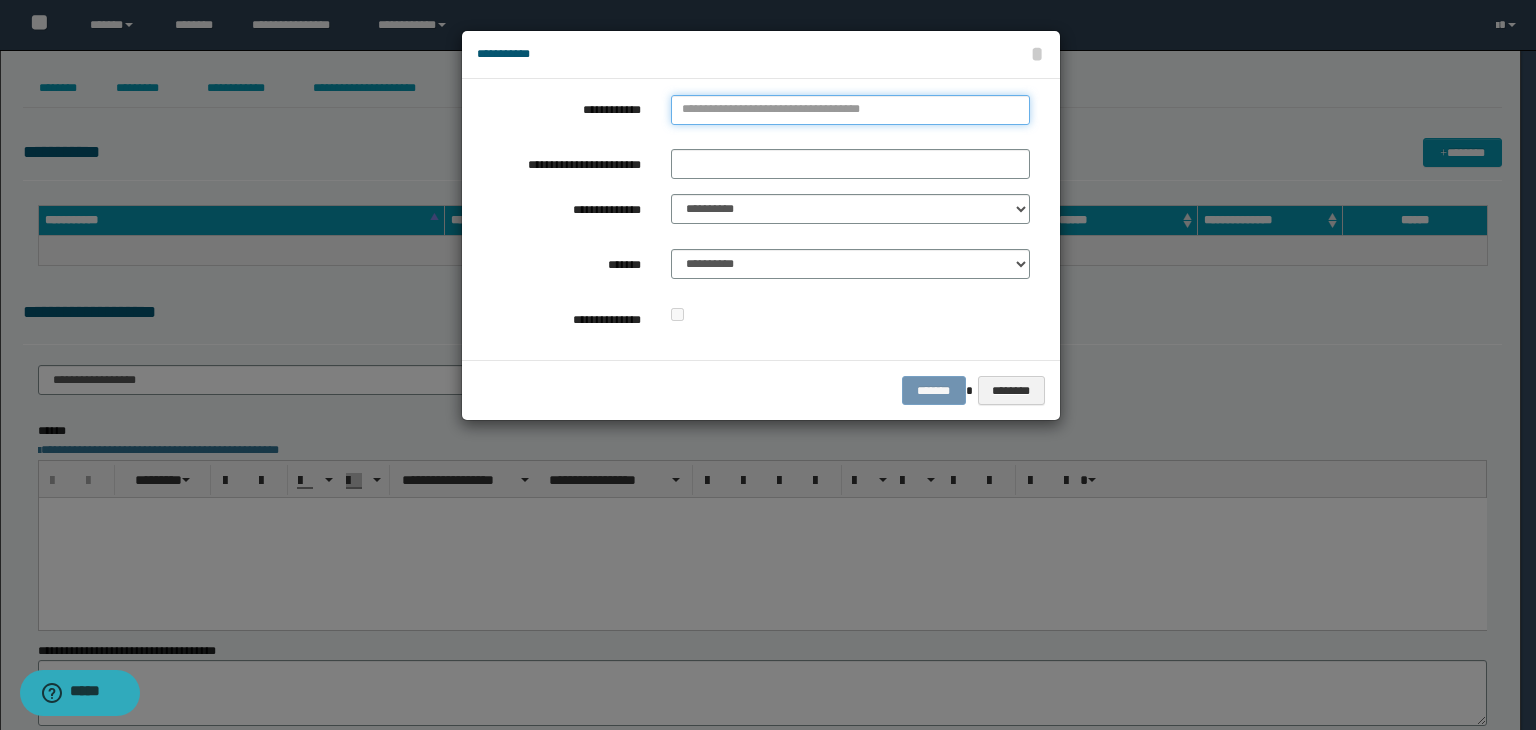 click on "**********" at bounding box center (850, 110) 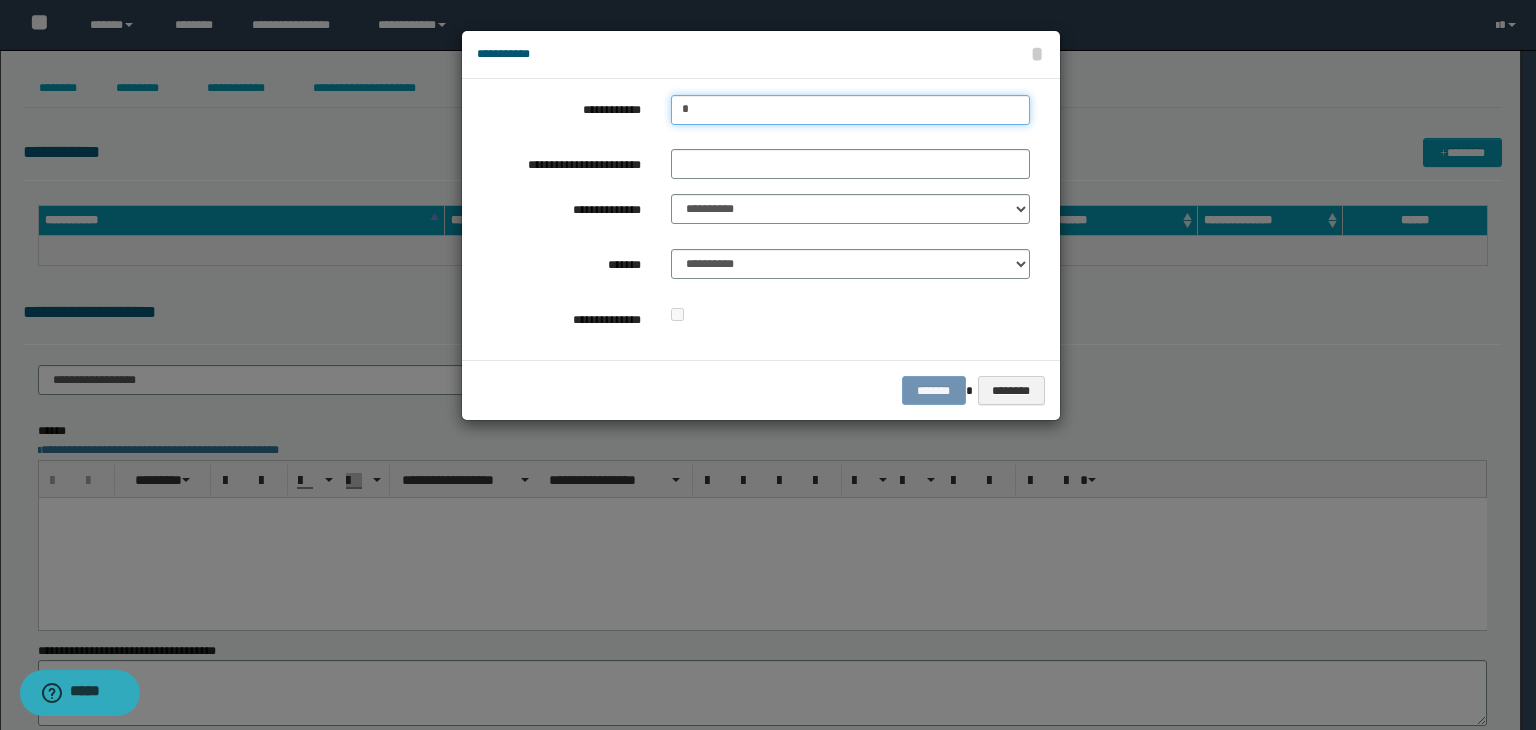 type on "*" 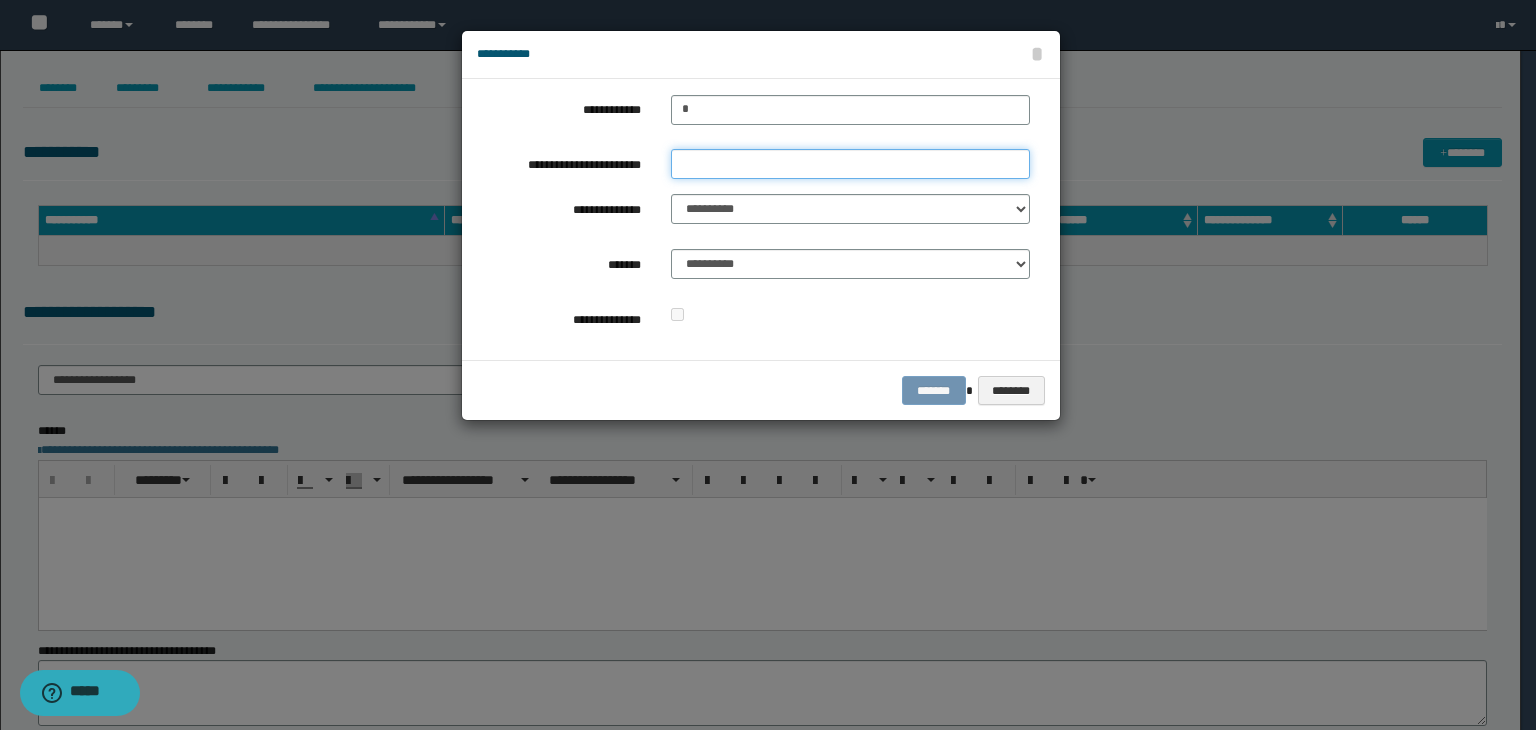 click on "**********" at bounding box center (850, 164) 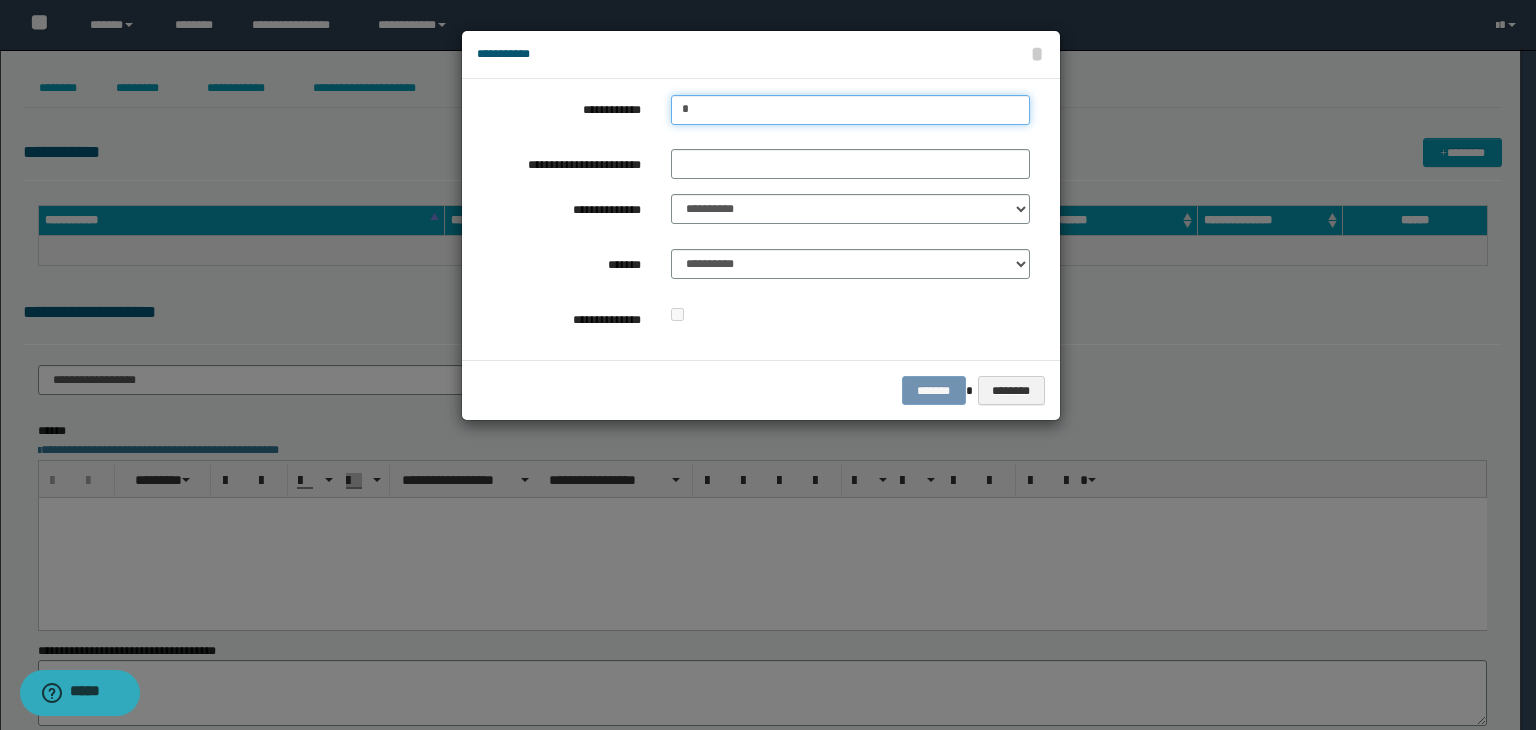 drag, startPoint x: 722, startPoint y: 107, endPoint x: 532, endPoint y: 137, distance: 192.35384 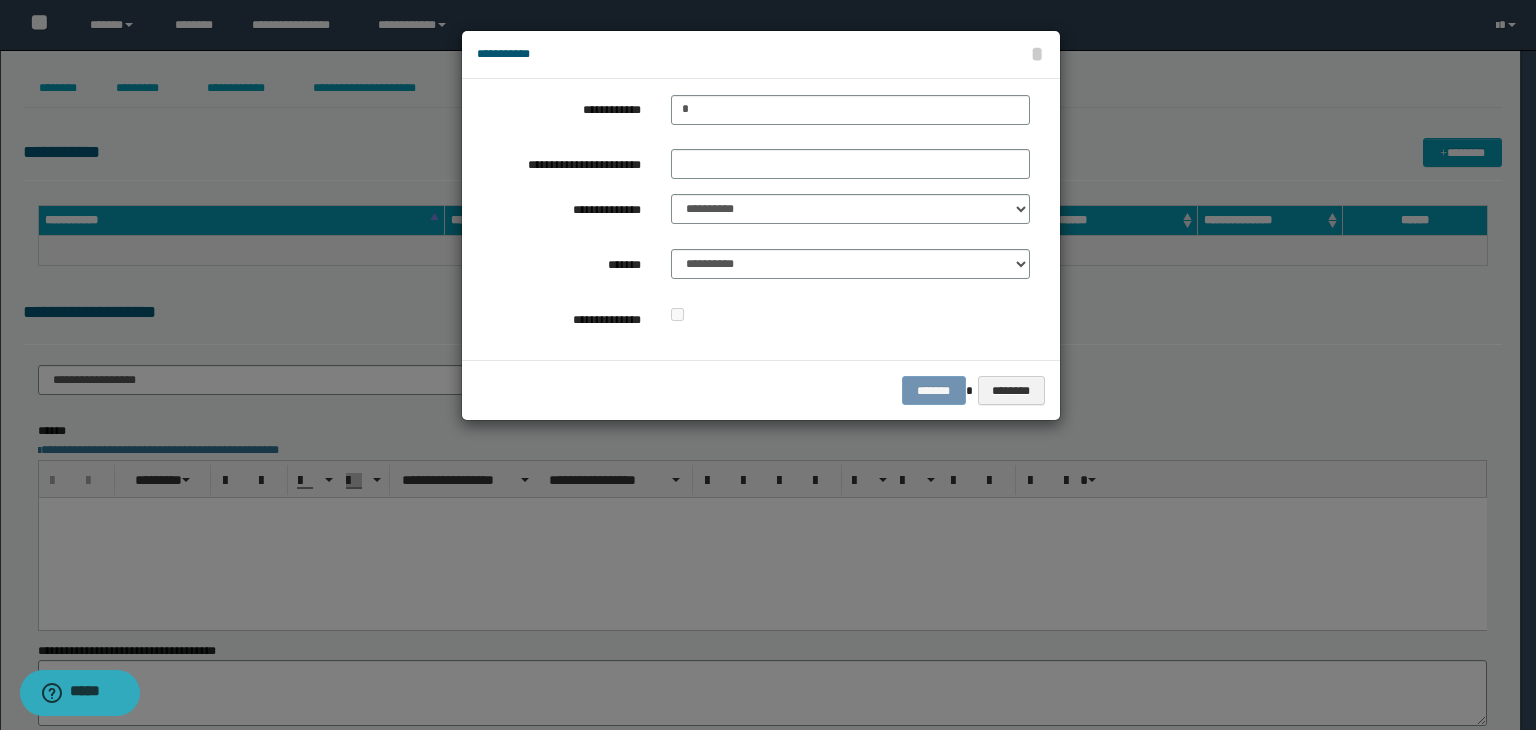 drag, startPoint x: 1181, startPoint y: 401, endPoint x: 638, endPoint y: 661, distance: 602.03735 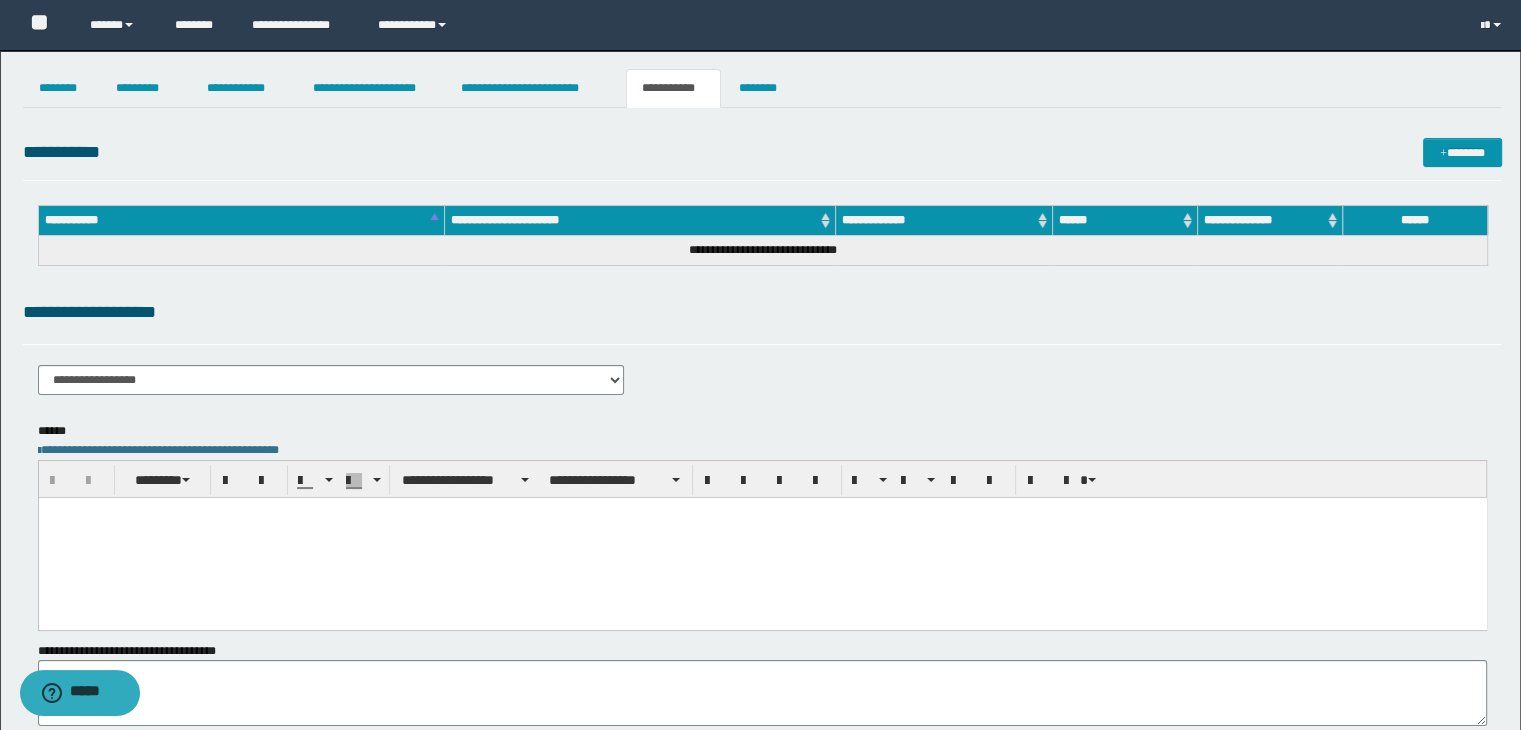 click at bounding box center (762, 537) 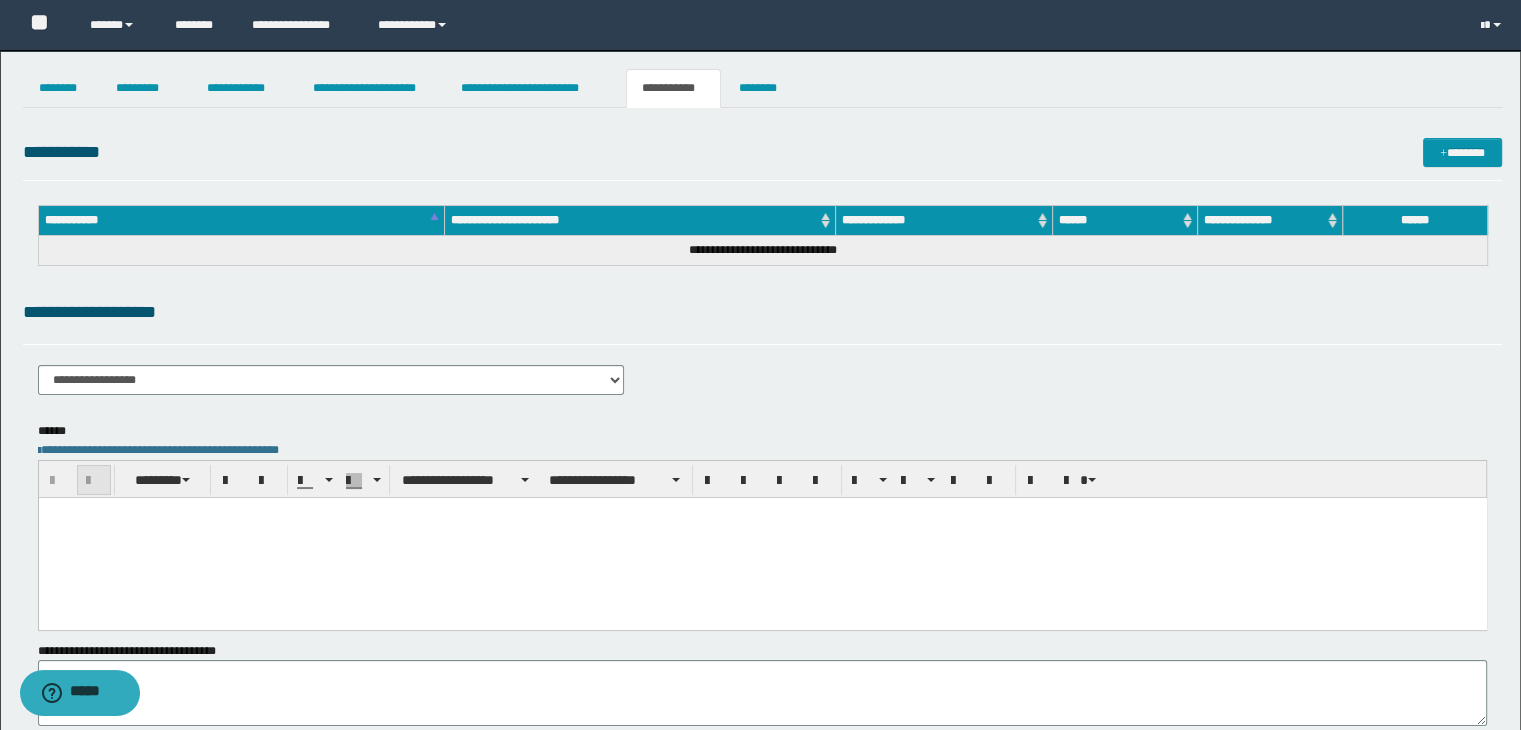 type 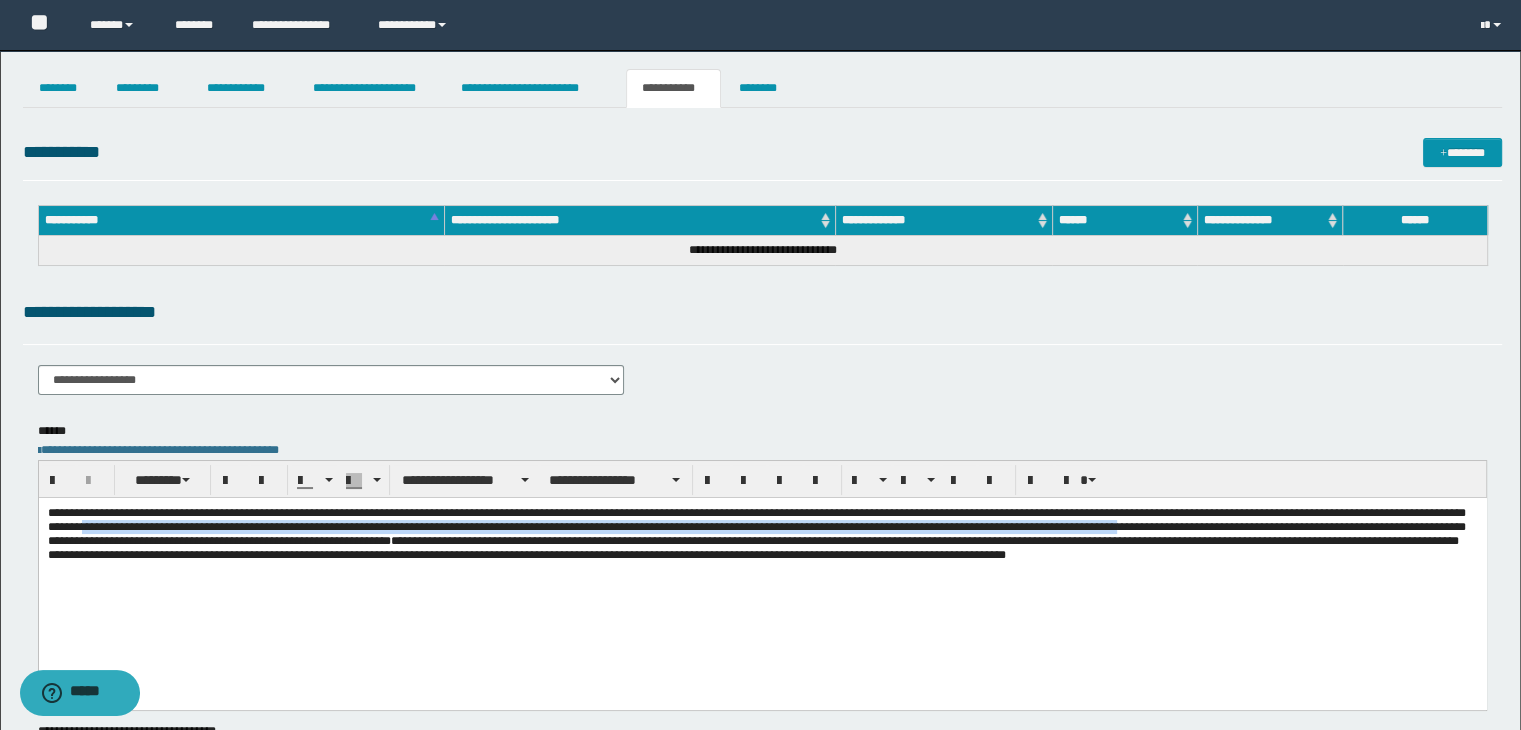 drag, startPoint x: 629, startPoint y: 528, endPoint x: 725, endPoint y: 539, distance: 96.62815 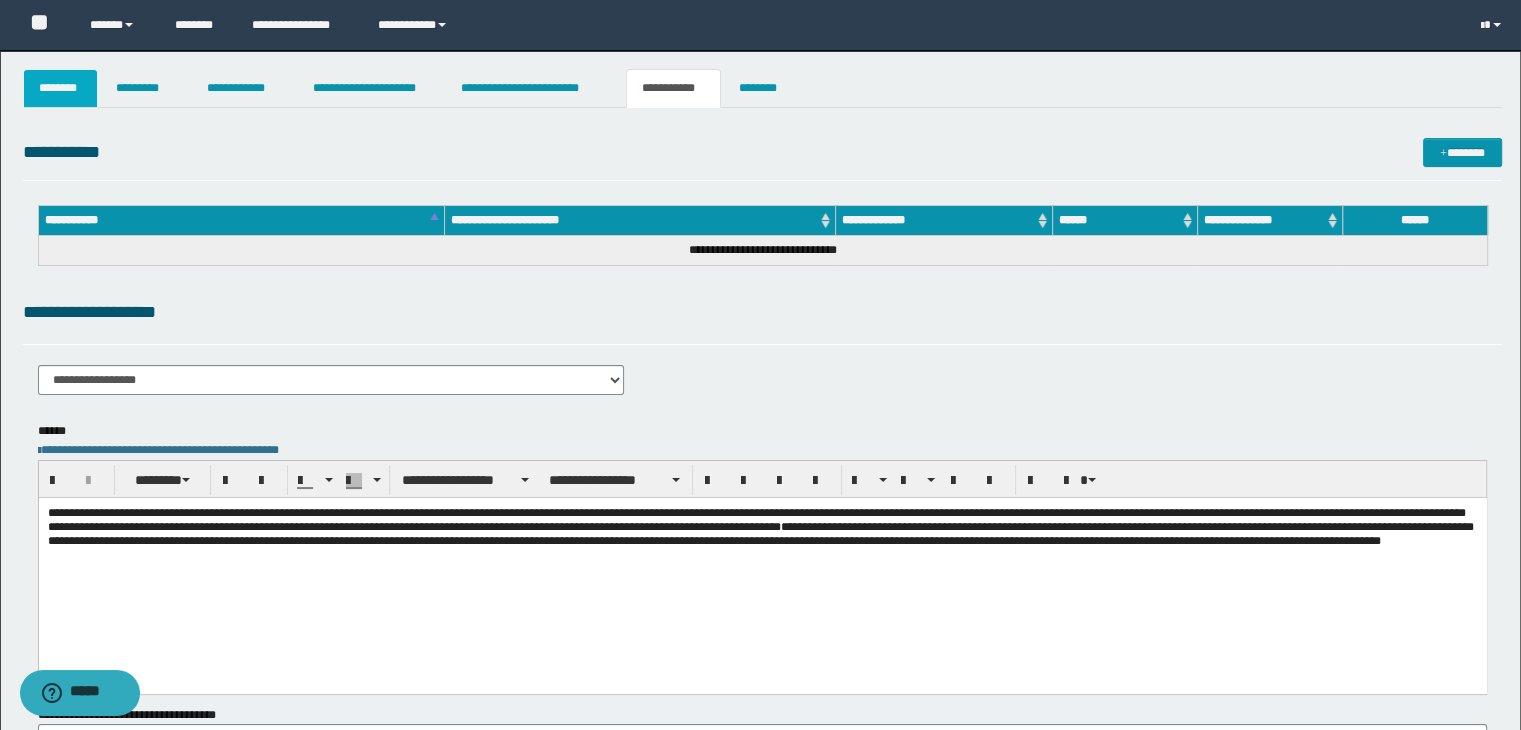 click on "********" at bounding box center (61, 88) 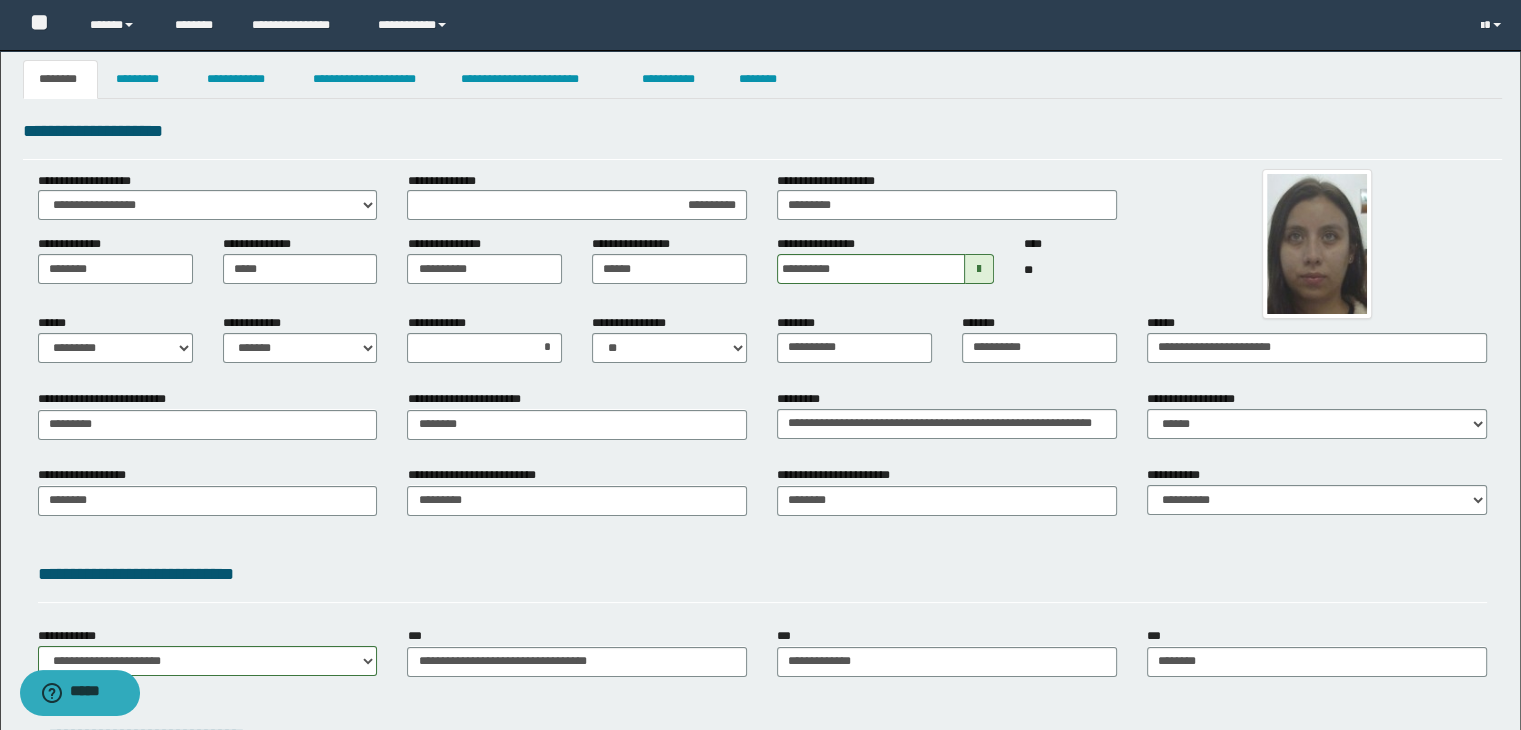 scroll, scrollTop: 0, scrollLeft: 0, axis: both 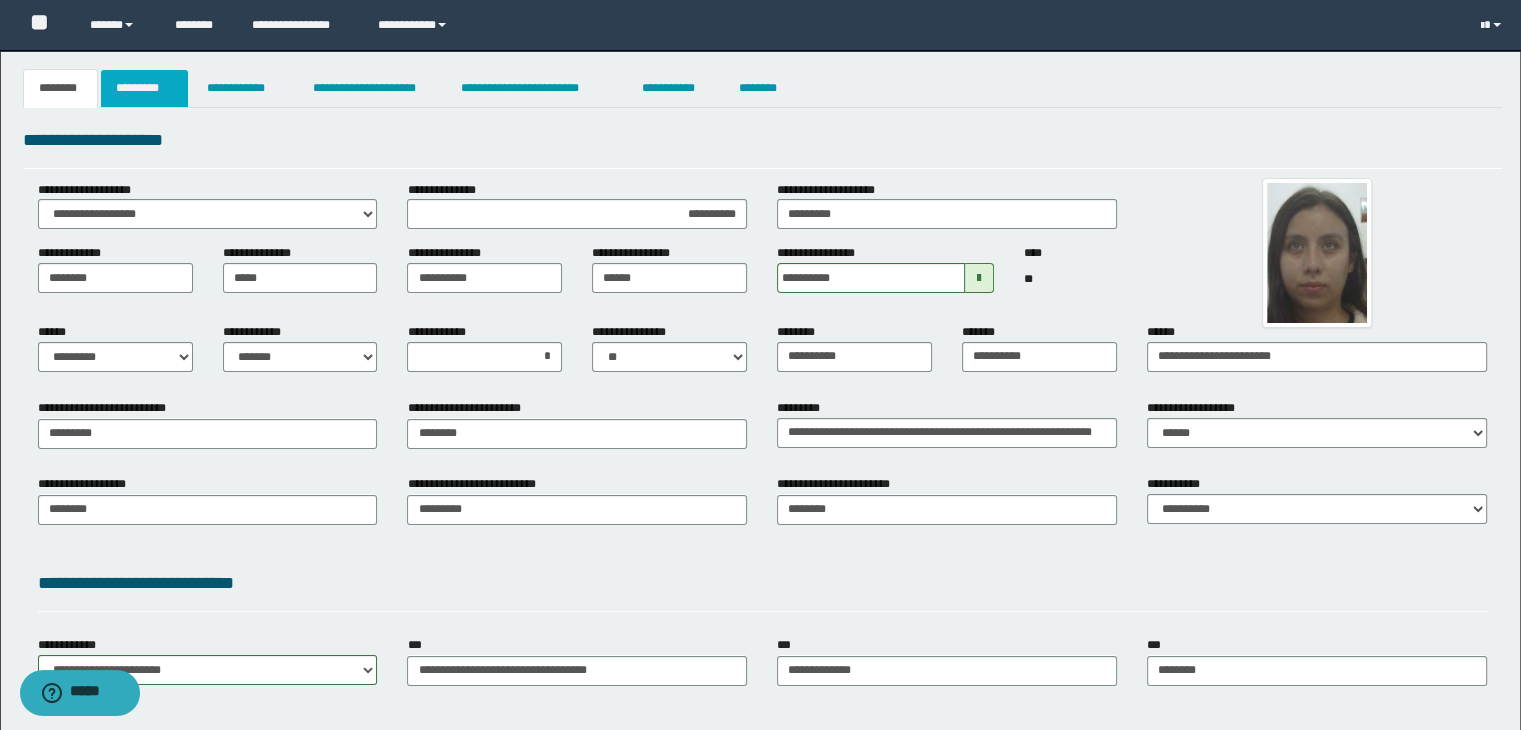 click on "*********" at bounding box center (144, 88) 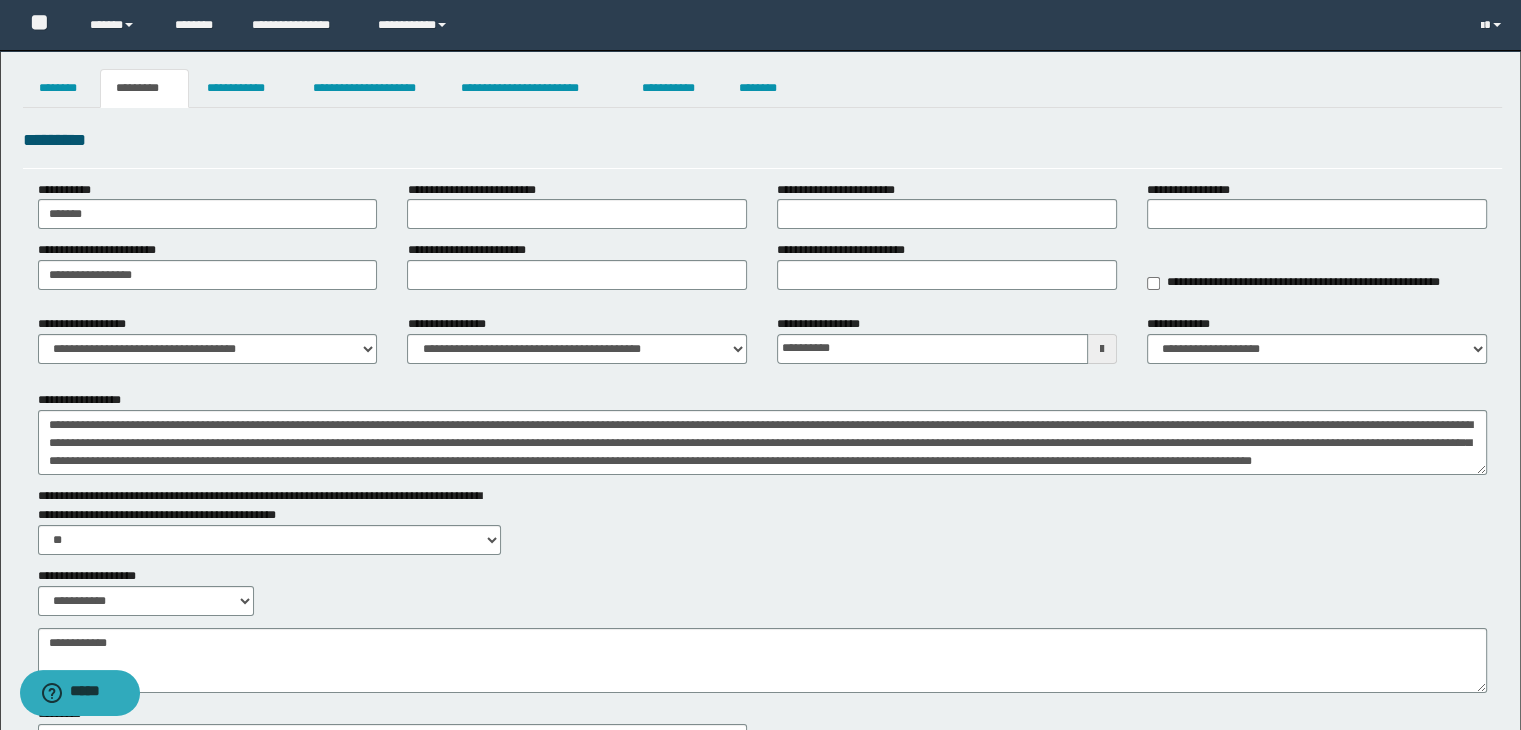 scroll, scrollTop: 53, scrollLeft: 0, axis: vertical 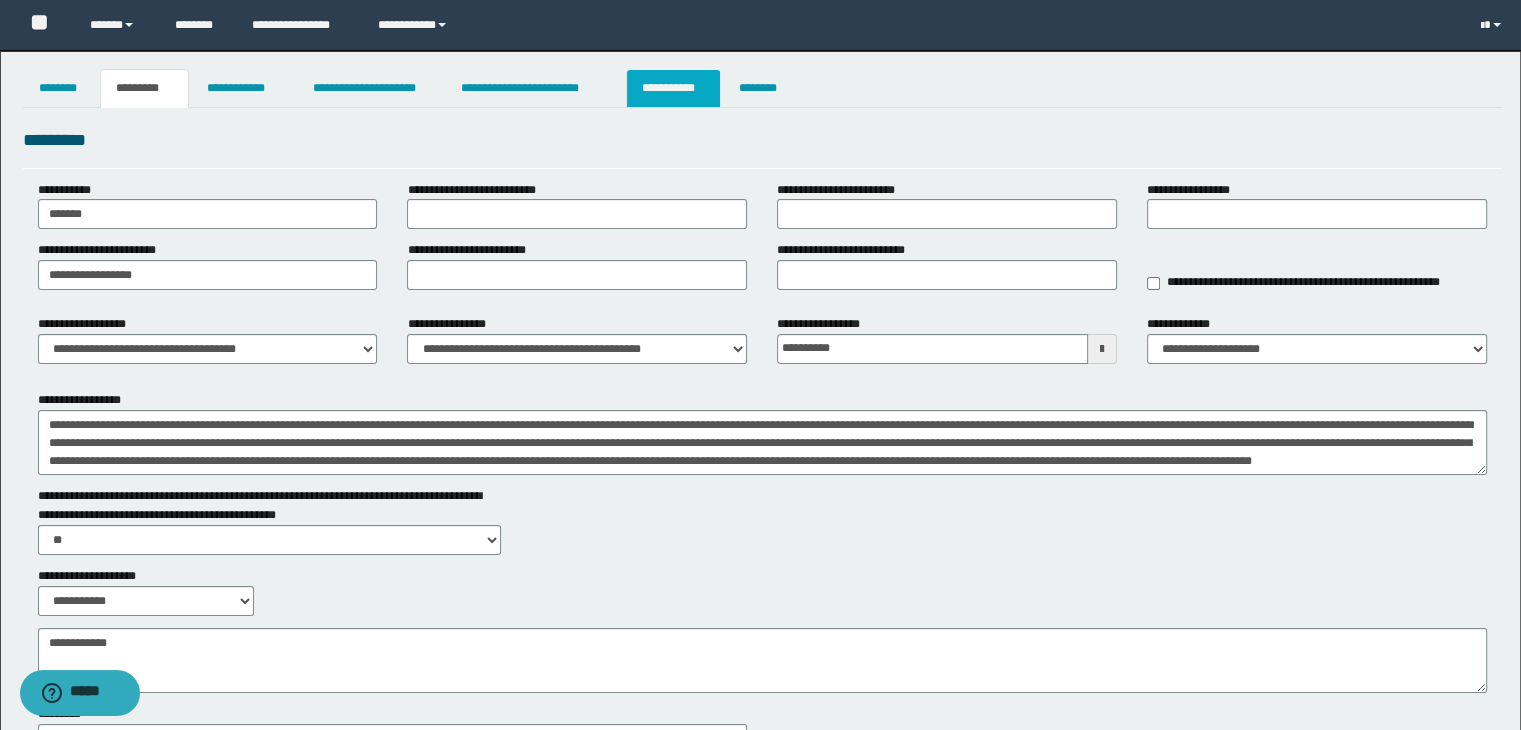 click on "**********" at bounding box center [673, 88] 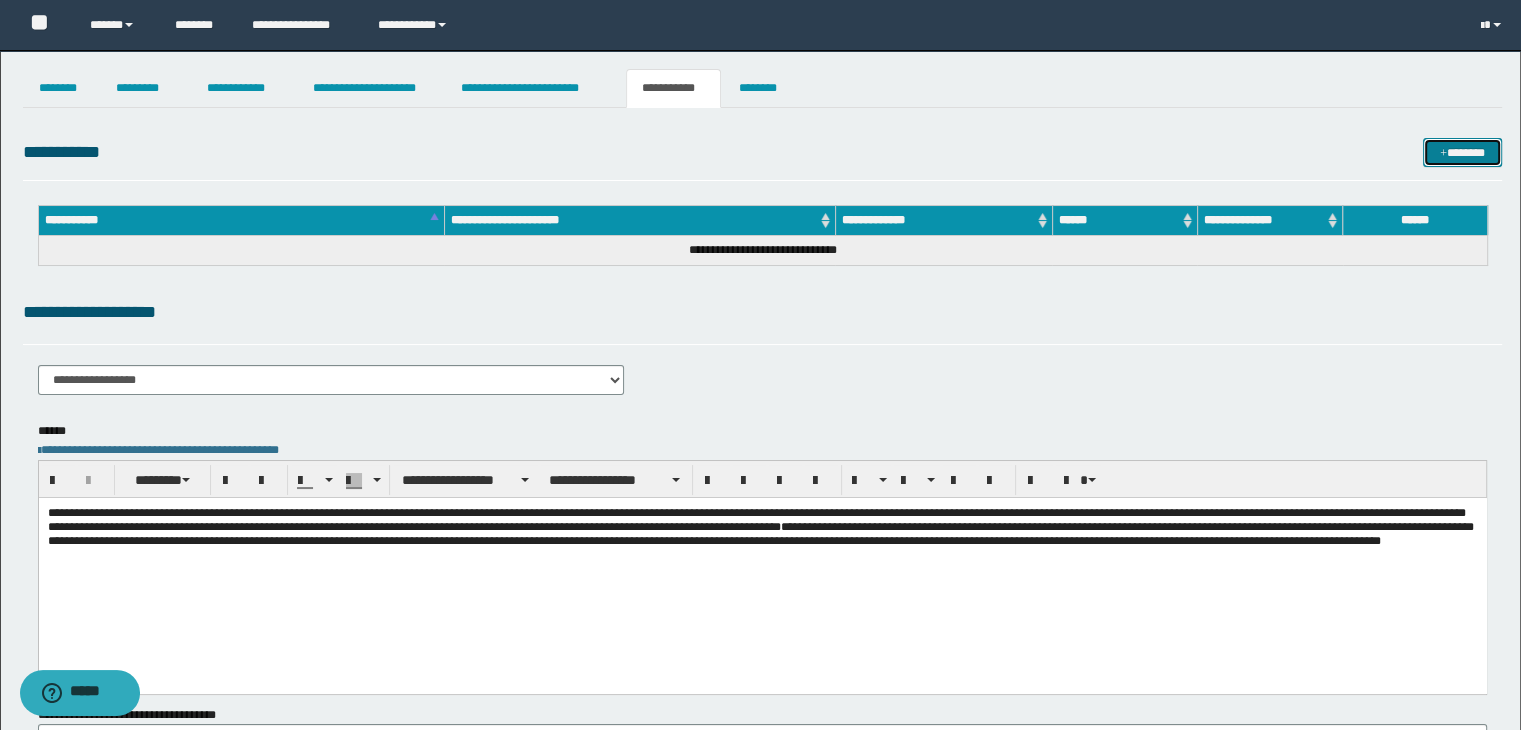 click at bounding box center [1443, 154] 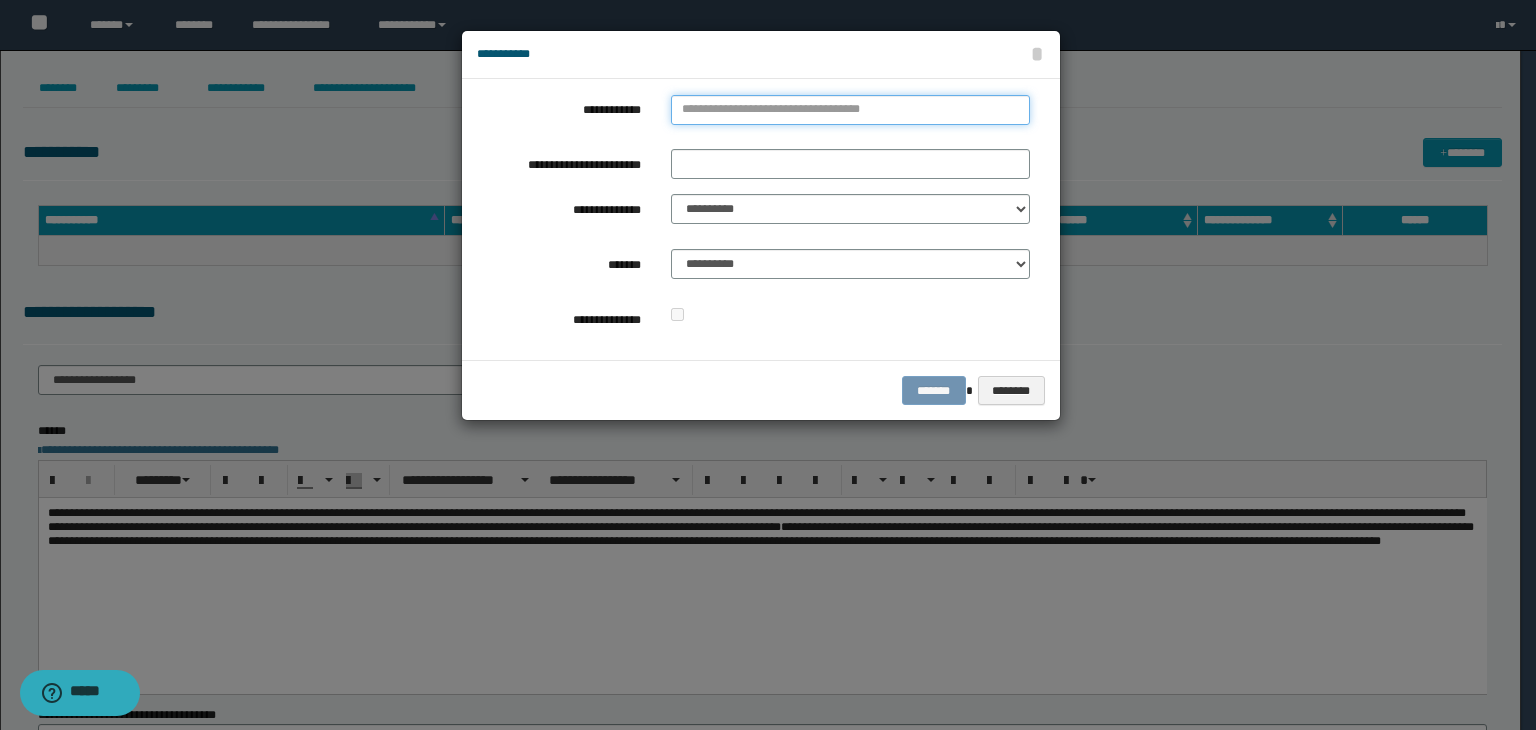 click on "**********" at bounding box center [850, 110] 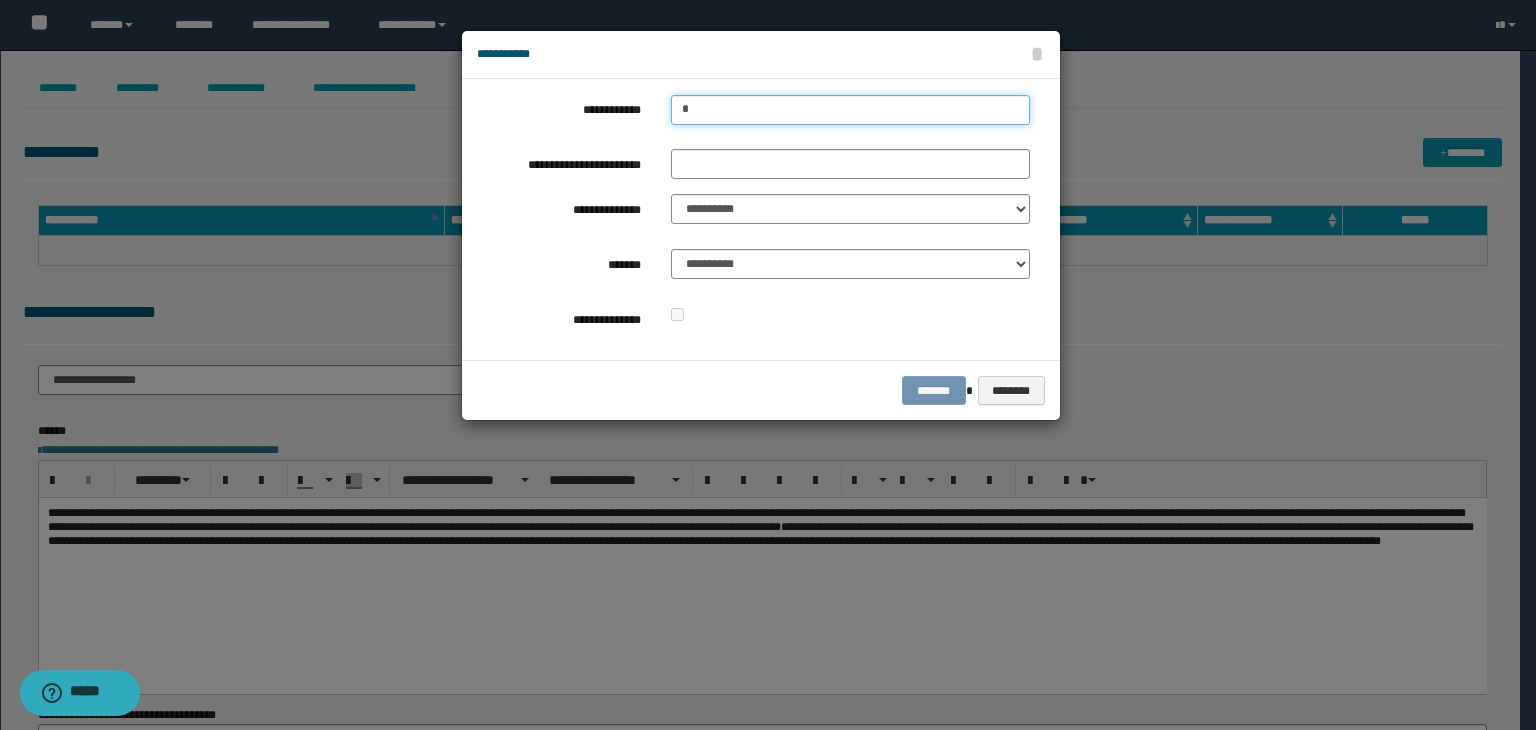 type on "**" 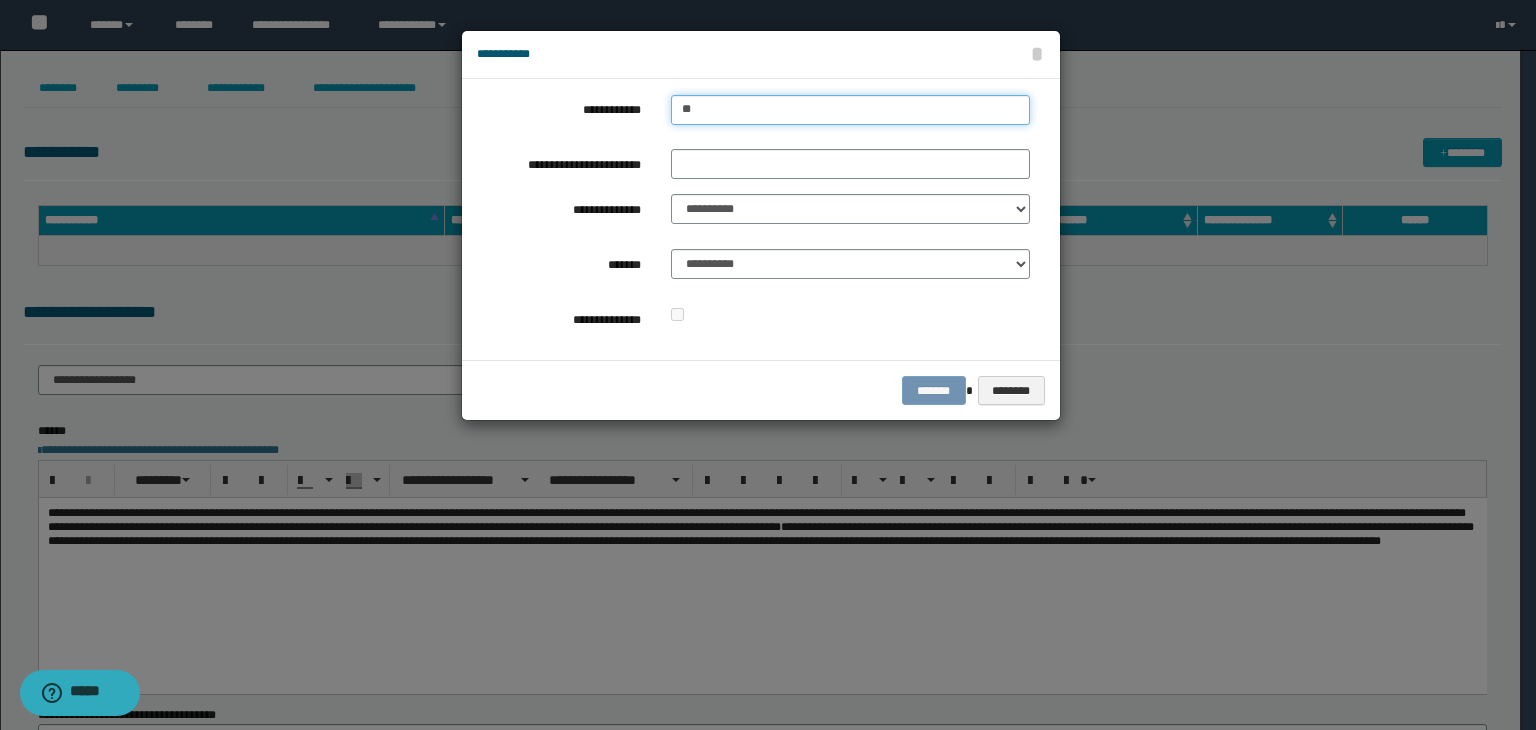 type on "**" 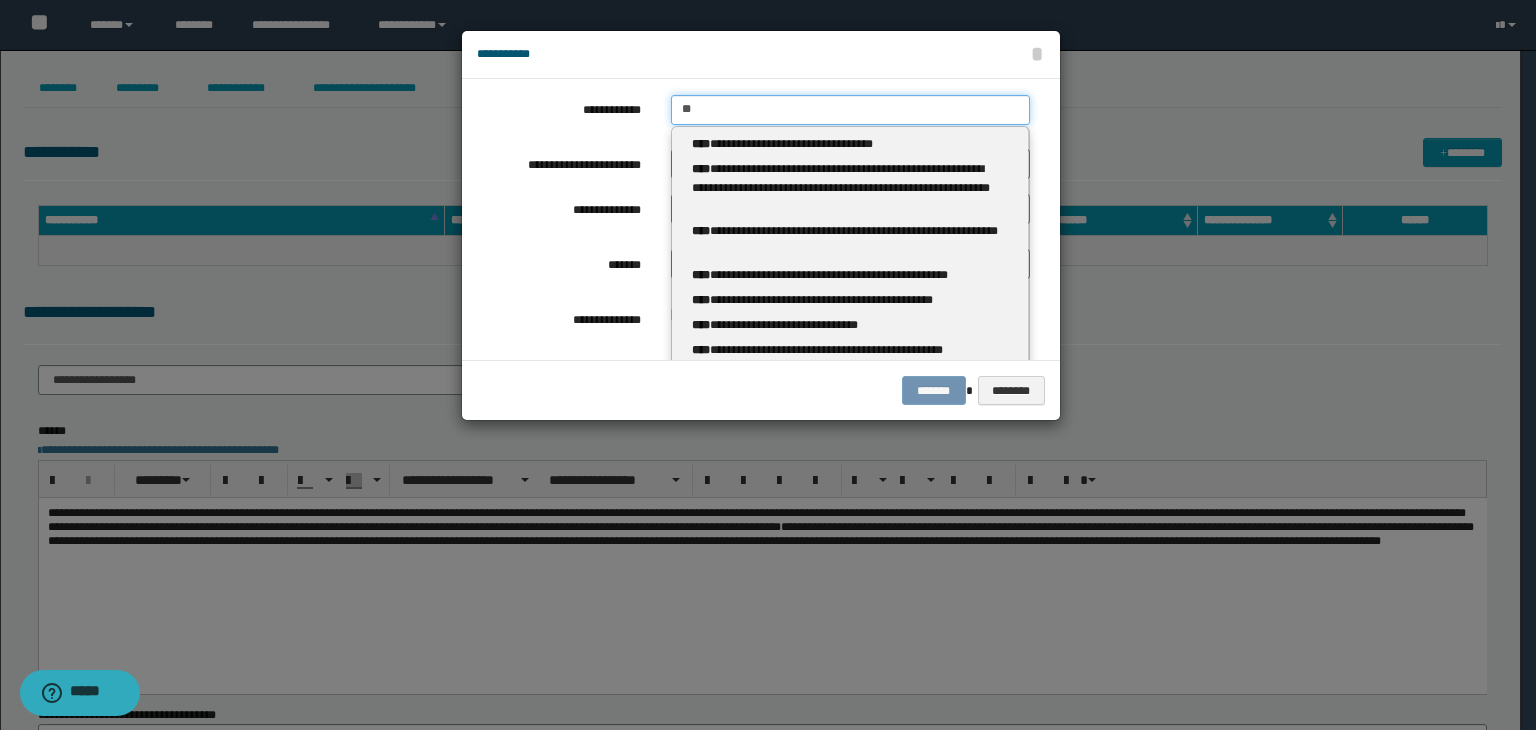 type 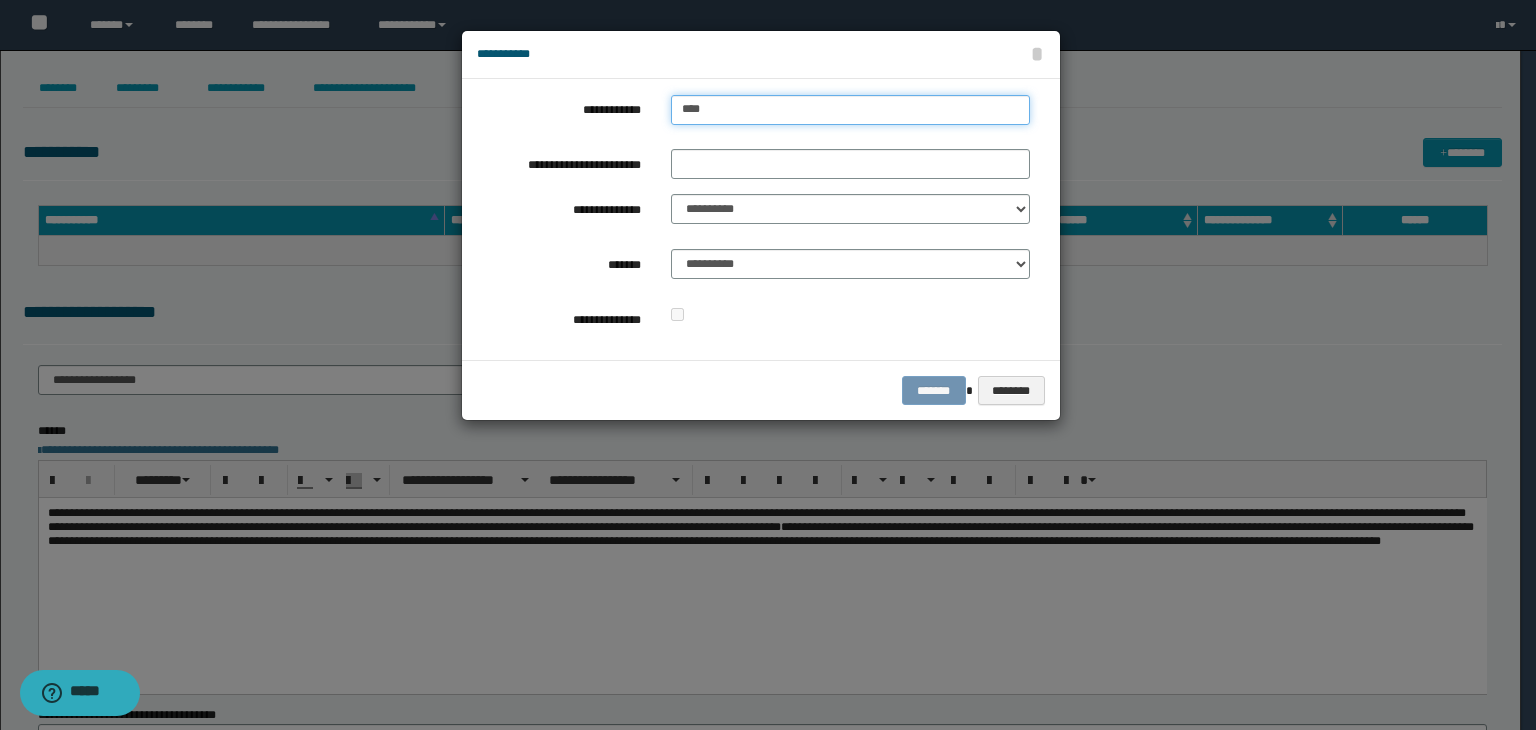 type on "*****" 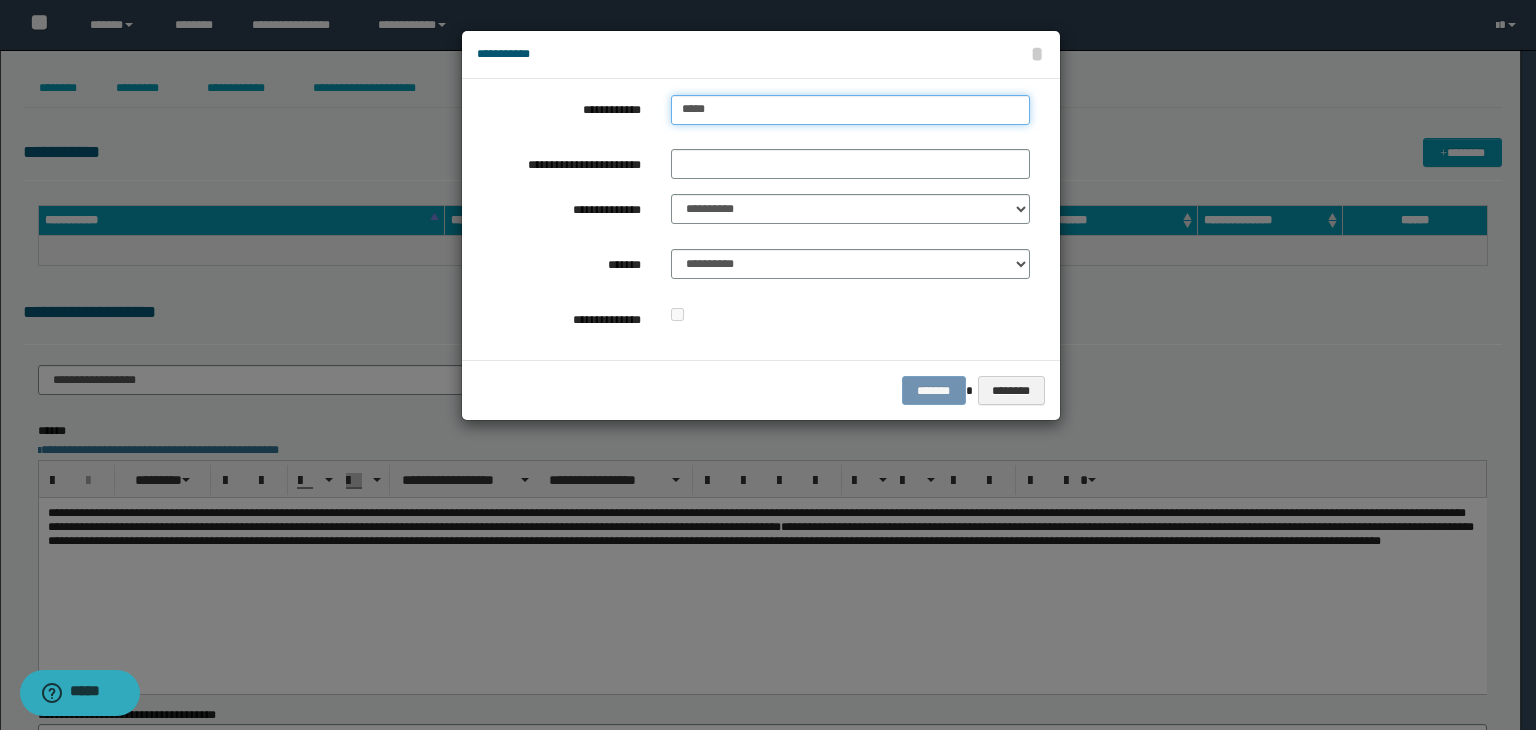 type on "*****" 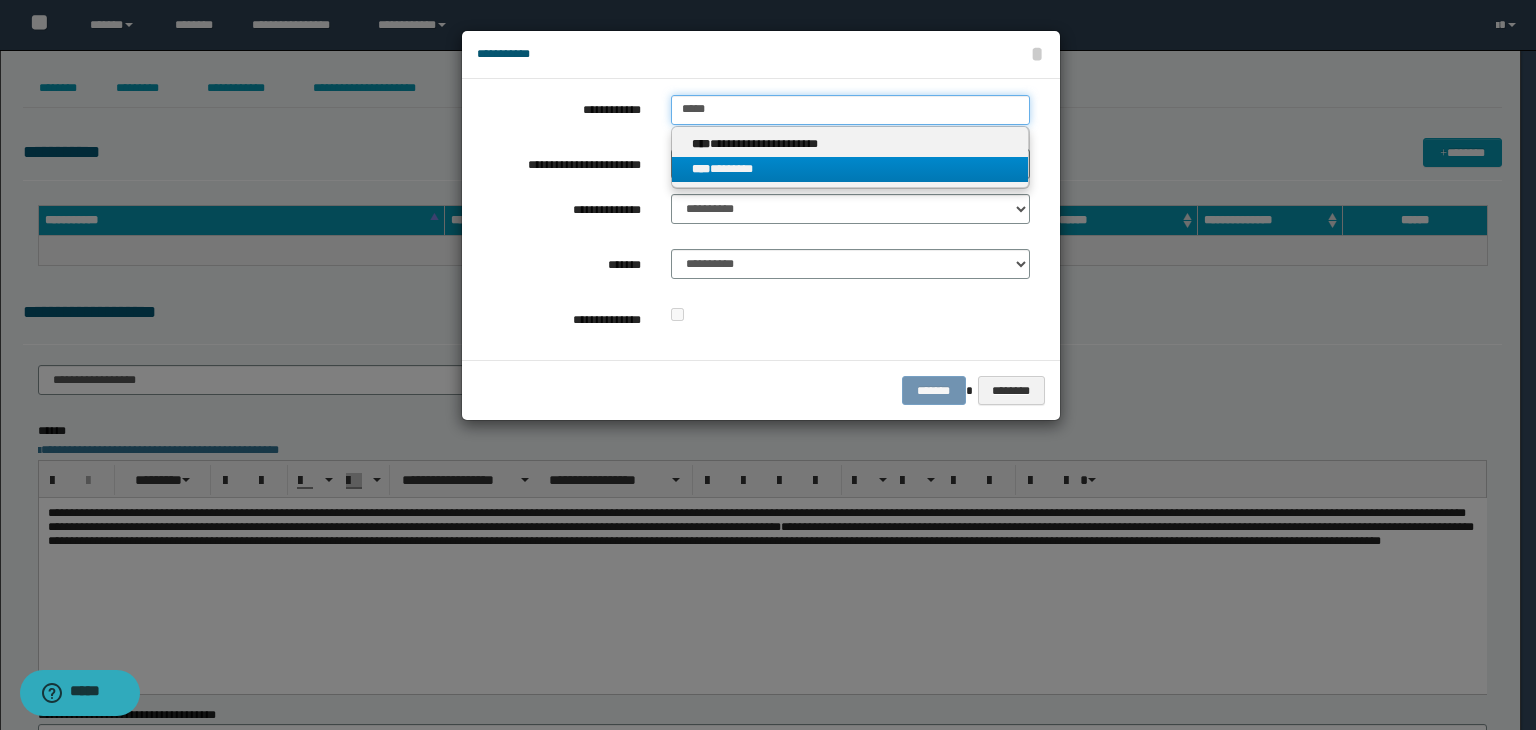 type on "*****" 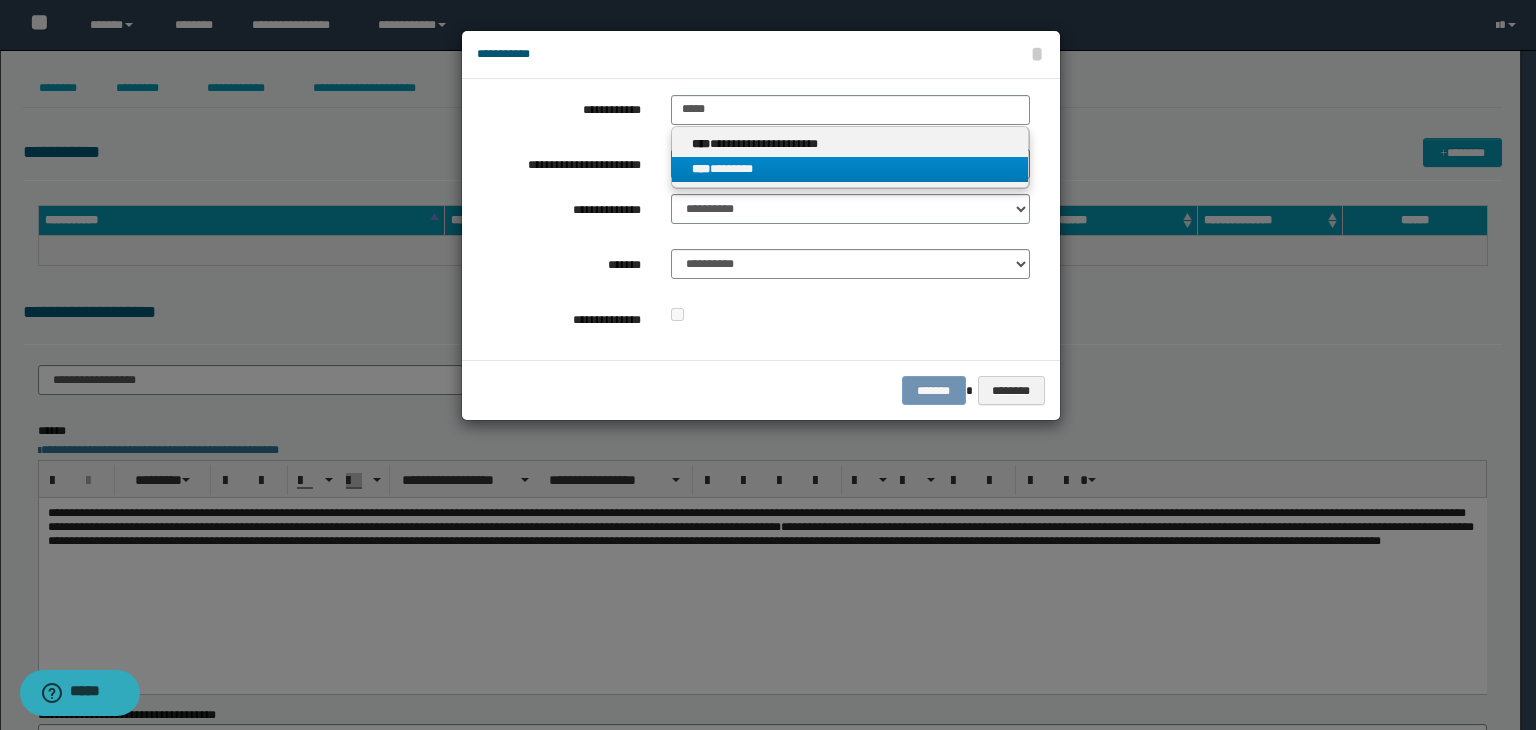 click on "**** ********" at bounding box center (850, 169) 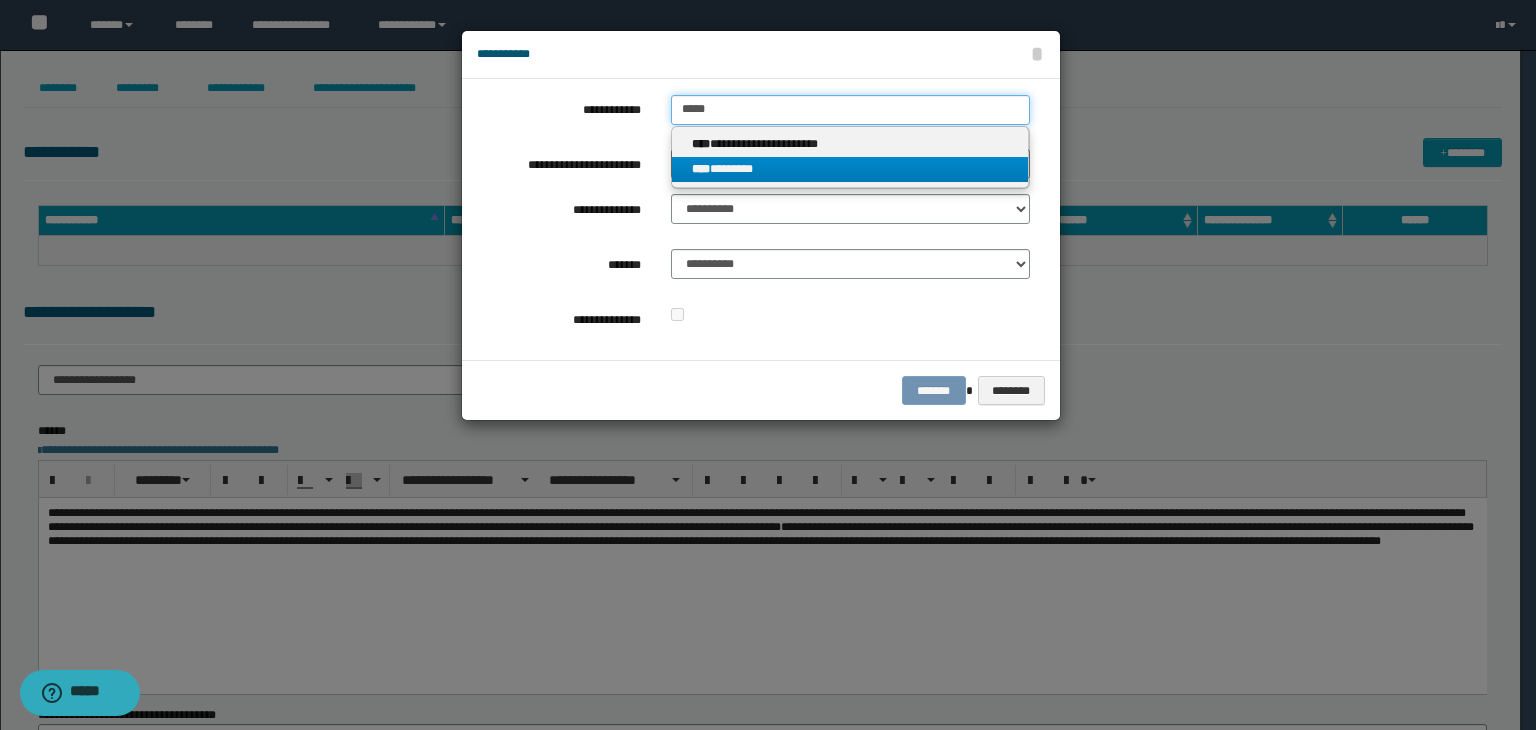 type 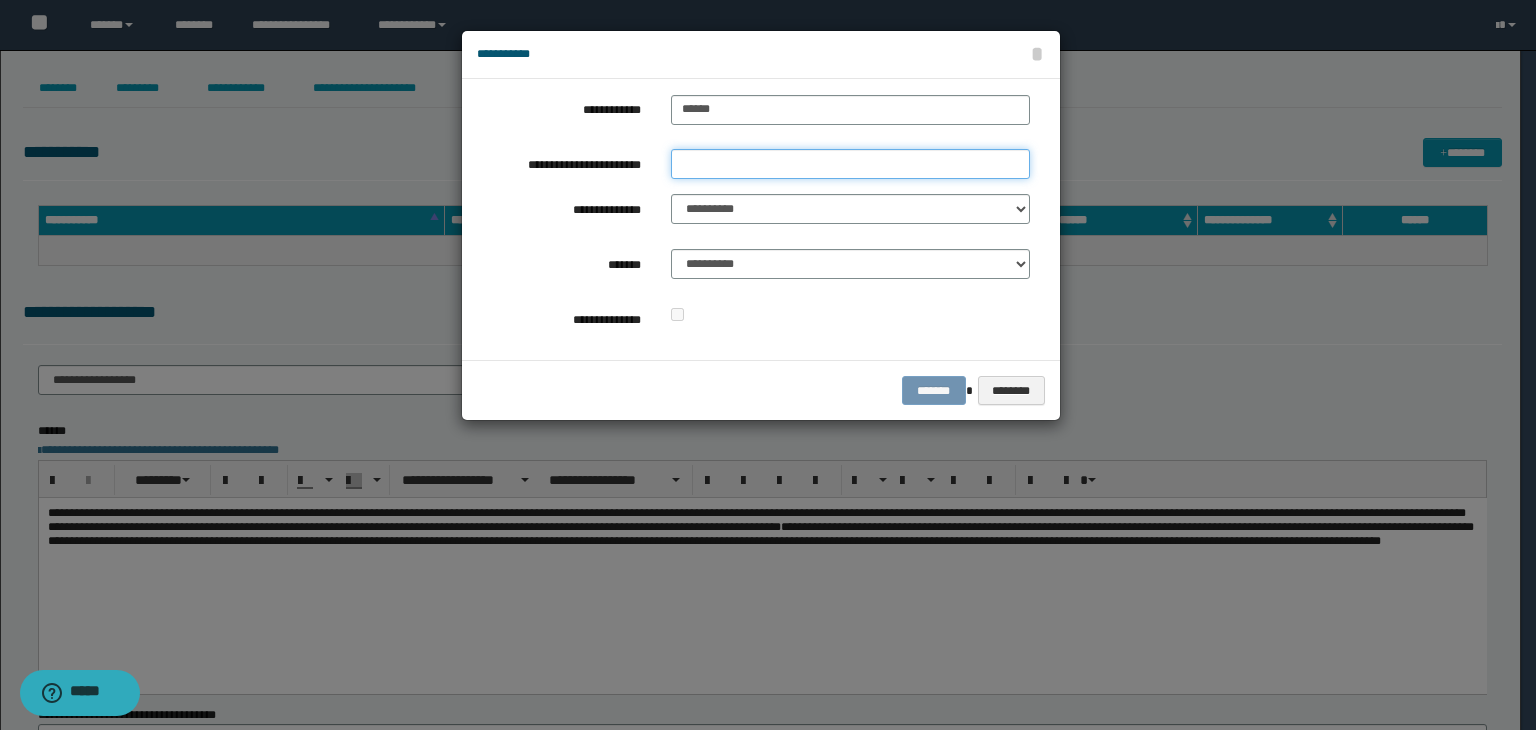 click on "**********" at bounding box center [850, 164] 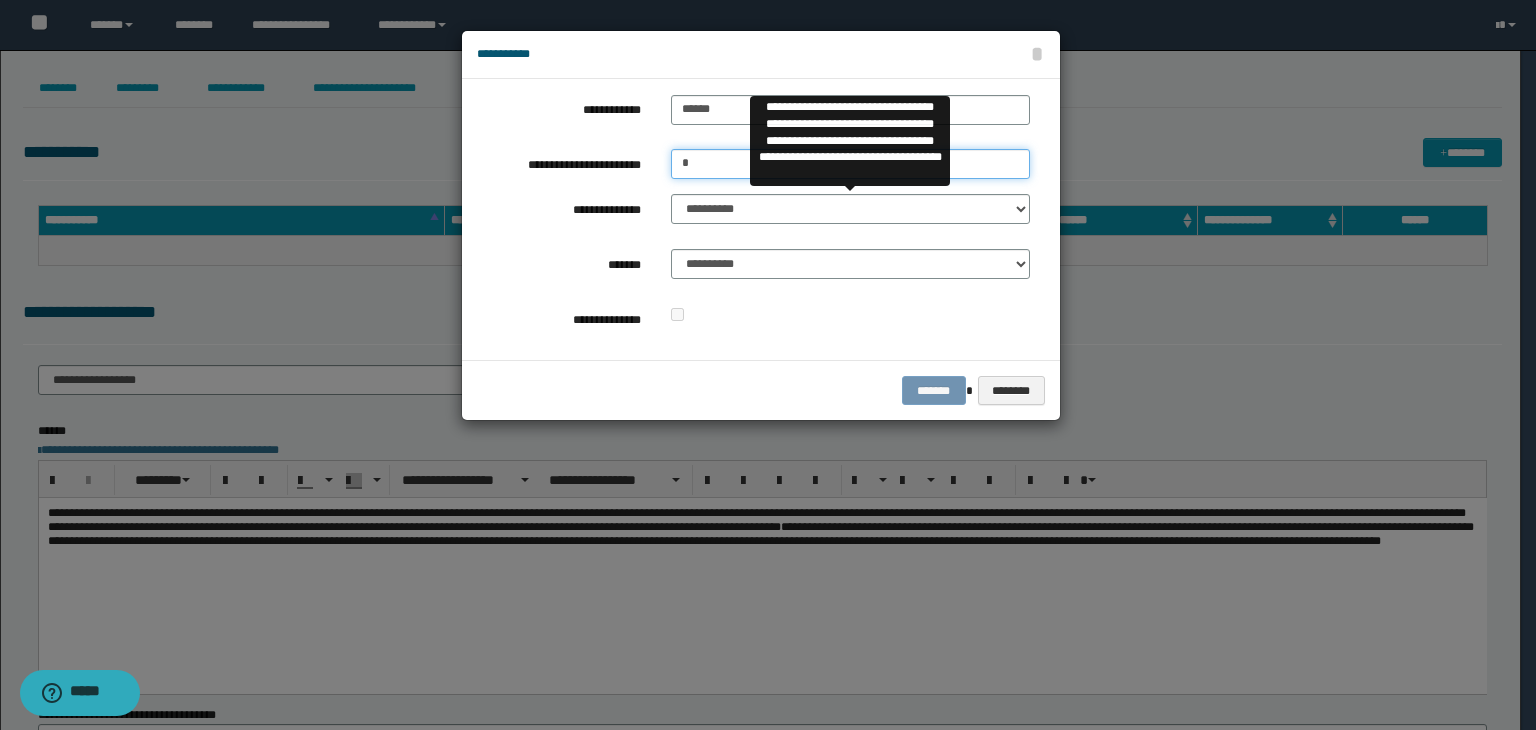 type on "*" 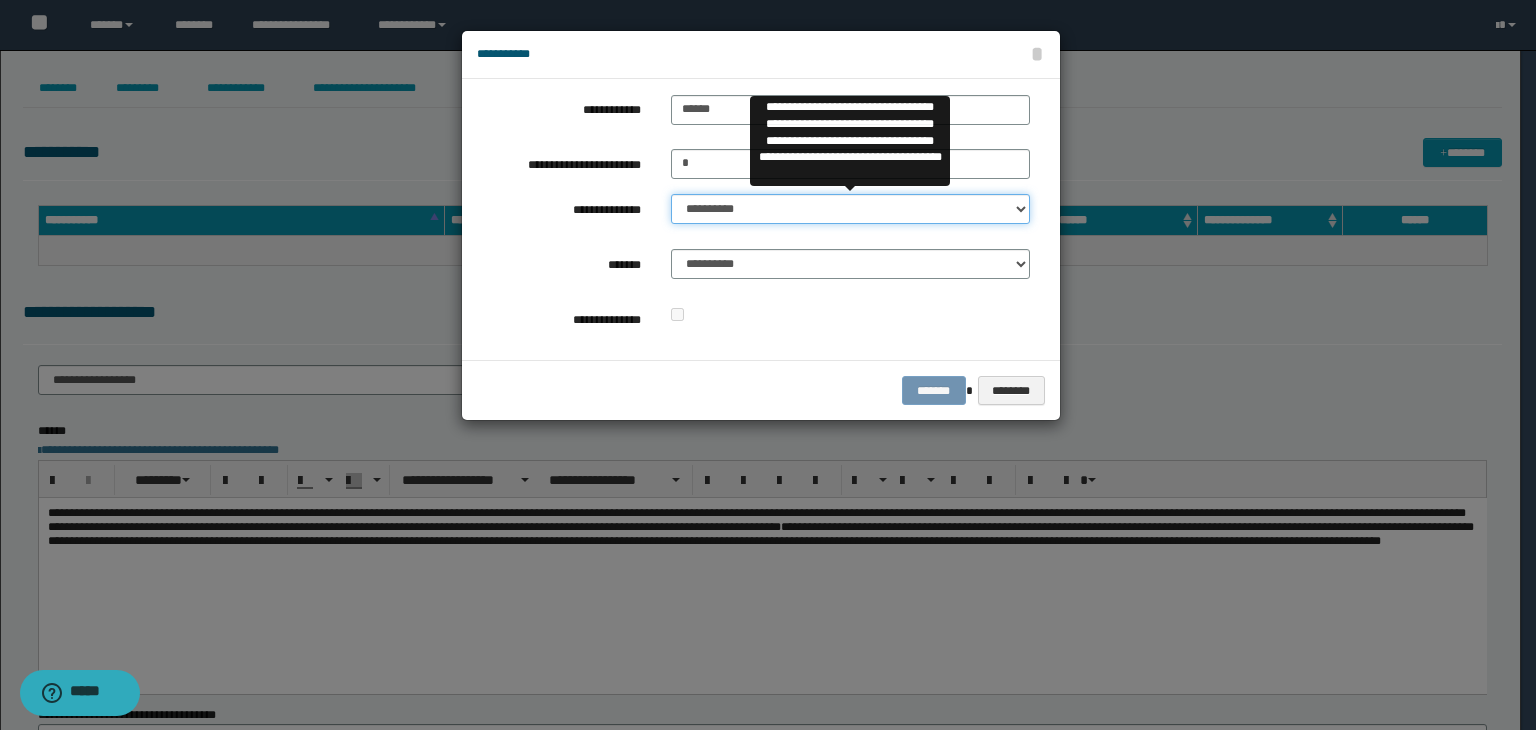 click on "**********" at bounding box center (850, 209) 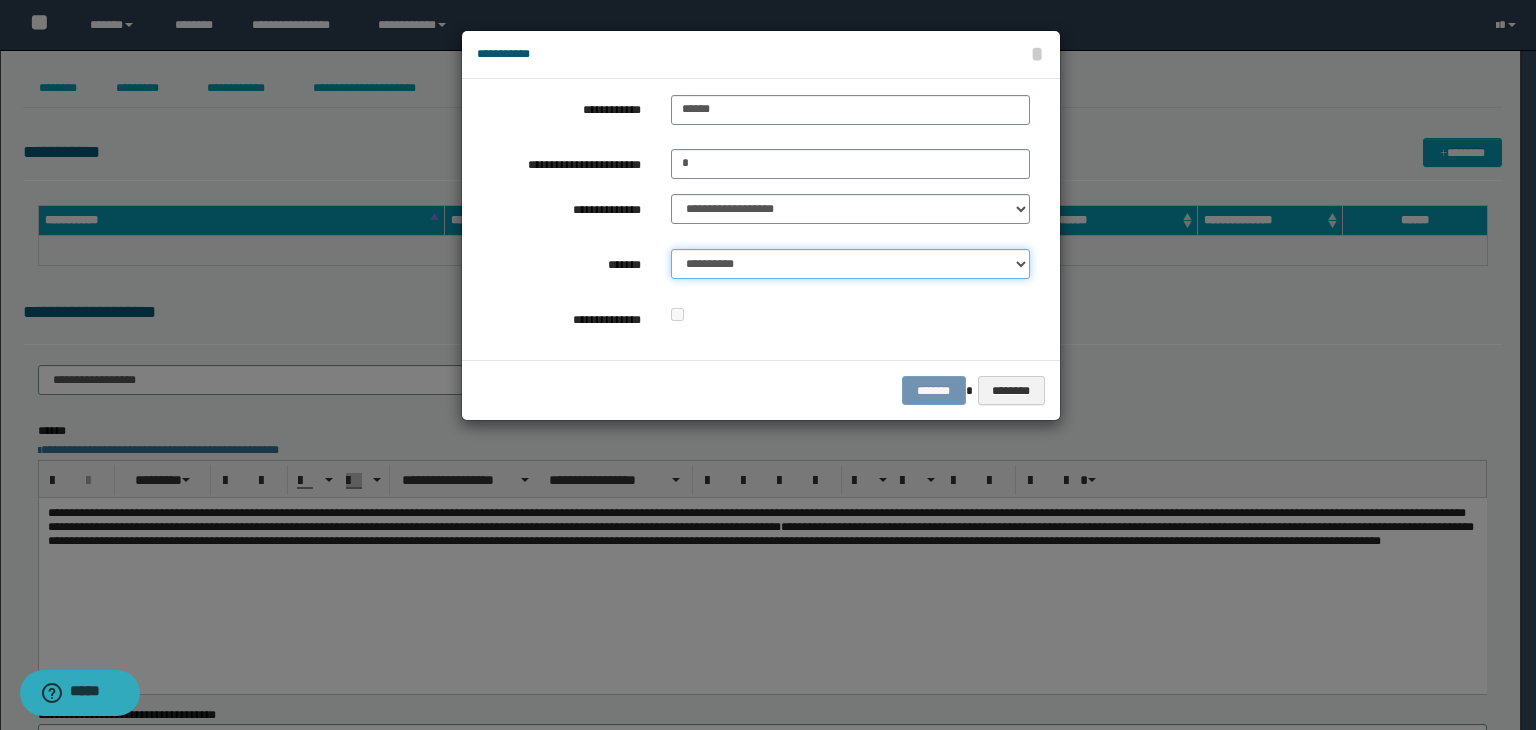 click on "**********" at bounding box center [850, 264] 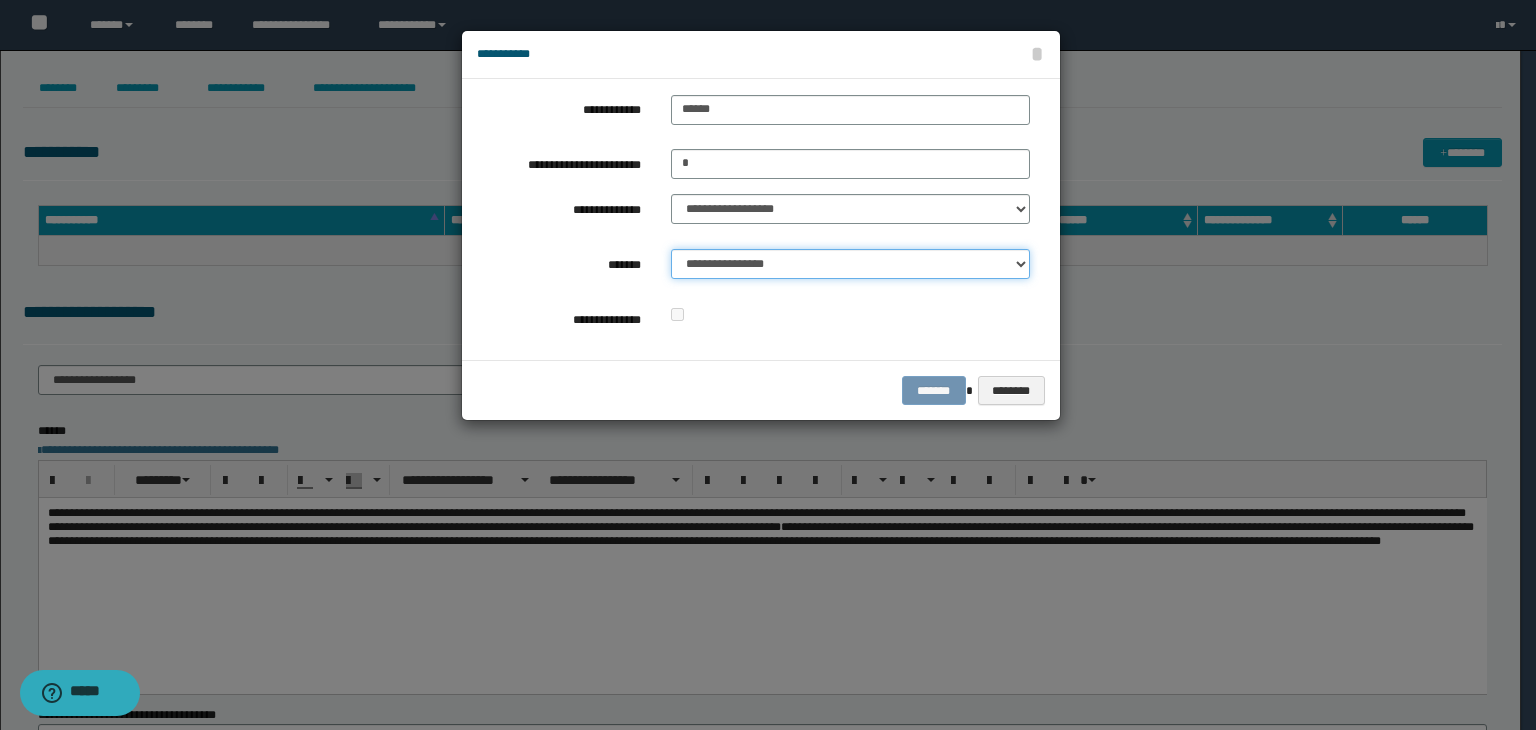 click on "**********" at bounding box center (850, 264) 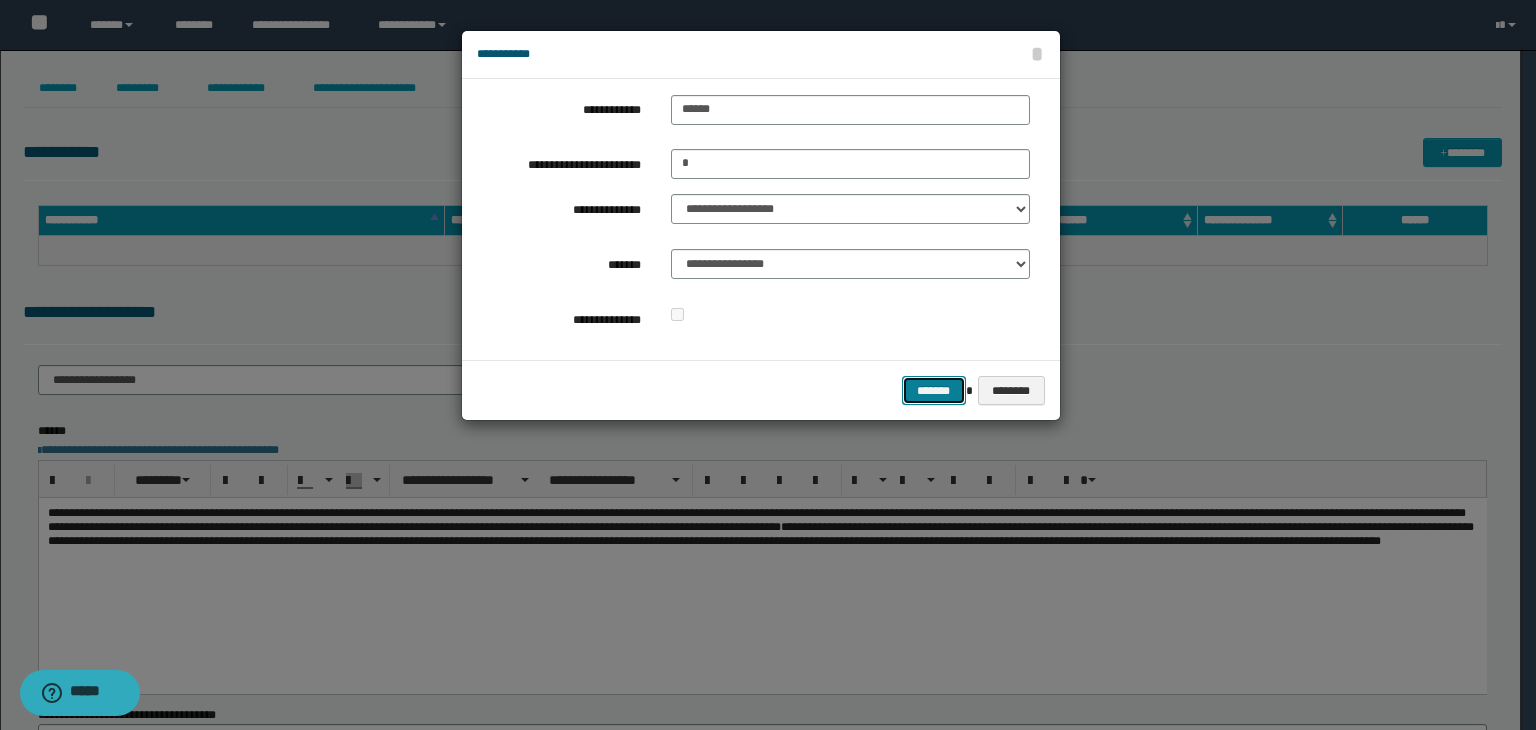 click on "*******" at bounding box center (934, 391) 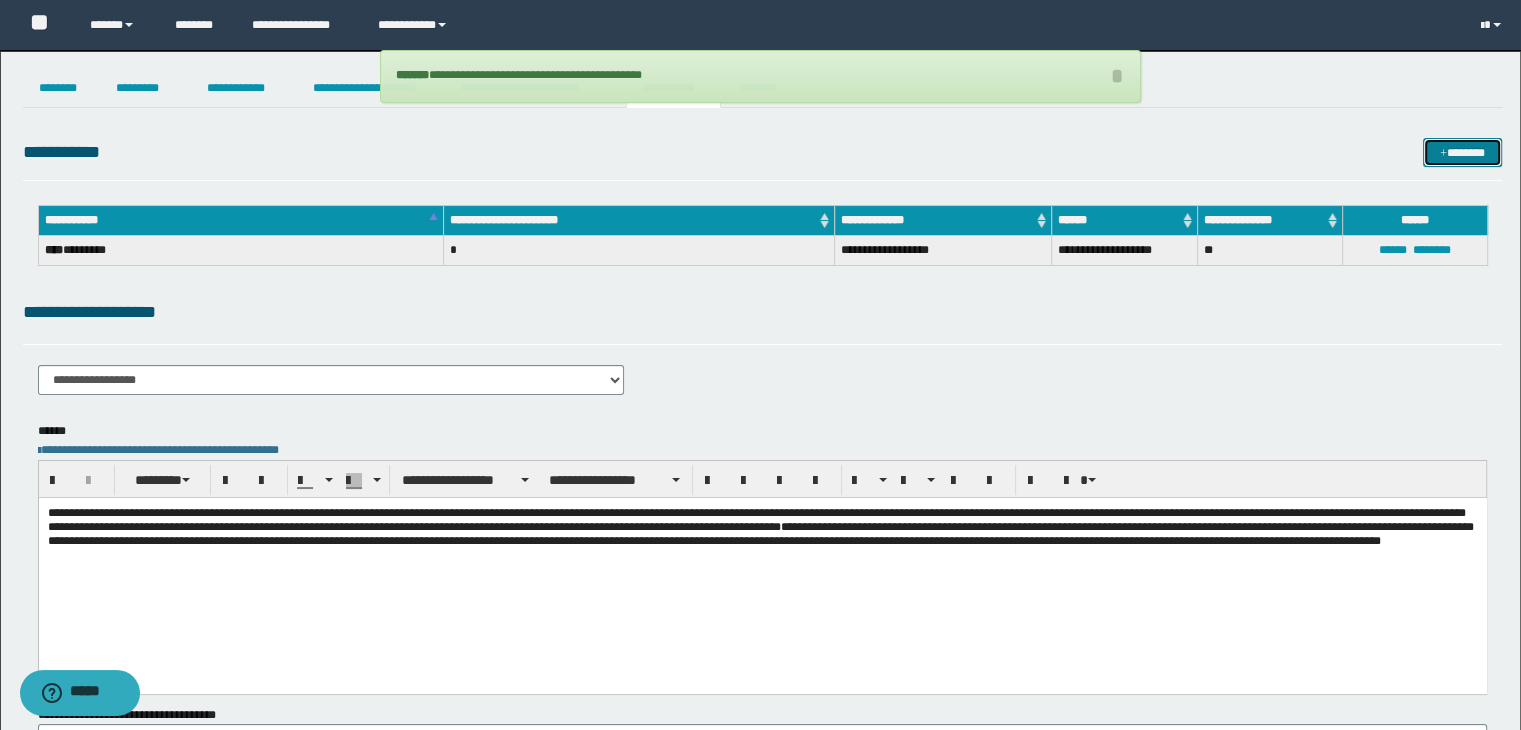 click at bounding box center [1443, 154] 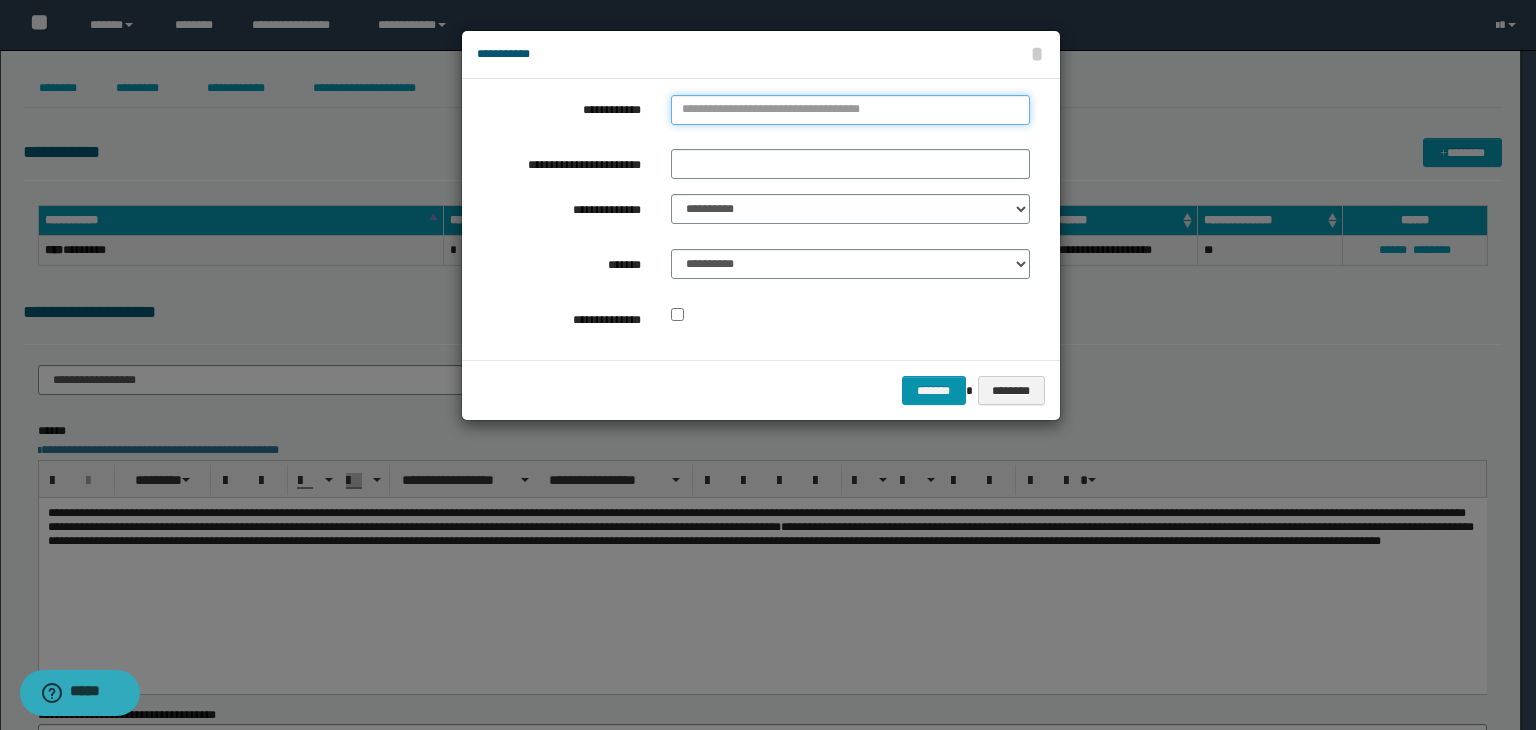type on "**********" 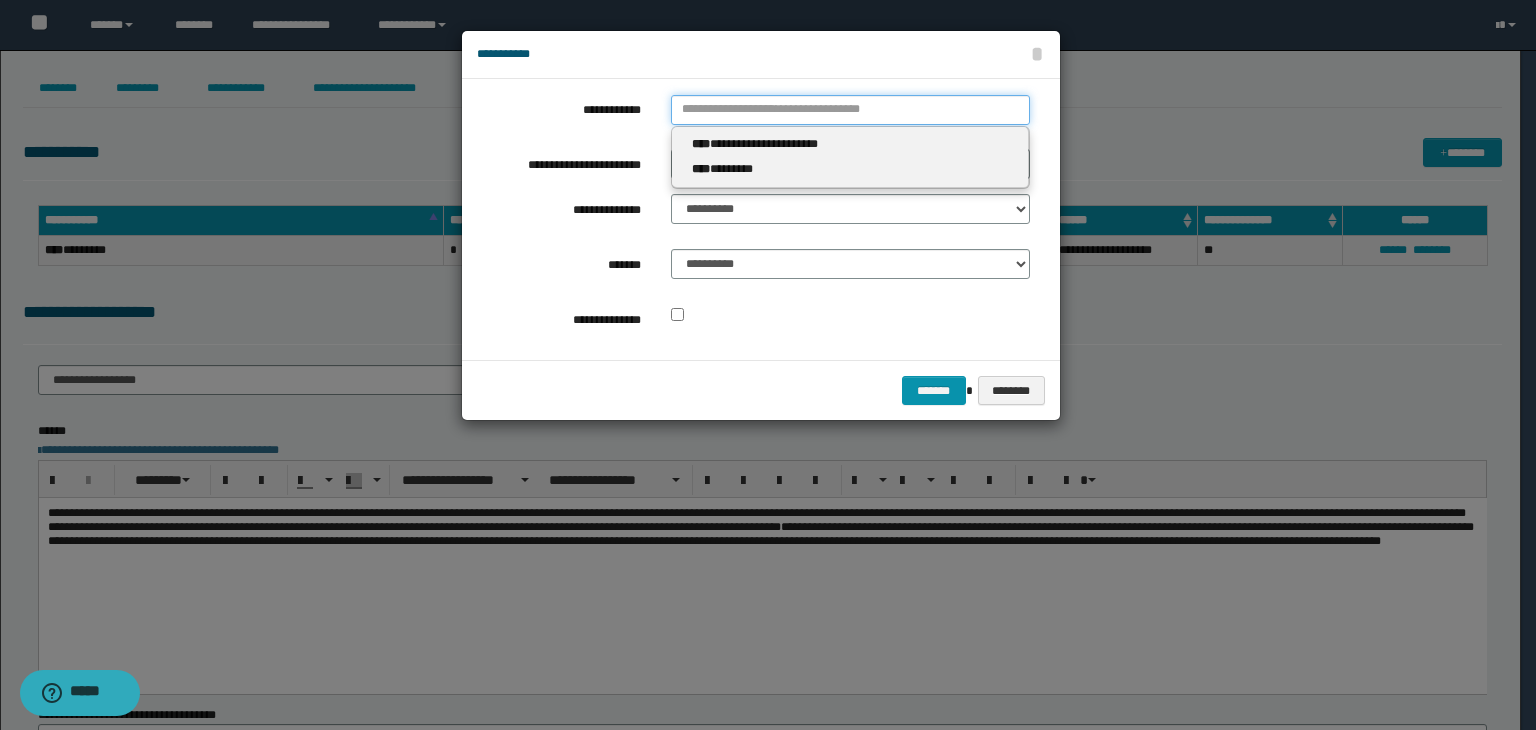 click on "**********" at bounding box center (850, 110) 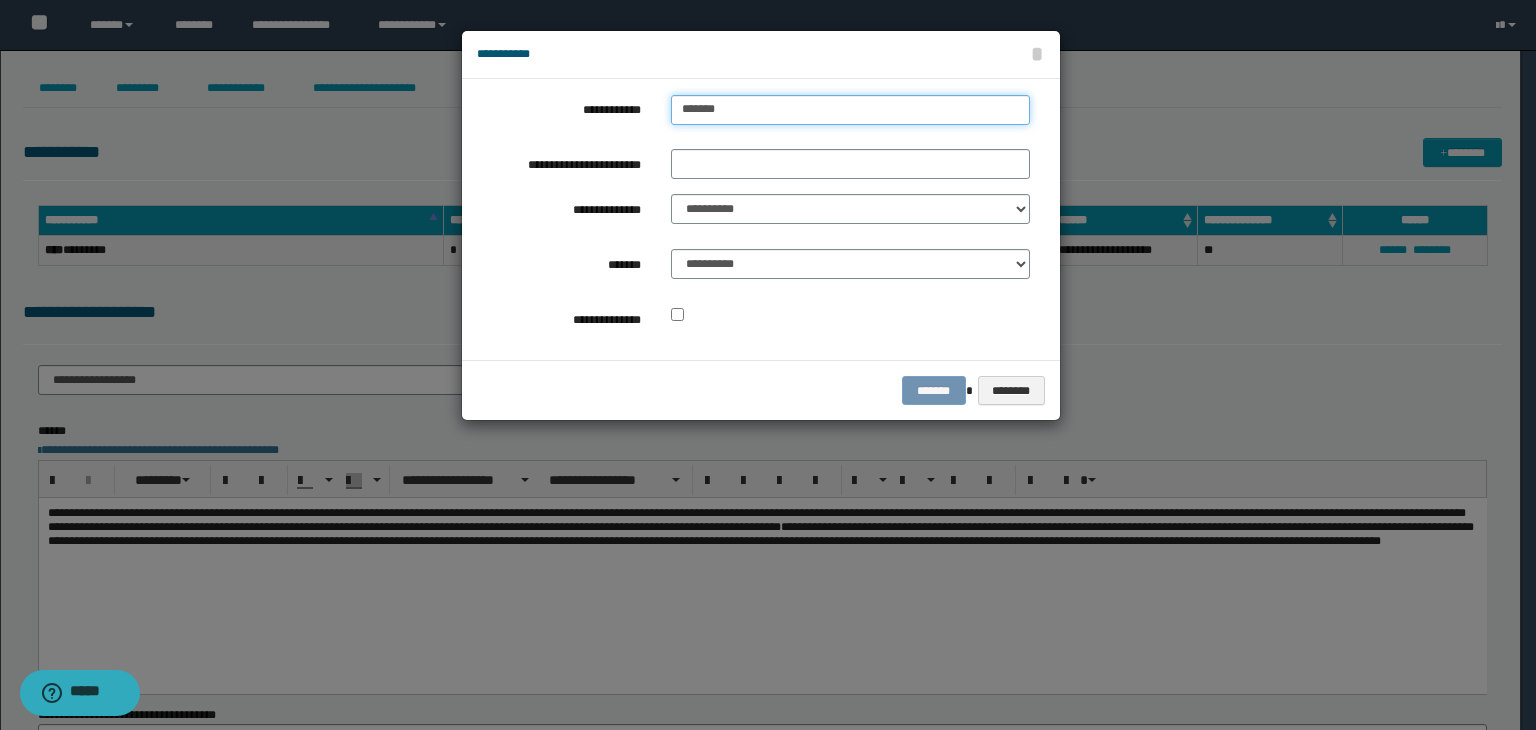 type on "********" 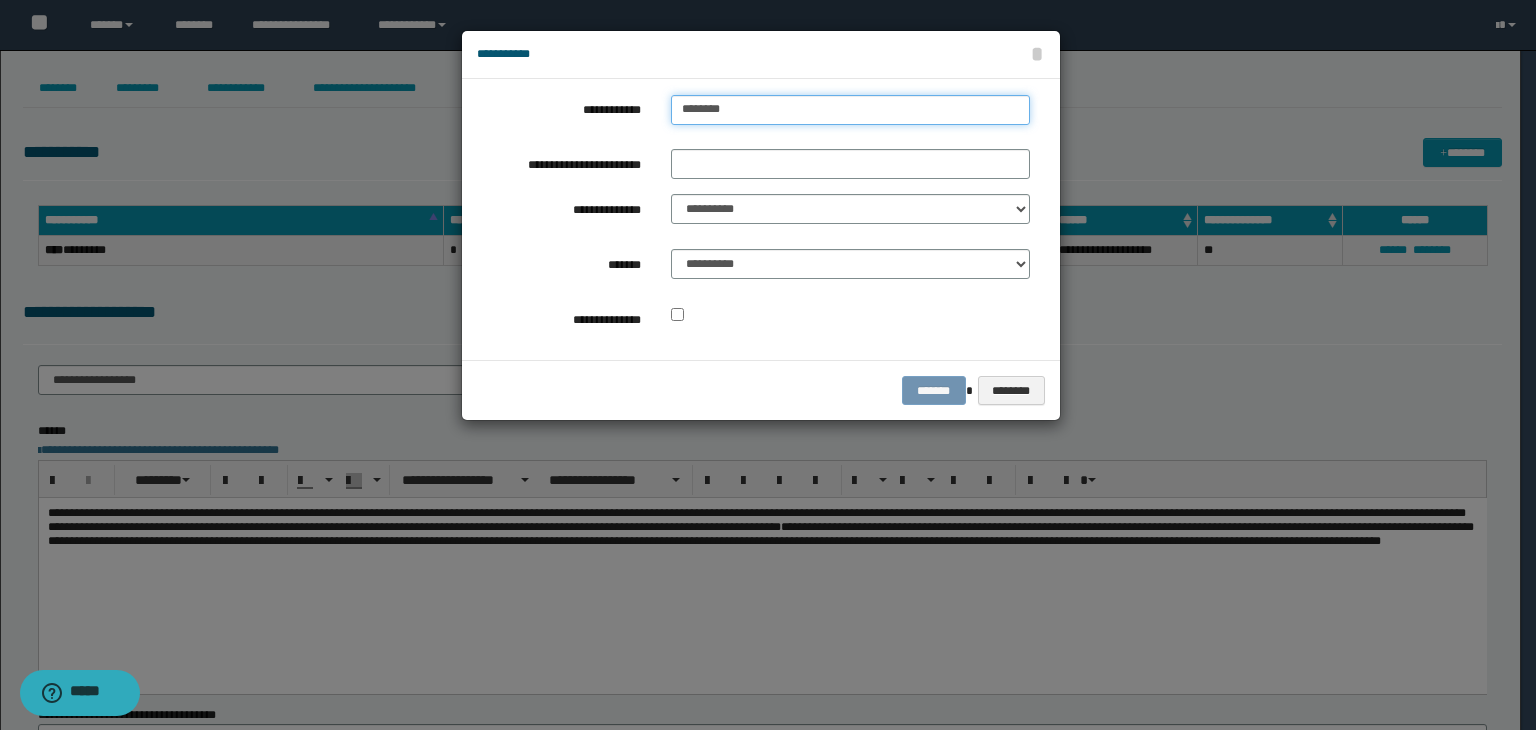 type on "********" 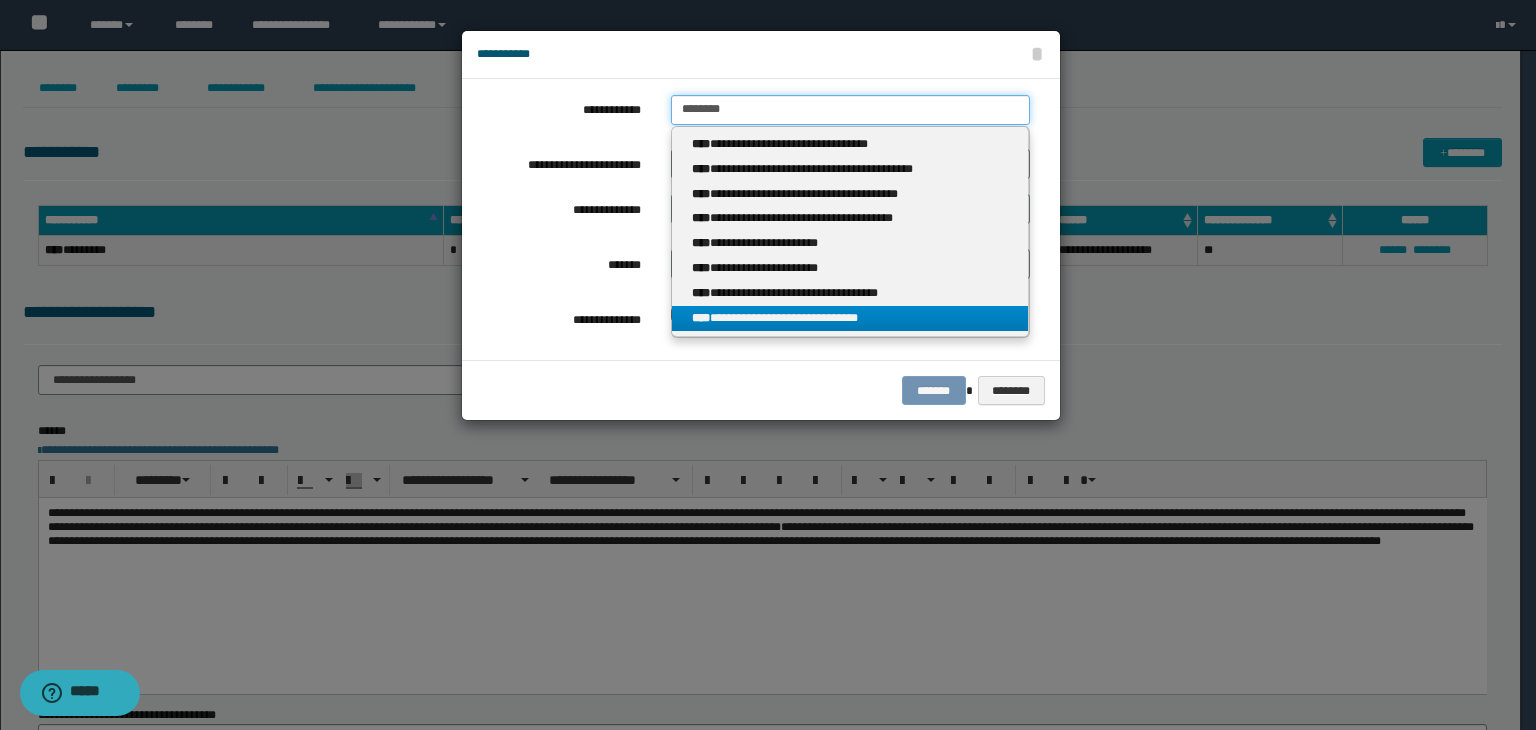 type on "********" 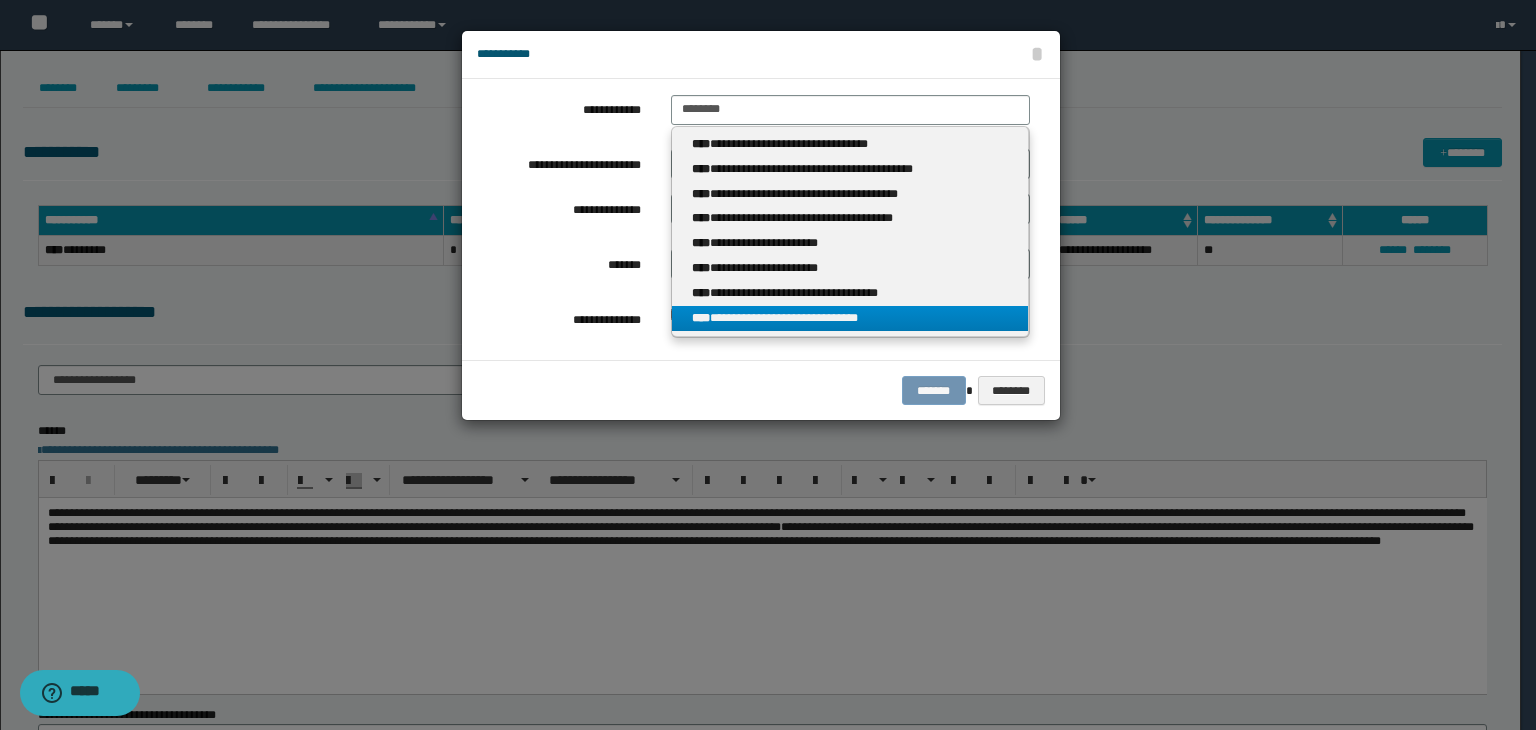 click on "**********" at bounding box center [850, 318] 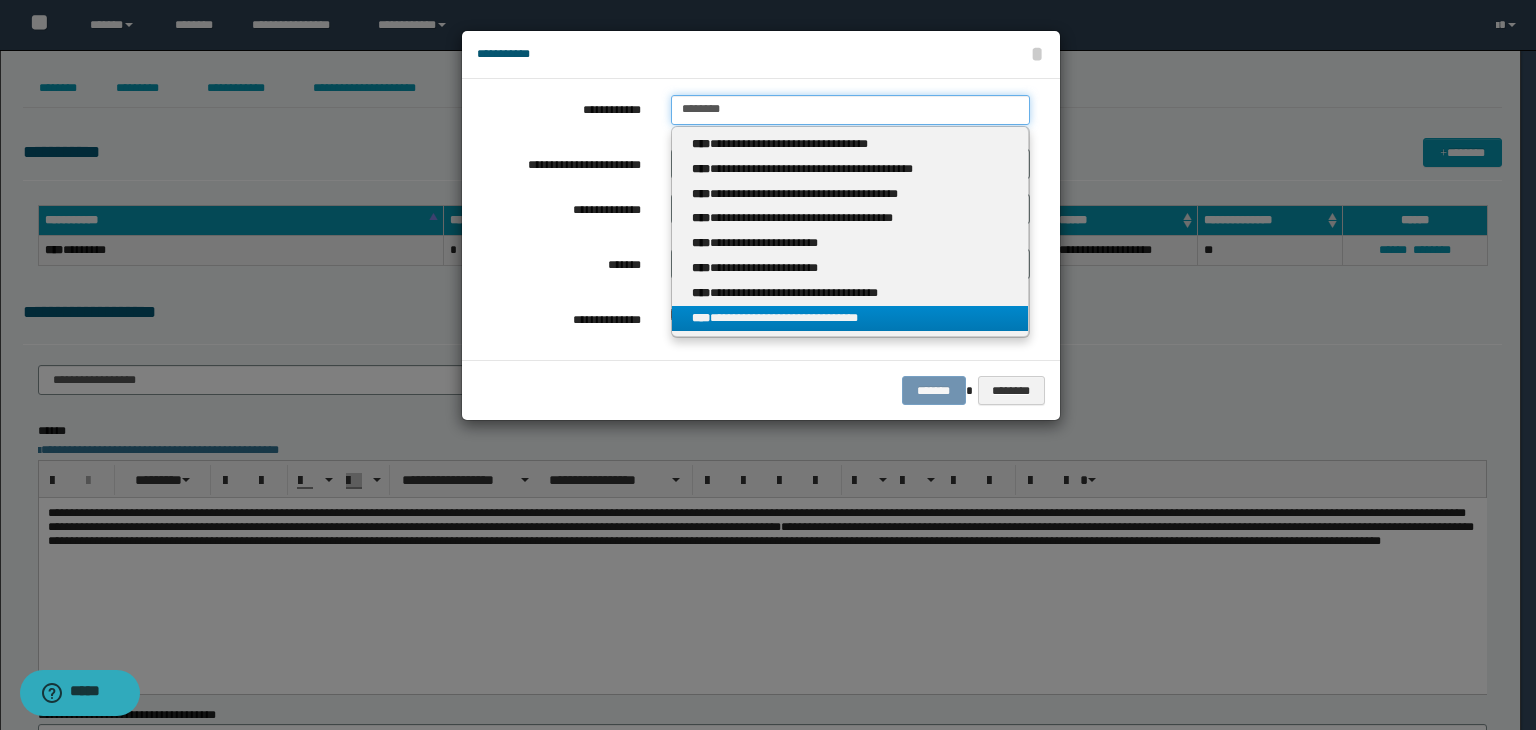 type 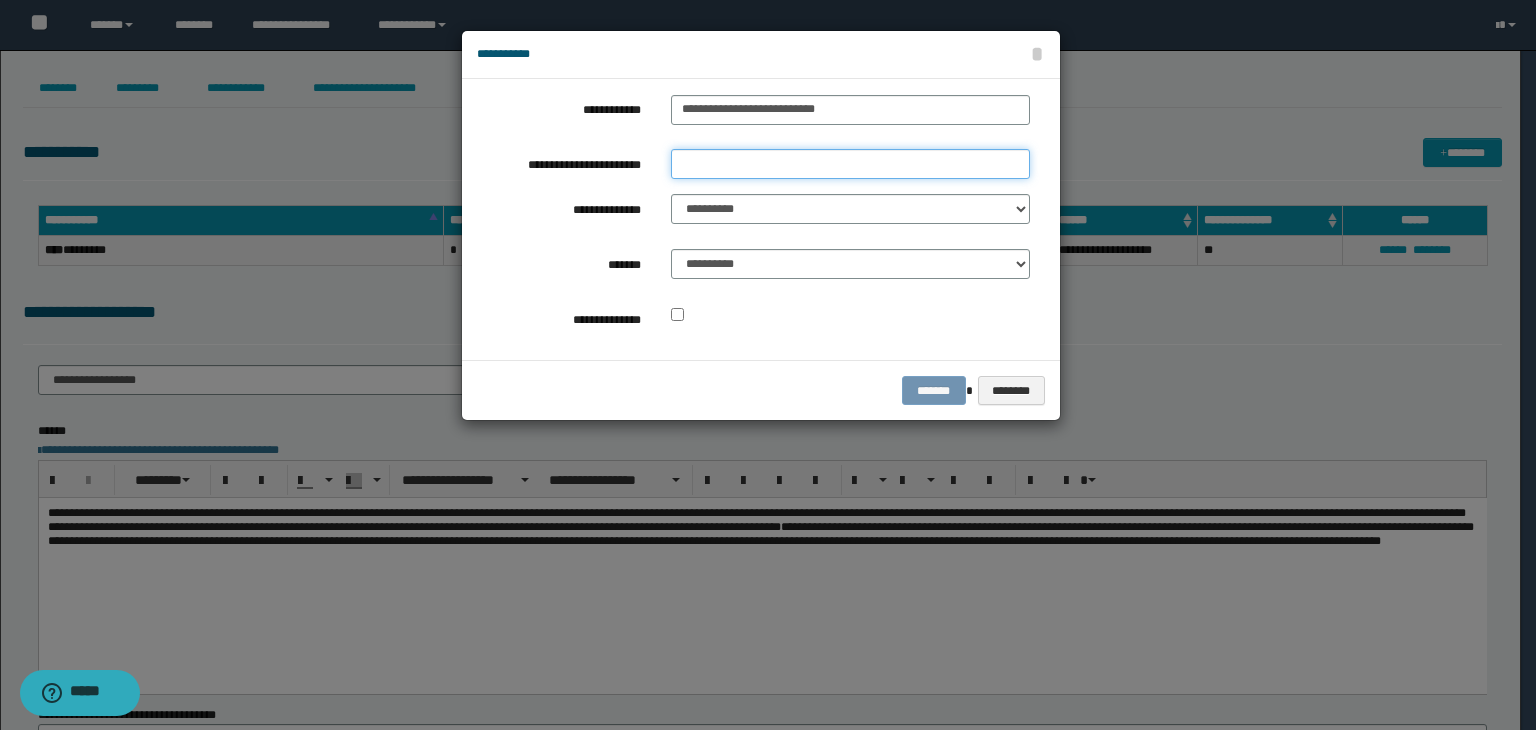 click on "**********" at bounding box center [850, 164] 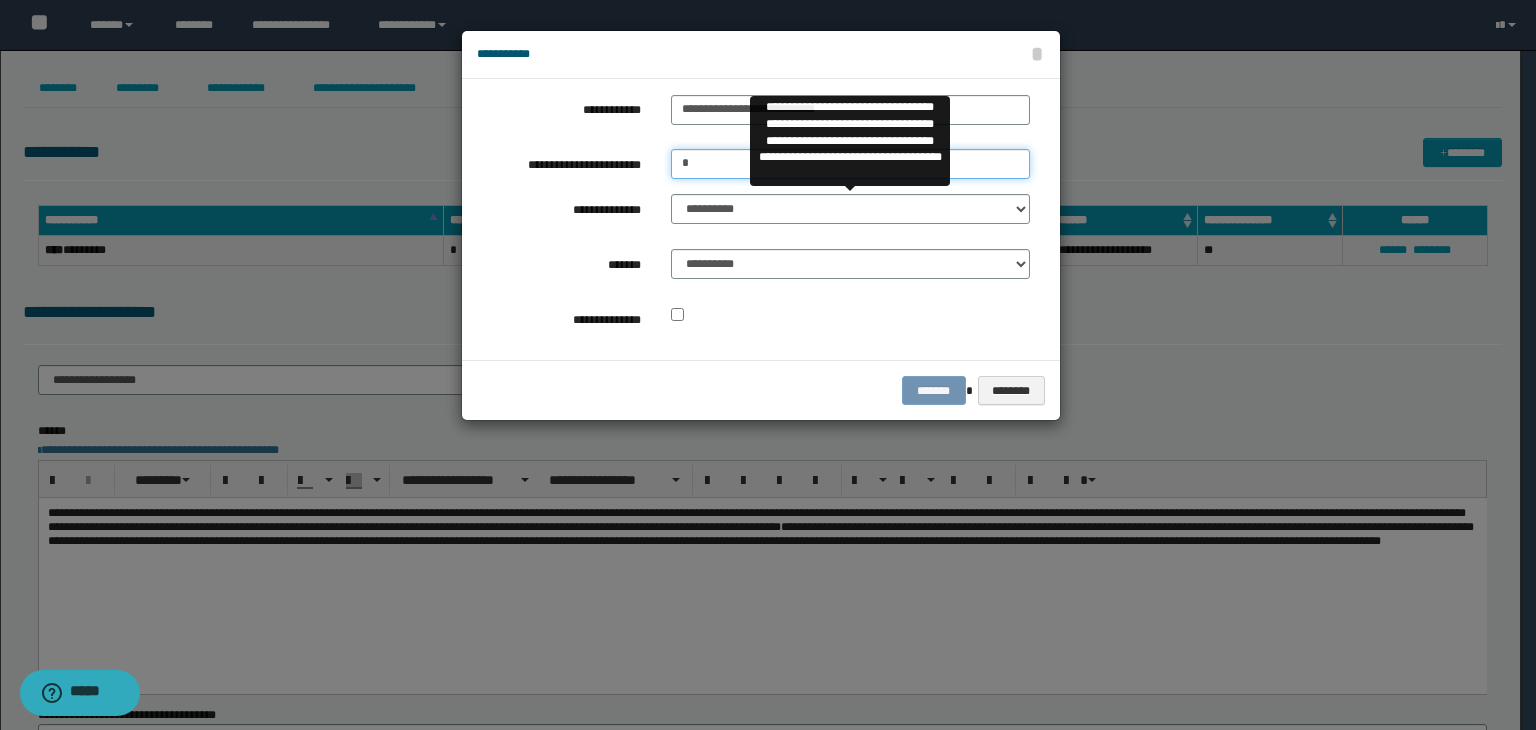 type on "*" 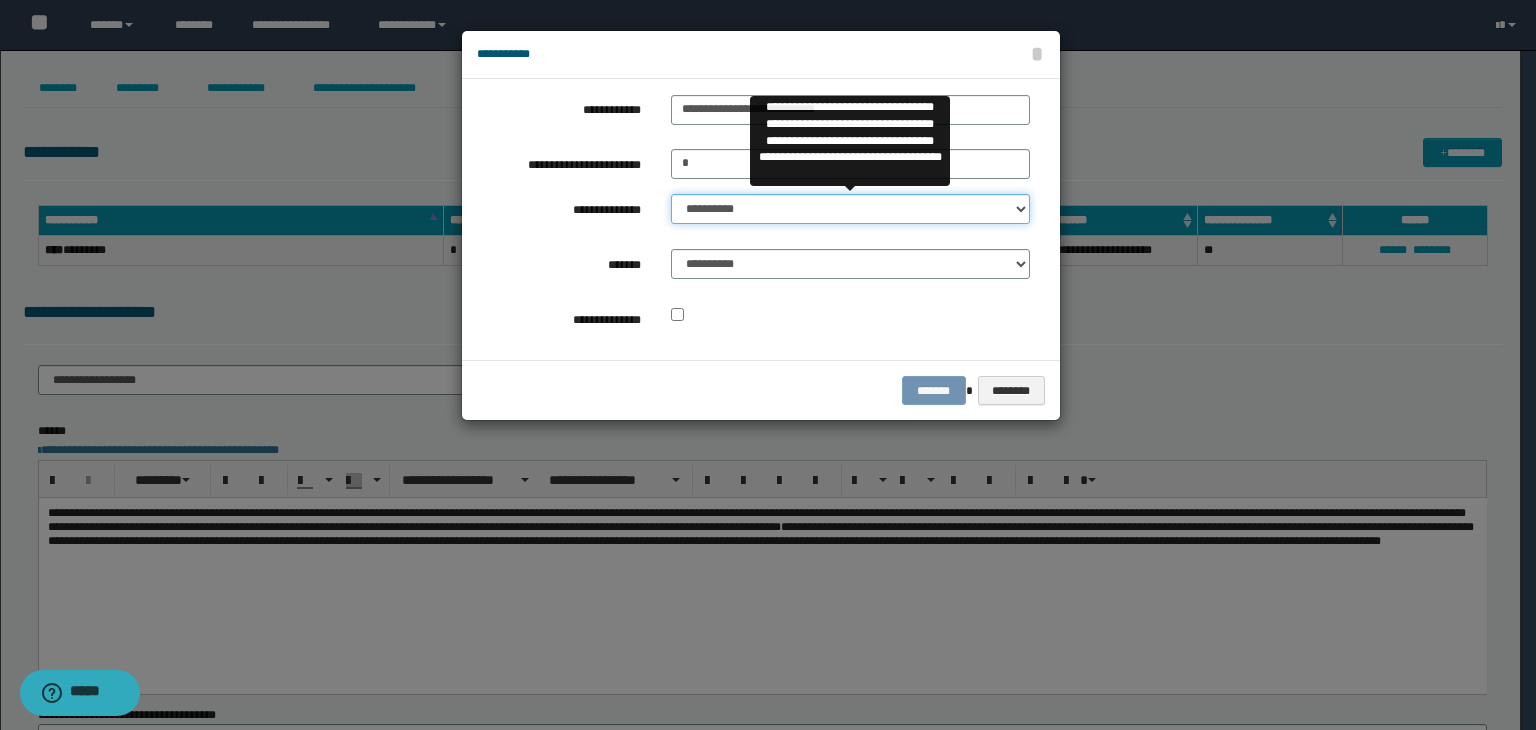 click on "**********" at bounding box center (850, 209) 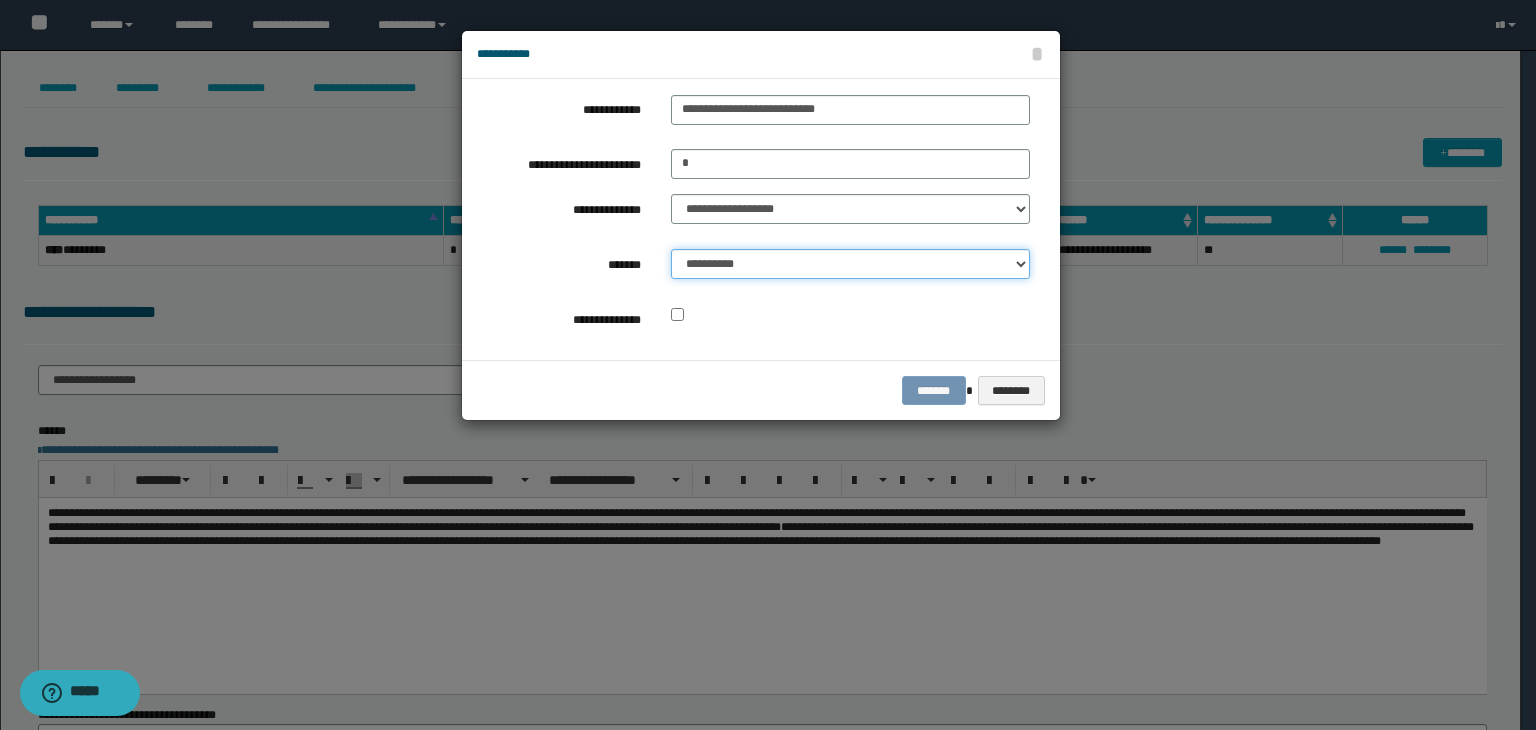 click on "**********" at bounding box center (850, 264) 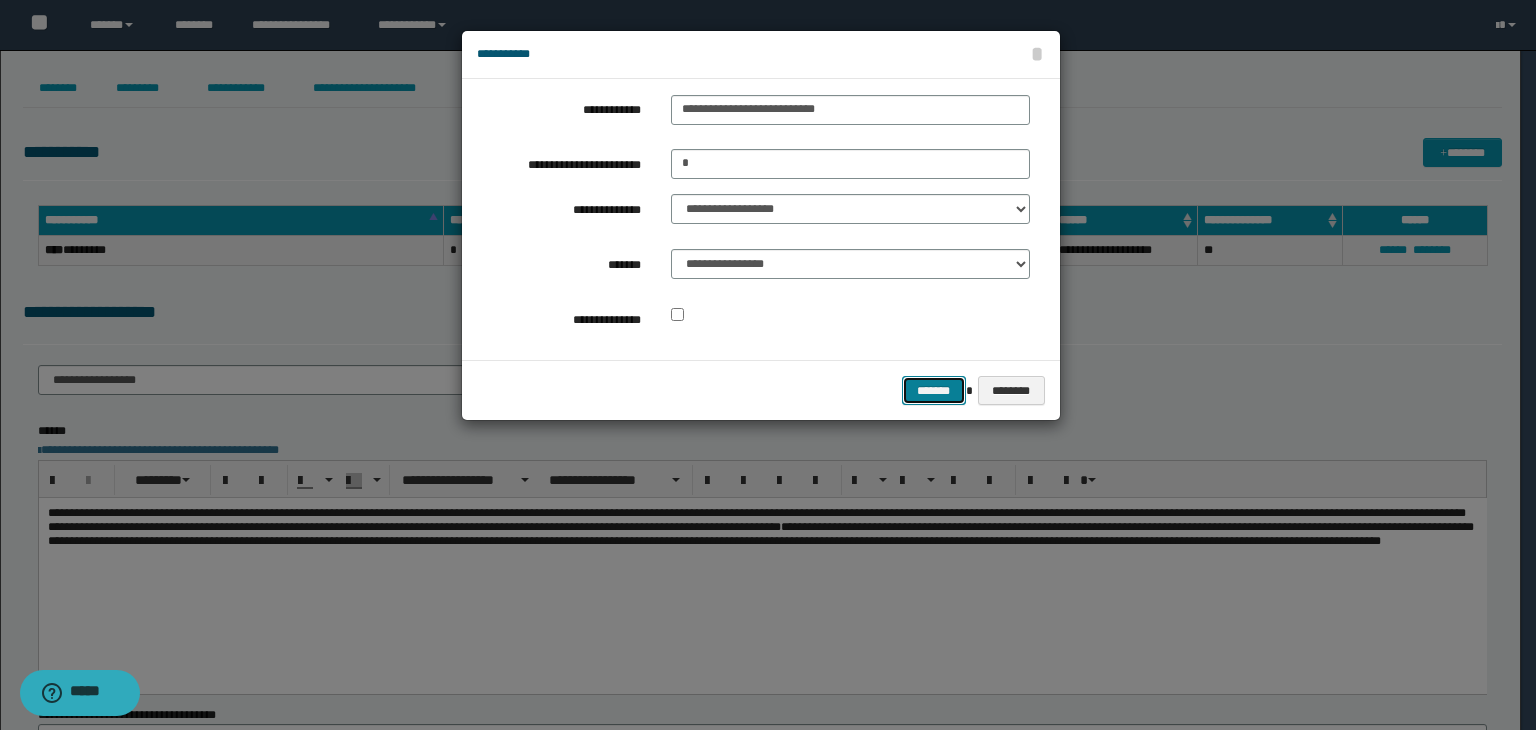 click on "*******" at bounding box center [934, 391] 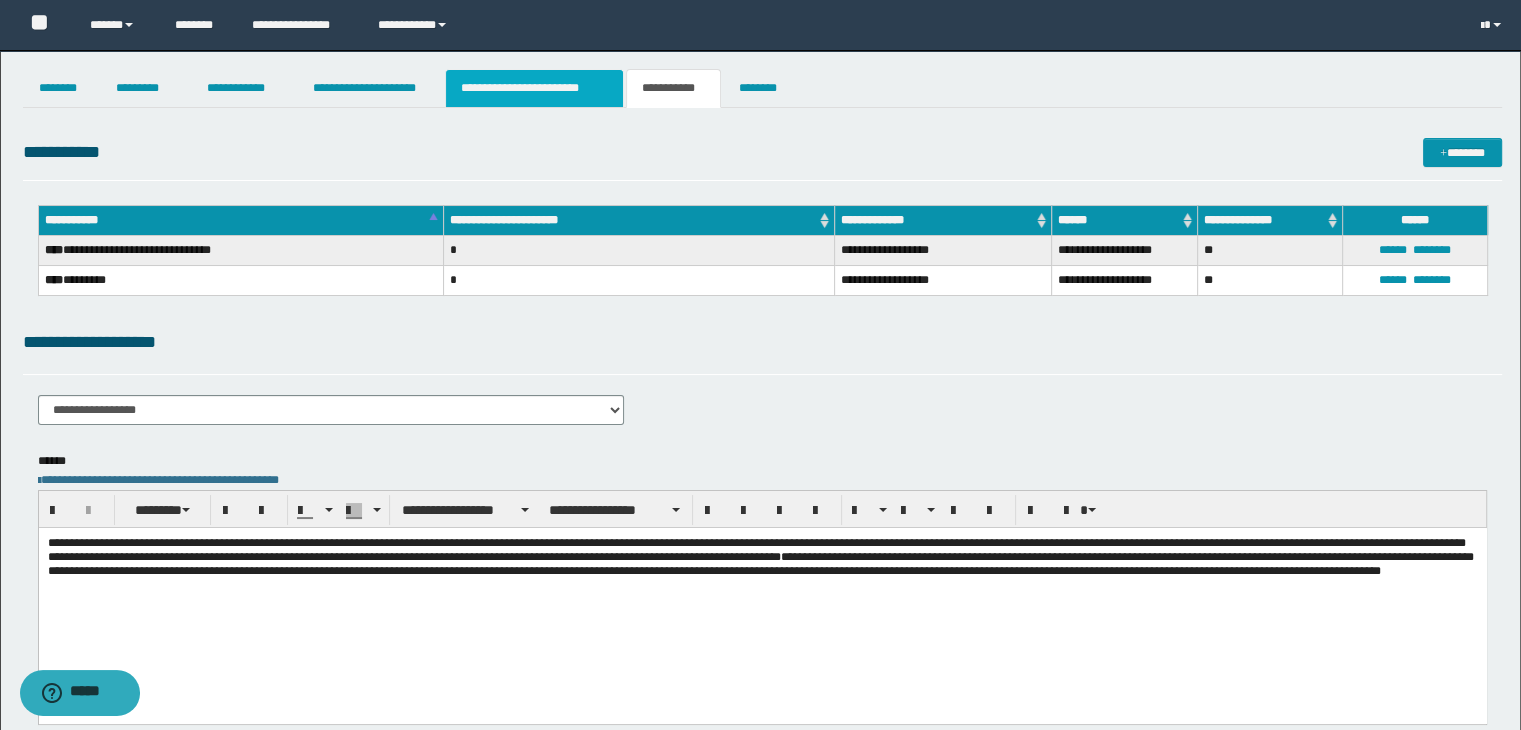 click on "**********" at bounding box center (534, 88) 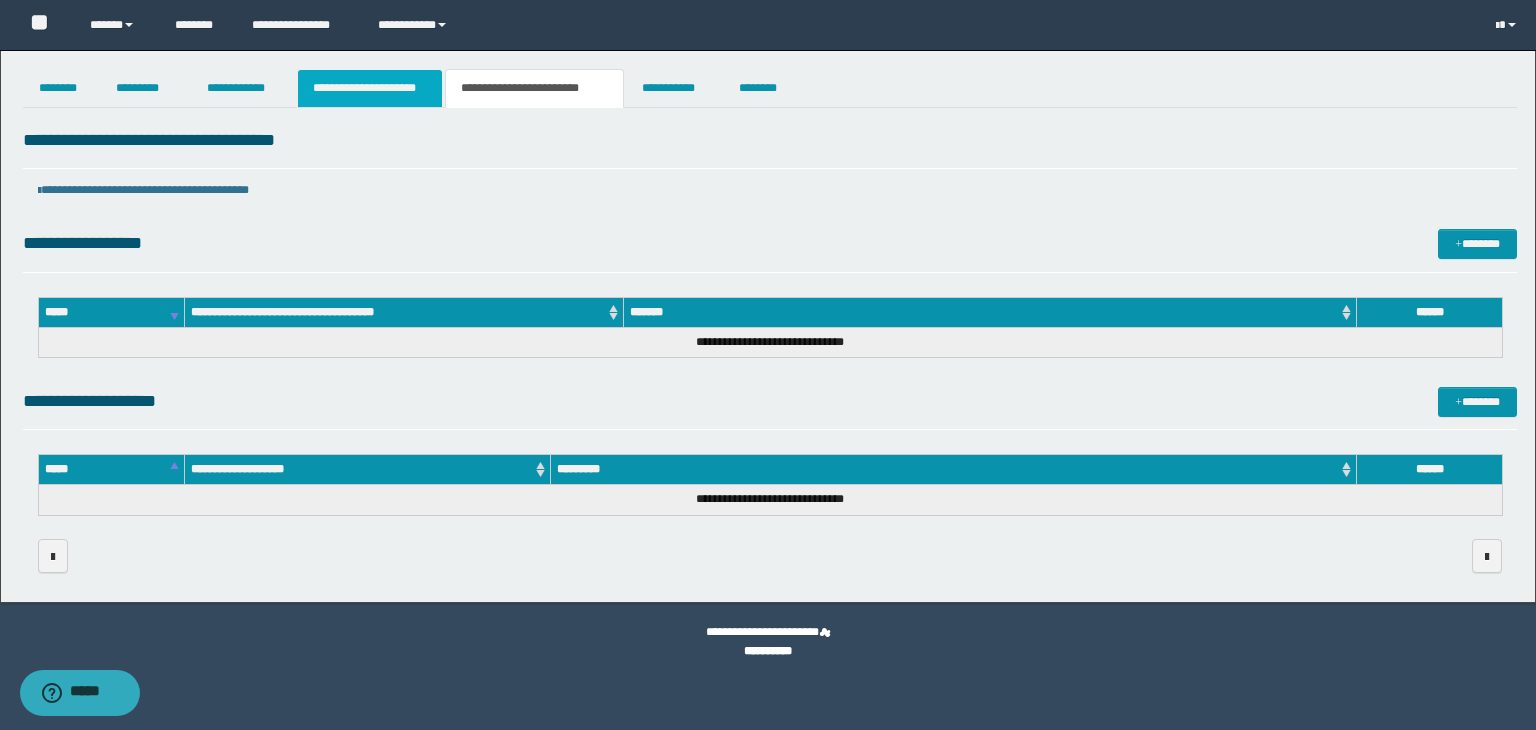 click on "**********" at bounding box center [370, 88] 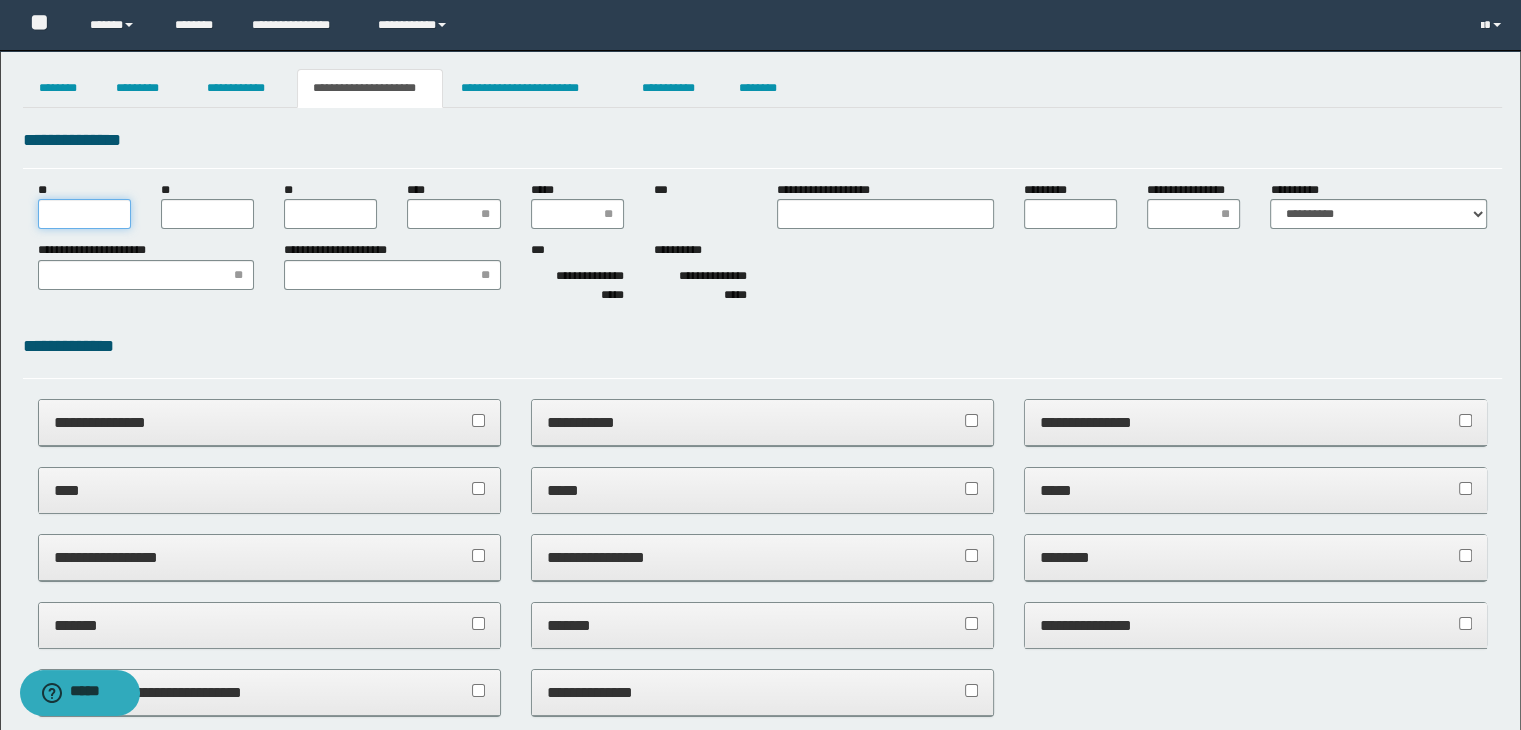 click on "**" at bounding box center [84, 214] 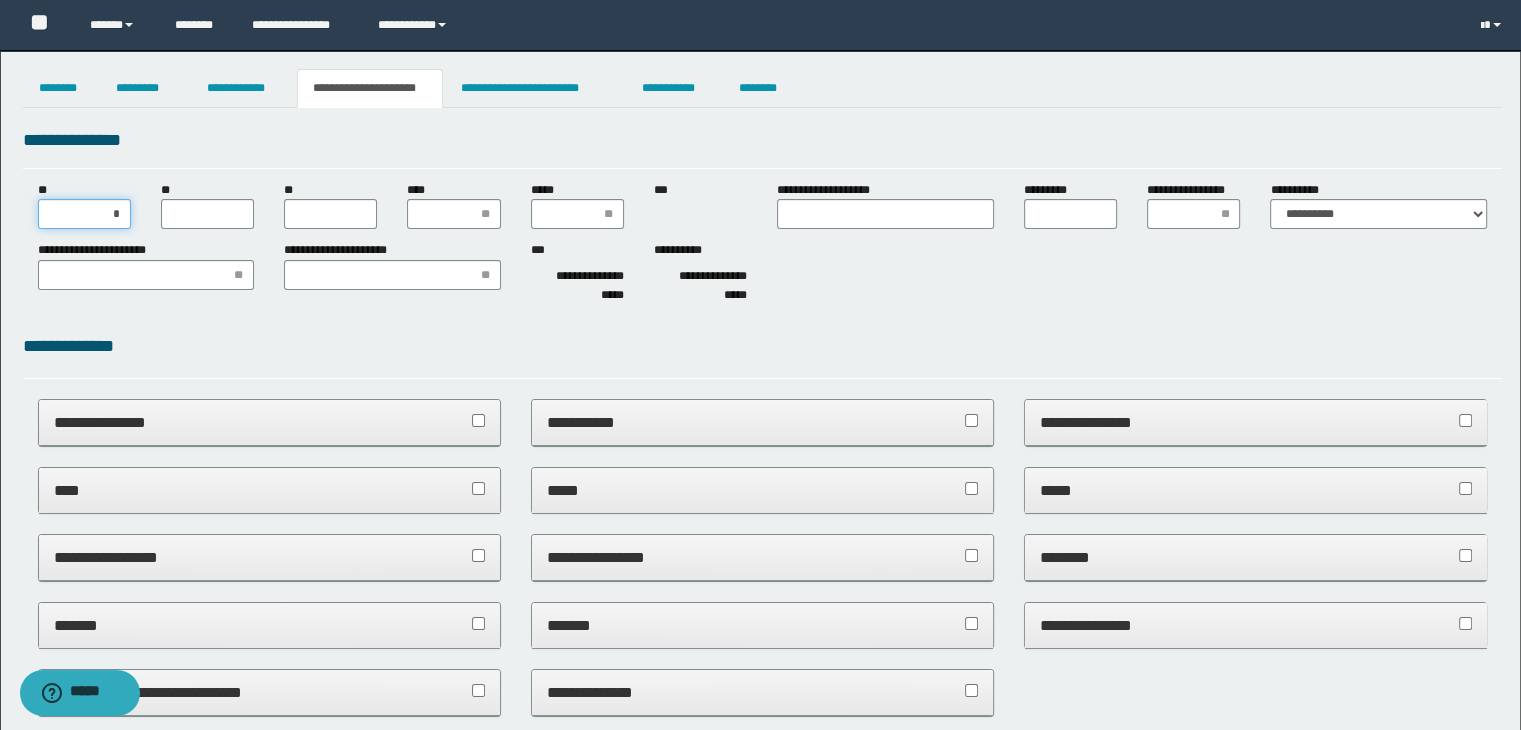 type on "**" 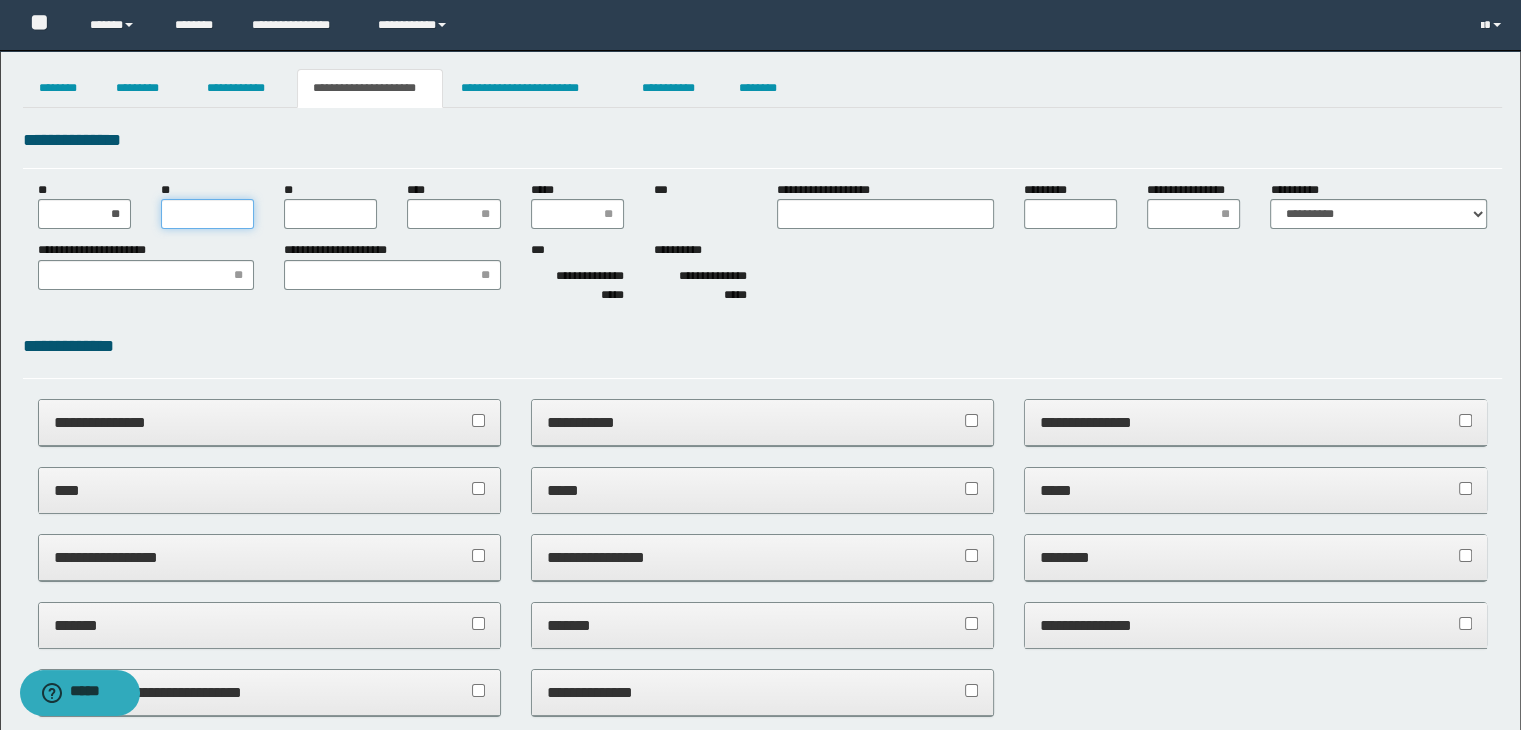 click on "**" at bounding box center [207, 214] 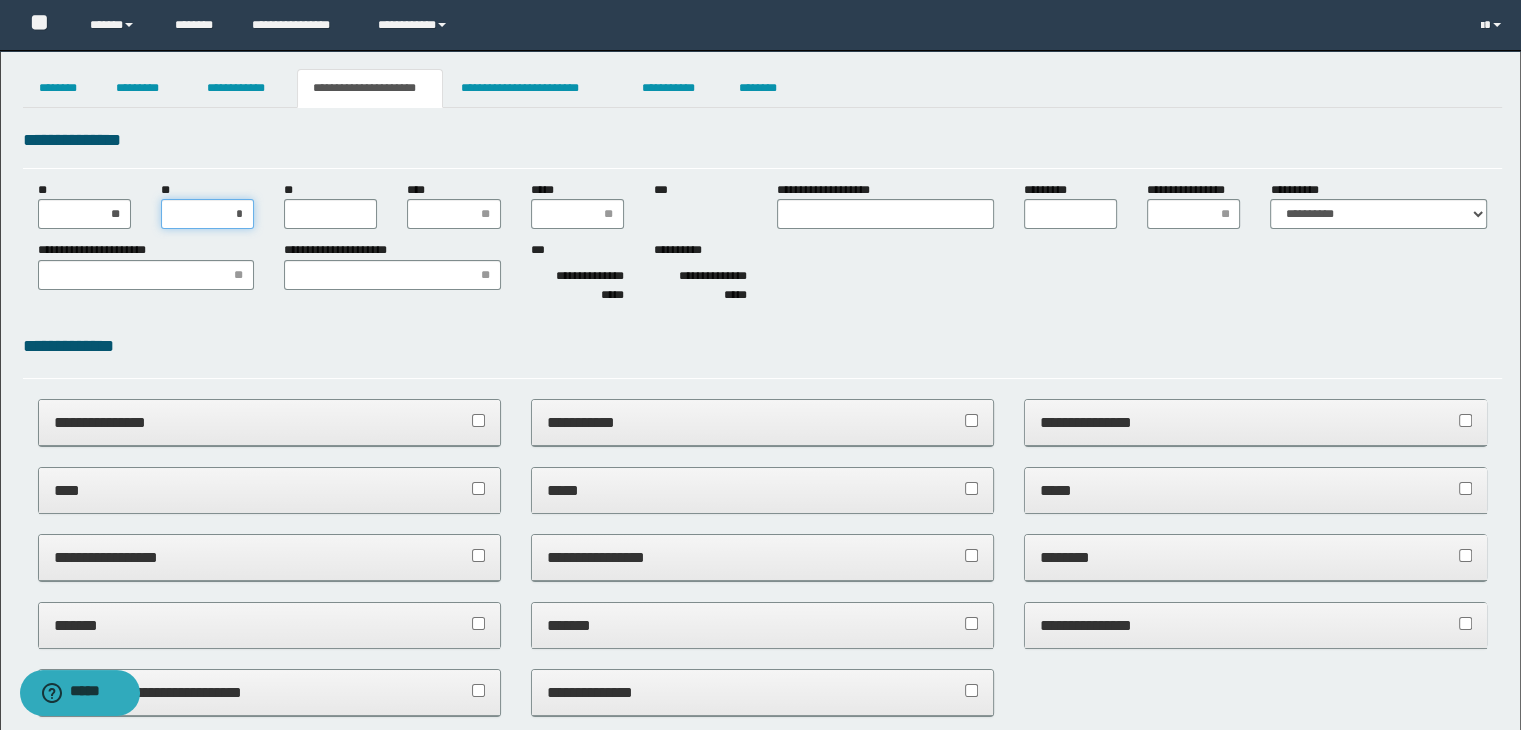 type on "**" 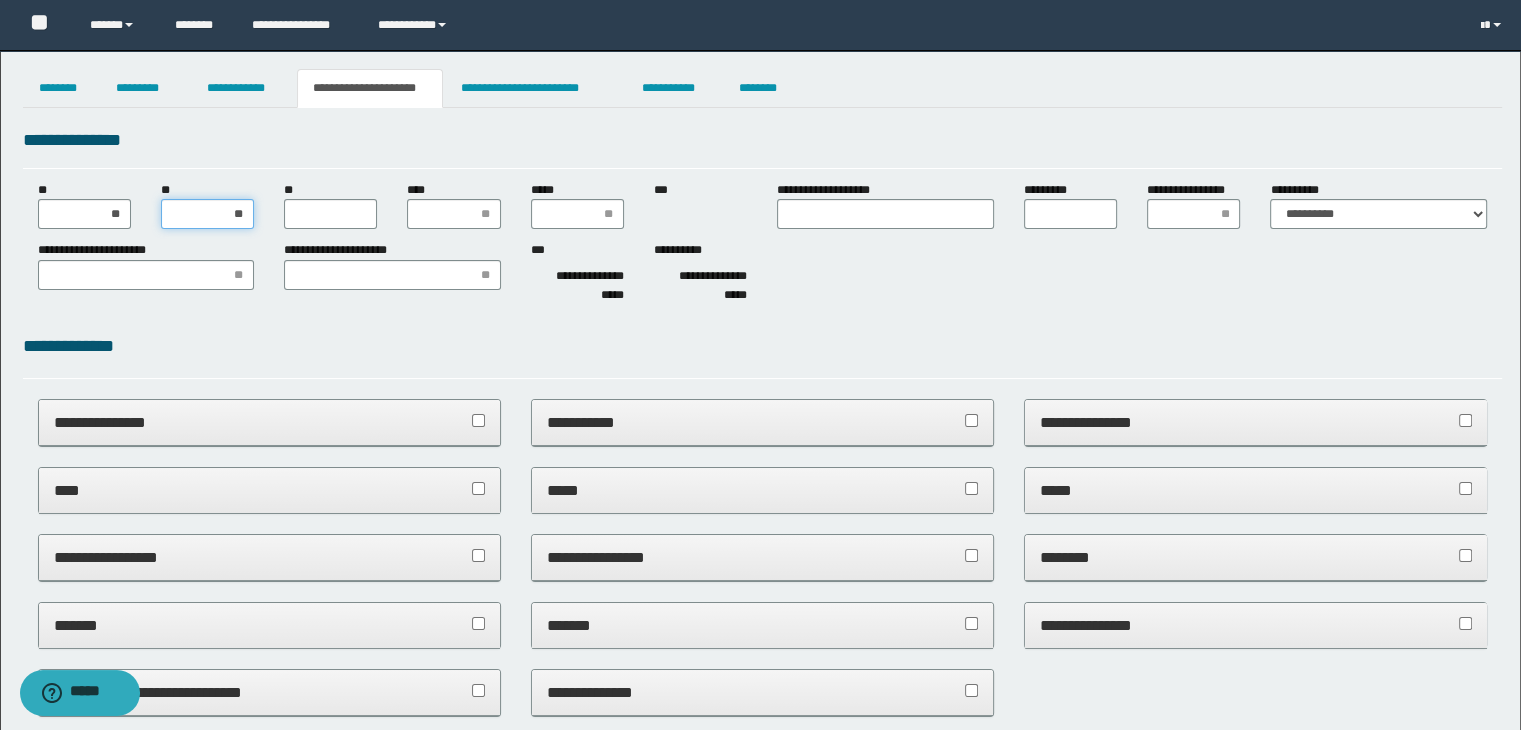 type 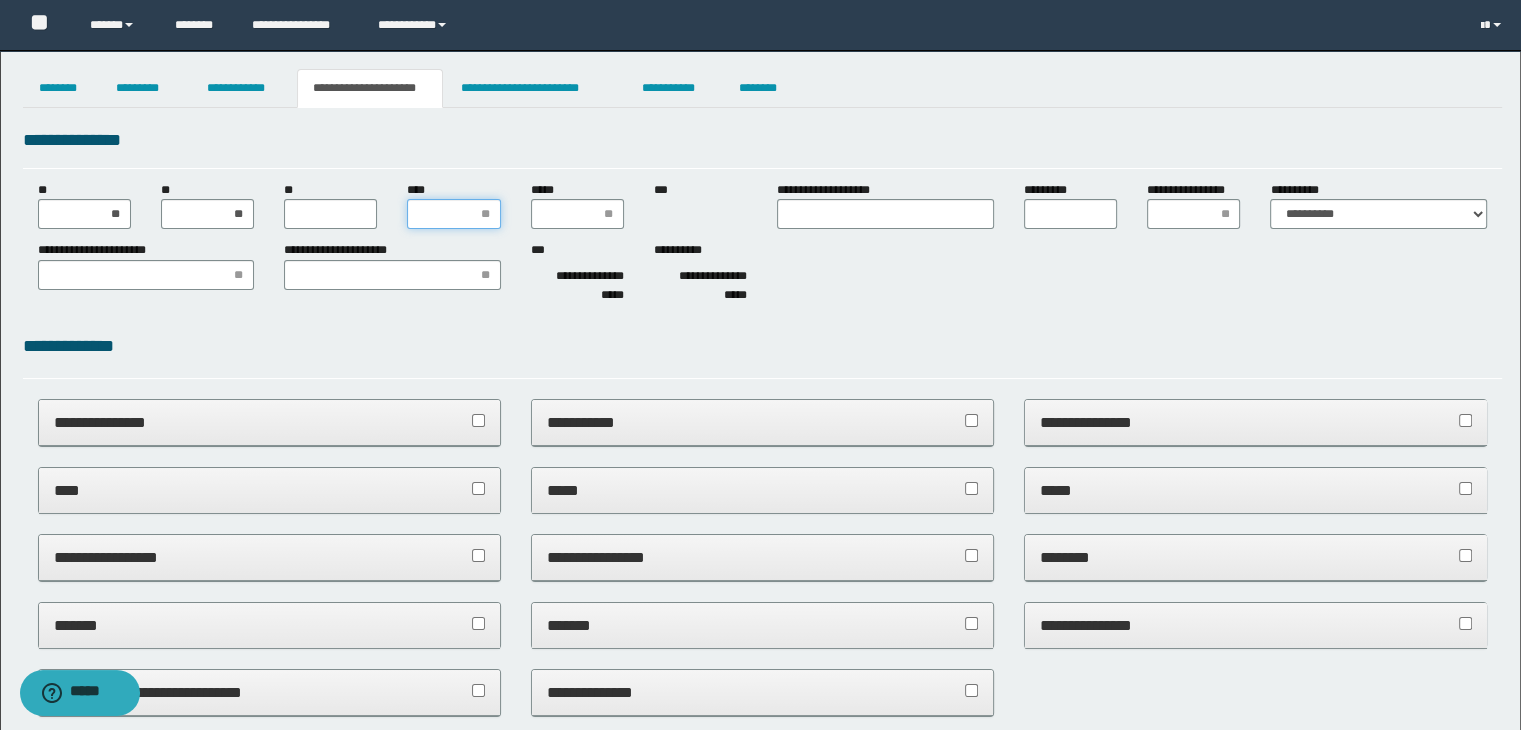 click on "****" at bounding box center (453, 214) 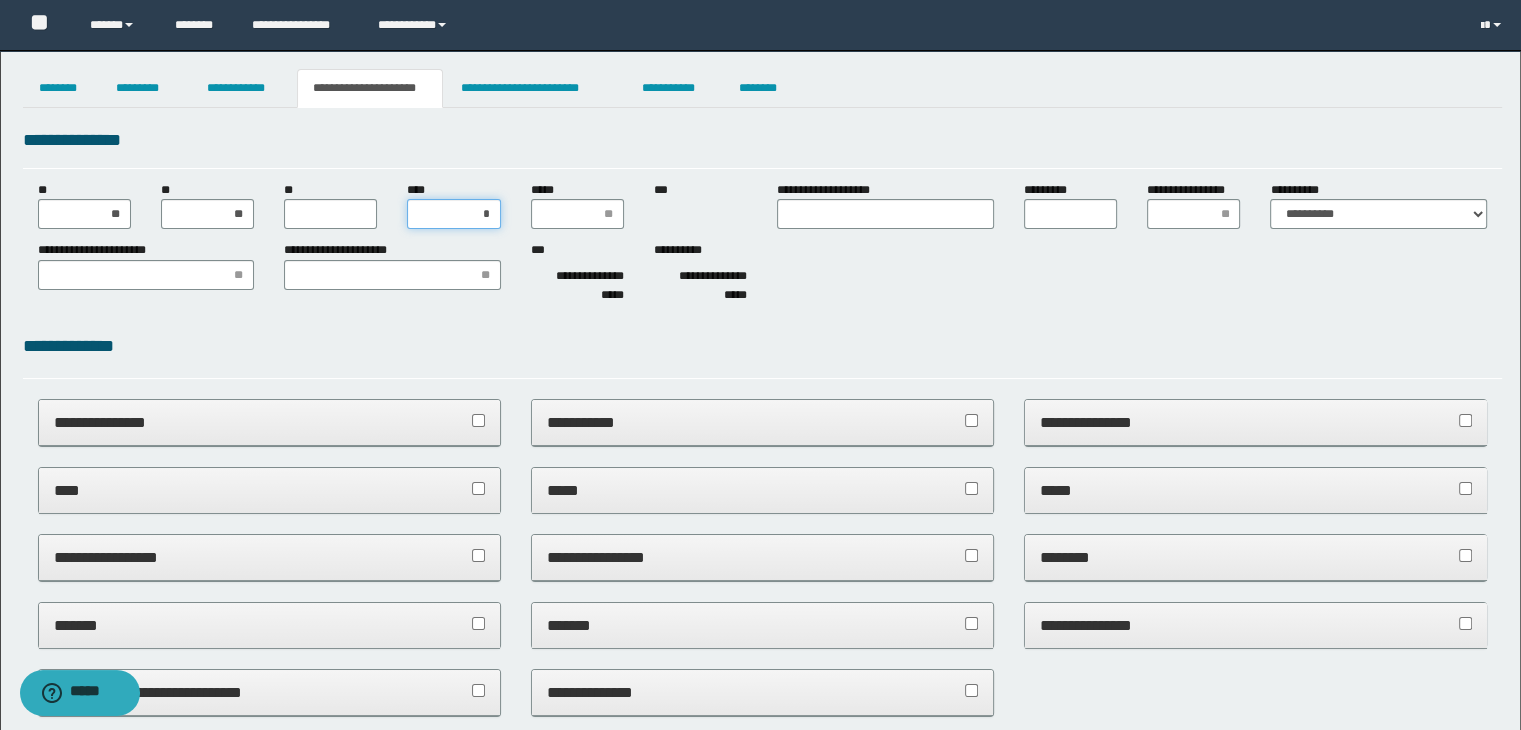 type on "**" 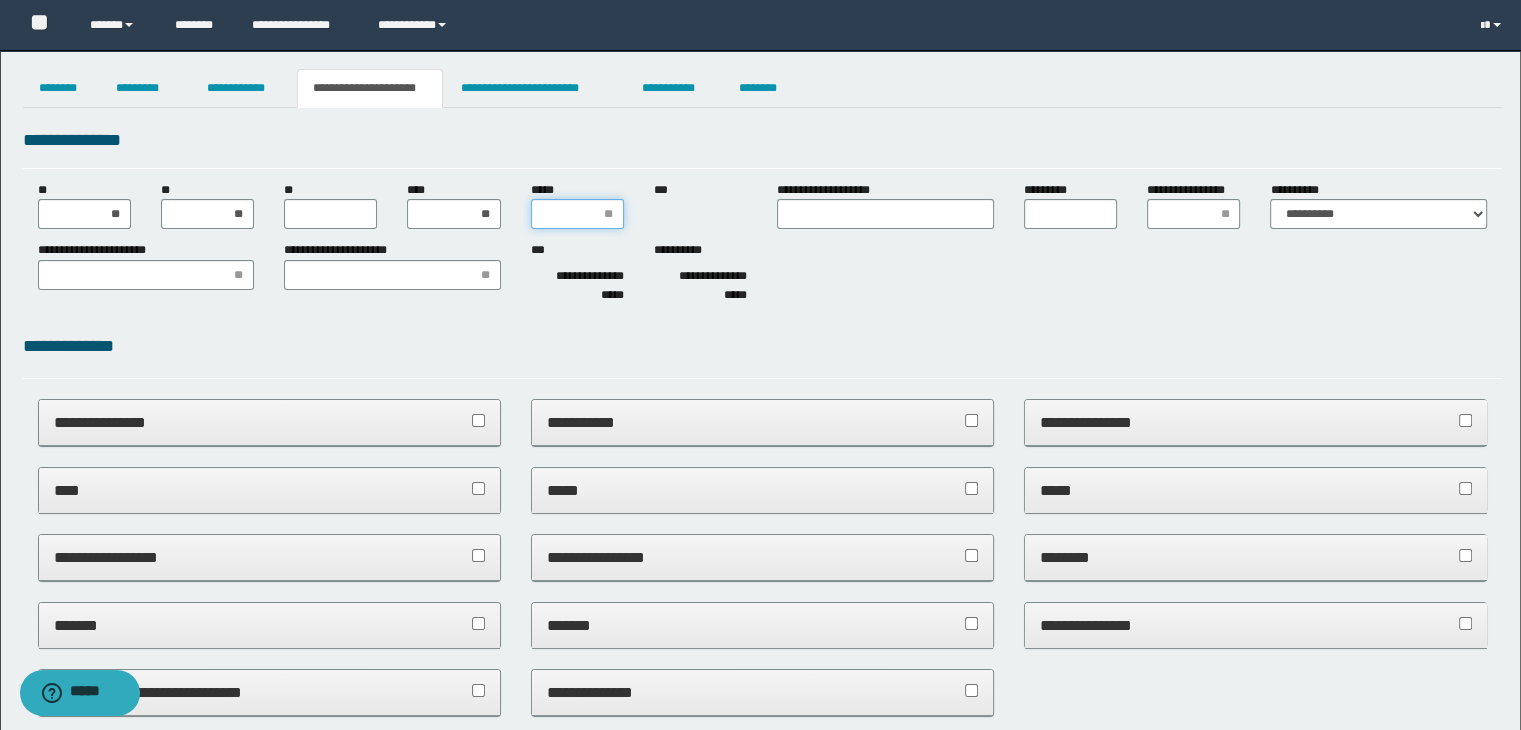 click on "*****" at bounding box center (577, 214) 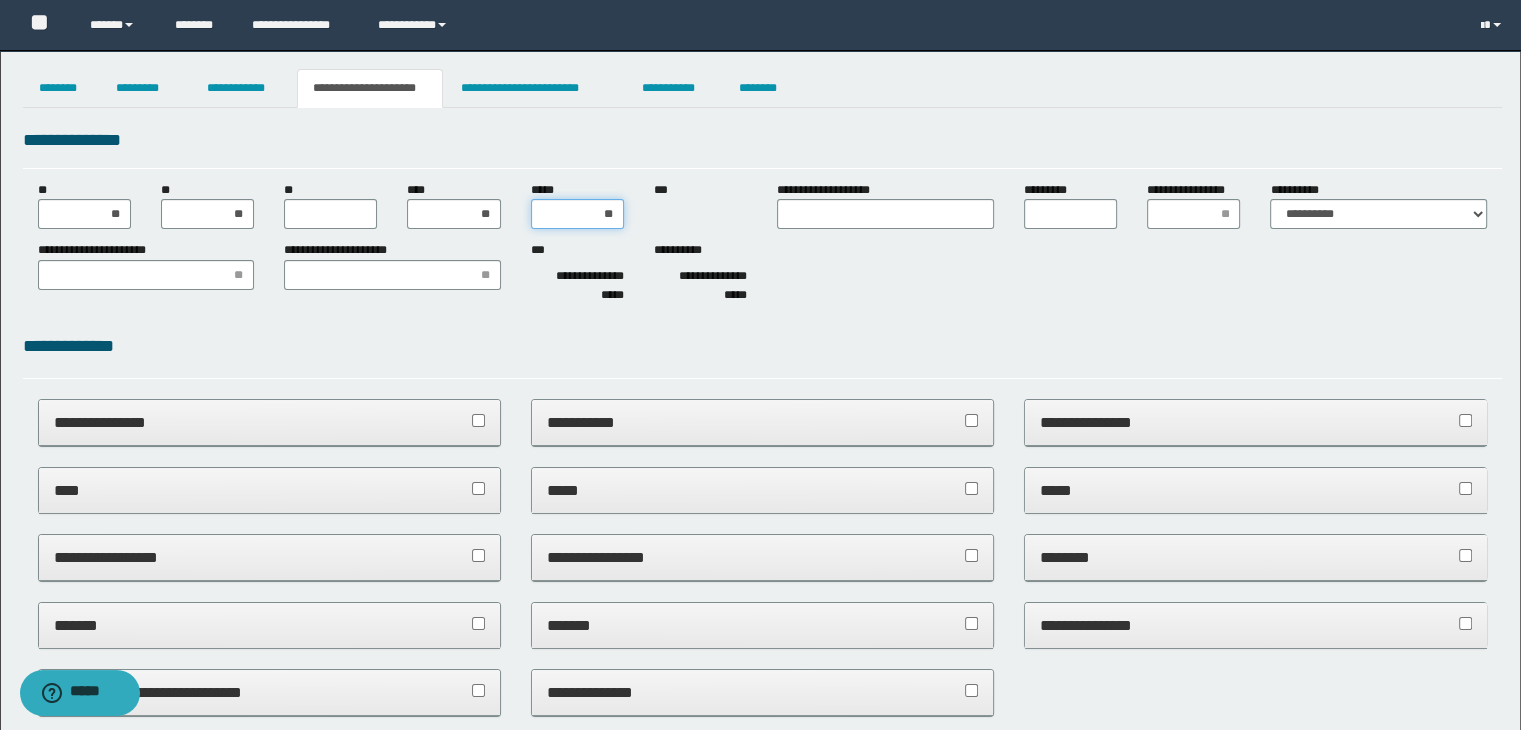 type on "***" 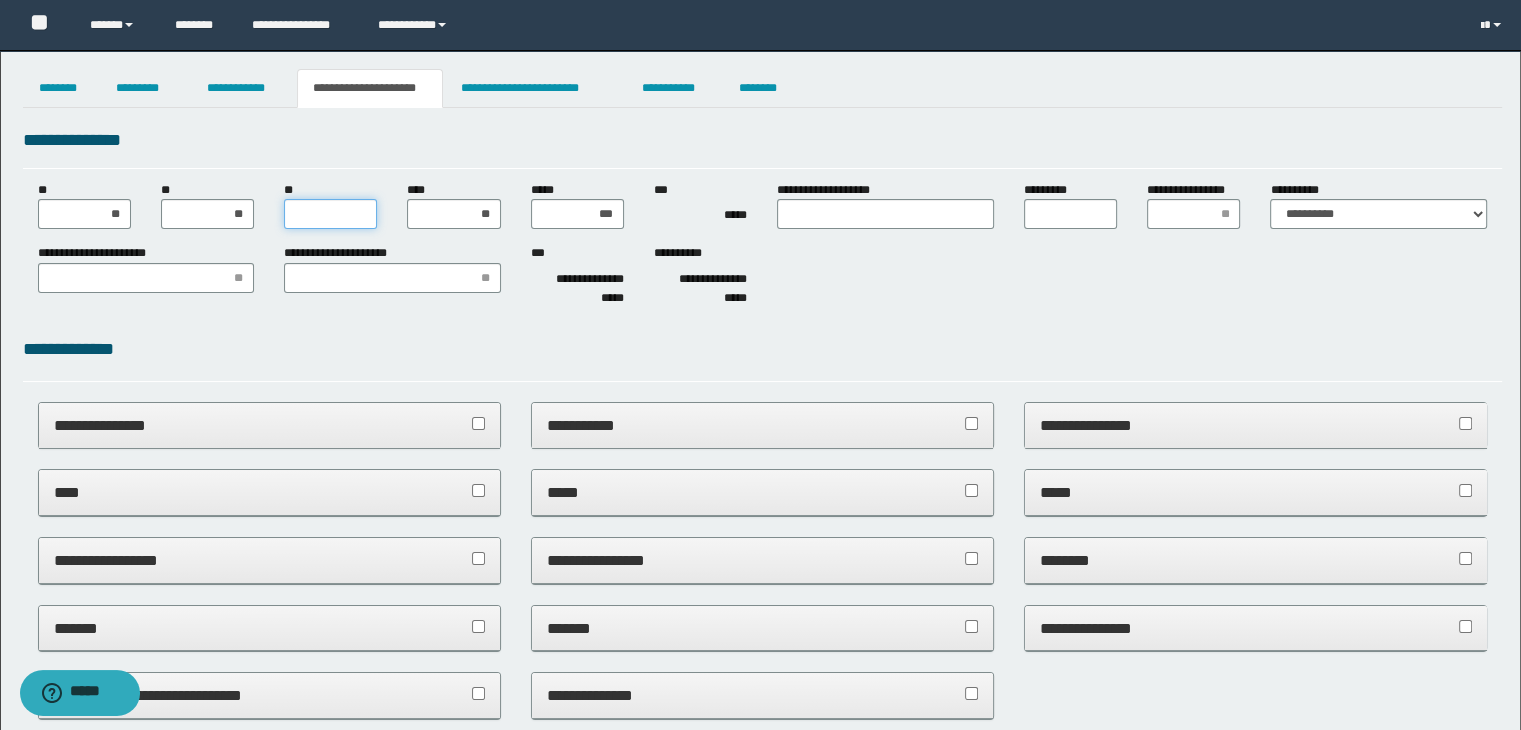click on "**" at bounding box center (330, 214) 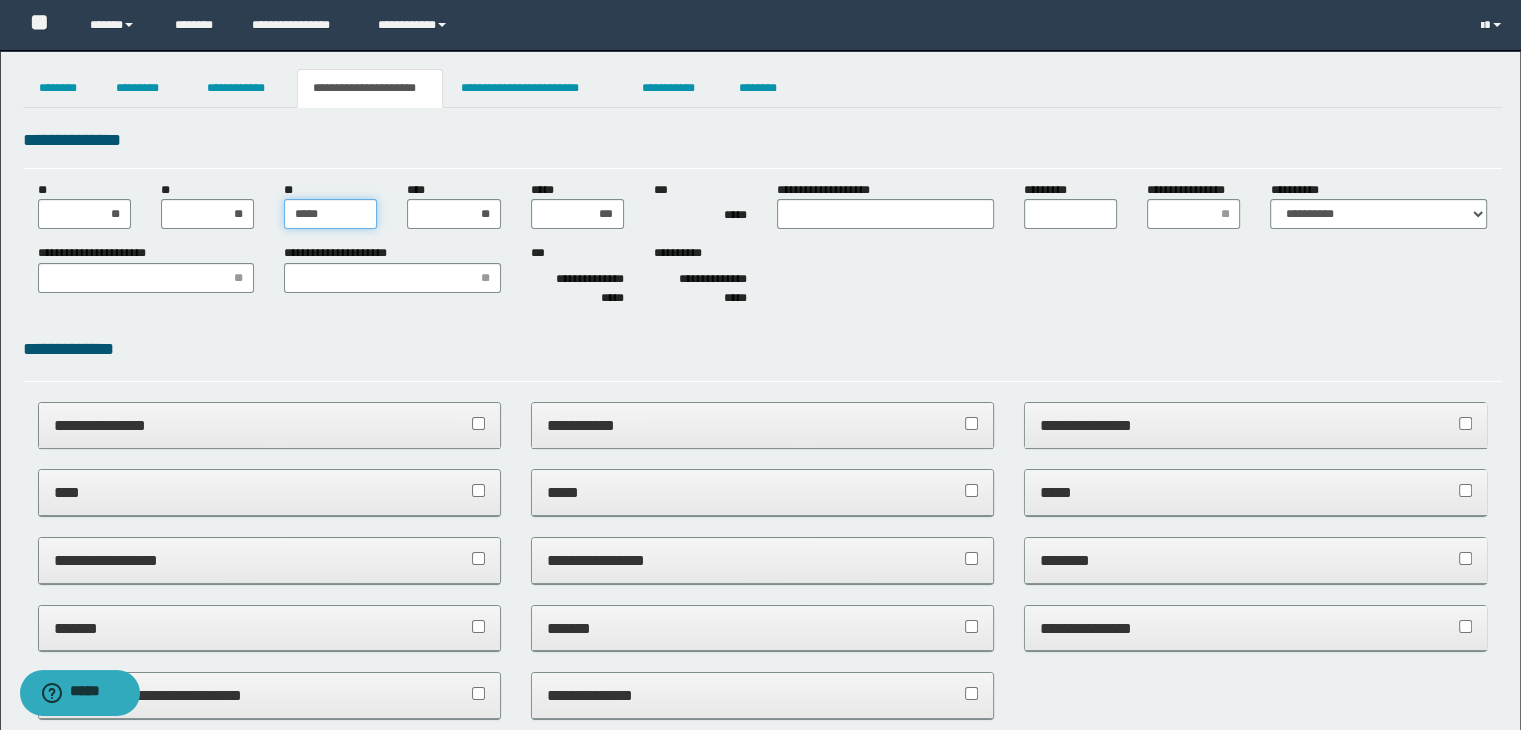 type on "******" 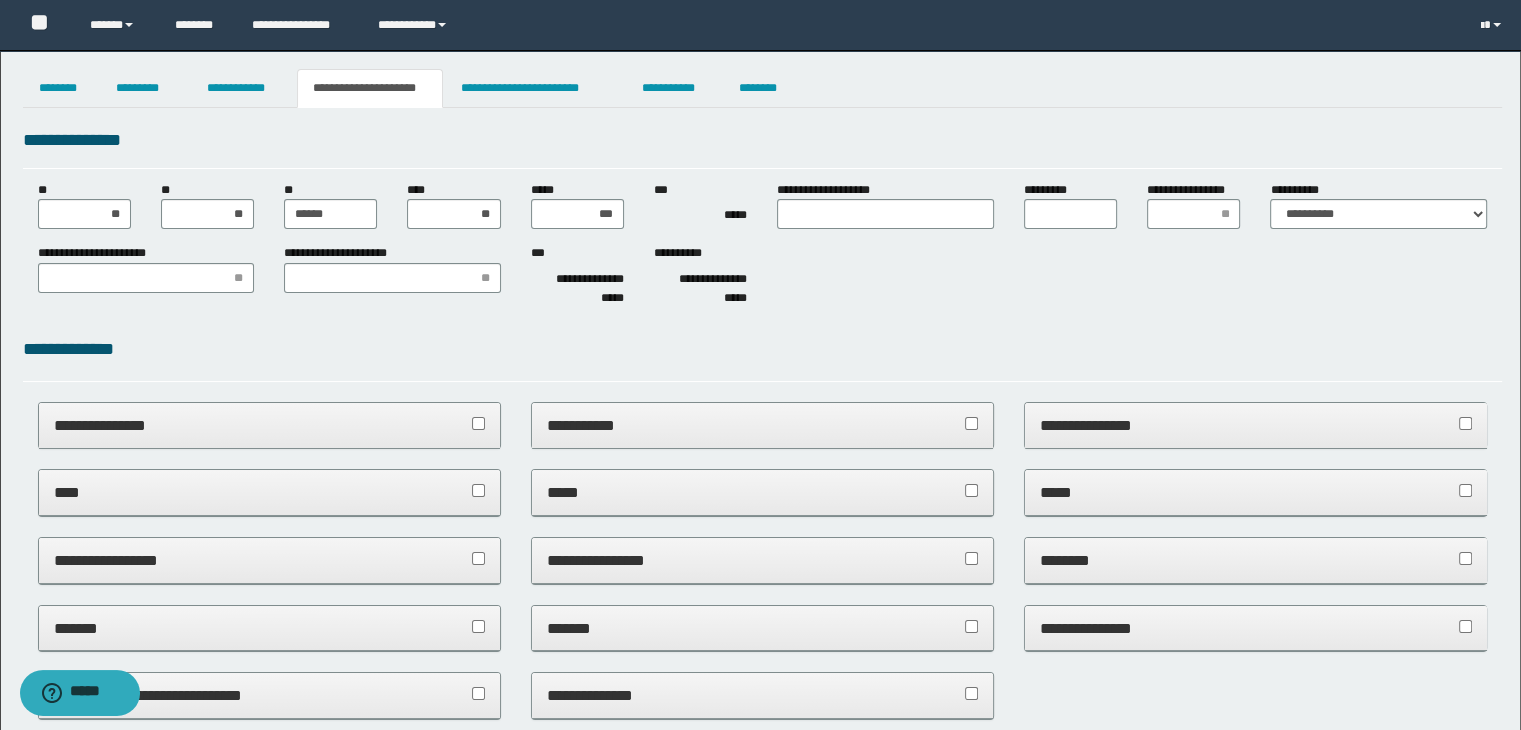click on "**********" at bounding box center [763, 248] 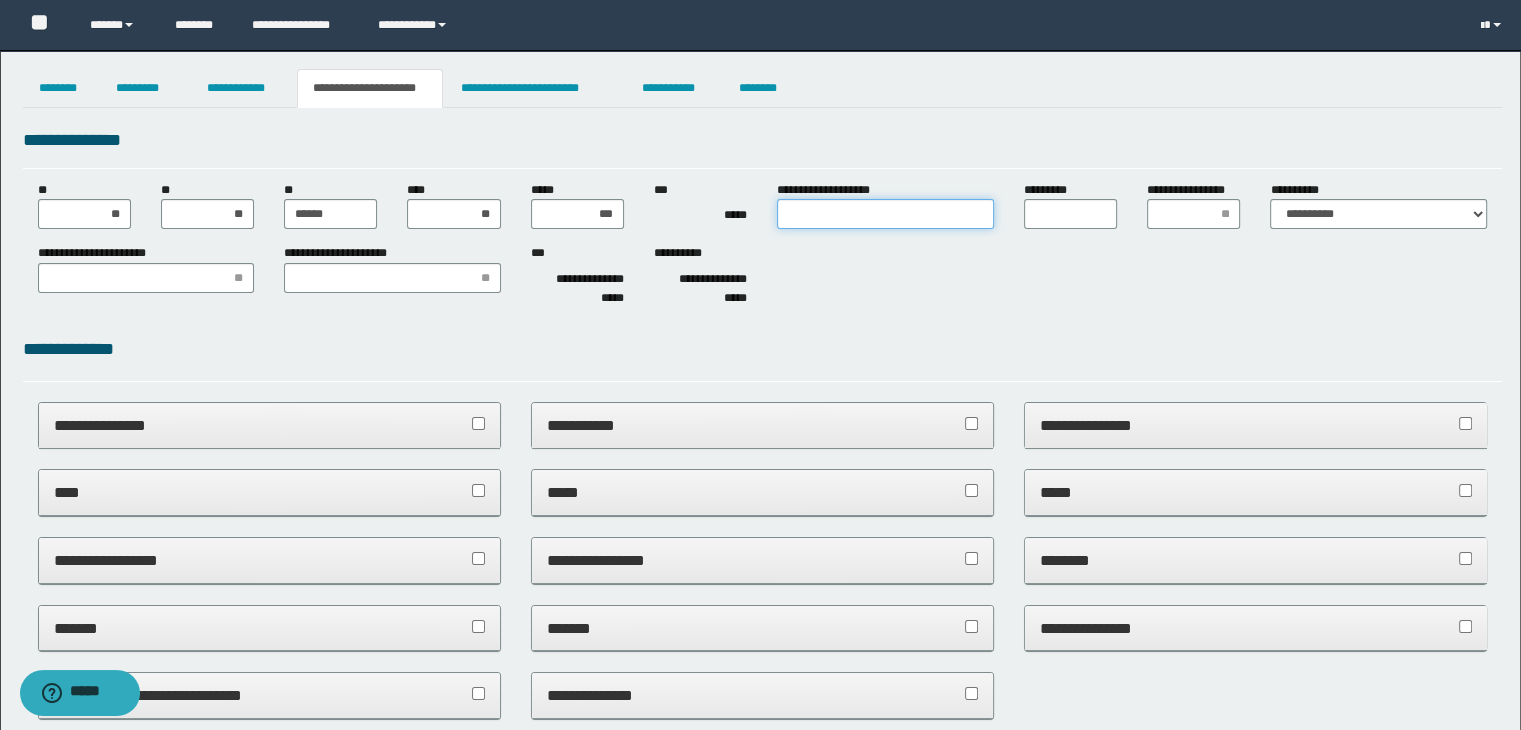 click on "**********" at bounding box center (885, 214) 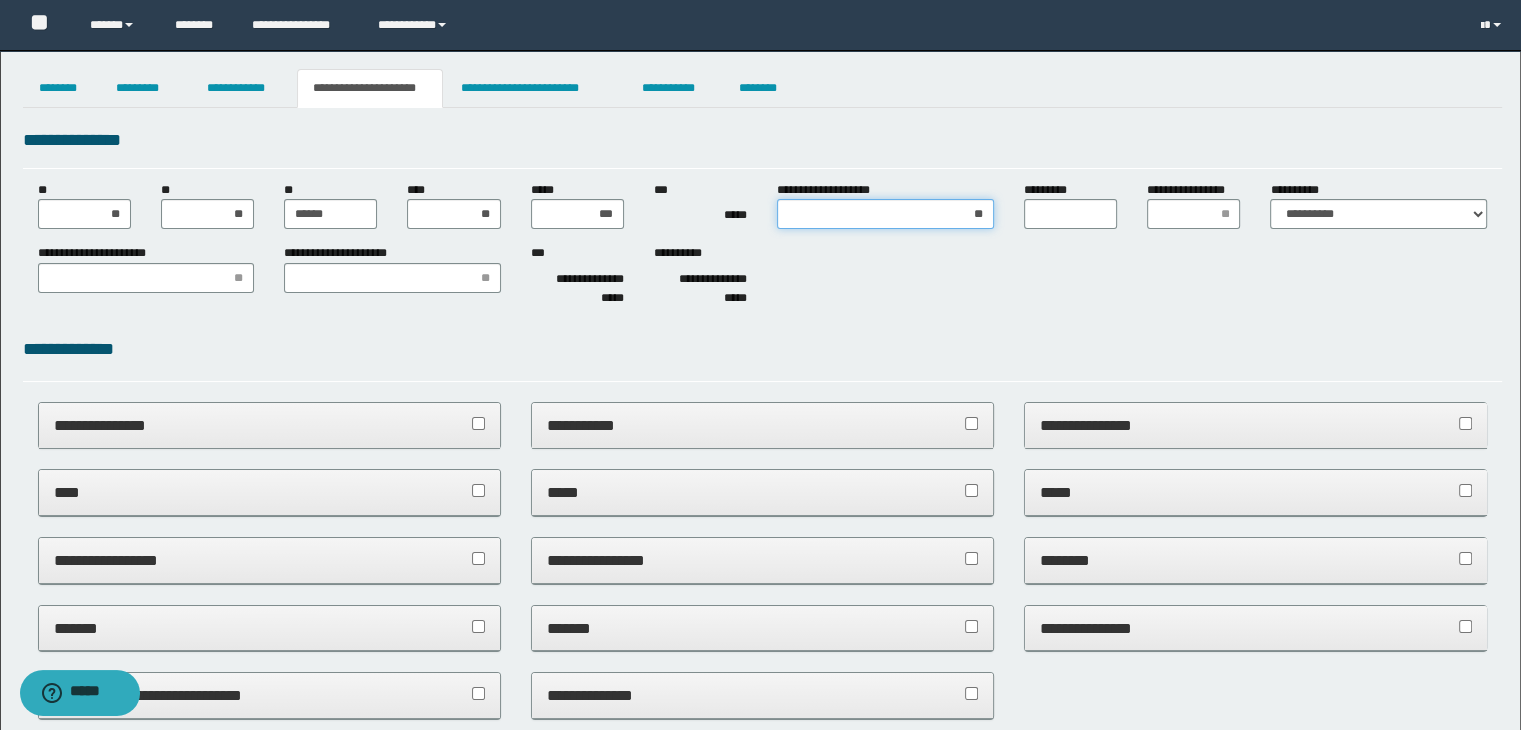 type on "*" 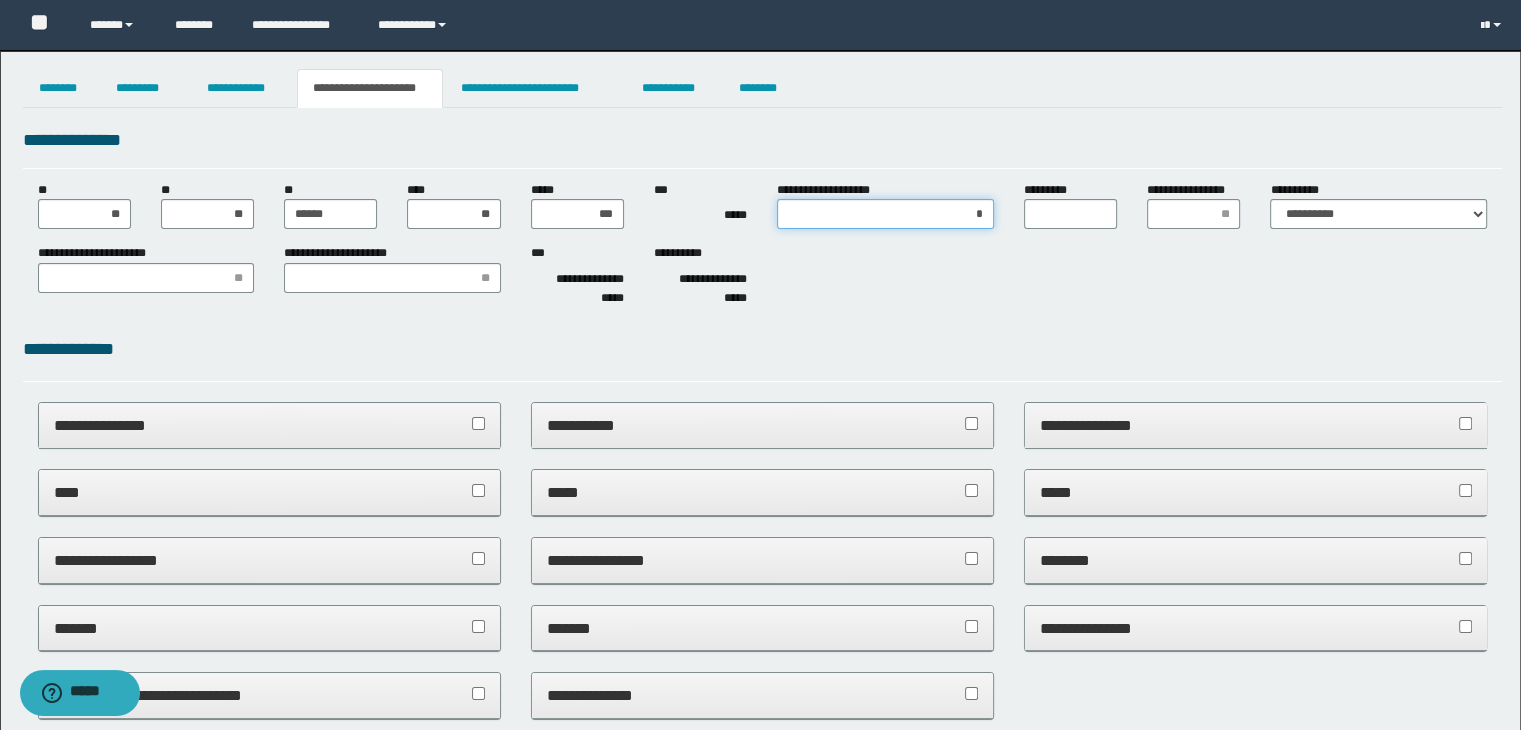type on "**" 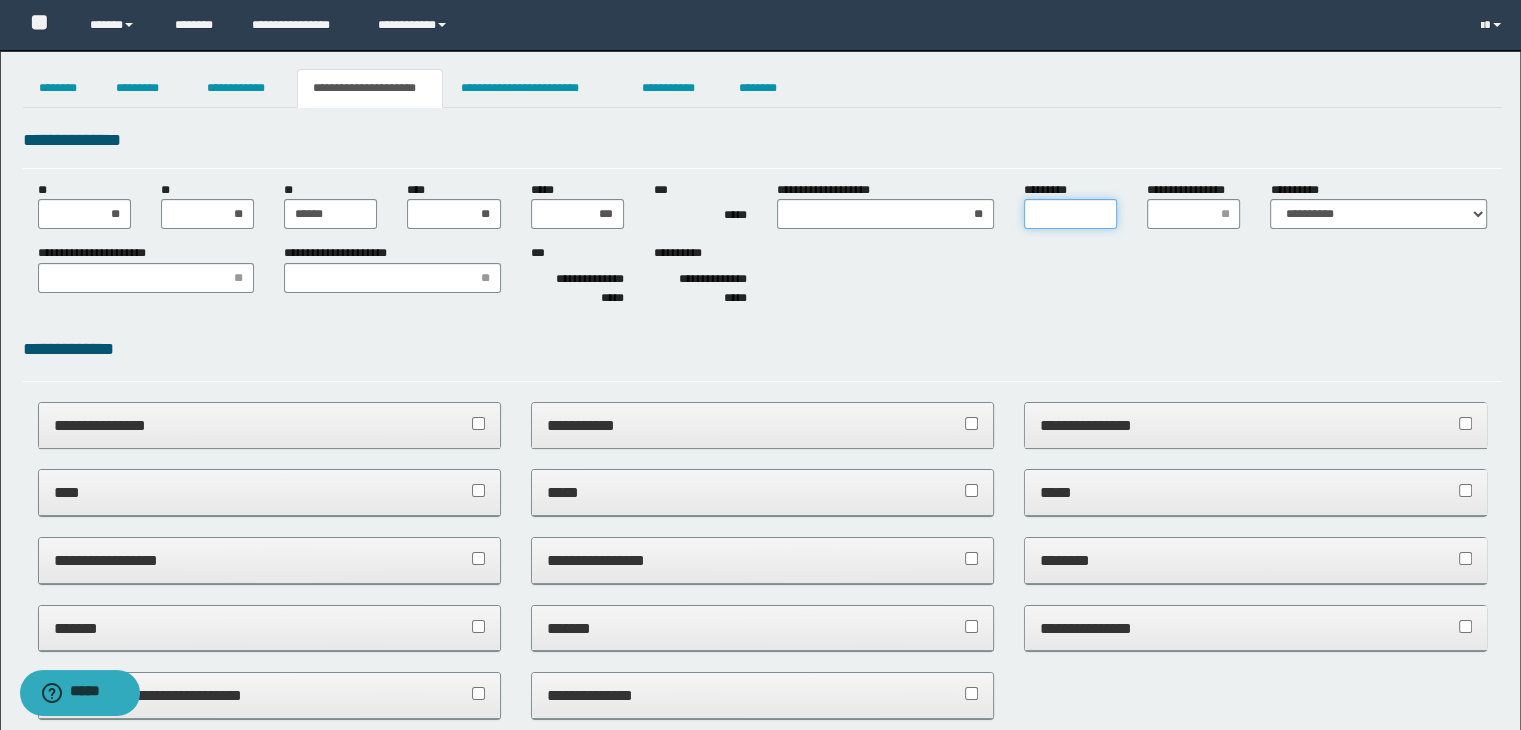click on "*********" at bounding box center (1070, 214) 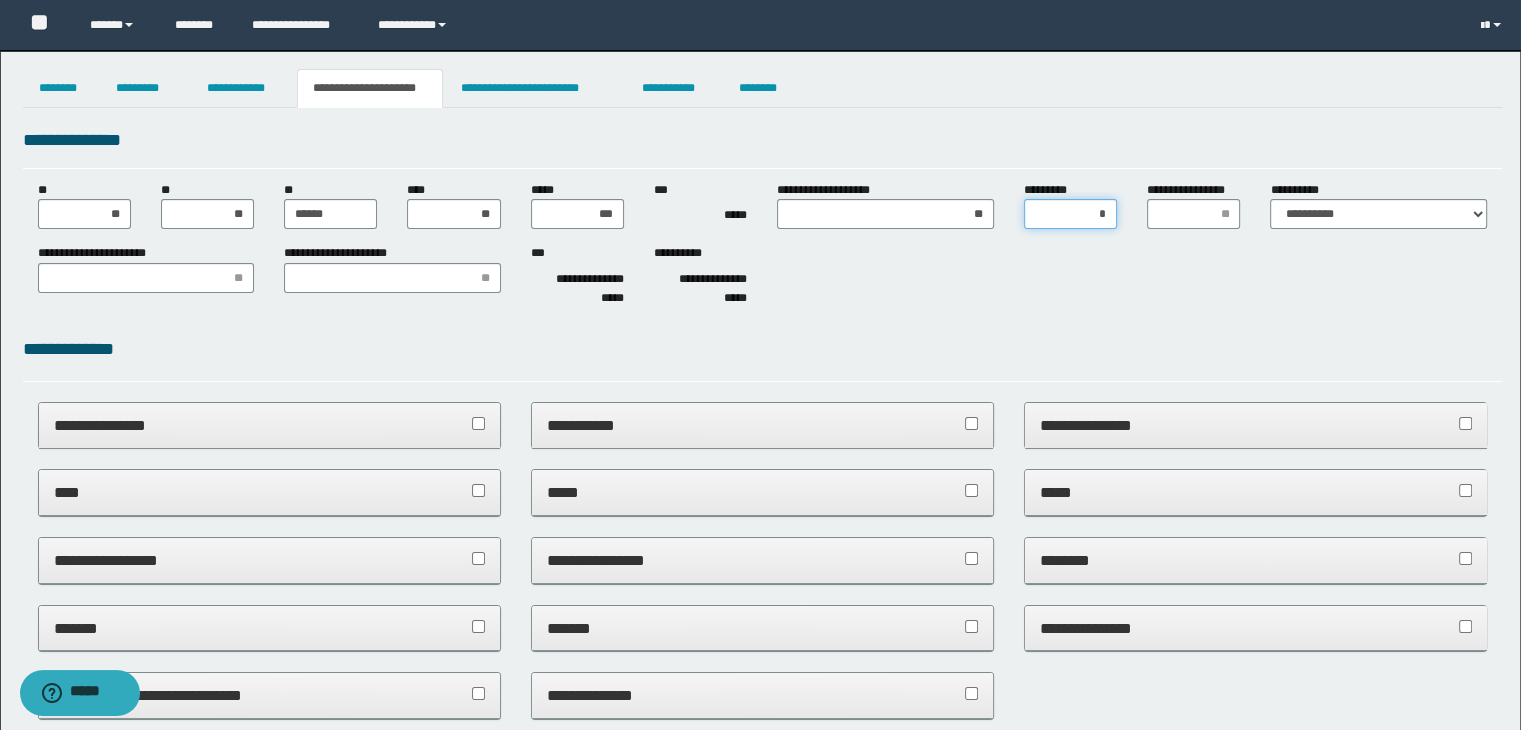 type on "**" 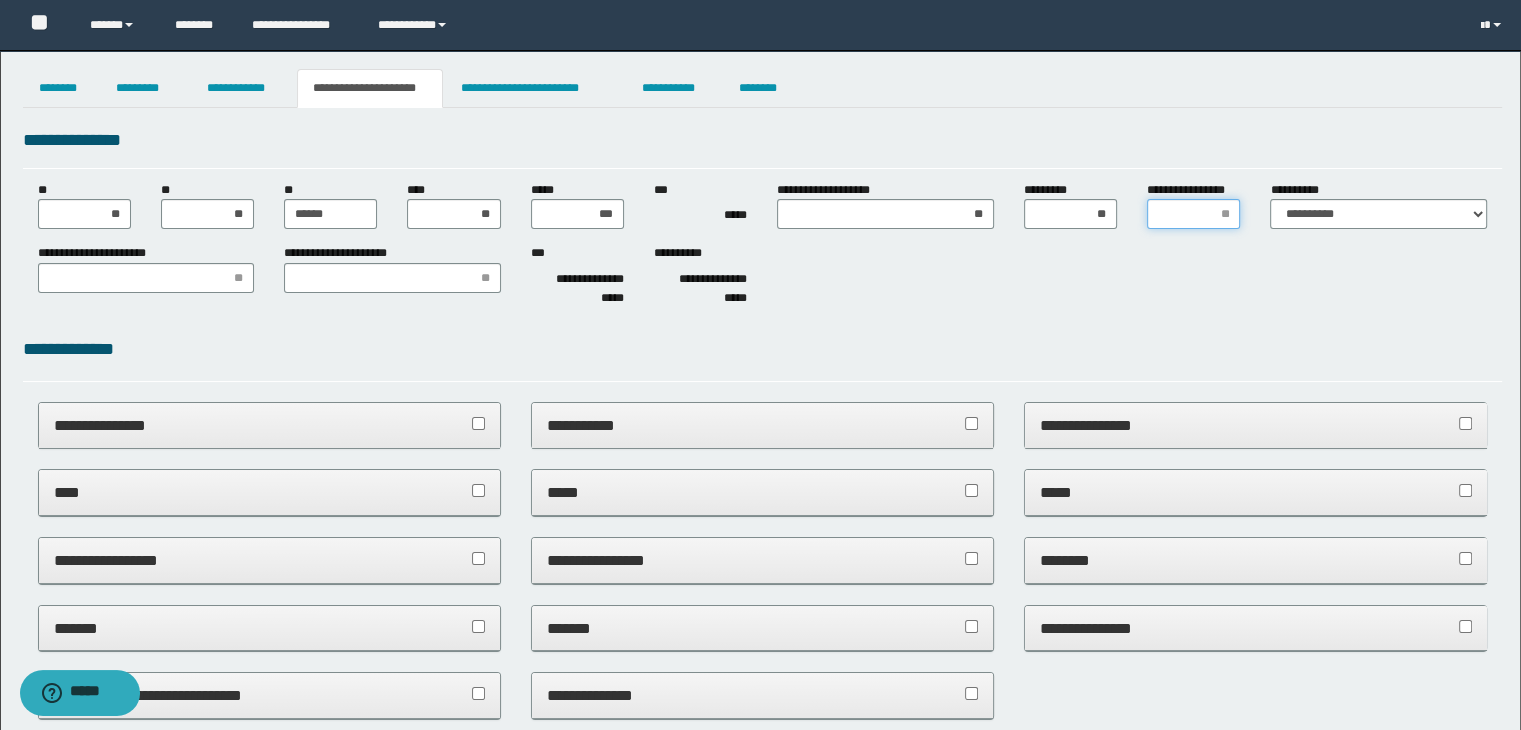 click on "**********" at bounding box center (1193, 214) 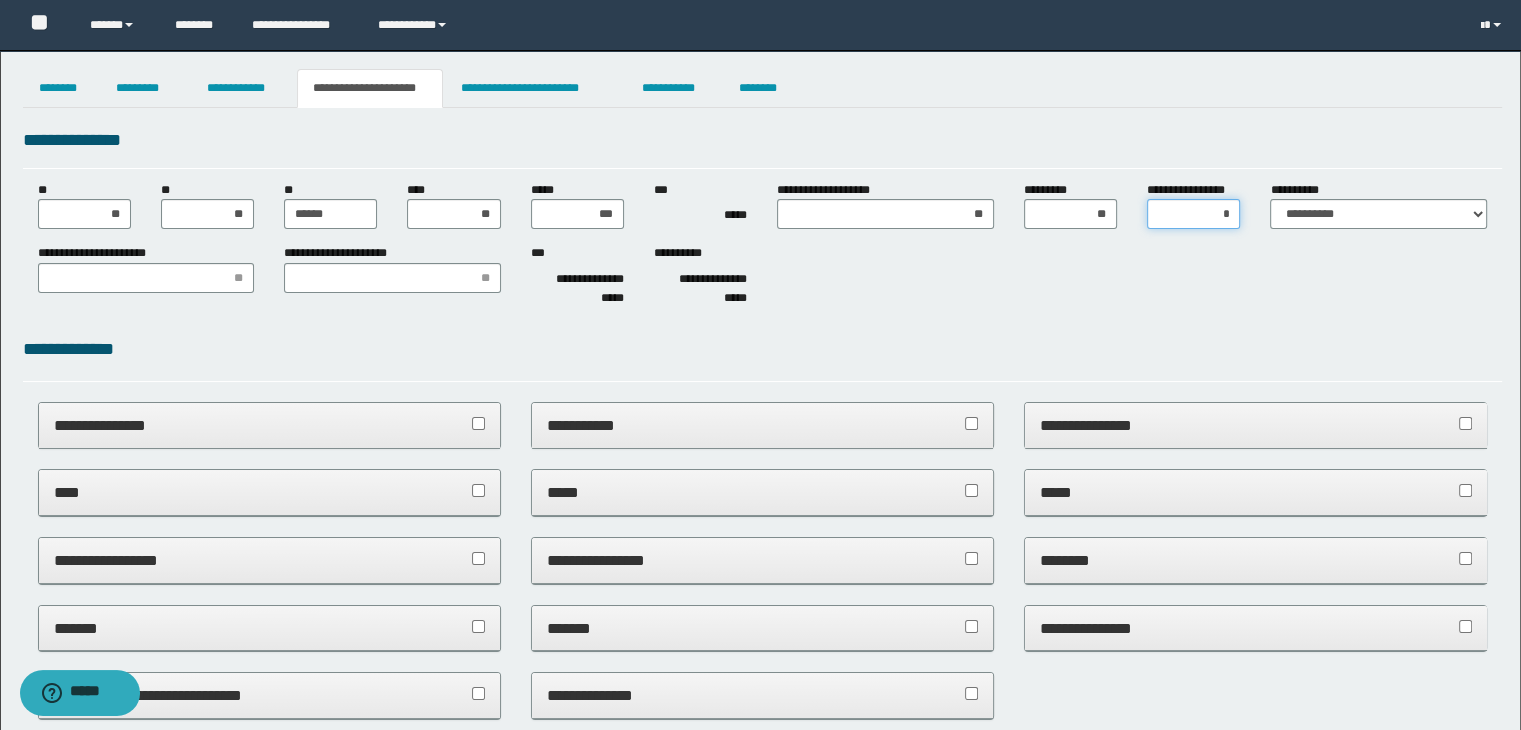type on "**" 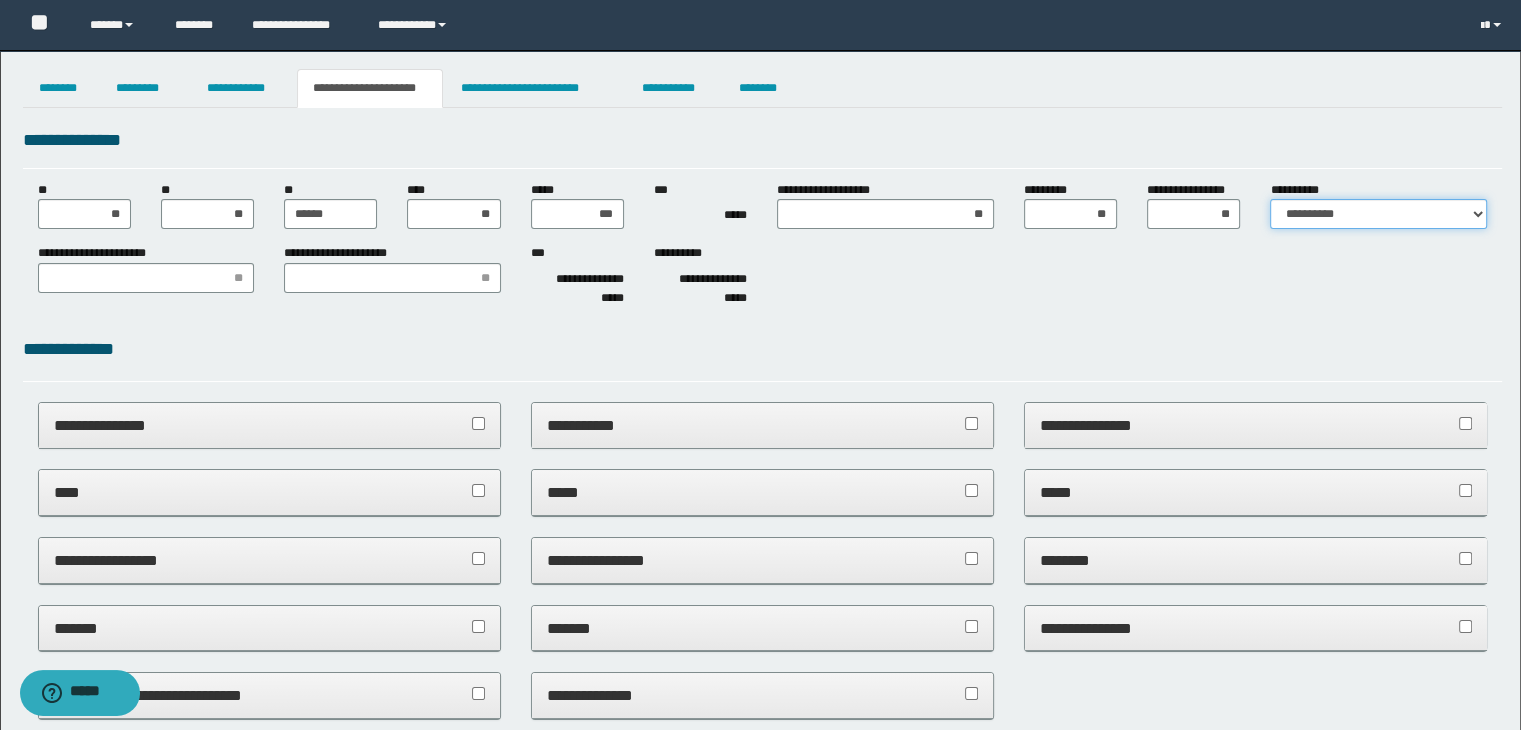 click on "**********" at bounding box center (1378, 214) 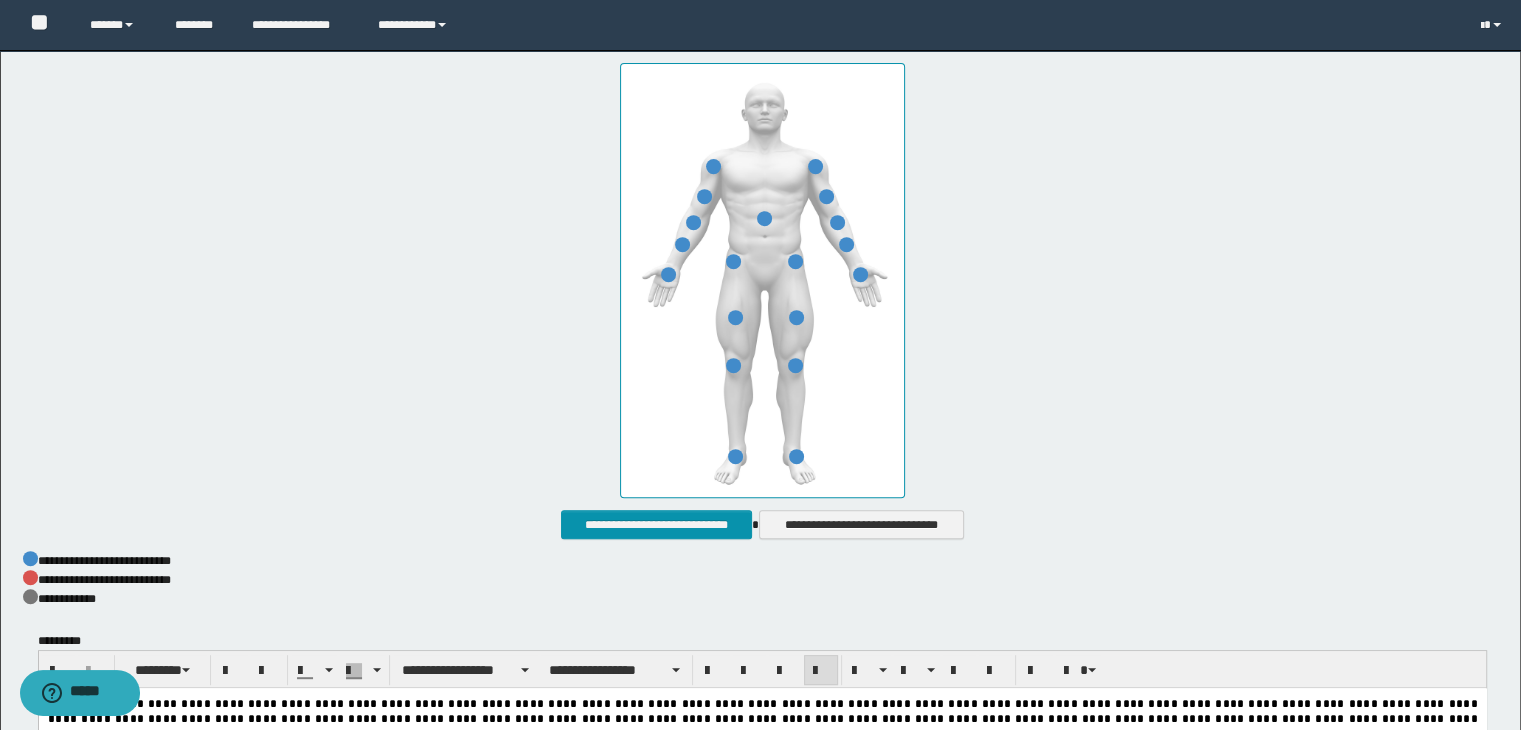 scroll, scrollTop: 0, scrollLeft: 0, axis: both 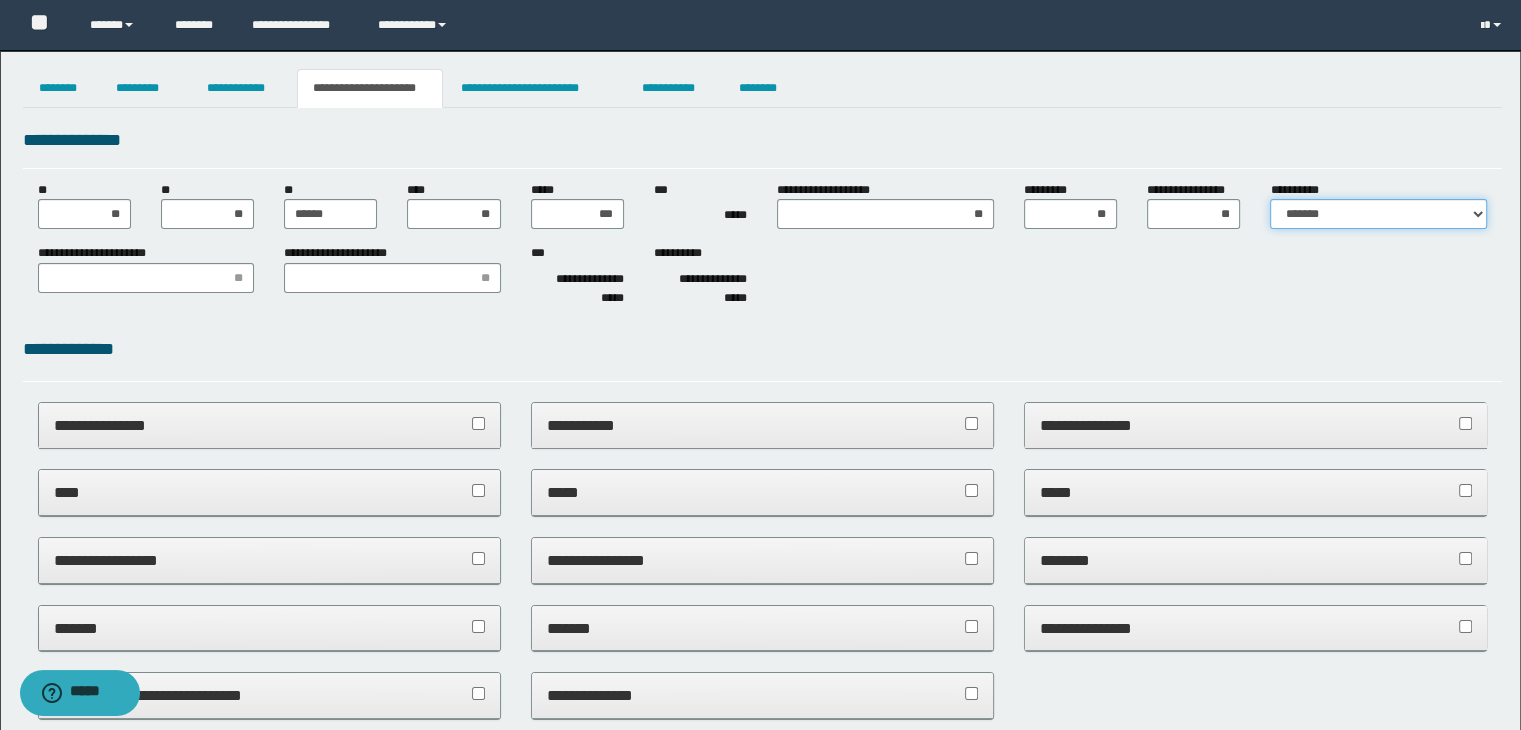 click on "**********" at bounding box center (1378, 214) 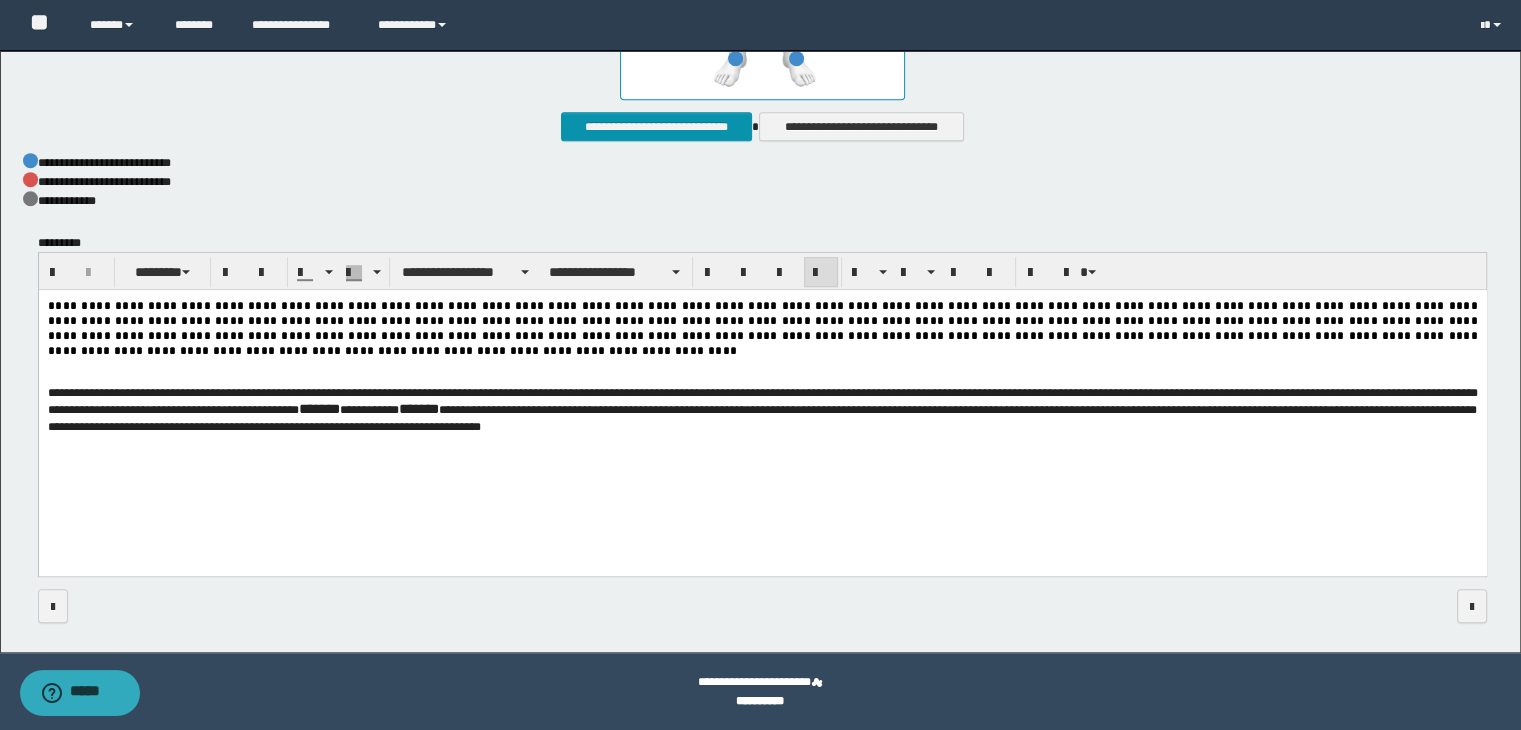 scroll, scrollTop: 0, scrollLeft: 0, axis: both 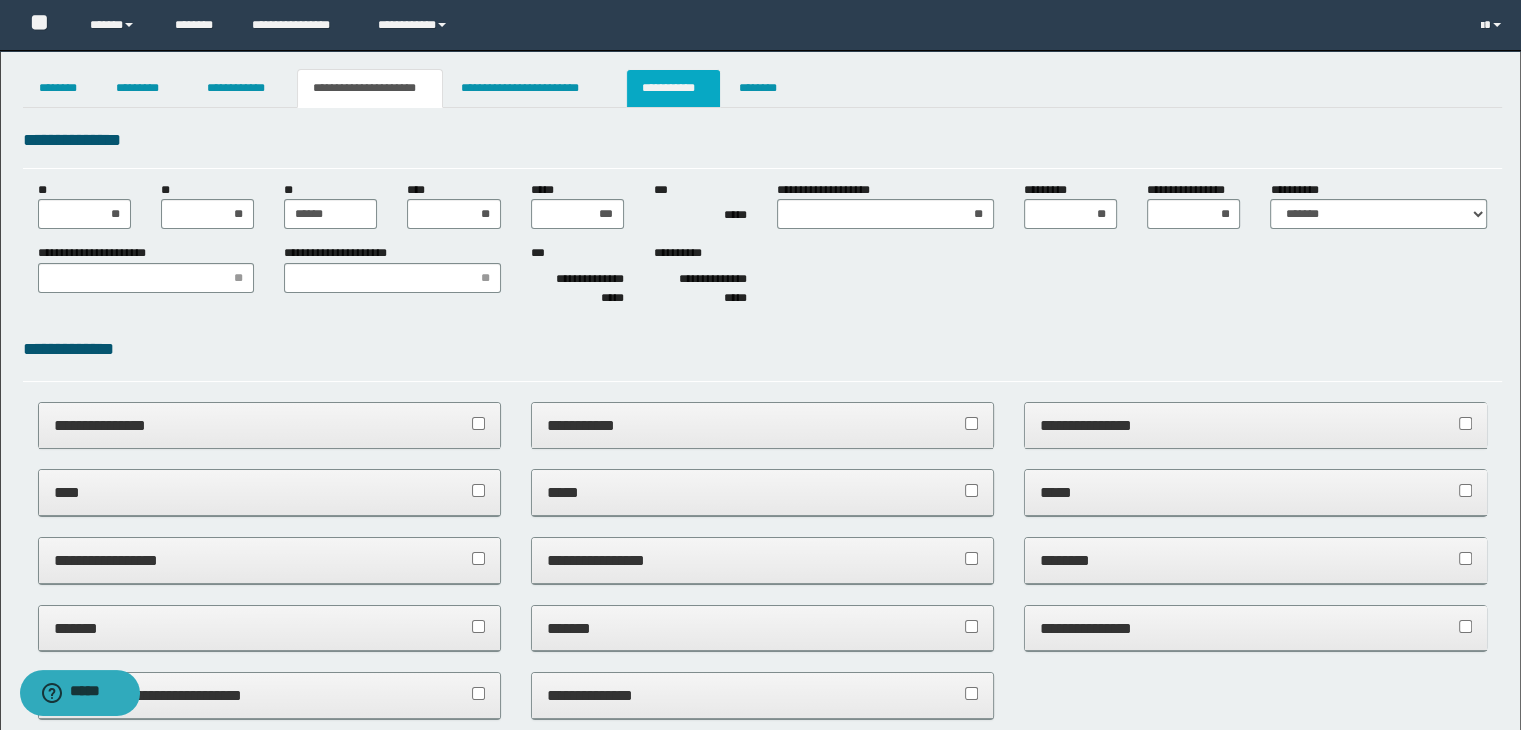 click on "**********" at bounding box center (673, 88) 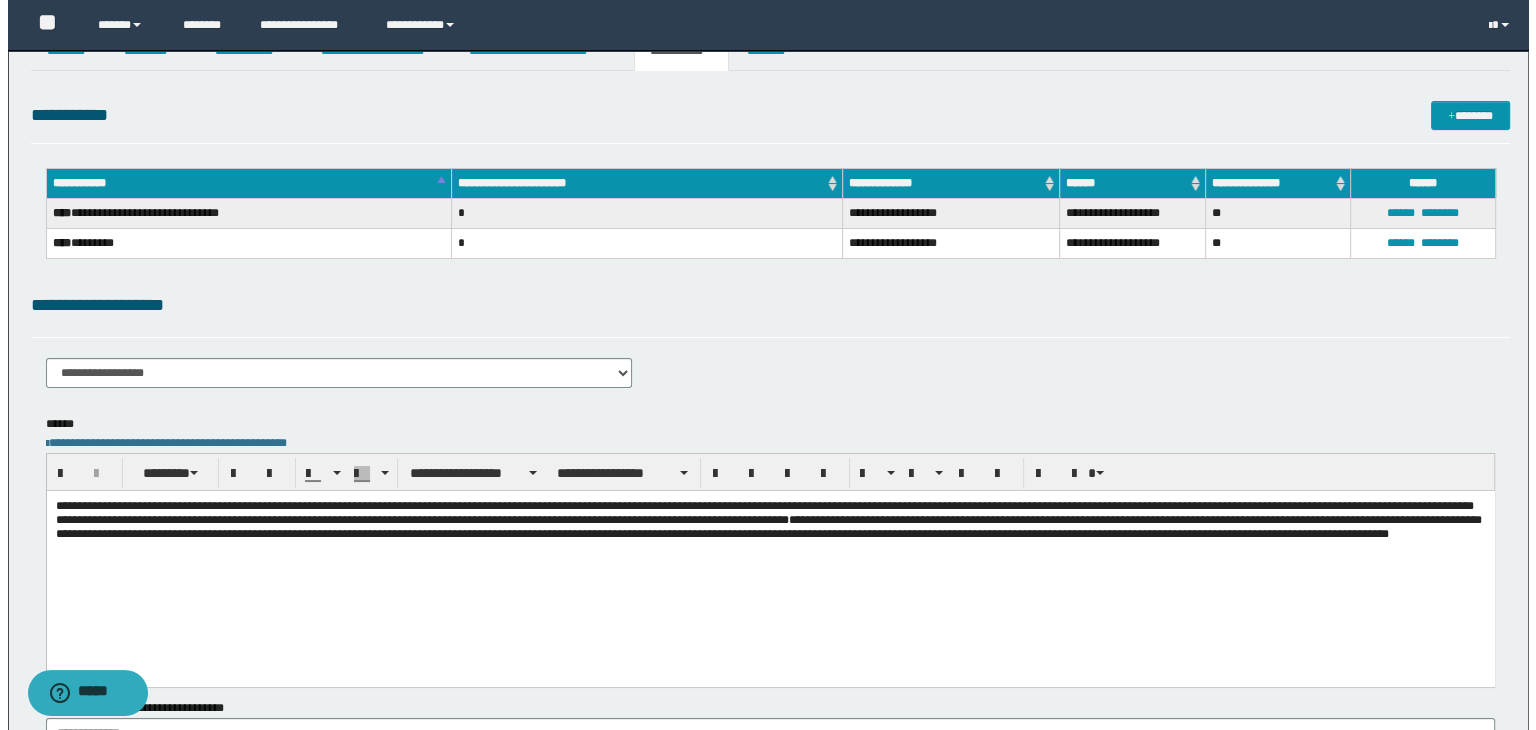 scroll, scrollTop: 0, scrollLeft: 0, axis: both 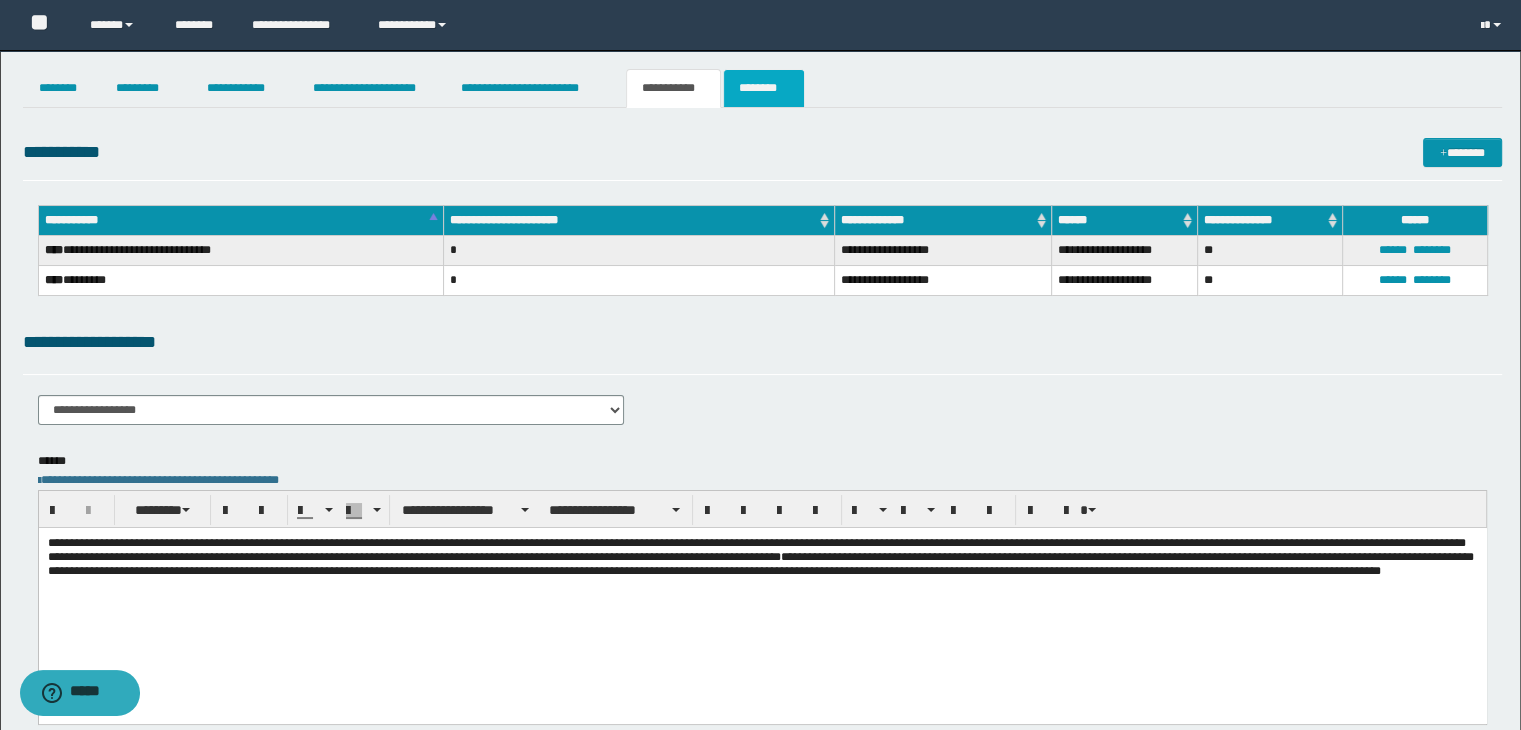 click on "********" at bounding box center [764, 88] 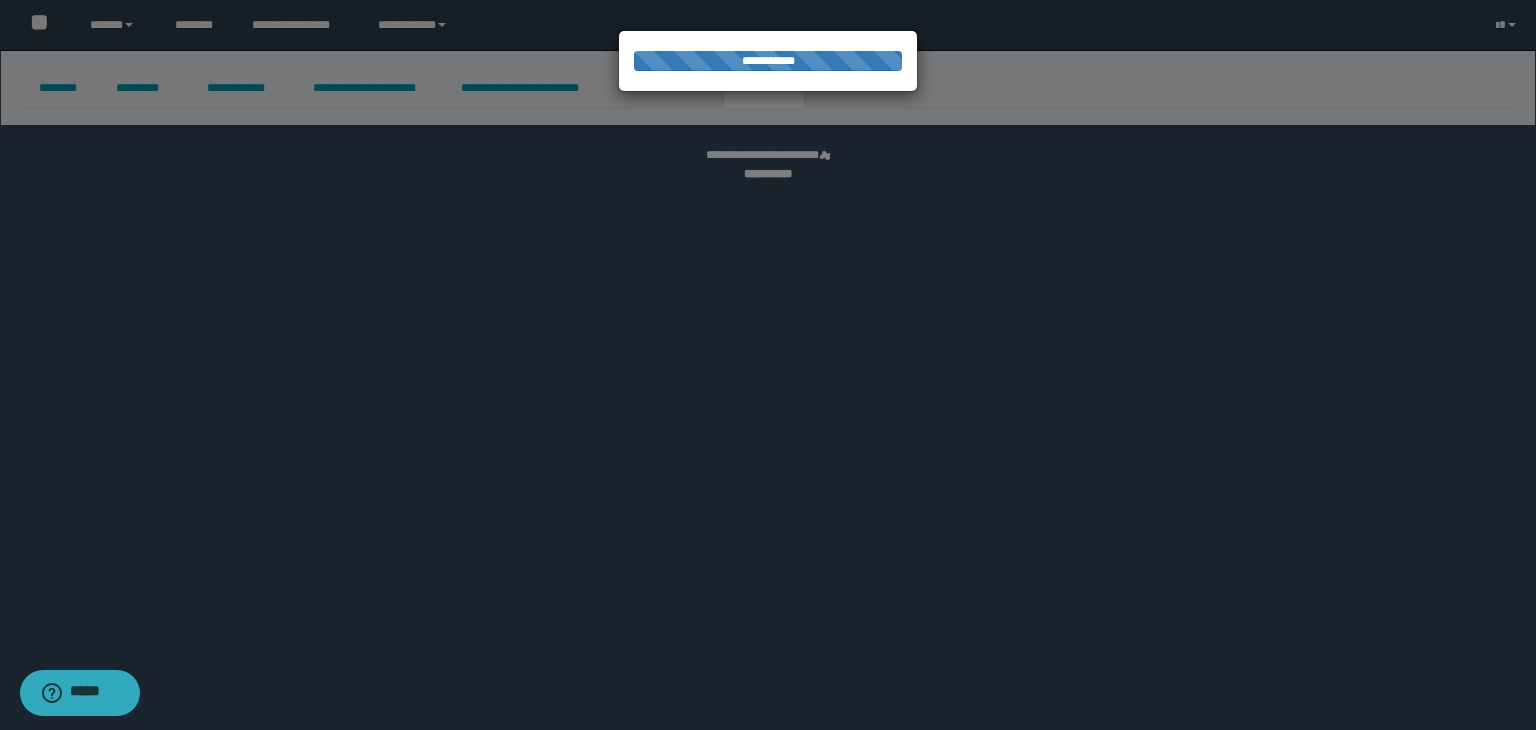 select 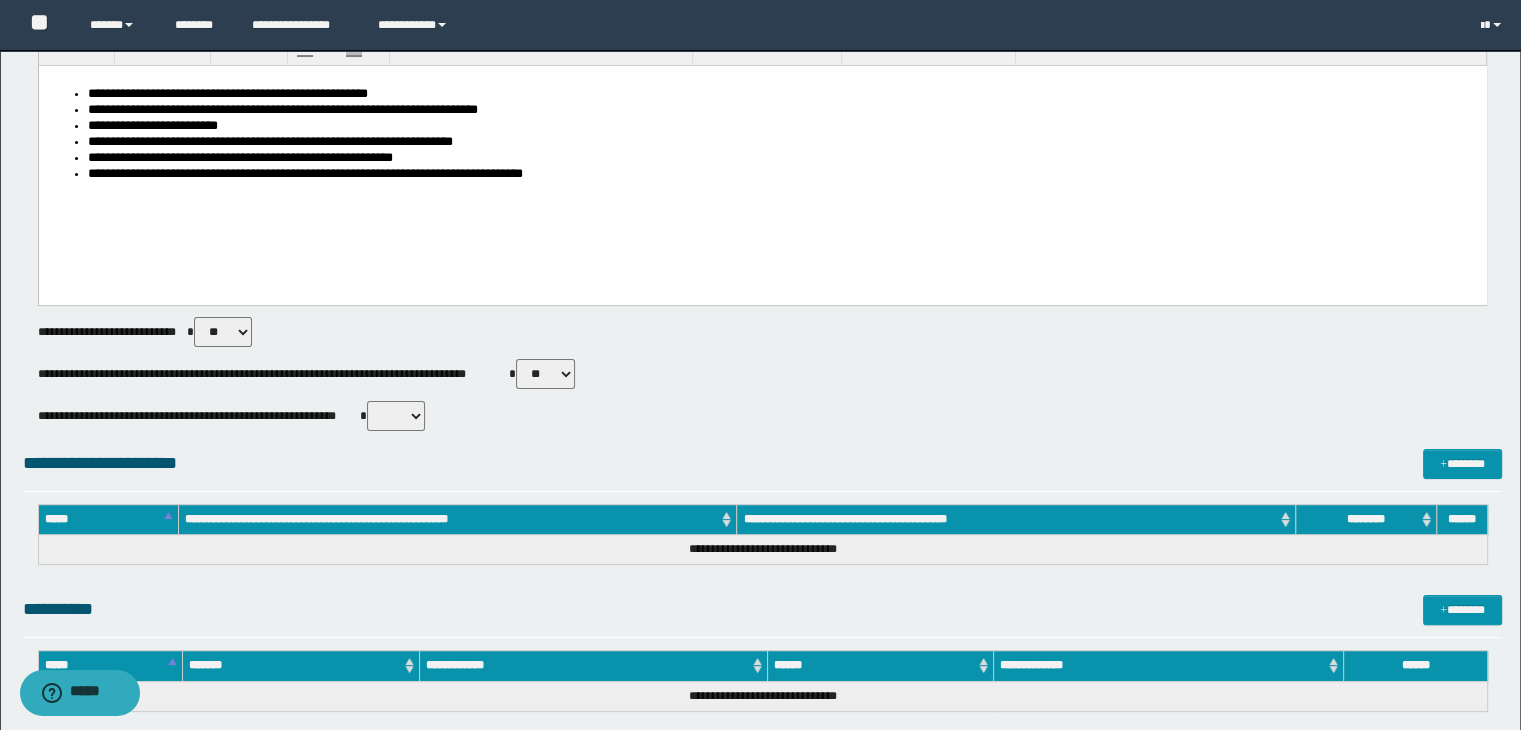 scroll, scrollTop: 600, scrollLeft: 0, axis: vertical 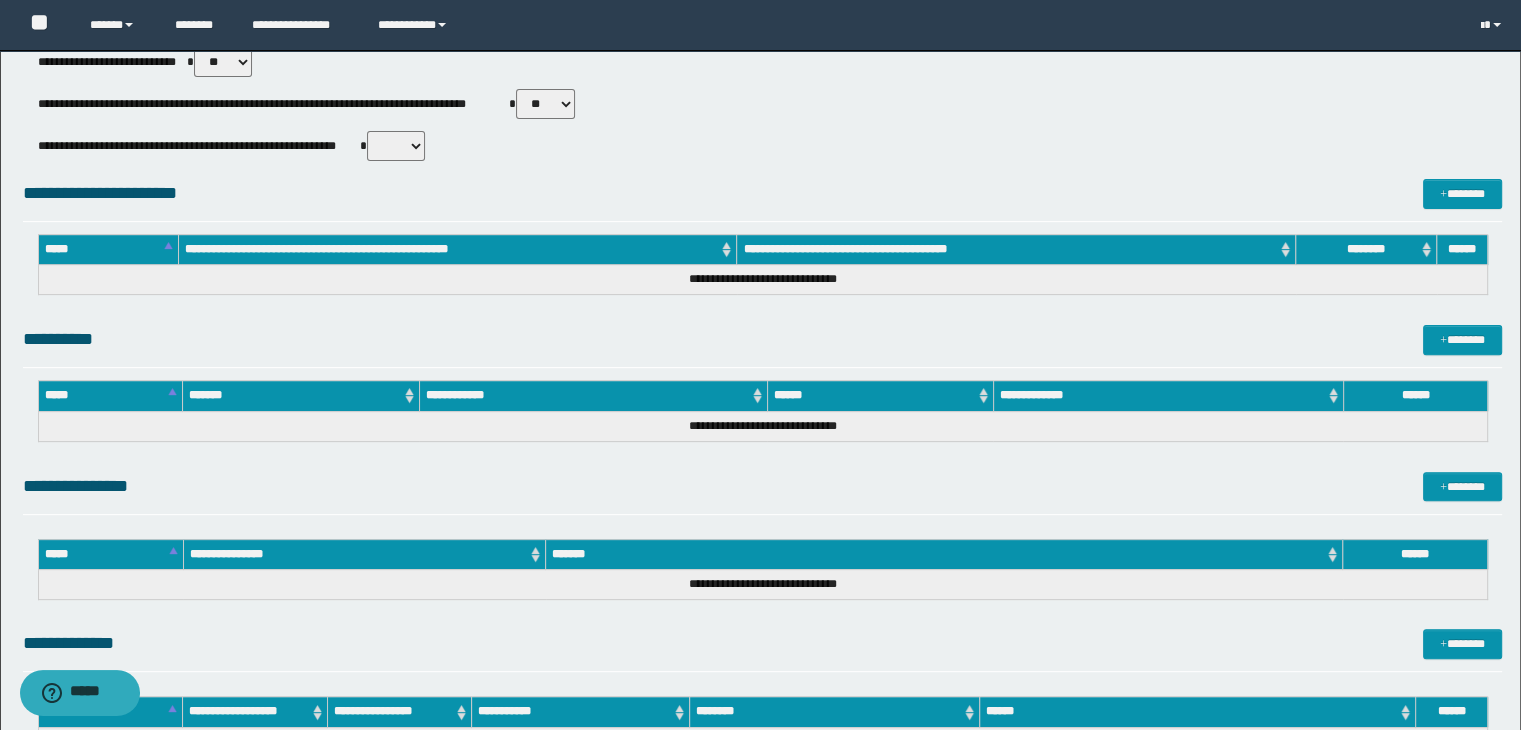 click on "**
**" at bounding box center (545, 104) 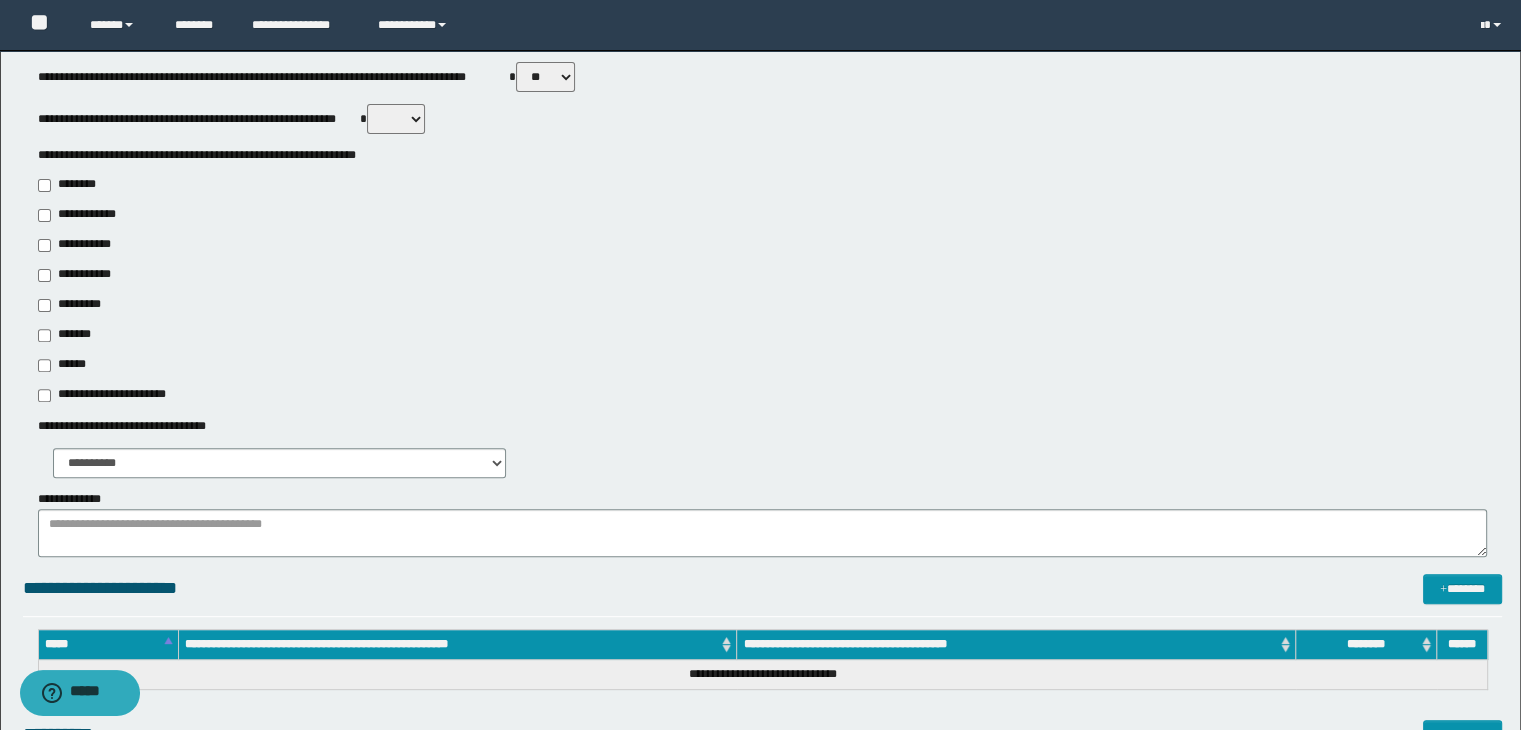 scroll, scrollTop: 600, scrollLeft: 0, axis: vertical 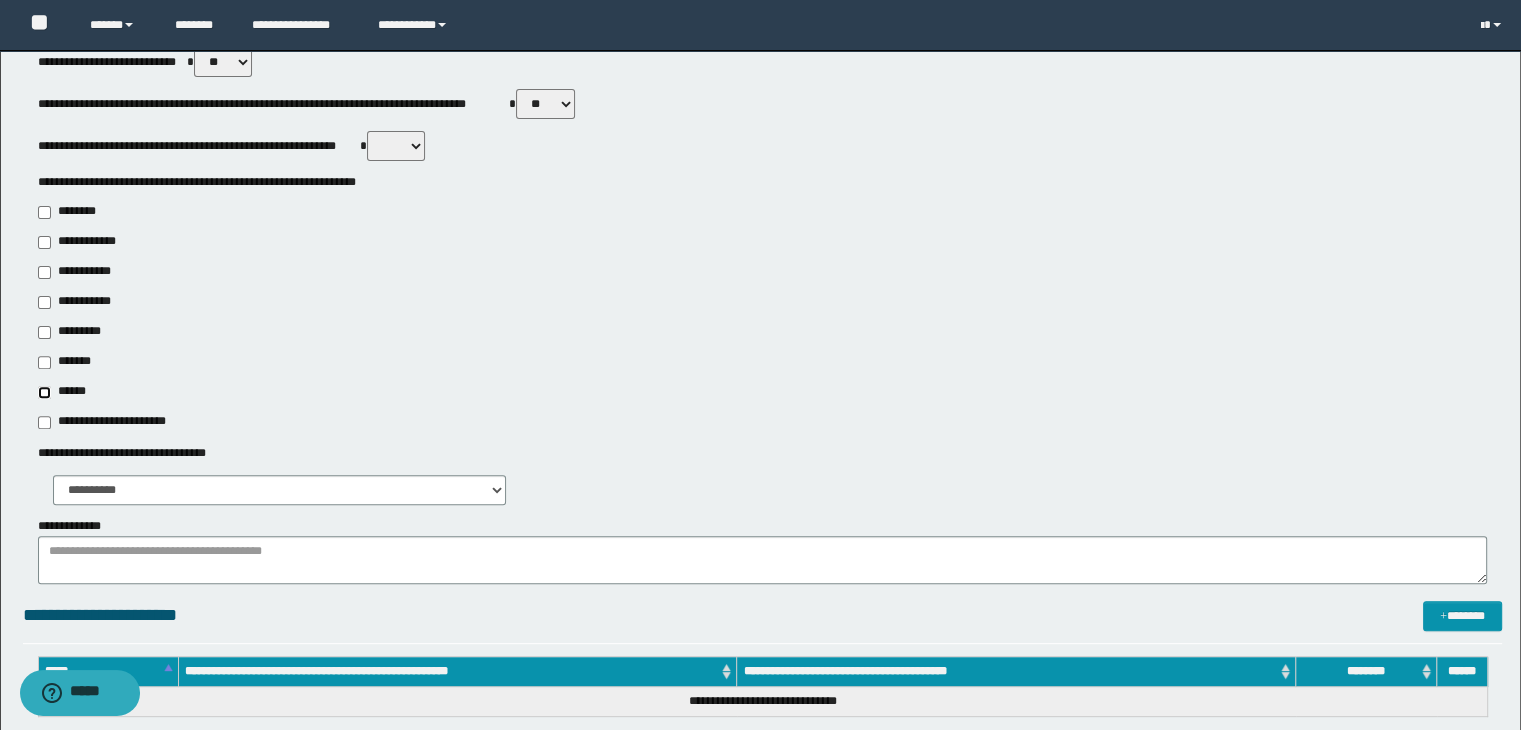 type on "******" 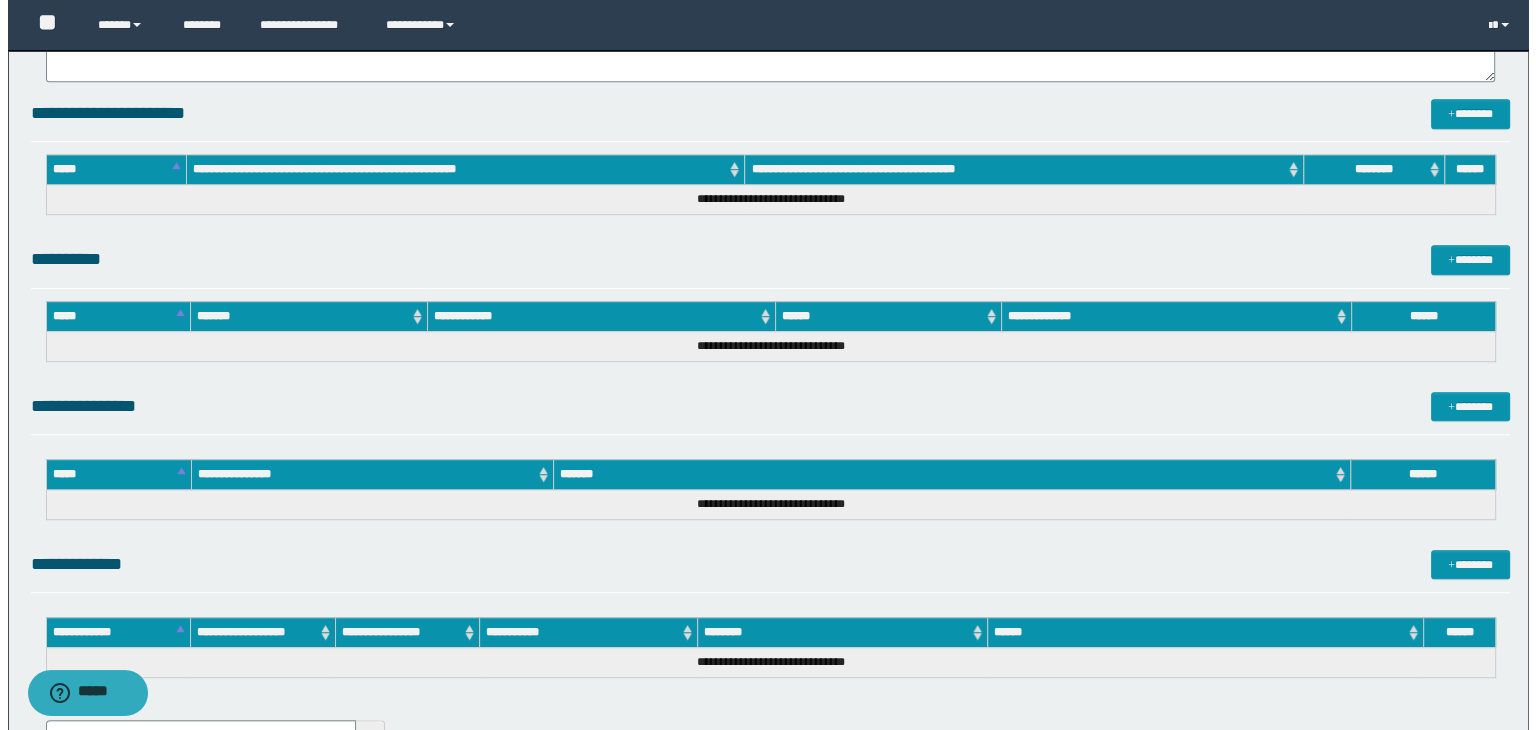 scroll, scrollTop: 1316, scrollLeft: 0, axis: vertical 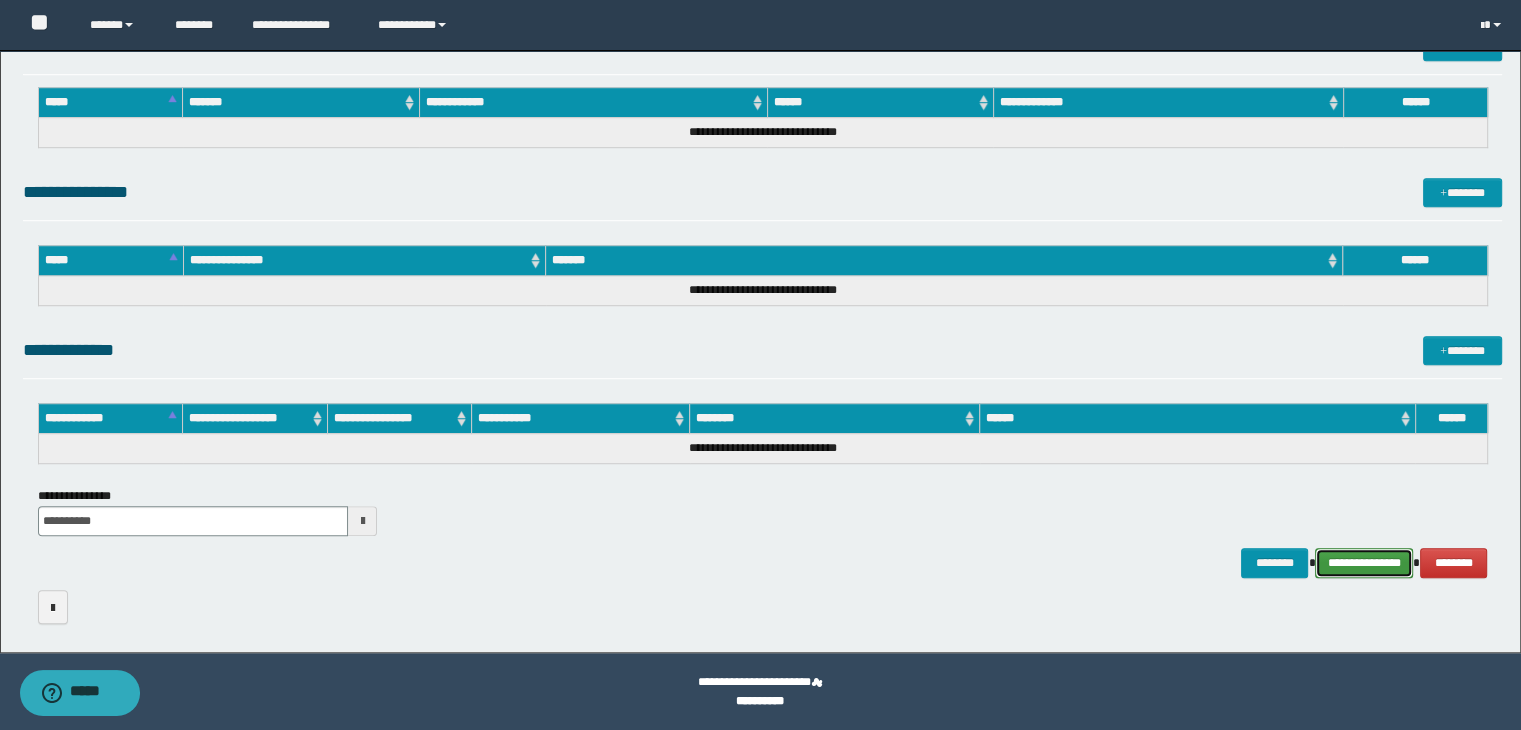 click on "**********" at bounding box center [1364, 563] 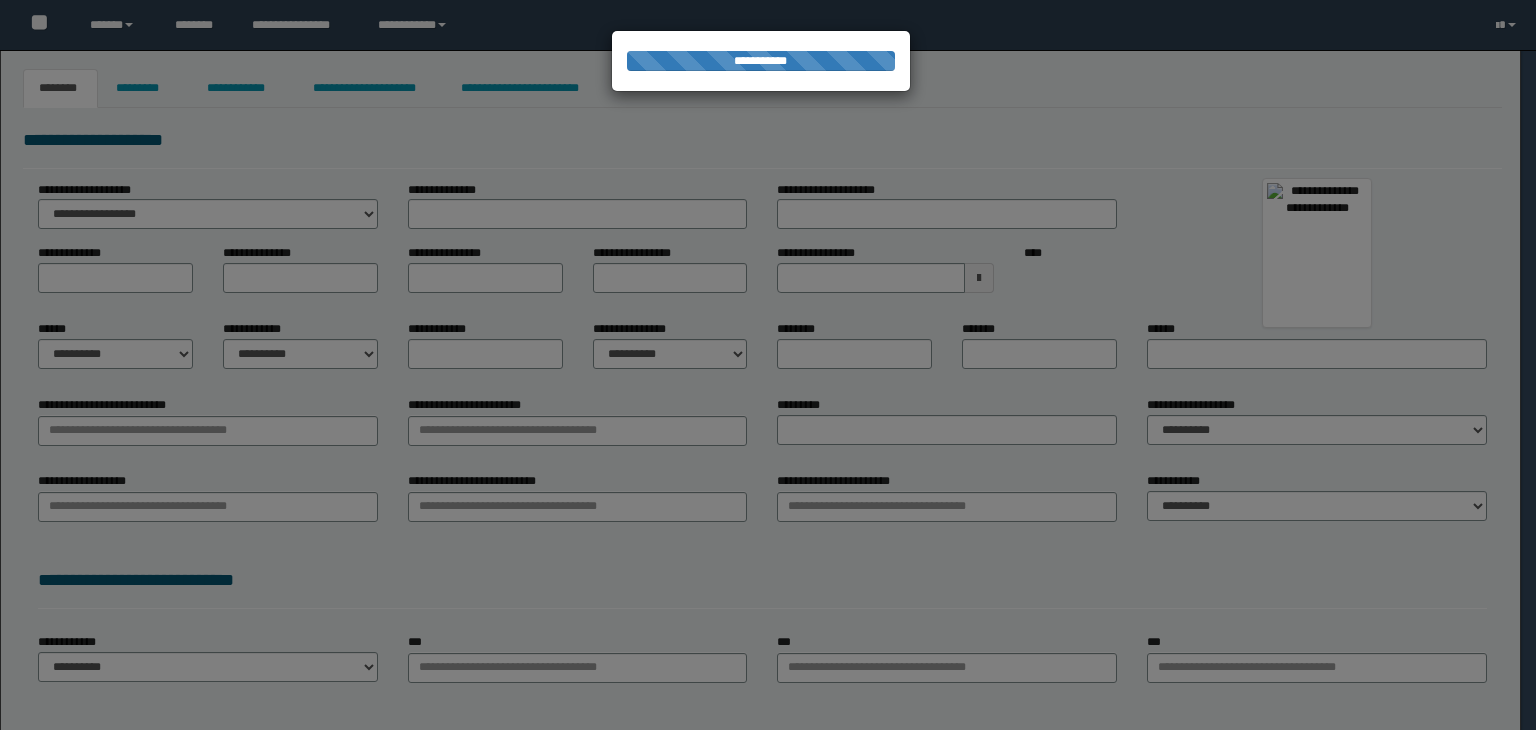 type on "*********" 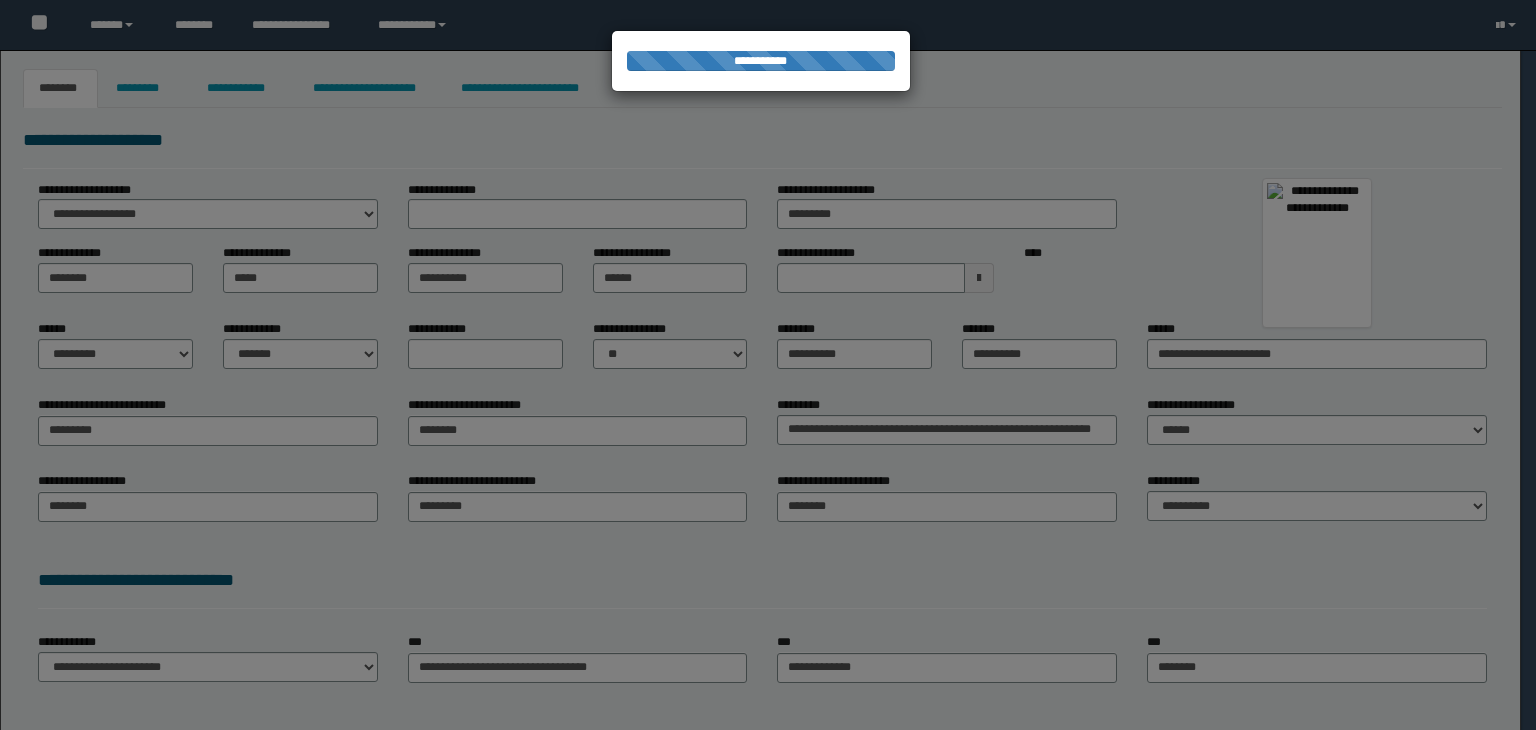 scroll, scrollTop: 0, scrollLeft: 0, axis: both 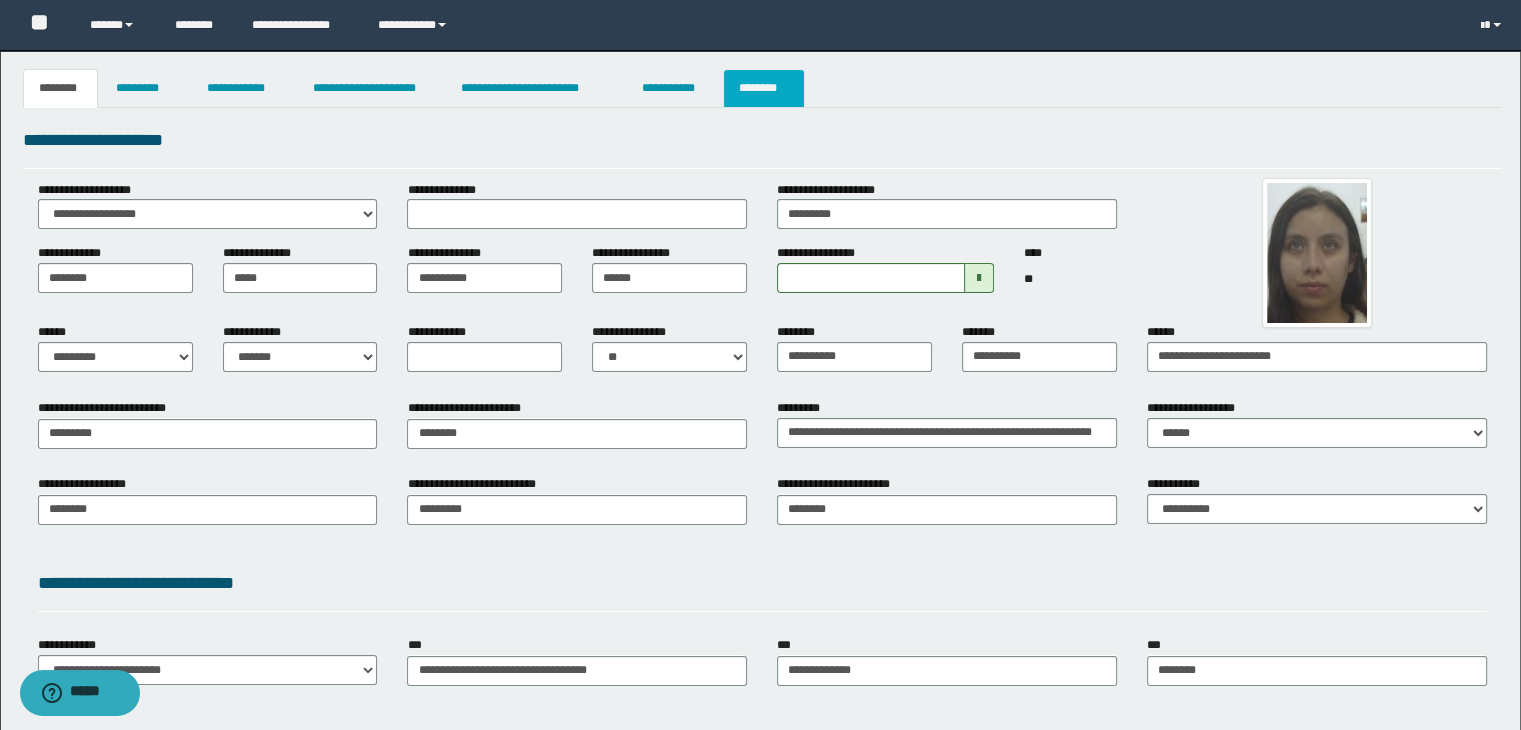 click on "********" at bounding box center [764, 88] 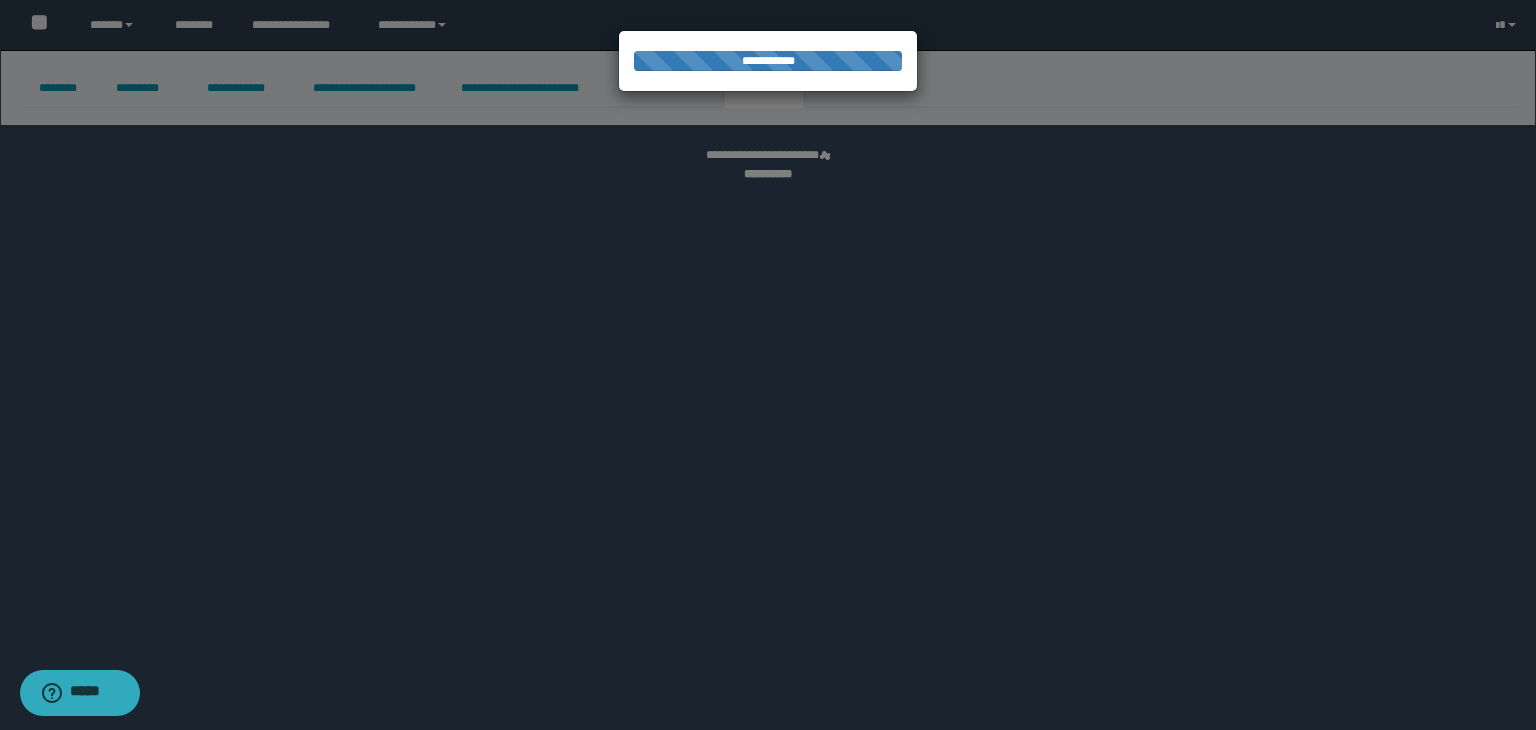 select on "****" 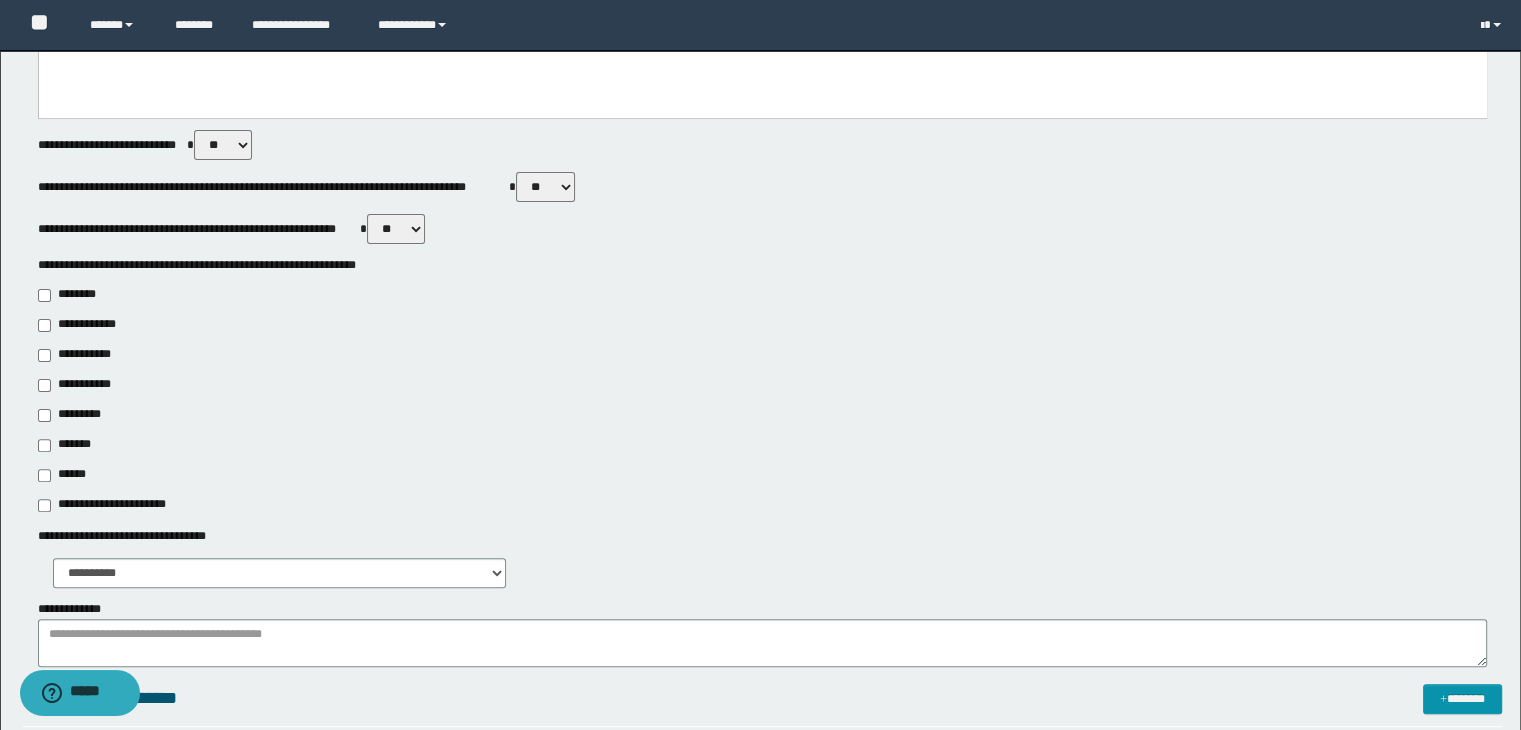 scroll, scrollTop: 600, scrollLeft: 0, axis: vertical 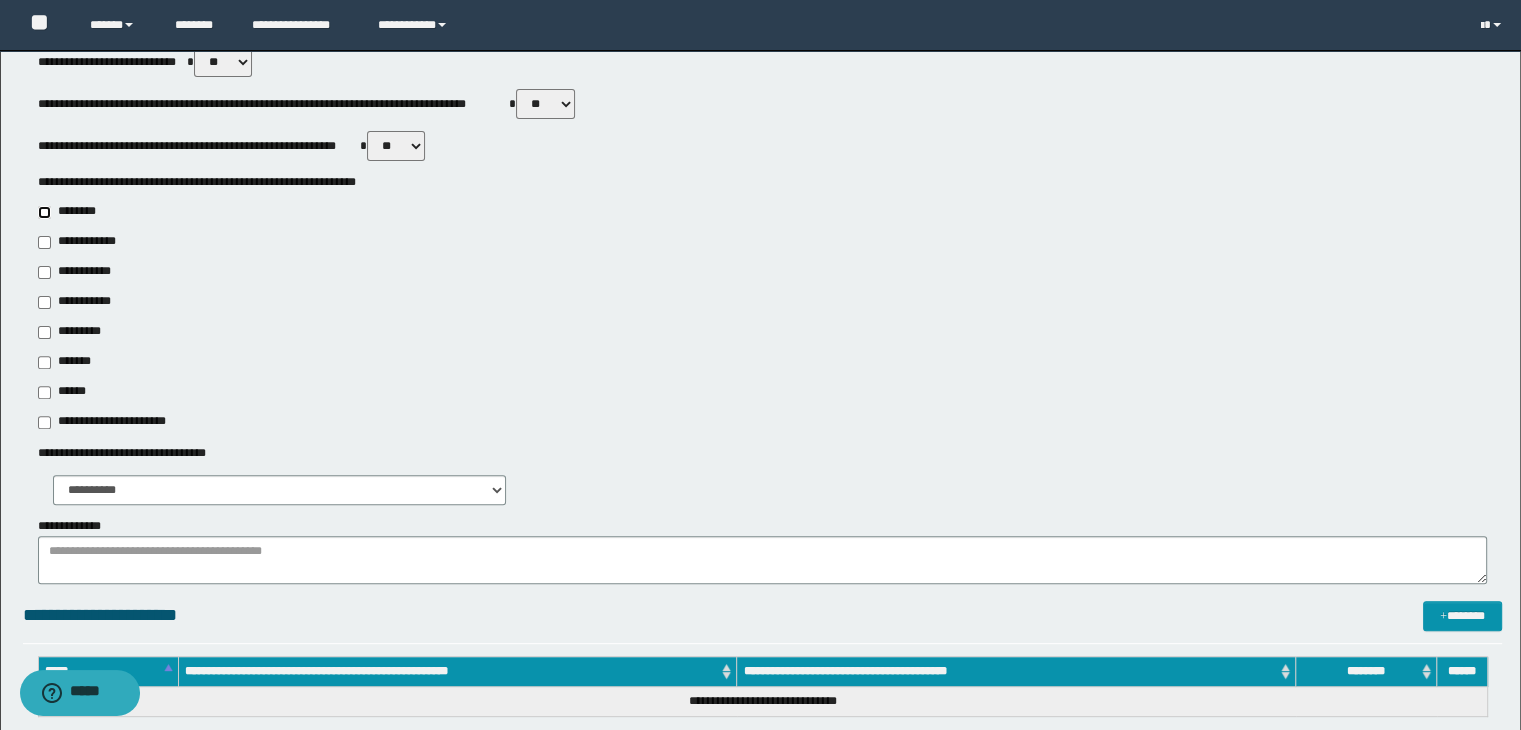 type on "**********" 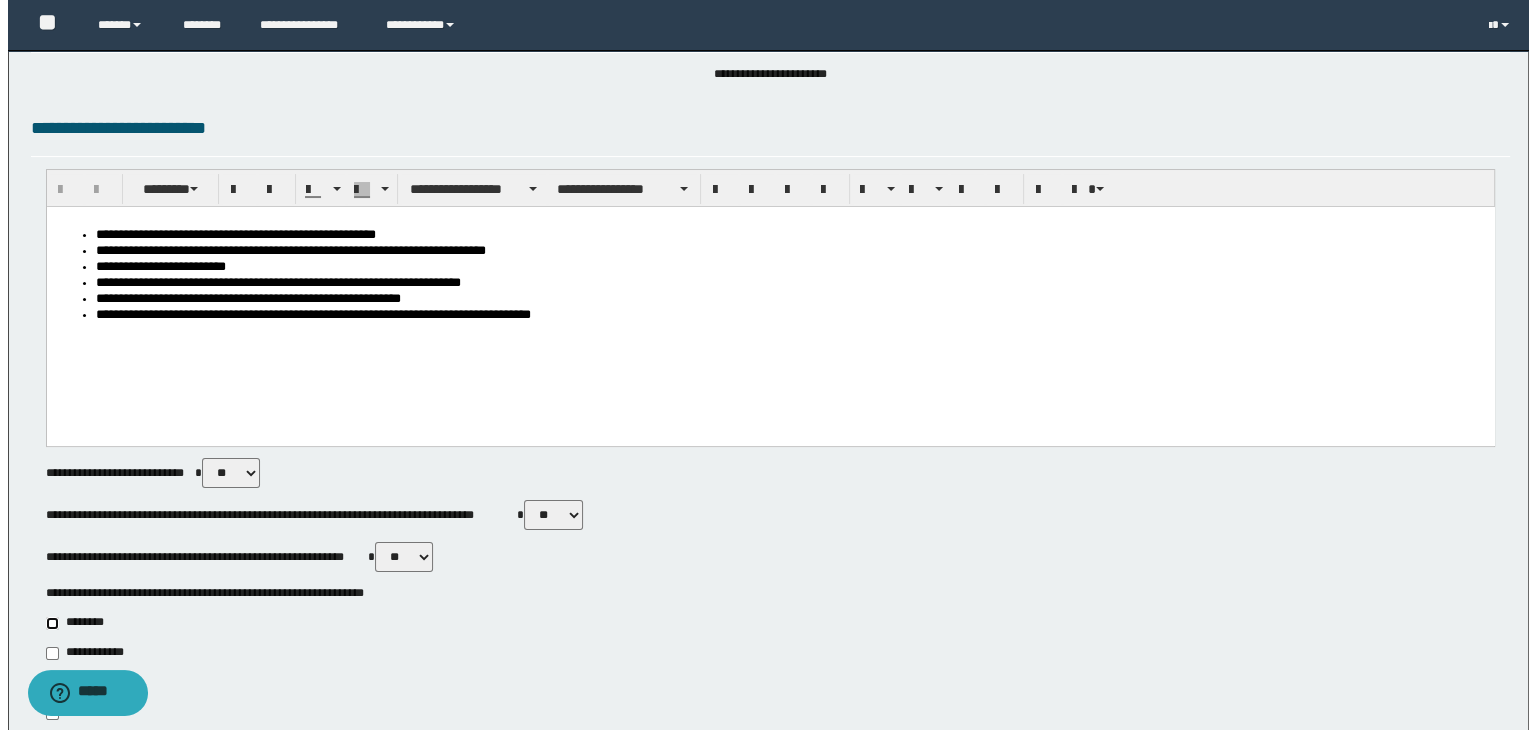 scroll, scrollTop: 0, scrollLeft: 0, axis: both 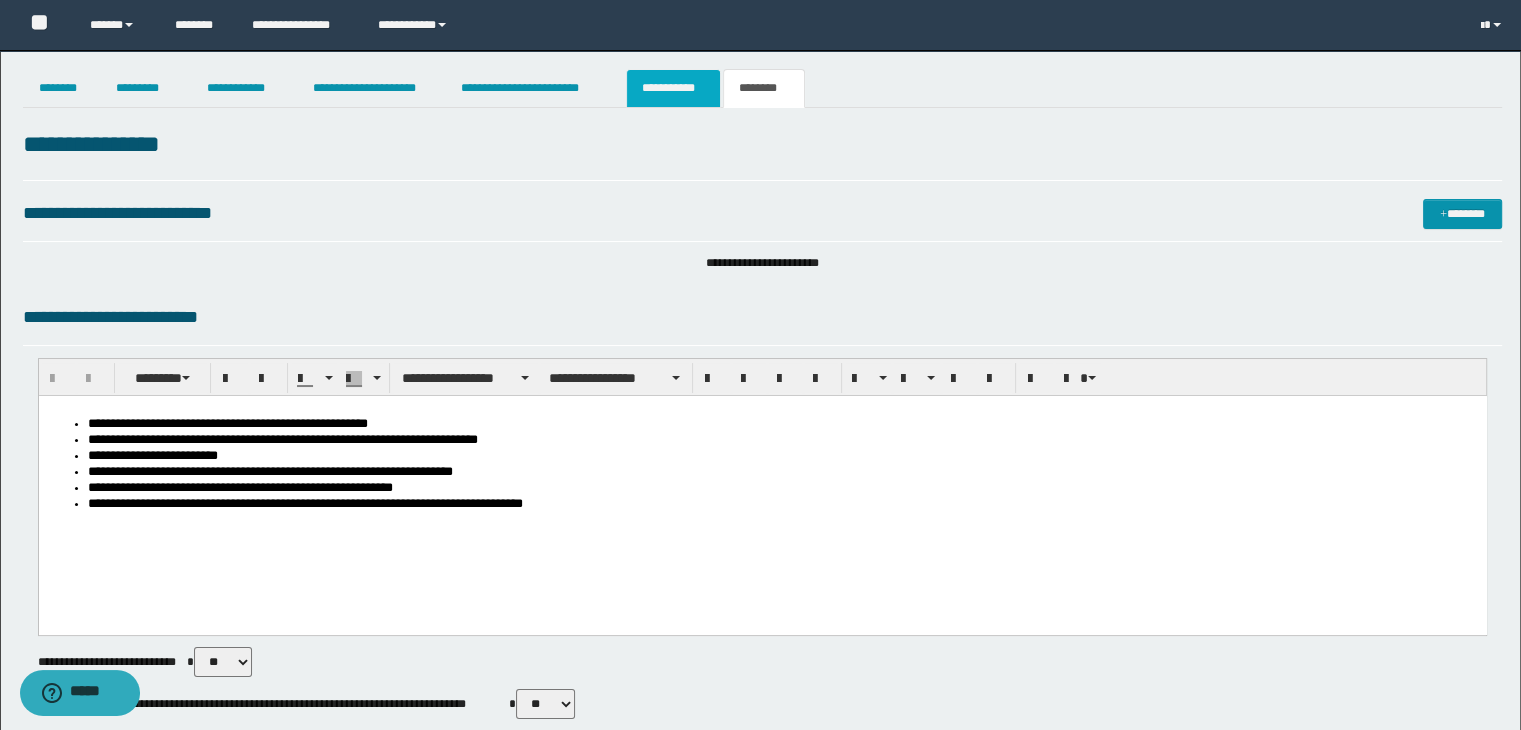 click on "**********" at bounding box center (673, 88) 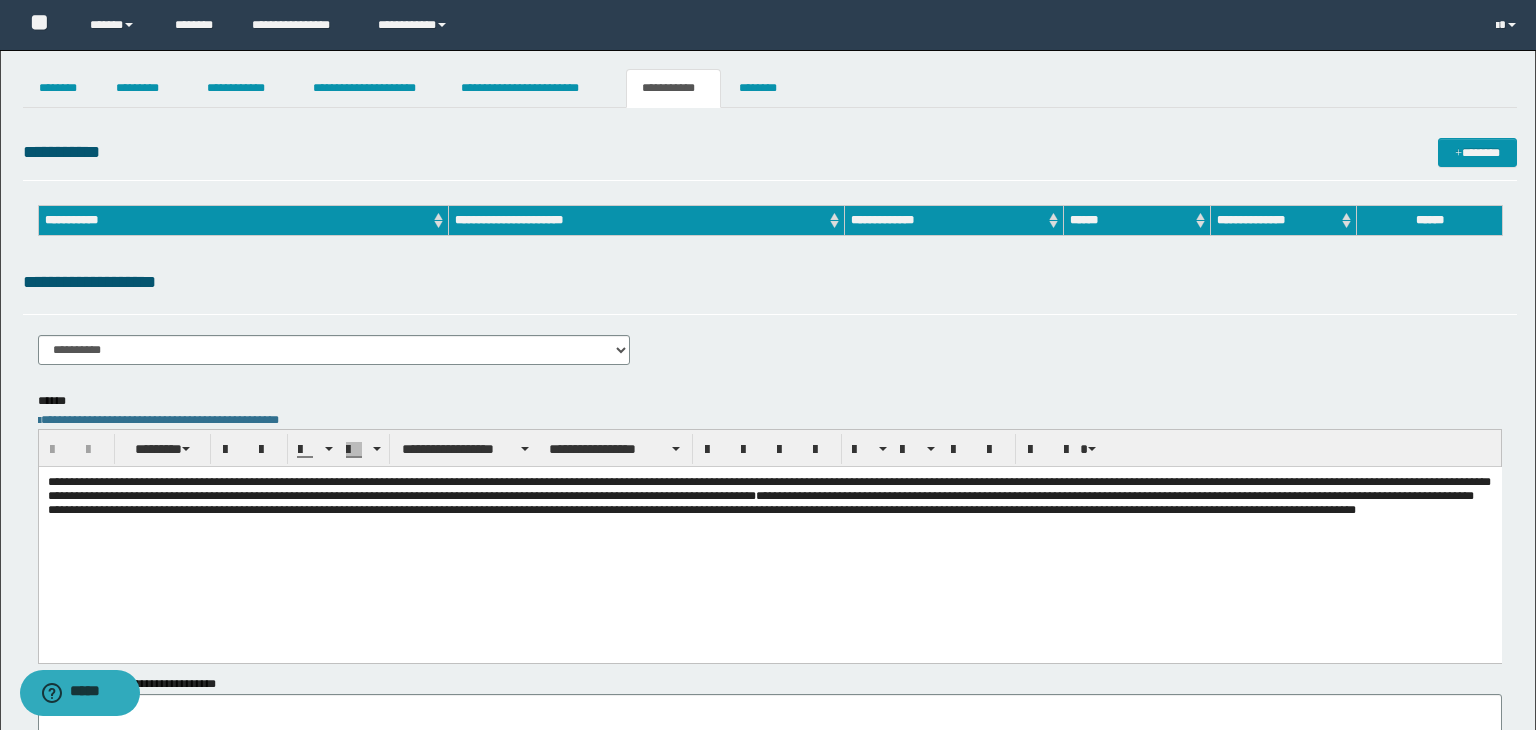 scroll, scrollTop: 0, scrollLeft: 0, axis: both 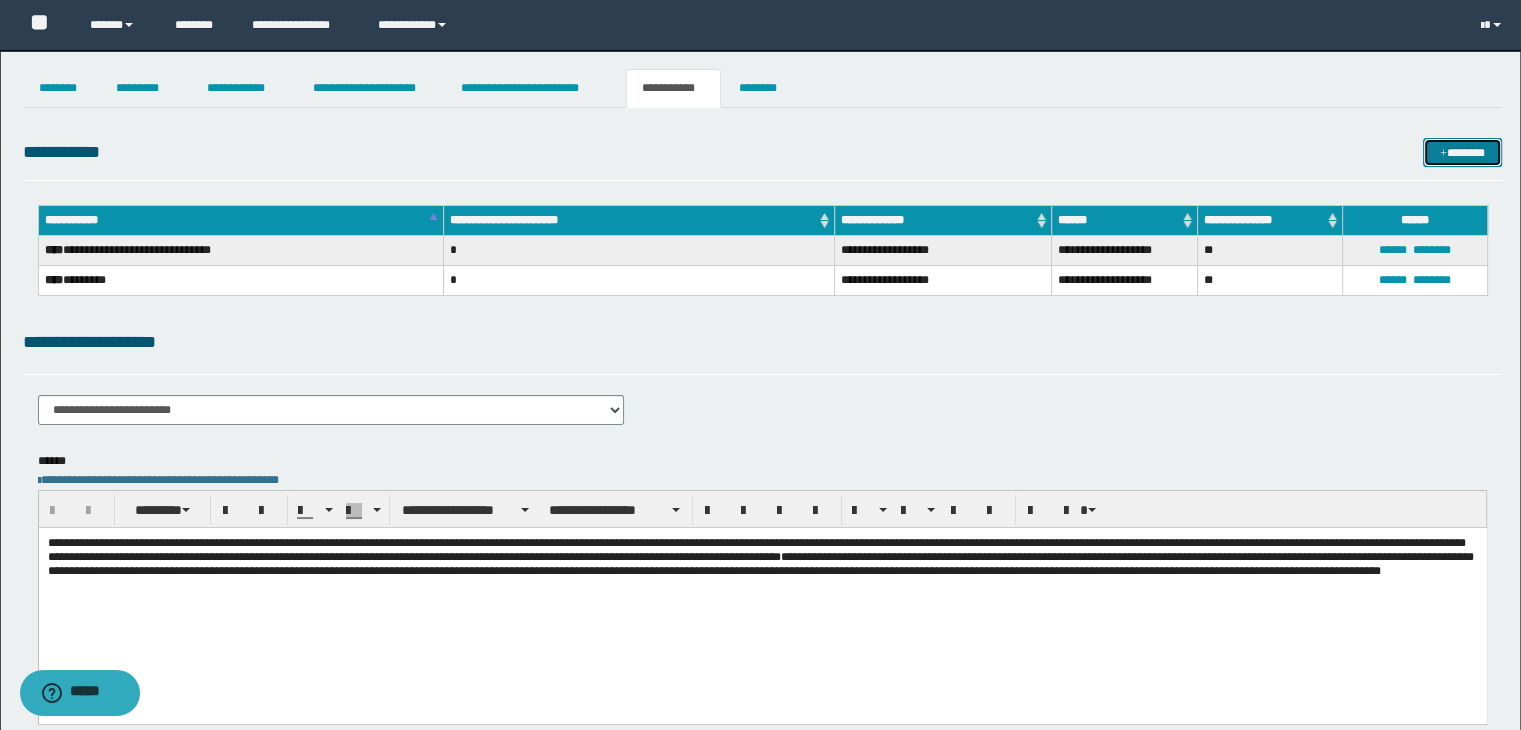 click at bounding box center [1443, 154] 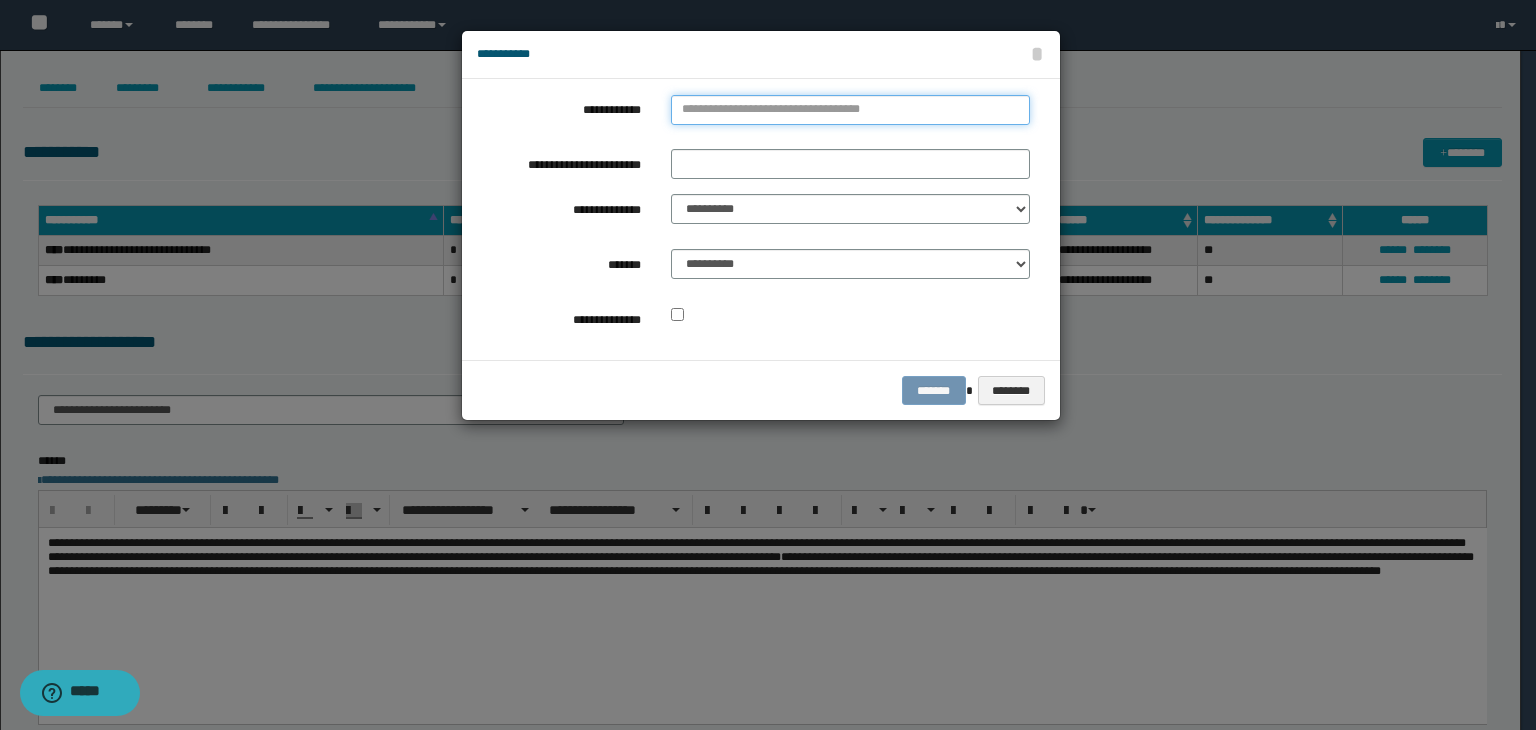 click on "**********" at bounding box center (850, 110) 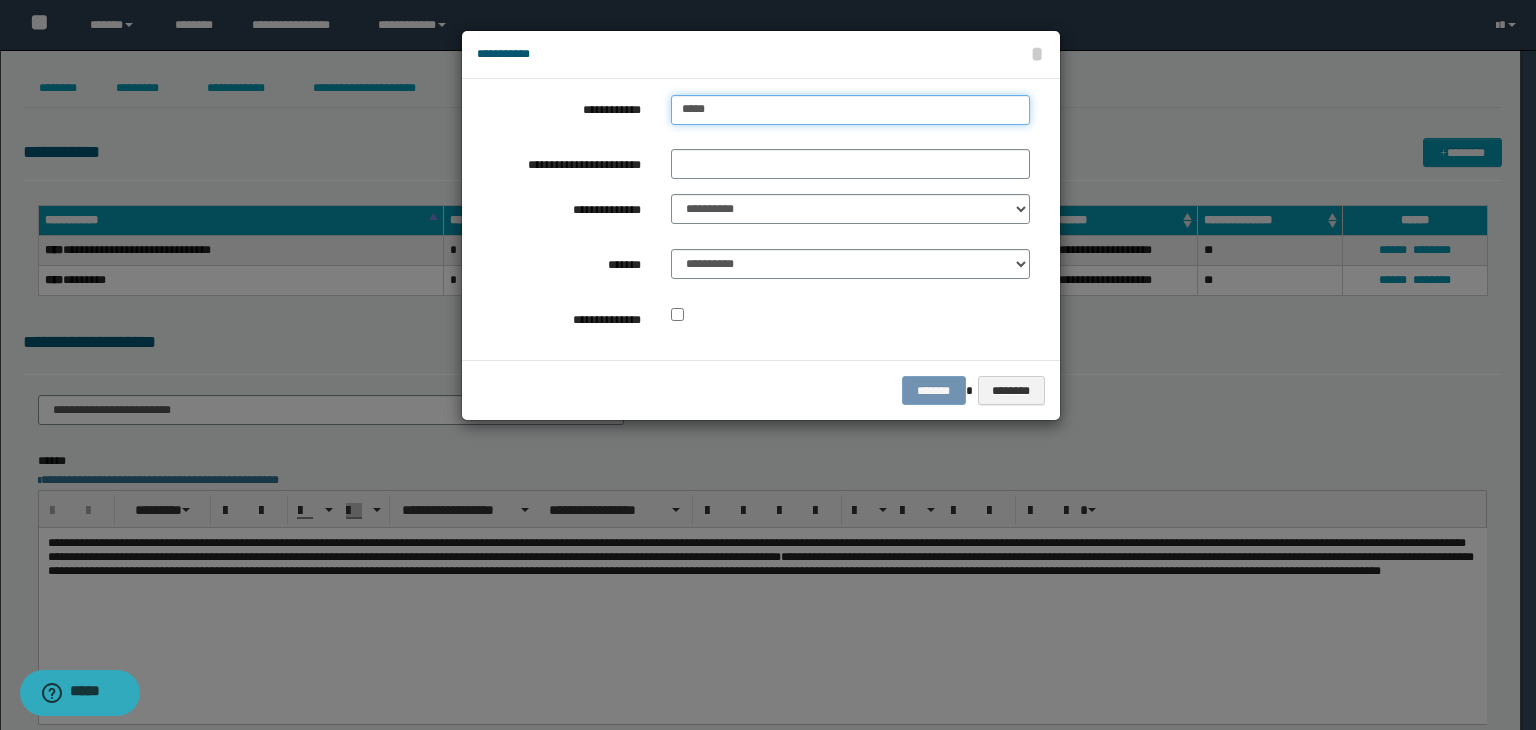 type on "******" 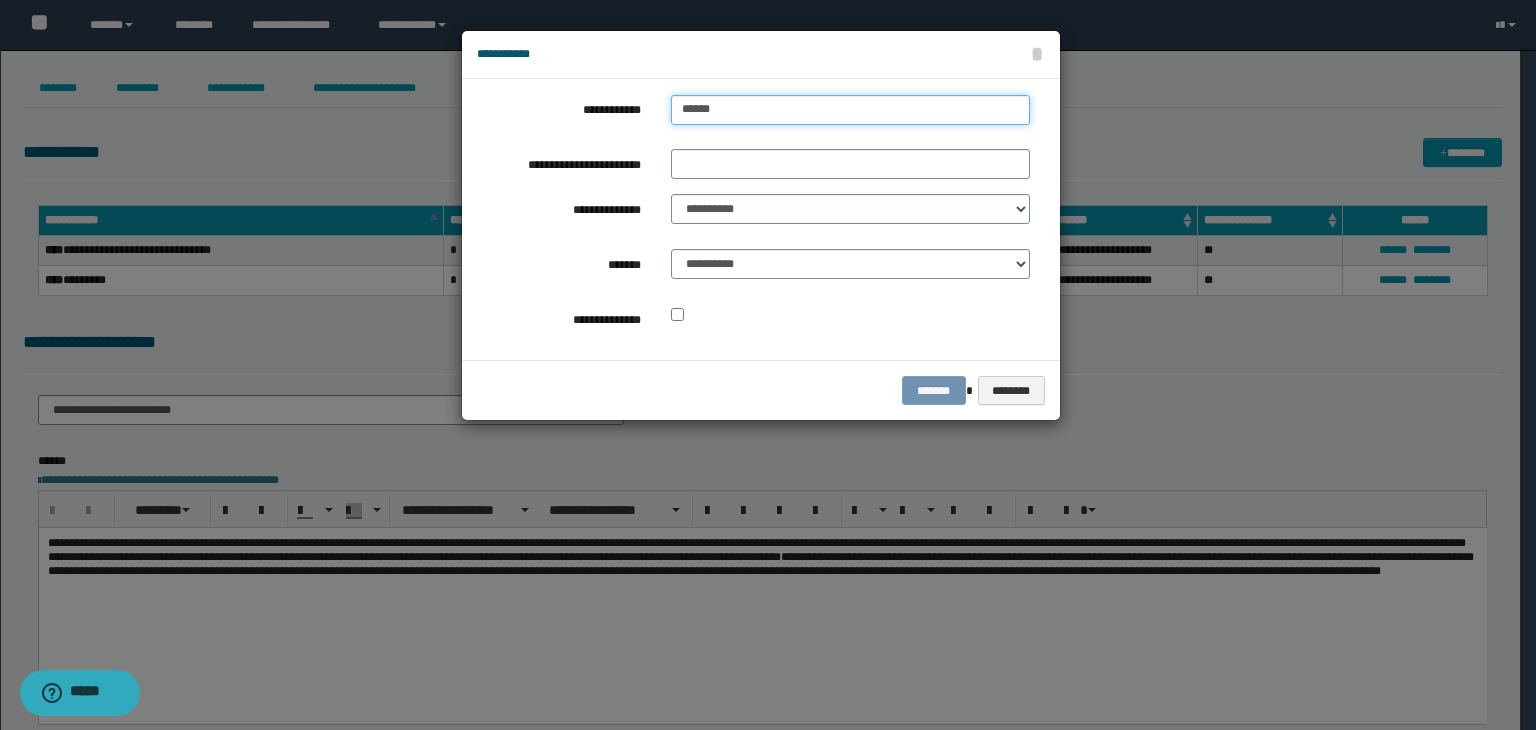 type on "******" 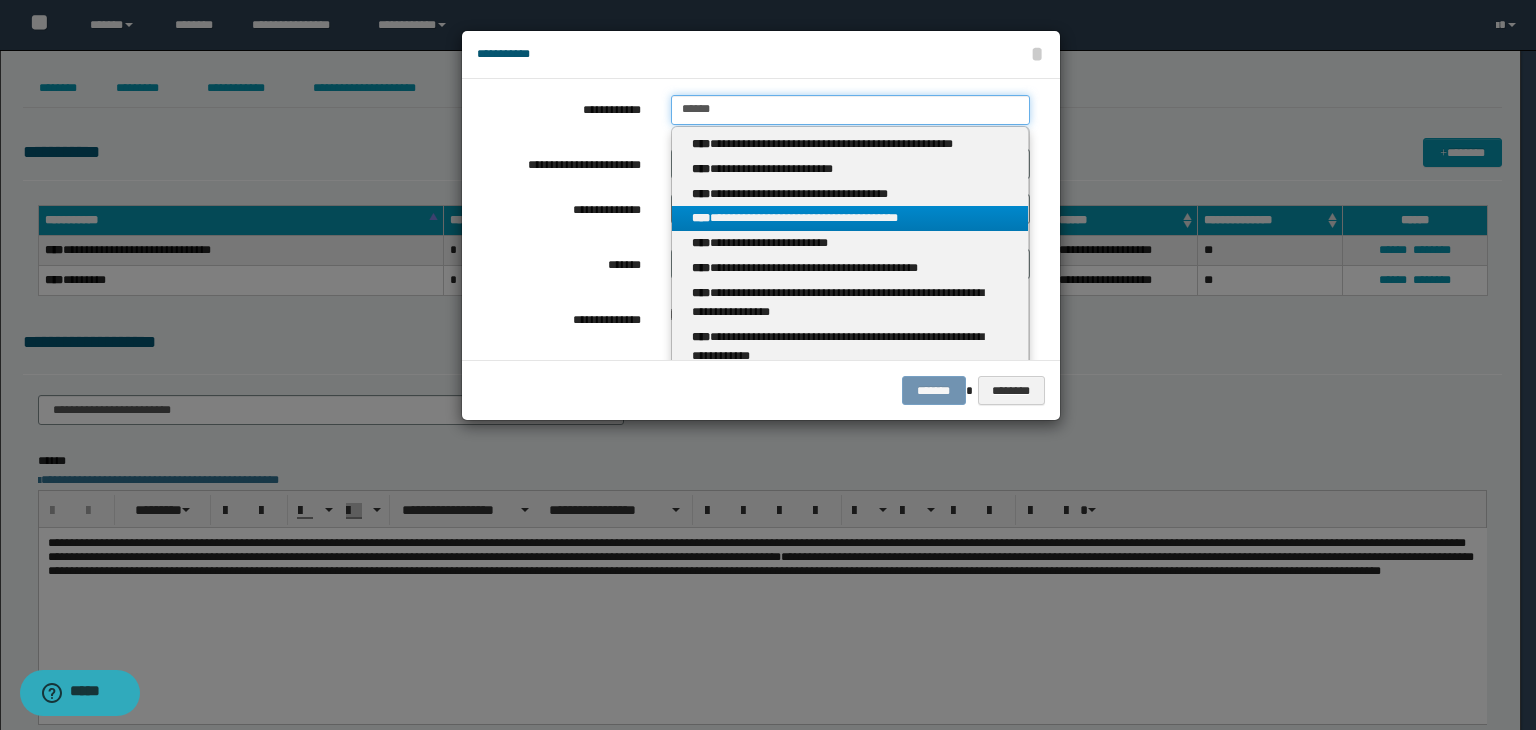 type on "******" 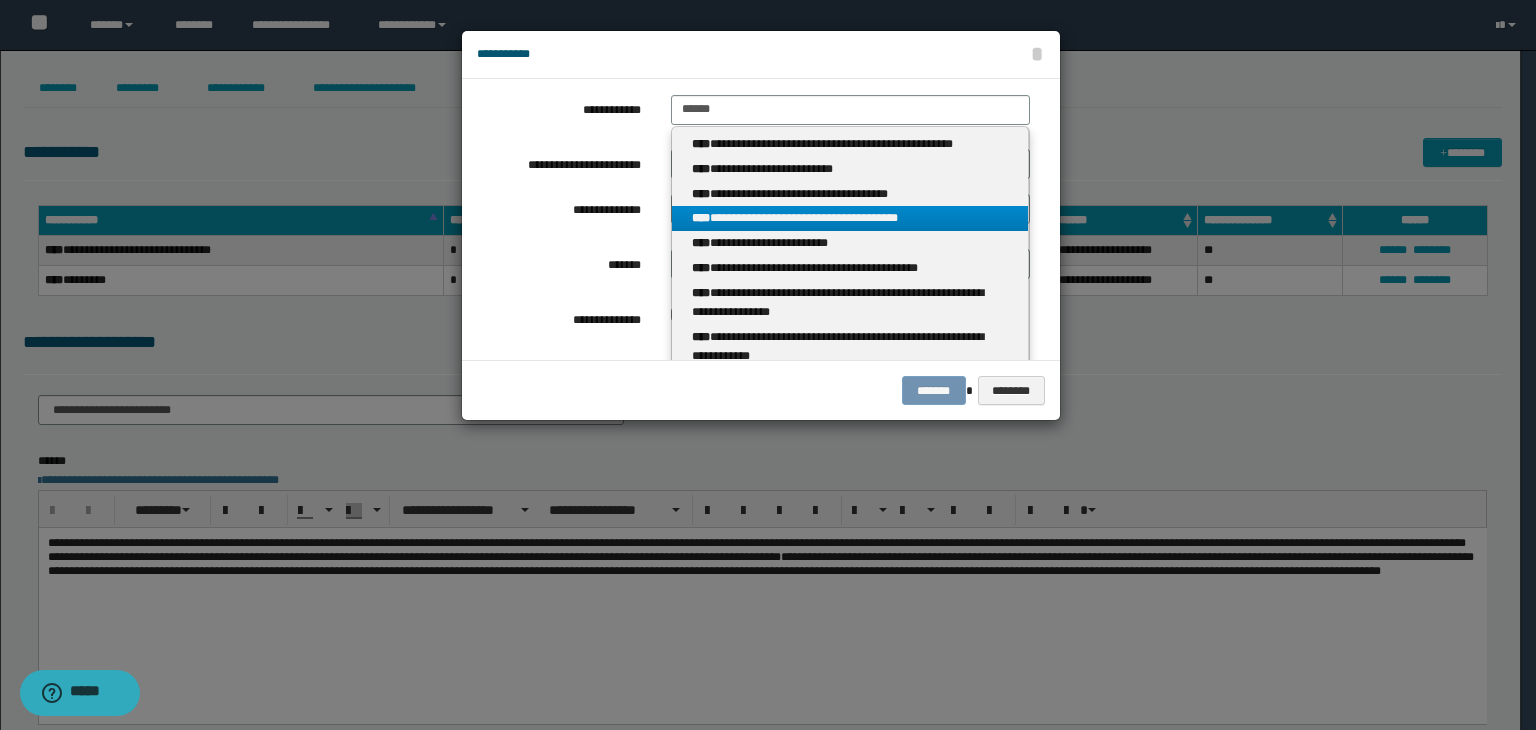 click on "**********" at bounding box center (850, 218) 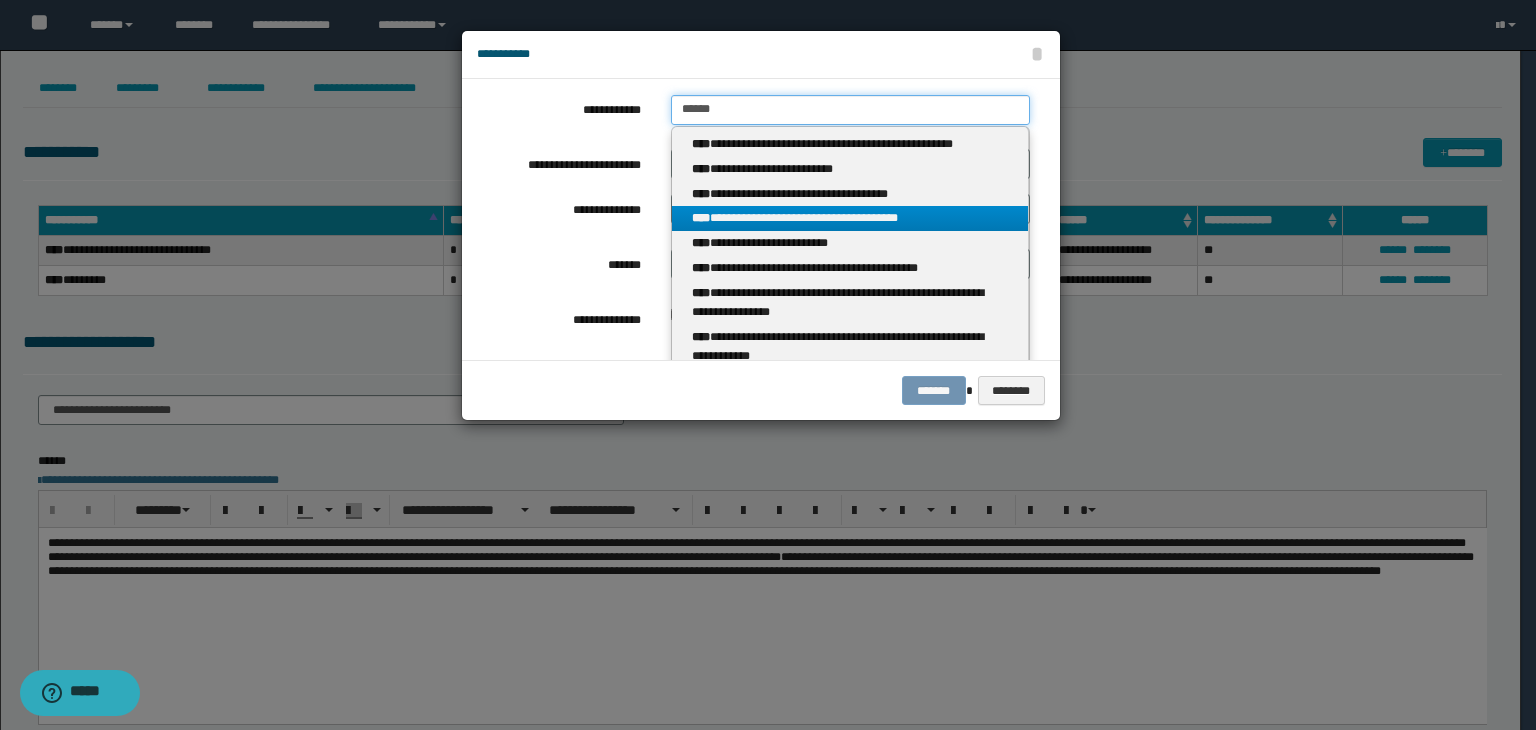 type 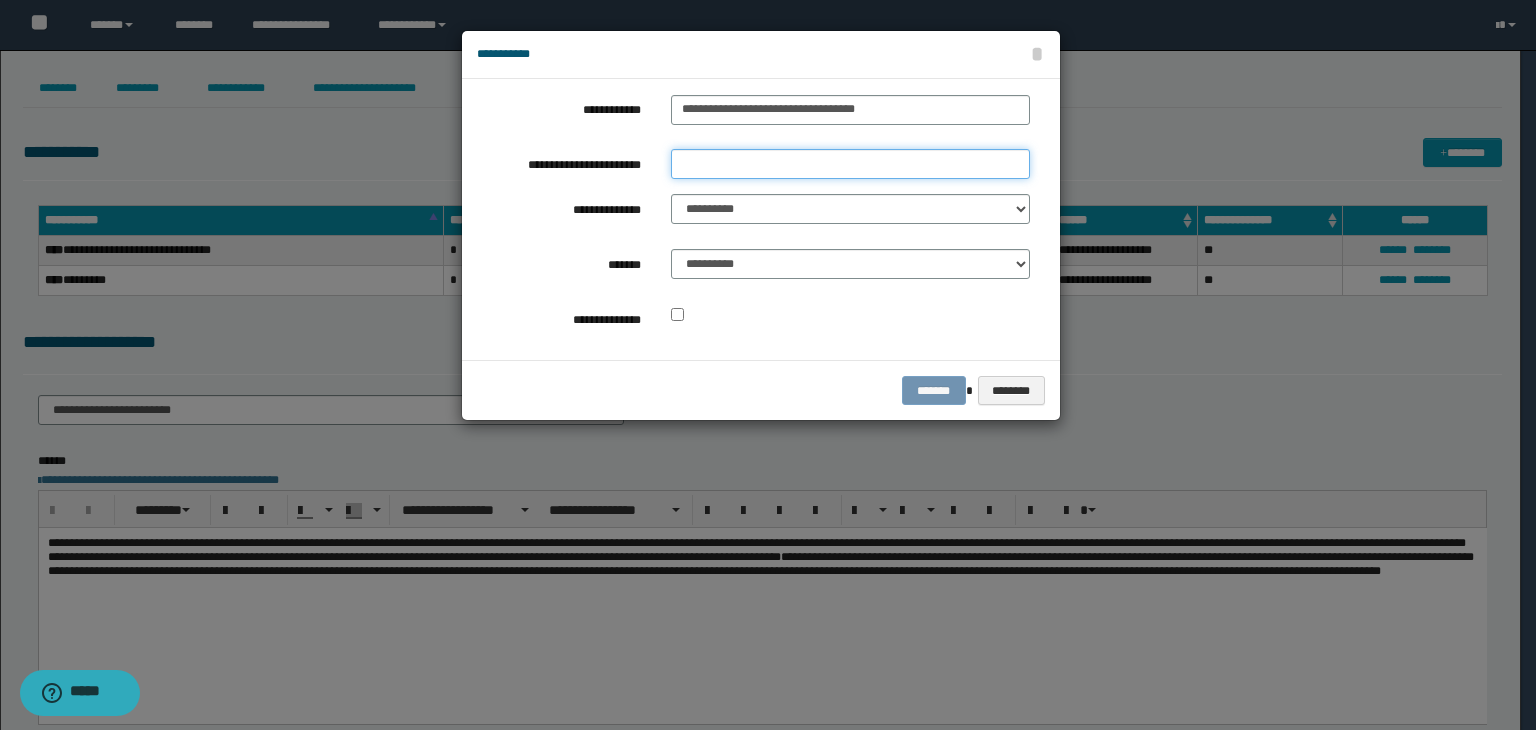 click on "**********" at bounding box center (850, 164) 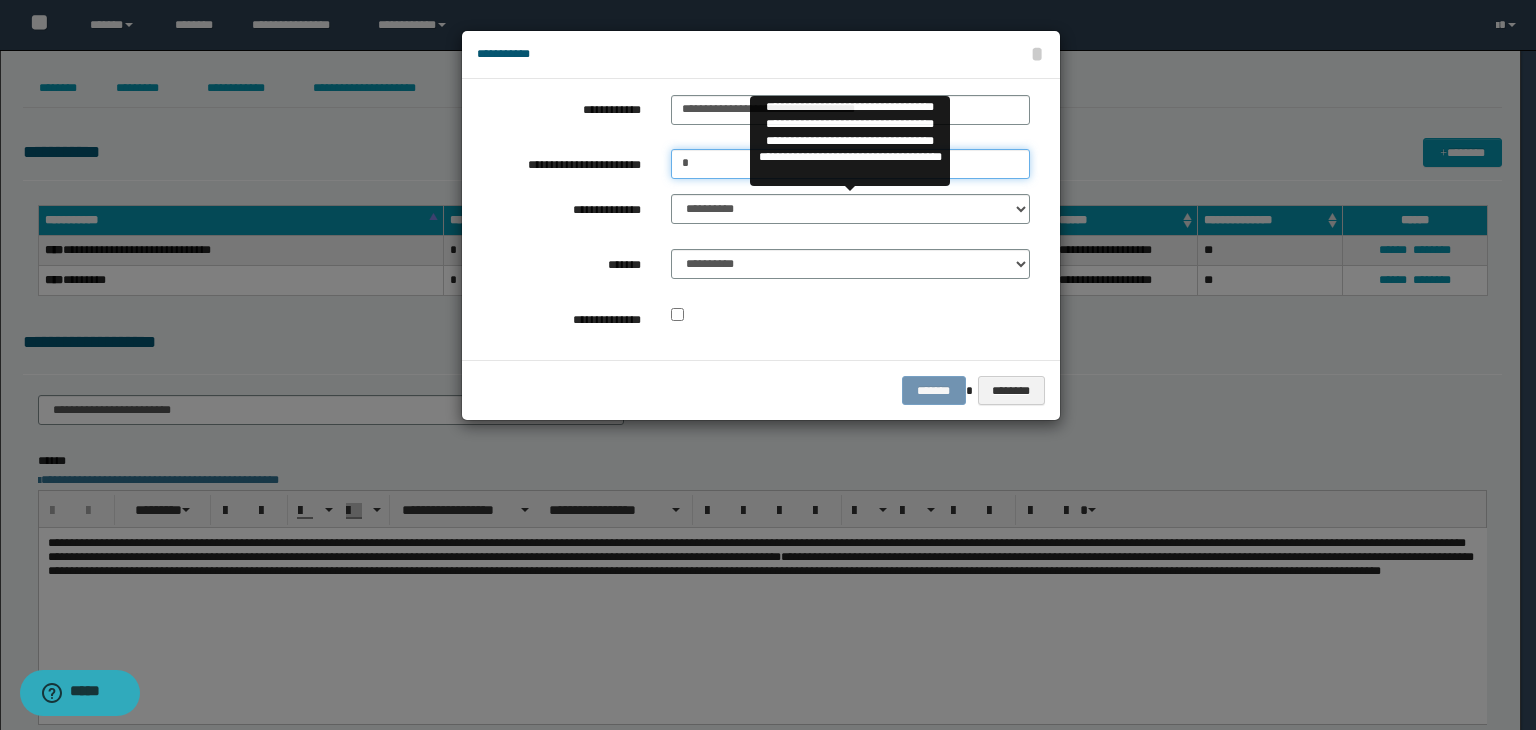 type on "*" 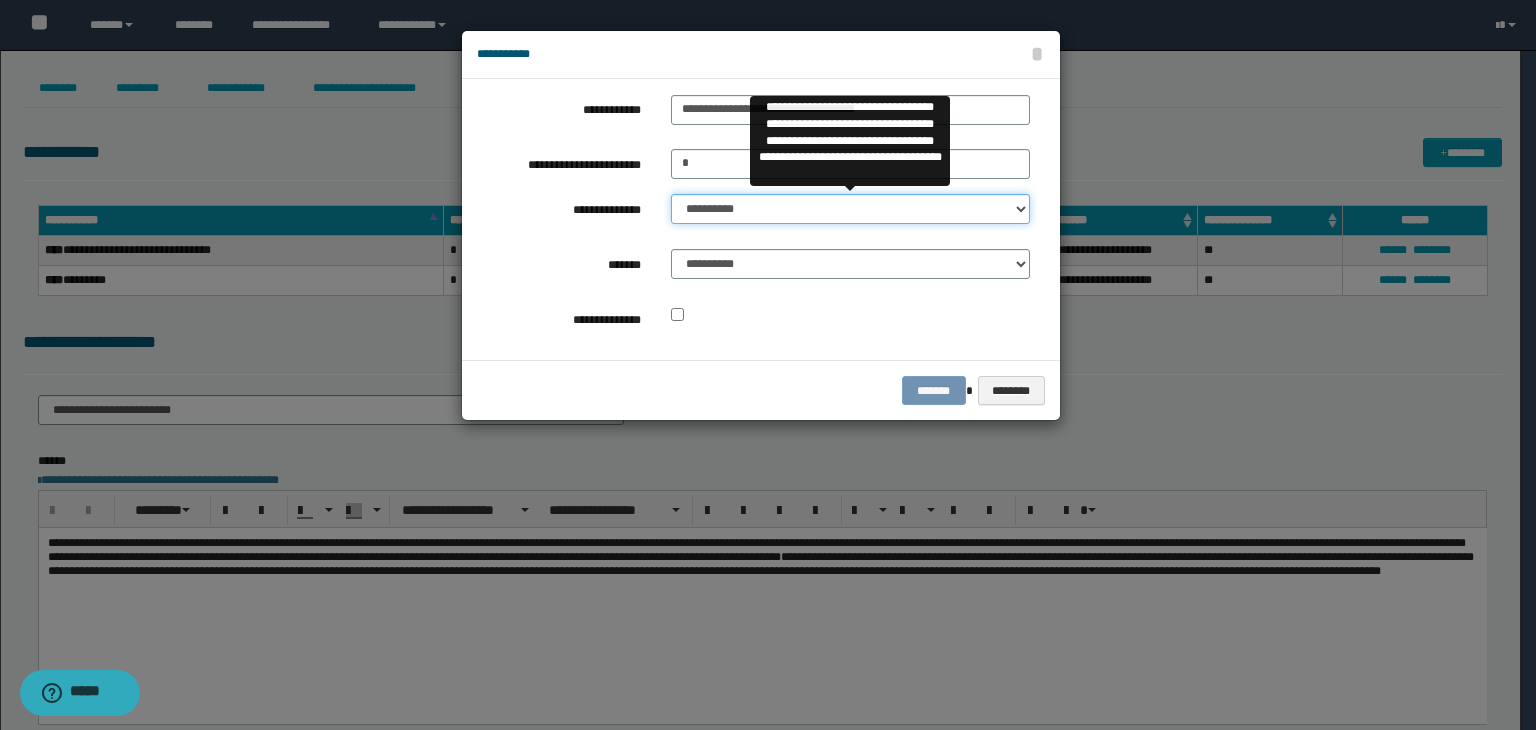 click on "**********" at bounding box center (850, 209) 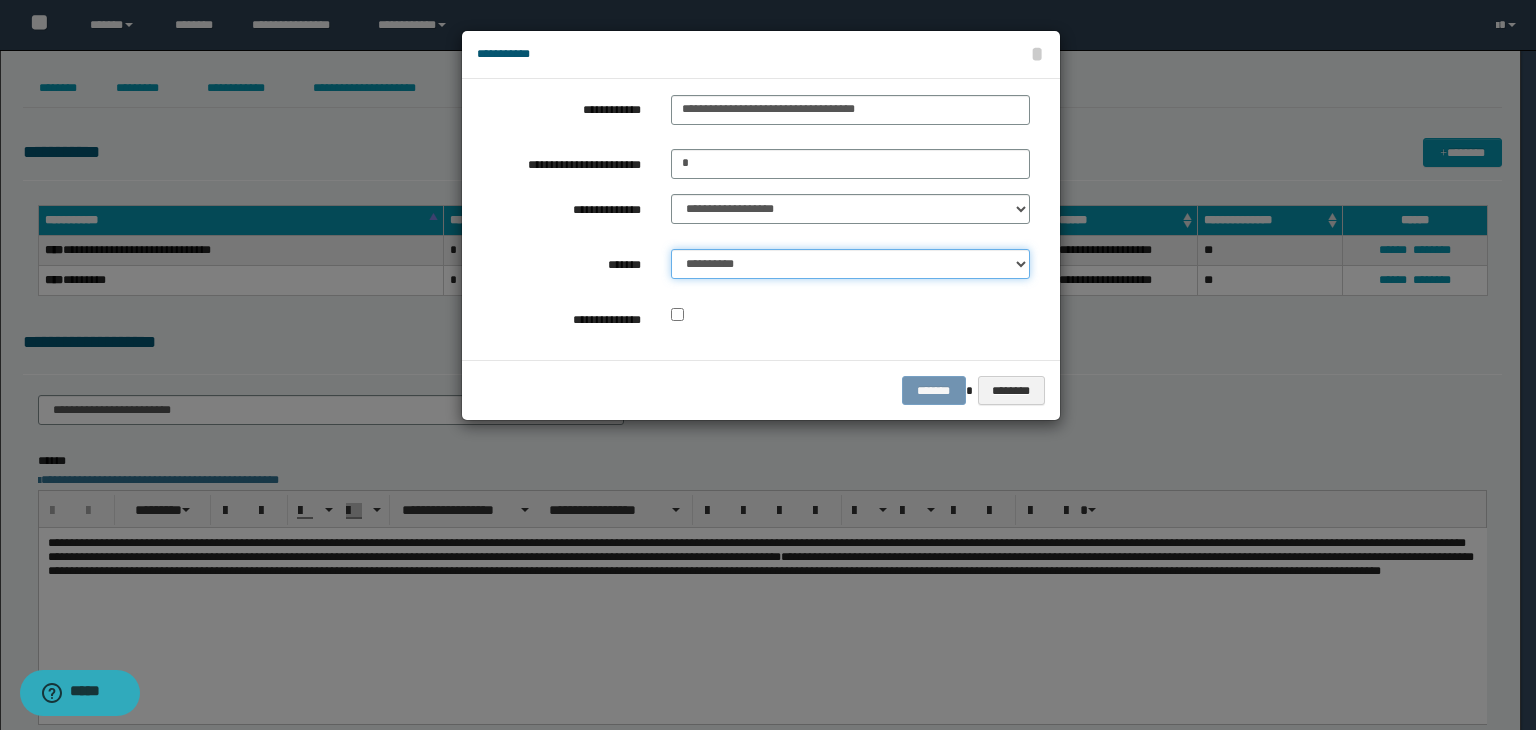 click on "**********" at bounding box center (850, 264) 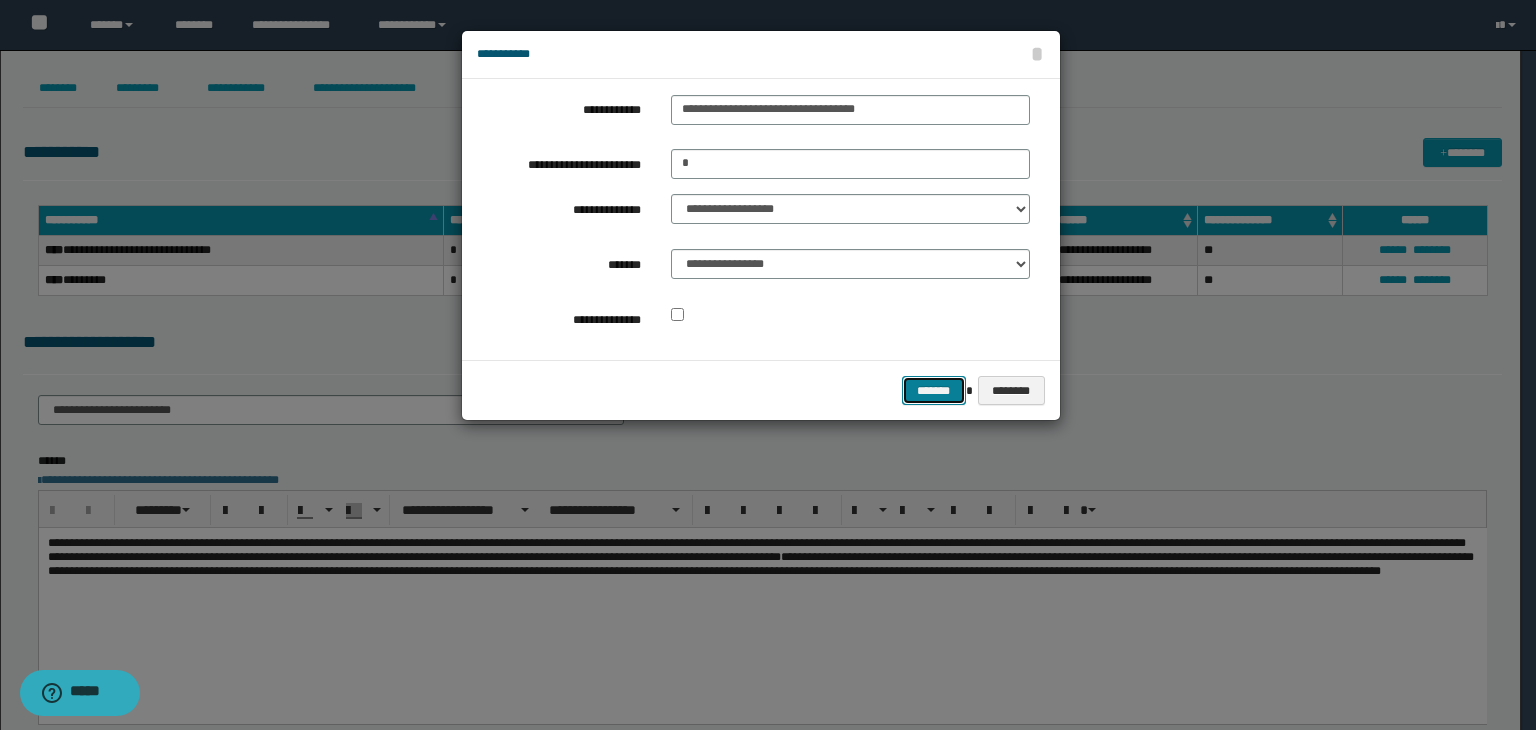click on "*******" at bounding box center (934, 391) 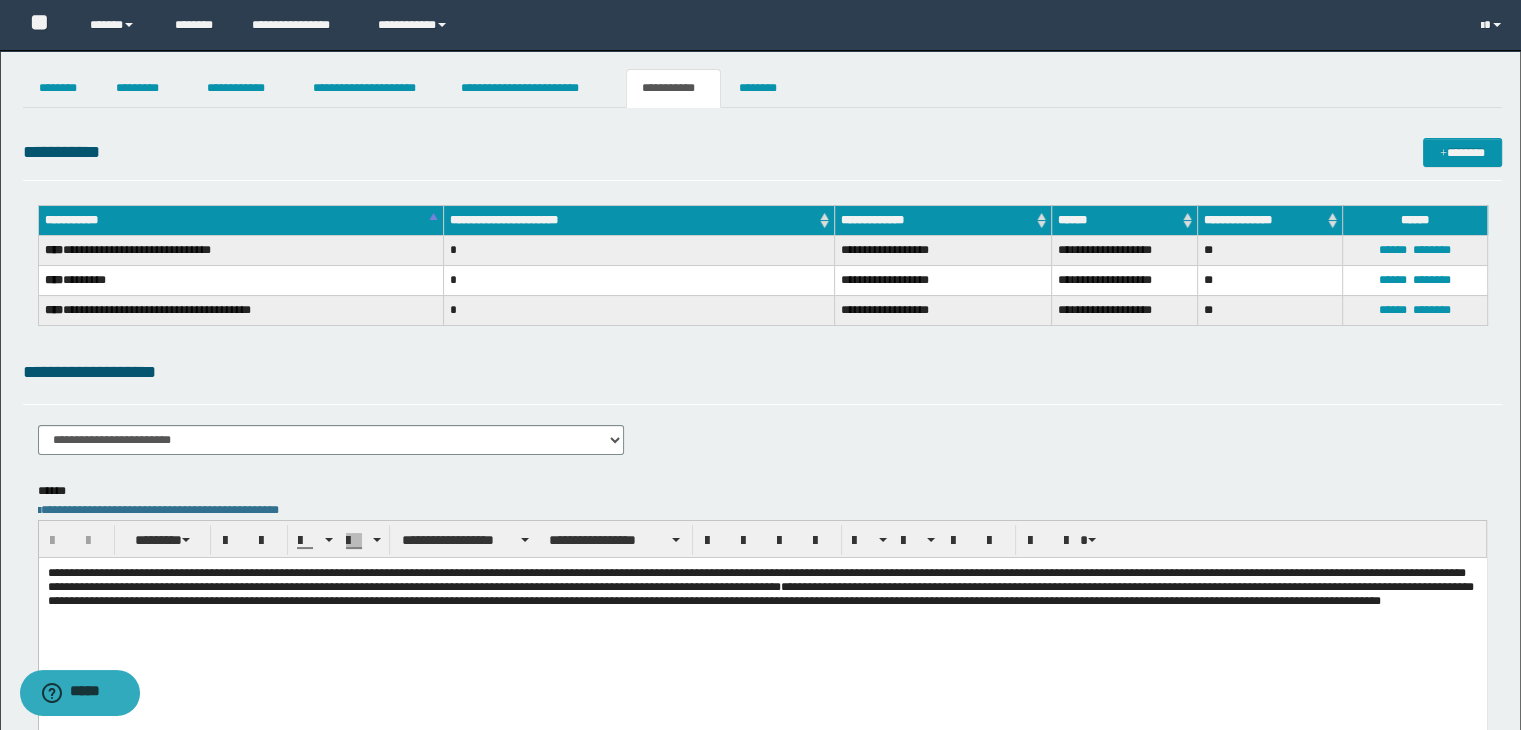 click on "**********" at bounding box center [763, 159] 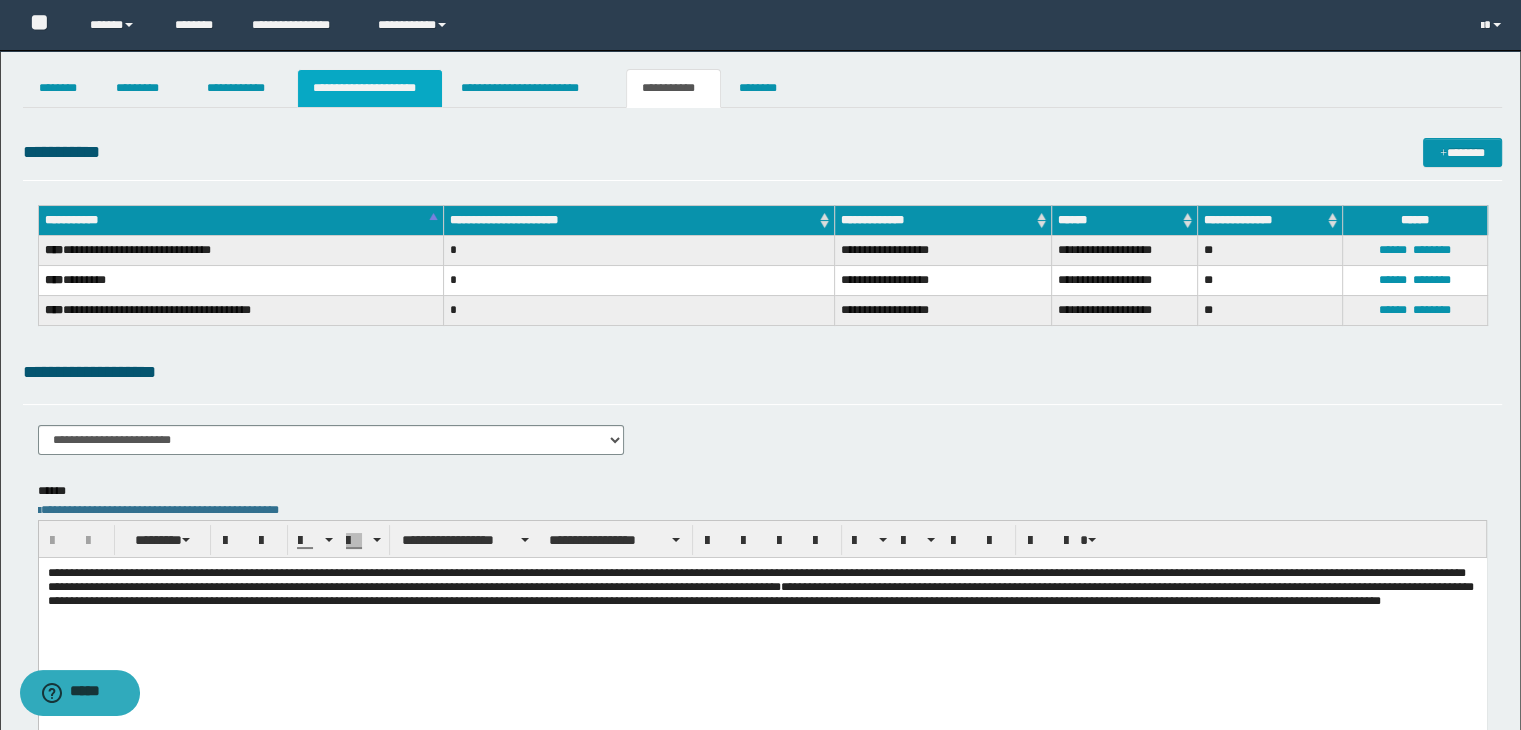 click on "**********" at bounding box center (370, 88) 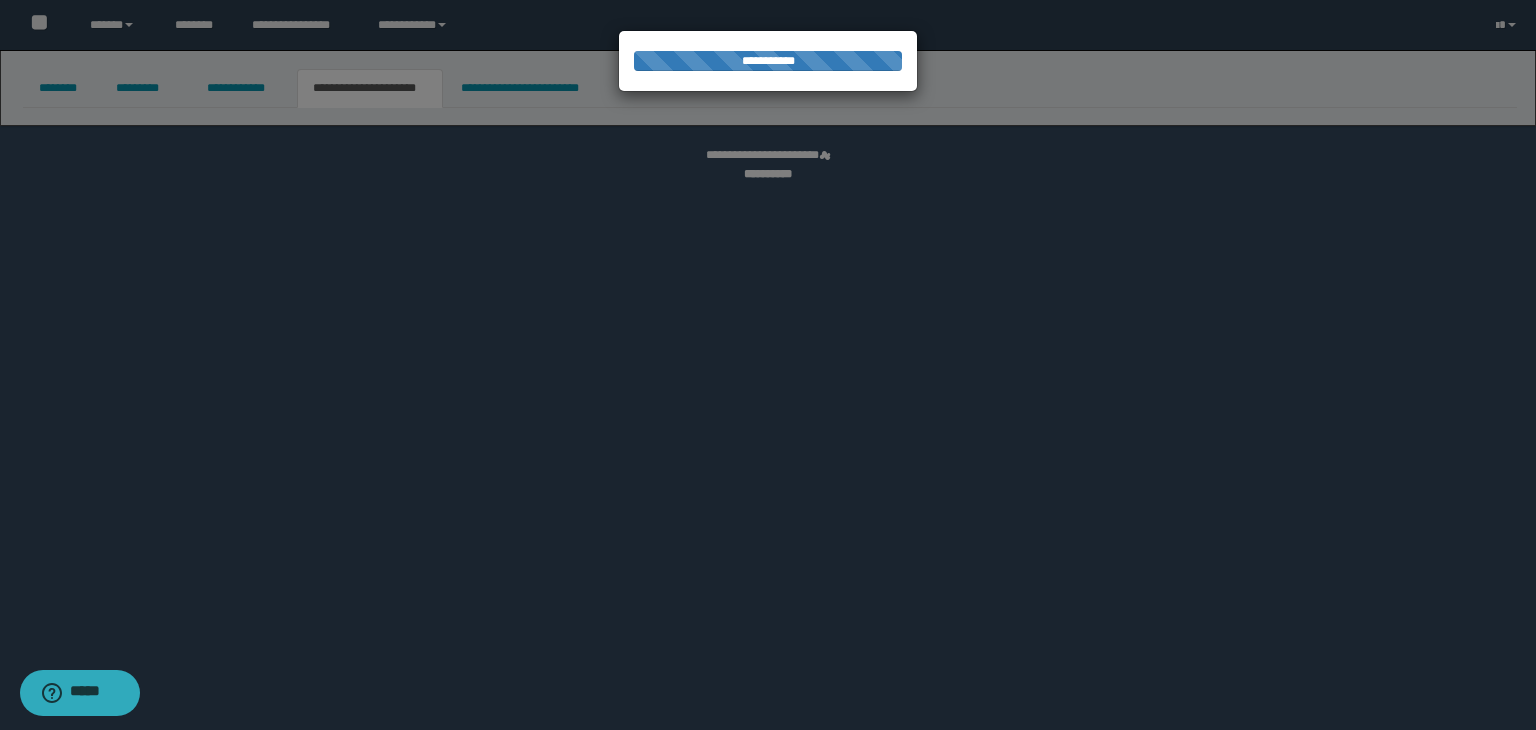 select on "*" 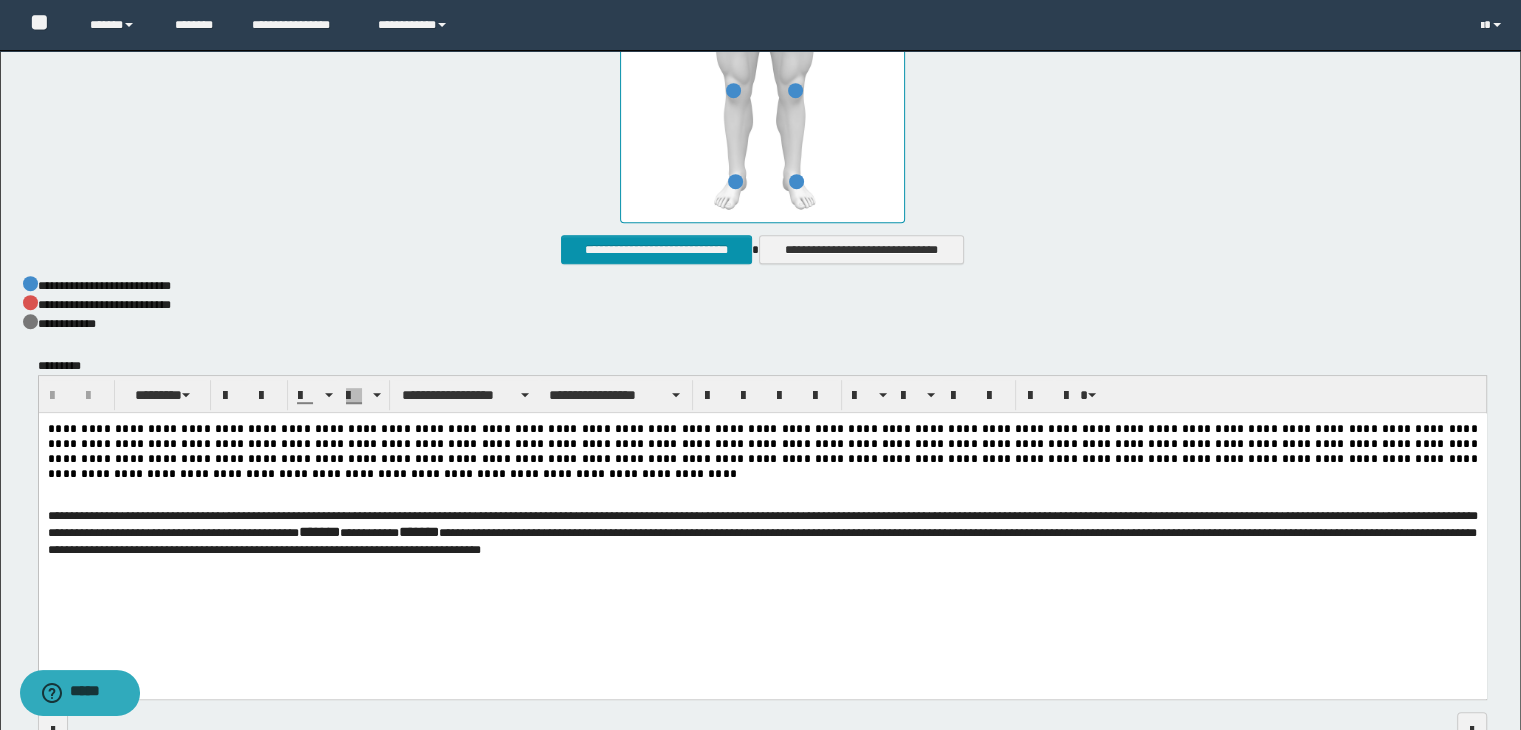 scroll, scrollTop: 1180, scrollLeft: 0, axis: vertical 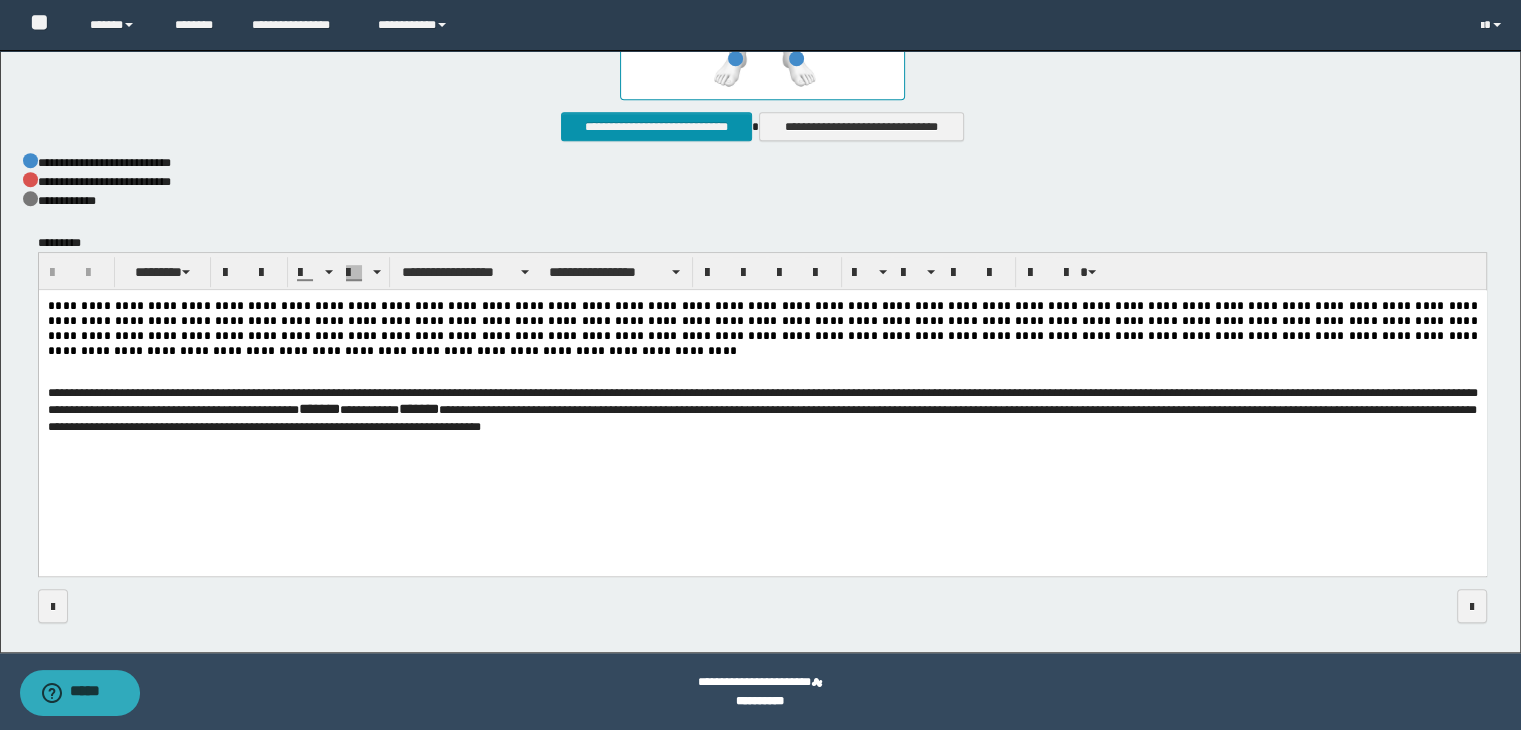 click on "**********" at bounding box center (762, 328) 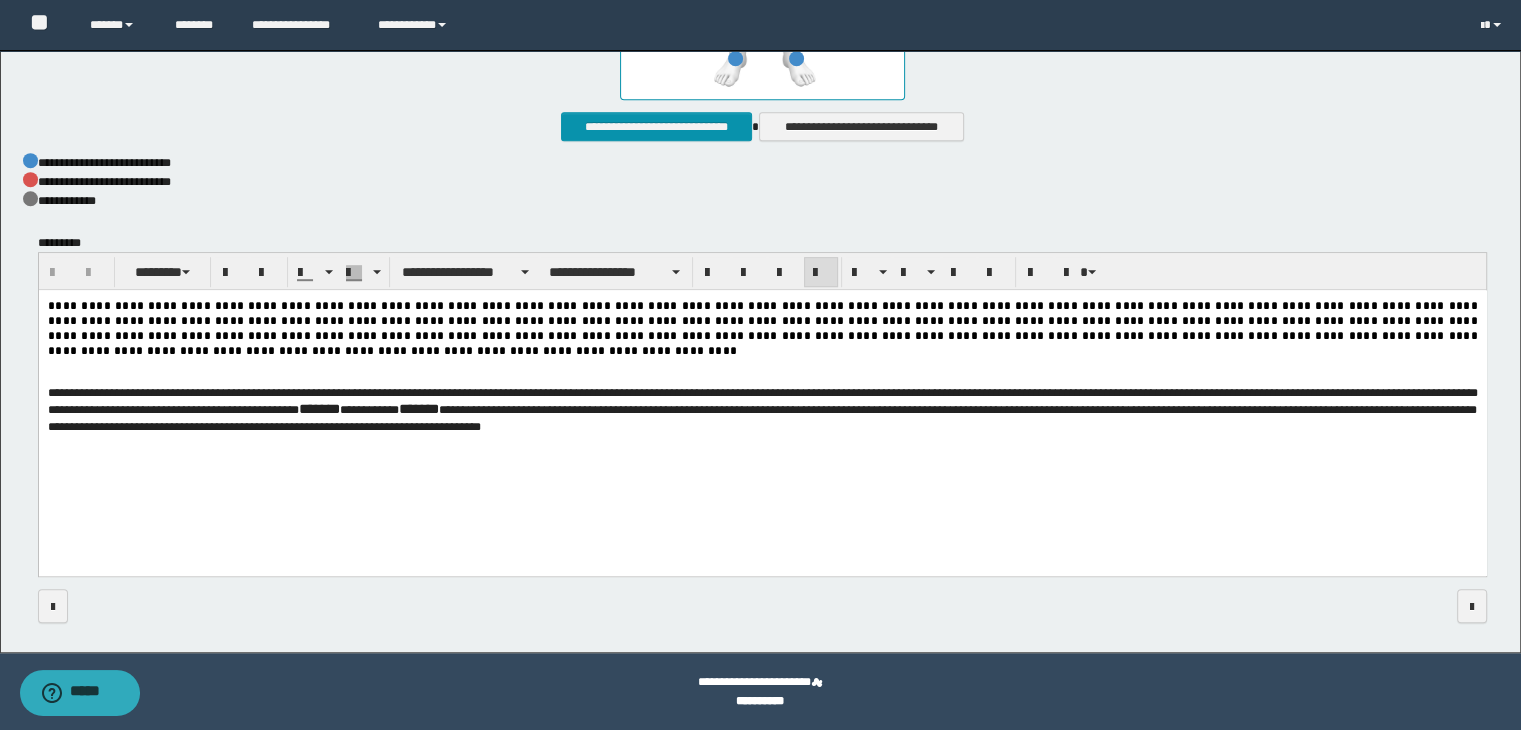 type 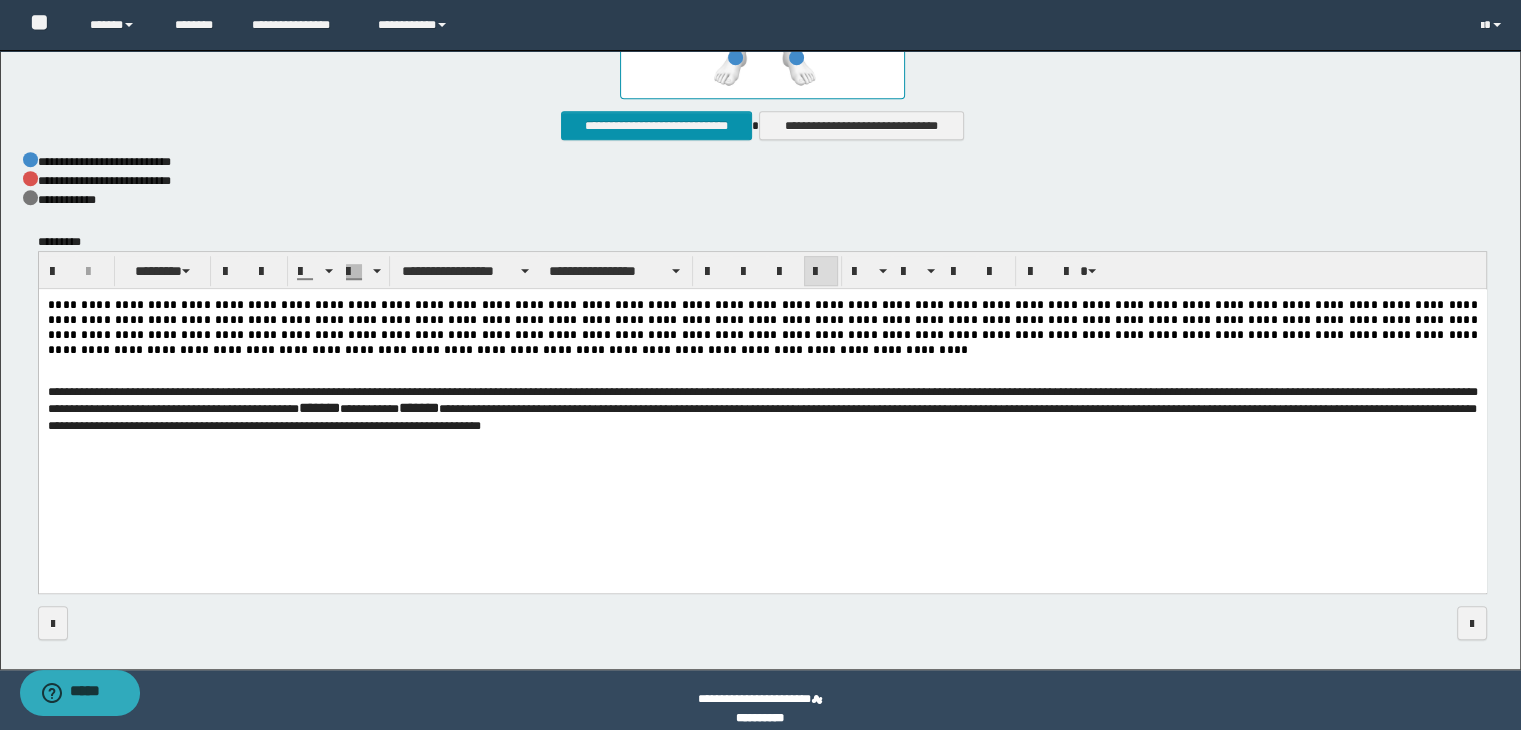click on "**********" at bounding box center [762, 327] 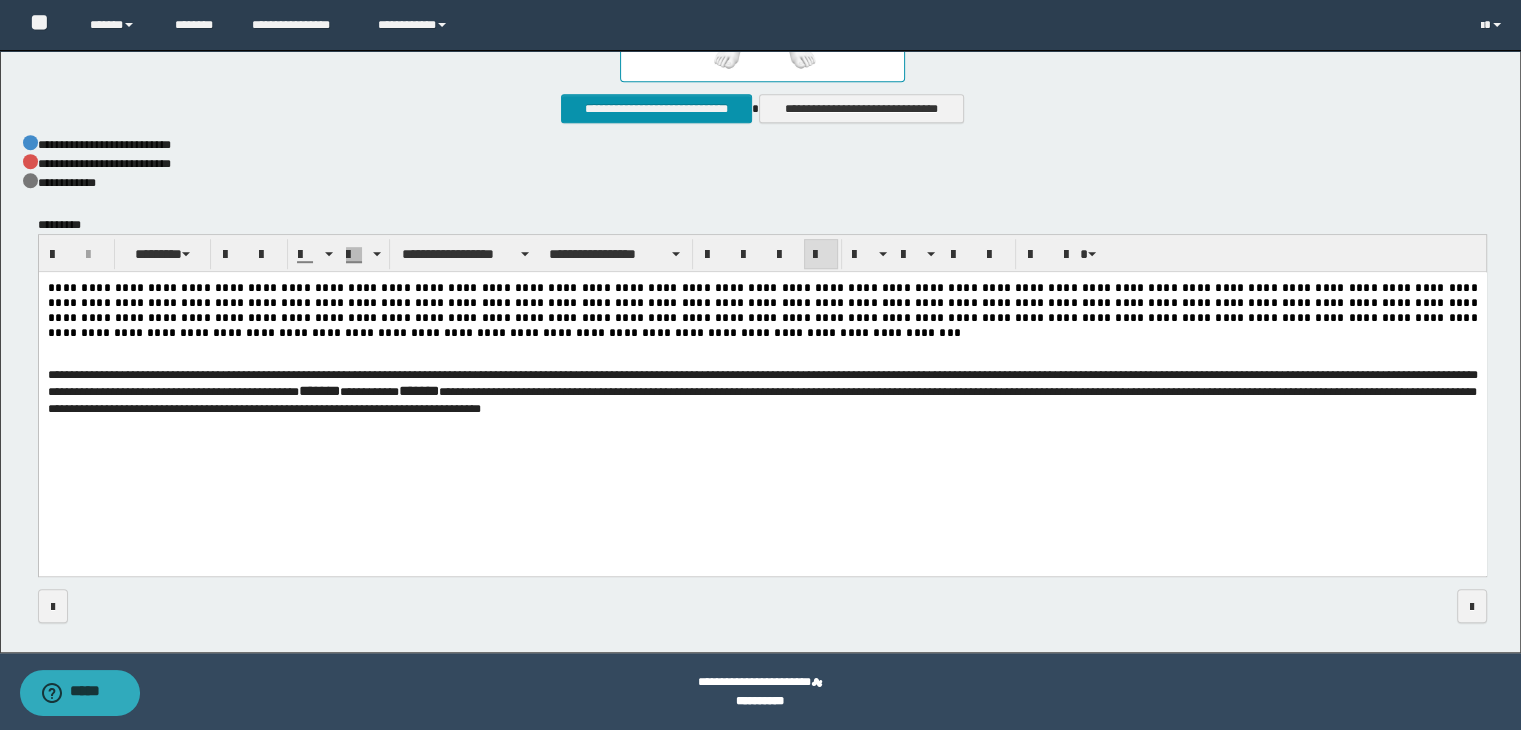 scroll, scrollTop: 0, scrollLeft: 0, axis: both 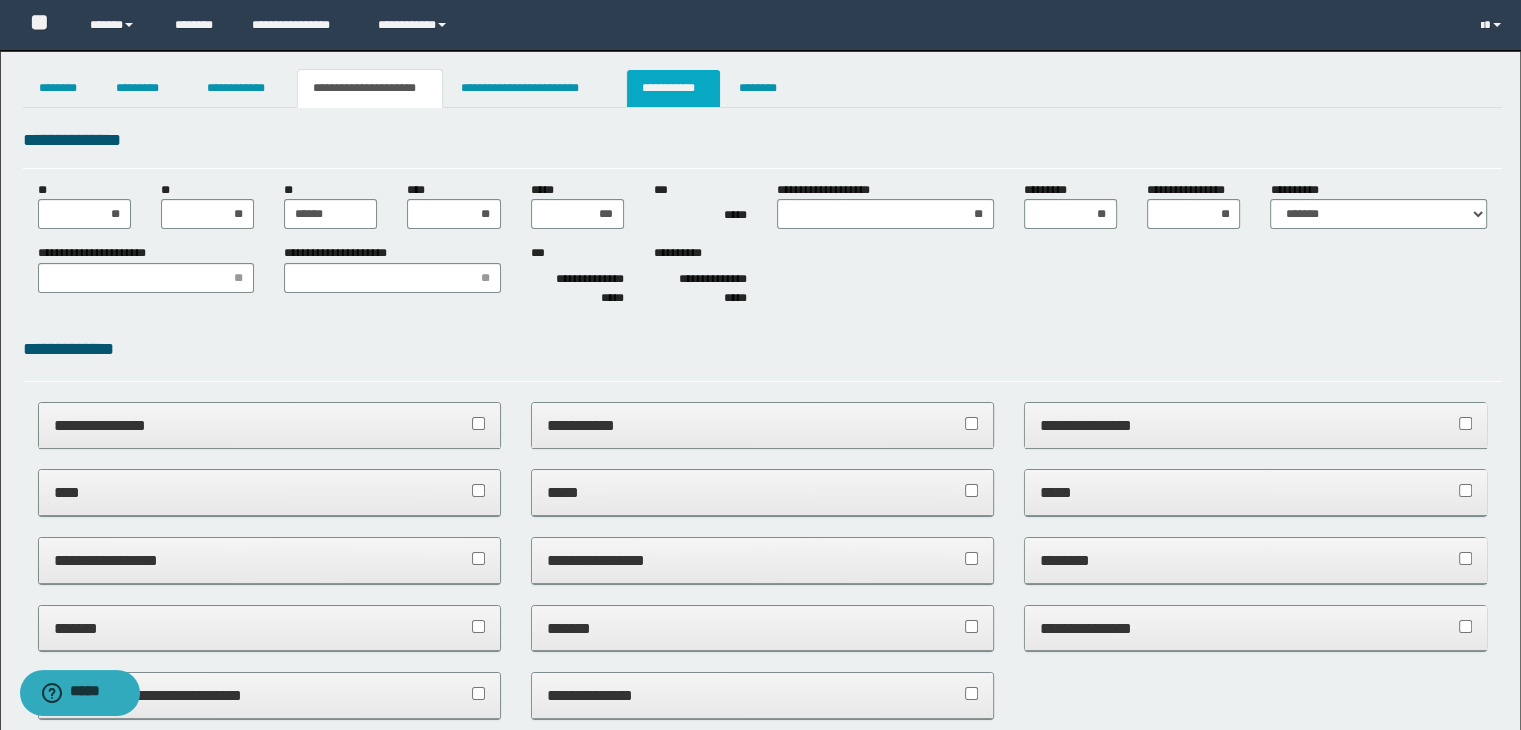 click on "**********" at bounding box center (673, 88) 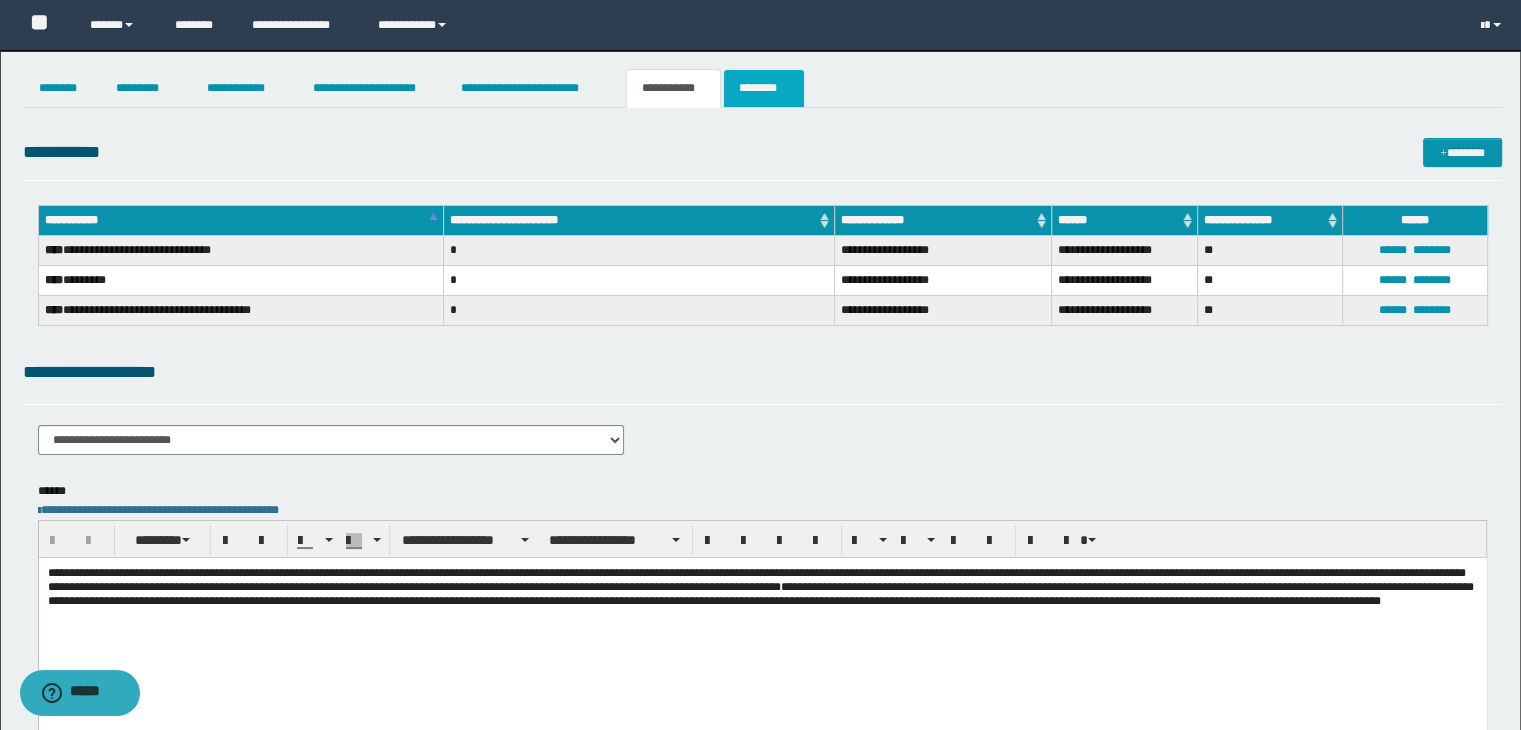 click on "********" at bounding box center [764, 88] 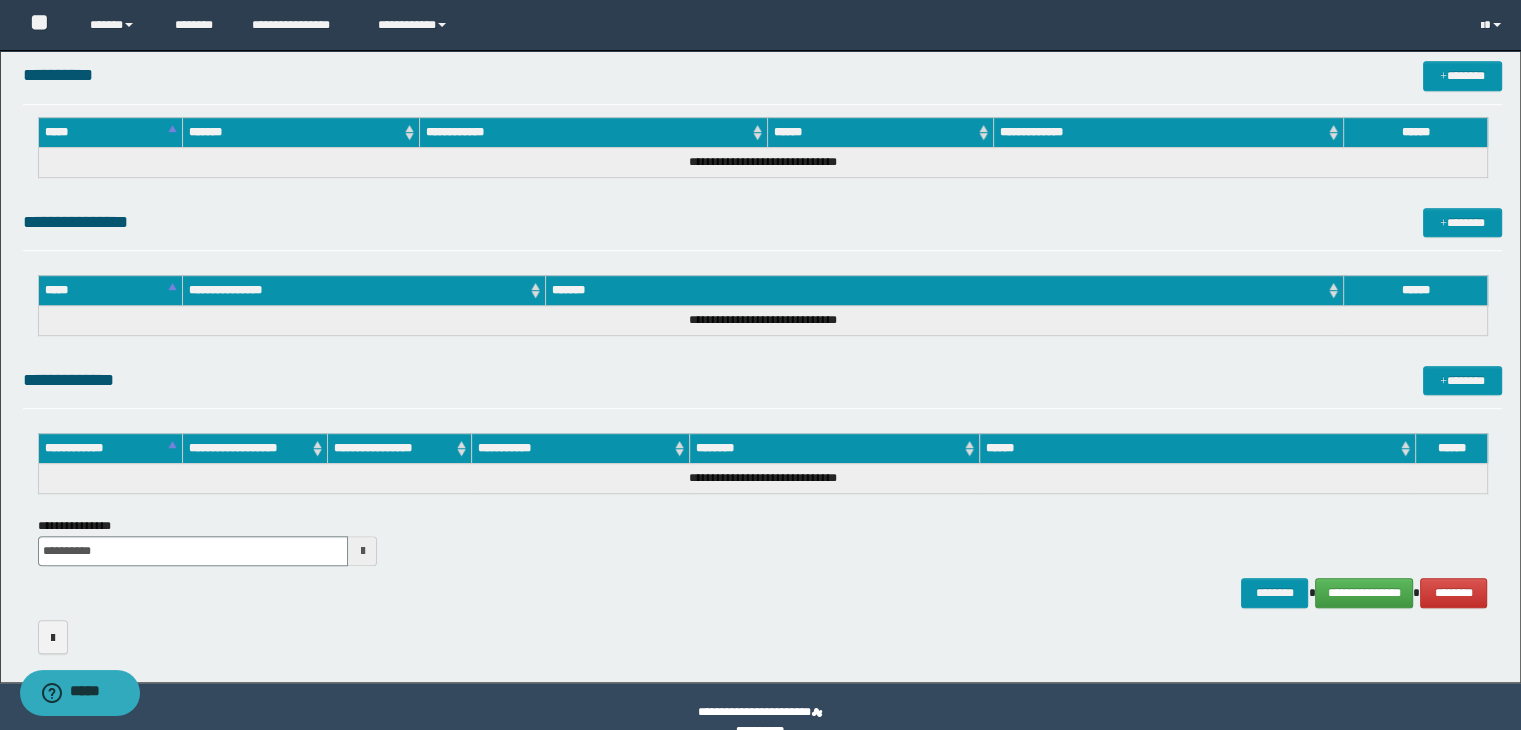 scroll, scrollTop: 1161, scrollLeft: 0, axis: vertical 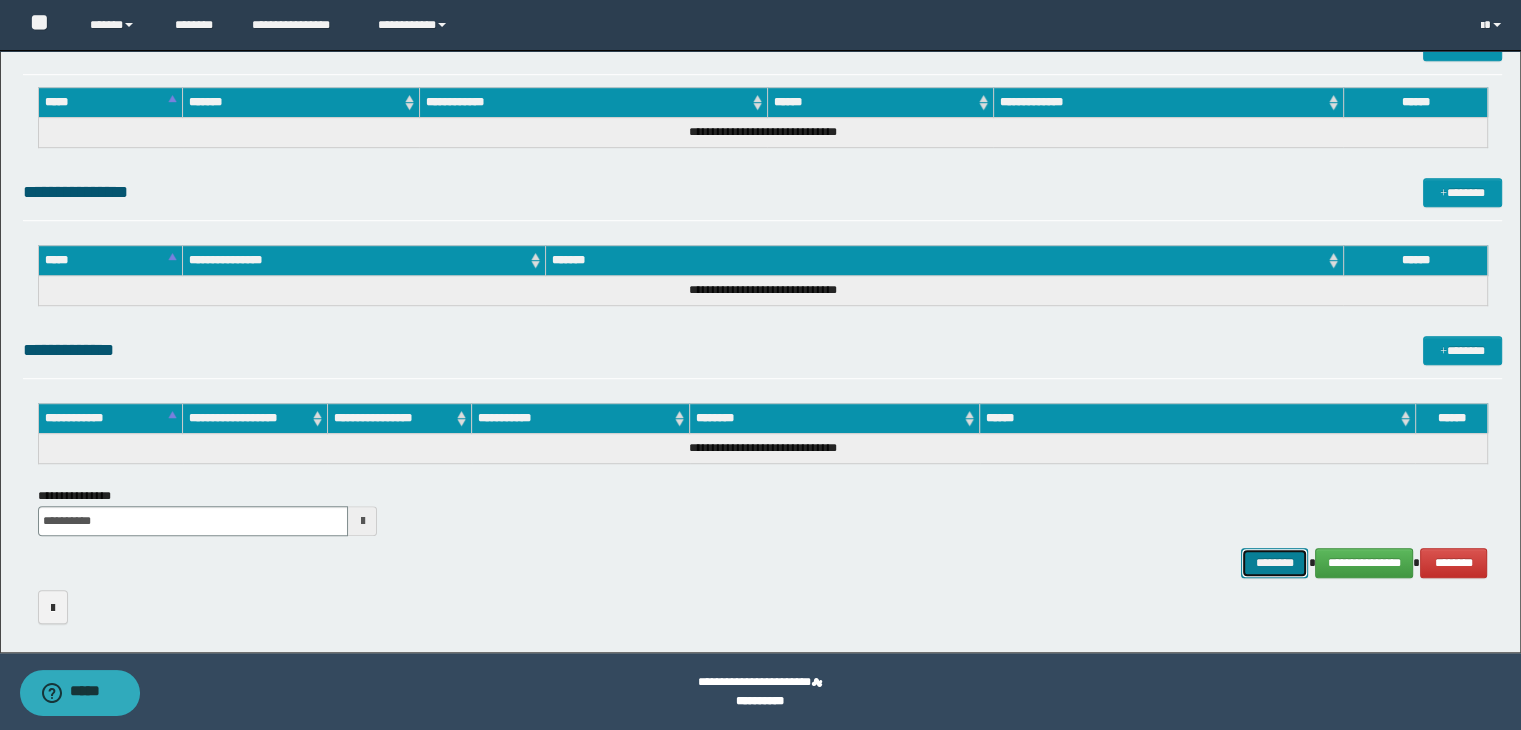 click on "********" at bounding box center (1274, 563) 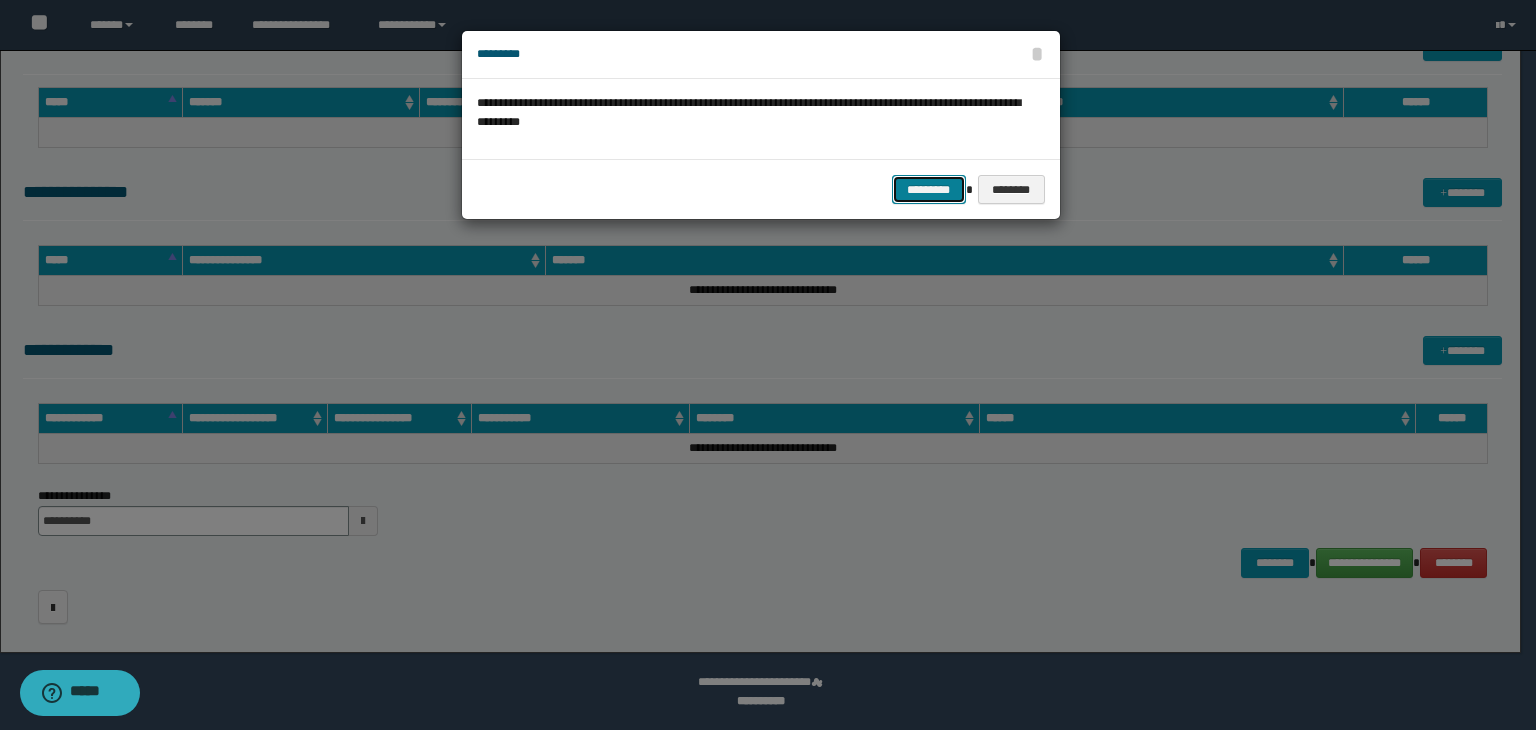 click on "*********" at bounding box center [929, 190] 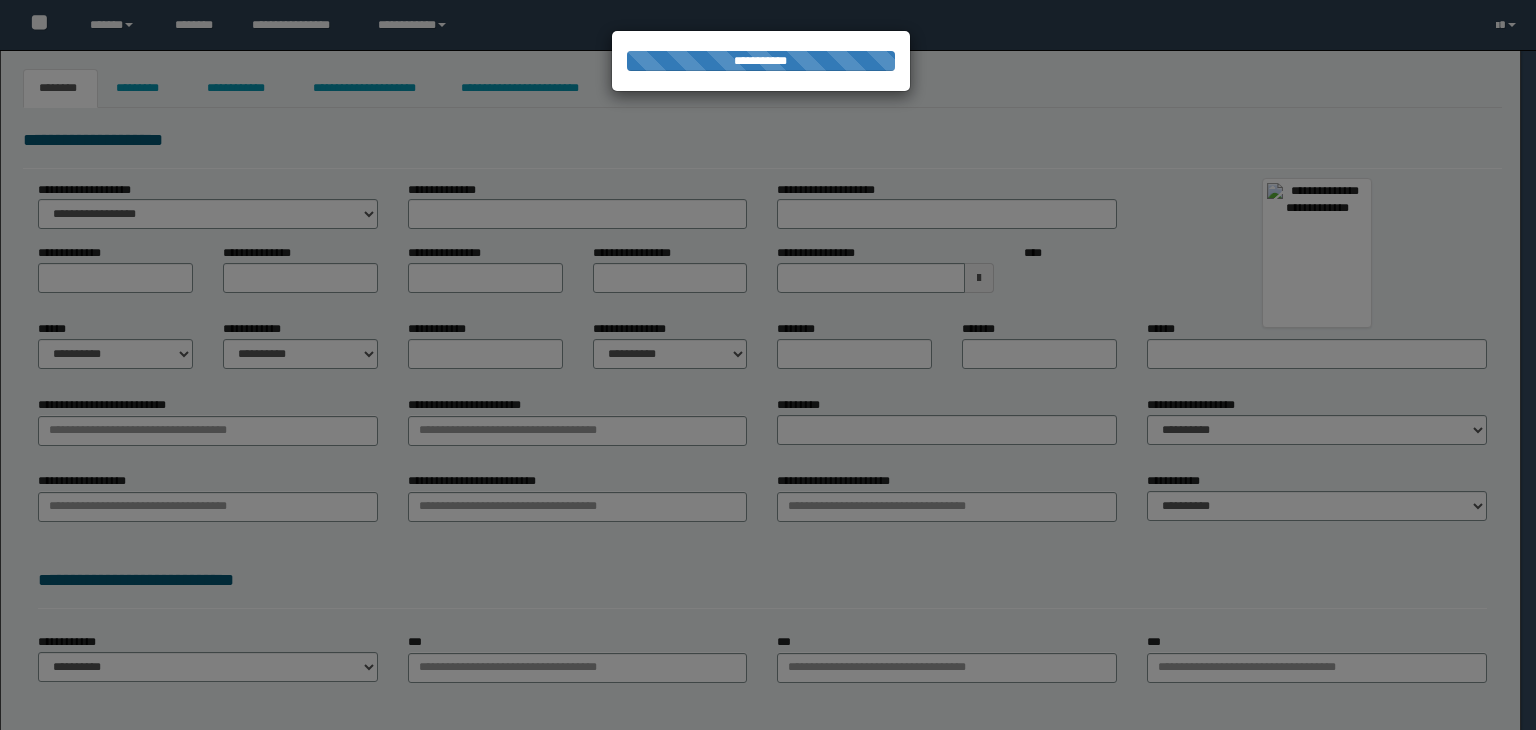 type on "******" 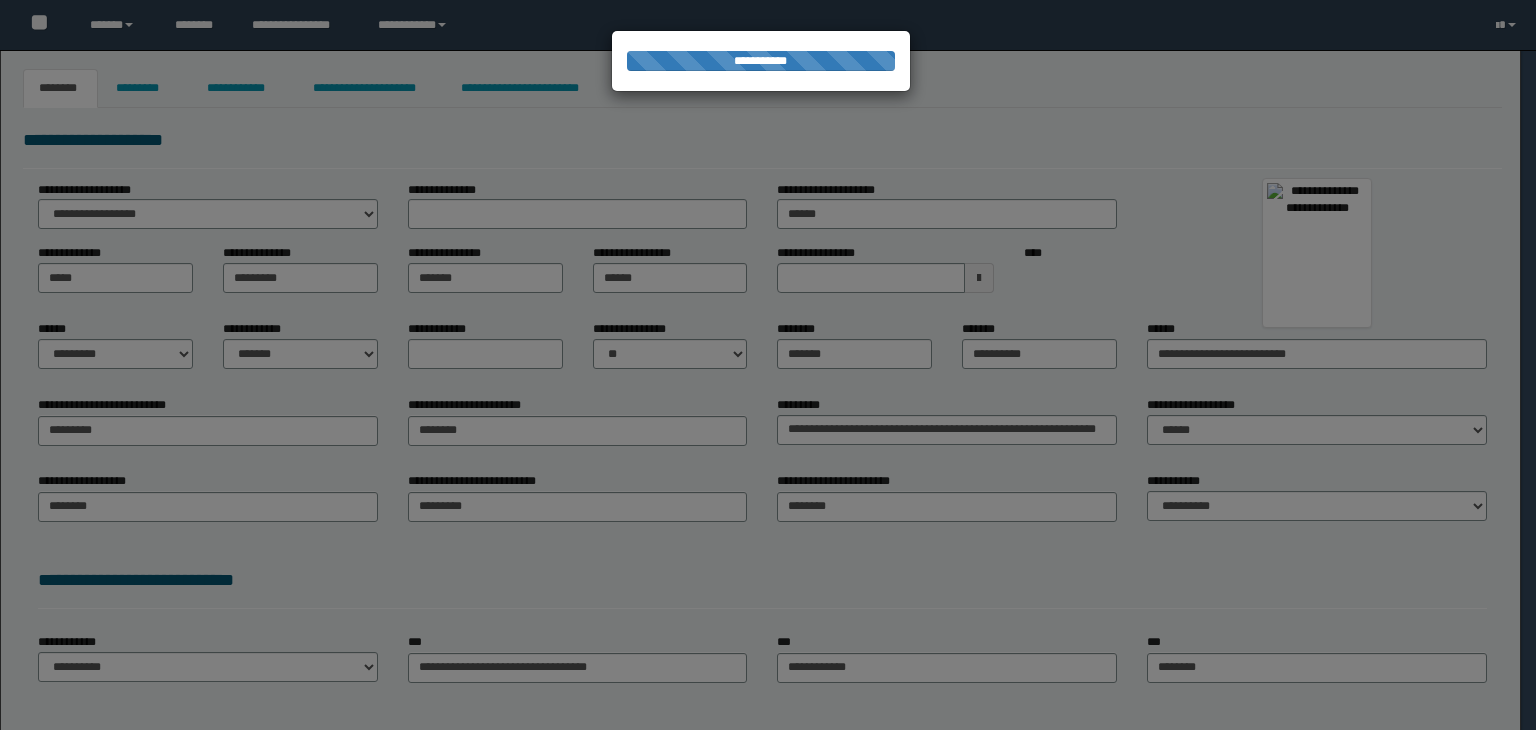 scroll, scrollTop: 0, scrollLeft: 0, axis: both 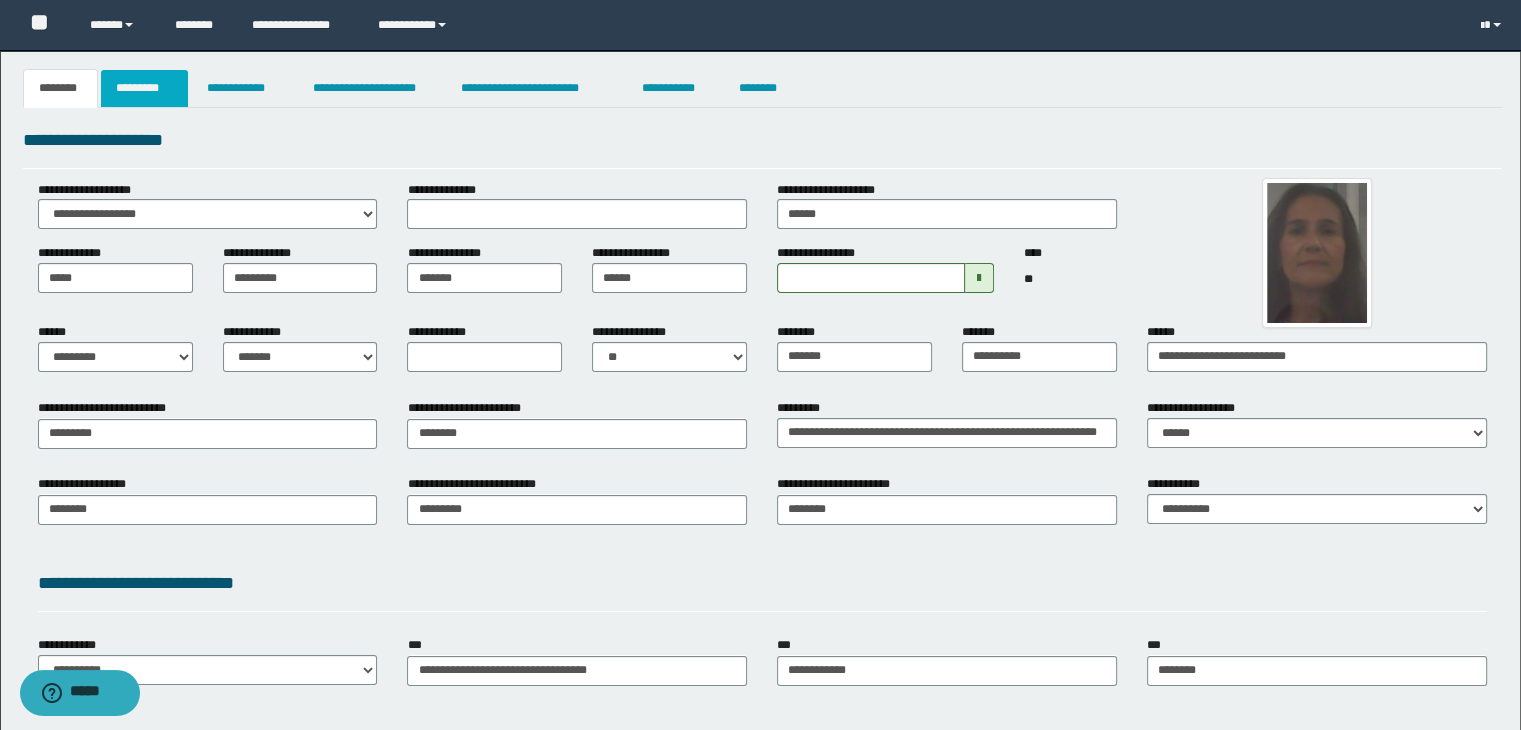 click on "*********" at bounding box center [144, 88] 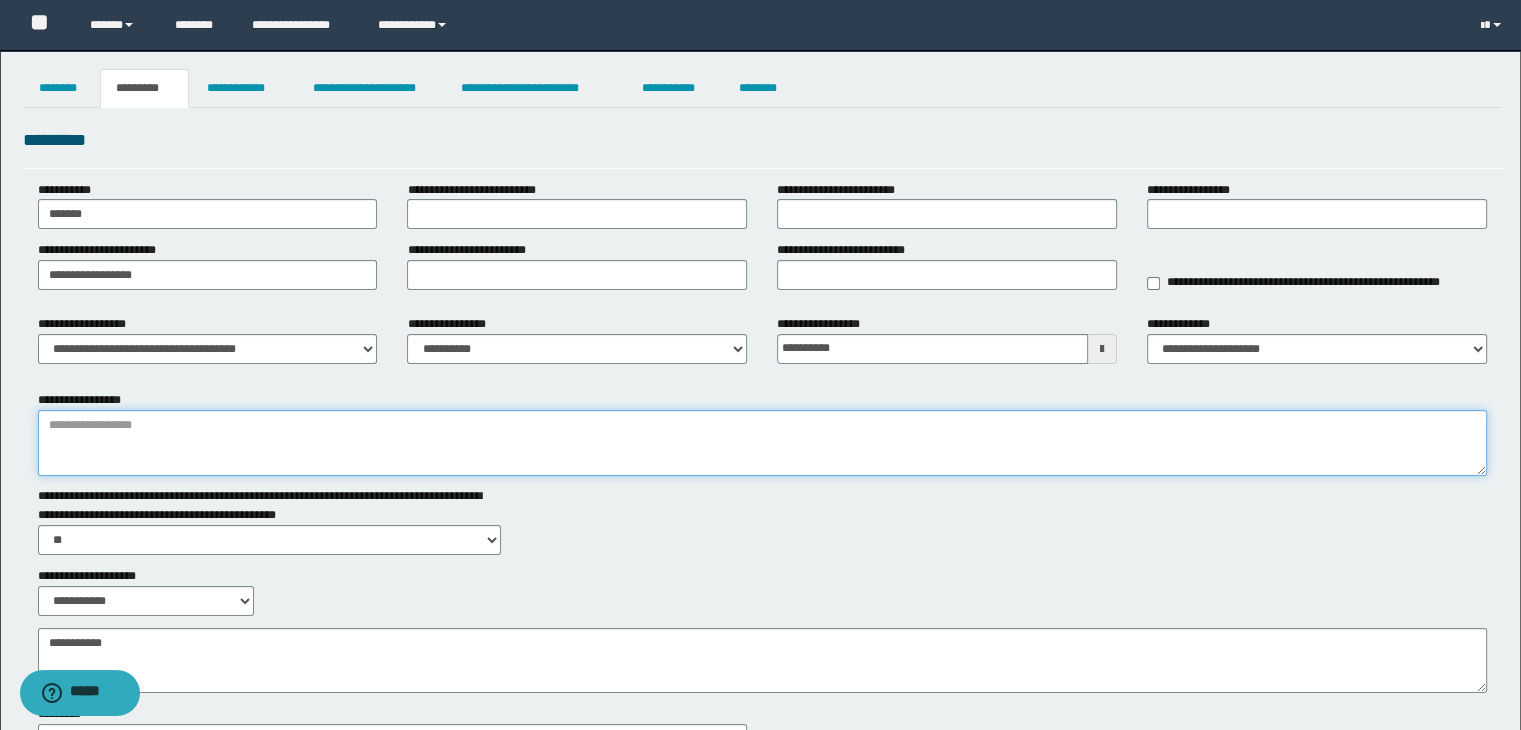 click on "**********" at bounding box center (763, 443) 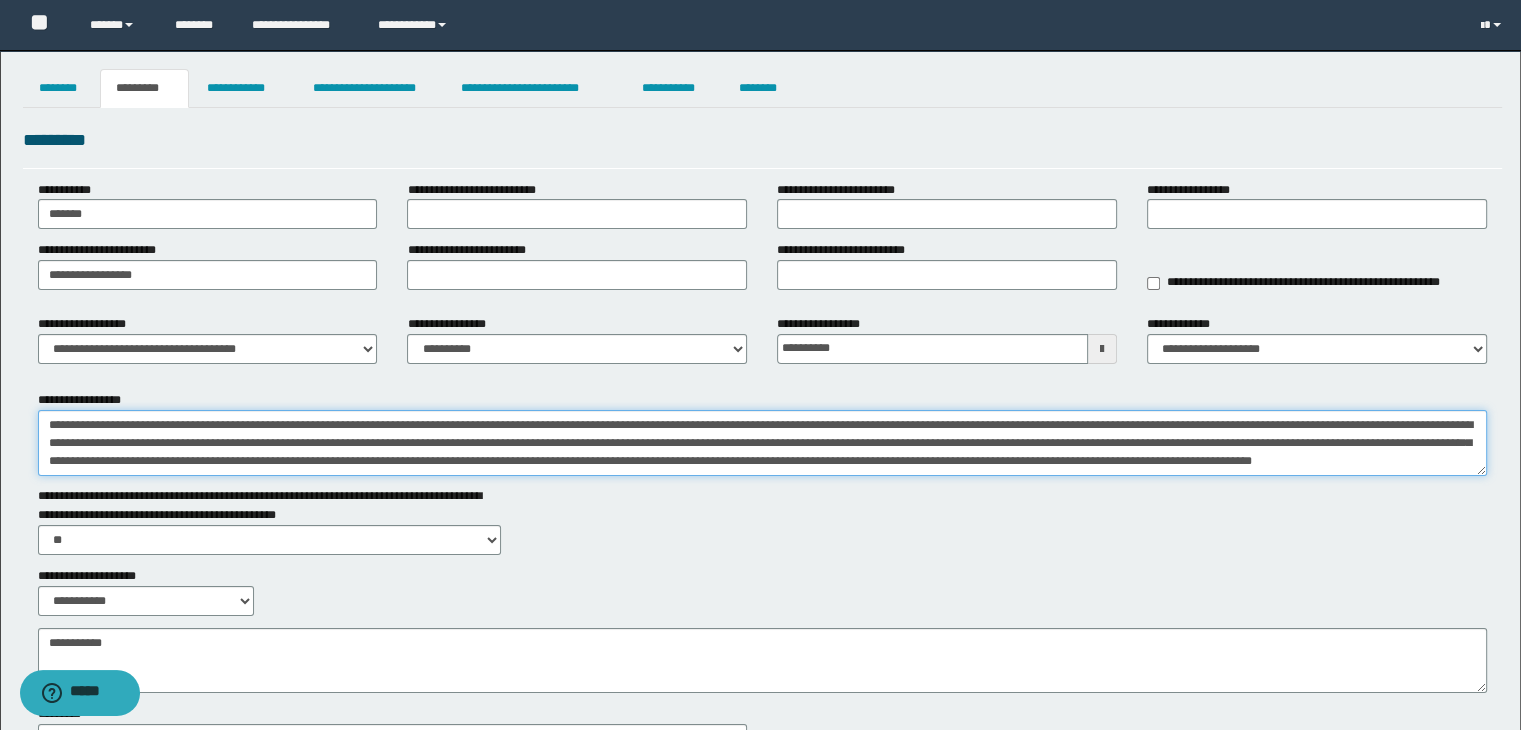 scroll, scrollTop: 48, scrollLeft: 0, axis: vertical 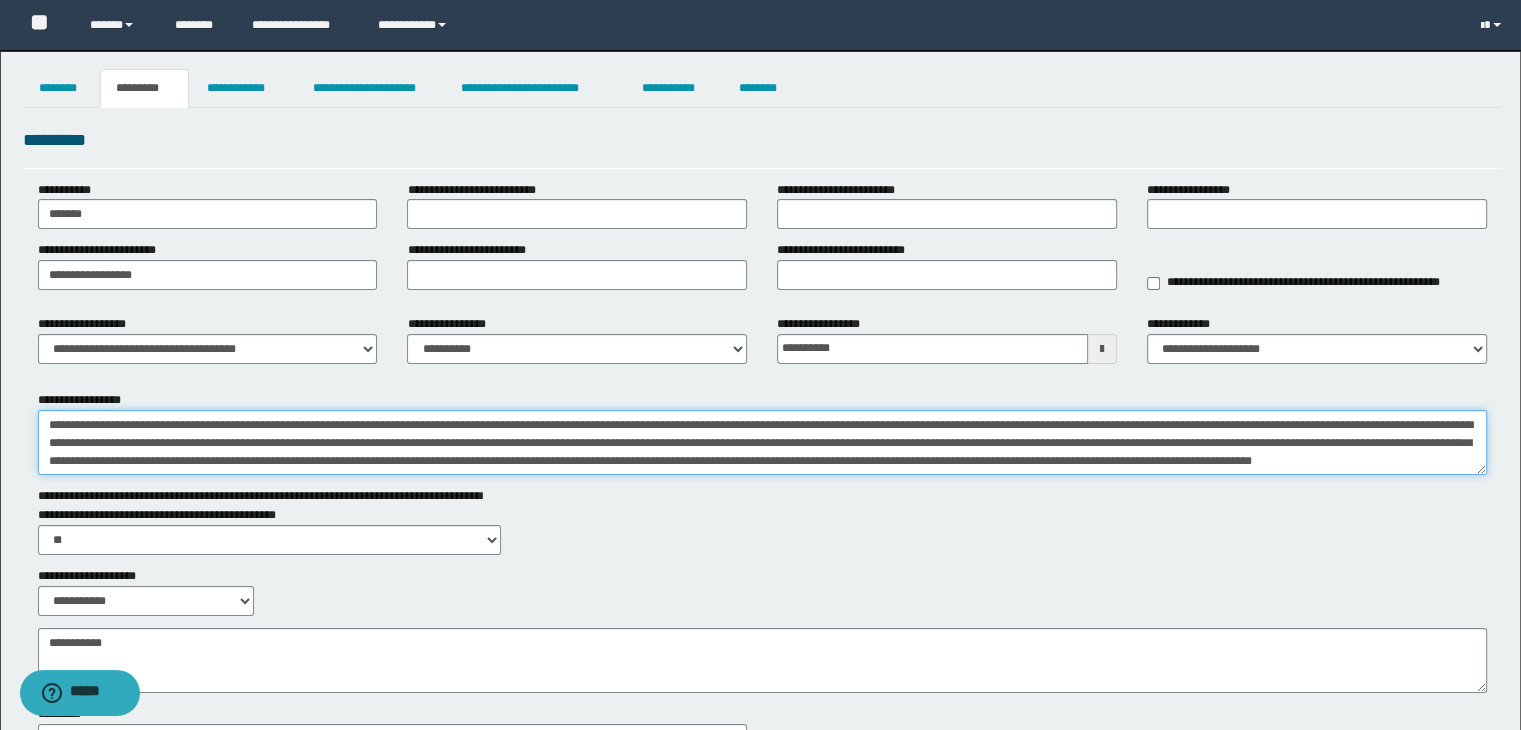 type on "**********" 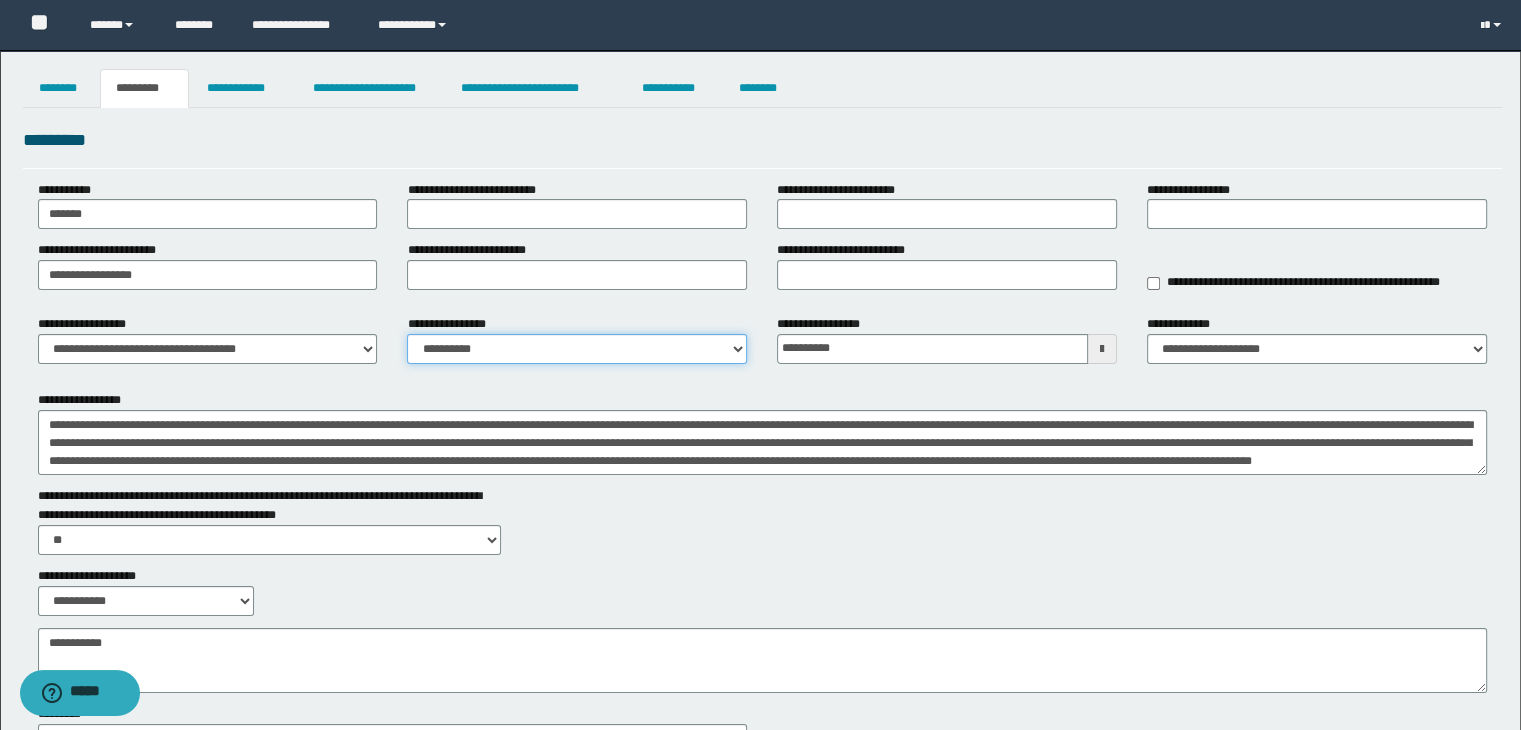 click on "**********" at bounding box center [577, 349] 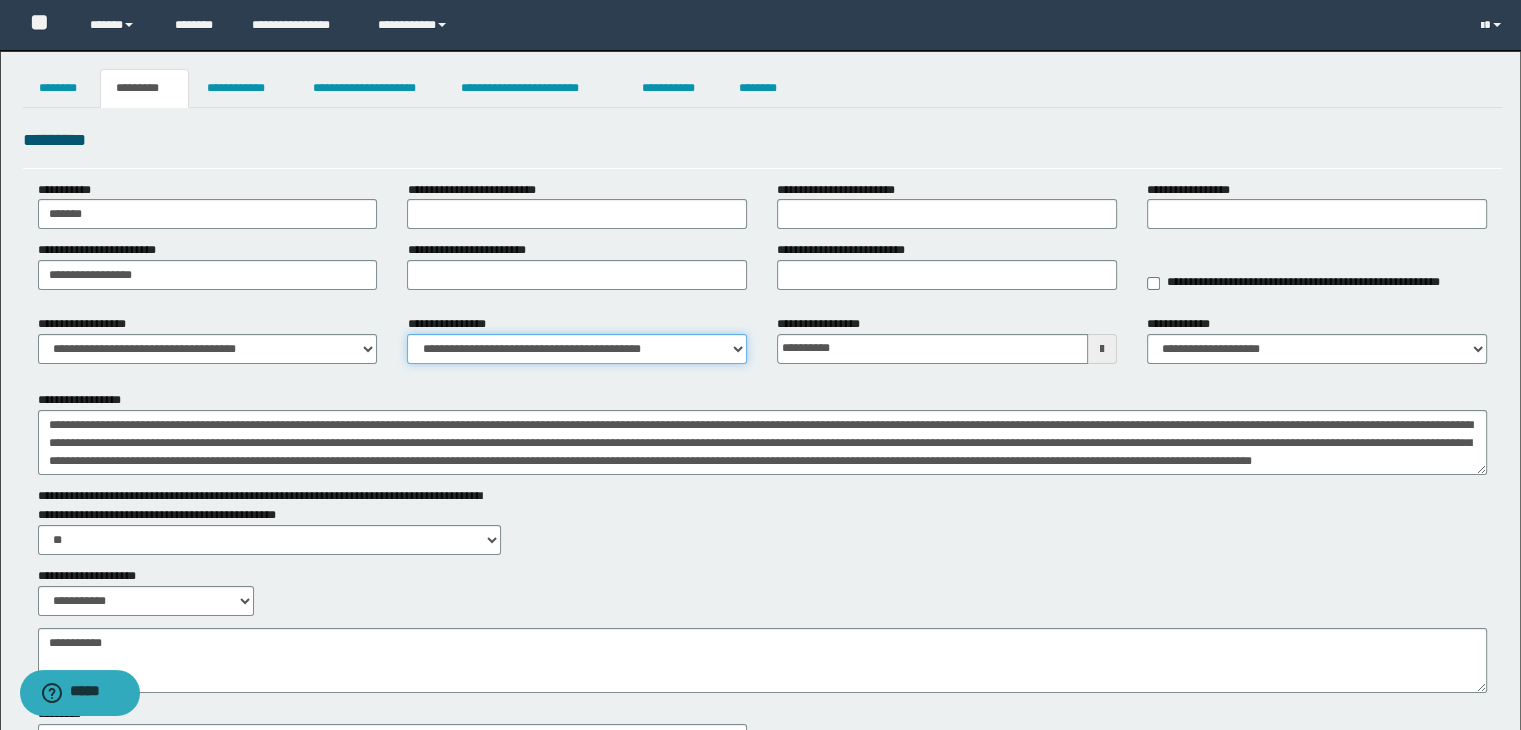 scroll, scrollTop: 178, scrollLeft: 0, axis: vertical 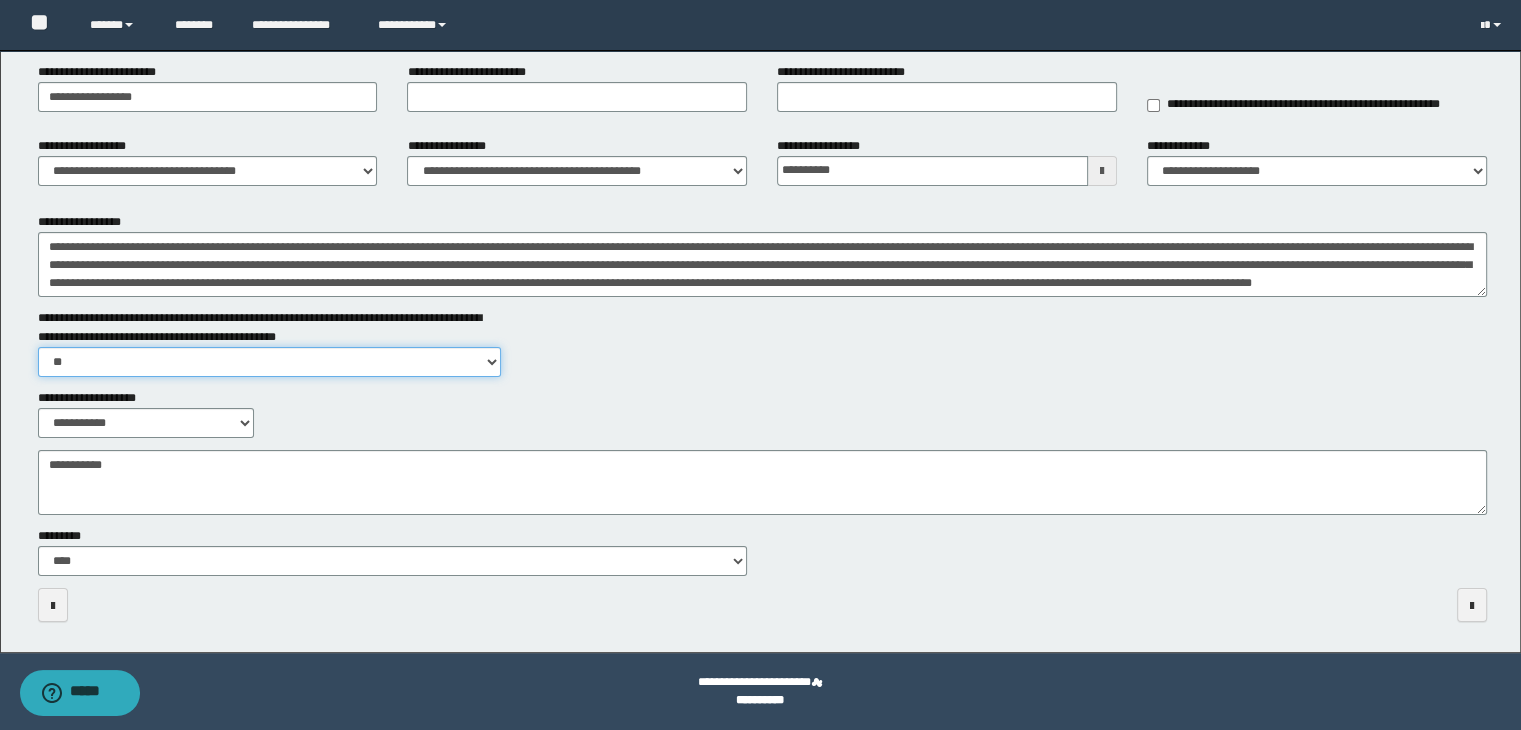 click on "**
**" at bounding box center (269, 362) 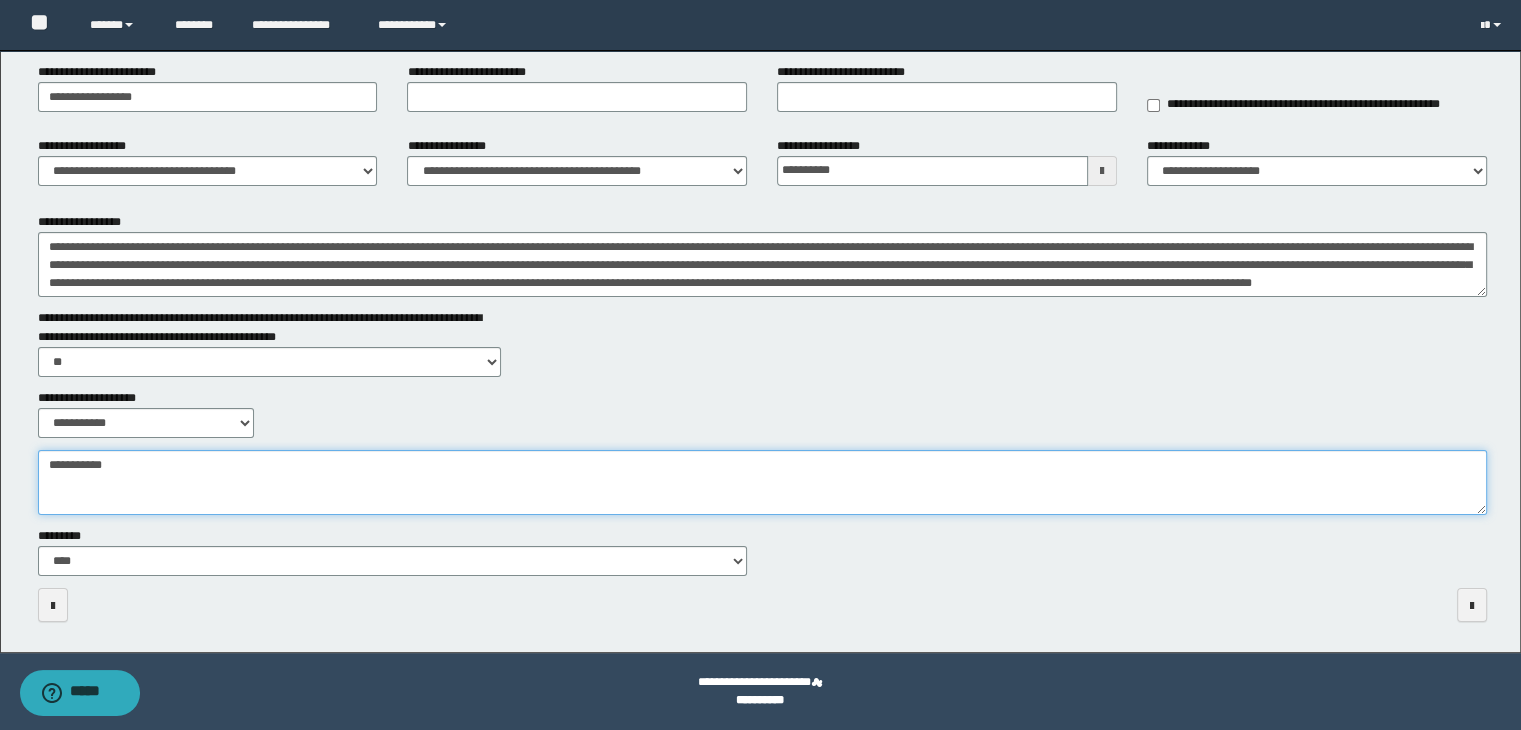 click on "**********" at bounding box center [763, 483] 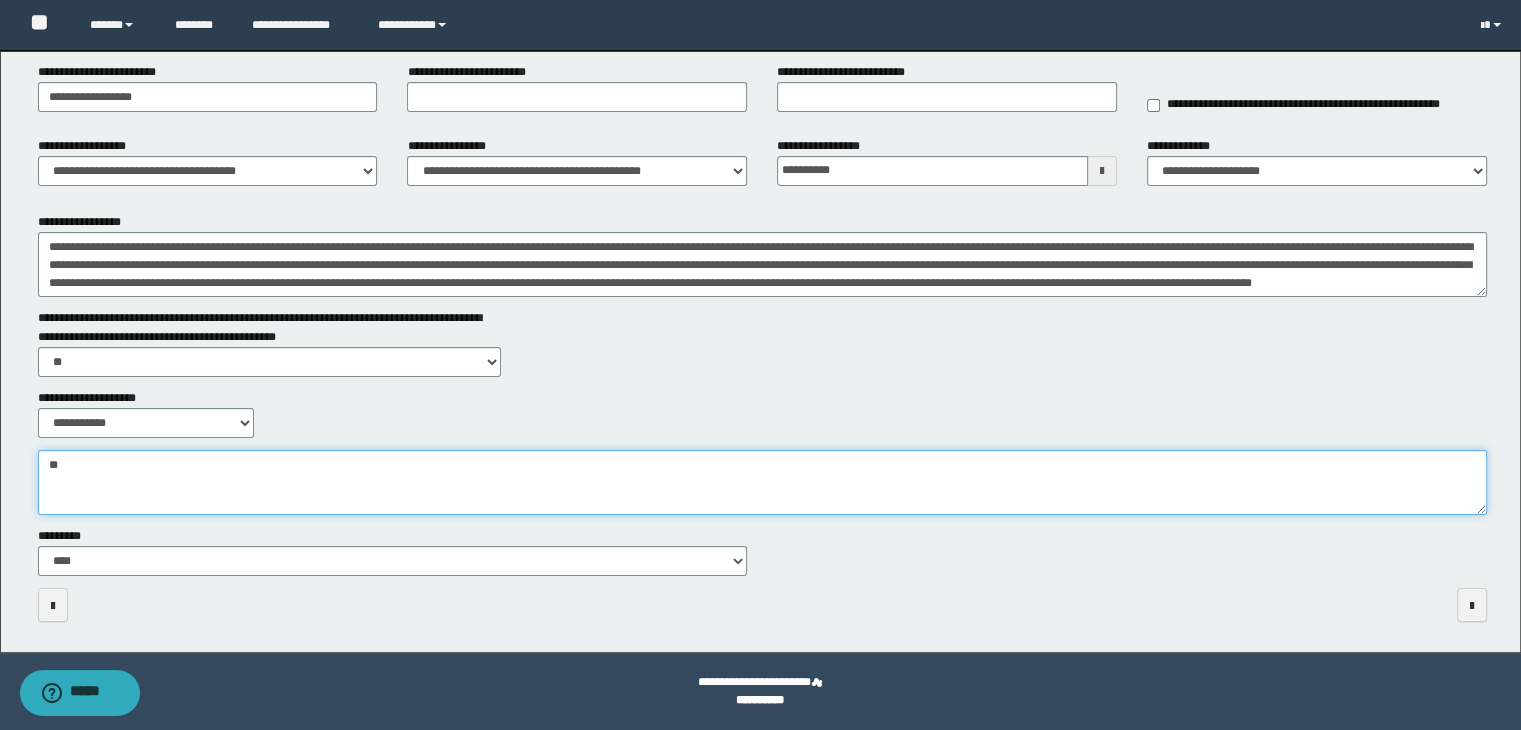 type on "*" 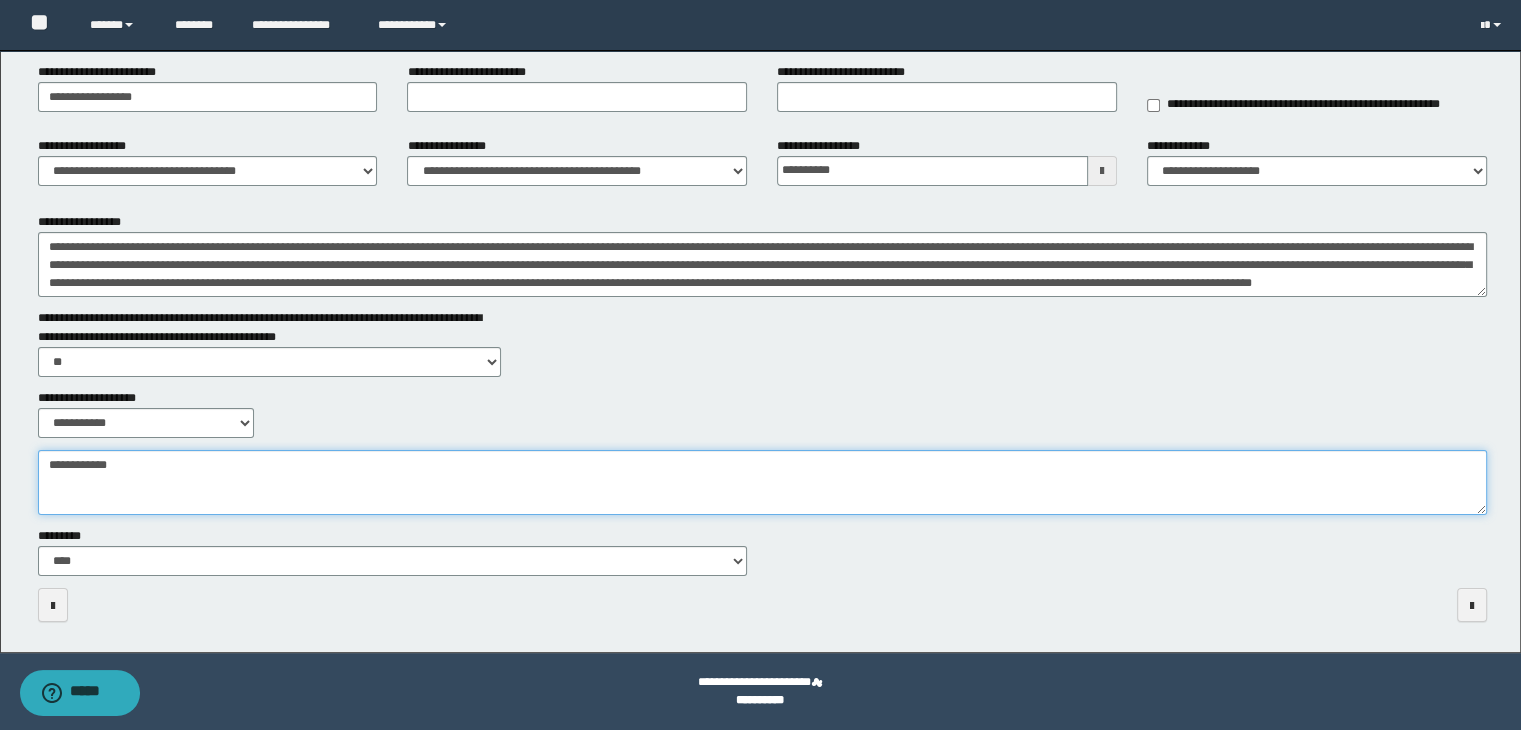 type on "**********" 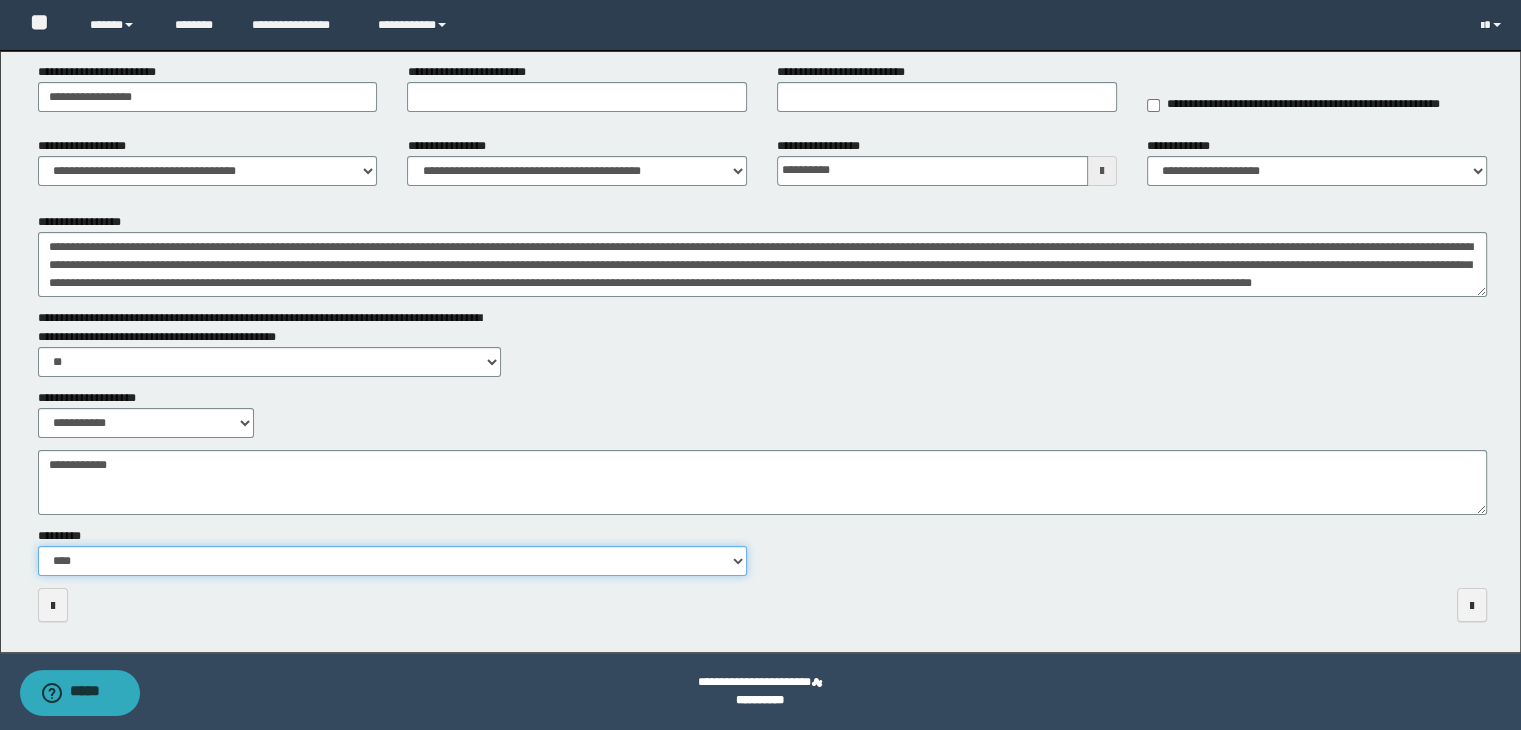 drag, startPoint x: 738, startPoint y: 555, endPoint x: 712, endPoint y: 555, distance: 26 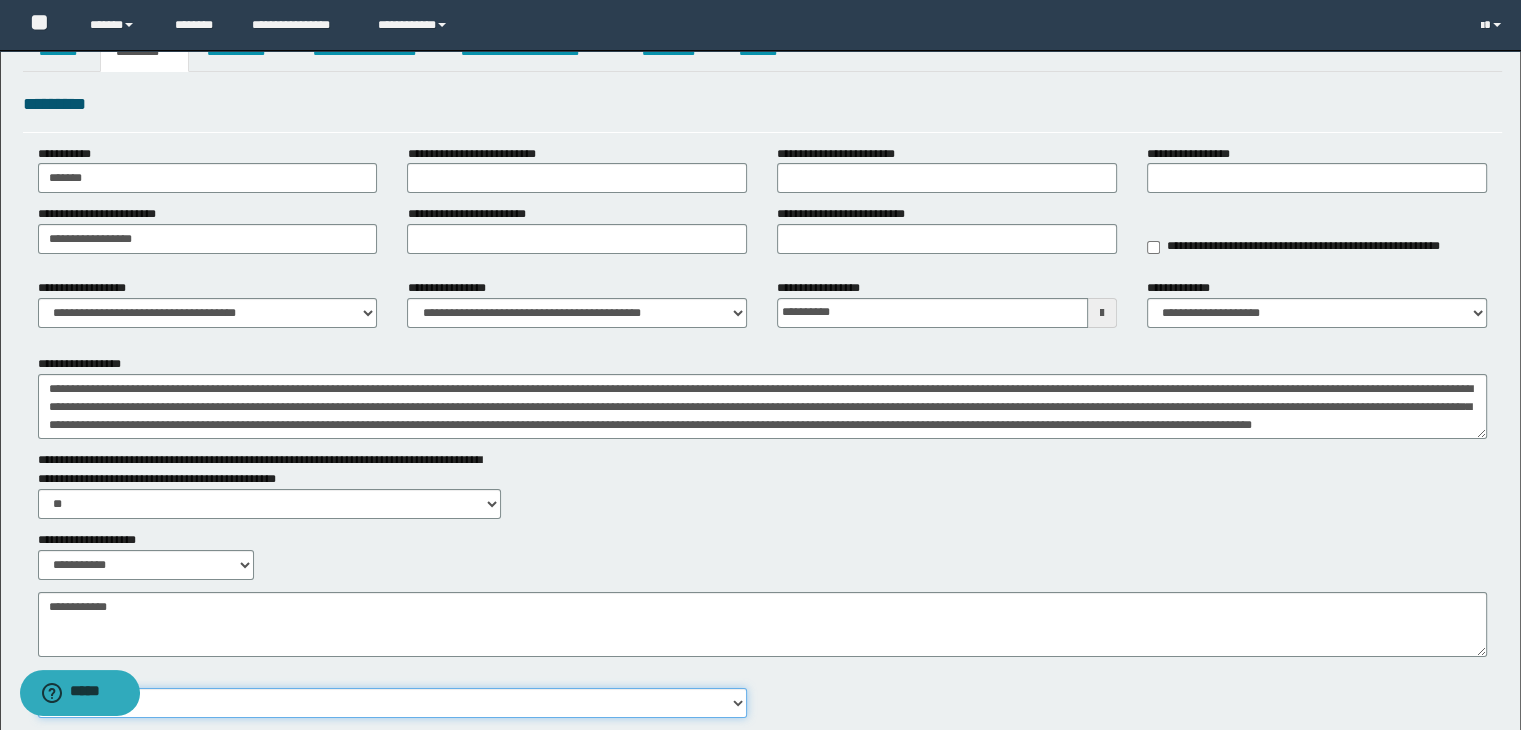 scroll, scrollTop: 0, scrollLeft: 0, axis: both 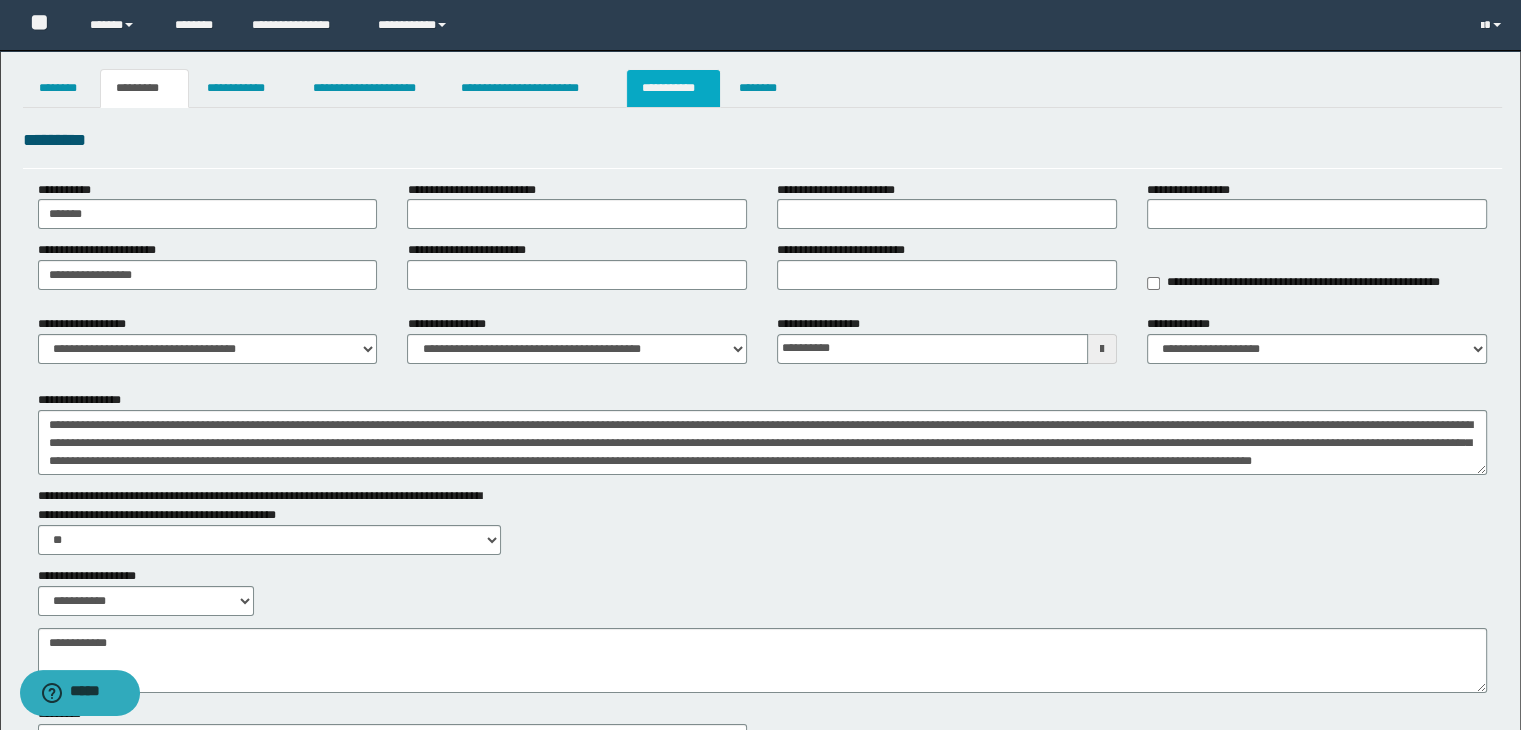 click on "**********" at bounding box center [673, 88] 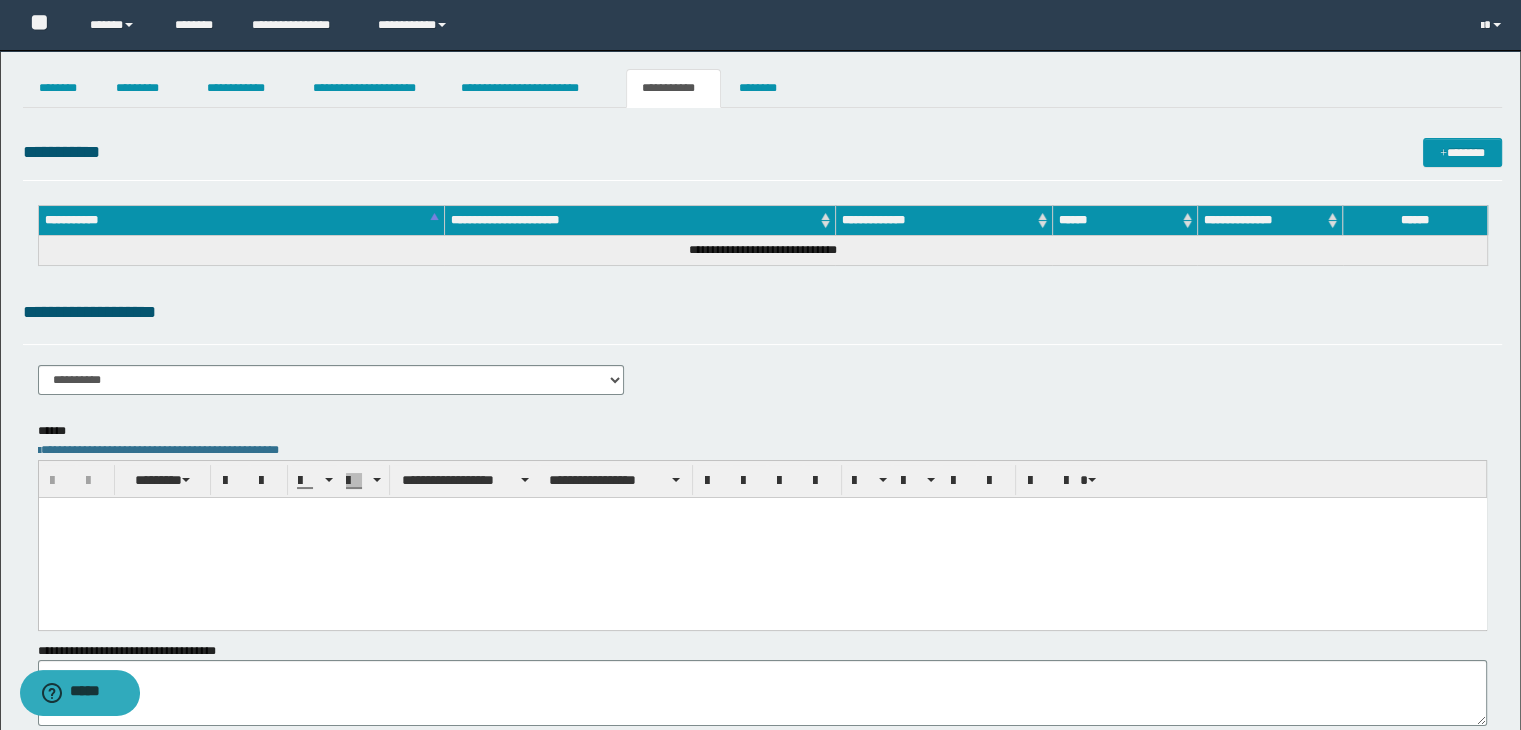 scroll, scrollTop: 0, scrollLeft: 0, axis: both 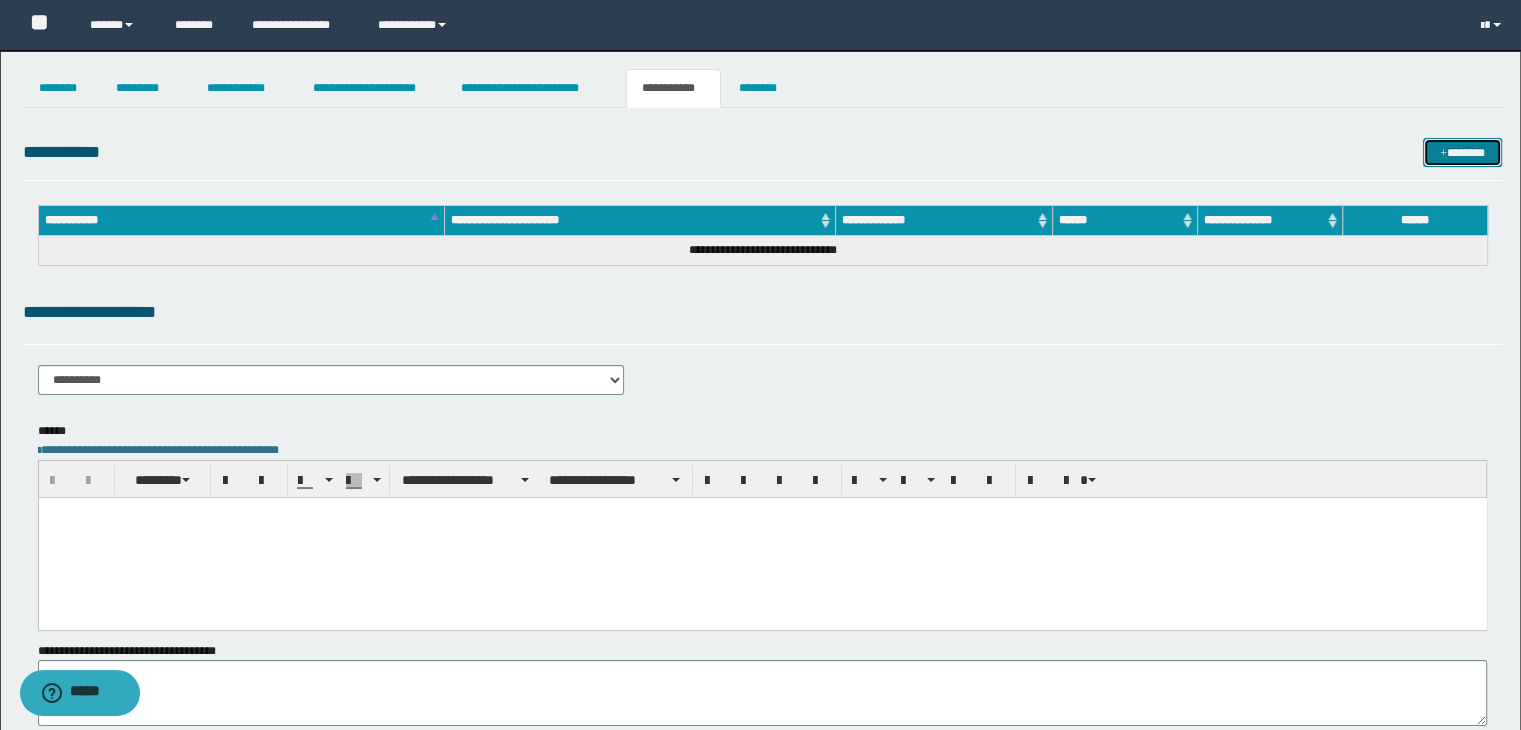 click at bounding box center [1443, 154] 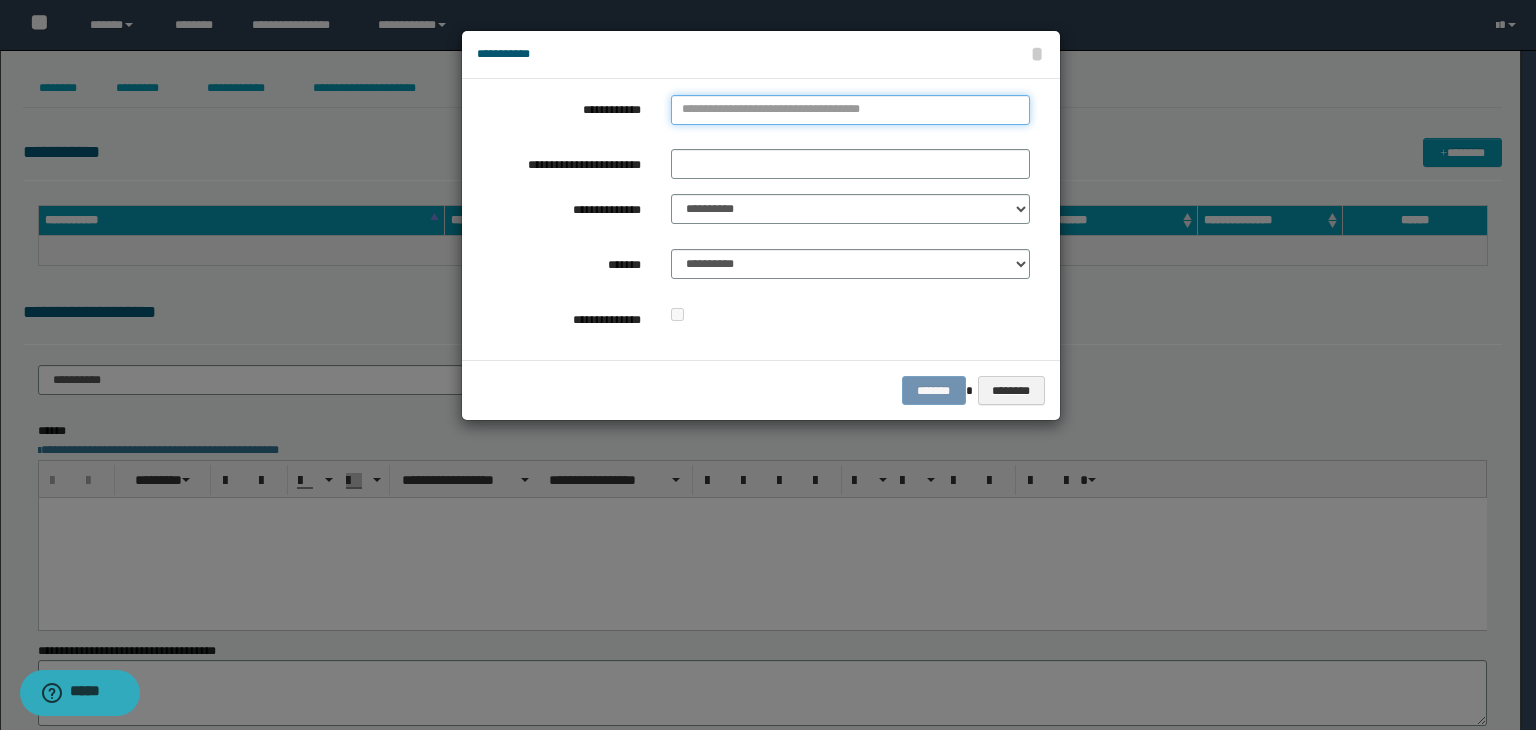click on "**********" at bounding box center [850, 110] 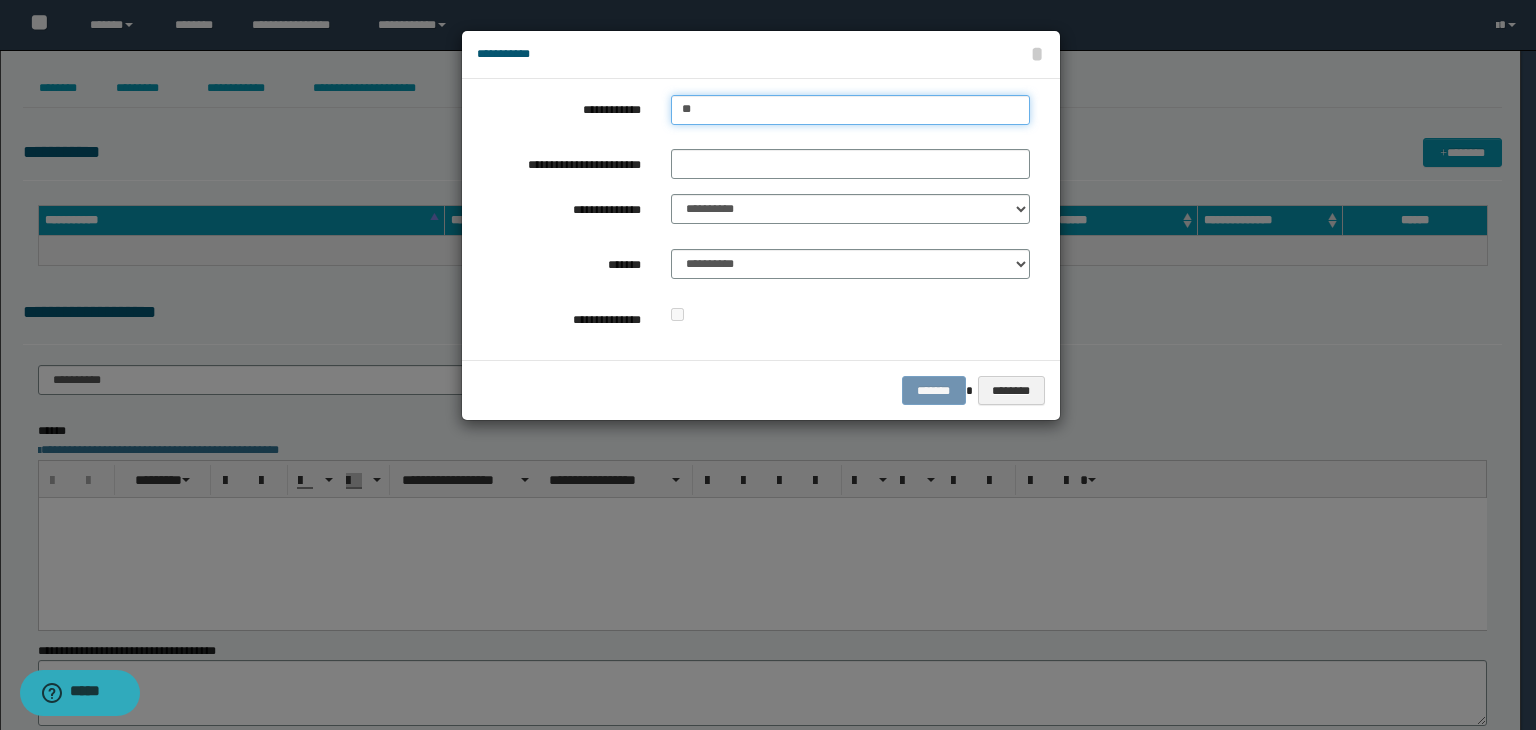type on "*" 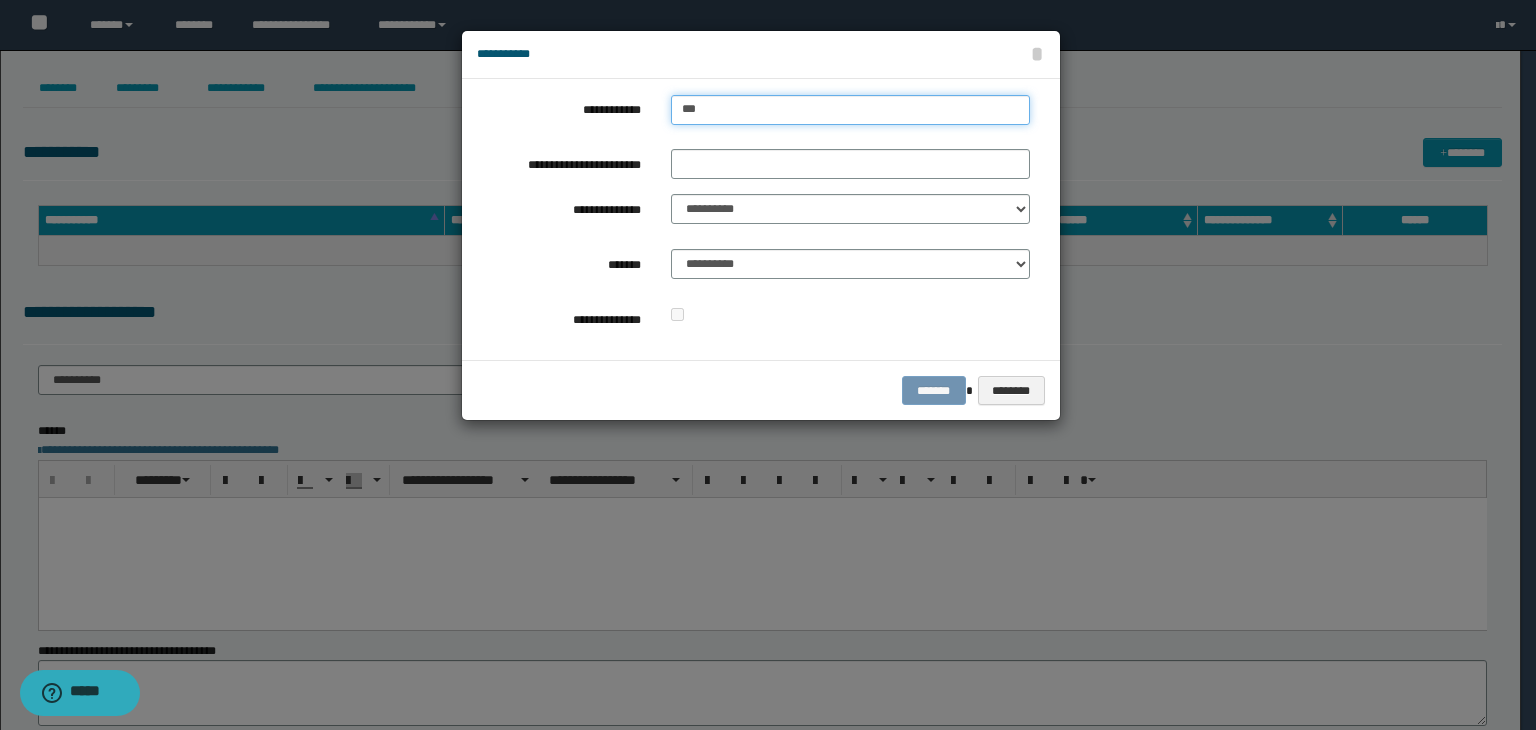 type on "****" 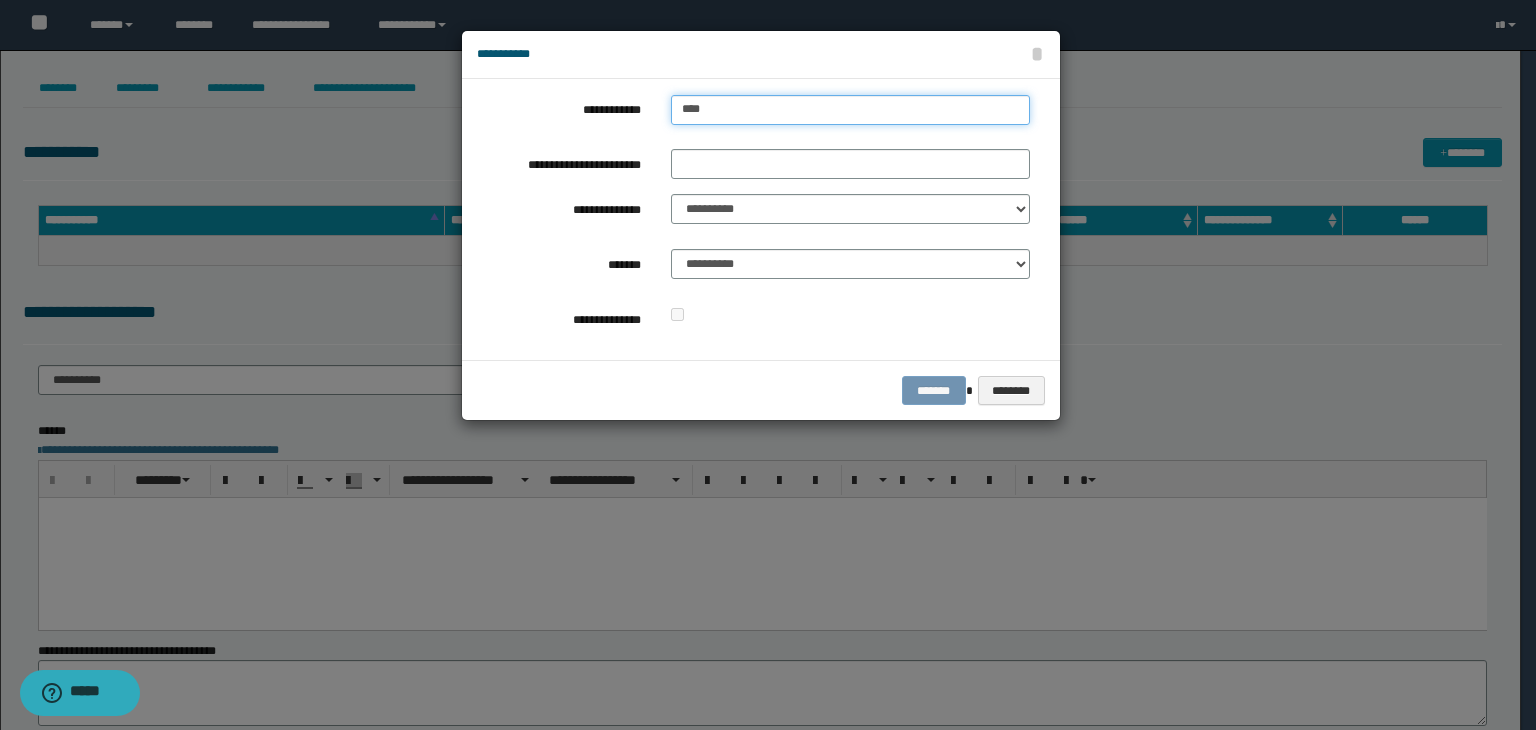 type on "****" 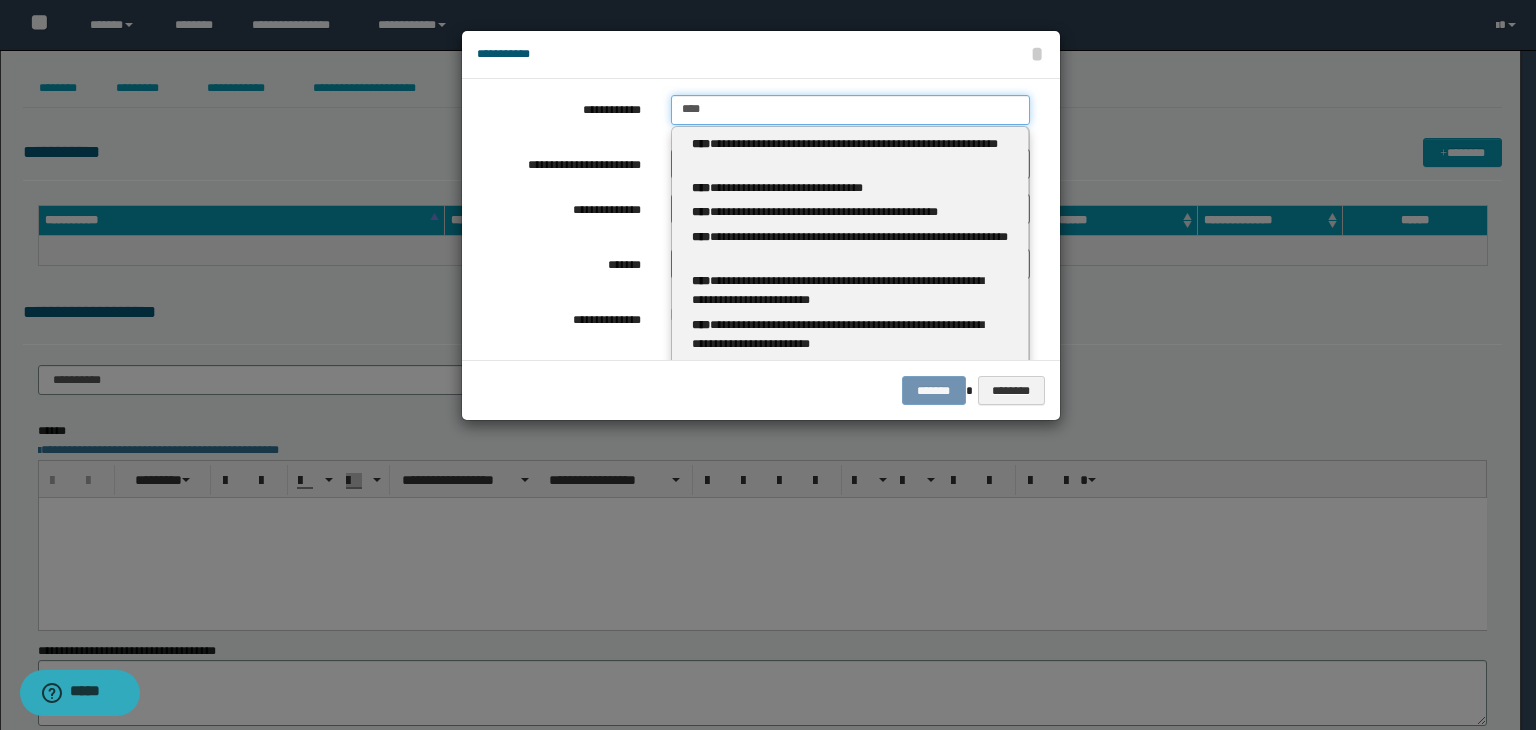 type 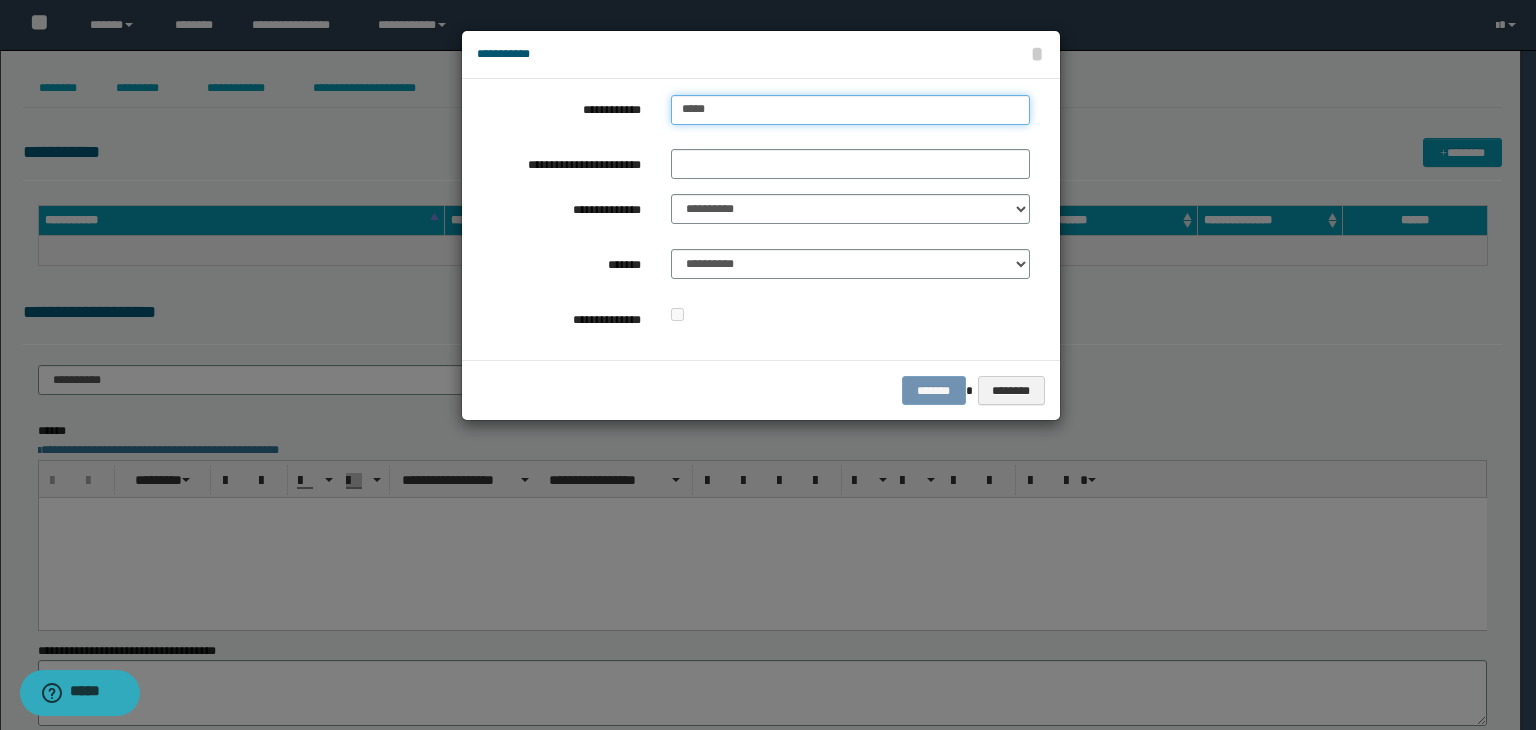 type on "******" 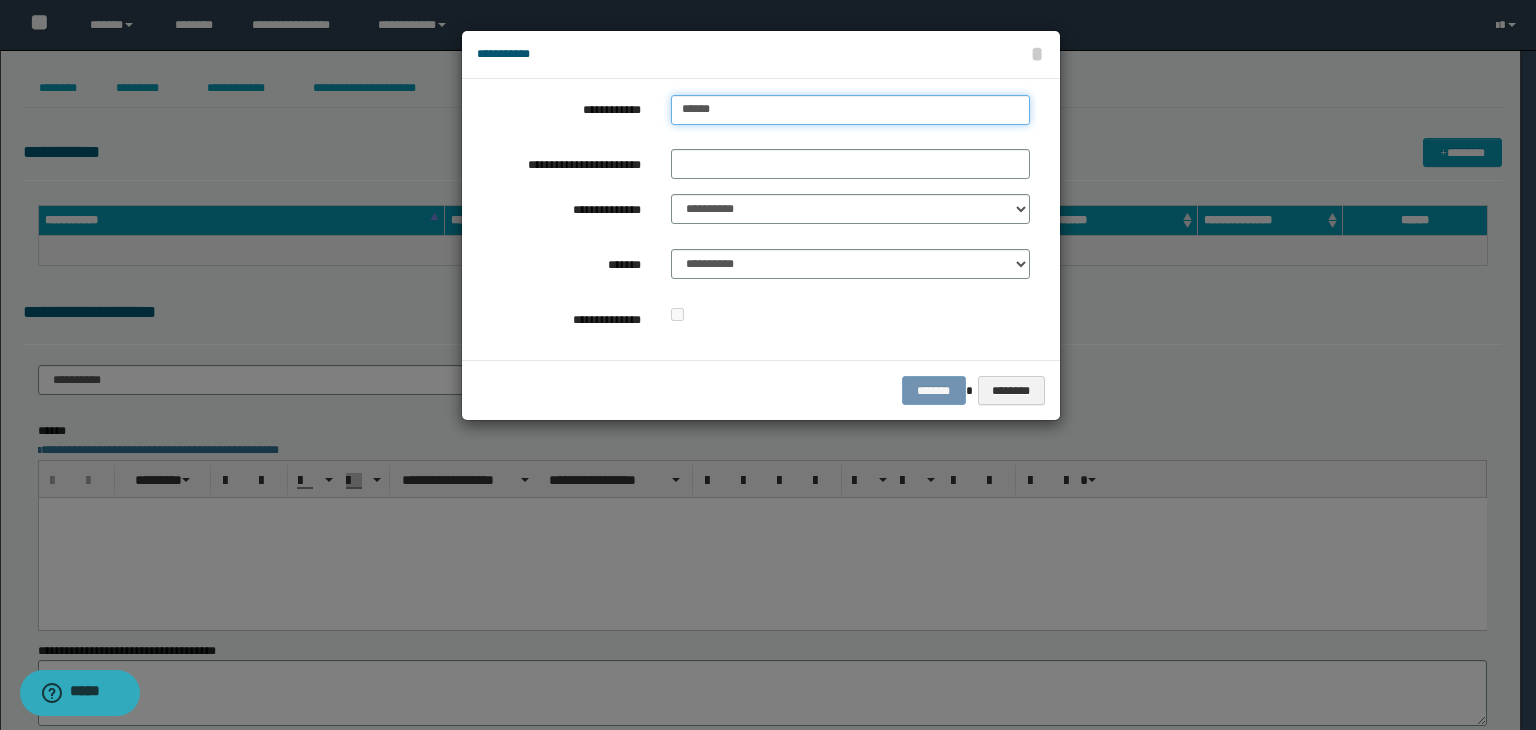 type on "*********" 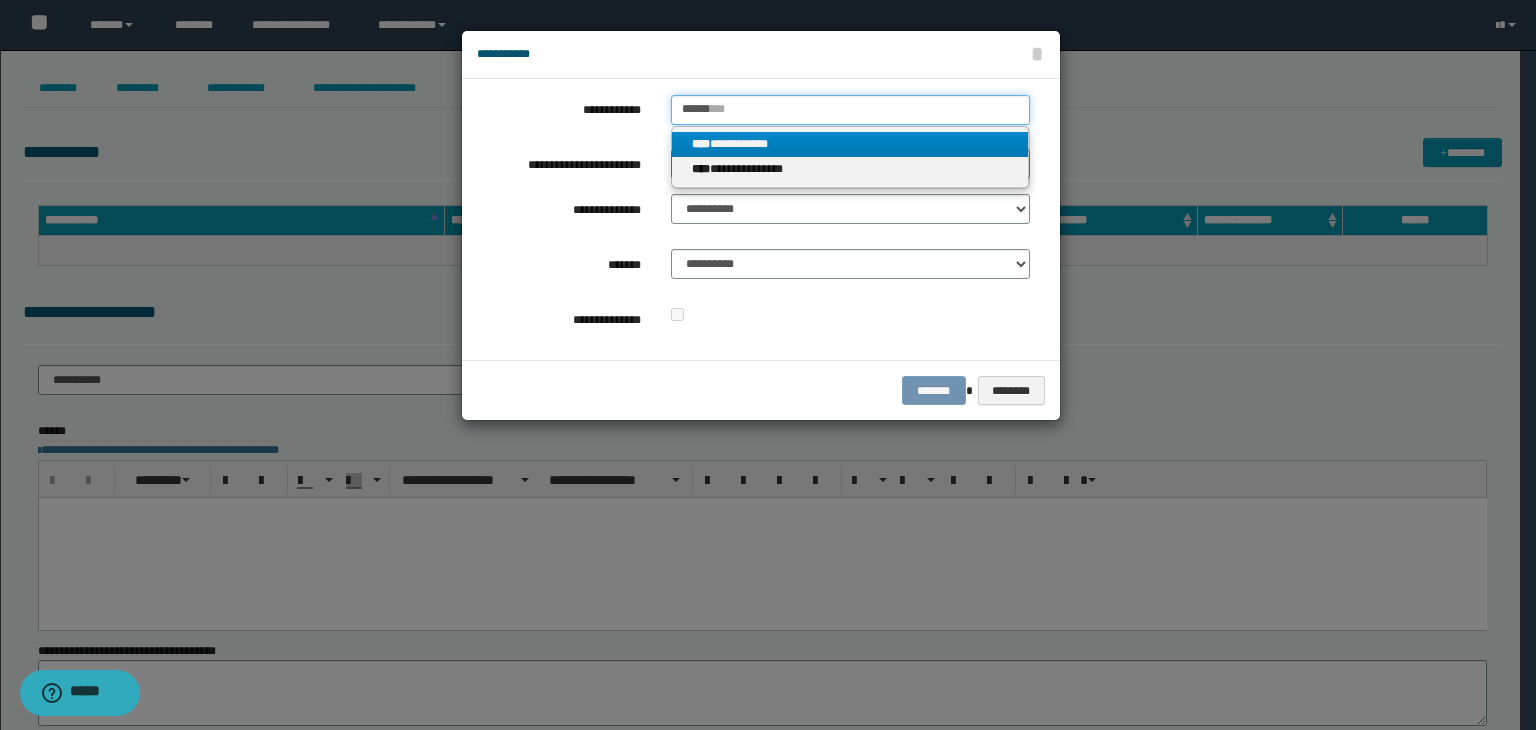 type on "******" 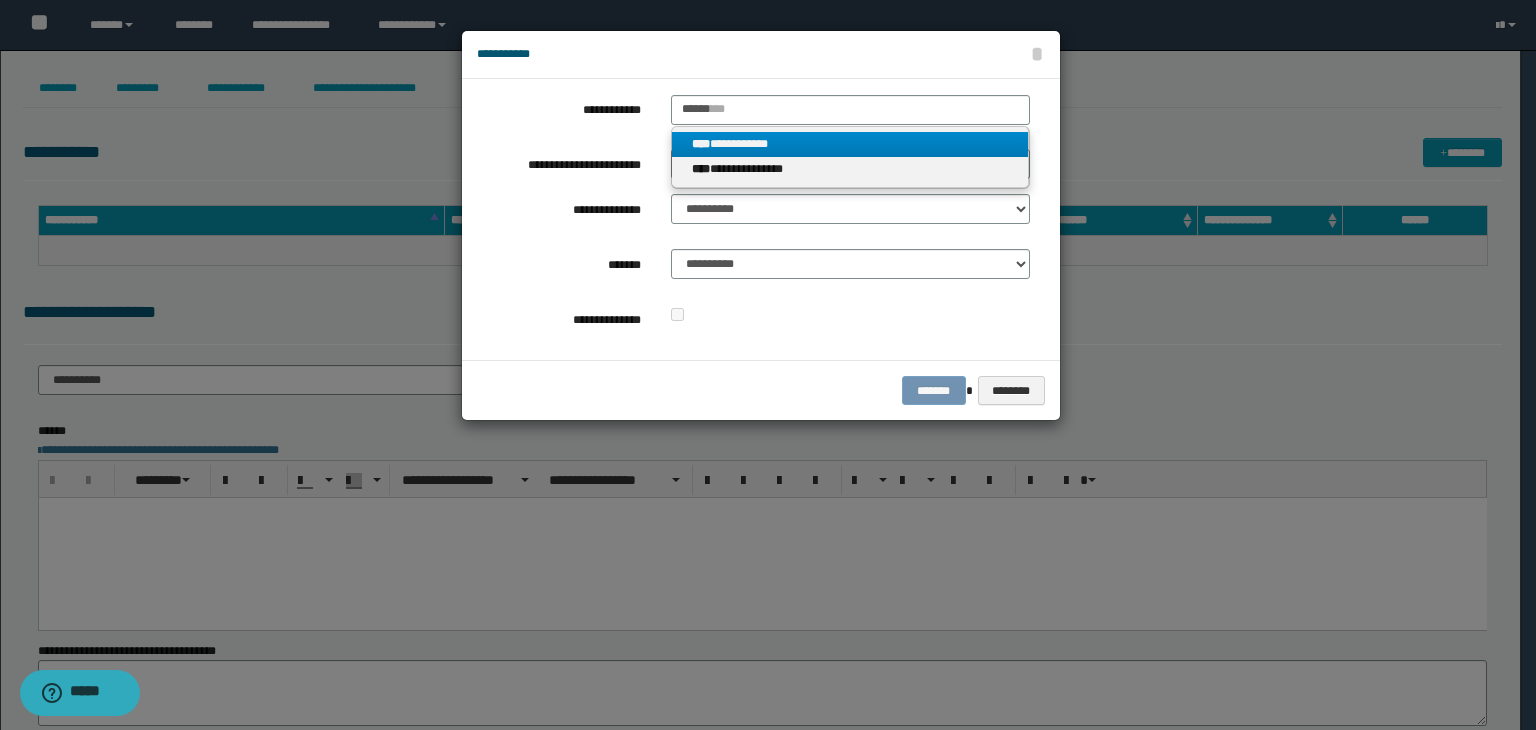 click on "**********" at bounding box center [850, 144] 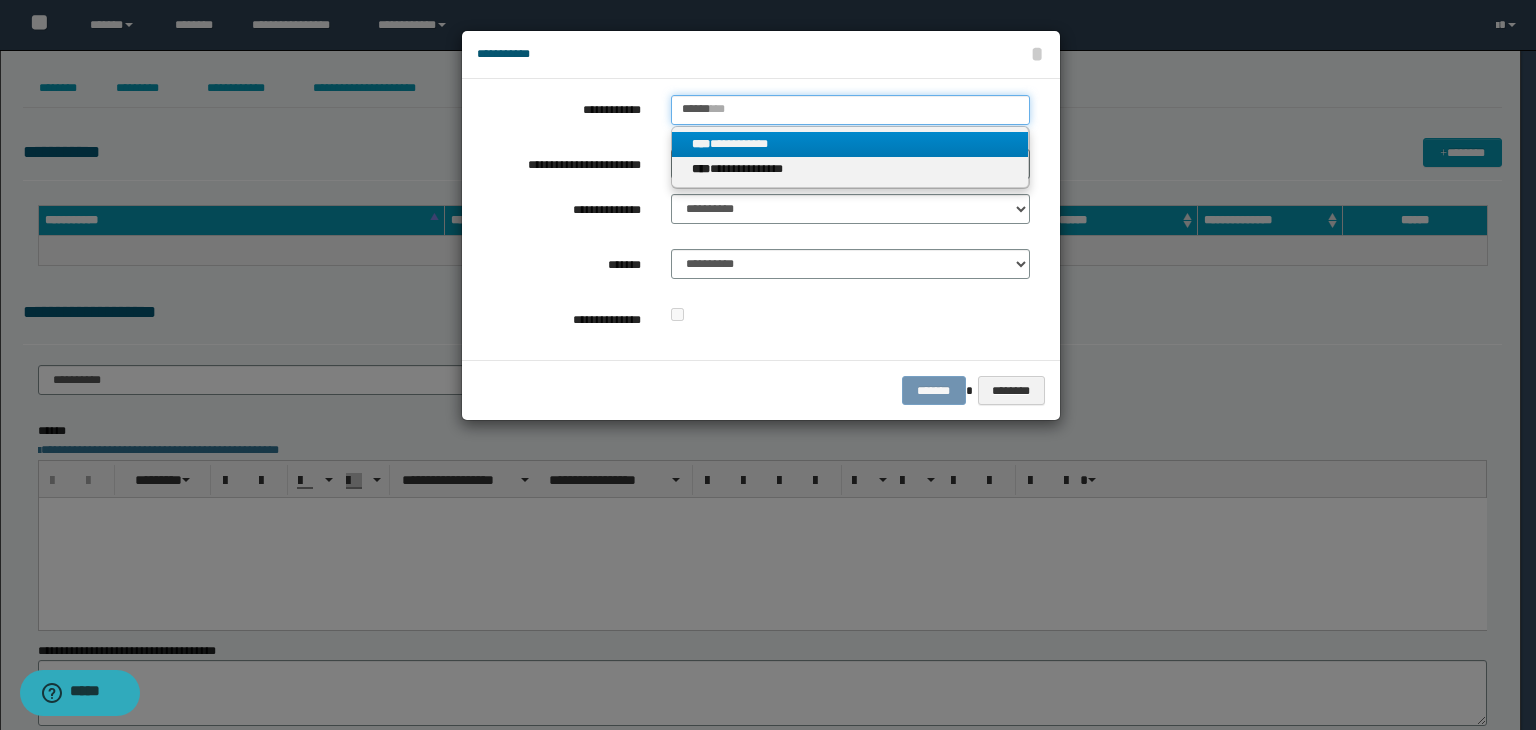 type 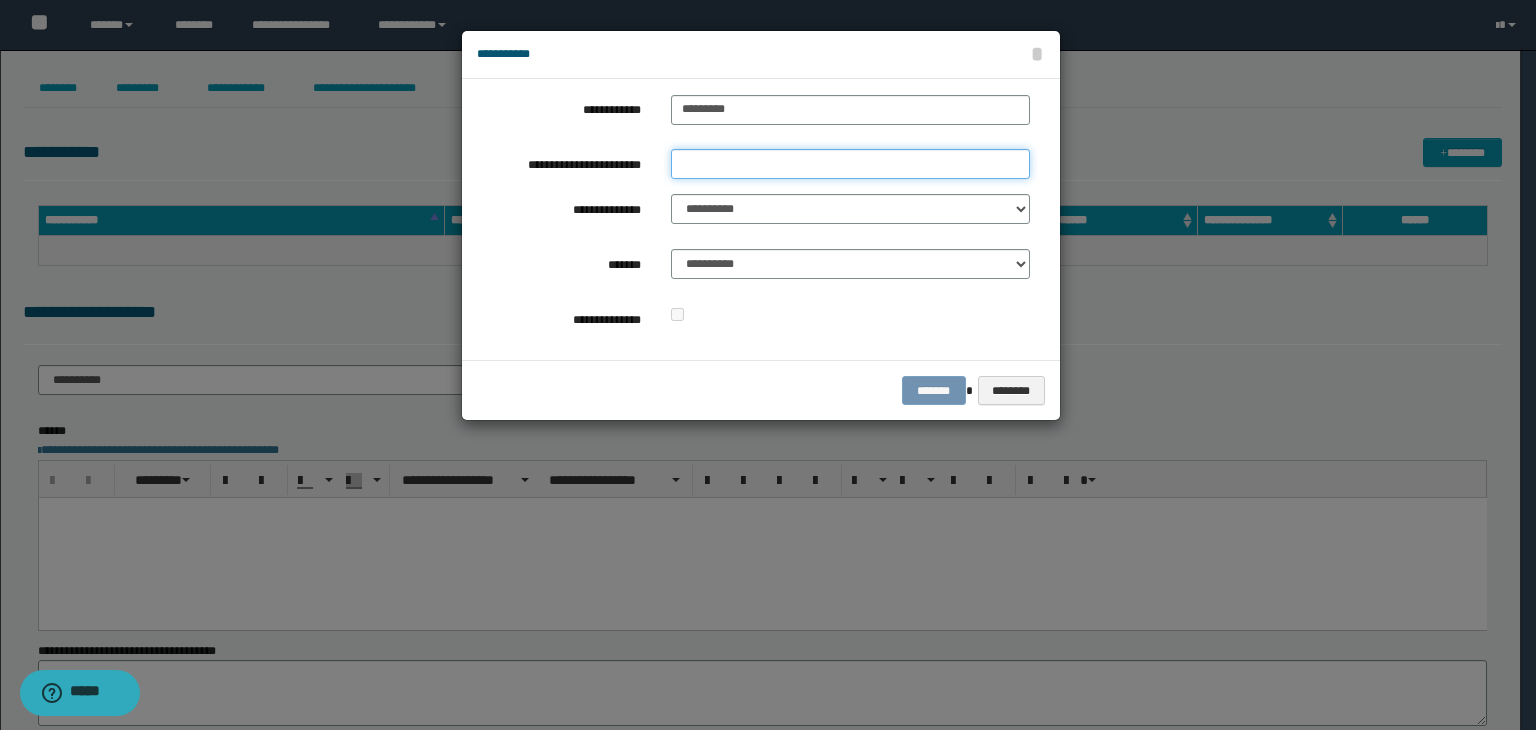 click on "**********" at bounding box center (850, 164) 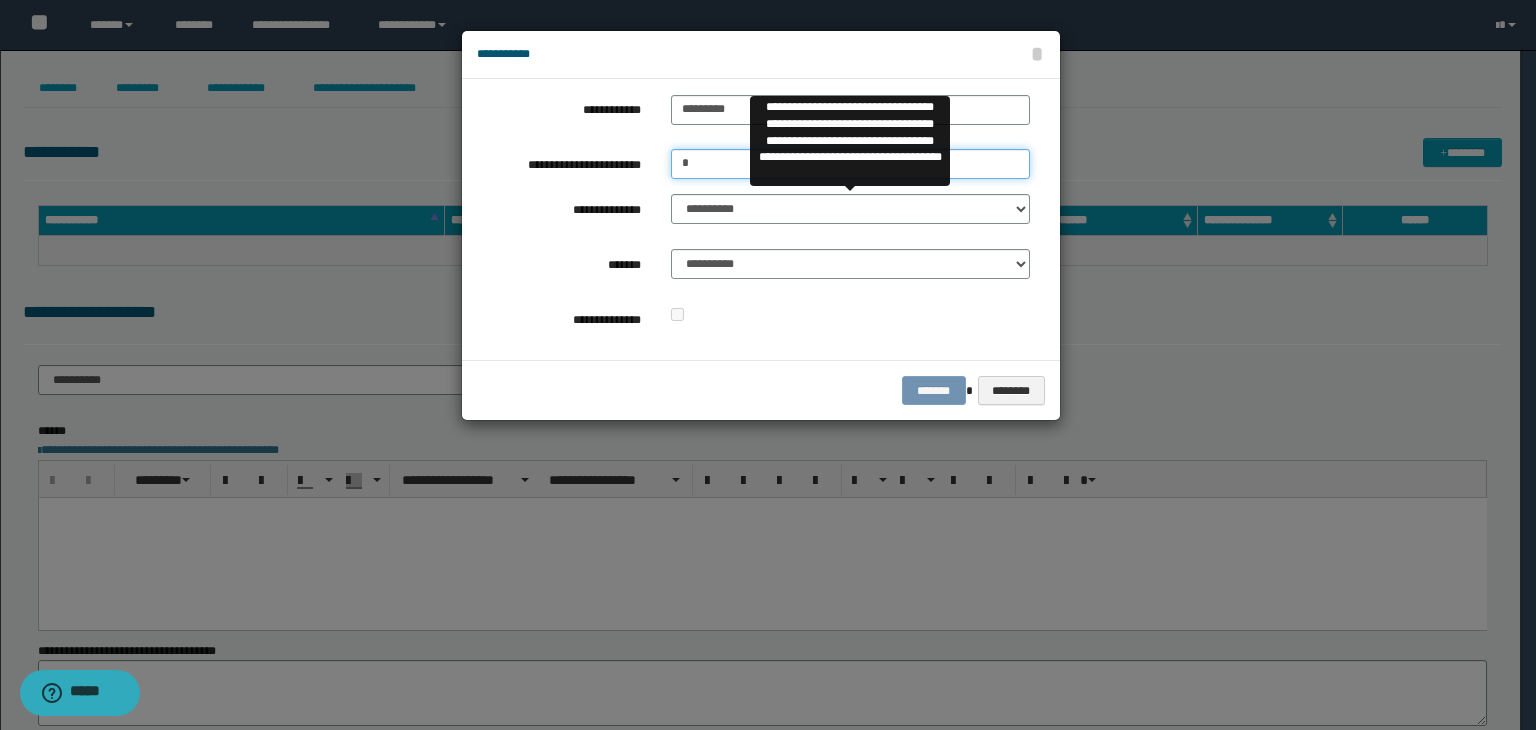 type on "*" 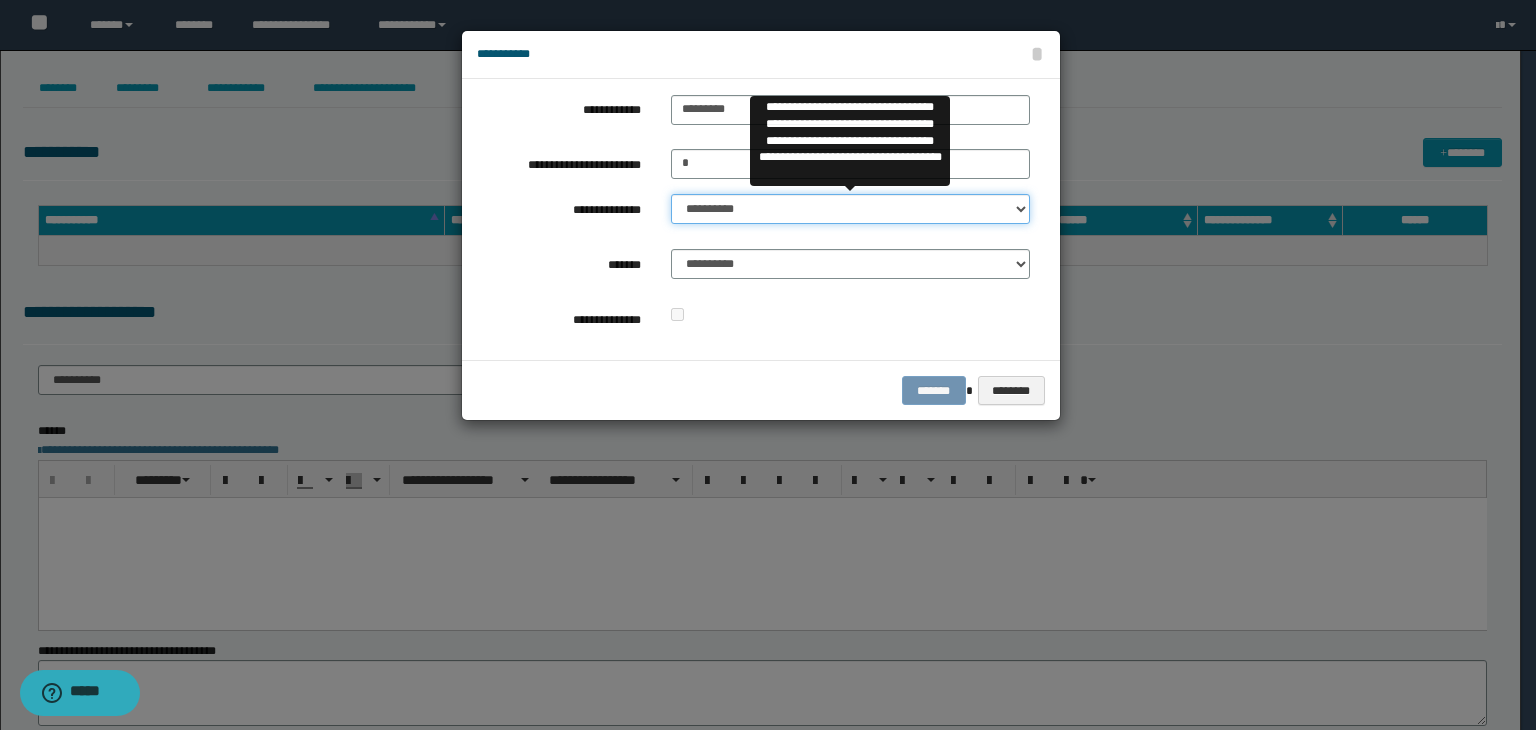 click on "**********" at bounding box center [850, 209] 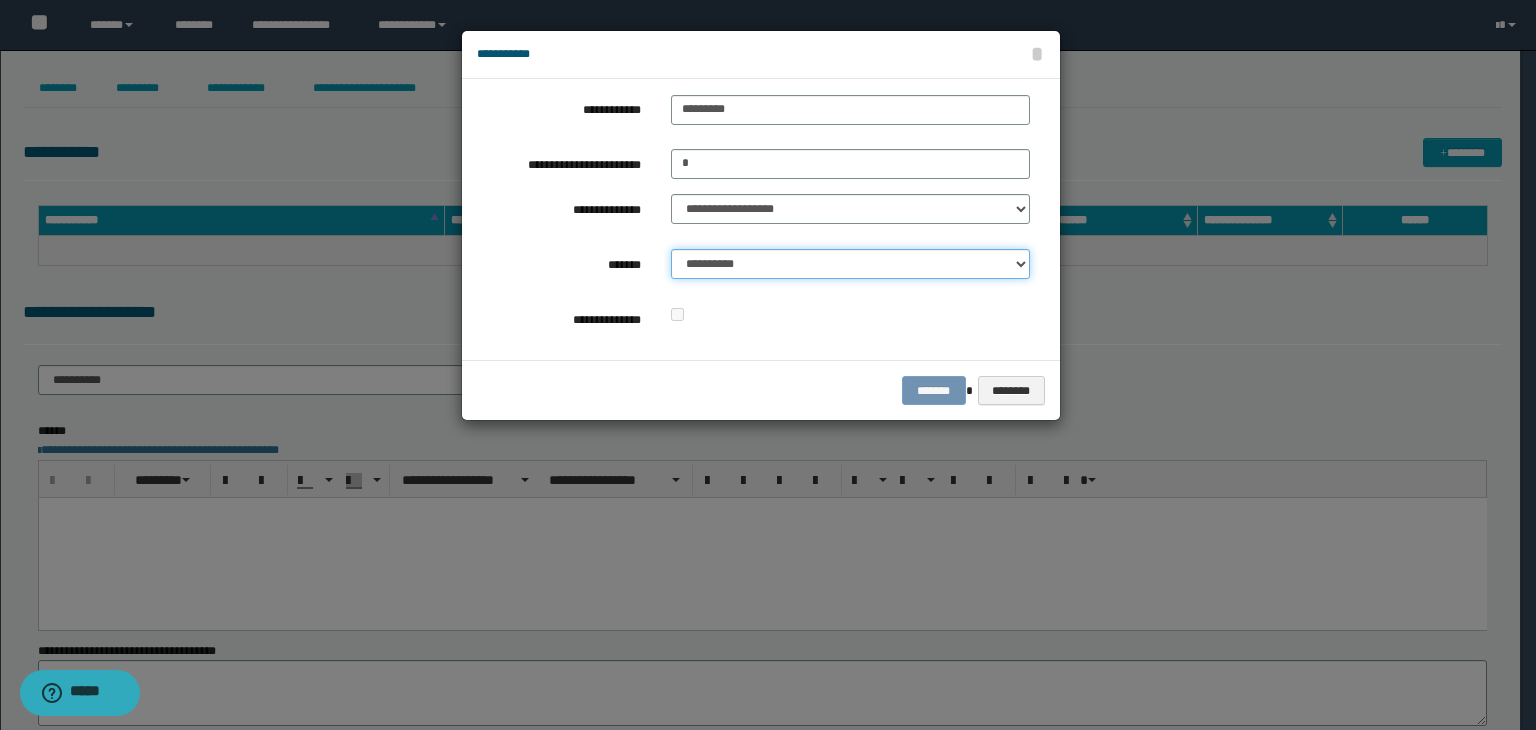 click on "**********" at bounding box center [850, 264] 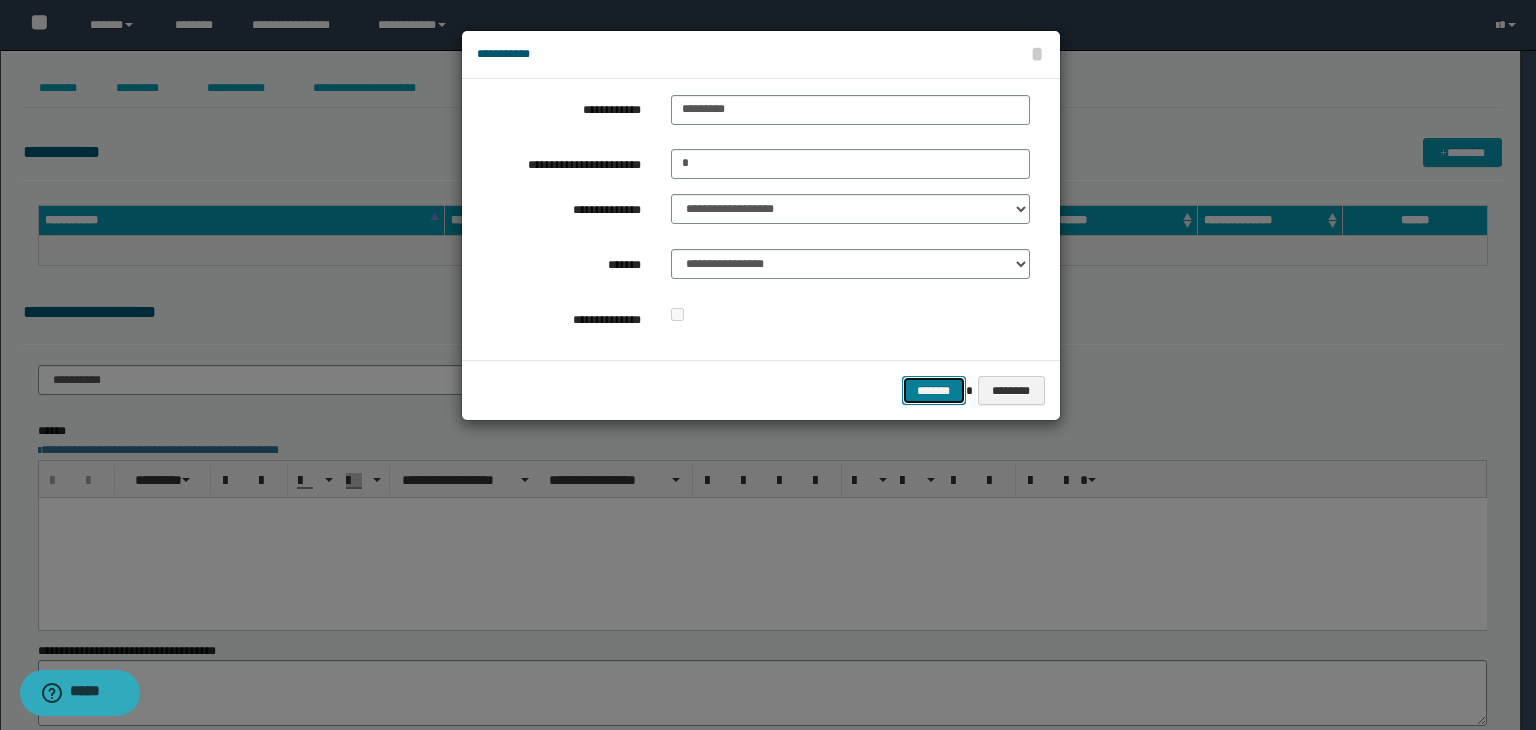 click on "*******" at bounding box center (934, 391) 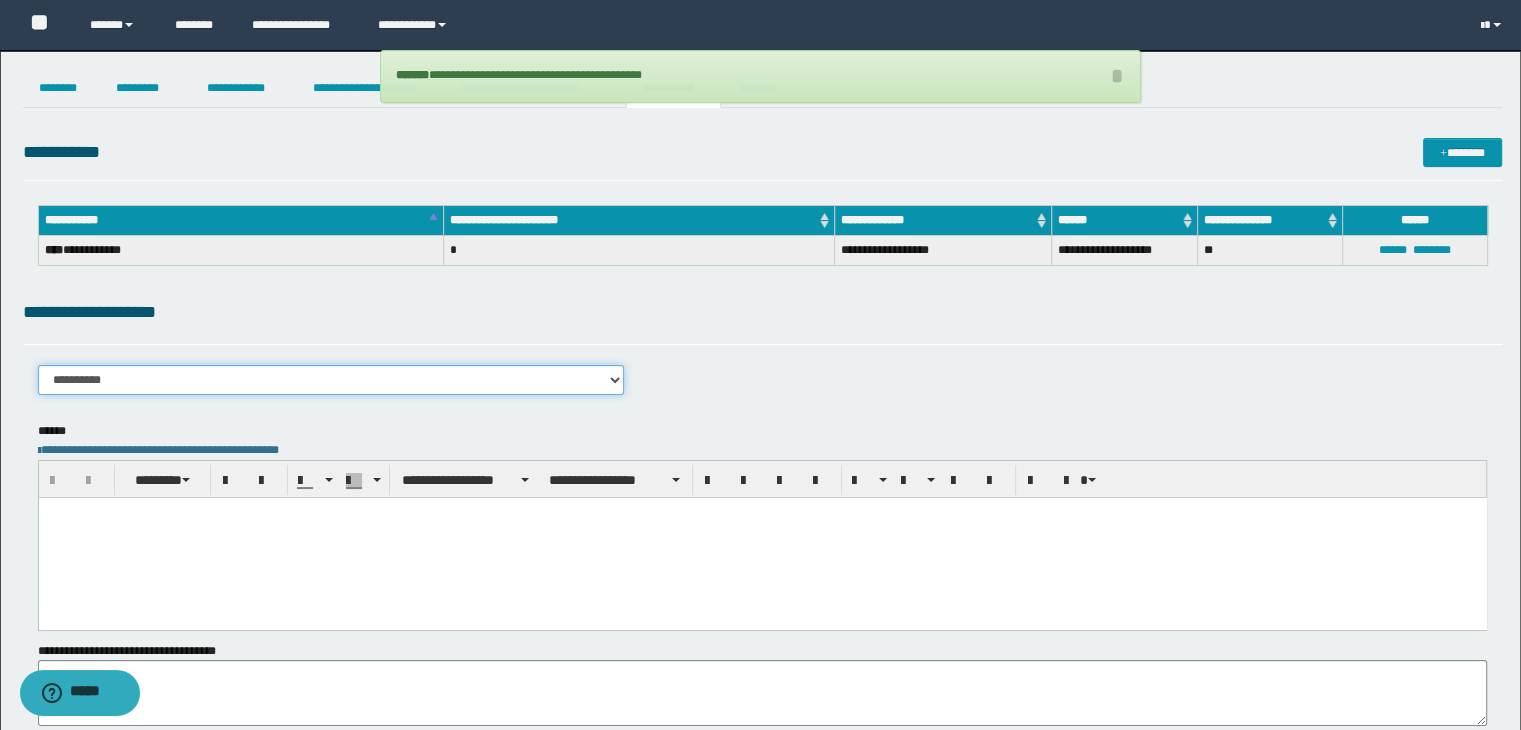 click on "**********" at bounding box center (331, 380) 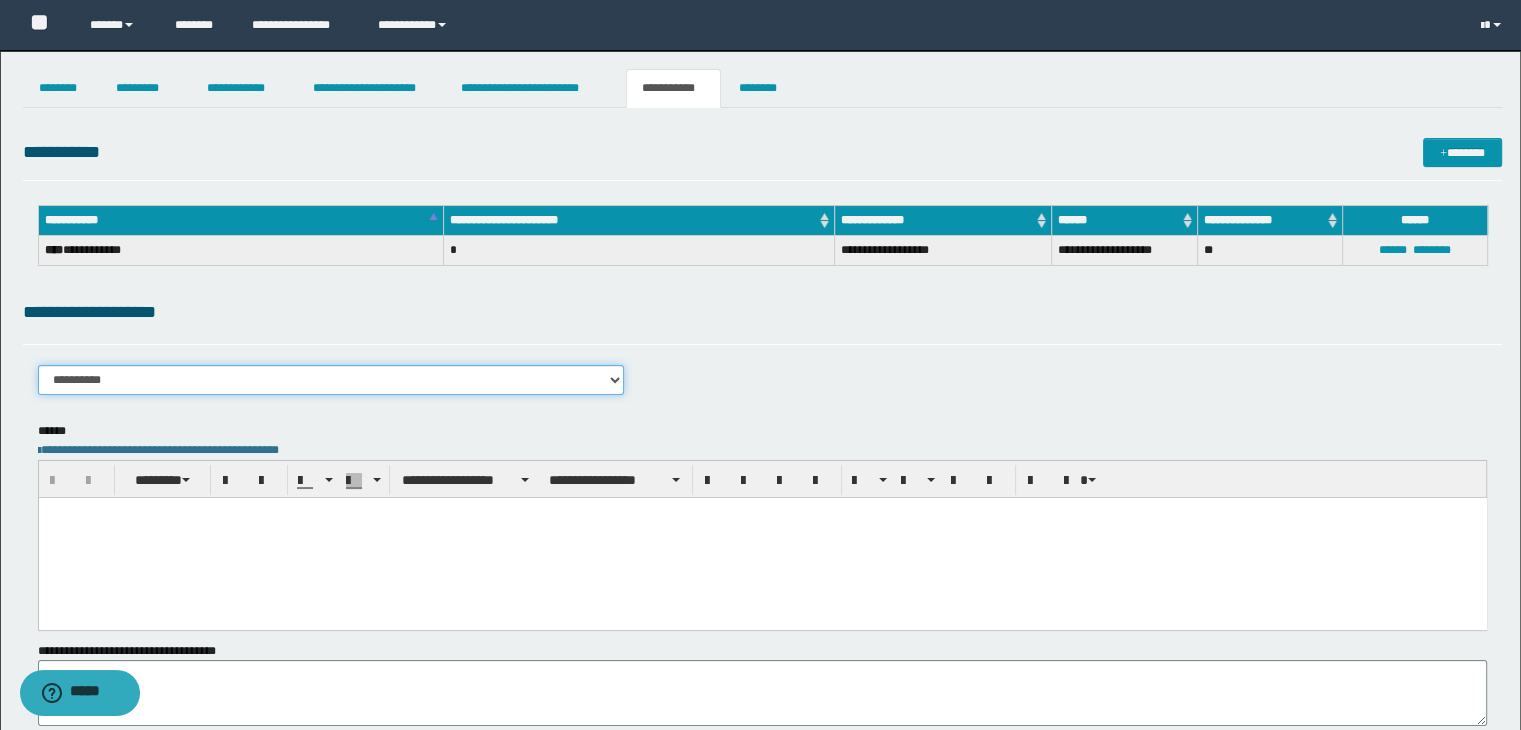 select on "****" 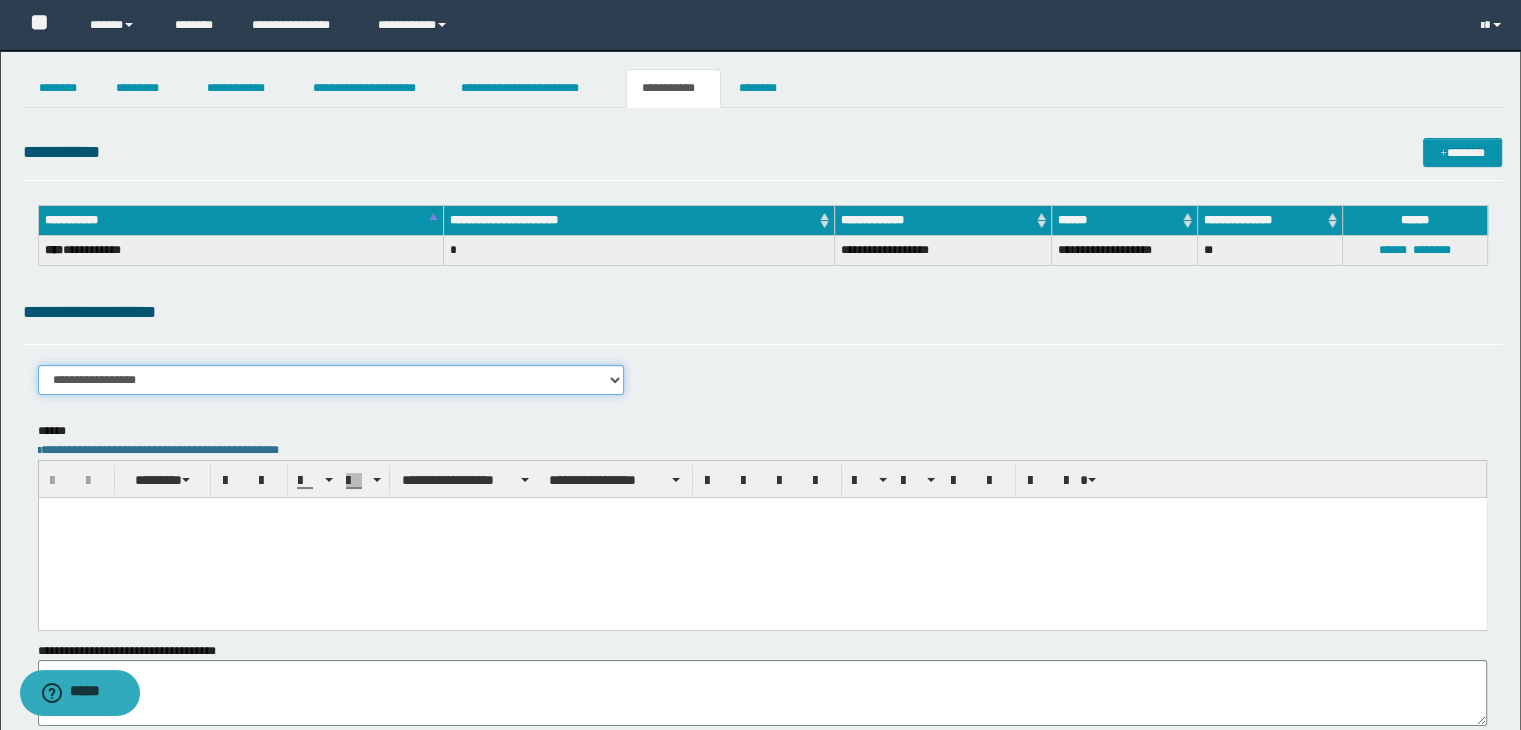 click on "**********" at bounding box center (331, 380) 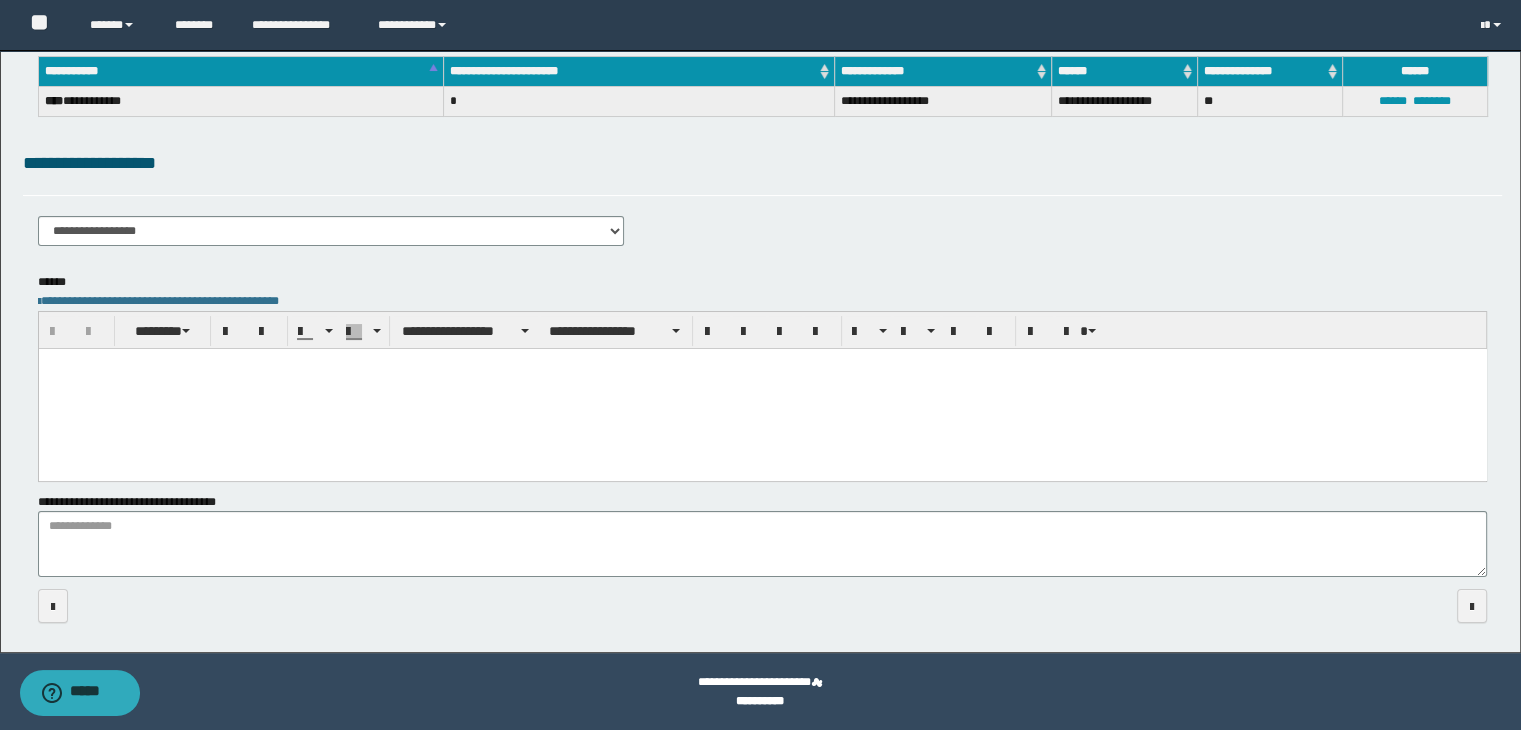 click at bounding box center (762, 388) 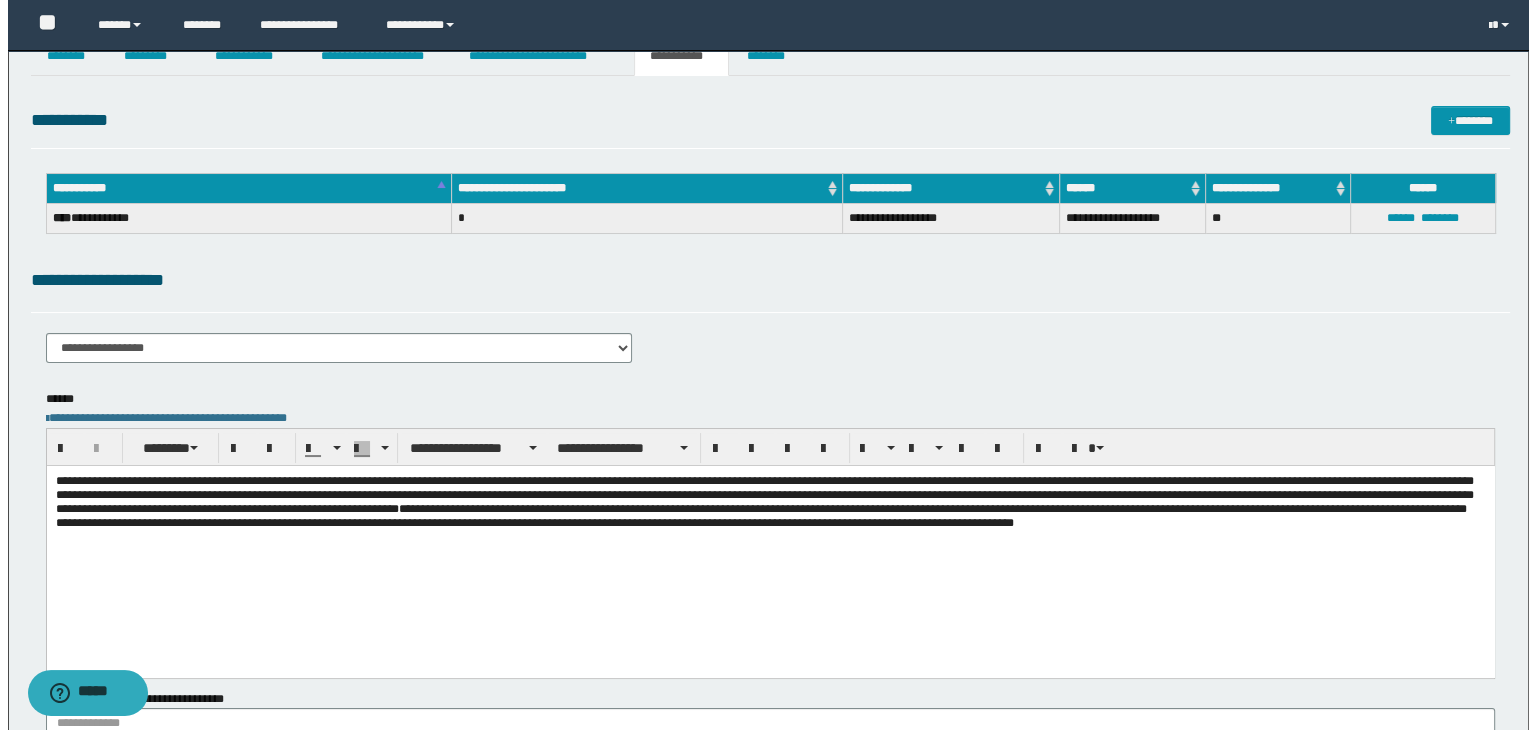 scroll, scrollTop: 0, scrollLeft: 0, axis: both 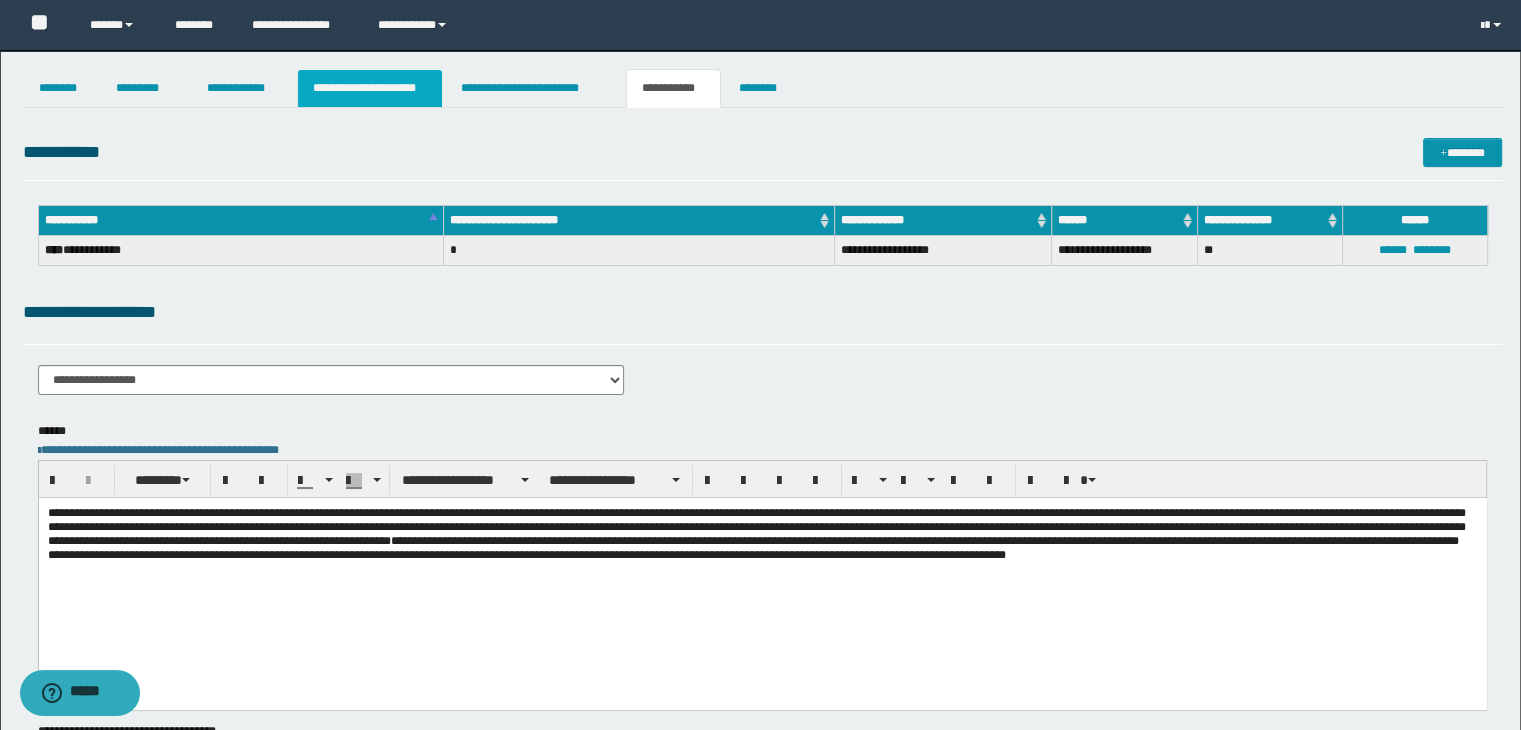 click on "**********" at bounding box center [370, 88] 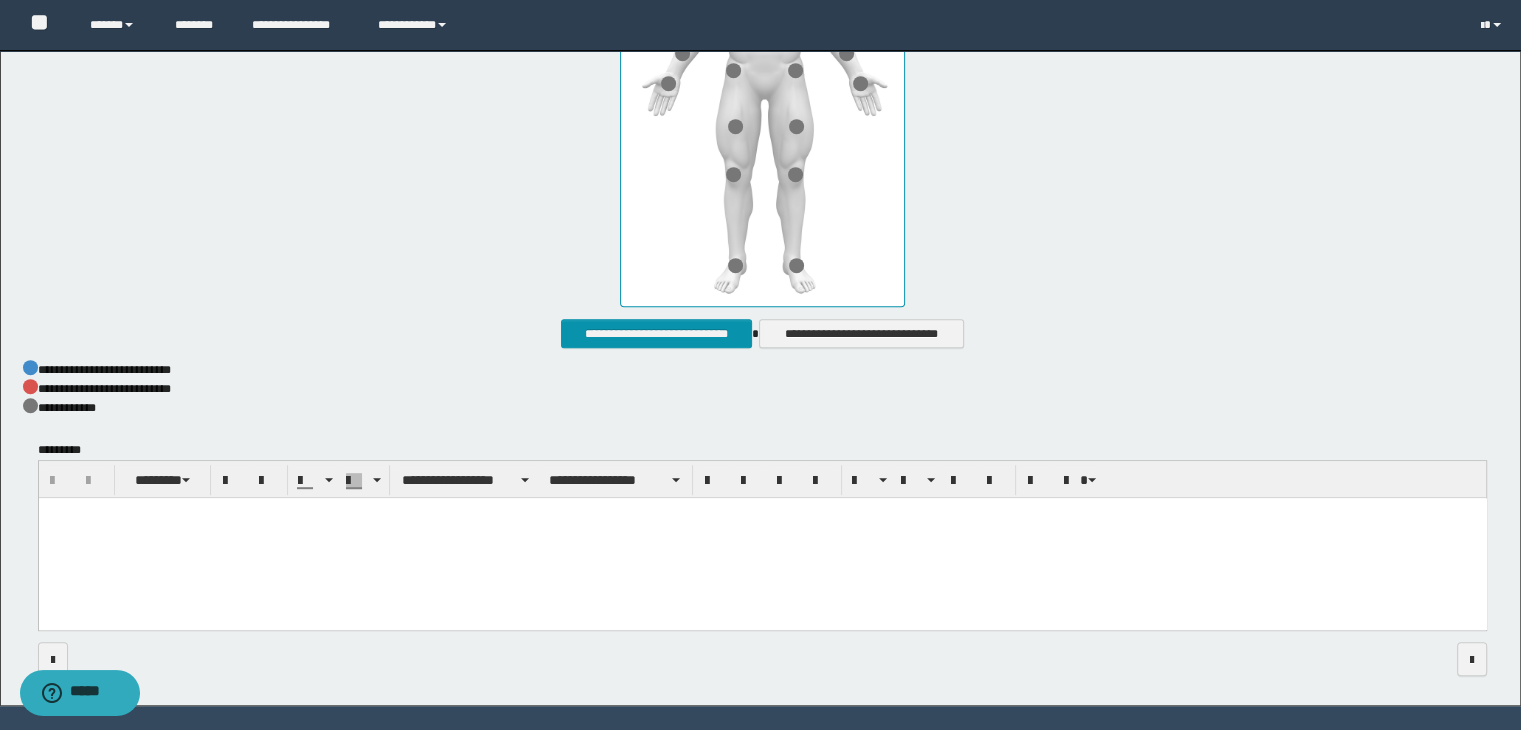 scroll, scrollTop: 1023, scrollLeft: 0, axis: vertical 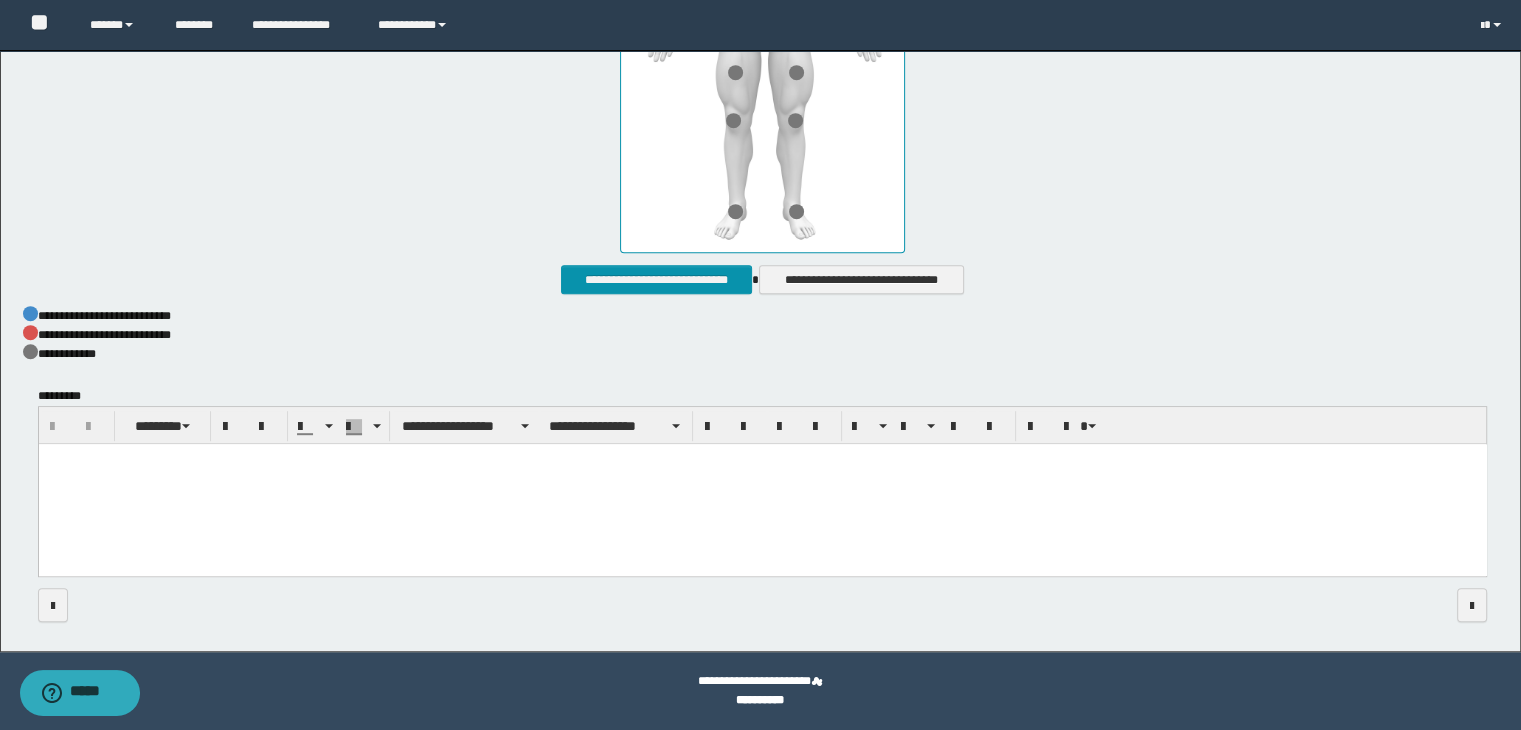 click at bounding box center (762, 484) 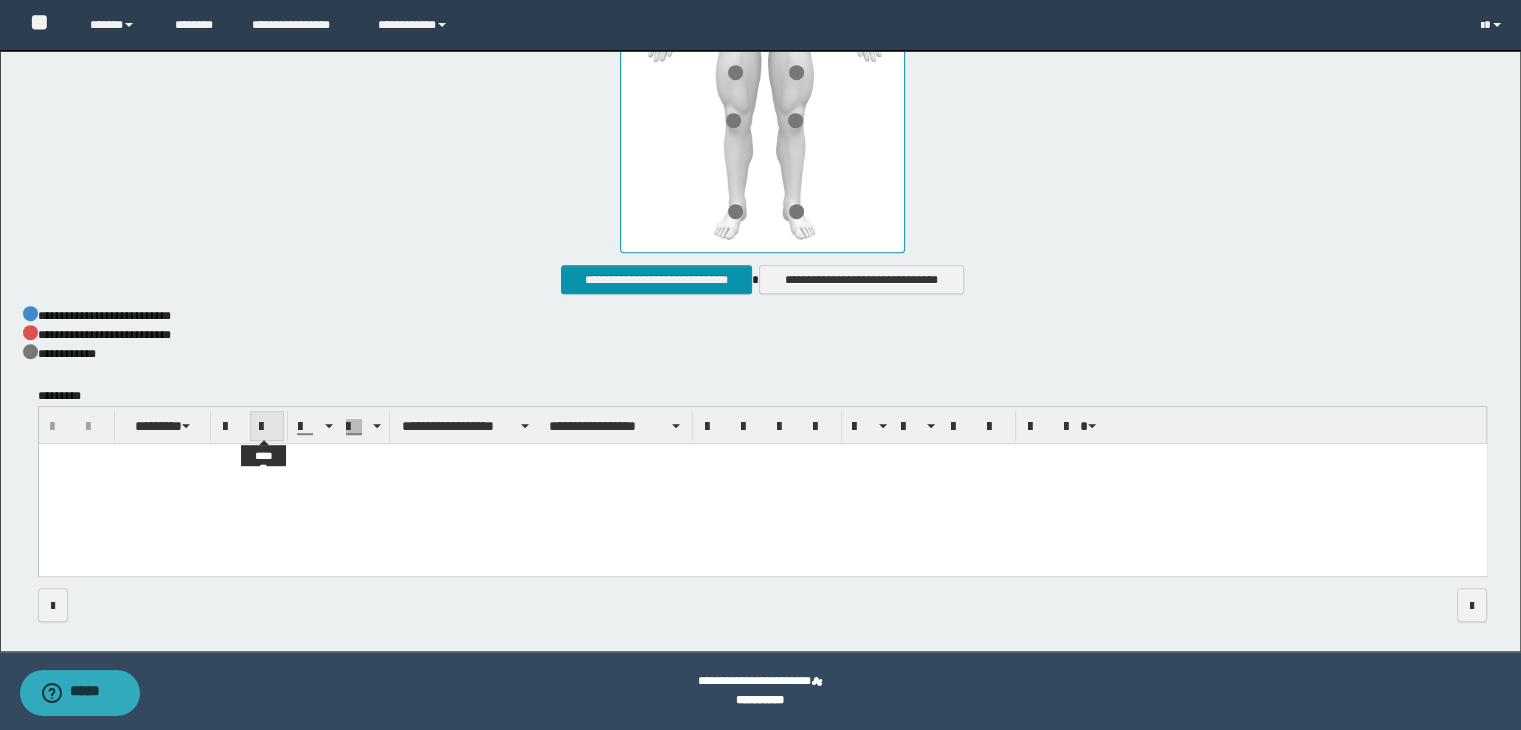 paste 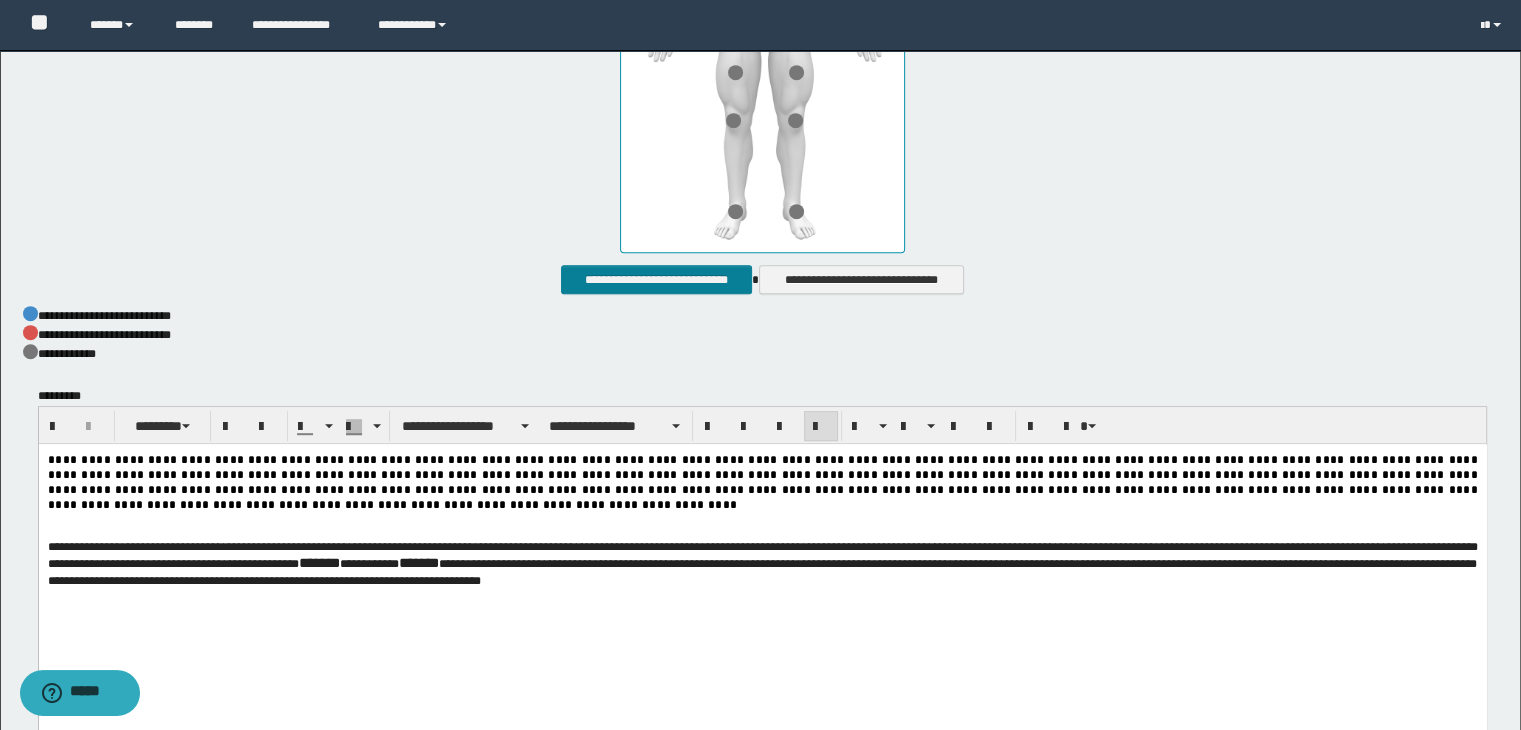 click on "**********" at bounding box center [656, 280] 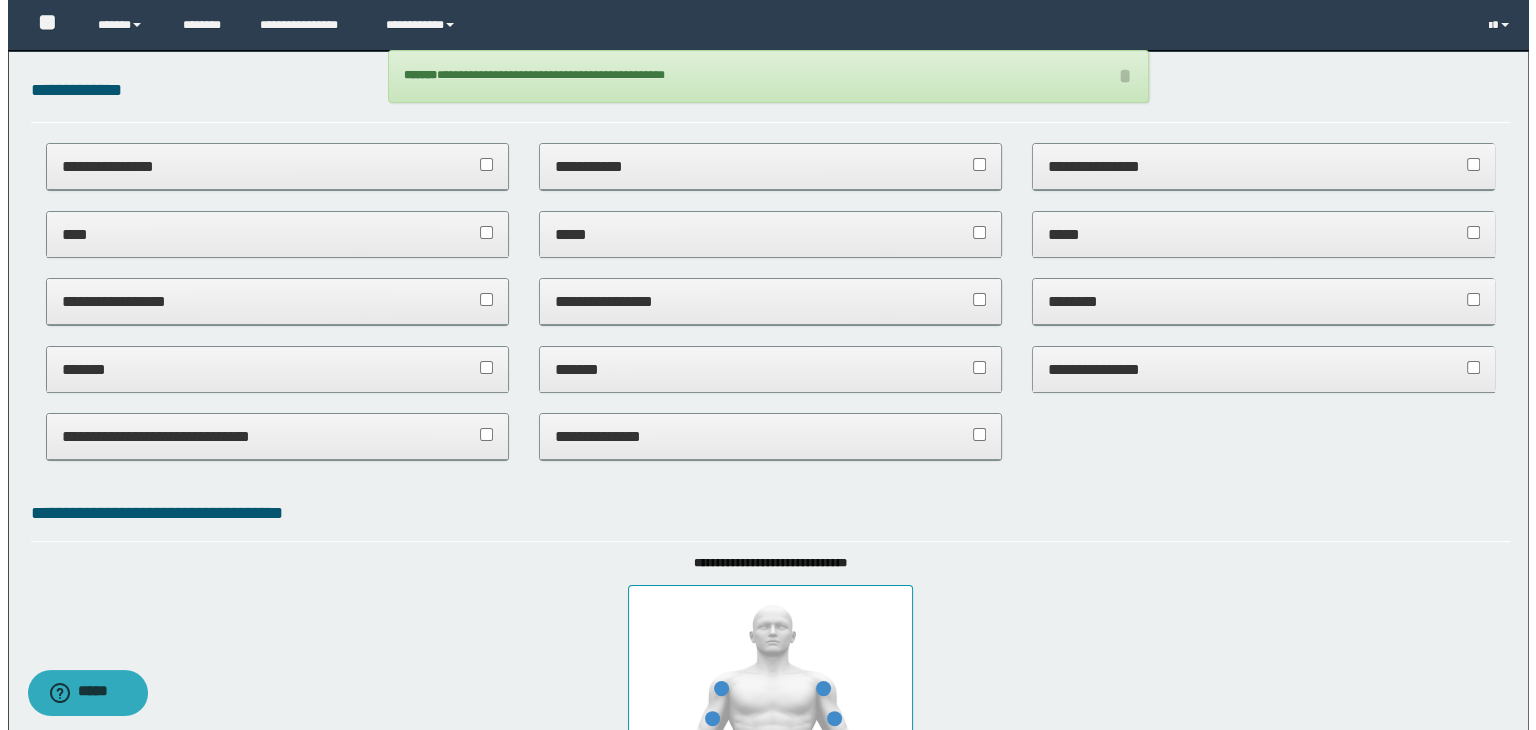scroll, scrollTop: 0, scrollLeft: 0, axis: both 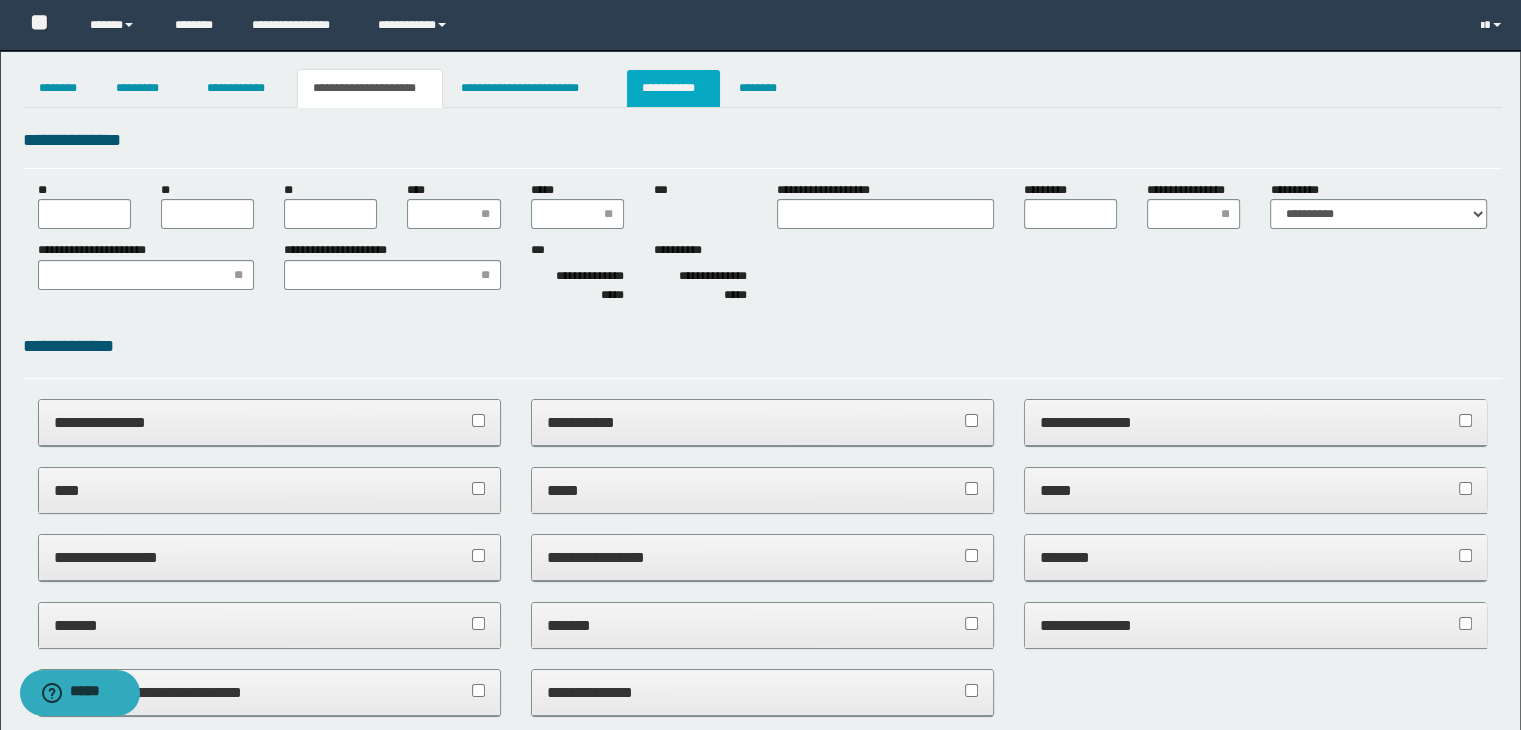 click on "**********" at bounding box center (673, 88) 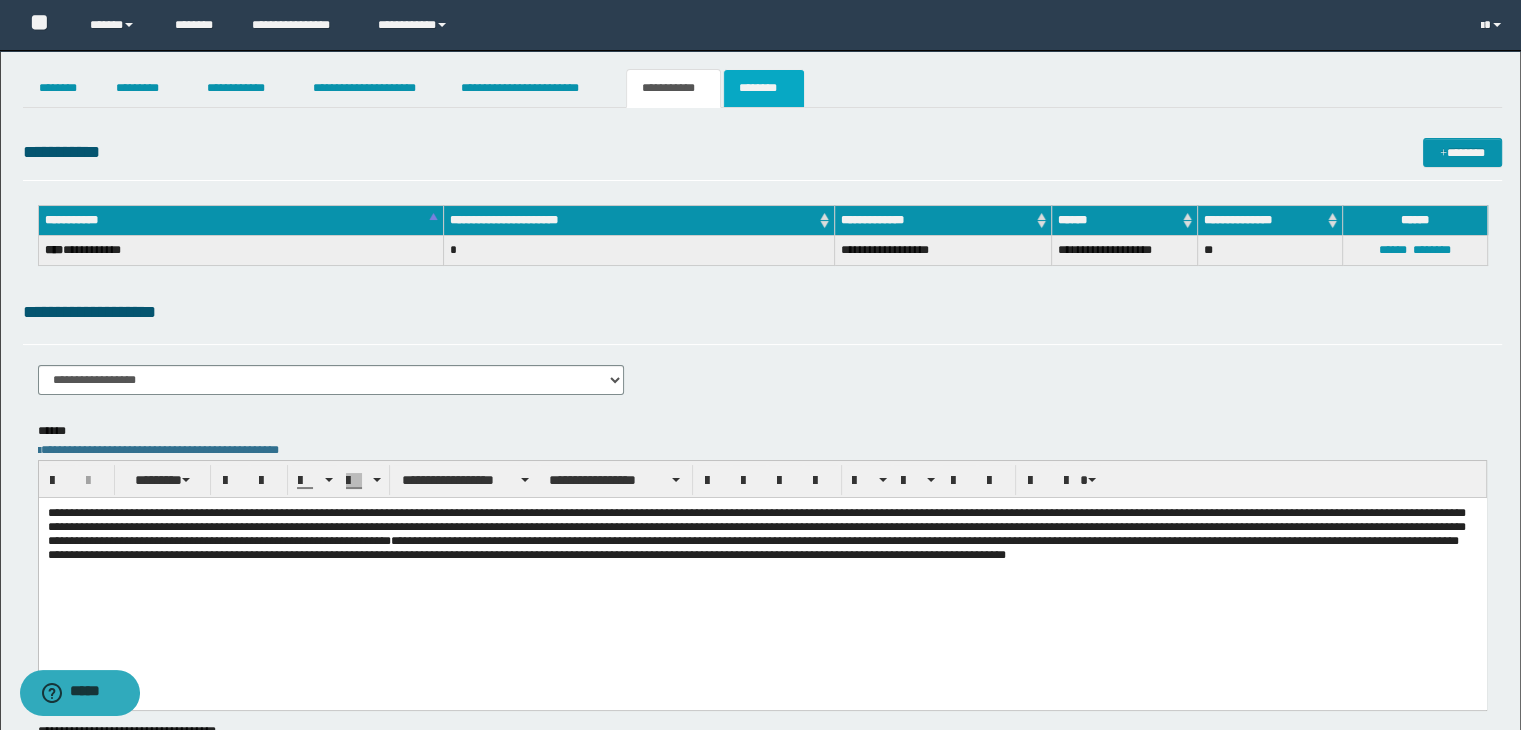 click on "********" at bounding box center [764, 88] 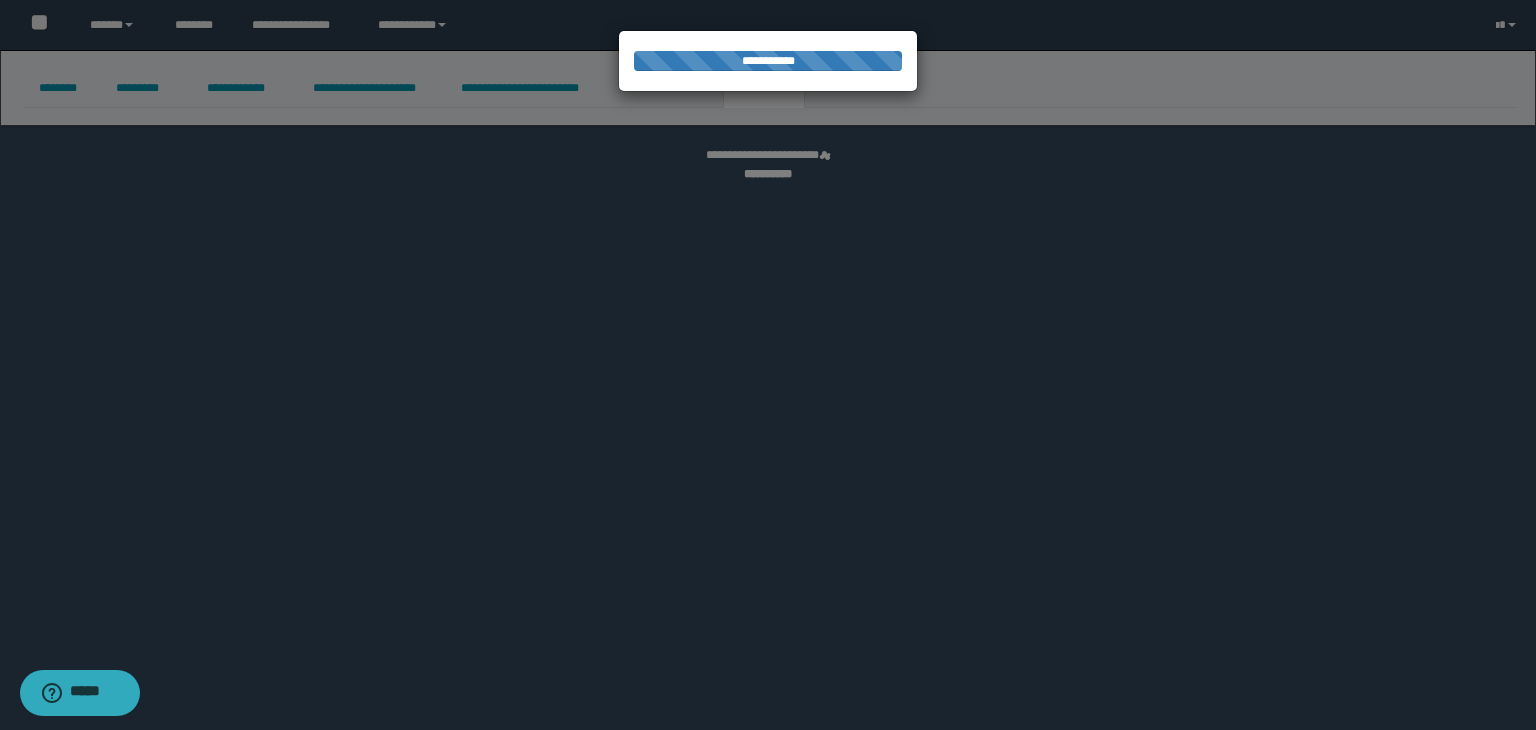 select 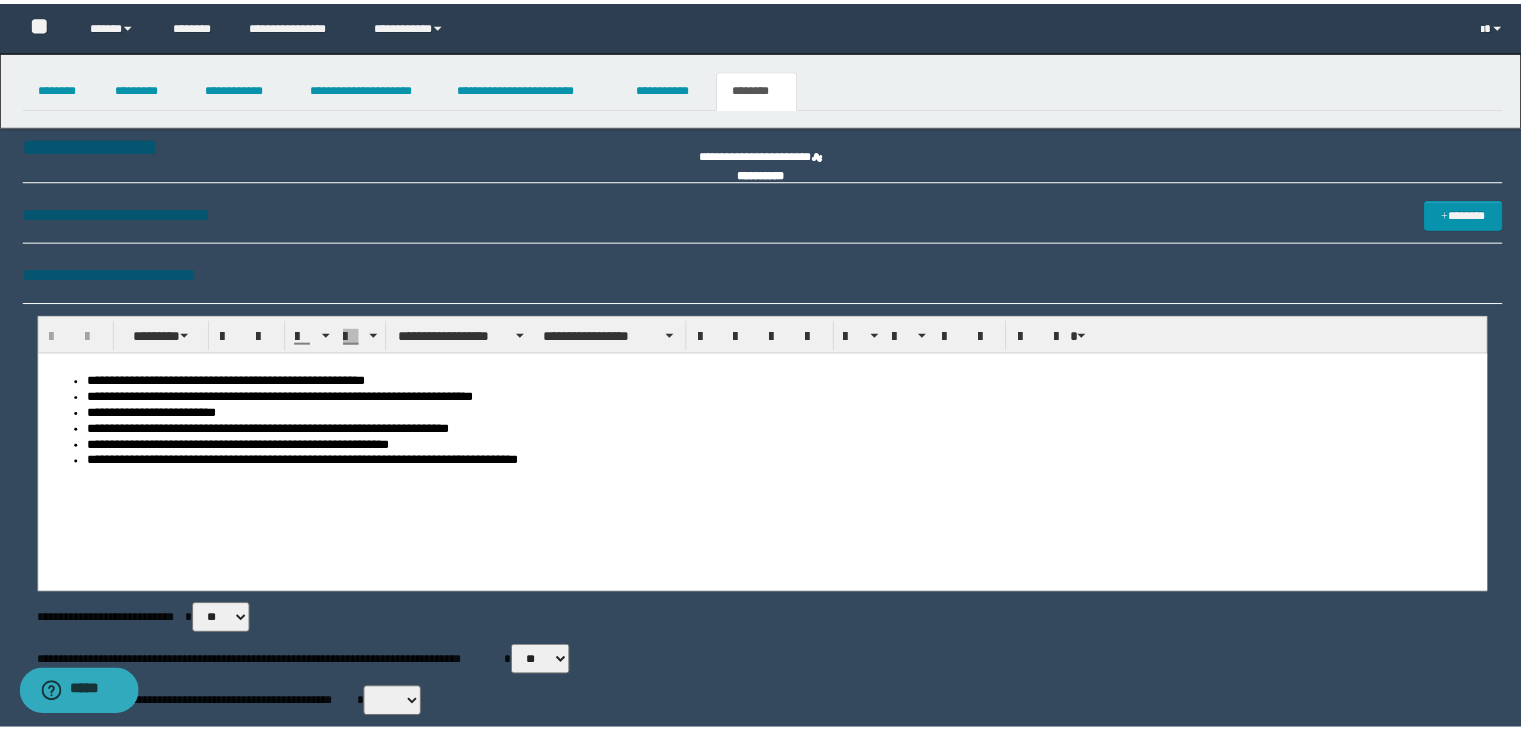 scroll, scrollTop: 0, scrollLeft: 0, axis: both 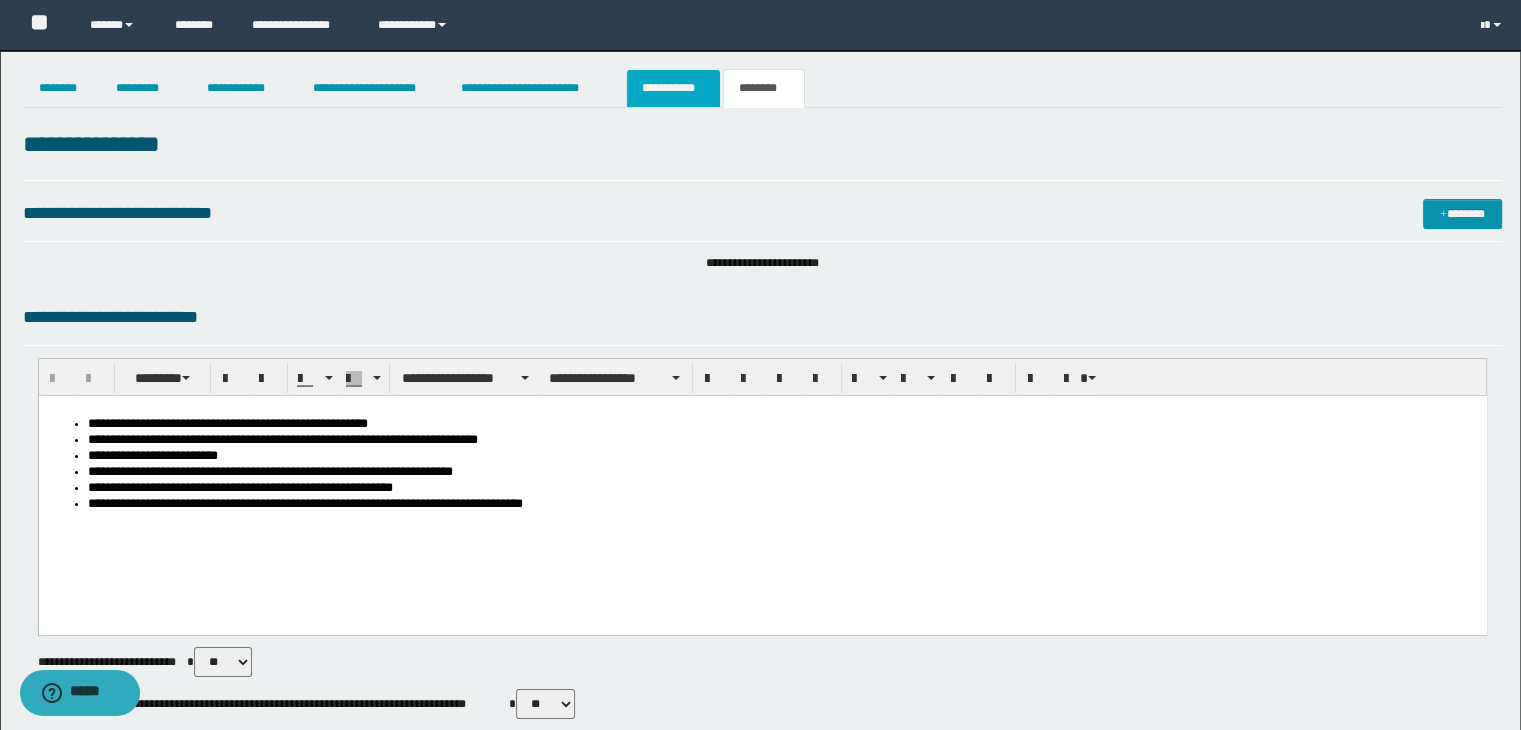 click on "**********" at bounding box center [673, 88] 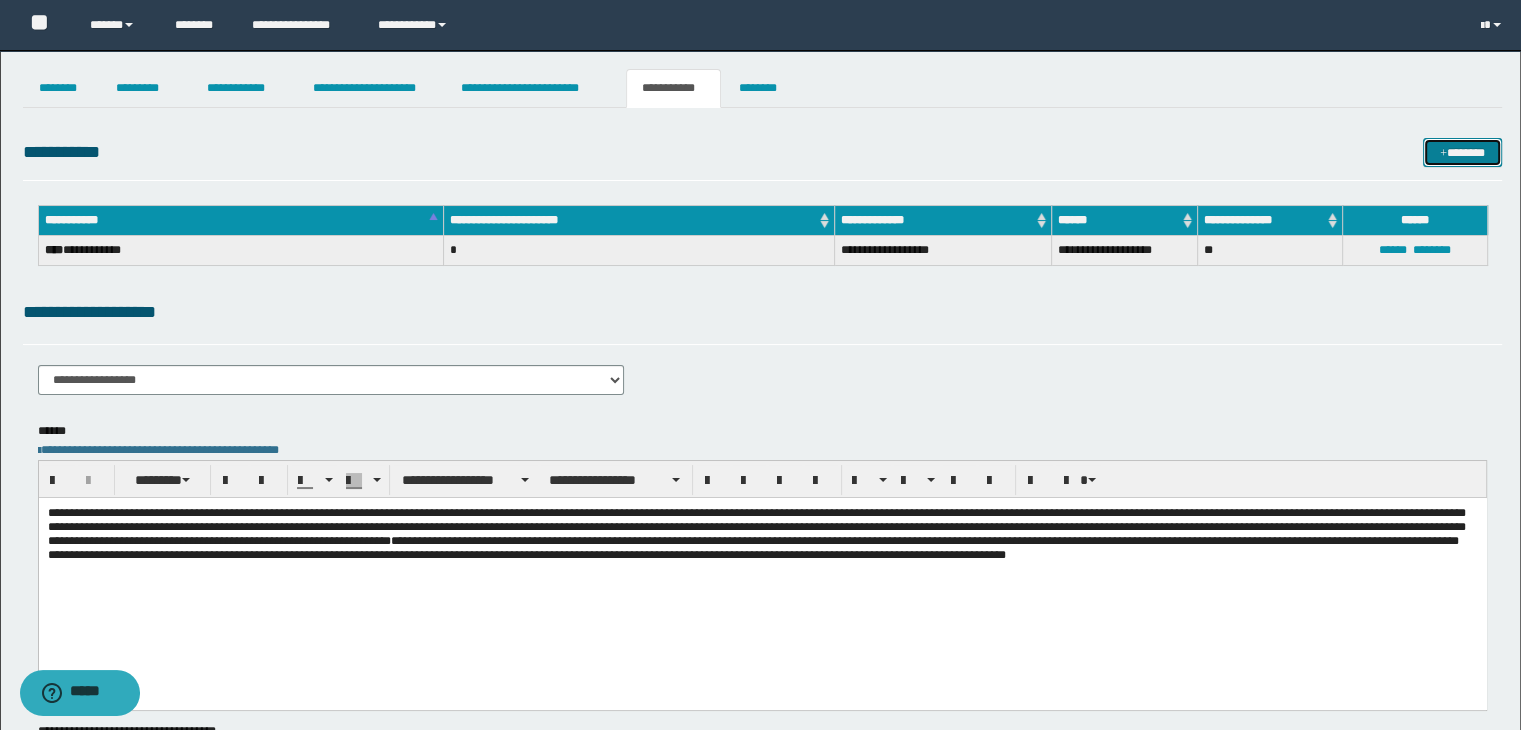 click at bounding box center (1443, 154) 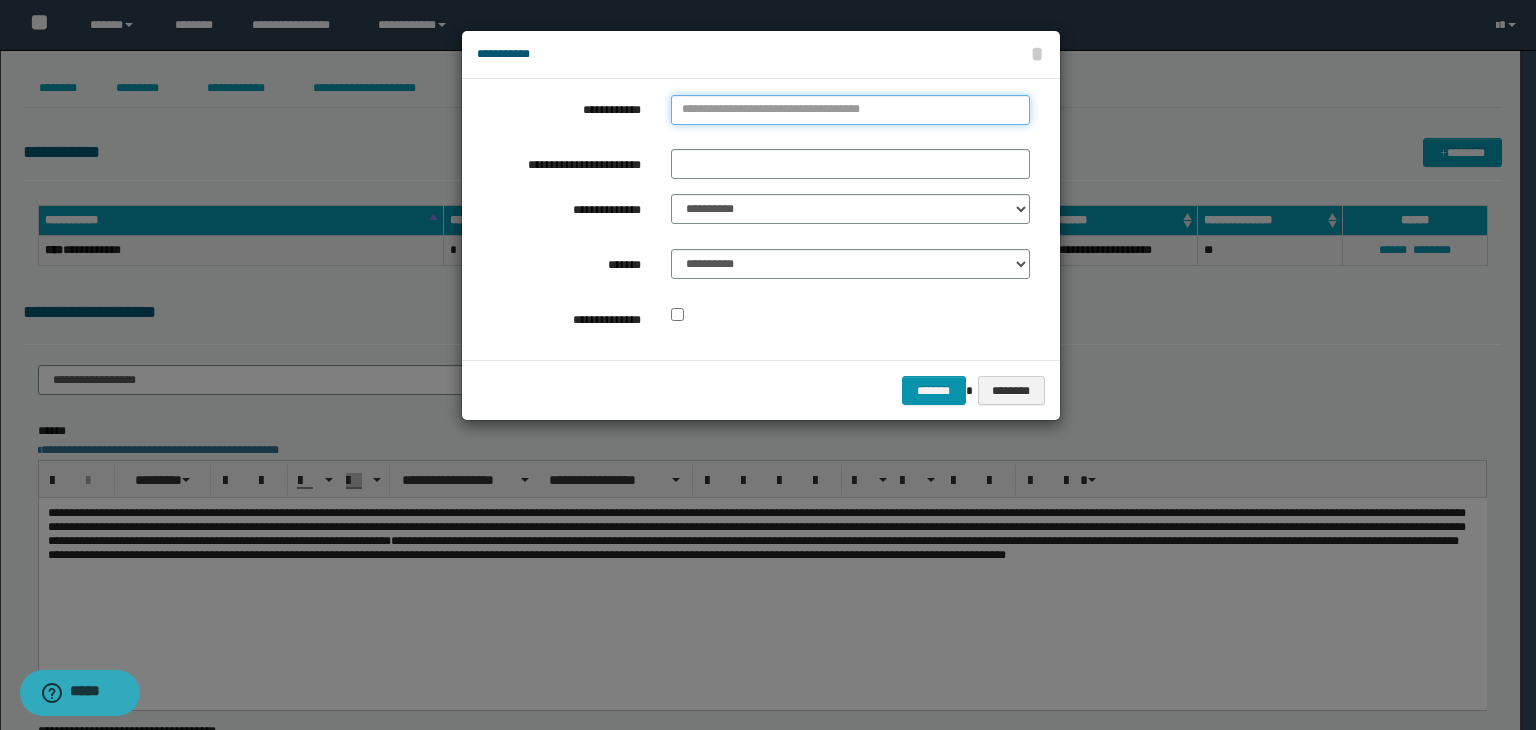 type on "*********" 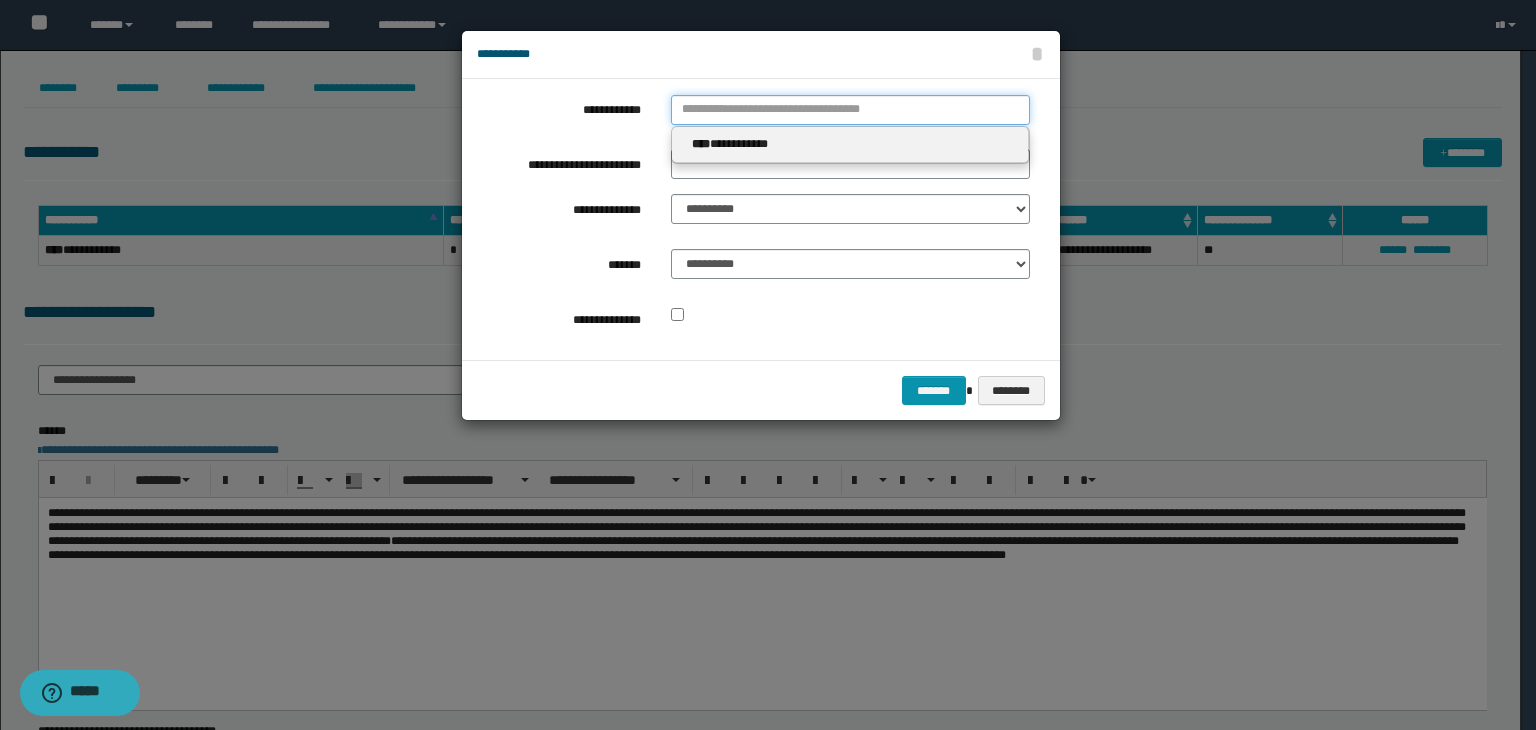 click on "**********" at bounding box center [850, 110] 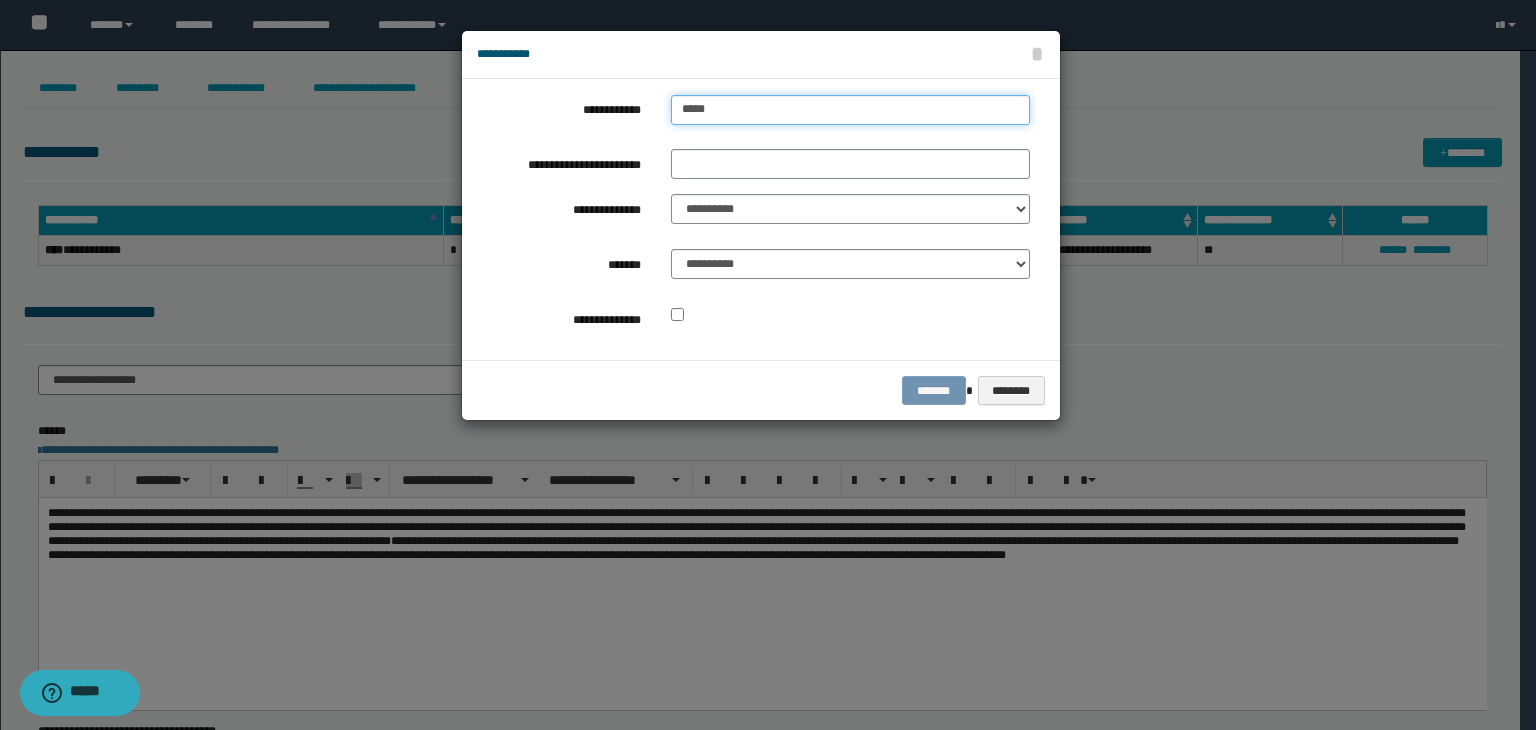 type on "*****" 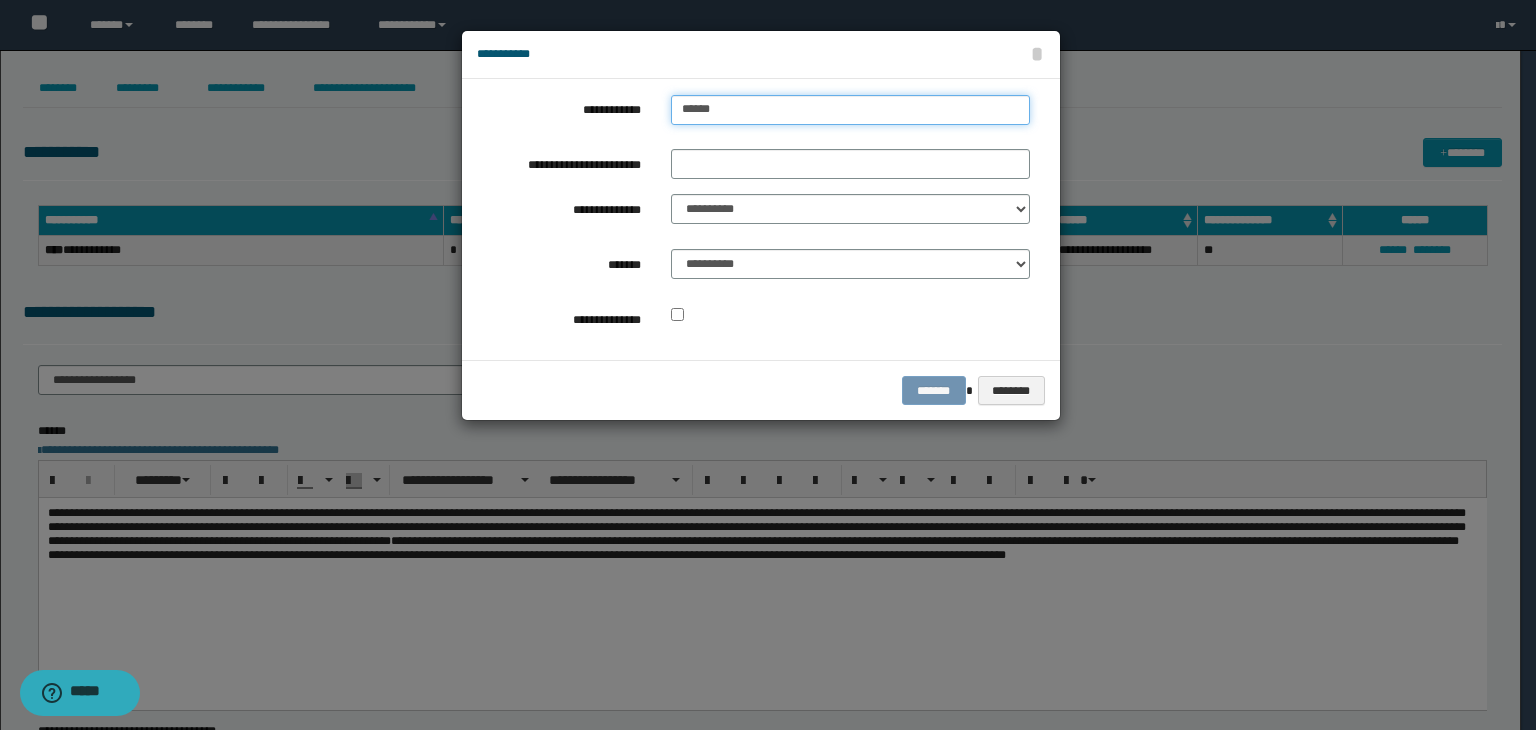 type on "*****" 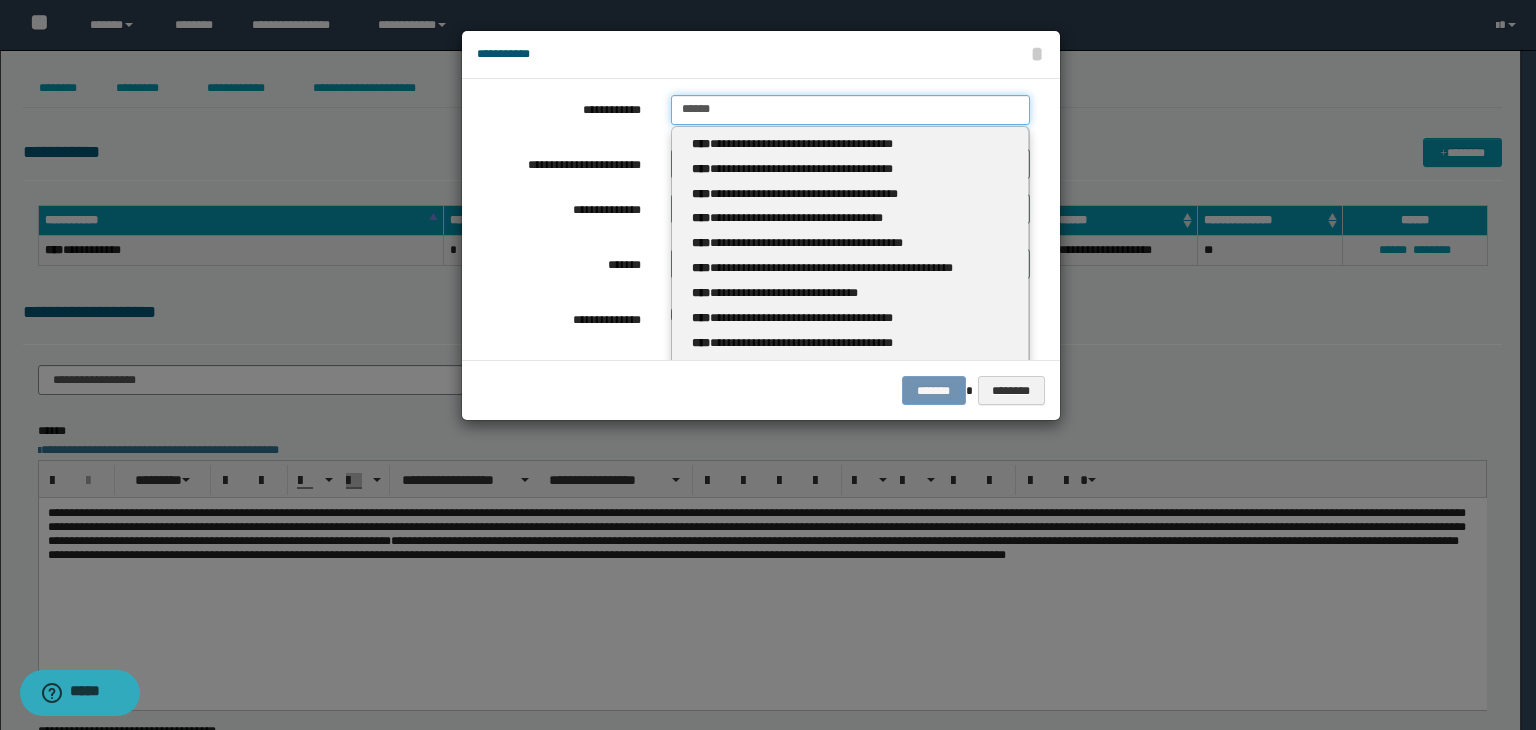 type 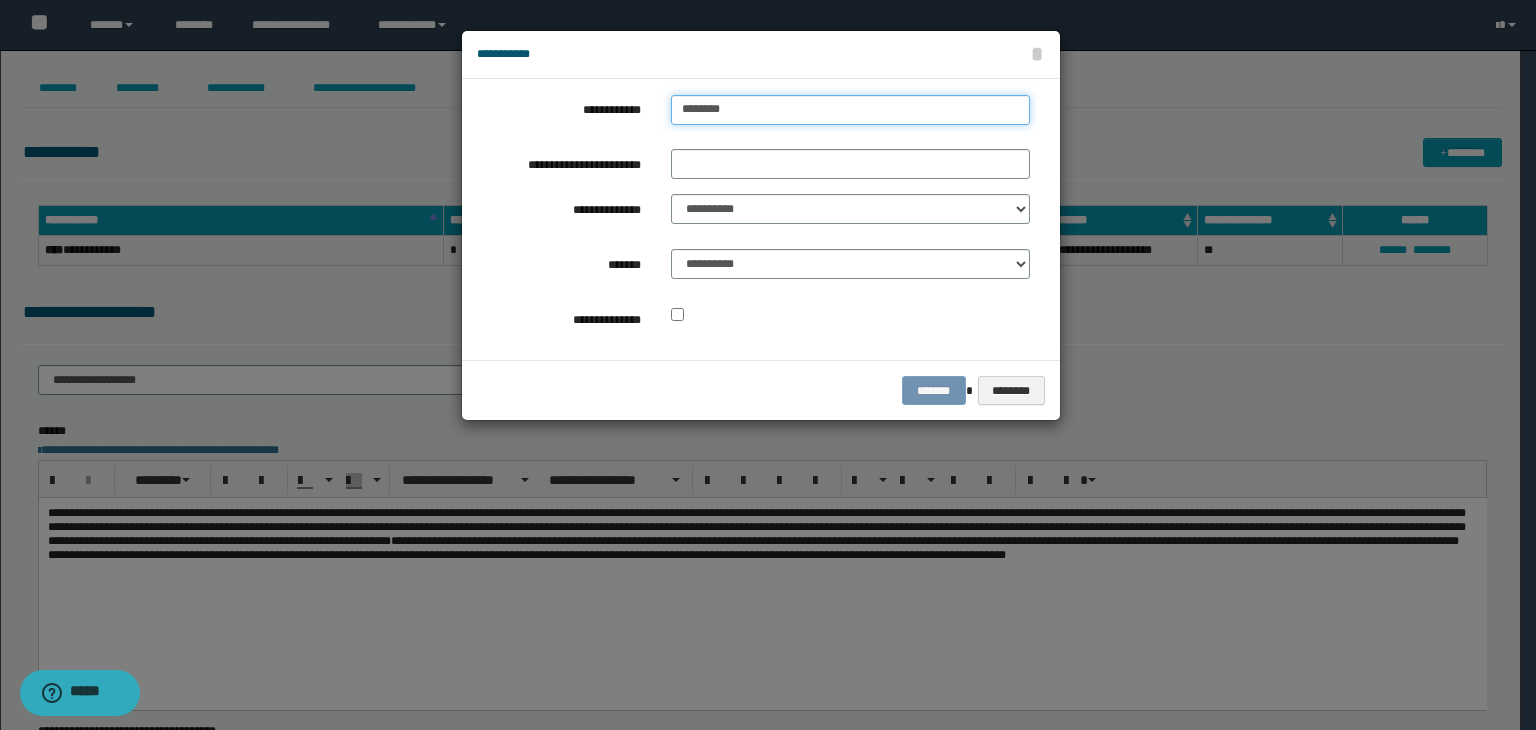 type on "*********" 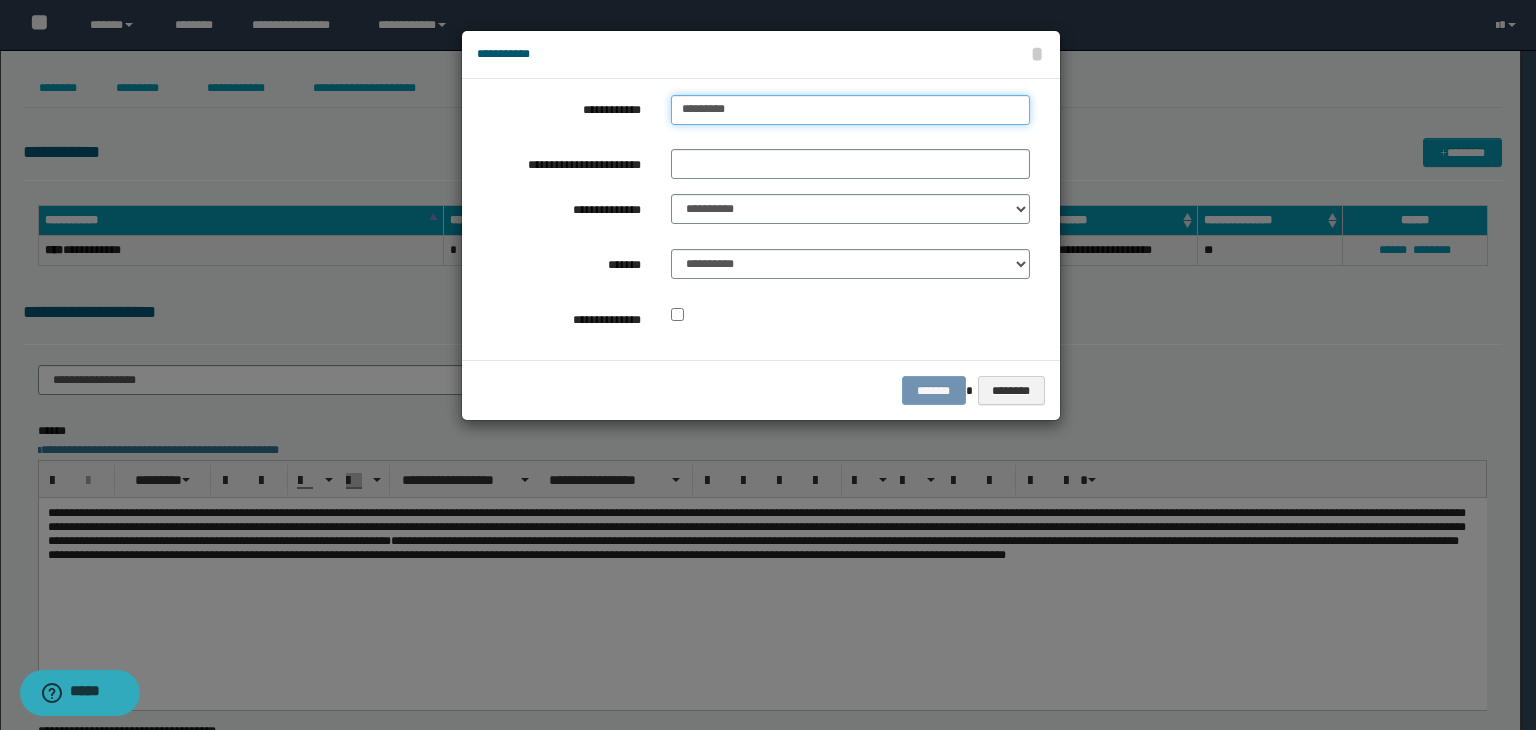 type on "*********" 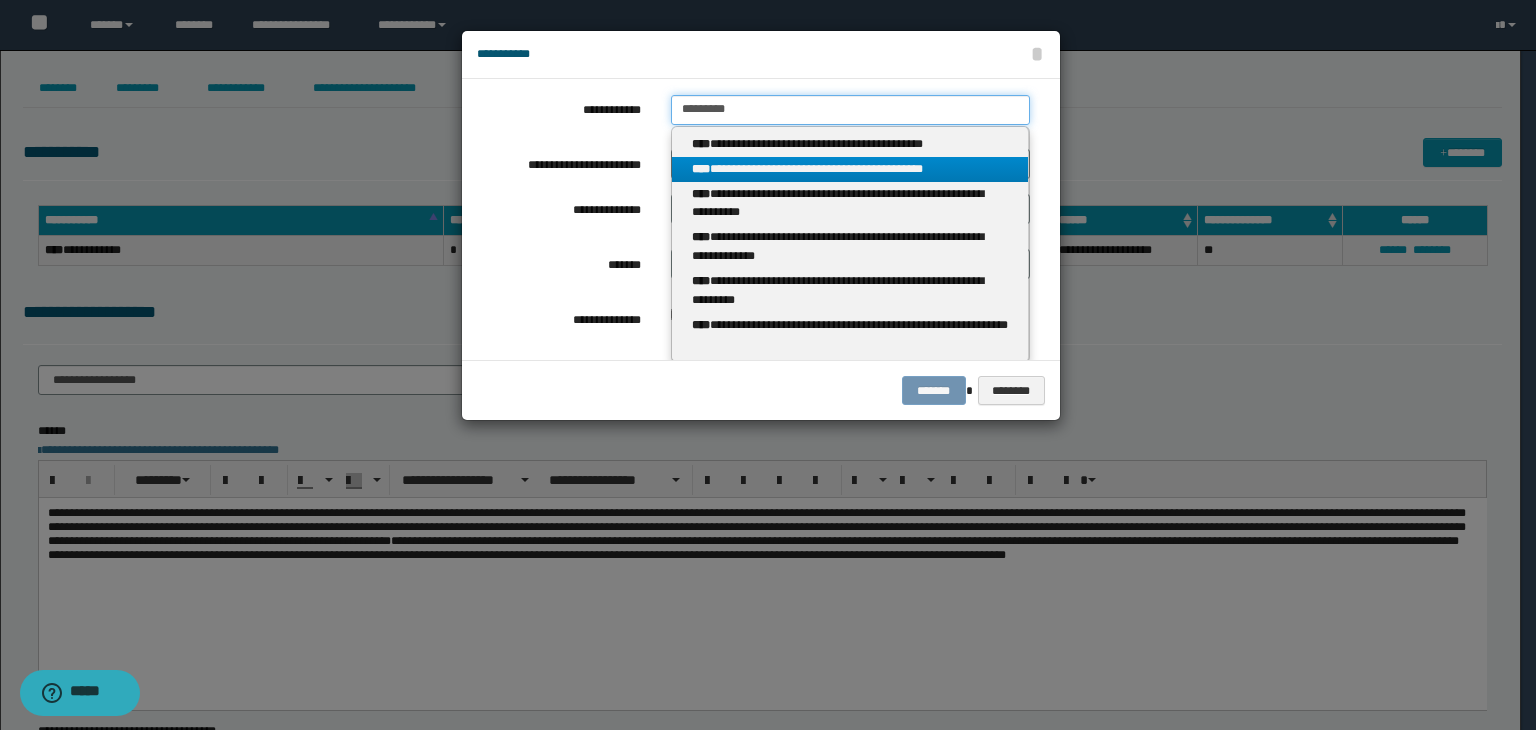 type on "*********" 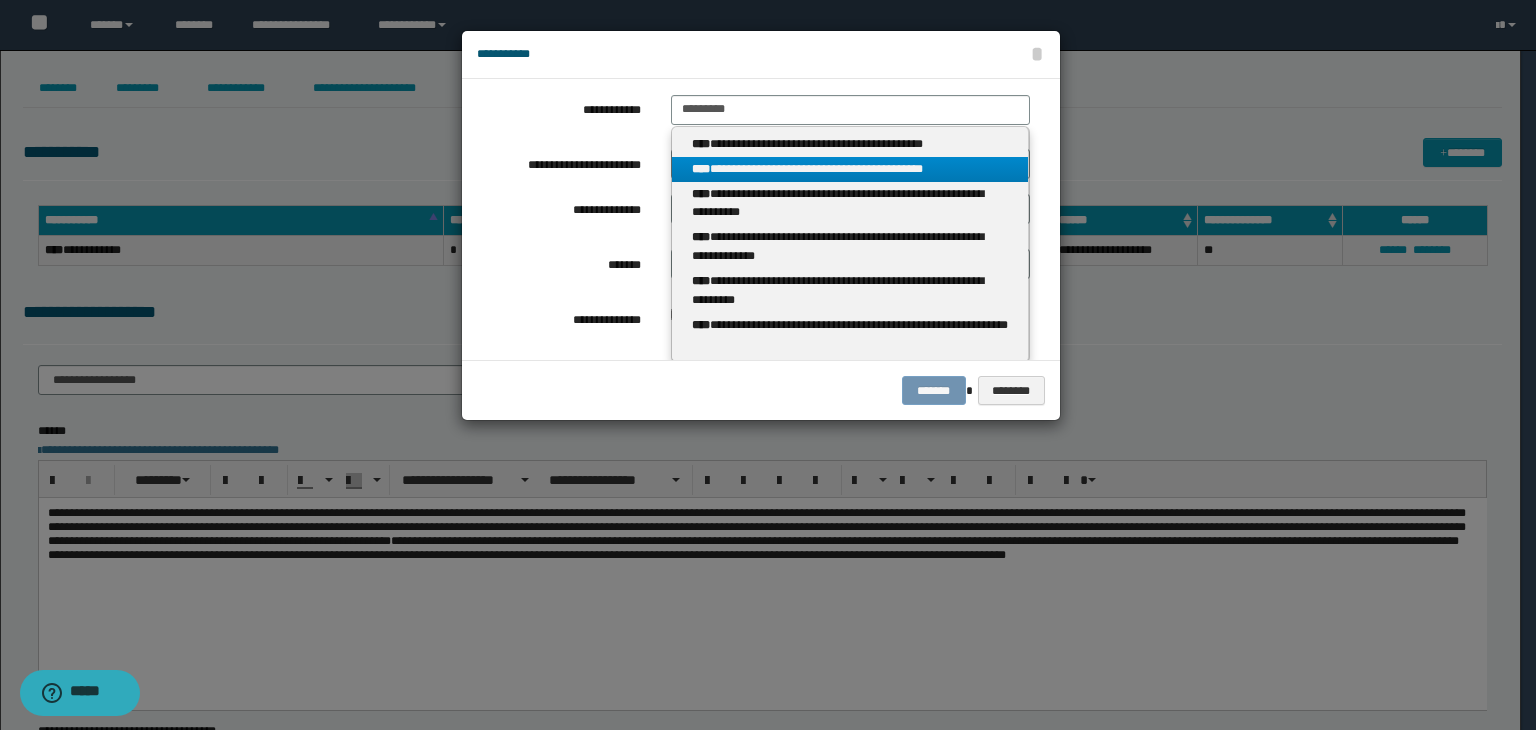 click on "**********" at bounding box center (850, 169) 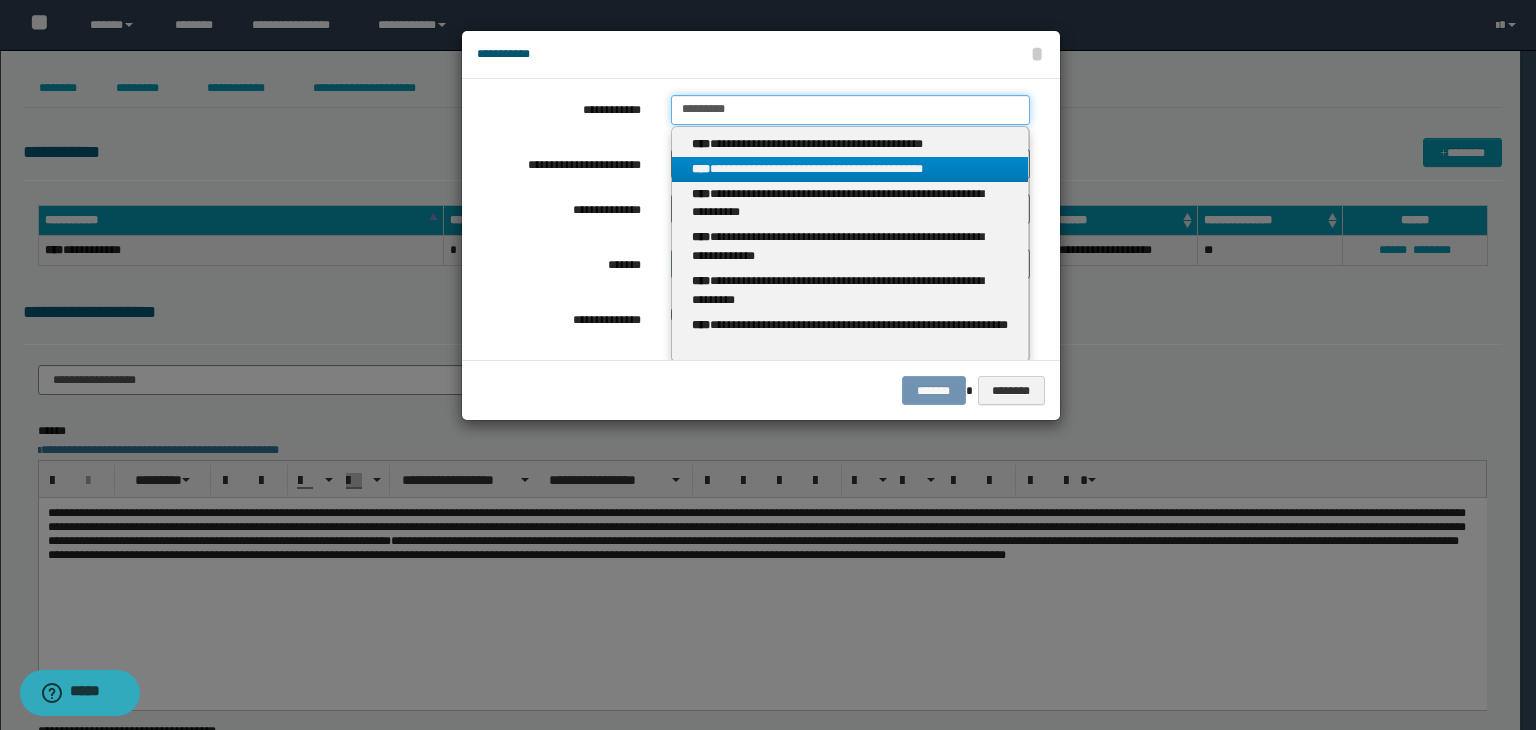 type 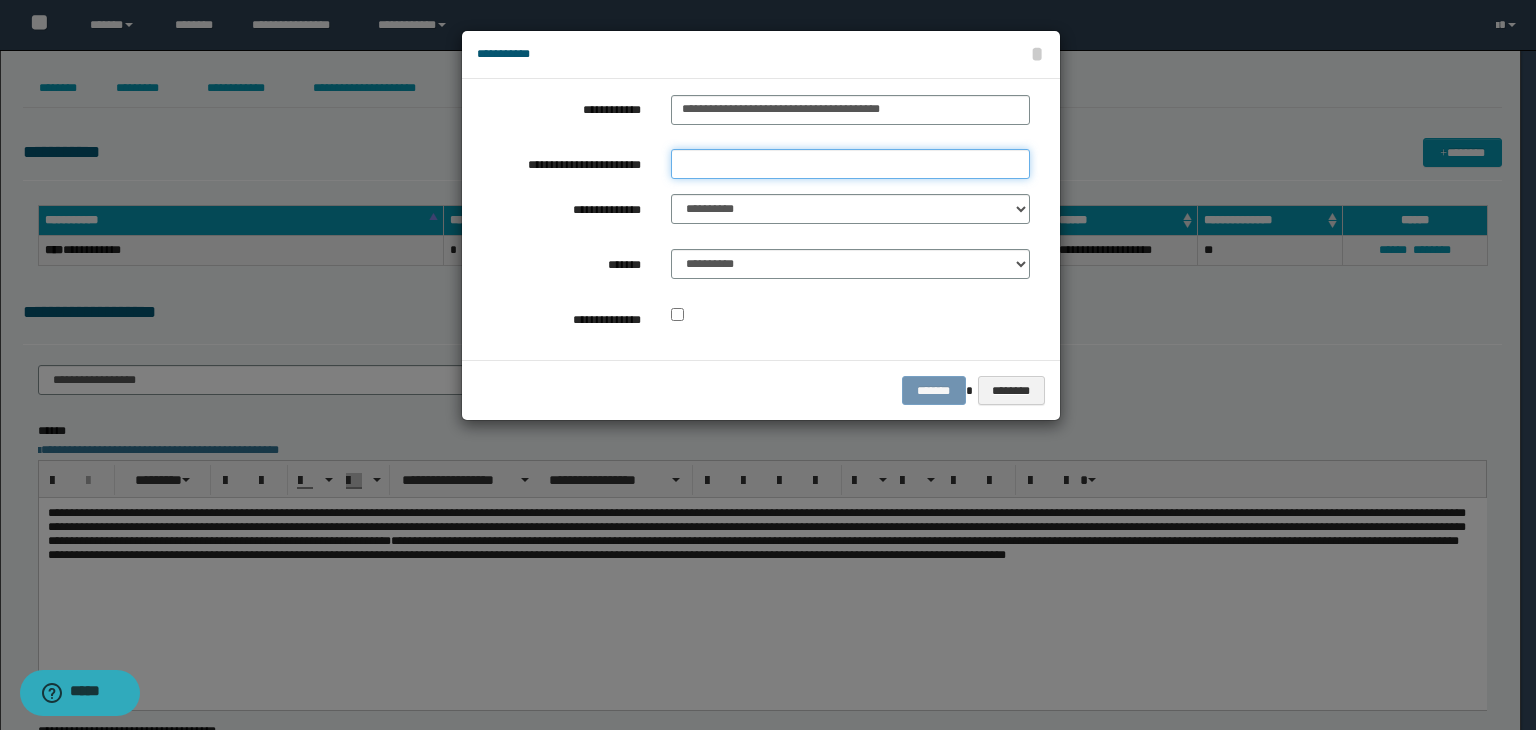 click on "**********" at bounding box center [850, 164] 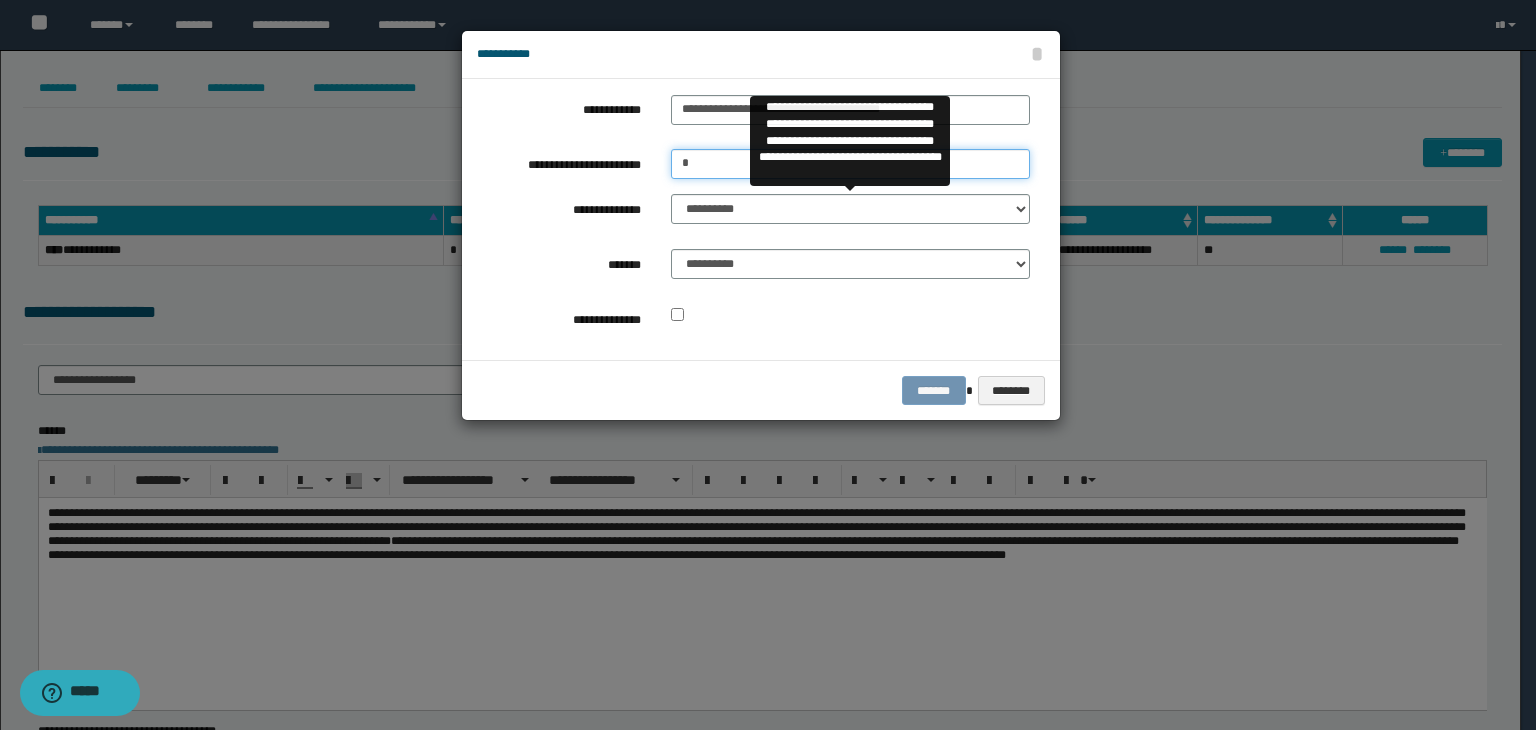 type on "*" 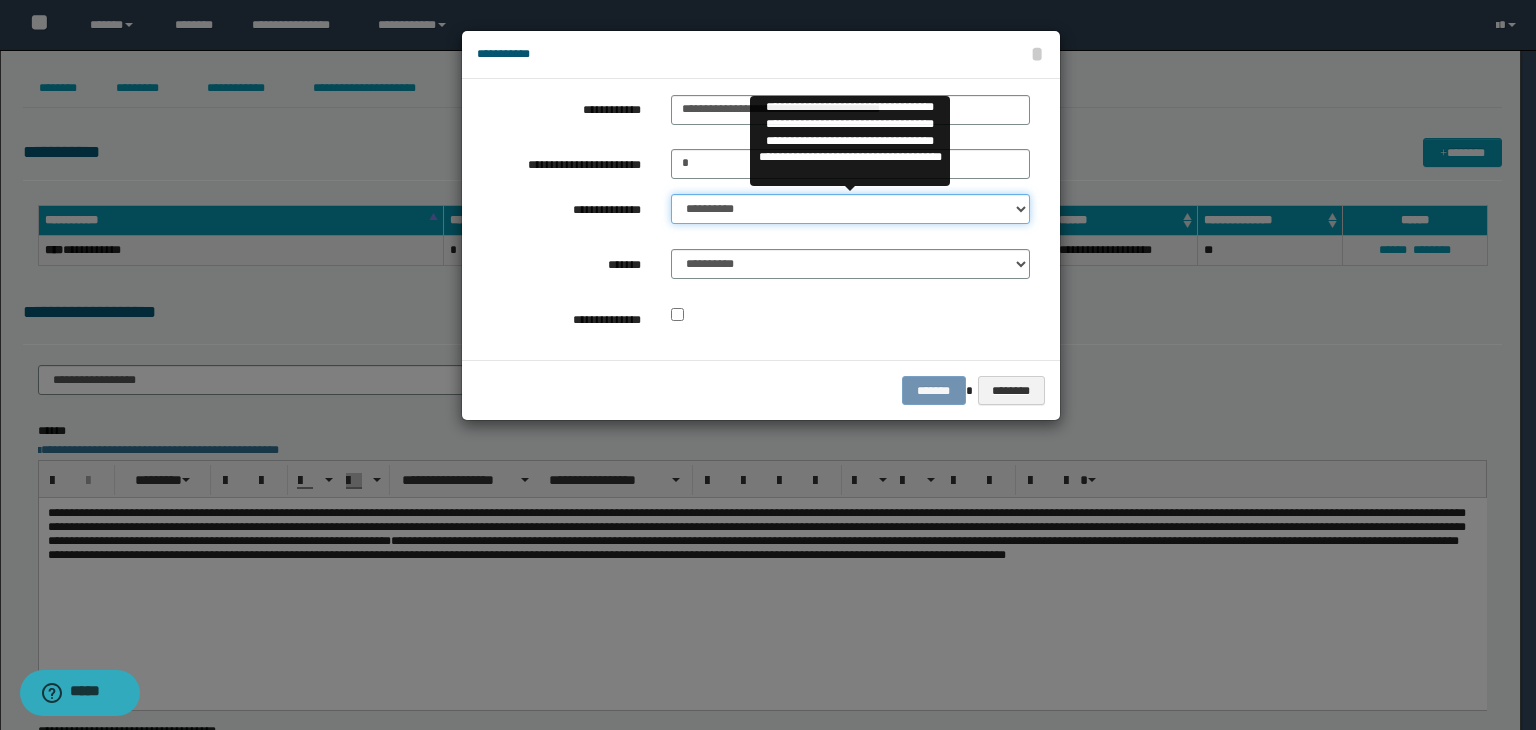click on "**********" at bounding box center [850, 209] 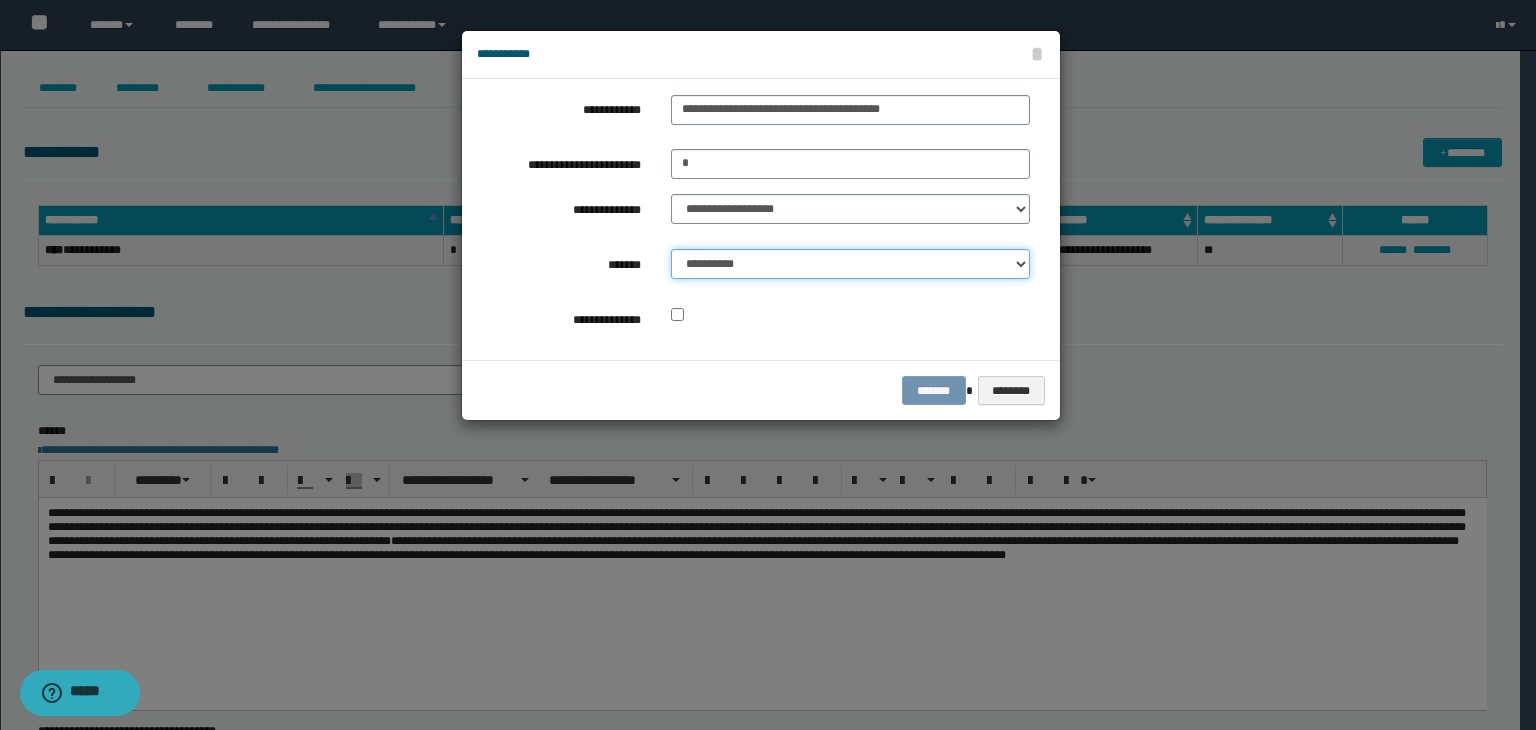 click on "**********" at bounding box center [850, 264] 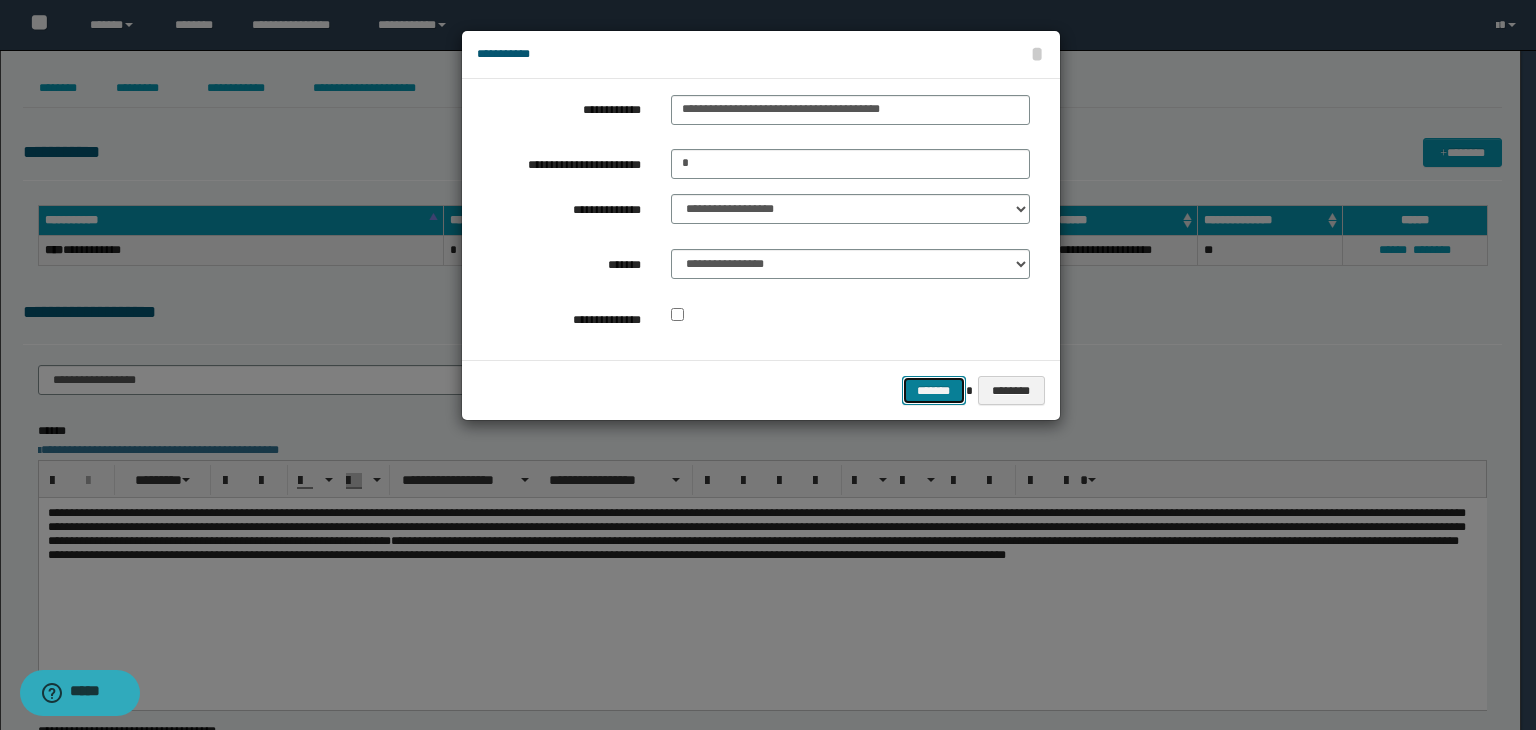 click on "*******" at bounding box center (934, 391) 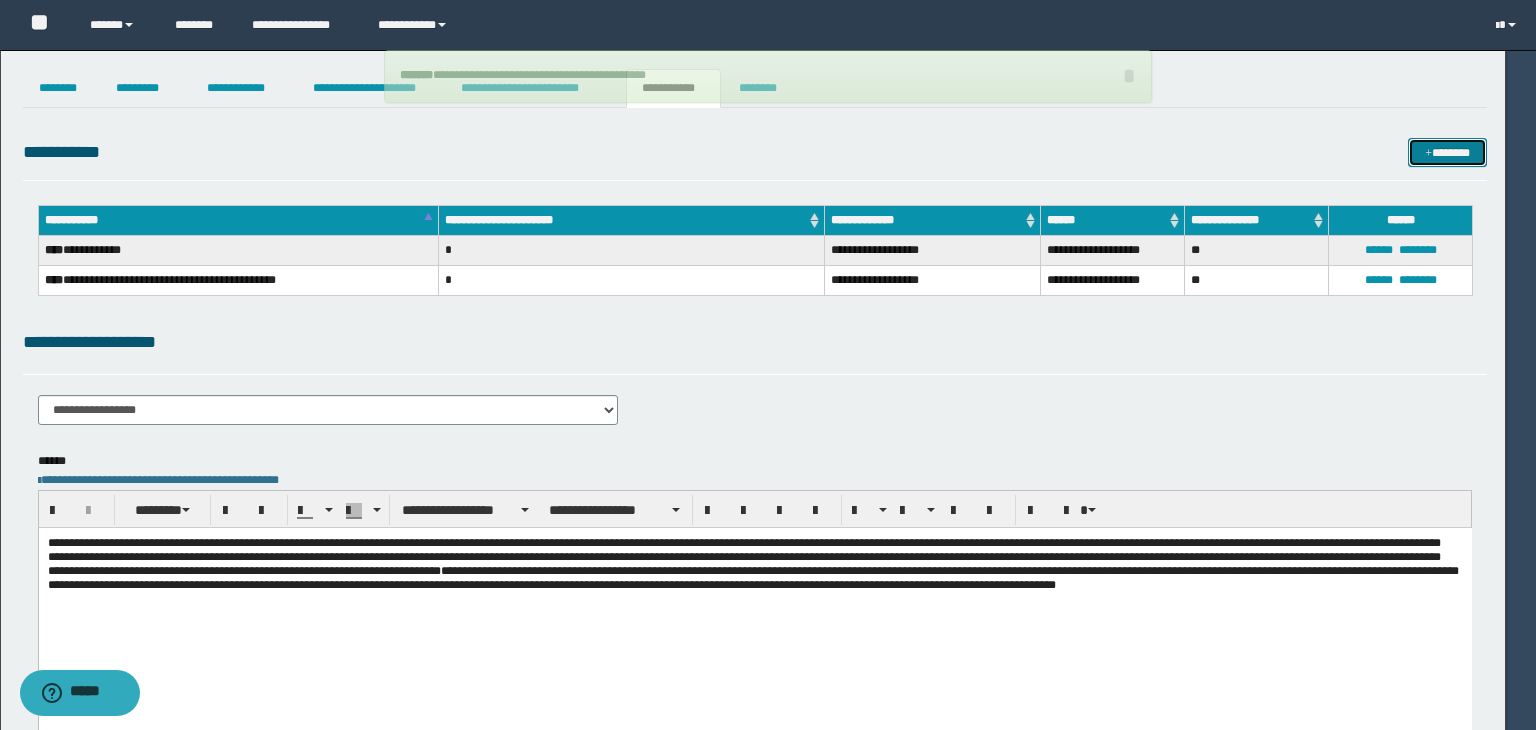 type 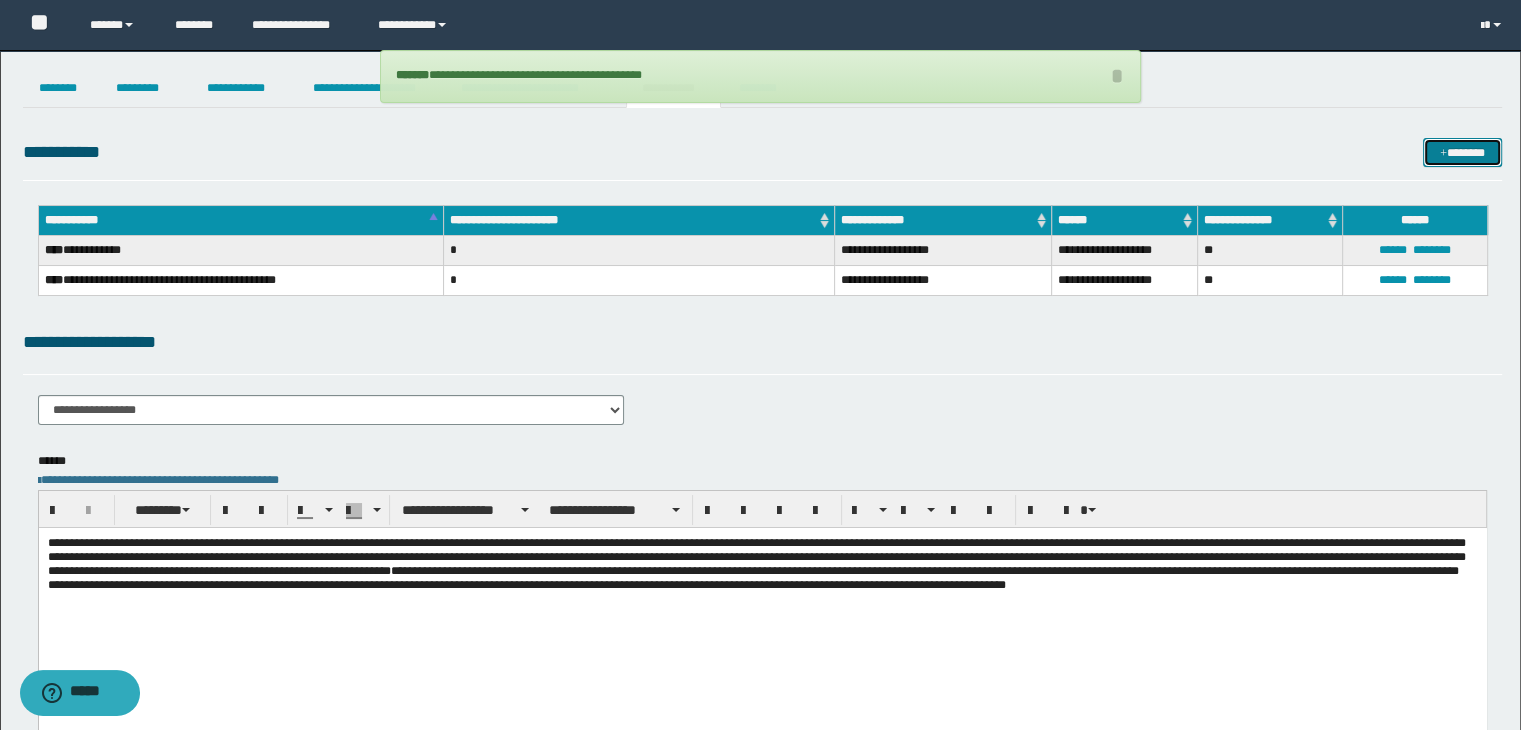 click at bounding box center [1443, 154] 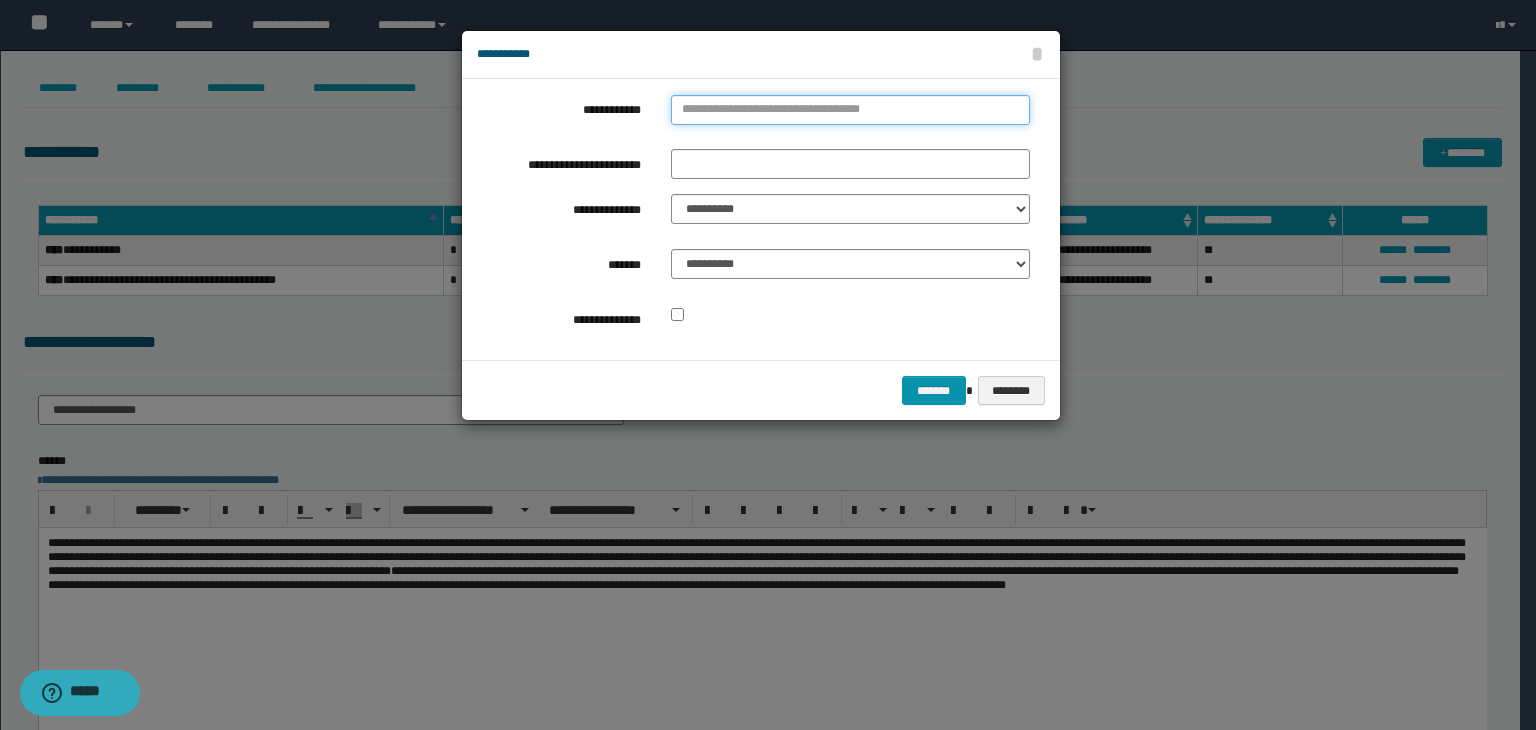 type on "**********" 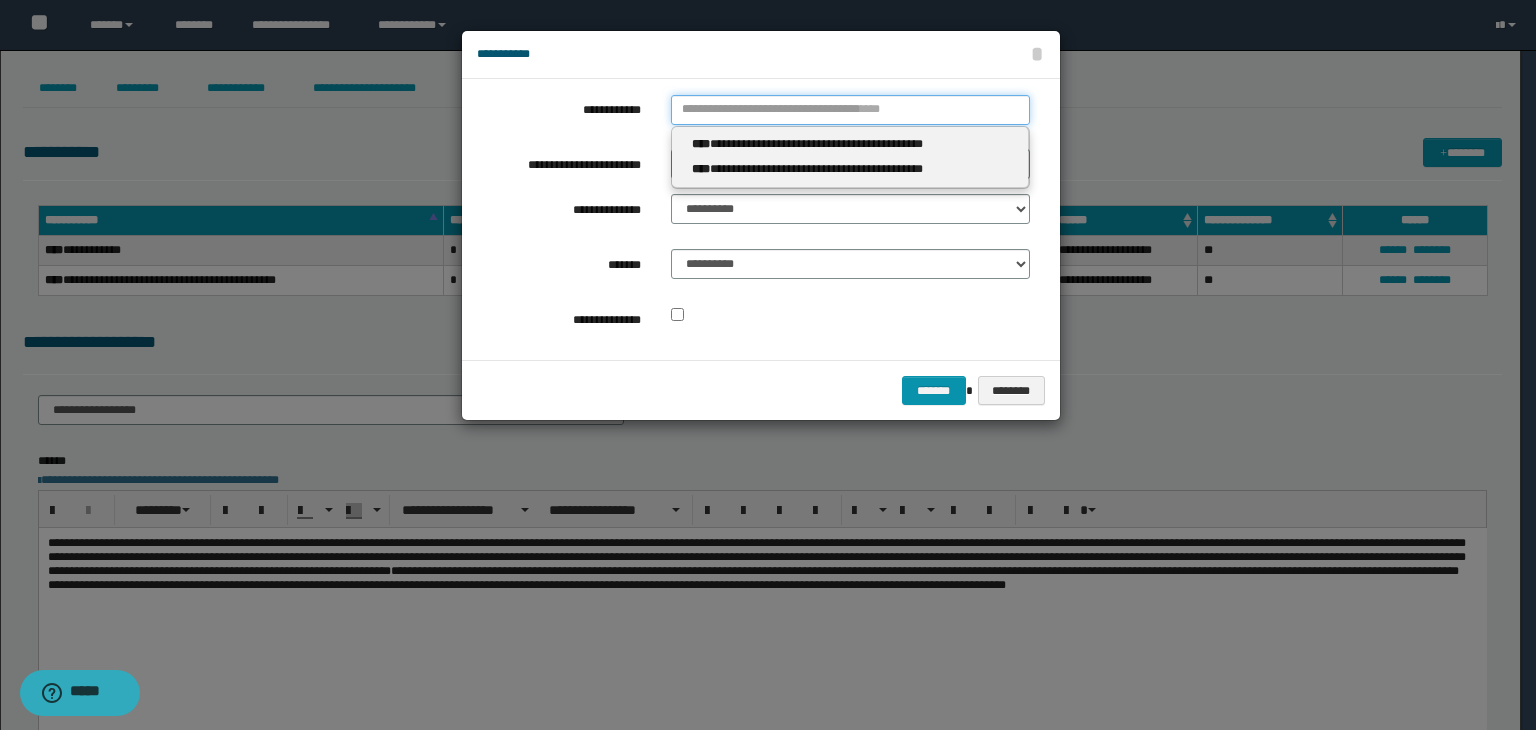 click on "**********" at bounding box center (850, 110) 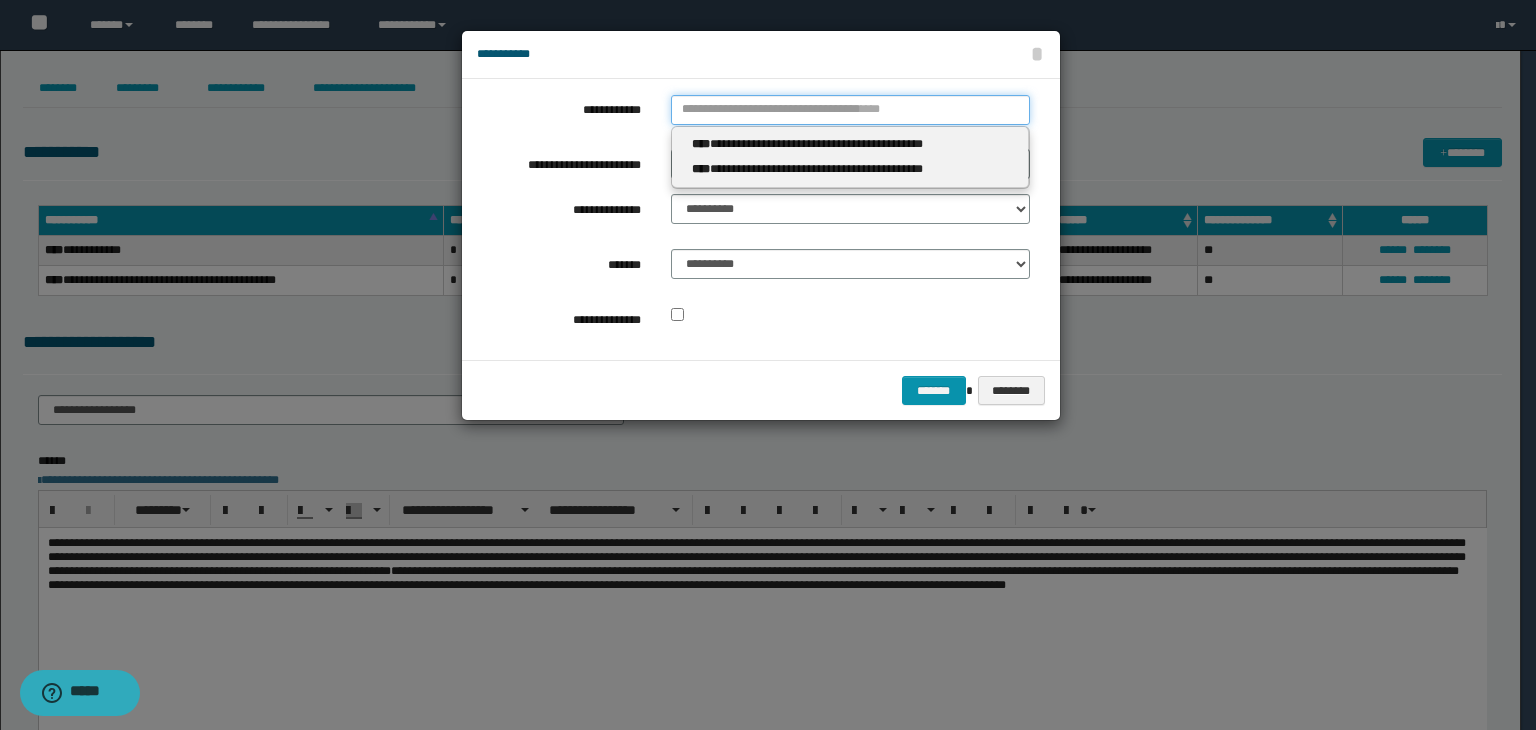 type 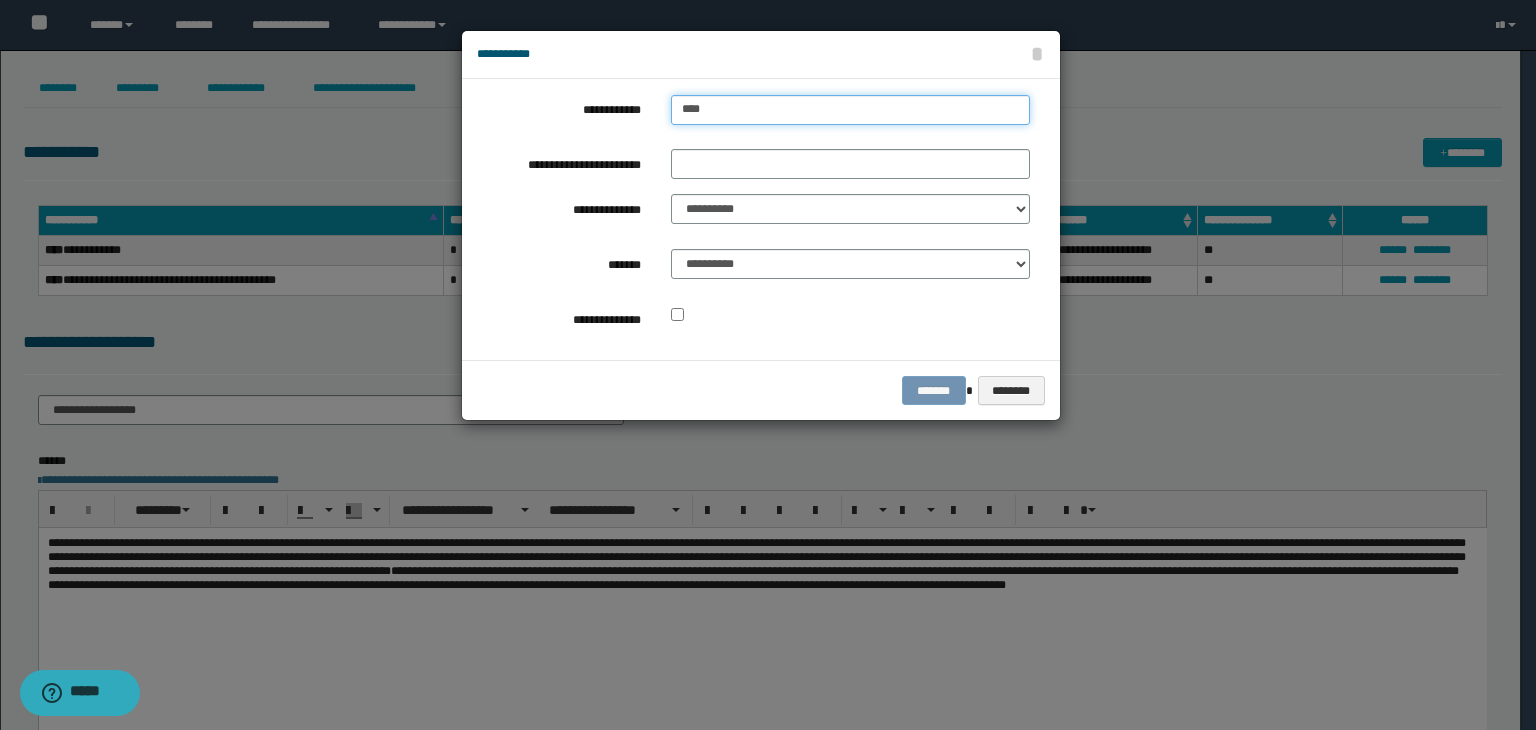 type on "*****" 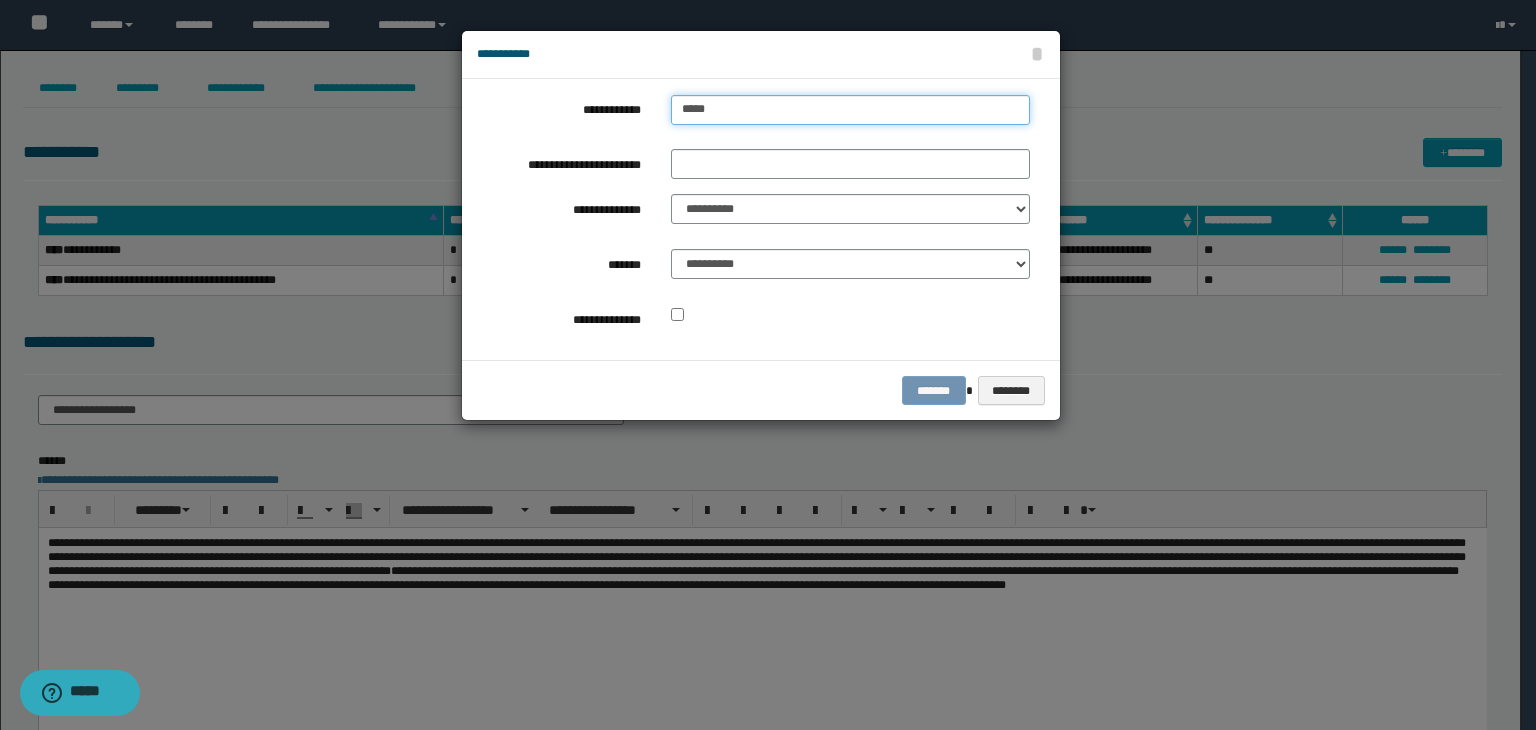 type on "*****" 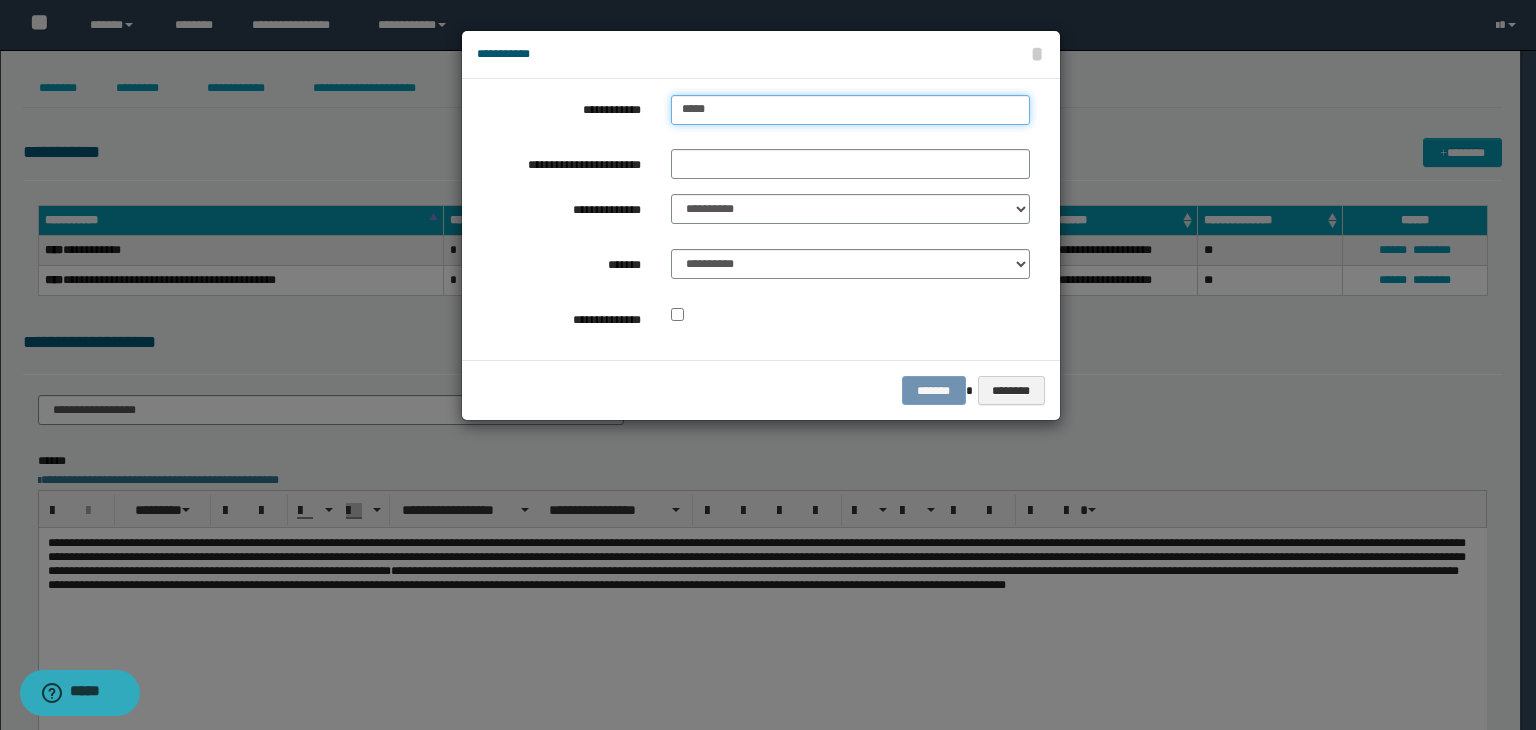 type 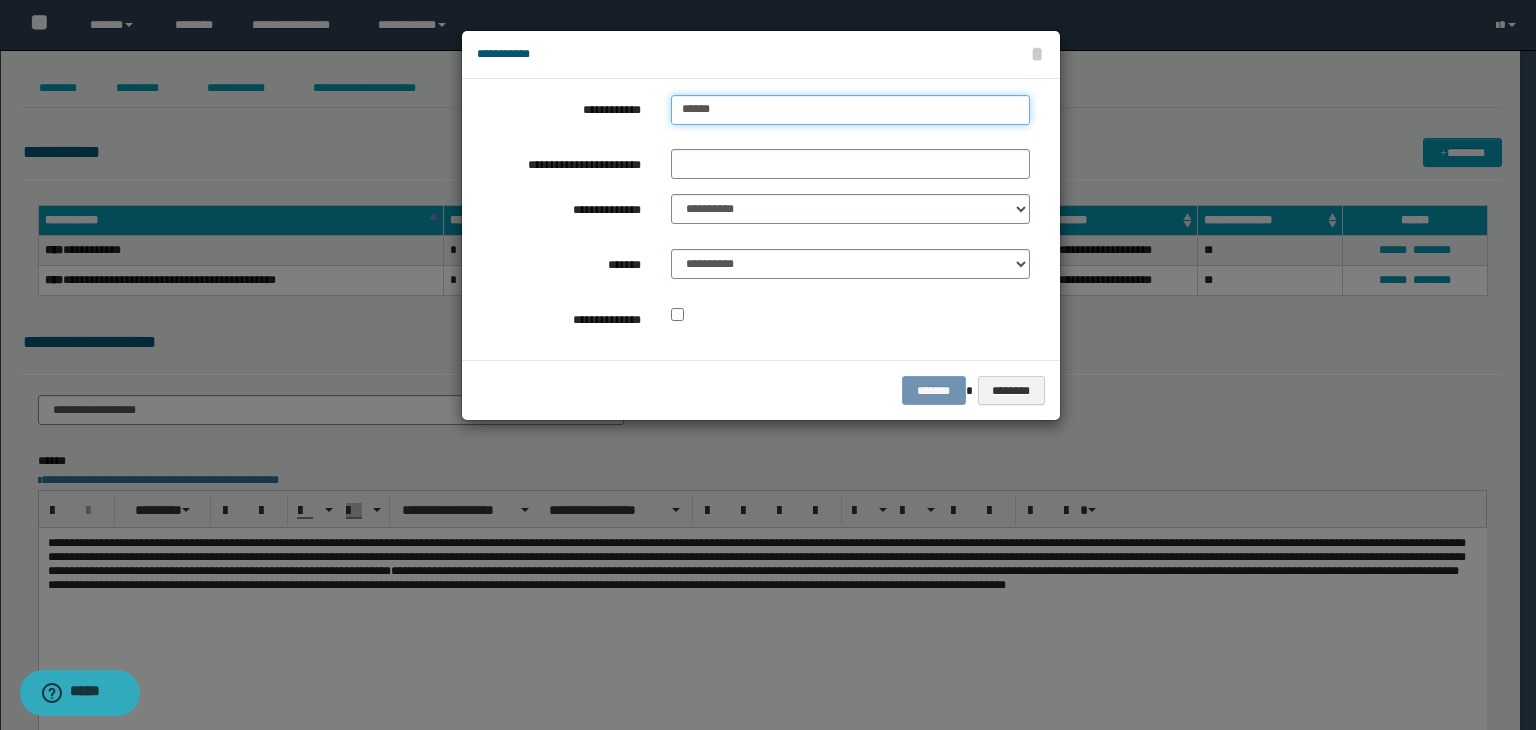 type on "*******" 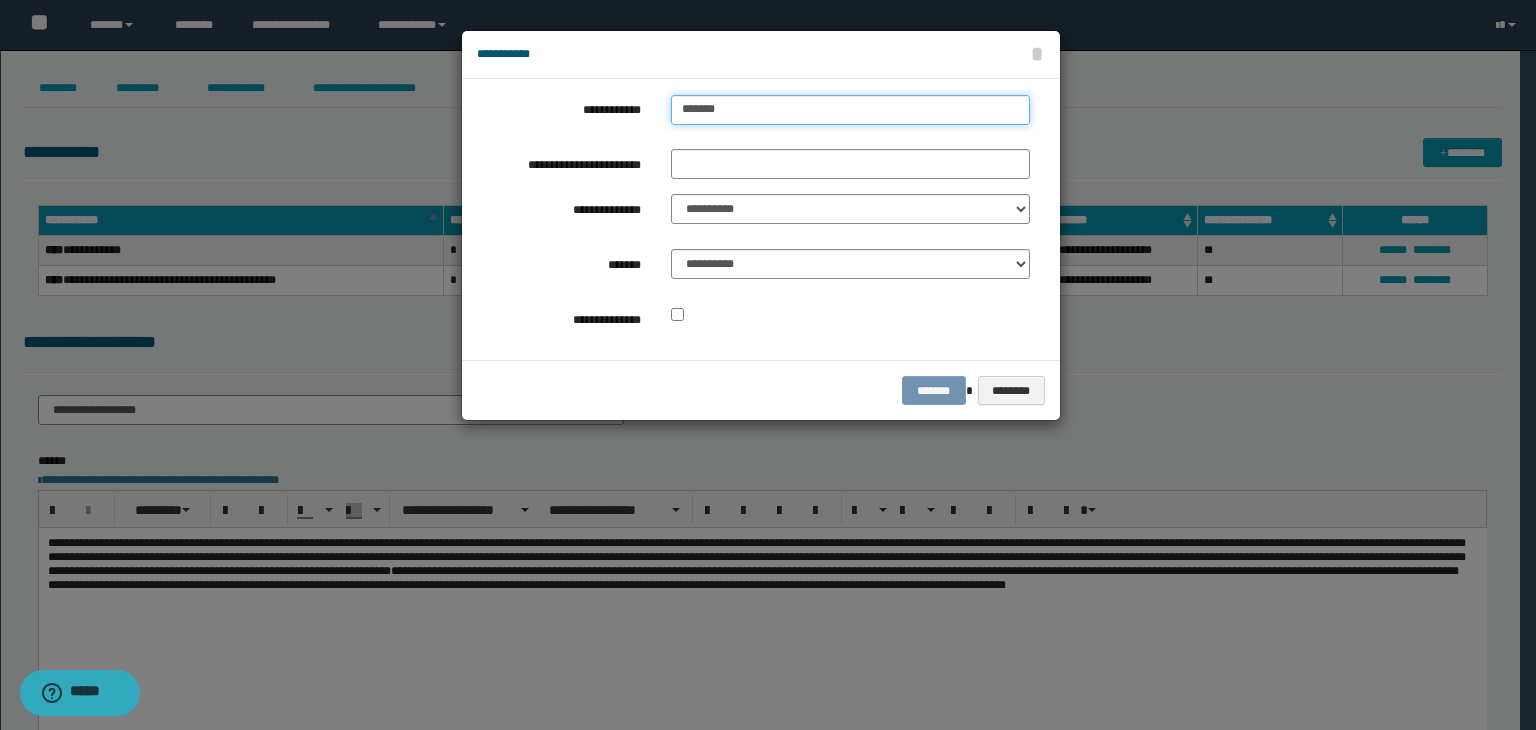 type on "**********" 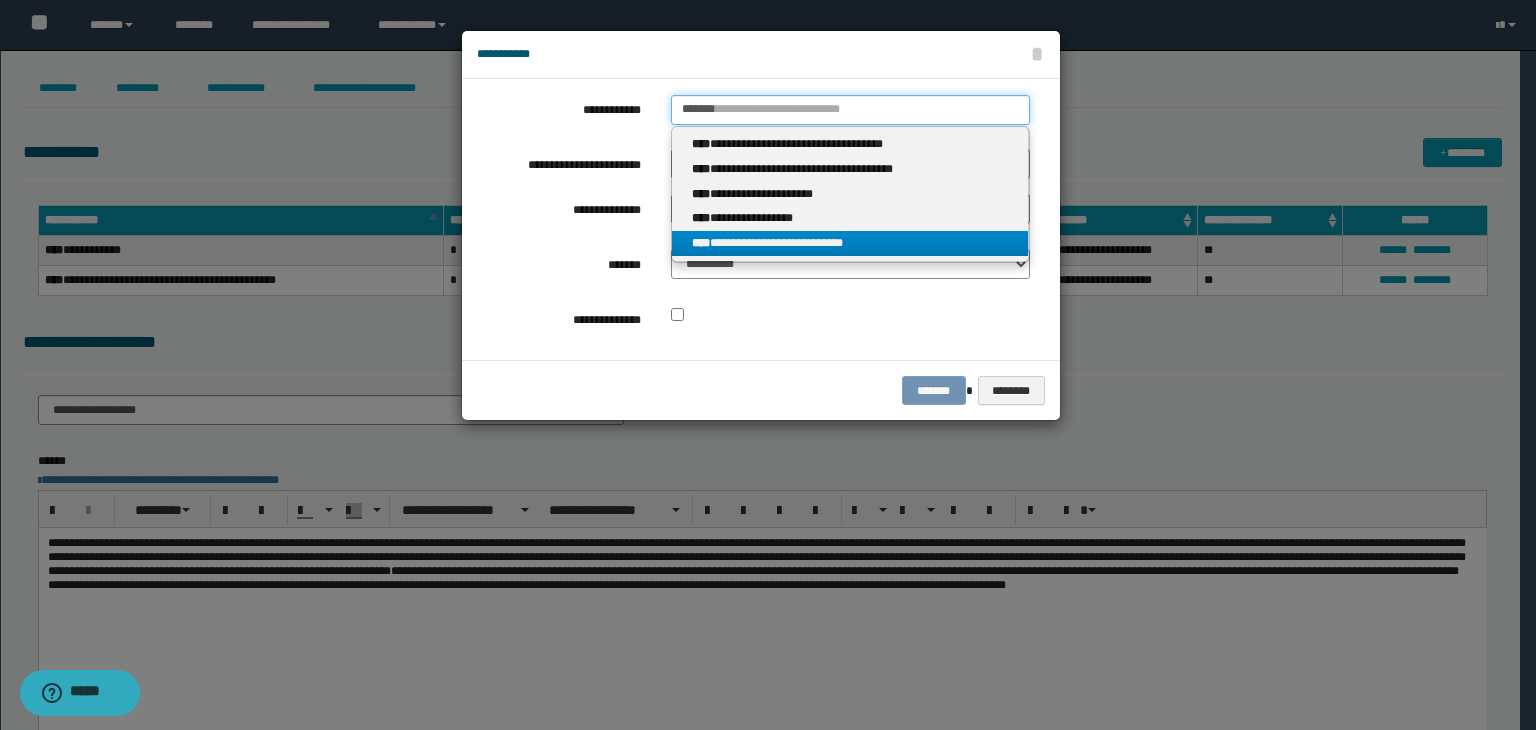 type on "*******" 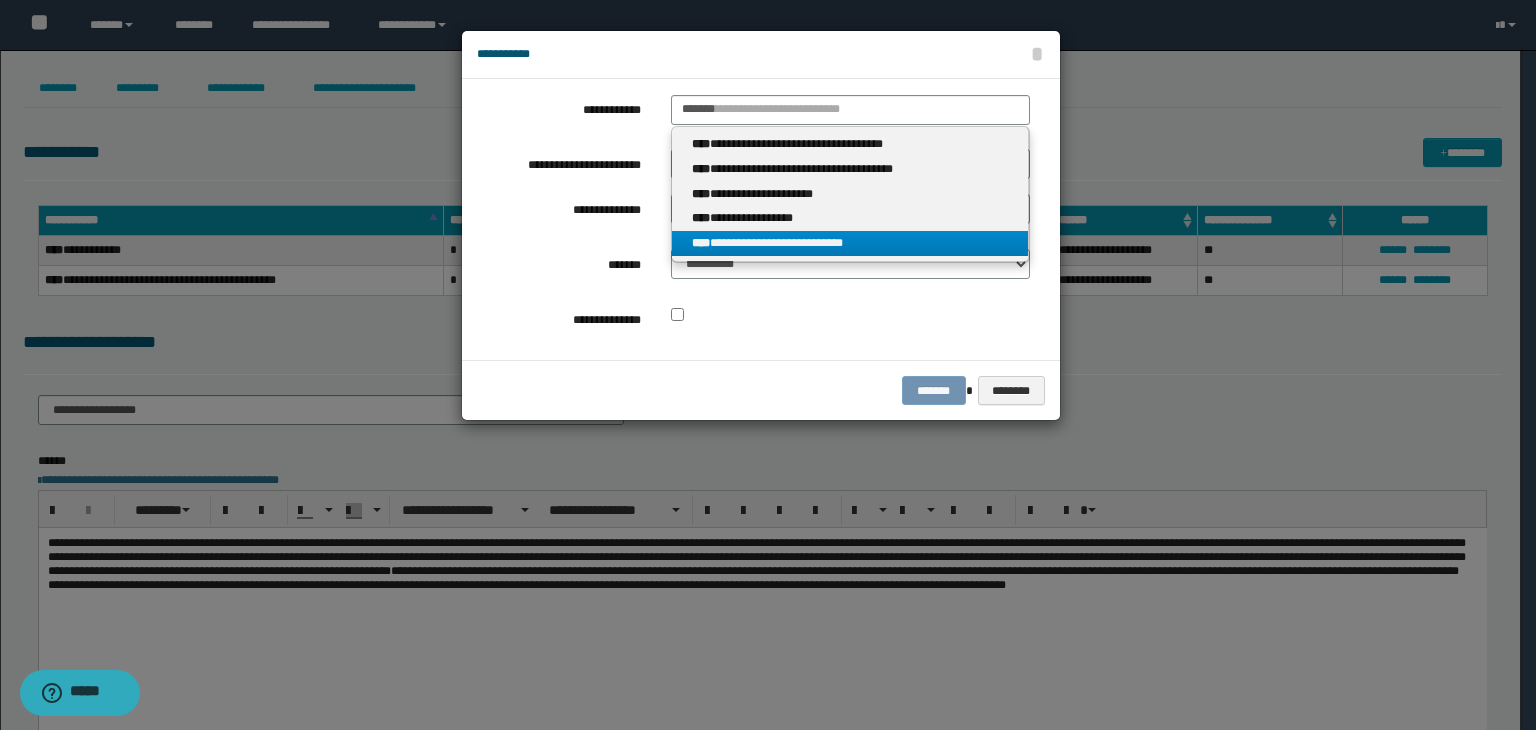 click on "**********" at bounding box center (850, 243) 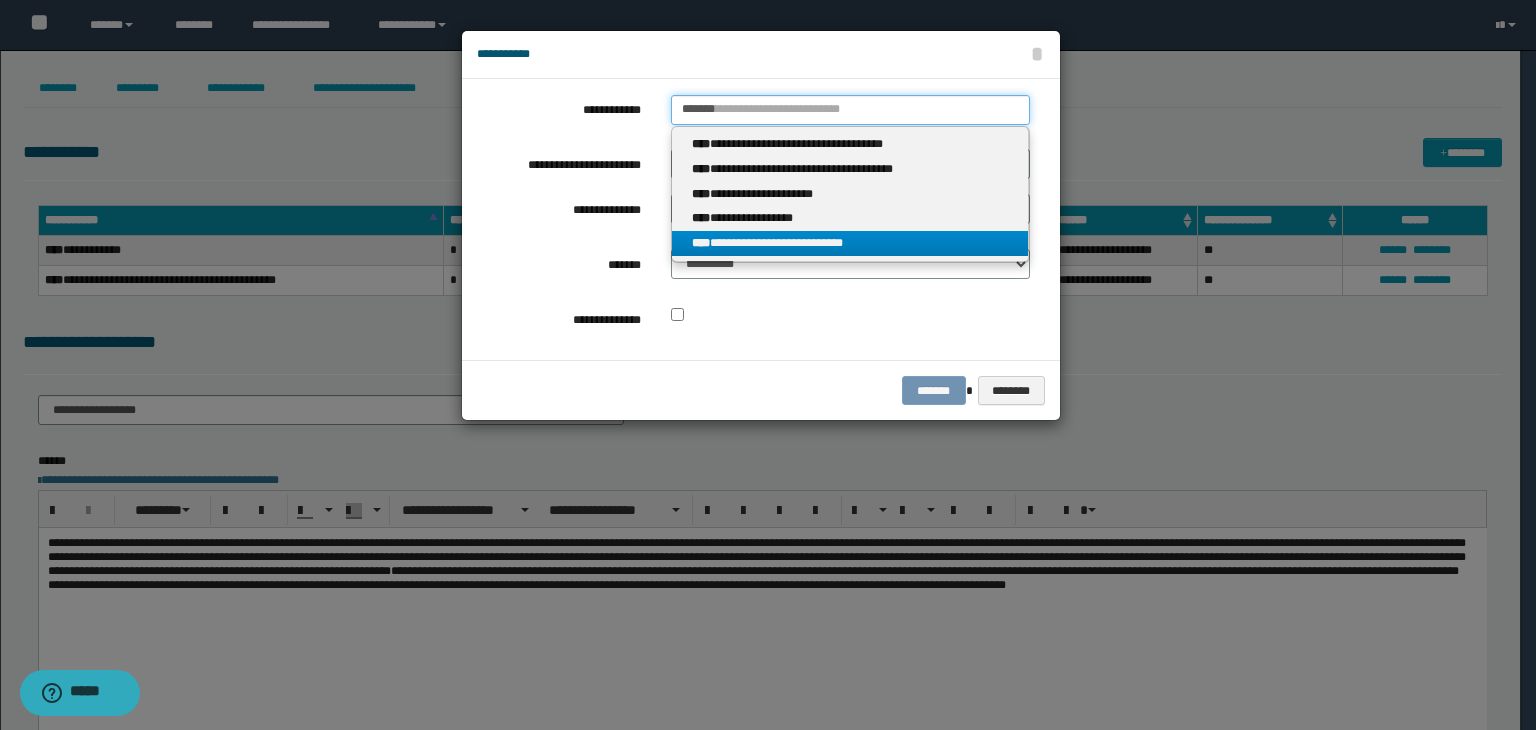 type 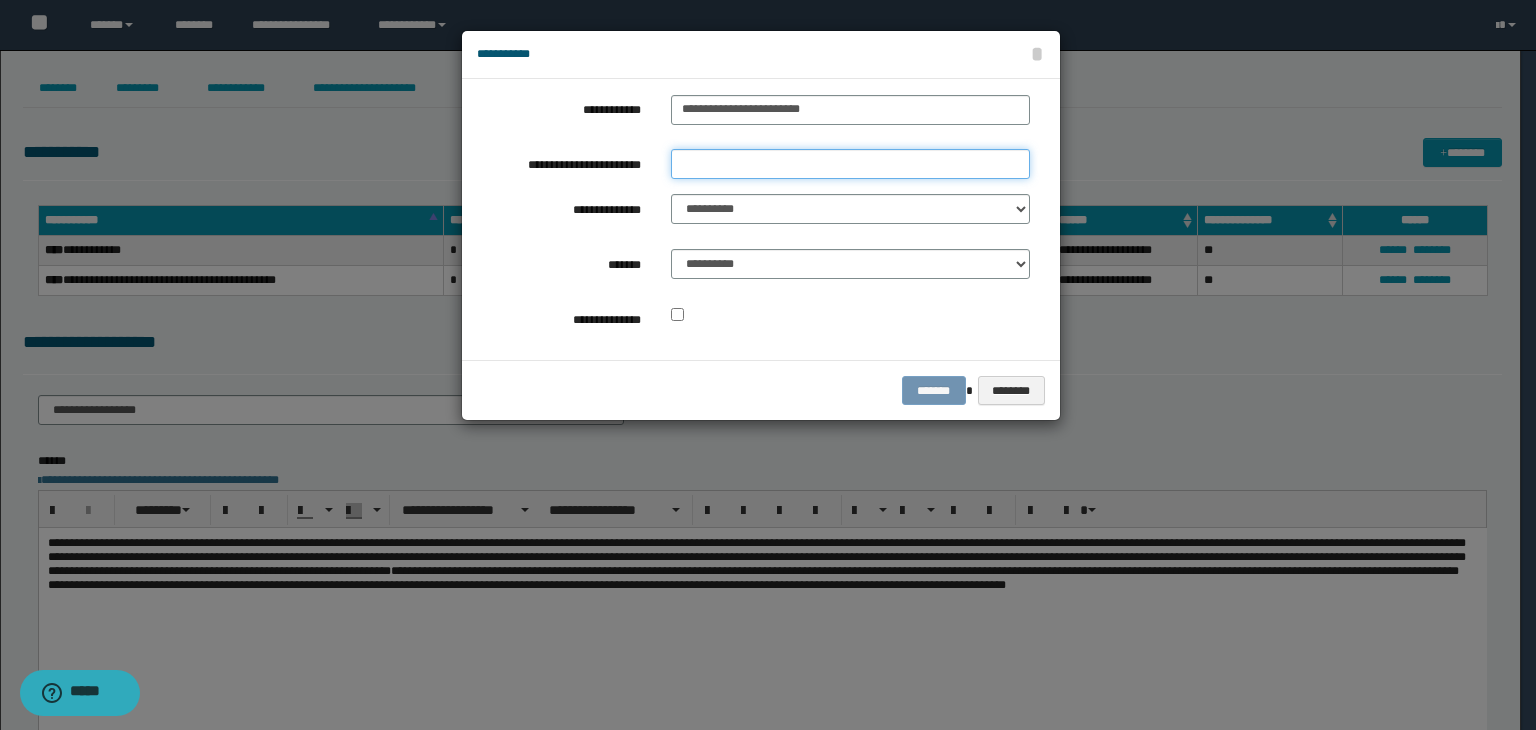 click on "**********" at bounding box center (850, 164) 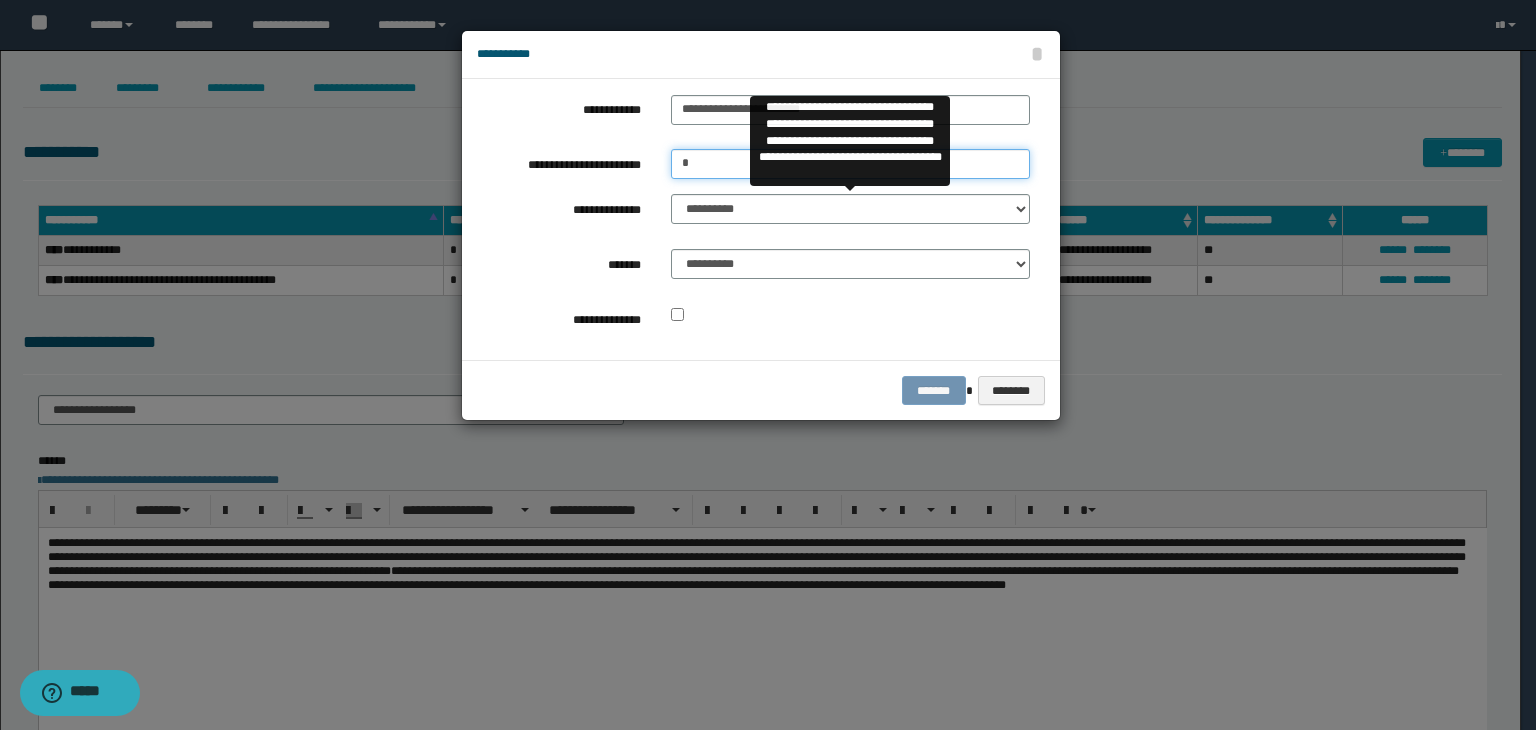 type on "*" 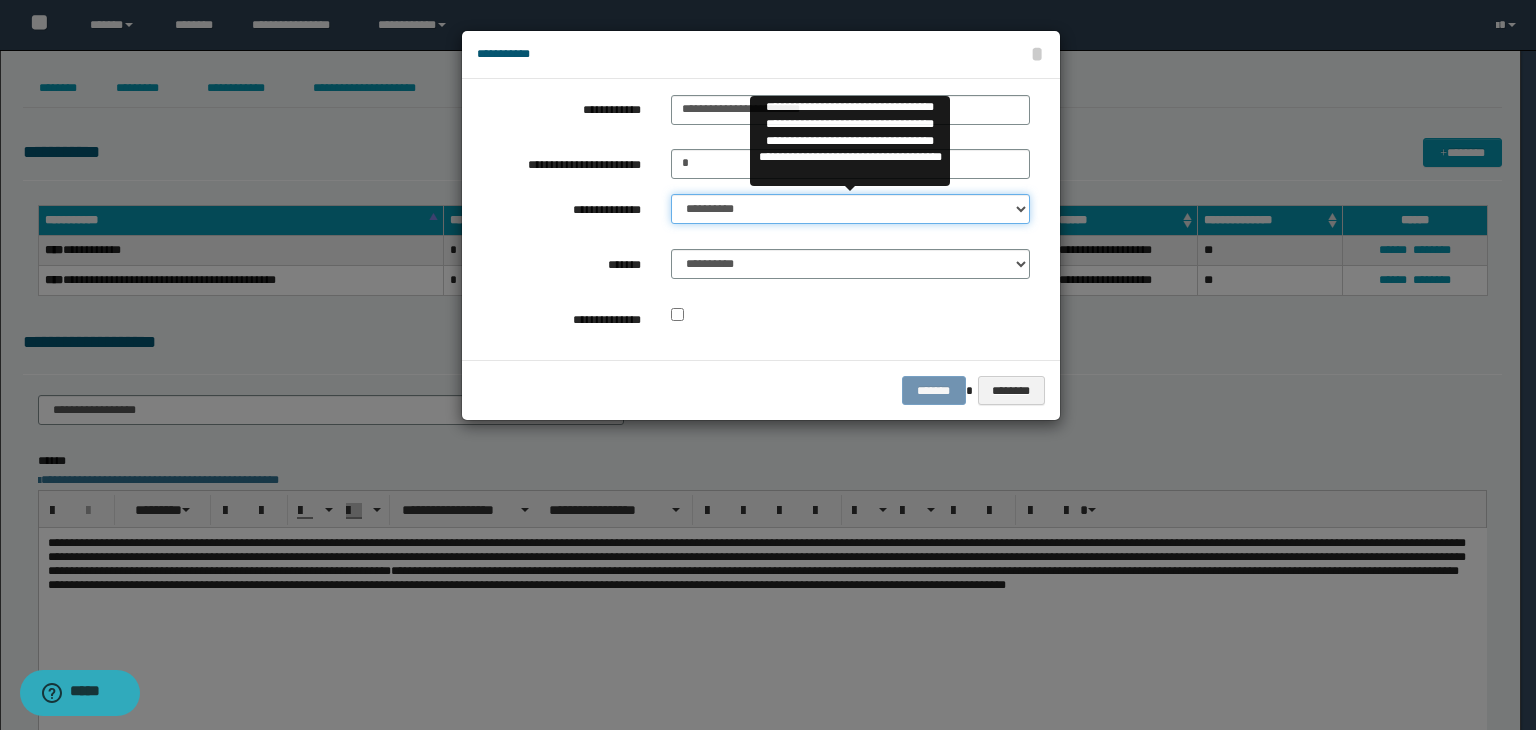 click on "**********" at bounding box center (850, 209) 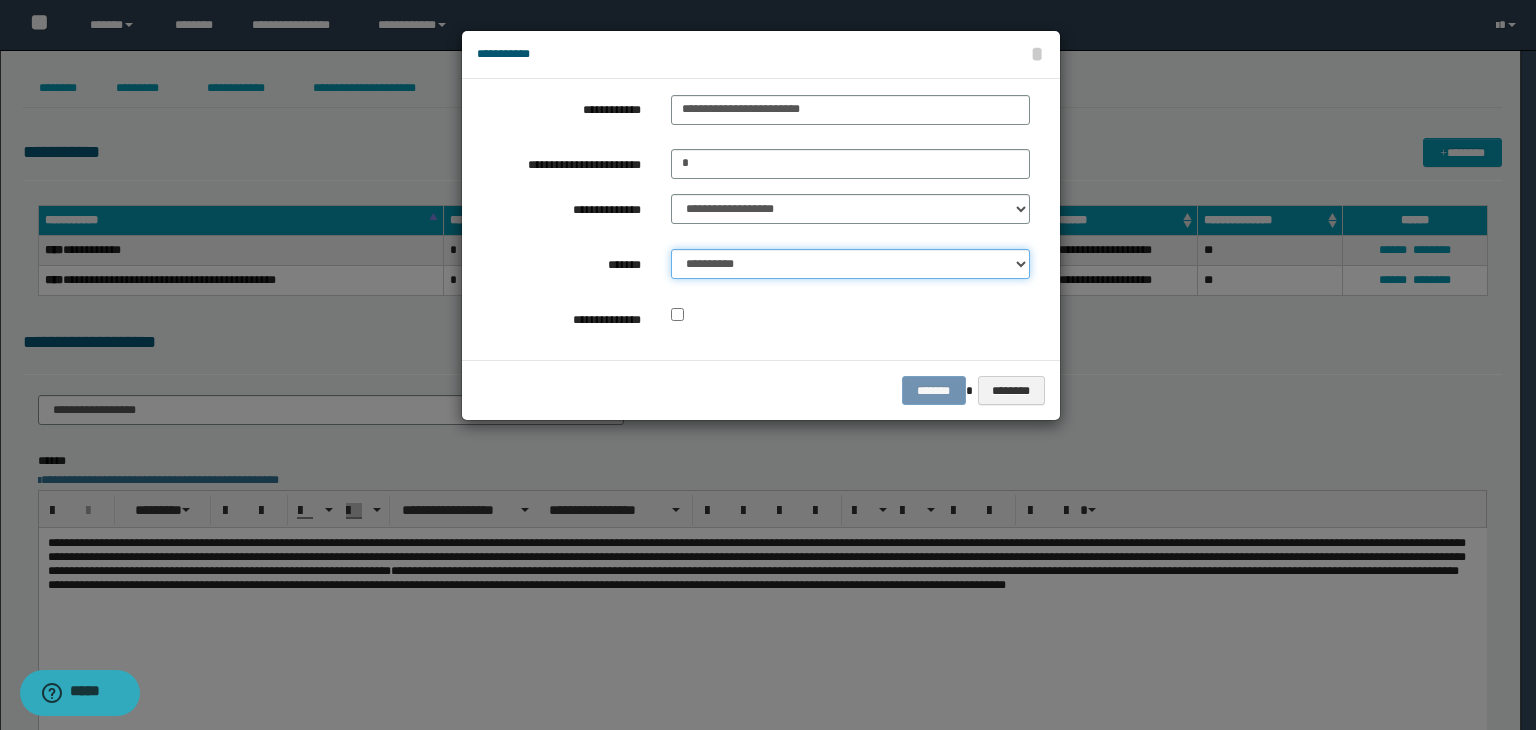 click on "**********" at bounding box center [850, 264] 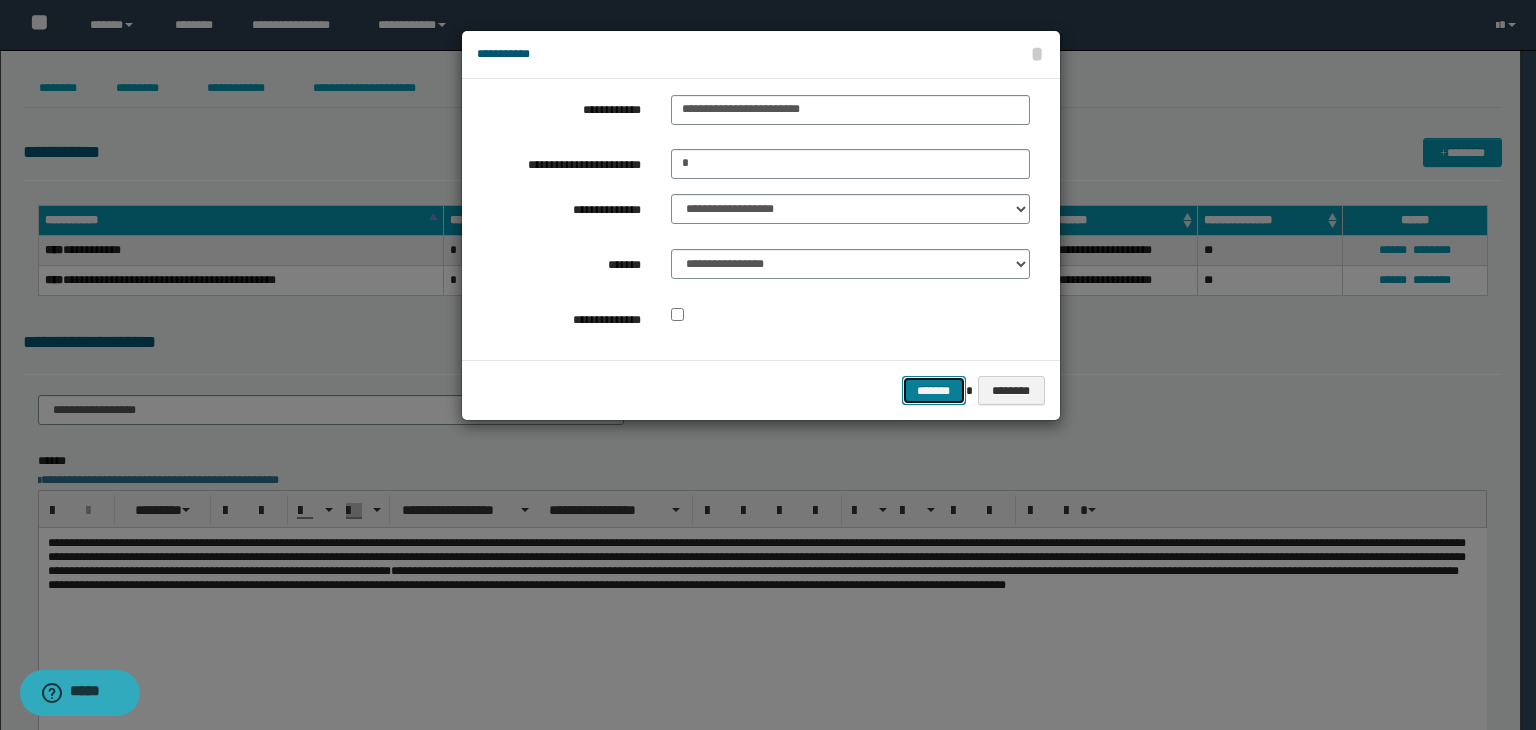 click on "*******" at bounding box center [934, 391] 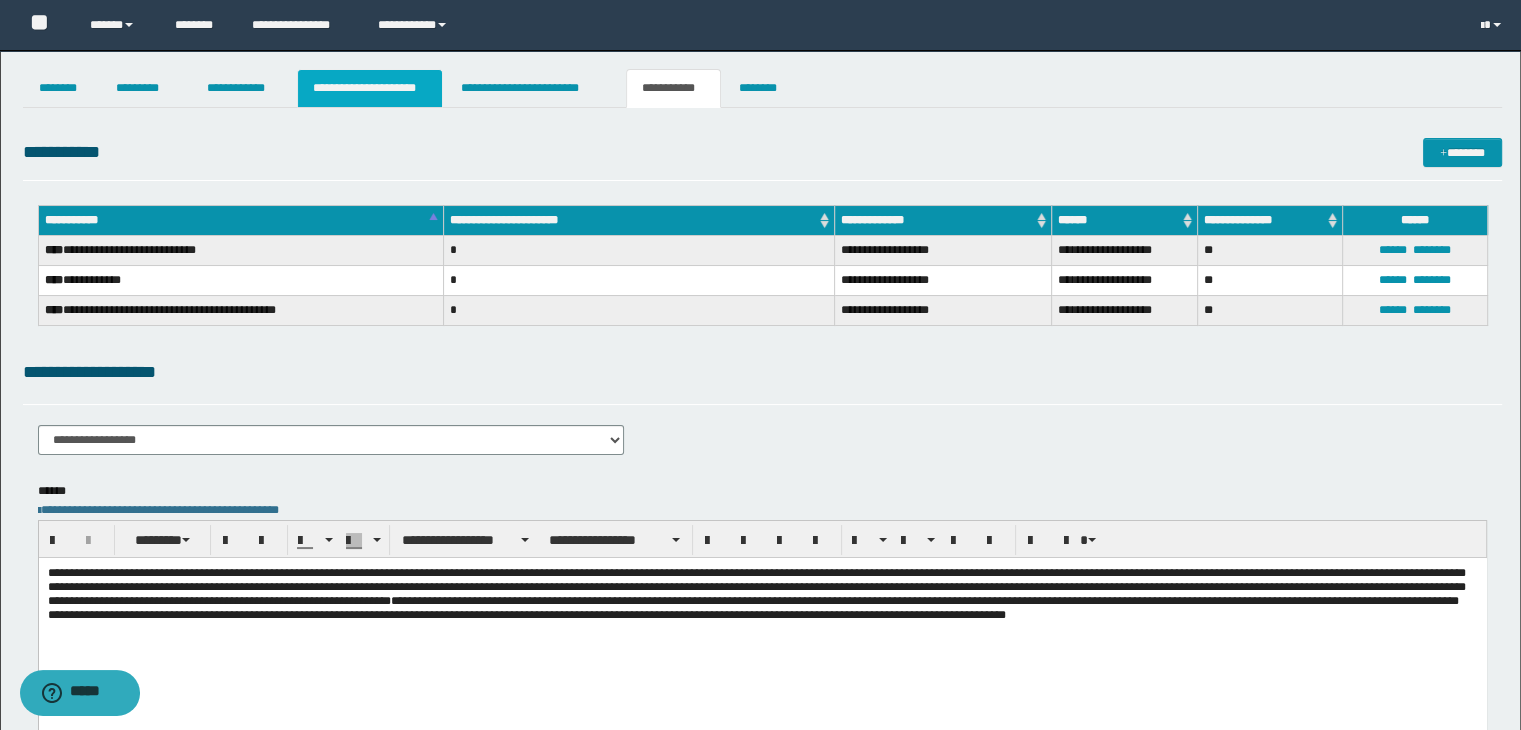 click on "**********" at bounding box center [370, 88] 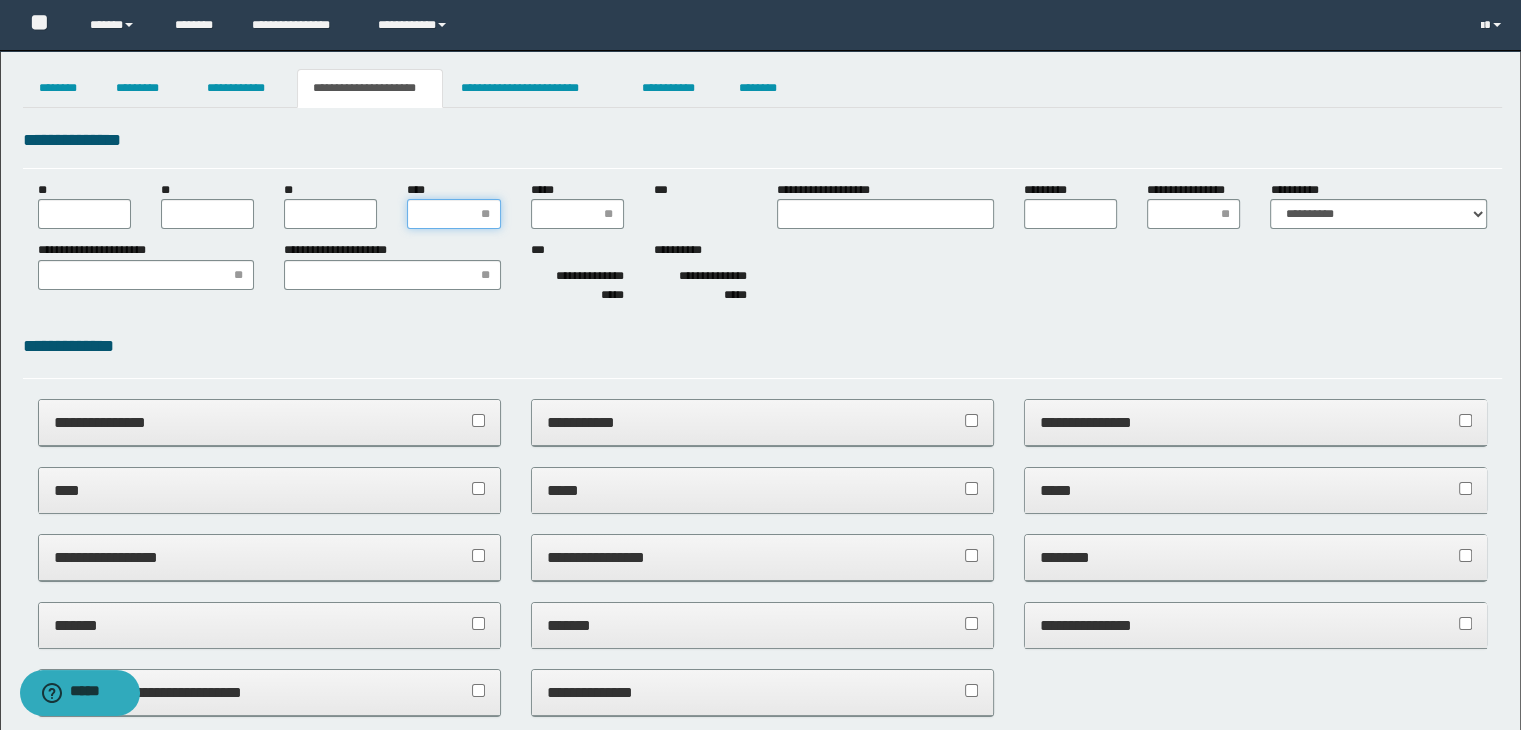 click on "****" at bounding box center (453, 214) 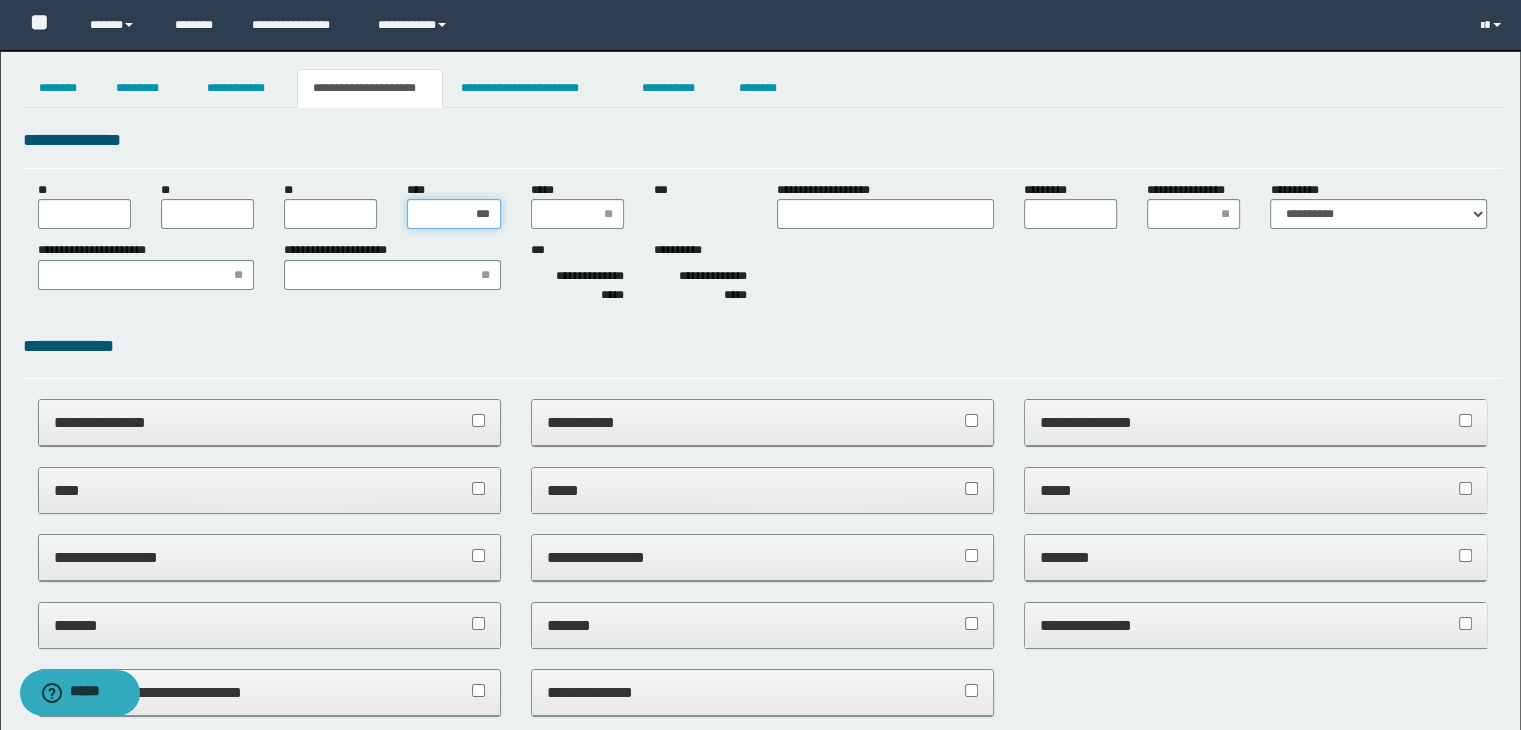 type on "****" 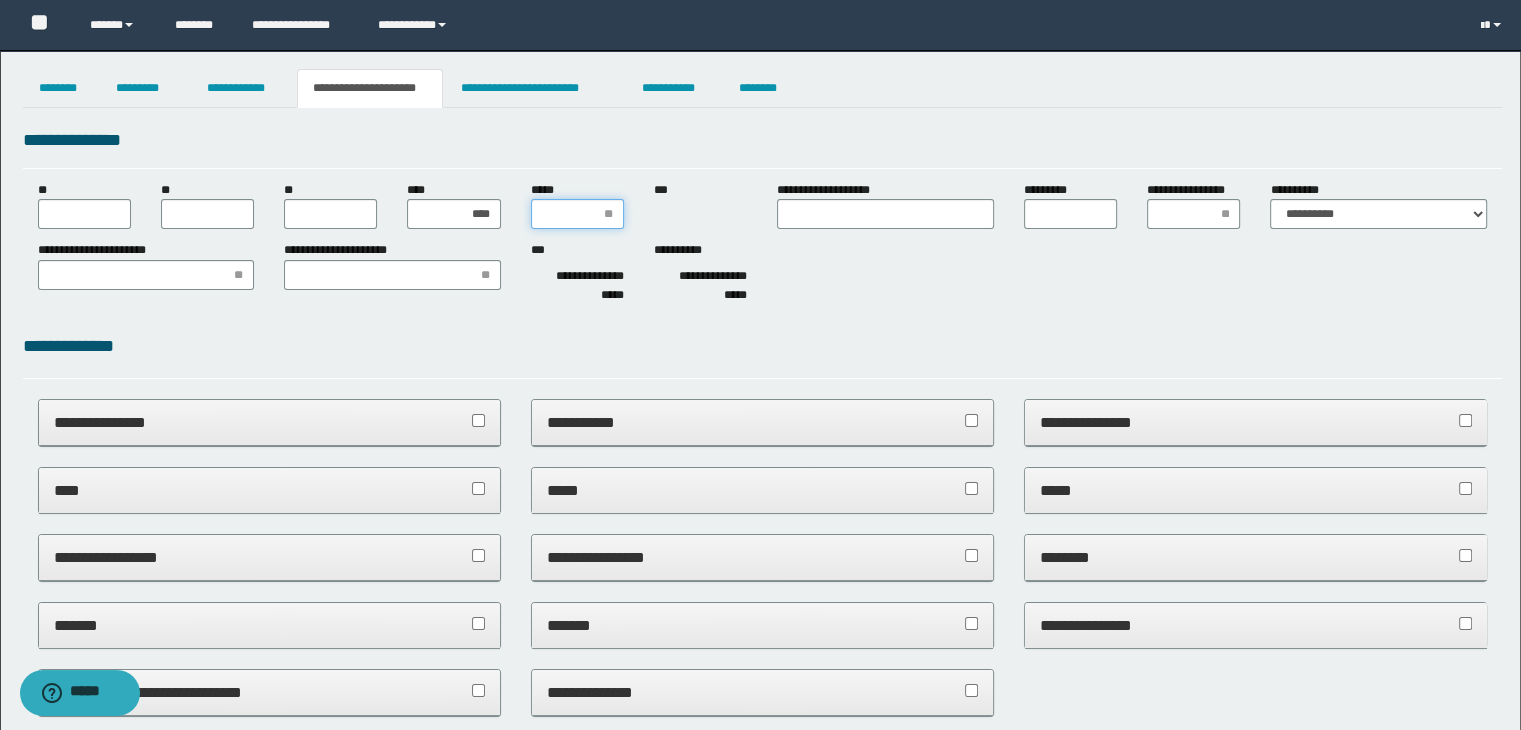 click on "*****" at bounding box center [577, 214] 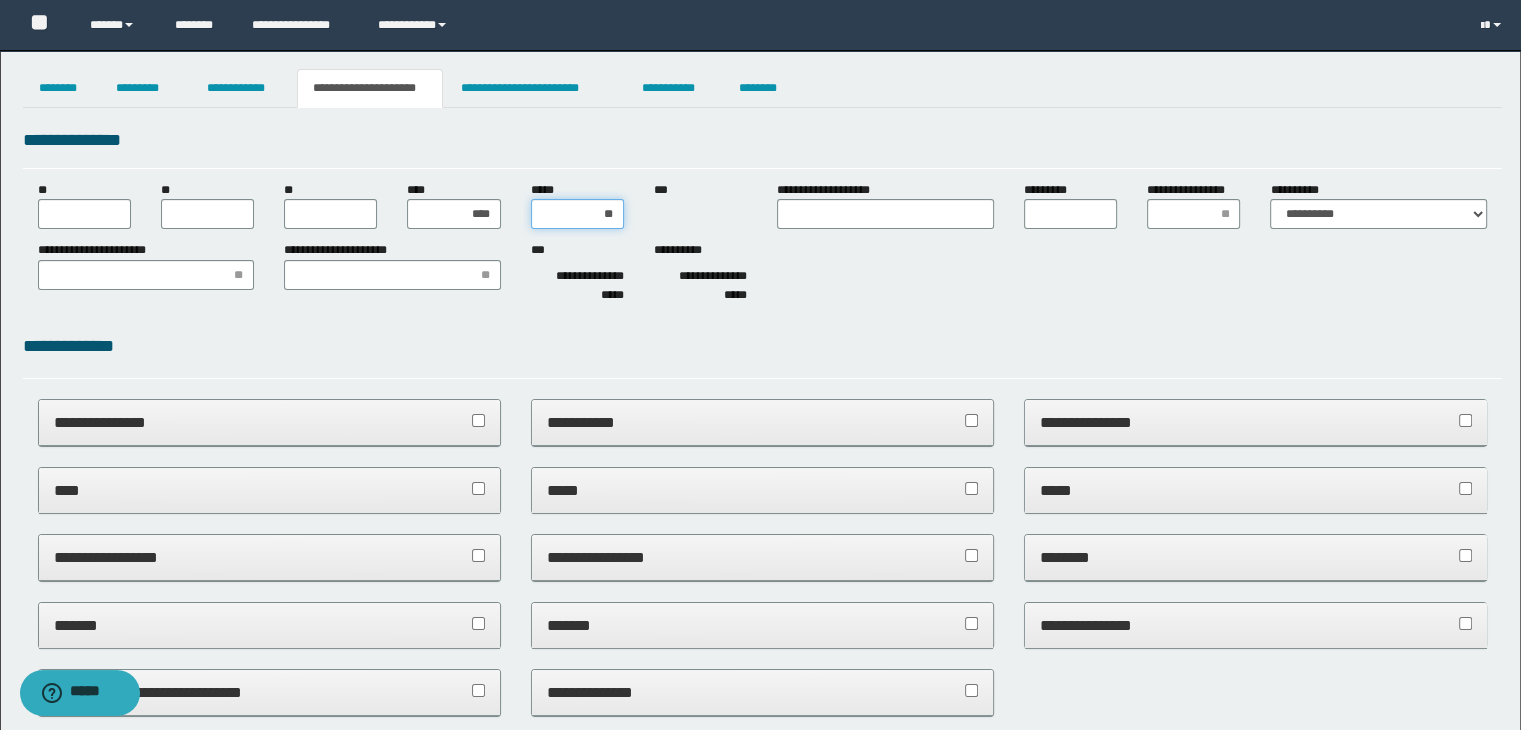 type on "***" 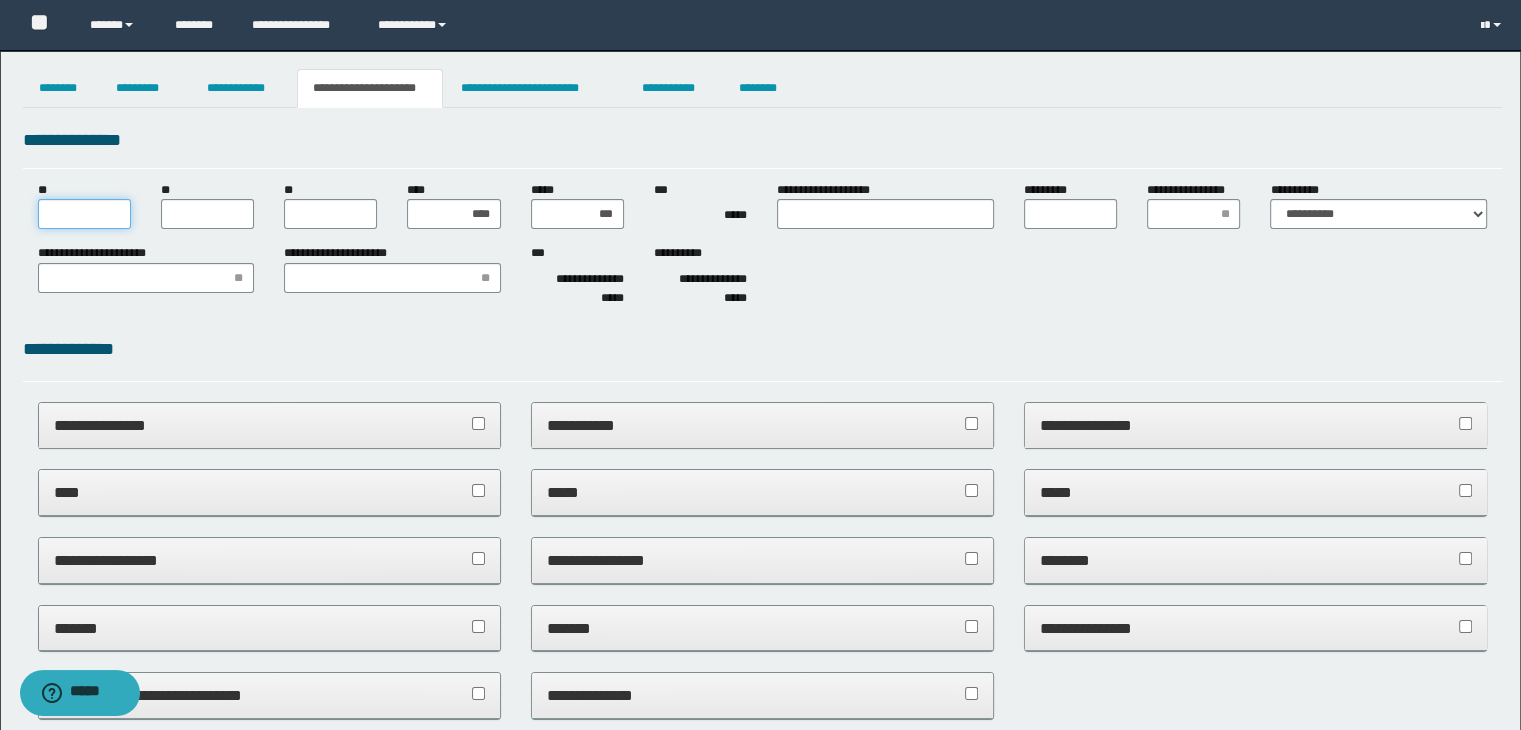 click on "**" at bounding box center (84, 214) 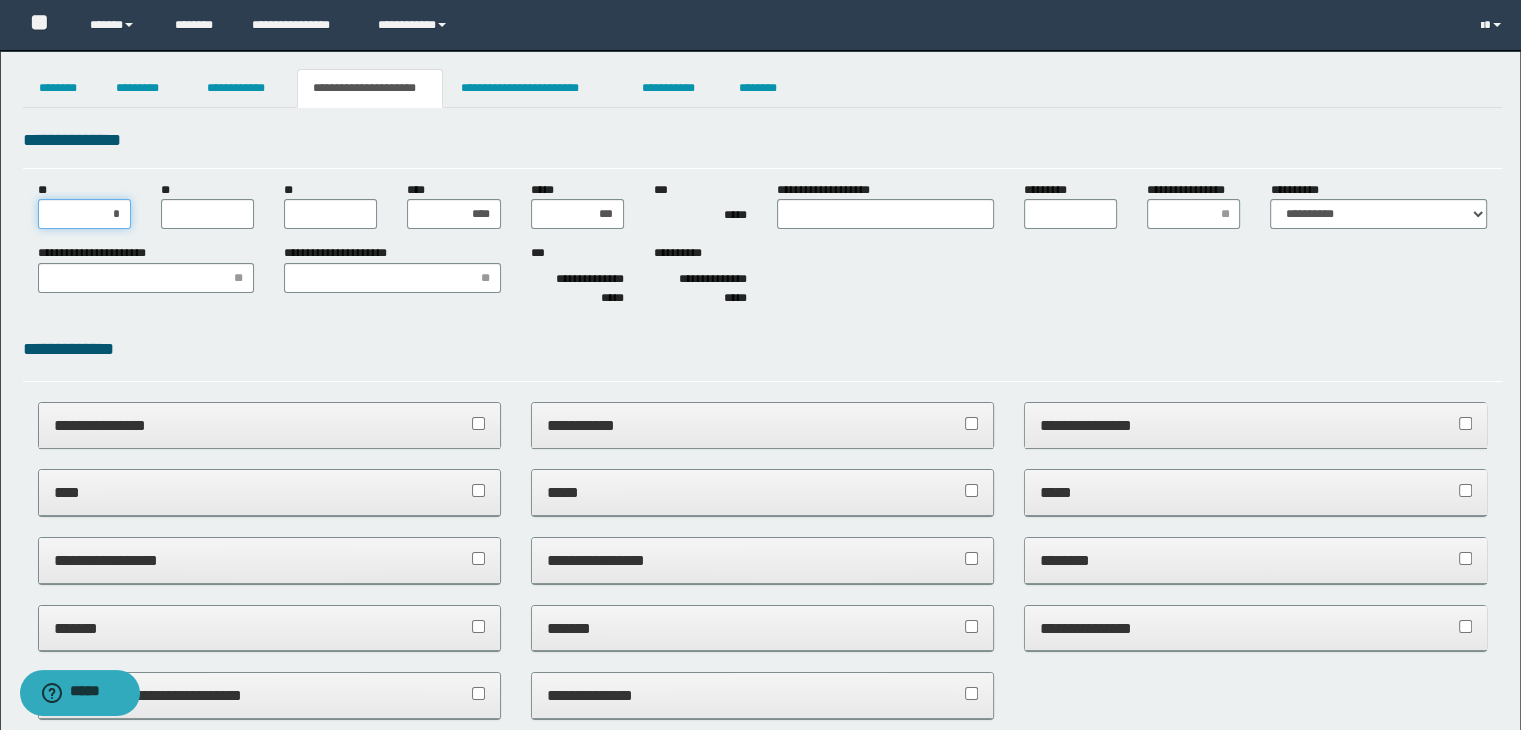 type on "**" 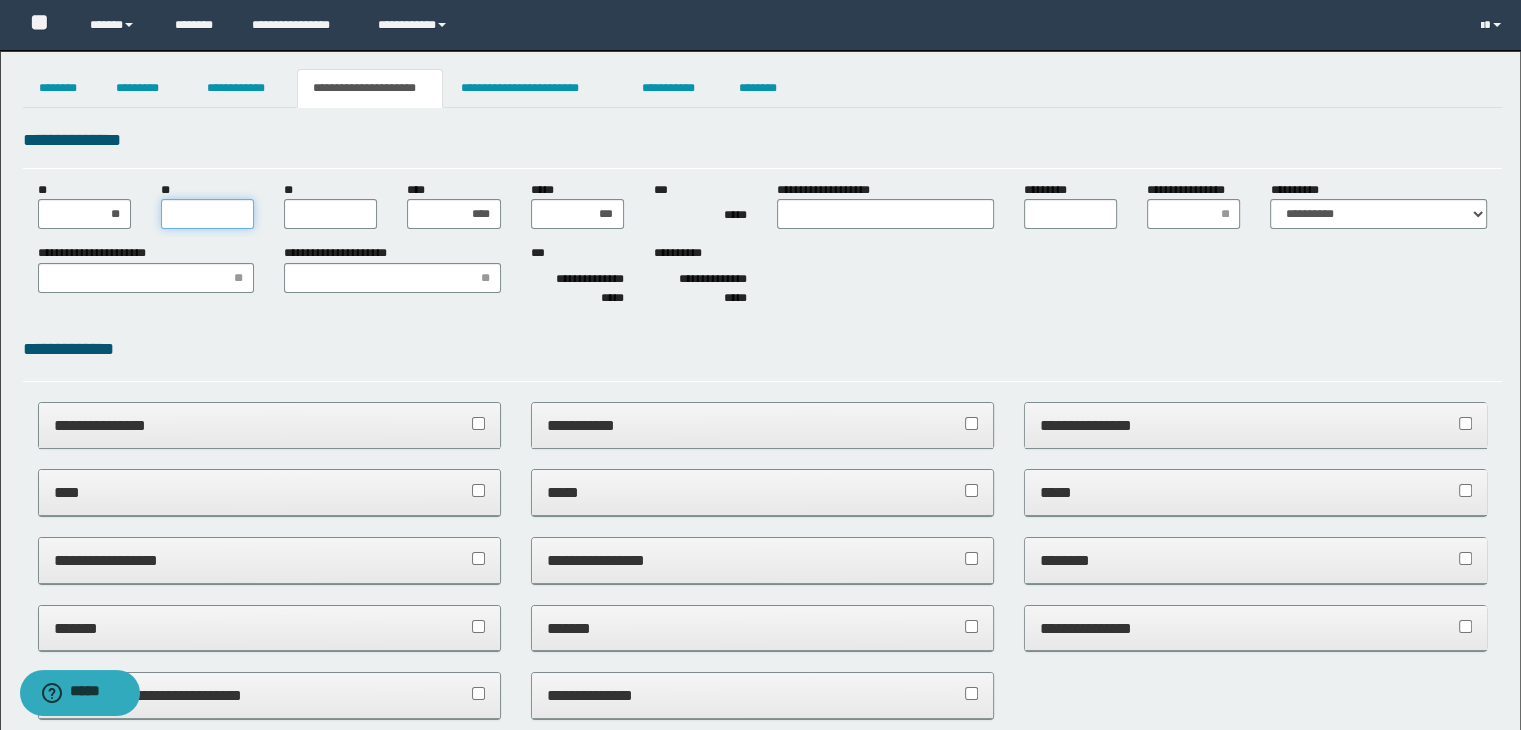 click on "**" at bounding box center (207, 214) 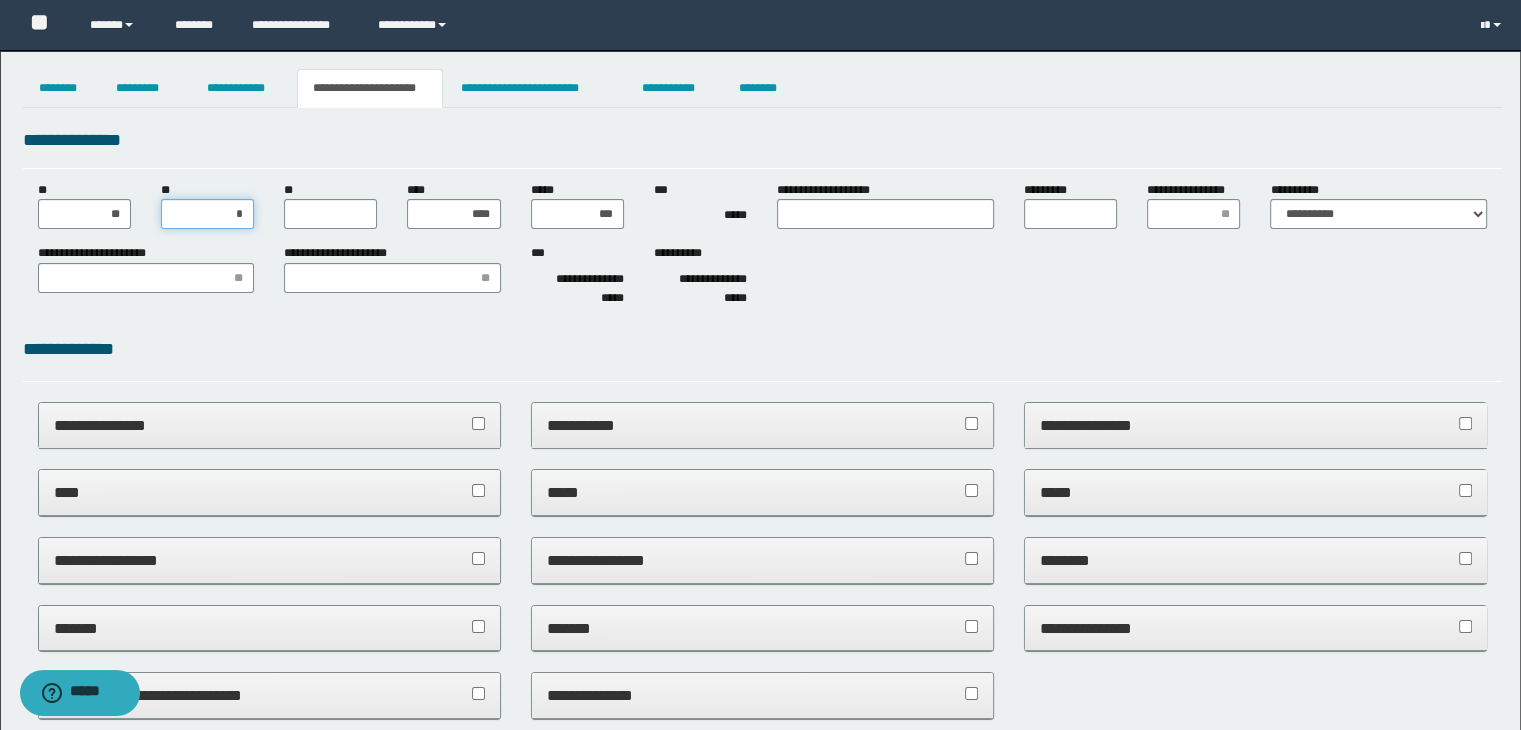 type on "**" 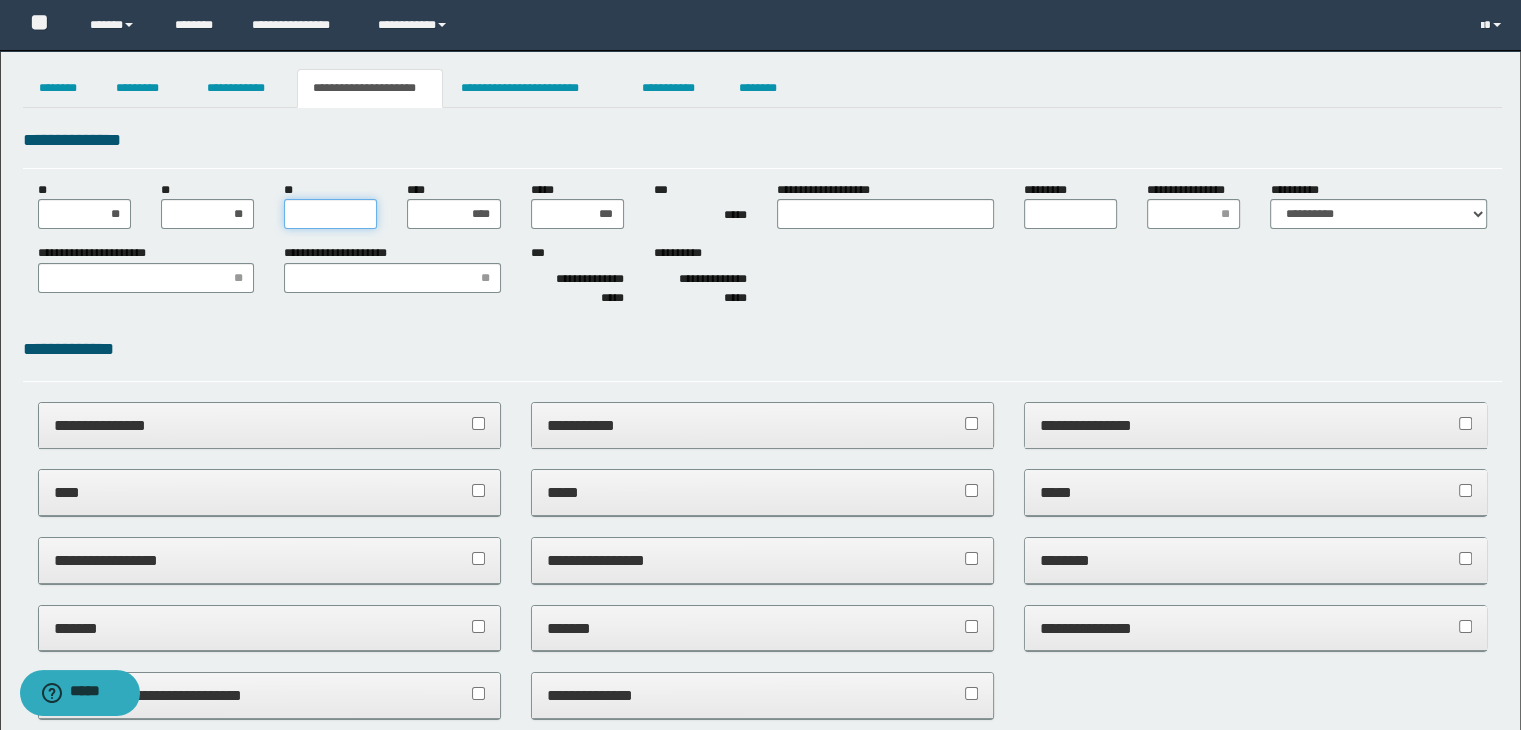 click on "**" at bounding box center (330, 214) 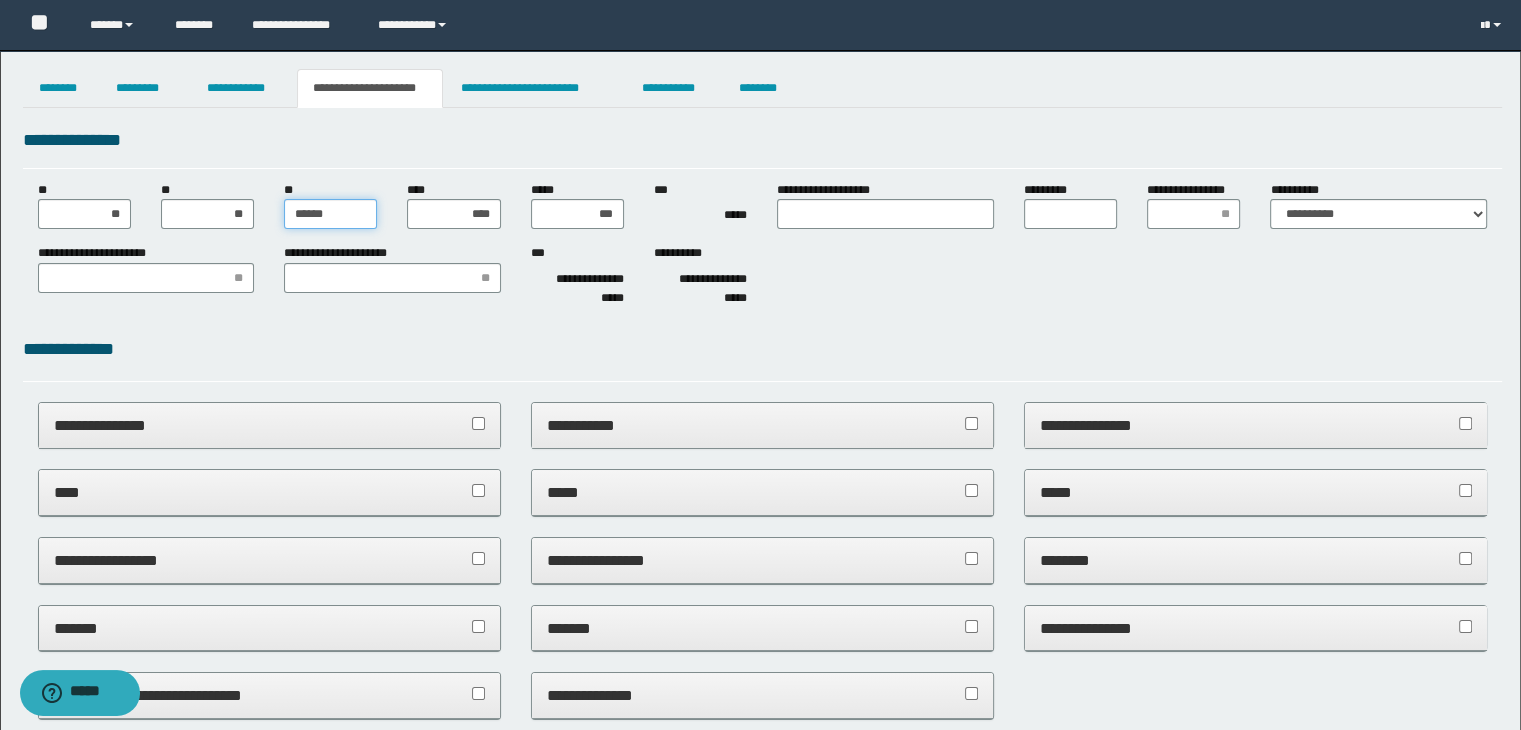 click on "******" at bounding box center (330, 214) 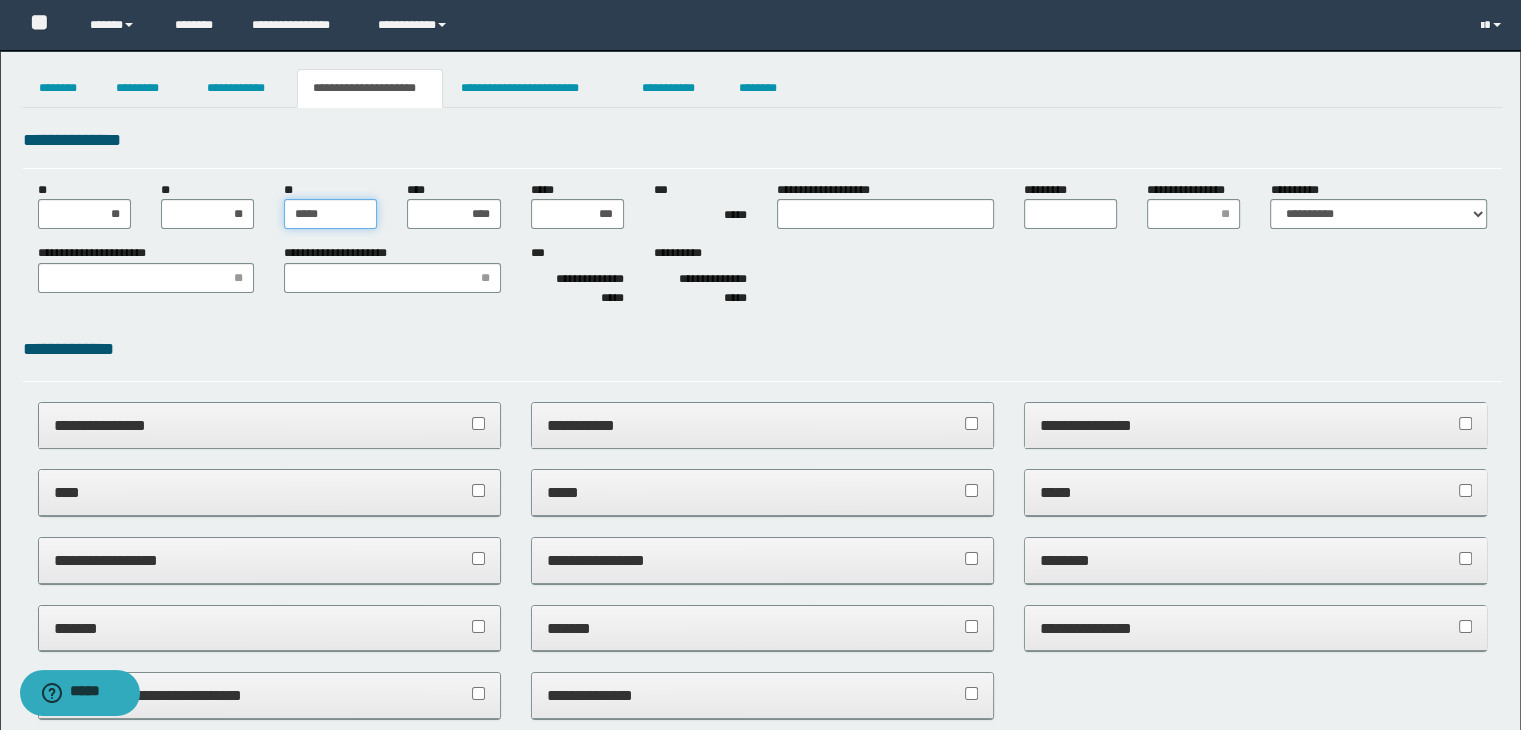type on "******" 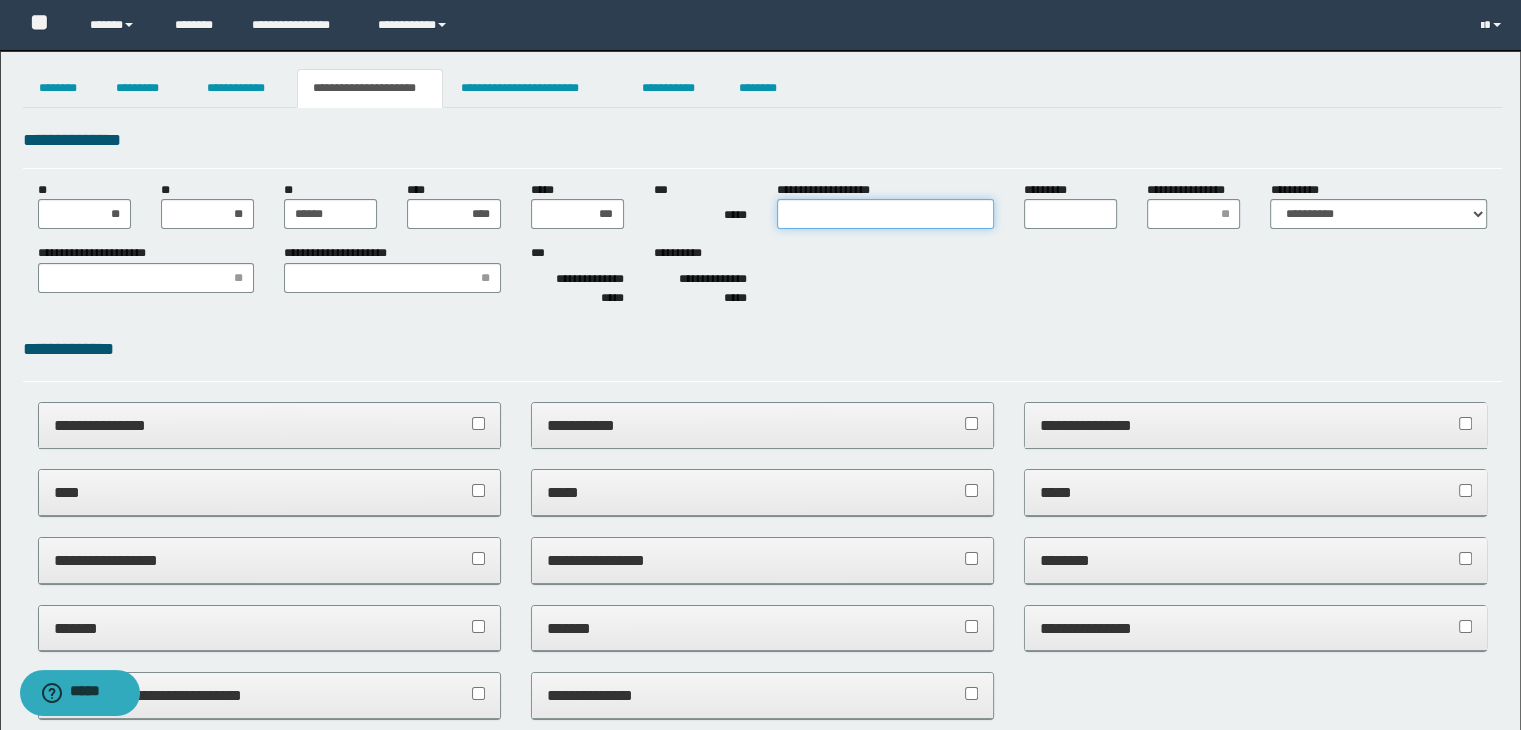 click on "**********" at bounding box center [885, 214] 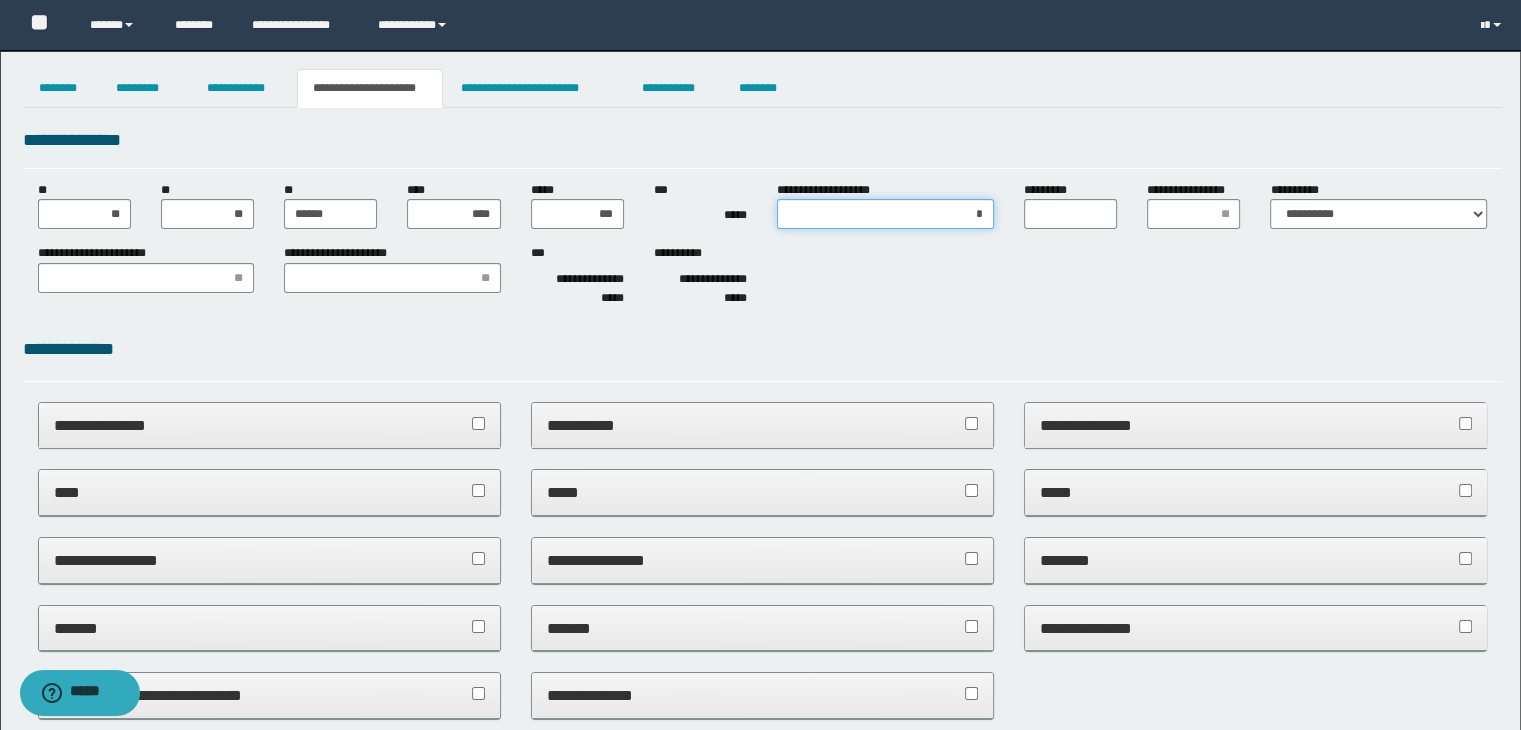 type on "**" 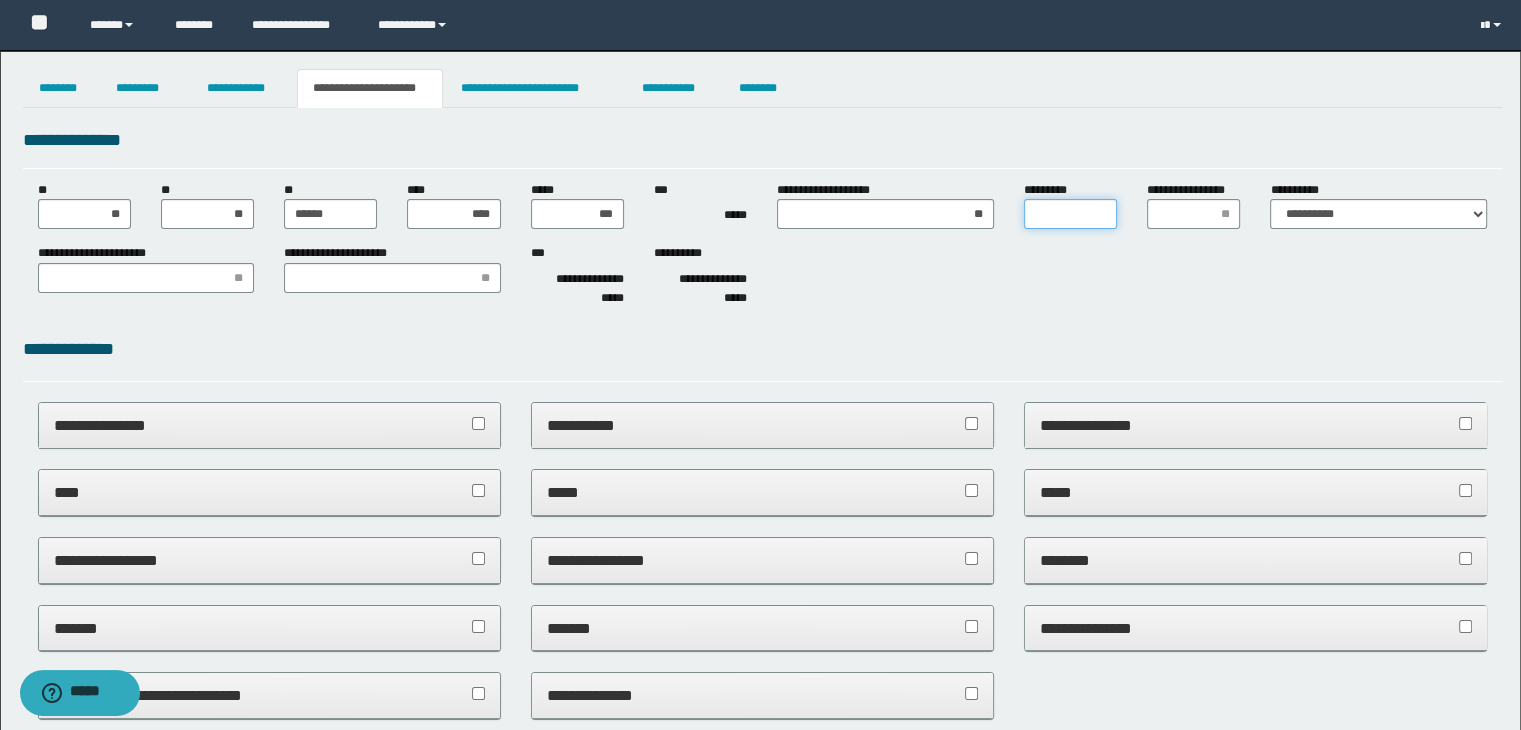 click on "*********" at bounding box center [1070, 214] 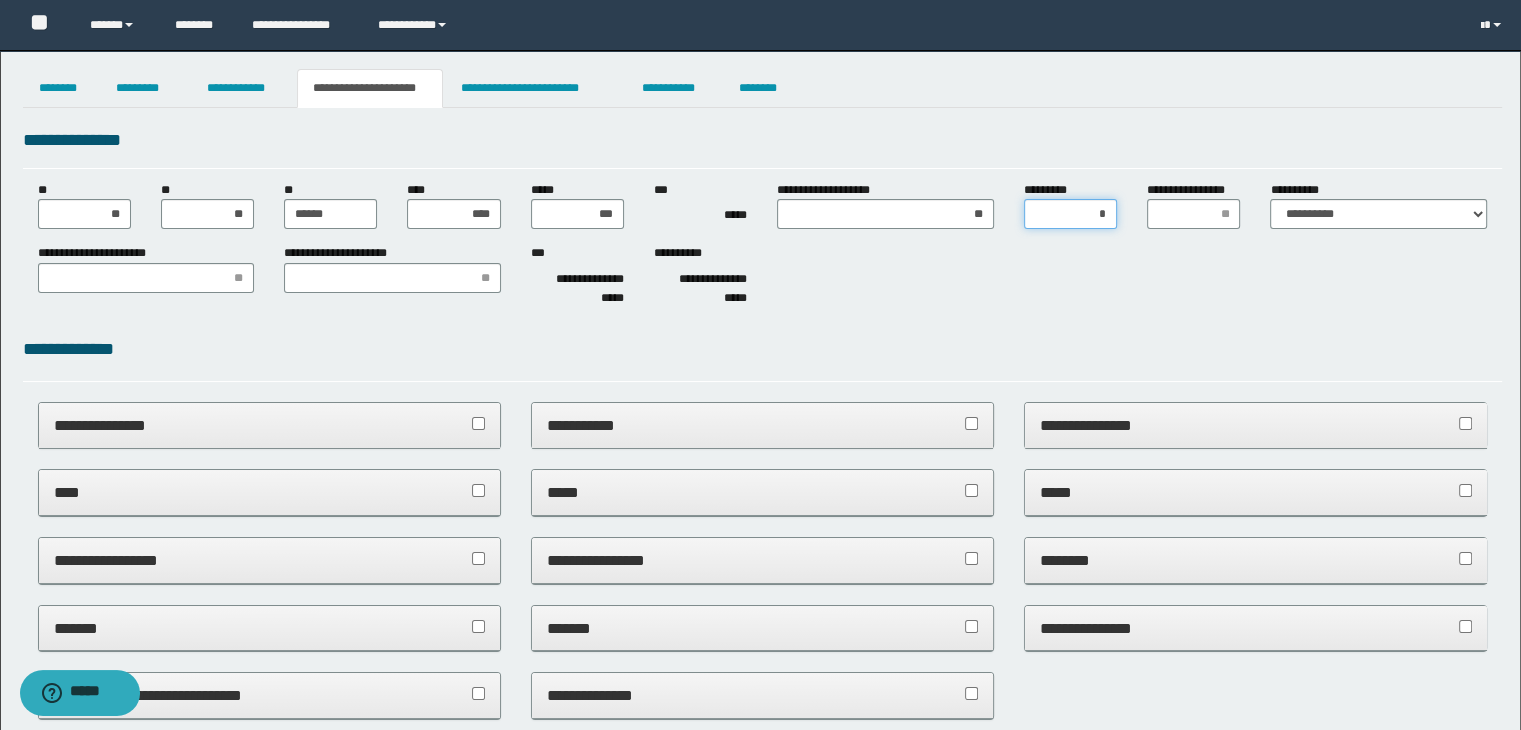 type on "**" 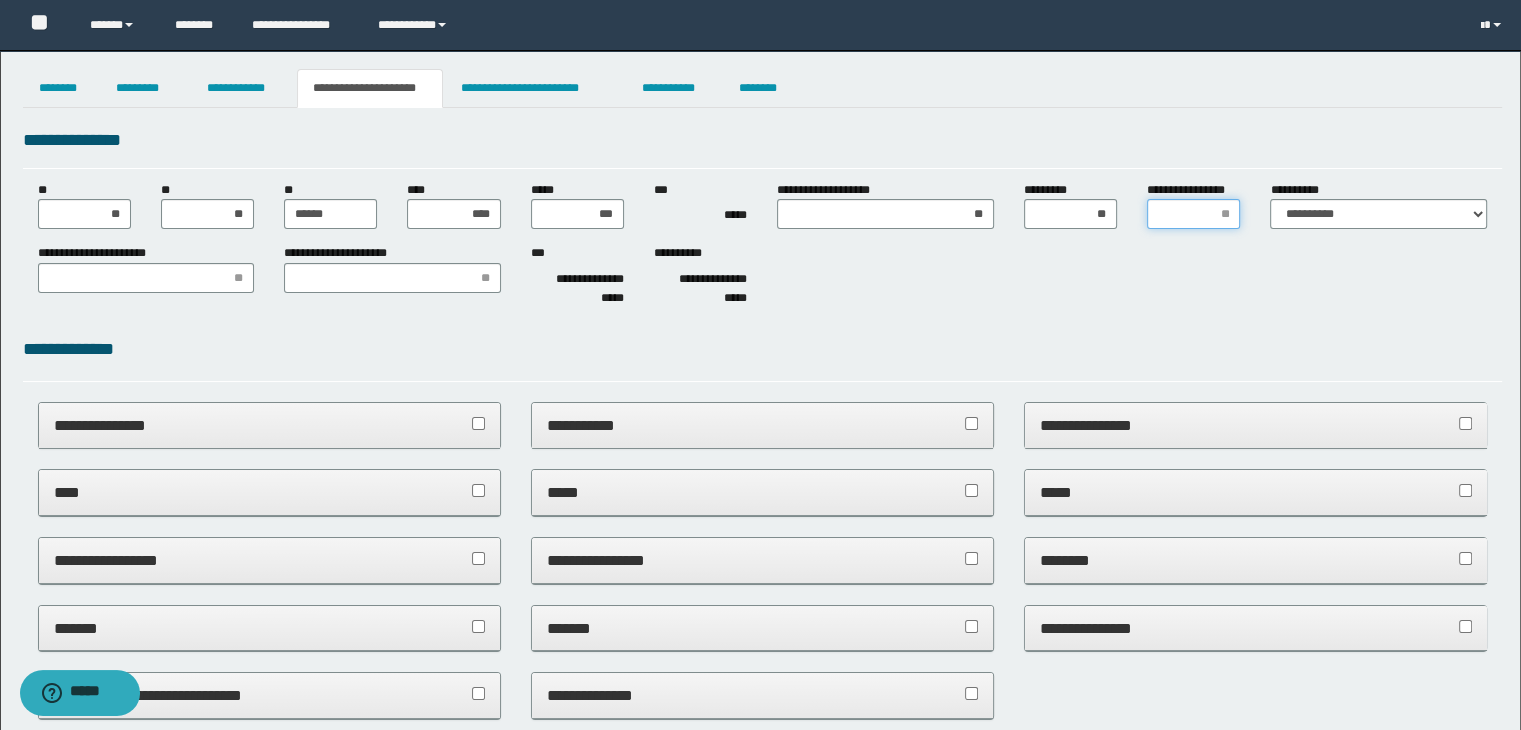 click on "**********" at bounding box center [1193, 214] 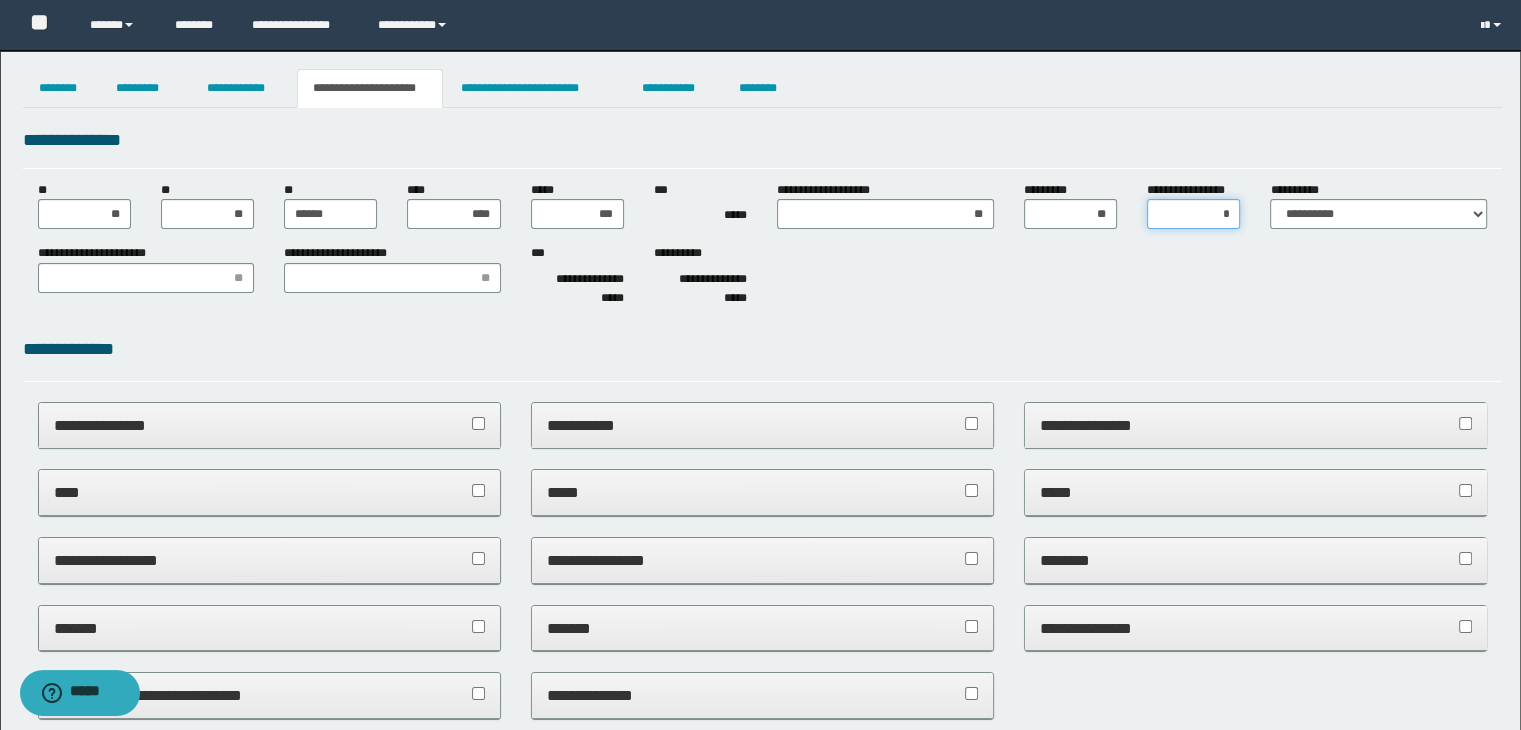 type on "**" 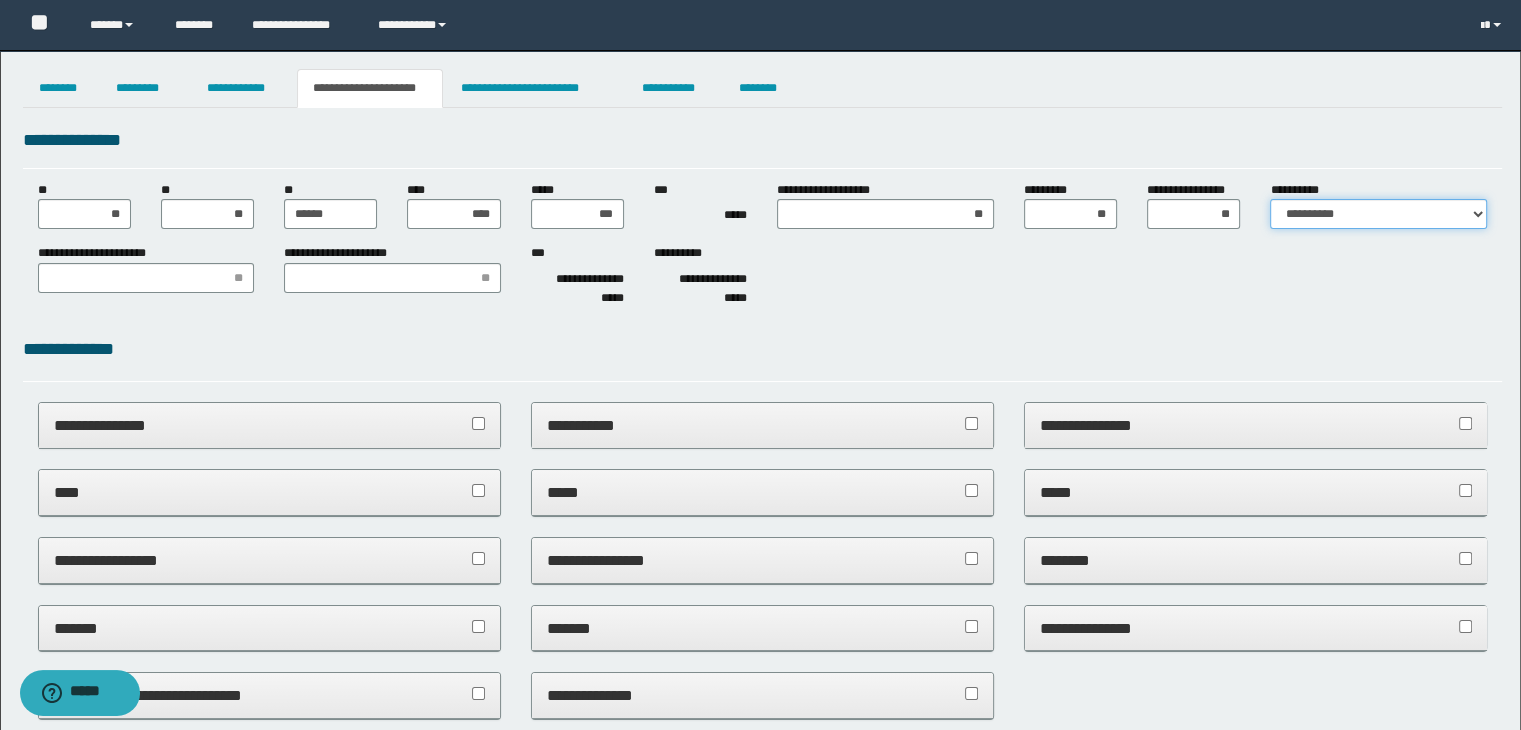 click on "**********" at bounding box center [1378, 214] 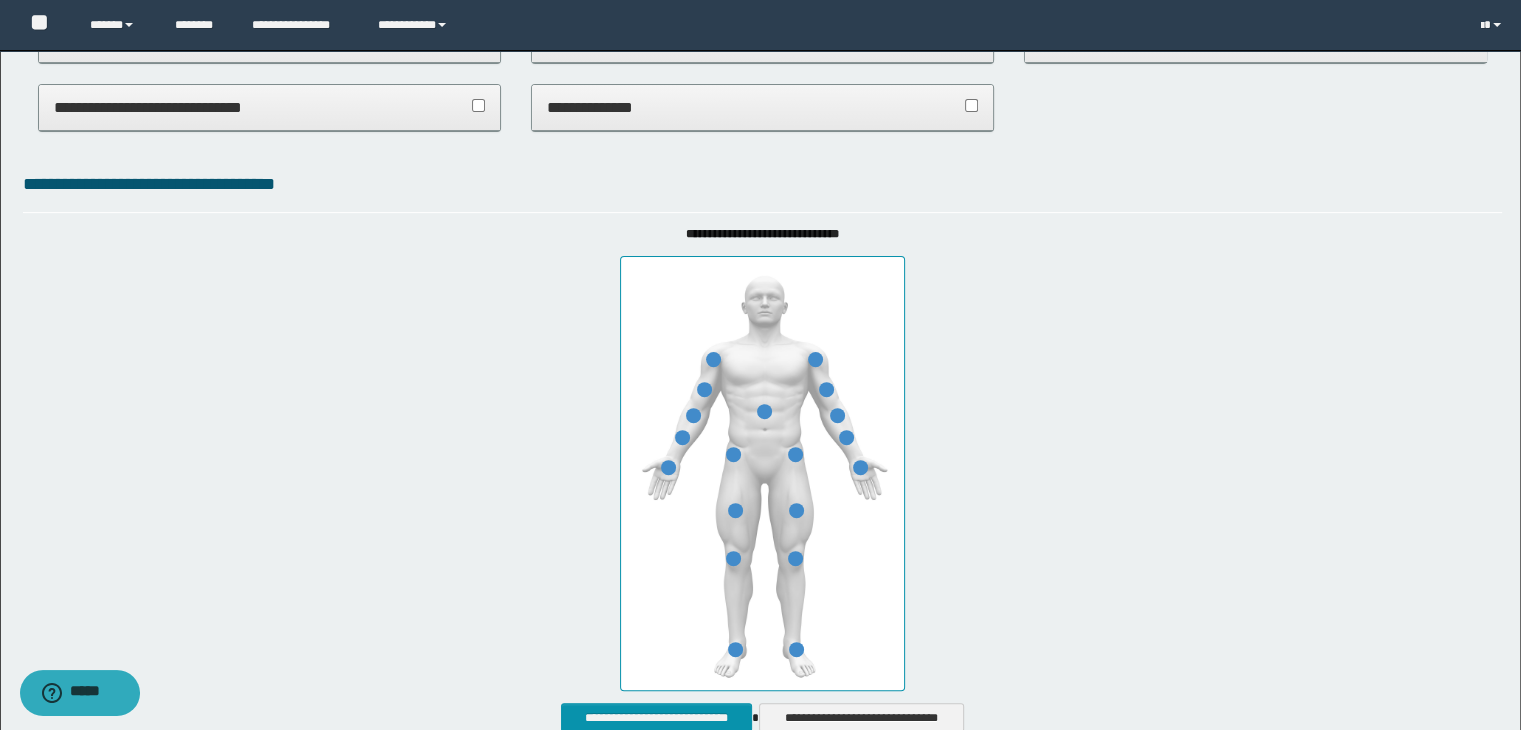 scroll, scrollTop: 0, scrollLeft: 0, axis: both 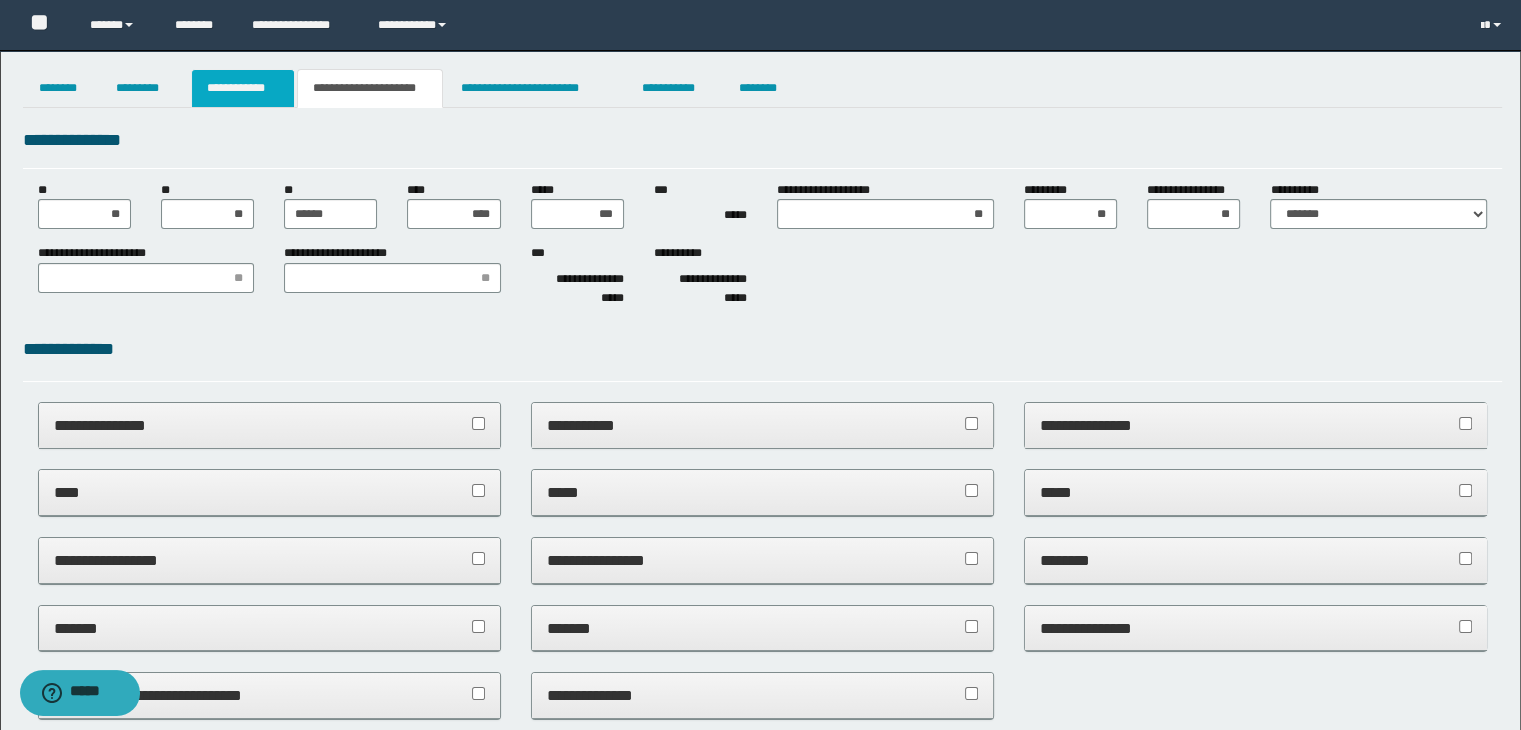 click on "**********" at bounding box center (243, 88) 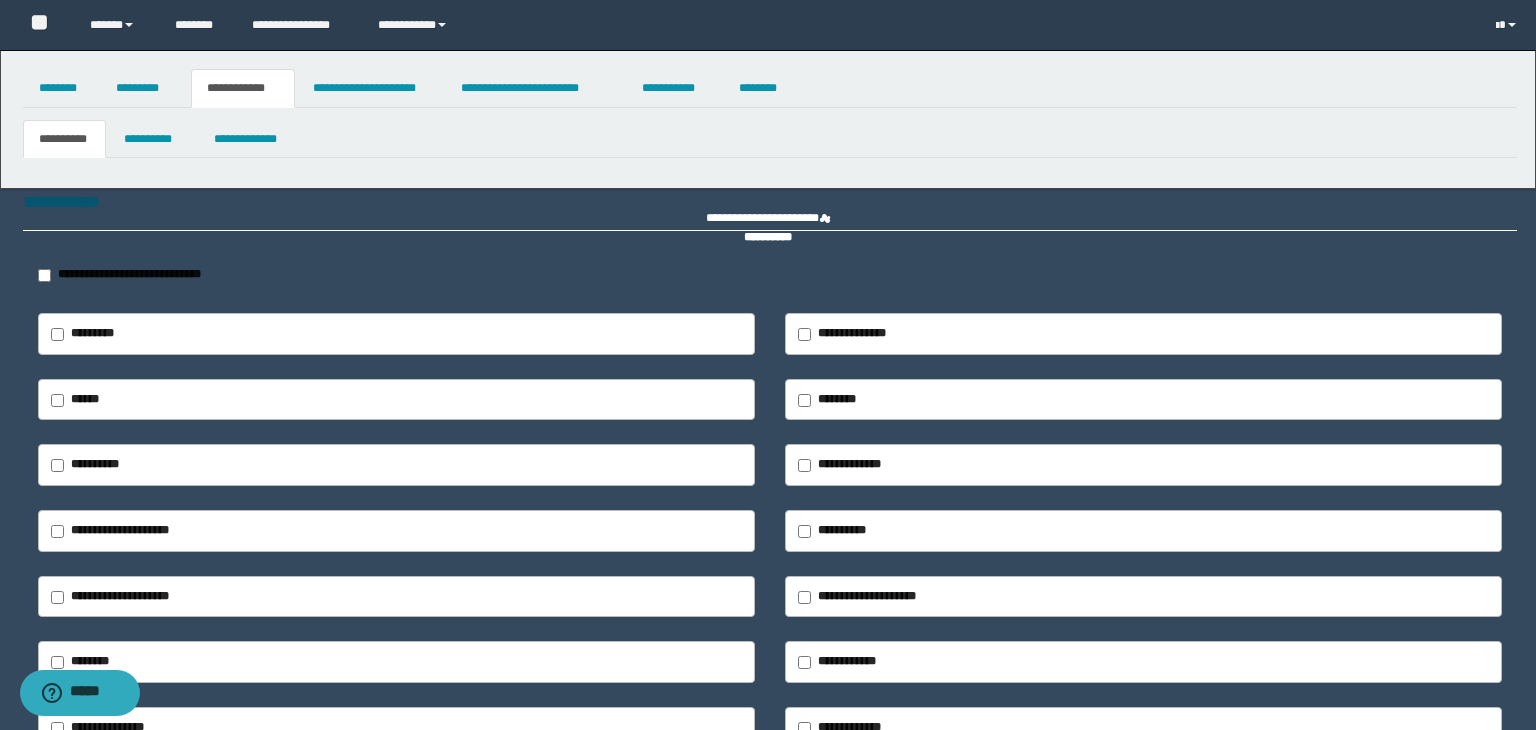 type on "**********" 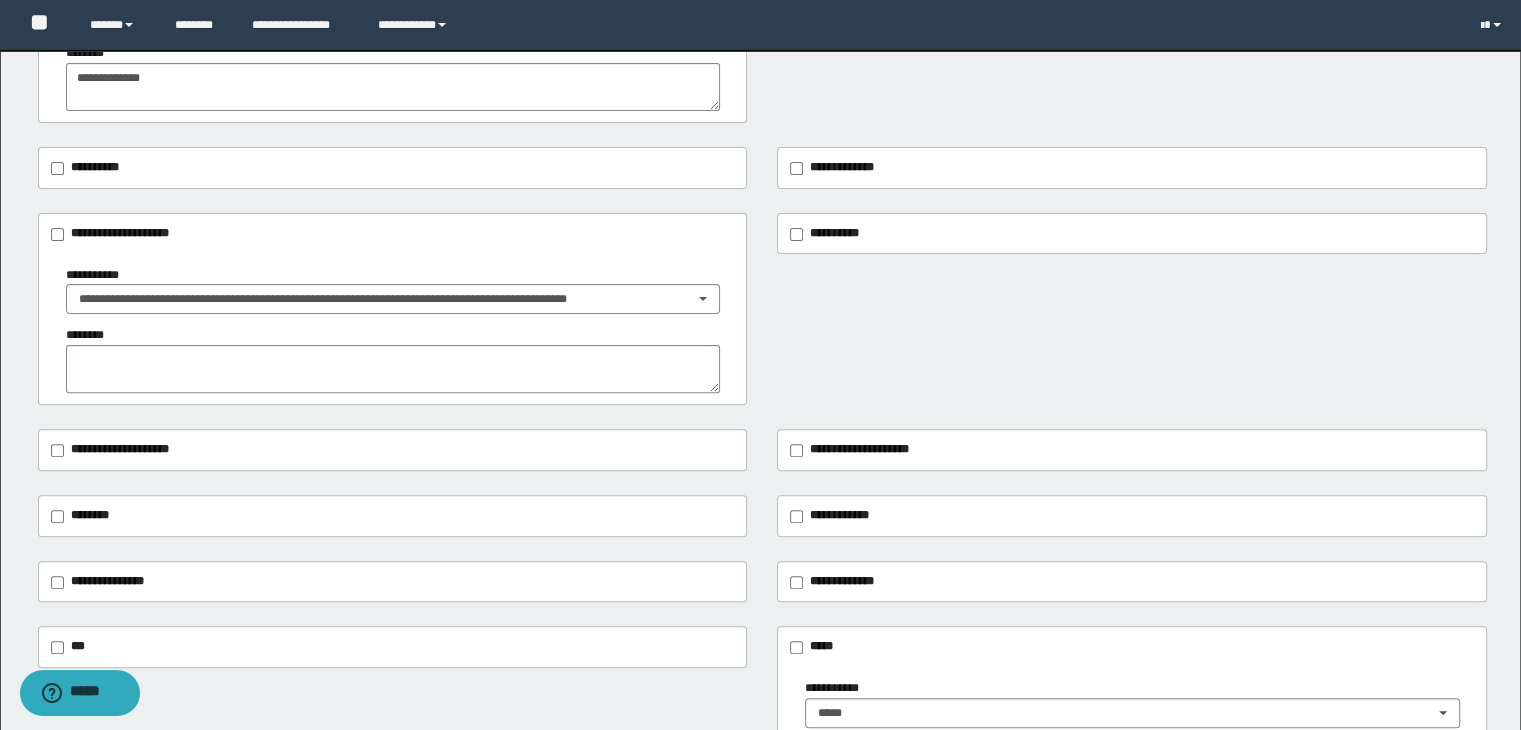 scroll, scrollTop: 0, scrollLeft: 0, axis: both 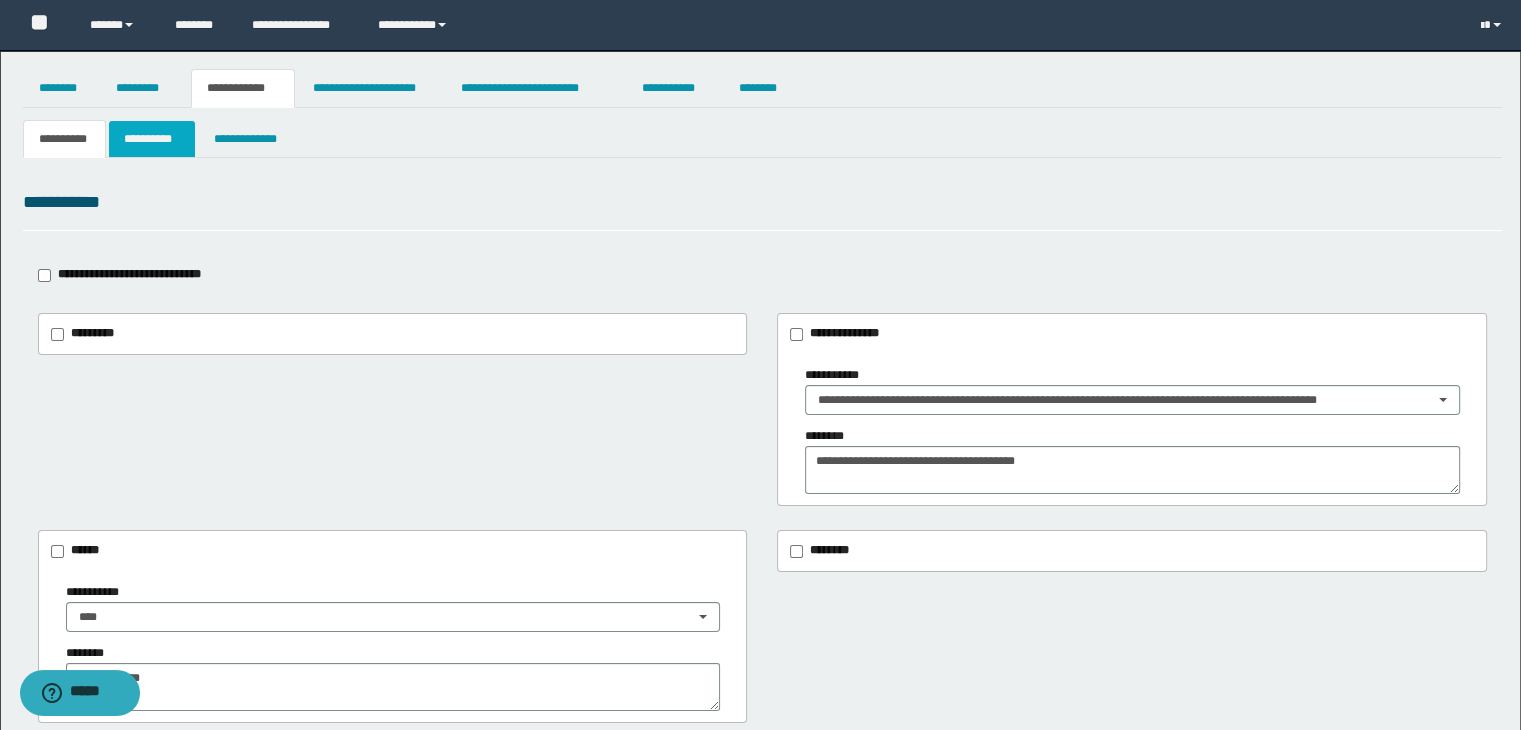 click on "**********" at bounding box center (152, 139) 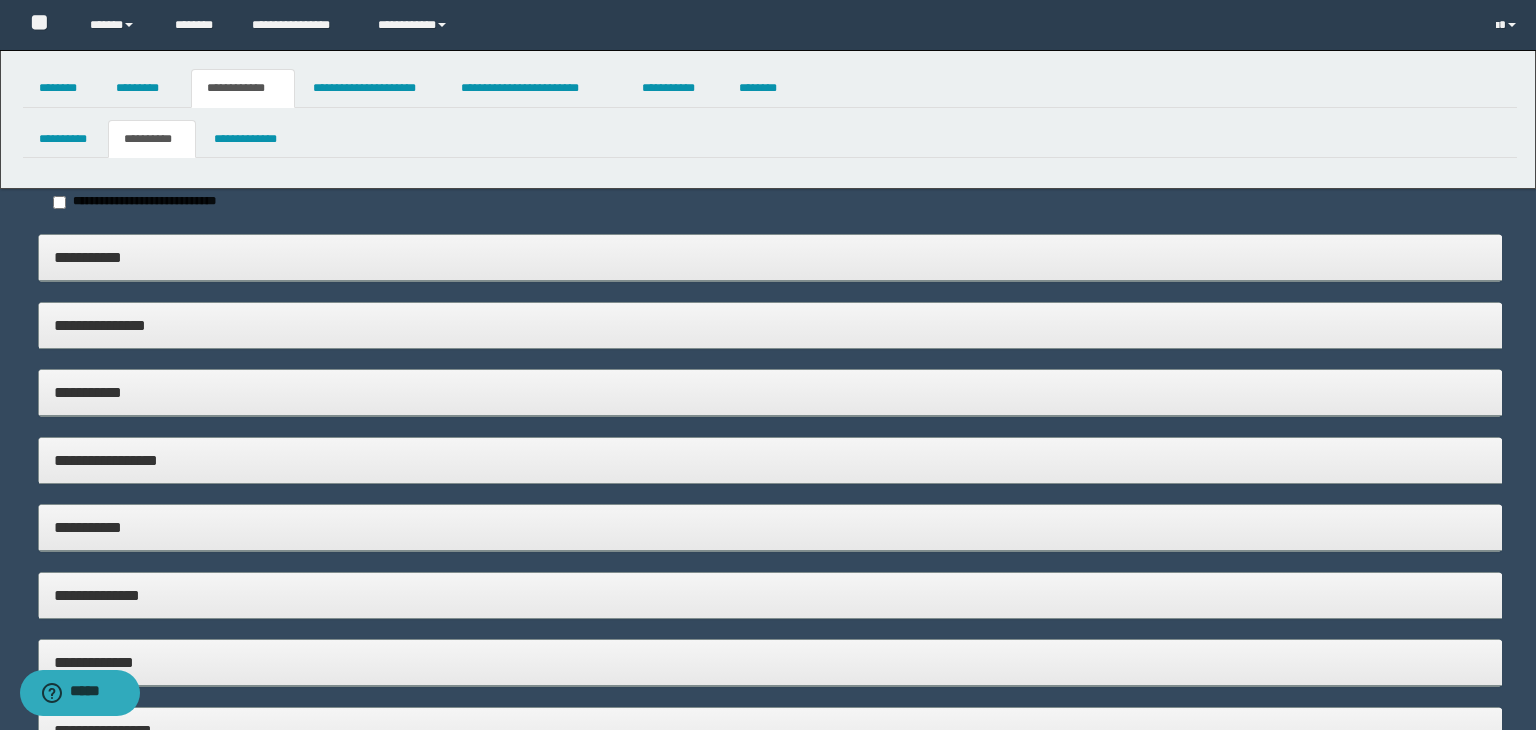 type on "*****" 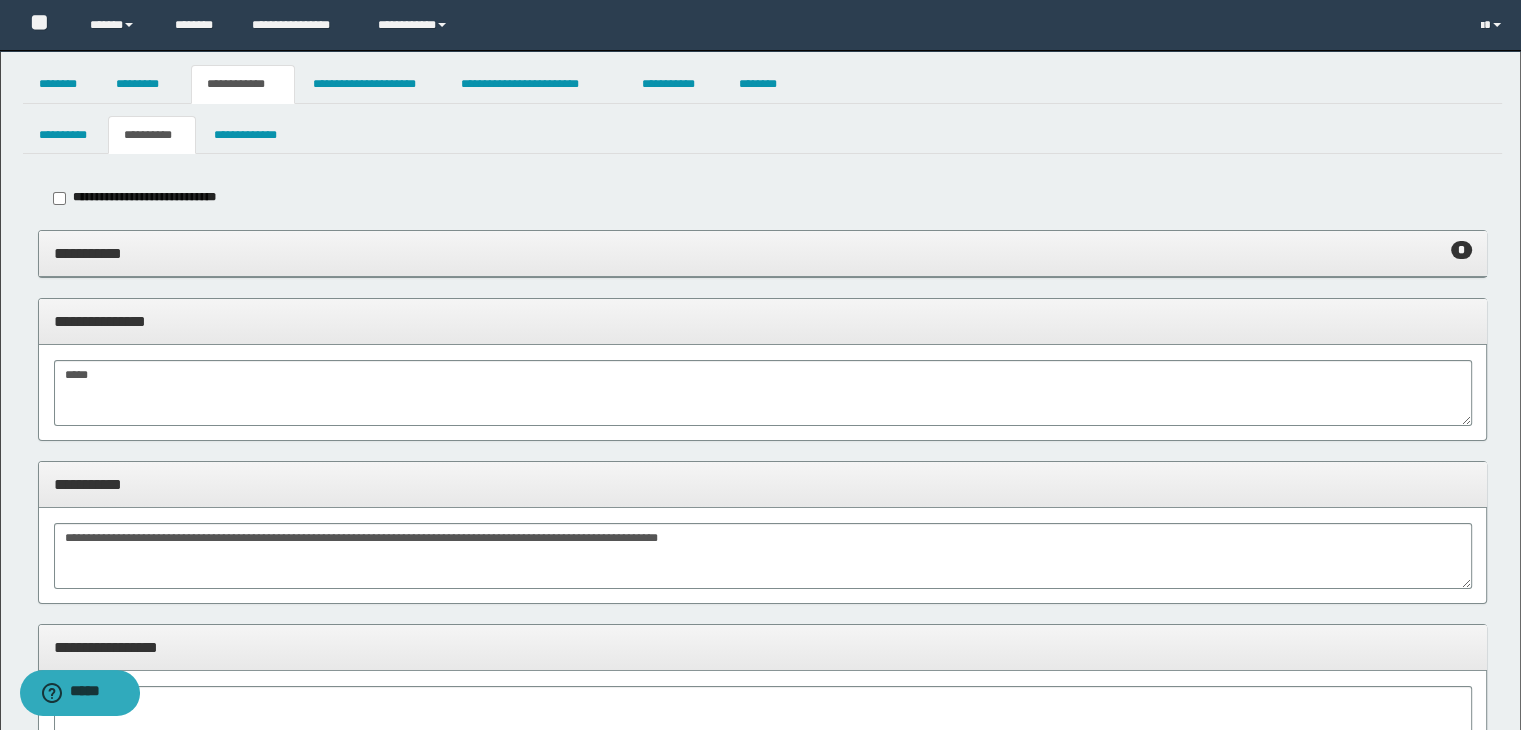 scroll, scrollTop: 0, scrollLeft: 0, axis: both 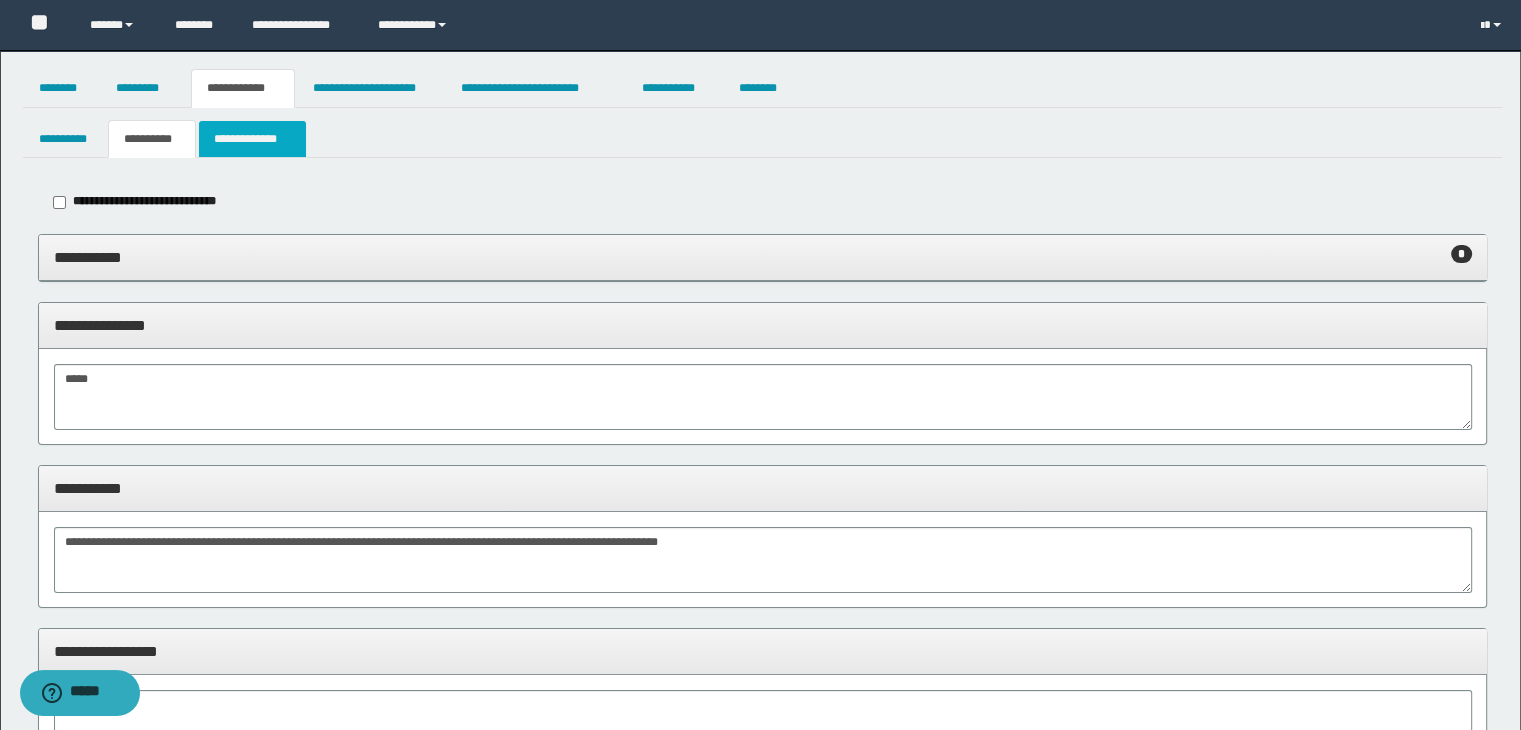 click on "**********" at bounding box center [252, 139] 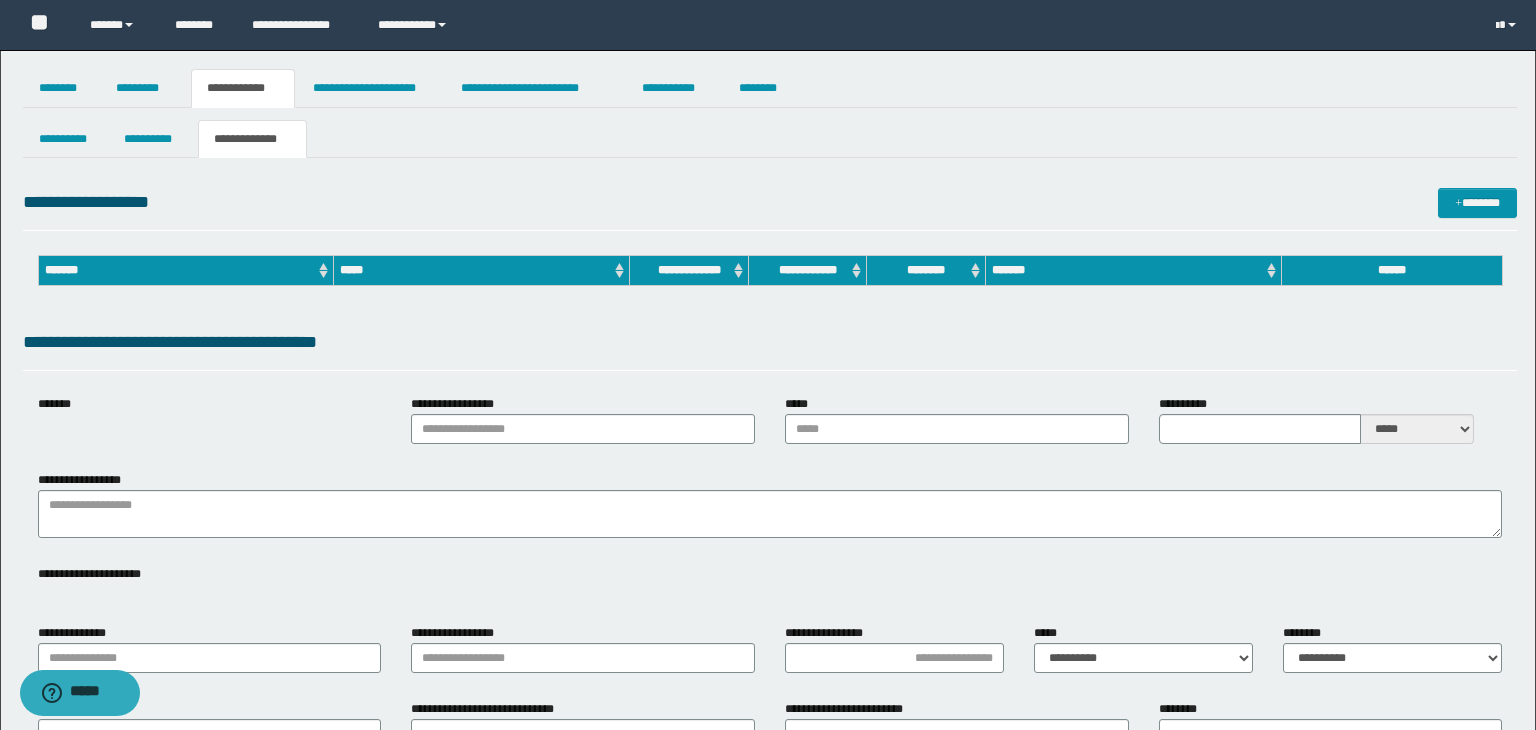 type on "**********" 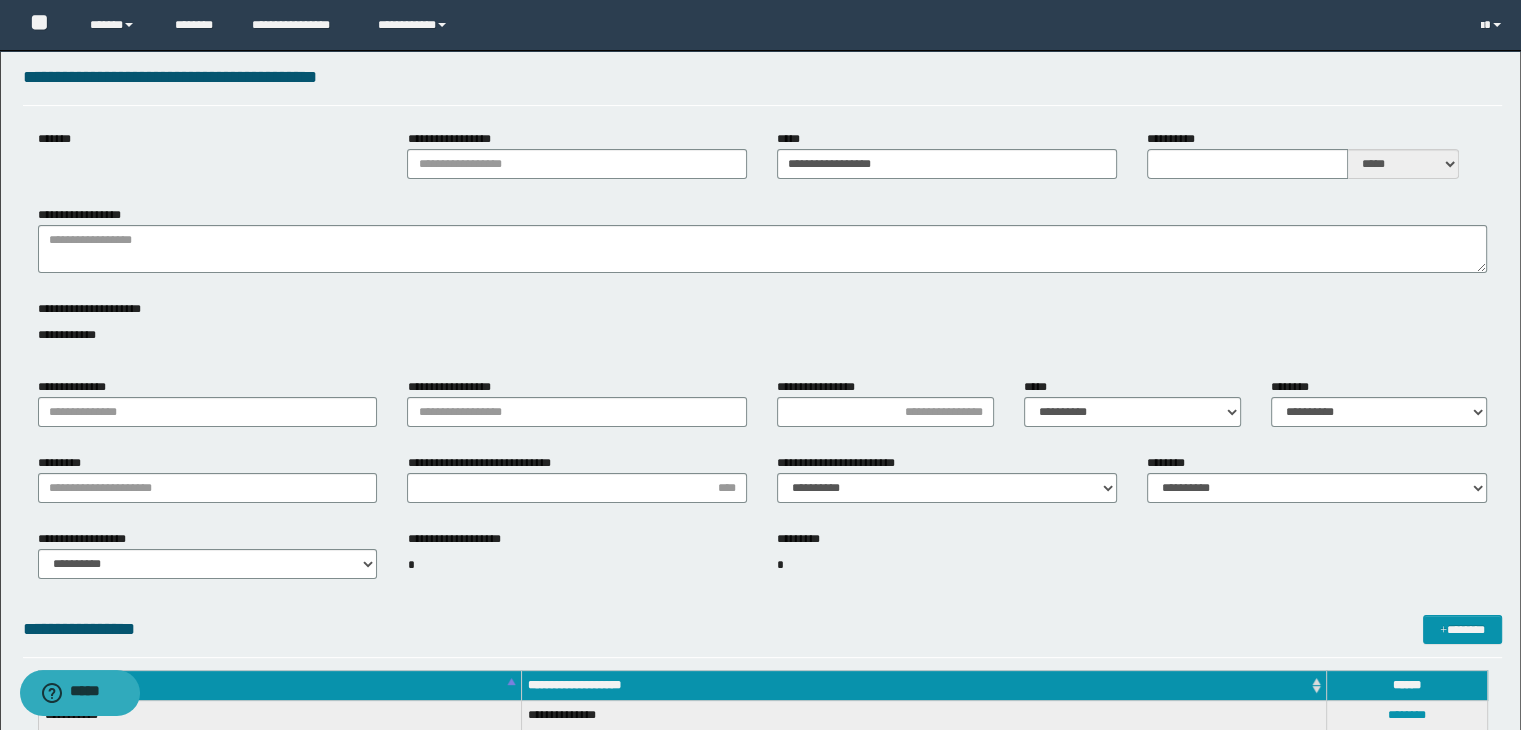 scroll, scrollTop: 300, scrollLeft: 0, axis: vertical 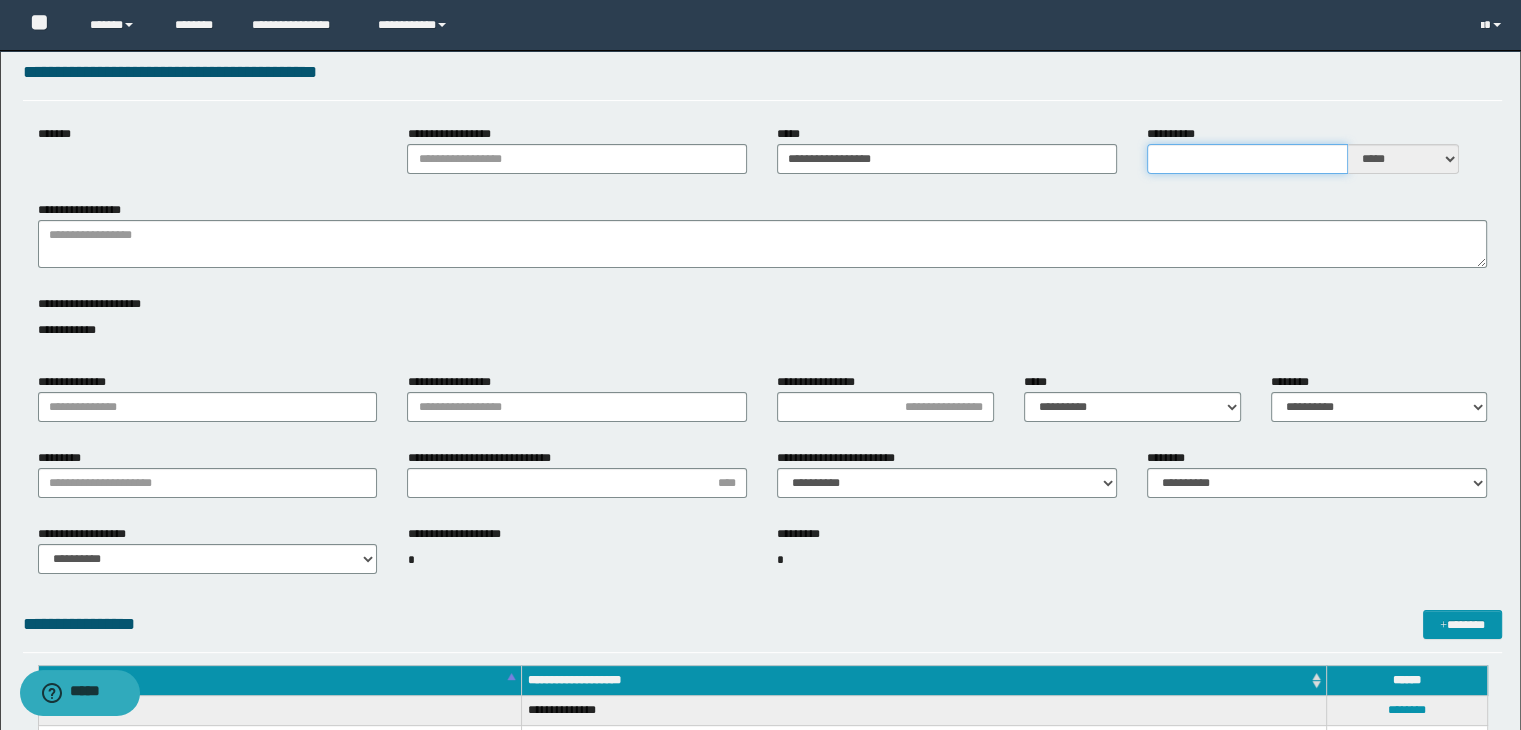 click on "**********" at bounding box center [1247, 159] 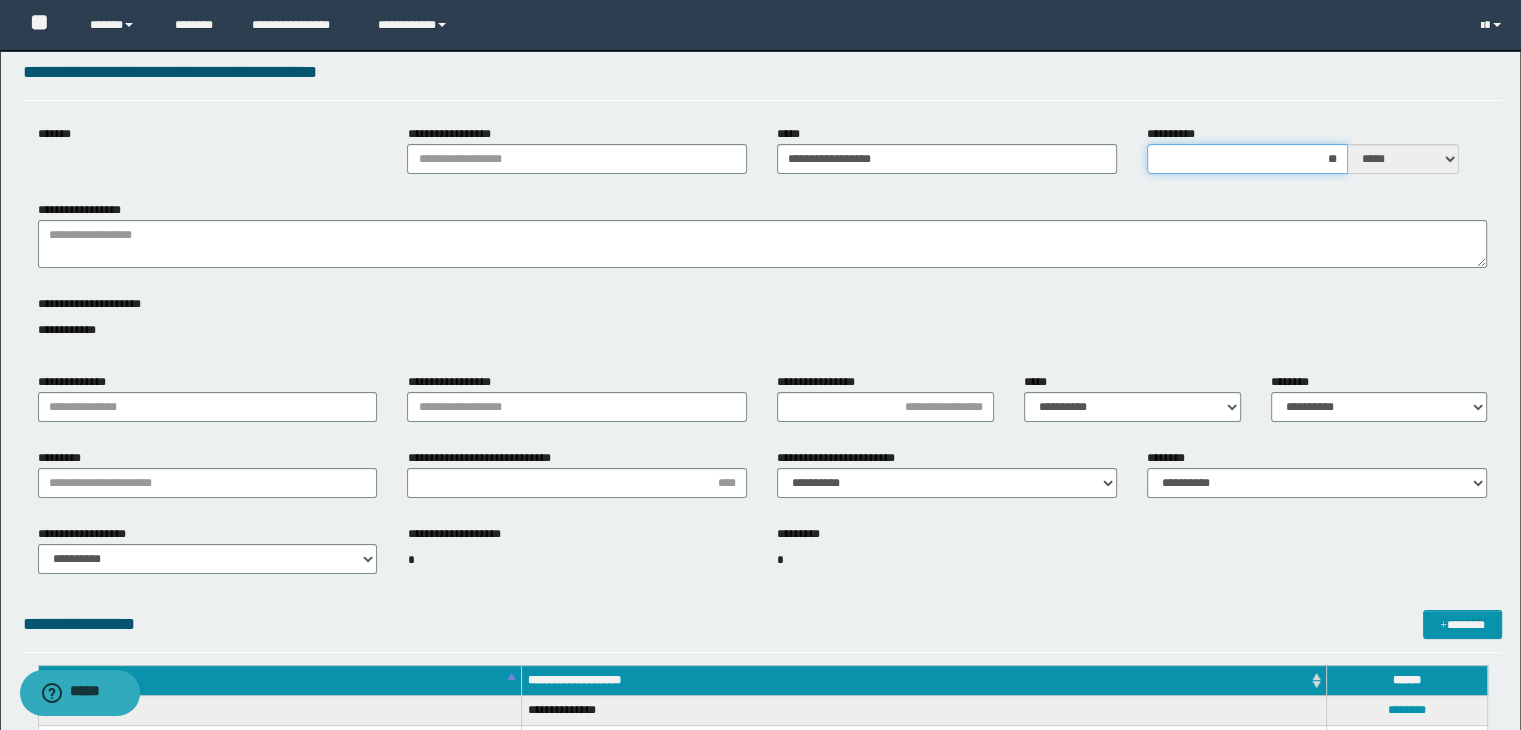 type on "***" 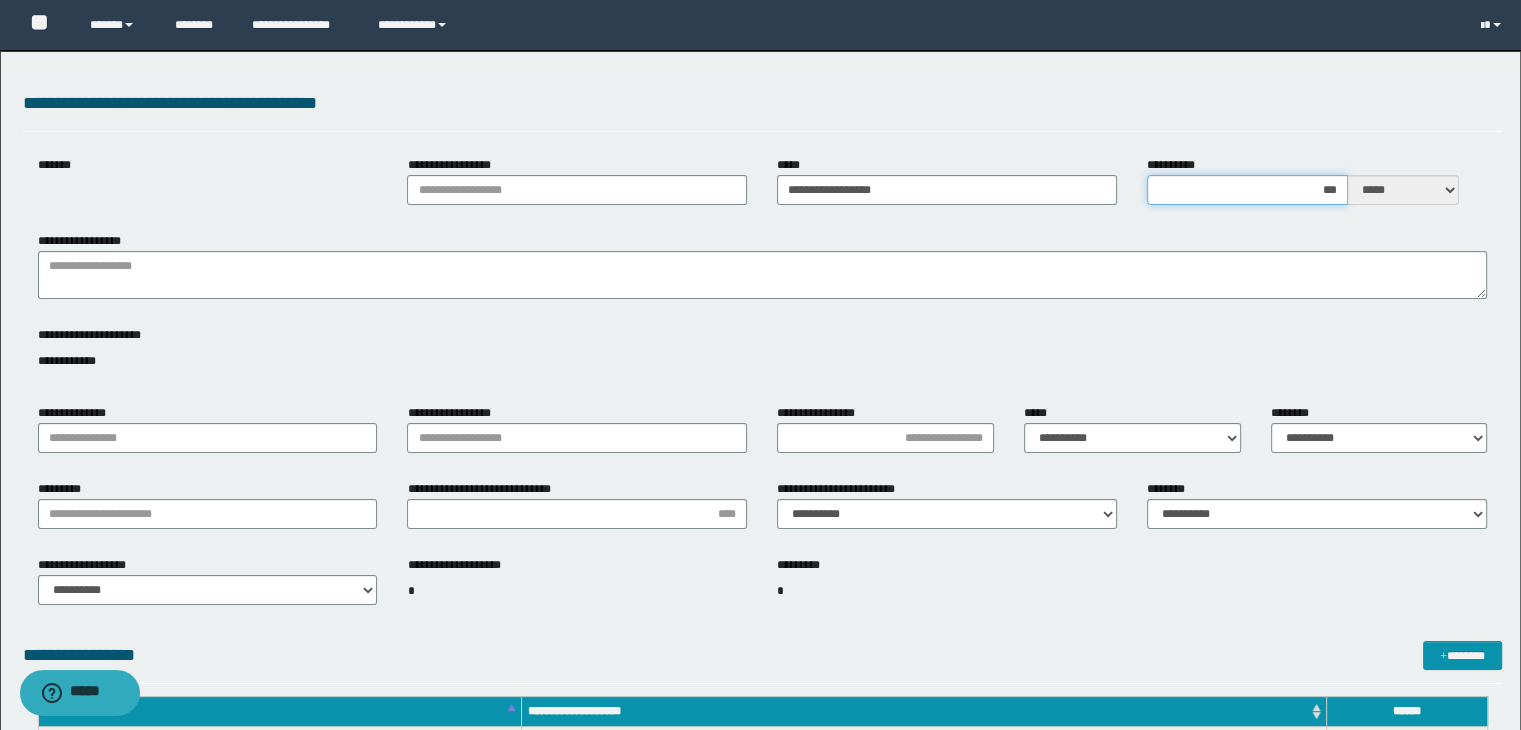 scroll, scrollTop: 0, scrollLeft: 0, axis: both 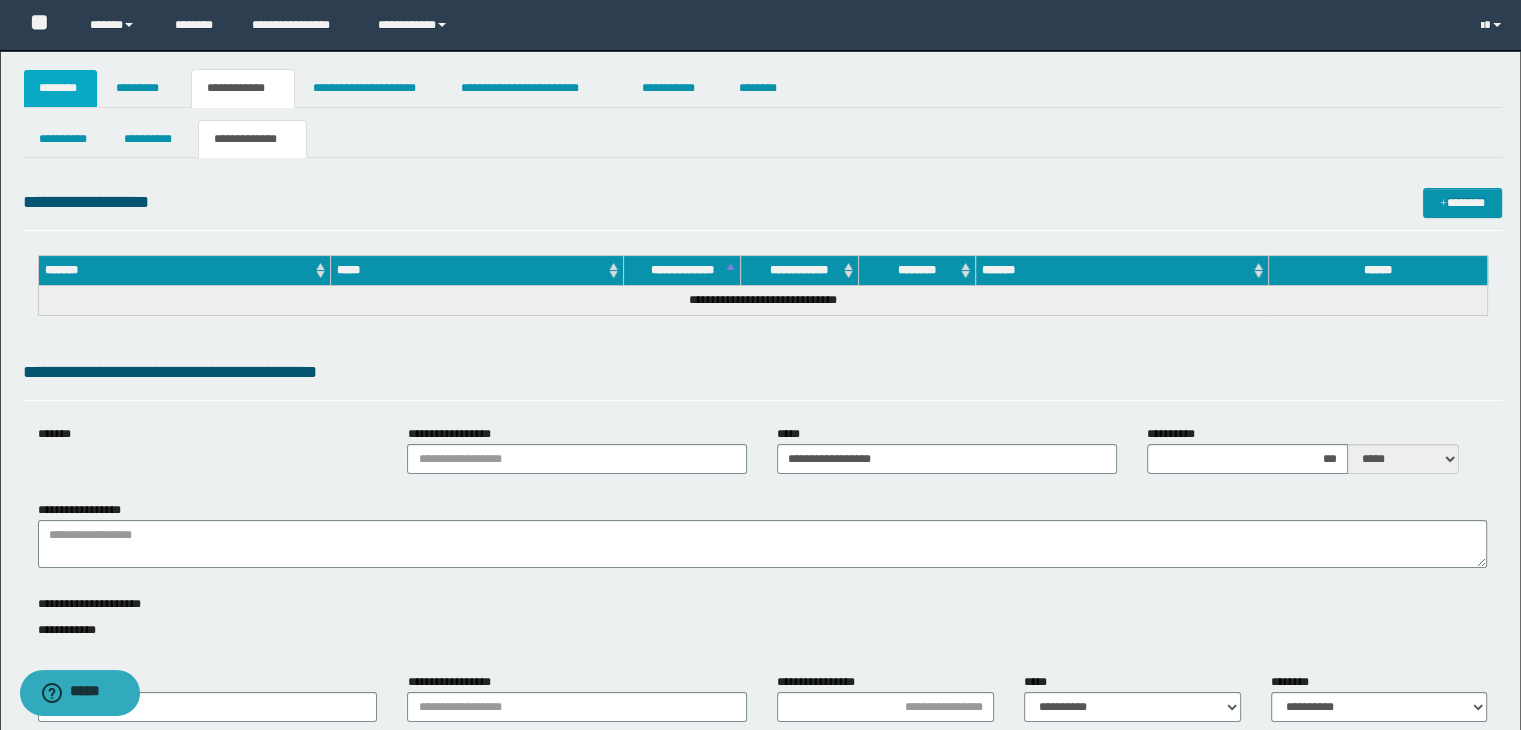 click on "********" at bounding box center (61, 88) 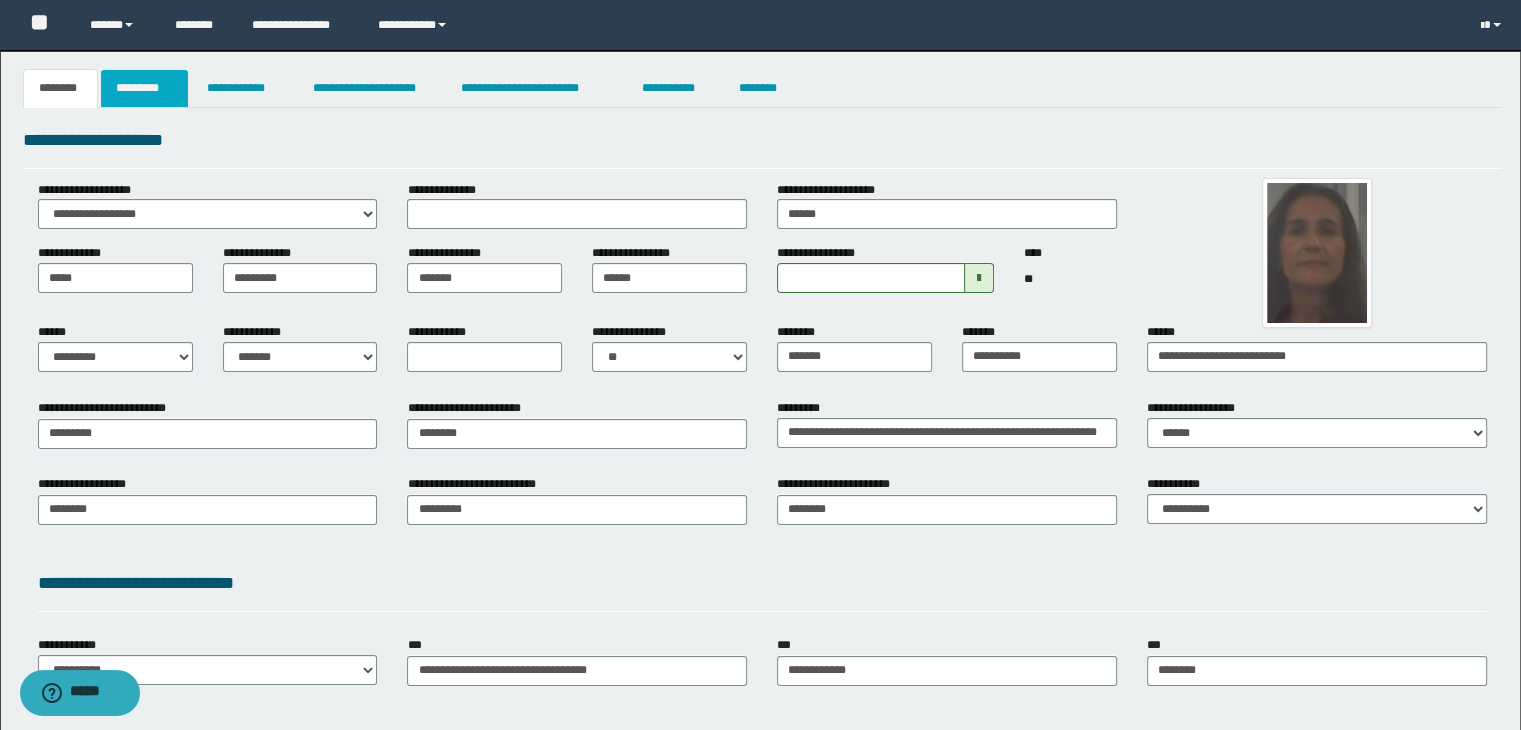 click on "*********" at bounding box center [144, 88] 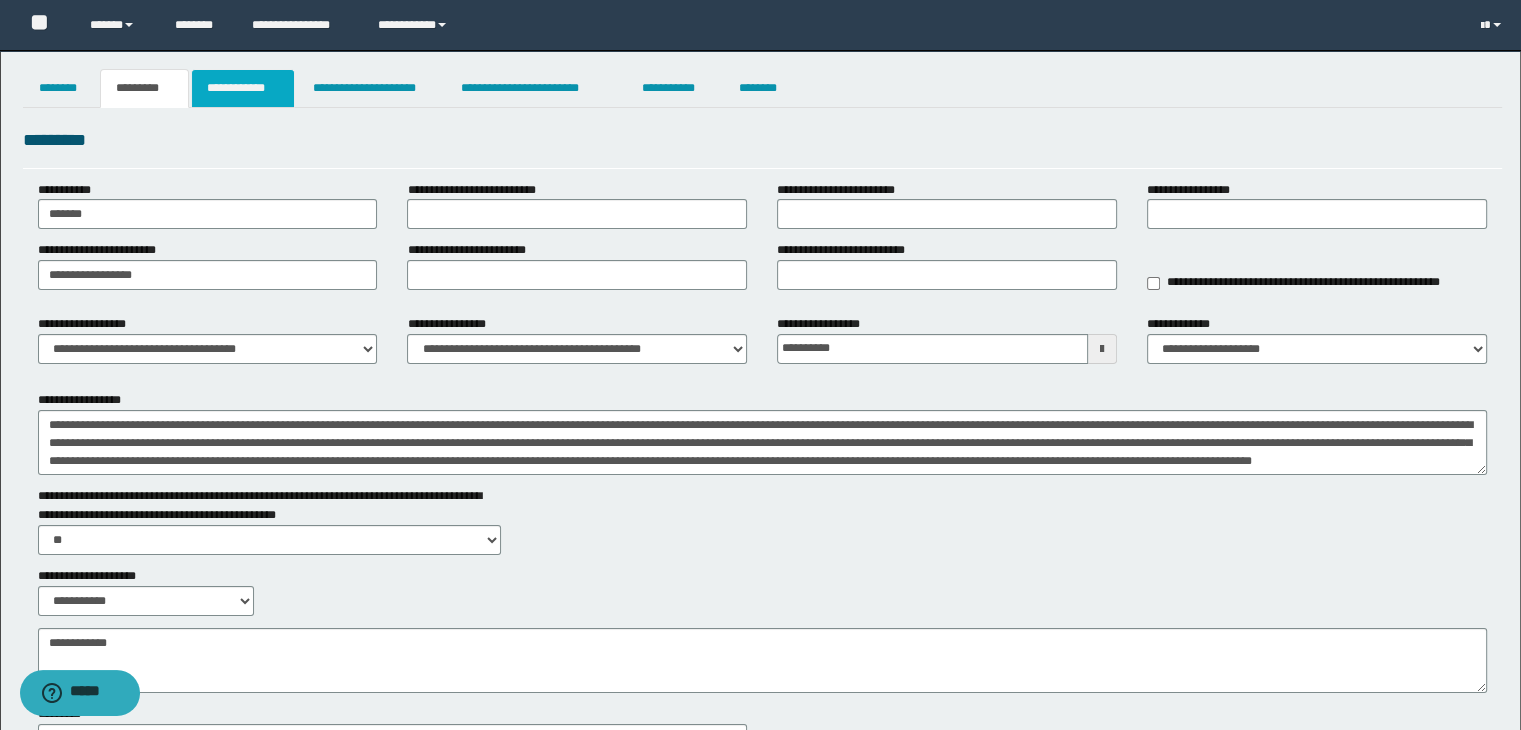 click on "**********" at bounding box center [243, 88] 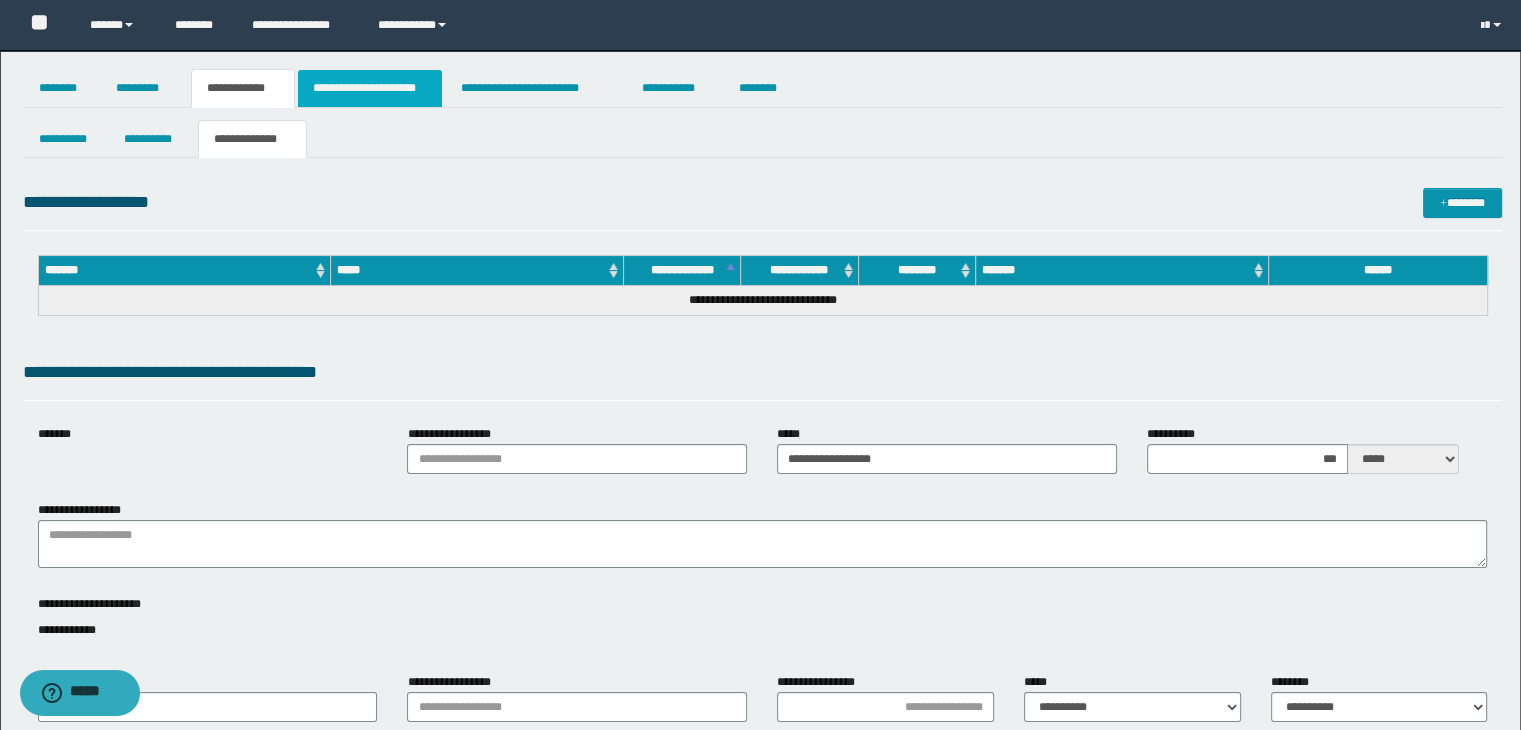click on "**********" at bounding box center [370, 88] 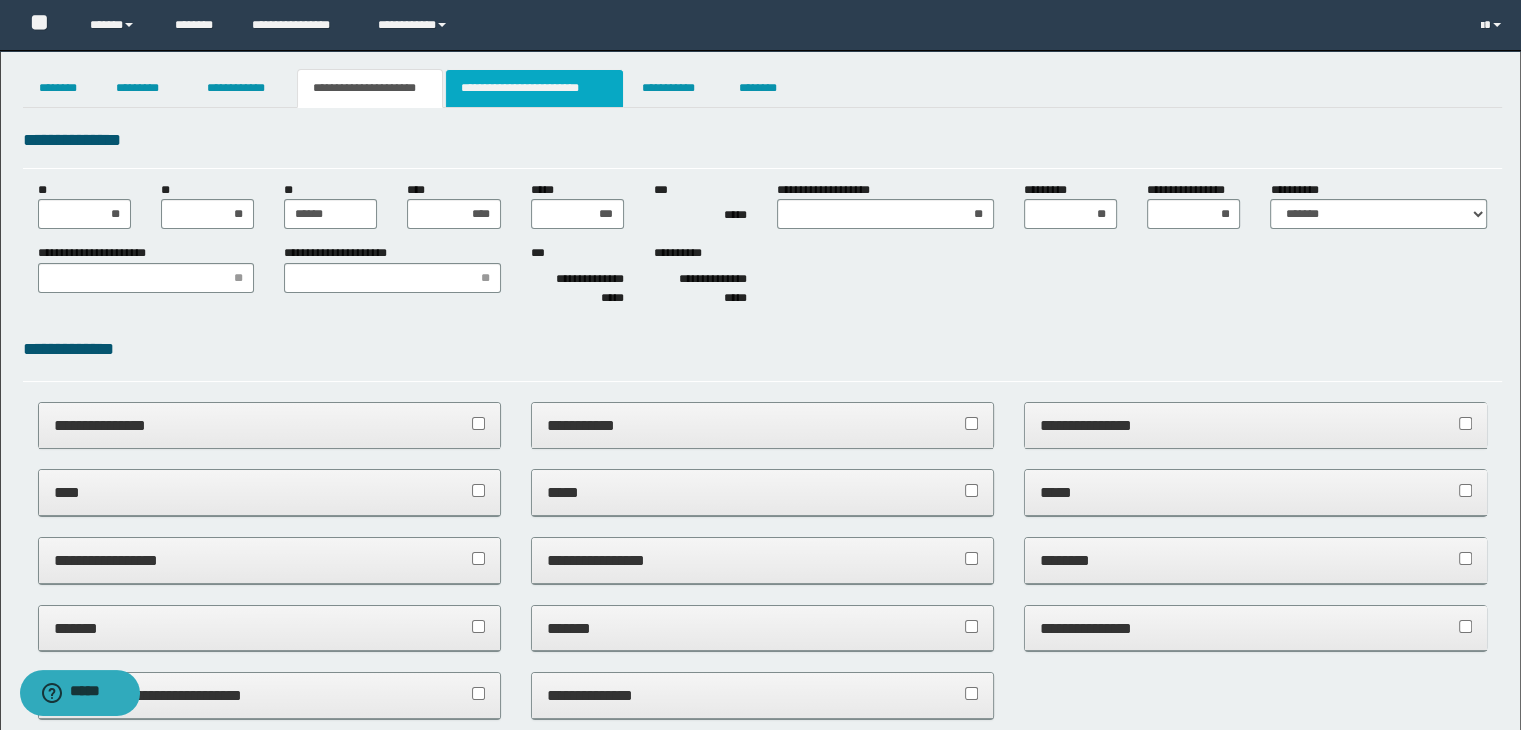 click on "**********" at bounding box center [534, 88] 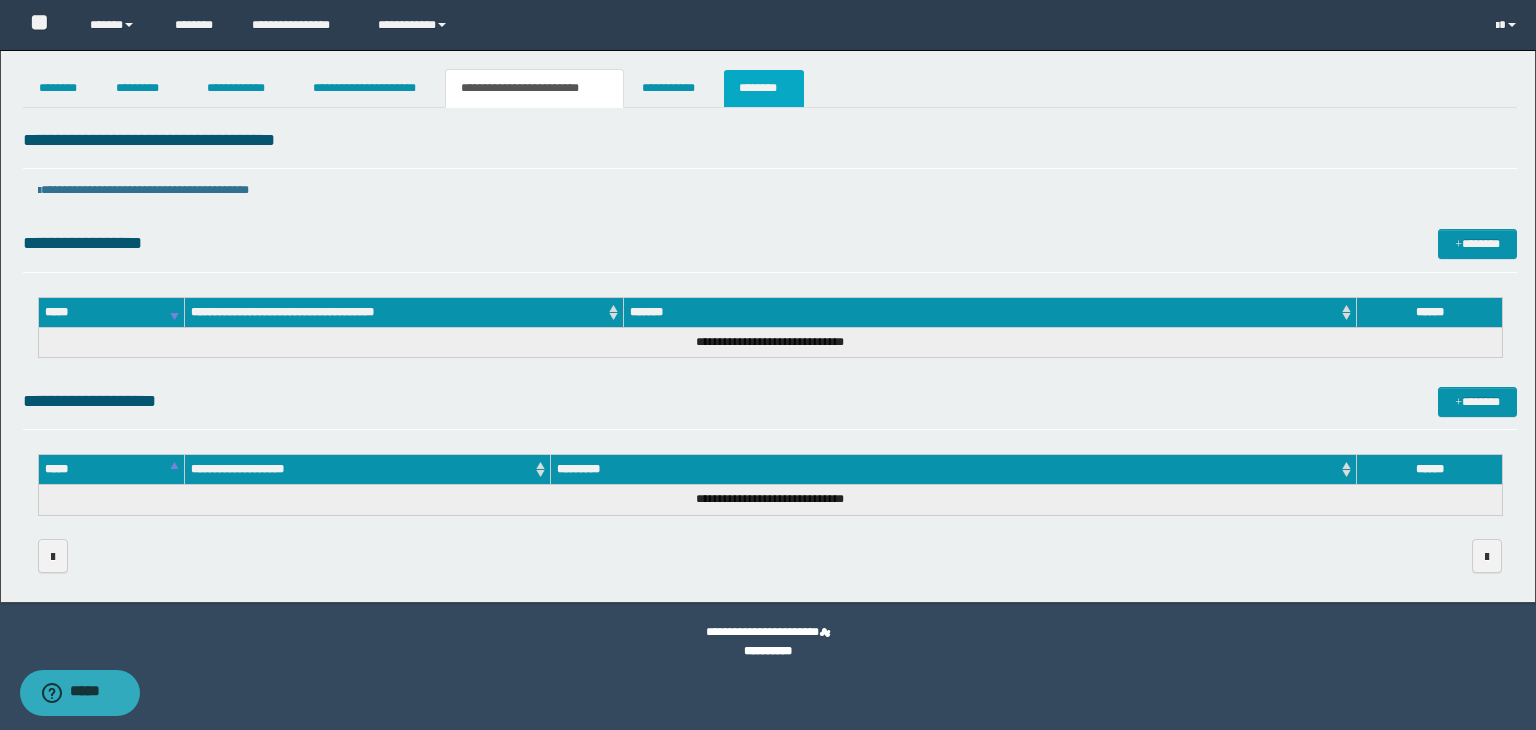 click on "********" at bounding box center (764, 88) 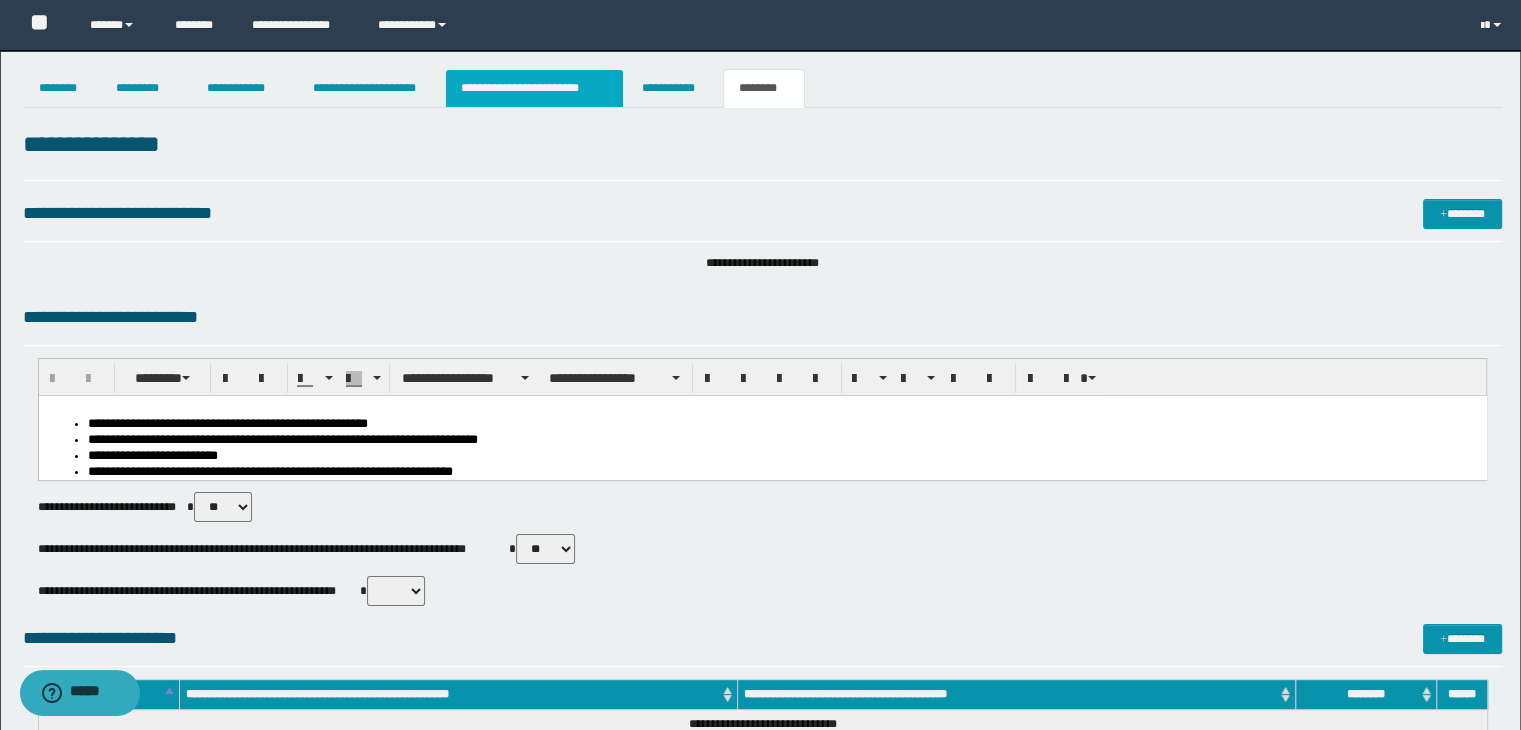 click on "**********" at bounding box center [534, 88] 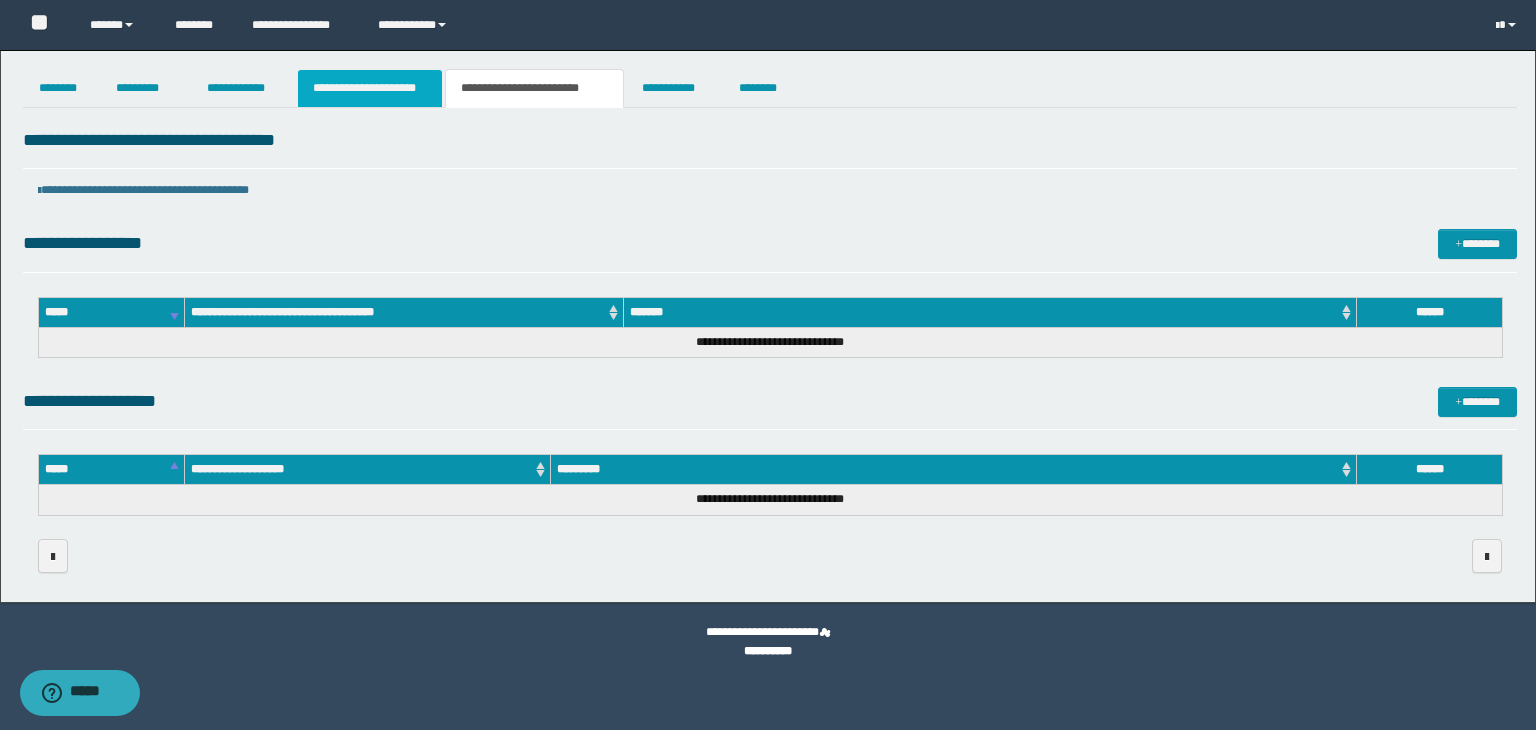 click on "**********" at bounding box center [370, 88] 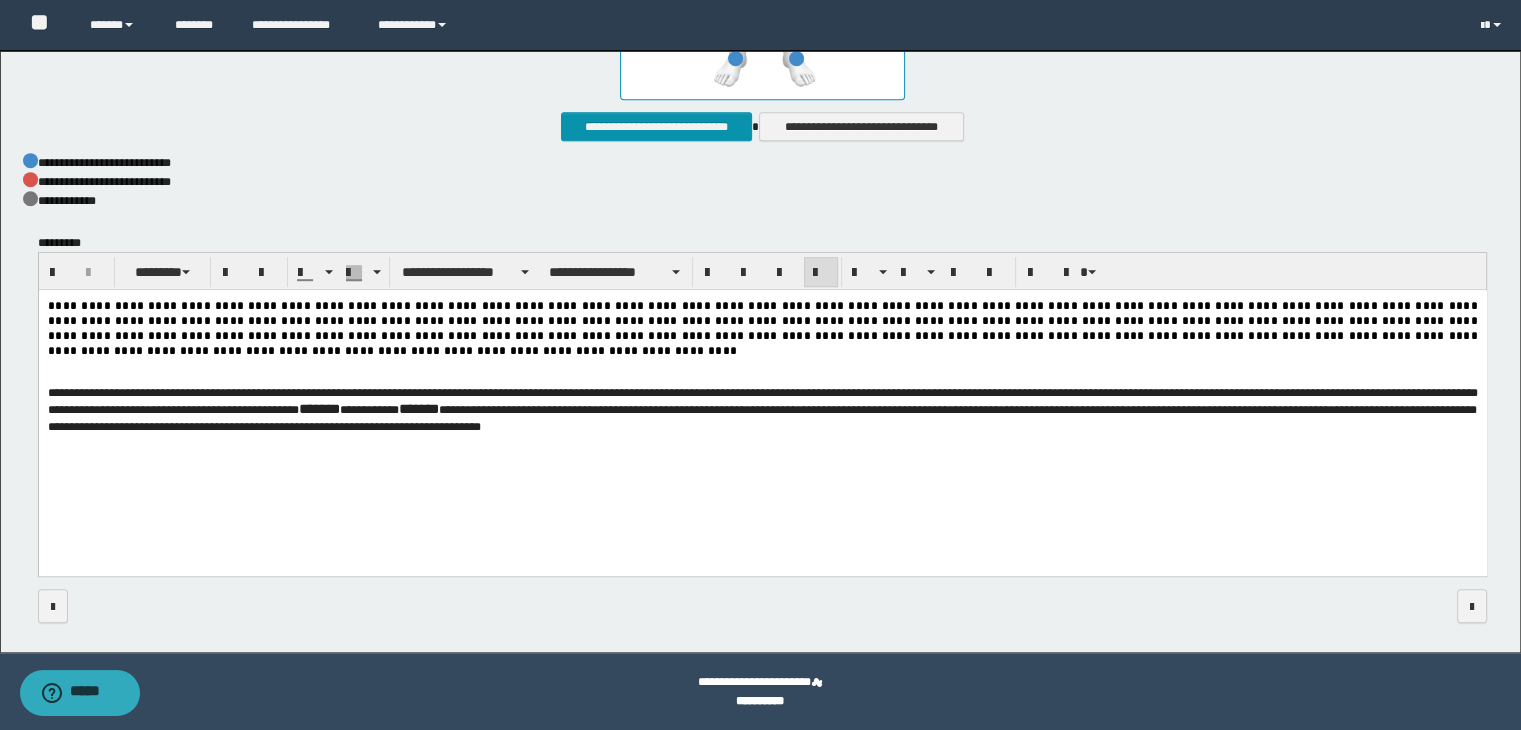 scroll, scrollTop: 0, scrollLeft: 0, axis: both 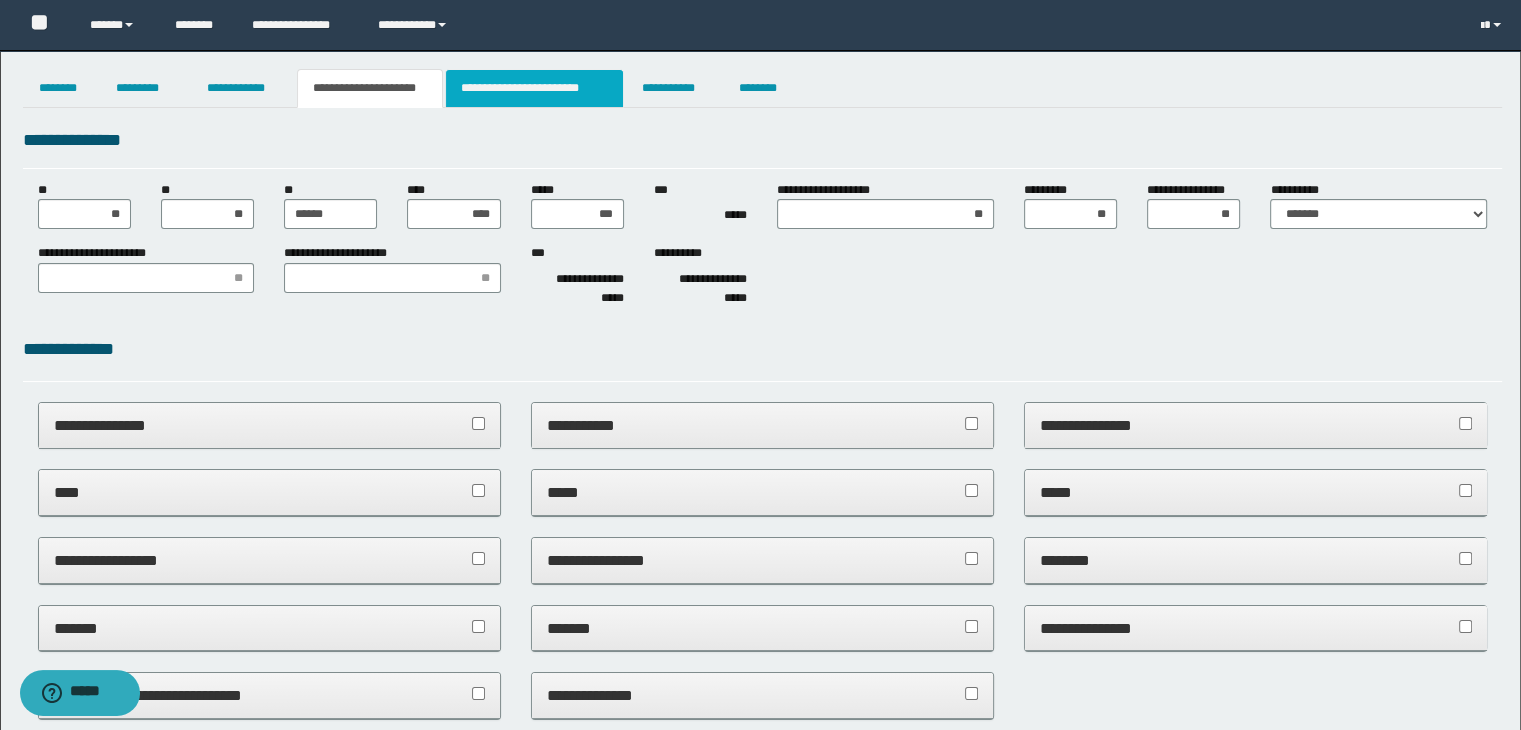 click on "**********" at bounding box center [534, 88] 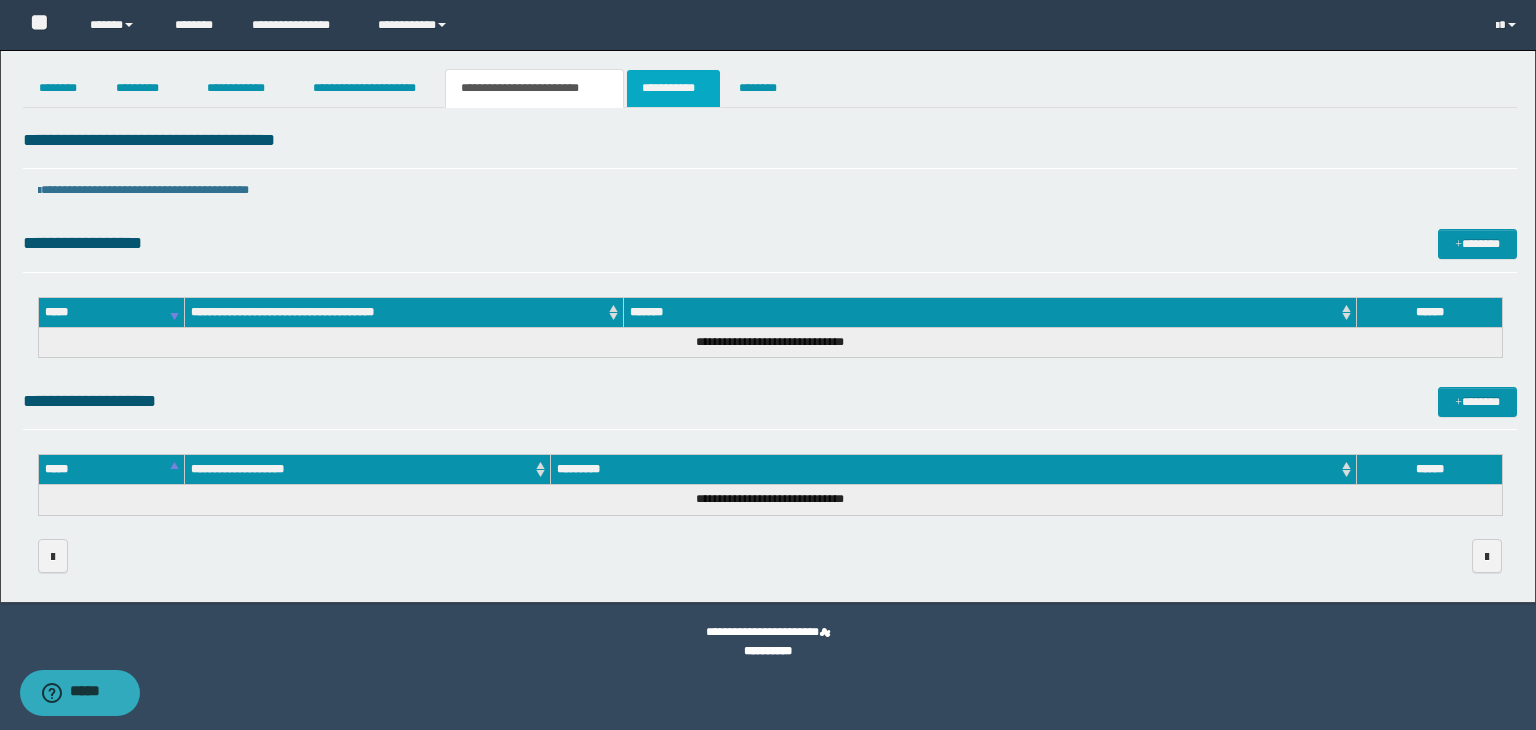 click on "**********" at bounding box center [673, 88] 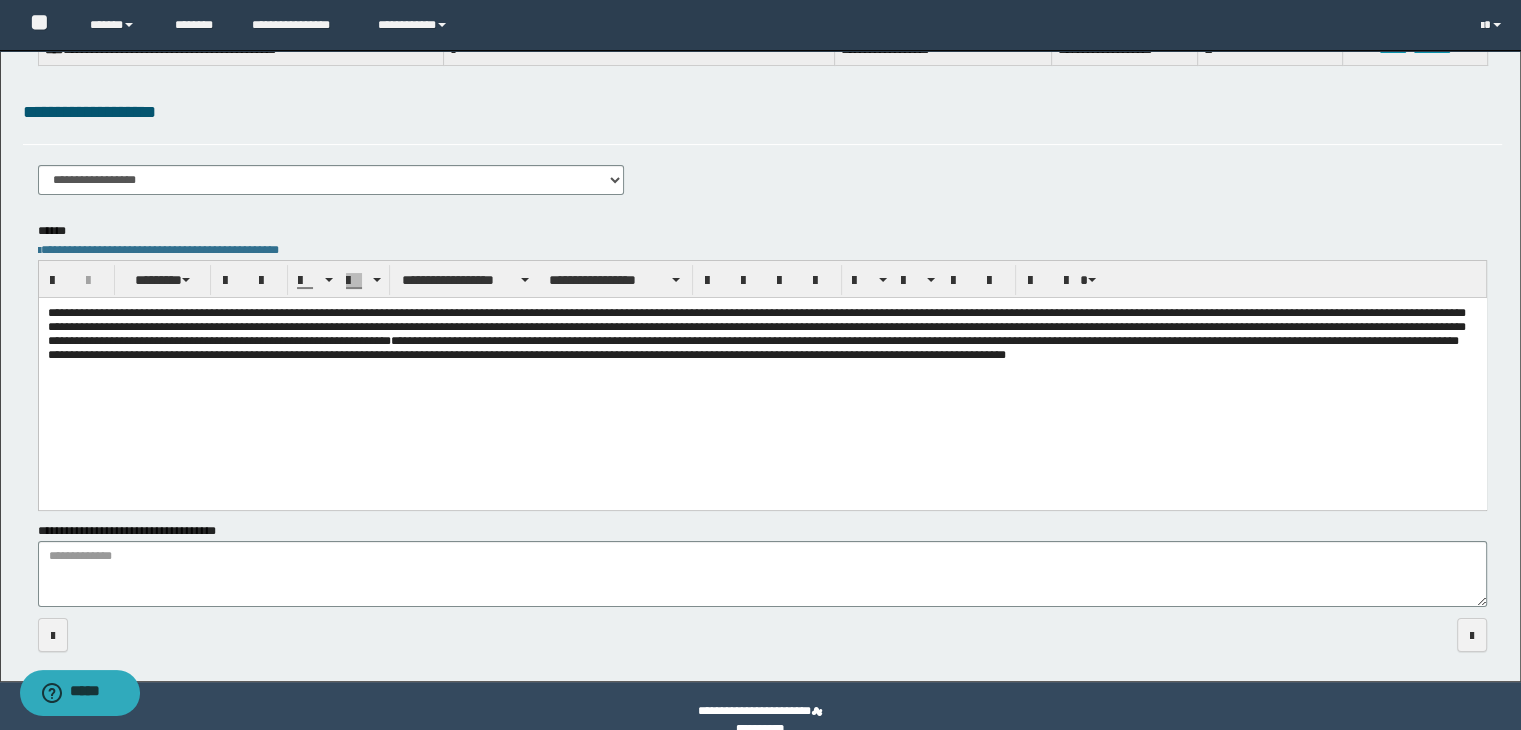 scroll, scrollTop: 289, scrollLeft: 0, axis: vertical 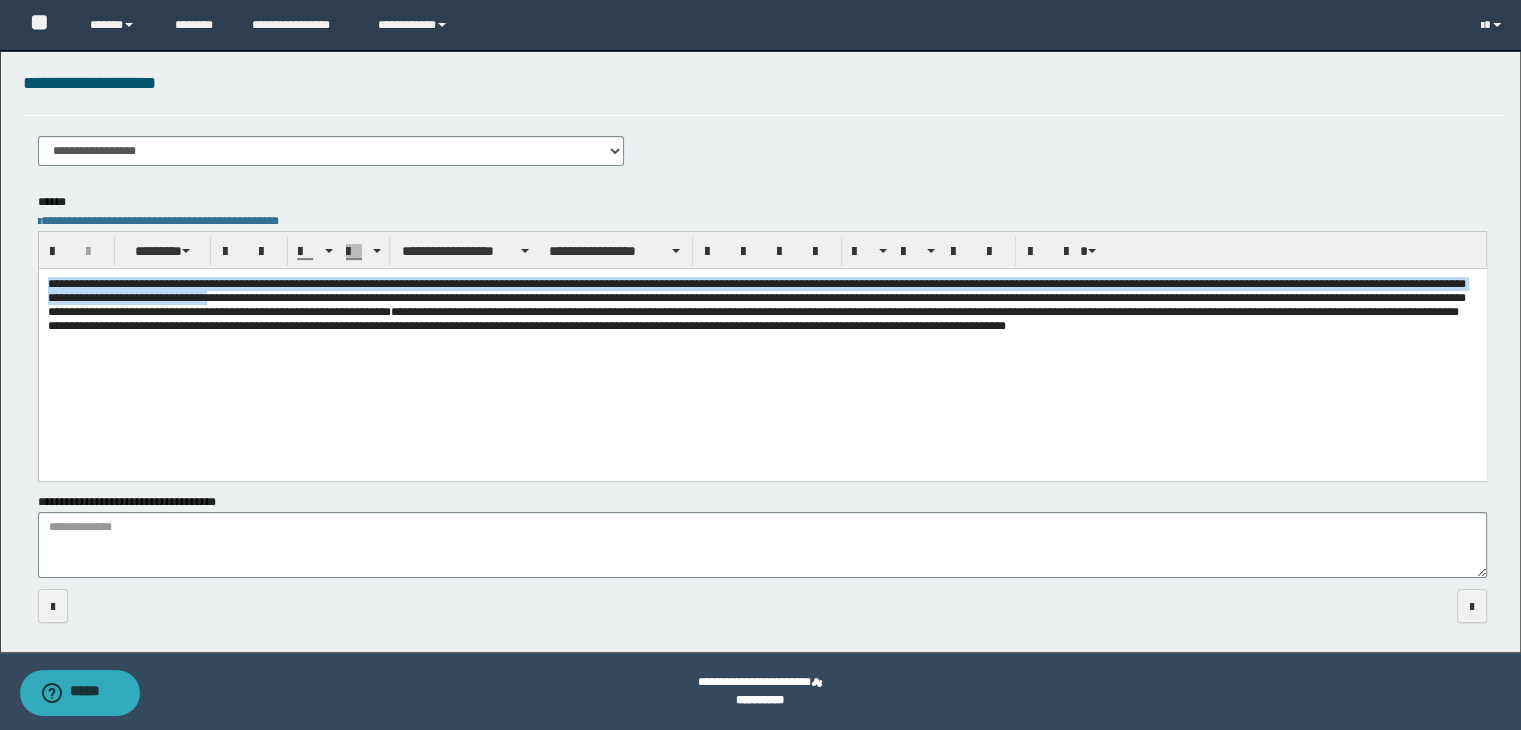 drag, startPoint x: 46, startPoint y: 281, endPoint x: 803, endPoint y: 297, distance: 757.16907 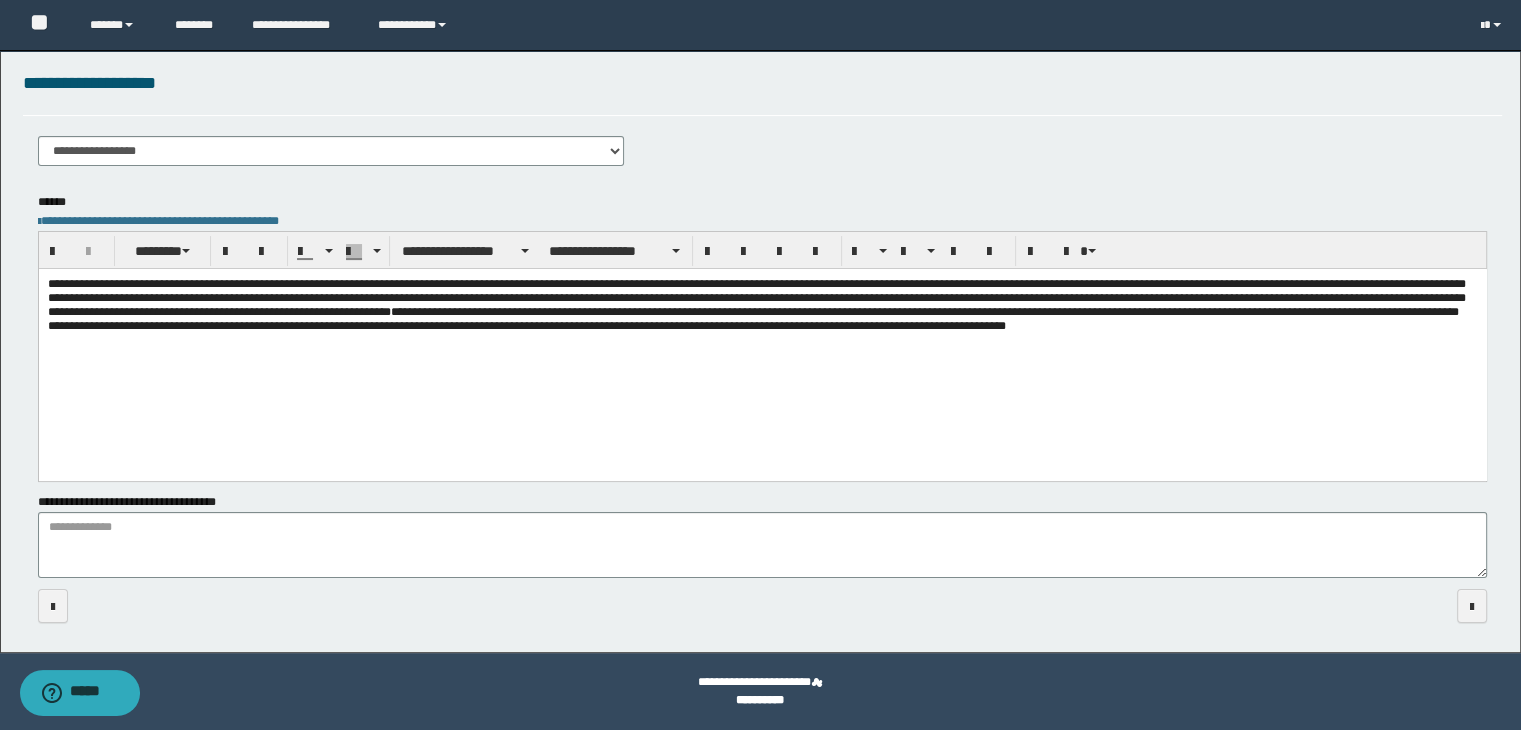 click on "**********" at bounding box center [756, 297] 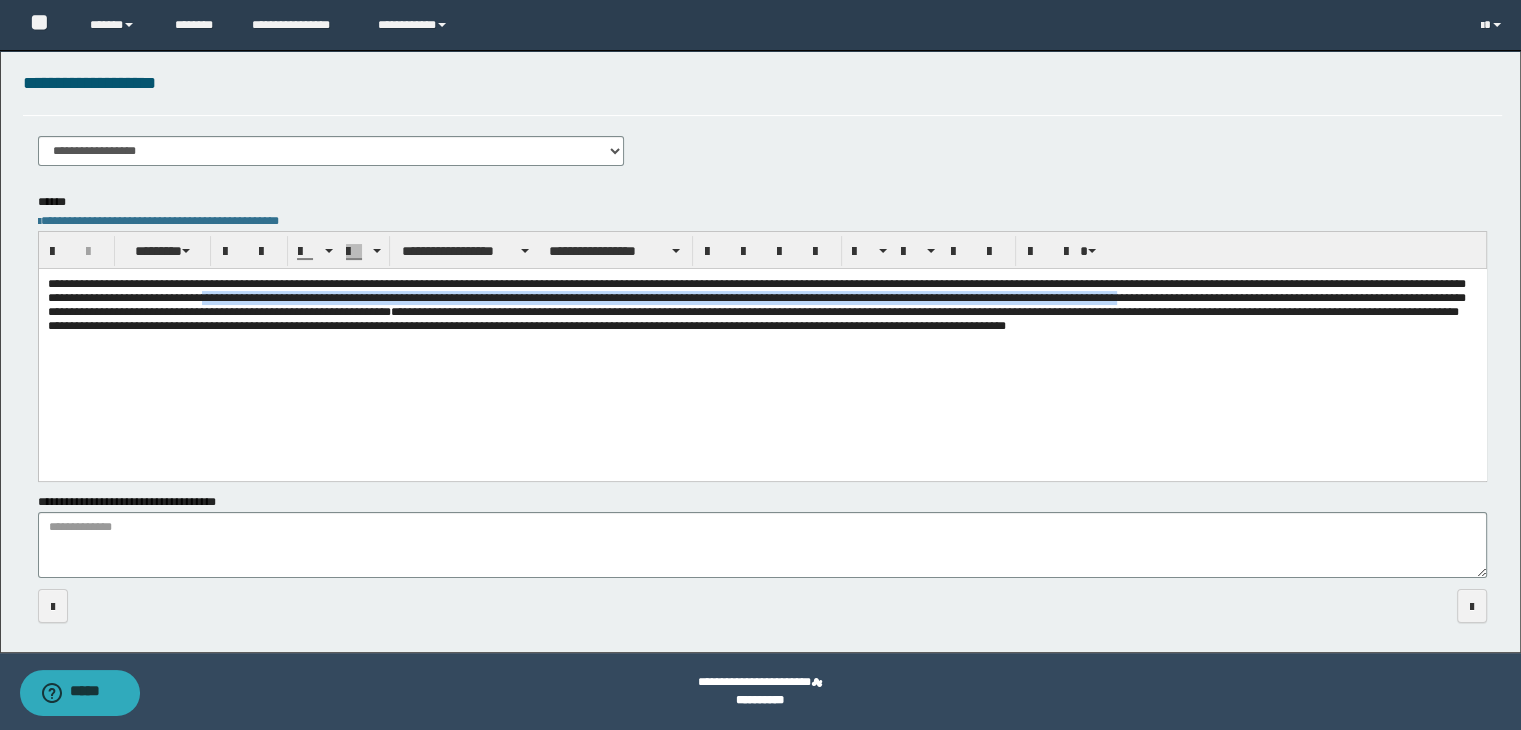 drag, startPoint x: 795, startPoint y: 299, endPoint x: 727, endPoint y: 316, distance: 70.0928 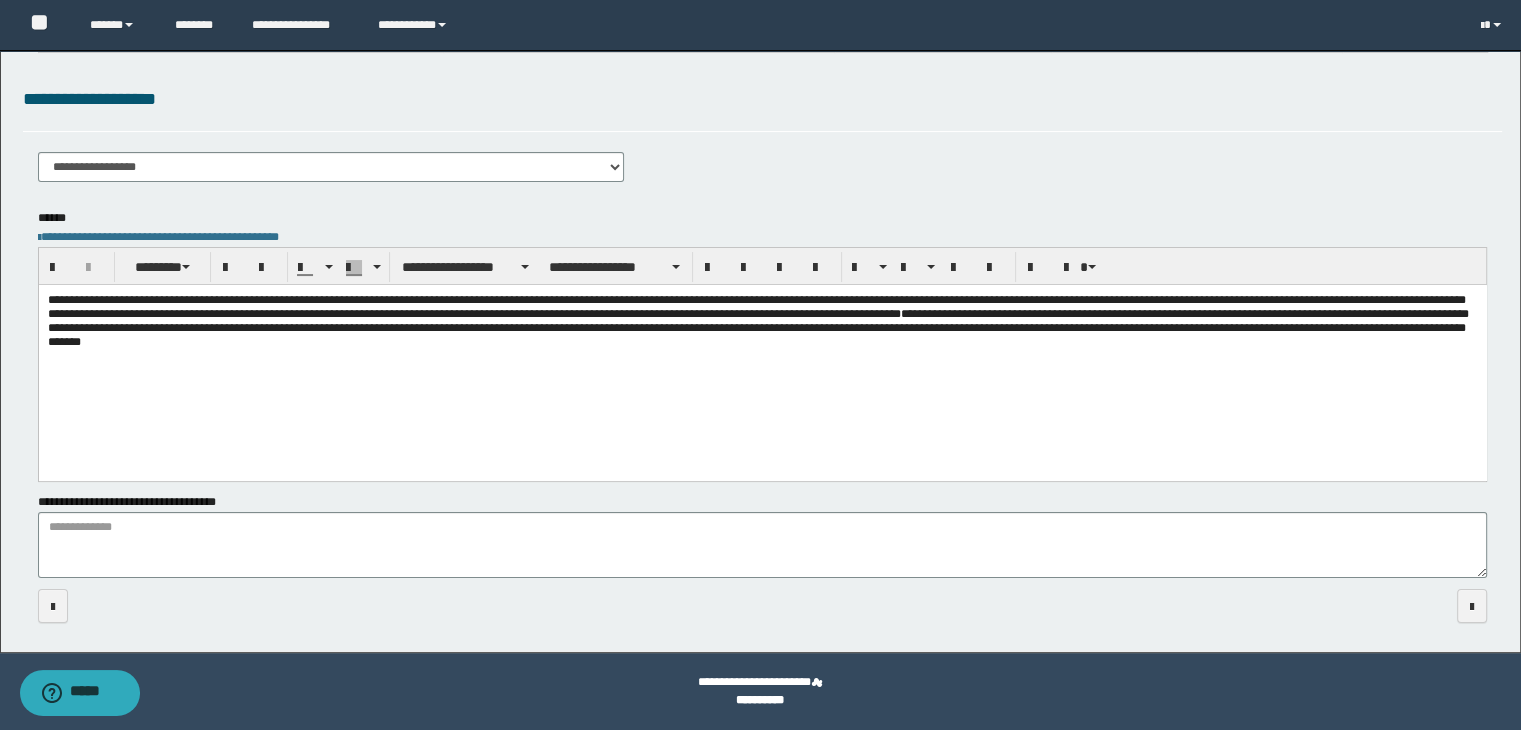 scroll, scrollTop: 0, scrollLeft: 0, axis: both 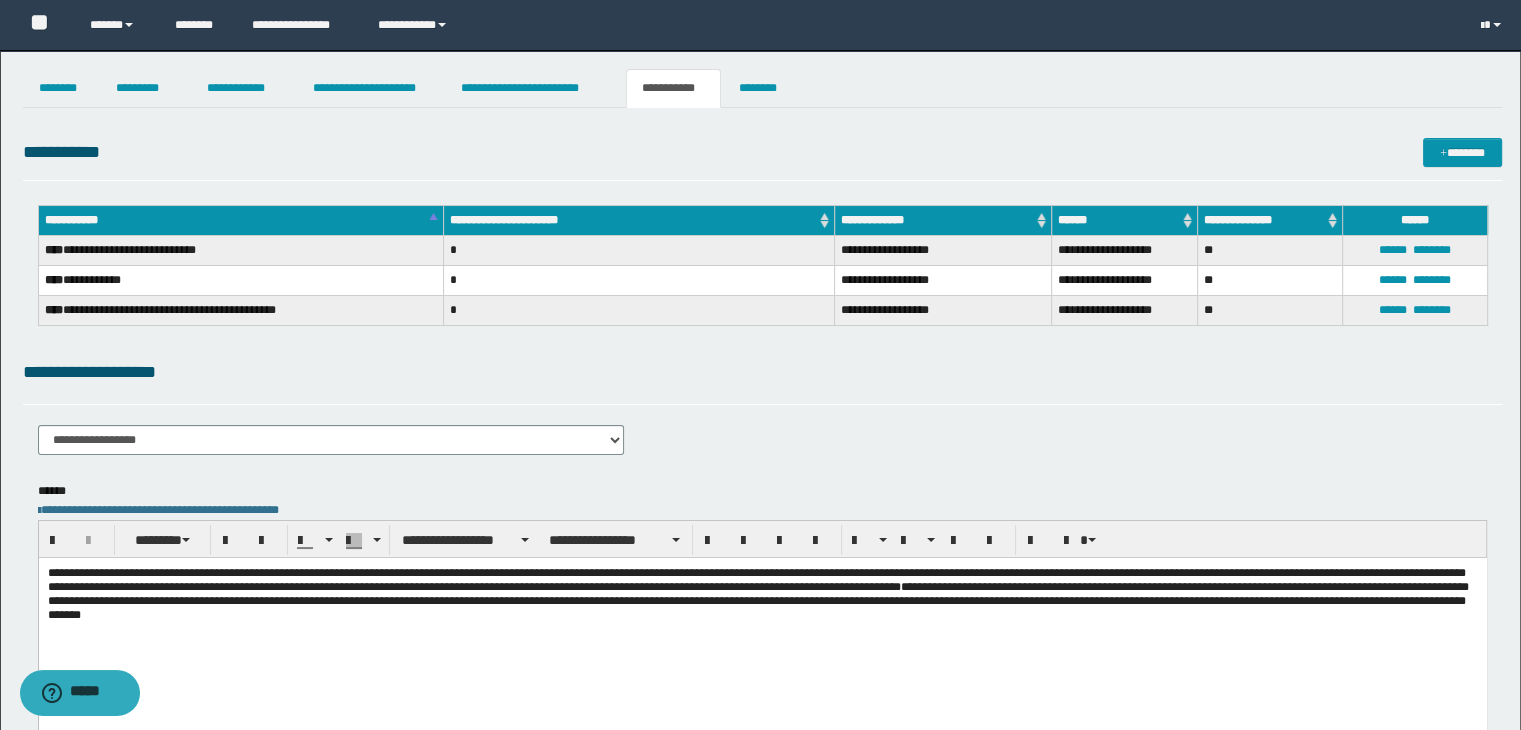 drag, startPoint x: 585, startPoint y: 215, endPoint x: 565, endPoint y: 503, distance: 288.6936 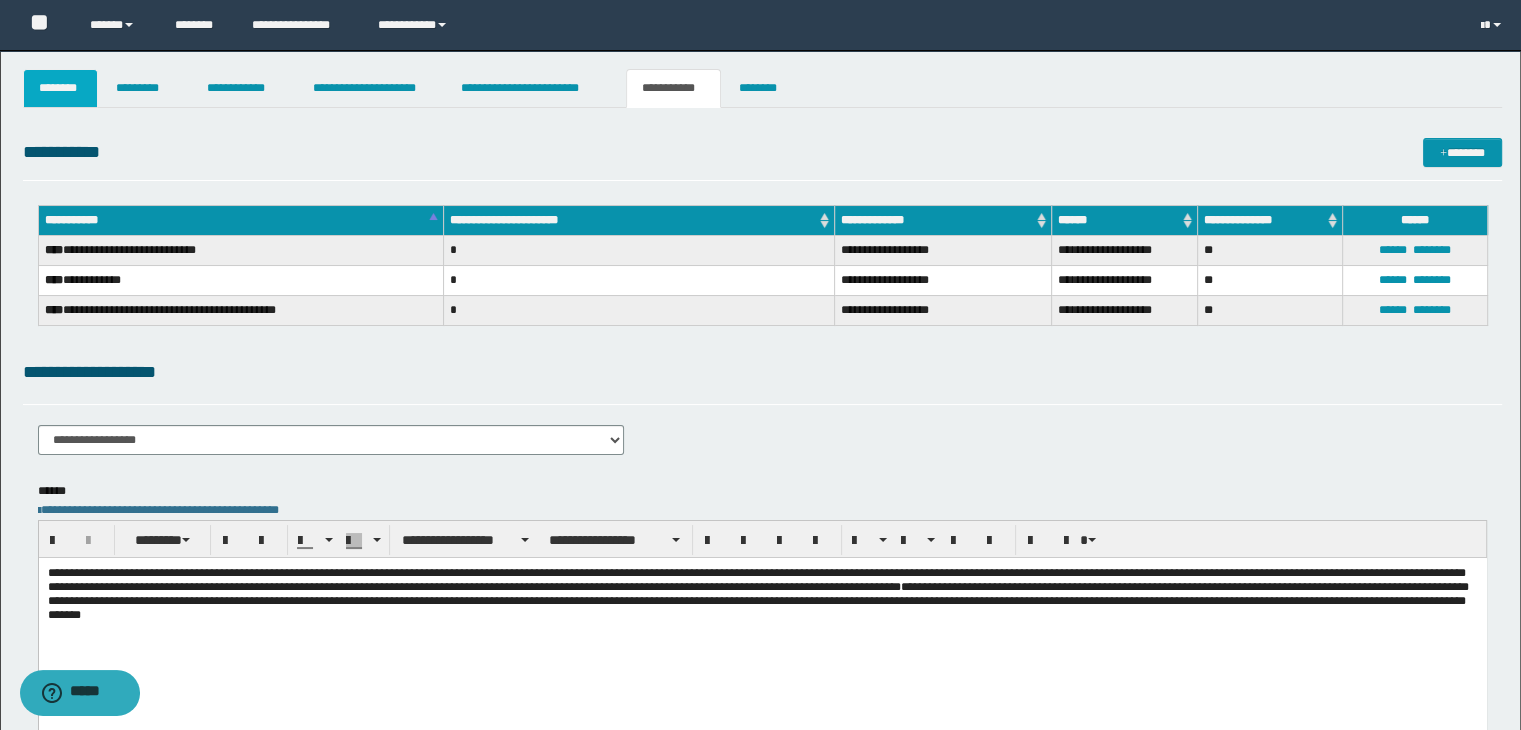 click on "********" at bounding box center [61, 88] 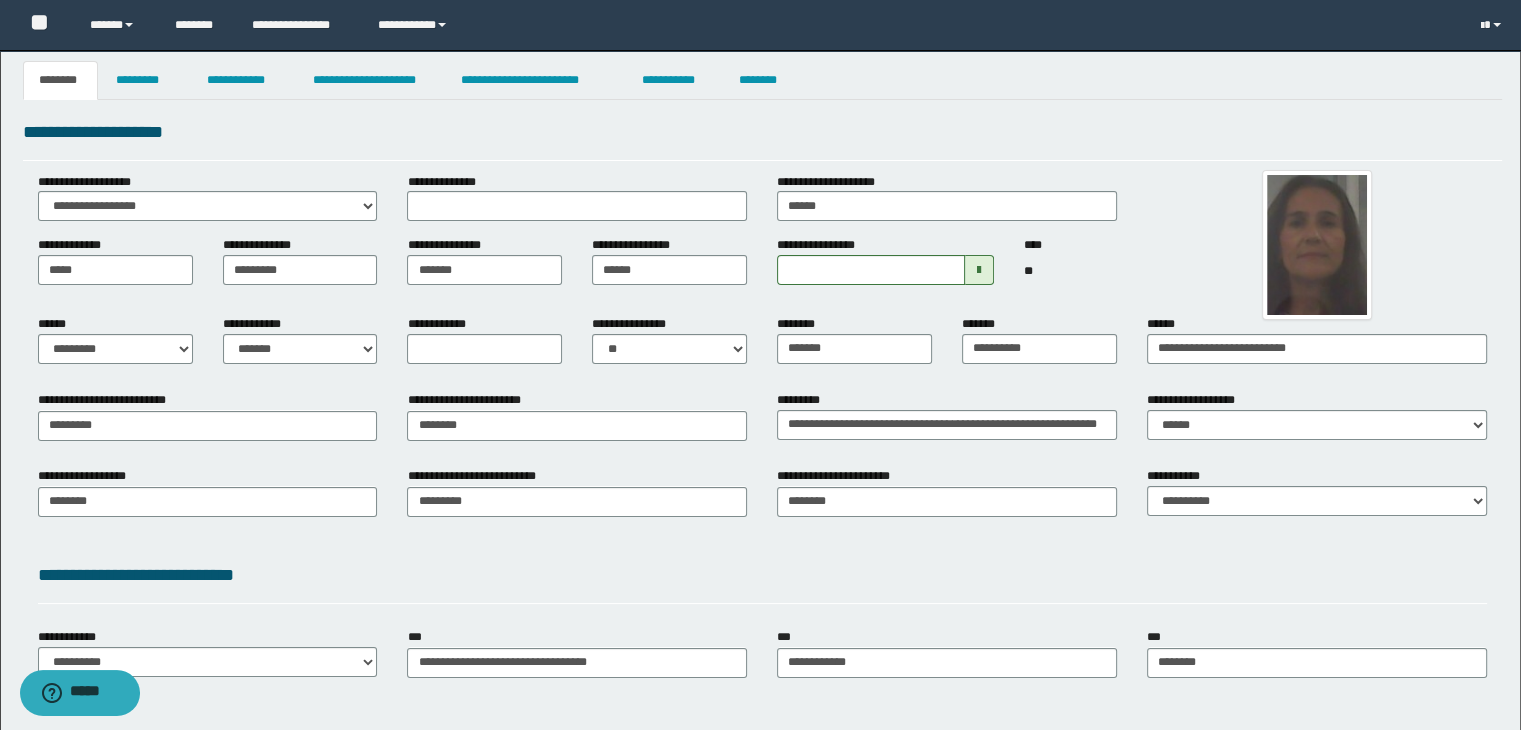 scroll, scrollTop: 0, scrollLeft: 0, axis: both 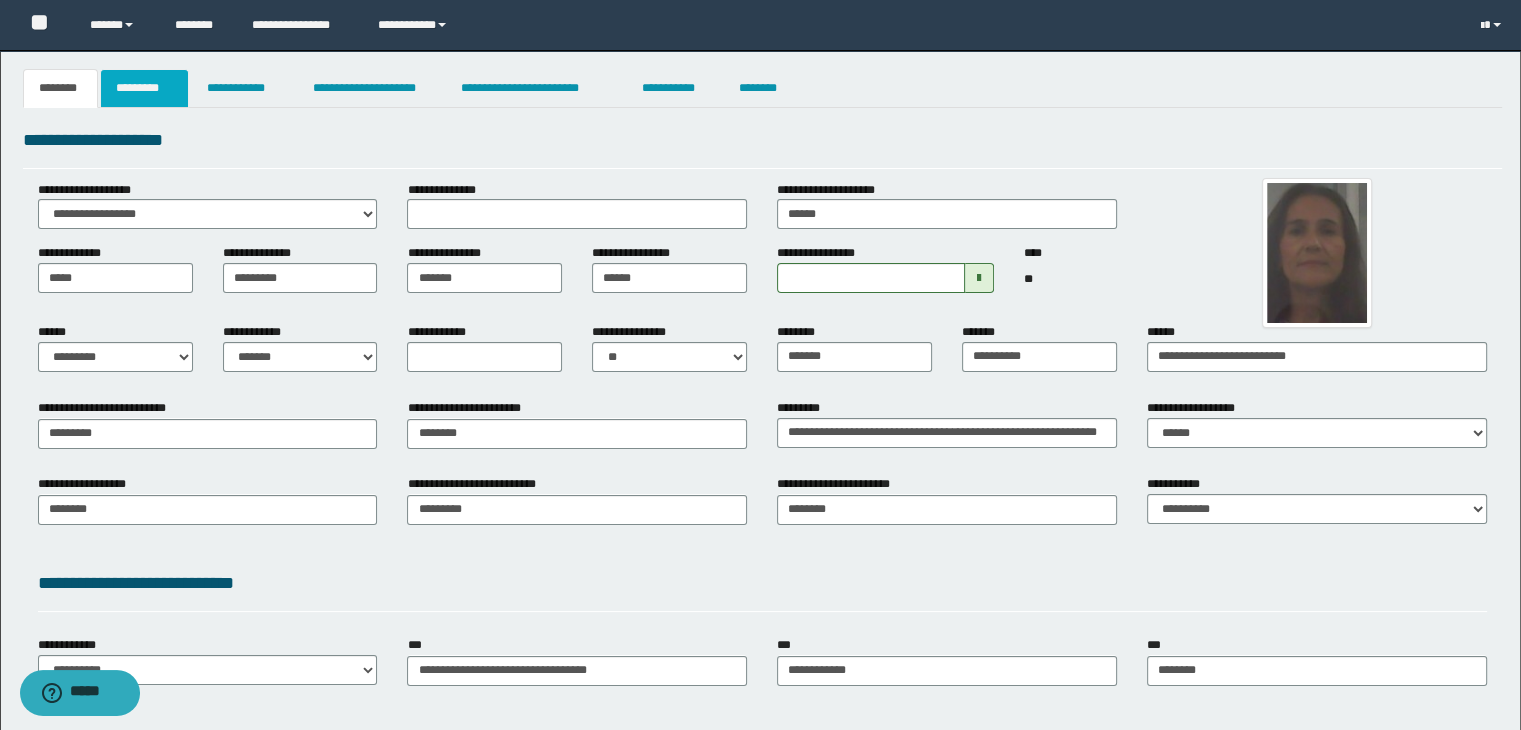 click on "*********" at bounding box center [144, 88] 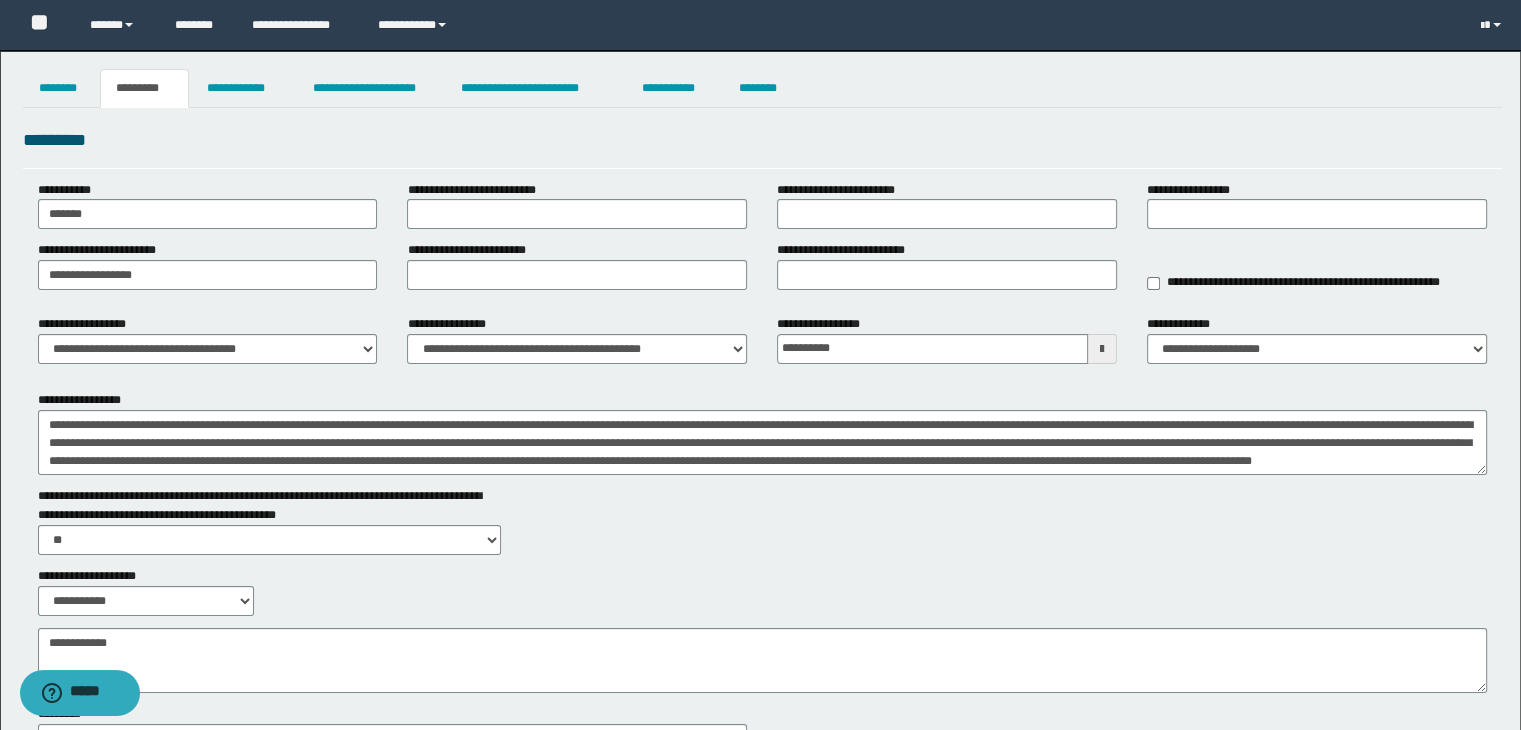 scroll, scrollTop: 0, scrollLeft: 0, axis: both 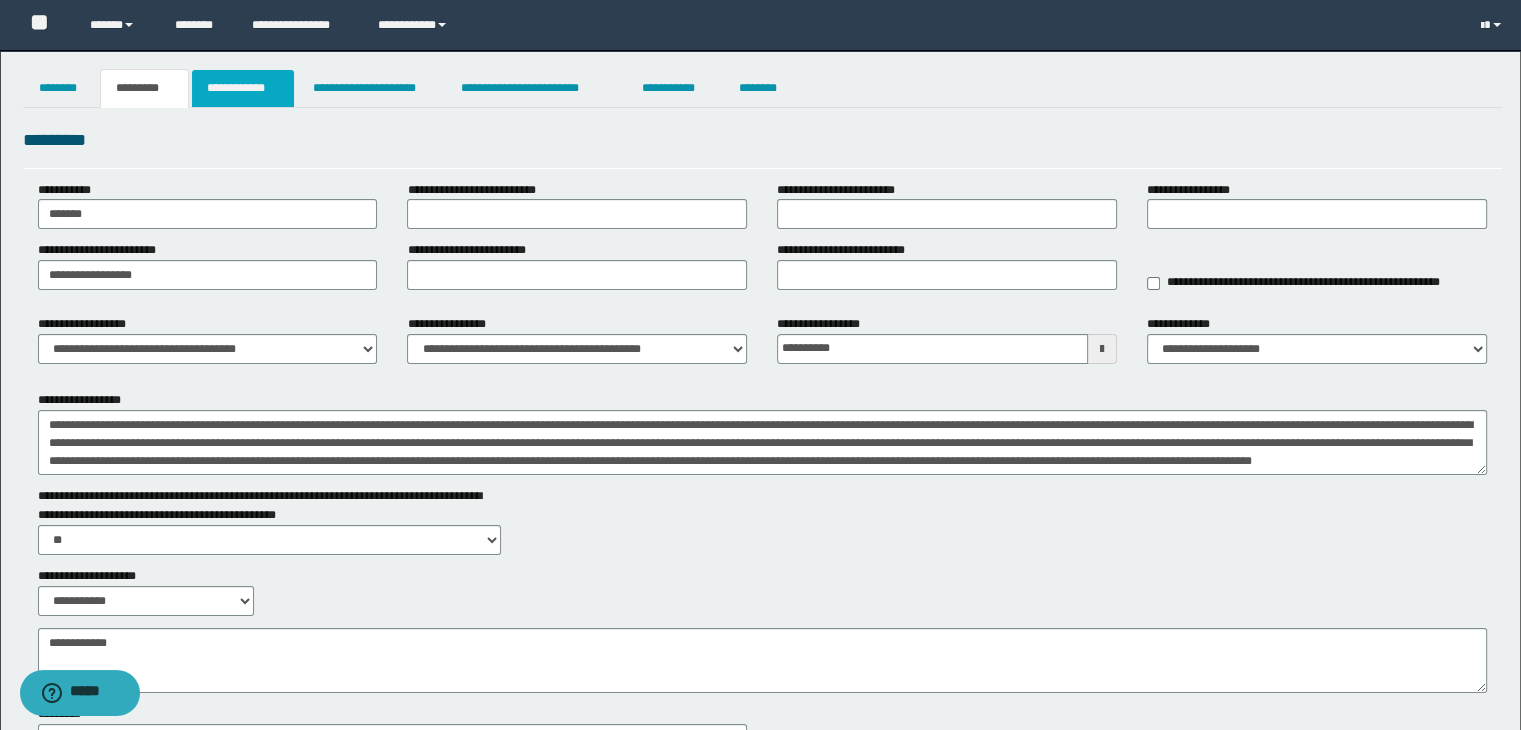 click on "**********" at bounding box center (243, 88) 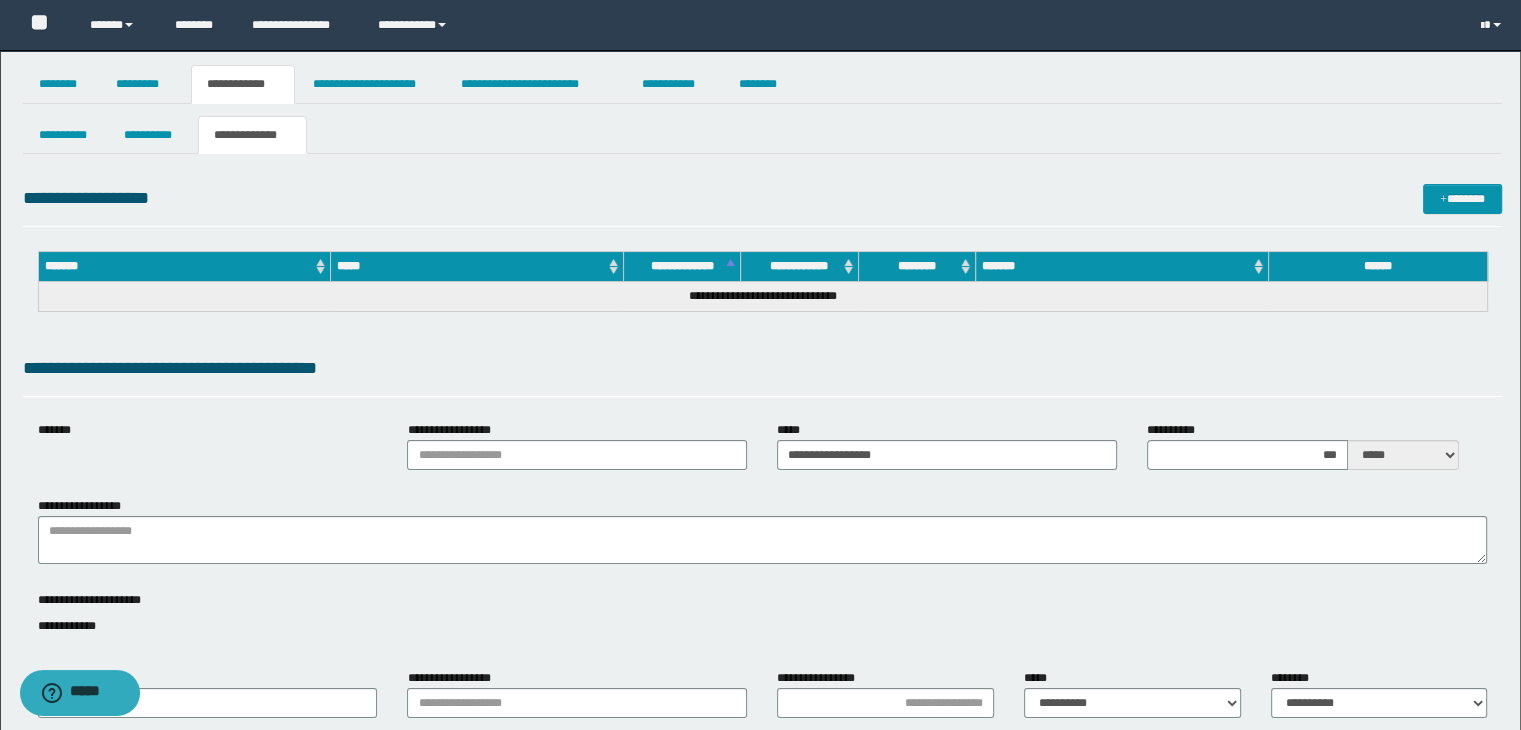 scroll, scrollTop: 0, scrollLeft: 0, axis: both 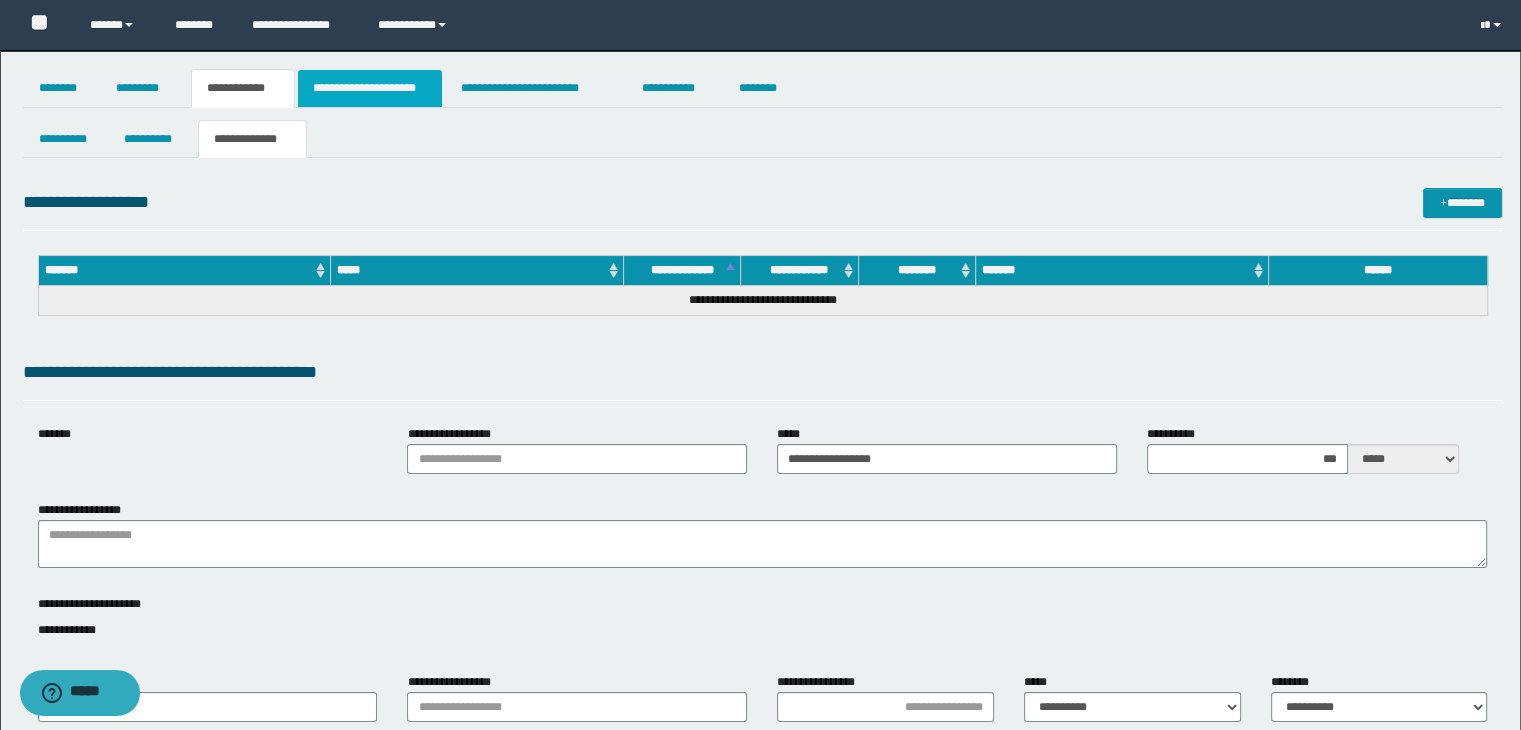 click on "**********" at bounding box center [370, 88] 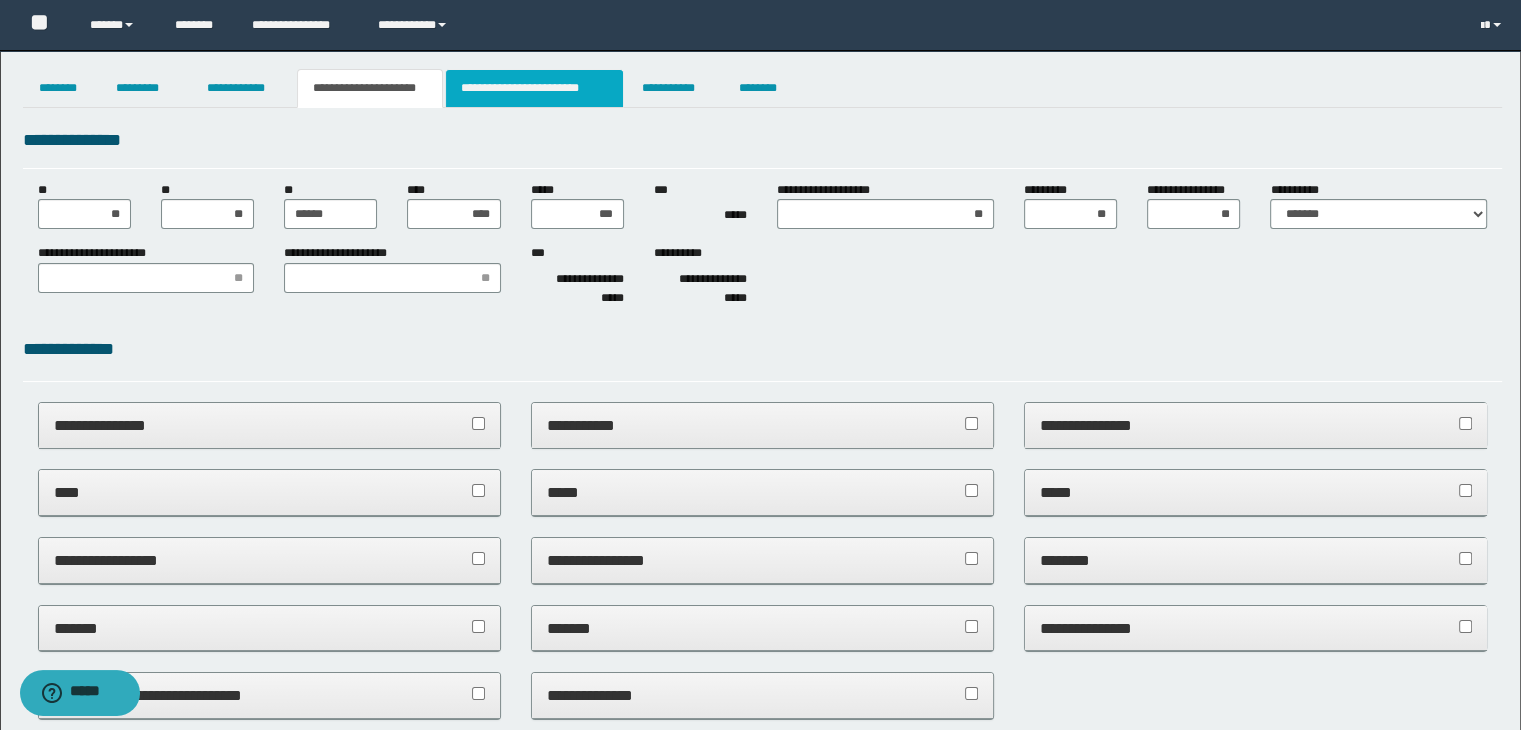 click on "**********" at bounding box center [534, 88] 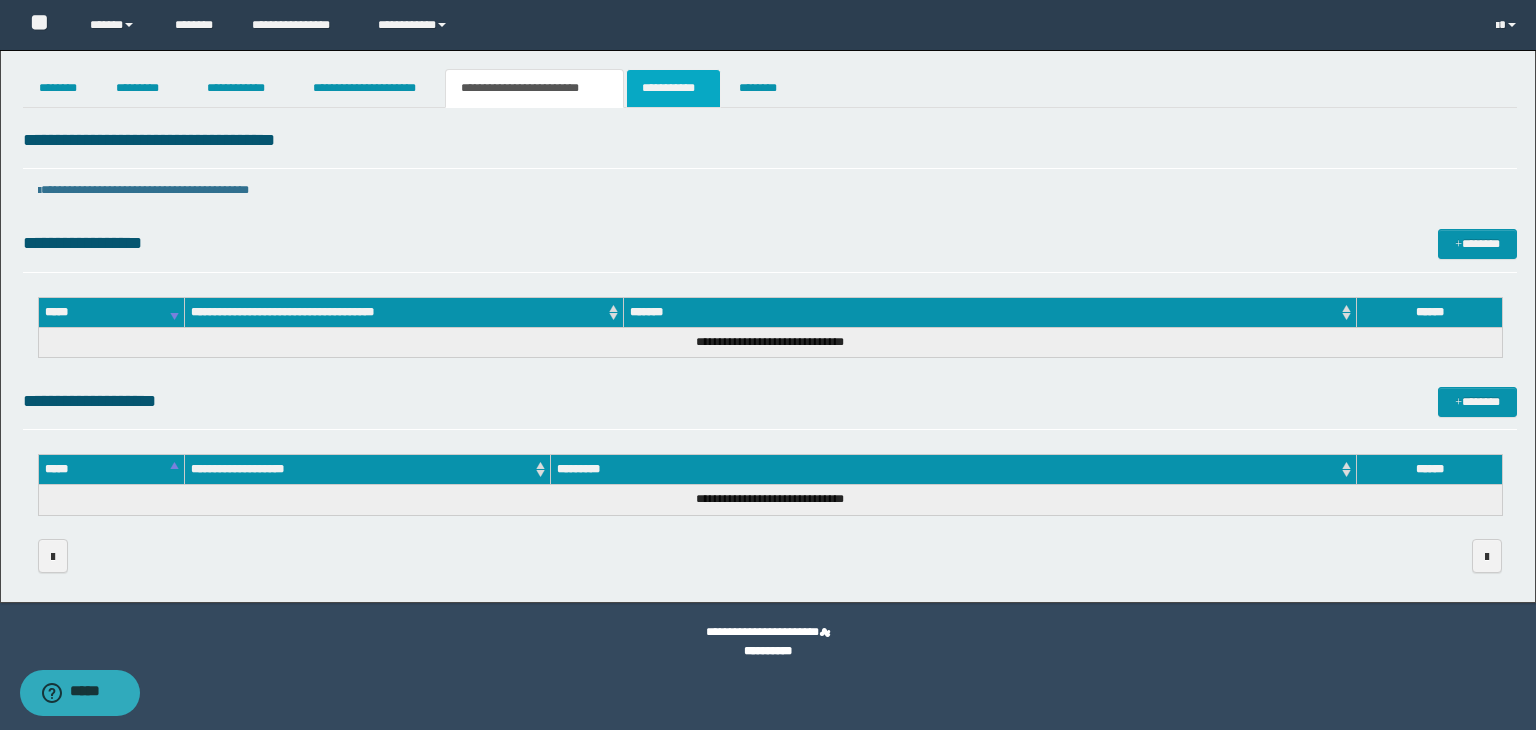 click on "**********" at bounding box center (673, 88) 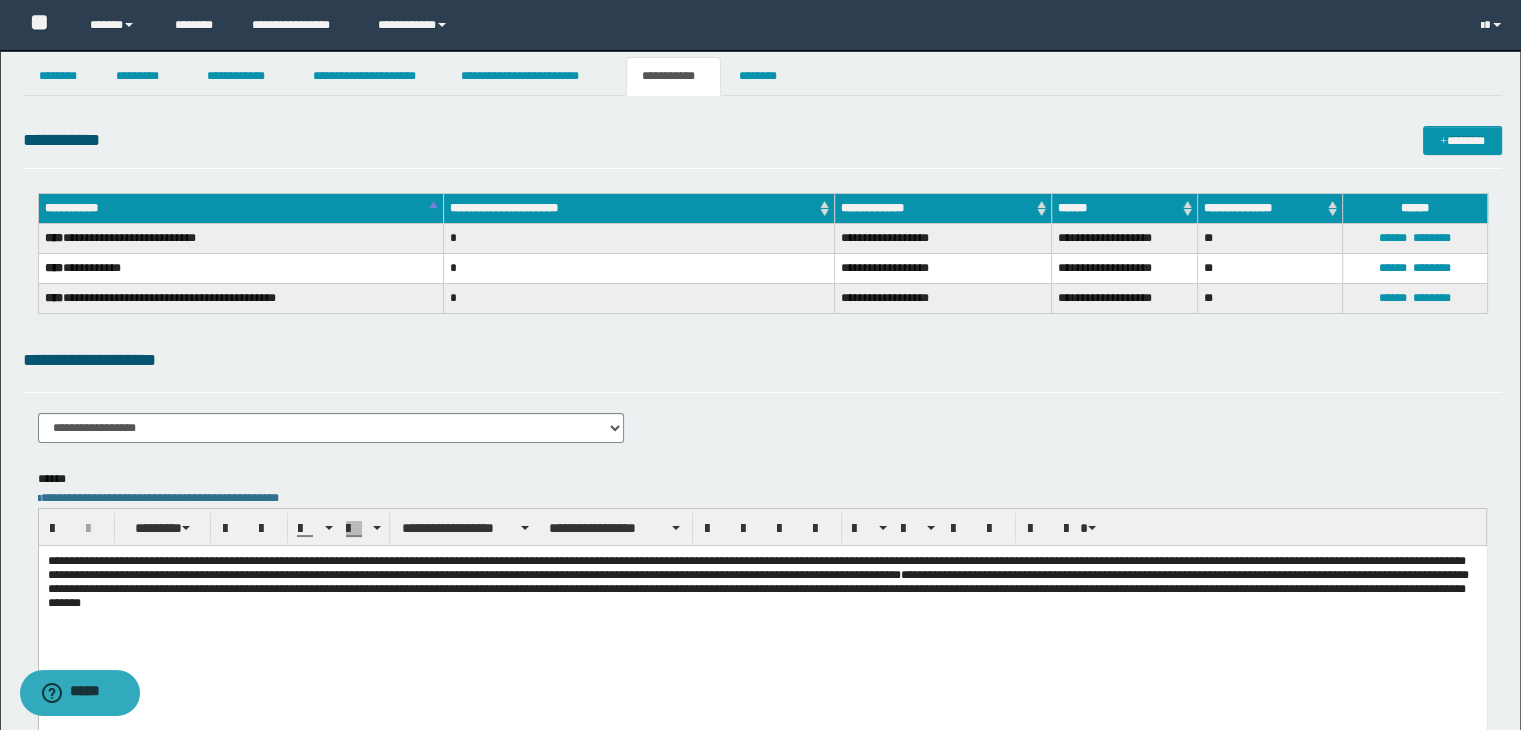 scroll, scrollTop: 0, scrollLeft: 0, axis: both 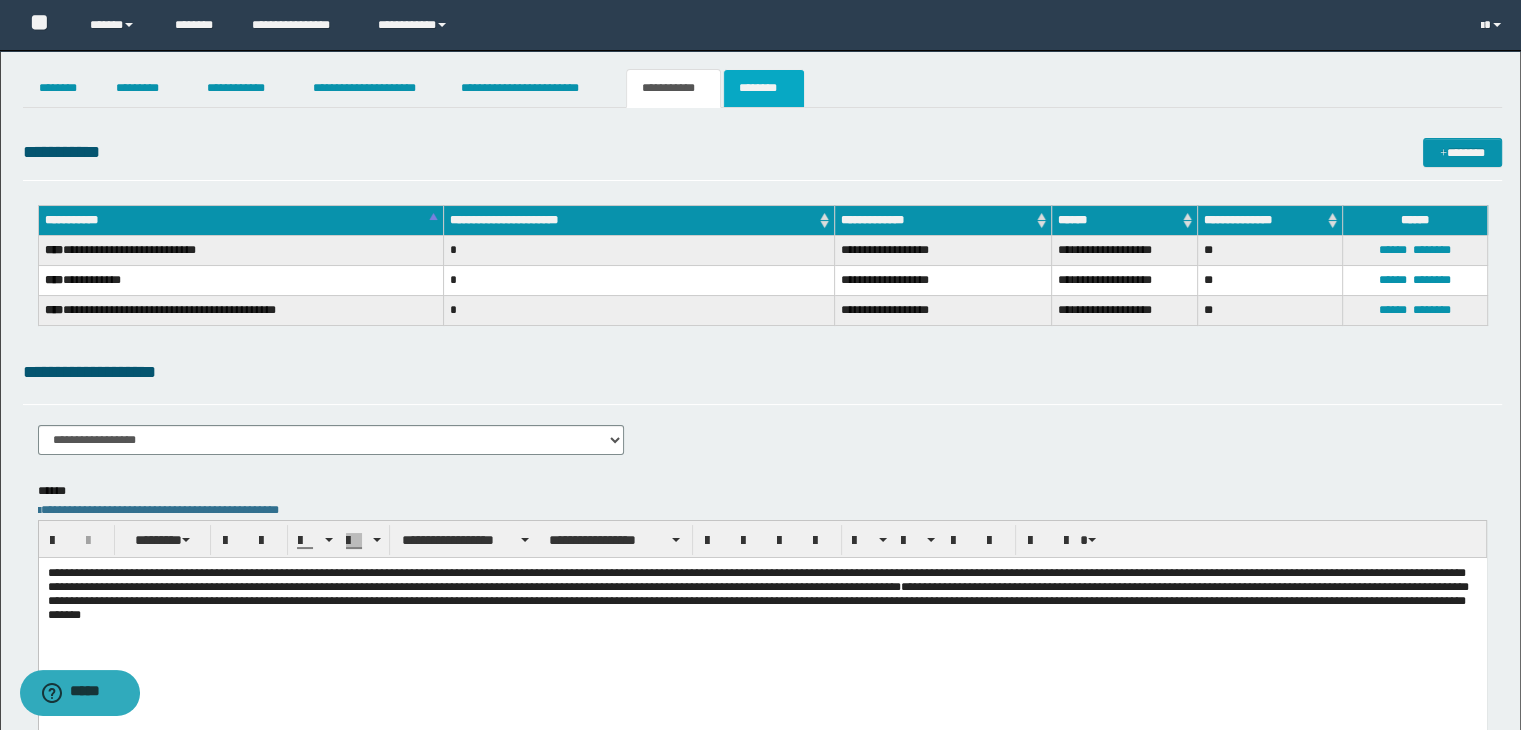 click on "********" at bounding box center [764, 88] 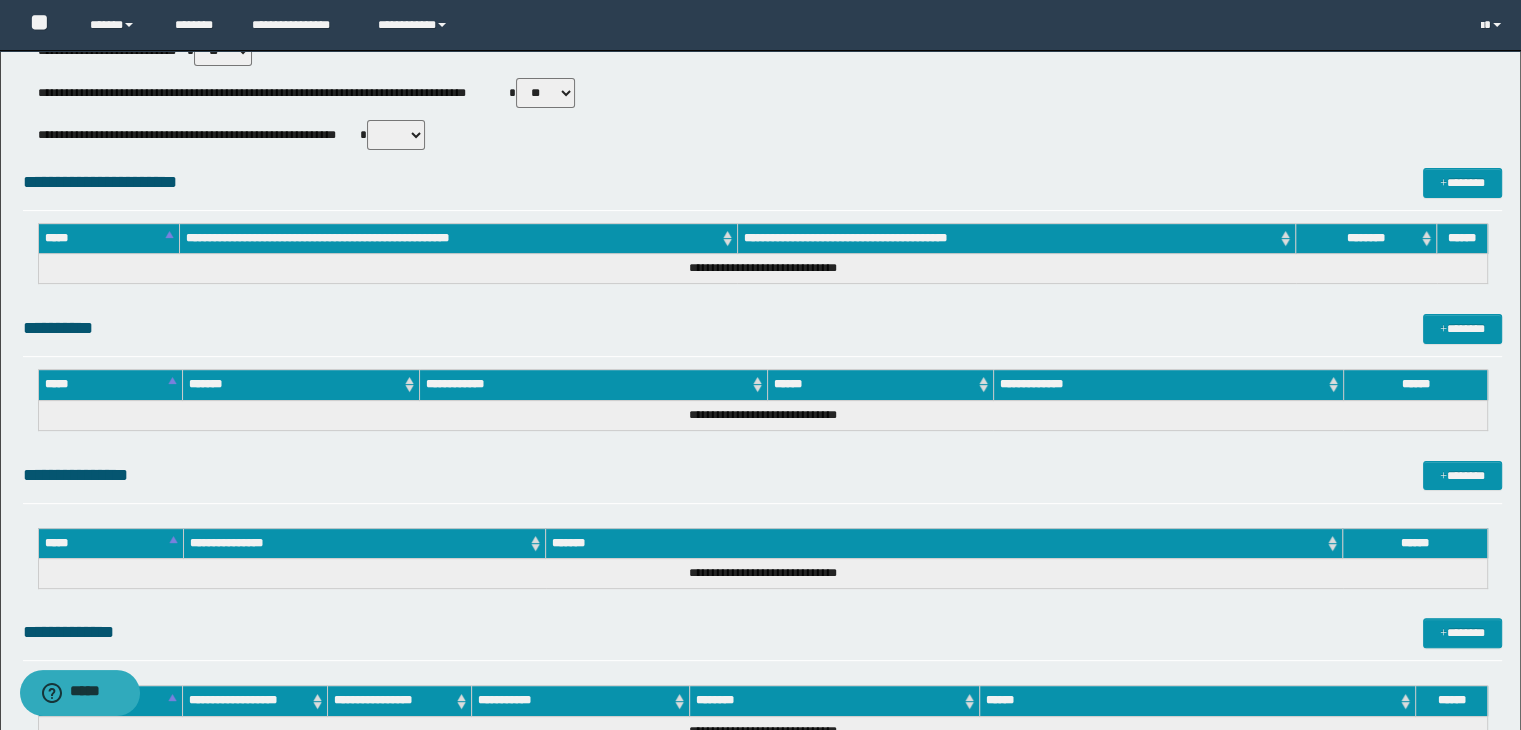 scroll, scrollTop: 740, scrollLeft: 0, axis: vertical 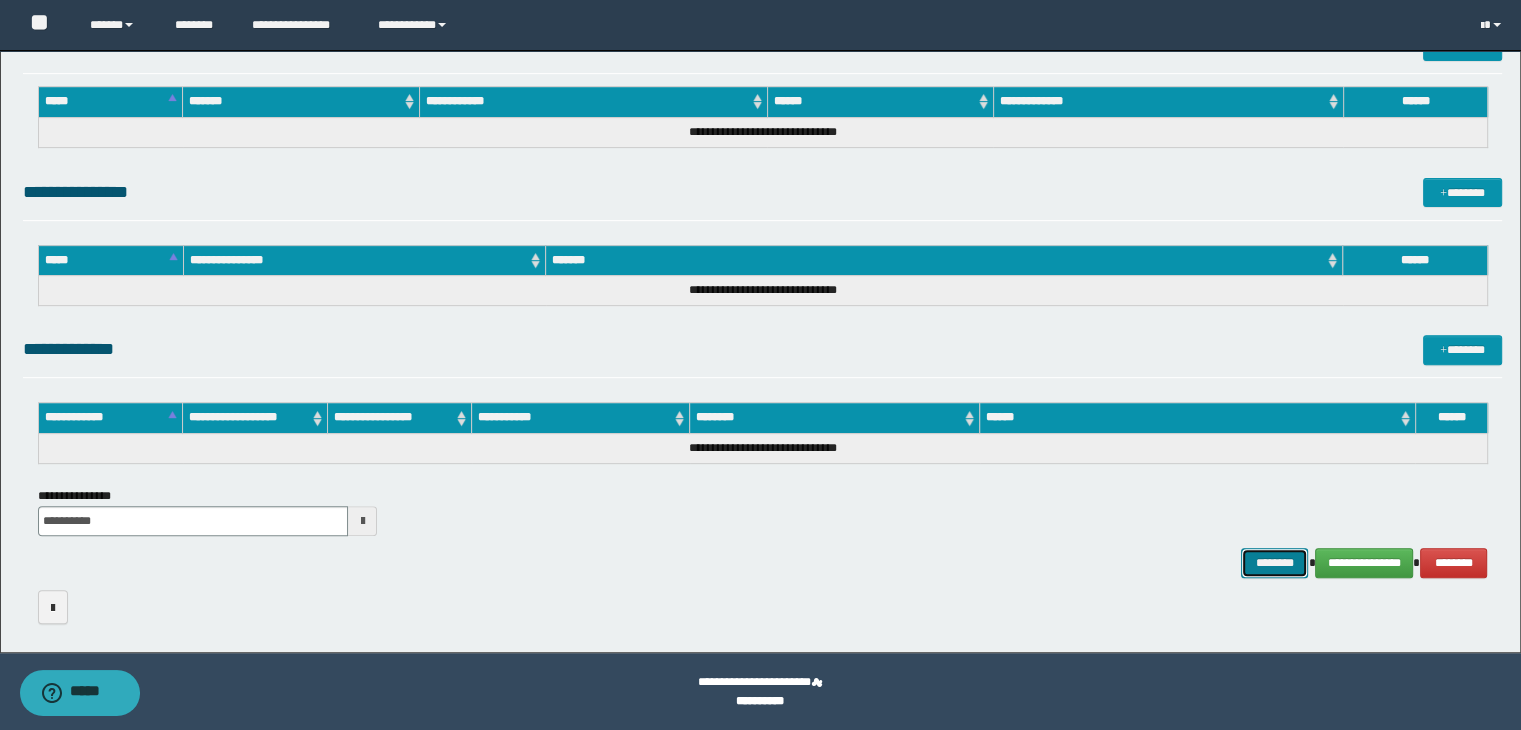 click on "********" at bounding box center (1274, 563) 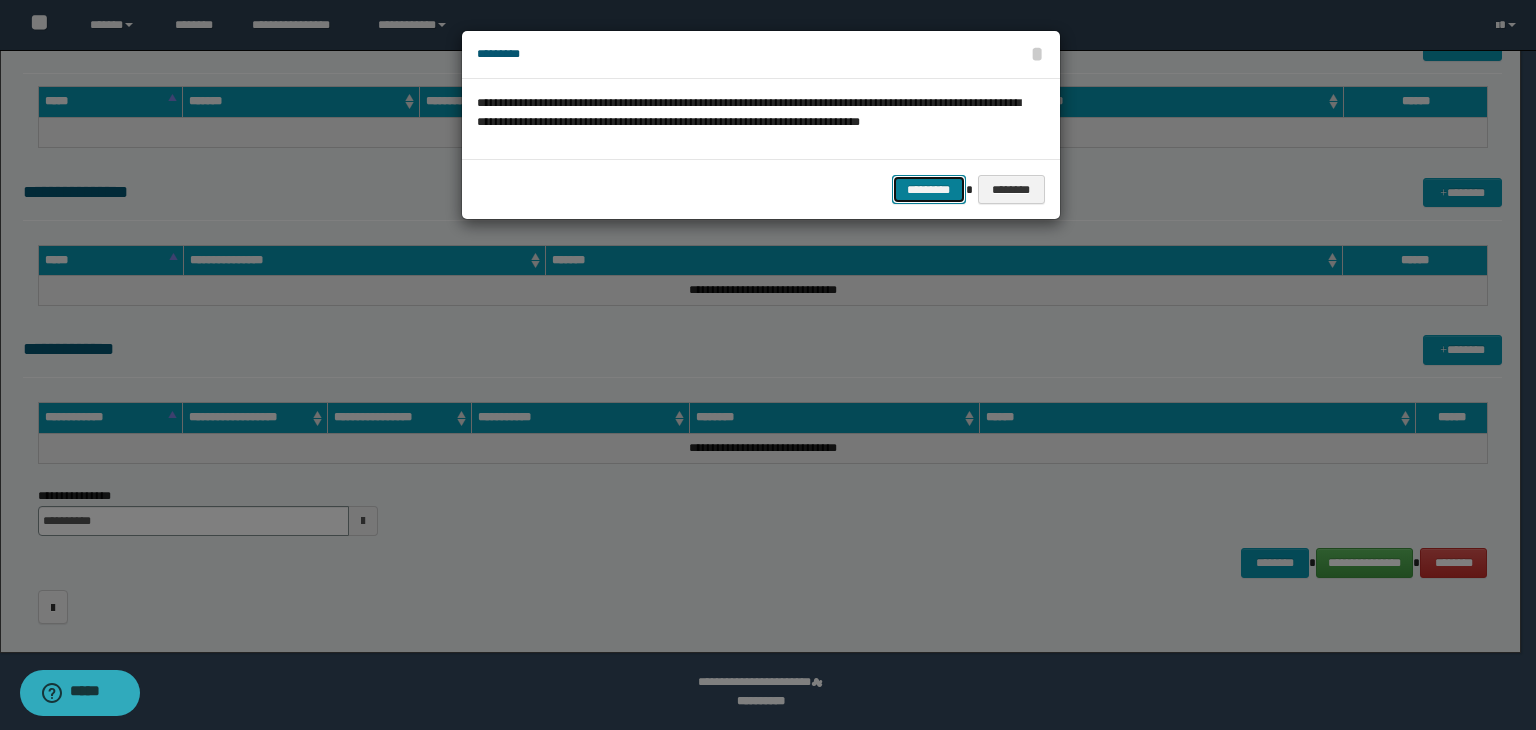 click on "*********" at bounding box center [929, 190] 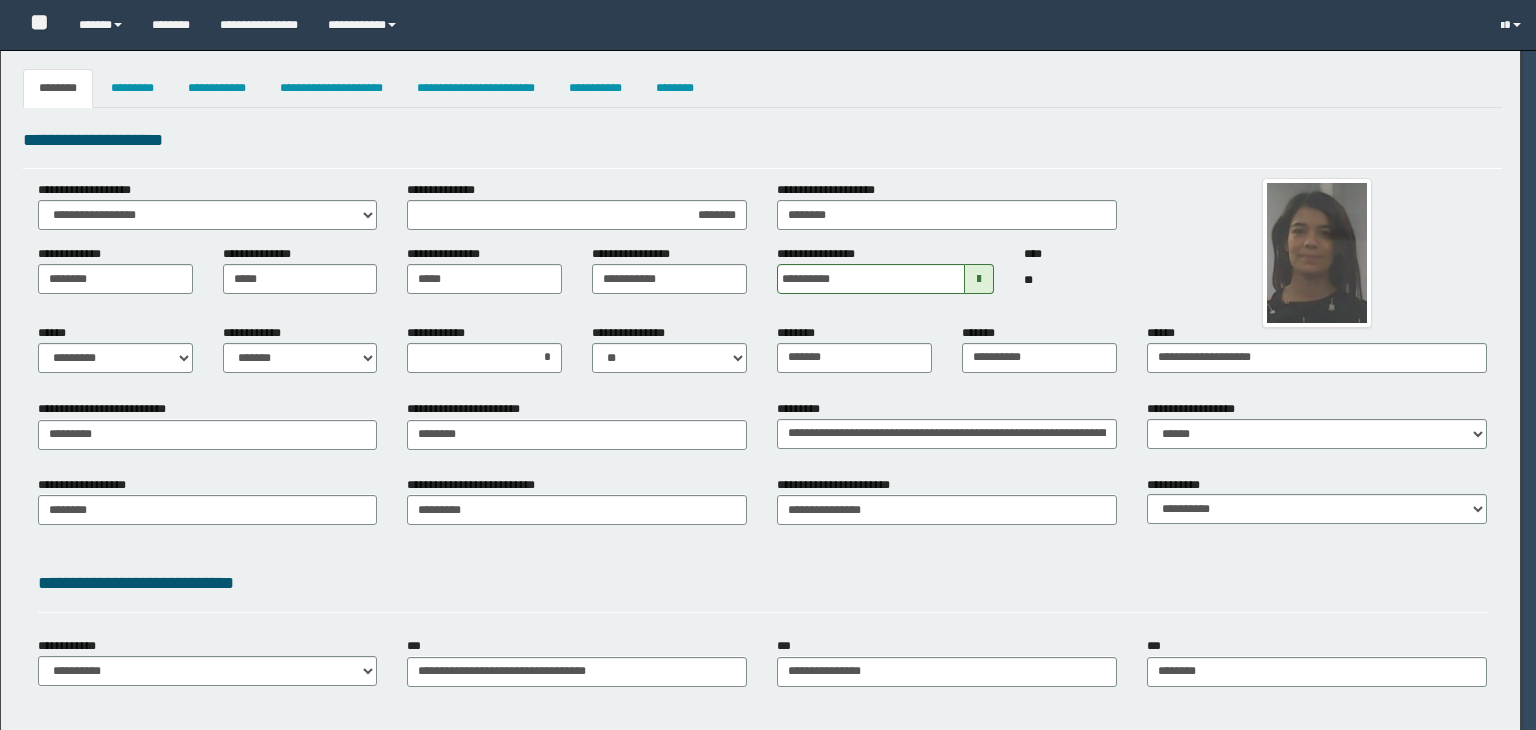 select on "*" 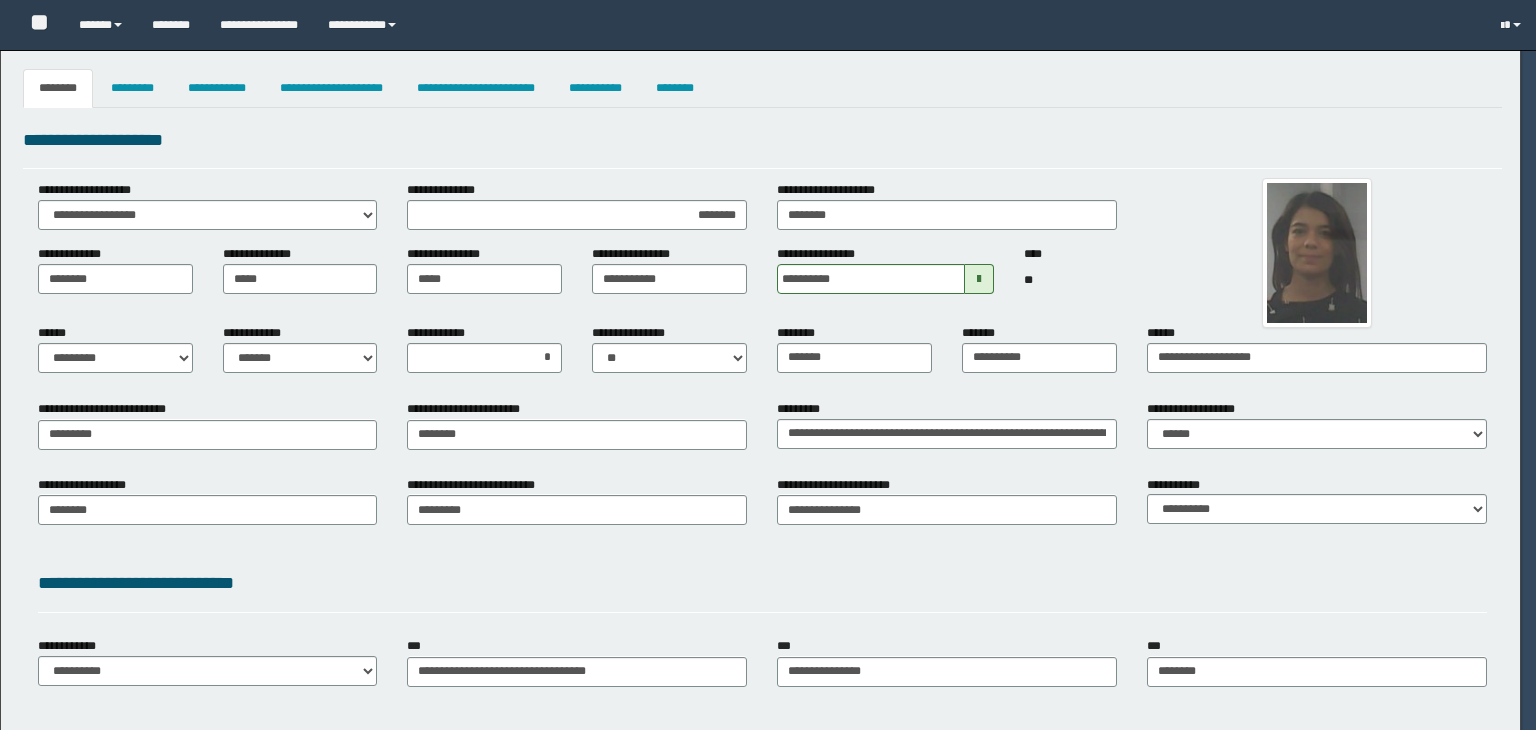 select on "*" 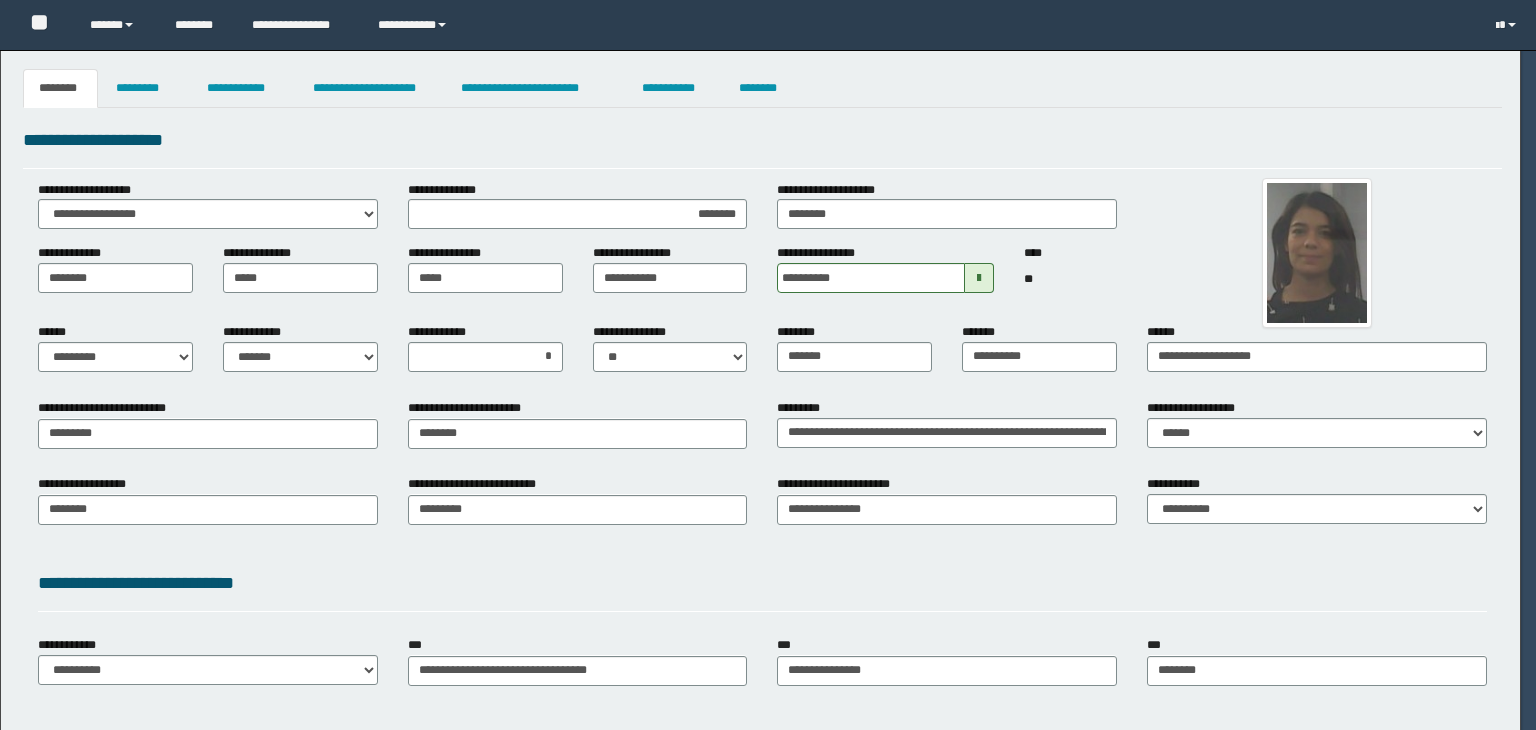 scroll, scrollTop: 0, scrollLeft: 0, axis: both 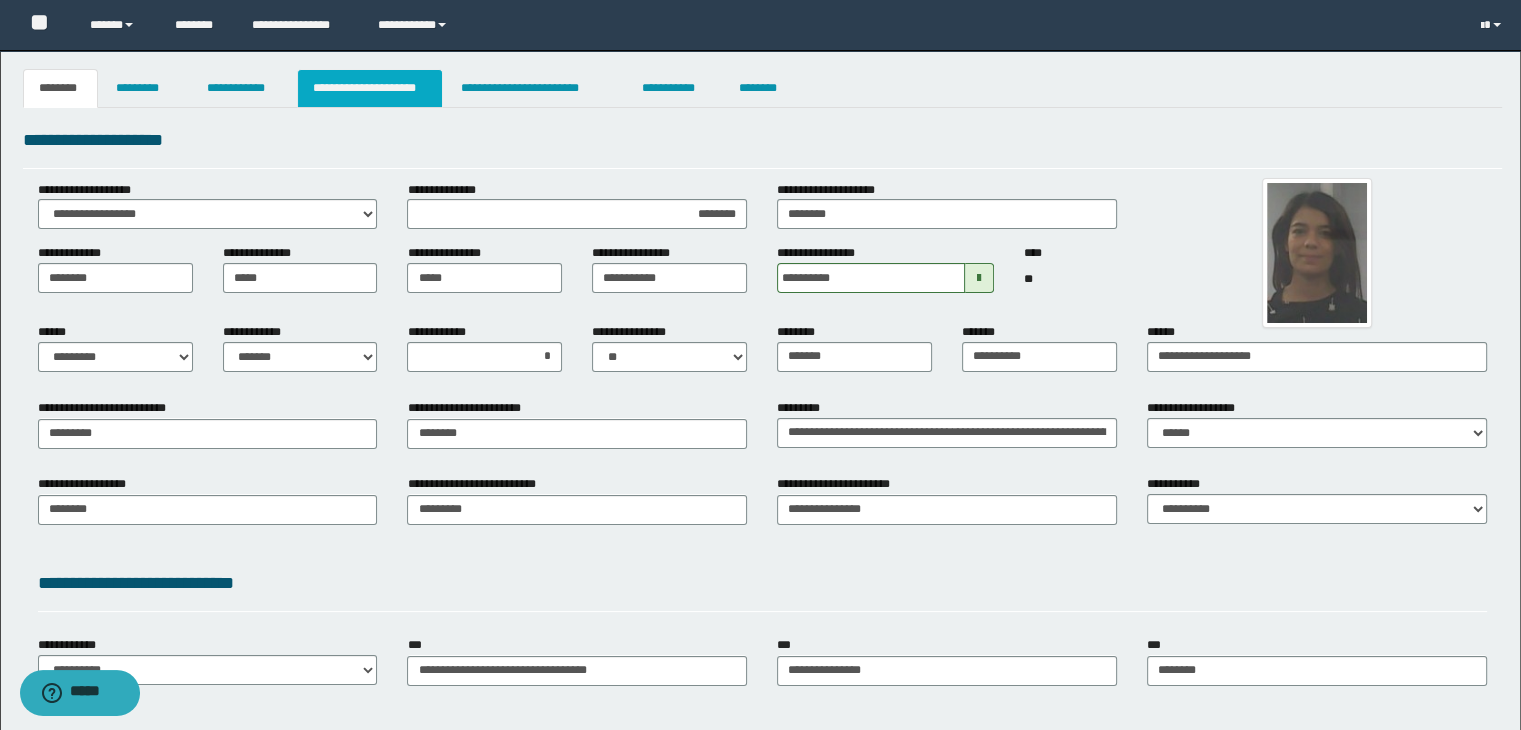 click on "**********" at bounding box center (370, 88) 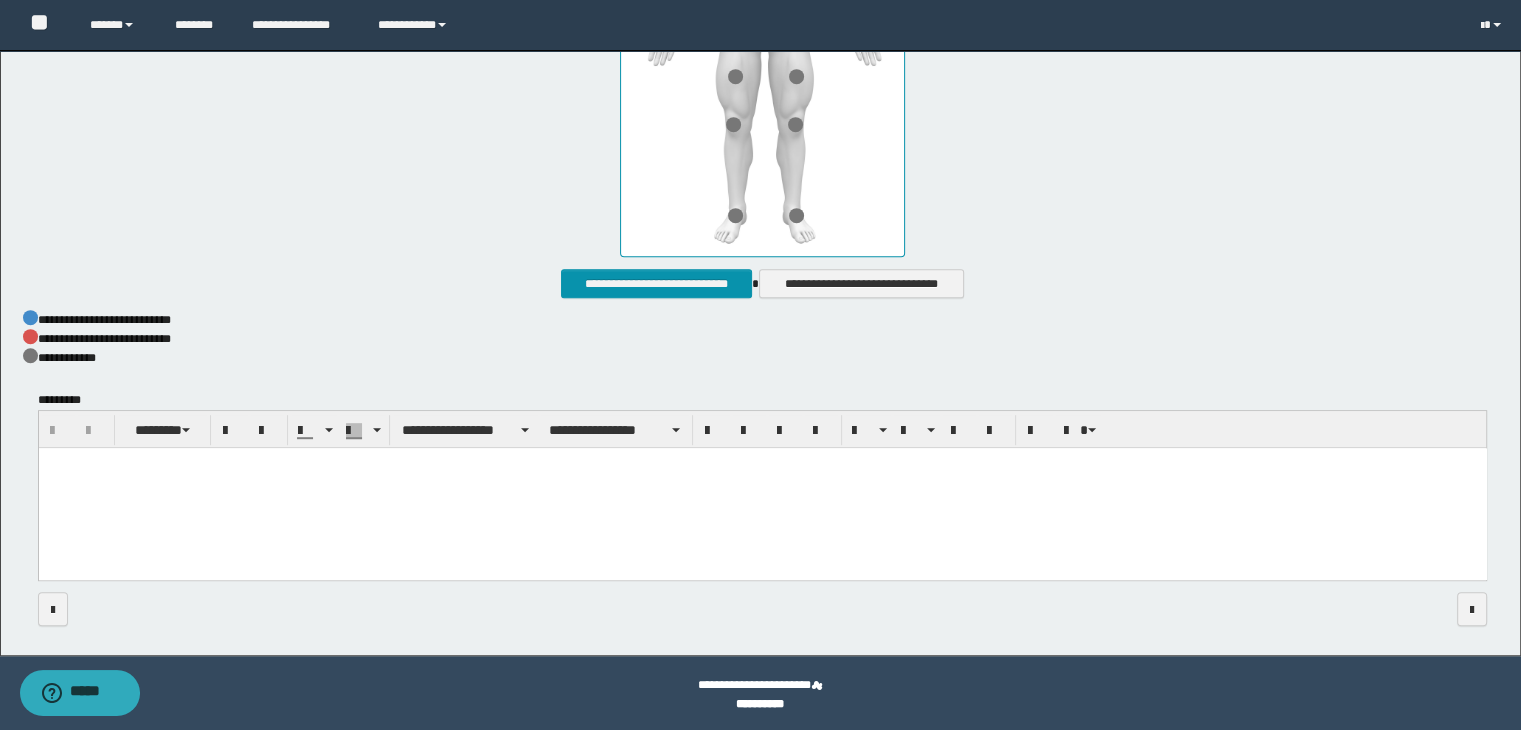 scroll, scrollTop: 1023, scrollLeft: 0, axis: vertical 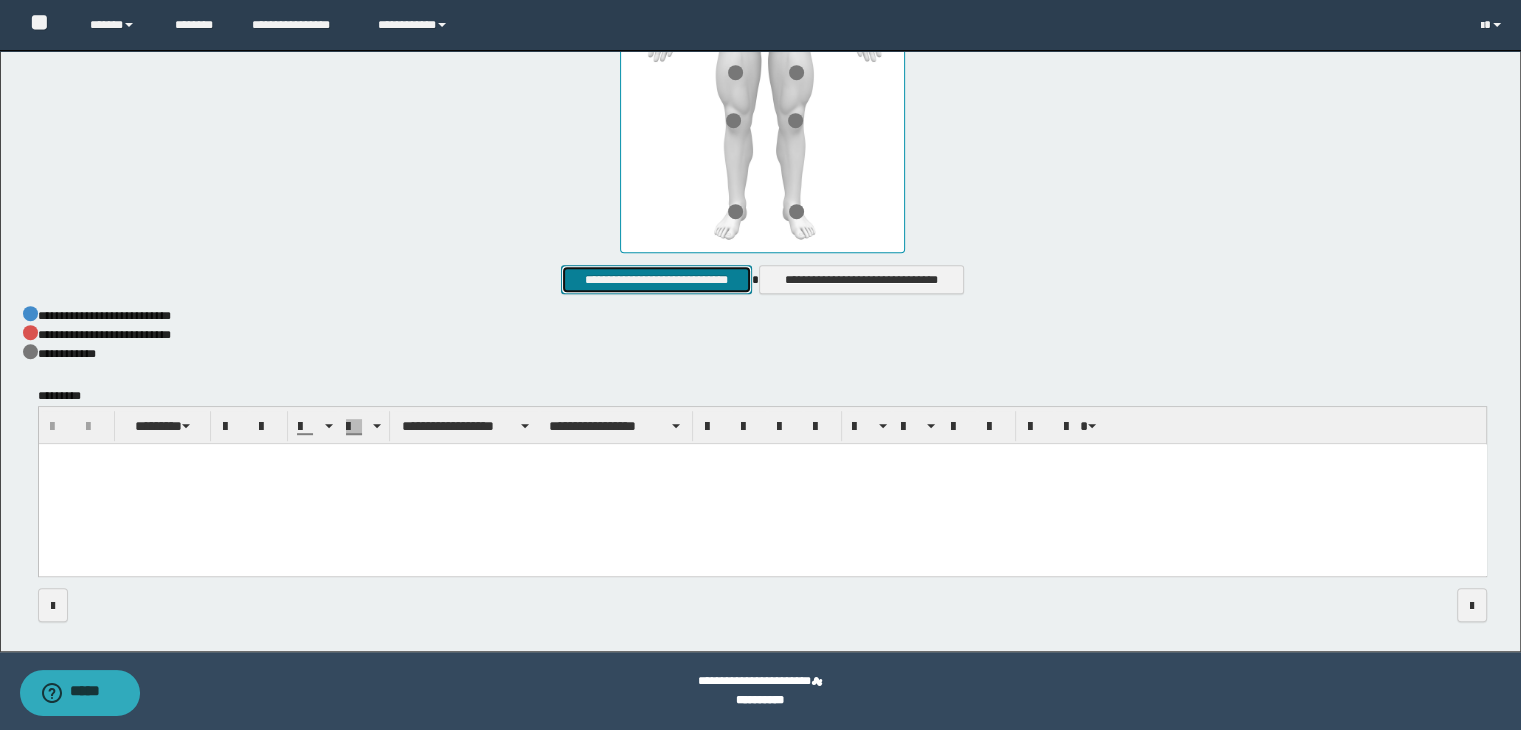 click on "**********" at bounding box center (656, 280) 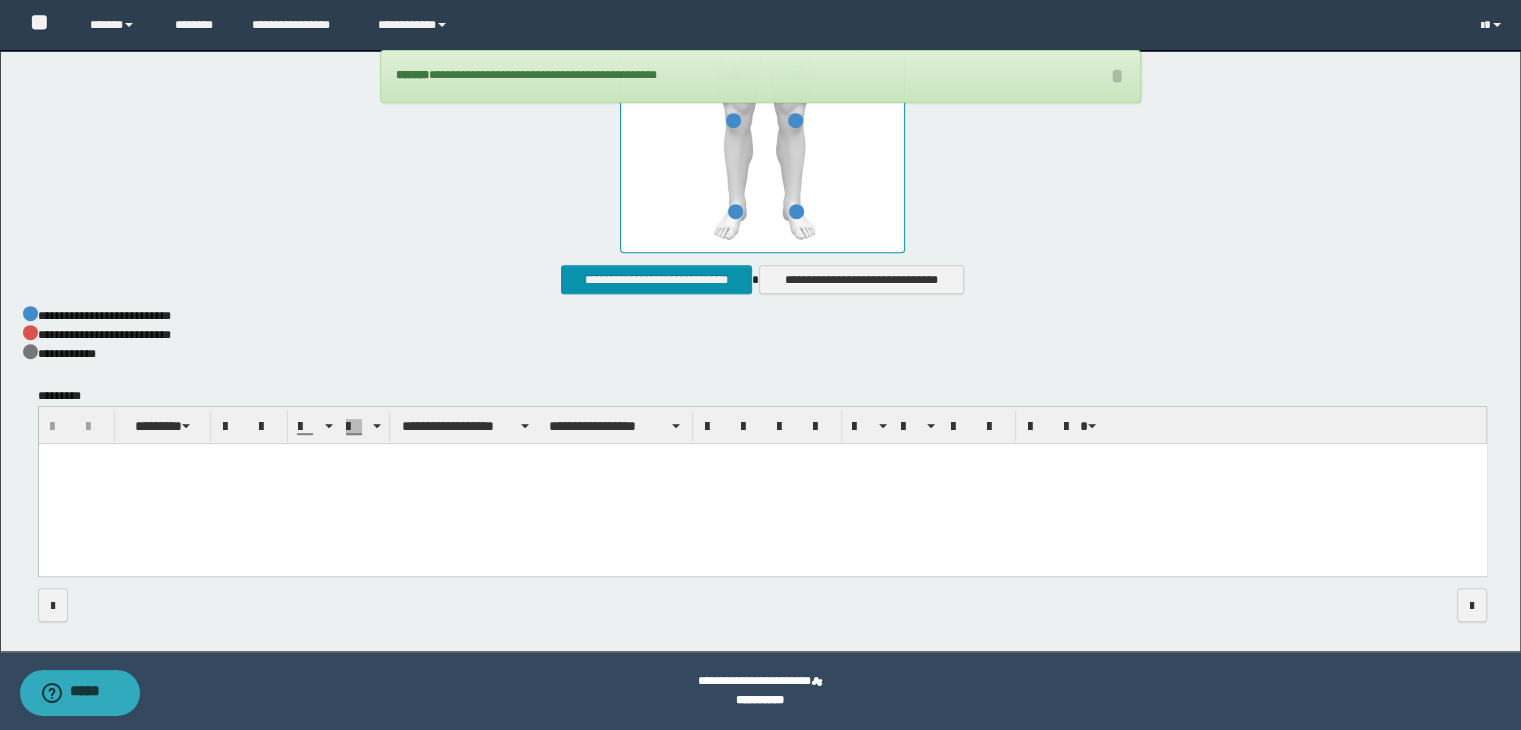 click at bounding box center [762, 484] 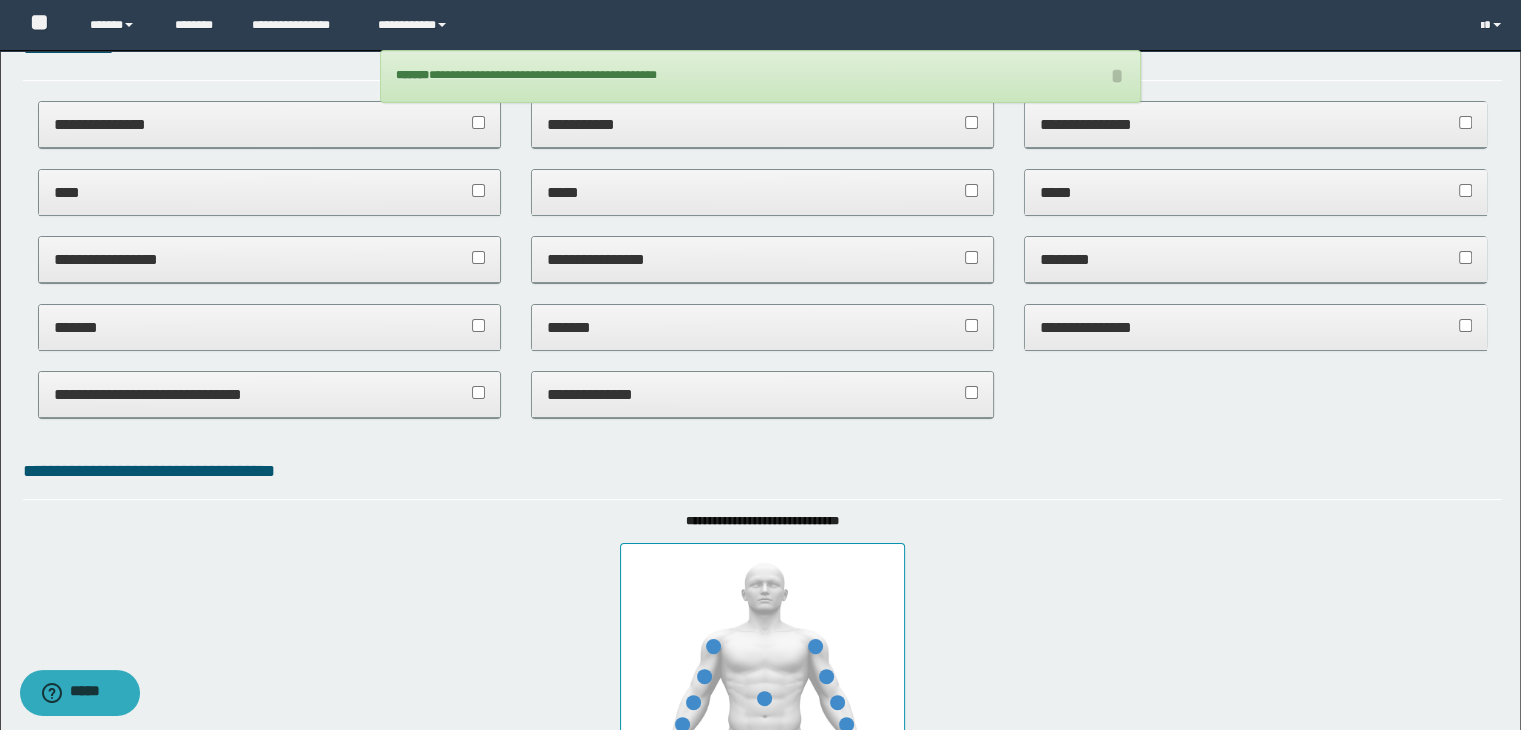 scroll, scrollTop: 0, scrollLeft: 0, axis: both 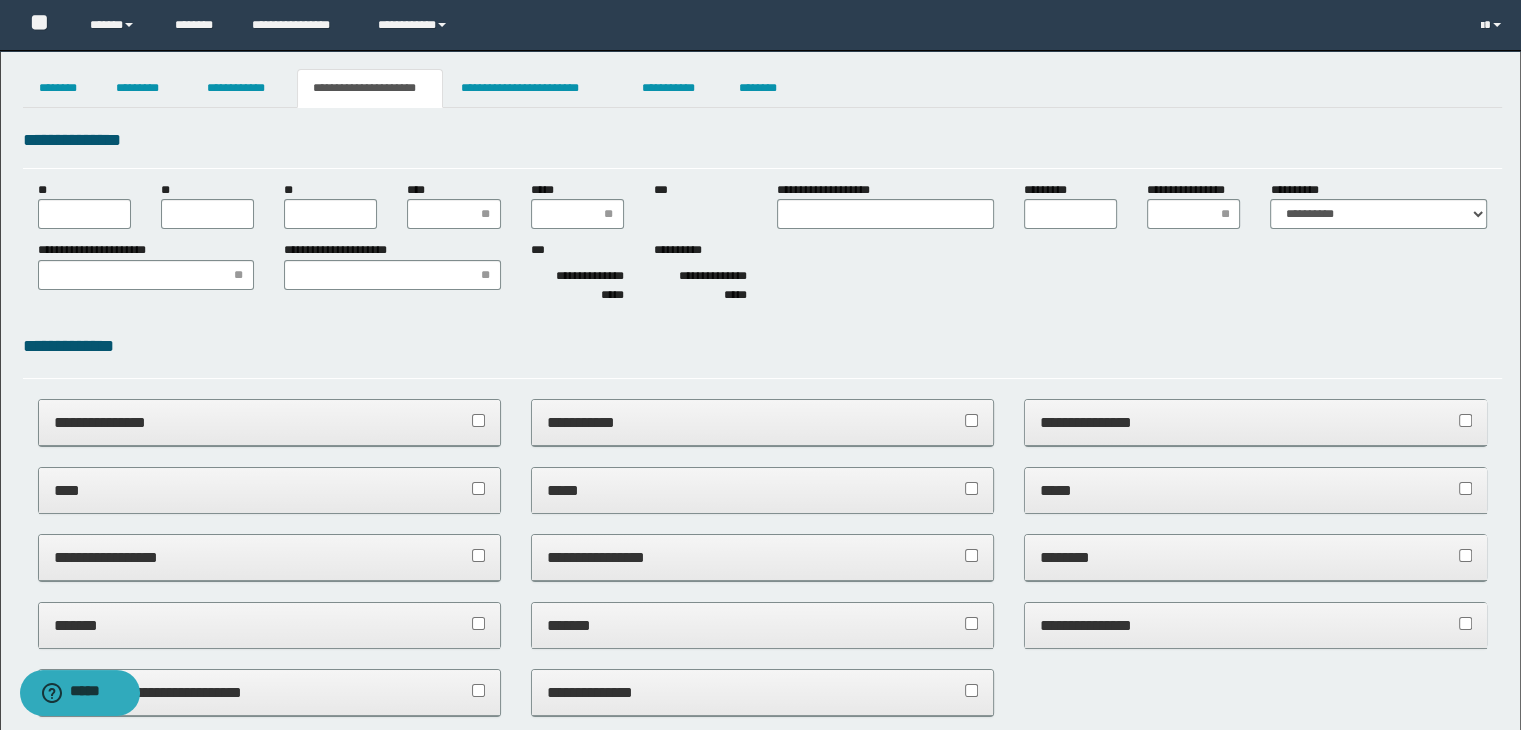 type 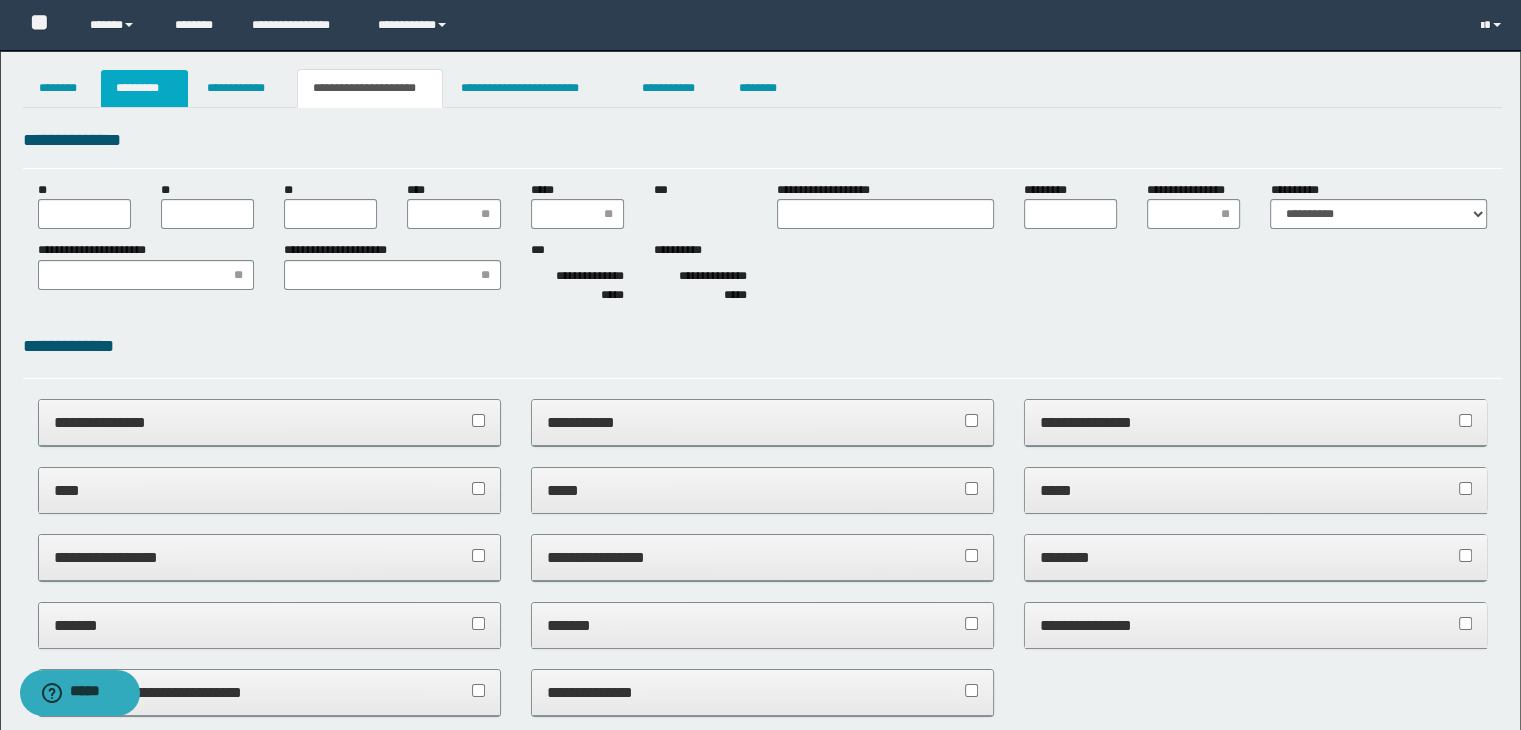 click on "*********" at bounding box center [144, 88] 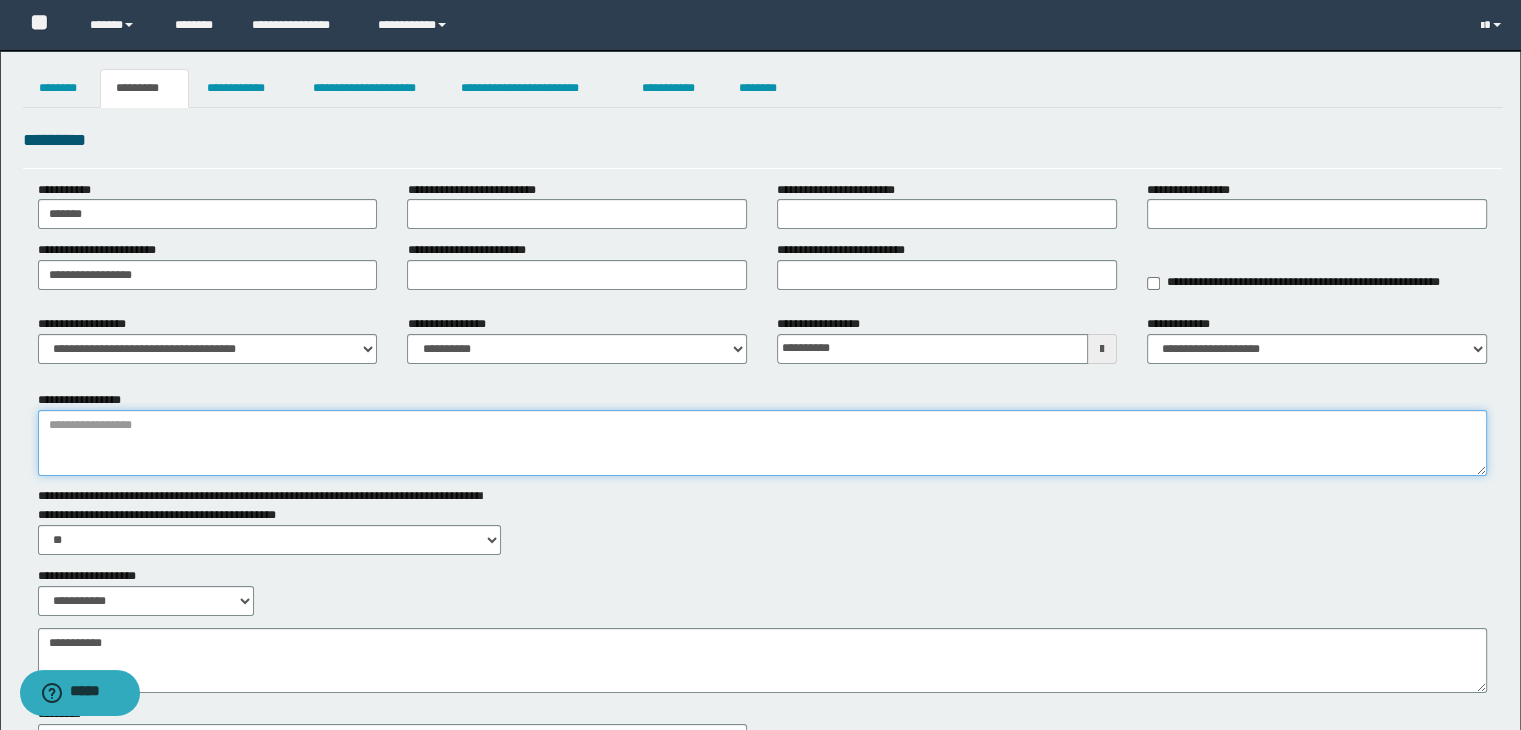 click on "**********" at bounding box center (763, 443) 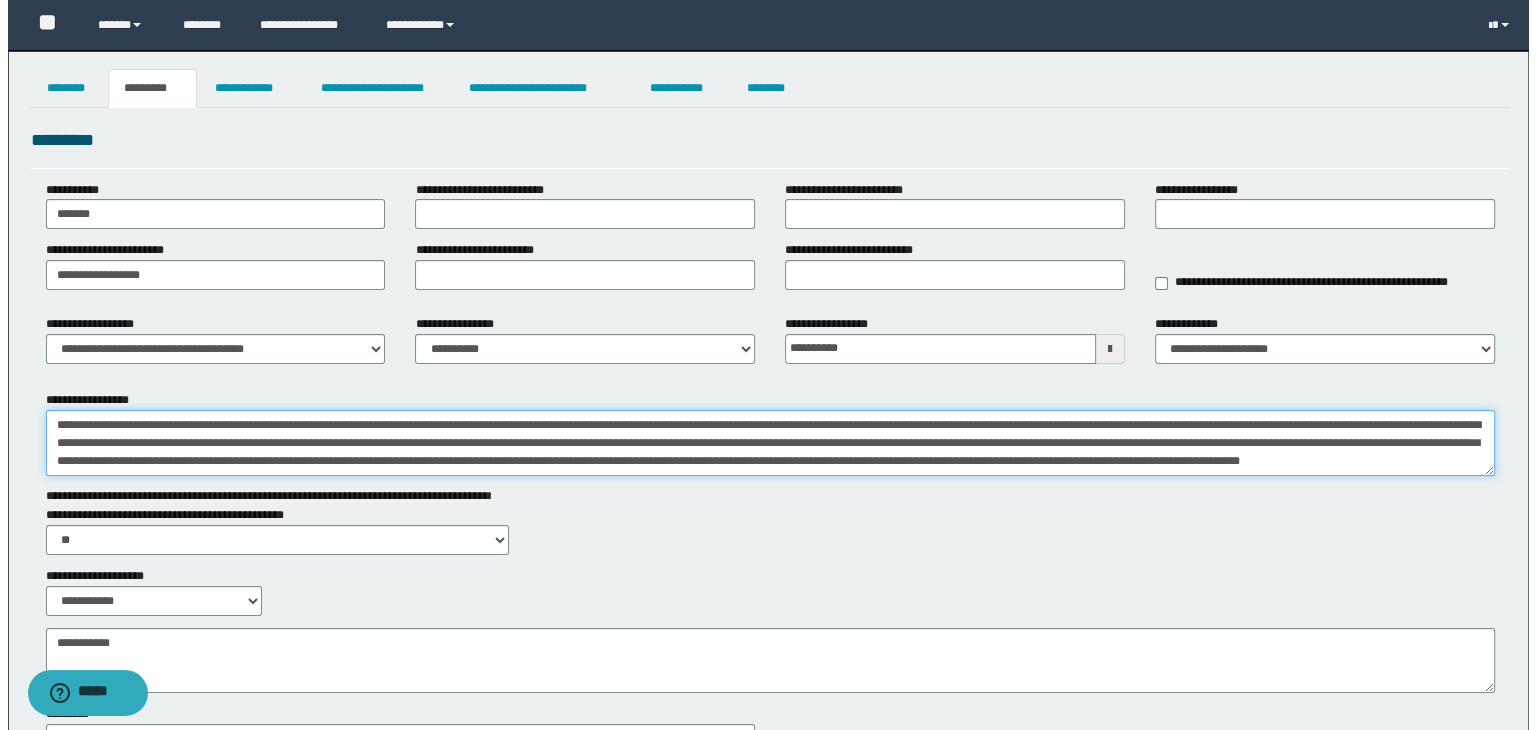 scroll, scrollTop: 12, scrollLeft: 0, axis: vertical 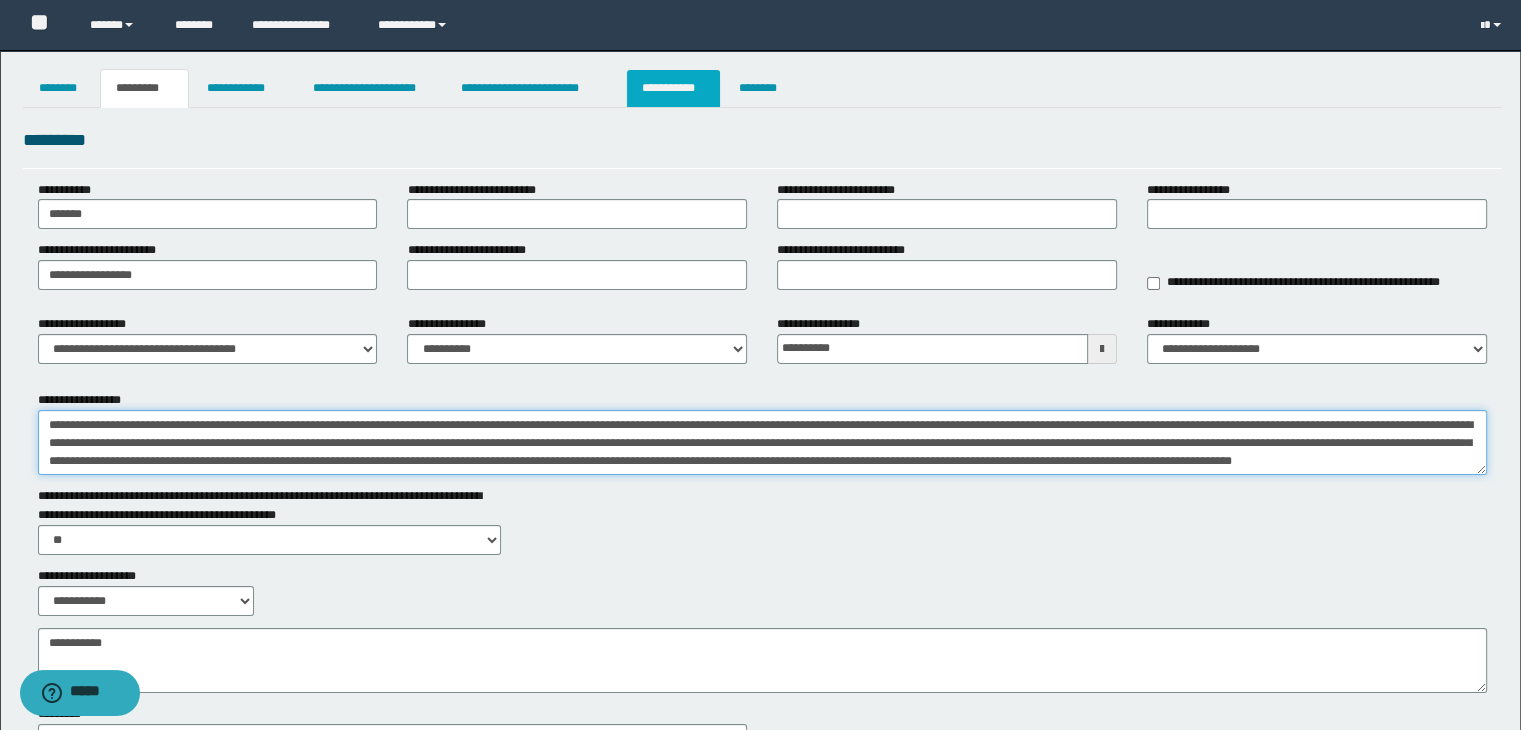 type on "**********" 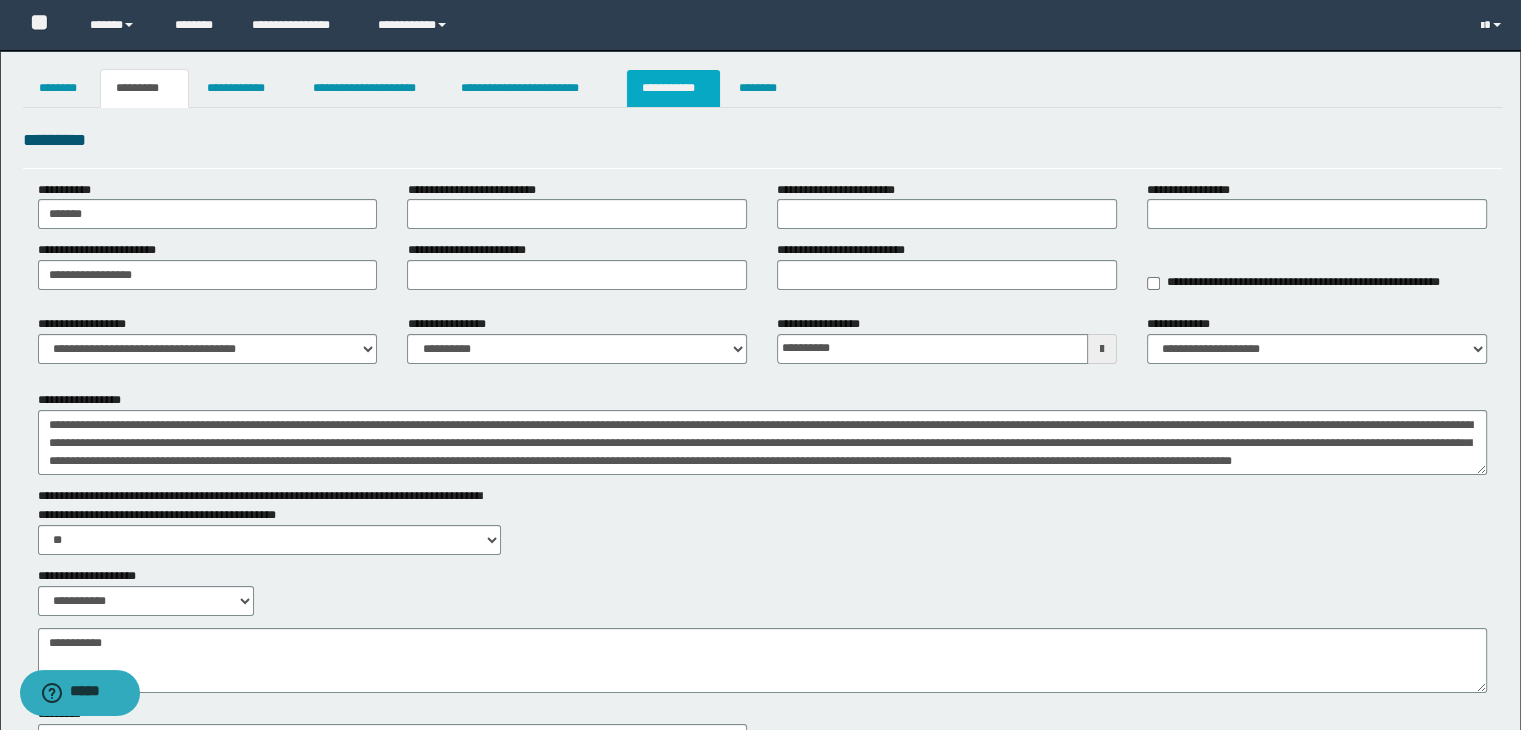 click on "**********" at bounding box center (673, 88) 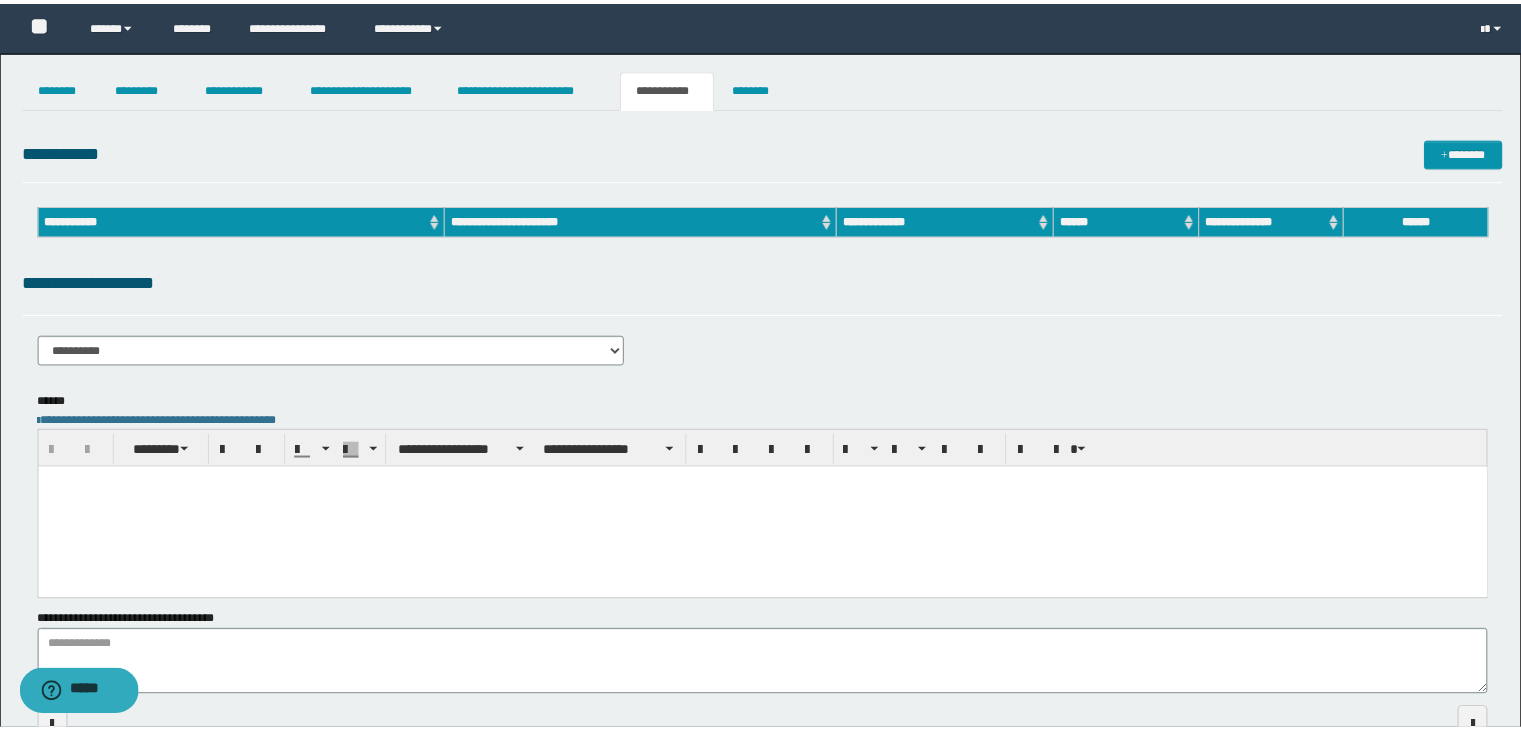 scroll, scrollTop: 0, scrollLeft: 0, axis: both 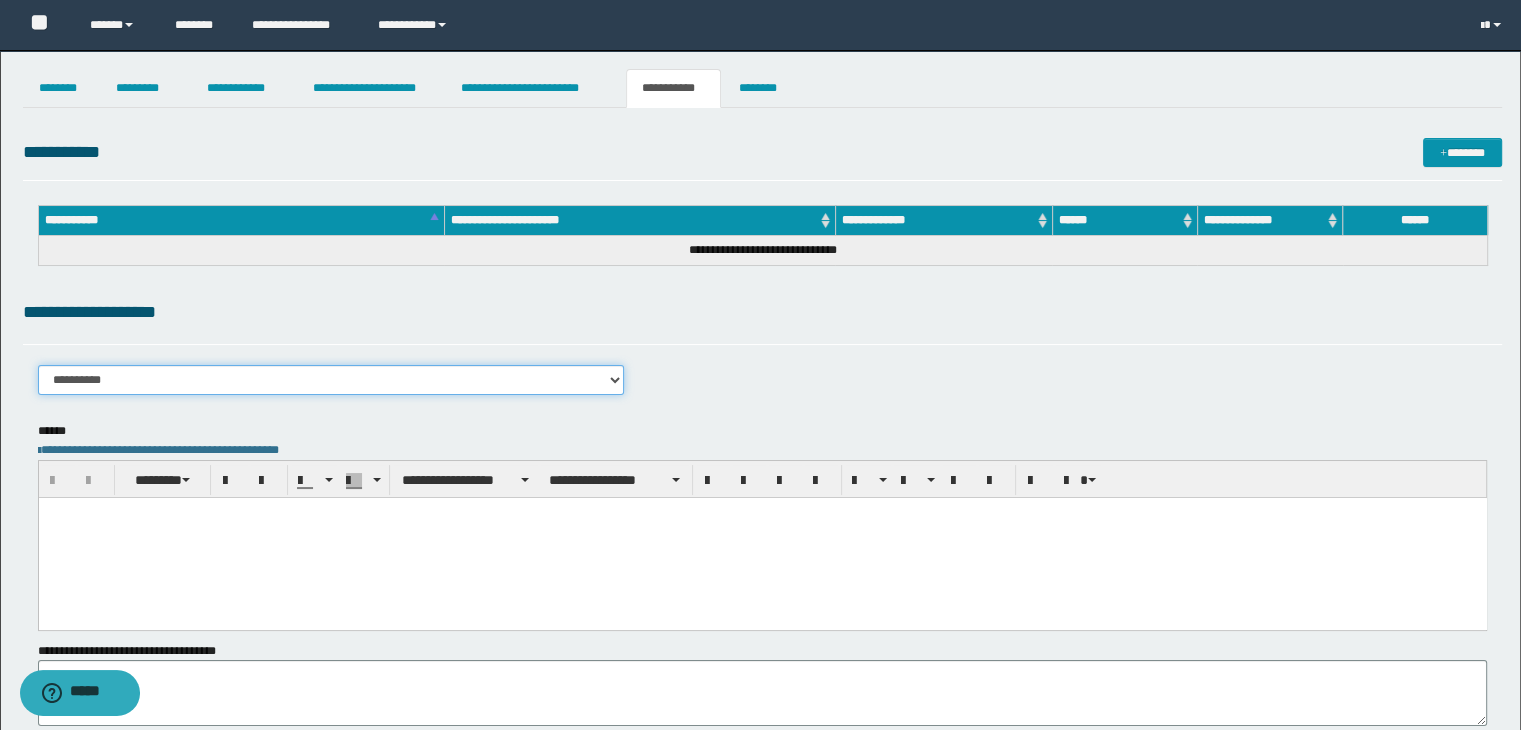 click on "**********" at bounding box center [331, 380] 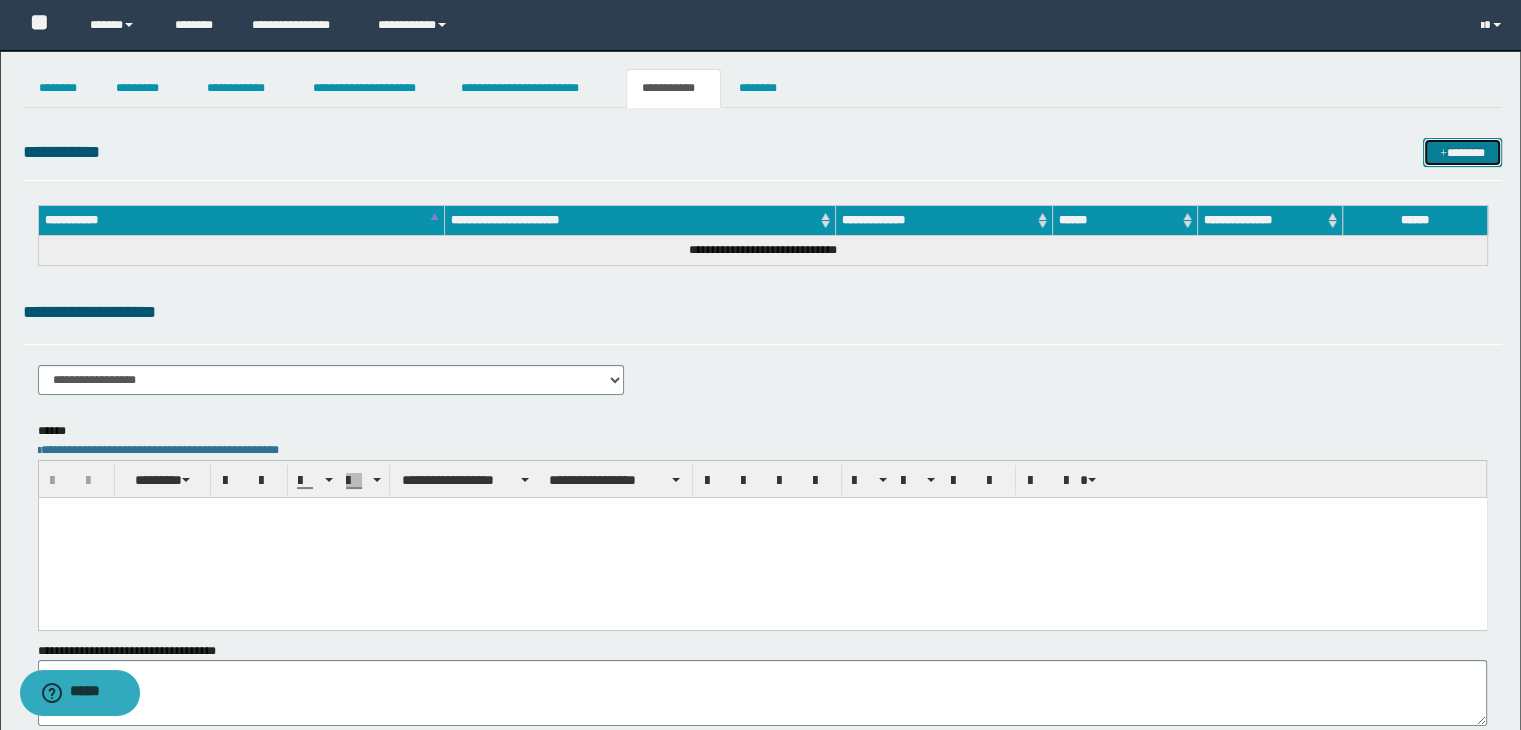 click on "*******" at bounding box center [1462, 153] 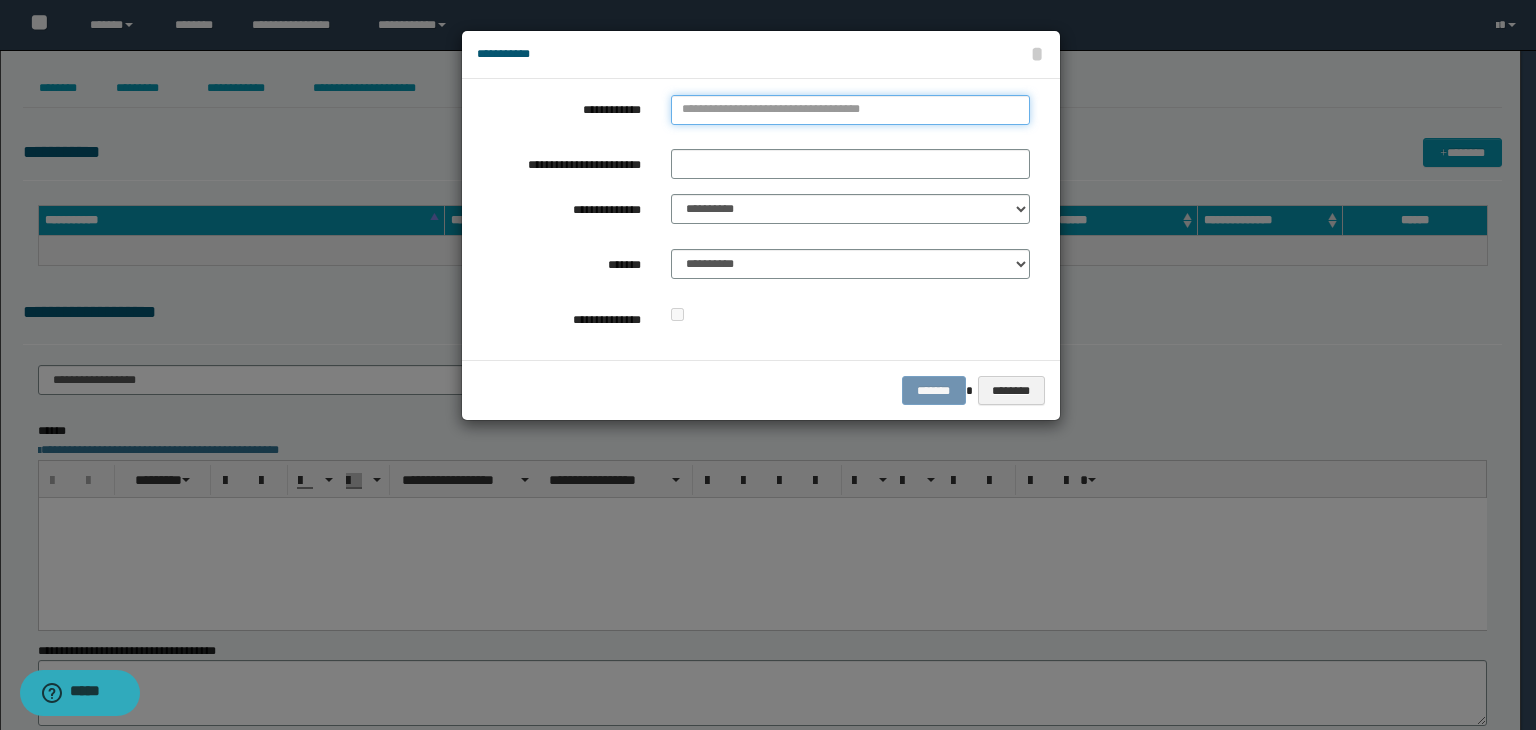 click on "**********" at bounding box center (850, 110) 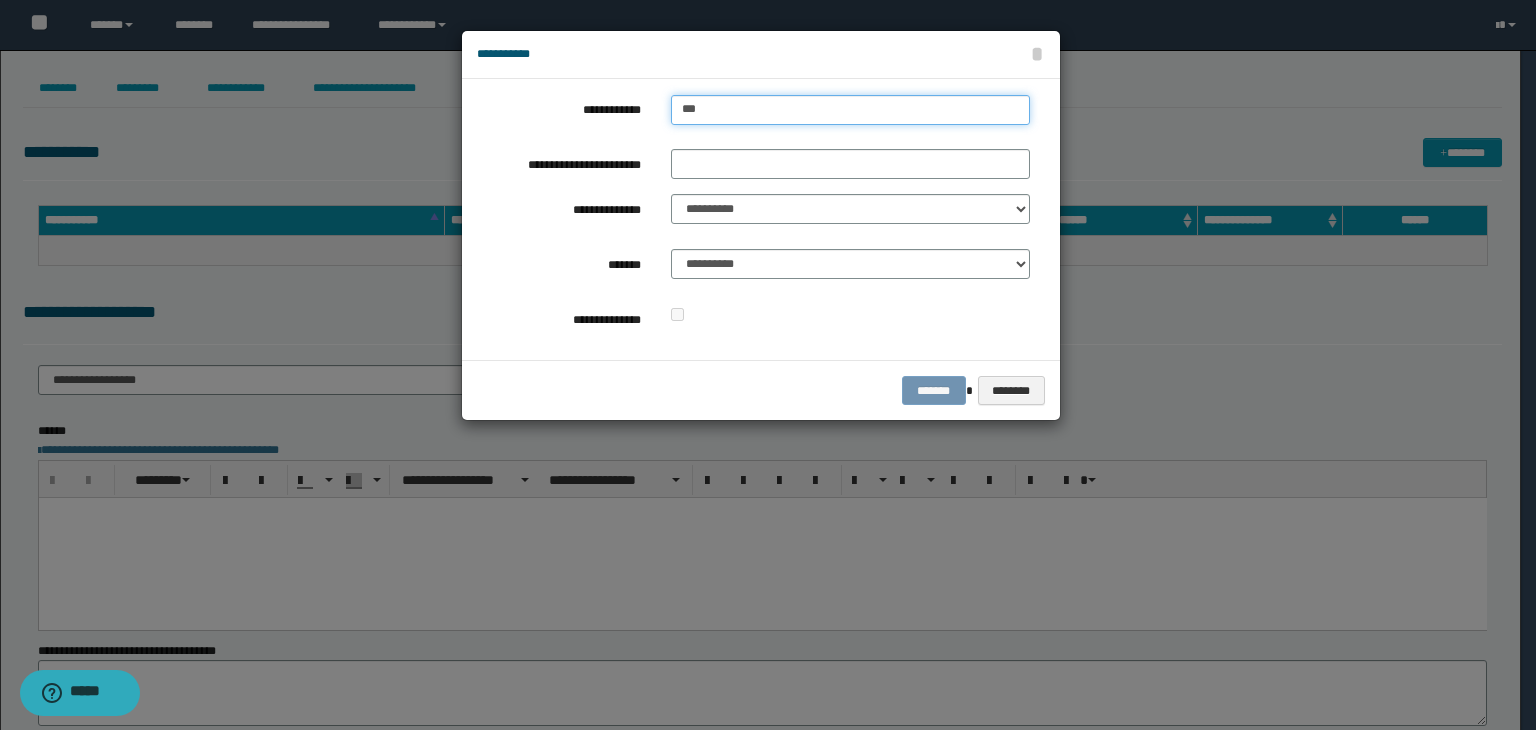 type on "****" 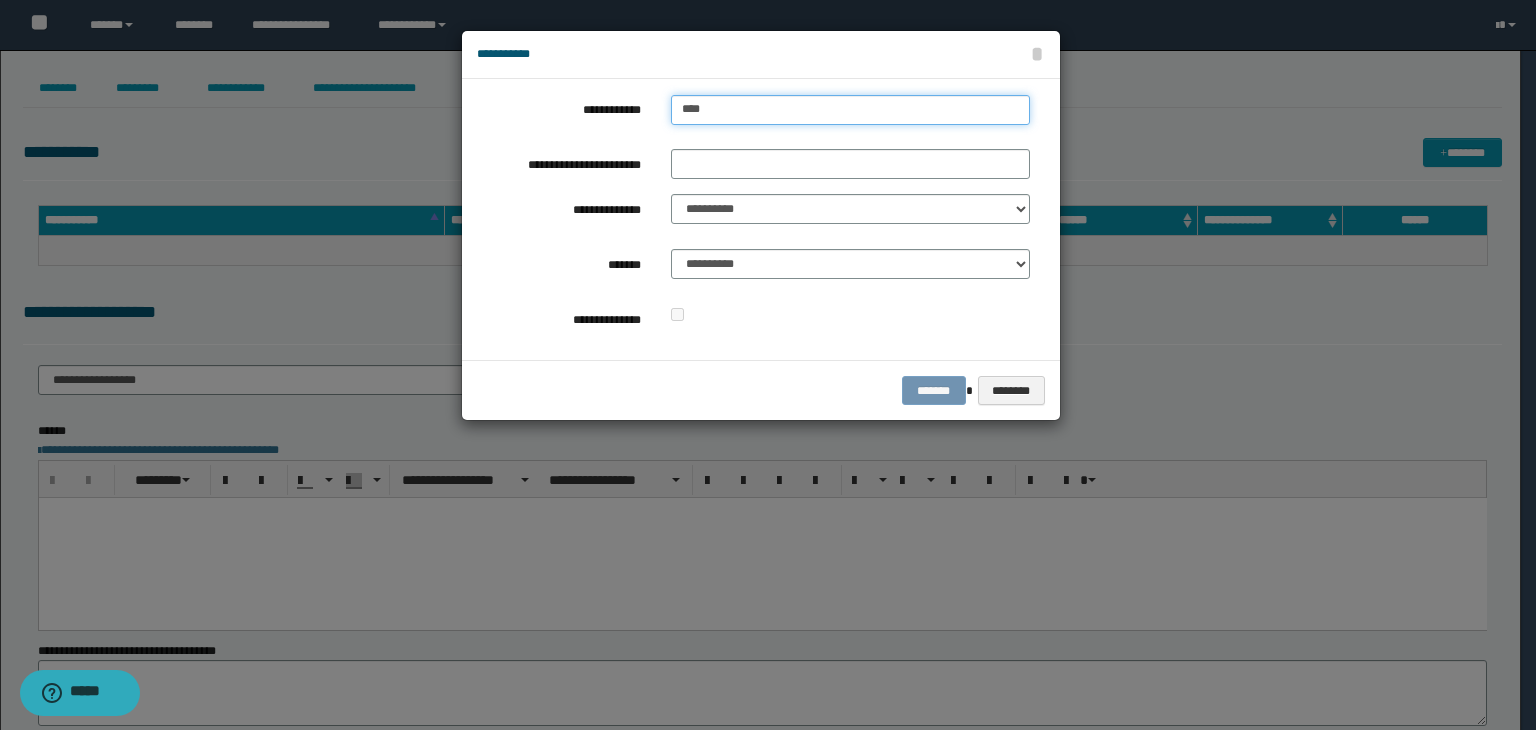 type on "****" 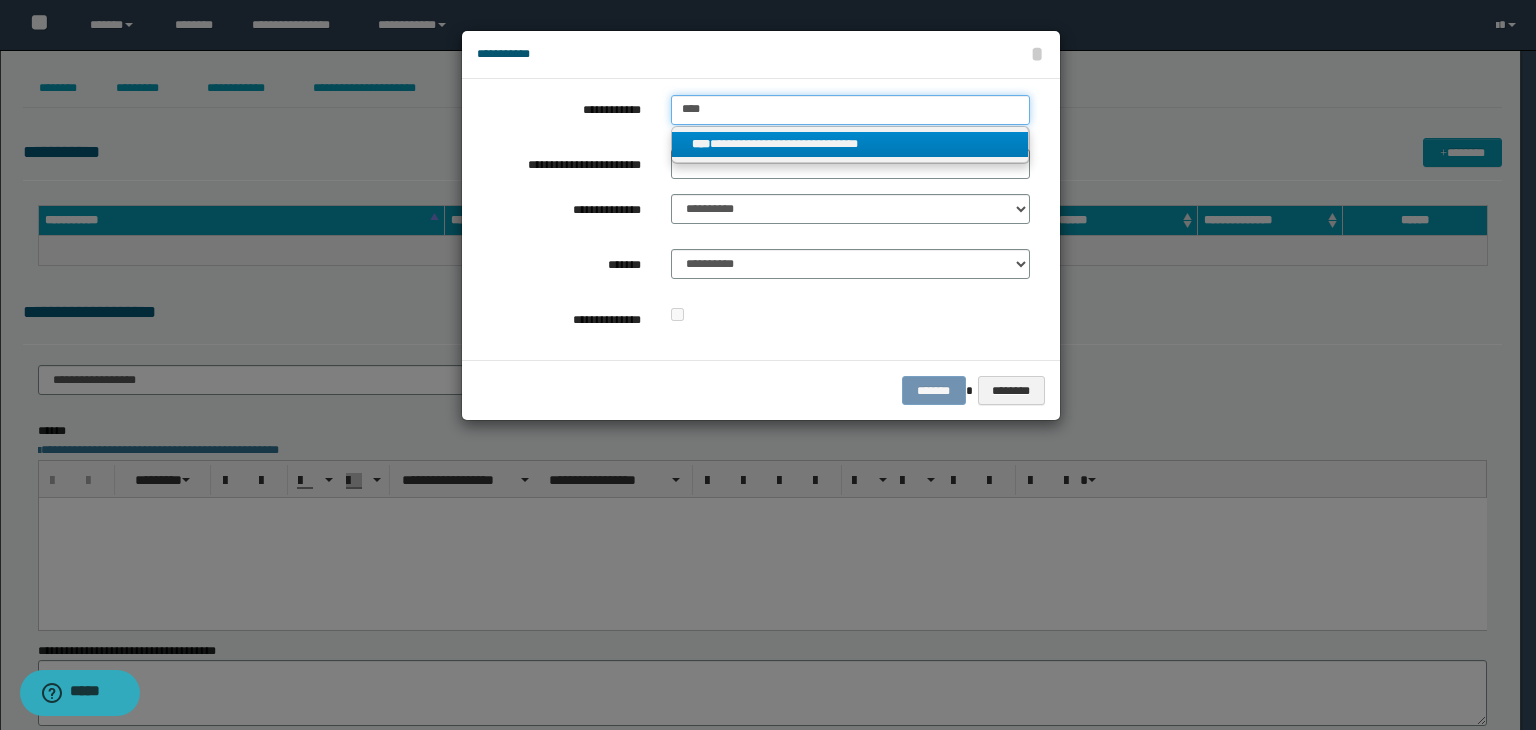 type on "****" 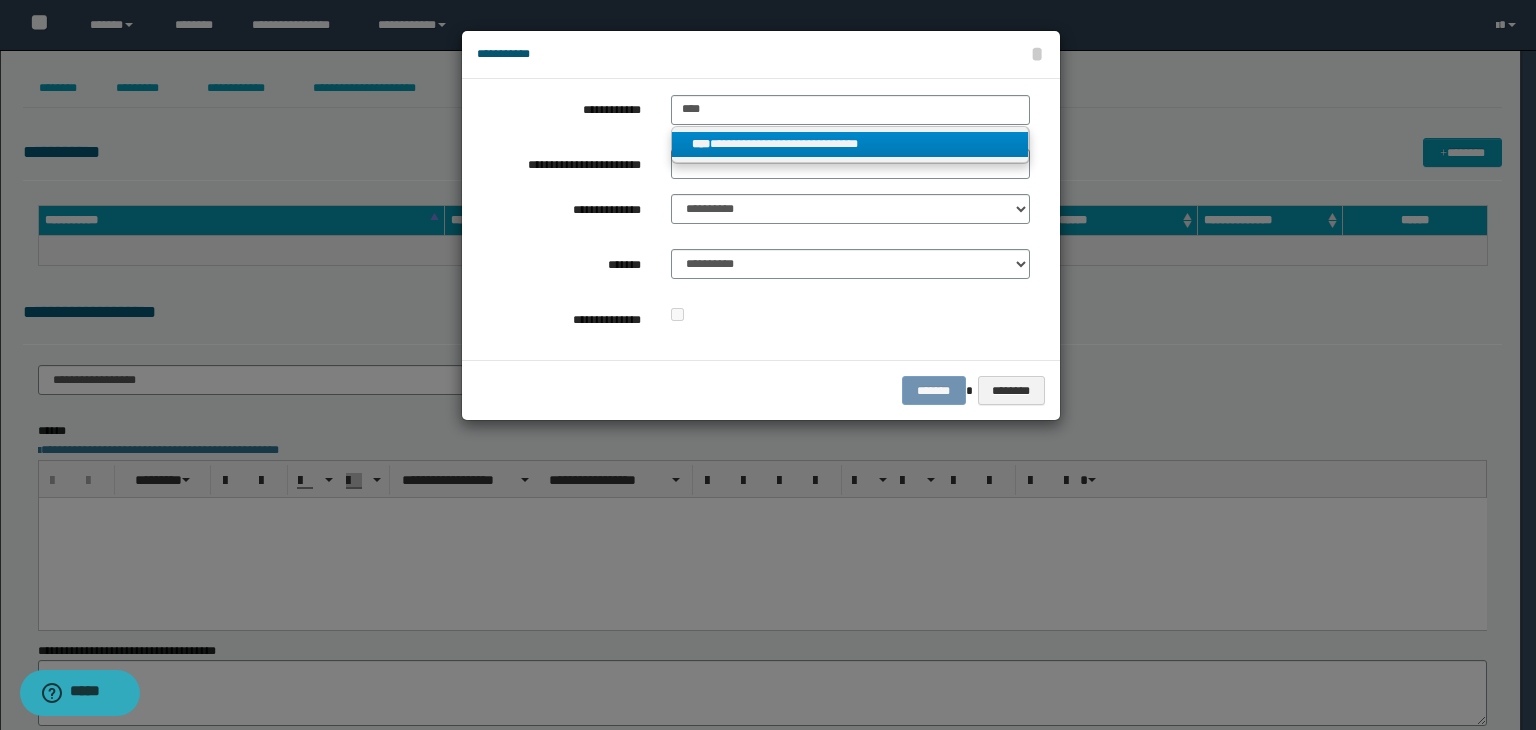 click on "**********" at bounding box center (850, 144) 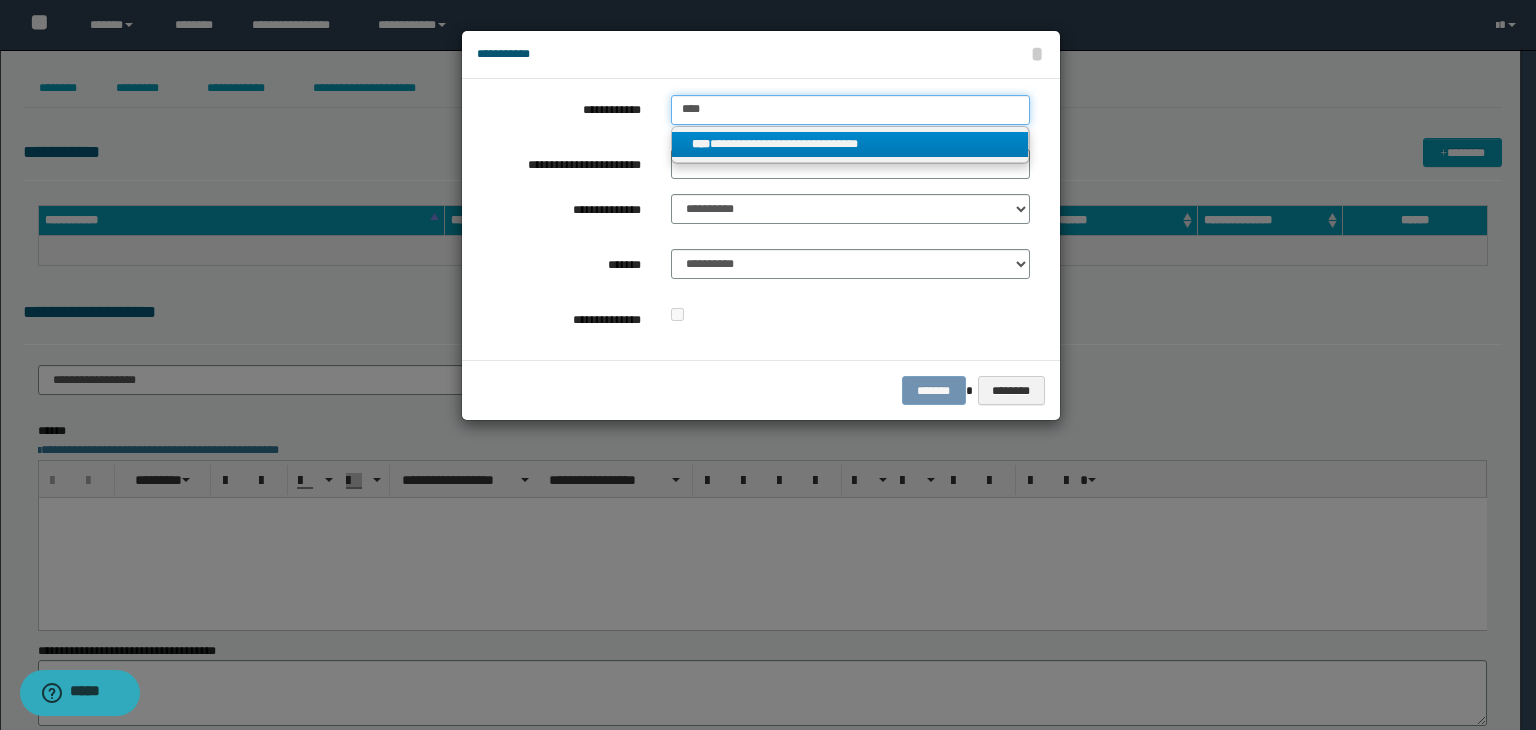 type 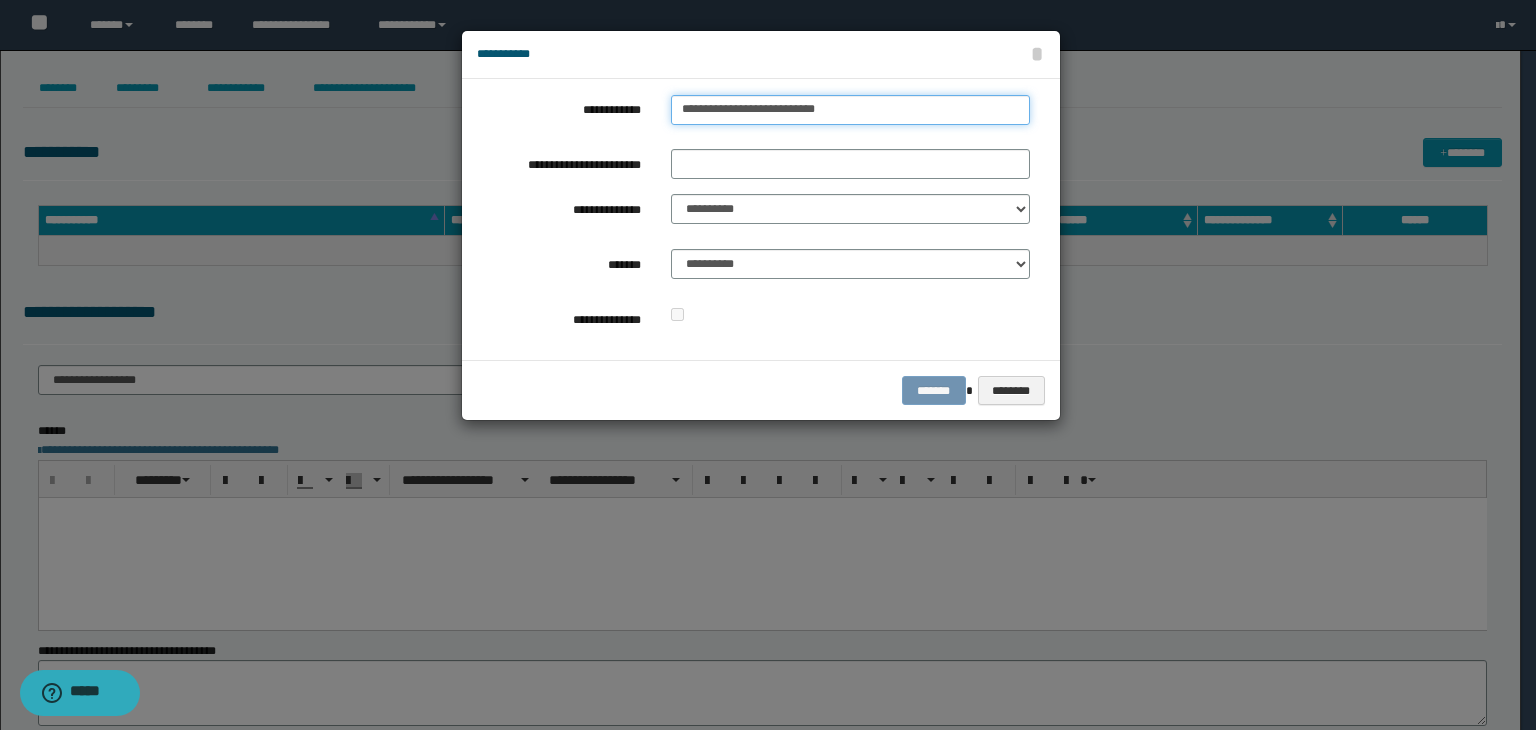 drag, startPoint x: 843, startPoint y: 109, endPoint x: 576, endPoint y: 117, distance: 267.1198 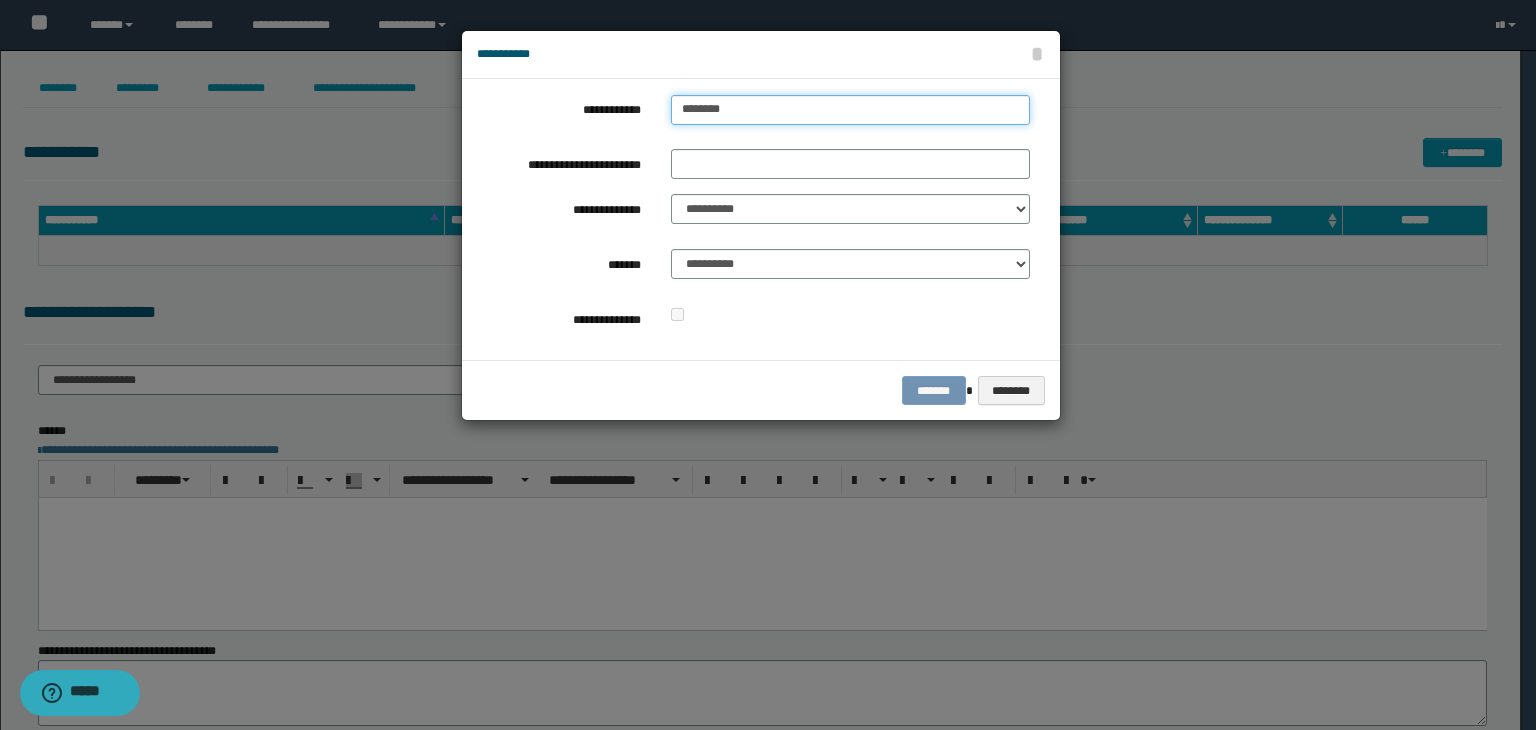 type on "*********" 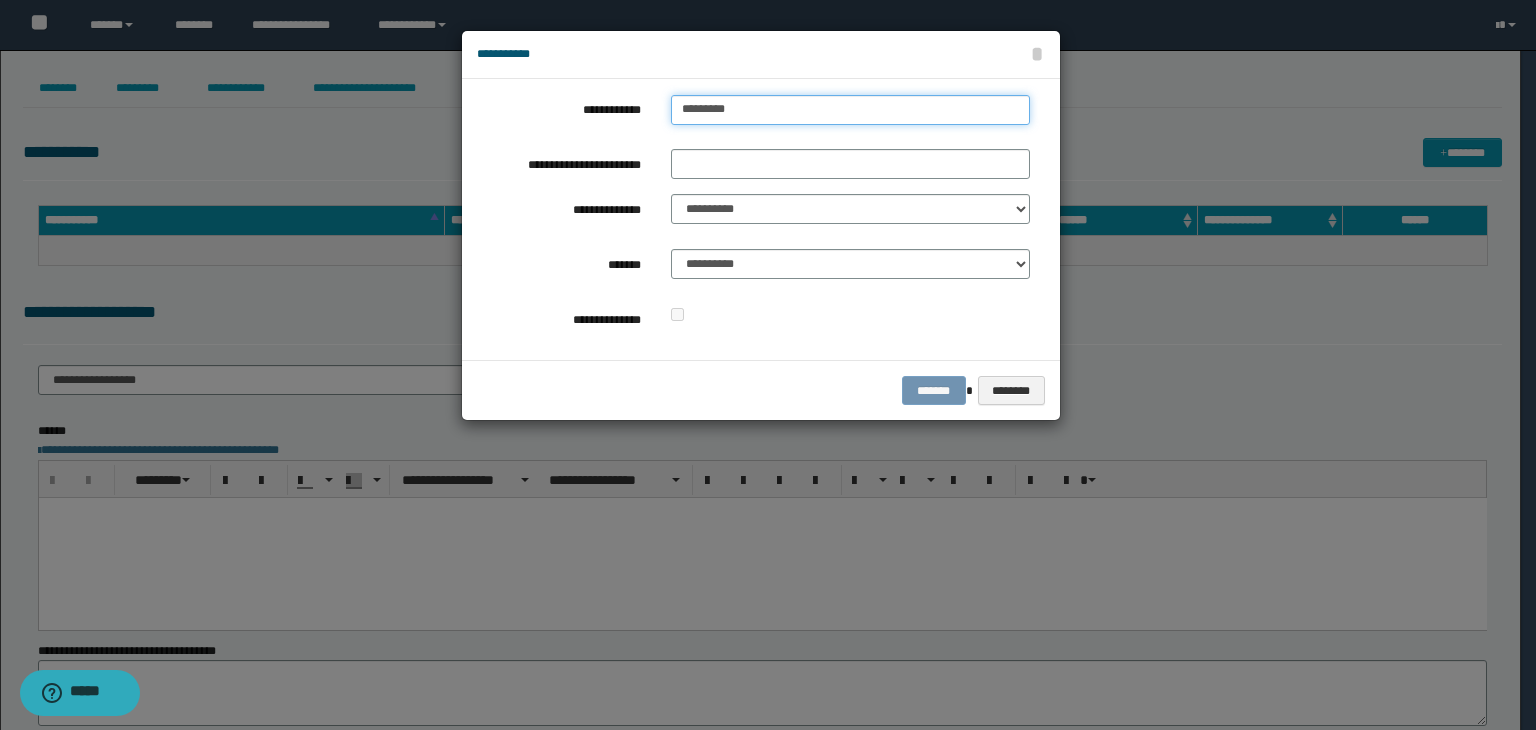 type on "**********" 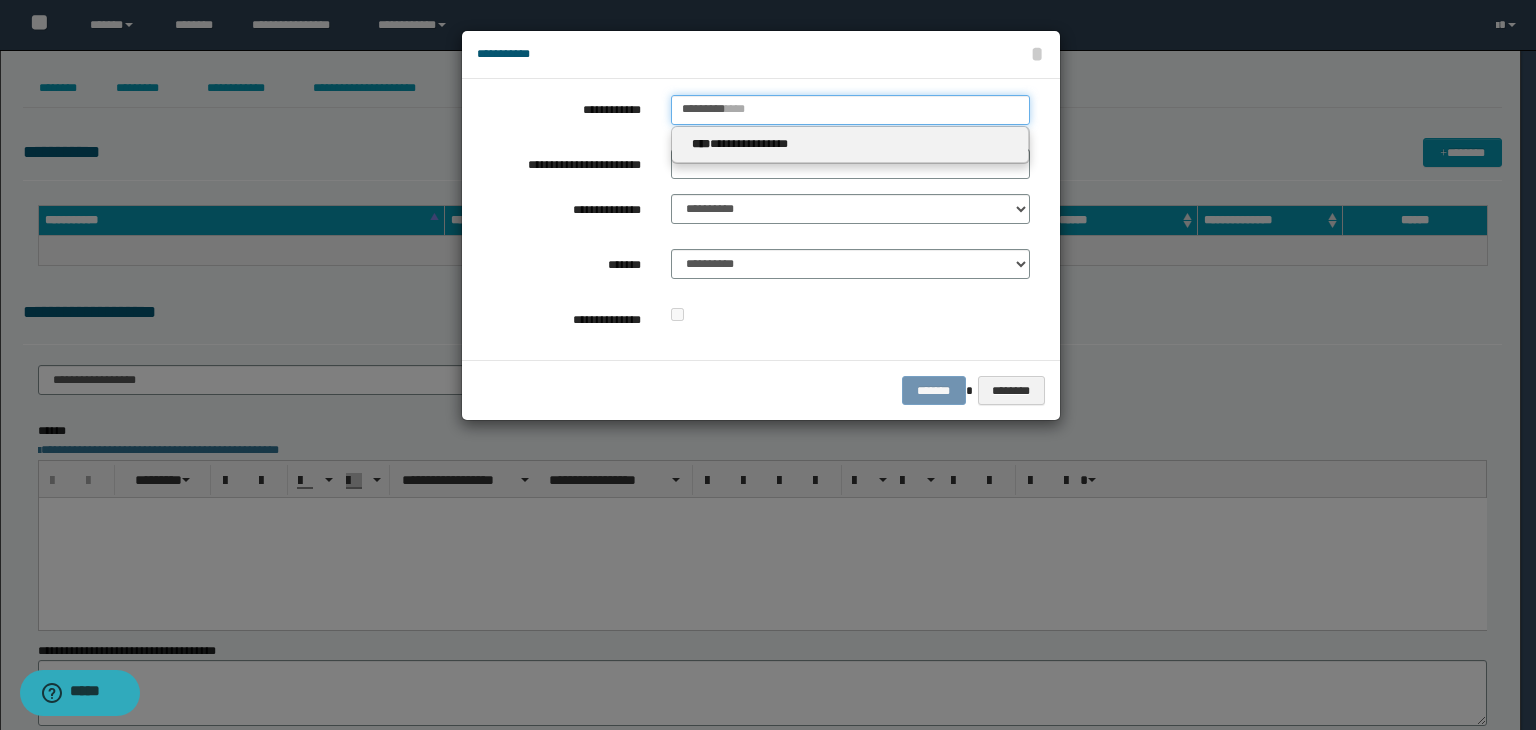 type 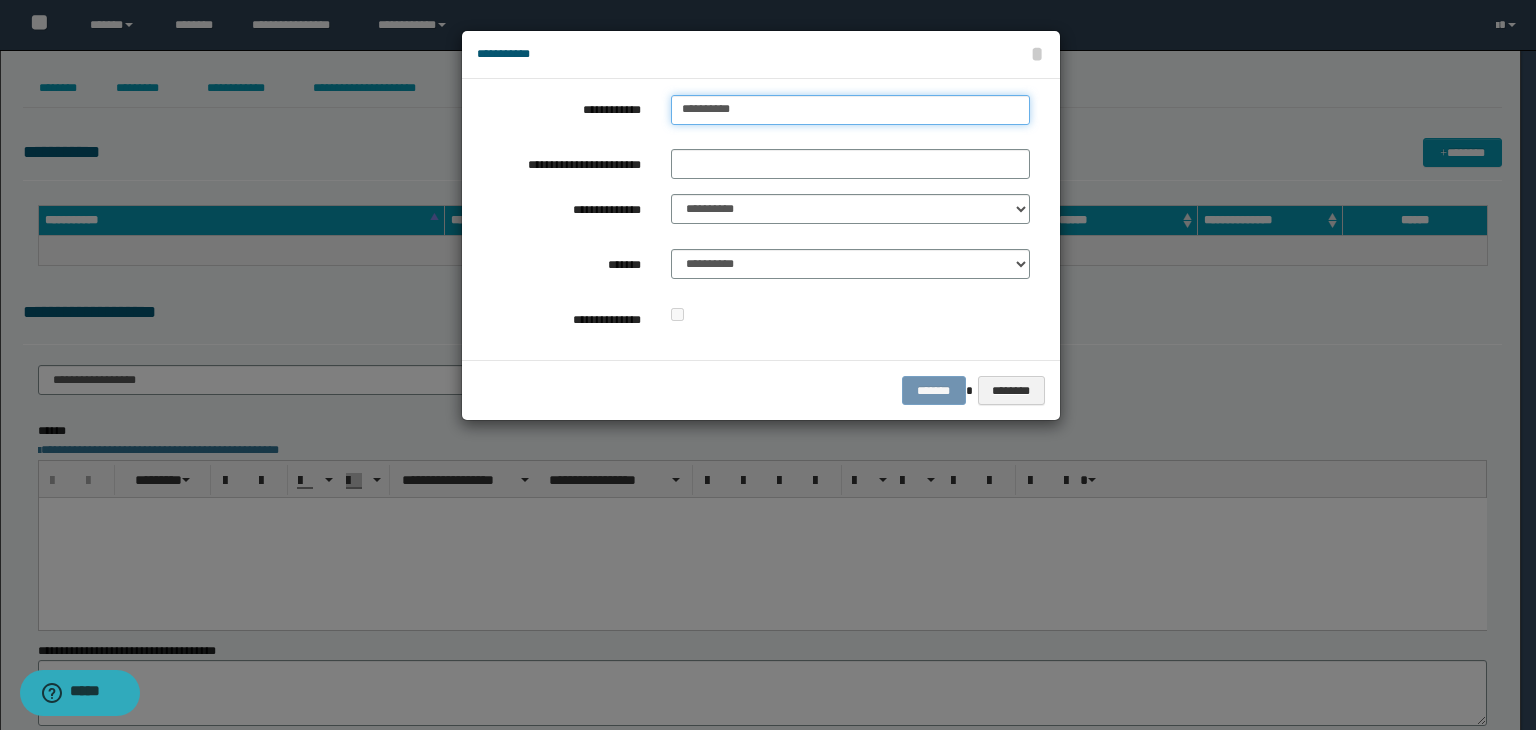 type on "**********" 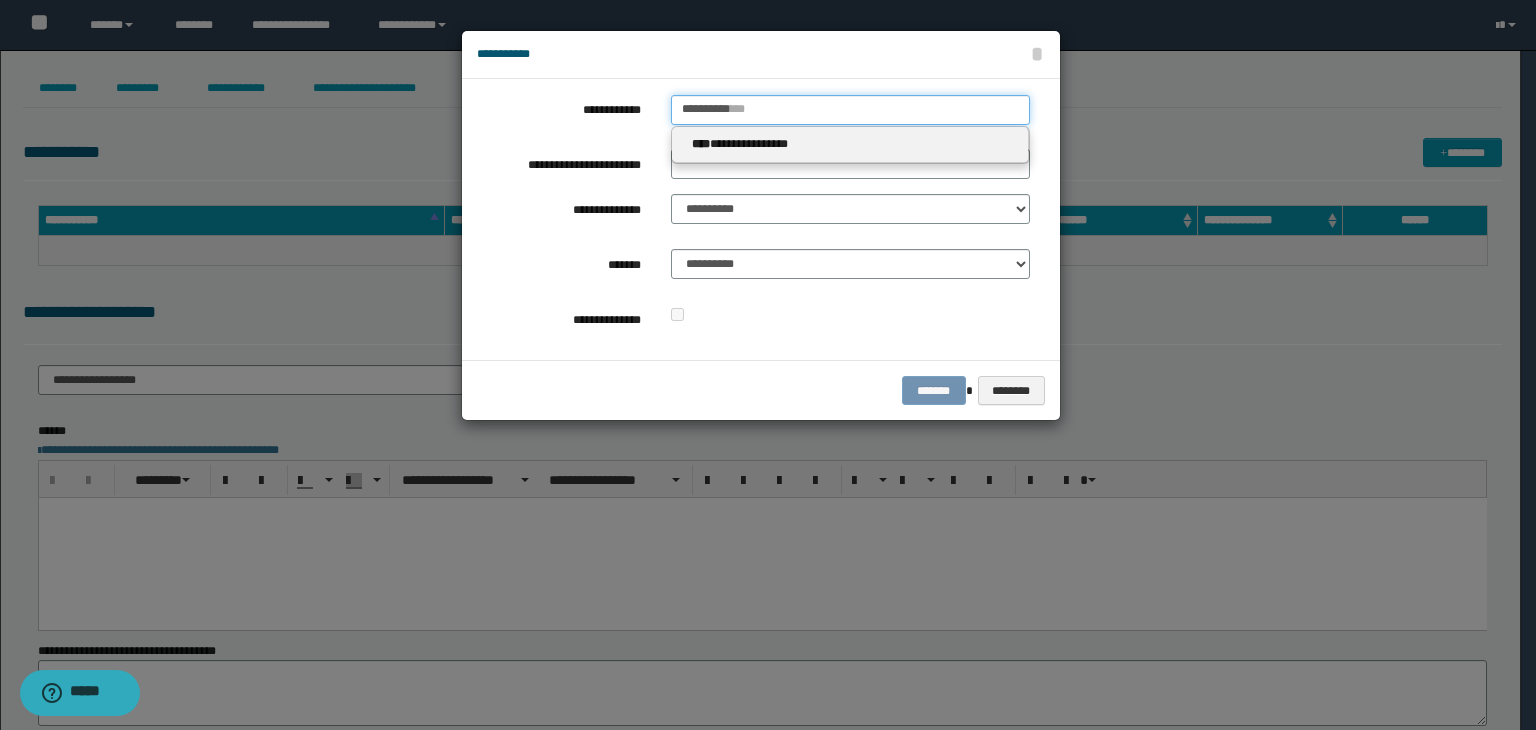 type 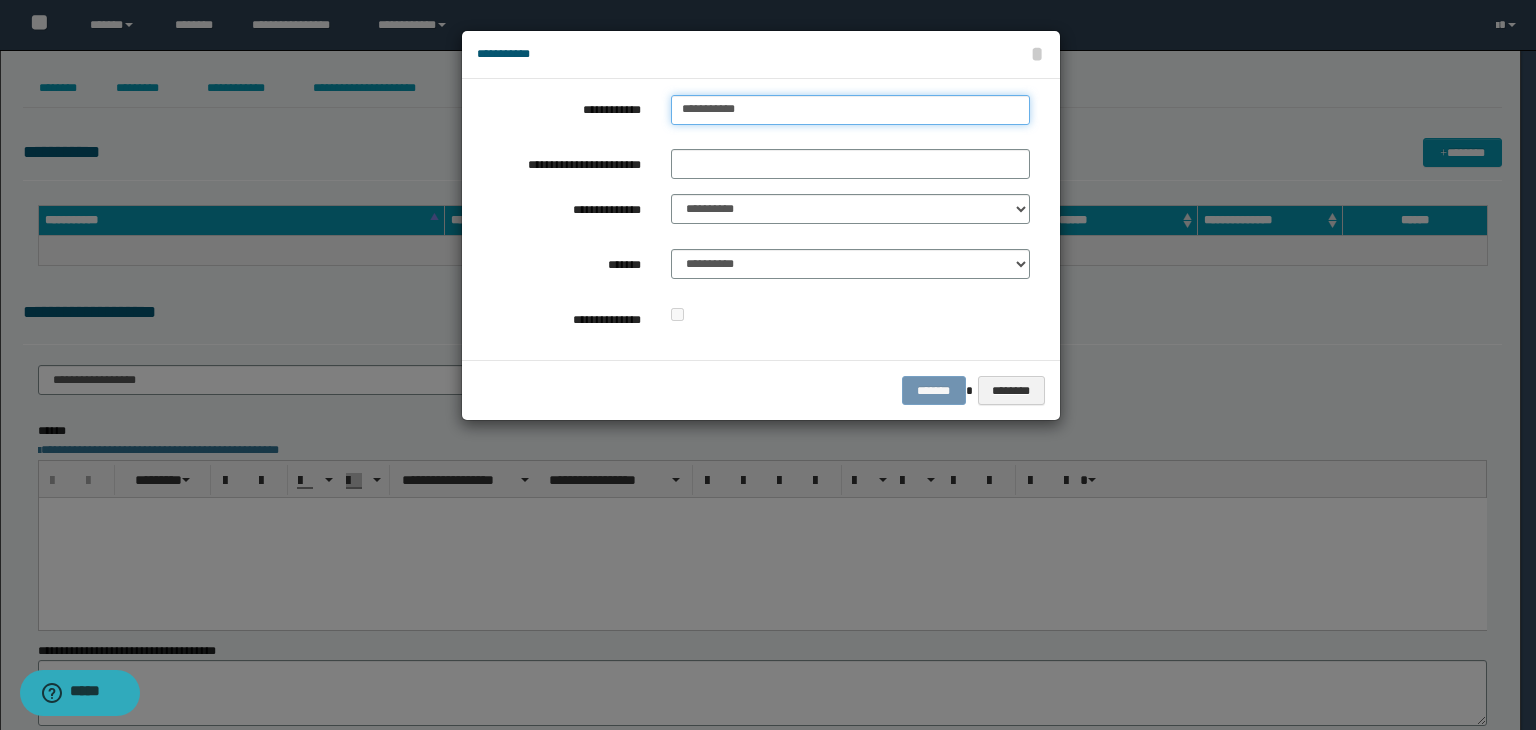 type on "**********" 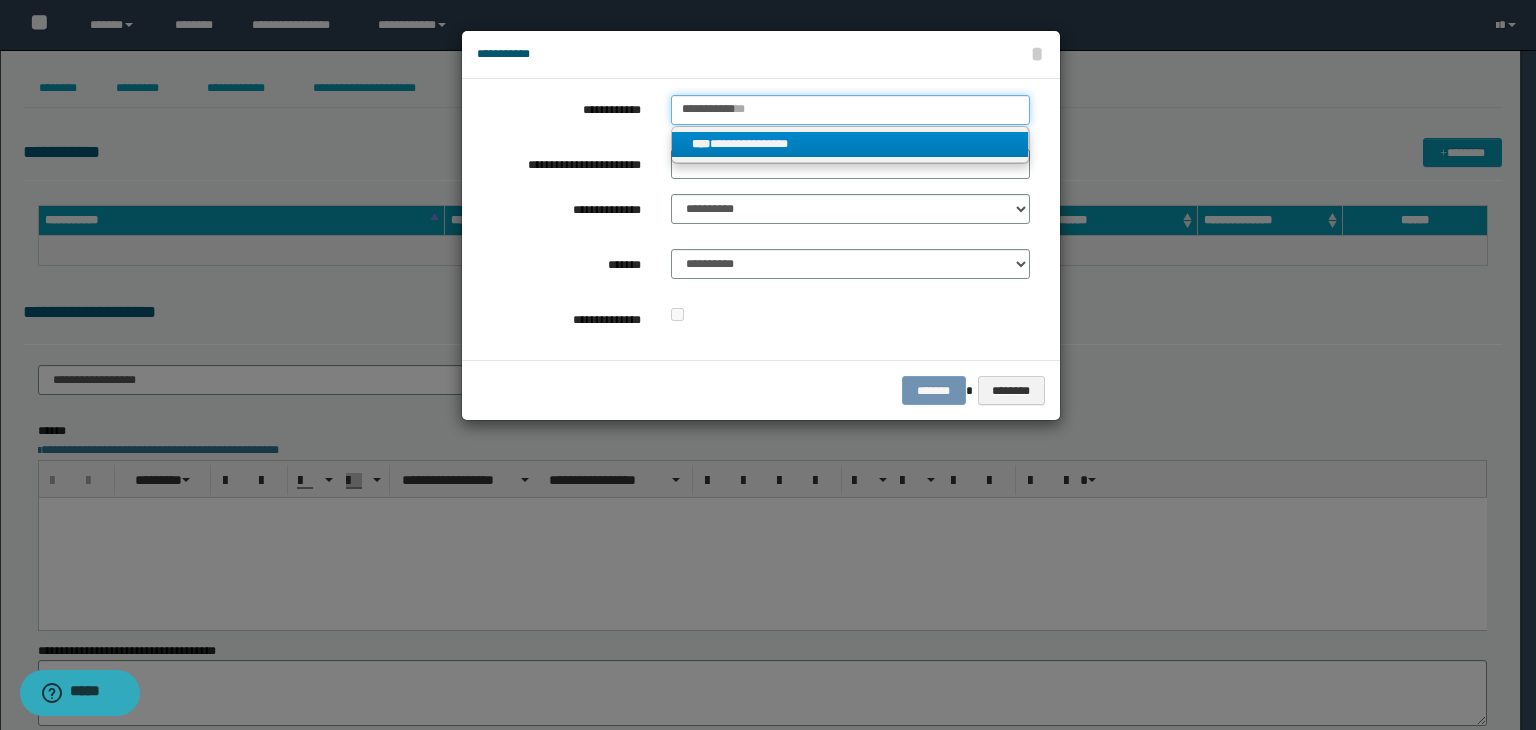 type on "**********" 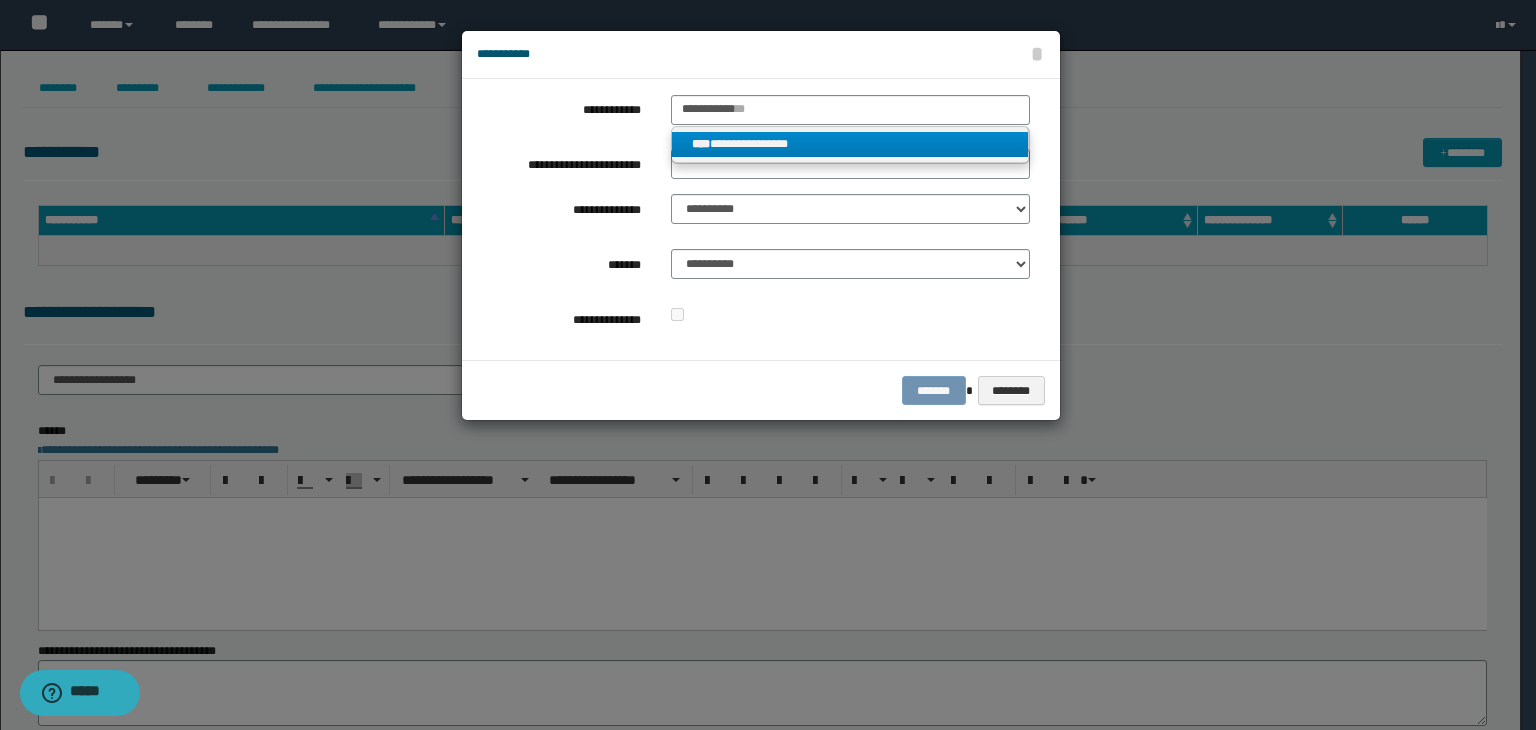 click on "**********" at bounding box center (850, 144) 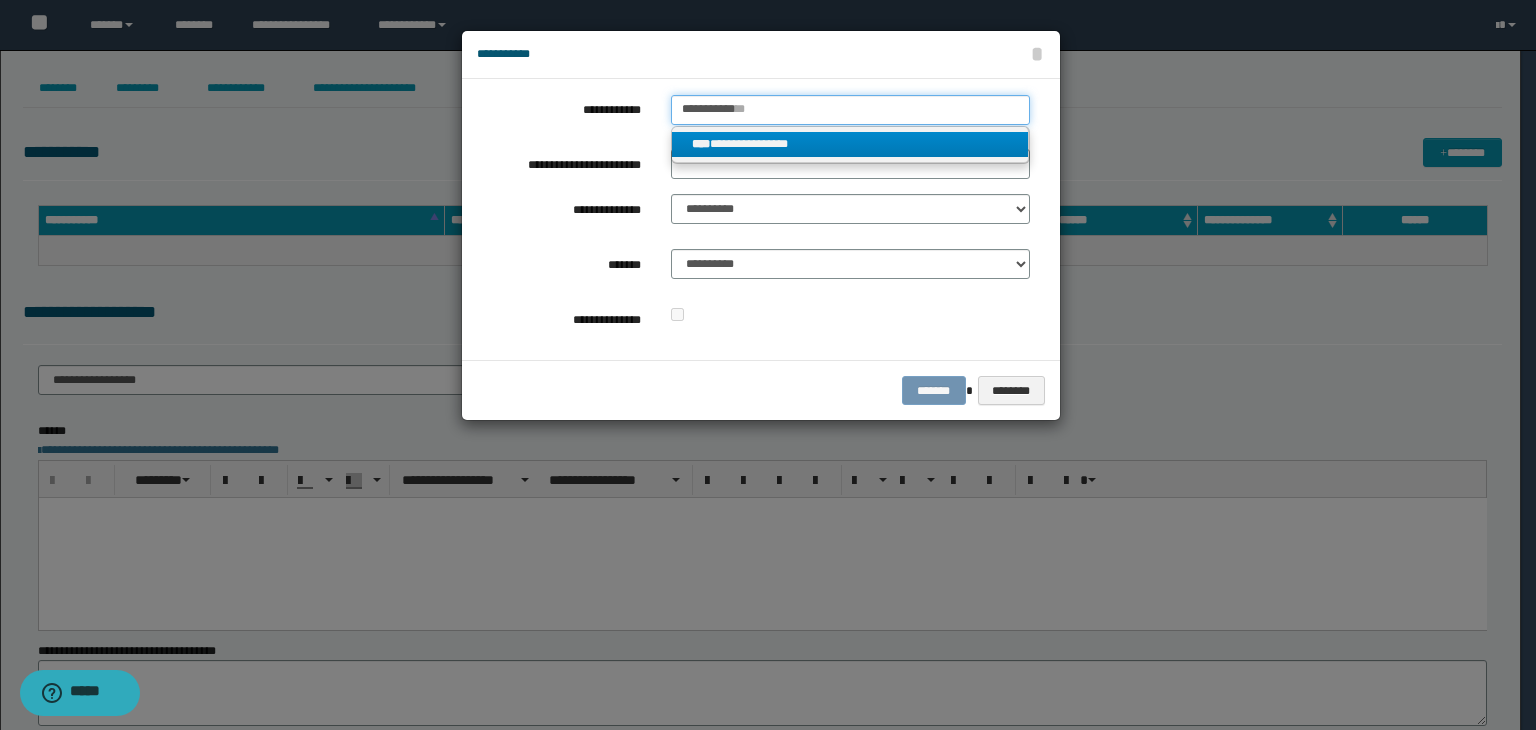 type 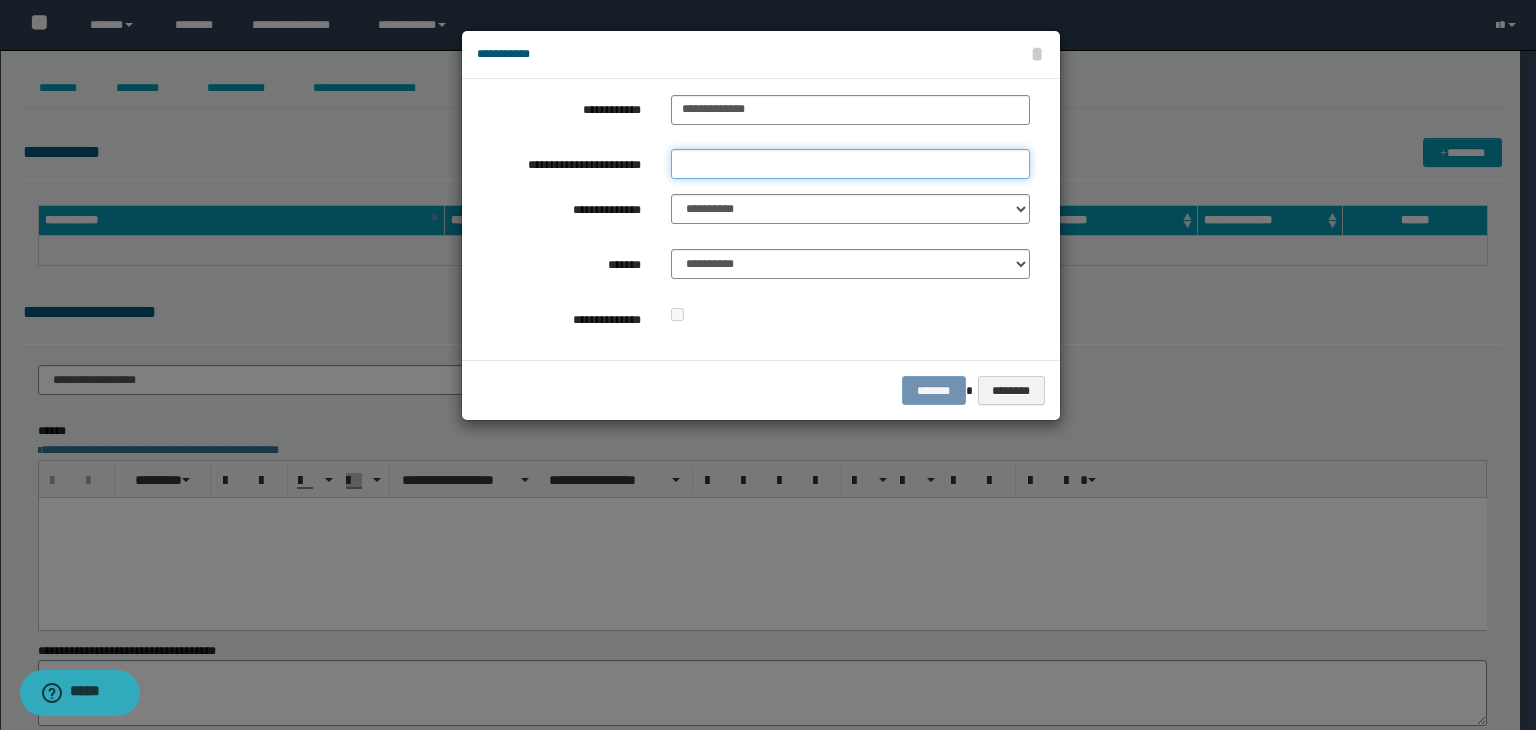 click on "**********" at bounding box center (850, 164) 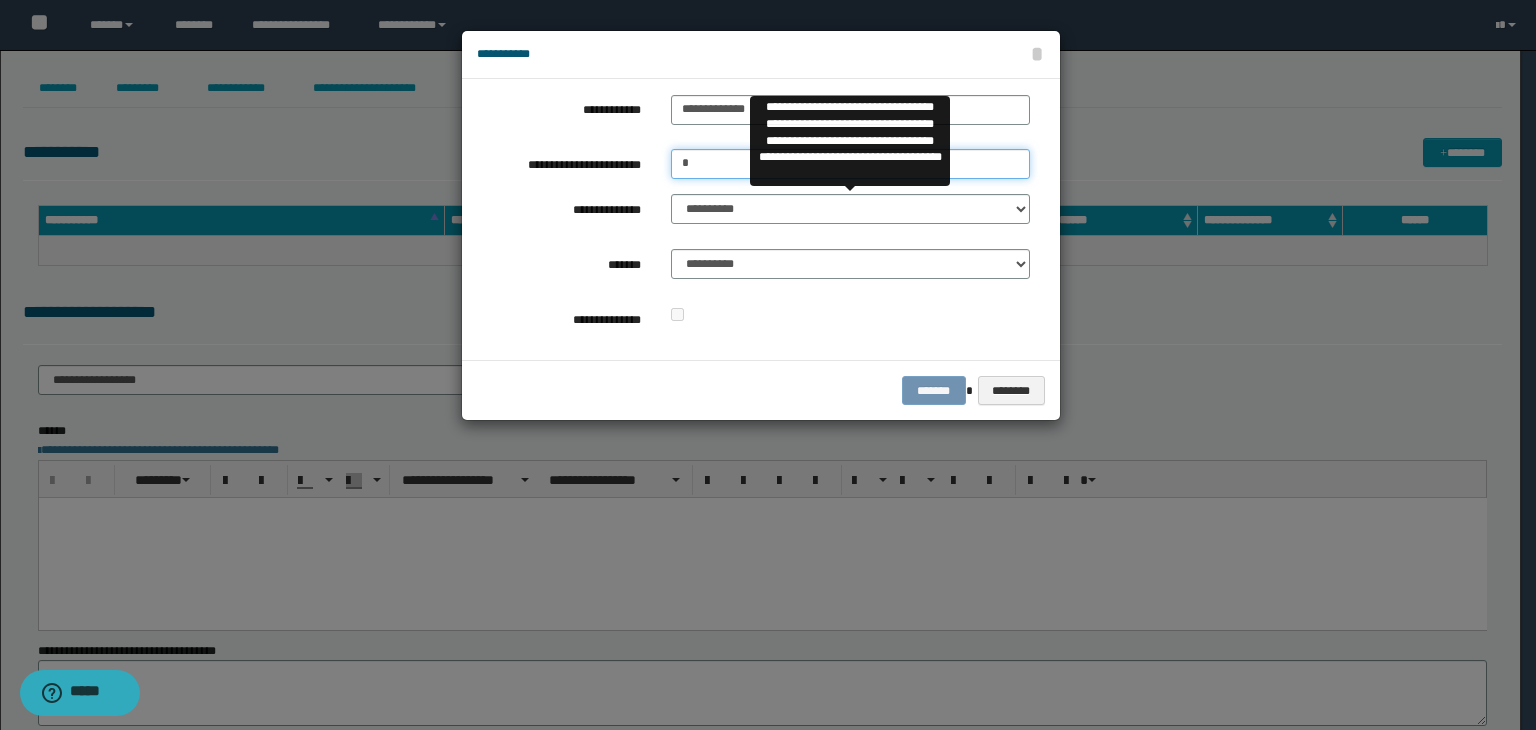 type on "*" 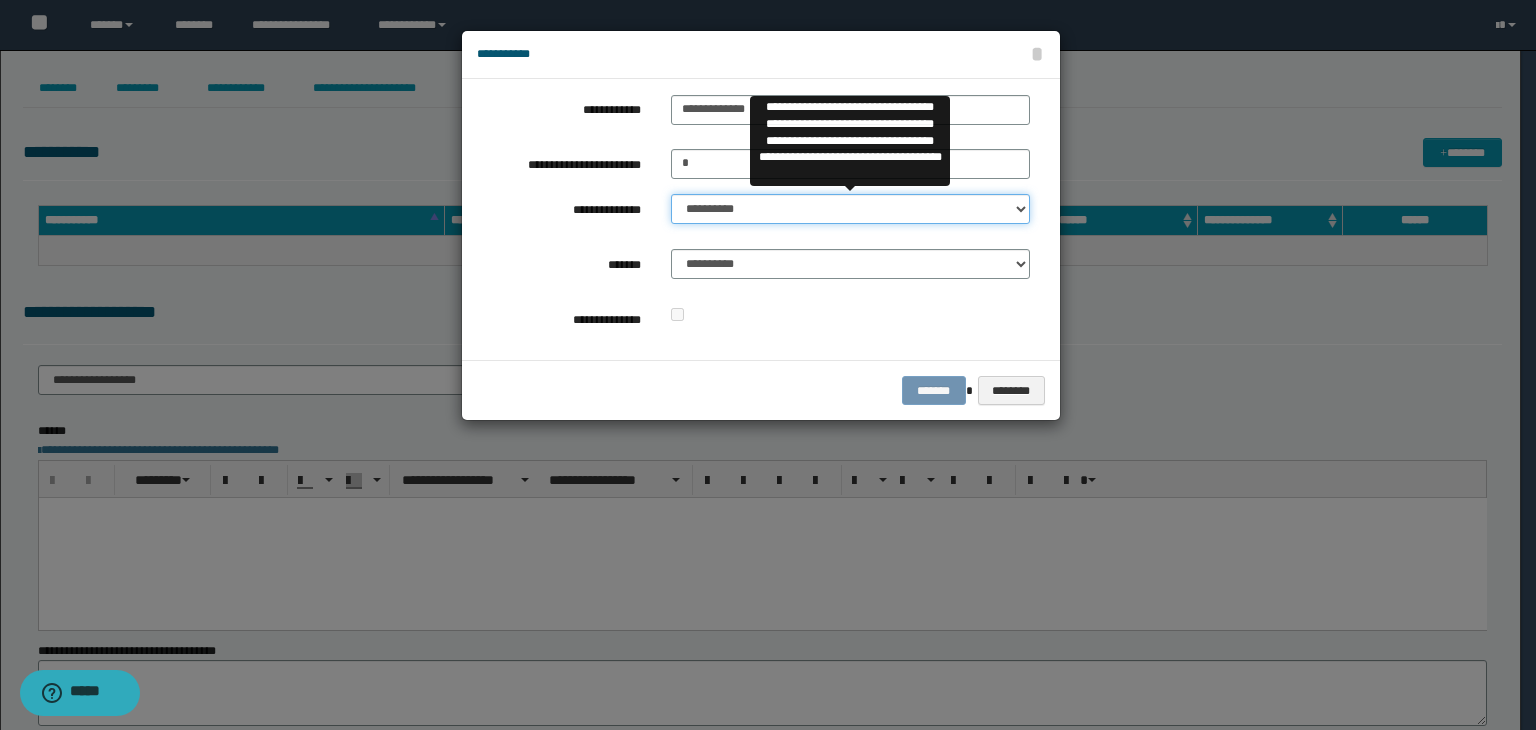 click on "**********" at bounding box center [850, 209] 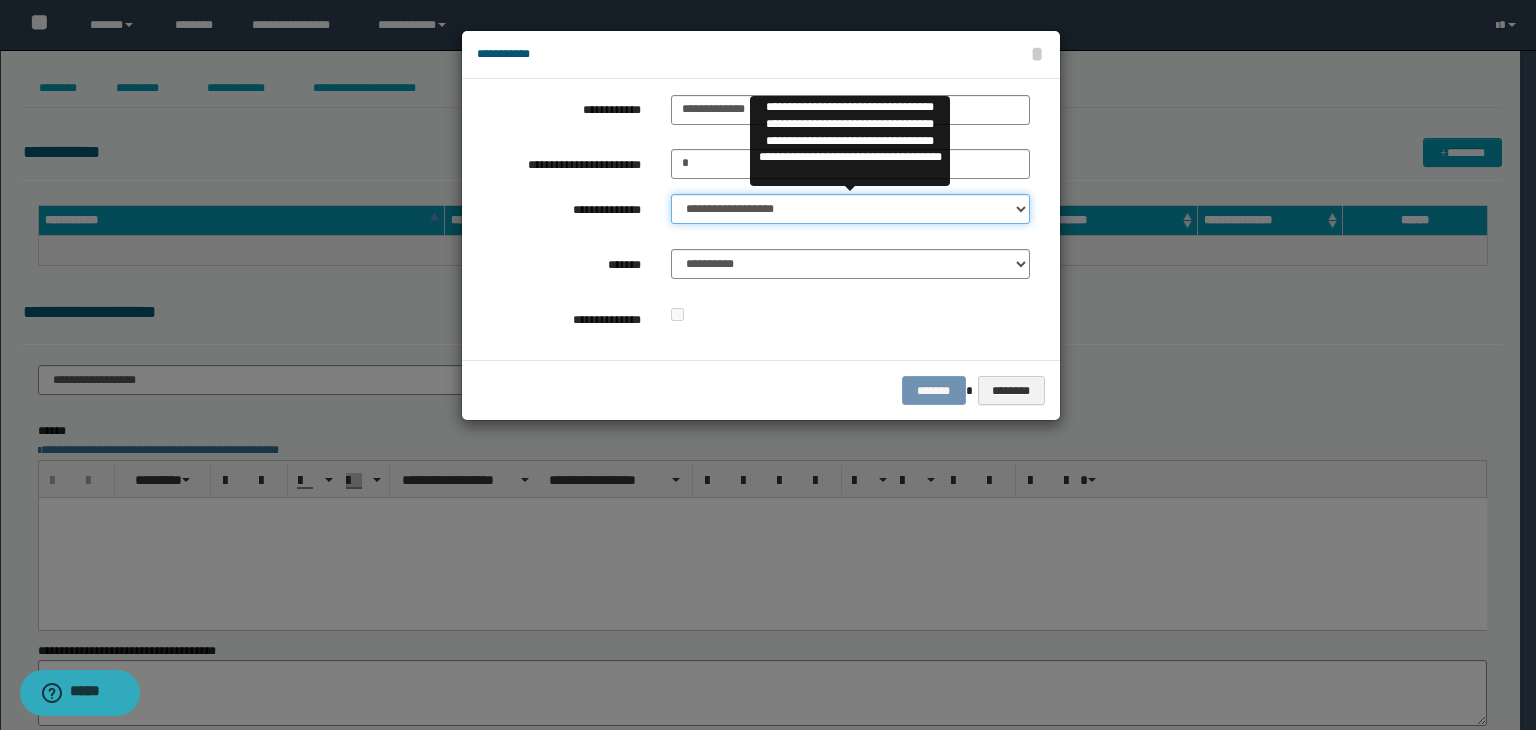 click on "**********" at bounding box center (850, 209) 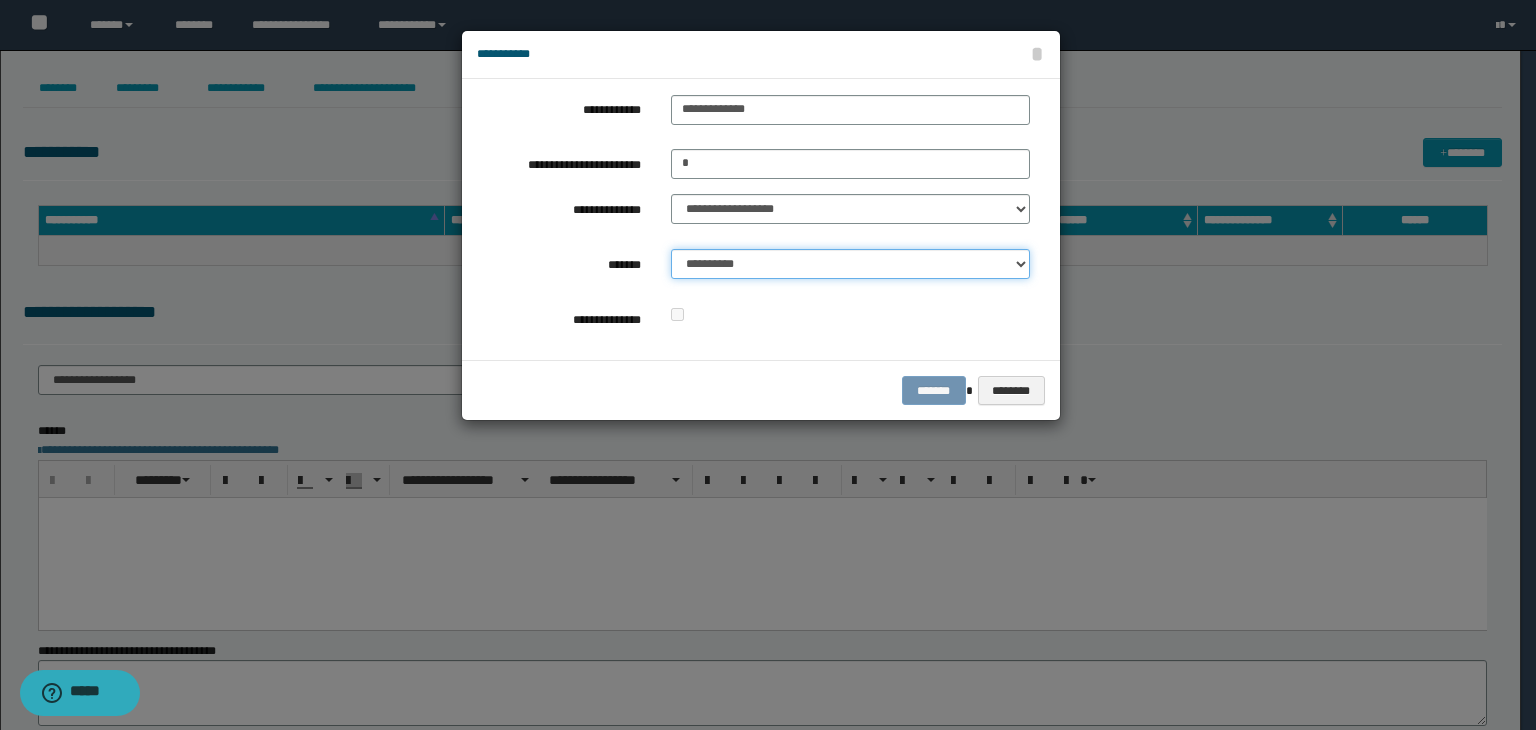 click on "**********" at bounding box center (850, 264) 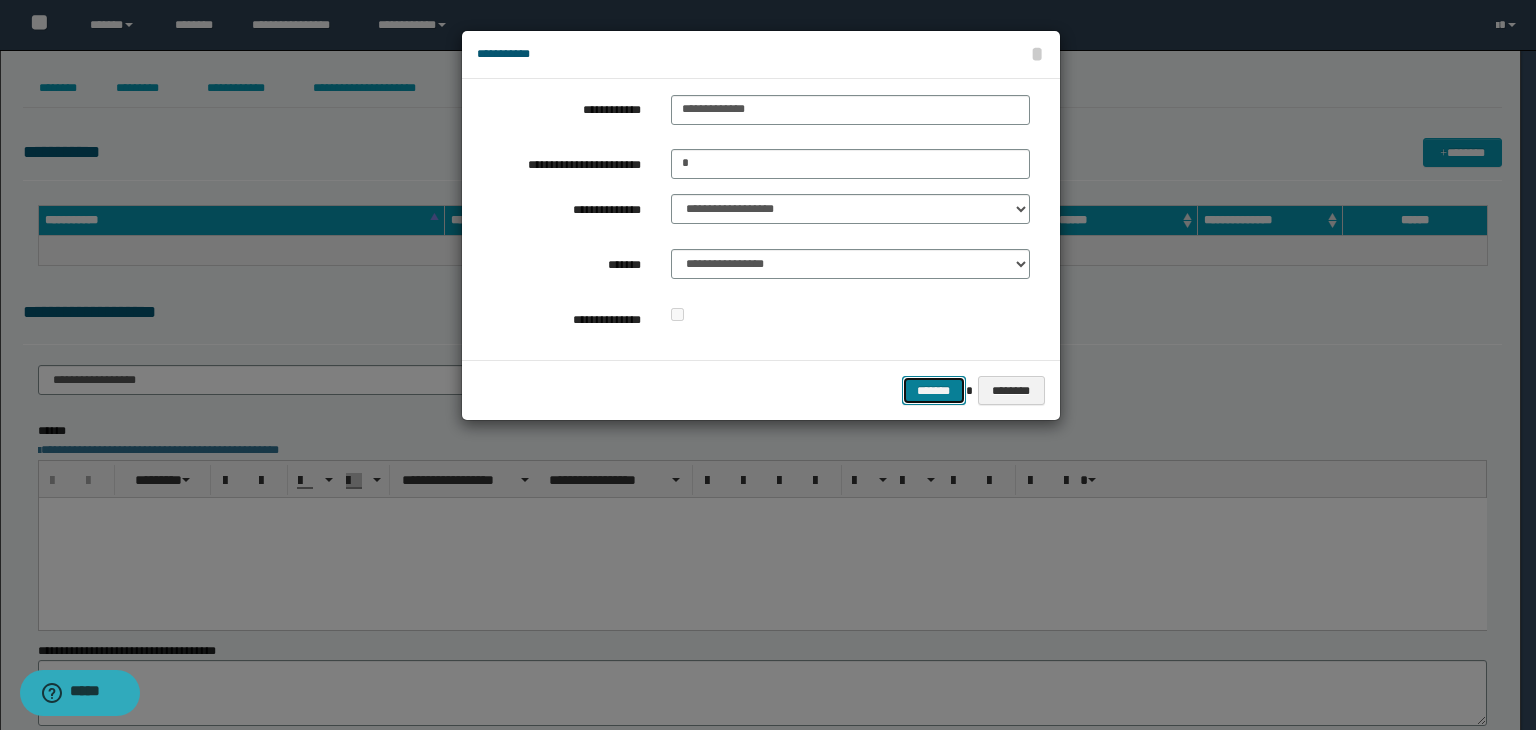 click on "*******" at bounding box center [934, 391] 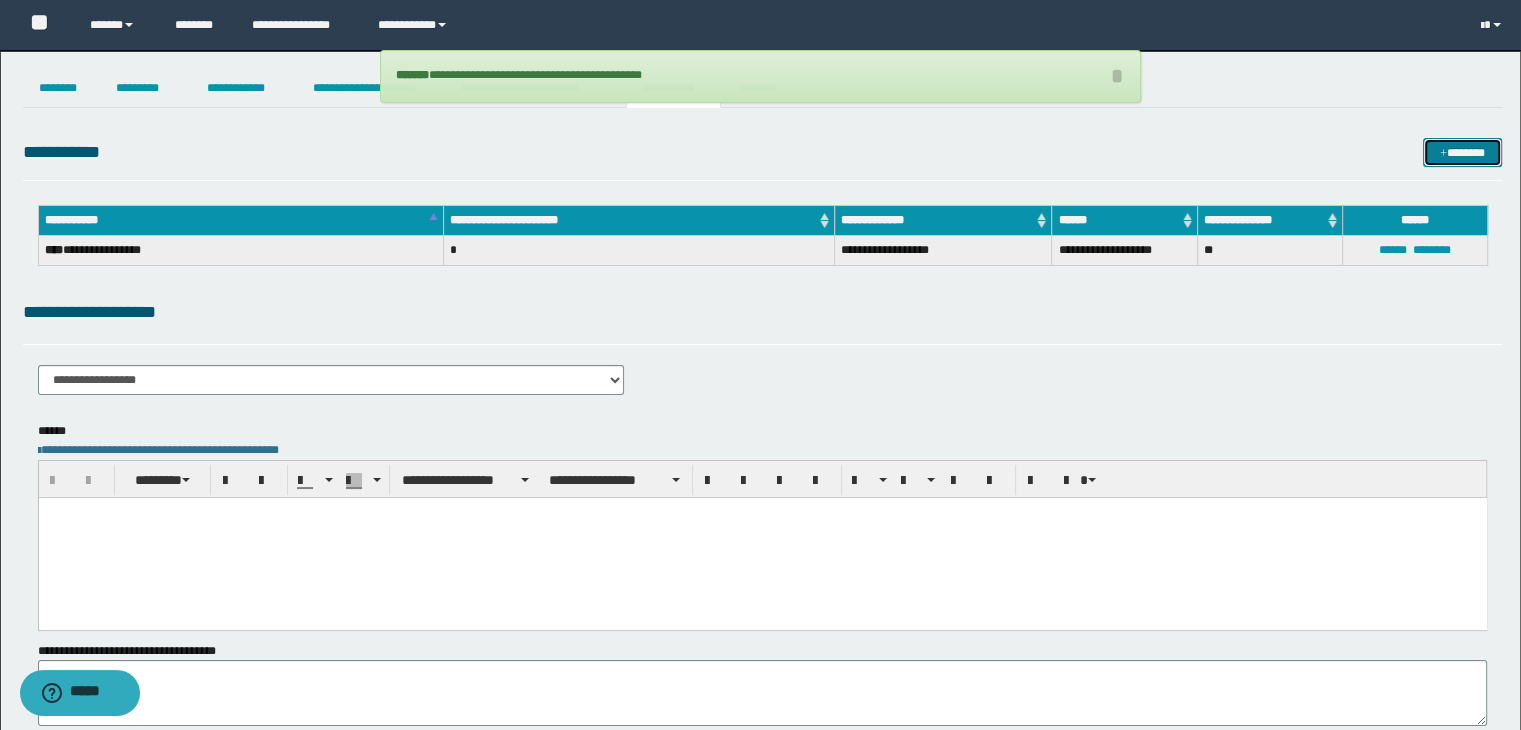 scroll, scrollTop: 149, scrollLeft: 0, axis: vertical 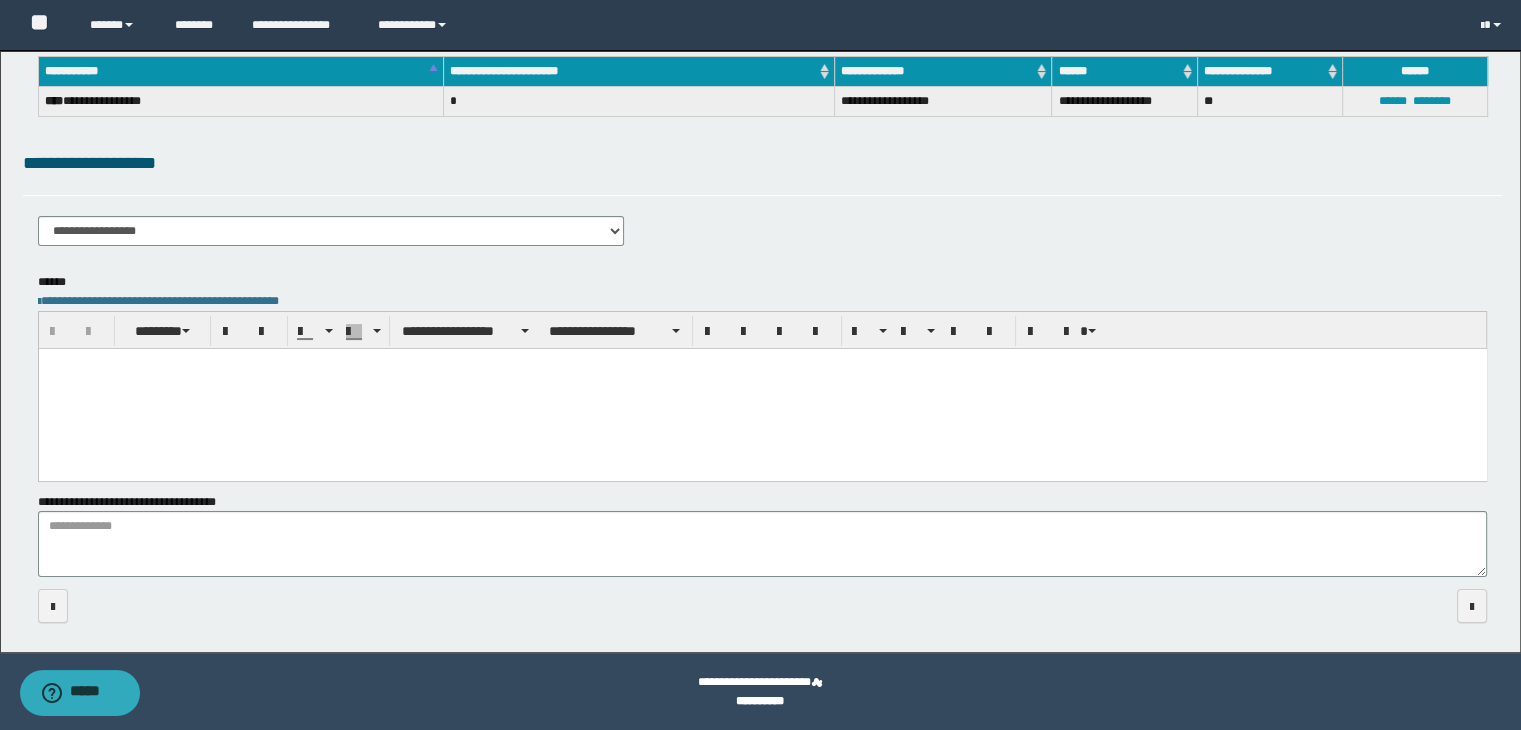click at bounding box center [762, 388] 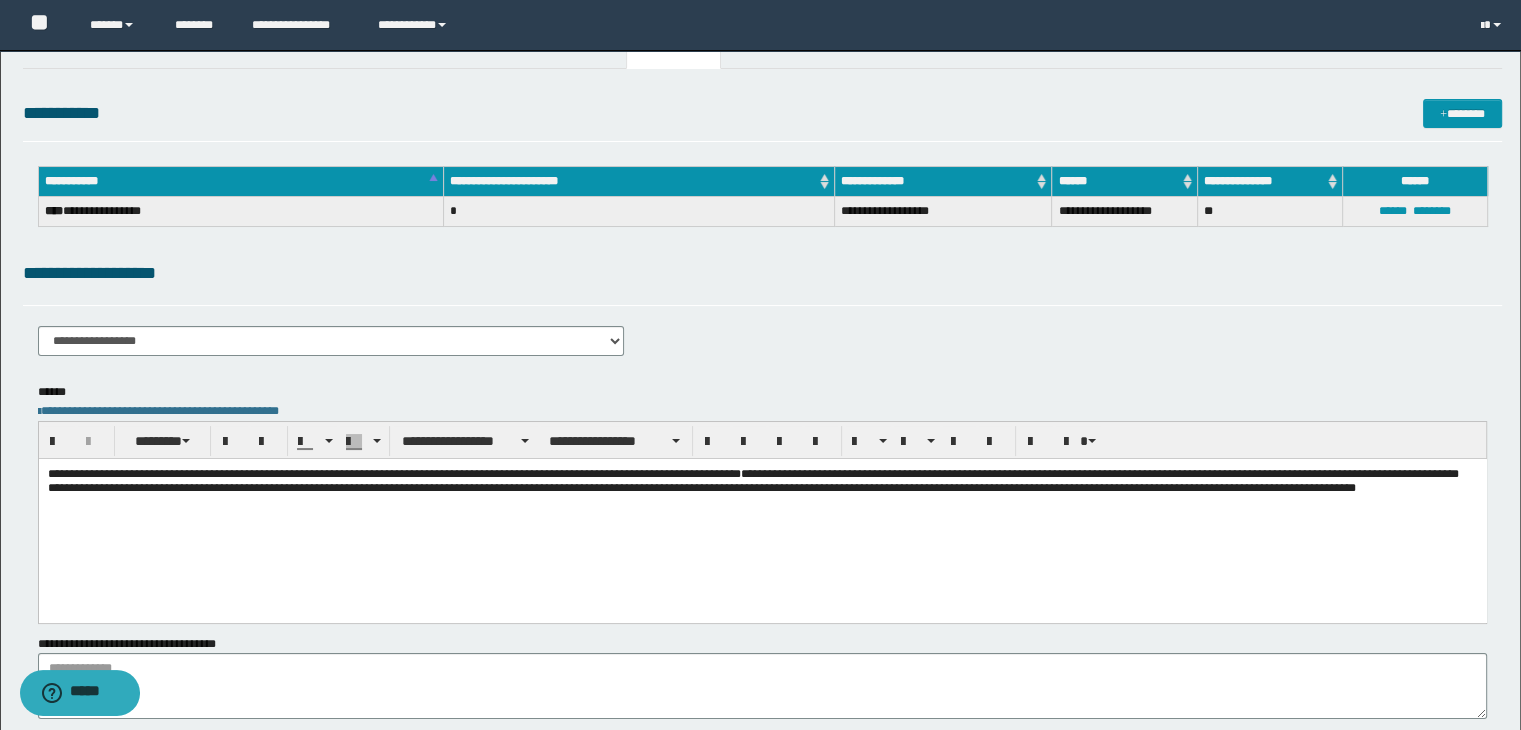 scroll, scrollTop: 0, scrollLeft: 0, axis: both 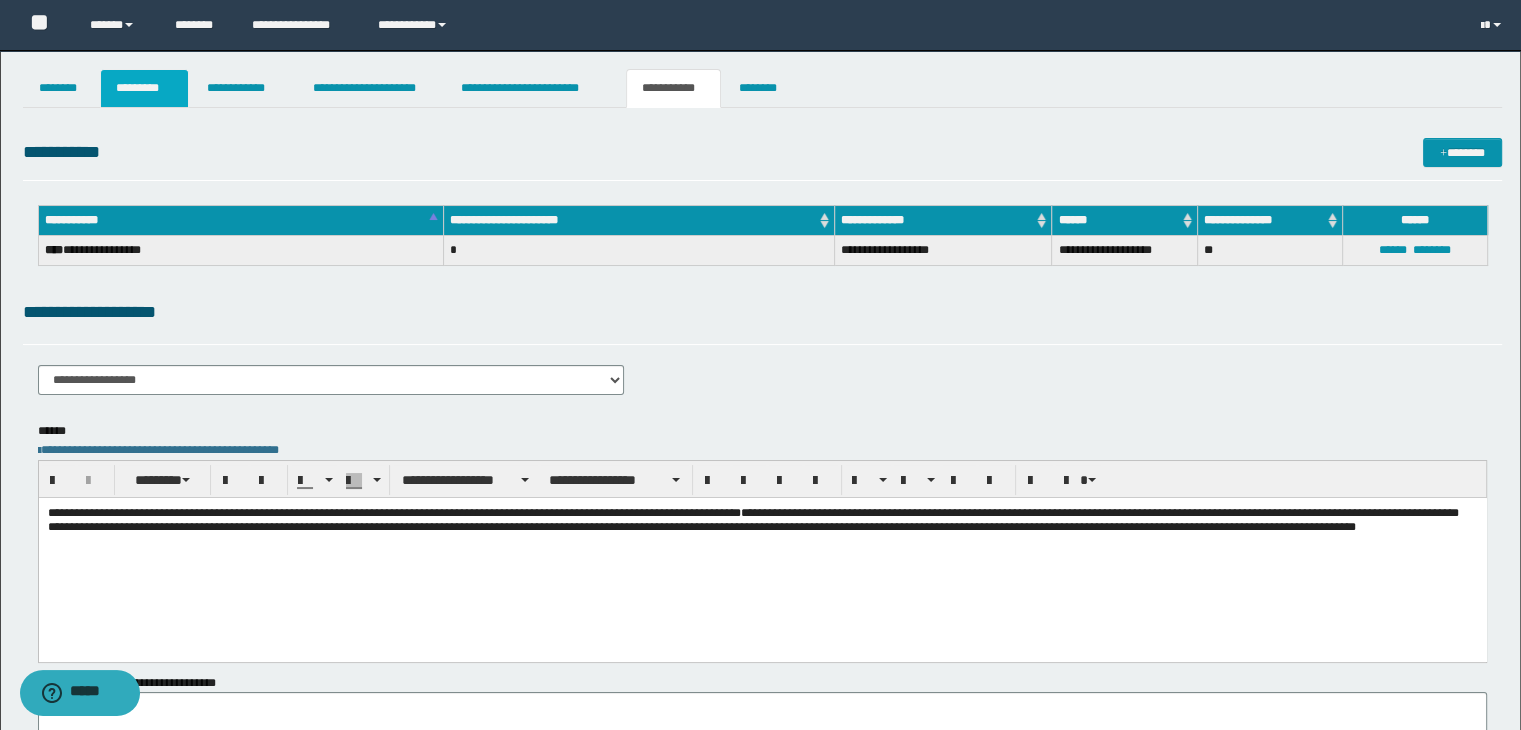 click on "*********" at bounding box center [144, 88] 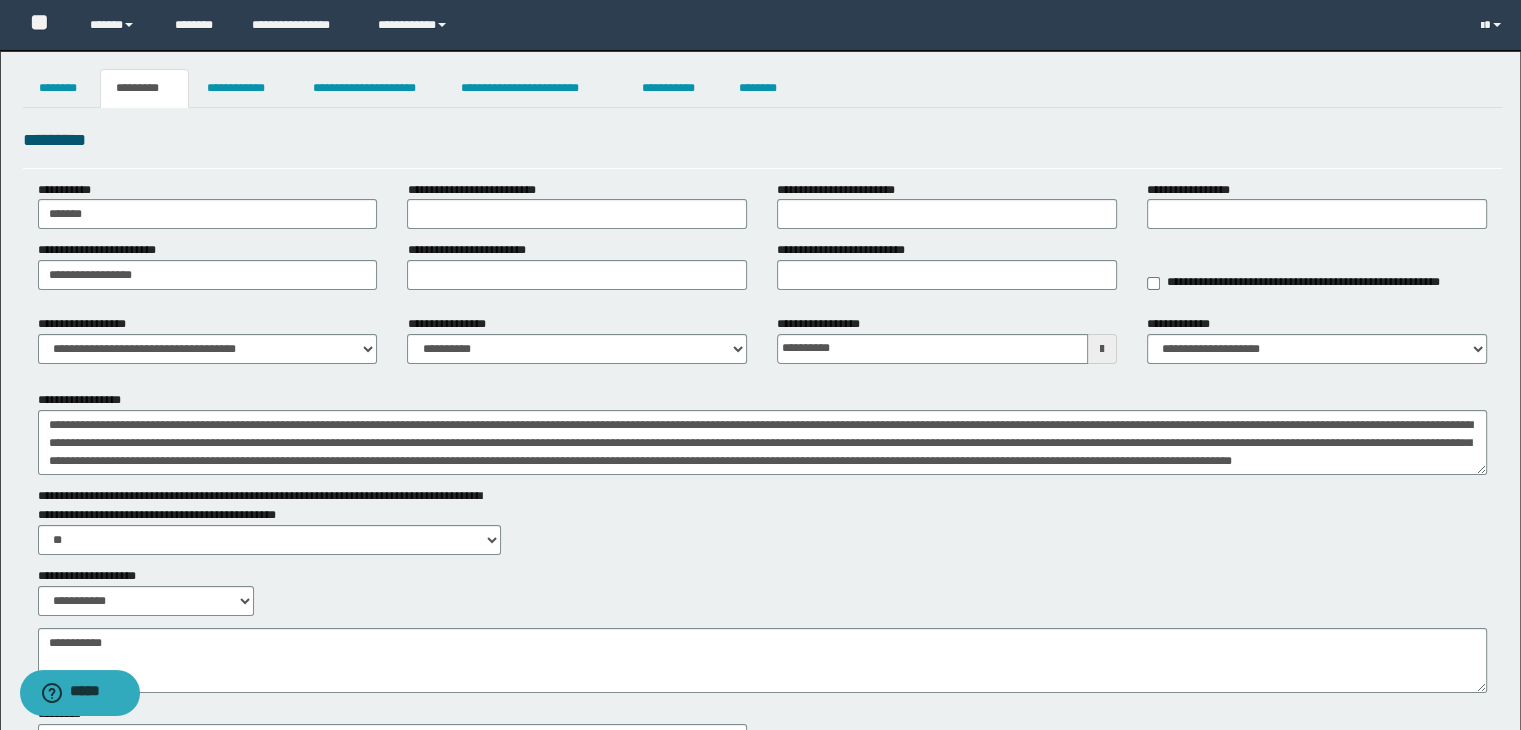 scroll, scrollTop: 178, scrollLeft: 0, axis: vertical 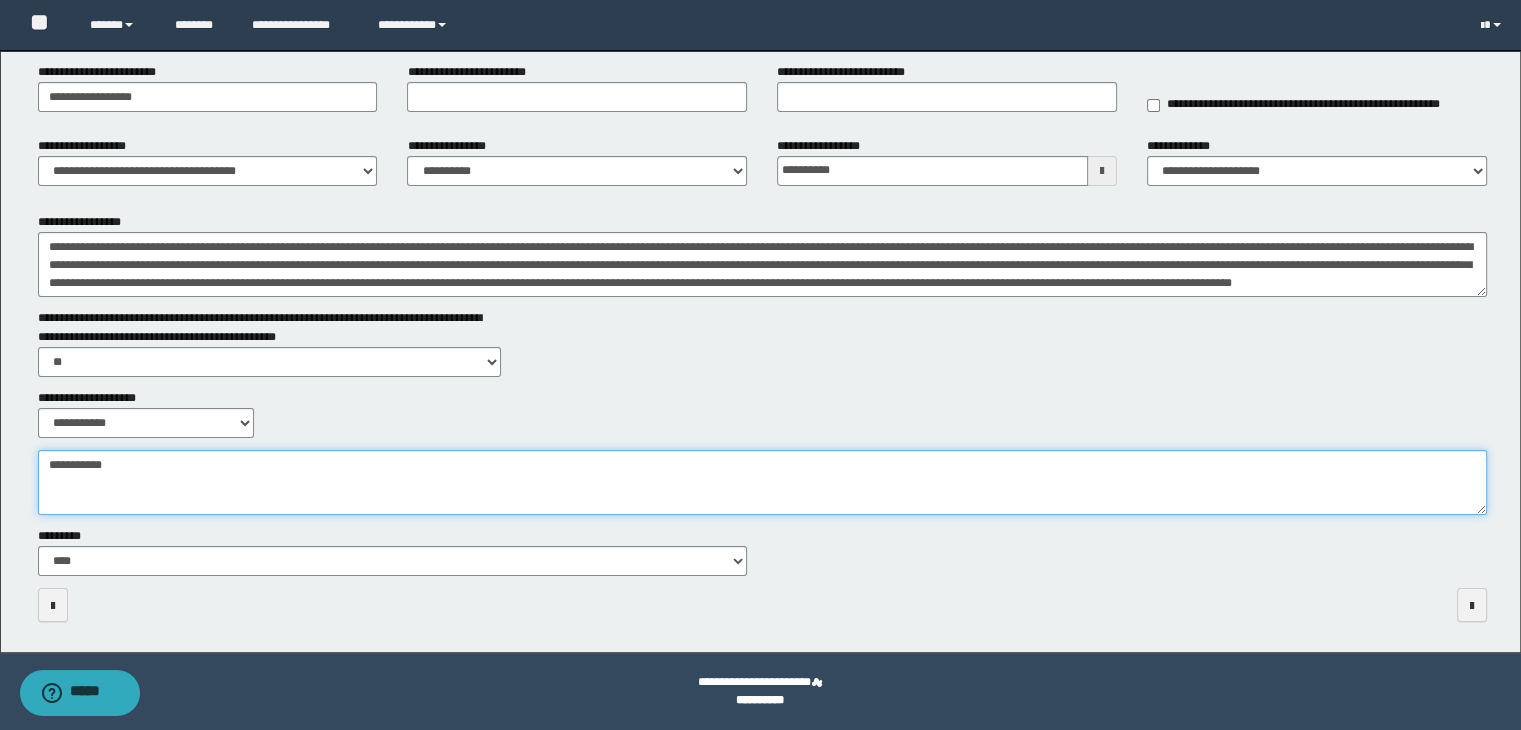 click on "**********" at bounding box center (763, 483) 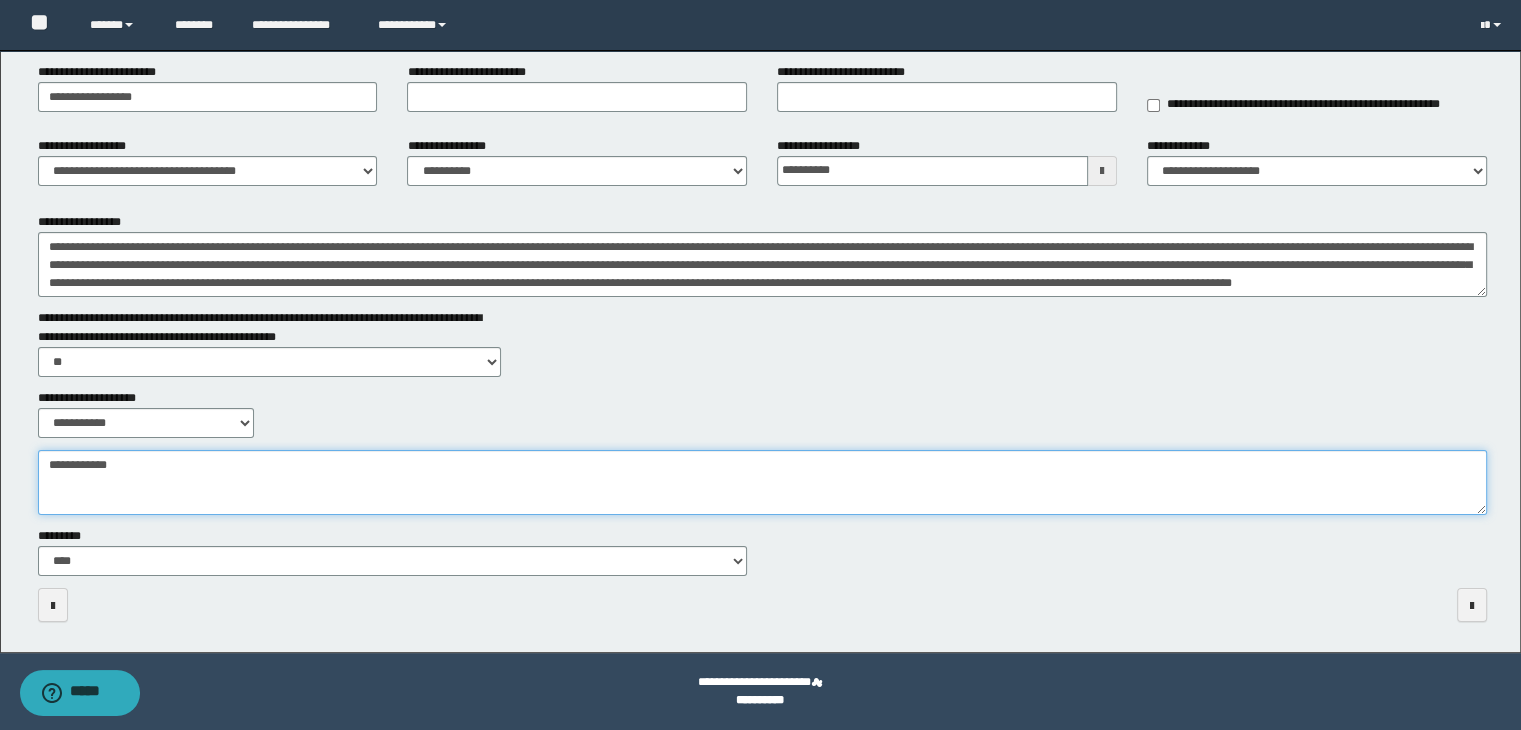 type on "**********" 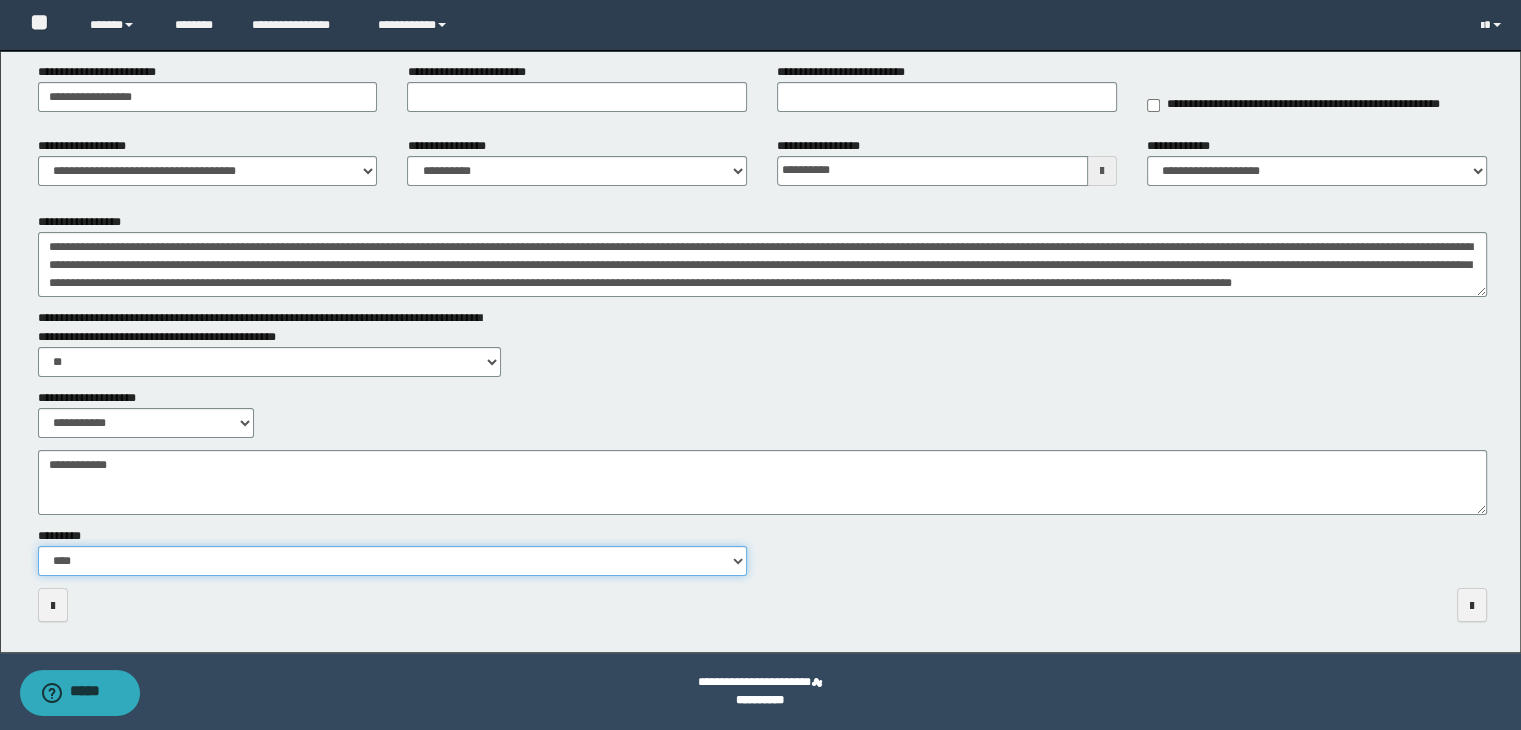 click on "**********" at bounding box center [393, 561] 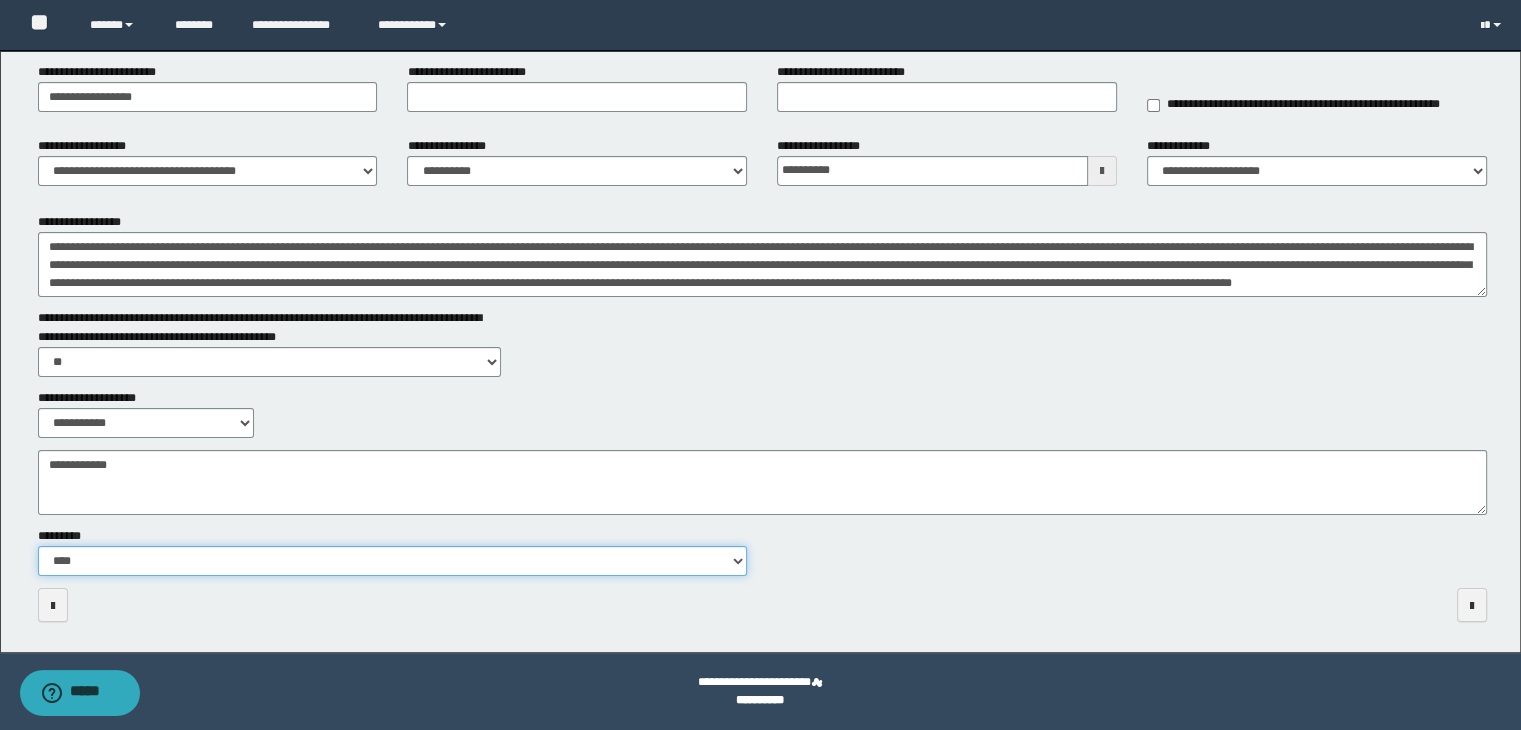 select on "**" 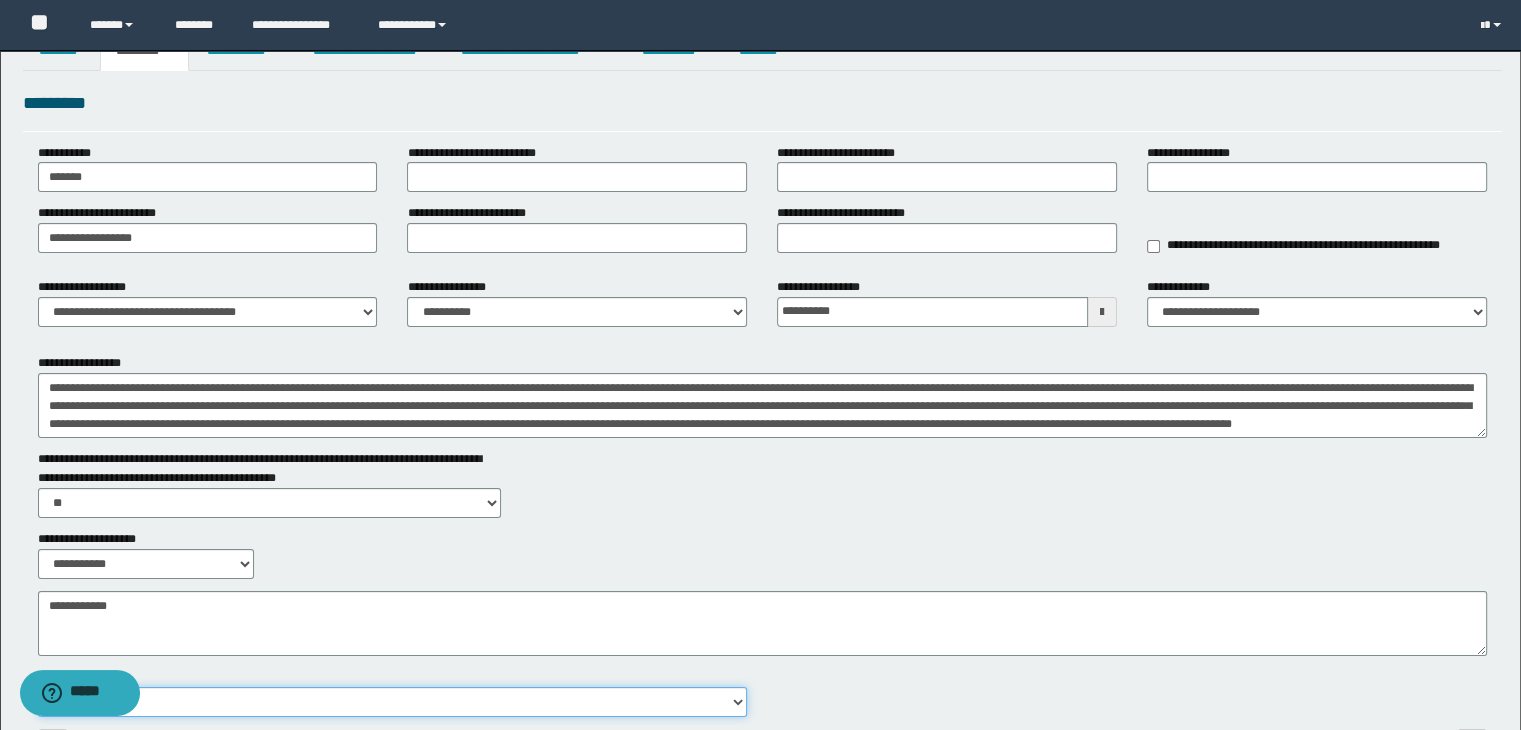 scroll, scrollTop: 0, scrollLeft: 0, axis: both 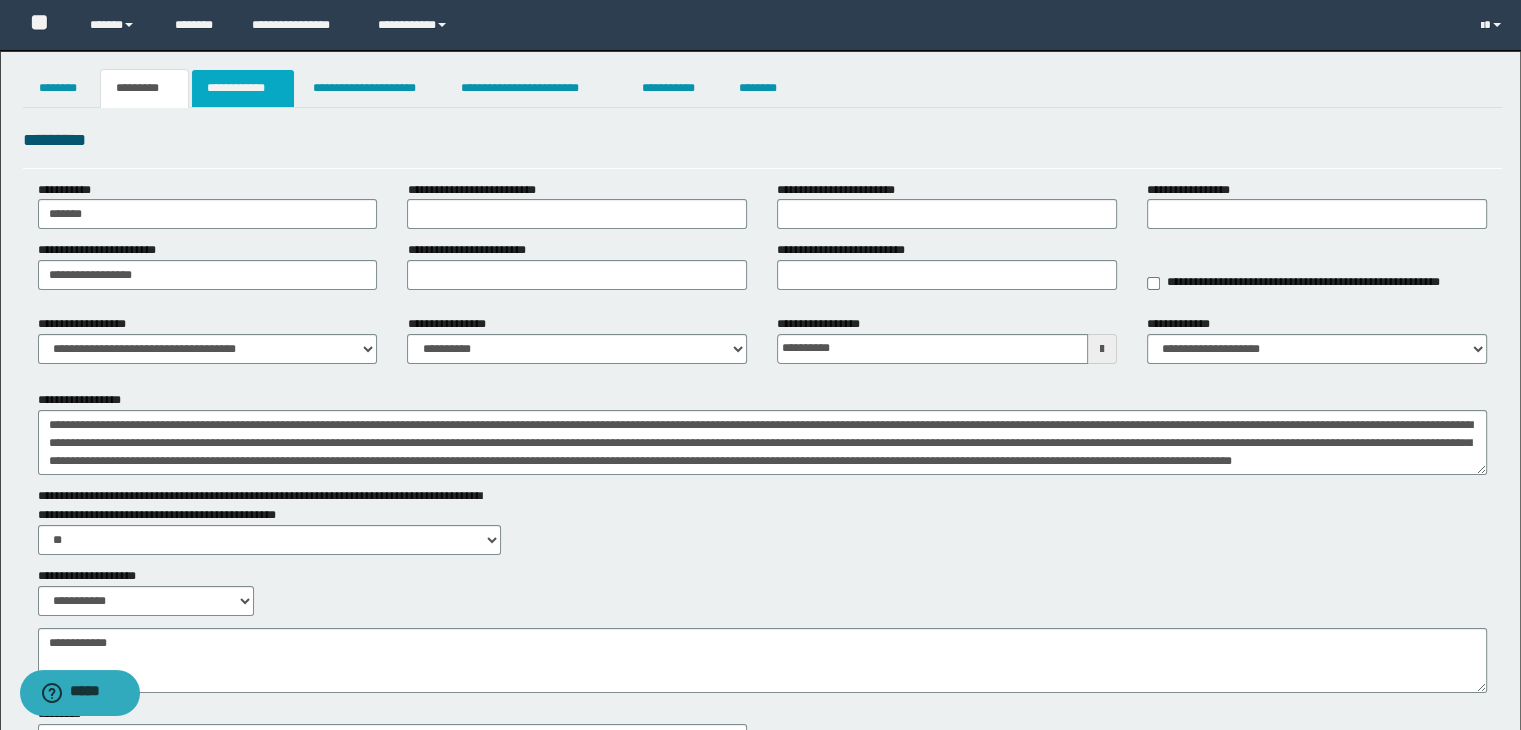 click on "**********" at bounding box center [243, 88] 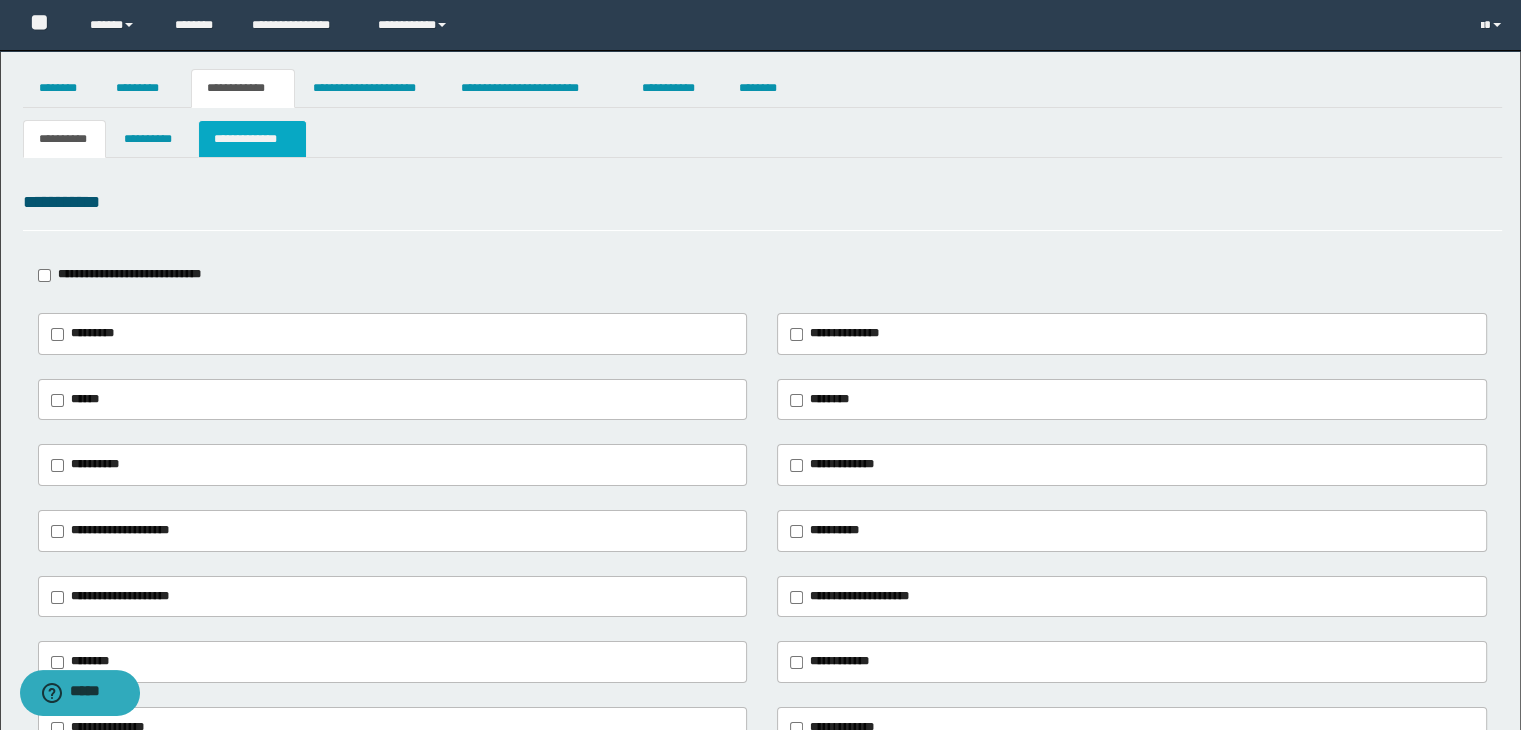 click on "**********" at bounding box center (252, 139) 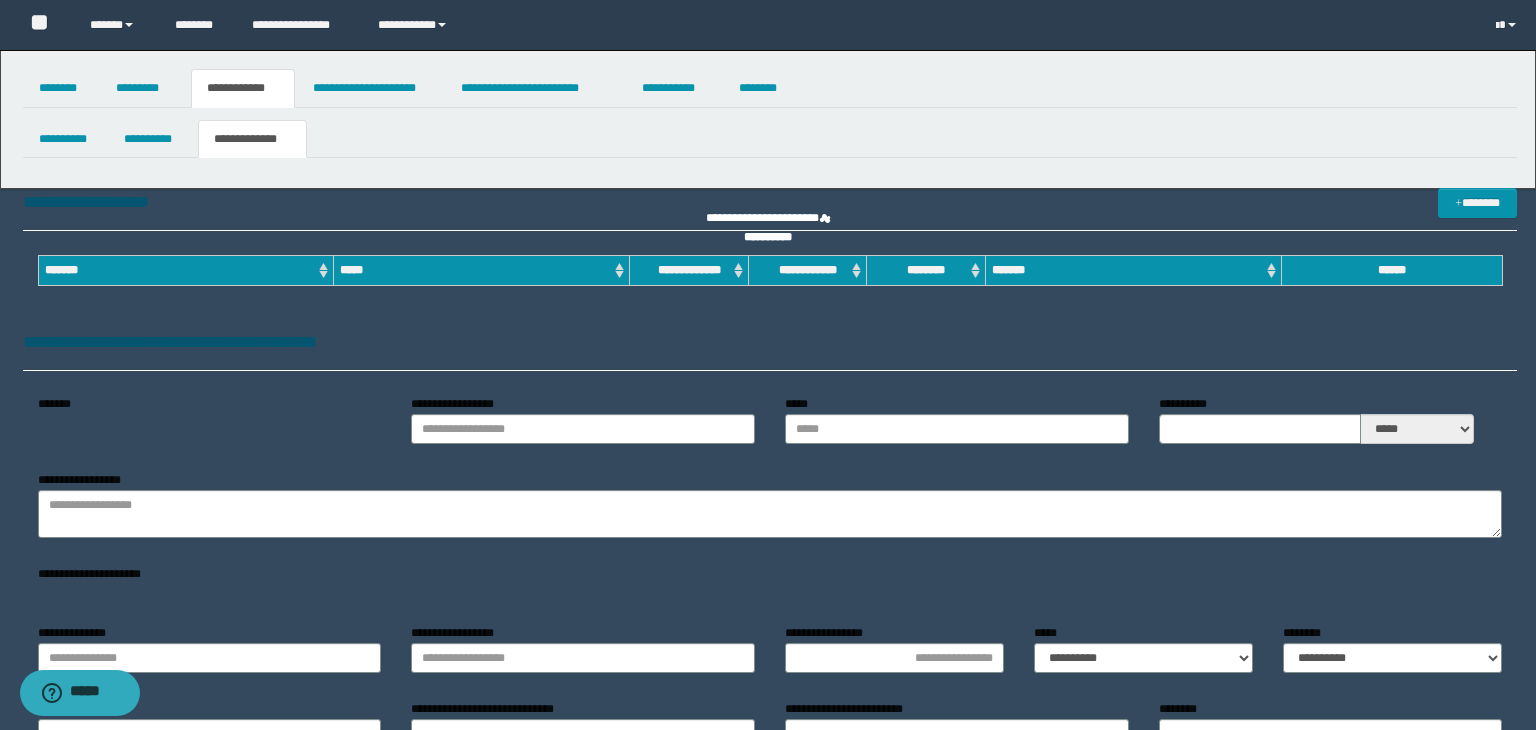 type on "**********" 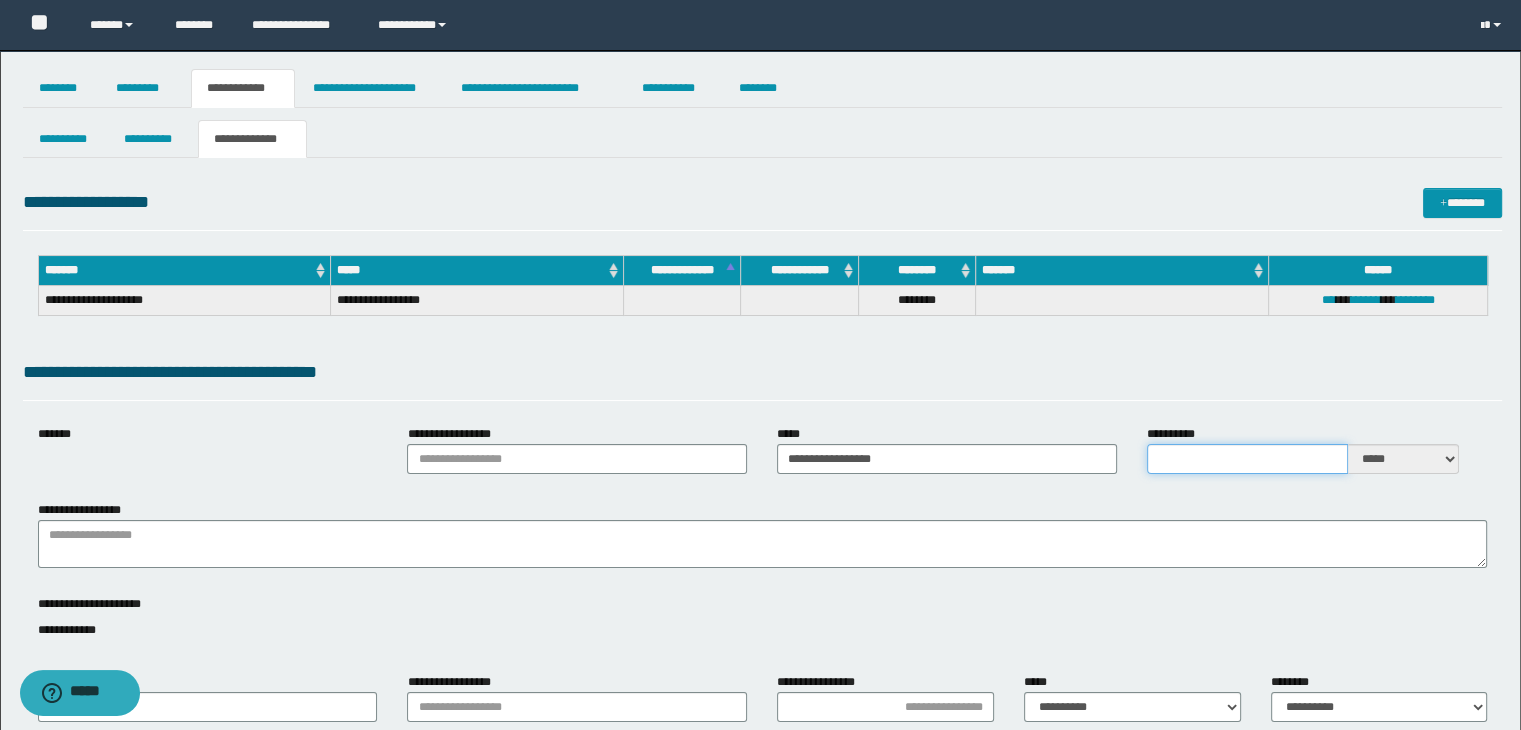 click on "**********" at bounding box center [1247, 459] 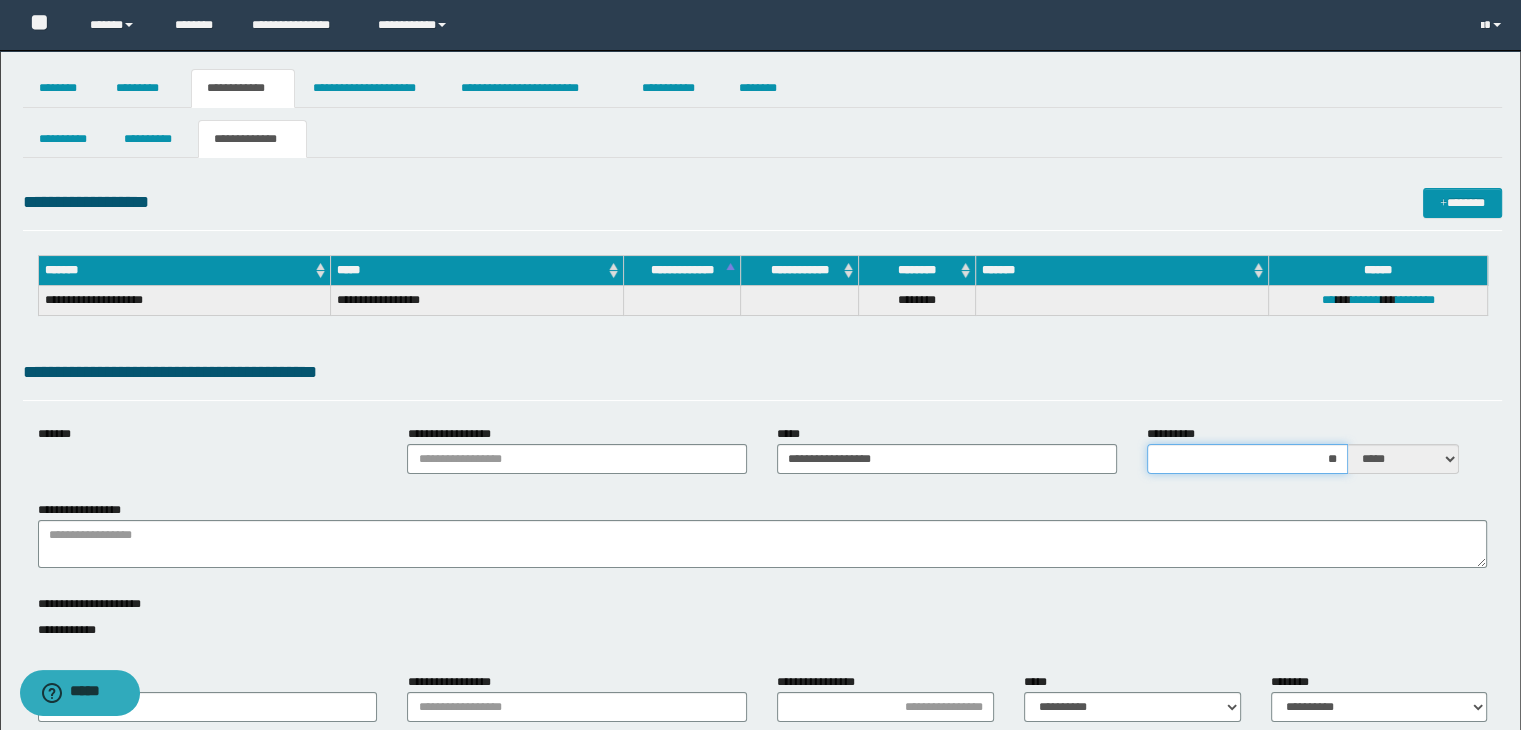 type on "***" 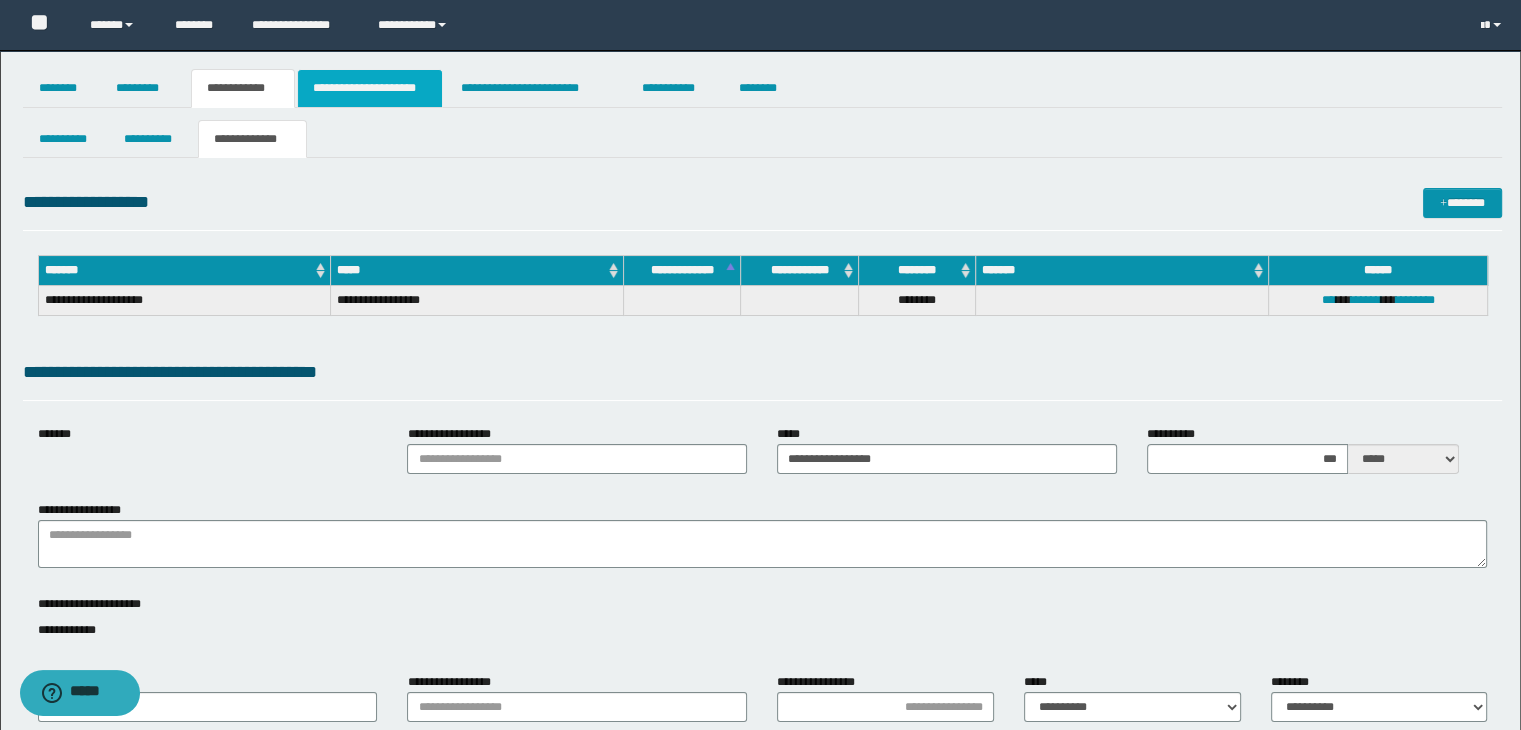 click on "**********" at bounding box center (370, 88) 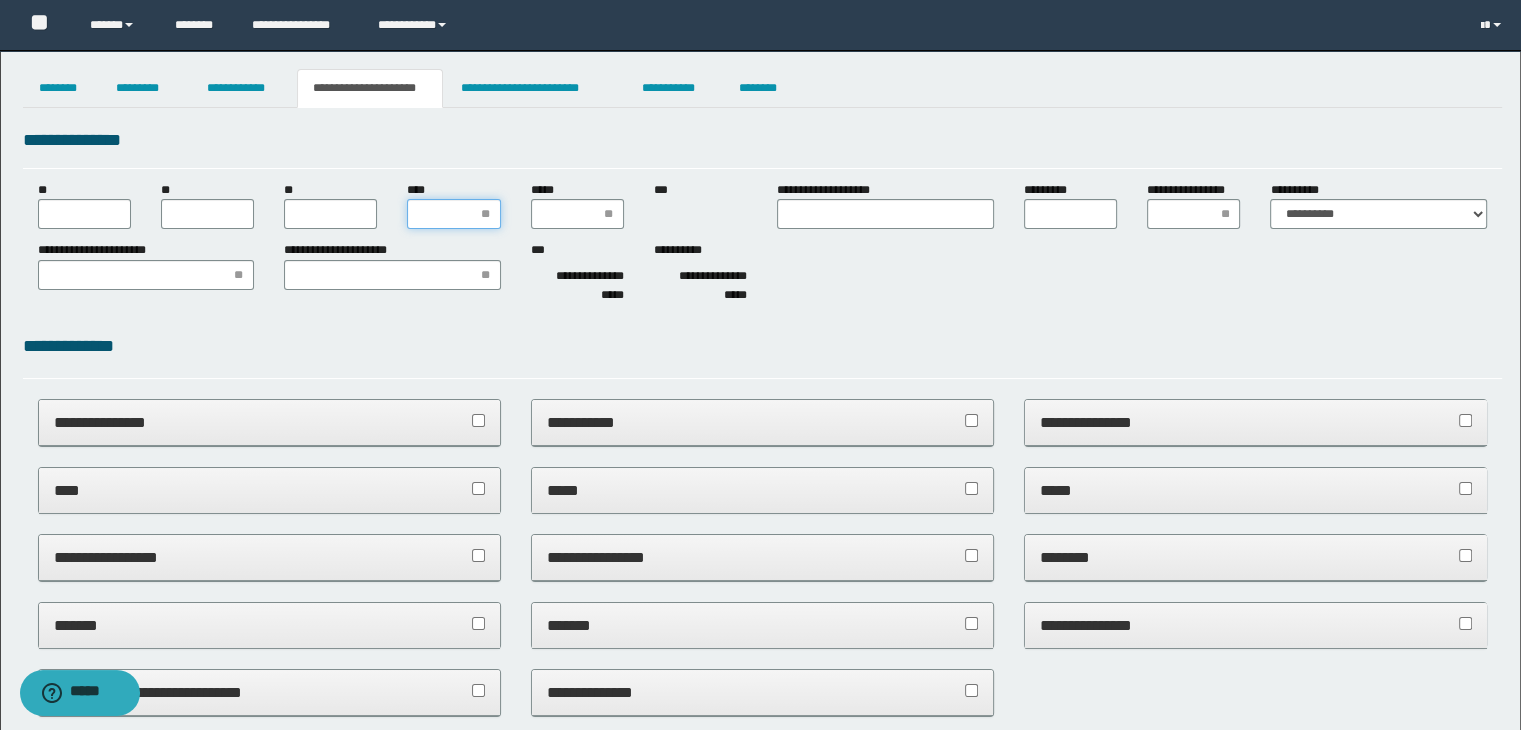 click on "****" at bounding box center [453, 214] 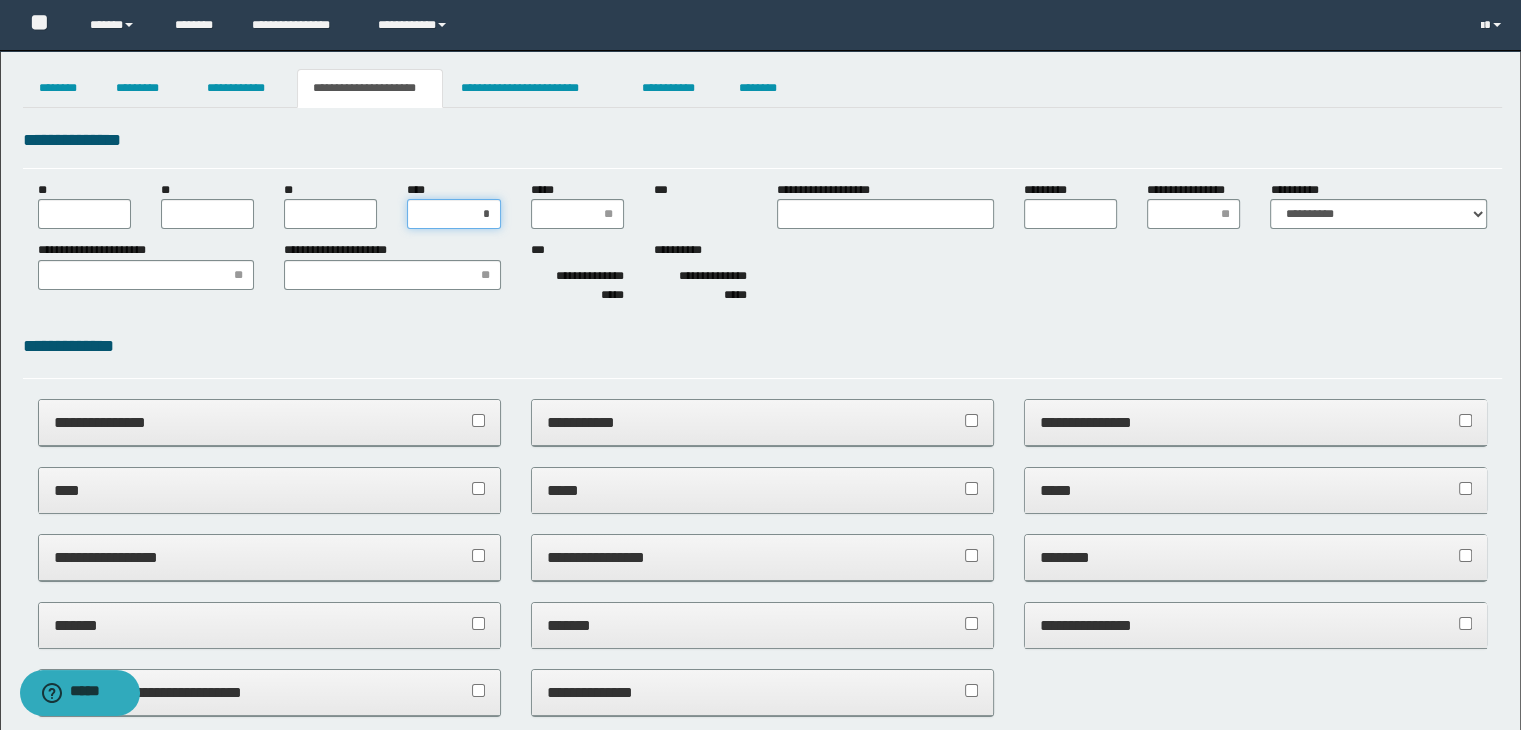 type on "**" 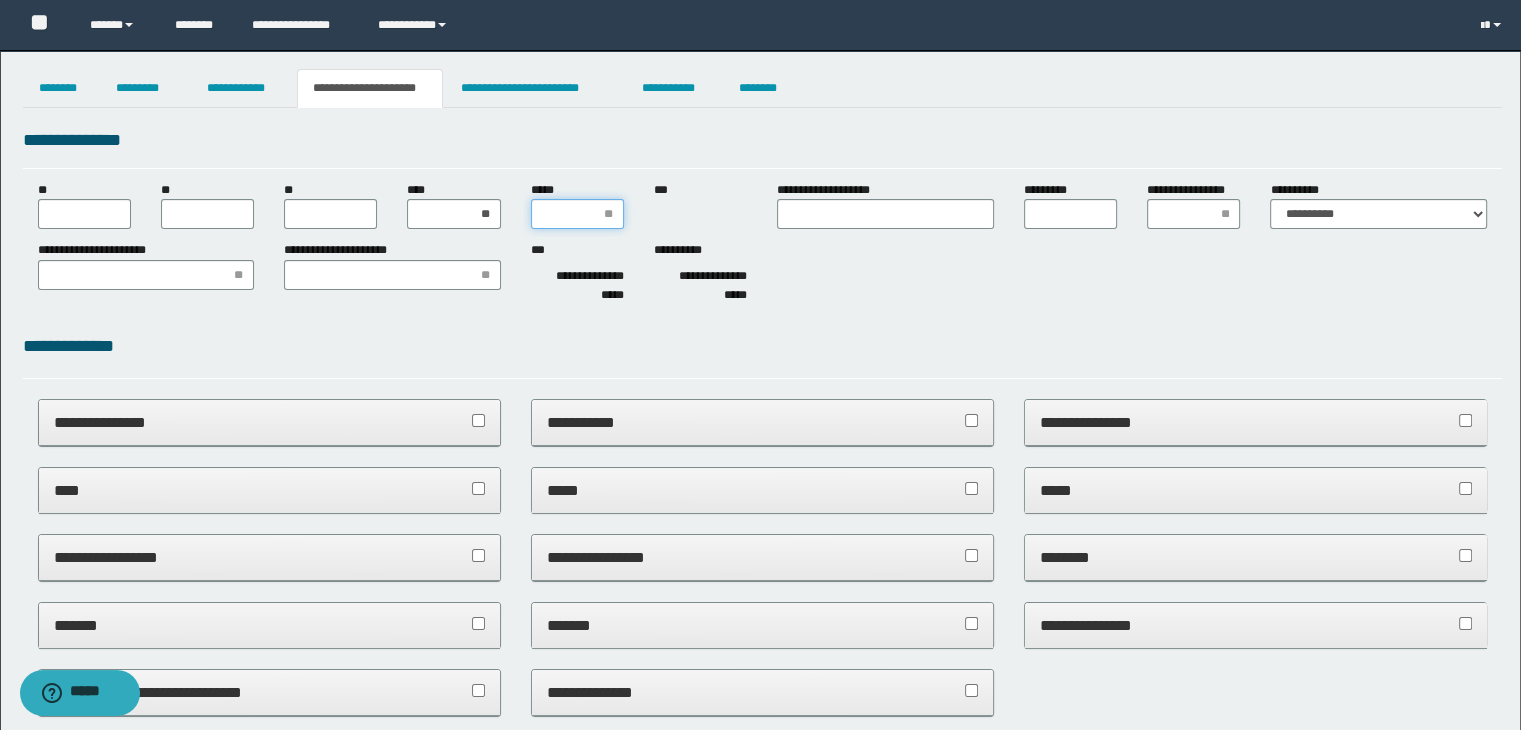 click on "*****" at bounding box center (577, 214) 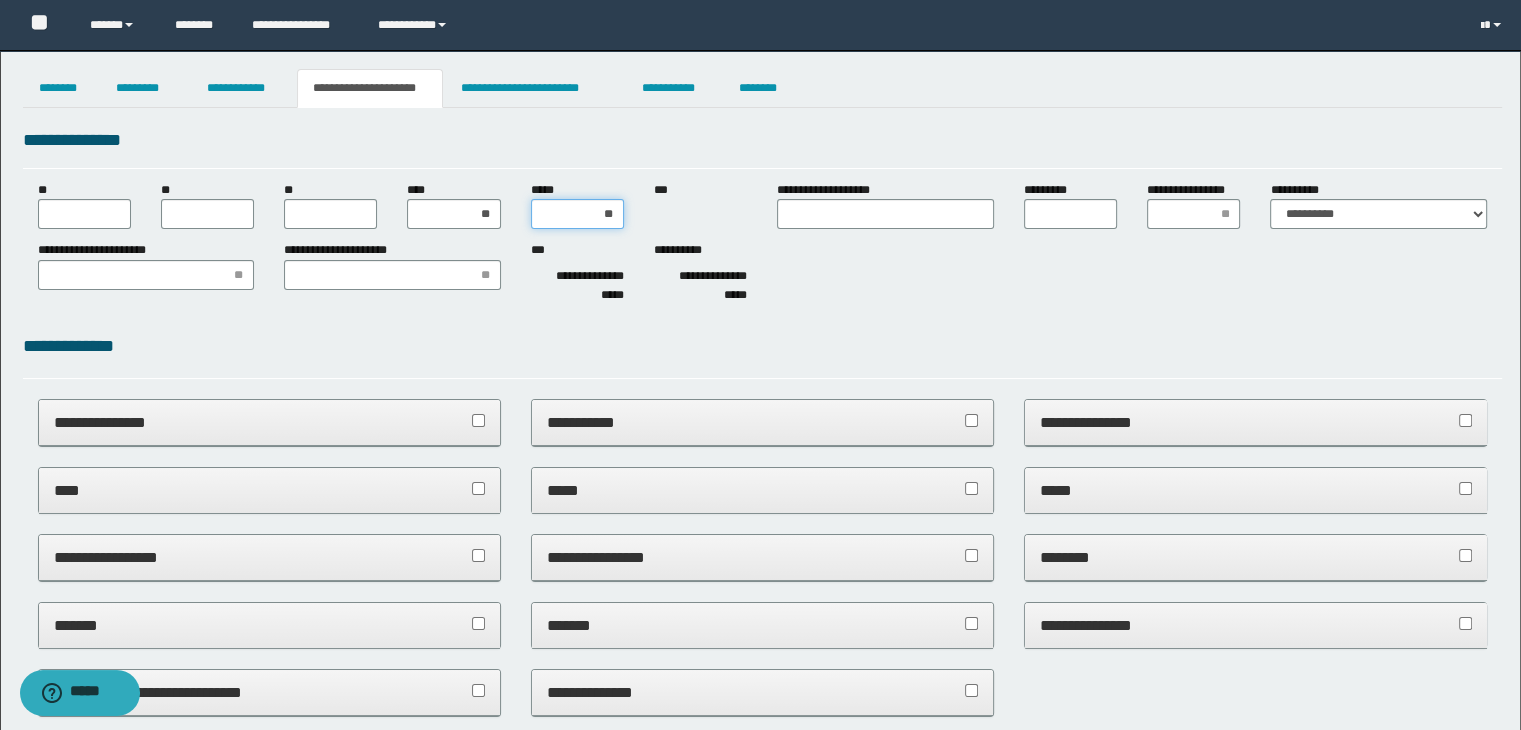 type on "***" 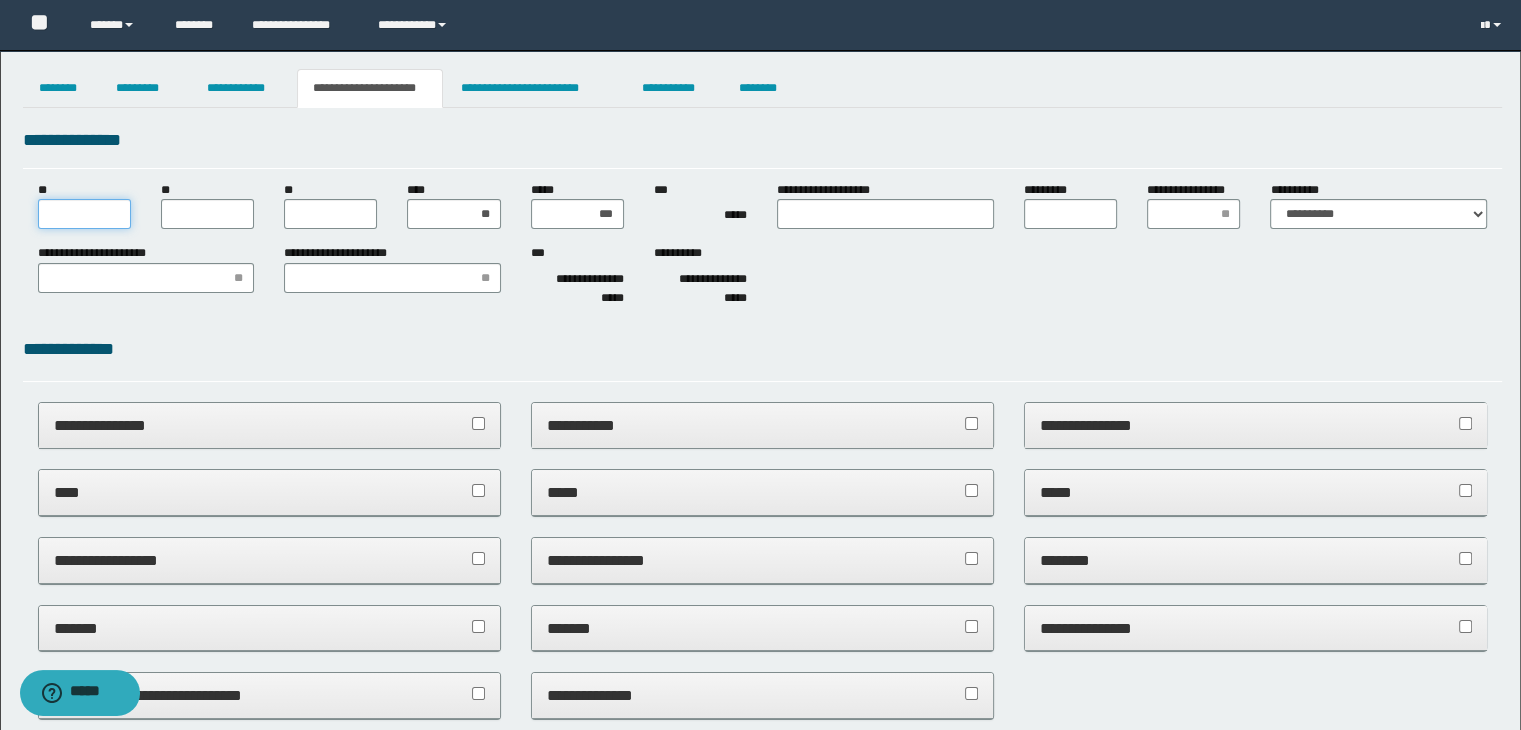 click on "**" at bounding box center (84, 214) 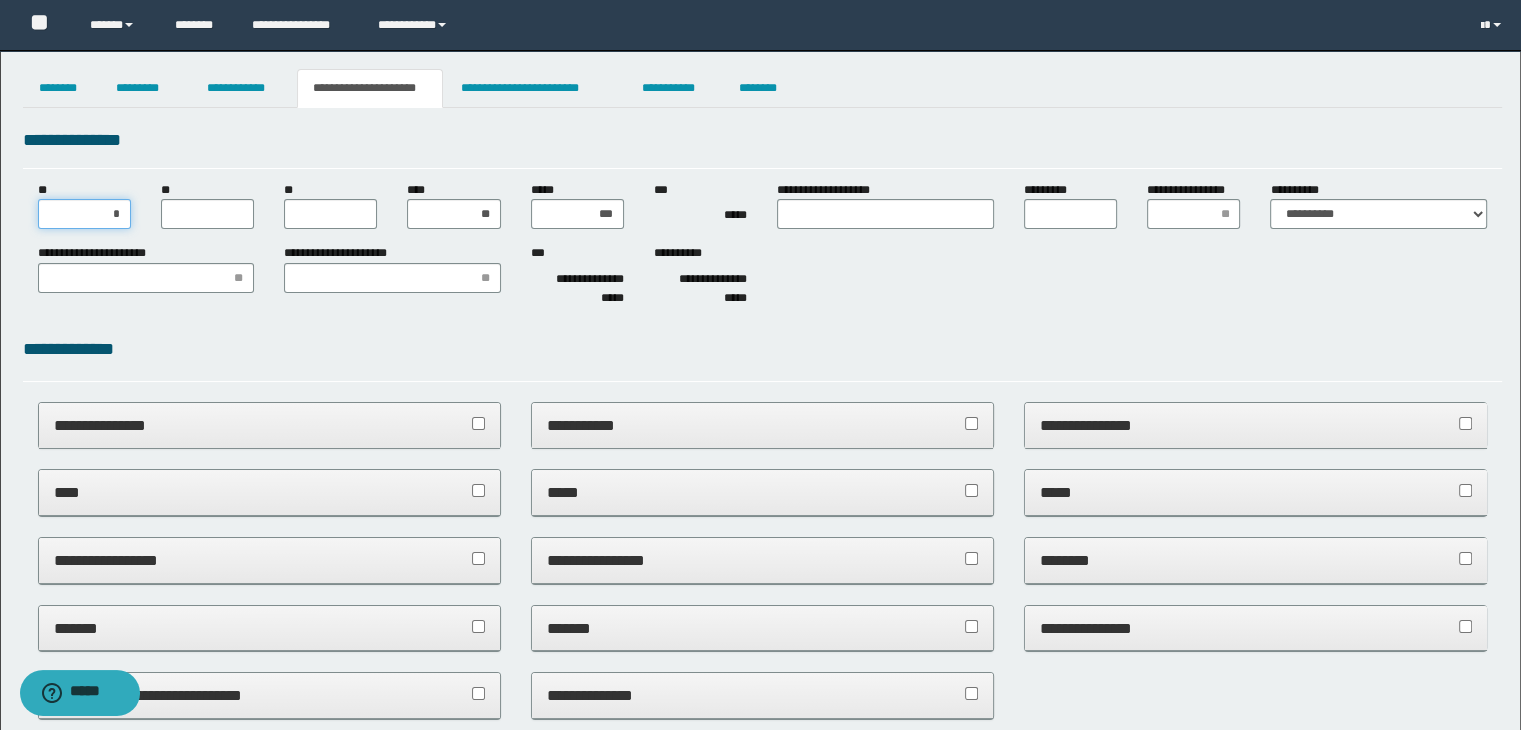 type on "**" 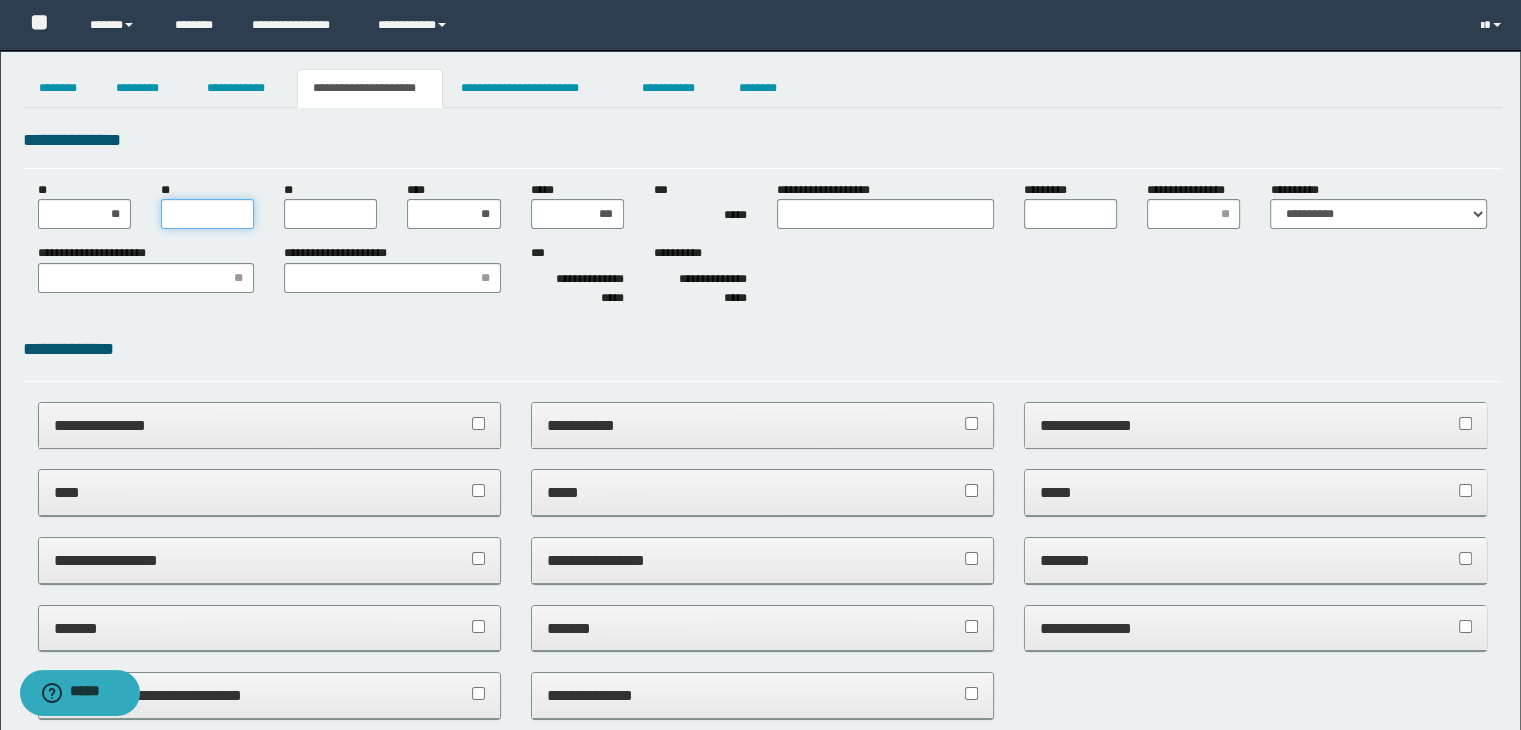 click on "**" at bounding box center (207, 214) 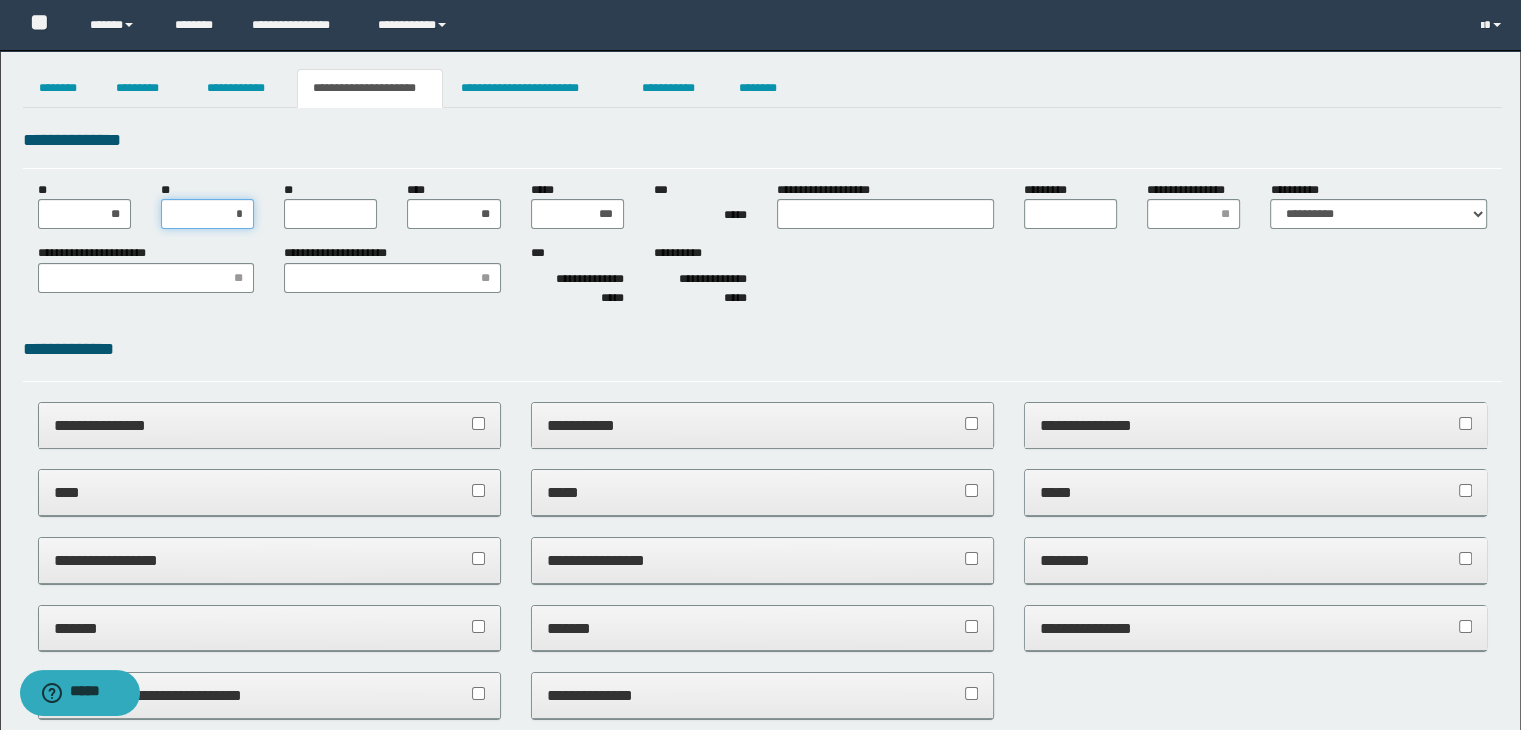 type on "**" 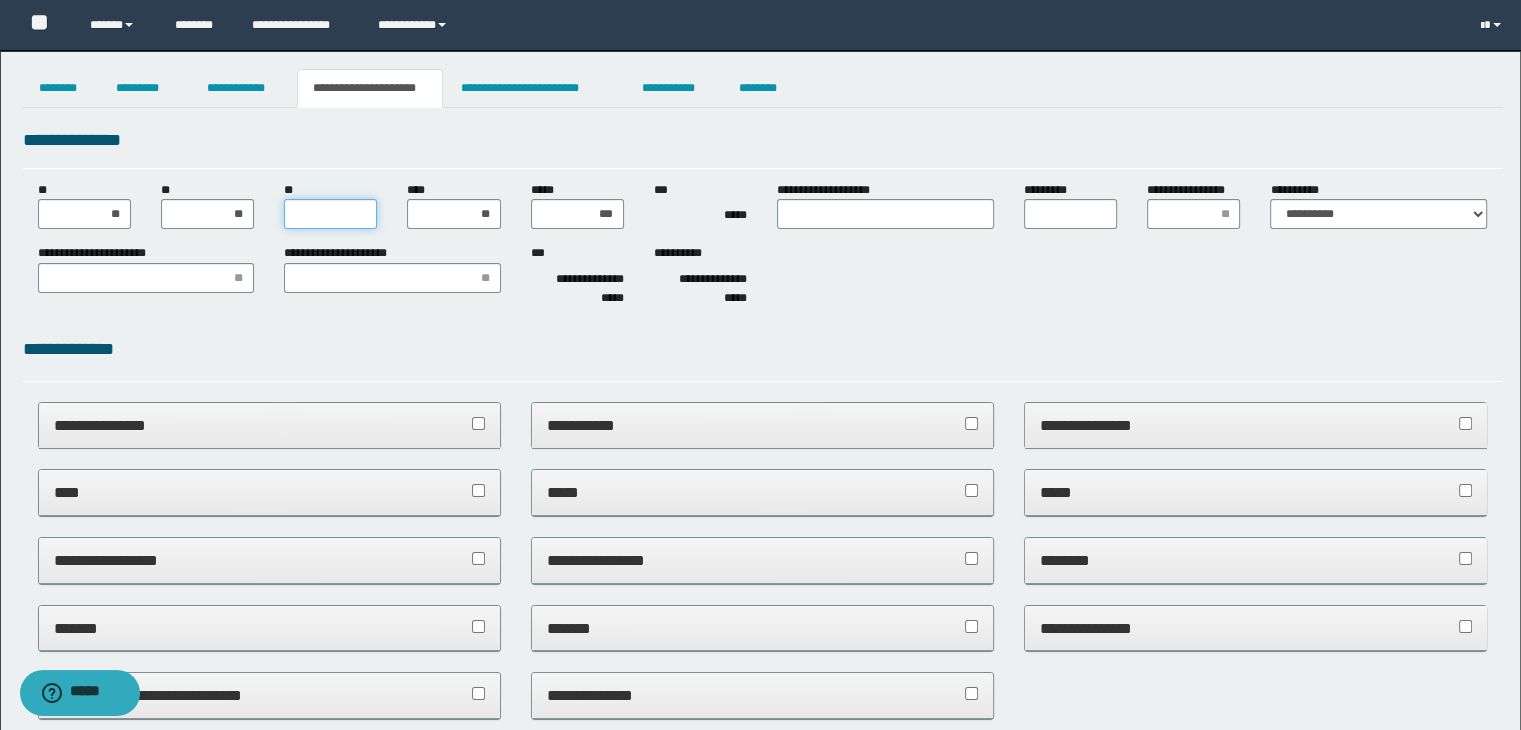 click on "**" at bounding box center [330, 214] 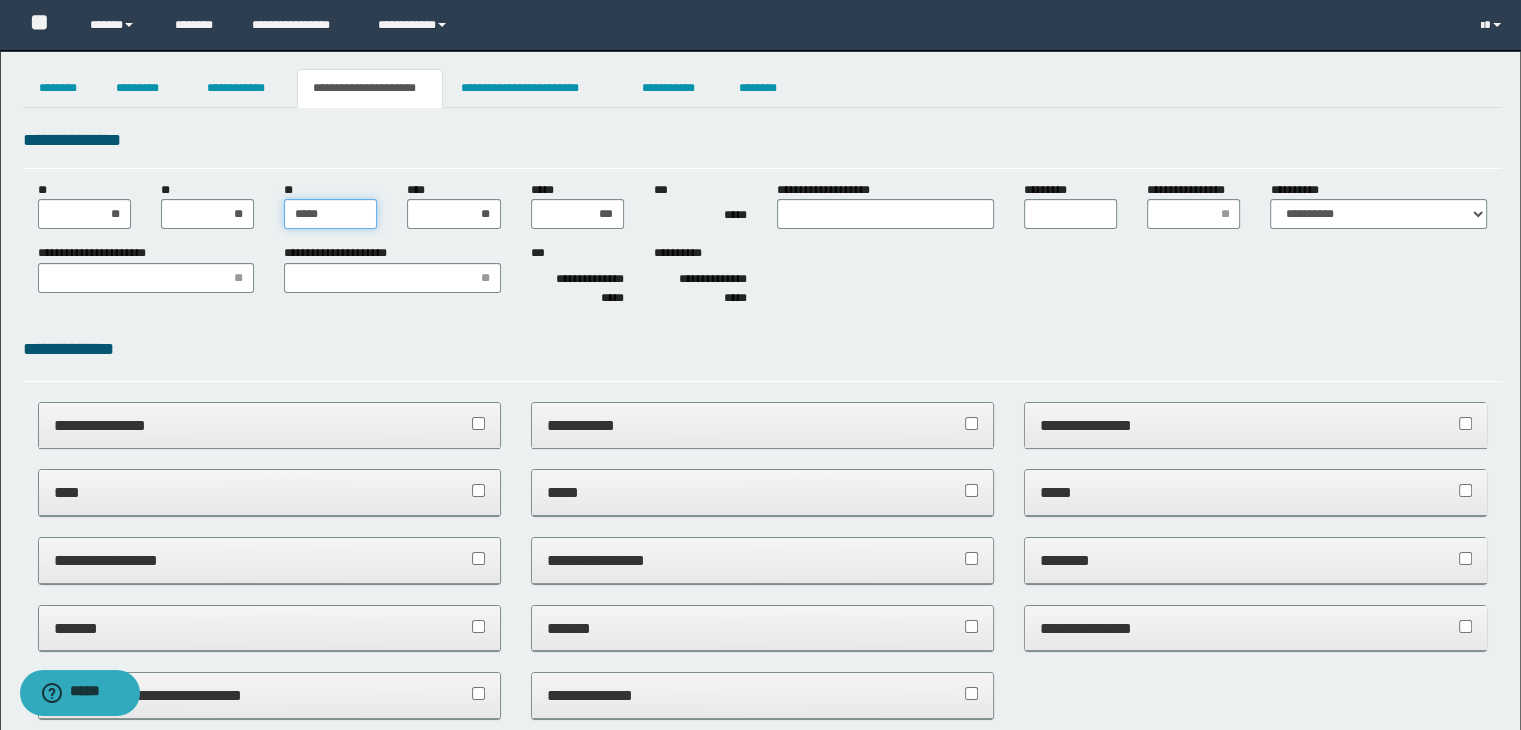 type on "******" 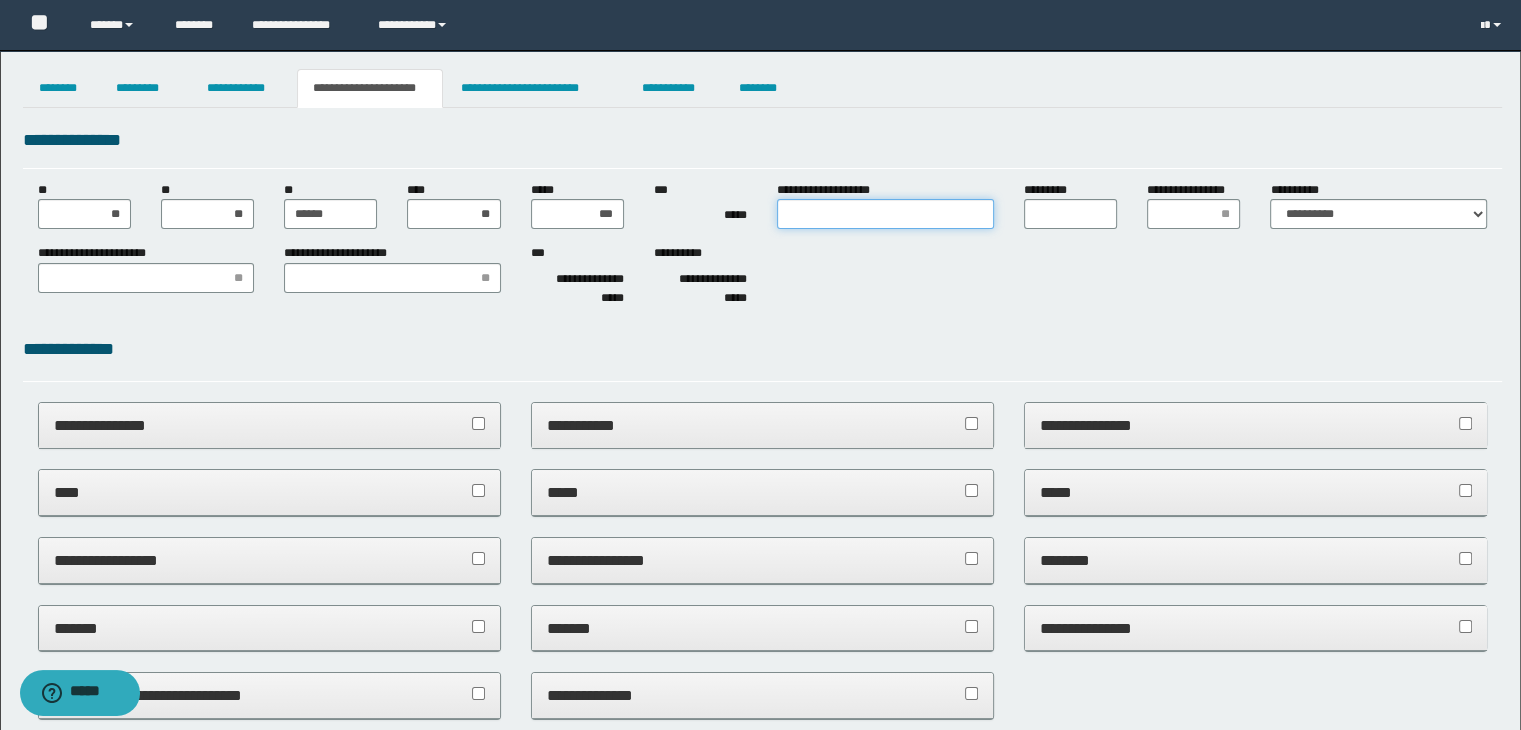 click on "**********" at bounding box center (885, 214) 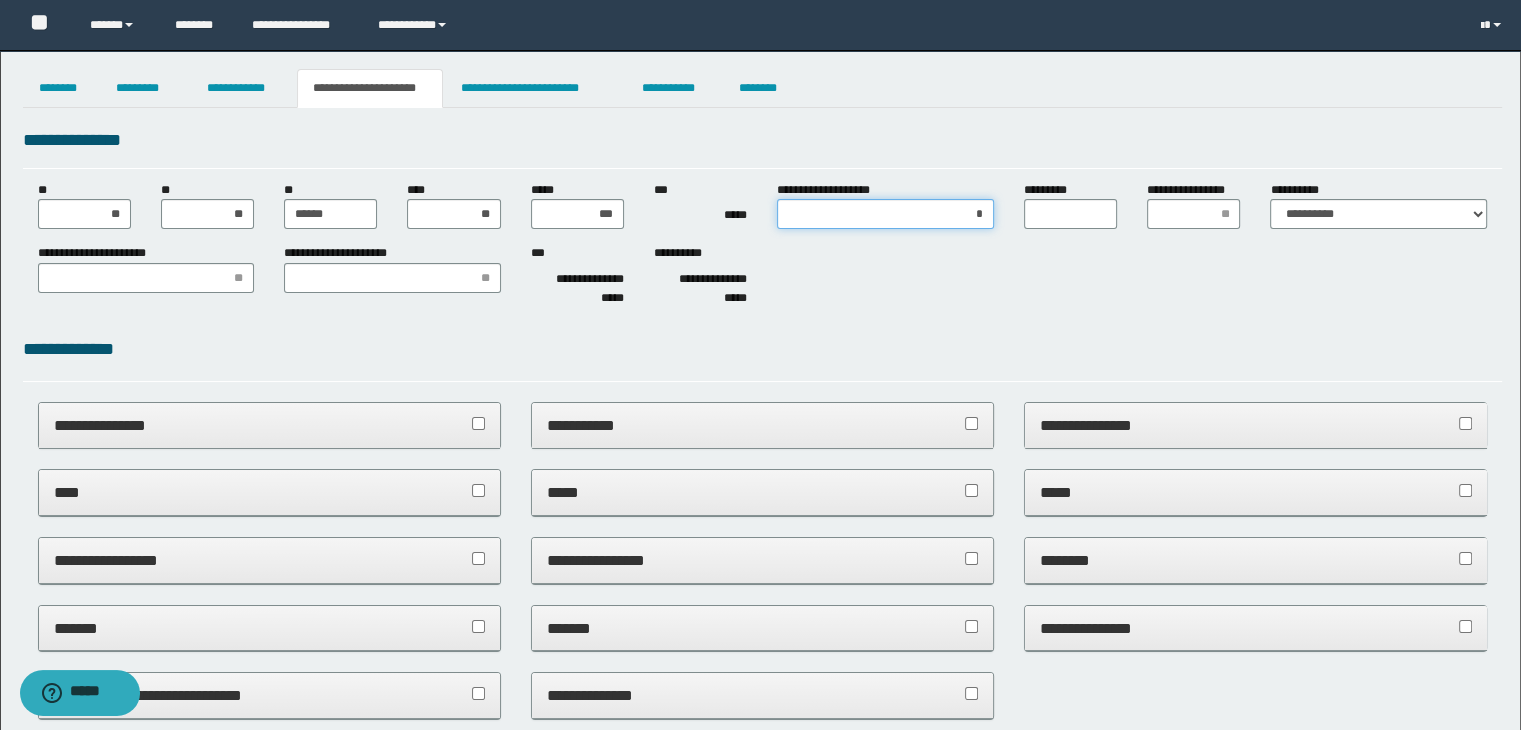 type on "**" 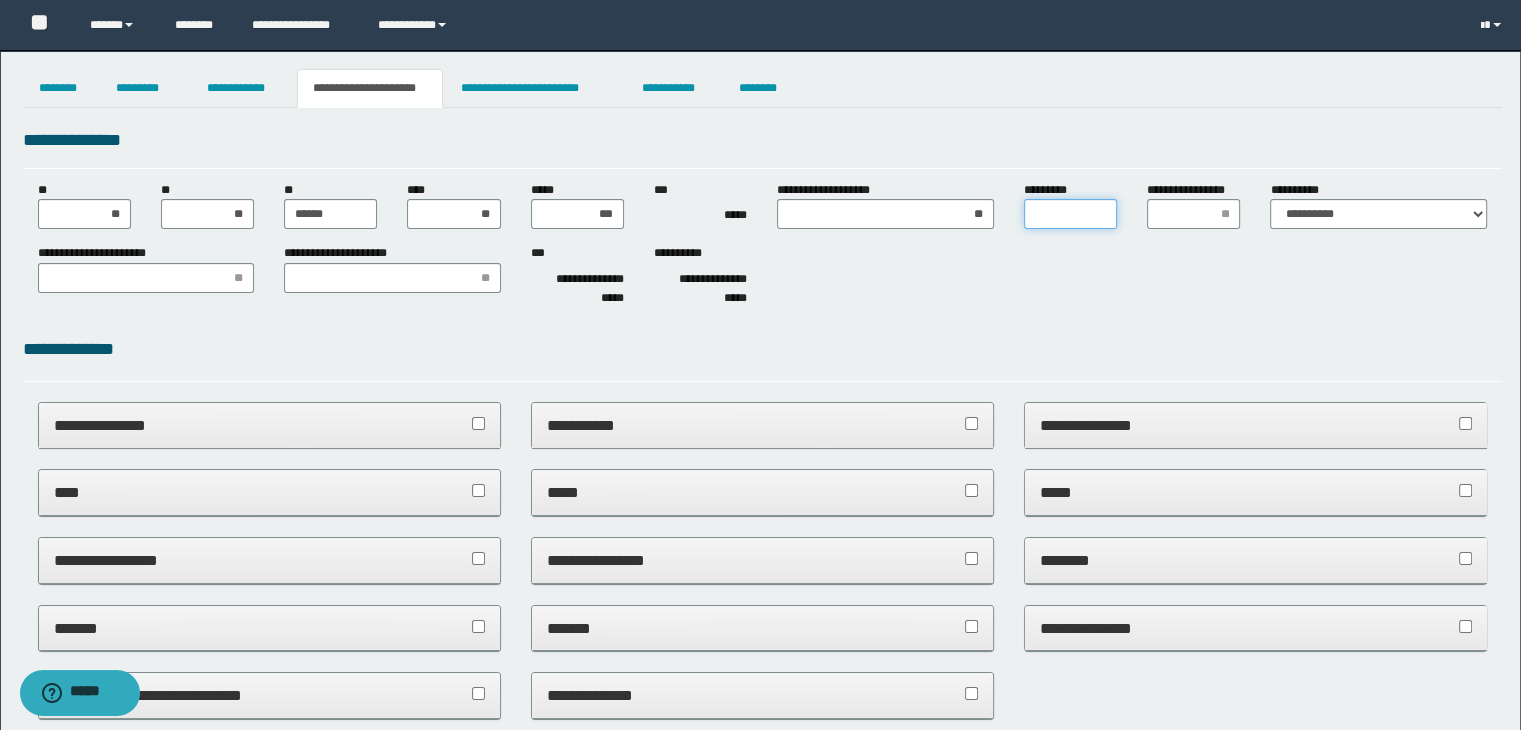 click on "*********" at bounding box center [1070, 214] 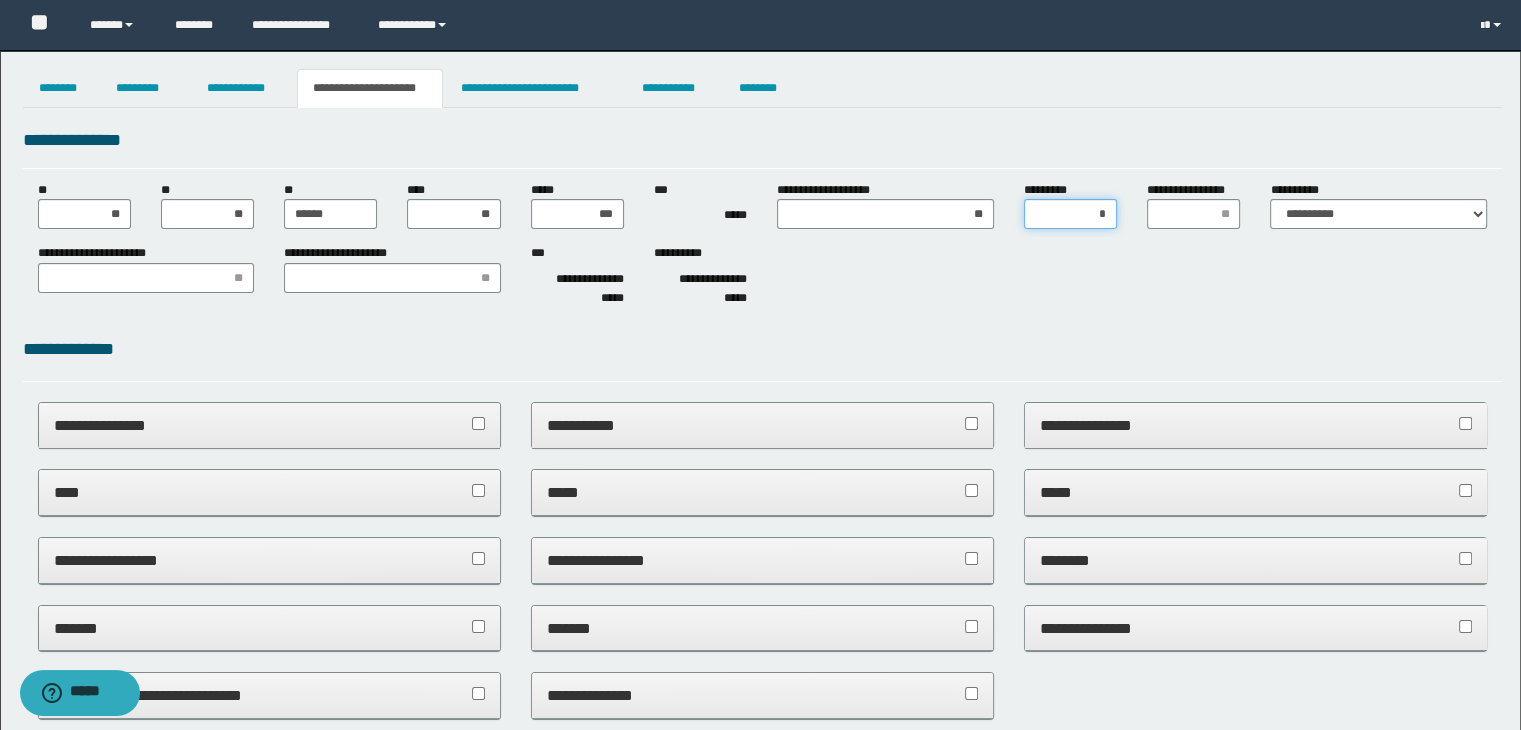 type on "**" 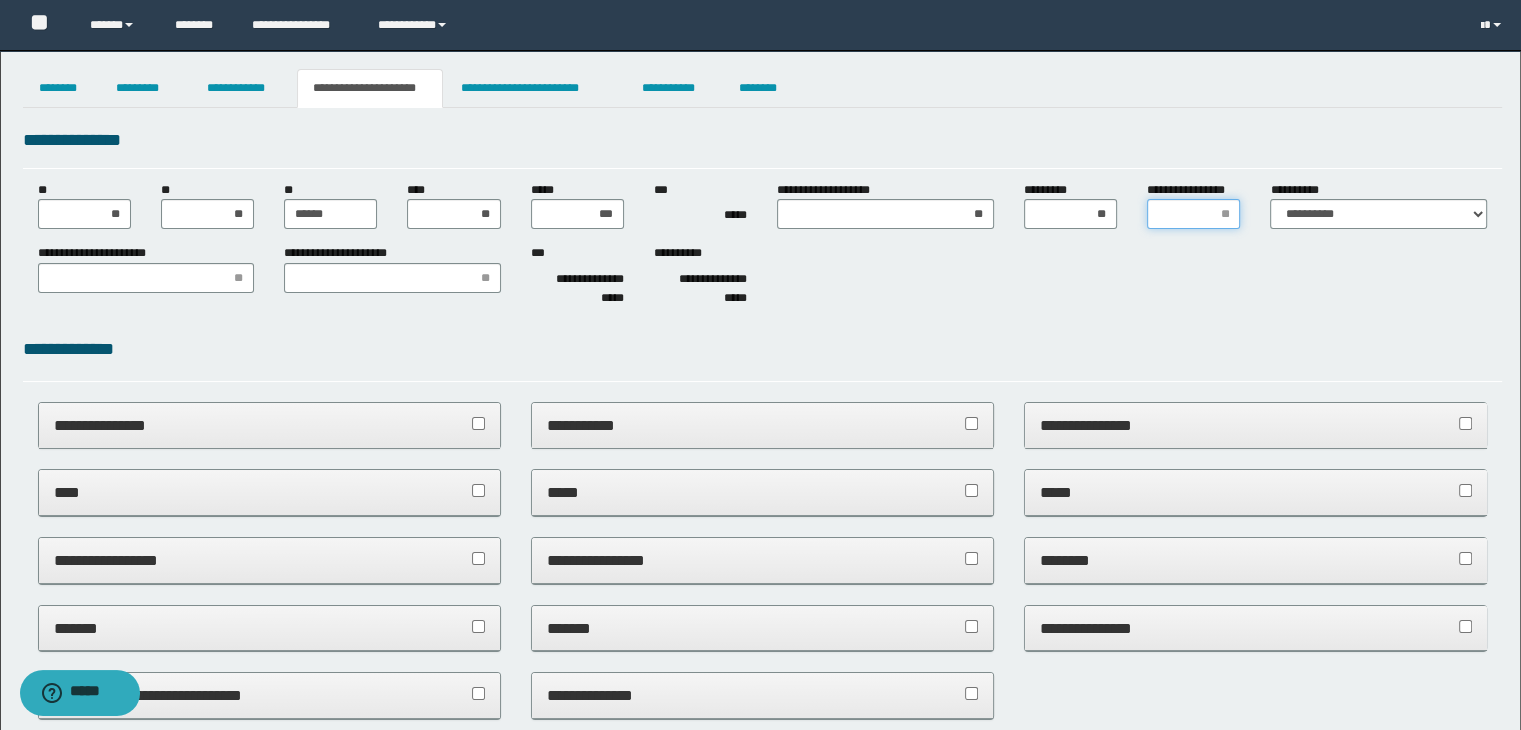 click on "**********" at bounding box center [1193, 214] 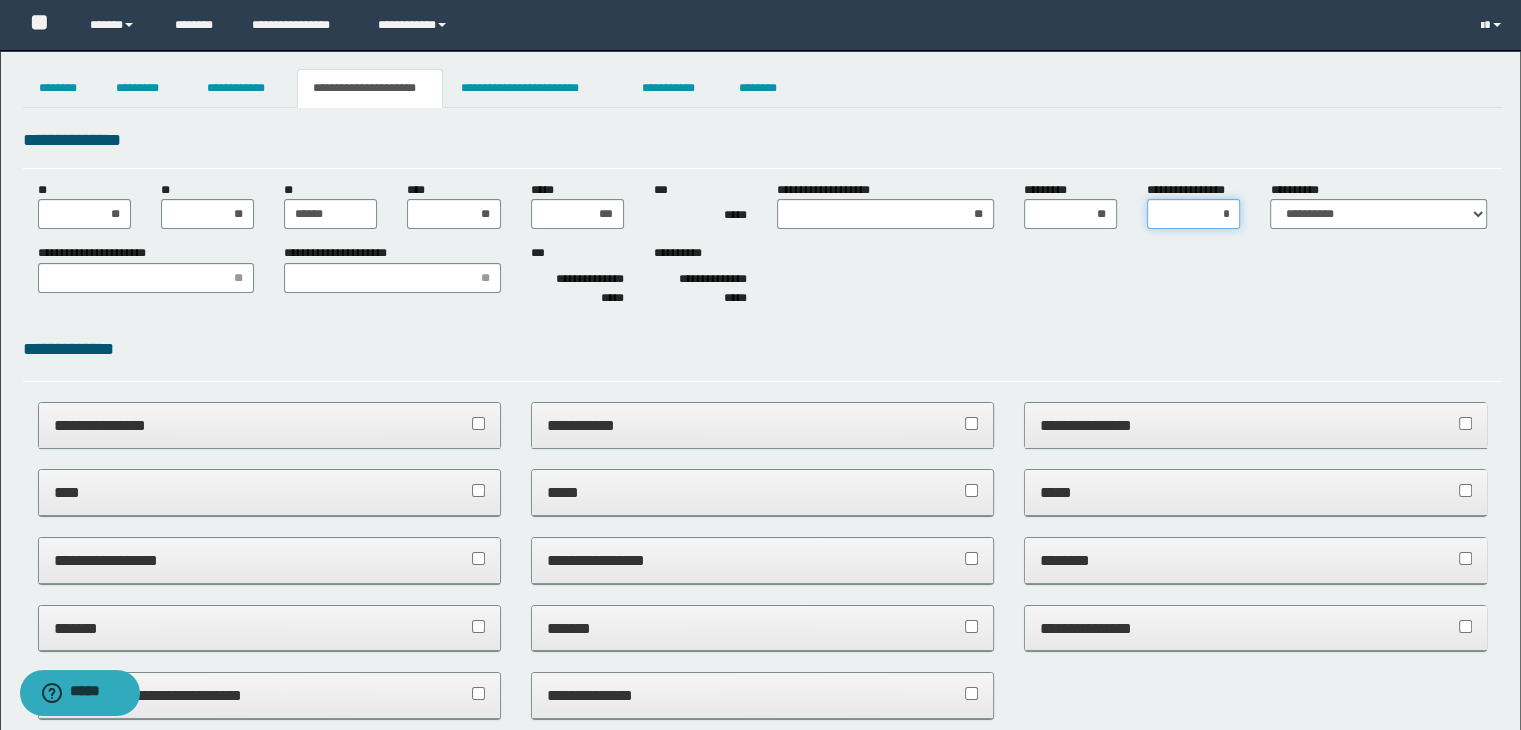 type on "**" 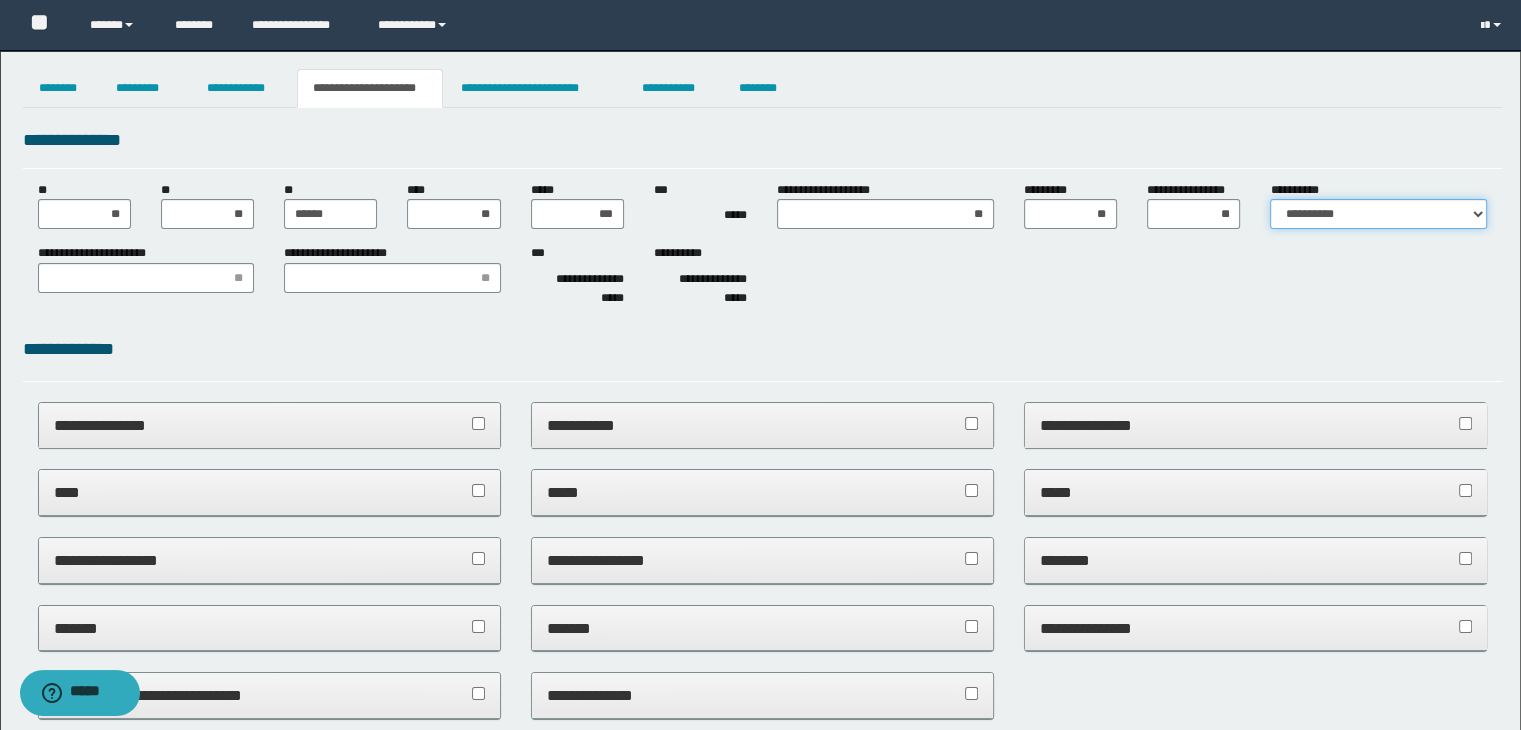 click on "**********" at bounding box center (1378, 214) 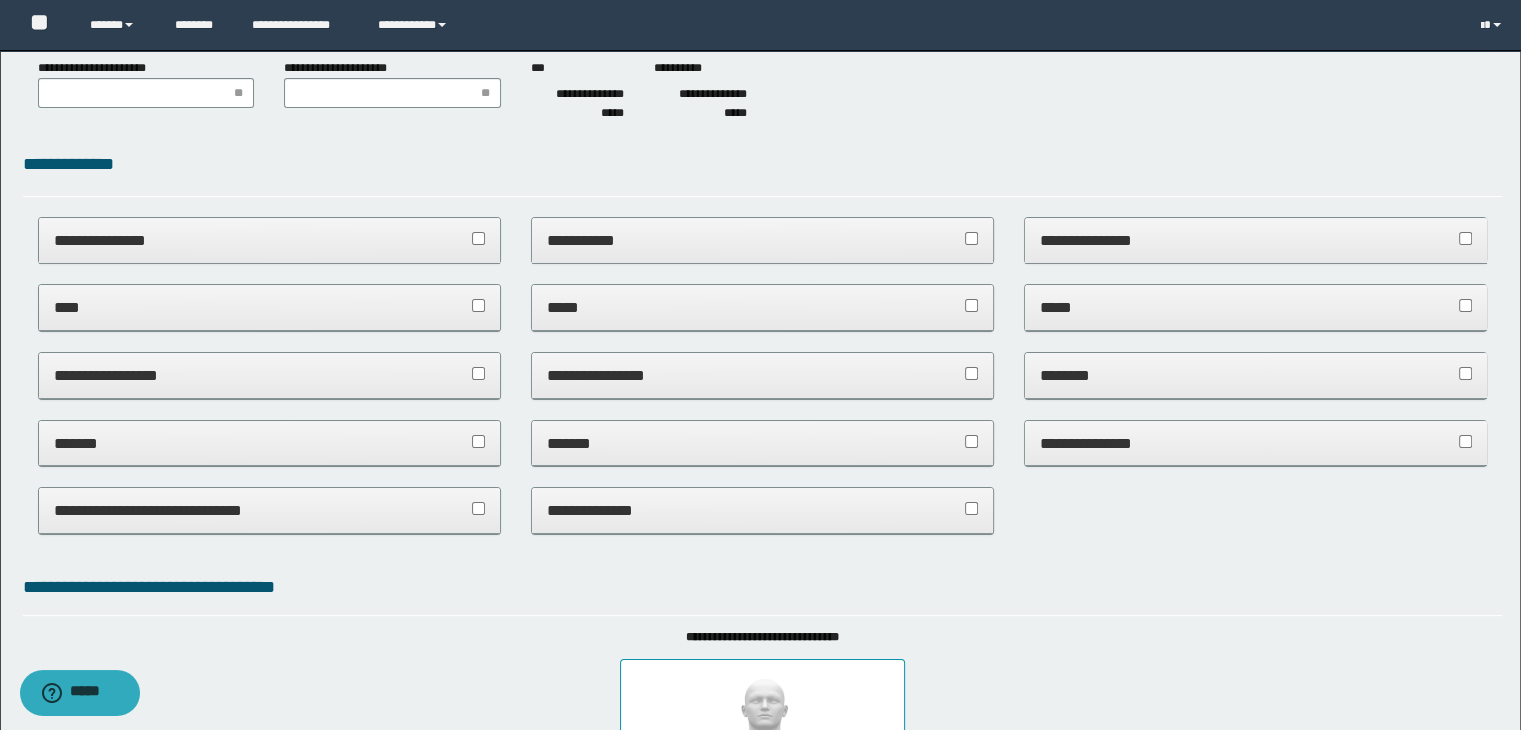 scroll, scrollTop: 77, scrollLeft: 0, axis: vertical 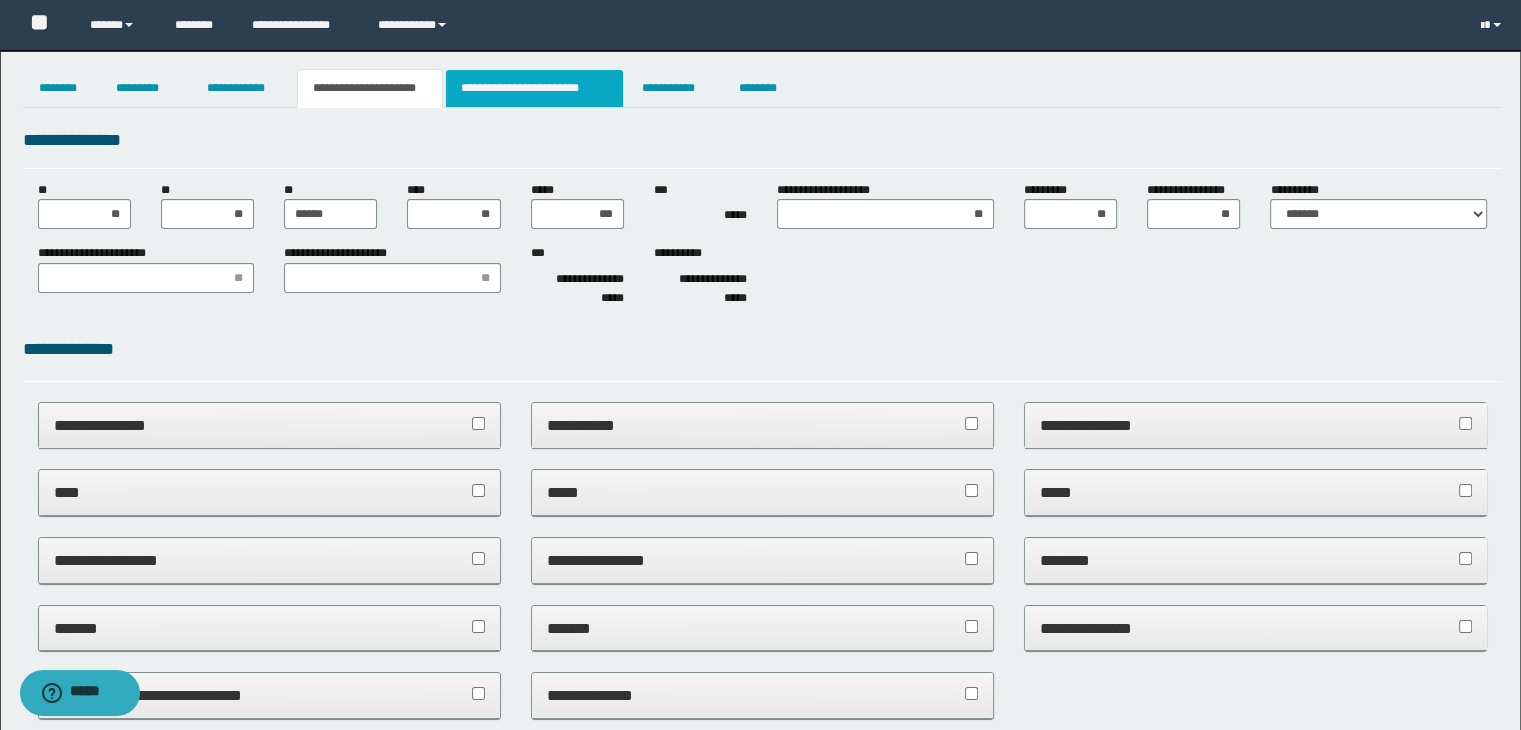 click on "**********" at bounding box center [534, 88] 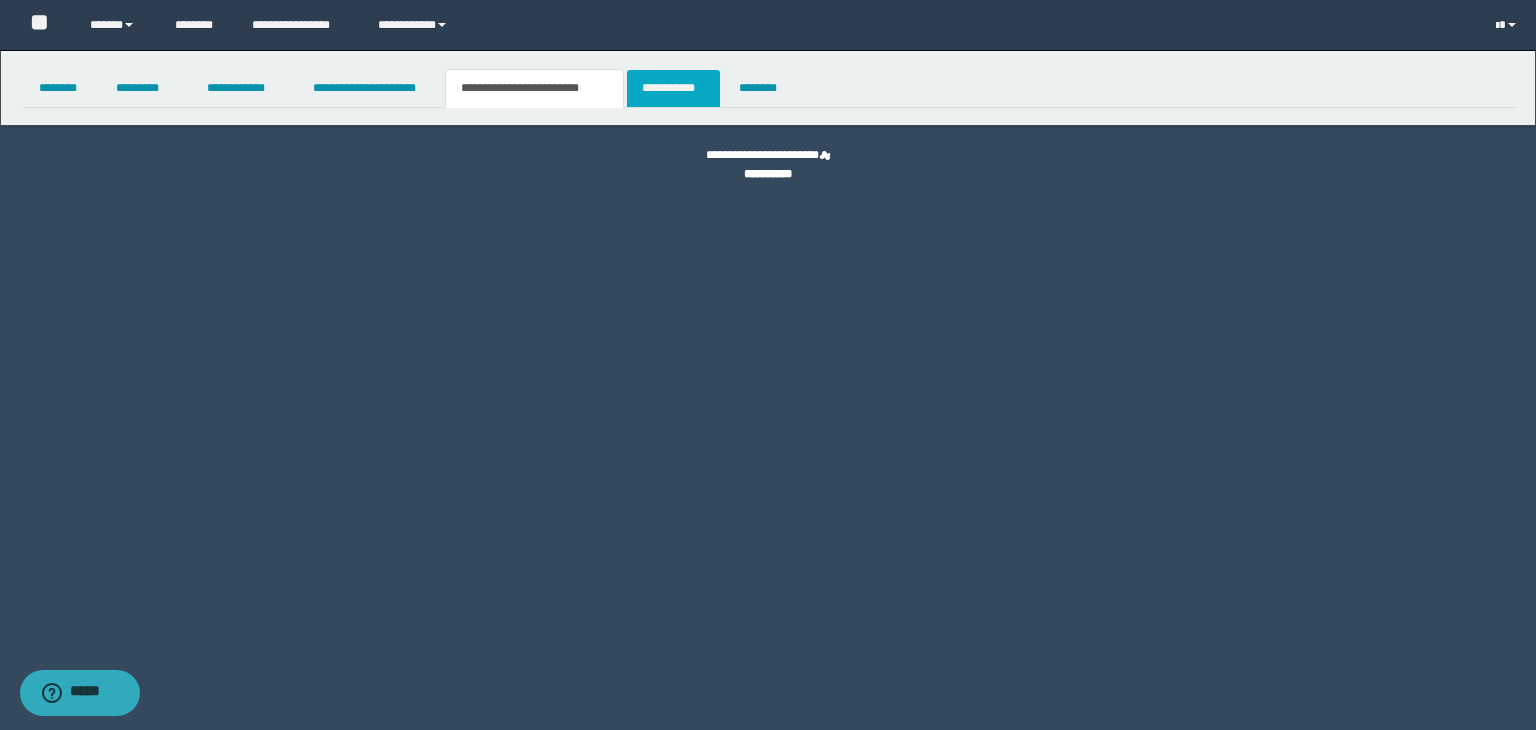 click on "**********" at bounding box center [673, 88] 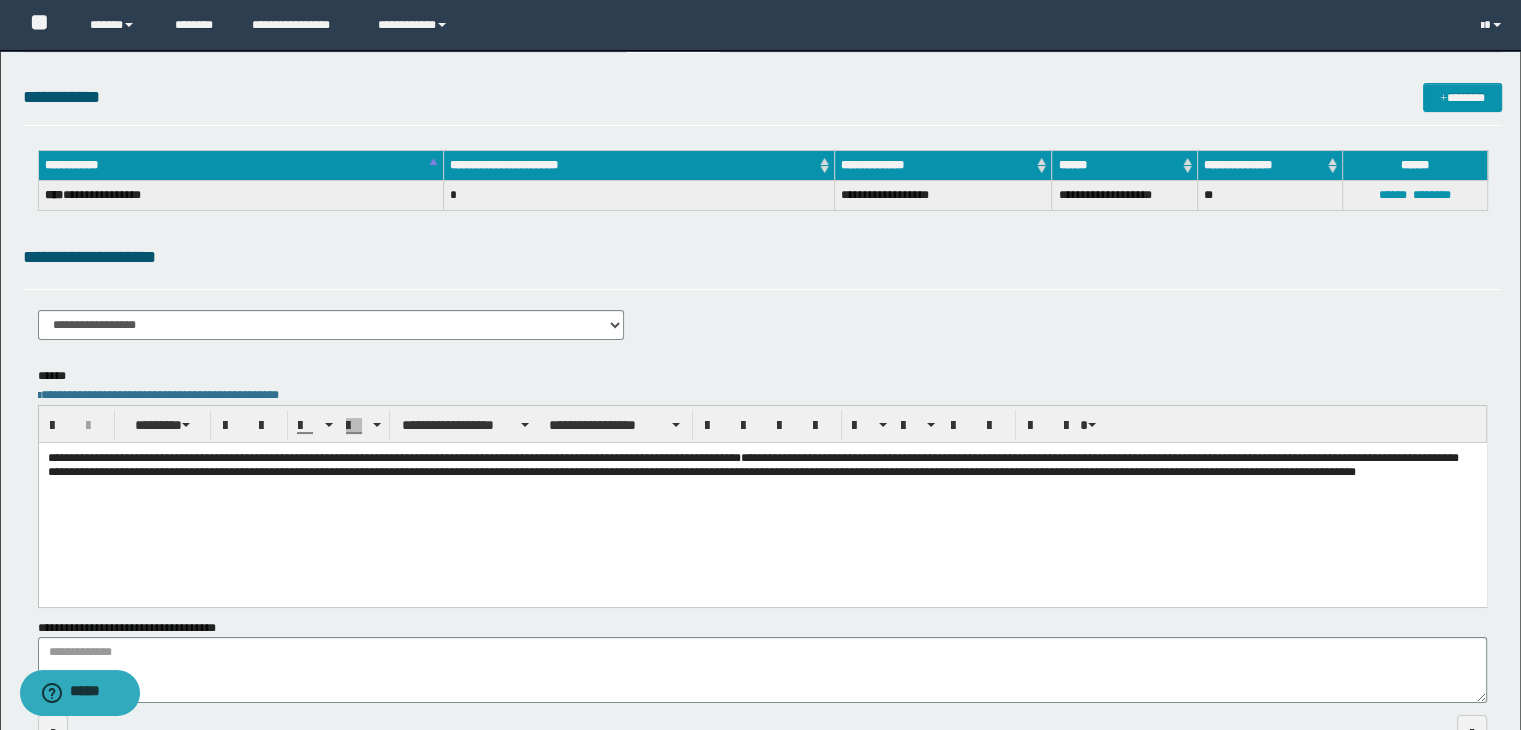 scroll, scrollTop: 0, scrollLeft: 0, axis: both 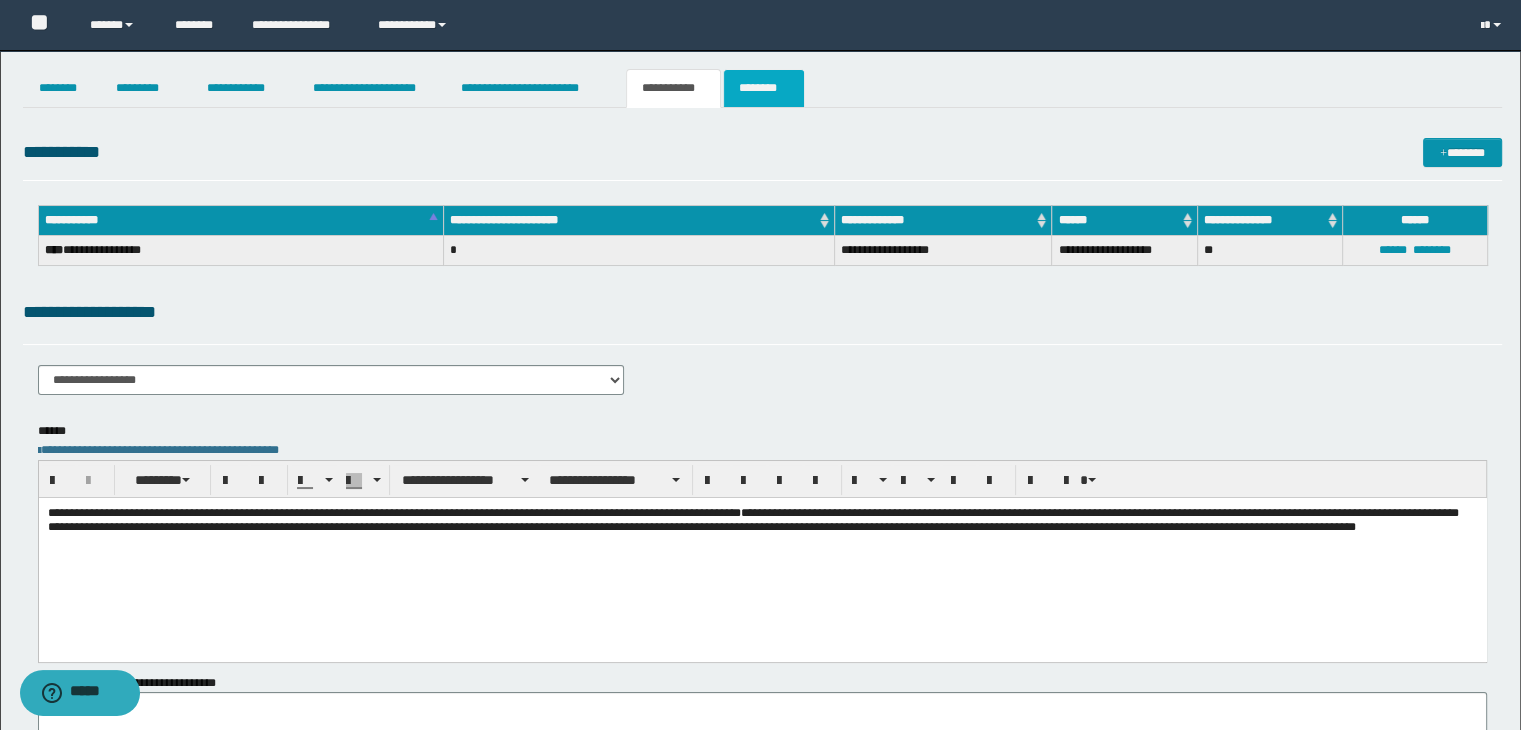 click on "********" at bounding box center [764, 88] 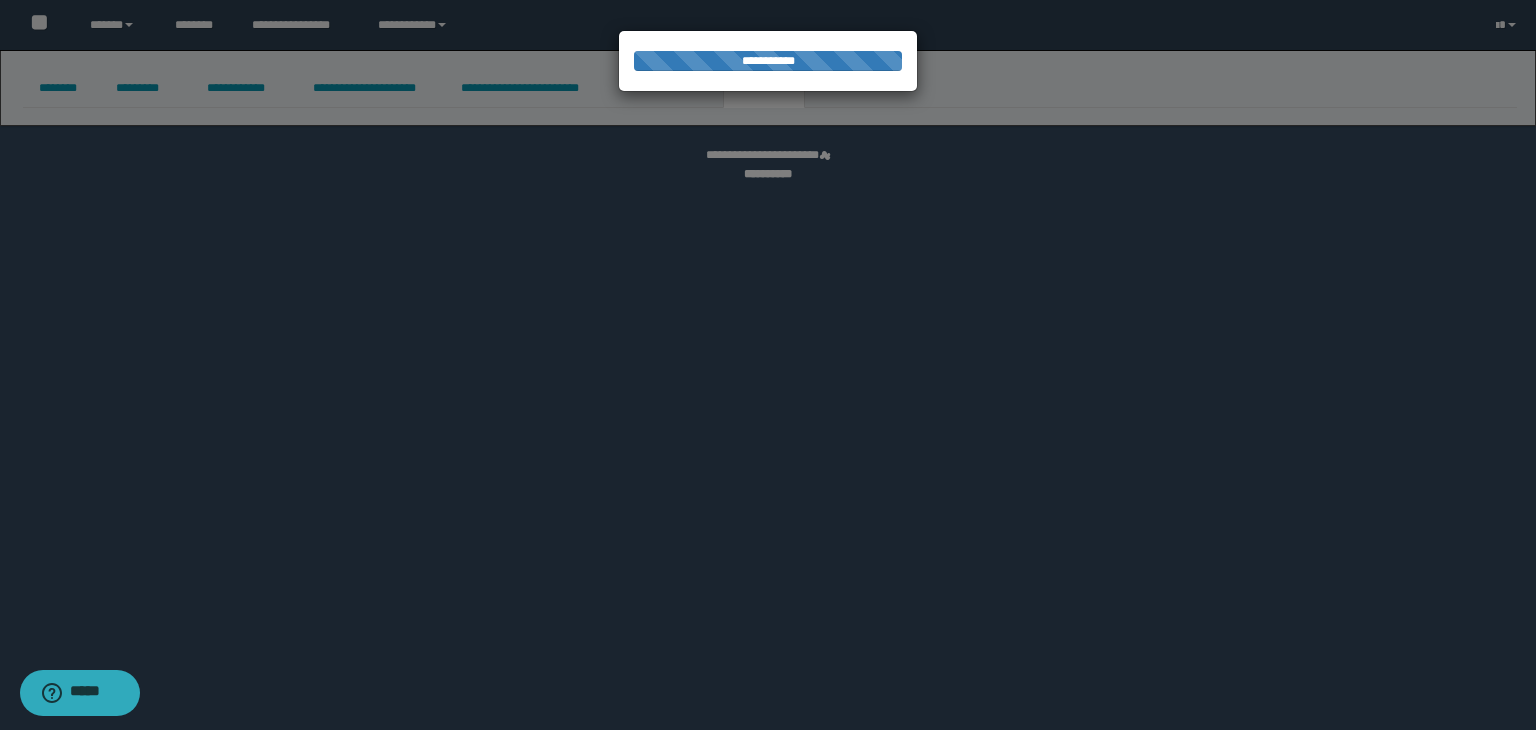 select 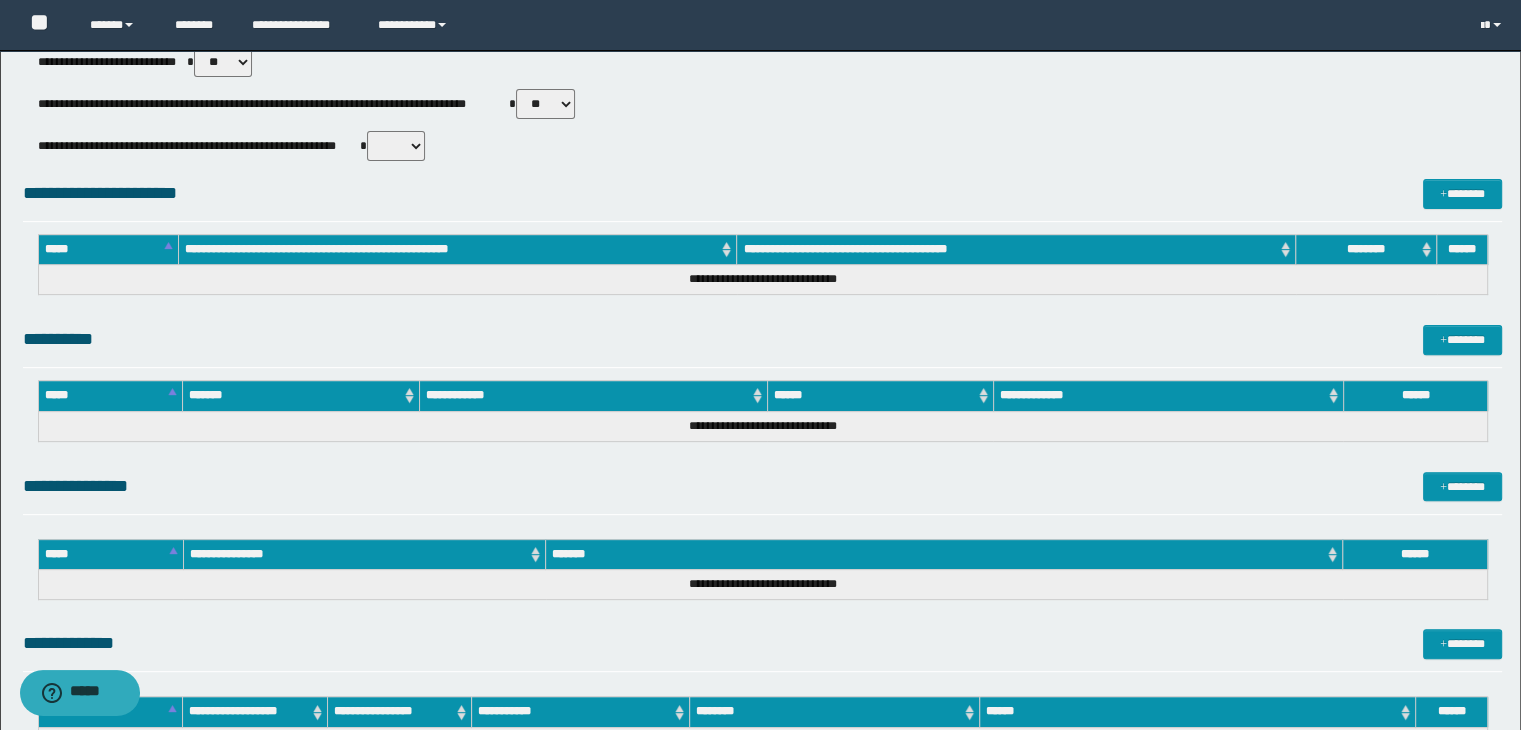 scroll, scrollTop: 0, scrollLeft: 0, axis: both 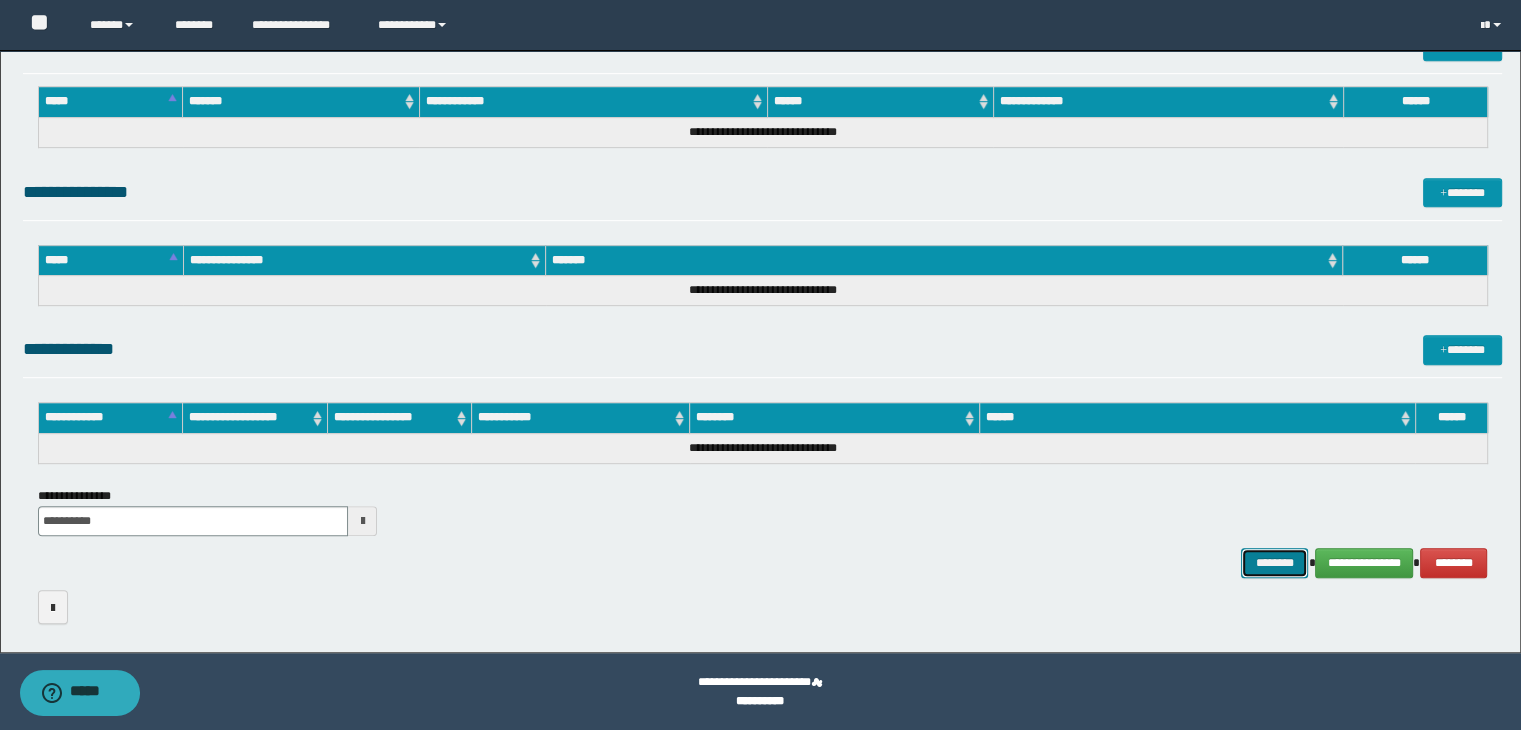 click on "********" at bounding box center [1274, 563] 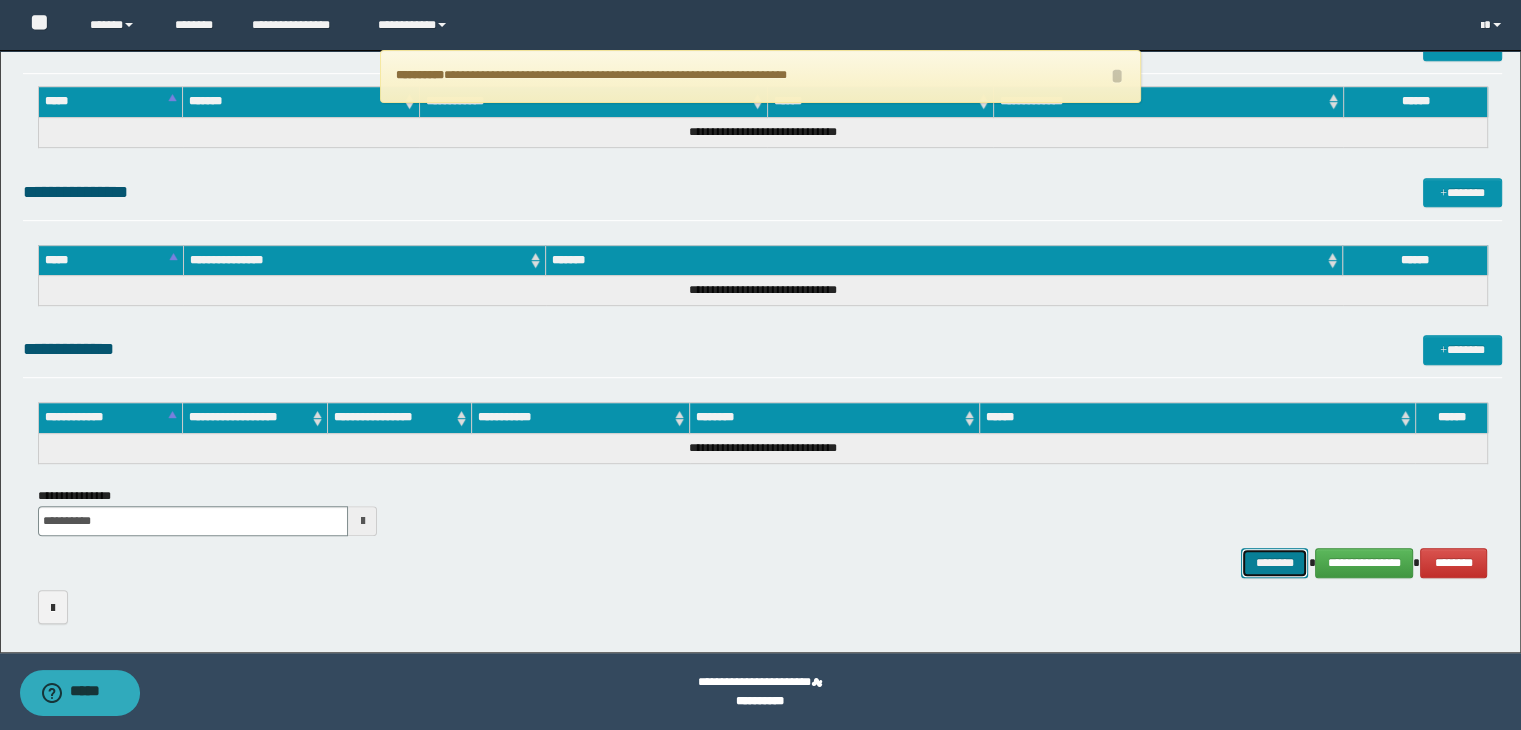 scroll, scrollTop: 0, scrollLeft: 0, axis: both 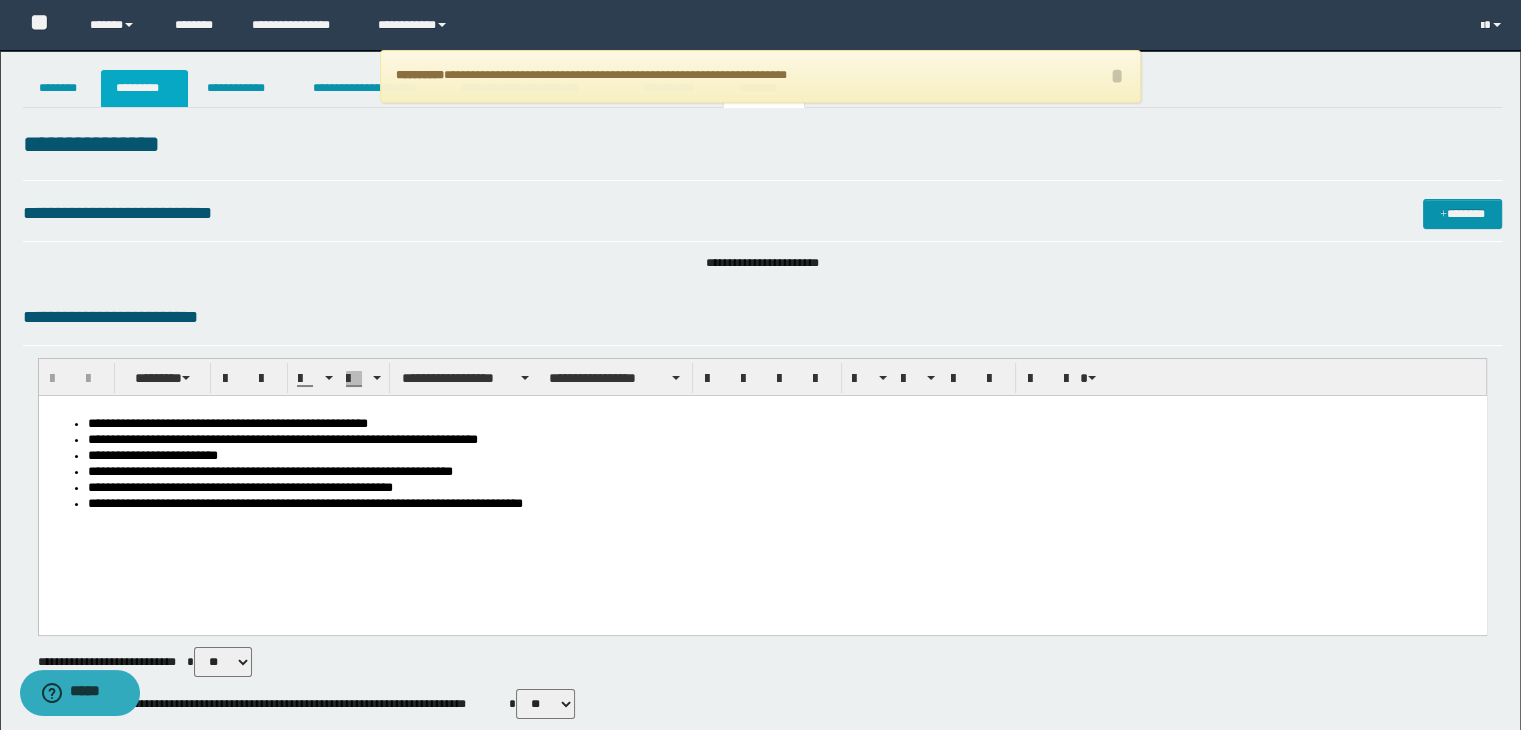click on "*********" at bounding box center (144, 88) 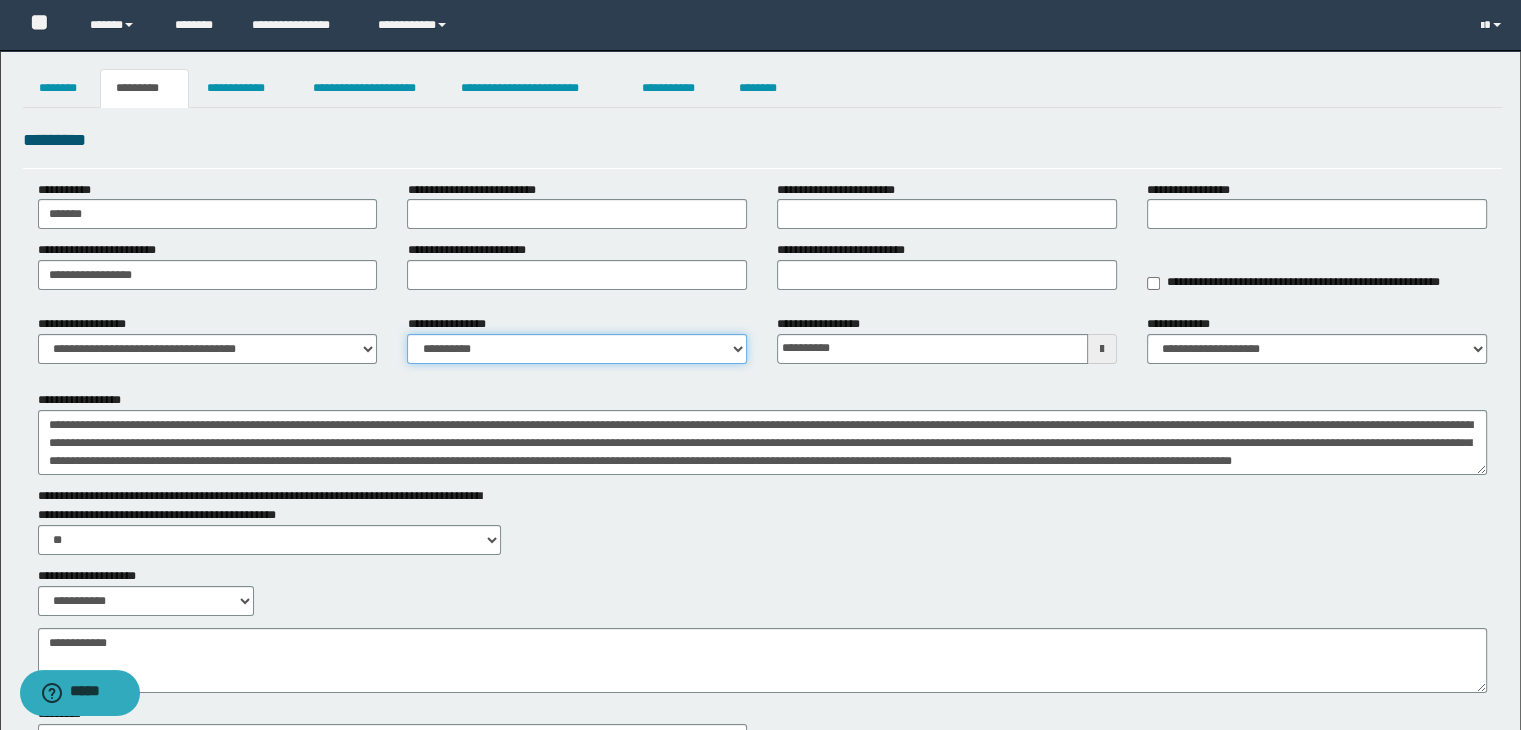 click on "**********" at bounding box center (577, 349) 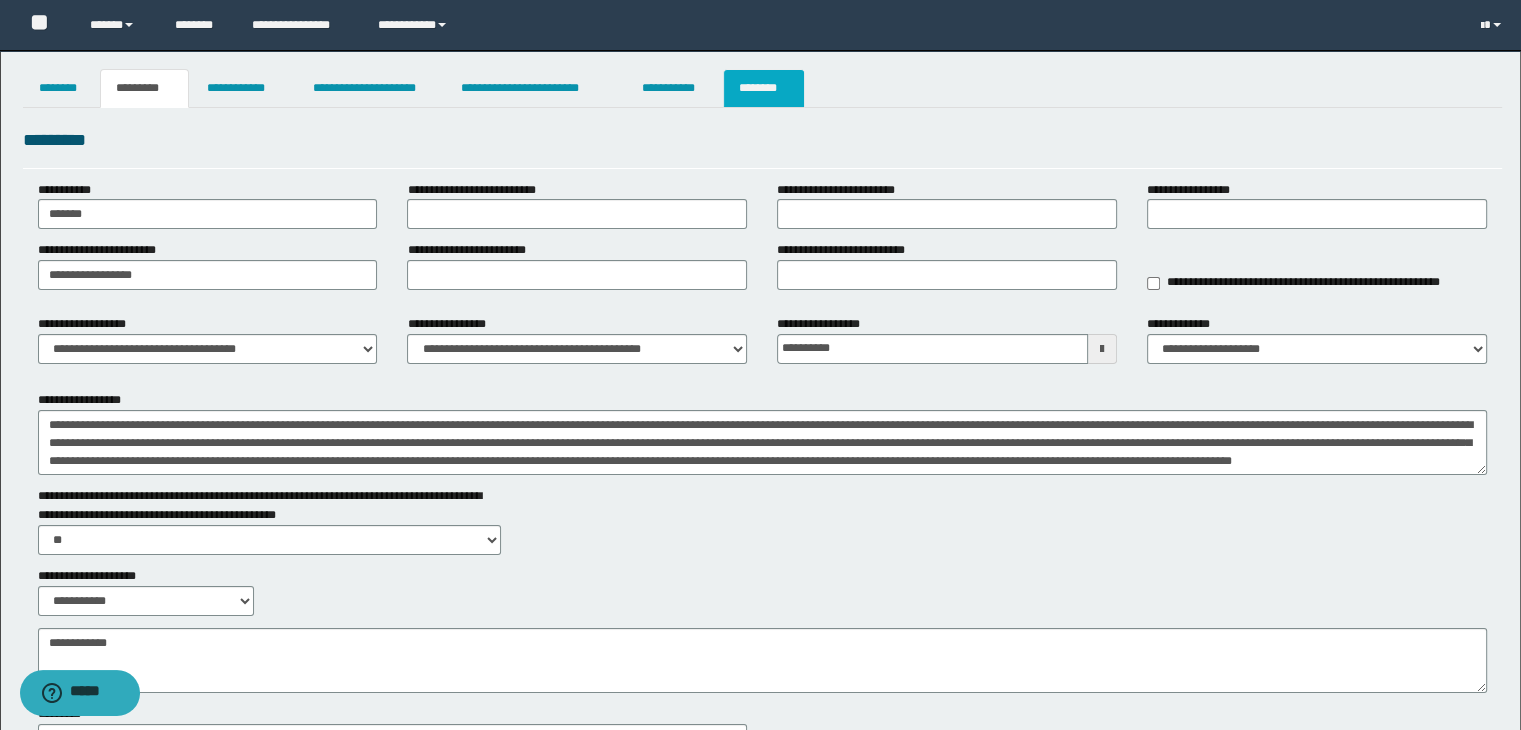 click on "********" at bounding box center (764, 88) 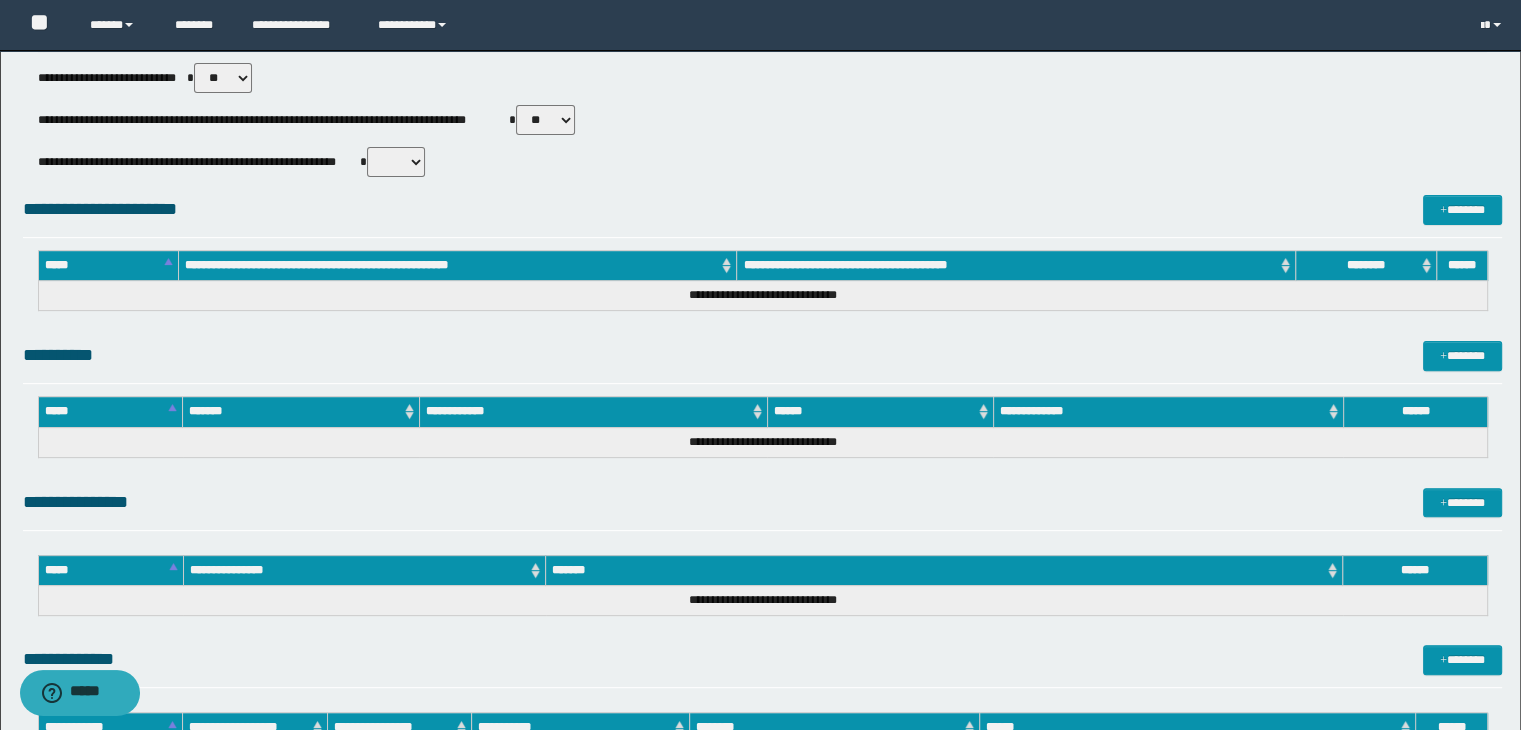 scroll, scrollTop: 895, scrollLeft: 0, axis: vertical 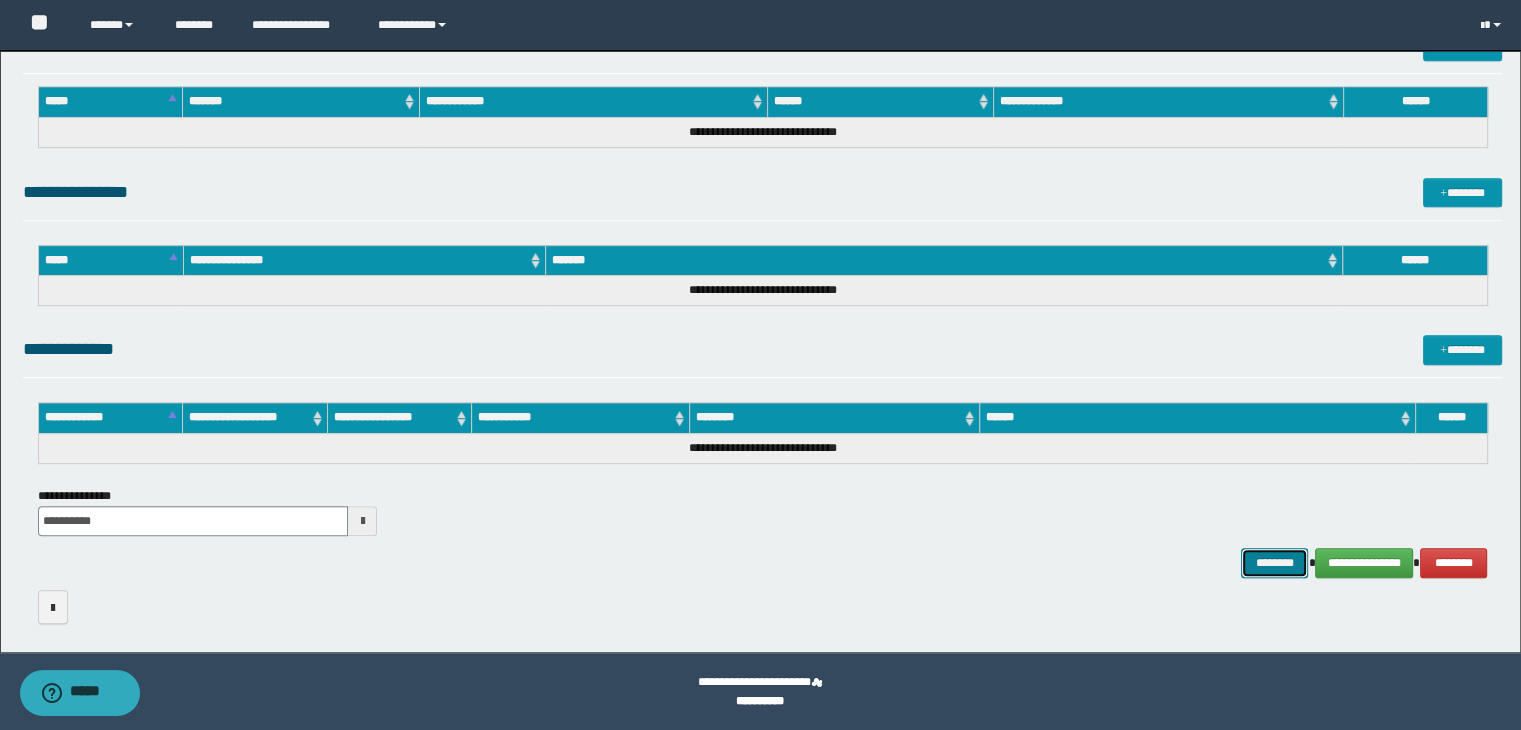 click on "********" at bounding box center [1274, 563] 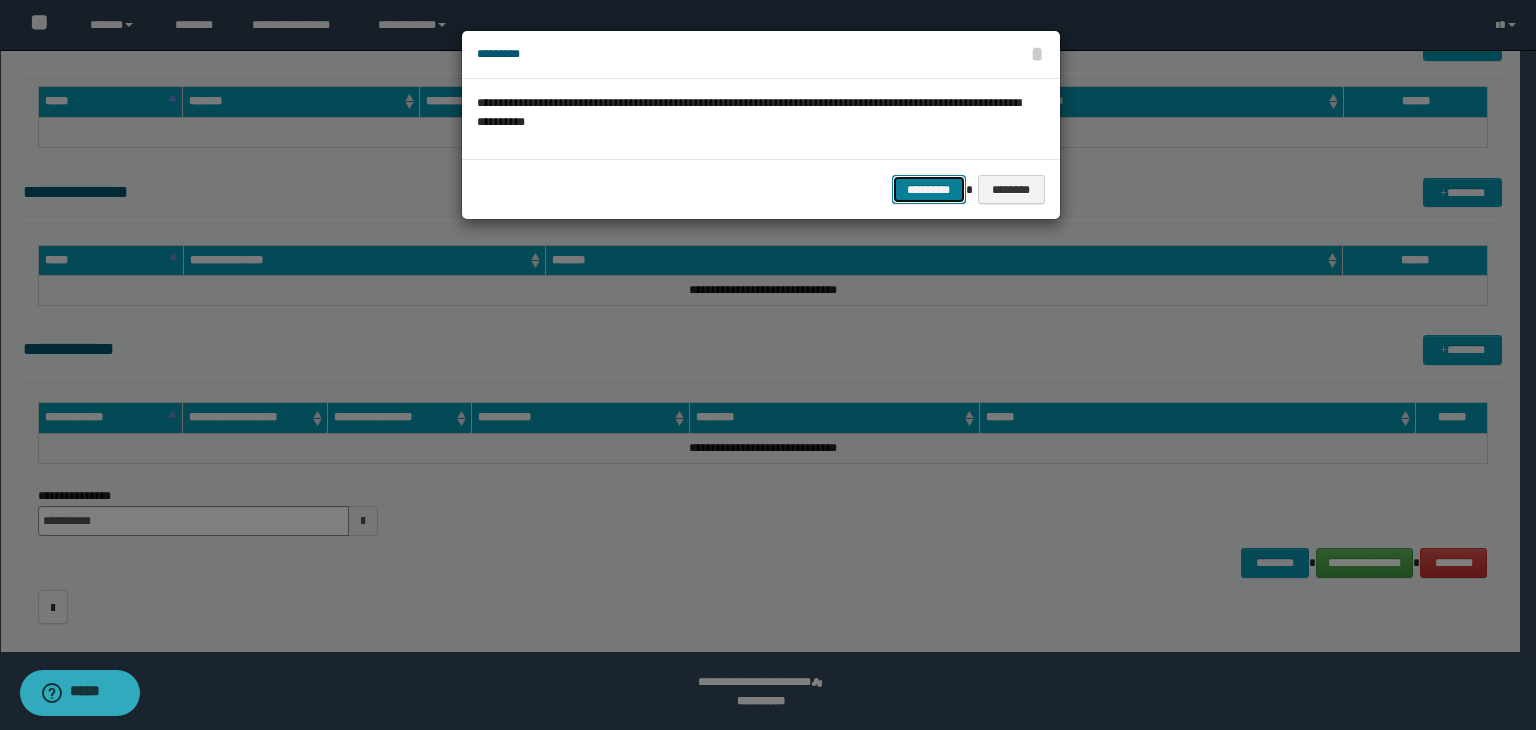 click on "*********" at bounding box center [929, 190] 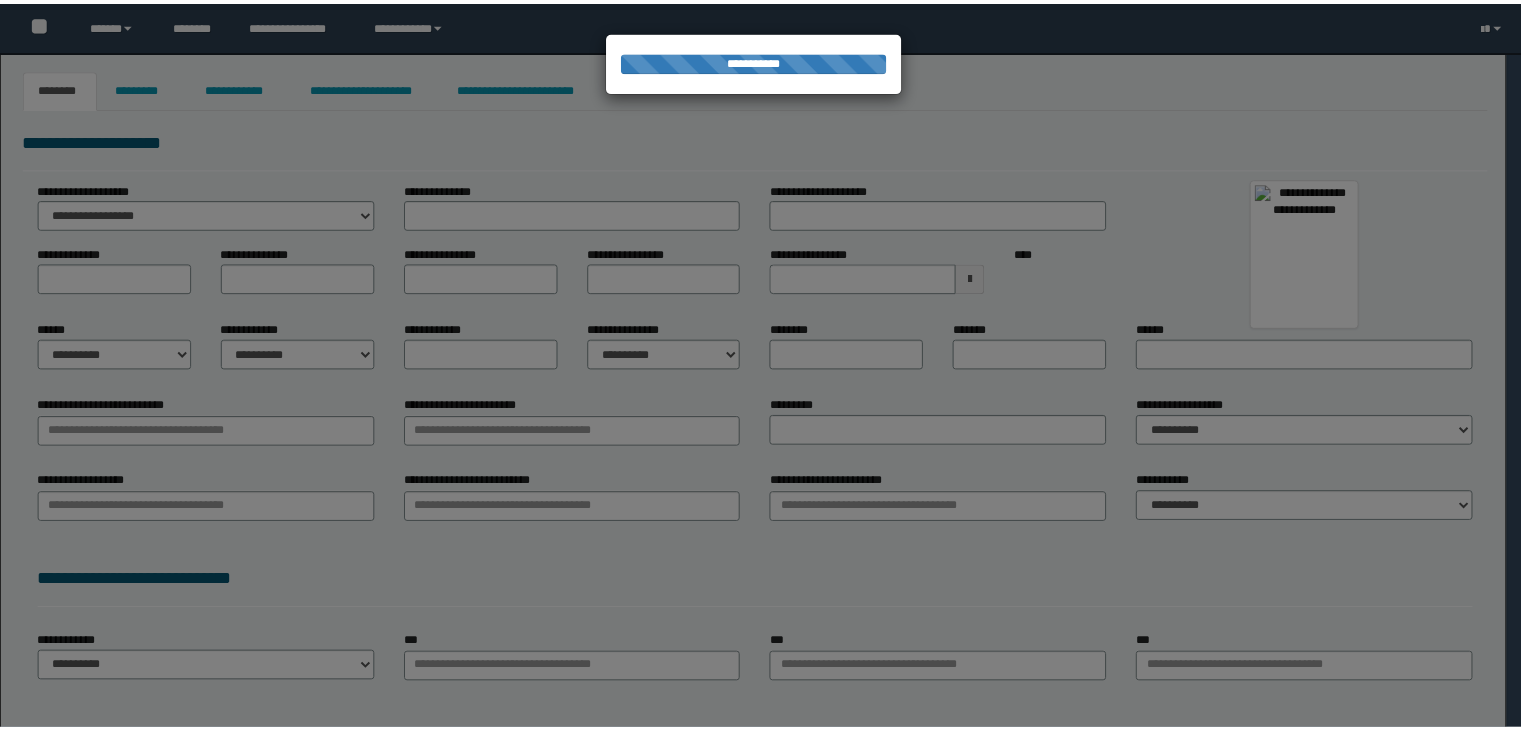 scroll, scrollTop: 0, scrollLeft: 0, axis: both 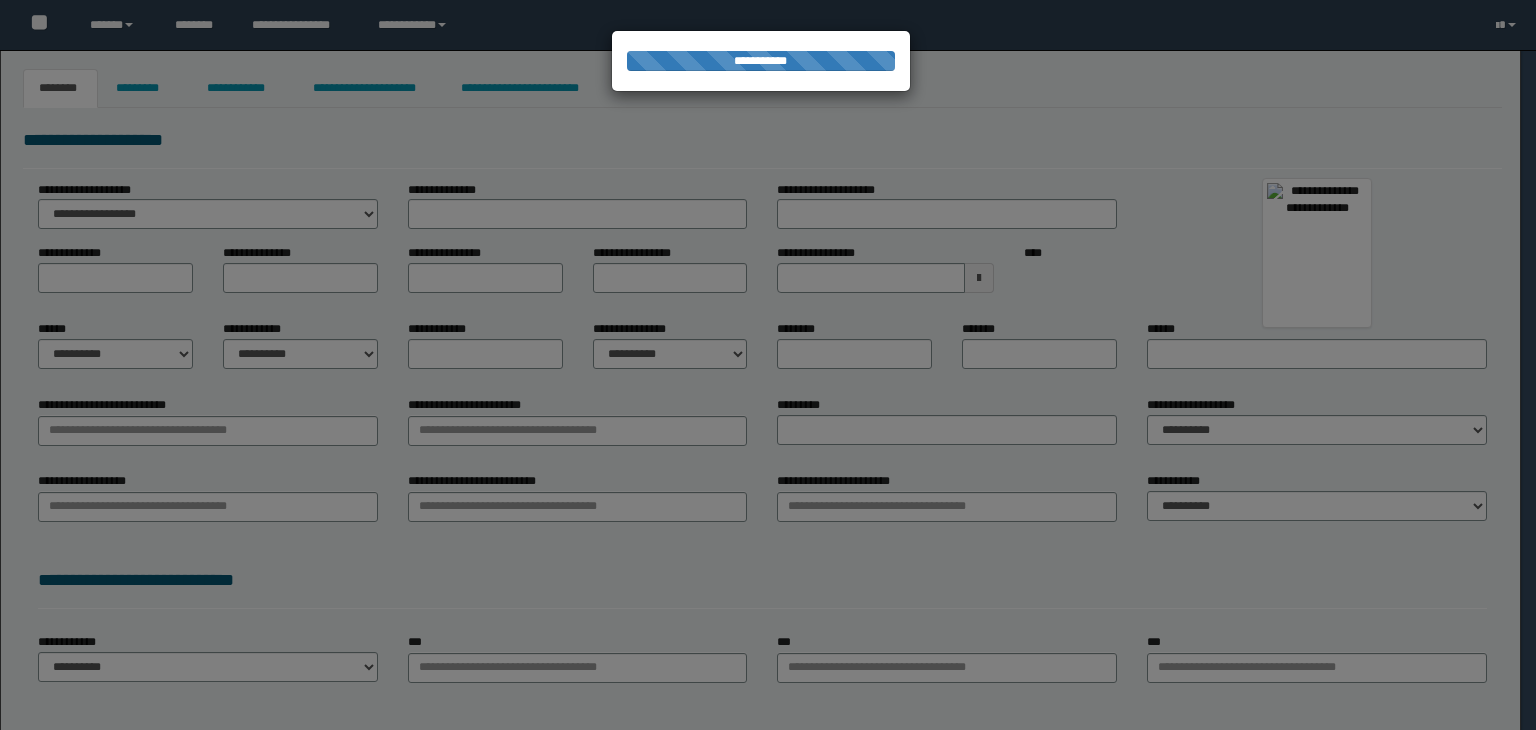 type on "********" 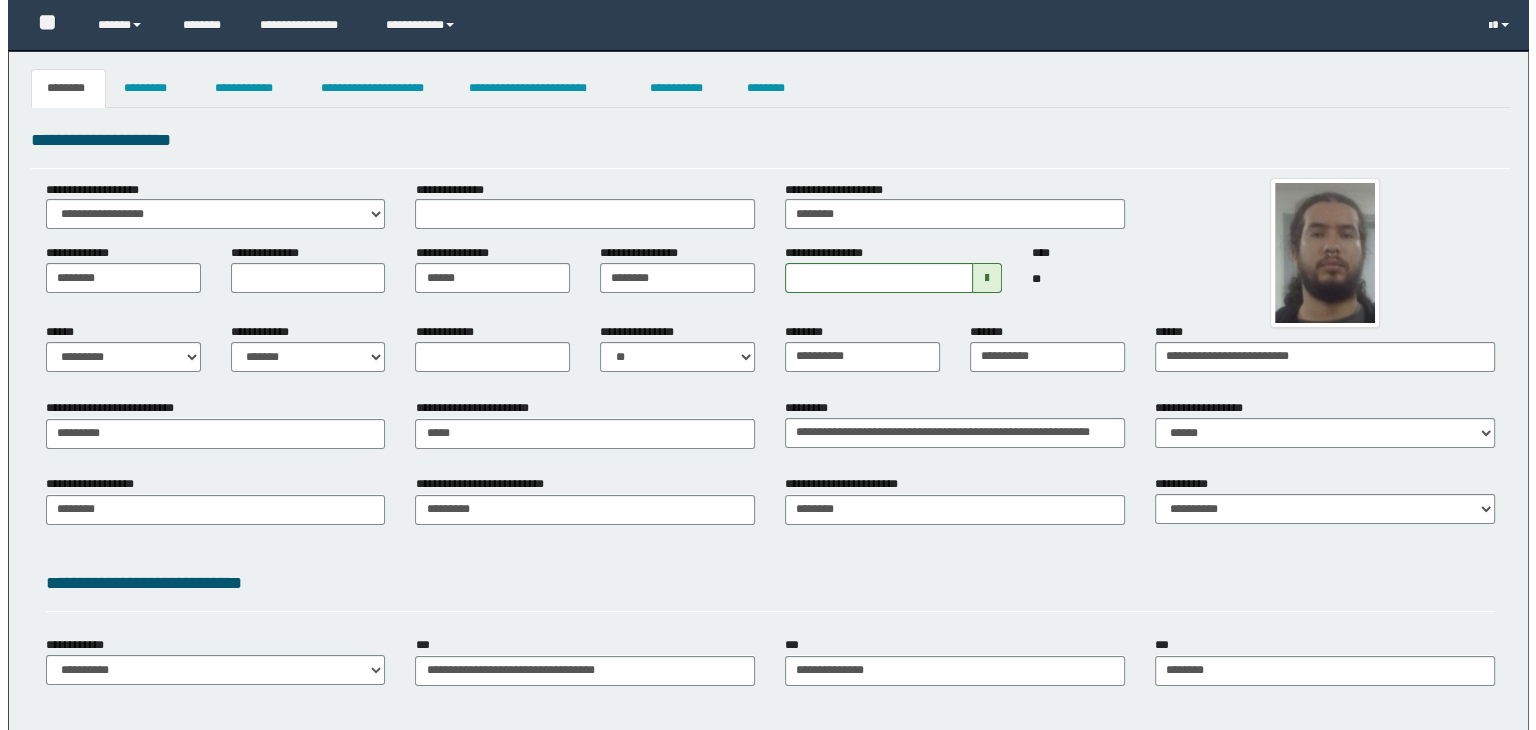 scroll, scrollTop: 0, scrollLeft: 0, axis: both 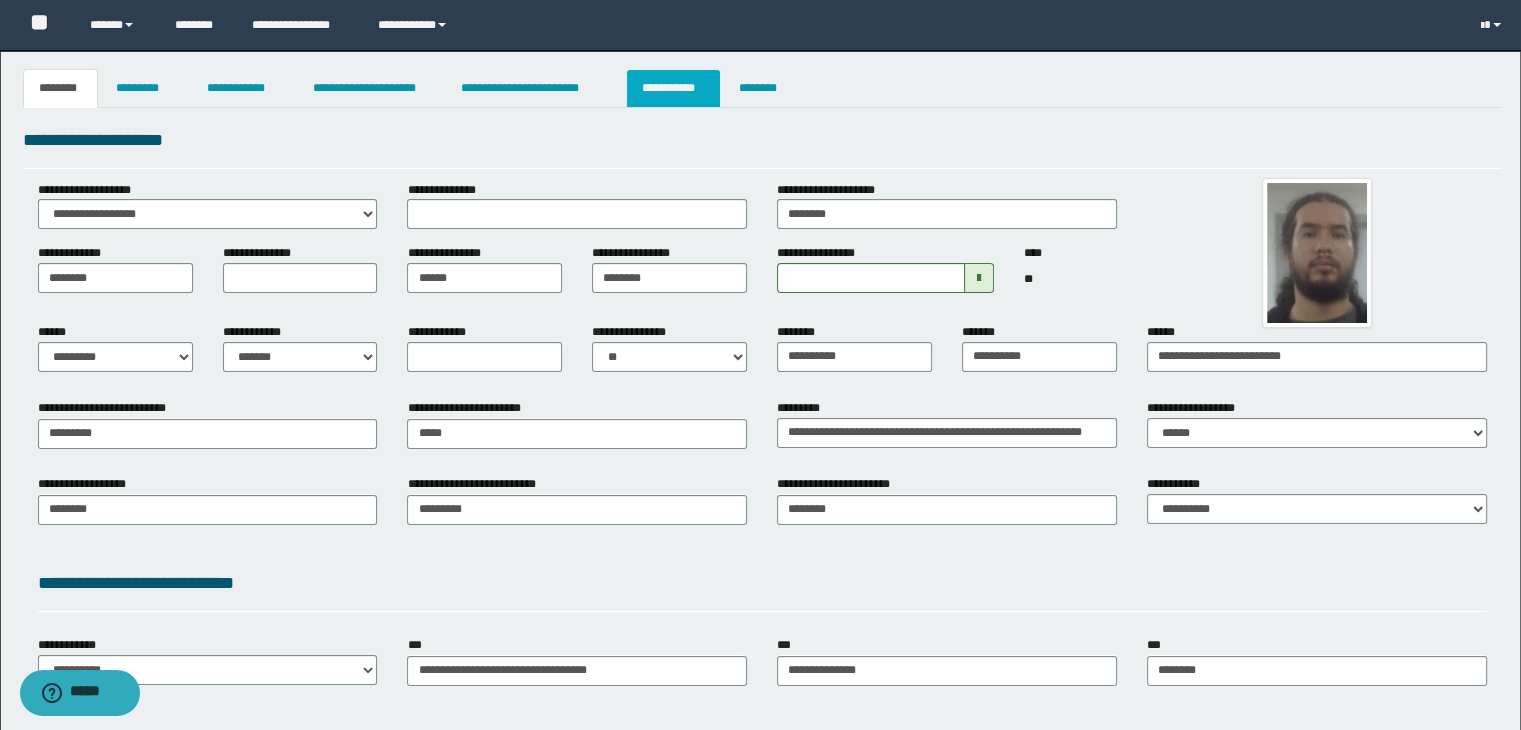 click on "**********" at bounding box center [673, 88] 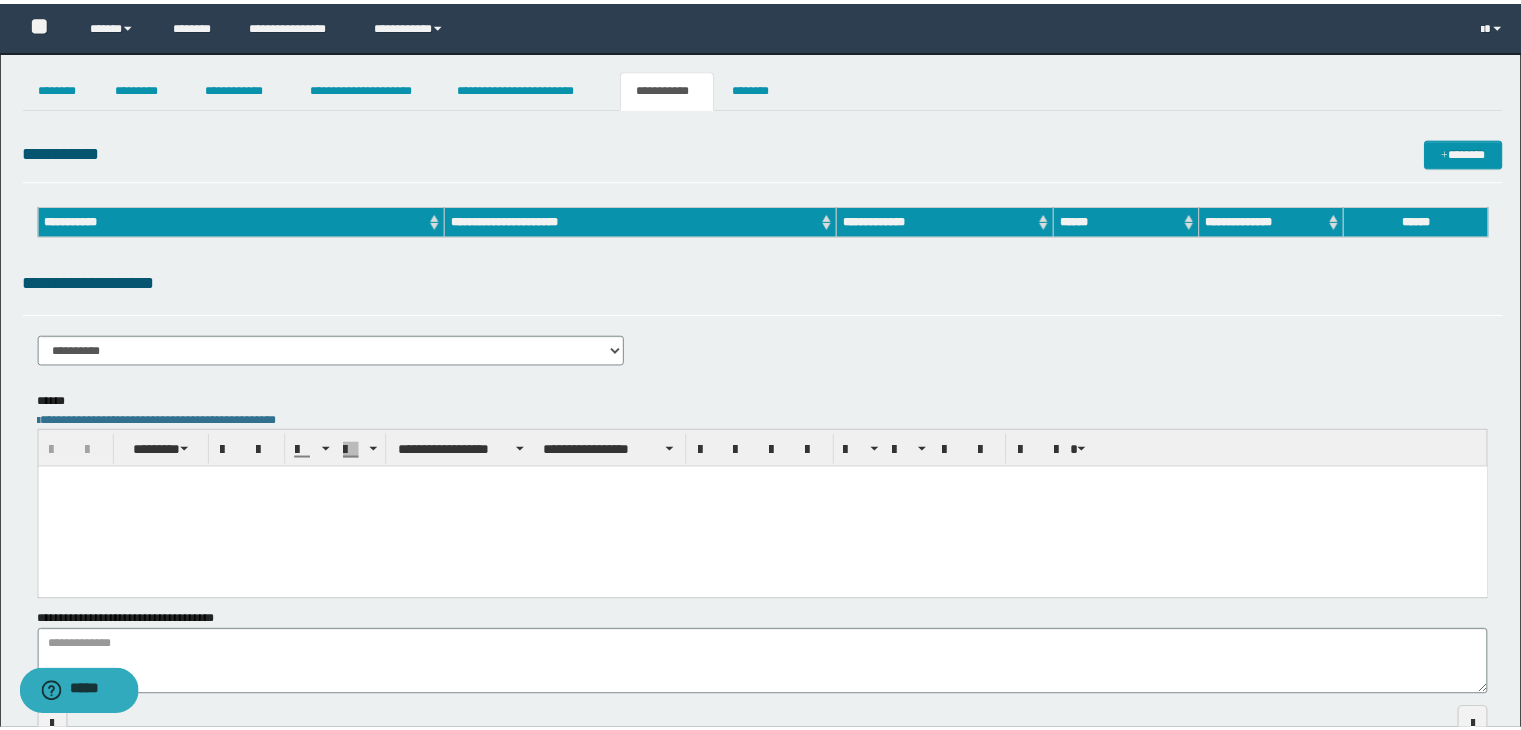 scroll, scrollTop: 0, scrollLeft: 0, axis: both 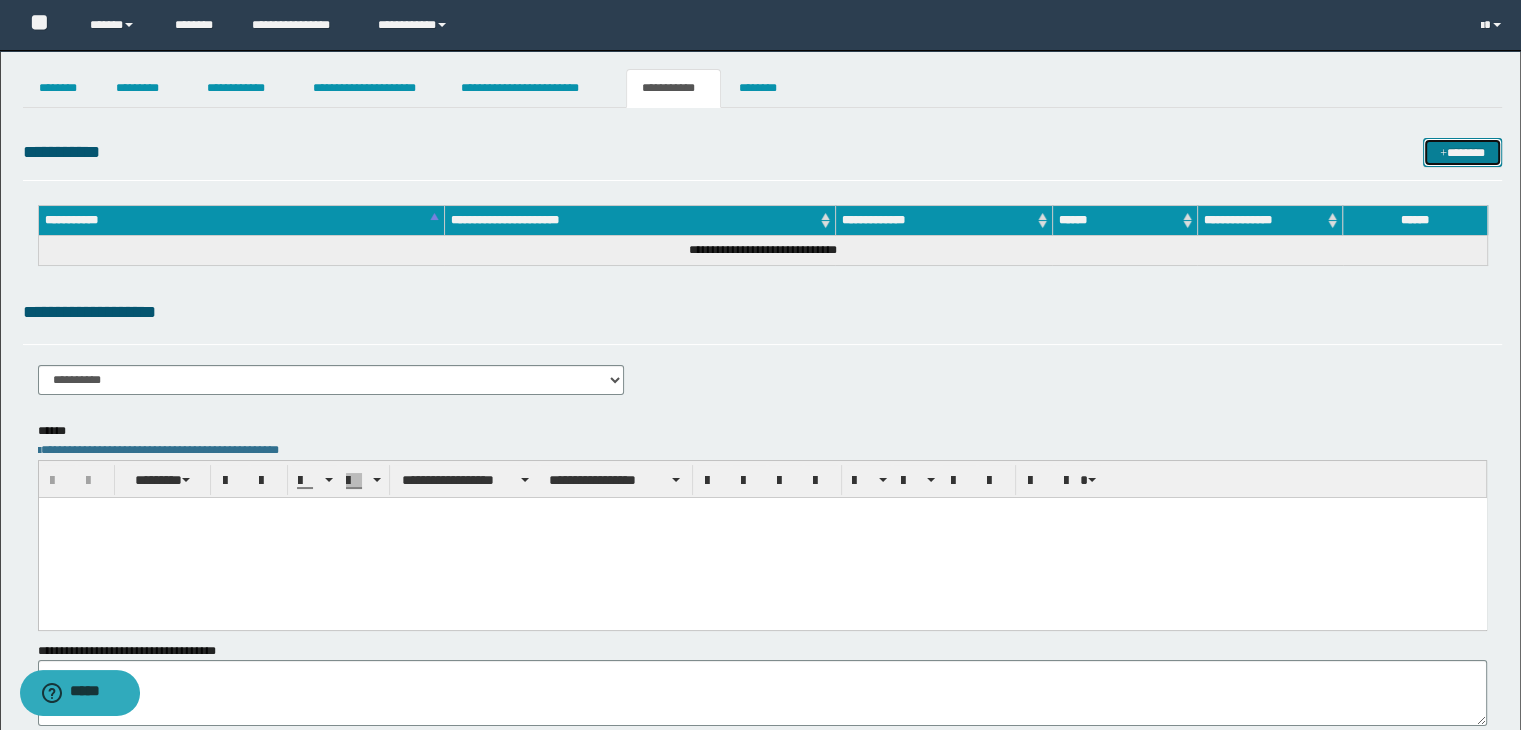 click at bounding box center (1443, 154) 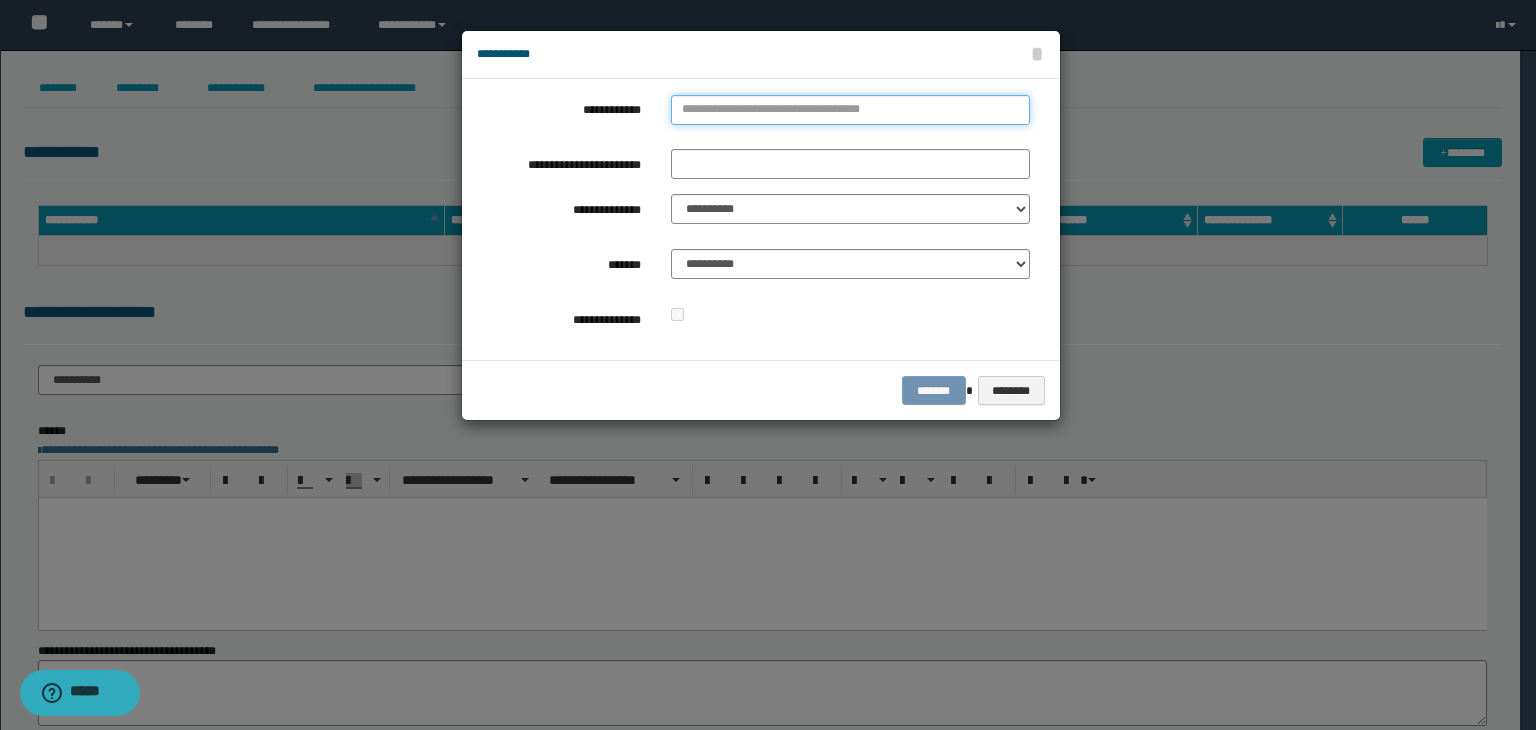 click on "**********" at bounding box center [850, 110] 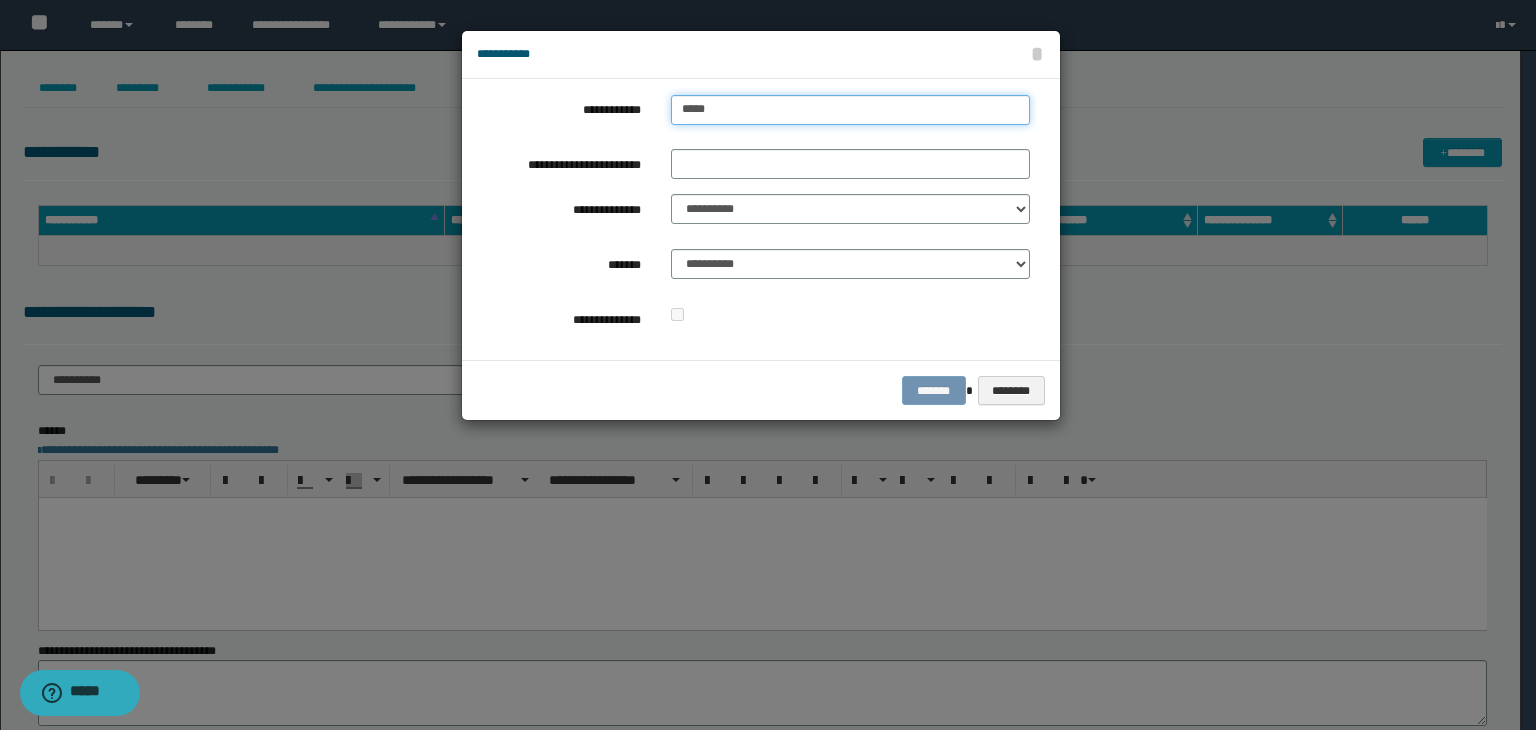 type on "******" 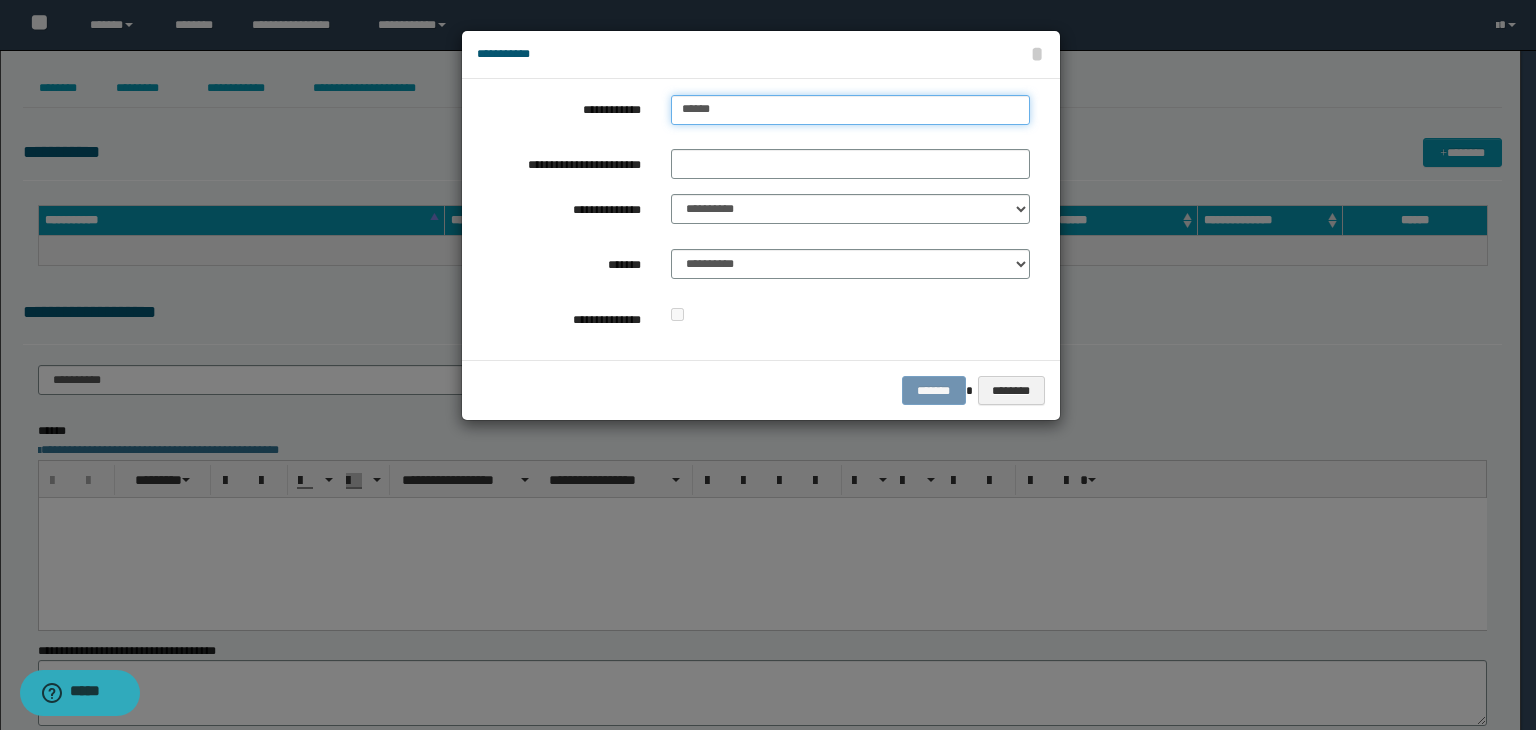 type on "******" 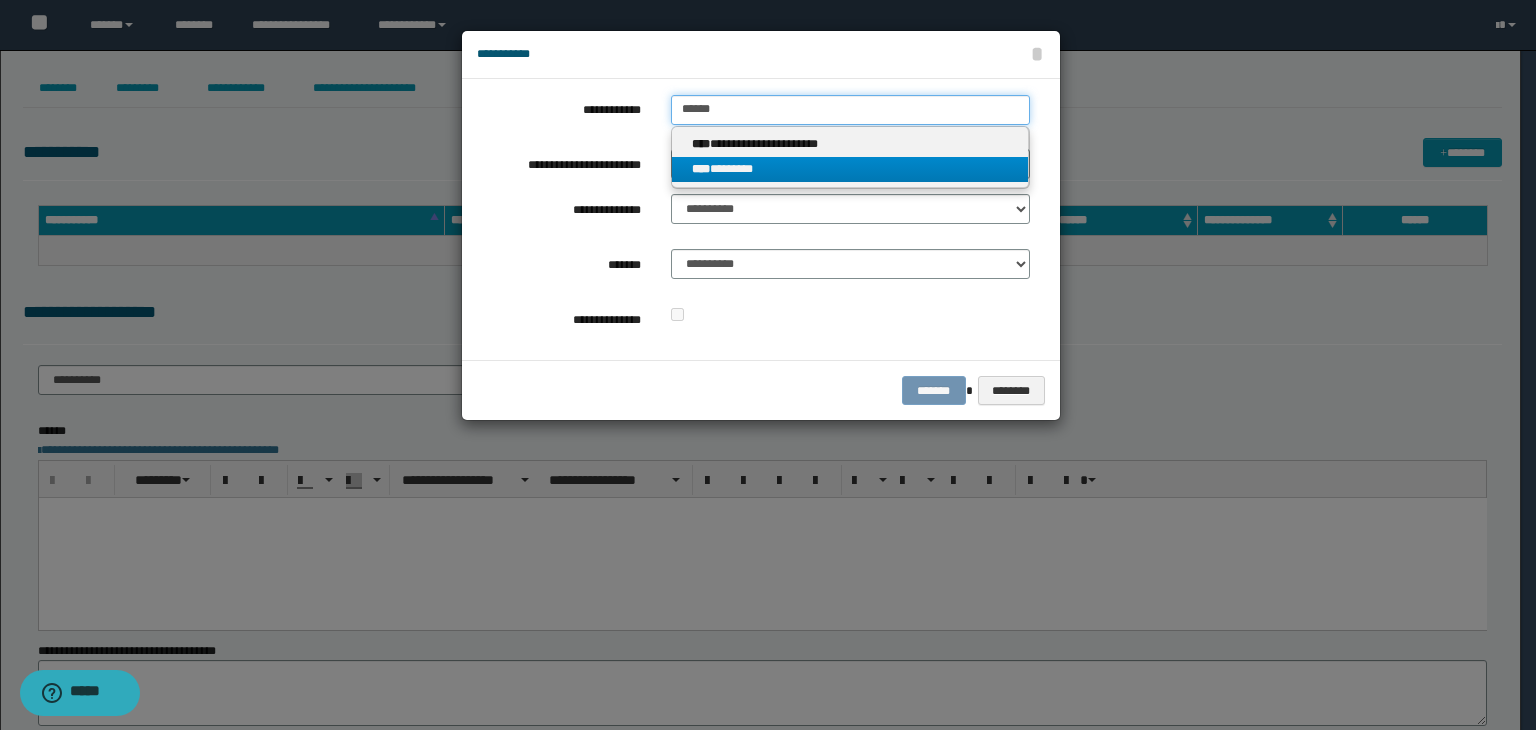 type on "******" 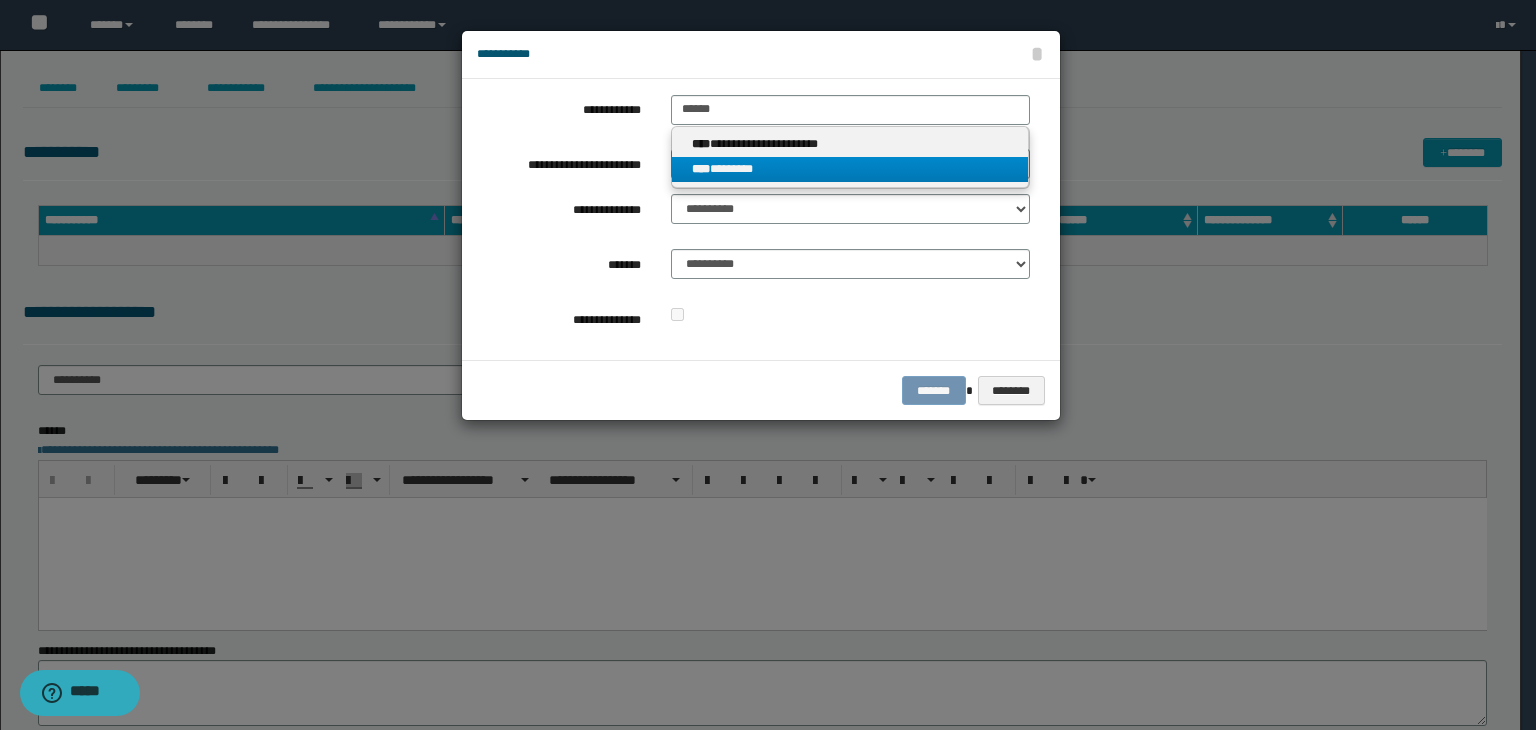 click on "**** ********" at bounding box center [850, 169] 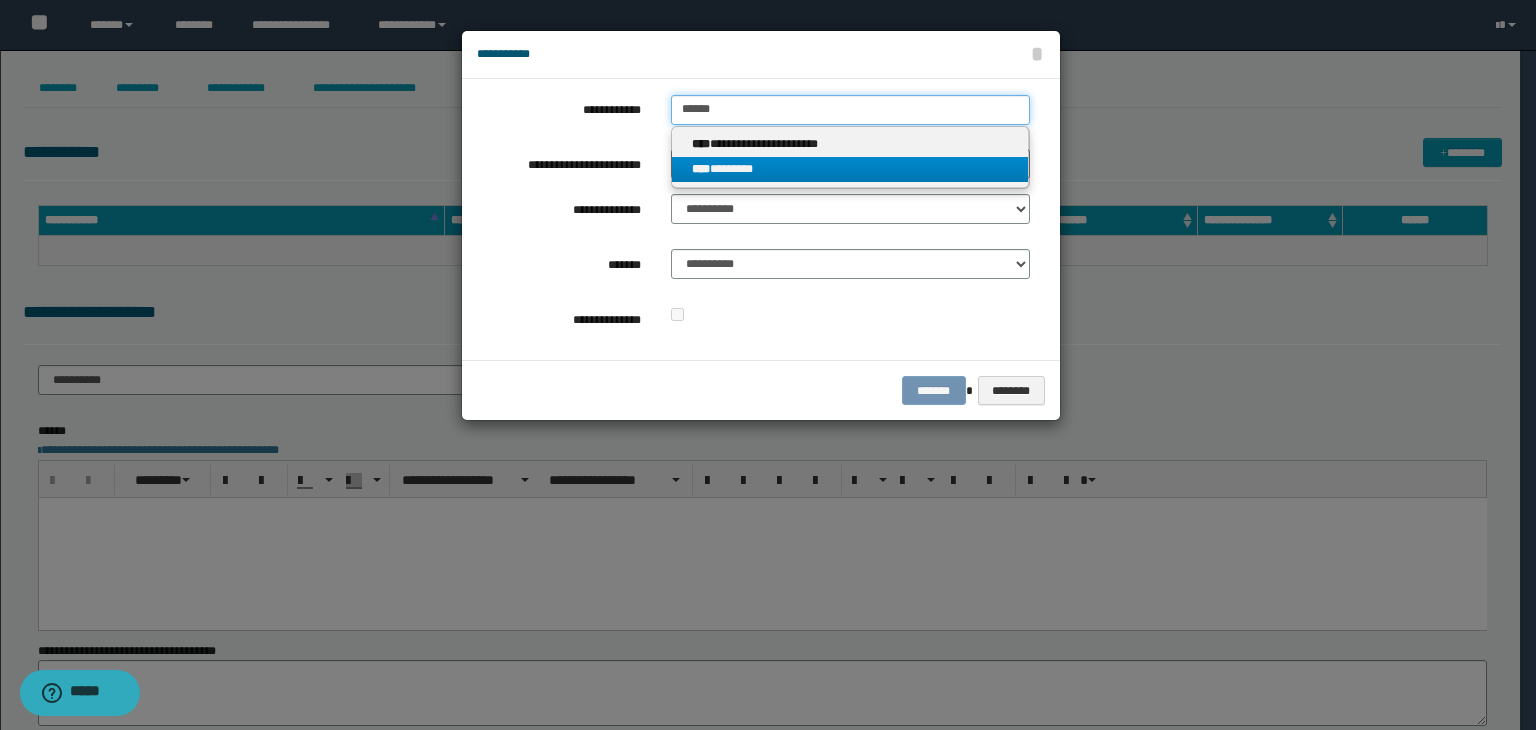 type 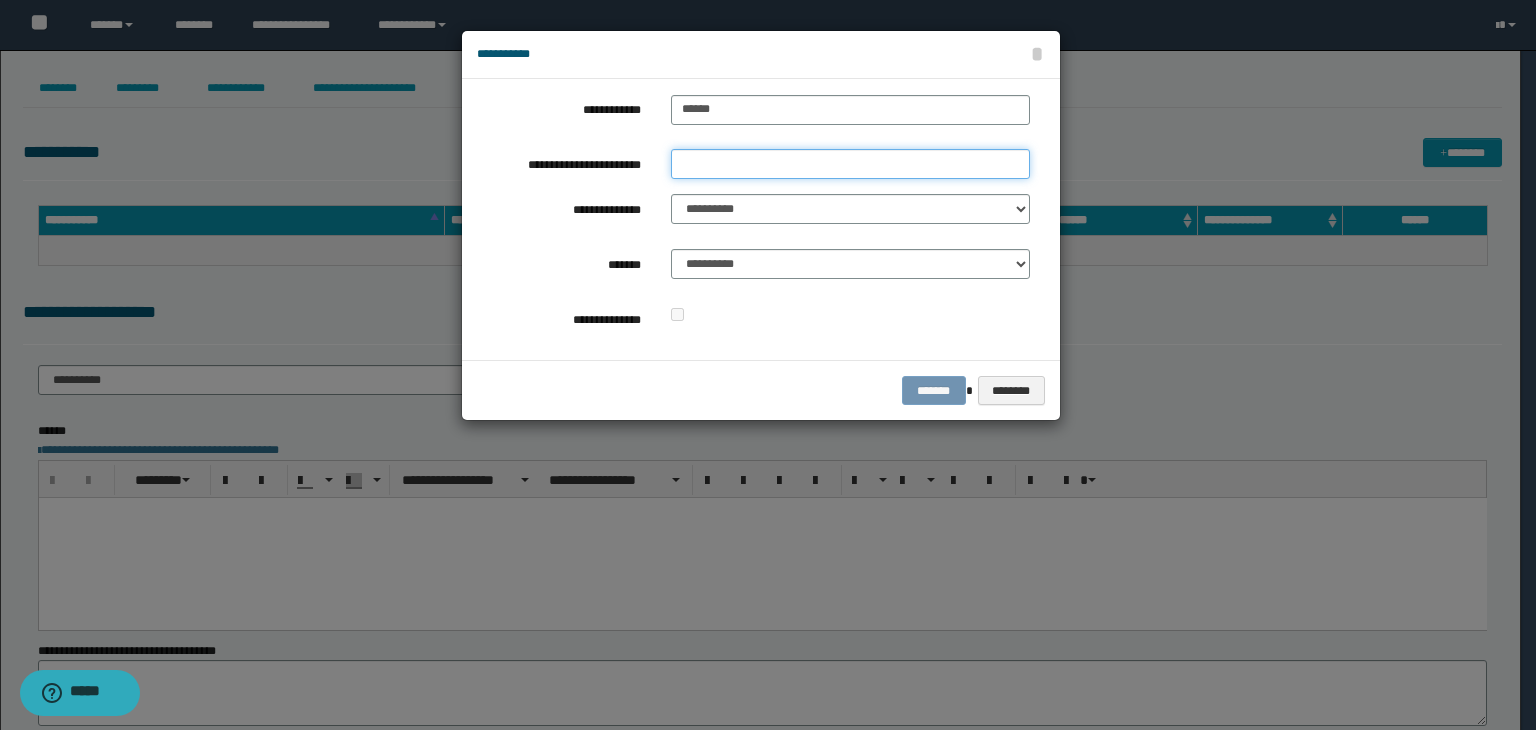 click on "**********" at bounding box center (850, 164) 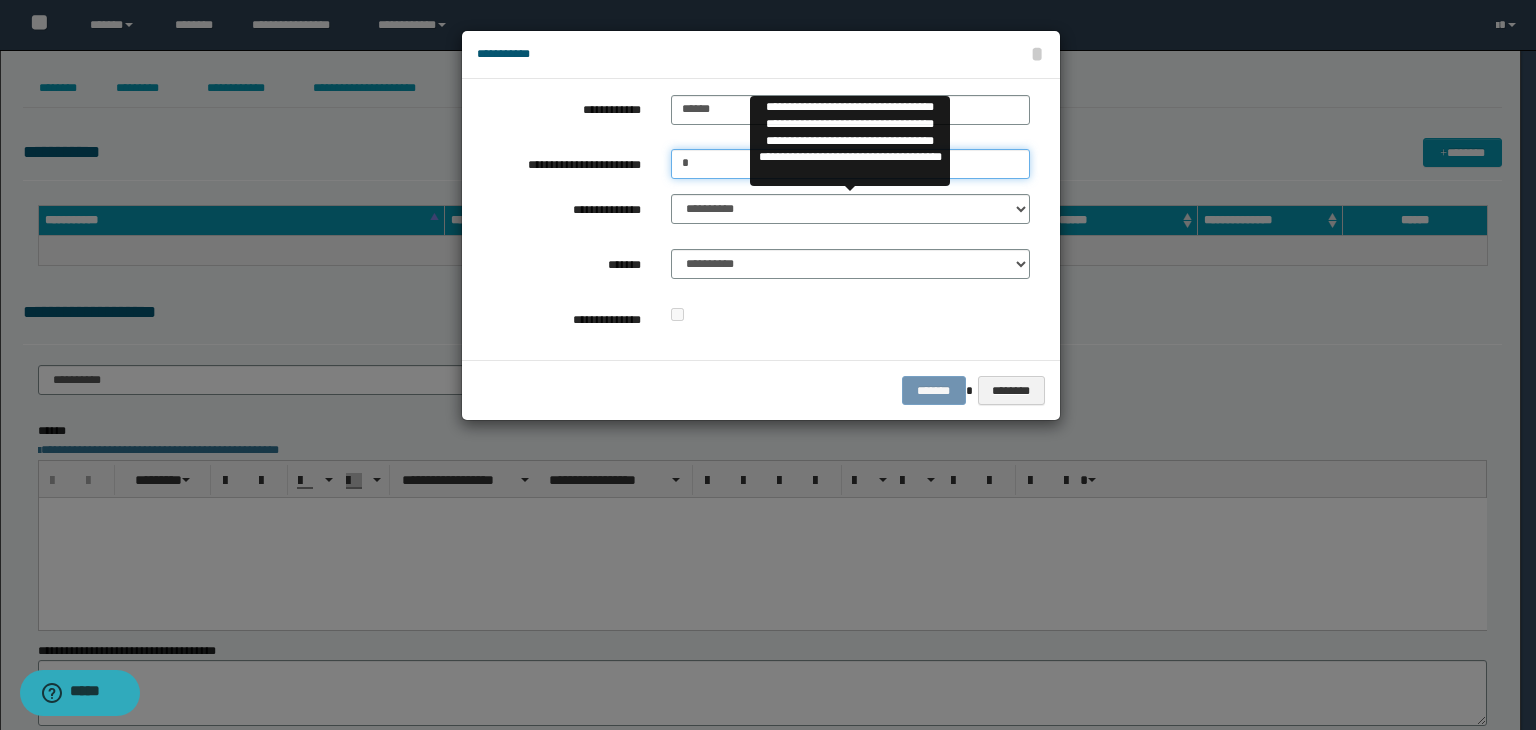 type on "*" 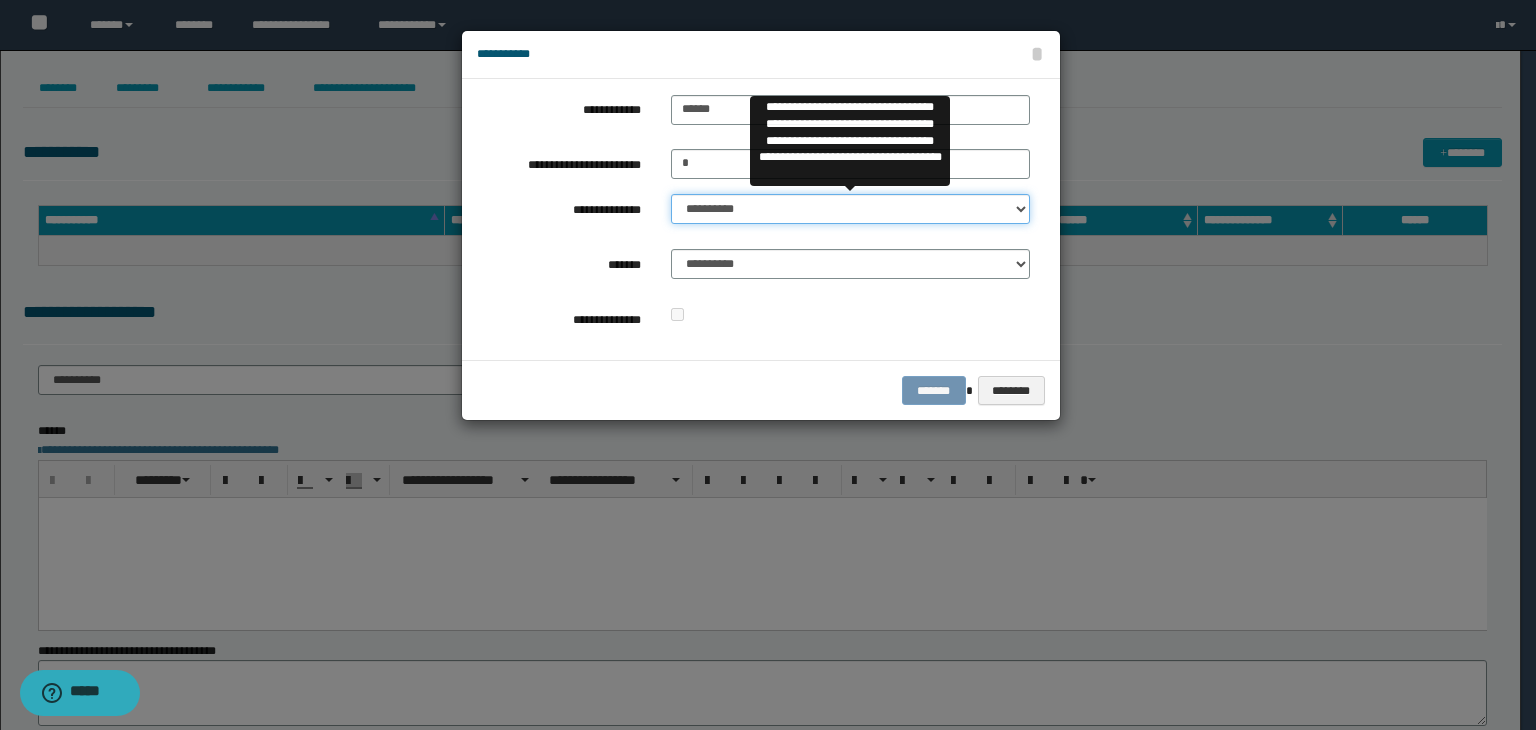 click on "**********" at bounding box center (850, 209) 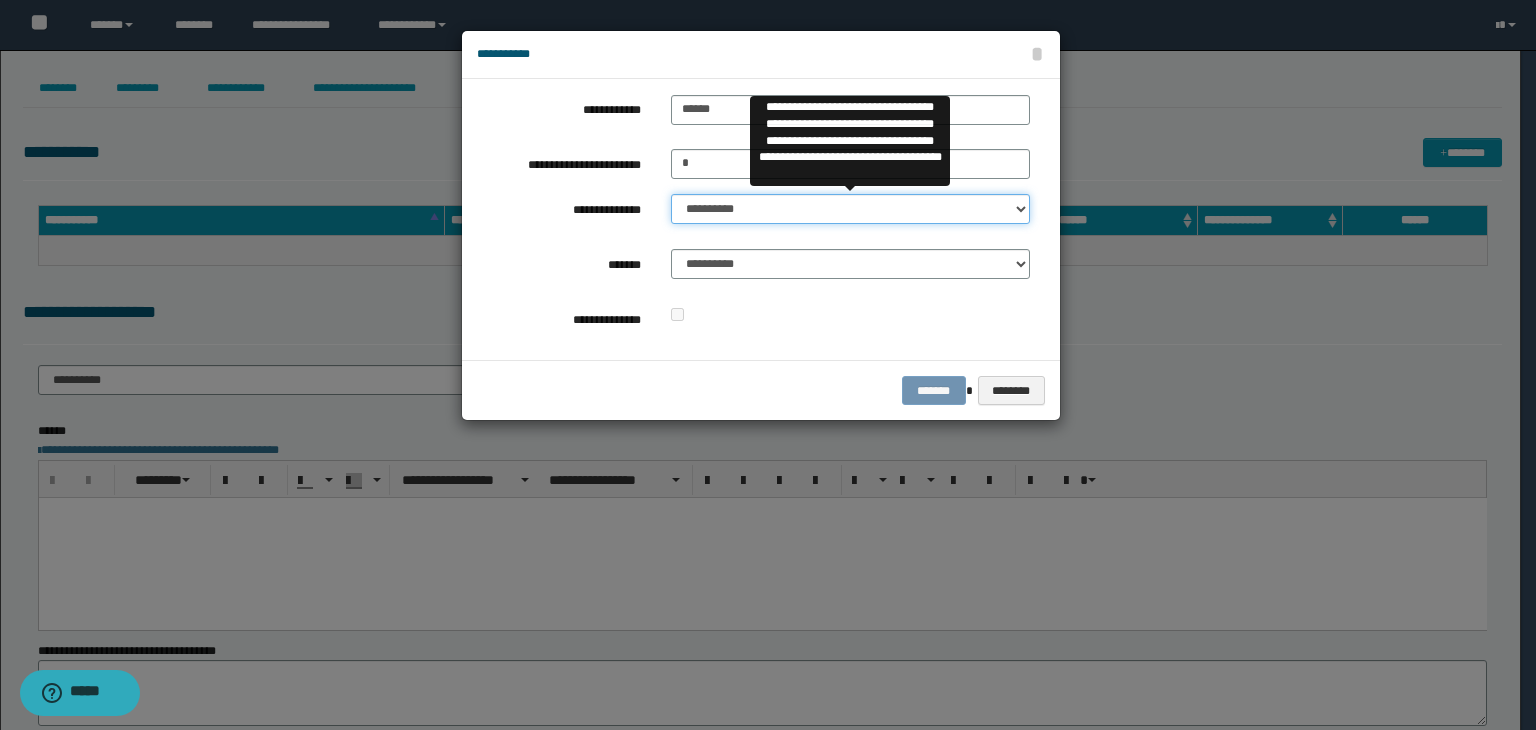 select on "**" 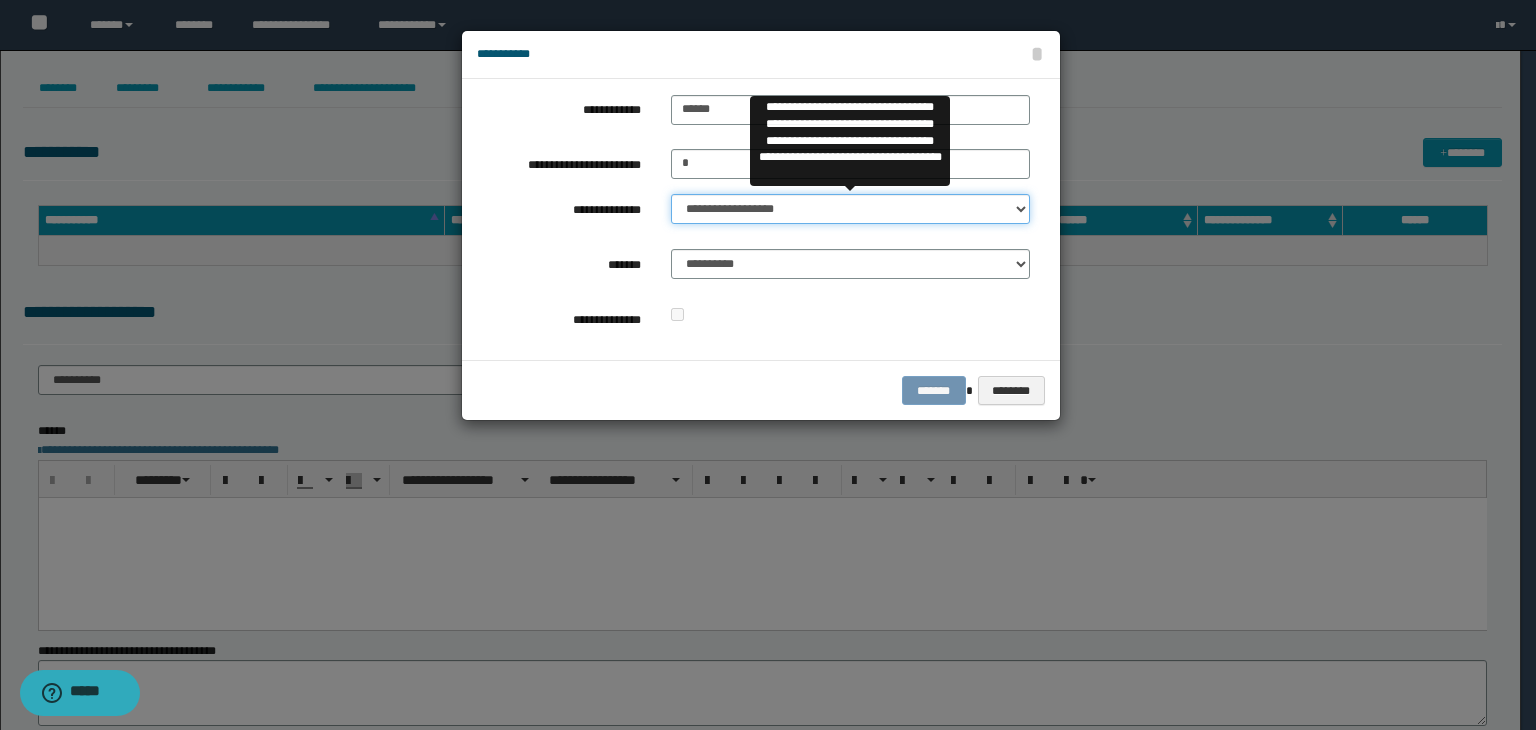 click on "**********" at bounding box center (850, 209) 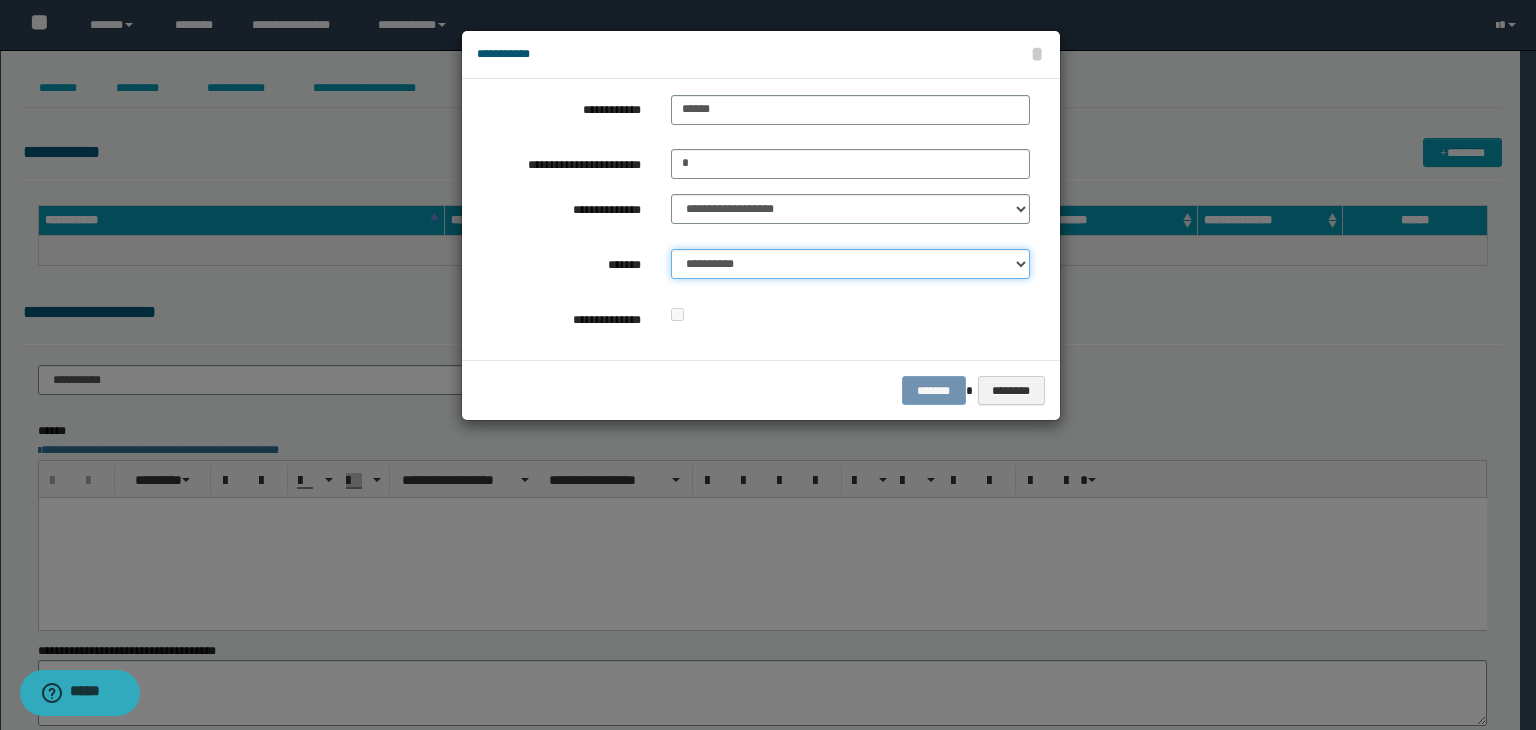 click on "**********" at bounding box center (850, 264) 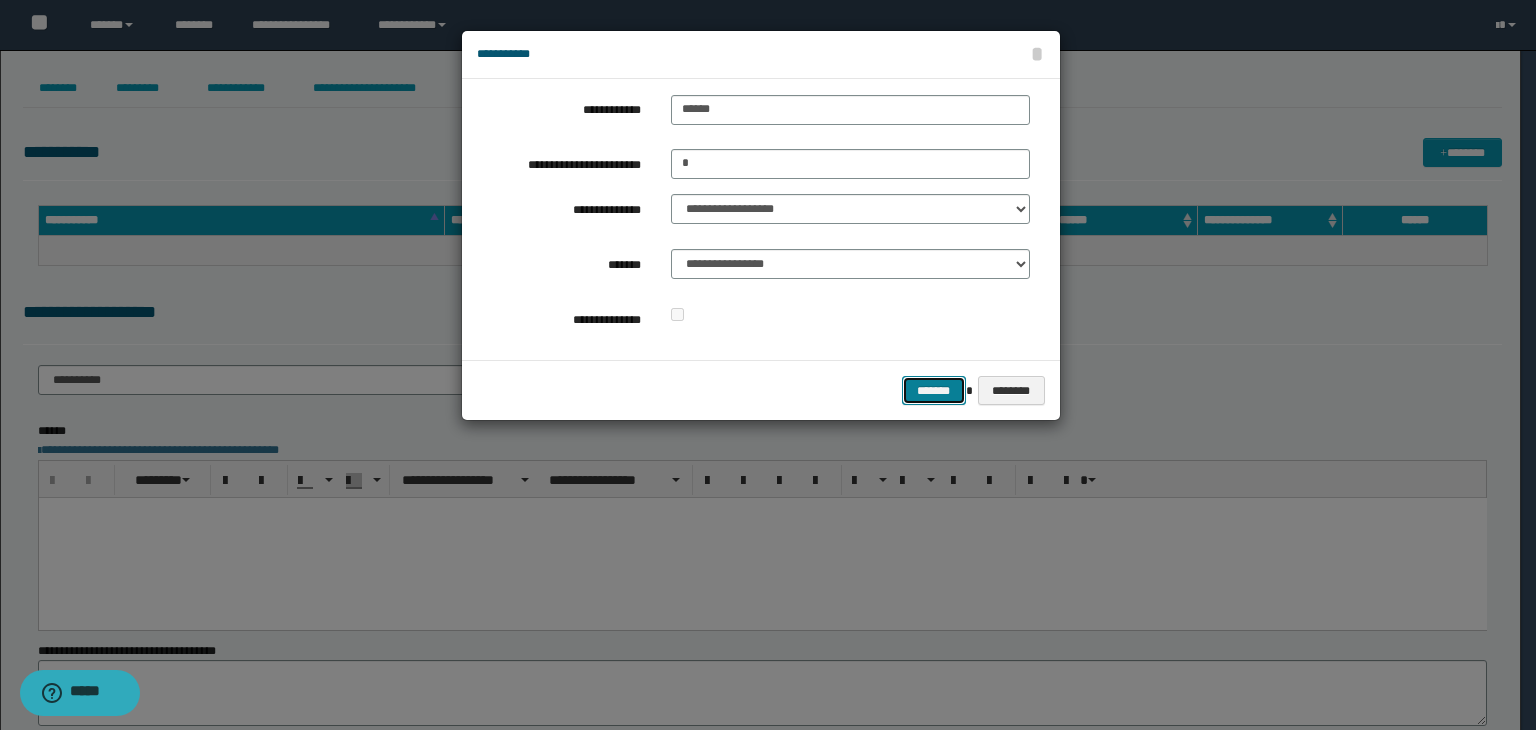 click on "*******" at bounding box center (934, 391) 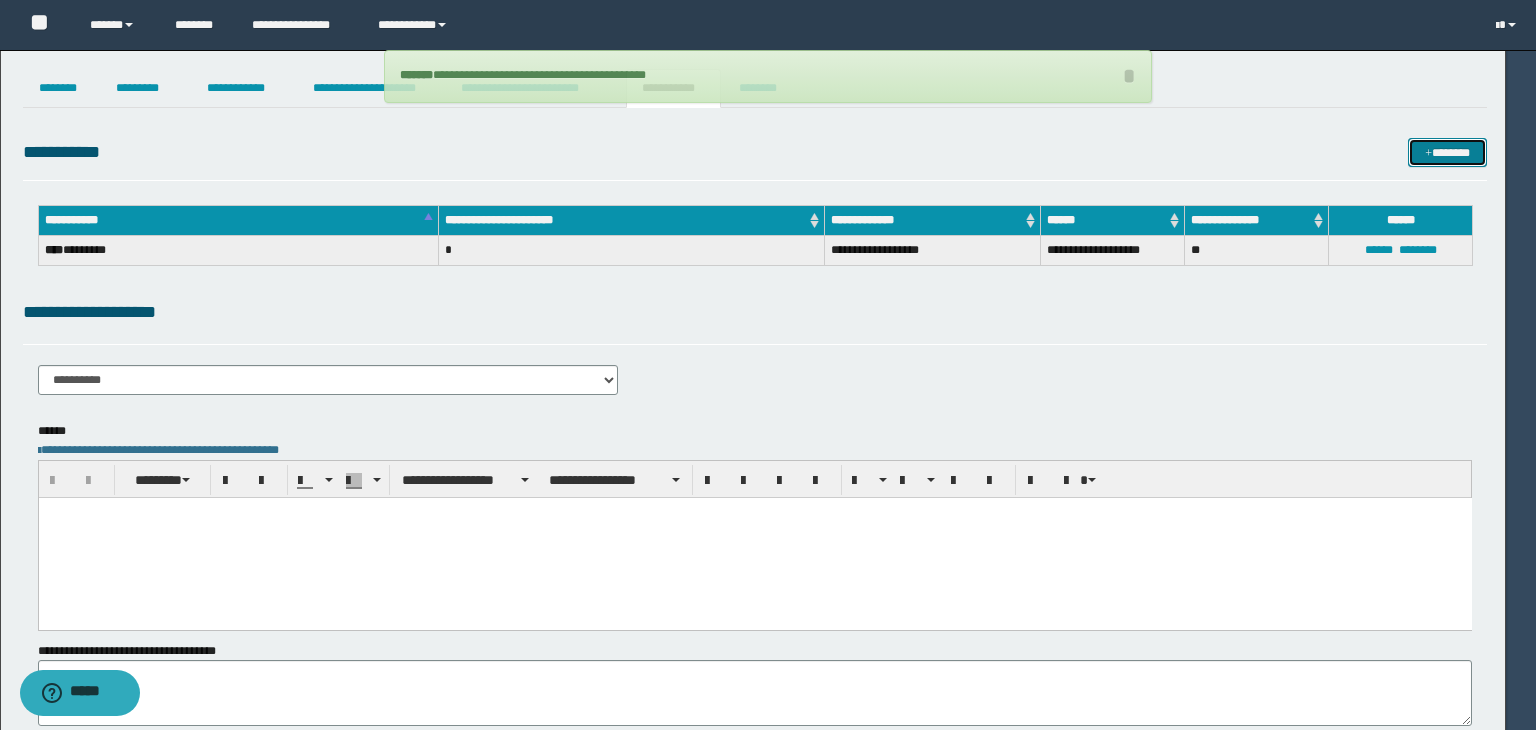 type 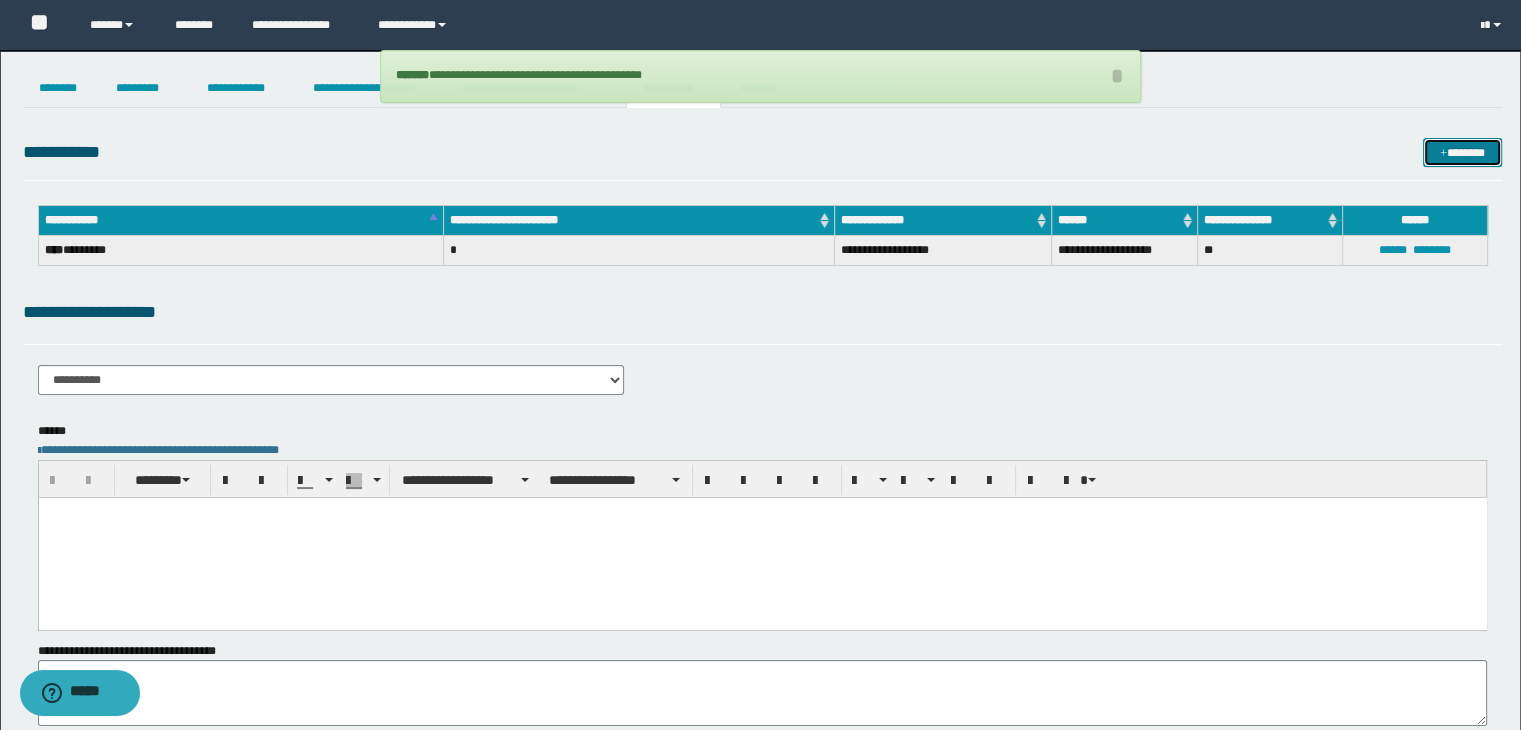 click on "*******" at bounding box center [1462, 153] 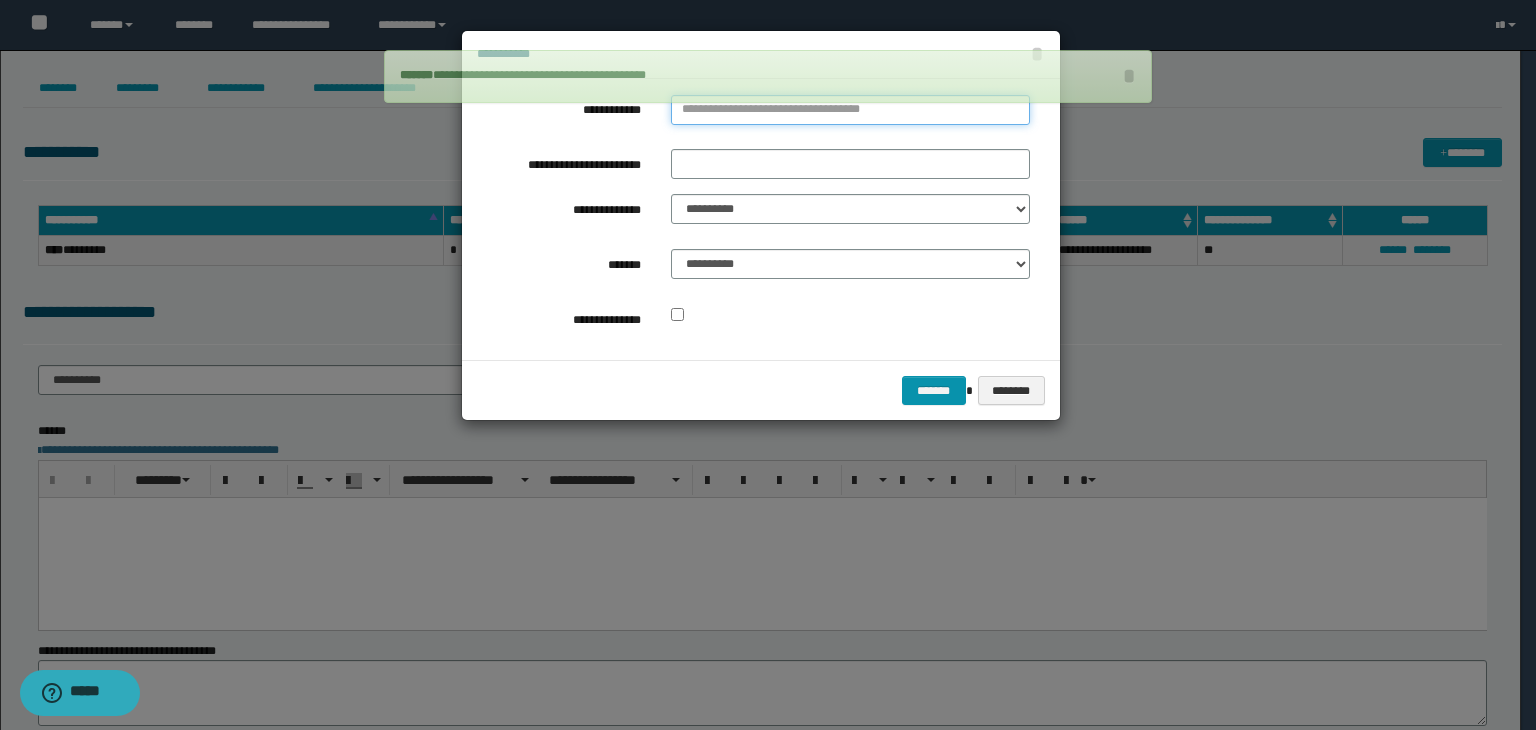 type on "**********" 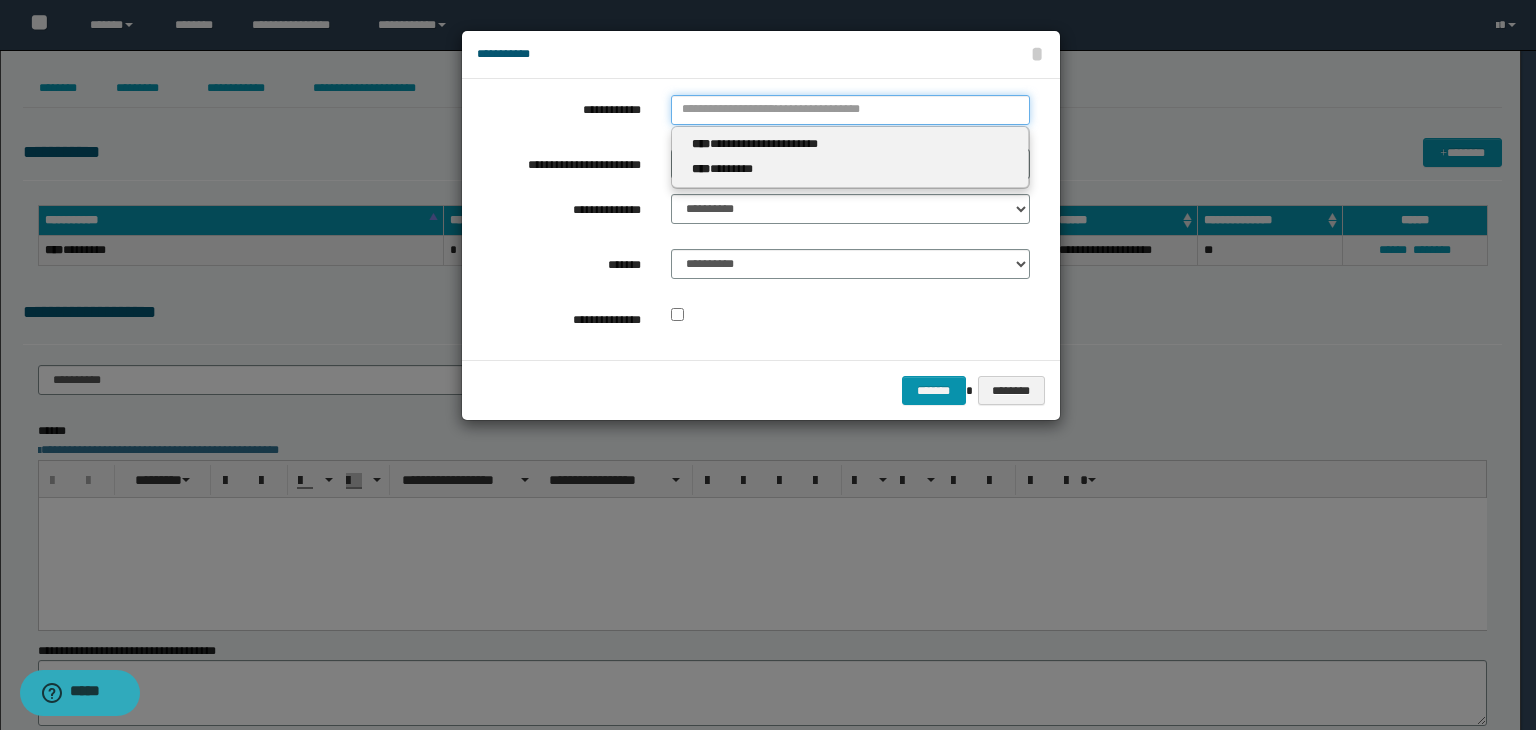 click on "**********" at bounding box center (850, 110) 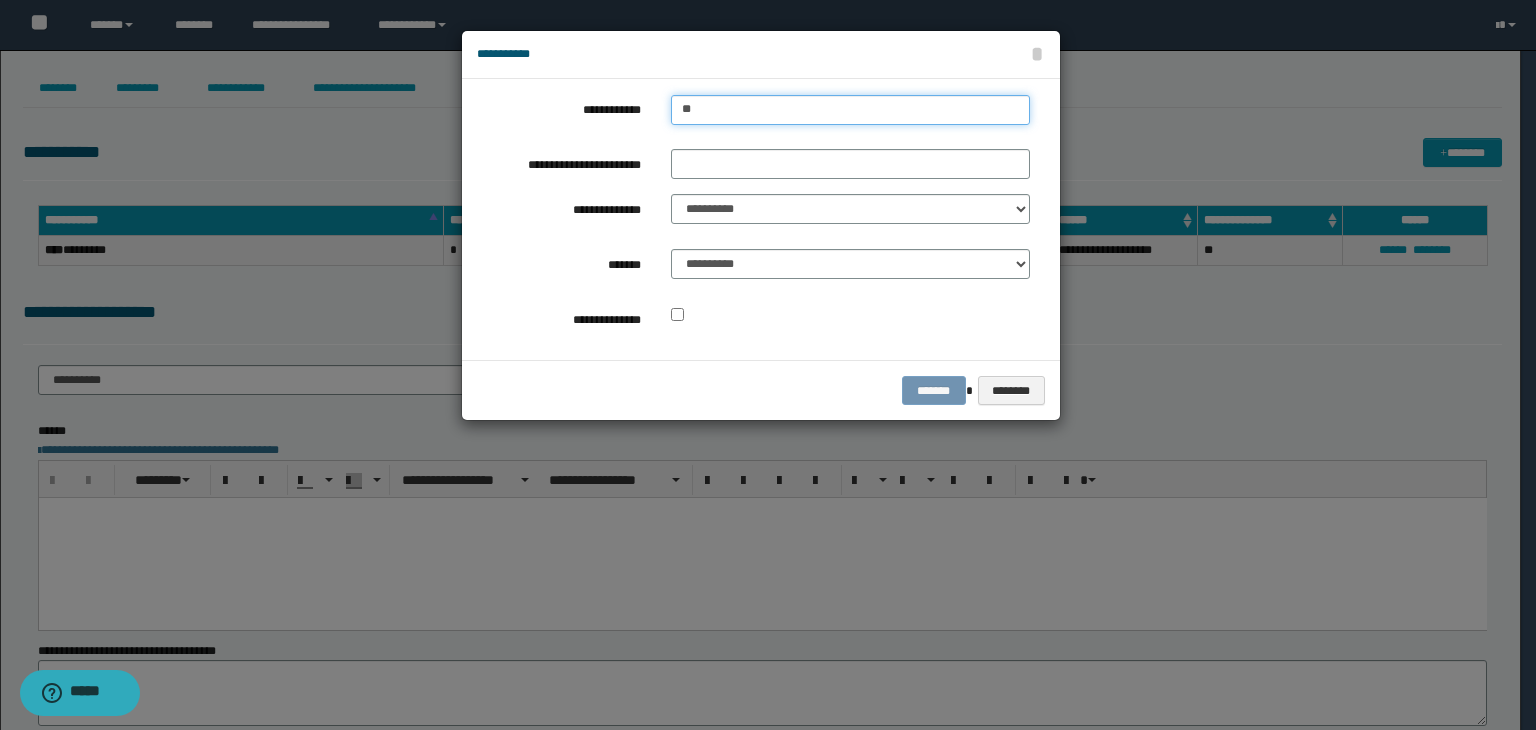 type on "***" 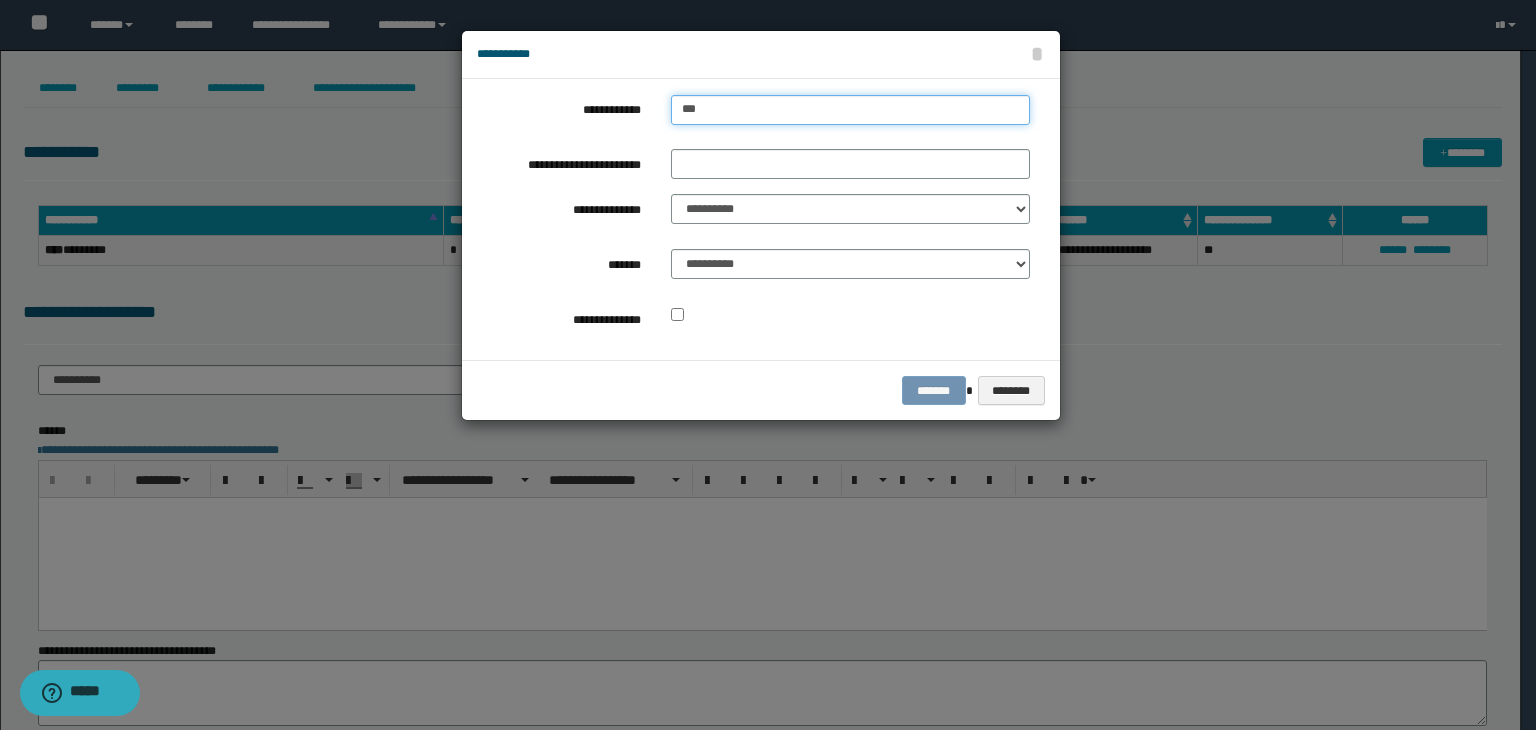type on "***" 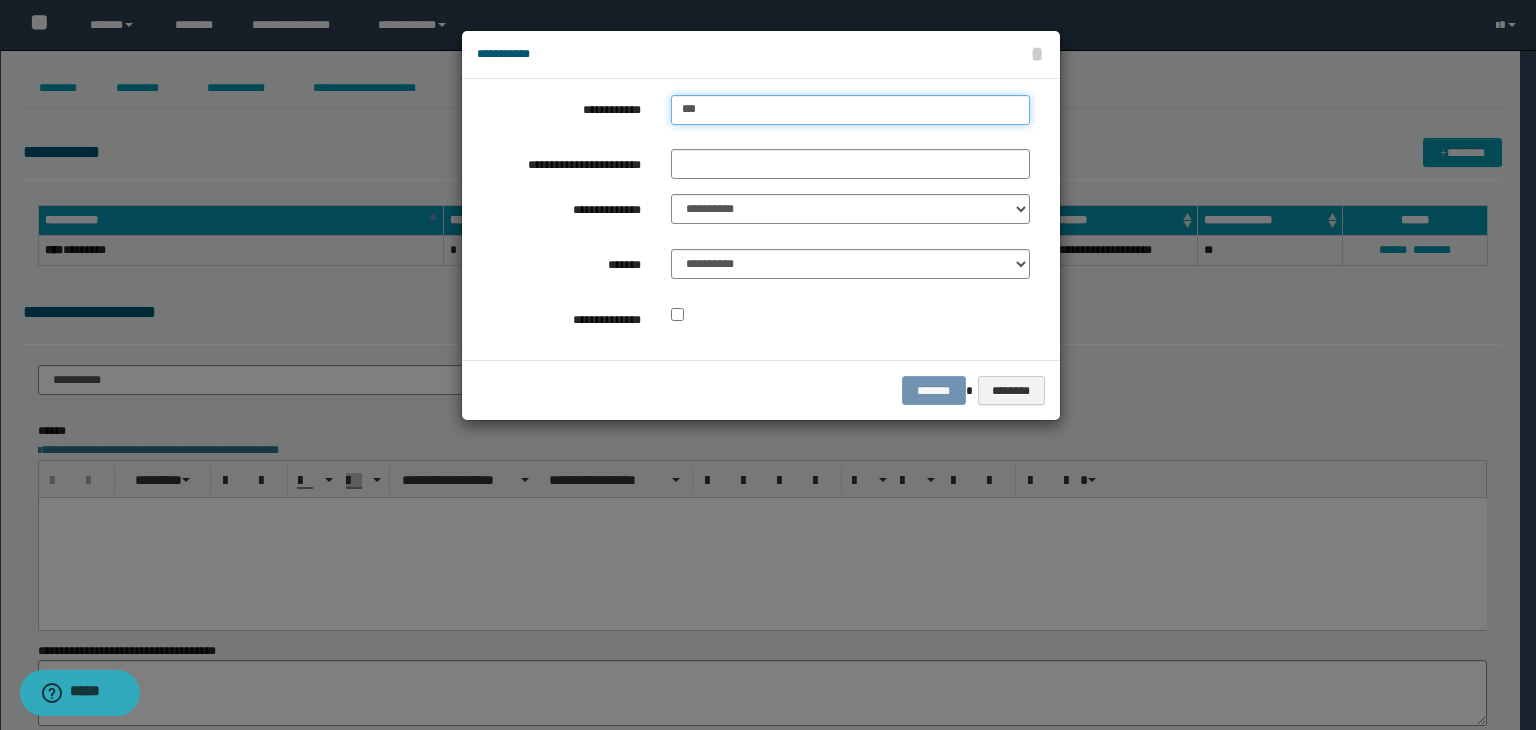 type 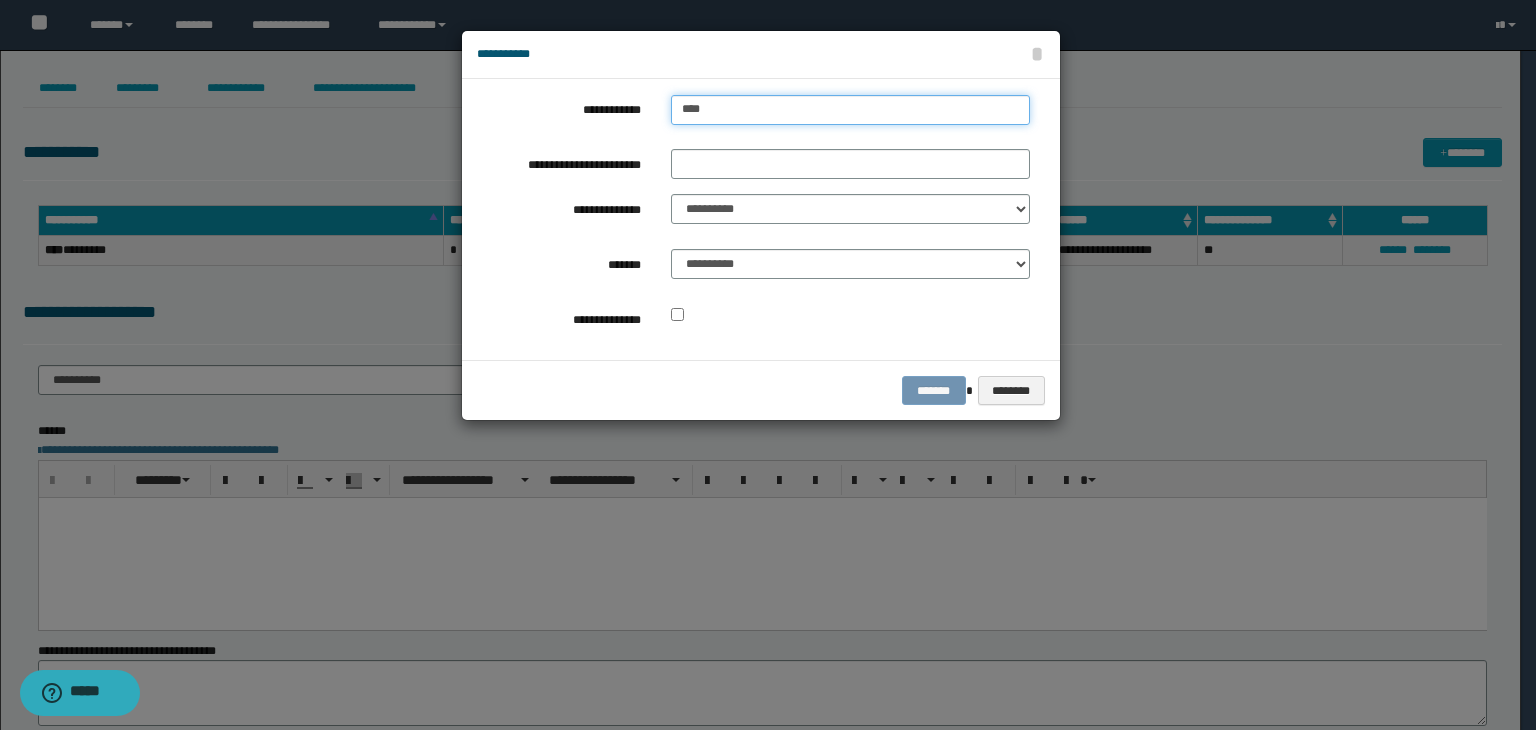 type on "*****" 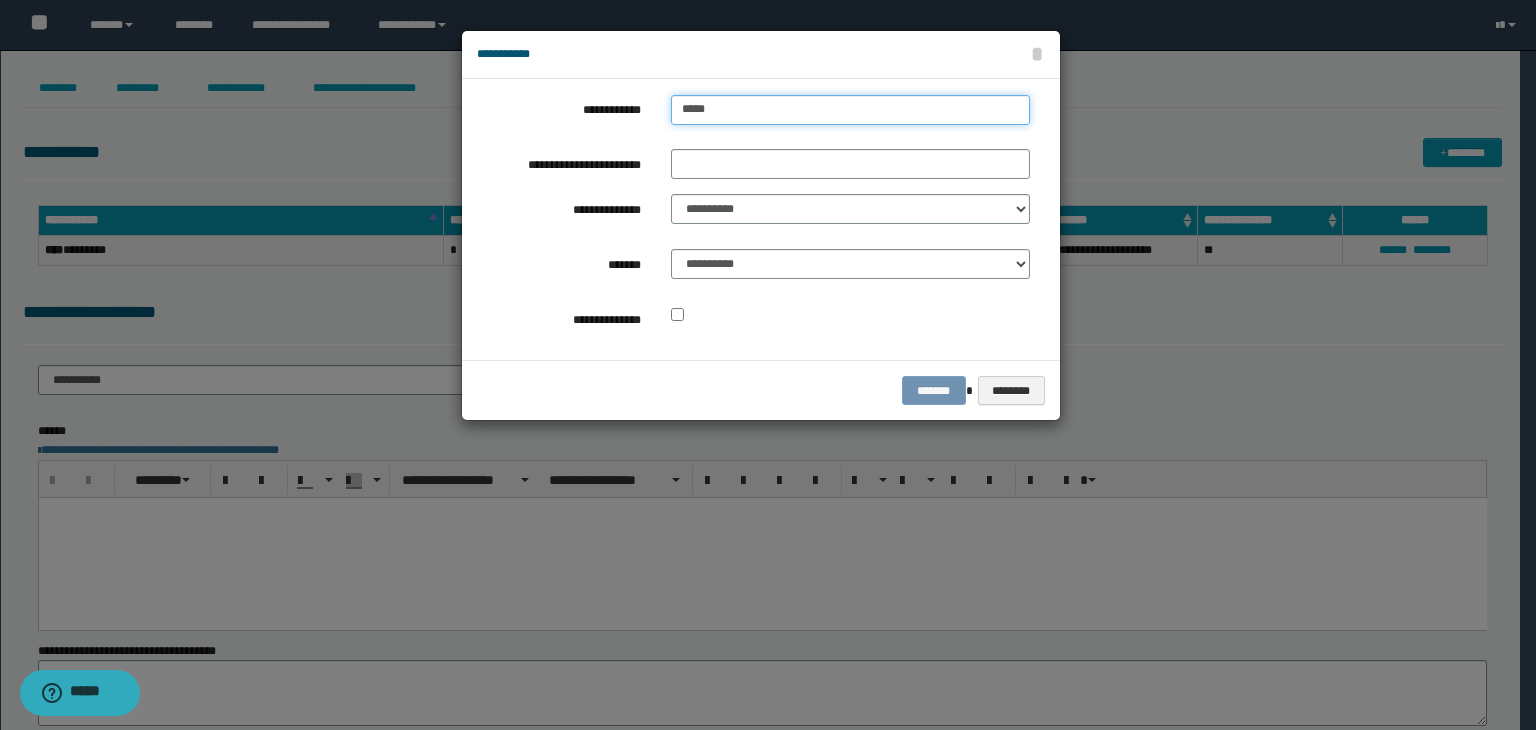 type on "**********" 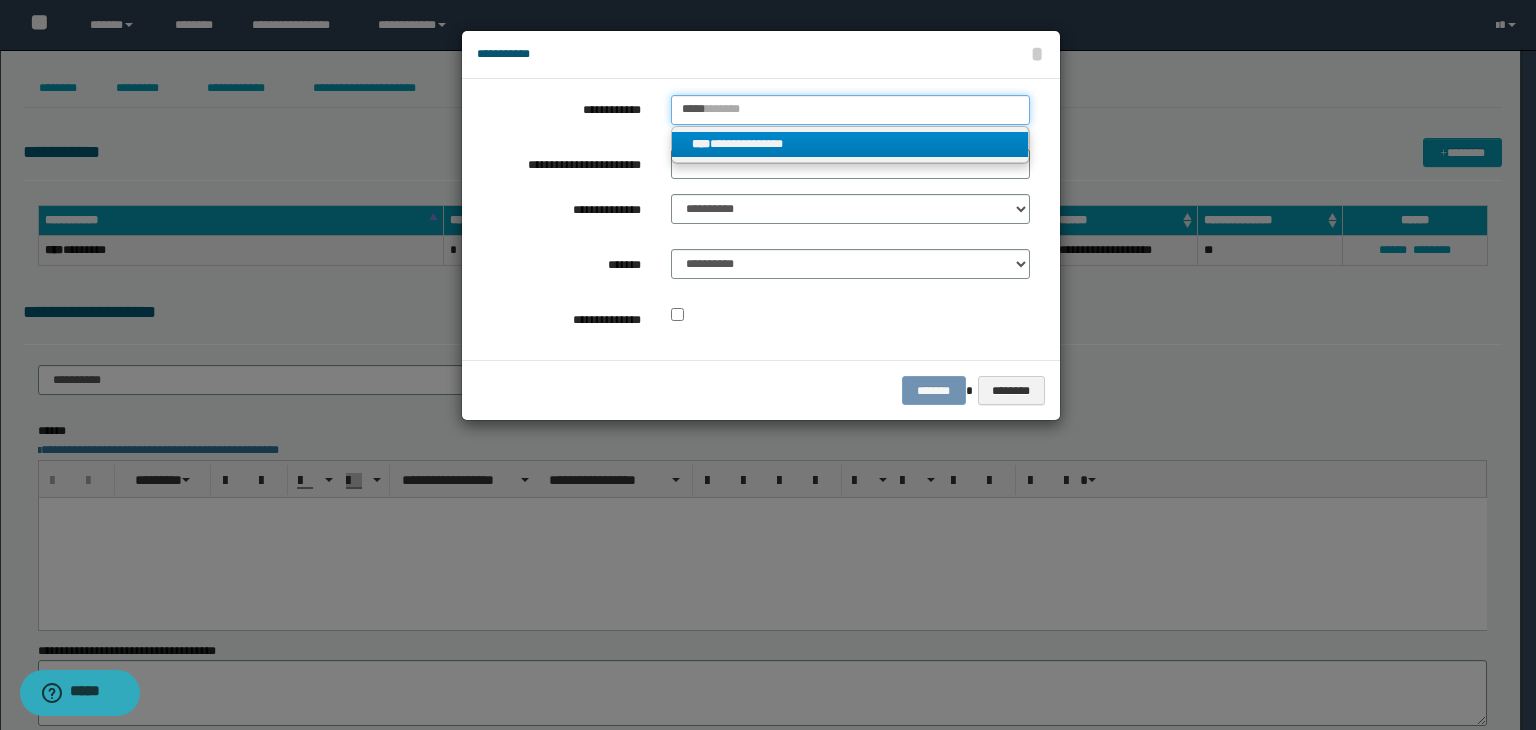 type on "*****" 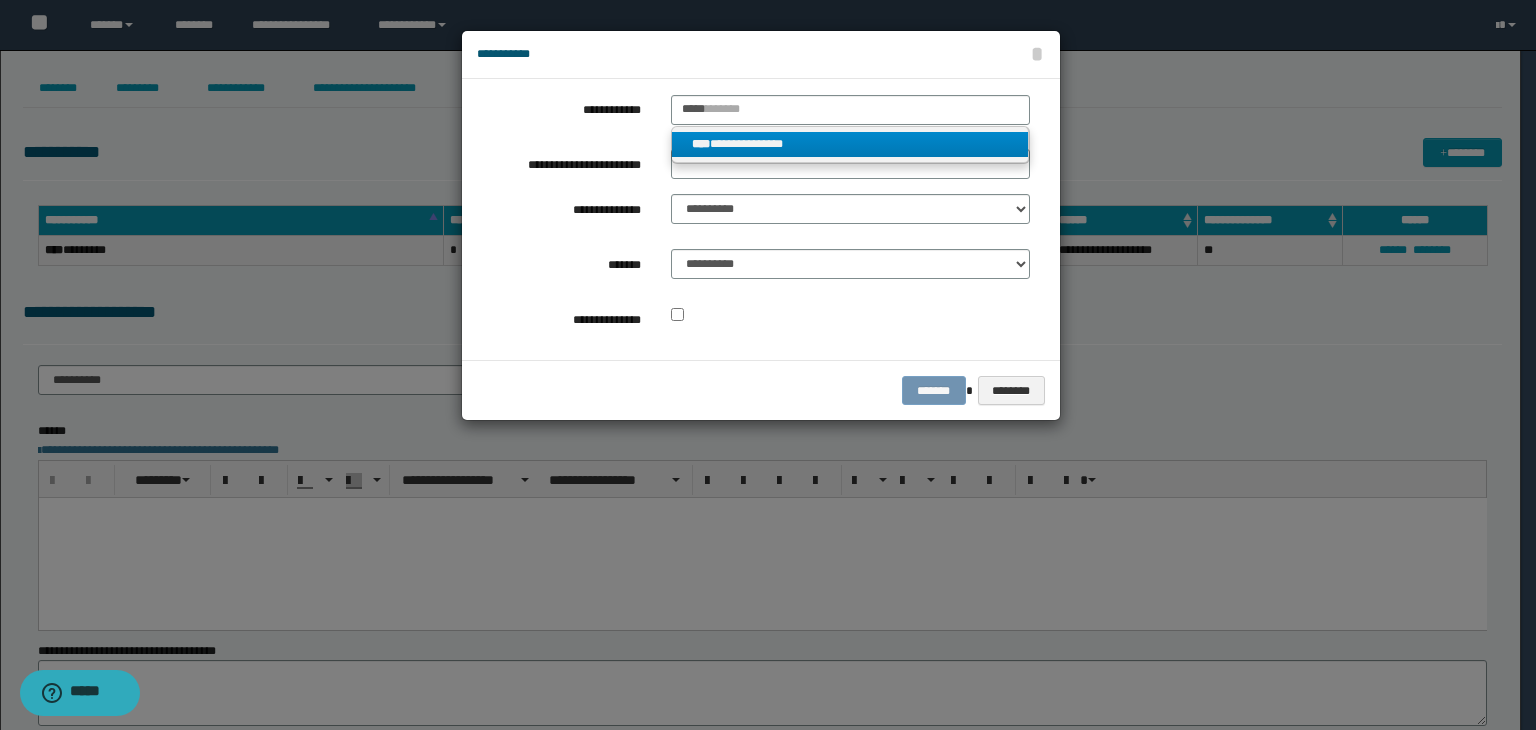 click on "**********" at bounding box center [850, 144] 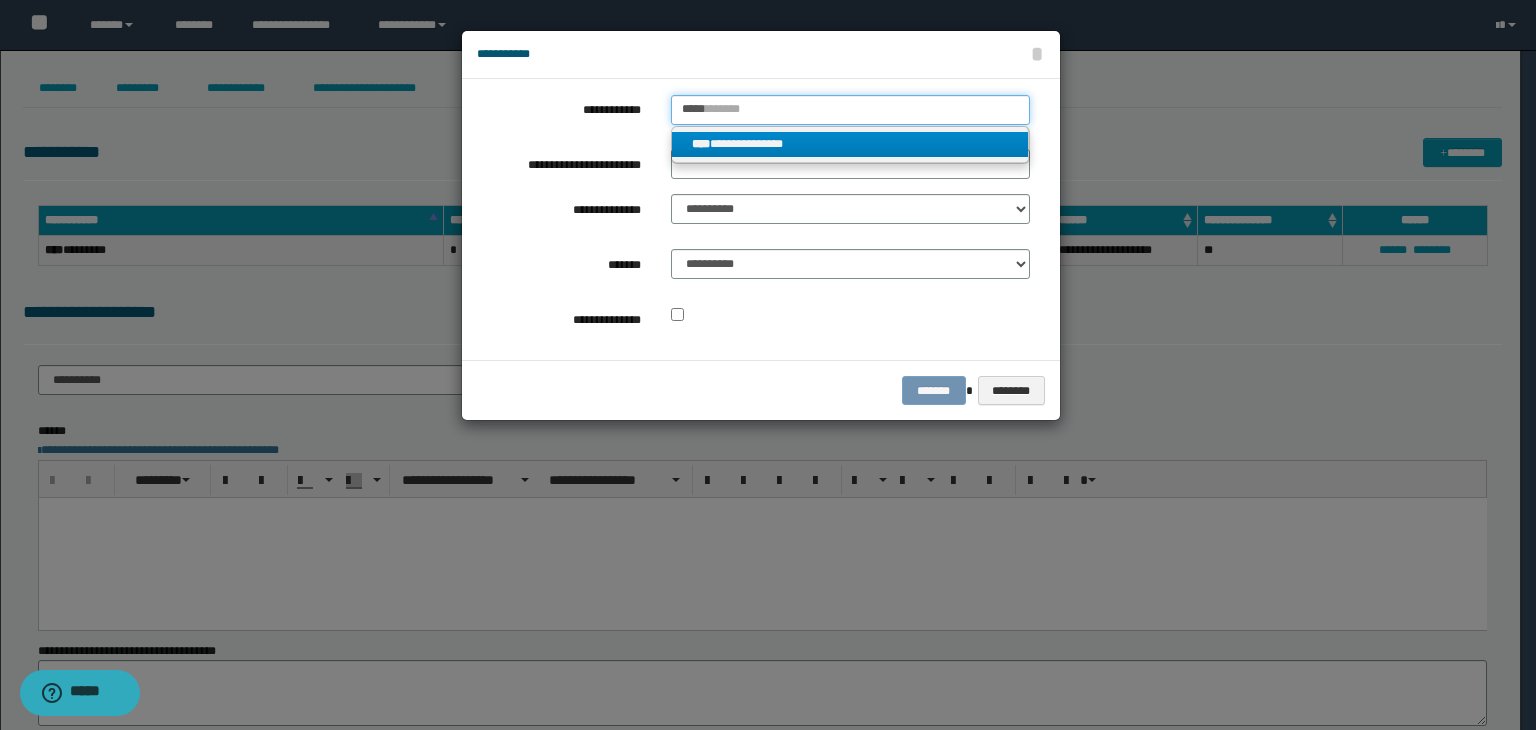type 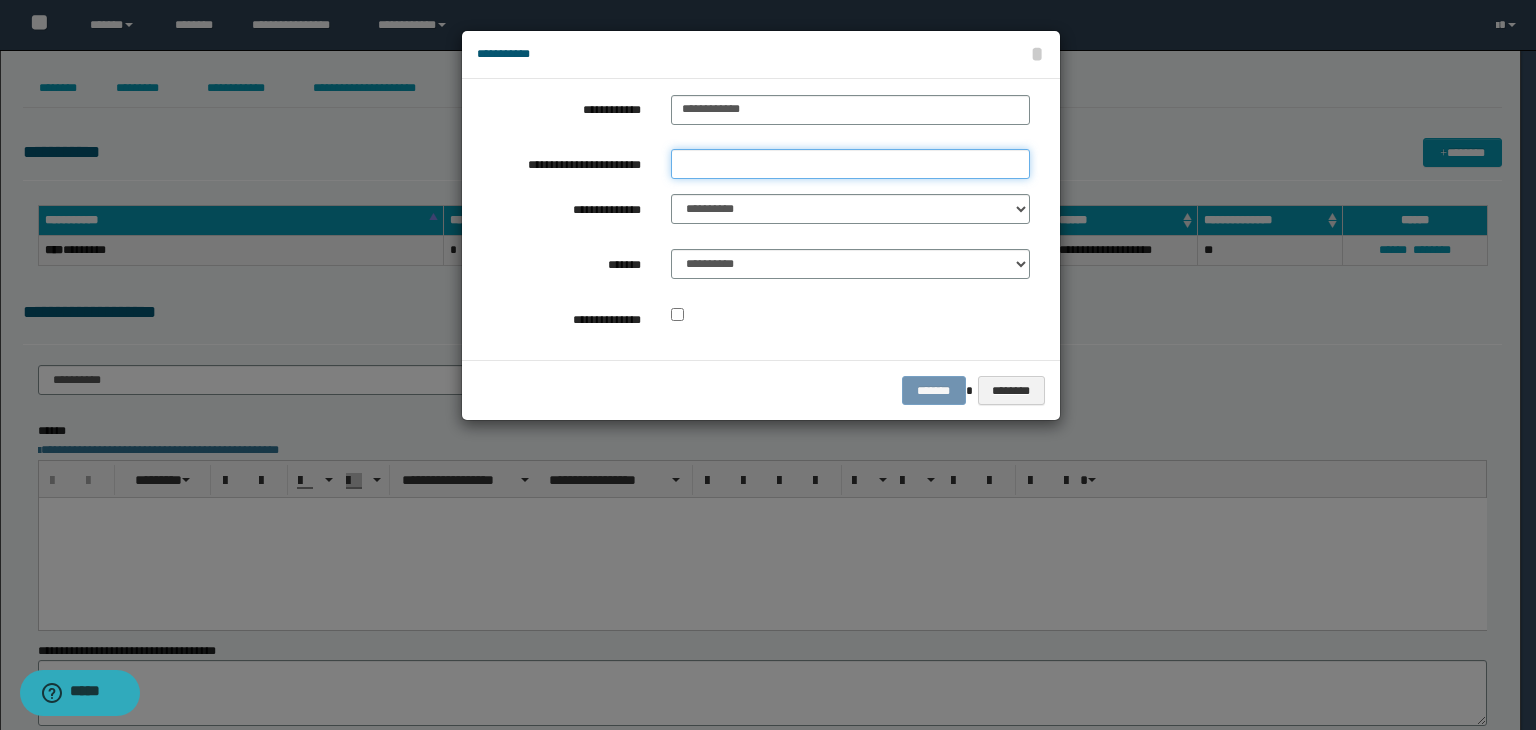 click on "**********" at bounding box center [850, 164] 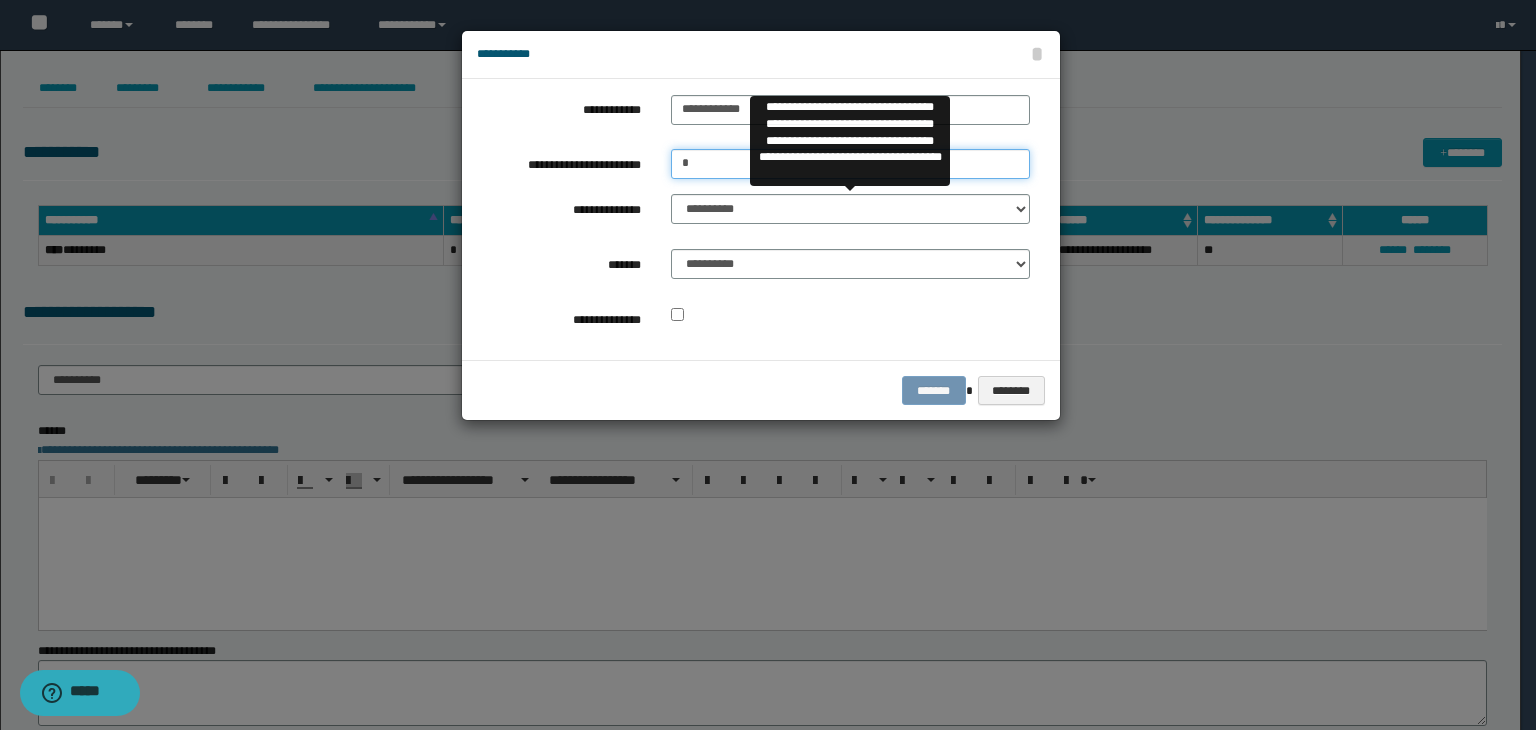 type on "*" 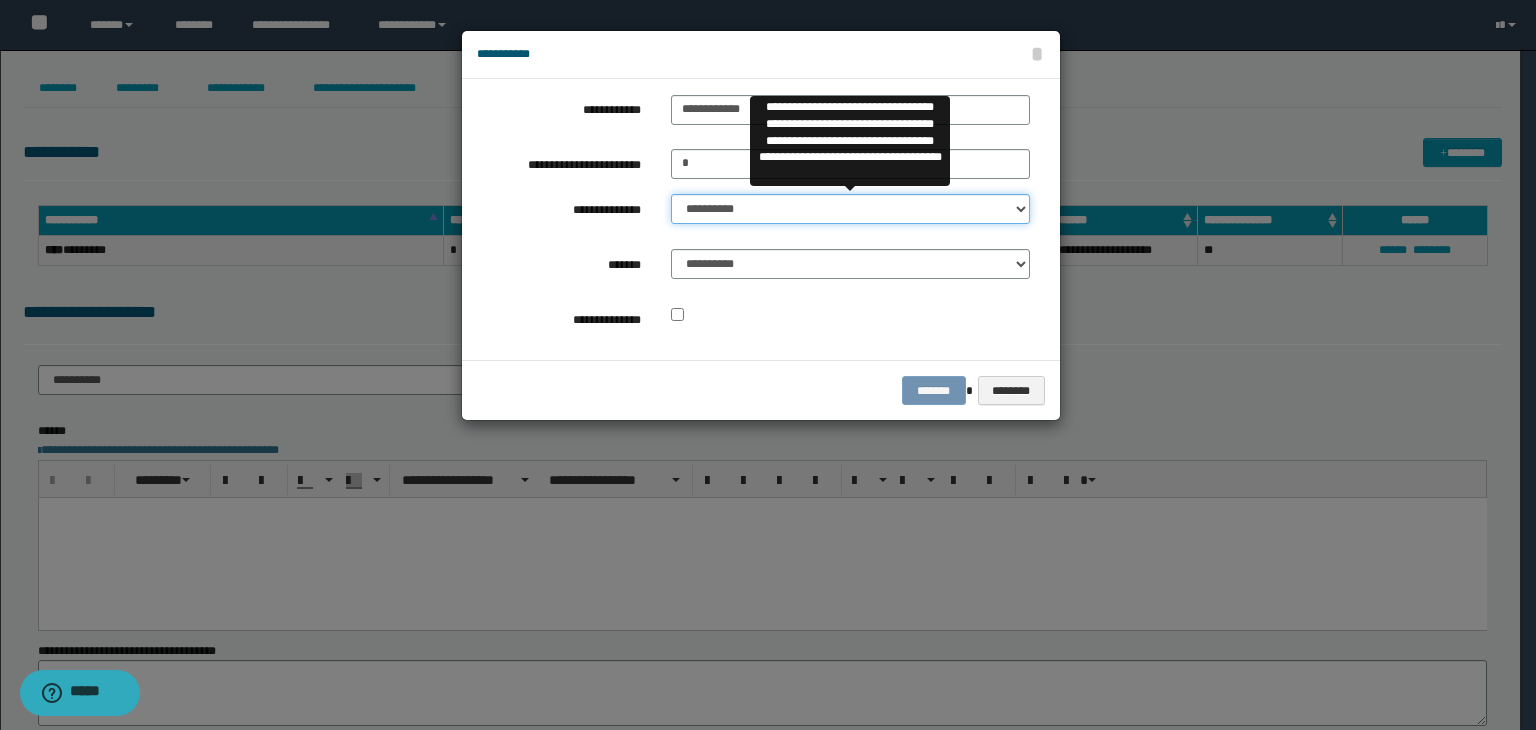 click on "**********" at bounding box center (850, 209) 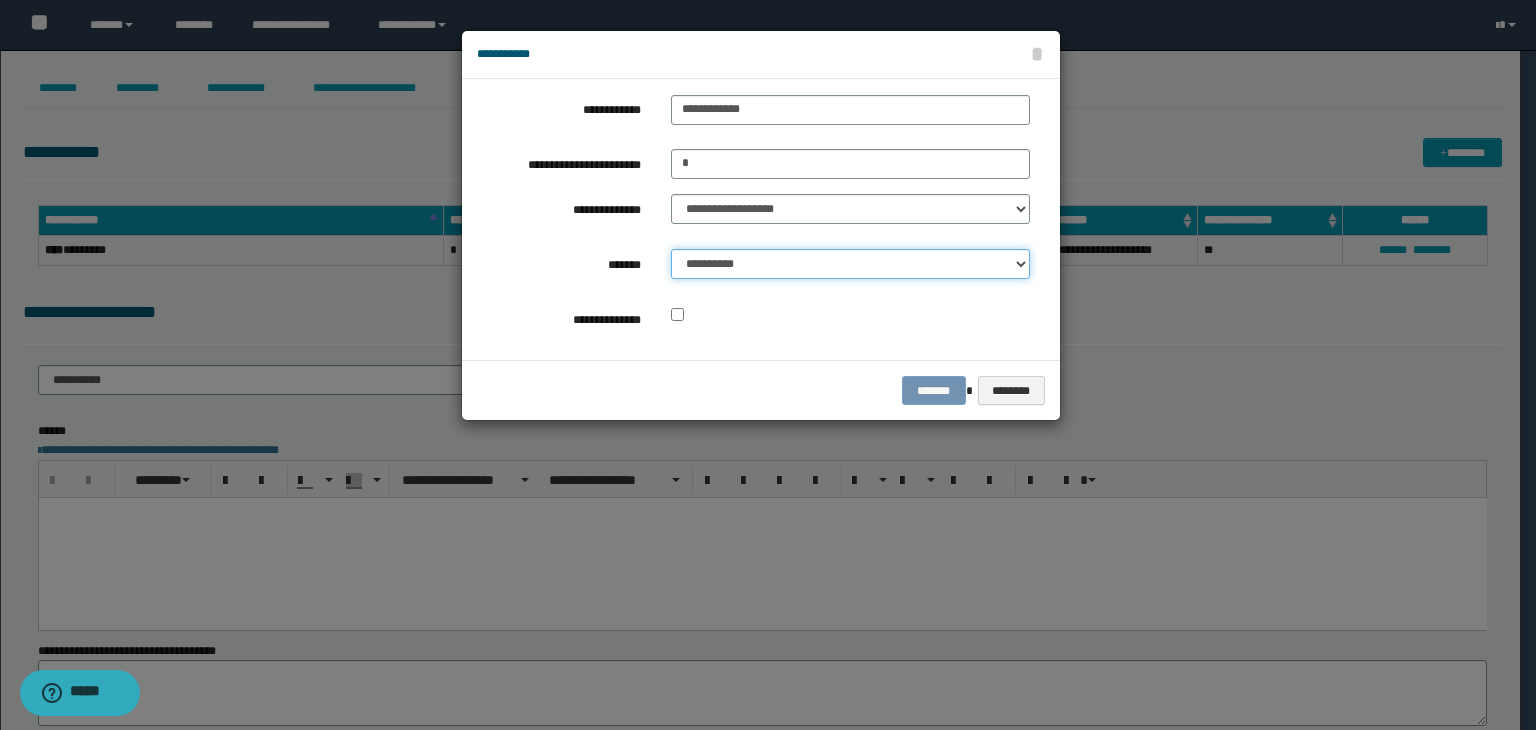 click on "**********" at bounding box center (850, 264) 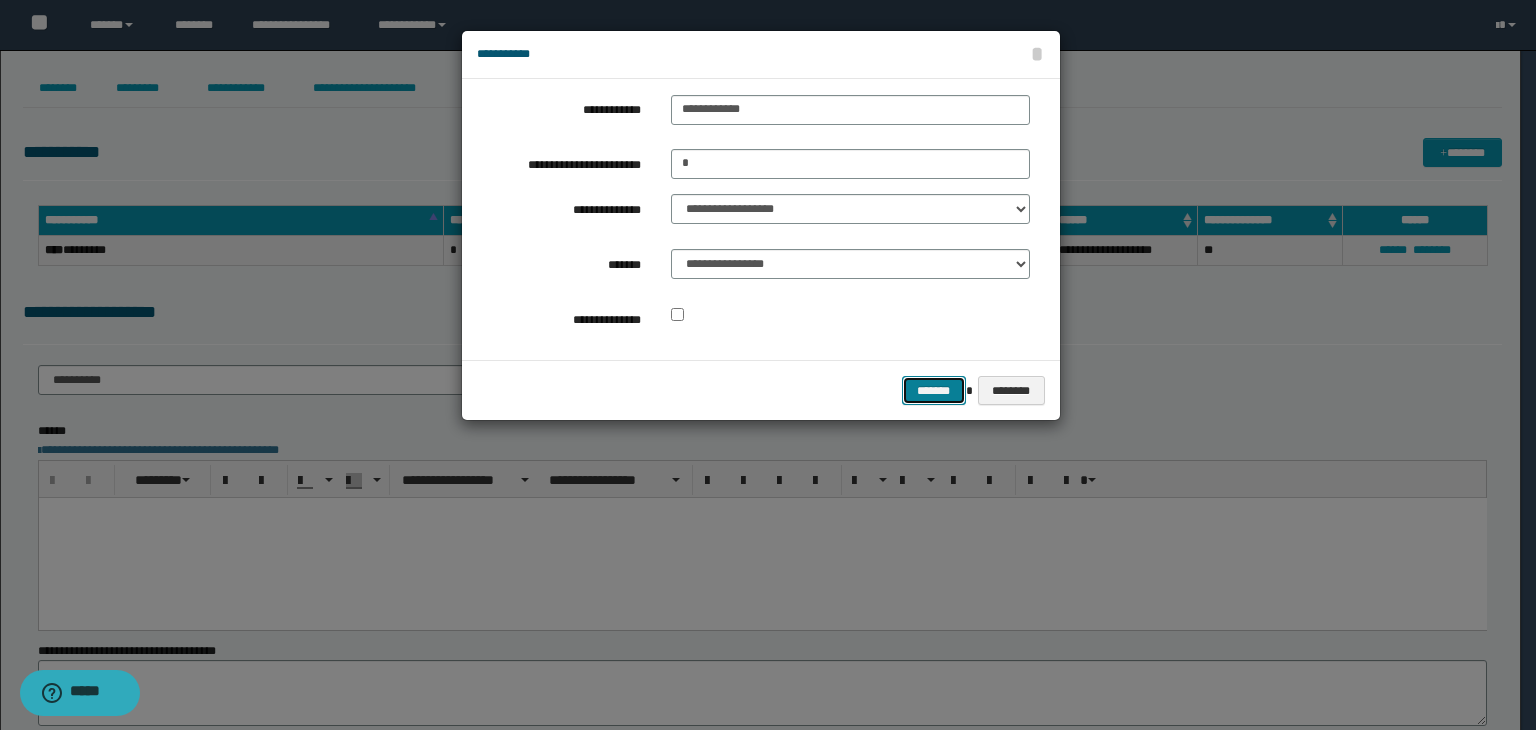 click on "*******" at bounding box center [934, 391] 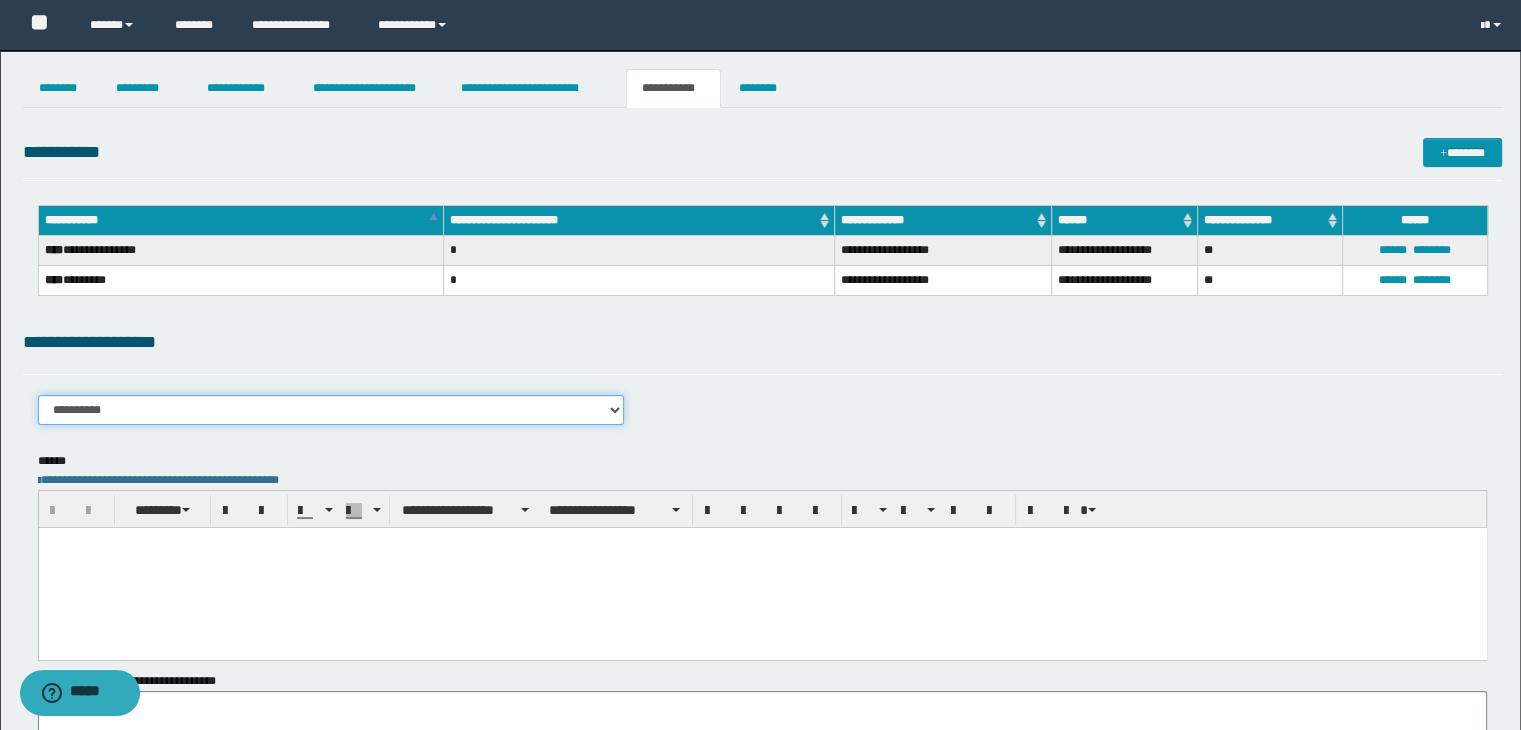 click on "**********" at bounding box center (331, 410) 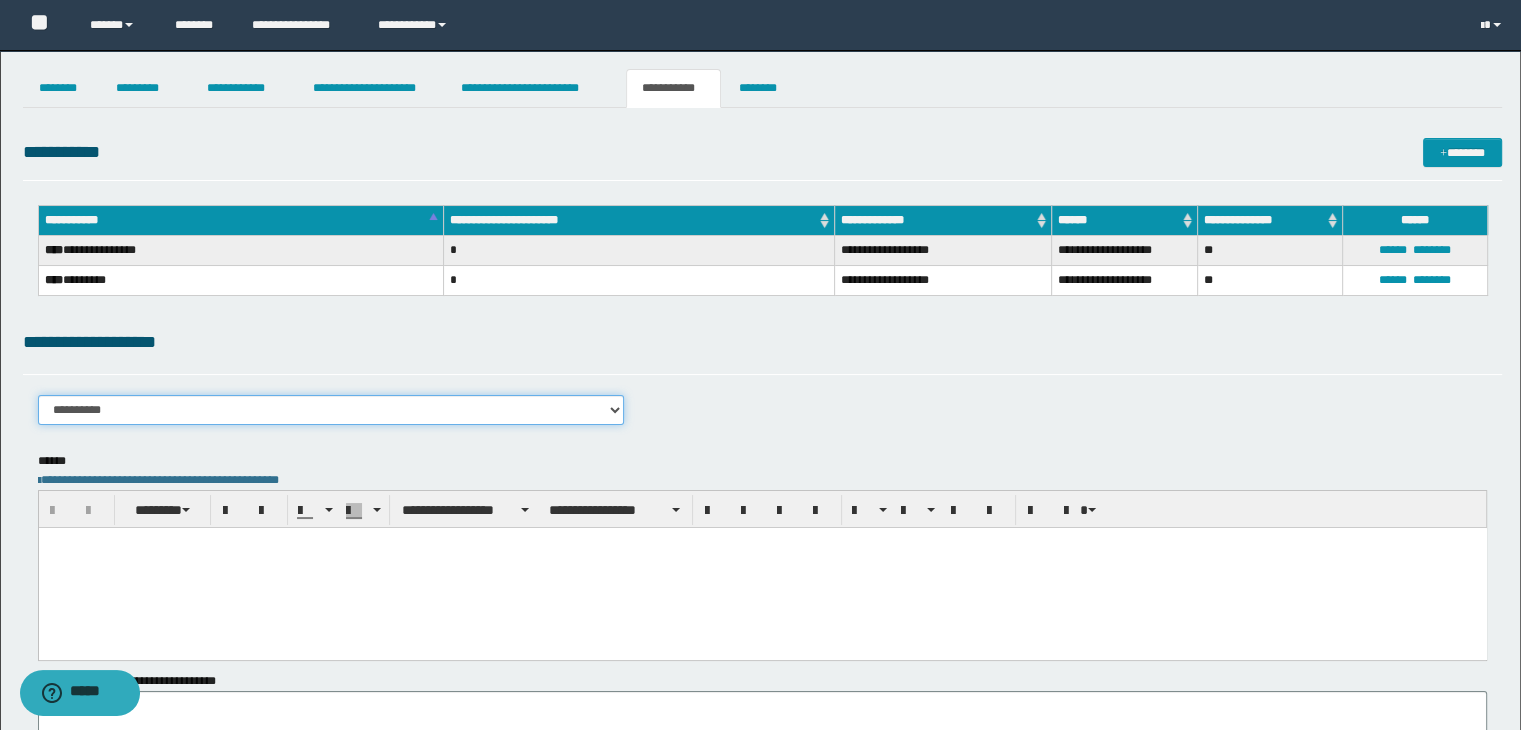 select on "****" 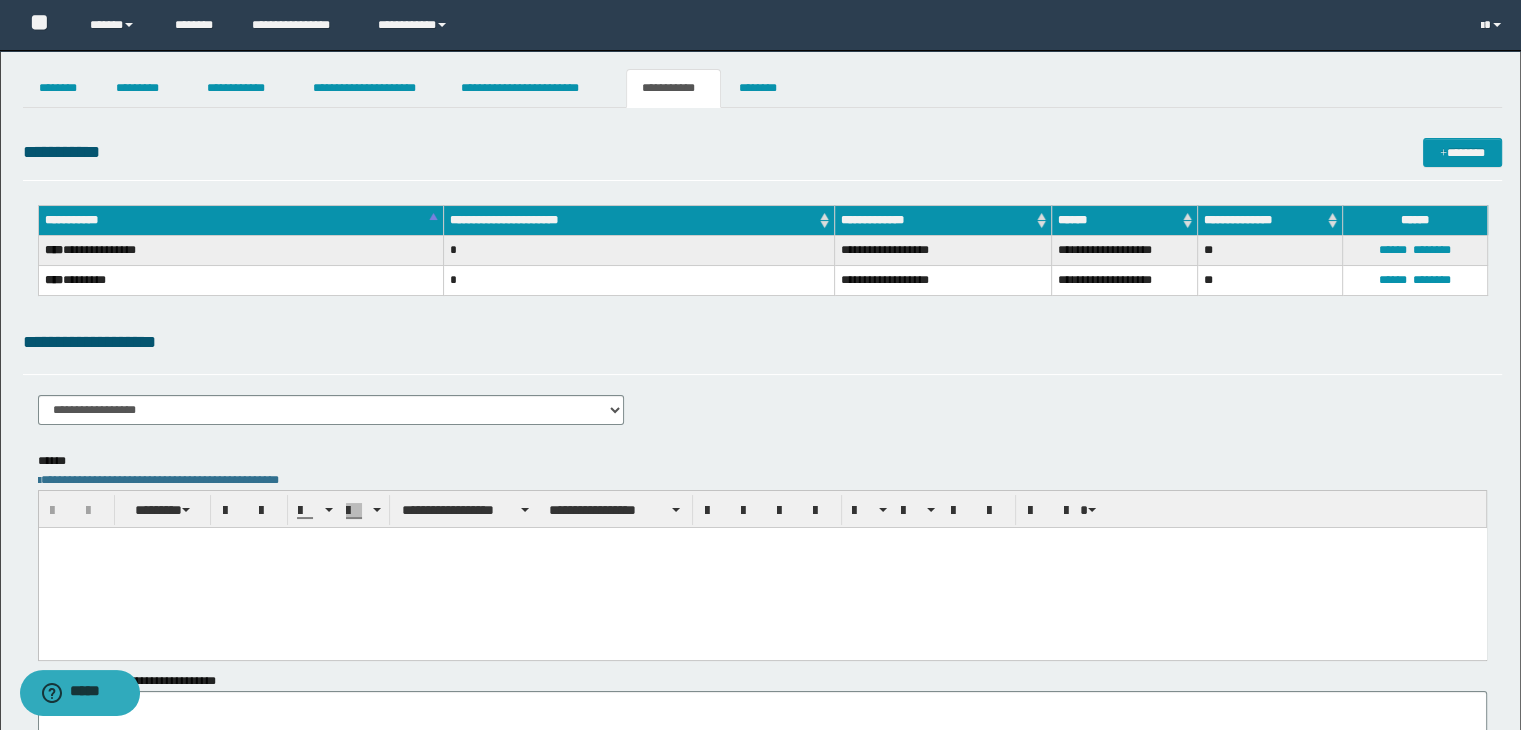 click at bounding box center [762, 567] 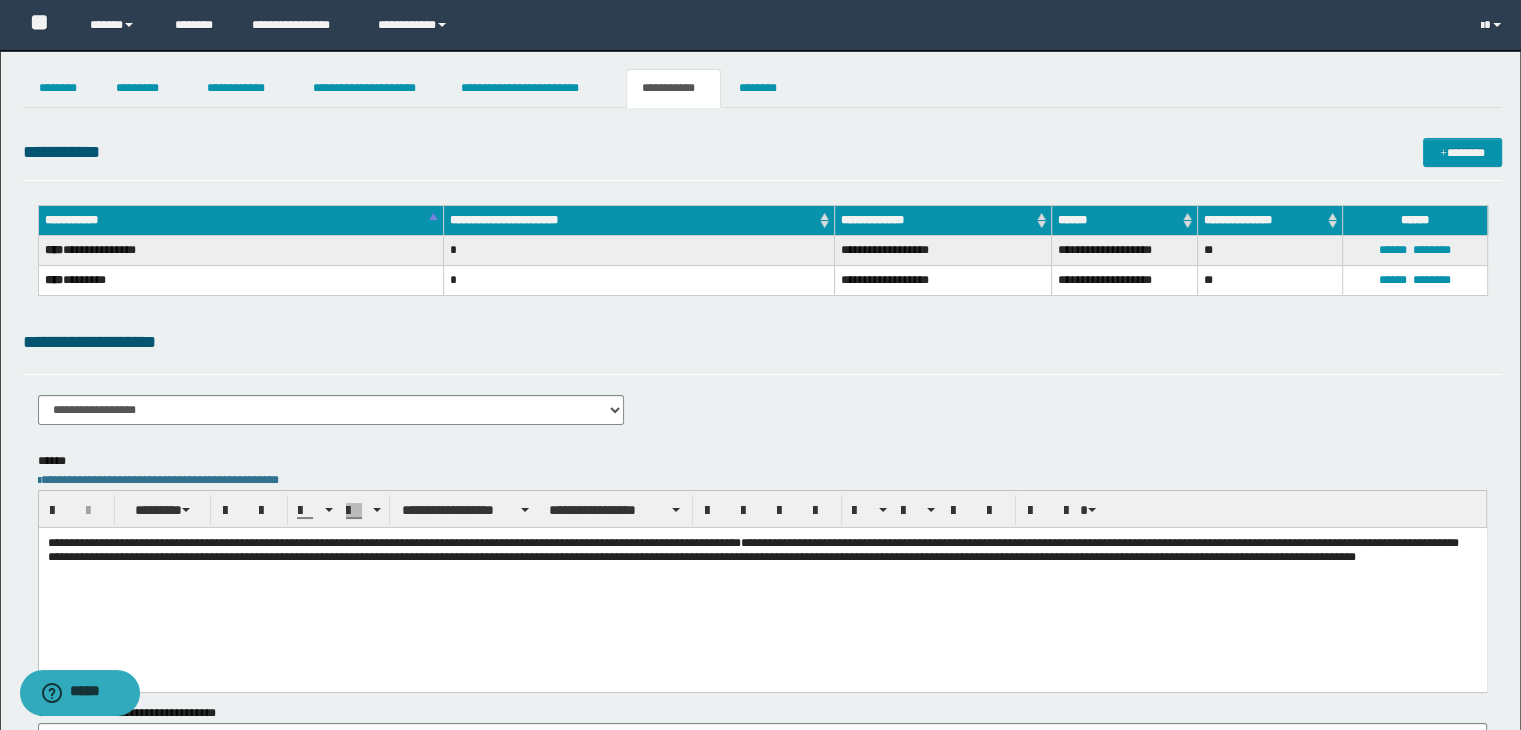 click on "**********" at bounding box center [762, 549] 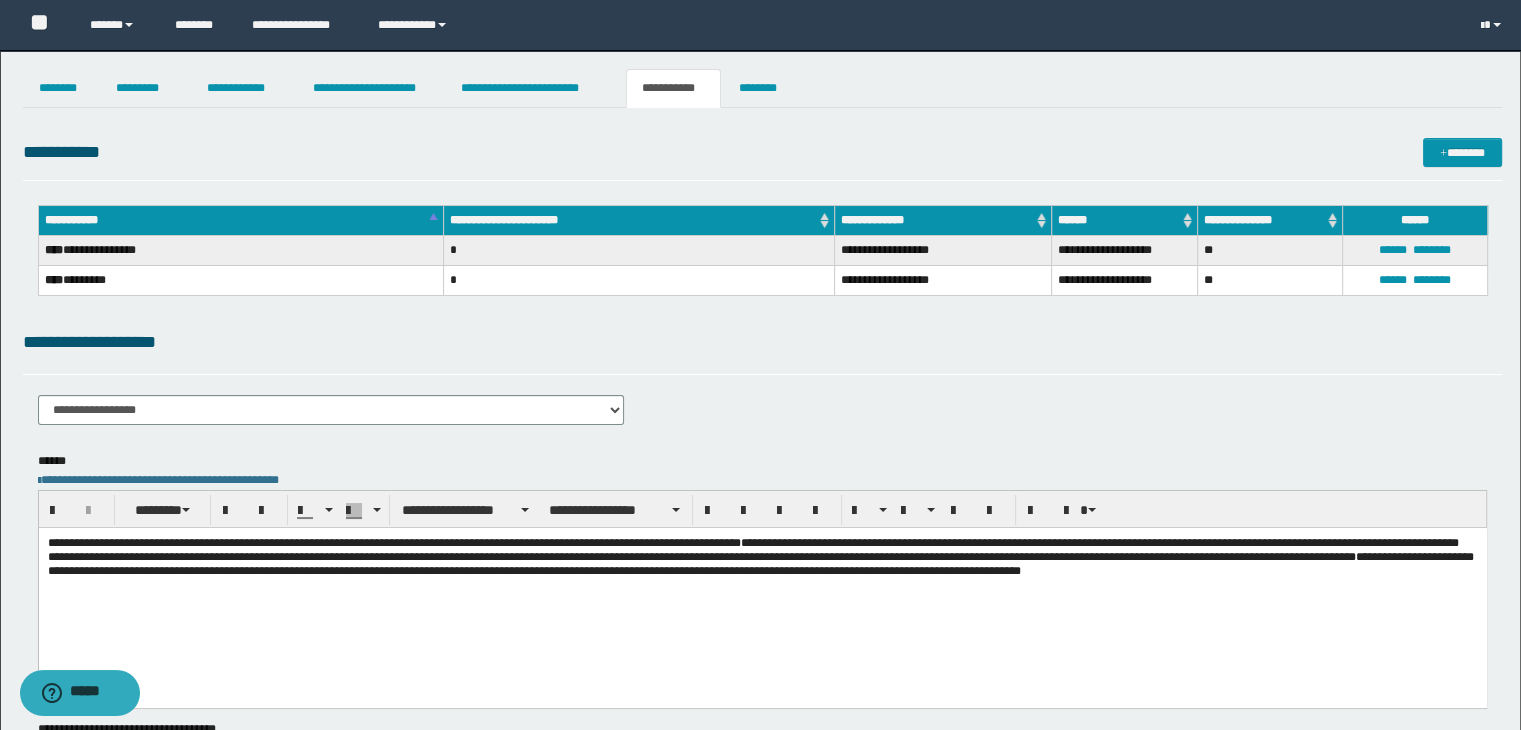 click on "**********" at bounding box center [763, 509] 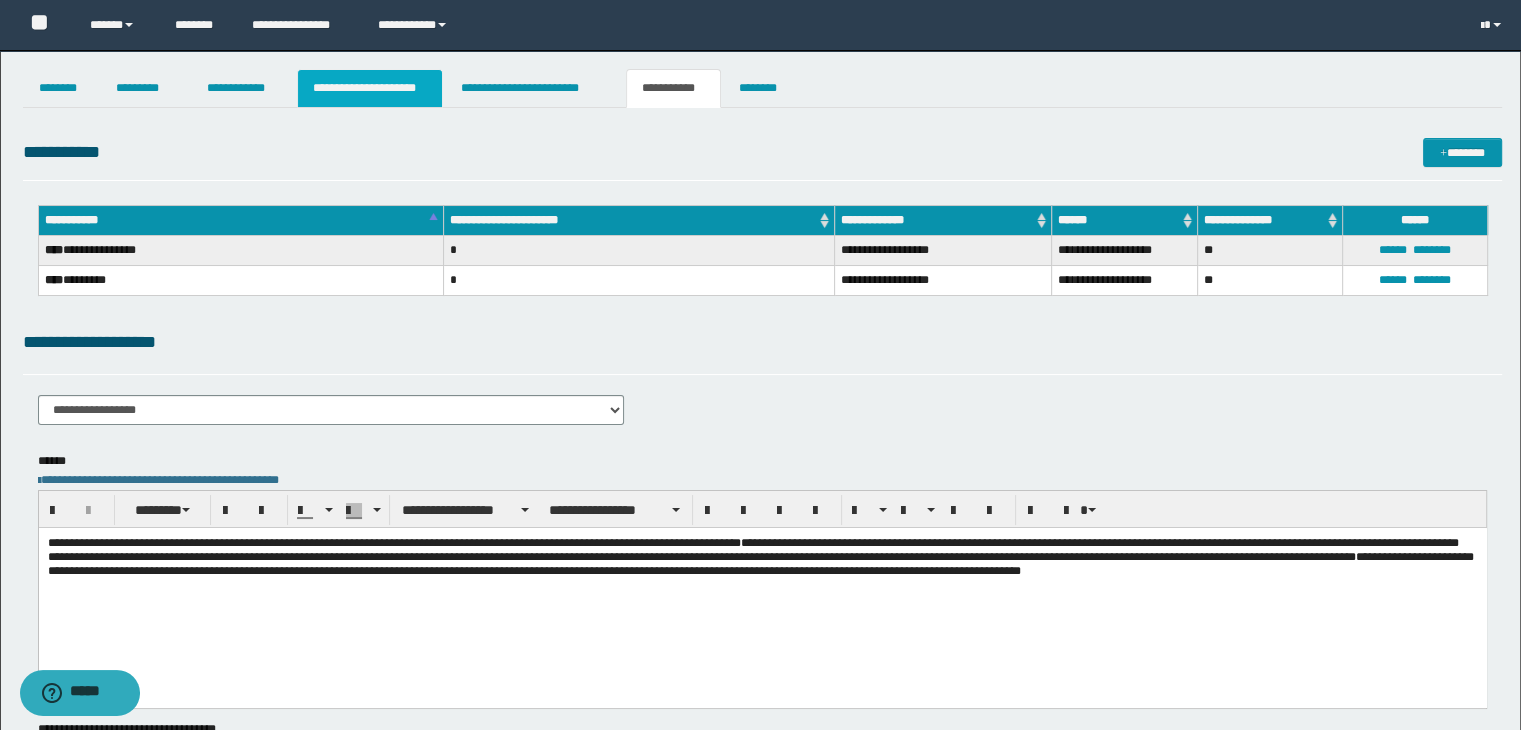 click on "**********" at bounding box center [370, 88] 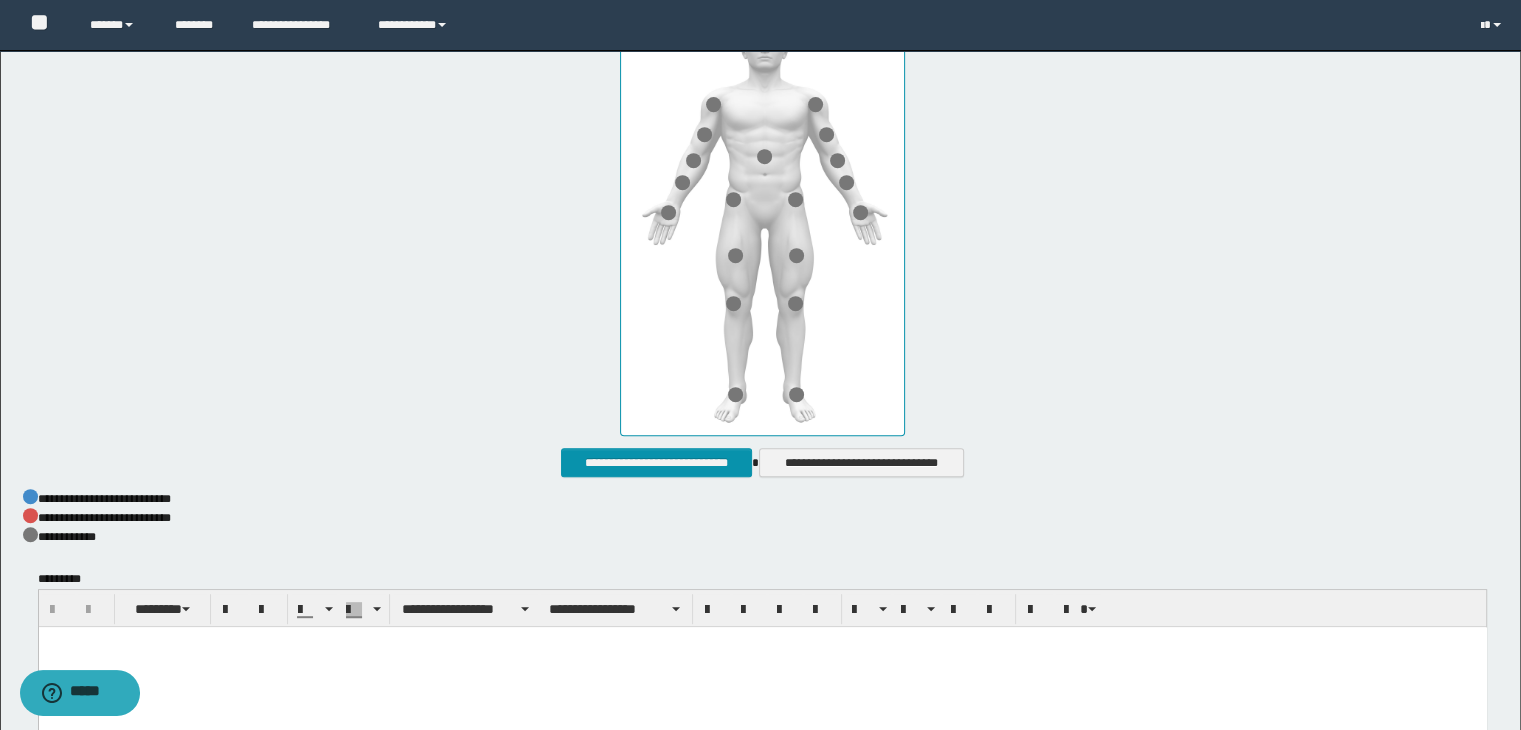 scroll, scrollTop: 1023, scrollLeft: 0, axis: vertical 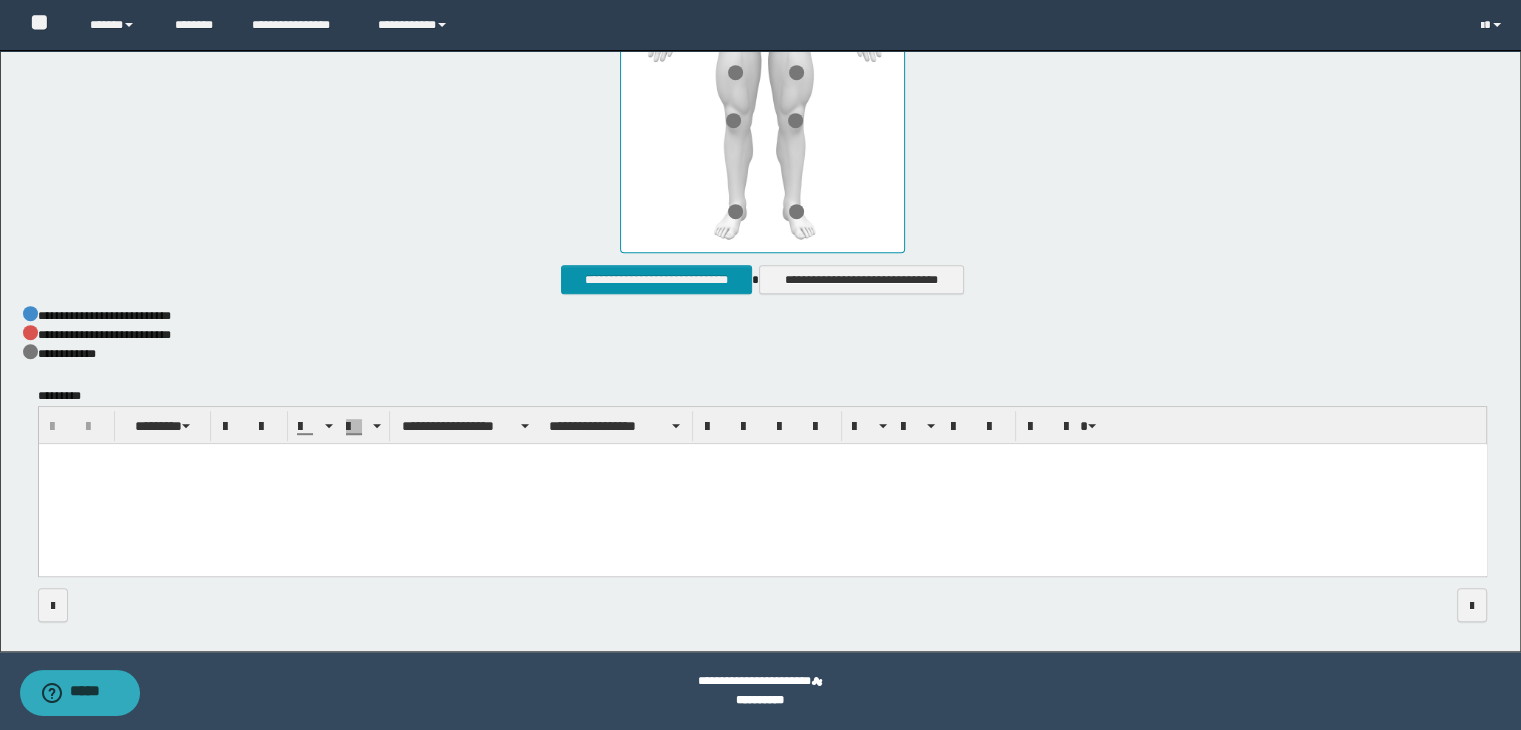 click at bounding box center [762, 484] 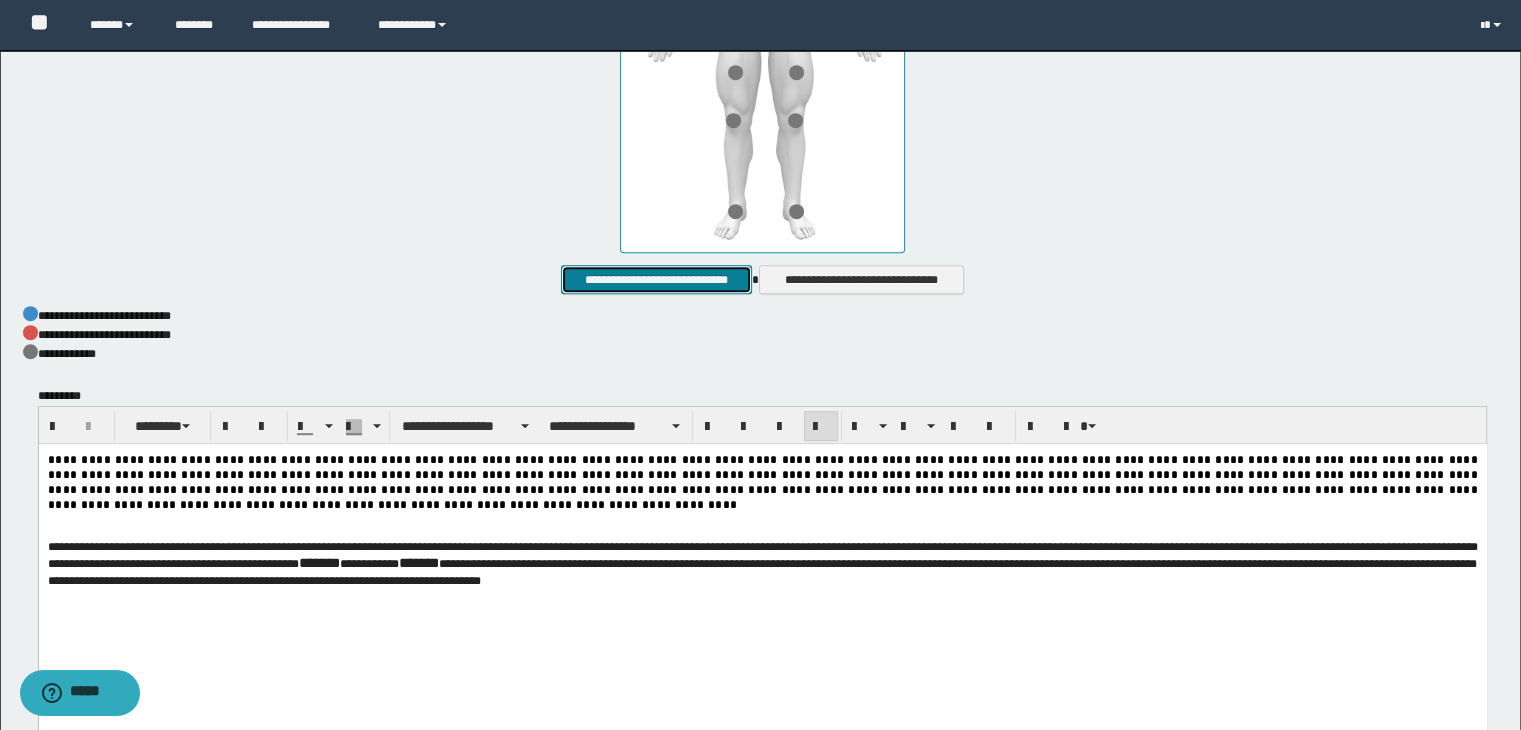 click on "**********" at bounding box center (656, 280) 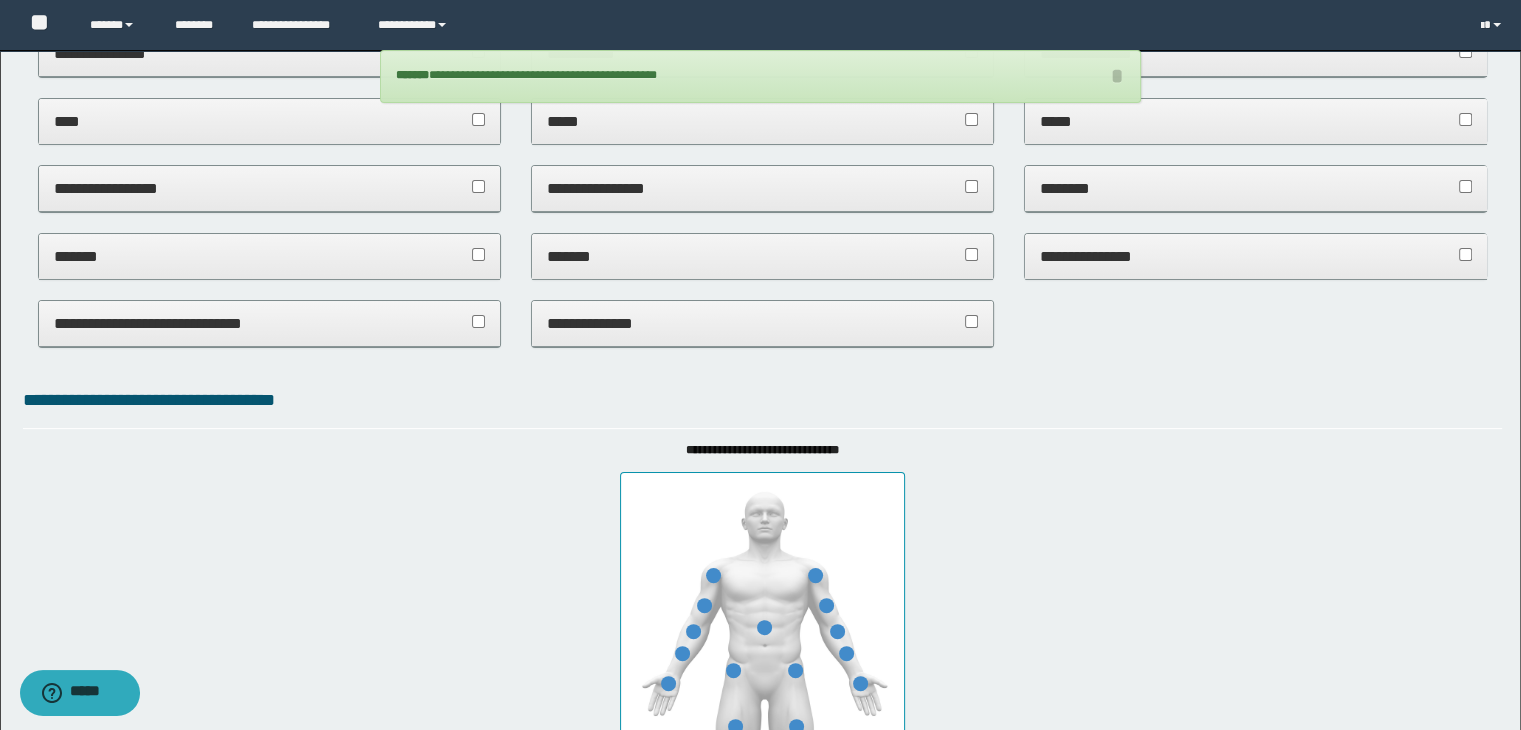 scroll, scrollTop: 0, scrollLeft: 0, axis: both 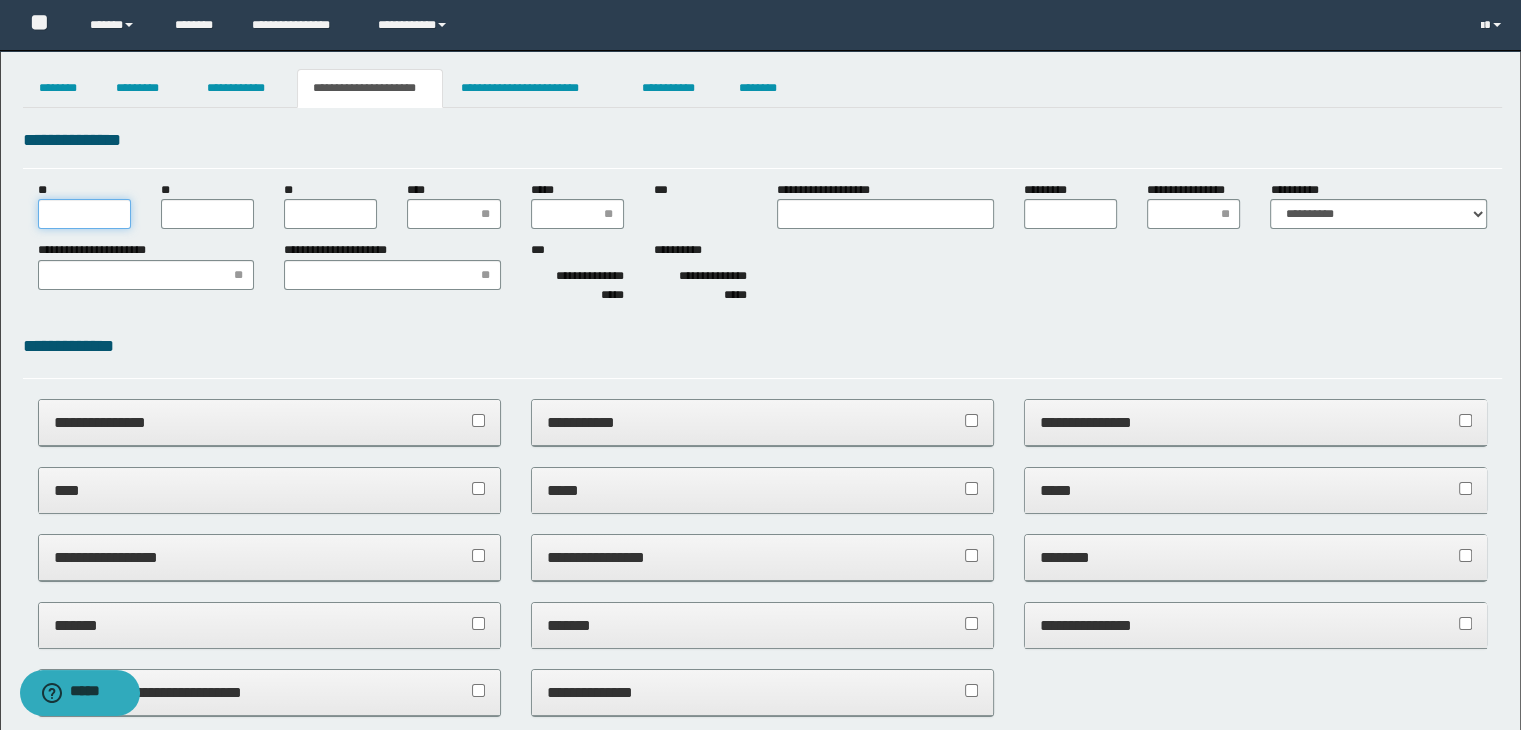 click on "**" at bounding box center [84, 214] 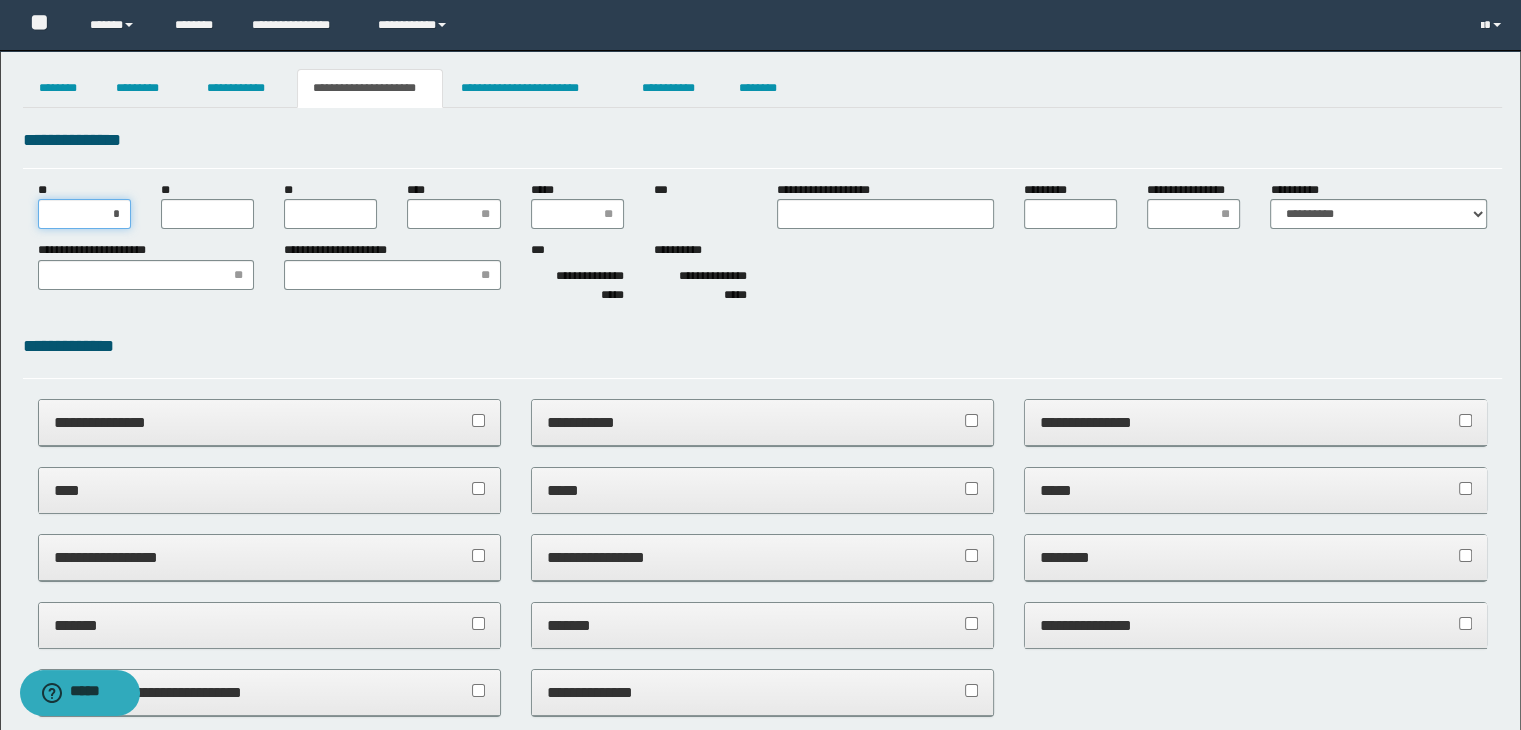 type on "**" 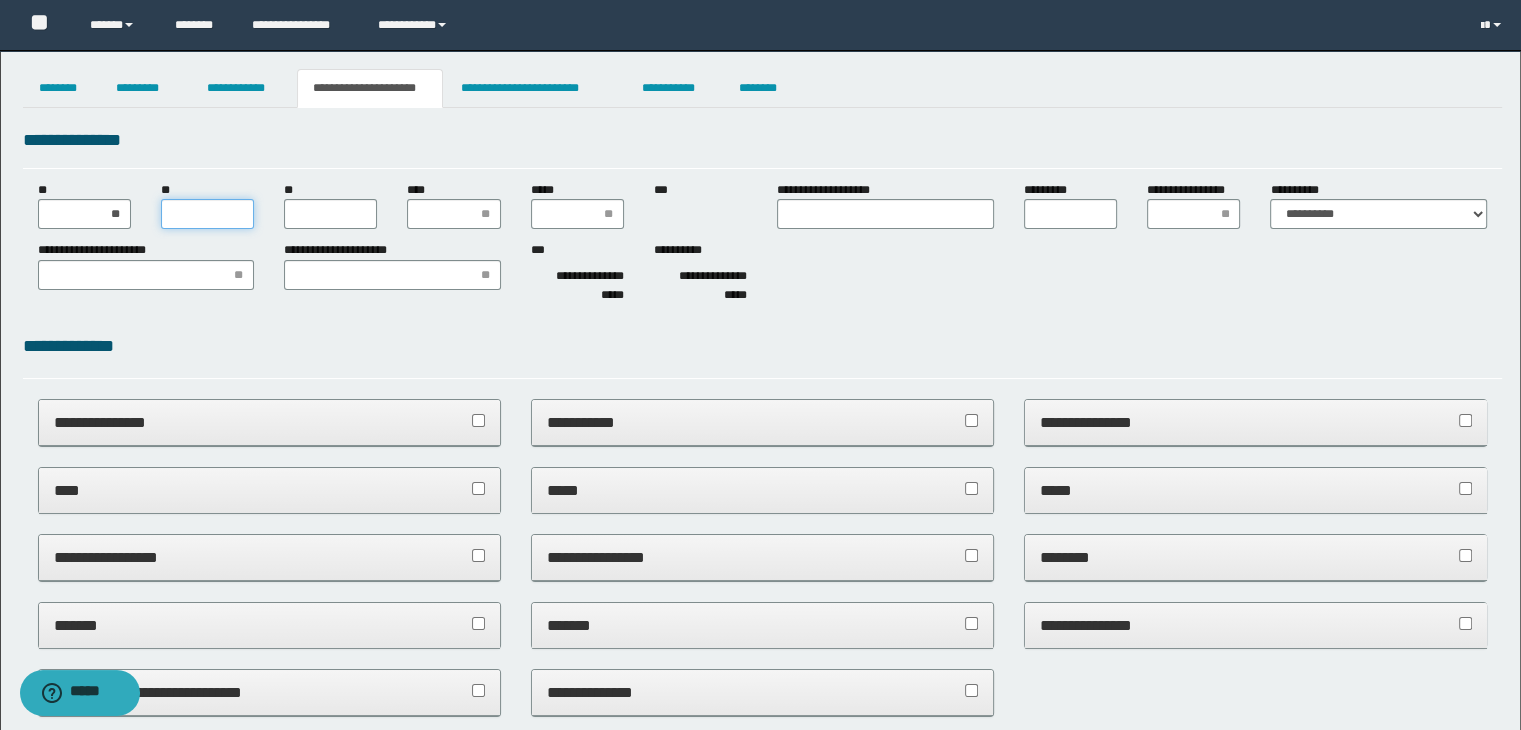click on "**" at bounding box center (207, 214) 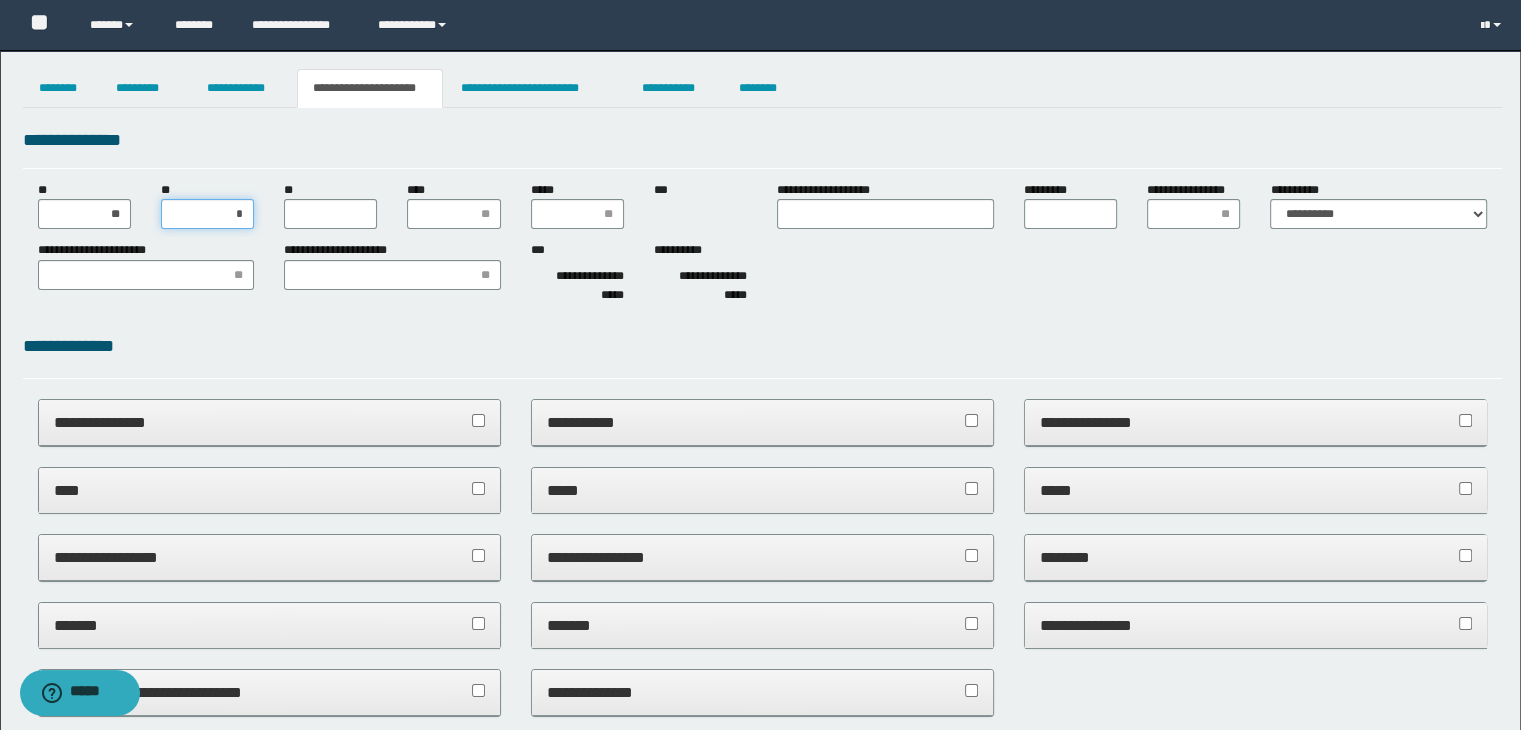 type on "**" 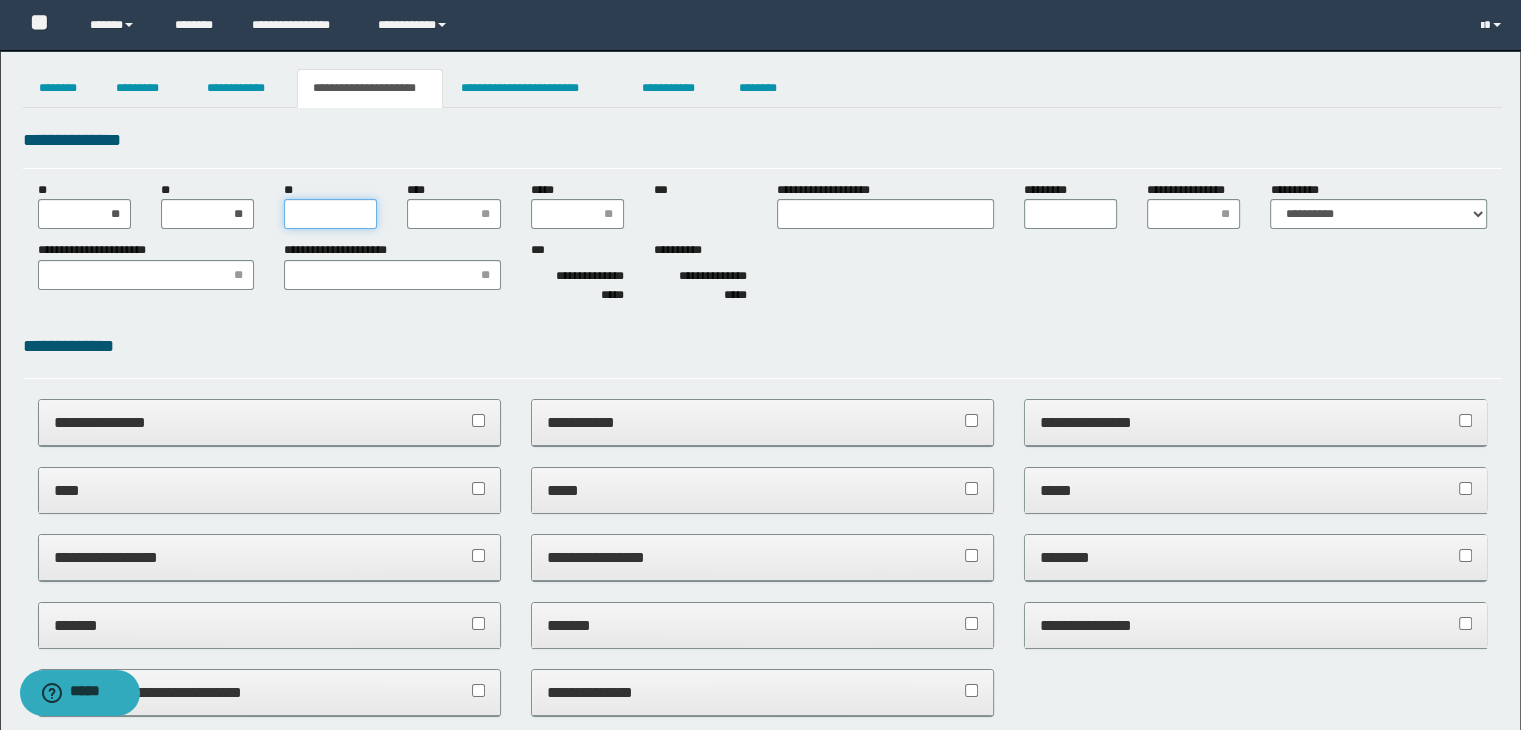 click on "**" at bounding box center (330, 214) 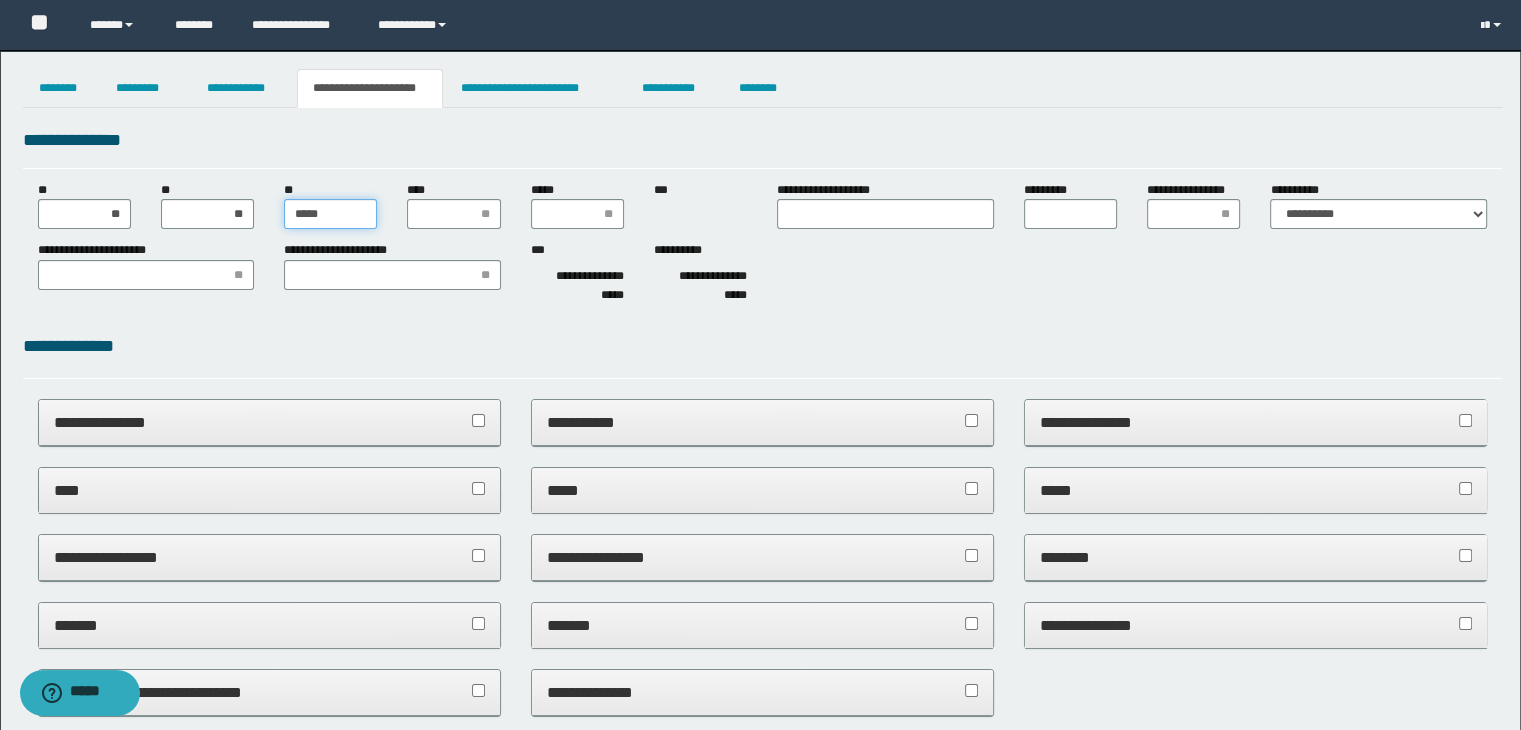 type on "******" 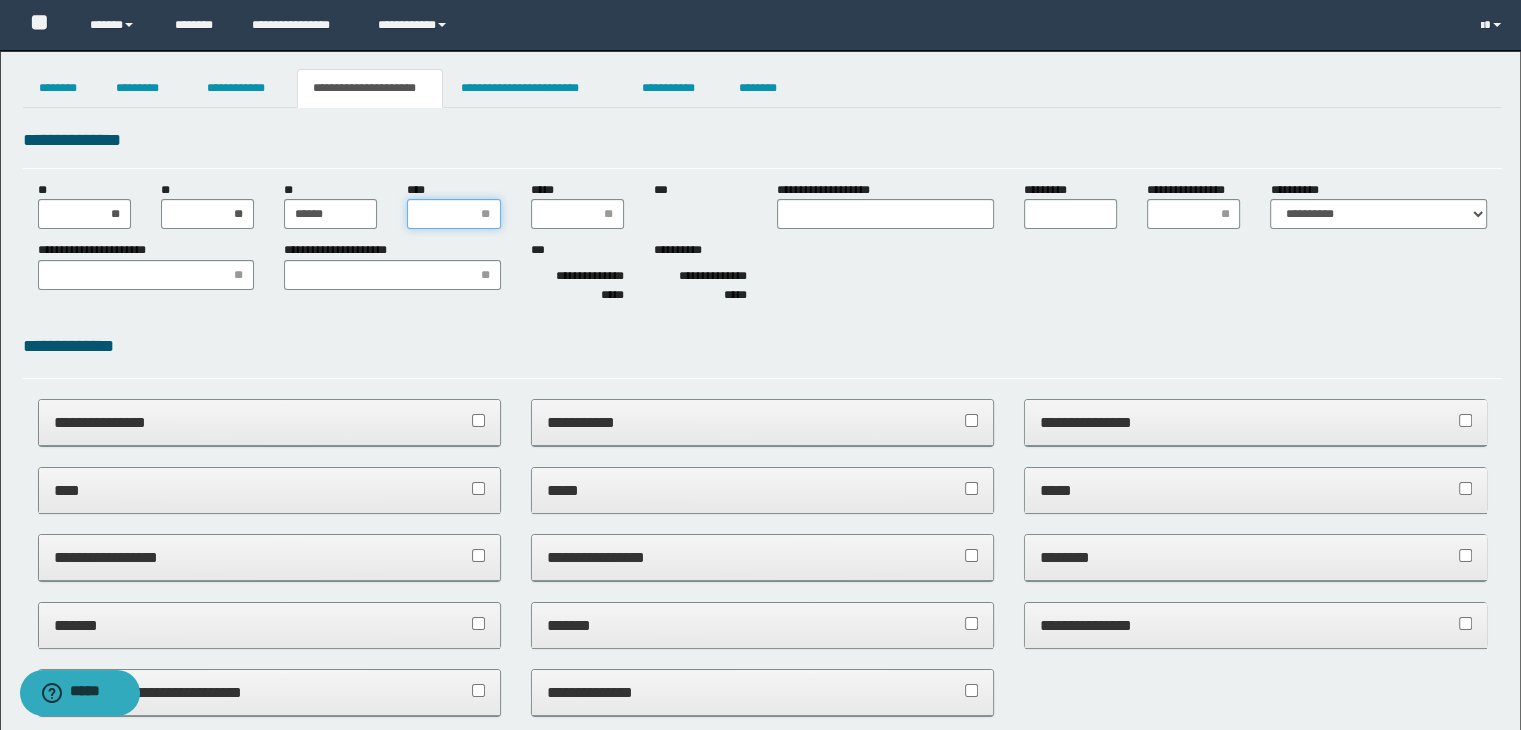 click on "****" at bounding box center [453, 214] 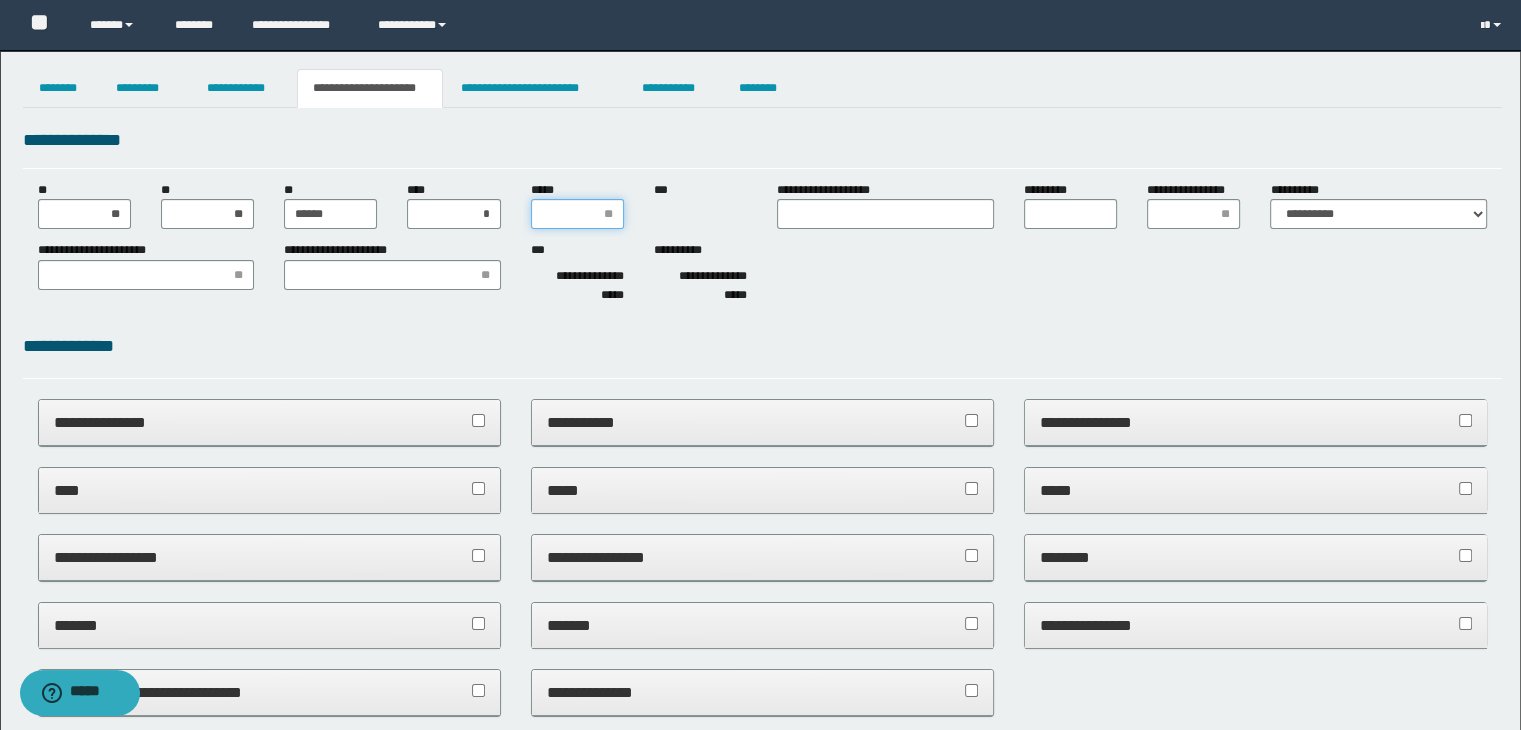 click on "*****" at bounding box center [577, 214] 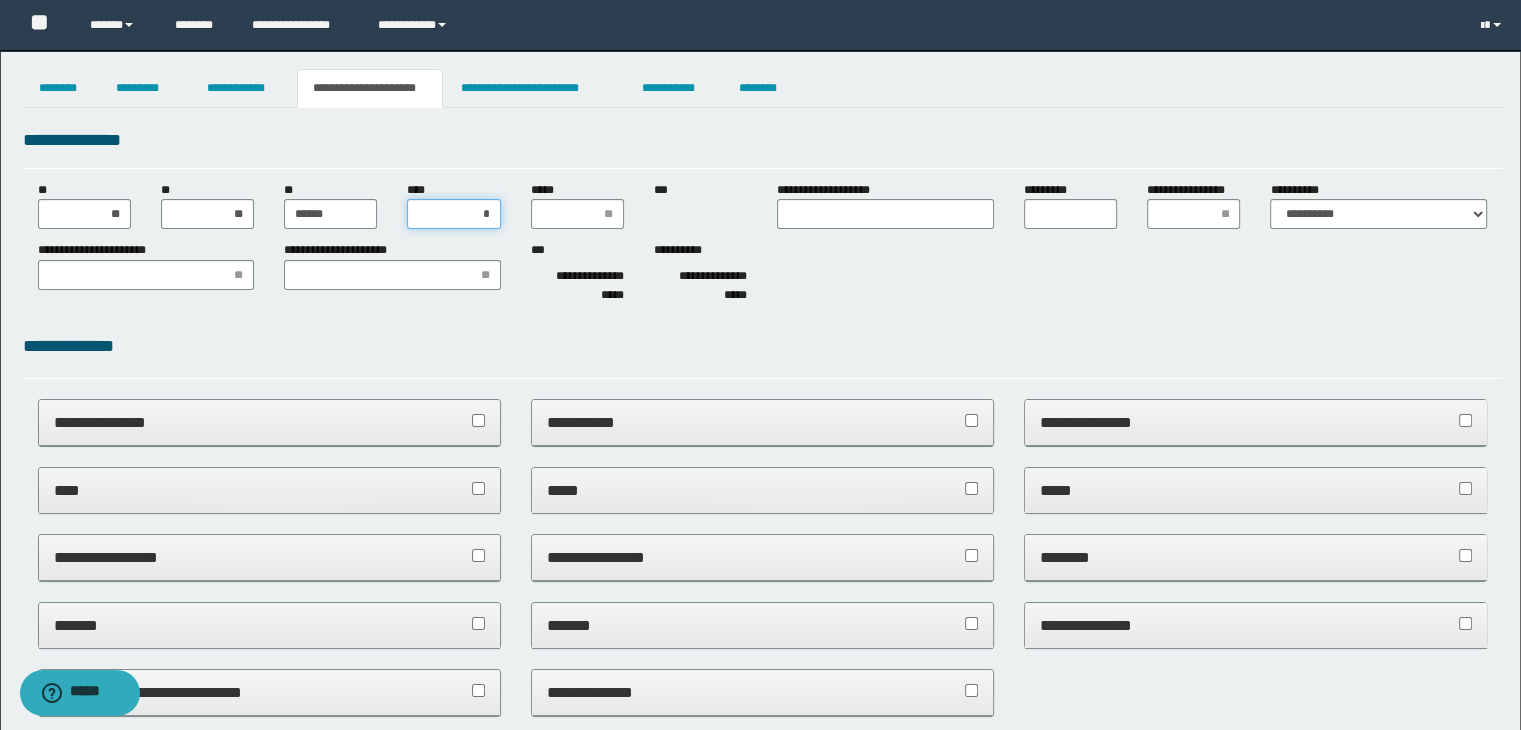 click on "*" at bounding box center (453, 214) 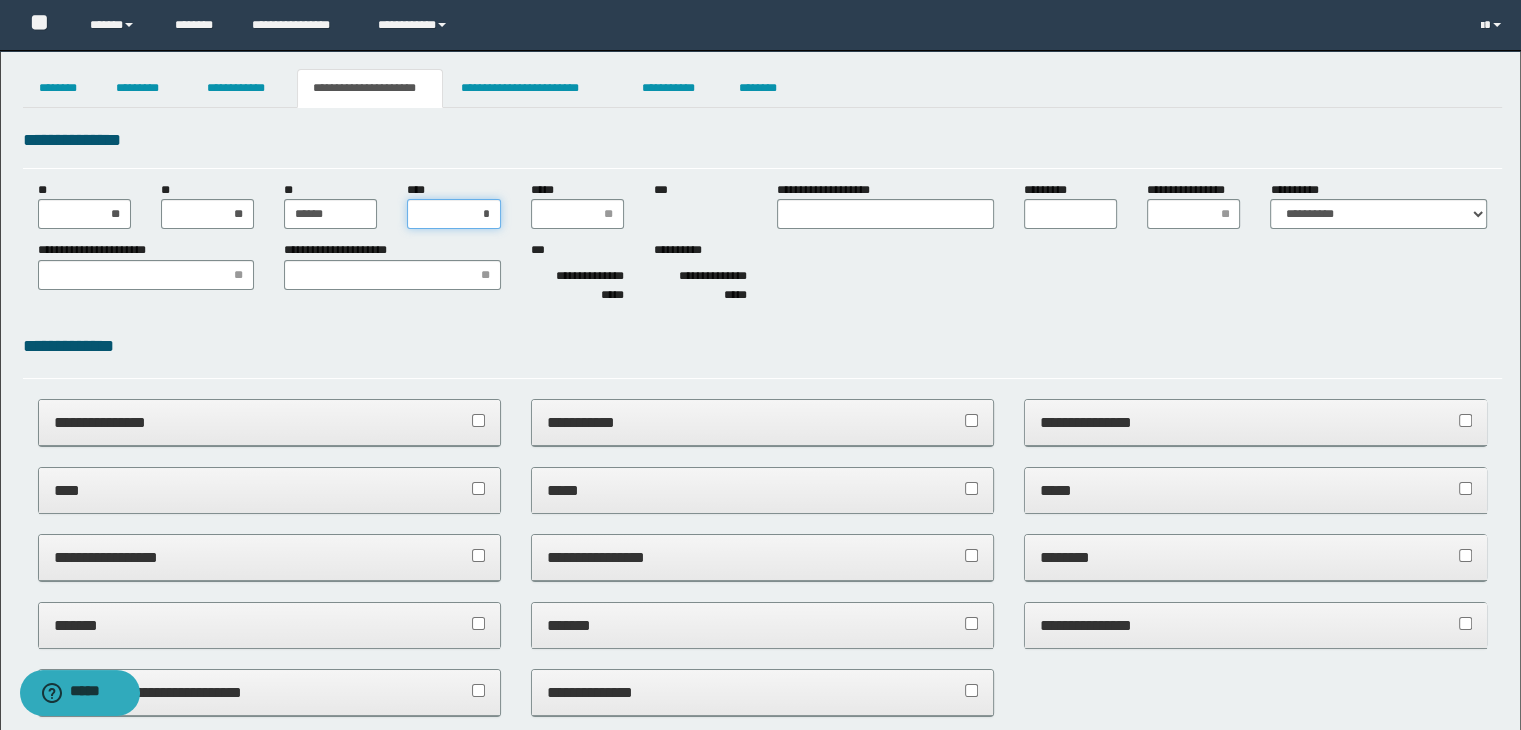 type on "**" 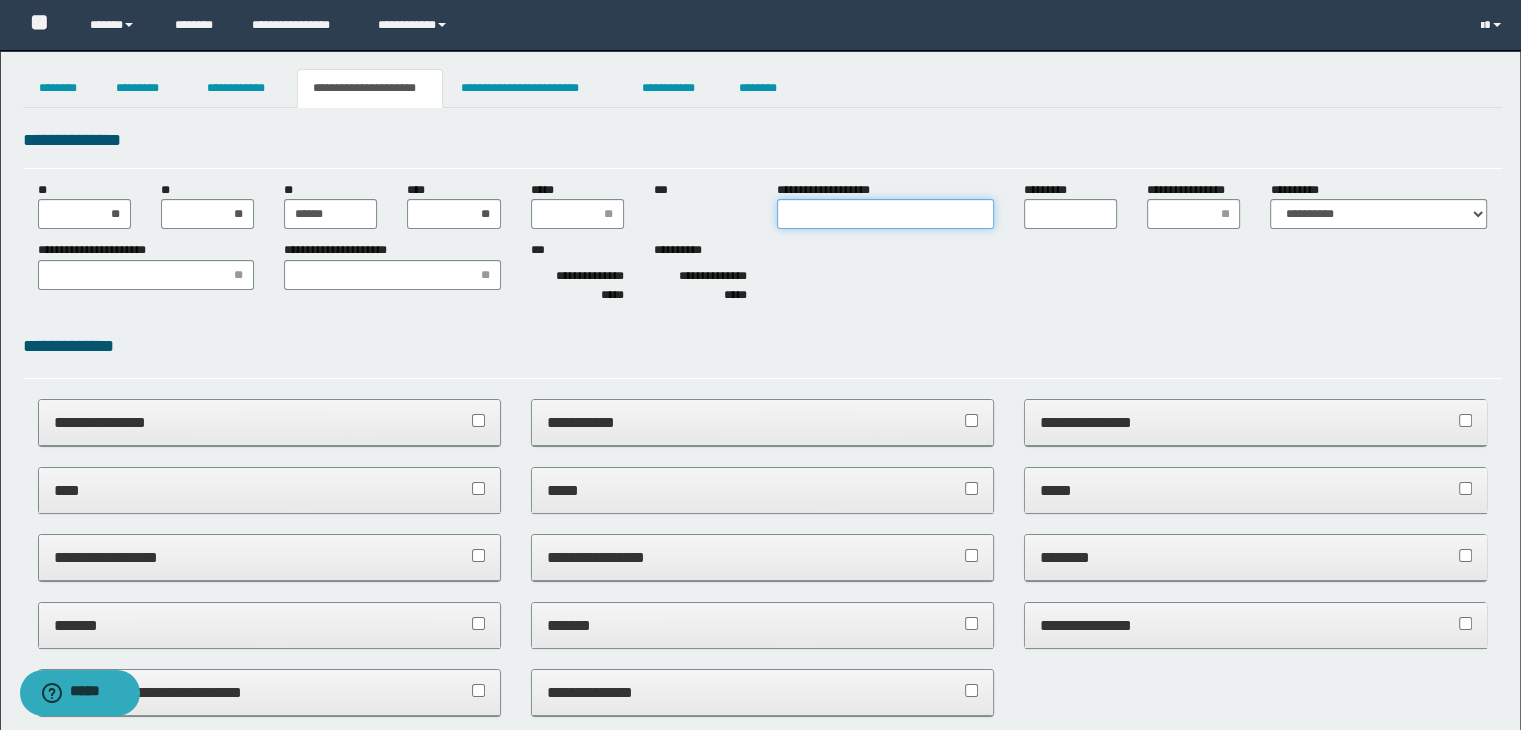 click on "**********" at bounding box center [885, 214] 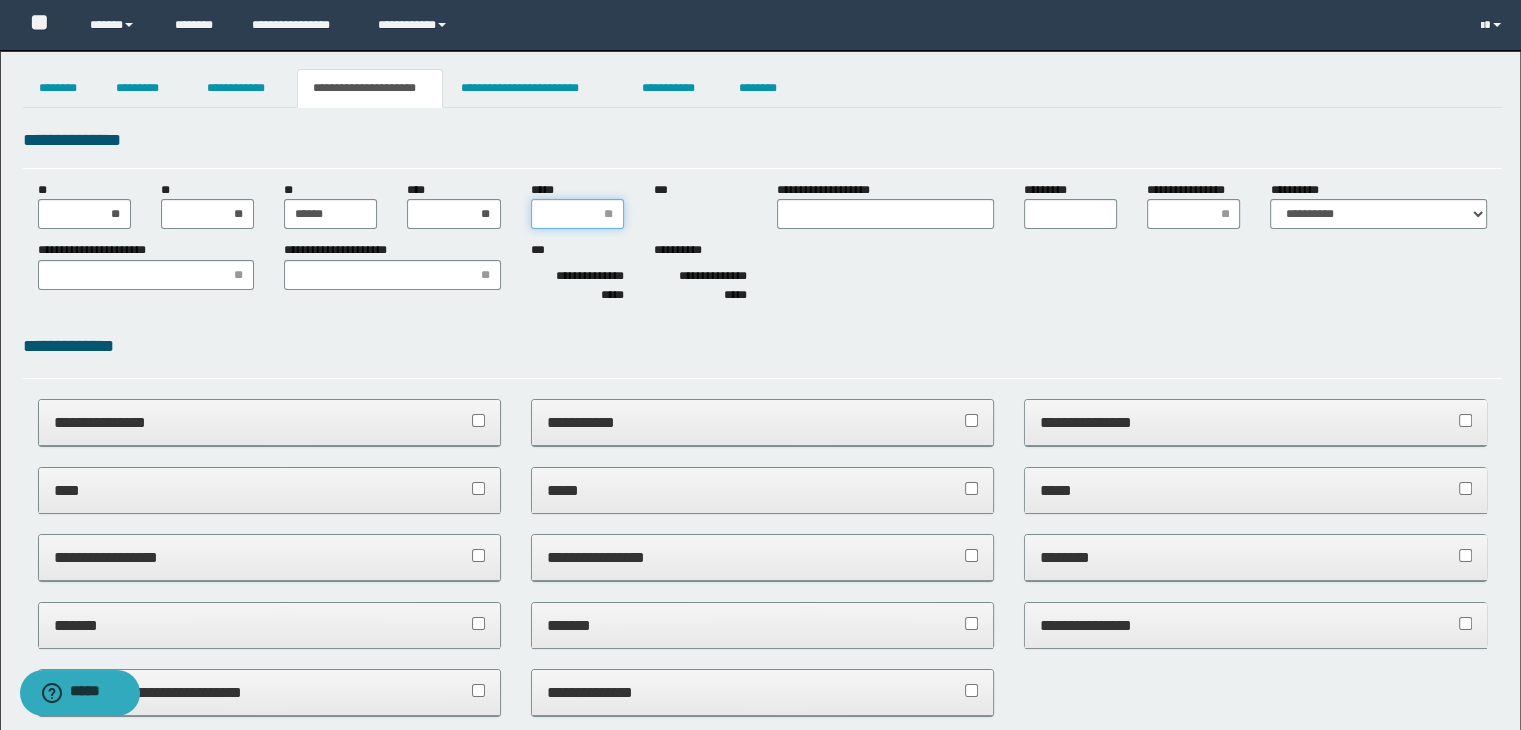 click on "*****" at bounding box center (577, 214) 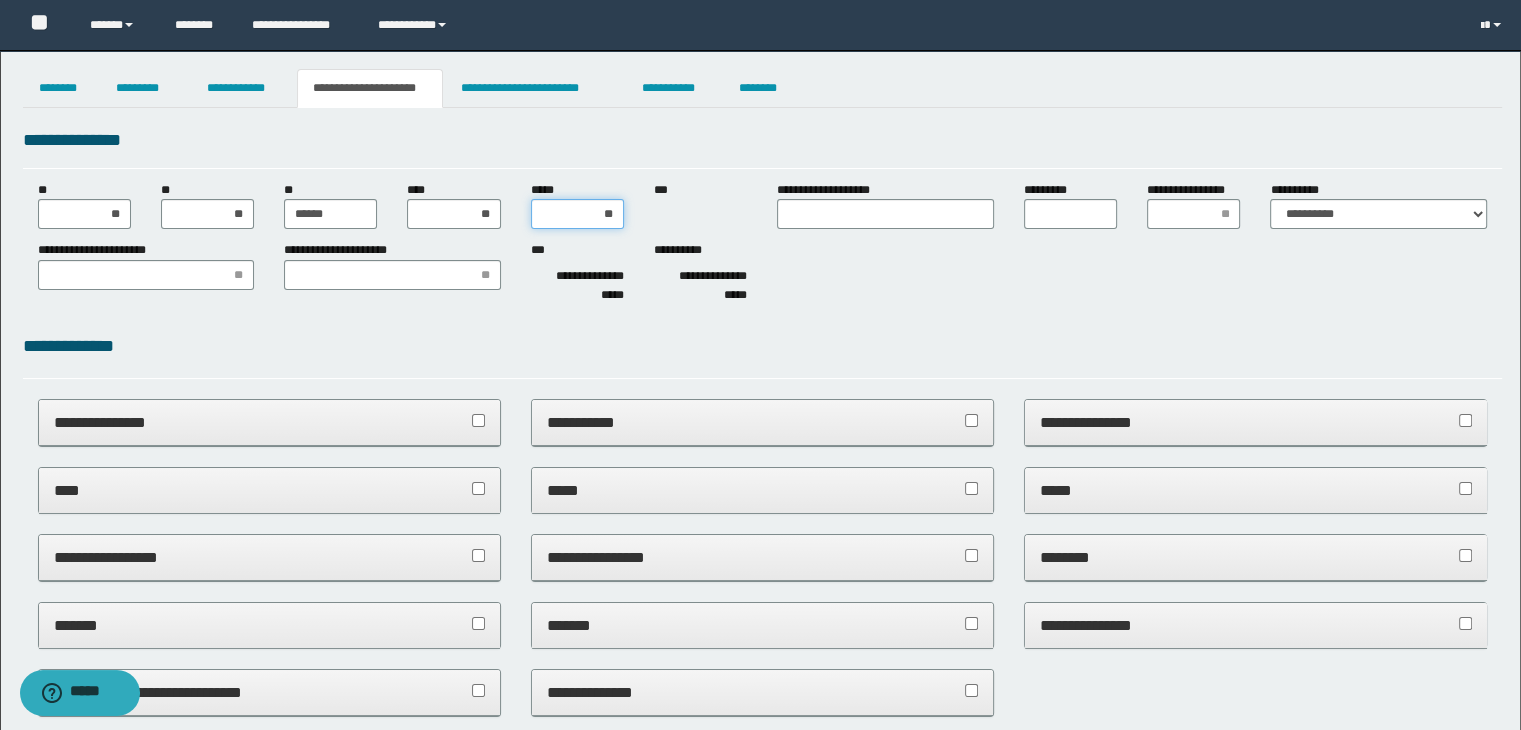 type on "***" 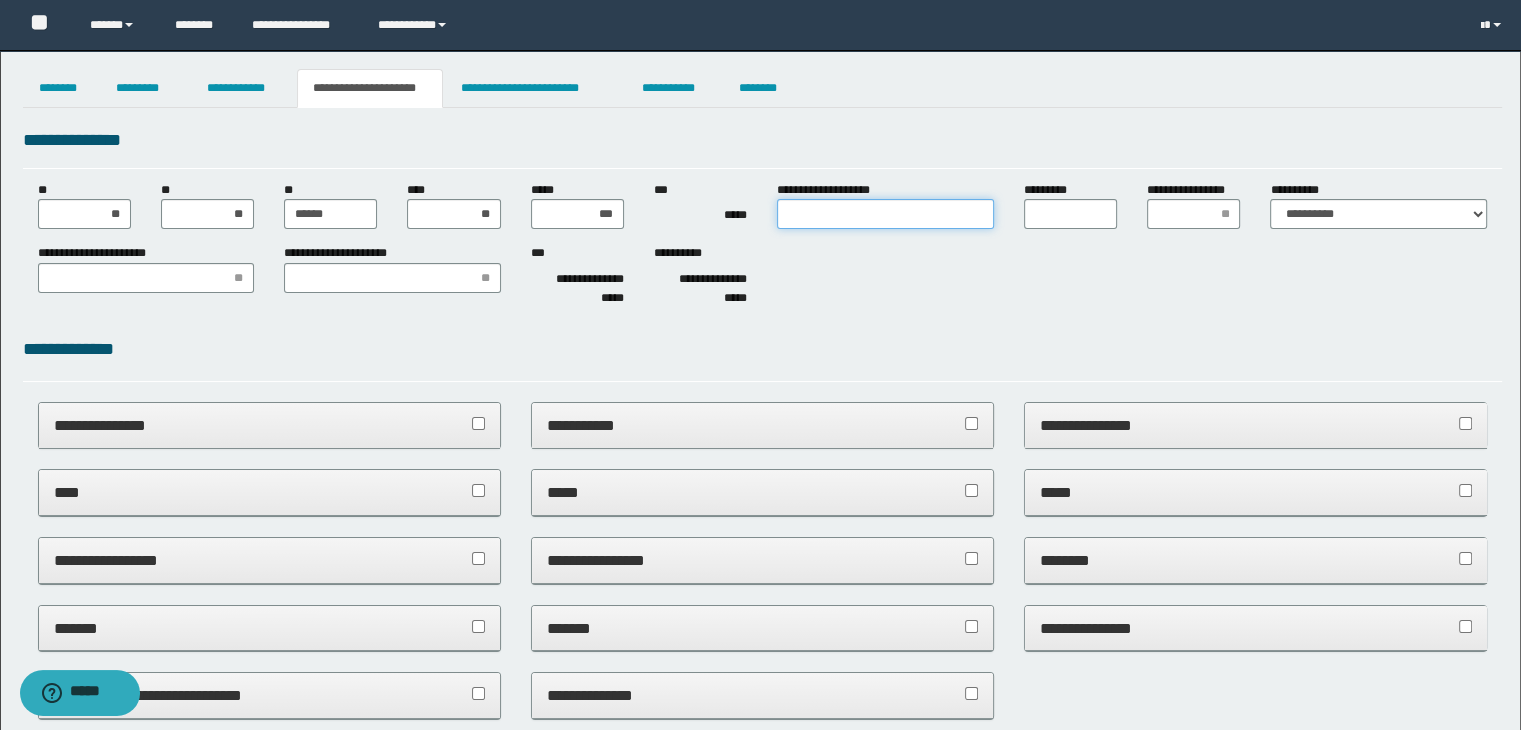 click on "**********" at bounding box center [885, 214] 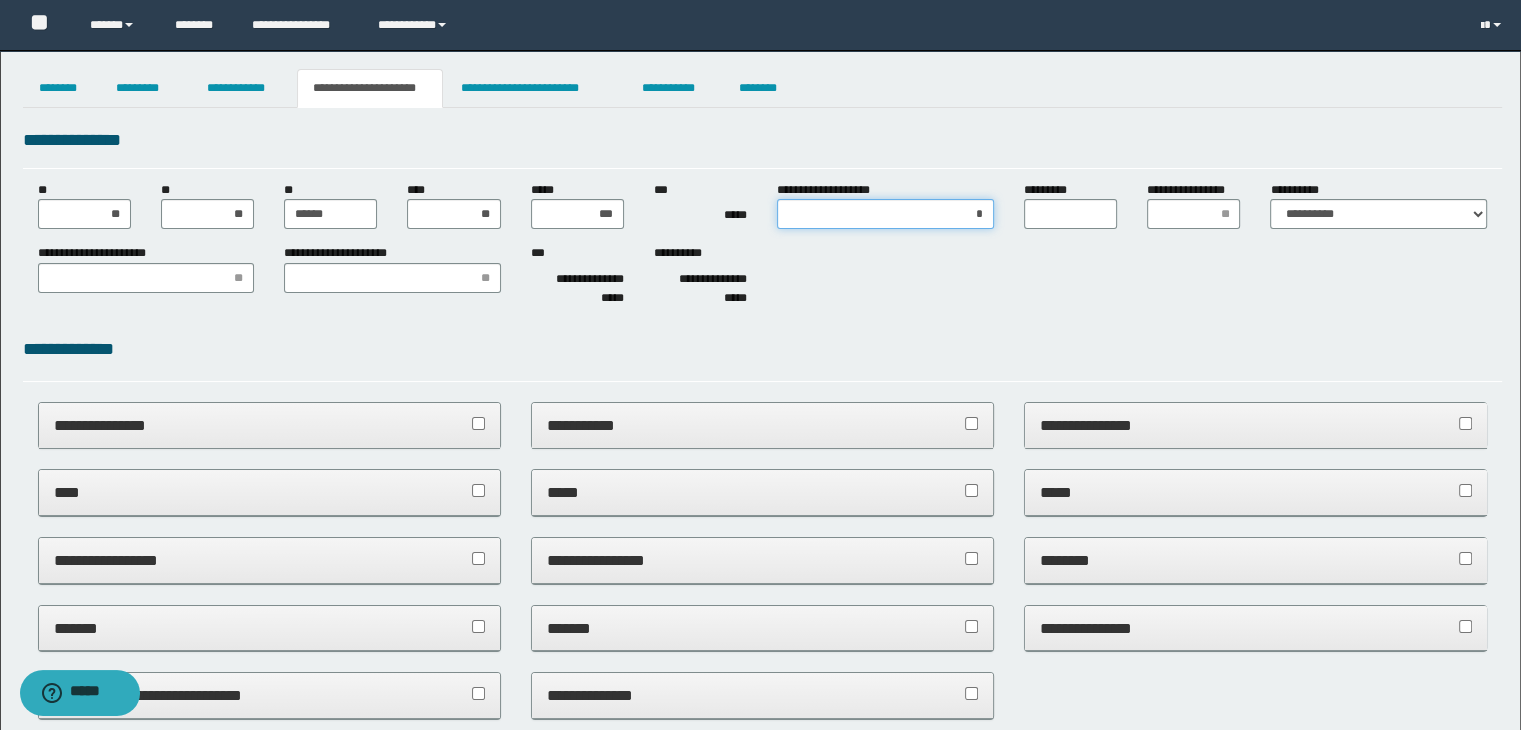 type on "**" 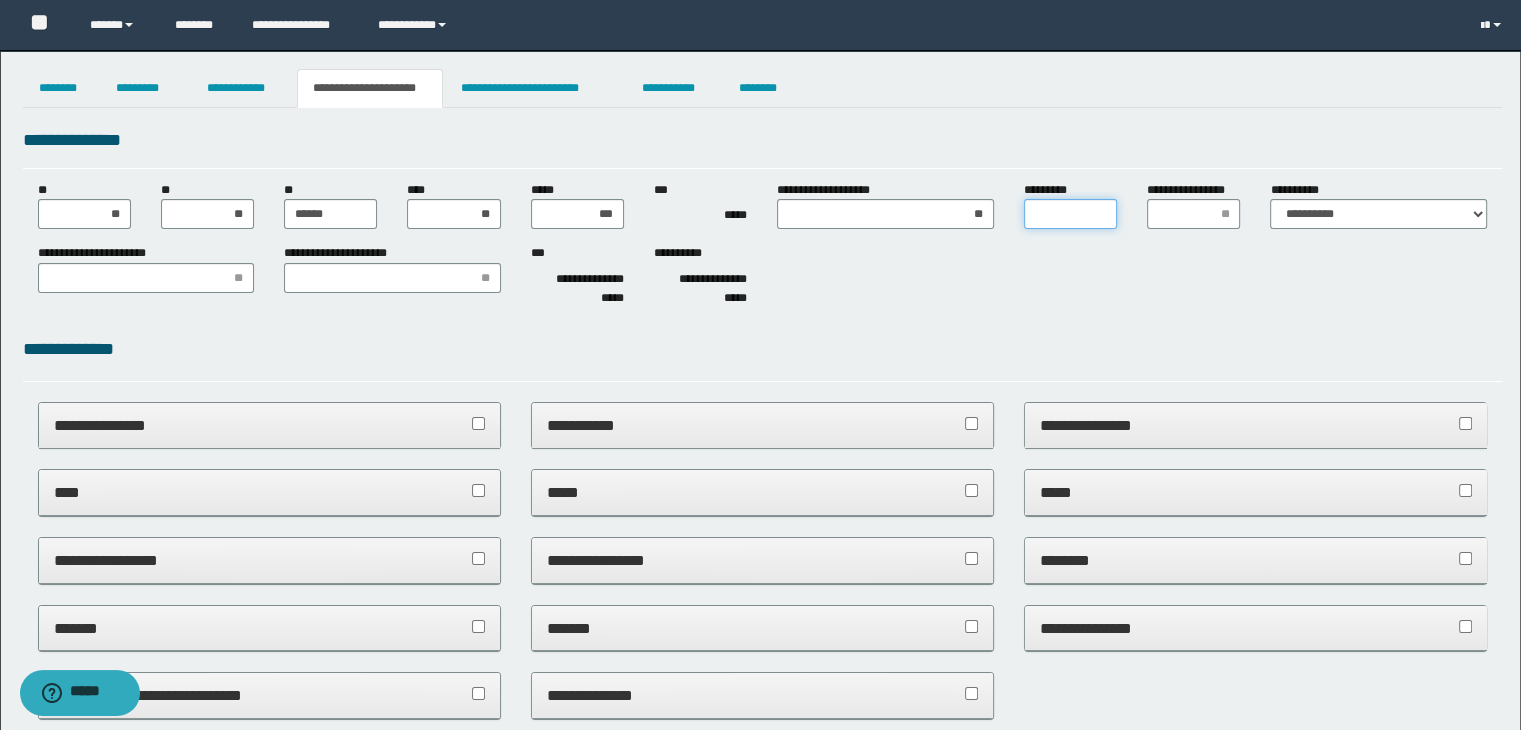 click on "*********" at bounding box center [1070, 214] 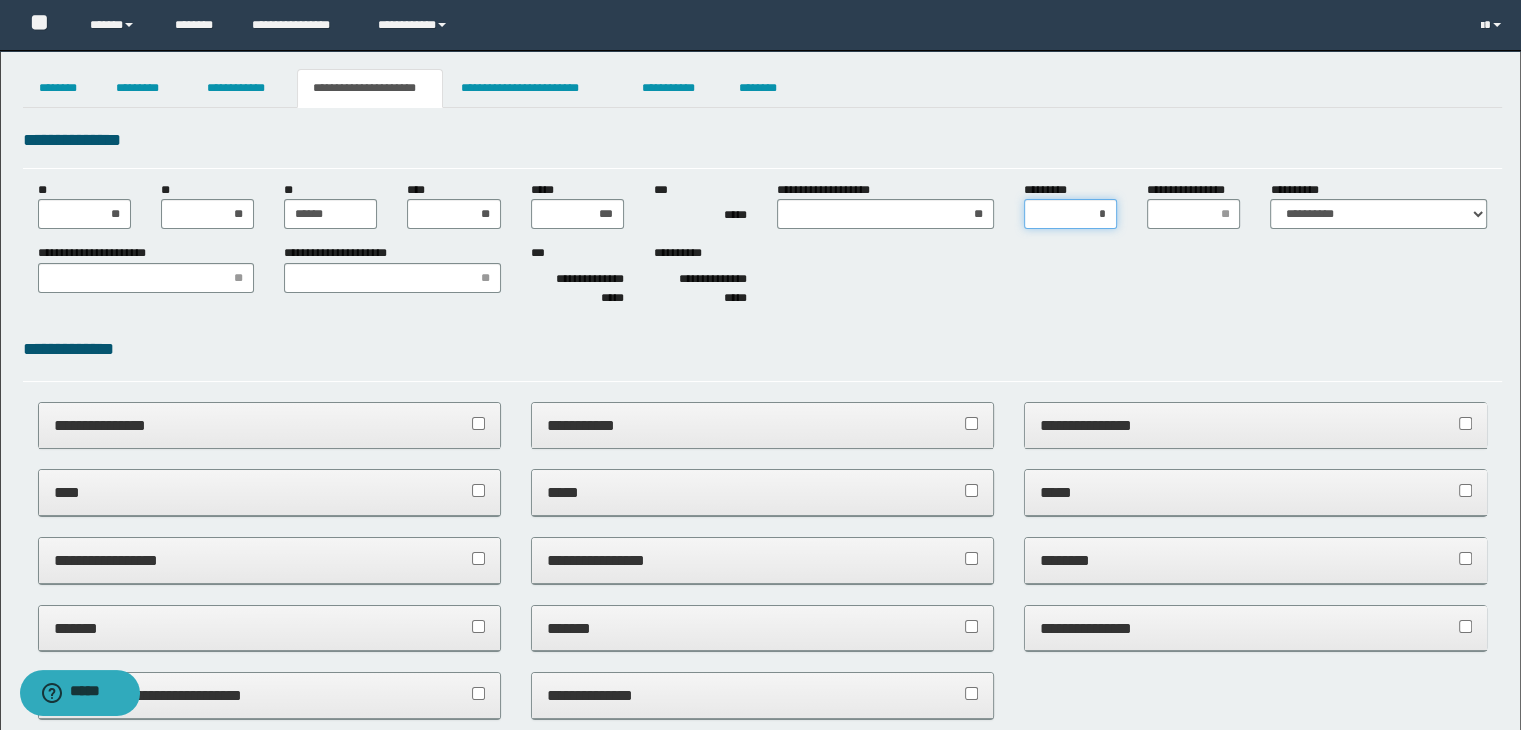 type on "**" 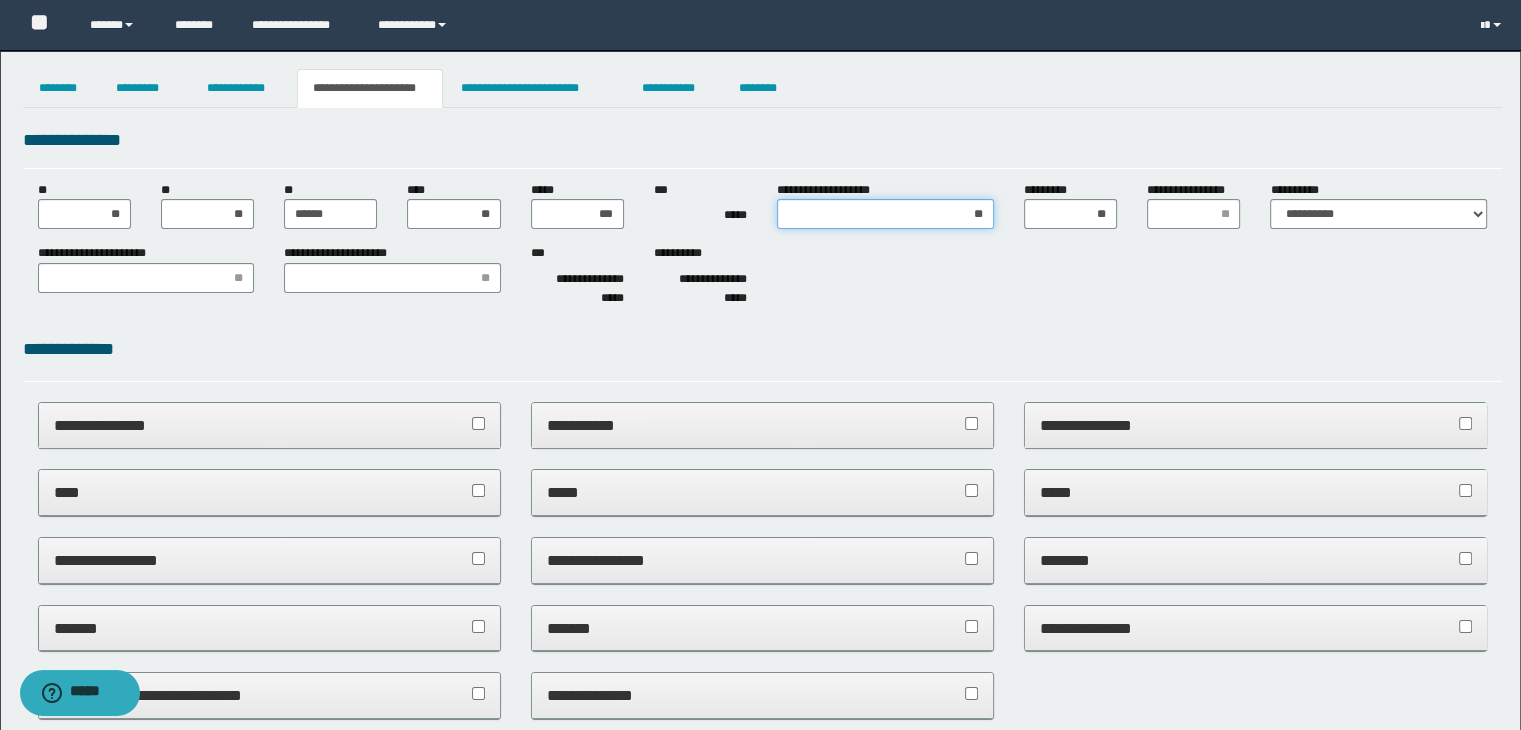 drag, startPoint x: 988, startPoint y: 216, endPoint x: 910, endPoint y: 227, distance: 78.77182 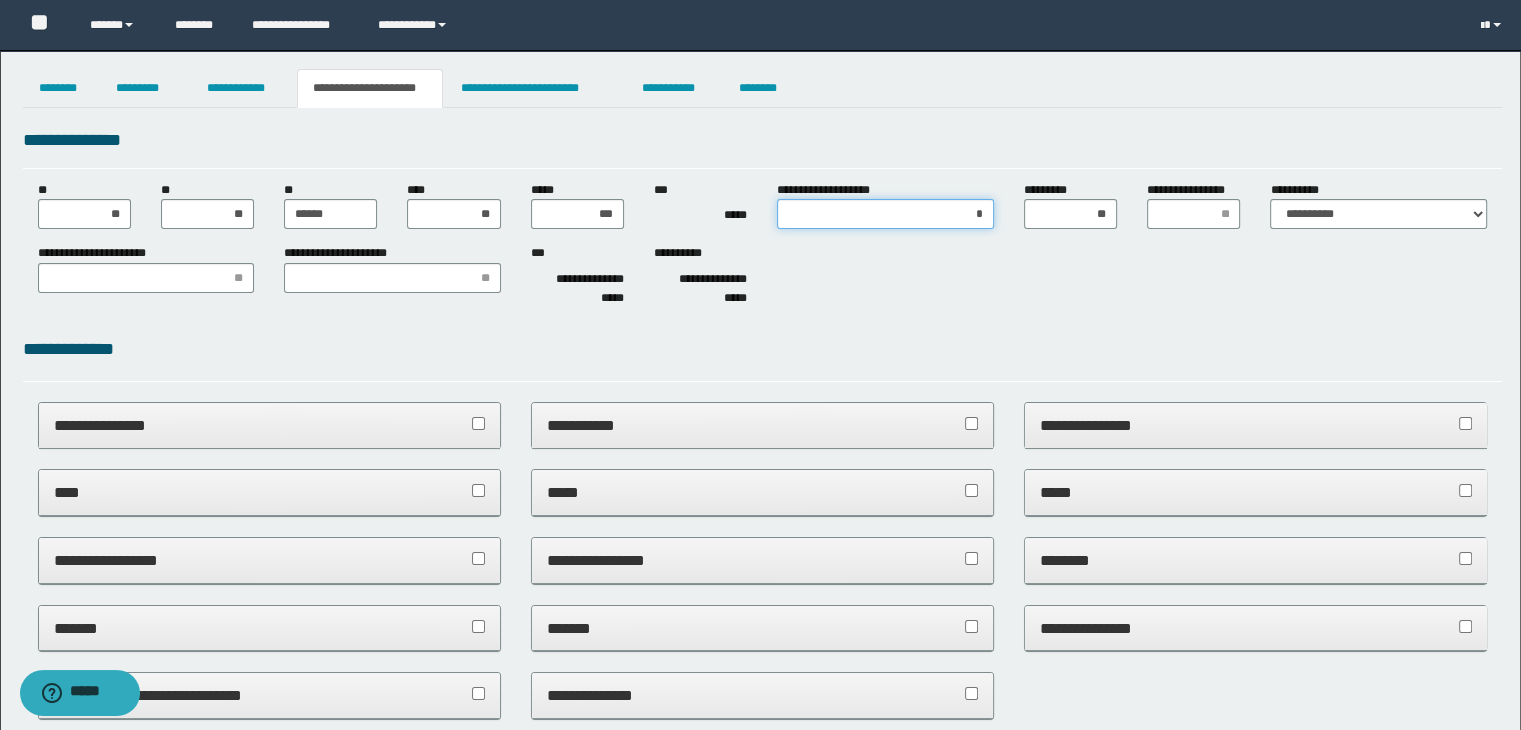 type on "**" 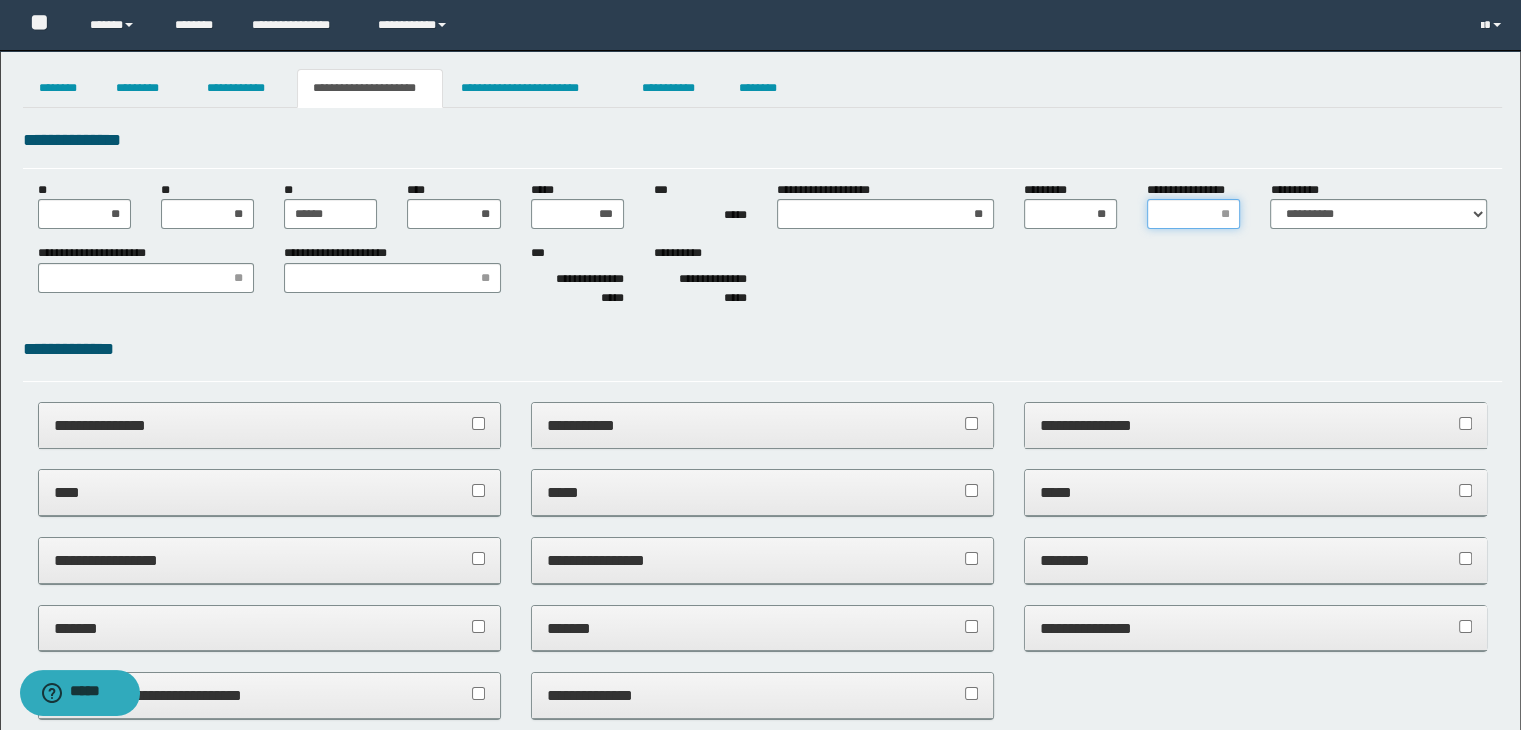 click on "**********" at bounding box center [1193, 214] 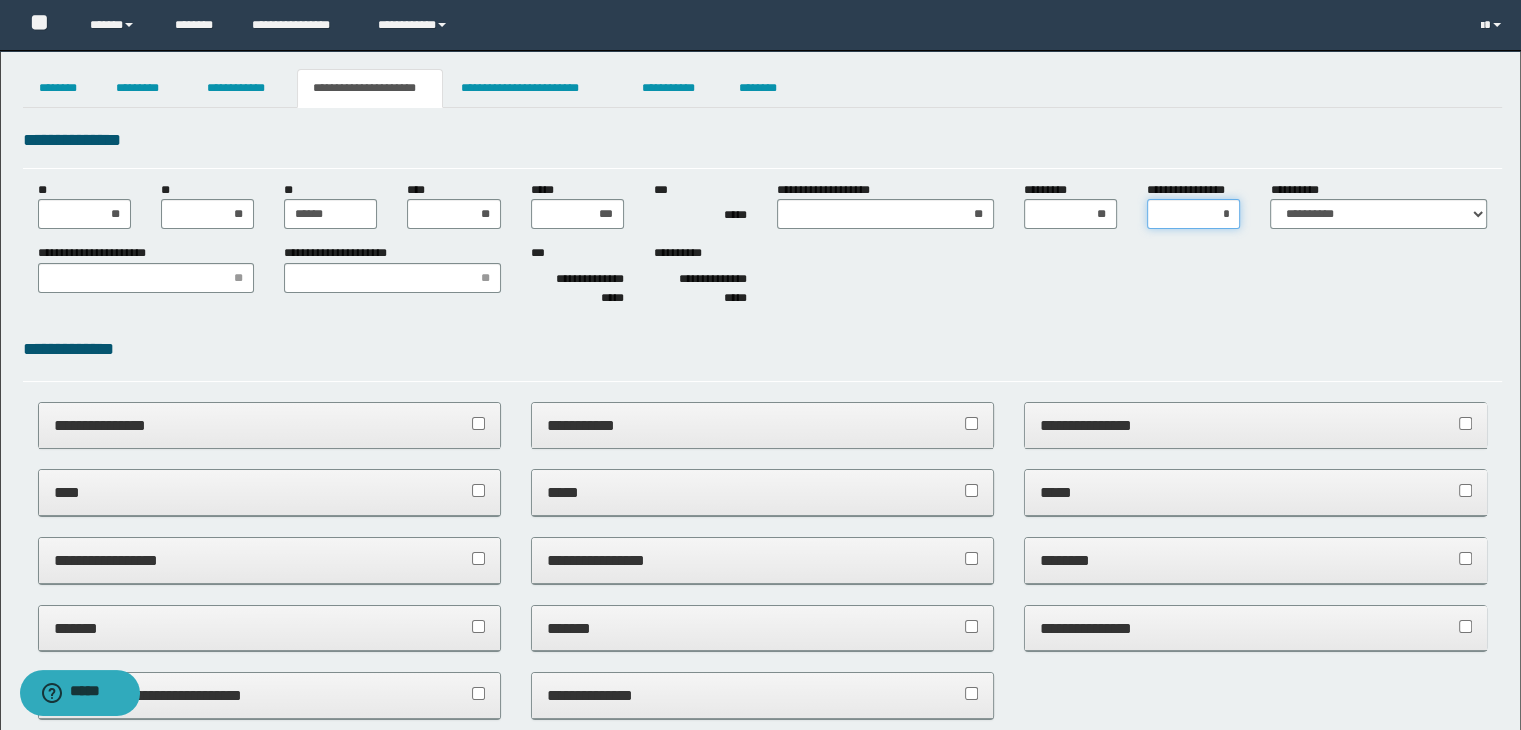 type on "**" 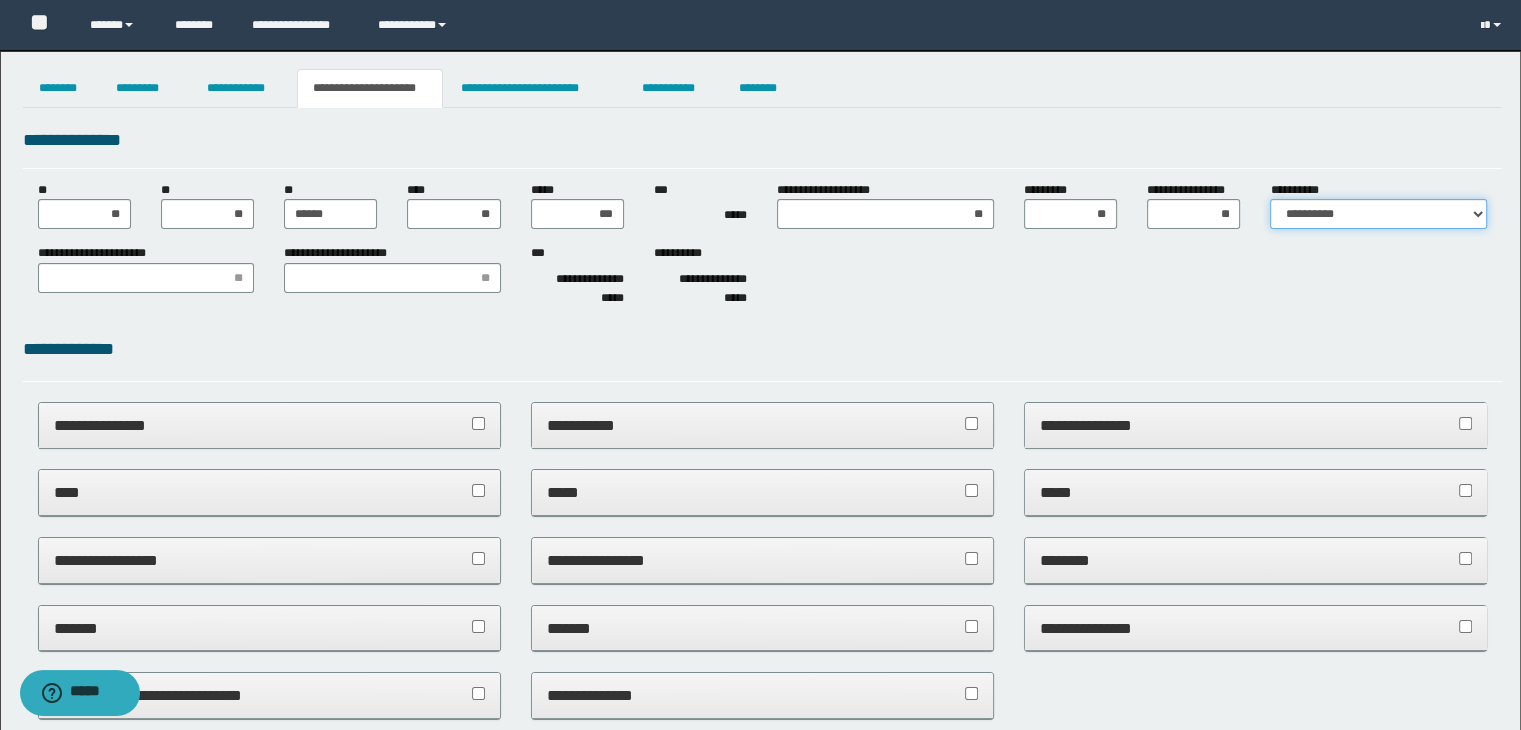 click on "**********" at bounding box center [1378, 214] 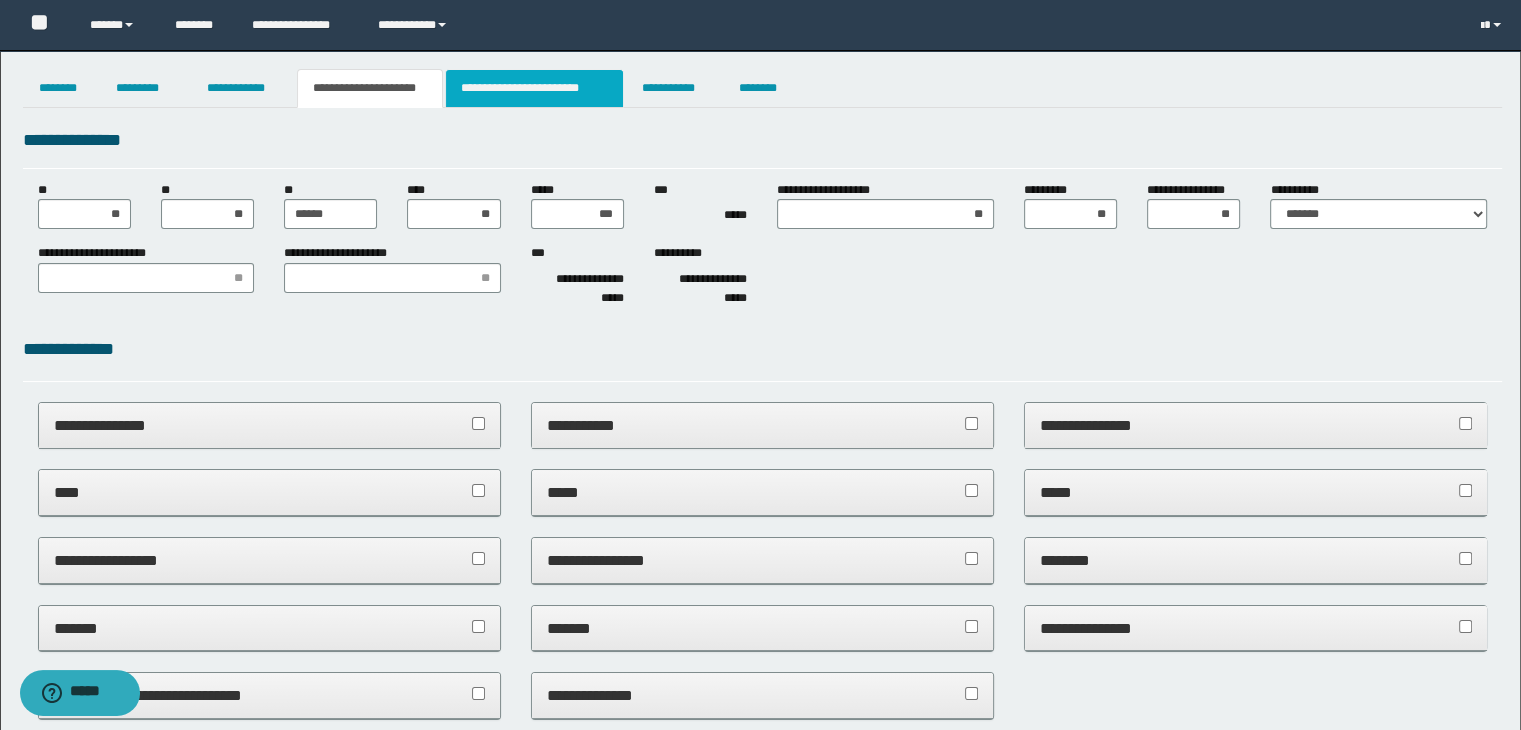 click on "**********" at bounding box center [534, 88] 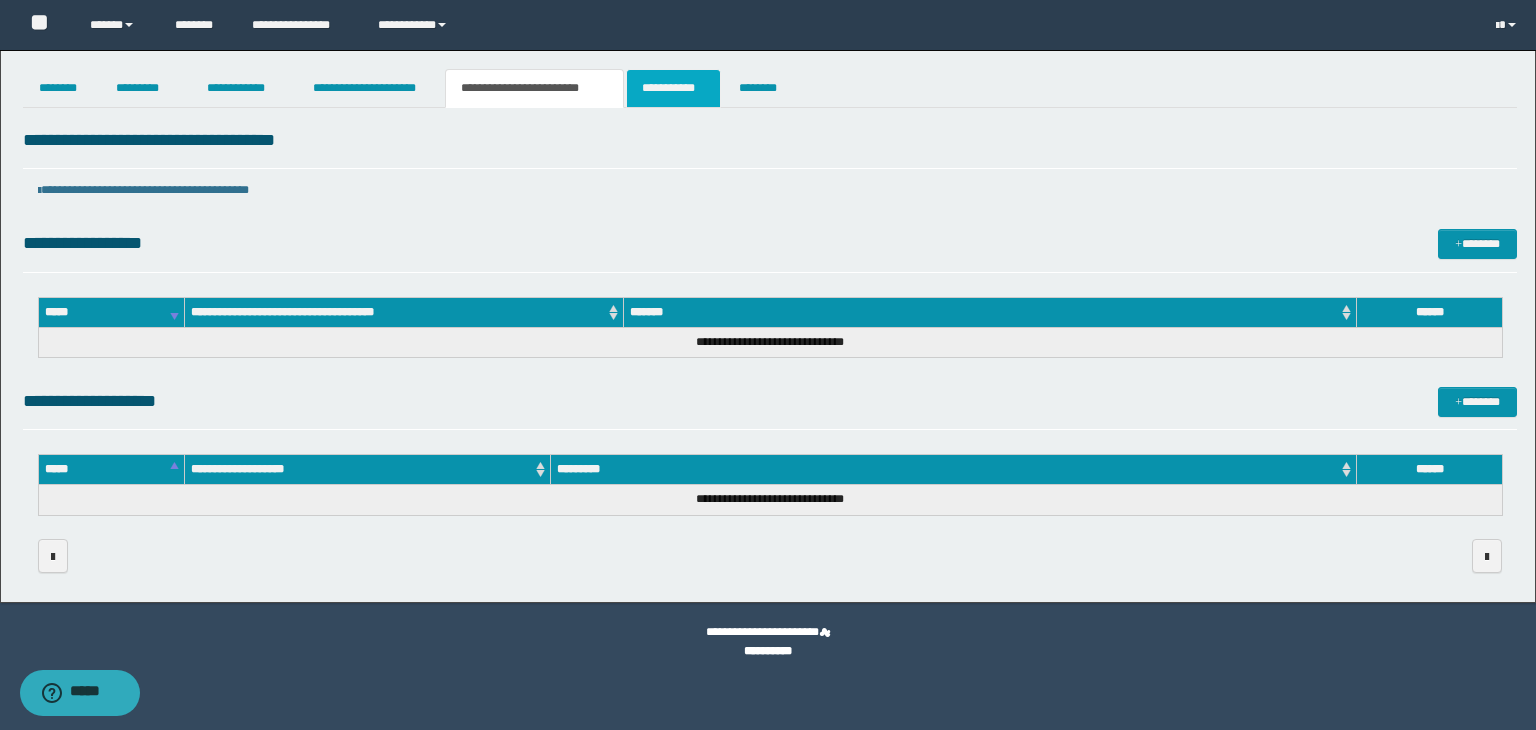 click on "**********" at bounding box center (673, 88) 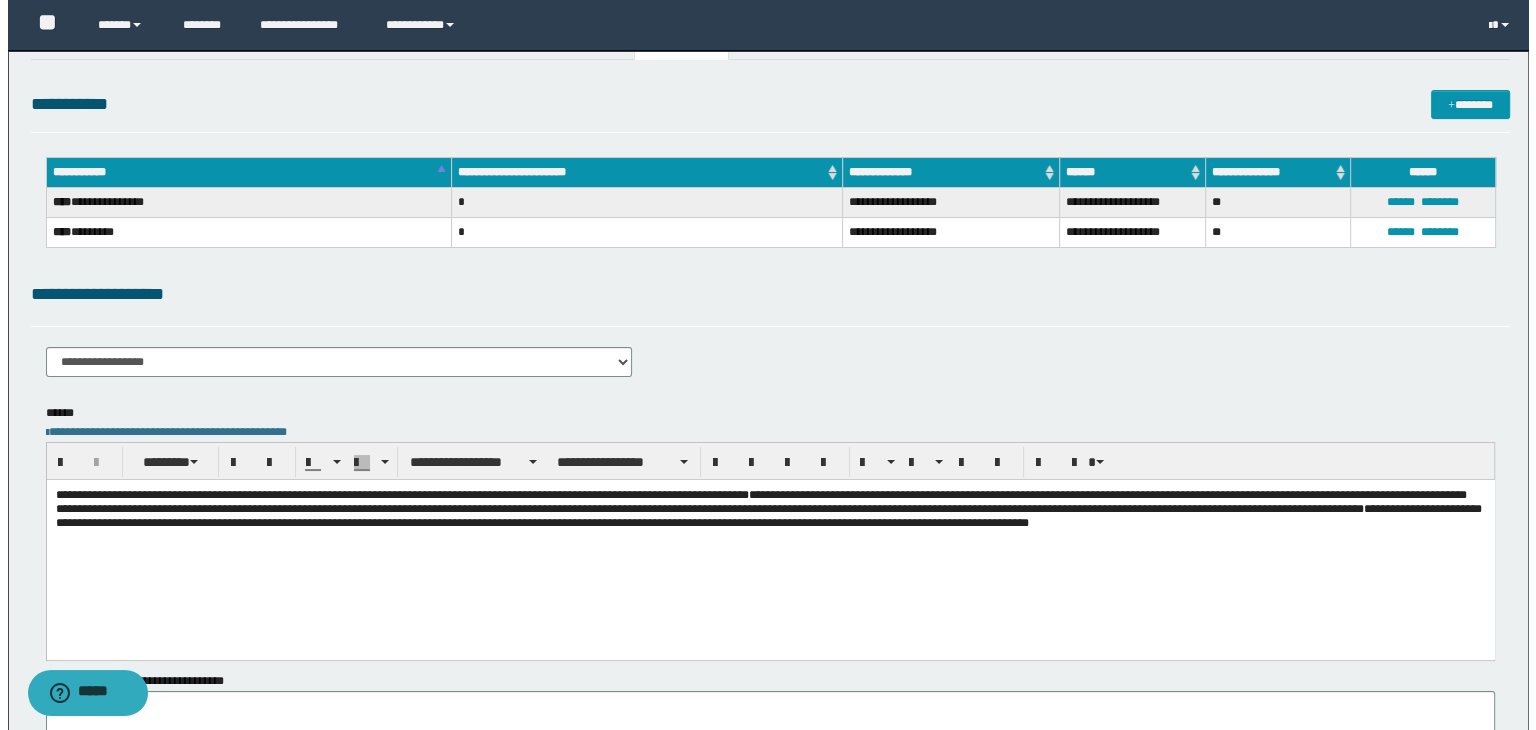 scroll, scrollTop: 0, scrollLeft: 0, axis: both 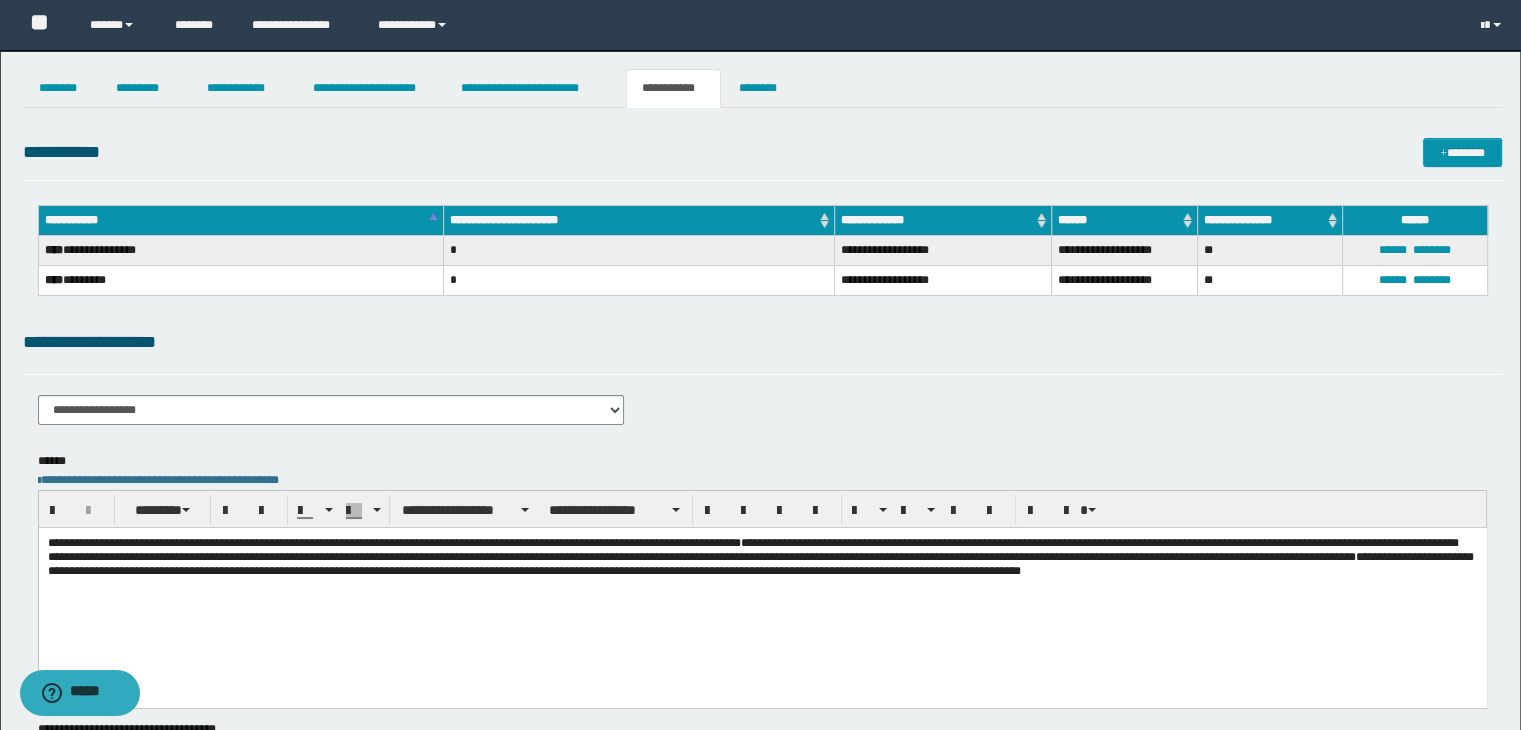 click on "**********" at bounding box center [760, 465] 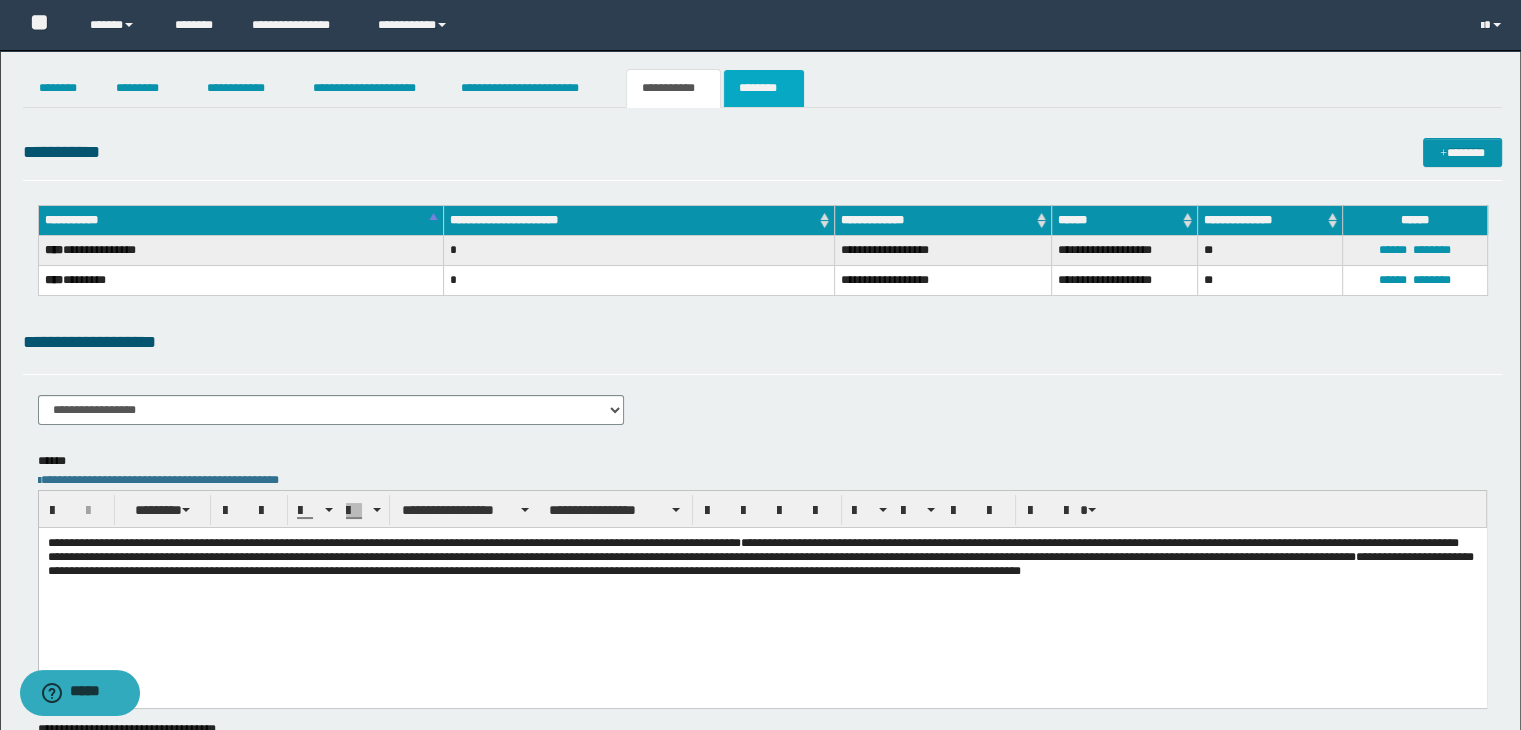 click on "********" at bounding box center [764, 88] 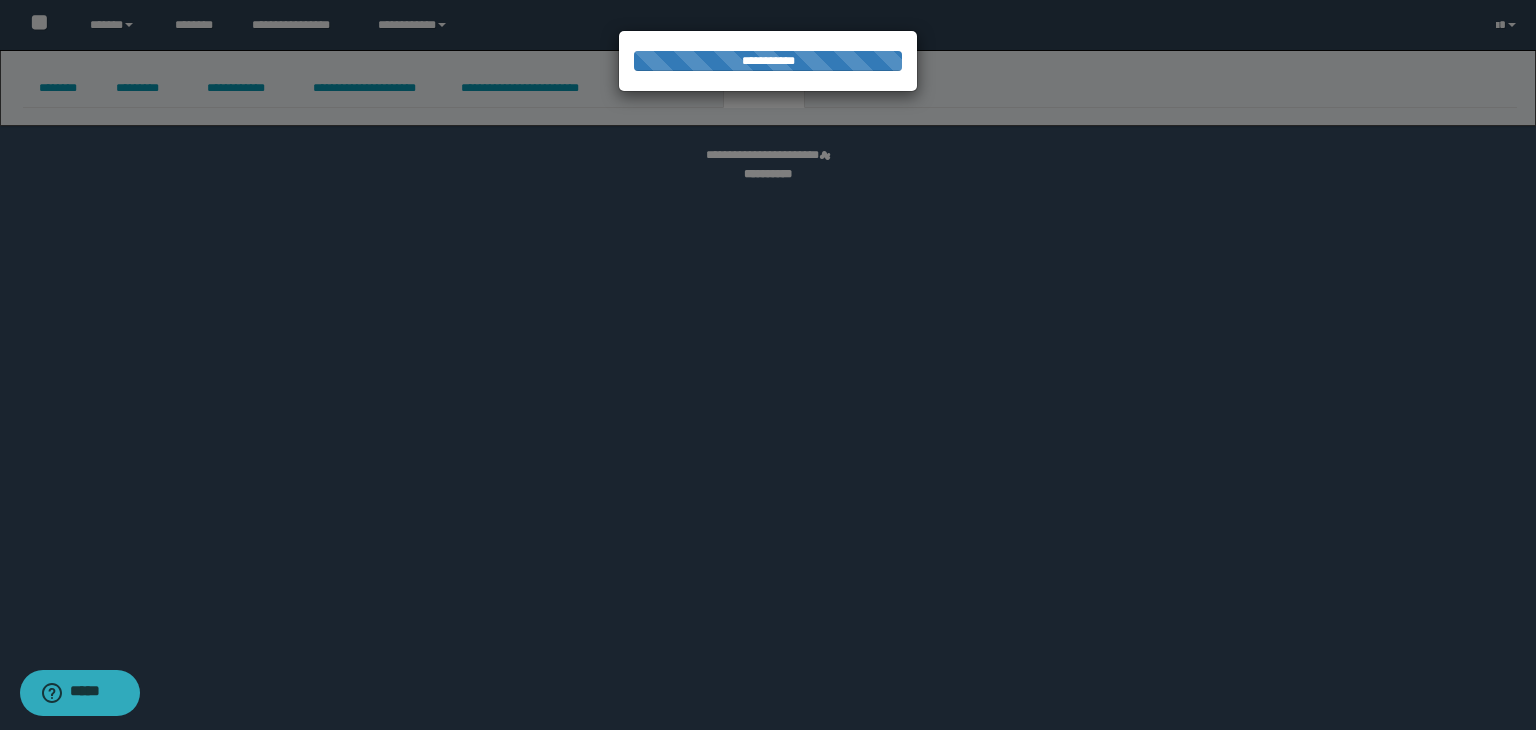 select 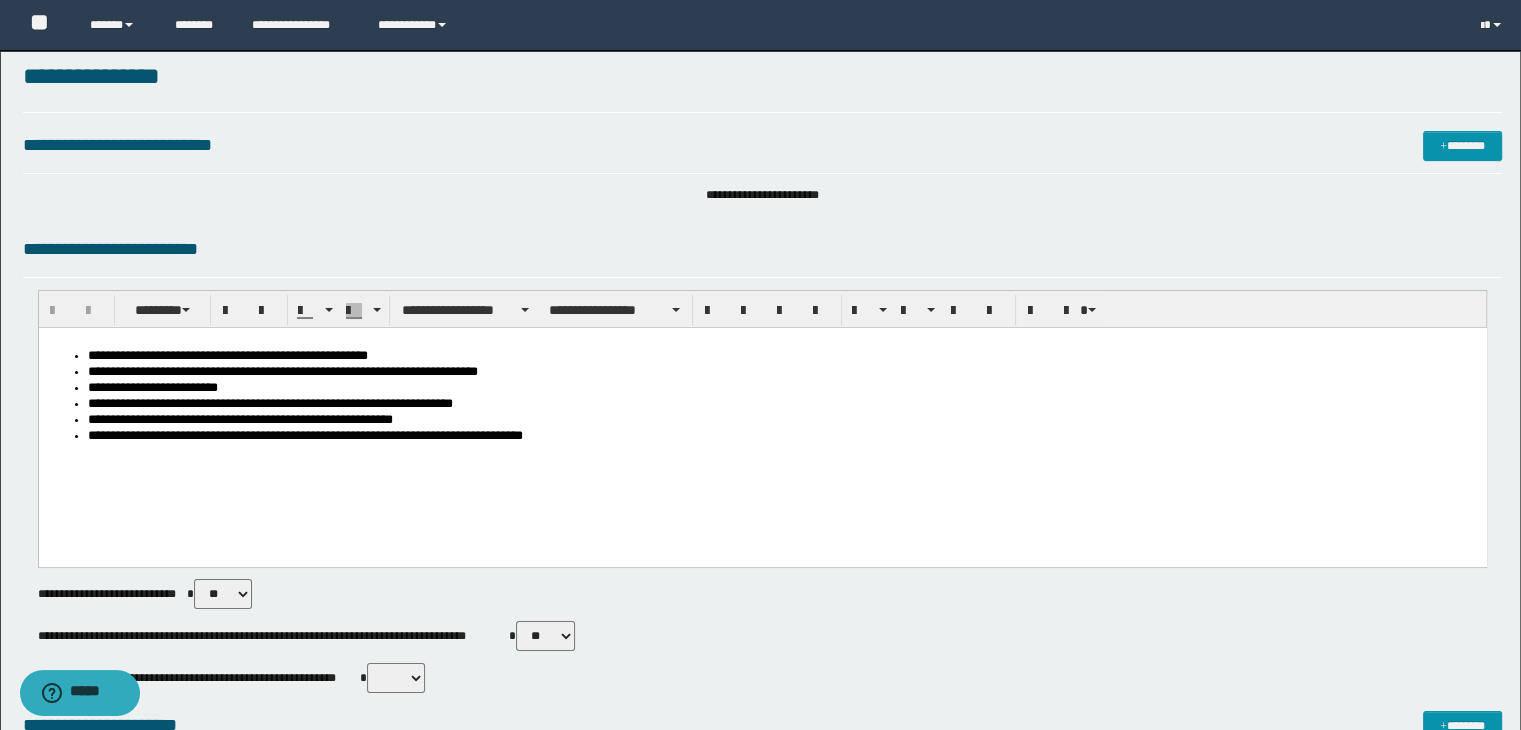 scroll, scrollTop: 0, scrollLeft: 0, axis: both 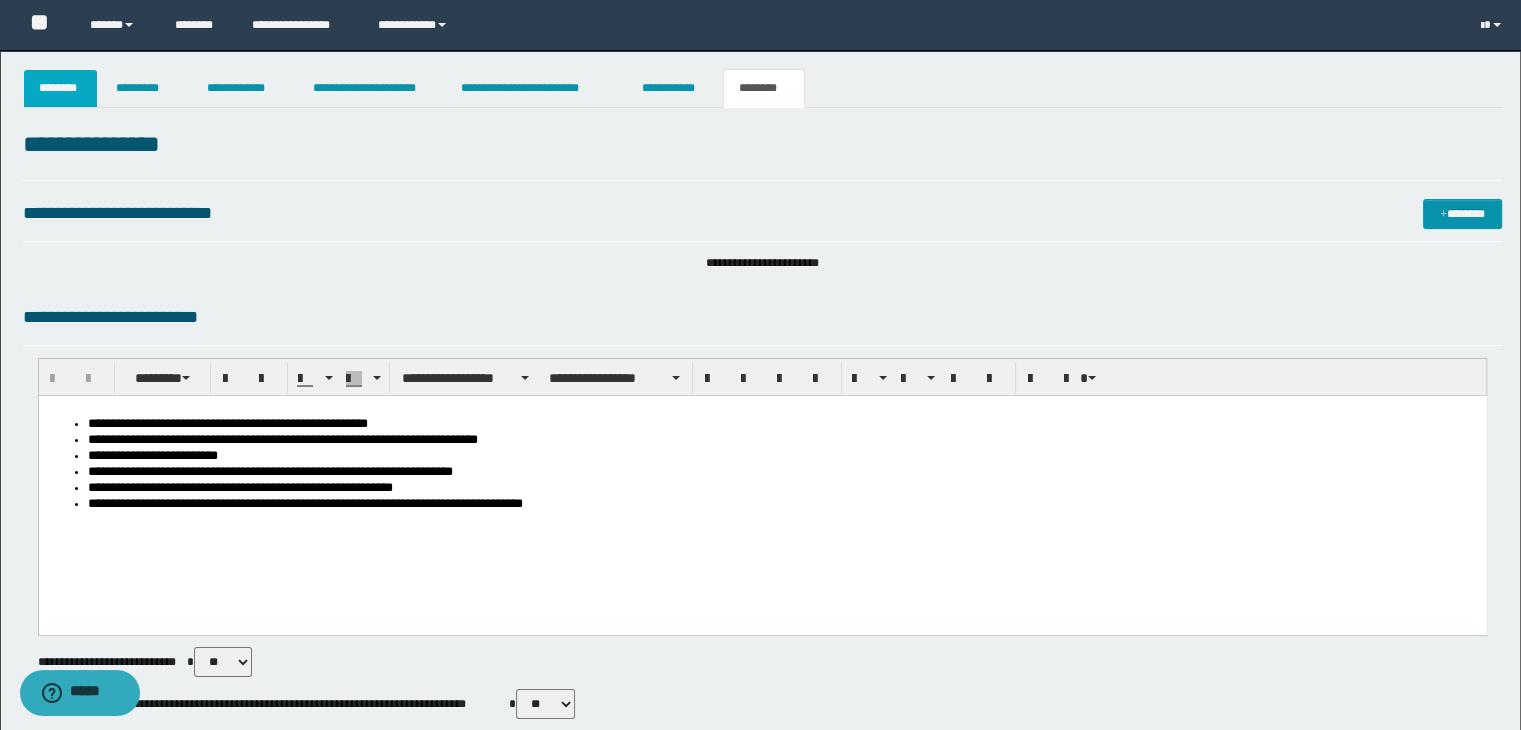 click on "********" at bounding box center [61, 88] 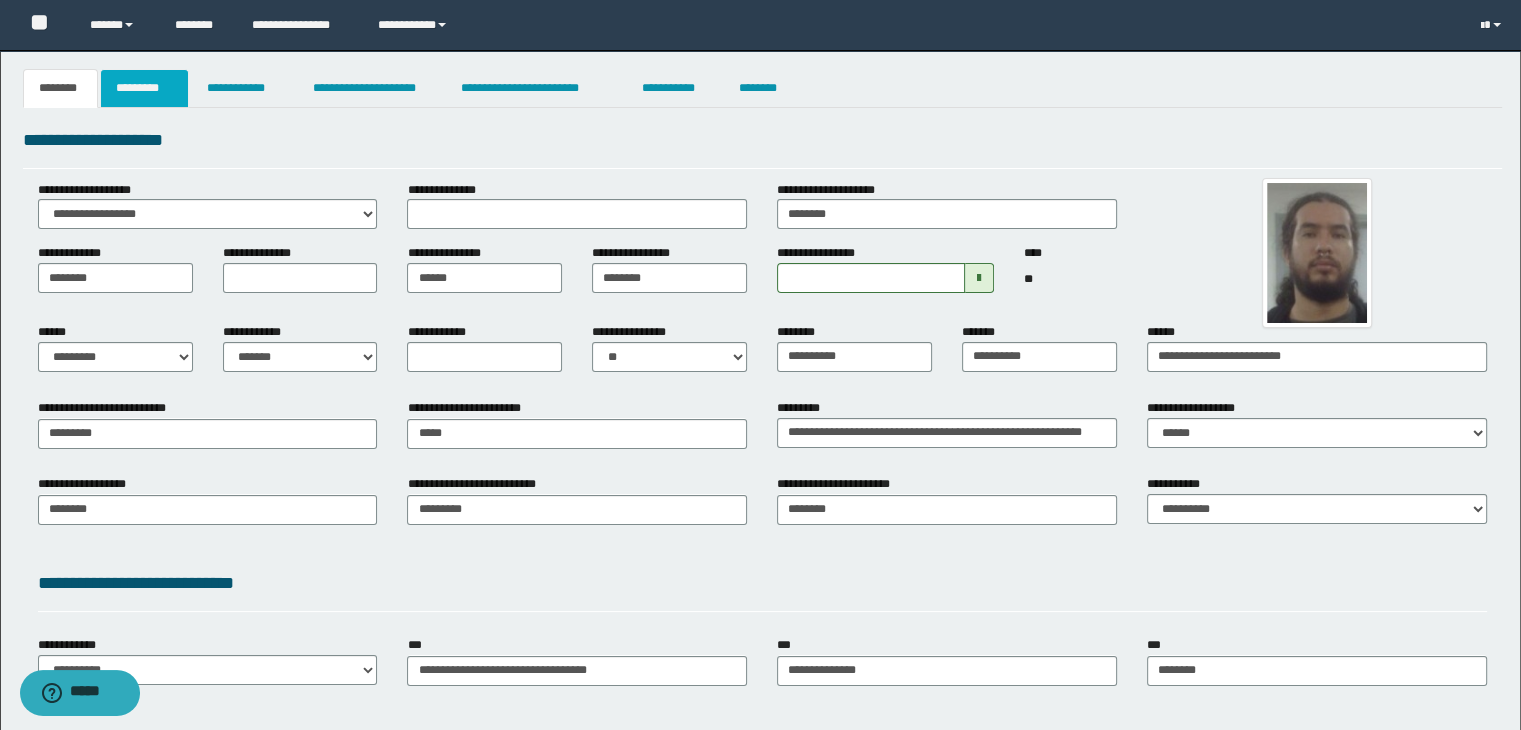 click on "*********" at bounding box center [144, 88] 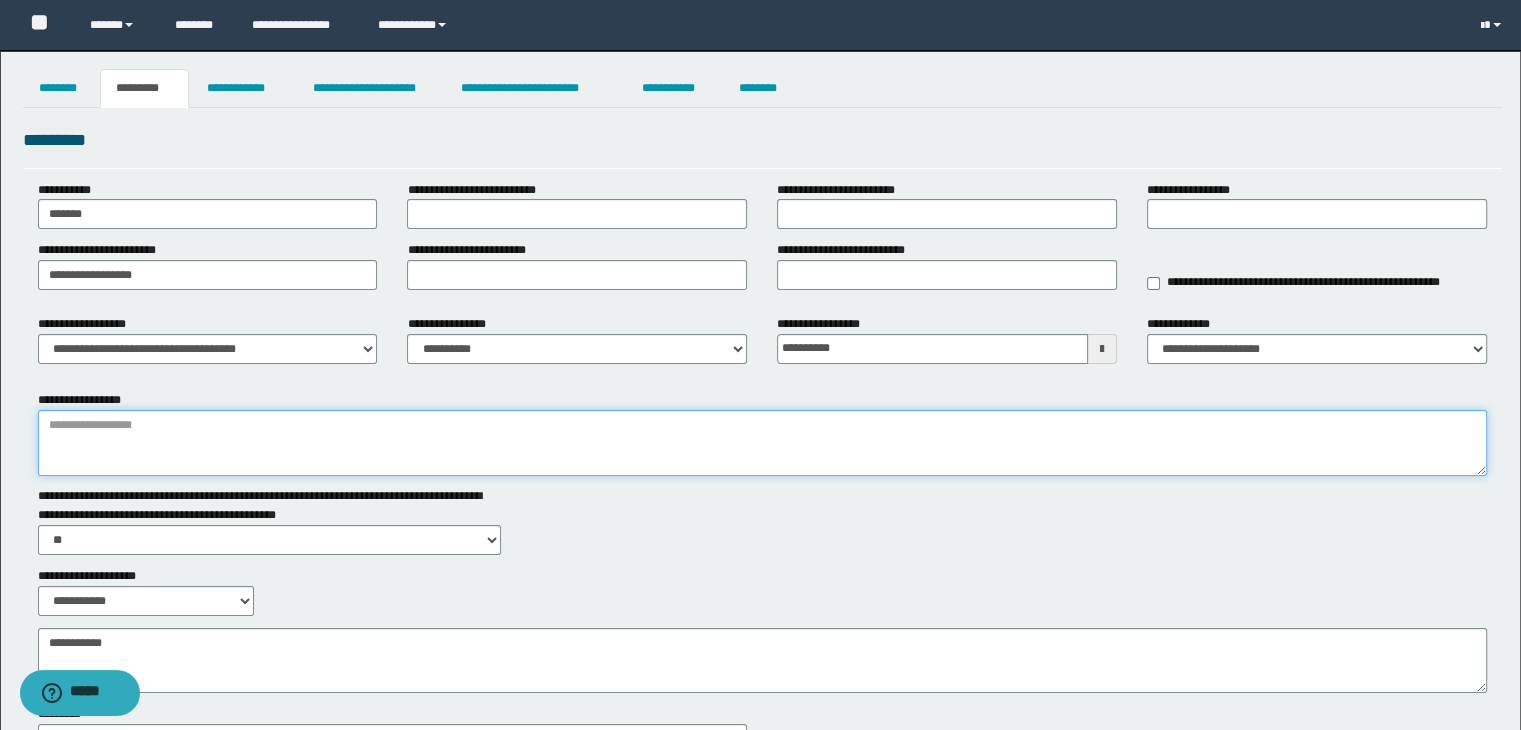 click on "**********" at bounding box center [763, 443] 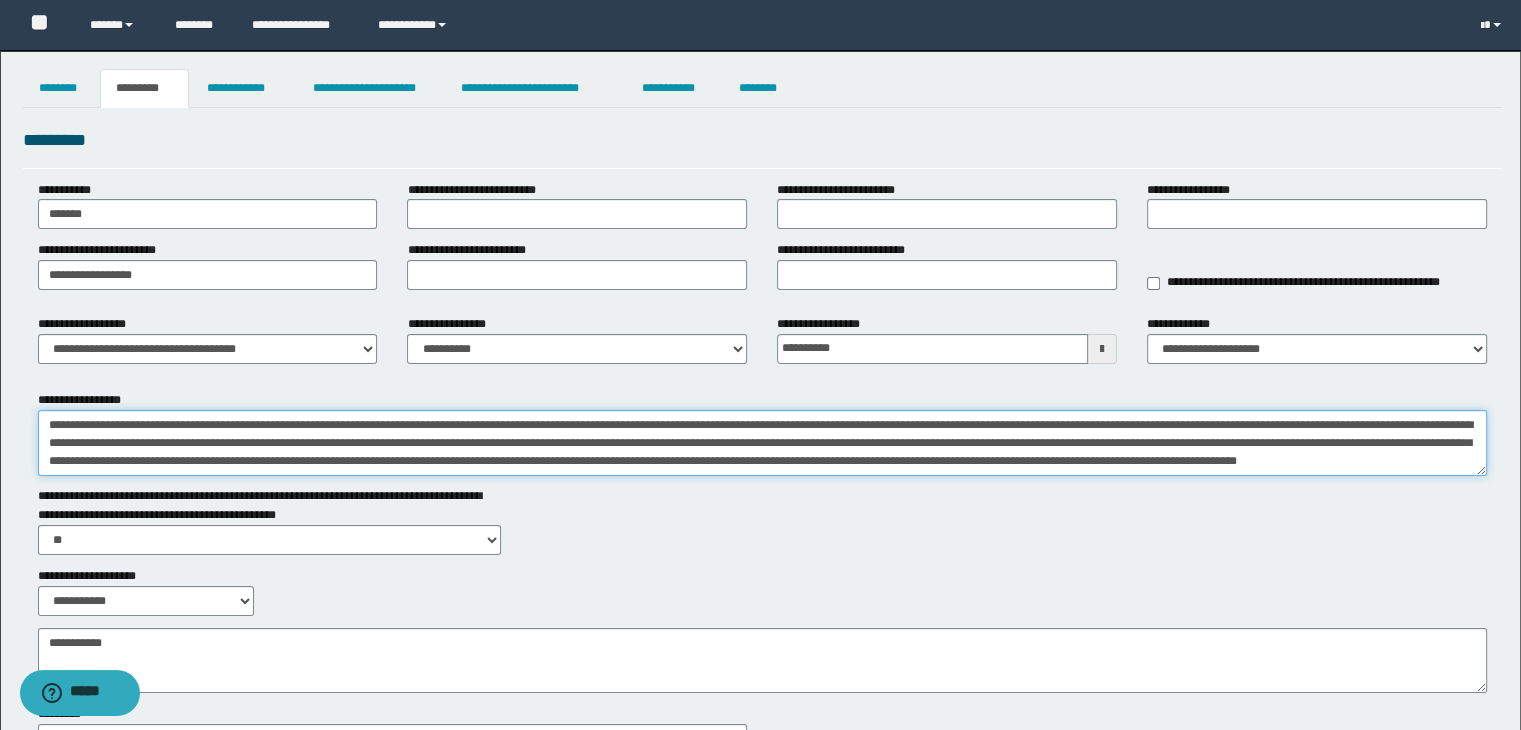 scroll, scrollTop: 12, scrollLeft: 0, axis: vertical 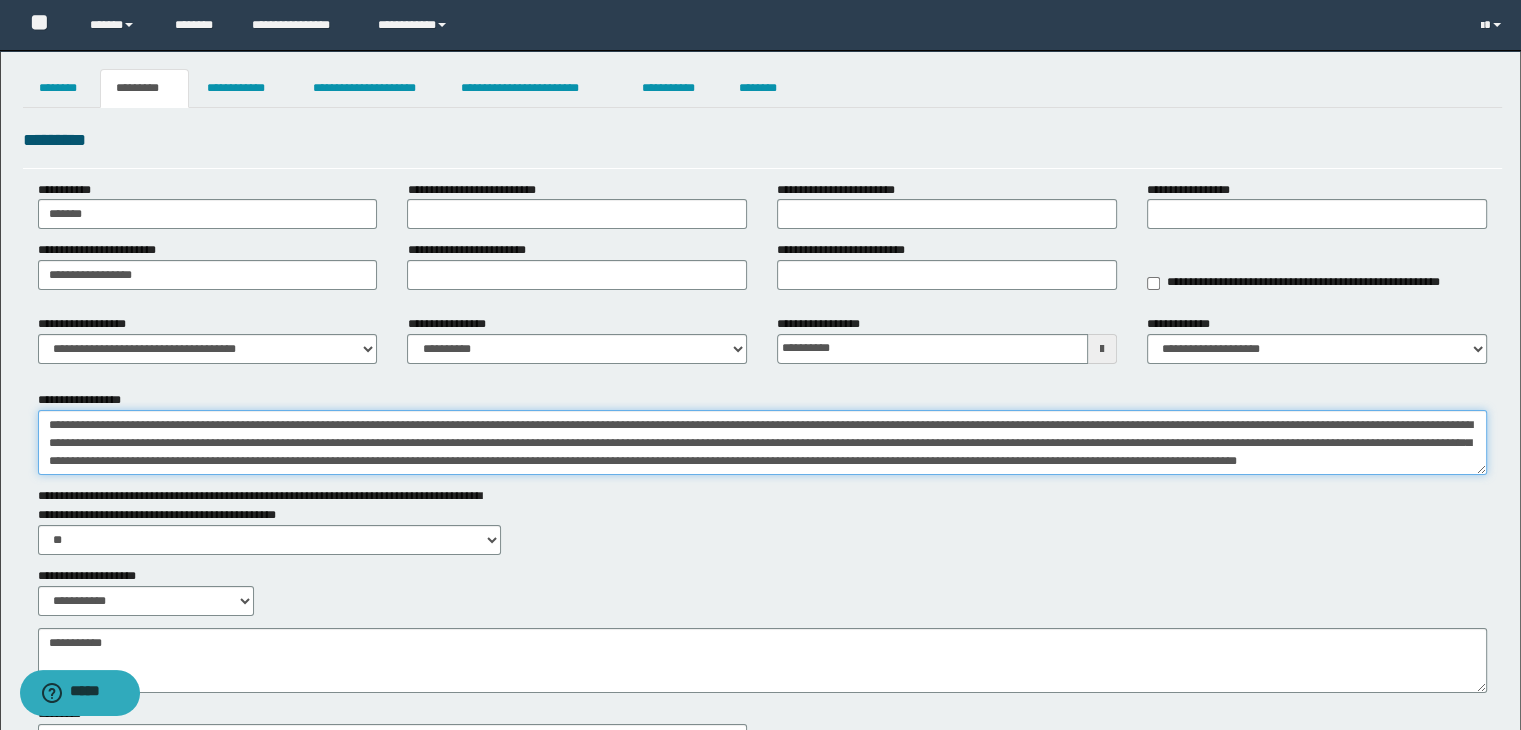 type on "**********" 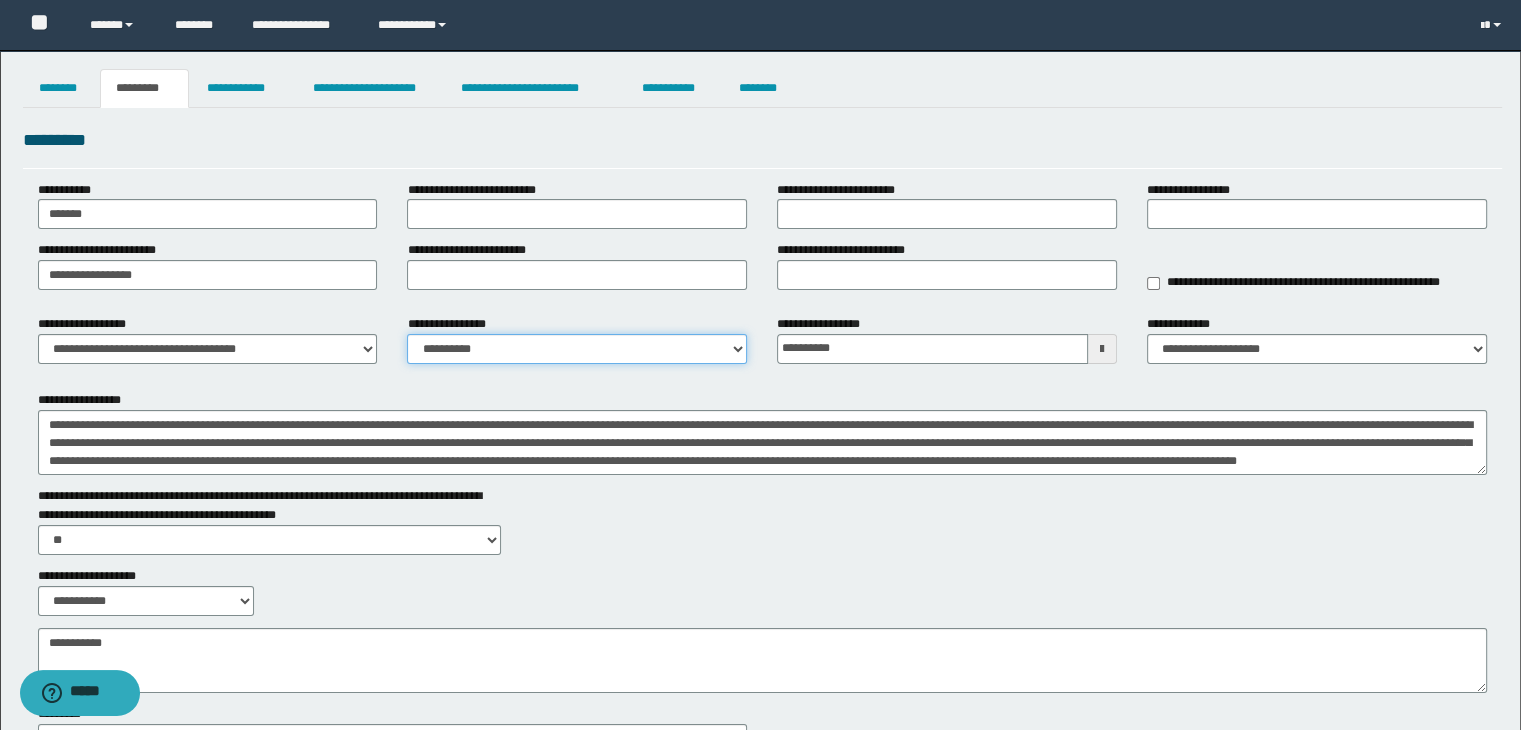 click on "**********" at bounding box center [577, 349] 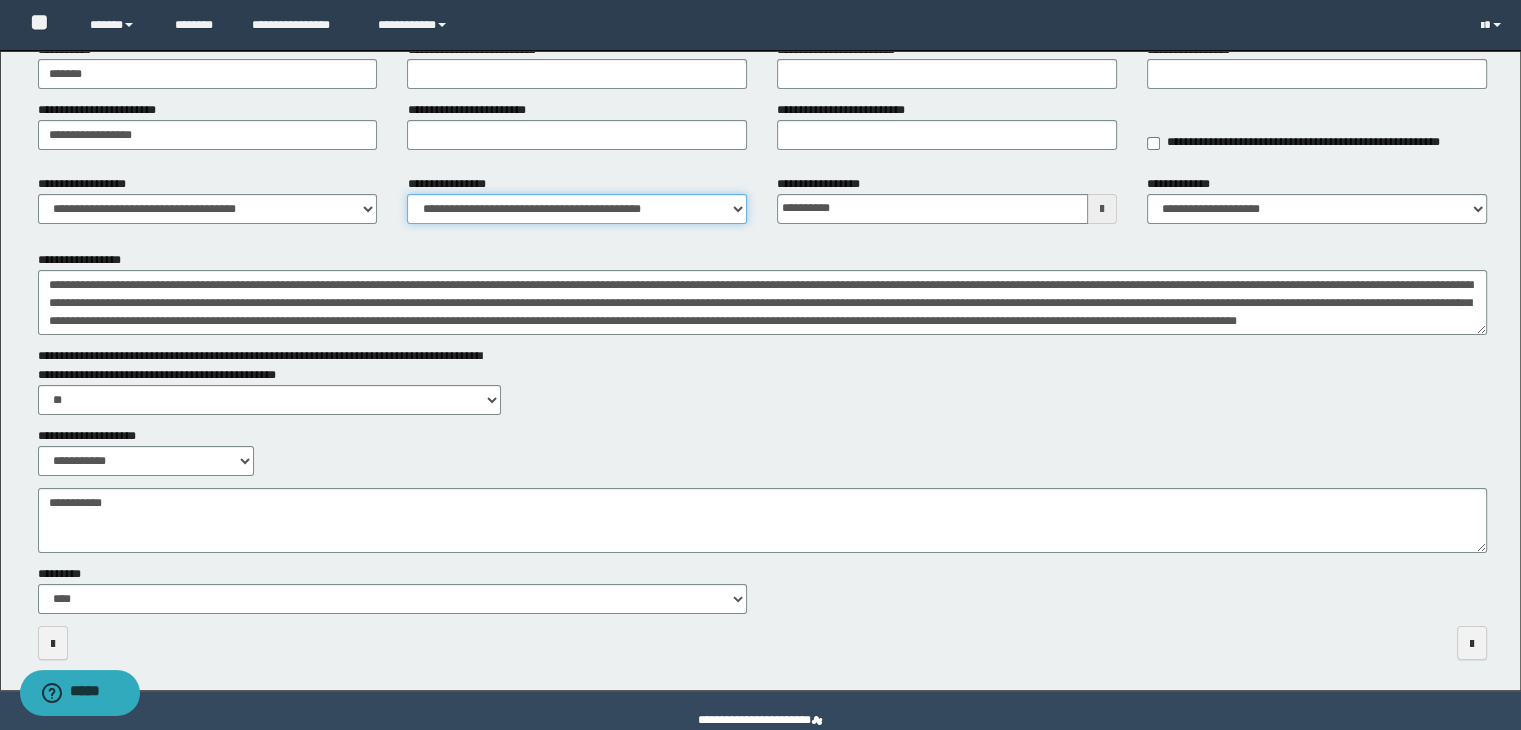 scroll, scrollTop: 178, scrollLeft: 0, axis: vertical 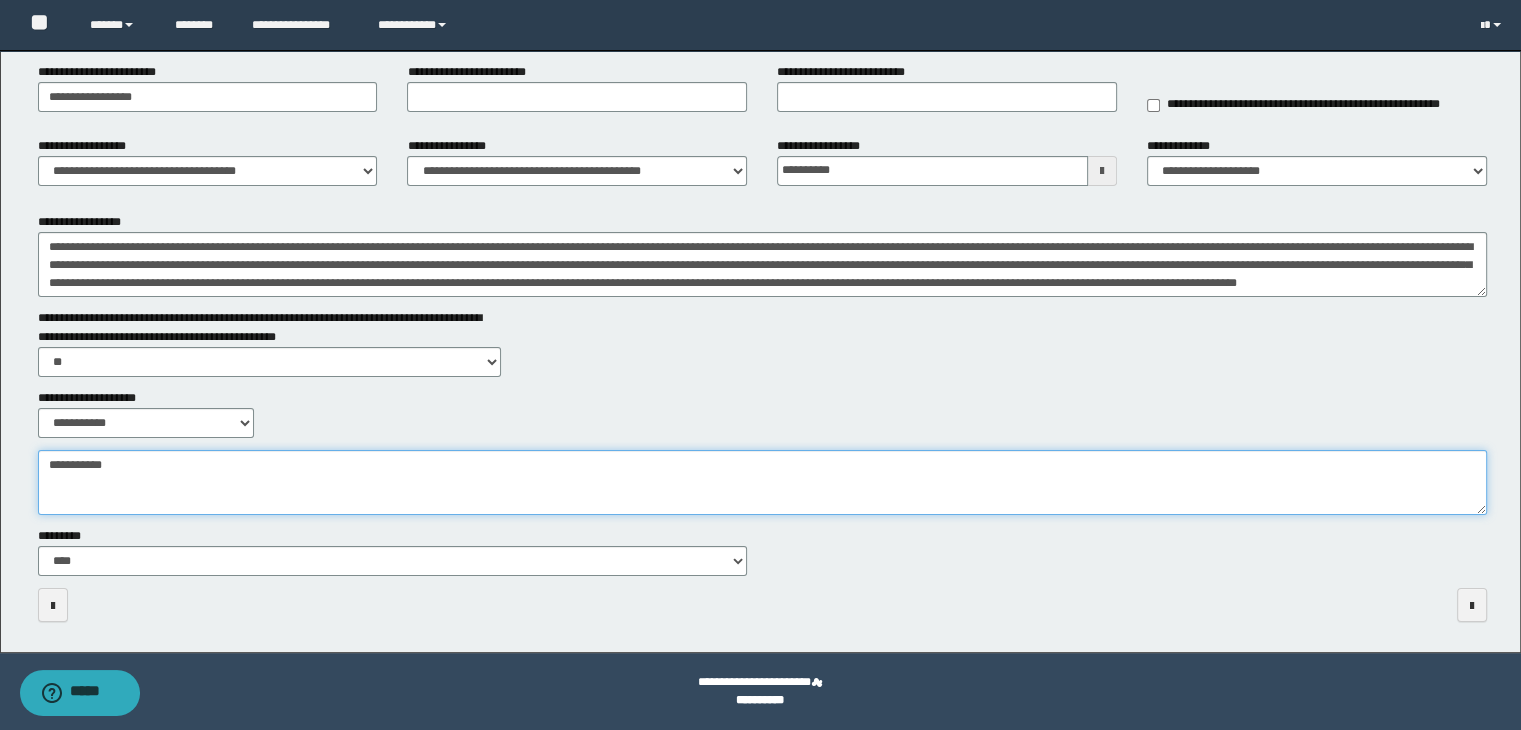 drag, startPoint x: 193, startPoint y: 475, endPoint x: 175, endPoint y: 385, distance: 91.78235 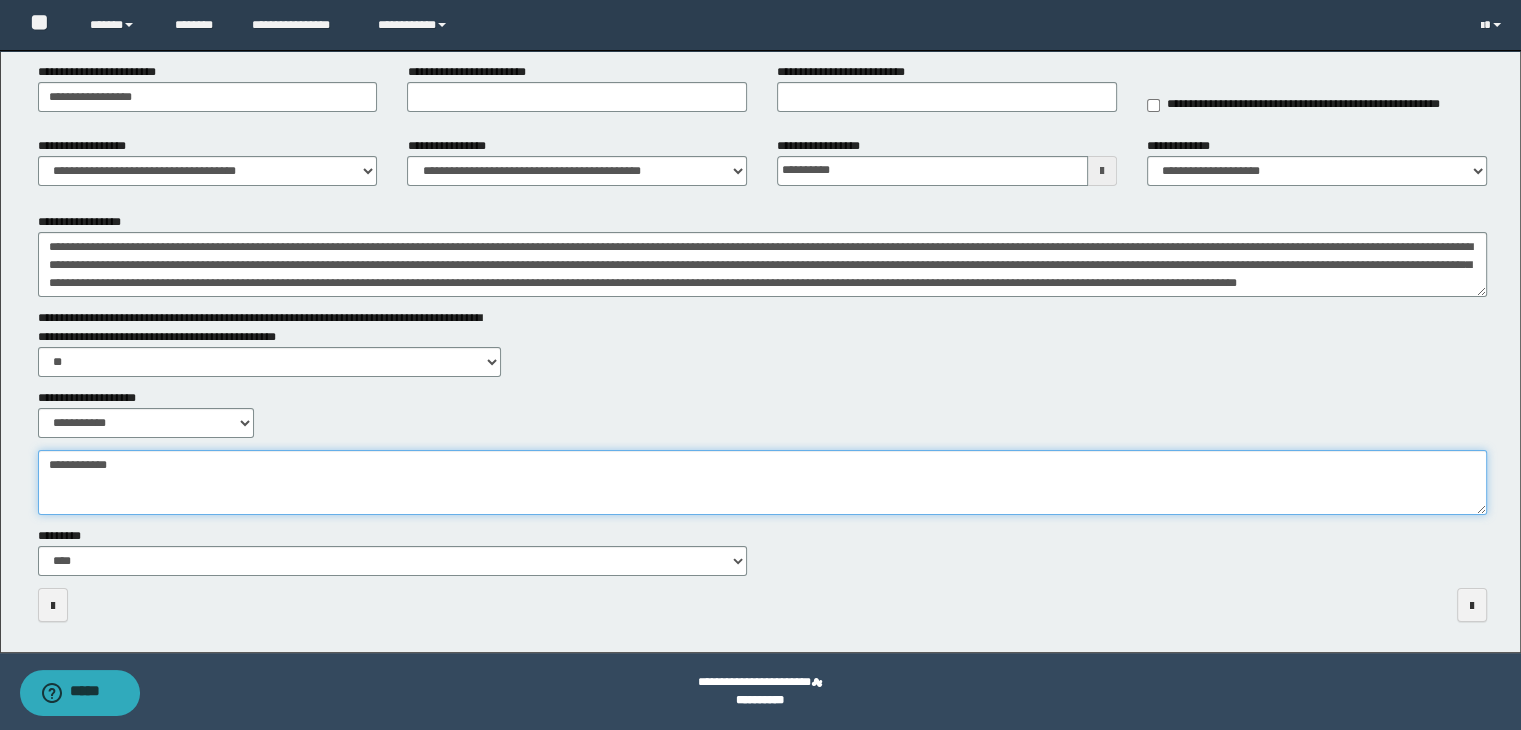type on "**********" 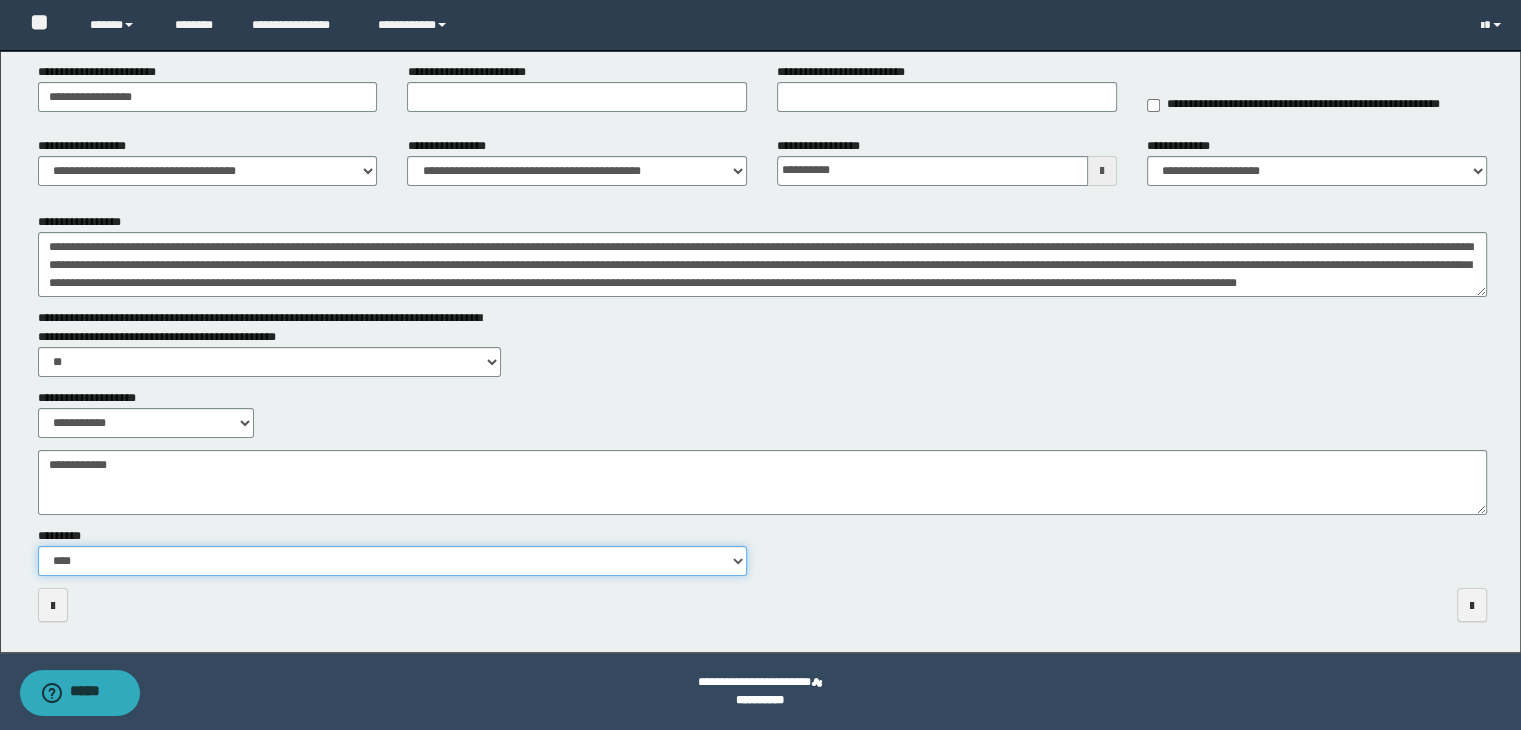 click on "**********" at bounding box center [393, 561] 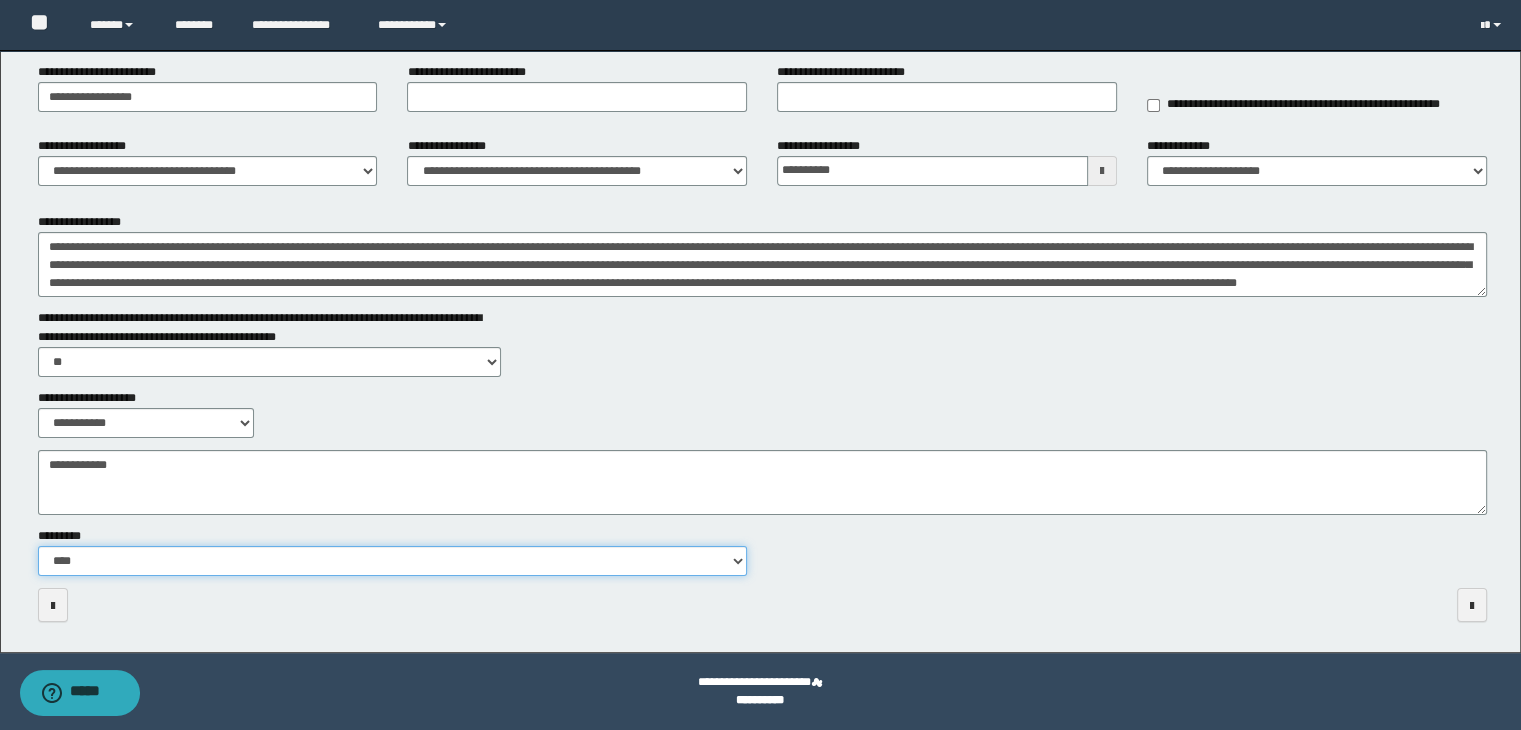select on "**" 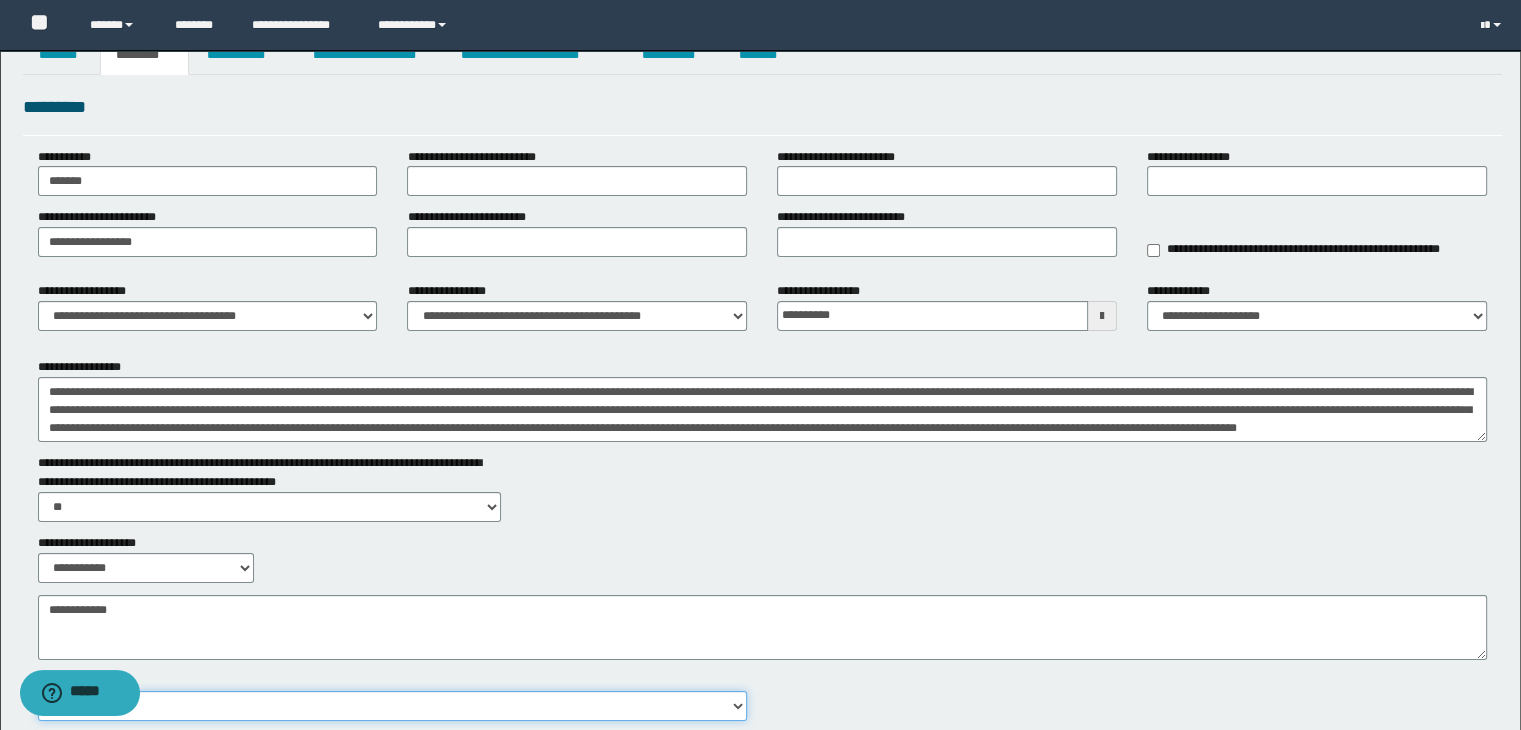 scroll, scrollTop: 0, scrollLeft: 0, axis: both 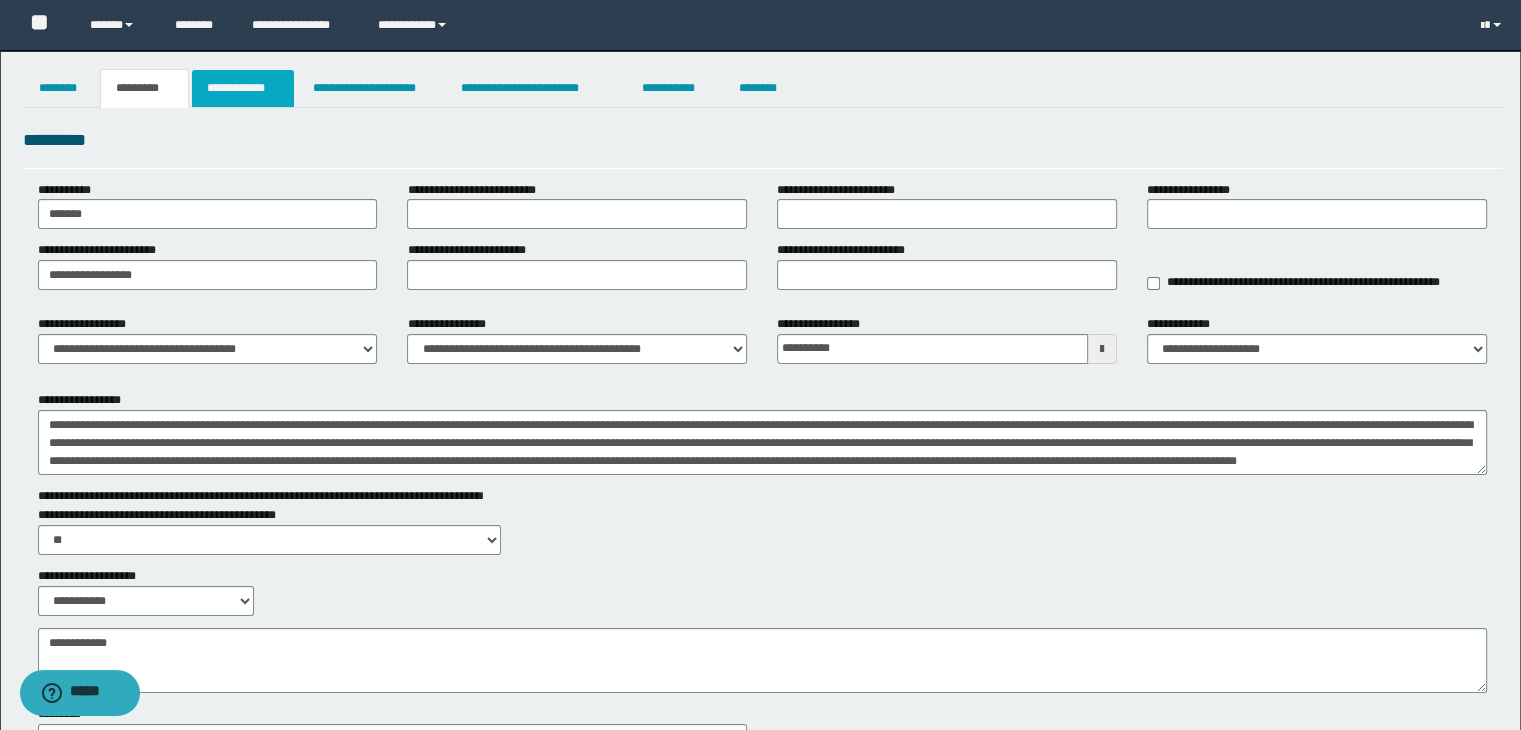 click on "**********" at bounding box center [243, 88] 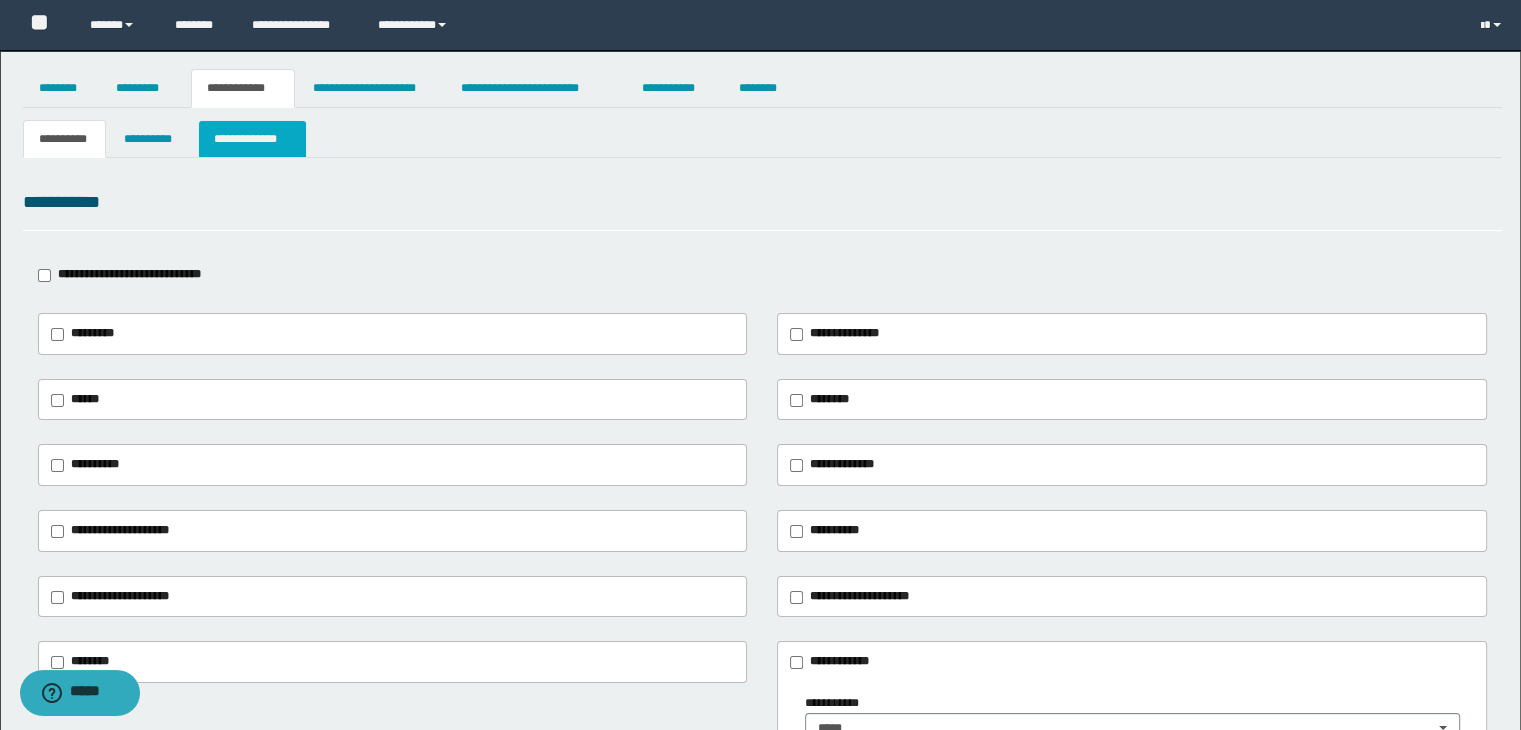 click on "**********" at bounding box center [252, 139] 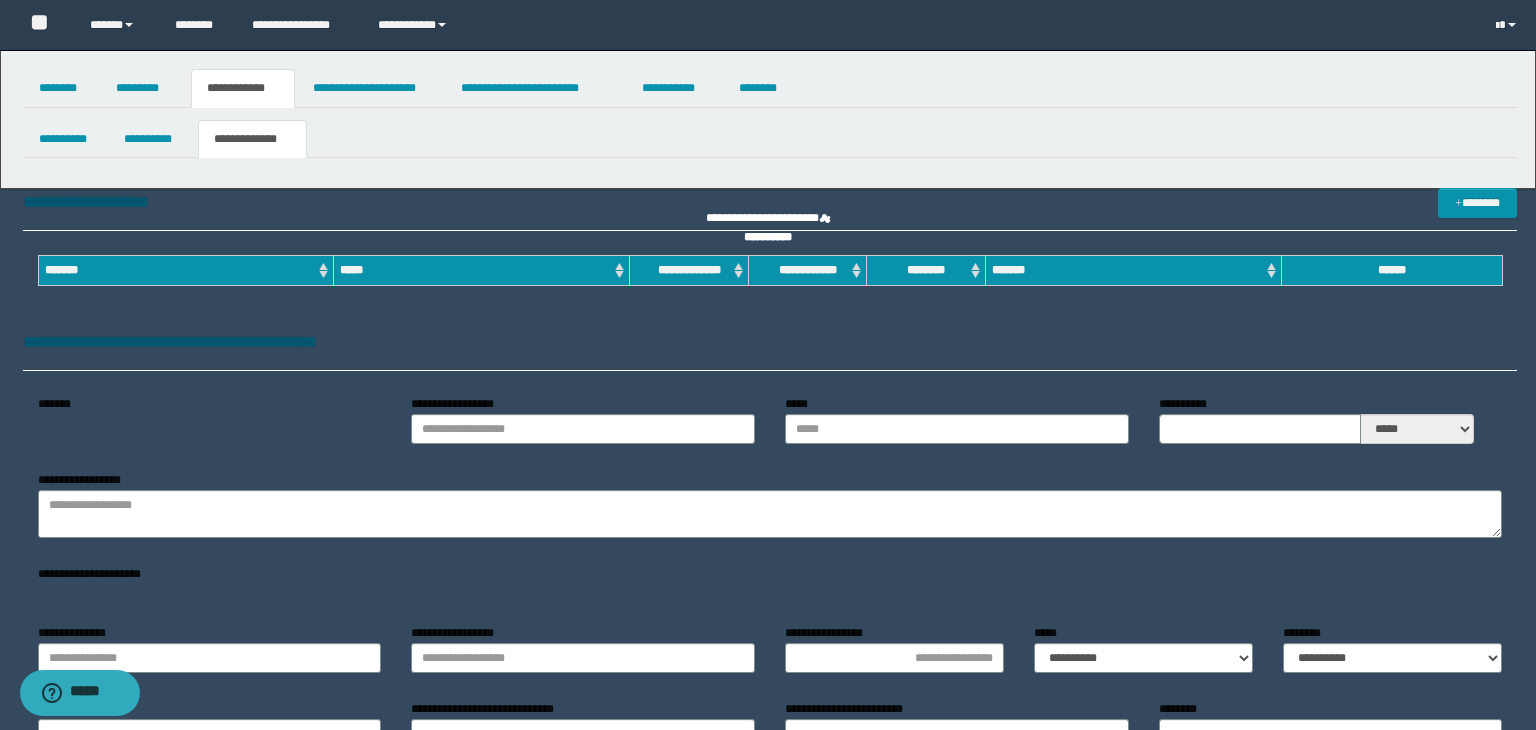 type on "**********" 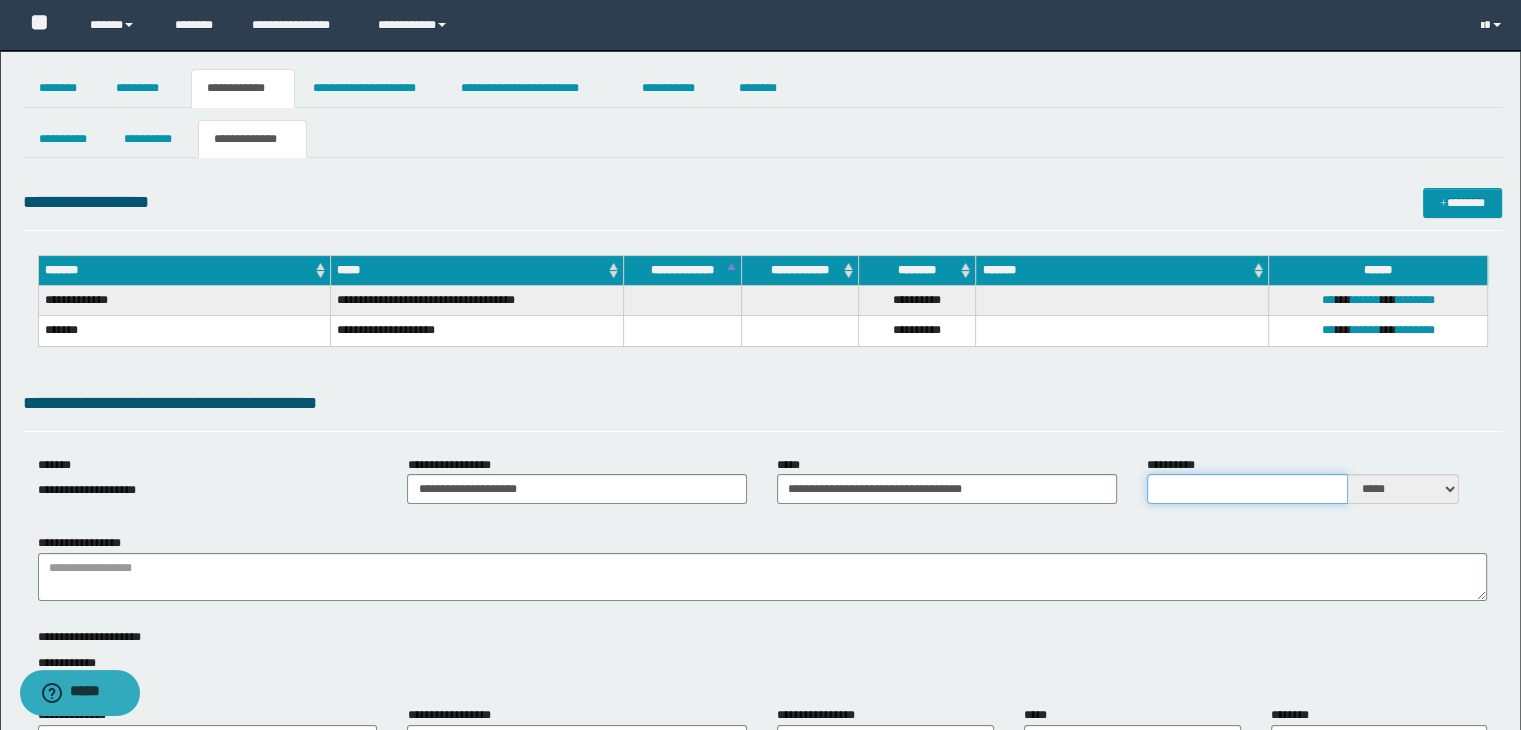click on "**********" at bounding box center (1247, 489) 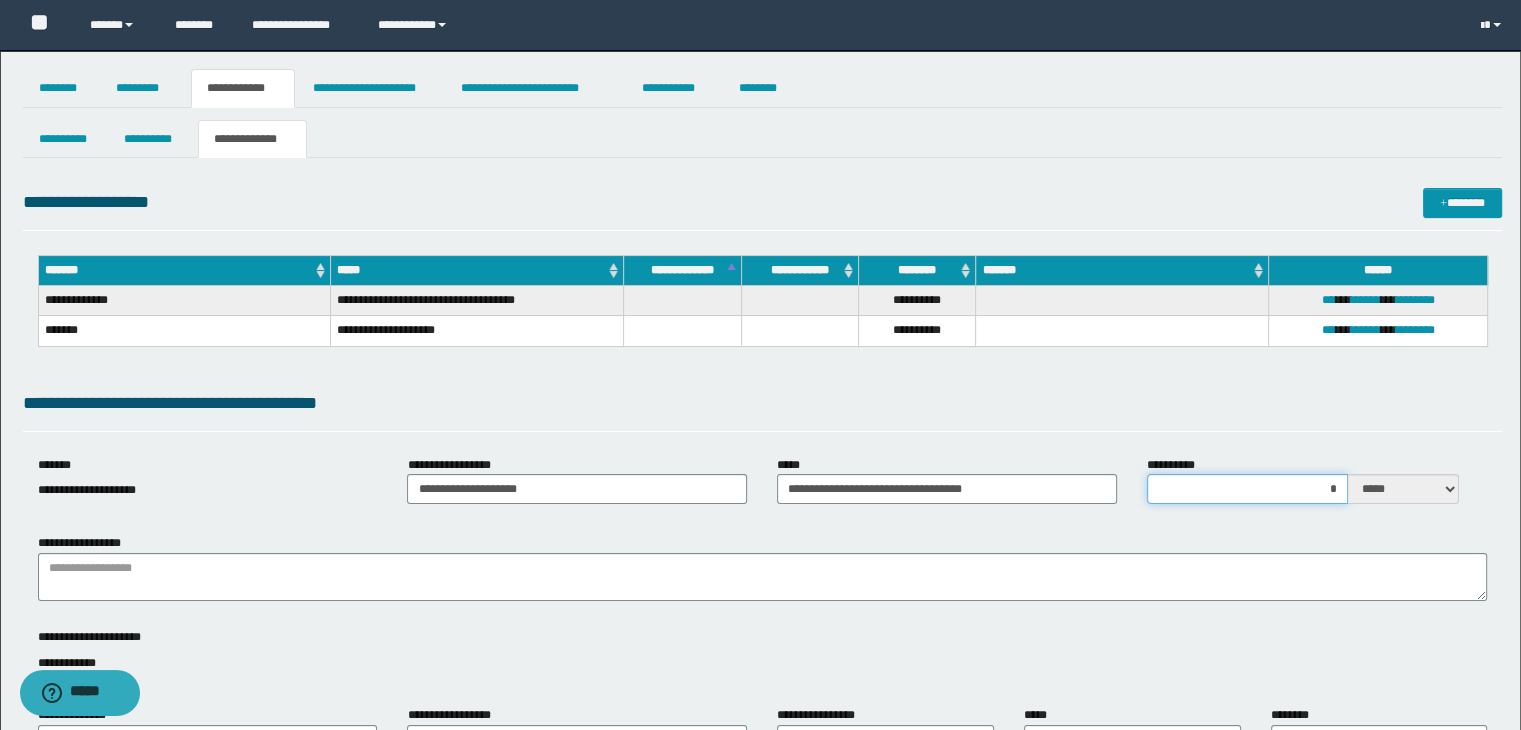 type on "**" 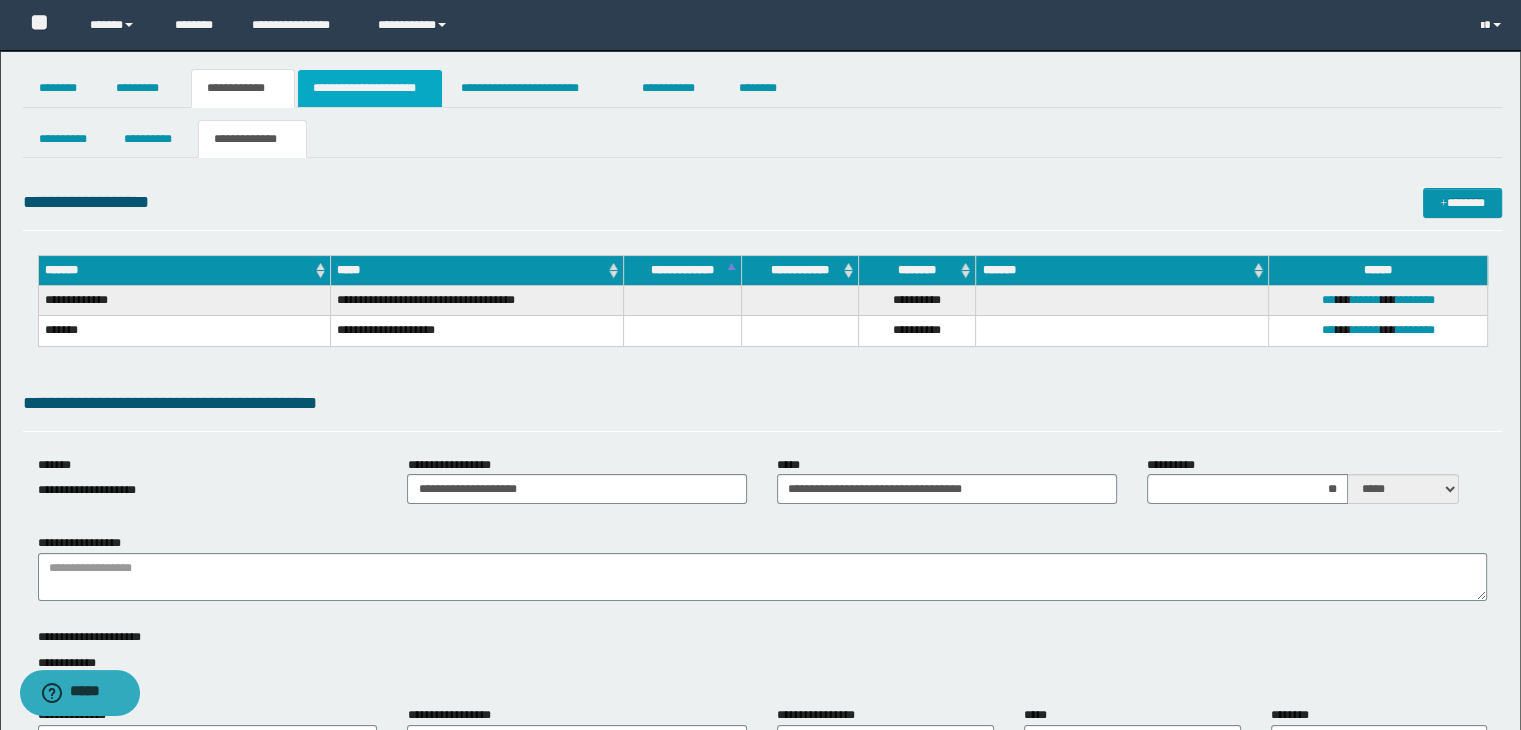 click on "**********" at bounding box center [370, 88] 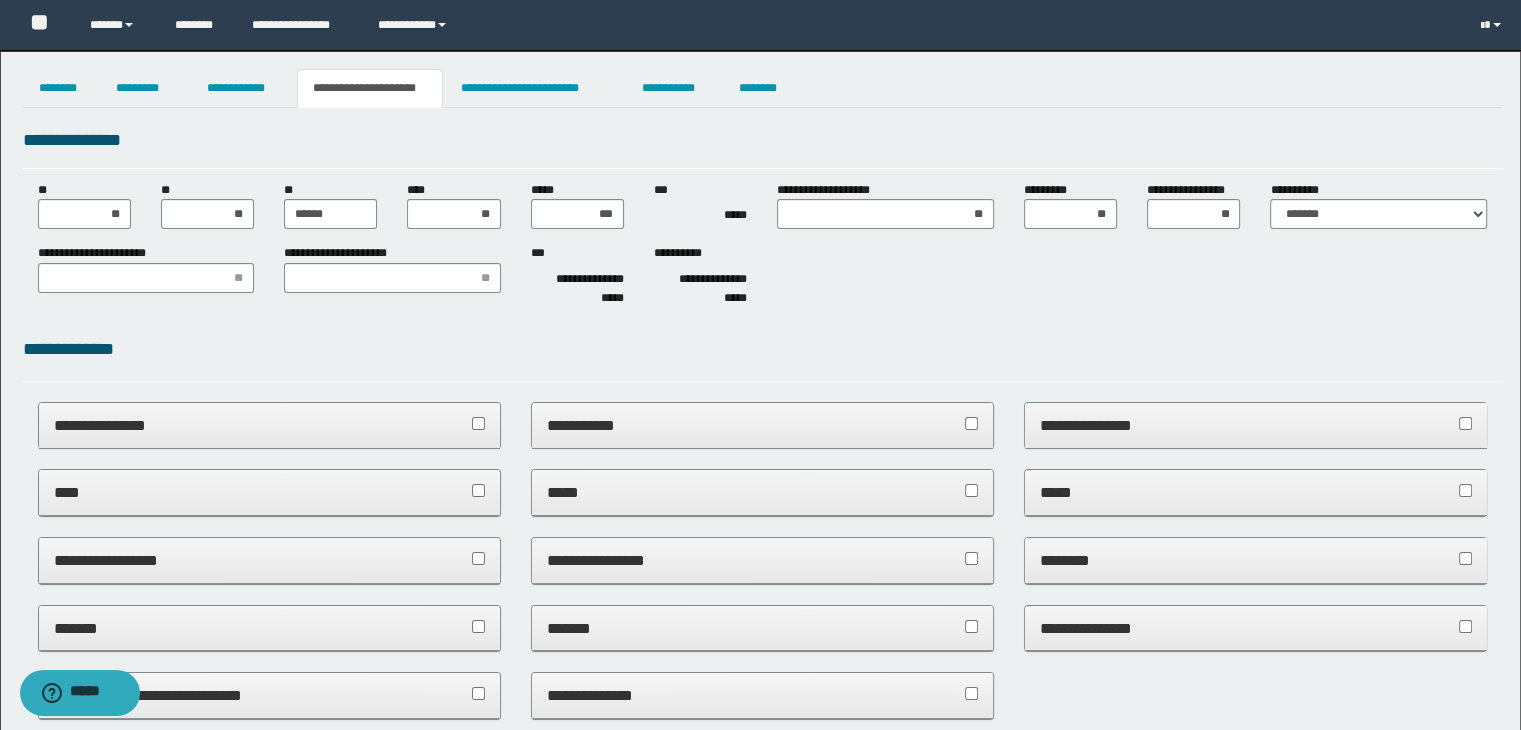 click on "**********" at bounding box center [370, 88] 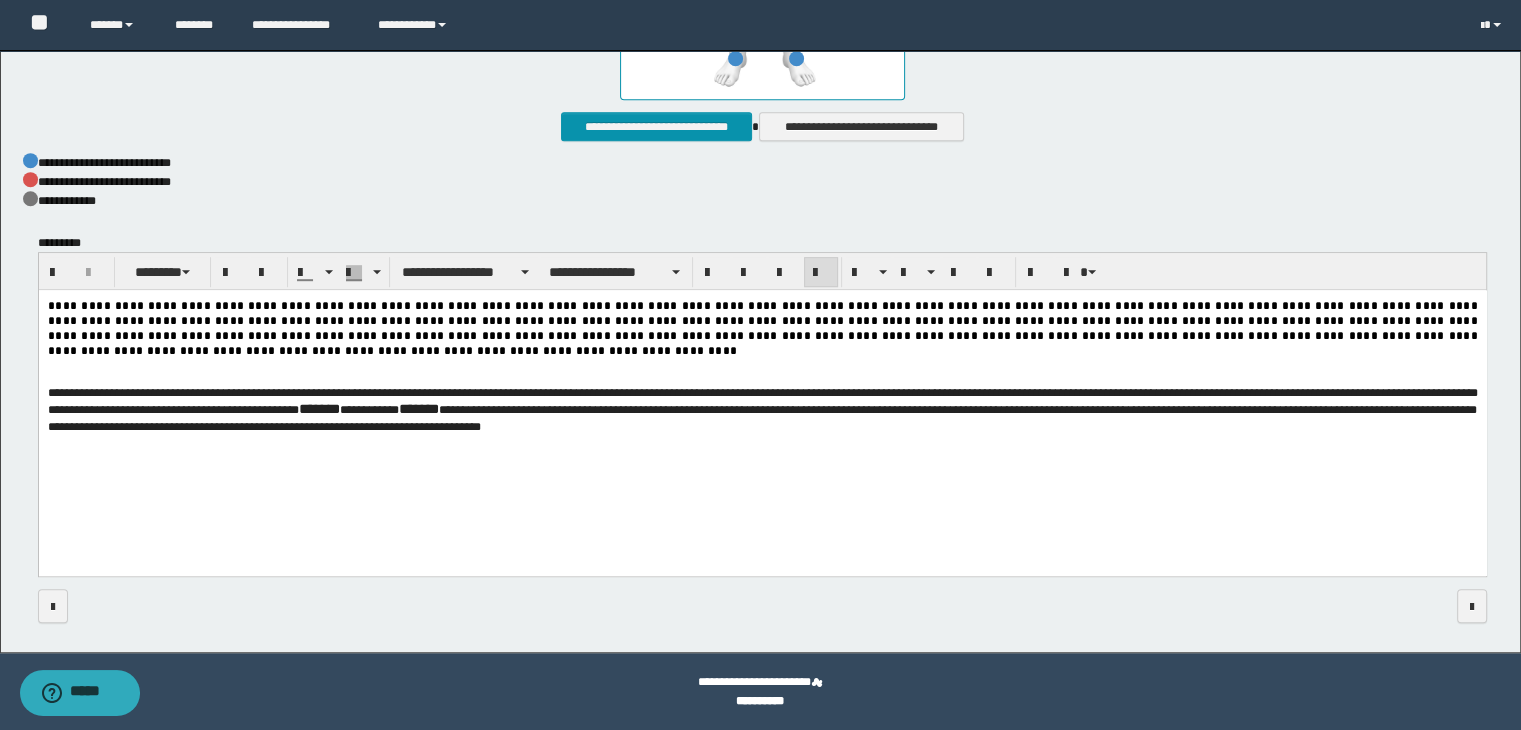 scroll, scrollTop: 0, scrollLeft: 0, axis: both 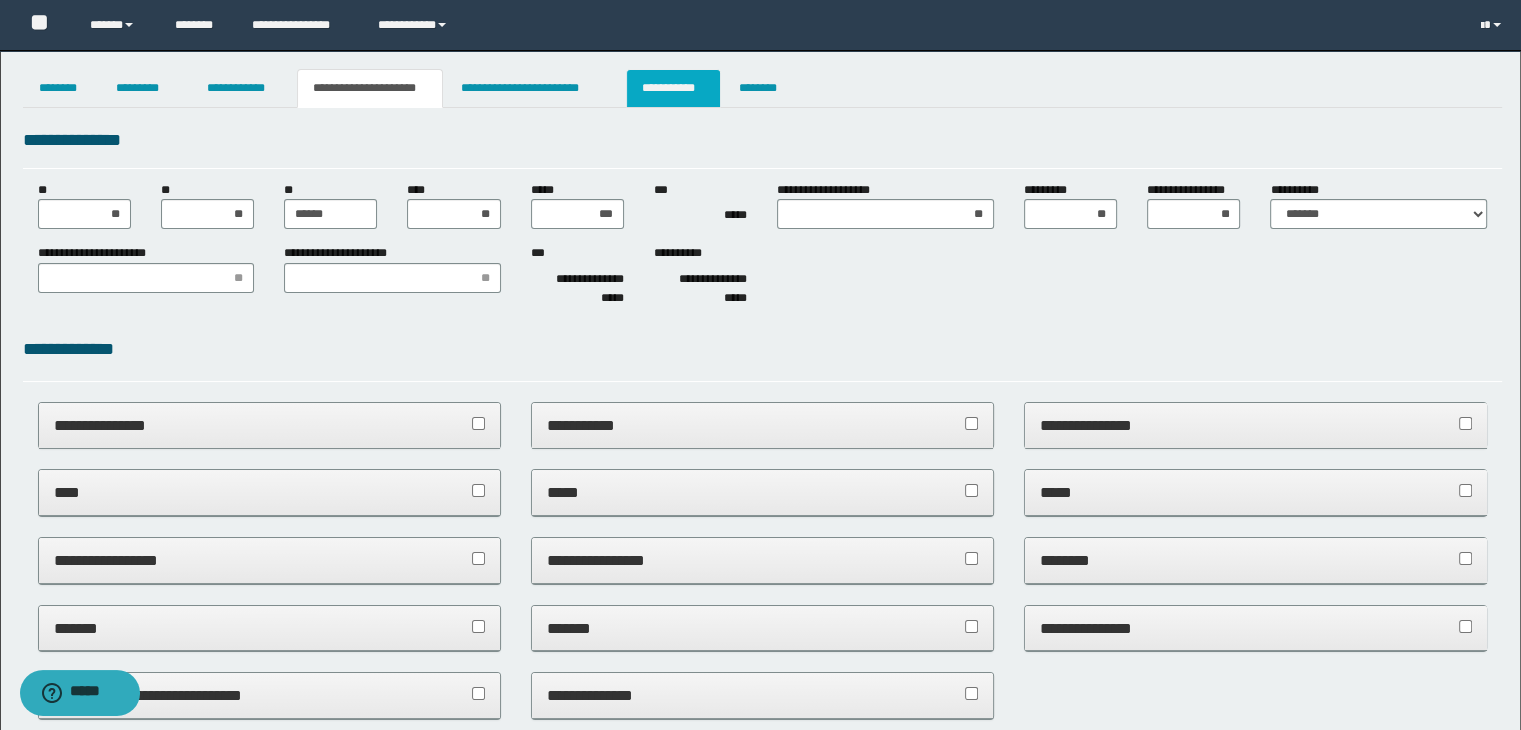 click on "**********" at bounding box center [673, 88] 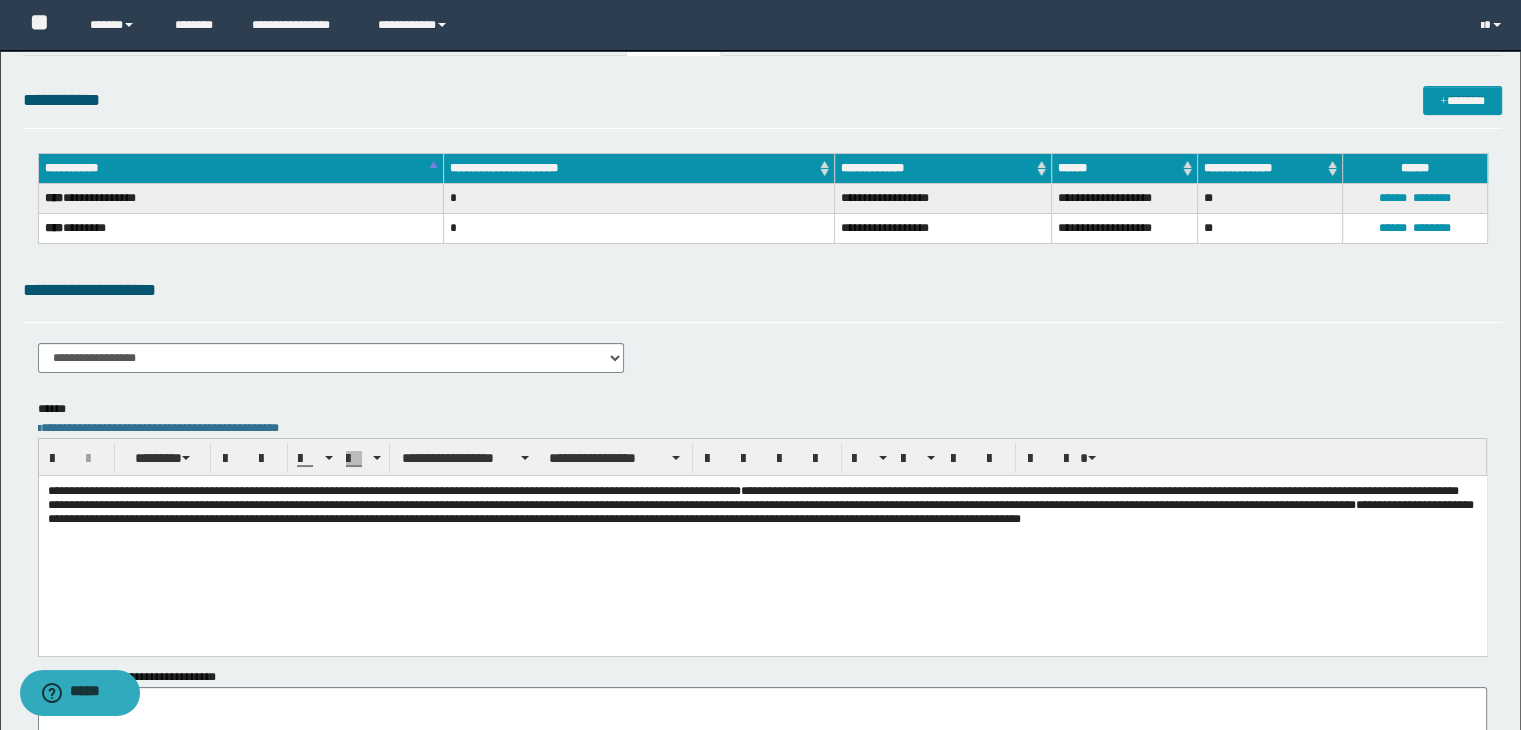 scroll, scrollTop: 0, scrollLeft: 0, axis: both 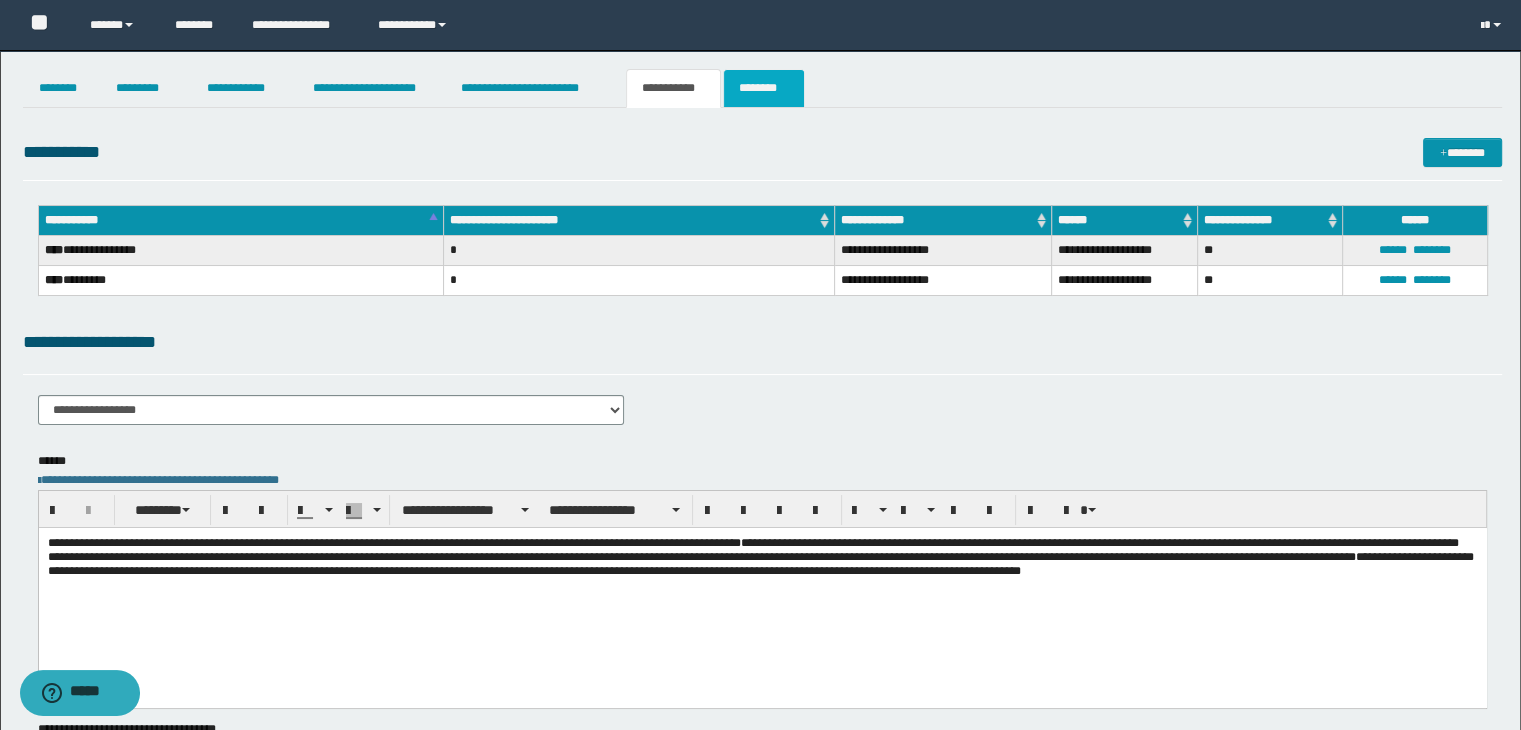 click on "********" at bounding box center [764, 88] 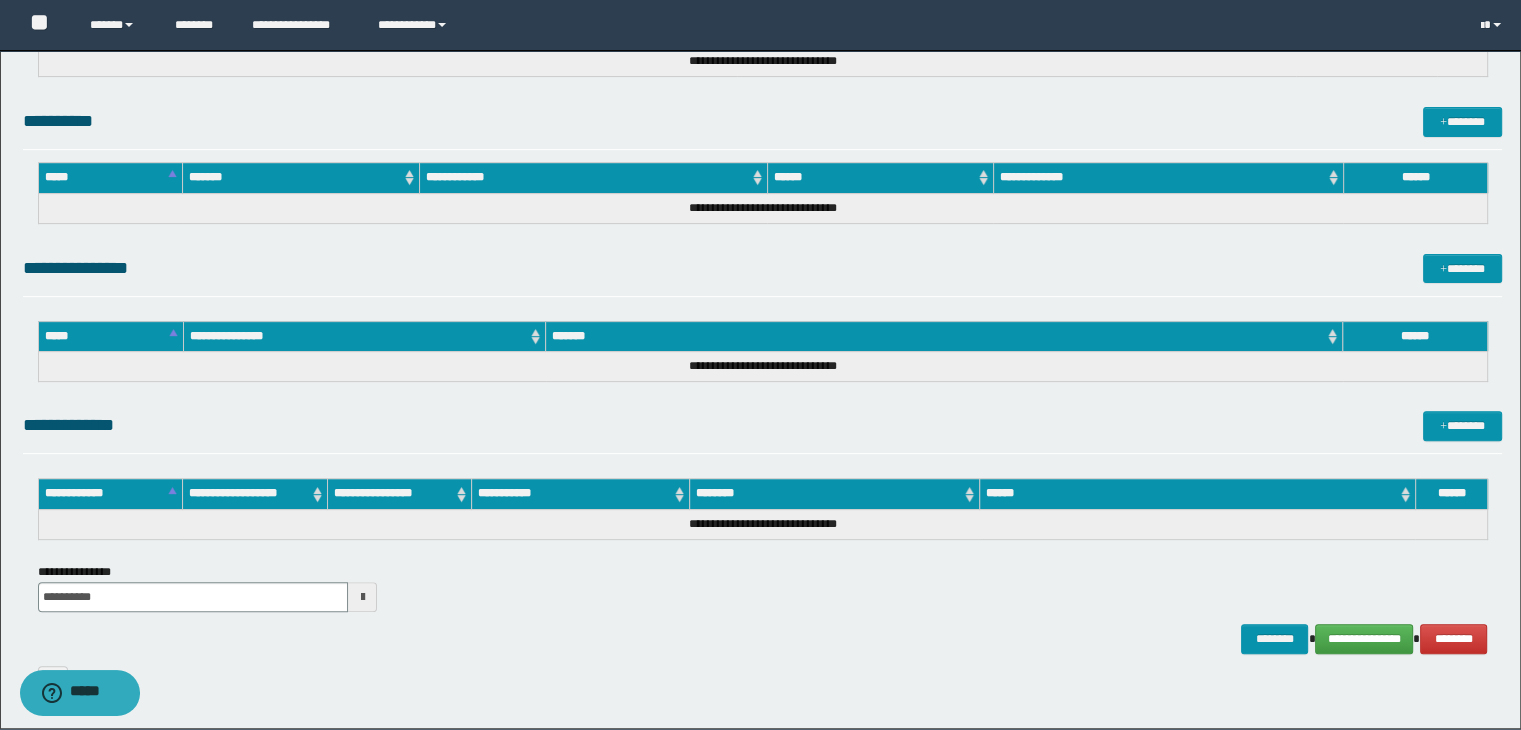 scroll, scrollTop: 740, scrollLeft: 0, axis: vertical 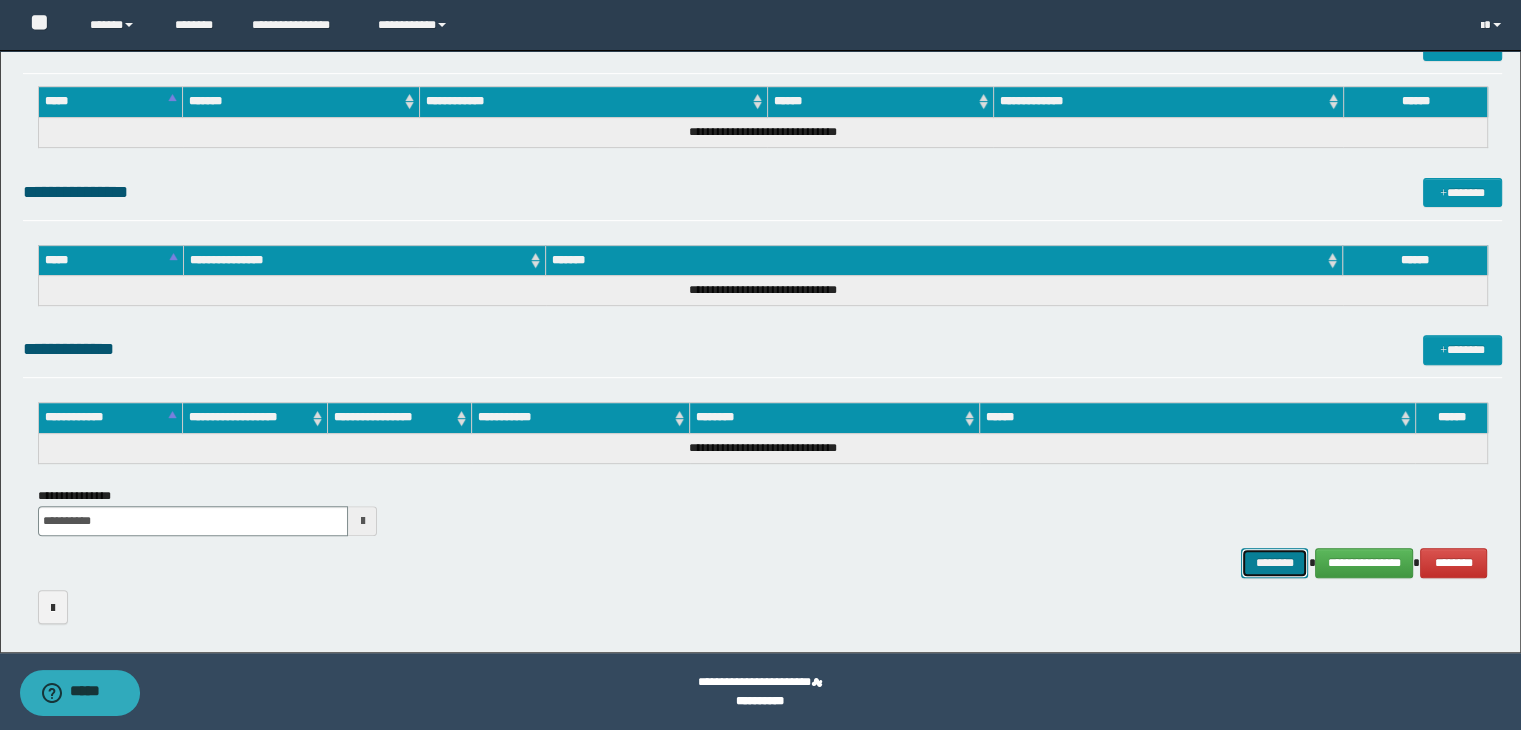 click on "********" at bounding box center (1274, 563) 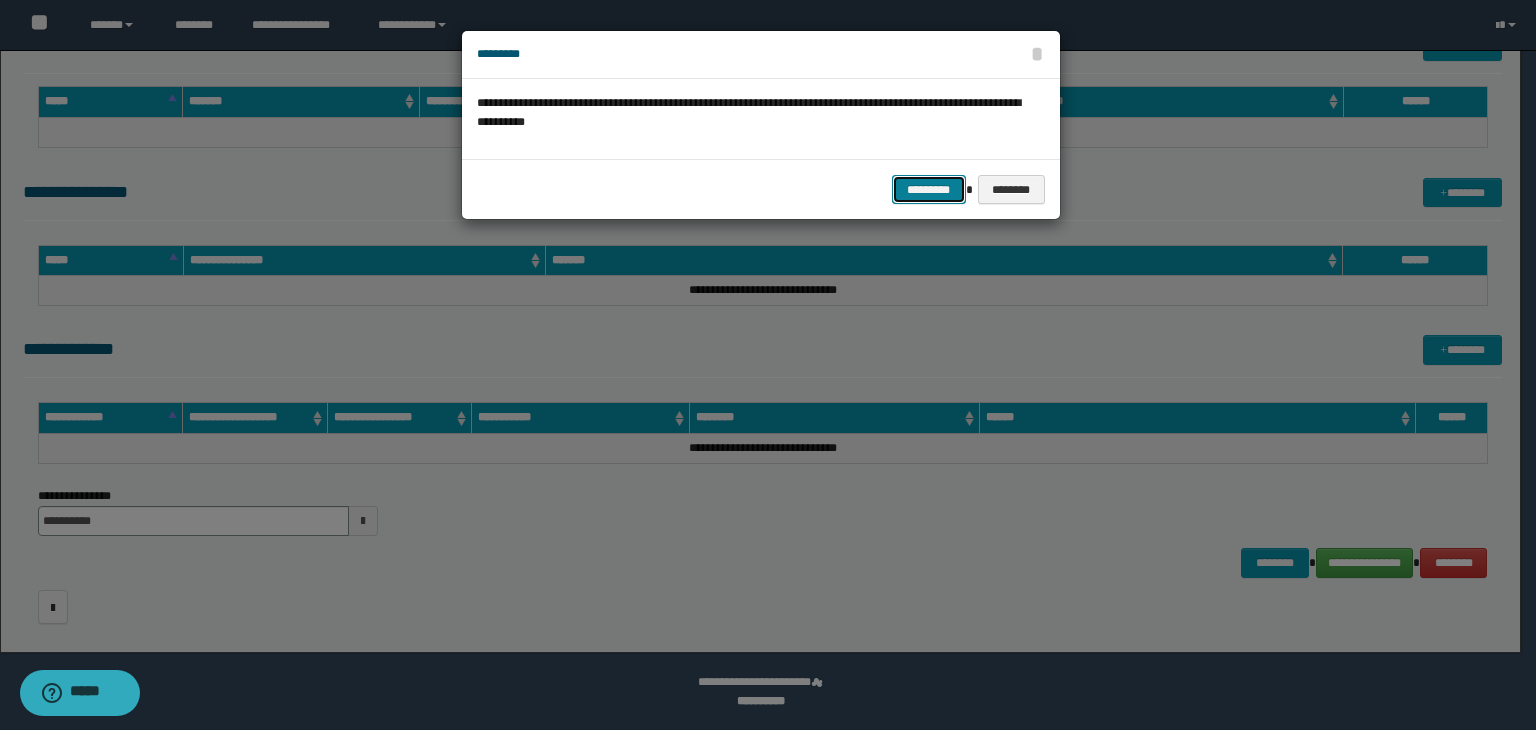 click on "*********" at bounding box center [929, 190] 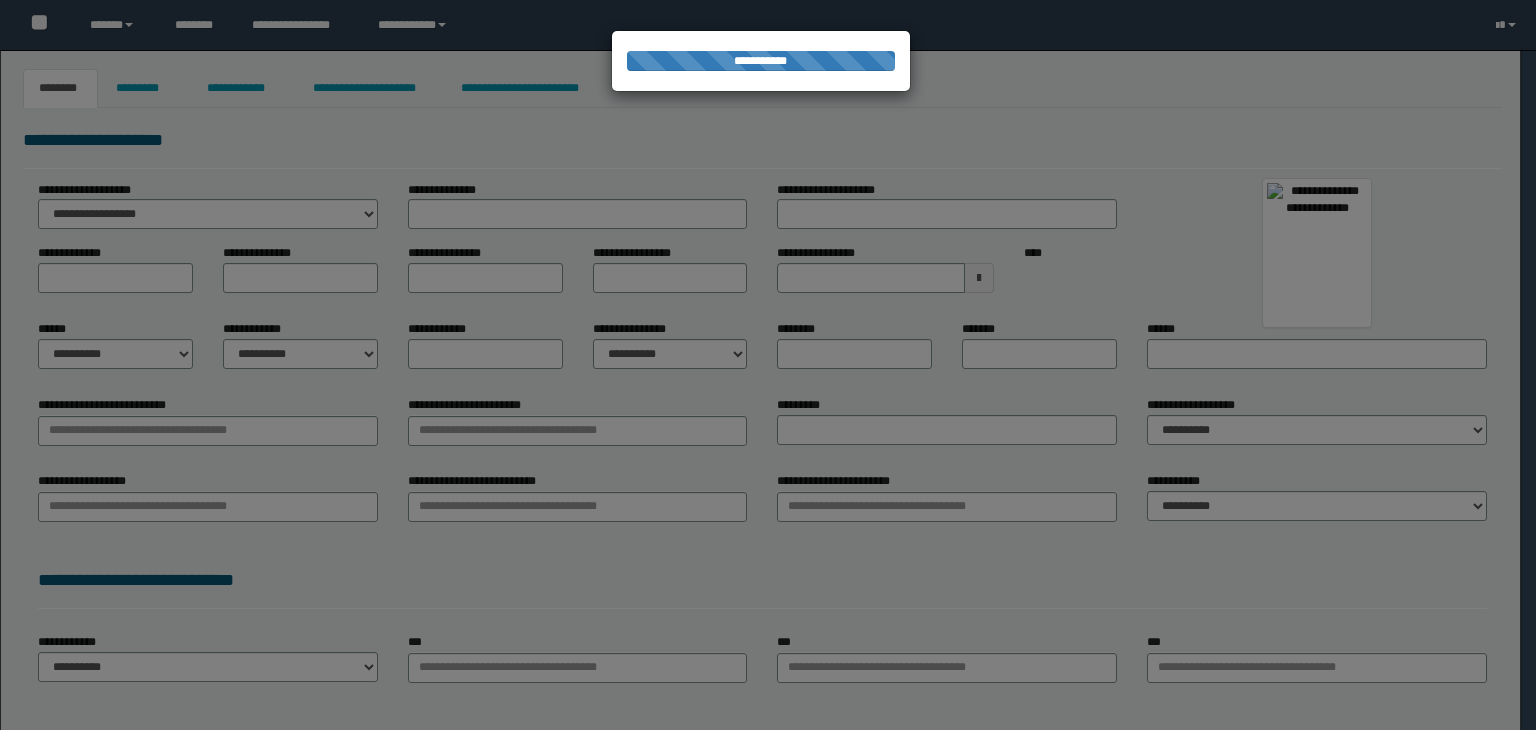 scroll, scrollTop: 0, scrollLeft: 0, axis: both 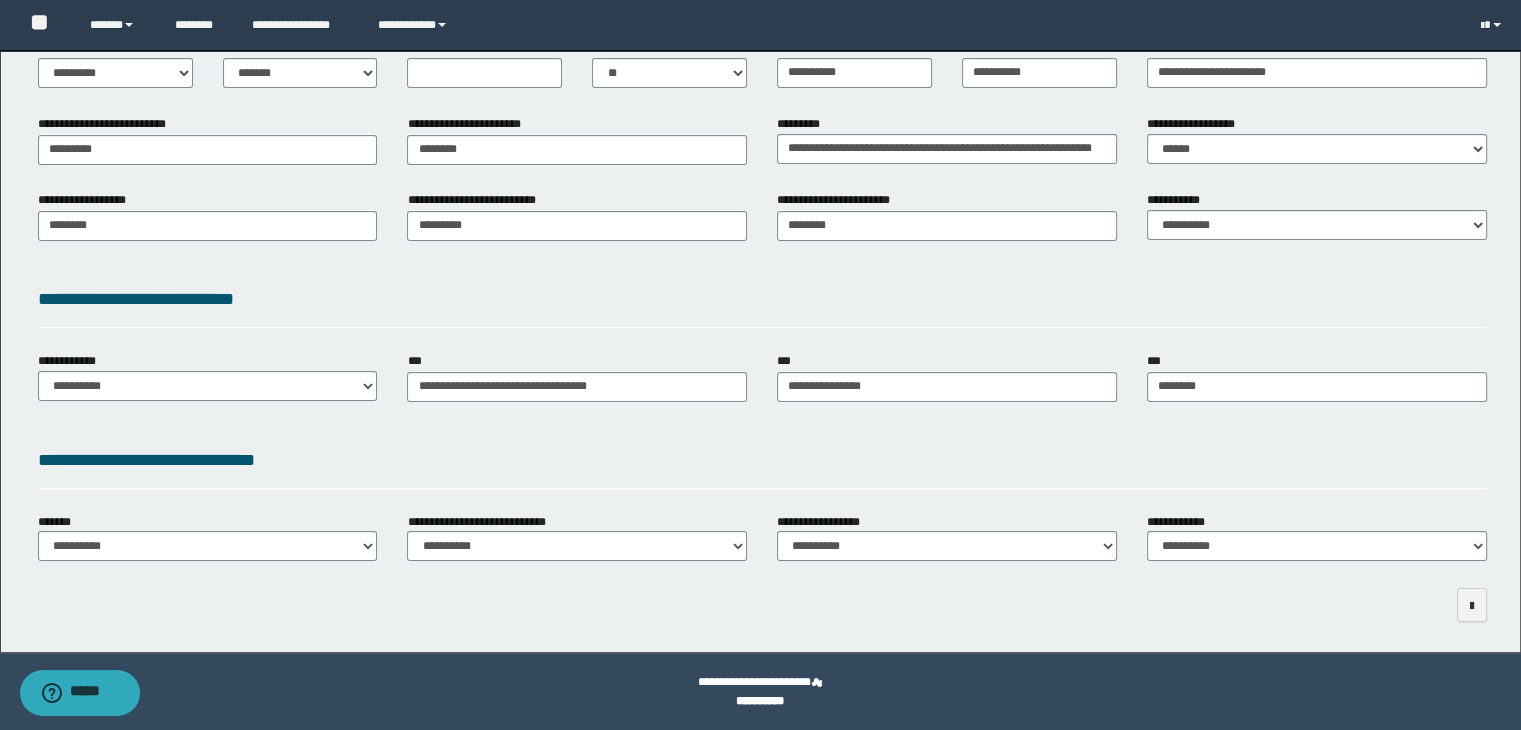 click on "**********" at bounding box center (208, 384) 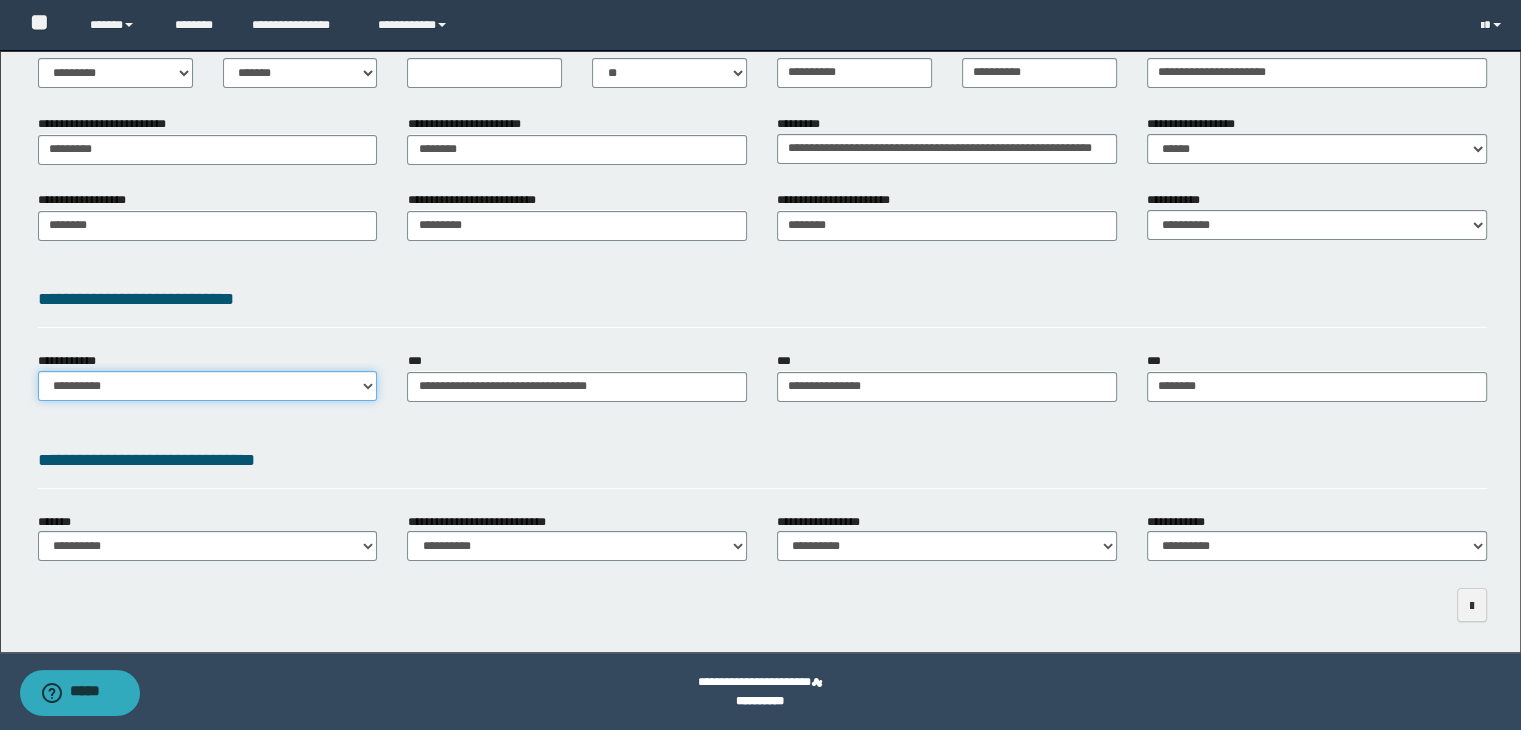 click on "**********" at bounding box center (208, 386) 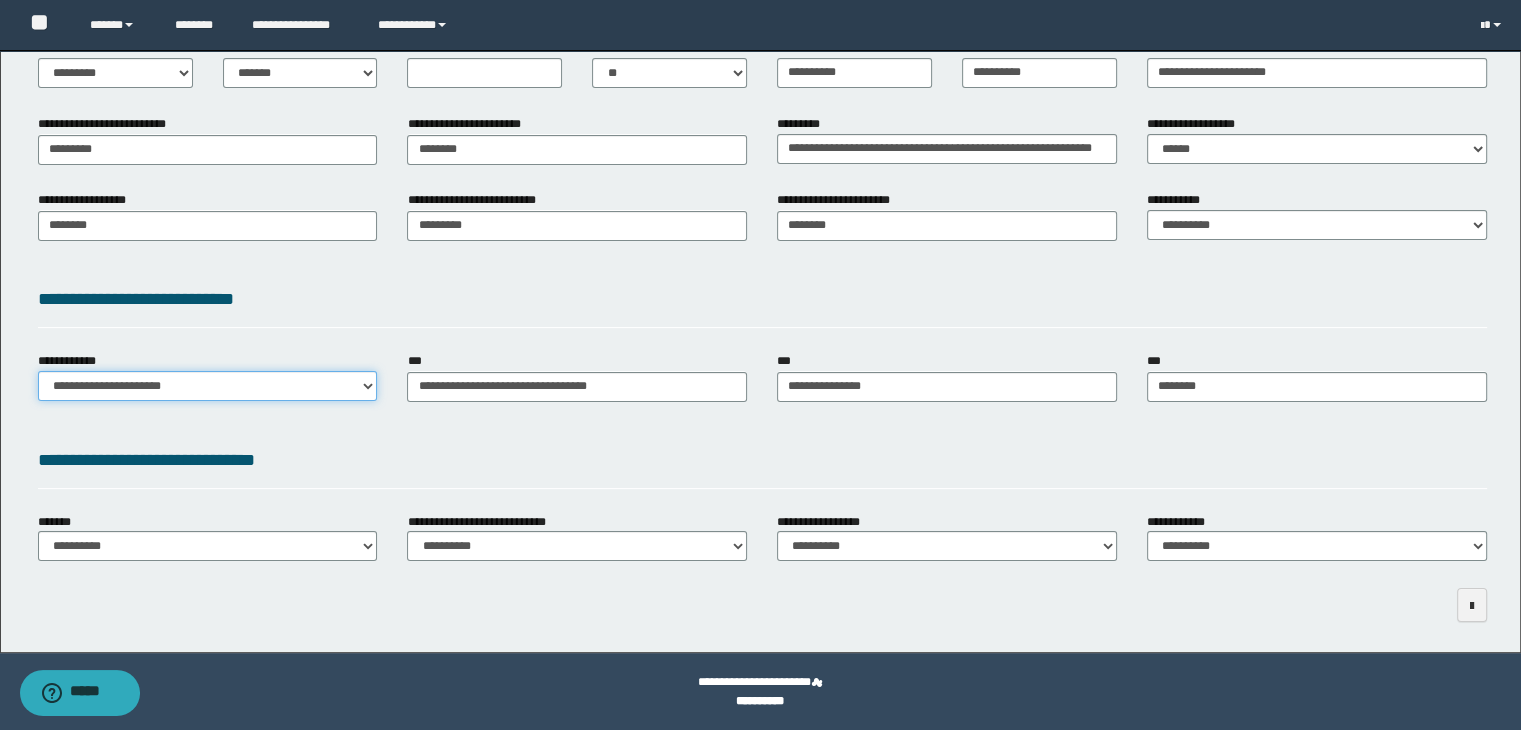 click on "**********" at bounding box center [208, 386] 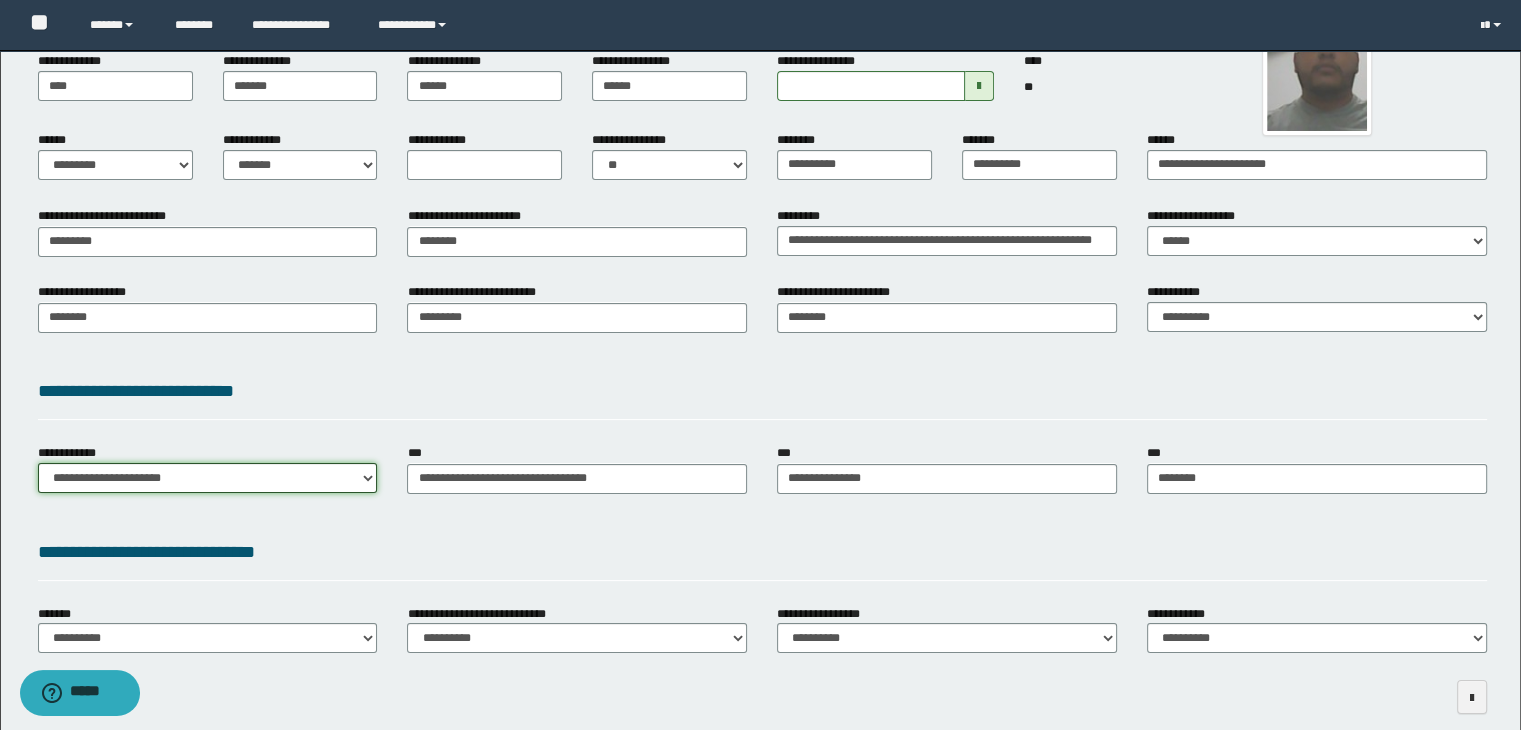 scroll, scrollTop: 0, scrollLeft: 0, axis: both 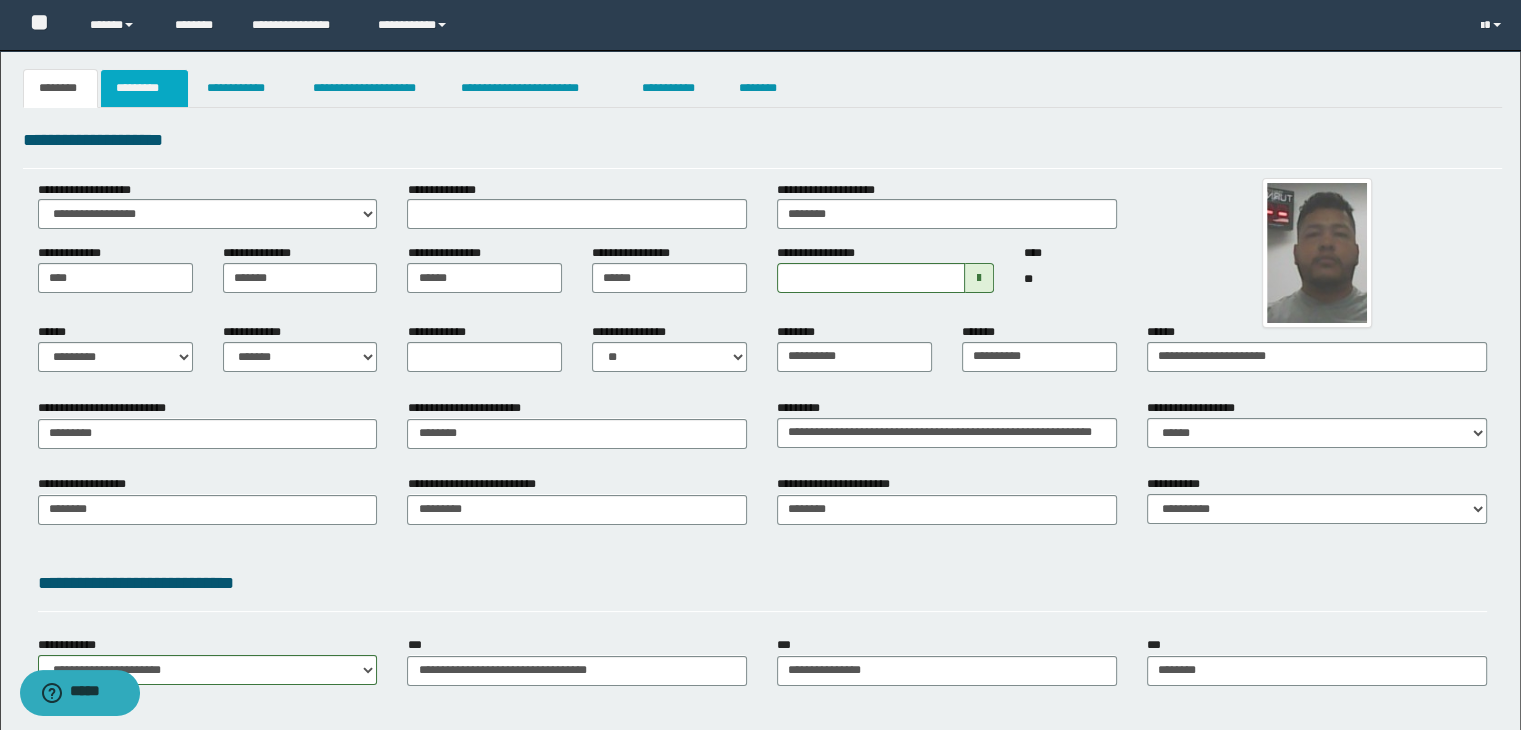 click on "*********" at bounding box center (144, 88) 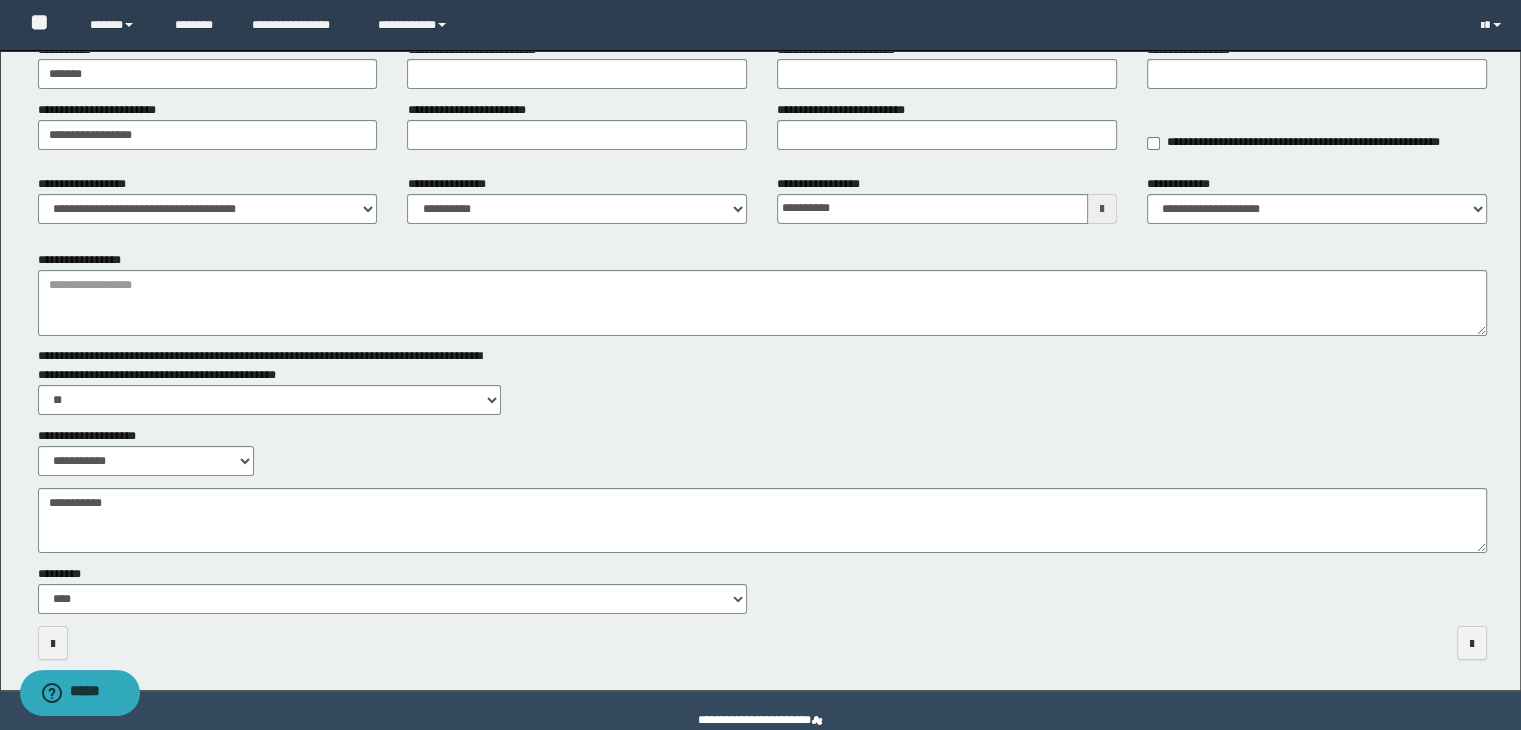 scroll, scrollTop: 178, scrollLeft: 0, axis: vertical 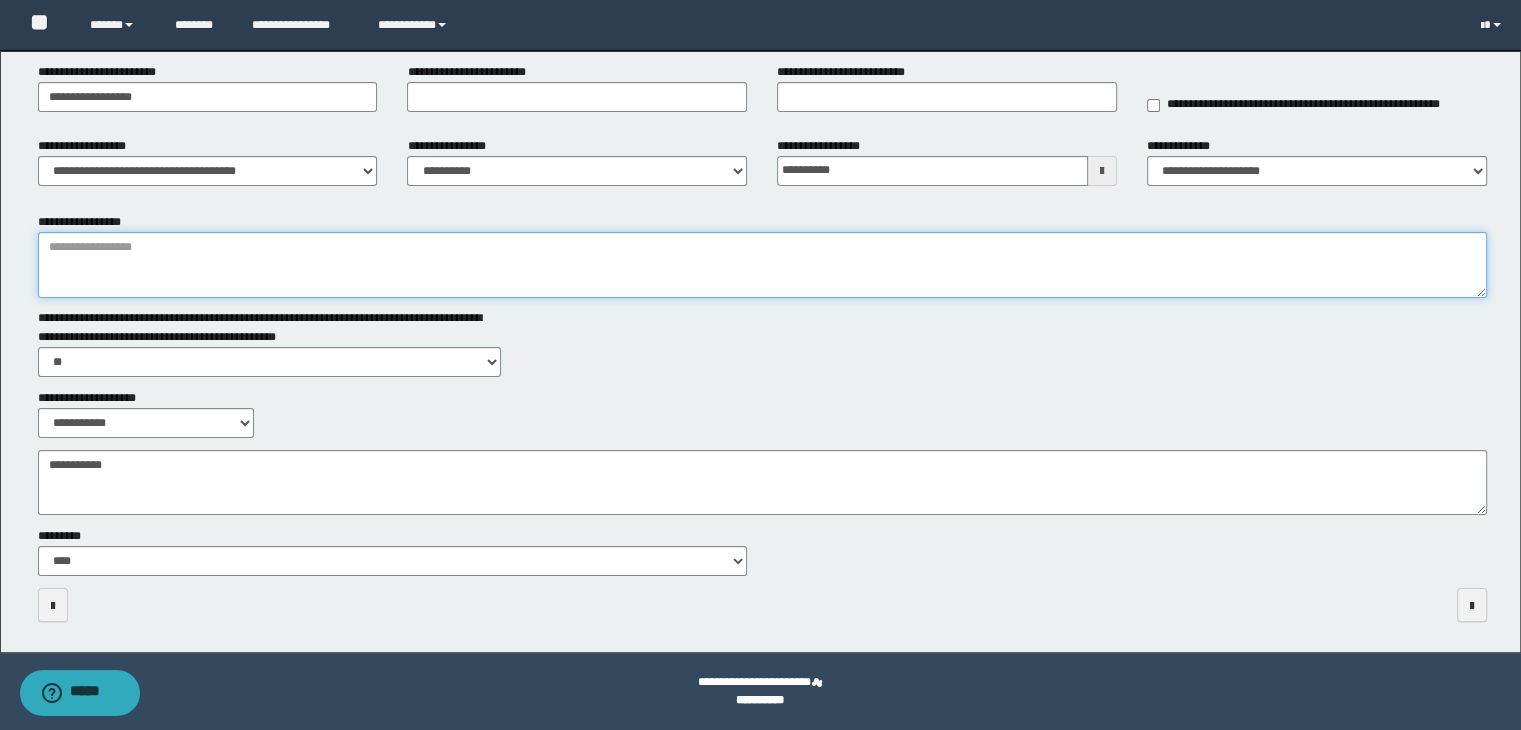 click on "**********" at bounding box center [763, 265] 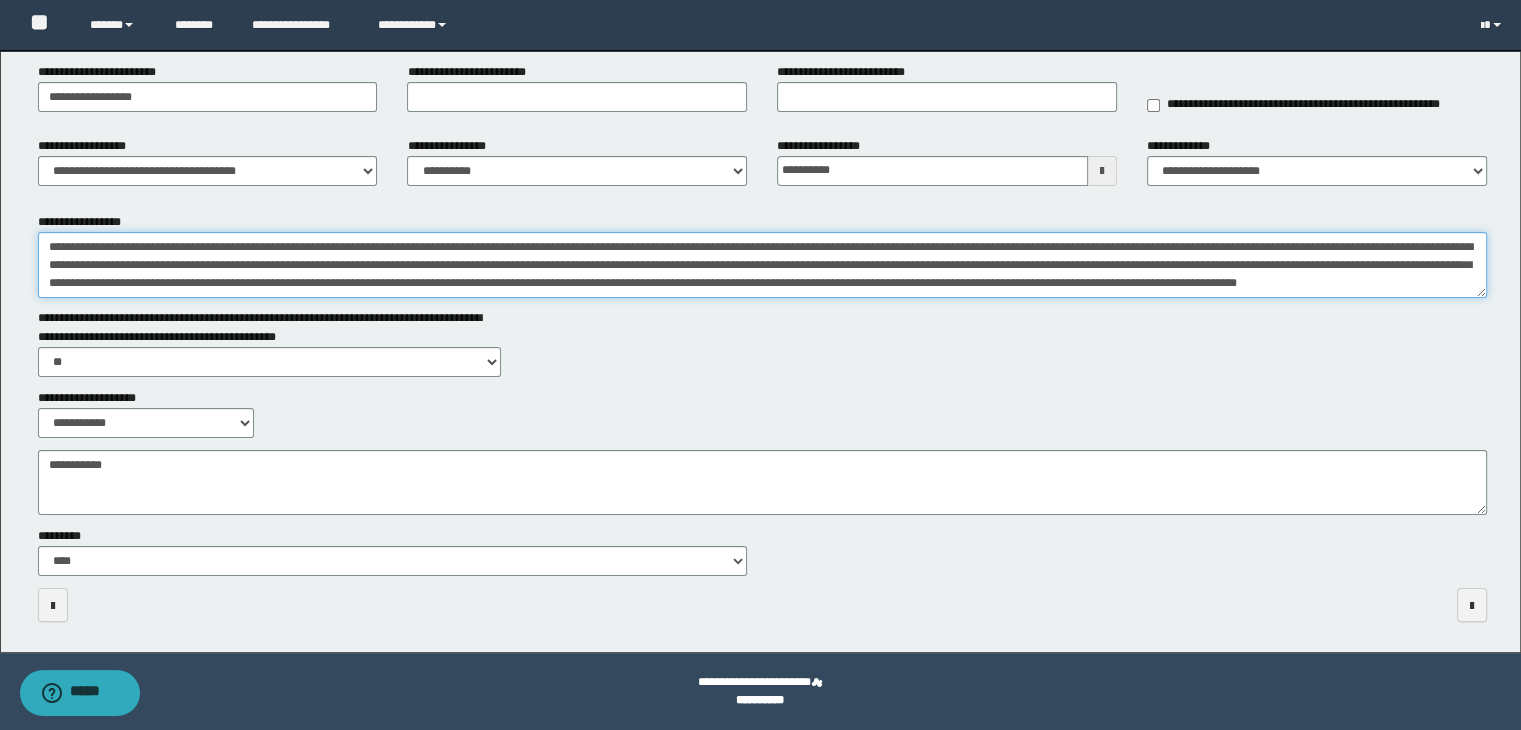 scroll, scrollTop: 12, scrollLeft: 0, axis: vertical 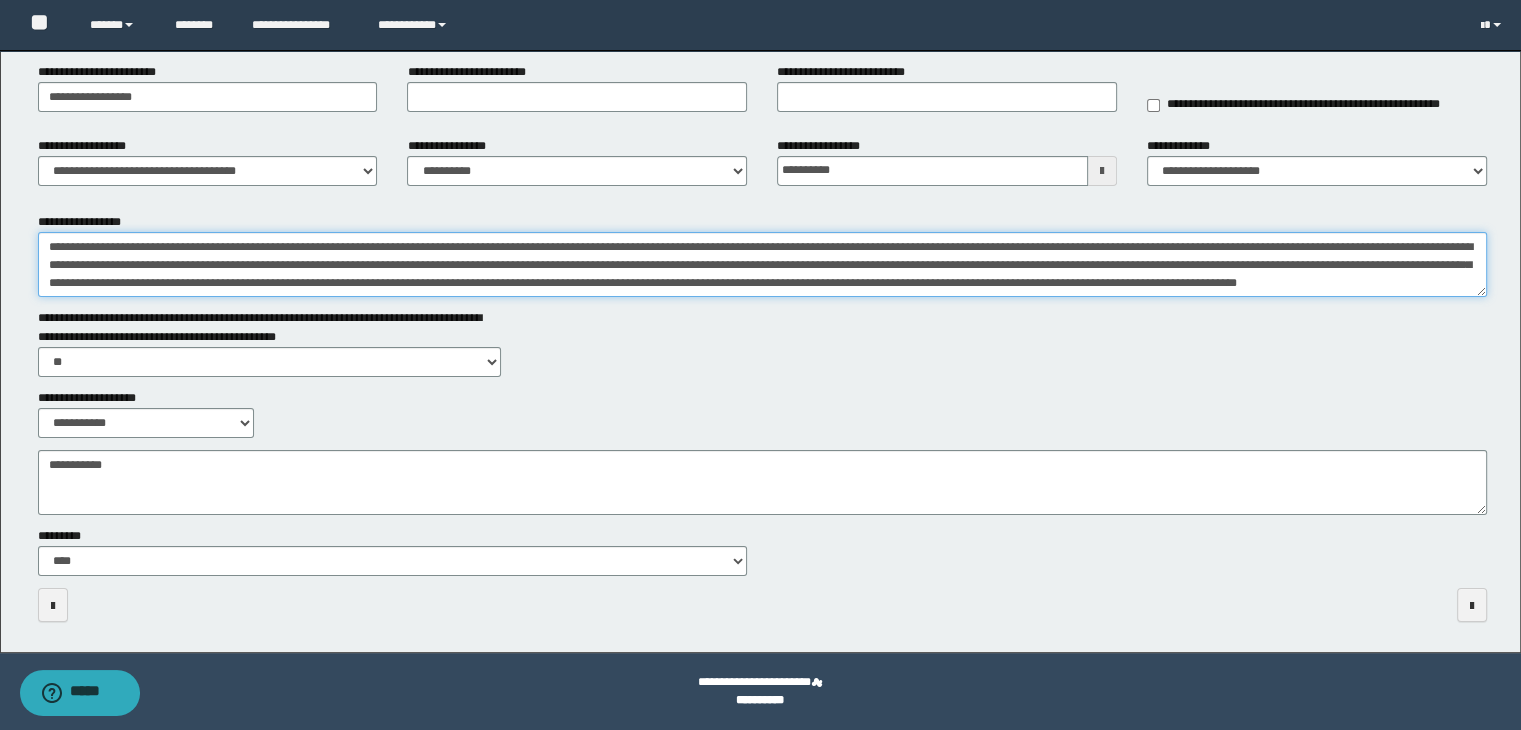 type on "**********" 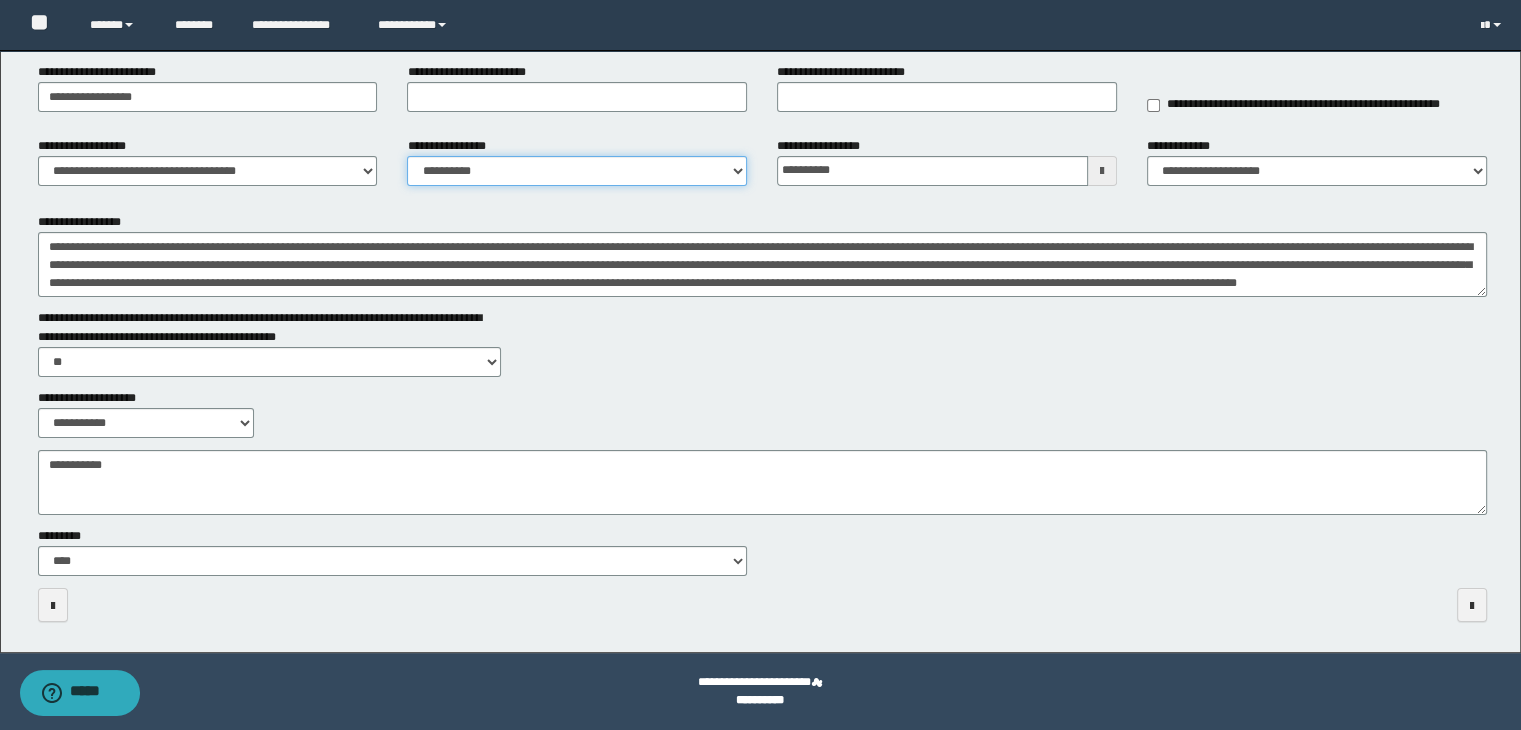 click on "**********" at bounding box center (577, 171) 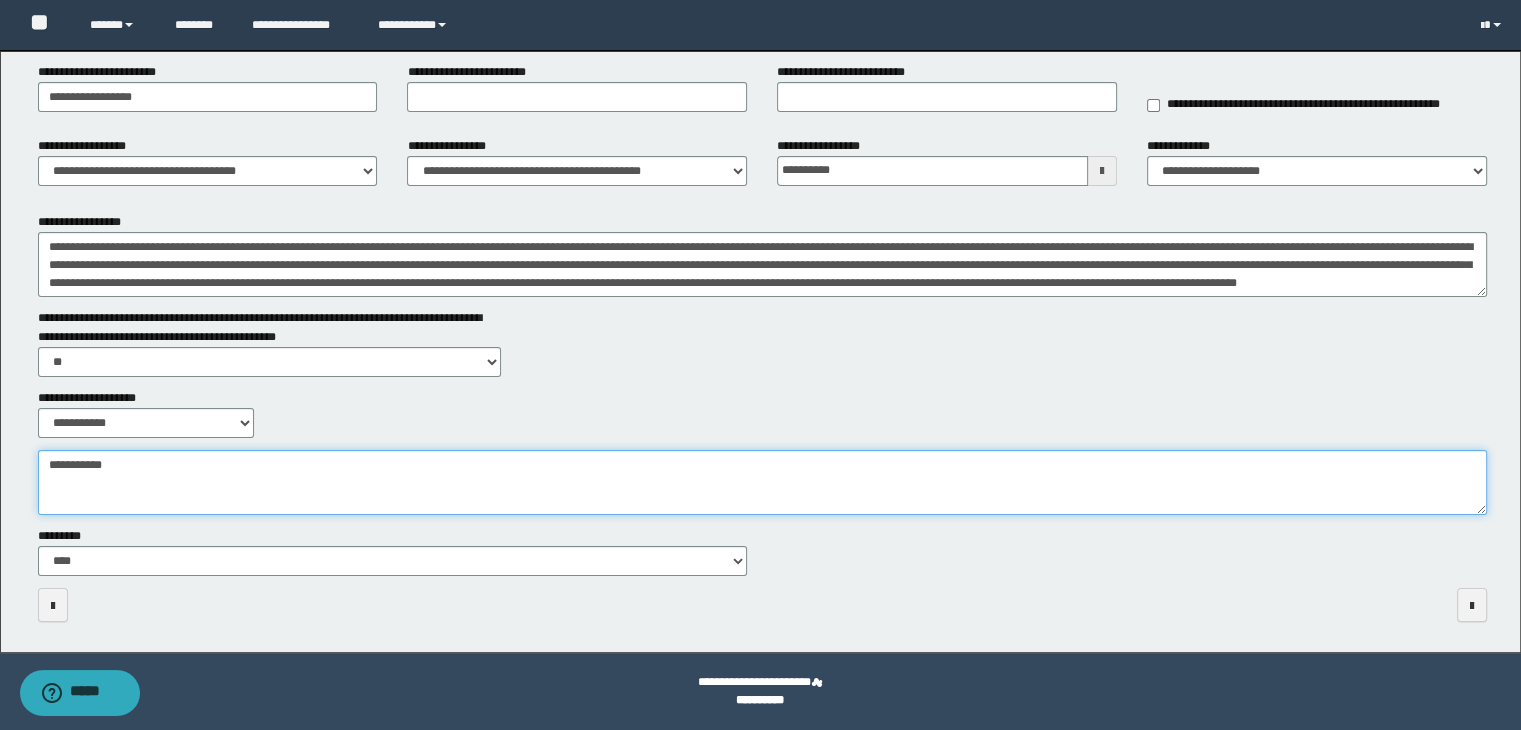 click on "**********" at bounding box center [763, 483] 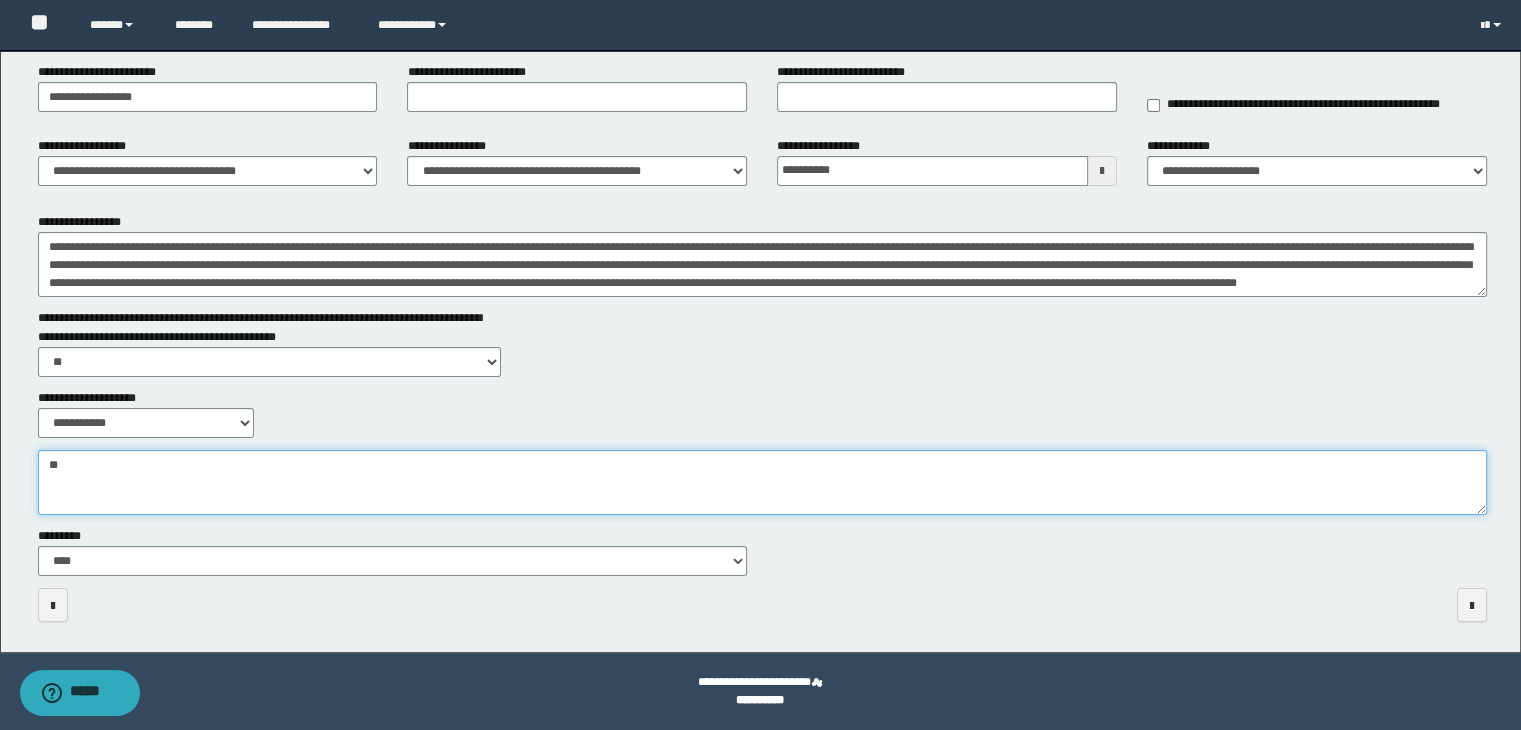 type on "*" 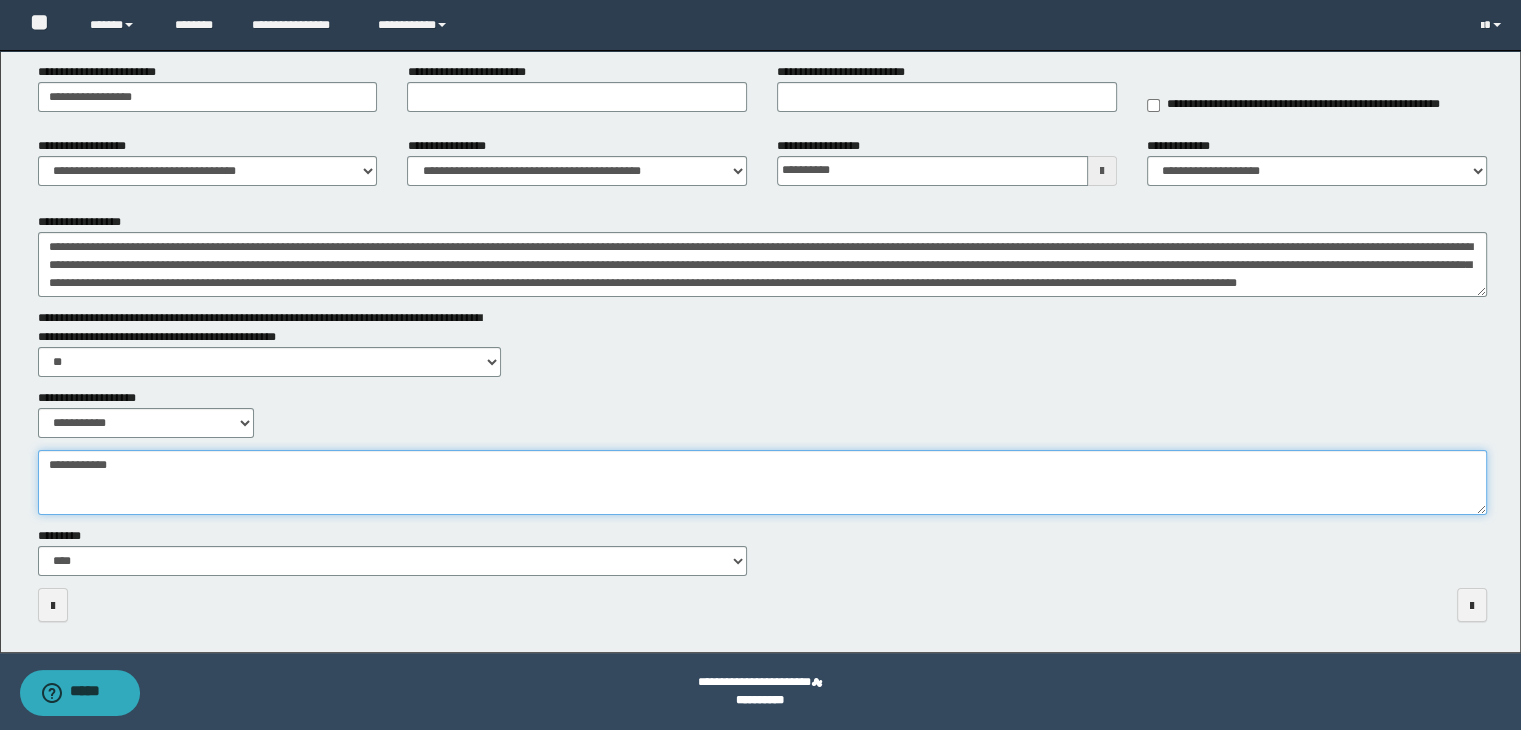 type on "**********" 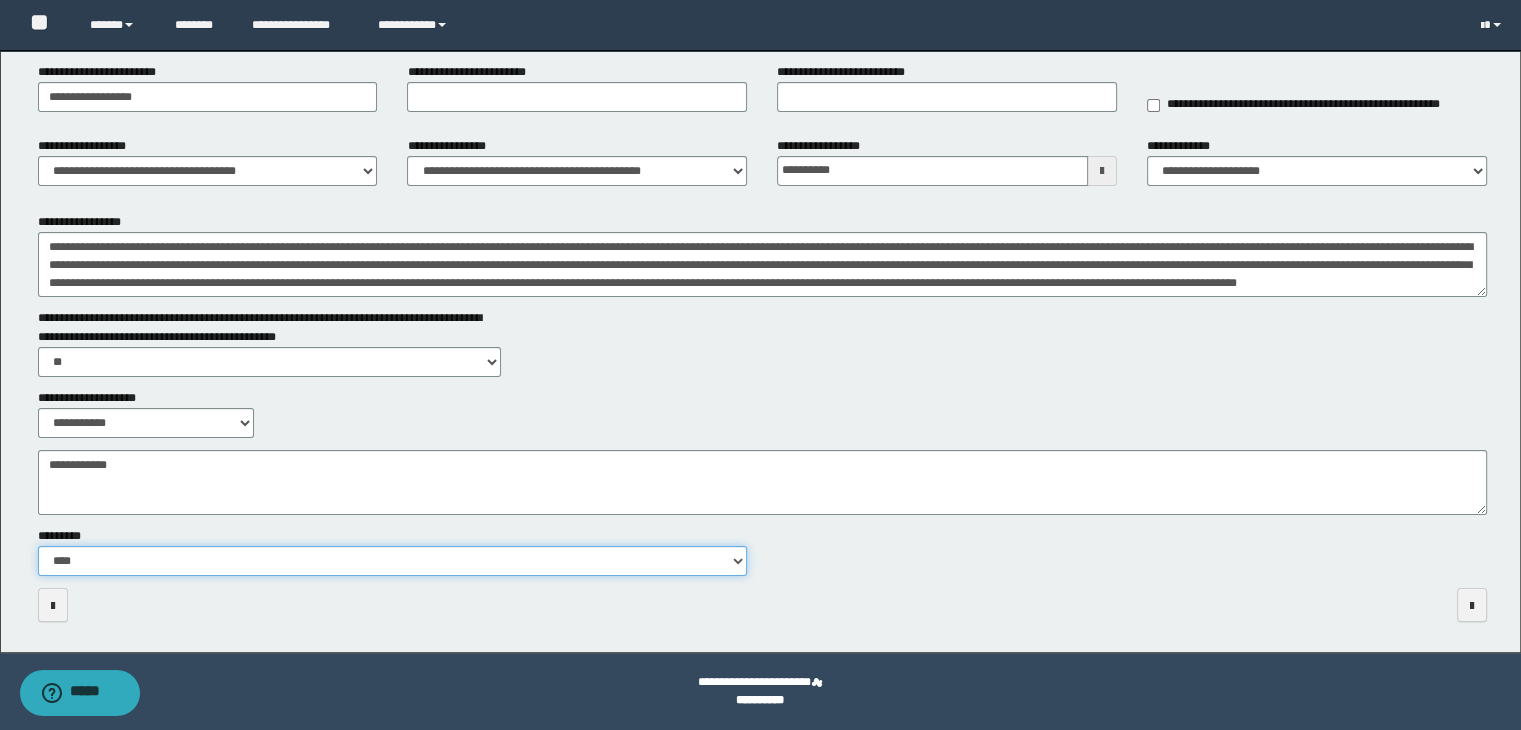 click on "**********" at bounding box center (393, 561) 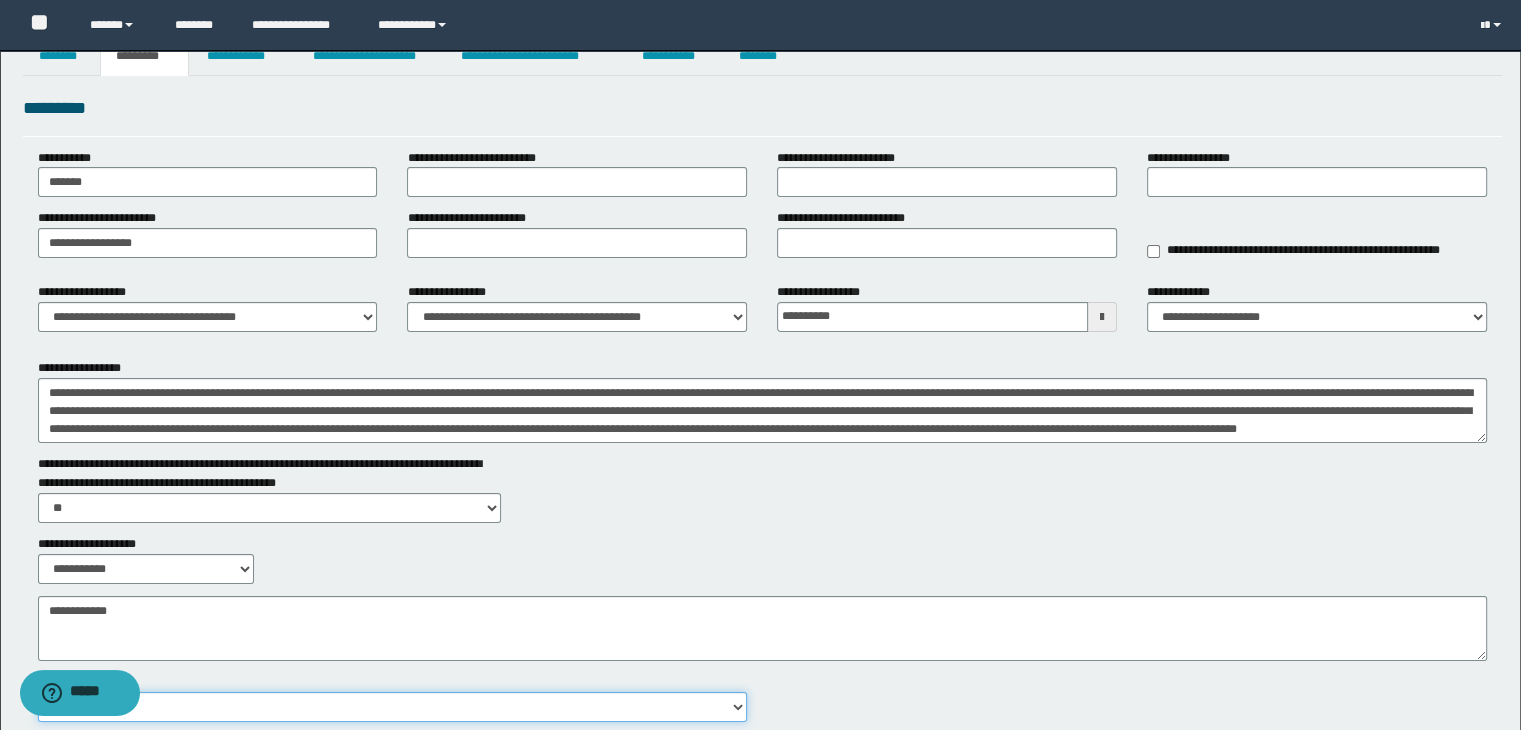 scroll, scrollTop: 0, scrollLeft: 0, axis: both 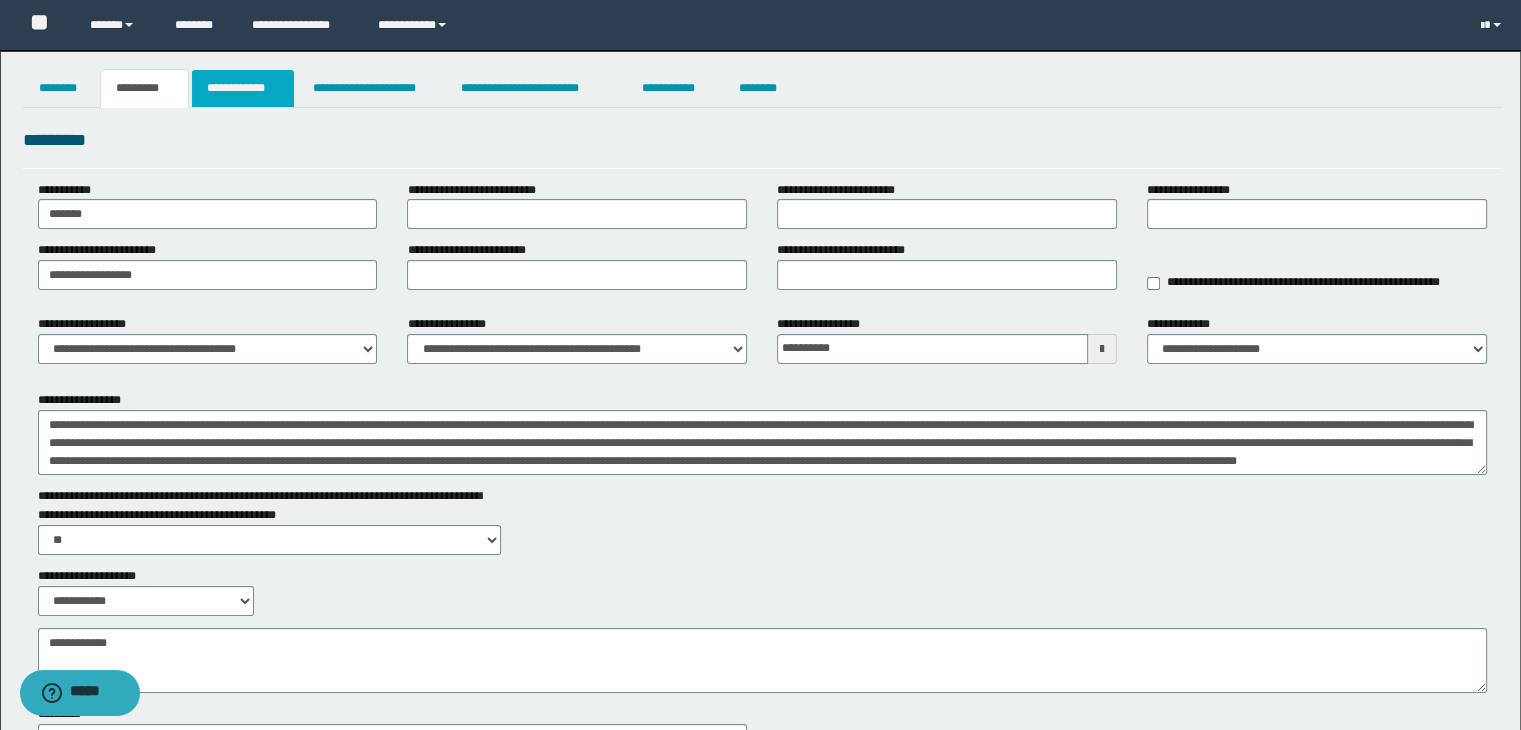 click on "**********" at bounding box center (243, 88) 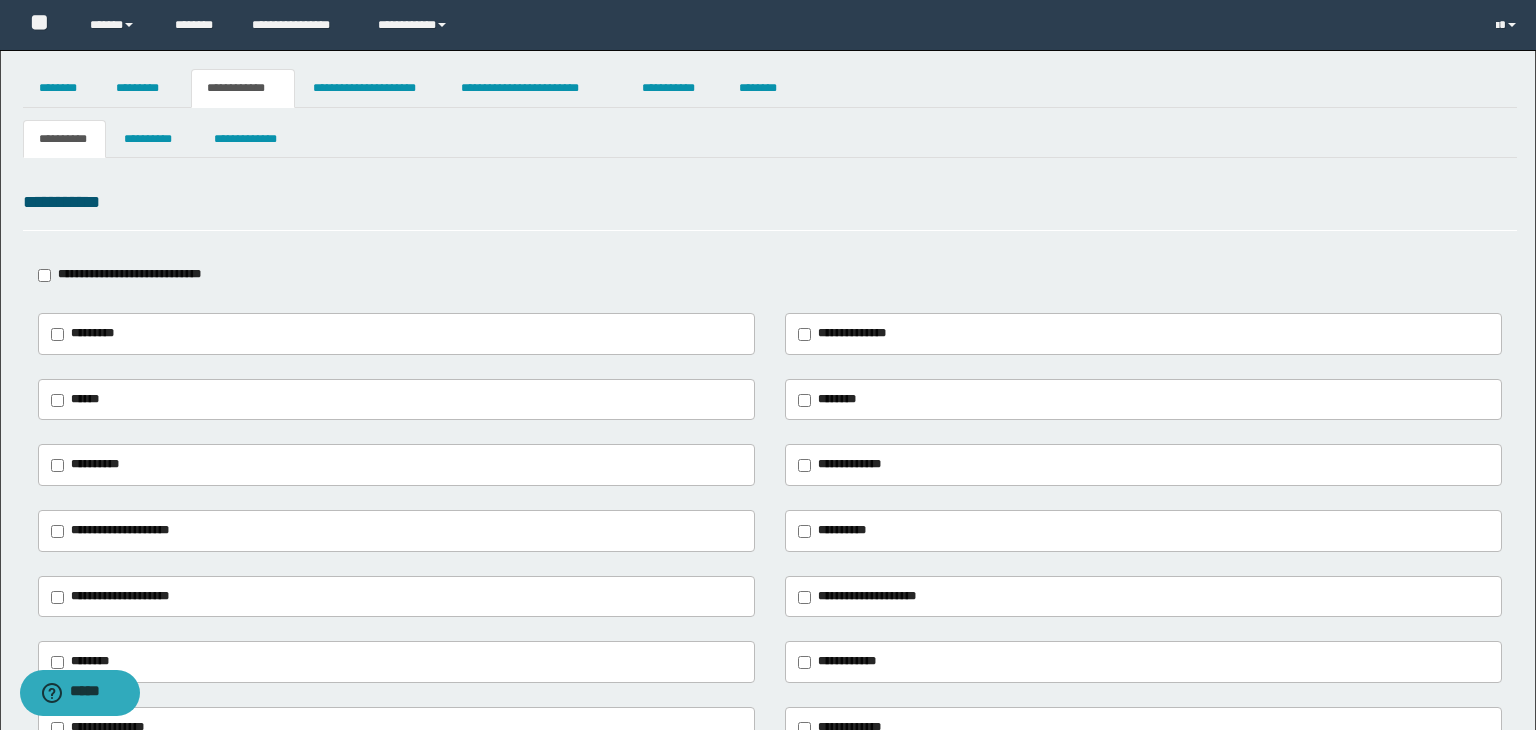 type on "**********" 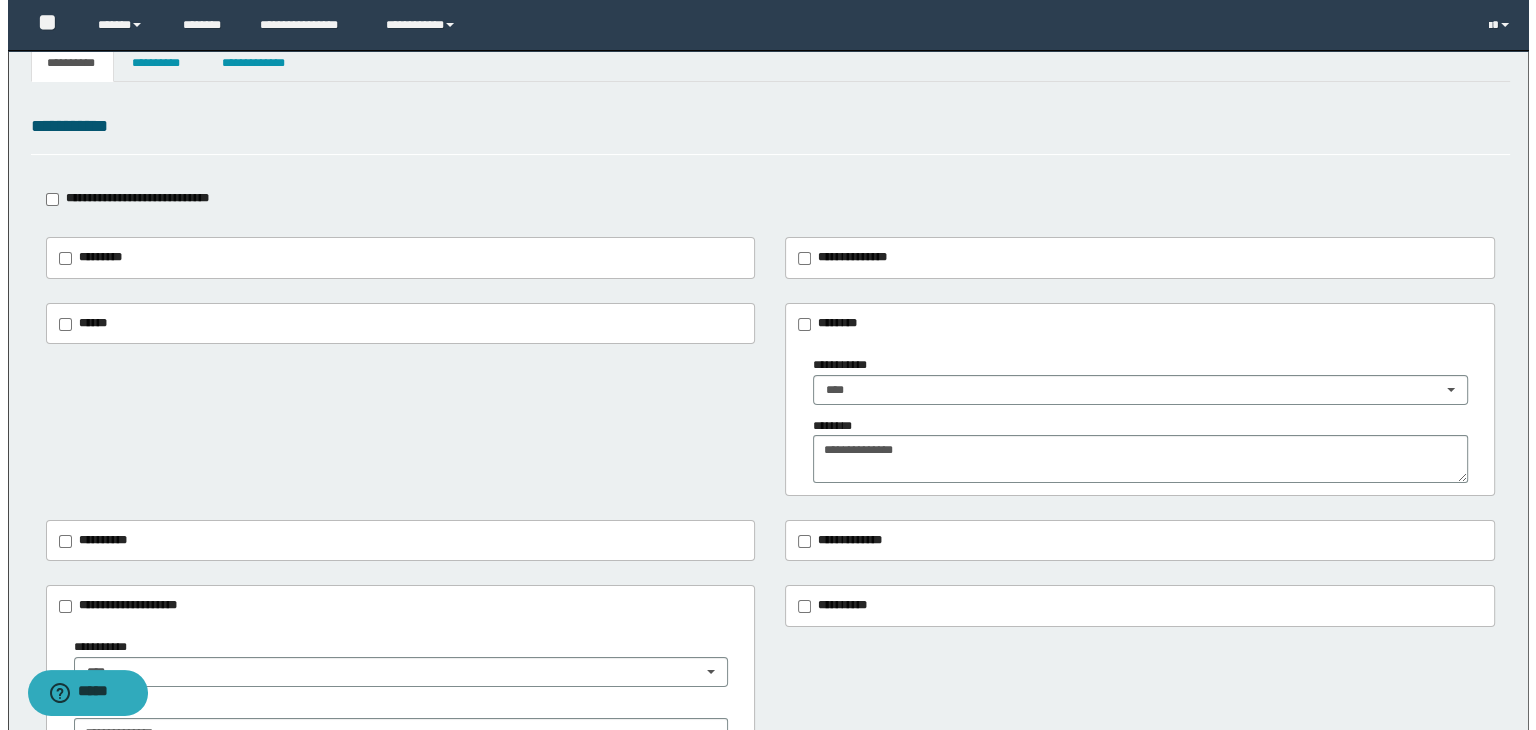 scroll, scrollTop: 0, scrollLeft: 0, axis: both 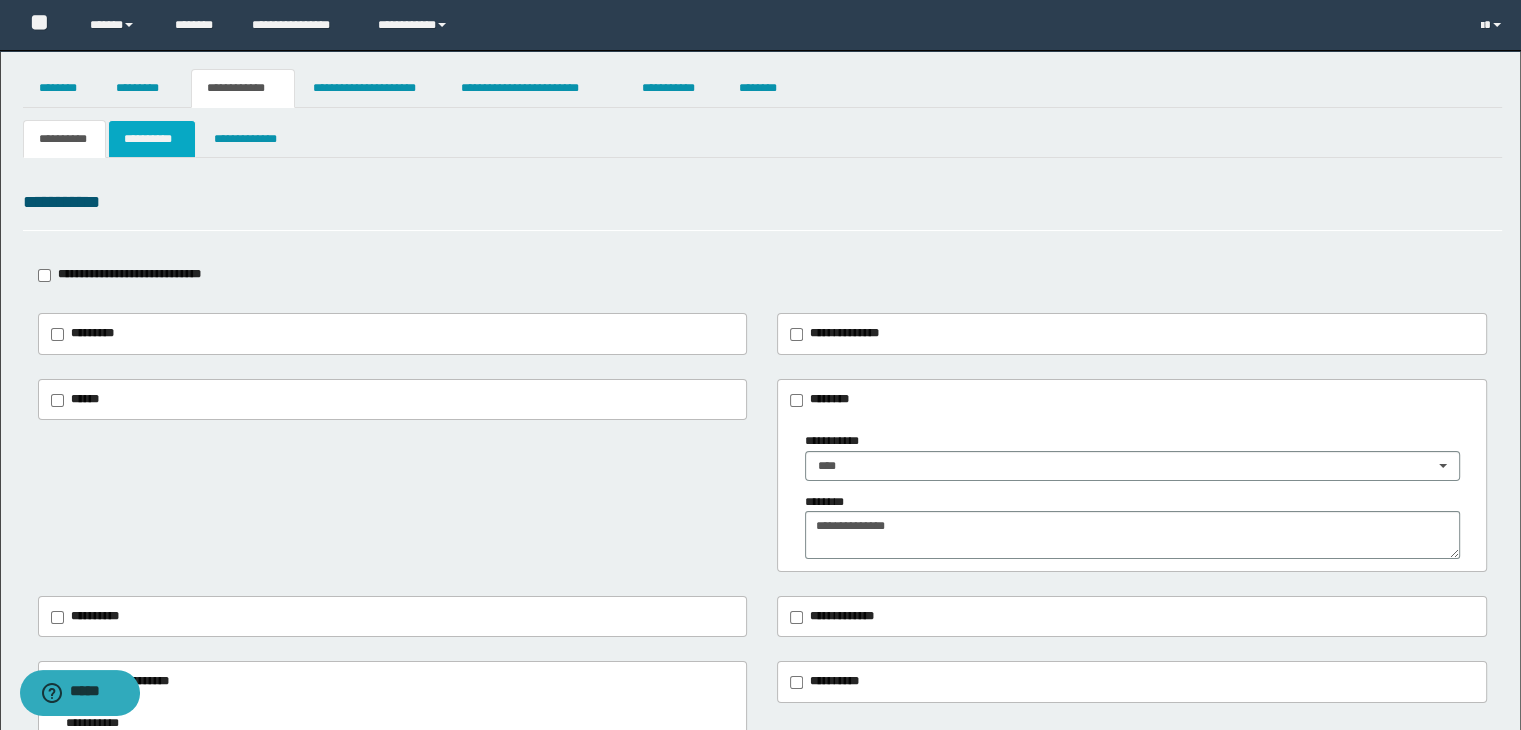 click on "**********" at bounding box center (152, 139) 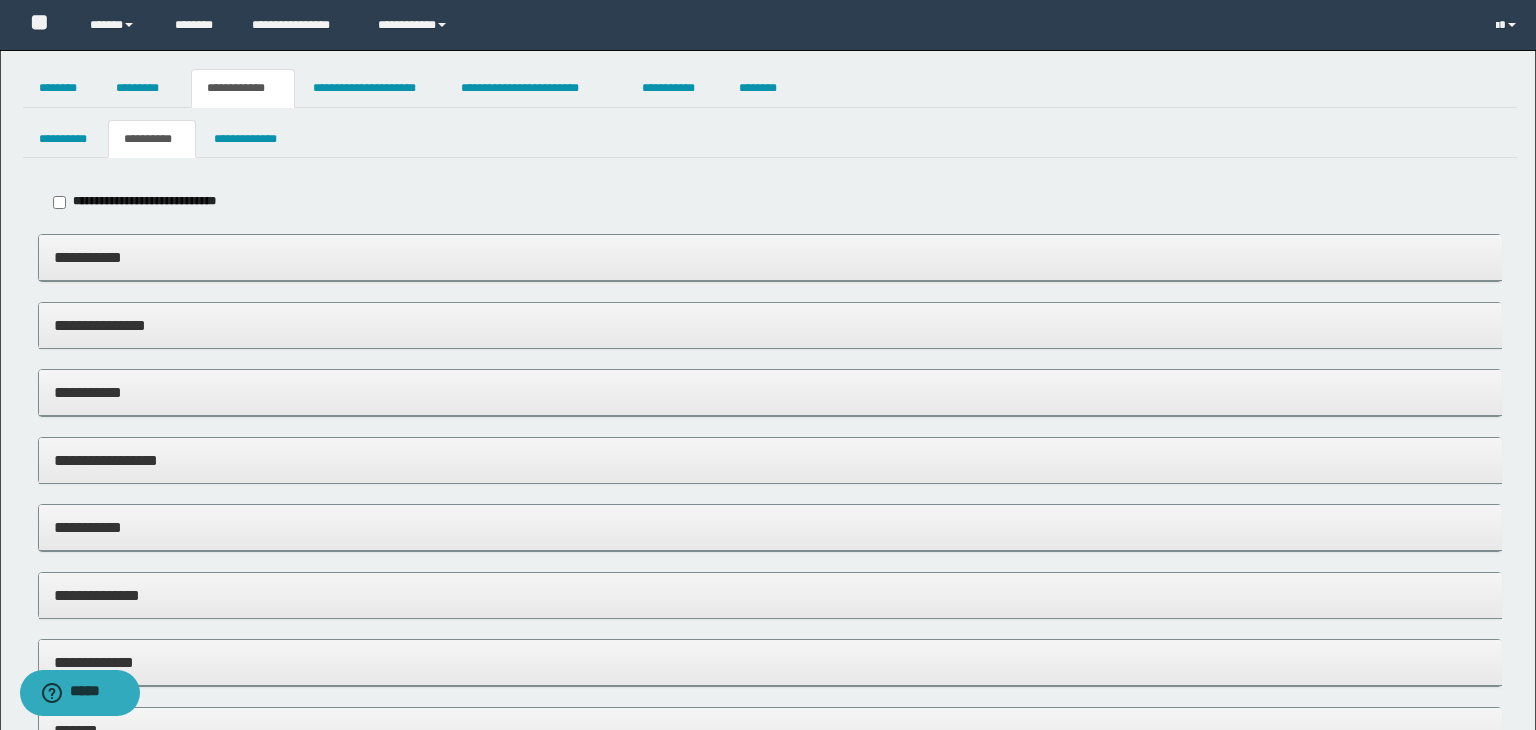 type on "*****" 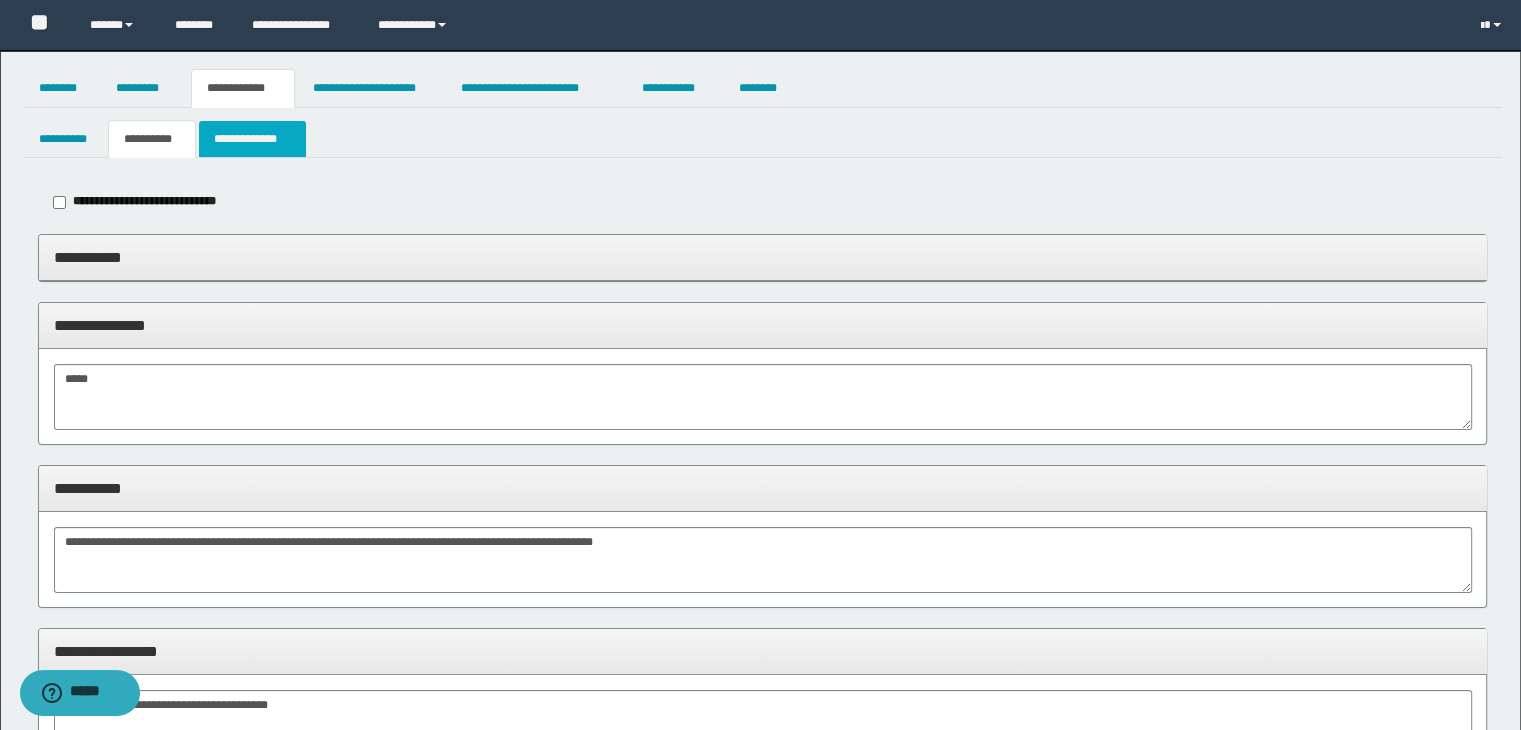 click on "**********" at bounding box center (252, 139) 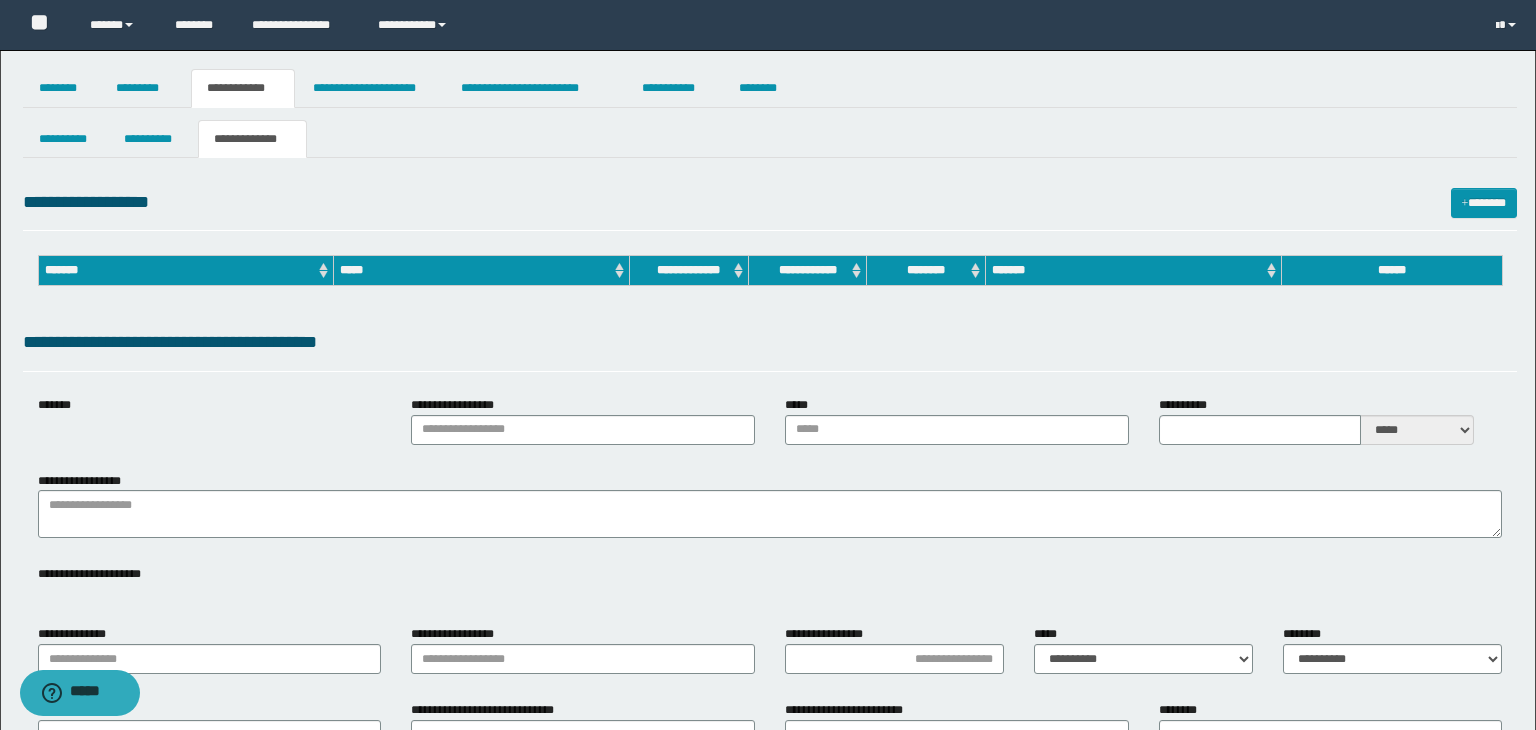 type on "**********" 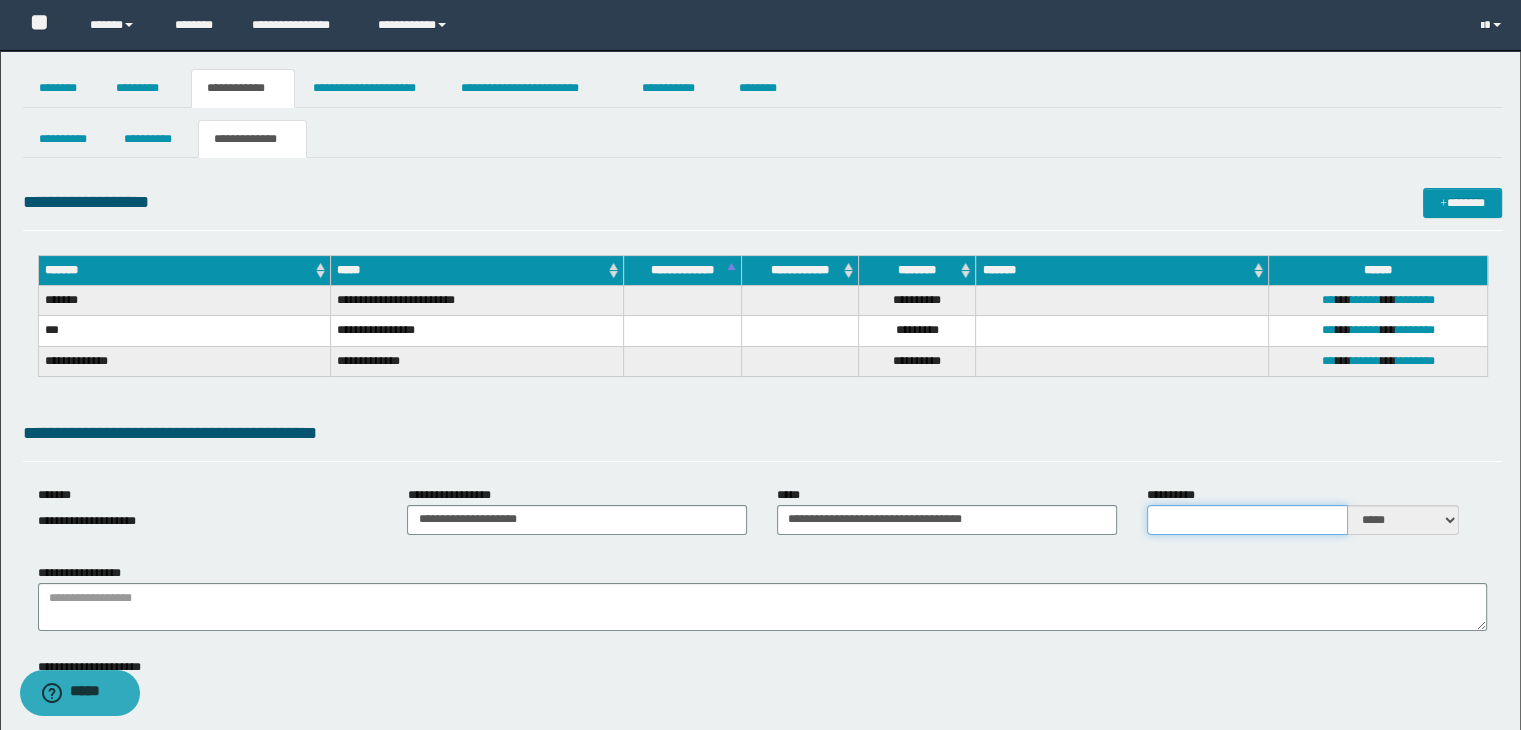 click on "**********" at bounding box center [1247, 520] 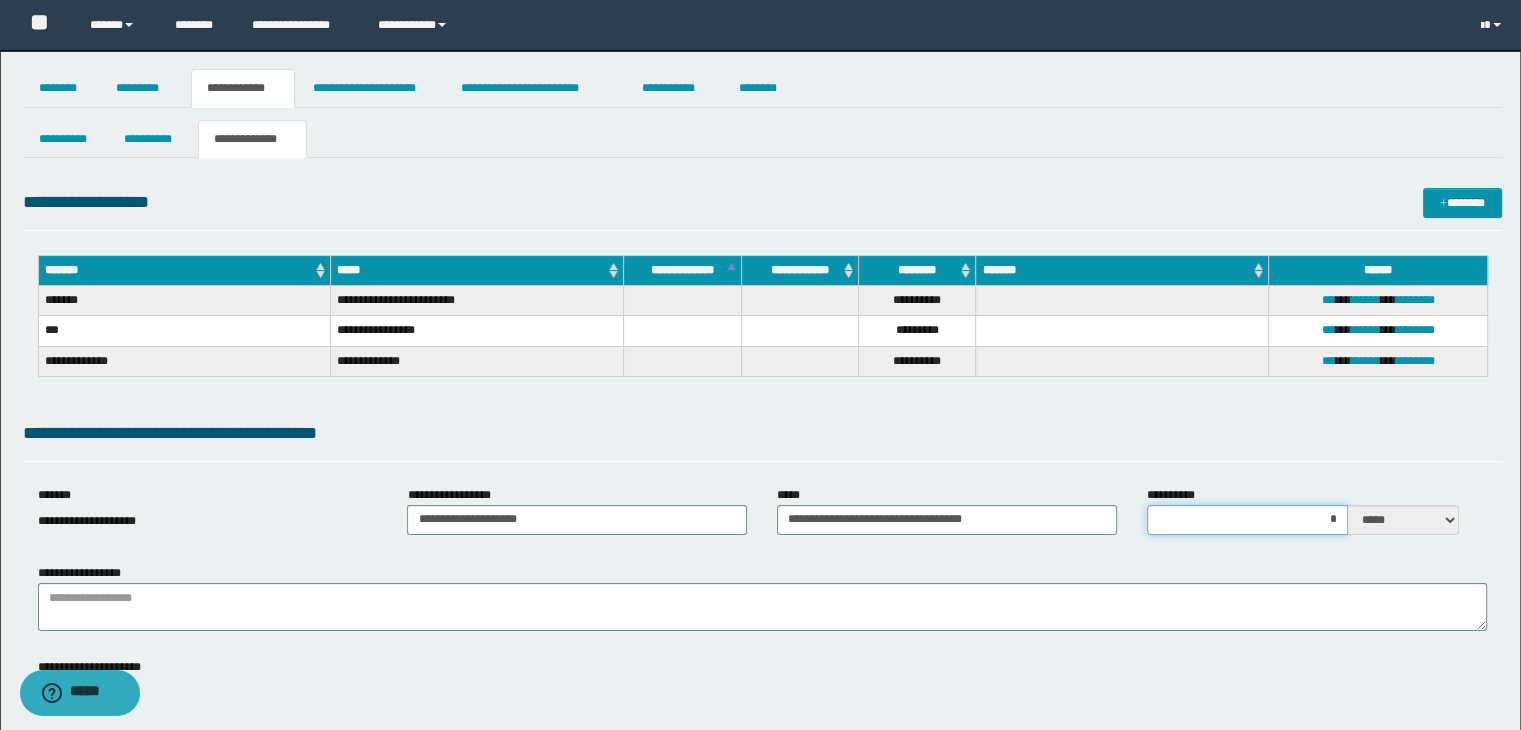 type on "**" 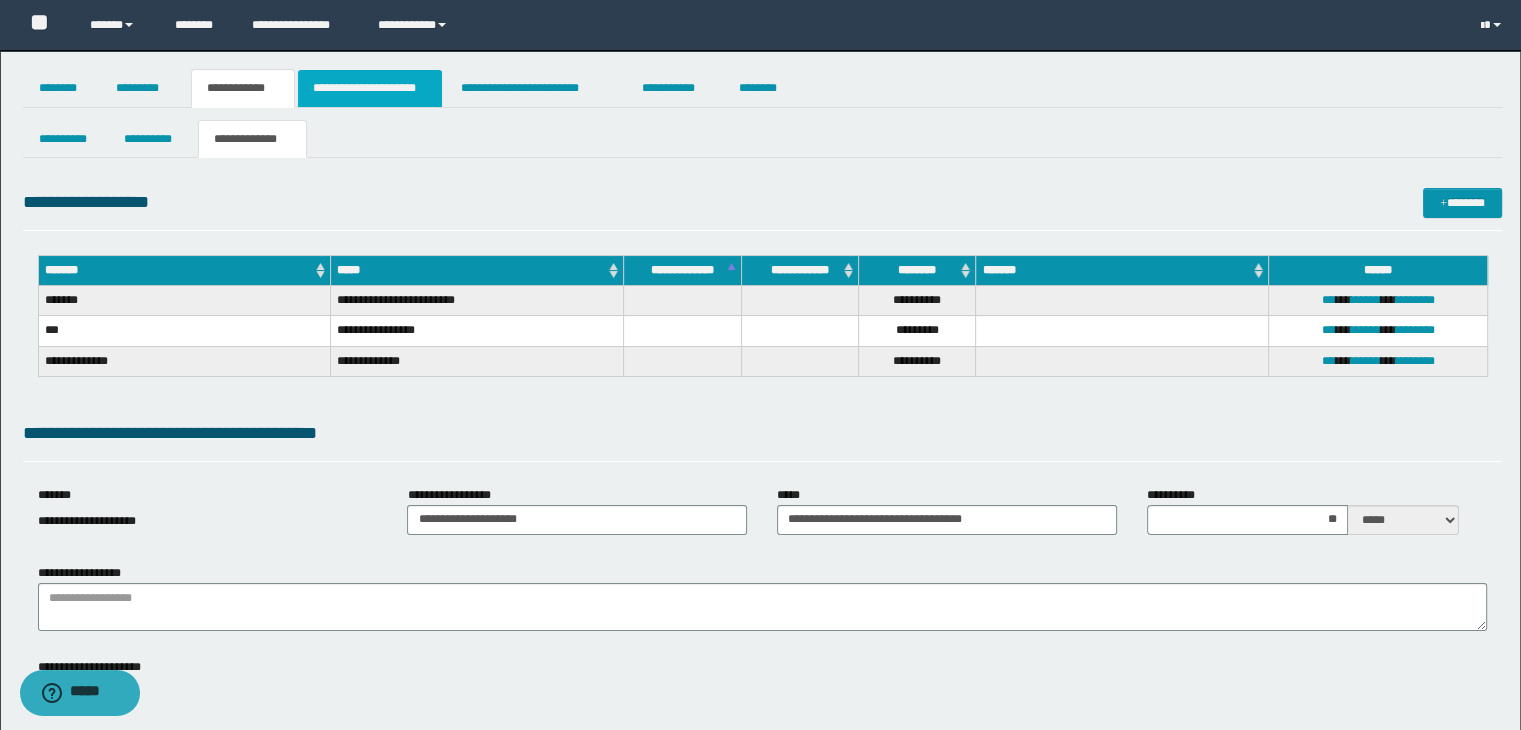 click on "**********" at bounding box center (370, 88) 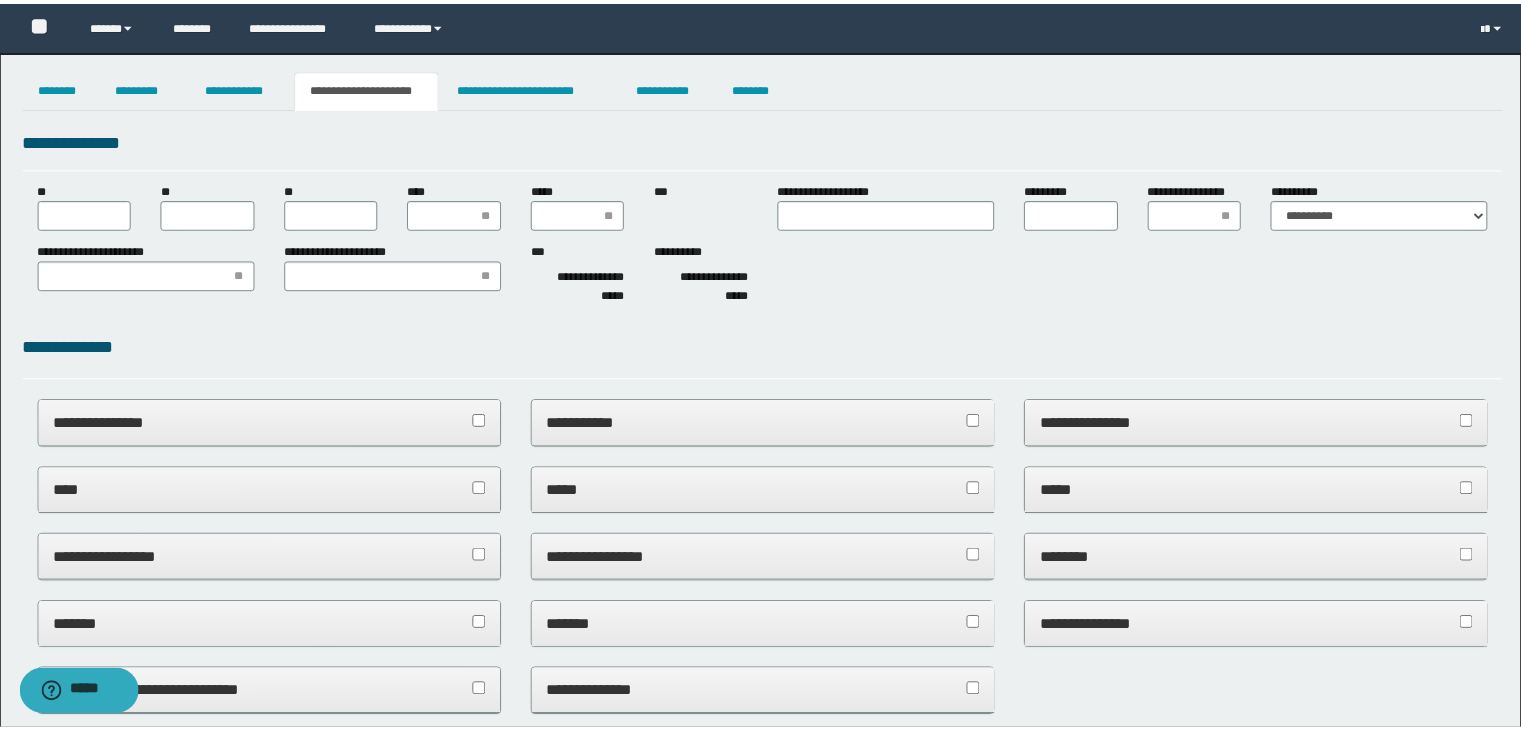 scroll, scrollTop: 0, scrollLeft: 0, axis: both 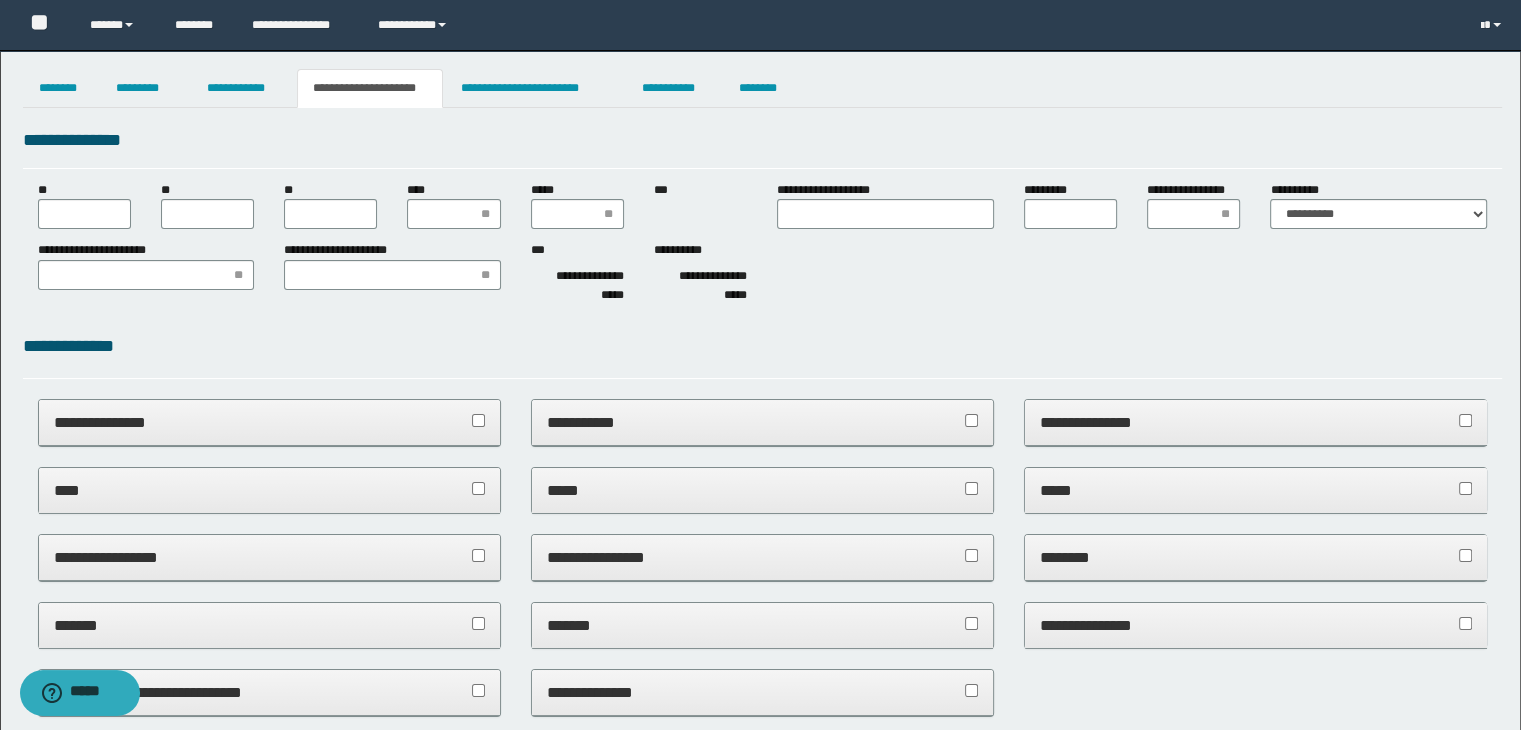type 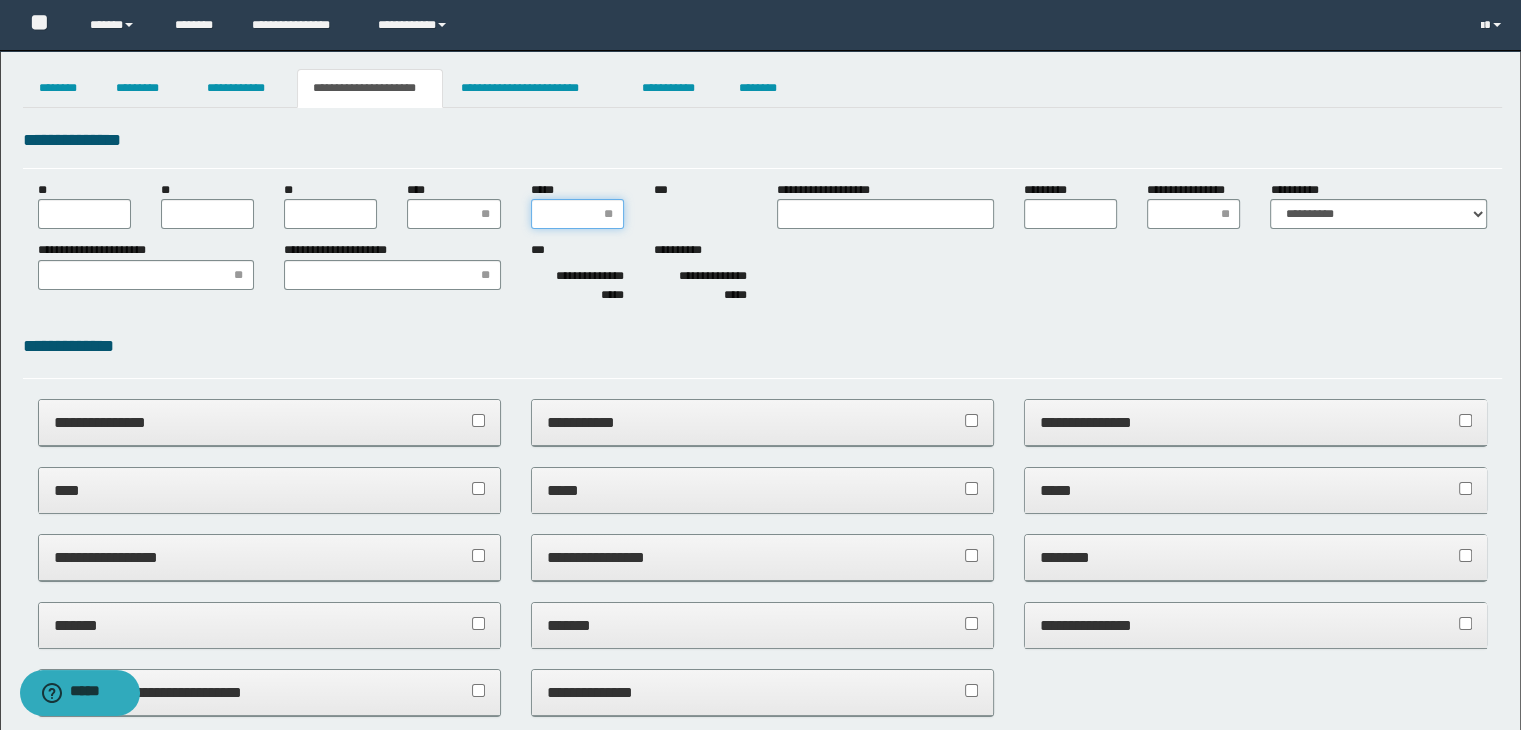 click on "*****" at bounding box center [577, 214] 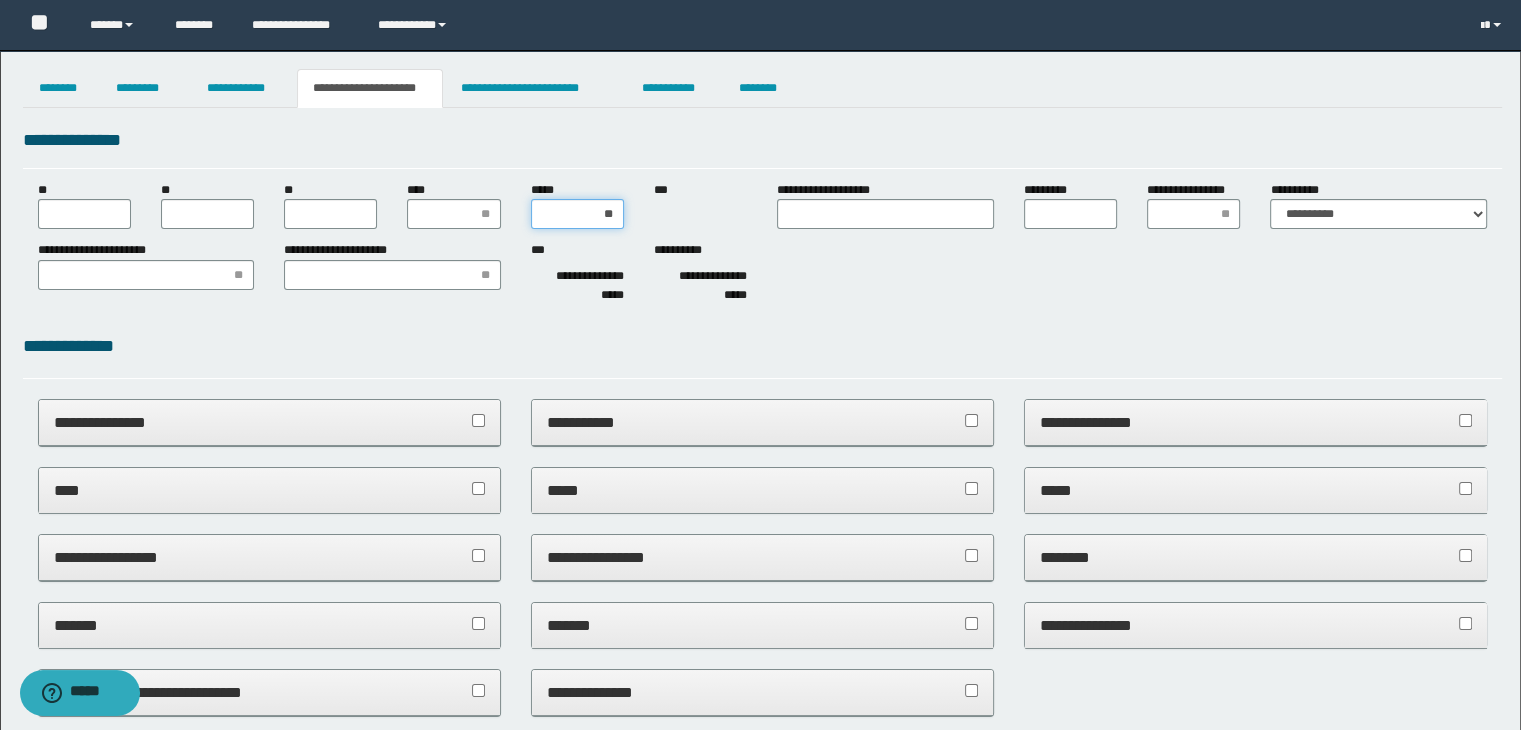 type on "***" 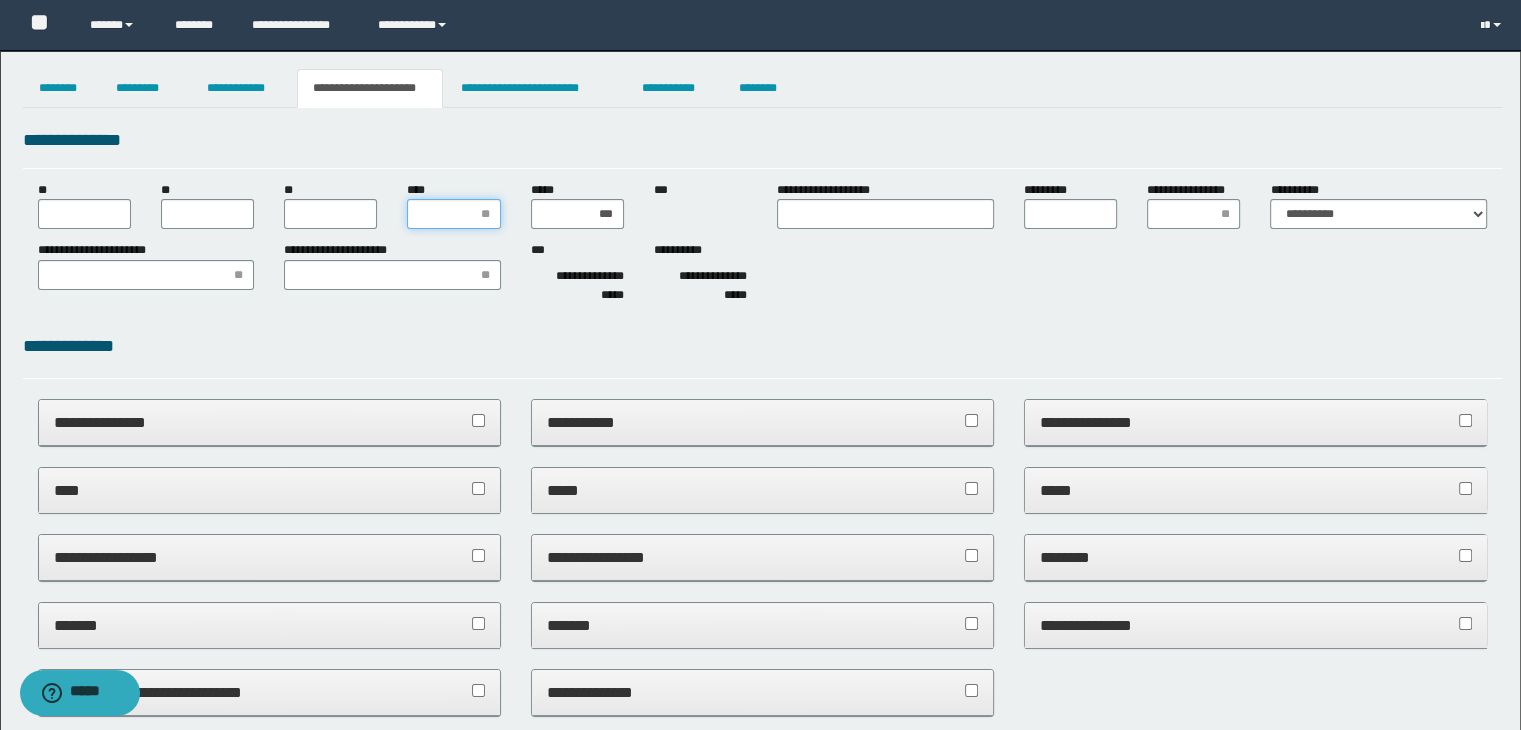 click on "****" at bounding box center (453, 214) 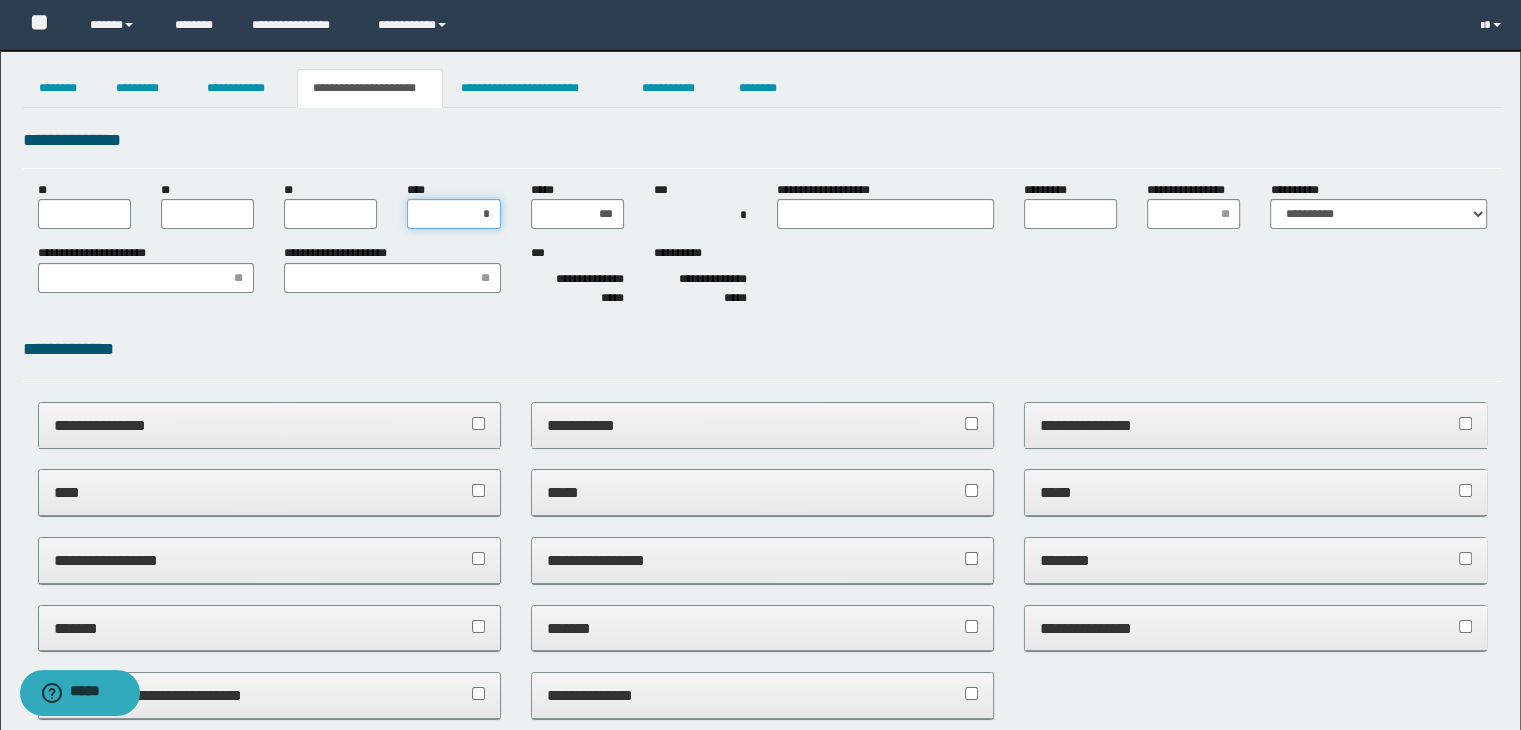 type on "**" 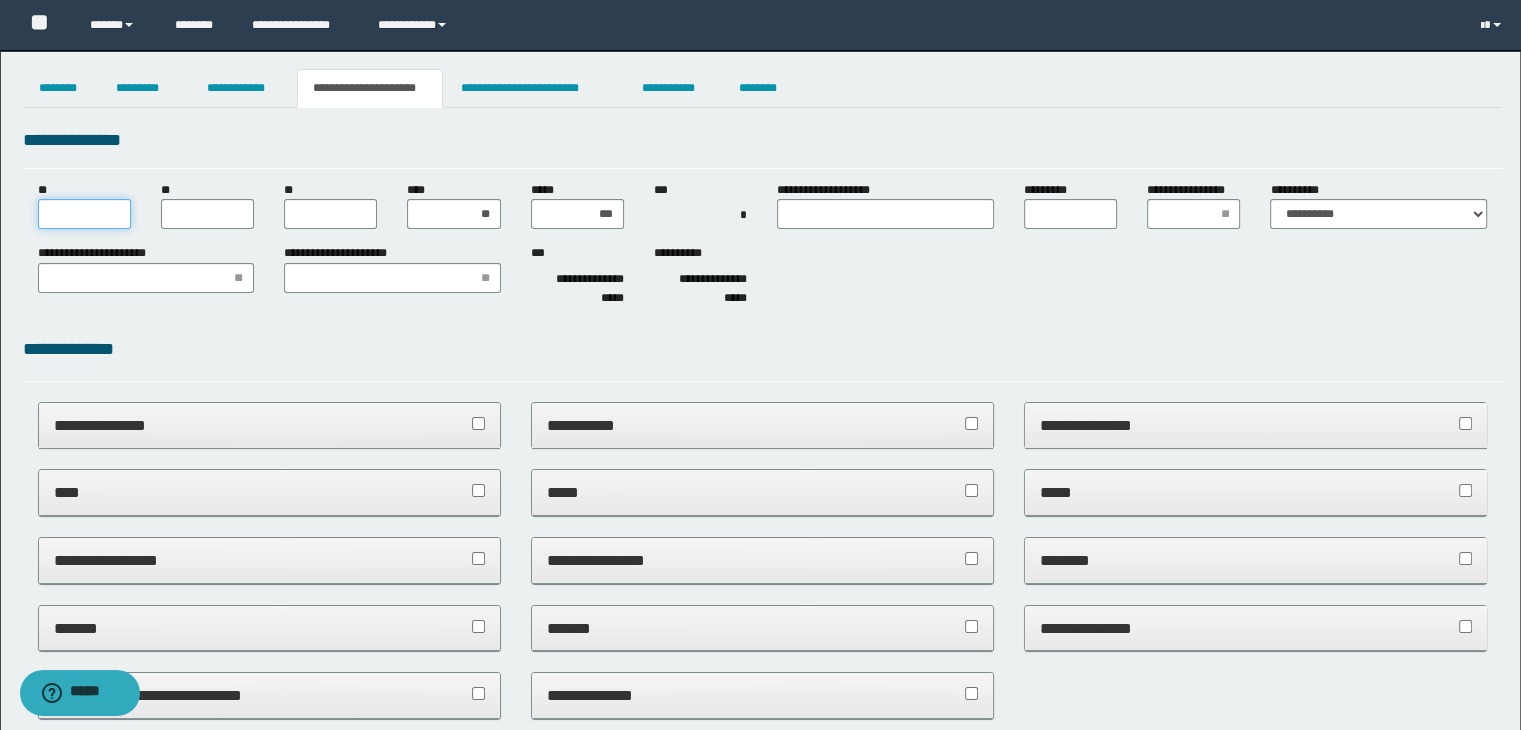 click on "**" at bounding box center [84, 214] 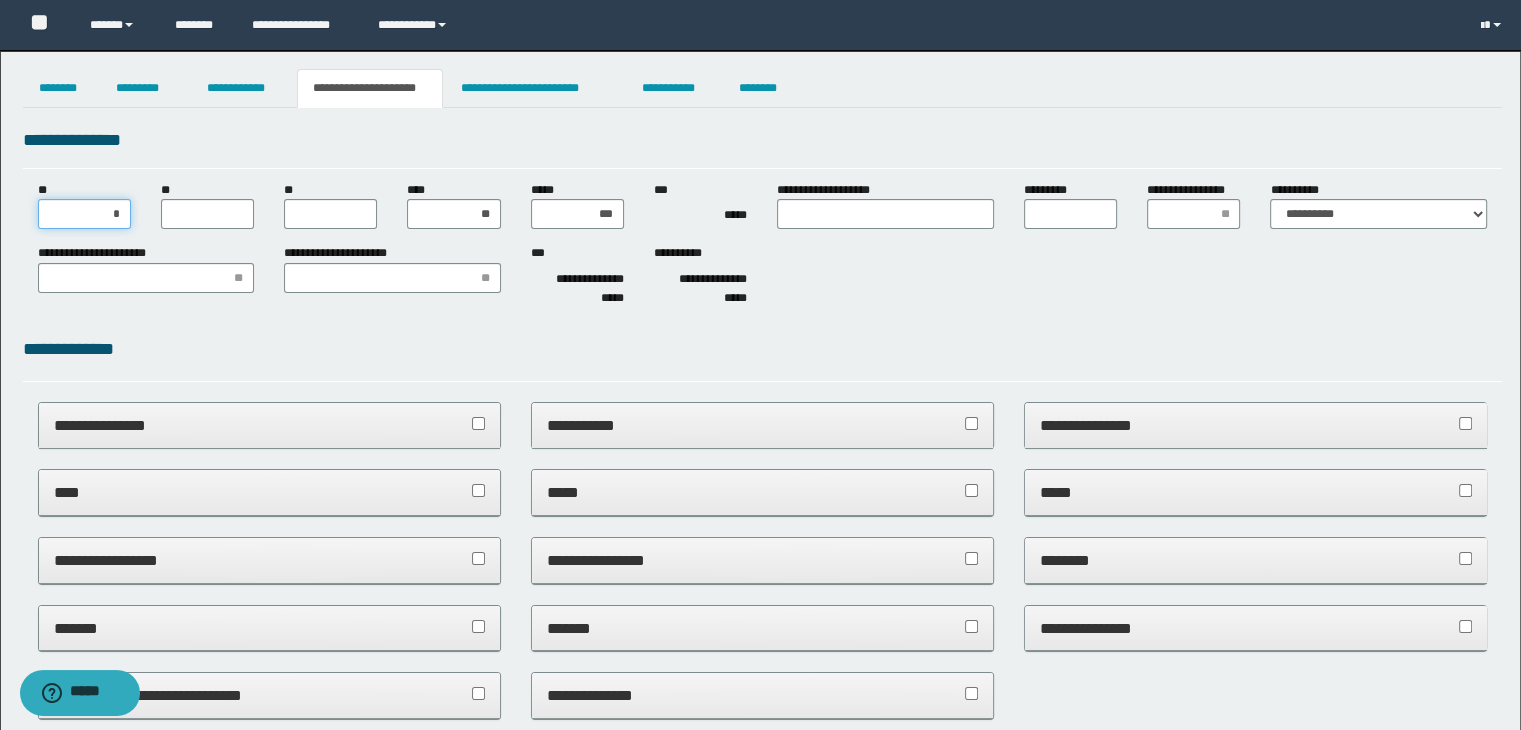 type on "**" 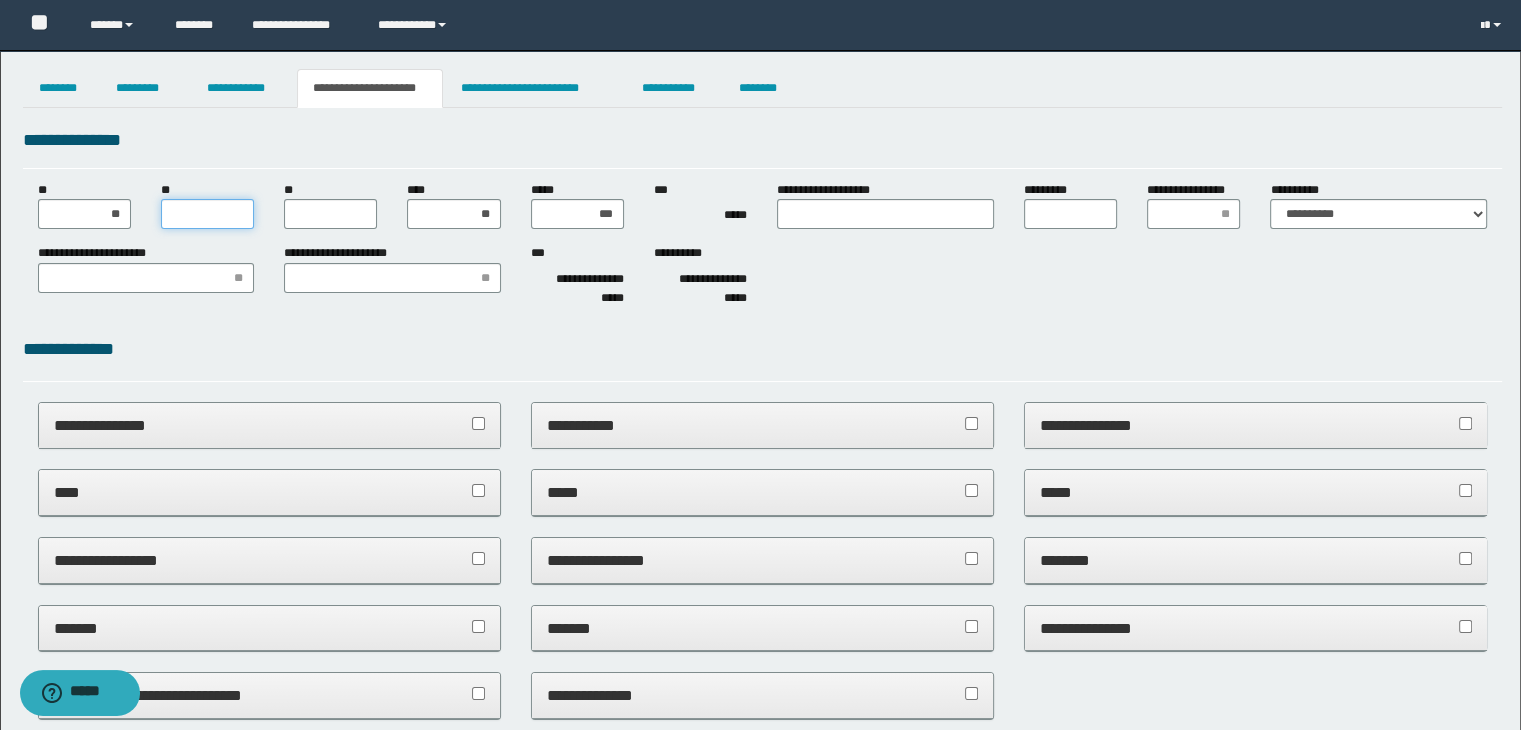 drag, startPoint x: 213, startPoint y: 225, endPoint x: 220, endPoint y: 197, distance: 28.86174 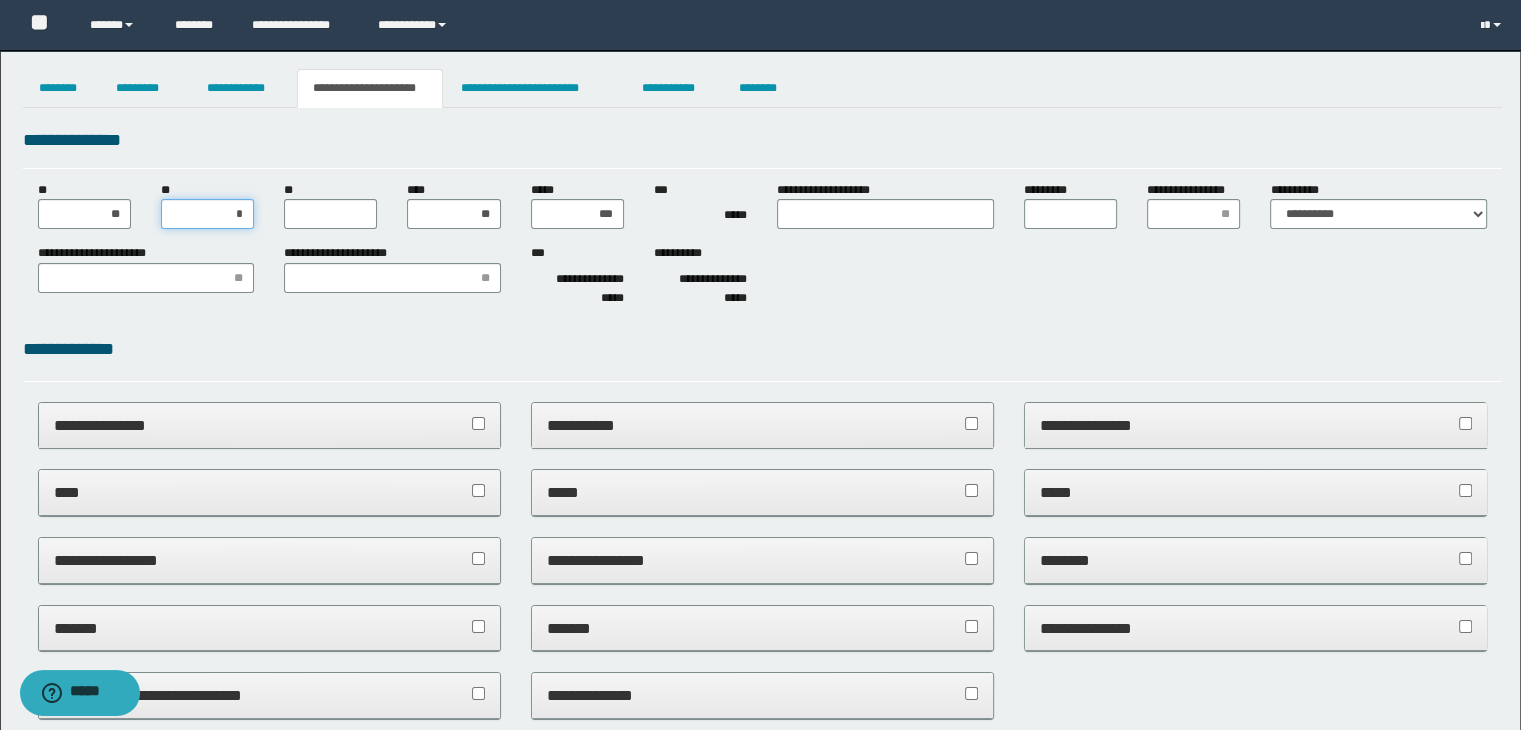 type on "**" 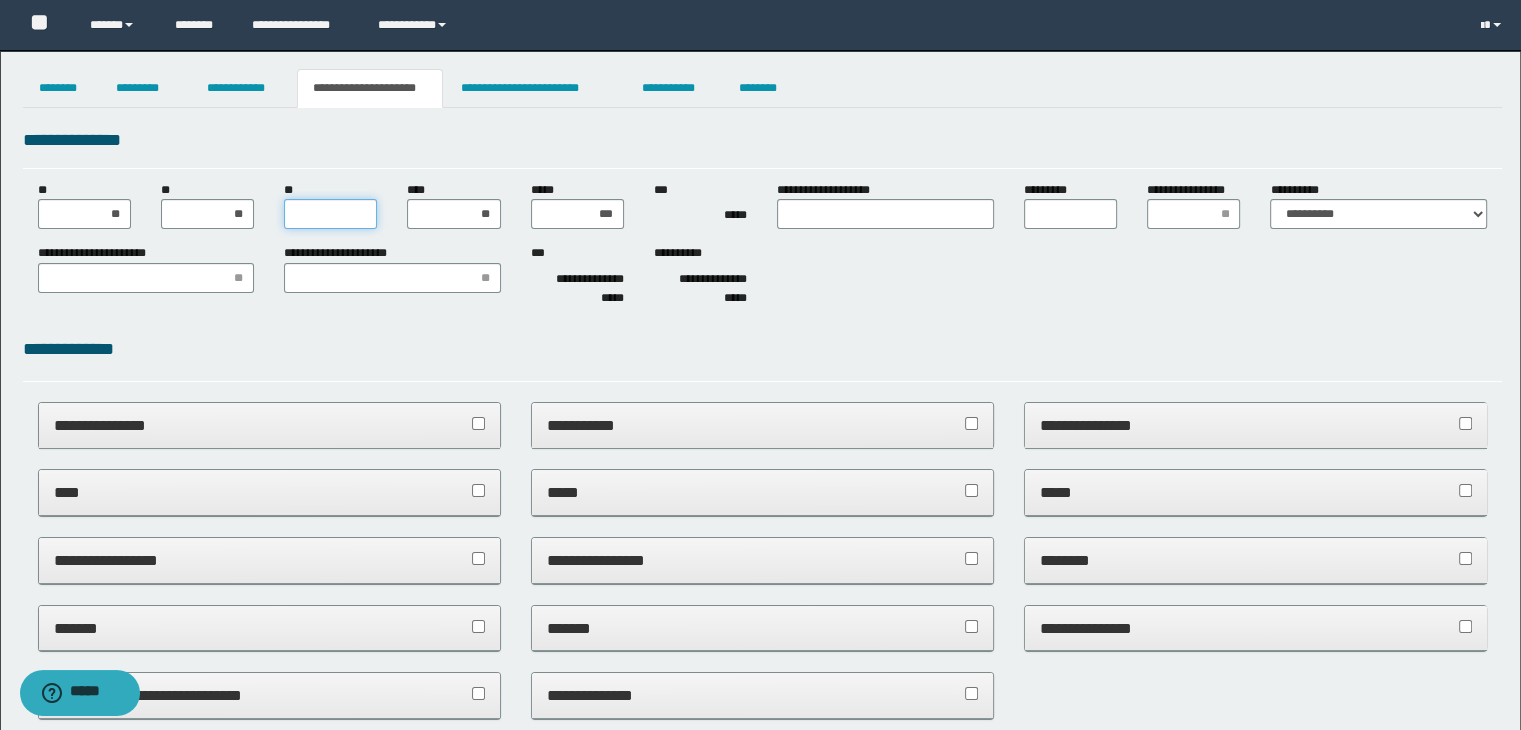 click on "**" at bounding box center [330, 214] 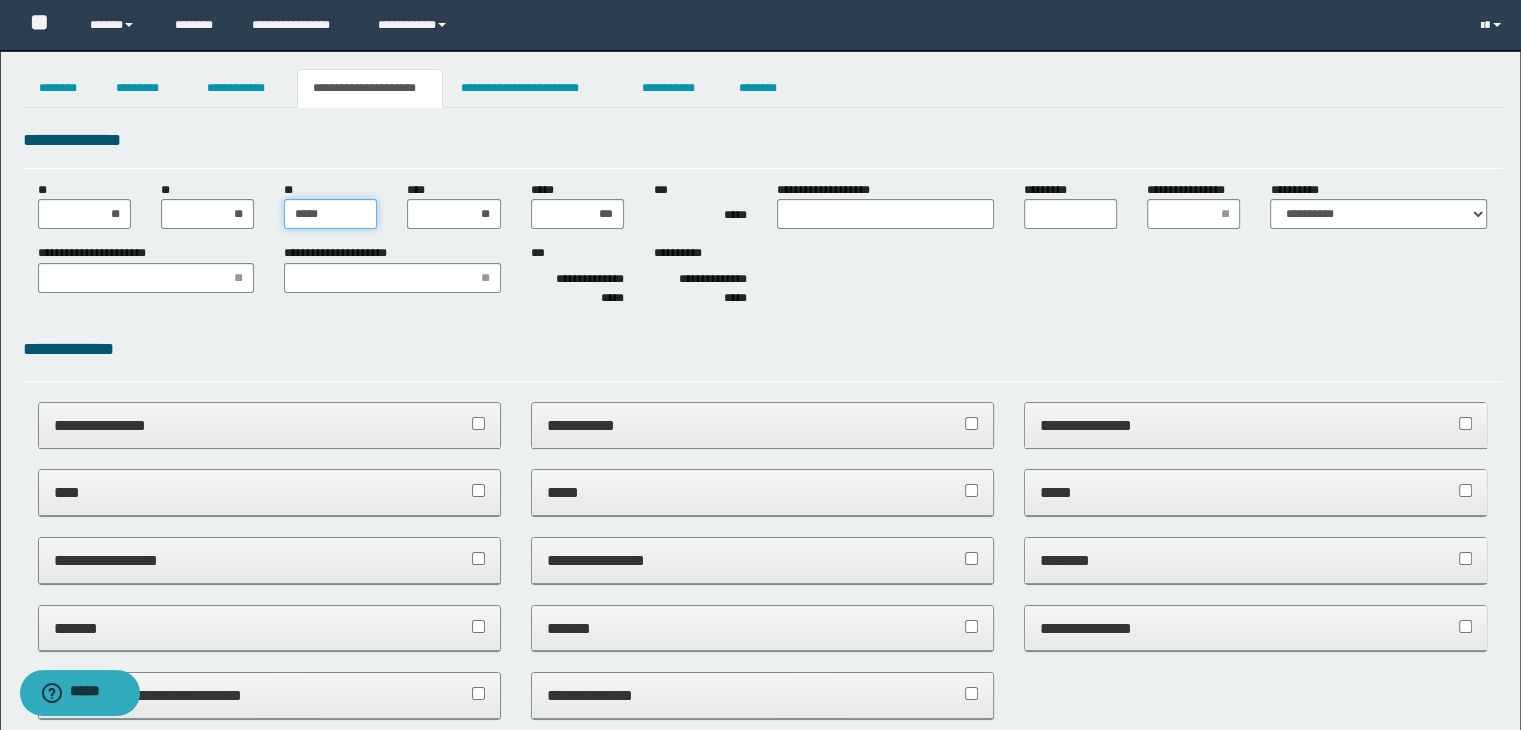 type on "******" 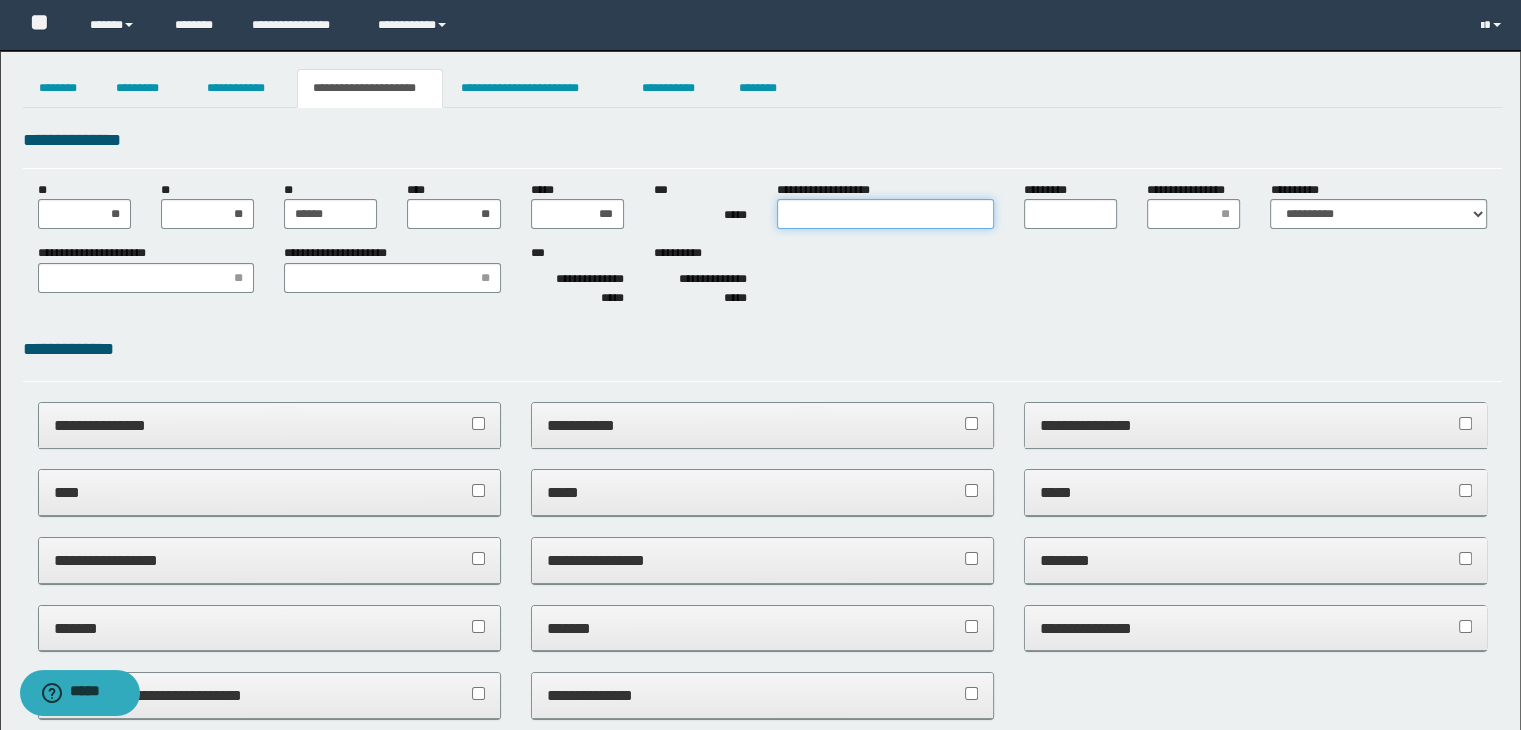 click on "**********" at bounding box center (885, 214) 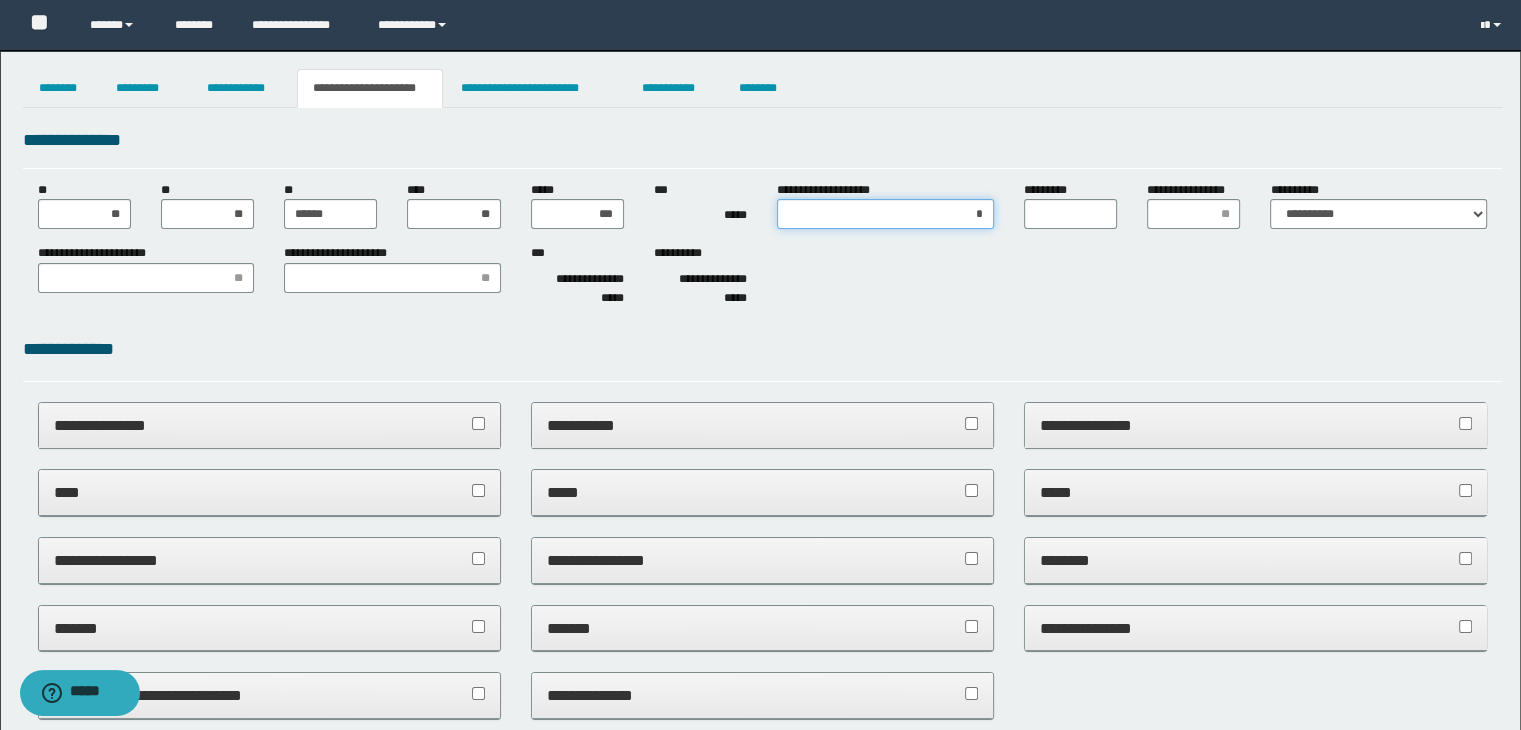 type on "**" 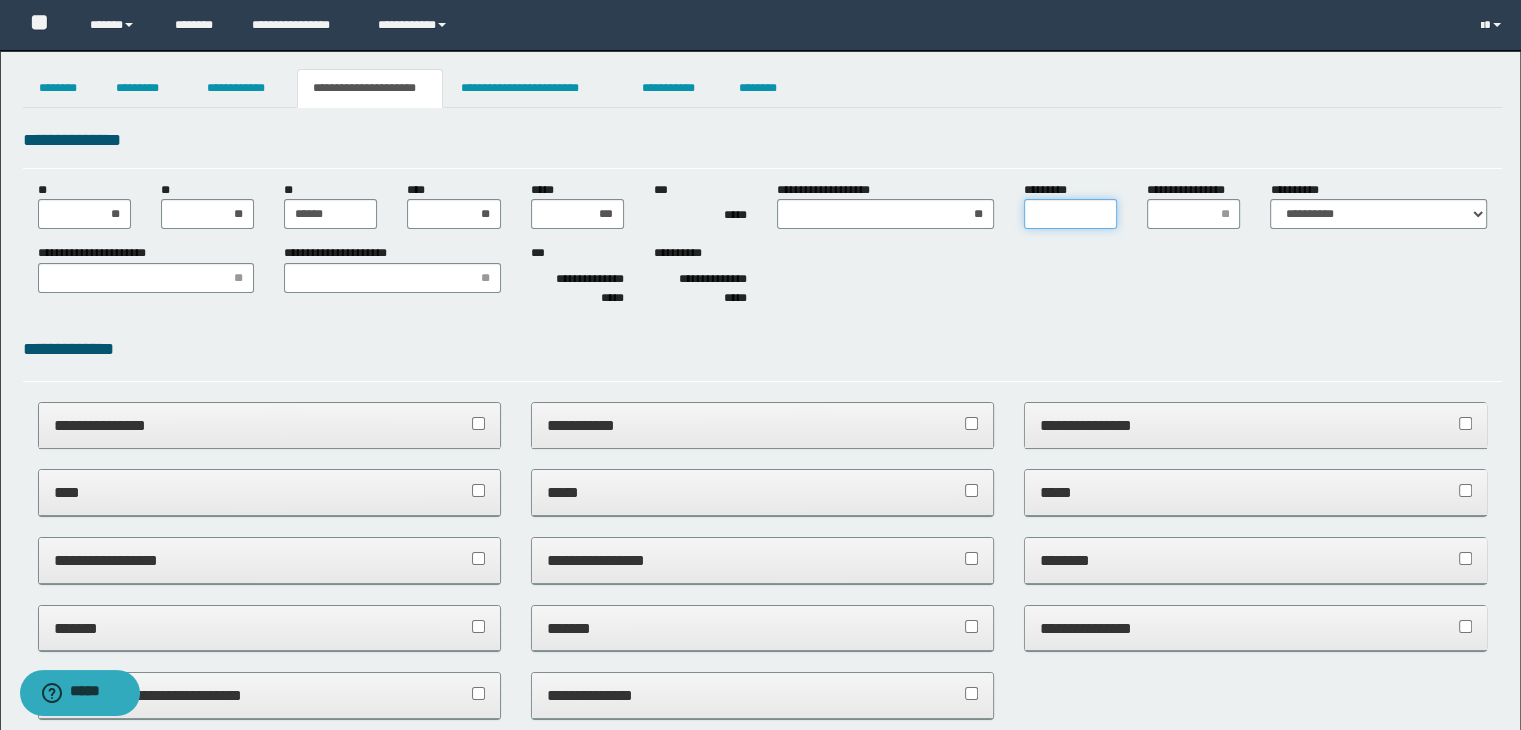 click on "*********" at bounding box center (1070, 214) 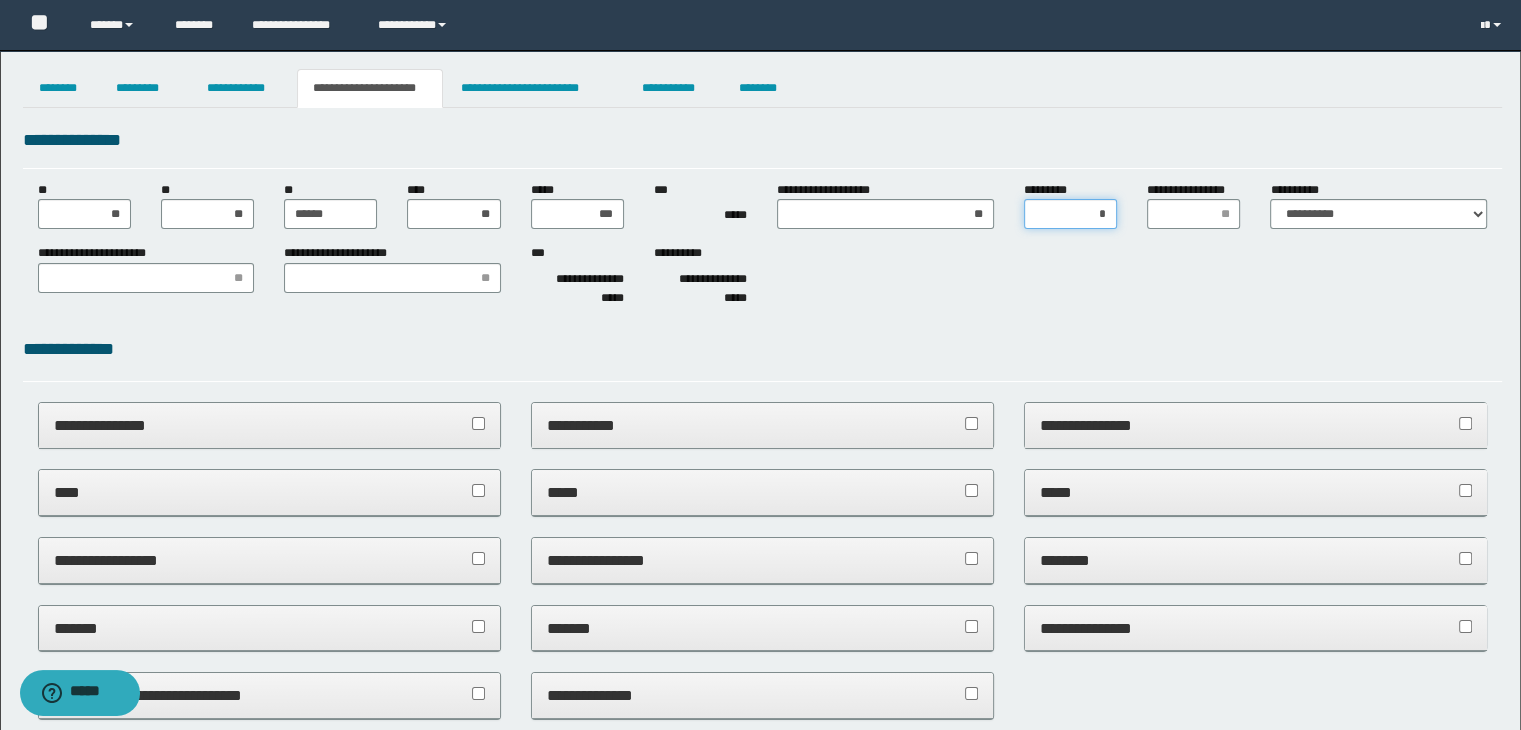type on "**" 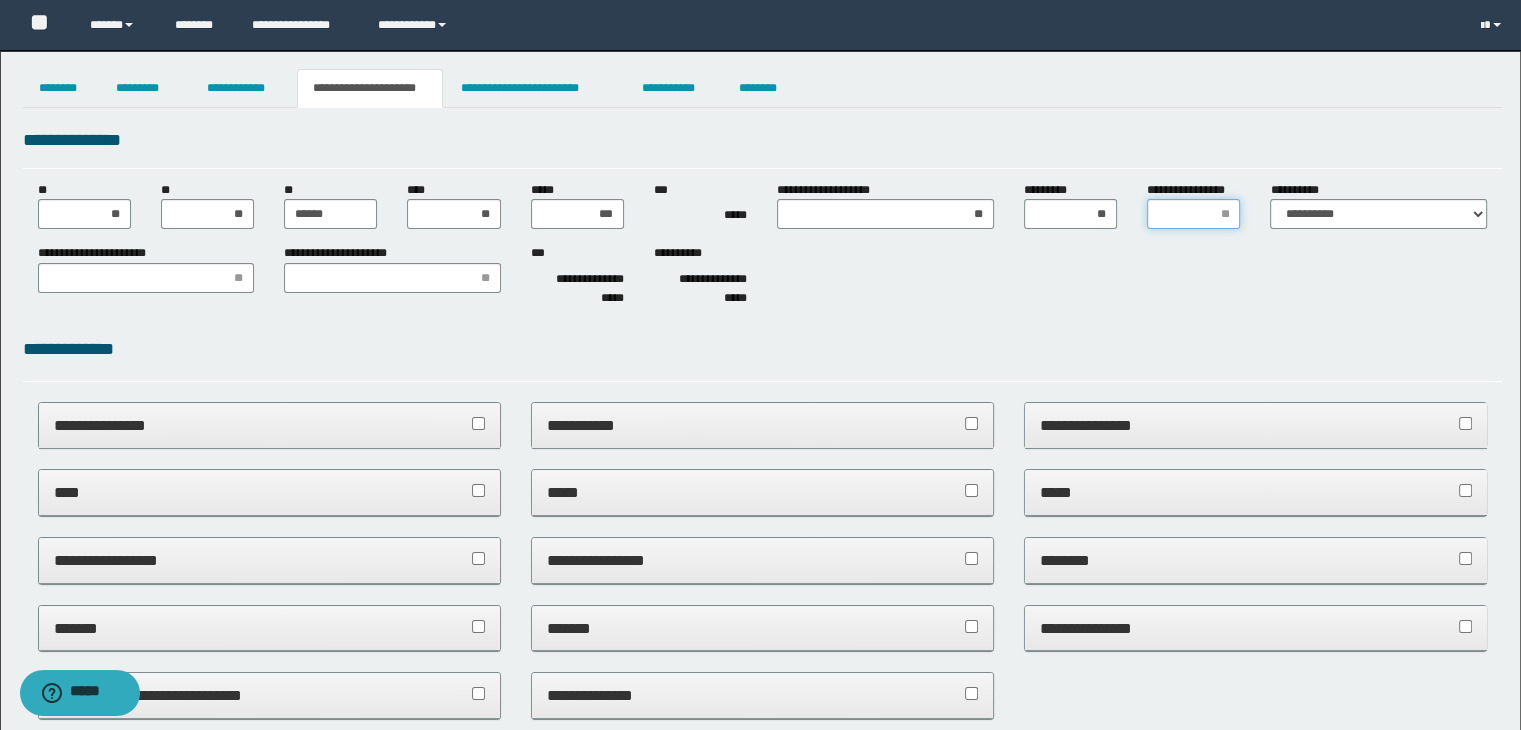 click on "**********" at bounding box center [1193, 214] 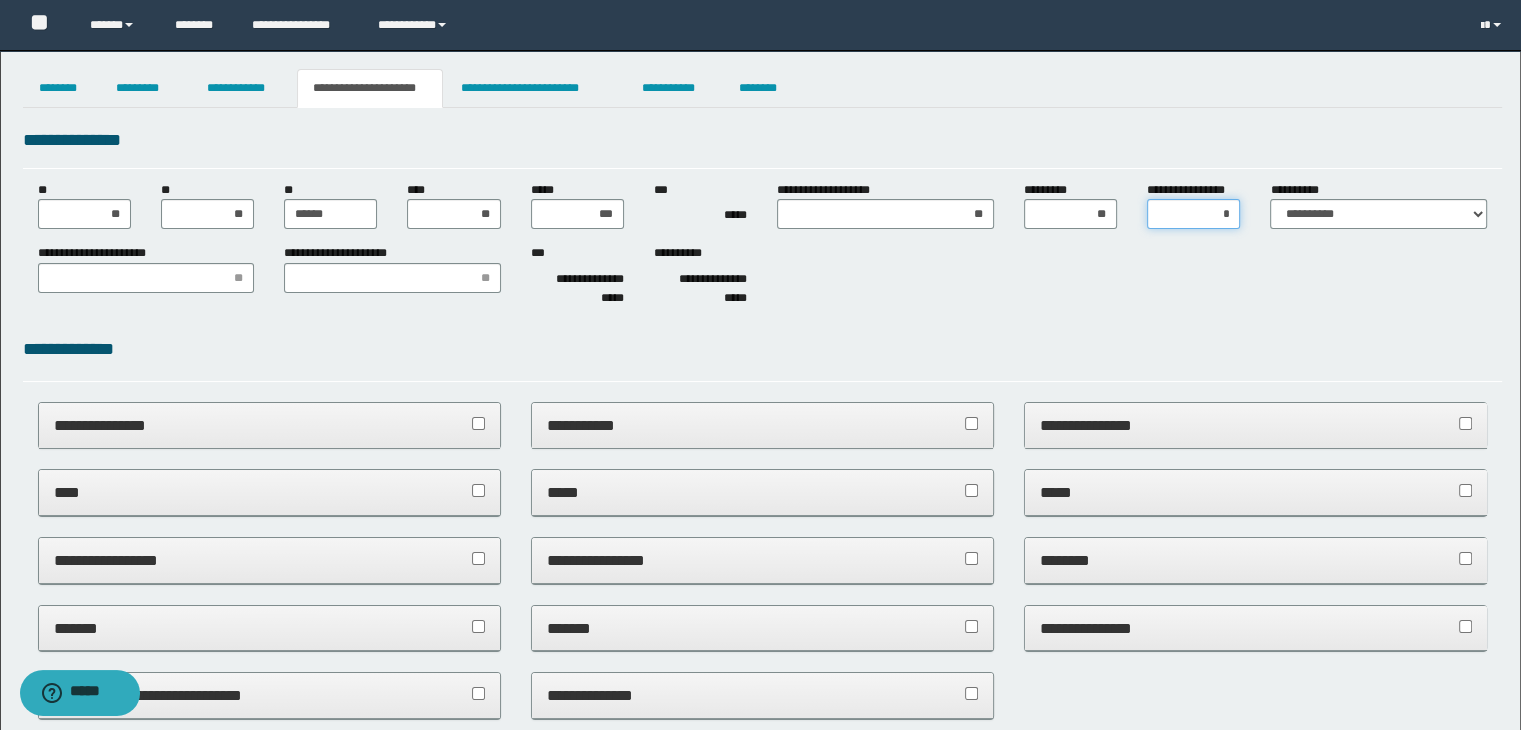 type on "**" 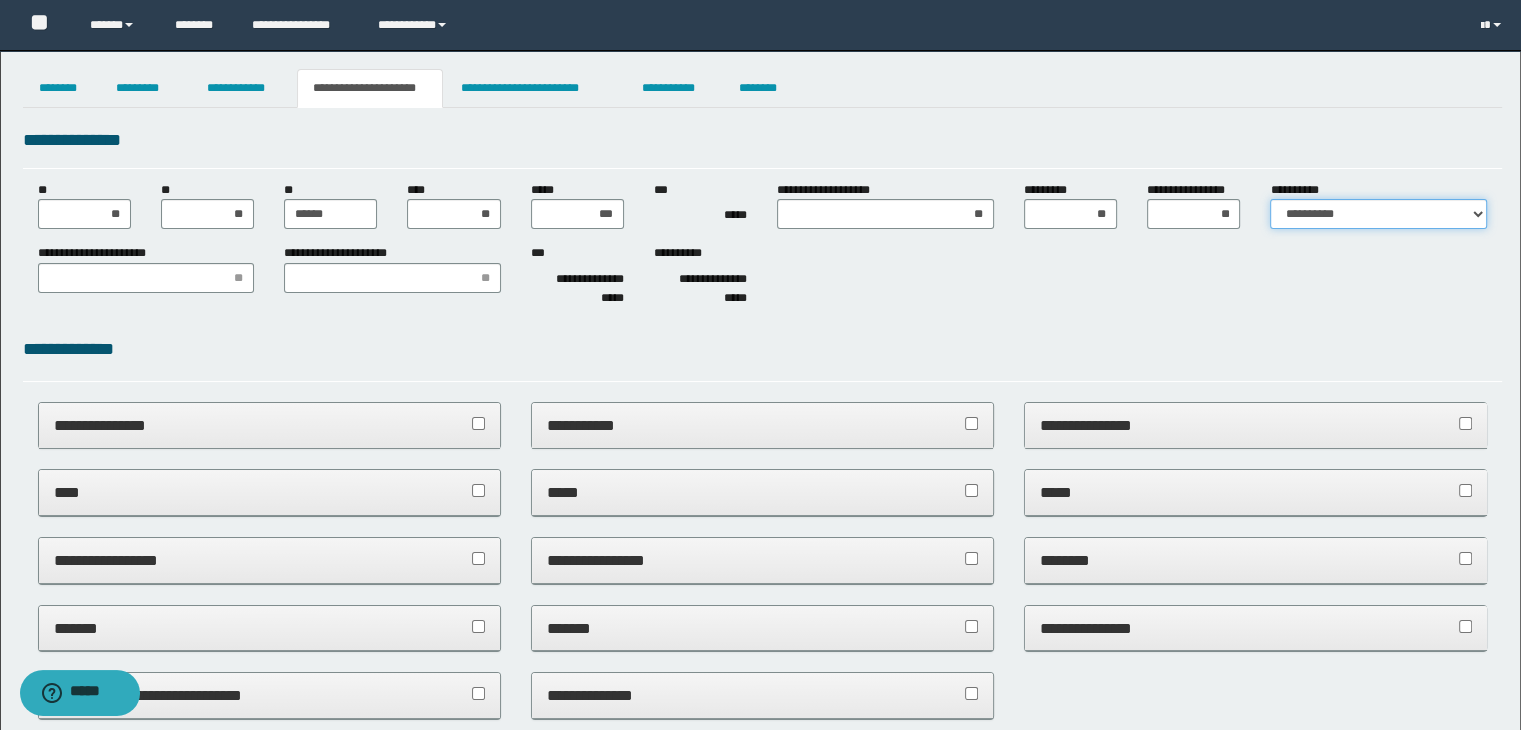 click on "**********" at bounding box center [1378, 214] 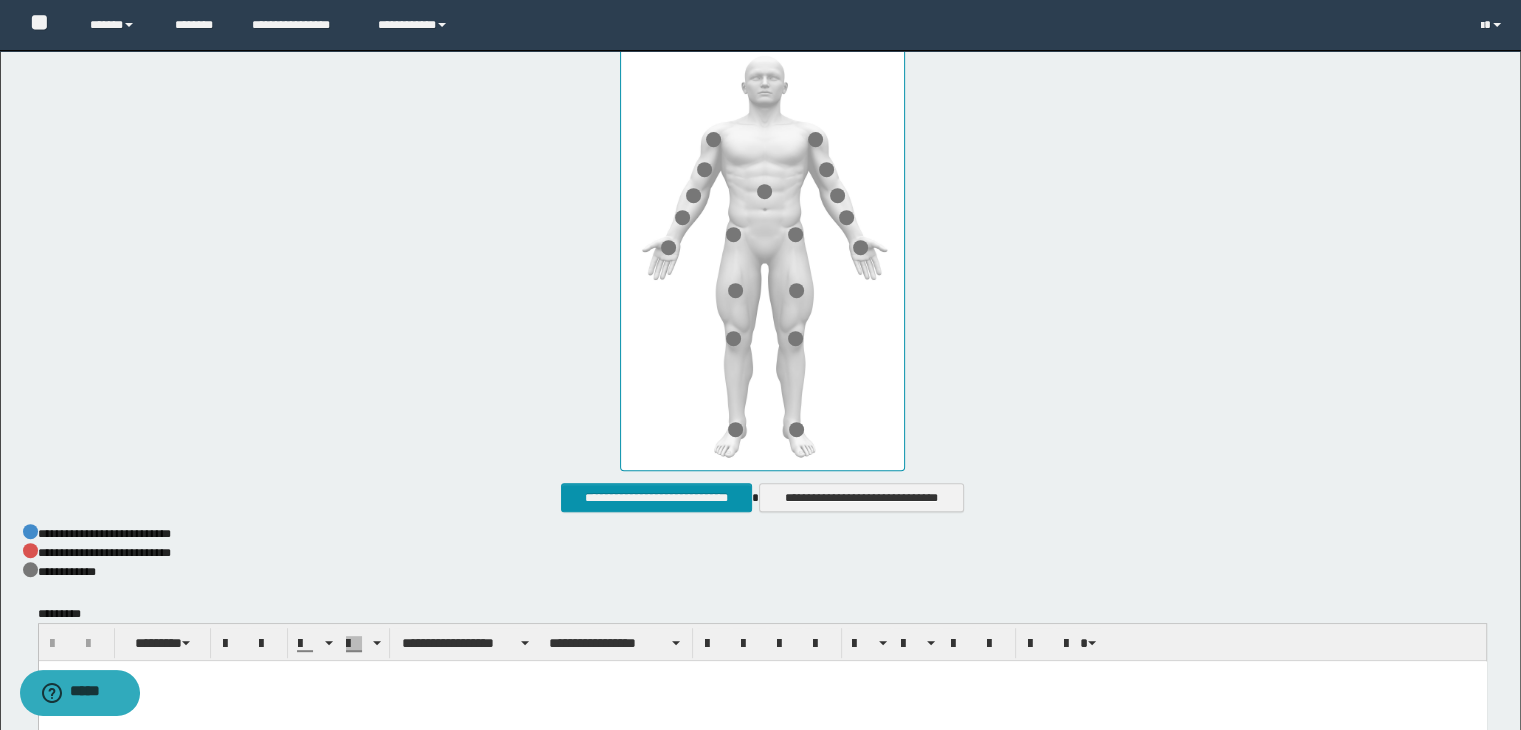 scroll, scrollTop: 1025, scrollLeft: 0, axis: vertical 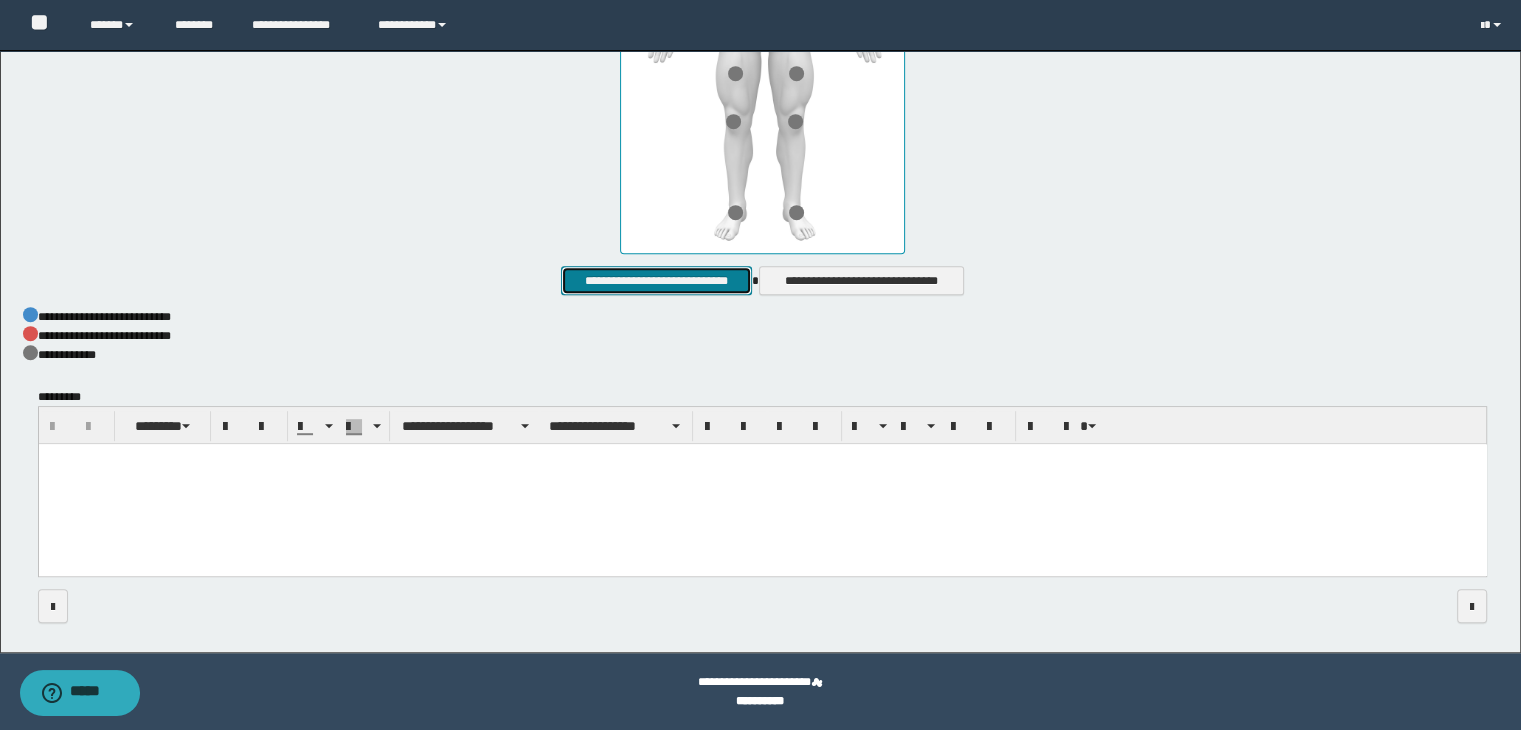 drag, startPoint x: 664, startPoint y: 289, endPoint x: 664, endPoint y: 277, distance: 12 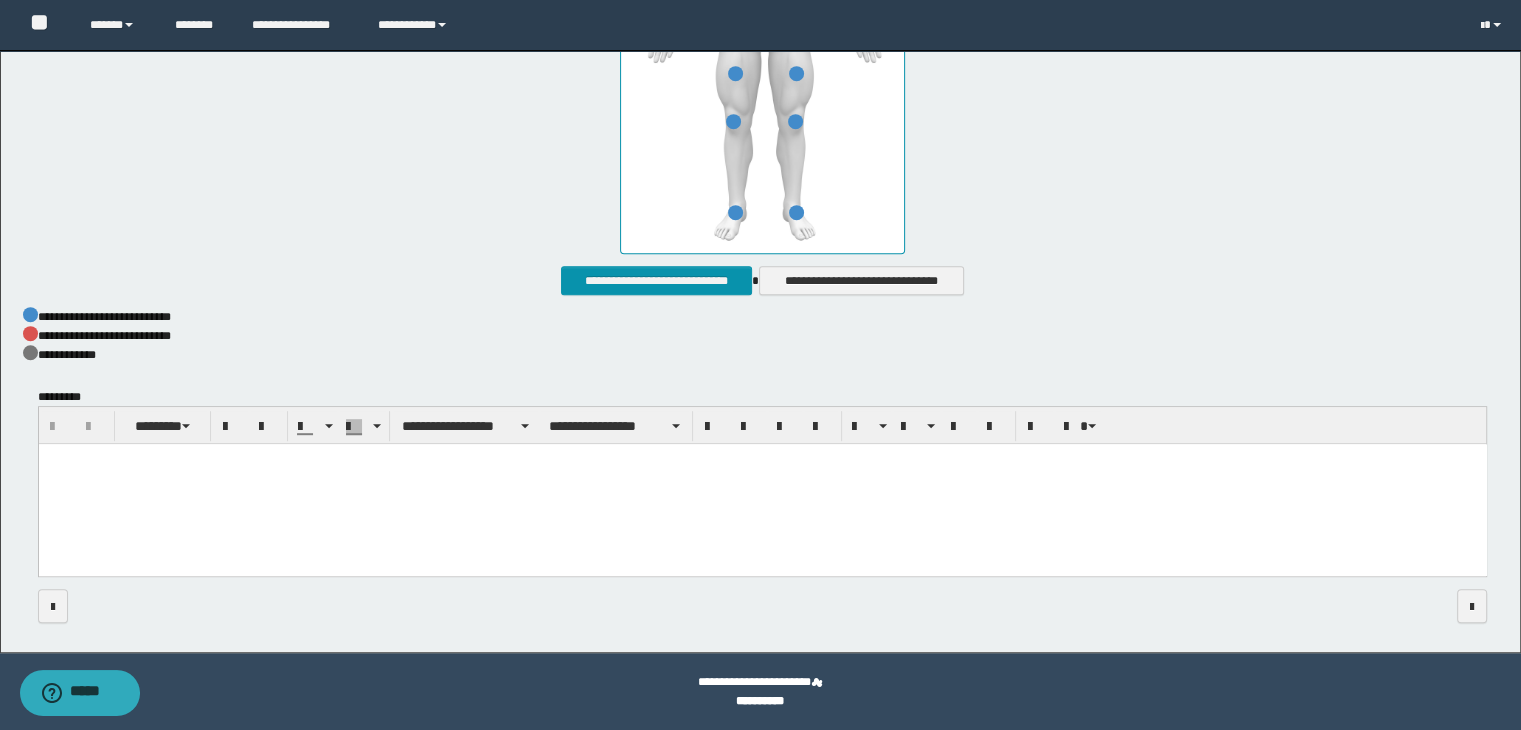 click at bounding box center [762, 485] 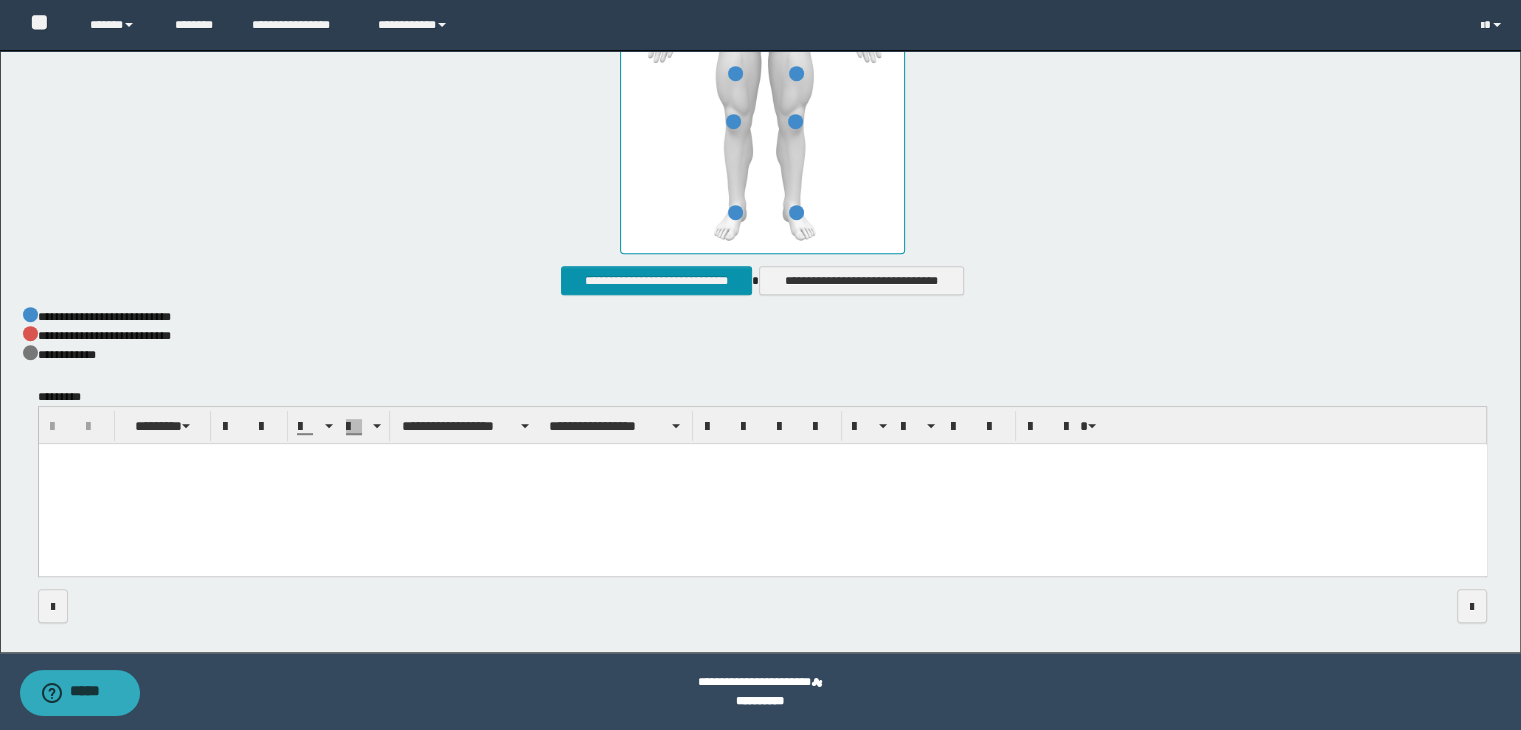 type 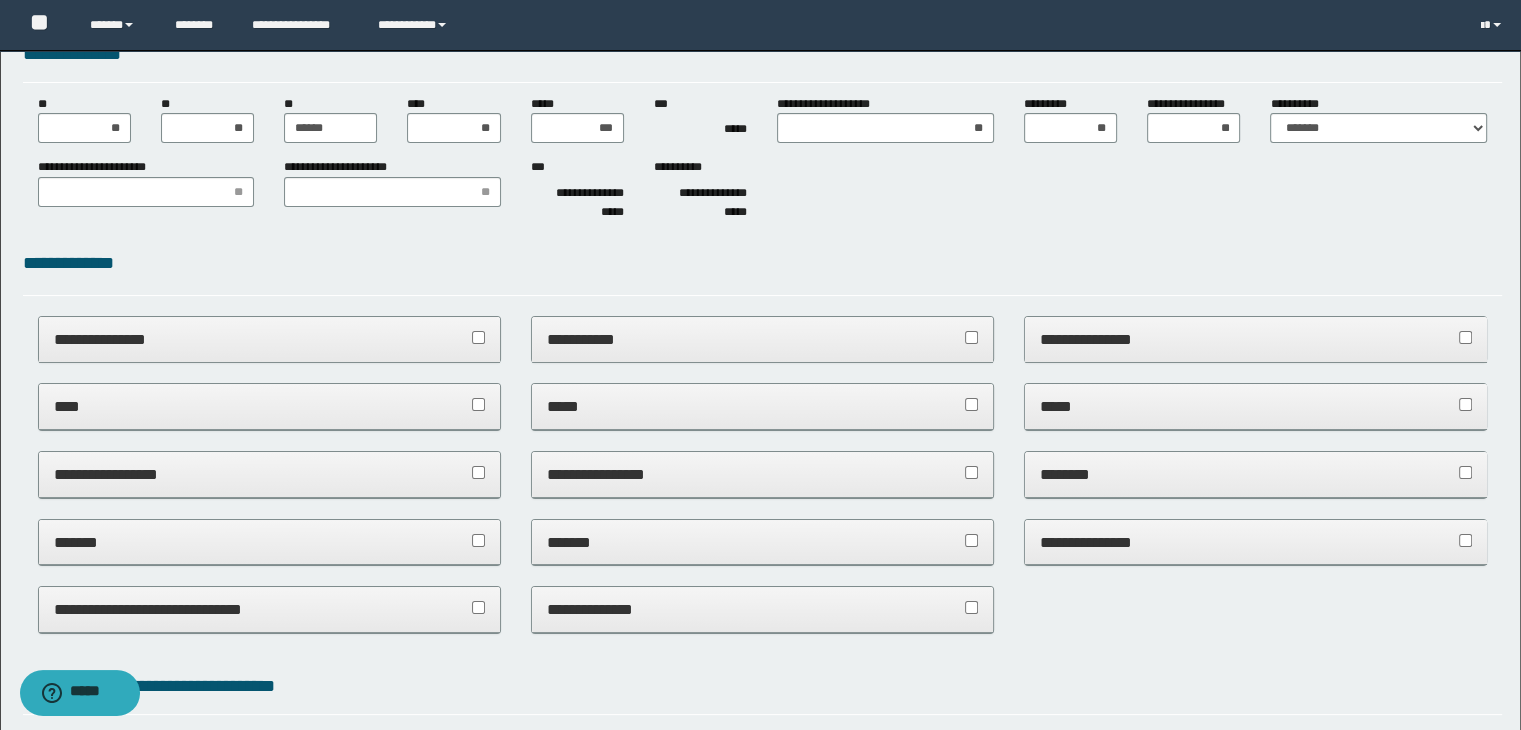 scroll, scrollTop: 0, scrollLeft: 0, axis: both 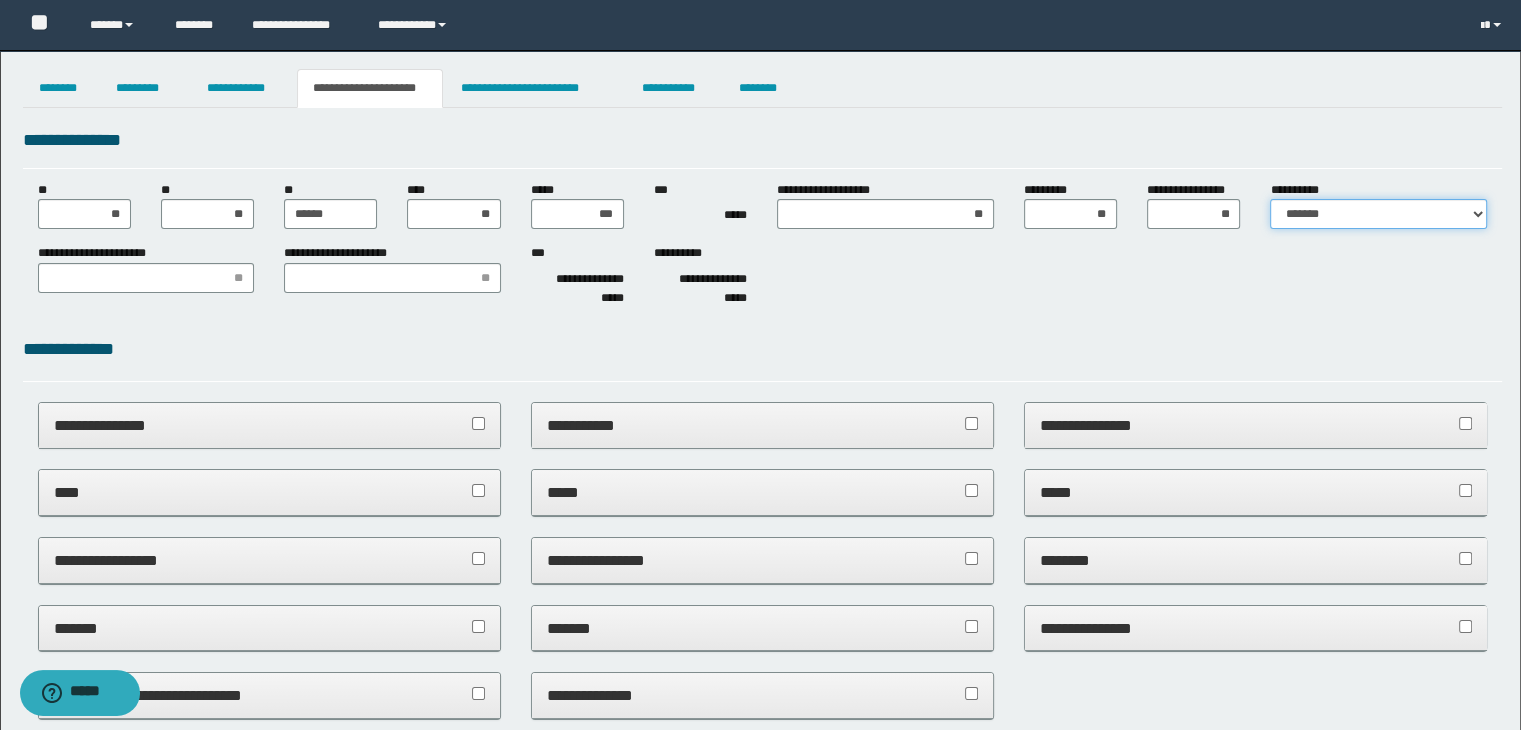 click on "**********" at bounding box center (1378, 214) 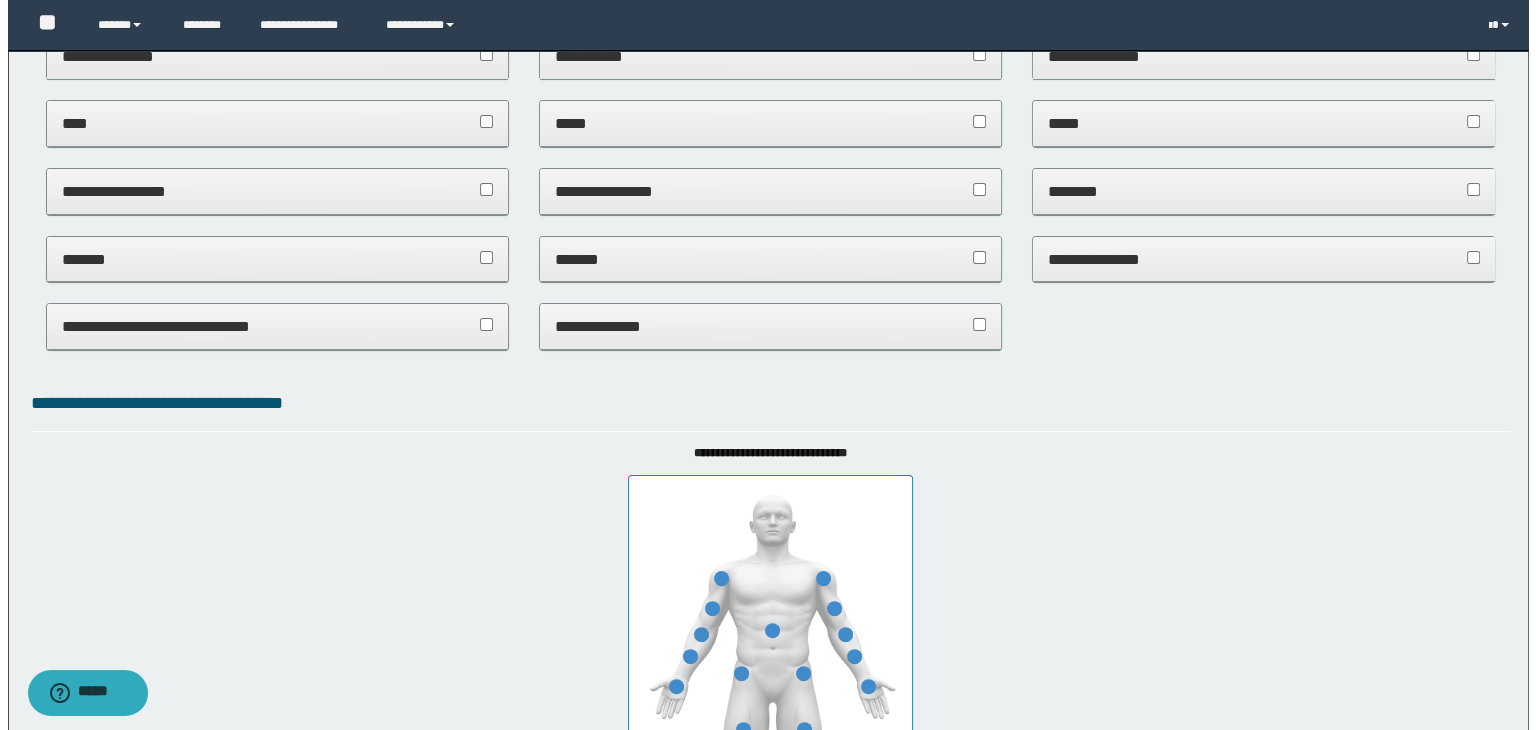 scroll, scrollTop: 0, scrollLeft: 0, axis: both 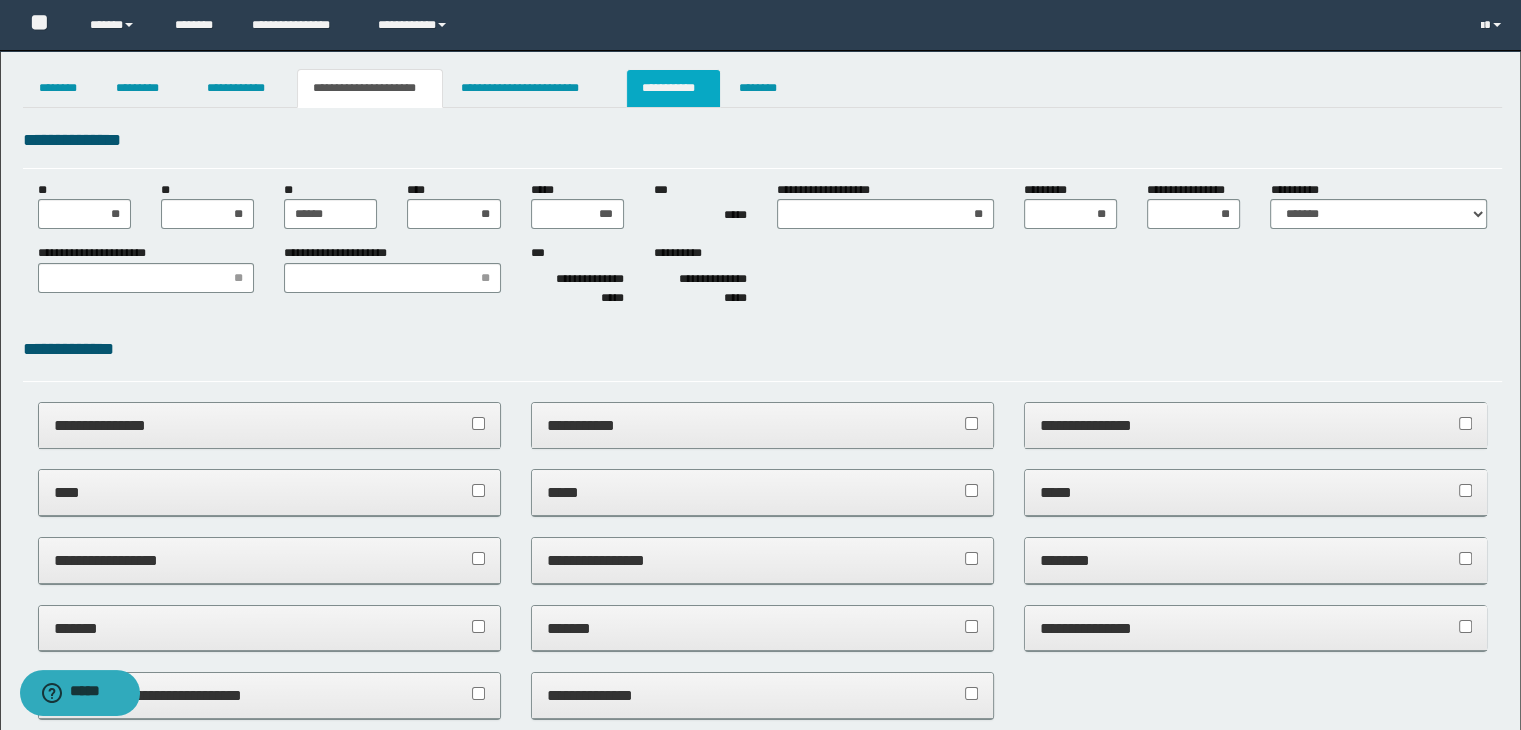 click on "**********" at bounding box center [673, 88] 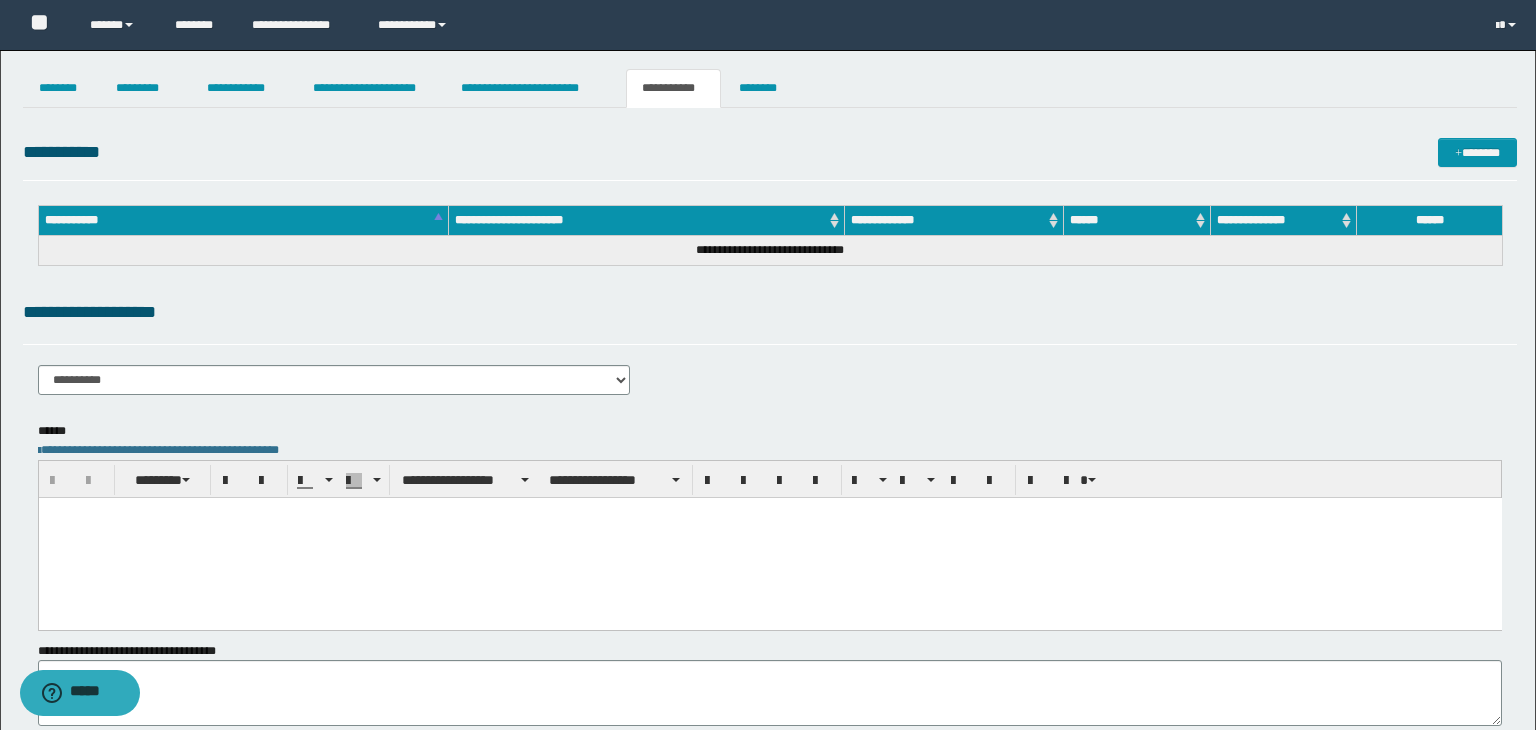 scroll, scrollTop: 0, scrollLeft: 0, axis: both 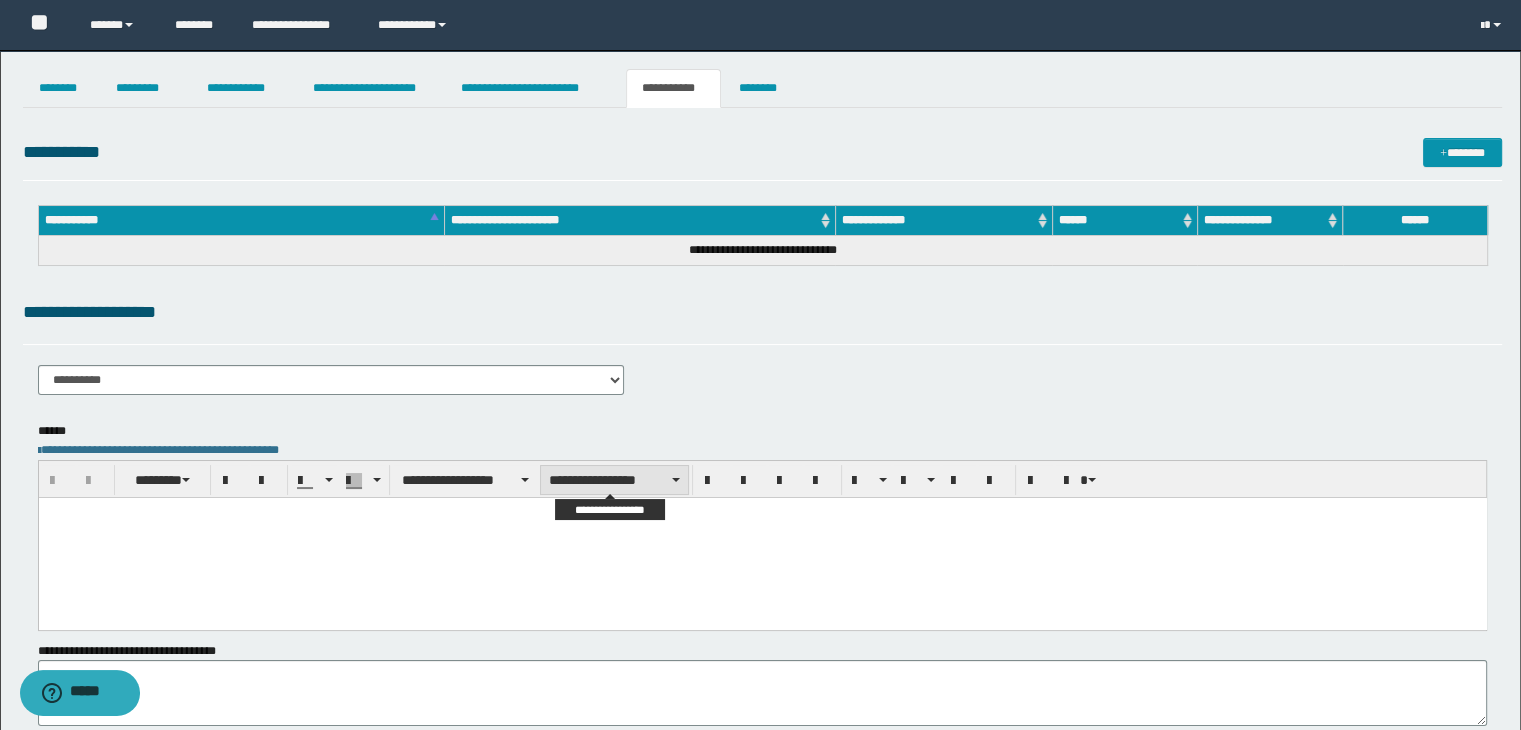 click on "**********" at bounding box center (614, 480) 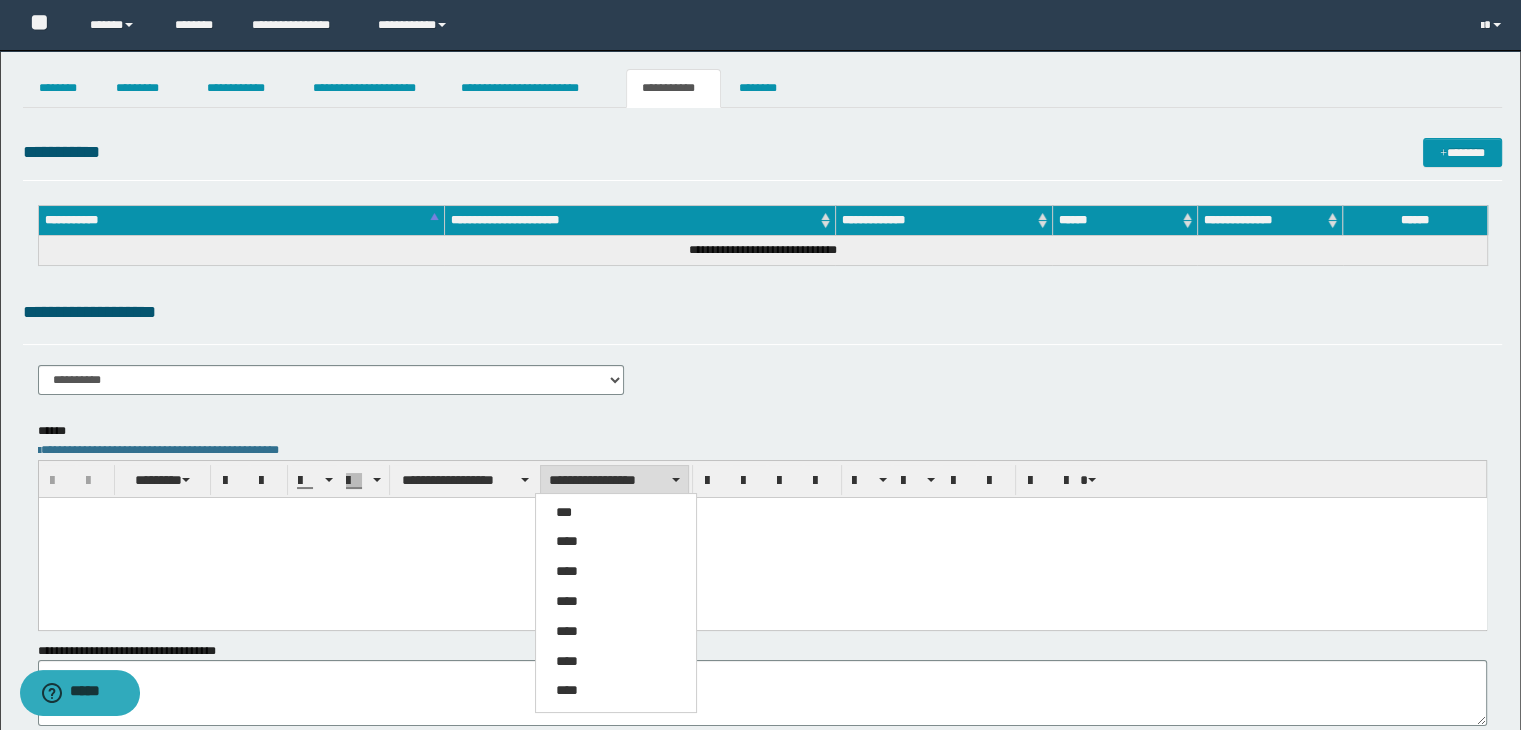 click at bounding box center [762, 537] 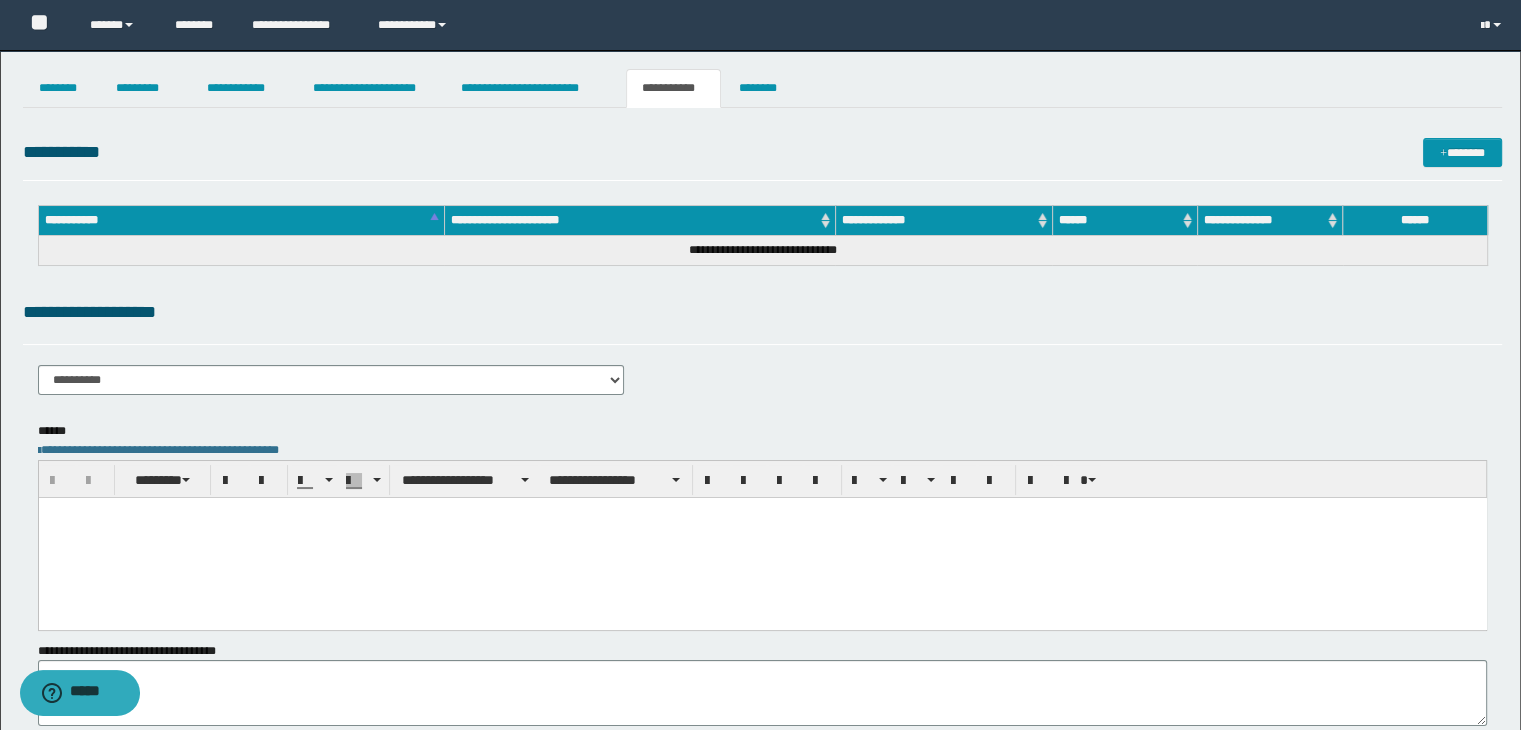 paste 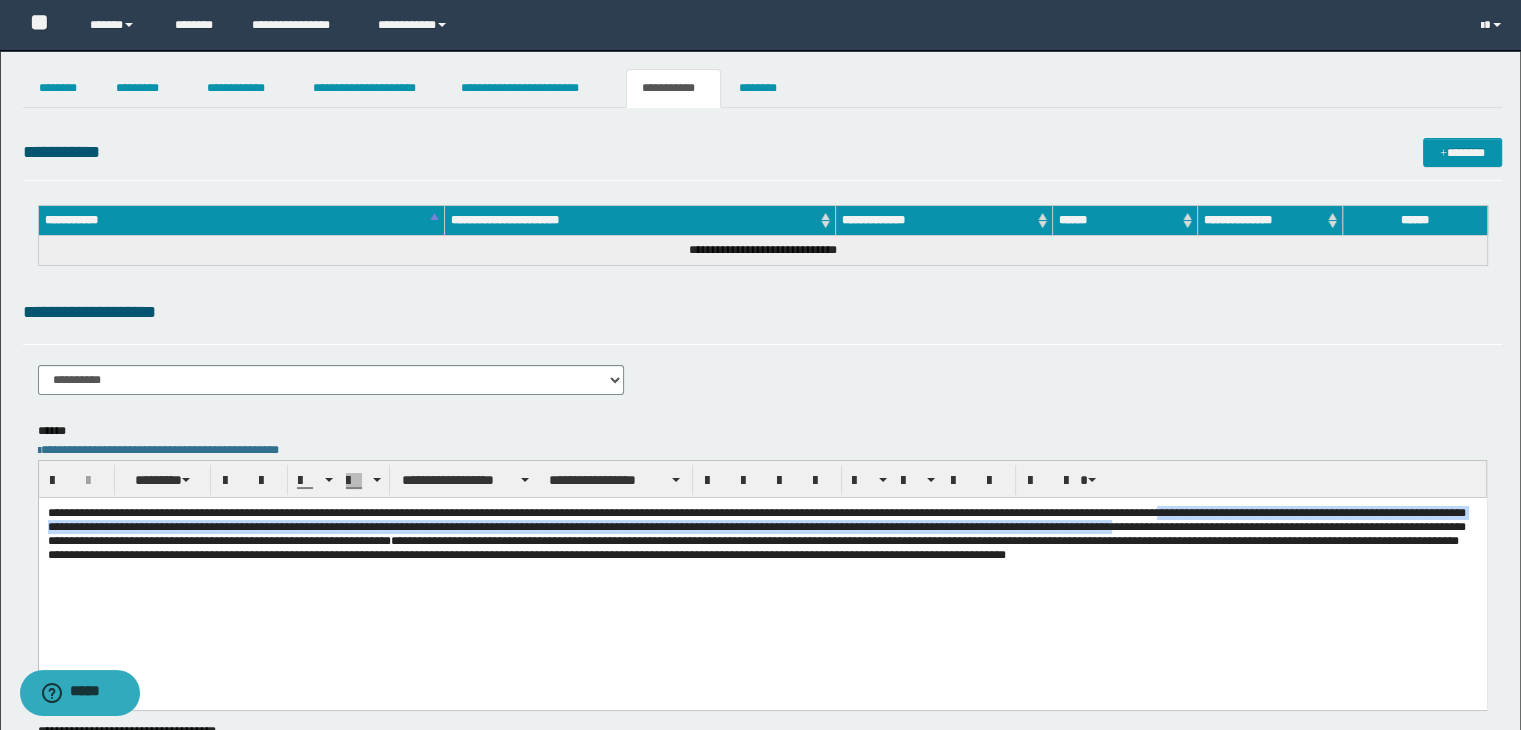 drag, startPoint x: 134, startPoint y: 529, endPoint x: 723, endPoint y: 549, distance: 589.3395 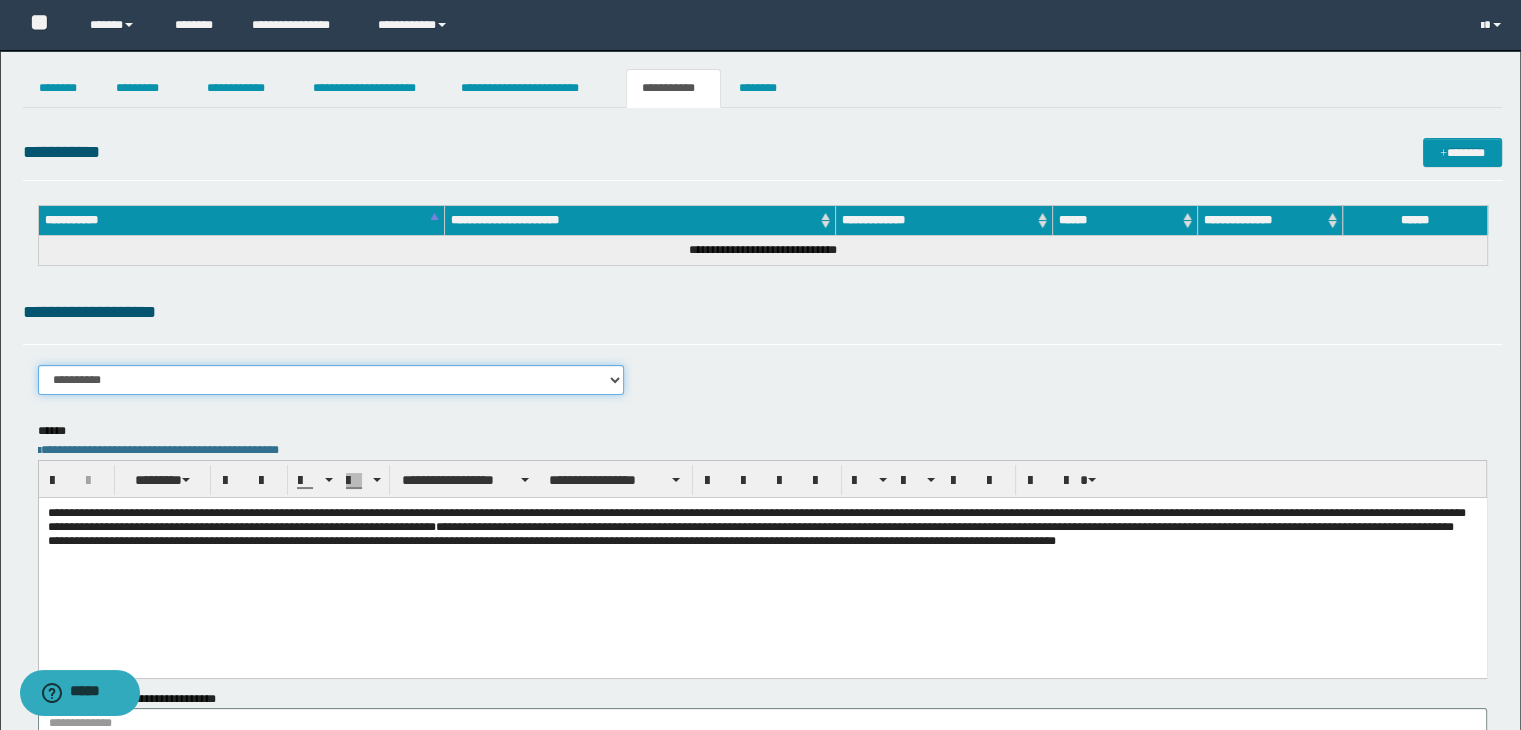 click on "**********" at bounding box center [331, 380] 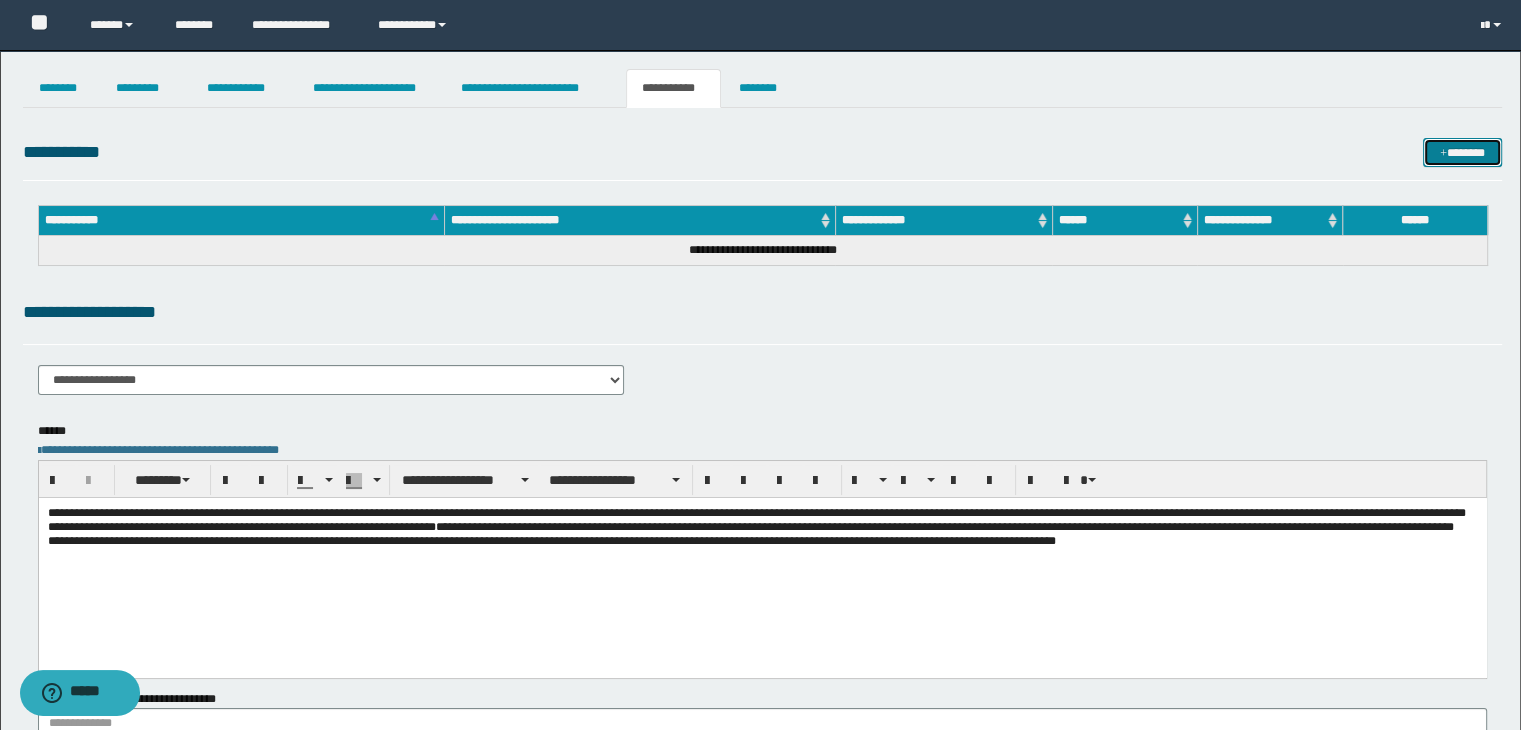 click at bounding box center (1443, 154) 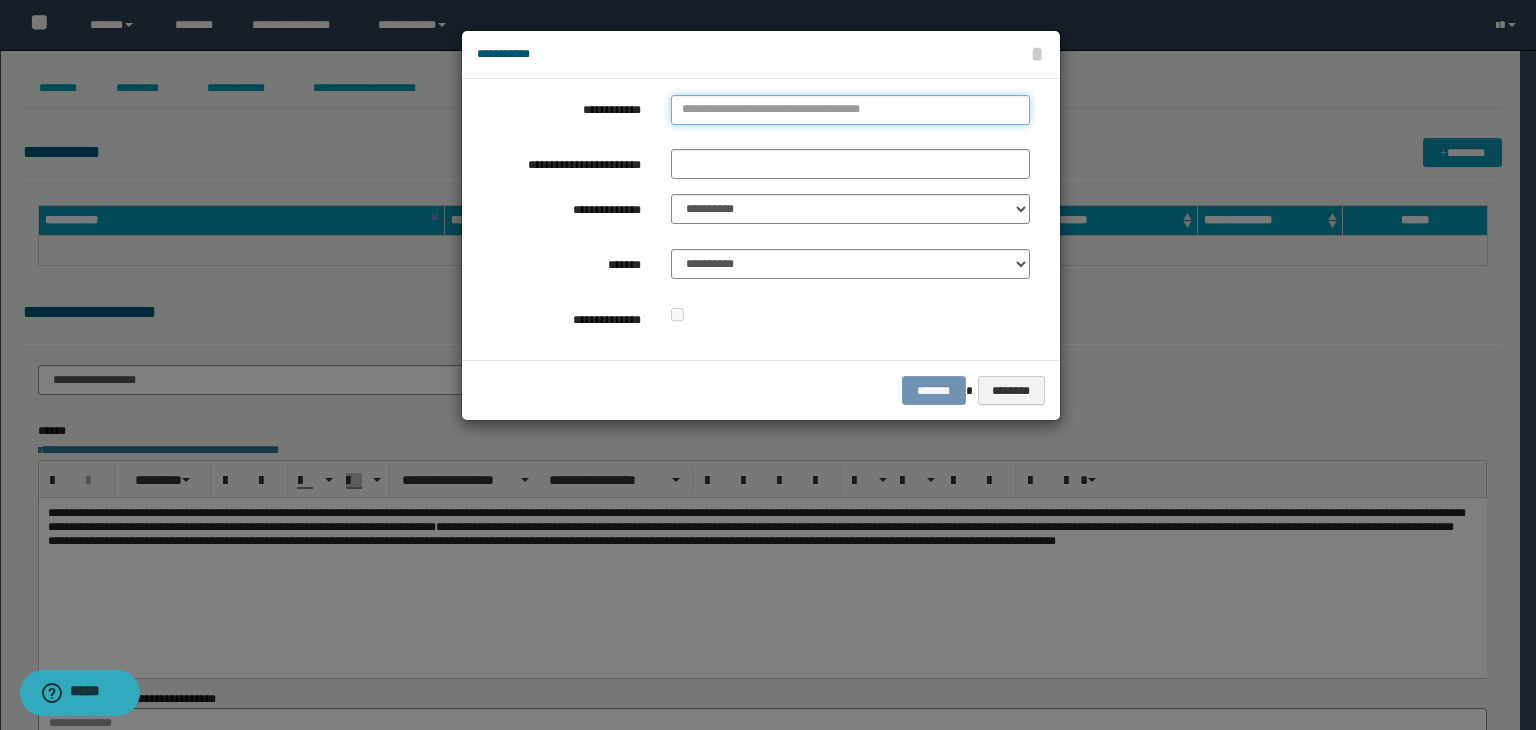 click on "**********" at bounding box center (850, 110) 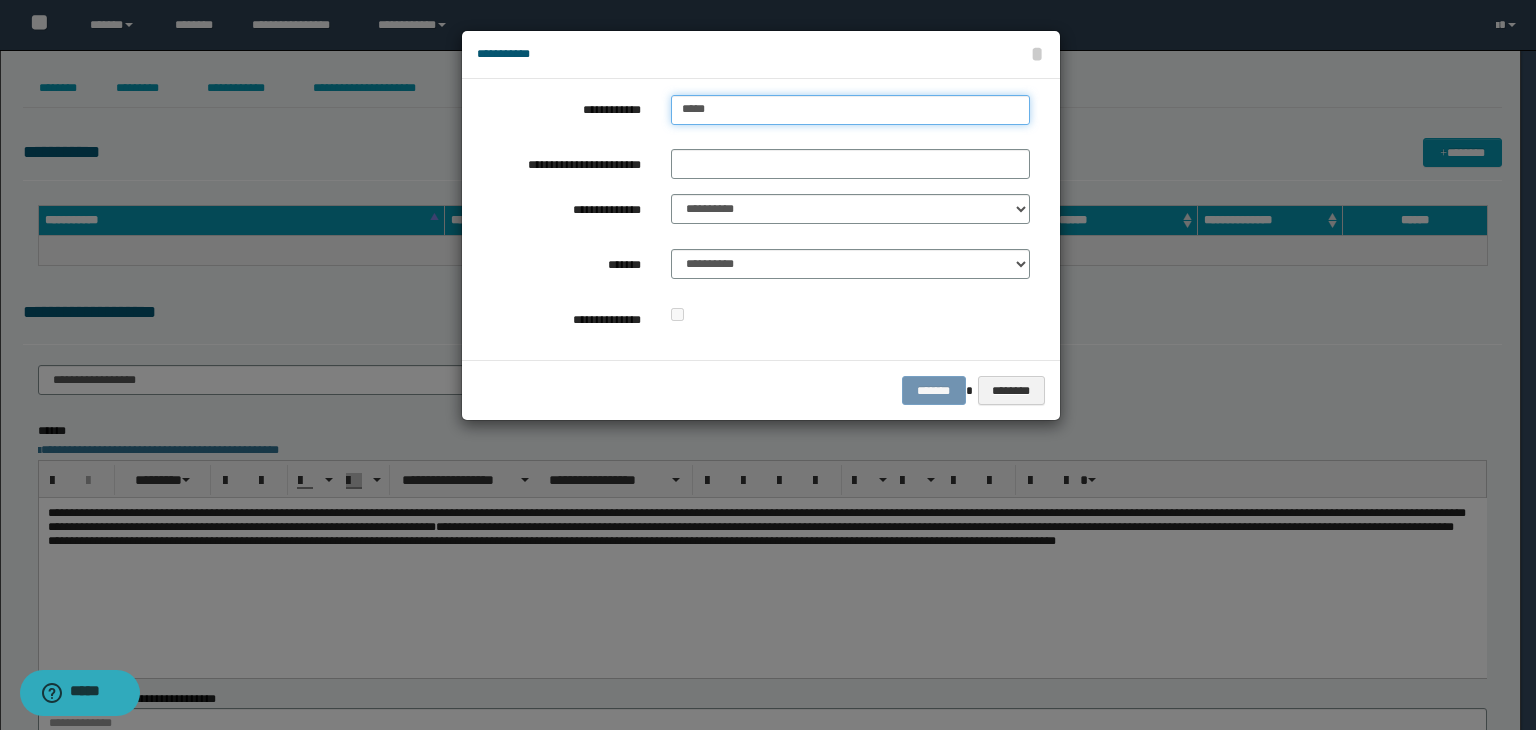 type on "******" 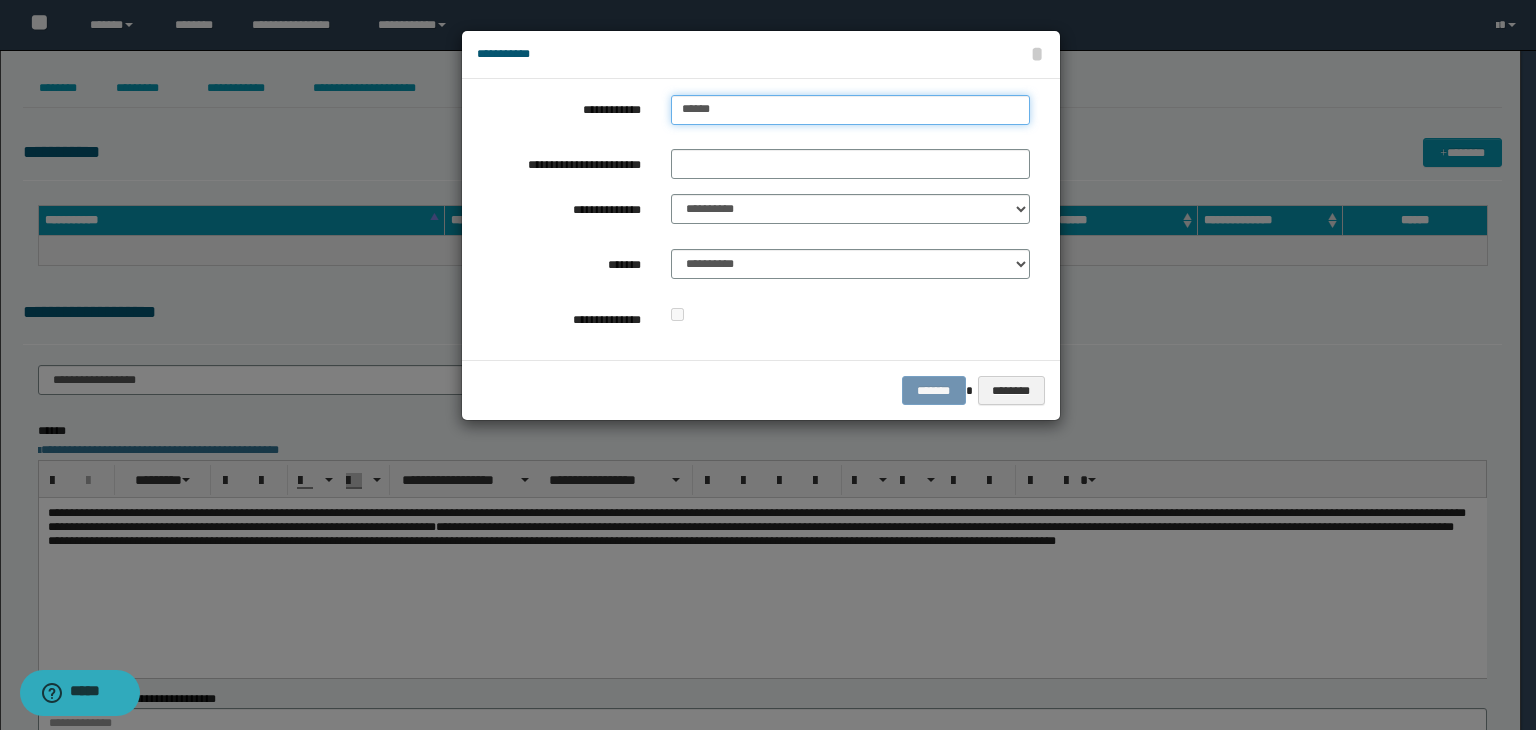 type on "******" 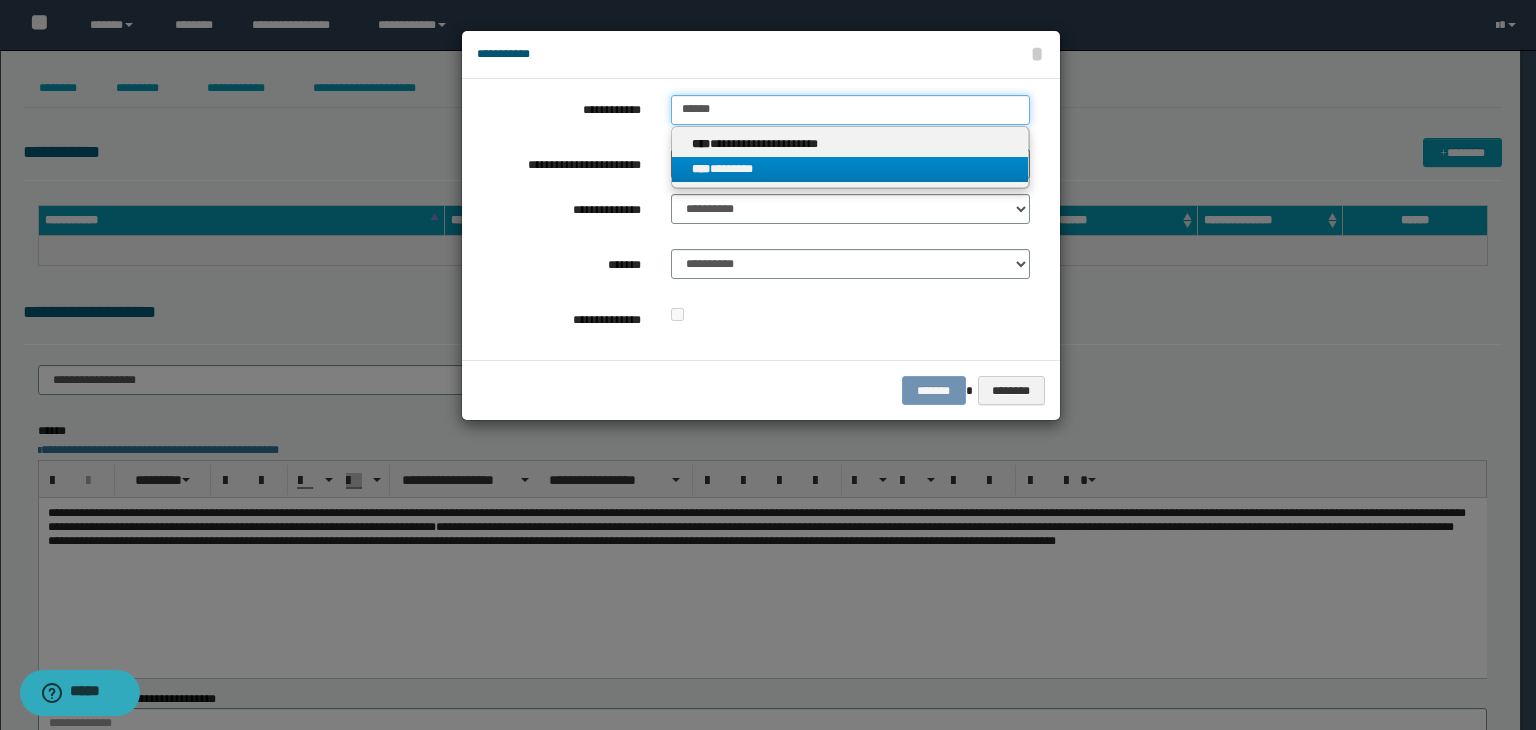 type on "******" 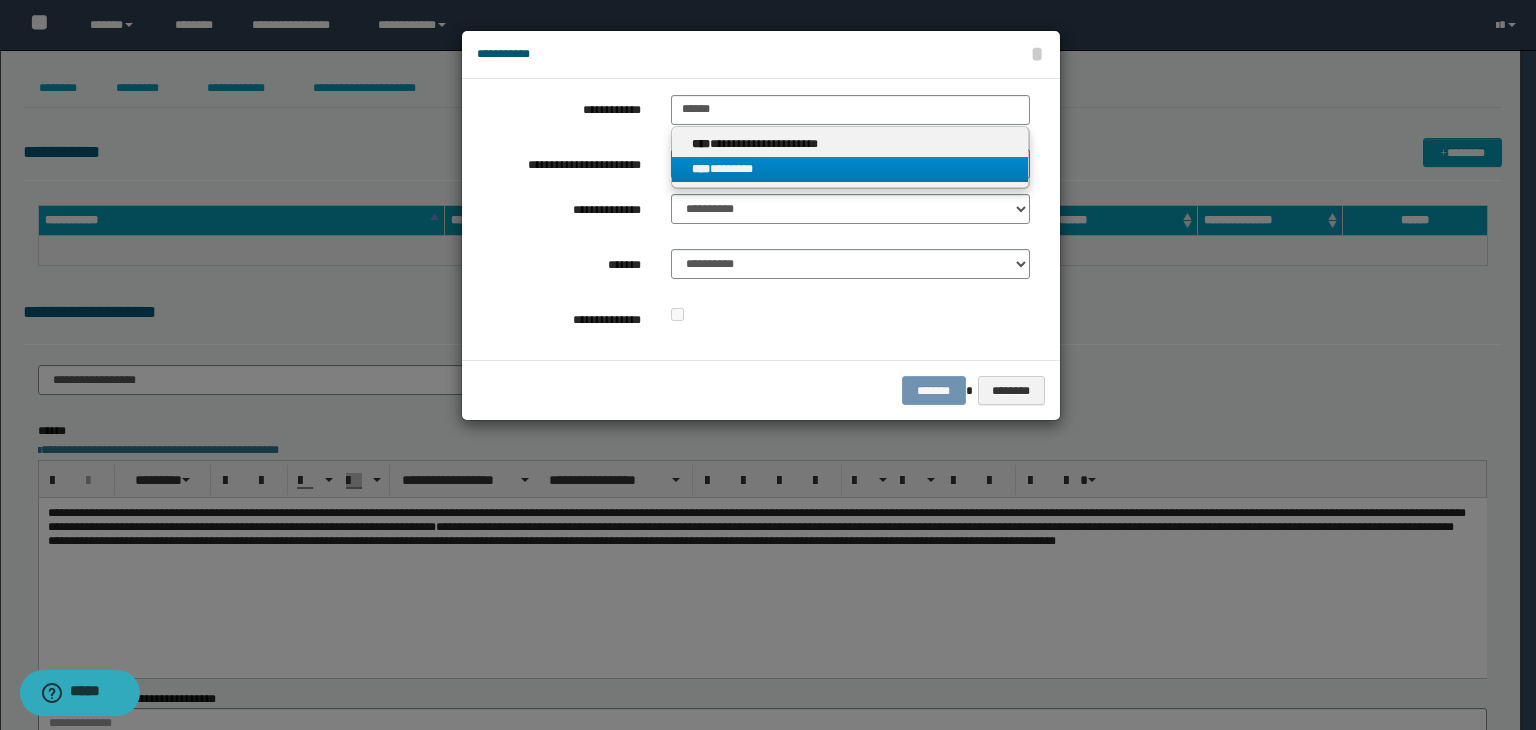 click on "**** ********" at bounding box center [850, 169] 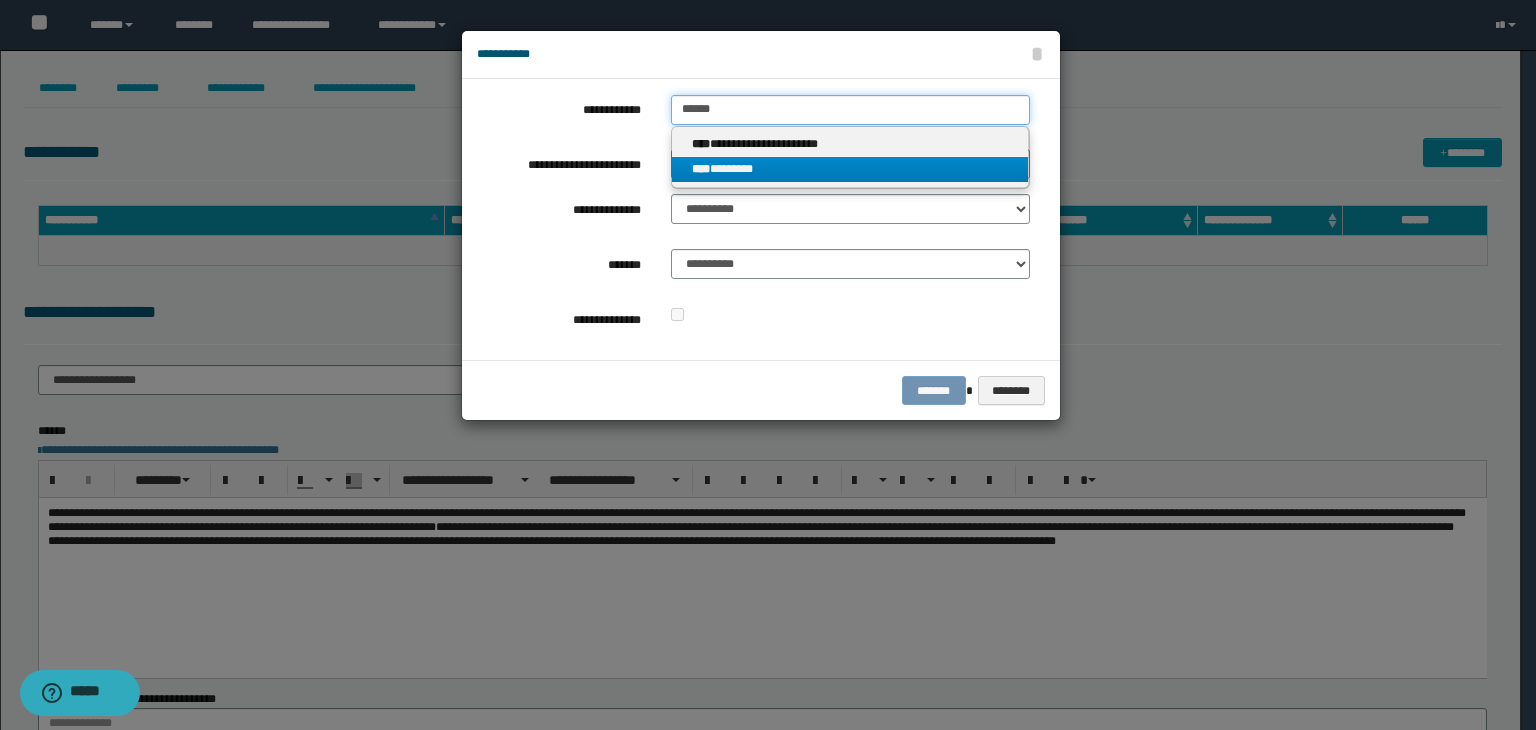 type 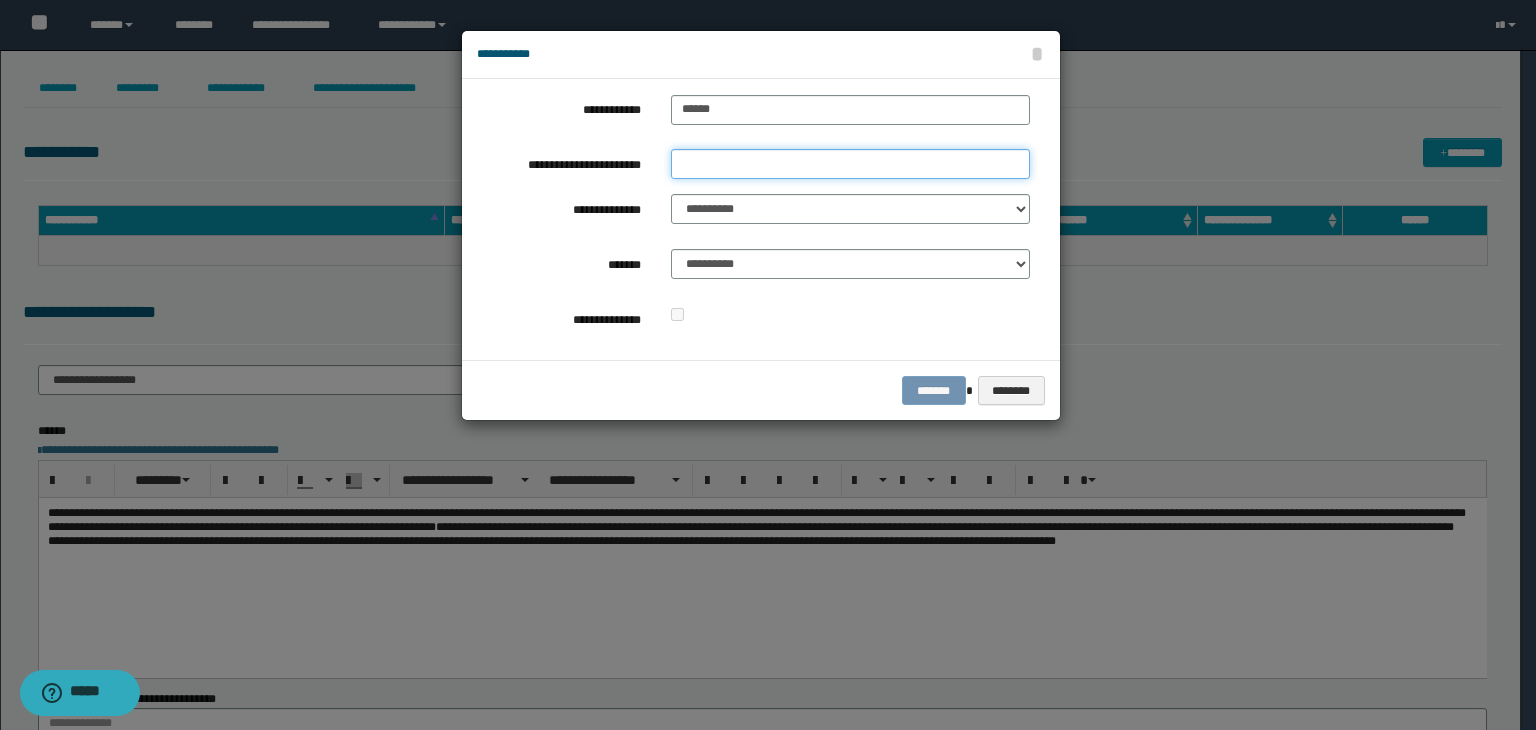 click on "**********" at bounding box center (850, 164) 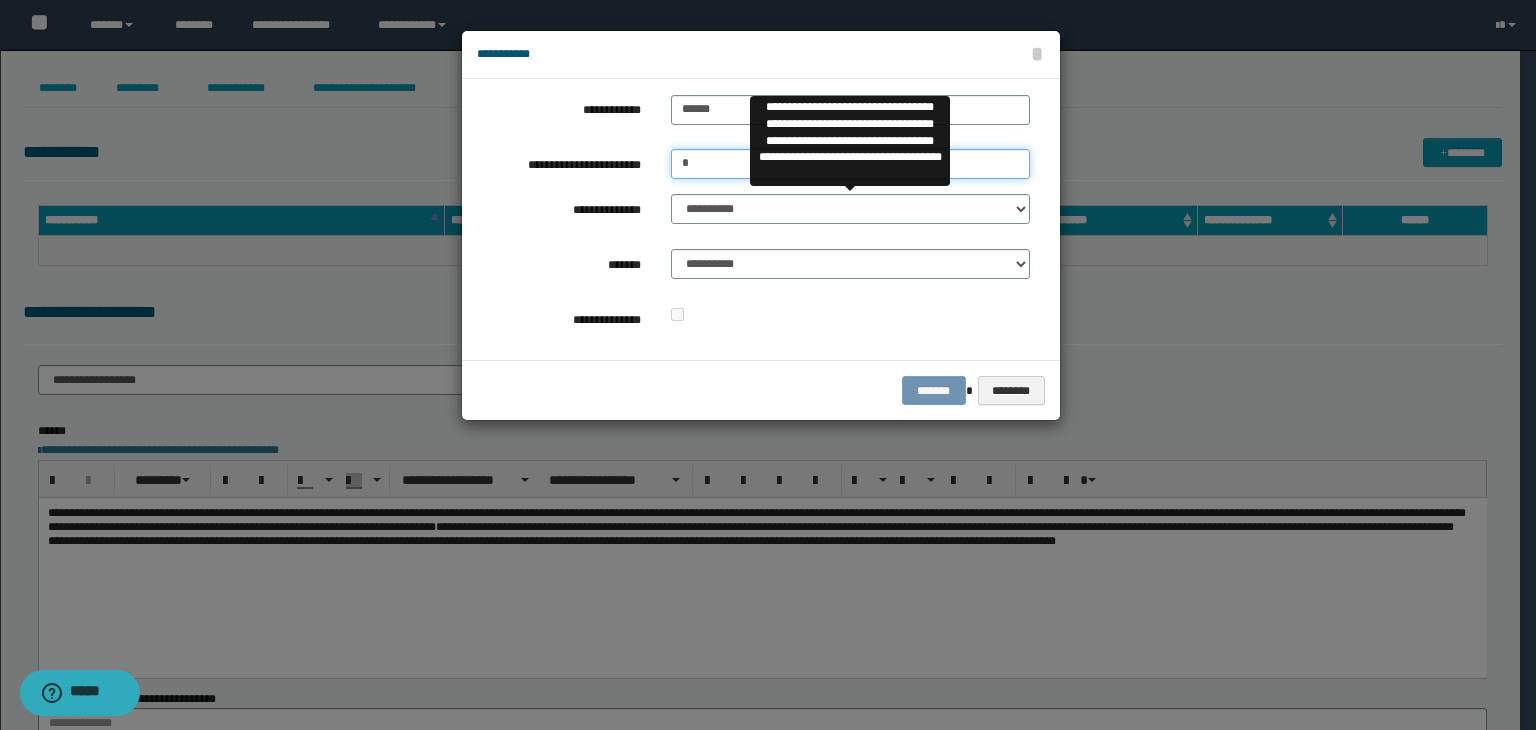type on "*" 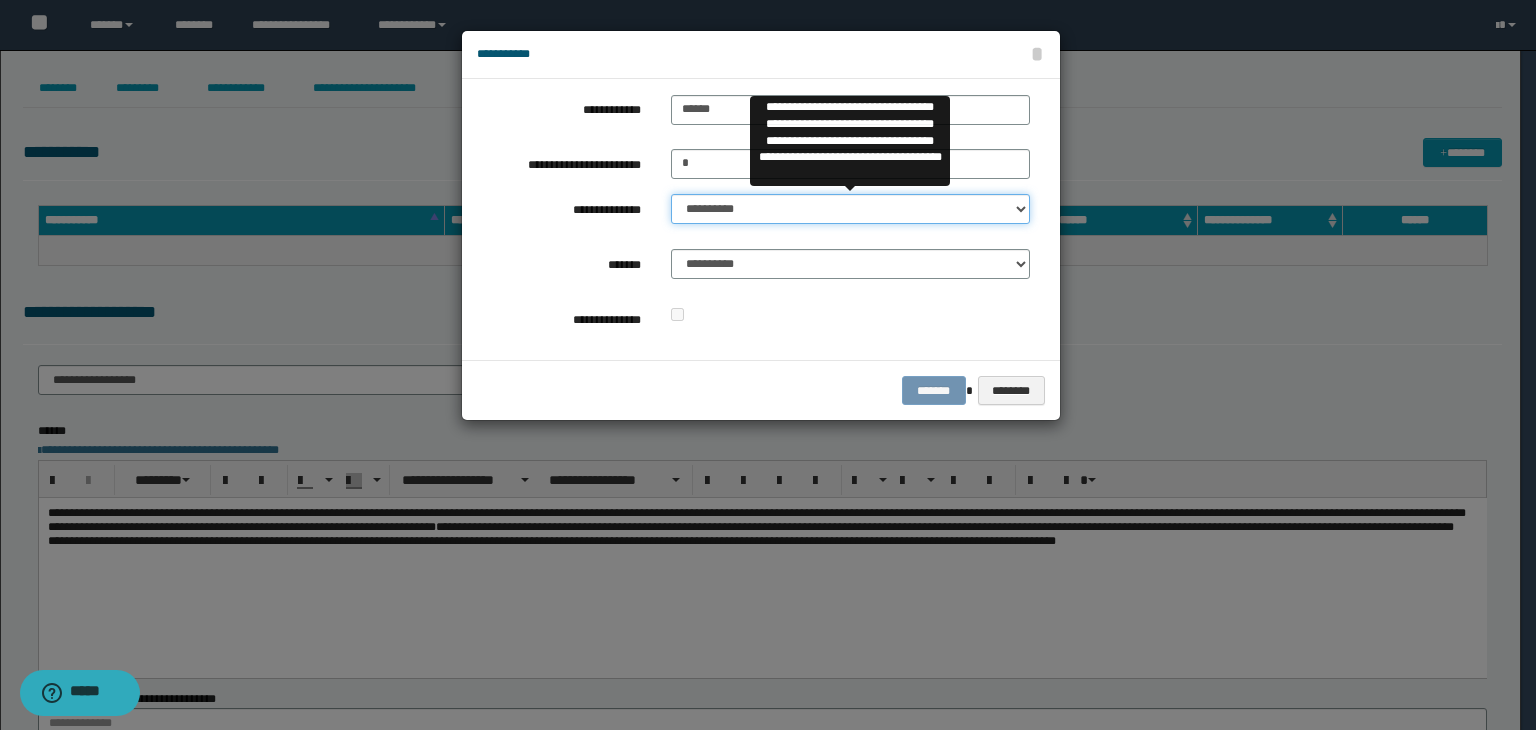 click on "**********" at bounding box center [850, 209] 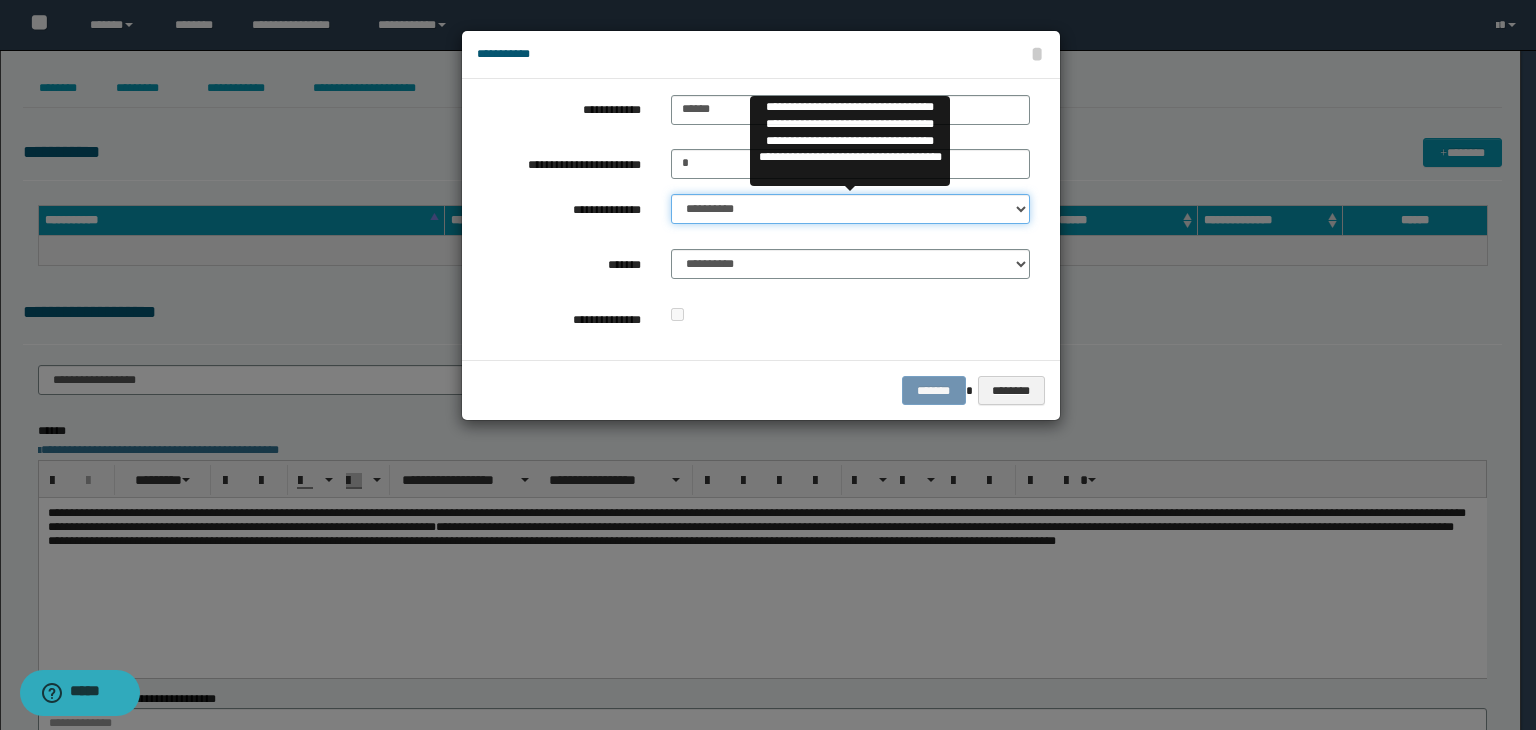 select on "**" 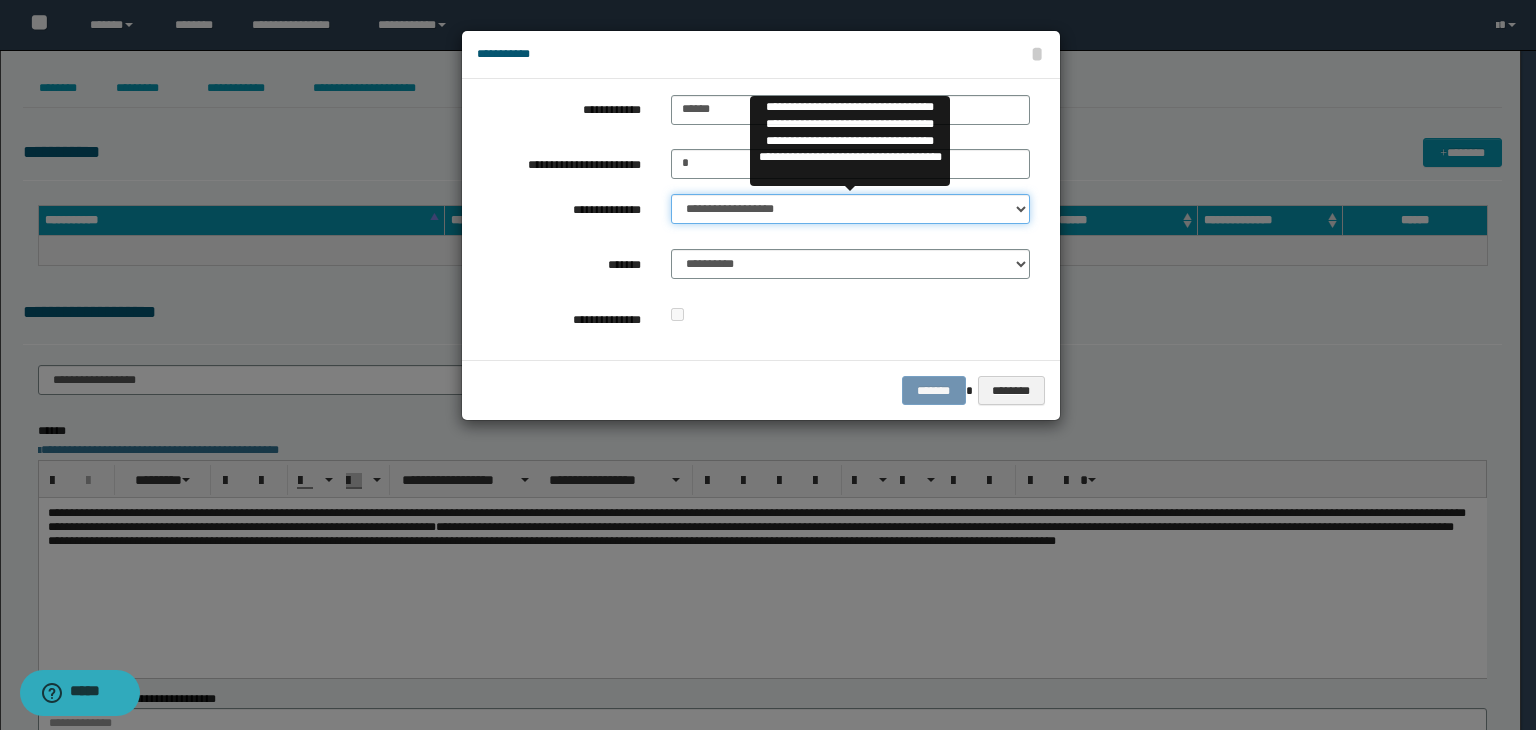click on "**********" at bounding box center [850, 209] 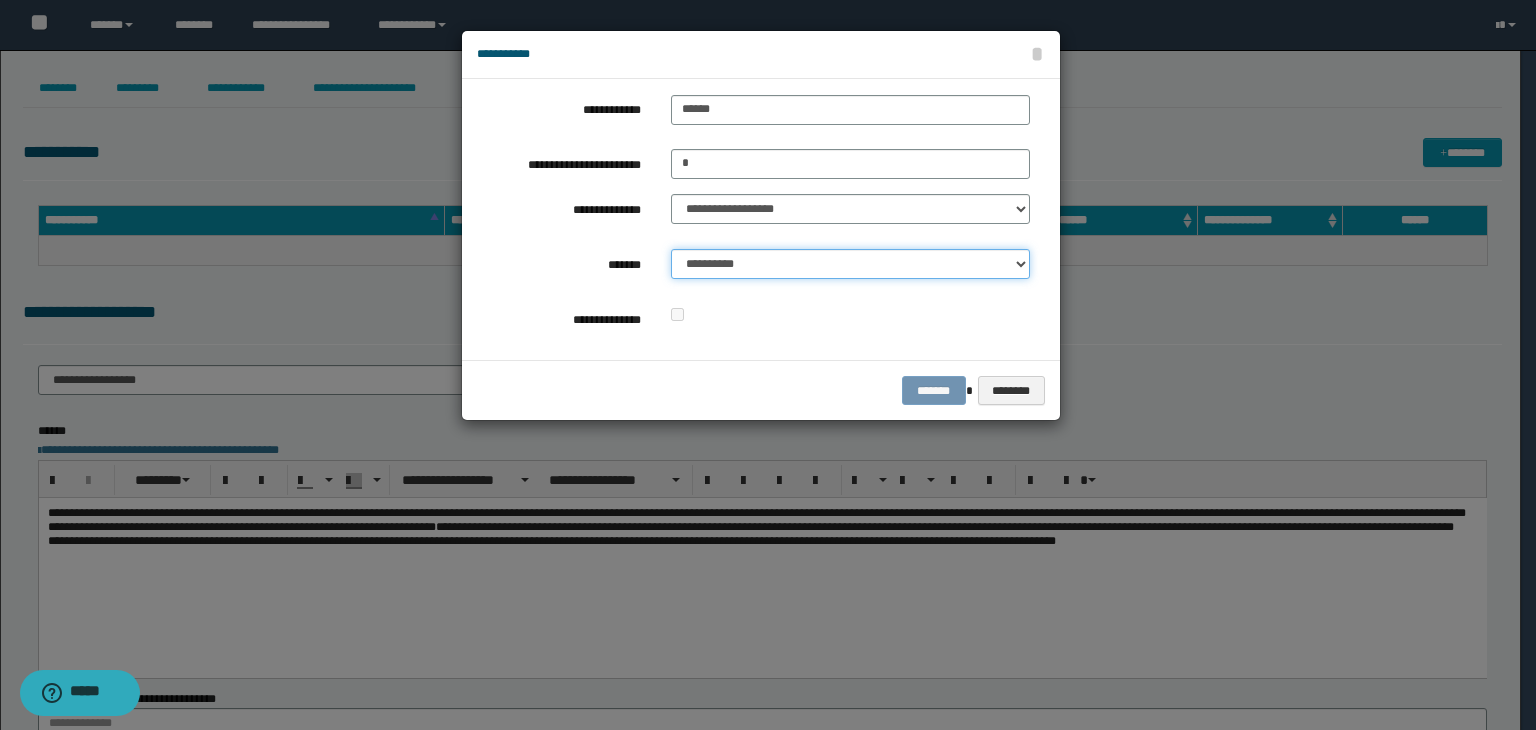 click on "**********" at bounding box center [850, 264] 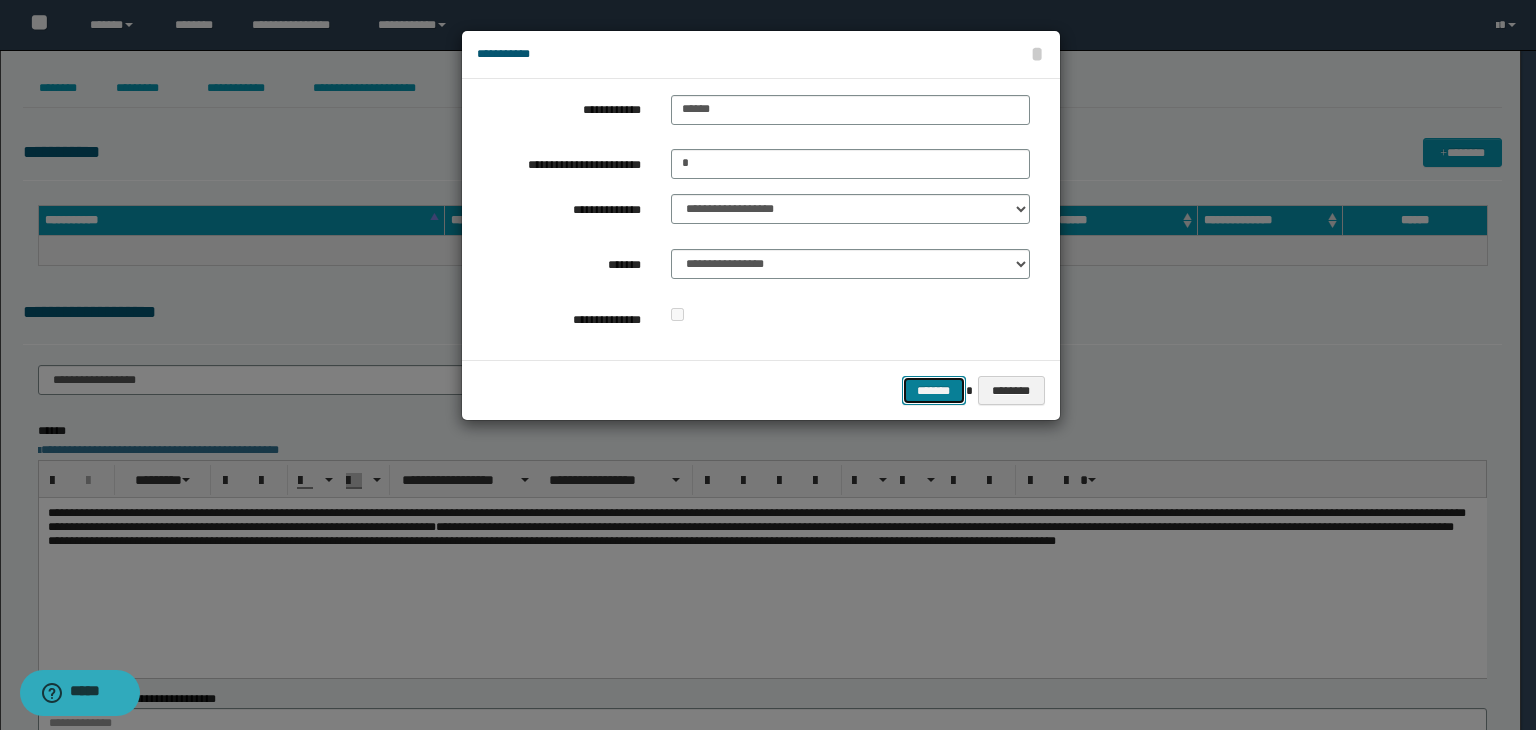 click on "*******" at bounding box center [934, 391] 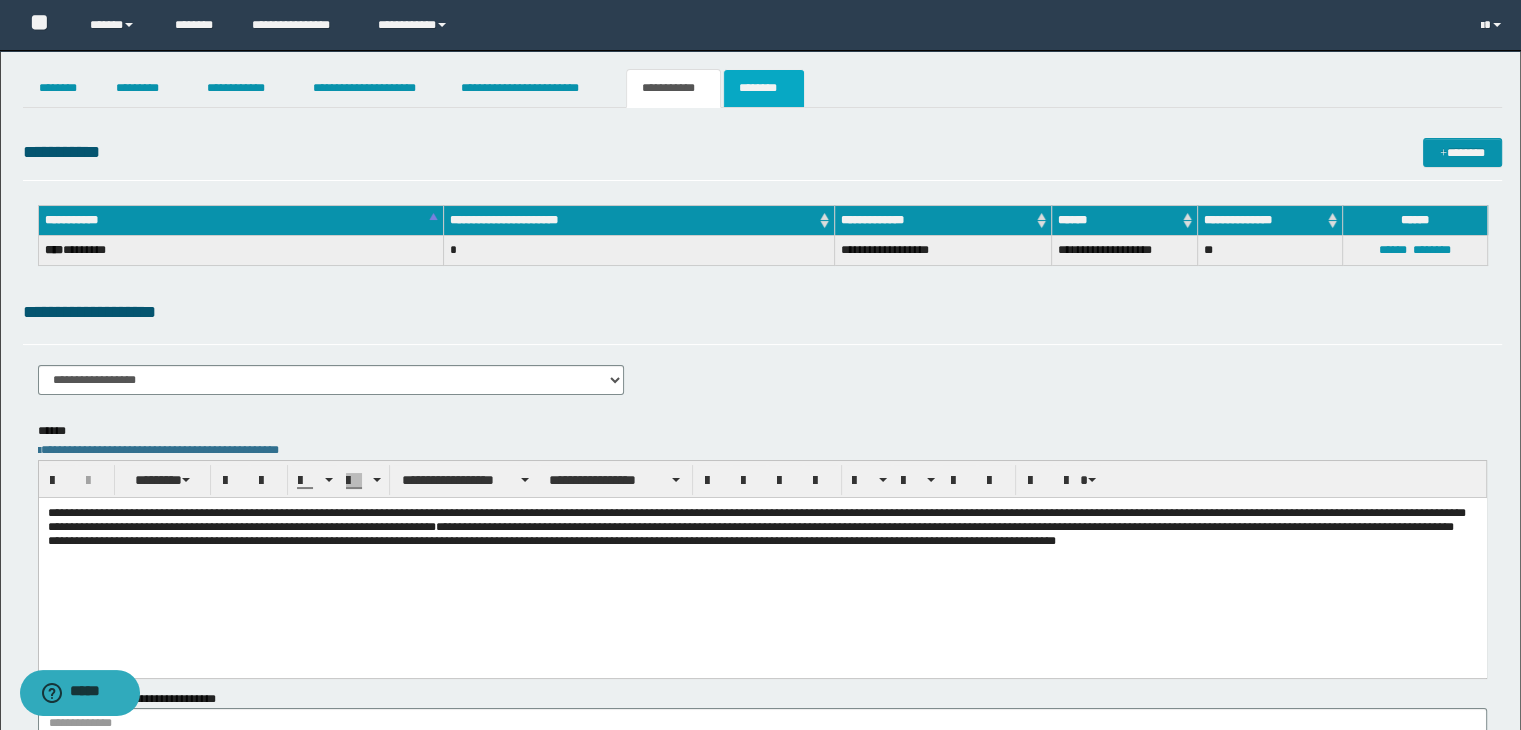 click on "********" at bounding box center (764, 88) 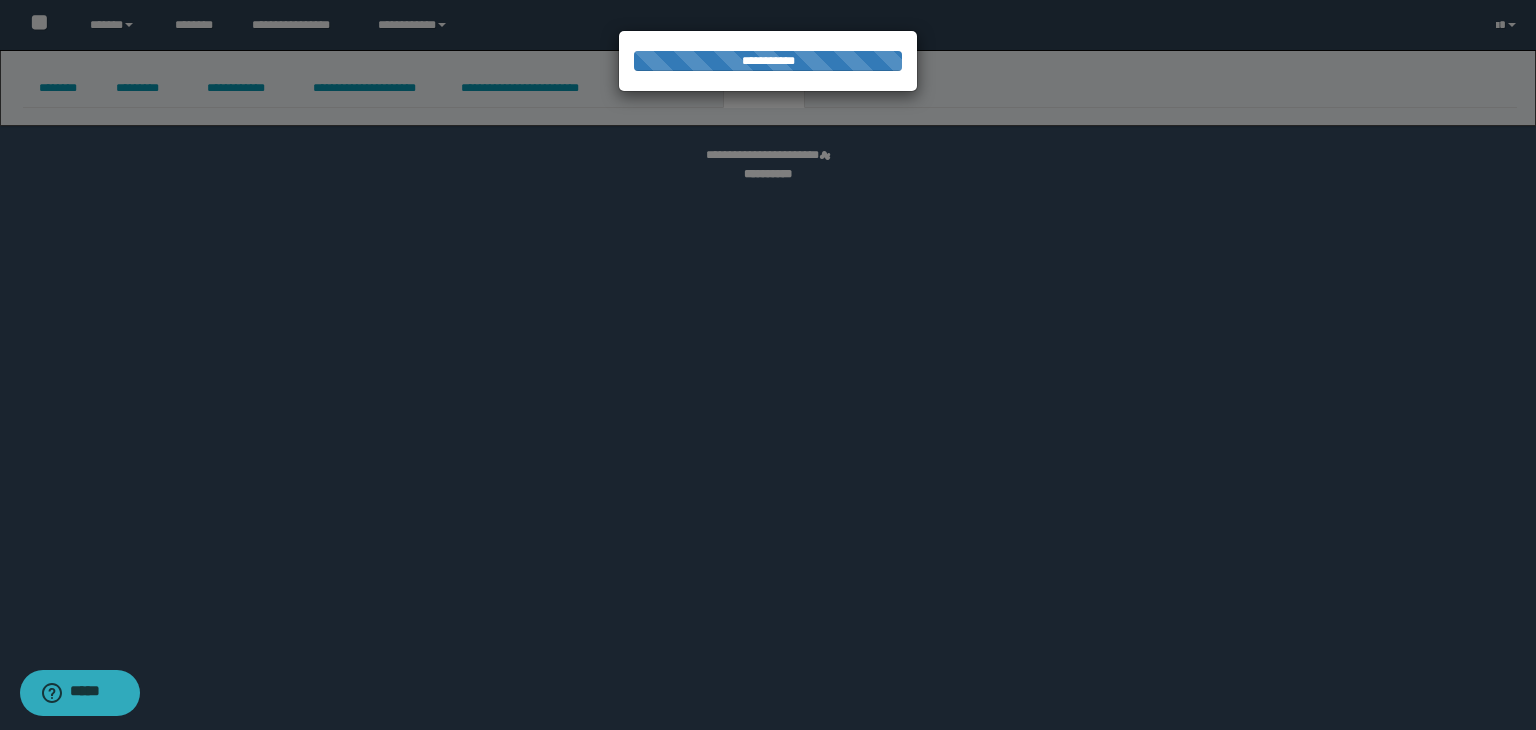 select 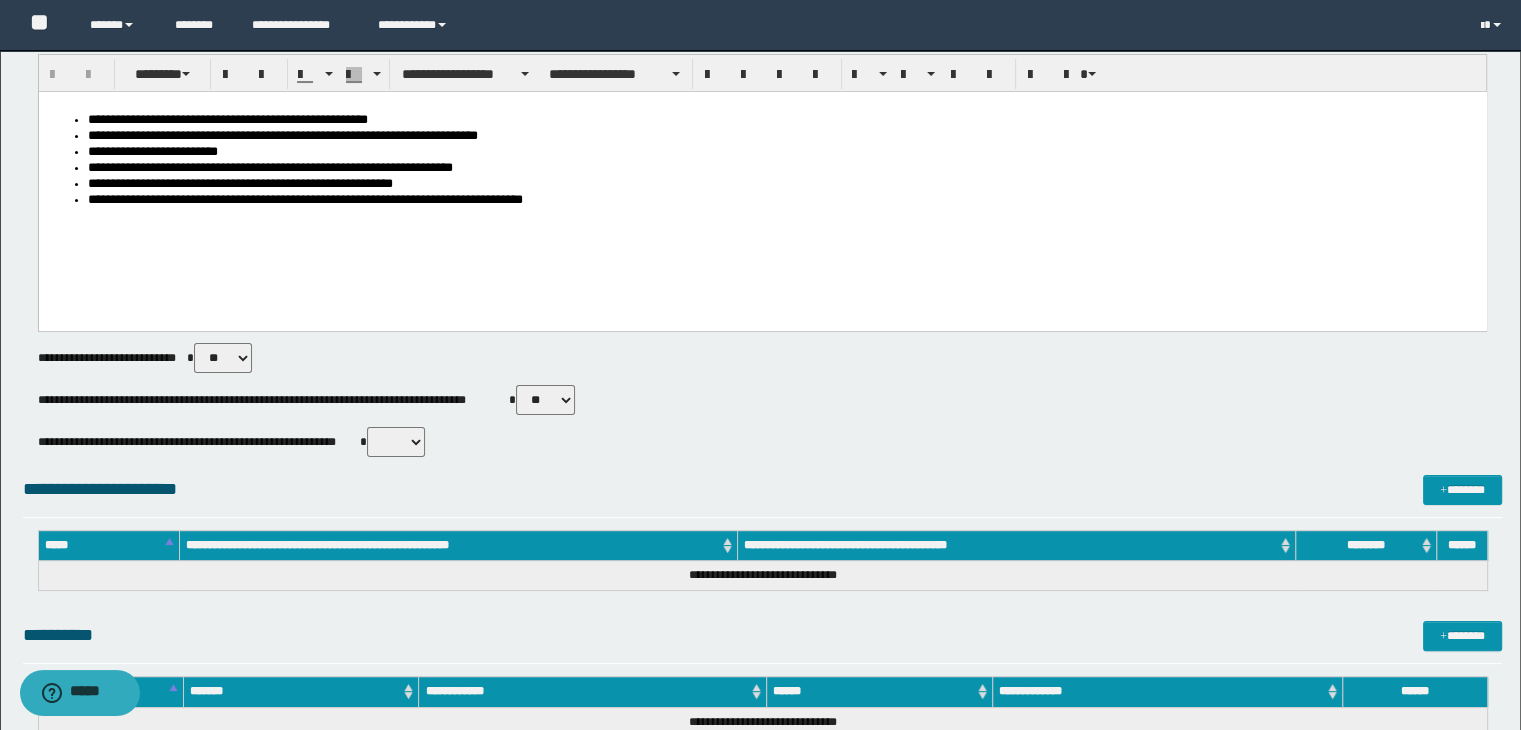 scroll, scrollTop: 300, scrollLeft: 0, axis: vertical 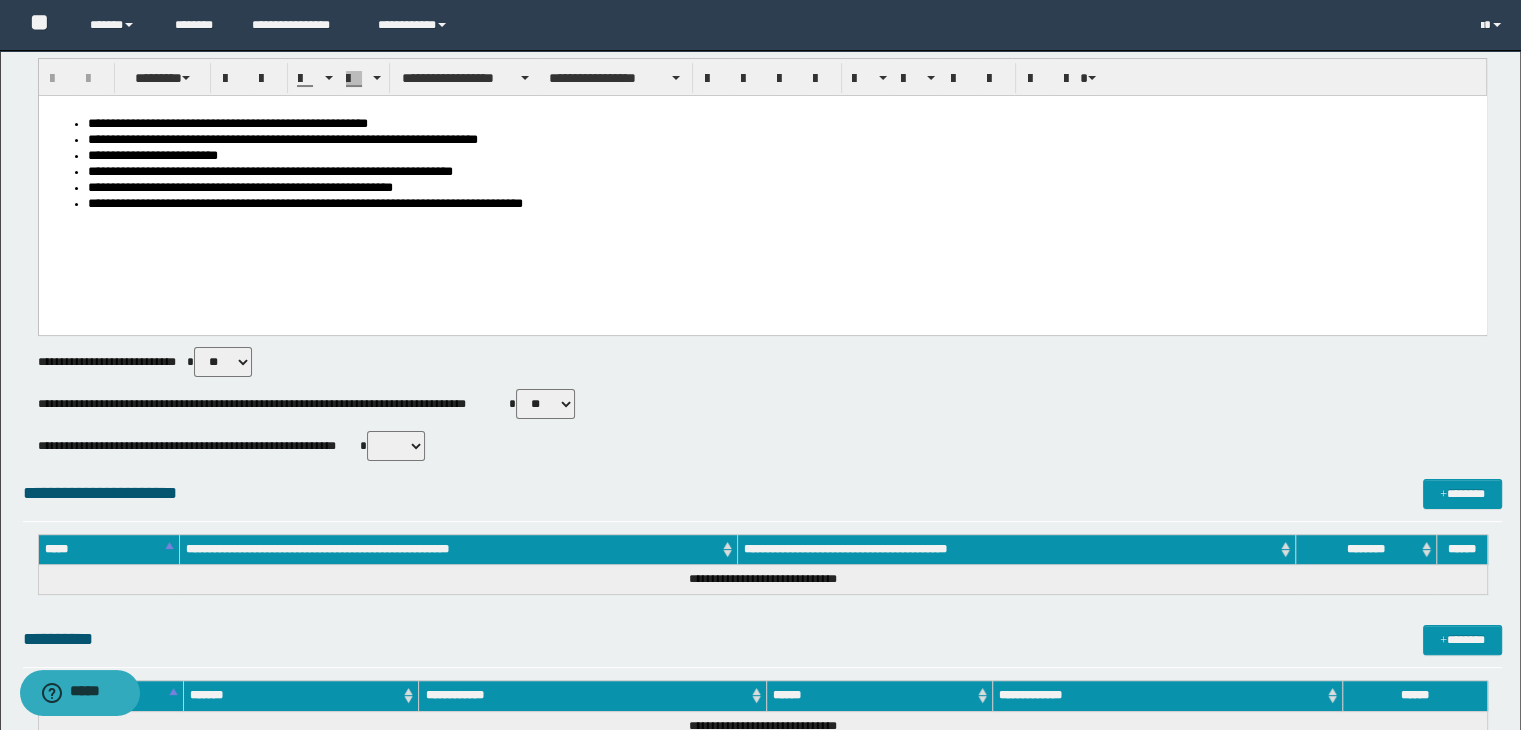click on "**
**" at bounding box center [545, 404] 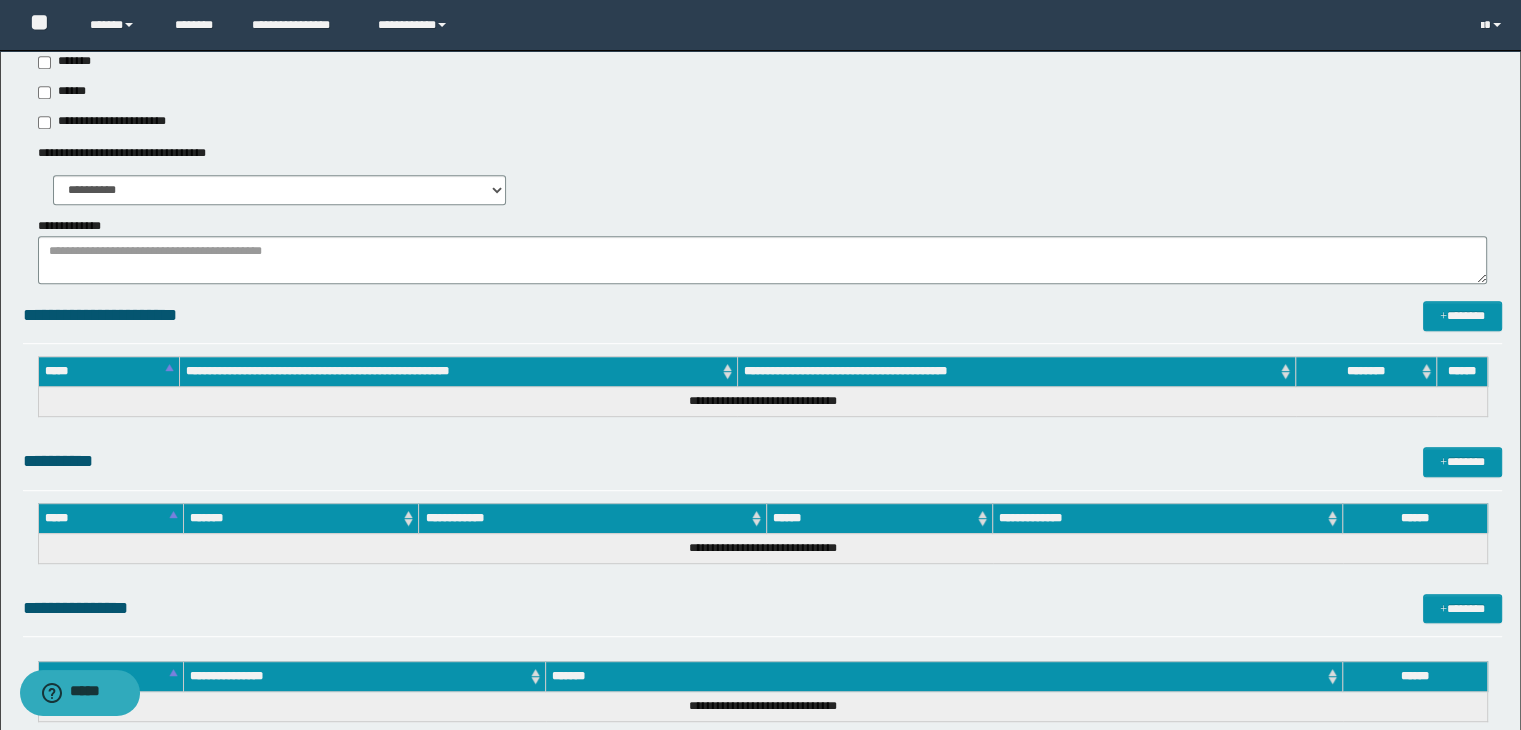scroll, scrollTop: 600, scrollLeft: 0, axis: vertical 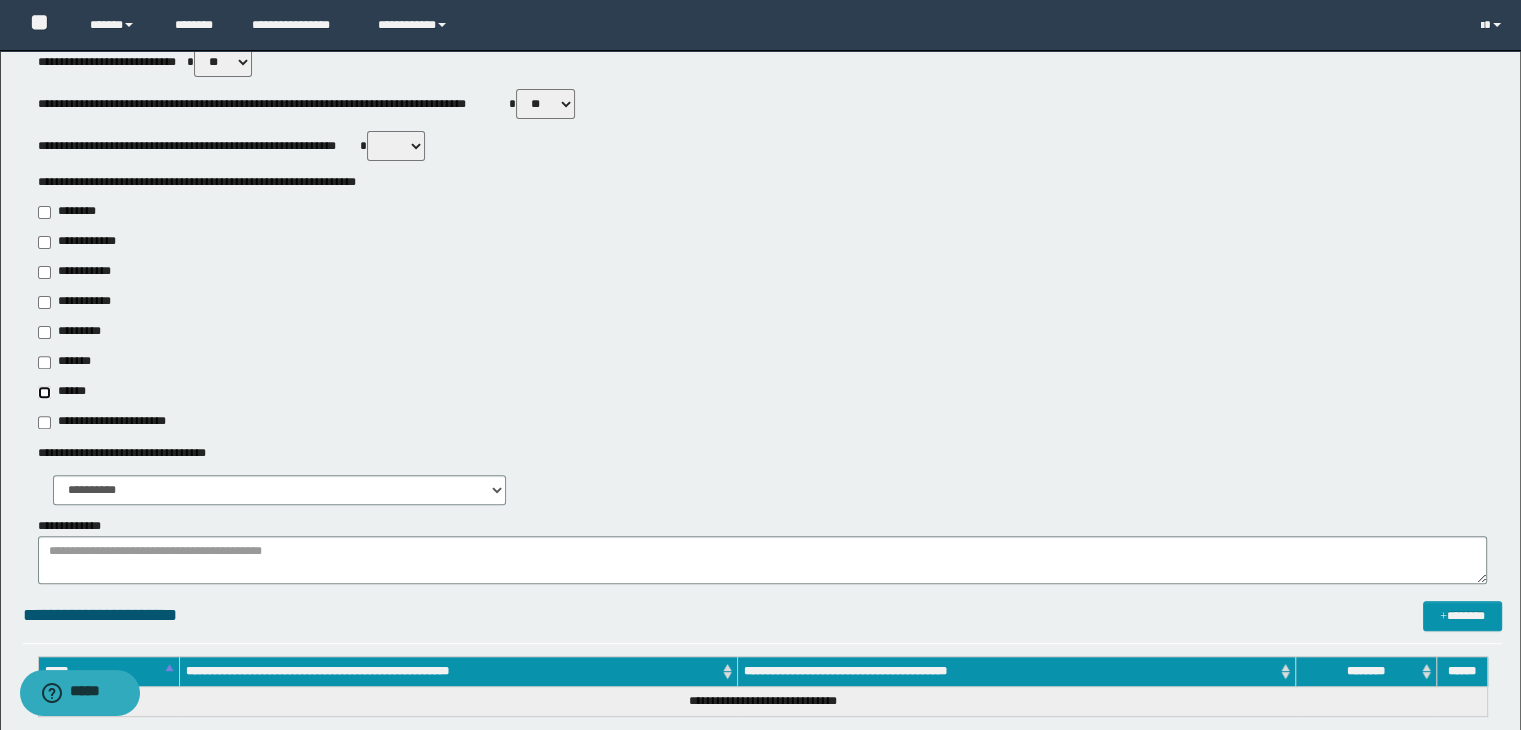 type on "******" 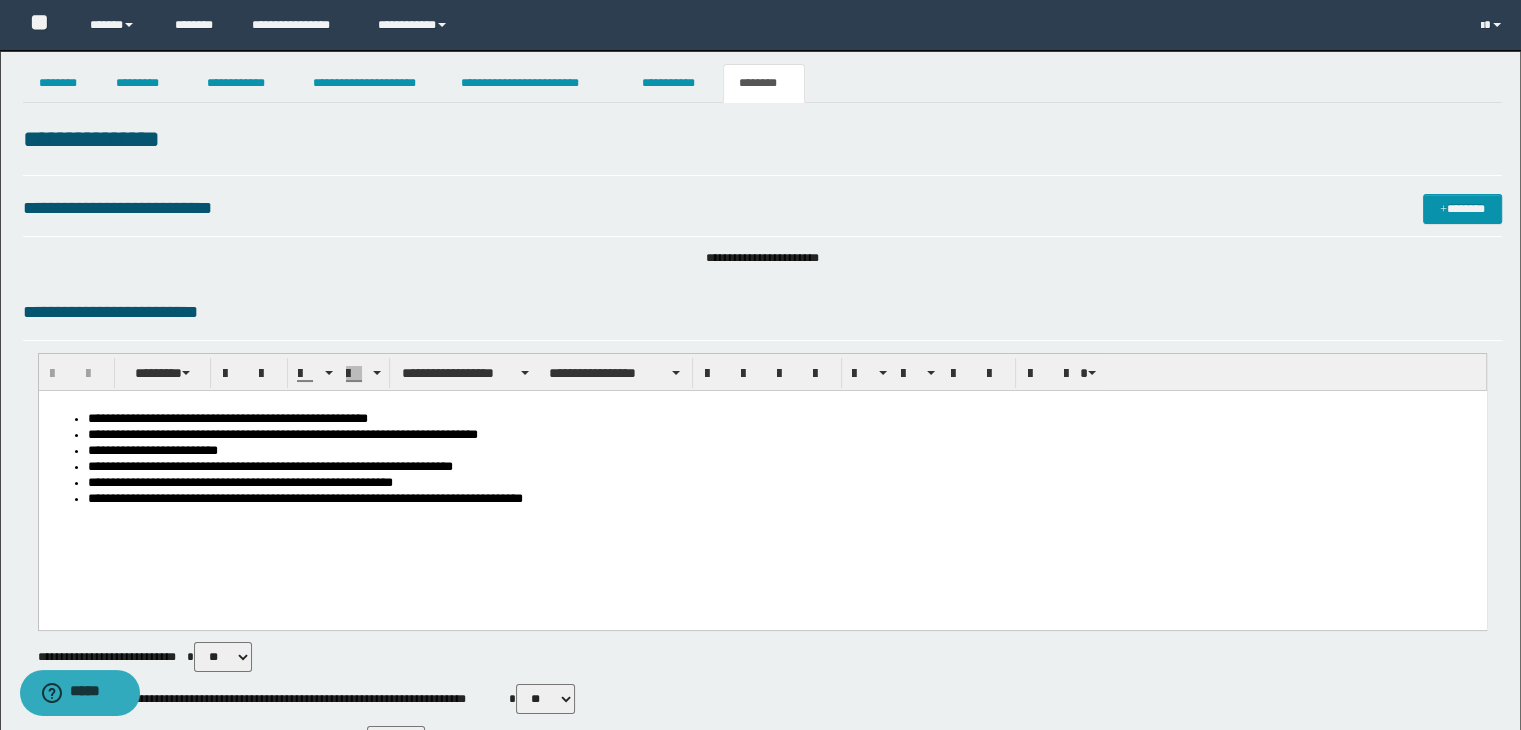 scroll, scrollTop: 0, scrollLeft: 0, axis: both 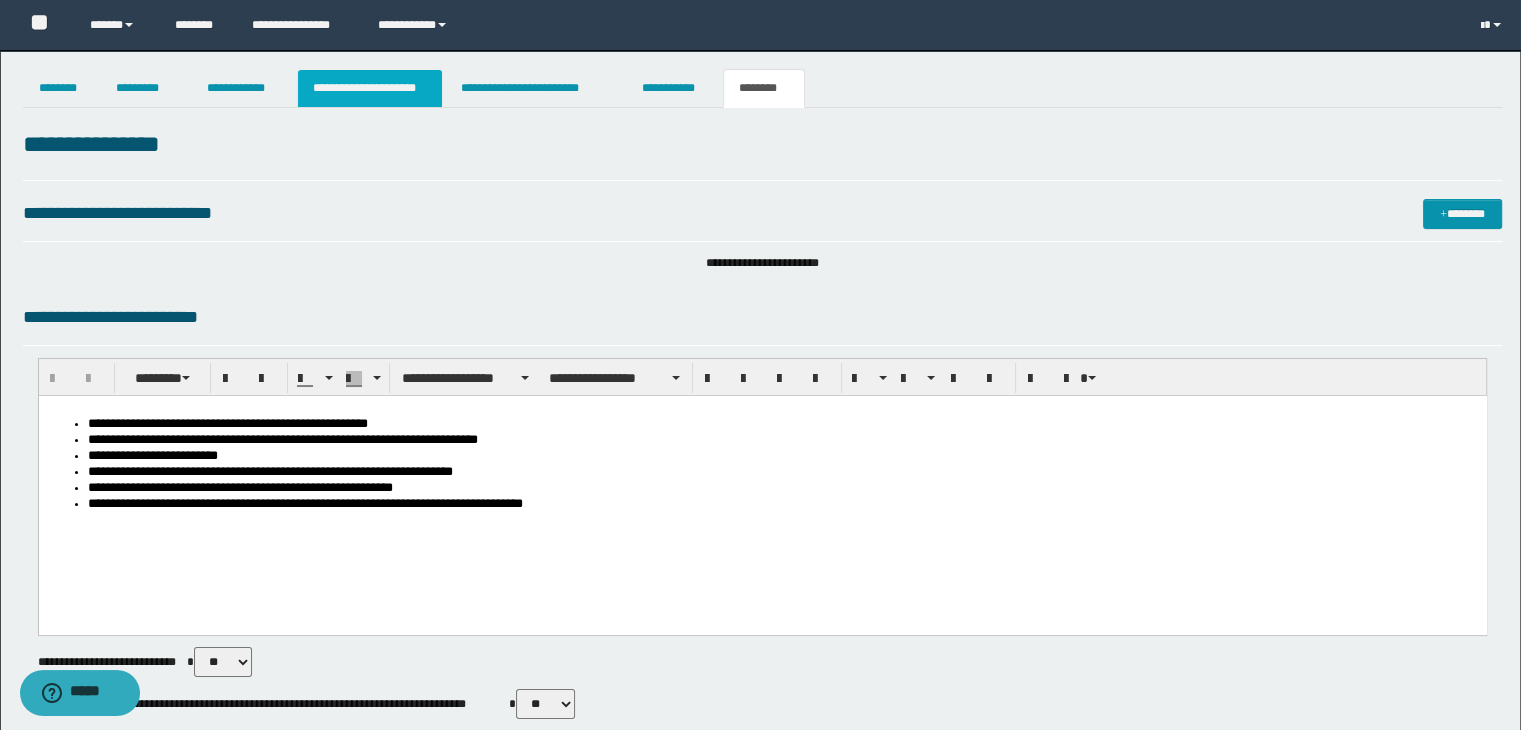 click on "**********" at bounding box center [370, 88] 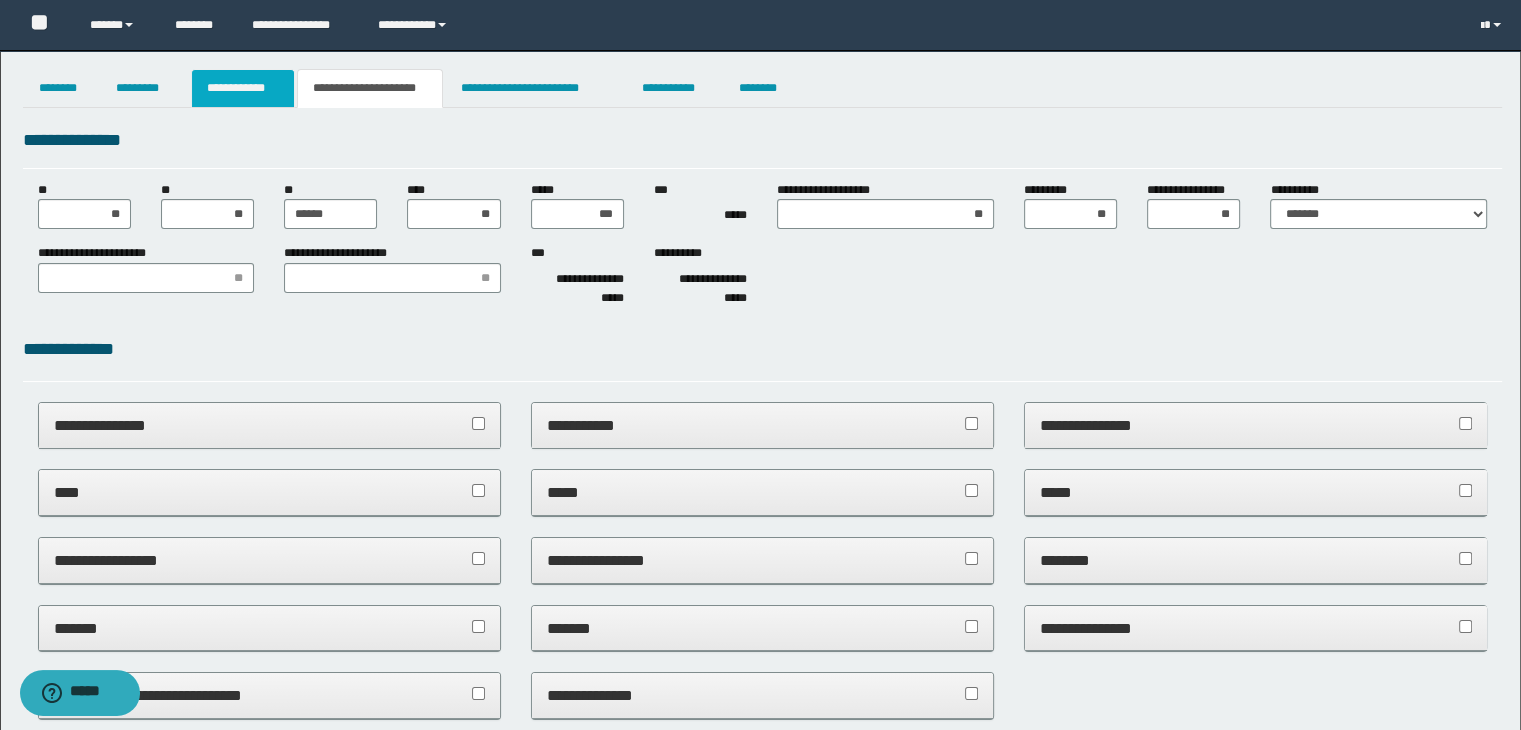 click on "**********" at bounding box center [243, 88] 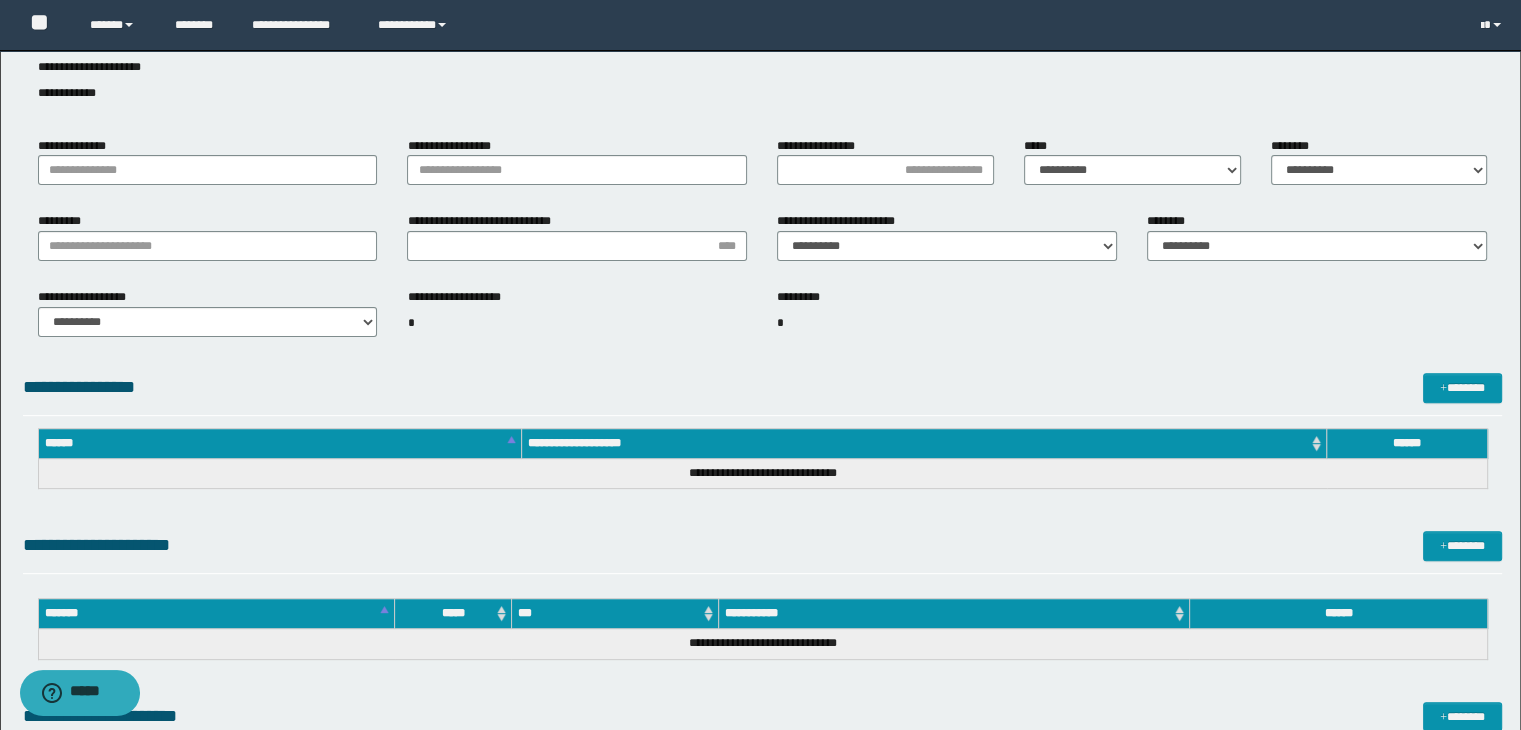 scroll, scrollTop: 0, scrollLeft: 0, axis: both 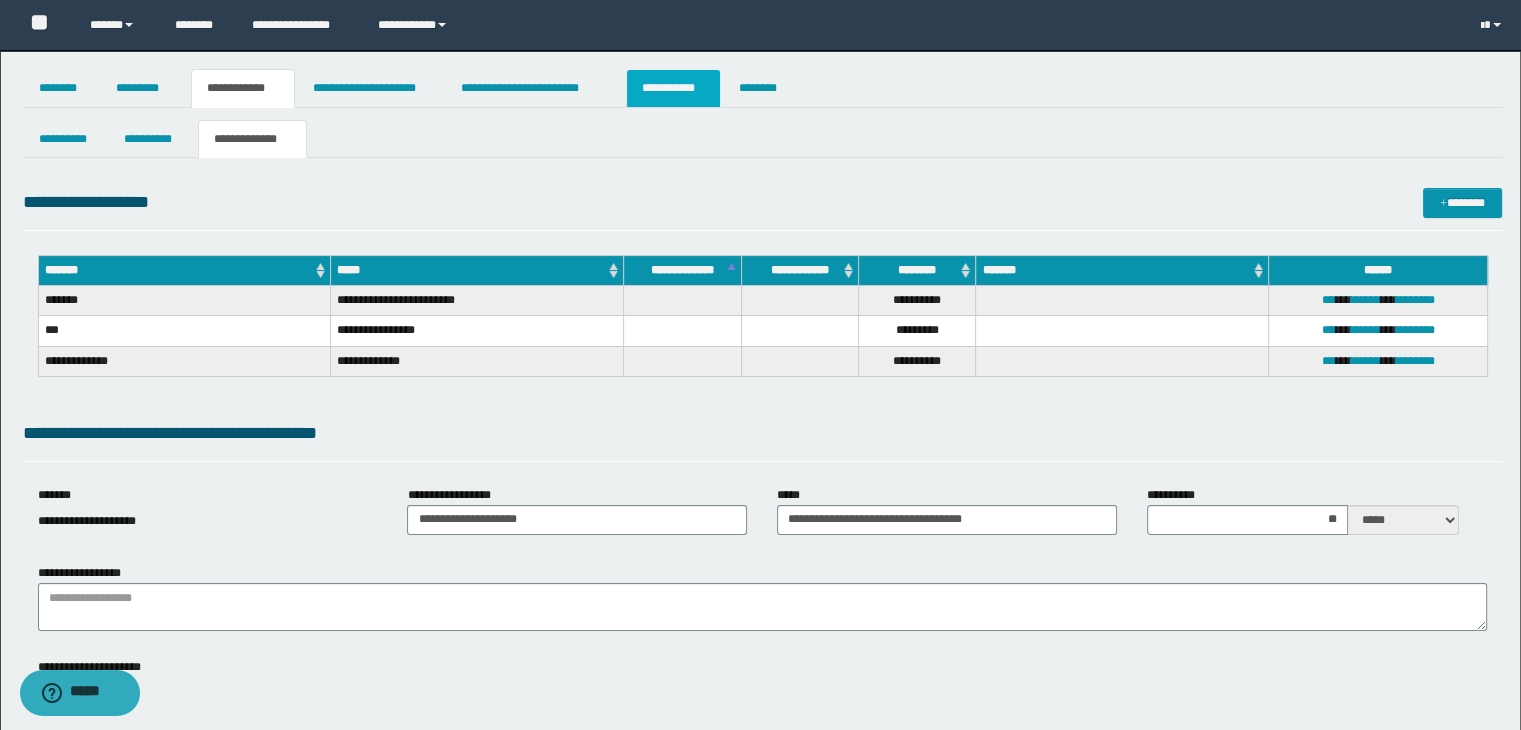 click on "**********" at bounding box center [673, 88] 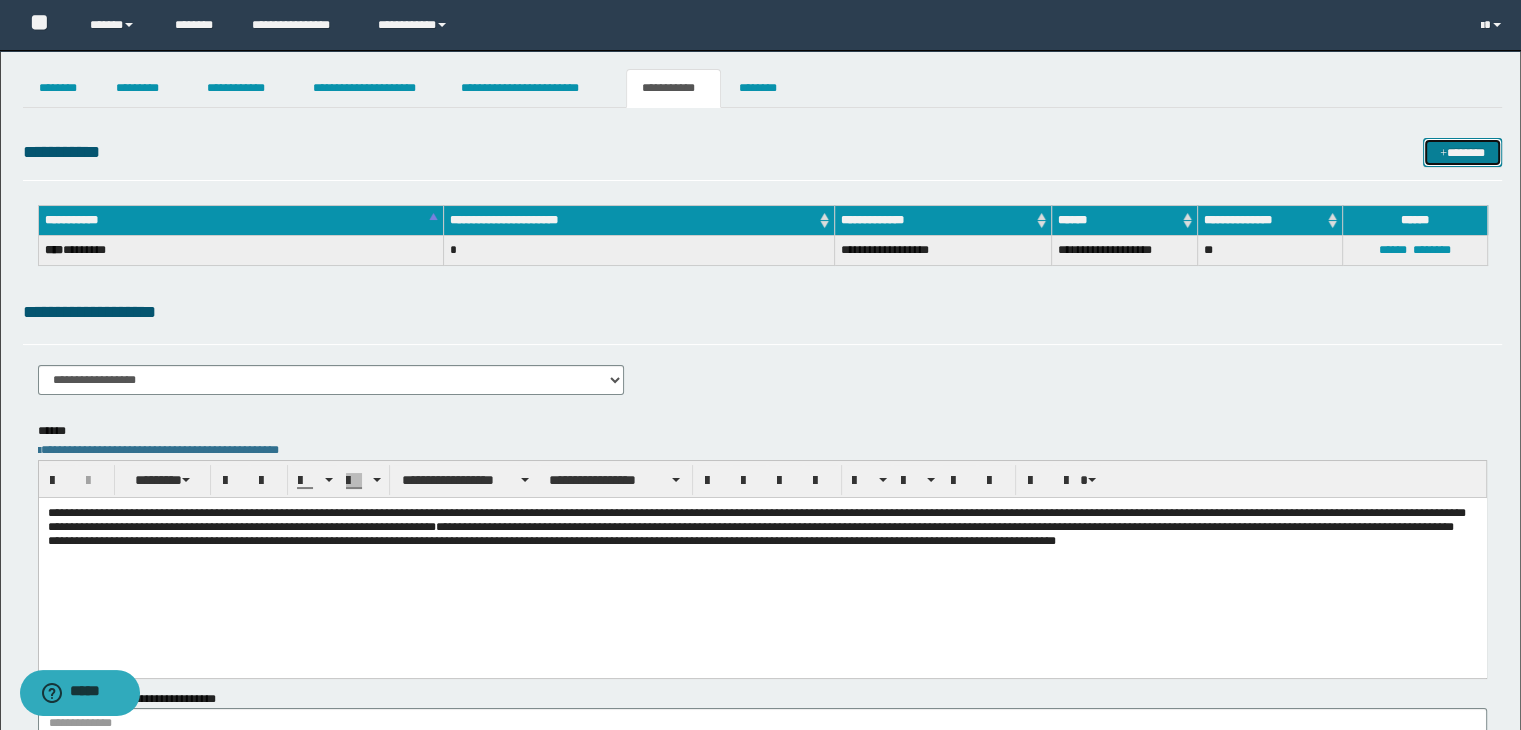 click at bounding box center [1443, 154] 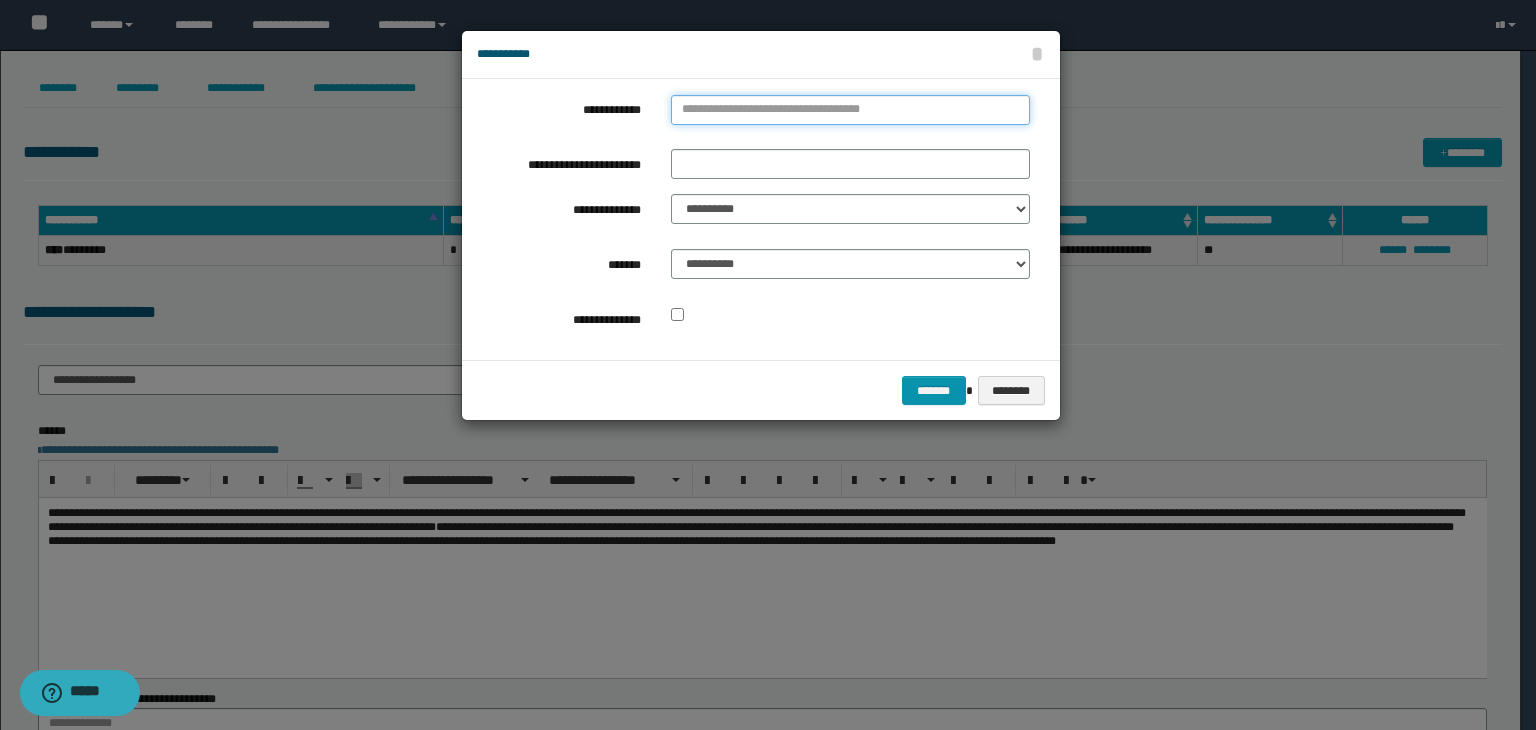 type on "**********" 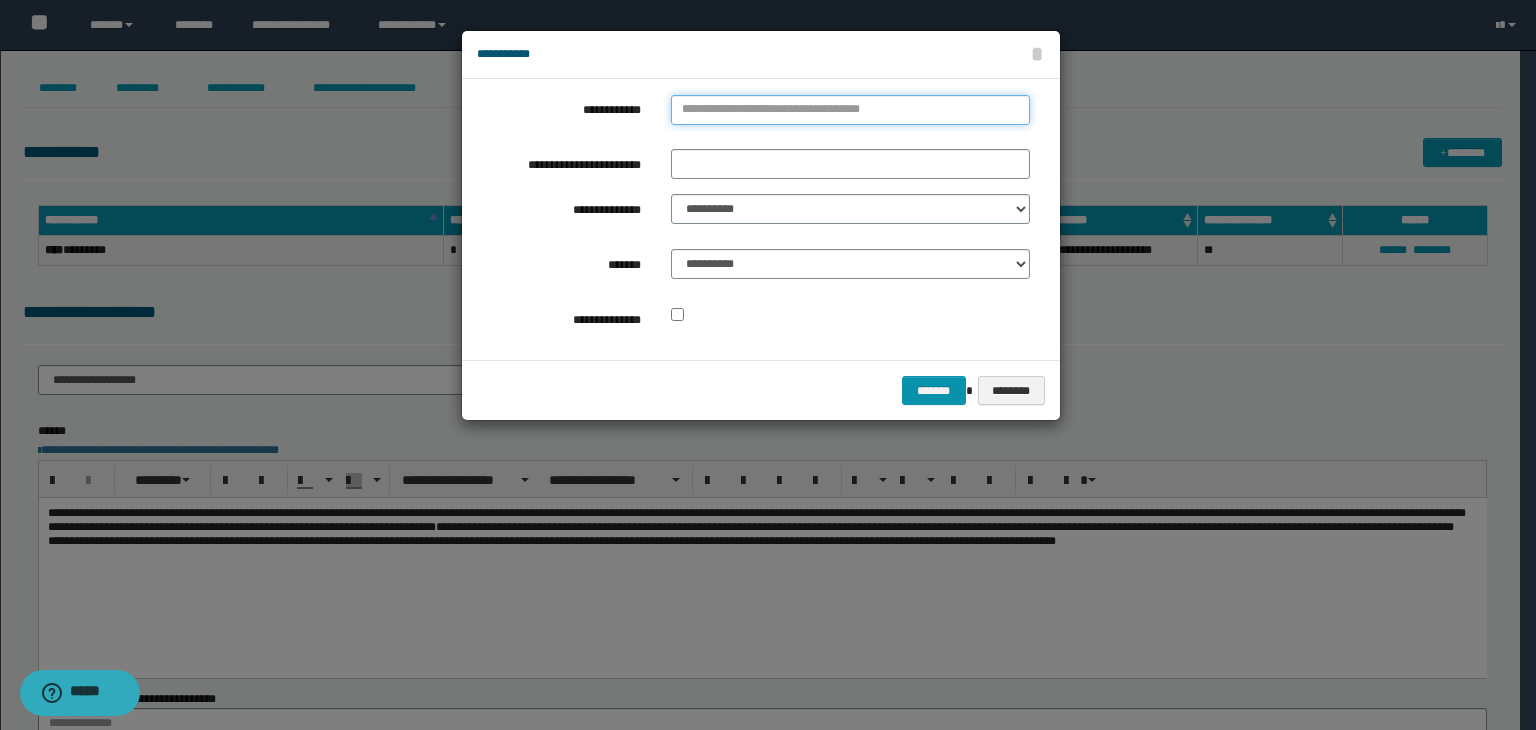 click on "**********" at bounding box center [850, 110] 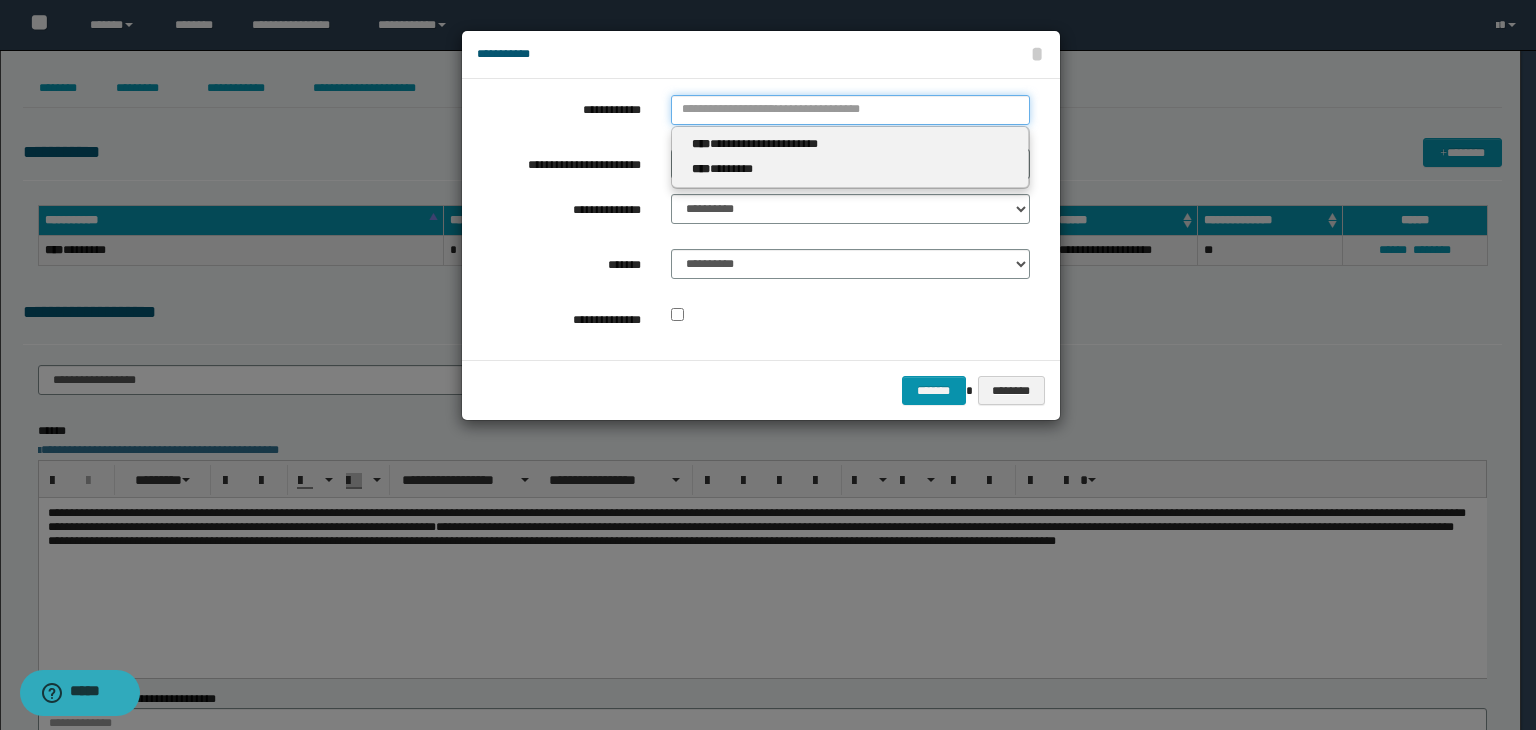type 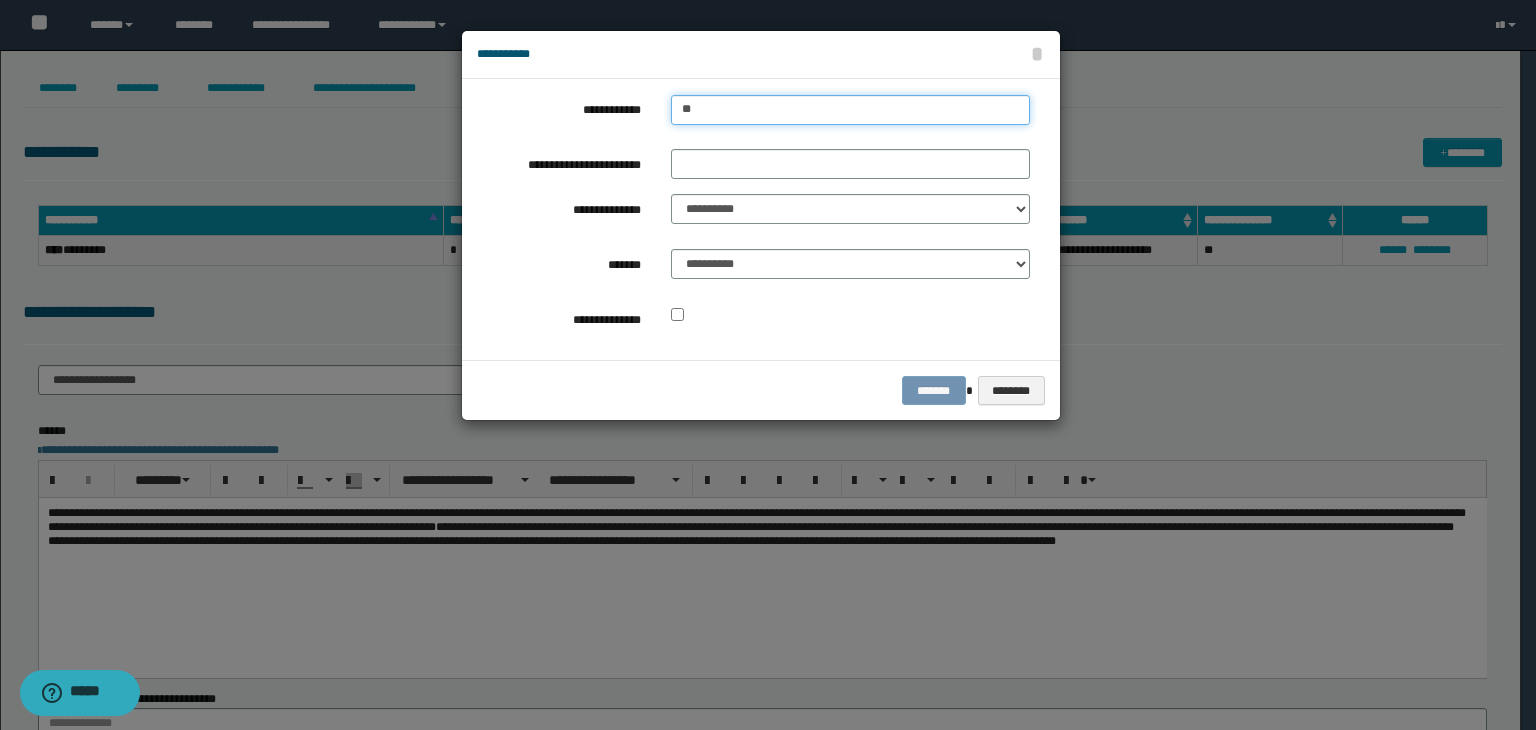 type on "***" 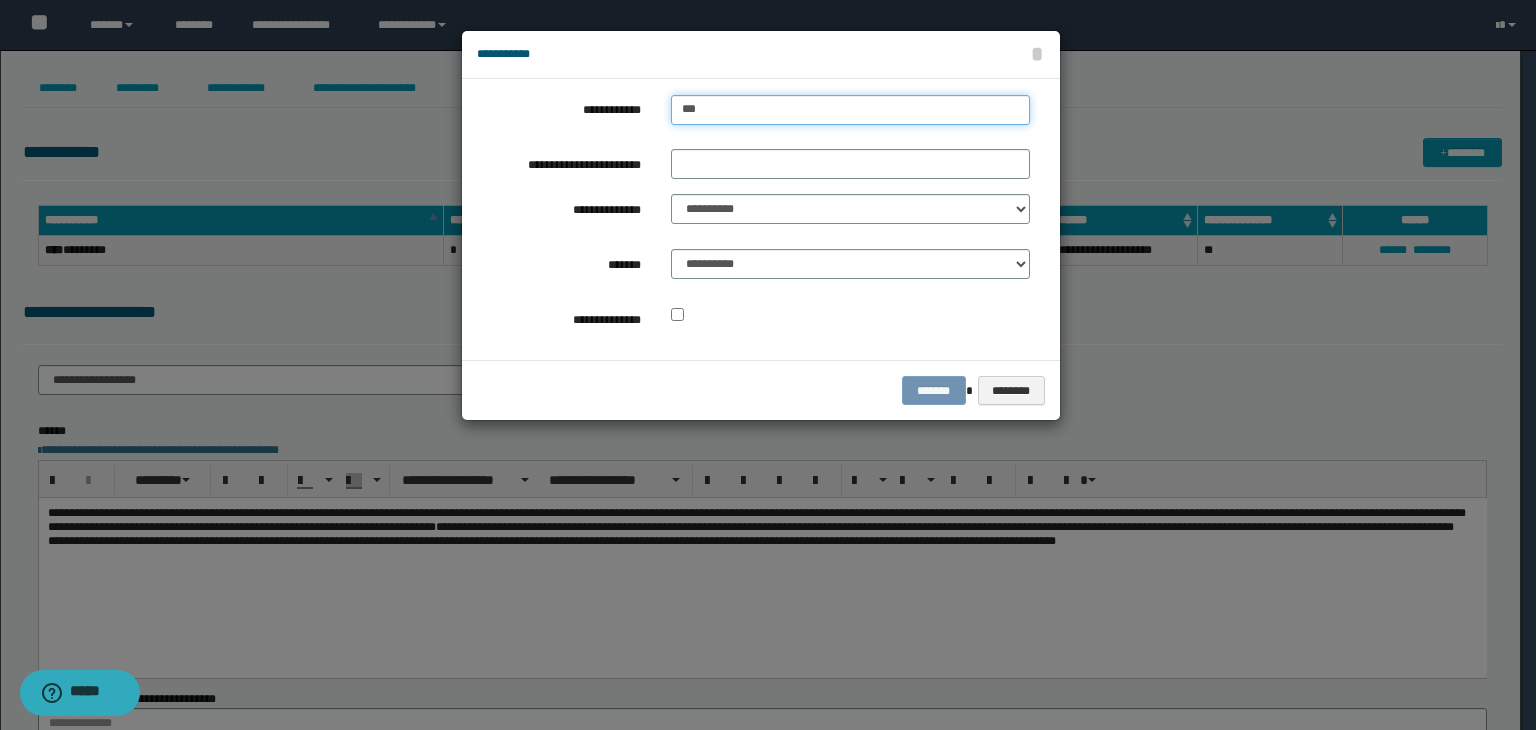 type on "***" 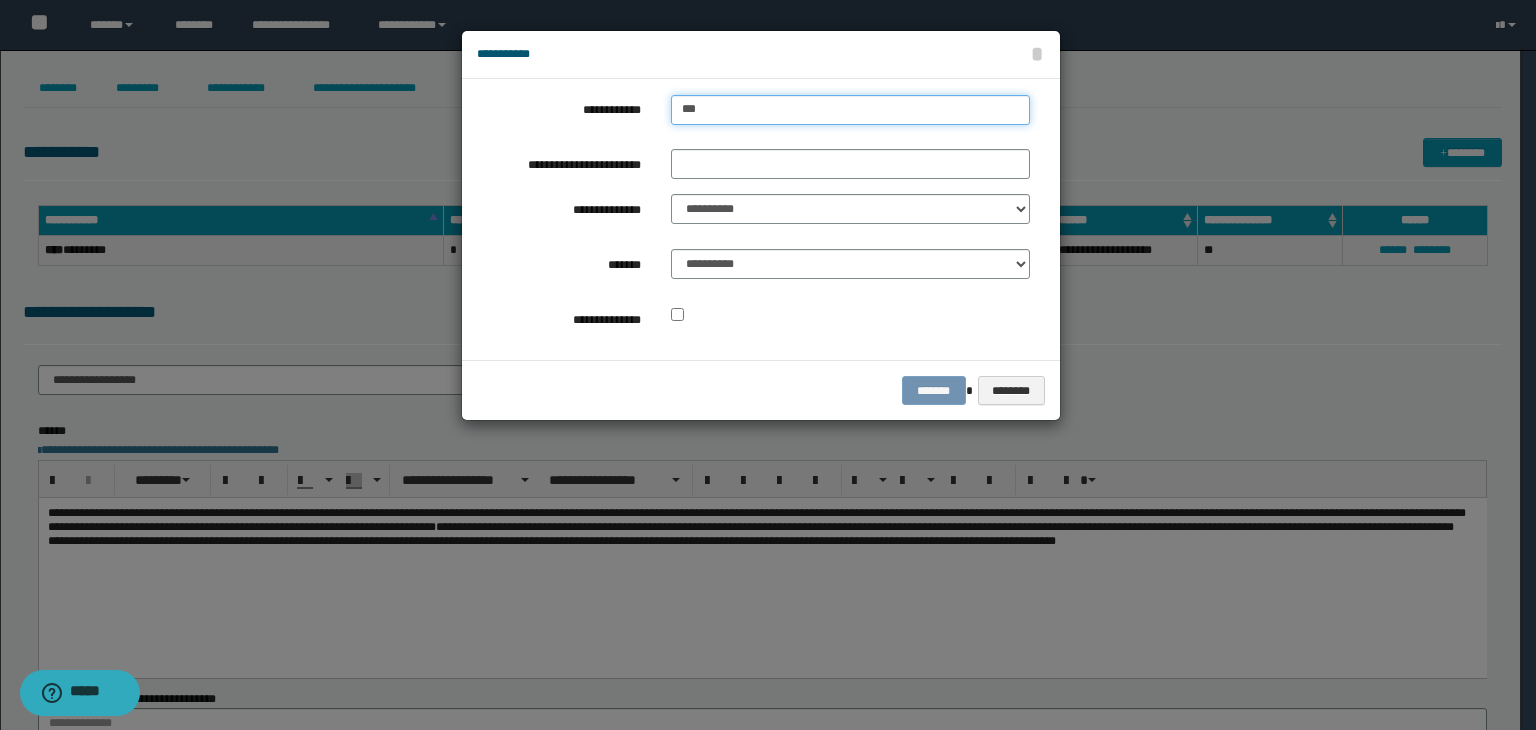 type 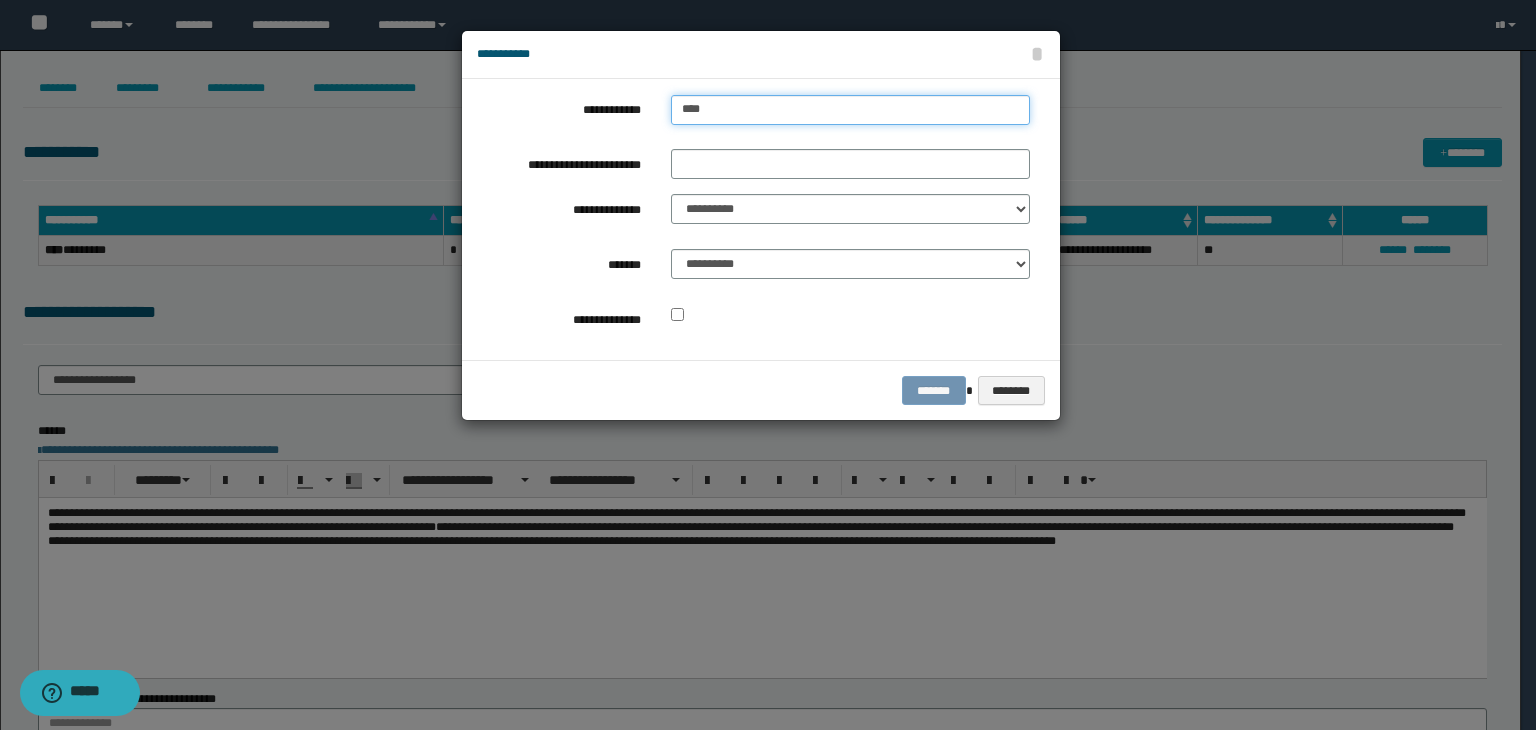 type on "****" 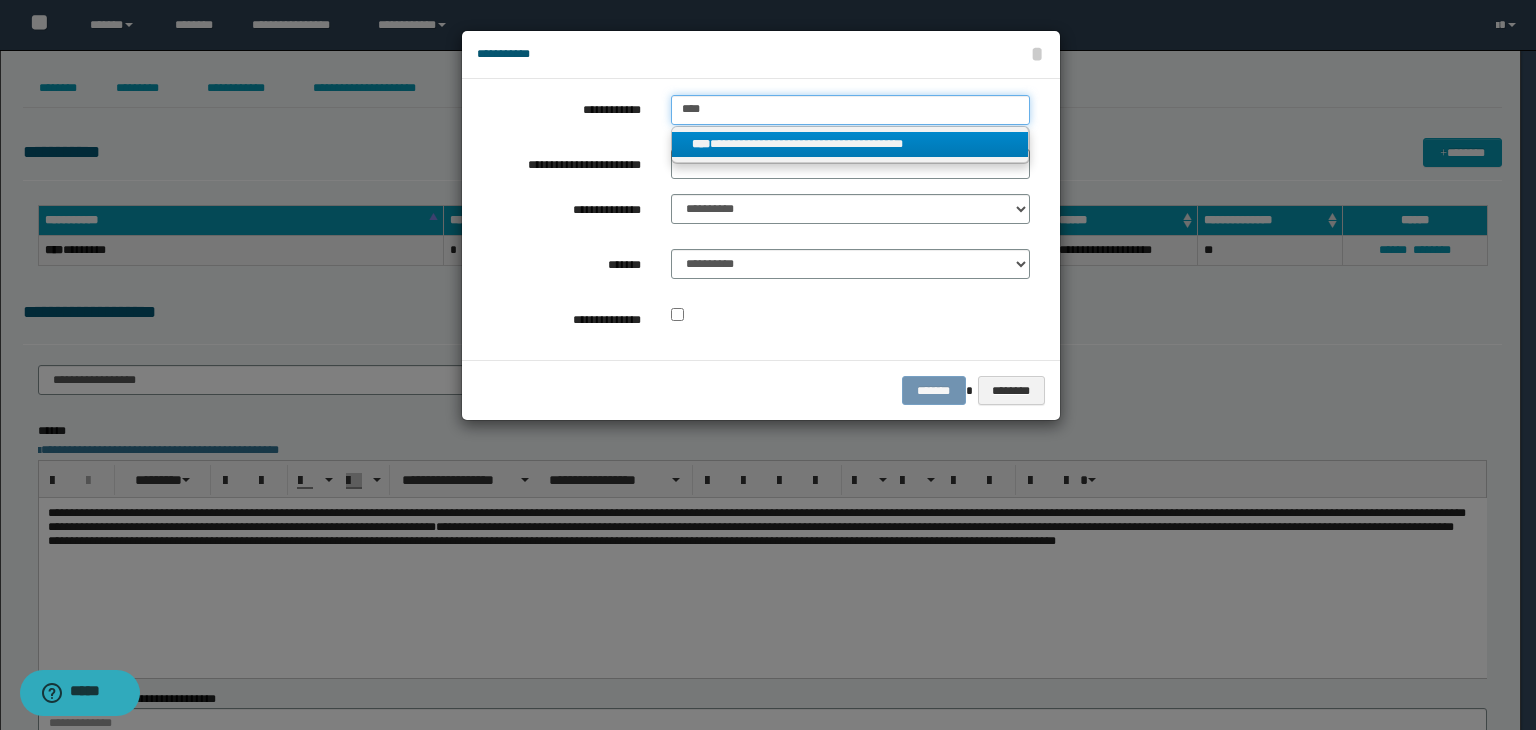 type on "****" 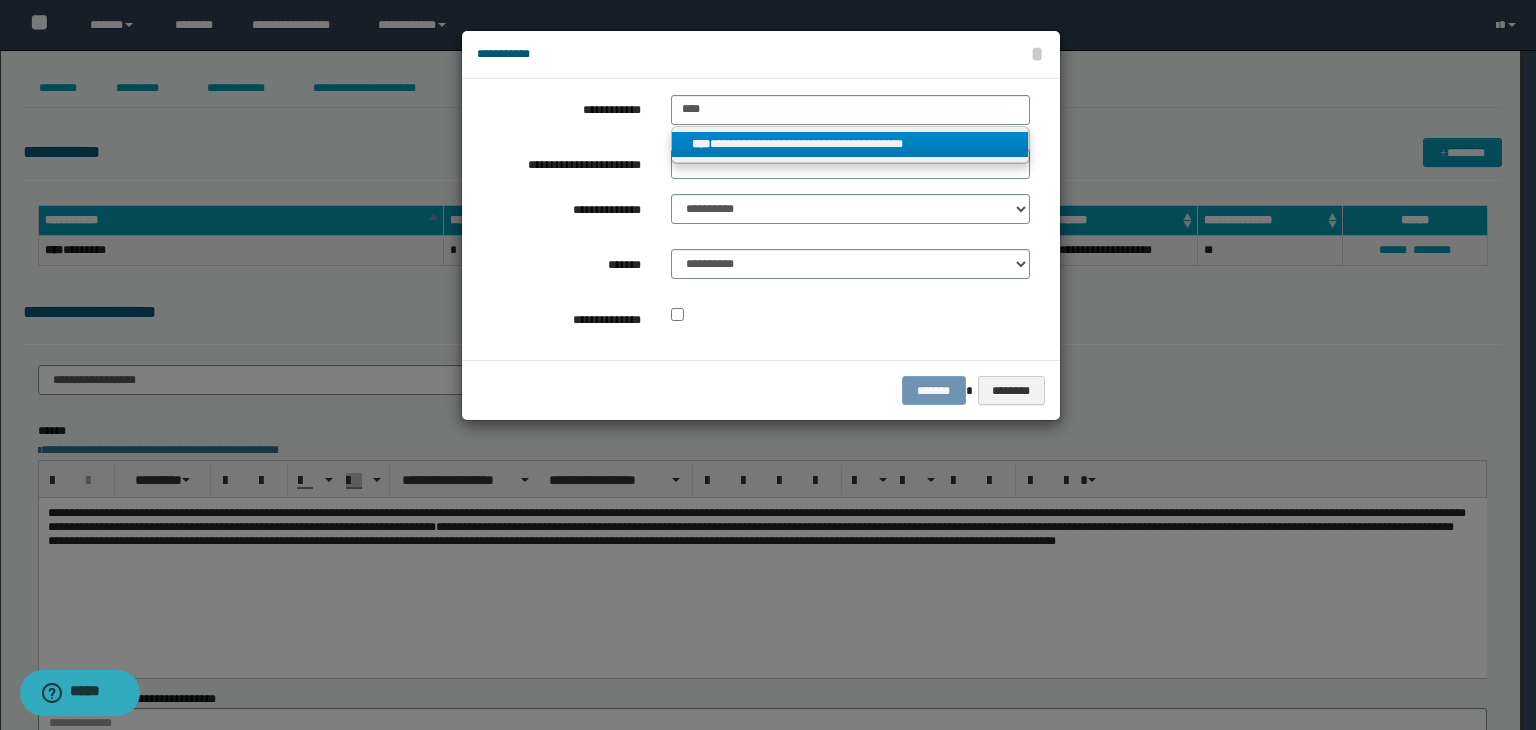 click on "**********" at bounding box center [850, 144] 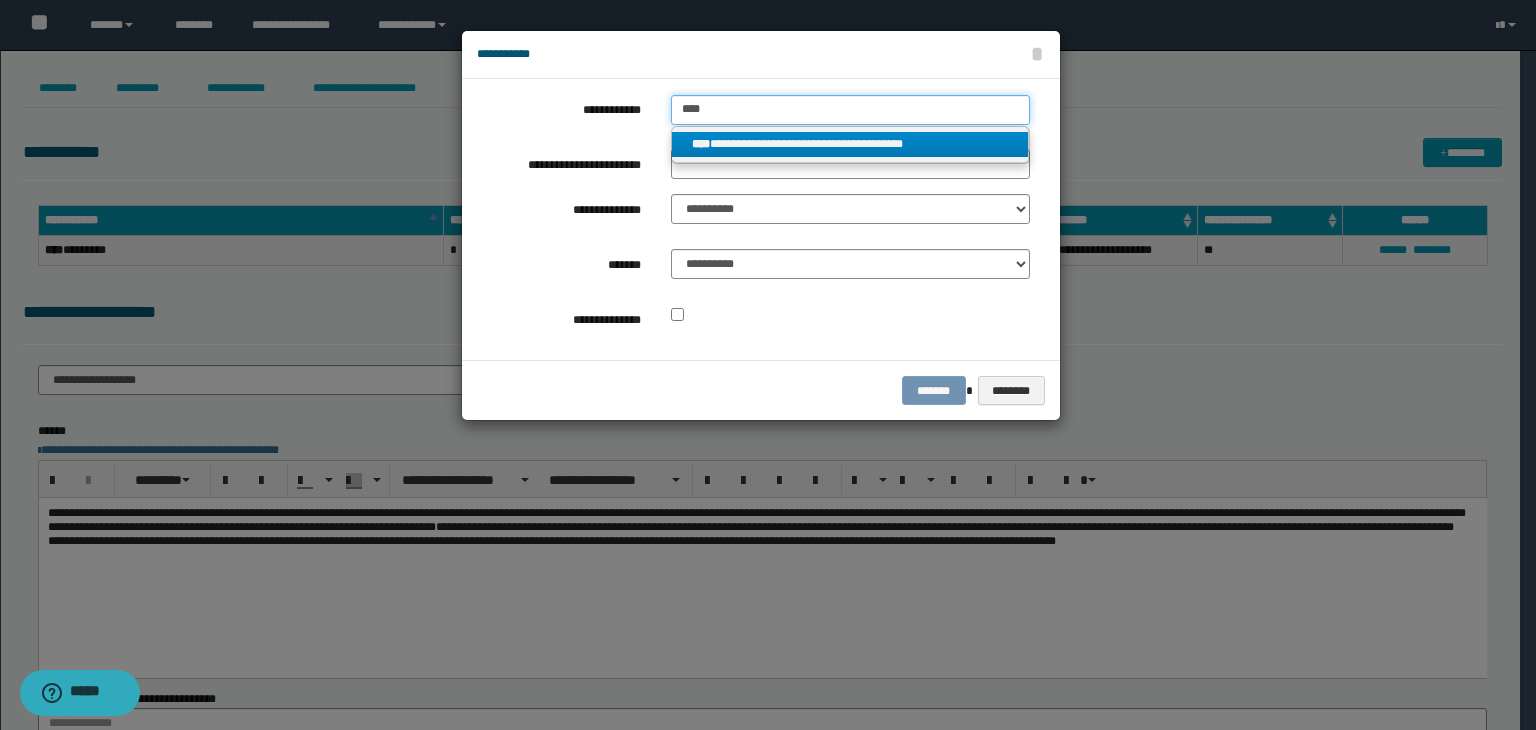 type 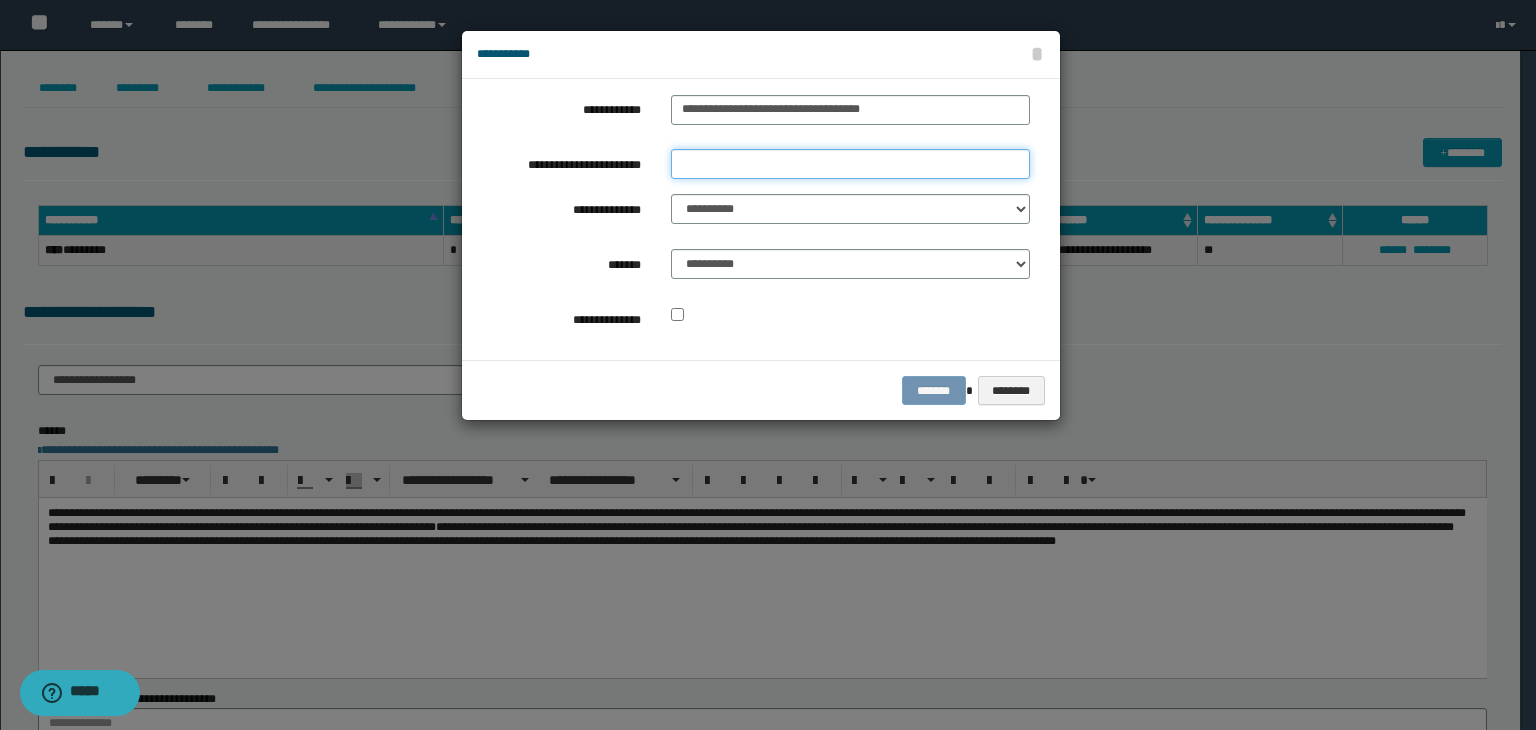 click on "**********" at bounding box center (850, 164) 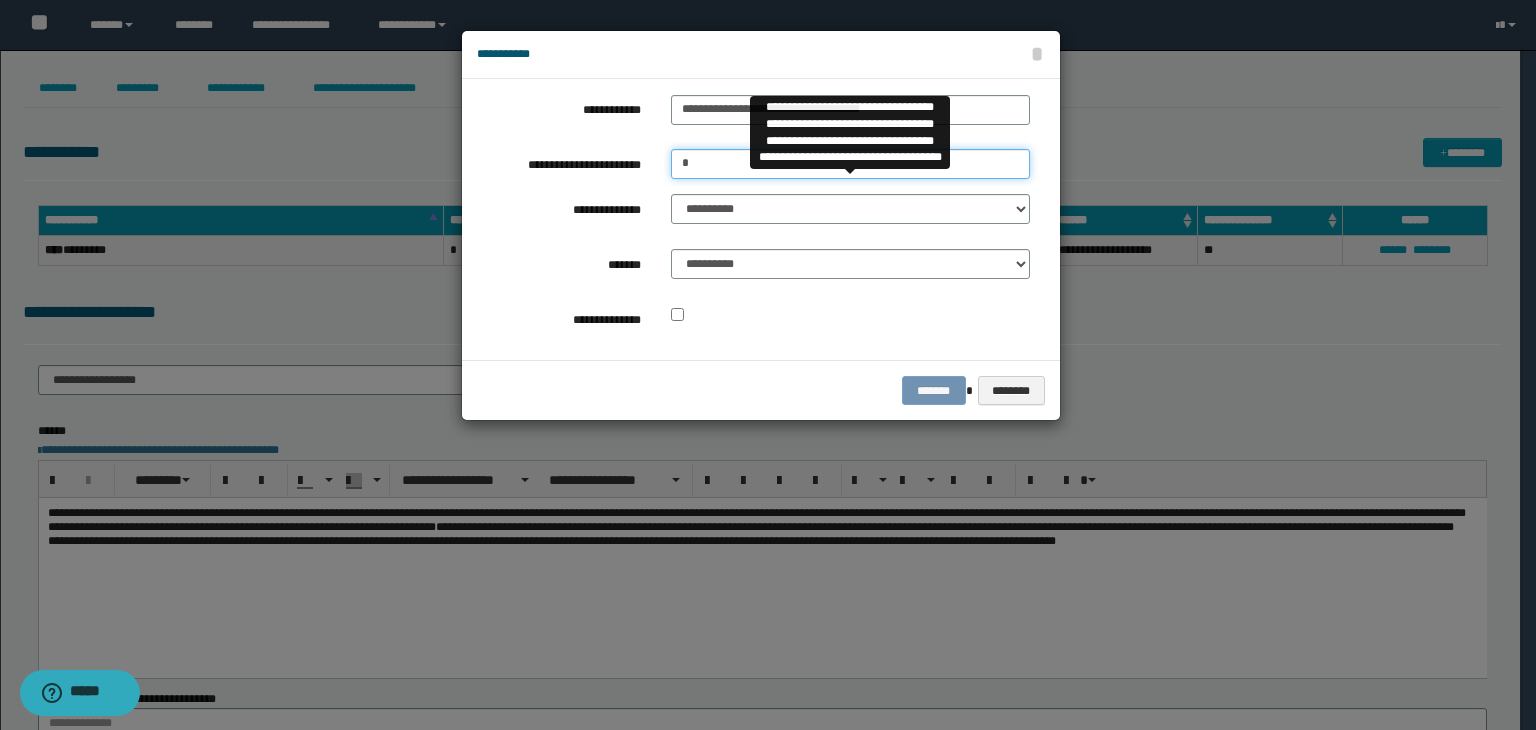 type on "*" 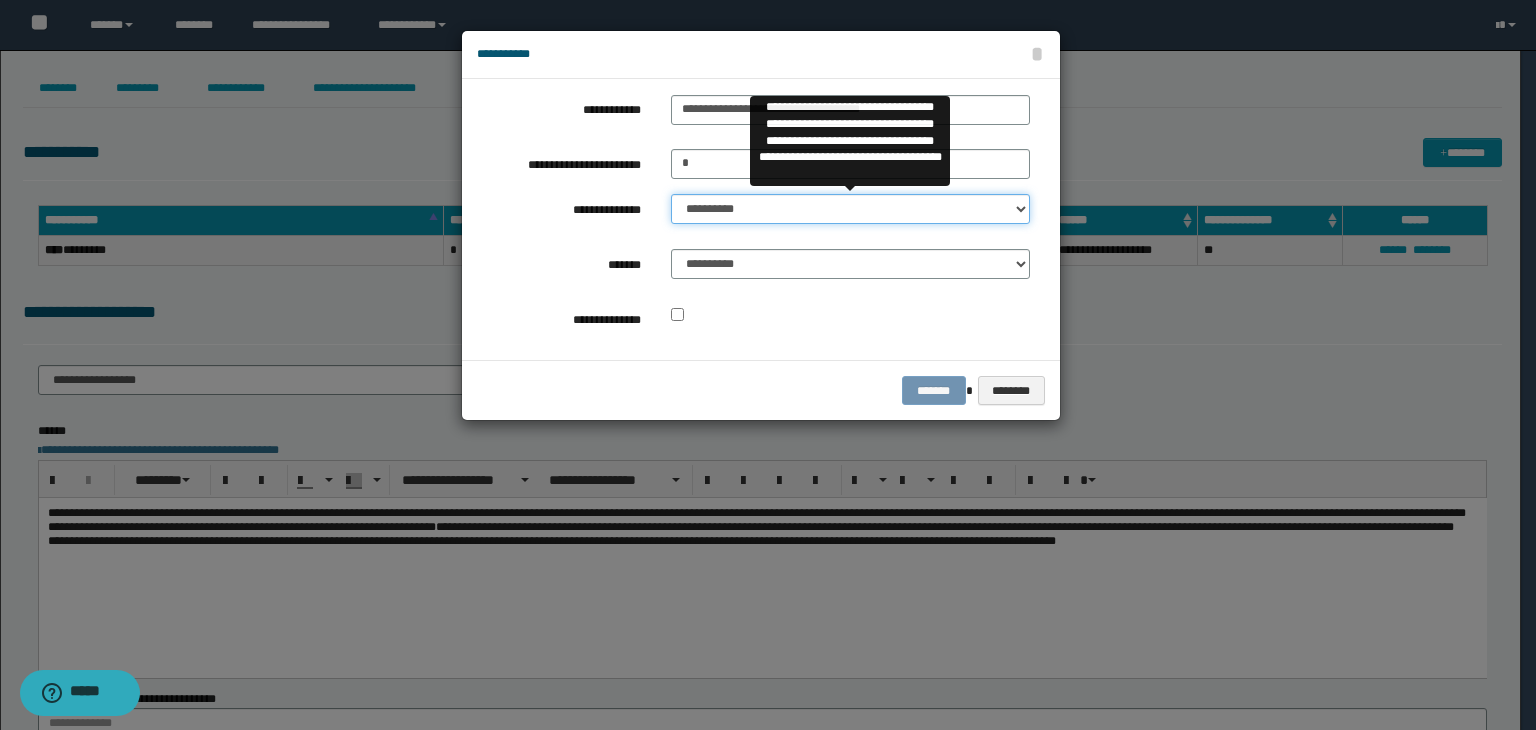 click on "**********" at bounding box center [850, 209] 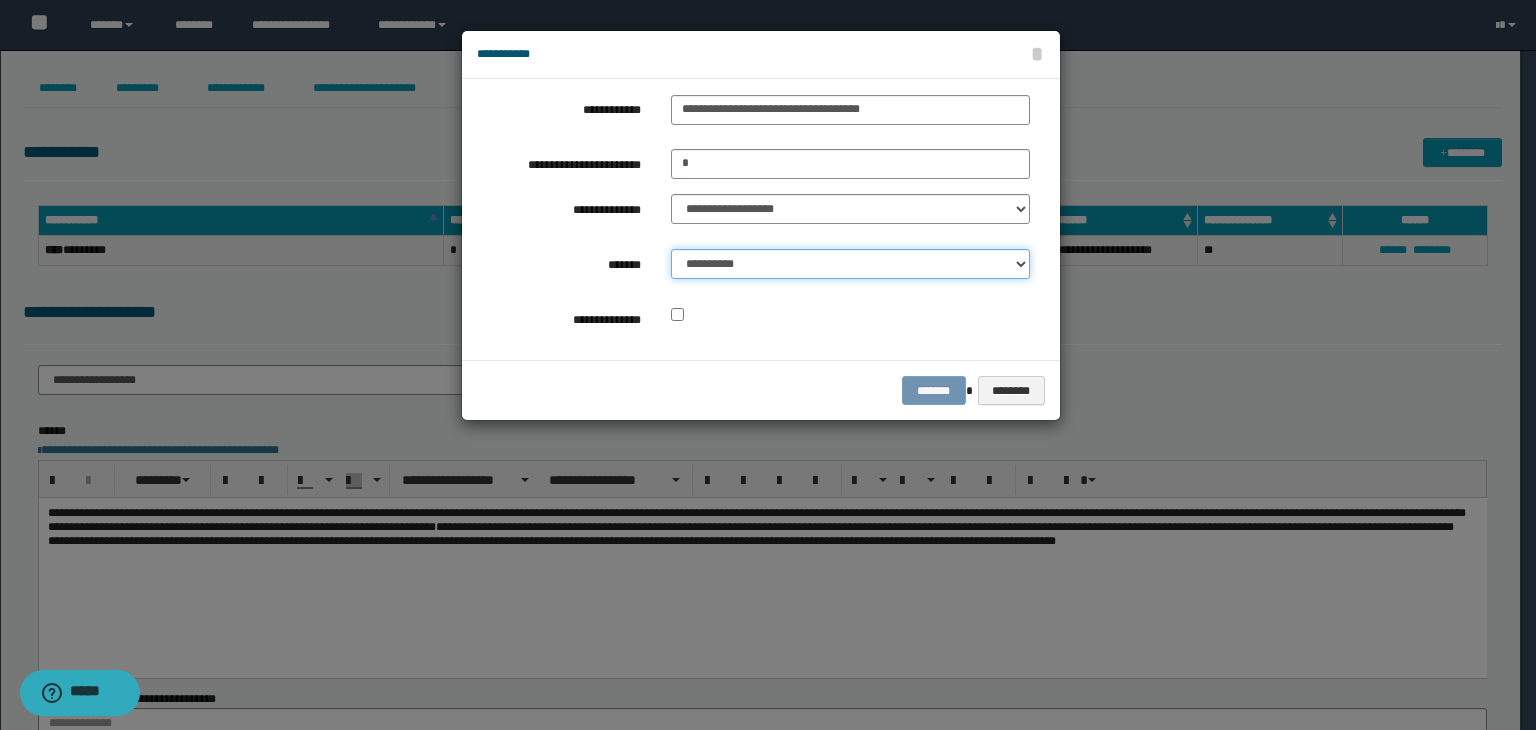 click on "**********" at bounding box center (850, 264) 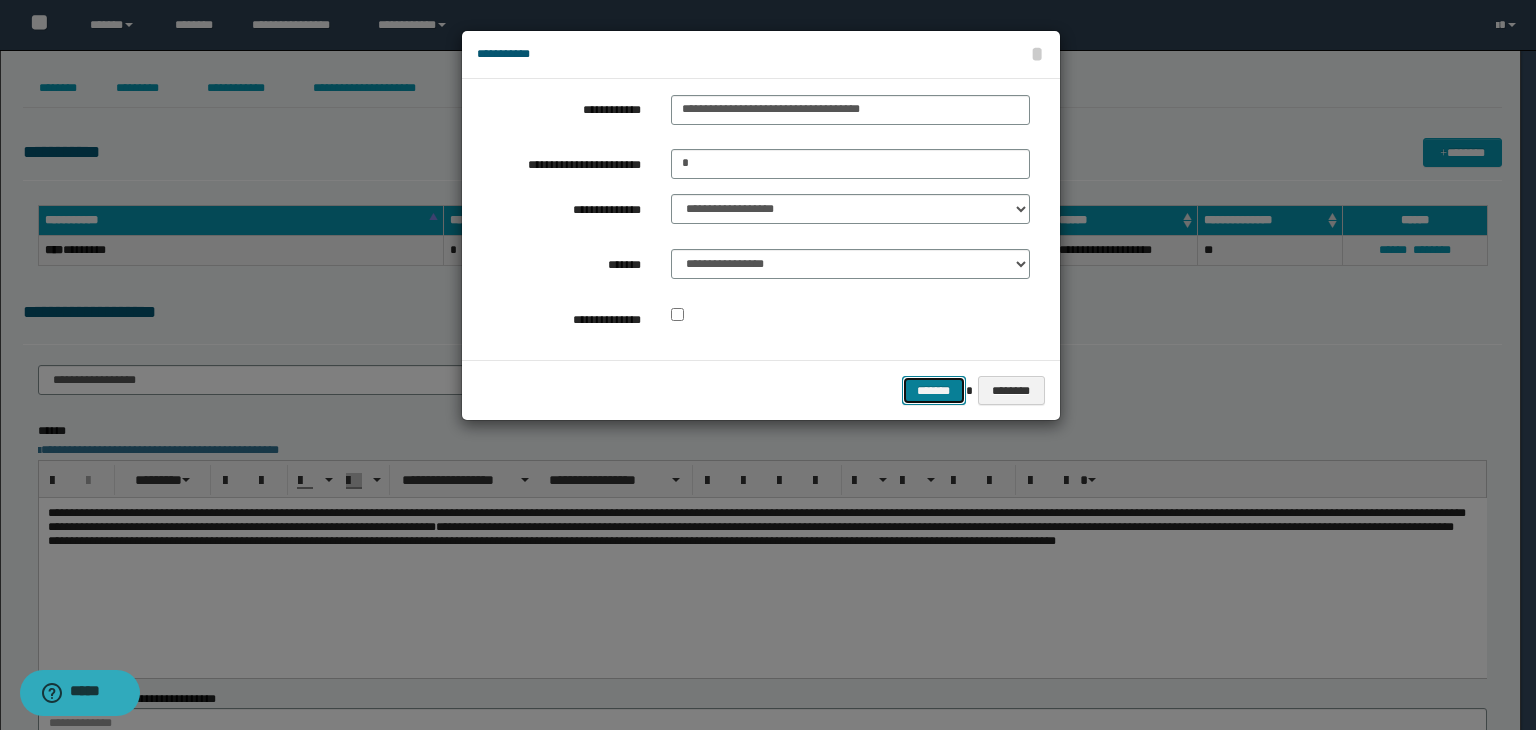 click on "*******" at bounding box center (934, 391) 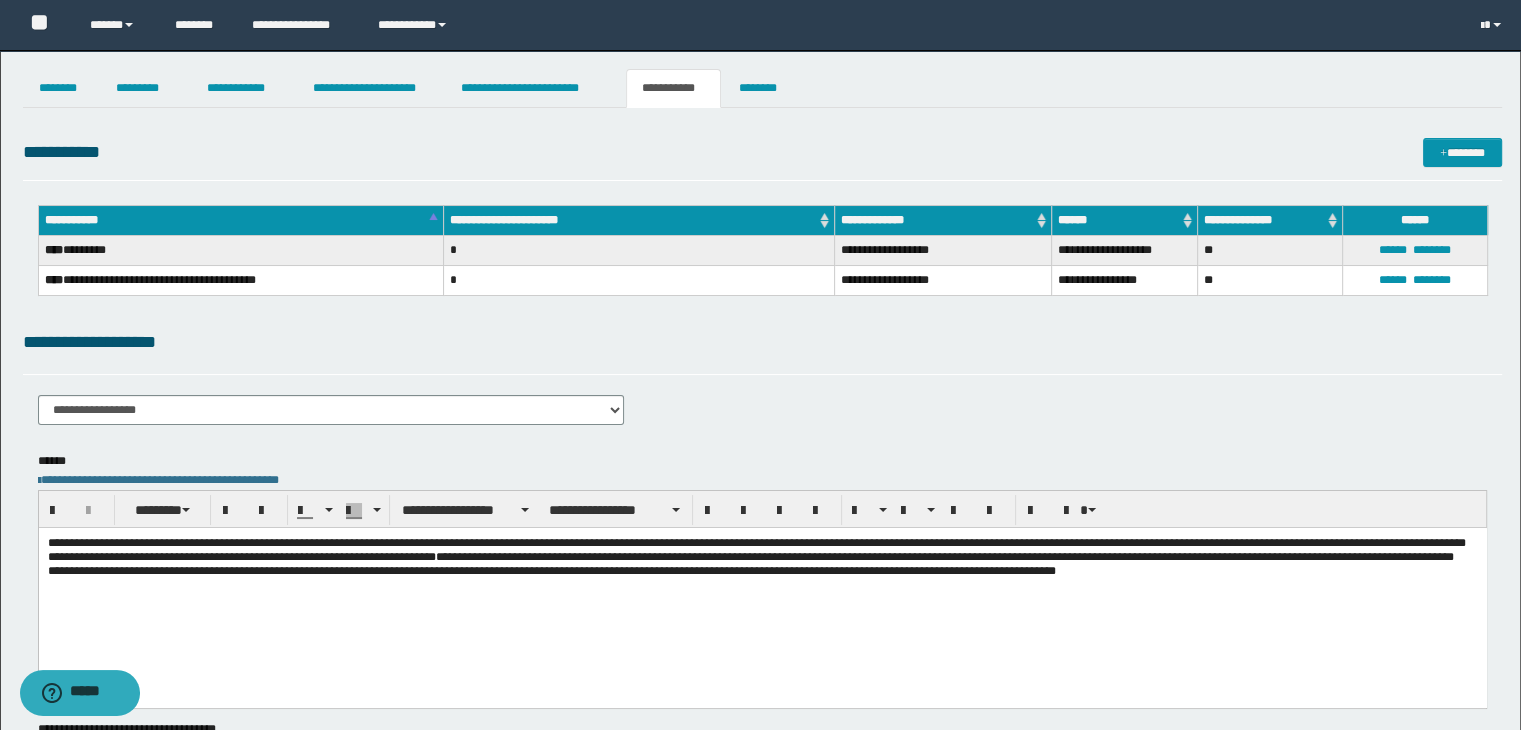 click on "**********" at bounding box center (762, 581) 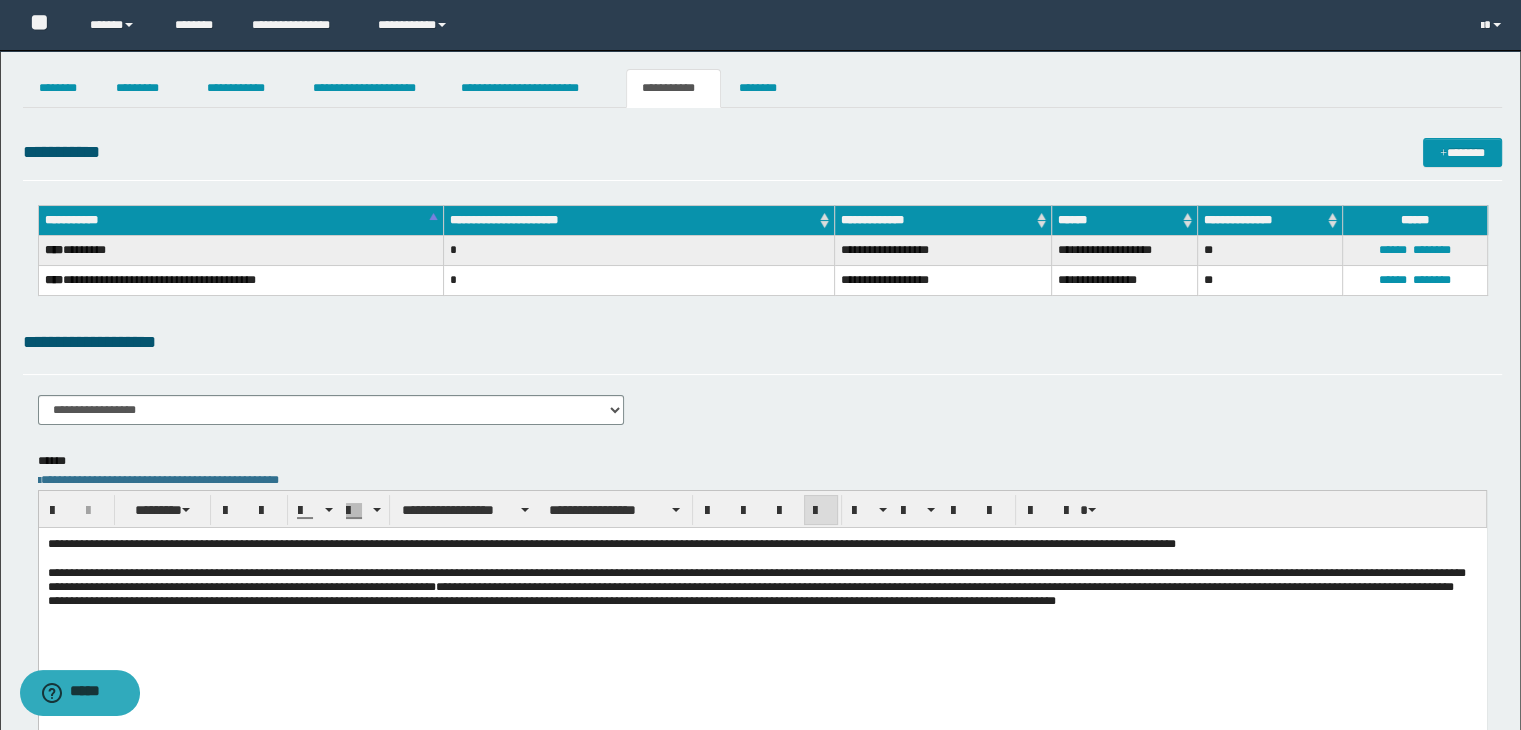 click on "**********" at bounding box center (756, 579) 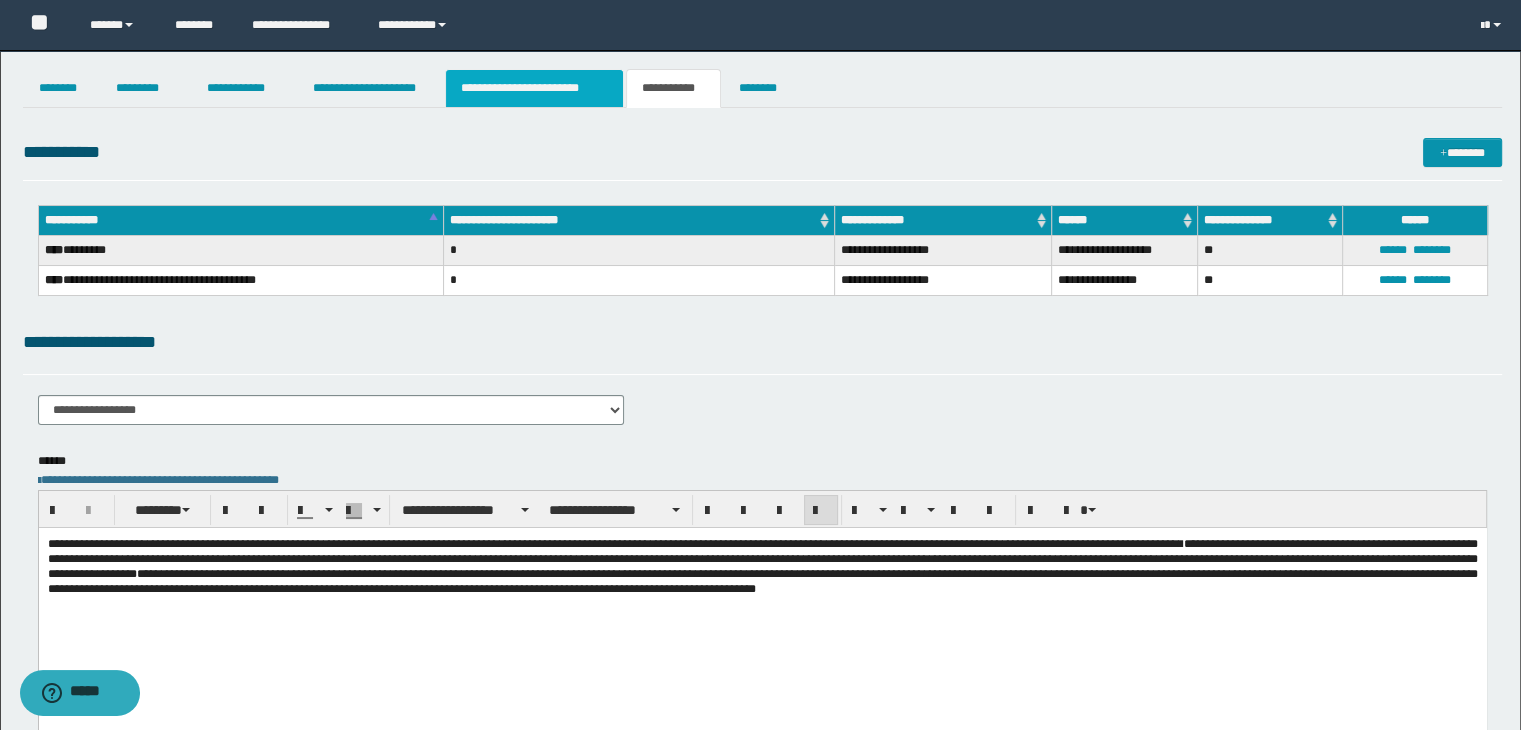 click on "**********" at bounding box center [534, 88] 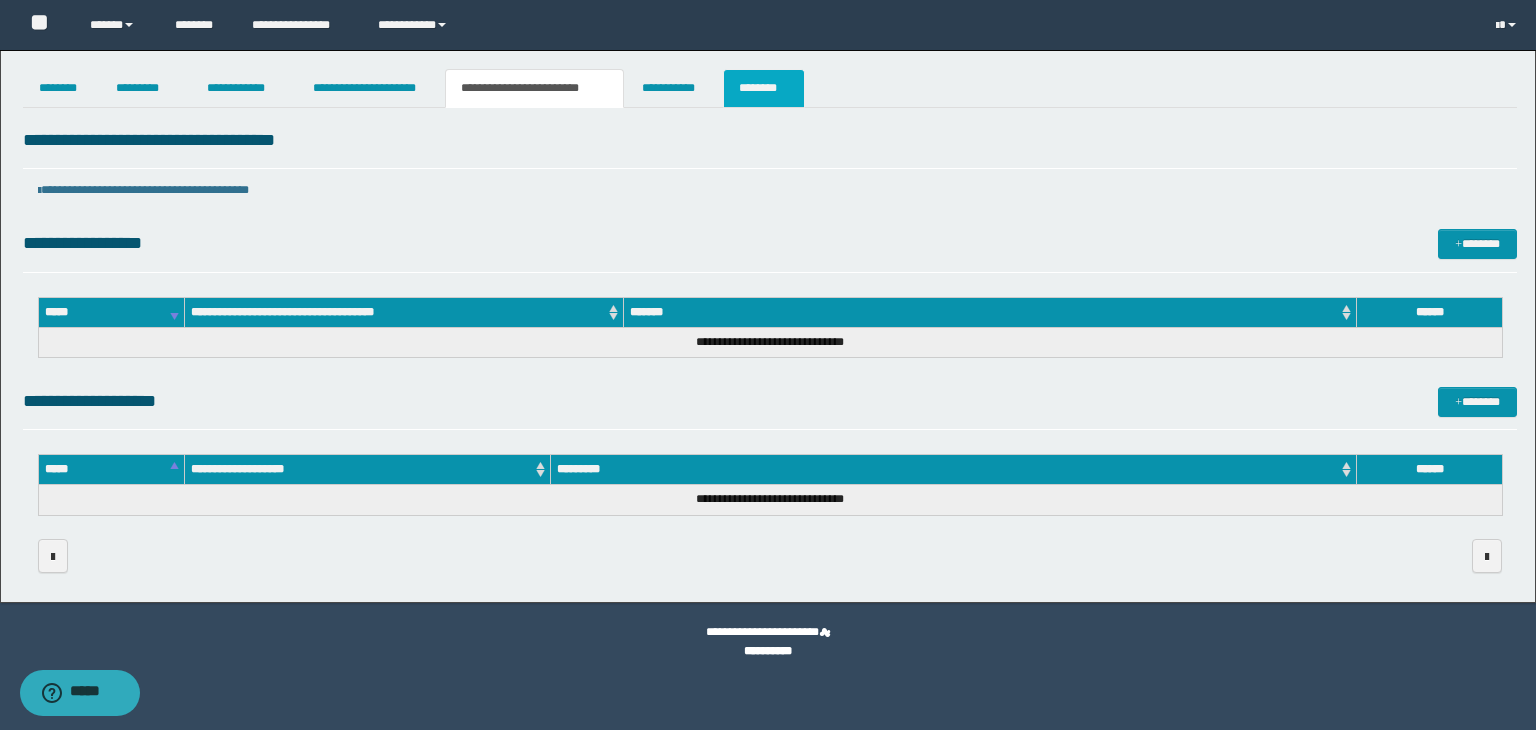 click on "********" at bounding box center (764, 88) 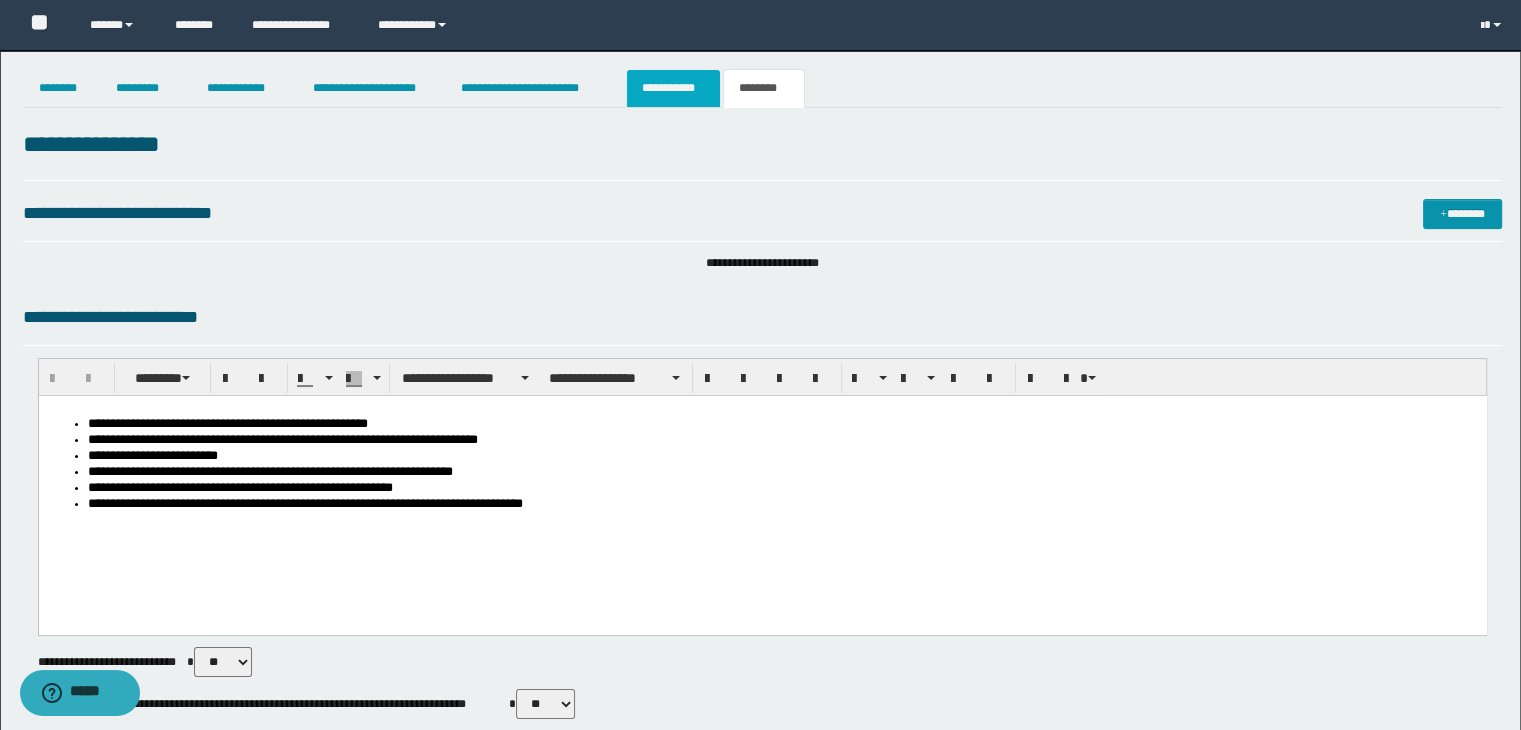 click on "**********" at bounding box center (673, 88) 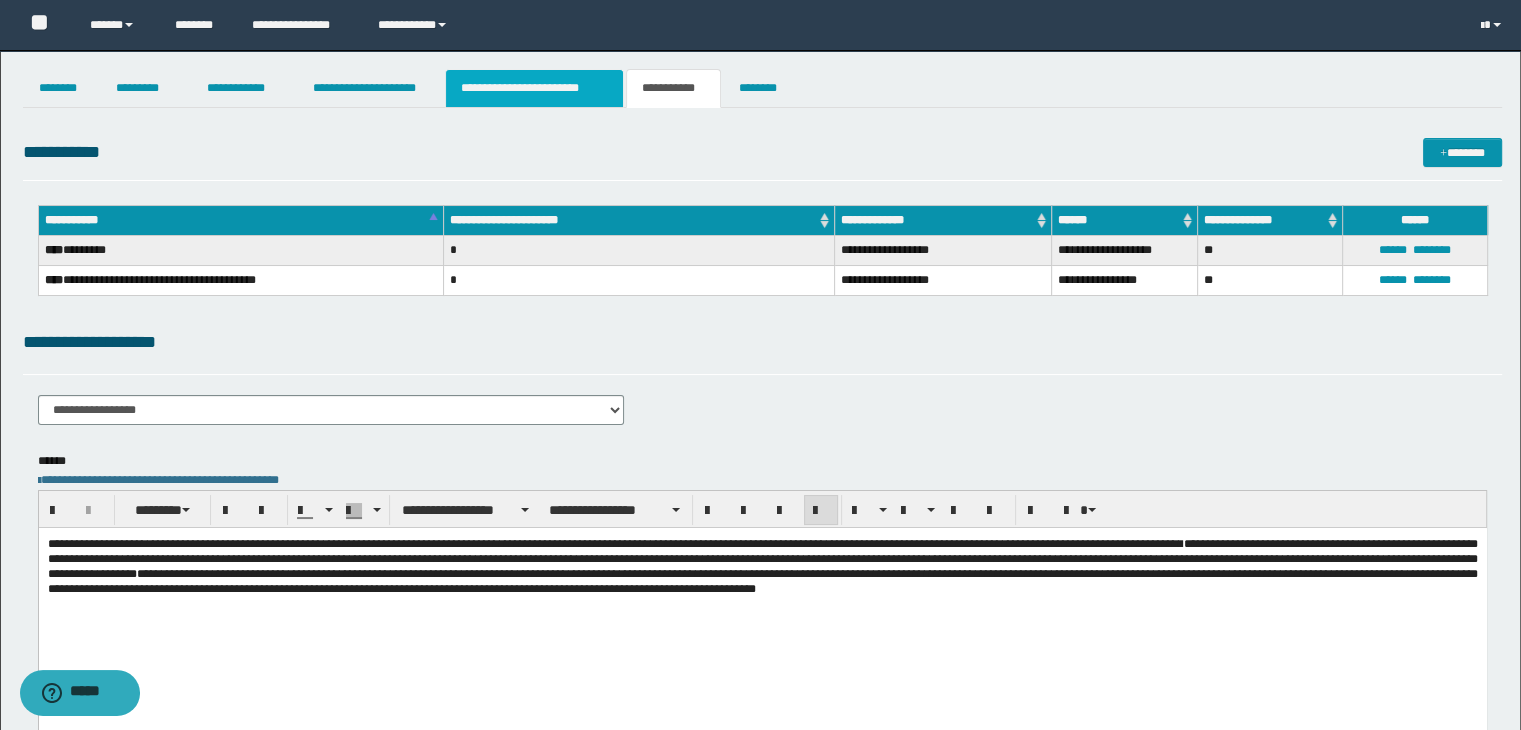 click on "**********" at bounding box center (534, 88) 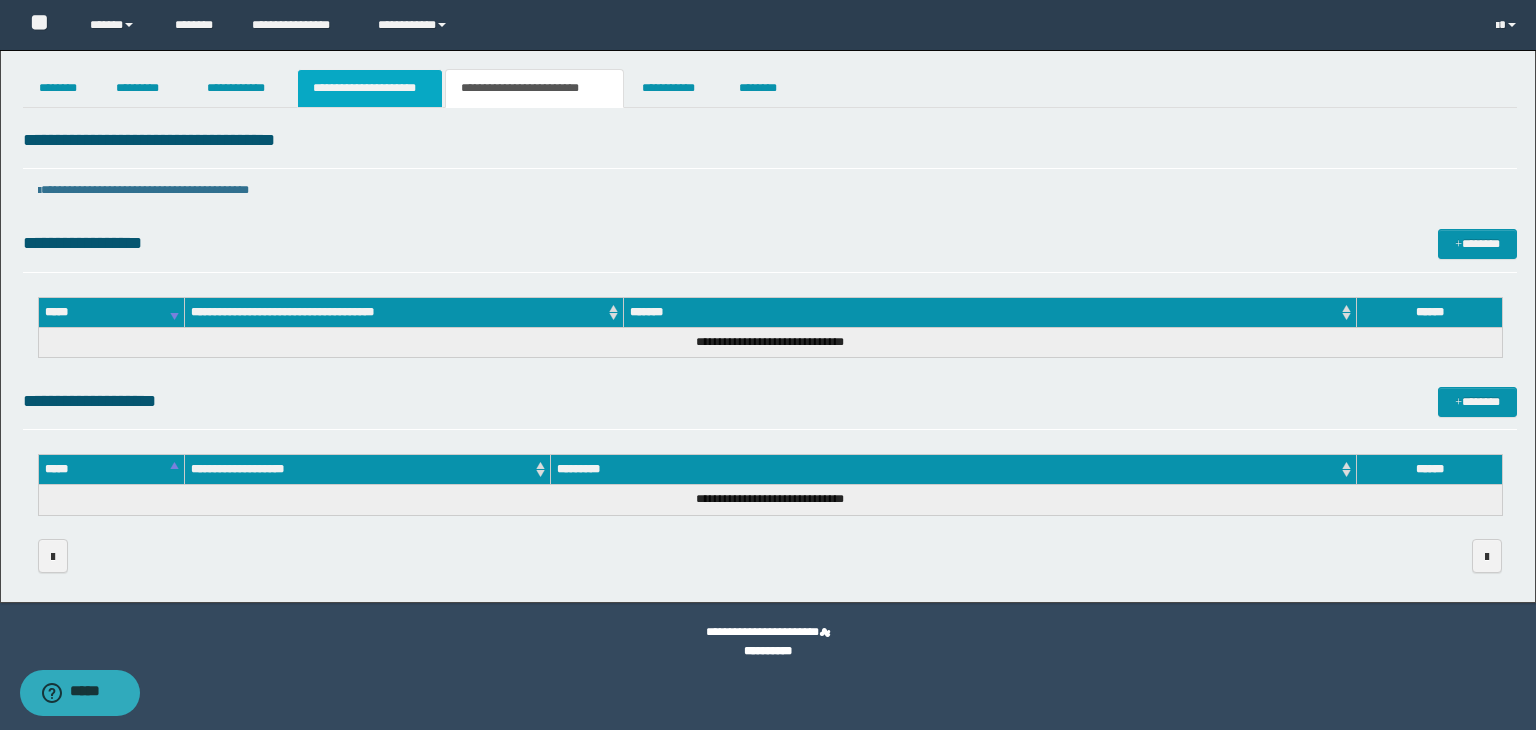 click on "**********" at bounding box center (370, 88) 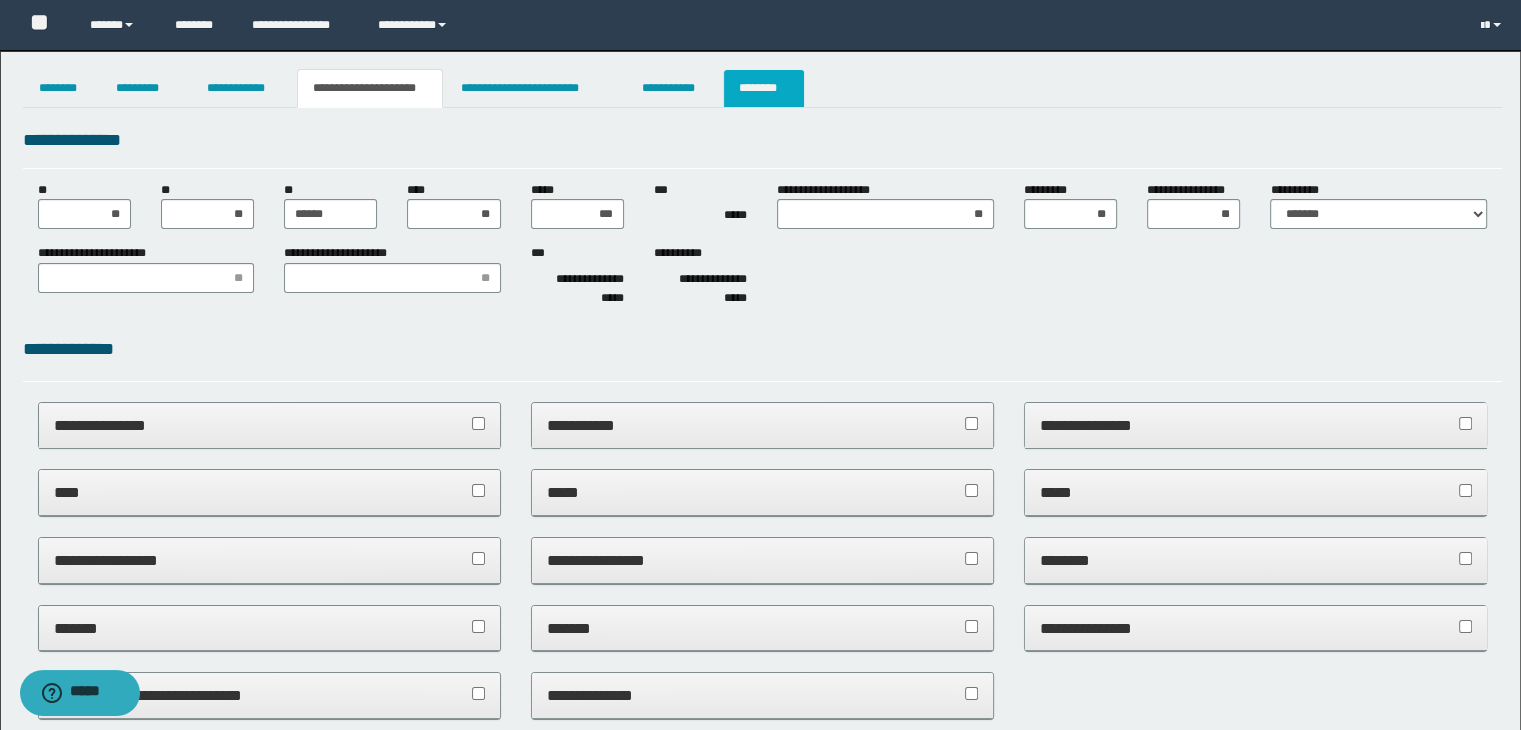 click on "********" at bounding box center (764, 88) 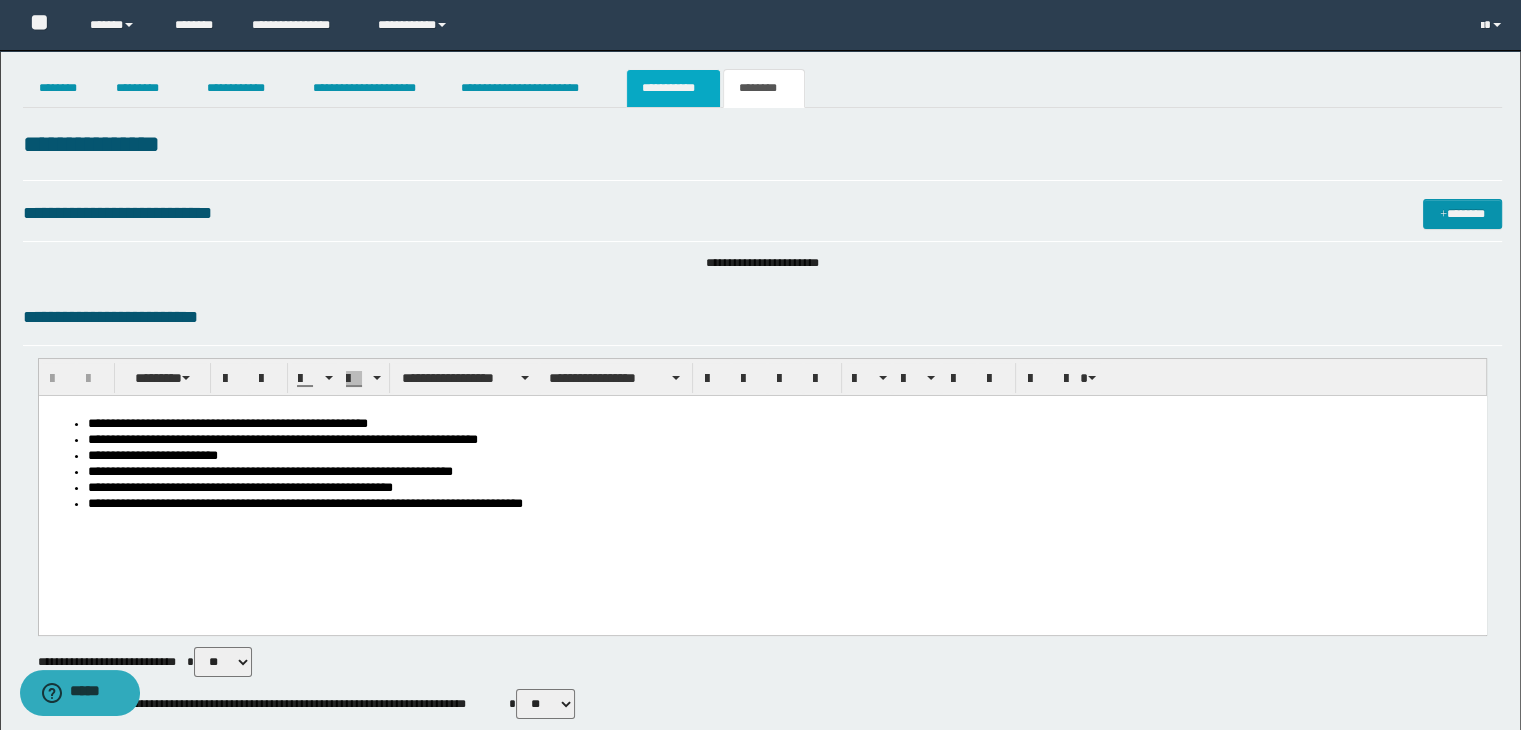 click on "**********" at bounding box center [673, 88] 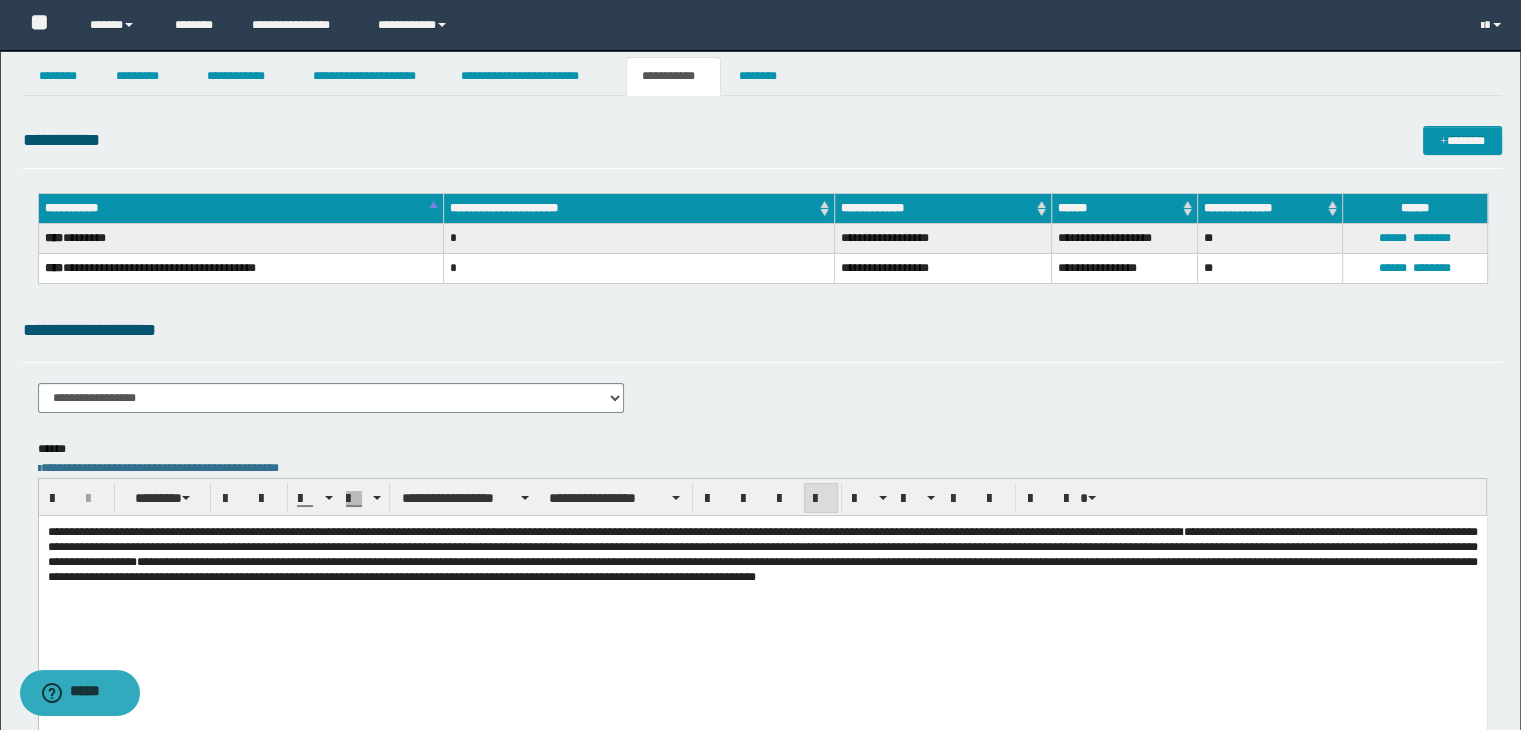 scroll, scrollTop: 0, scrollLeft: 0, axis: both 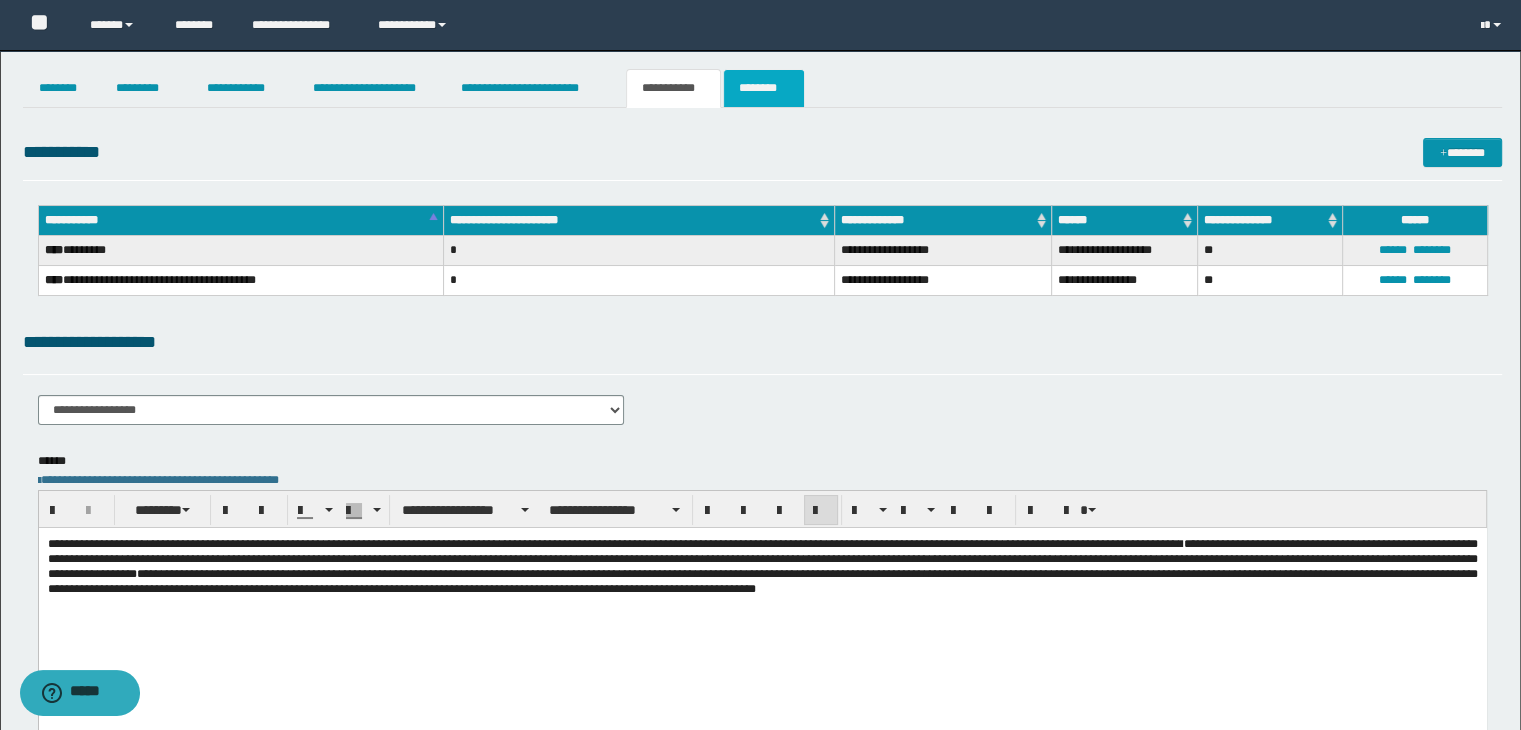 click on "********" at bounding box center [764, 88] 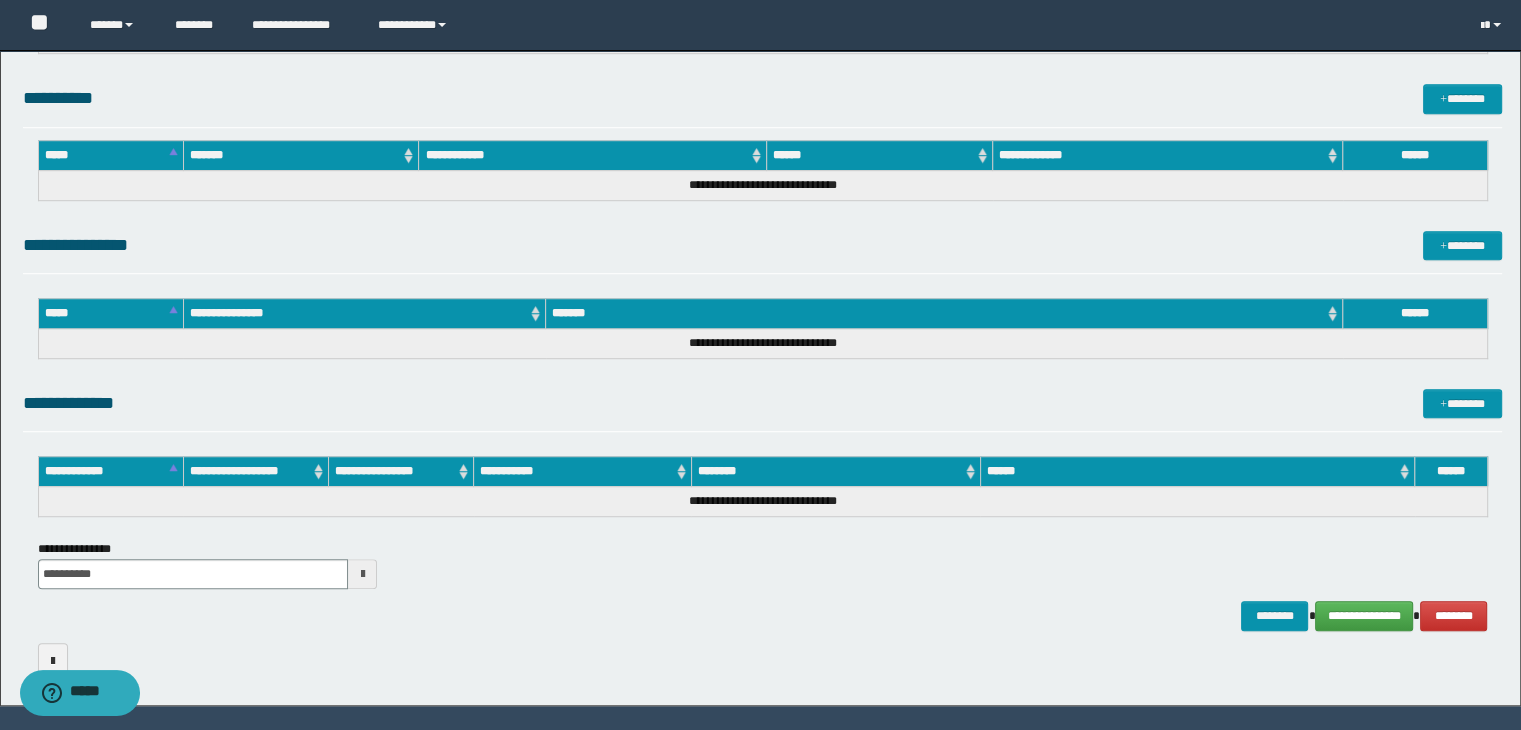 scroll, scrollTop: 1316, scrollLeft: 0, axis: vertical 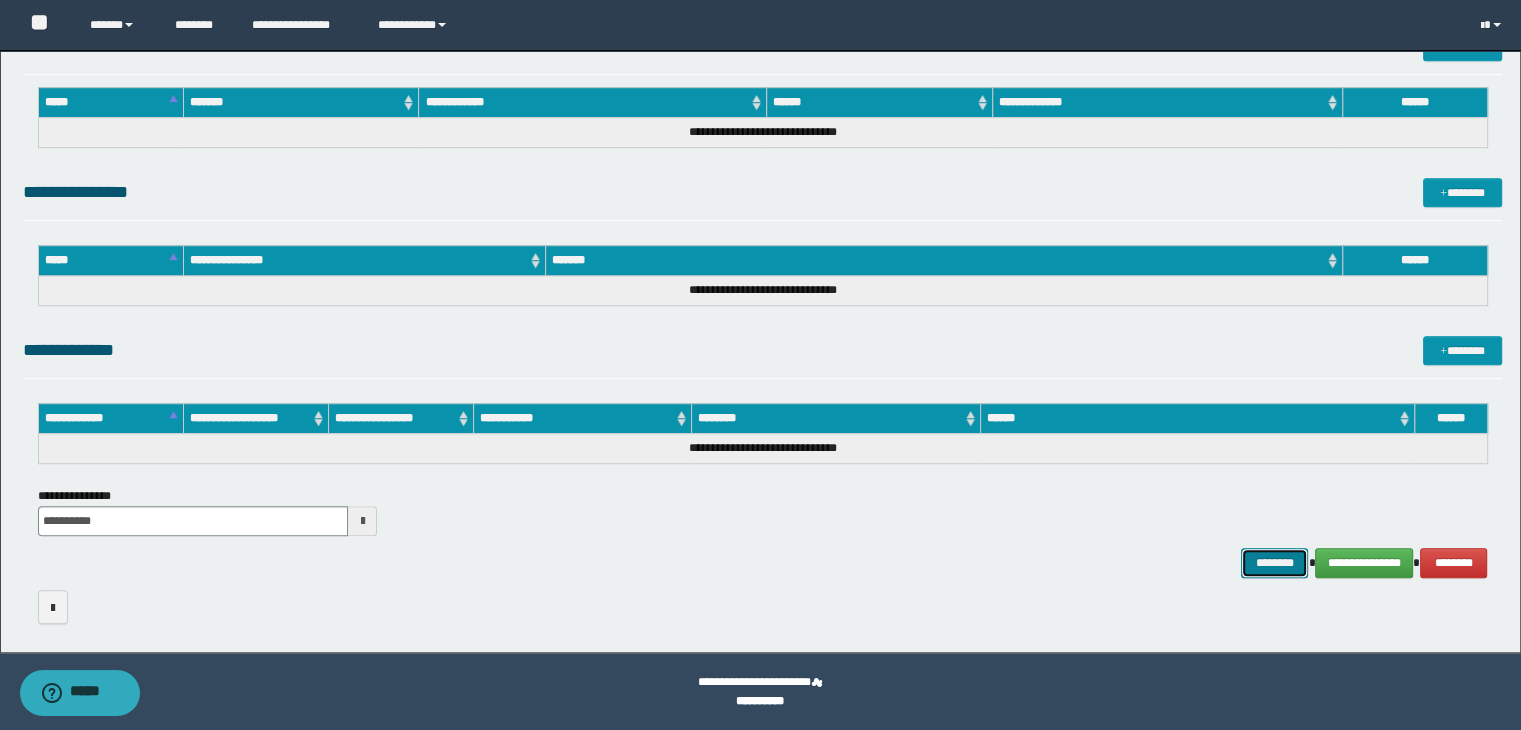 click on "********" at bounding box center (1274, 563) 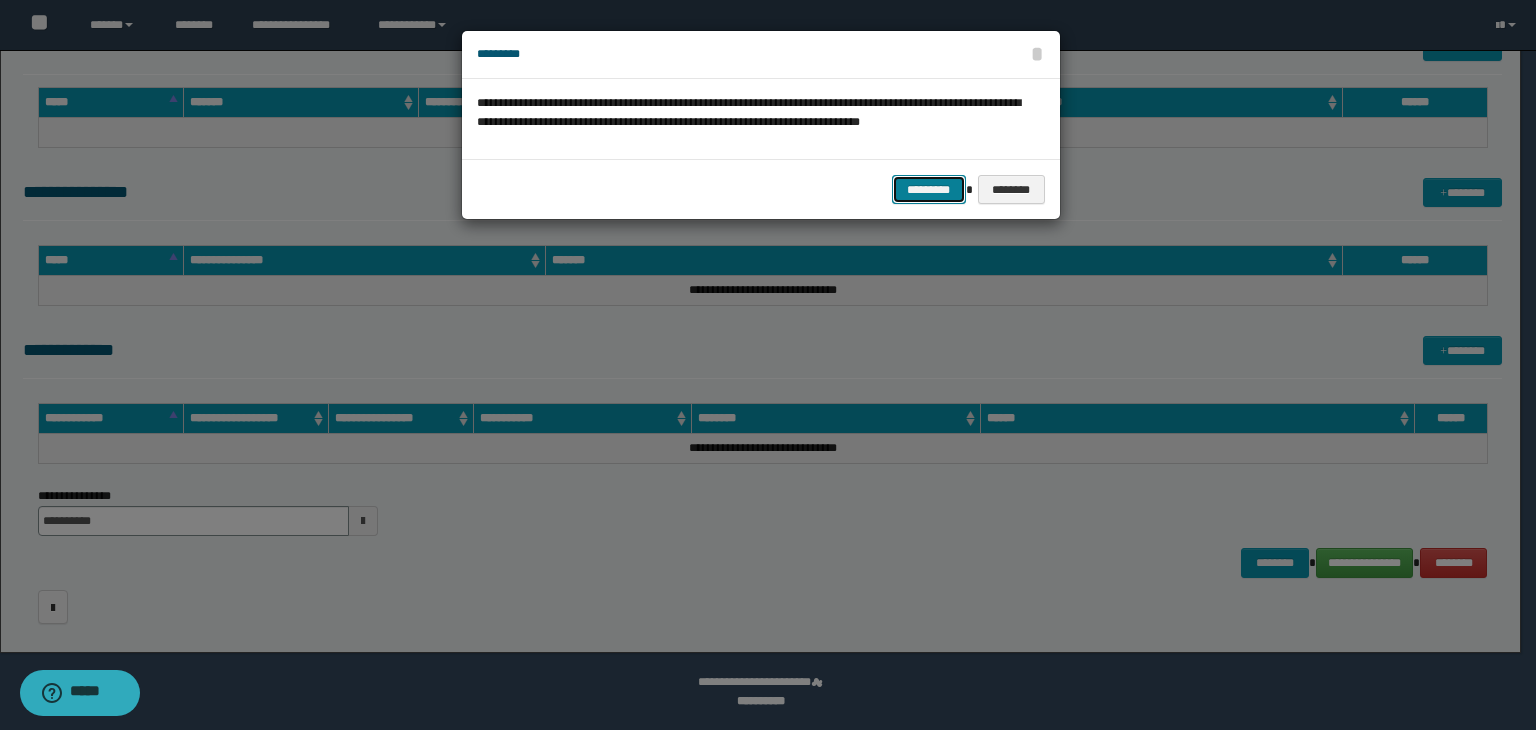 click on "*********" at bounding box center [929, 190] 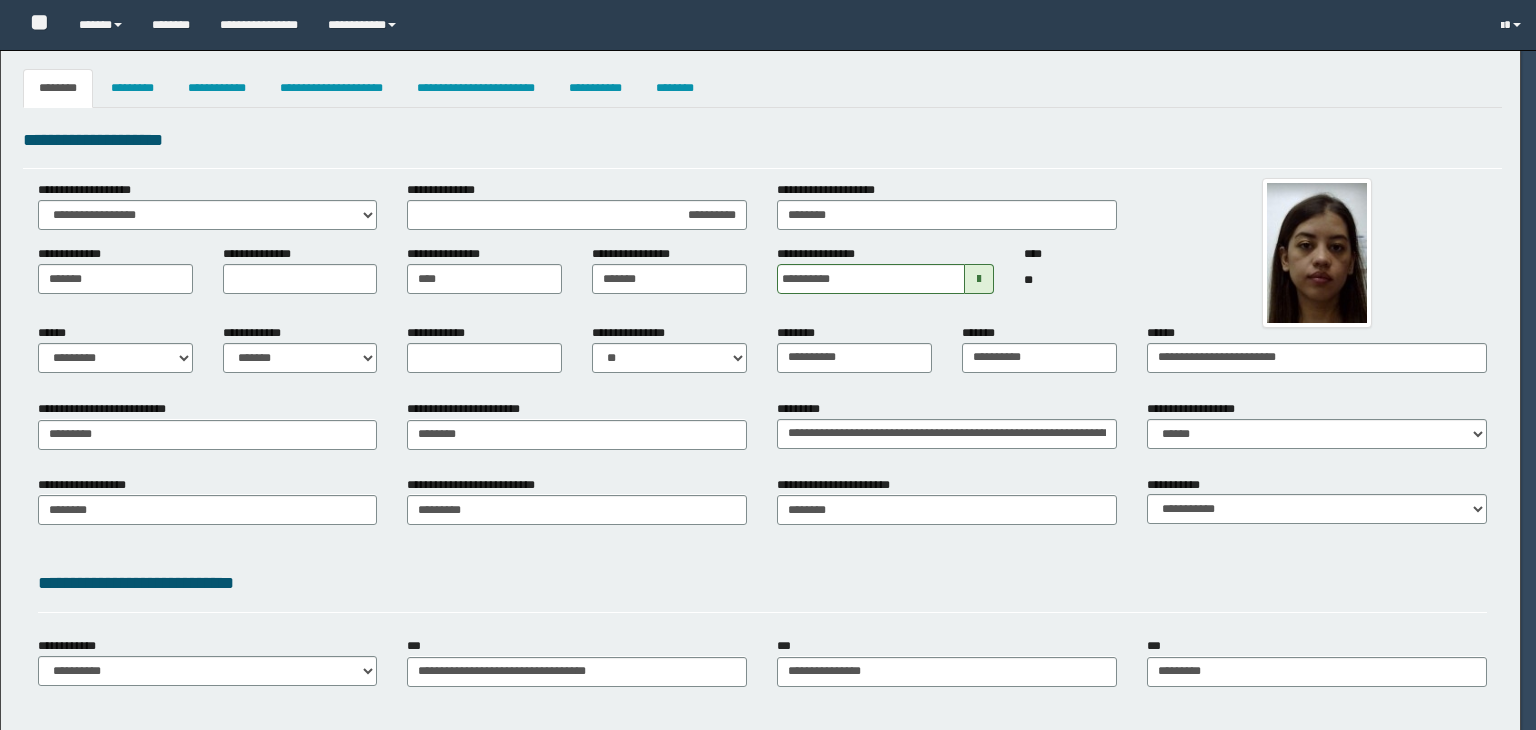 select on "*" 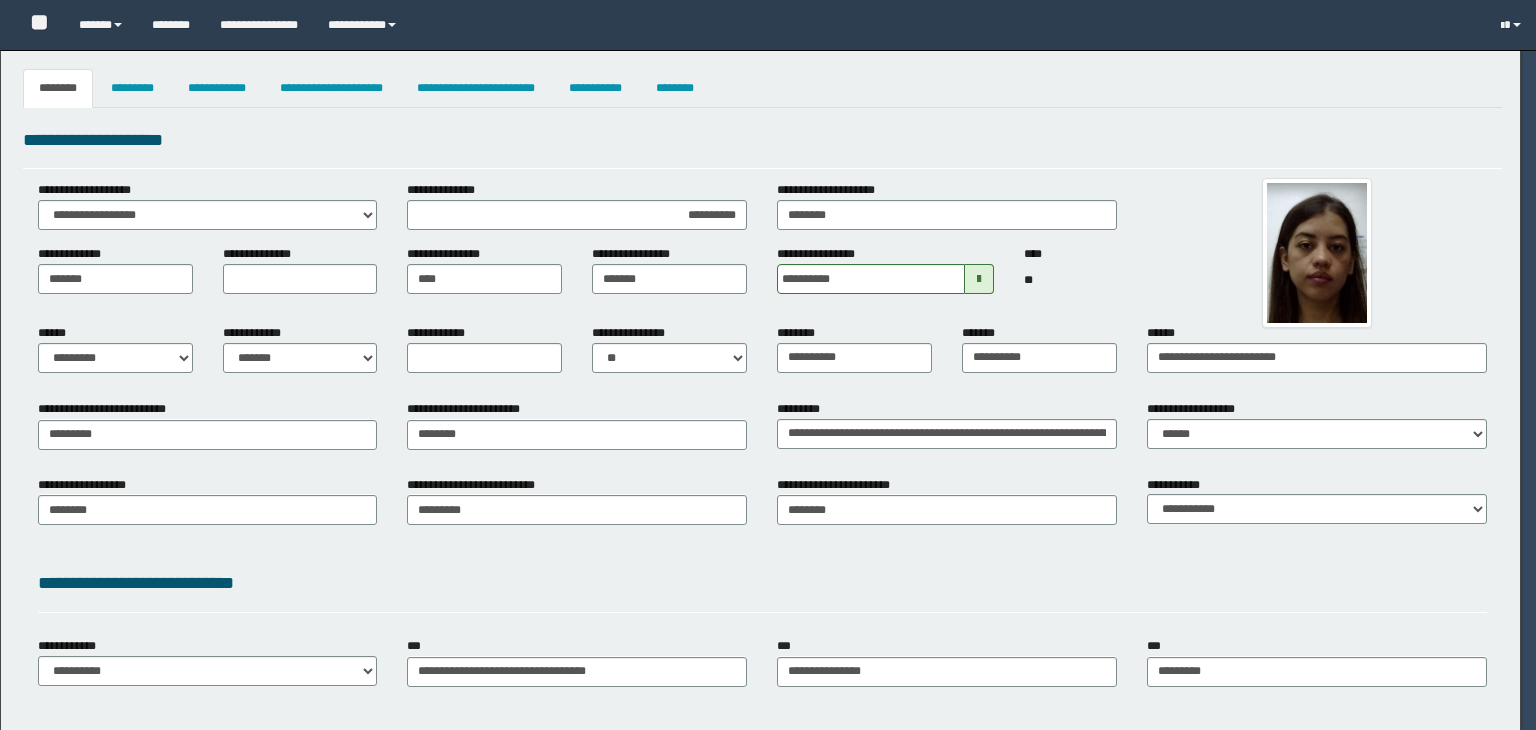 select on "*" 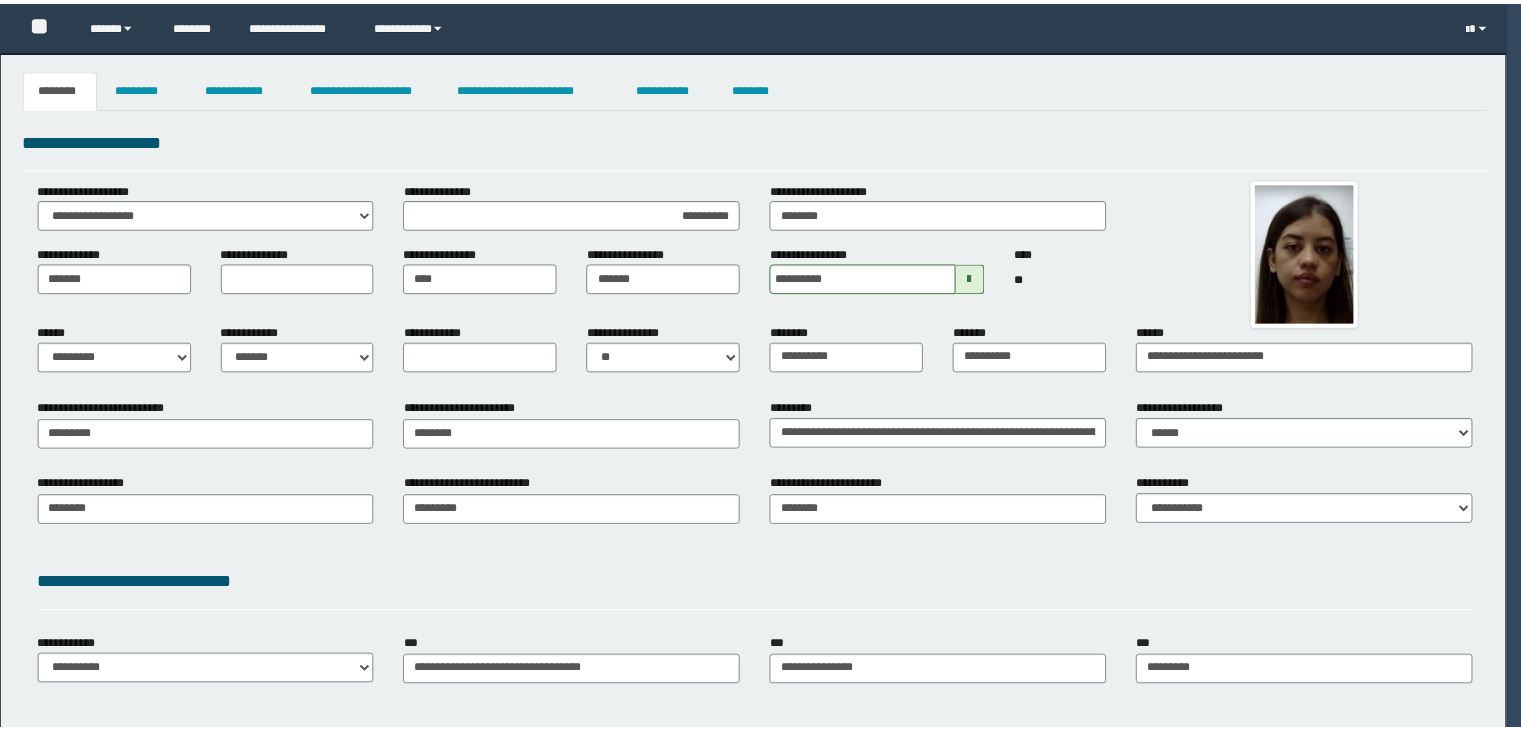 scroll, scrollTop: 0, scrollLeft: 0, axis: both 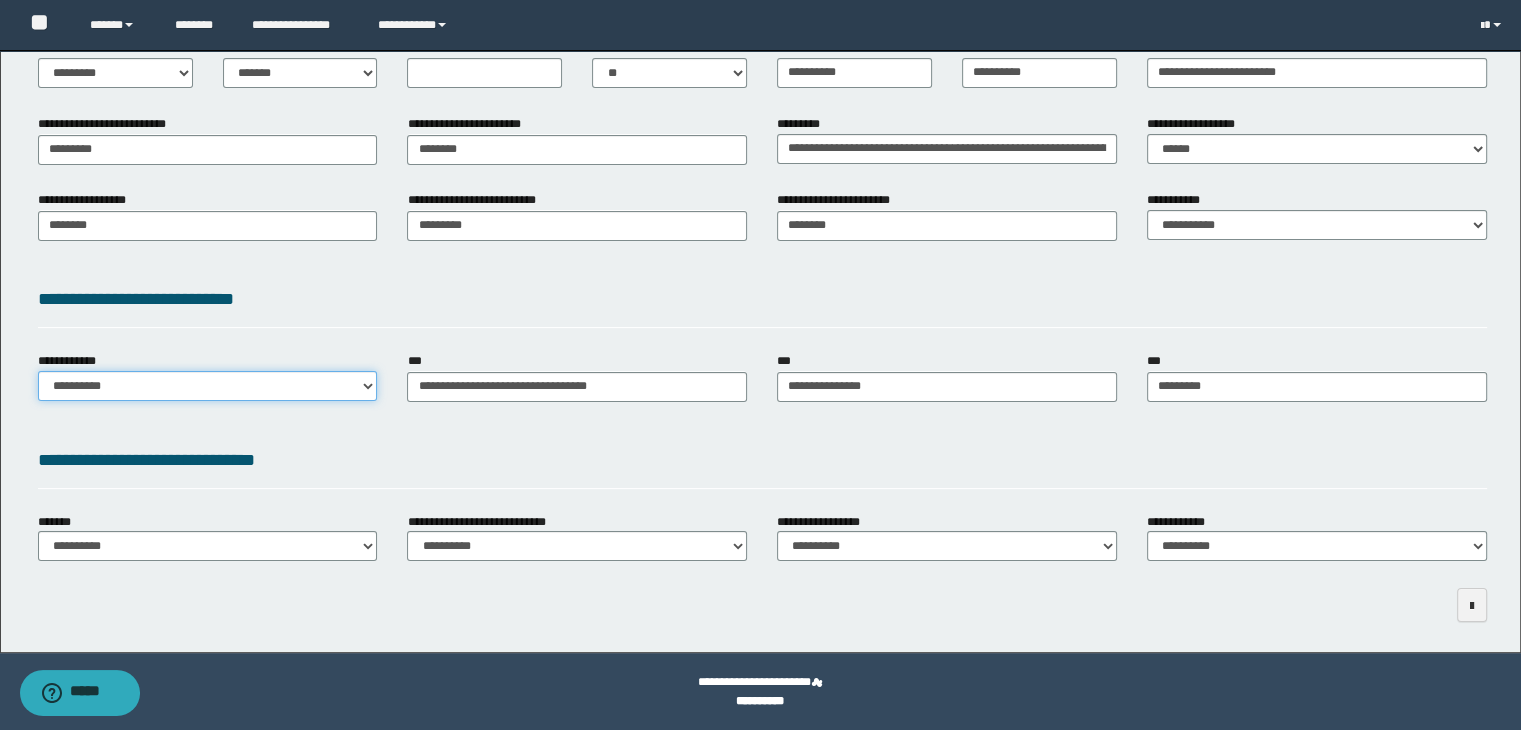 click on "**********" at bounding box center [208, 386] 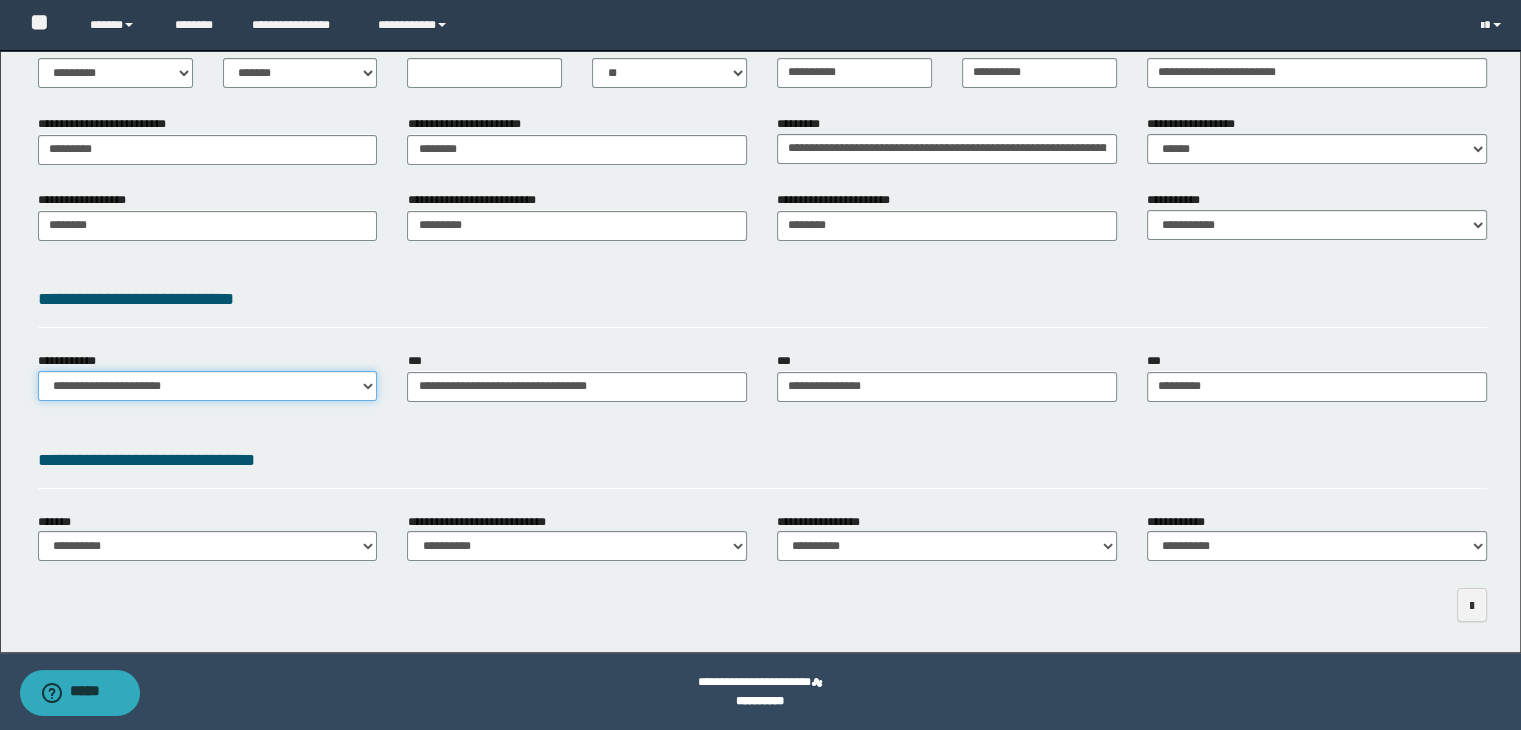 click on "**********" at bounding box center [208, 386] 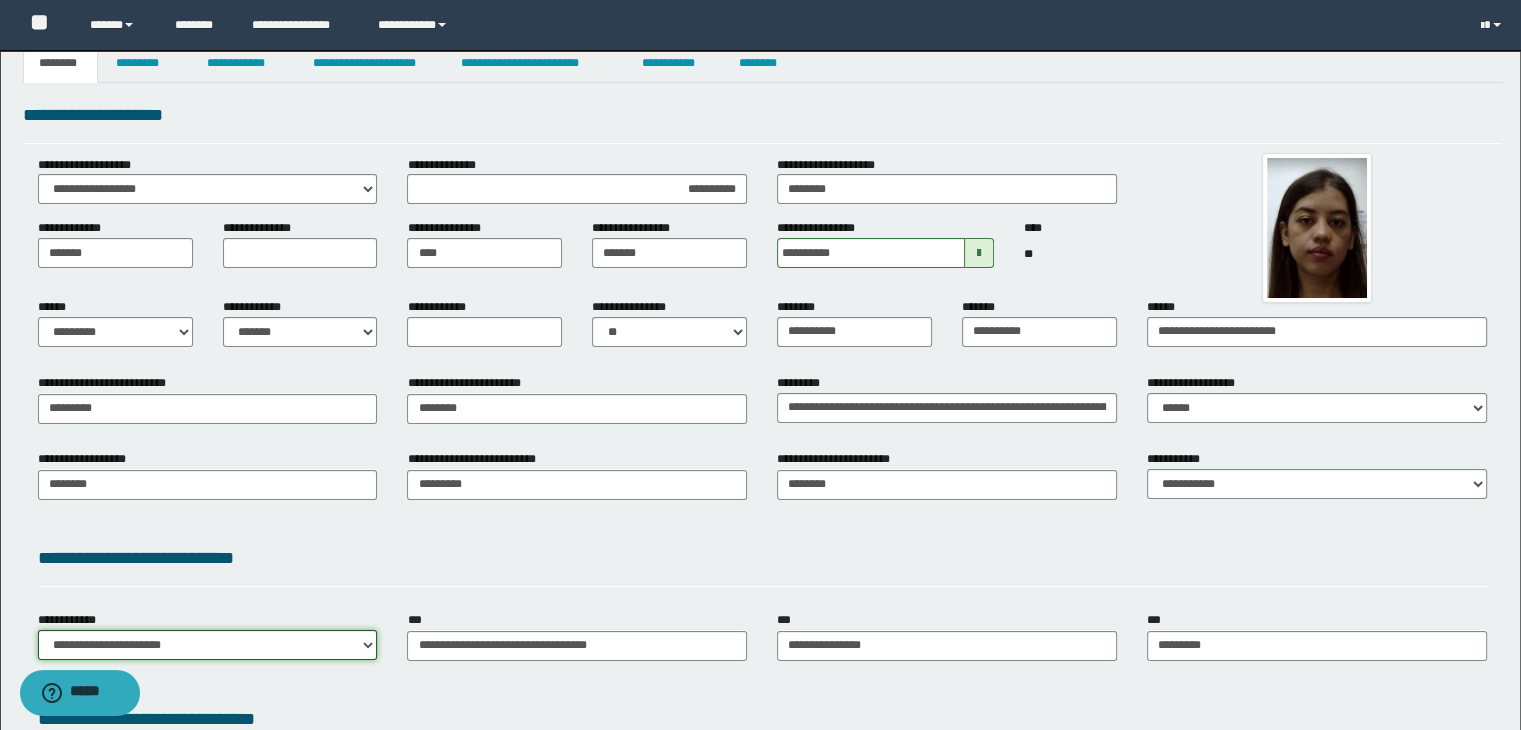 scroll, scrollTop: 0, scrollLeft: 0, axis: both 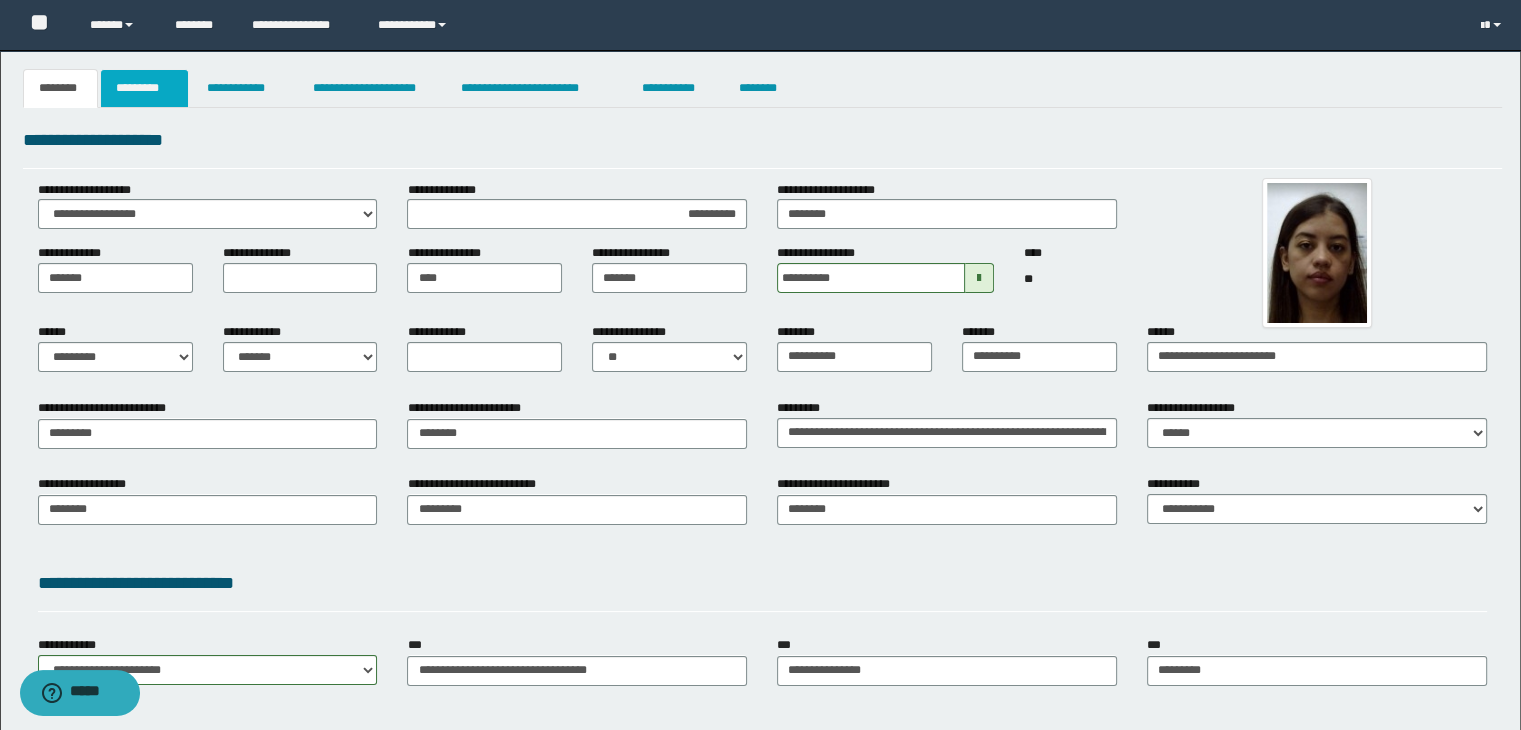 click on "*********" at bounding box center (144, 88) 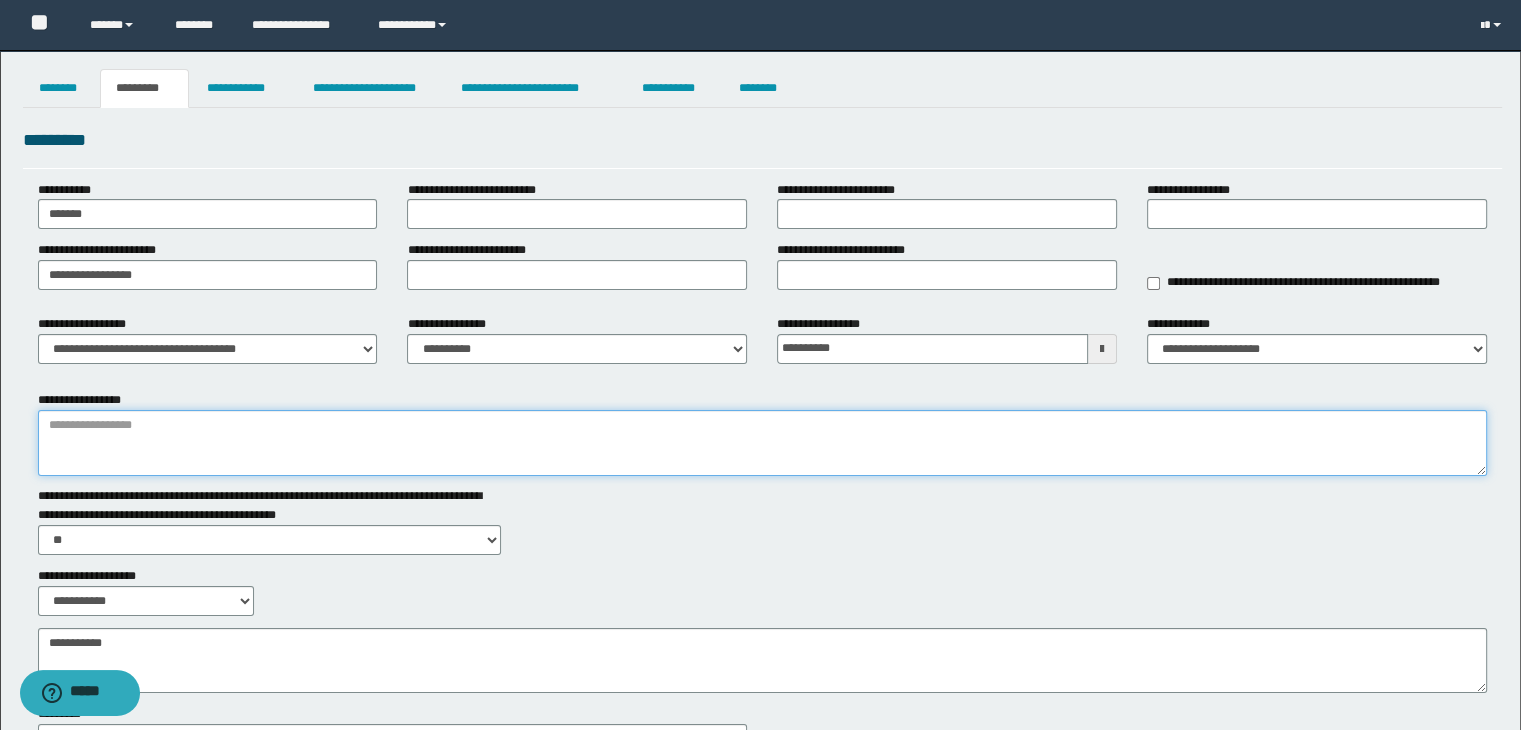 click on "**********" at bounding box center [763, 443] 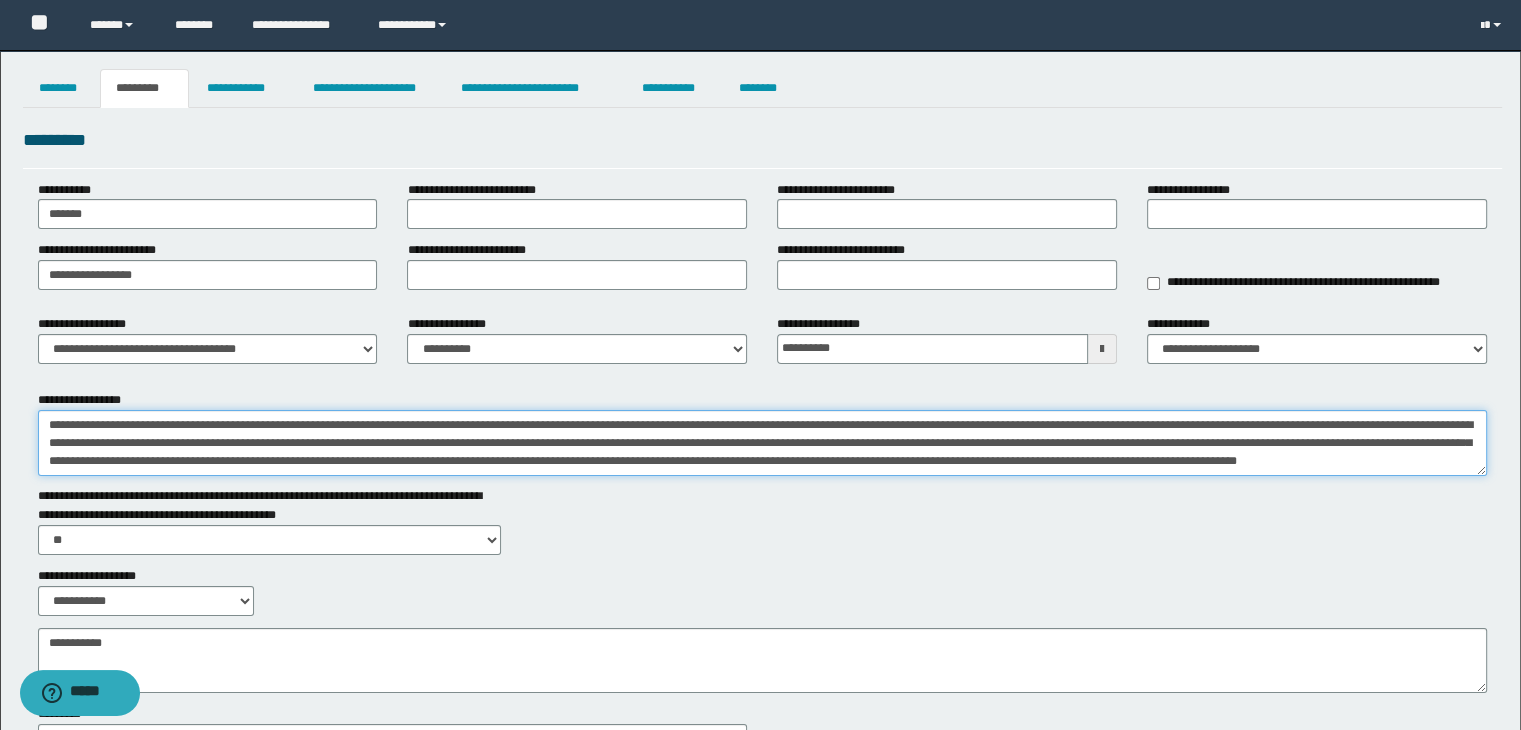 scroll, scrollTop: 12, scrollLeft: 0, axis: vertical 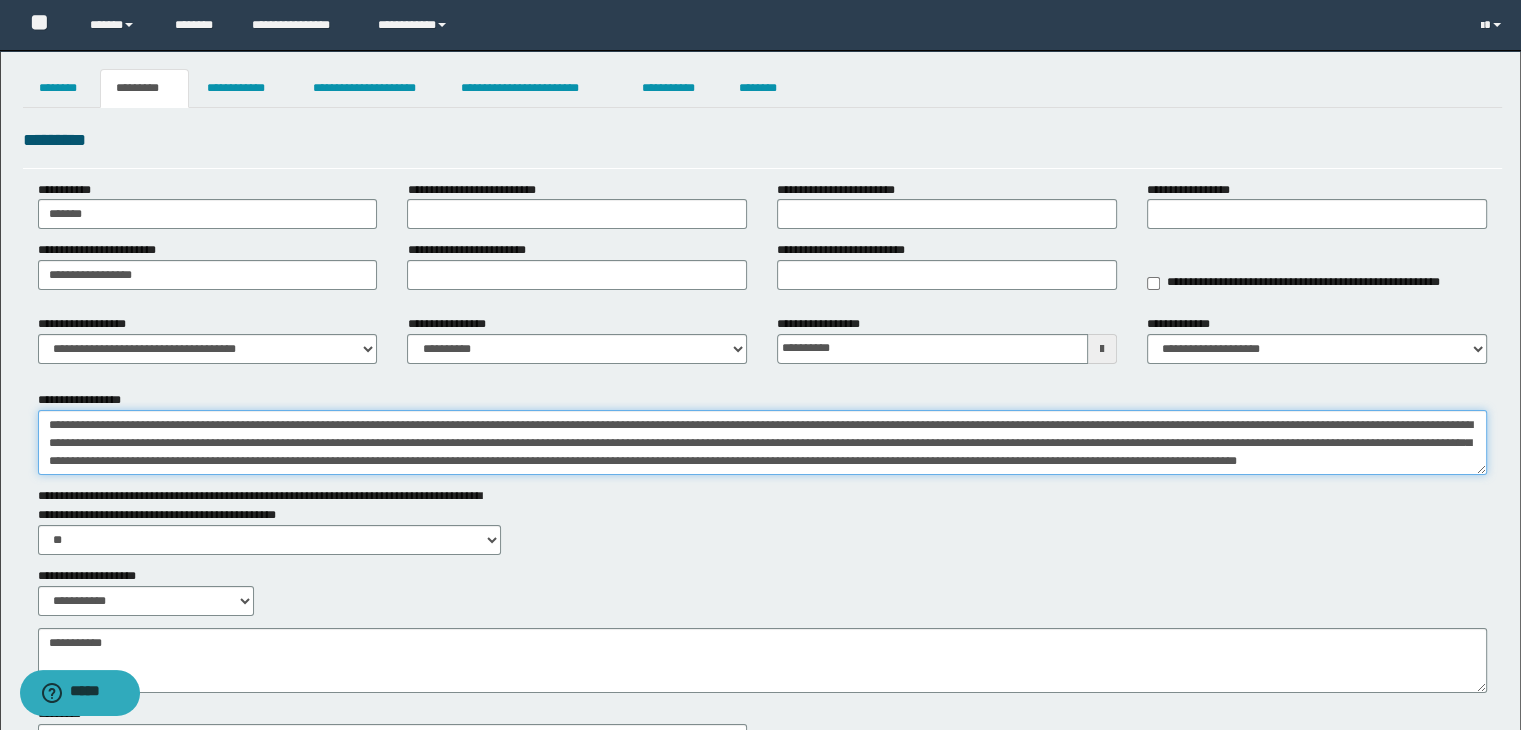 type on "**********" 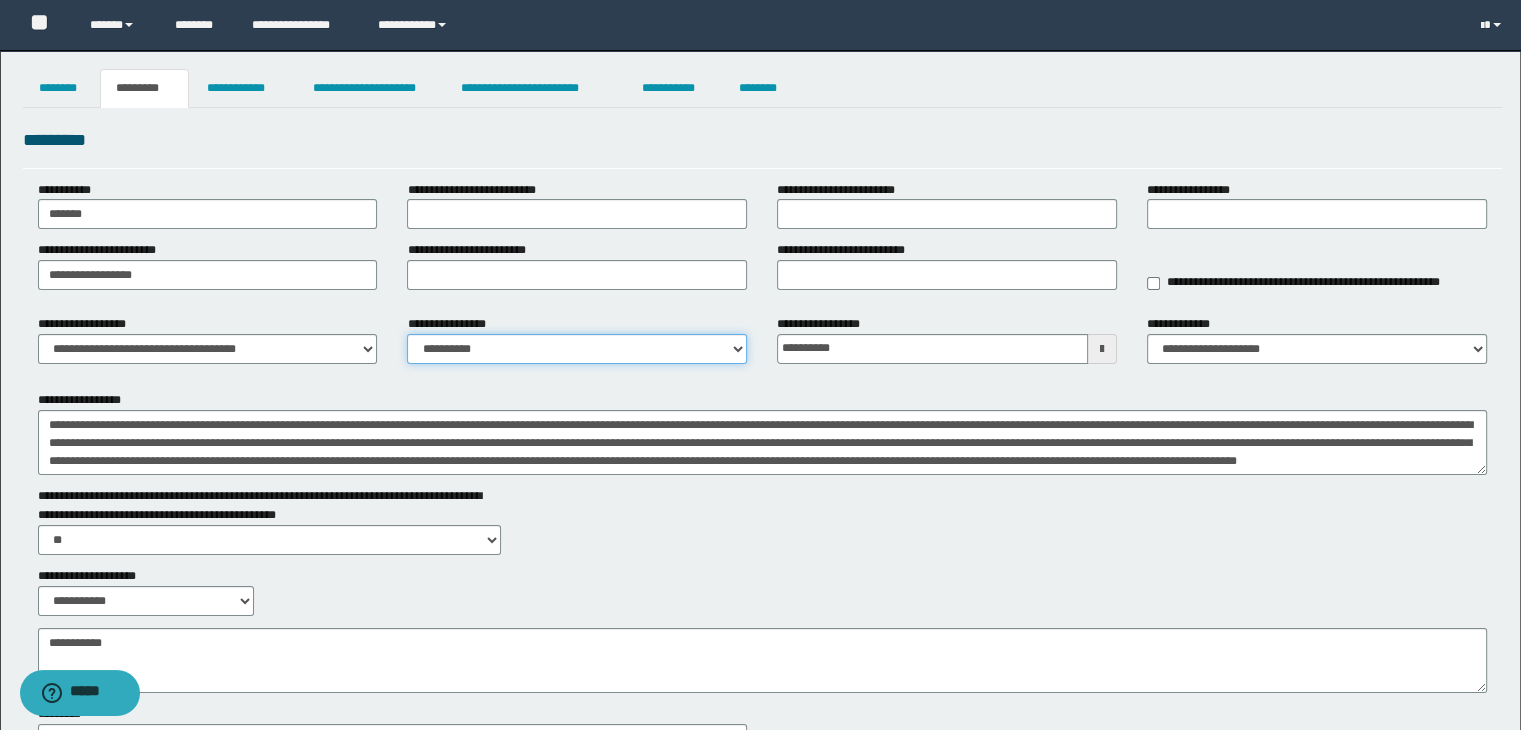 click on "**********" at bounding box center (577, 349) 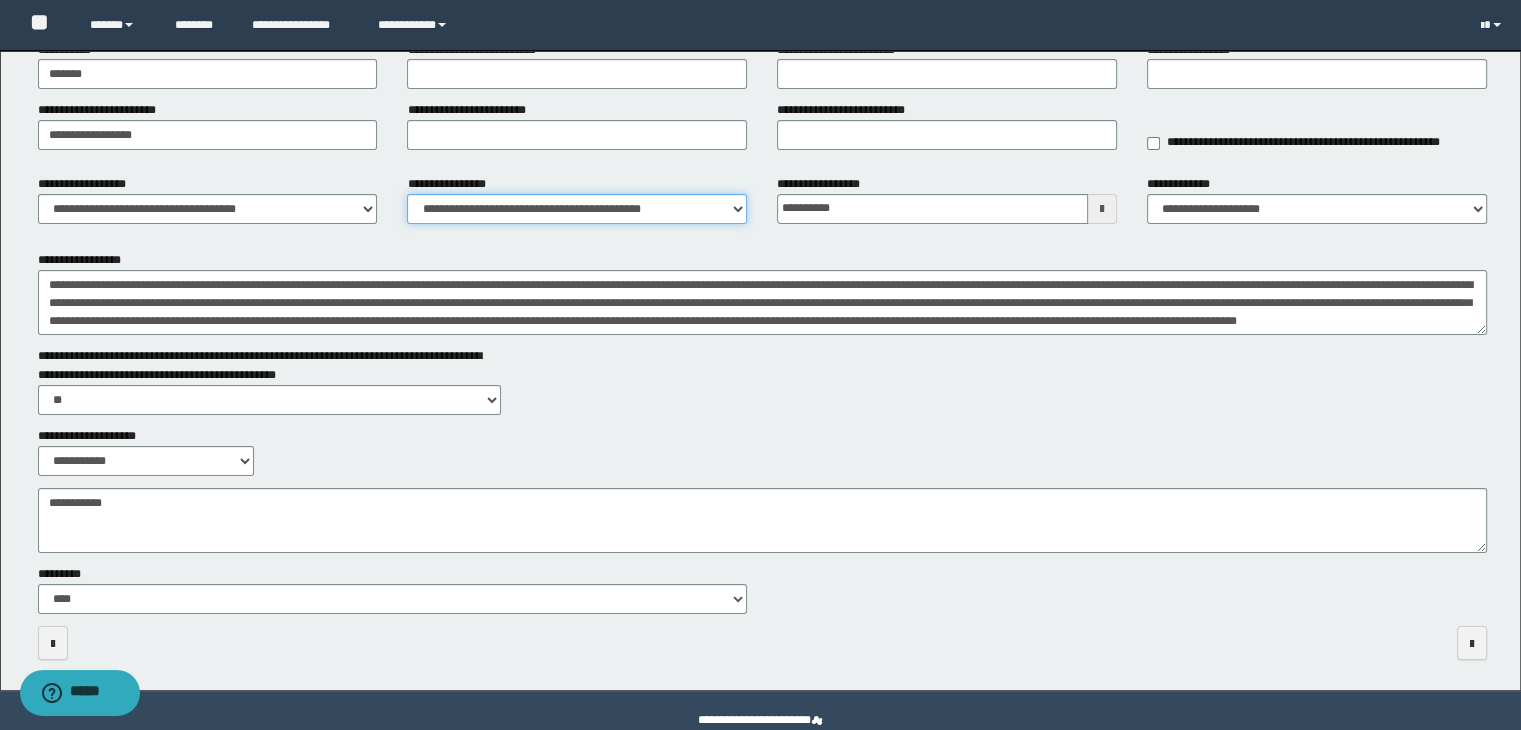 scroll, scrollTop: 178, scrollLeft: 0, axis: vertical 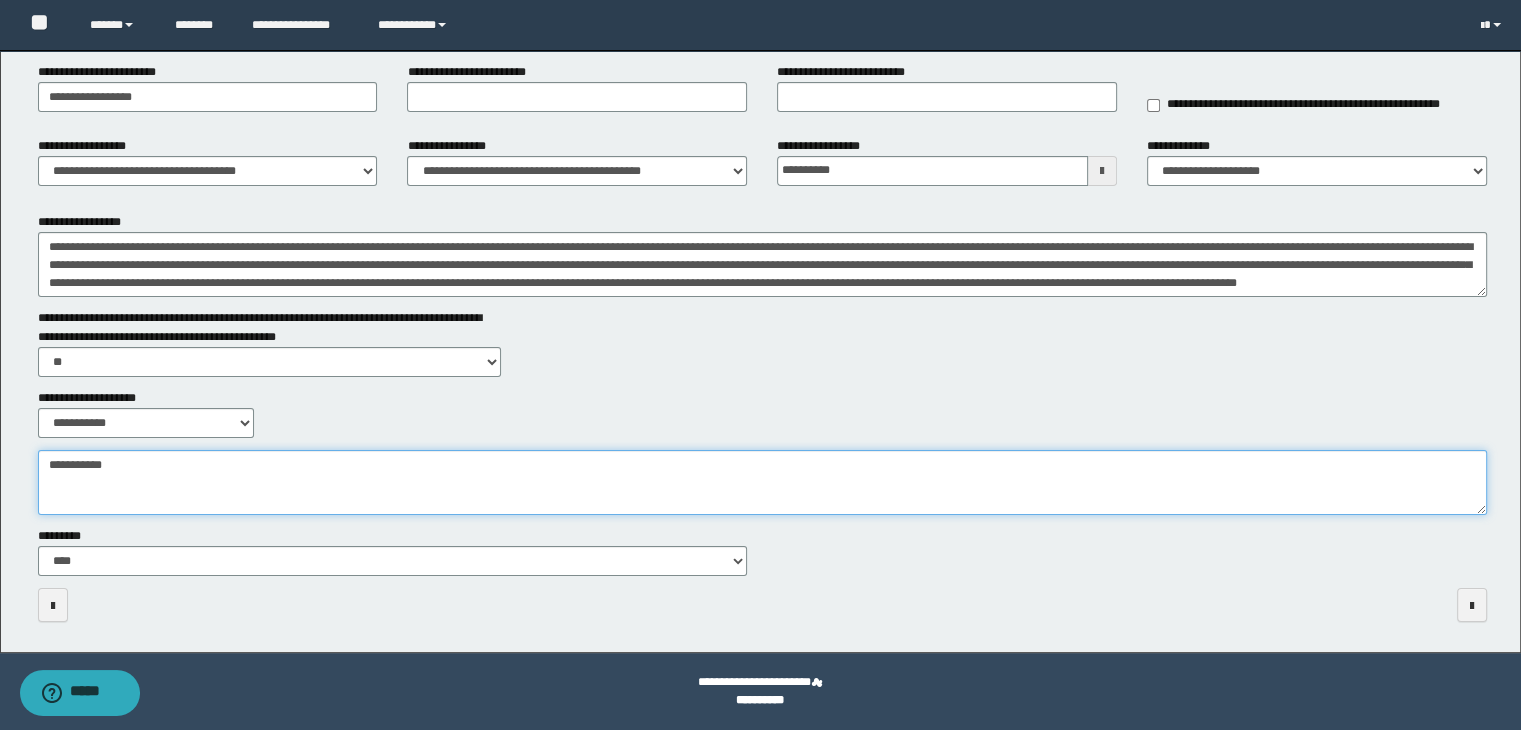 click on "**********" at bounding box center [763, 483] 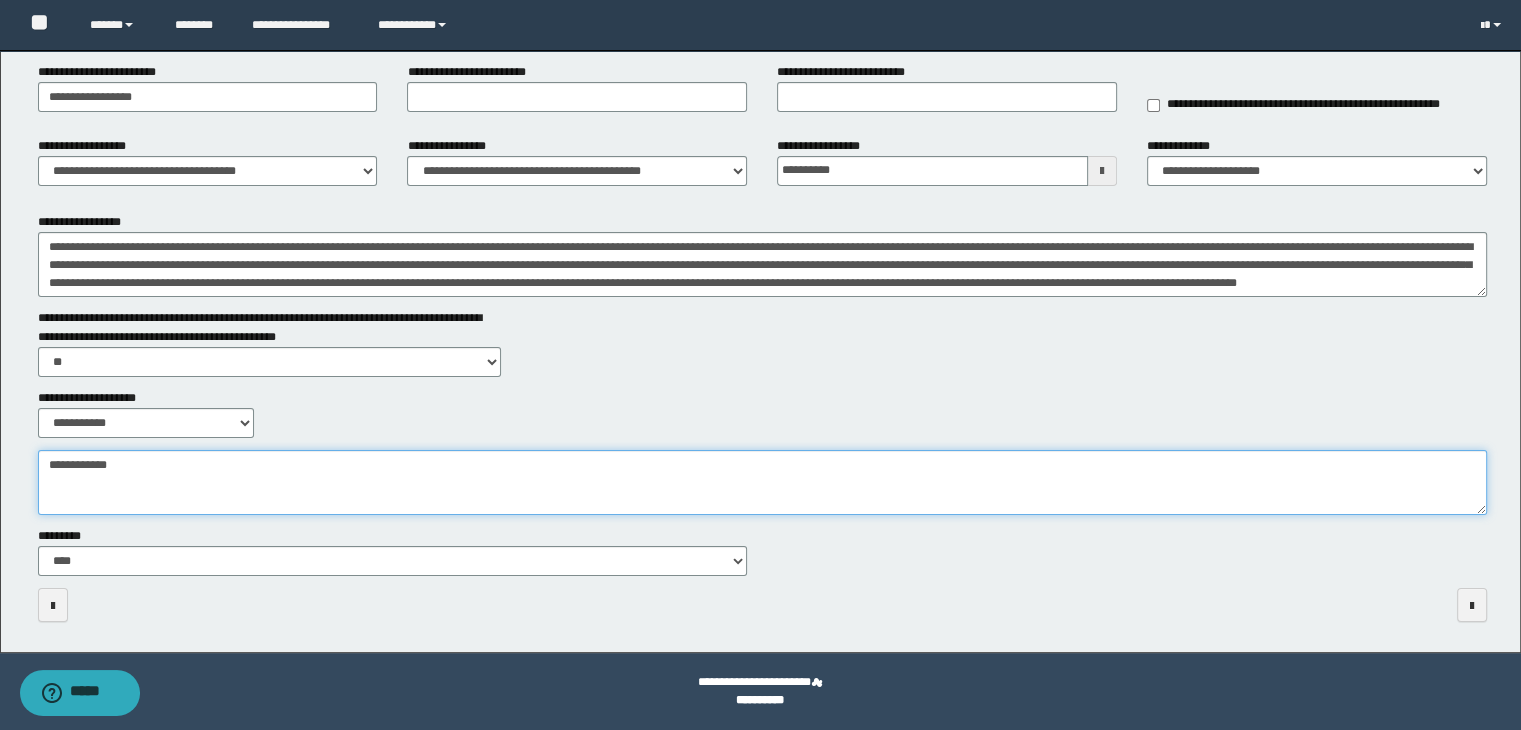 type on "**********" 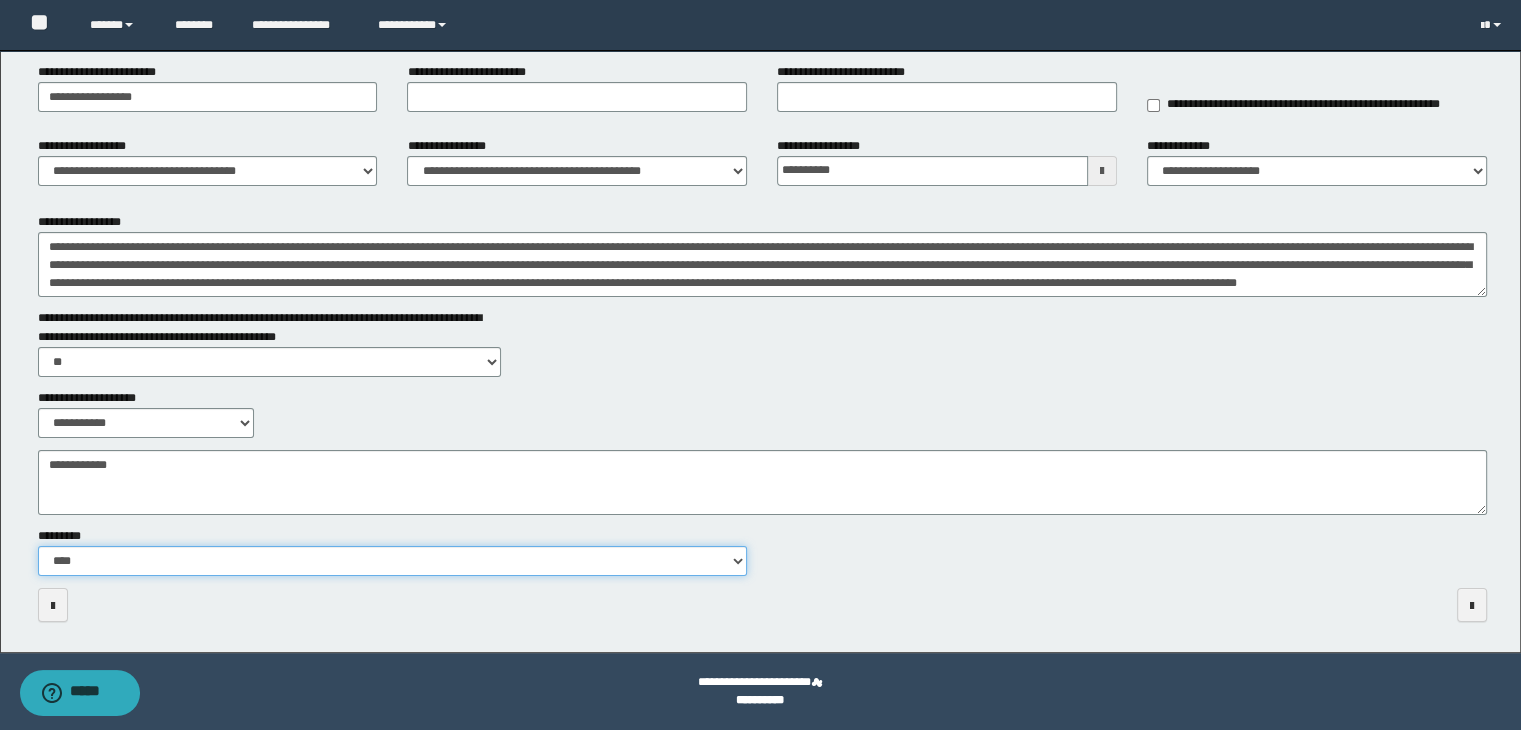 click on "**********" at bounding box center (393, 561) 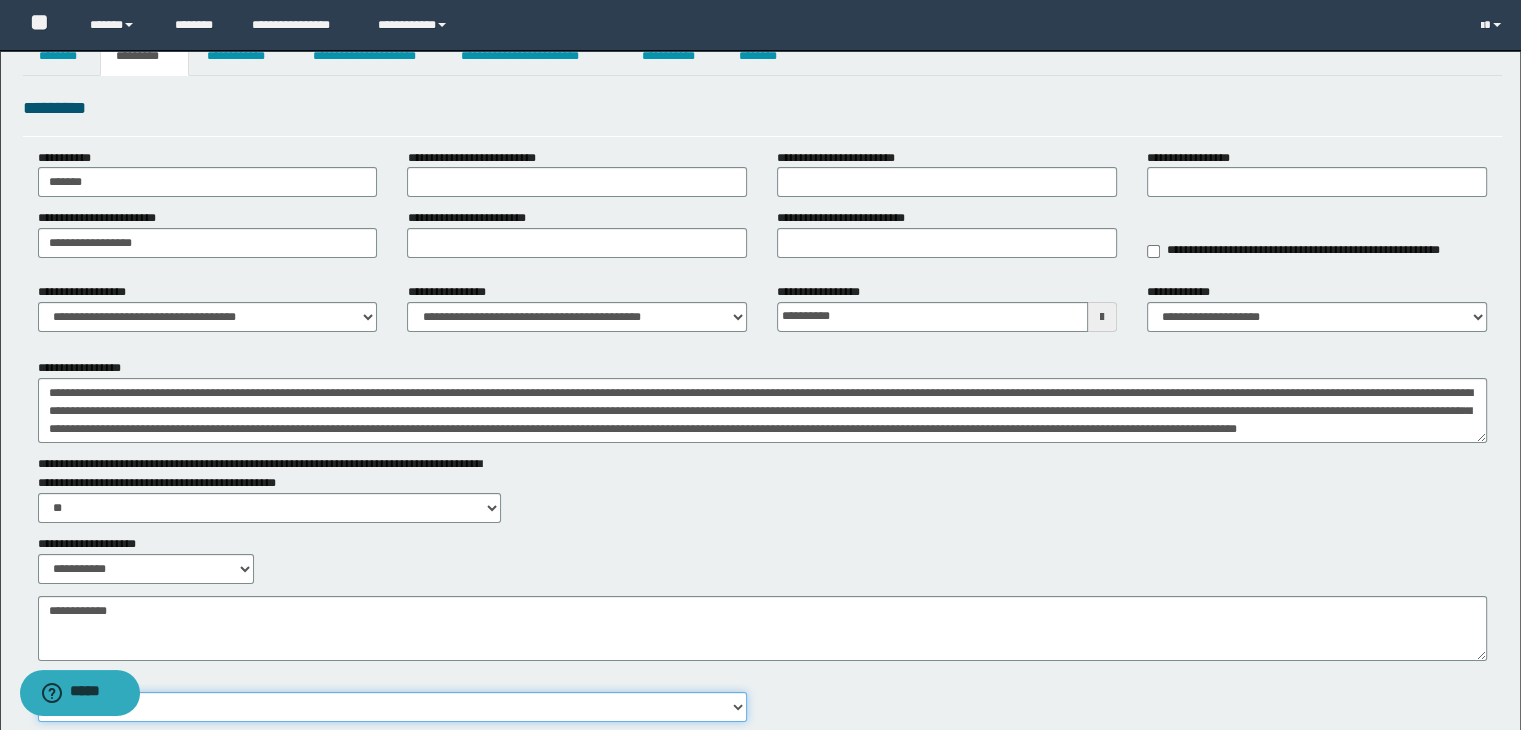 scroll, scrollTop: 0, scrollLeft: 0, axis: both 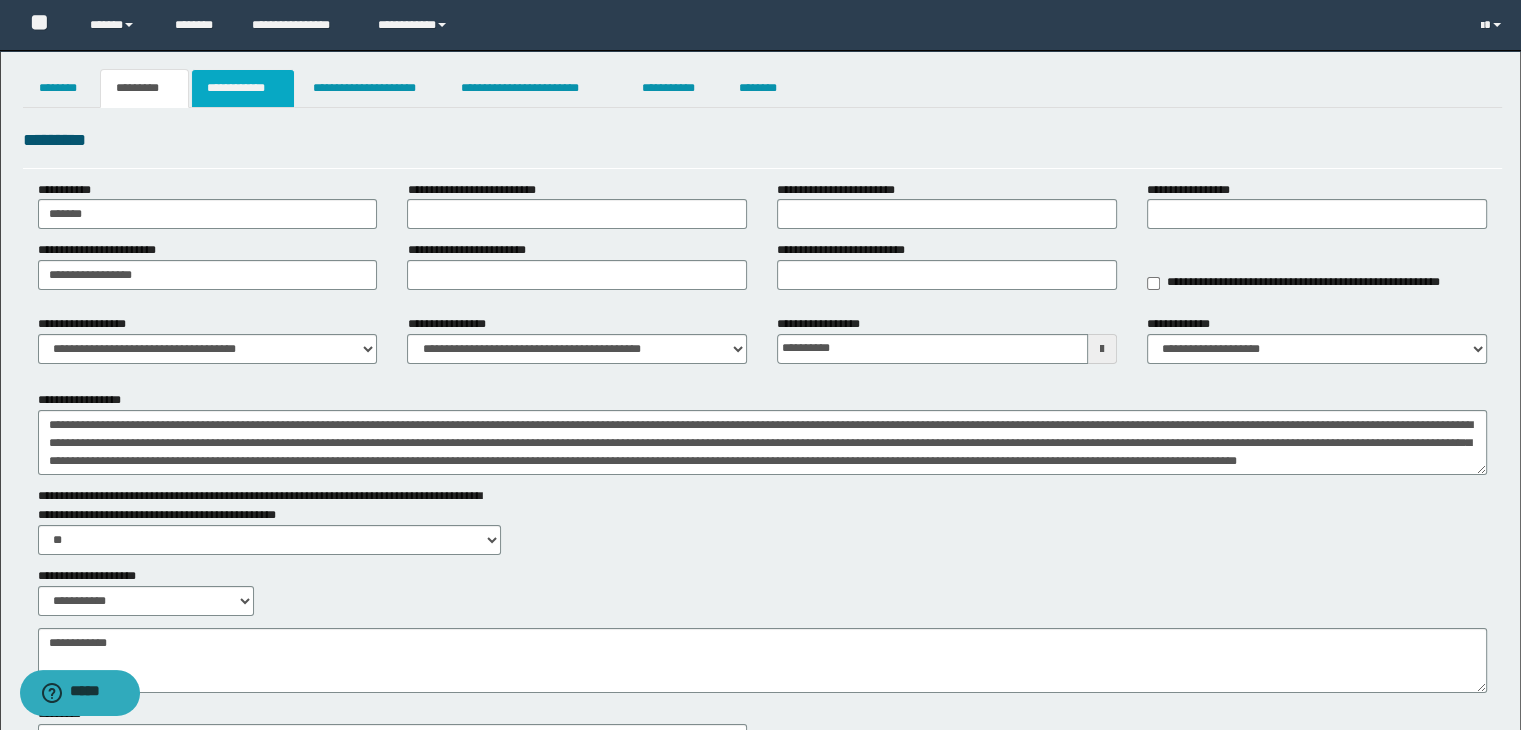 click on "**********" at bounding box center [243, 88] 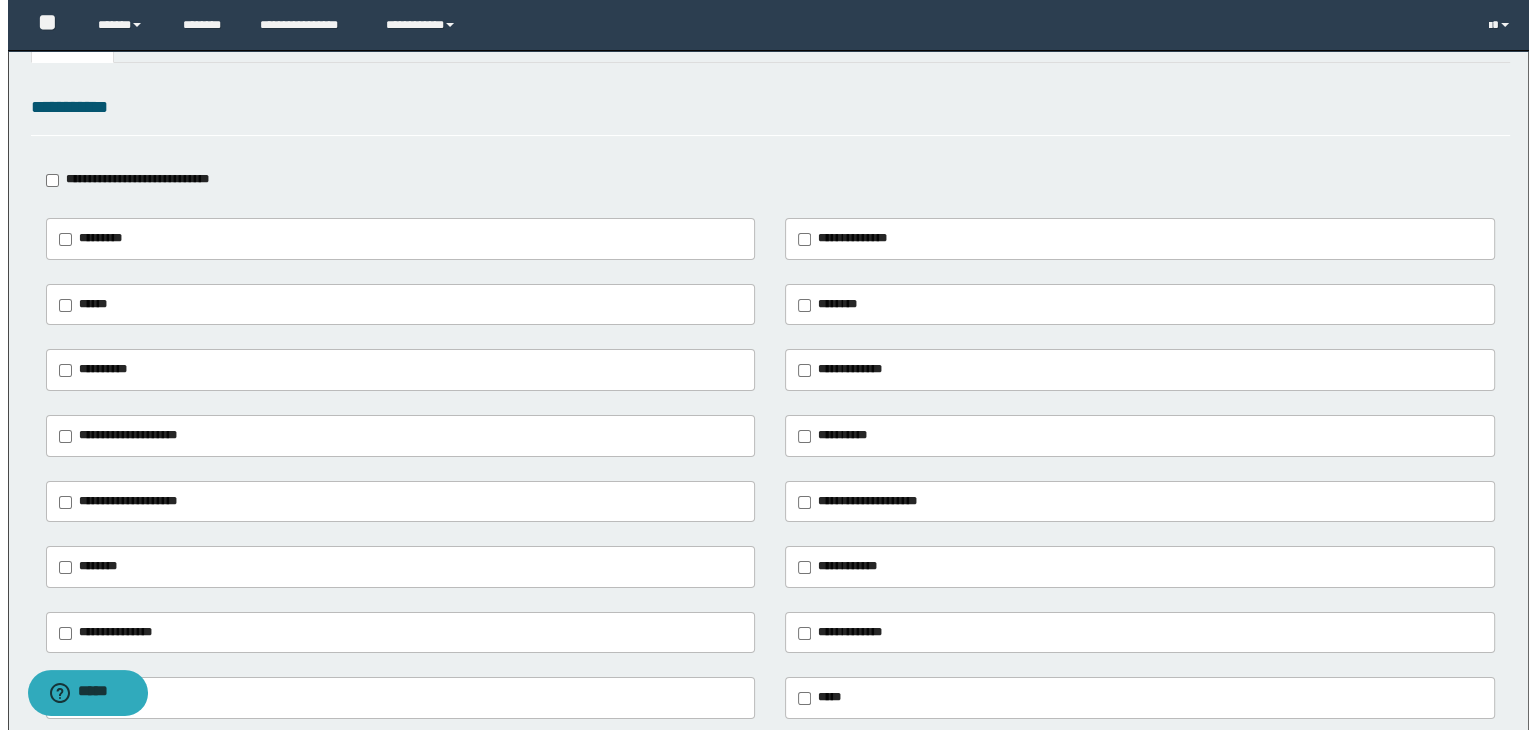 scroll, scrollTop: 0, scrollLeft: 0, axis: both 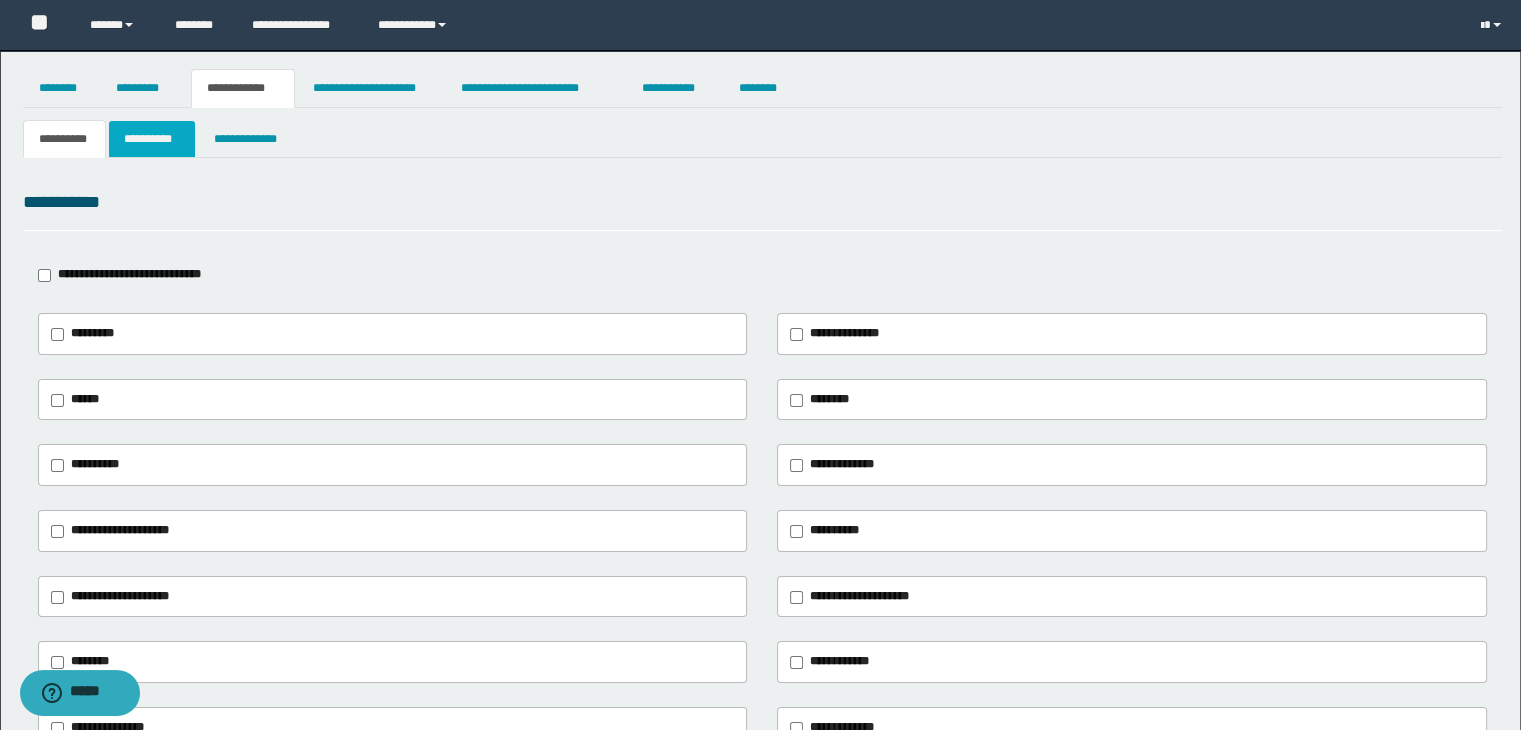 click on "**********" at bounding box center [152, 139] 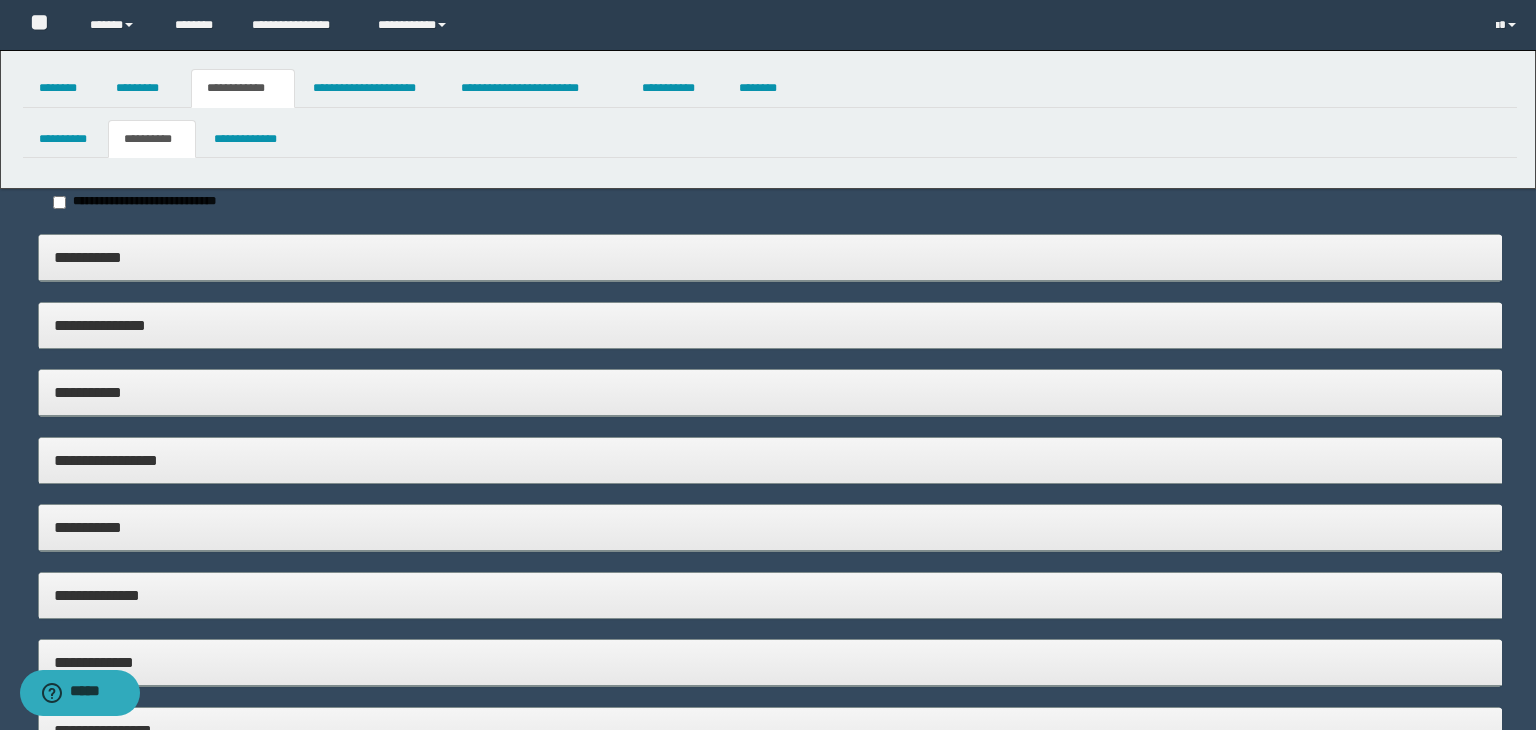 type on "*****" 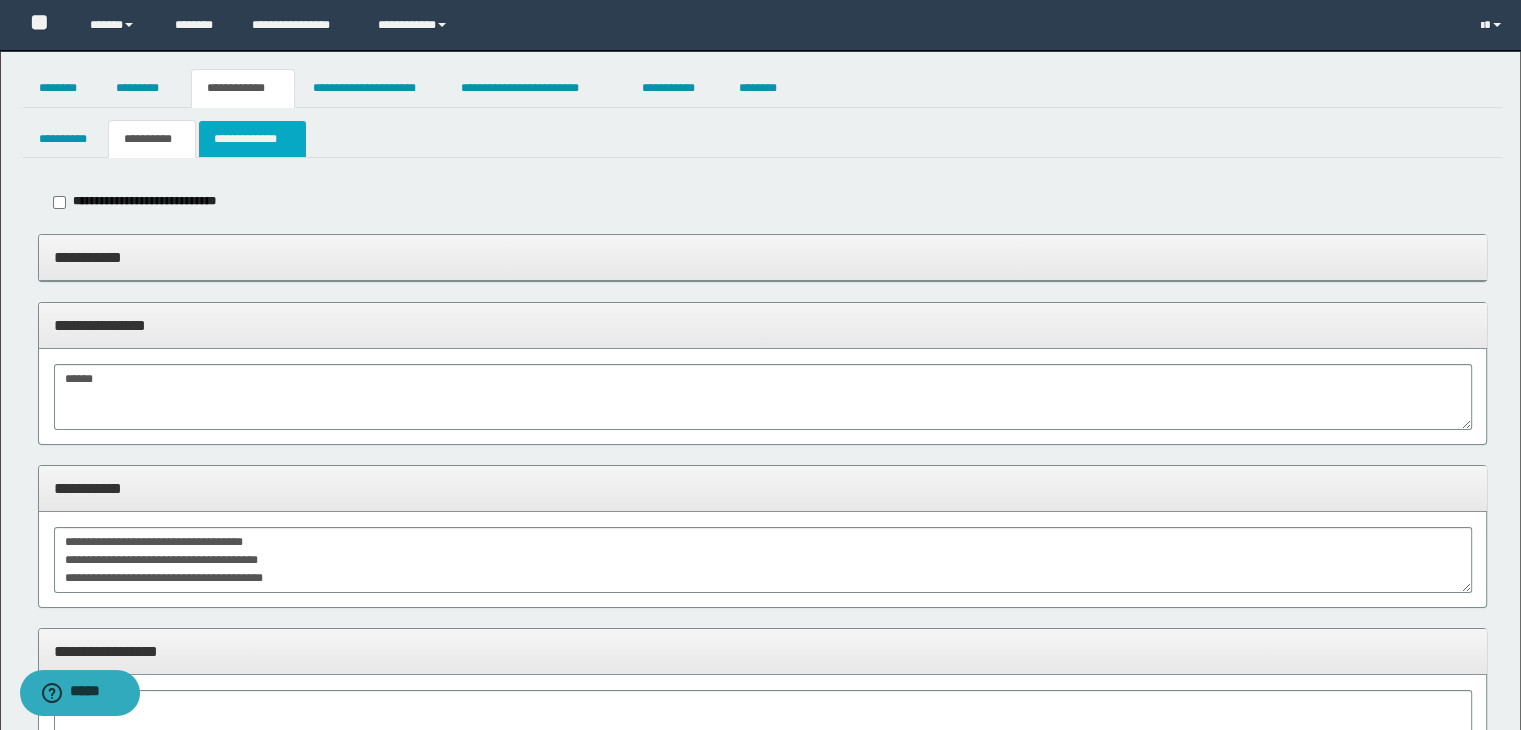 click on "**********" at bounding box center [252, 139] 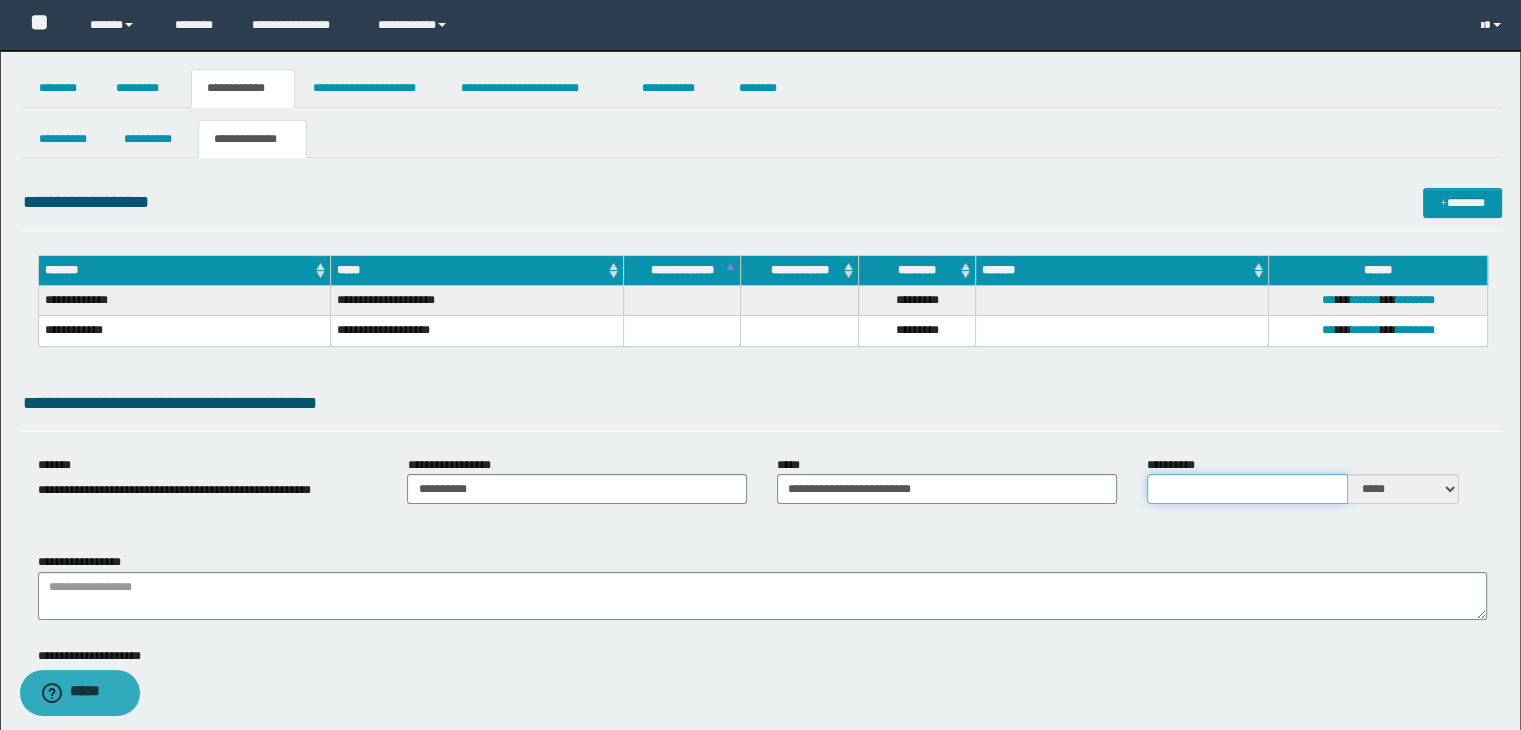 click on "**********" at bounding box center [1247, 489] 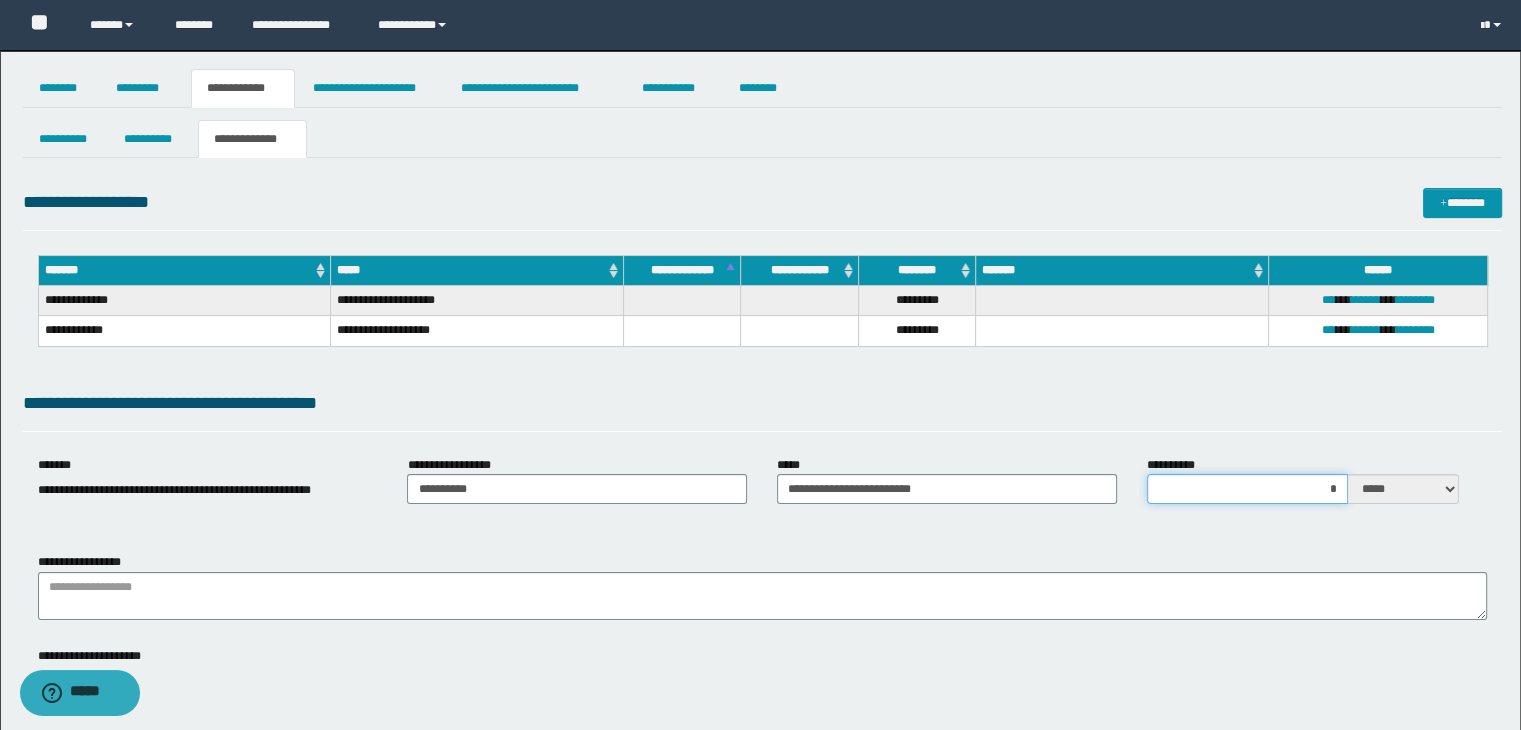 type on "**" 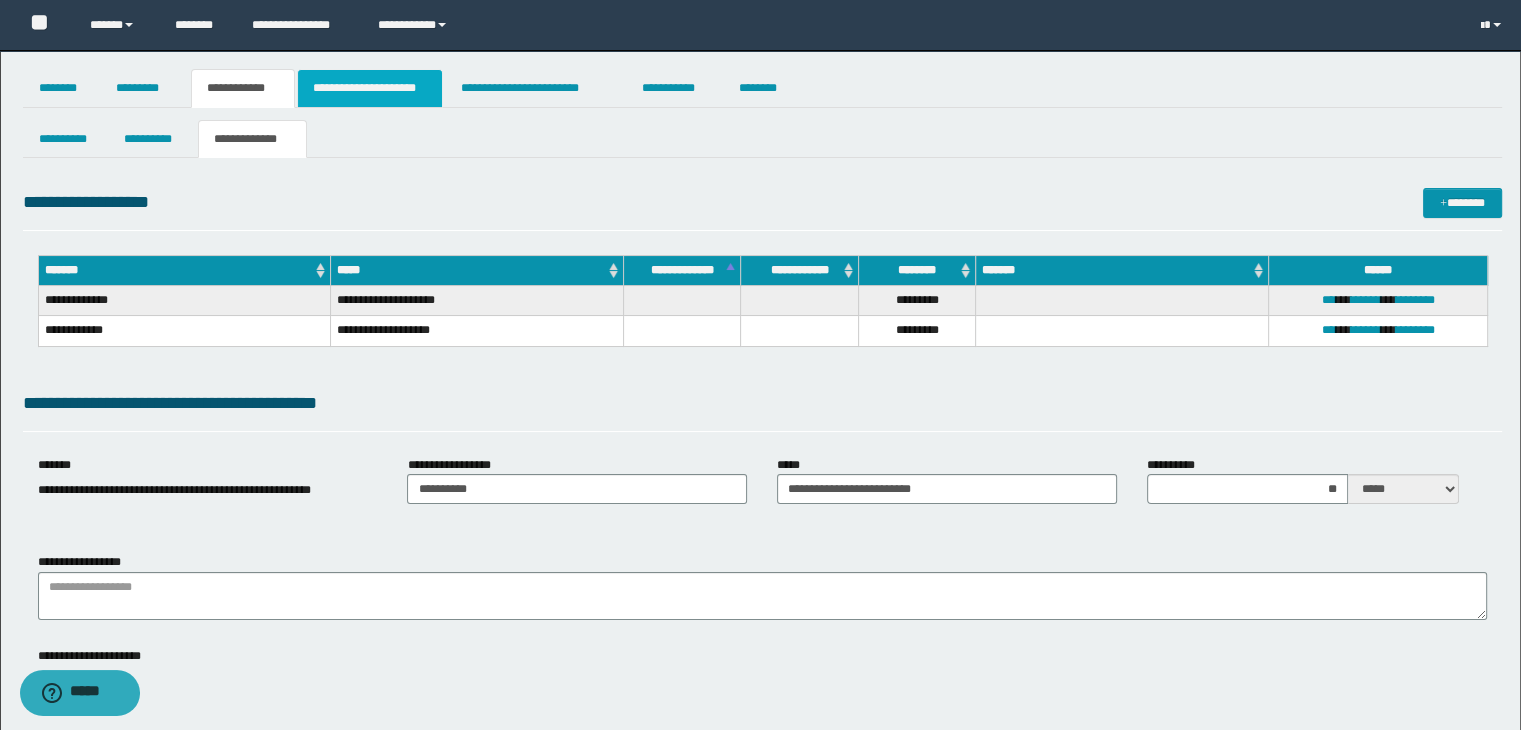 click on "**********" at bounding box center [370, 88] 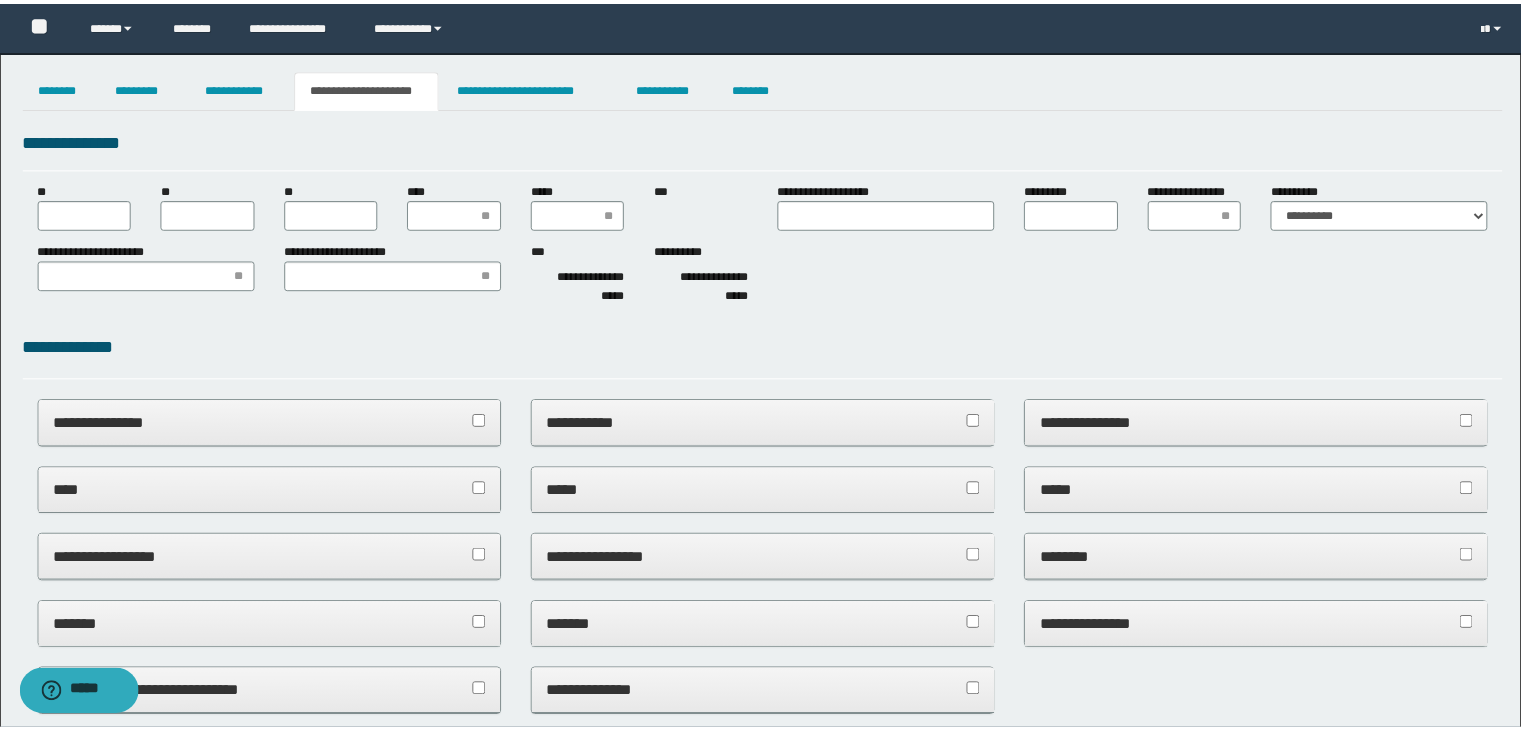 scroll, scrollTop: 0, scrollLeft: 0, axis: both 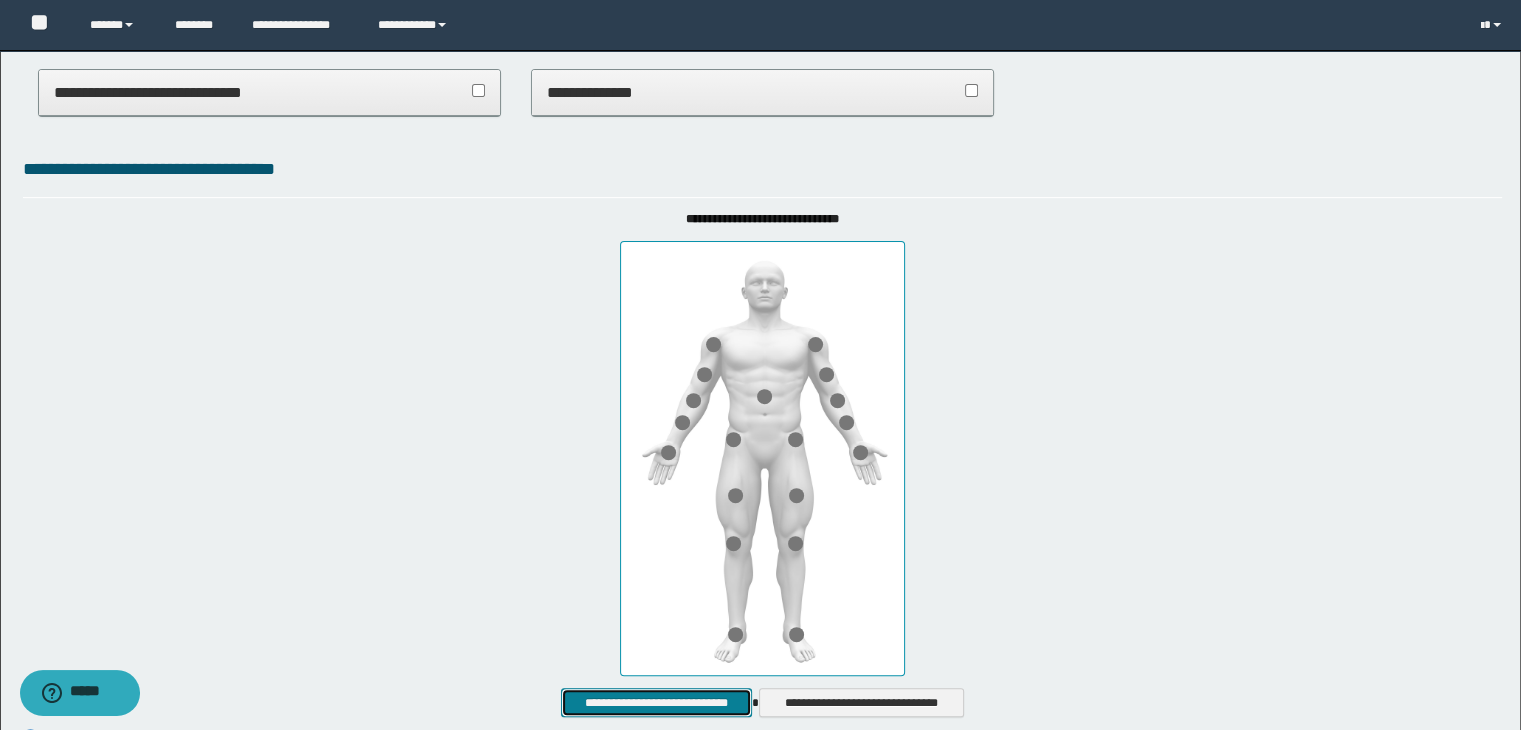 click on "**********" at bounding box center [656, 703] 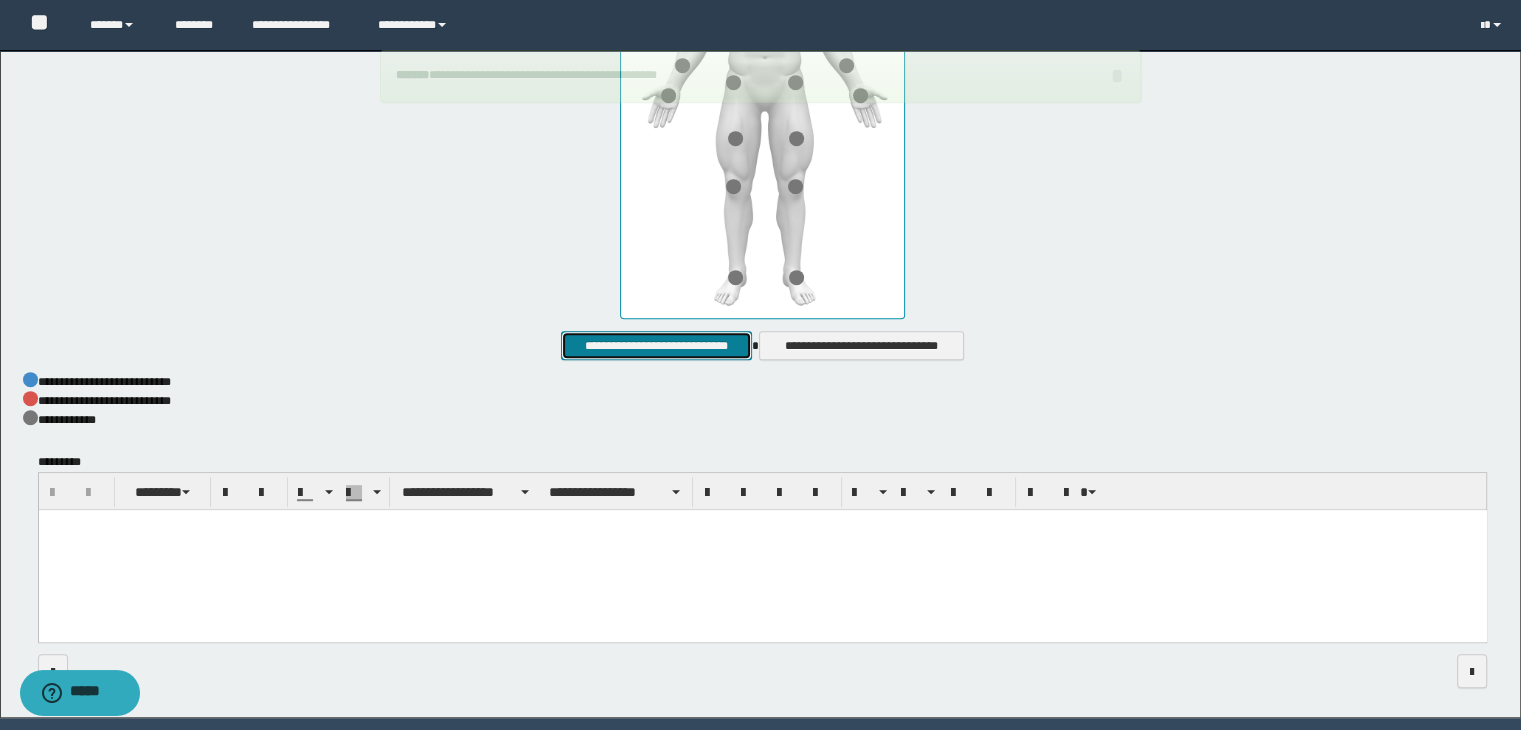 scroll, scrollTop: 1023, scrollLeft: 0, axis: vertical 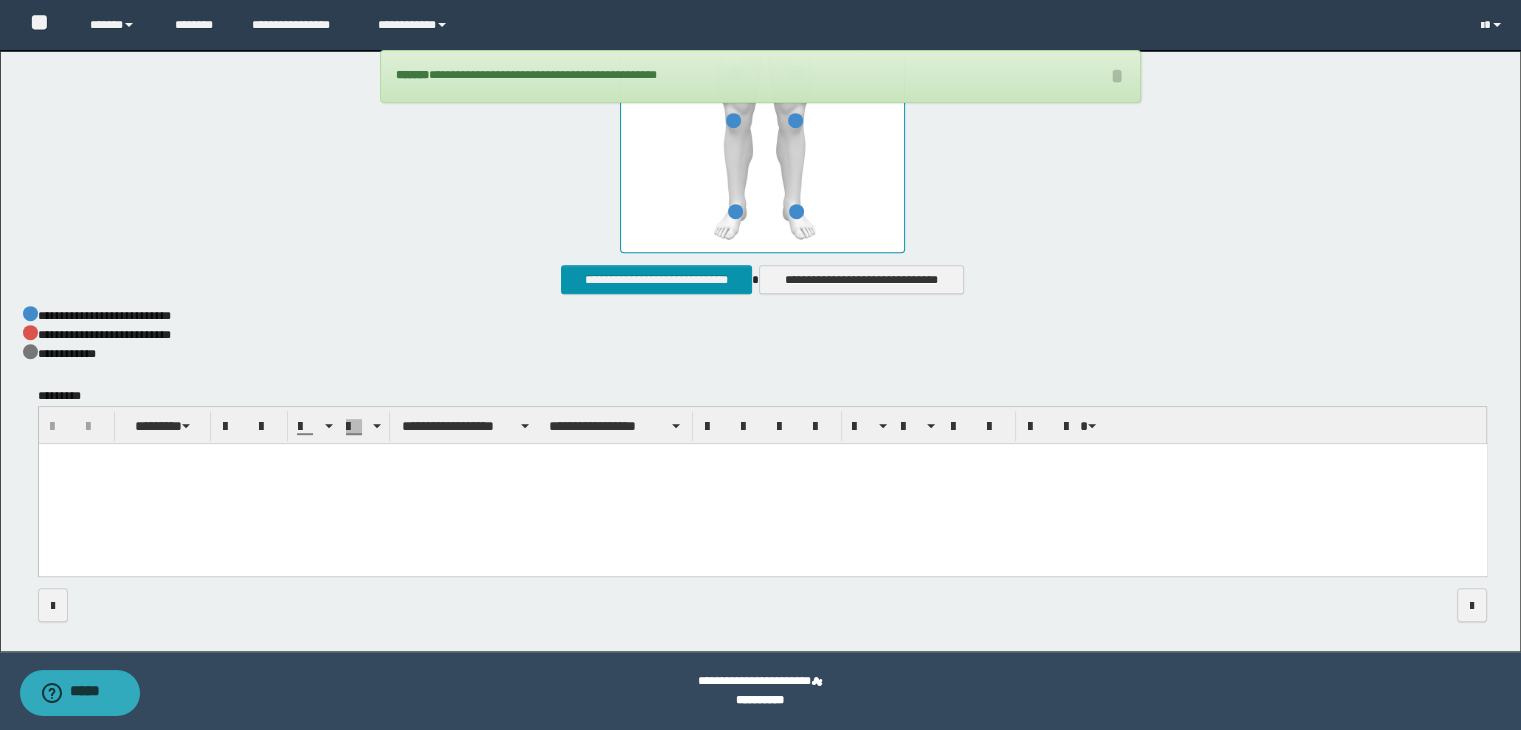 drag, startPoint x: 539, startPoint y: 513, endPoint x: 527, endPoint y: 495, distance: 21.633308 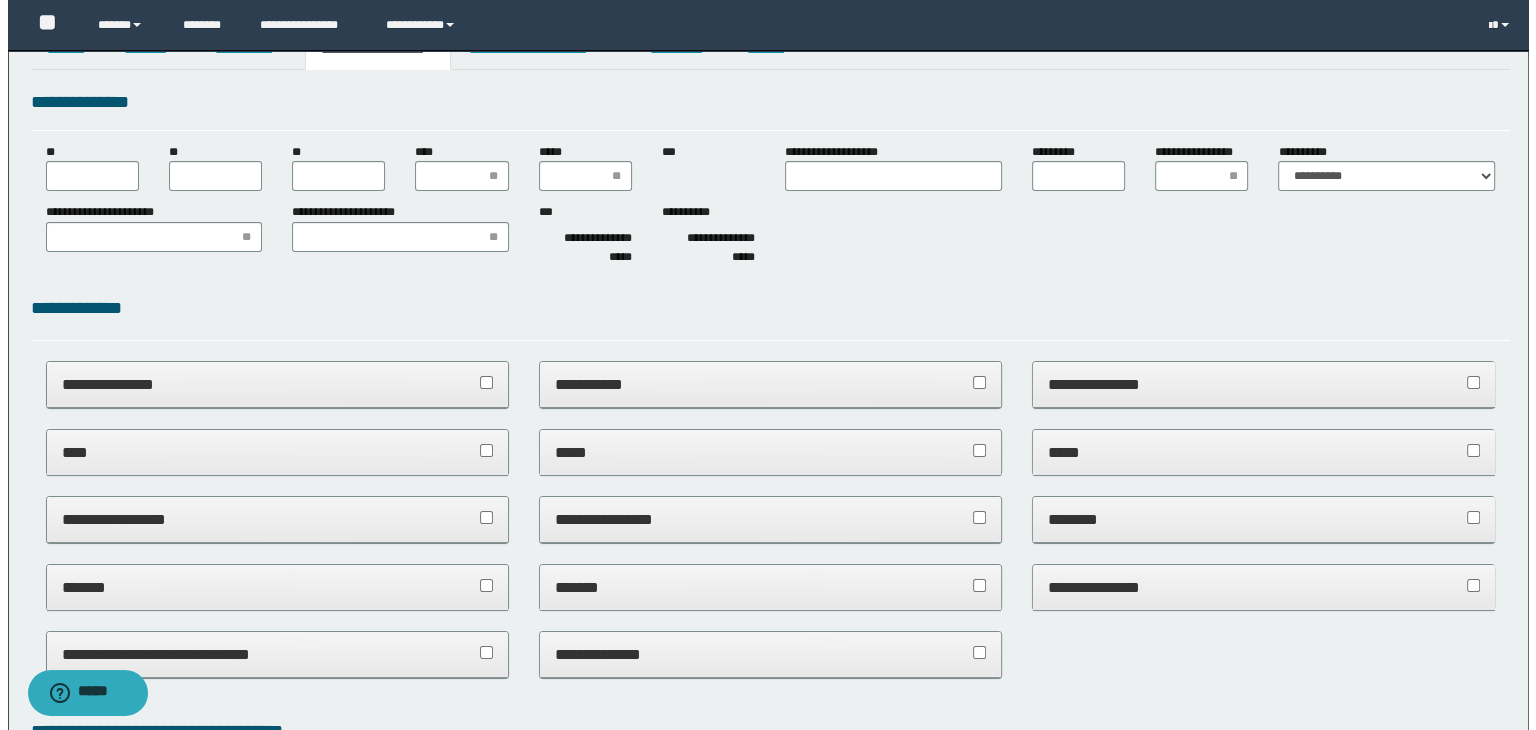 scroll, scrollTop: 0, scrollLeft: 0, axis: both 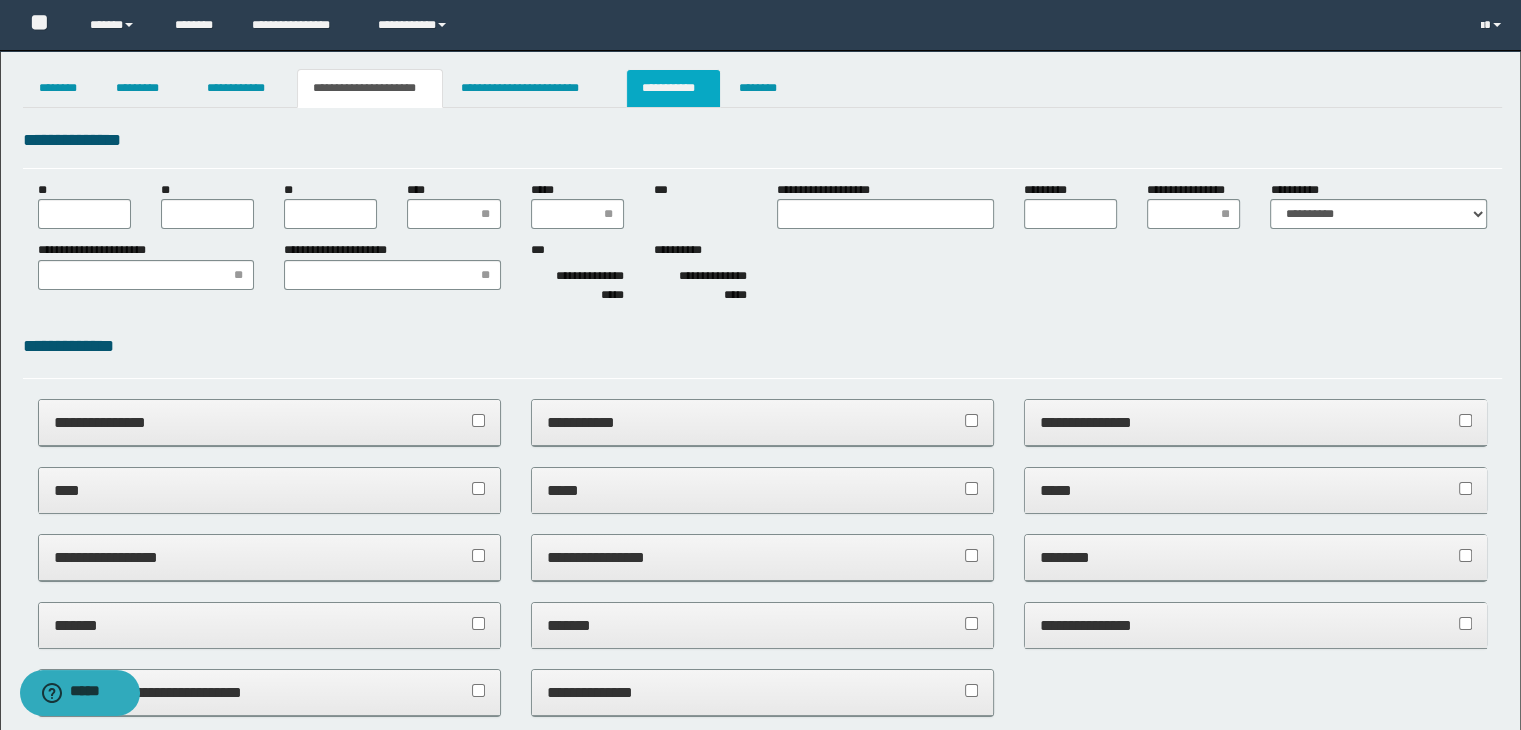 click on "**********" at bounding box center [673, 88] 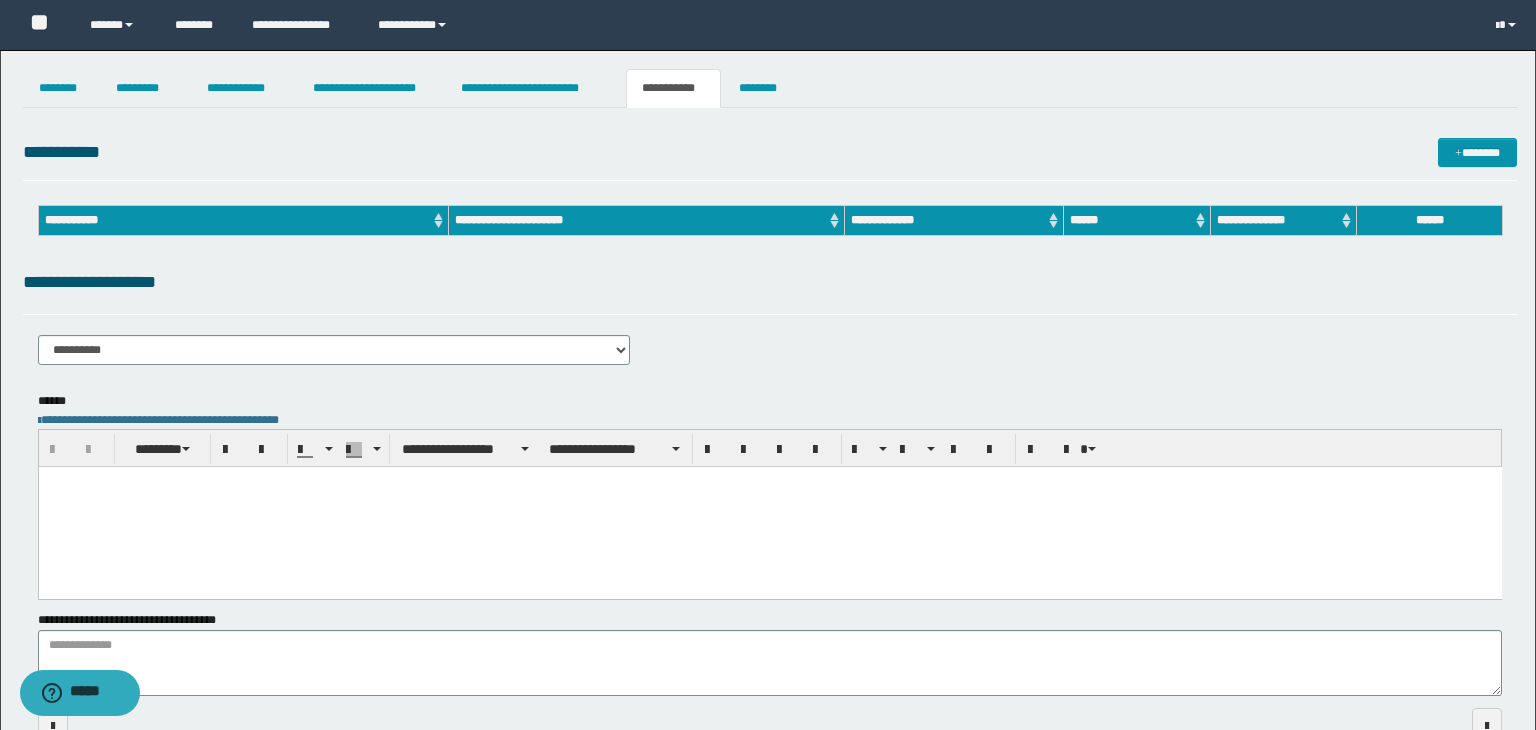 scroll, scrollTop: 0, scrollLeft: 0, axis: both 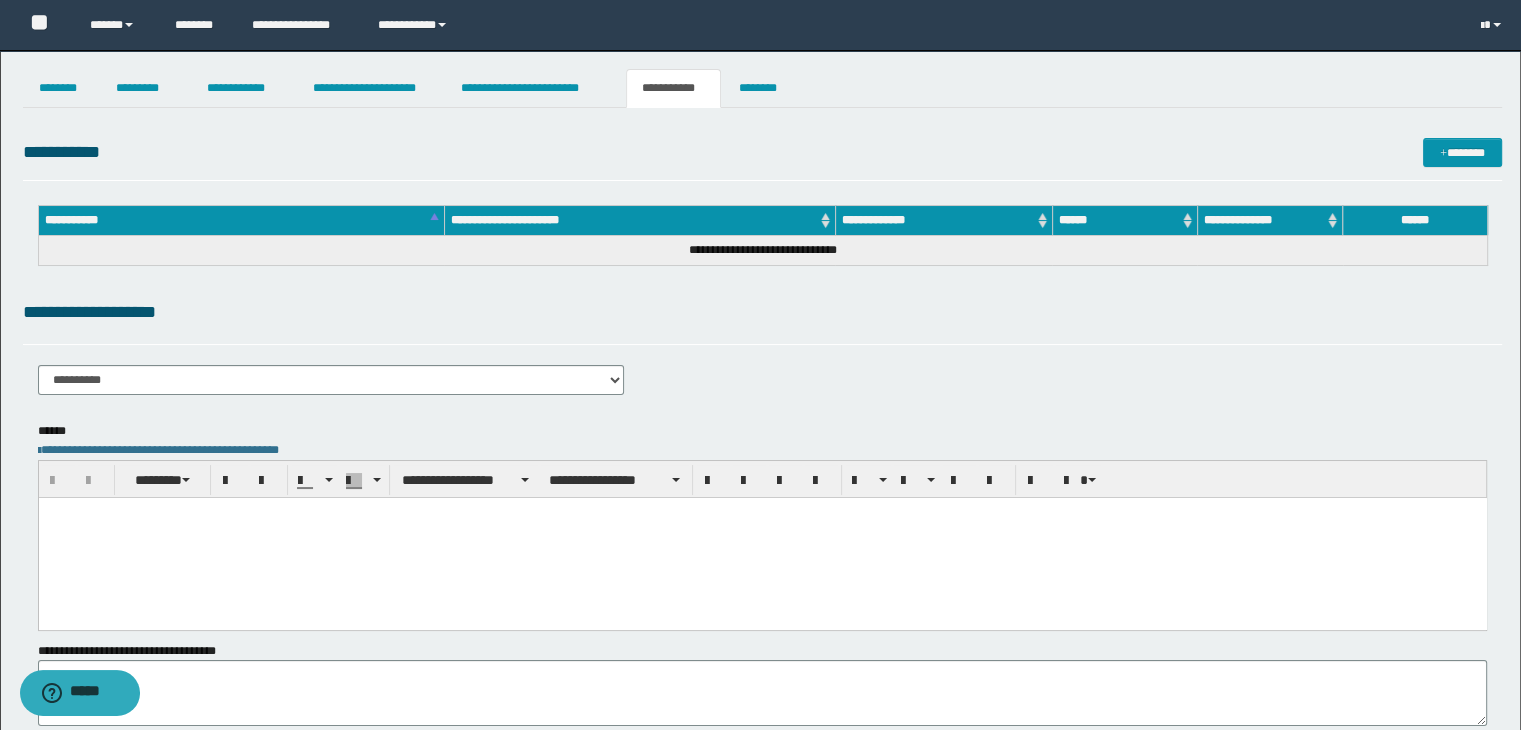 click at bounding box center (762, 537) 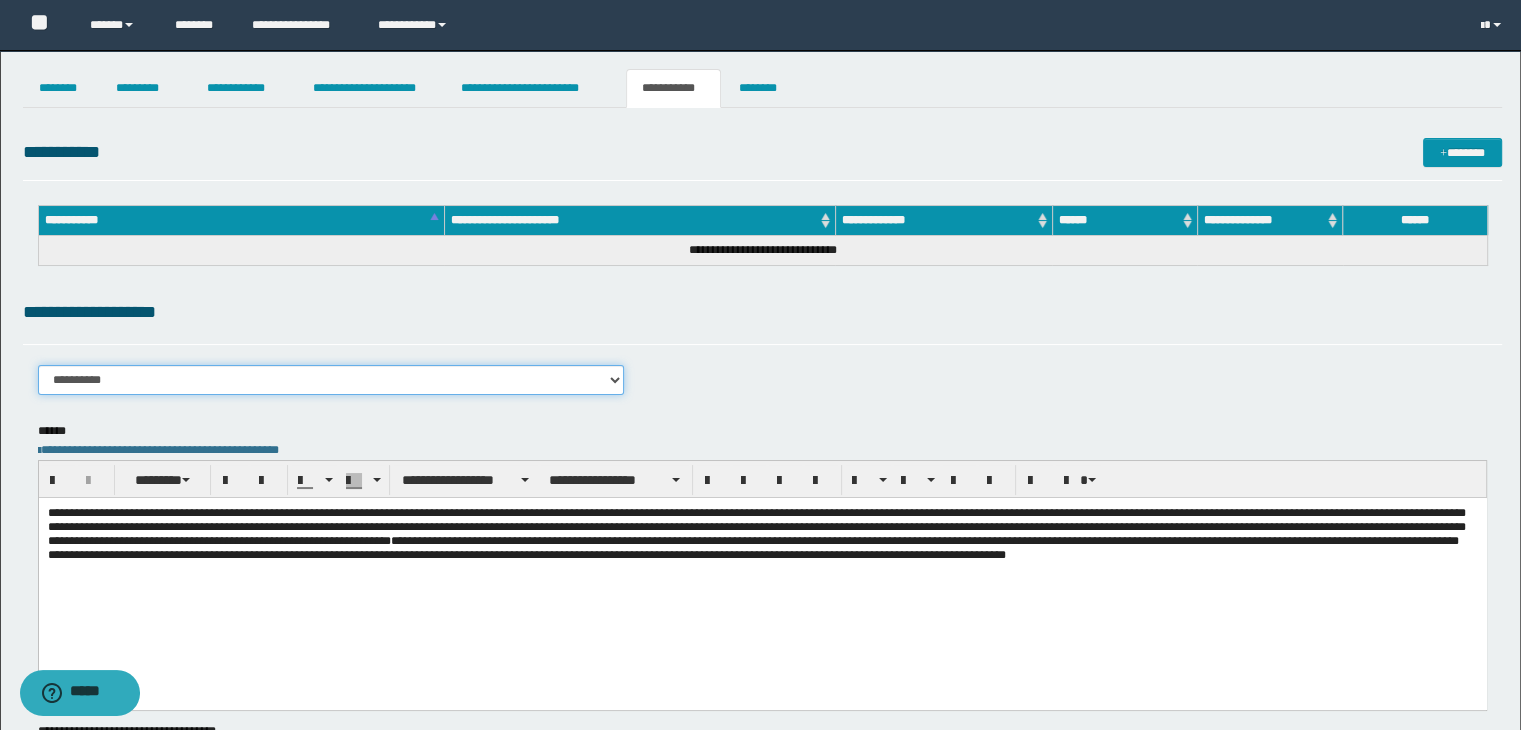 click on "**********" at bounding box center [331, 380] 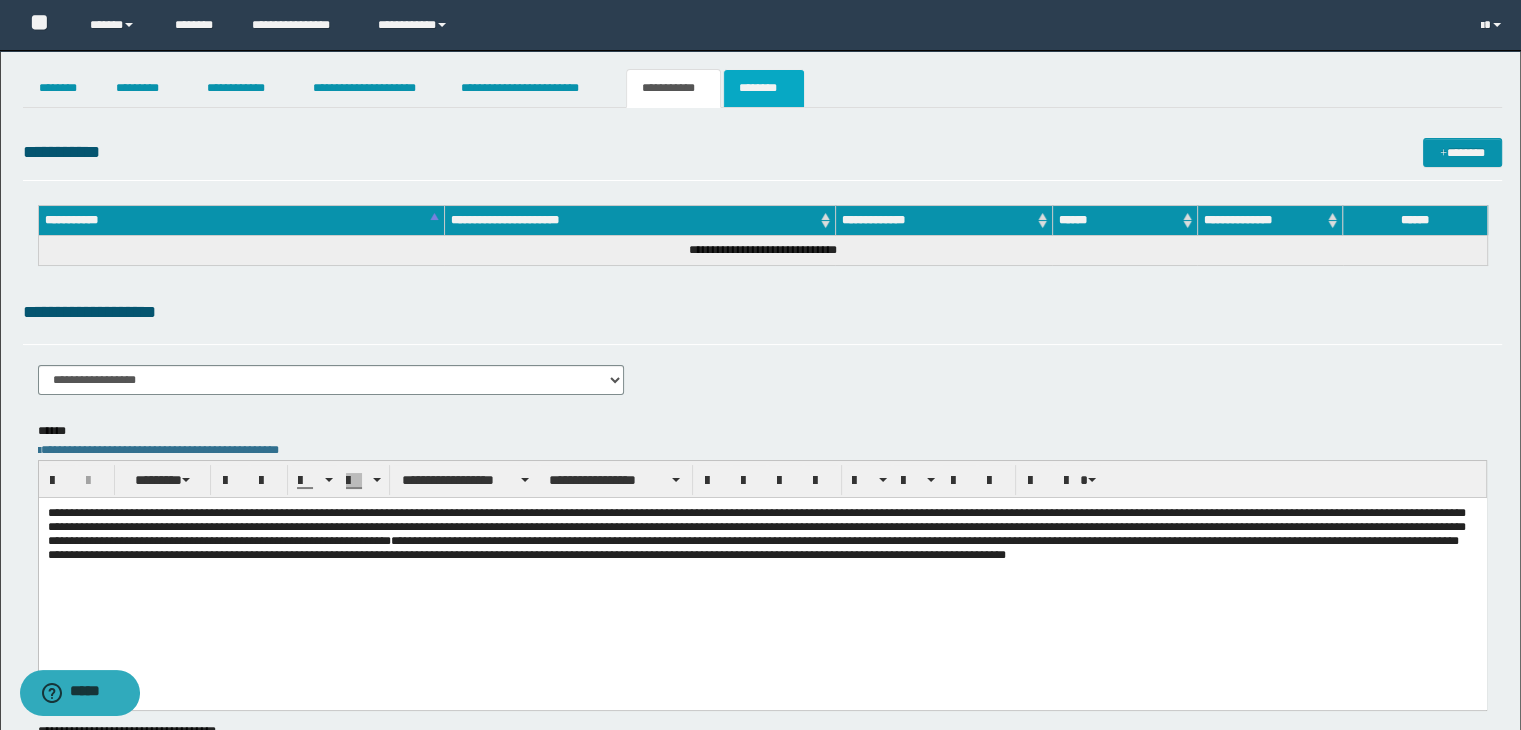 click on "********" at bounding box center (764, 88) 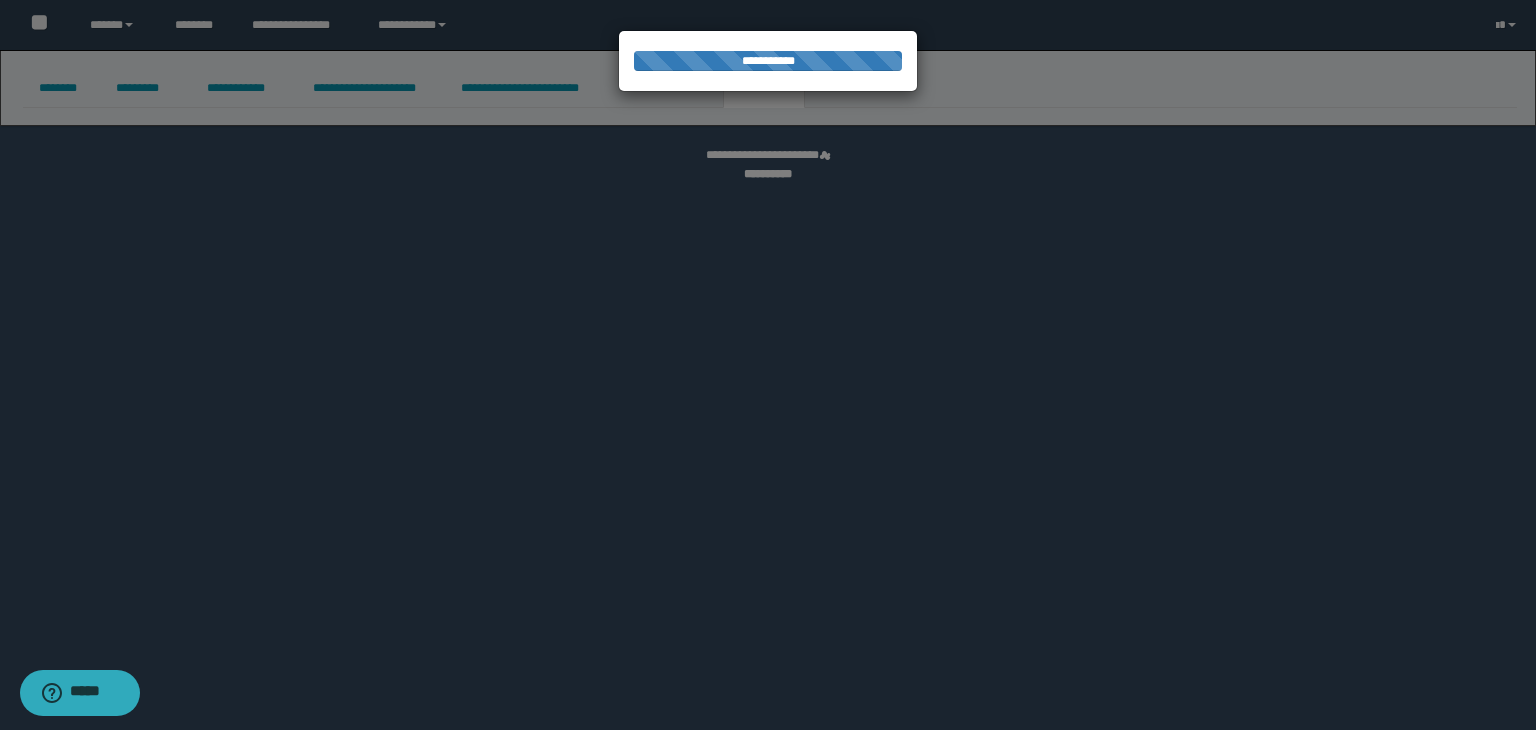 select 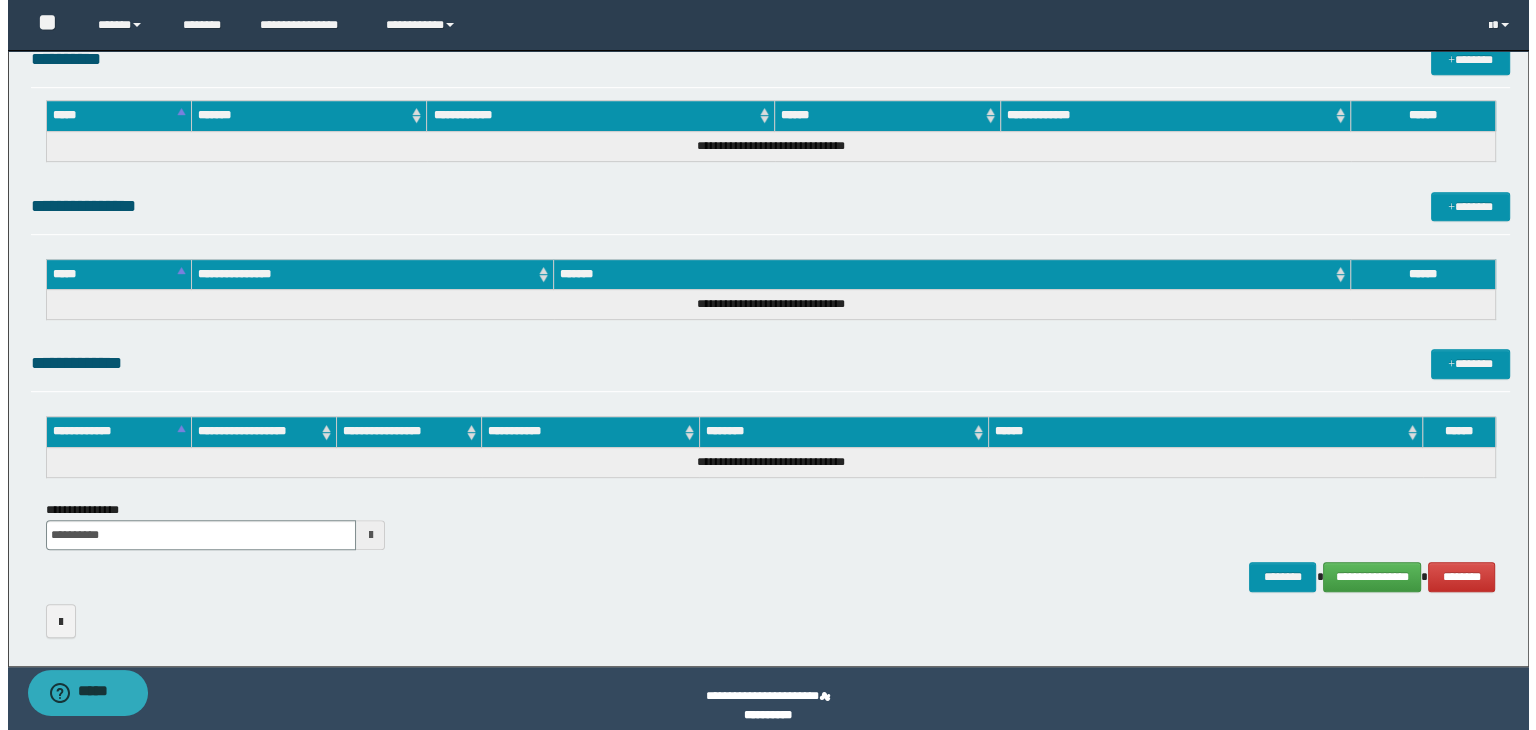 scroll, scrollTop: 895, scrollLeft: 0, axis: vertical 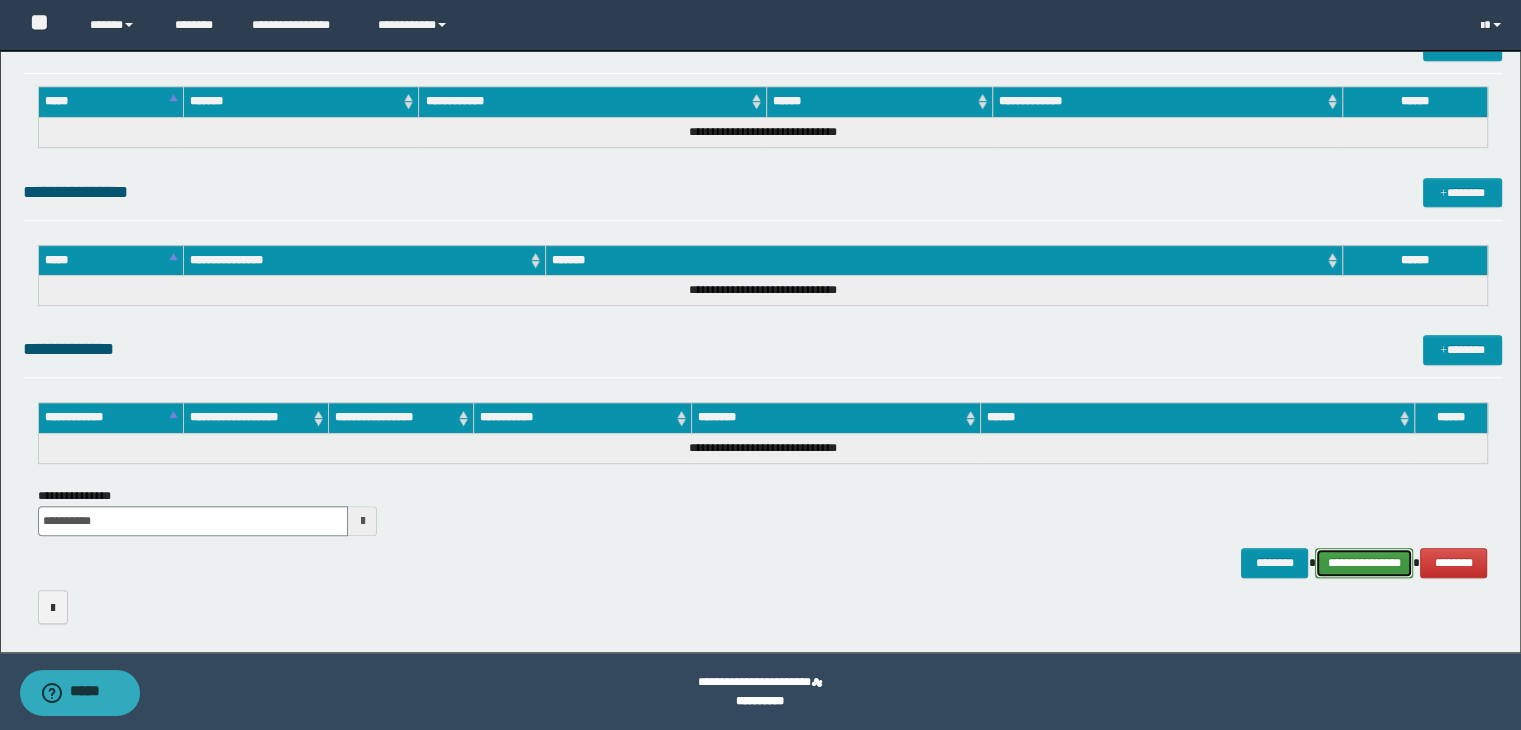 click on "**********" at bounding box center [1364, 563] 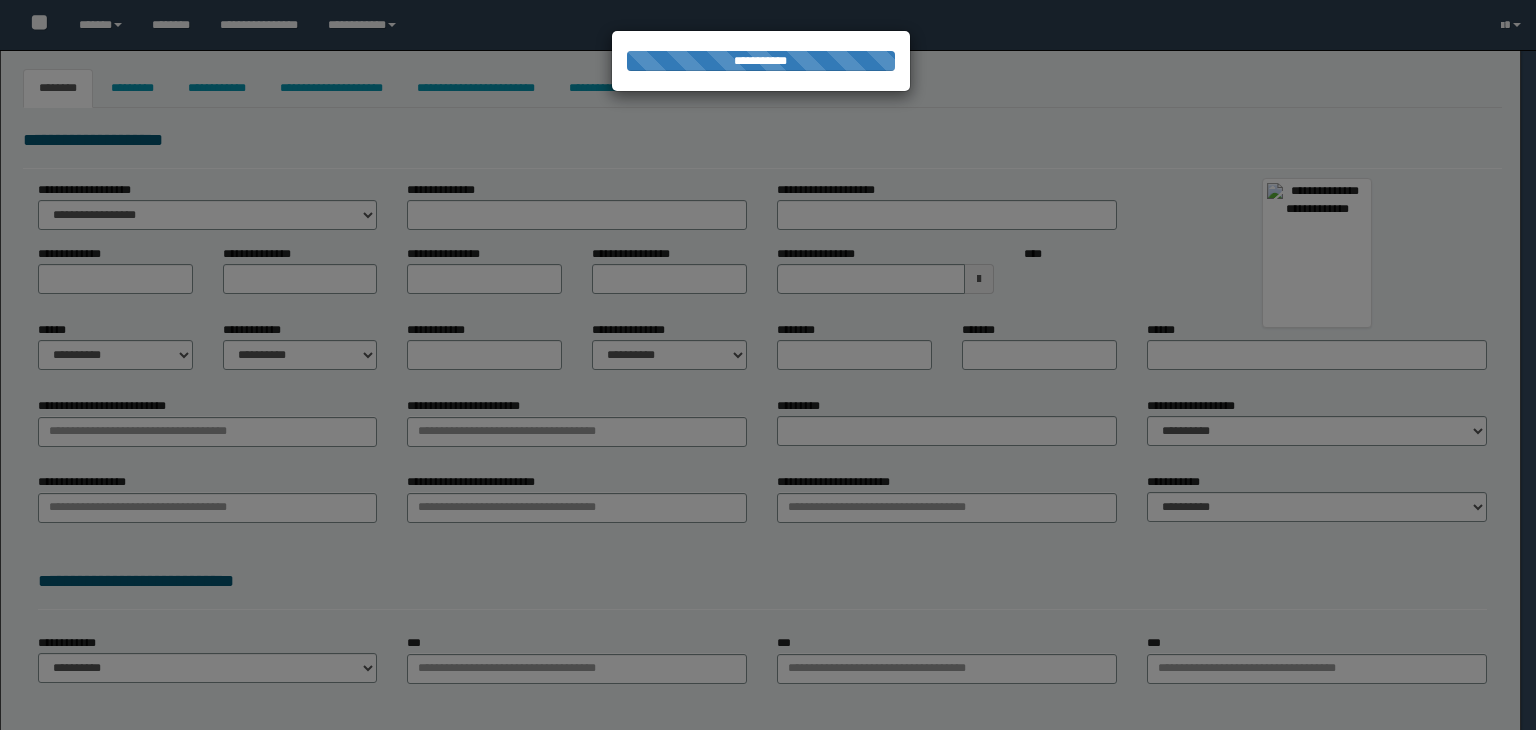 type on "********" 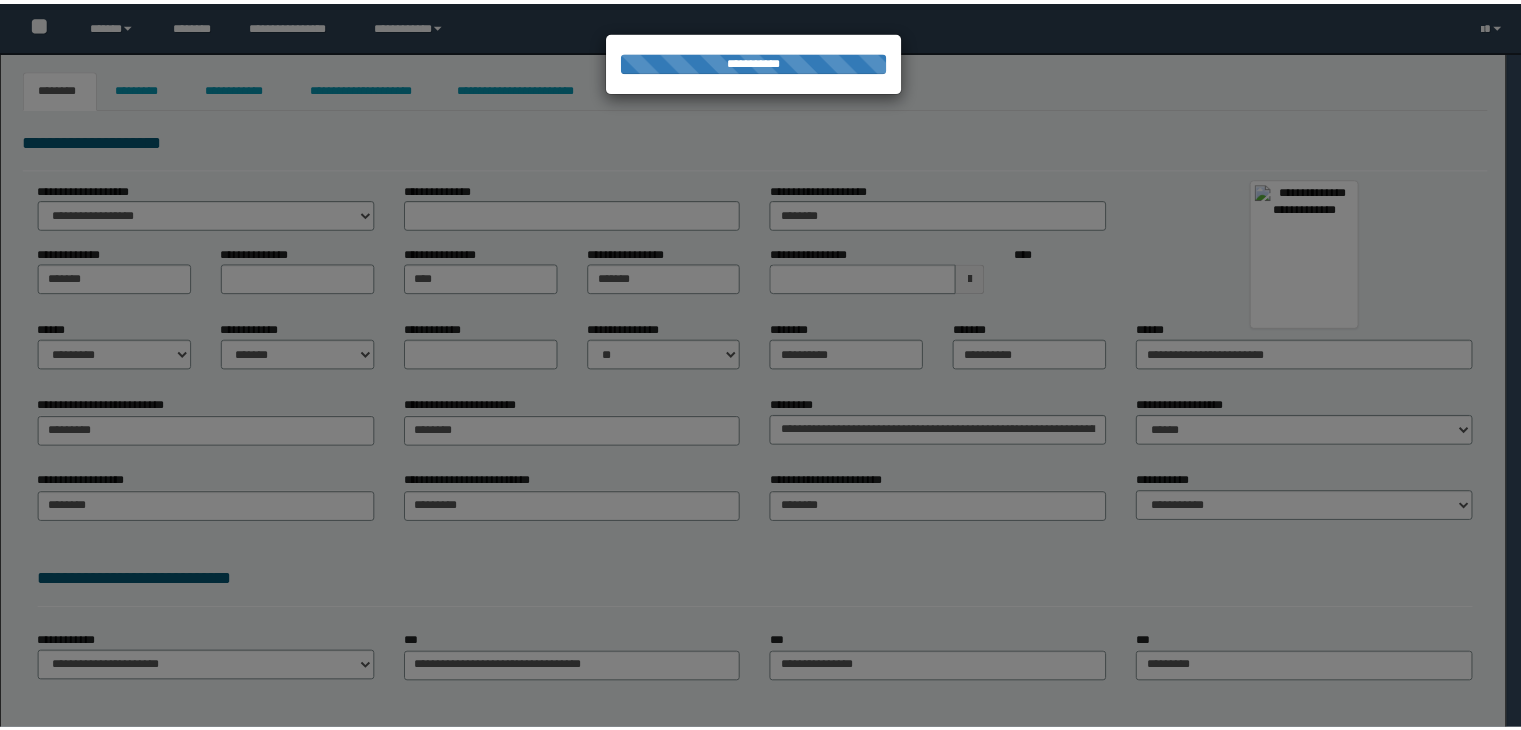 scroll, scrollTop: 0, scrollLeft: 0, axis: both 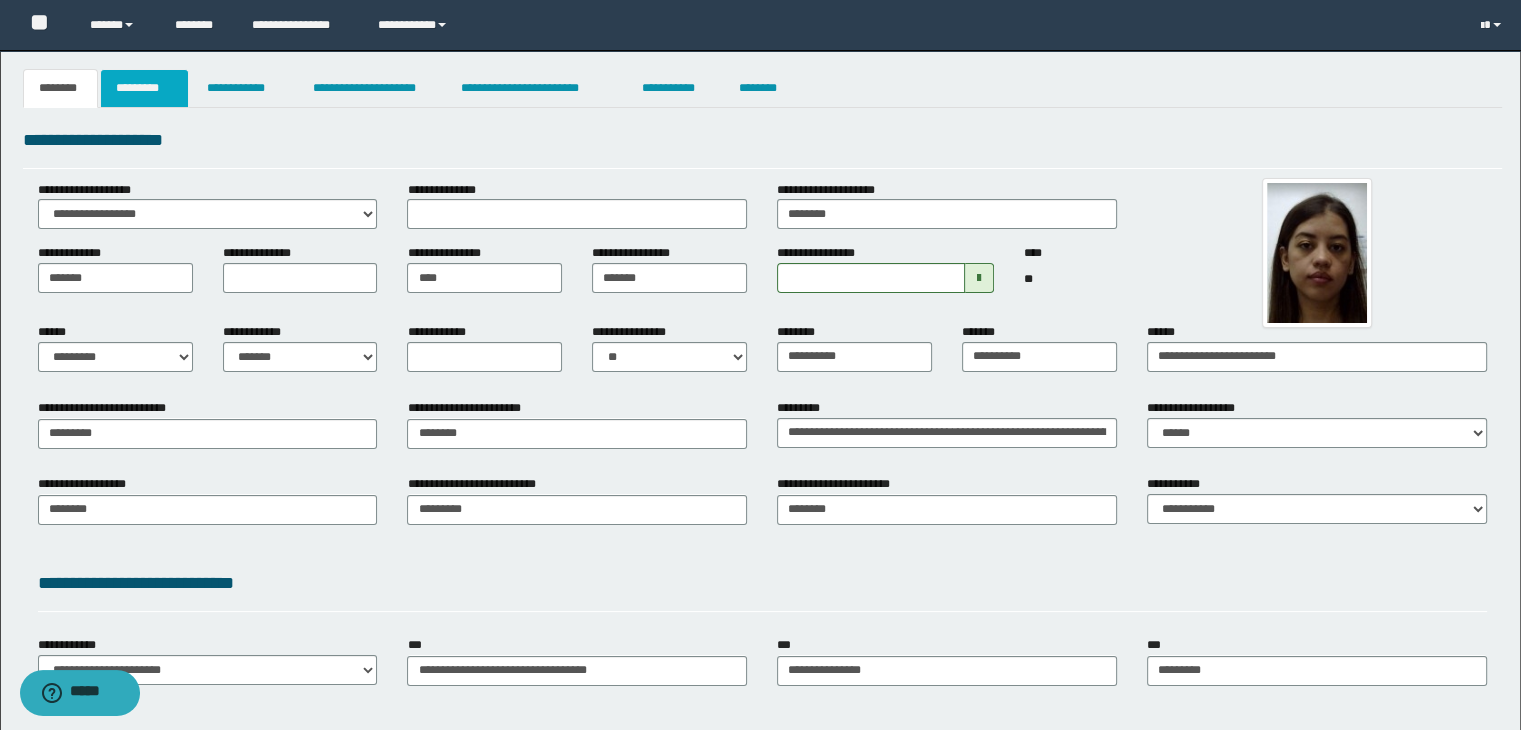 click on "*********" at bounding box center (144, 88) 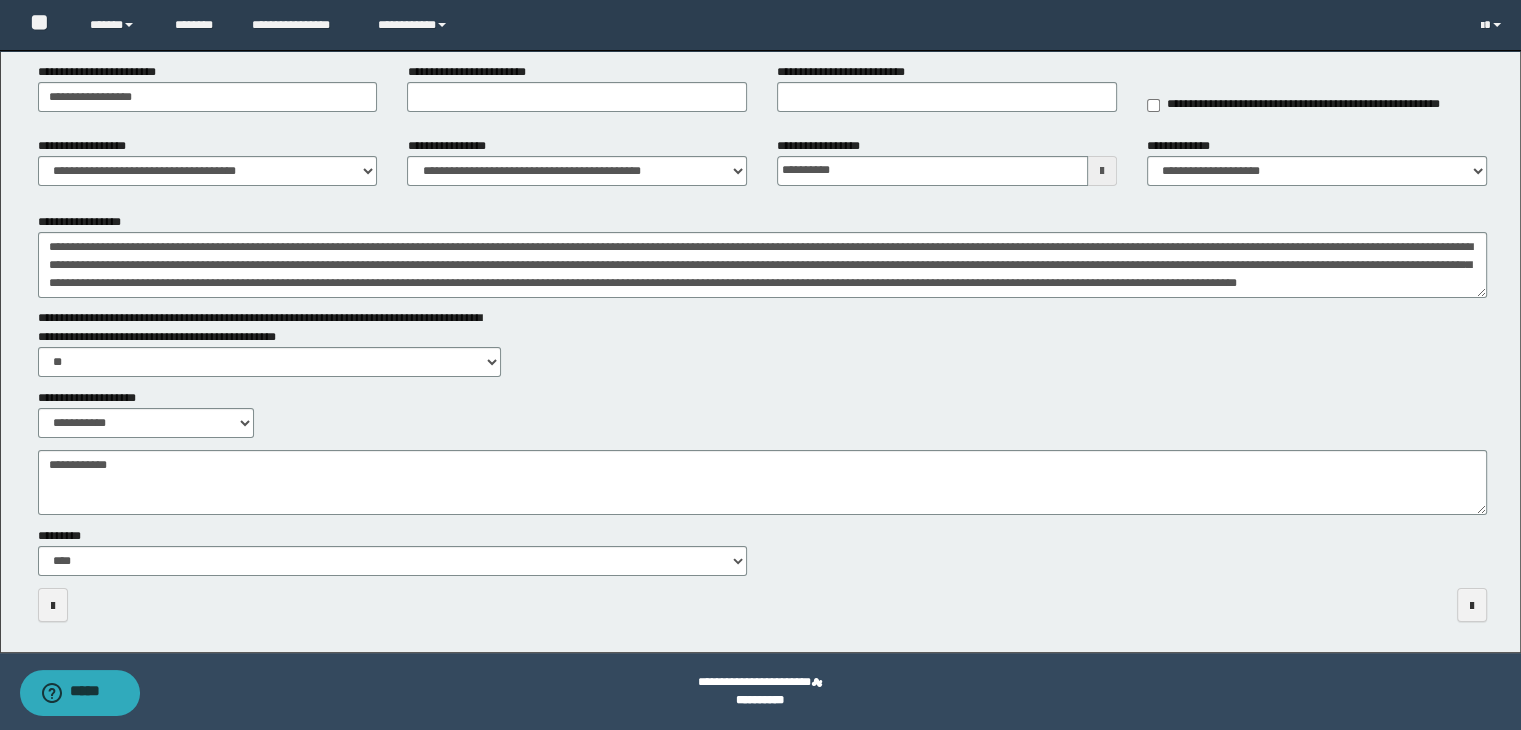 scroll, scrollTop: 0, scrollLeft: 0, axis: both 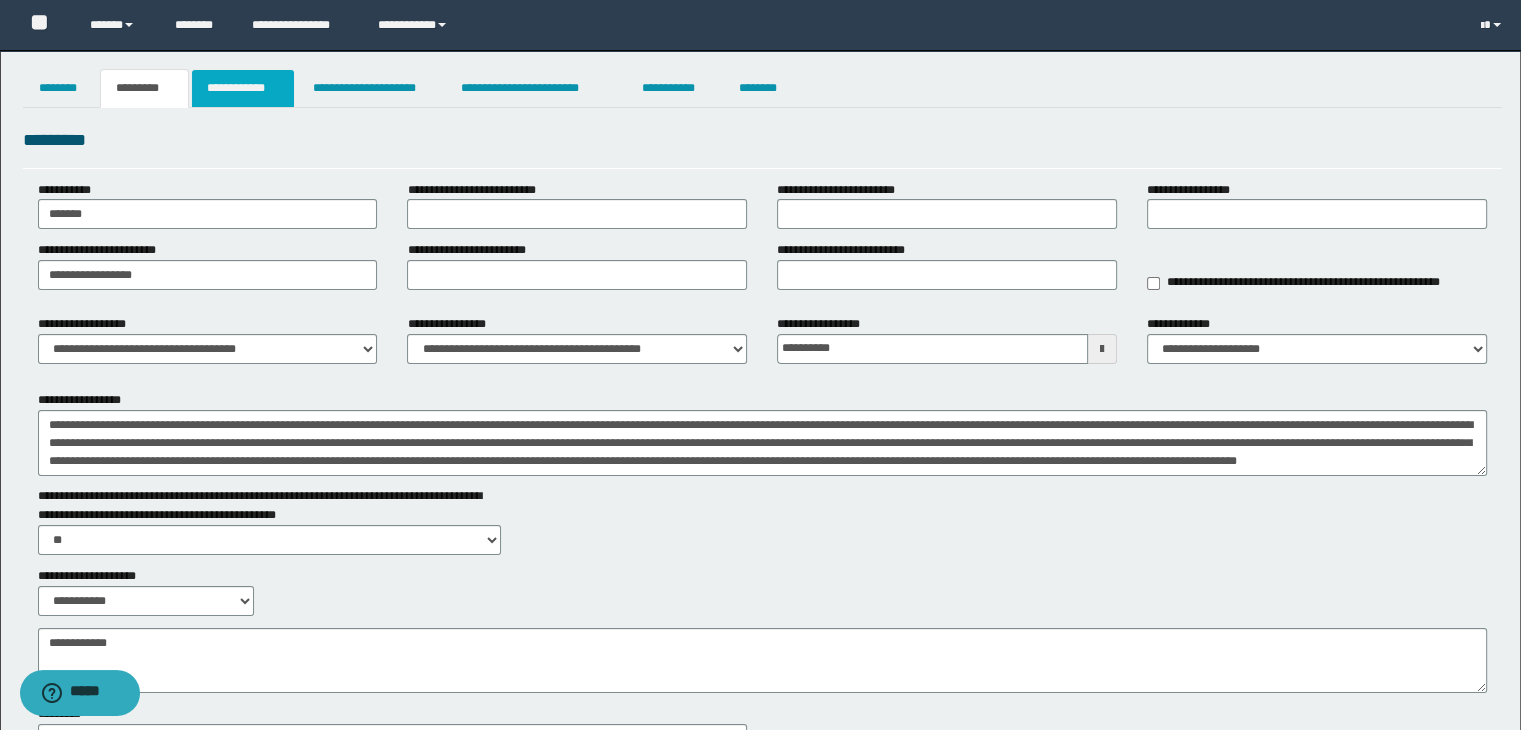 click on "**********" at bounding box center [243, 88] 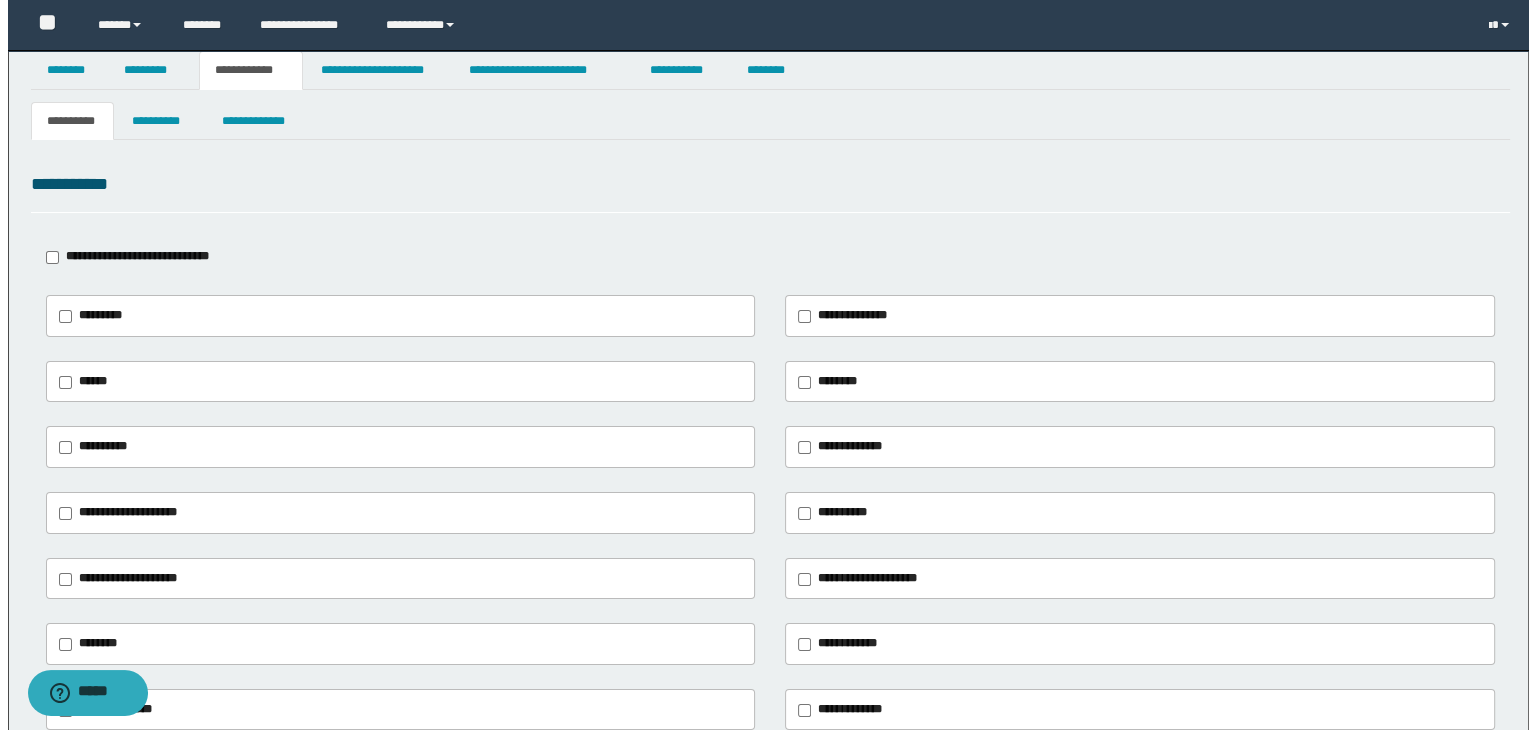 scroll, scrollTop: 0, scrollLeft: 0, axis: both 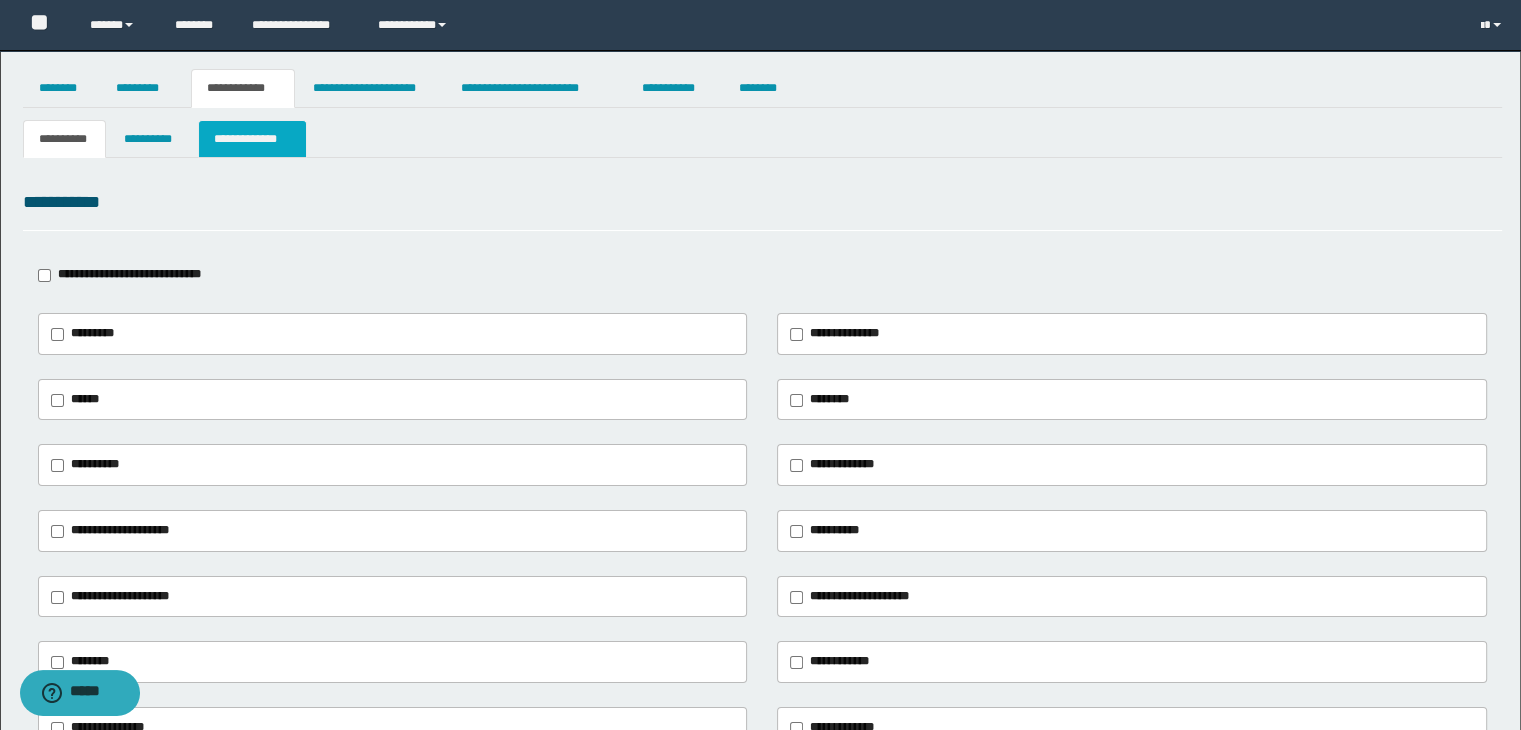 click on "**********" at bounding box center (252, 139) 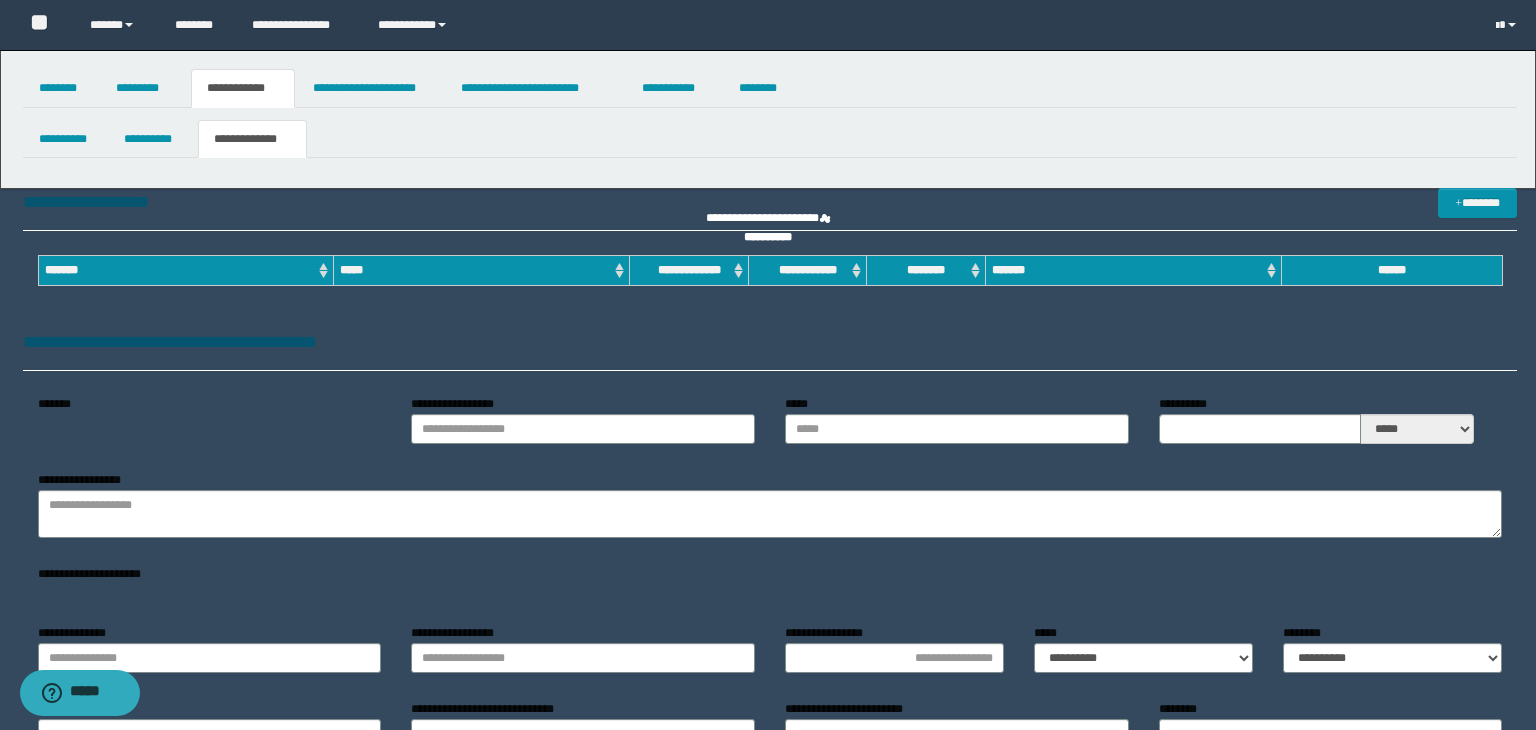 type on "**********" 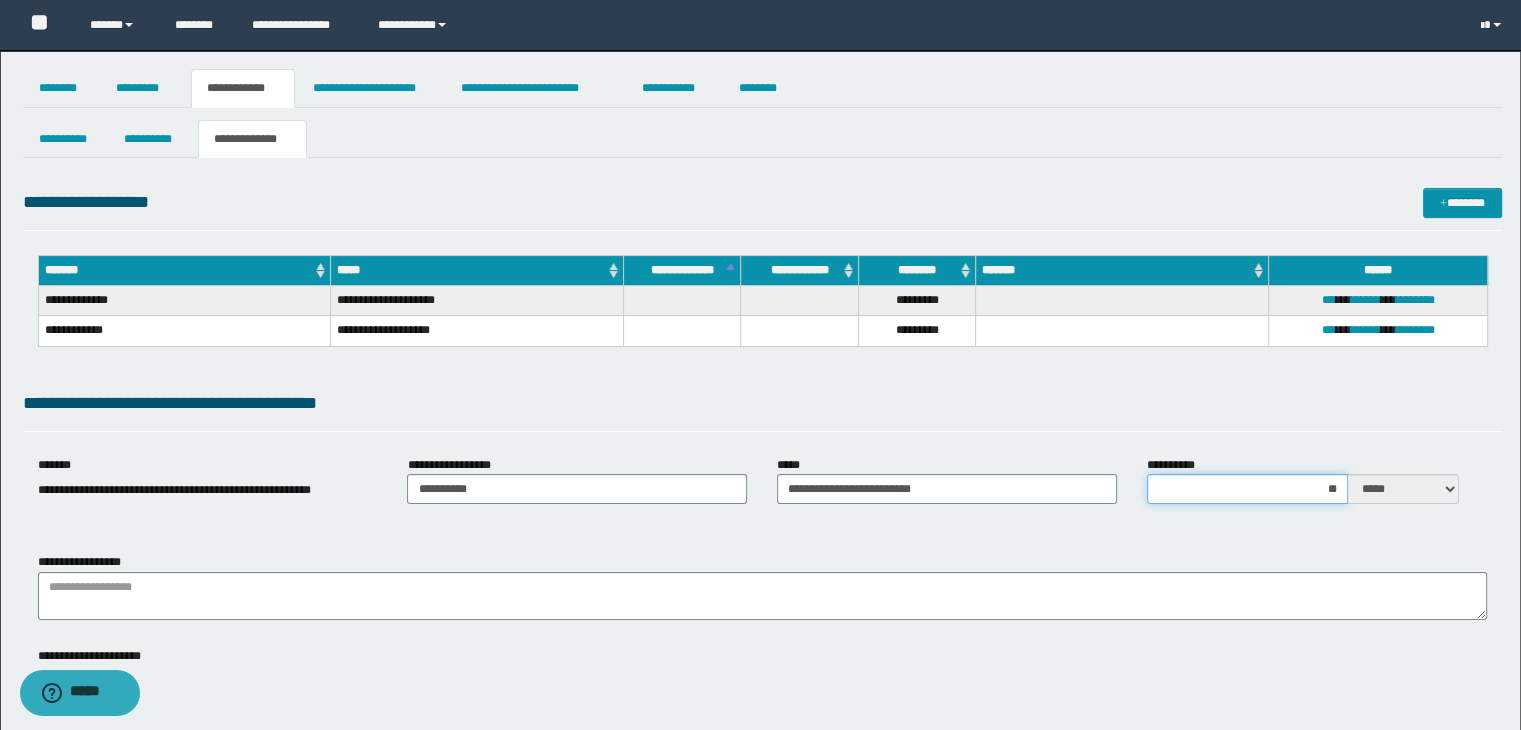 drag, startPoint x: 1340, startPoint y: 490, endPoint x: 1228, endPoint y: 502, distance: 112.64102 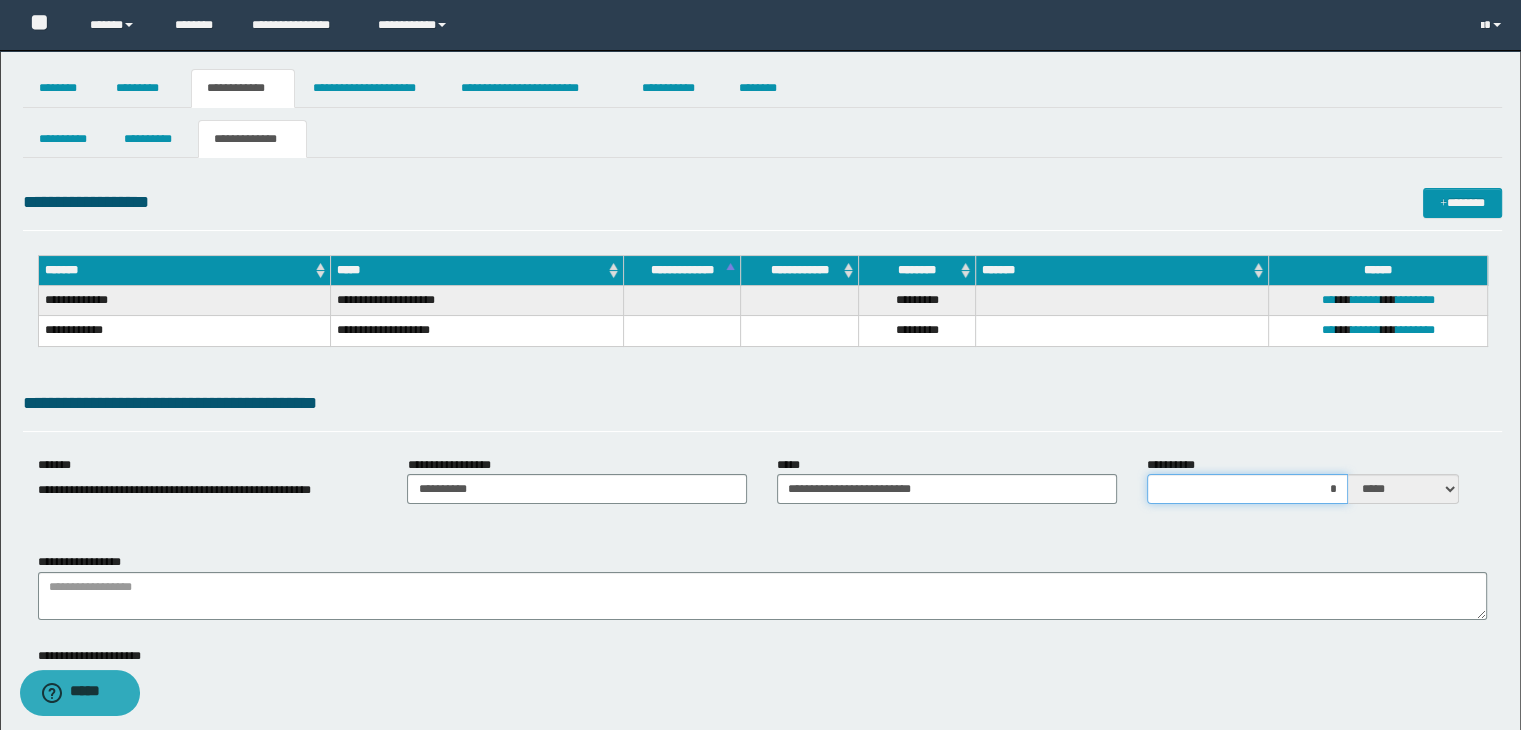 type on "**" 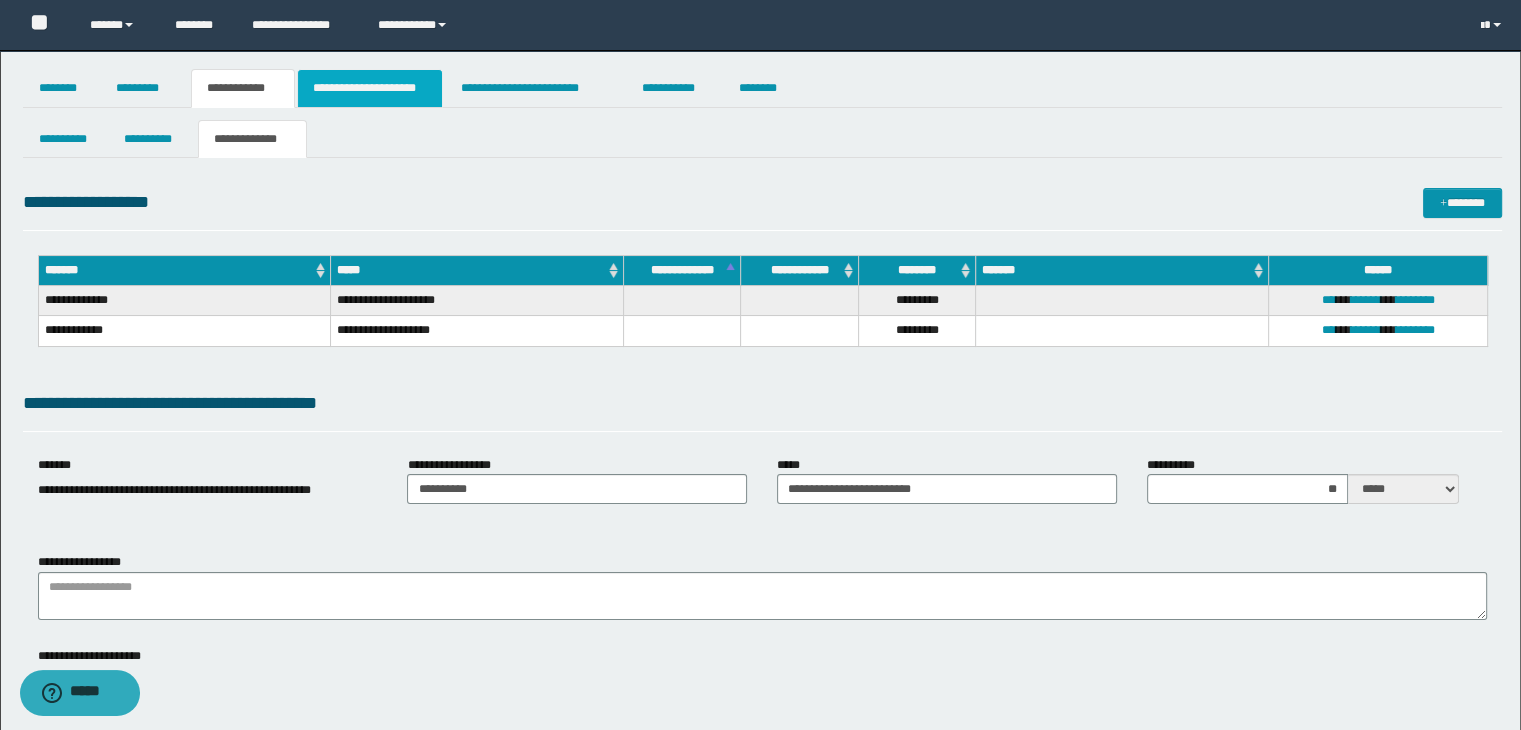 click on "**********" at bounding box center (370, 88) 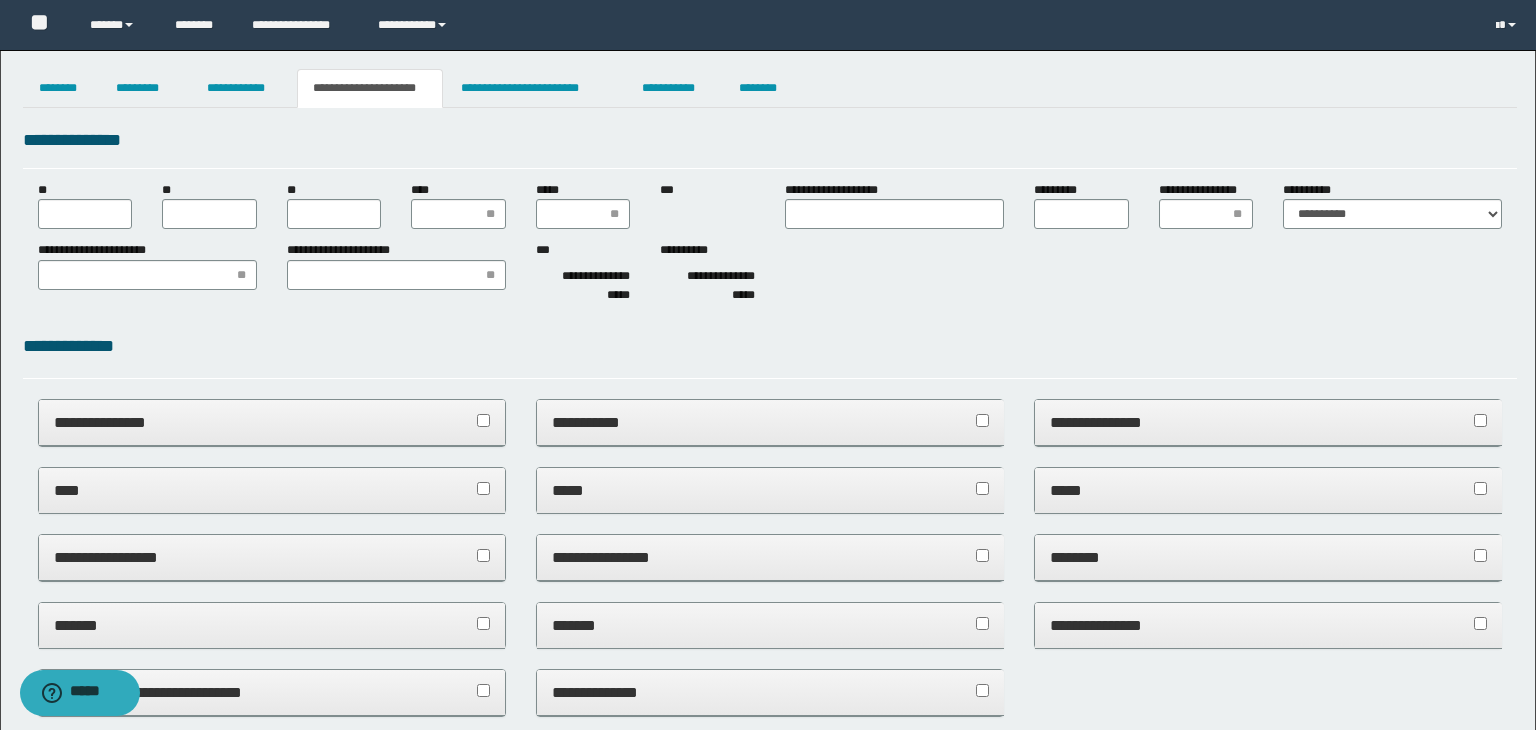 scroll, scrollTop: 0, scrollLeft: 0, axis: both 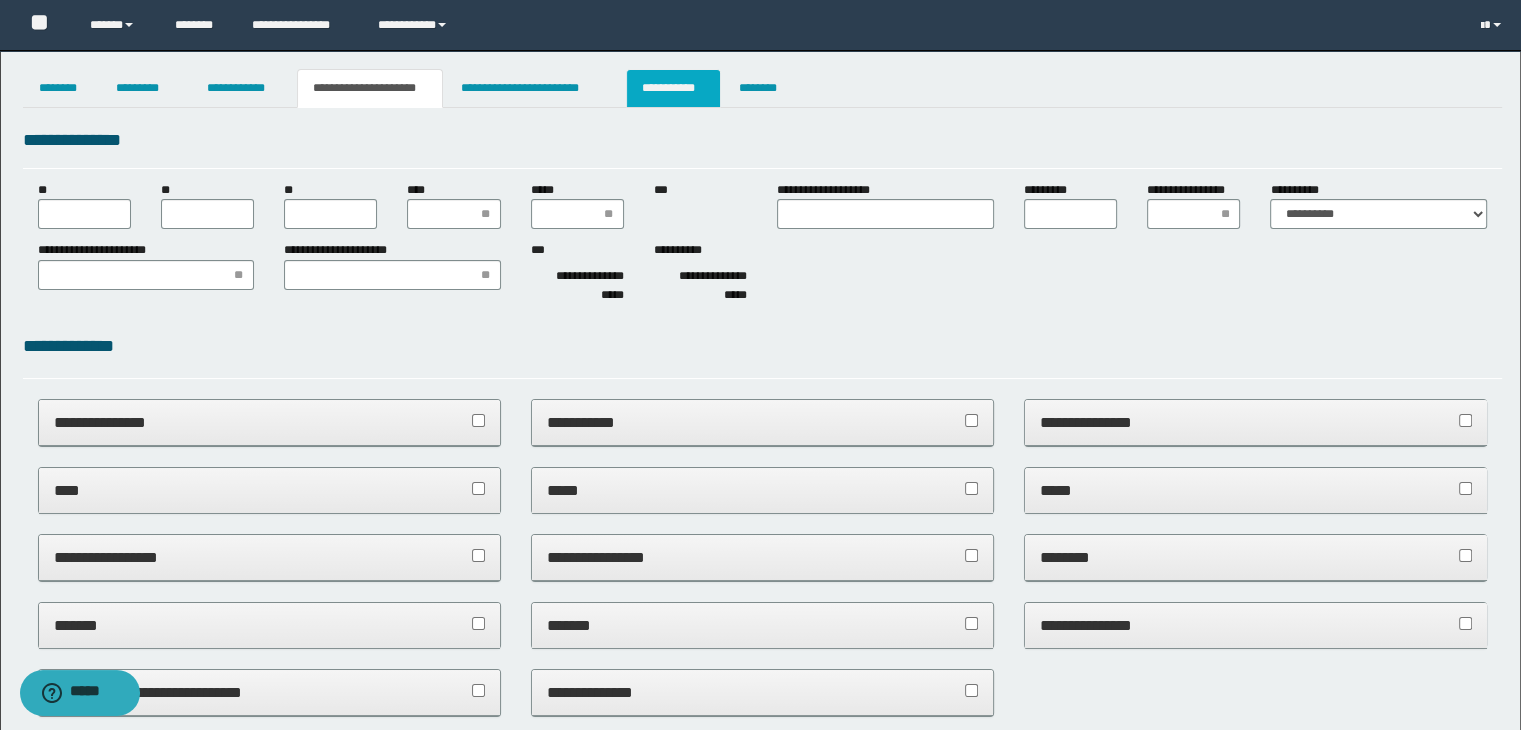 click on "**********" at bounding box center (673, 88) 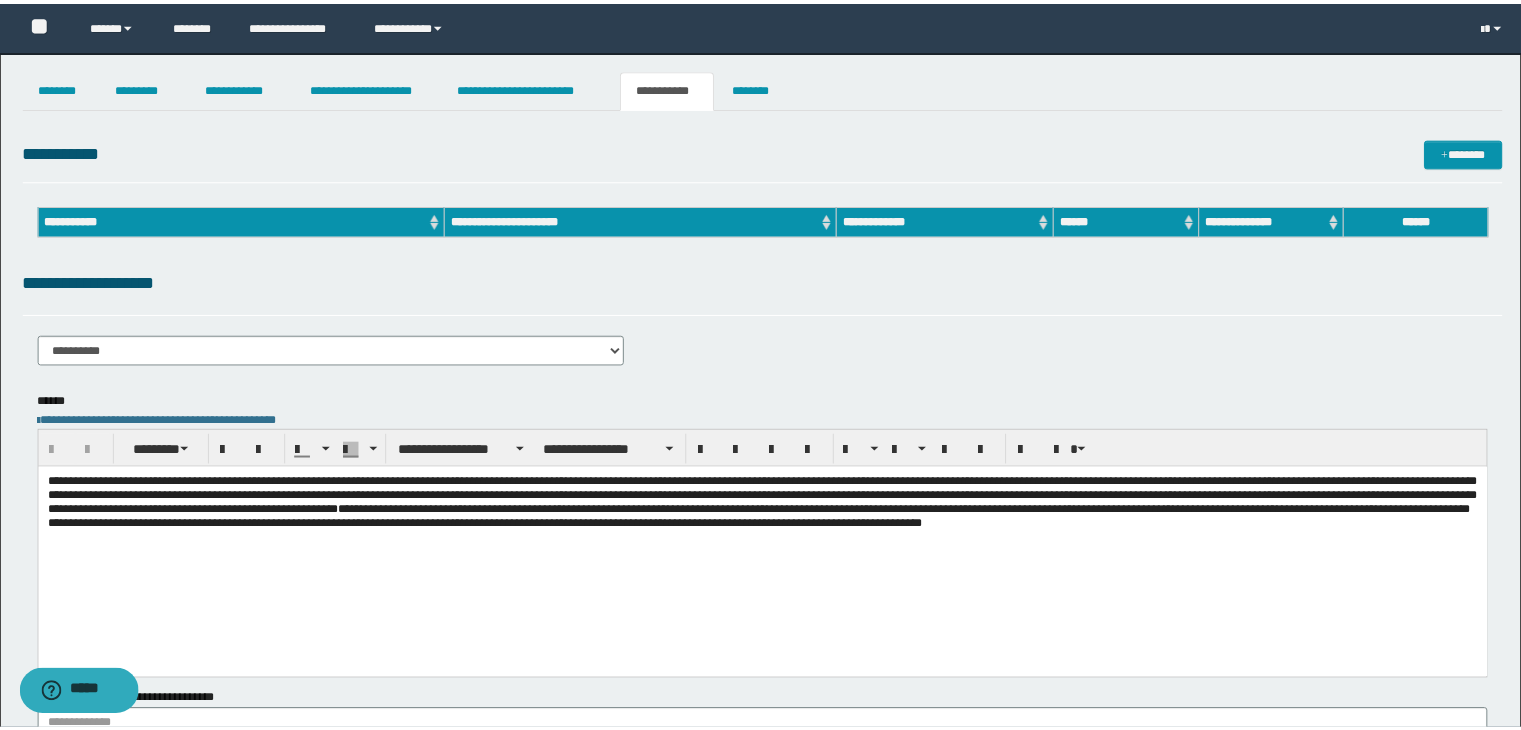 scroll, scrollTop: 0, scrollLeft: 0, axis: both 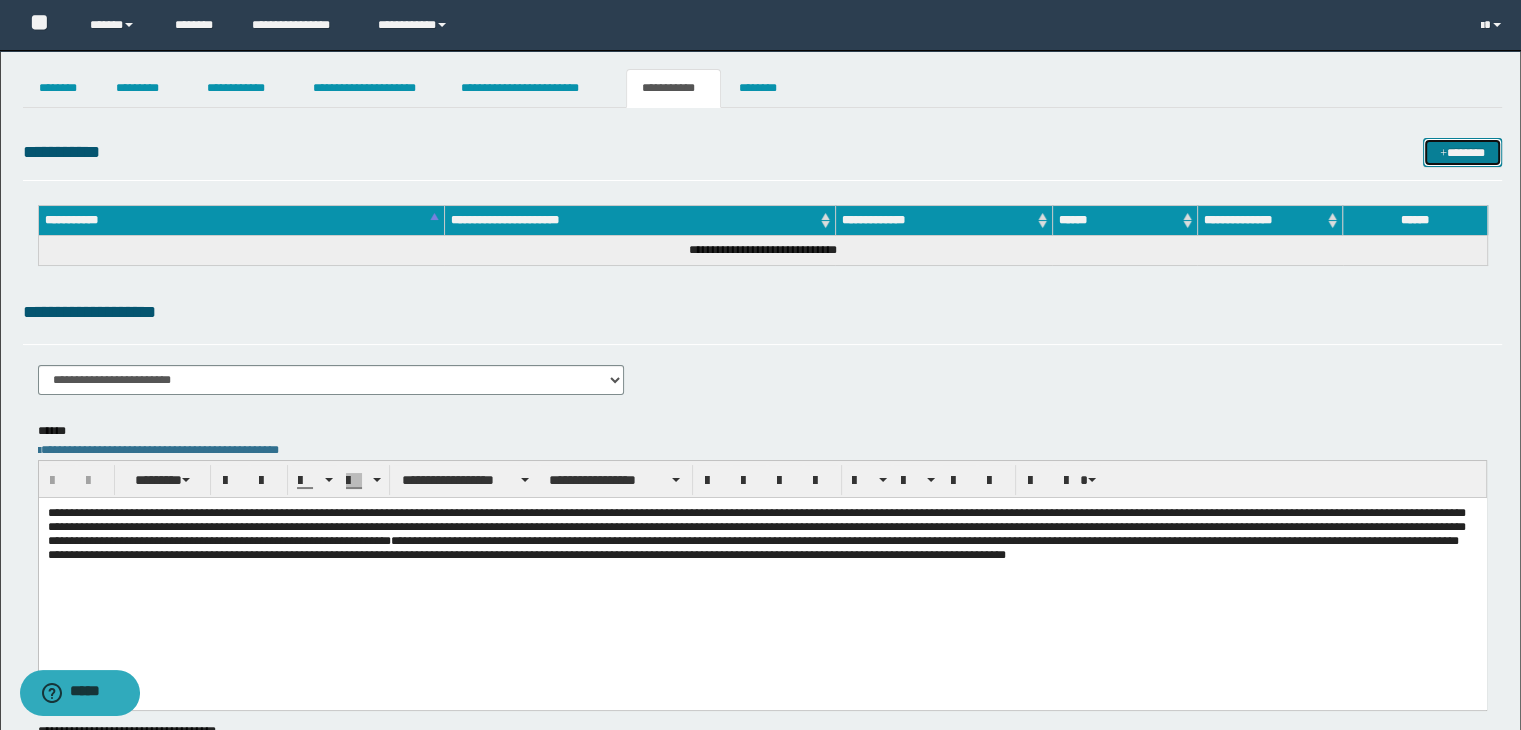click on "*******" at bounding box center [1462, 153] 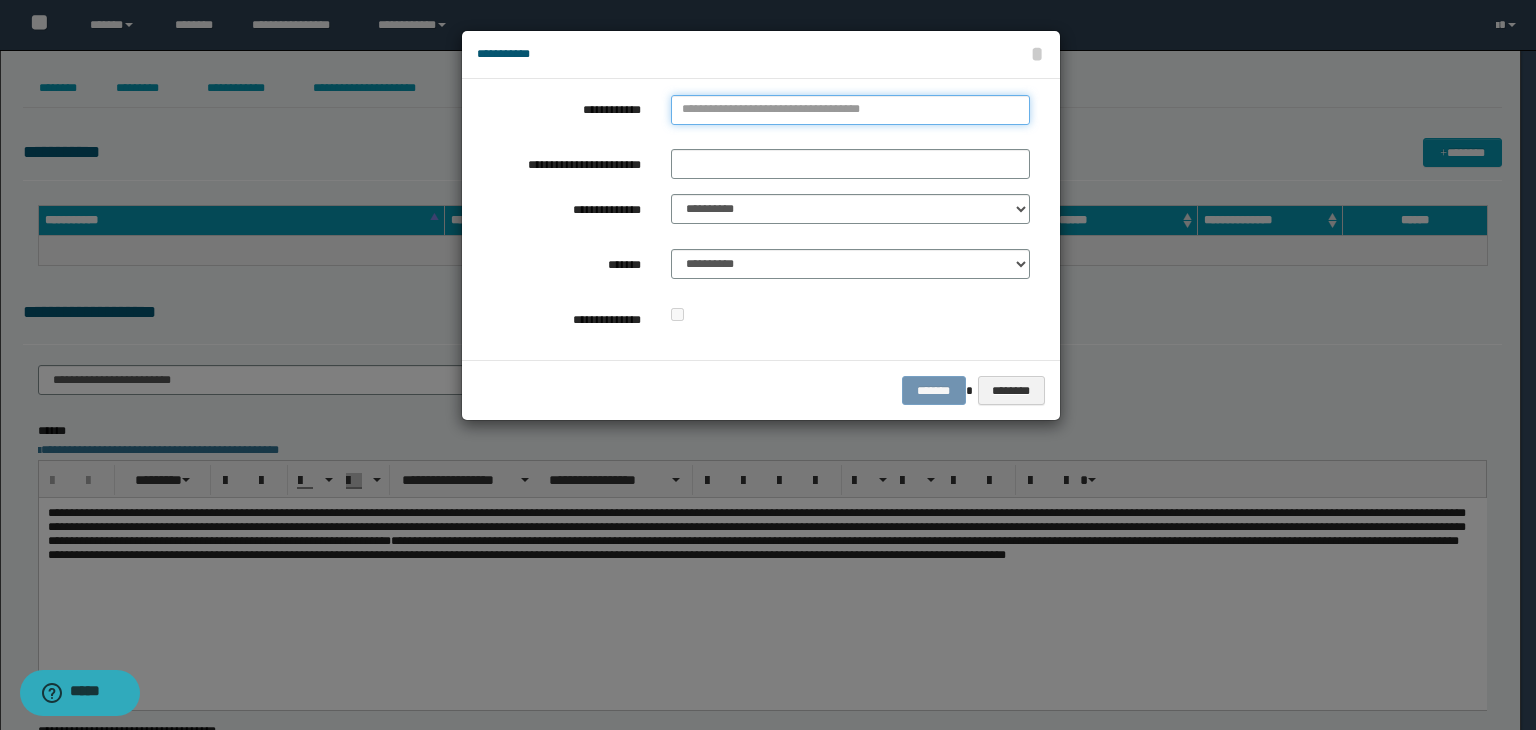 click on "**********" at bounding box center [850, 110] 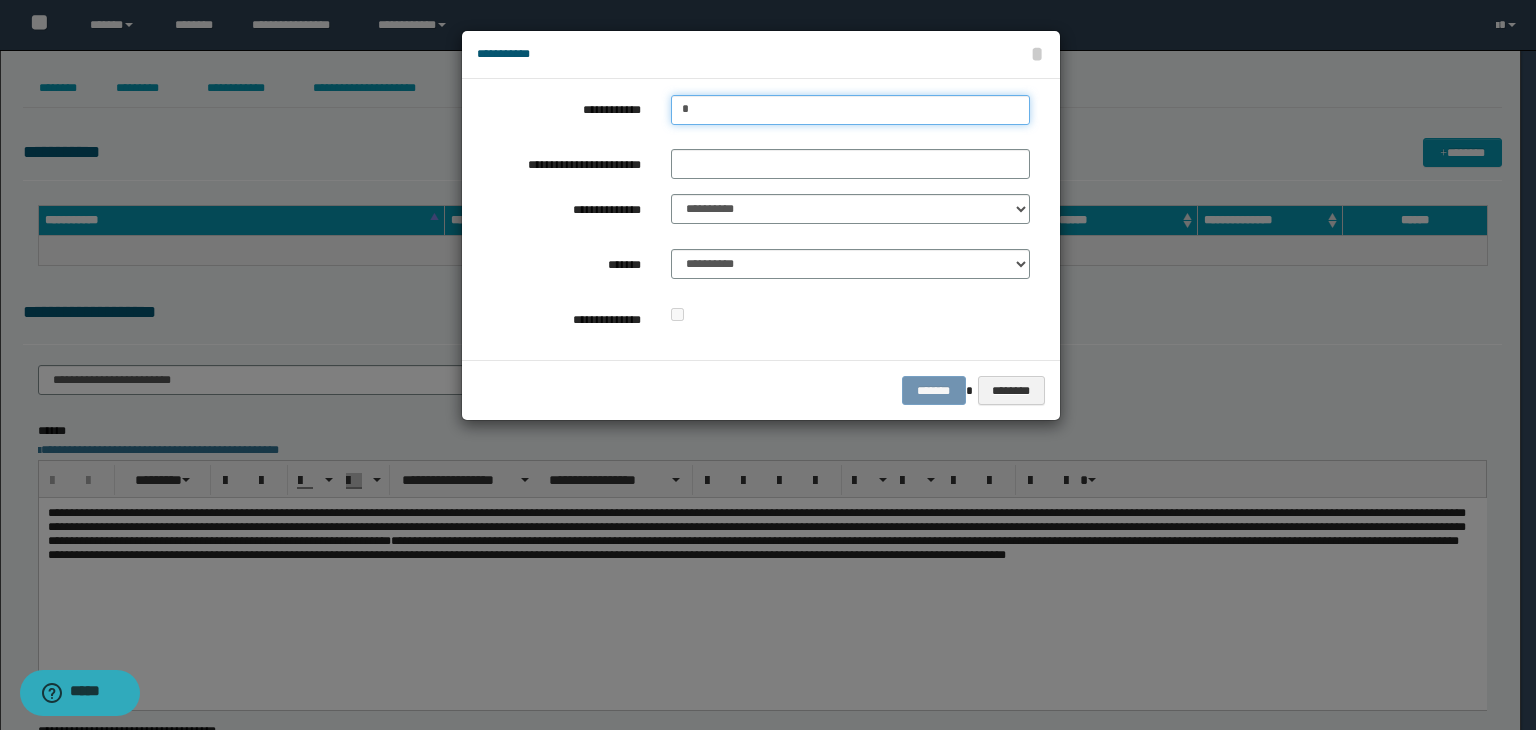 type on "**" 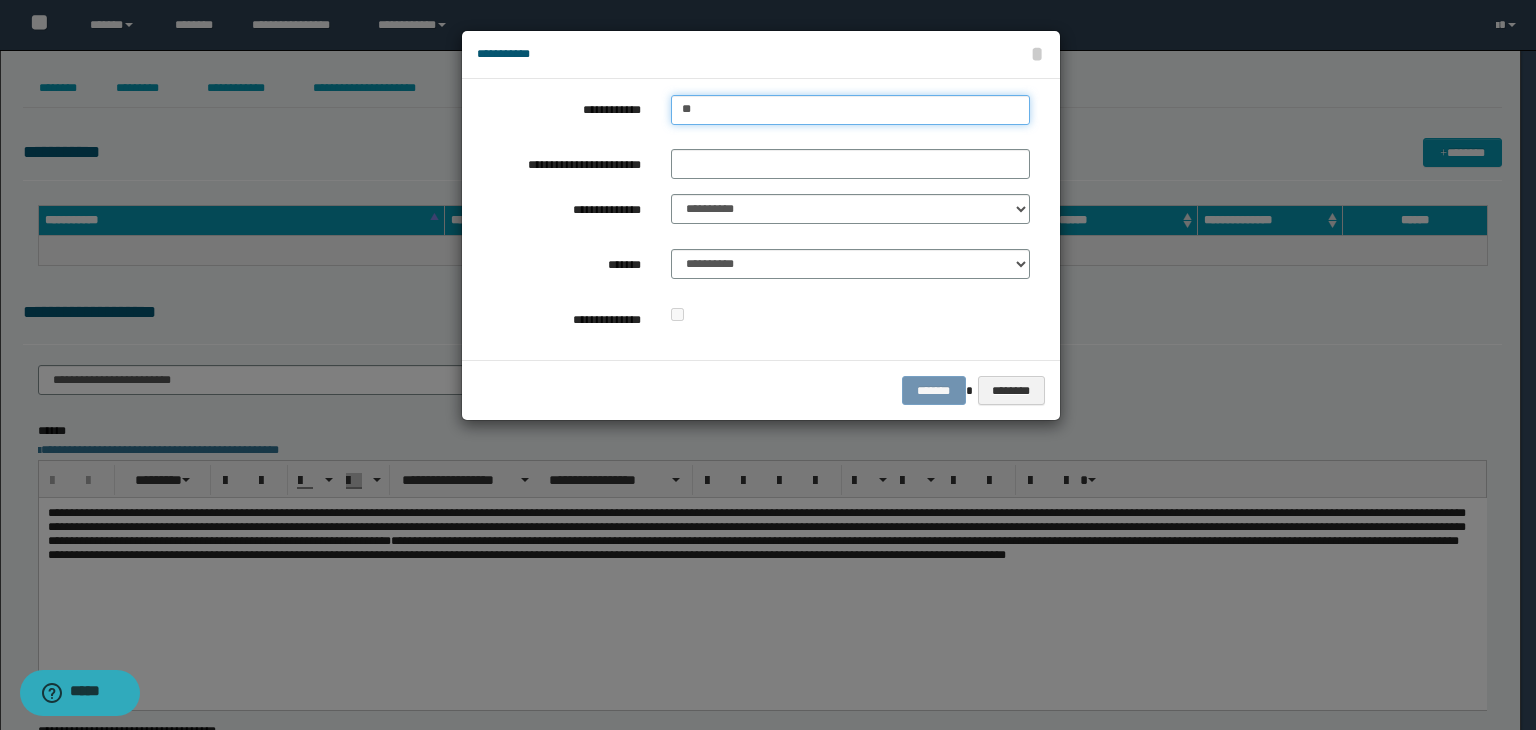 type on "**" 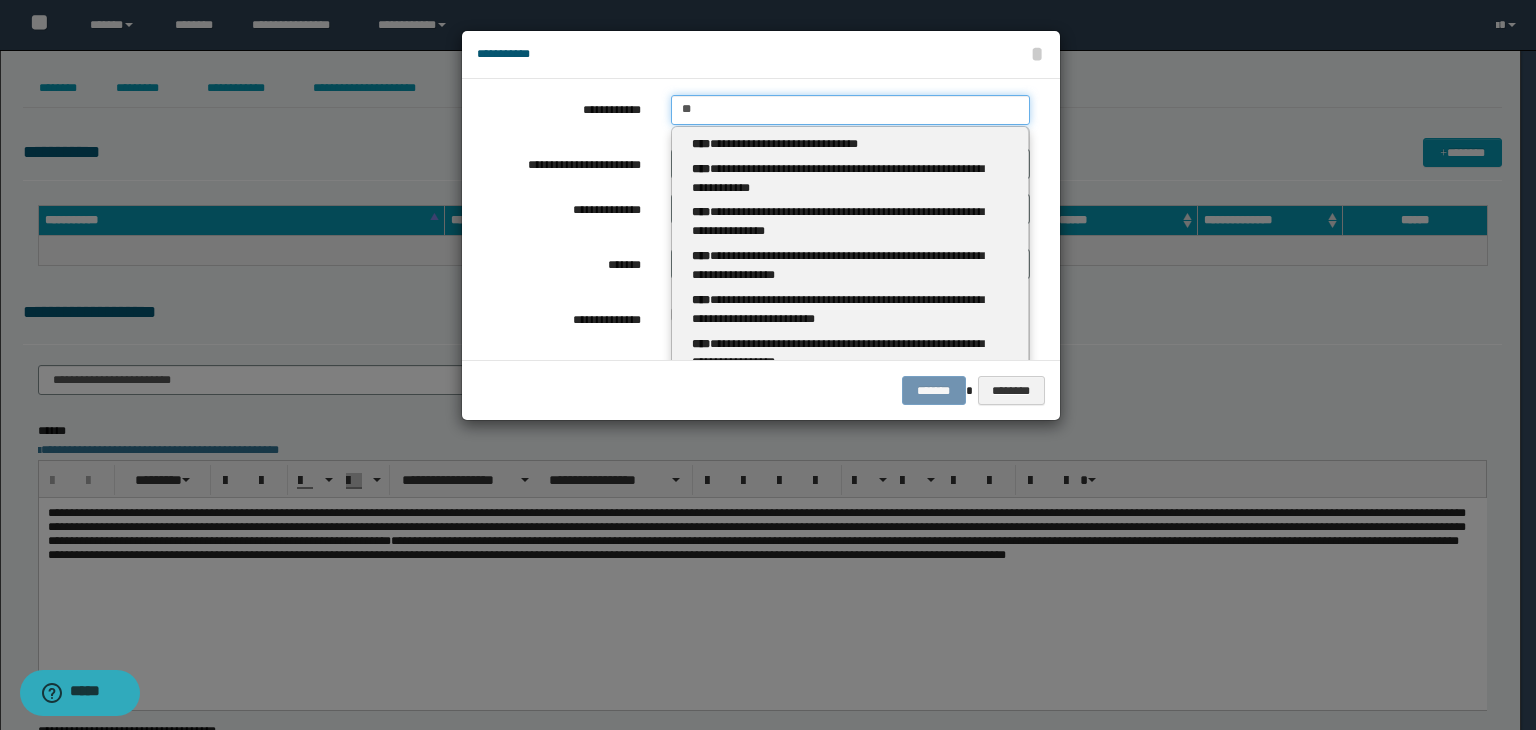 type 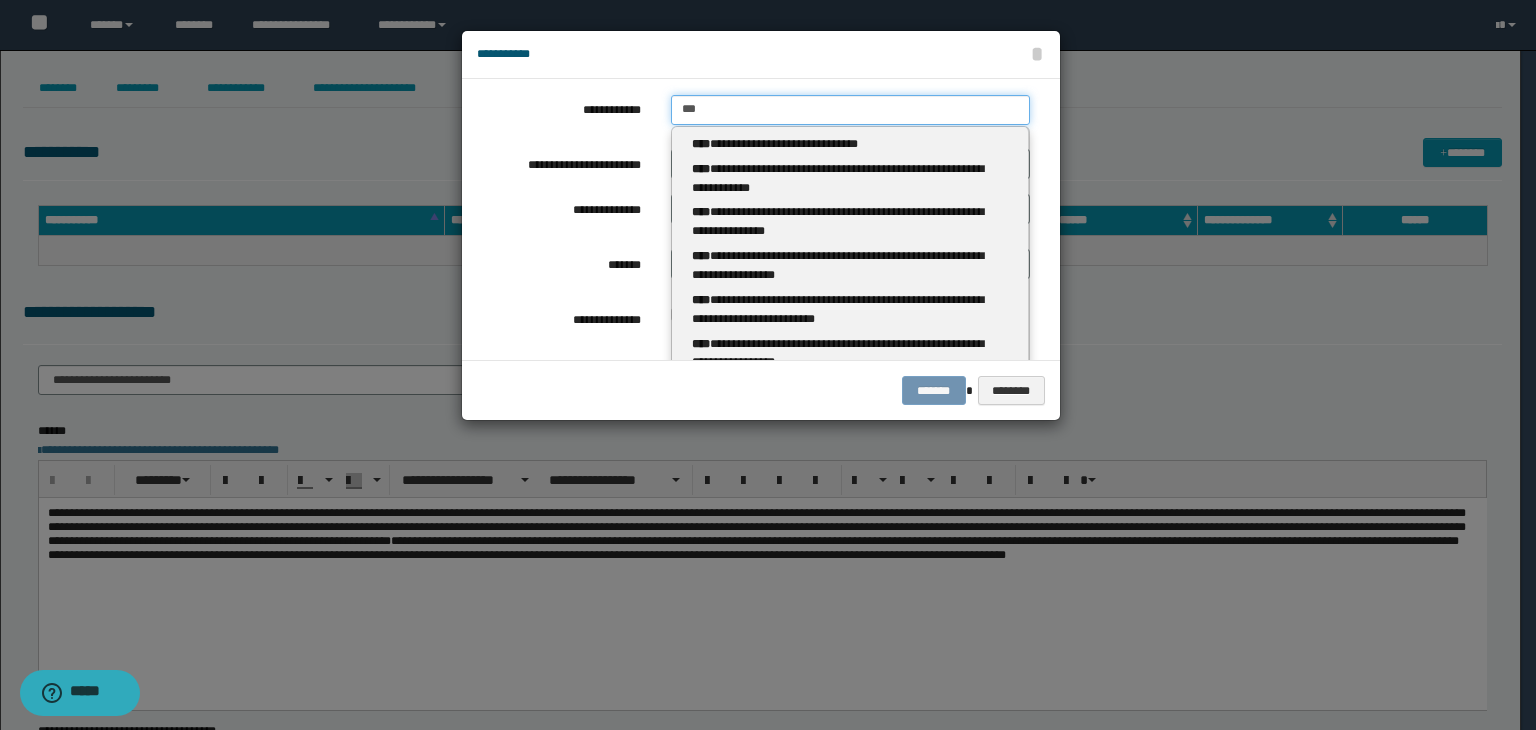 type on "****" 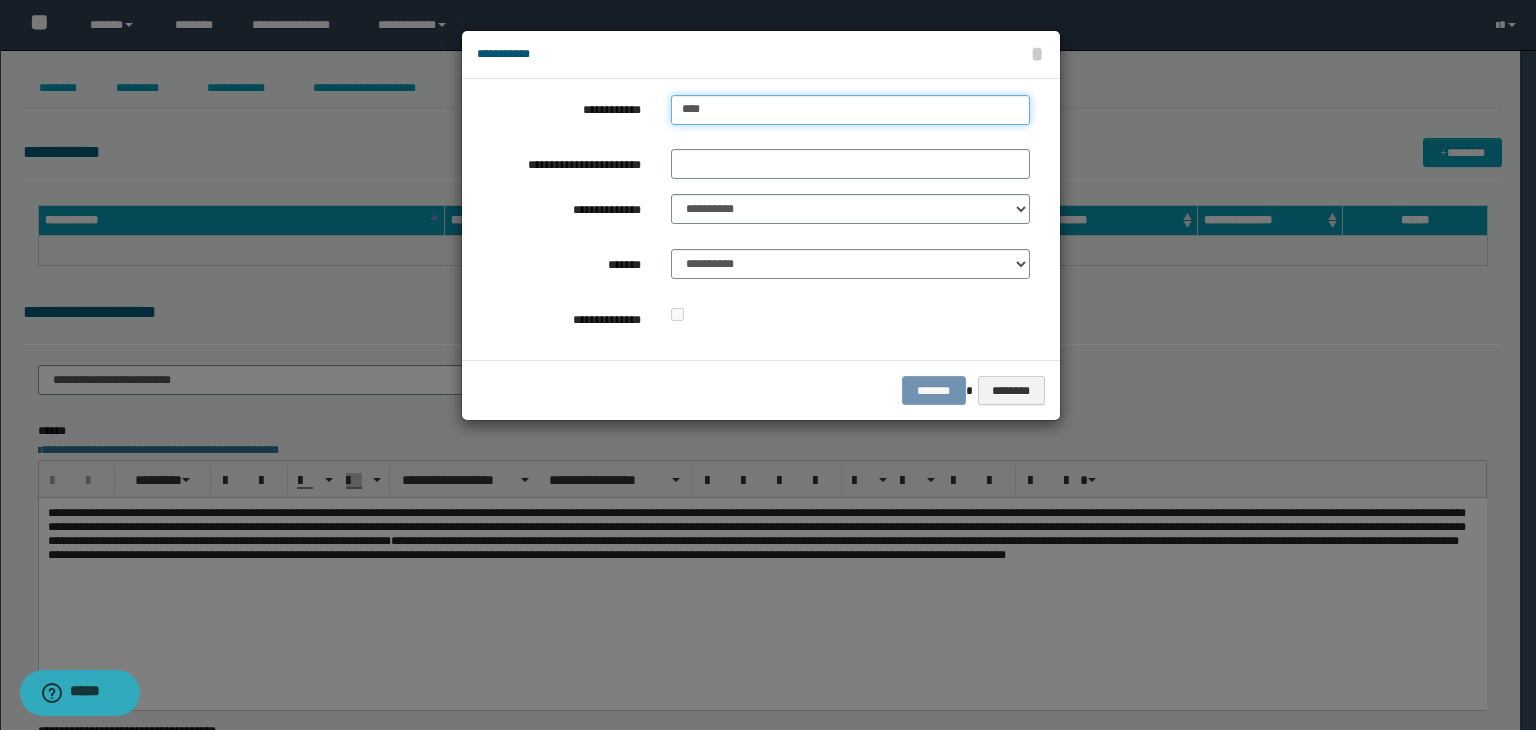 type on "****" 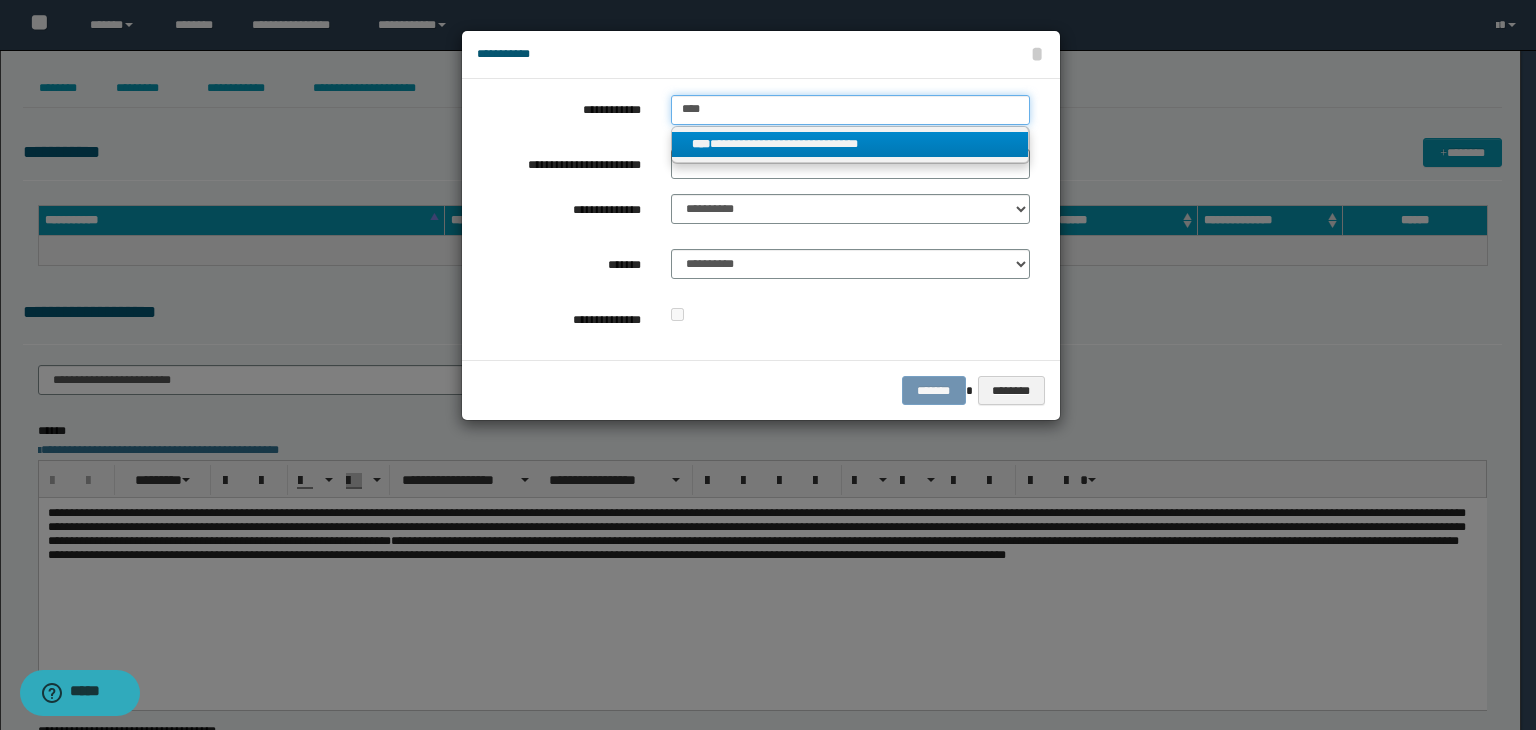type on "****" 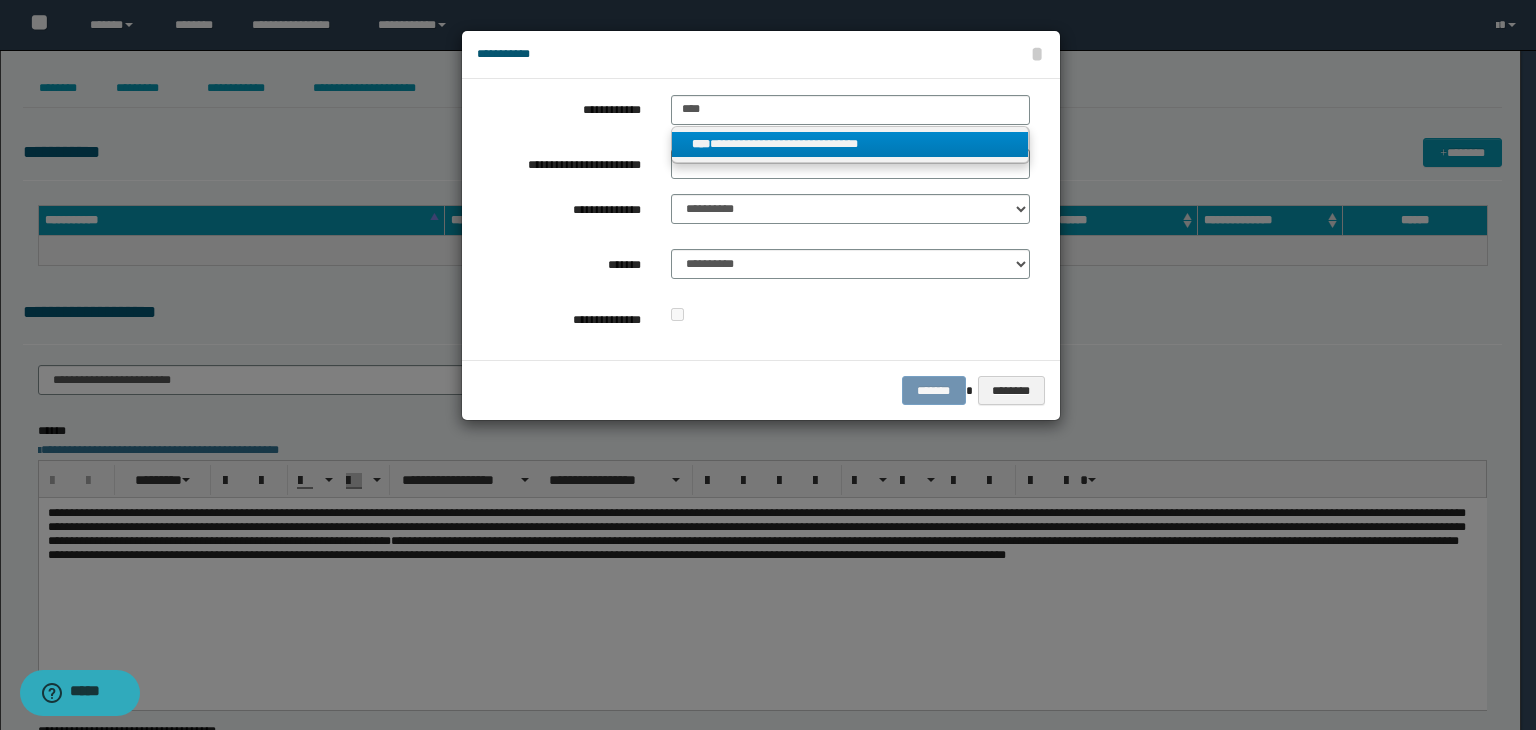 click on "**********" at bounding box center (850, 144) 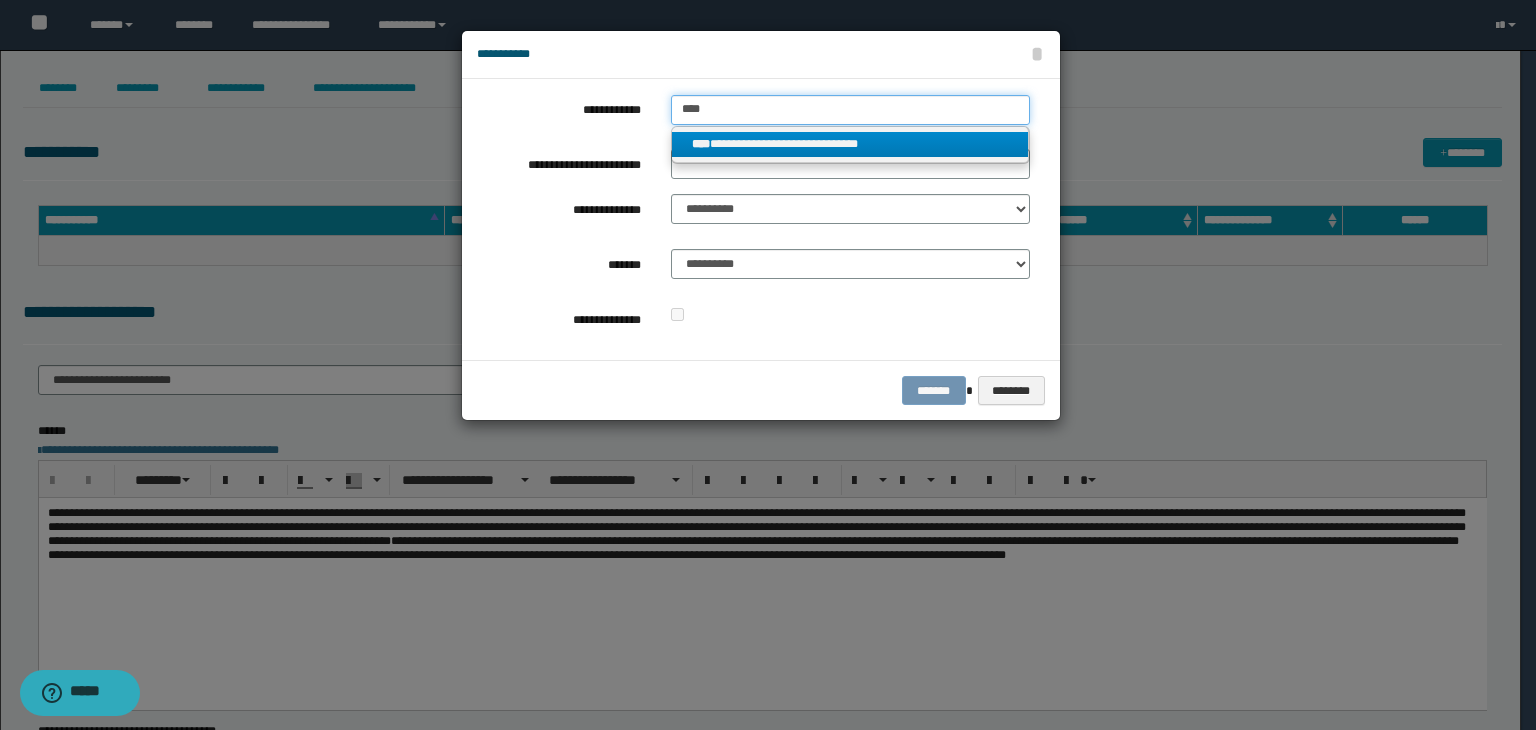type 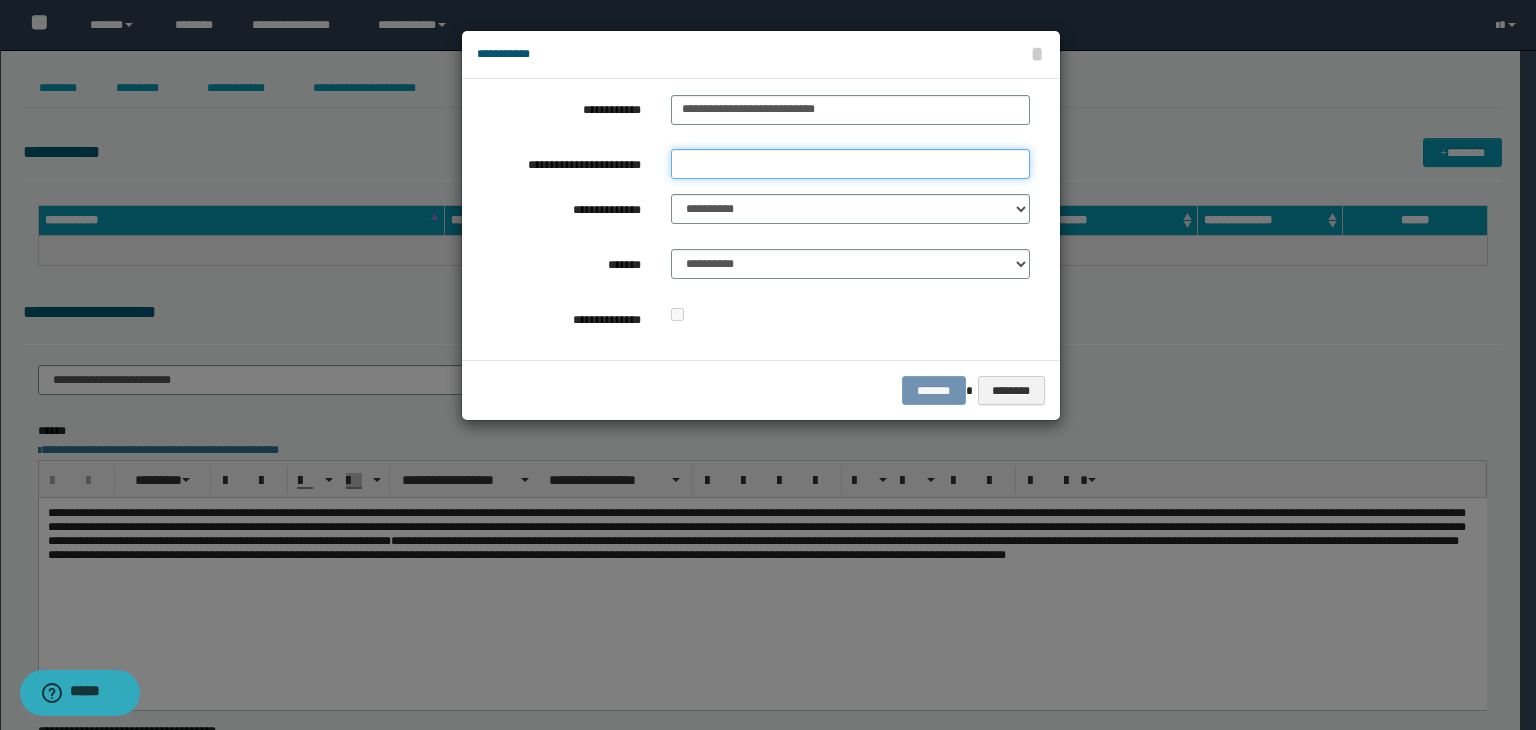 click on "**********" at bounding box center [850, 164] 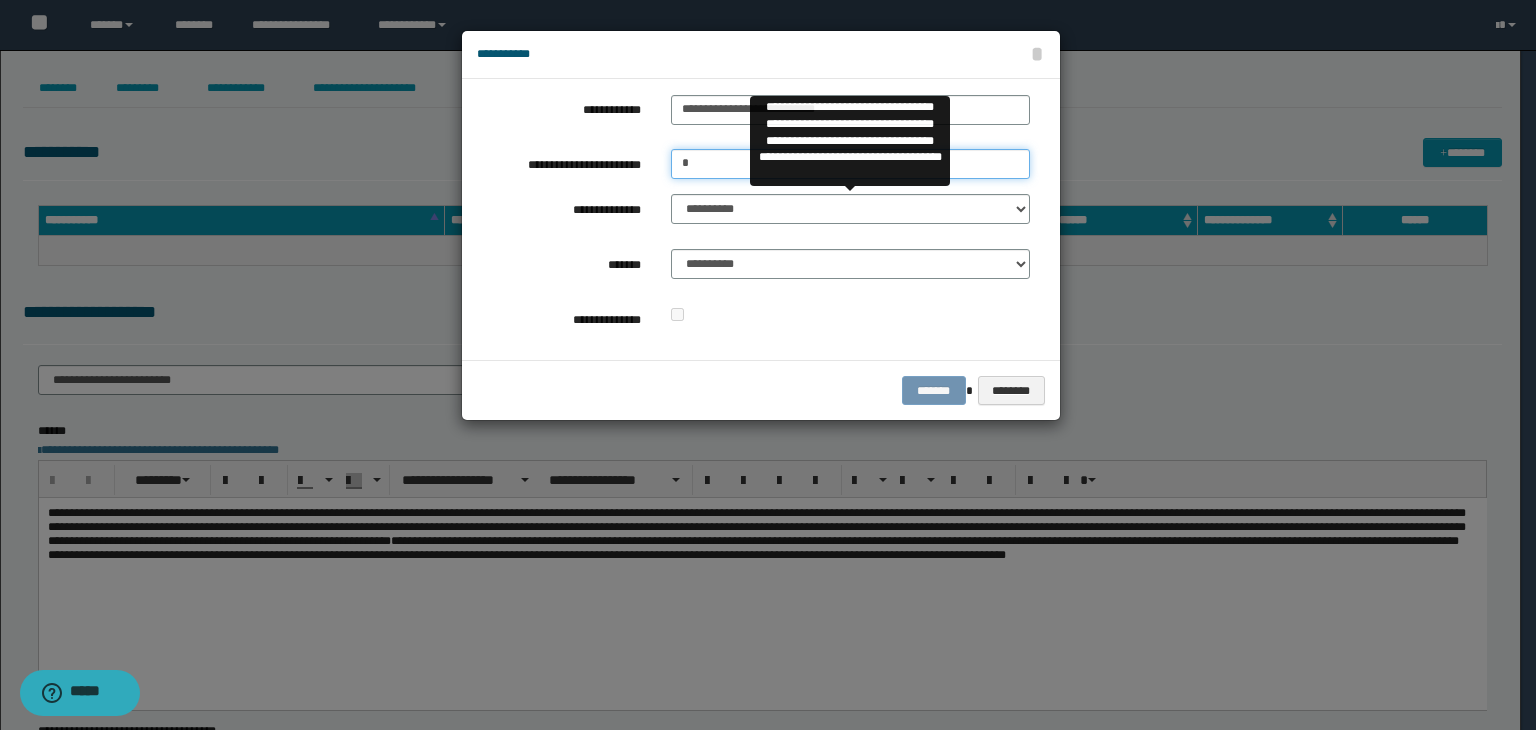type on "*" 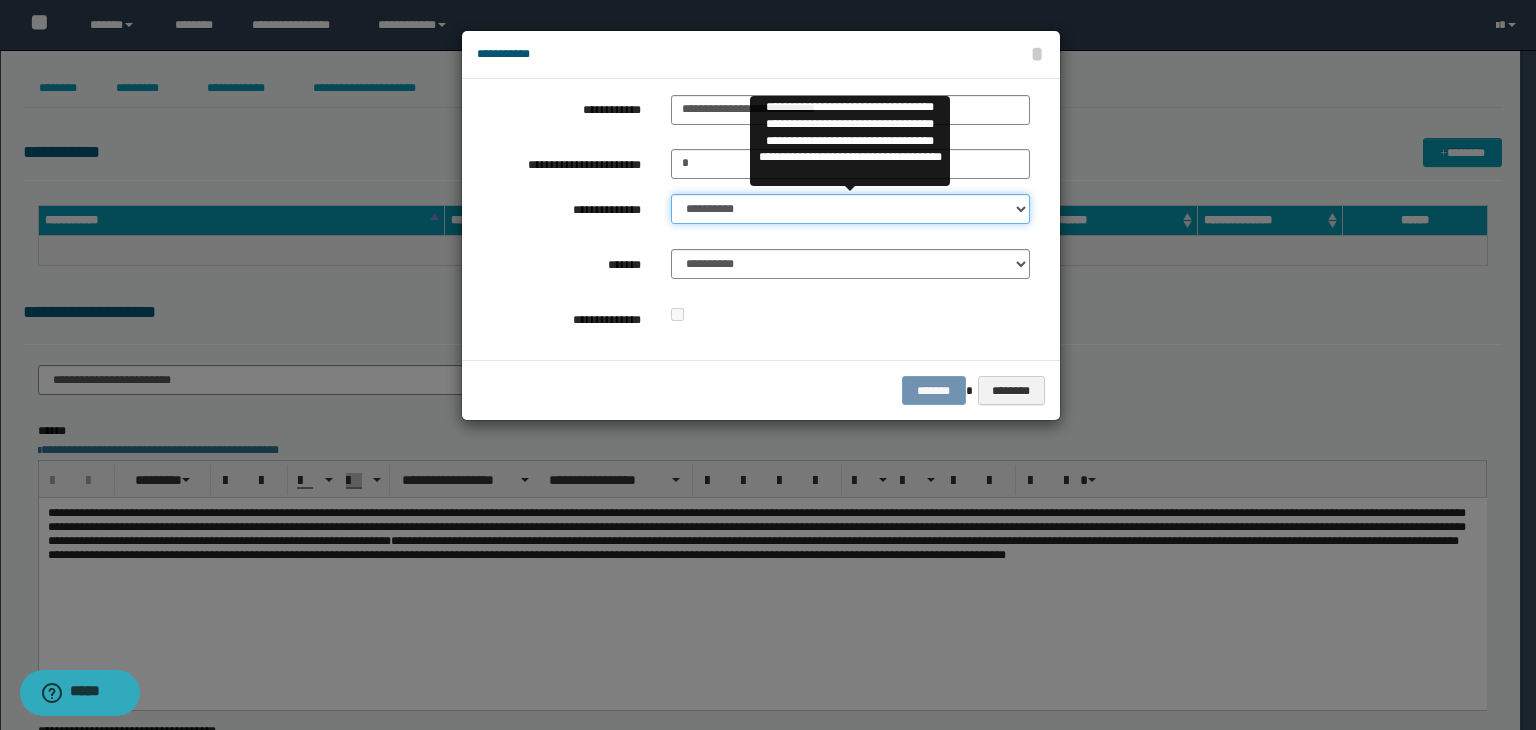 click on "**********" at bounding box center [850, 209] 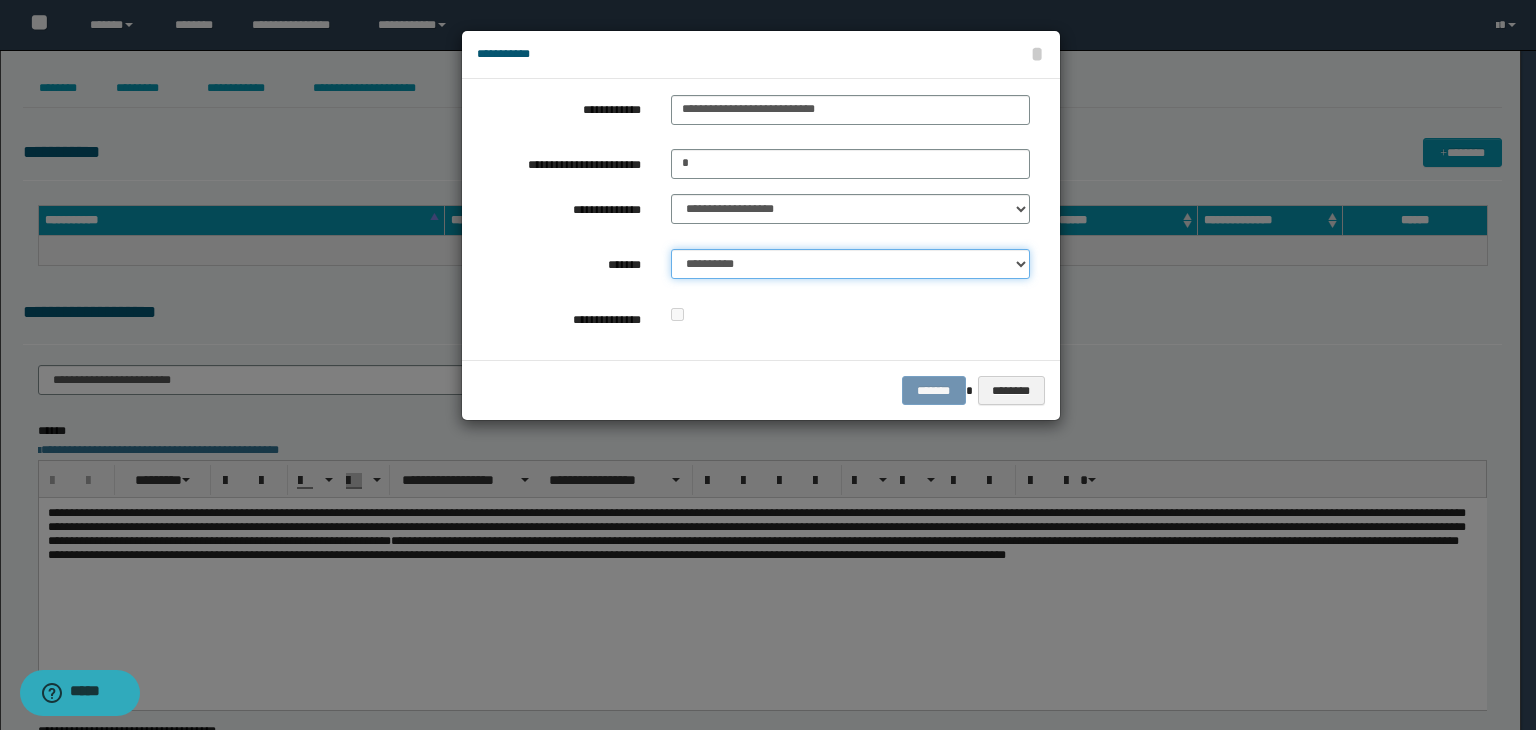 click on "**********" at bounding box center (850, 264) 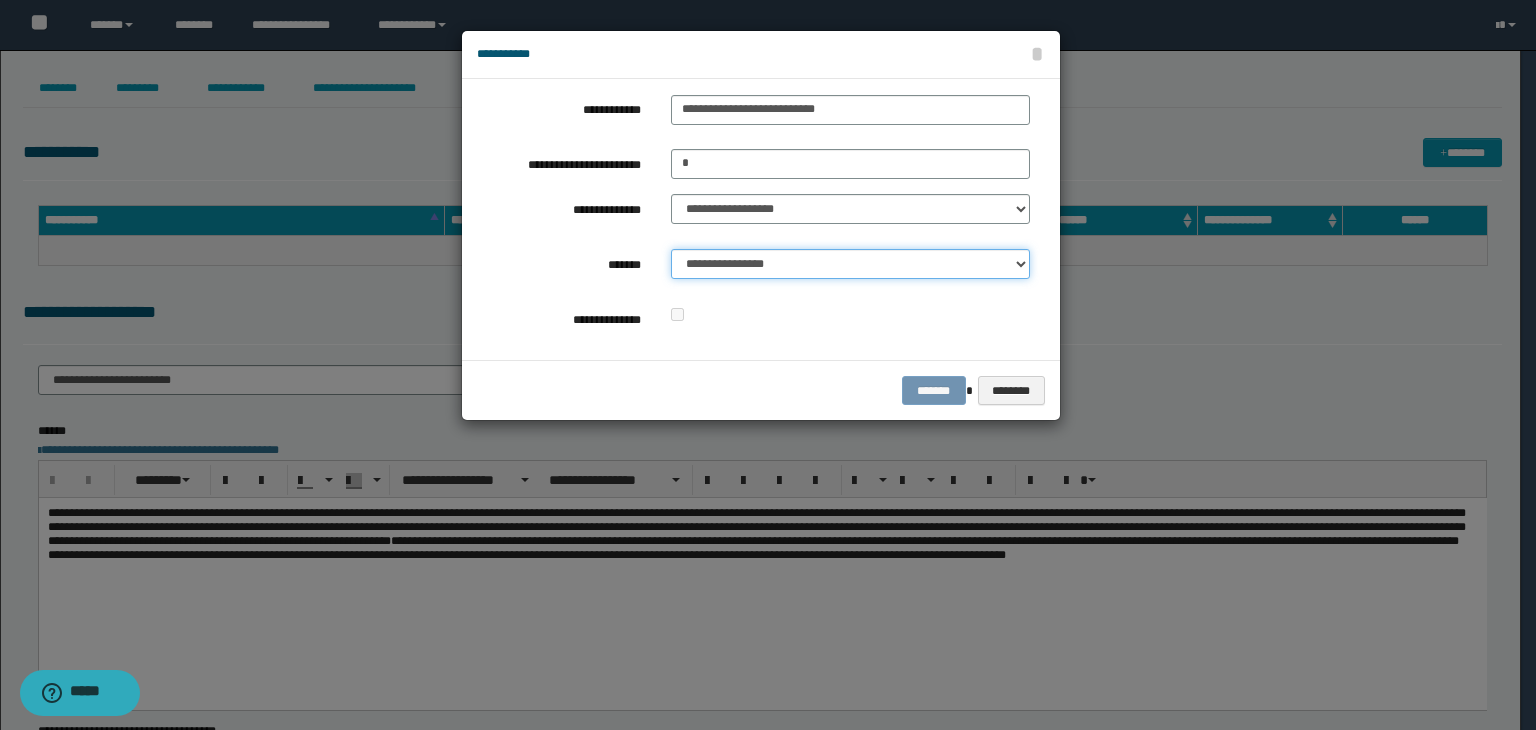 click on "**********" at bounding box center [850, 264] 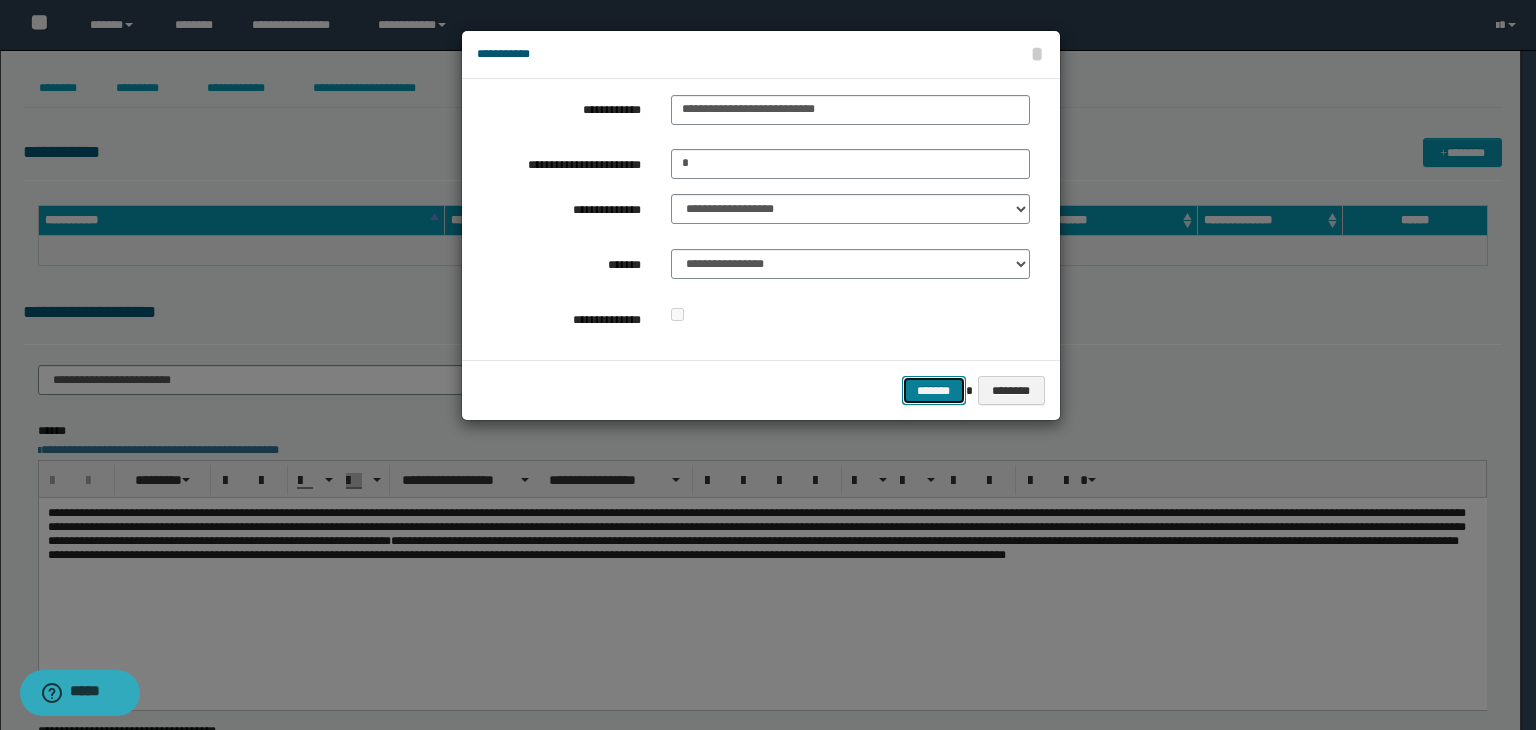 click on "*******" at bounding box center (934, 391) 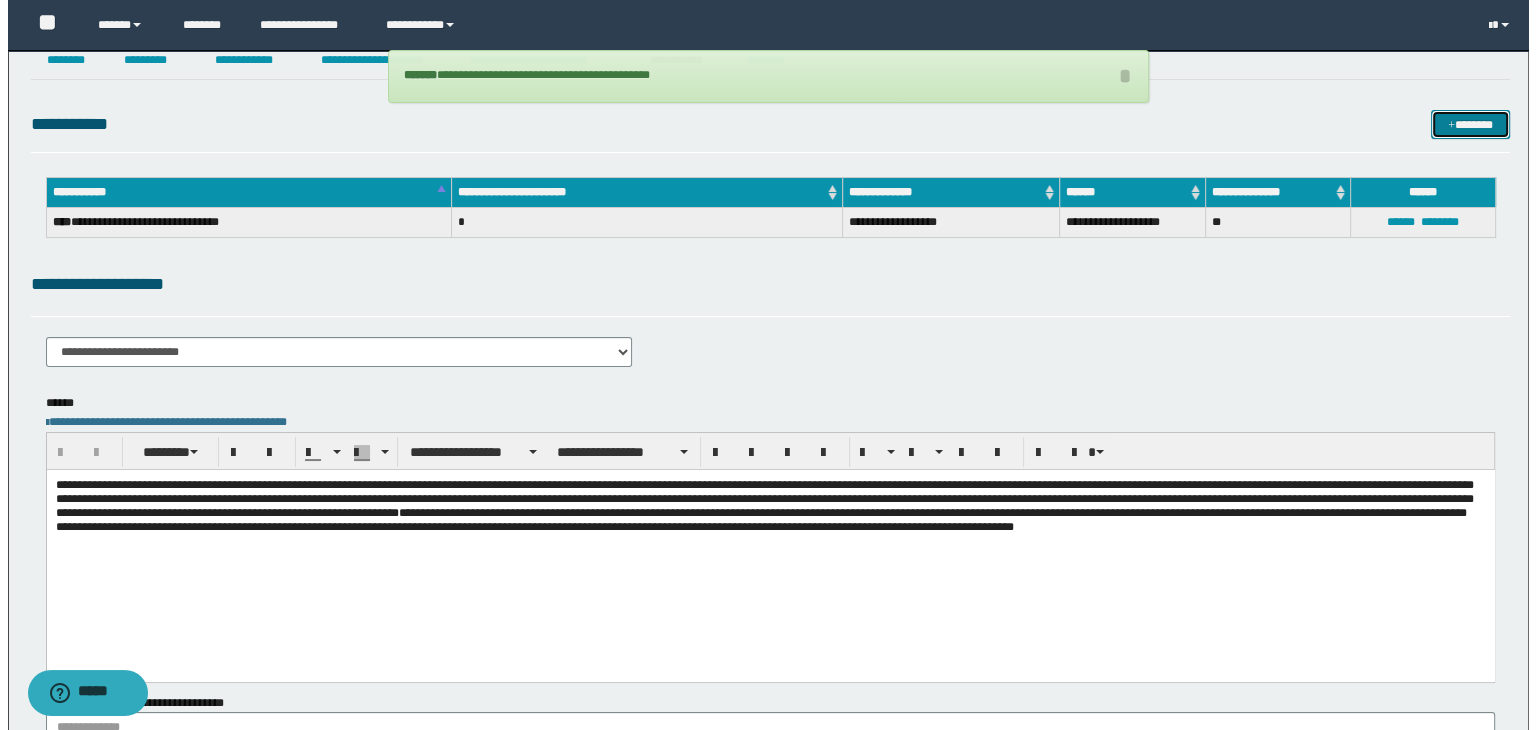 scroll, scrollTop: 0, scrollLeft: 0, axis: both 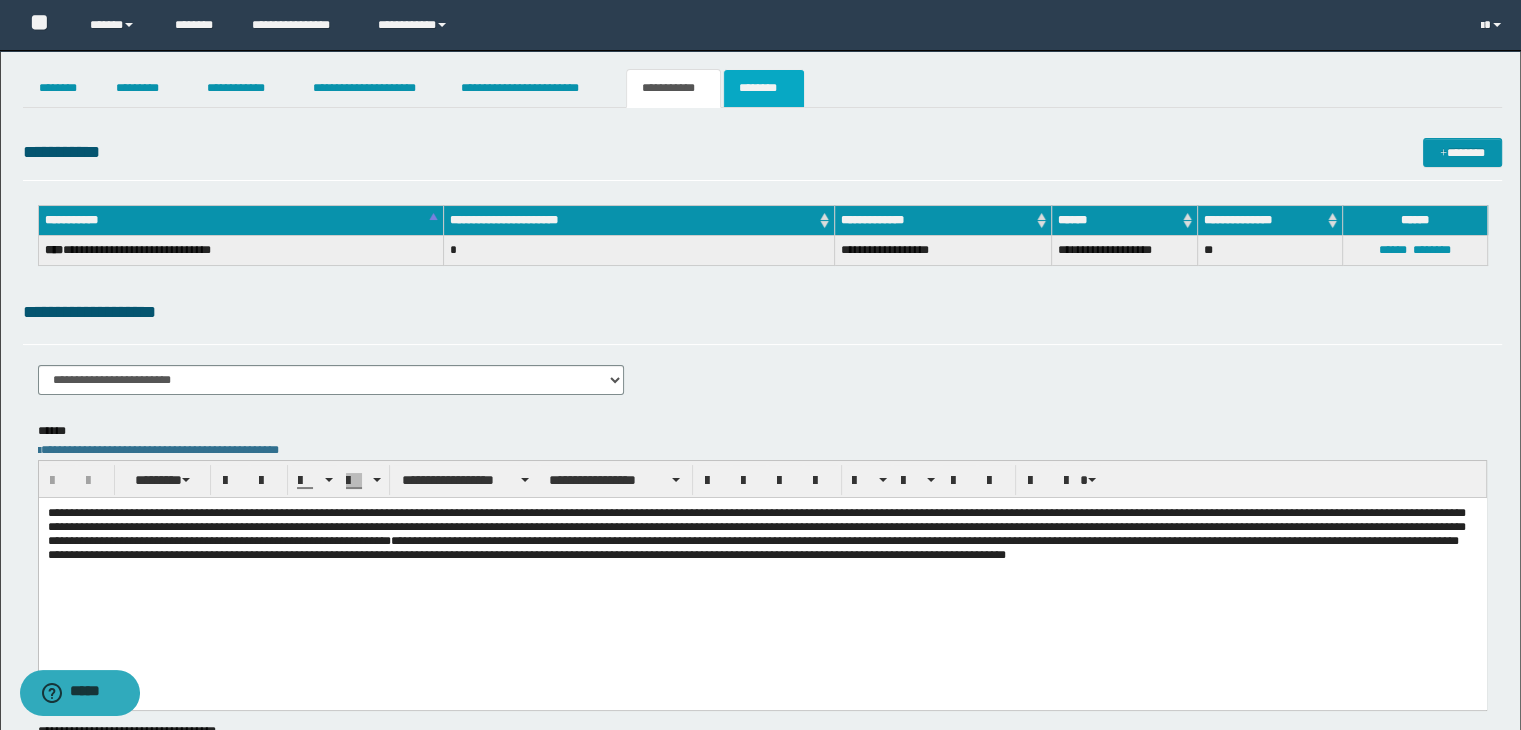 click on "********" at bounding box center (764, 88) 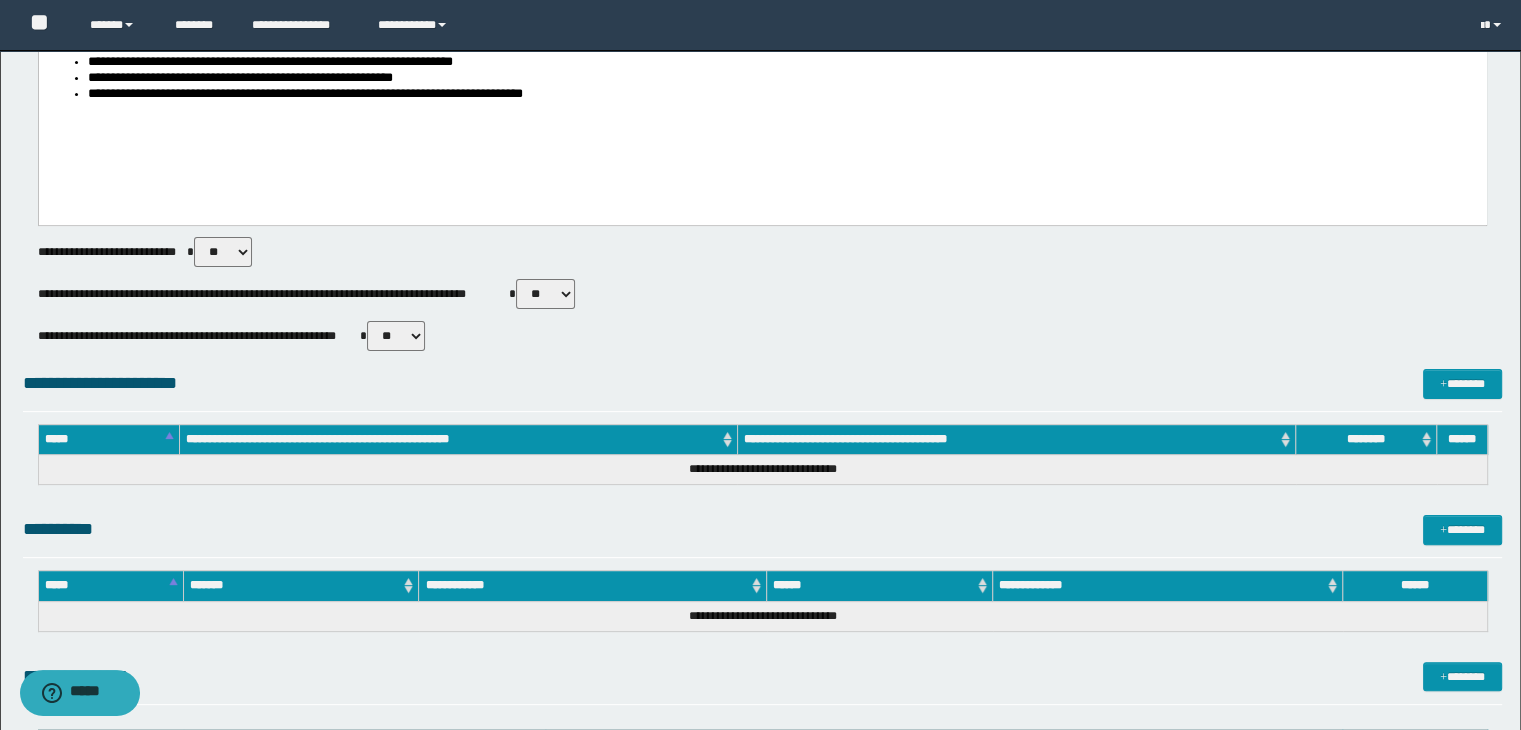 scroll, scrollTop: 600, scrollLeft: 0, axis: vertical 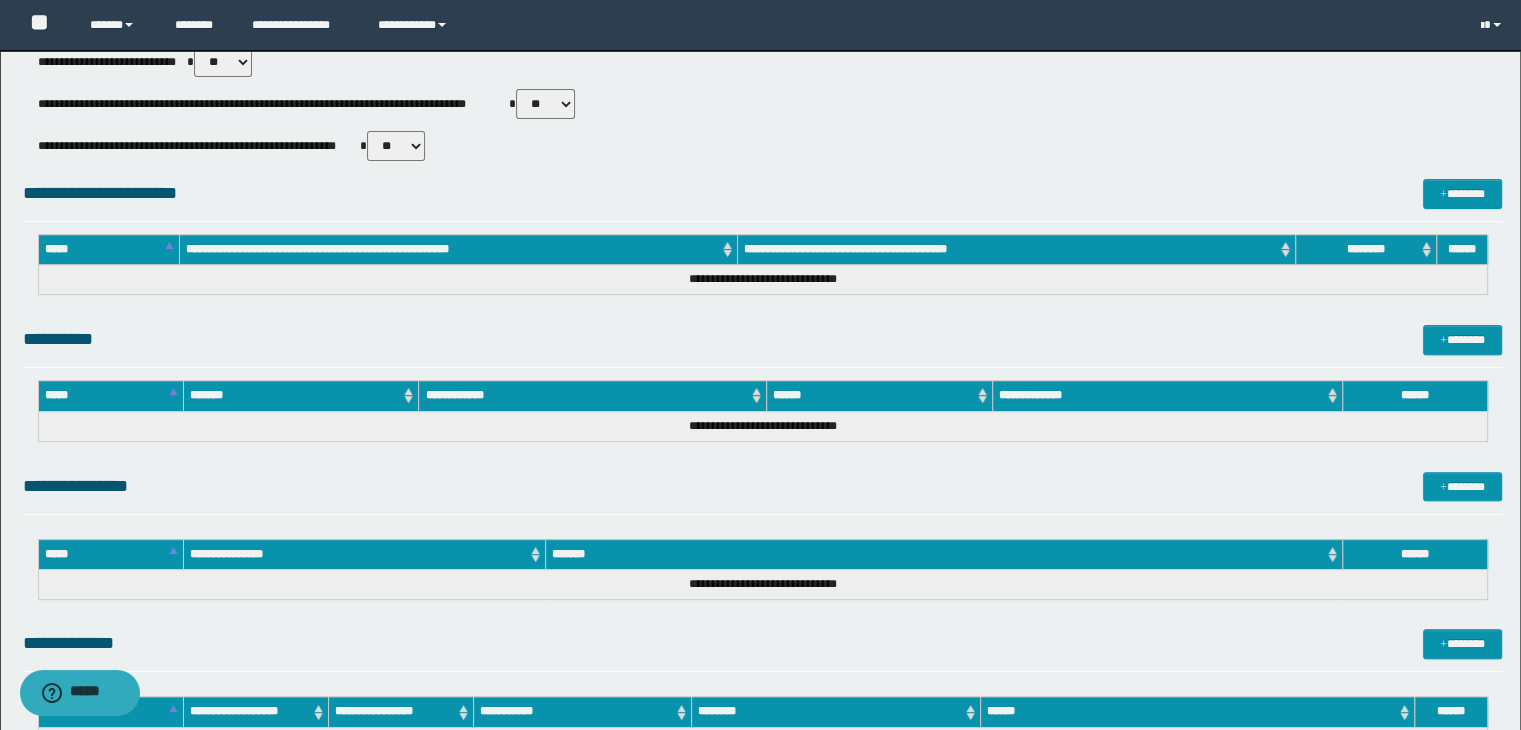 click on "**
**" at bounding box center (545, 104) 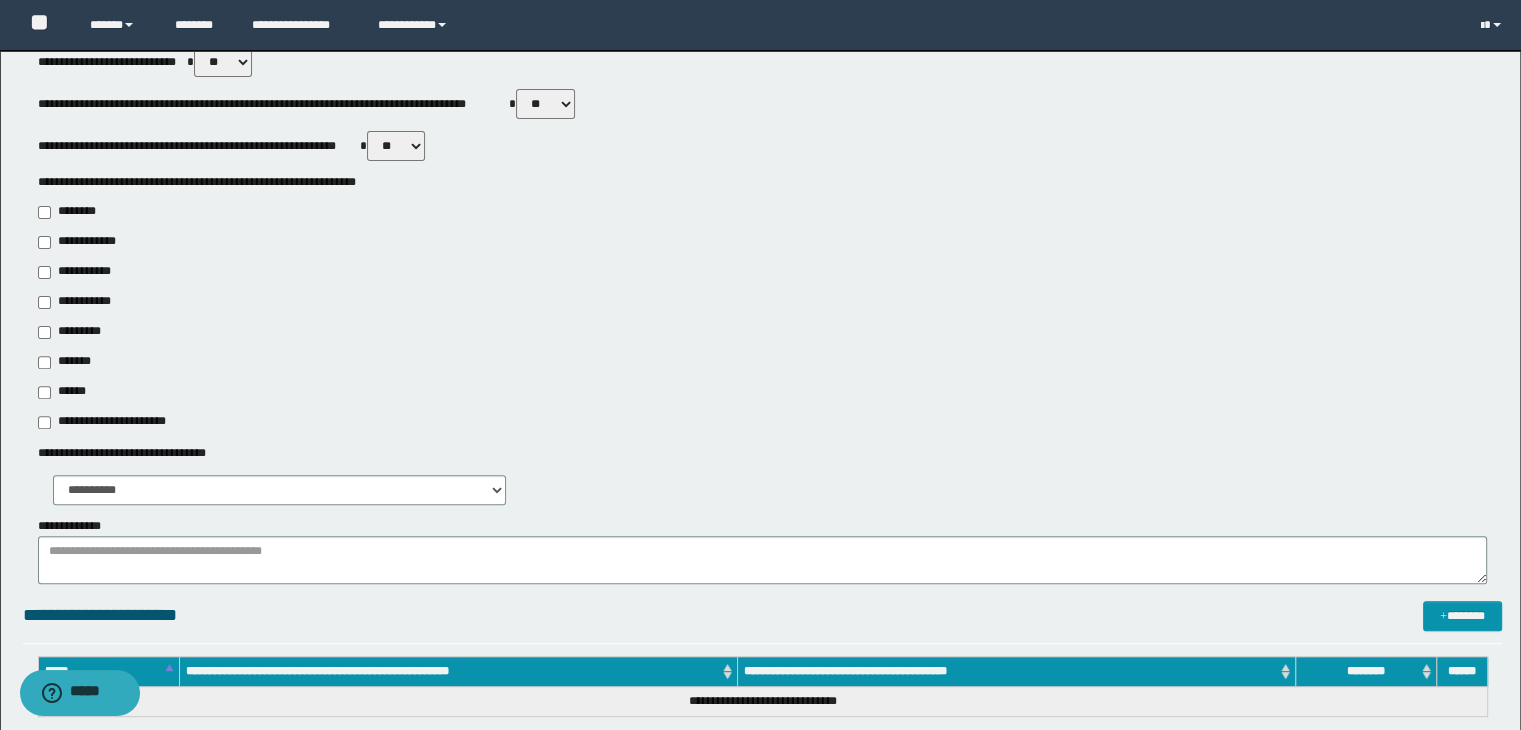 click on "**********" at bounding box center (763, 308) 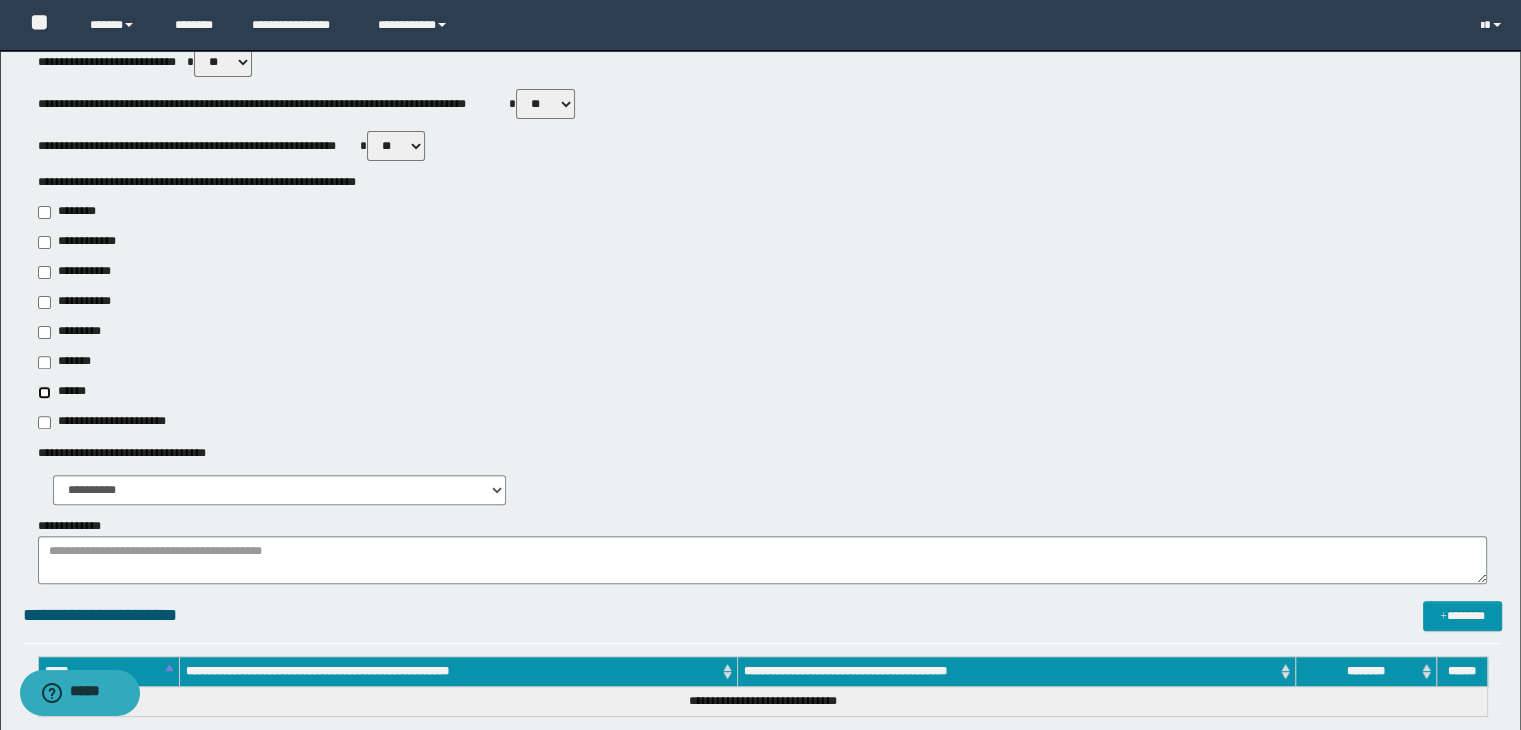 type on "******" 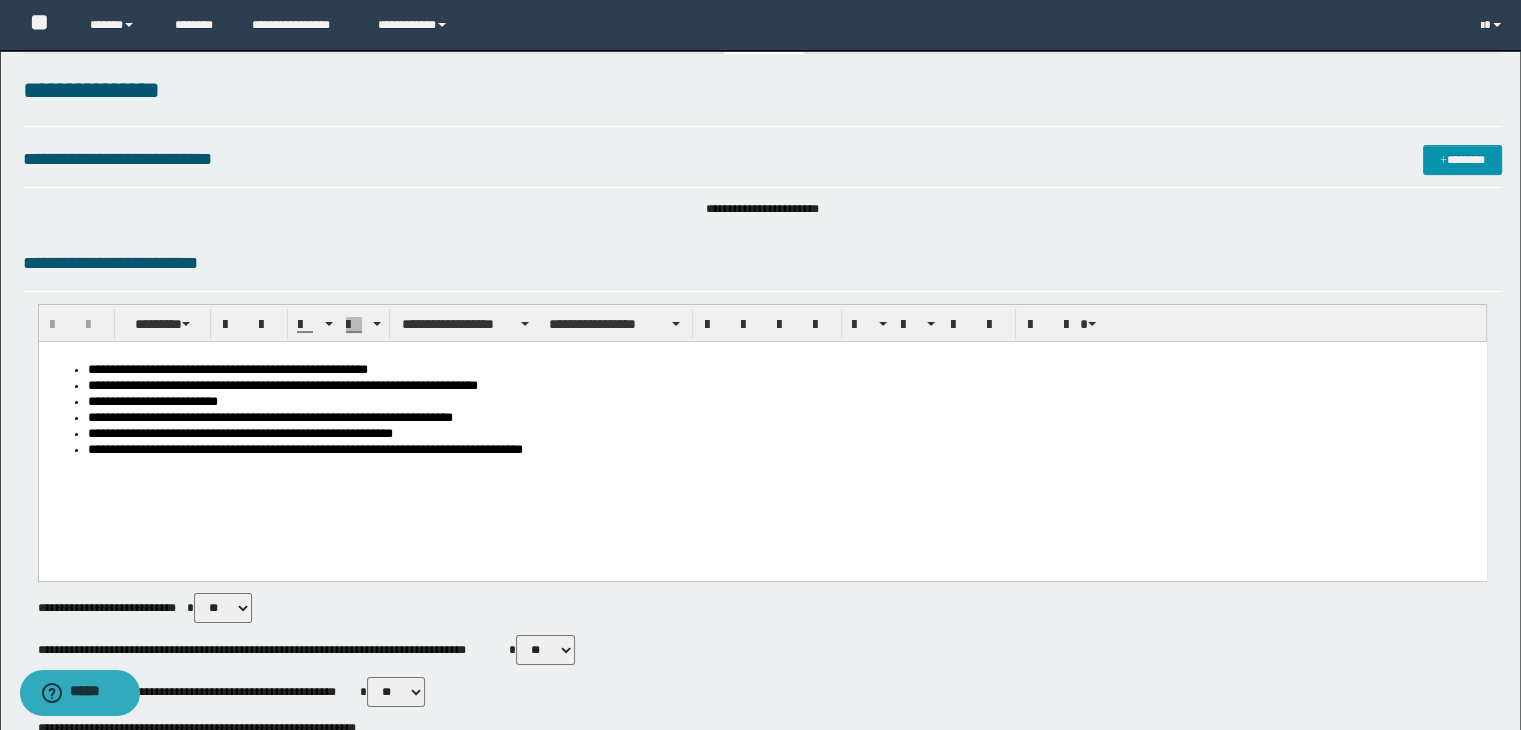 scroll, scrollTop: 0, scrollLeft: 0, axis: both 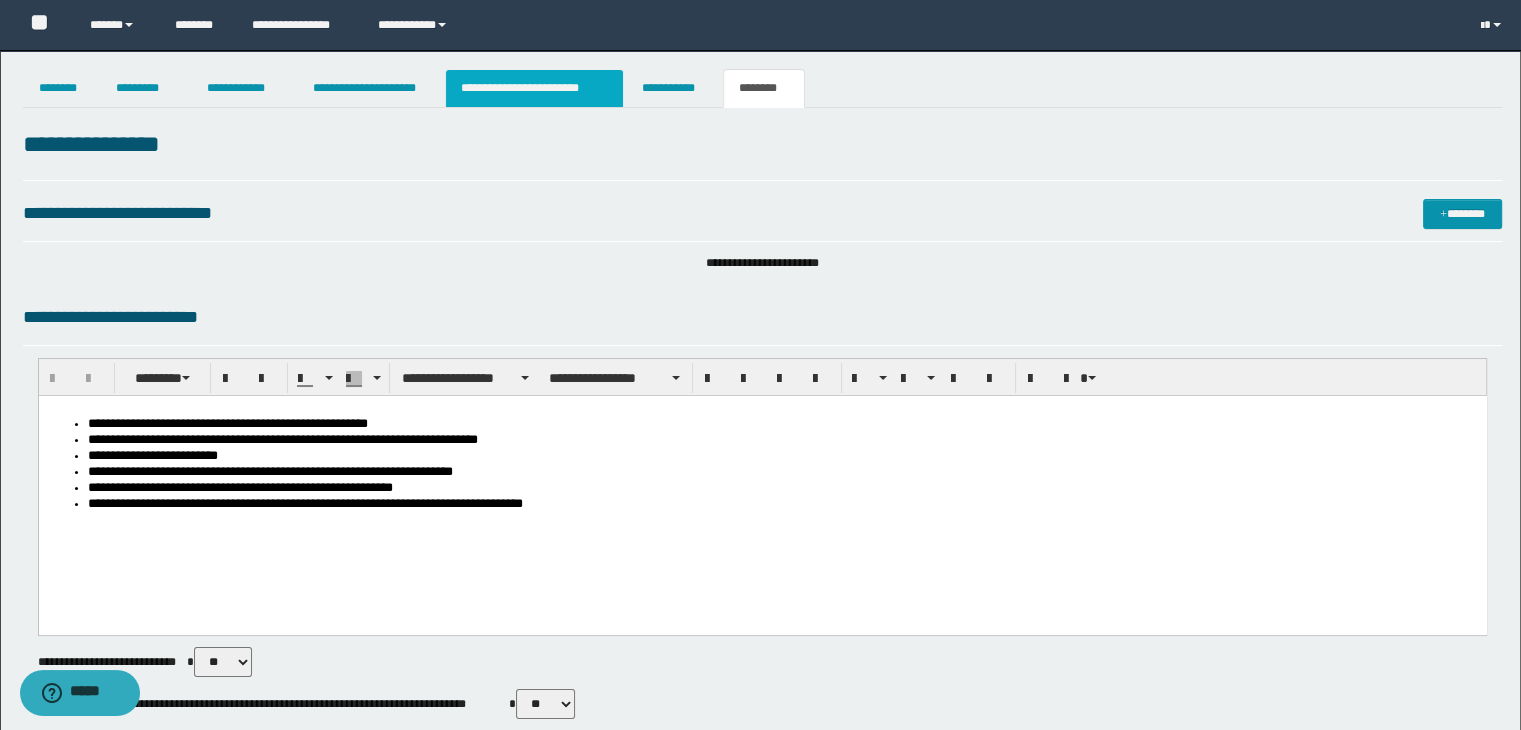 click on "**********" at bounding box center (534, 88) 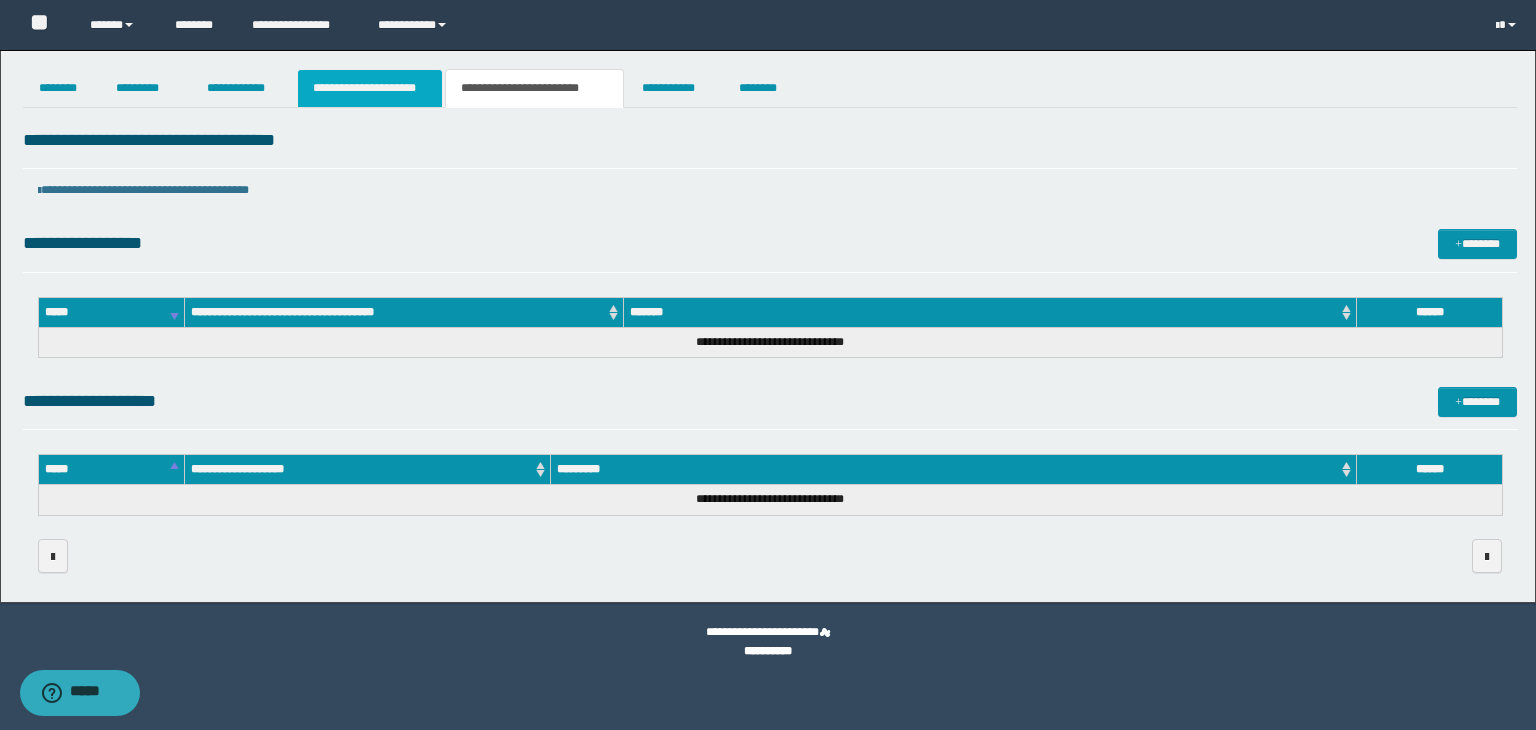 click on "**********" at bounding box center (370, 88) 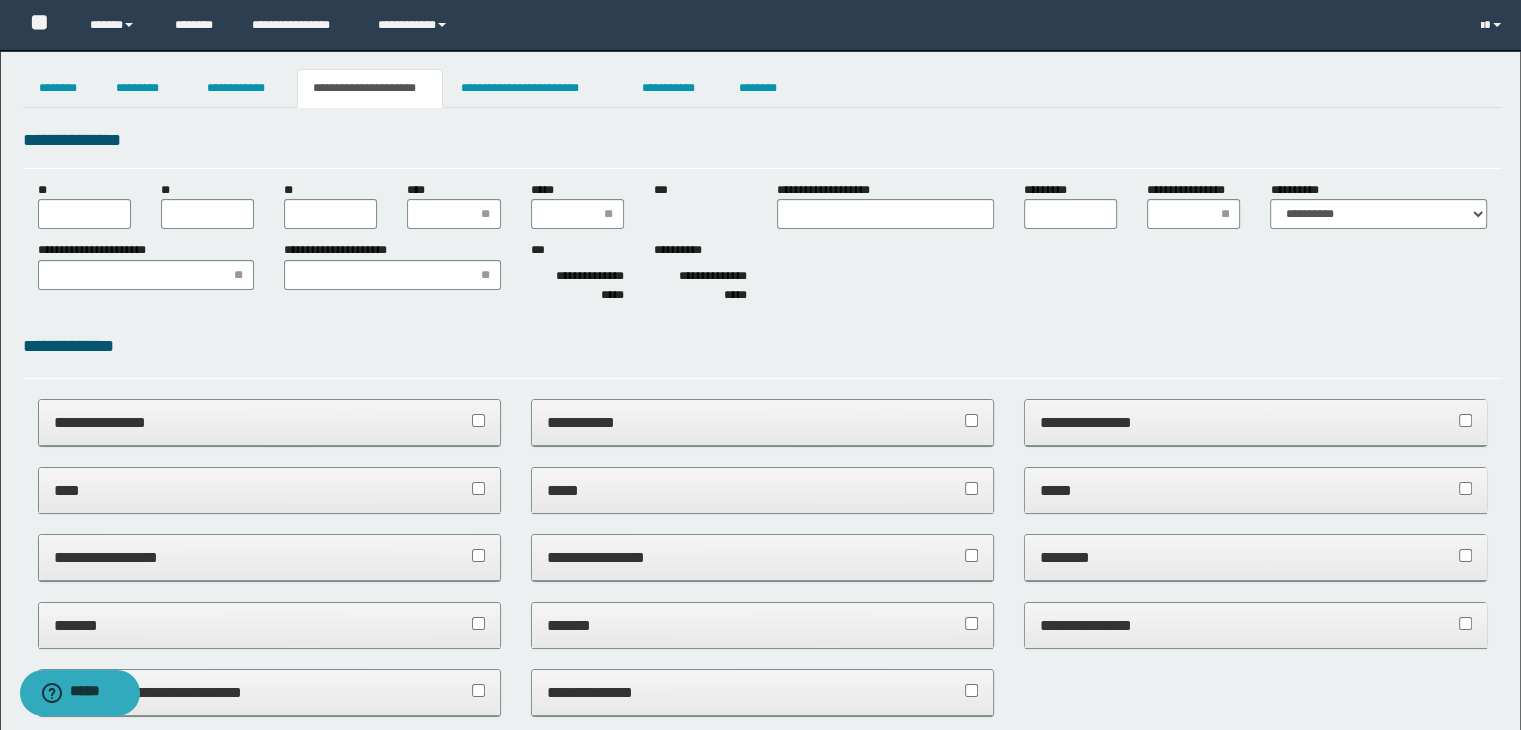 type 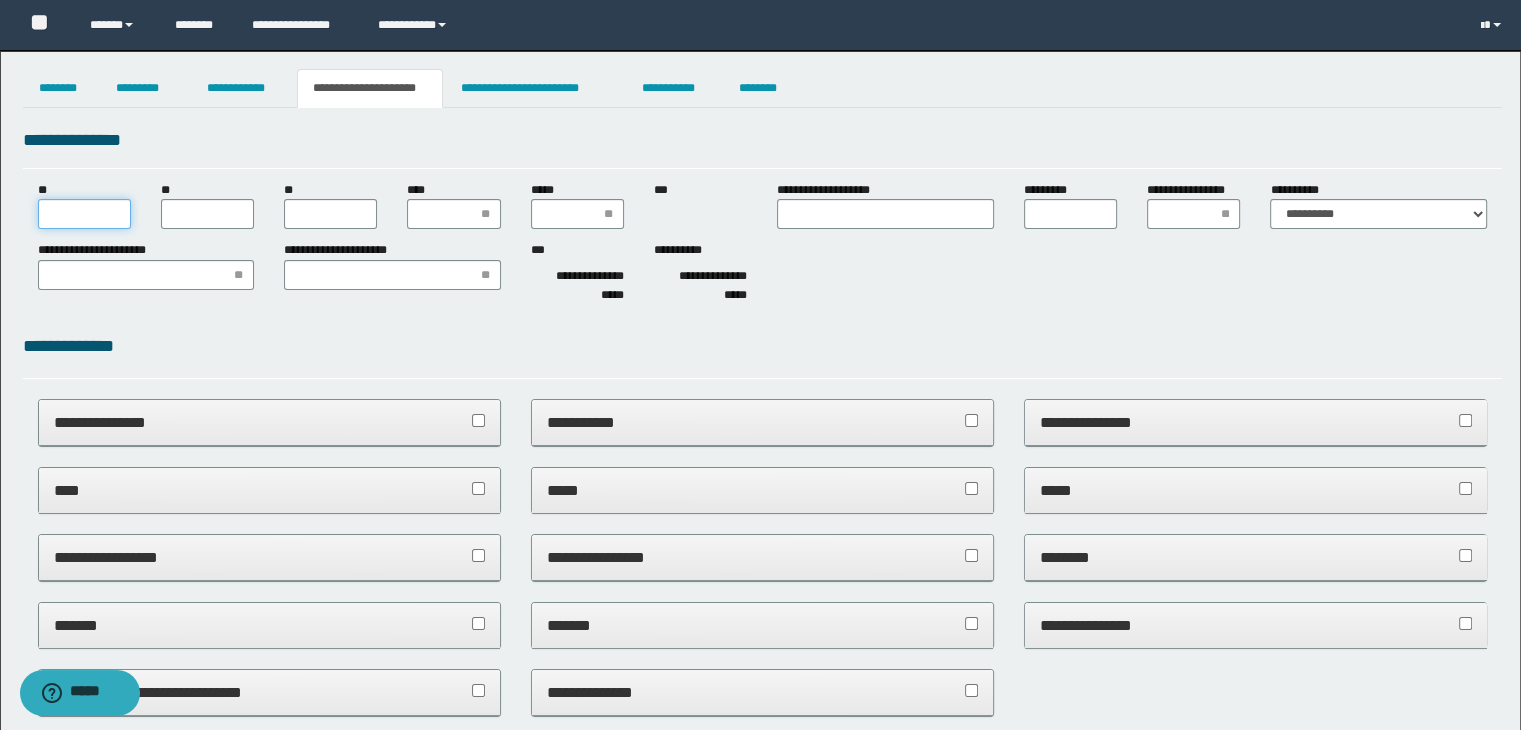 click on "**" at bounding box center [84, 214] 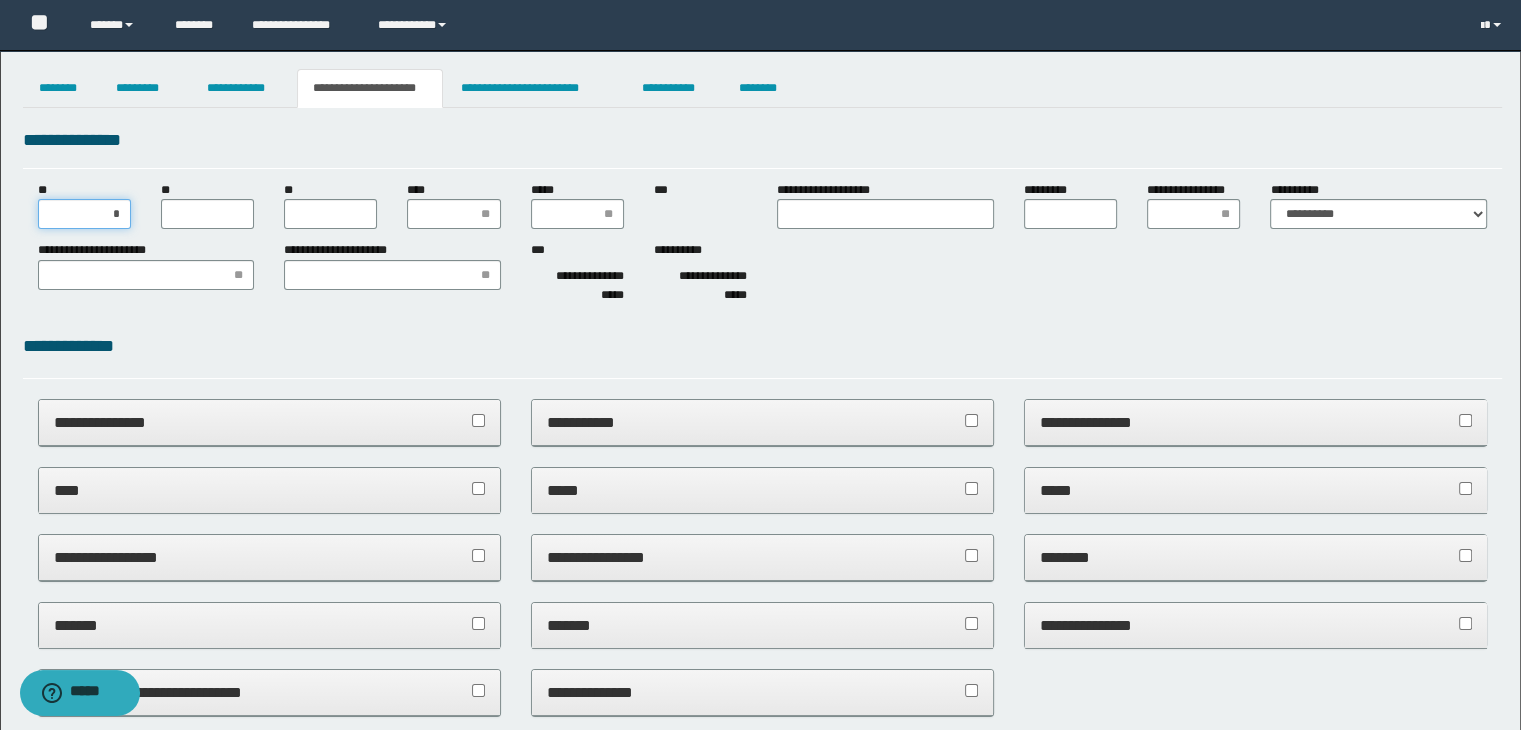 type on "**" 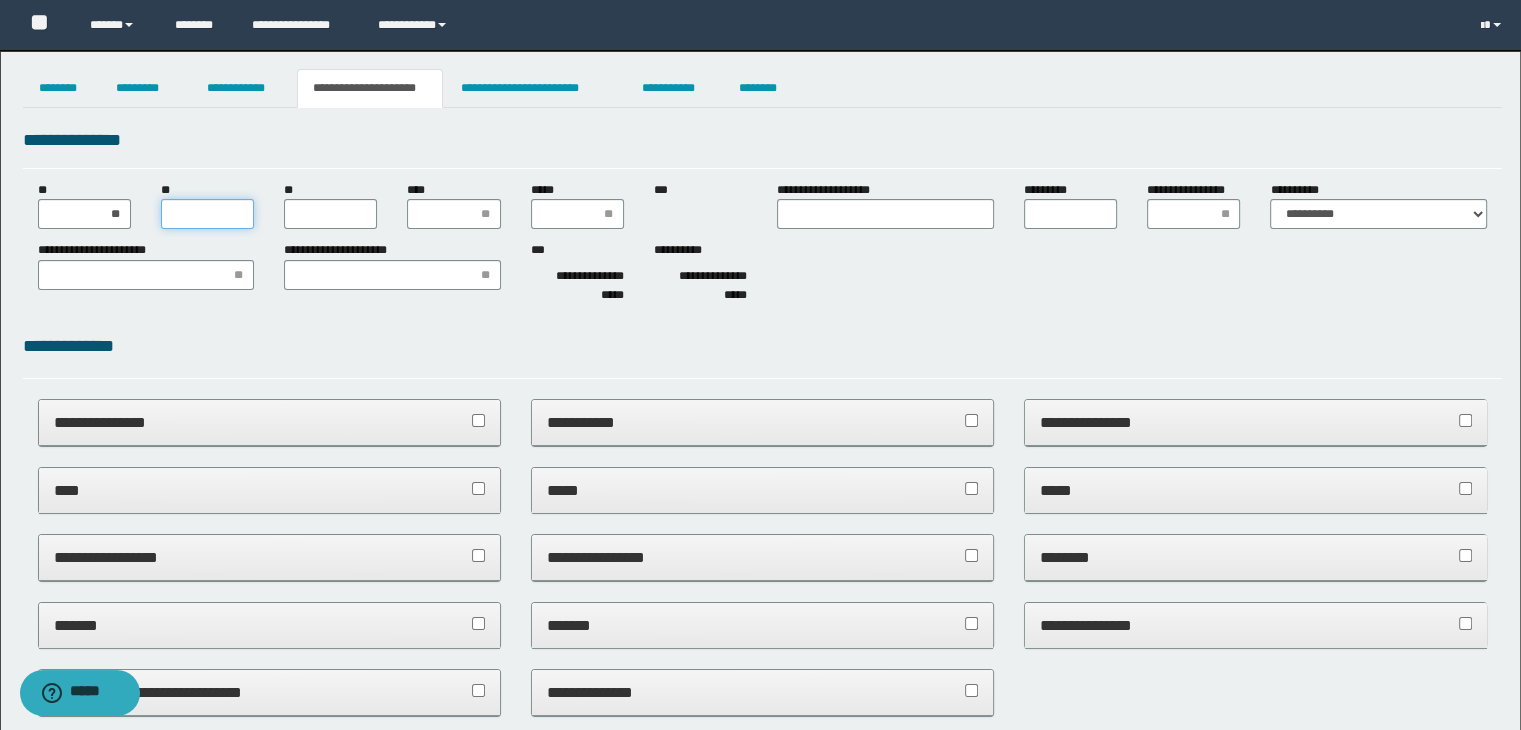 click on "**" at bounding box center [207, 214] 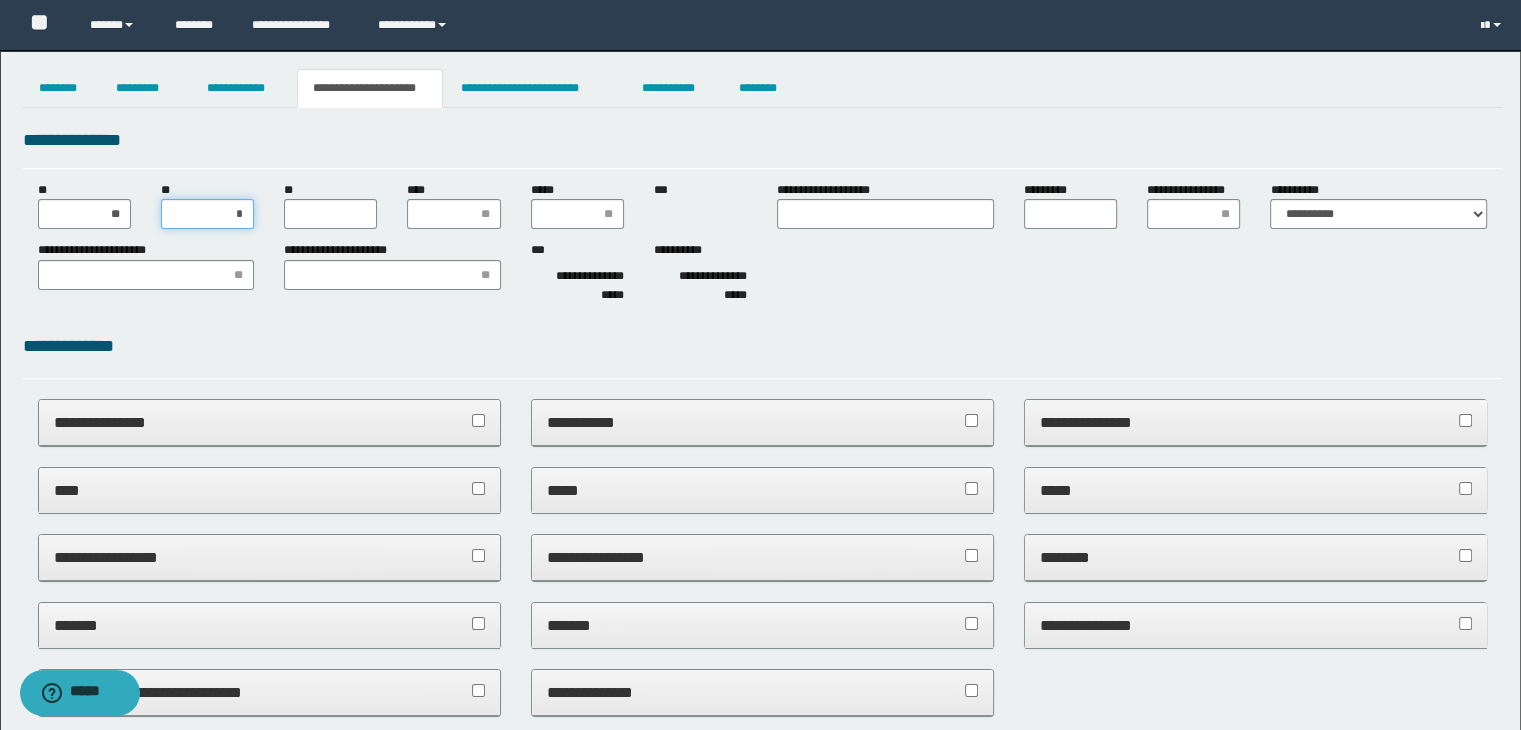 type on "**" 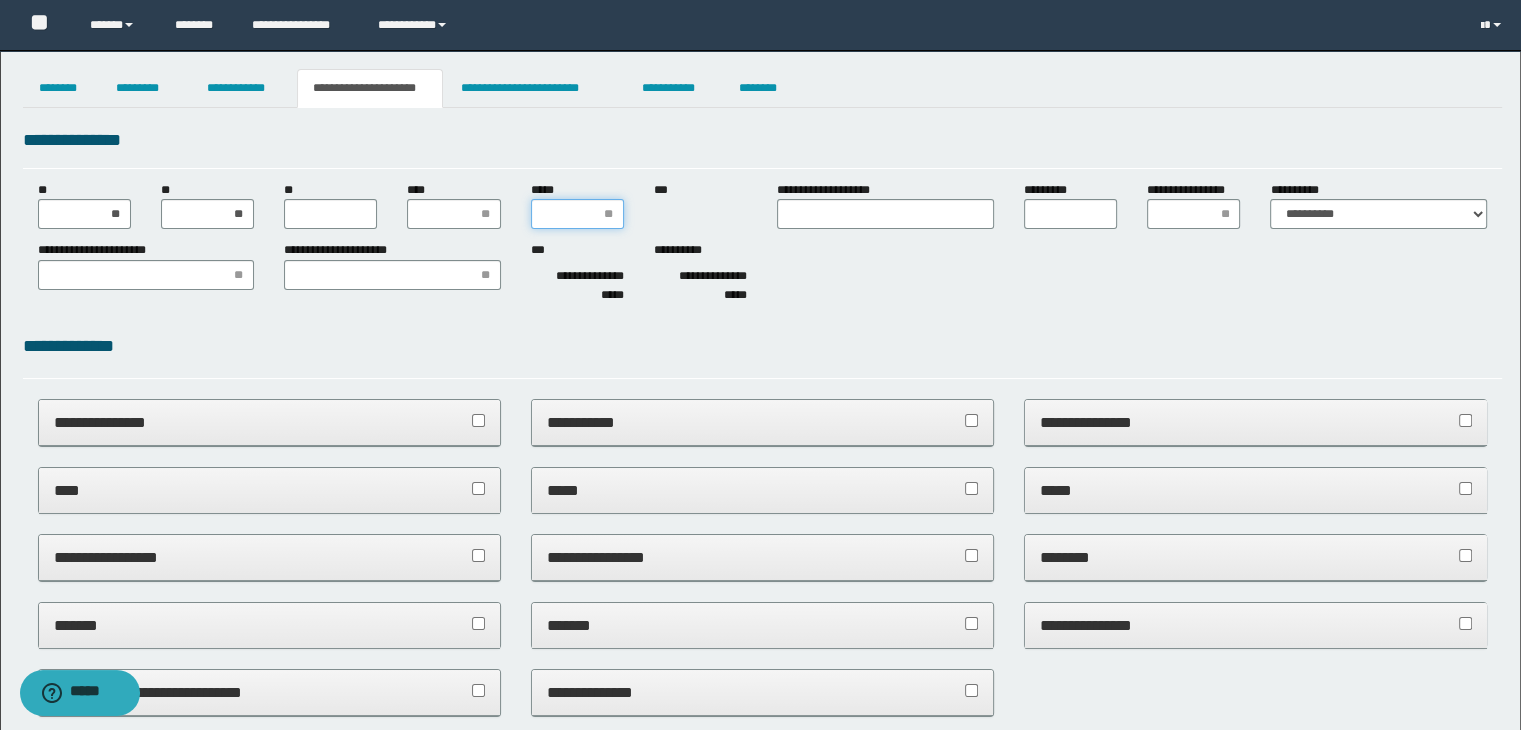 click on "*****" at bounding box center [577, 214] 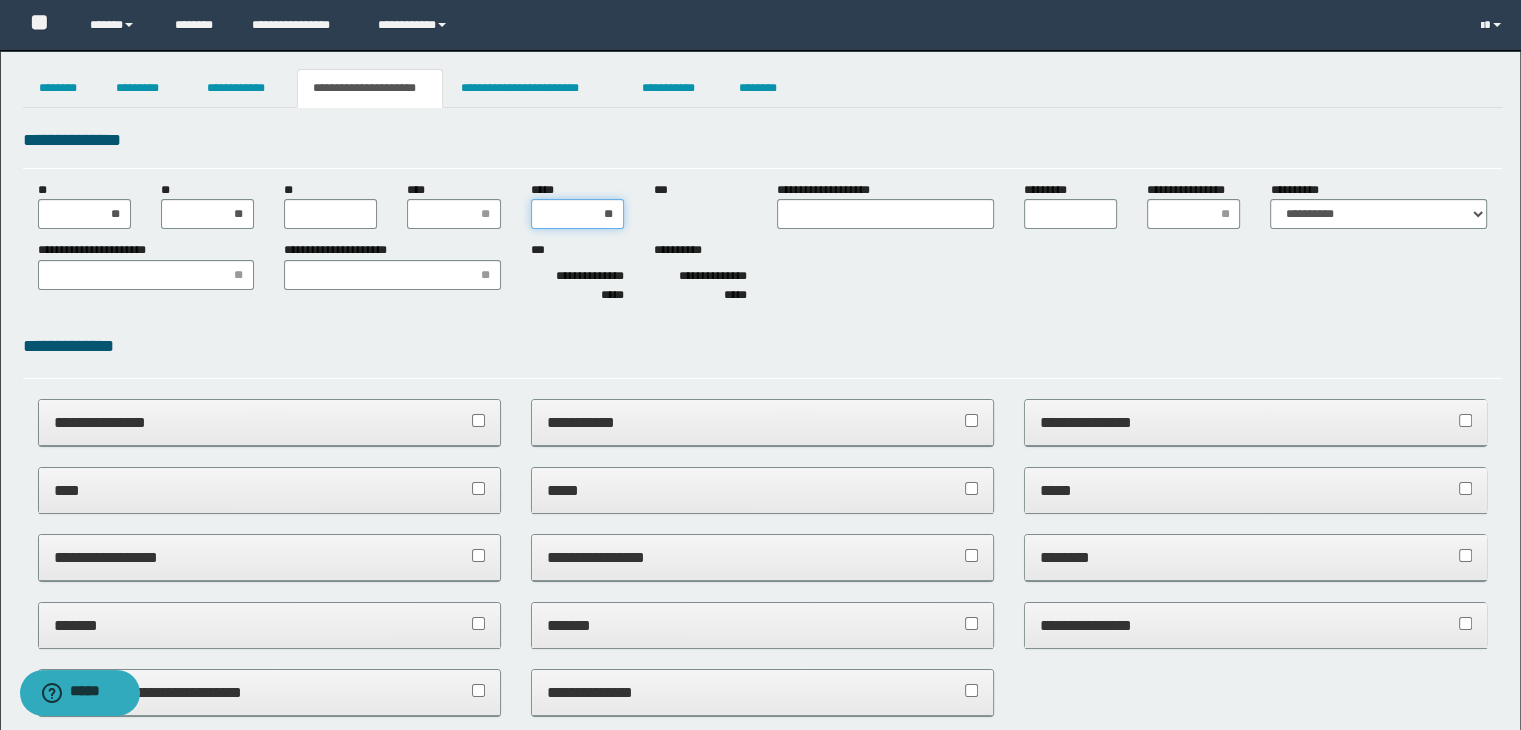 type on "***" 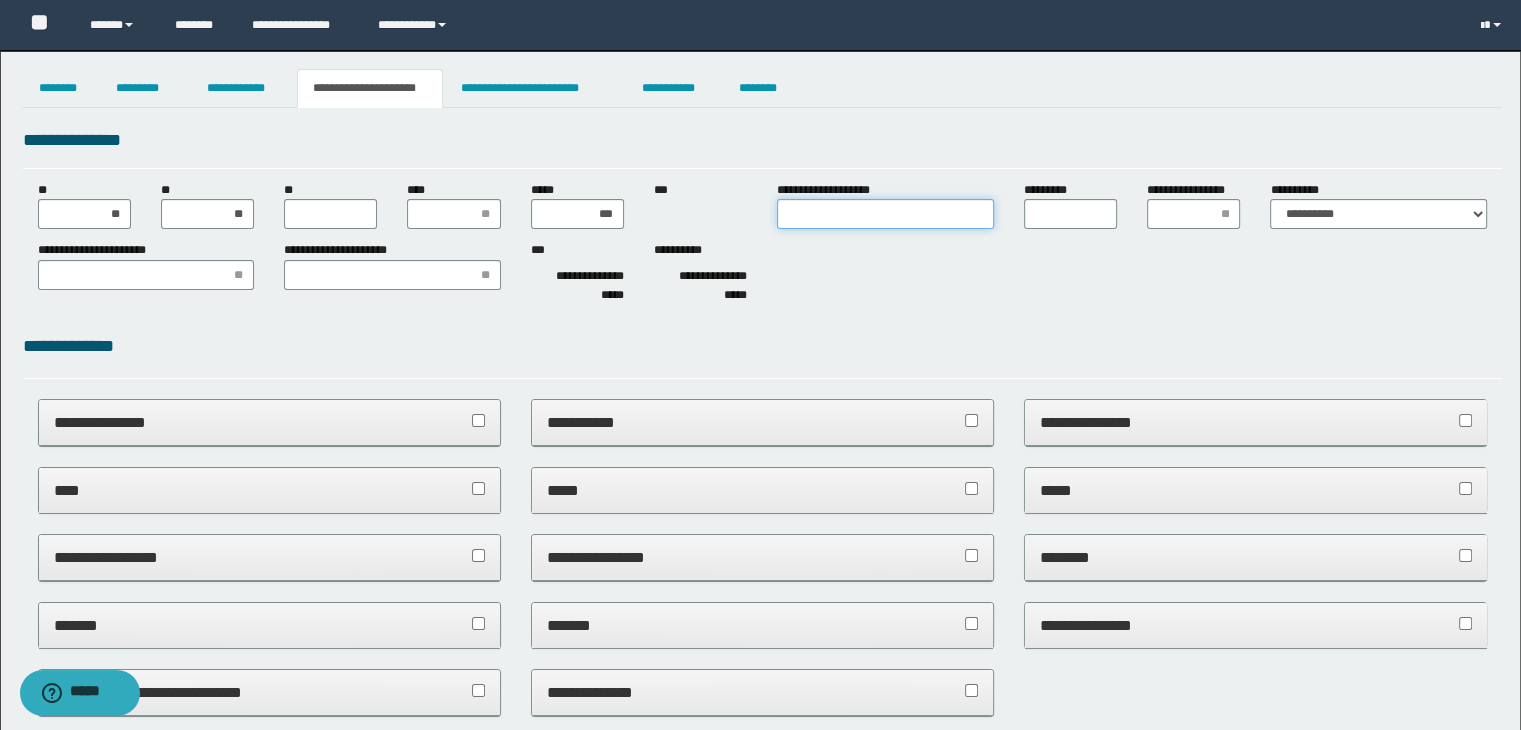 click on "**********" at bounding box center (885, 214) 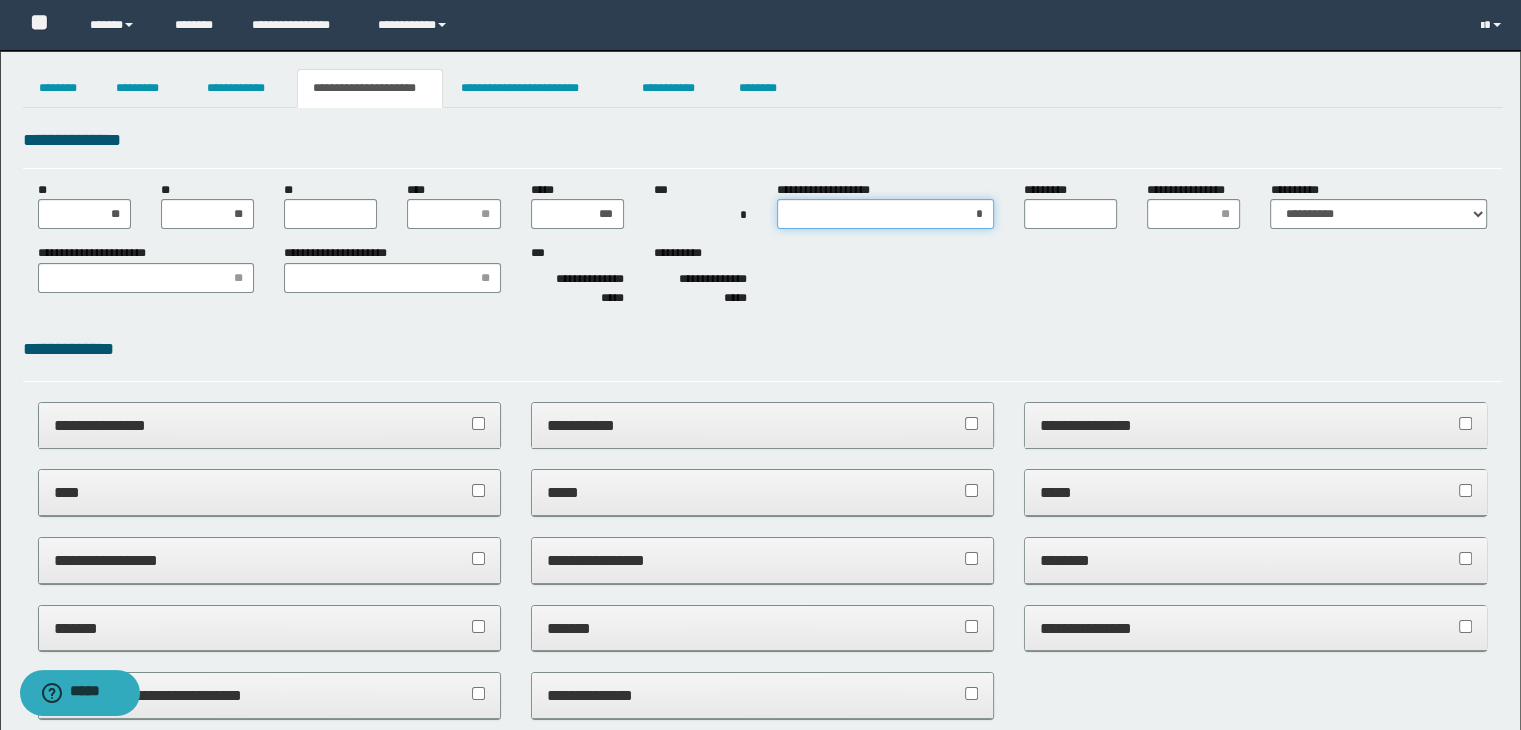 type on "**" 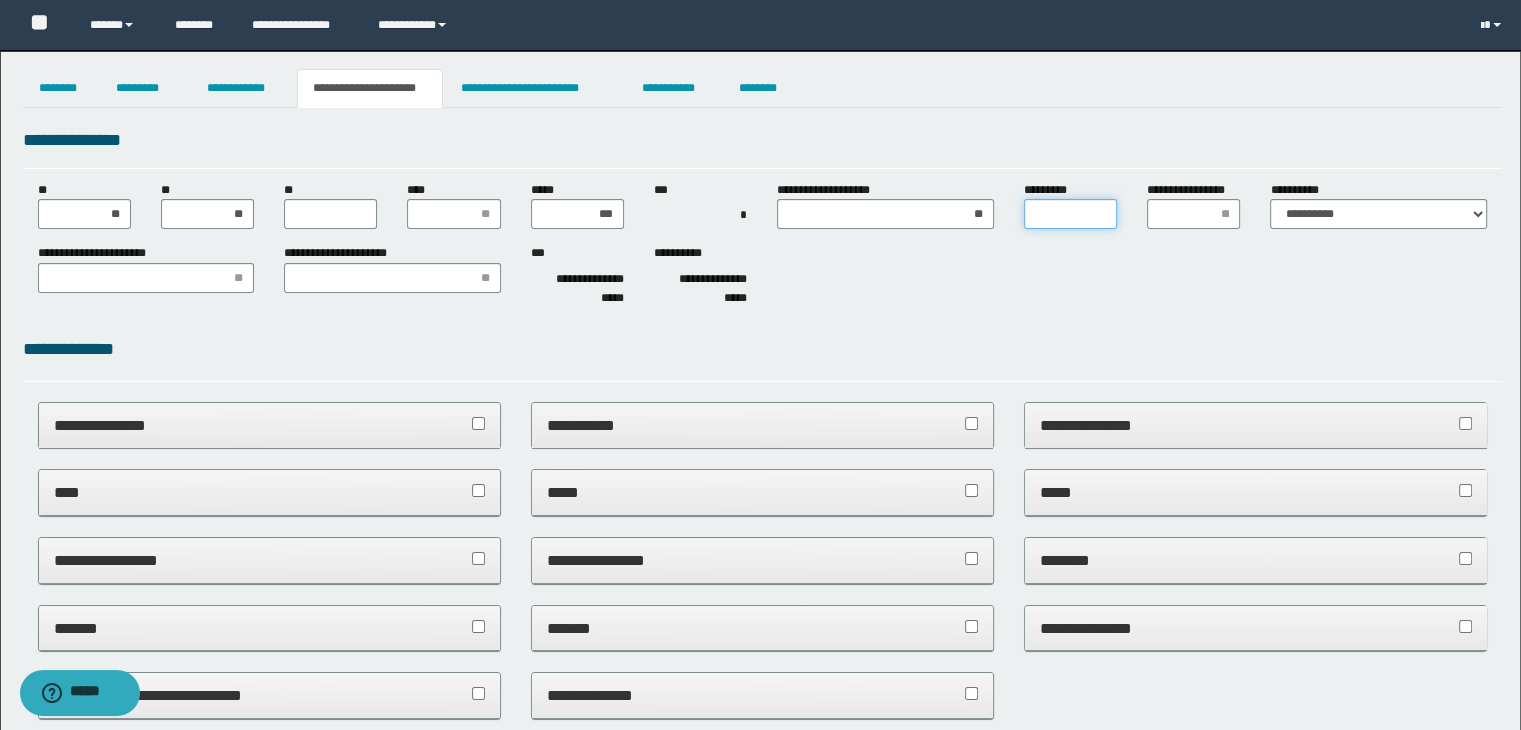click on "*********" at bounding box center [1070, 214] 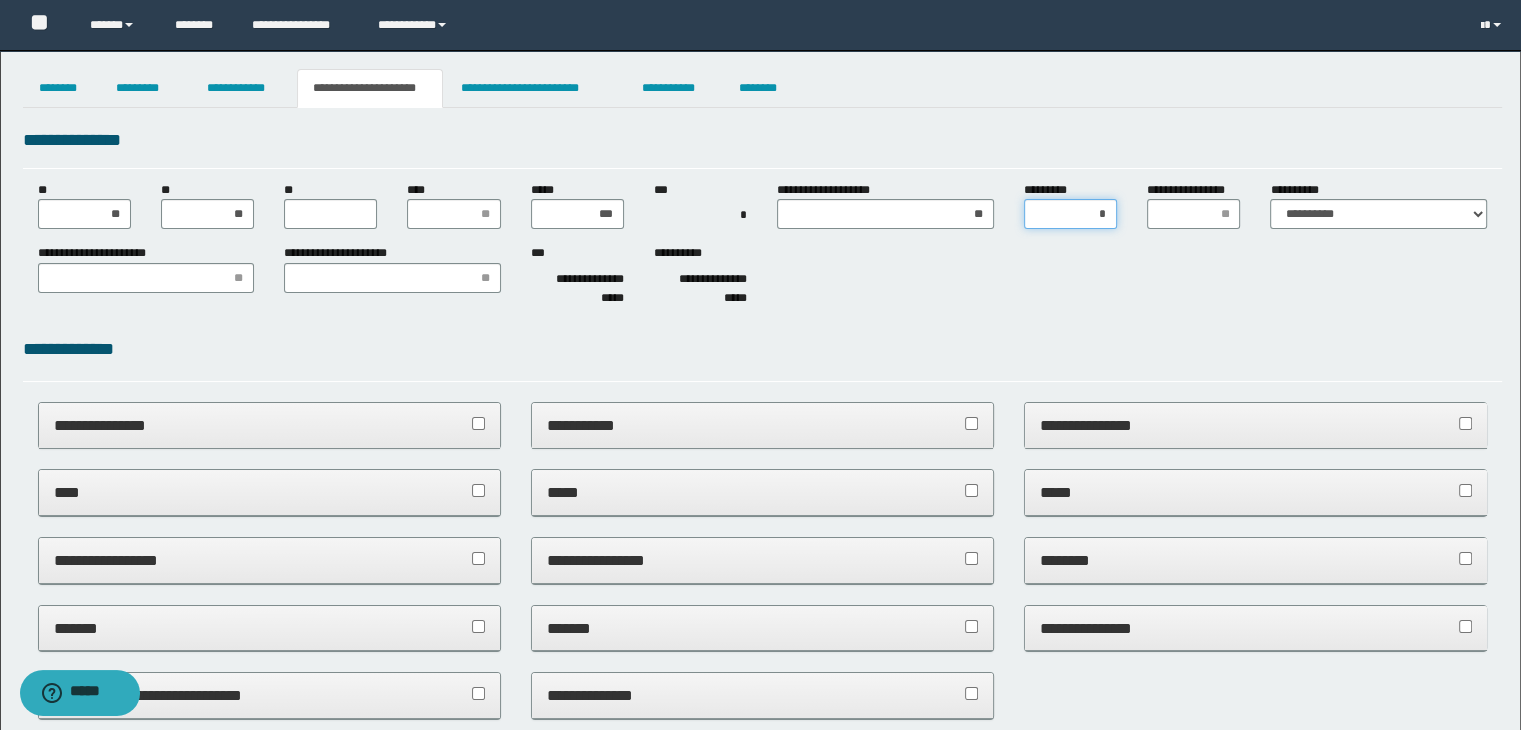 type on "**" 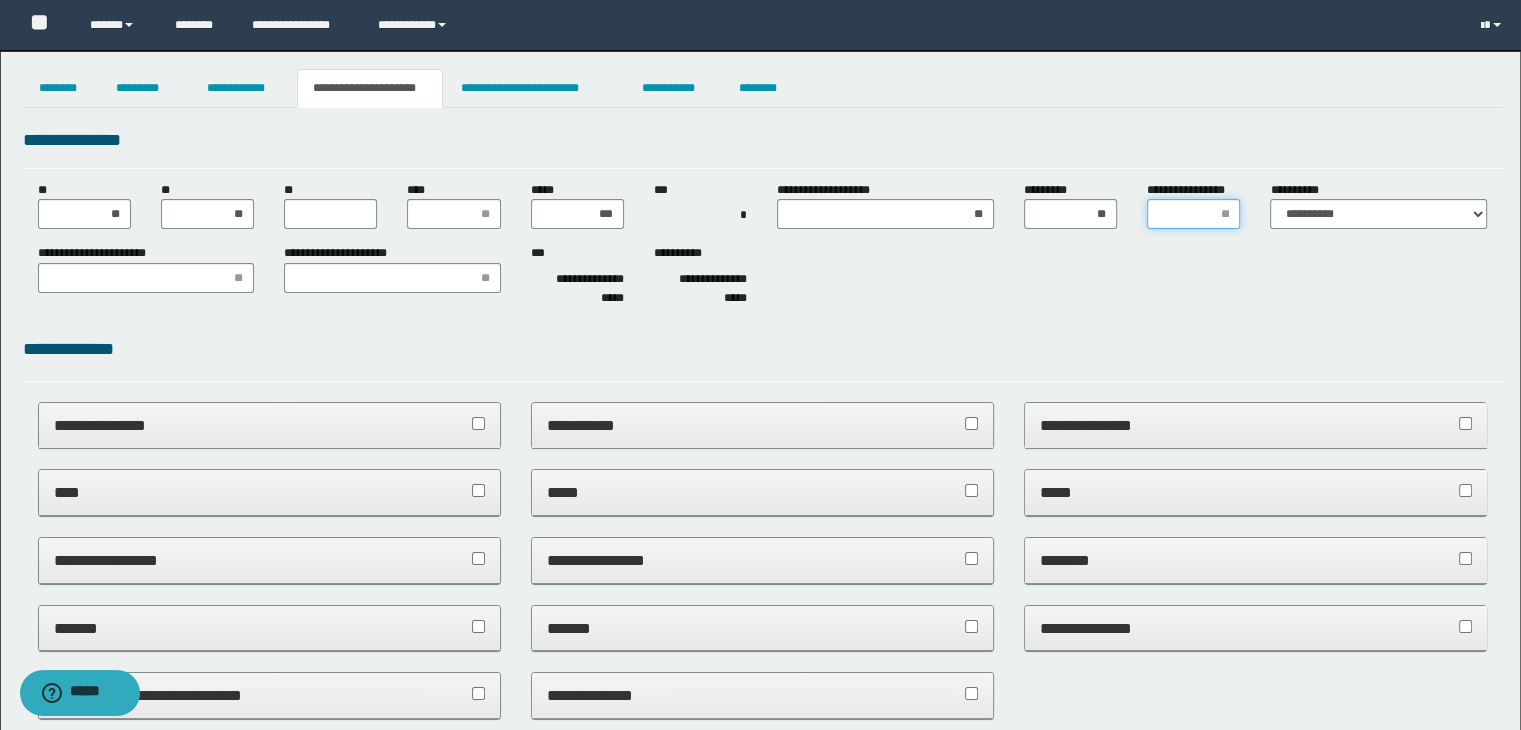 click on "**********" at bounding box center [1193, 214] 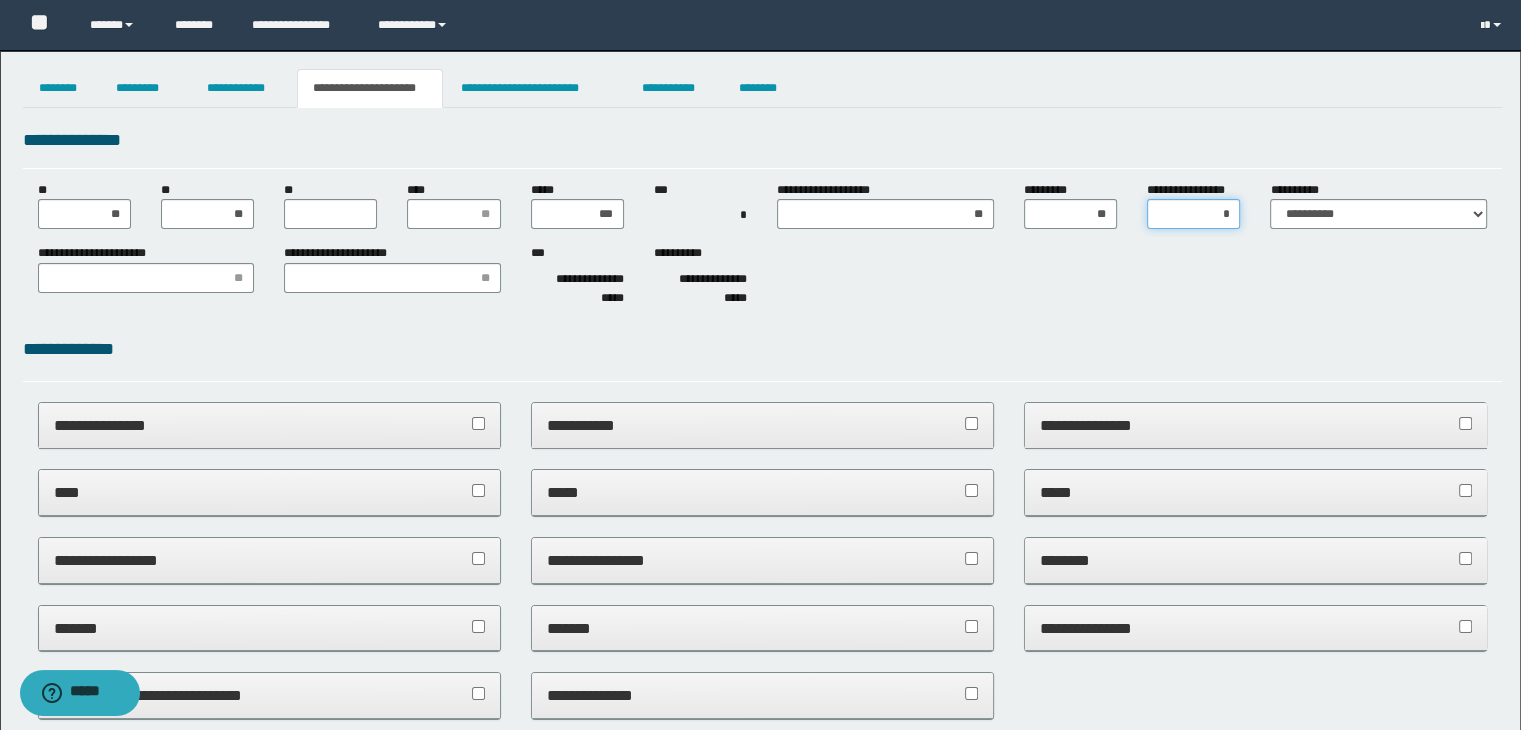 type on "**" 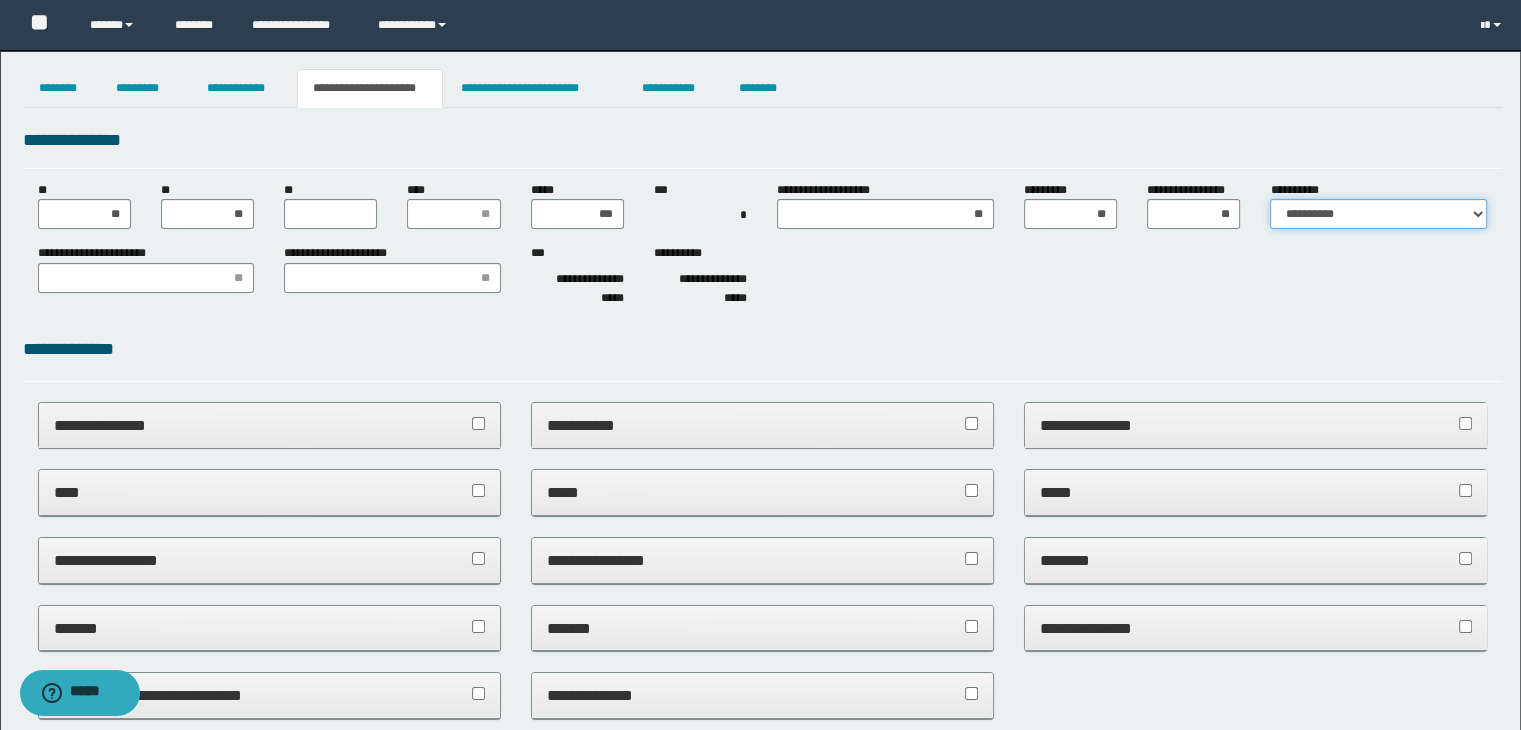 click on "**********" at bounding box center [1378, 214] 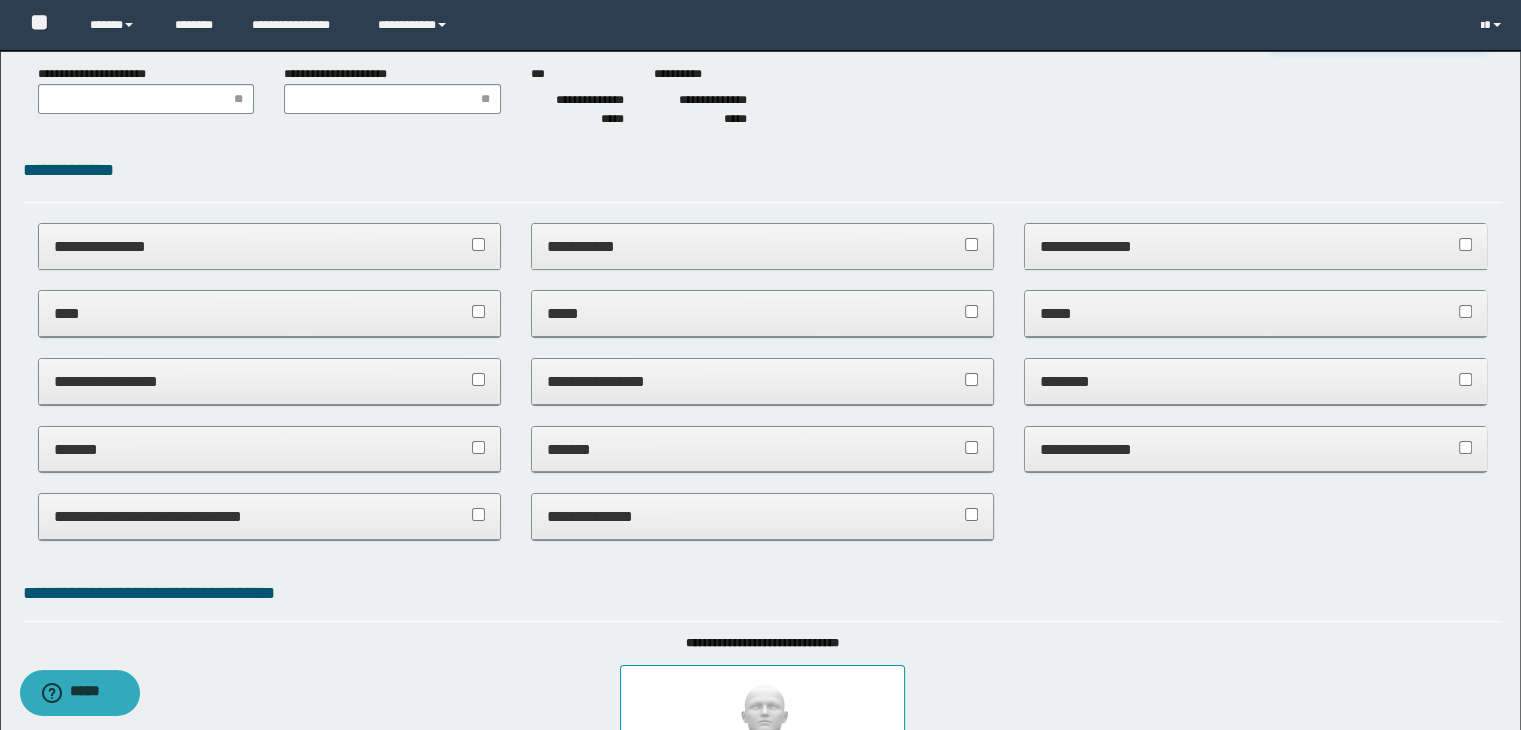 scroll, scrollTop: 0, scrollLeft: 0, axis: both 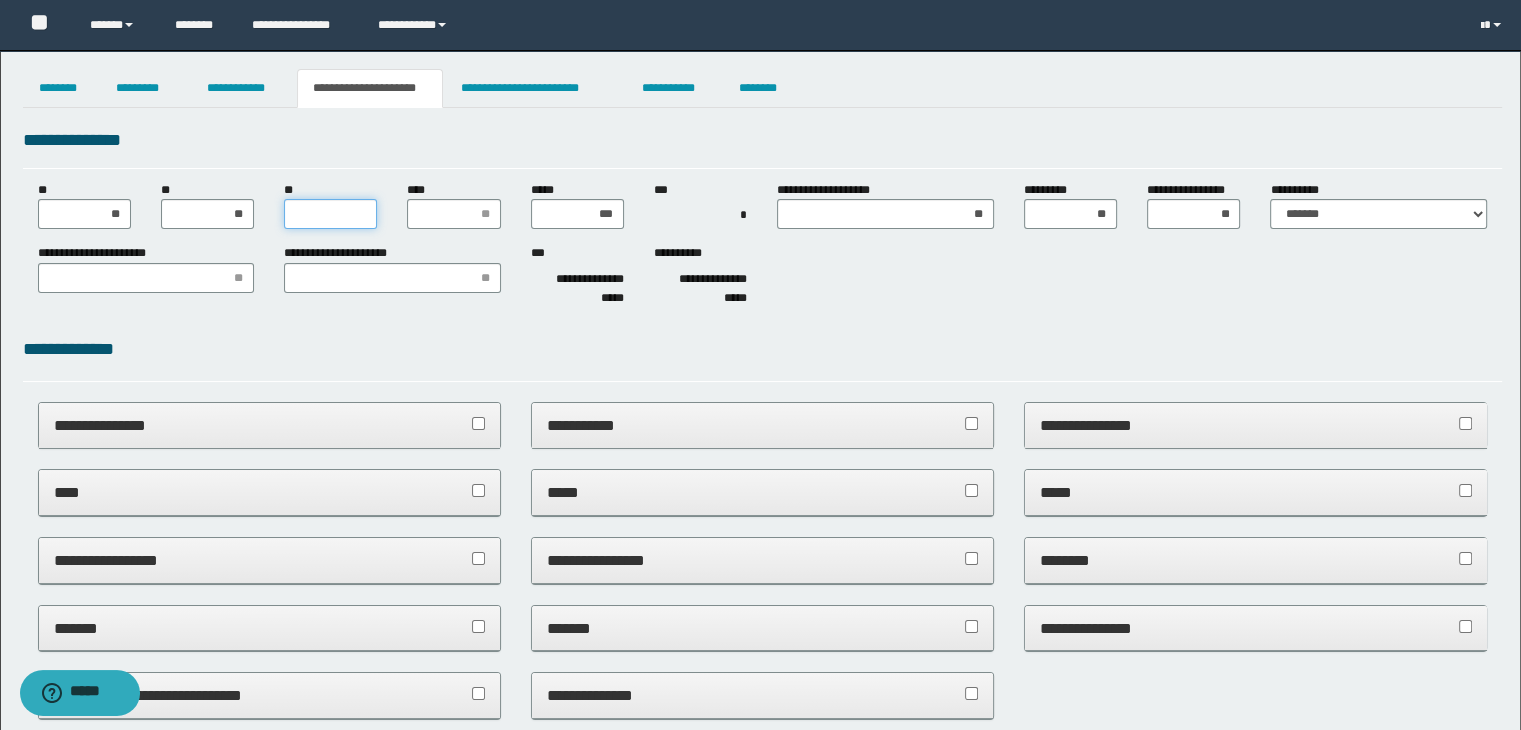 click on "**" at bounding box center [330, 214] 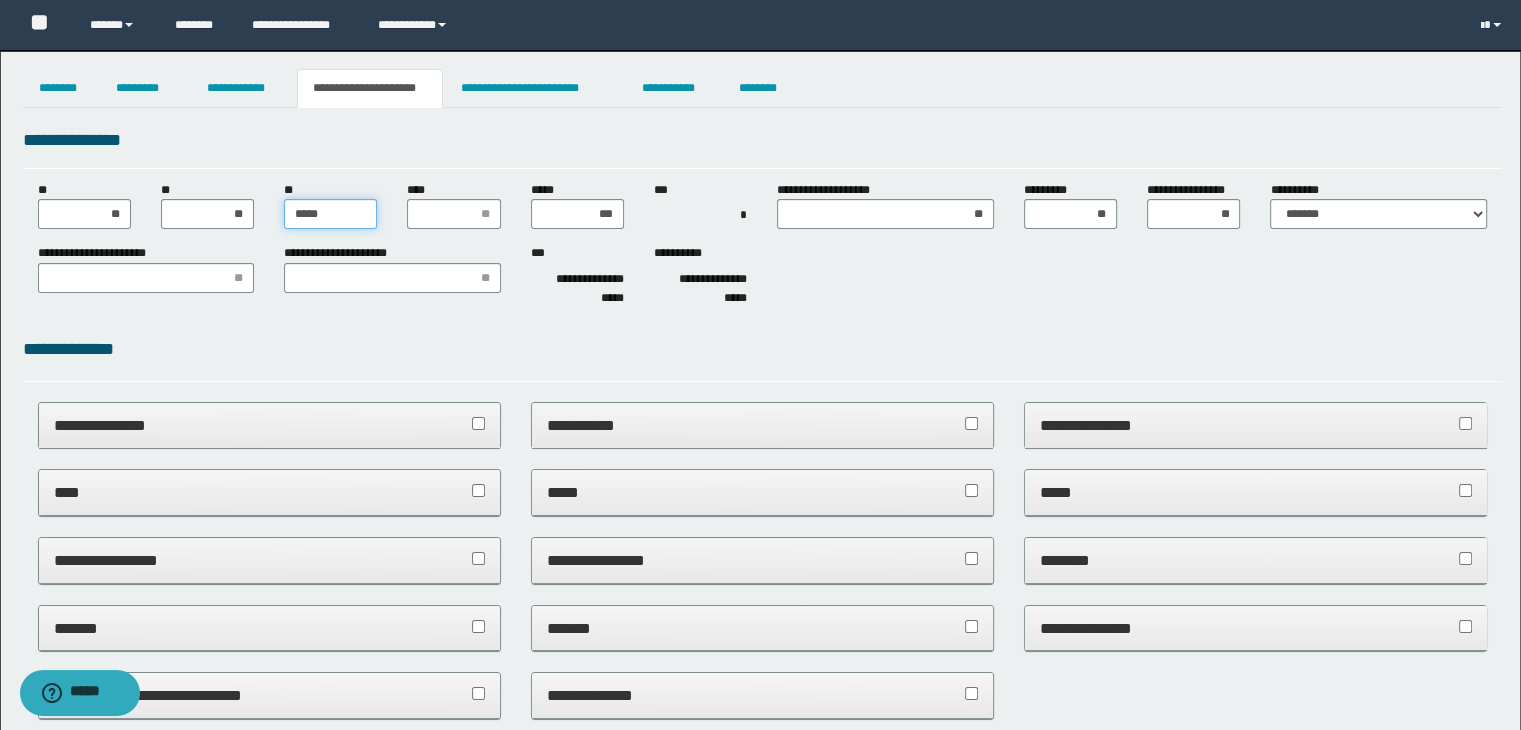 type on "******" 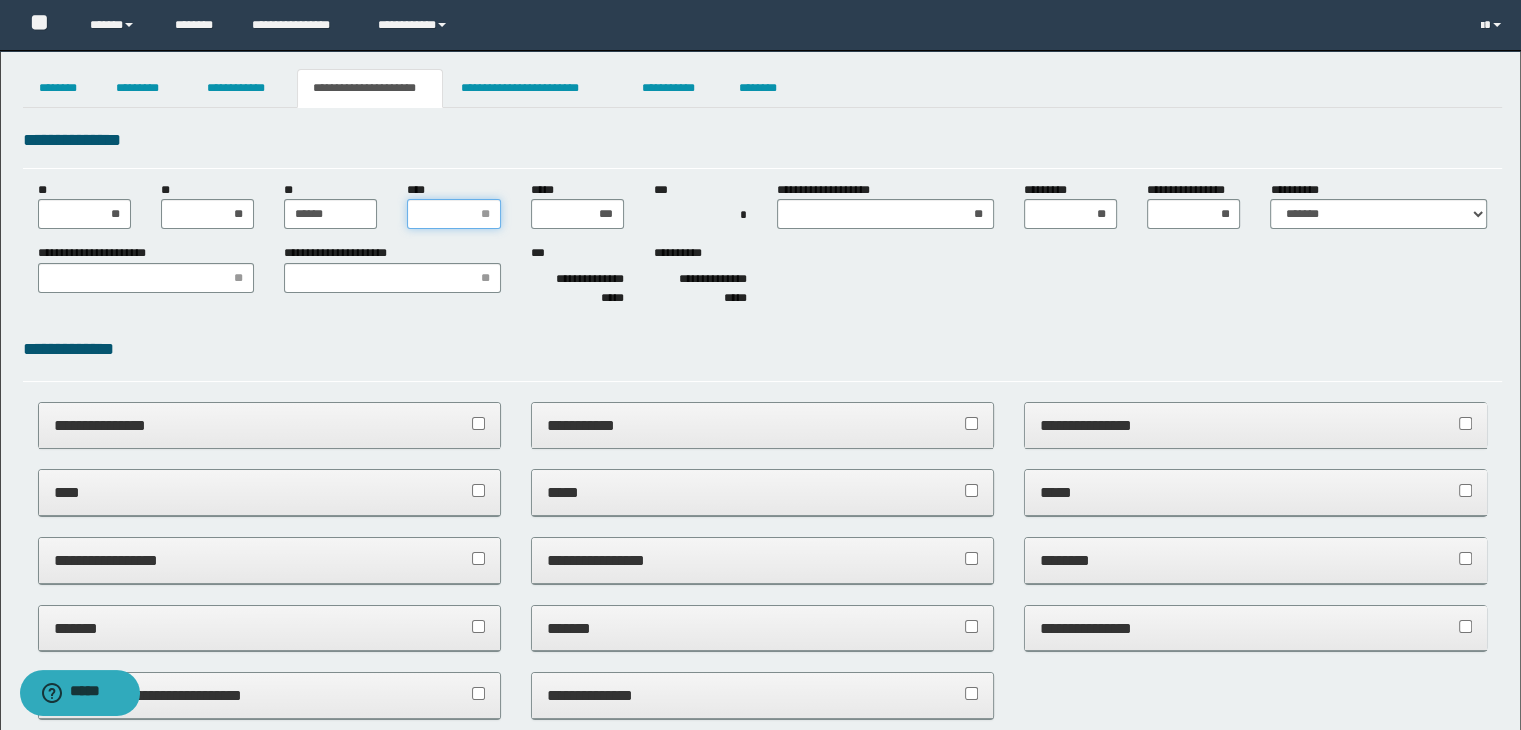 click on "****" at bounding box center (453, 214) 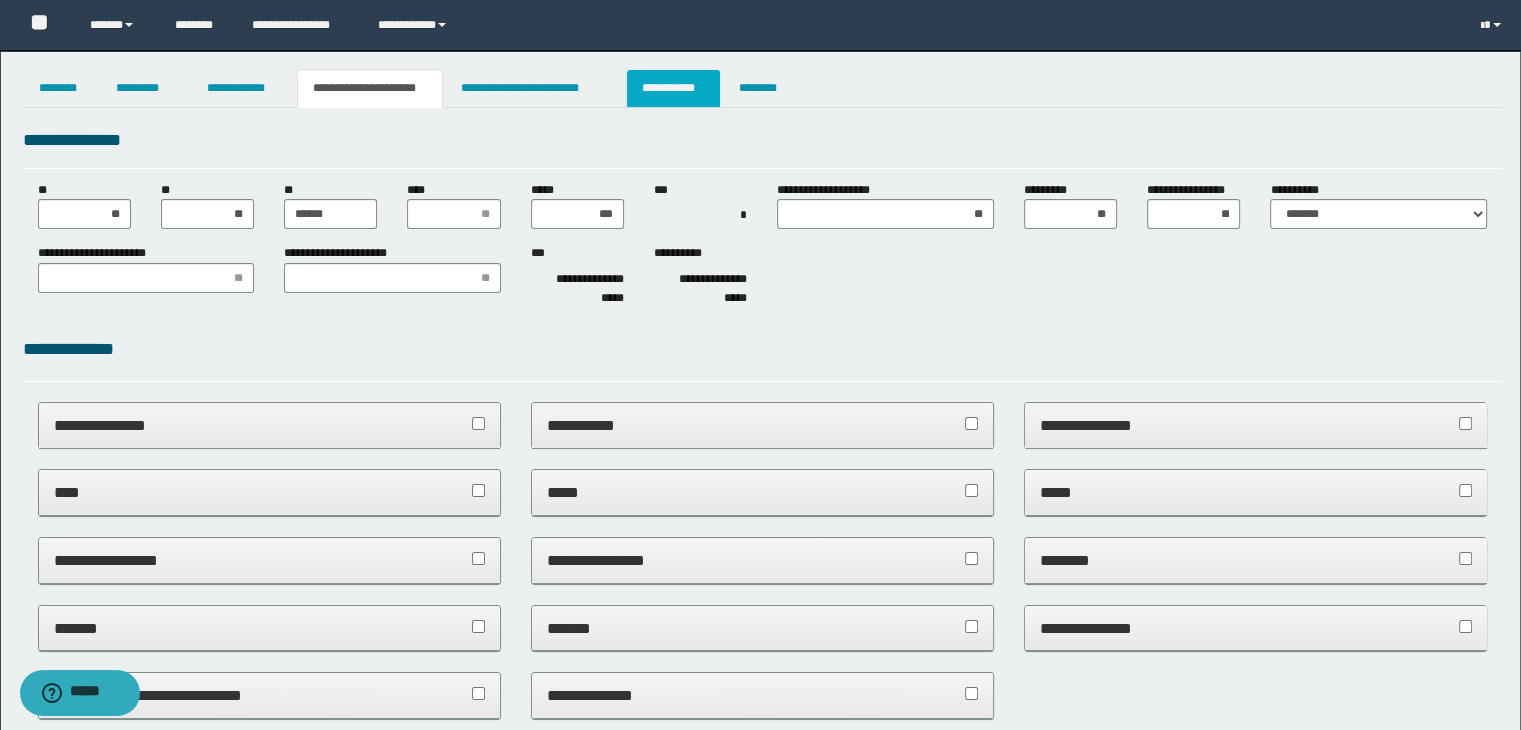 click on "**********" at bounding box center [673, 88] 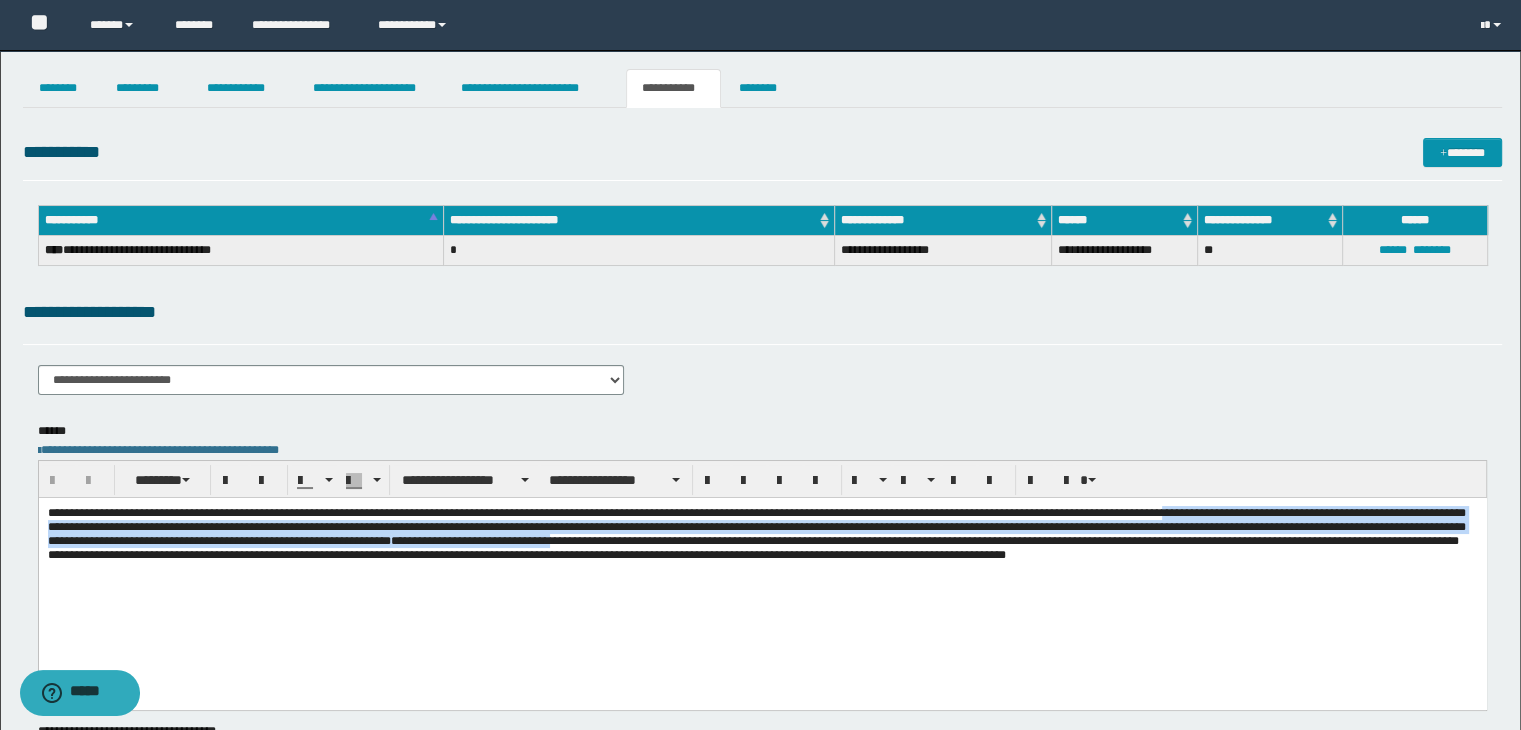 drag, startPoint x: 136, startPoint y: 525, endPoint x: 536, endPoint y: 562, distance: 401.7076 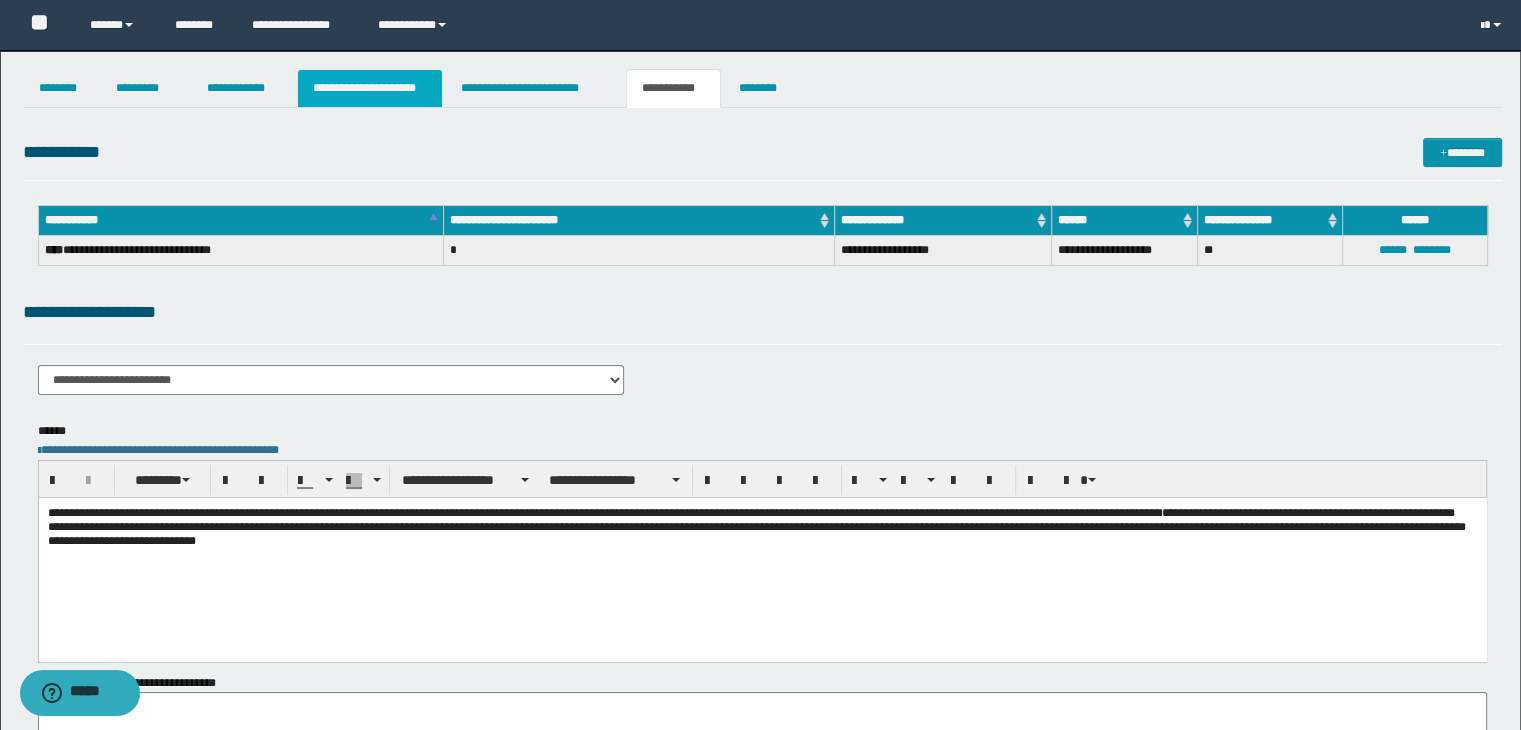 click on "**********" at bounding box center (370, 88) 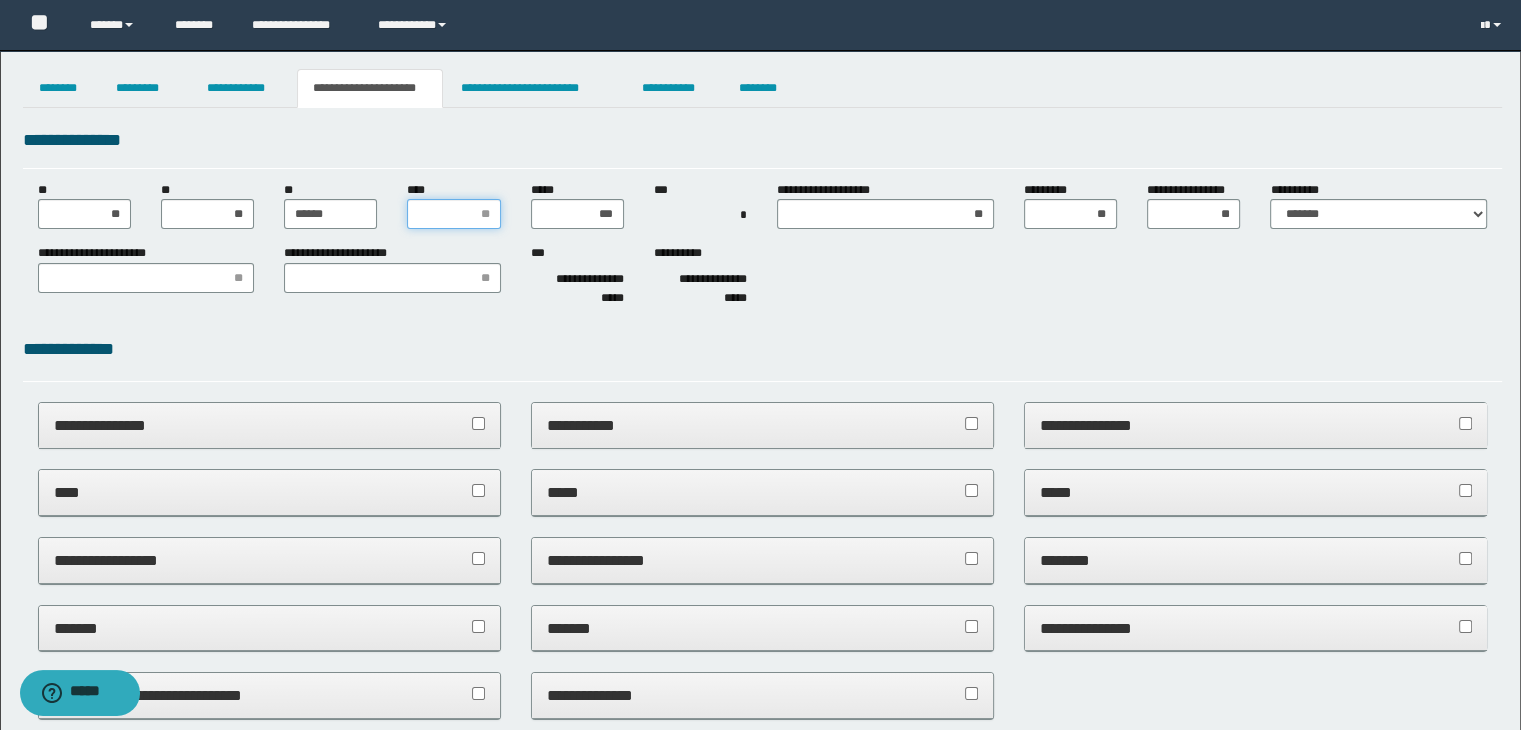 click on "****" at bounding box center (453, 214) 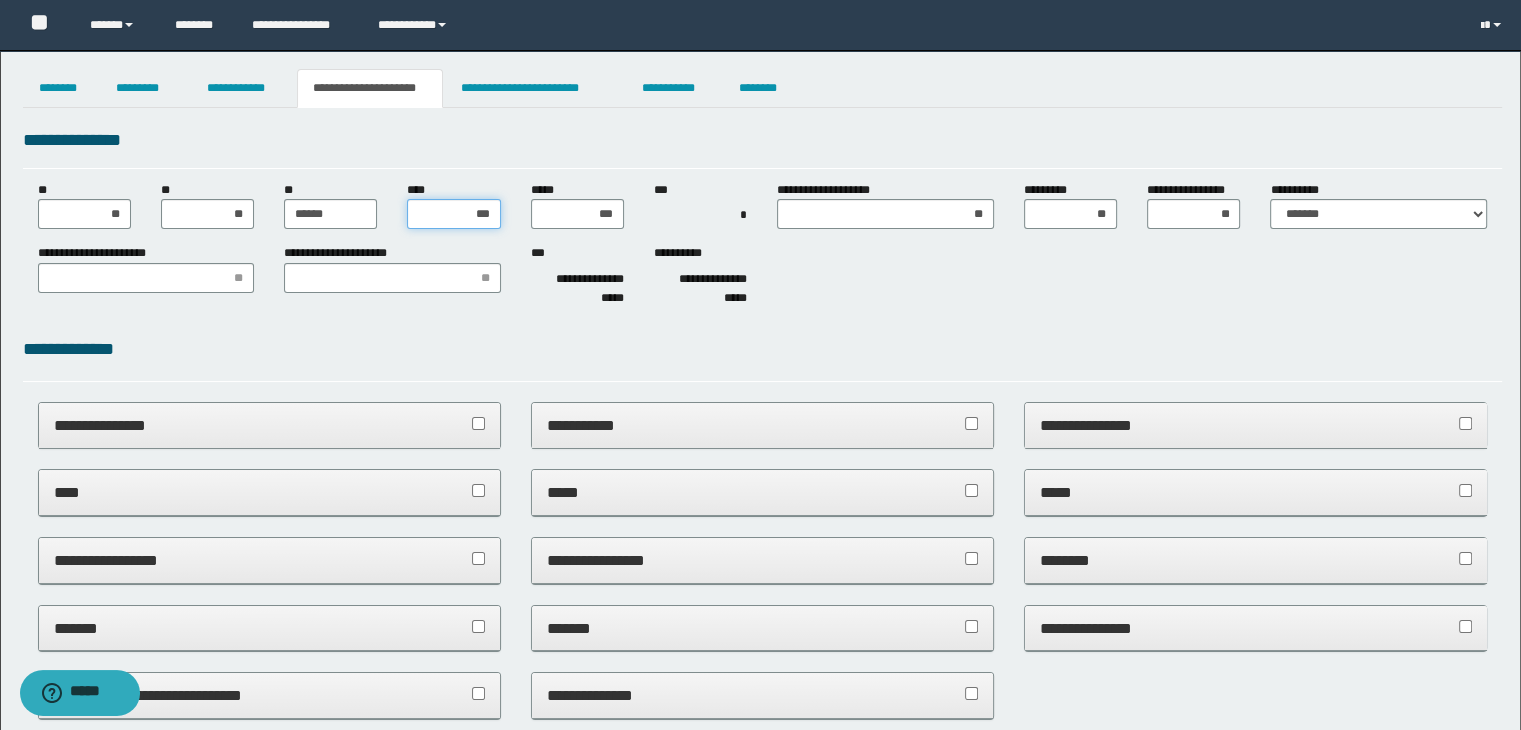type on "****" 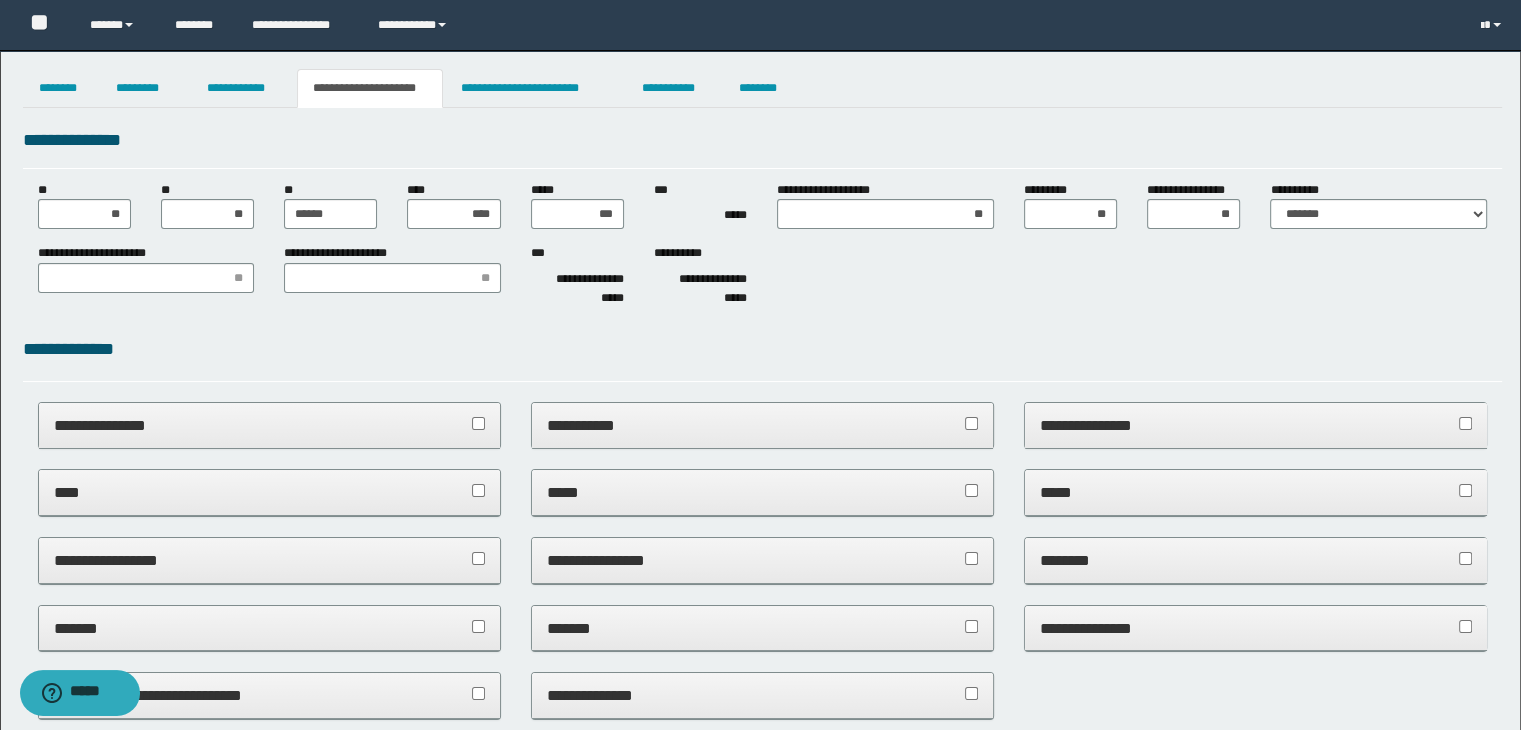 click on "**********" at bounding box center [763, 279] 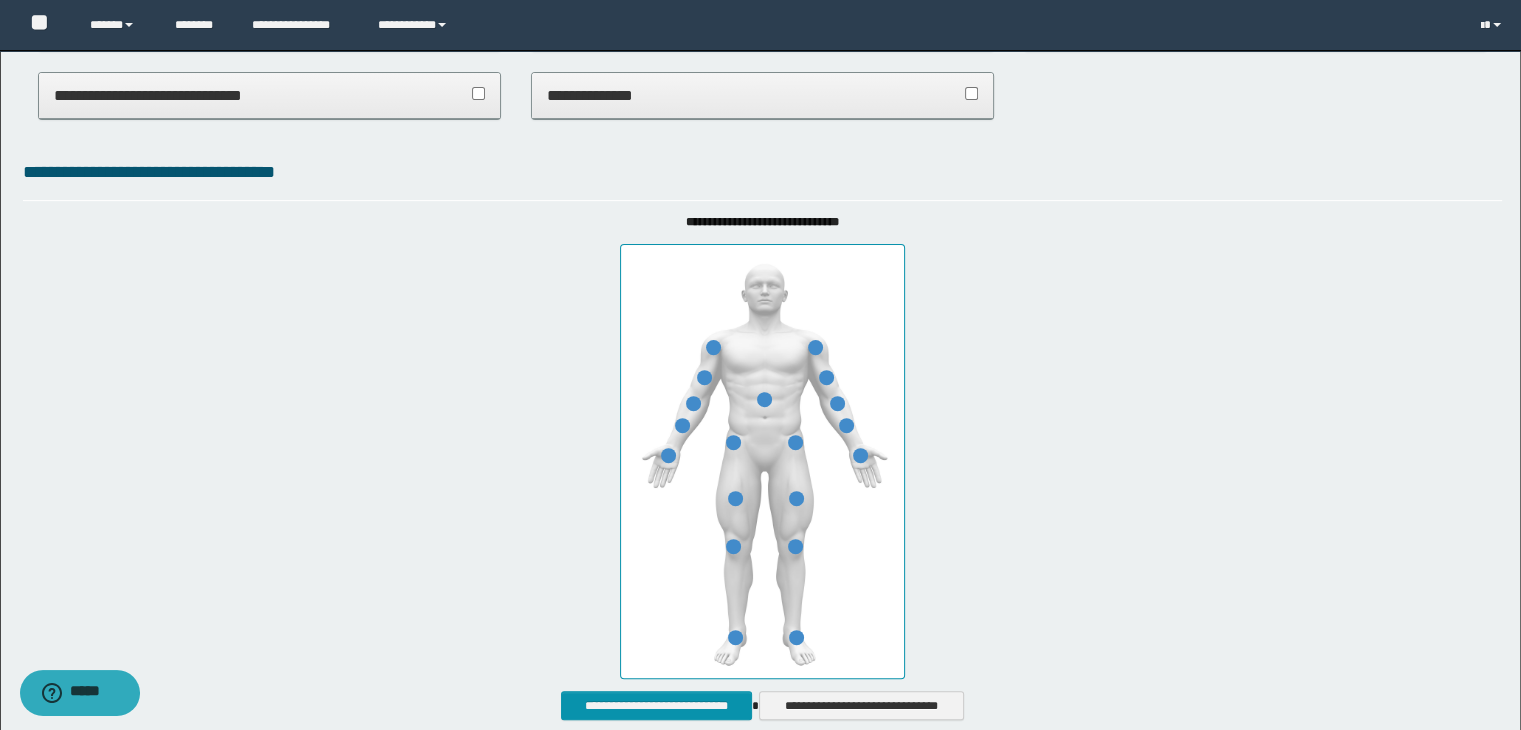 scroll, scrollTop: 0, scrollLeft: 0, axis: both 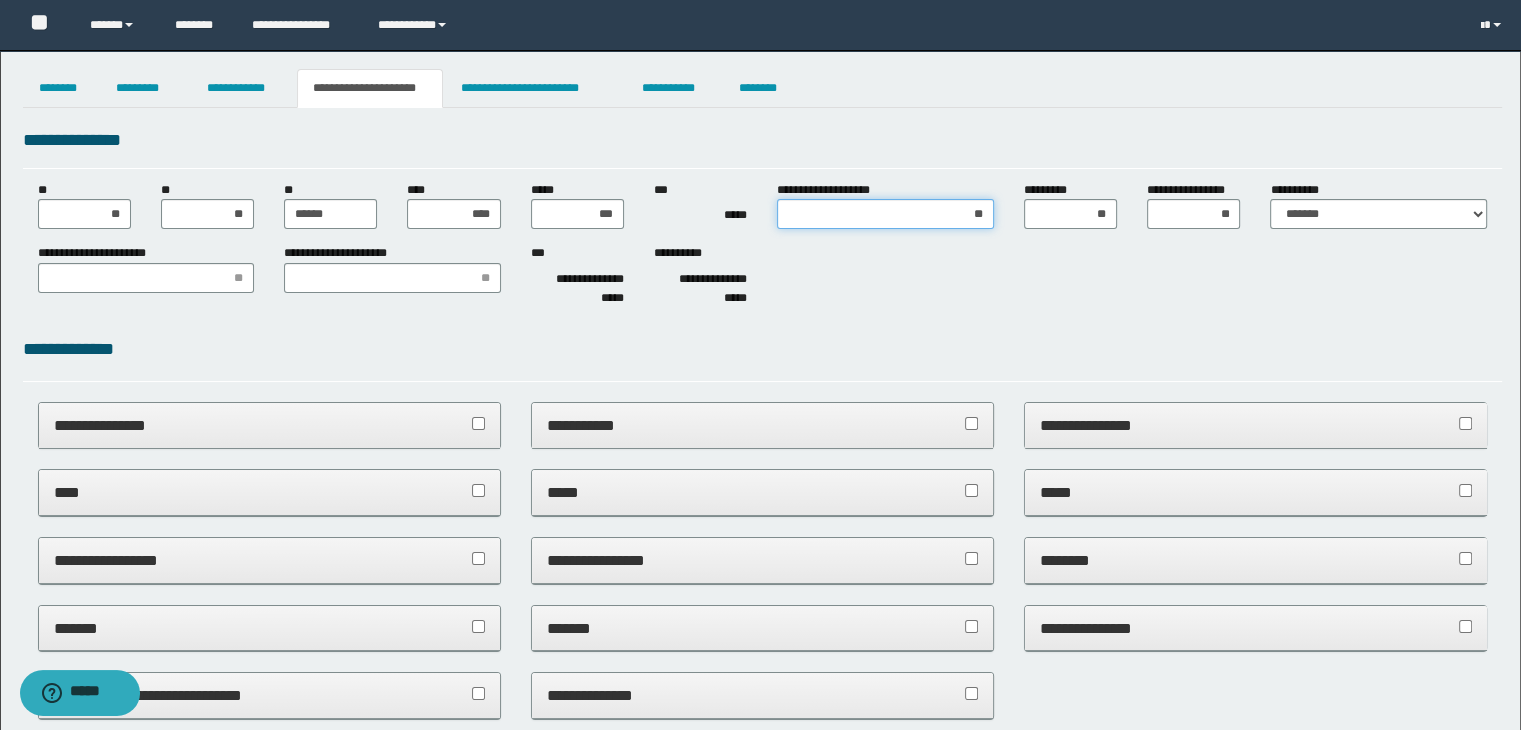 drag, startPoint x: 988, startPoint y: 213, endPoint x: 921, endPoint y: 222, distance: 67.601776 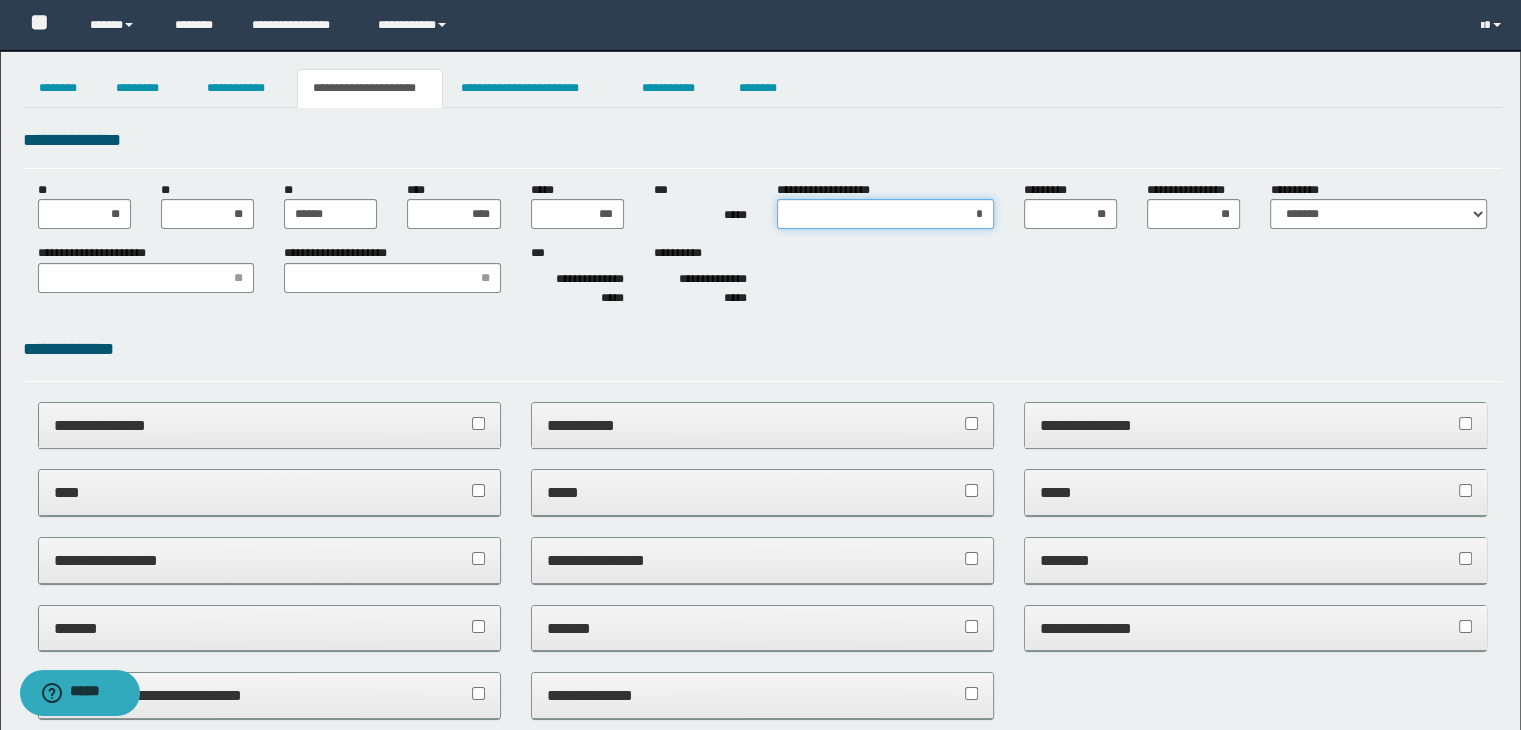 type on "**" 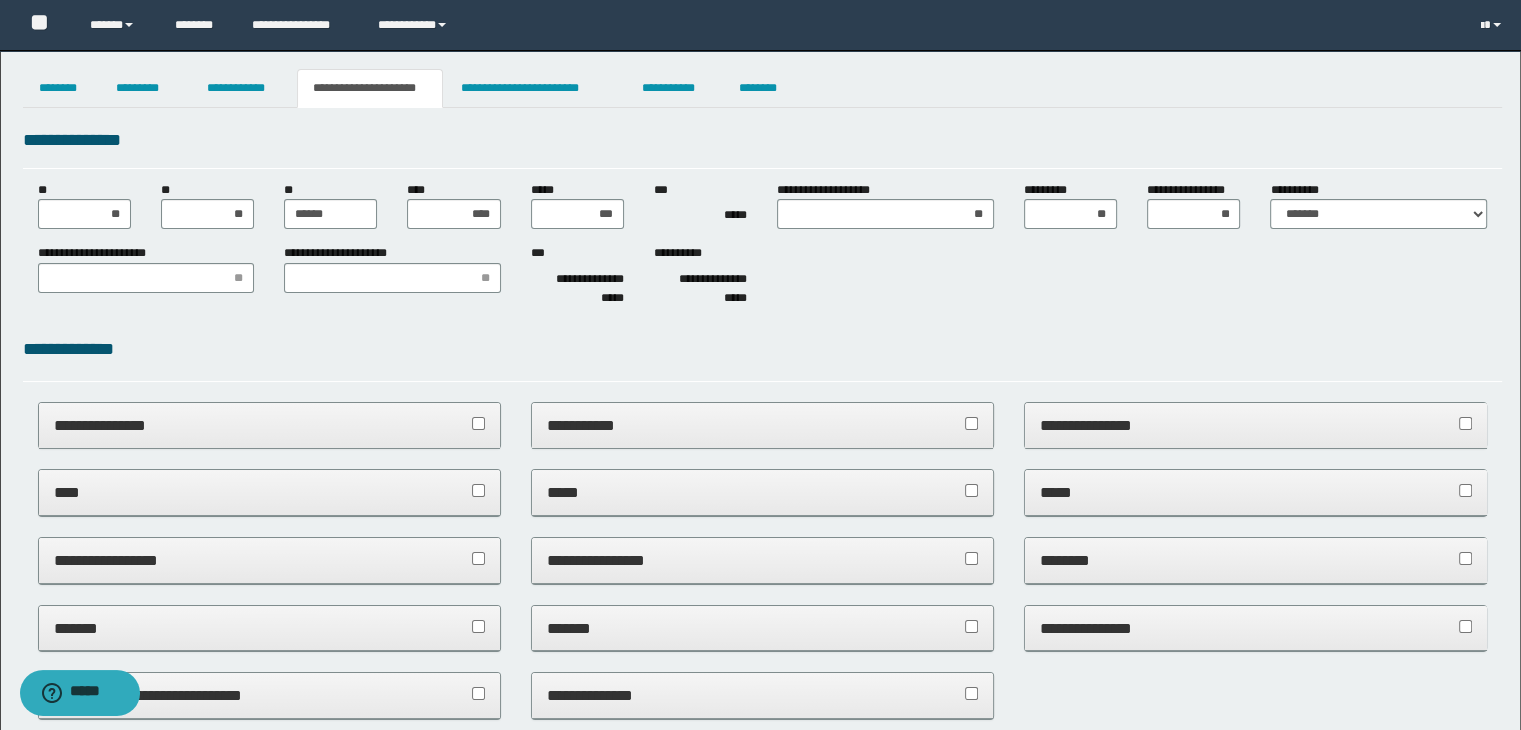 click on "**********" at bounding box center [763, 279] 